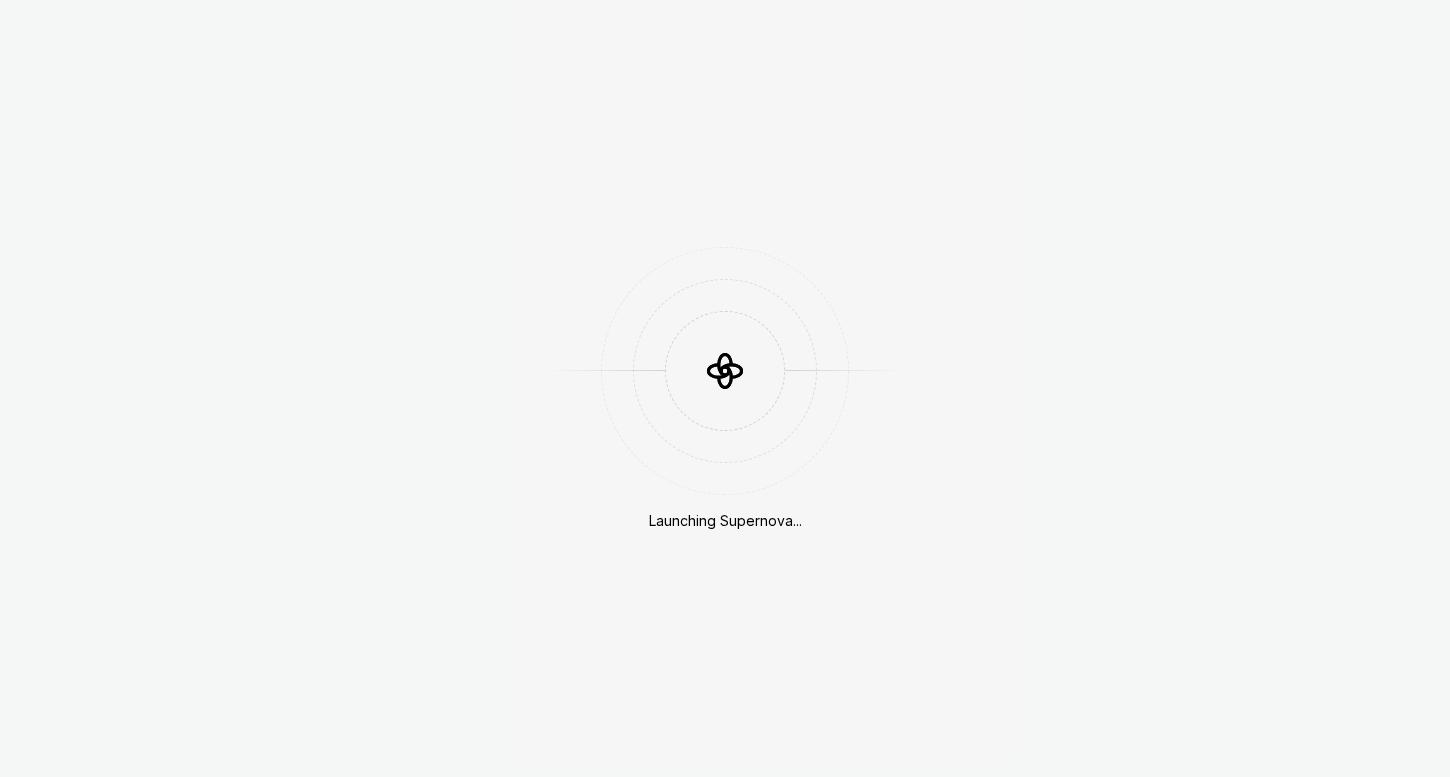 scroll, scrollTop: 0, scrollLeft: 0, axis: both 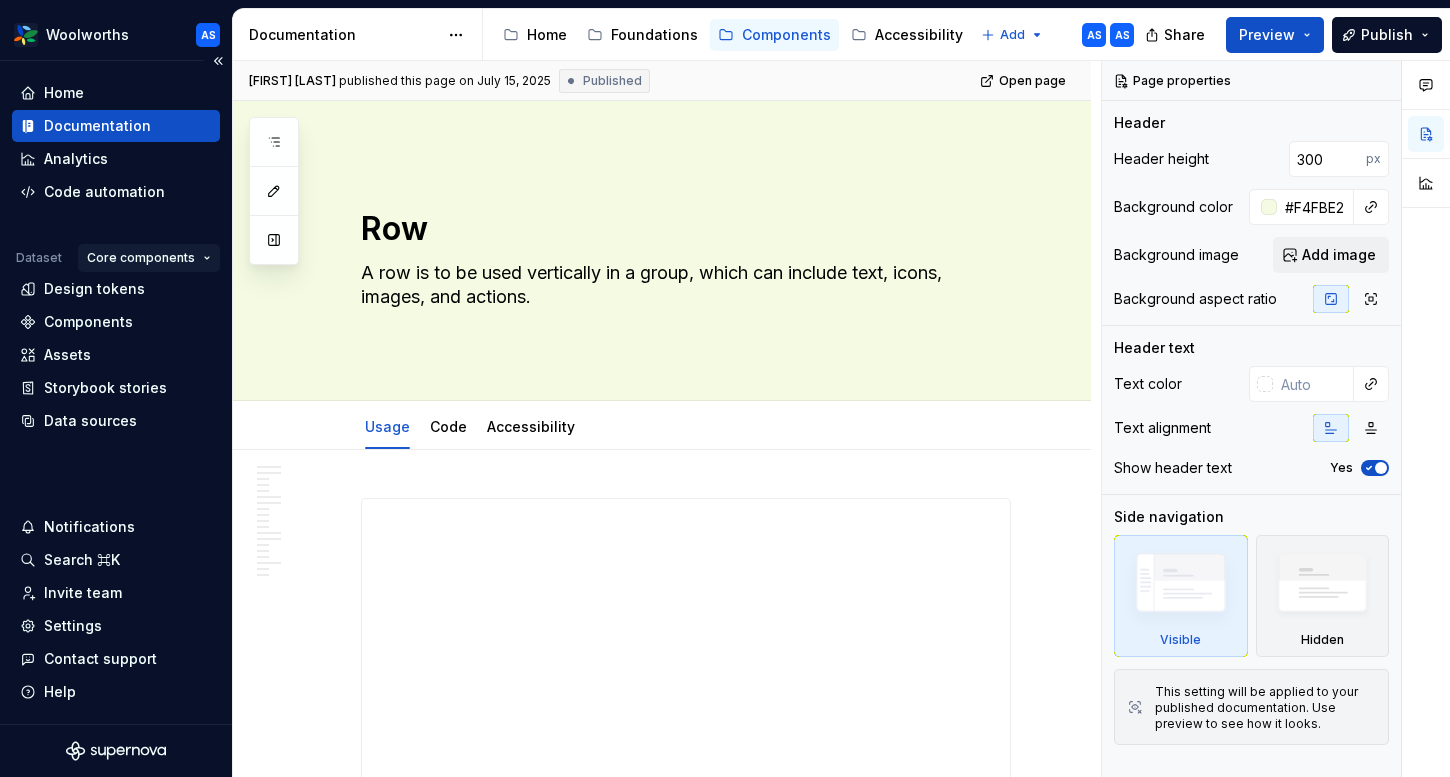 click on "Woolworths AS Home Documentation Analytics Code automation Dataset Core components Design tokens Components Assets Storybook stories Data sources Notifications Search ⌘K Invite team Settings Contact support Help Documentation
Accessibility guide for tree Page tree.
Navigate the tree with the arrow keys. Common tree hotkeys apply. Further keybindings are available:
enter to execute primary action on focused item
f2 to start renaming the focused item
escape to abort renaming an item
control+d to start dragging selected items
Home Foundations Components Accessibility Add AS AS Share Preview Publish Pages Add
Accessibility guide for tree Page tree.
Navigate the tree with the arrow keys. Common tree hotkeys apply. Further keybindings are available:
enter to execute primary action on focused item
f2 to start renaming the focused item
escape to abort renaming an item
Core" at bounding box center [725, 388] 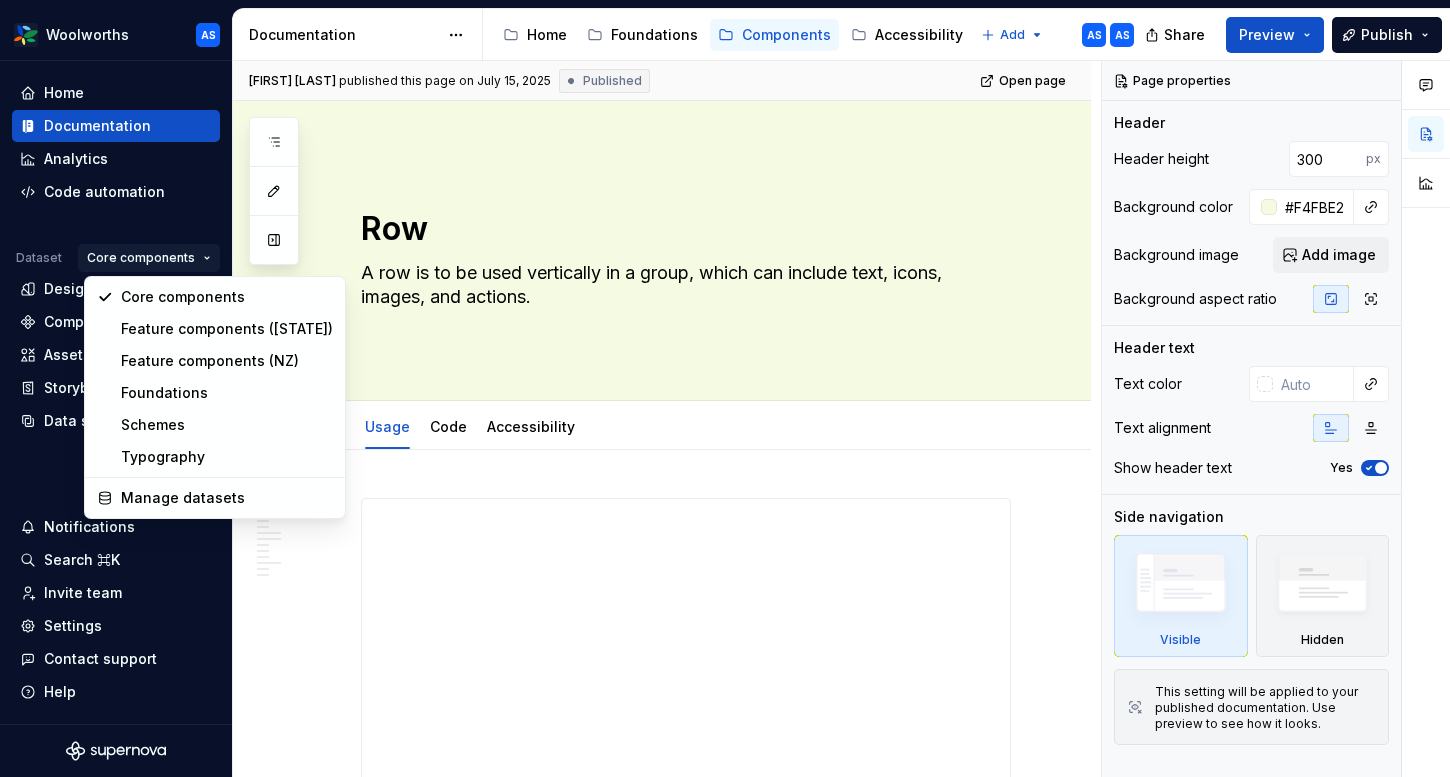 click on "Woolworths AS Home Documentation Analytics Code automation Dataset Core components Design tokens Components Assets Storybook stories Data sources Notifications Search ⌘K Invite team Settings Contact support Help Documentation
Accessibility guide for tree Page tree.
Navigate the tree with the arrow keys. Common tree hotkeys apply. Further keybindings are available:
enter to execute primary action on focused item
f2 to start renaming the focused item
escape to abort renaming an item
control+d to start dragging selected items
Home Foundations Components Accessibility Add AS AS Share Preview Publish Pages Add
Accessibility guide for tree Page tree.
Navigate the tree with the arrow keys. Common tree hotkeys apply. Further keybindings are available:
enter to execute primary action on focused item
f2 to start renaming the focused item
escape to abort renaming an item
Core" at bounding box center [725, 388] 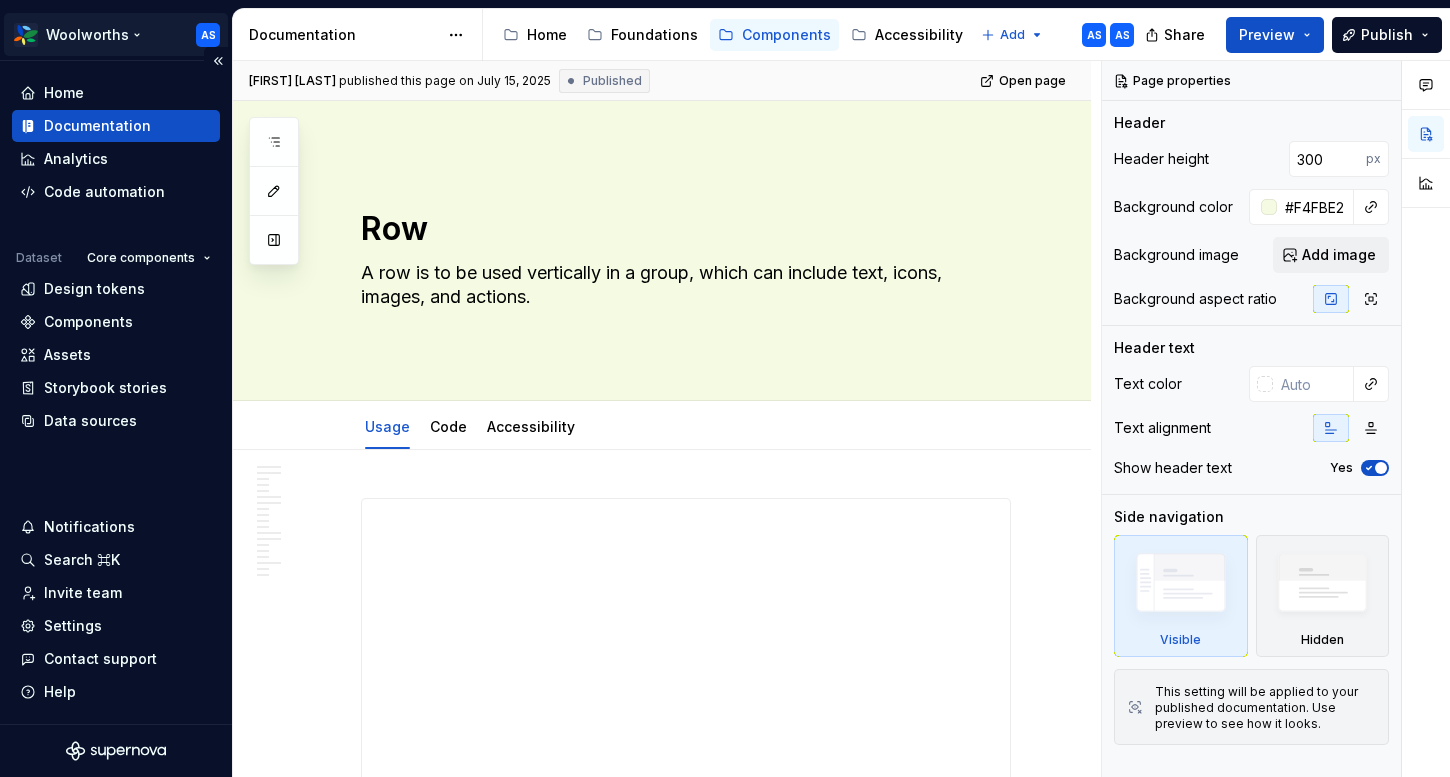 click on "Woolworths AS Home Documentation Analytics Code automation Dataset Core components Design tokens Components Assets Storybook stories Data sources Notifications Search ⌘K Invite team Settings Contact support Help Documentation
Accessibility guide for tree Page tree.
Navigate the tree with the arrow keys. Common tree hotkeys apply. Further keybindings are available:
enter to execute primary action on focused item
f2 to start renaming the focused item
escape to abort renaming an item
control+d to start dragging selected items
Home Foundations Components Accessibility Add AS AS Share Preview Publish Pages Add
Accessibility guide for tree Page tree.
Navigate the tree with the arrow keys. Common tree hotkeys apply. Further keybindings are available:
enter to execute primary action on focused item
f2 to start renaming the focused item
escape to abort renaming an item
Core" at bounding box center (725, 388) 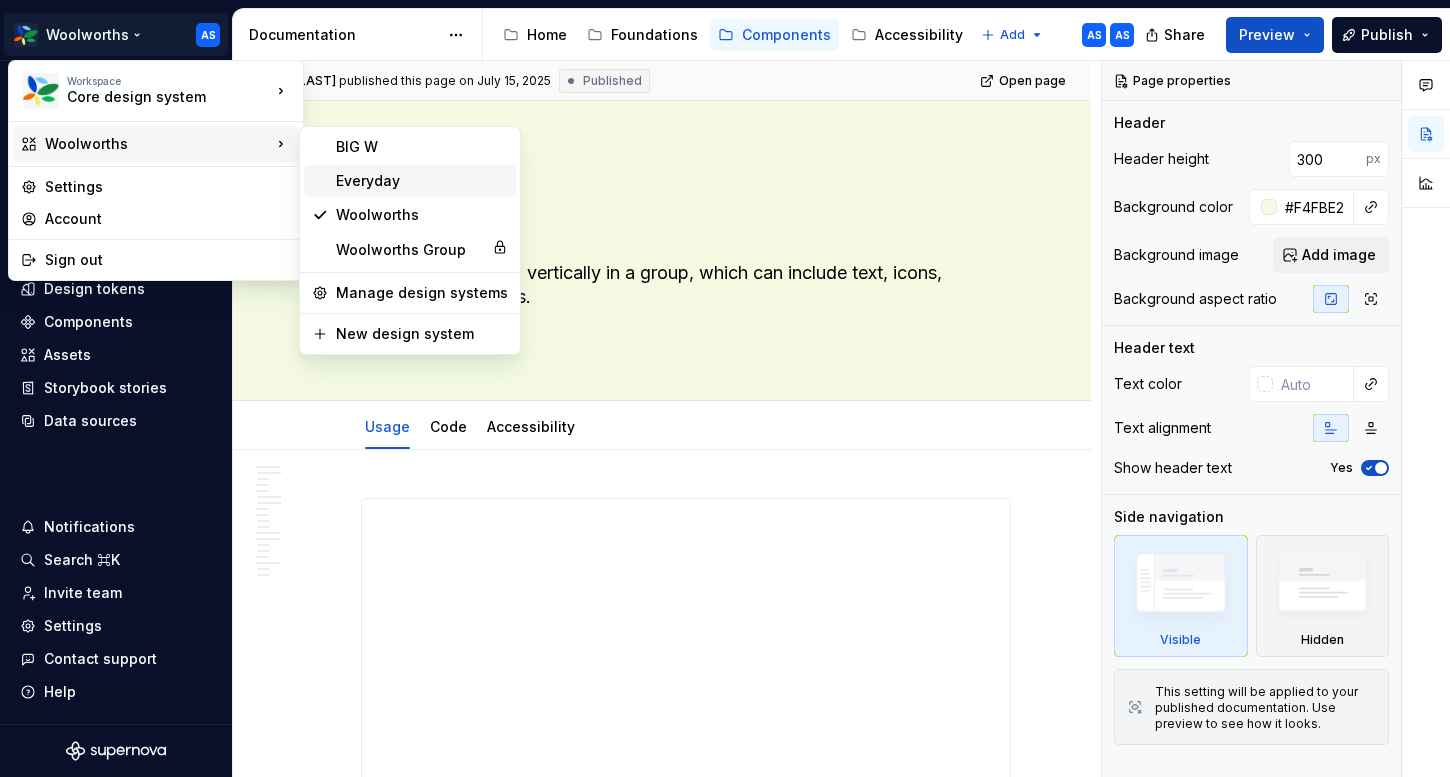 click on "Everyday" at bounding box center (422, 181) 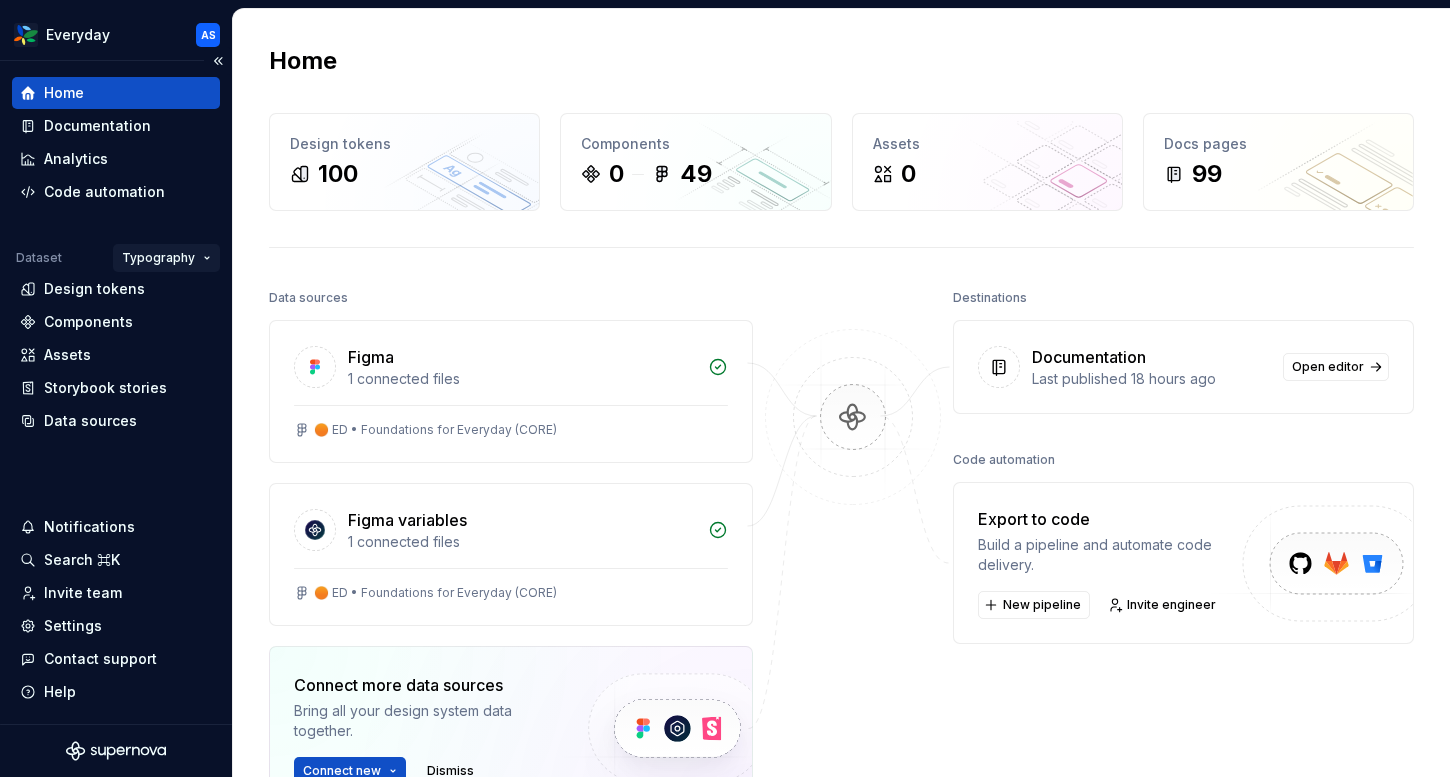click on "Everyday AS Home Documentation Analytics Code automation Dataset Typography Design tokens Components Assets Storybook stories Data sources Notifications Search ⌘K Invite team Settings Contact support Help Home Design tokens 100 Components 0 49 Assets 0 Docs pages 99 Data sources Figma 1 connected files 🟠 ED • Foundations for Everyday (CORE) Figma variables 1 connected files 🟠 ED • Foundations for Everyday (CORE) Connect more data sources Bring all your design system data together. Connect new Dismiss Destinations Documentation Last published 18 hours ago Open editor Code automation Export to code Build a pipeline and automate code delivery. New pipeline Invite engineer Product documentation Learn how to build, manage and maintain design systems in smarter ways. Developer documentation Start delivering your design choices to your codebases right away. Join our Slack community Connect and learn with other design system practitioners.   *" at bounding box center (725, 388) 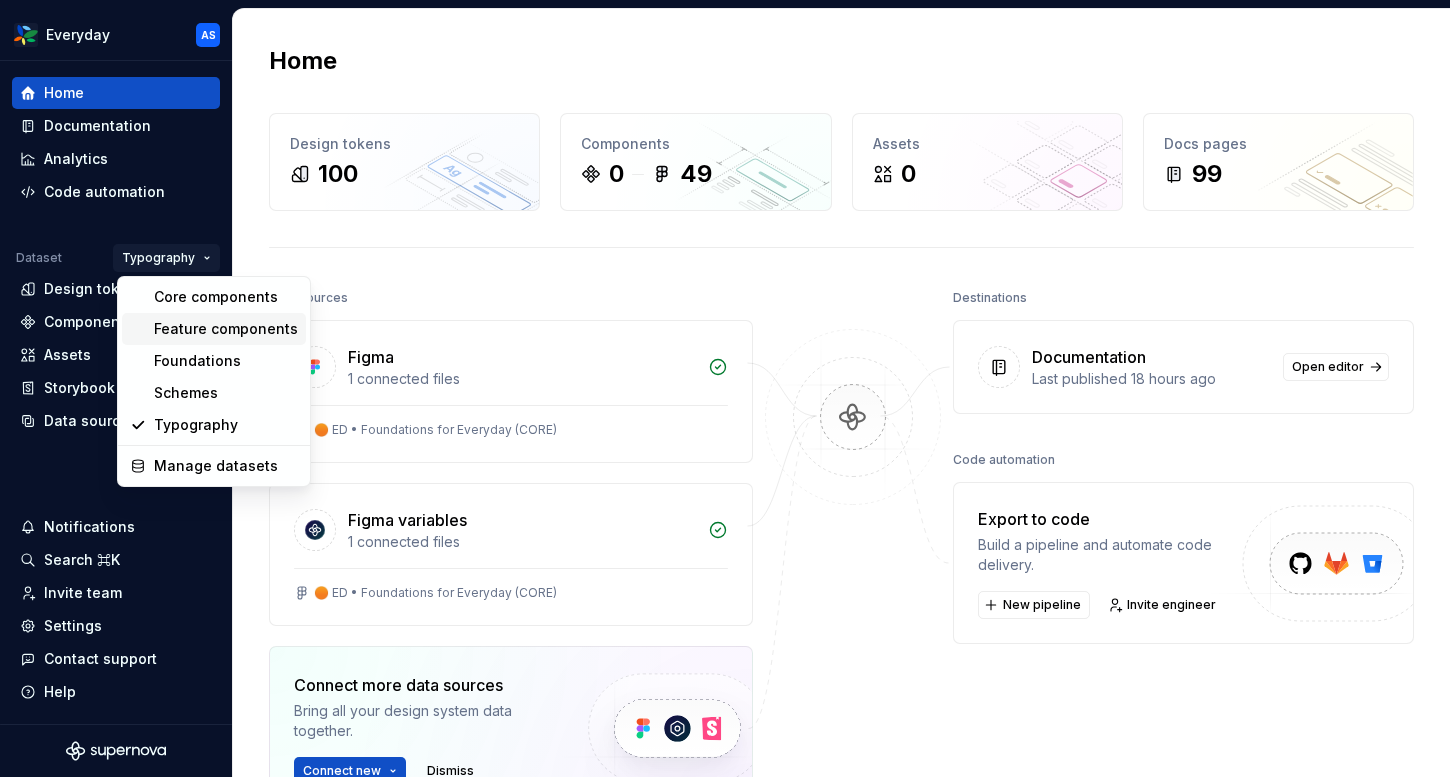 click on "Feature components" at bounding box center [226, 329] 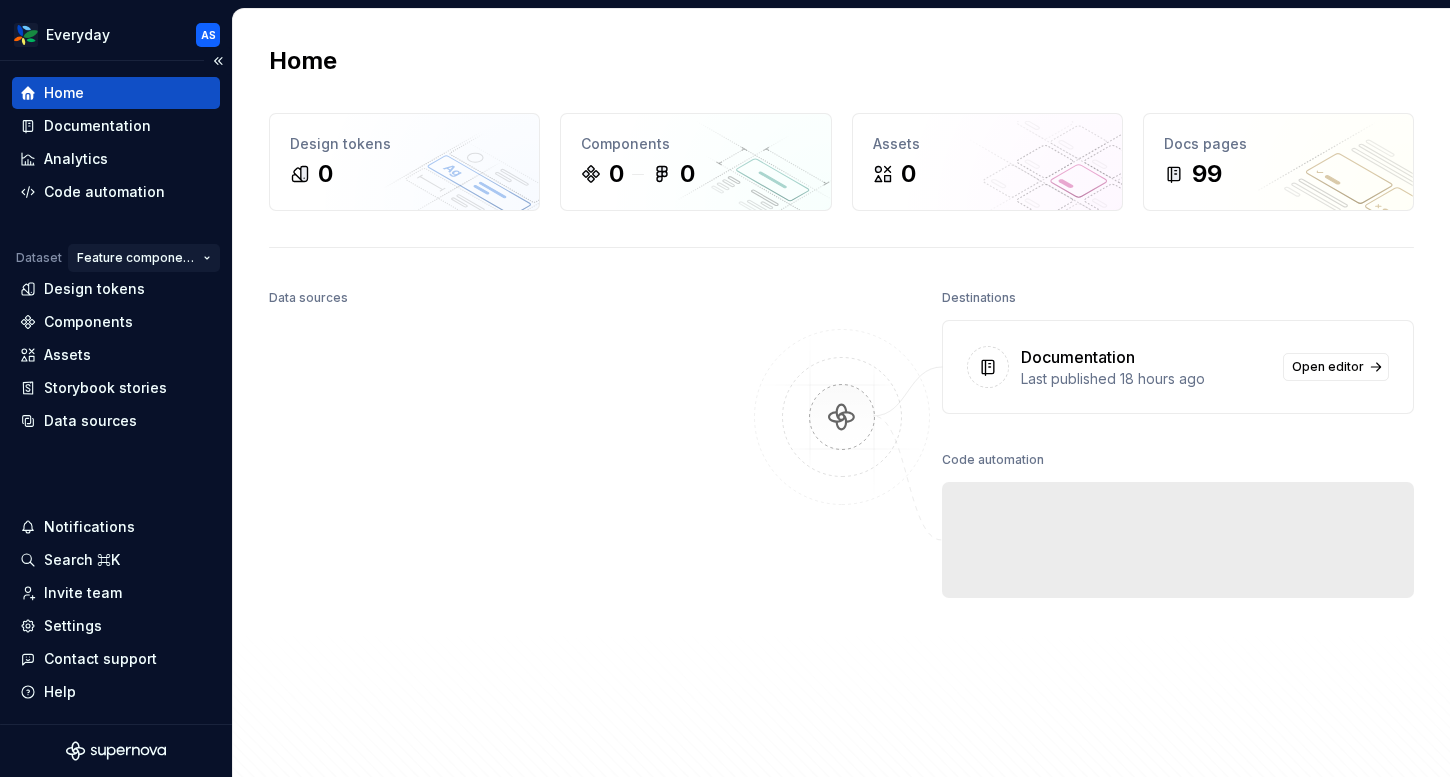 click on "Everyday AS Home Documentation Analytics Code automation Dataset Feature components Design tokens Components Assets Storybook stories Data sources Notifications Search ⌘K Invite team Settings Contact support Help Home Design tokens 0 Components 0 0 Assets 0 Docs pages 99 Data sources Destinations Documentation Last published 18 hours ago Open editor Code automation Export to code Build a pipeline and automate code delivery. Product documentation Learn how to build, manage and maintain design systems in smarter ways. Developer documentation Start delivering your design choices to your codebases right away. Join our Slack community Connect and learn with other design system practitioners.   *" at bounding box center [725, 388] 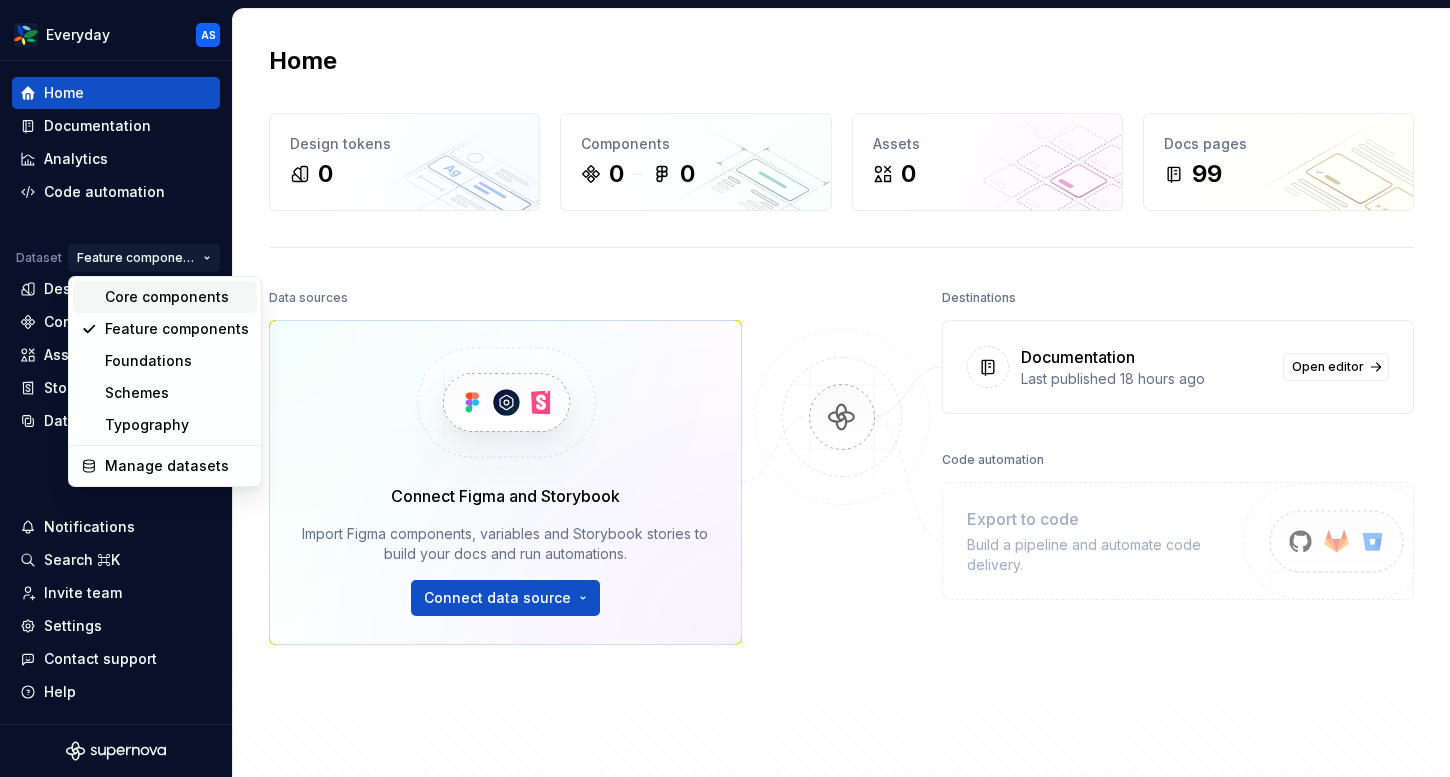 click on "Core components" at bounding box center (177, 297) 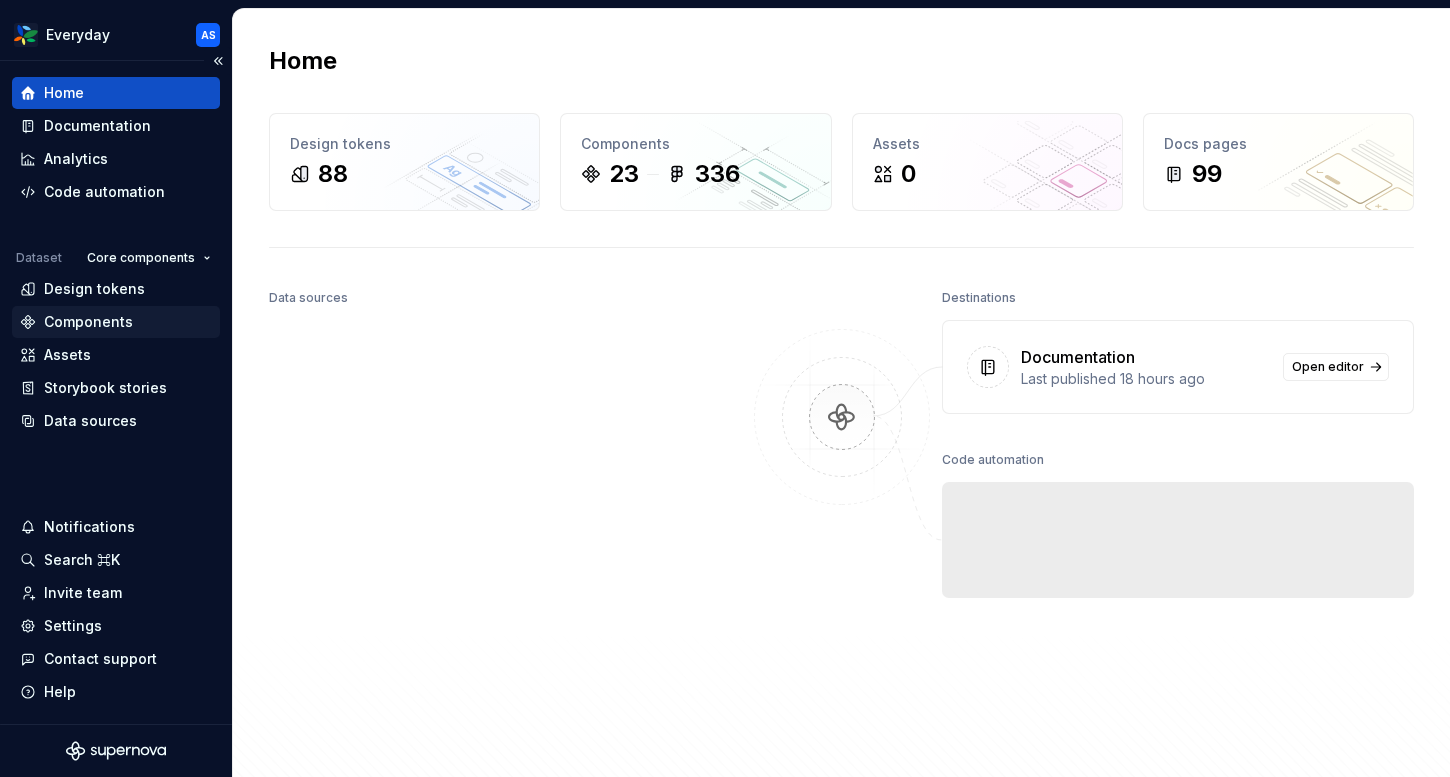 click on "Components" at bounding box center [88, 322] 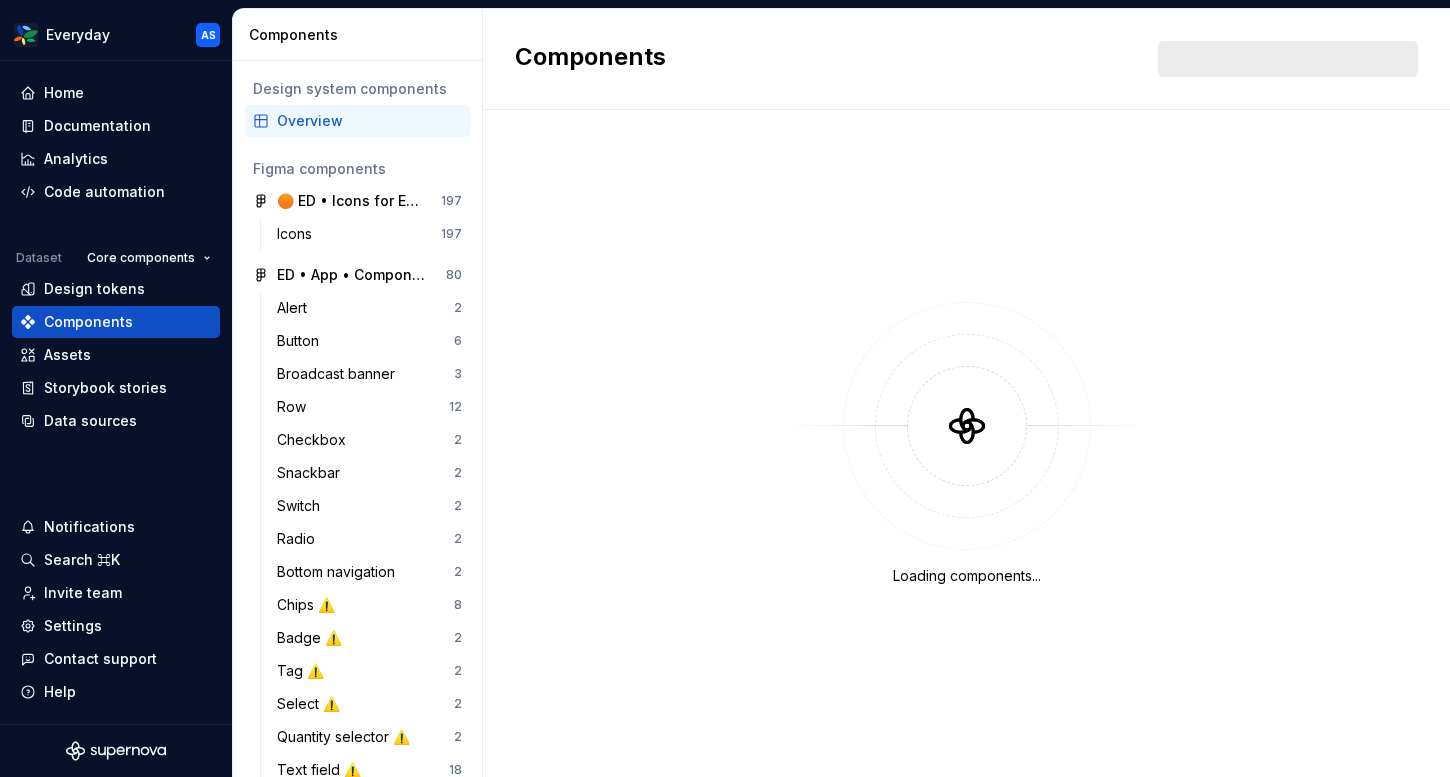 click on "Overview" at bounding box center (369, 121) 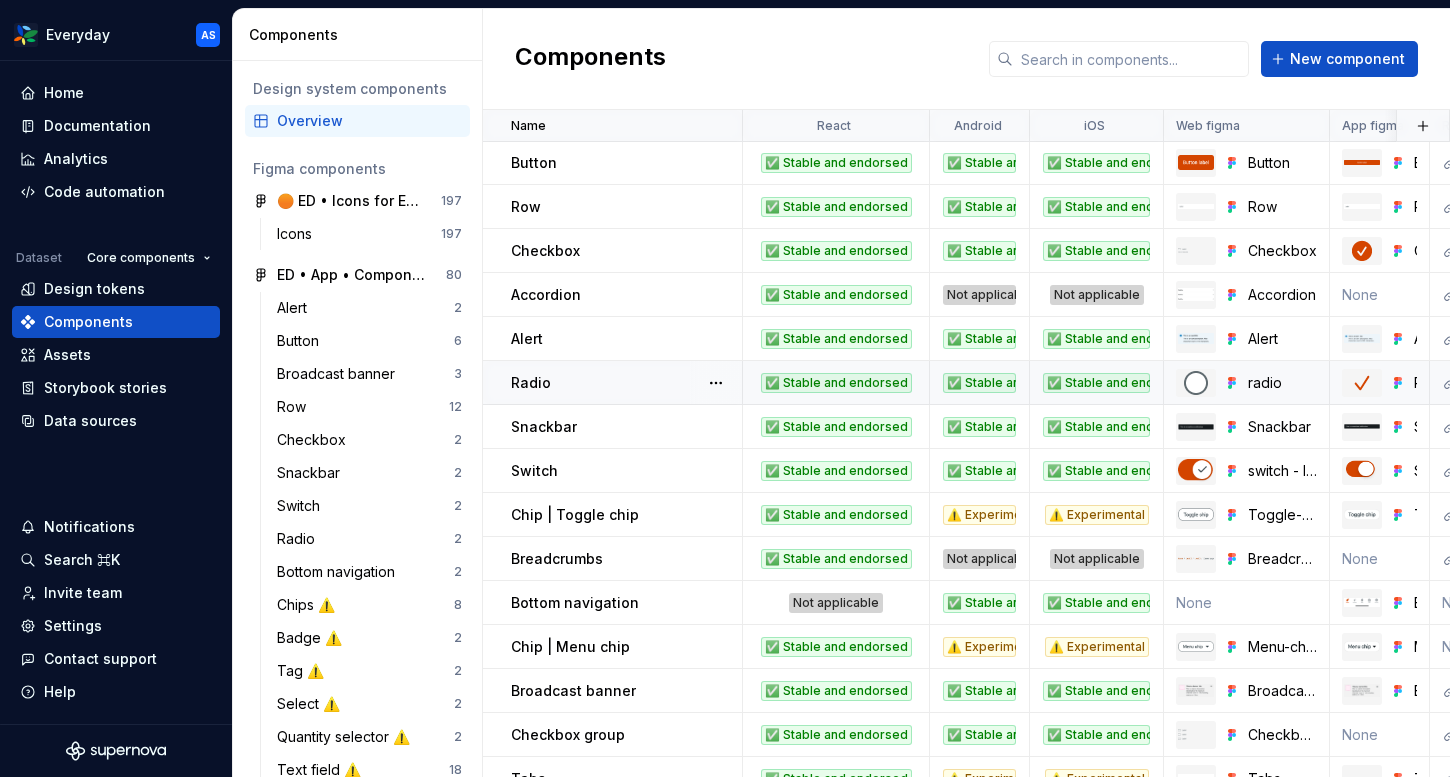 scroll, scrollTop: 0, scrollLeft: 0, axis: both 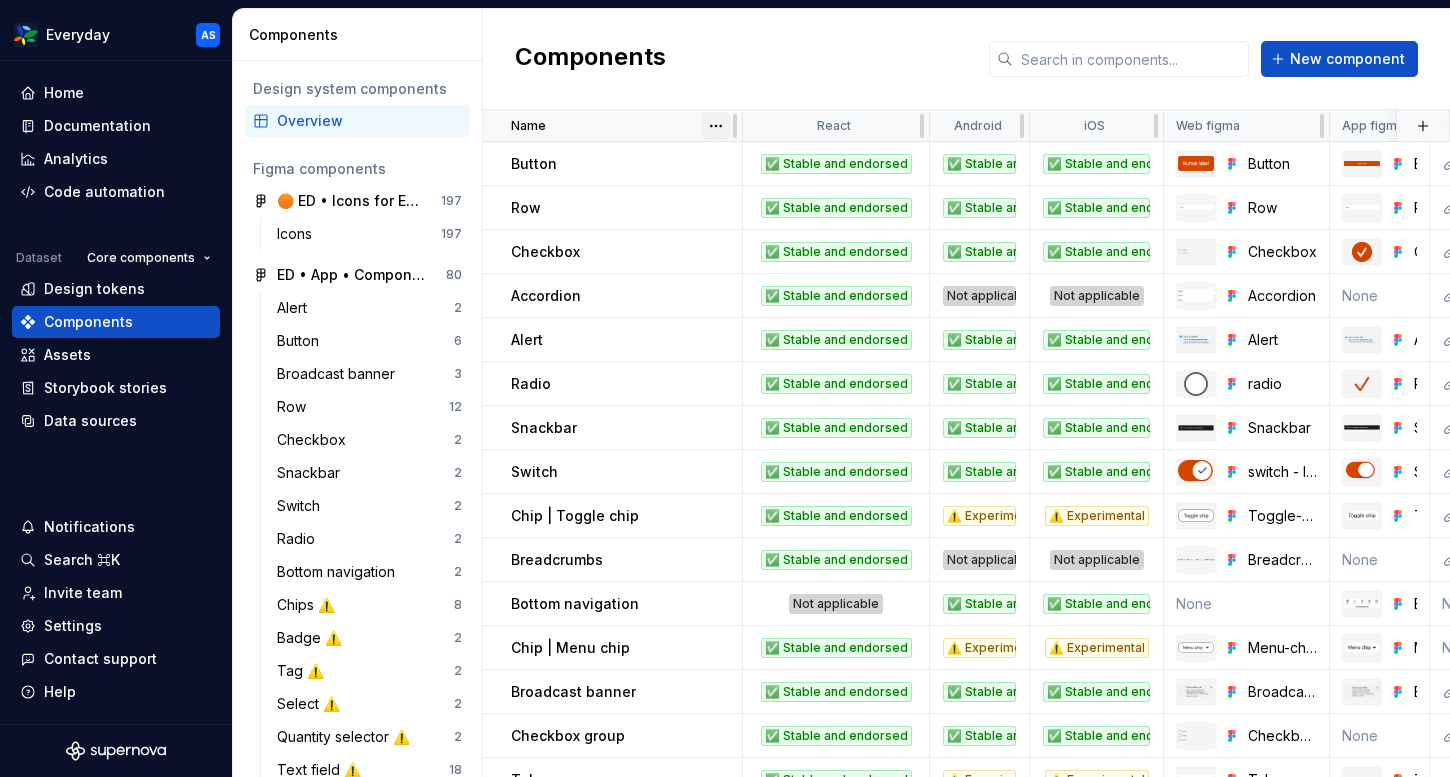 click on "Everyday AS Home Documentation Analytics Code automation Dataset Core components Design tokens Components Assets Storybook stories Data sources Notifications Search ⌘K Invite team Settings Contact support Help Components Design system components Overview Figma components 🟠 ED • Icons for Everyday (CORE) 197 Icons 197 🟧 ED • App • Component Library for Everyday (CORE) 80 Alert 2 Button 6 Broadcast banner 3 Row 12 Checkbox 2 Snackbar 2 Switch 2 Radio 2 Bottom navigation 2 Chips ⚠️ 8 Badge ⚠️ 2 Tag ⚠️ 2 Select ⚠️ 2 Quantity selector ⚠️ 2 Text field ⚠️ 18 🚫 Document components 2 Tabs ⚠️ 5 List ⚠️ 1 Divider ⚠️ 2 Progress indicators ⚠️ 3 🟧 ED • Web • Component Library for Everyday (CORE) 59 Alert 1 Accordion 3 Button 1 Breadcrumbs 1 Checkbox group 1 Broadcast banner 2 Link 1 Row 6 Radio group 2 Checkbox 2 Snackbar 1 Switch 3 Select 1 Tabs 1 Chips 4 Text field 9 Toggletip 1 Badge ⚠️ 1 Carousel controls ⚠️ 3 Combobox ⚠️ 1 Tag ⚠️ 1 2 4 2 1" at bounding box center [725, 388] 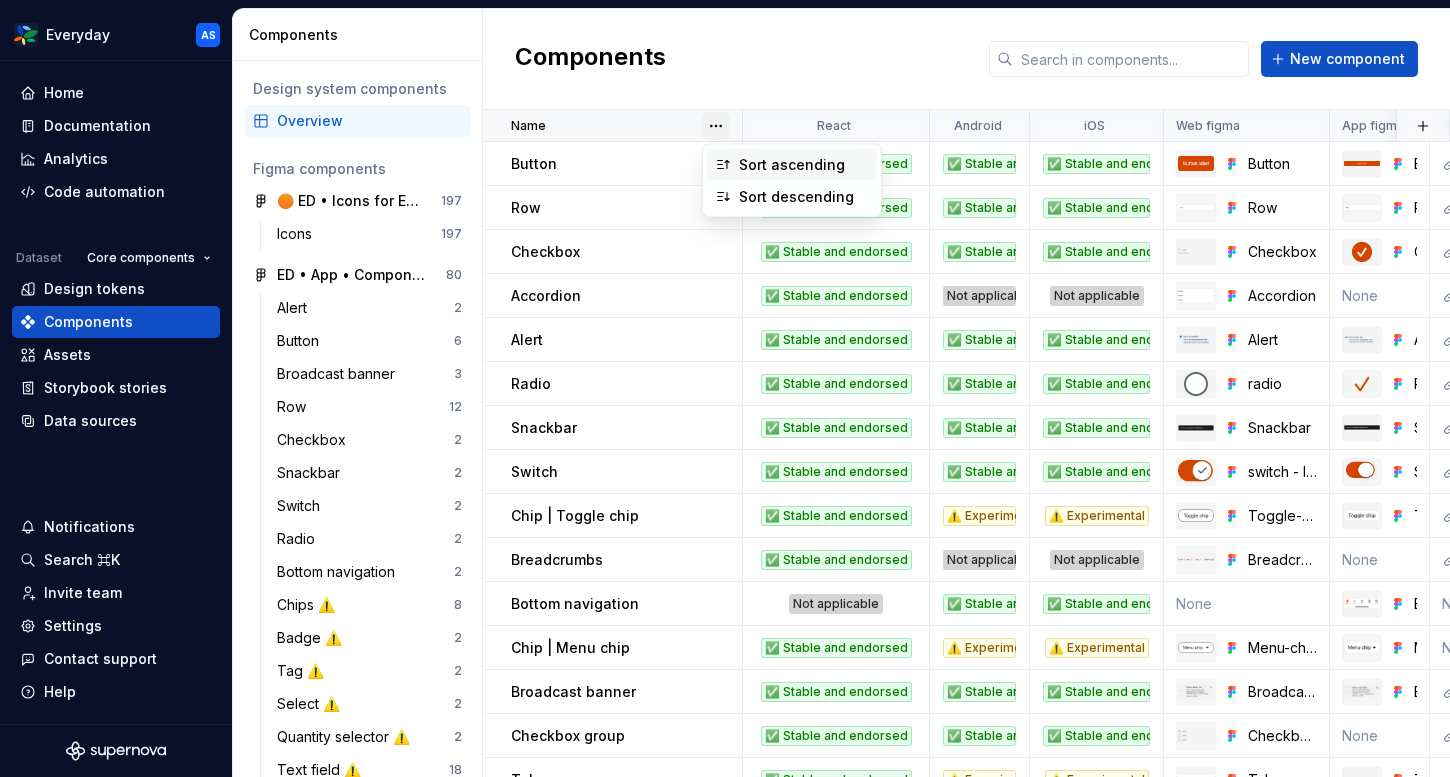 click on "Sort ascending" at bounding box center [804, 165] 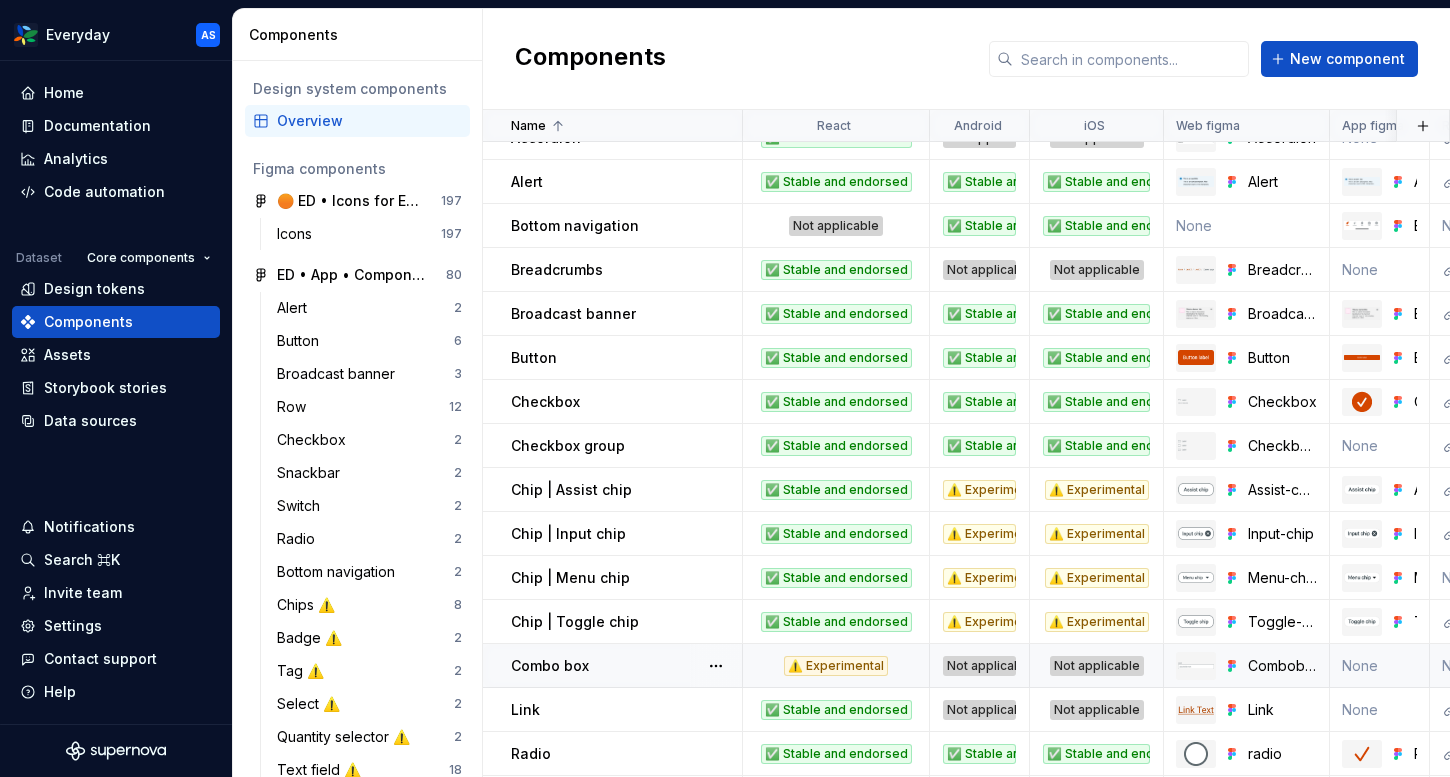 scroll, scrollTop: 0, scrollLeft: 0, axis: both 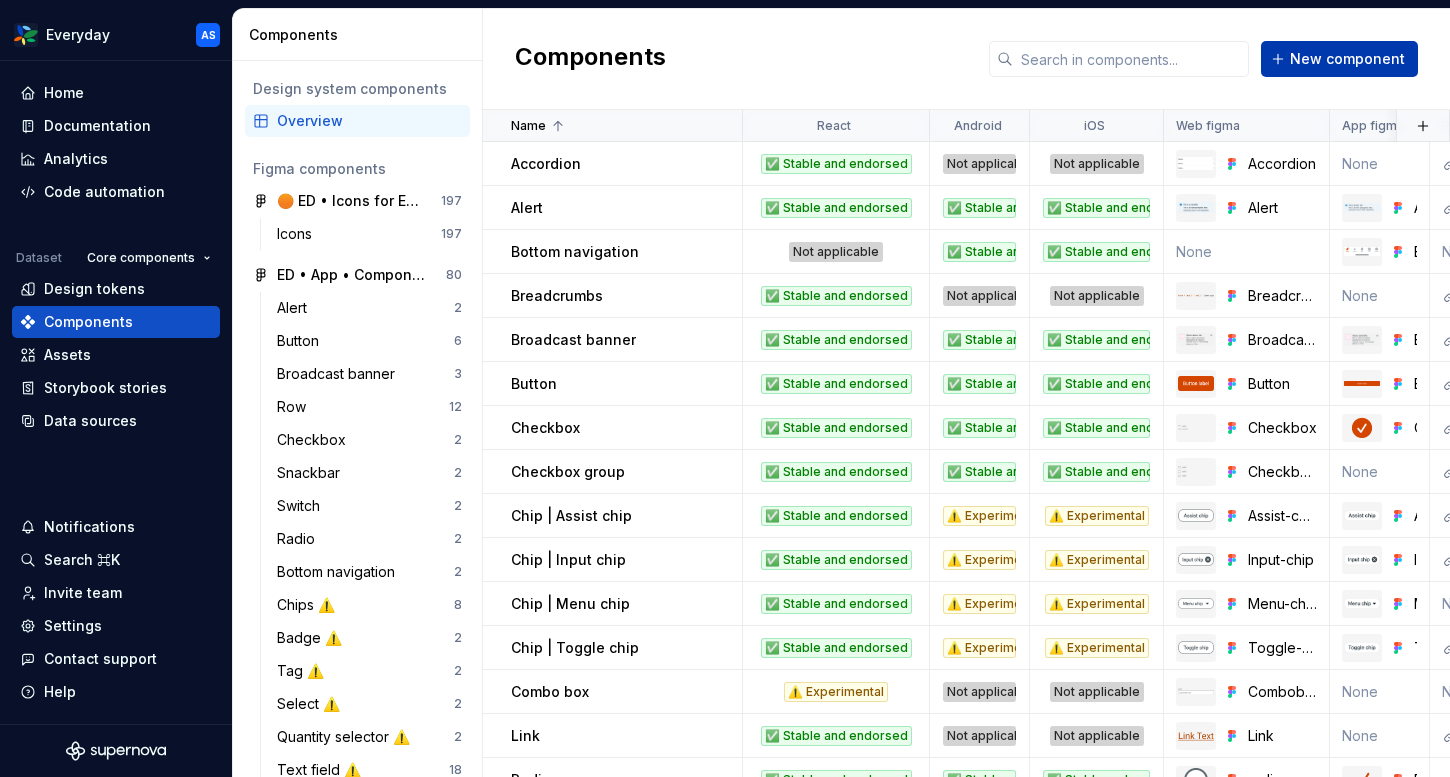 click on "New component" at bounding box center [1347, 59] 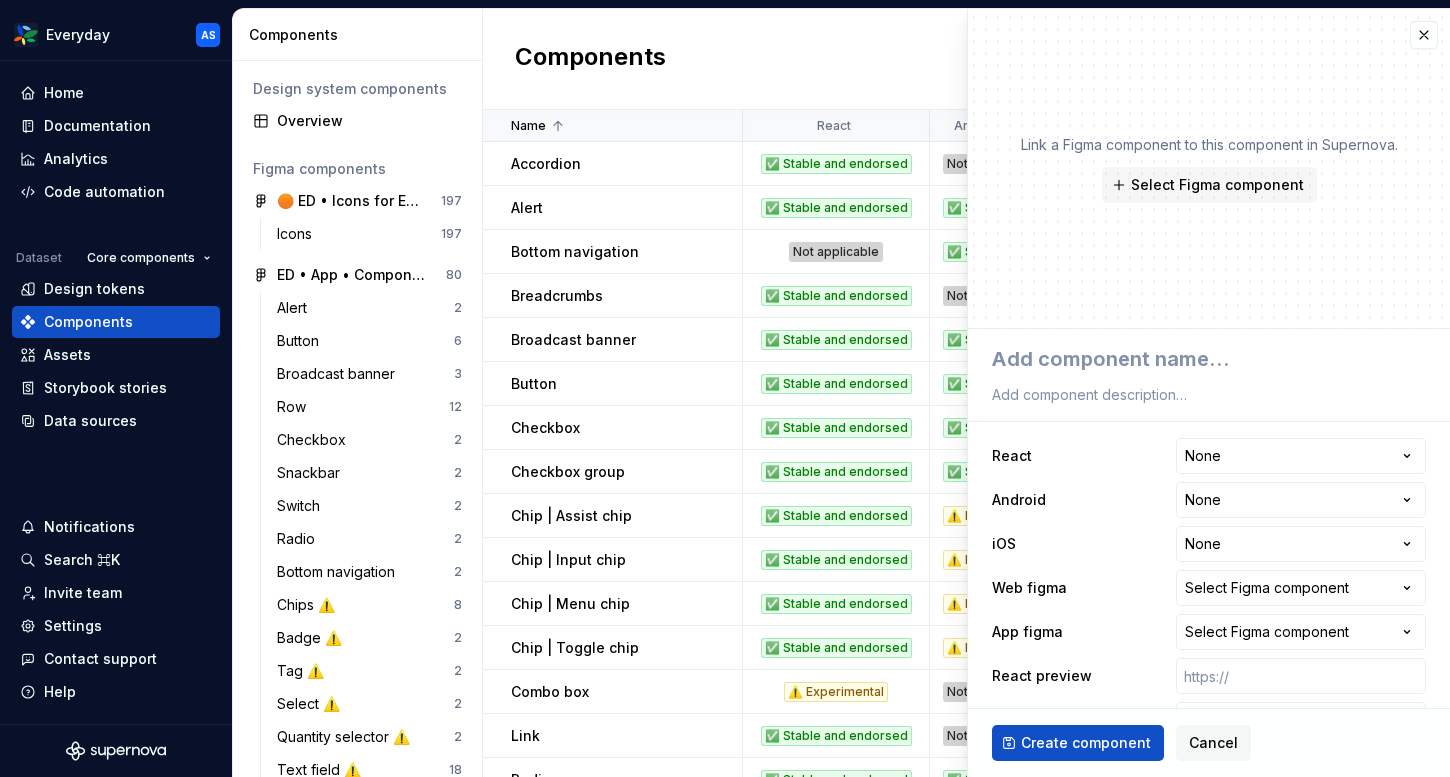type on "*" 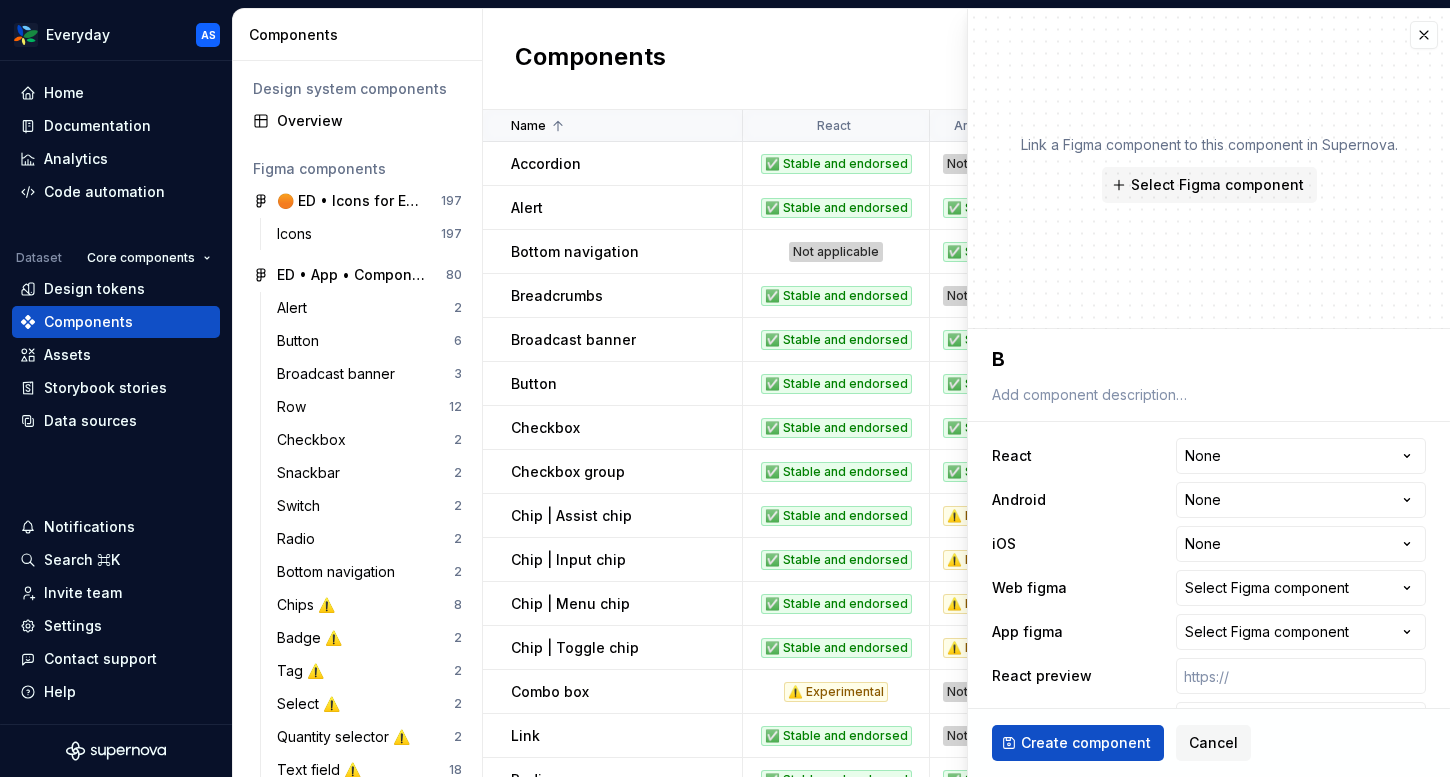 type on "*" 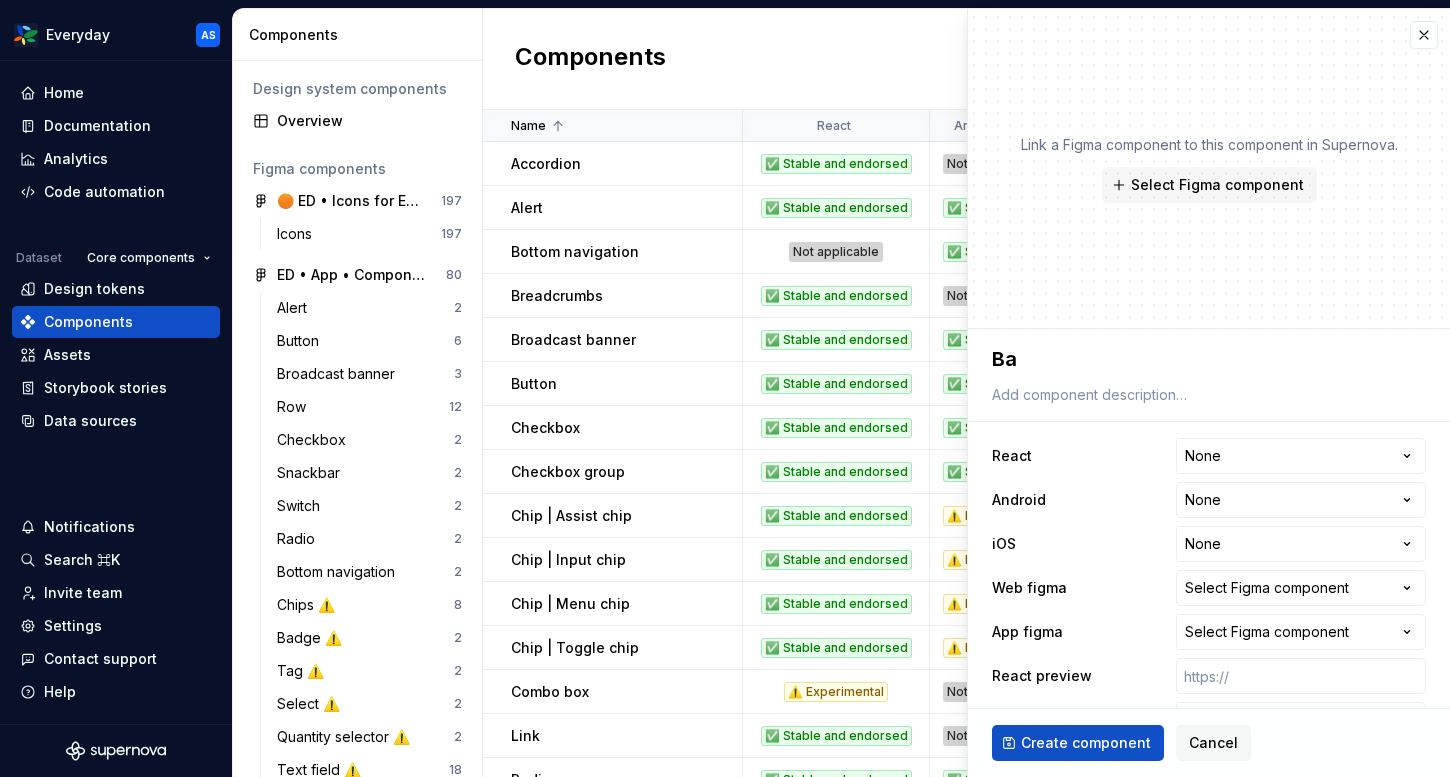 type on "*" 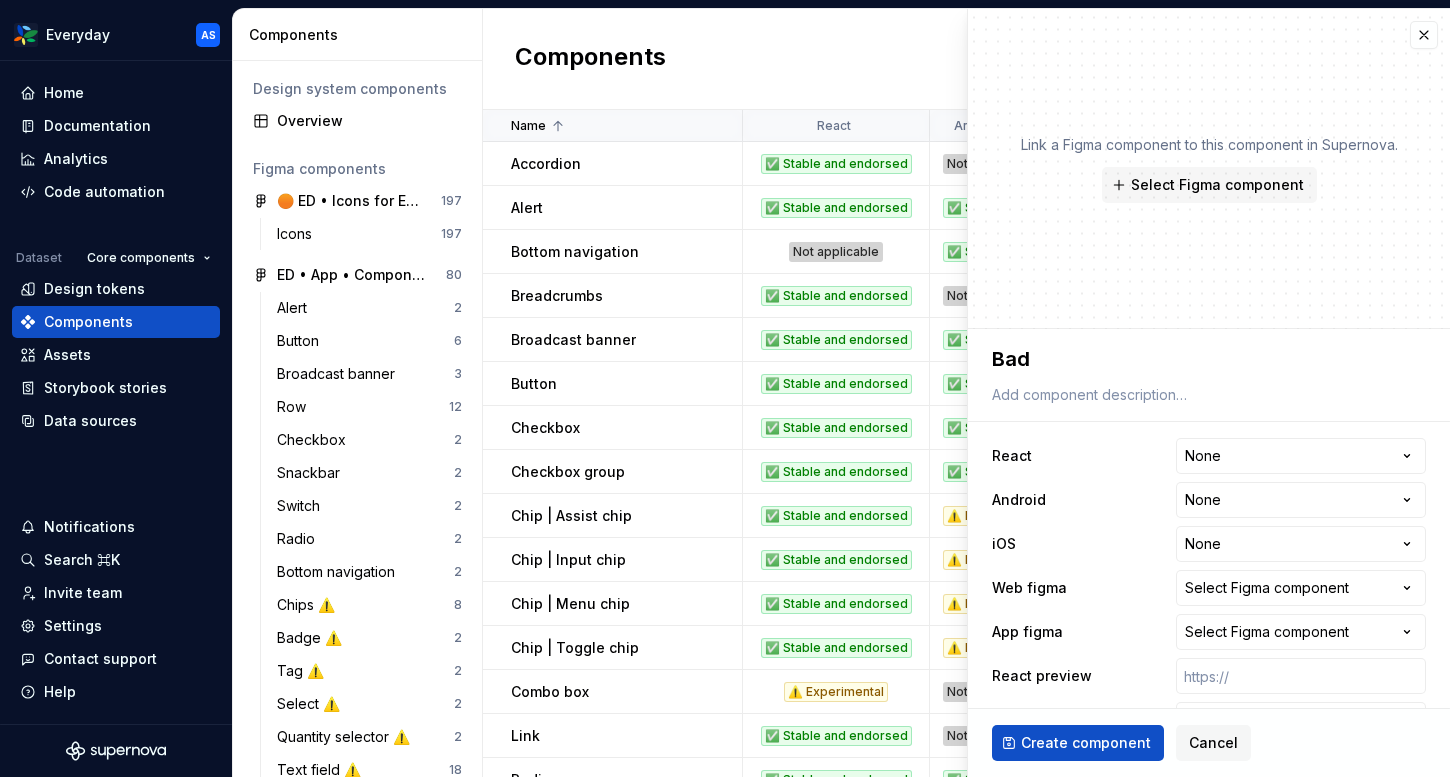 type on "*" 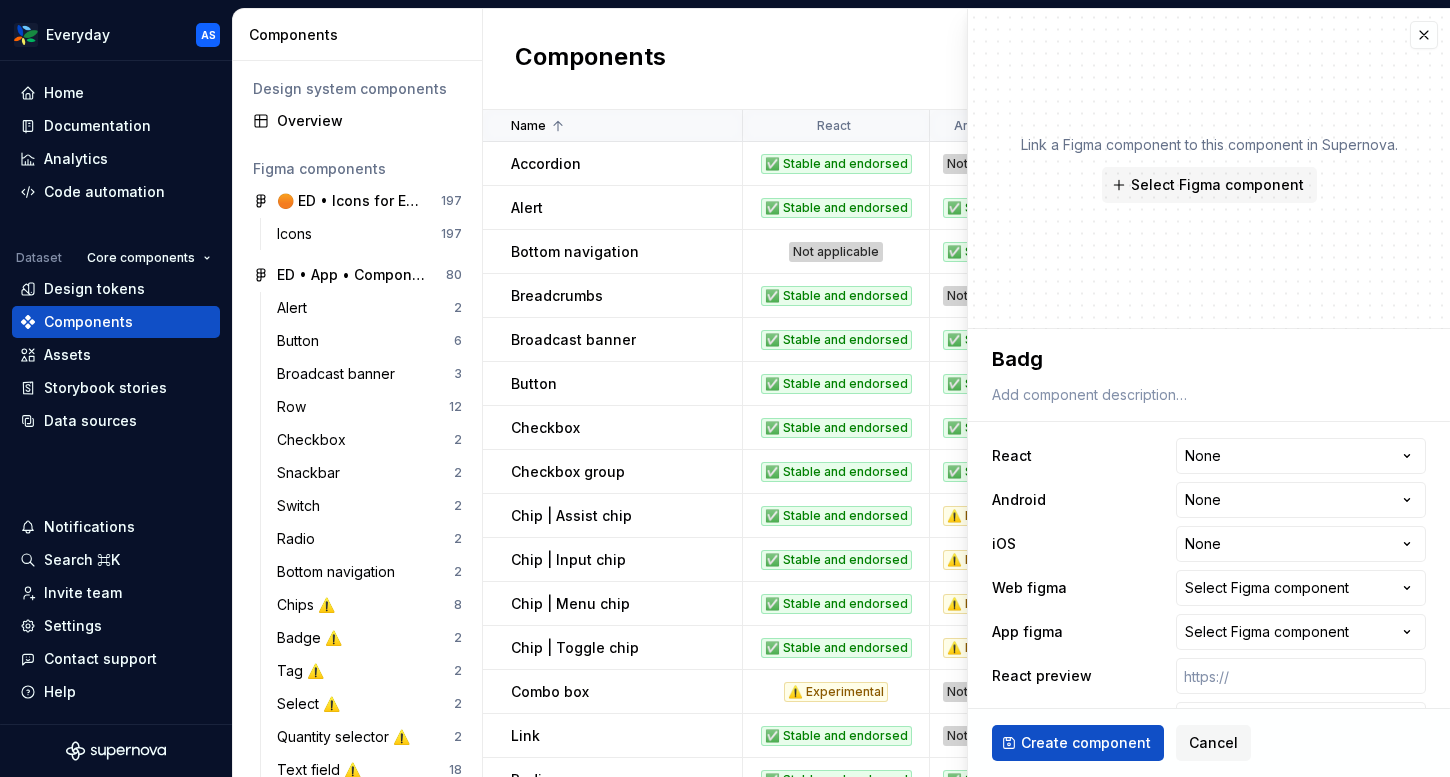 type on "*" 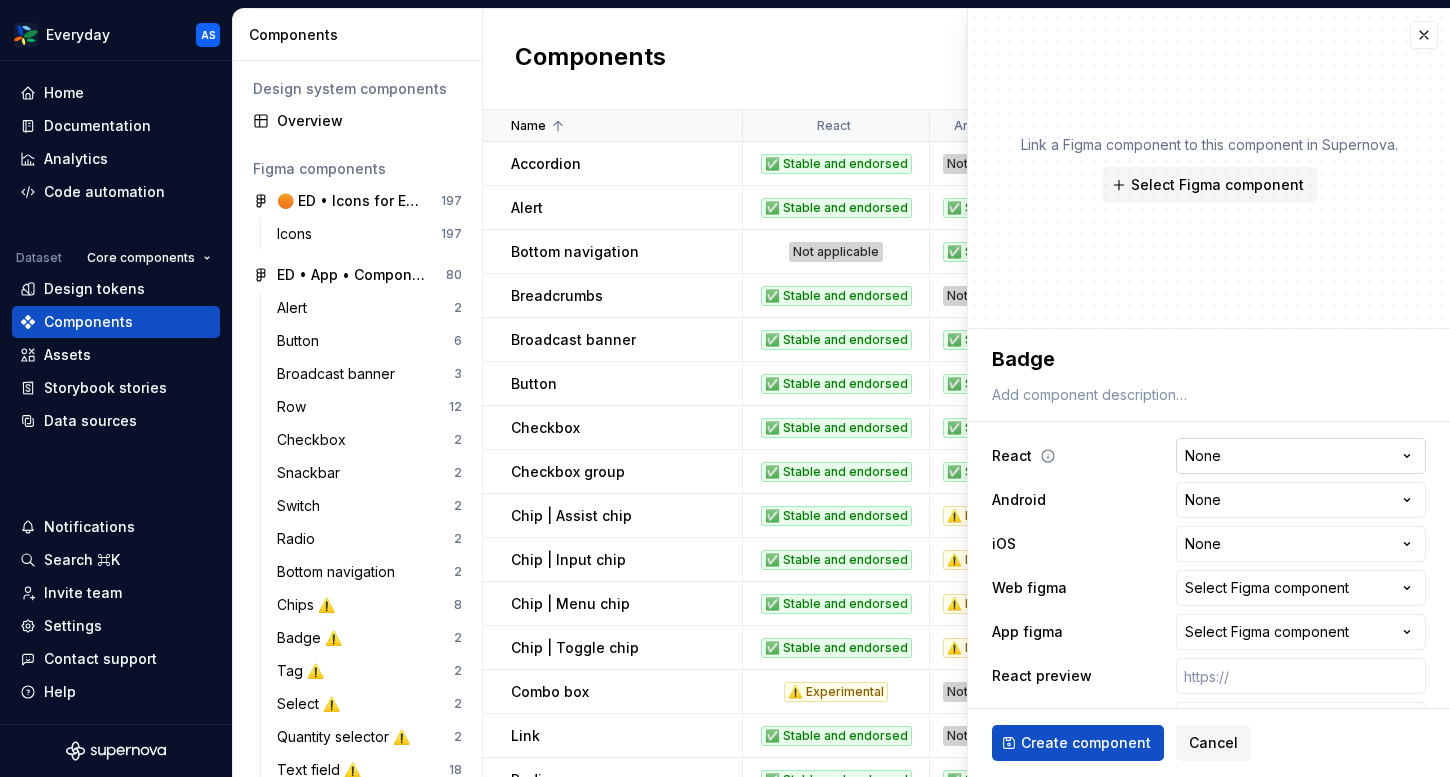 type on "Badge" 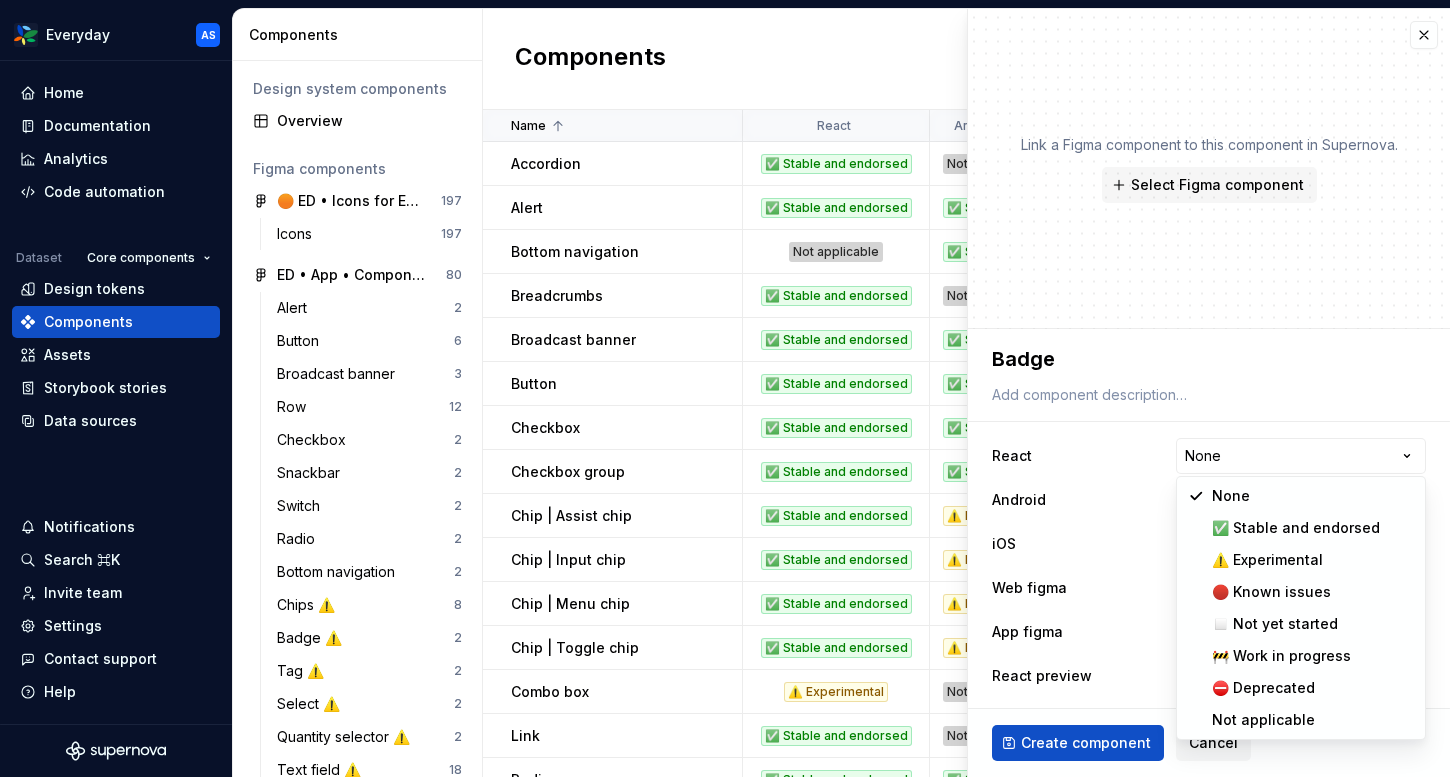 select on "**********" 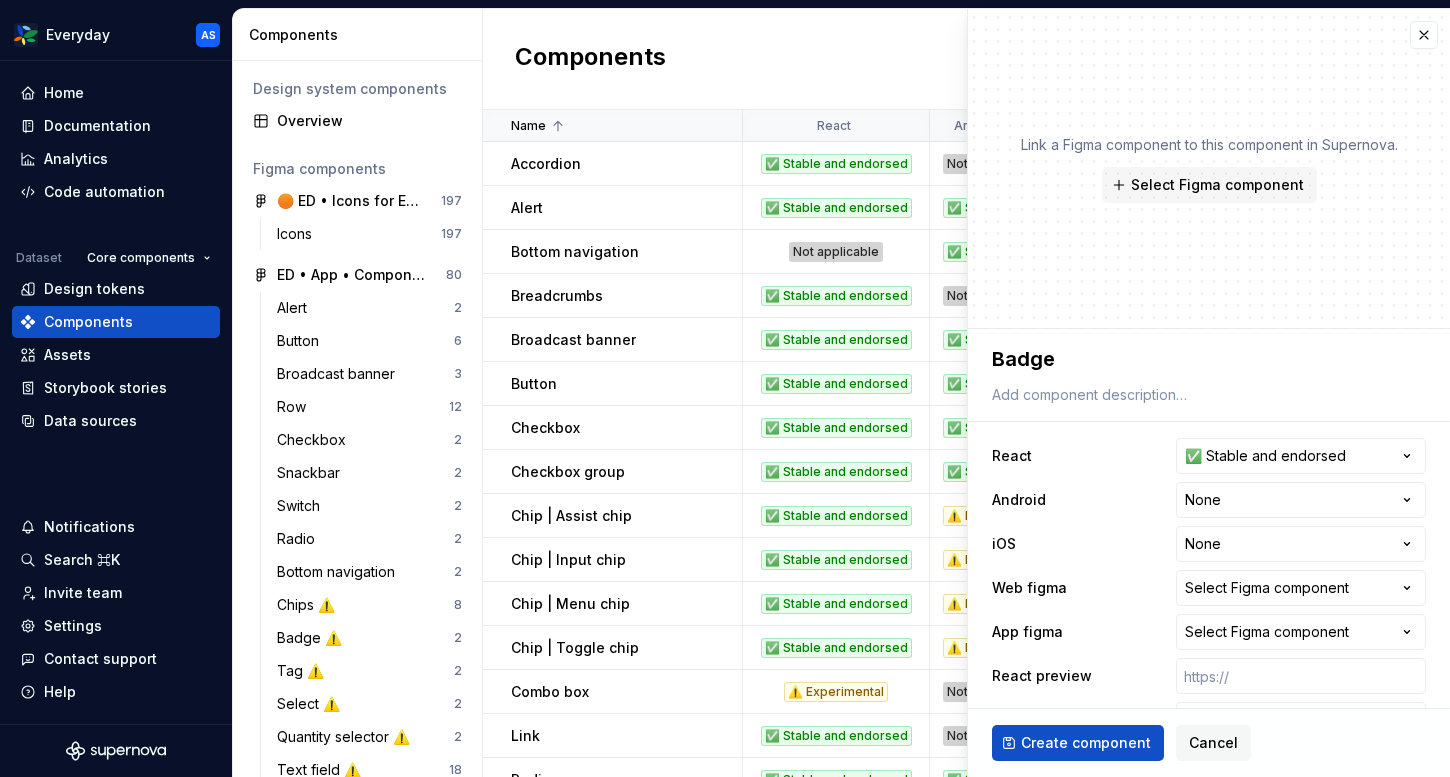 type on "*" 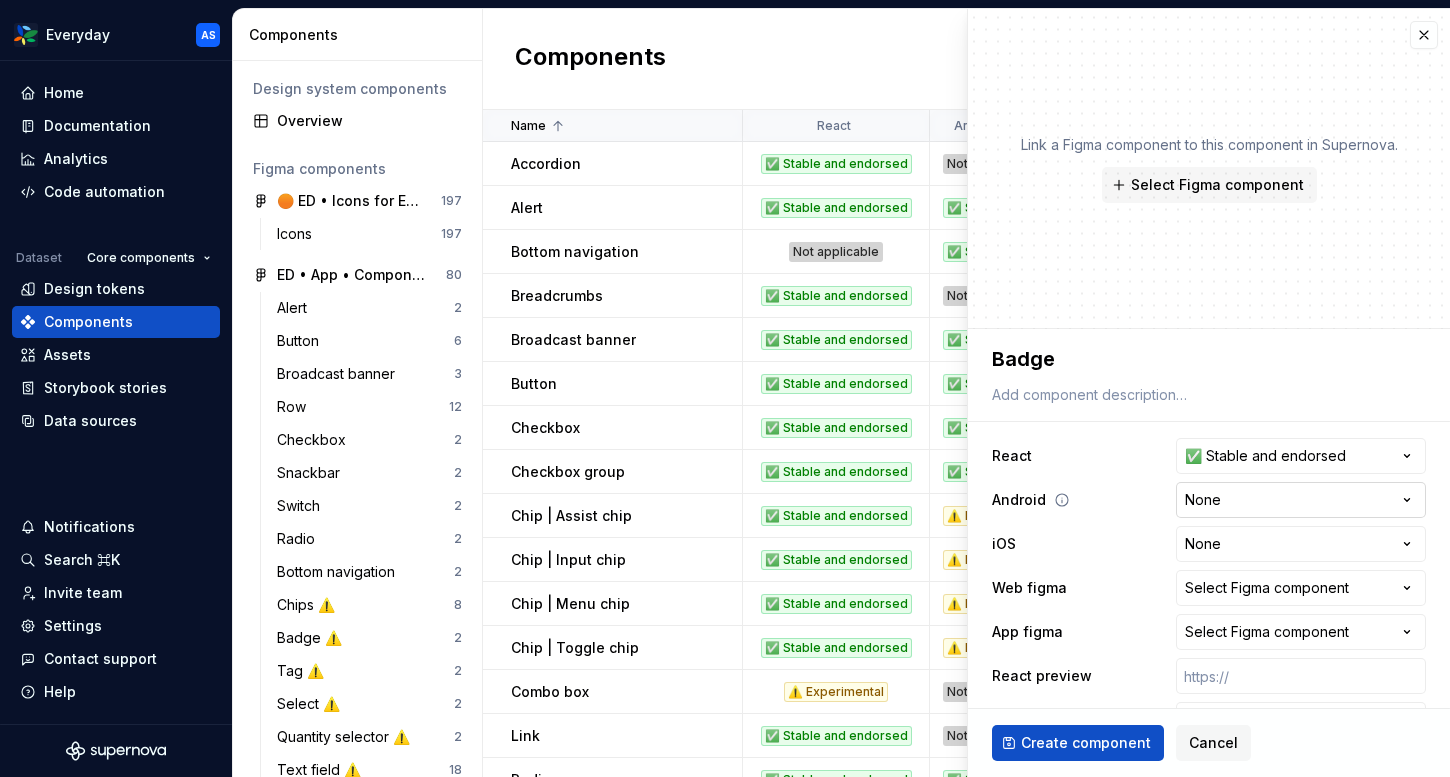 click on "Everyday AS Home Documentation Analytics Code automation Dataset Core components Design tokens Components Assets Storybook stories Data sources Notifications Search ⌘K Invite team Settings Contact support Help Components Design system components Overview Figma components 🟠 ED • Icons for Everyday (CORE) 197 Icons 197 🟧 ED • App • Component Library for Everyday (CORE) 80 Alert 2 Button 6 Broadcast banner 3 Row 12 Checkbox 2 Snackbar 2 Switch 2 Radio 2 Bottom navigation 2 Chips ⚠️ 8 Badge ⚠️ 2 Tag ⚠️ 2 Select ⚠️ 2 Quantity selector ⚠️ 2 Text field ⚠️ 18 🚫 Document components 2 Tabs ⚠️ 5 List ⚠️ 1 Divider ⚠️ 2 Progress indicators ⚠️ 3 🟧 ED • Web • Component Library for Everyday (CORE) 59 Alert 1 Accordion 3 Button 1 Breadcrumbs 1 Checkbox group 1 Broadcast banner 2 Link 1 Row 6 Radio group 2 Checkbox 2 Snackbar 1 Switch 3 Select 1 Tabs 1 Chips 4 Text field 9 Toggletip 1 Badge ⚠️ 1 Carousel controls ⚠️ 3 Combobox ⚠️ 1 Tag ⚠️ 1 2 4 2 1" at bounding box center (725, 388) 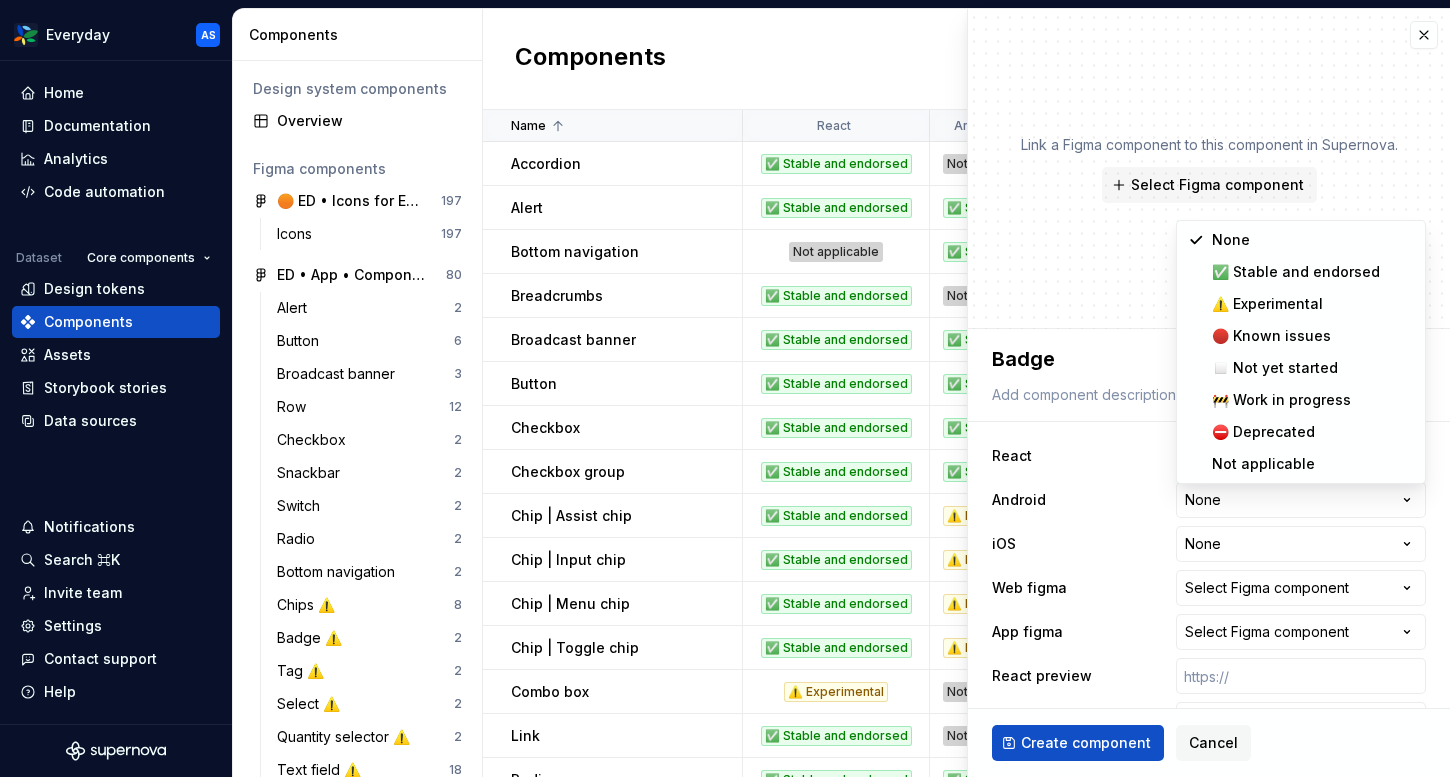 select on "**********" 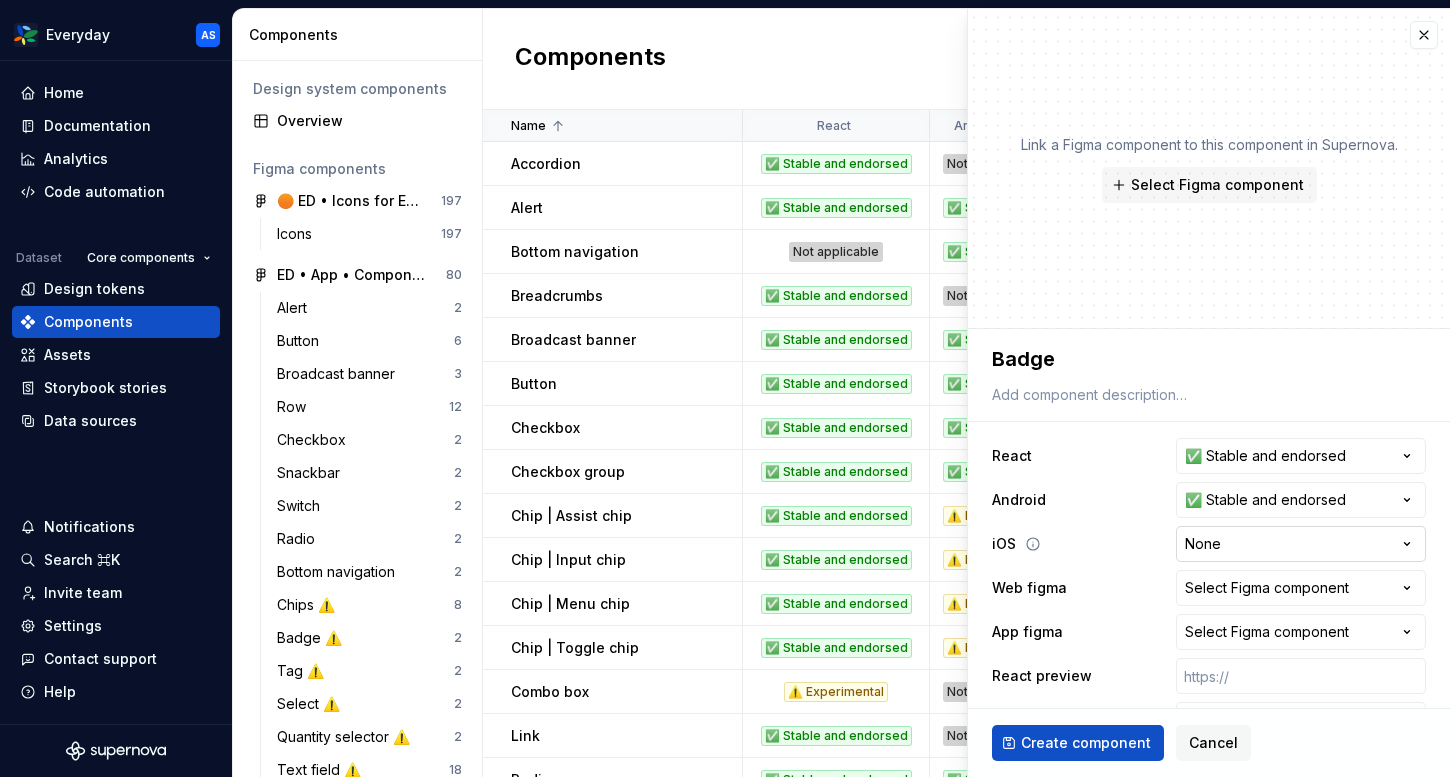 click on "Everyday AS Home Documentation Analytics Code automation Dataset Core components Design tokens Components Assets Storybook stories Data sources Notifications Search ⌘K Invite team Settings Contact support Help Components Design system components Overview Figma components 🟠 ED • Icons for Everyday (CORE) 197 Icons 197 🟧 ED • App • Component Library for Everyday (CORE) 80 Alert 2 Button 6 Broadcast banner 3 Row 12 Checkbox 2 Snackbar 2 Switch 2 Radio 2 Bottom navigation 2 Chips ⚠️ 8 Badge ⚠️ 2 Tag ⚠️ 2 Select ⚠️ 2 Quantity selector ⚠️ 2 Text field ⚠️ 18 🚫 Document components 2 Tabs ⚠️ 5 List ⚠️ 1 Divider ⚠️ 2 Progress indicators ⚠️ 3 🟧 ED • Web • Component Library for Everyday (CORE) 59 Alert 1 Accordion 3 Button 1 Breadcrumbs 1 Checkbox group 1 Broadcast banner 2 Link 1 Row 6 Radio group 2 Checkbox 2 Snackbar 1 Switch 3 Select 1 Tabs 1 Chips 4 Text field 9 Toggletip 1 Badge ⚠️ 1 Carousel controls ⚠️ 3 Combobox ⚠️ 1 Tag ⚠️ 1 2 4 2 1" at bounding box center [725, 388] 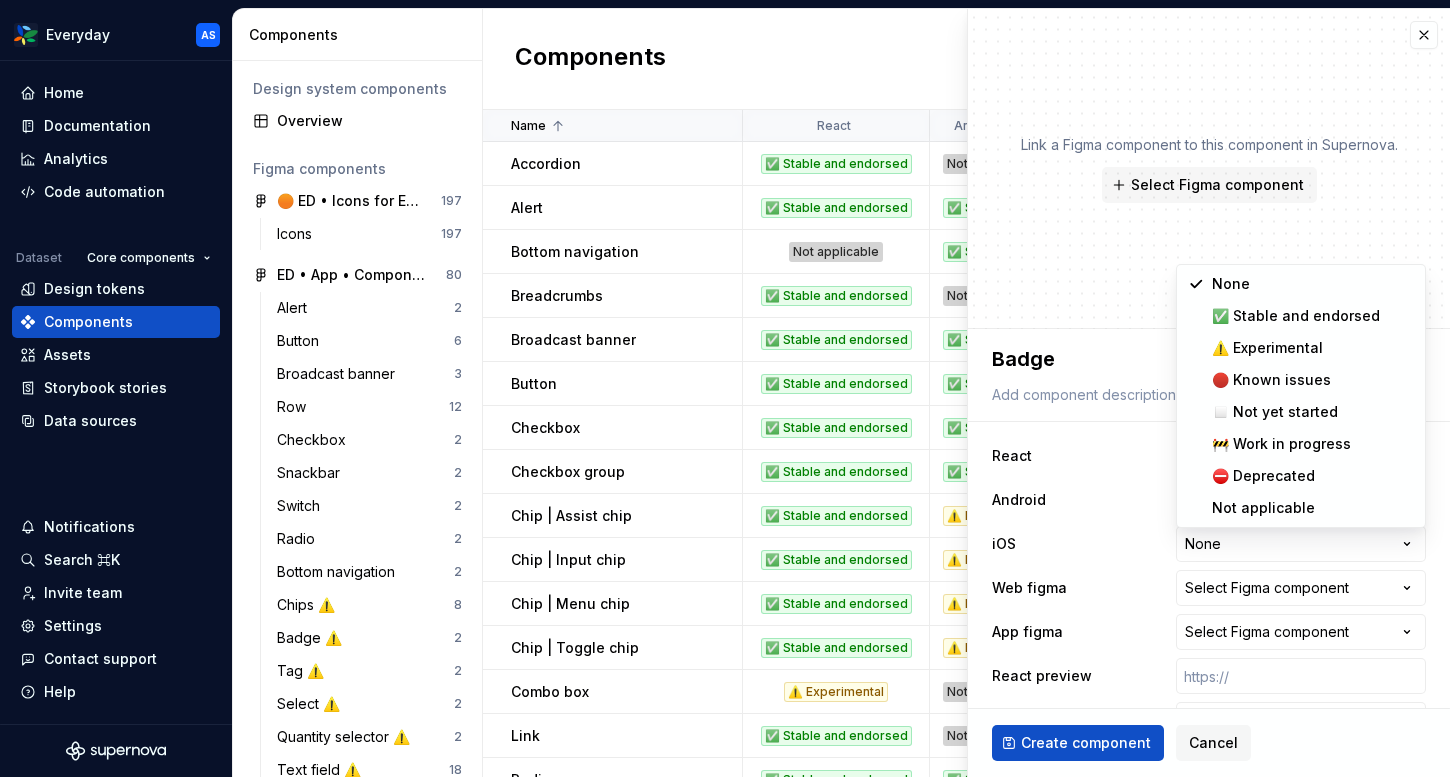 select on "**********" 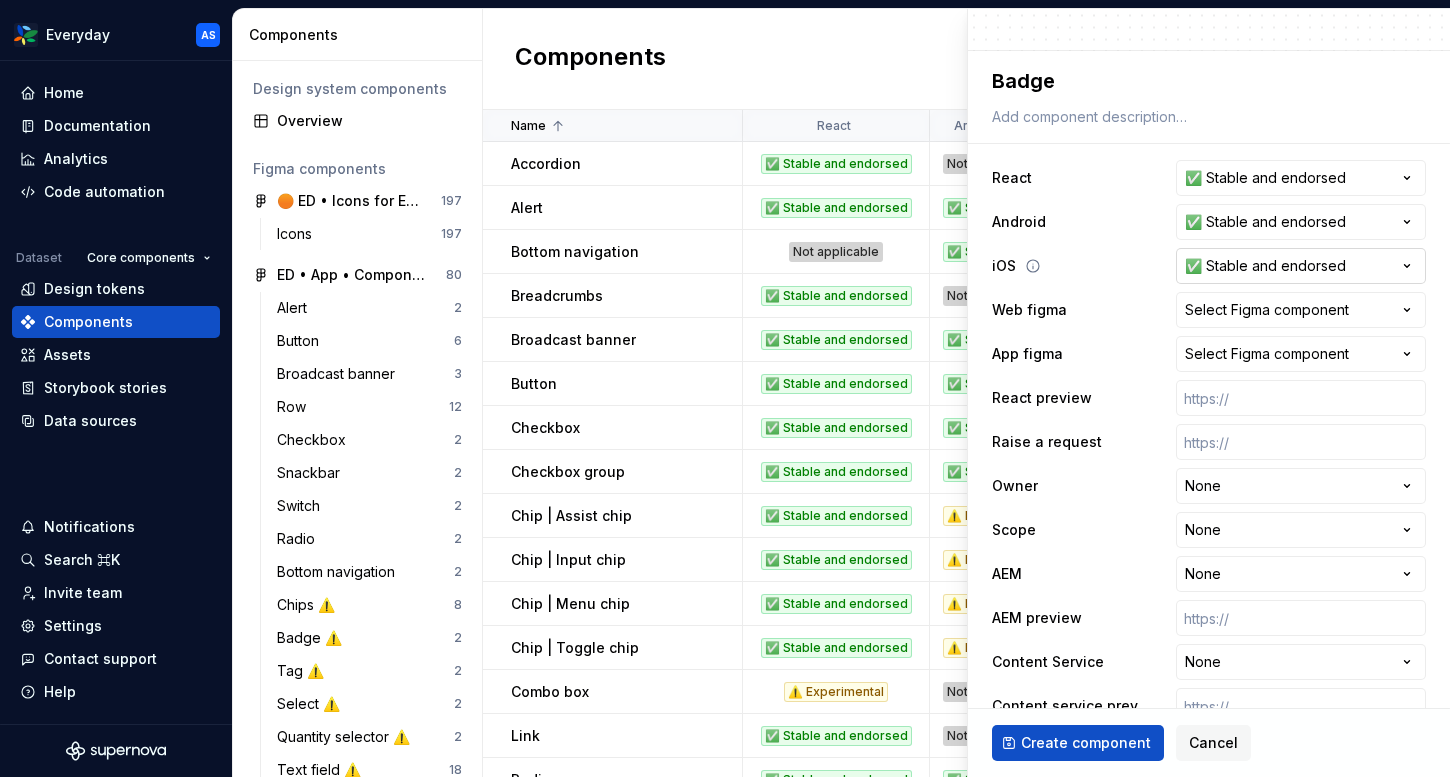 scroll, scrollTop: 329, scrollLeft: 0, axis: vertical 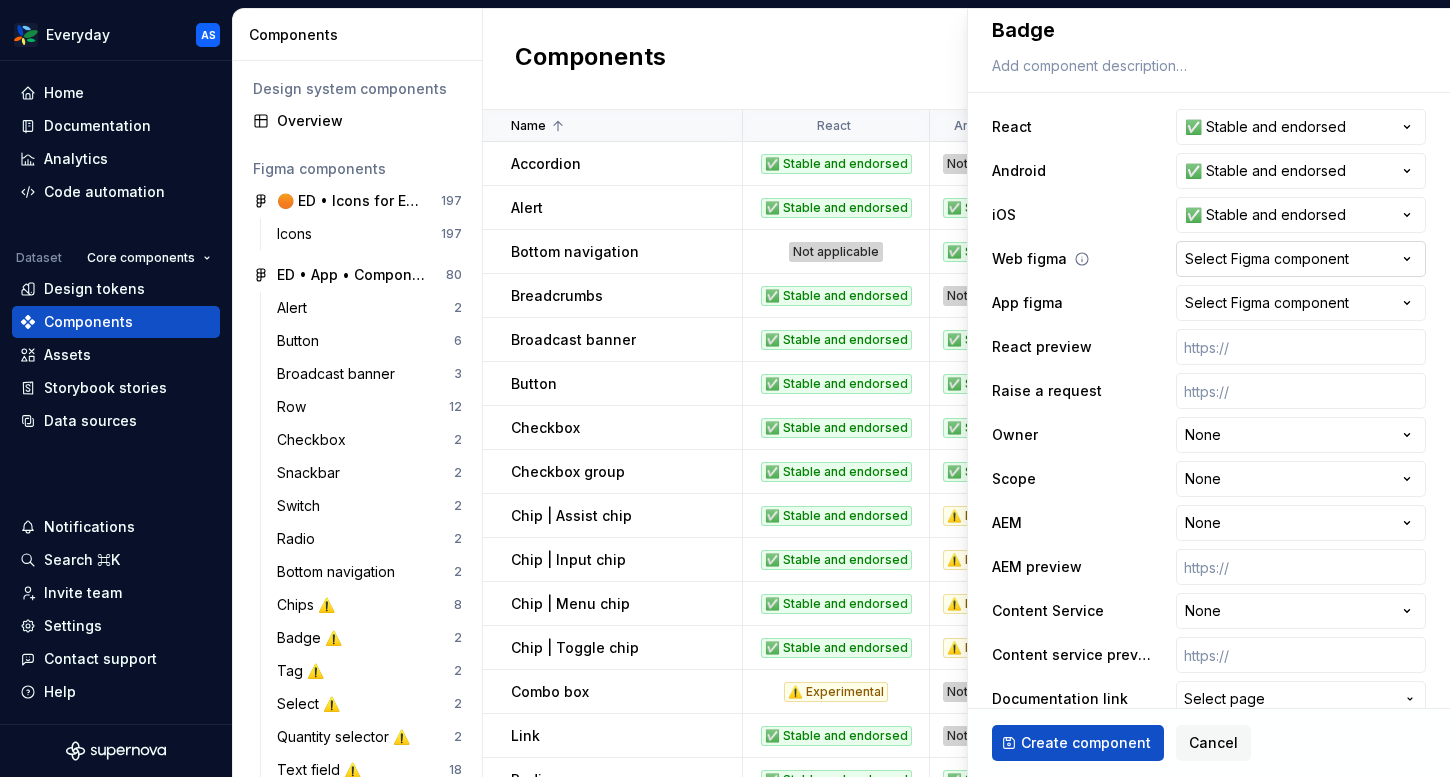 click on "Select Figma component" at bounding box center (1267, 259) 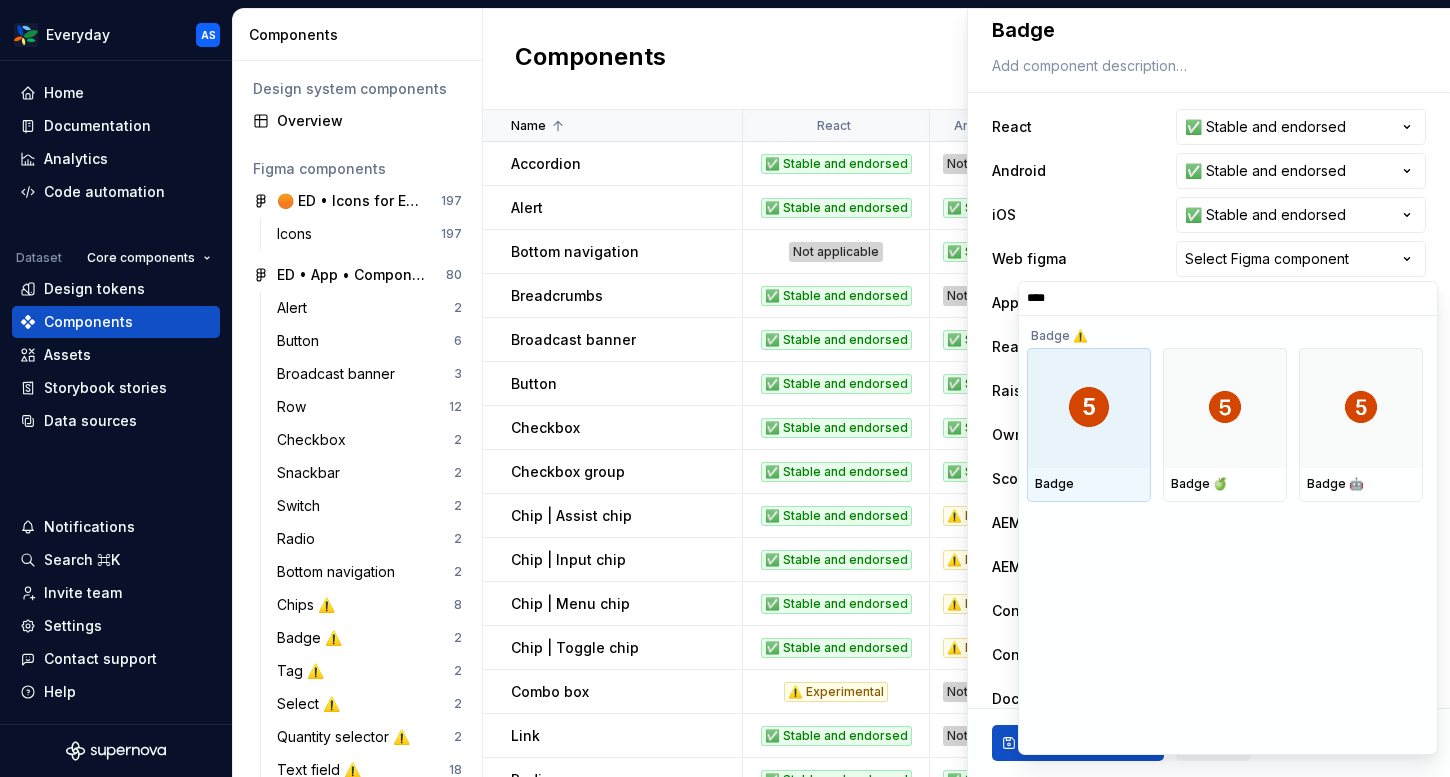 type on "*****" 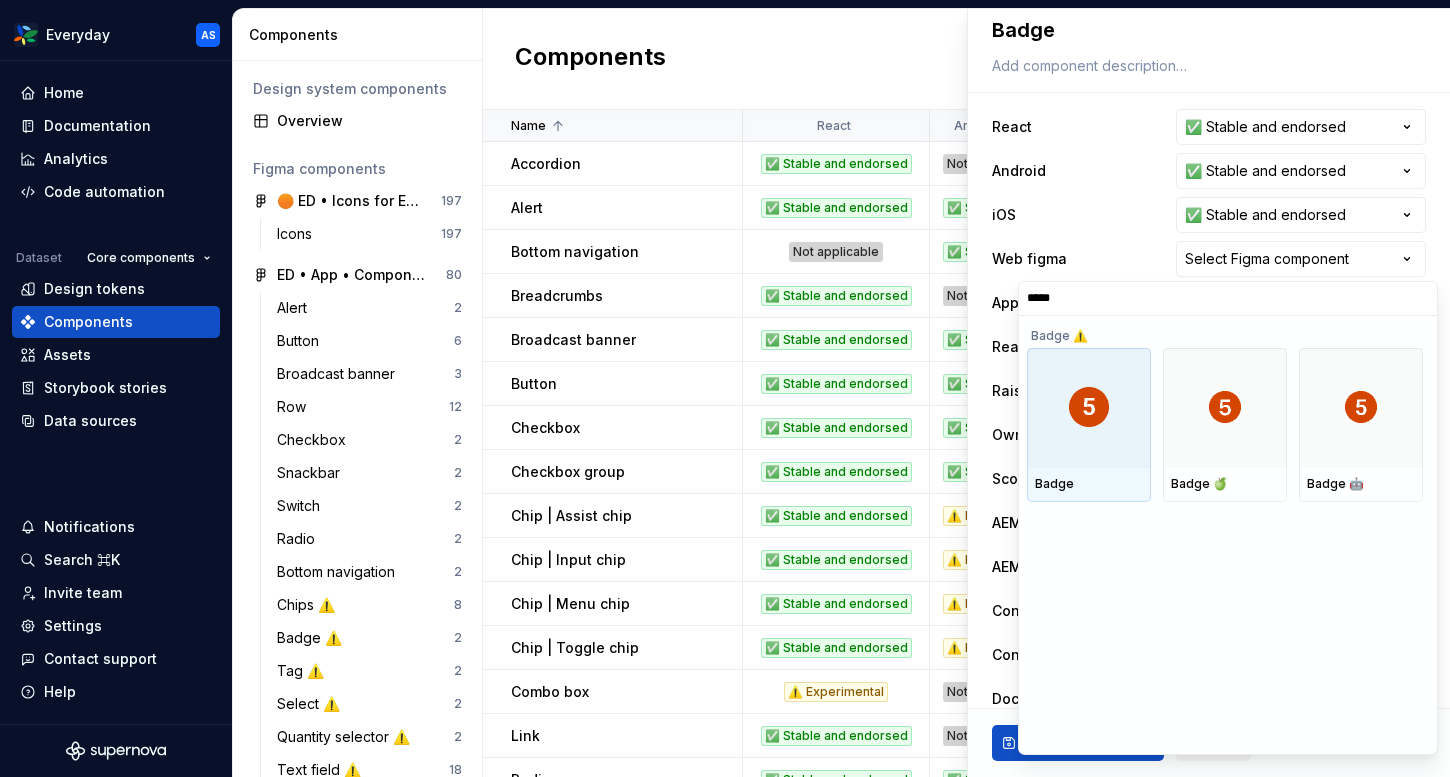 click at bounding box center [1089, 408] 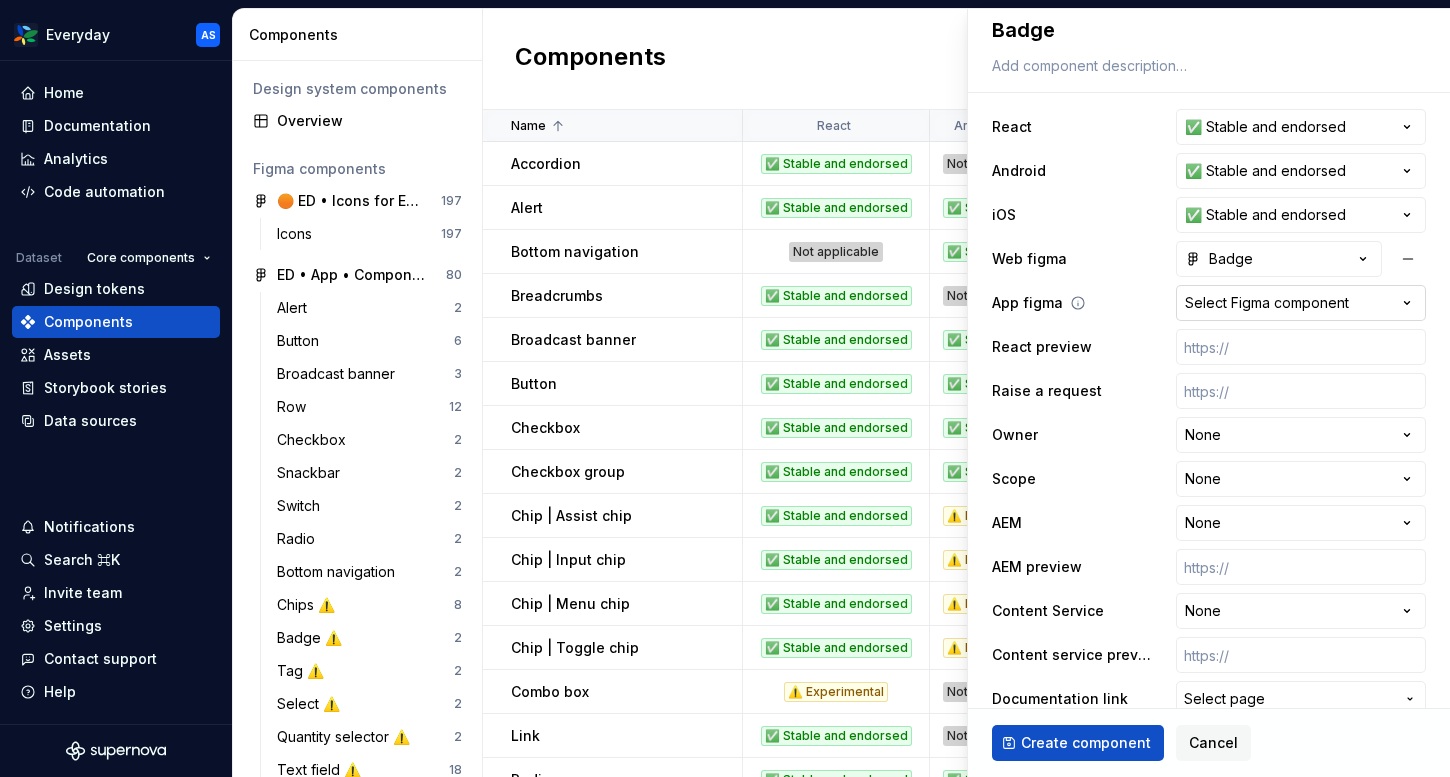 click on "Select Figma component" at bounding box center (1267, 303) 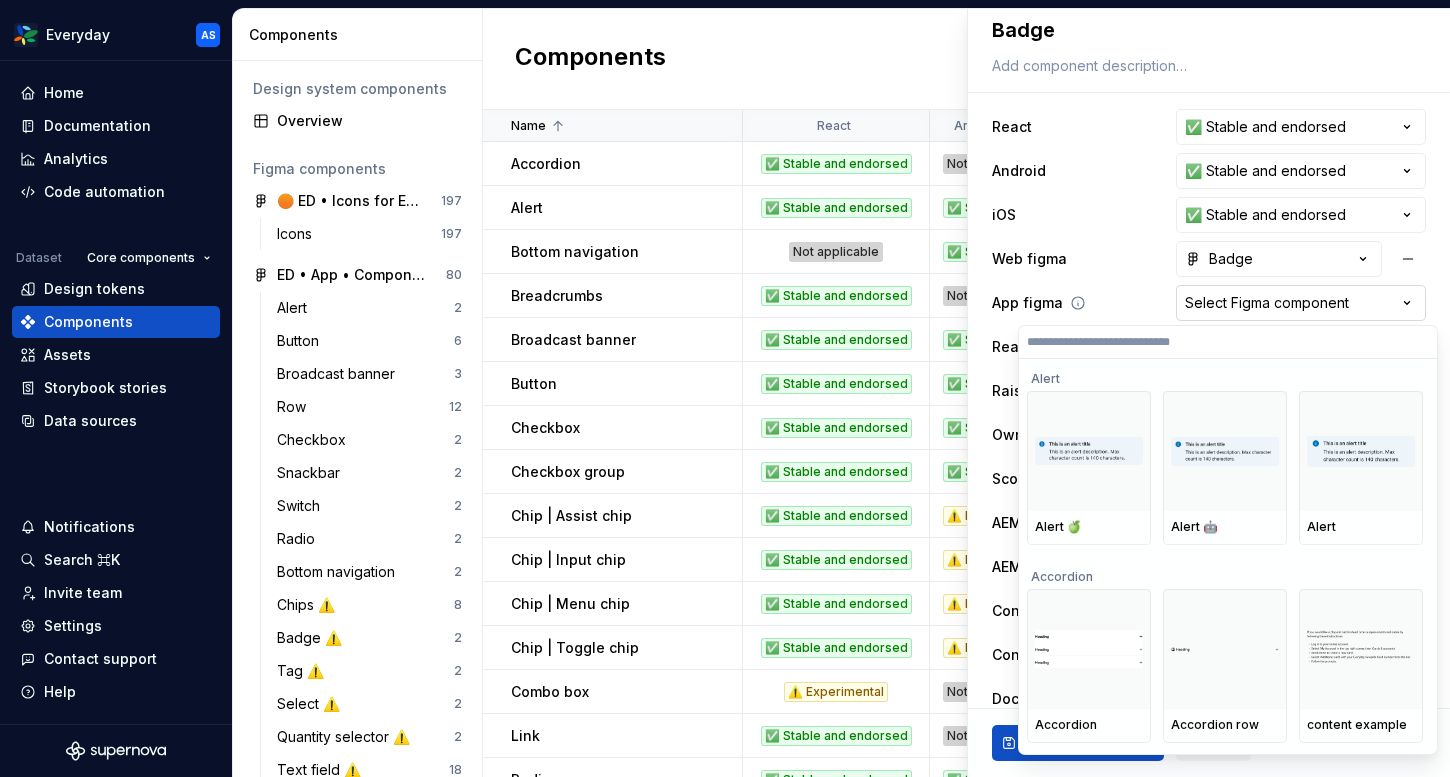 type on "*" 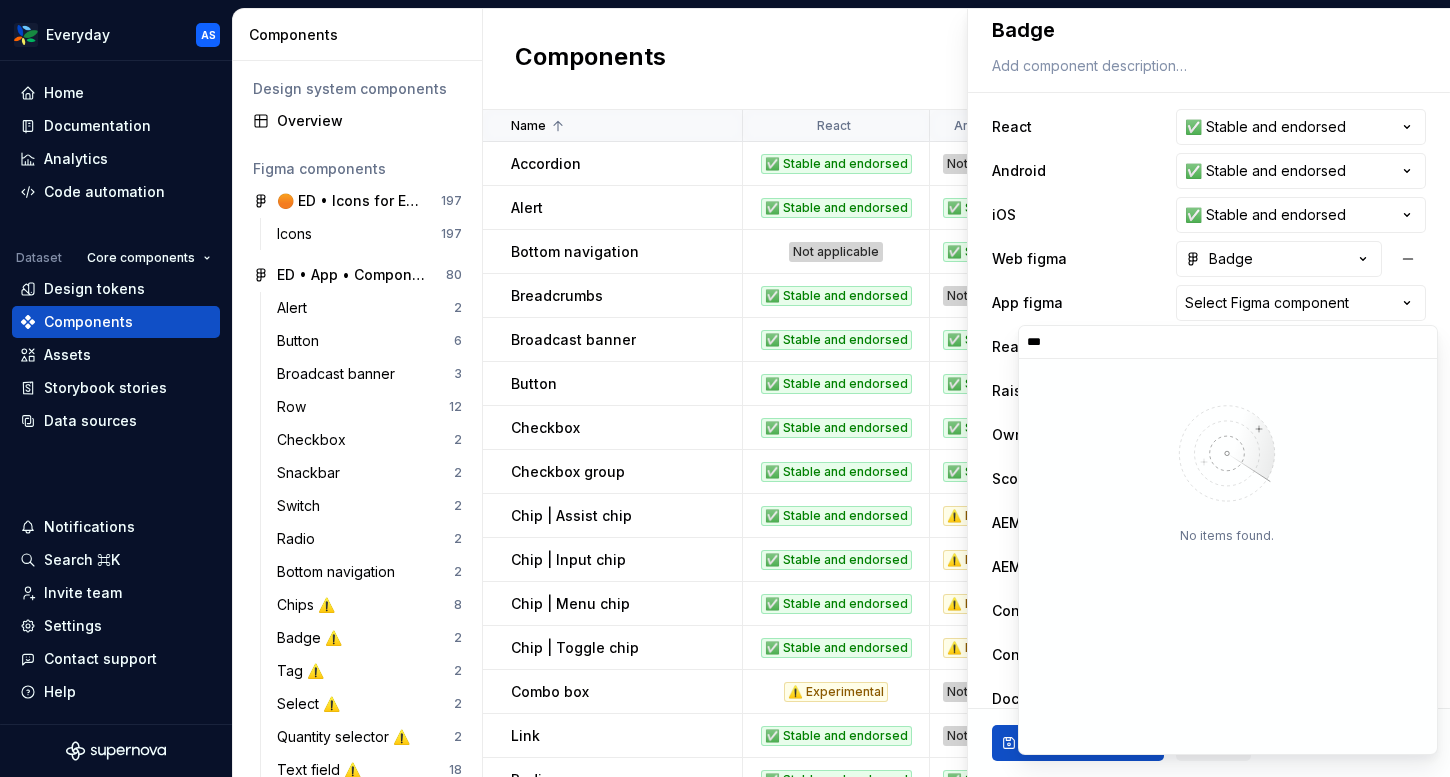 type on "***" 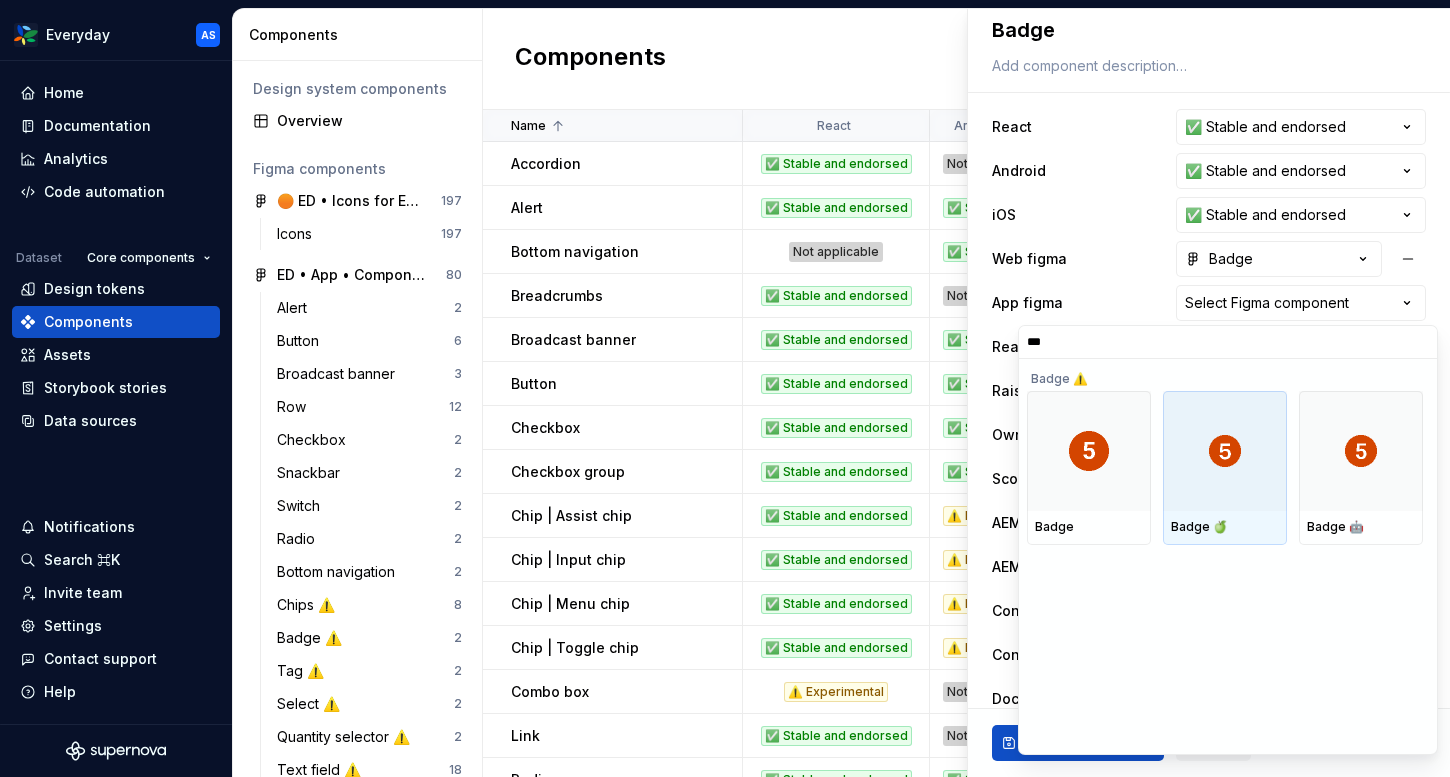 click at bounding box center (1225, 451) 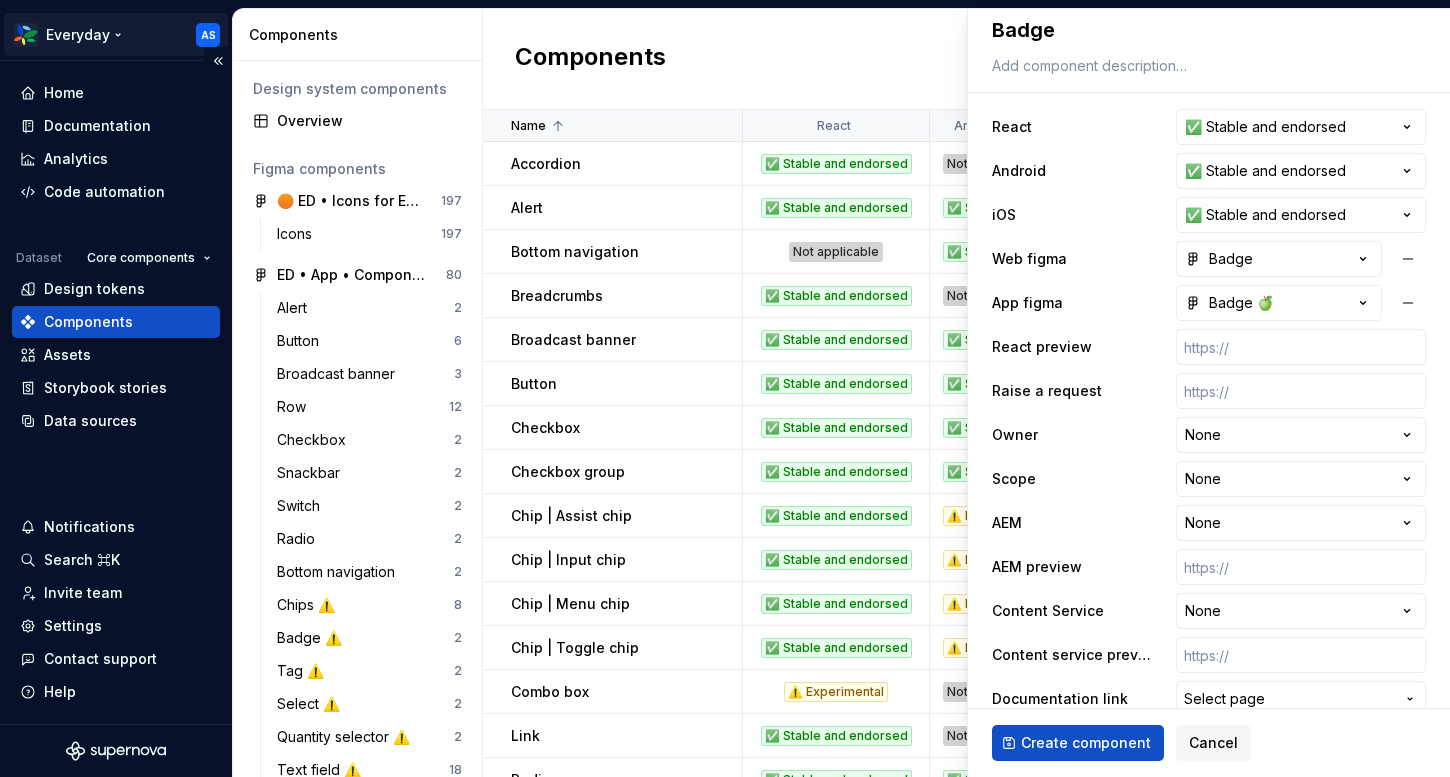 click on "Everyday AS Home Documentation Analytics Code automation Dataset Core components Design tokens Components Assets Storybook stories Data sources Notifications Search ⌘K Invite team Settings Contact support Help Components Design system components Overview Figma components 🟠 ED • Icons for Everyday (CORE) 197 Icons 197 🟧 ED • App • Component Library for Everyday (CORE) 80 Alert 2 Button 6 Broadcast banner 3 Row 12 Checkbox 2 Snackbar 2 Switch 2 Radio 2 Bottom navigation 2 Chips ⚠️ 8 Badge ⚠️ 2 Tag ⚠️ 2 Select ⚠️ 2 Quantity selector ⚠️ 2 Text field ⚠️ 18 🚫 Document components 2 Tabs ⚠️ 5 List ⚠️ 1 Divider ⚠️ 2 Progress indicators ⚠️ 3 🟧 ED • Web • Component Library for Everyday (CORE) 59 Alert 1 Accordion 3 Button 1 Breadcrumbs 1 Checkbox group 1 Broadcast banner 2 Link 1 Row 6 Radio group 2 Checkbox 2 Snackbar 1 Switch 3 Select 1 Tabs 1 Chips 4 Text field 9 Toggletip 1 Badge ⚠️ 1 Carousel controls ⚠️ 3 Combobox ⚠️ 1 Tag ⚠️ 1 2 4 2 1" at bounding box center [725, 388] 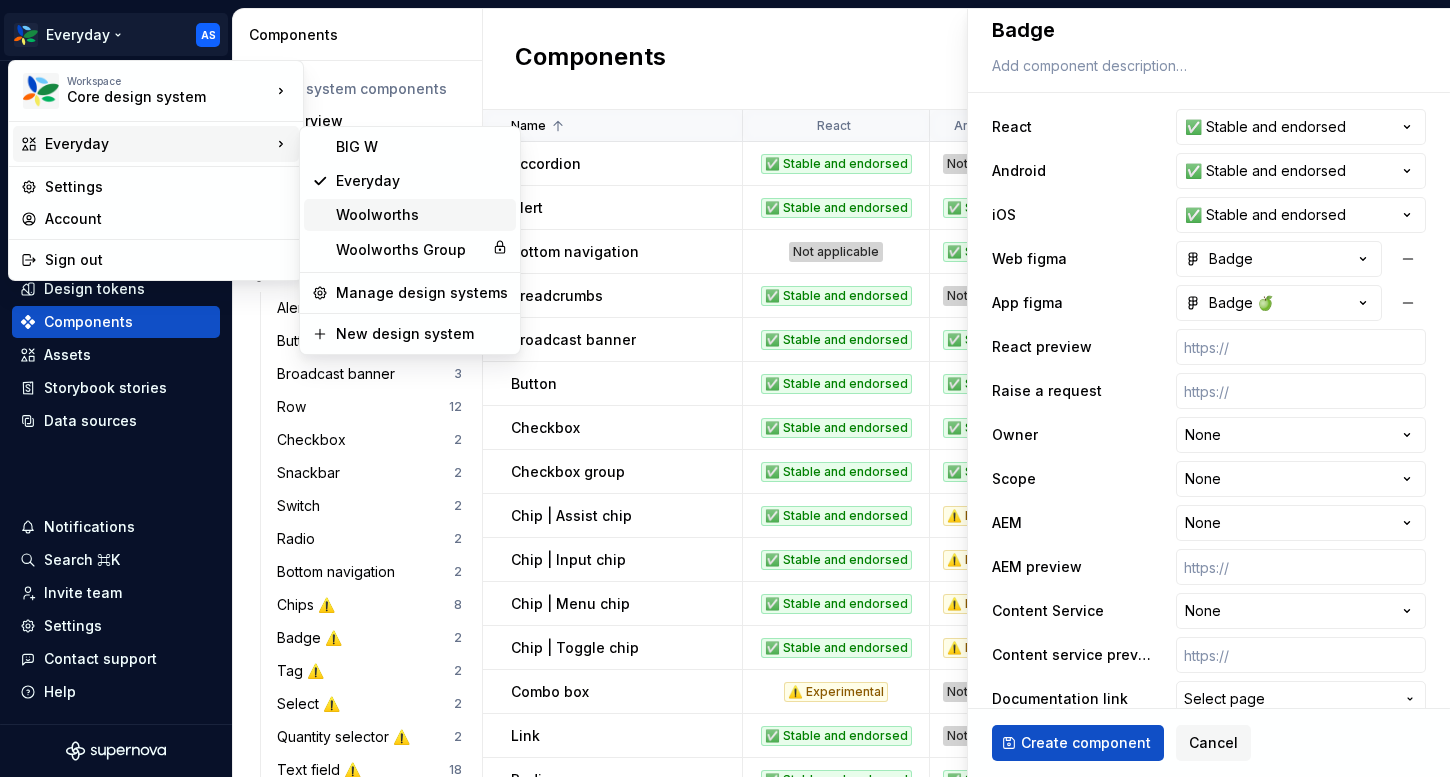 click on "Woolworths" at bounding box center (422, 215) 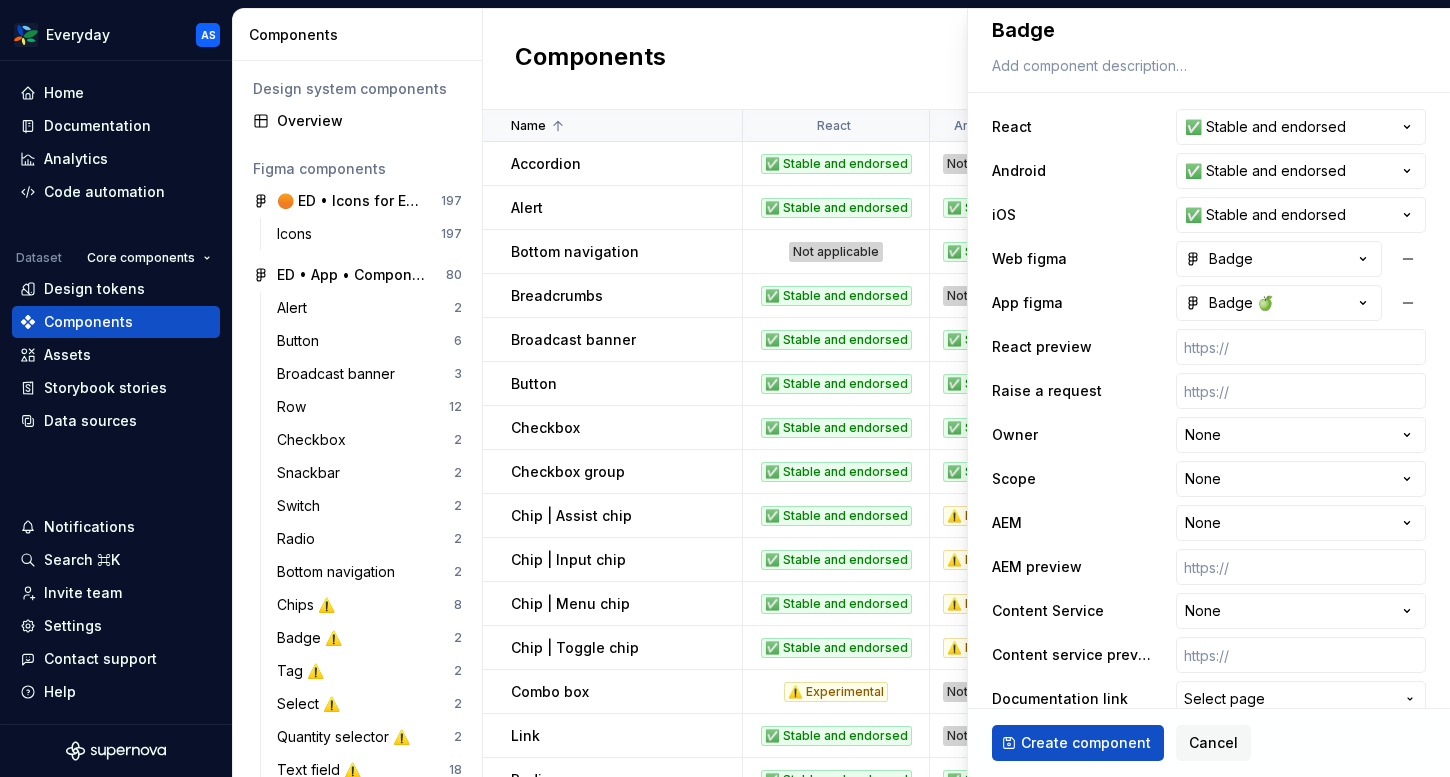 type on "*" 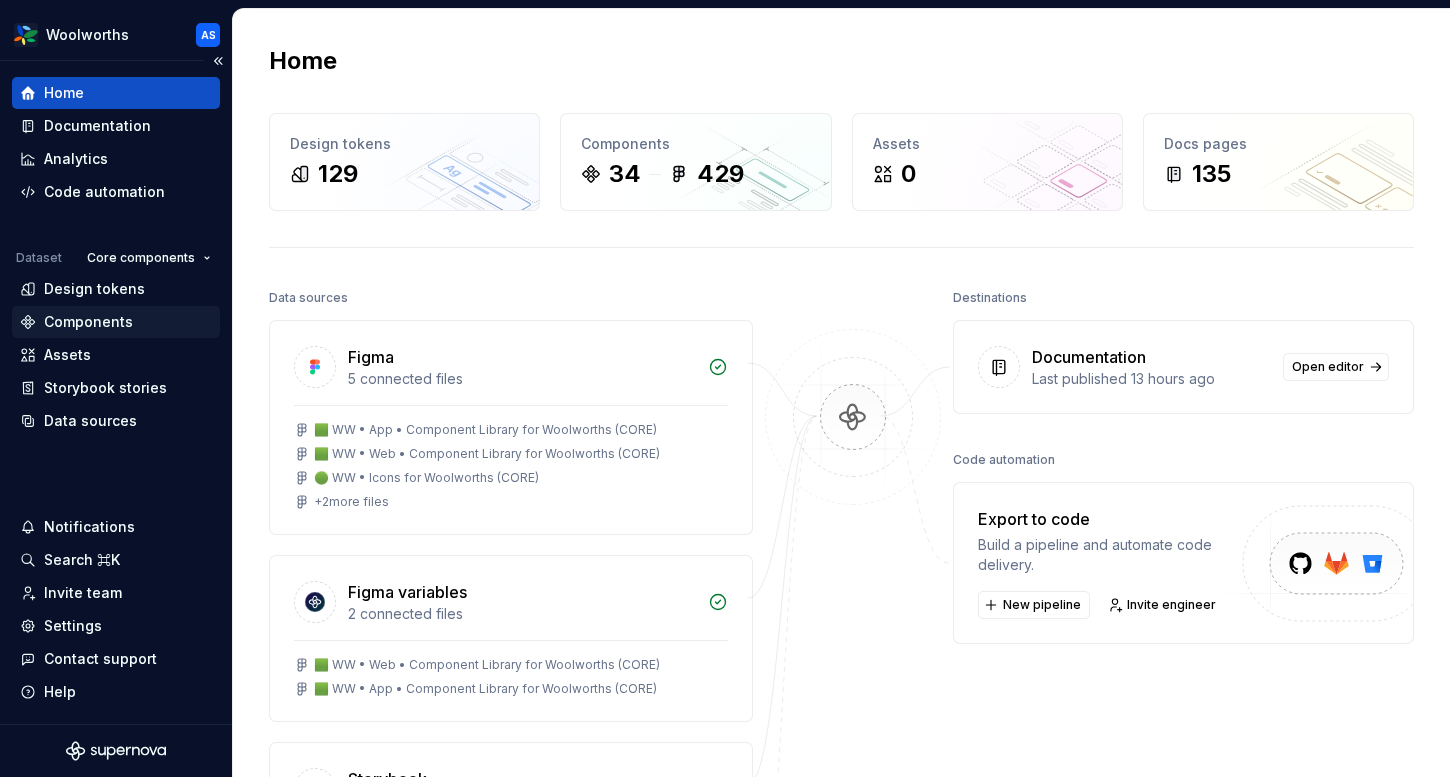 click on "Components" at bounding box center [88, 322] 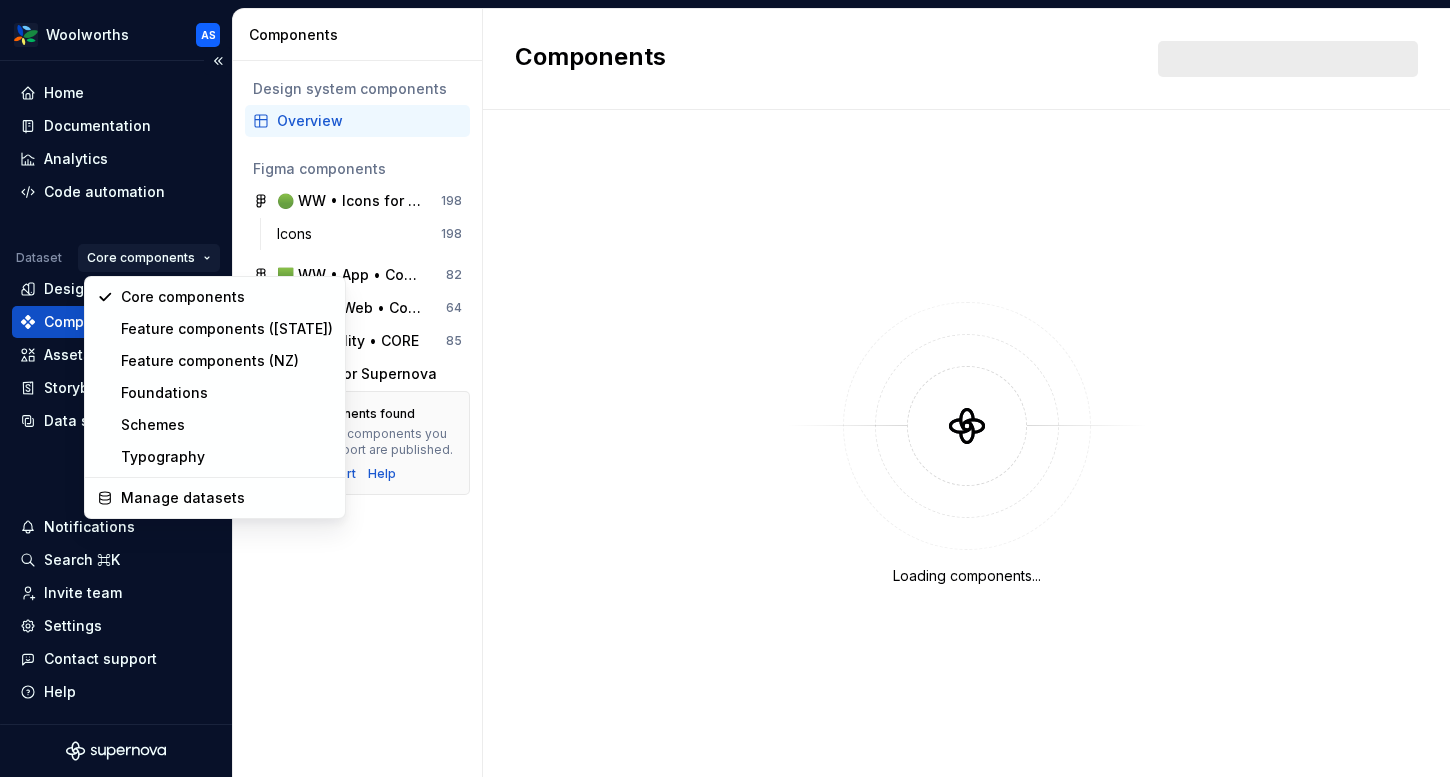 click on "Woolworths AS Home Documentation Analytics Code automation Dataset Core components Design tokens Components Assets Storybook stories Data sources Notifications Search ⌘K Invite team Settings Contact support Help Components Design system components Overview Figma components 🟢 WW • Icons for Woolworths (CORE) 198 Icons 198 🟩 WW • App • Component Library for Woolworths (CORE) 82 🟩 WW • Web • Component Library for Woolworths (CORE) 64 Accessibility • CORE 85 Content for Supernova No components found Ensure the components you want to import are published. Retry import Help Components Loading components...   * Core components Feature components (AU) Feature components (NZ) Foundations Schemes Typography Manage datasets" at bounding box center [725, 388] 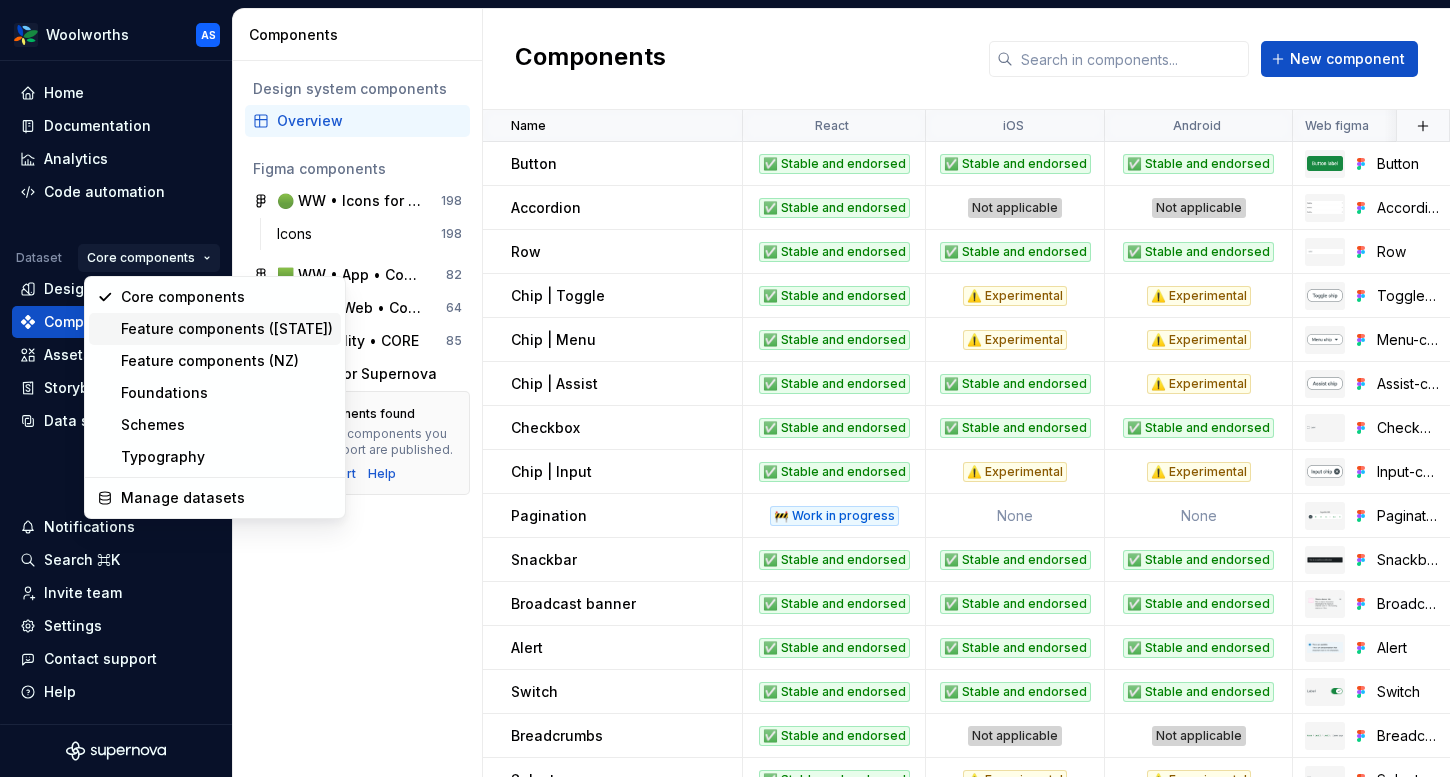 click on "Feature components (AU)" at bounding box center [227, 329] 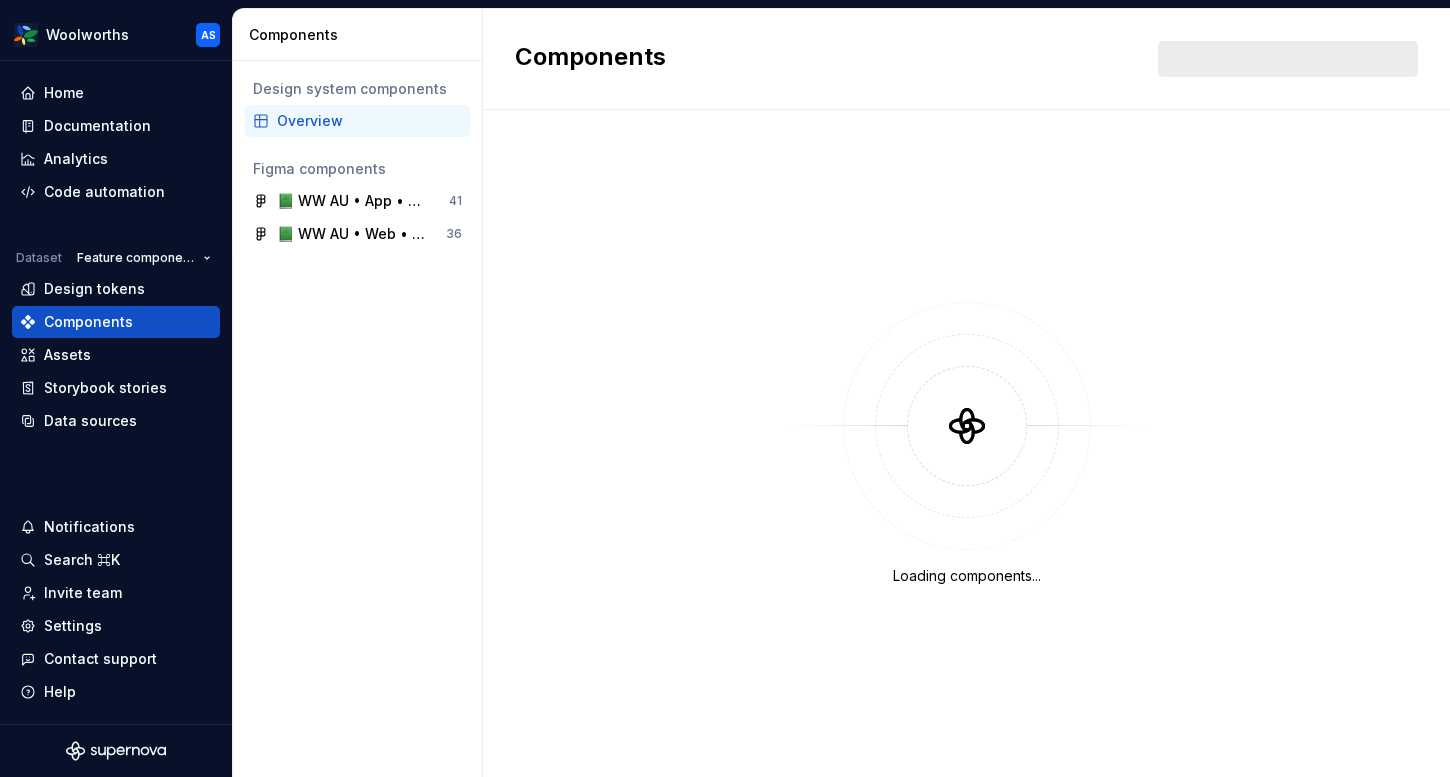click on "Overview" at bounding box center [369, 121] 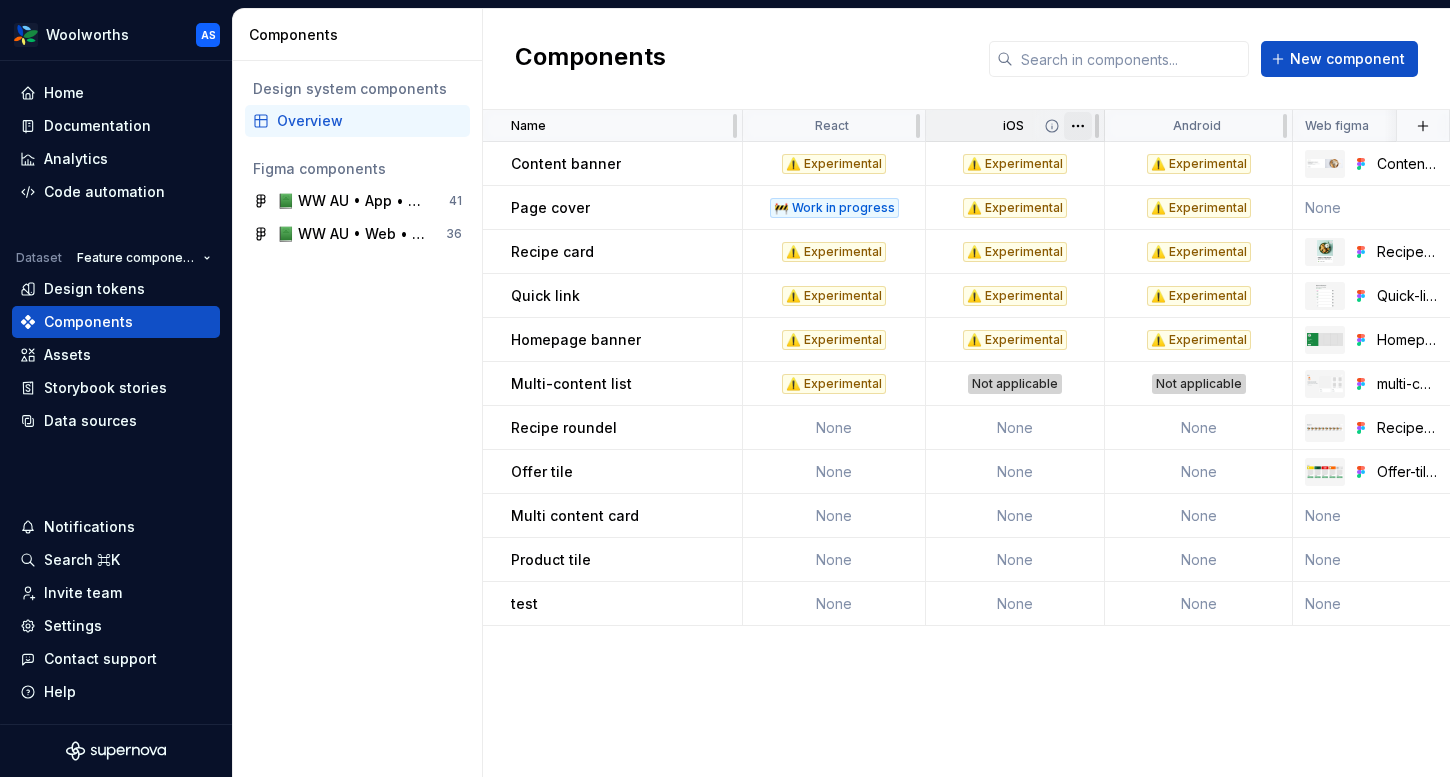 click on "Woolworths AS Home Documentation Analytics Code automation Dataset Feature components (AU) Design tokens Components Assets Storybook stories Data sources Notifications Search ⌘K Invite team Settings Contact support Help Components Design system components Overview Figma components 📗 WW AU • App • Feature component Library for Woolworths 41 📗 WW AU • Web • Feature Component Library 36 Components New component Name React iOS Android Web figma App figma React preview Raise a request Owner Scope AEM AEM preview Content service preview Usage guidelines Description Last updated Content banner ⚠️ Experimental ⚠️ Experimental ⚠️ Experimental Content-banner 🍏 Content-banner None https://woolworthsdigital.atlassian.net/wiki/spaces/WoolworthsX/pages/27328053275/Component+Requests DTAC Common ✅ Stable and endorsed https://content-service.traderk8saae.uat.wx-d.net/shop/content-playbook/components/banner-component None 3 months ago Page cover 🚧 Work in progress ⚠️ Experimental None" at bounding box center [725, 388] 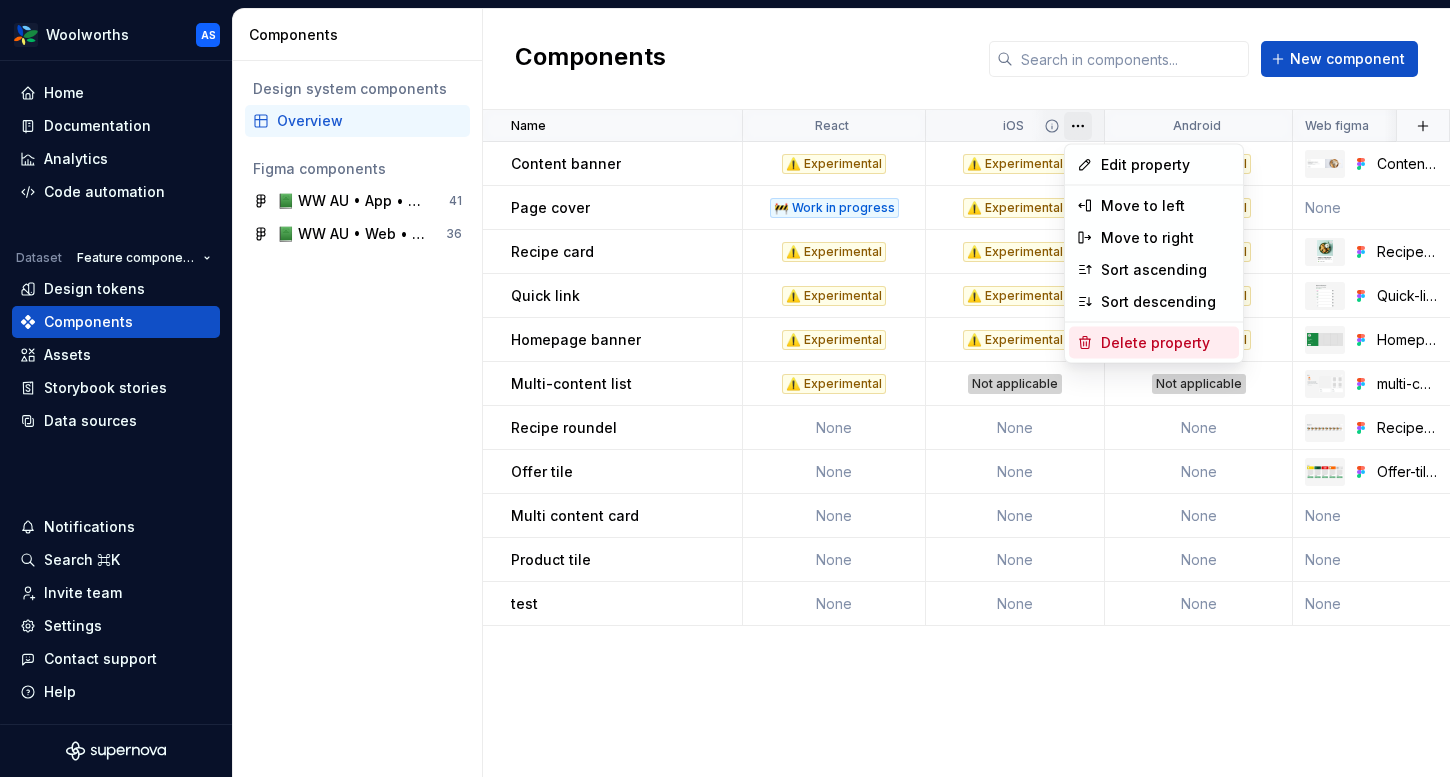 click on "Delete property" at bounding box center (1166, 343) 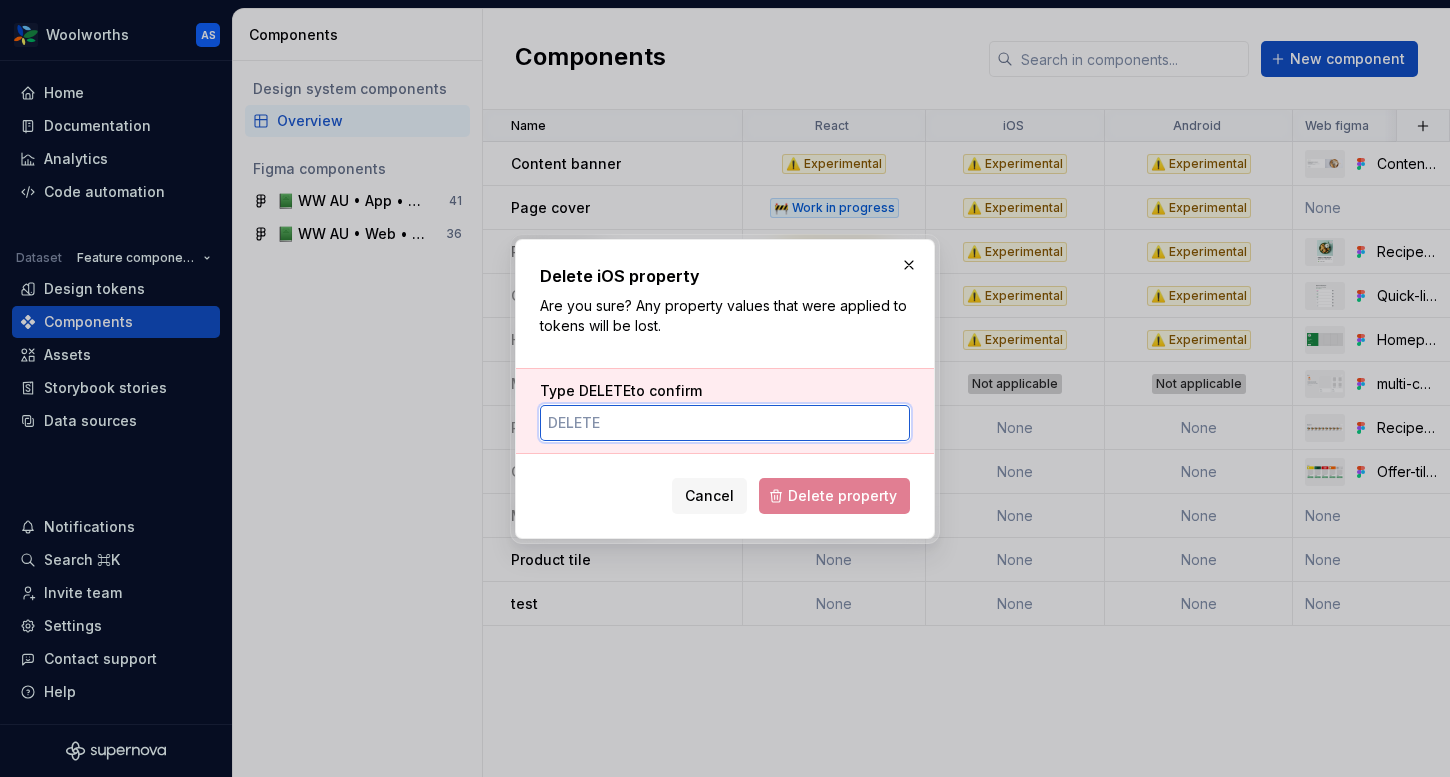 click on "Type   DELETE  to confirm" at bounding box center [725, 423] 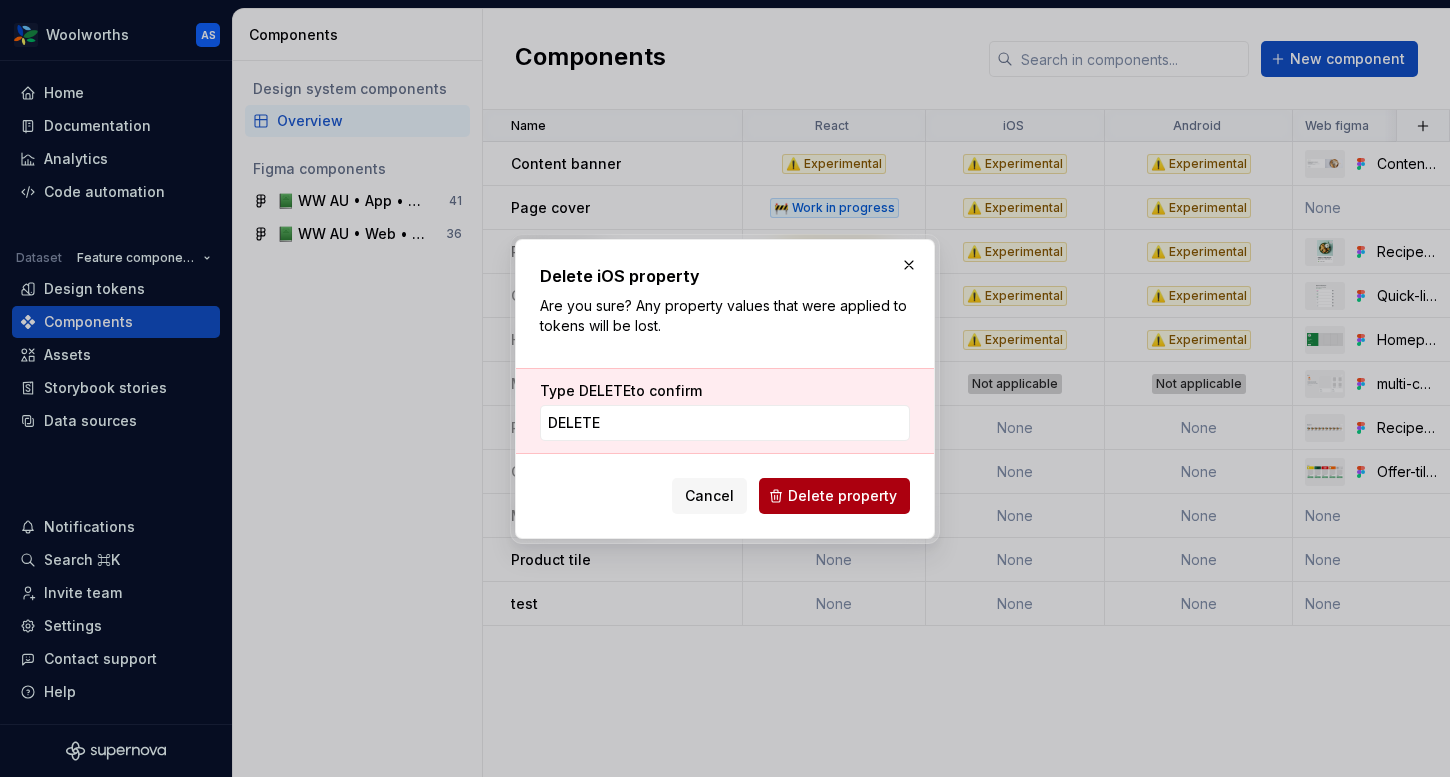 click on "Delete property" at bounding box center [842, 496] 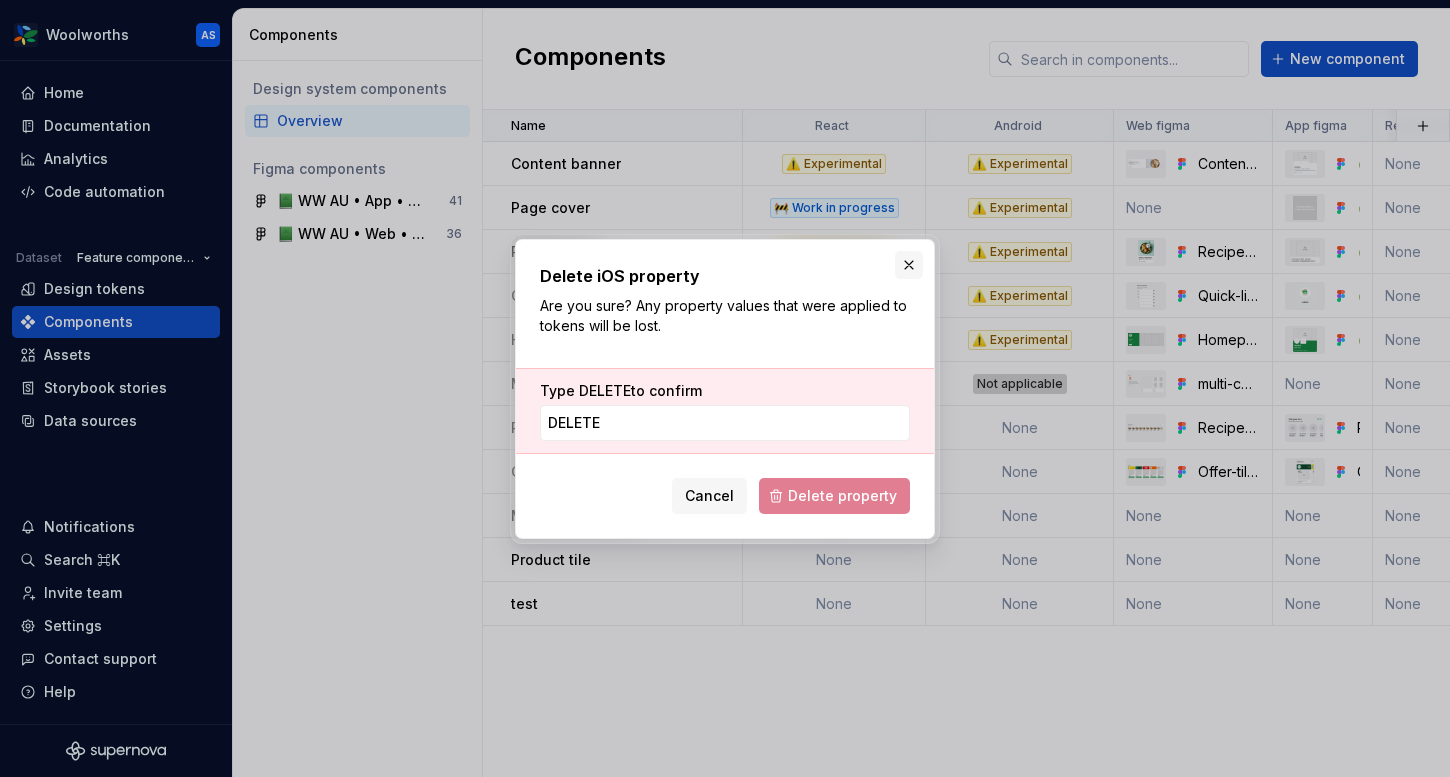click at bounding box center [909, 265] 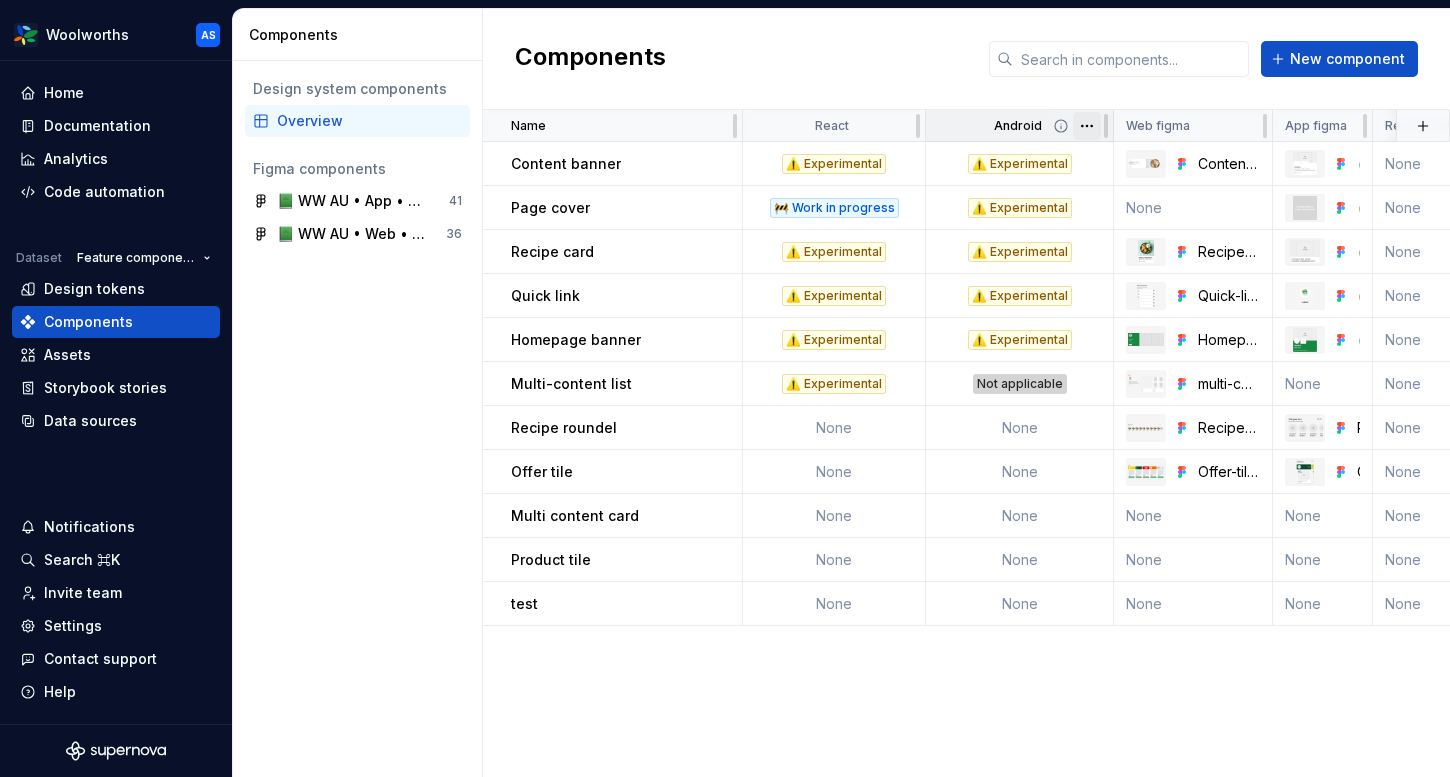 click on "Woolworths AS Home Documentation Analytics Code automation Dataset Feature components (AU) Design tokens Components Assets Storybook stories Data sources Notifications Search ⌘K Invite team Settings Contact support Help Components Design system components Overview Figma components 📗 WW AU • App • Feature component Library for Woolworths 41 📗 WW AU • Web • Feature Component Library 36 Components New component Name React Android Web figma App figma React preview Raise a request Owner Scope AEM AEM preview Content service preview Usage guidelines Description Last updated Content banner ⚠️ Experimental ⚠️ Experimental Content-banner 🍏 Content-banner None https://woolworthsdigital.atlassian.net/wiki/spaces/WoolworthsX/pages/27328053275/Component+Requests DTAC Common ✅ Stable and endorsed https://content-service.traderk8saae.uat.wx-d.net/shop/content-playbook/components/banner-component None 3 months ago Page cover 🚧 Work in progress ⚠️ Experimental None 🍏 Page-cover None None" at bounding box center (725, 388) 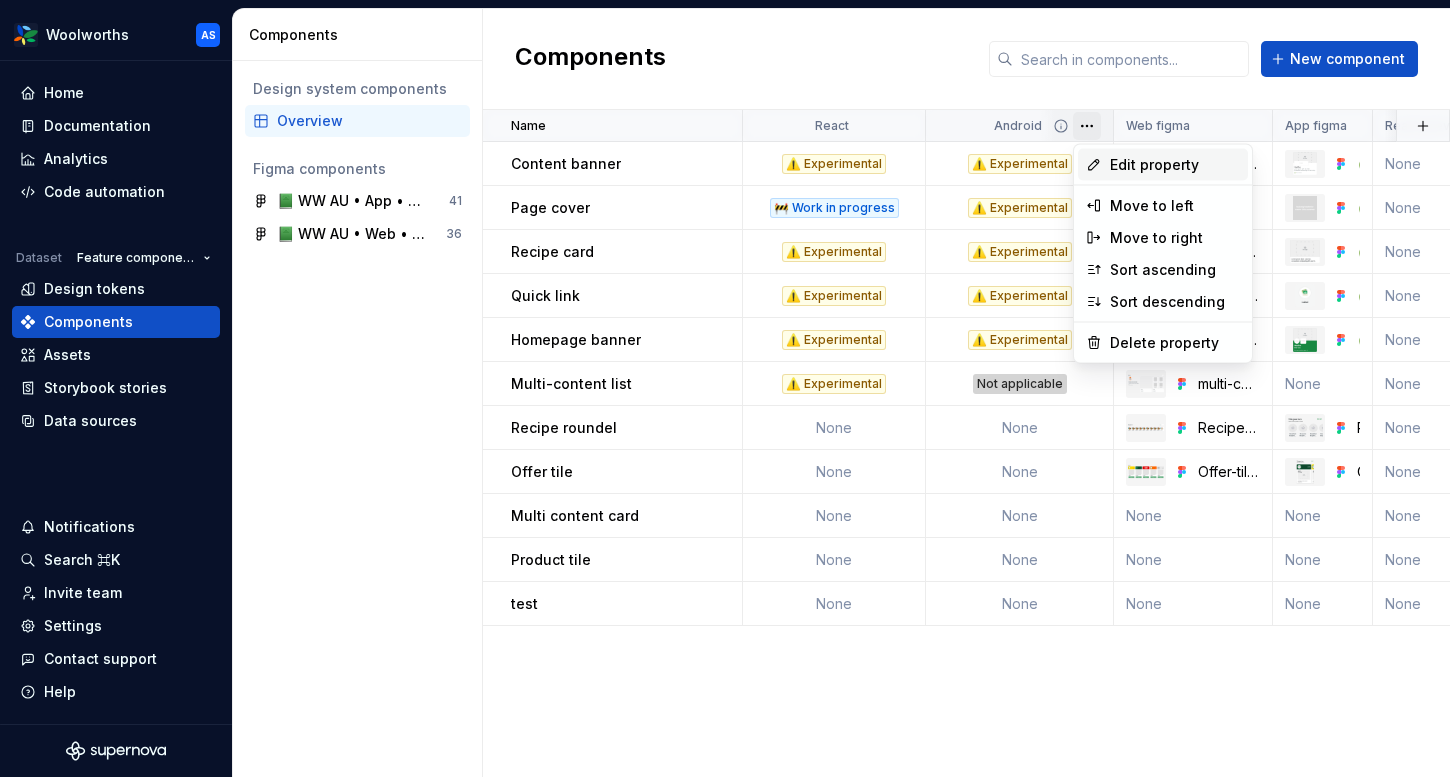 click on "Edit property" at bounding box center (1175, 165) 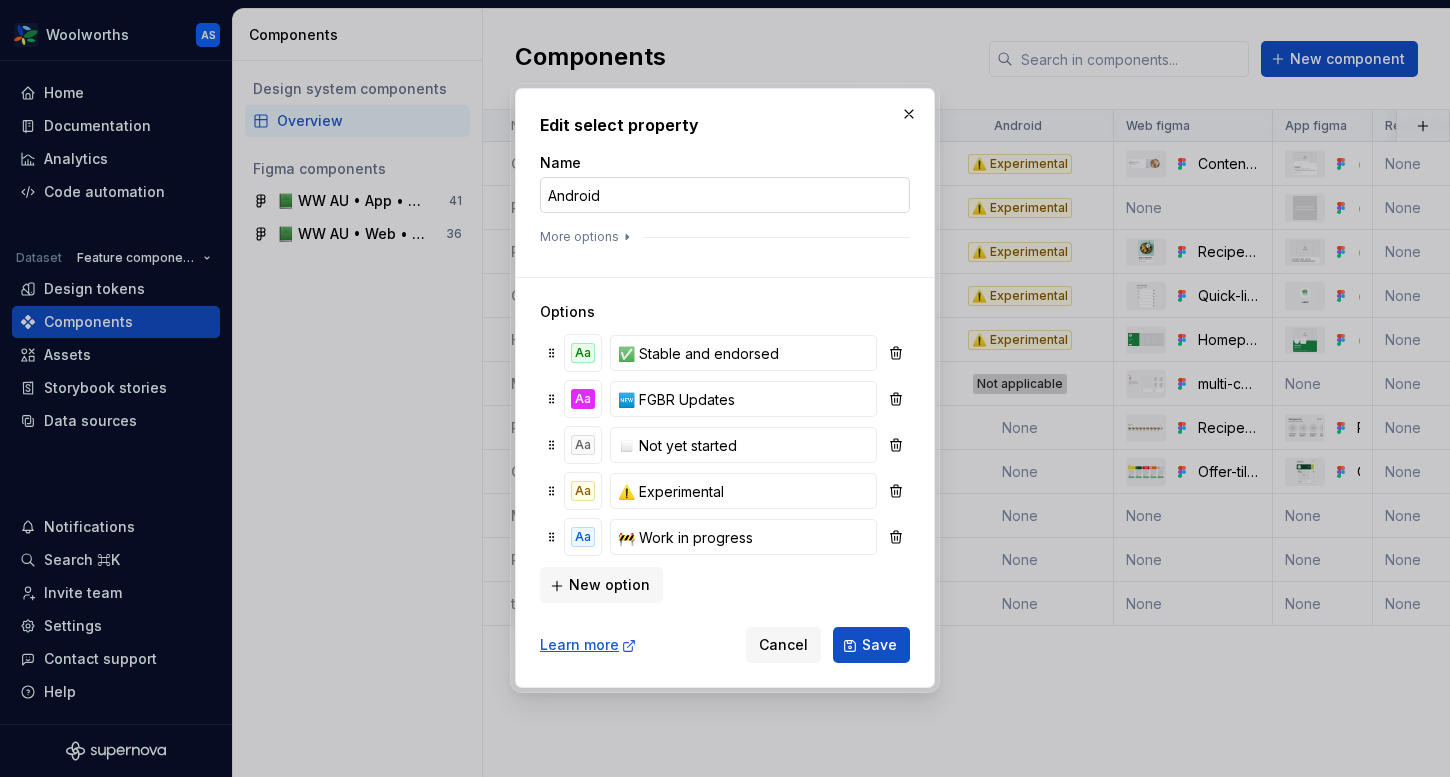 click on "Android" at bounding box center [725, 195] 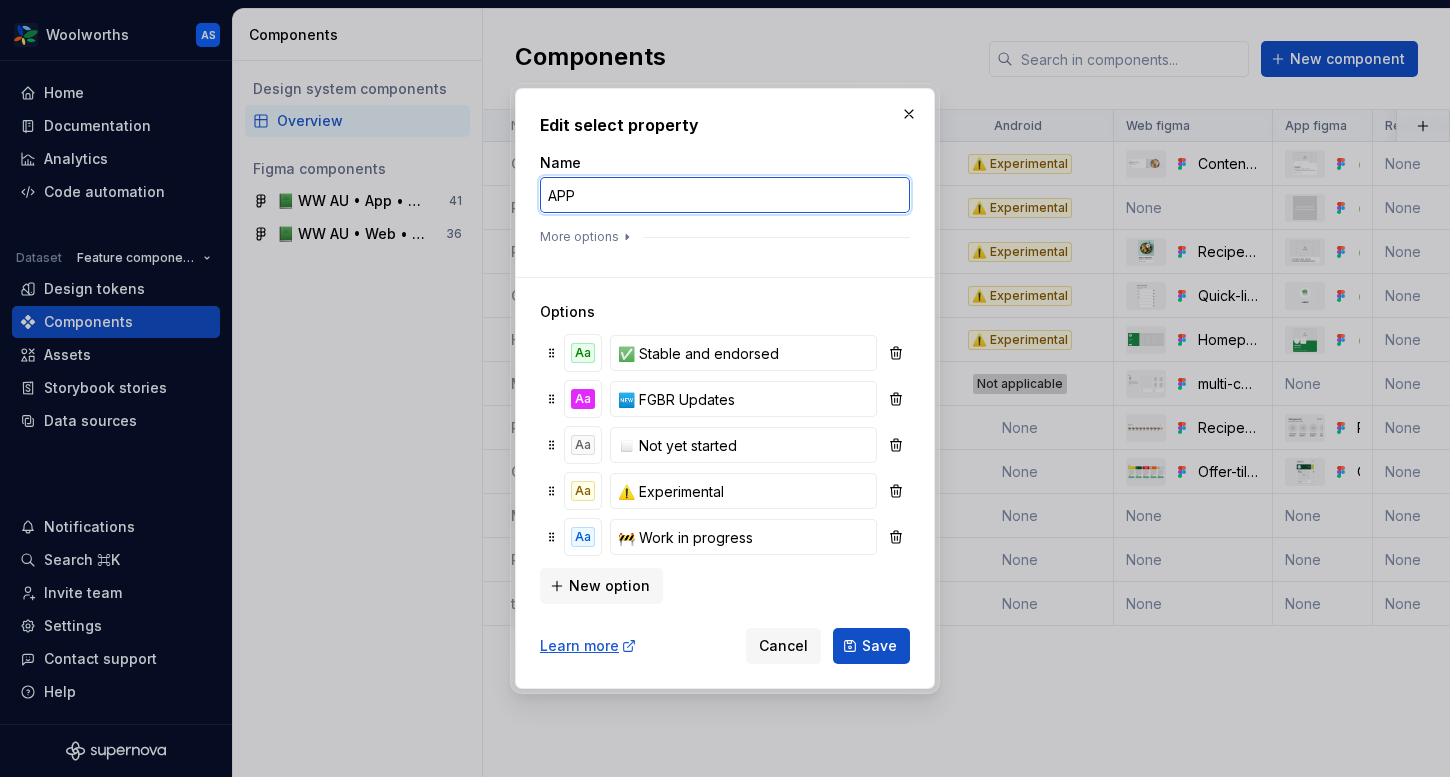 type on "App" 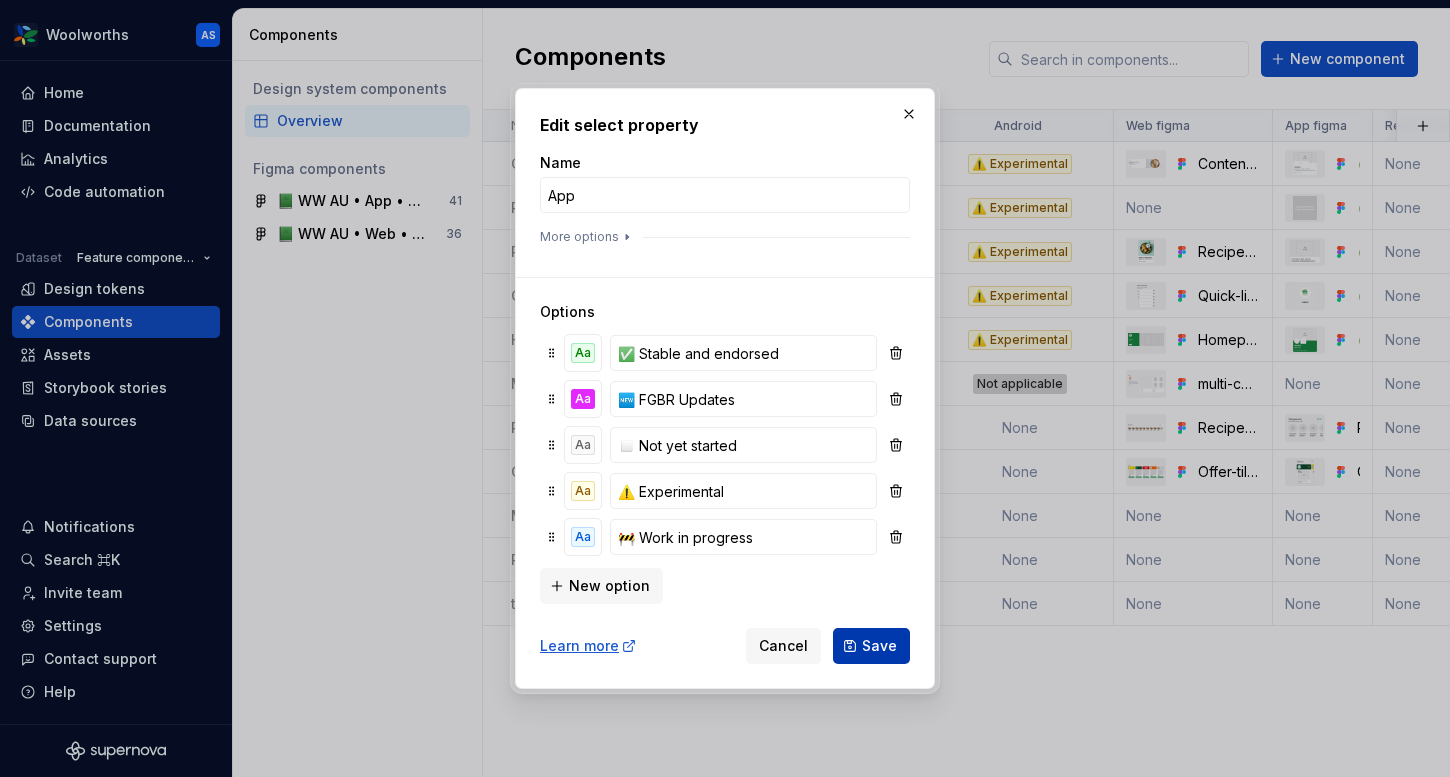 click on "Save" at bounding box center (879, 646) 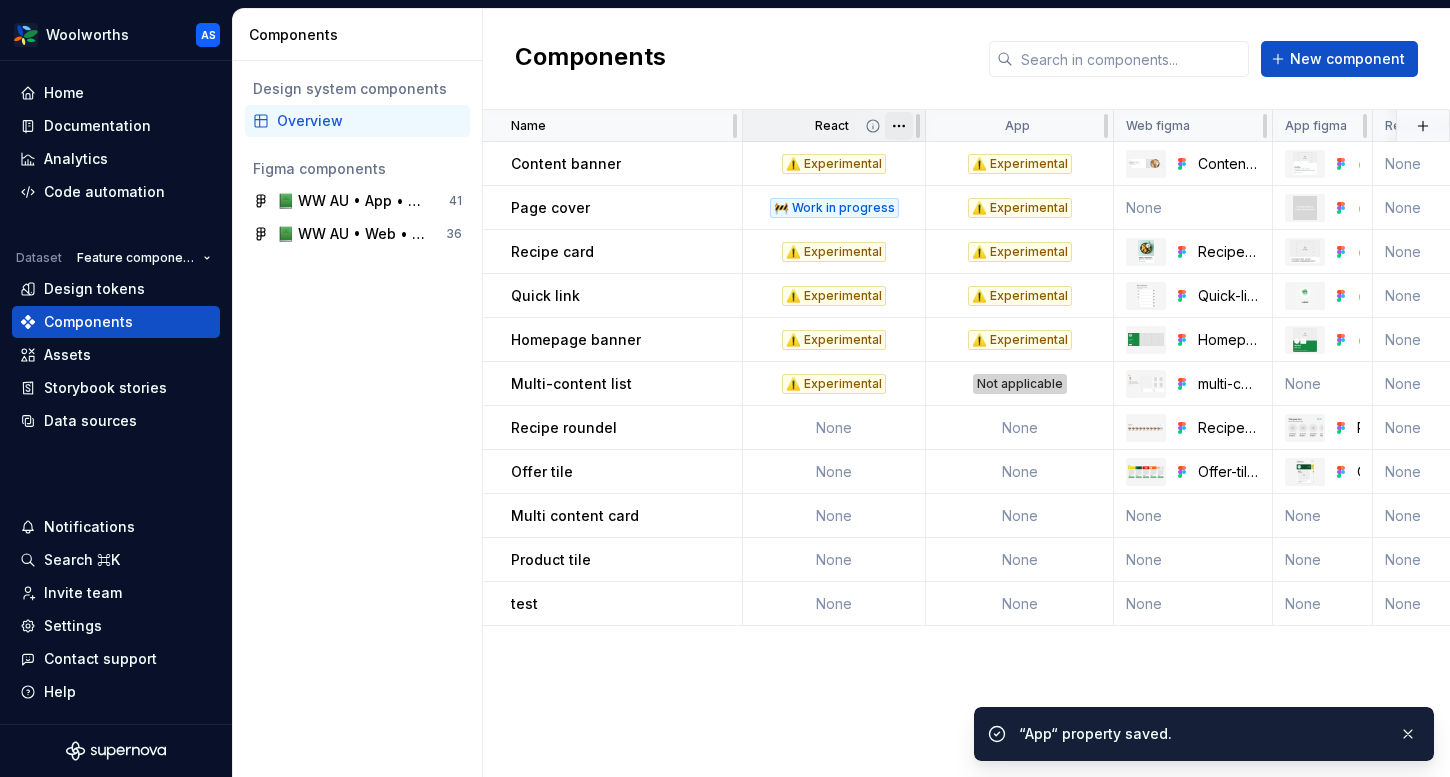 click on "Woolworths AS Home Documentation Analytics Code automation Dataset Feature components (AU) Design tokens Components Assets Storybook stories Data sources Notifications Search ⌘K Invite team Settings Contact support Help Components Design system components Overview Figma components 📗 WW AU • App • Feature component Library for Woolworths 41 📗 WW AU • Web • Feature Component Library 36 Components New component Name React App Web figma App figma React preview Raise a request Owner Scope AEM AEM preview Content service preview Usage guidelines Description Last updated Content banner ⚠️ Experimental ⚠️ Experimental Content-banner 🍏 Content-banner None https://woolworthsdigital.atlassian.net/wiki/spaces/WoolworthsX/pages/27328053275/Component+Requests DTAC Common ✅ Stable and endorsed https://content-service.traderk8saae.uat.wx-d.net/shop/content-playbook/components/banner-component None less than a minute ago Page cover 🚧 Work in progress ⚠️ Experimental None 🍏 Page-cover   *" at bounding box center (725, 388) 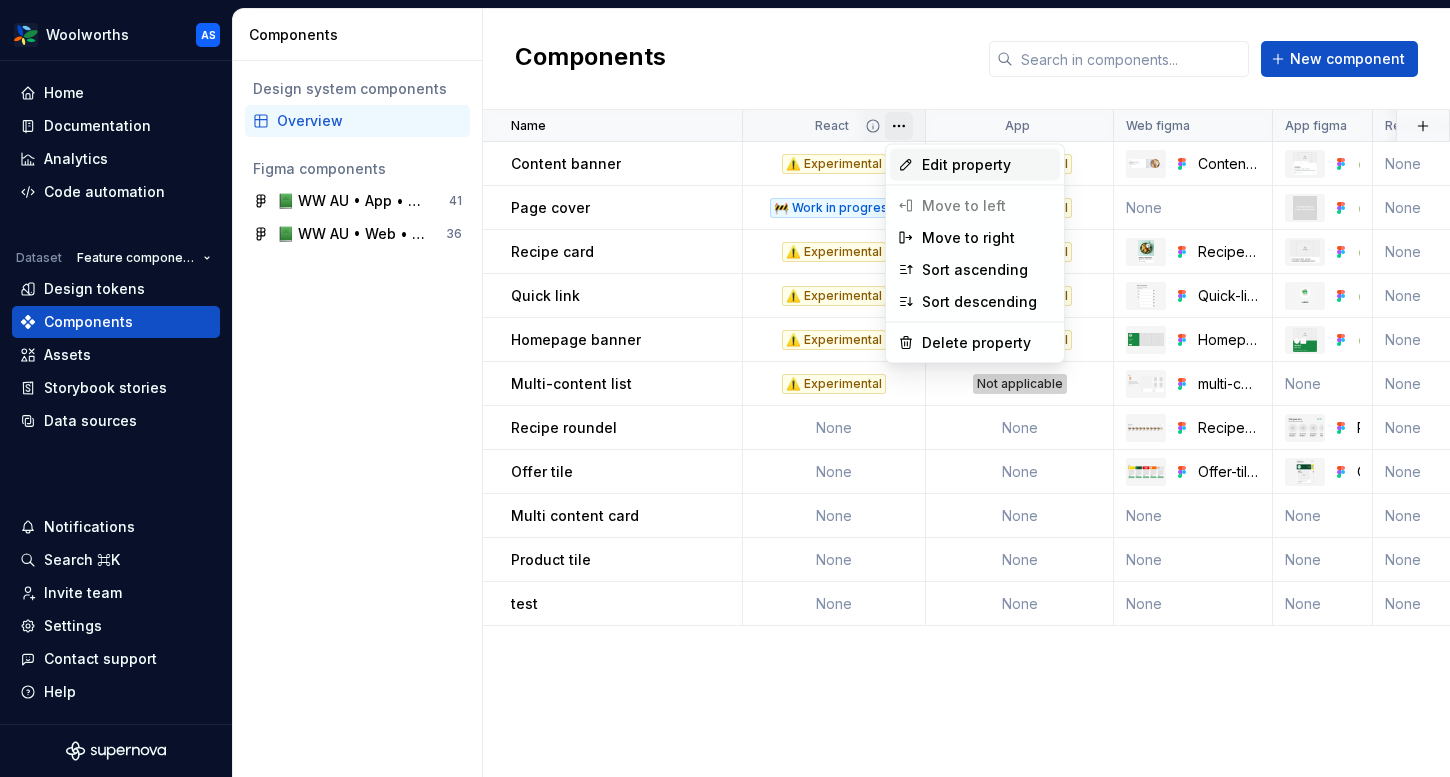 click on "Edit property" at bounding box center (987, 165) 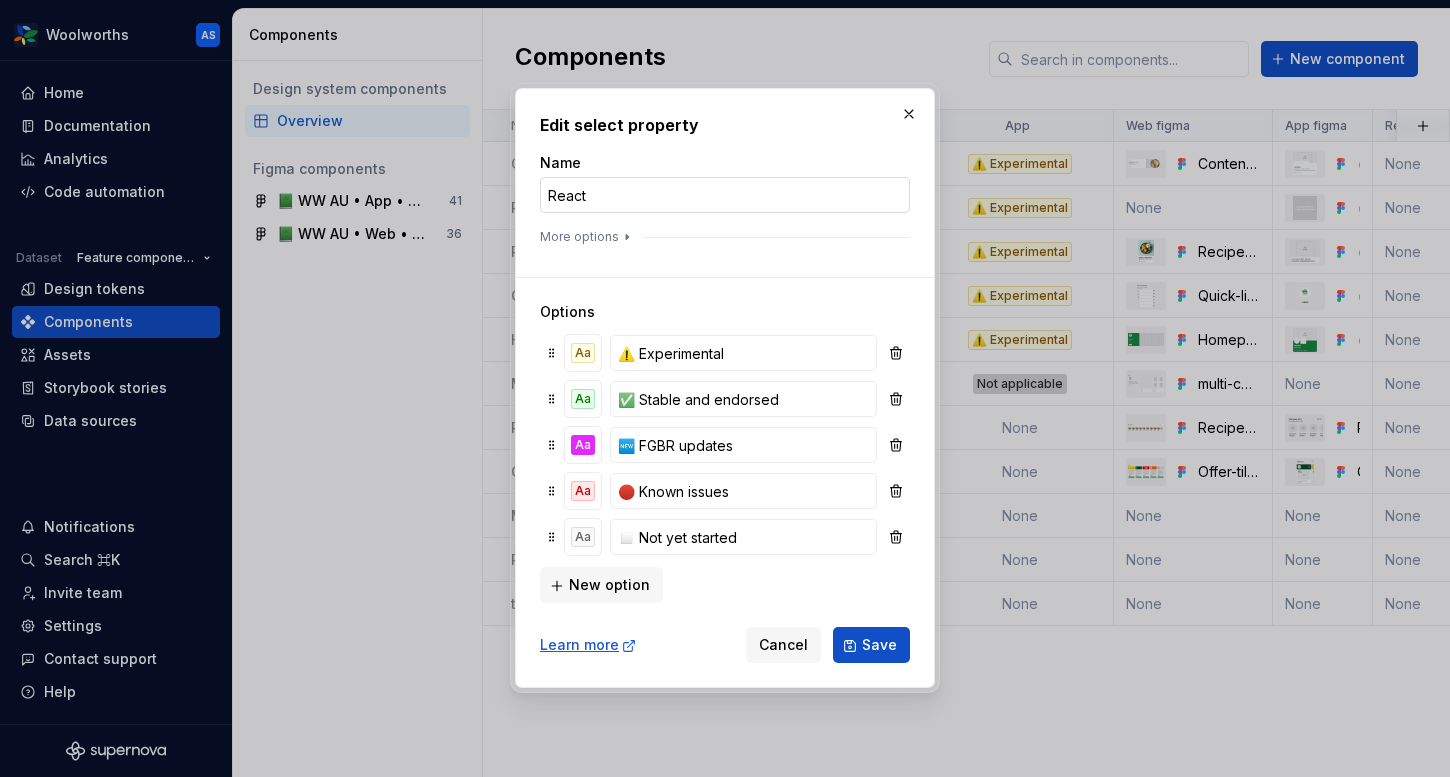 click on "React" at bounding box center (725, 195) 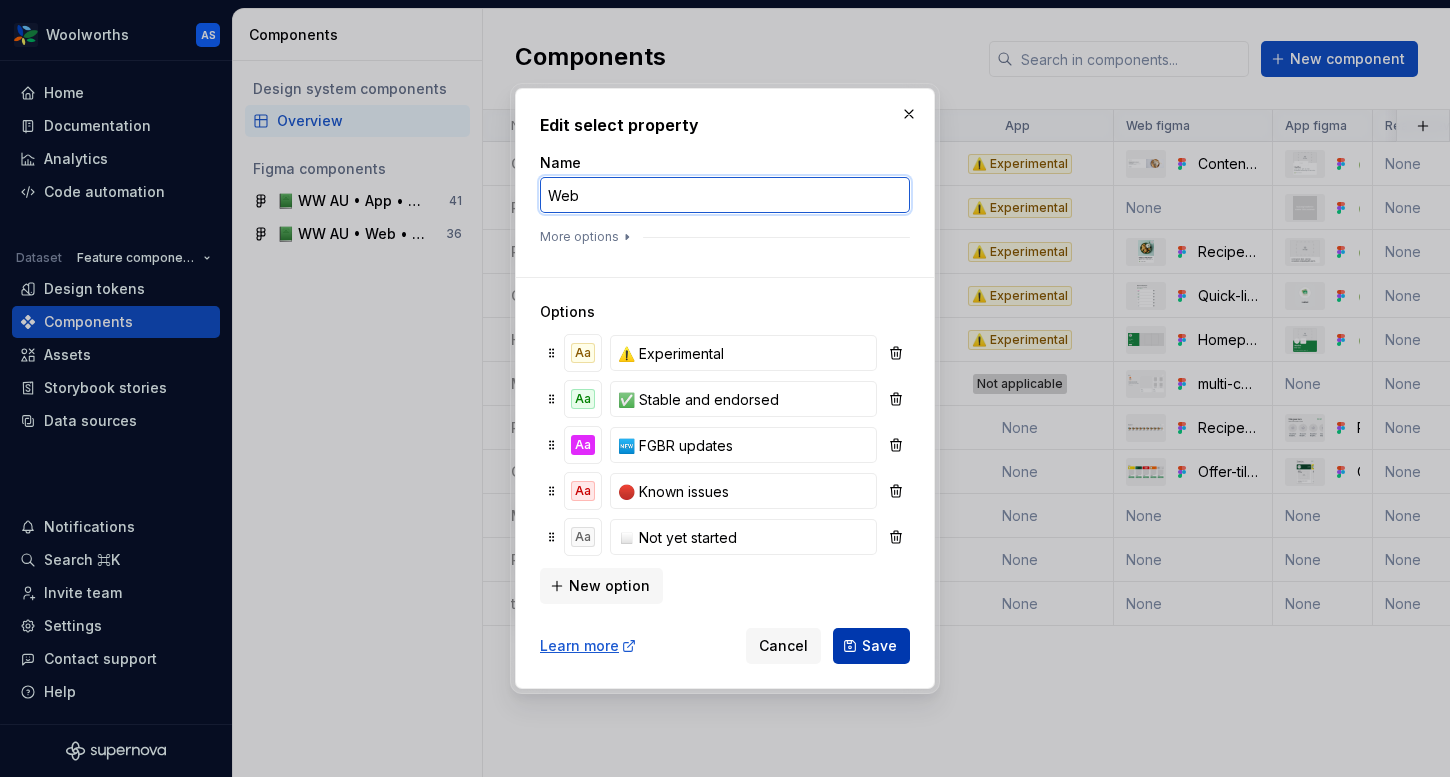 type on "Web" 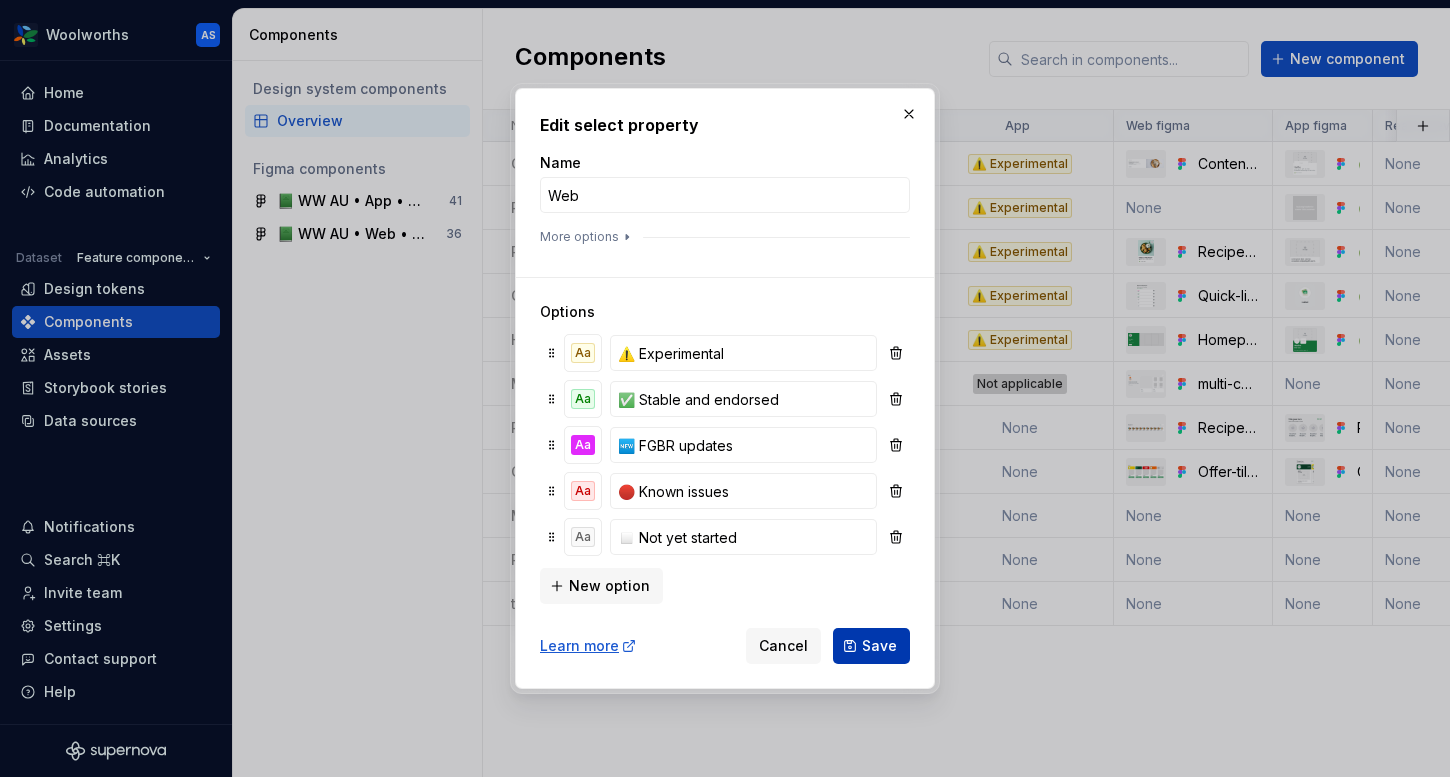 click on "Save" at bounding box center [879, 646] 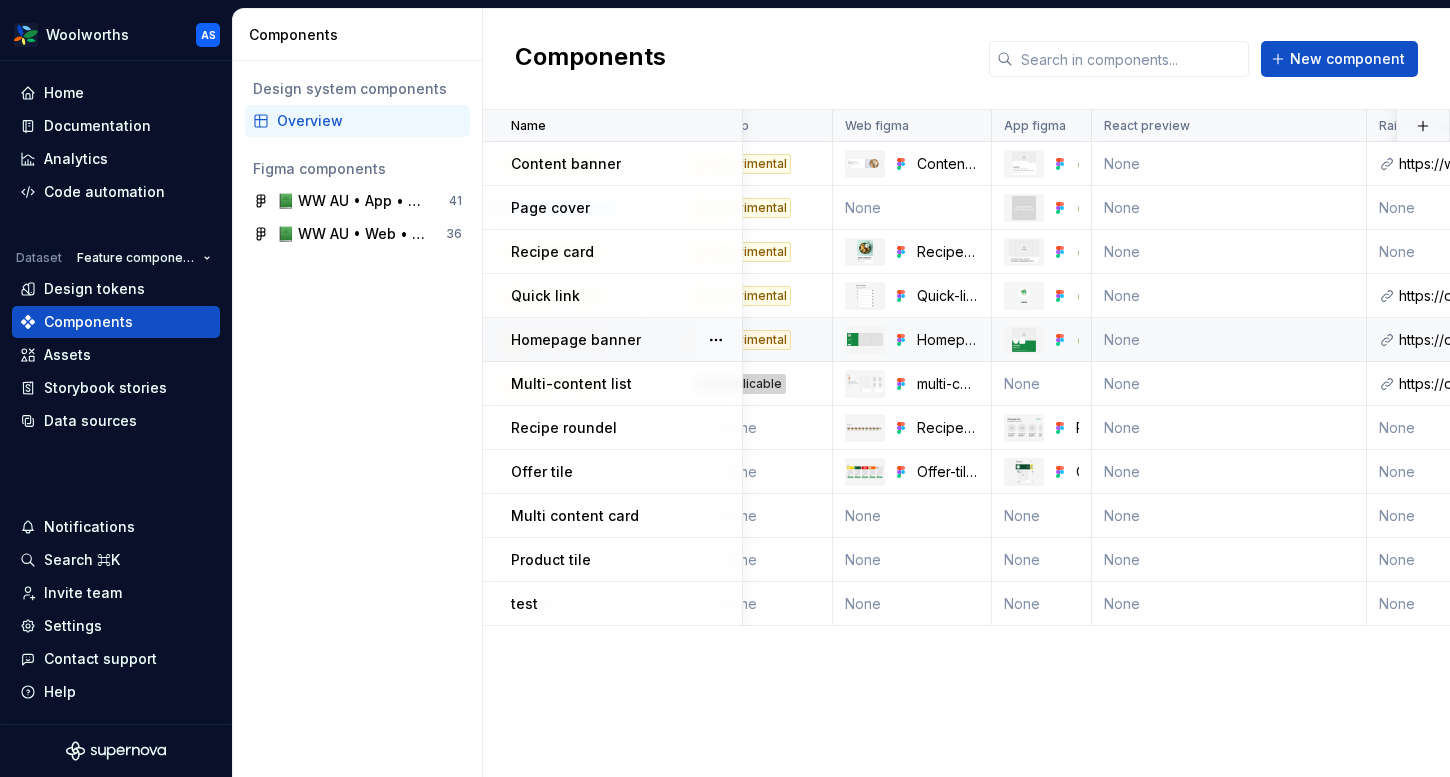 scroll, scrollTop: 0, scrollLeft: 288, axis: horizontal 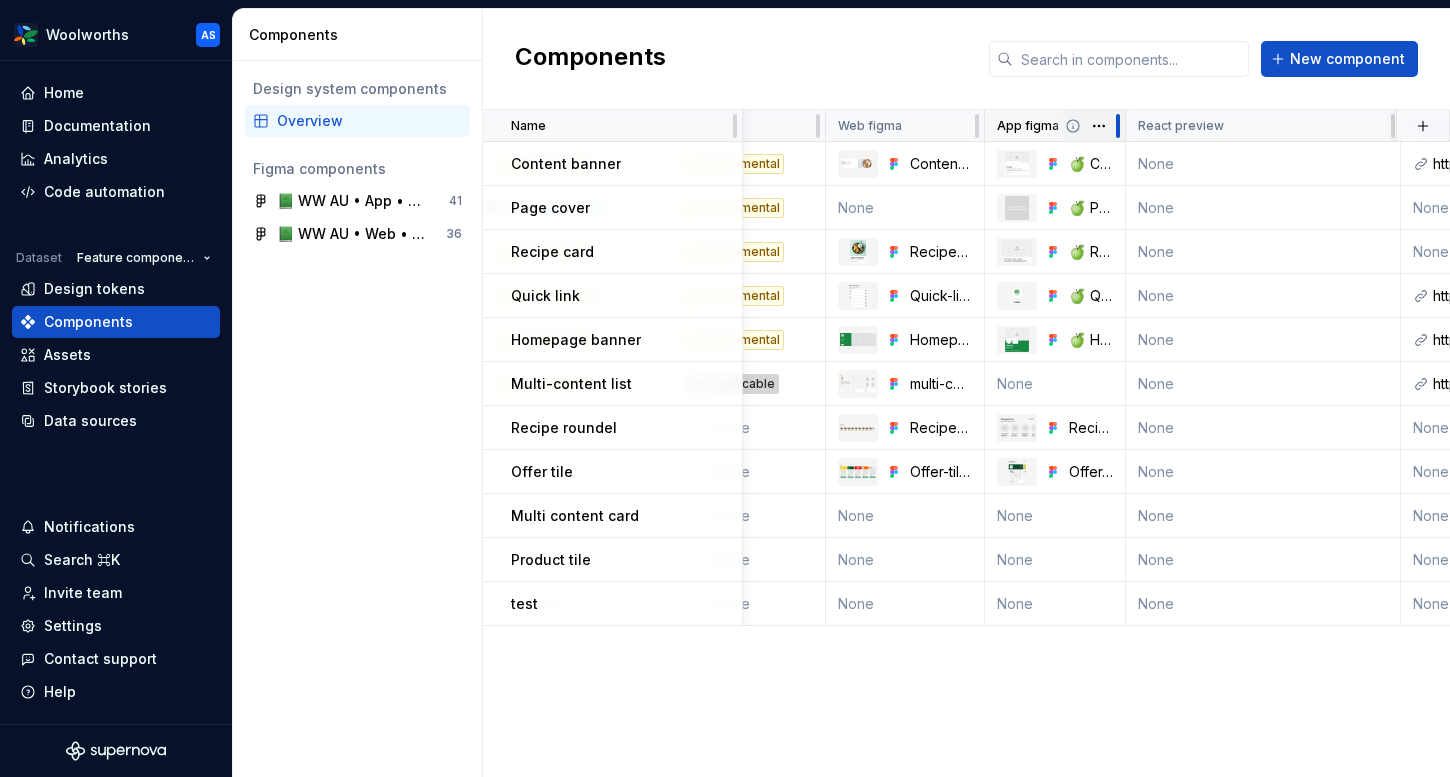drag, startPoint x: 1080, startPoint y: 127, endPoint x: 1121, endPoint y: 126, distance: 41.01219 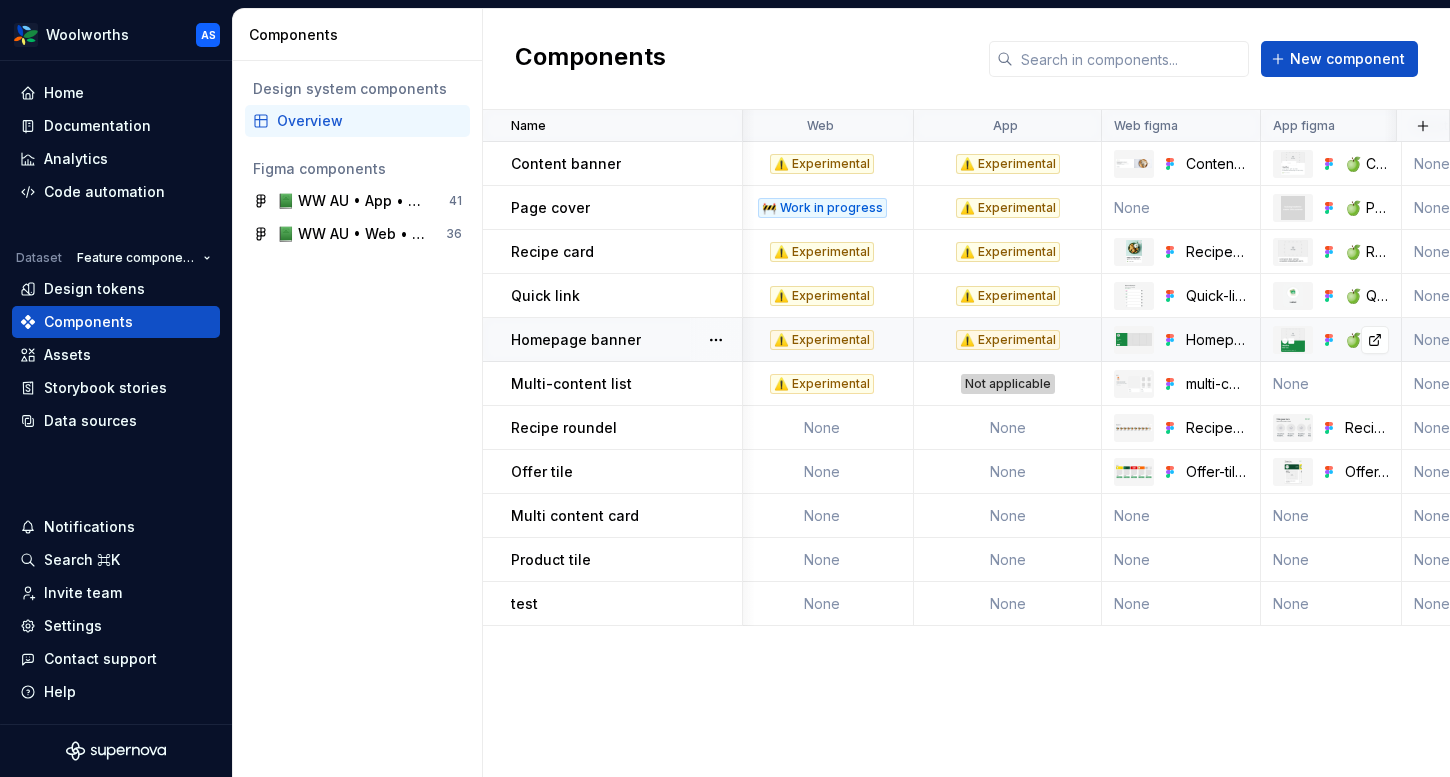 scroll, scrollTop: 0, scrollLeft: 0, axis: both 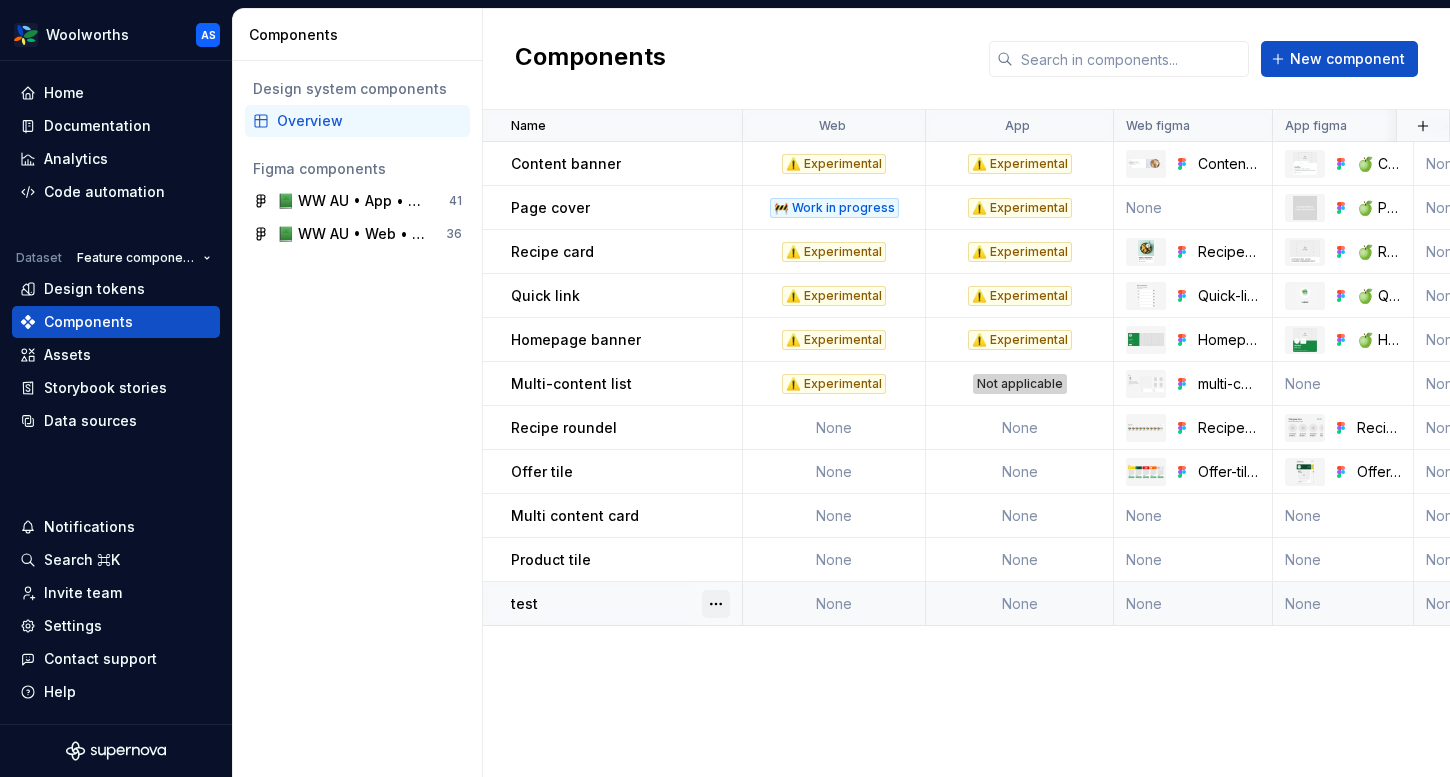click at bounding box center (716, 604) 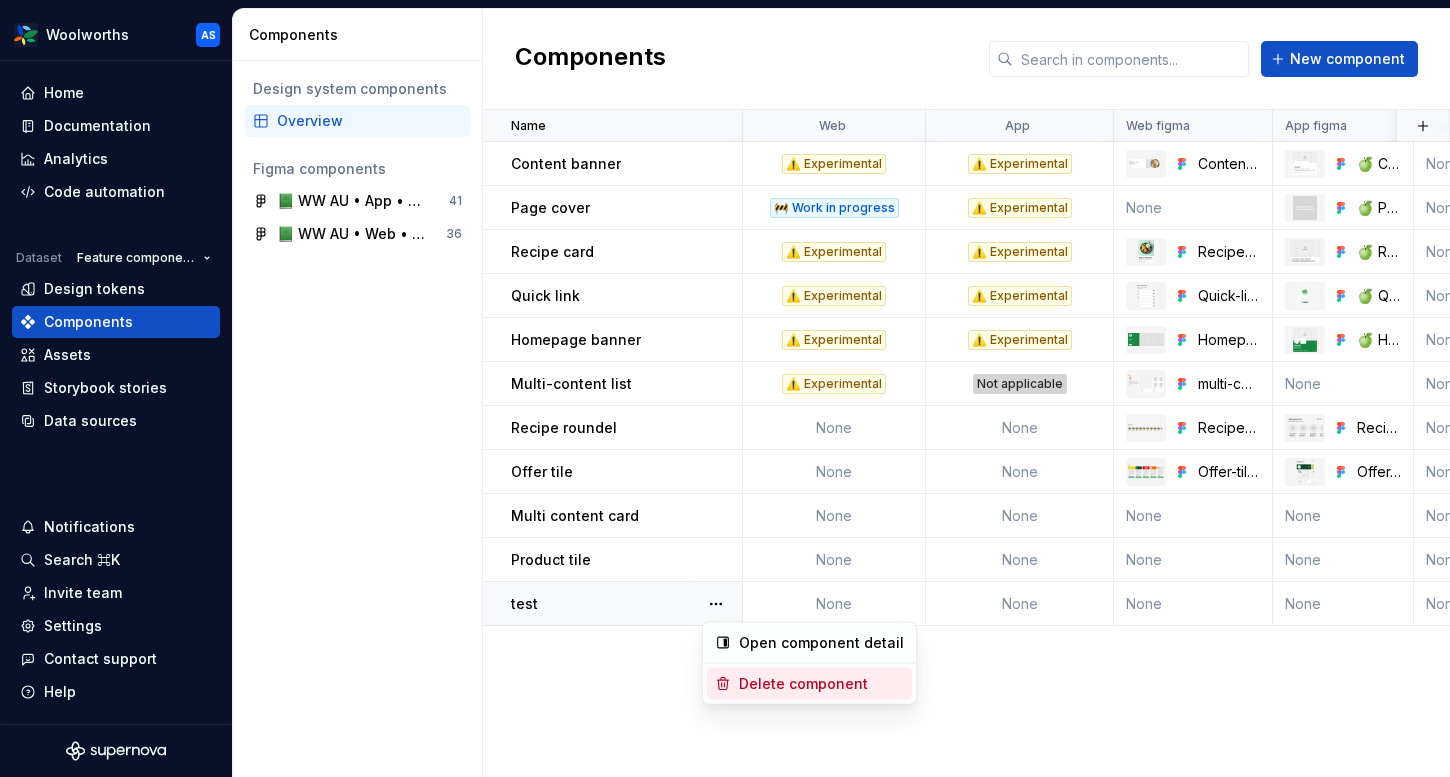 click on "Delete component" at bounding box center (821, 684) 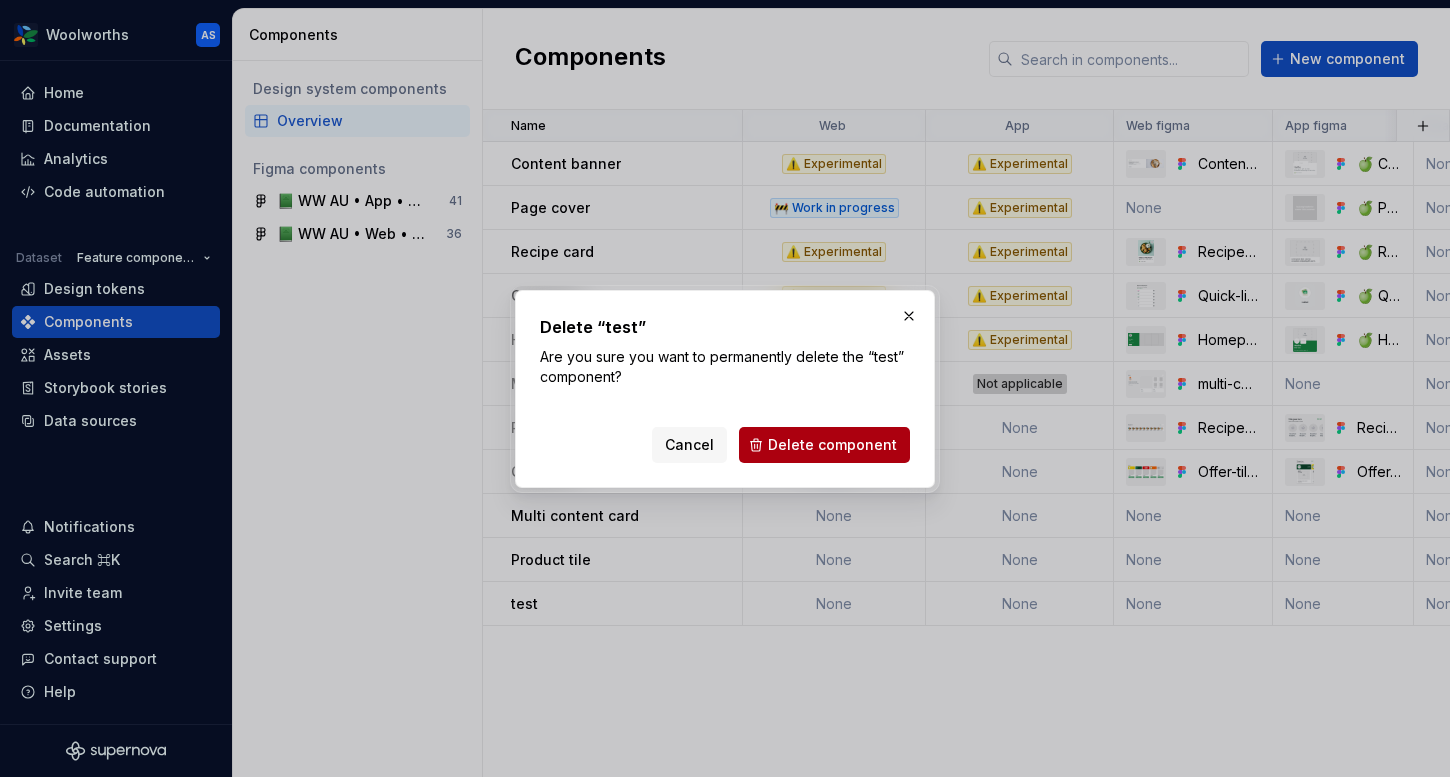 click on "Delete component" at bounding box center [832, 445] 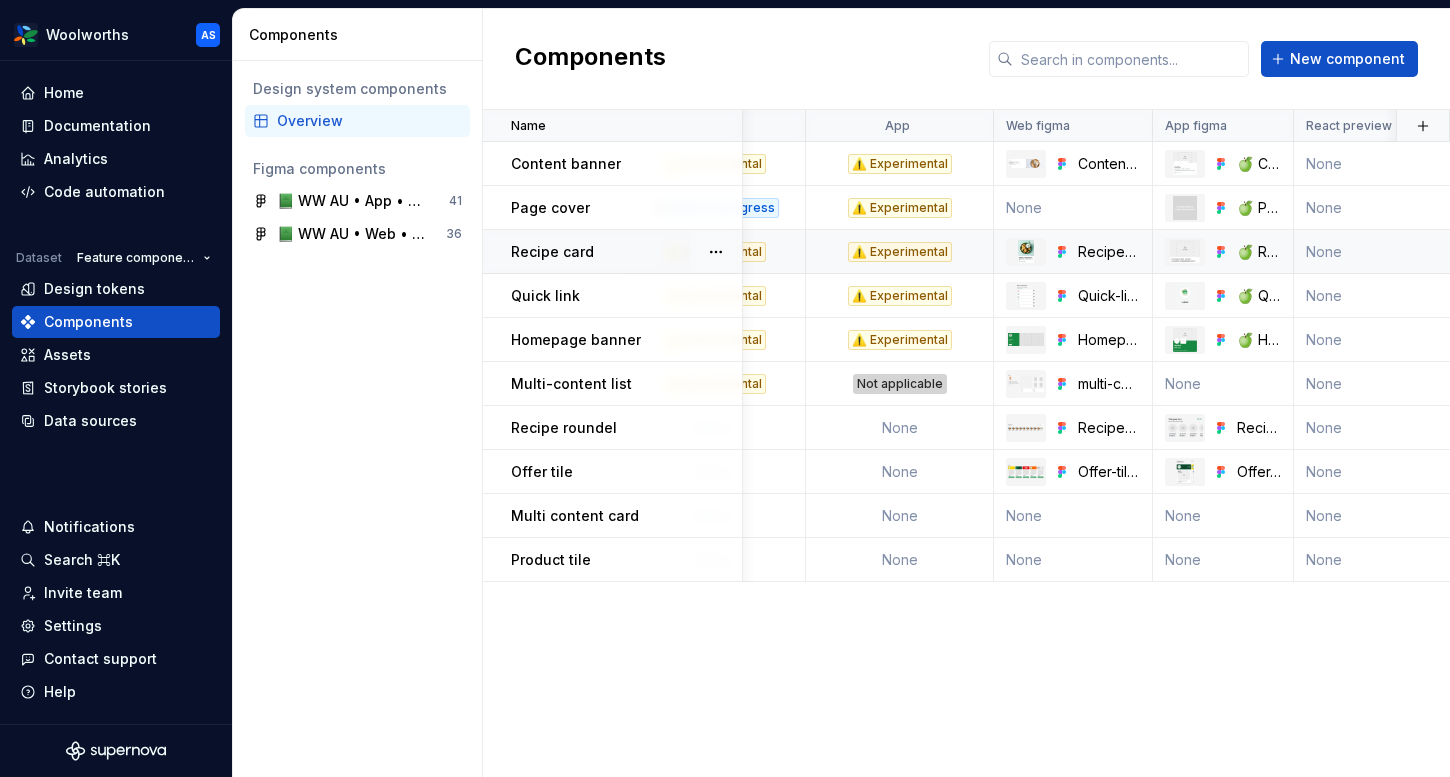scroll, scrollTop: 0, scrollLeft: 0, axis: both 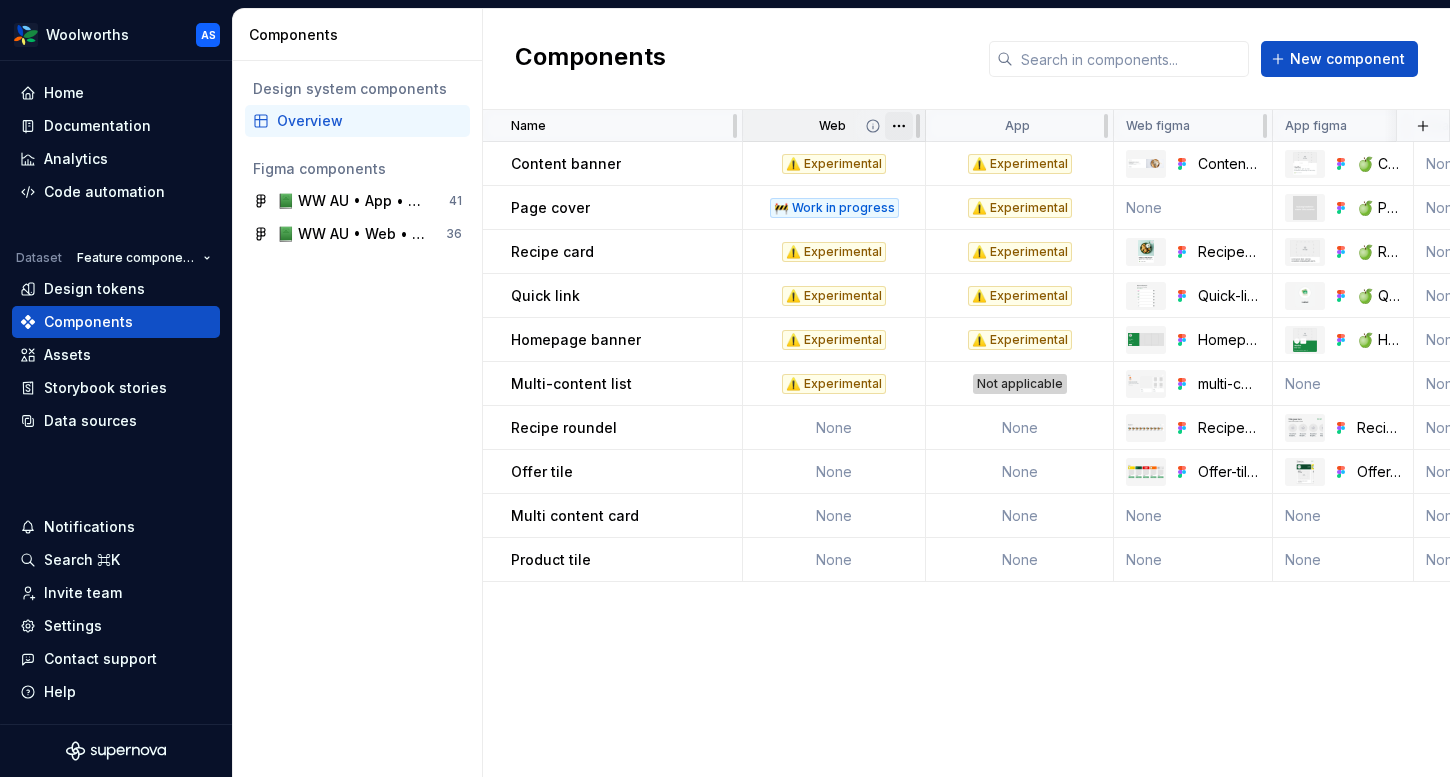 click on "Woolworths AS Home Documentation Analytics Code automation Dataset Feature components (AU) Design tokens Components Assets Storybook stories Data sources Notifications Search ⌘K Invite team Settings Contact support Help Components Design system components Overview Figma components 📗 WW AU • App • Feature component Library for Woolworths 41 📗 WW AU • Web • Feature Component Library 36 Components New component Name Web App Web figma App figma React preview Raise a request Owner Scope AEM AEM preview Content service preview Usage guidelines Description Last updated Content banner ⚠️ Experimental ⚠️ Experimental Content-banner 🍏 Content-banner None https://woolworthsdigital.atlassian.net/wiki/spaces/WoolworthsX/pages/27328053275/Component+Requests DTAC Common ✅ Stable and endorsed https://content-service.traderk8saae.uat.wx-d.net/shop/content-playbook/components/banner-component None 1 minute ago Page cover 🚧 Work in progress ⚠️ Experimental None 🍏 Page-cover None None None" at bounding box center [725, 388] 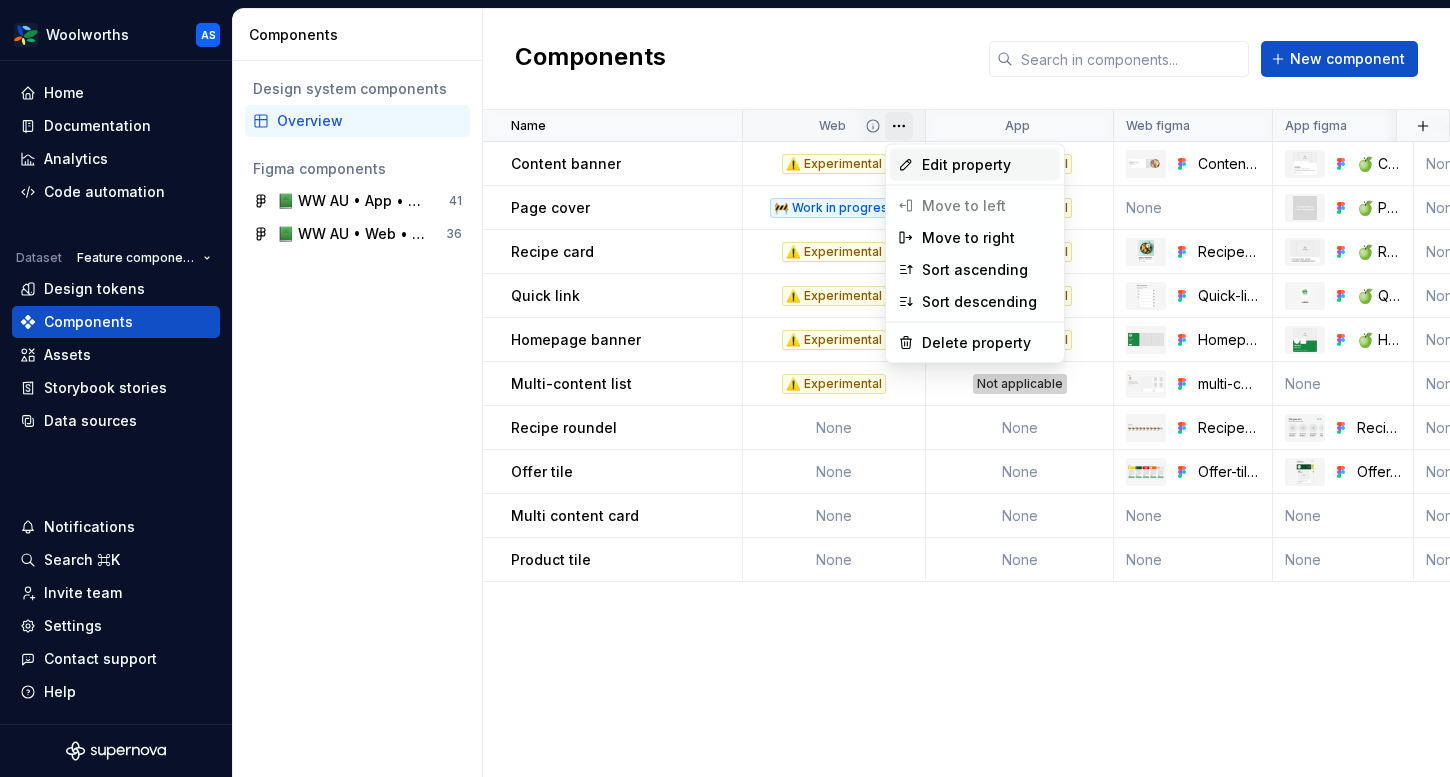 click on "Edit property" at bounding box center [987, 165] 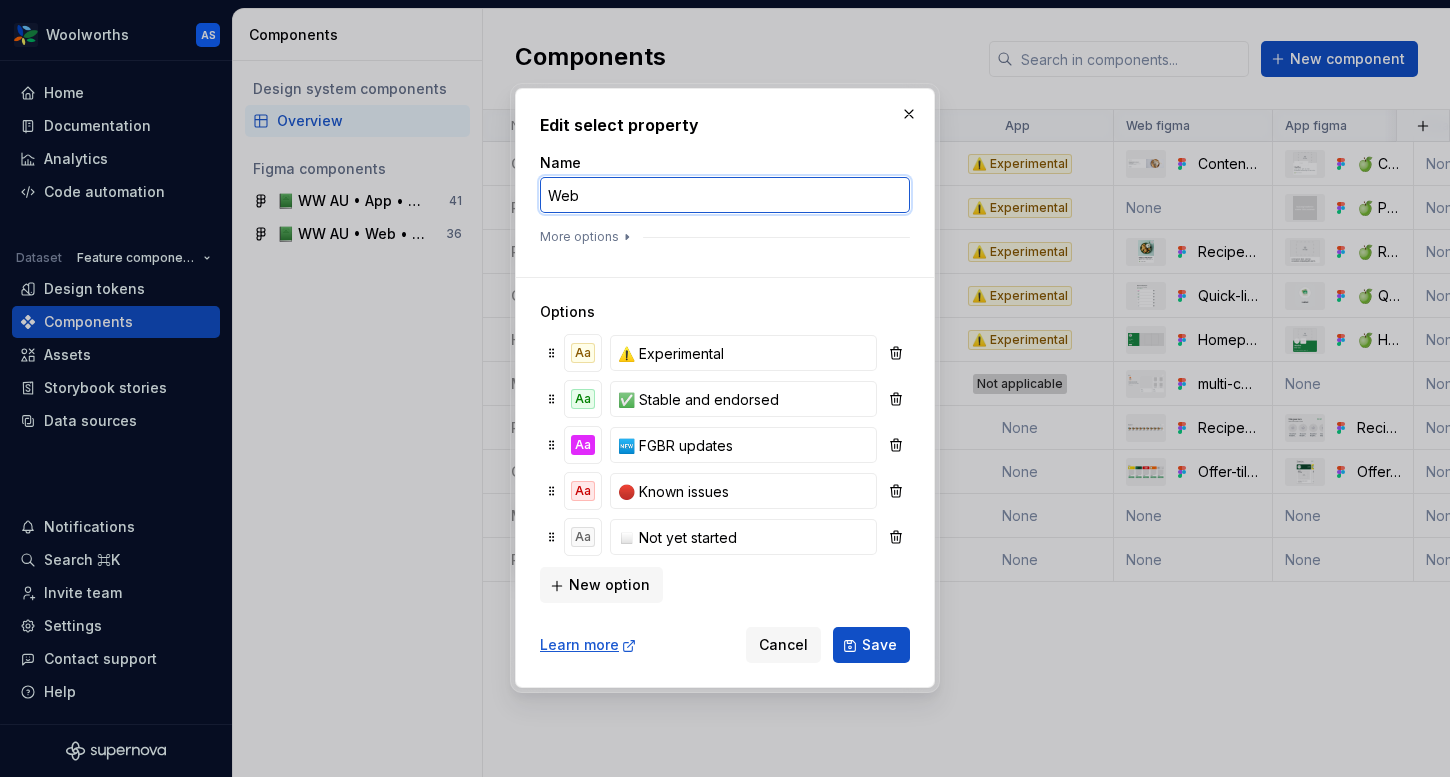 click on "Web" at bounding box center [725, 195] 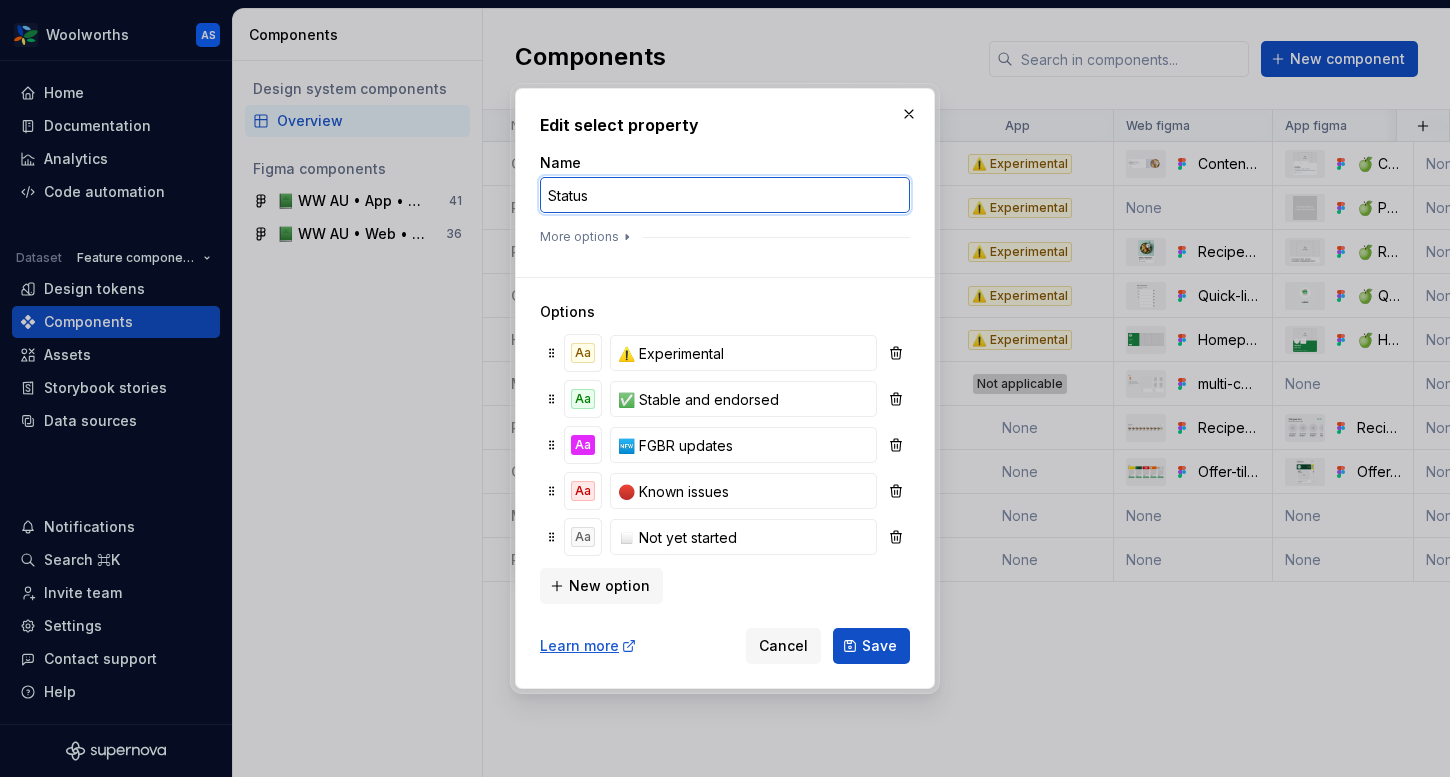 type on "Status" 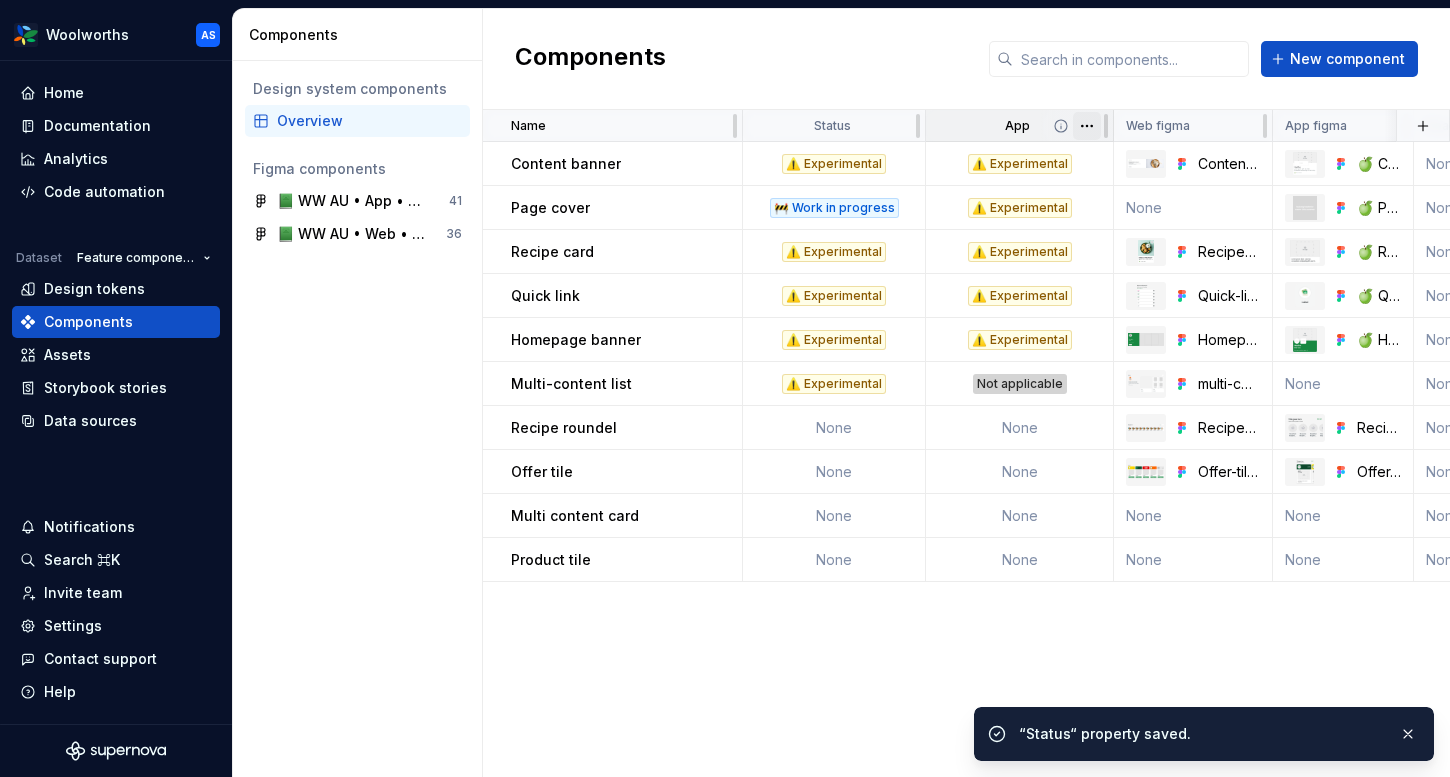 click on "Woolworths AS Home Documentation Analytics Code automation Dataset Feature components (AU) Design tokens Components Assets Storybook stories Data sources Notifications Search ⌘K Invite team Settings Contact support Help Components Design system components Overview Figma components 📗 WW AU • App • Feature component Library for Woolworths 41 📗 WW AU • Web • Feature Component Library 36 Components New component Name Status App Web figma App figma React preview Raise a request Owner Scope AEM AEM preview Content service preview Usage guidelines Description Last updated Content banner ⚠️ Experimental ⚠️ Experimental Content-banner 🍏 Content-banner None https://woolworthsdigital.atlassian.net/wiki/spaces/WoolworthsX/pages/27328053275/Component+Requests DTAC Common ✅ Stable and endorsed https://content-service.traderk8saae.uat.wx-d.net/shop/content-playbook/components/banner-component None 1 minute ago Page cover 🚧 Work in progress ⚠️ Experimental None 🍏 Page-cover None None" at bounding box center [725, 388] 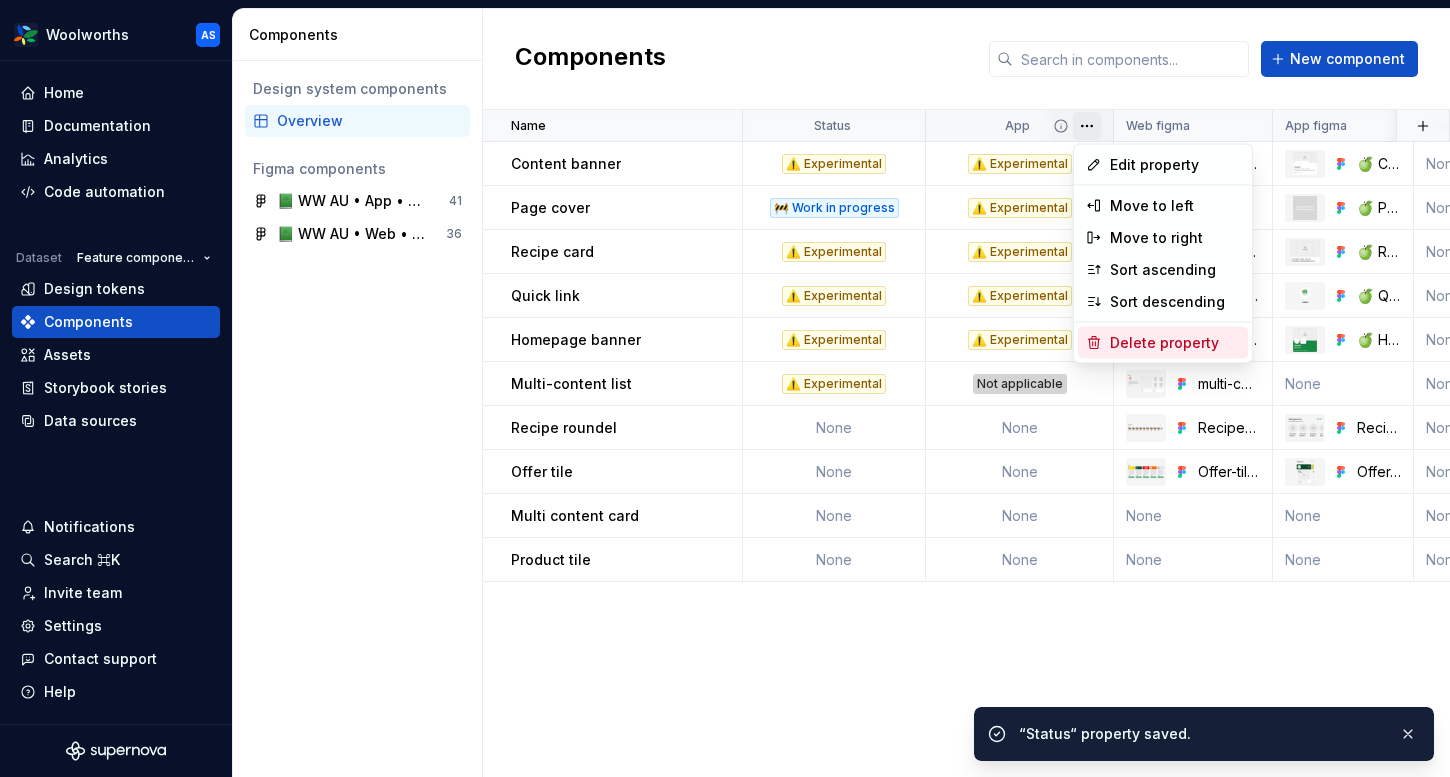 click on "Delete property" at bounding box center [1175, 343] 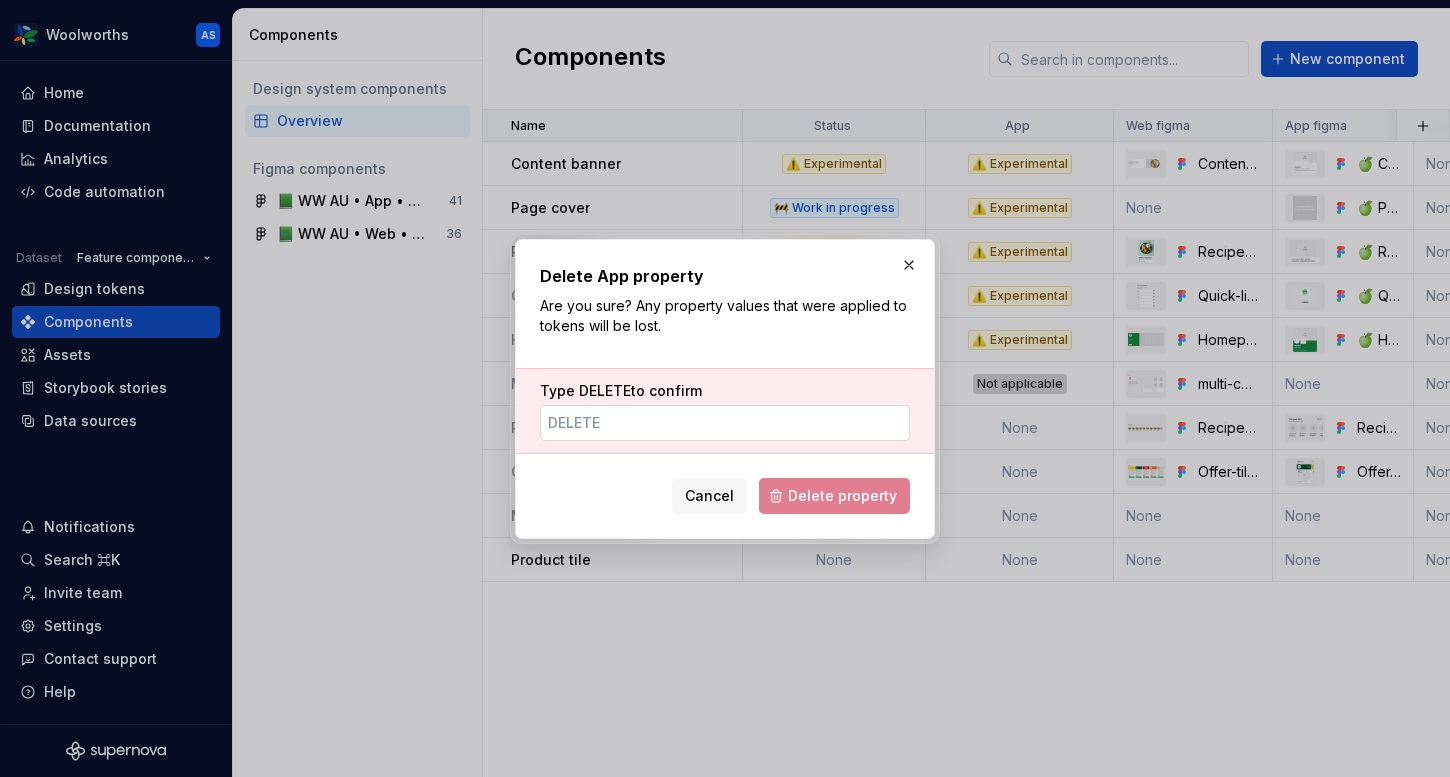 click on "Type   DELETE  to confirm" at bounding box center [725, 423] 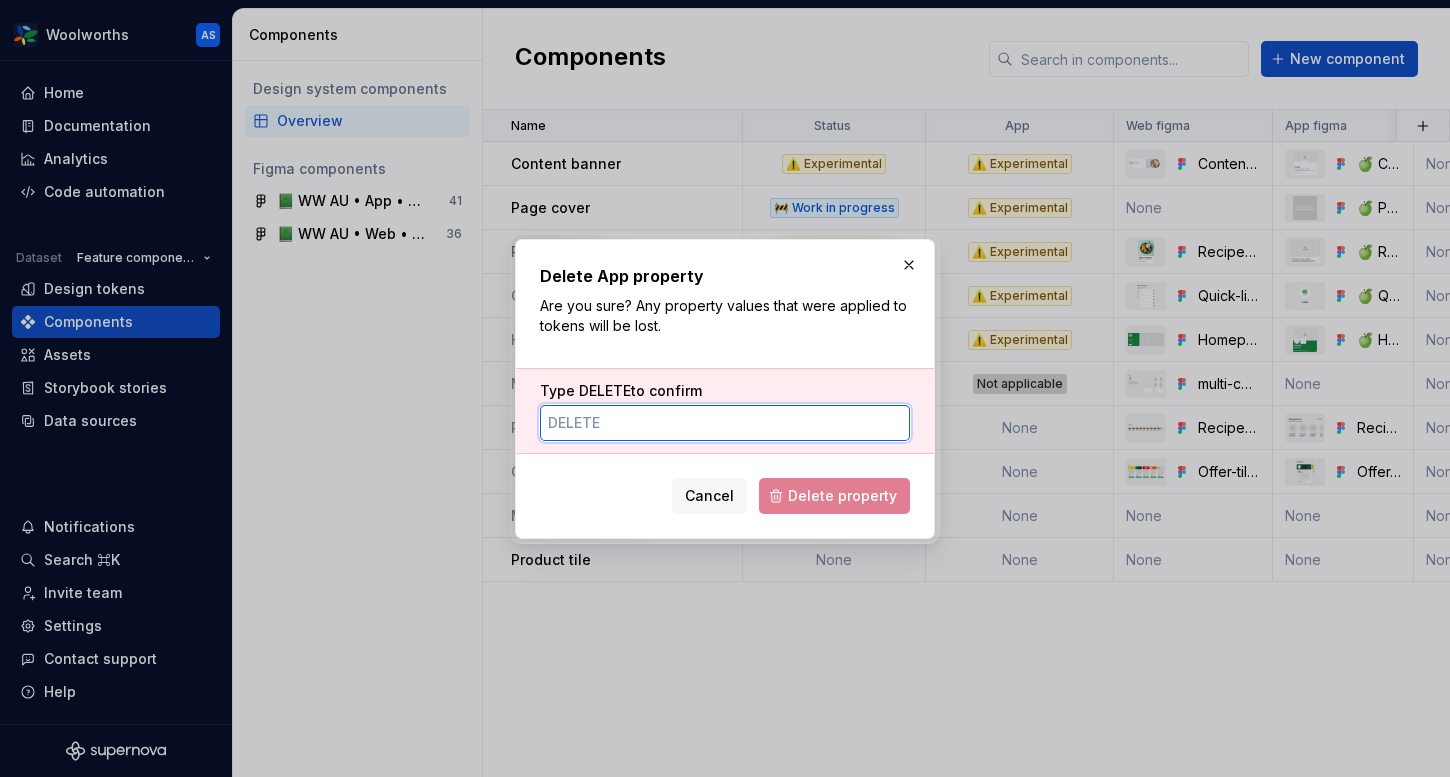 type on "DELETE" 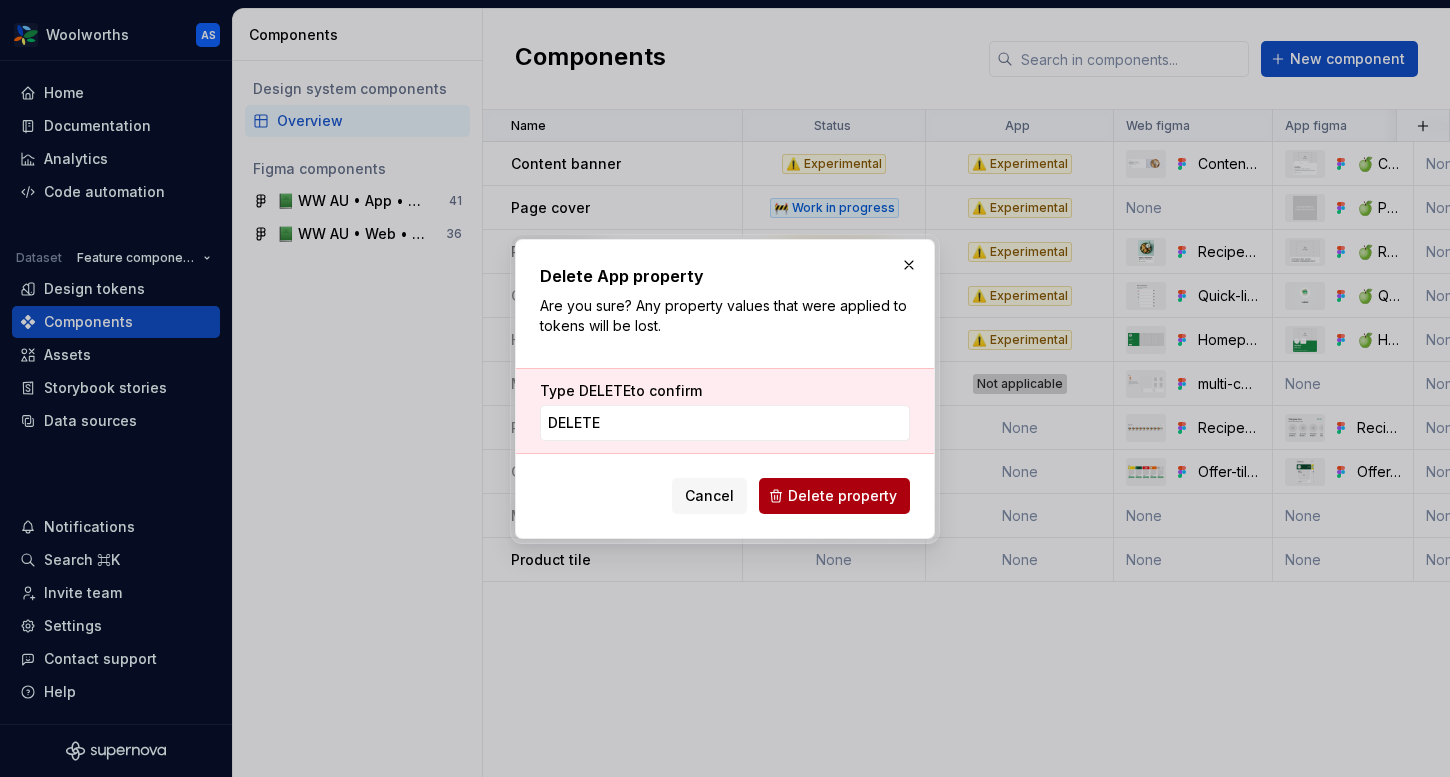 click on "Delete property" at bounding box center (842, 496) 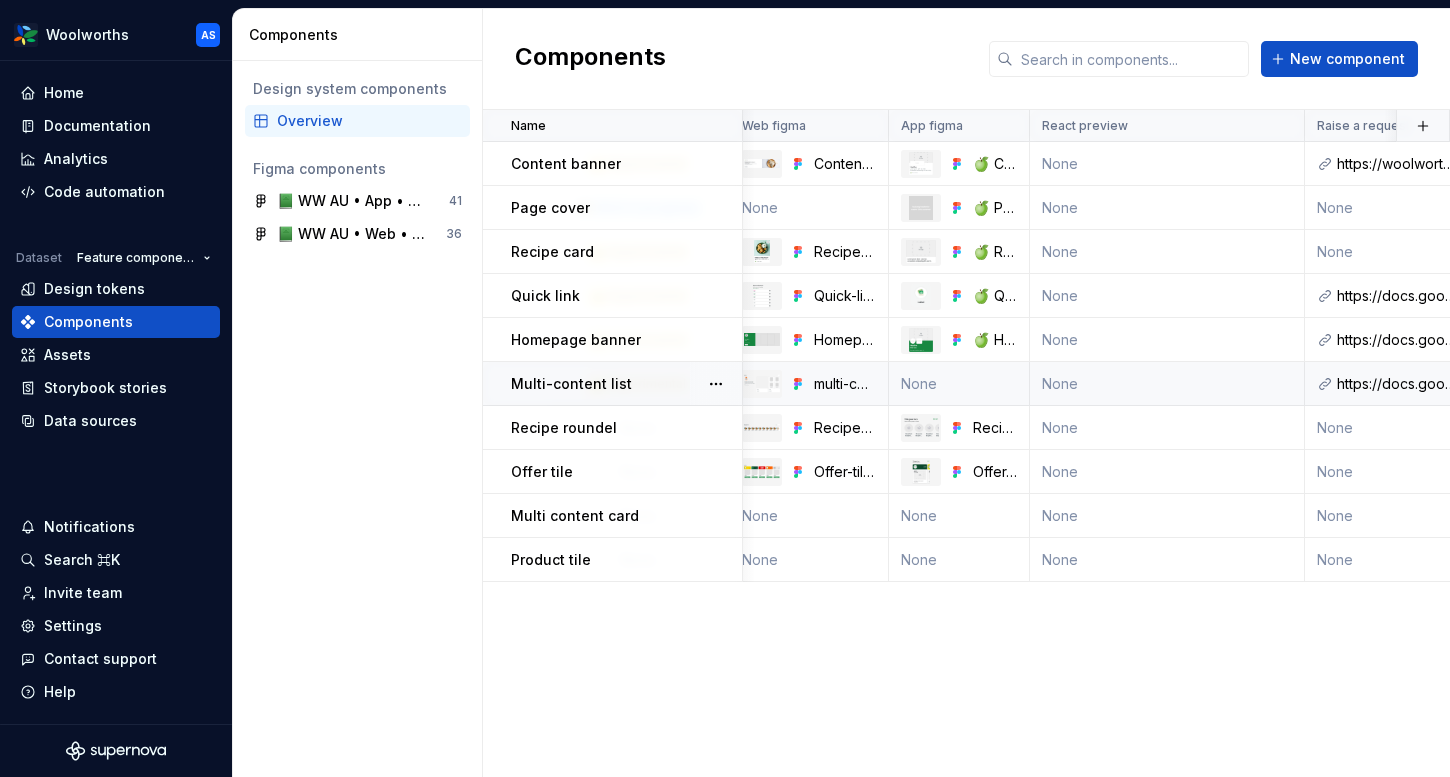 scroll, scrollTop: 0, scrollLeft: 0, axis: both 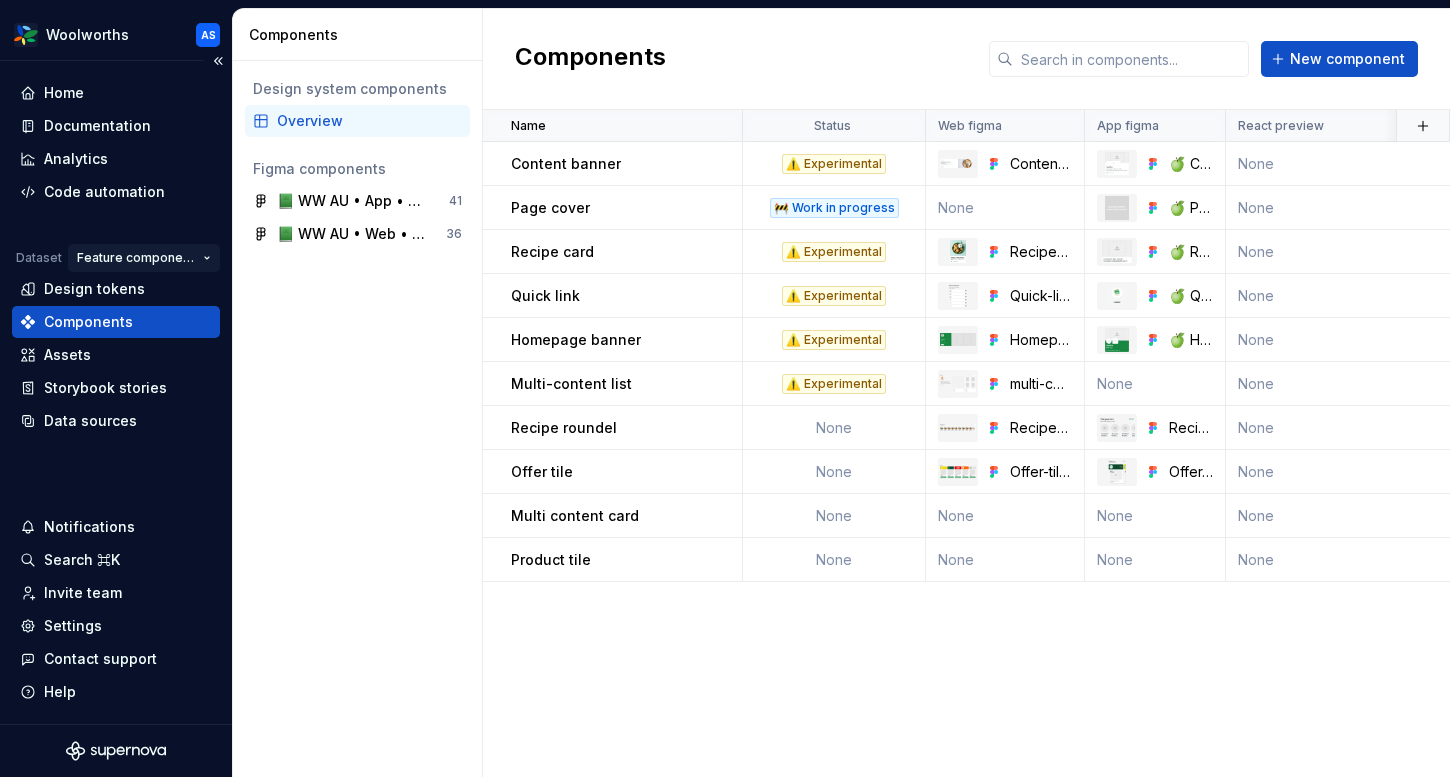 click on "Woolworths AS Home Documentation Analytics Code automation Dataset Feature components (AU) Design tokens Components Assets Storybook stories Data sources Notifications Search ⌘K Invite team Settings Contact support Help Components Design system components Overview Figma components 📗 WW AU • App • Feature component Library for Woolworths 41 📗 WW AU • Web • Feature Component Library 36 Components New component Name Status Web figma App figma React preview Raise a request Owner Scope AEM AEM preview Content service preview Usage guidelines Description Last updated Content banner ⚠️ Experimental Content-banner 🍏 Content-banner None https://woolworthsdigital.atlassian.net/wiki/spaces/WoolworthsX/pages/27328053275/Component+Requests DTAC Common ✅ Stable and endorsed https://content-service.traderk8saae.uat.wx-d.net/shop/content-playbook/components/banner-component None less than a minute ago Page cover 🚧 Work in progress None 🍏 Page-cover None None None Common 🚧 Work in progress" at bounding box center [725, 388] 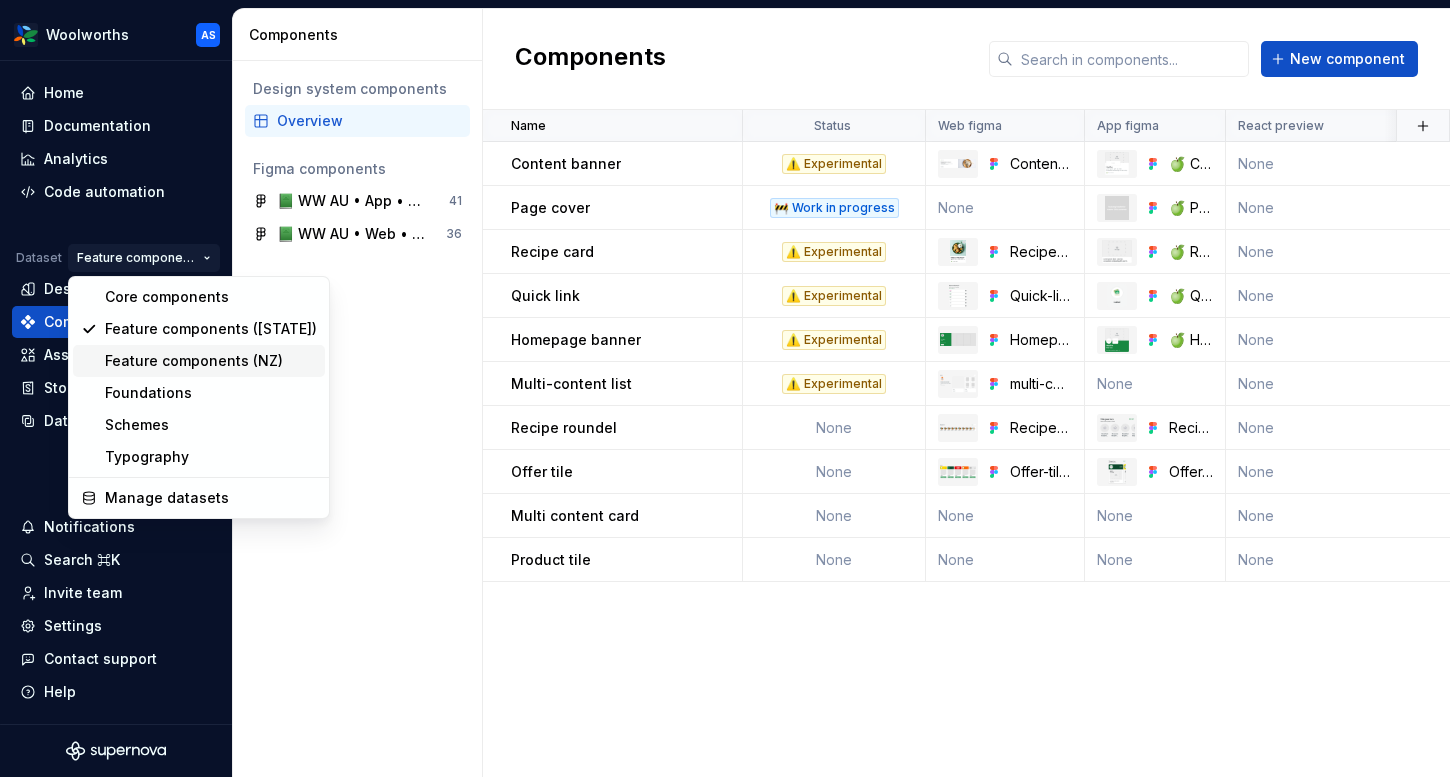 click on "Feature components (NZ)" at bounding box center (211, 361) 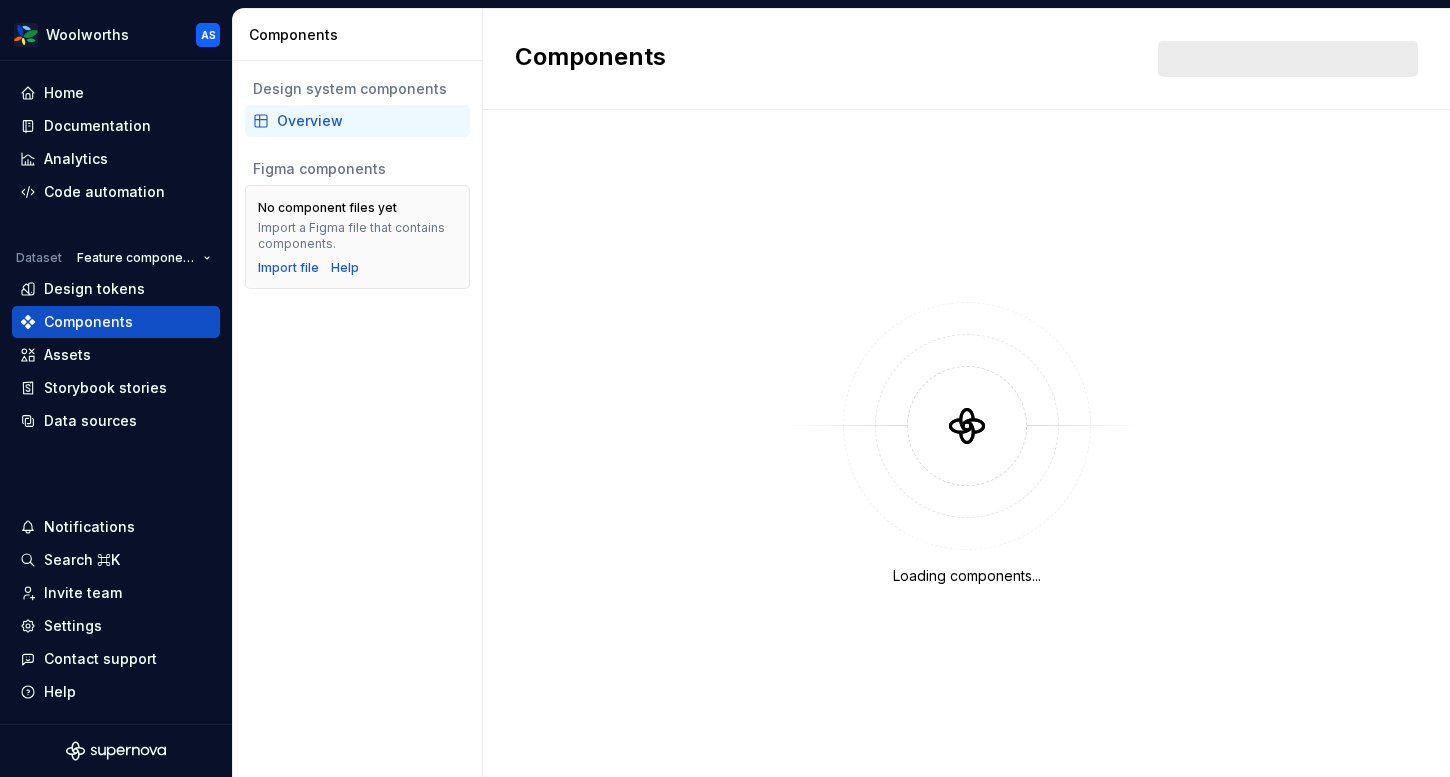 click on "Overview" at bounding box center (369, 121) 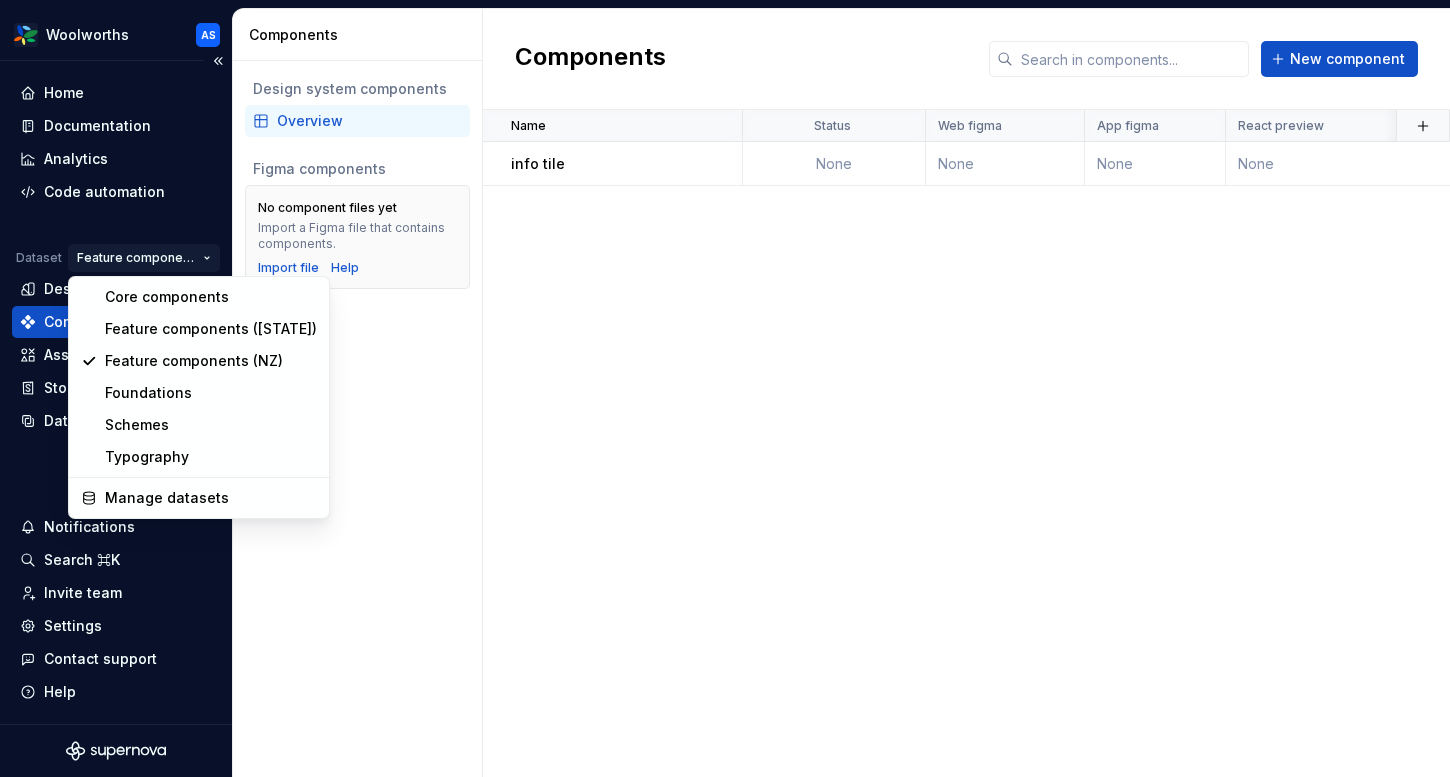 click on "Woolworths AS Home Documentation Analytics Code automation Dataset Feature components (NZ) Design tokens Components Assets Storybook stories Data sources Notifications Search ⌘K Invite team Settings Contact support Help Components Design system components Overview Figma components No component files yet Import a Figma file that contains components. Import file Help Components New component Name Status Web figma App figma React preview Raise a request Owner Scope AEM AEM preview Content service preview Usage guidelines Description Last updated info tile None None None None None None None None None None None 24 days ago   * Core components Feature components (AU) Feature components (NZ) Foundations Schemes Typography Manage datasets" at bounding box center [725, 388] 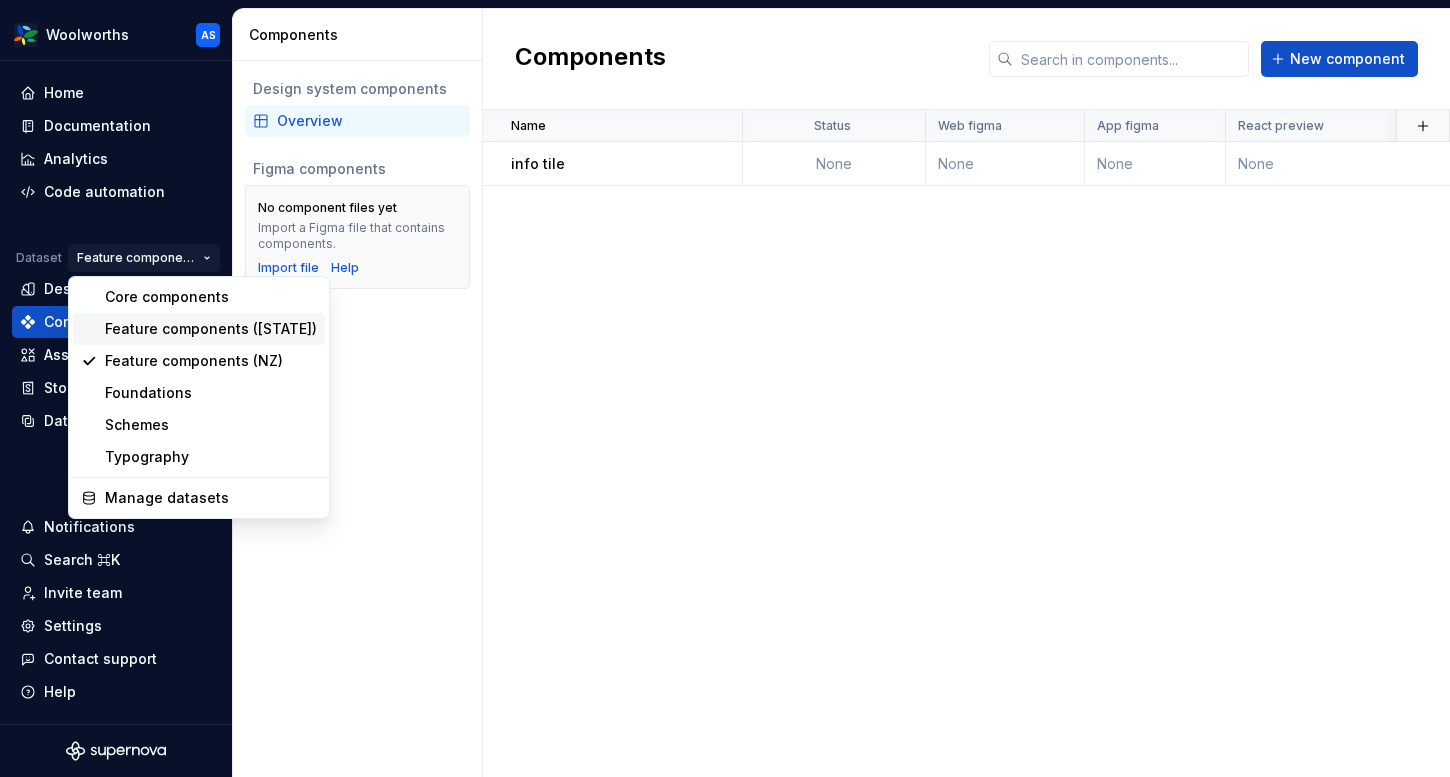 click on "Feature components (AU)" at bounding box center [211, 329] 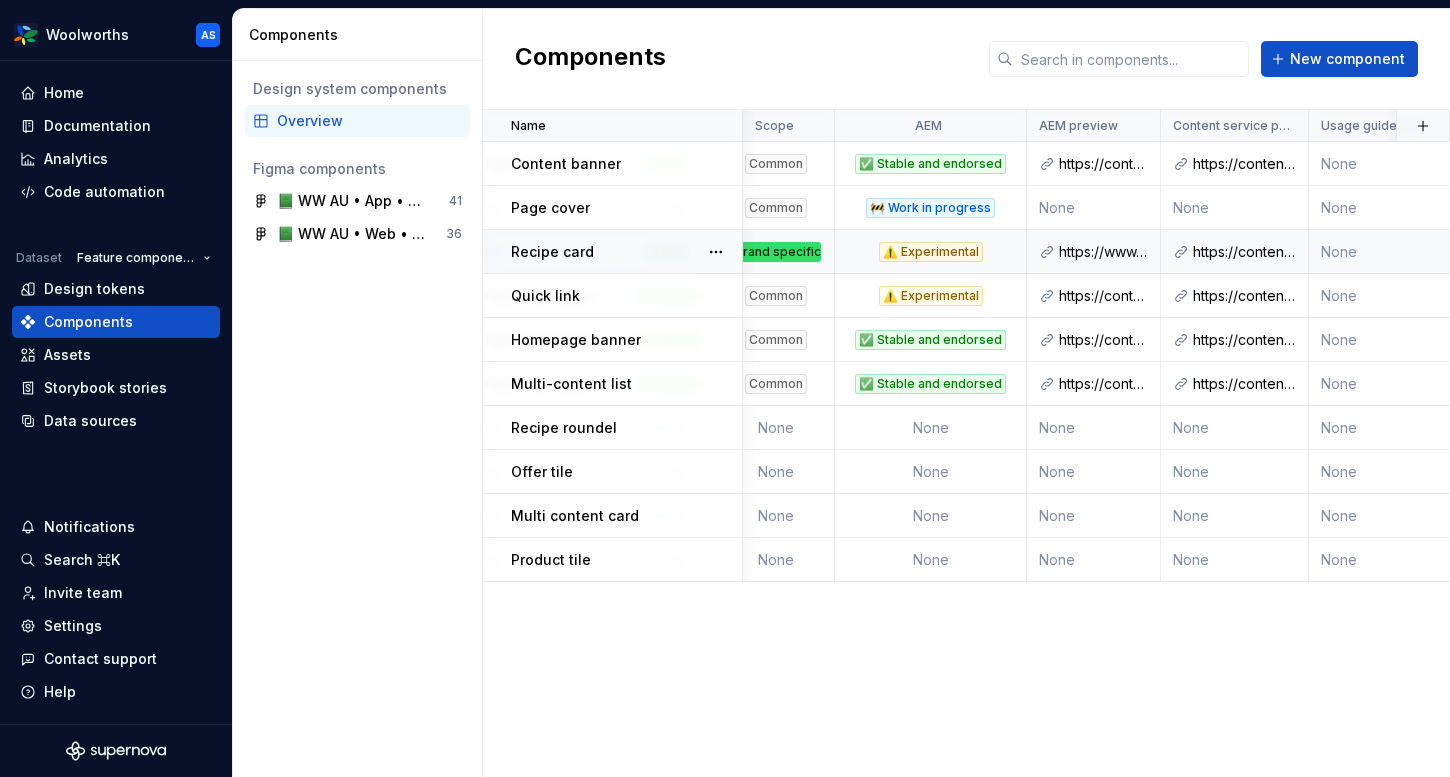 scroll, scrollTop: 0, scrollLeft: 0, axis: both 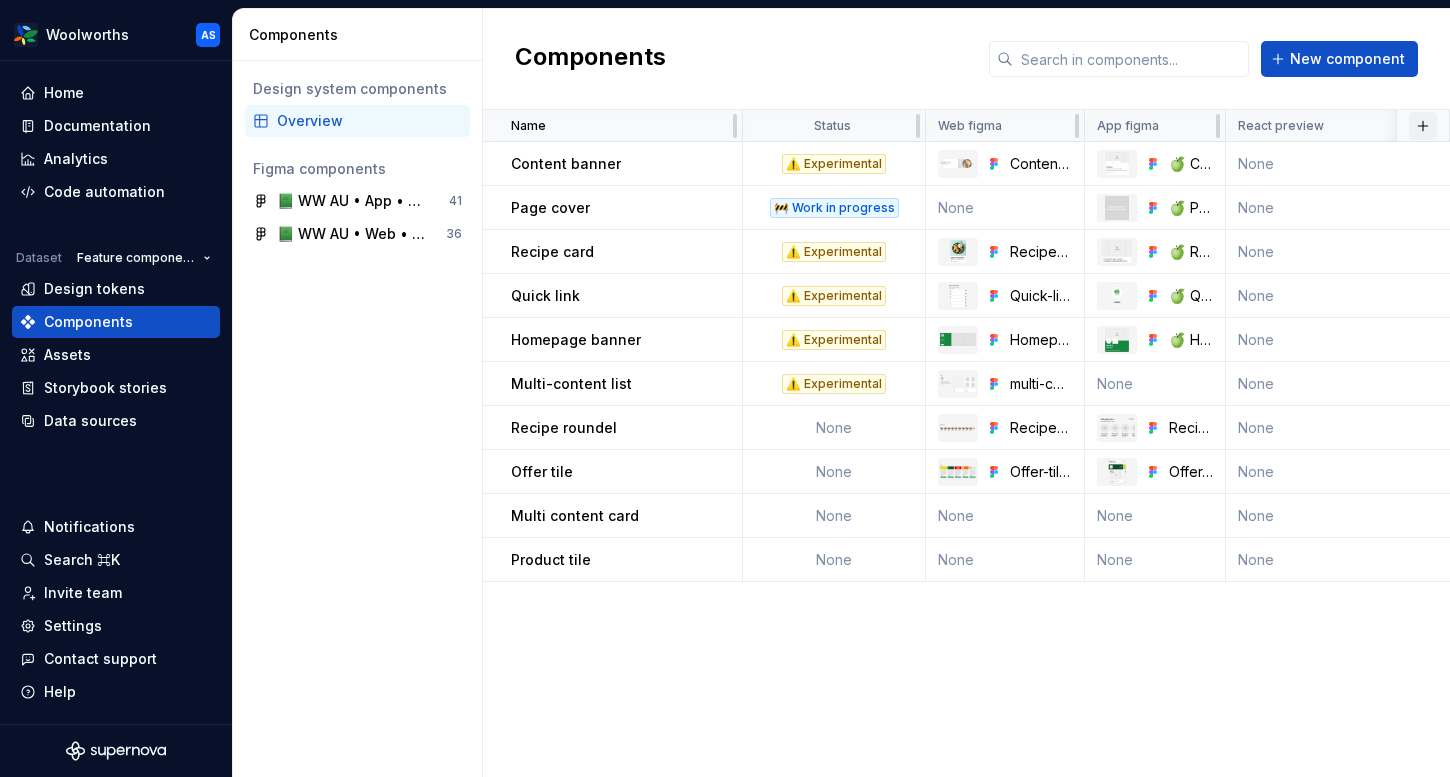 click at bounding box center [1423, 126] 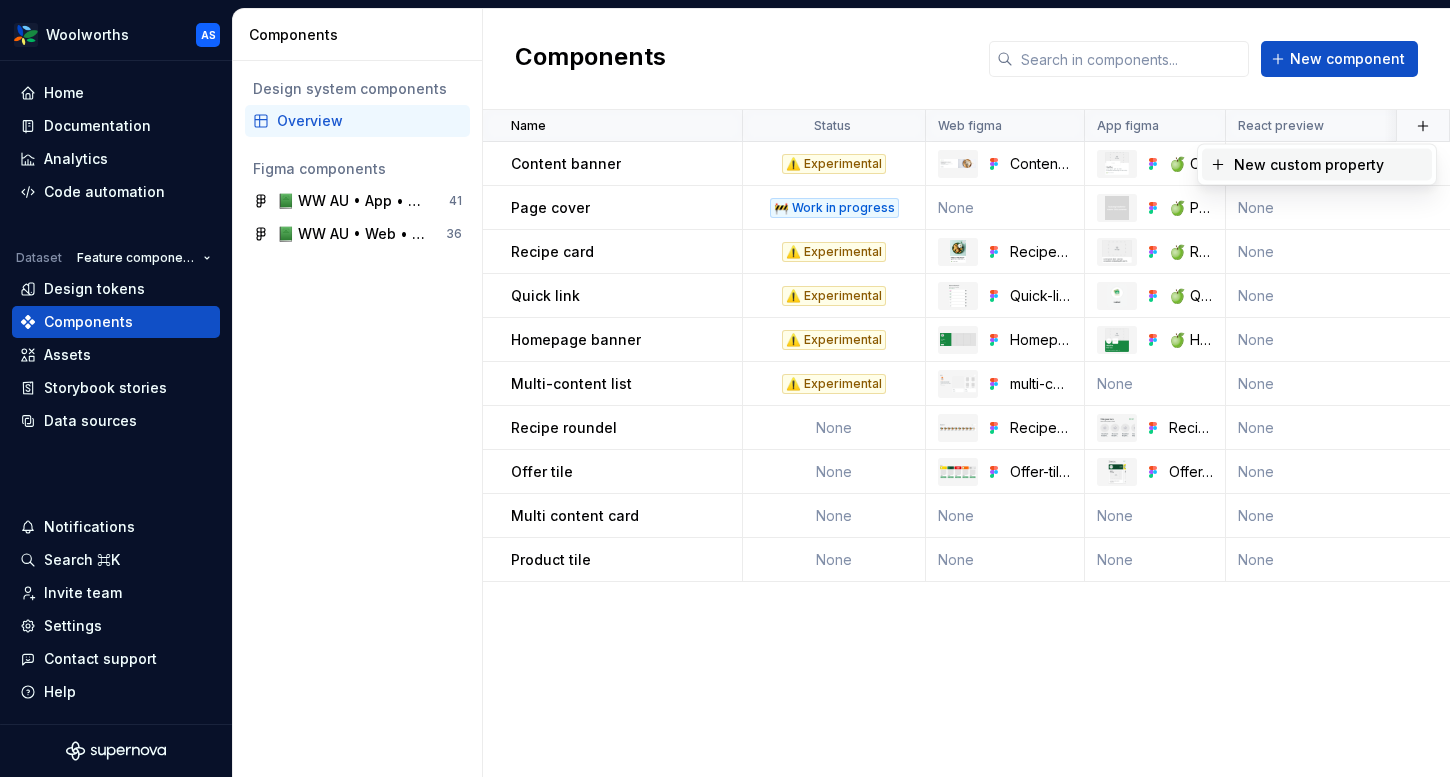 click on "Components New component" at bounding box center (966, 59) 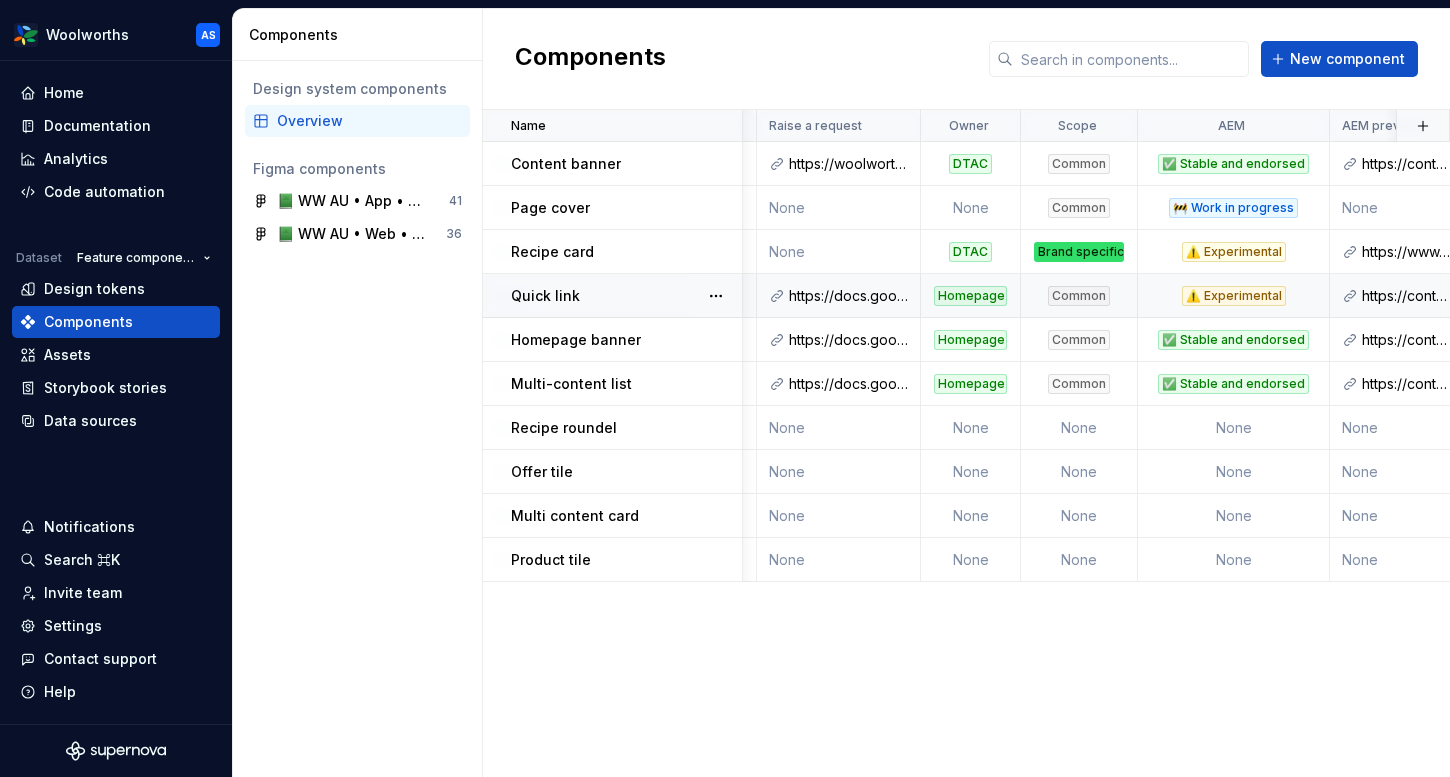 scroll, scrollTop: 0, scrollLeft: 745, axis: horizontal 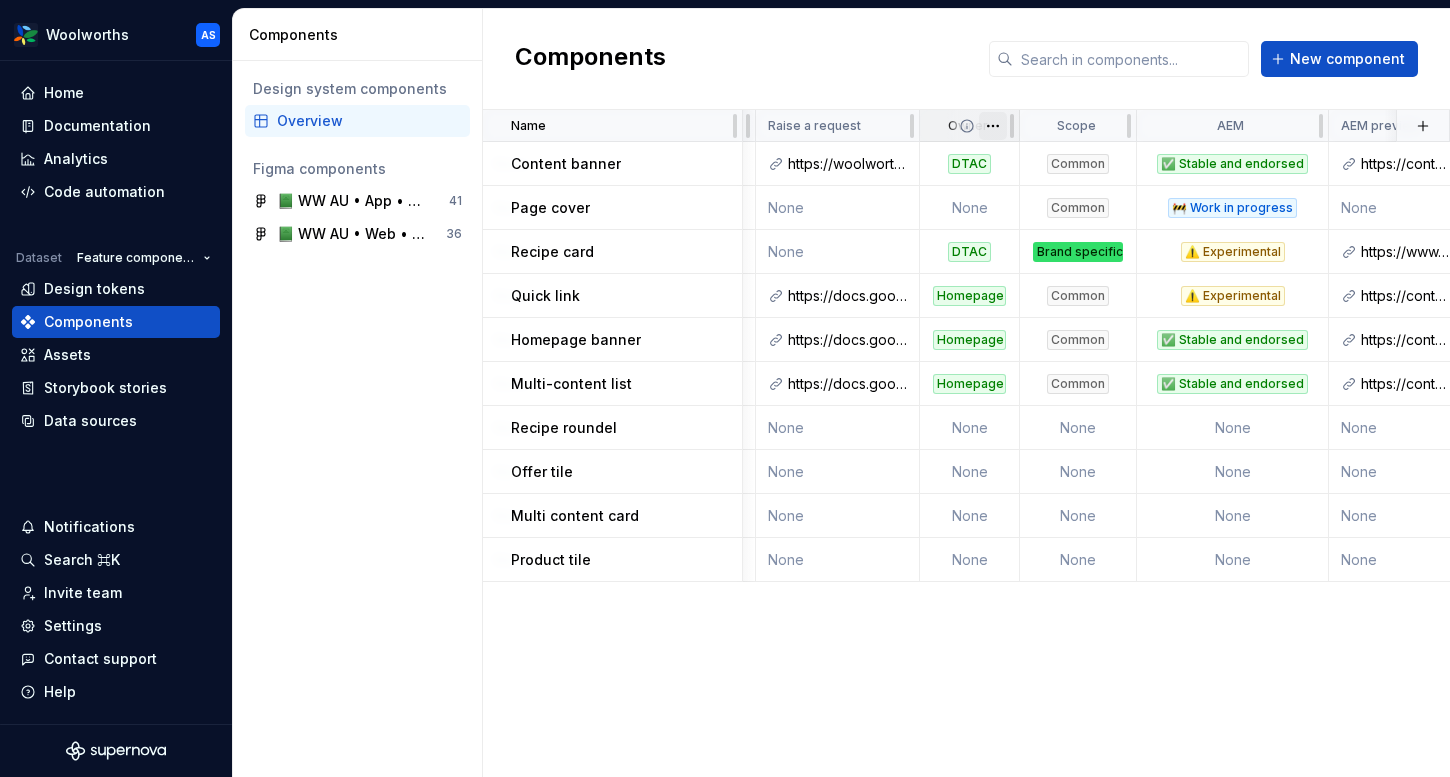click on "Woolworths AS Home Documentation Analytics Code automation Dataset Feature components (AU) Design tokens Components Assets Storybook stories Data sources Notifications Search ⌘K Invite team Settings Contact support Help Components Design system components Overview Figma components 📗 WW AU • App • Feature component Library for Woolworths 41 📗 WW AU • Web • Feature Component Library 36 Components New component Name Status Web figma App figma React preview Raise a request Owner Scope AEM AEM preview Content service preview Usage guidelines Description Last updated Content banner ⚠️ Experimental Content-banner 🍏 Content-banner None https://woolworthsdigital.atlassian.net/wiki/spaces/WoolworthsX/pages/27328053275/Component+Requests DTAC Common ✅ Stable and endorsed https://content-service.traderk8saae.uat.wx-d.net/shop/content-playbook/components/banner-component None 1 minute ago Page cover 🚧 Work in progress None 🍏 Page-cover None None None Common 🚧 Work in progress None None" at bounding box center (725, 388) 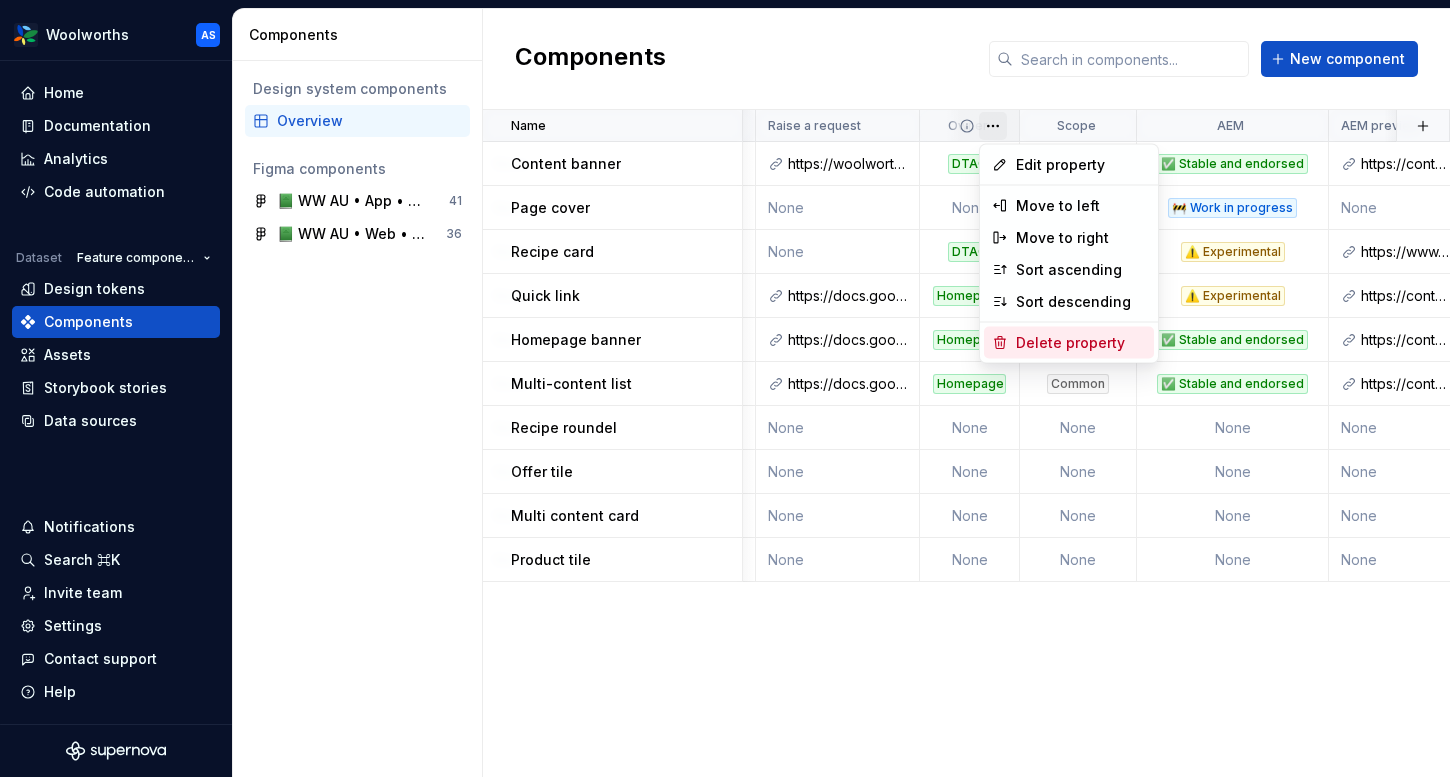 click on "Delete property" at bounding box center (1081, 343) 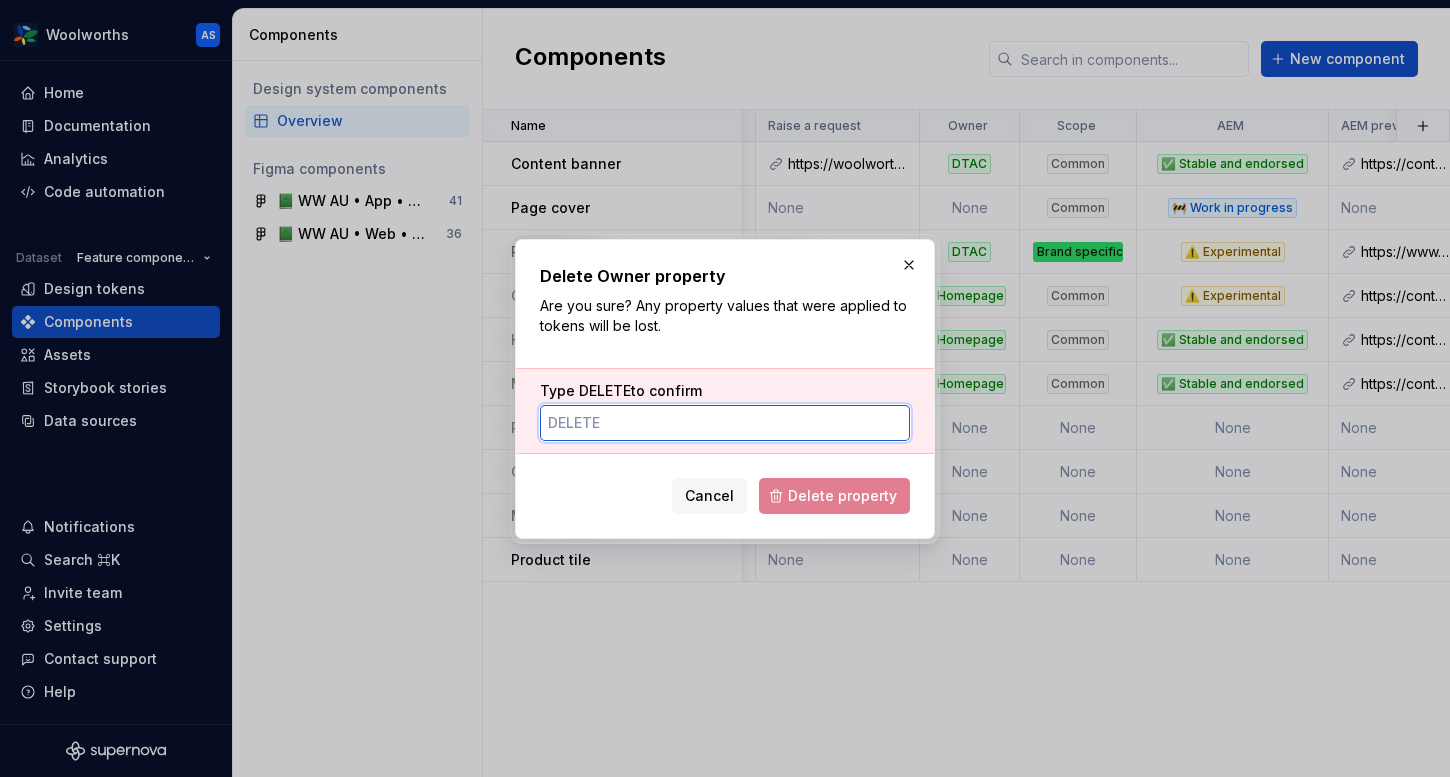 click on "Type   DELETE  to confirm" at bounding box center (725, 423) 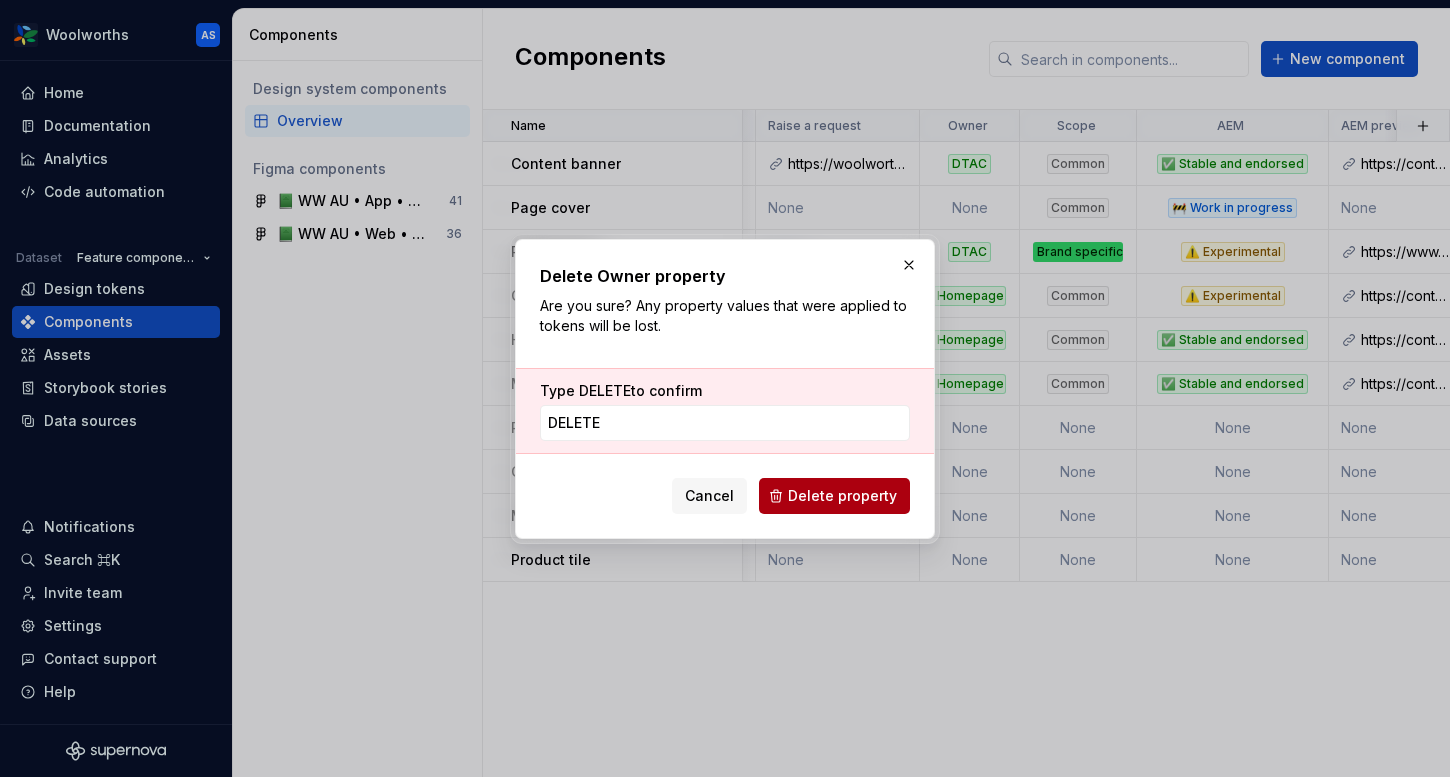 click on "Delete property" at bounding box center [842, 496] 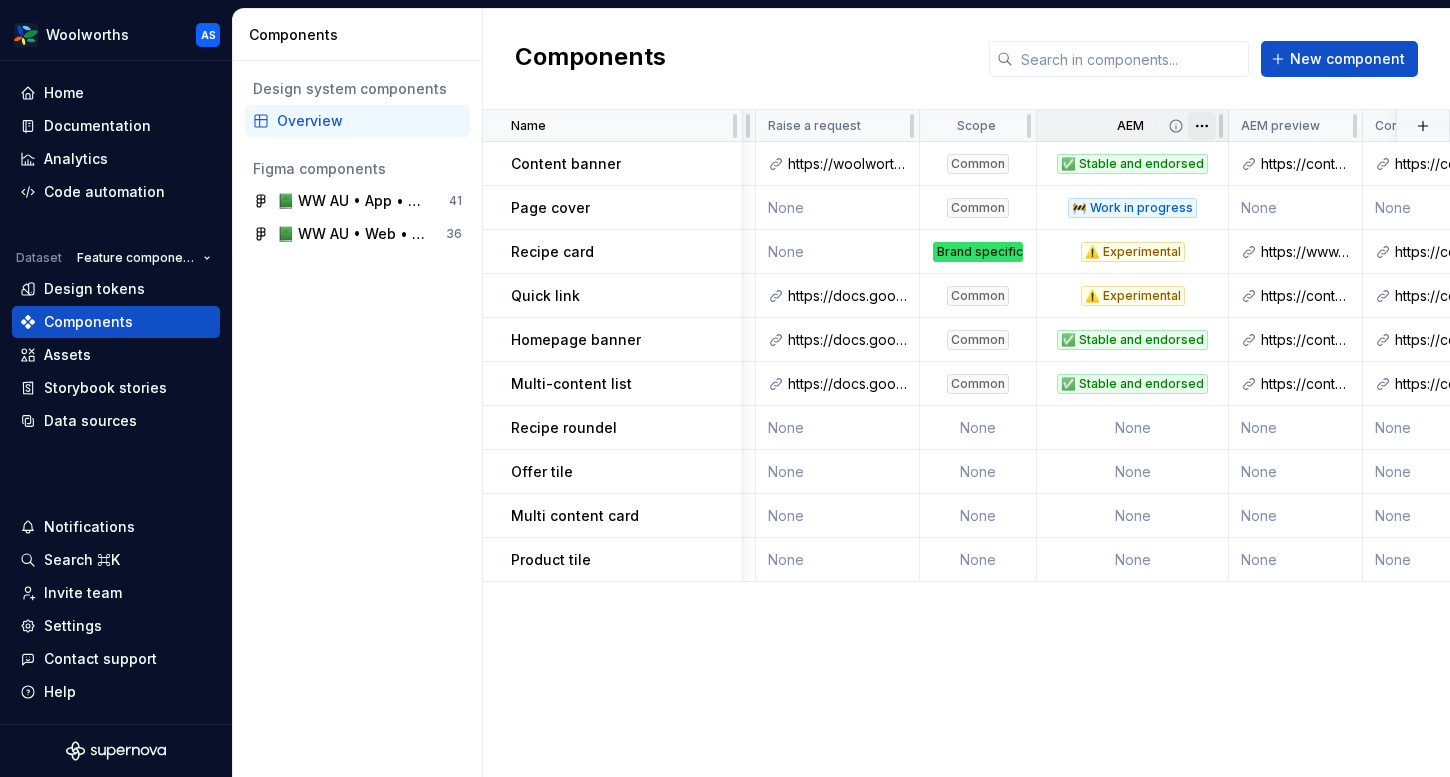 click on "Woolworths AS Home Documentation Analytics Code automation Dataset Feature components (AU) Design tokens Components Assets Storybook stories Data sources Notifications Search ⌘K Invite team Settings Contact support Help Components Design system components Overview Figma components 📗 WW AU • App • Feature component Library for Woolworths 41 📗 WW AU • Web • Feature Component Library 36 Components New component Name Status Web figma App figma React preview Raise a request Scope AEM AEM preview Content service preview Usage guidelines Description Last updated Content banner ⚠️ Experimental Content-banner 🍏 Content-banner None https://woolworthsdigital.atlassian.net/wiki/spaces/WoolworthsX/pages/27328053275/Component+Requests Common ✅ Stable and endorsed https://content-service.traderk8saae.uat.wx-d.net/shop/content-playbook/components/banner-component None less than a minute ago Page cover 🚧 Work in progress None 🍏 Page-cover None None Common 🚧 Work in progress None None None   *" at bounding box center [725, 388] 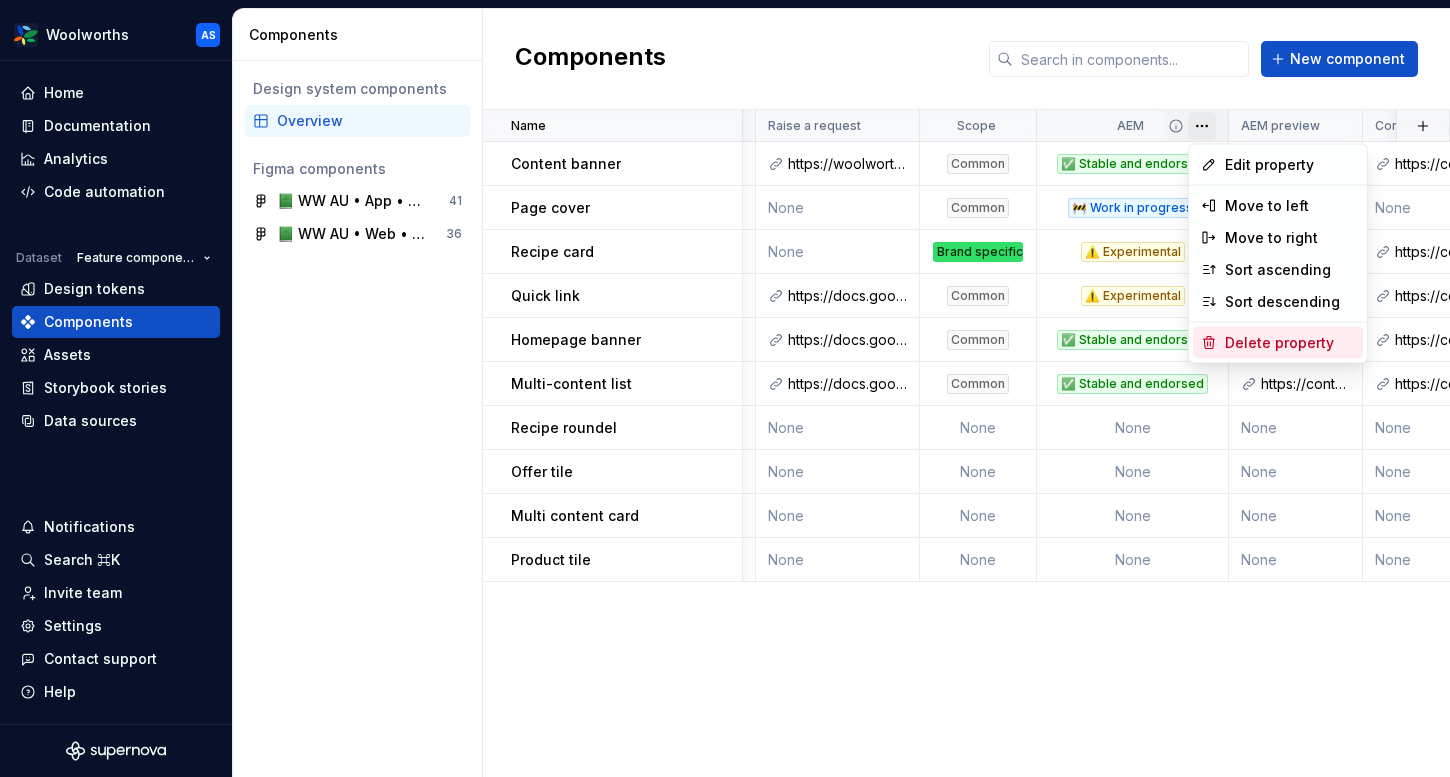 click on "Delete property" at bounding box center (1290, 343) 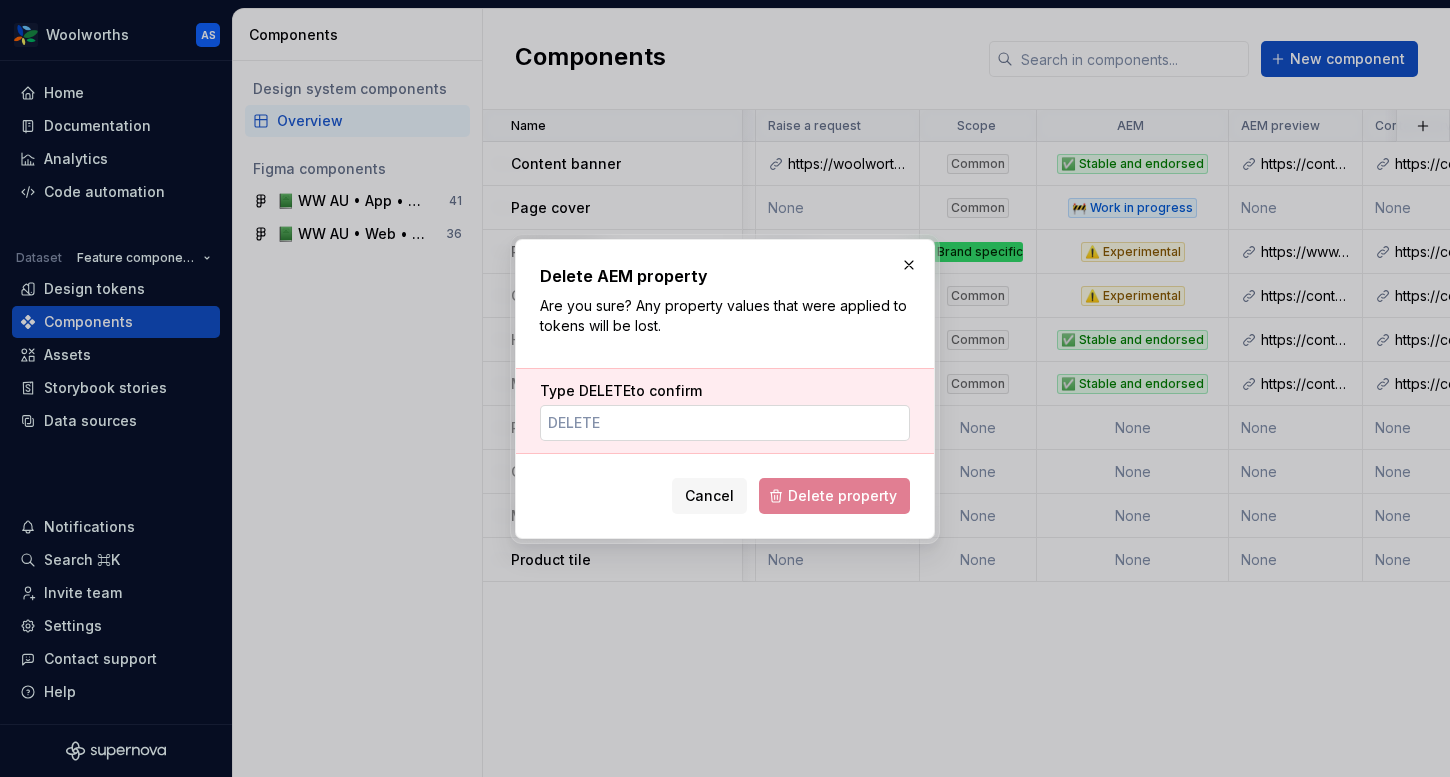 click on "Type   DELETE  to confirm" at bounding box center (725, 423) 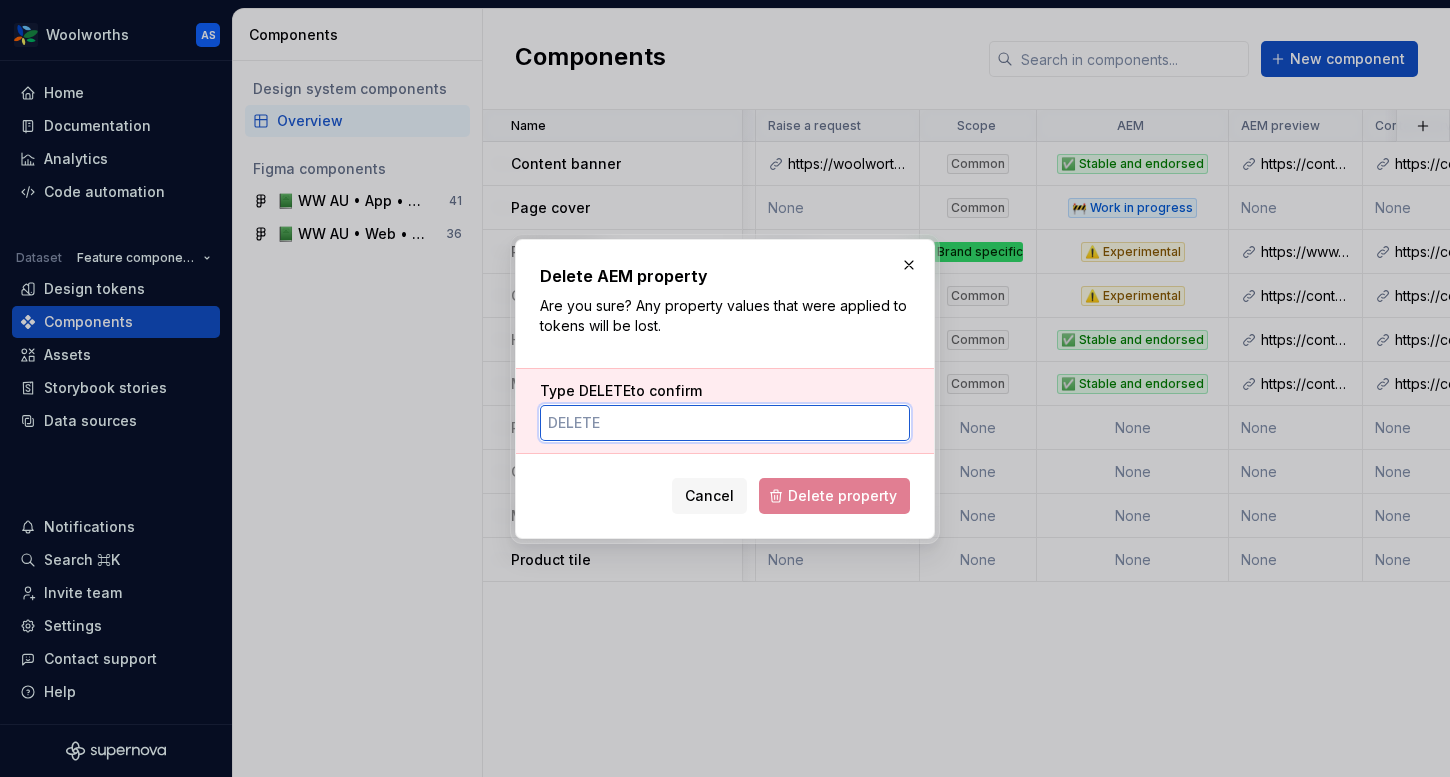 type on "DELETE" 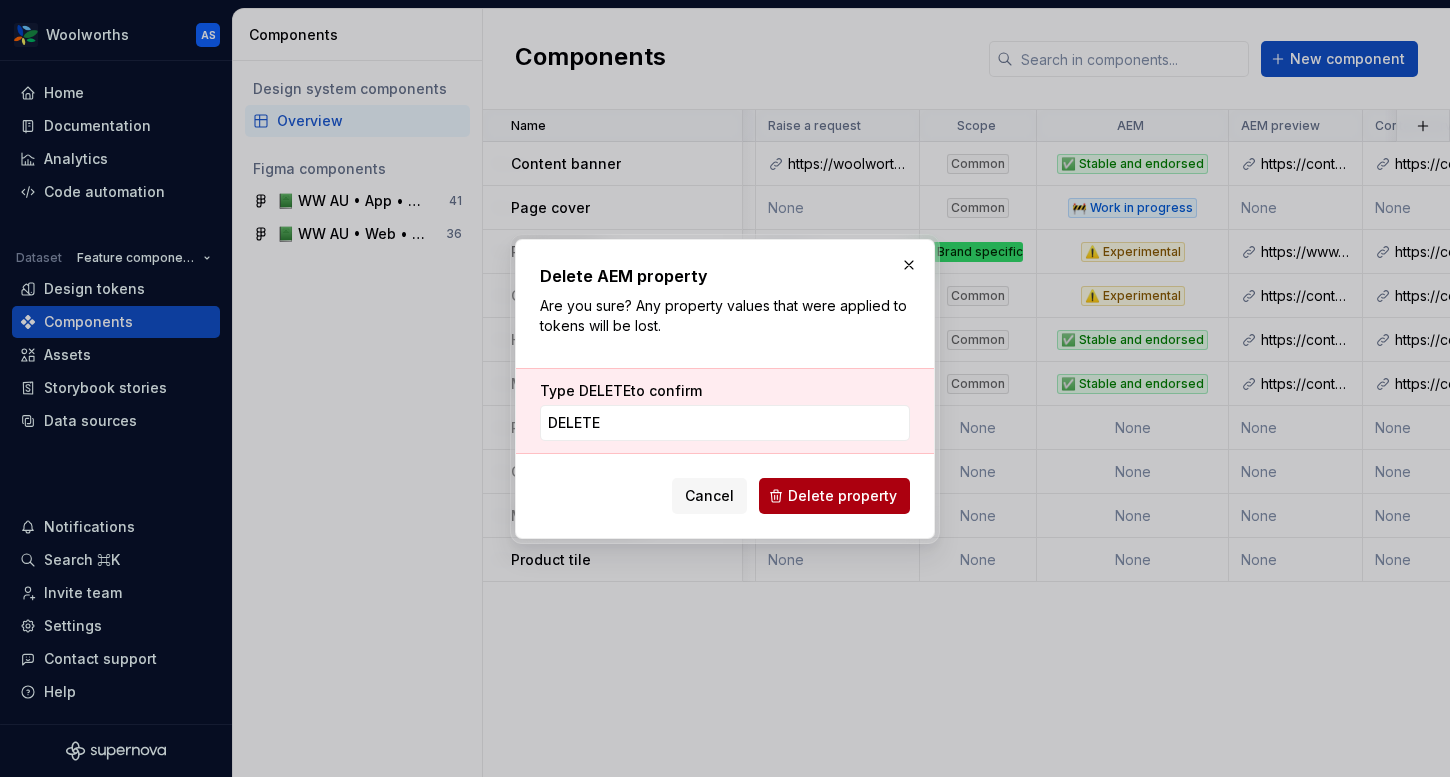 click on "Delete property" at bounding box center (842, 496) 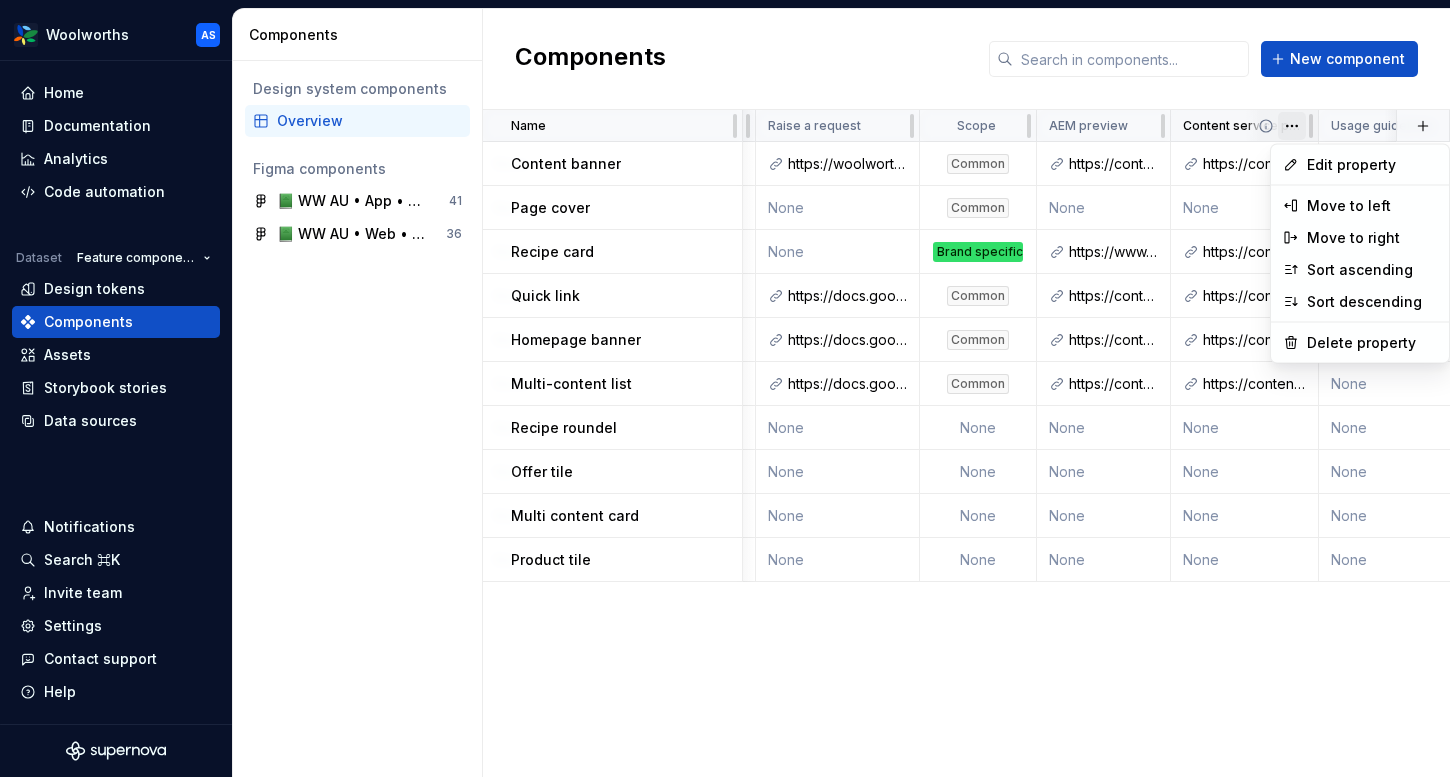 click on "Woolworths AS Home Documentation Analytics Code automation Dataset Feature components (AU) Design tokens Components Assets Storybook stories Data sources Notifications Search ⌘K Invite team Settings Contact support Help Components Design system components Overview Figma components 📗 WW AU • App • Feature component Library for Woolworths 41 📗 WW AU • Web • Feature Component Library 36 Components New component Name Status Web figma App figma React preview Raise a request Scope AEM preview Content service preview Usage guidelines Description Last updated Content banner ⚠️ Experimental Content-banner 🍏 Content-banner None https://woolworthsdigital.atlassian.net/wiki/spaces/WoolworthsX/pages/27328053275/Component+Requests Common https://content-service.traderk8saae.uat.wx-d.net/shop/content-playbook/components/banner-component https://content-service.traderk8saae.prod.wx-d.net/component-library/index.html?path=/story/shared-components-carouselbanner-banner--half-width-left None Page cover" at bounding box center [725, 388] 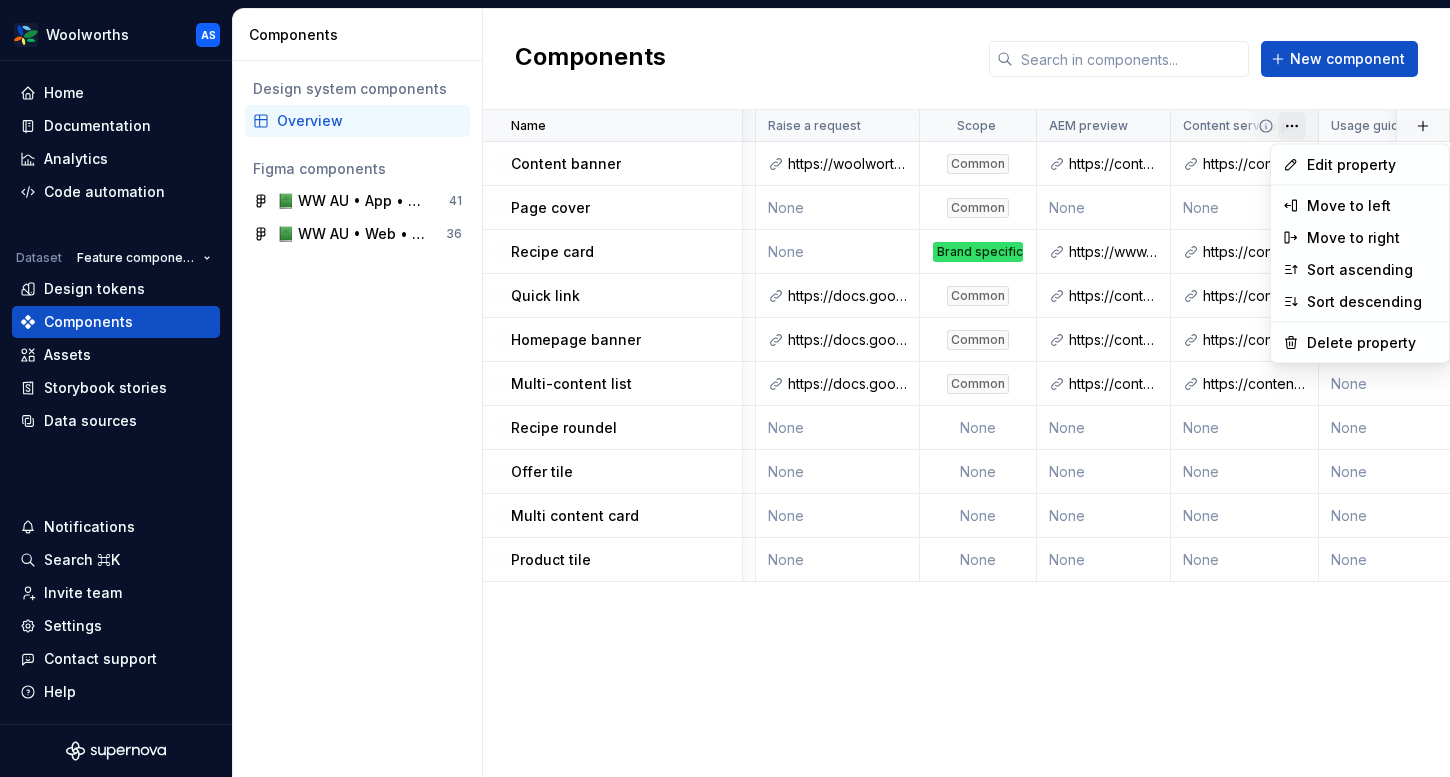 click on "Woolworths AS Home Documentation Analytics Code automation Dataset Feature components (AU) Design tokens Components Assets Storybook stories Data sources Notifications Search ⌘K Invite team Settings Contact support Help Components Design system components Overview Figma components 📗 WW AU • App • Feature component Library for Woolworths 41 📗 WW AU • Web • Feature Component Library 36 Components New component Name Status Web figma App figma React preview Raise a request Scope AEM preview Content service preview Usage guidelines Description Last updated Content banner ⚠️ Experimental Content-banner 🍏 Content-banner None https://woolworthsdigital.atlassian.net/wiki/spaces/WoolworthsX/pages/27328053275/Component+Requests Common https://content-service.traderk8saae.uat.wx-d.net/shop/content-playbook/components/banner-component https://content-service.traderk8saae.prod.wx-d.net/component-library/index.html?path=/story/shared-components-carouselbanner-banner--half-width-left None Page cover" at bounding box center (725, 388) 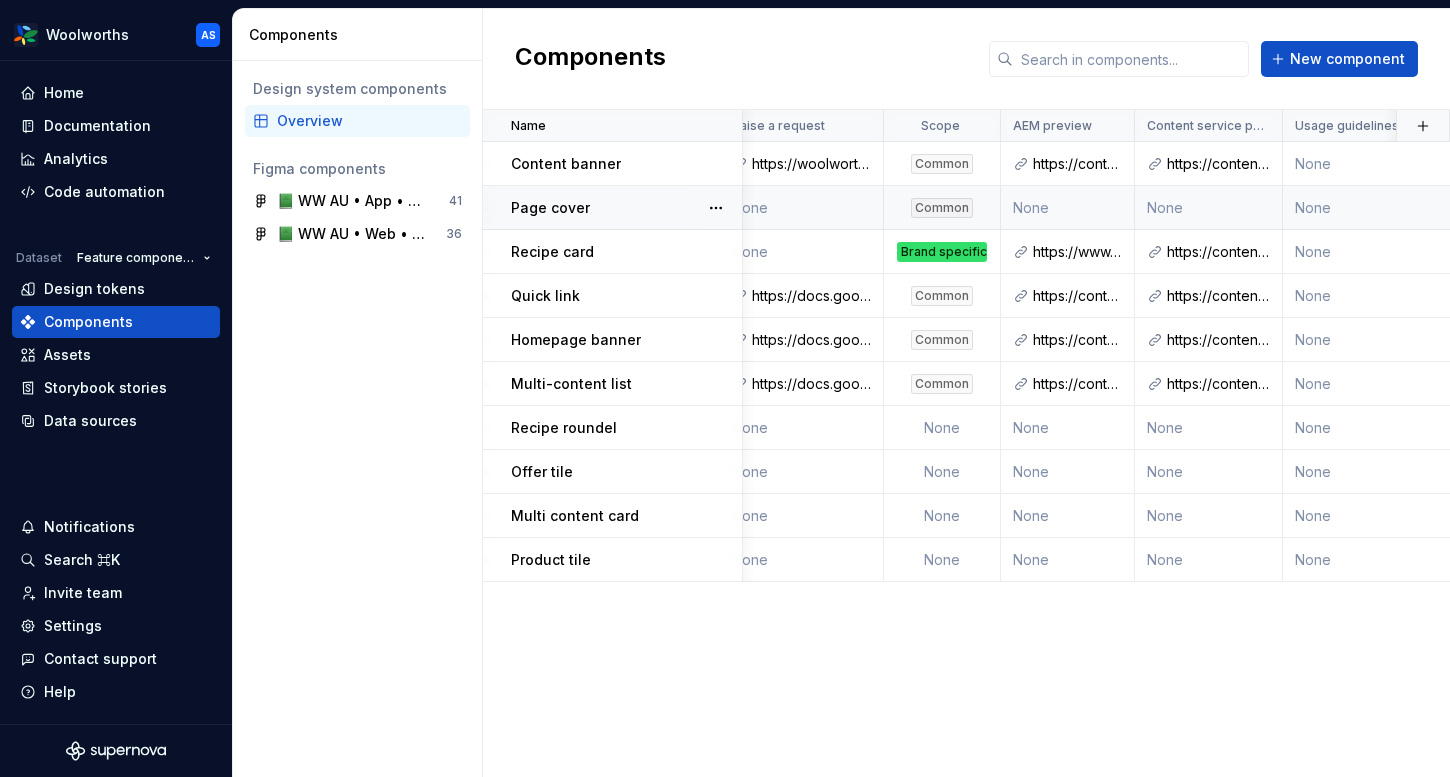 scroll, scrollTop: 0, scrollLeft: 953, axis: horizontal 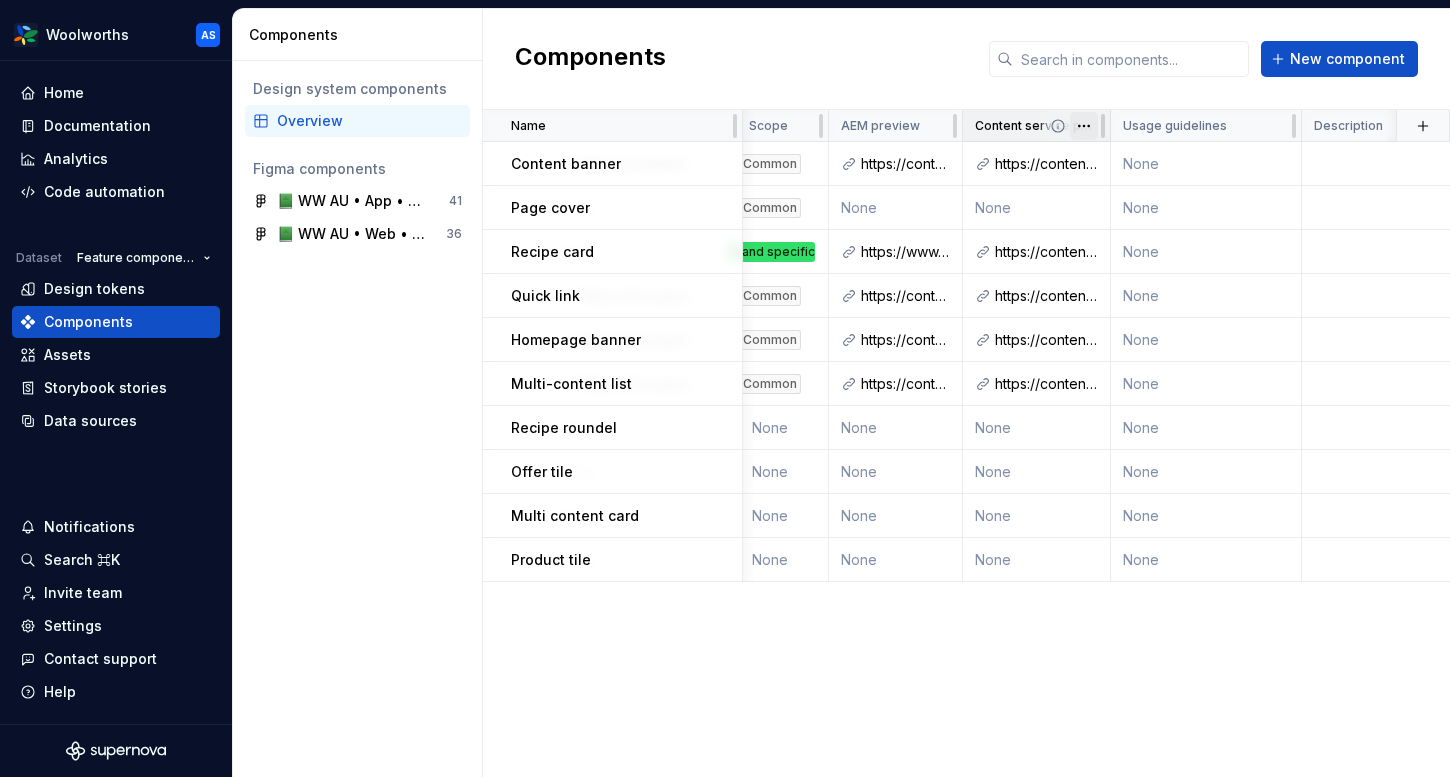 click on "Woolworths AS Home Documentation Analytics Code automation Dataset Feature components (AU) Design tokens Components Assets Storybook stories Data sources Notifications Search ⌘K Invite team Settings Contact support Help Components Design system components Overview Figma components 📗 WW AU • App • Feature component Library for Woolworths 41 📗 WW AU • Web • Feature Component Library 36 Components New component Name Status Web figma App figma React preview Raise a request Scope AEM preview Content service preview Usage guidelines Description Last updated Content banner ⚠️ Experimental Content-banner 🍏 Content-banner None https://woolworthsdigital.atlassian.net/wiki/spaces/WoolworthsX/pages/27328053275/Component+Requests Common https://content-service.traderk8saae.uat.wx-d.net/shop/content-playbook/components/banner-component https://content-service.traderk8saae.prod.wx-d.net/component-library/index.html?path=/story/shared-components-carouselbanner-banner--half-width-left None Page cover" at bounding box center [725, 388] 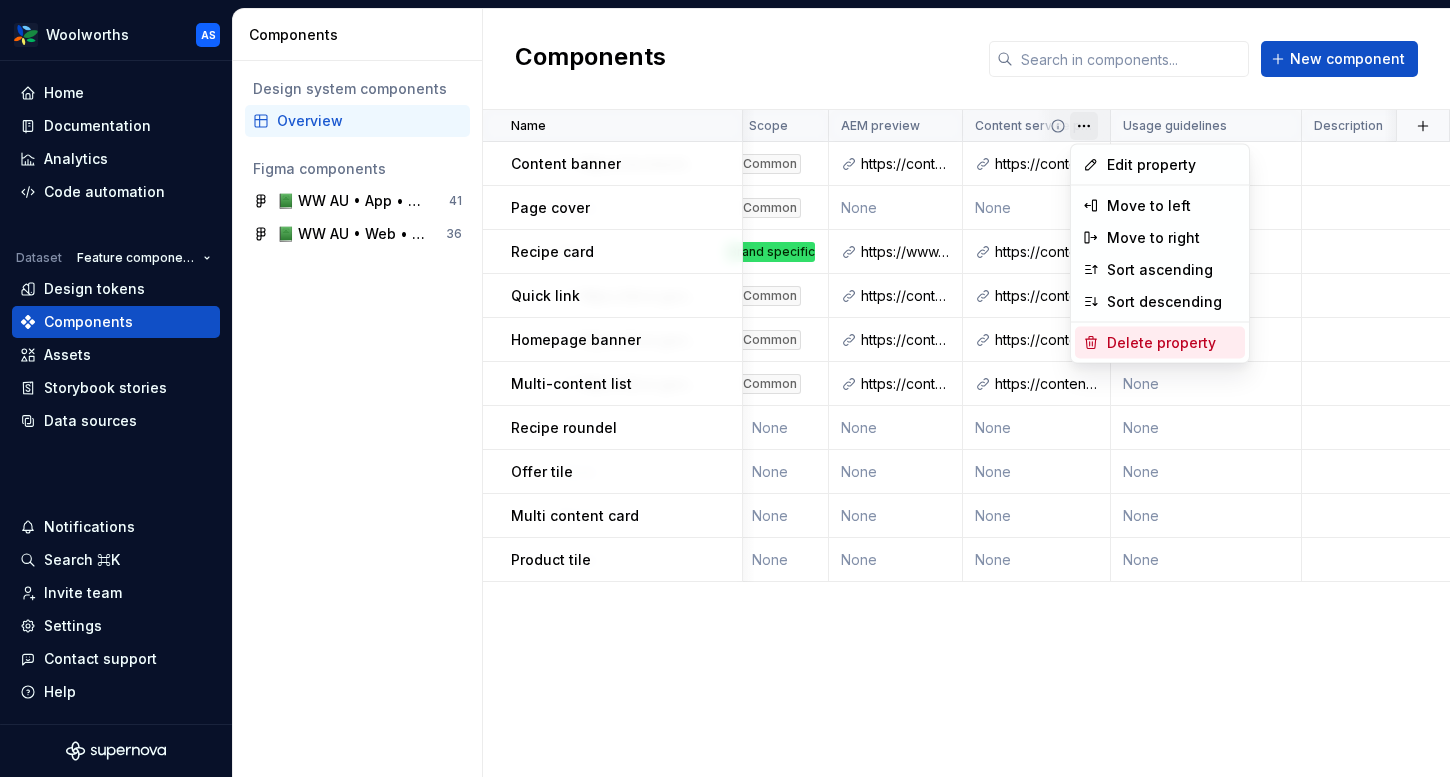 click on "Delete property" at bounding box center (1172, 343) 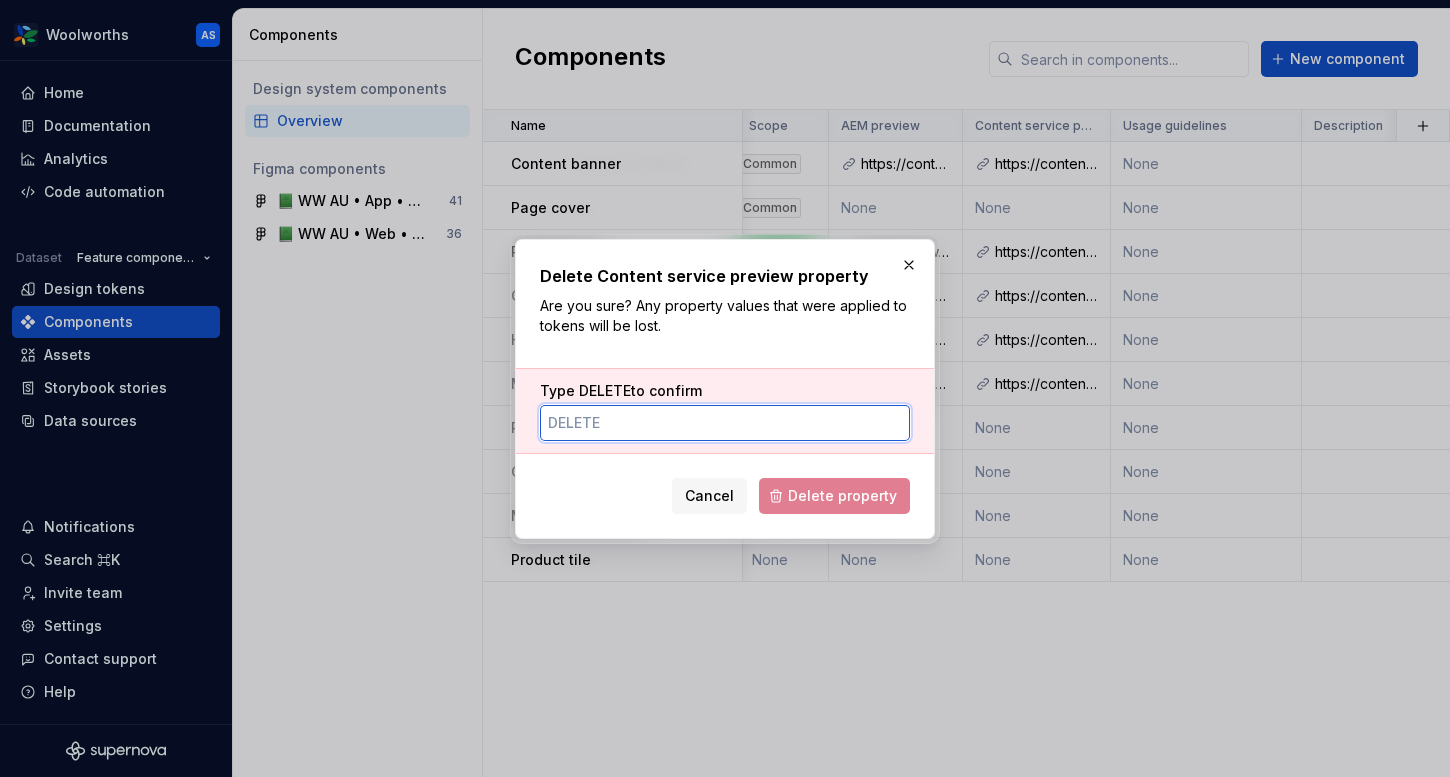 click on "Type   DELETE  to confirm" at bounding box center [725, 423] 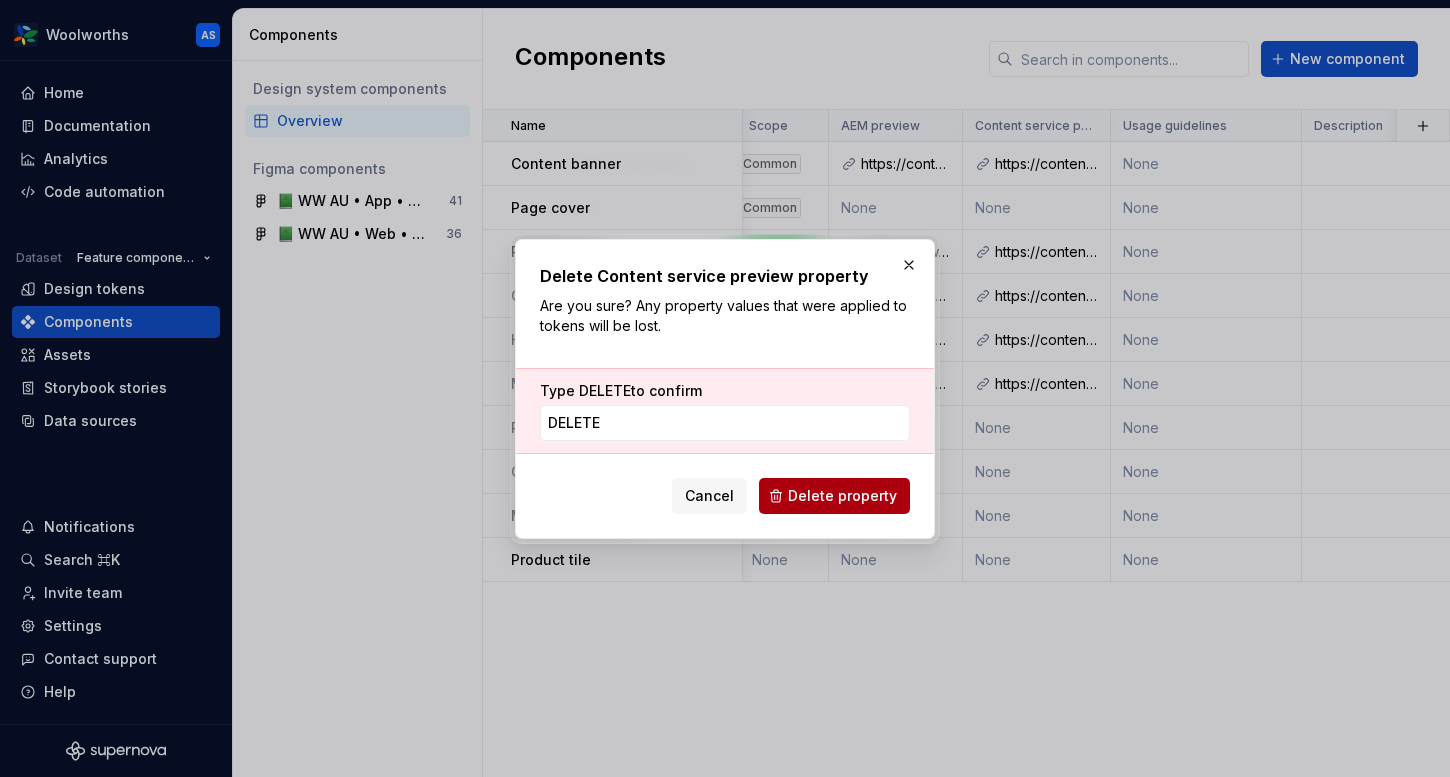 click on "Delete property" at bounding box center (842, 496) 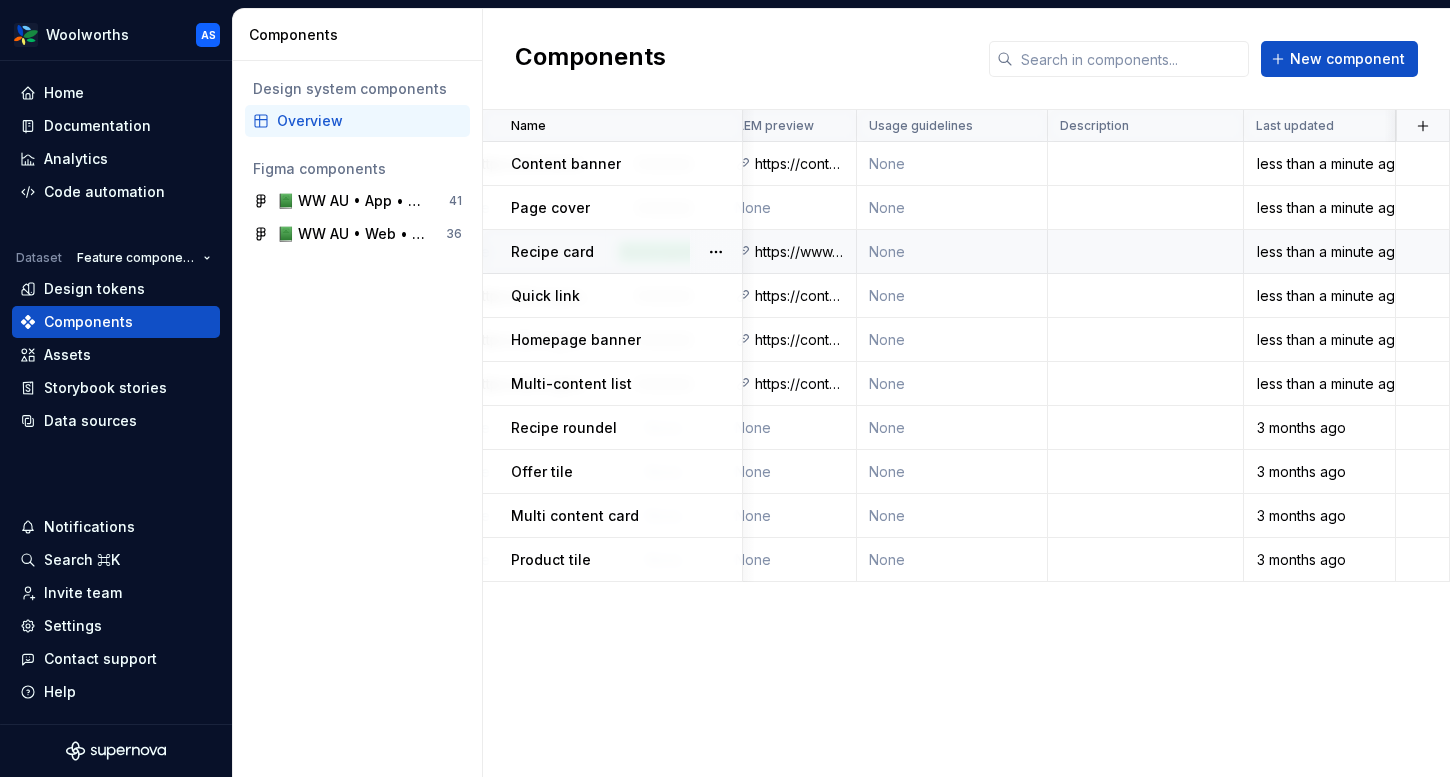 scroll, scrollTop: 0, scrollLeft: 1058, axis: horizontal 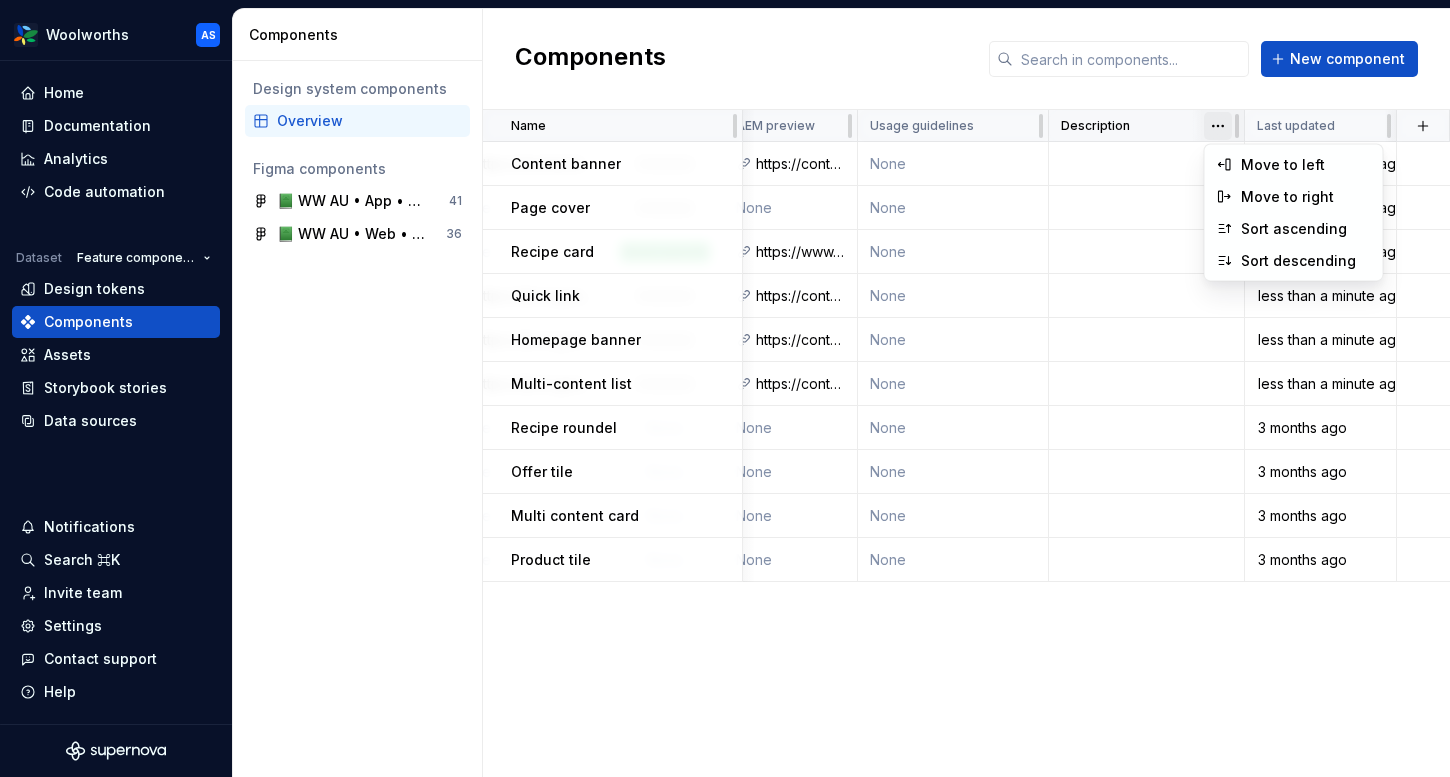 click on "Woolworths AS Home Documentation Analytics Code automation Dataset Feature components (AU) Design tokens Components Assets Storybook stories Data sources Notifications Search ⌘K Invite team Settings Contact support Help Components Design system components Overview Figma components 📗 WW AU • App • Feature component Library for Woolworths 41 📗 WW AU • Web • Feature Component Library 36 Components New component Name Status Web figma App figma React preview Raise a request Scope AEM preview Usage guidelines Description Last updated Content banner ⚠️ Experimental Content-banner 🍏 Content-banner None https://woolworthsdigital.atlassian.net/wiki/spaces/WoolworthsX/pages/27328053275/Component+Requests Common https://content-service.traderk8saae.uat.wx-d.net/shop/content-playbook/components/banner-component None less than a minute ago Page cover 🚧 Work in progress None 🍏 Page-cover None None Common None None less than a minute ago Recipe card ⚠️ Experimental Recipe-card None None None" at bounding box center [725, 388] 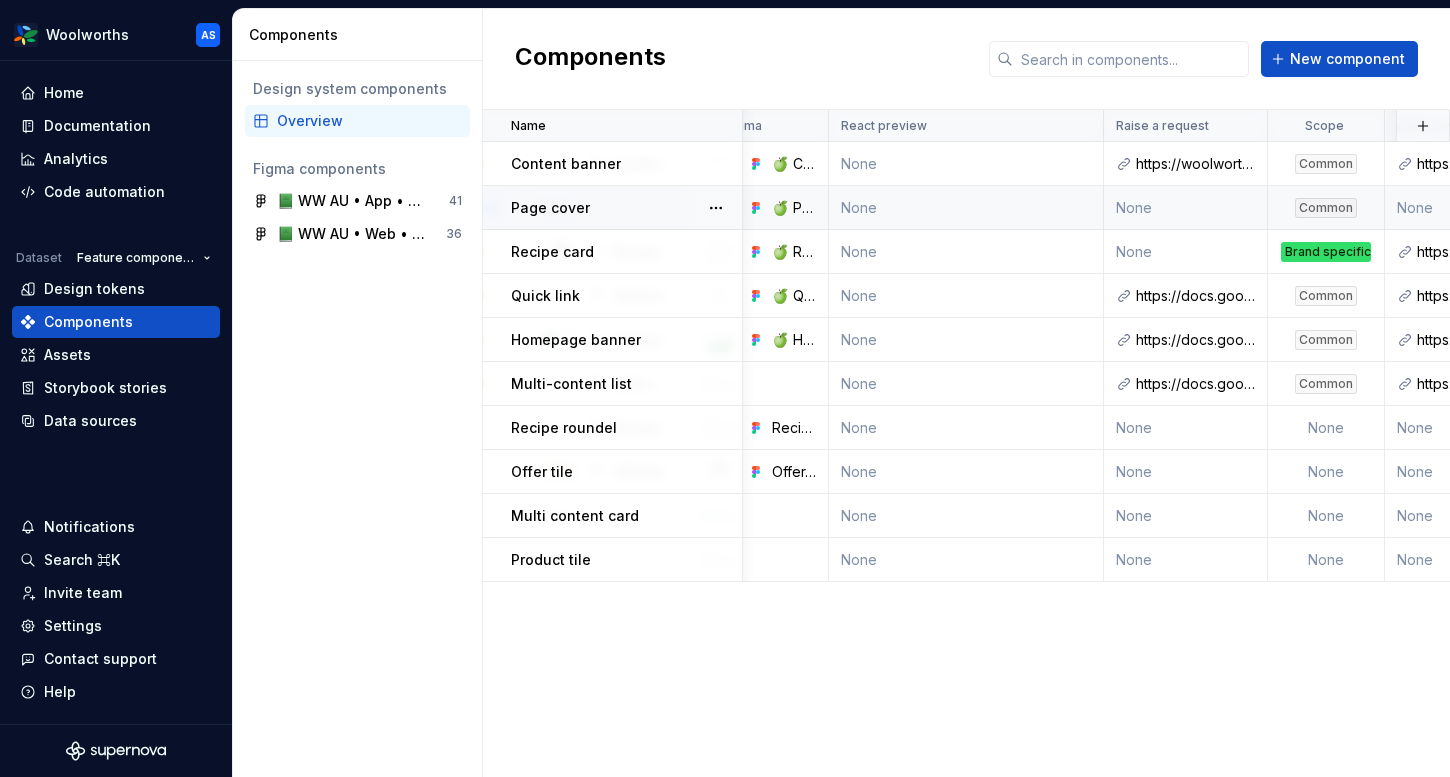 scroll, scrollTop: 0, scrollLeft: 395, axis: horizontal 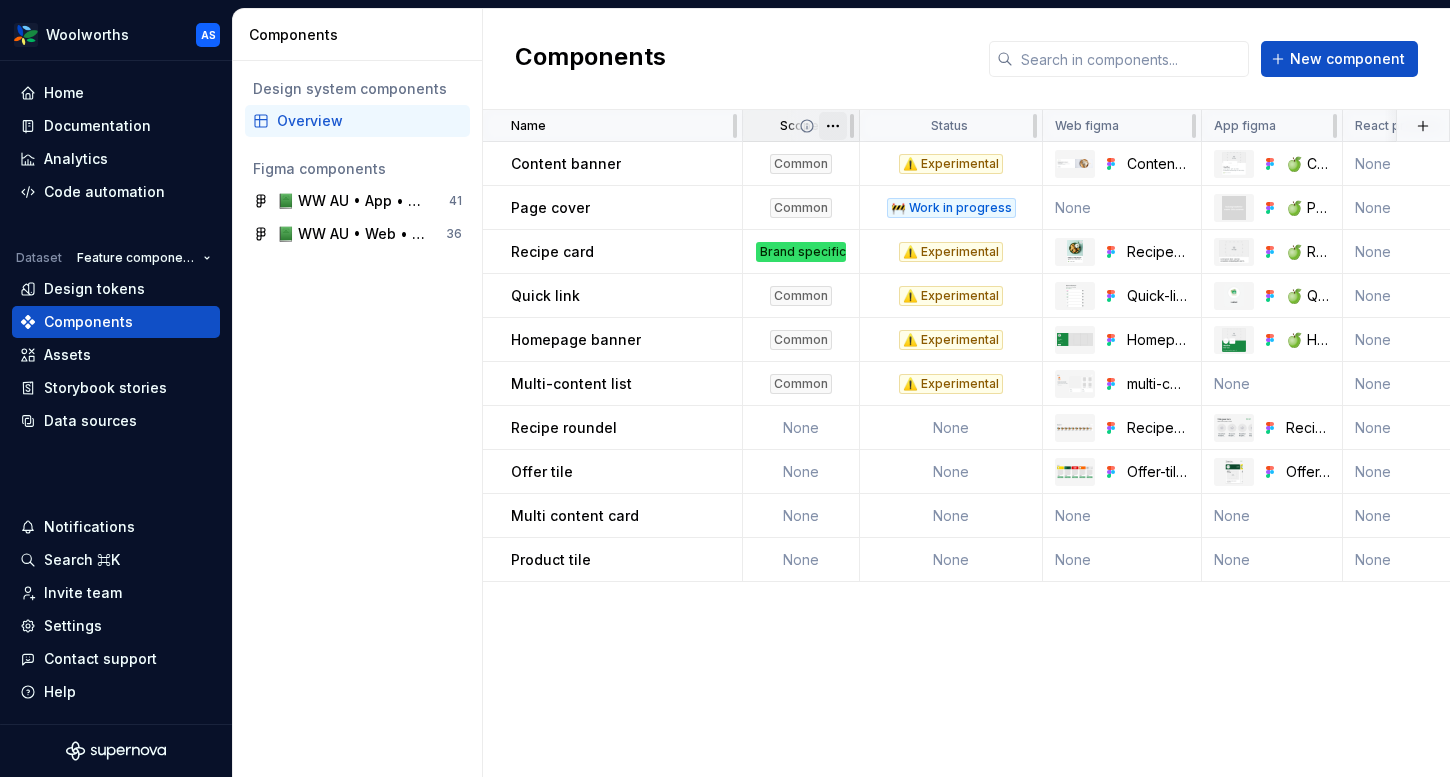 click on "Woolworths AS Home Documentation Analytics Code automation Dataset Feature components (AU) Design tokens Components Assets Storybook stories Data sources Notifications Search ⌘K Invite team Settings Contact support Help Components Design system components Overview Figma components 📗 WW AU • App • Feature component Library for Woolworths 41 📗 WW AU • Web • Feature Component Library 36 Components New component Name Scope Status Web figma App figma React preview Raise a request AEM preview Usage guidelines Description Last updated Content banner Common ⚠️ Experimental Content-banner 🍏 Content-banner None https://woolworthsdigital.atlassian.net/wiki/spaces/WoolworthsX/pages/27328053275/Component+Requests https://content-service.traderk8saae.uat.wx-d.net/shop/content-playbook/components/banner-component None 1 minute ago Page cover Common 🚧 Work in progress None 🍏 Page-cover None None None None 1 minute ago Recipe card Brand specific ⚠️ Experimental Recipe-card 🍏 Recipe-card   *" at bounding box center [725, 388] 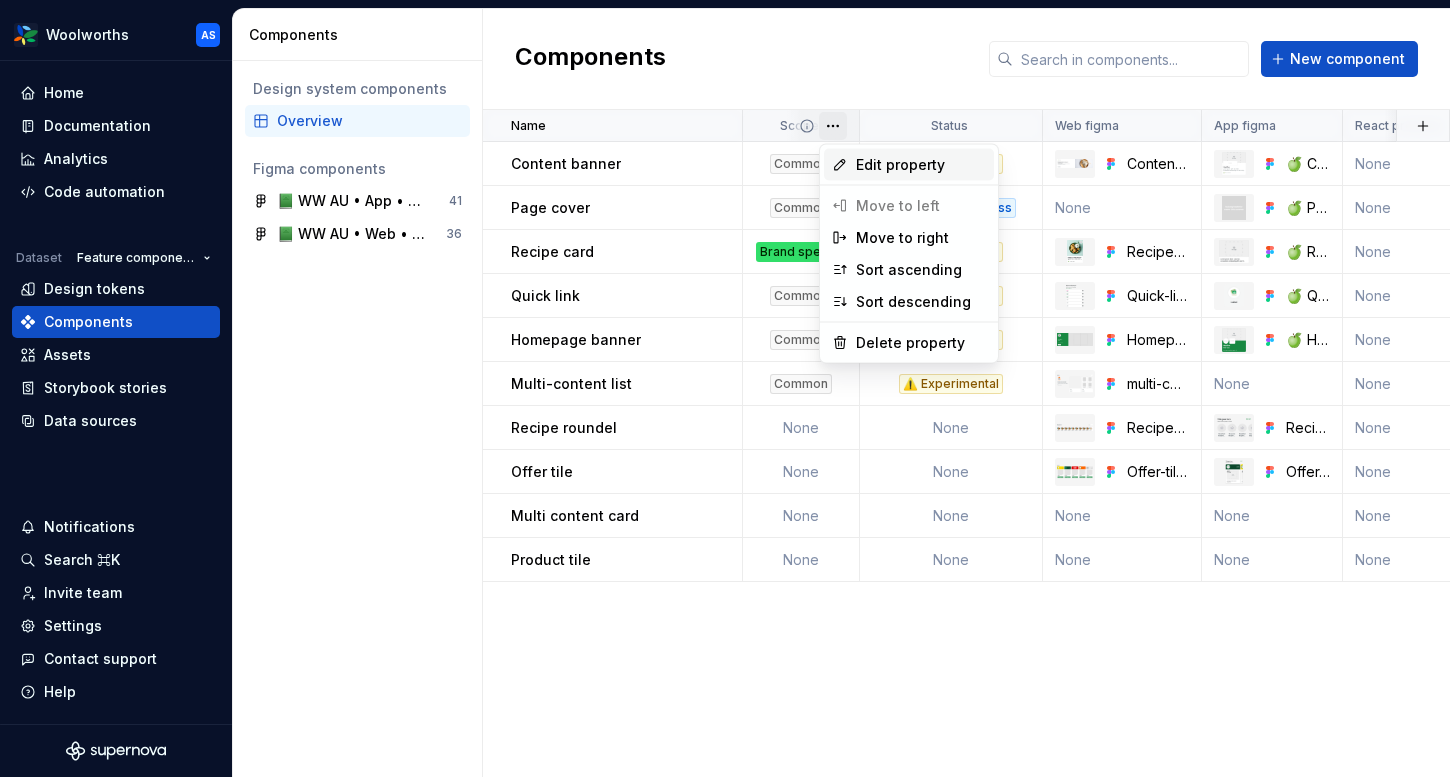 click on "Edit property" at bounding box center [921, 165] 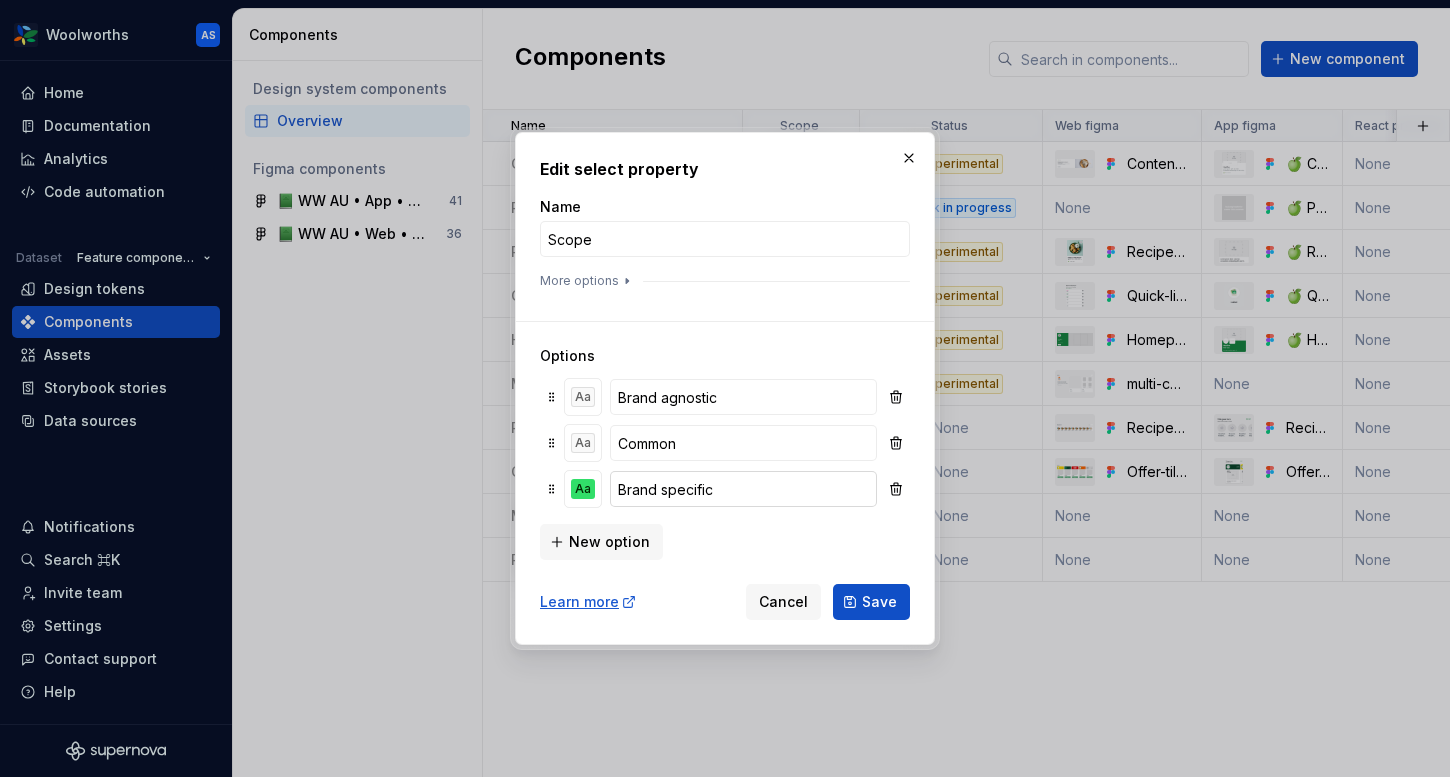 click on "Brand specific" at bounding box center [743, 489] 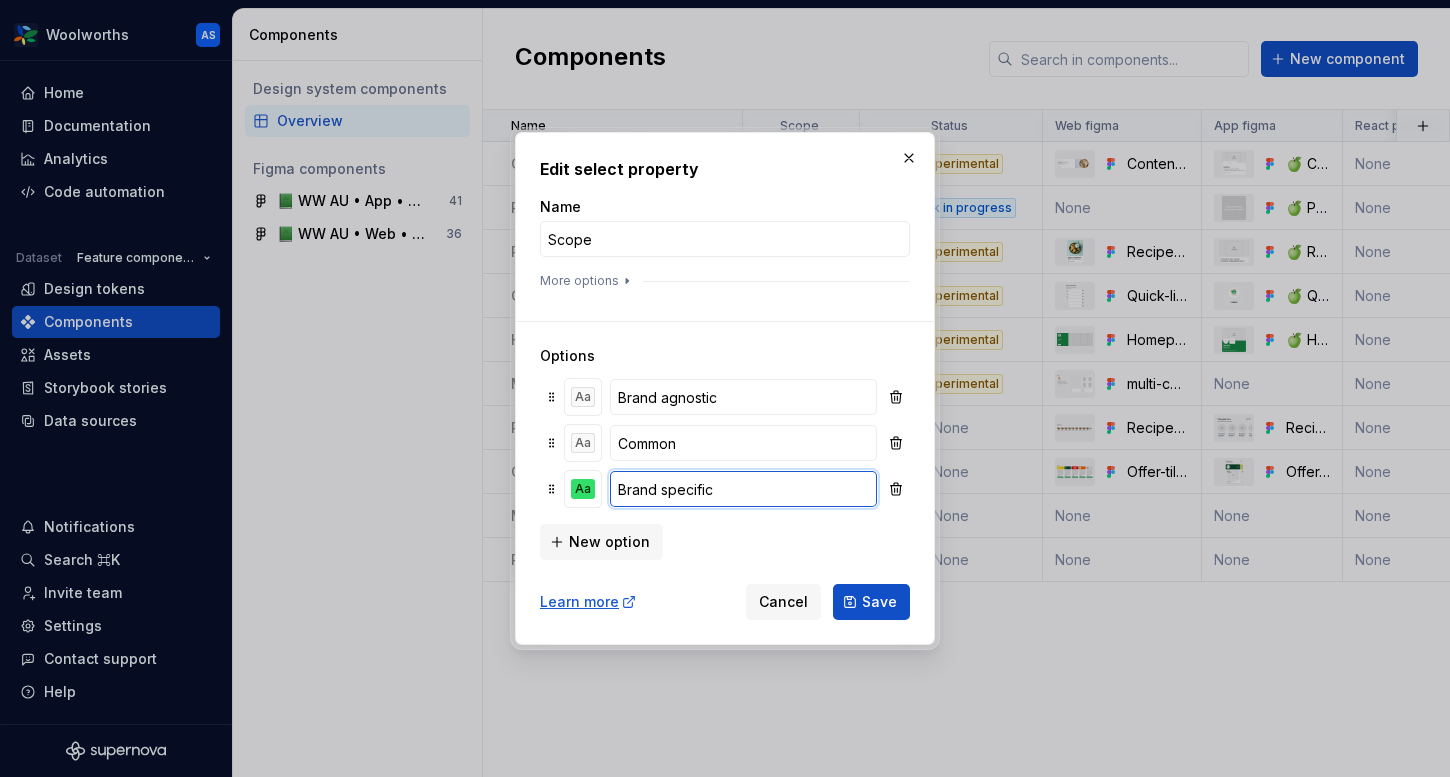 click on "Brand specific" at bounding box center (743, 489) 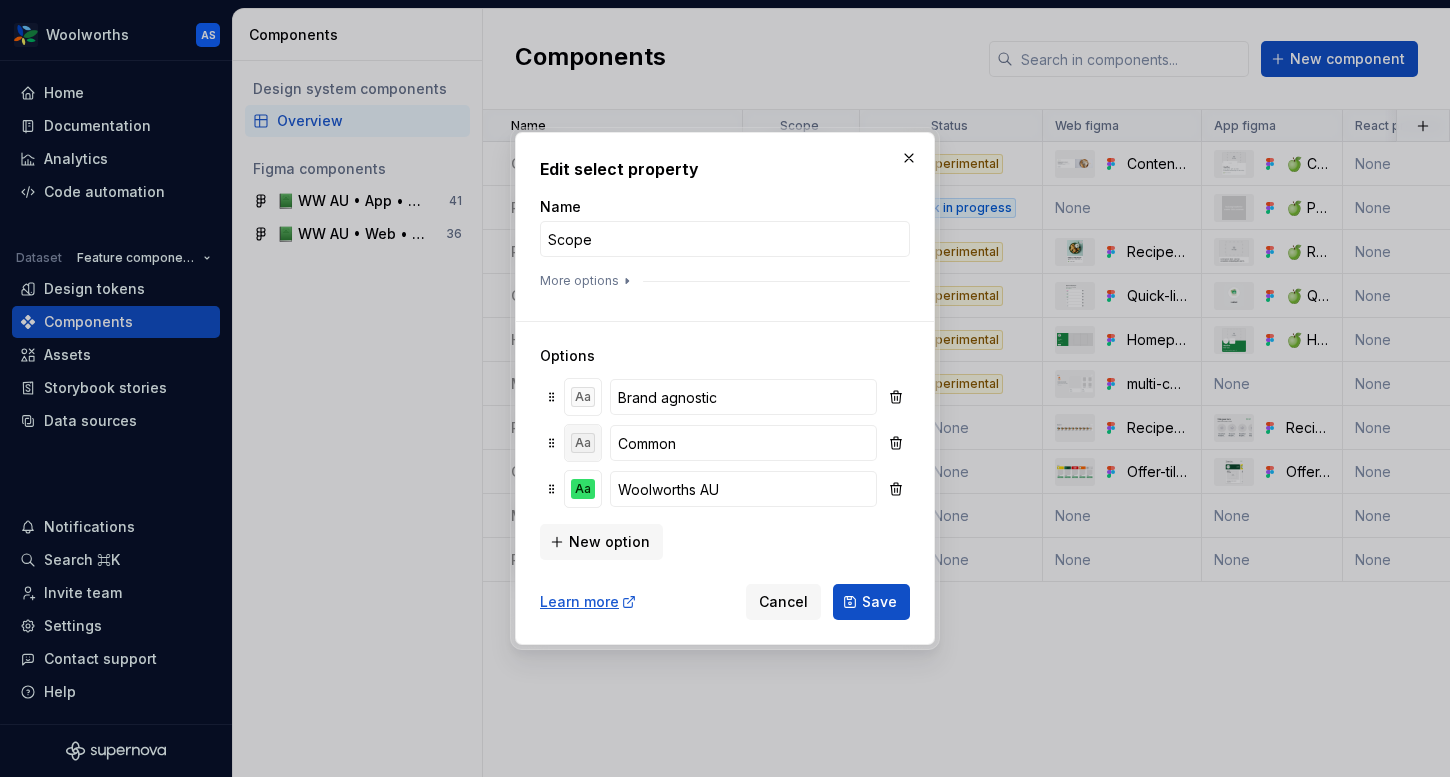 click on "Aa" at bounding box center (583, 443) 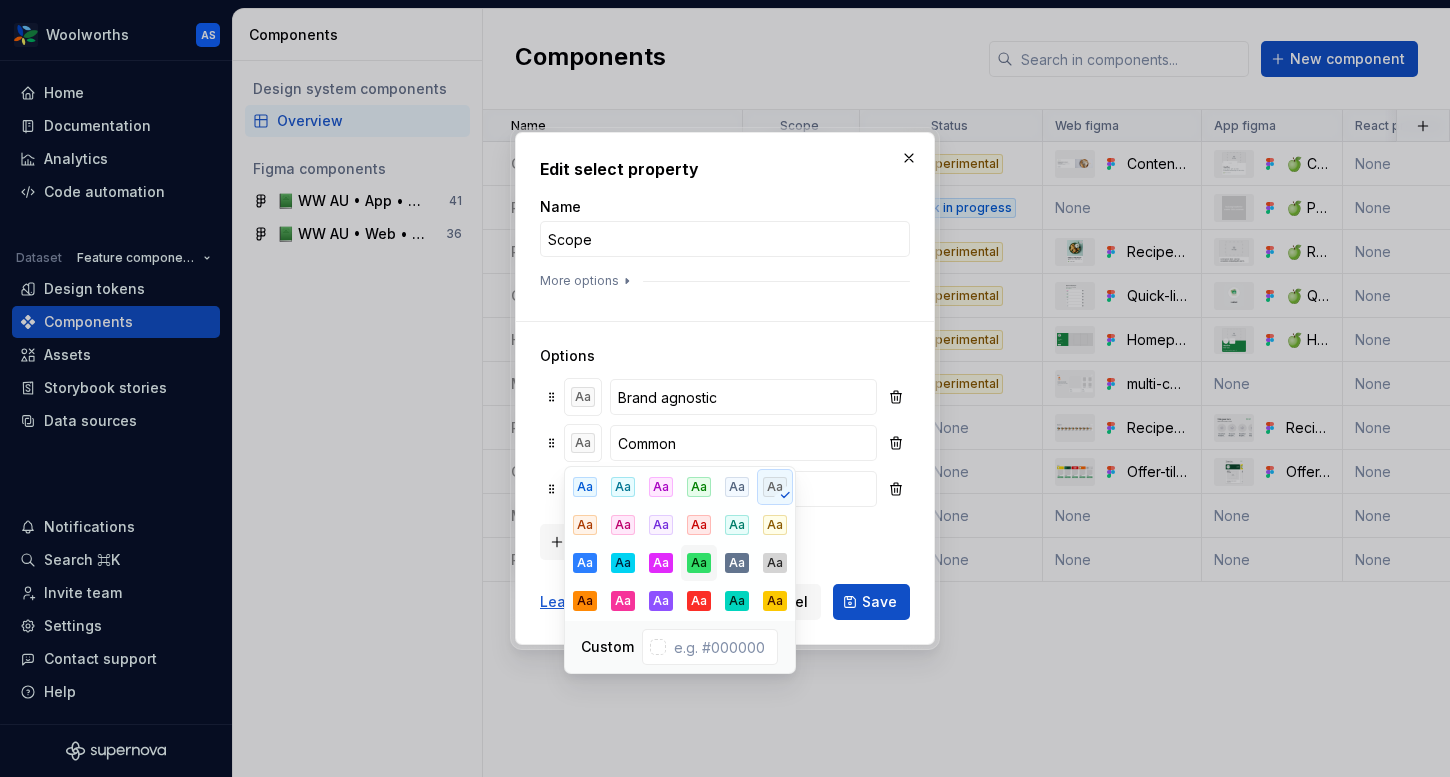 click on "Aa" at bounding box center (699, 563) 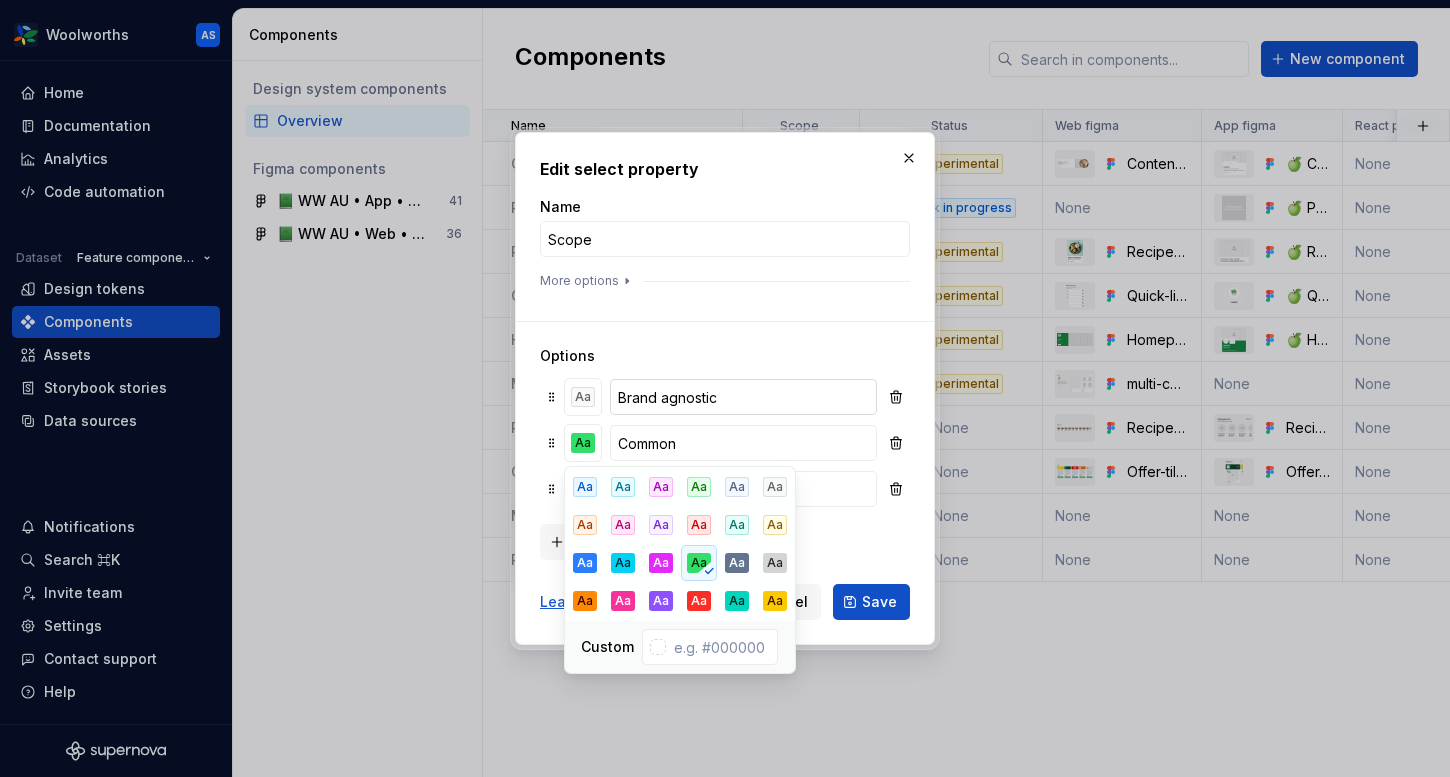 click on "Brand agnostic" at bounding box center (743, 397) 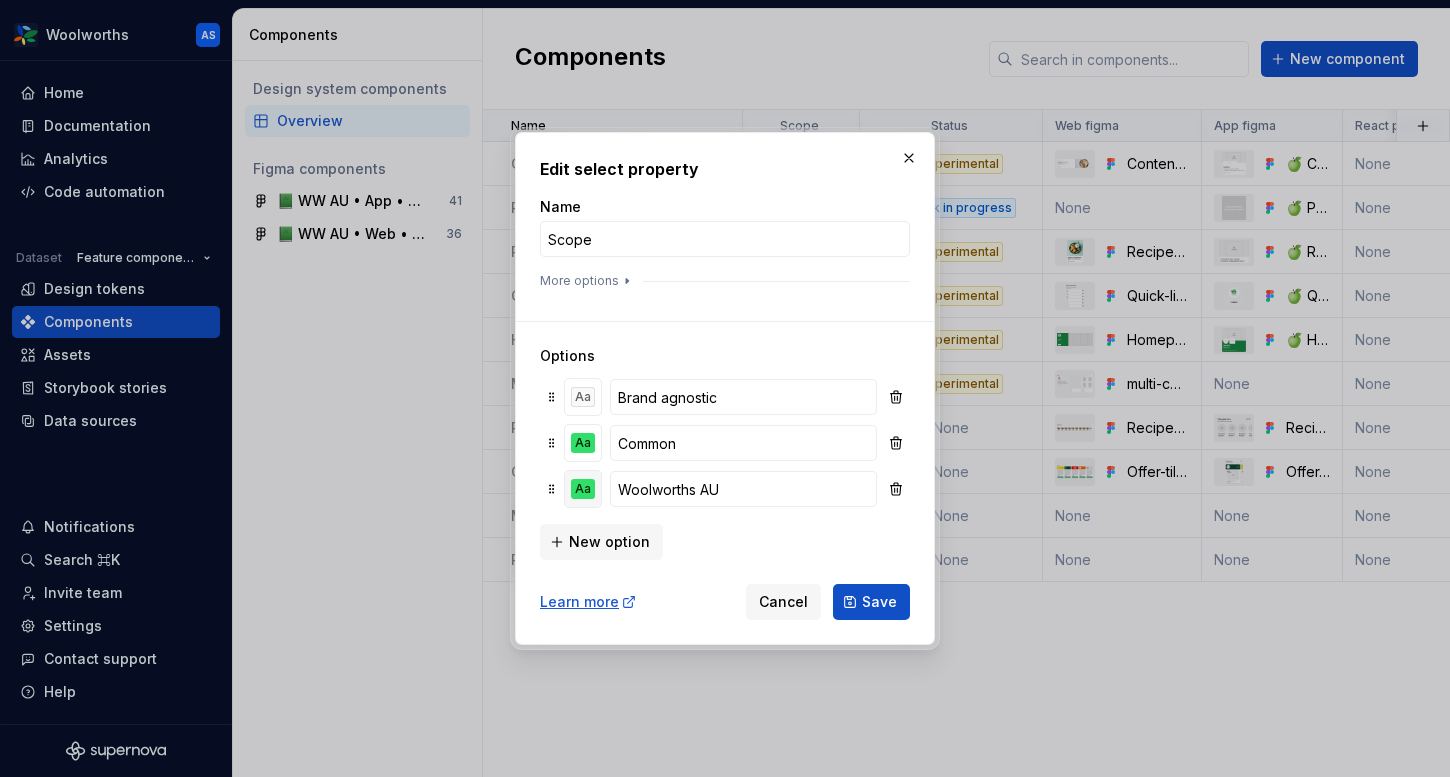 click on "Aa" at bounding box center [583, 489] 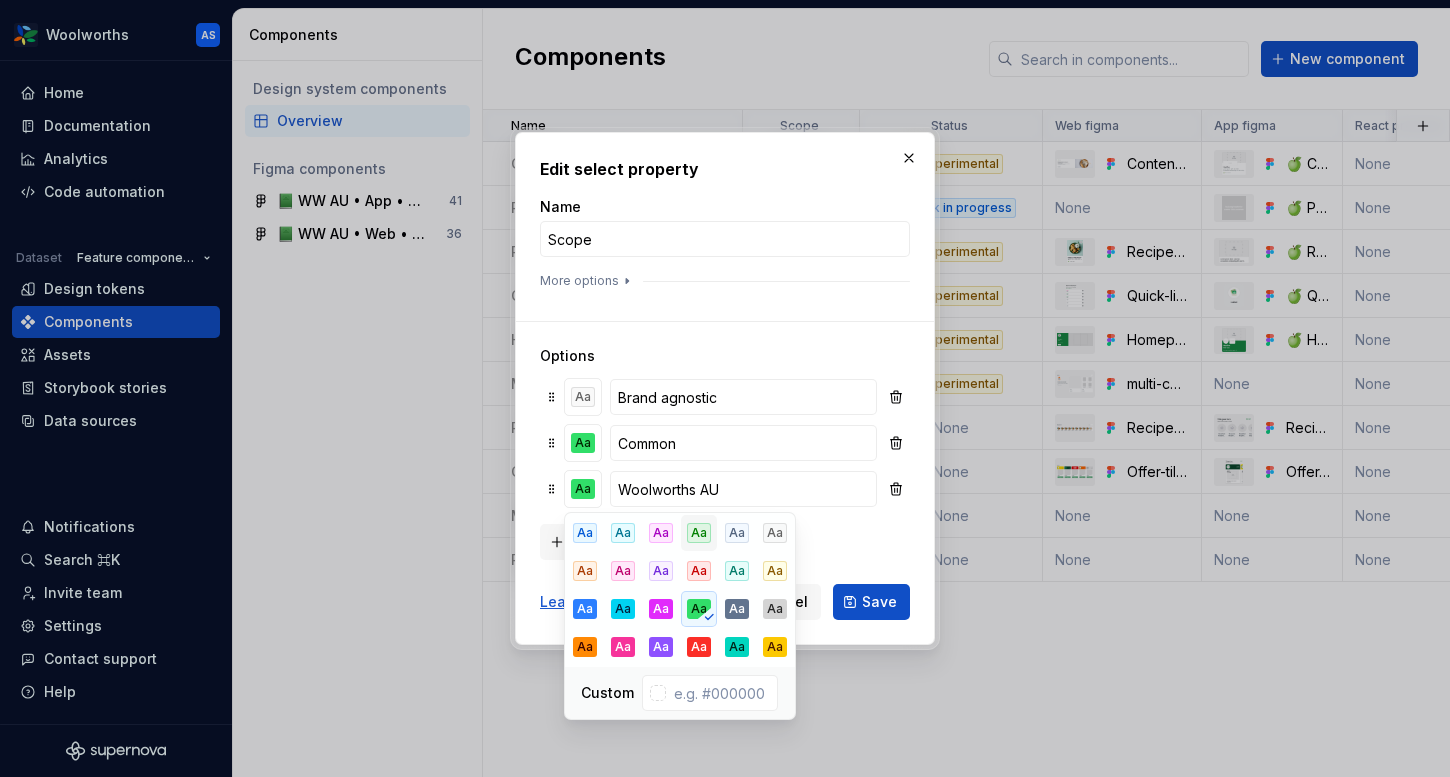 click on "Aa" at bounding box center [699, 533] 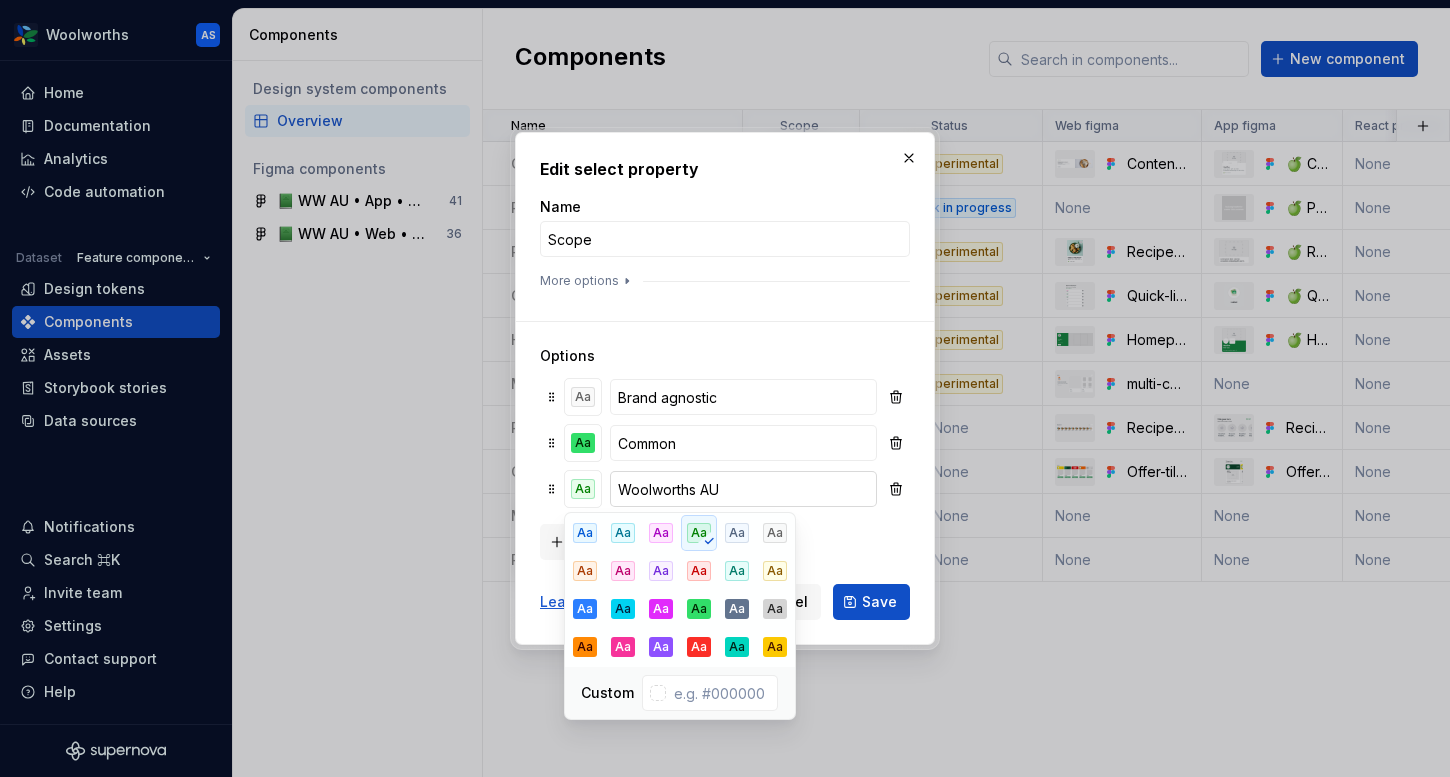 click on "Woolworths AU" at bounding box center [743, 489] 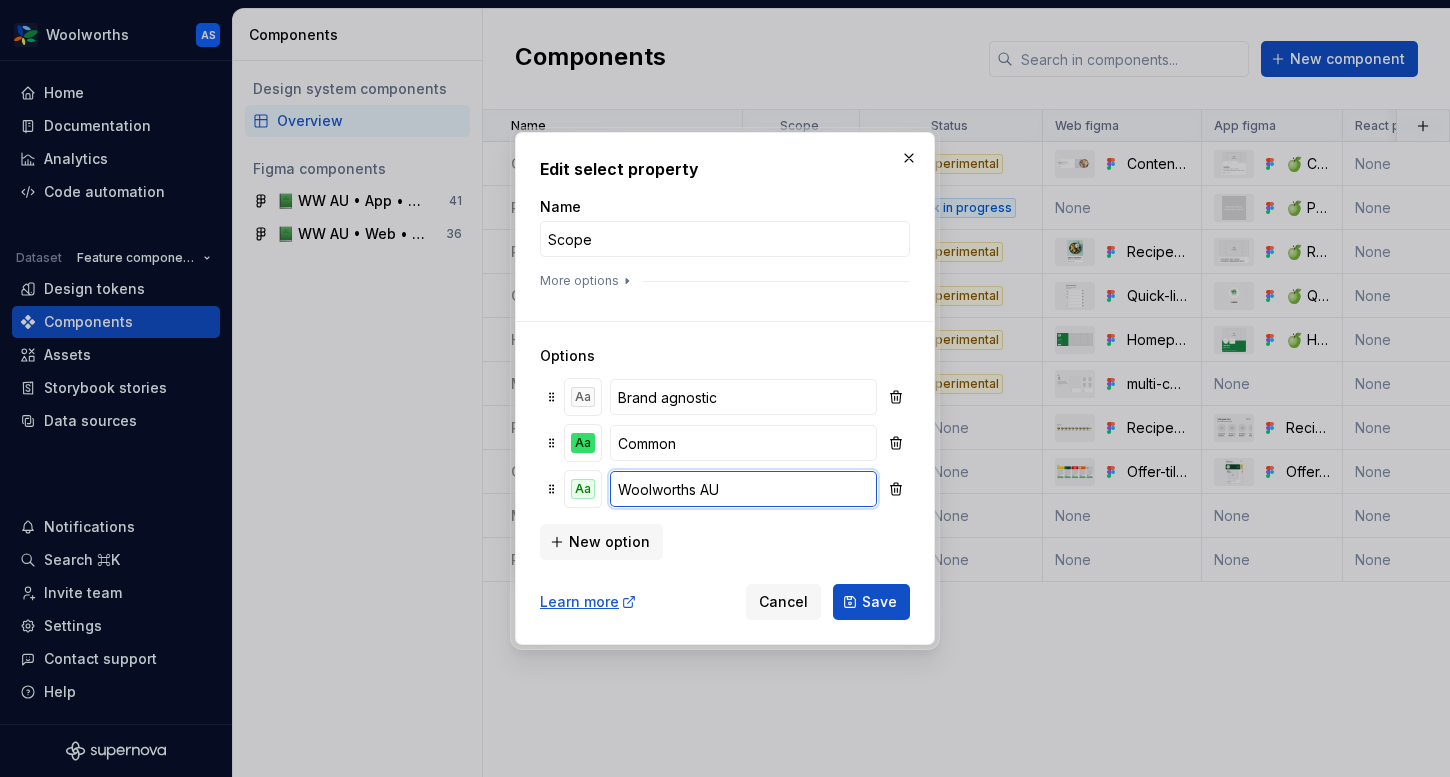 click on "Woolworths AU" at bounding box center (743, 489) 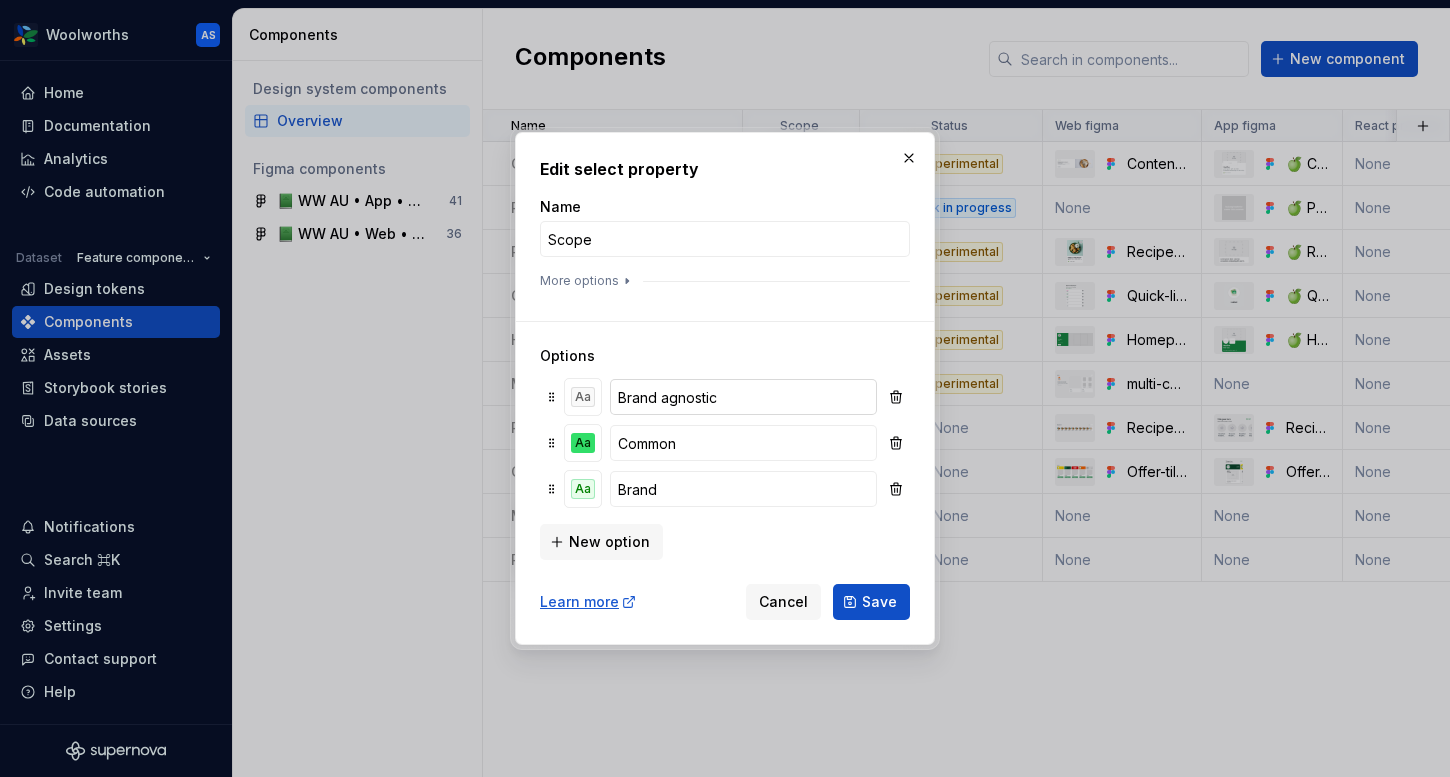 click on "Brand agnostic" at bounding box center [743, 397] 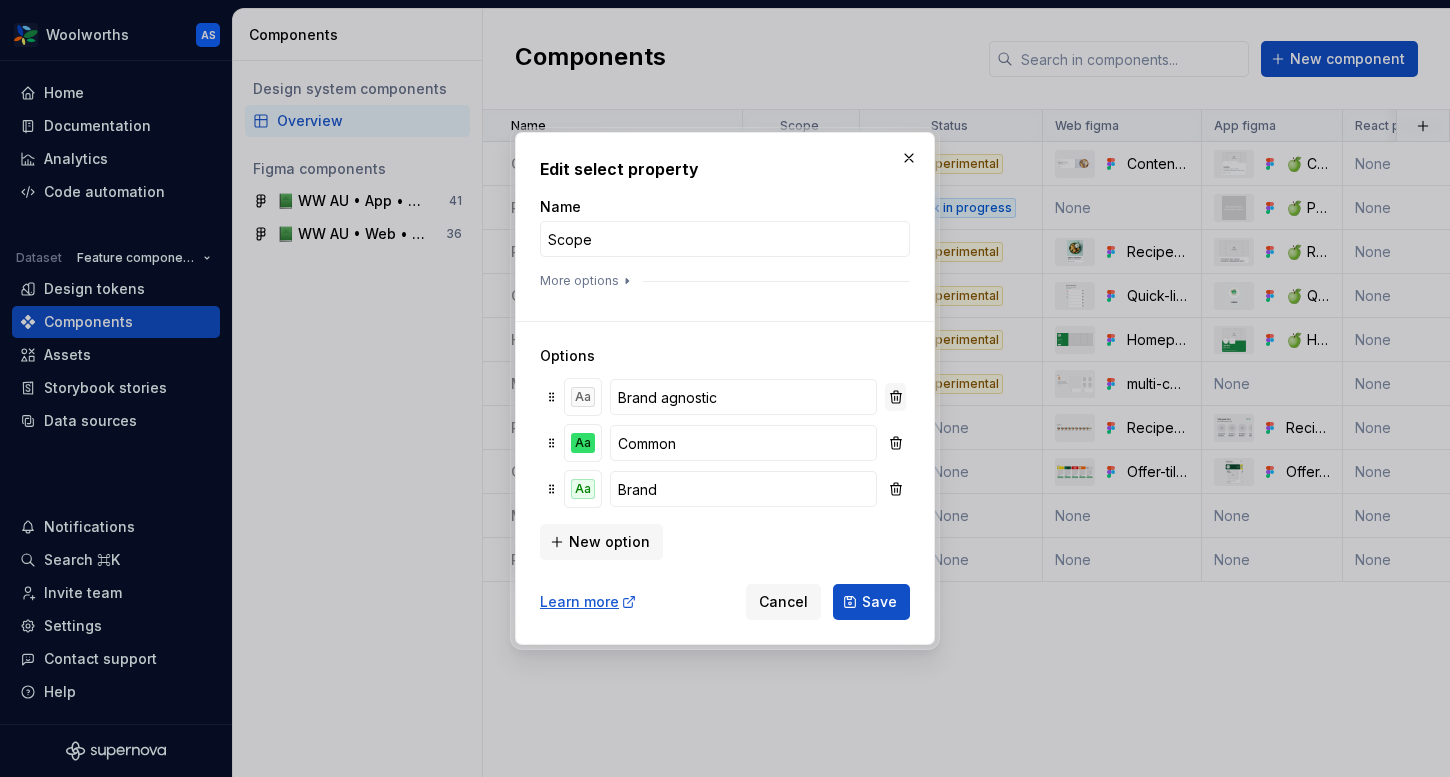 click at bounding box center (895, 397) 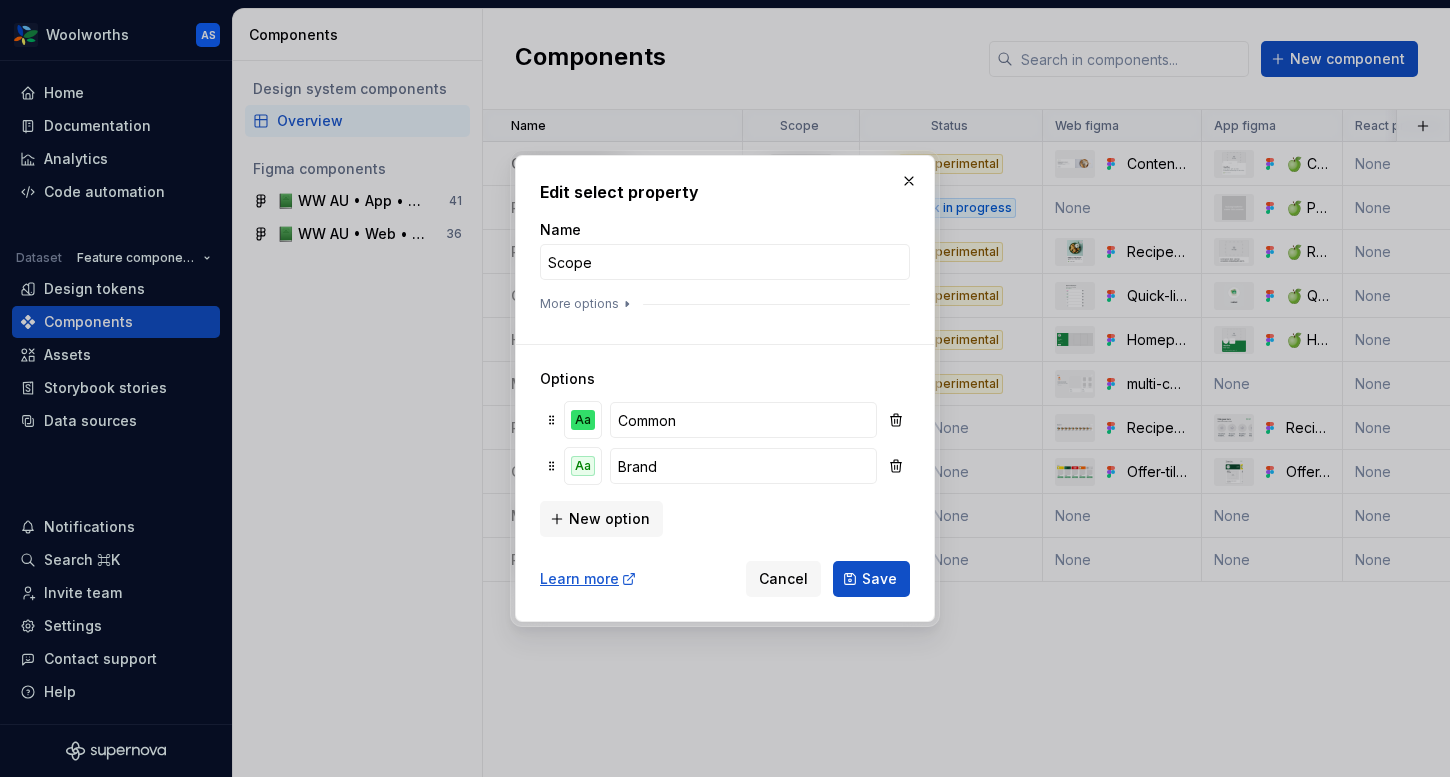 click on "Options Aa Common Aa Brand New option" at bounding box center (725, 440) 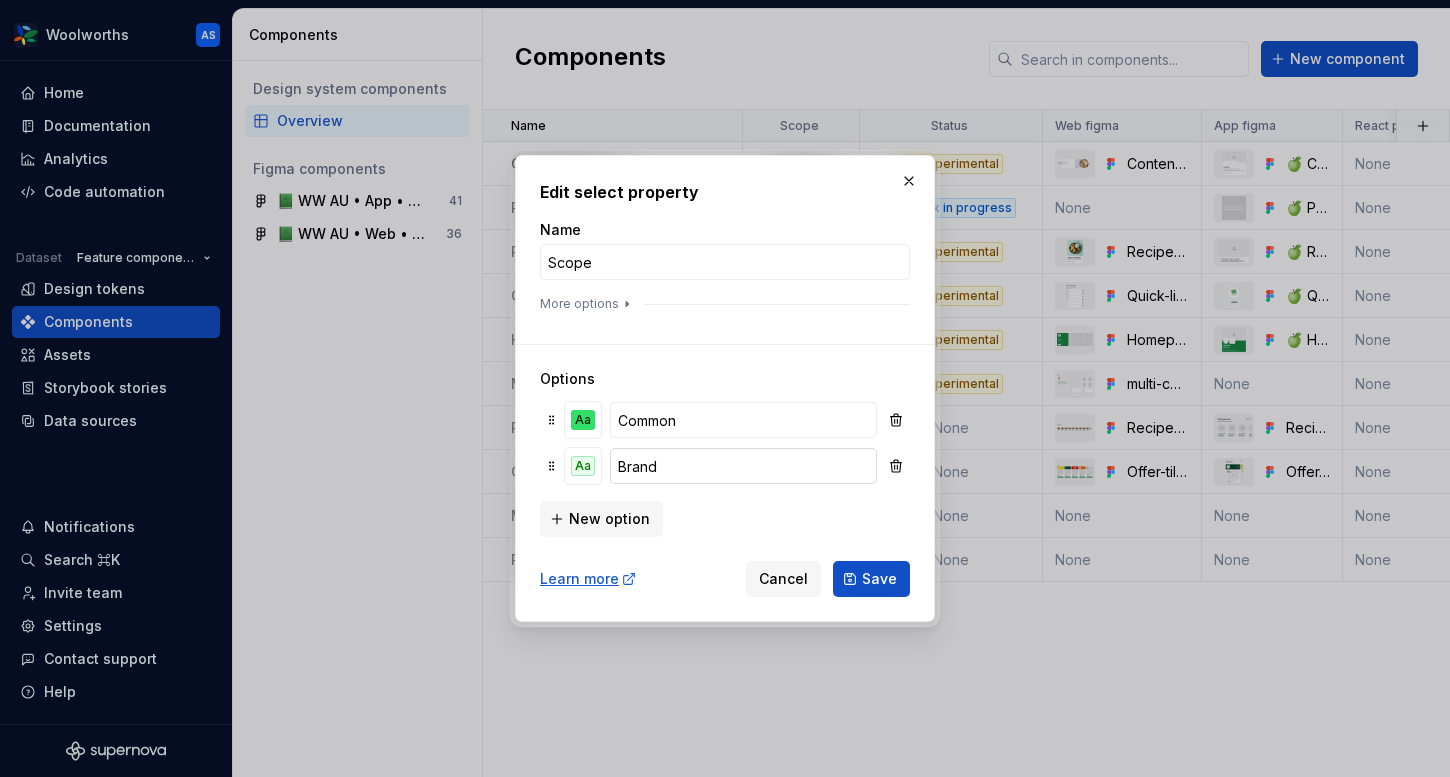 click on "Brand" at bounding box center [743, 466] 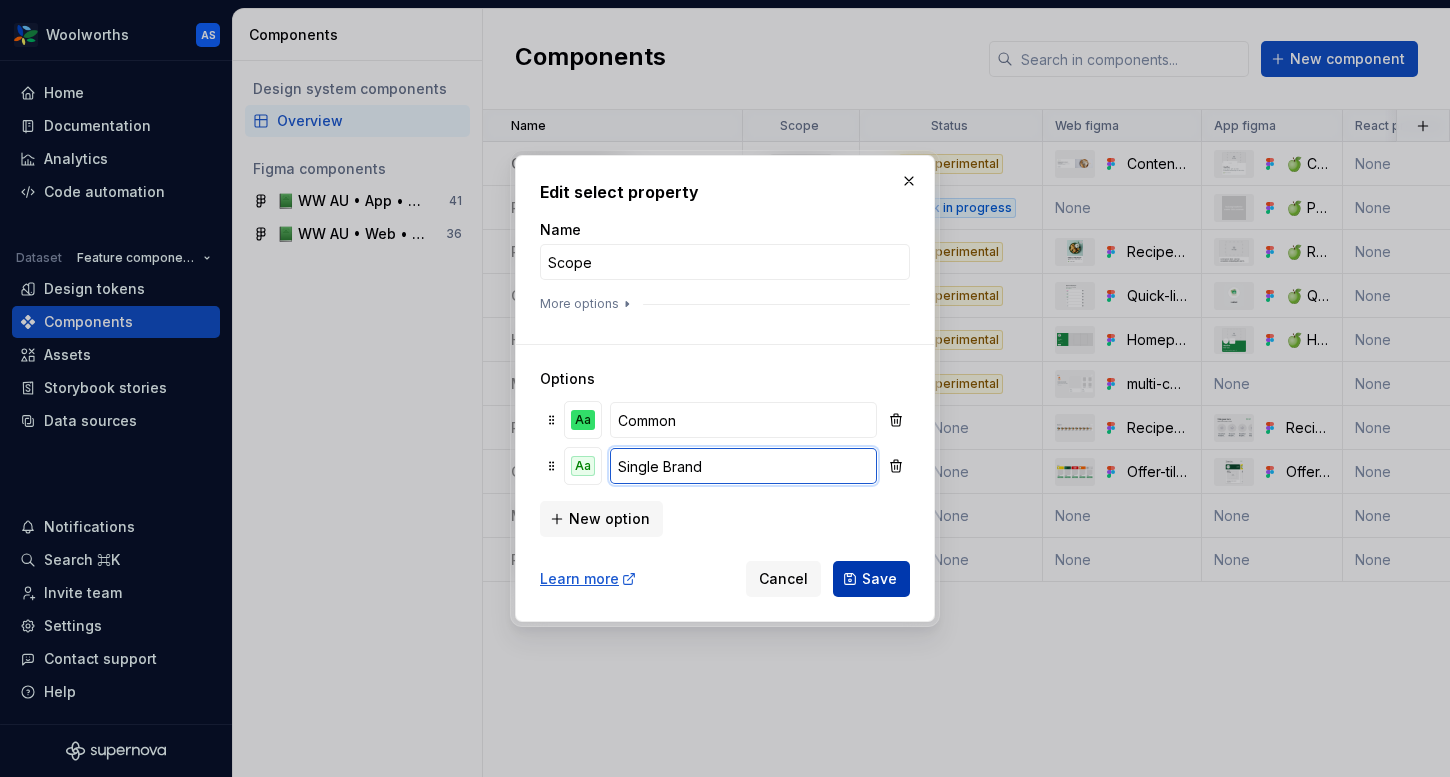 type on "Single Brand" 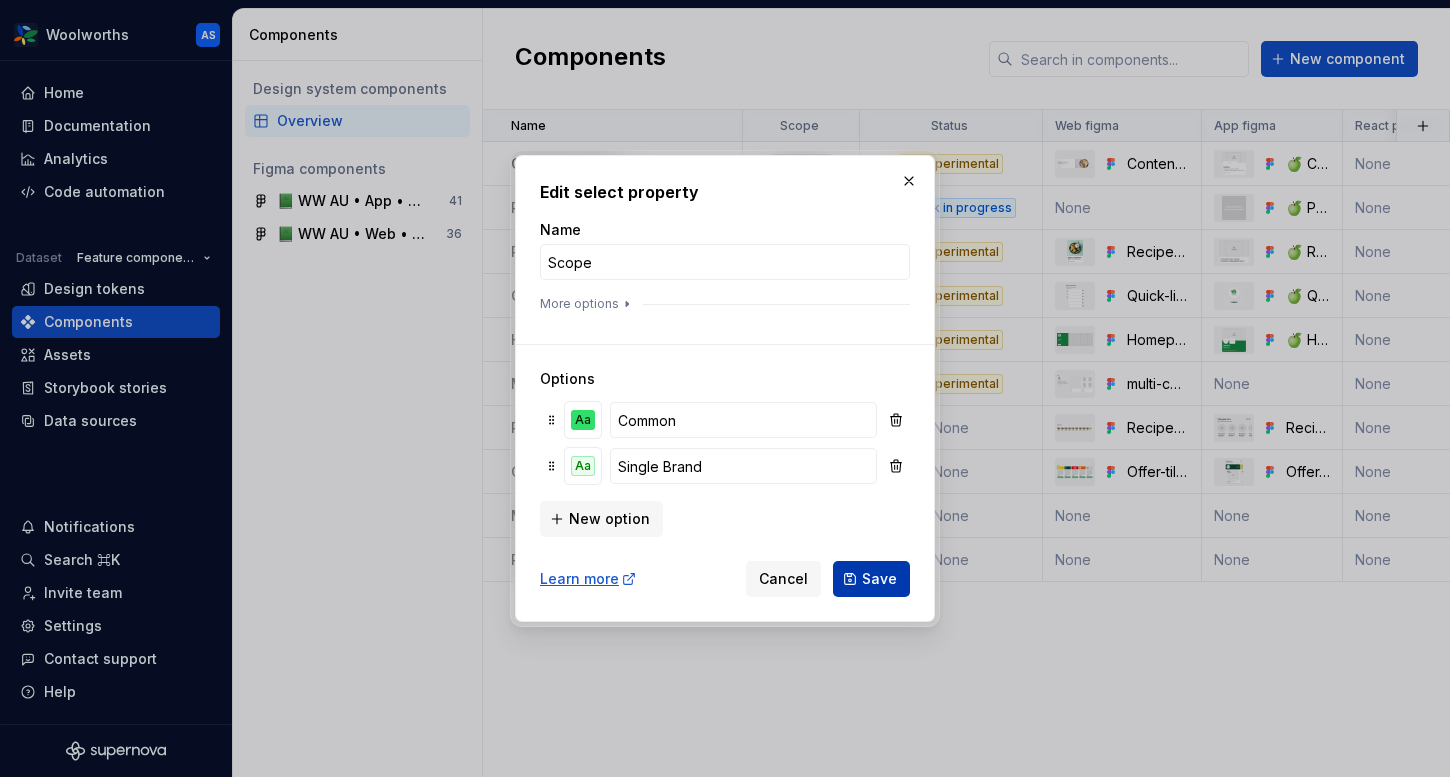 click on "Save" at bounding box center [879, 579] 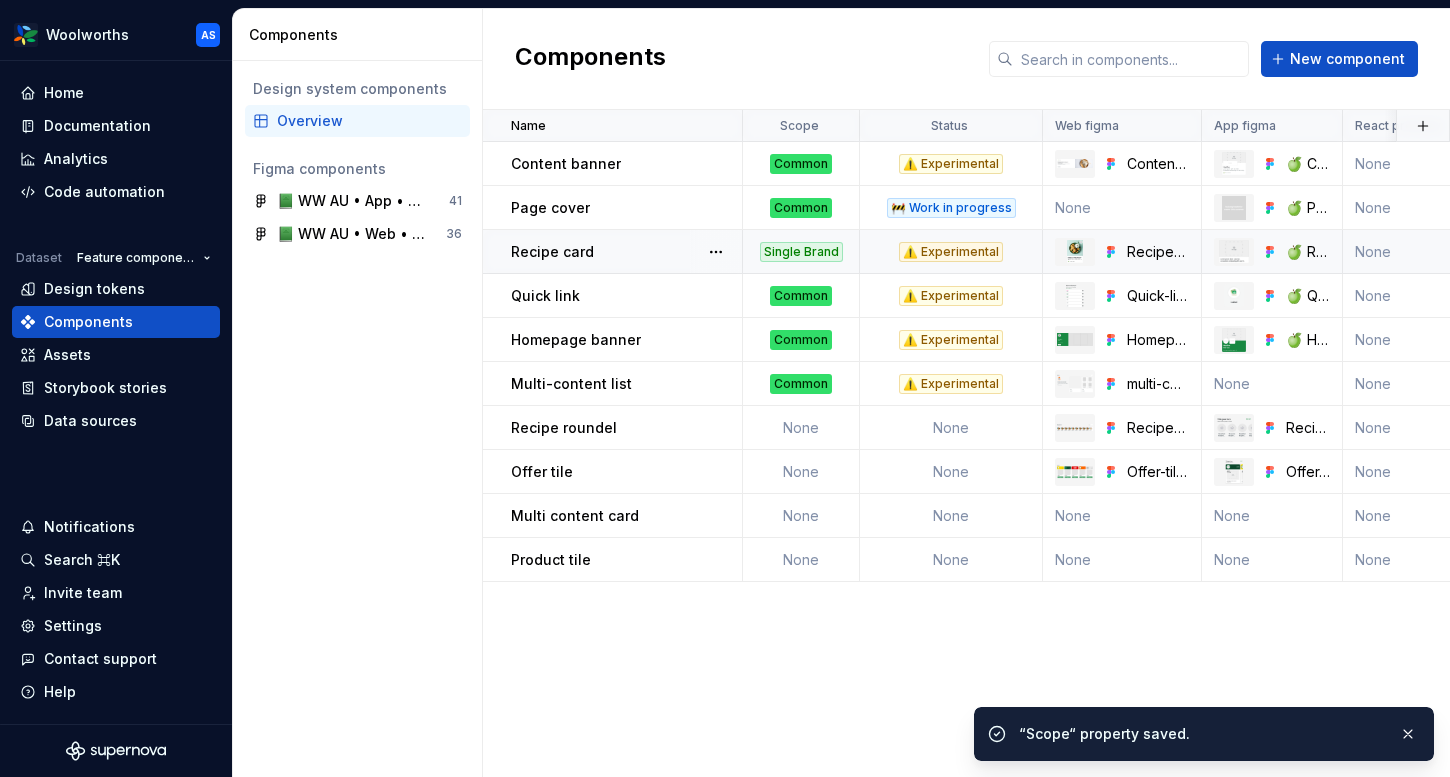 click on "Single Brand" at bounding box center [801, 252] 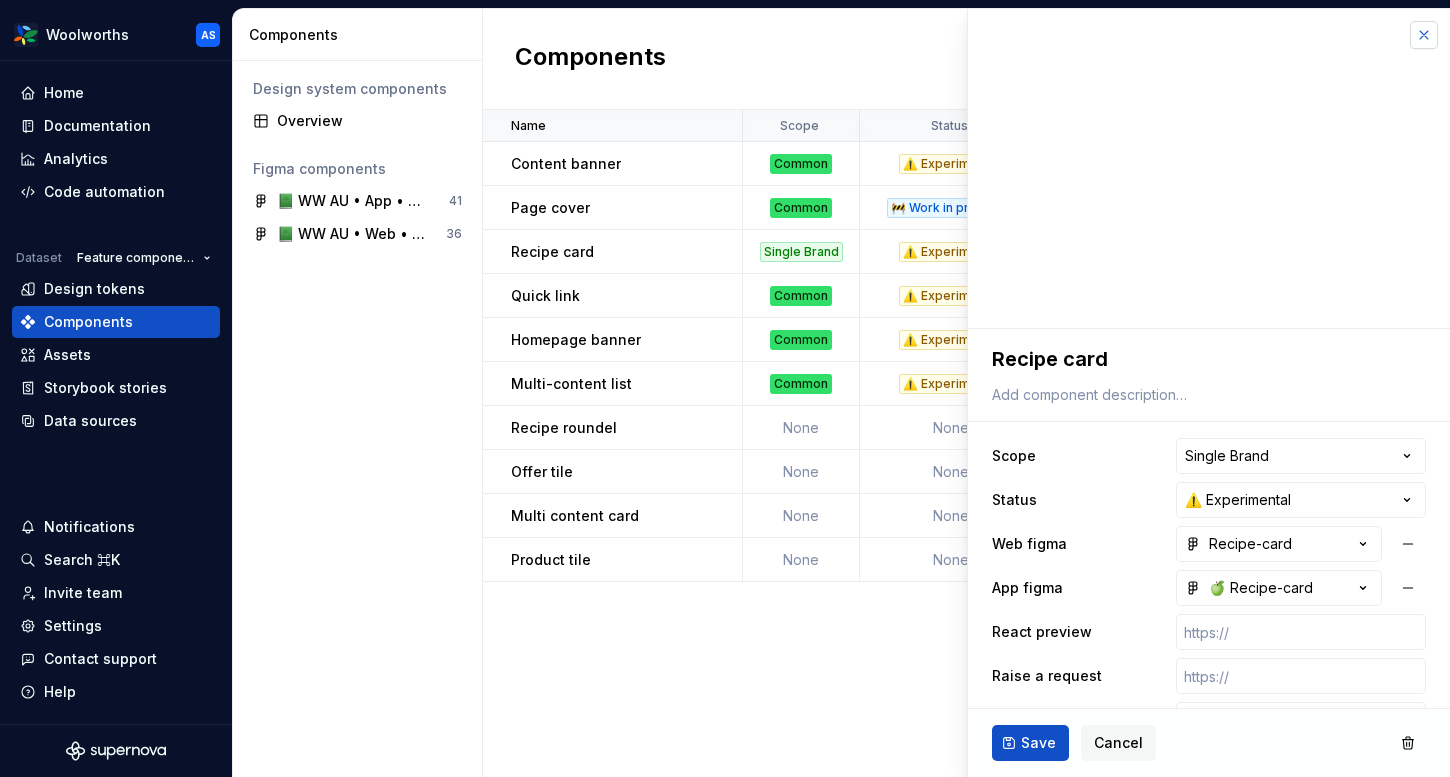 click at bounding box center [1424, 35] 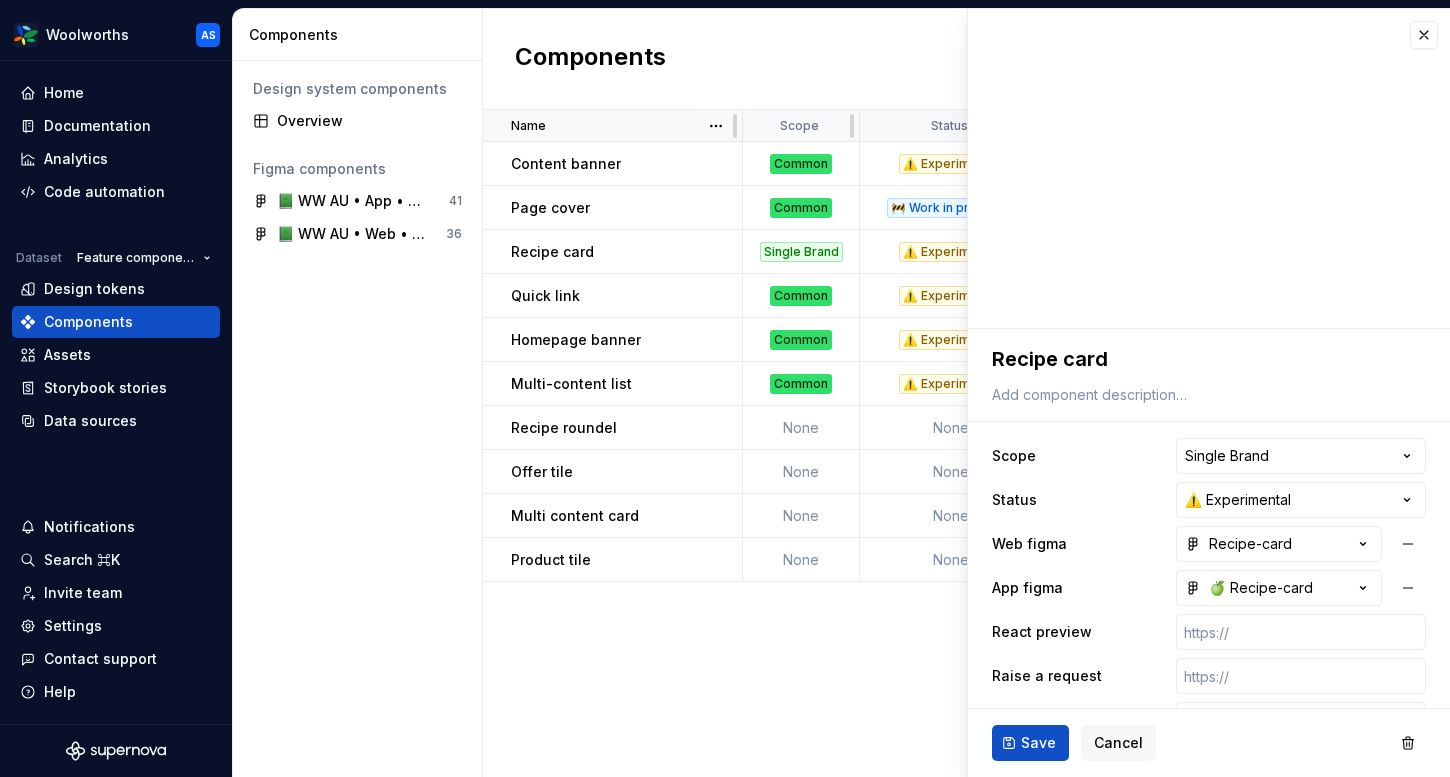 type on "*" 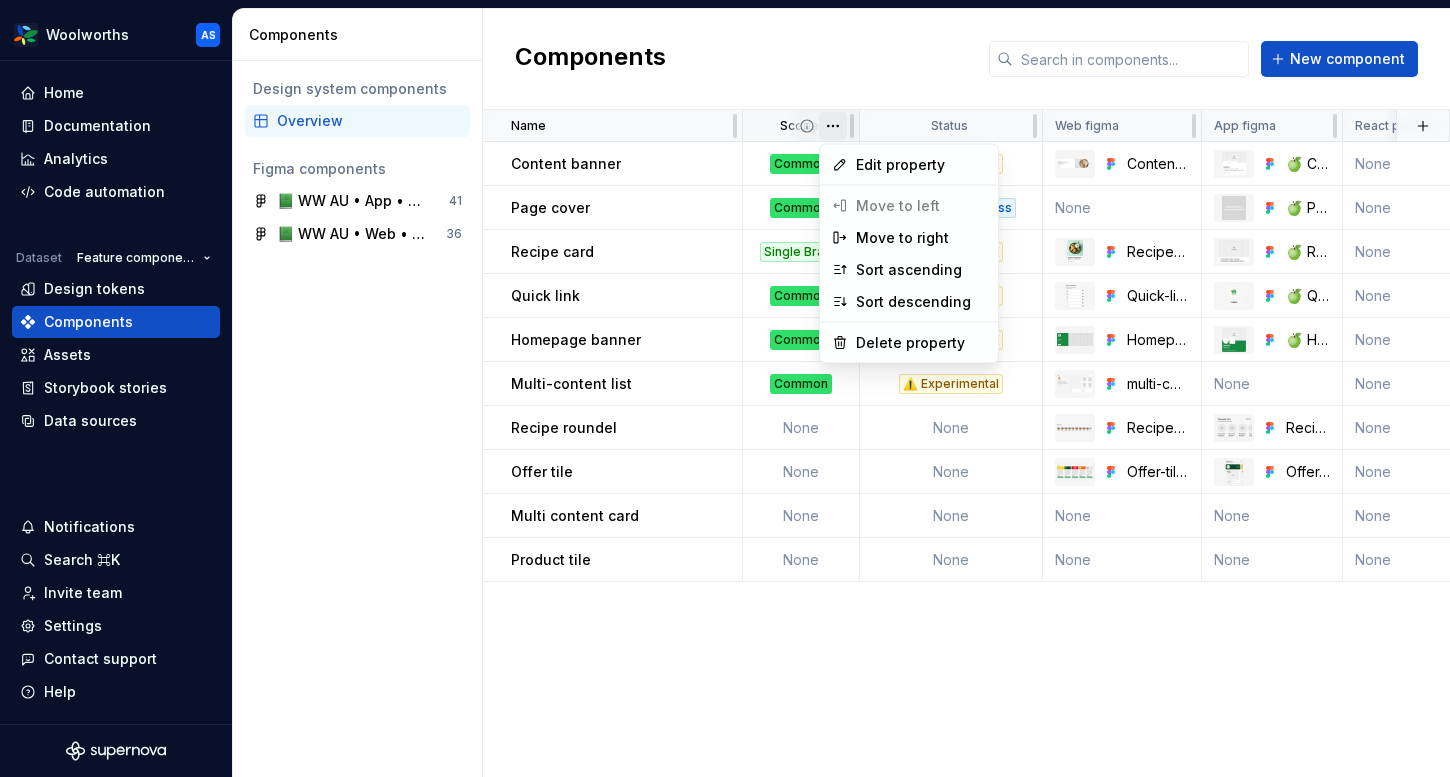 click on "Woolworths AS Home Documentation Analytics Code automation Dataset Feature components (AU) Design tokens Components Assets Storybook stories Data sources Notifications Search ⌘K Invite team Settings Contact support Help Components Design system components Overview Figma components 📗 WW AU • App • Feature component Library for Woolworths 41 📗 WW AU • Web • Feature Component Library 36 Components New component Name Scope Status Web figma App figma React preview Raise a request AEM preview Usage guidelines Description Last updated Content banner Common ⚠️ Experimental Content-banner 🍏 Content-banner None https://woolworthsdigital.atlassian.net/wiki/spaces/WoolworthsX/pages/27328053275/Component+Requests https://content-service.traderk8saae.uat.wx-d.net/shop/content-playbook/components/banner-component None 1 minute ago Page cover Common 🚧 Work in progress None 🍏 Page-cover None None None None 2 minutes ago Recipe card Single Brand ⚠️ Experimental Recipe-card 🍏 Recipe-card None" at bounding box center [725, 388] 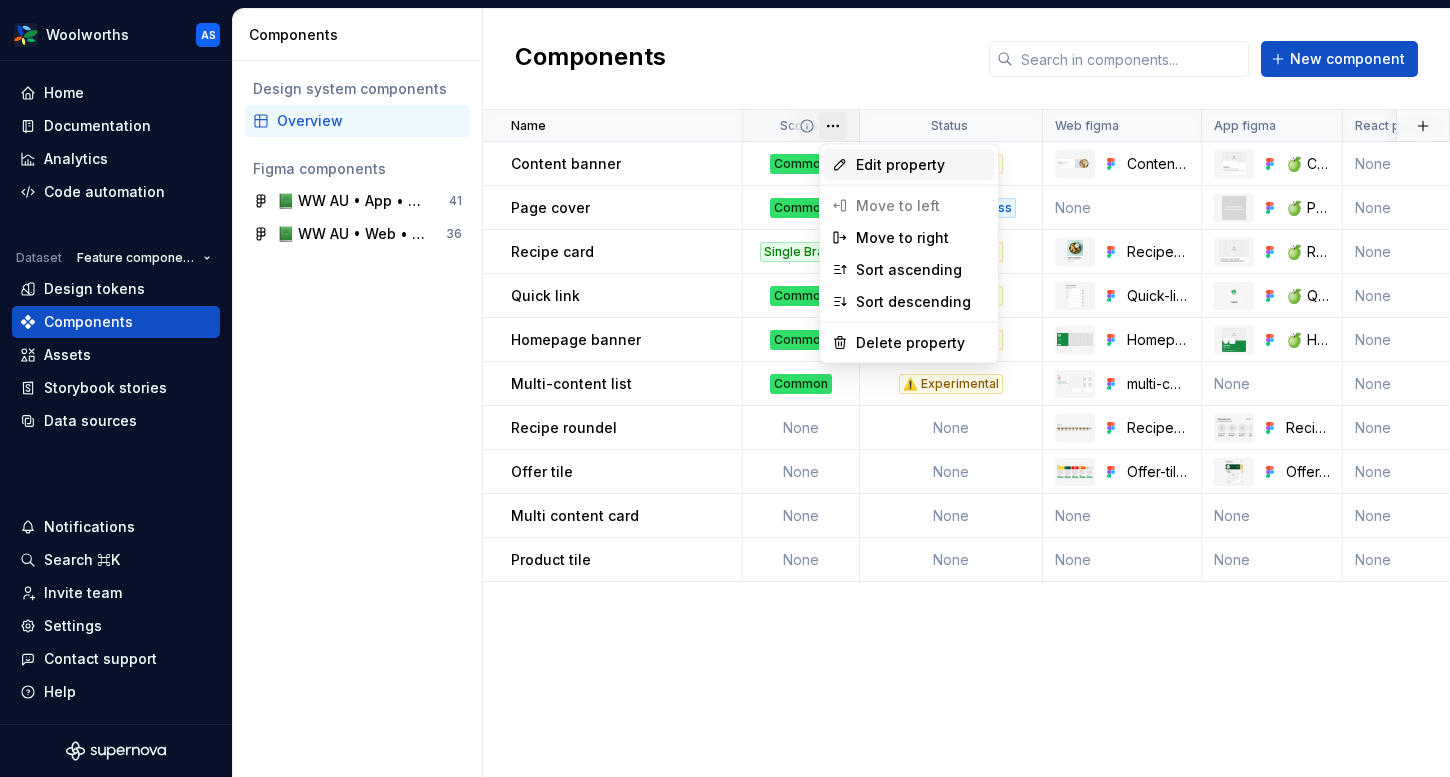 click on "Edit property" at bounding box center [921, 165] 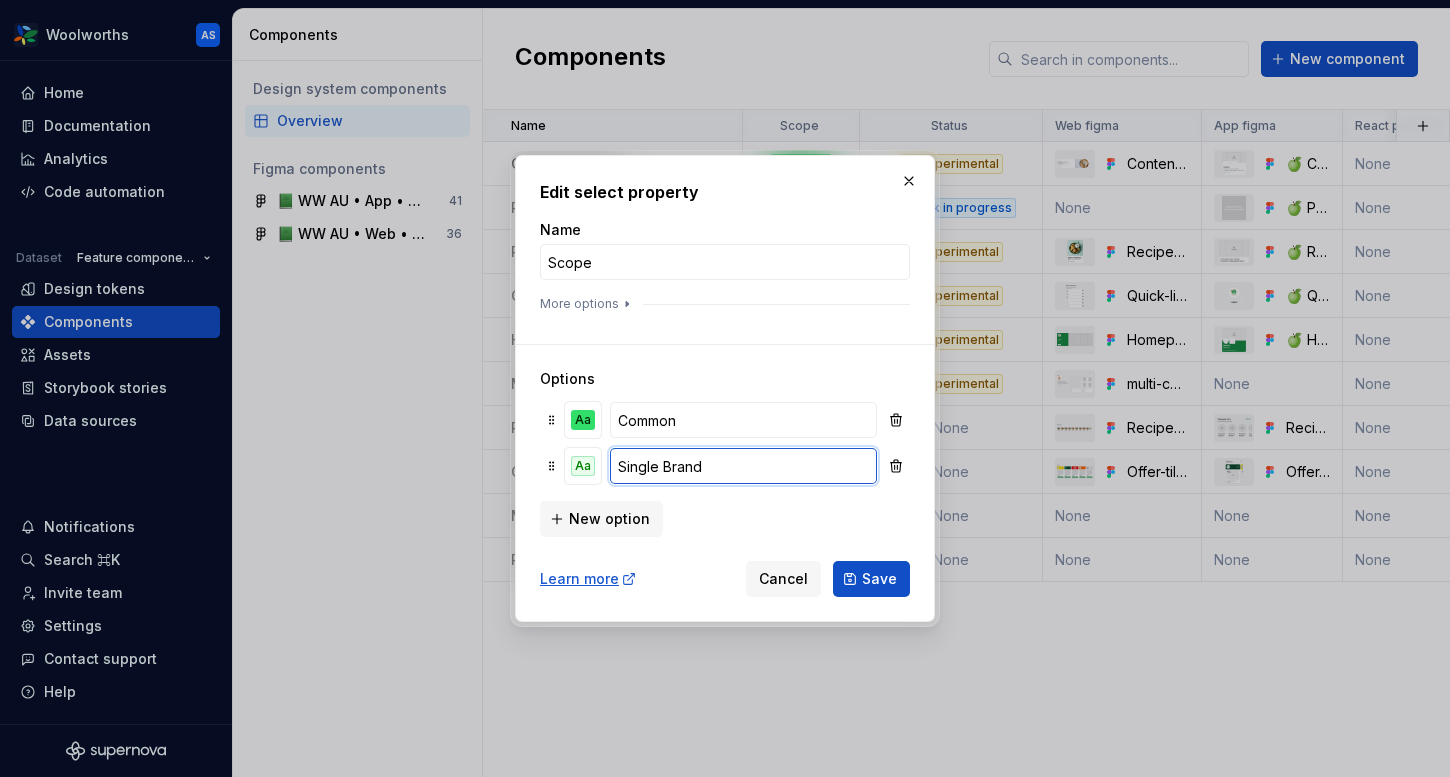 click on "Single Brand" at bounding box center [743, 466] 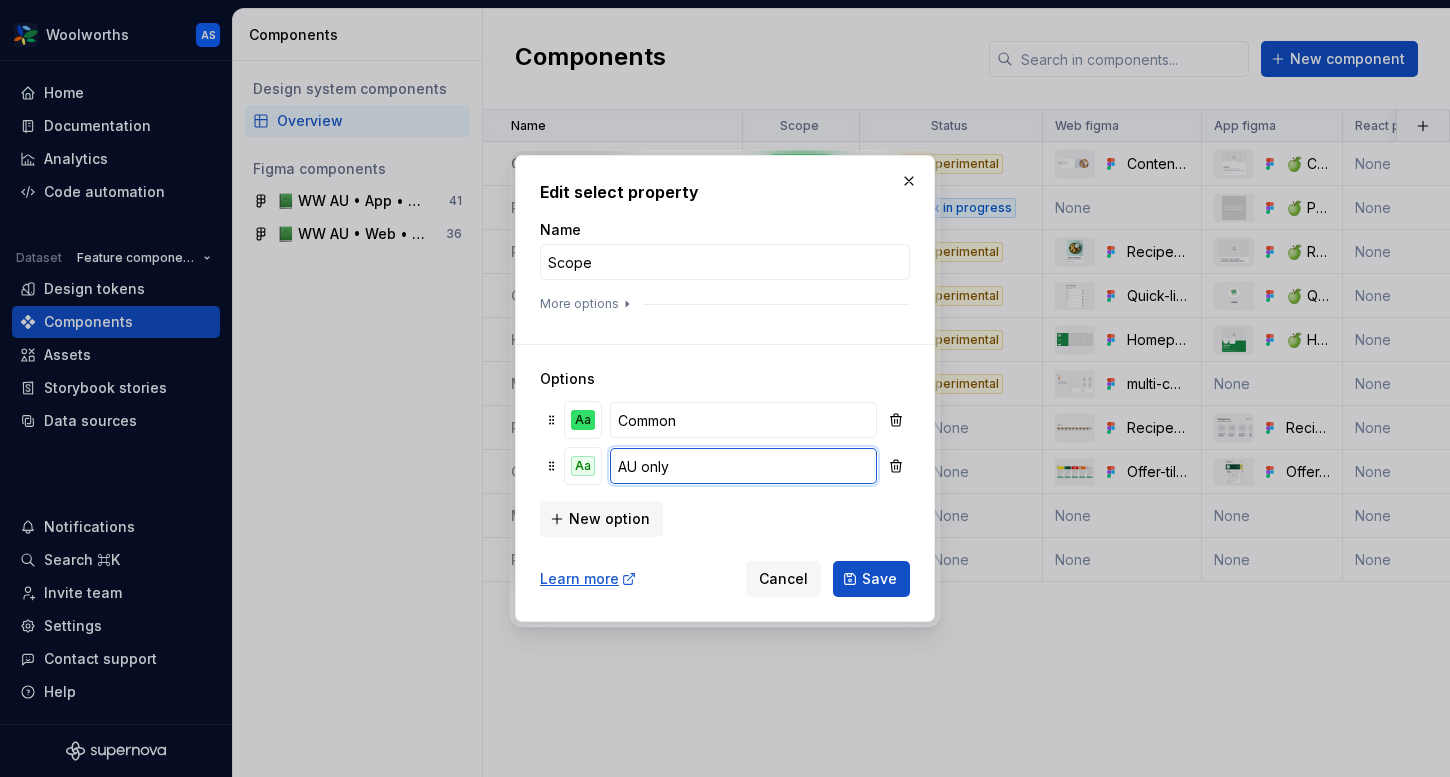 click on "AU only" at bounding box center (743, 466) 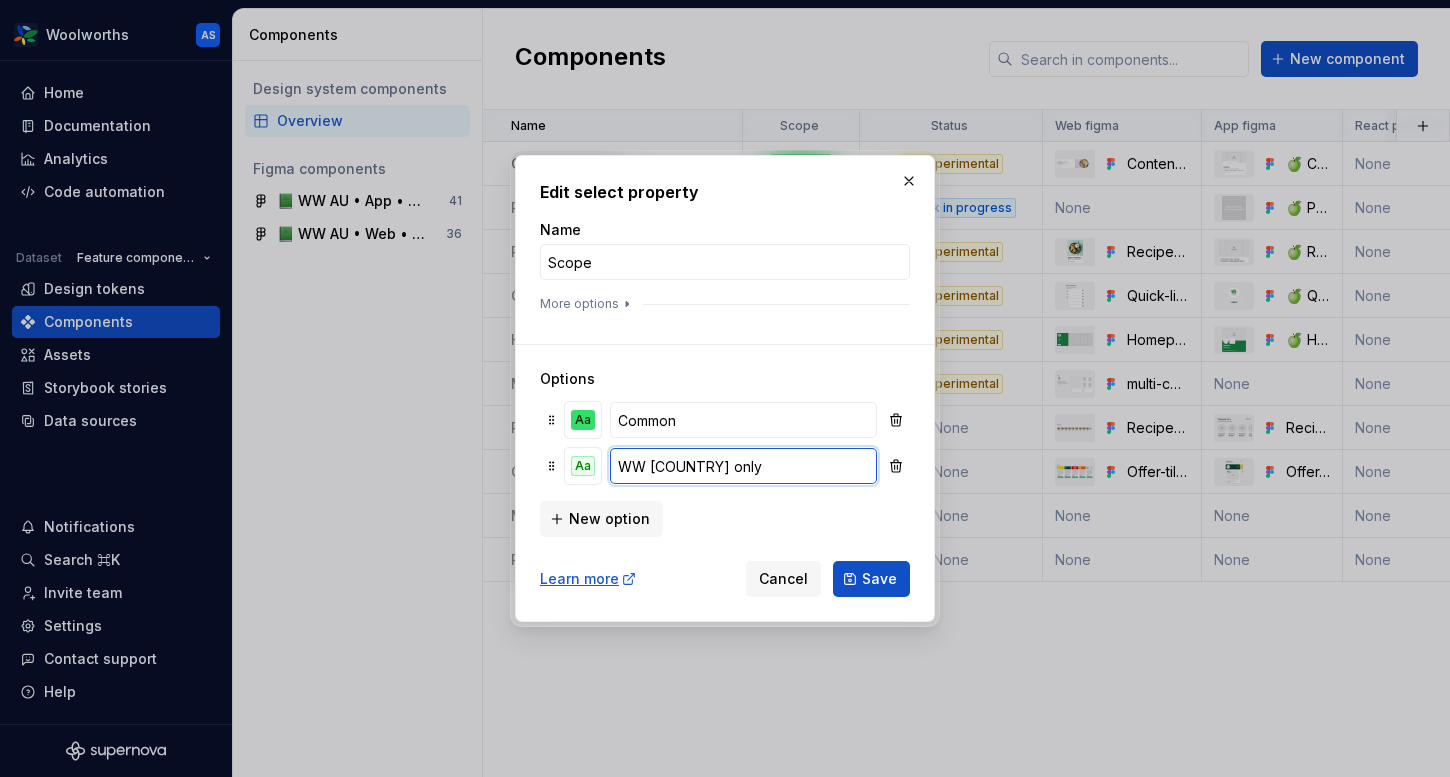 click on "WW AU only" at bounding box center [743, 466] 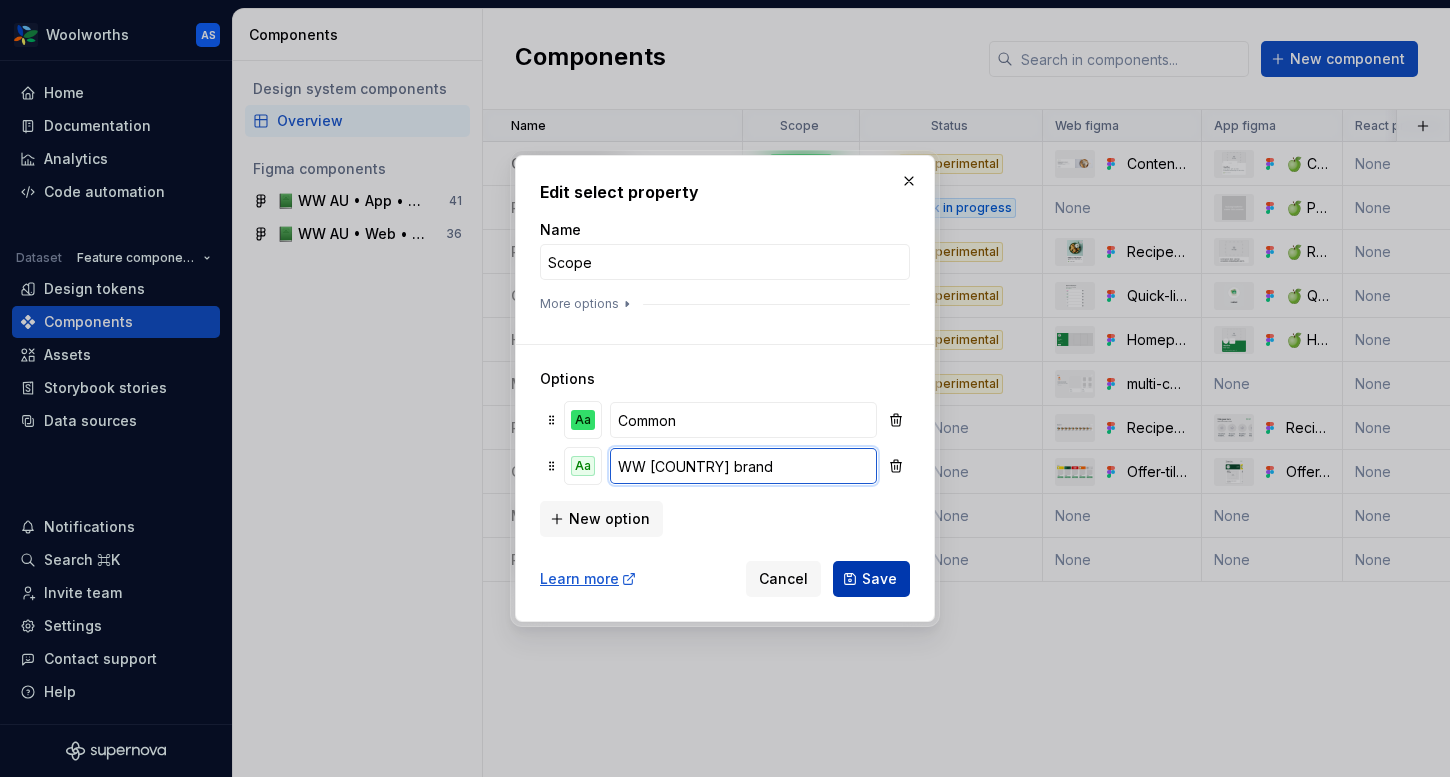 type on "WW AU brand" 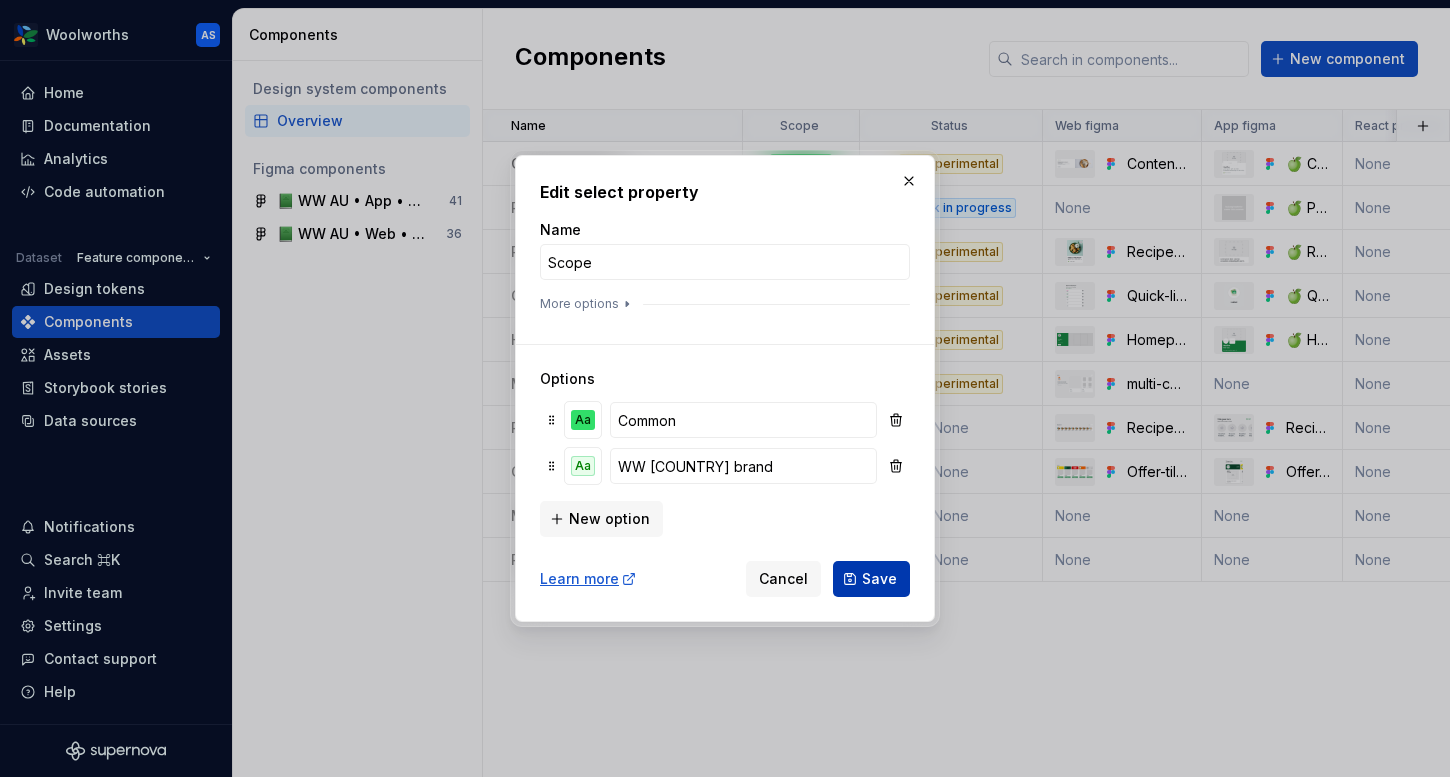 click on "Save" at bounding box center (879, 579) 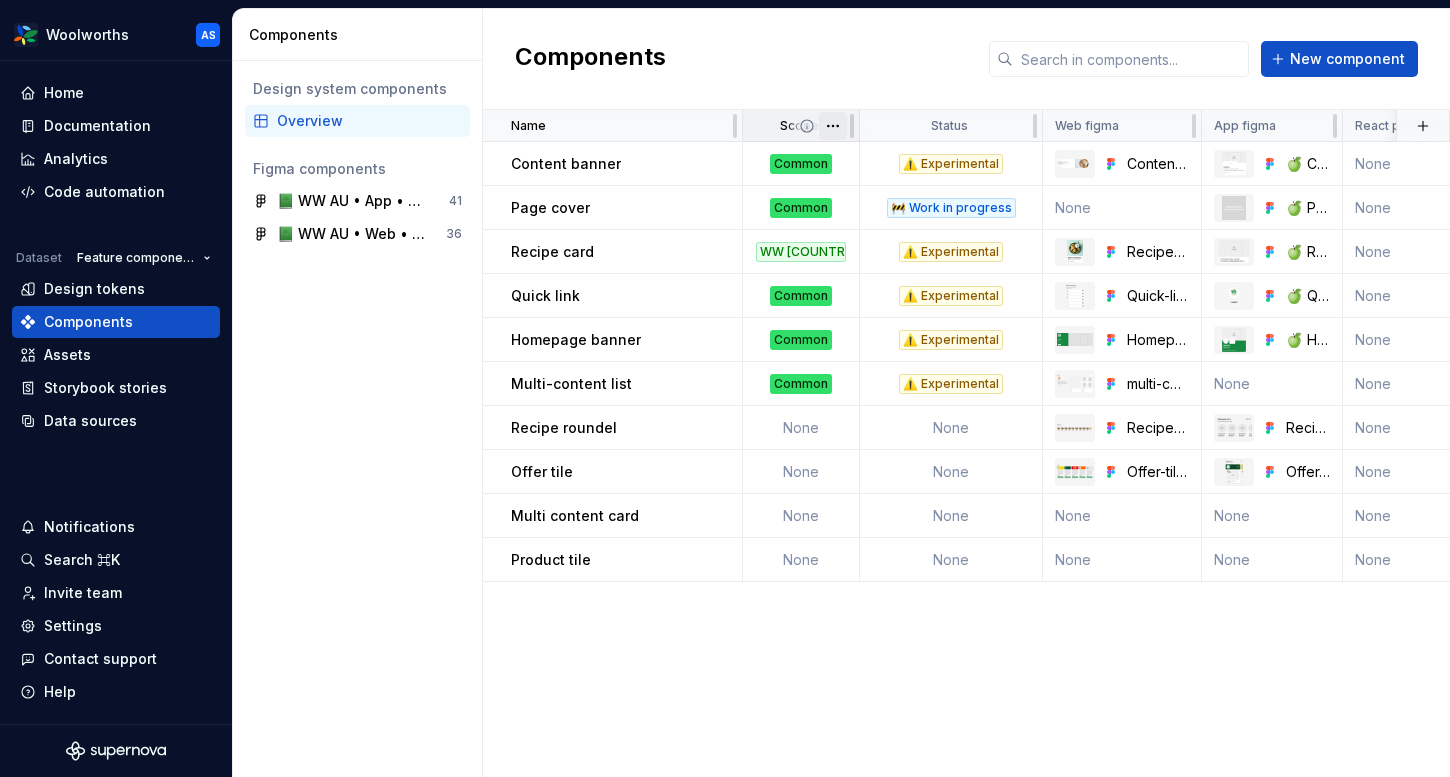 click on "Woolworths AS Home Documentation Analytics Code automation Dataset Feature components (AU) Design tokens Components Assets Storybook stories Data sources Notifications Search ⌘K Invite team Settings Contact support Help Components Design system components Overview Figma components 📗 WW AU • App • Feature component Library for Woolworths 41 📗 WW AU • Web • Feature Component Library 36 Components New component Name Scope Status Web figma App figma React preview Raise a request AEM preview Usage guidelines Description Last updated Content banner Common ⚠️ Experimental Content-banner 🍏 Content-banner None https://woolworthsdigital.atlassian.net/wiki/spaces/WoolworthsX/pages/27328053275/Component+Requests https://content-service.traderk8saae.uat.wx-d.net/shop/content-playbook/components/banner-component None 2 minutes ago Page cover Common 🚧 Work in progress None 🍏 Page-cover None None None None 2 minutes ago Recipe card WW AU brand ⚠️ Experimental Recipe-card 🍏 Recipe-card None" at bounding box center [725, 388] 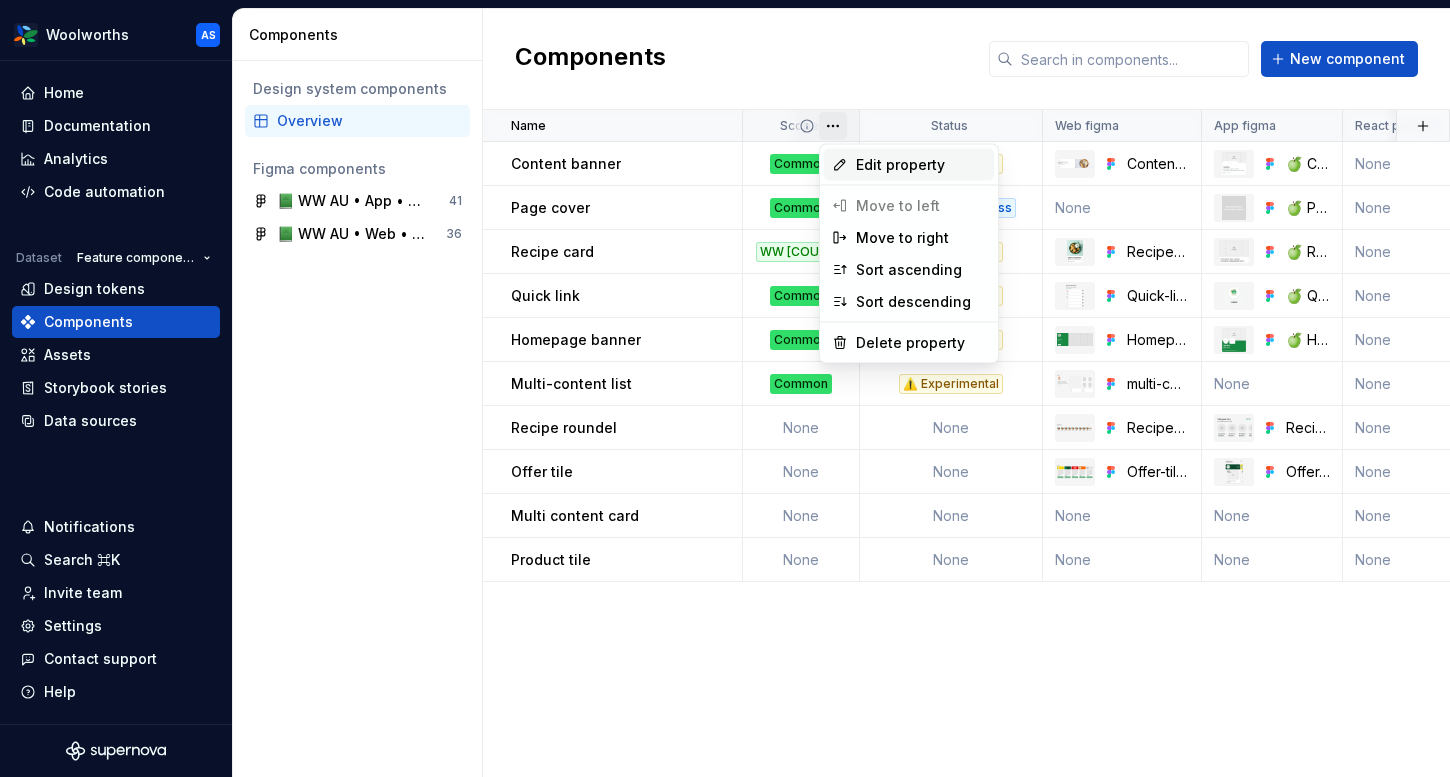 click on "Edit property" at bounding box center (921, 165) 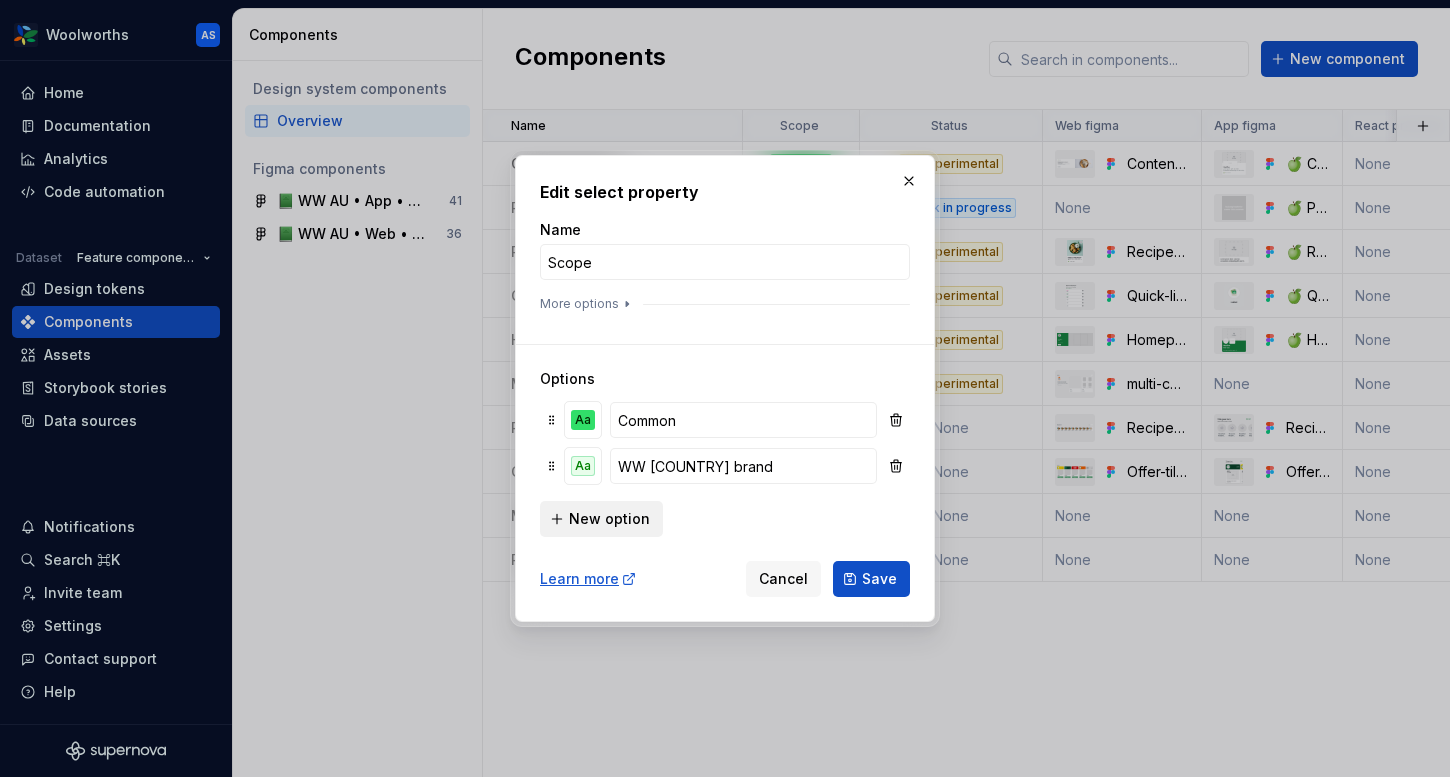 click on "New option" at bounding box center [609, 519] 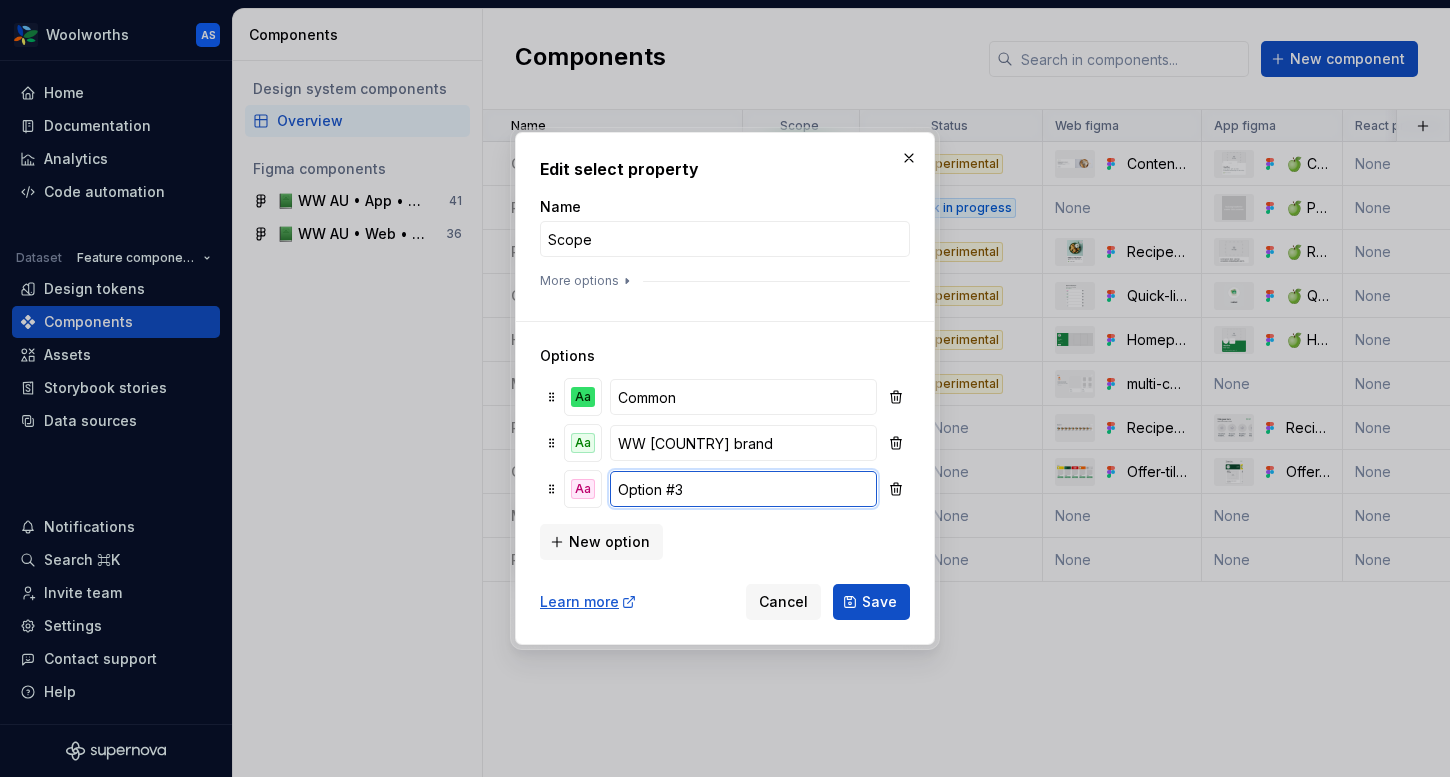 click on "Option #3" at bounding box center (743, 489) 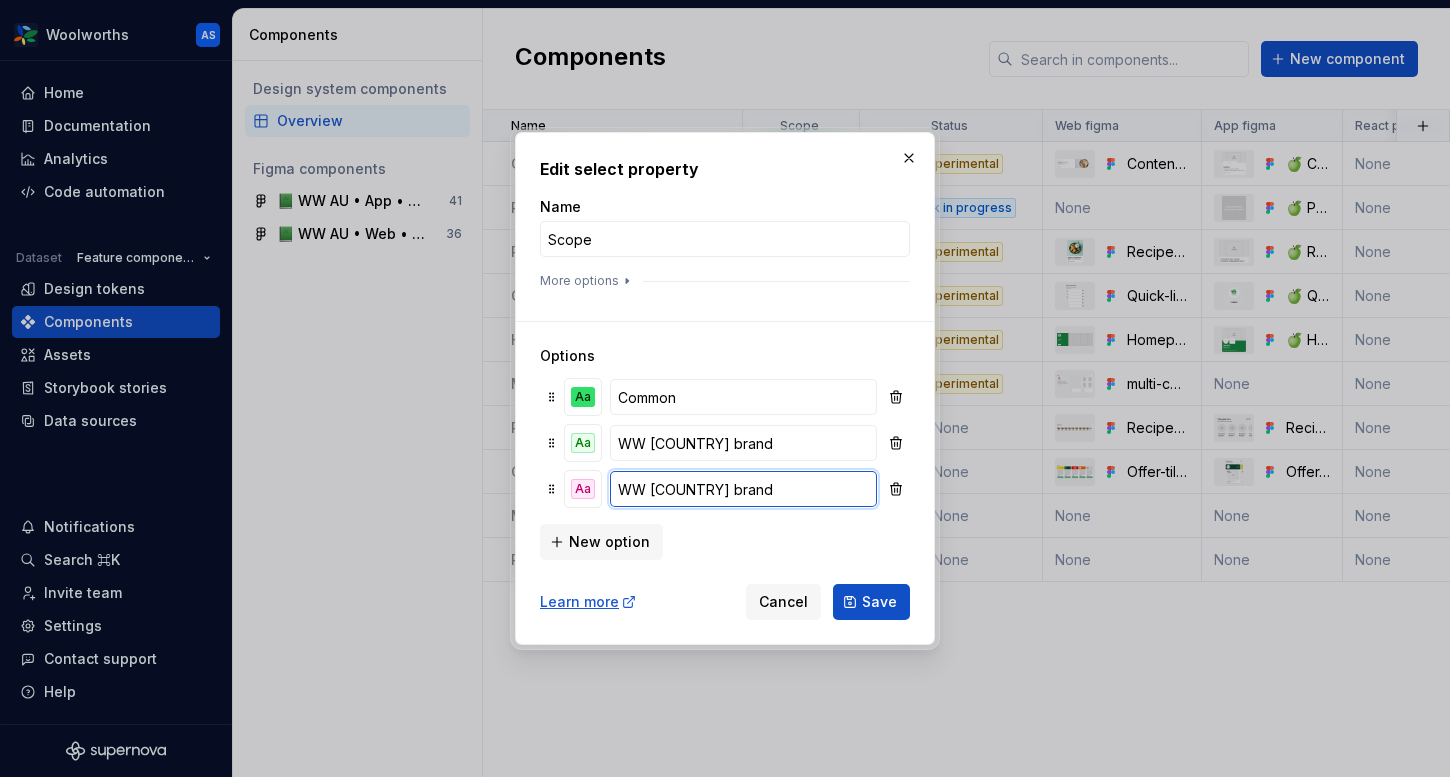 click on "WW AU brand" at bounding box center (743, 489) 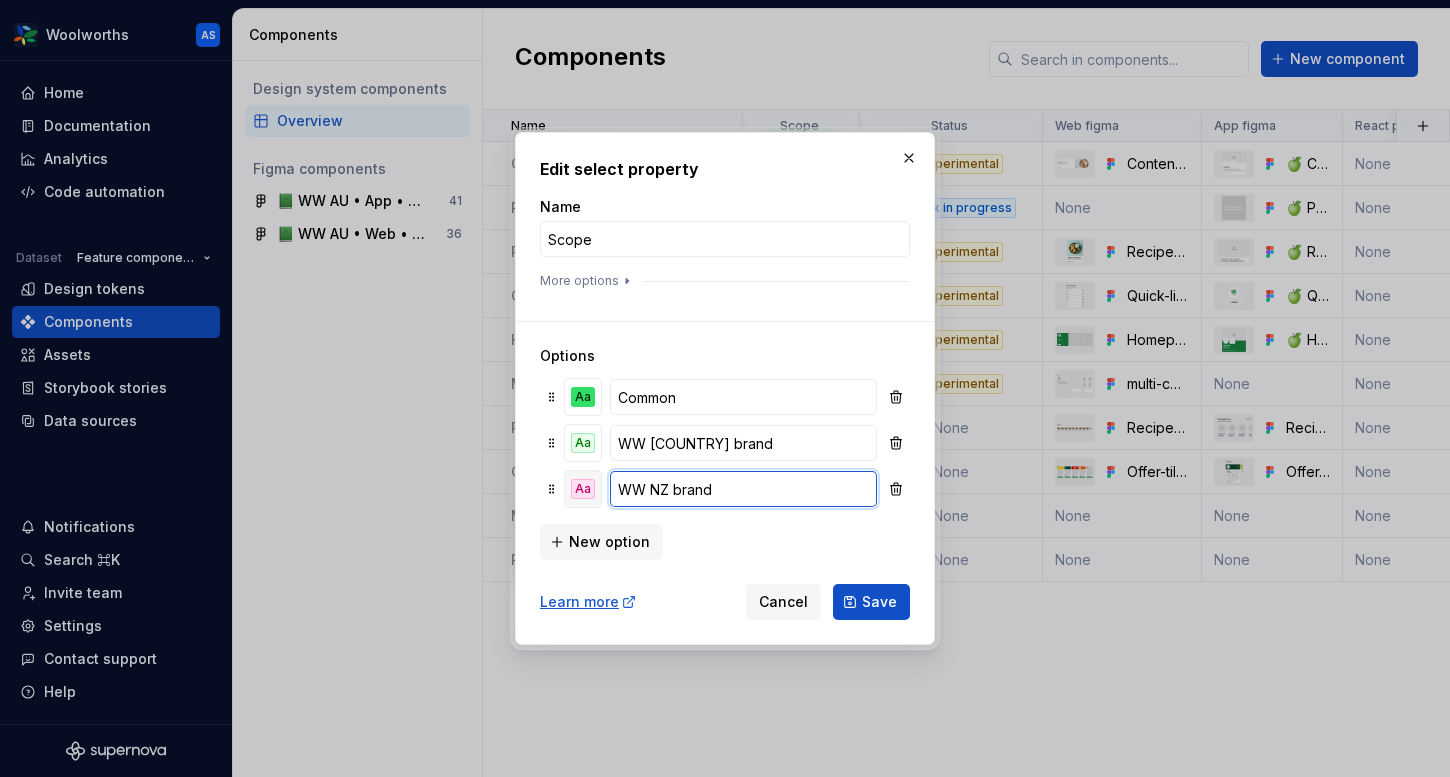 type on "WW NZ brand" 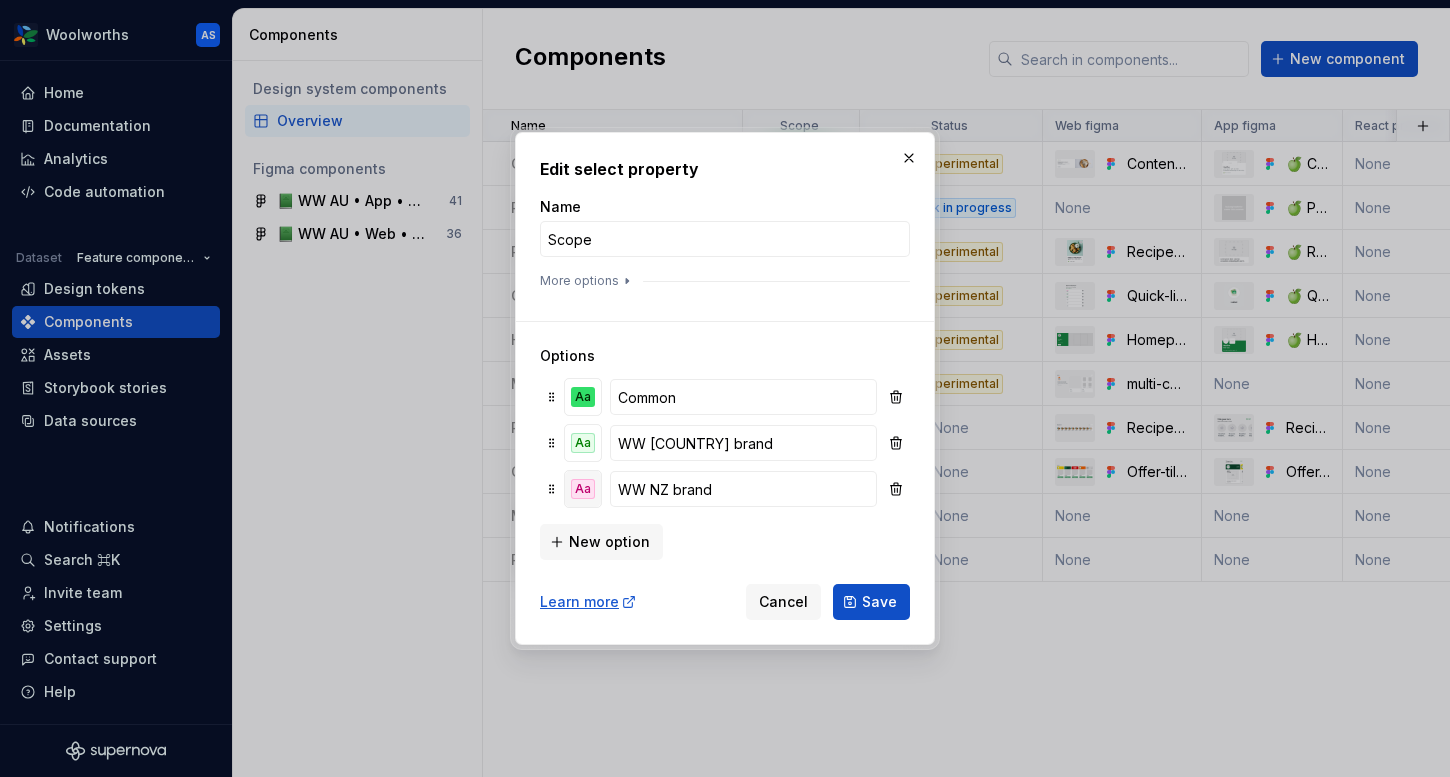 click on "Aa" at bounding box center [583, 489] 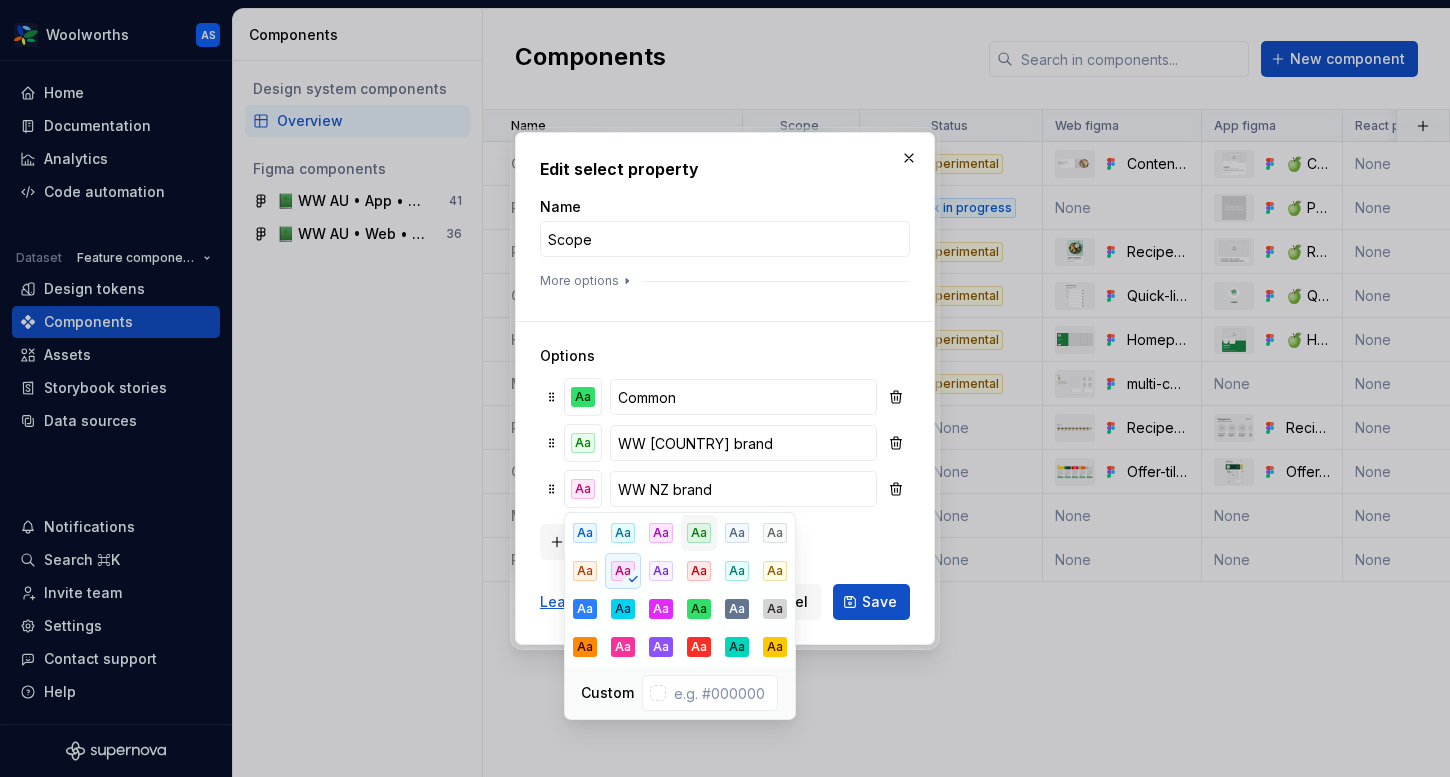 click on "Aa" at bounding box center [699, 533] 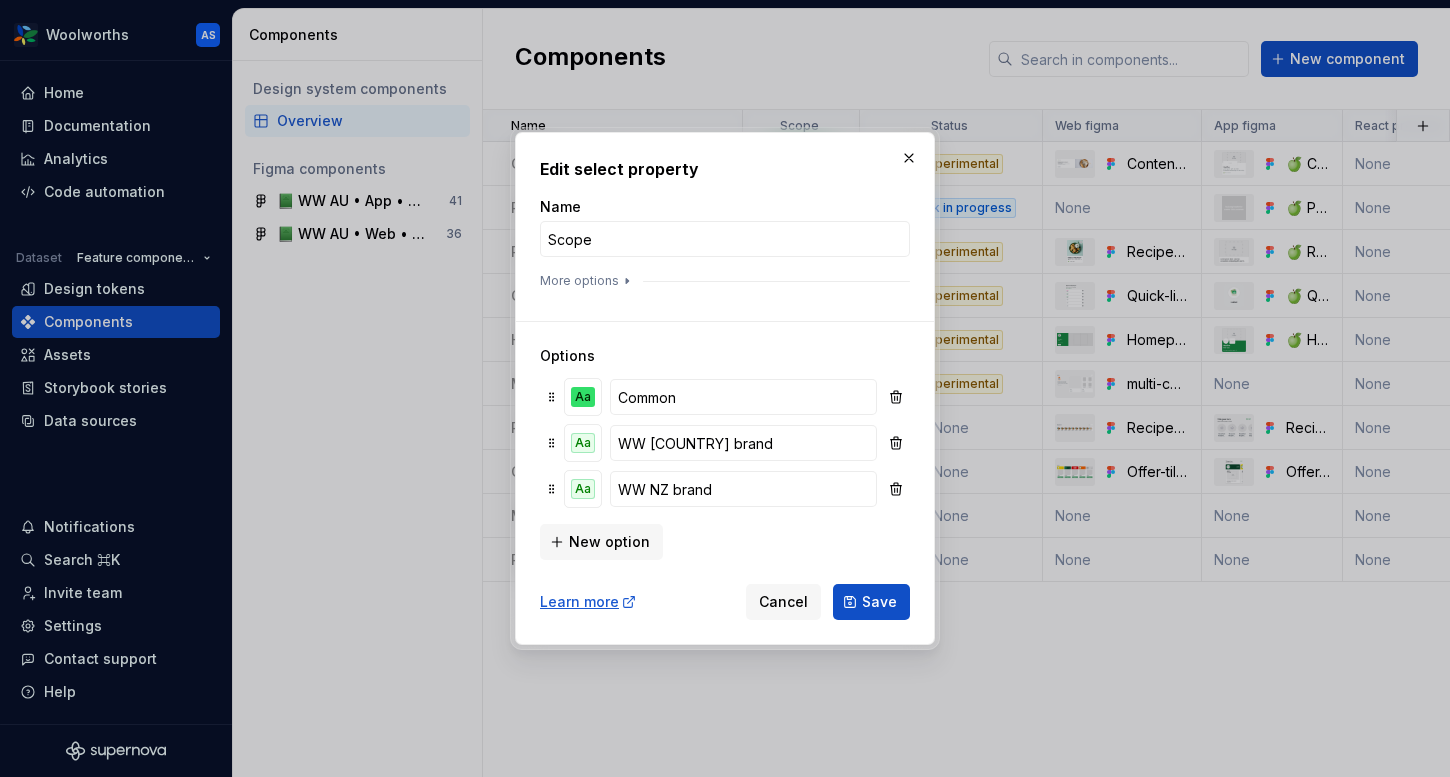 click on "New option" at bounding box center (725, 540) 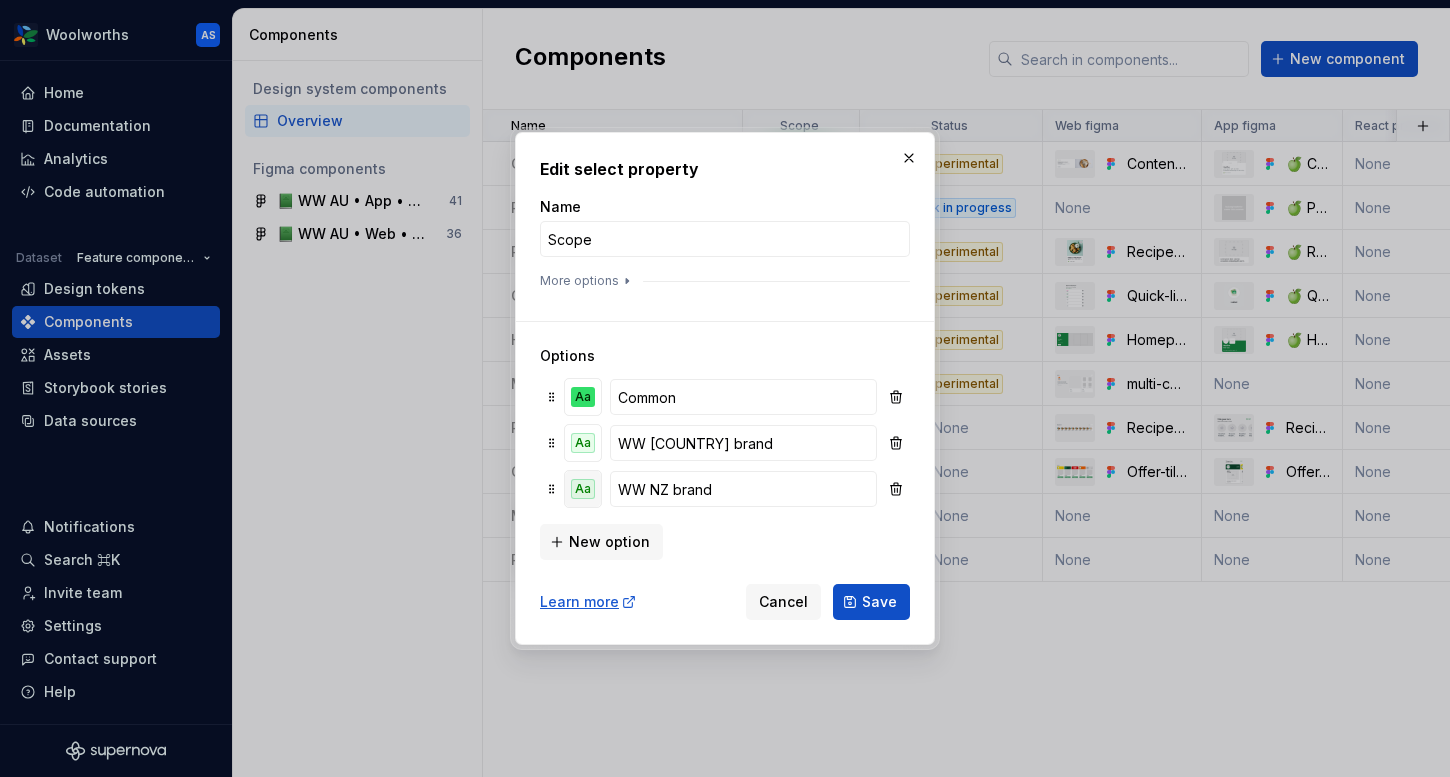 click on "Aa" at bounding box center (583, 489) 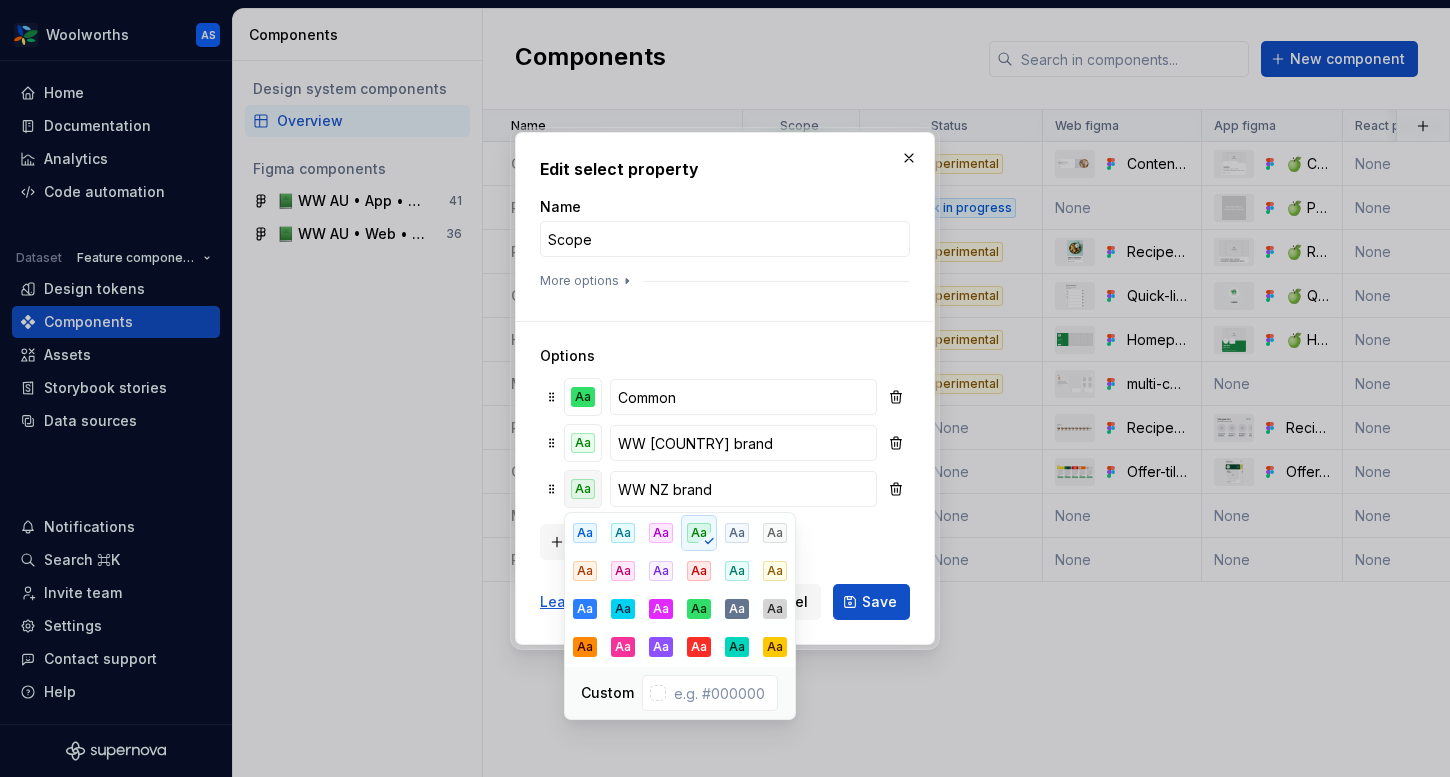 click on "Aa" at bounding box center (583, 489) 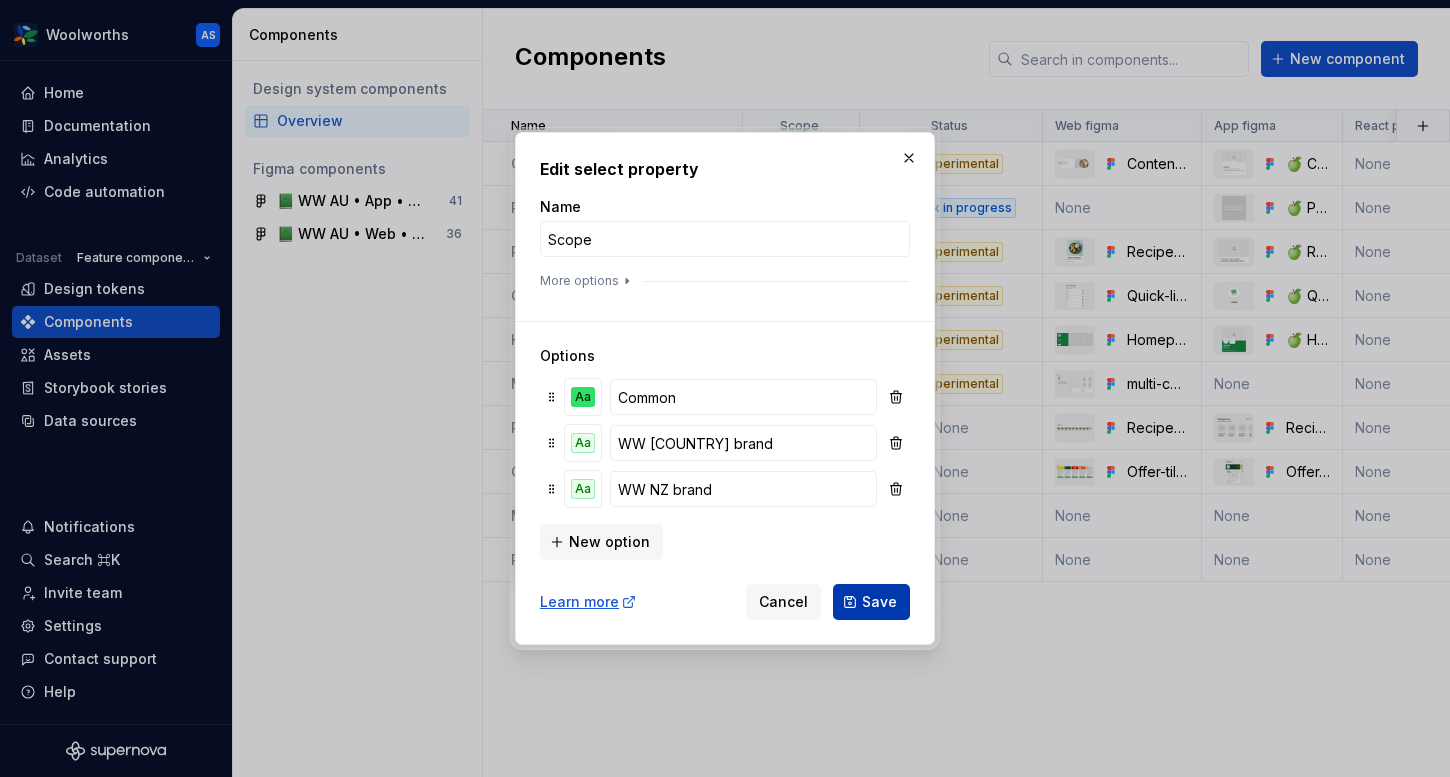 click on "Save" at bounding box center [871, 602] 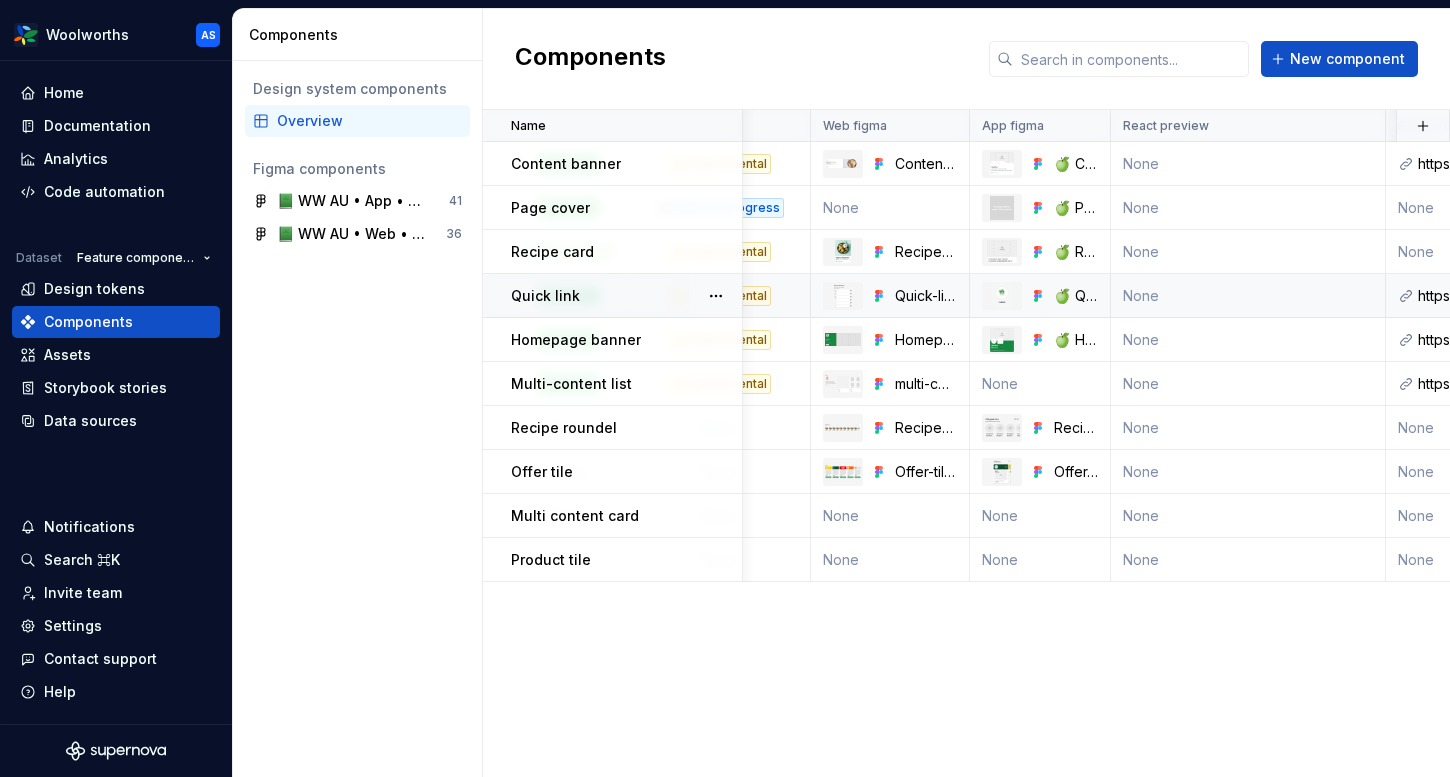 scroll, scrollTop: 0, scrollLeft: 0, axis: both 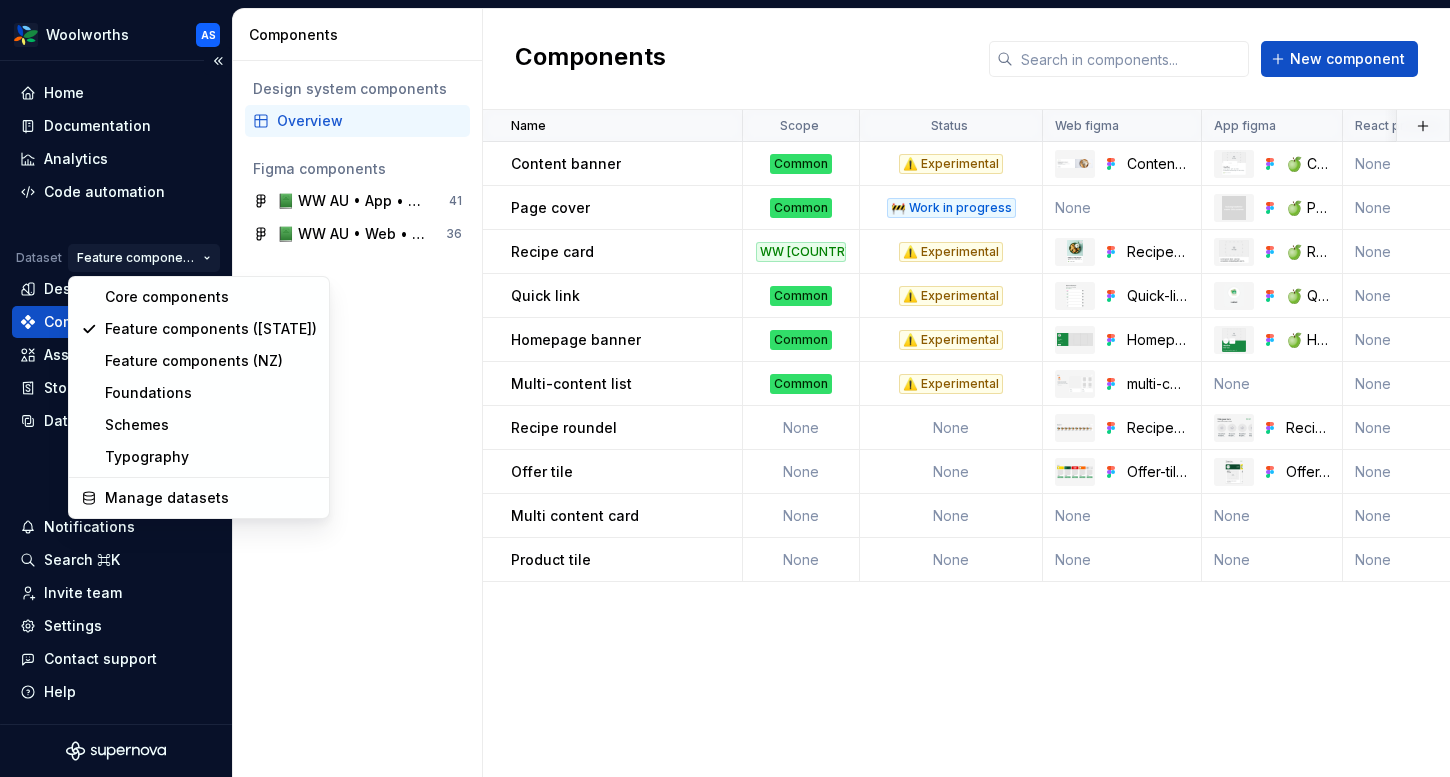 click on "Woolworths AS Home Documentation Analytics Code automation Dataset Feature components (AU) Design tokens Components Assets Storybook stories Data sources Notifications Search ⌘K Invite team Settings Contact support Help Components Design system components Overview Figma components 📗 WW AU • App • Feature component Library for Woolworths 41 📗 WW AU • Web • Feature Component Library 36 Components New component Name Scope Status Web figma App figma React preview Raise a request AEM preview Usage guidelines Description Last updated Content banner Common ⚠️ Experimental Content-banner 🍏 Content-banner None https://woolworthsdigital.atlassian.net/wiki/spaces/WoolworthsX/pages/27328053275/Component+Requests https://content-service.traderk8saae.uat.wx-d.net/shop/content-playbook/components/banner-component None 2 minutes ago Page cover Common 🚧 Work in progress None 🍏 Page-cover None None None None 2 minutes ago Recipe card WW AU brand ⚠️ Experimental Recipe-card 🍏 Recipe-card None" at bounding box center [725, 388] 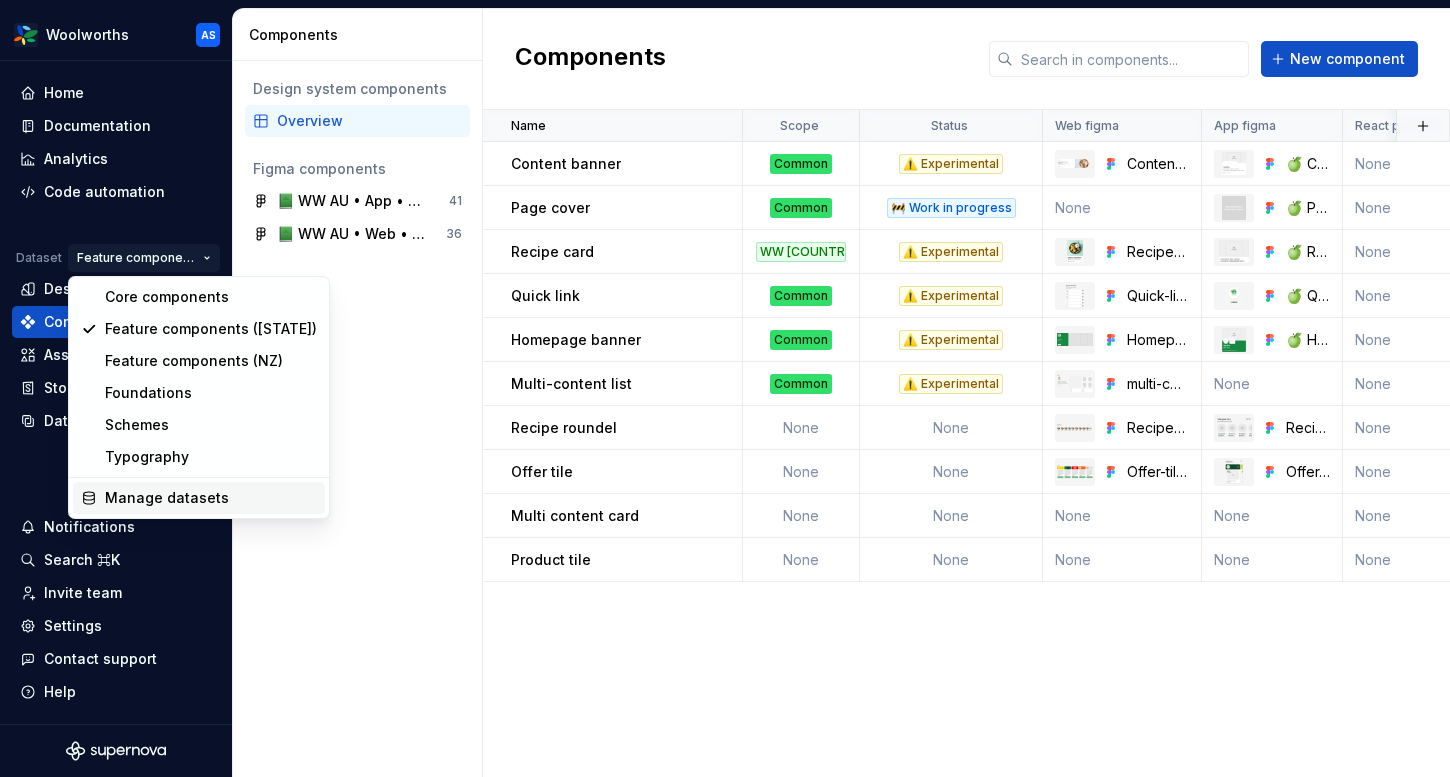 click on "Manage datasets" at bounding box center [211, 498] 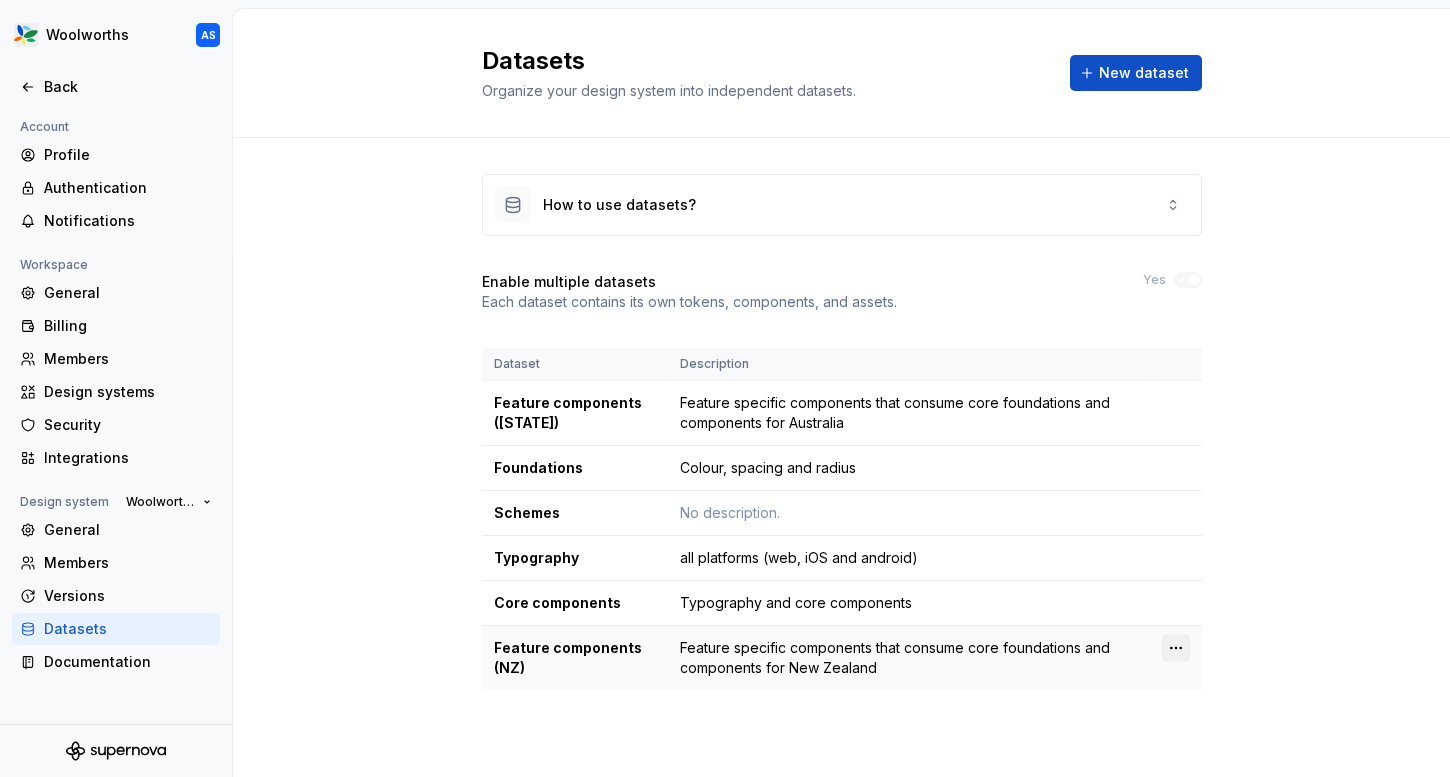 click on "Woolworths AS Back Account Profile Authentication Notifications Workspace General Billing Members Design systems Security Integrations Design system Woolworths General Members Versions Datasets Documentation Datasets Organize your design system into independent datasets. New dataset How to use datasets? Enable multiple datasets Each dataset contains its own tokens, components, and assets. Yes Dataset Description Feature components (AU) Feature specific components that consume core foundations and components for Australia Foundations Colour, spacing and radius Schemes No description. Typography all platforms (web, iOS and android) Core components Typography and core components Feature components (NZ) Feature specific components that consume core foundations and components for New Zealand   * BIG W Everyday Woolworths Woolworths Group" at bounding box center (725, 388) 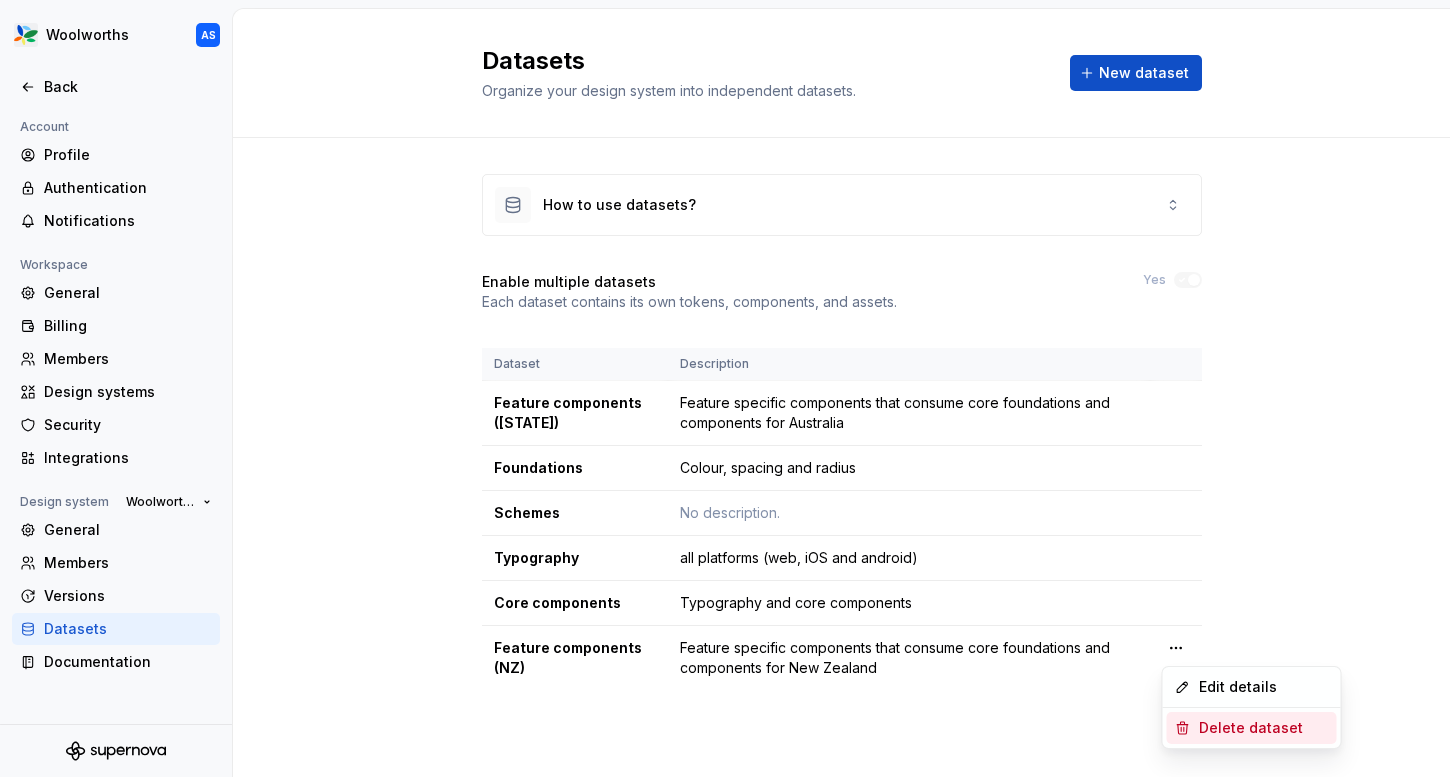 click on "Delete dataset" at bounding box center (1264, 728) 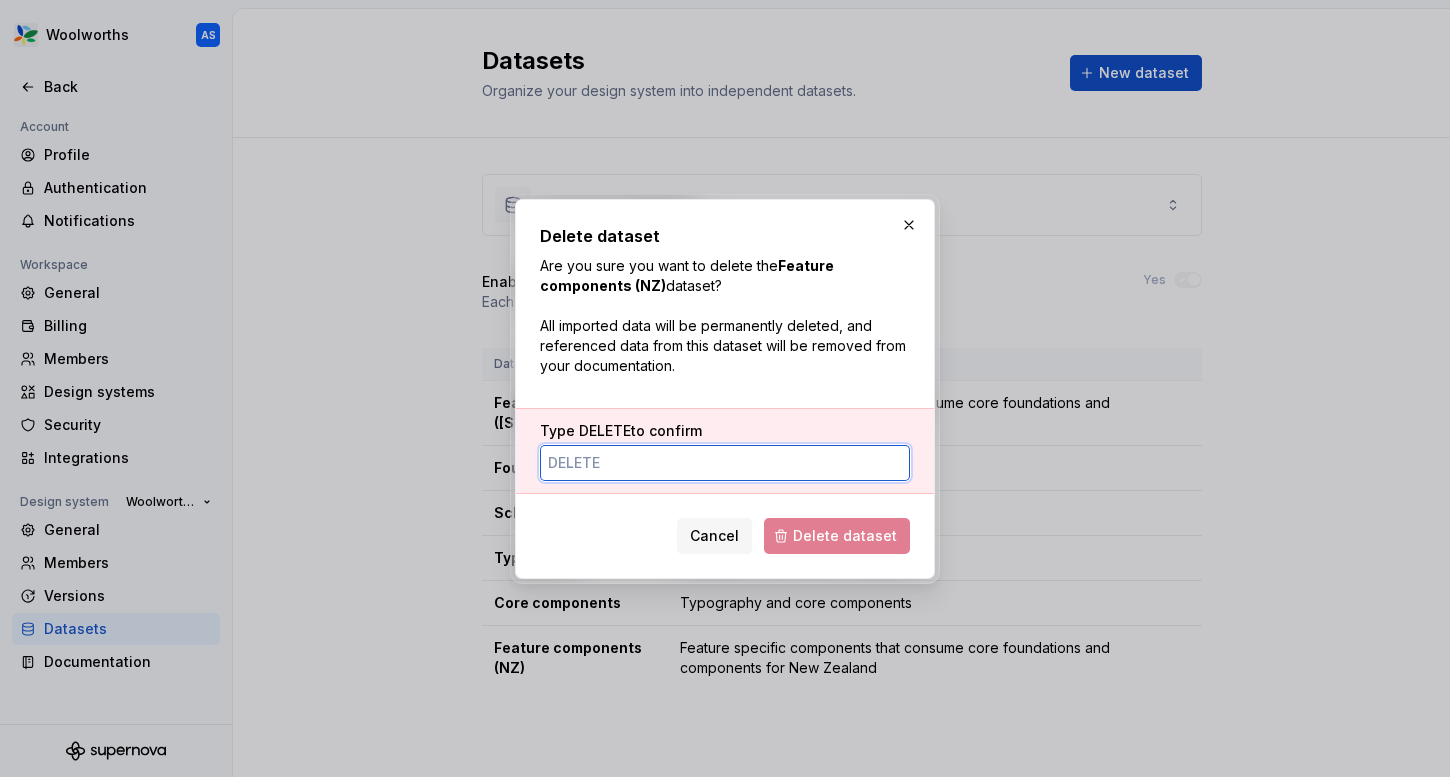 click on "Type   DELETE  to confirm" at bounding box center [725, 463] 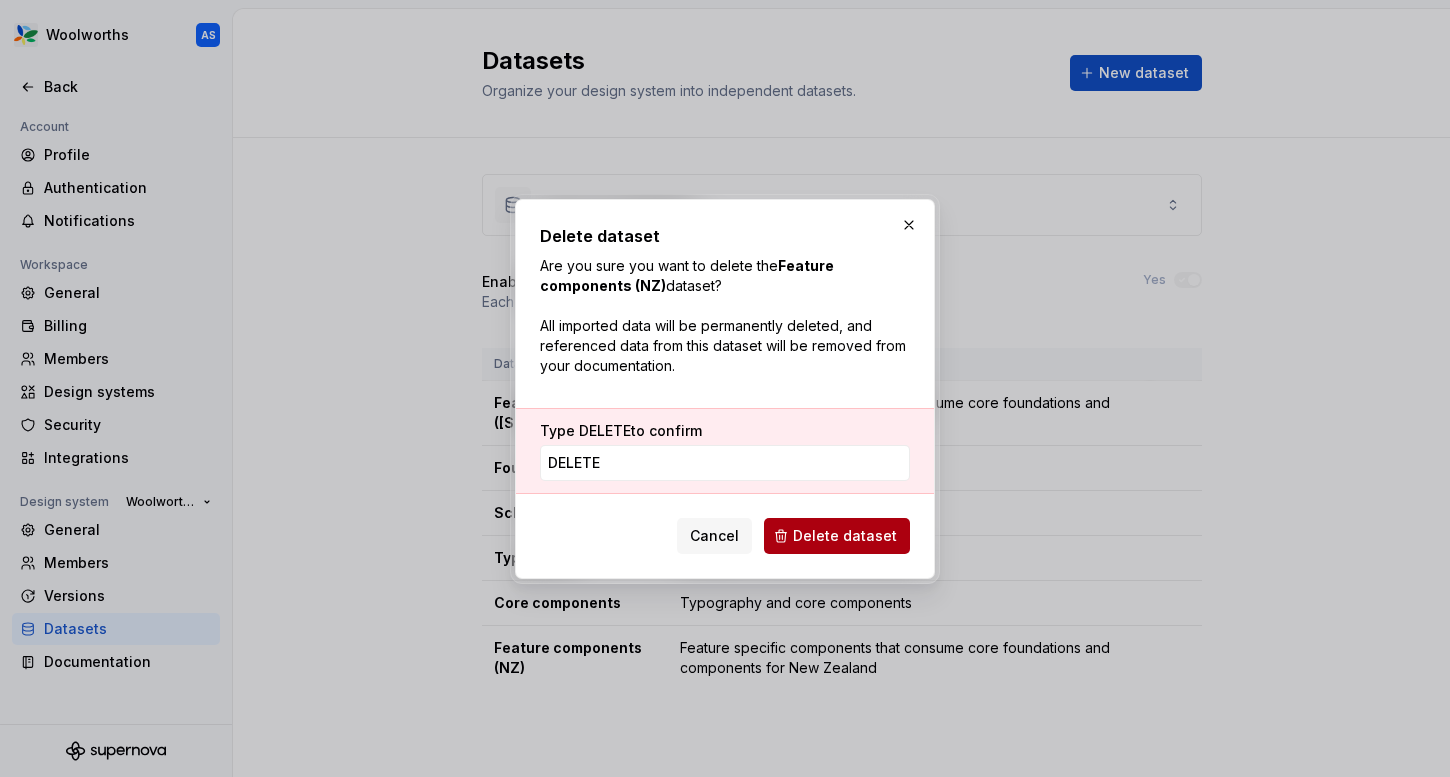click on "Delete dataset" at bounding box center [845, 536] 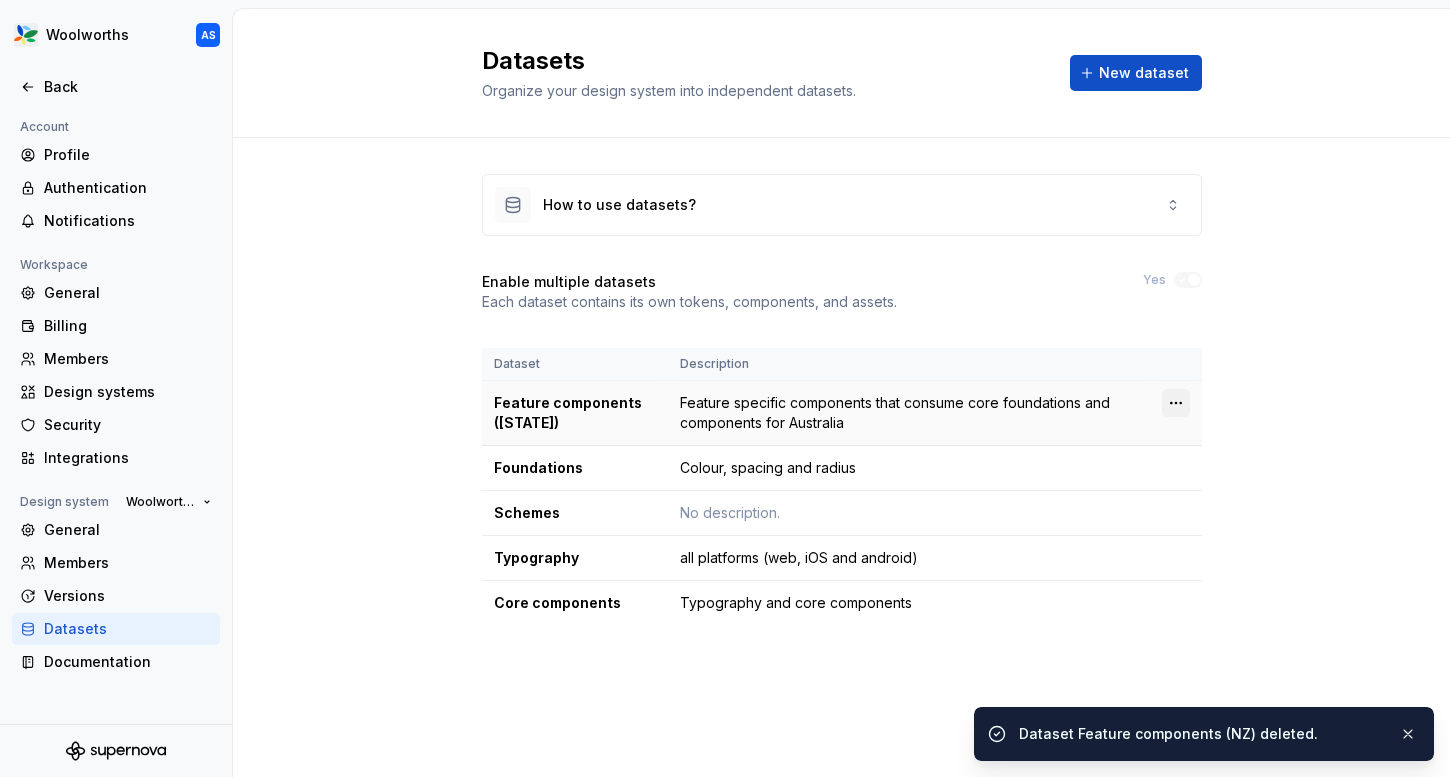 click on "Woolworths AS Back Account Profile Authentication Notifications Workspace General Billing Members Design systems Security Integrations Design system Woolworths General Members Versions Datasets Documentation Datasets Organize your design system into independent datasets. New dataset How to use datasets? Enable multiple datasets Each dataset contains its own tokens, components, and assets. Yes Dataset Description Feature components (AU) Feature specific components that consume core foundations and components for Australia Foundations Colour, spacing and radius Schemes No description. Typography all platforms (web, iOS and android) Core components Typography and core components   Dataset Feature components (NZ) deleted. * BIG W Everyday Woolworths Woolworths Group" at bounding box center (725, 388) 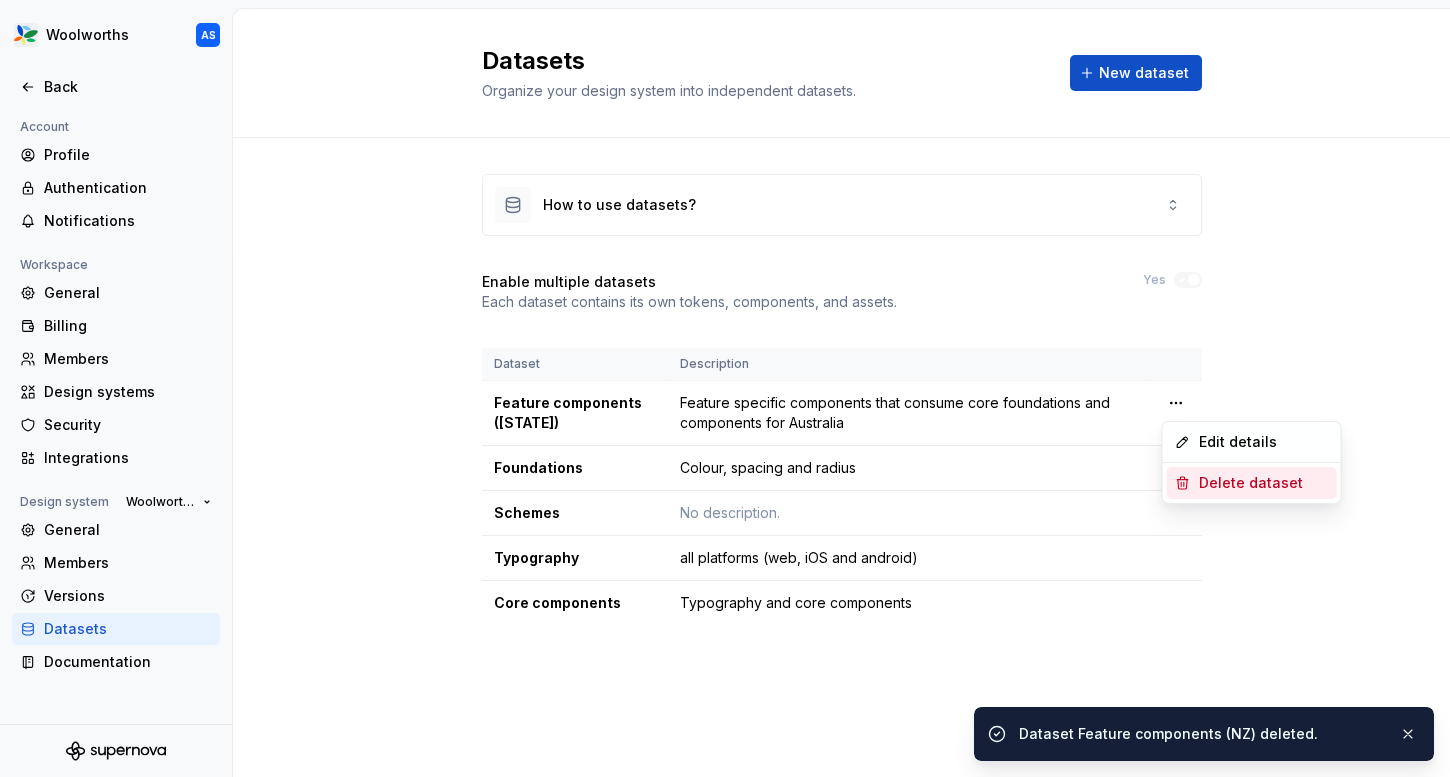 click on "Delete dataset" at bounding box center (1264, 483) 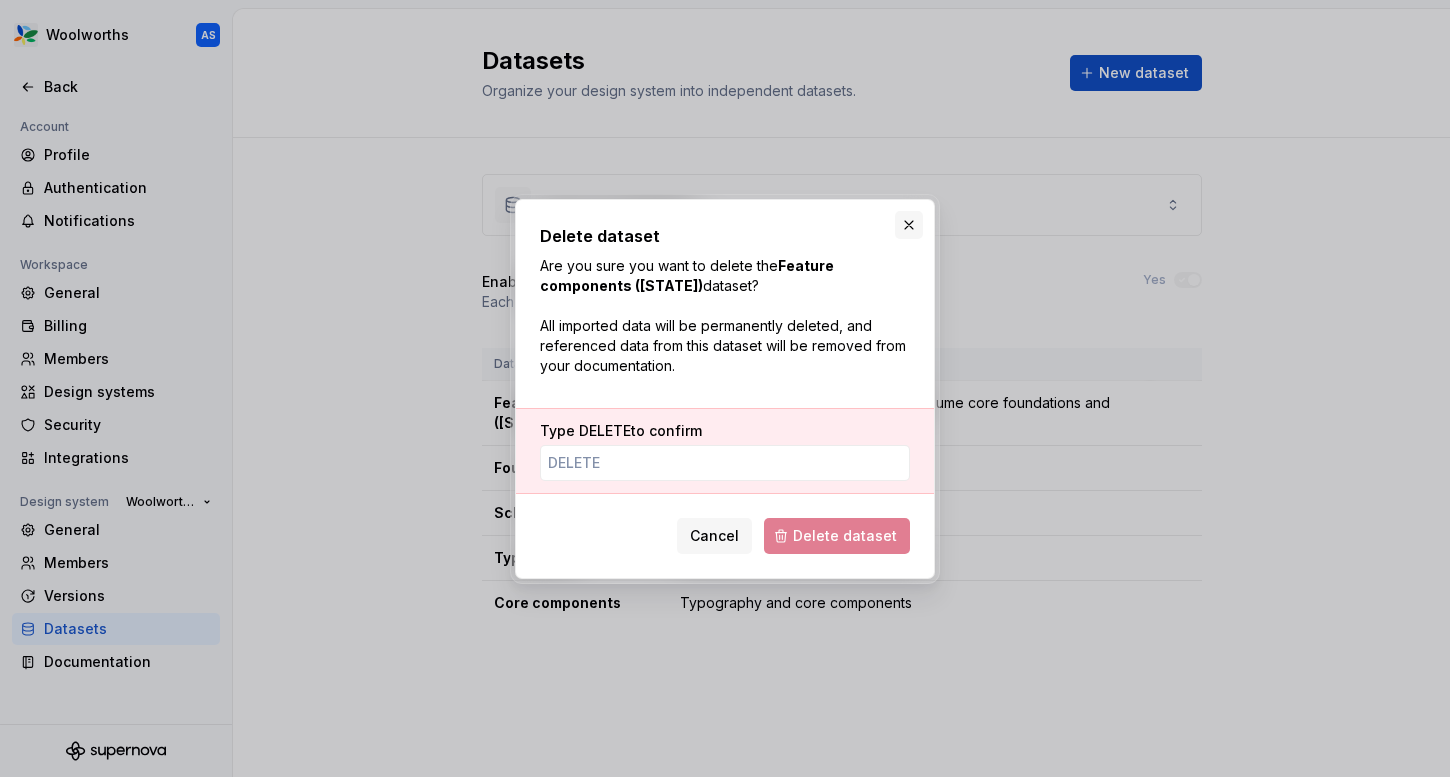 click at bounding box center [909, 225] 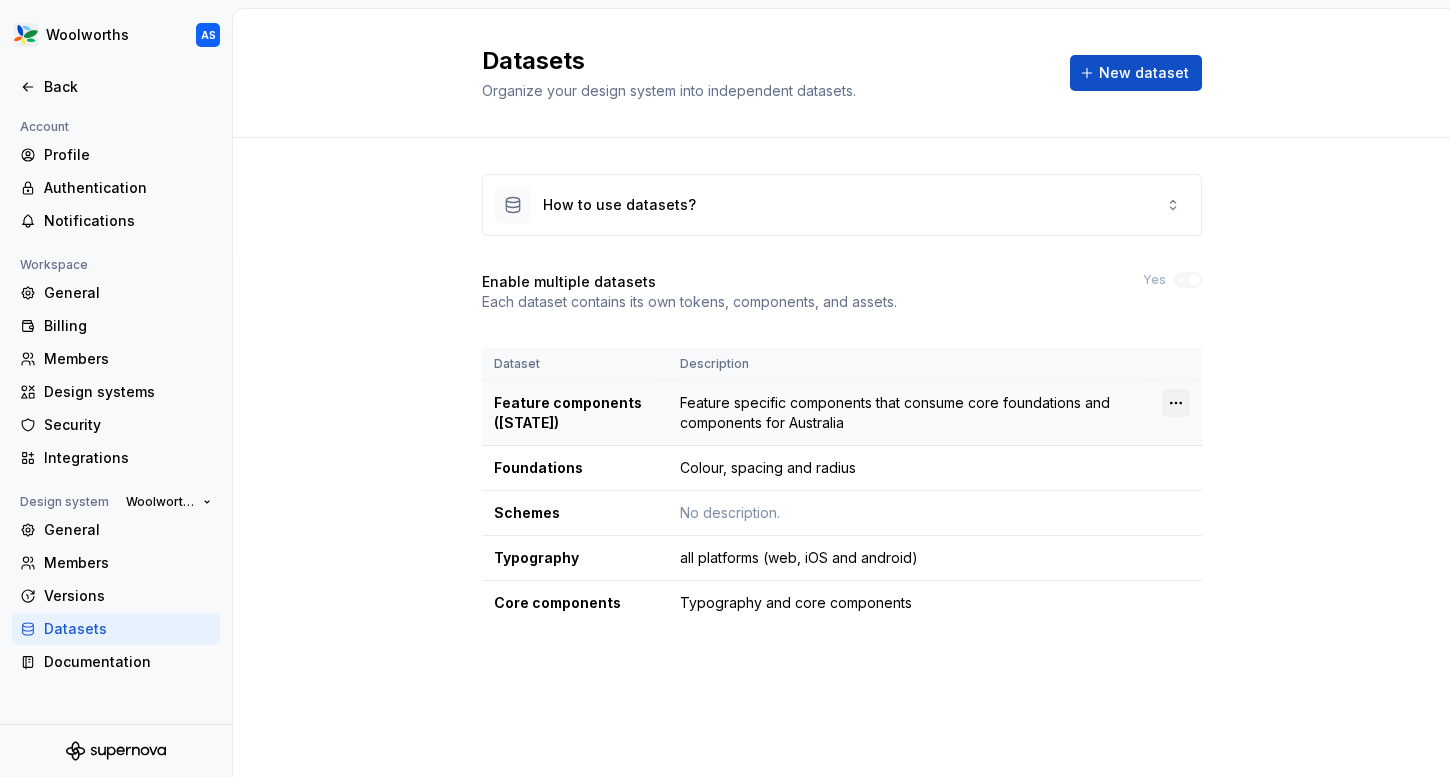 click on "Woolworths AS Back Account Profile Authentication Notifications Workspace General Billing Members Design systems Security Integrations Design system Woolworths General Members Versions Datasets Documentation Datasets Organize your design system into independent datasets. New dataset How to use datasets? Enable multiple datasets Each dataset contains its own tokens, components, and assets. Yes Dataset Description Feature components (AU) Feature specific components that consume core foundations and components for Australia Foundations Colour, spacing and radius Schemes No description. Typography all platforms (web, iOS and android) Core components Typography and core components   * BIG W Everyday Woolworths Woolworths Group" at bounding box center (725, 388) 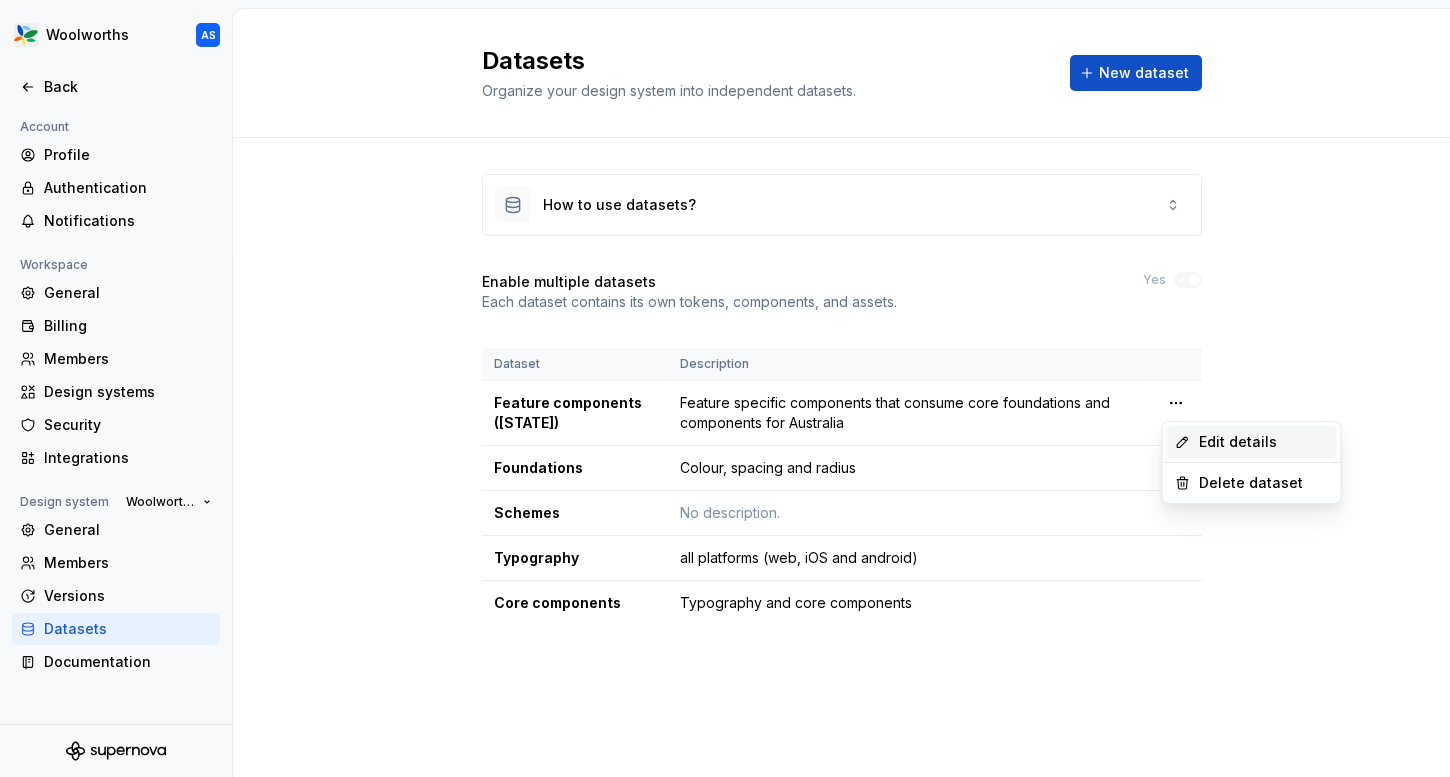 click on "Edit details" at bounding box center [1264, 442] 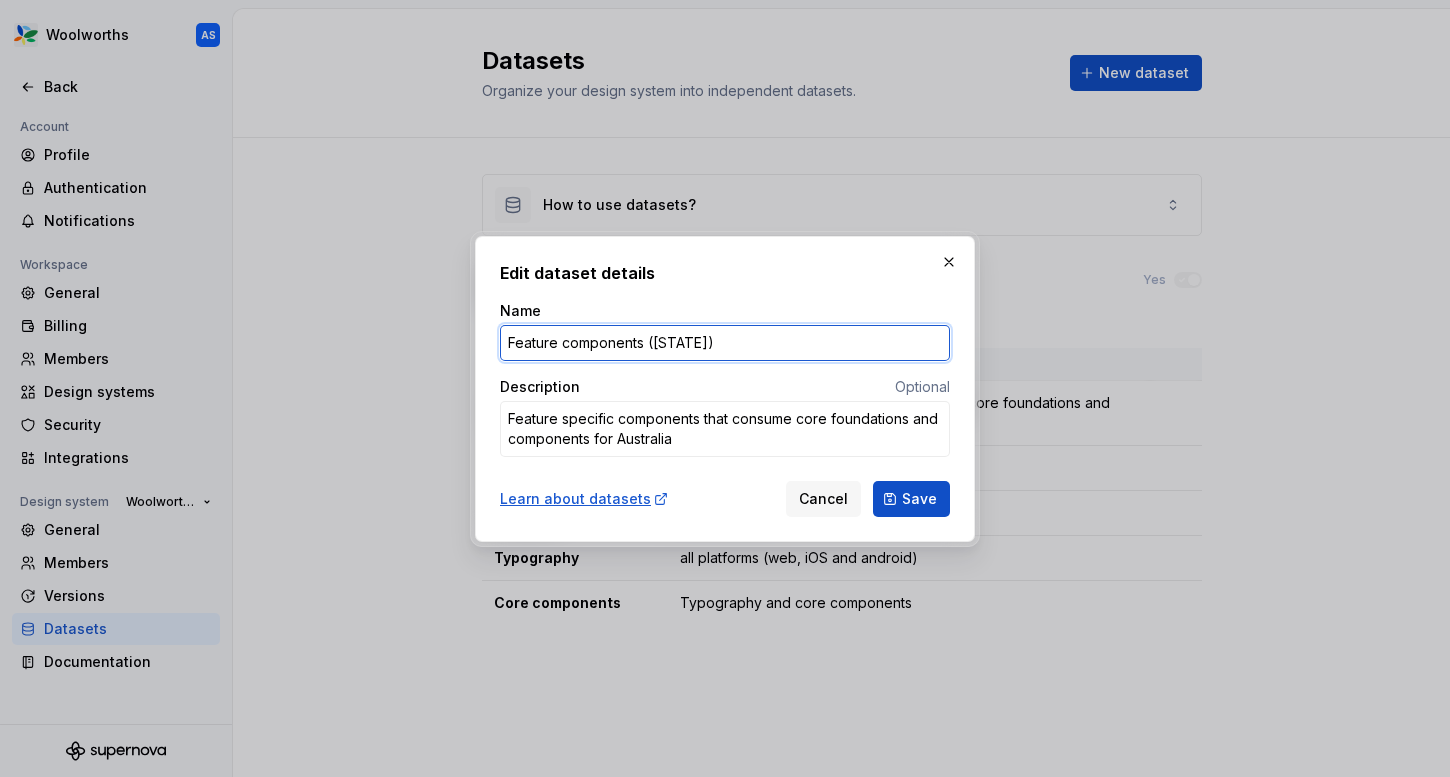drag, startPoint x: 688, startPoint y: 348, endPoint x: 648, endPoint y: 340, distance: 40.792156 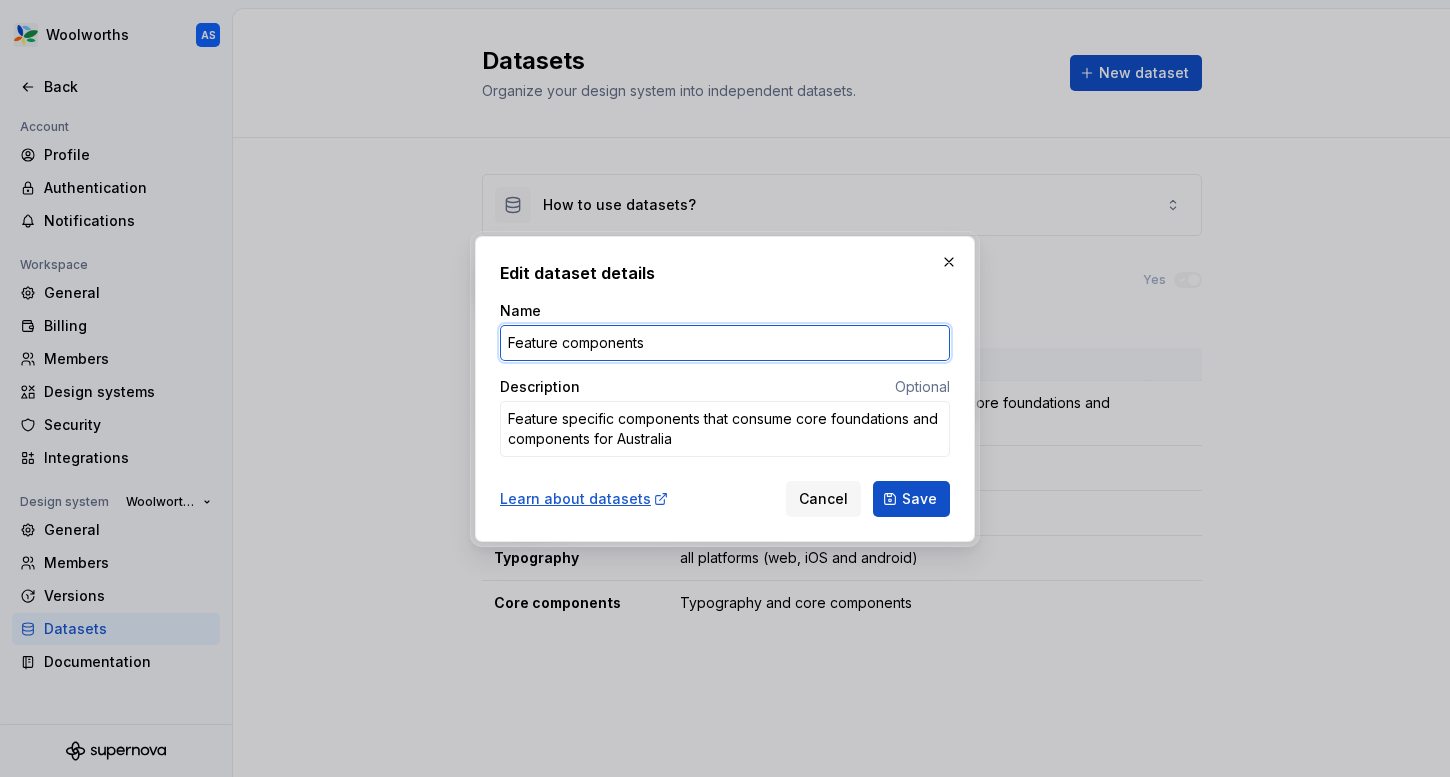 type on "Feature components" 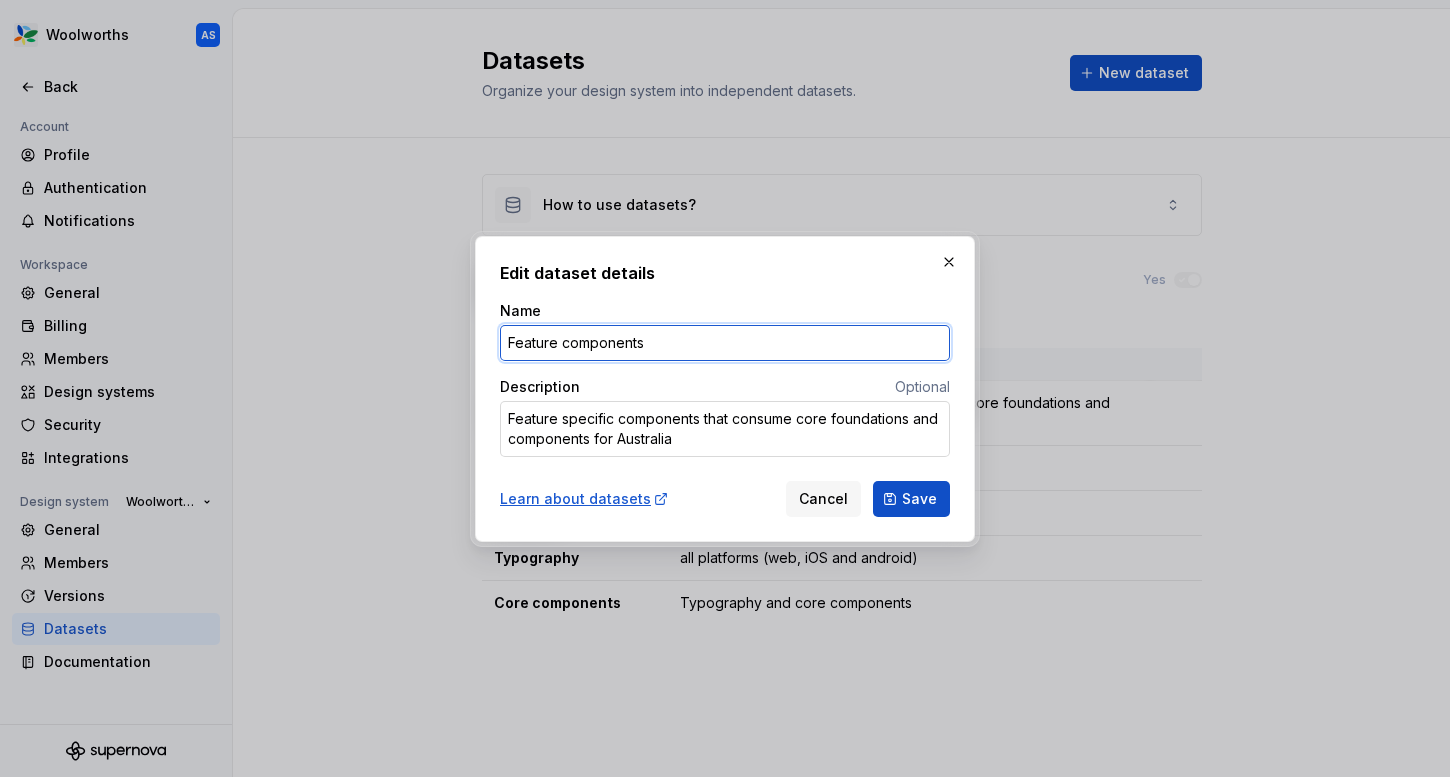 type on "Feature components" 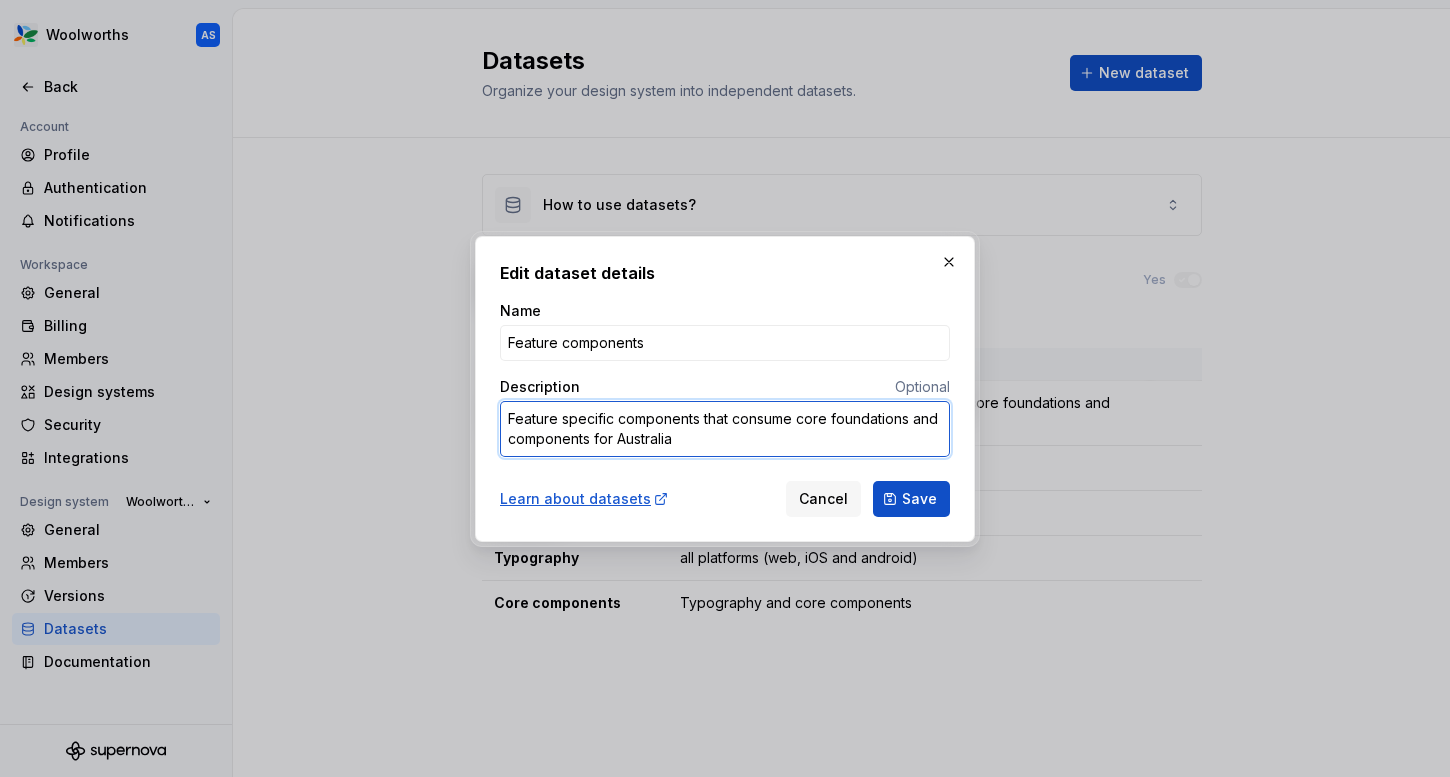 click on "Feature specific components that consume core foundations and components for Australia" at bounding box center [725, 429] 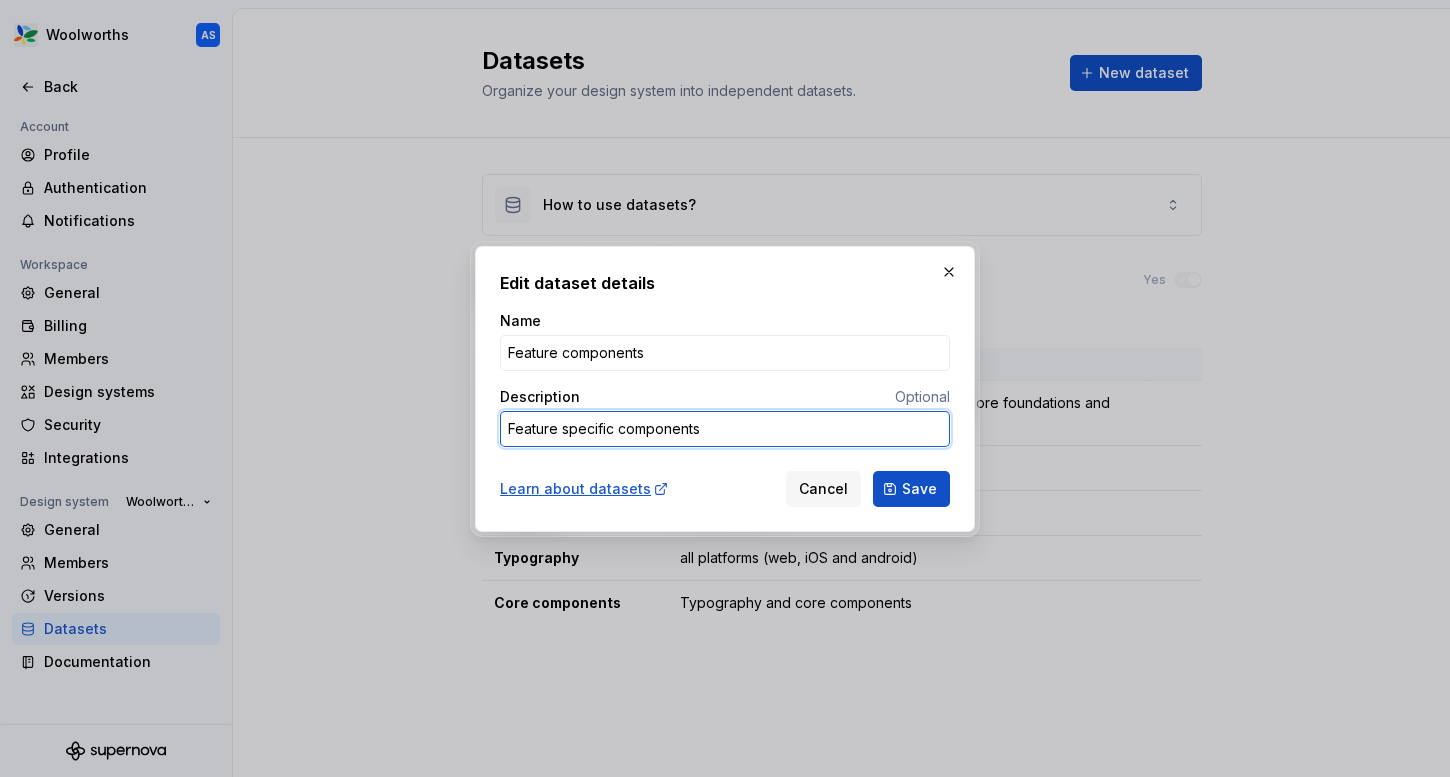 type on "*" 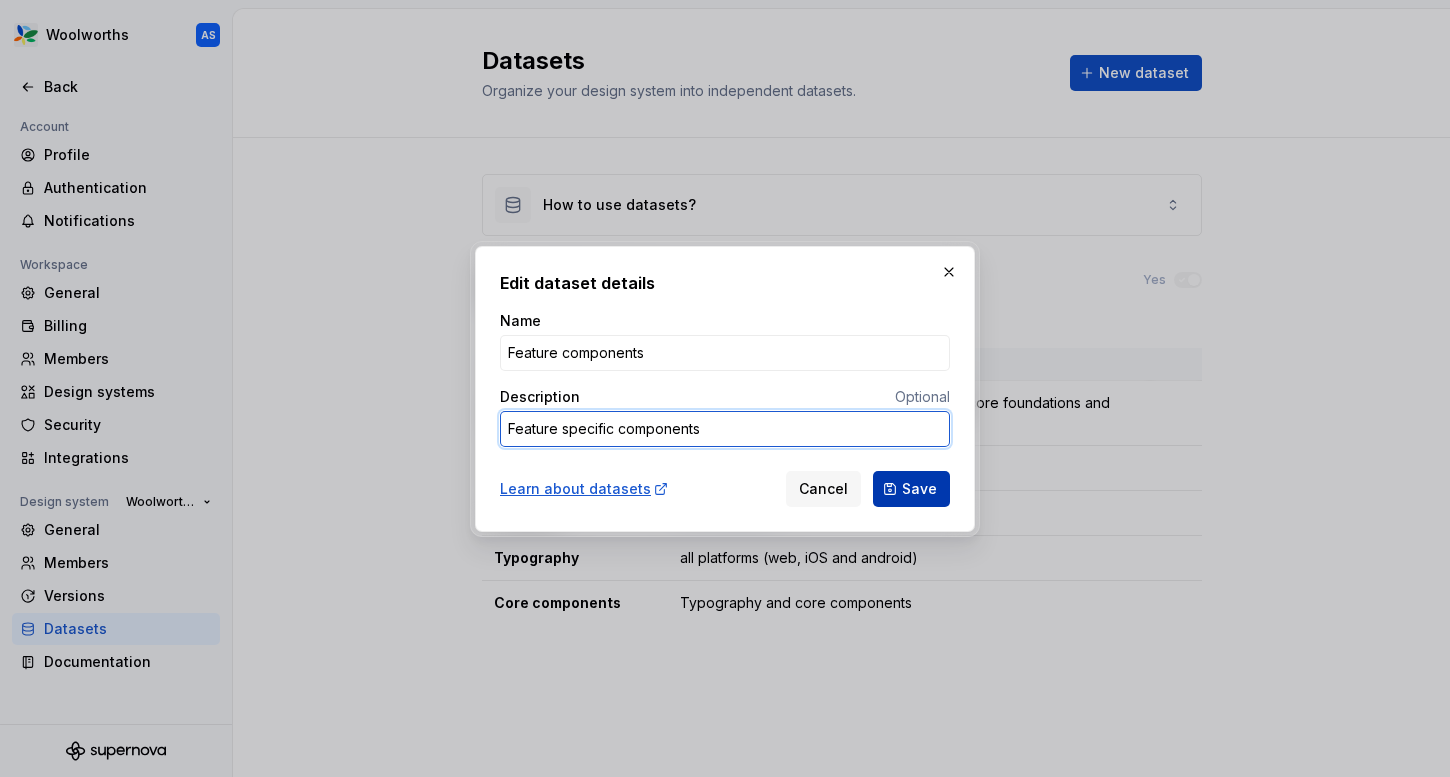 type on "Feature specific components" 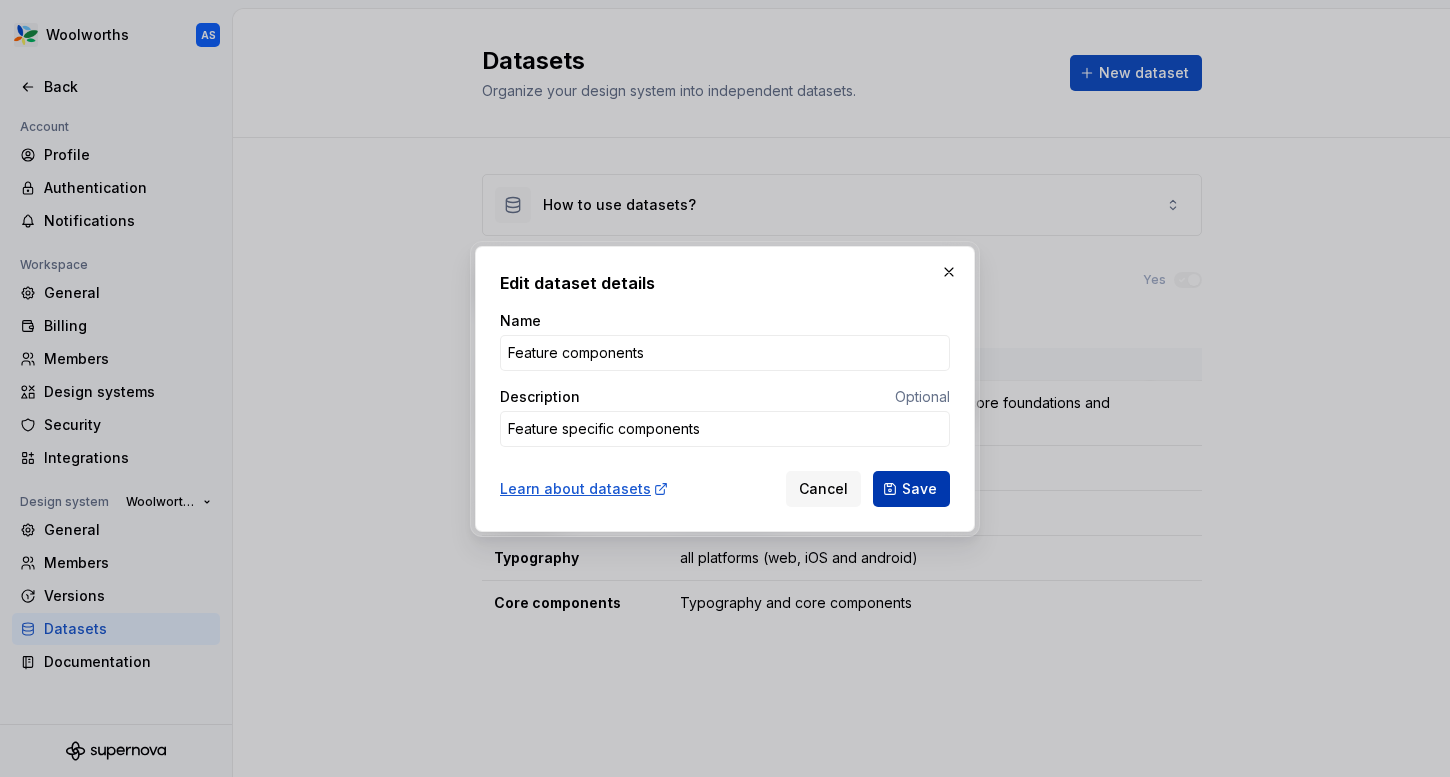 click on "Save" at bounding box center (911, 489) 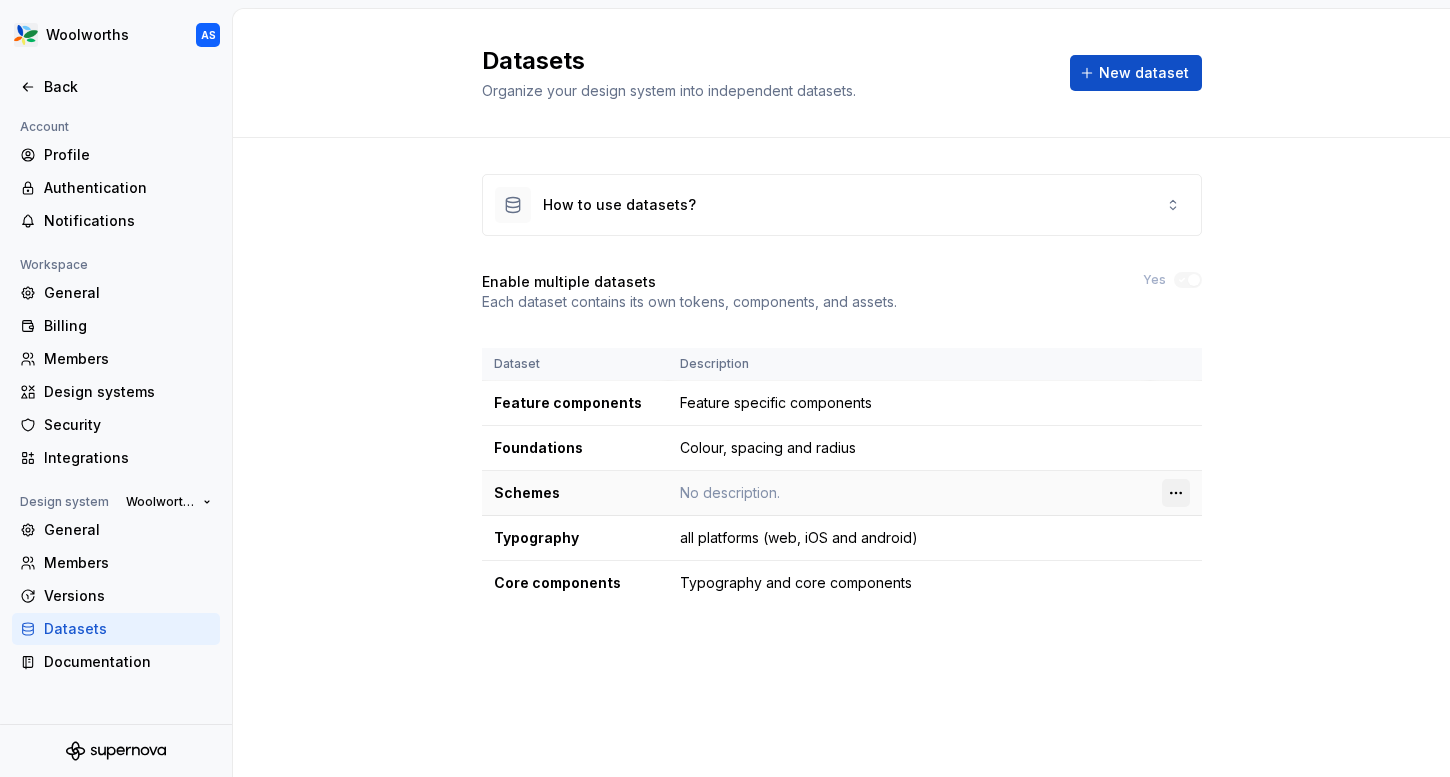 click on "Woolworths AS Back Account Profile Authentication Notifications Workspace General Billing Members Design systems Security Integrations Design system Woolworths General Members Versions Datasets Documentation Datasets Organize your design system into independent datasets. New dataset How to use datasets? Enable multiple datasets Each dataset contains its own tokens, components, and assets. Yes Dataset Description Feature components Feature specific components Foundations Colour, spacing and radius Schemes No description. Typography all platforms (web, iOS and android) Core components Typography and core components   * BIG W Everyday Woolworths Woolworths Group" at bounding box center (725, 388) 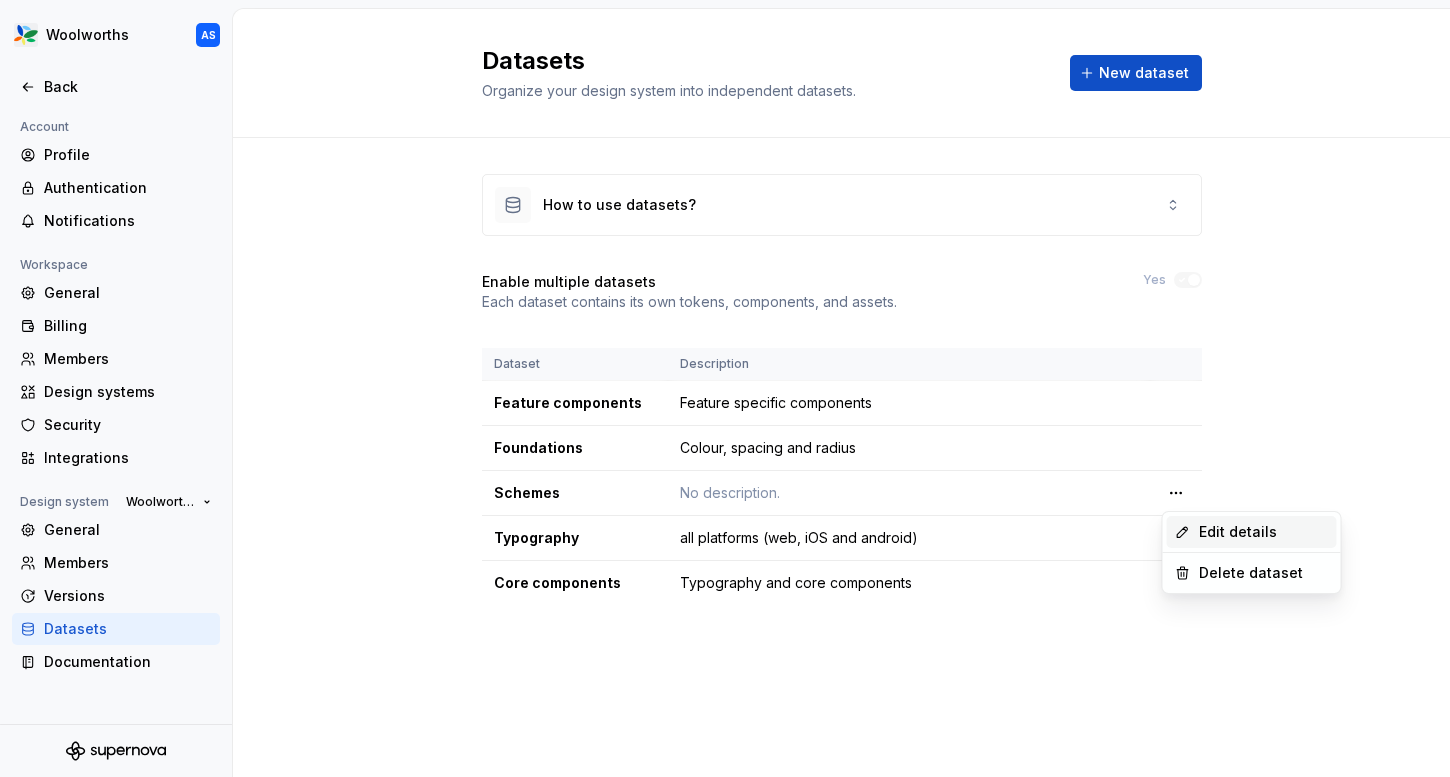 click on "Edit details" at bounding box center (1264, 532) 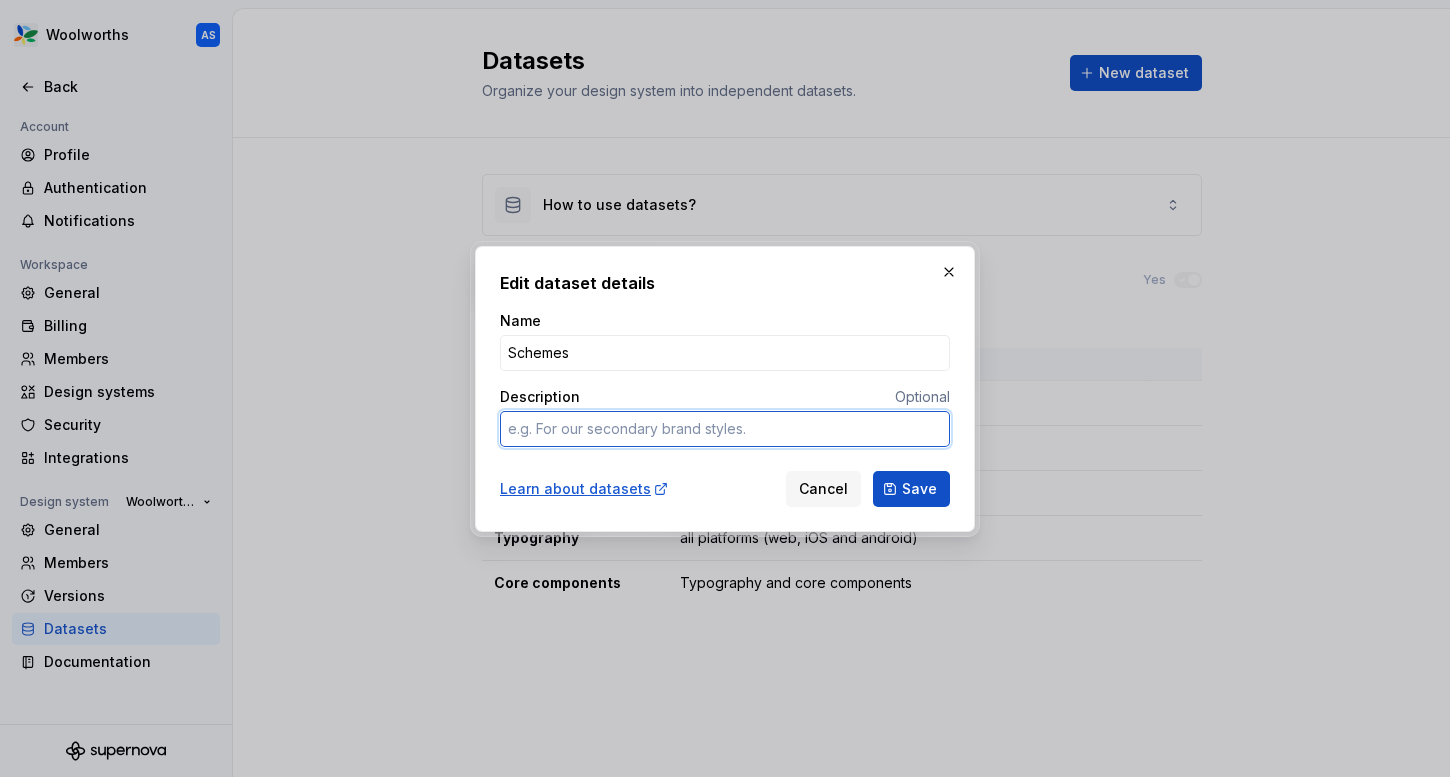 click on "Description" at bounding box center (725, 429) 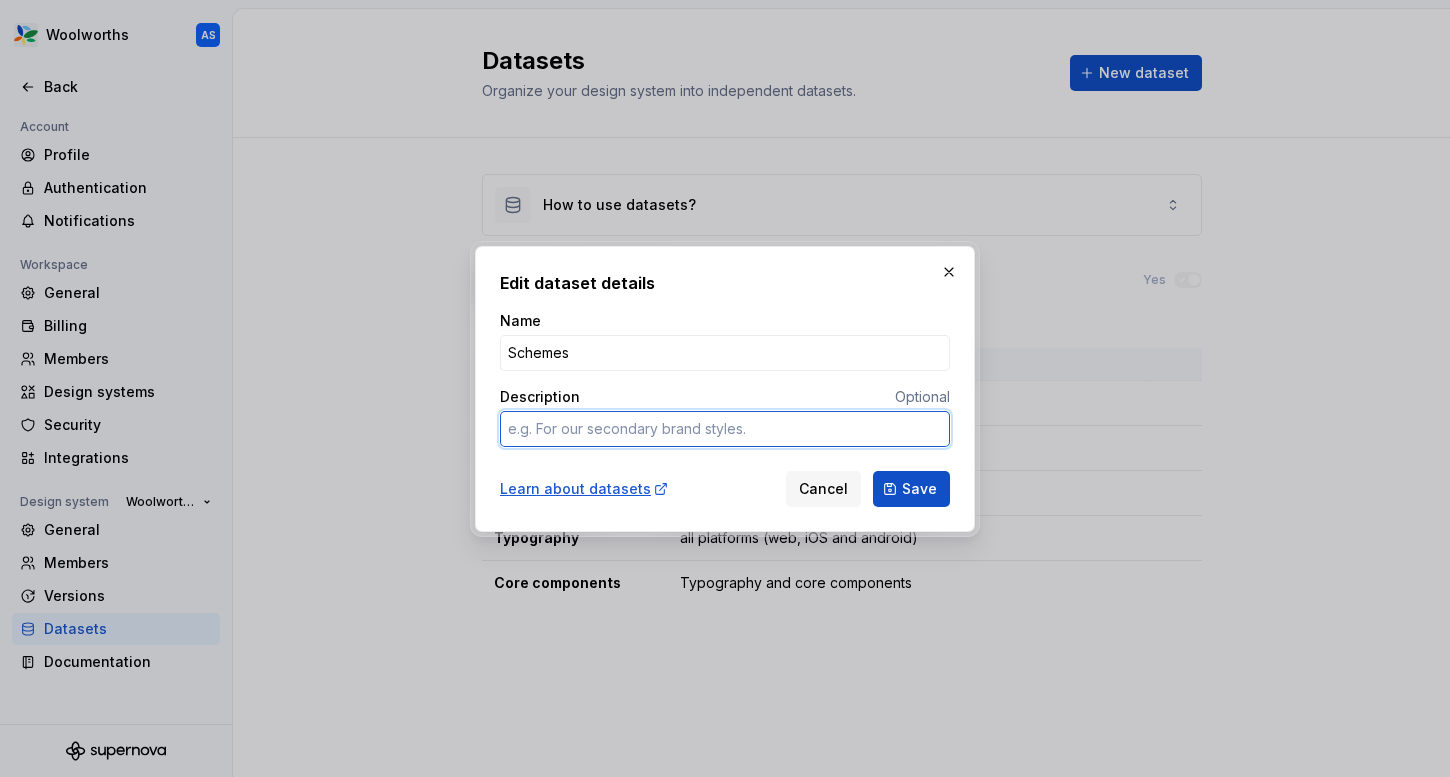type on "*" 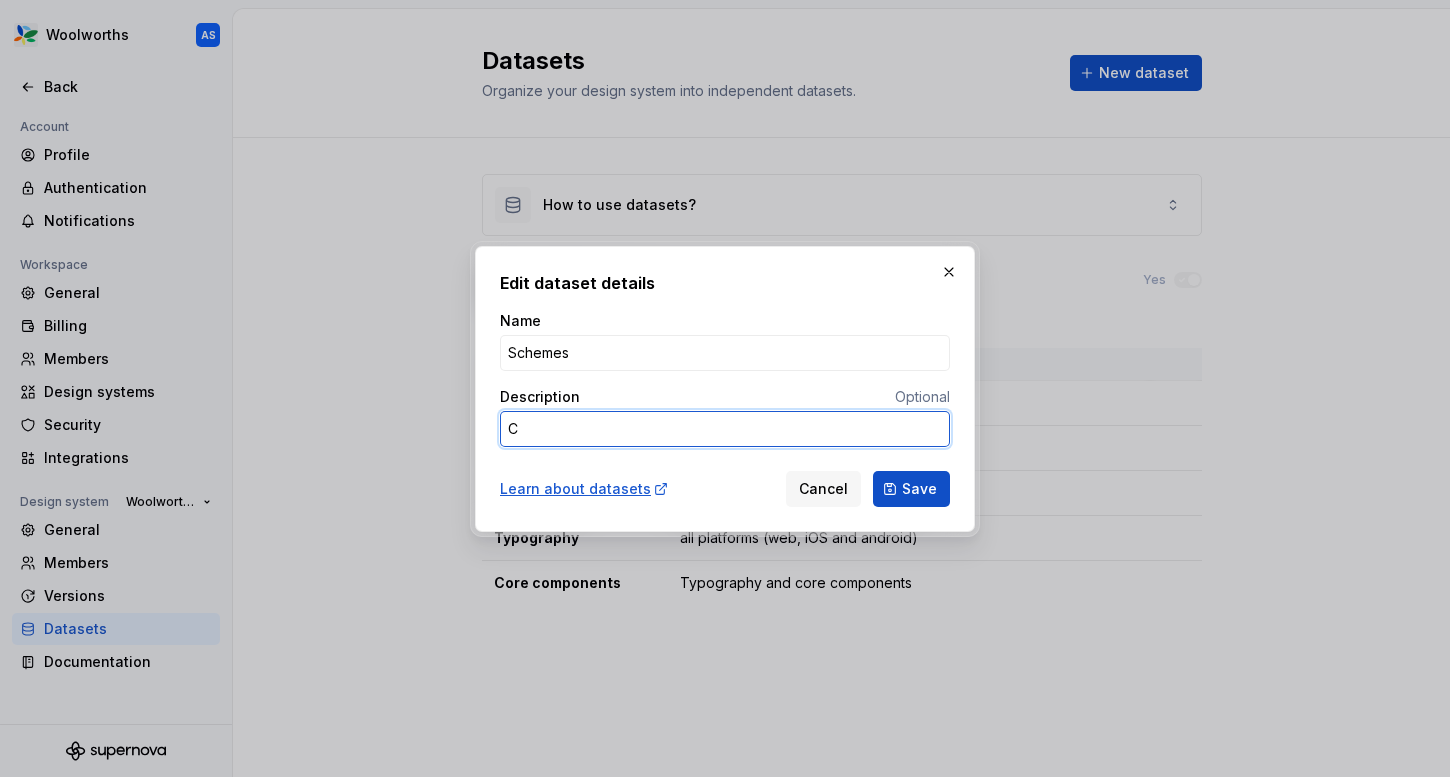 type on "*" 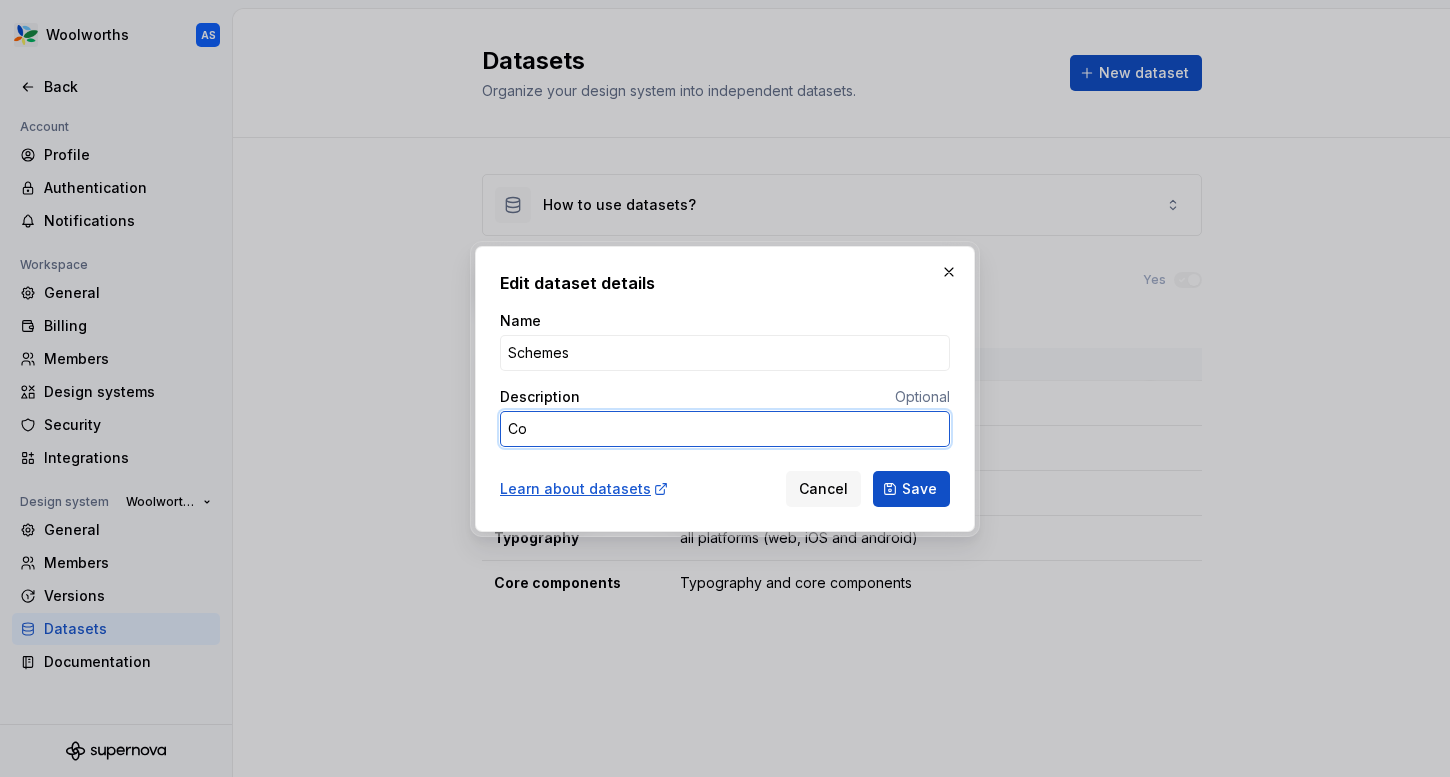 type on "*" 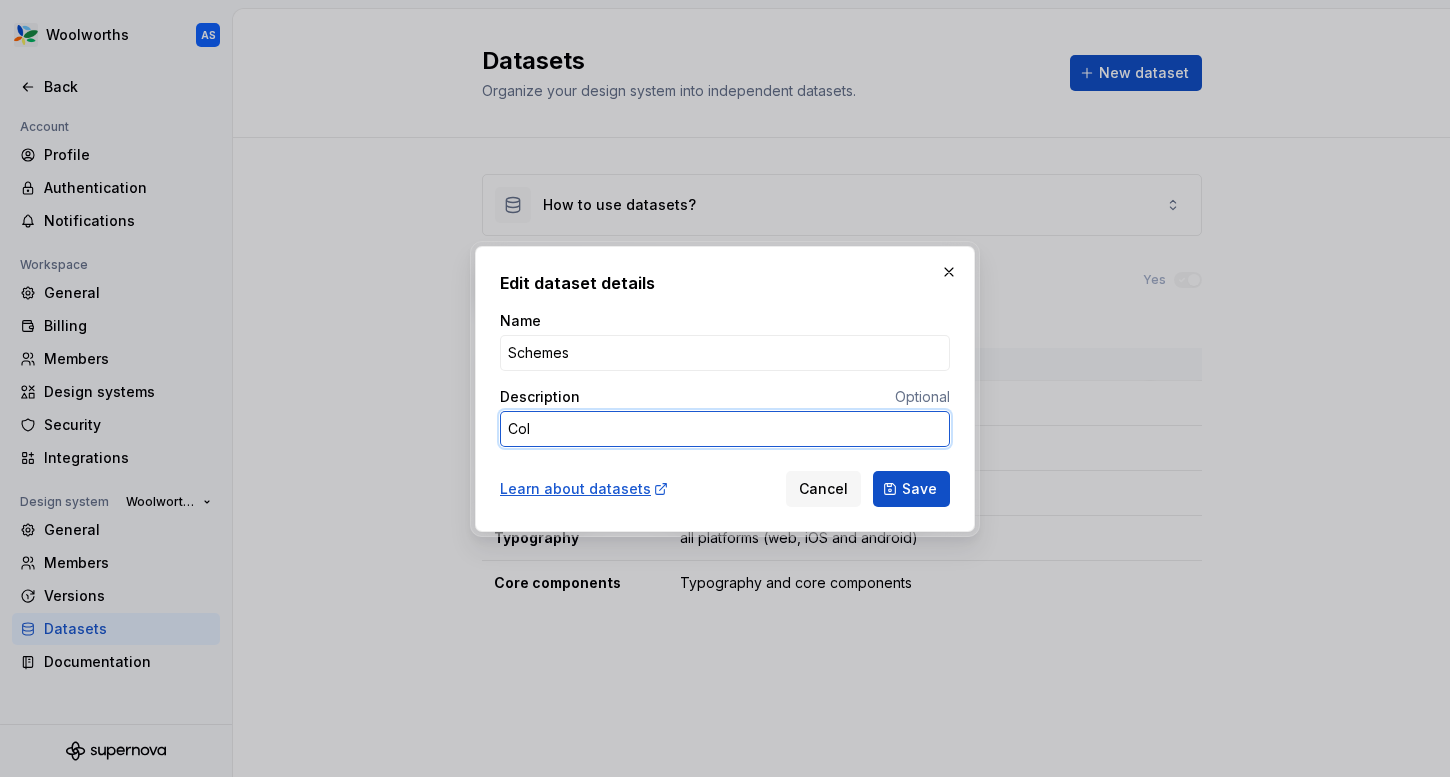 type on "*" 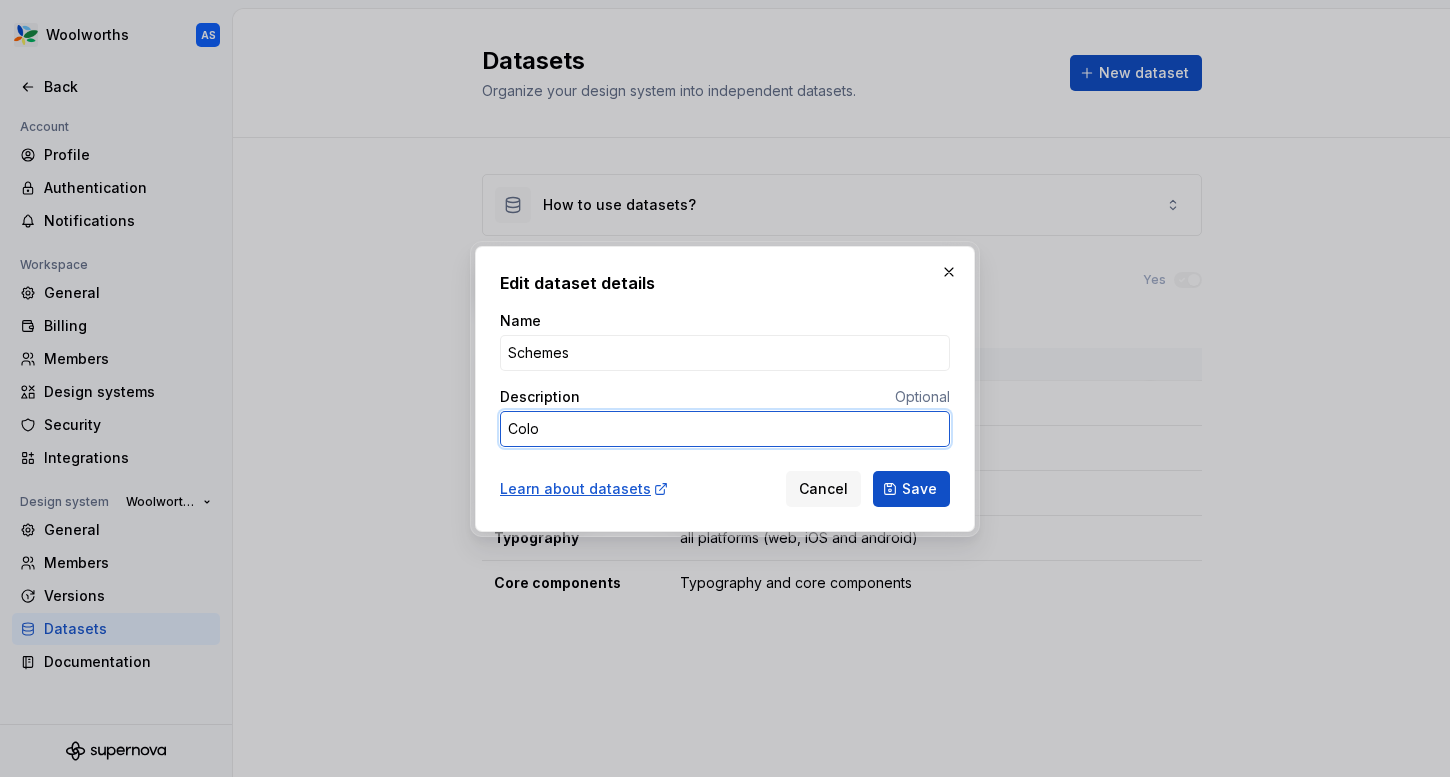 type on "*" 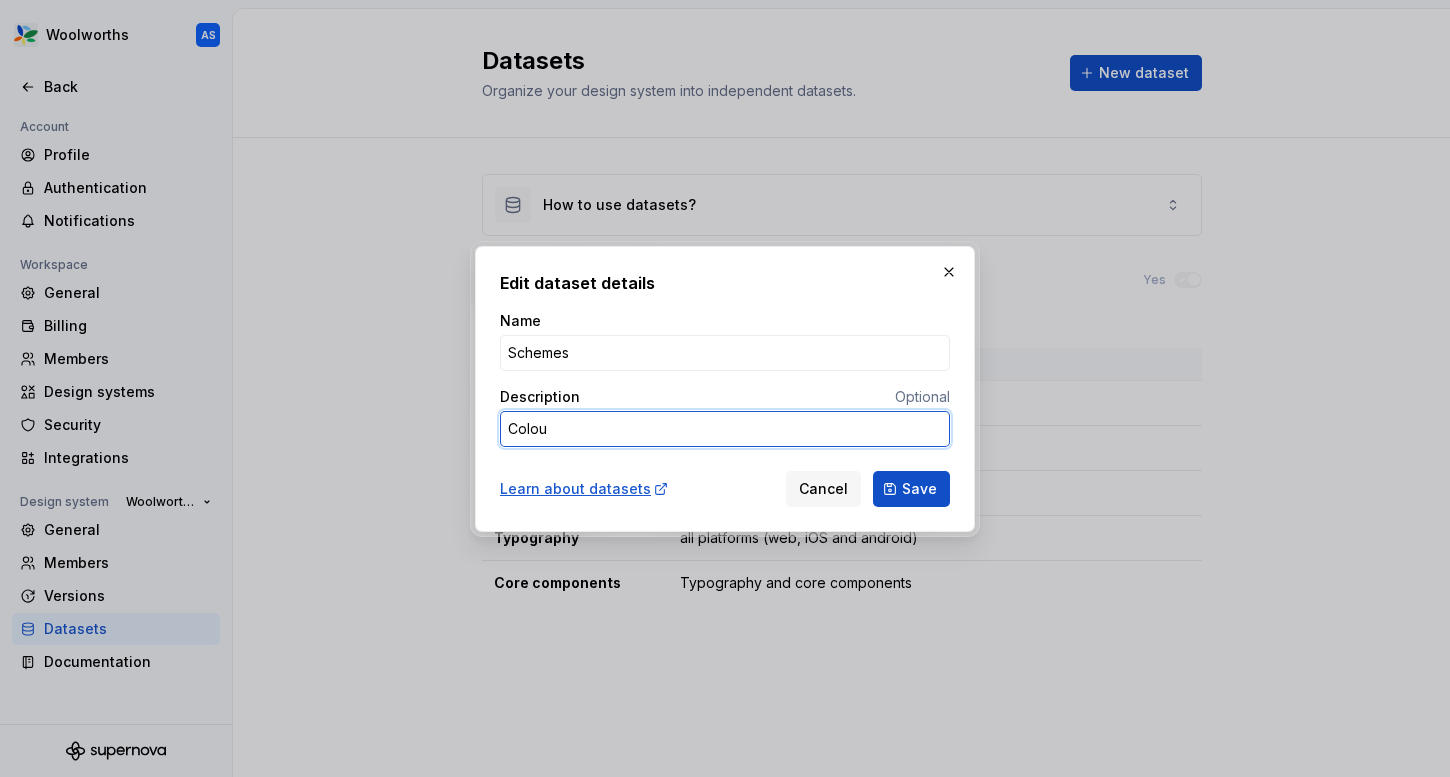 type on "*" 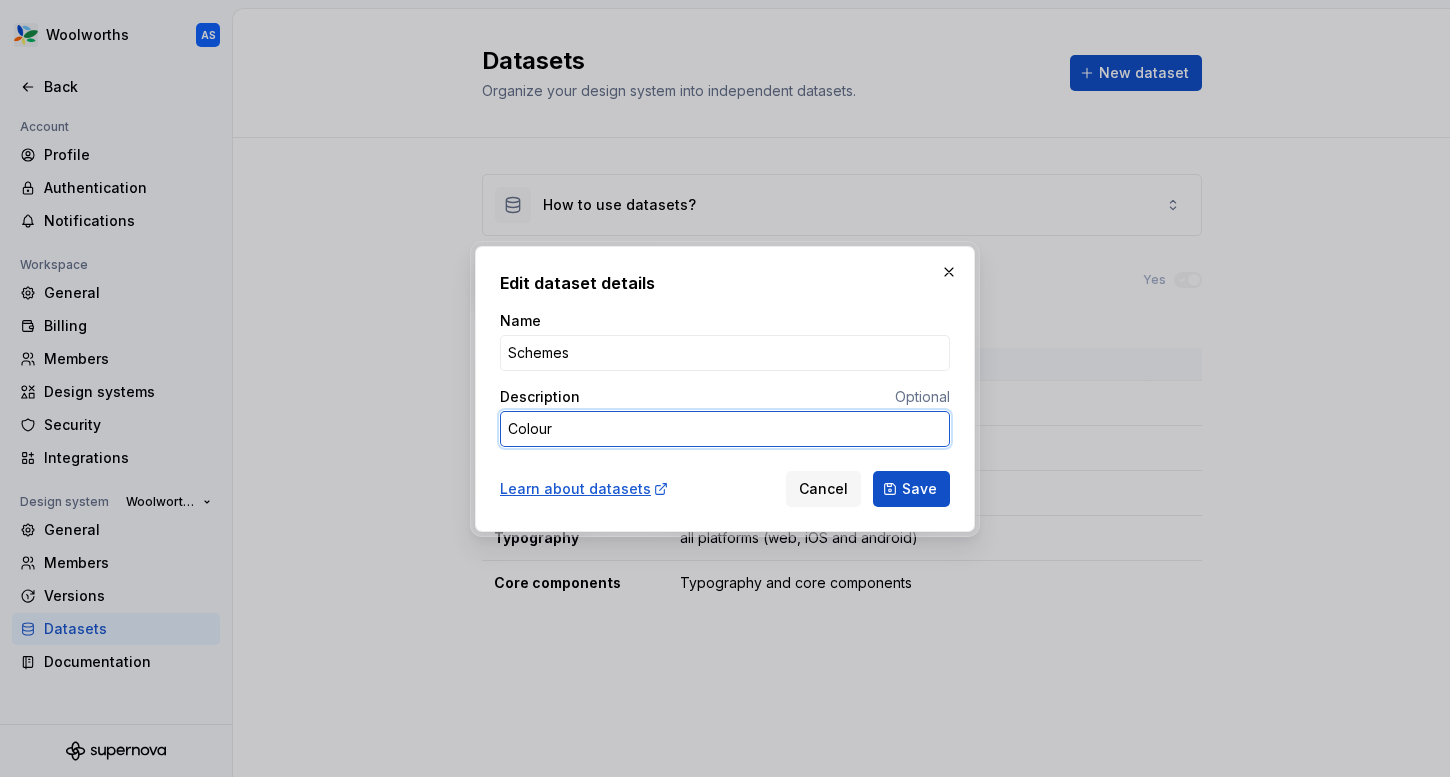 type on "*" 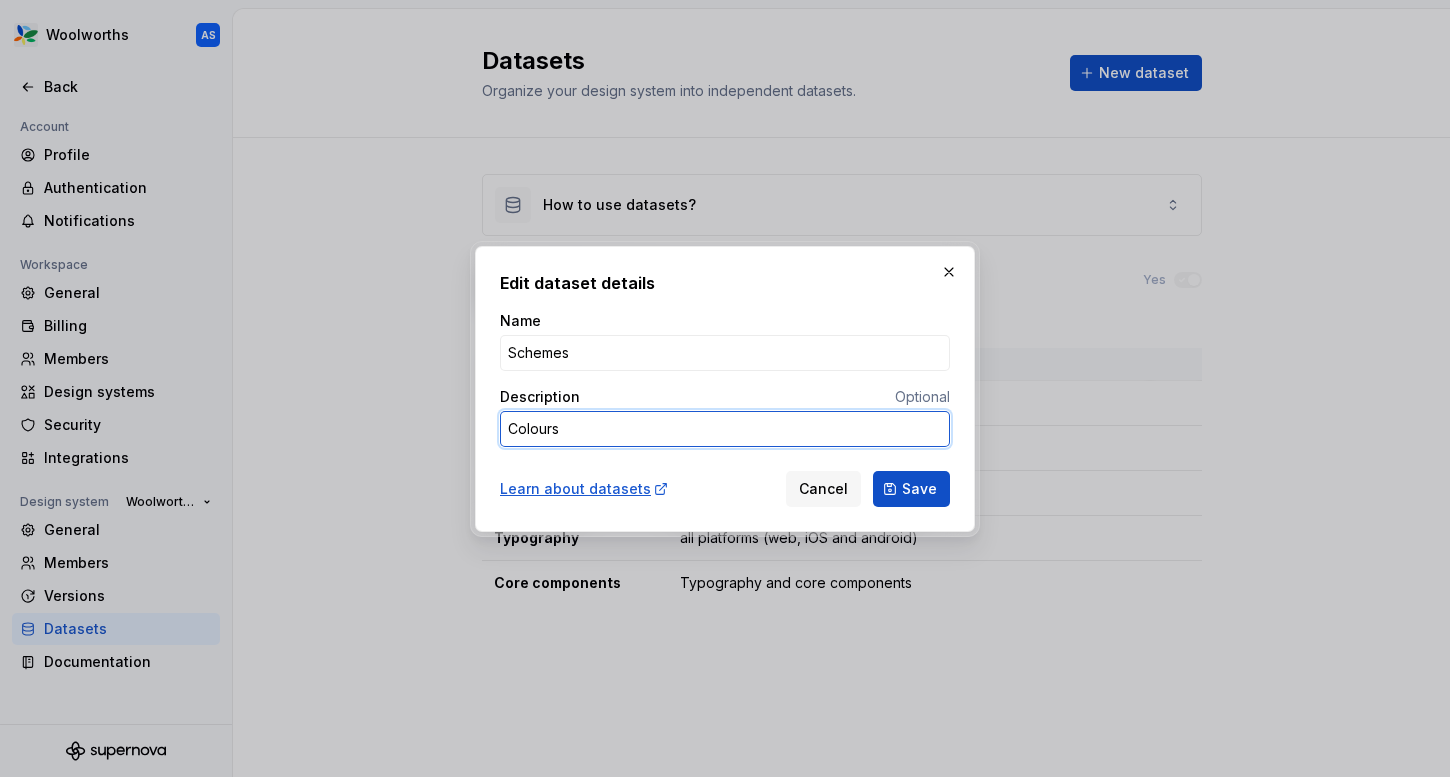 type on "*" 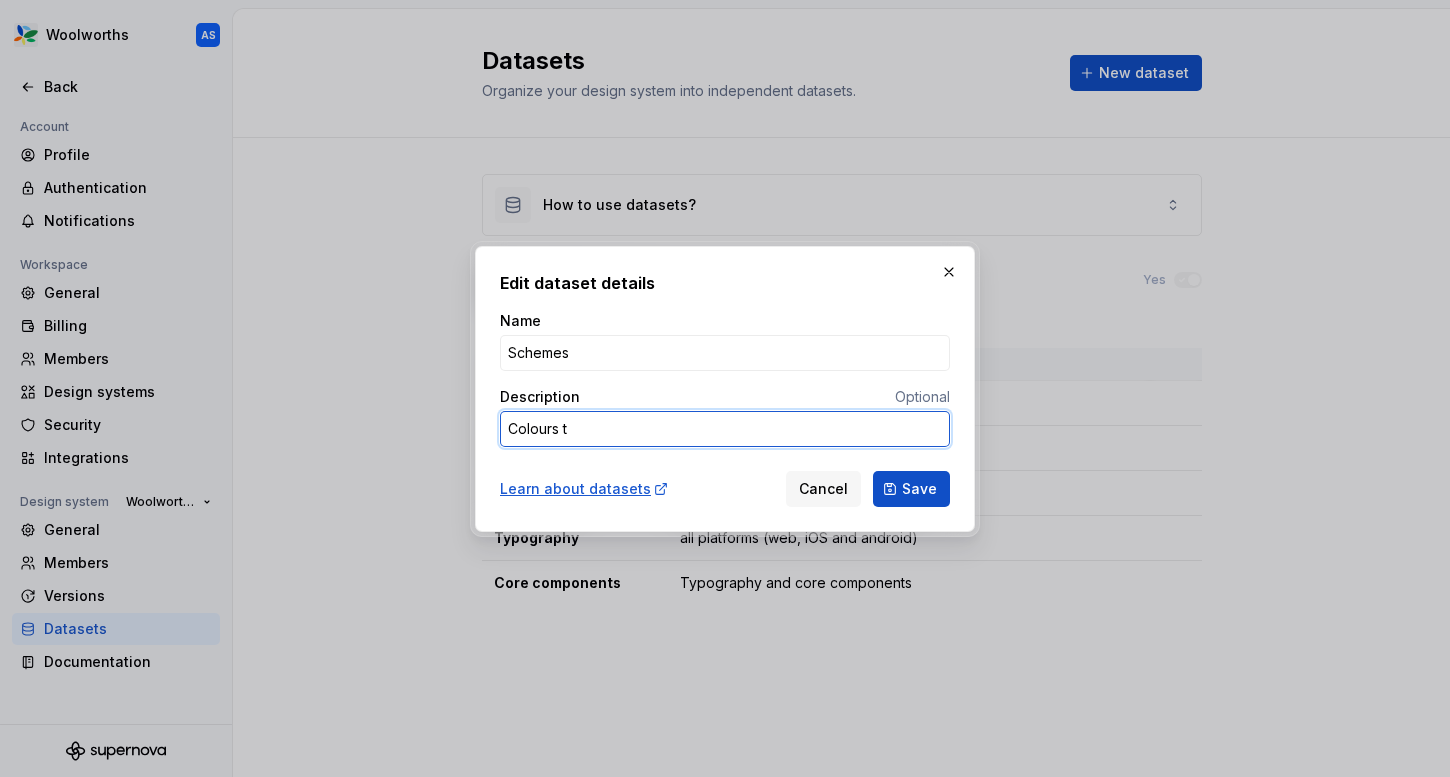 type on "*" 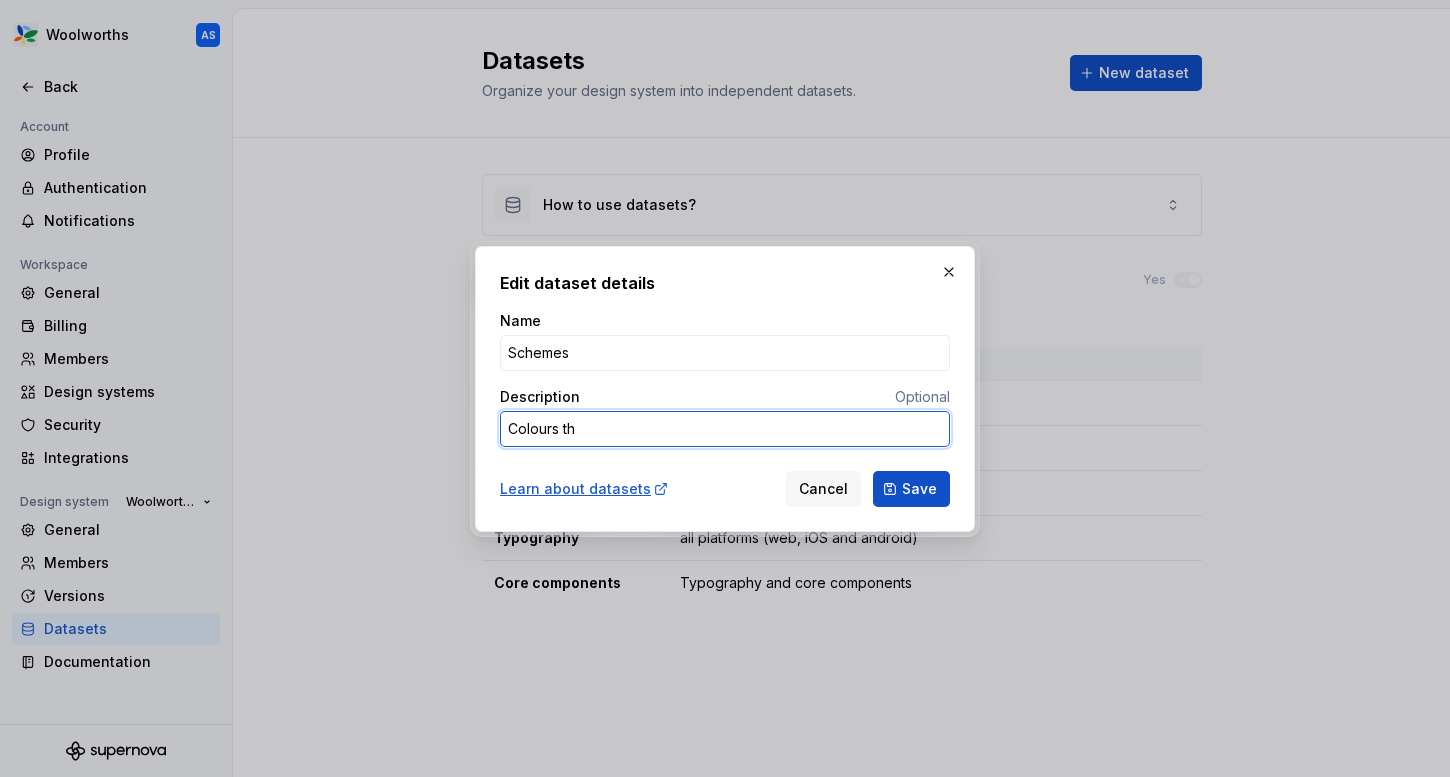 type on "*" 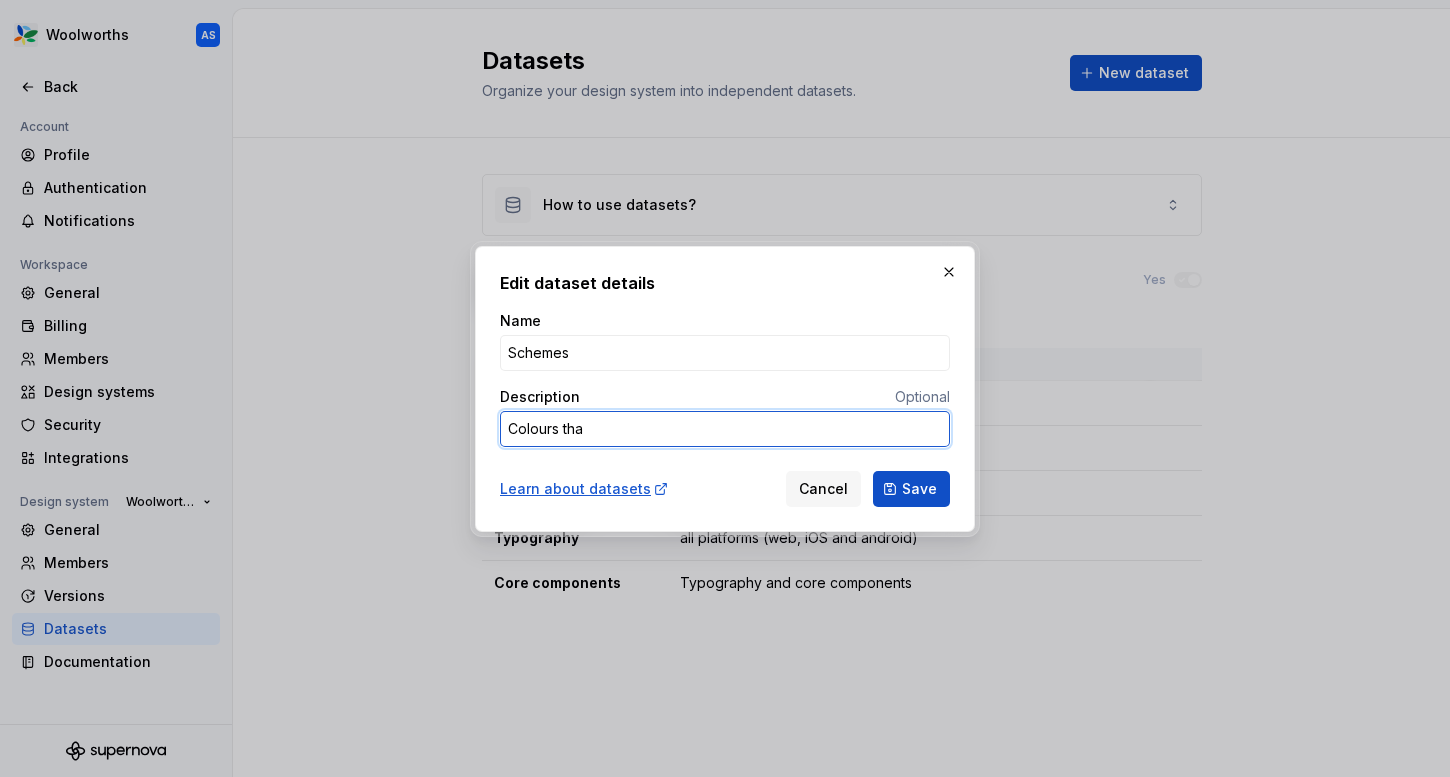 type on "*" 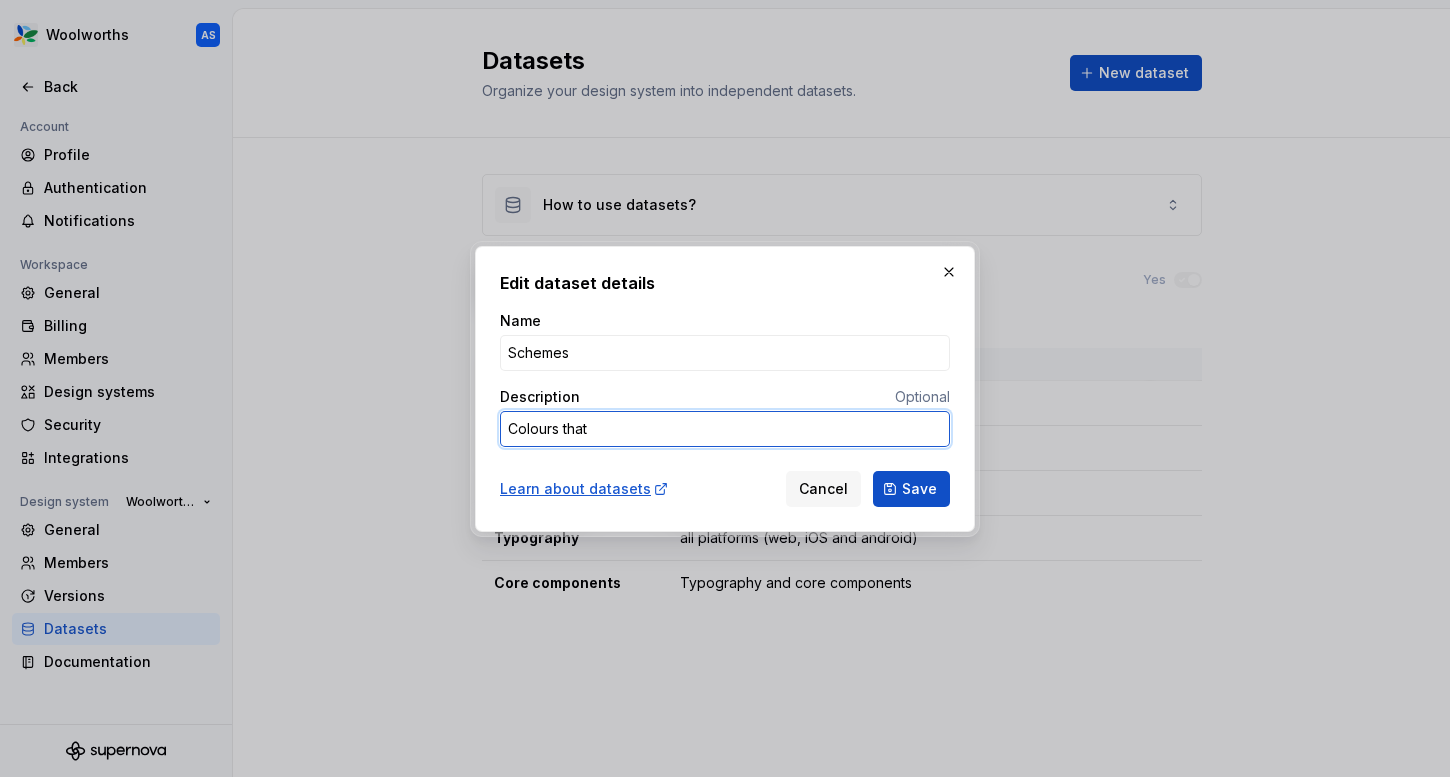 type on "*" 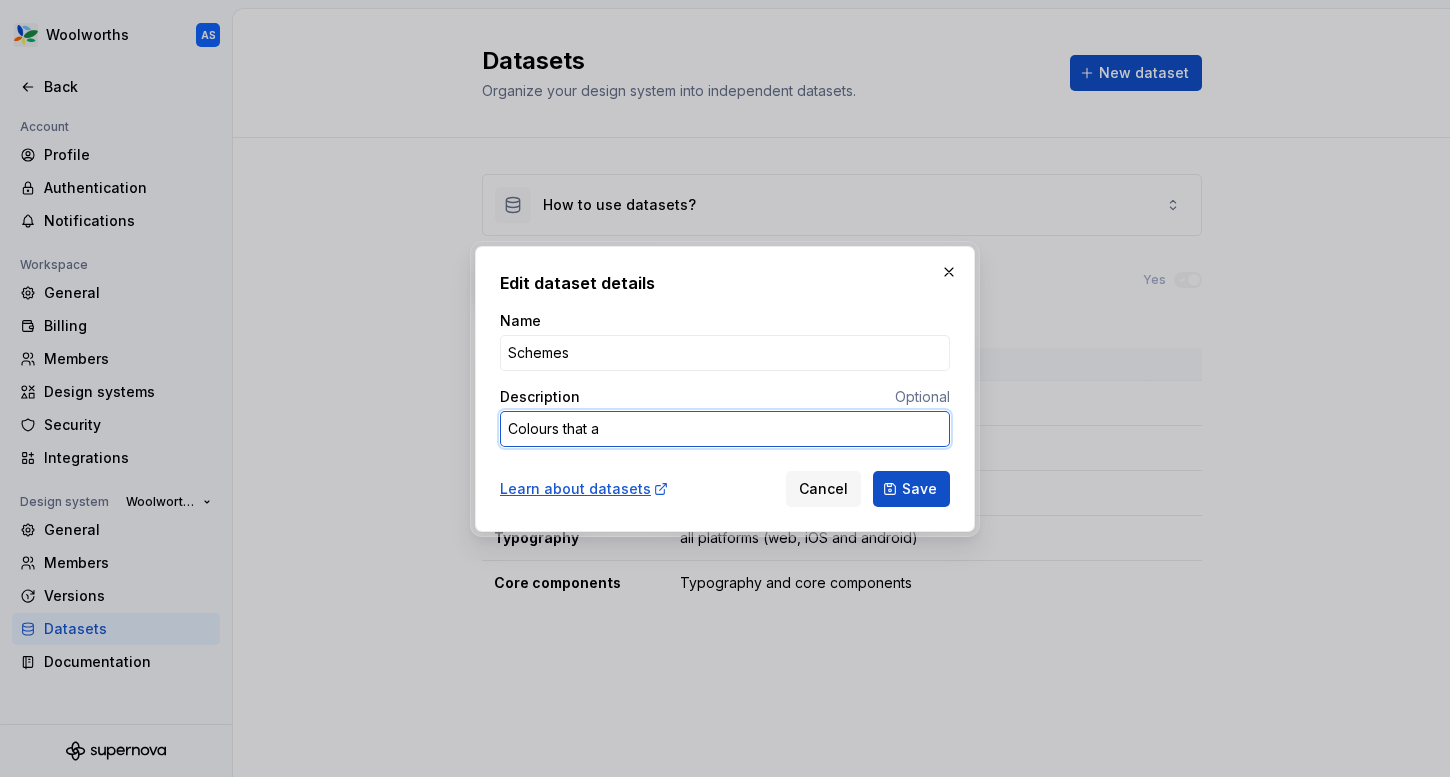 type on "*" 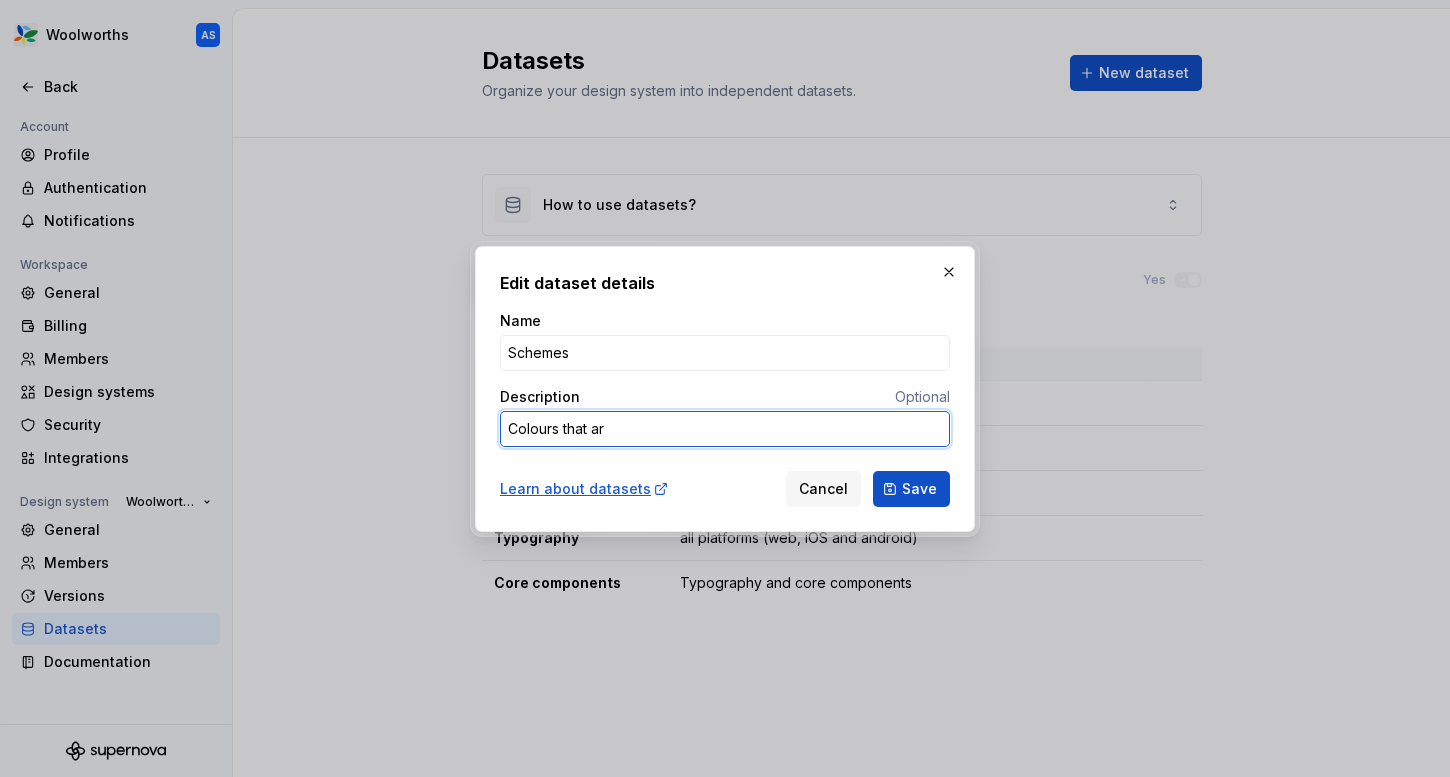 type on "*" 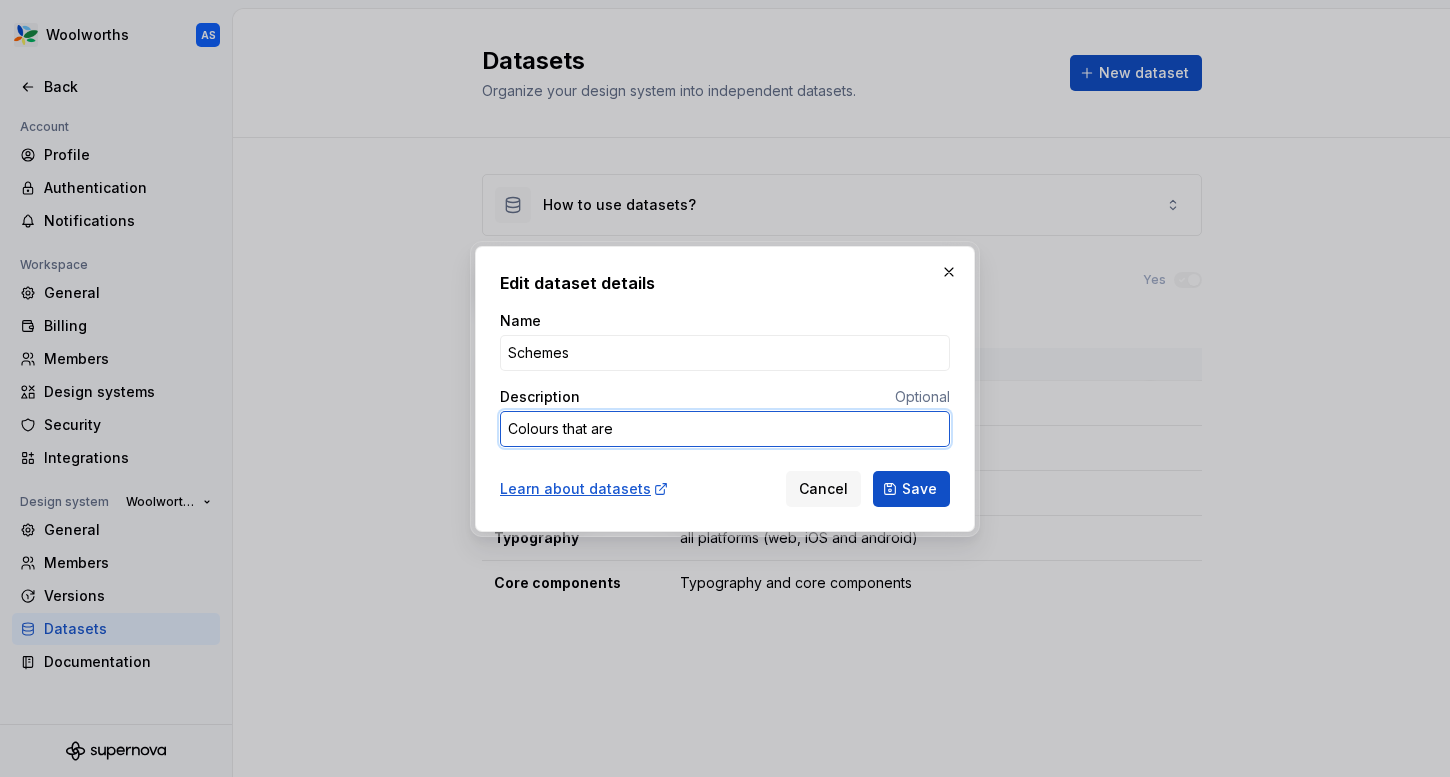 type on "*" 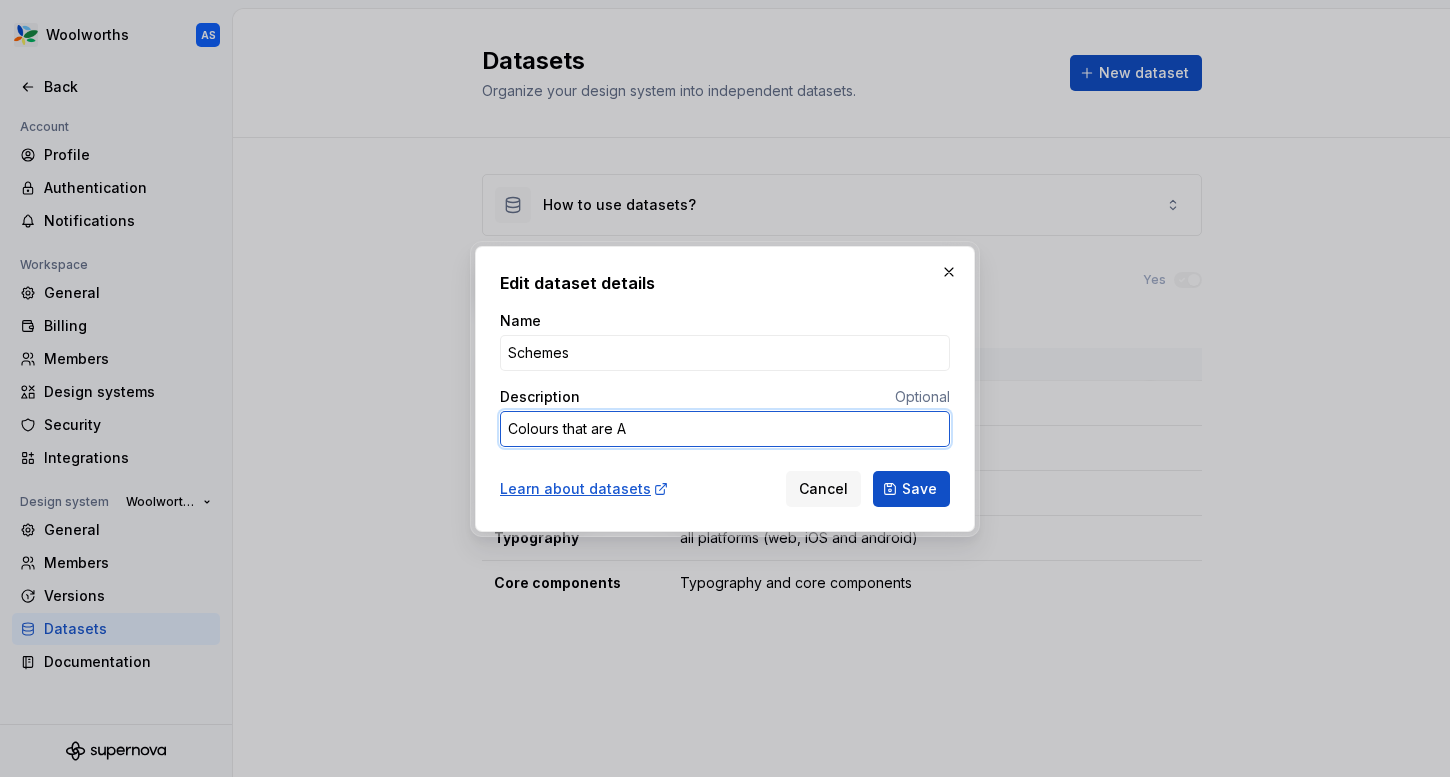 type on "*" 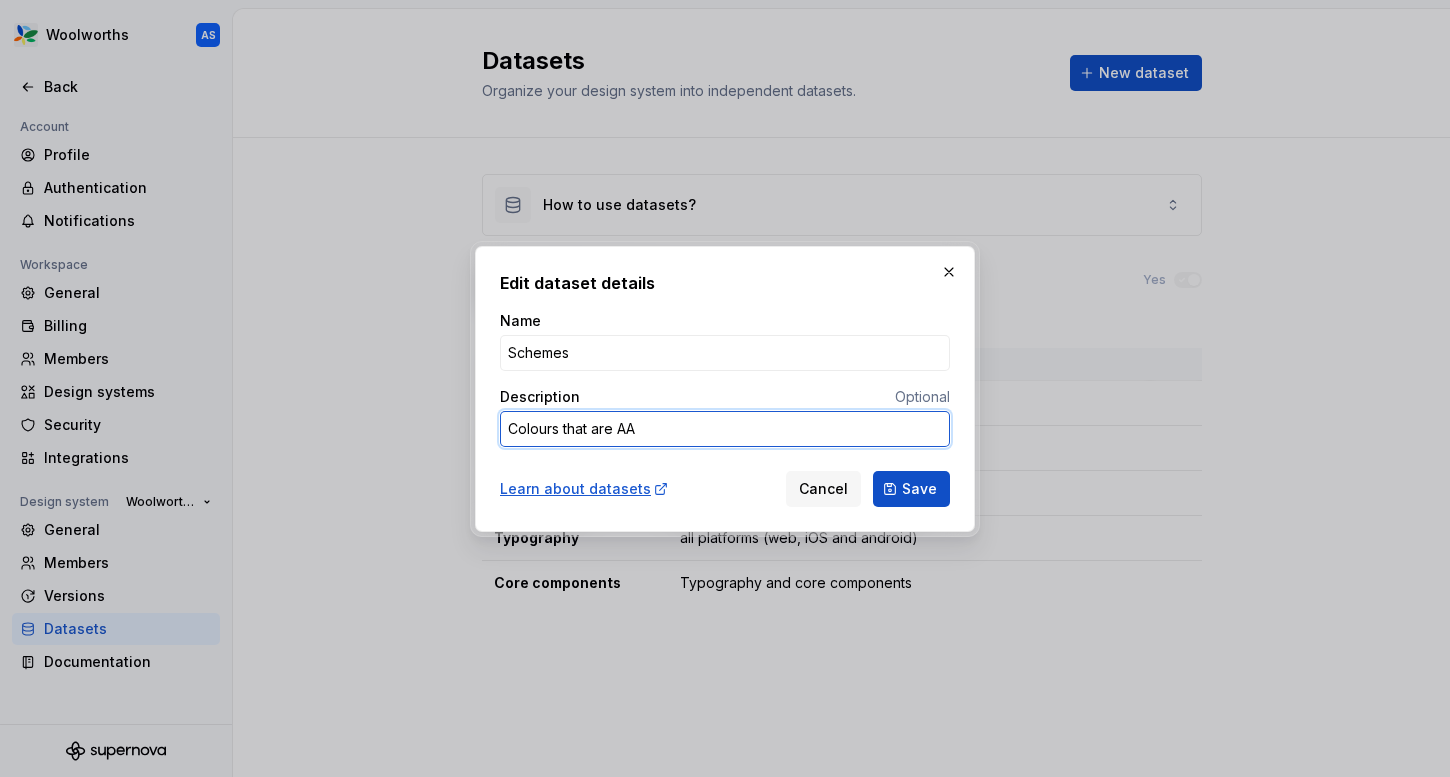 type on "*" 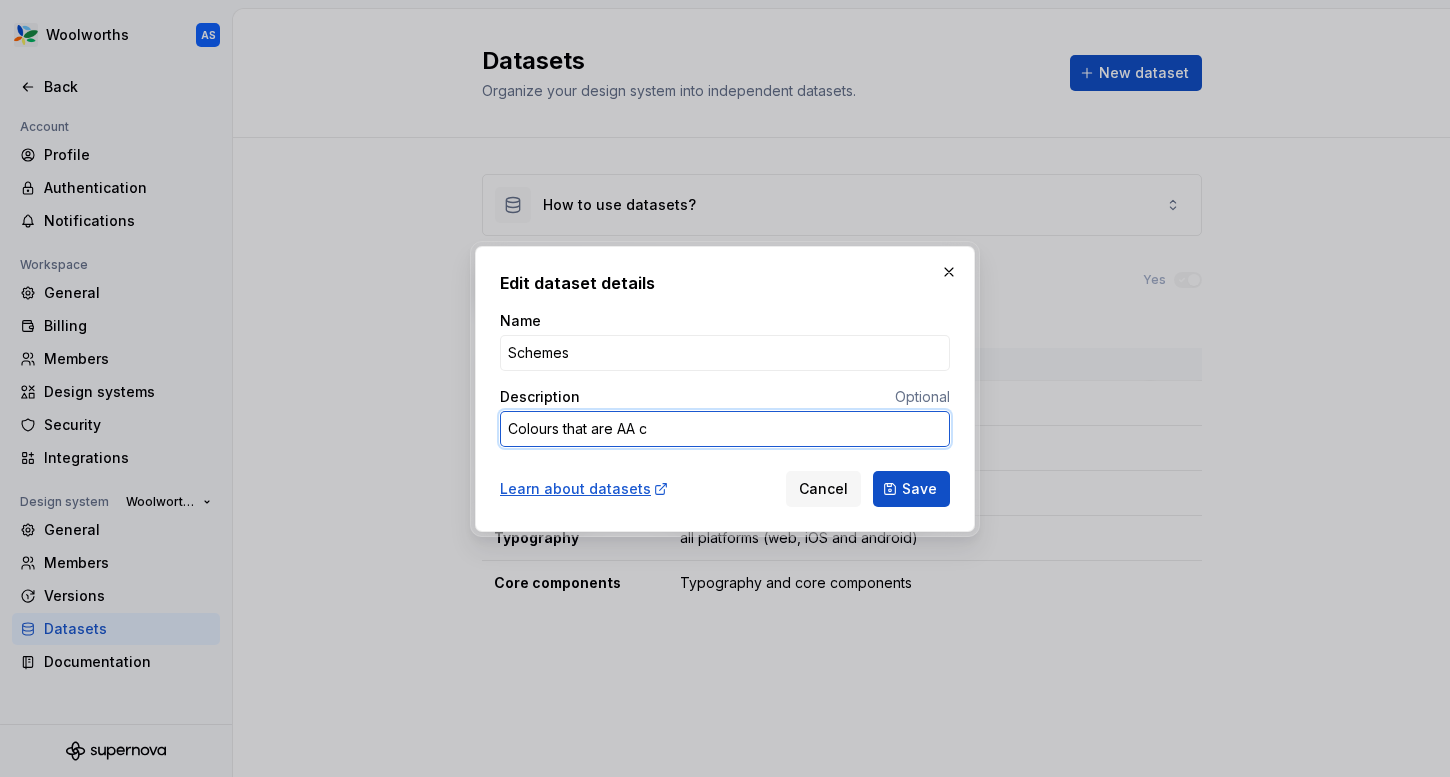 type on "*" 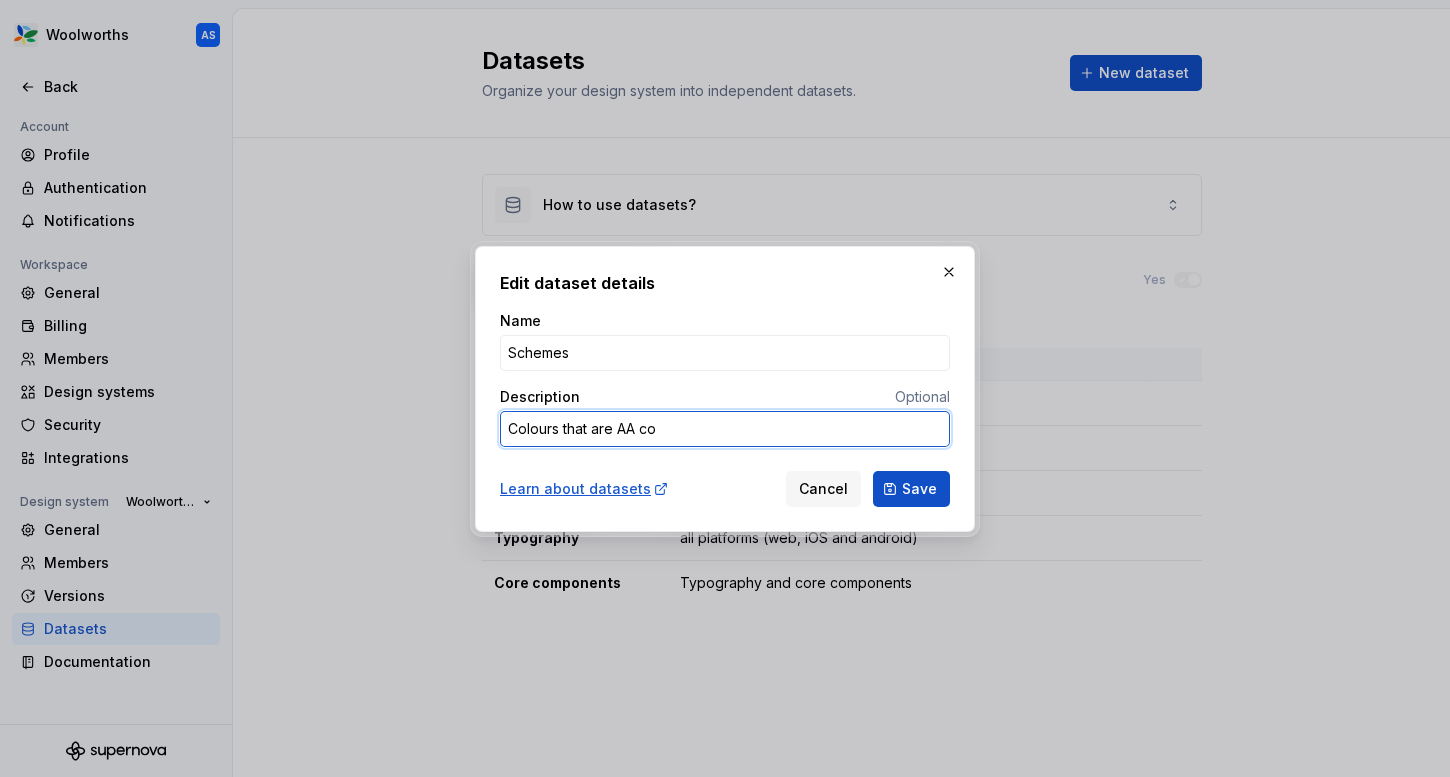 type on "*" 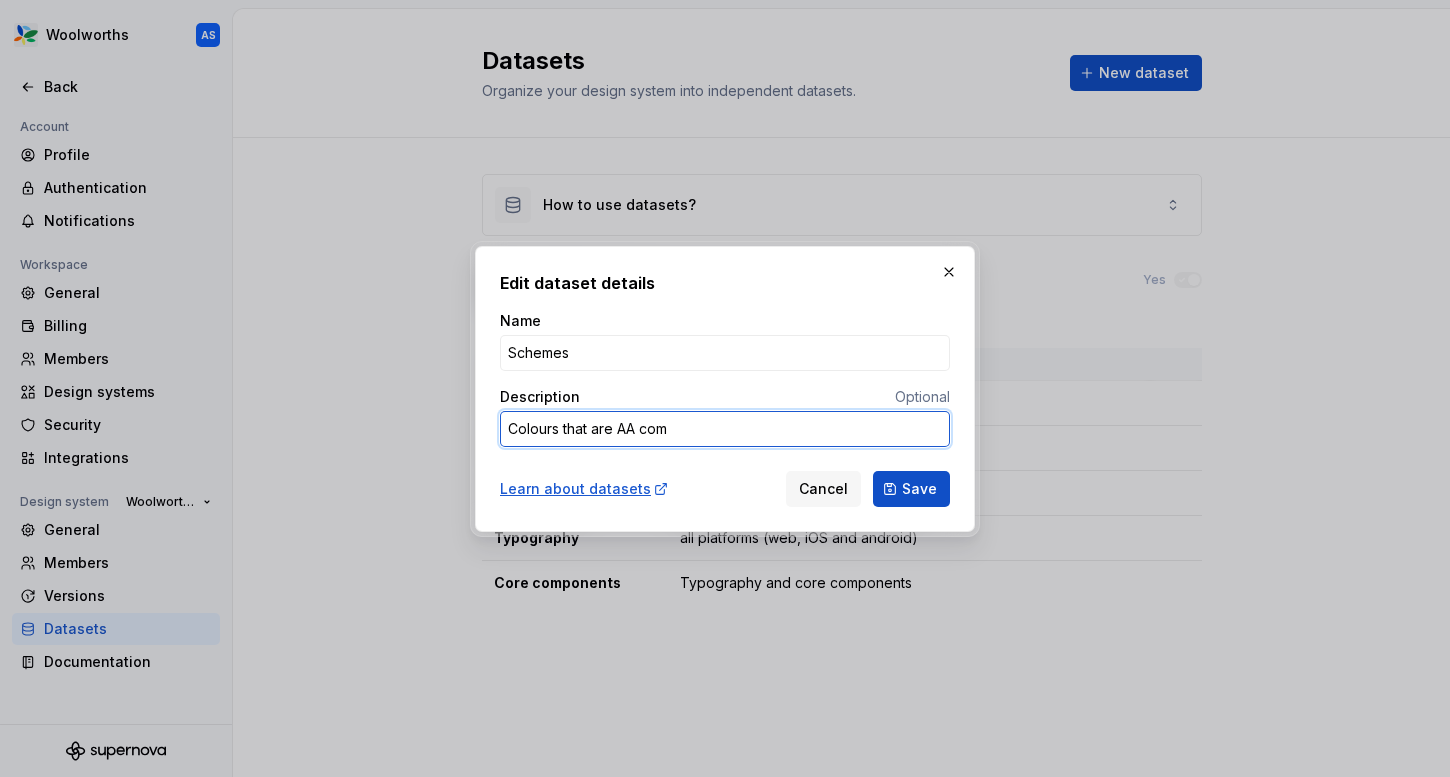 type on "*" 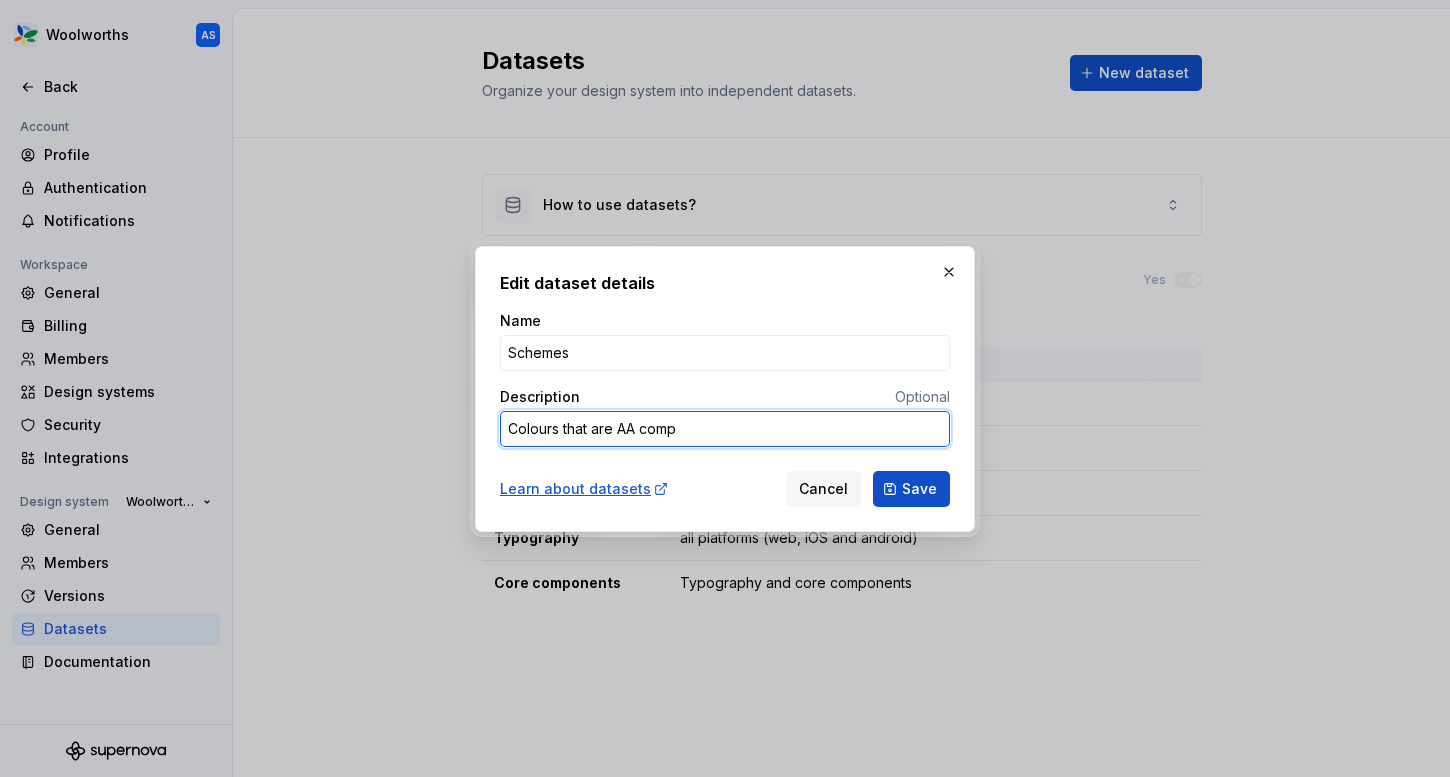 type on "*" 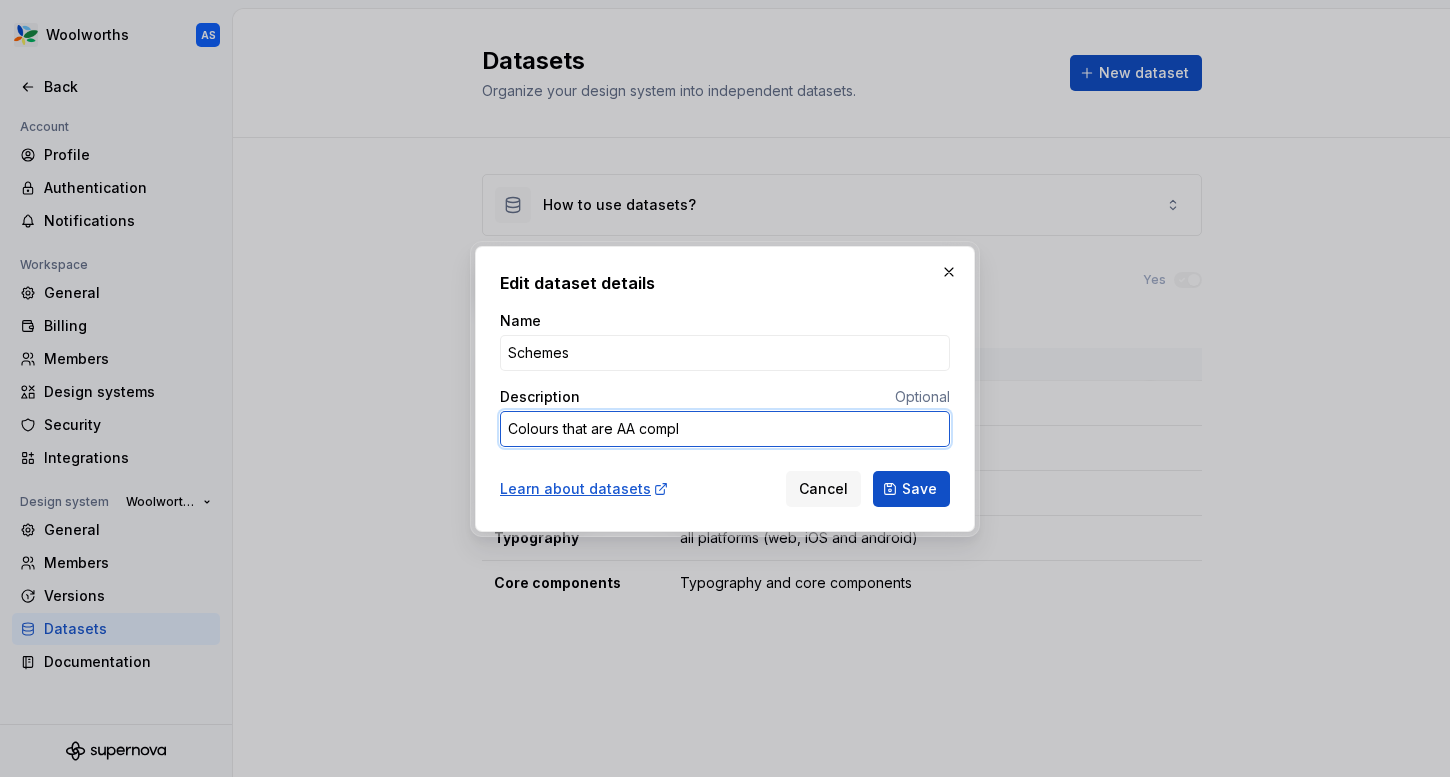 type on "*" 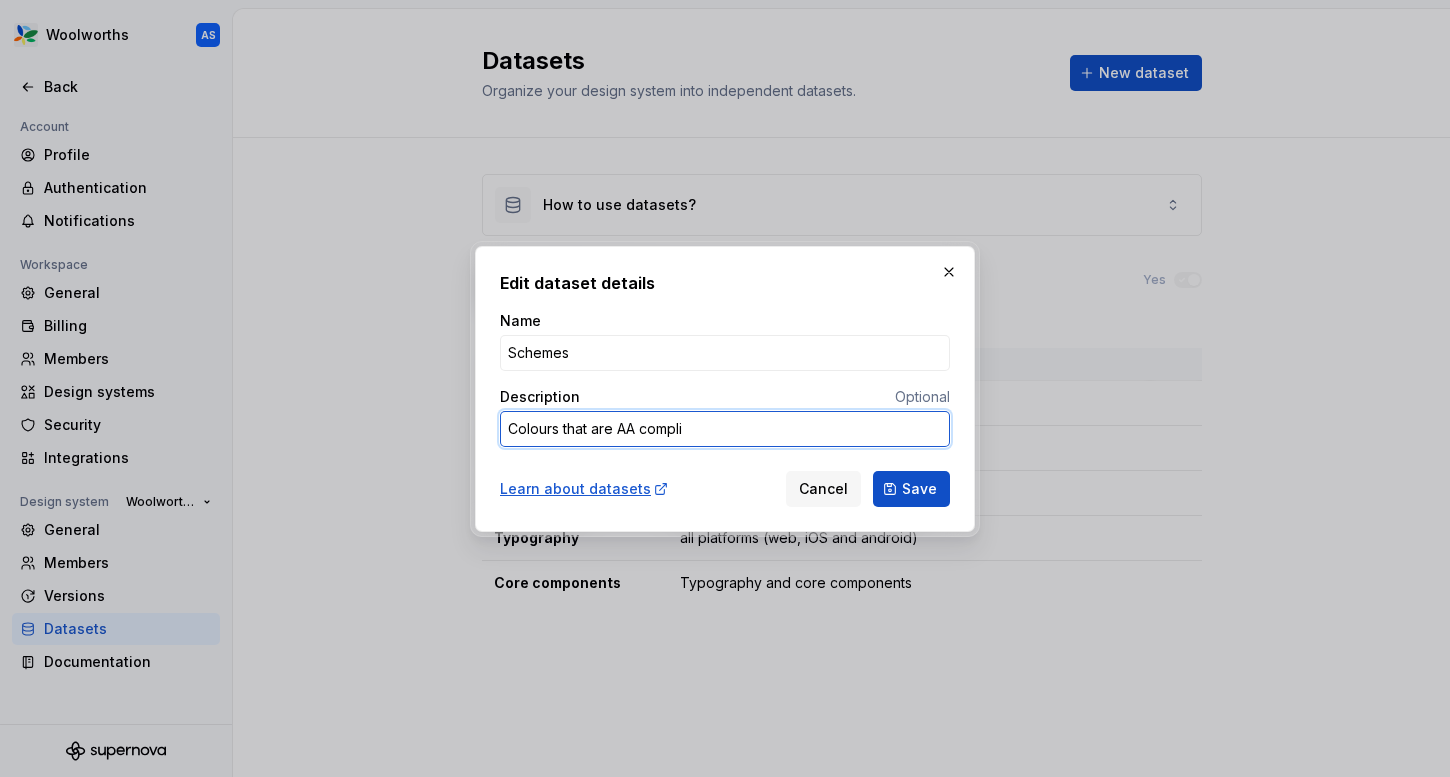 type on "*" 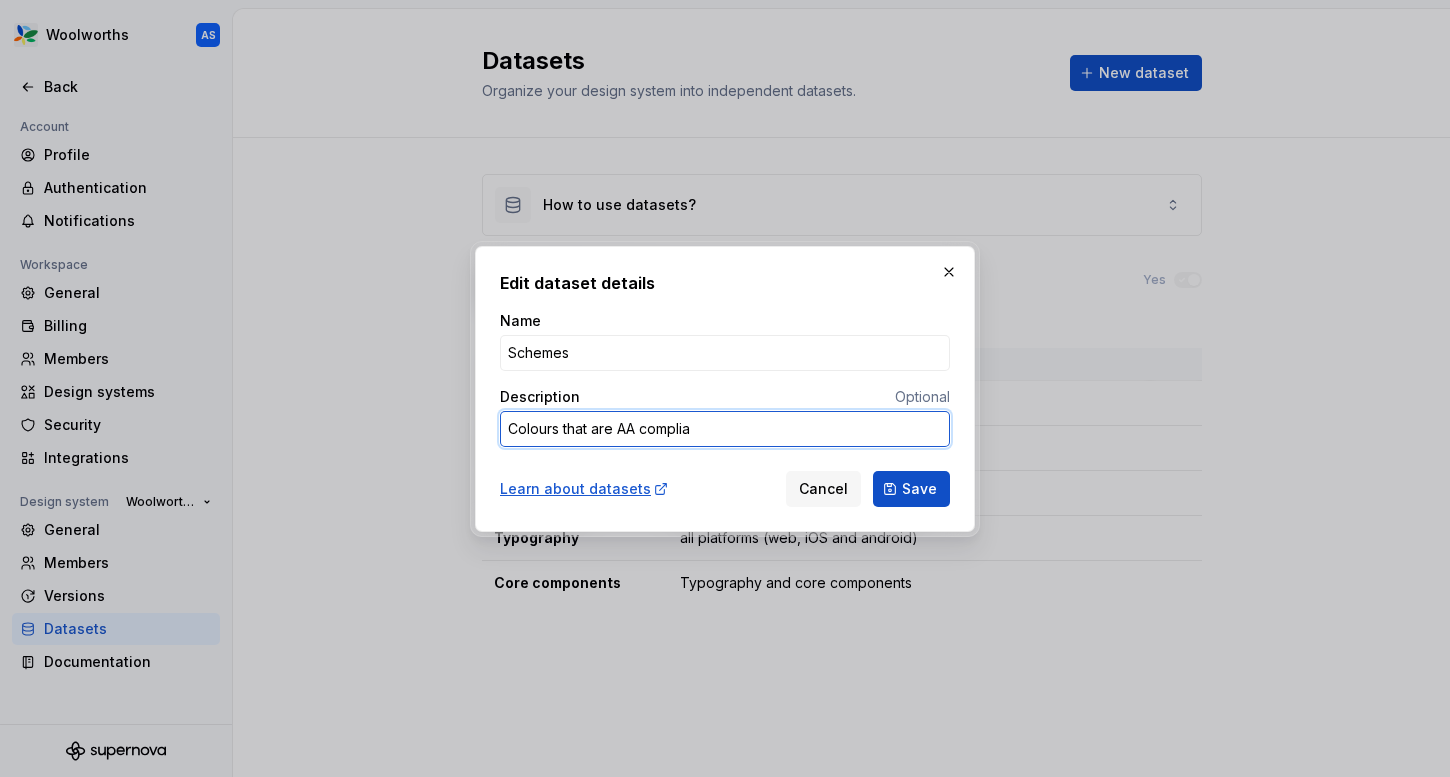 type on "*" 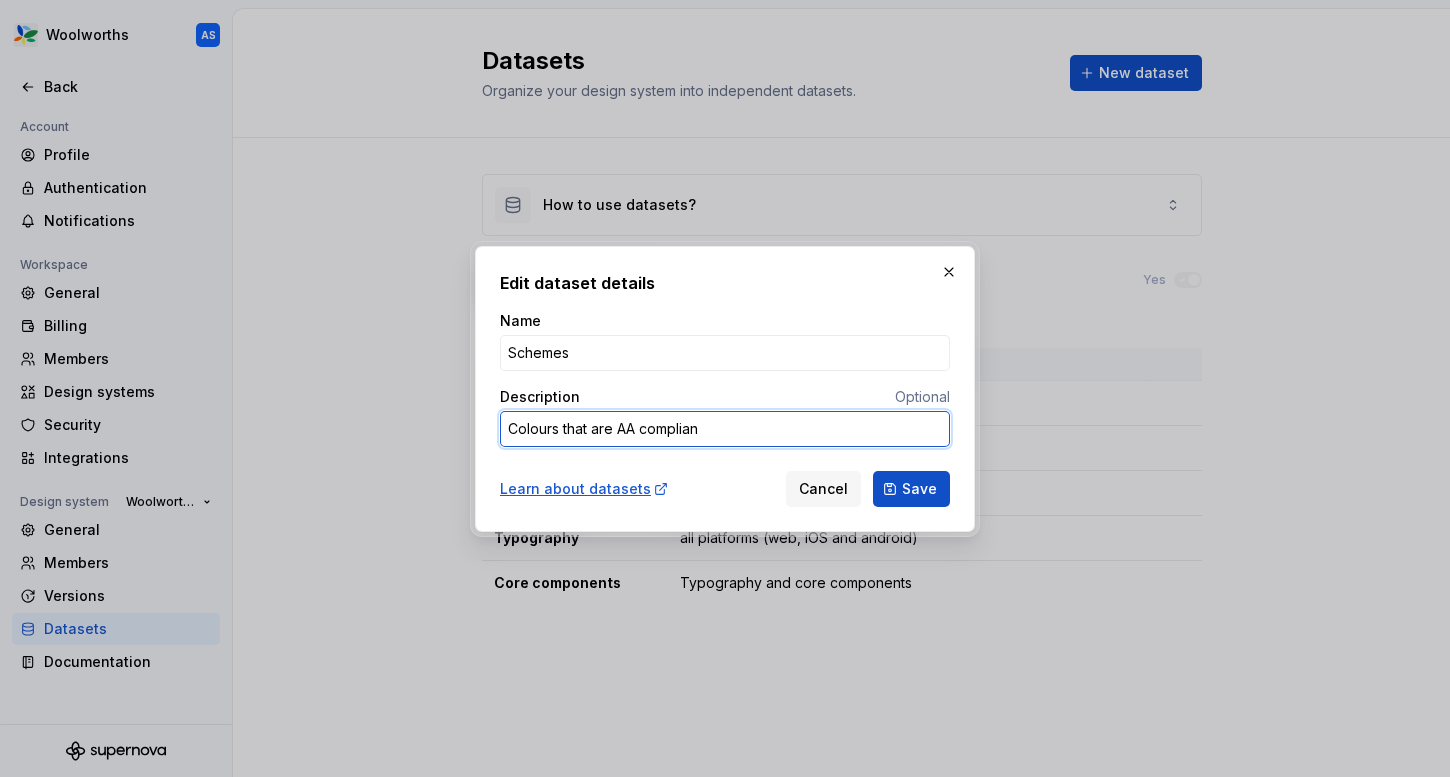 type on "*" 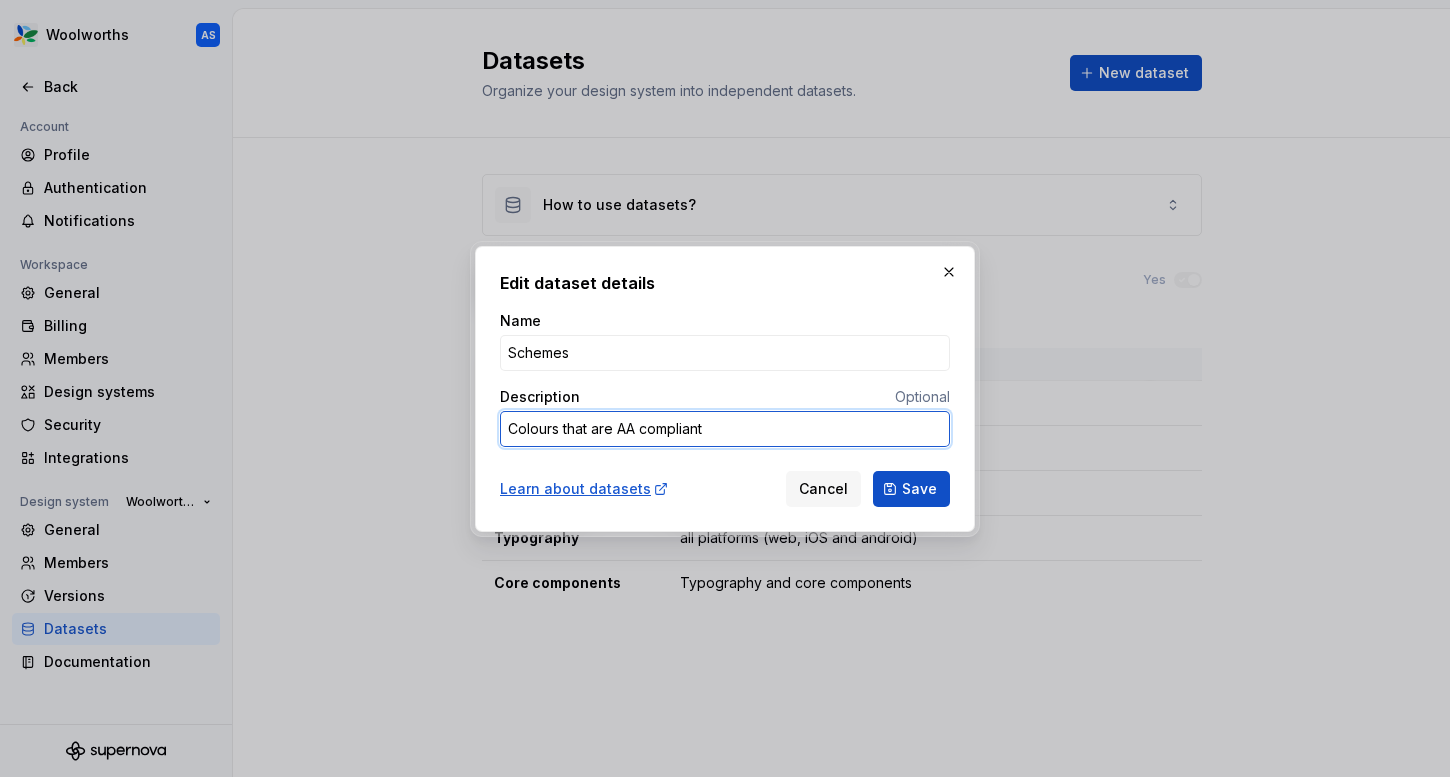 type on "*" 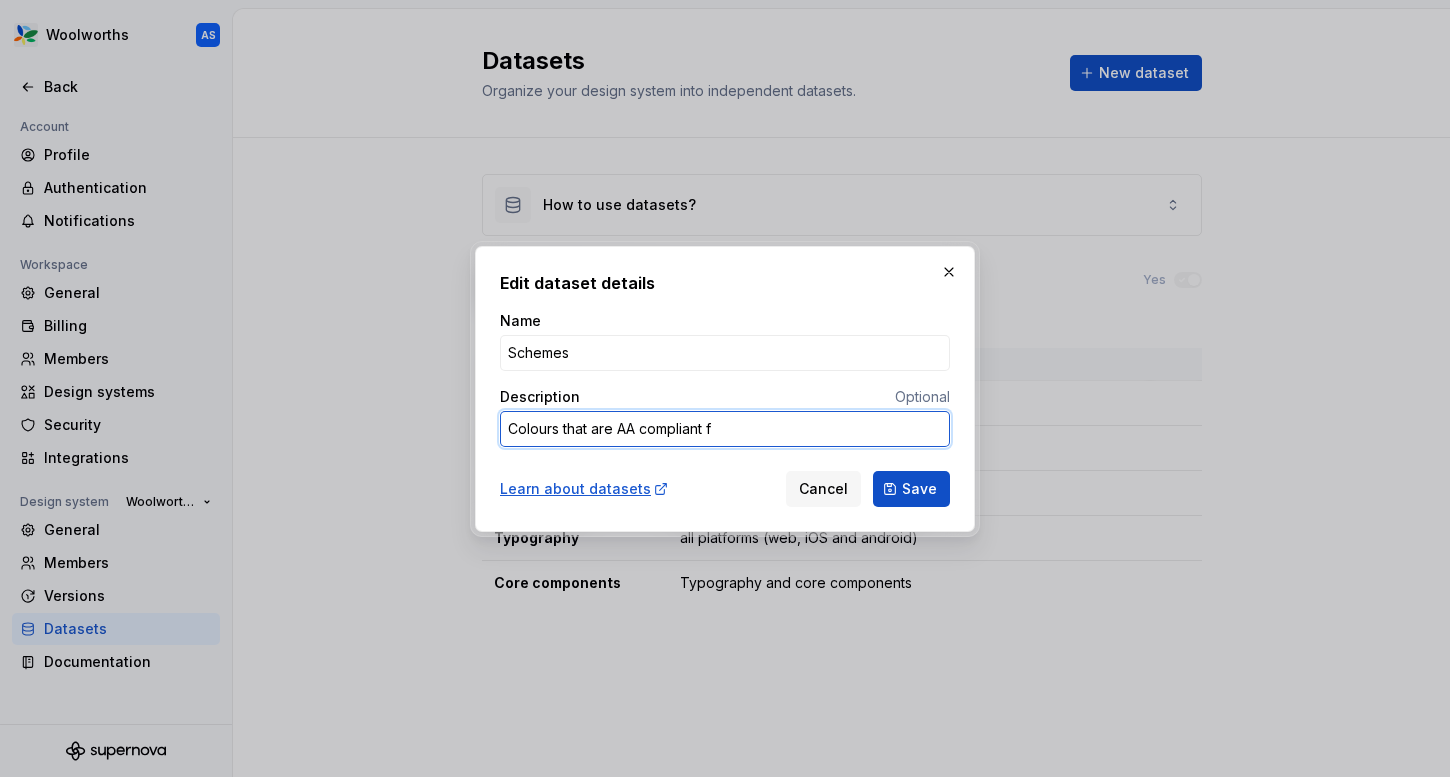 type on "*" 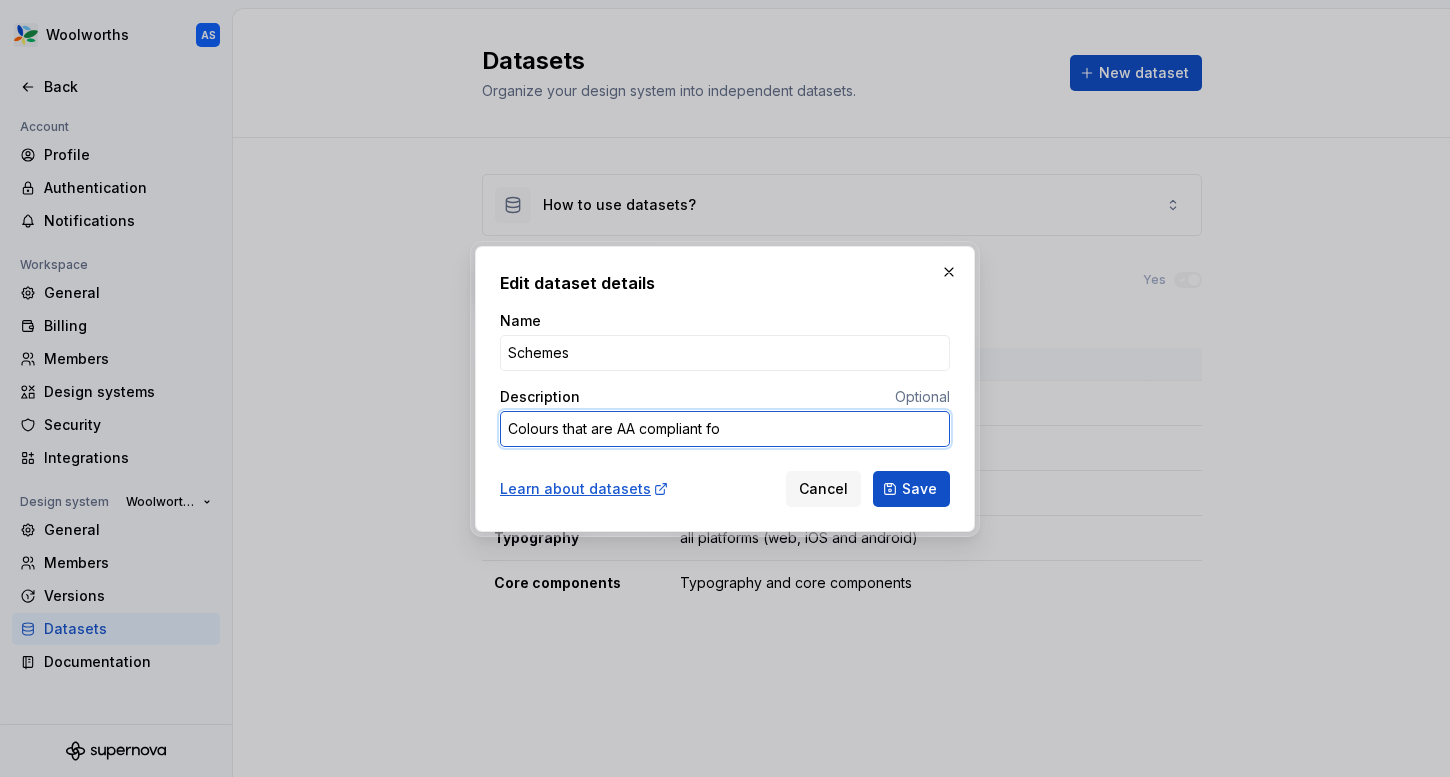 type on "*" 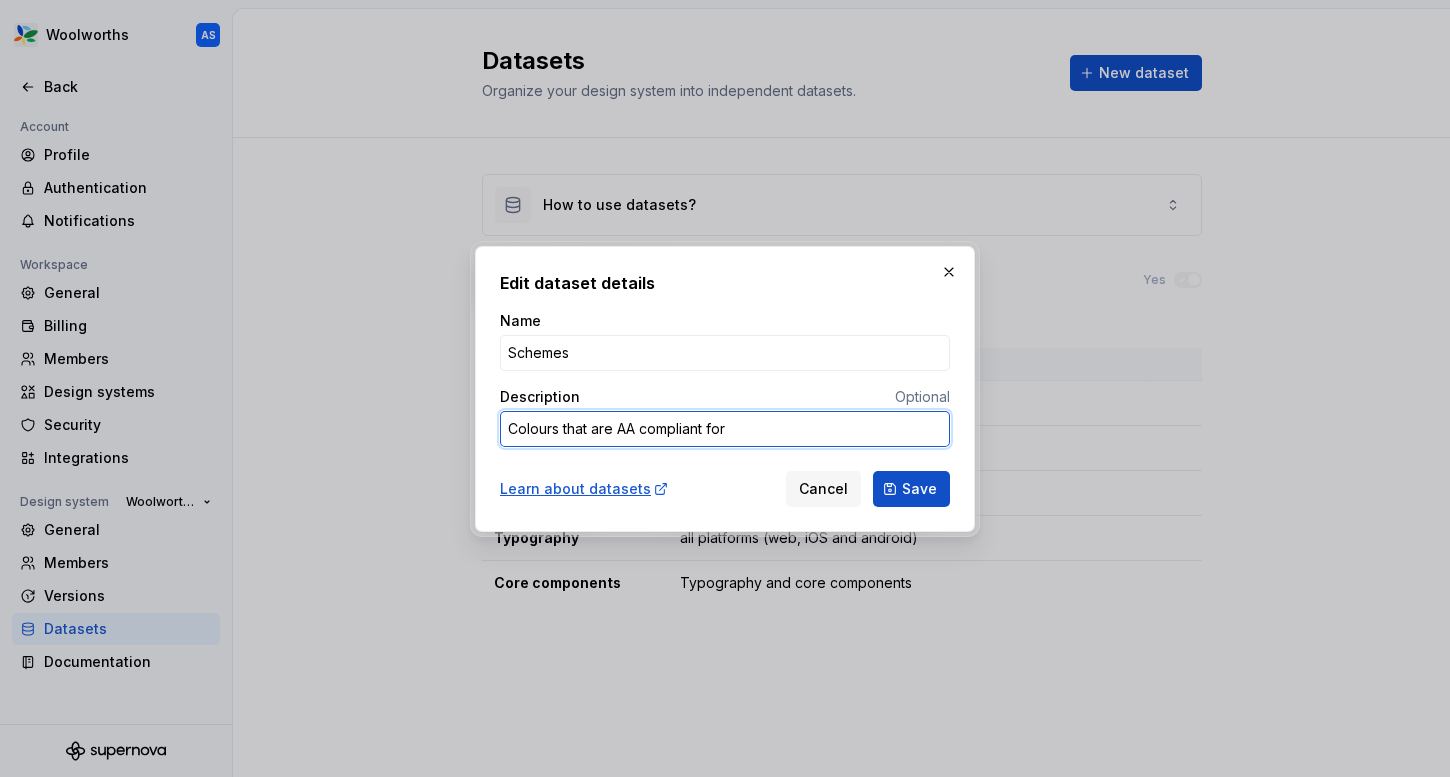 type on "*" 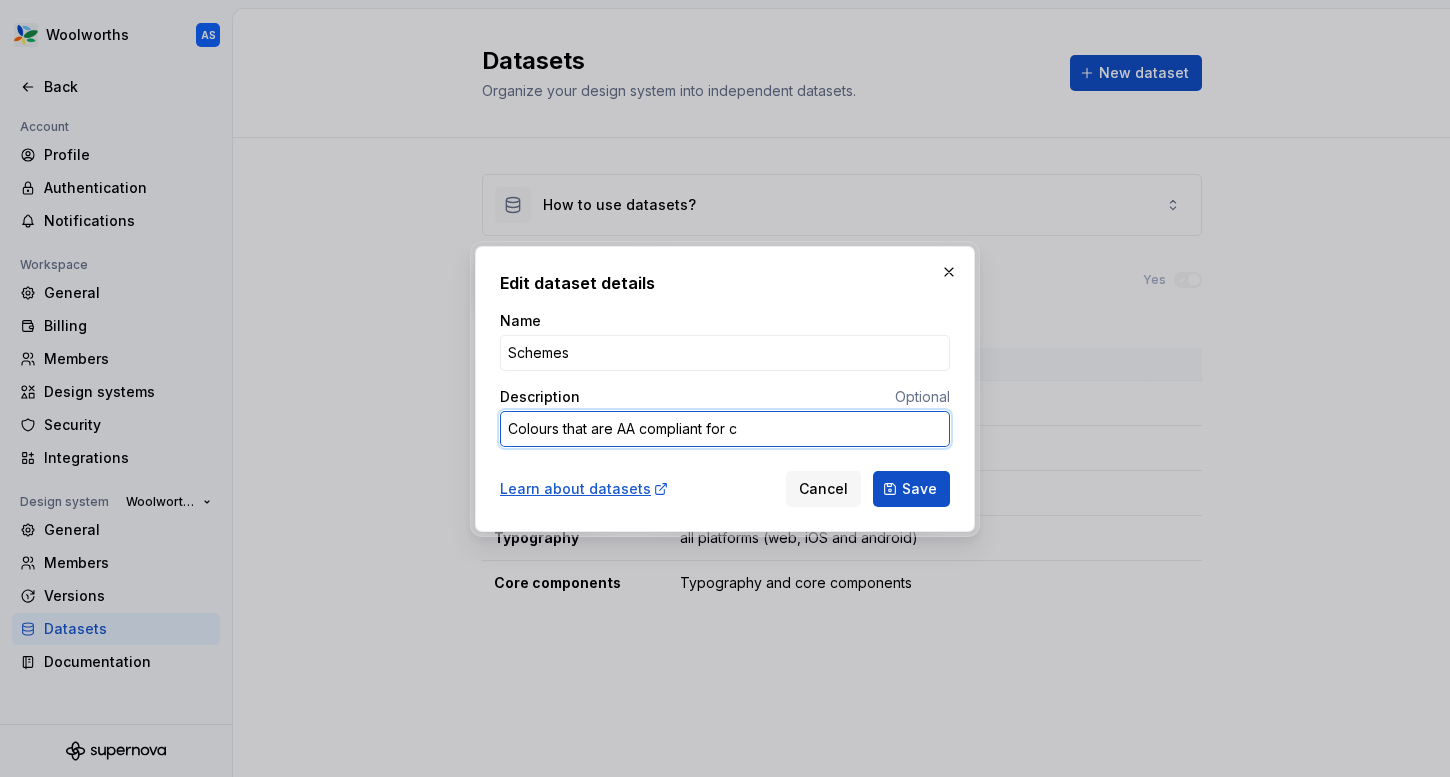 type on "*" 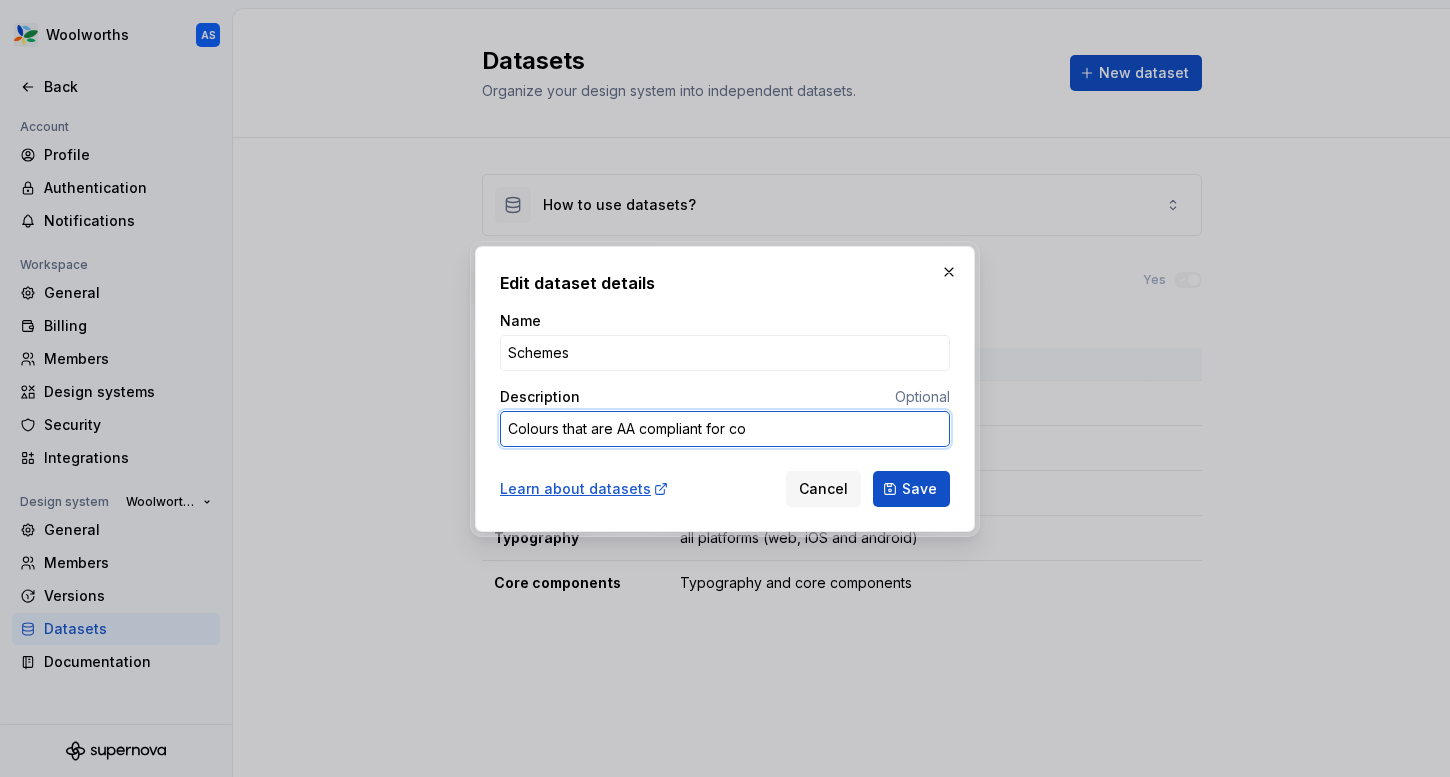 type on "*" 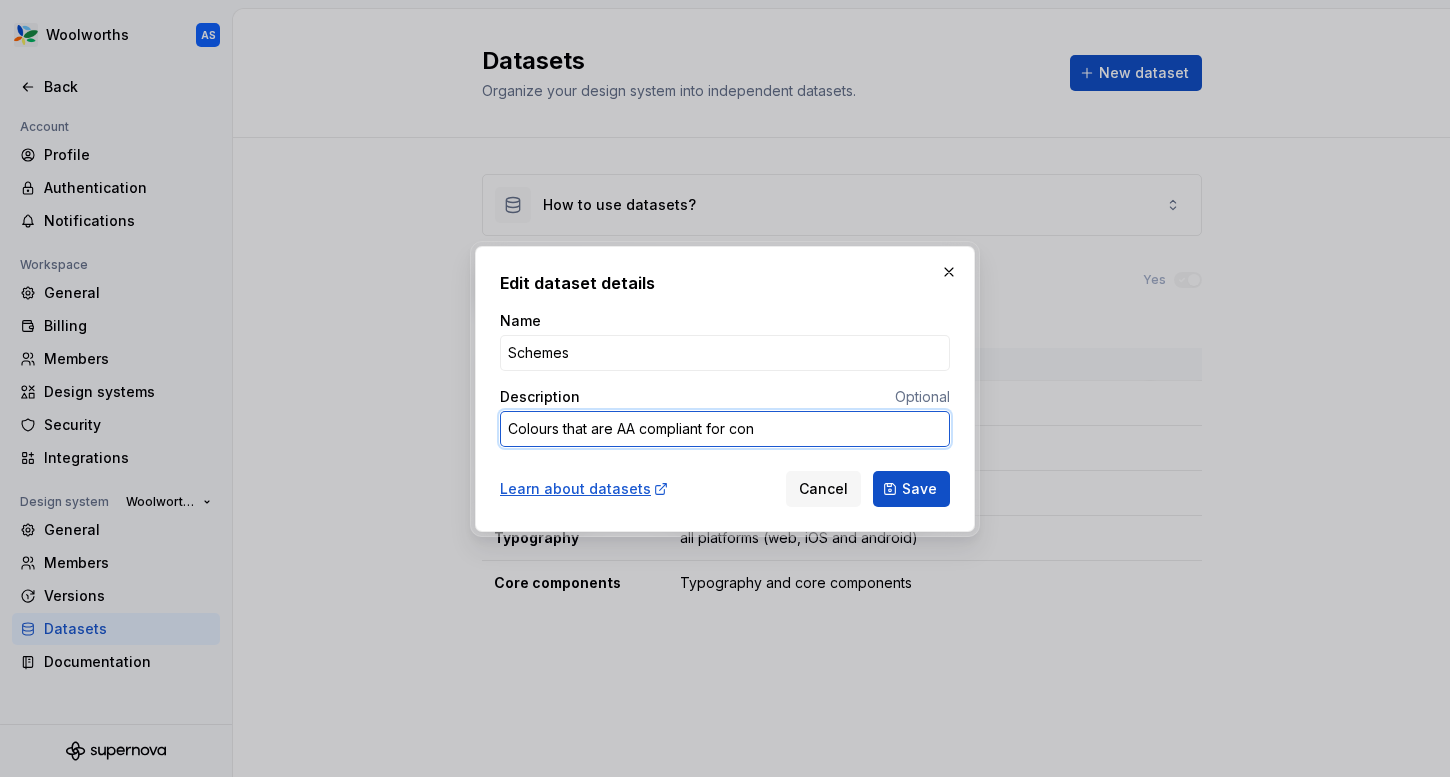 type on "*" 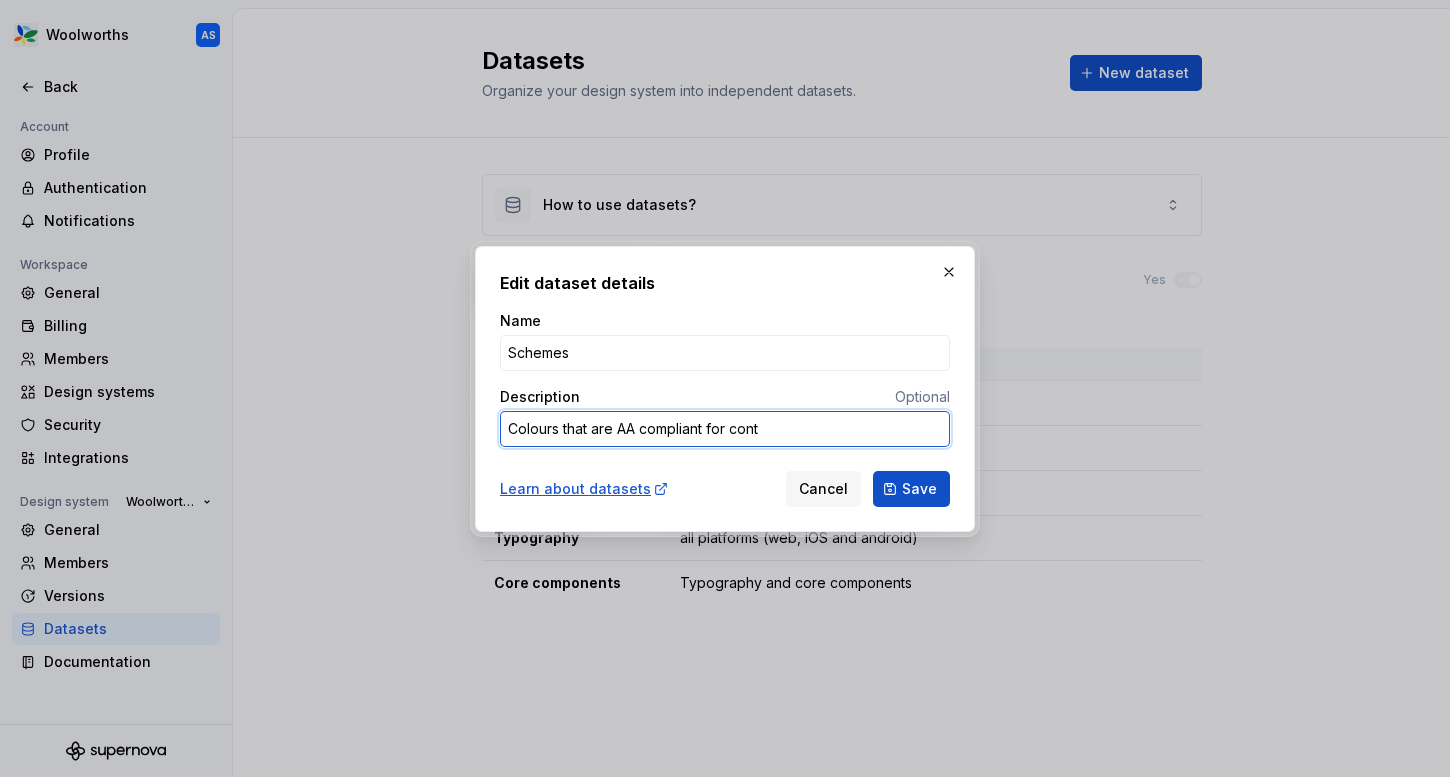 type on "*" 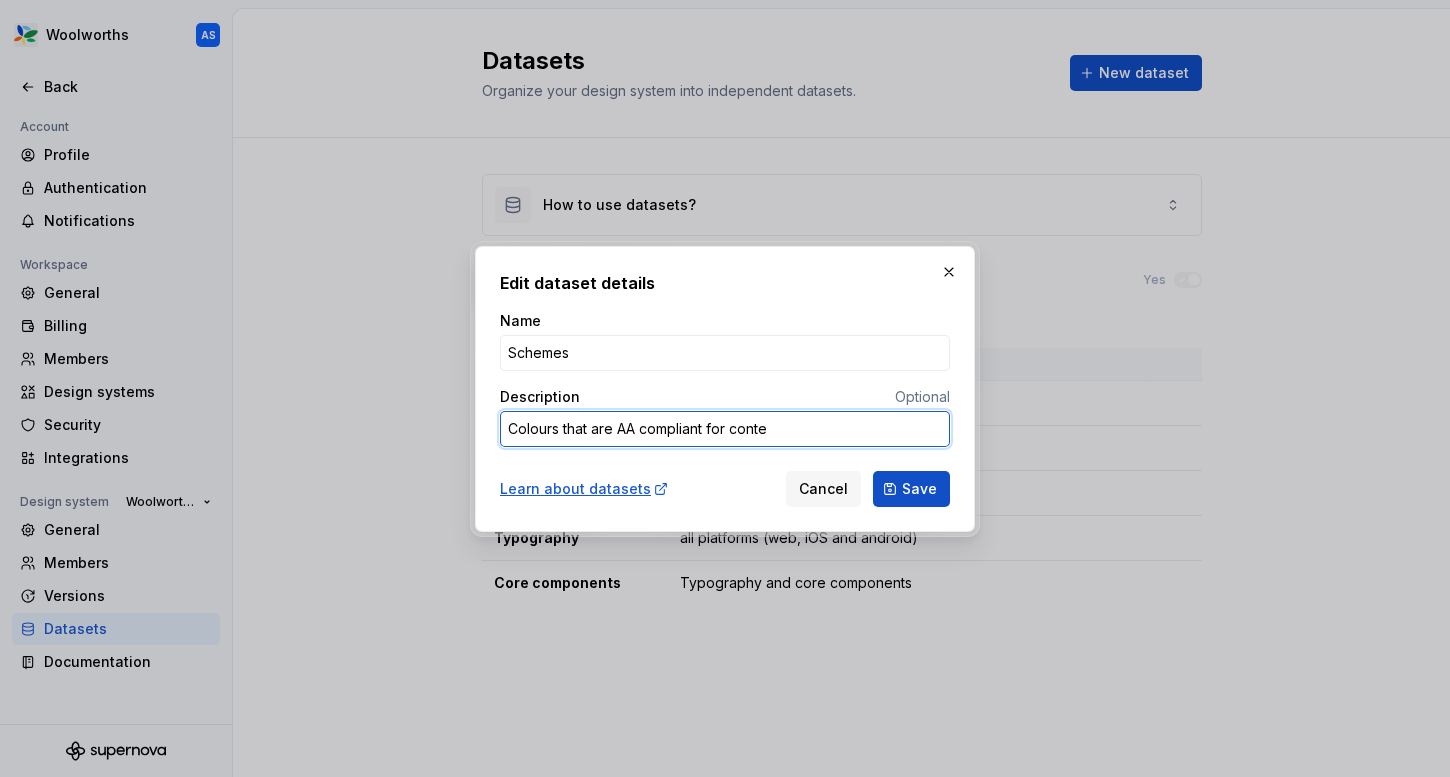 type on "*" 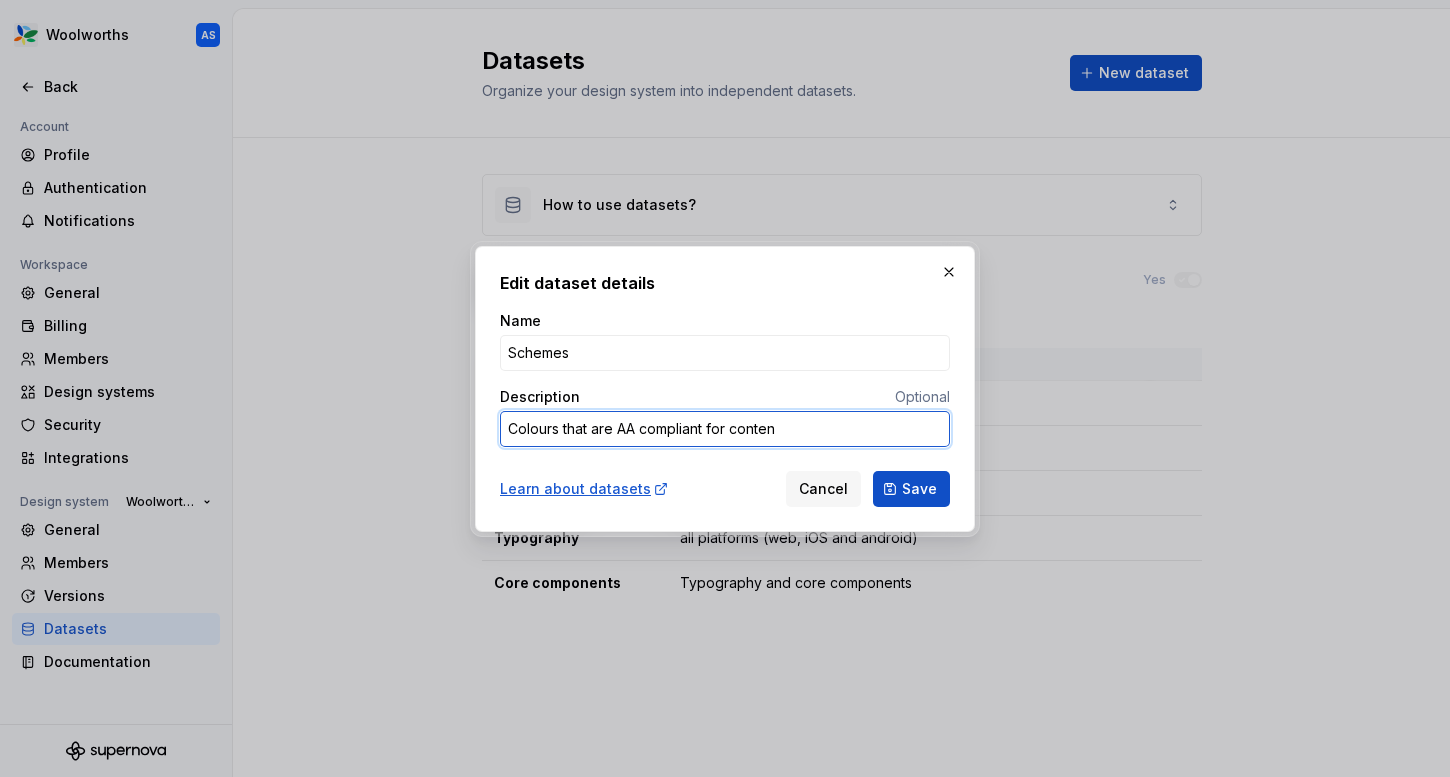 type on "*" 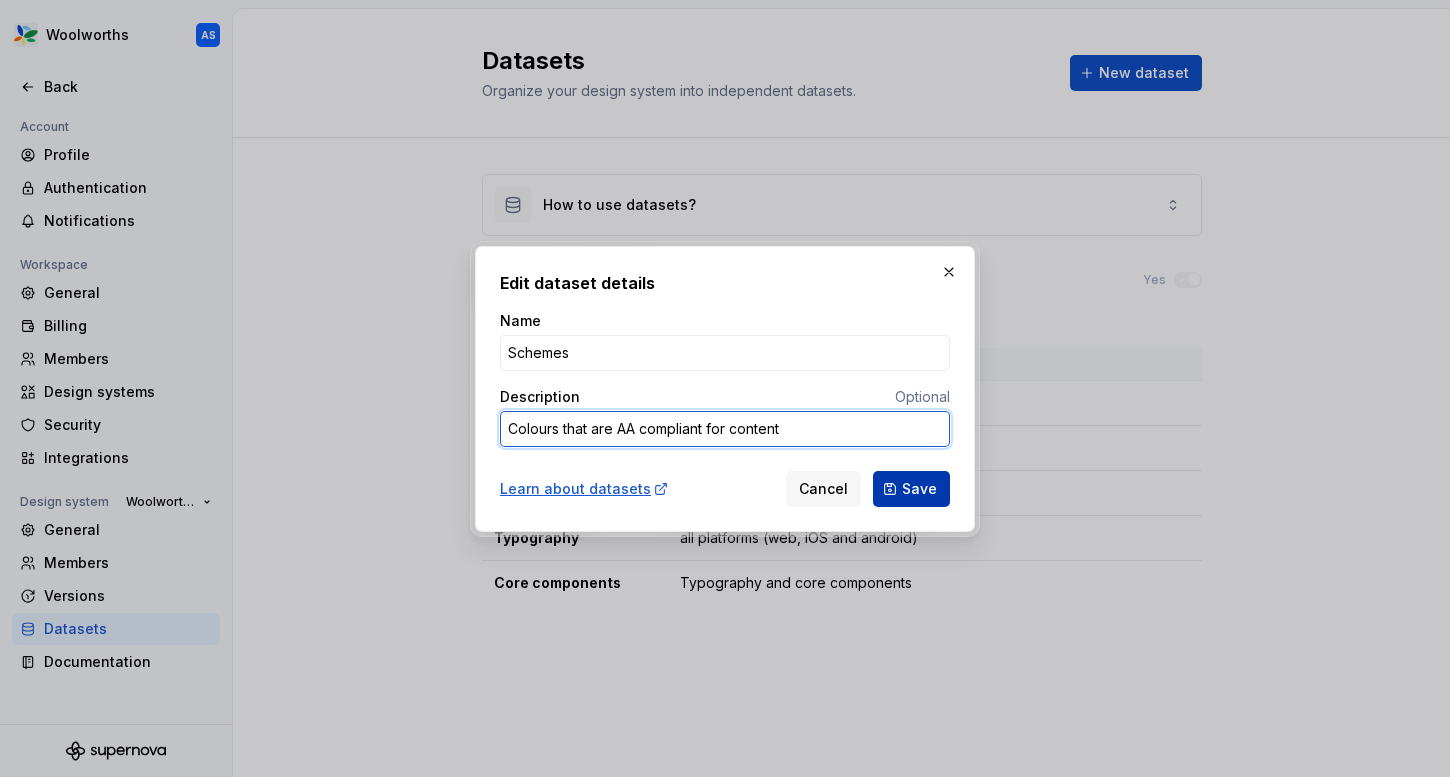 type on "Colours that are AA compliant for content" 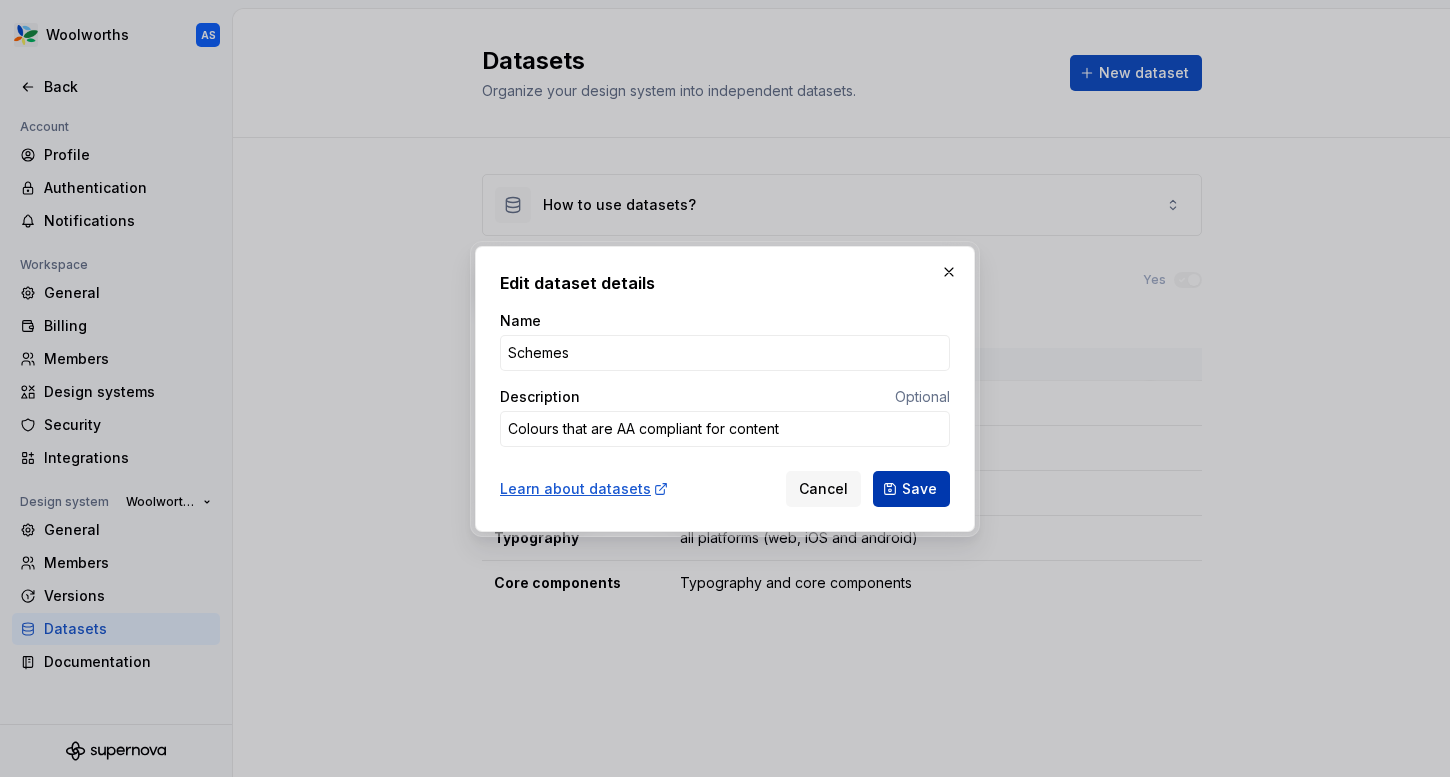 click on "Save" at bounding box center [919, 489] 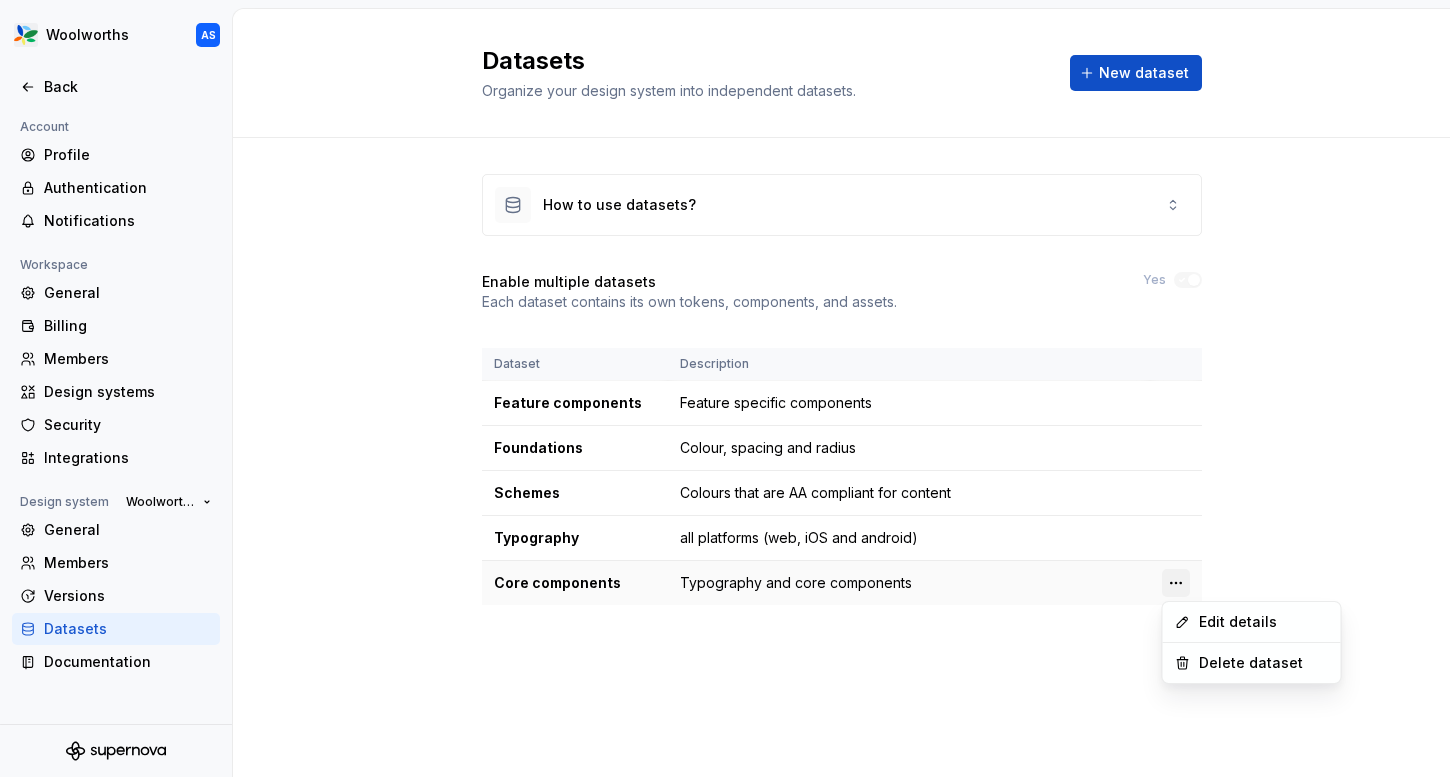 click on "Woolworths AS Back Account Profile Authentication Notifications Workspace General Billing Members Design systems Security Integrations Design system Woolworths General Members Versions Datasets Documentation Datasets Organize your design system into independent datasets. New dataset How to use datasets? Enable multiple datasets Each dataset contains its own tokens, components, and assets. Yes Dataset Description Feature components Feature specific components Foundations Colour, spacing and radius Schemes Colours that are AA compliant for content Typography all platforms (web, iOS and android) Core components Typography and core components   * BIG W Everyday Woolworths Woolworths Group Edit details Delete dataset" at bounding box center (725, 388) 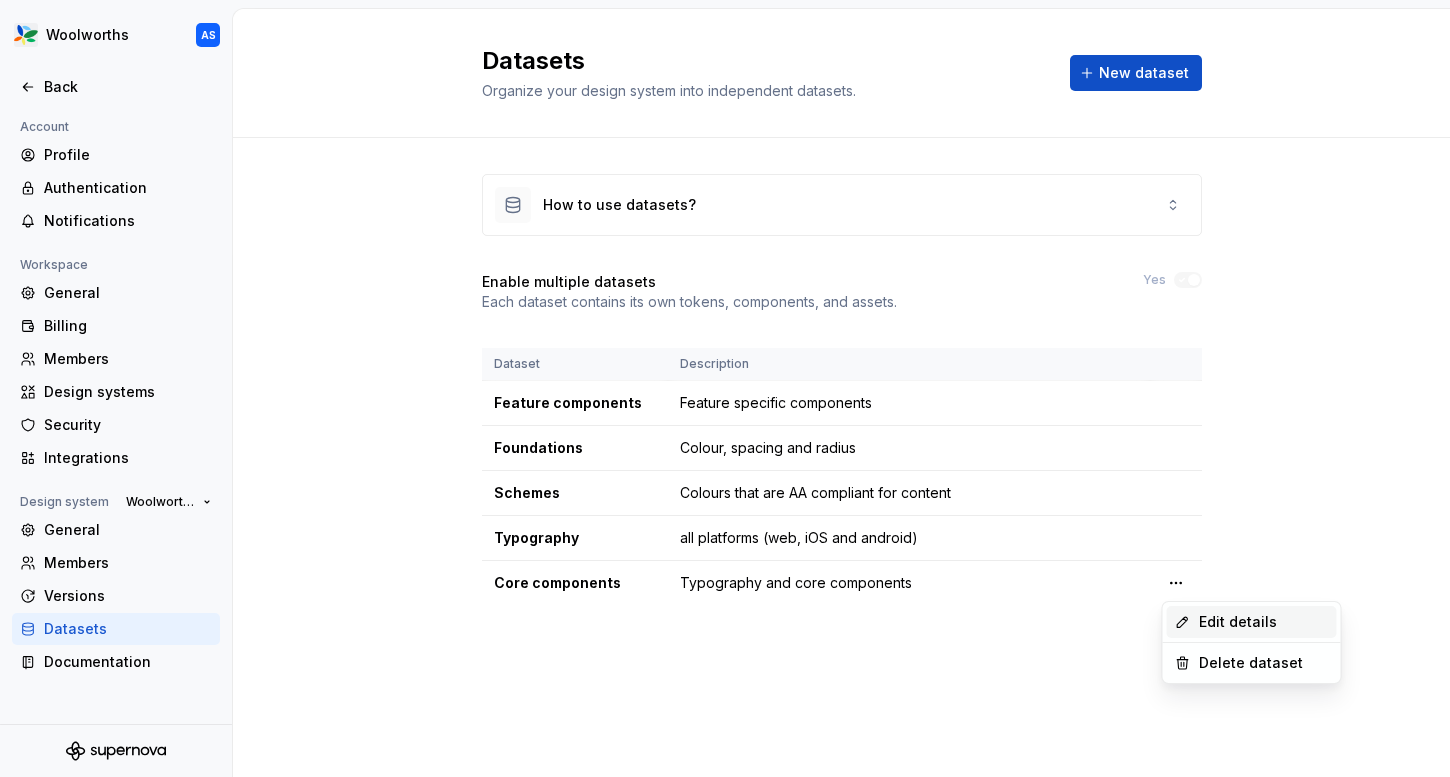 click on "Edit details" at bounding box center (1264, 622) 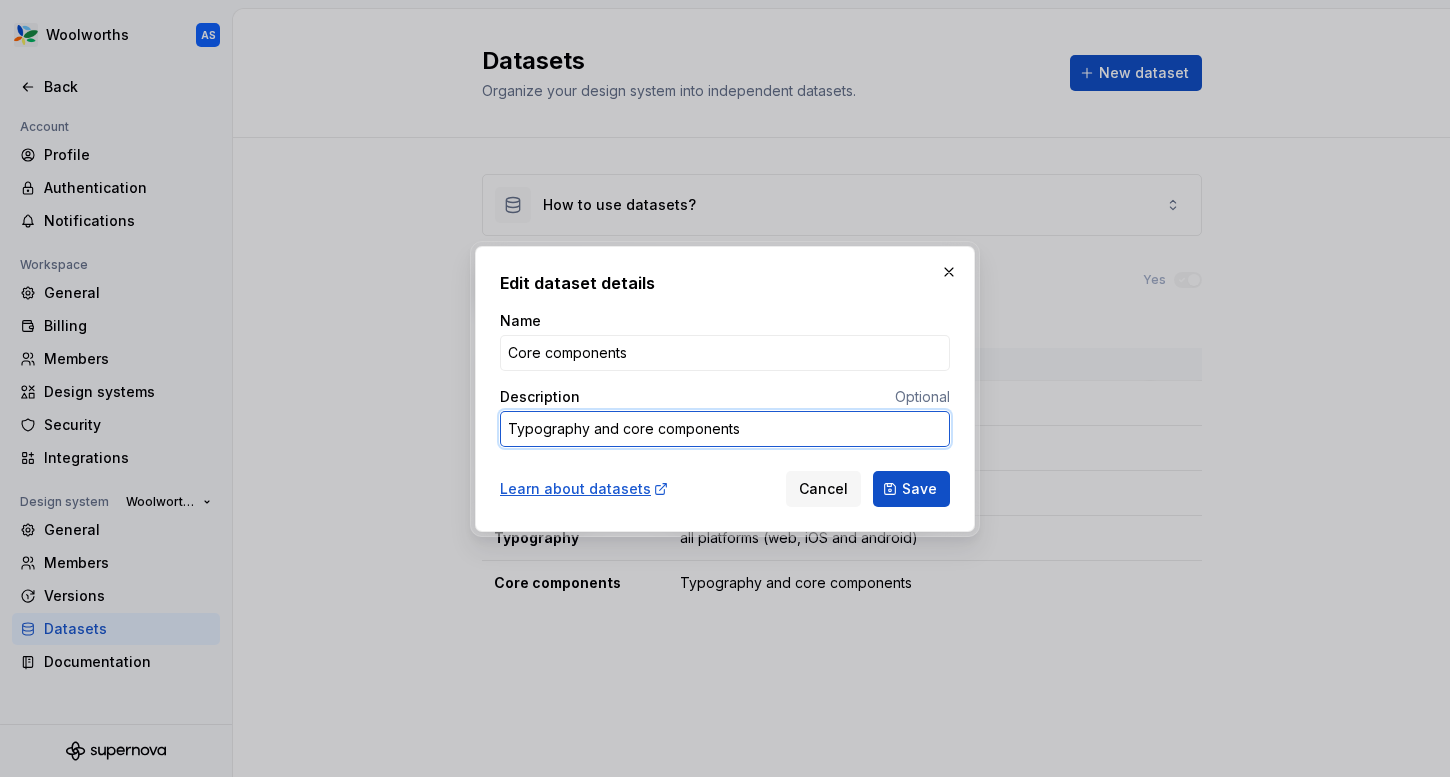 click on "Typography and core components" at bounding box center [725, 429] 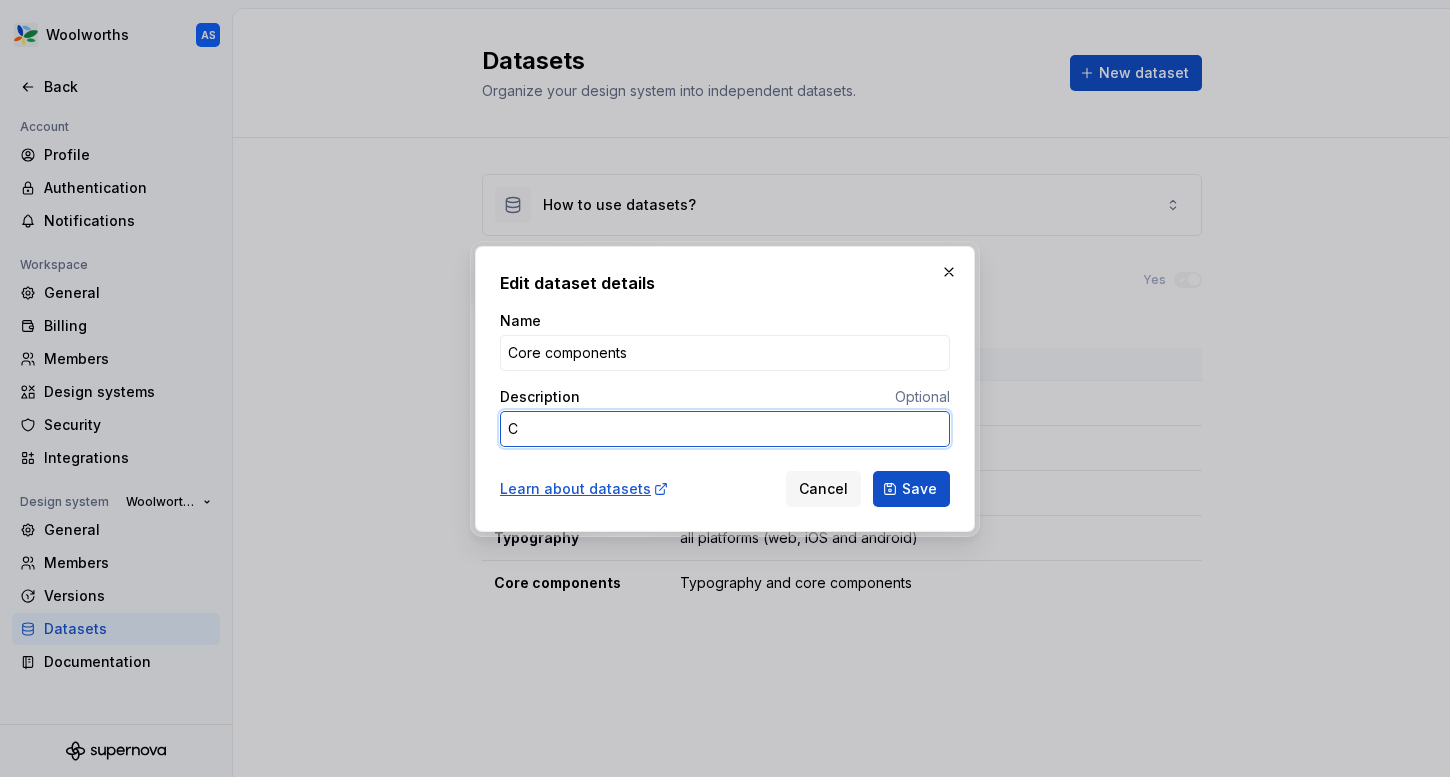 type on "*" 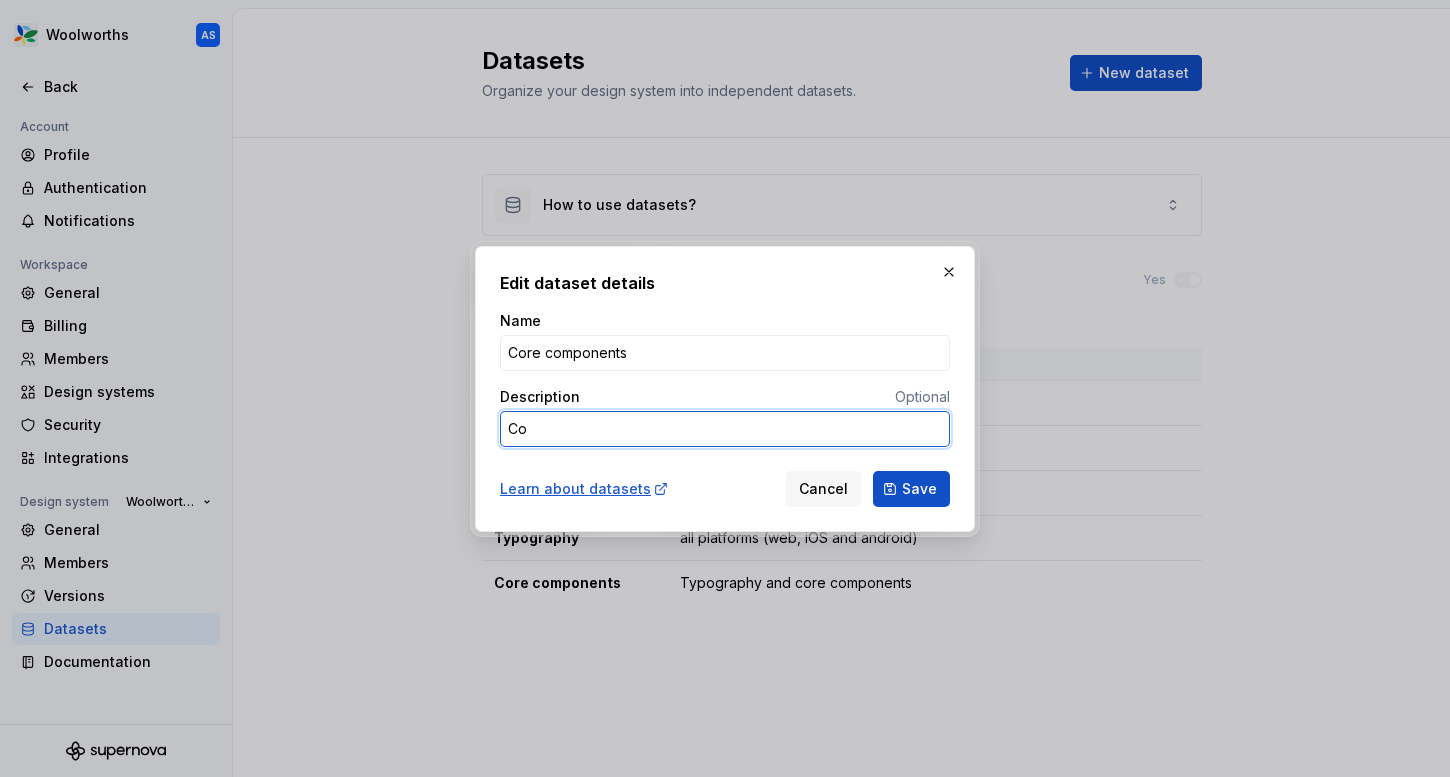 type on "*" 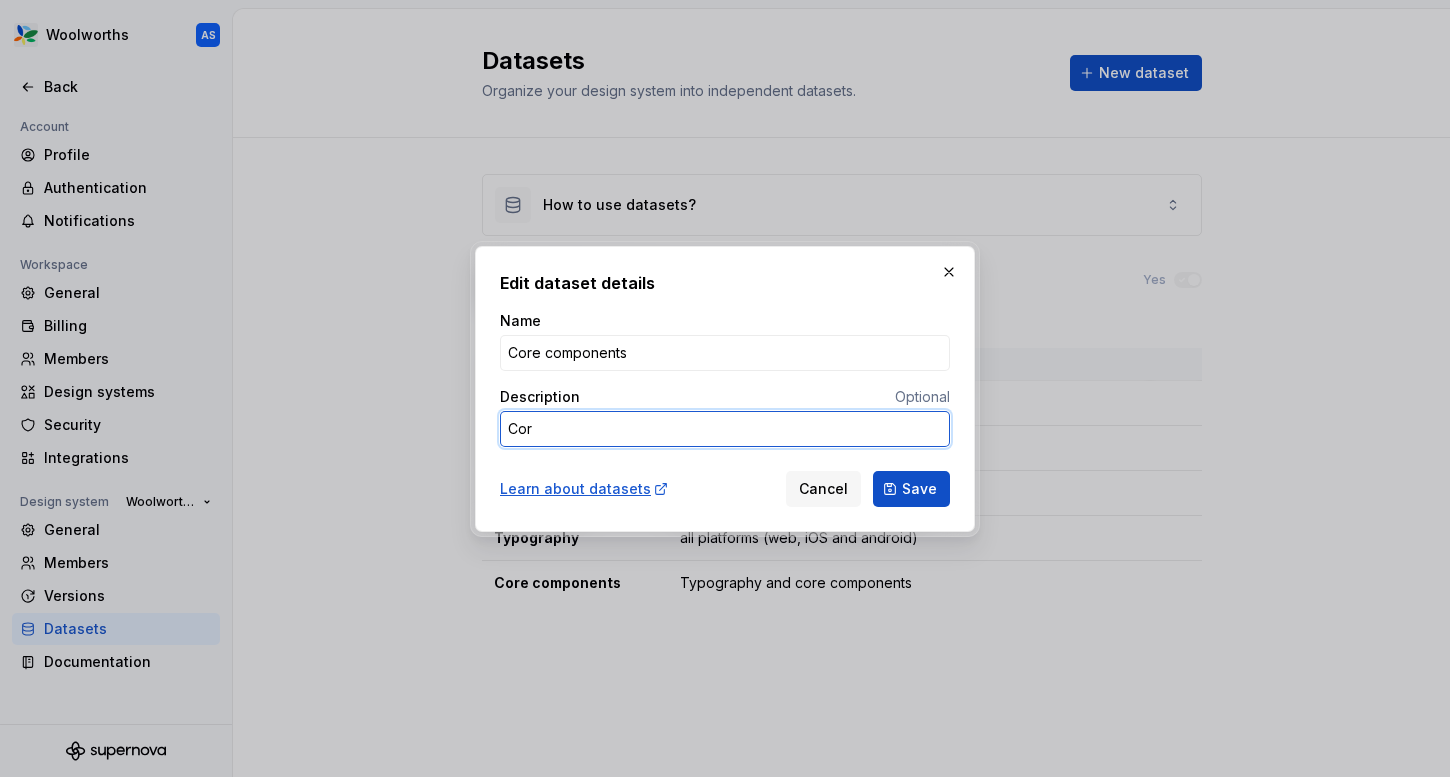 type on "*" 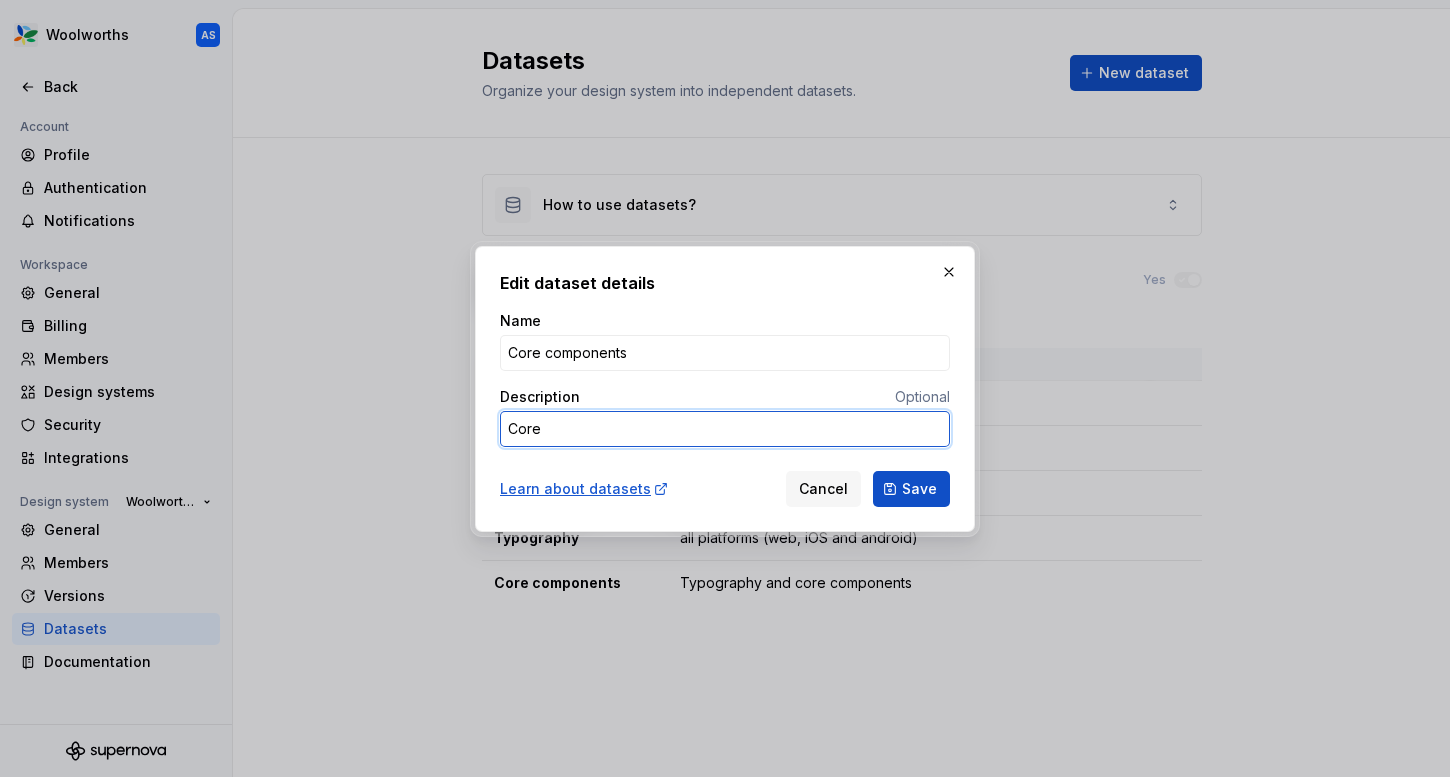 type on "*" 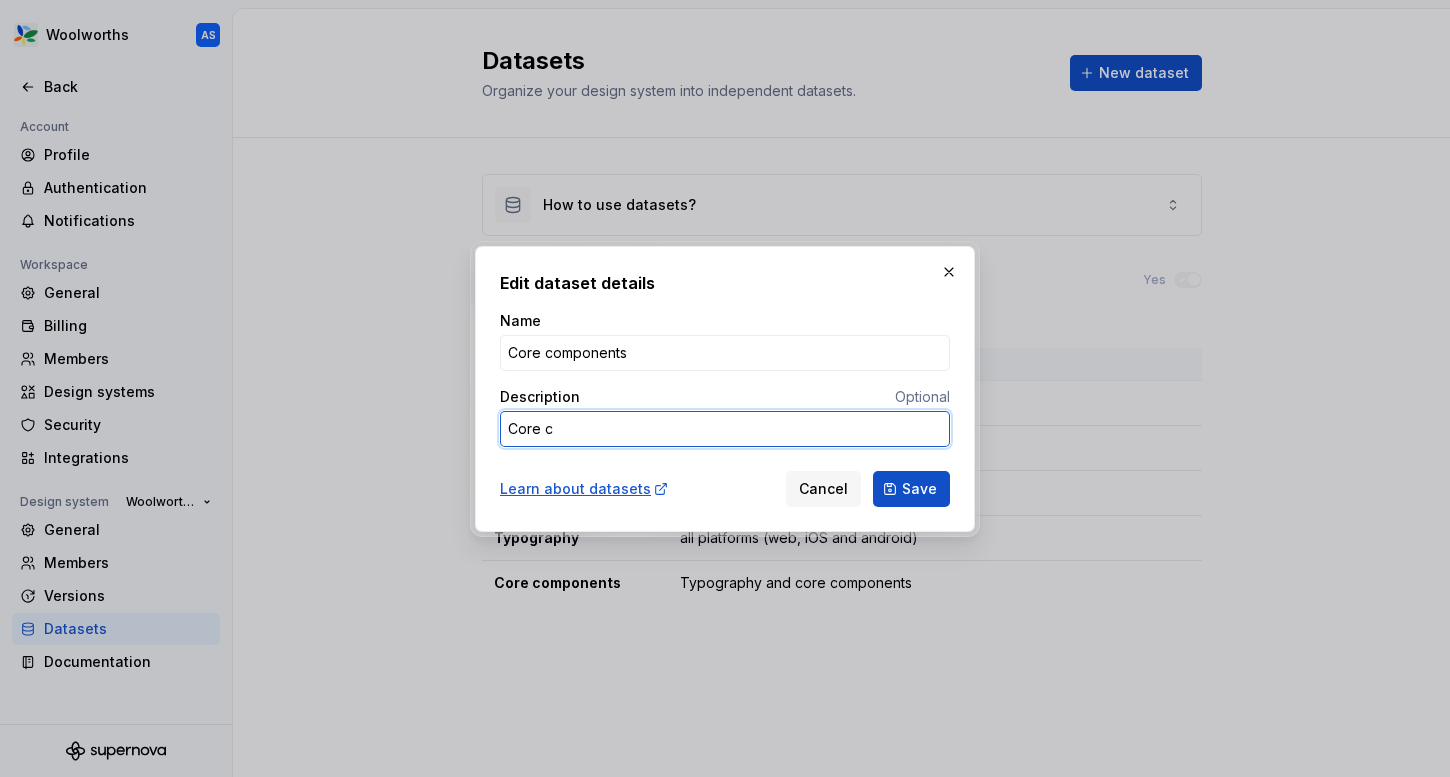 type on "*" 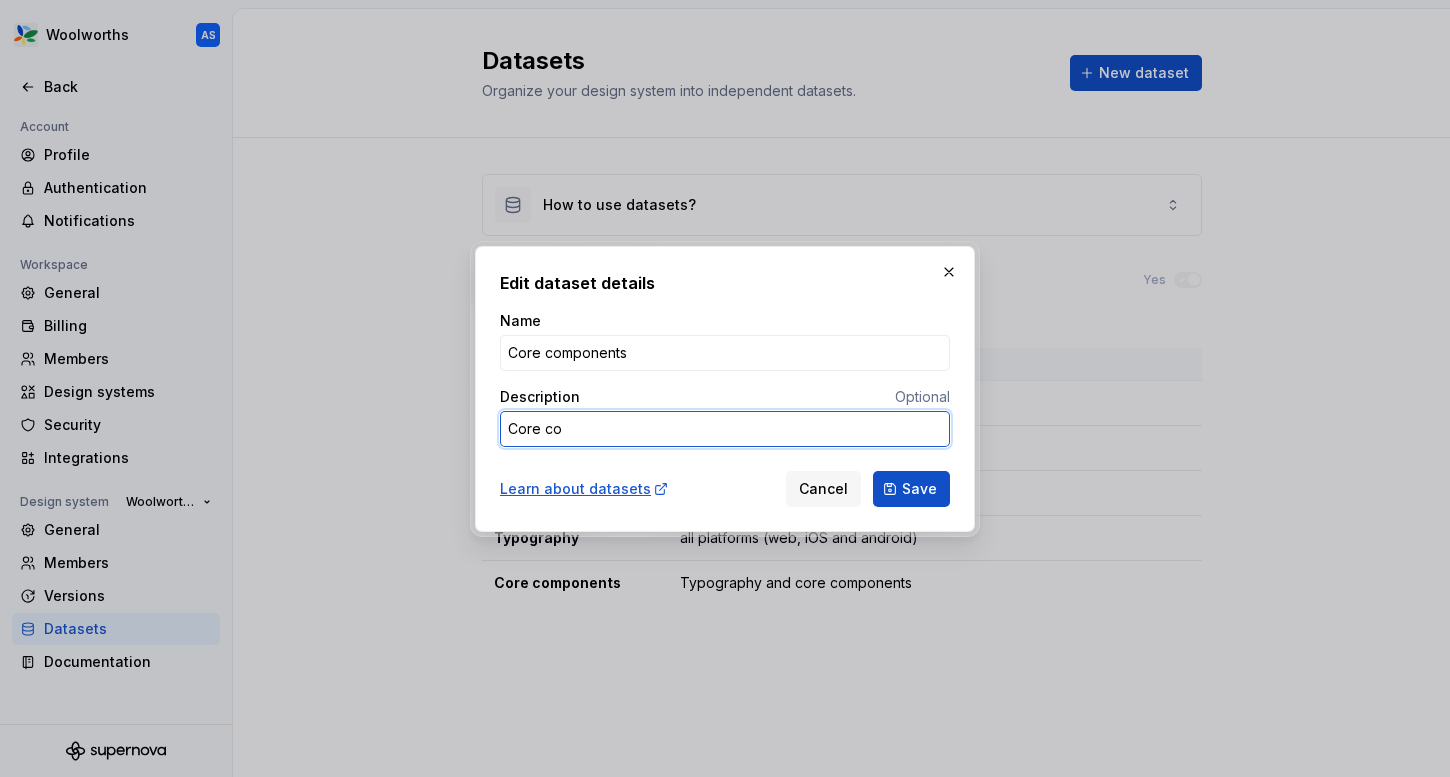 type on "*" 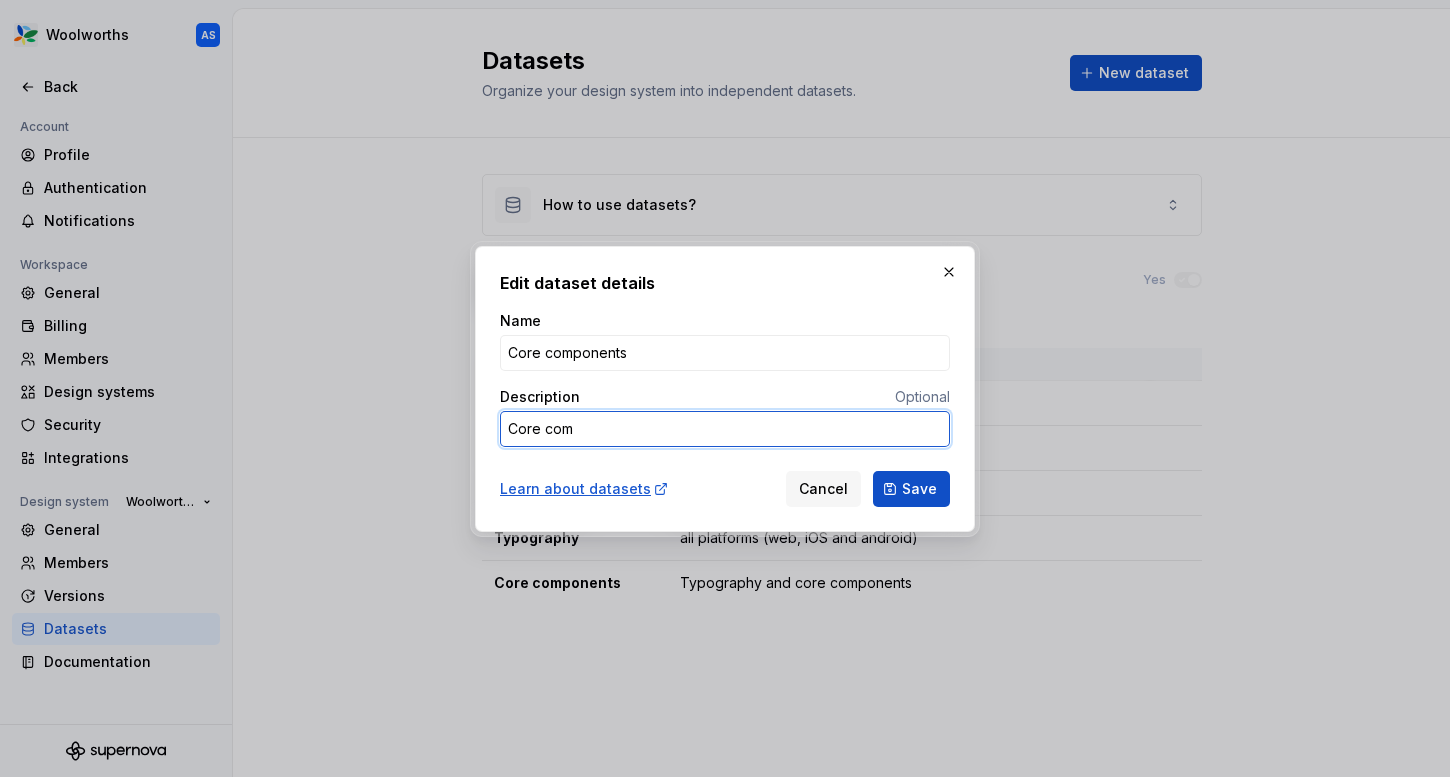 type on "*" 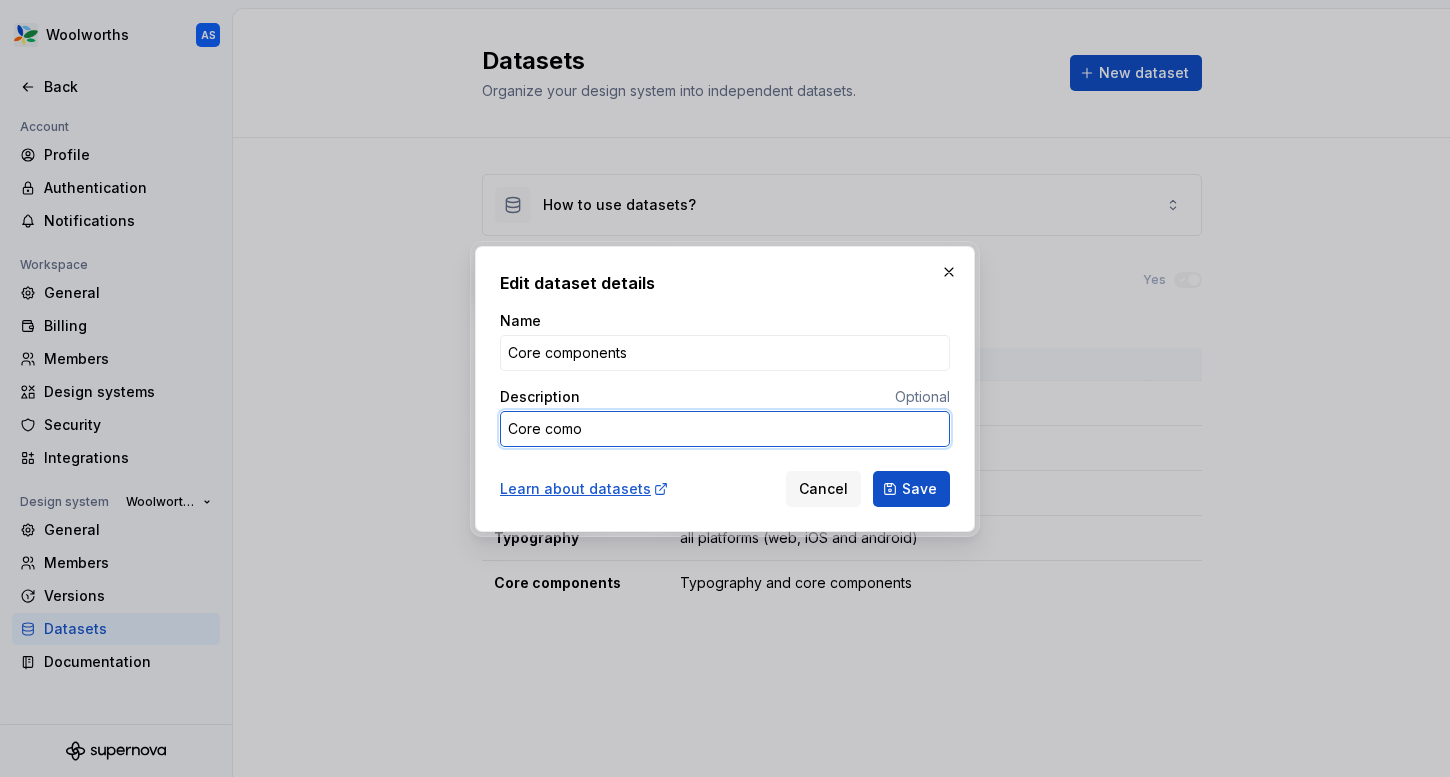 type on "*" 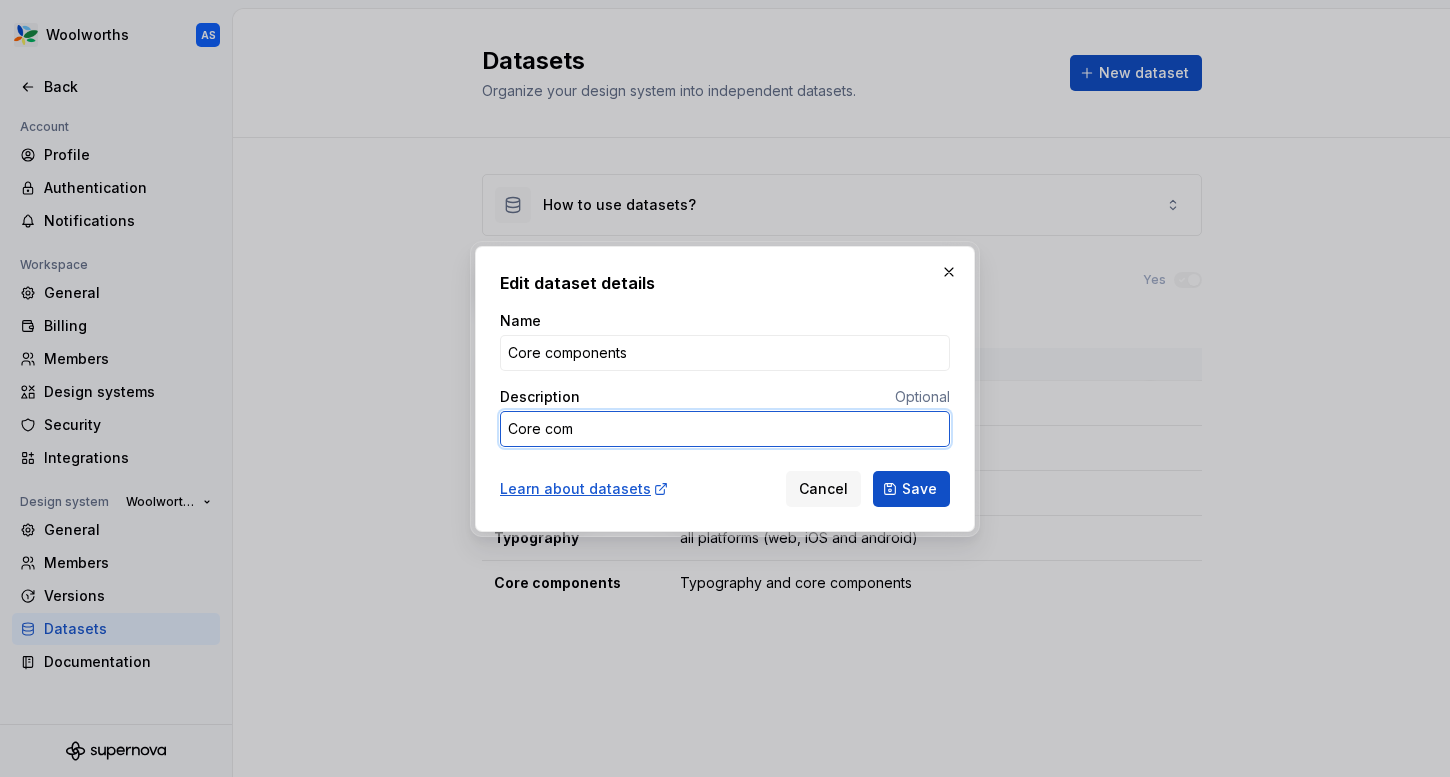 type on "*" 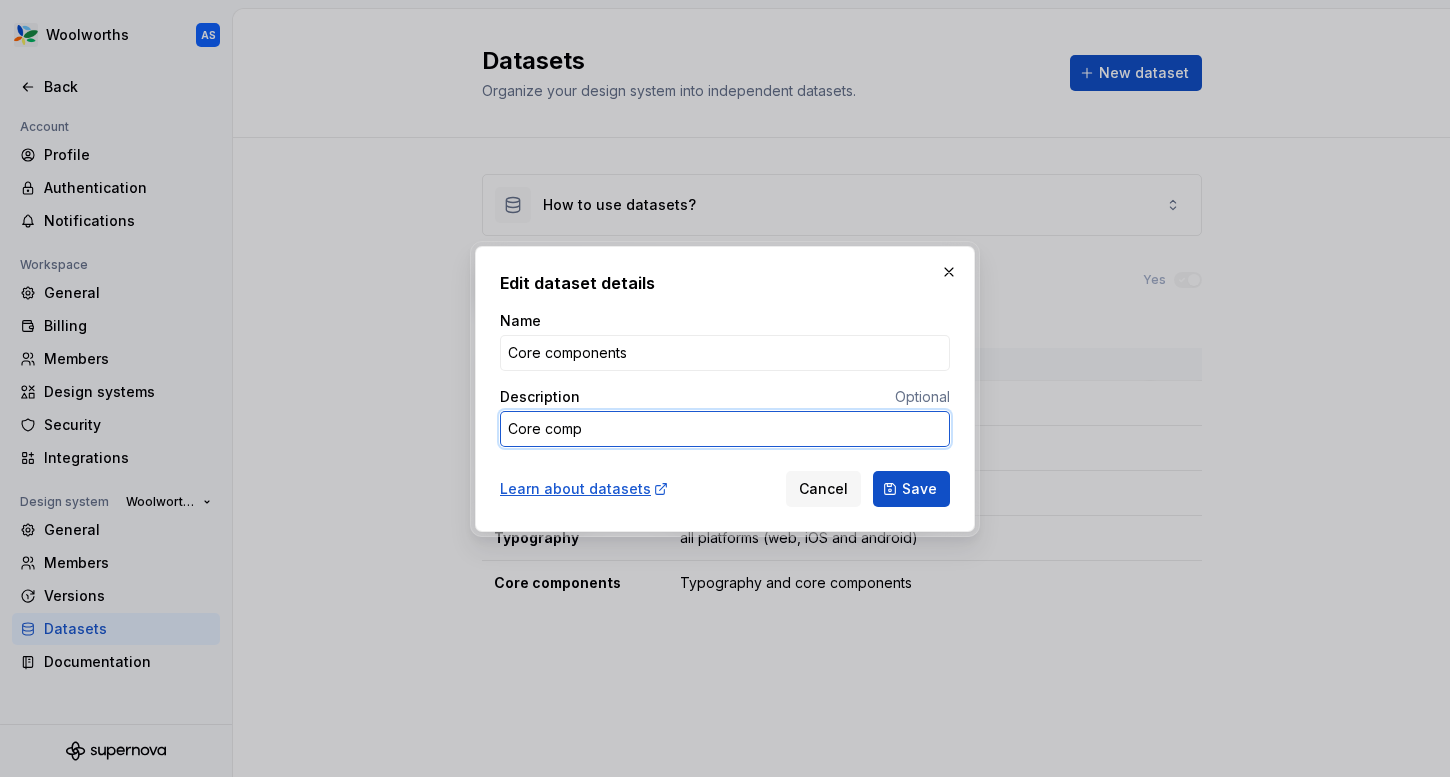 type on "*" 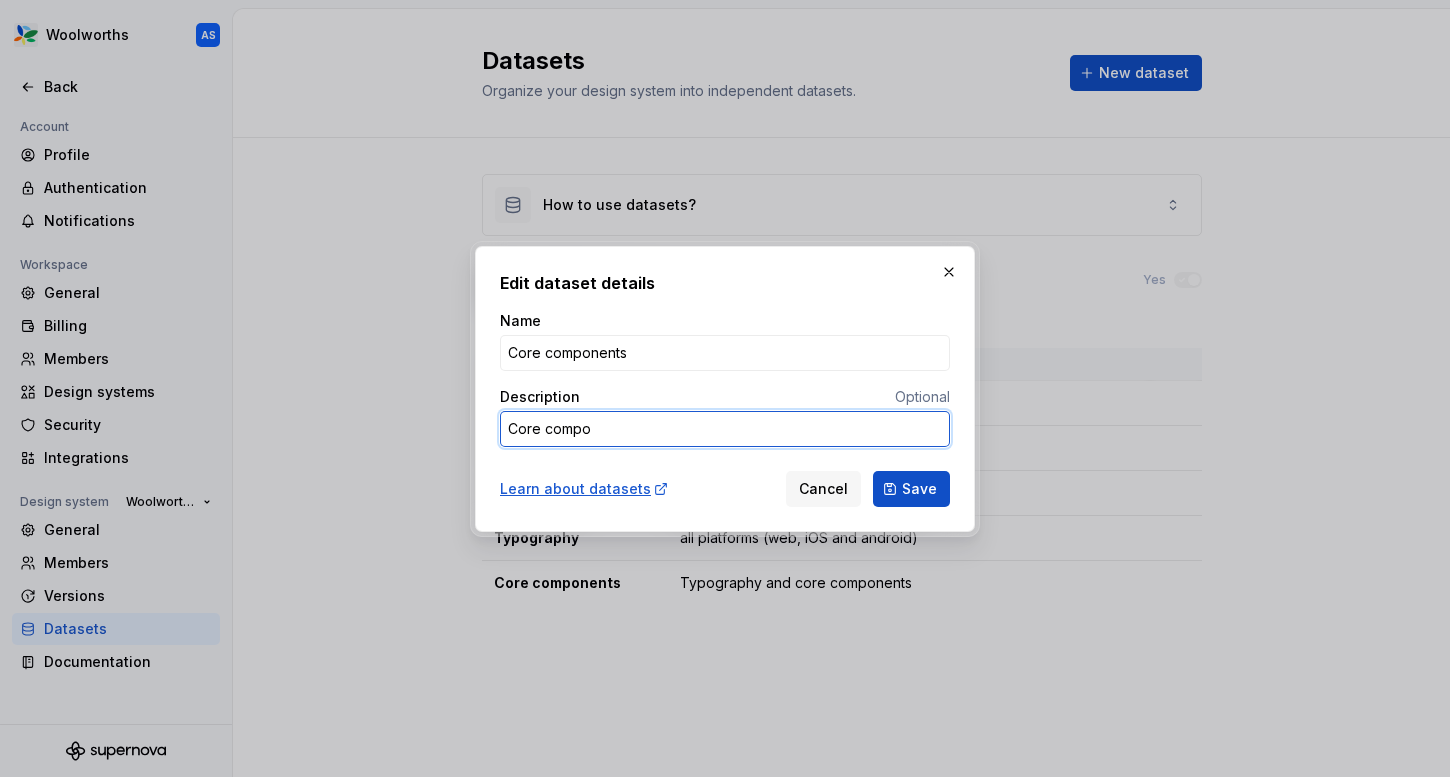 type on "*" 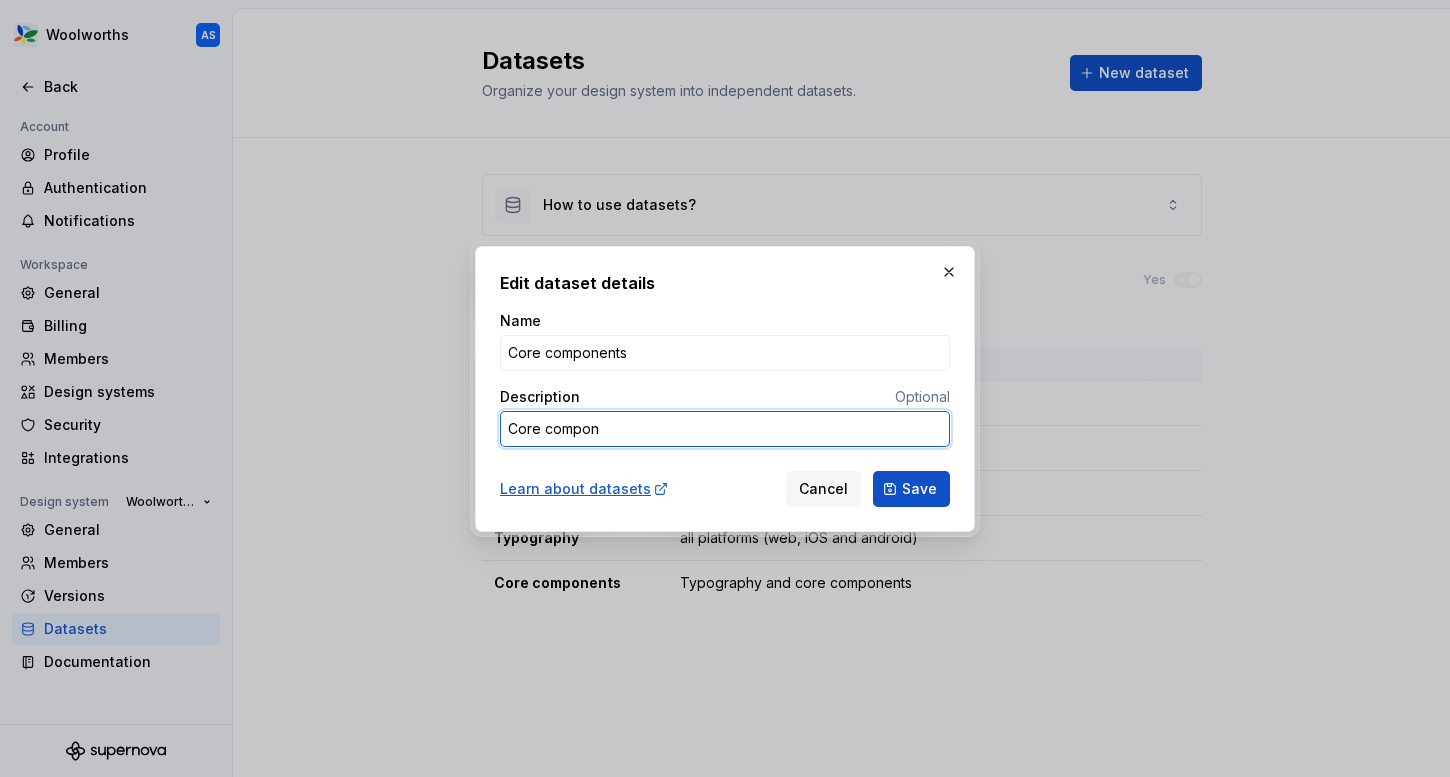type on "*" 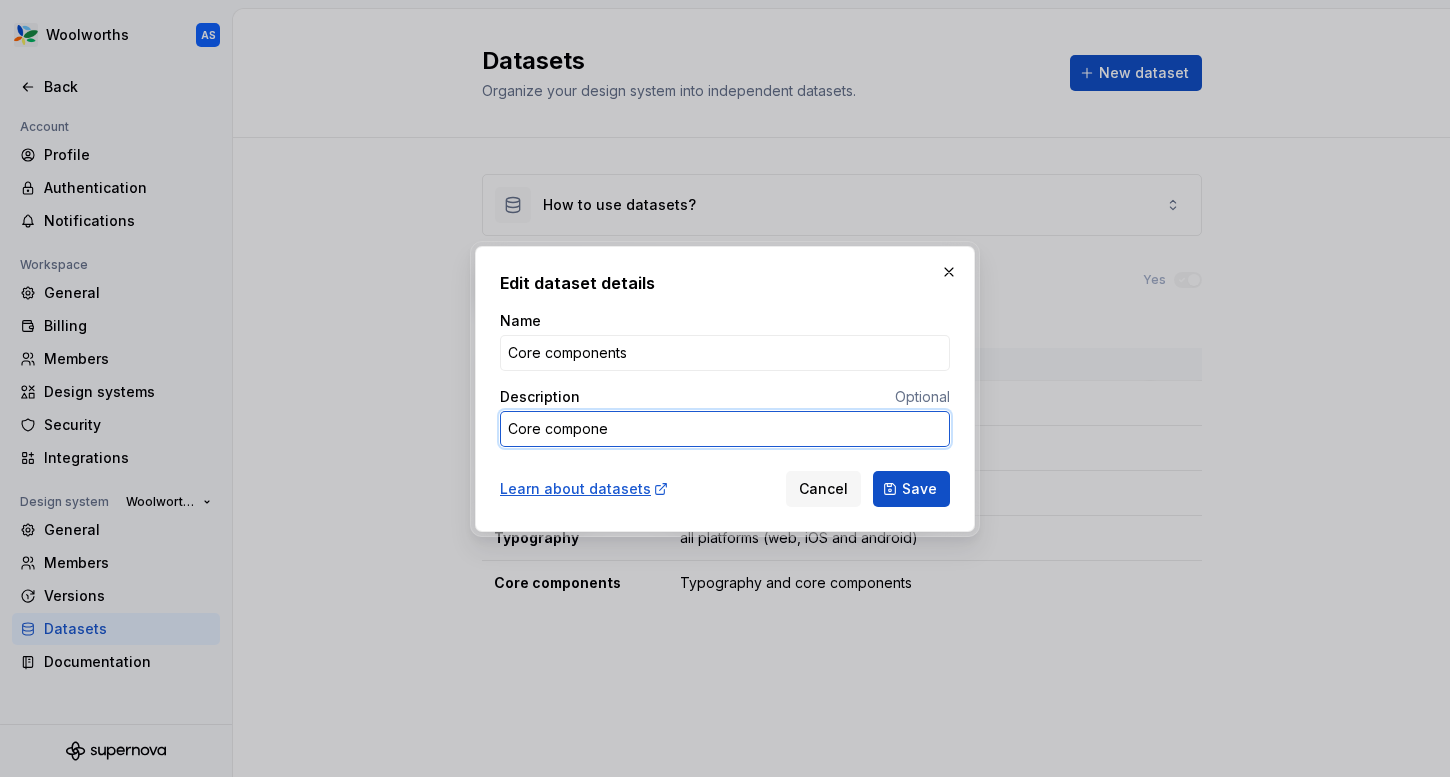 type on "*" 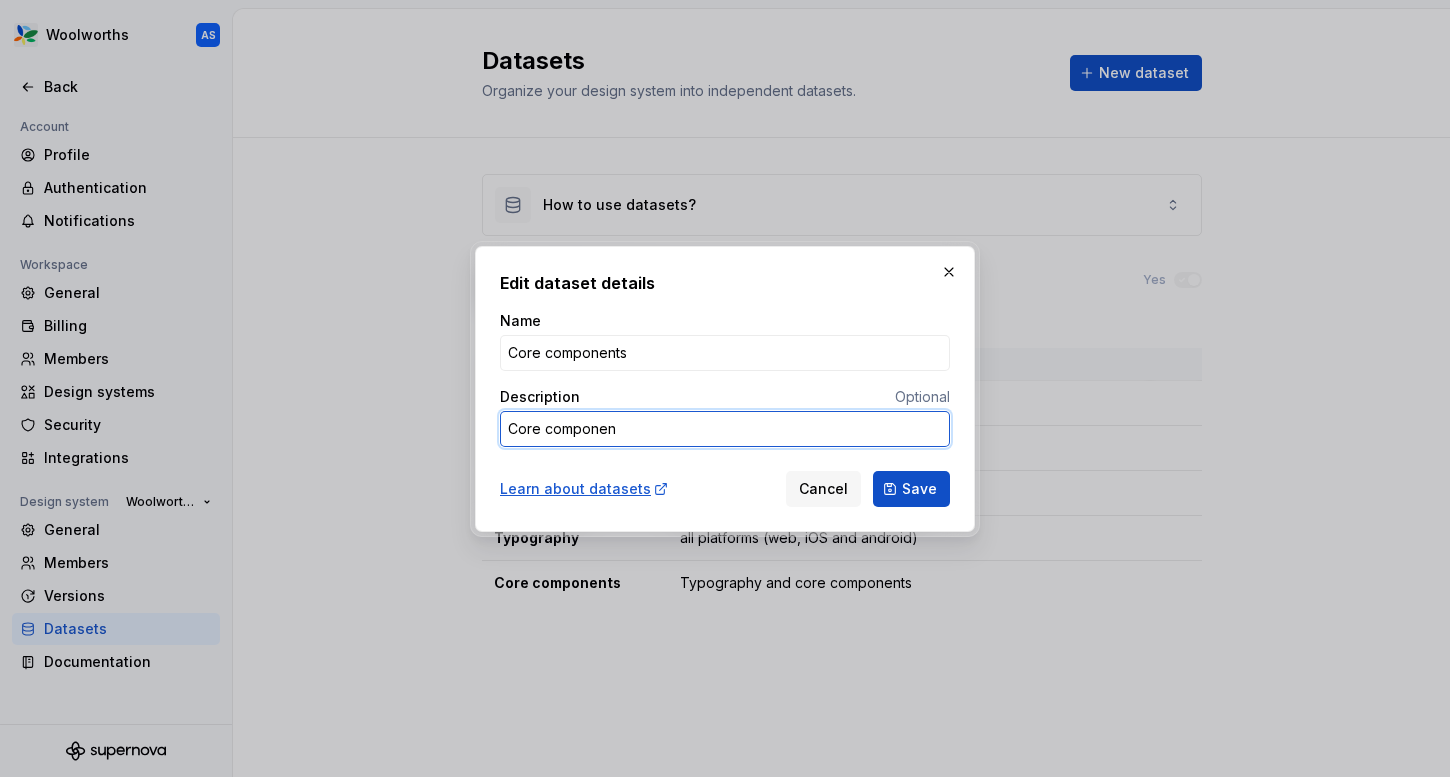 type on "*" 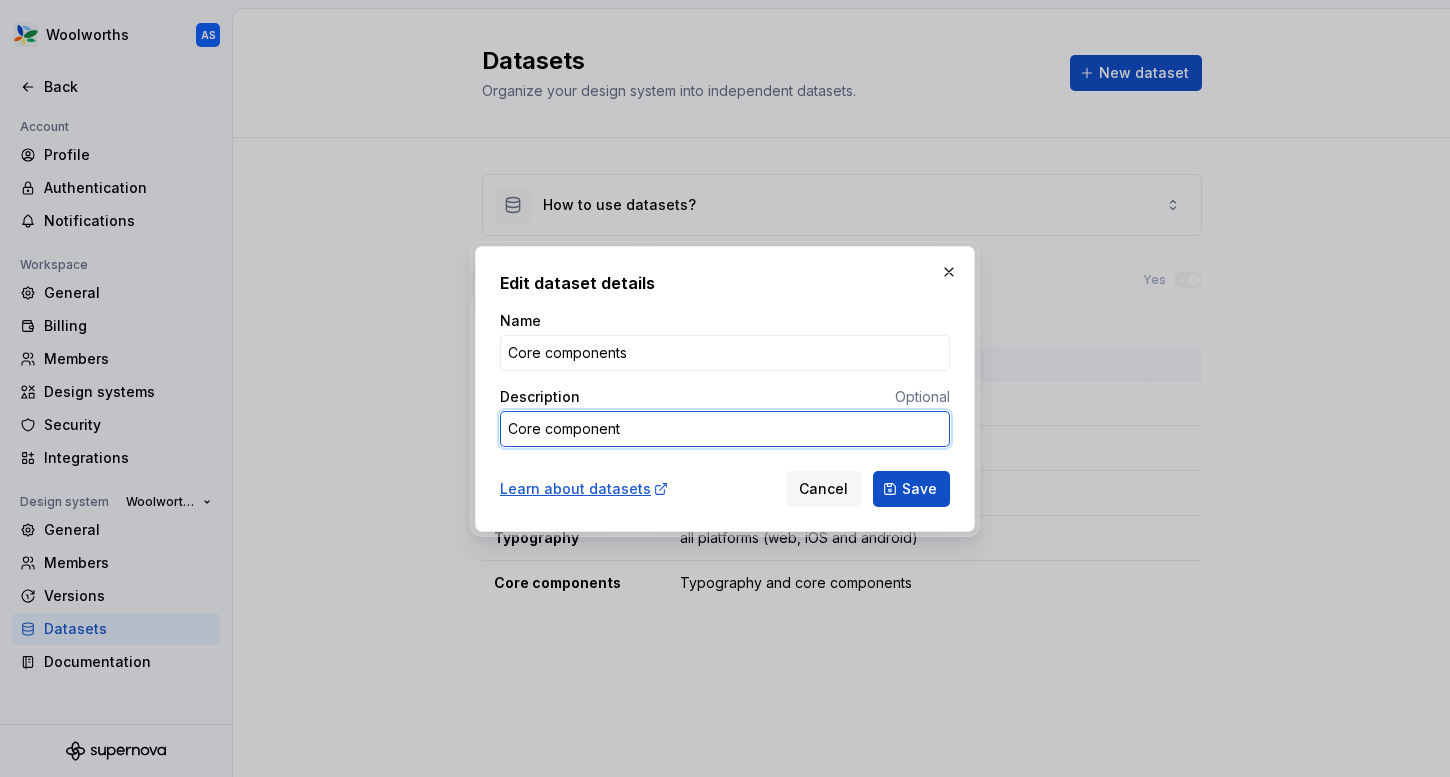 type on "*" 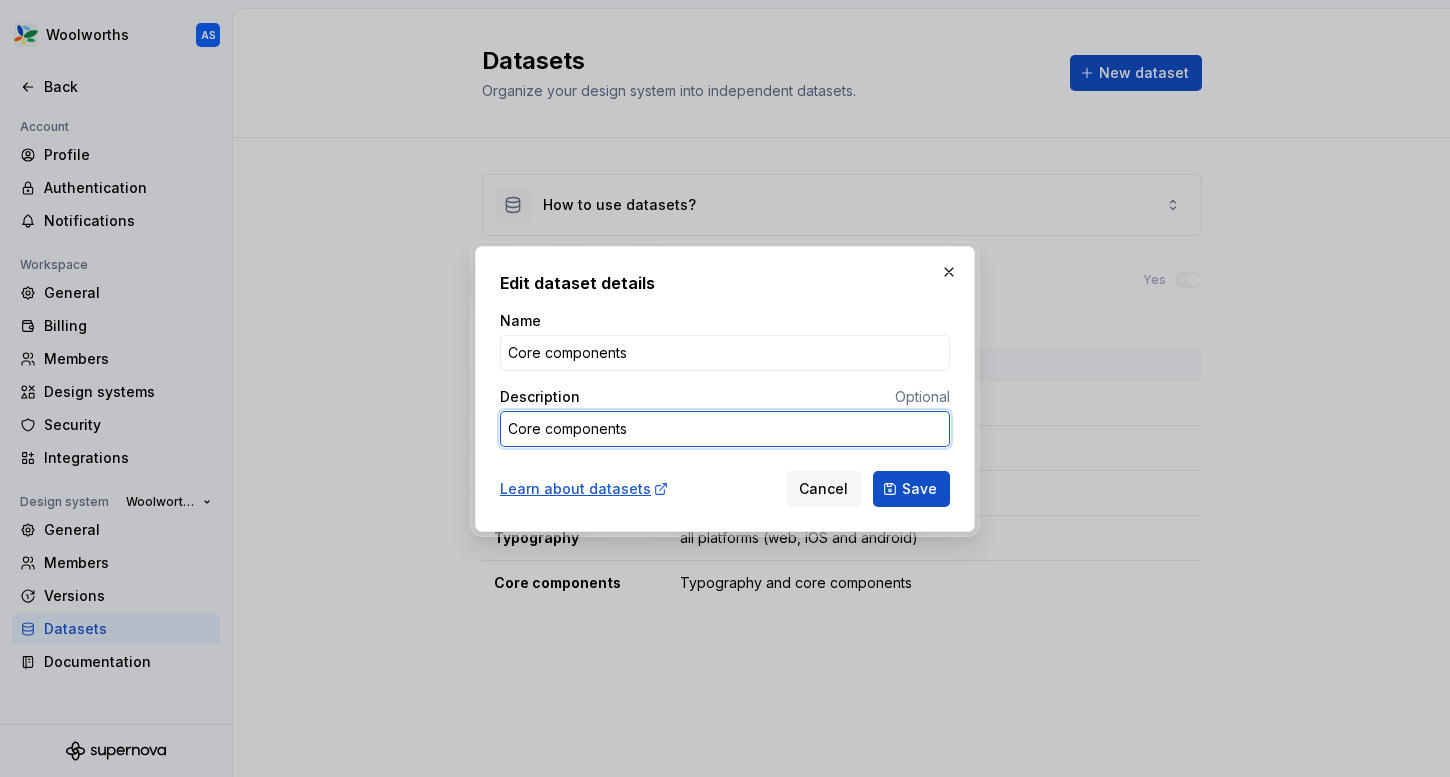 type on "*" 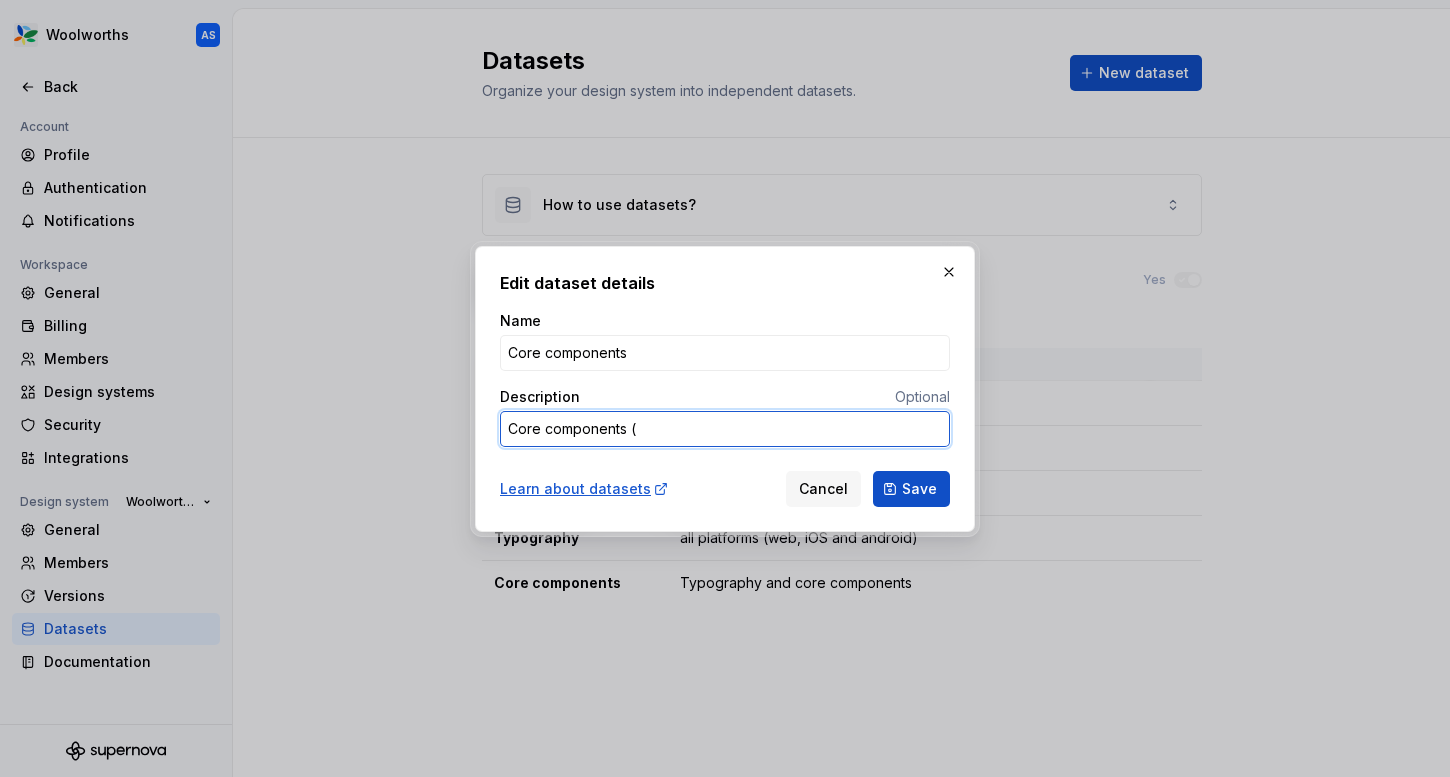 type on "*" 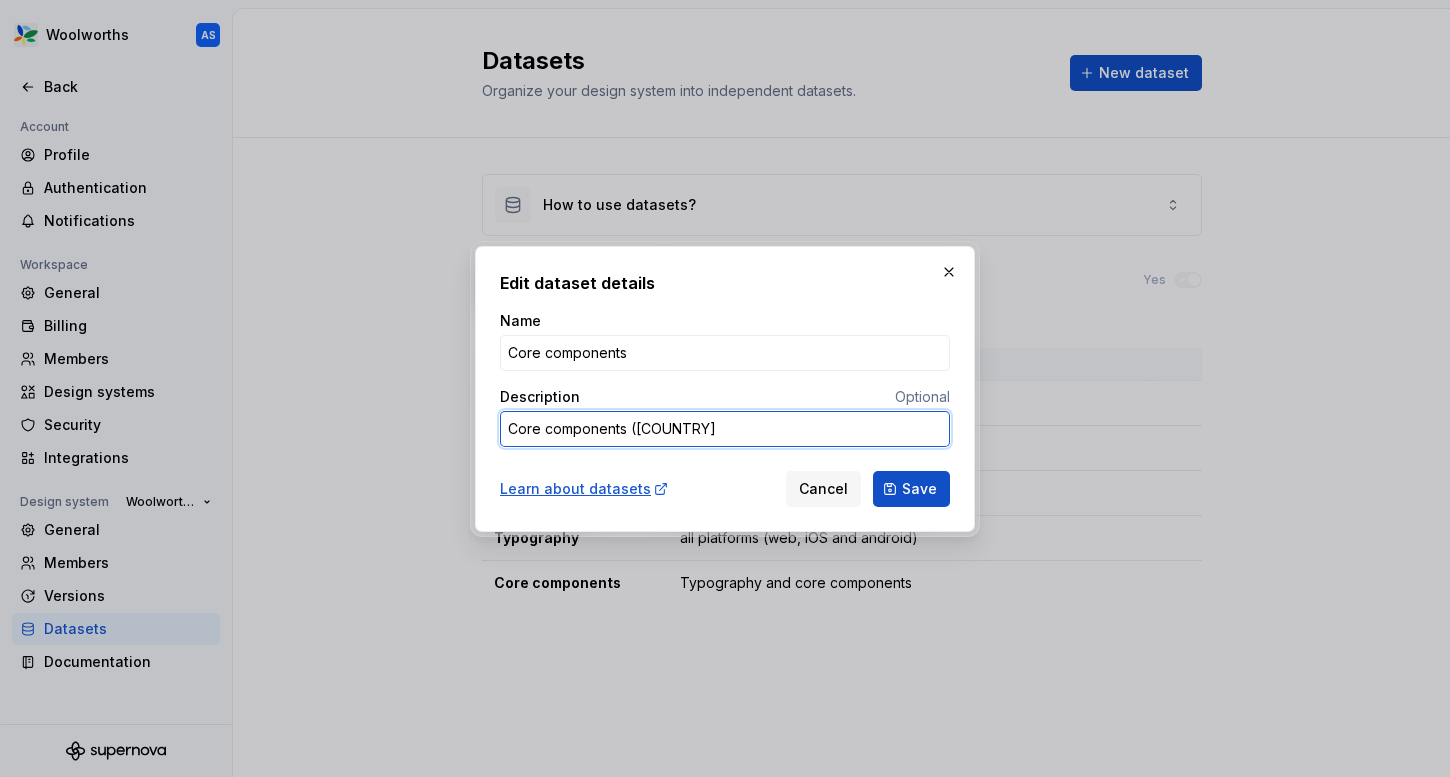 type on "*" 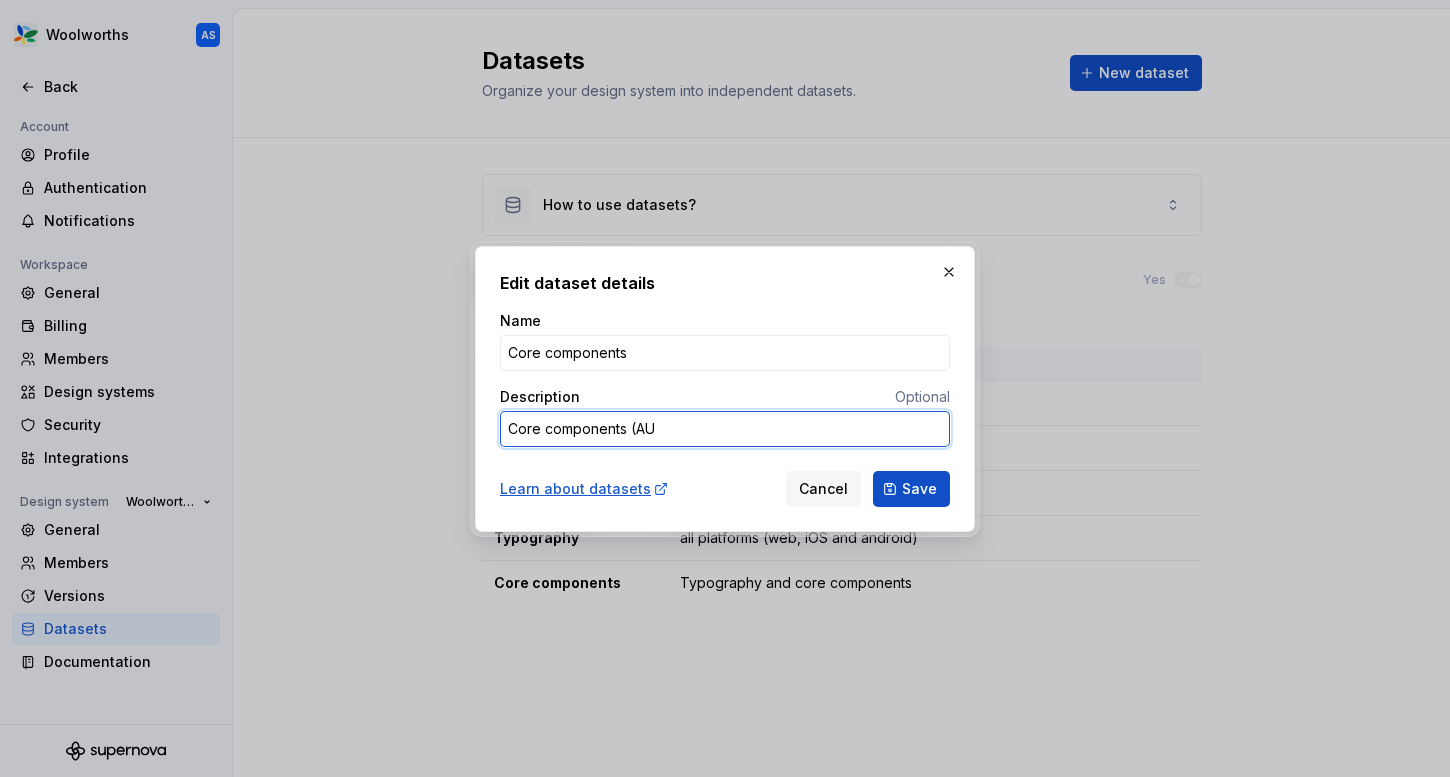 type on "*" 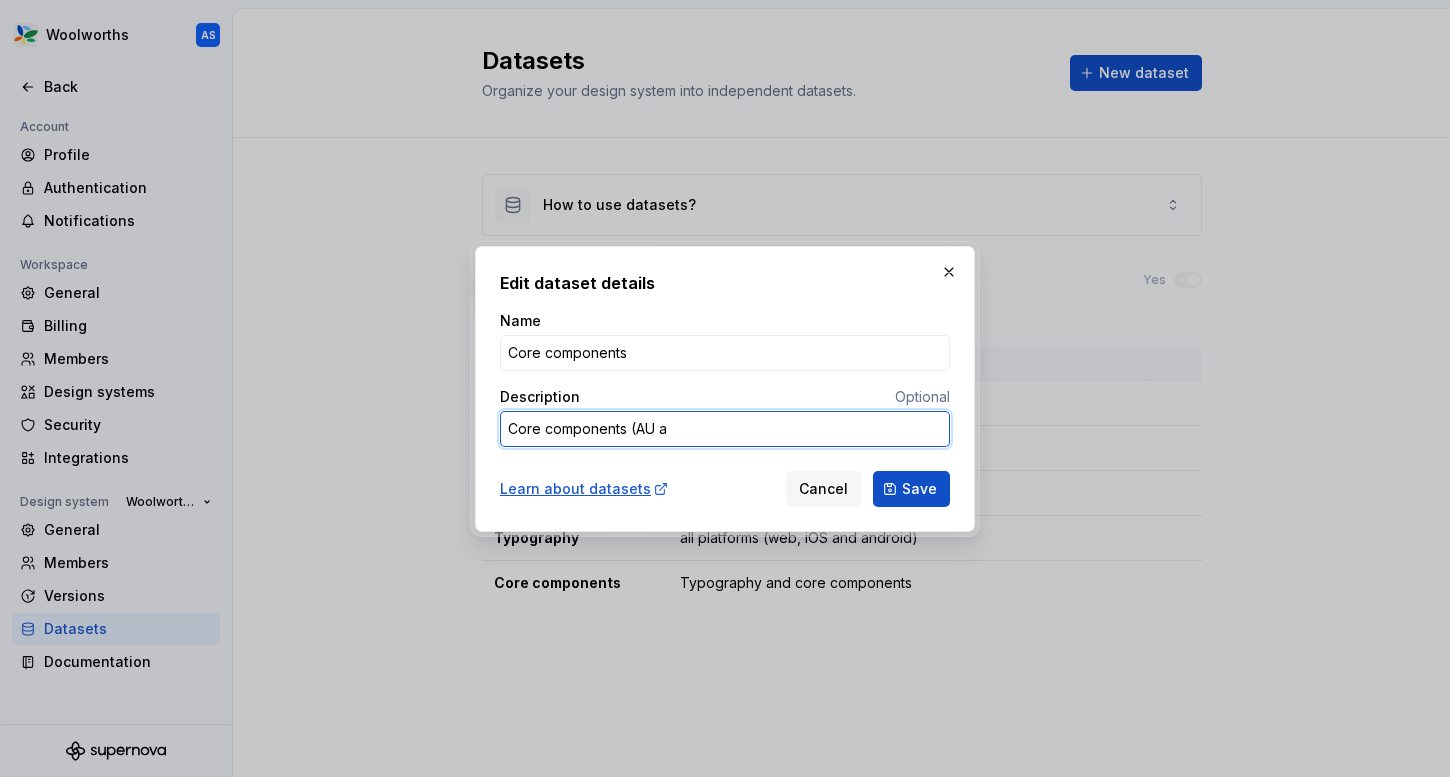 type on "*" 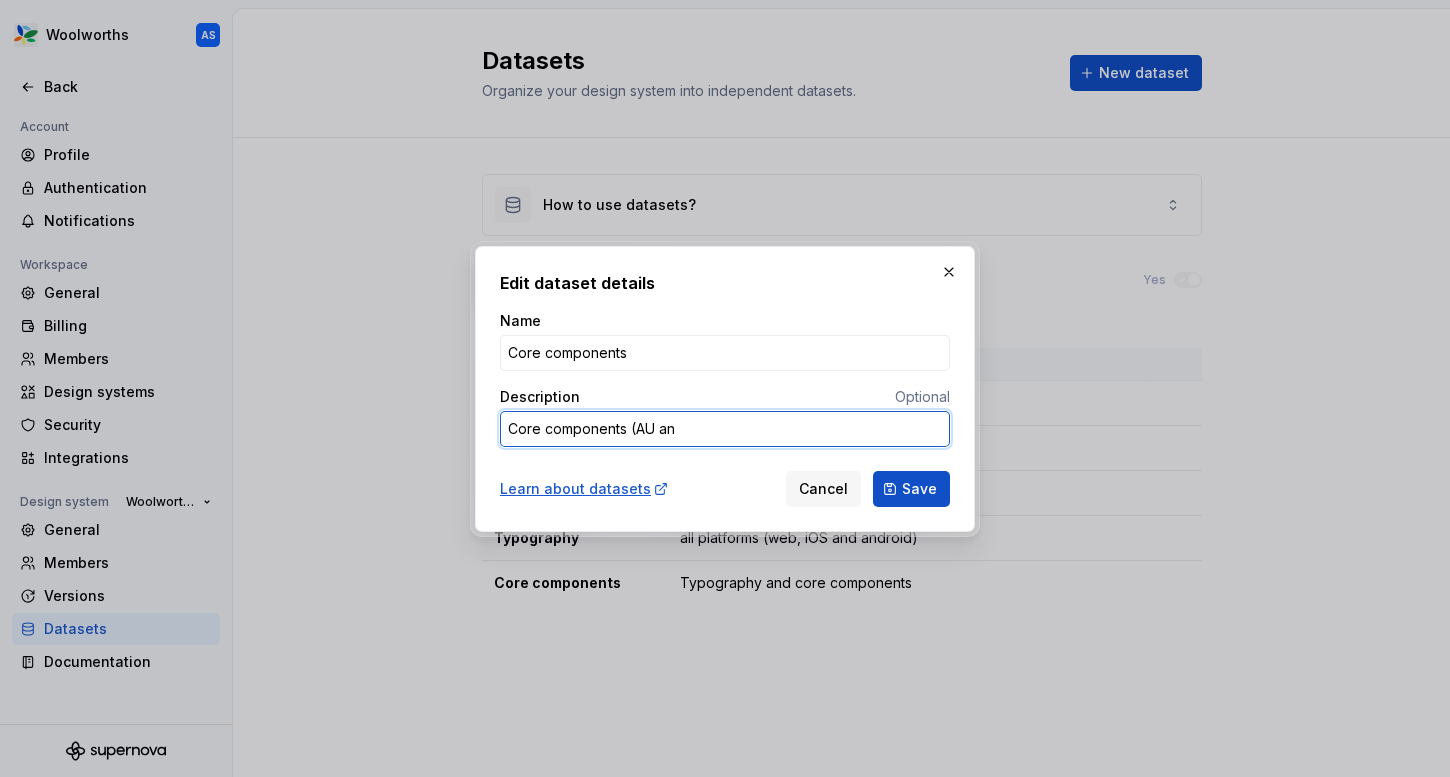 type on "*" 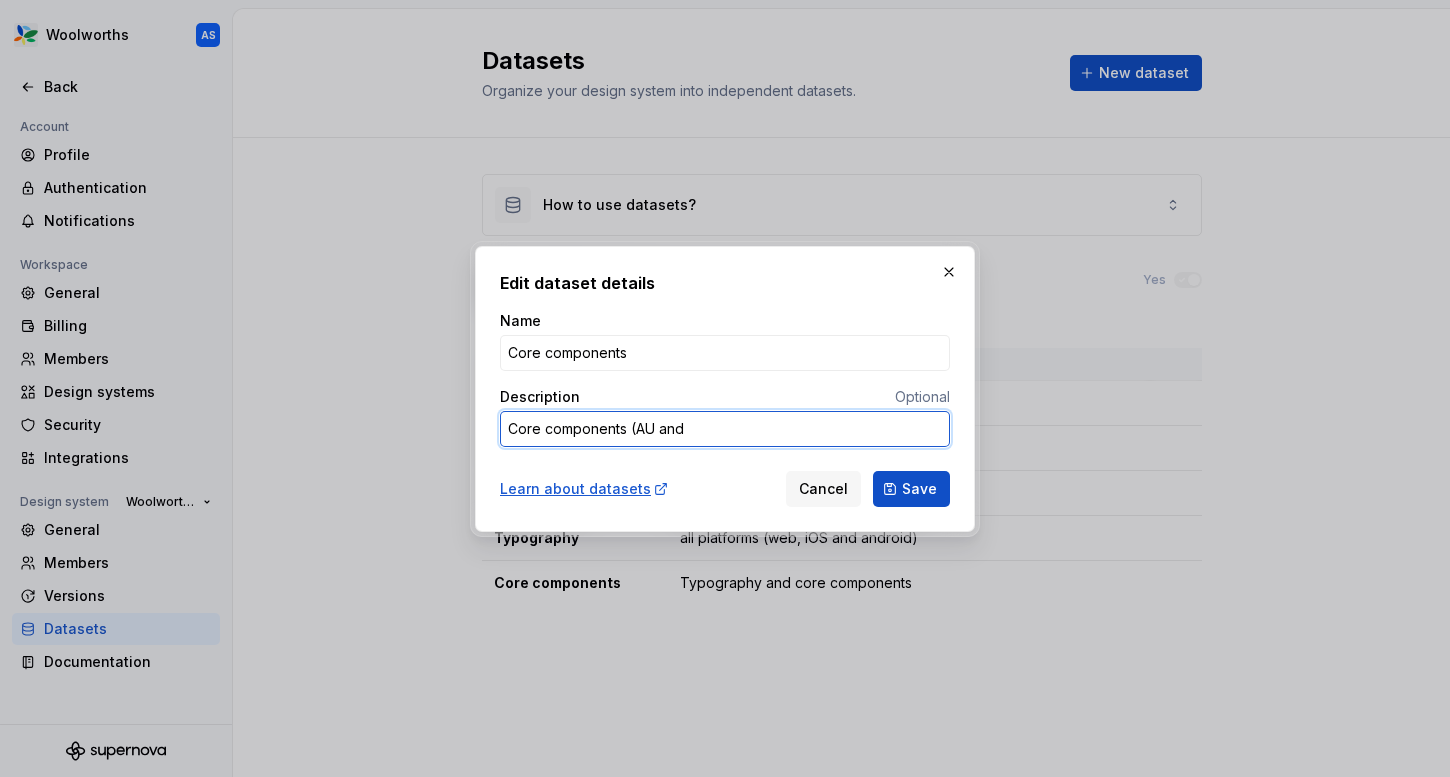 type on "*" 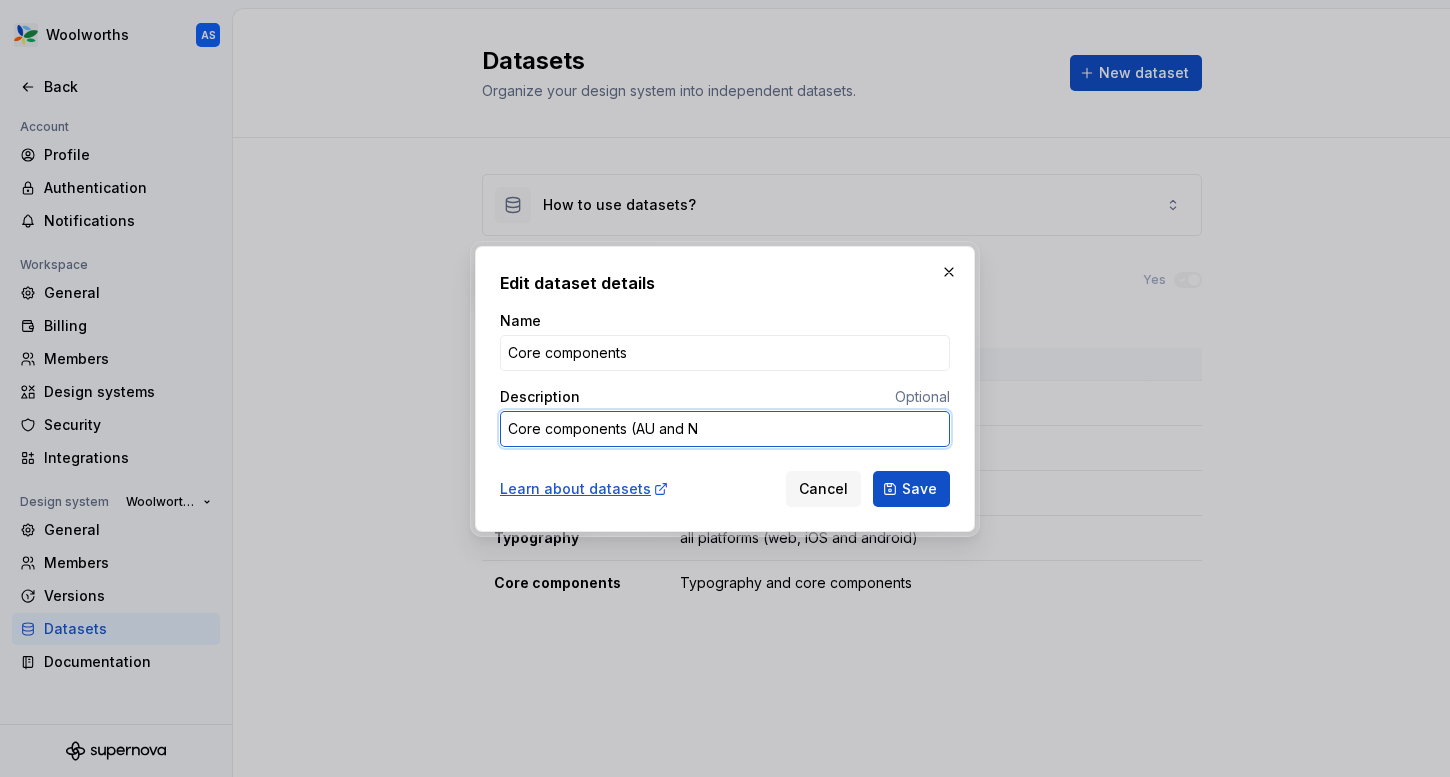 type on "*" 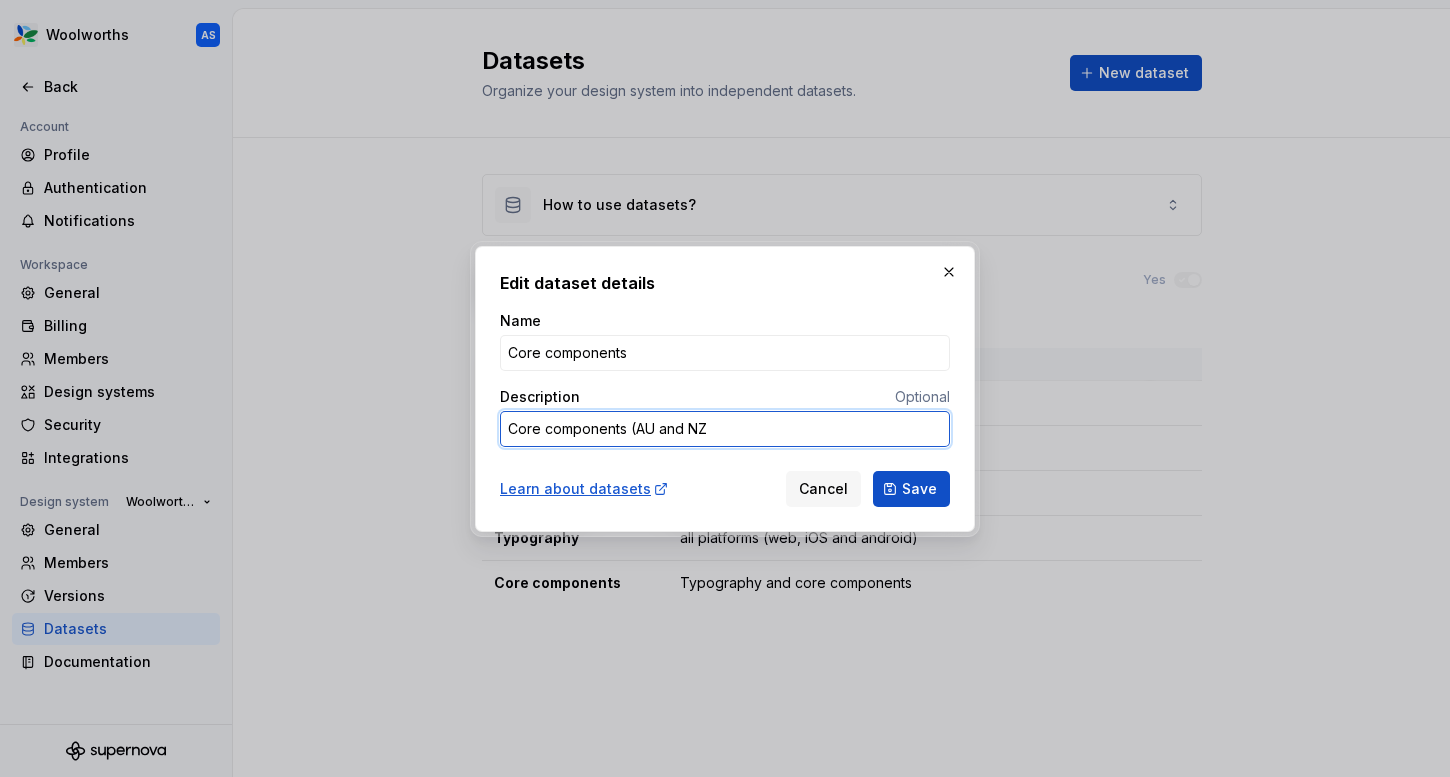 type on "*" 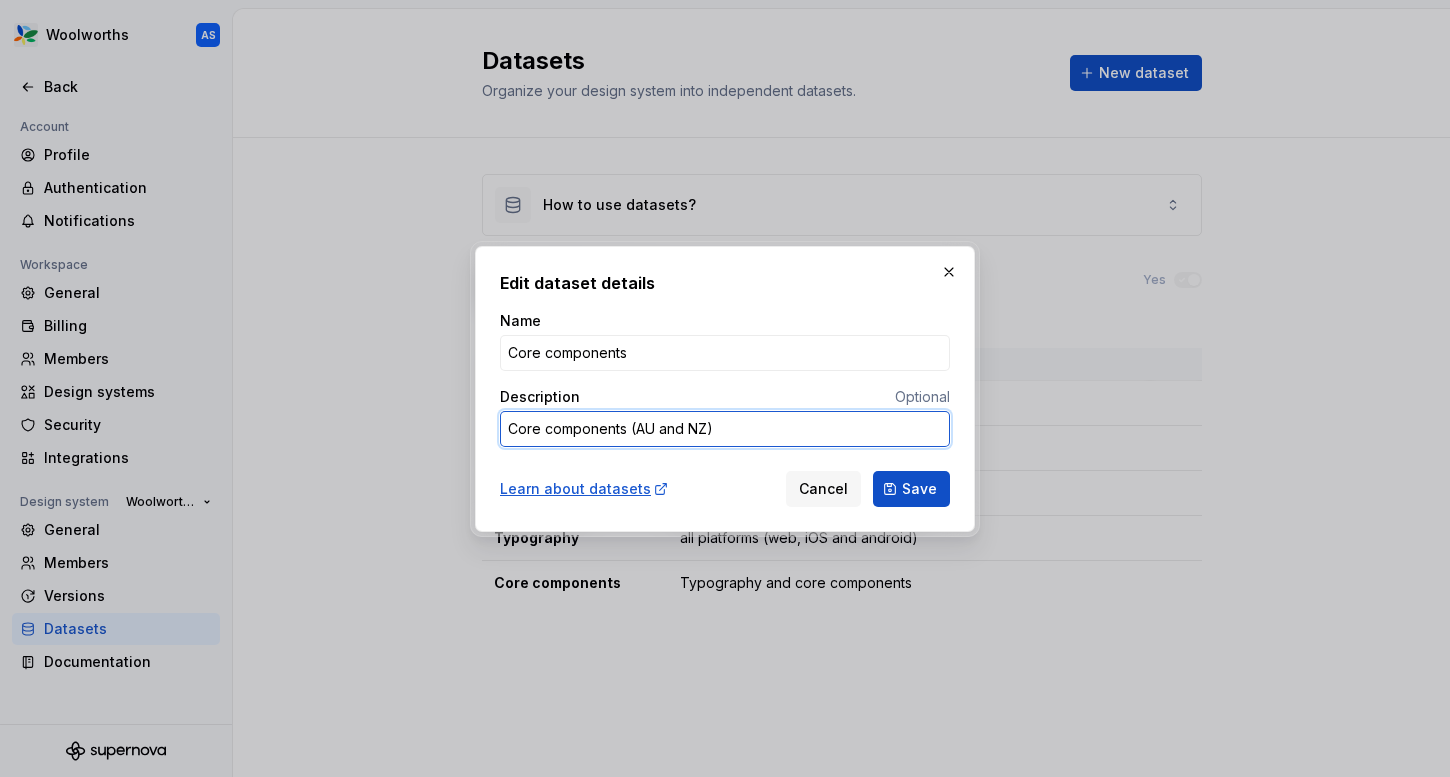 type on "*" 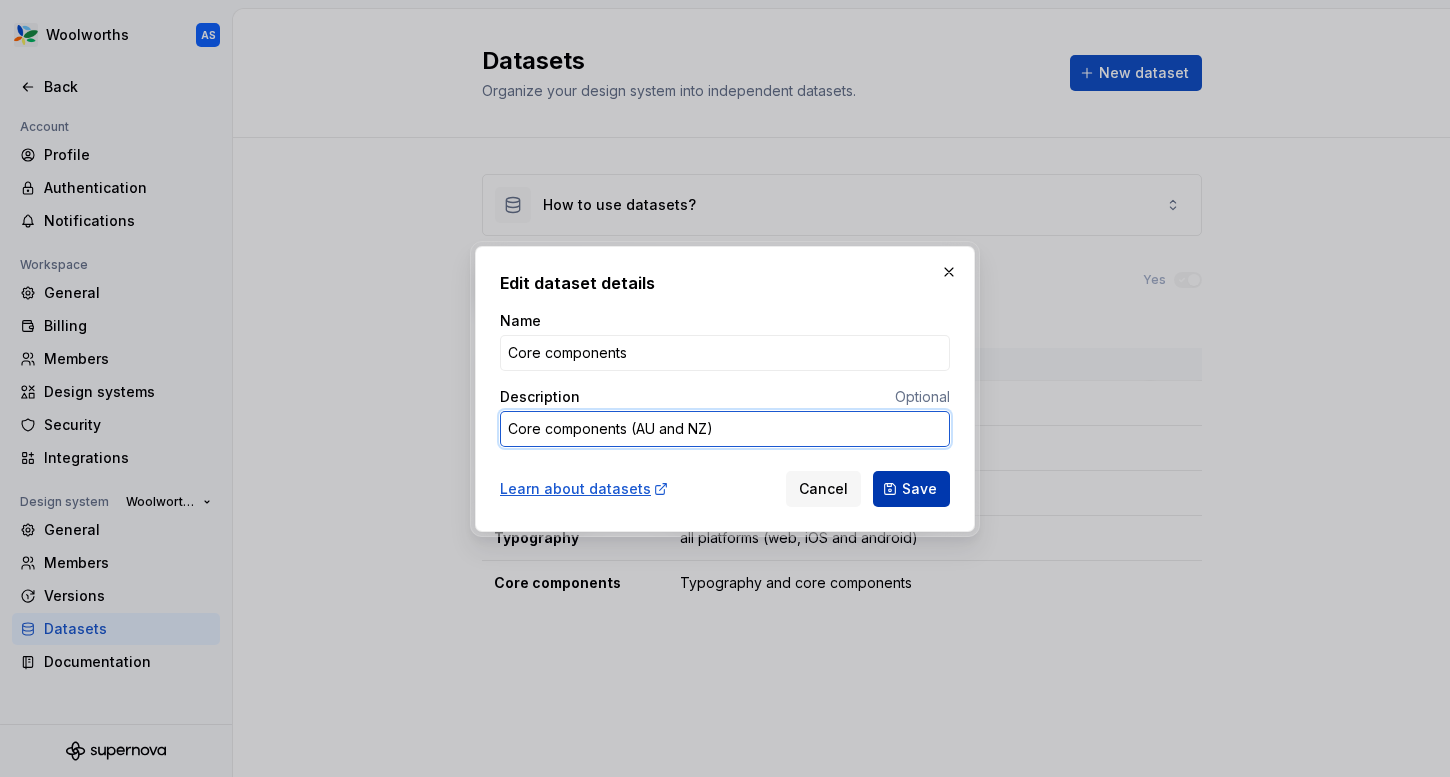 type on "Core components (AU and NZ)" 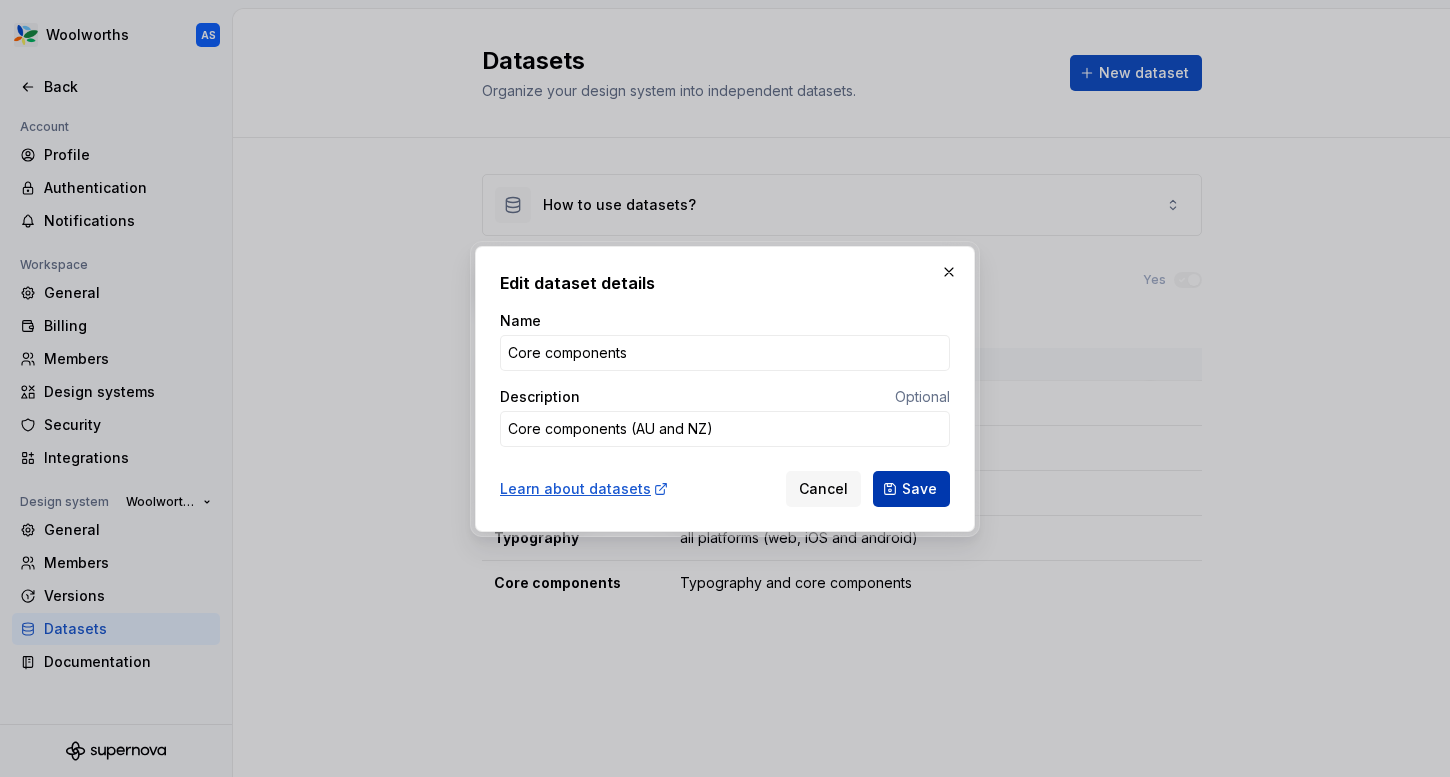 click on "Save" at bounding box center (919, 489) 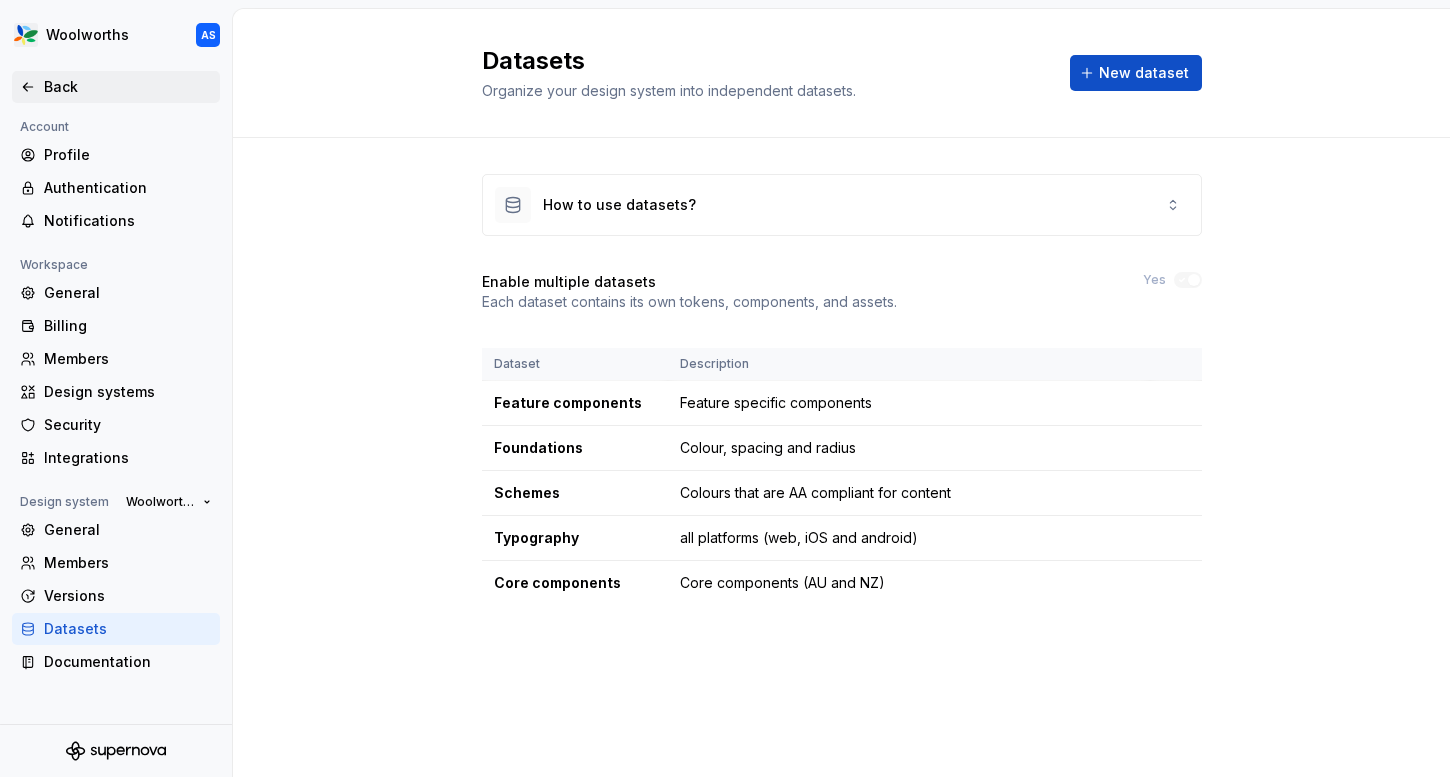 click 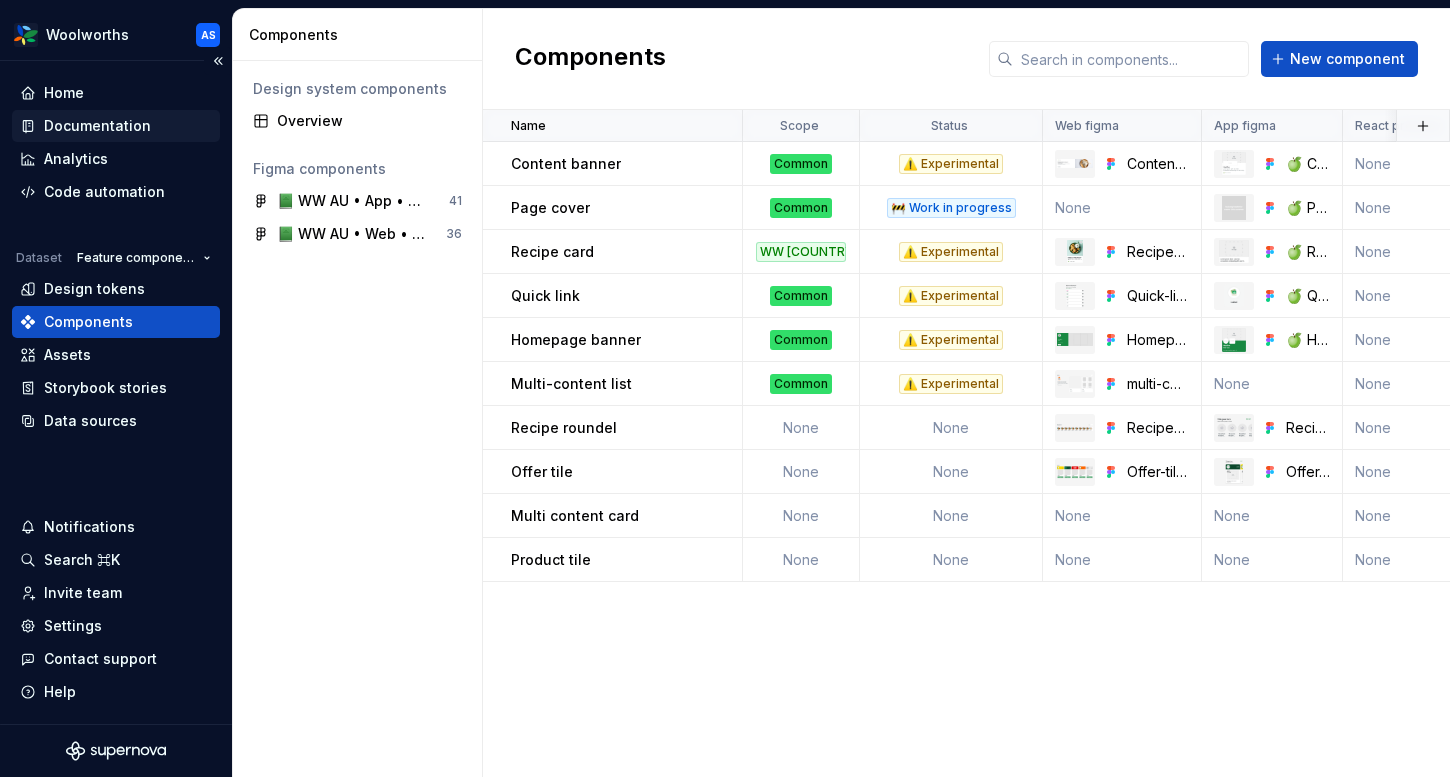 click on "Documentation" at bounding box center (97, 126) 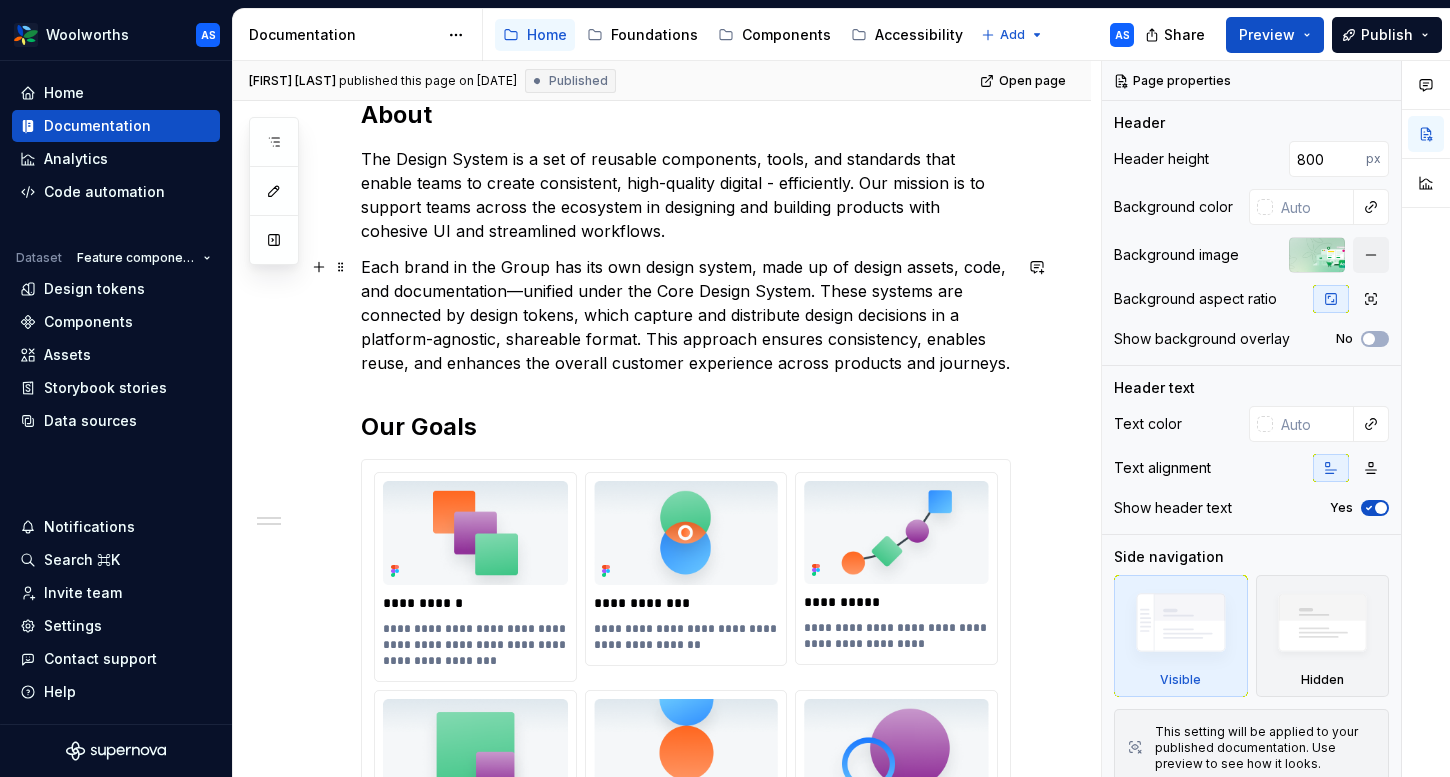 scroll, scrollTop: 0, scrollLeft: 0, axis: both 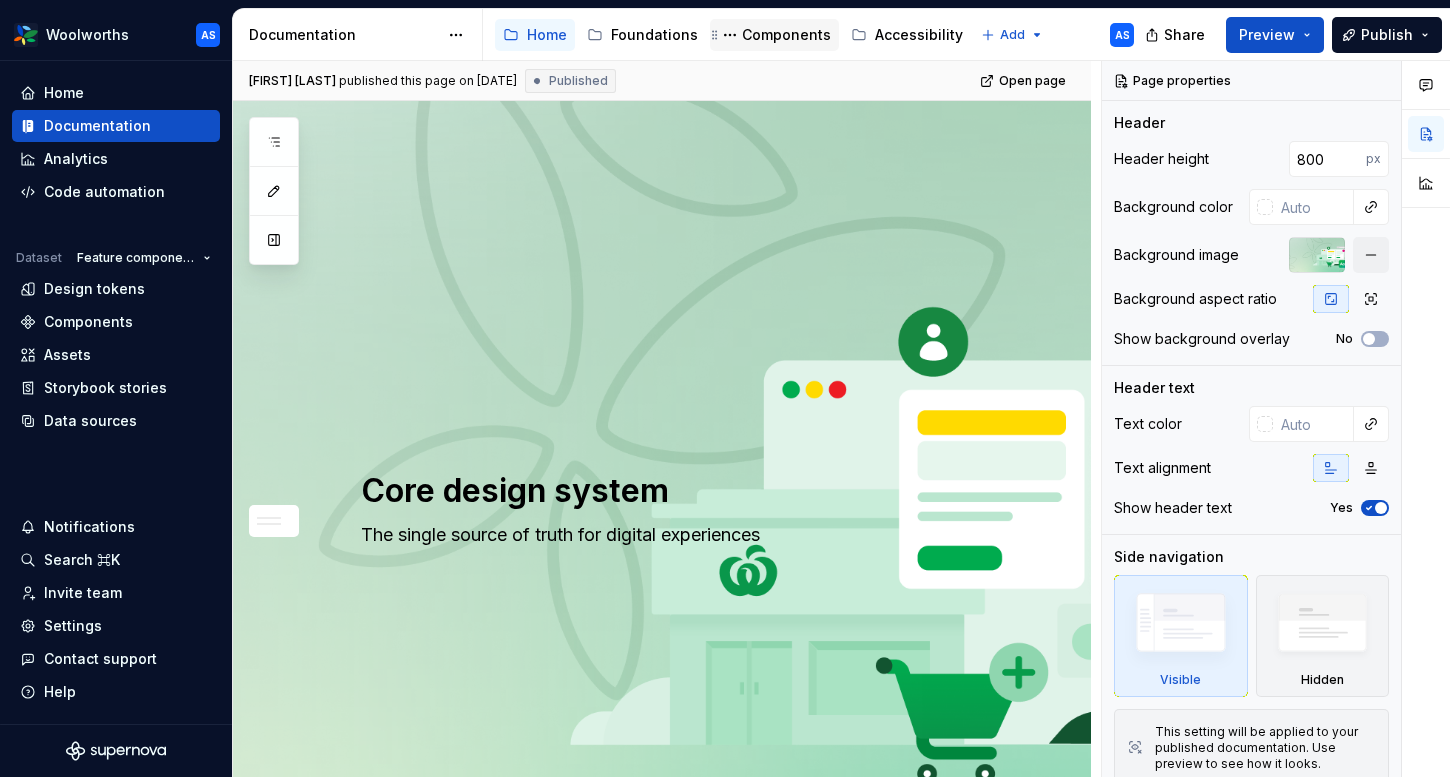 click on "Components" at bounding box center (786, 35) 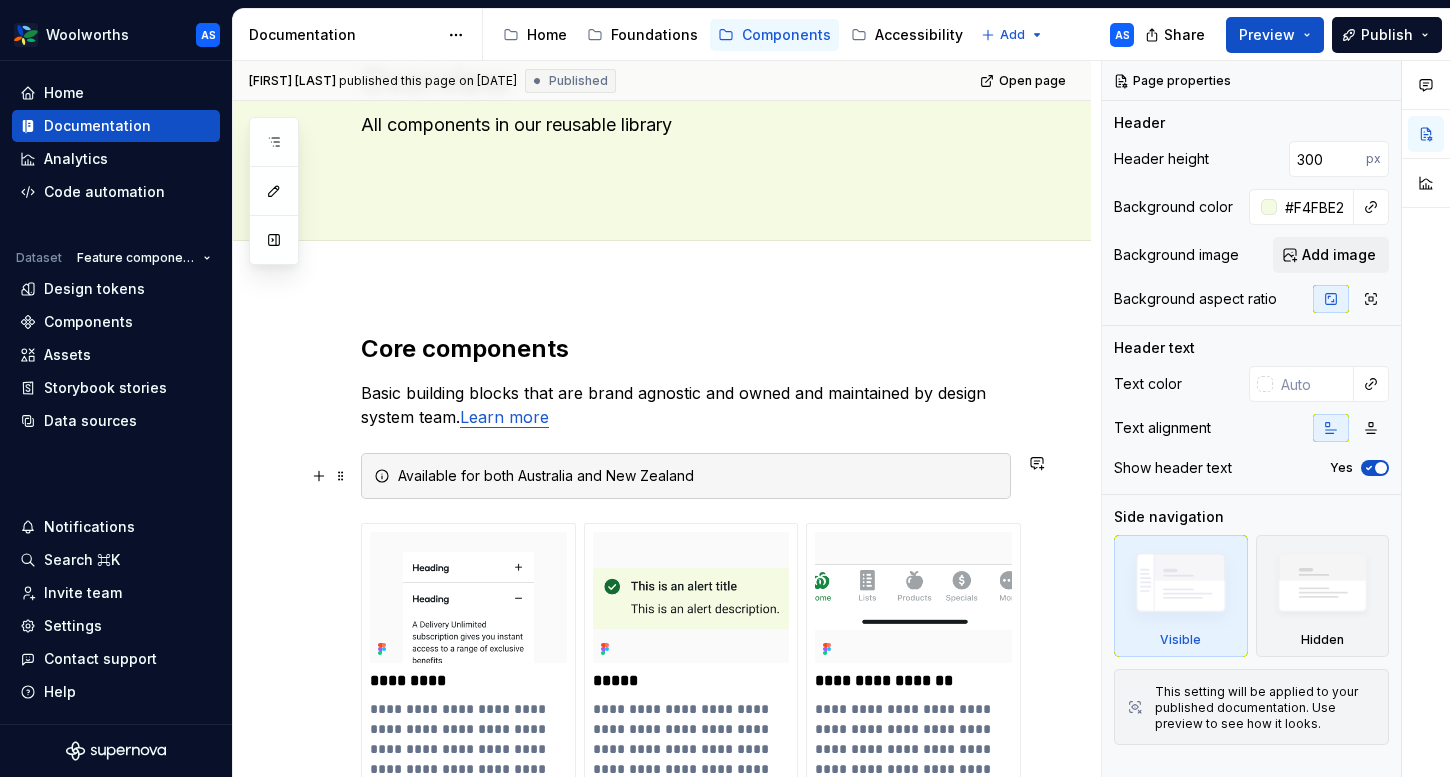 scroll, scrollTop: 231, scrollLeft: 0, axis: vertical 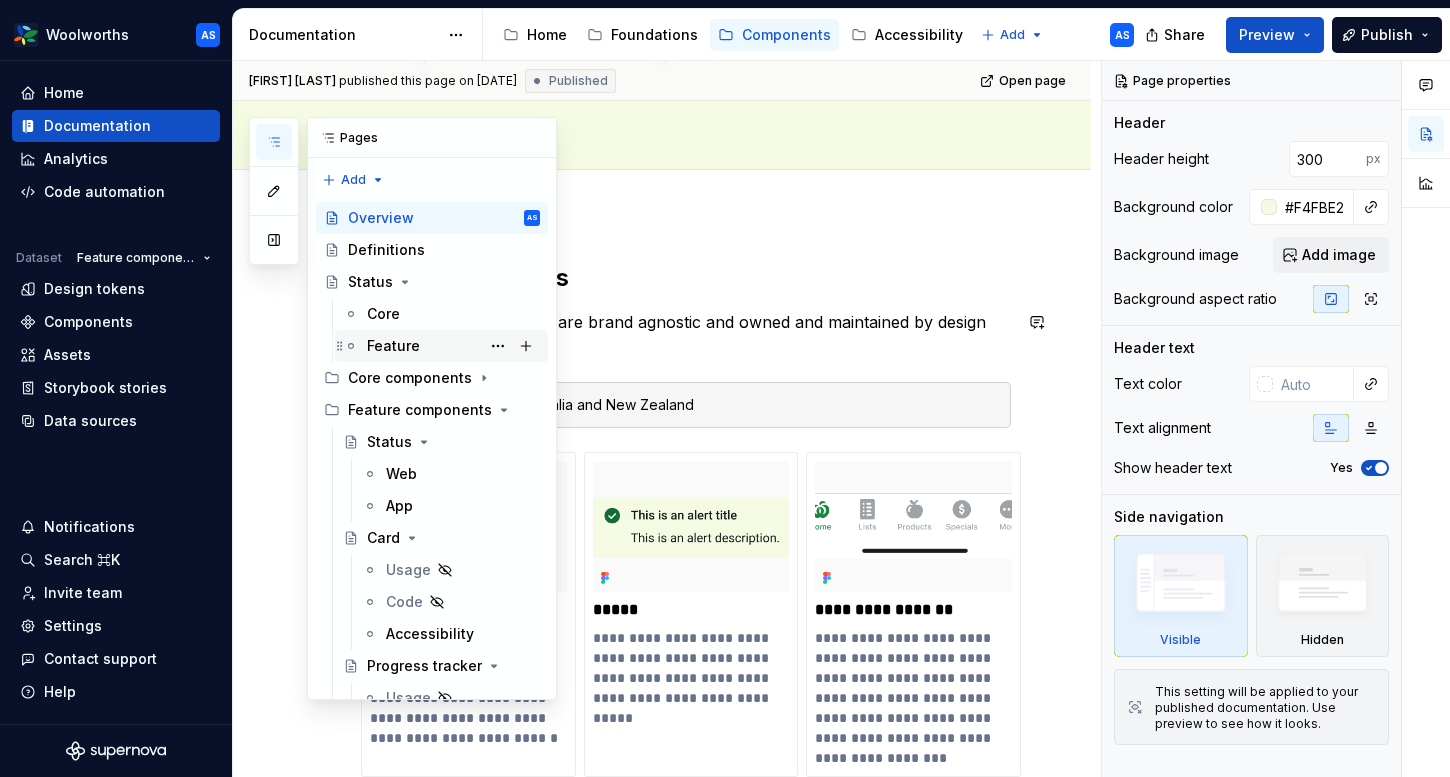 click on "Feature" at bounding box center (453, 346) 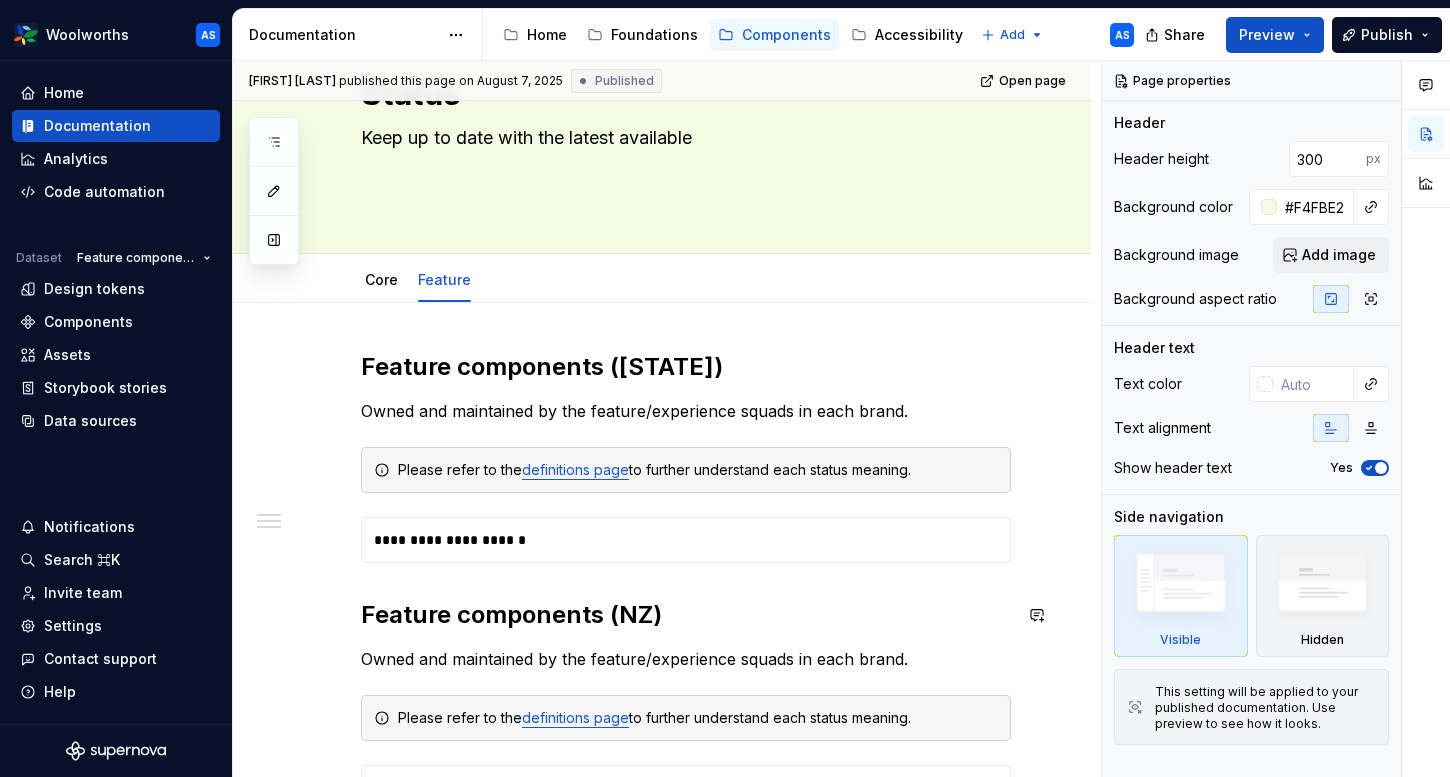 scroll, scrollTop: 353, scrollLeft: 0, axis: vertical 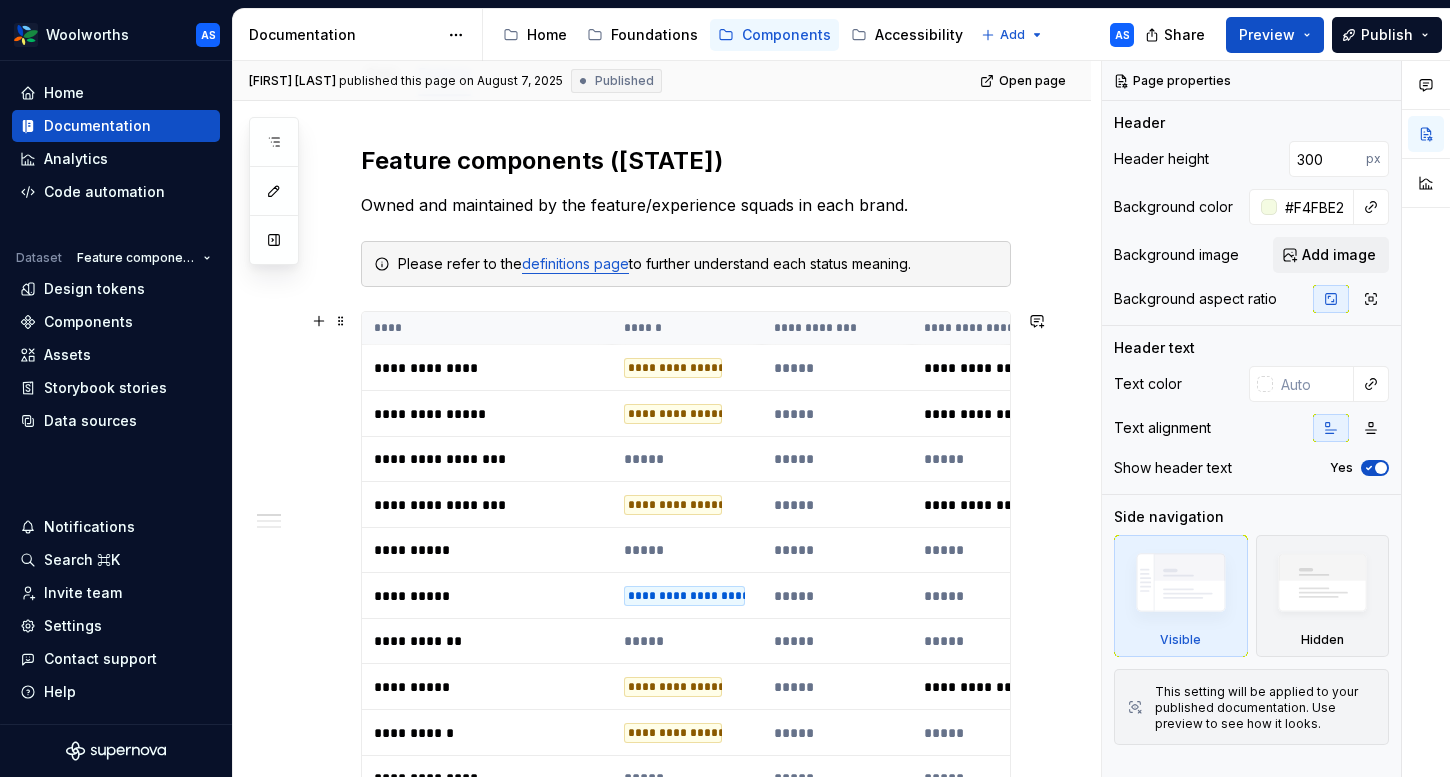 click on "******" at bounding box center [687, 328] 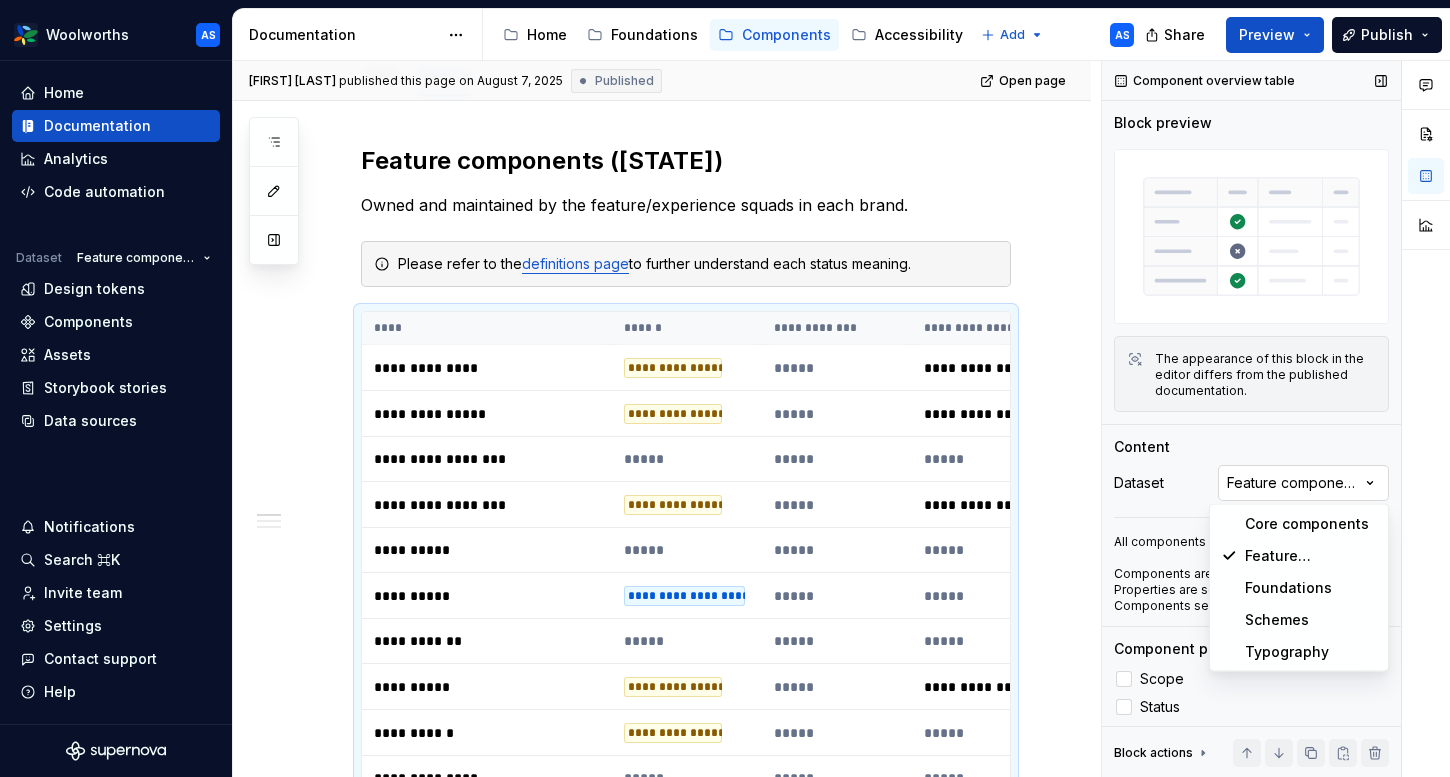 click on "Comments Open comments No comments yet Select ‘Comment’ from the block context menu to add one. Component overview table Block preview The appearance of this block in the editor differs from the published documentation. Content Dataset Feature components All components will be included in the block. Components are sorted alphabetically. Properties are sorted by the order from Components section. Component properties Scope Status Web figma App figma React preview Raise a request AEM preview Usage guidelines Show last updated column Yes Block actions Move up Move down Duplicate Copy (⌘C) Cut (⌘X) Delete" at bounding box center [1276, 419] 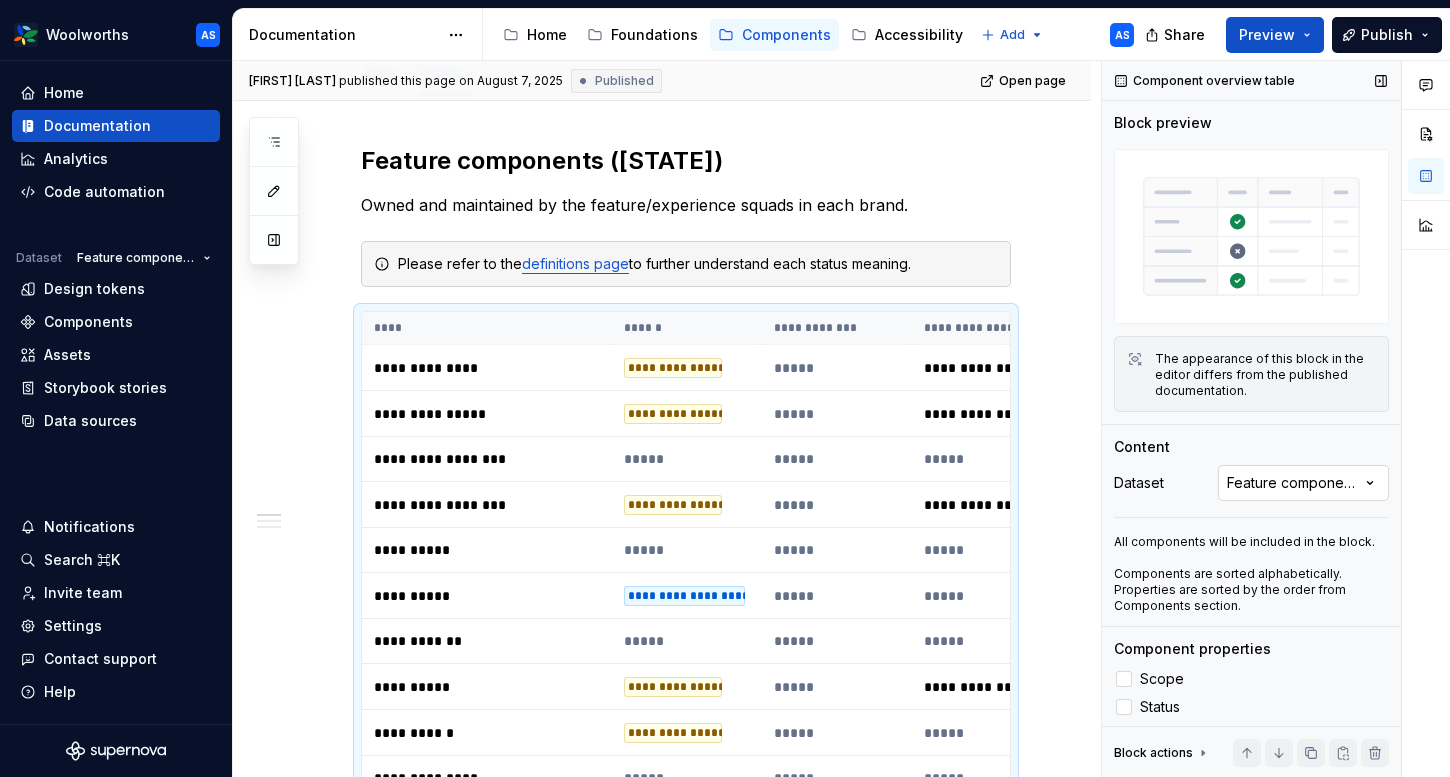 click on "Comments Open comments No comments yet Select ‘Comment’ from the block context menu to add one. Component overview table Block preview The appearance of this block in the editor differs from the published documentation. Content Dataset Feature components All components will be included in the block. Components are sorted alphabetically. Properties are sorted by the order from Components section. Component properties Scope Status Web figma App figma React preview Raise a request AEM preview Usage guidelines Show last updated column Yes Block actions Move up Move down Duplicate Copy (⌘C) Cut (⌘X) Delete" at bounding box center [1276, 419] 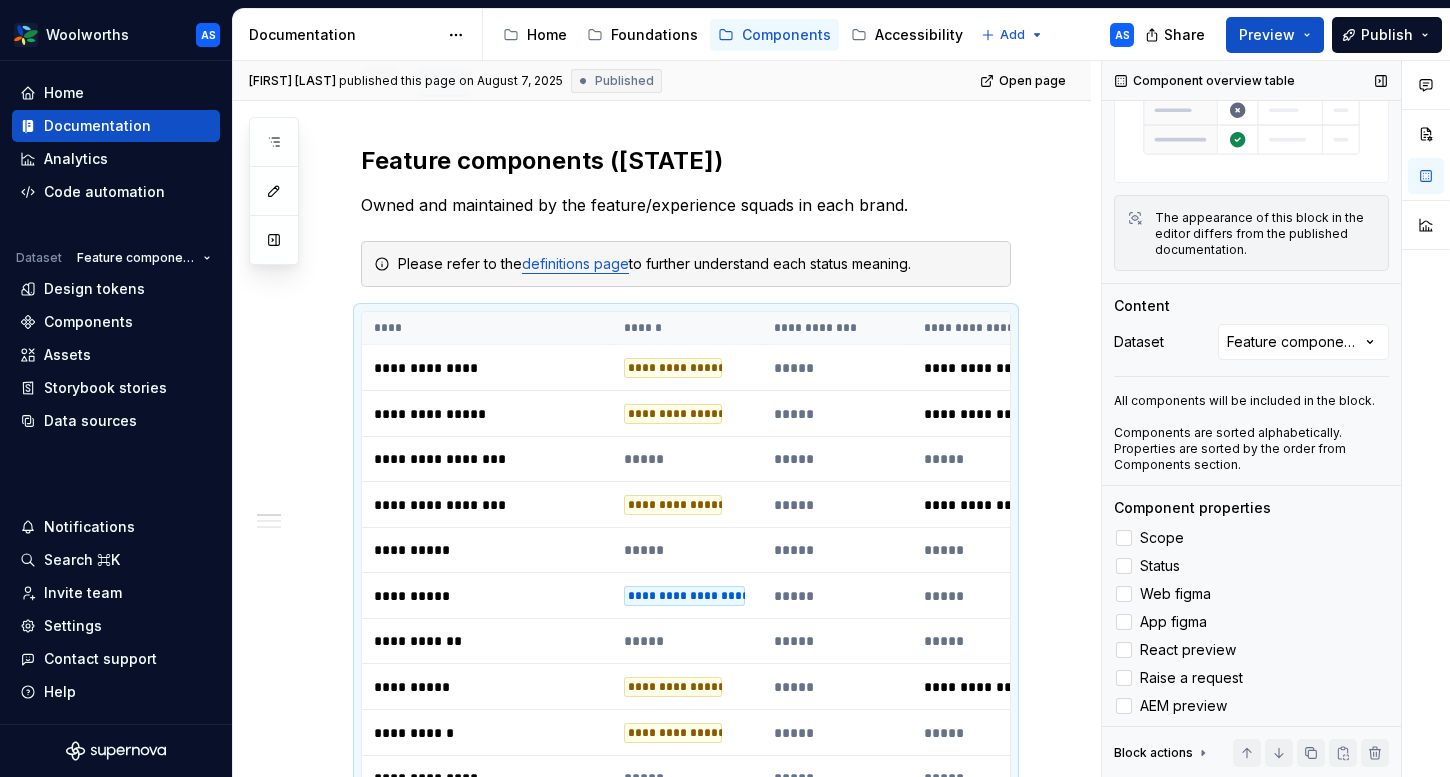 scroll, scrollTop: 226, scrollLeft: 0, axis: vertical 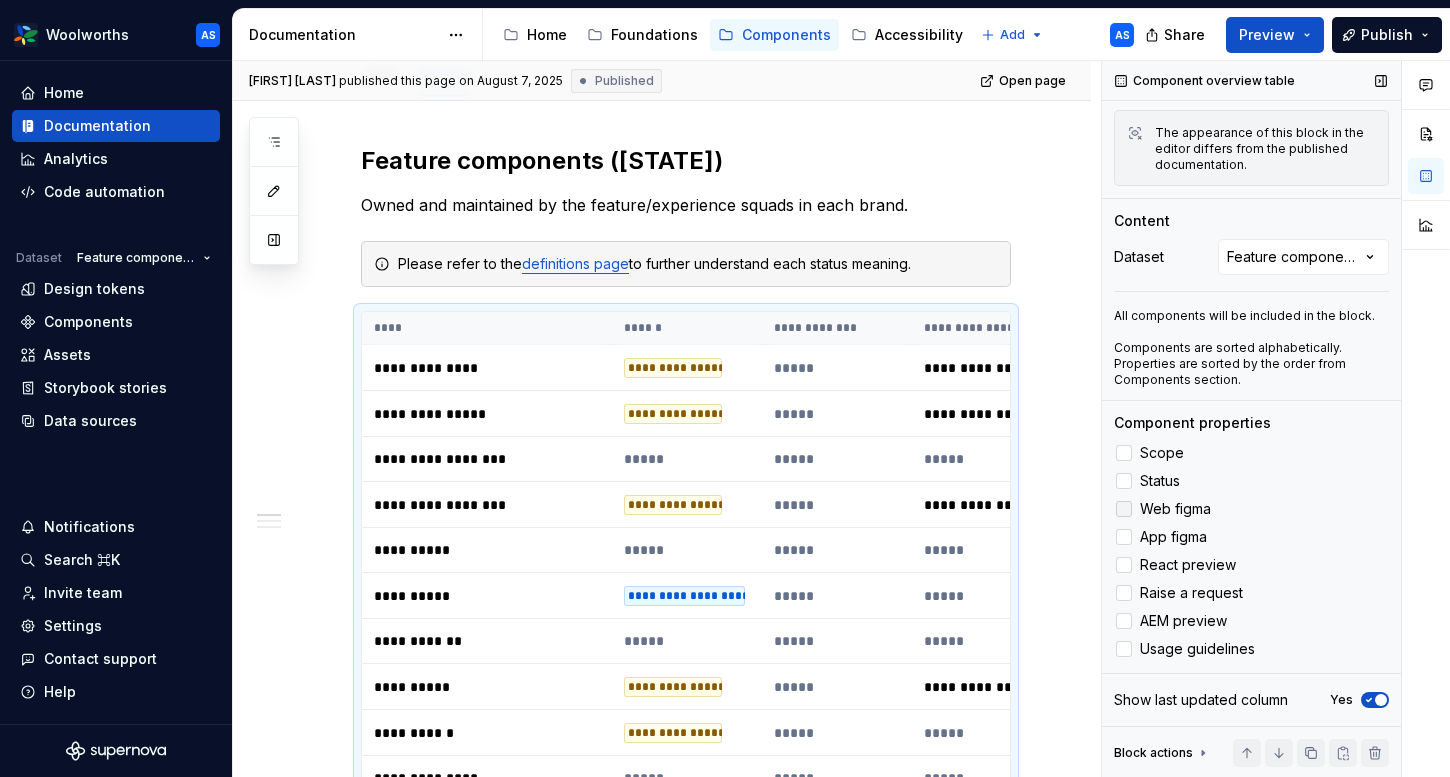 click at bounding box center [1124, 509] 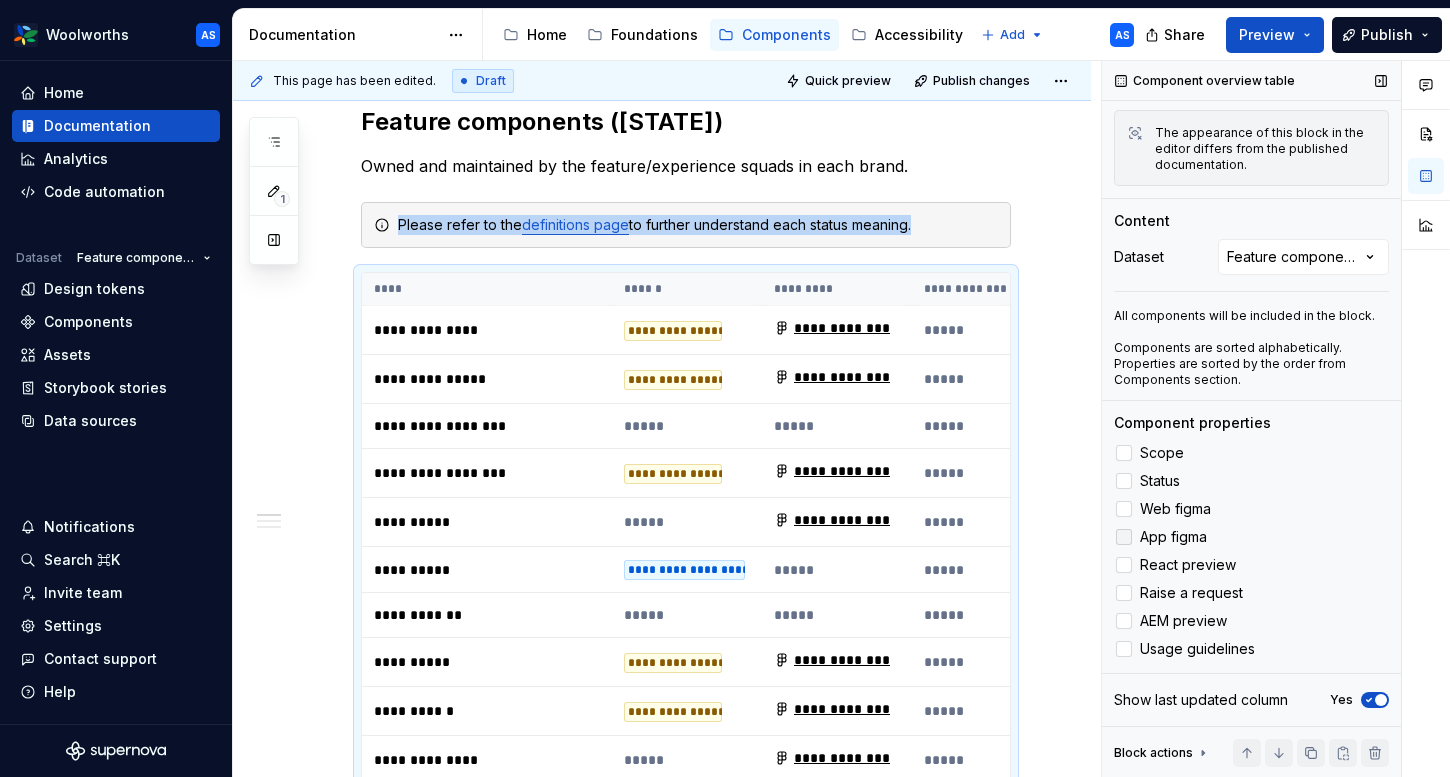 click at bounding box center (1124, 537) 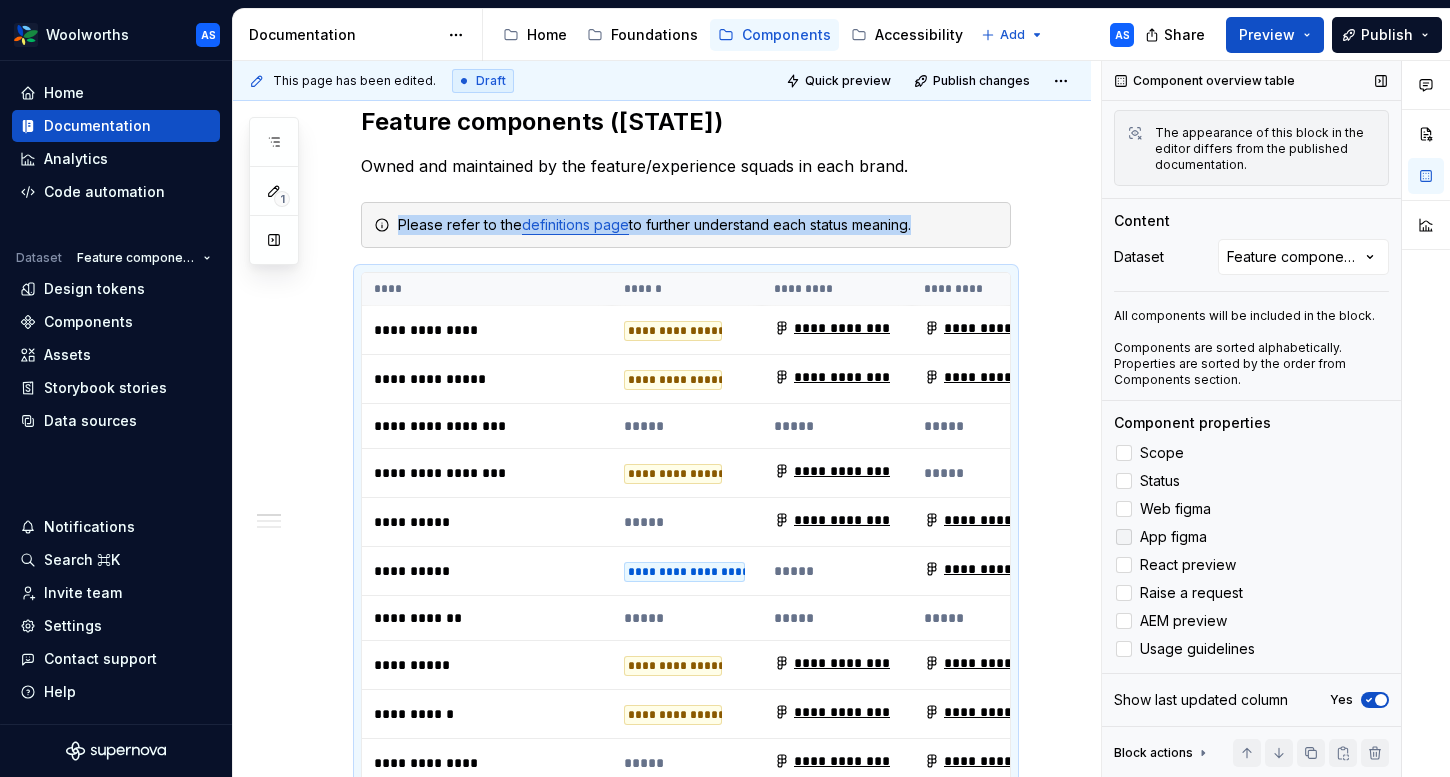scroll, scrollTop: 394, scrollLeft: 0, axis: vertical 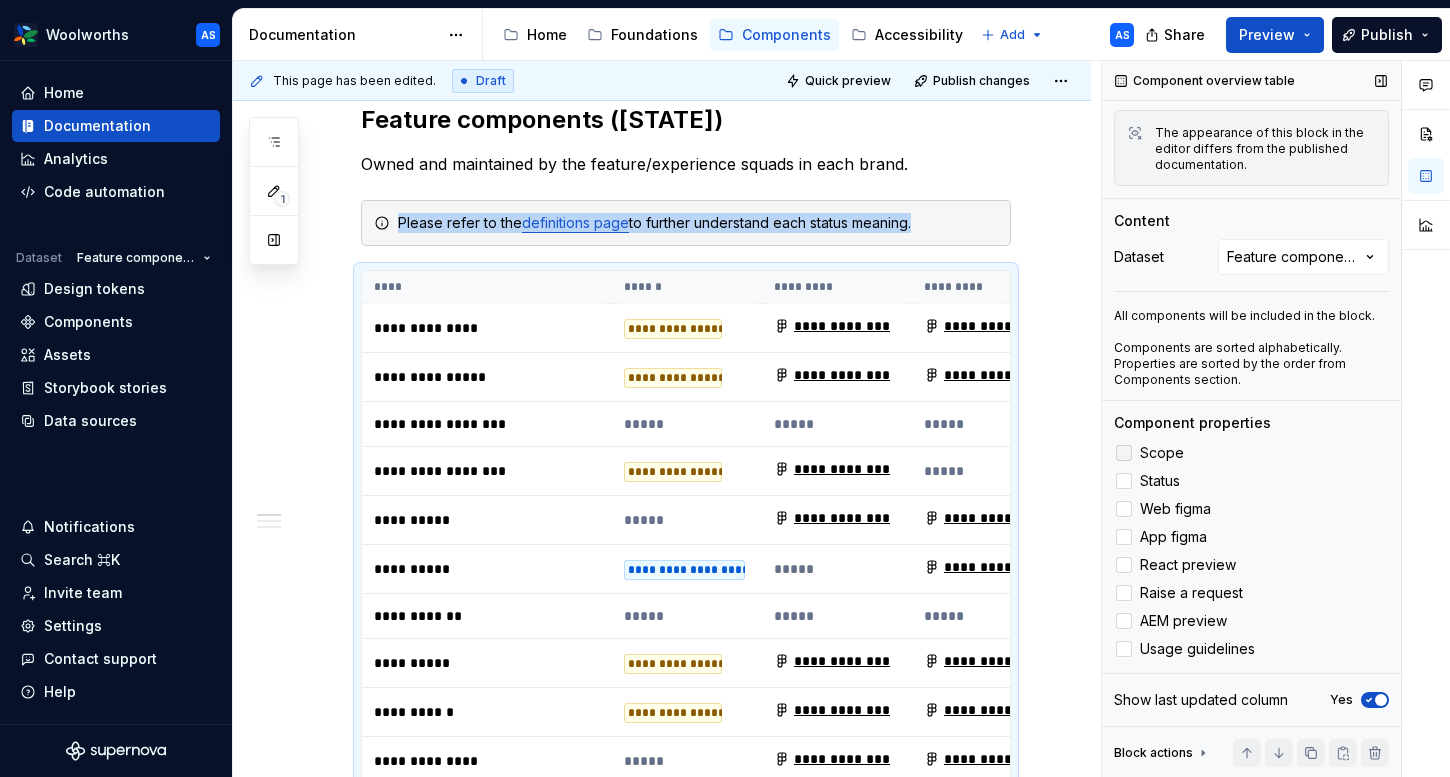 click at bounding box center [1124, 453] 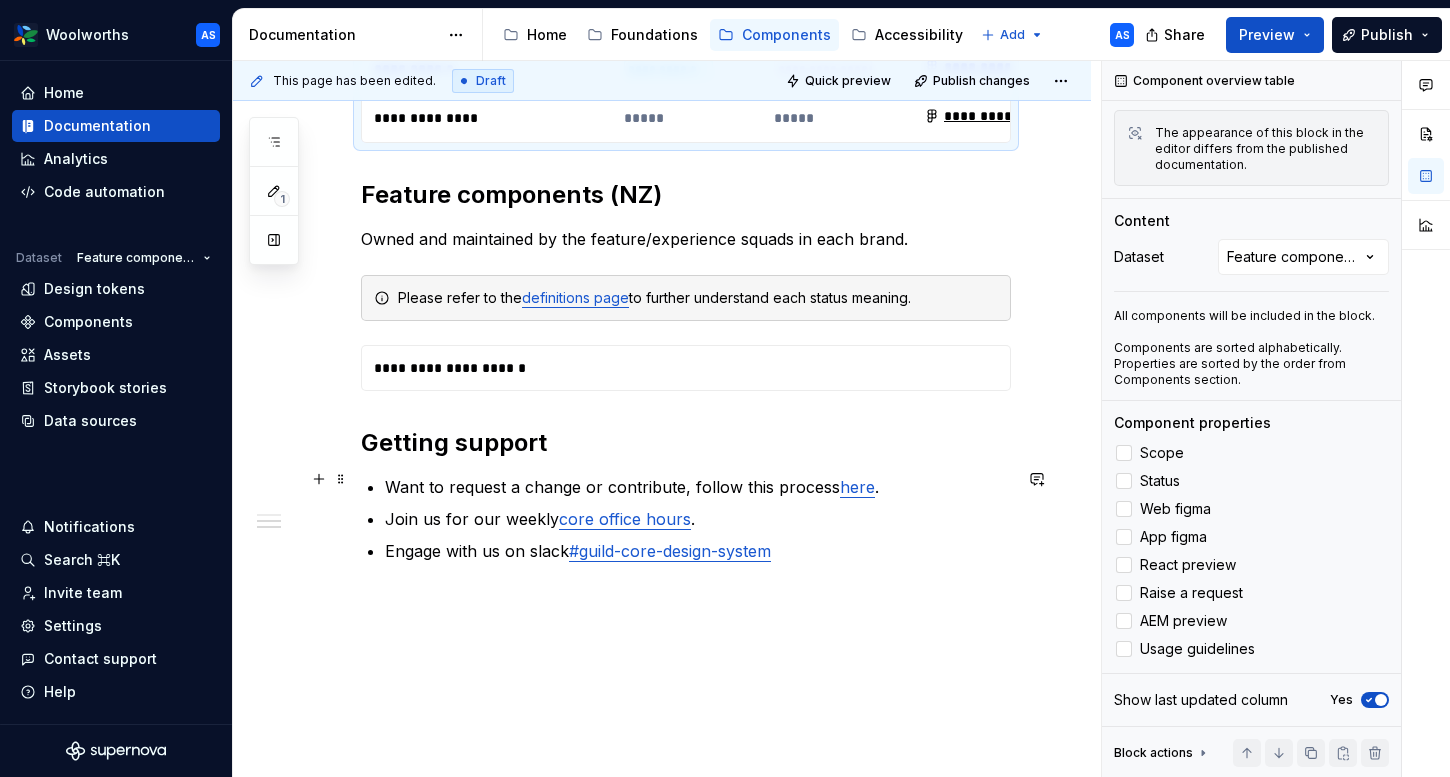 scroll, scrollTop: 776, scrollLeft: 0, axis: vertical 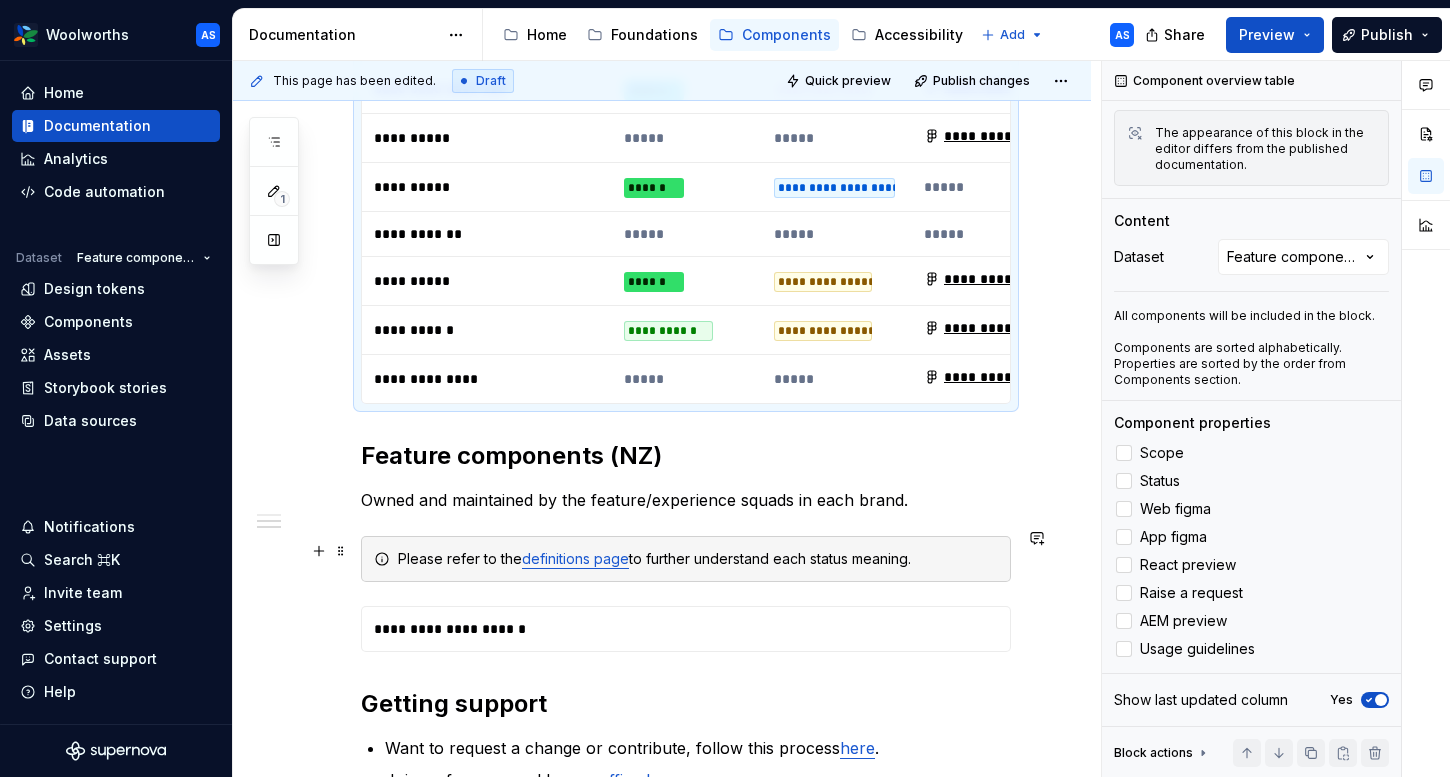 click on "Please refer to the  definitions page  to further understand each status meaning." at bounding box center (686, 559) 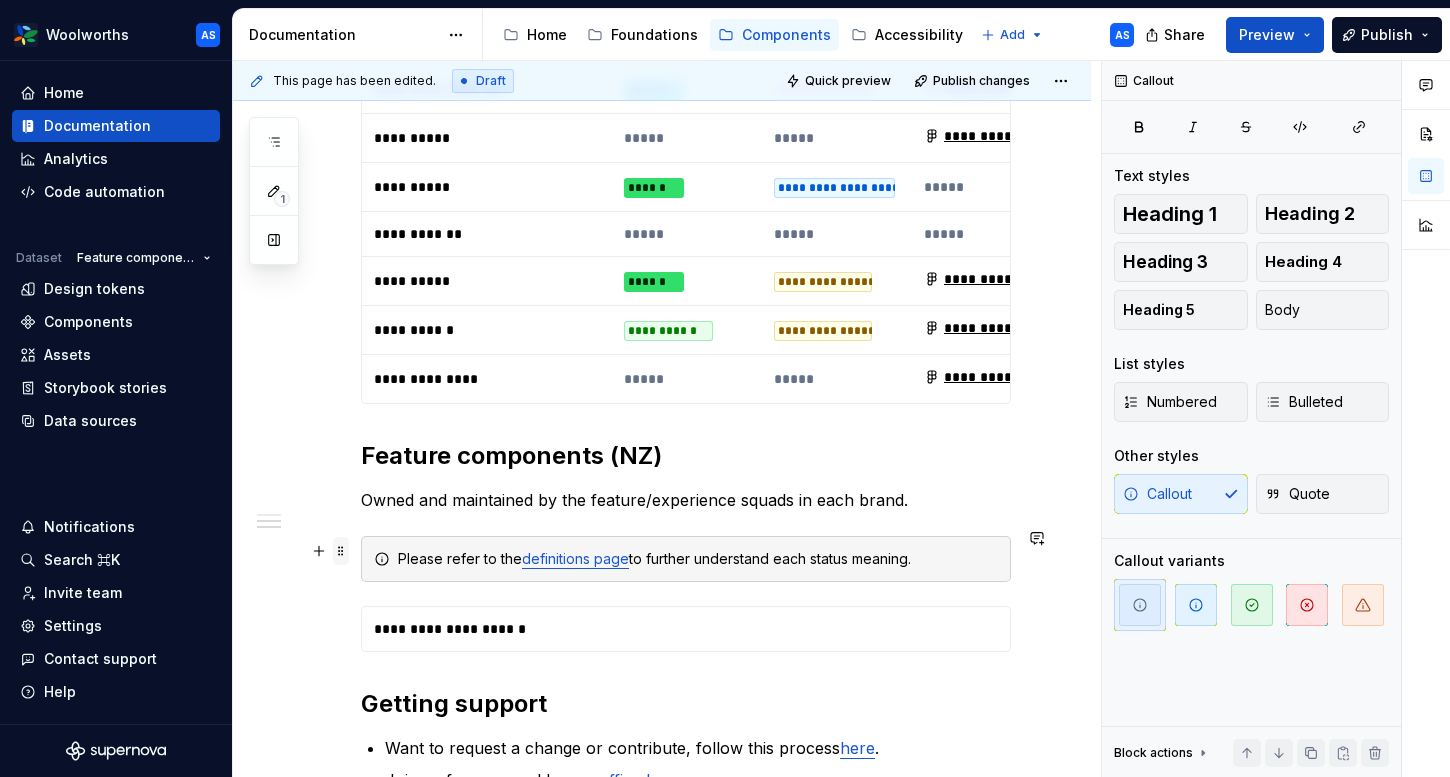 click at bounding box center [341, 551] 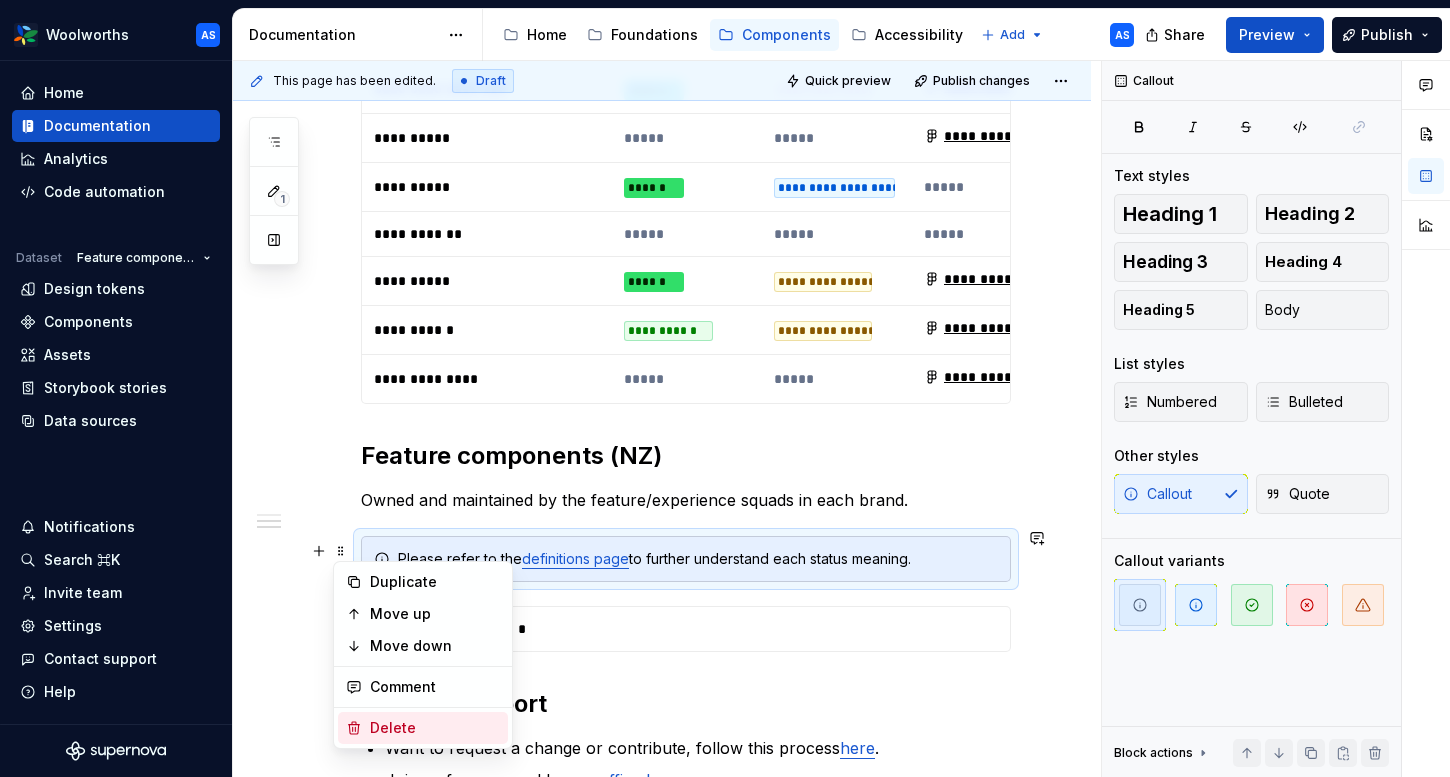 click on "Delete" at bounding box center [435, 728] 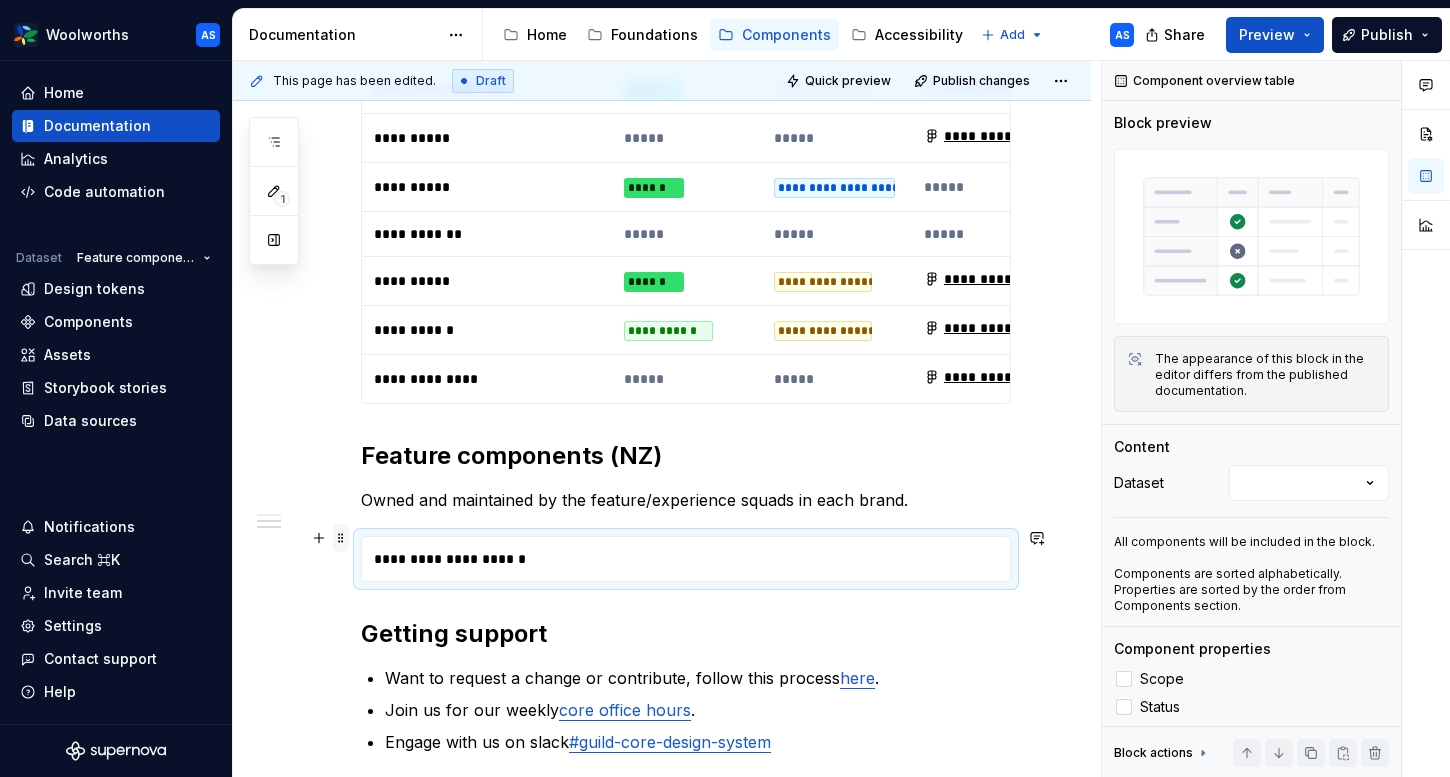 click at bounding box center (341, 538) 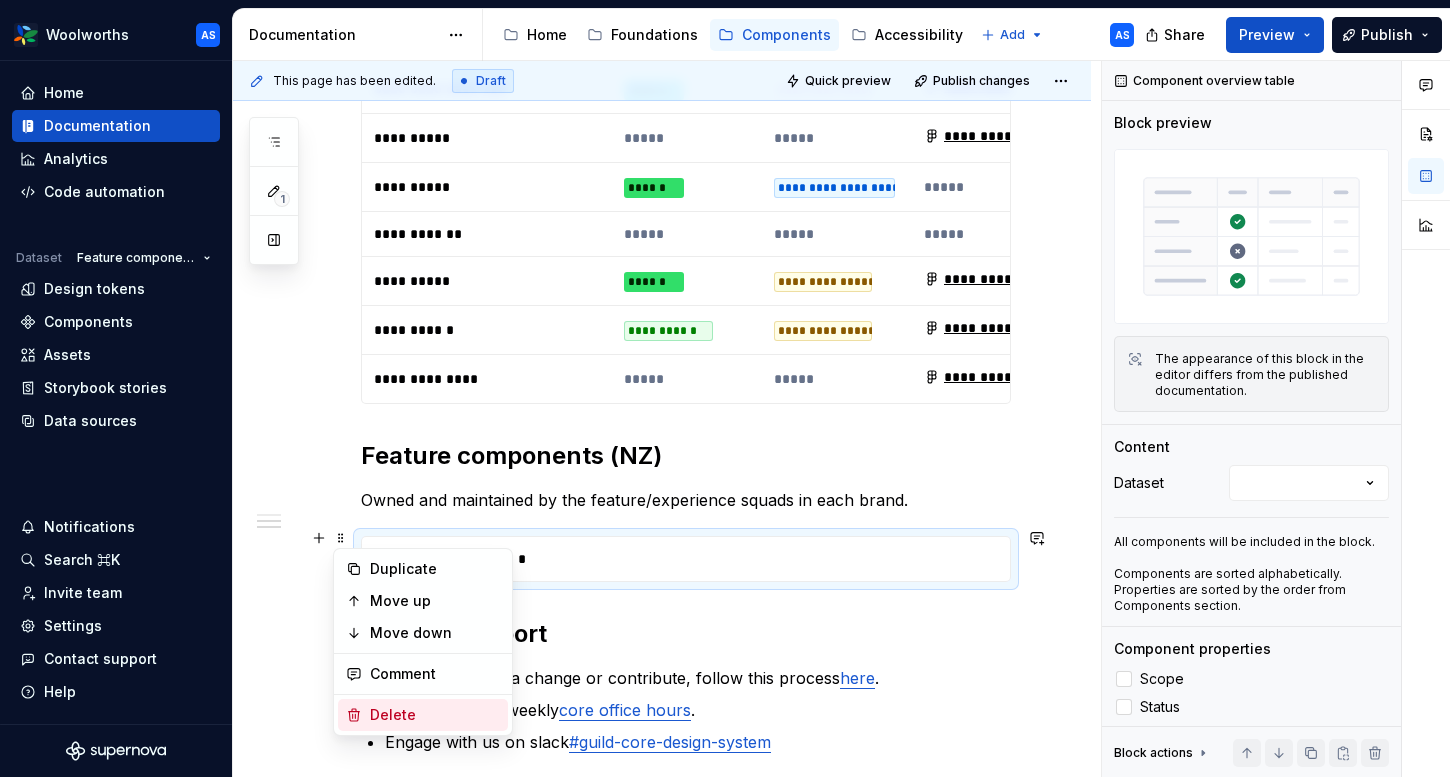 click on "Delete" at bounding box center [435, 715] 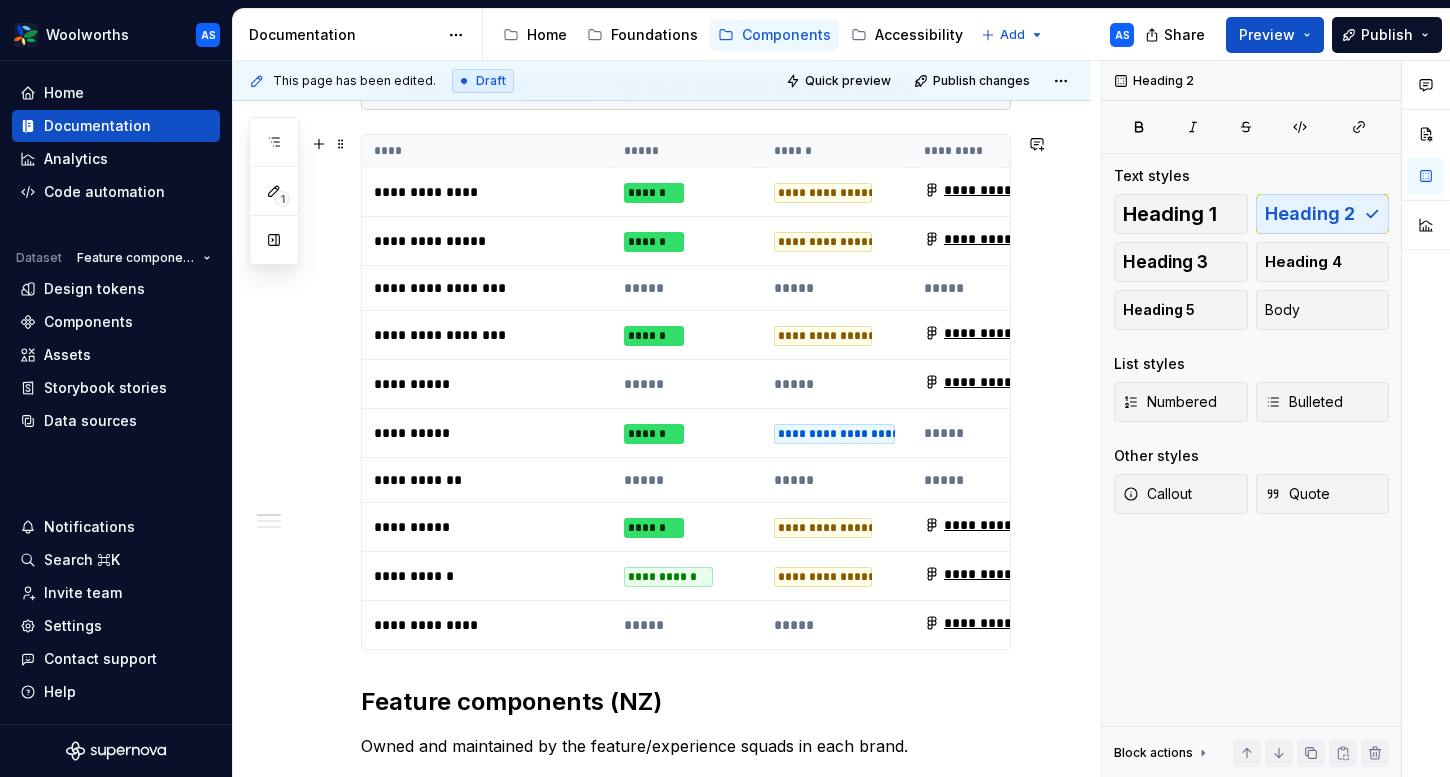 scroll, scrollTop: 426, scrollLeft: 0, axis: vertical 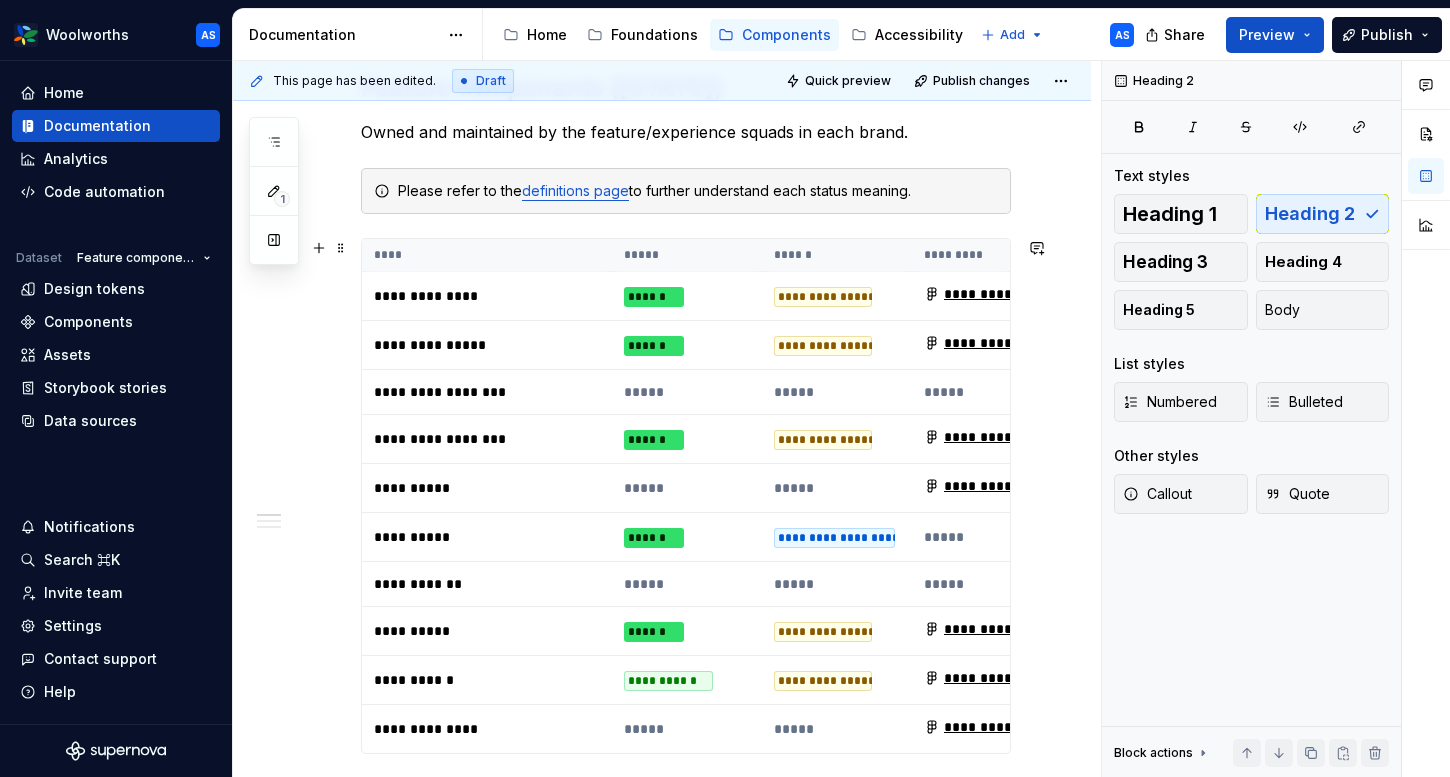 click on "****" at bounding box center [487, 255] 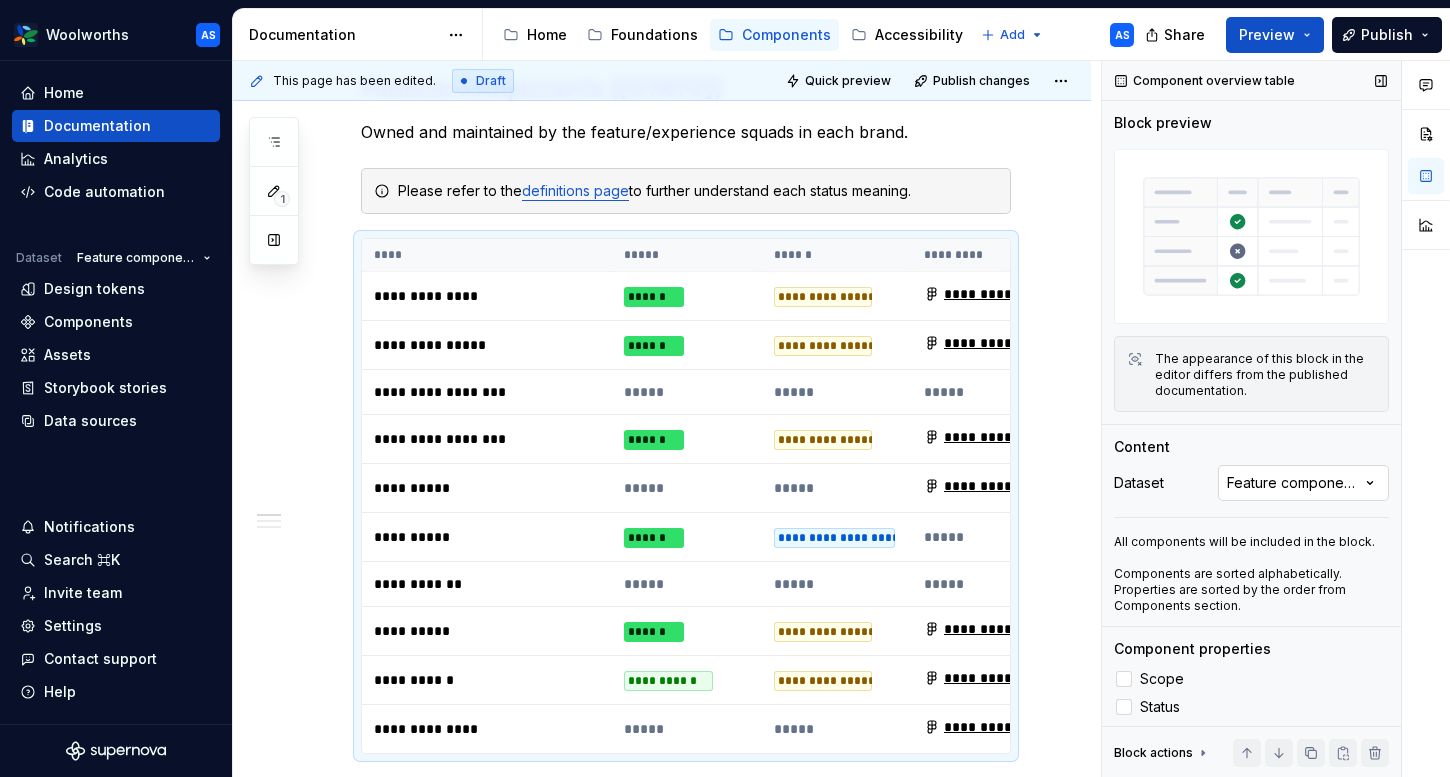 scroll, scrollTop: 226, scrollLeft: 0, axis: vertical 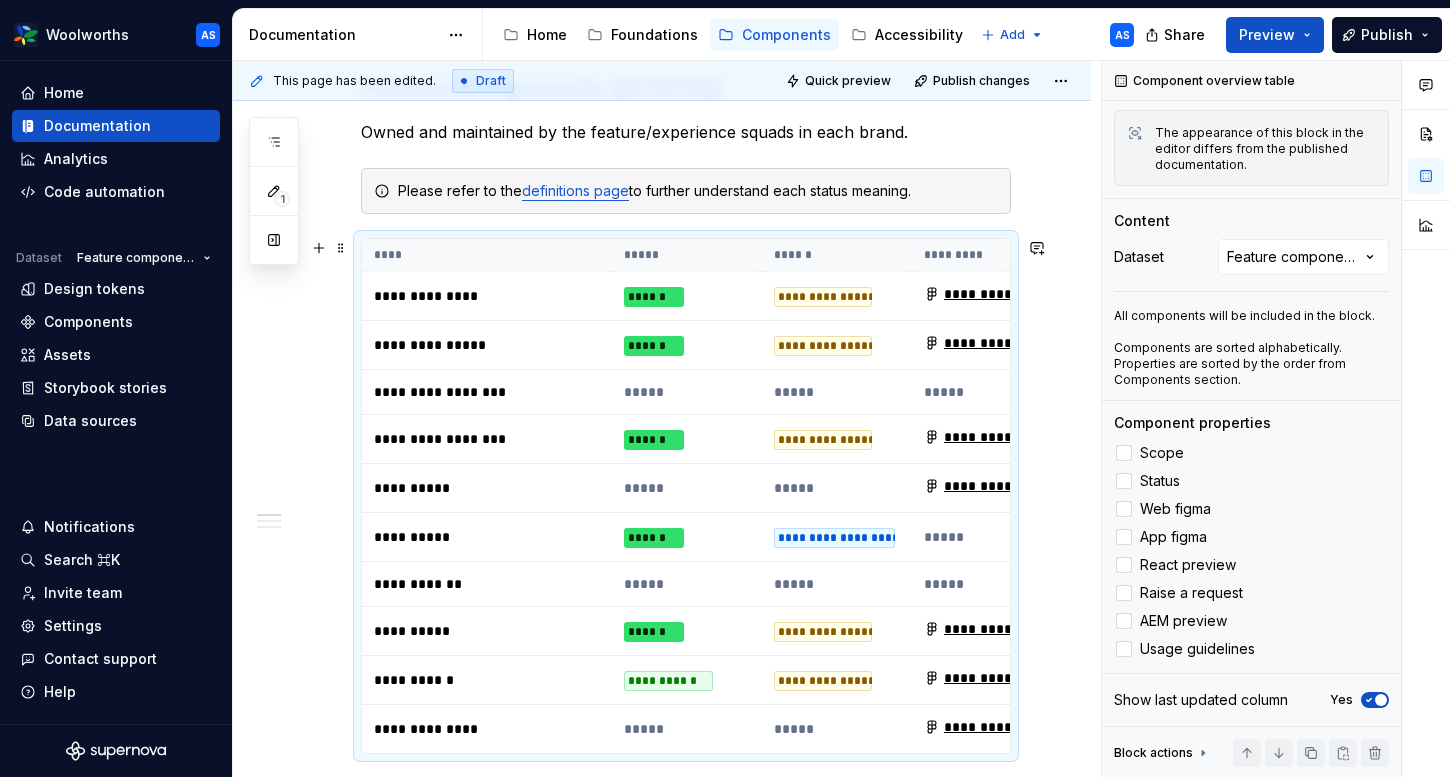 click on "****" at bounding box center [487, 255] 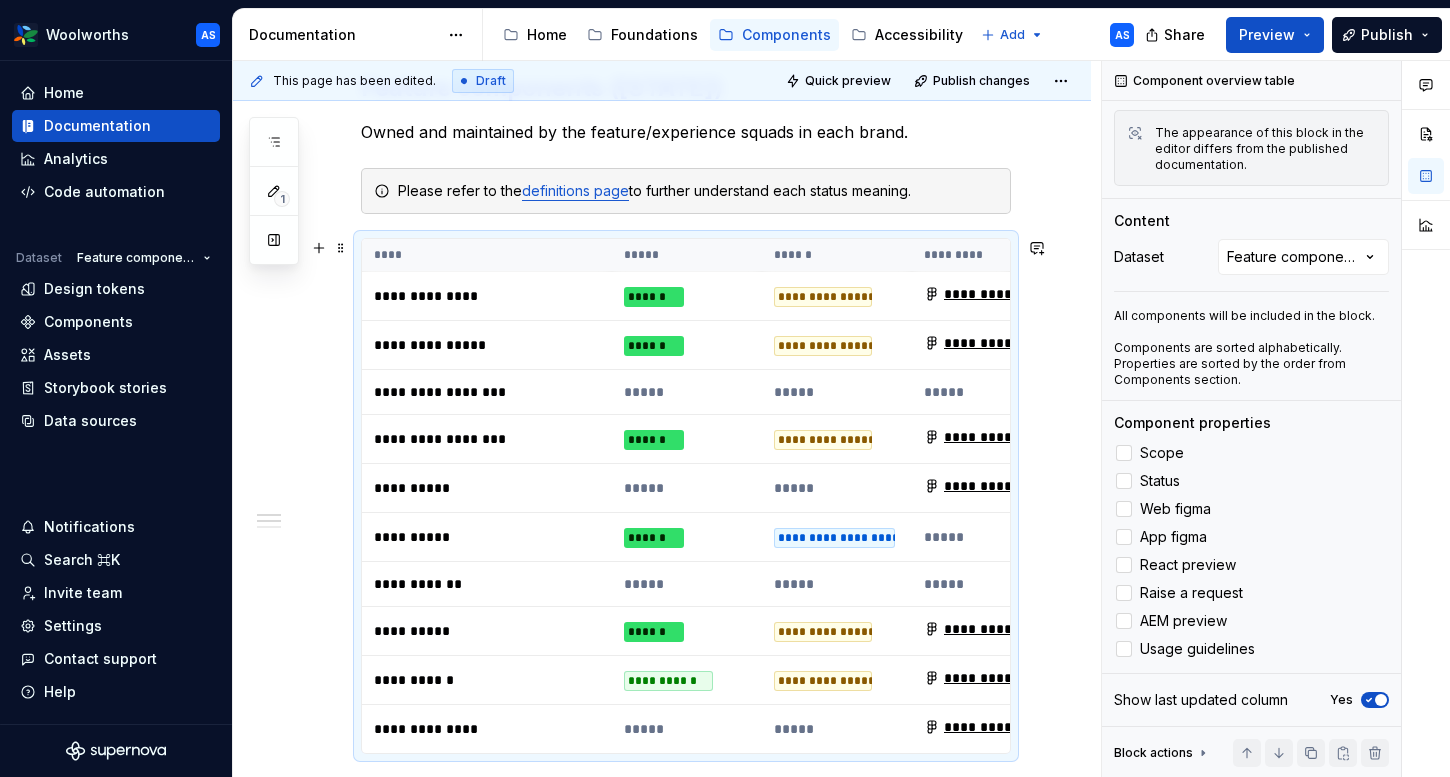 scroll, scrollTop: 776, scrollLeft: 0, axis: vertical 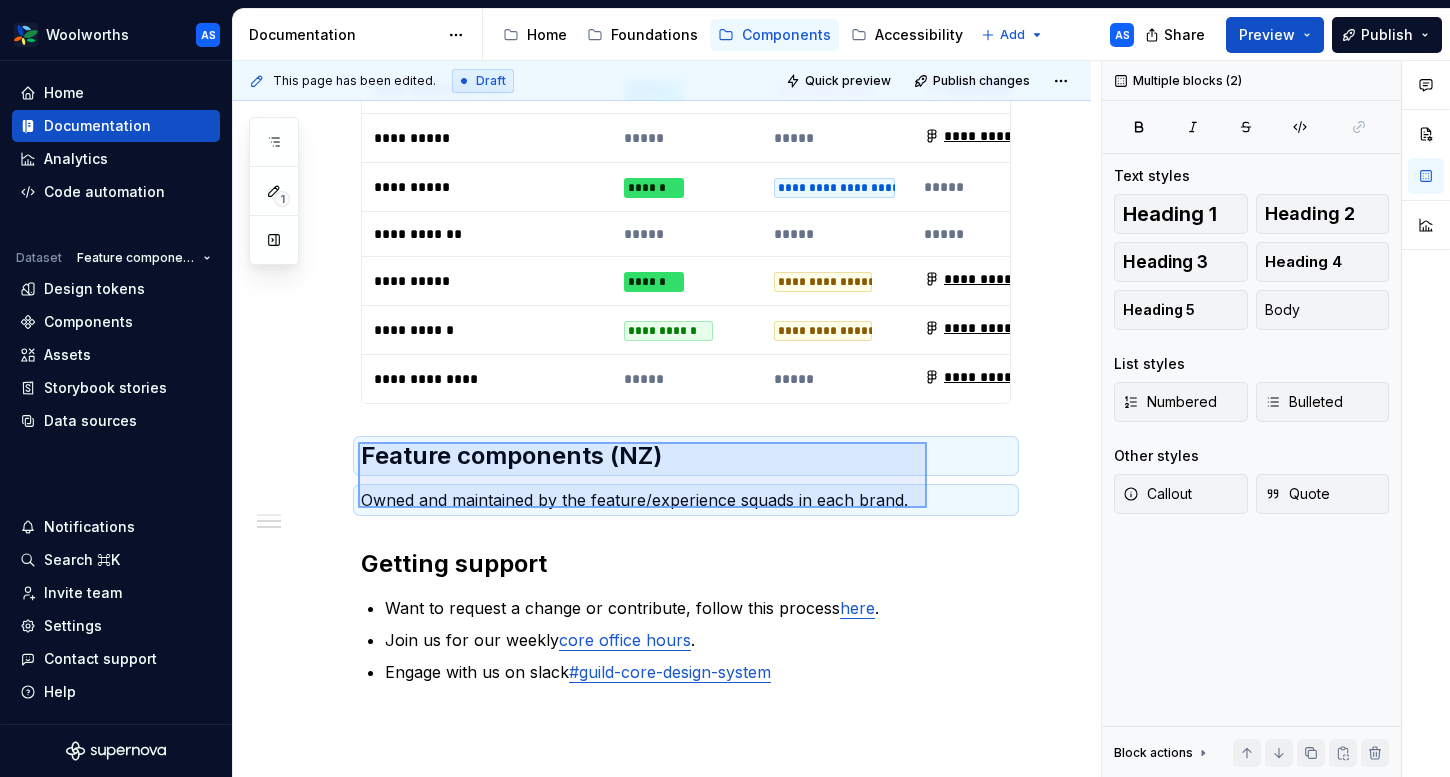 drag, startPoint x: 359, startPoint y: 442, endPoint x: 926, endPoint y: 507, distance: 570.71356 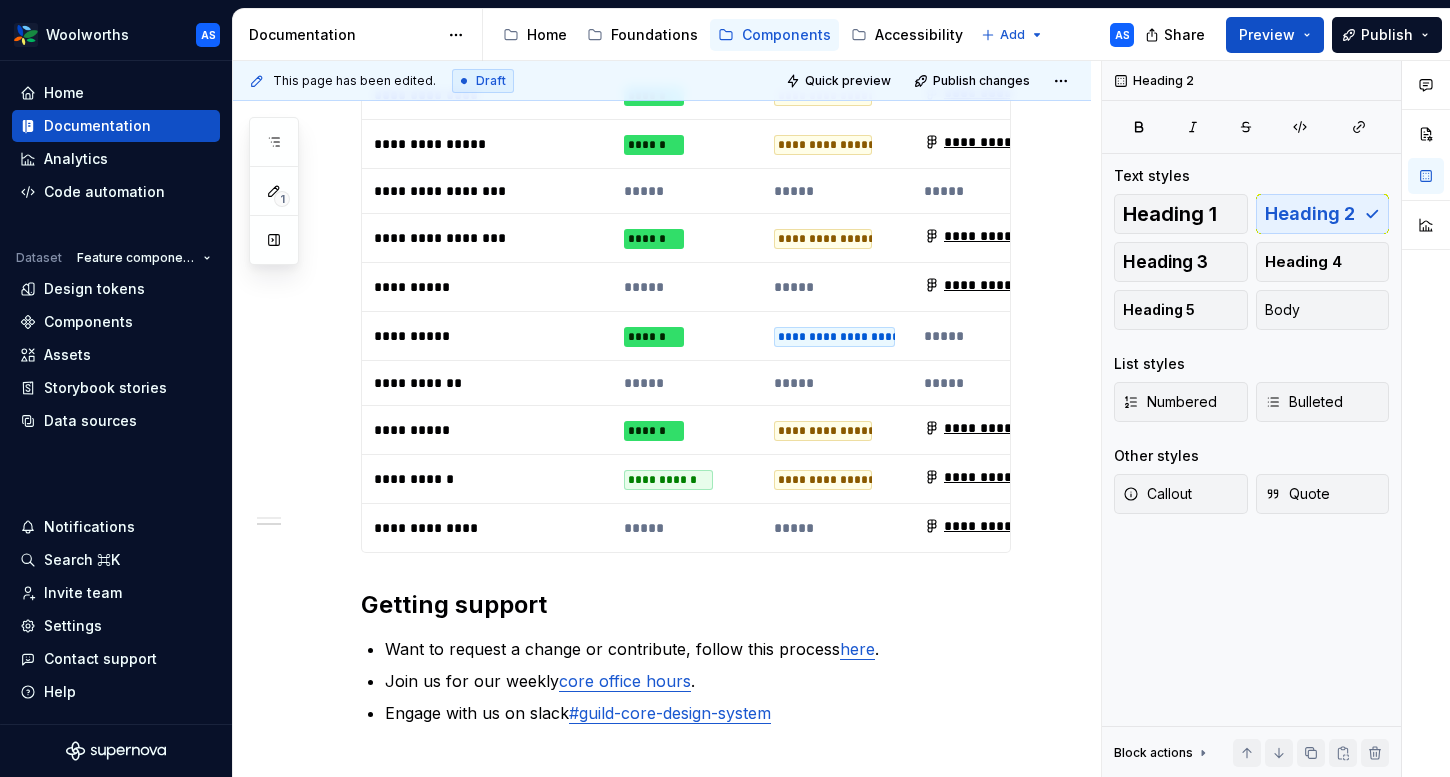 scroll, scrollTop: 436, scrollLeft: 0, axis: vertical 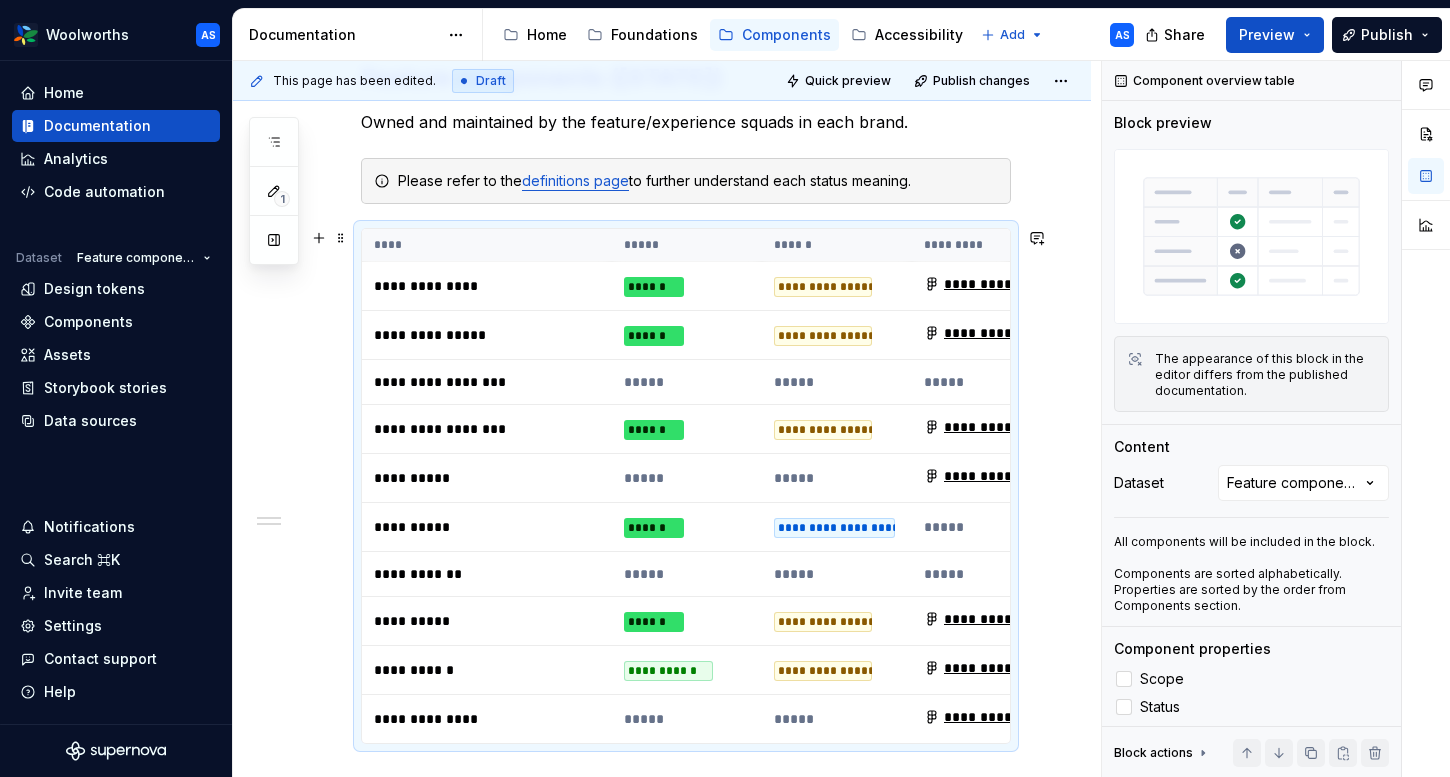 click on "*****" at bounding box center (687, 245) 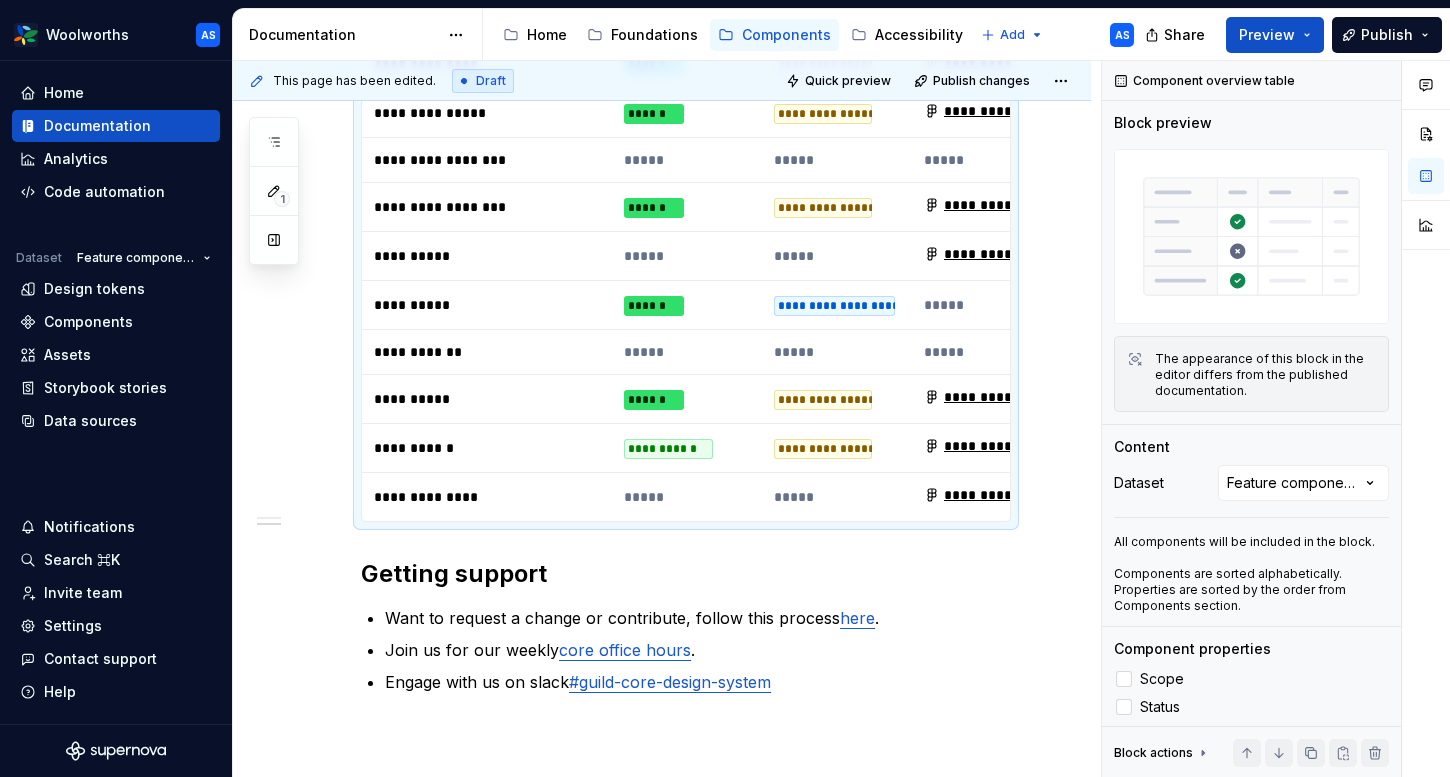 scroll, scrollTop: 278, scrollLeft: 0, axis: vertical 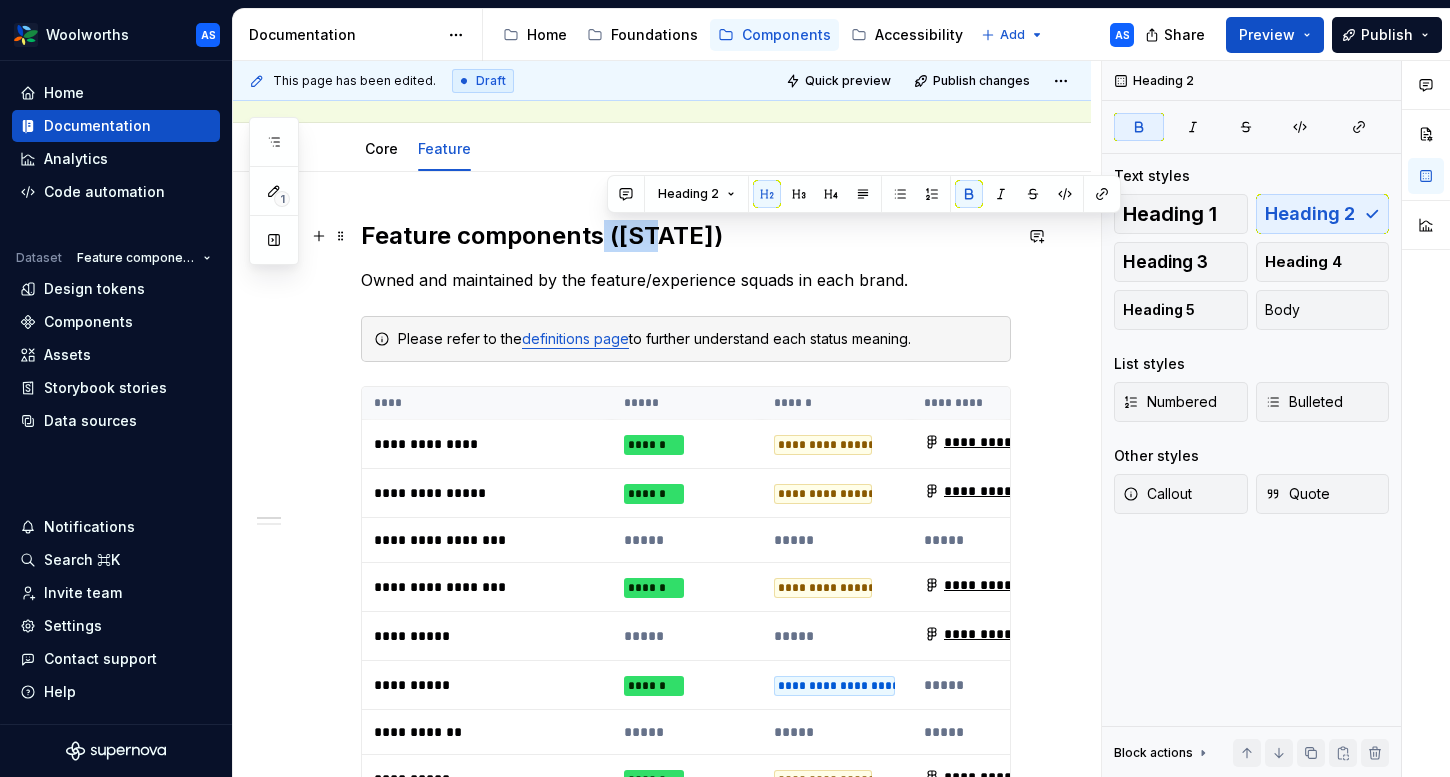 drag, startPoint x: 693, startPoint y: 236, endPoint x: 603, endPoint y: 236, distance: 90 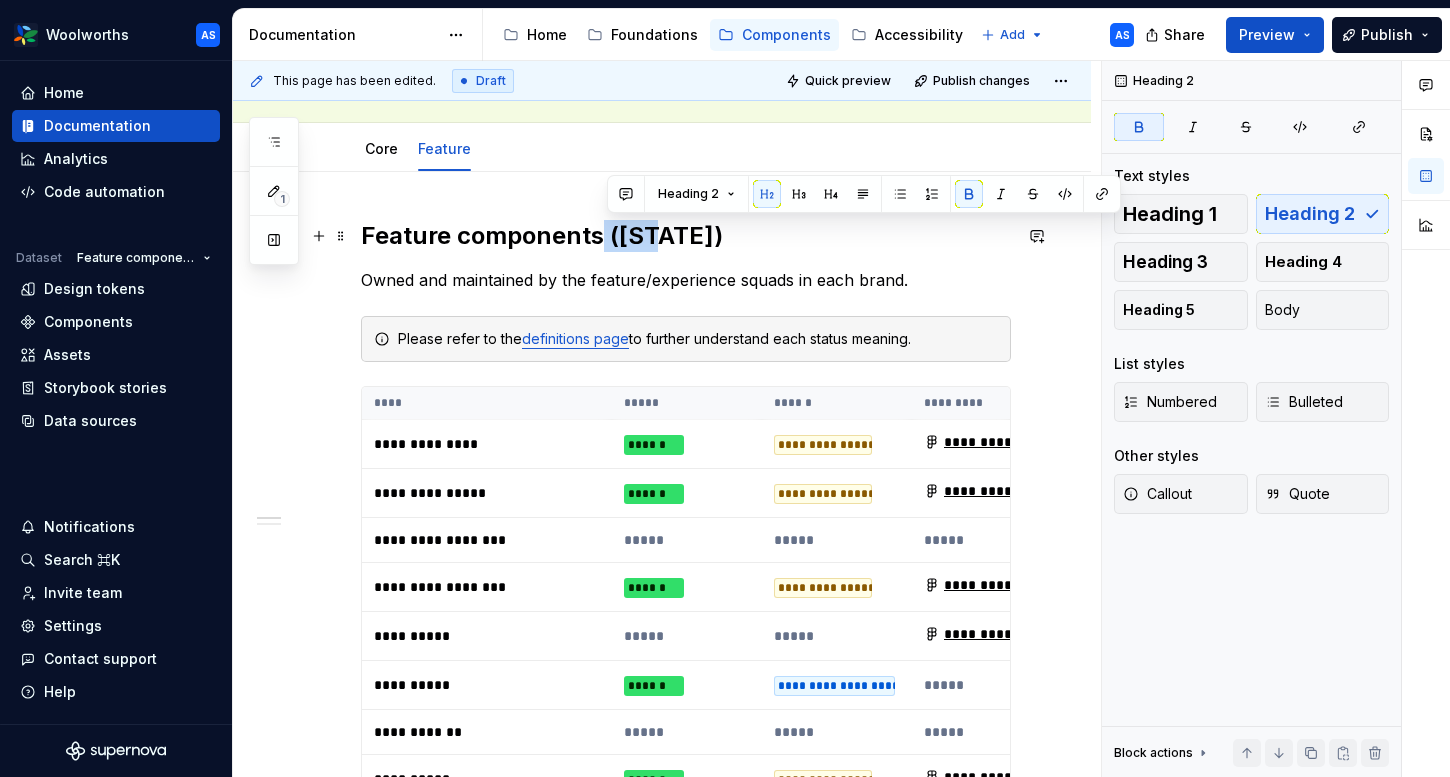 click on "Feature components (AU)" at bounding box center [686, 236] 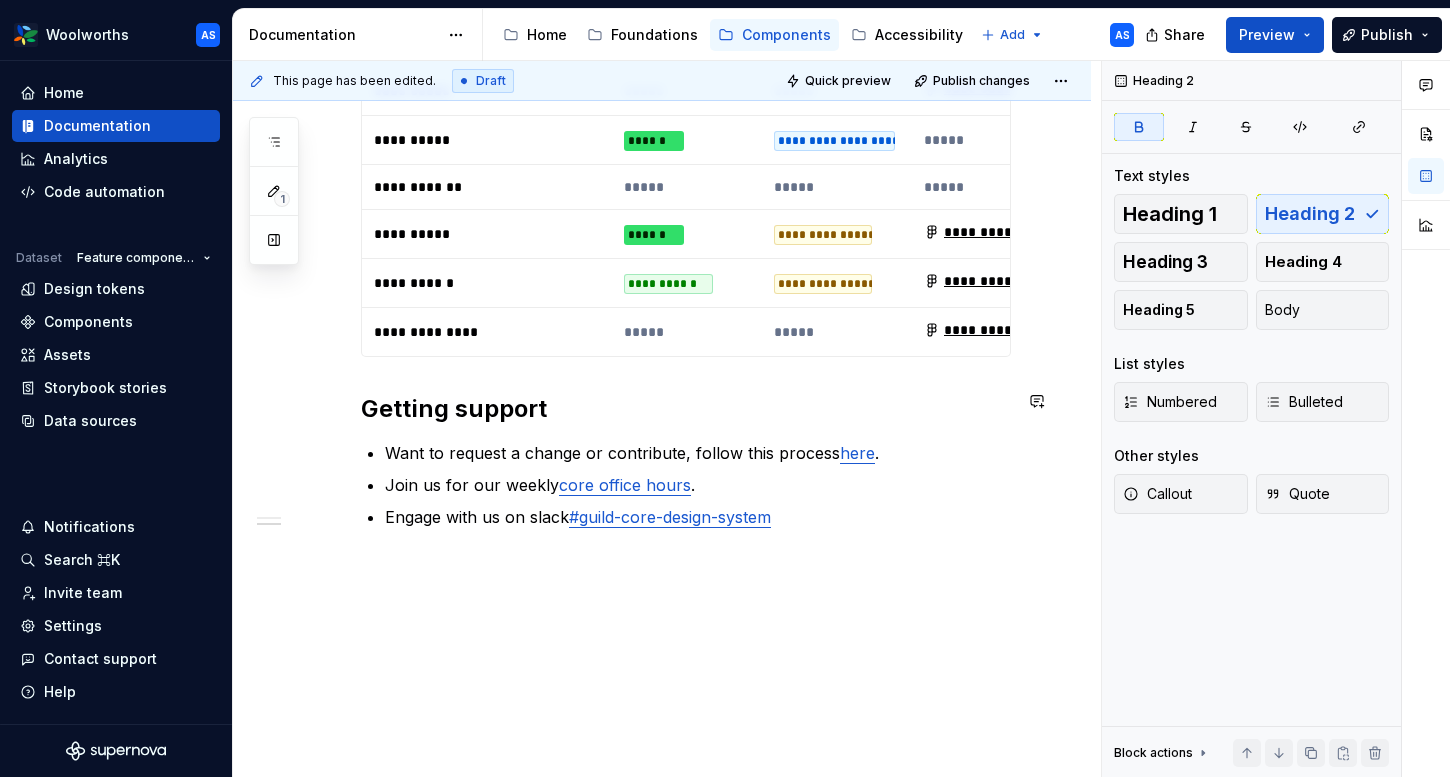 scroll, scrollTop: 0, scrollLeft: 0, axis: both 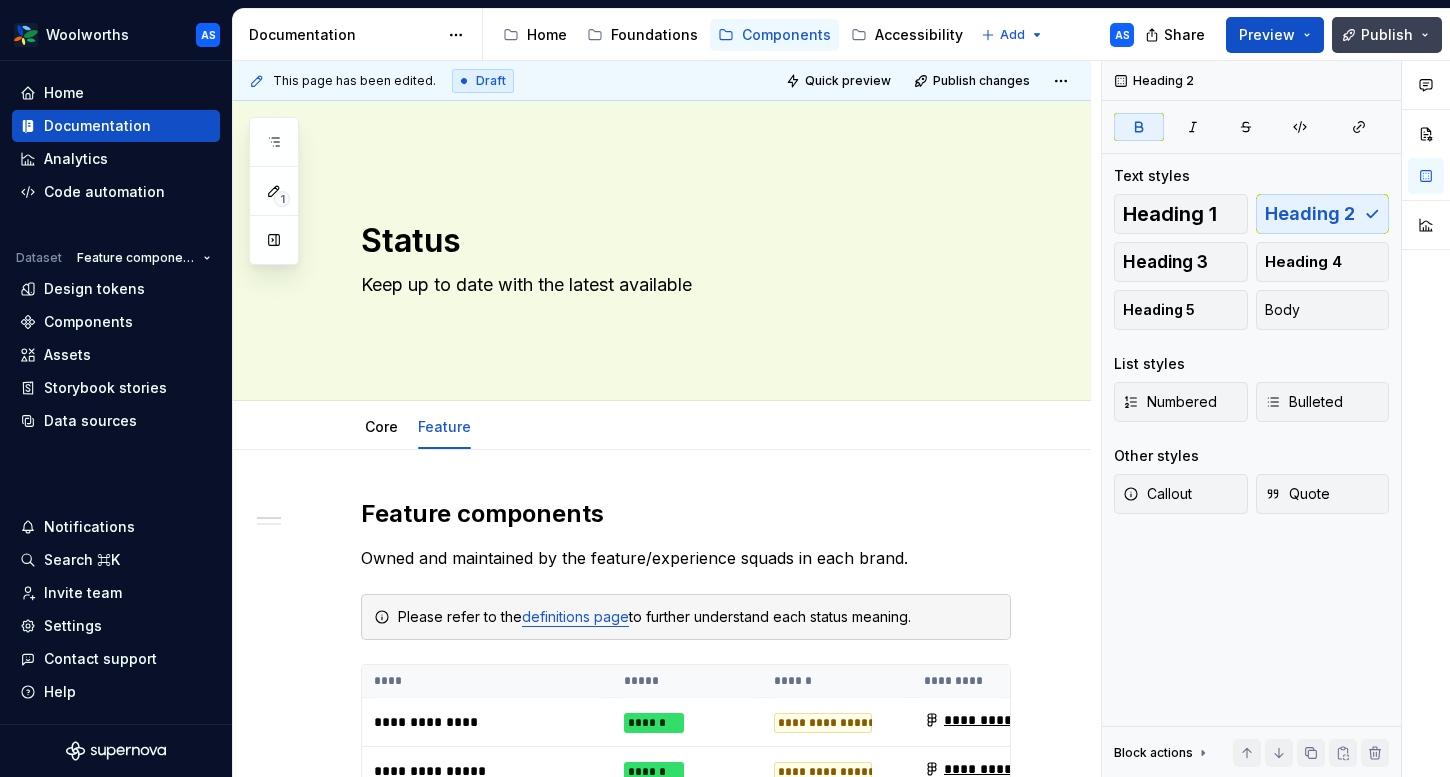 click on "Publish" at bounding box center (1387, 35) 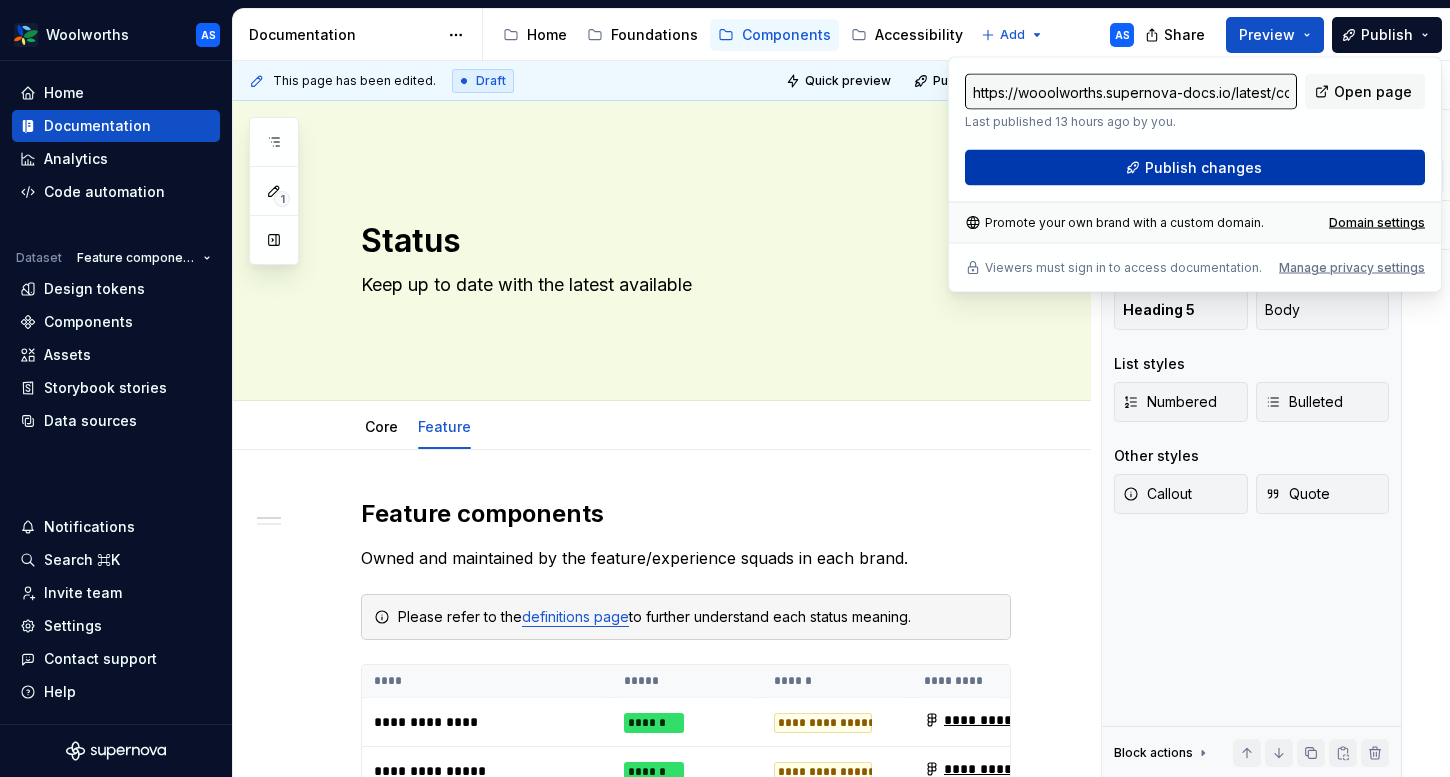 click on "Publish changes" at bounding box center [1195, 168] 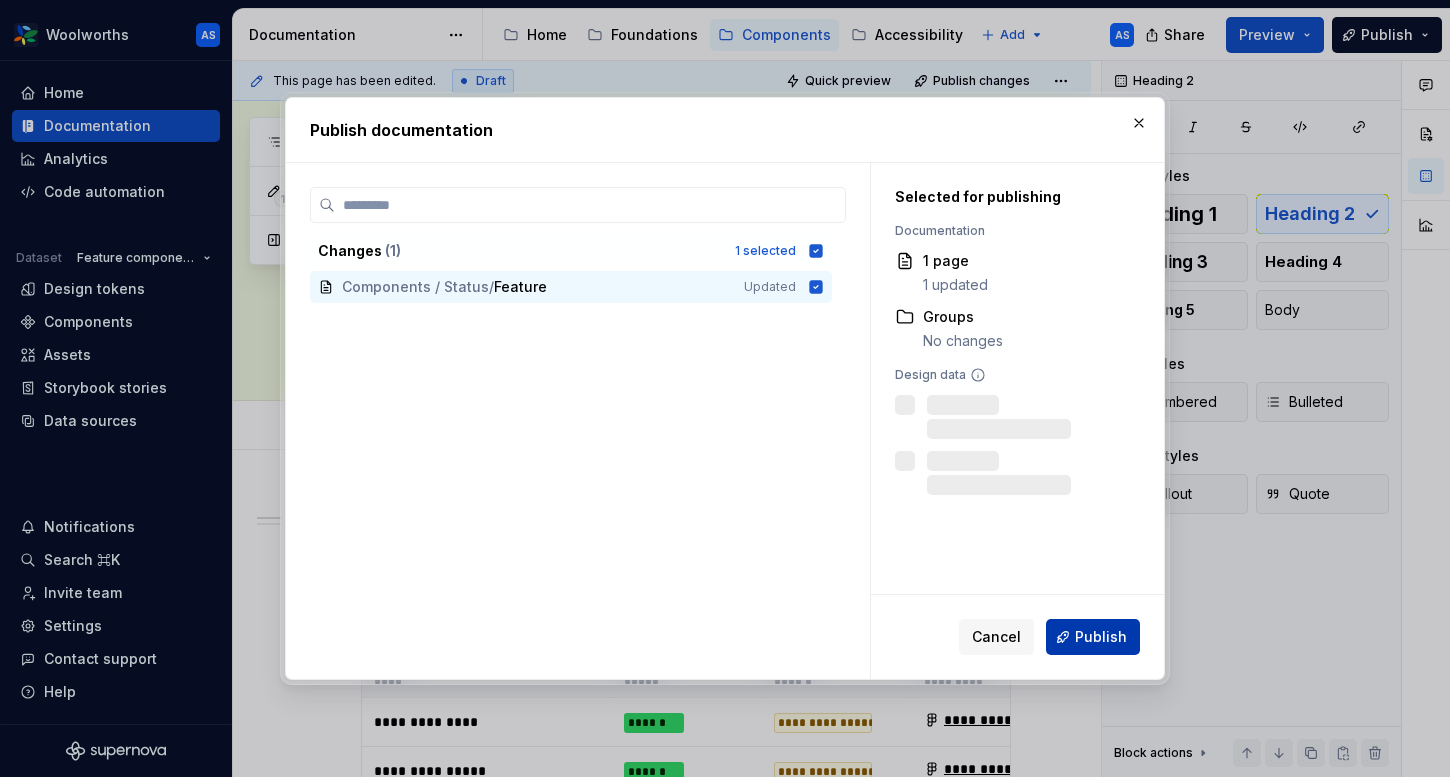 click on "Publish" at bounding box center (1101, 637) 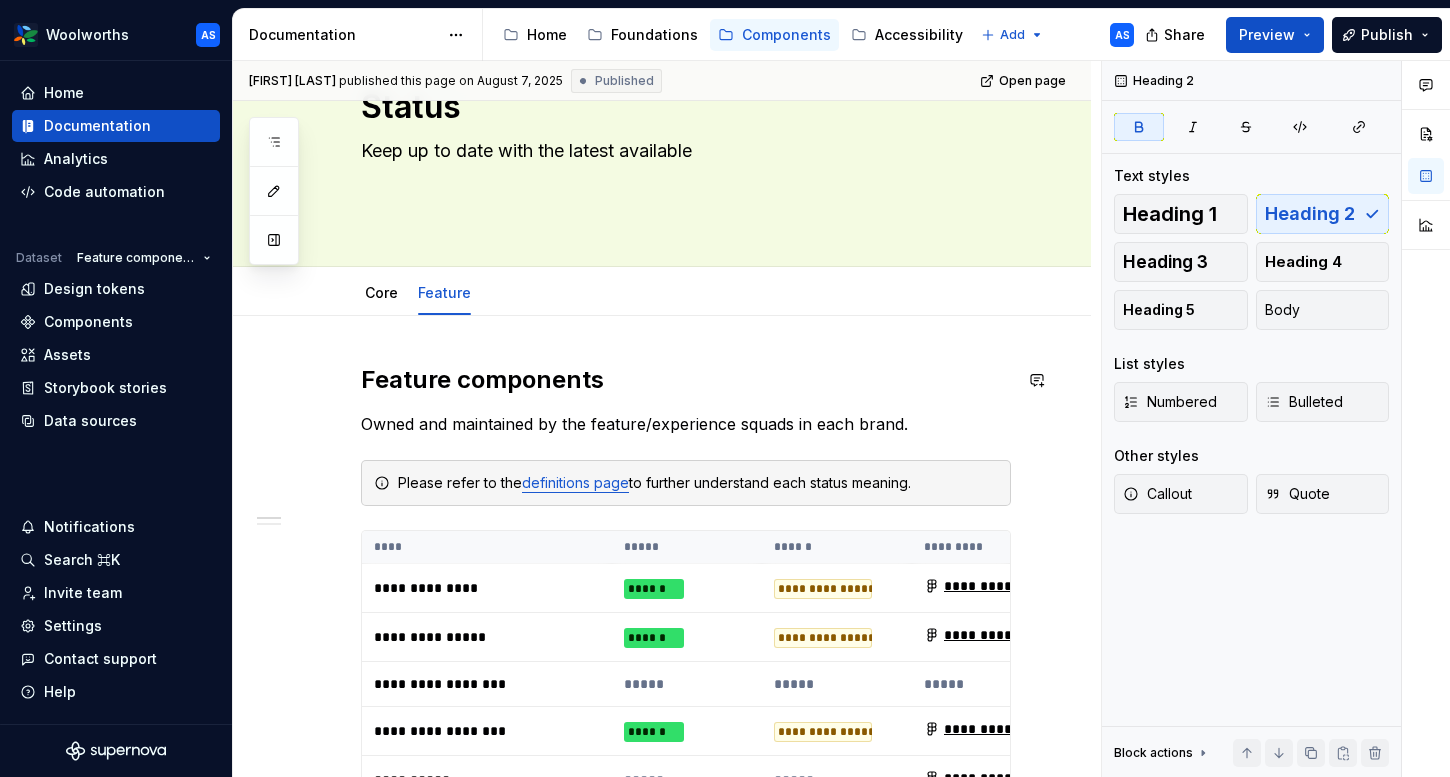 scroll, scrollTop: 203, scrollLeft: 0, axis: vertical 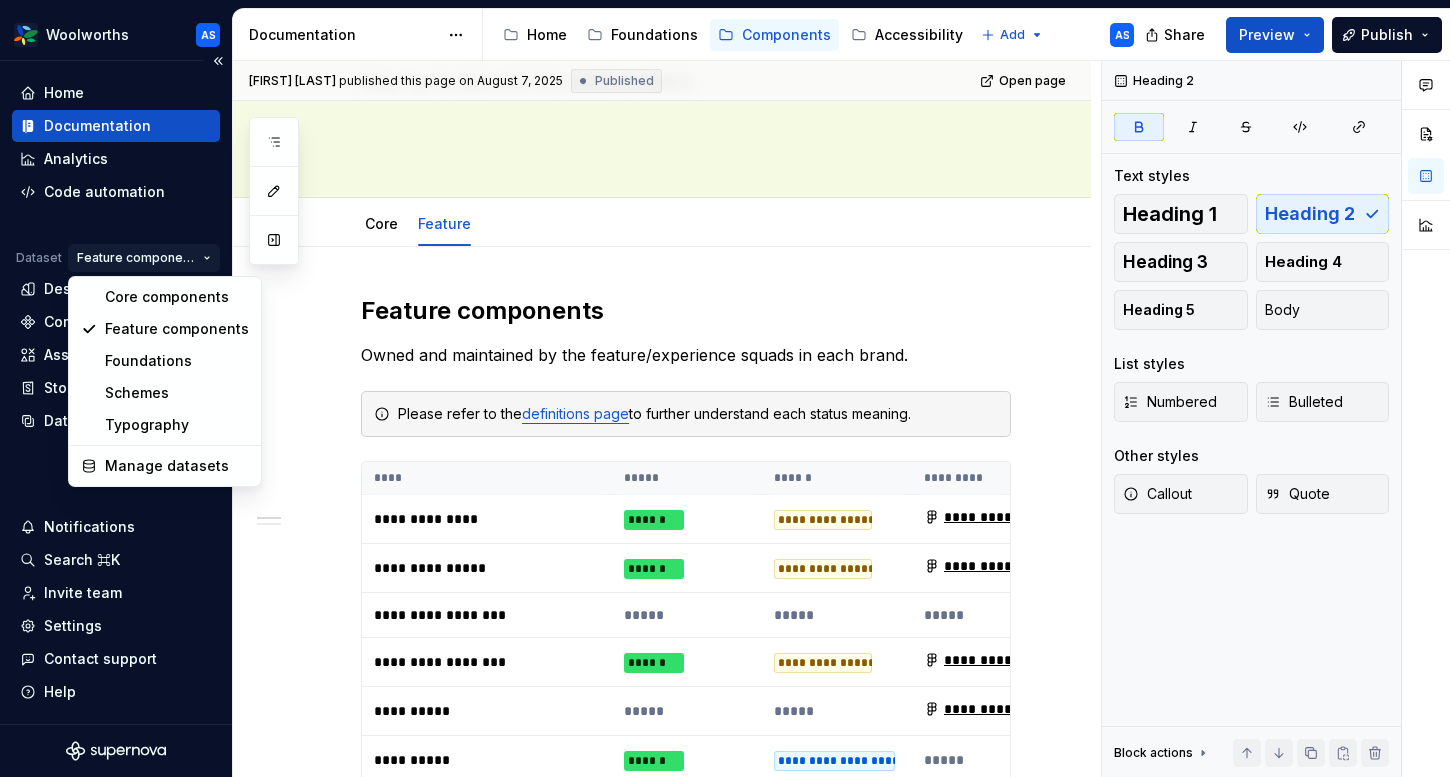 click on "Woolworths AS Home Documentation Analytics Code automation Dataset Feature components Design tokens Components Assets Storybook stories Data sources Notifications Search ⌘K Invite team Settings Contact support Help Documentation
Accessibility guide for tree Page tree.
Navigate the tree with the arrow keys. Common tree hotkeys apply. Further keybindings are available:
enter to execute primary action on focused item
f2 to start renaming the focused item
escape to abort renaming an item
control+d to start dragging selected items
Home Foundations Components Accessibility Add AS Share Preview Publish Pages Add
Accessibility guide for tree Page tree.
Navigate the tree with the arrow keys. Common tree hotkeys apply. Further keybindings are available:
enter to execute primary action on focused item
f2 to start renaming the focused item
escape to abort renaming an item
Core" at bounding box center (725, 388) 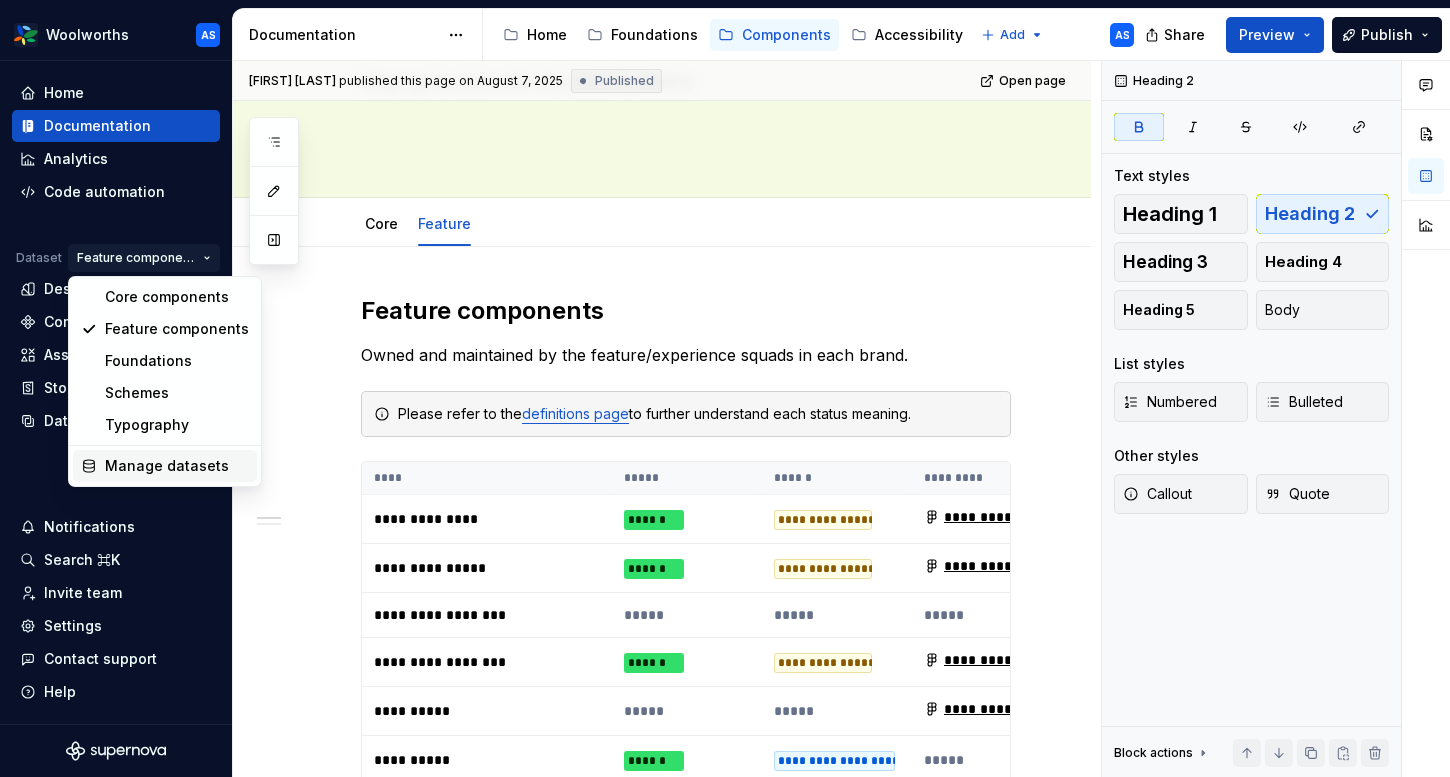click on "Manage datasets" at bounding box center (177, 466) 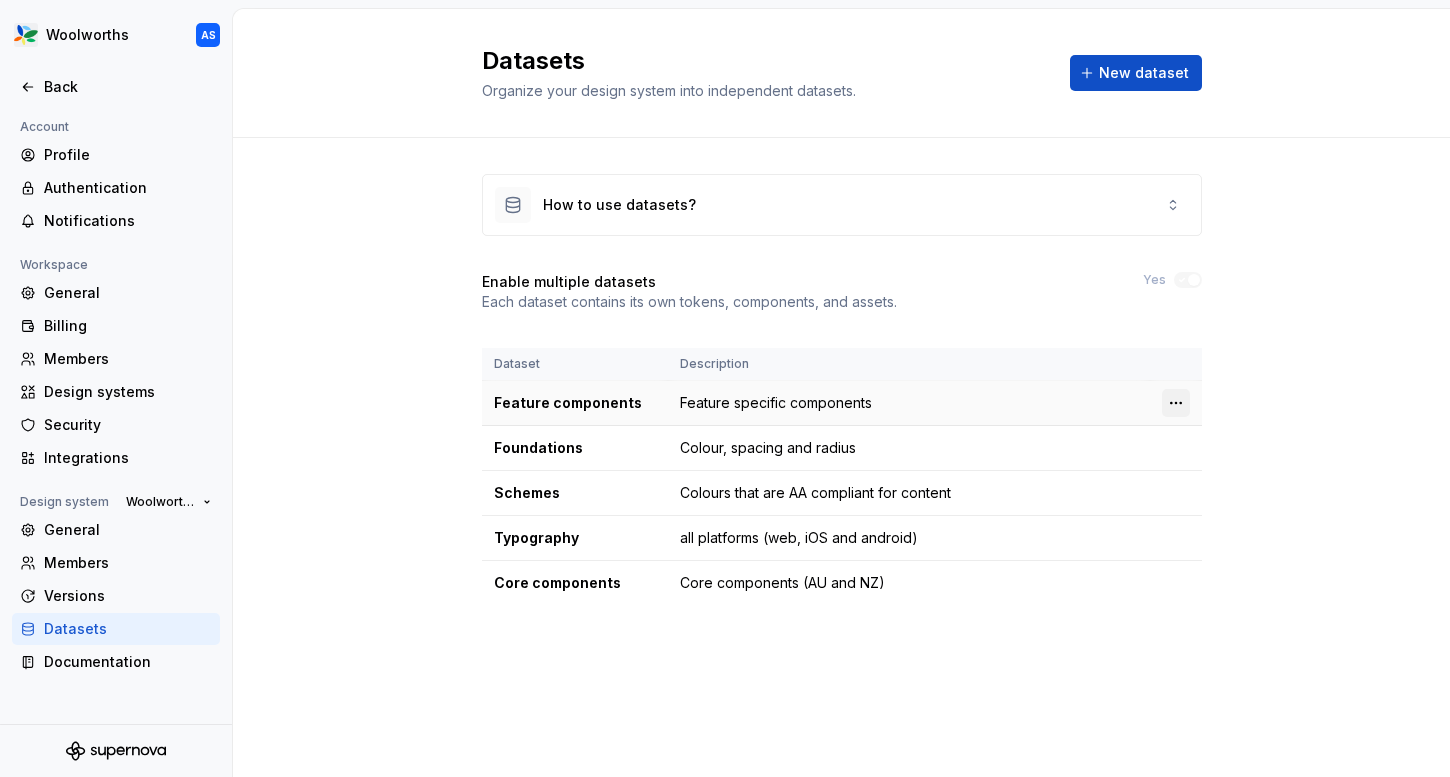 click on "Woolworths AS Back Account Profile Authentication Notifications Workspace General Billing Members Design systems Security Integrations Design system Woolworths General Members Versions Datasets Documentation Datasets Organize your design system into independent datasets. New dataset How to use datasets? Enable multiple datasets Each dataset contains its own tokens, components, and assets. Yes Dataset Description Feature components Feature specific components Foundations Colour, spacing and radius Schemes Colours that are AA compliant for content Typography all platforms (web, iOS and android) Core components Core components (AU and NZ)   * BIG W Everyday Woolworths Woolworths Group" at bounding box center [725, 388] 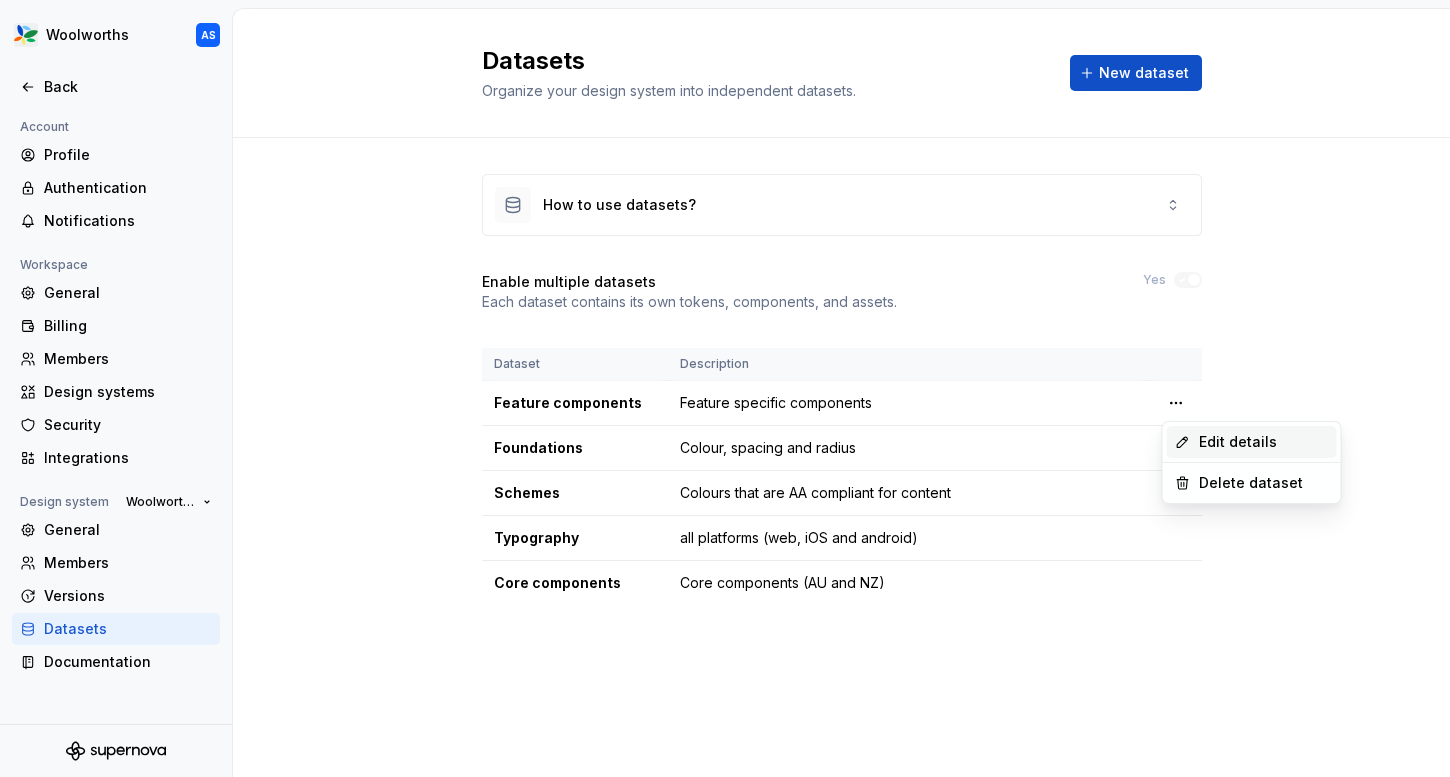 click on "Edit details" at bounding box center [1264, 442] 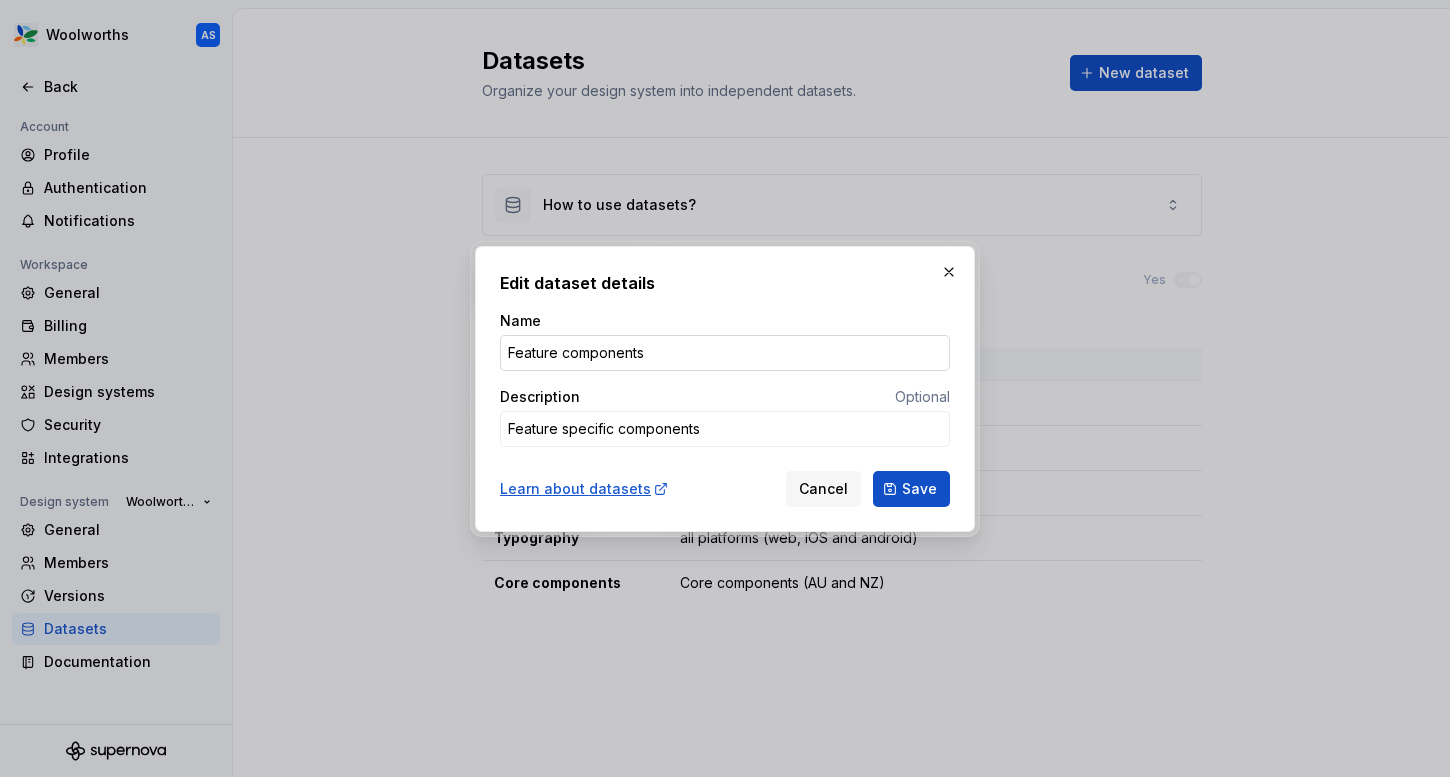 click on "Feature components" at bounding box center (725, 353) 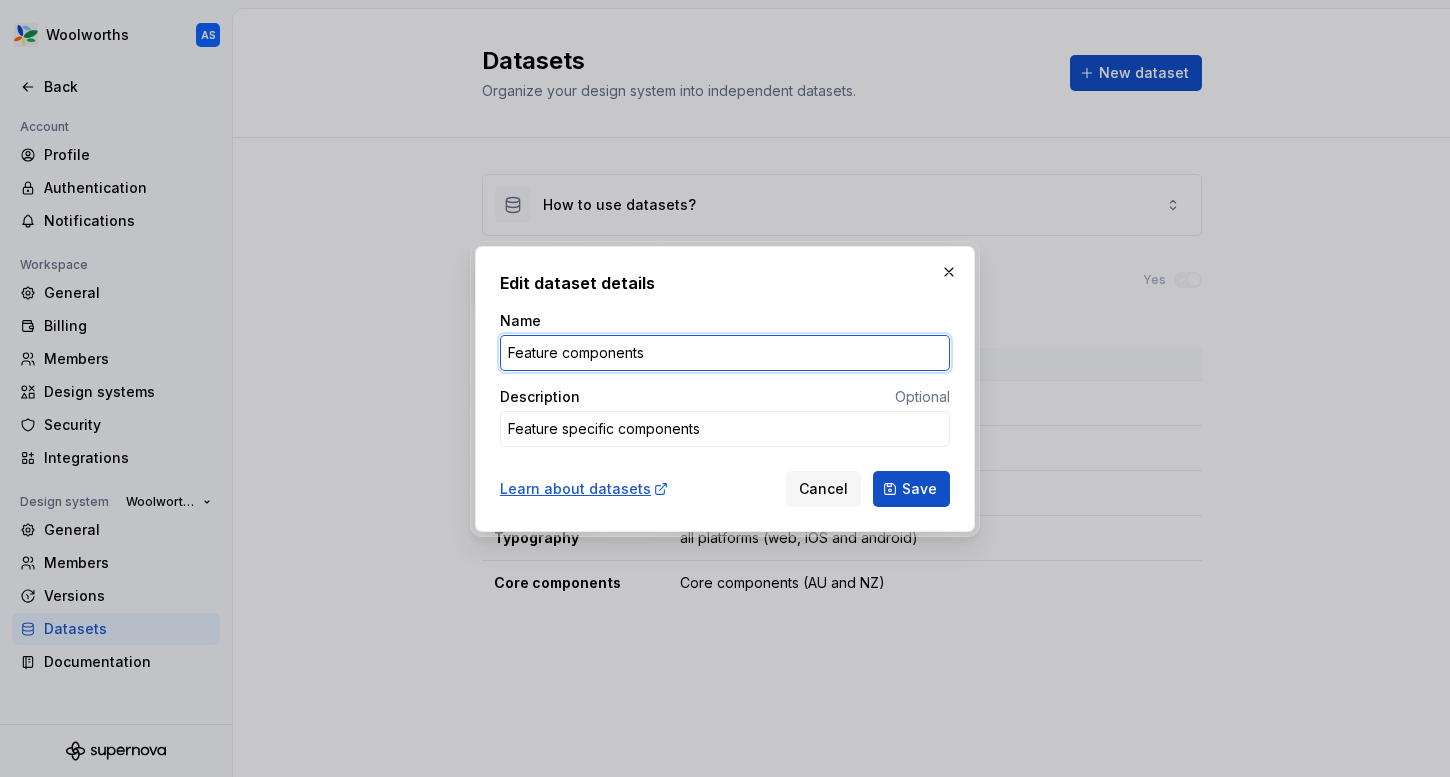 click on "Feature components" at bounding box center (725, 353) 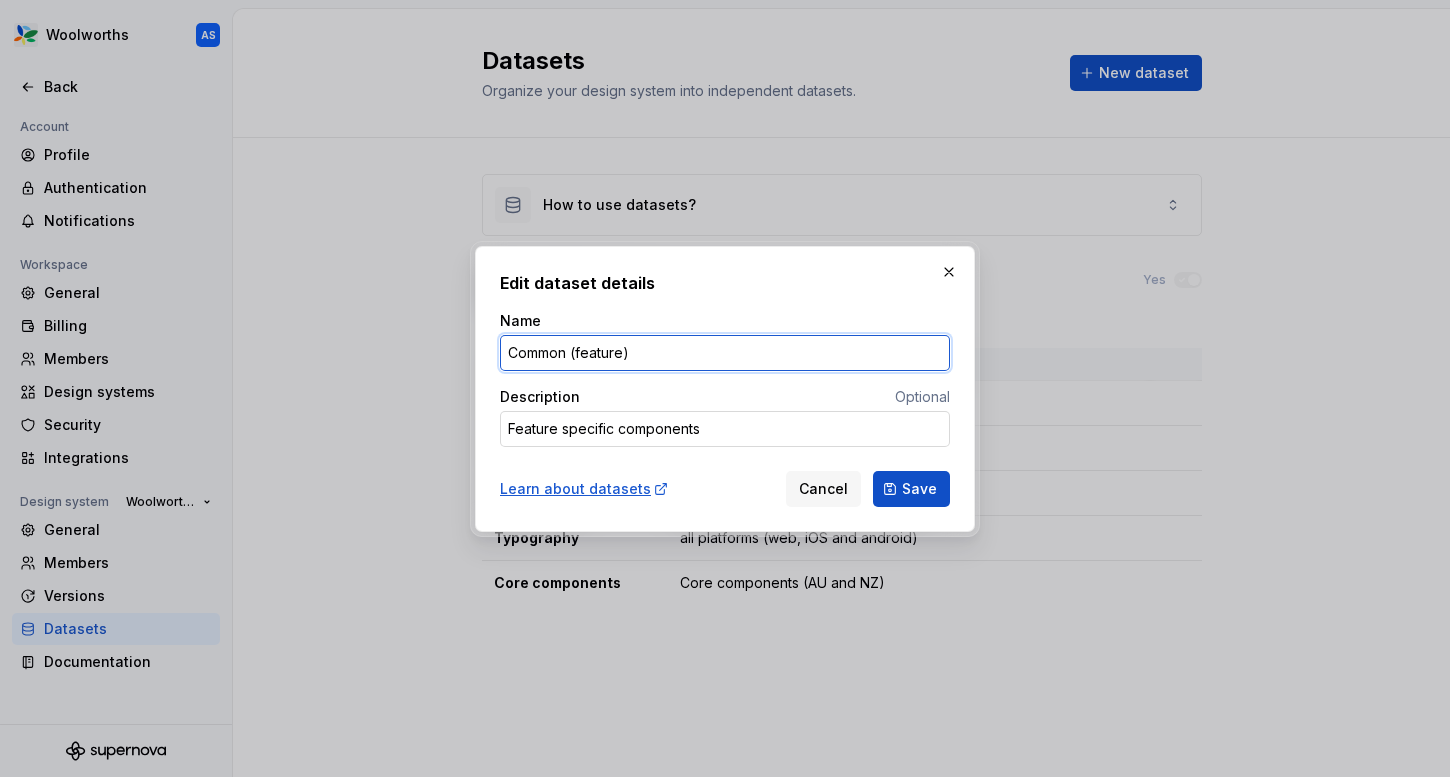 type on "Common (feature)" 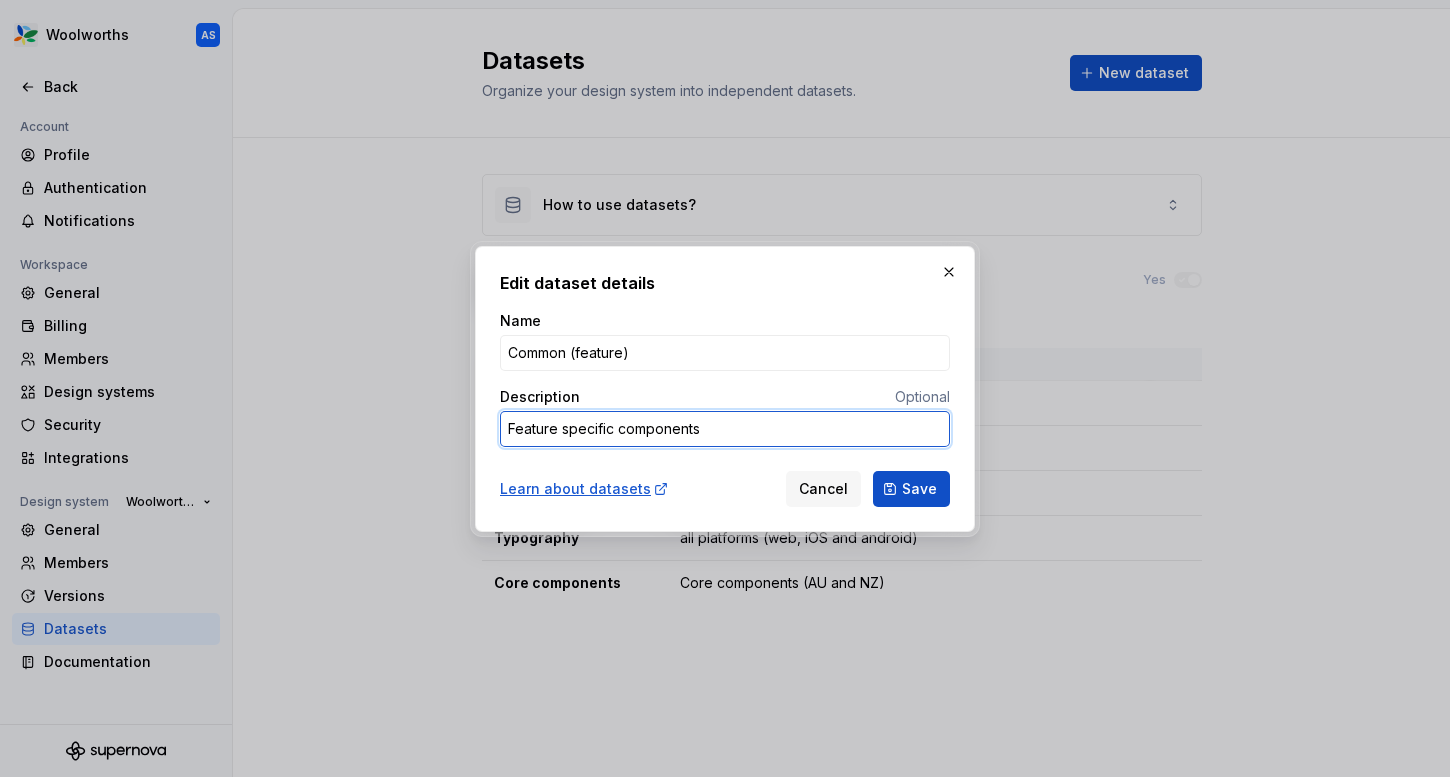 click on "Feature specific components" at bounding box center [725, 429] 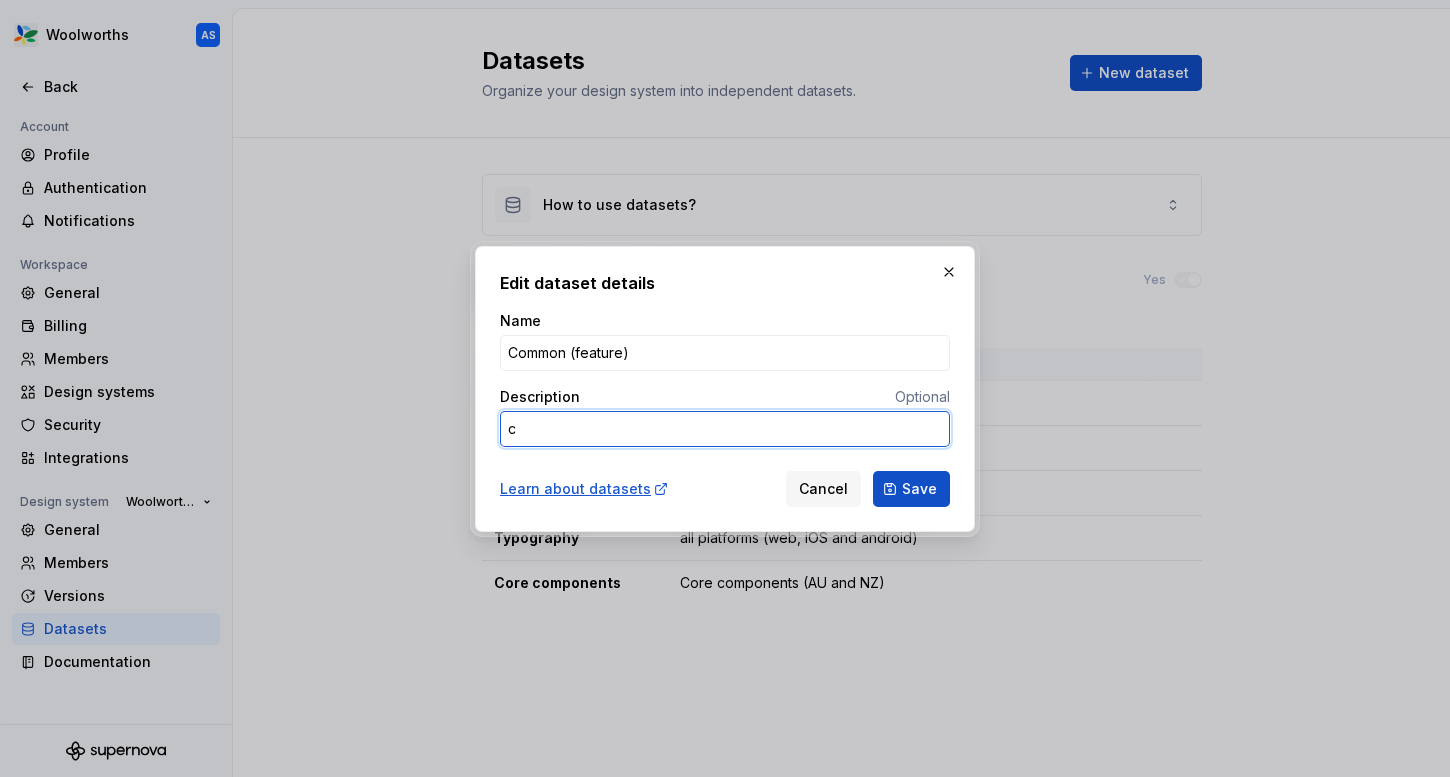 type on "*" 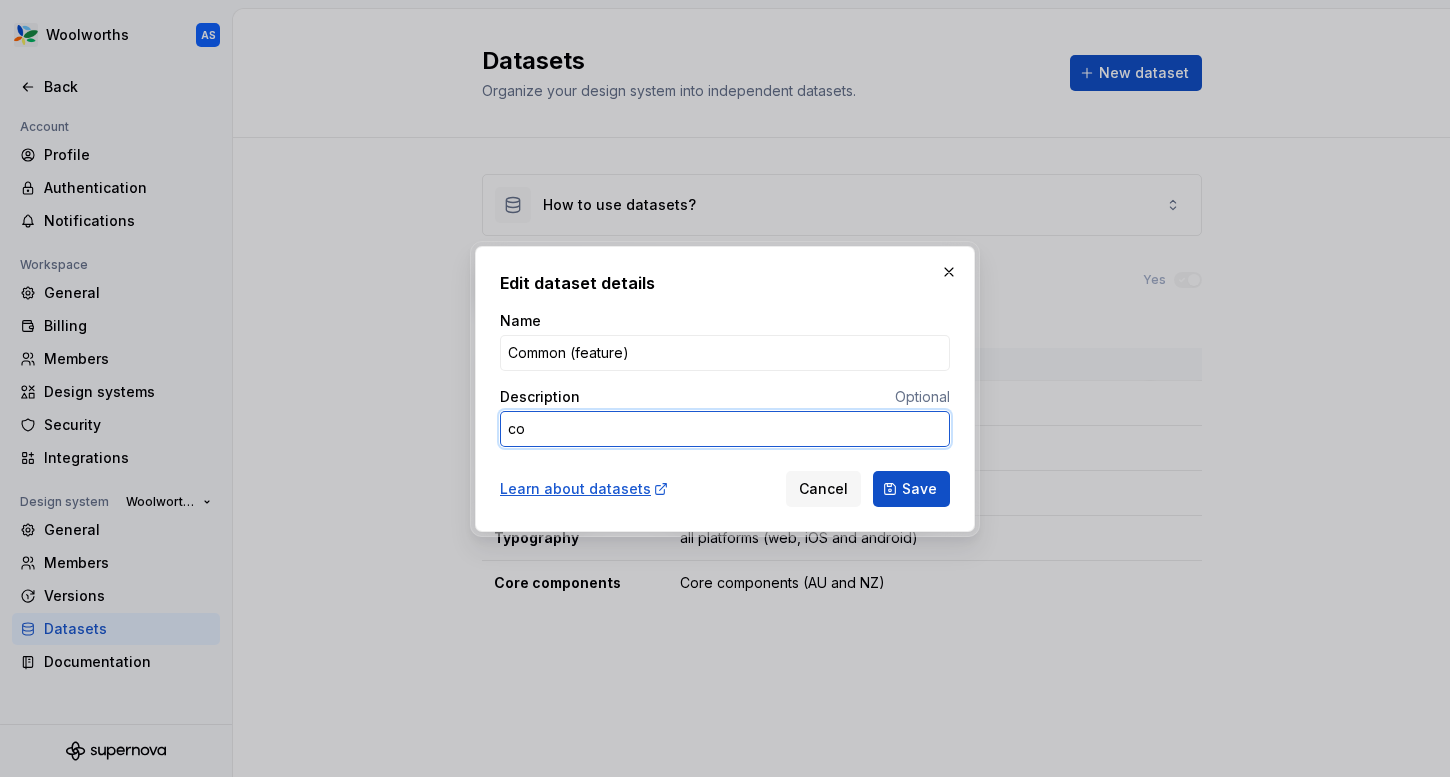 type on "*" 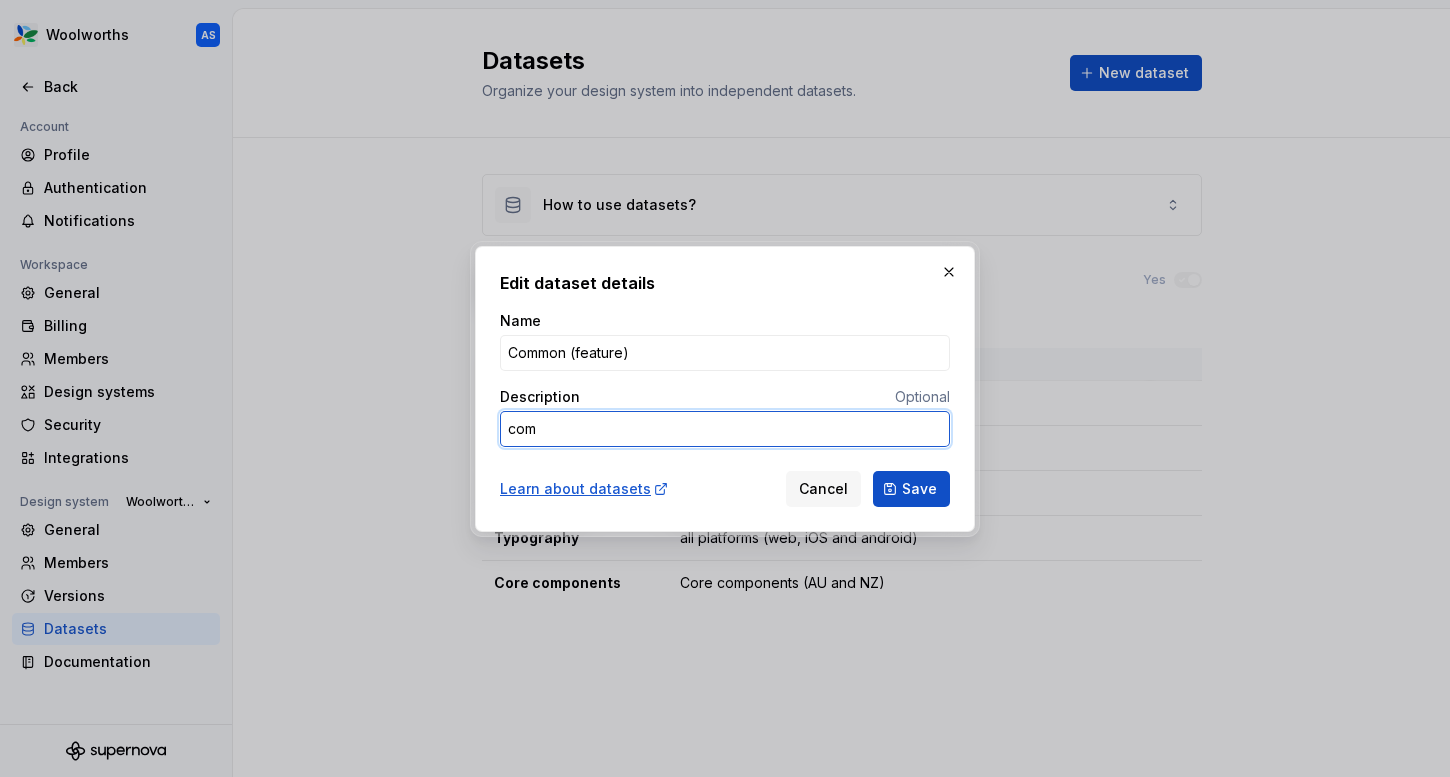 type on "*" 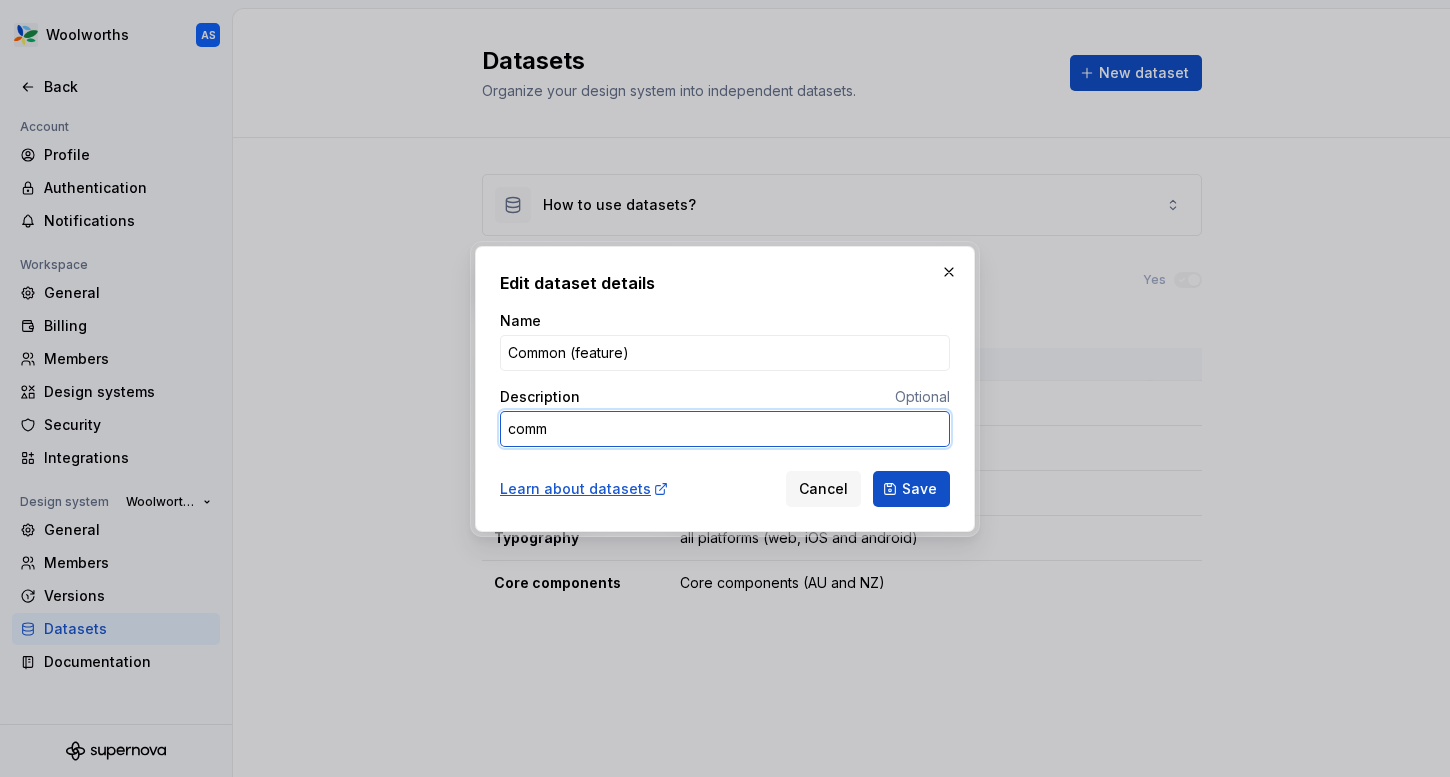 type on "*" 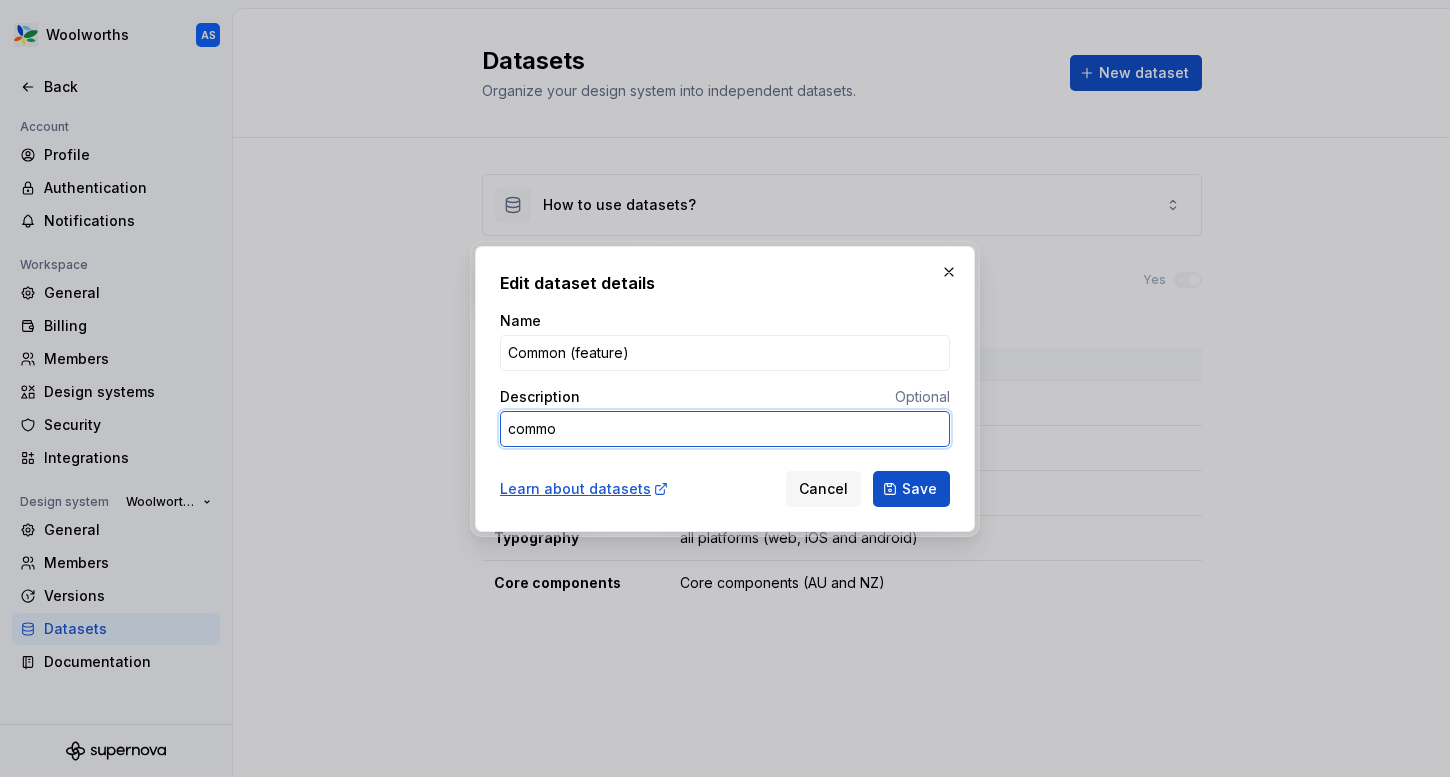 type on "*" 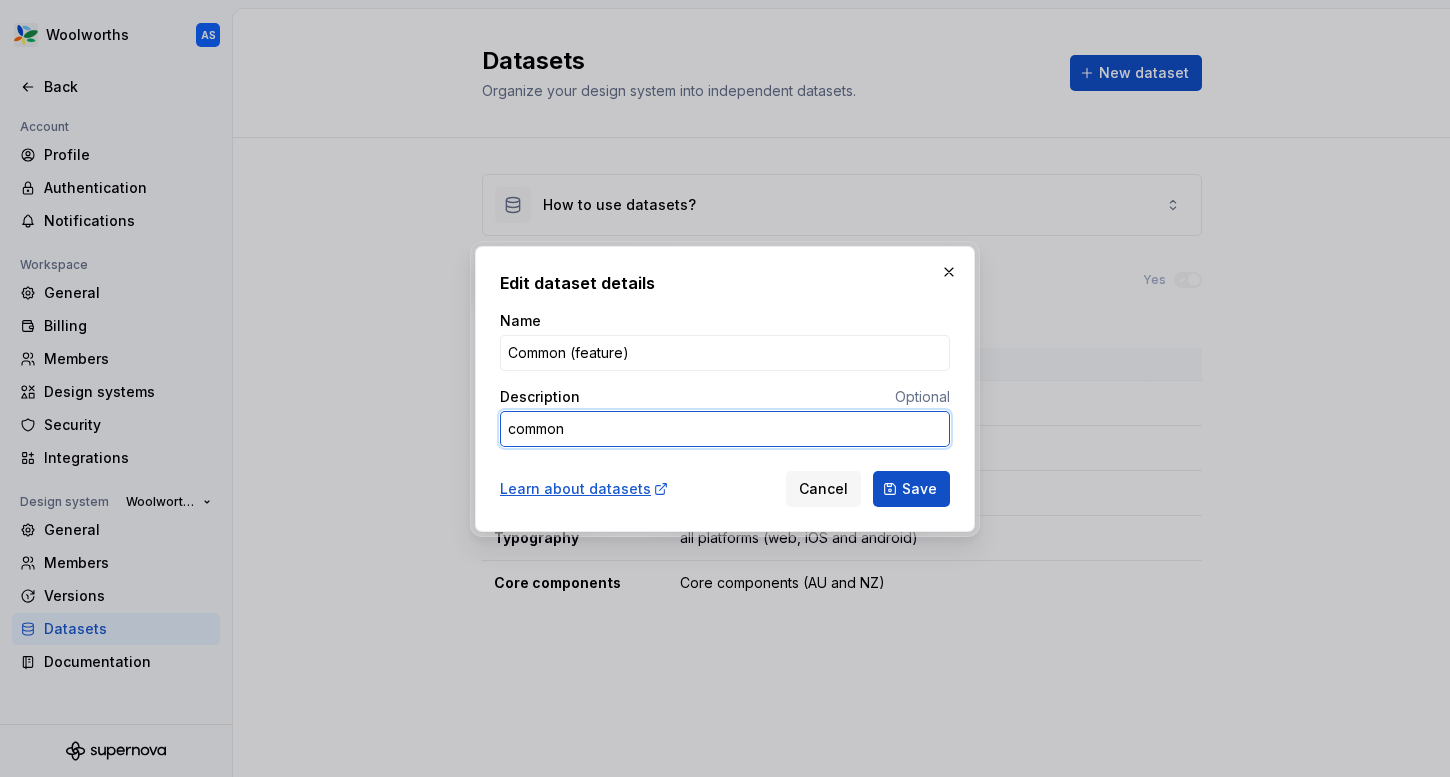 type on "*" 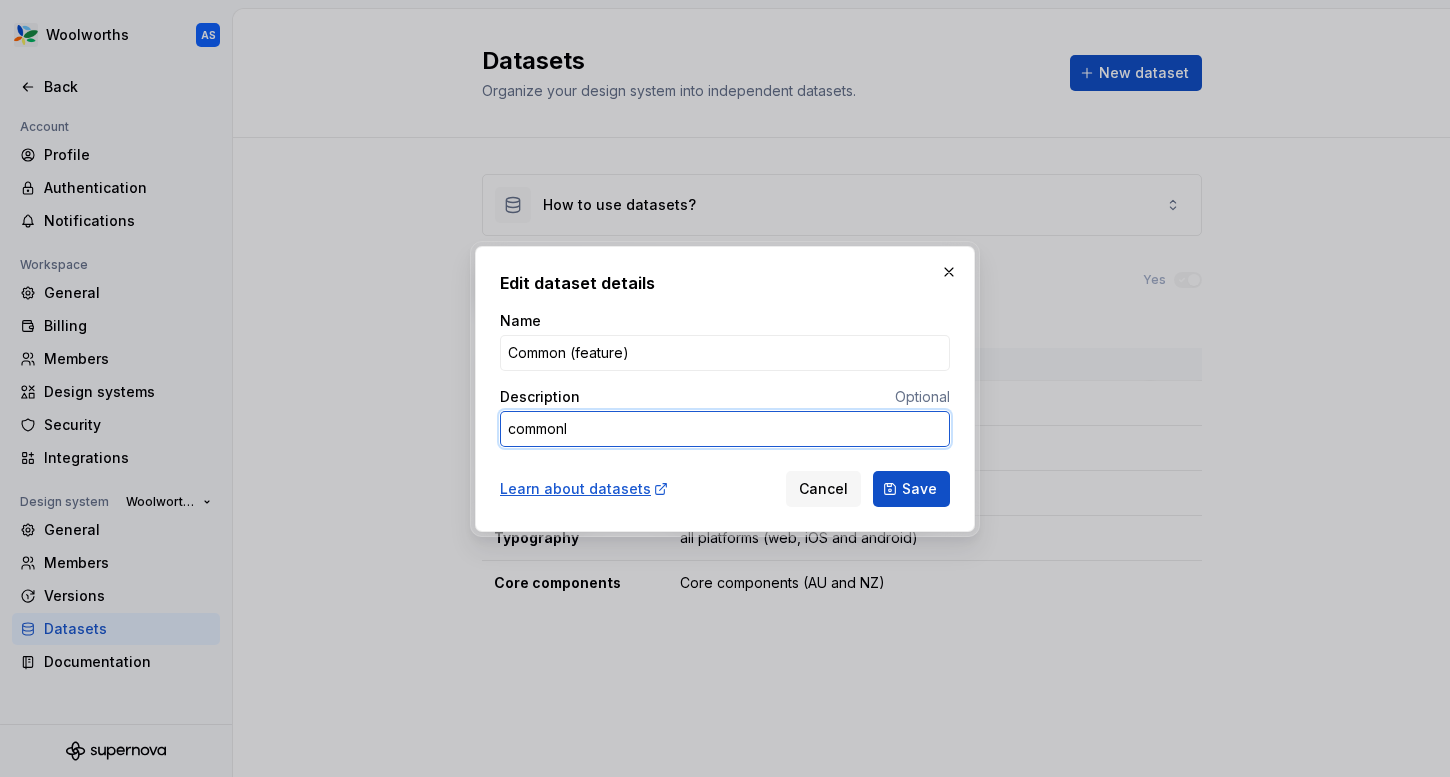 type on "*" 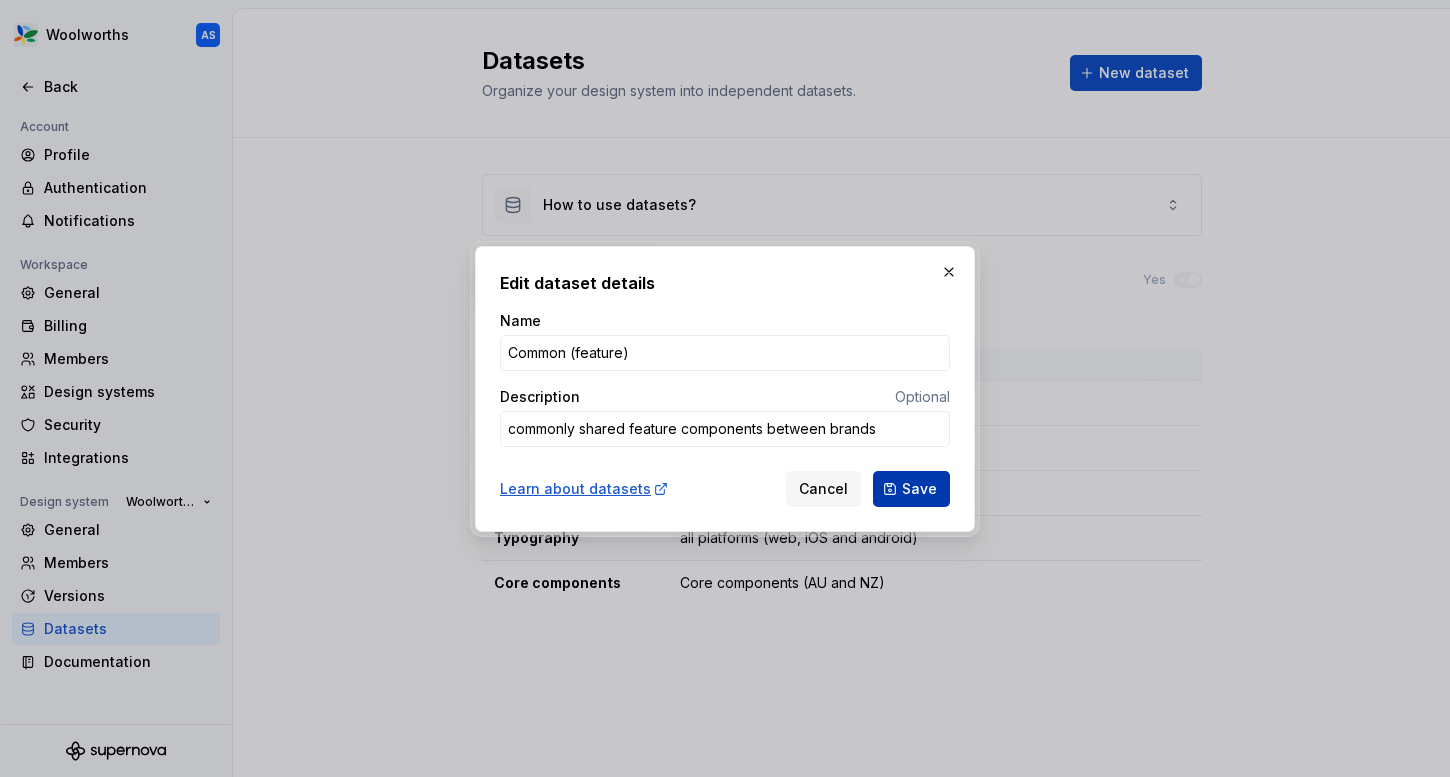 click on "Save" at bounding box center [919, 489] 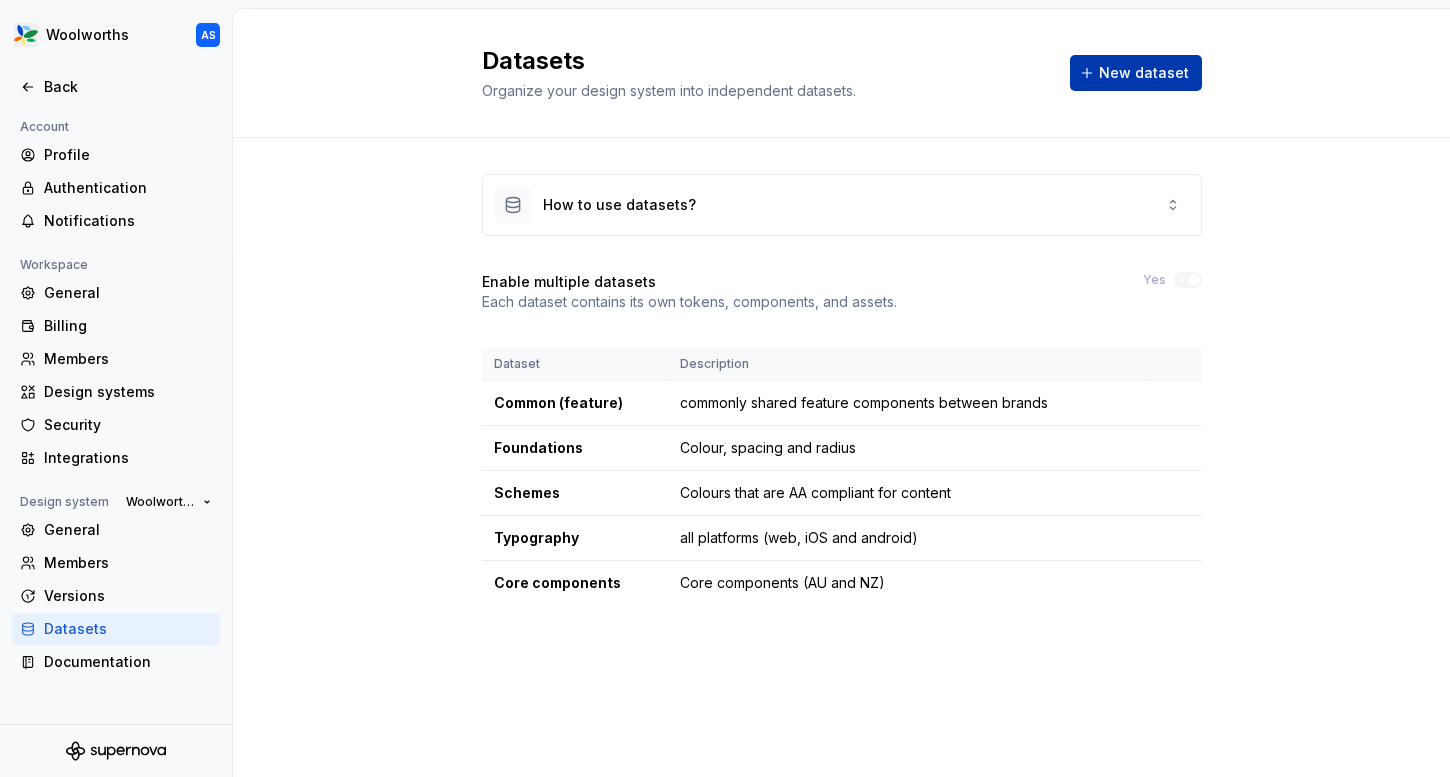 click on "New dataset" at bounding box center [1144, 73] 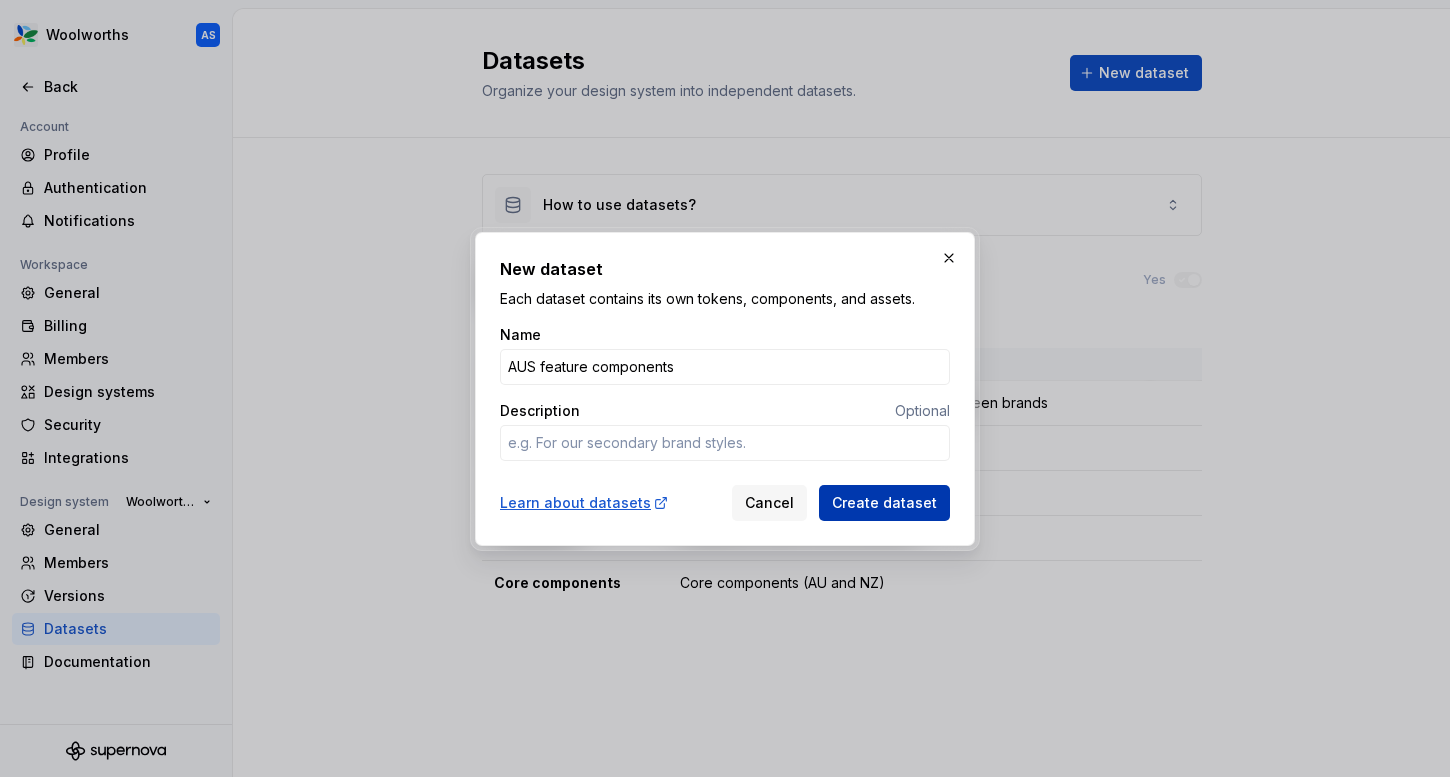 click on "Create dataset" at bounding box center (884, 503) 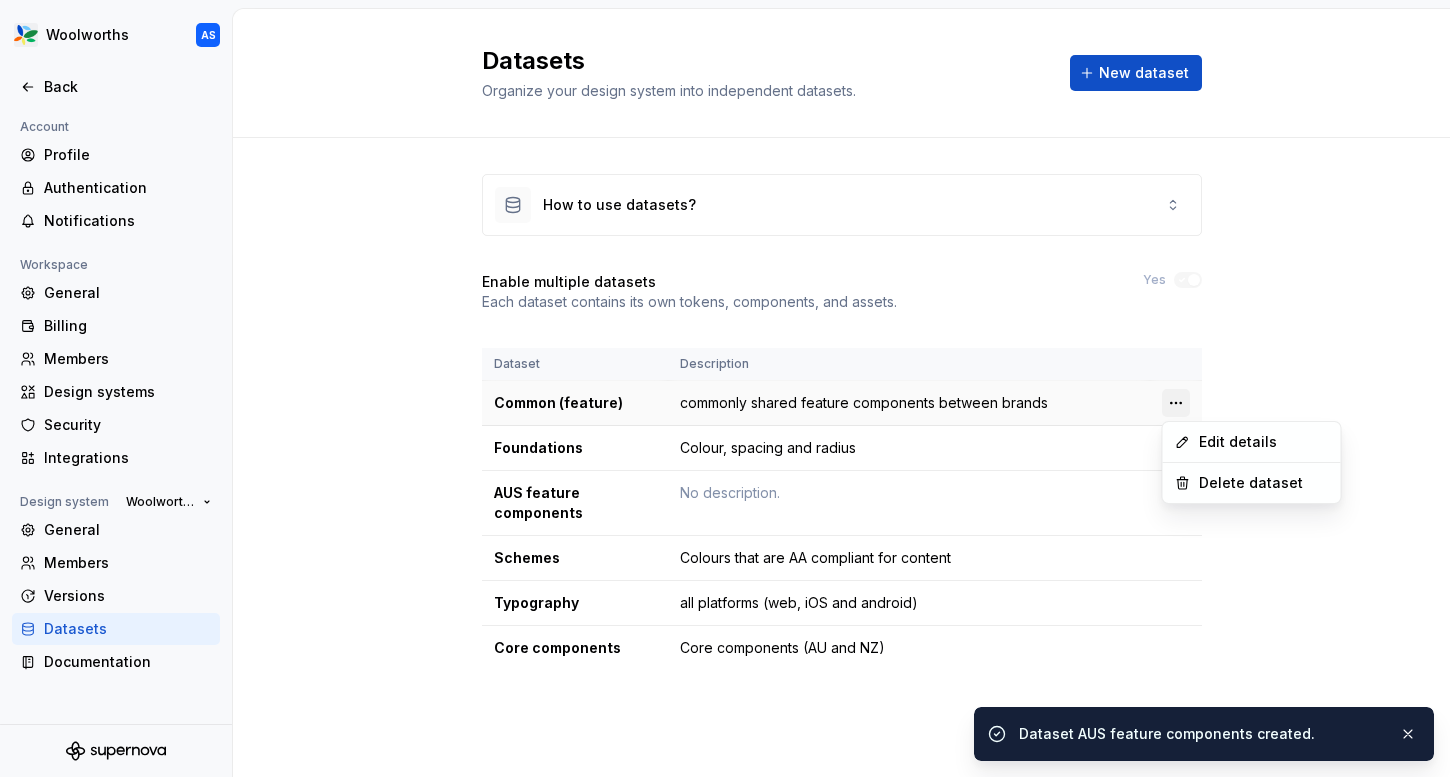 click on "Woolworths AS Back Account Profile Authentication Notifications Workspace General Billing Members Design systems Security Integrations Design system Woolworths General Members Versions Datasets Documentation Datasets Organize your design system into independent datasets. New dataset How to use datasets? Enable multiple datasets Each dataset contains its own tokens, components, and assets. Yes Dataset Description Common (feature) commonly shared feature components between brands Foundations Colour, spacing and radius AUS feature components No description. Schemes Colours that are AA compliant for content Typography all platforms (web, iOS and android) Core components Core components (AU and NZ)   Dataset AUS feature components created. * BIG W Everyday Woolworths Woolworths Group Edit details Delete dataset" at bounding box center [725, 388] 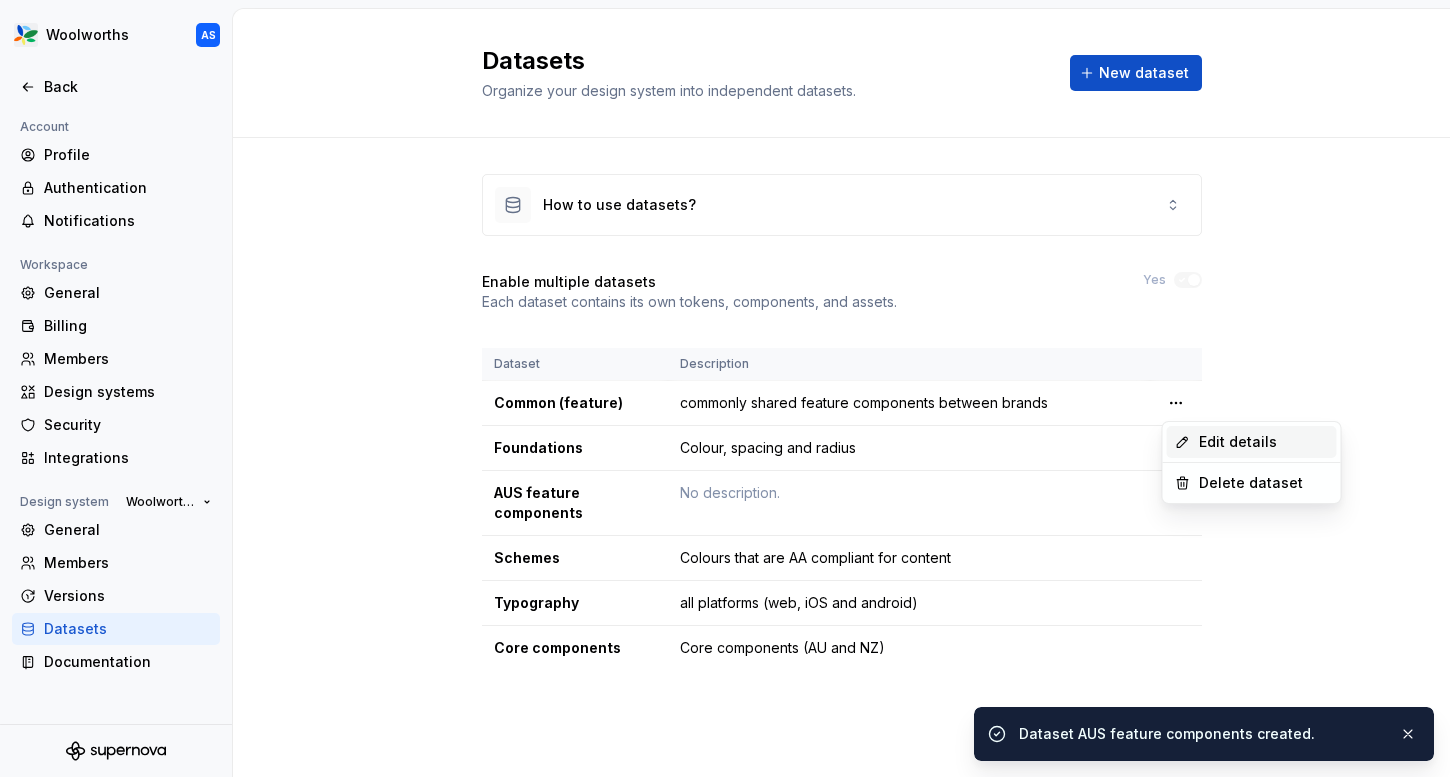 click on "Edit details" at bounding box center [1264, 442] 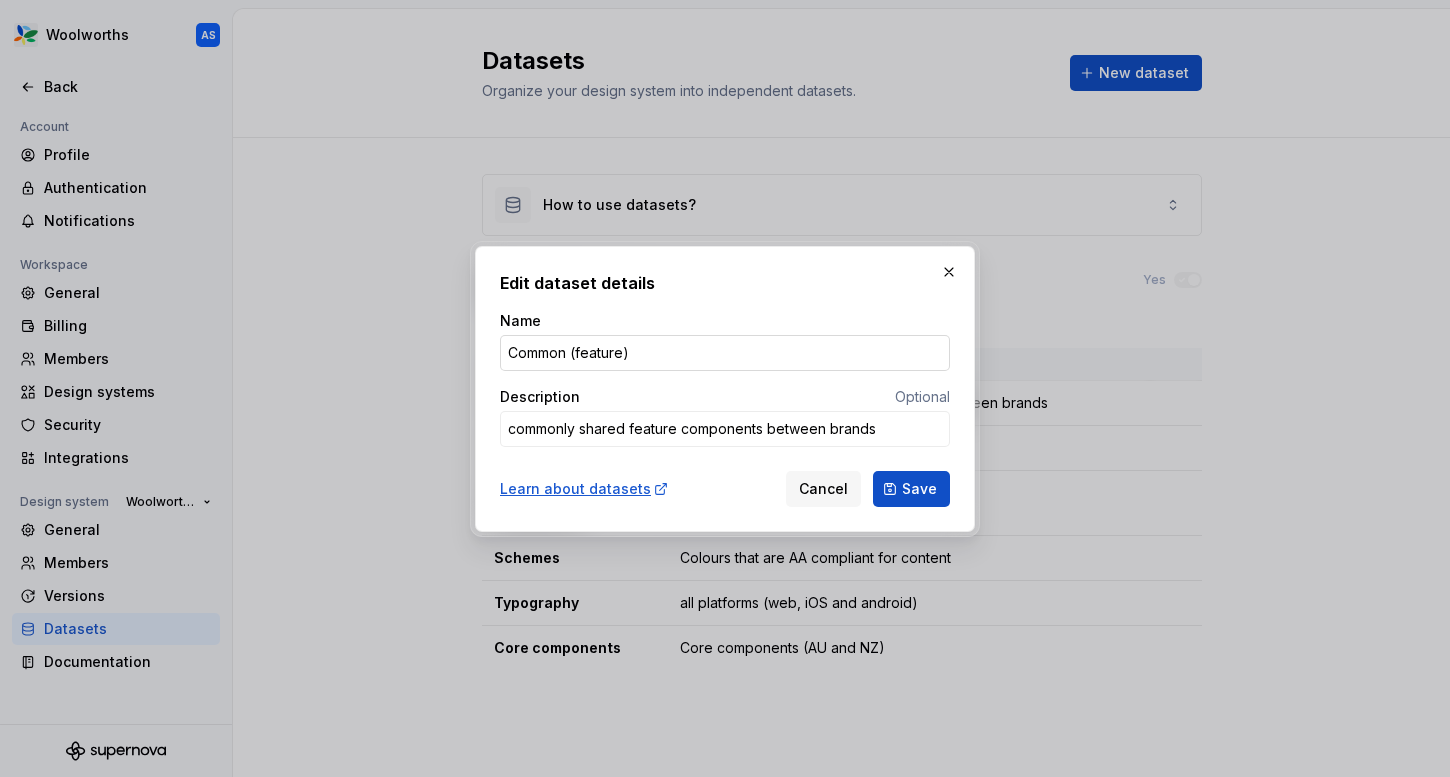 click on "Common (feature)" at bounding box center (725, 353) 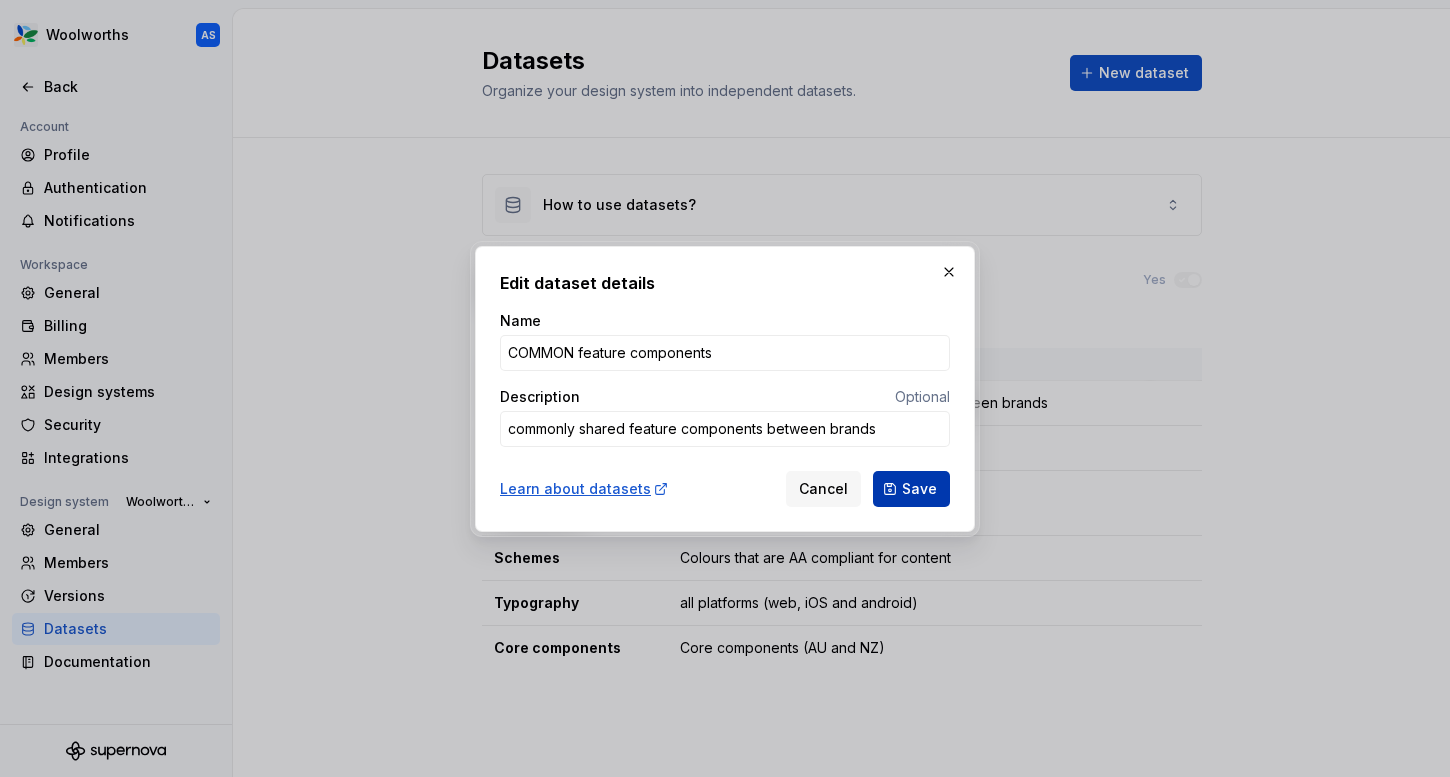 click on "Save" at bounding box center [919, 489] 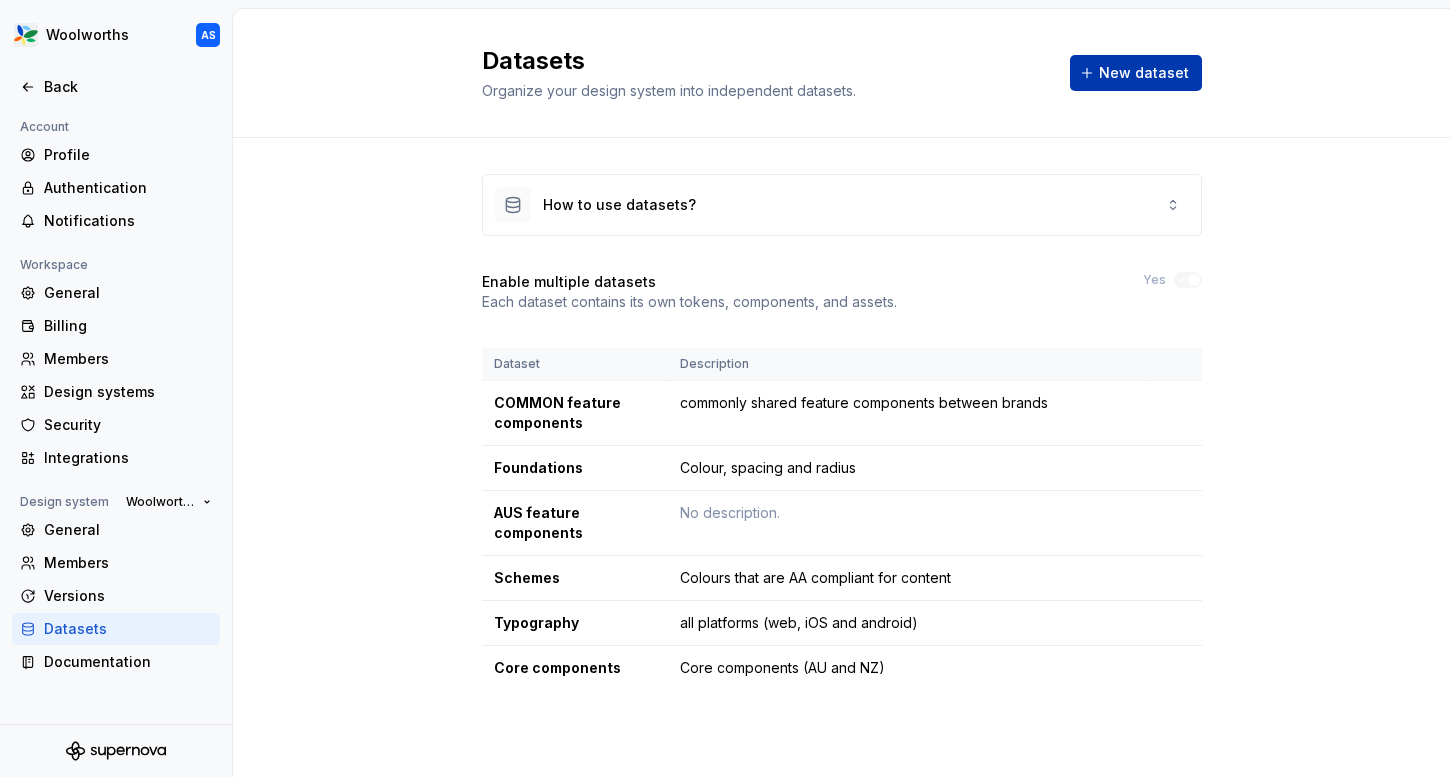 click on "New dataset" at bounding box center [1144, 73] 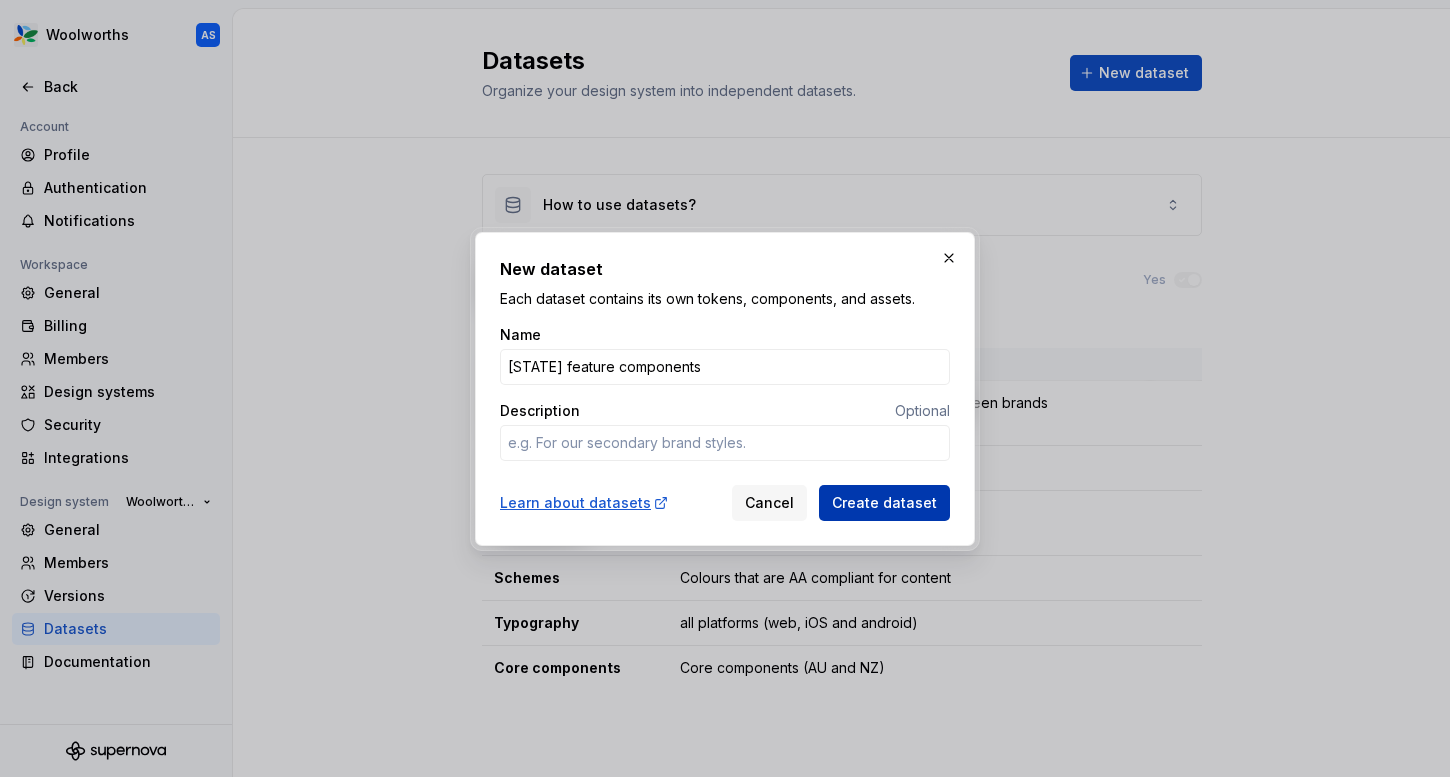 click on "Create dataset" at bounding box center [884, 503] 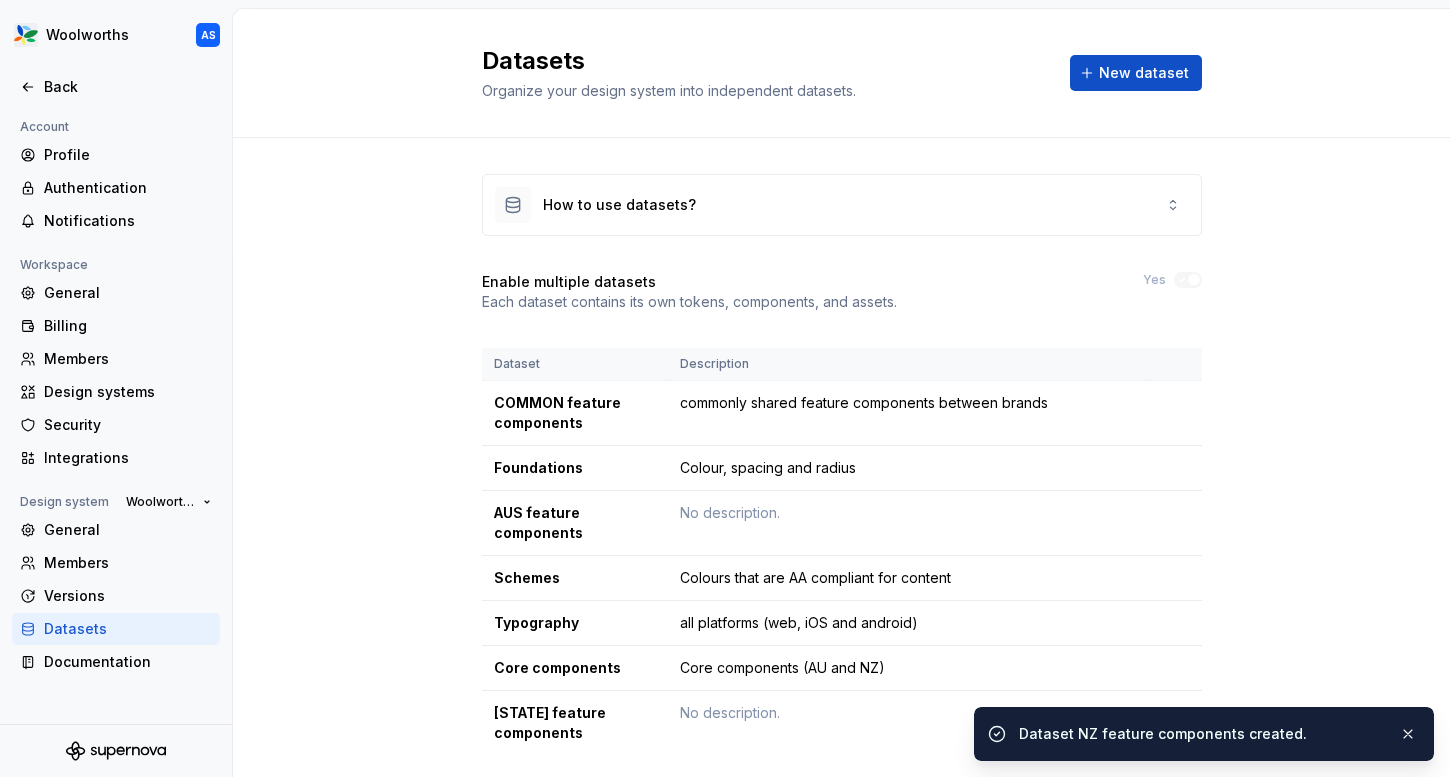 scroll, scrollTop: 34, scrollLeft: 0, axis: vertical 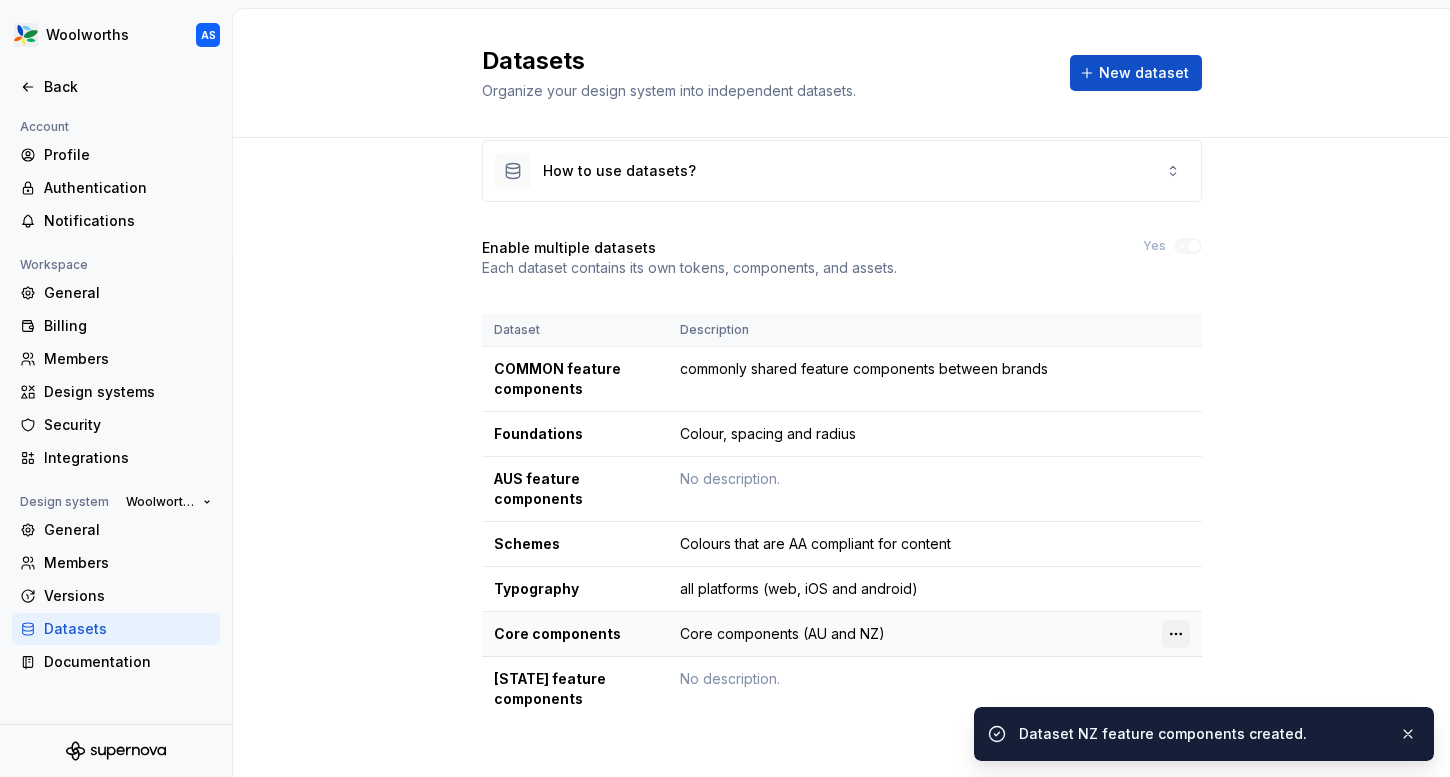 click on "Woolworths AS Back Account Profile Authentication Notifications Workspace General Billing Members Design systems Security Integrations Design system Woolworths General Members Versions Datasets Documentation Datasets Organize your design system into independent datasets. New dataset How to use datasets? Enable multiple datasets Each dataset contains its own tokens, components, and assets. Yes Dataset Description COMMON feature components commonly shared feature components between brands Foundations Colour, spacing and radius AUS feature components No description. Schemes Colours that are AA compliant for content Typography all platforms (web, iOS and android) Core components Core components (AU and NZ) NZ feature components No description.   Dataset NZ feature components created. * BIG W Everyday Woolworths Woolworths Group" at bounding box center (725, 388) 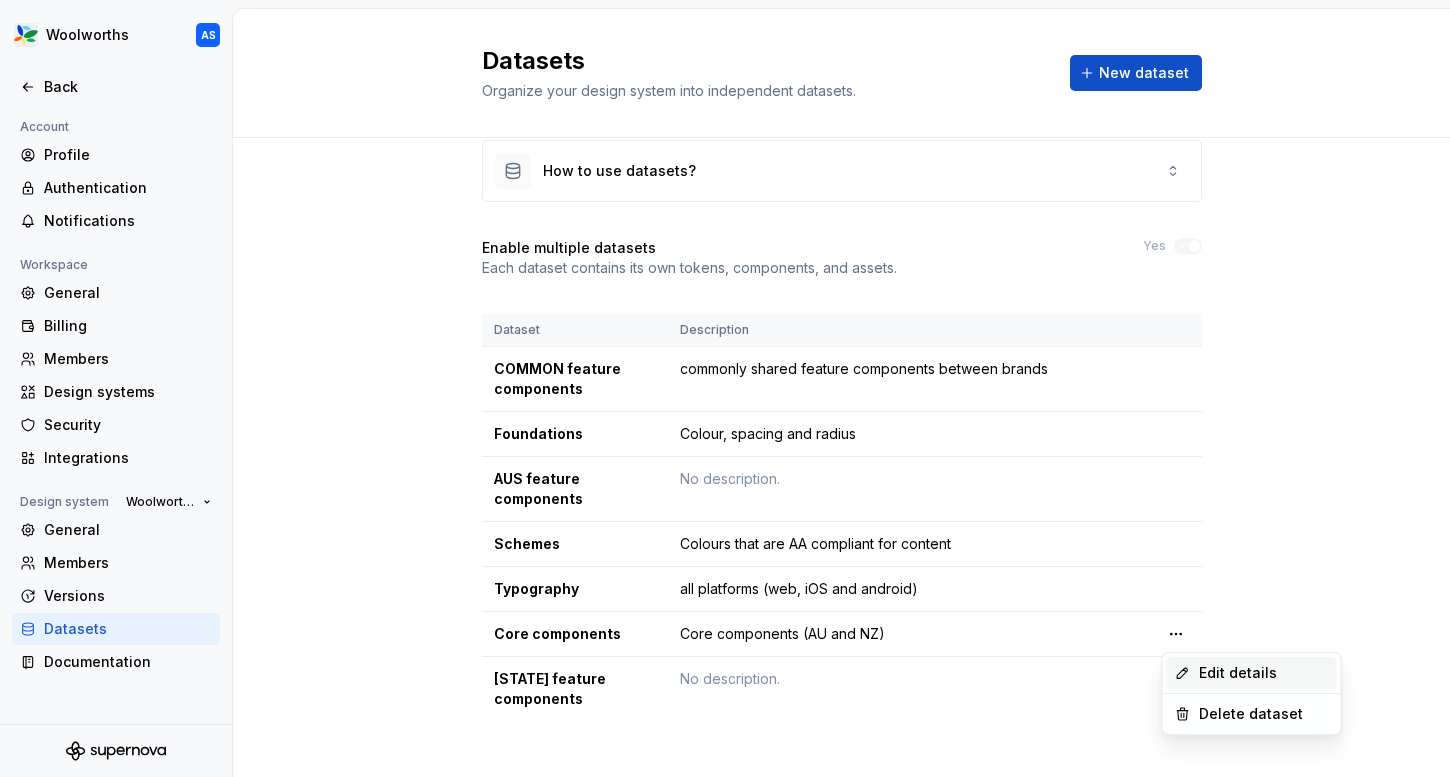 click on "Edit details" at bounding box center (1264, 673) 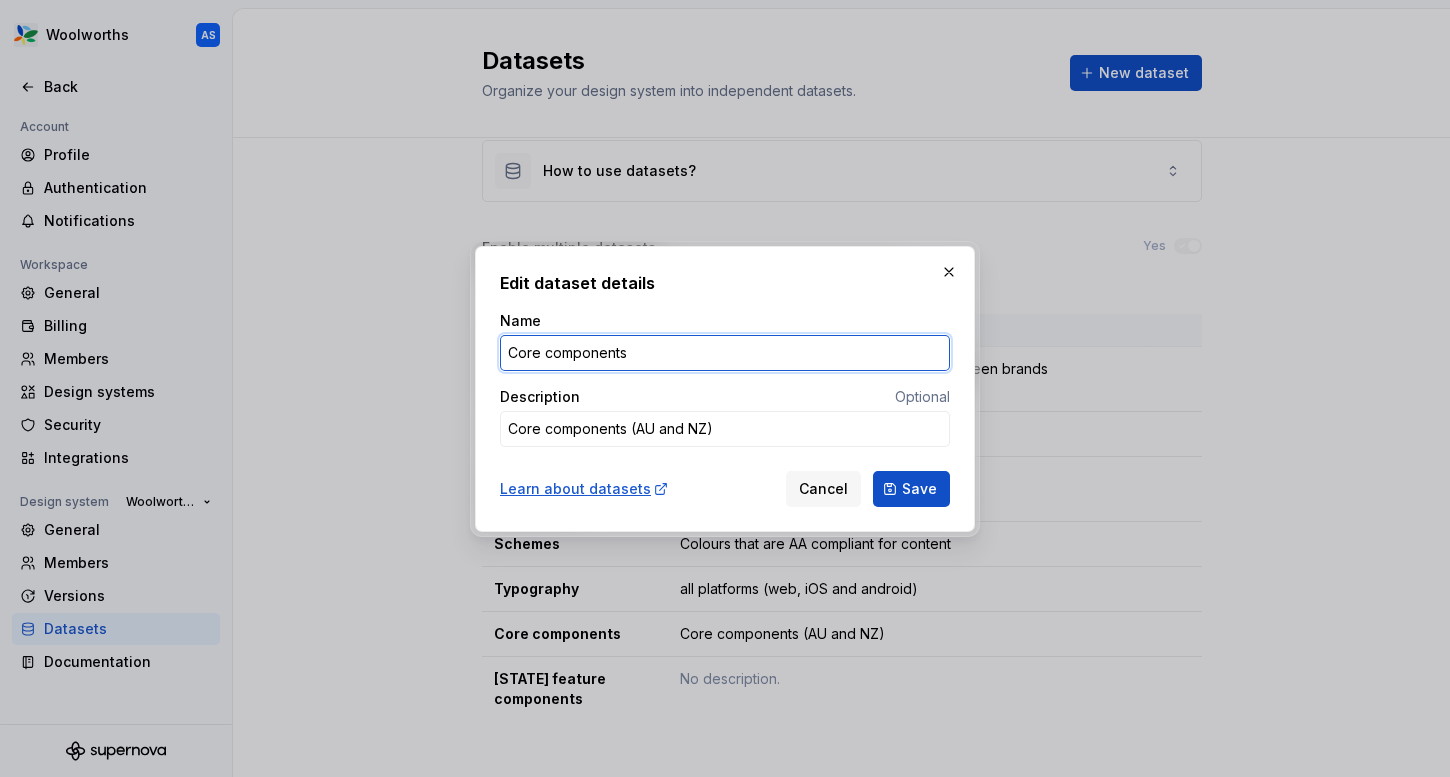 click on "Core components" at bounding box center (725, 353) 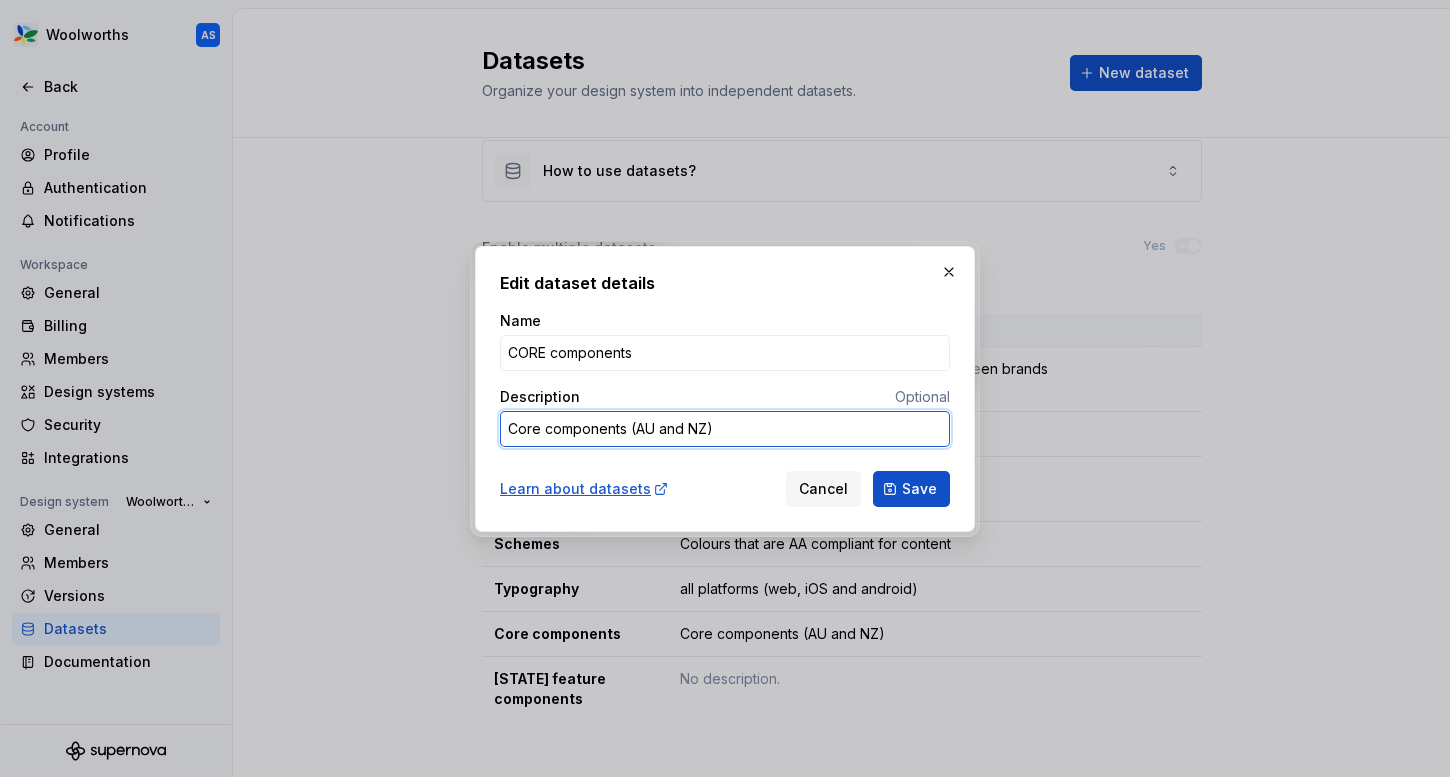 click on "Core components (AU and NZ)" at bounding box center (725, 429) 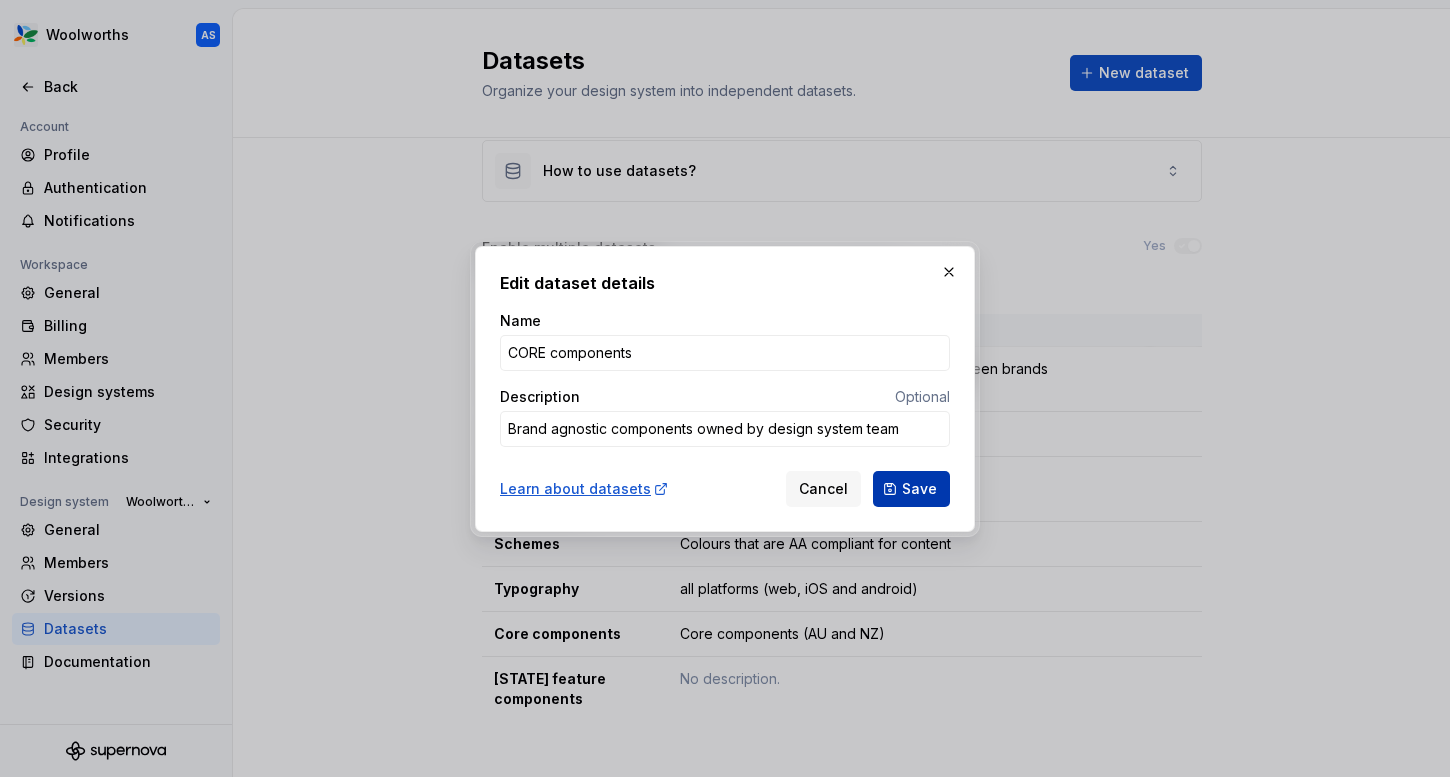 click on "Save" at bounding box center [919, 489] 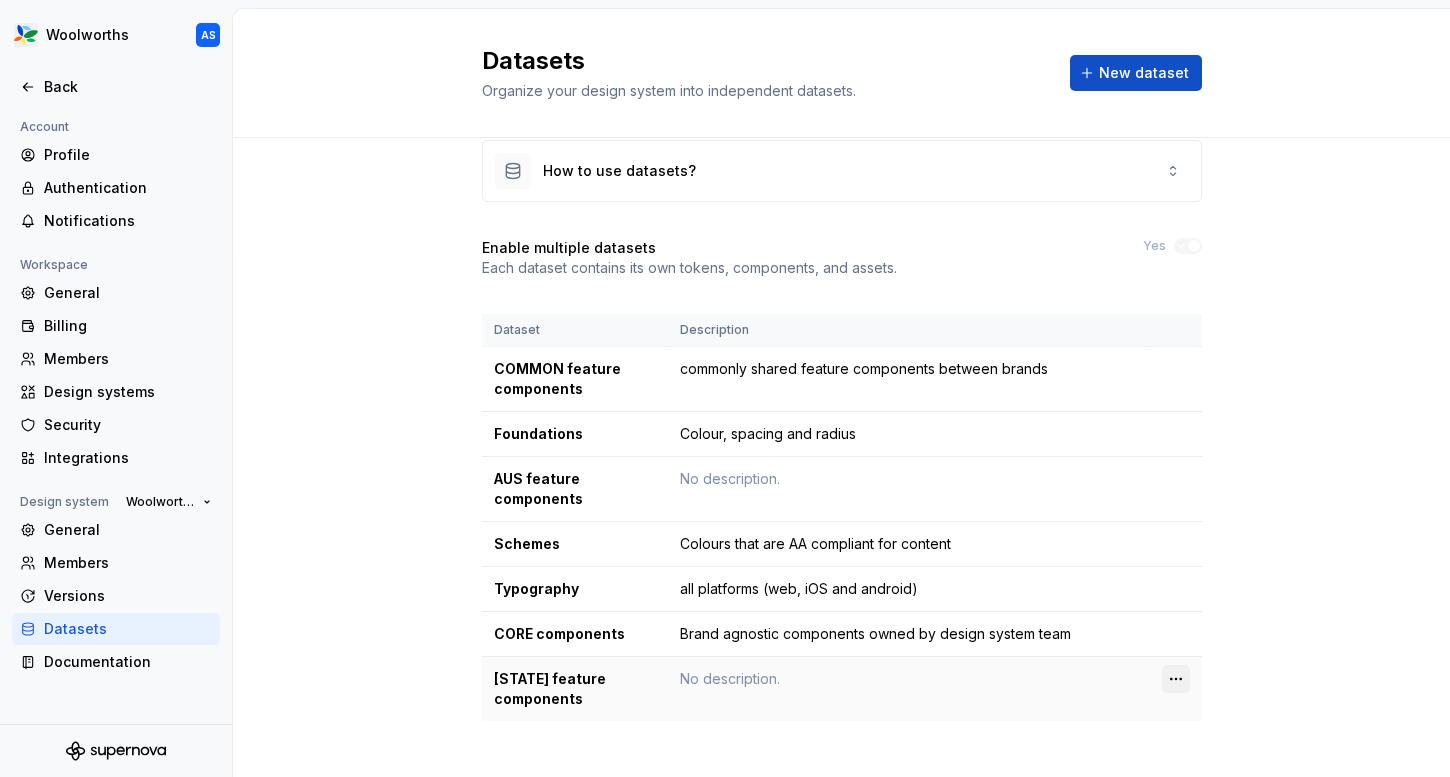 click on "Woolworths AS Back Account Profile Authentication Notifications Workspace General Billing Members Design systems Security Integrations Design system Woolworths General Members Versions Datasets Documentation Datasets Organize your design system into independent datasets. New dataset How to use datasets? Enable multiple datasets Each dataset contains its own tokens, components, and assets. Yes Dataset Description COMMON feature components commonly shared feature components between brands Foundations Colour, spacing and radius AUS feature components No description. Schemes Colours that are AA compliant for content Typography all platforms (web, iOS and android) CORE components Brand agnostic components owned by design system team NZ feature components No description.   * BIG W Everyday Woolworths Woolworths Group" at bounding box center [725, 388] 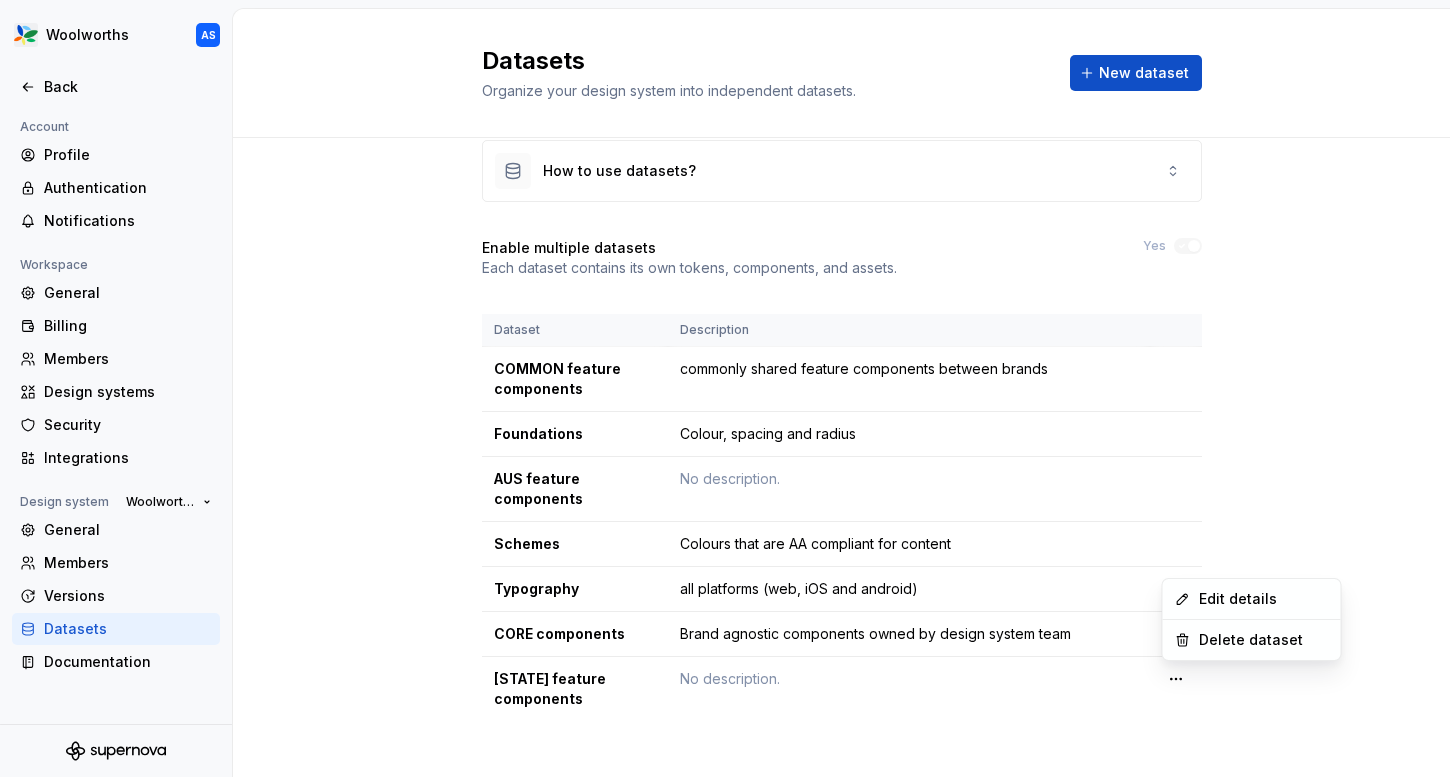 click on "Woolworths AS Back Account Profile Authentication Notifications Workspace General Billing Members Design systems Security Integrations Design system Woolworths General Members Versions Datasets Documentation Datasets Organize your design system into independent datasets. New dataset How to use datasets? Enable multiple datasets Each dataset contains its own tokens, components, and assets. Yes Dataset Description COMMON feature components commonly shared feature components between brands Foundations Colour, spacing and radius AUS feature components No description. Schemes Colours that are AA compliant for content Typography all platforms (web, iOS and android) CORE components Brand agnostic components owned by design system team NZ feature components No description.   * BIG W Everyday Woolworths Woolworths Group Edit details Delete dataset" at bounding box center (725, 388) 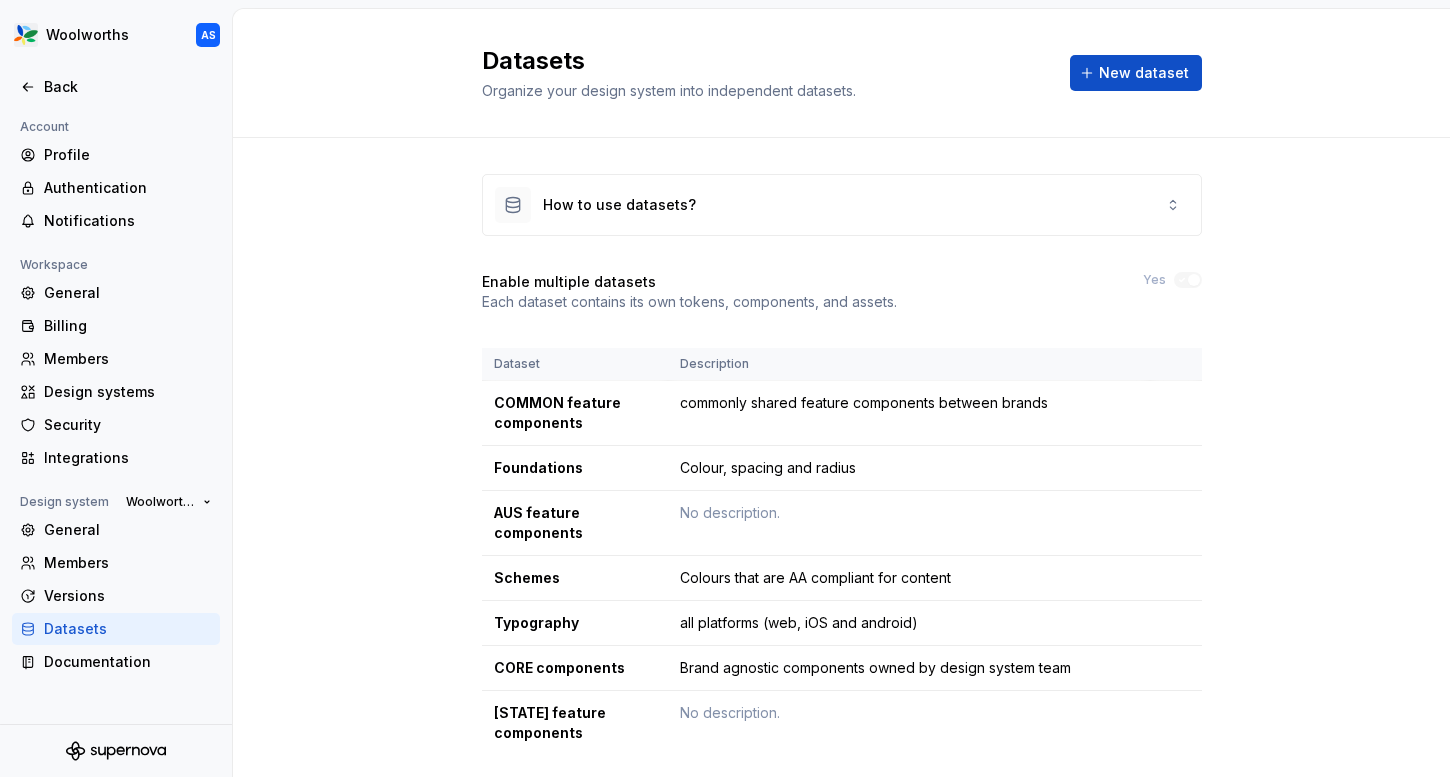 scroll, scrollTop: 34, scrollLeft: 0, axis: vertical 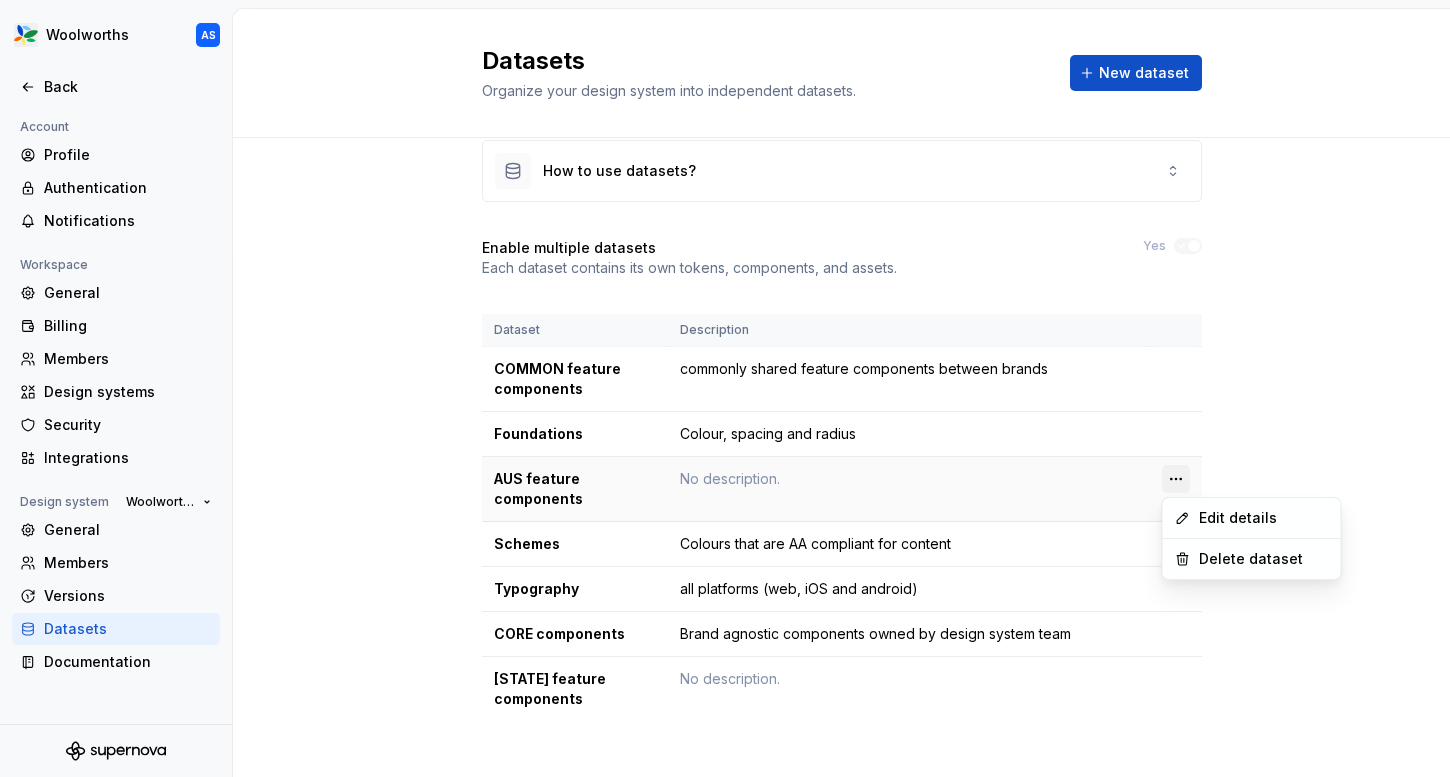 click on "Woolworths AS Back Account Profile Authentication Notifications Workspace General Billing Members Design systems Security Integrations Design system Woolworths General Members Versions Datasets Documentation Datasets Organize your design system into independent datasets. New dataset How to use datasets? Enable multiple datasets Each dataset contains its own tokens, components, and assets. Yes Dataset Description COMMON feature components commonly shared feature components between brands Foundations Colour, spacing and radius AUS feature components No description. Schemes Colours that are AA compliant for content Typography all platforms (web, iOS and android) CORE components Brand agnostic components owned by design system team NZ feature components No description.   * BIG W Everyday Woolworths Woolworths Group Edit details Delete dataset" at bounding box center [725, 388] 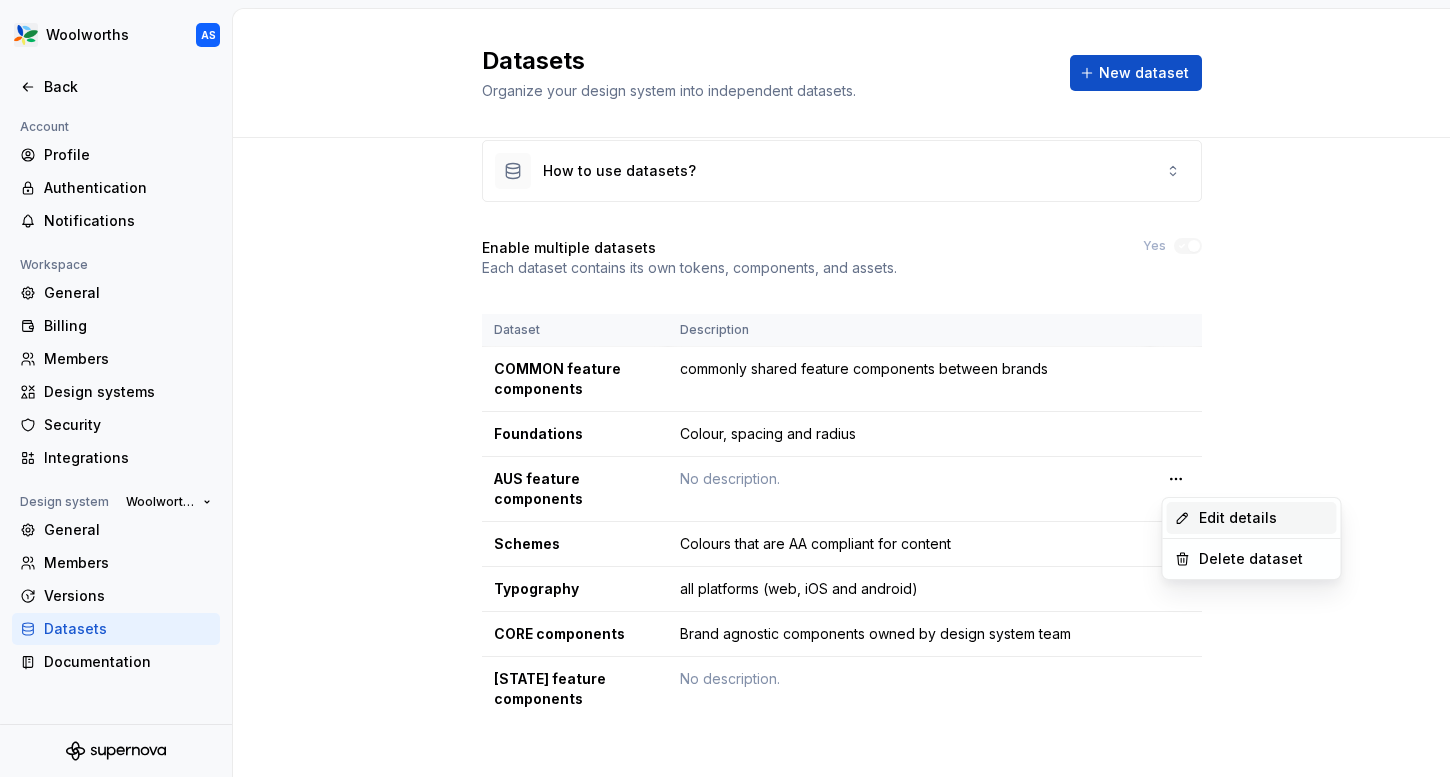 click on "Edit details" at bounding box center [1252, 518] 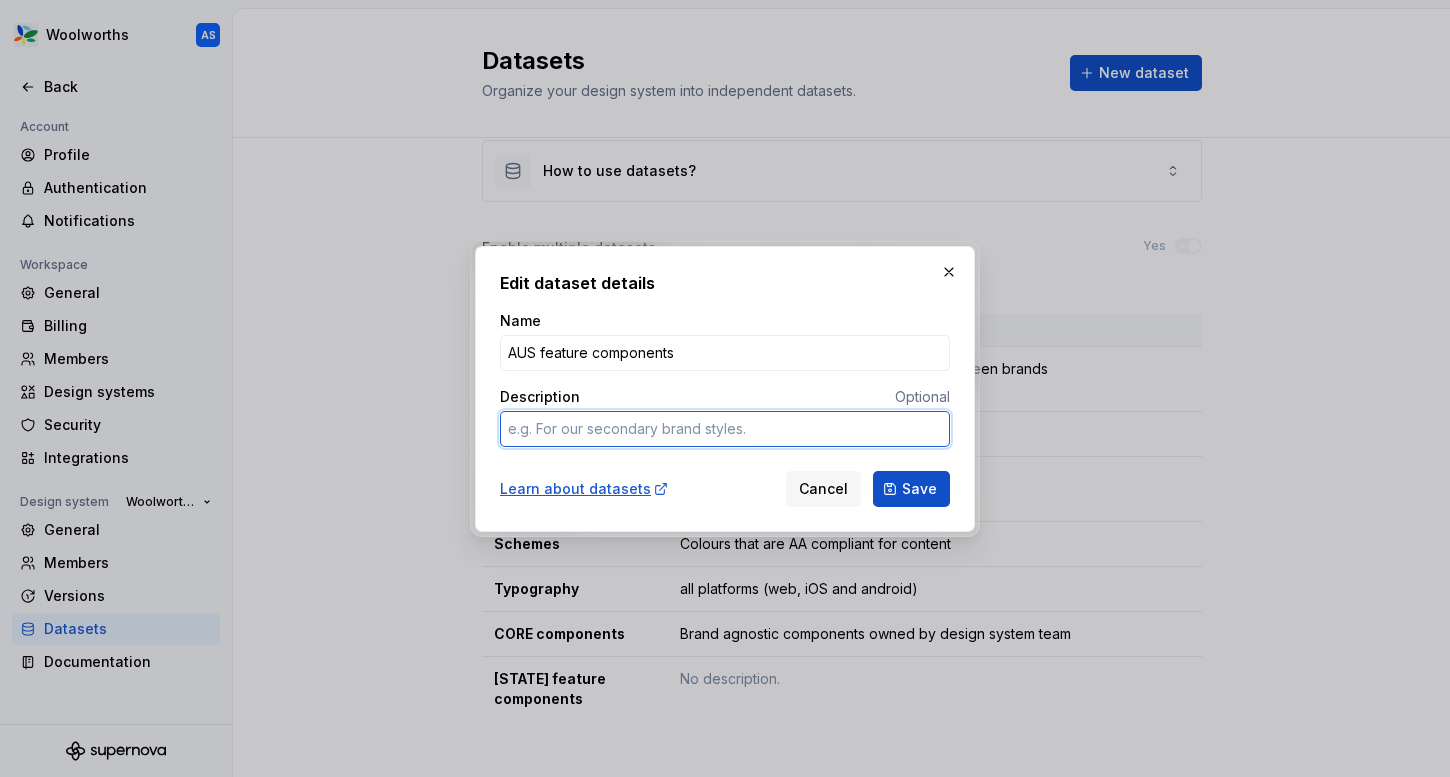 click on "Description" at bounding box center (725, 429) 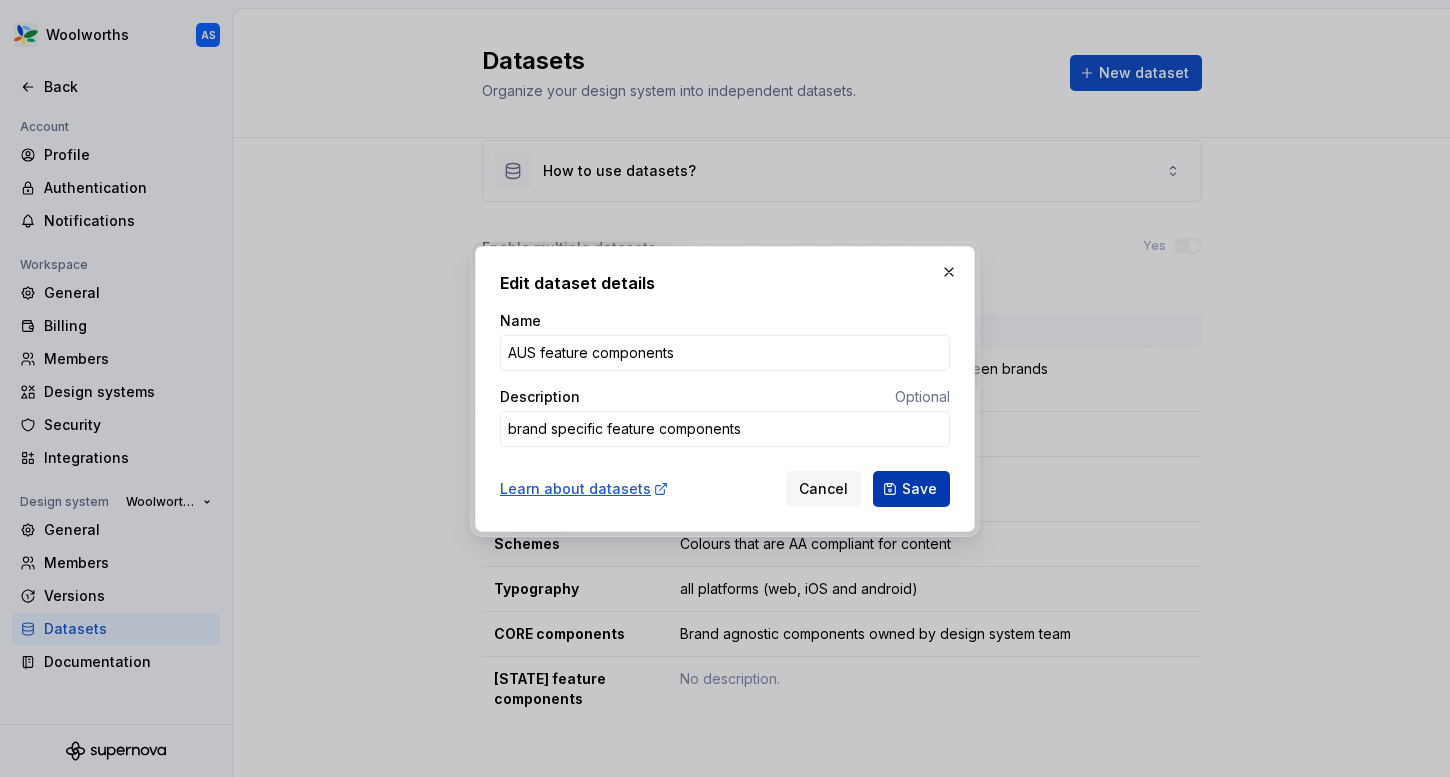 click on "Save" at bounding box center [919, 489] 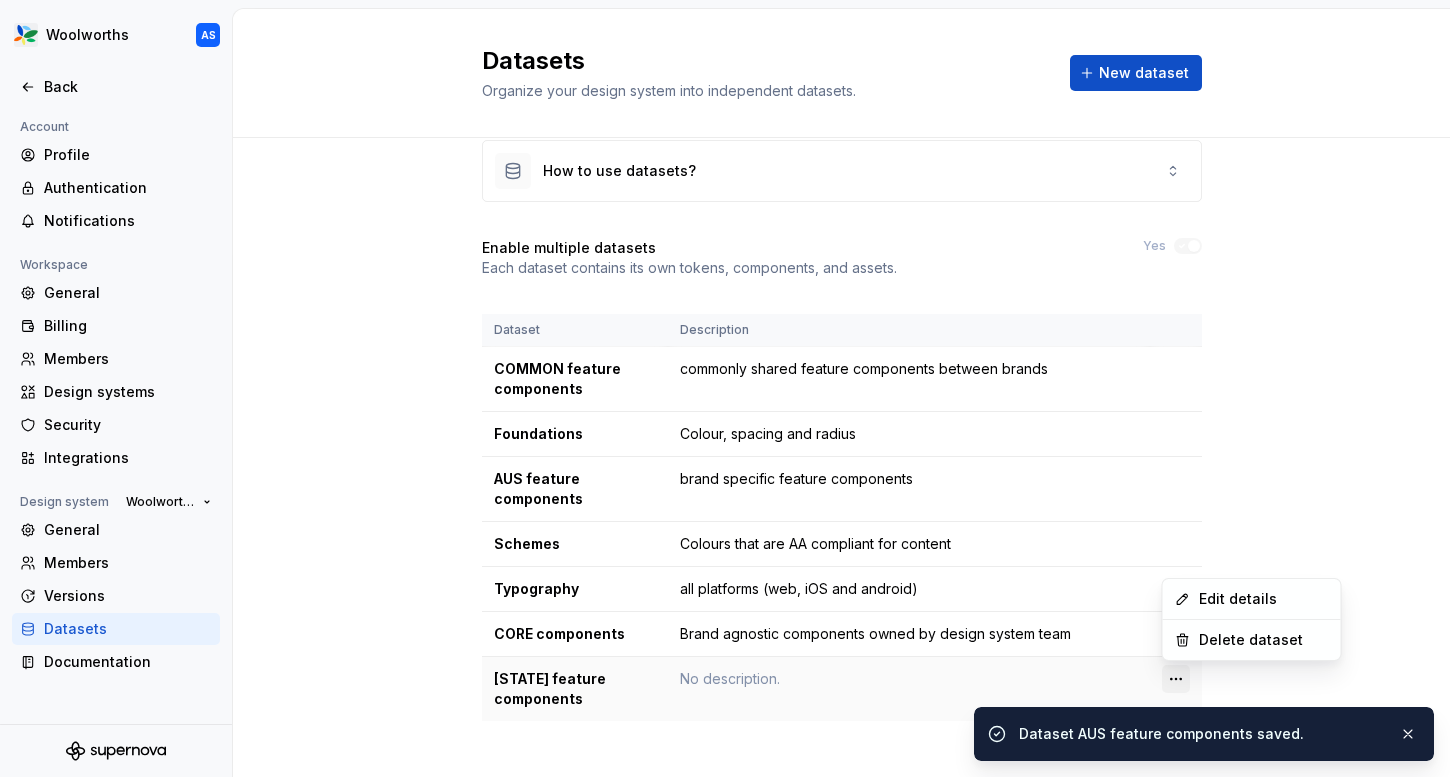 click on "Woolworths AS Back Account Profile Authentication Notifications Workspace General Billing Members Design systems Security Integrations Design system Woolworths General Members Versions Datasets Documentation Datasets Organize your design system into independent datasets. New dataset How to use datasets? Enable multiple datasets Each dataset contains its own tokens, components, and assets. Yes Dataset Description COMMON feature components commonly shared feature components between brands Foundations Colour, spacing and radius AUS feature components brand specific feature components Schemes Colours that are AA compliant for content Typography all platforms (web, iOS and android) CORE components Brand agnostic components owned by design system team NZ feature components No description.   Dataset AUS feature components saved. * BIG W Everyday Woolworths Woolworths Group Edit details Delete dataset" at bounding box center (725, 388) 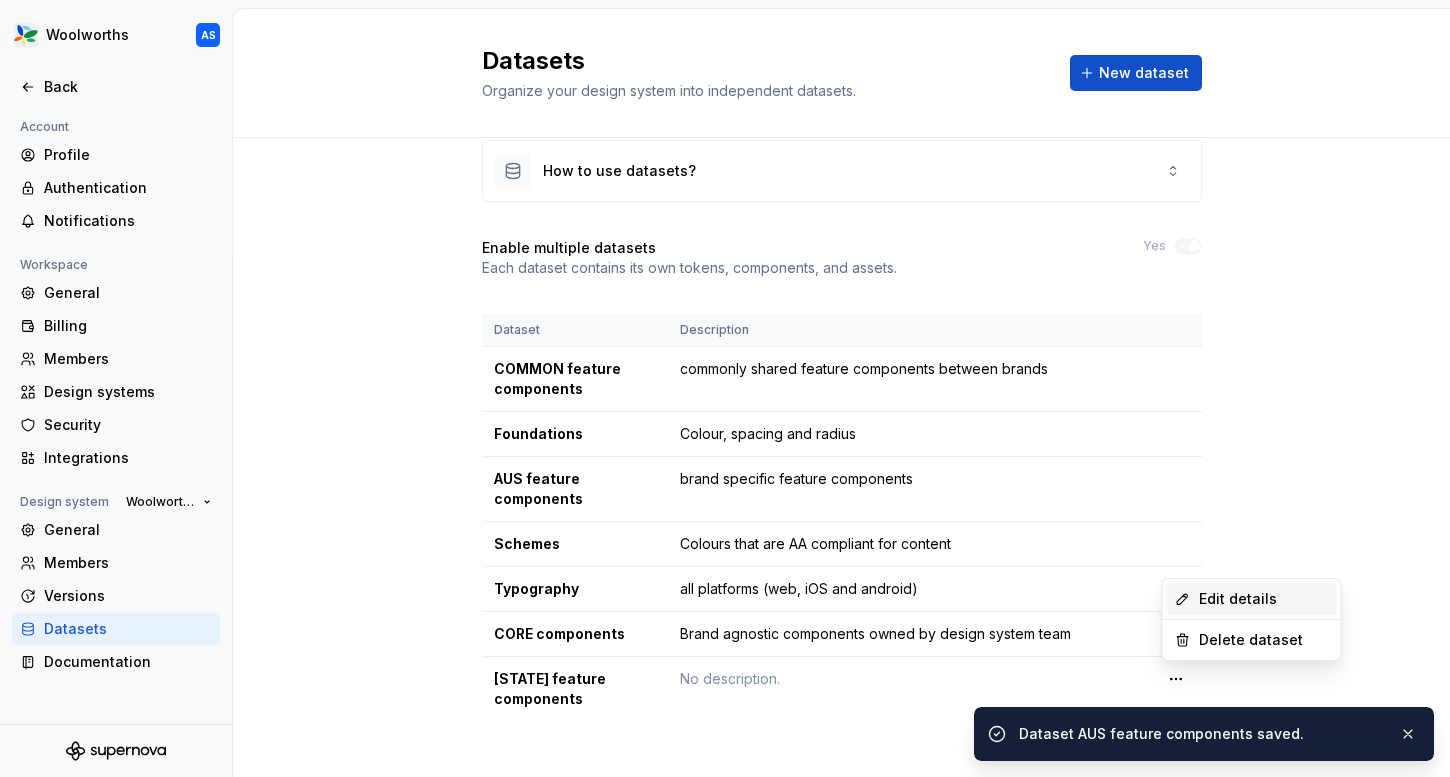 click on "Edit details" at bounding box center (1264, 599) 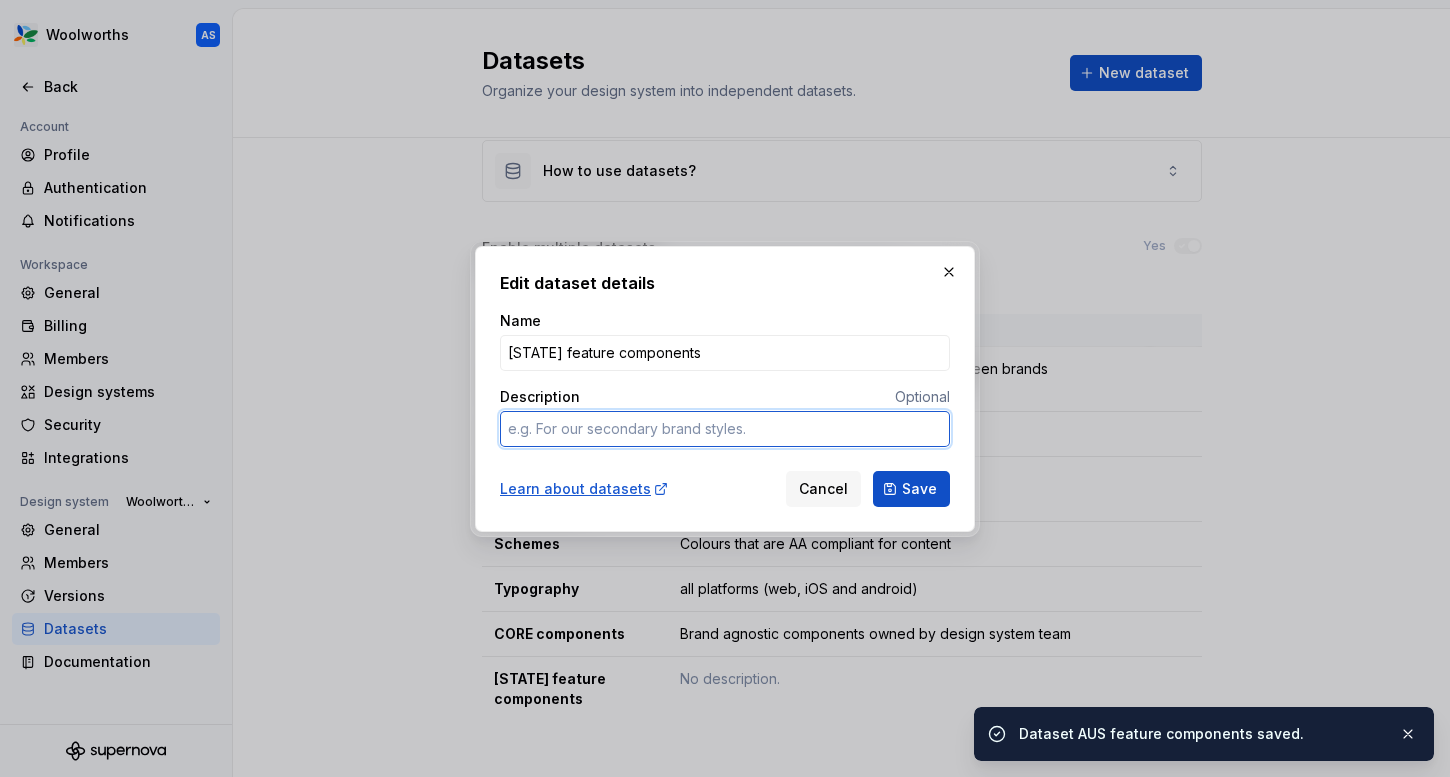 click on "Description" at bounding box center (725, 429) 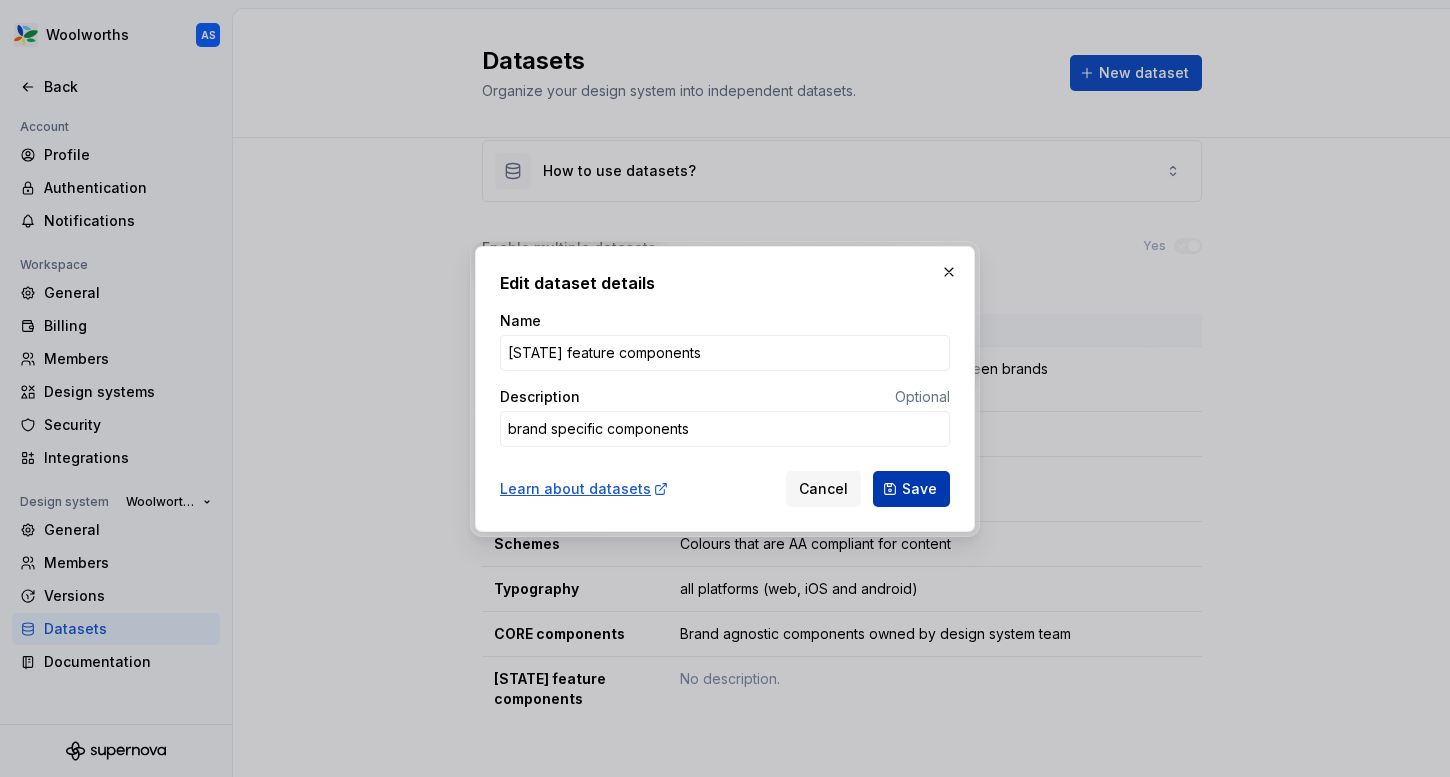 click on "Save" at bounding box center [919, 489] 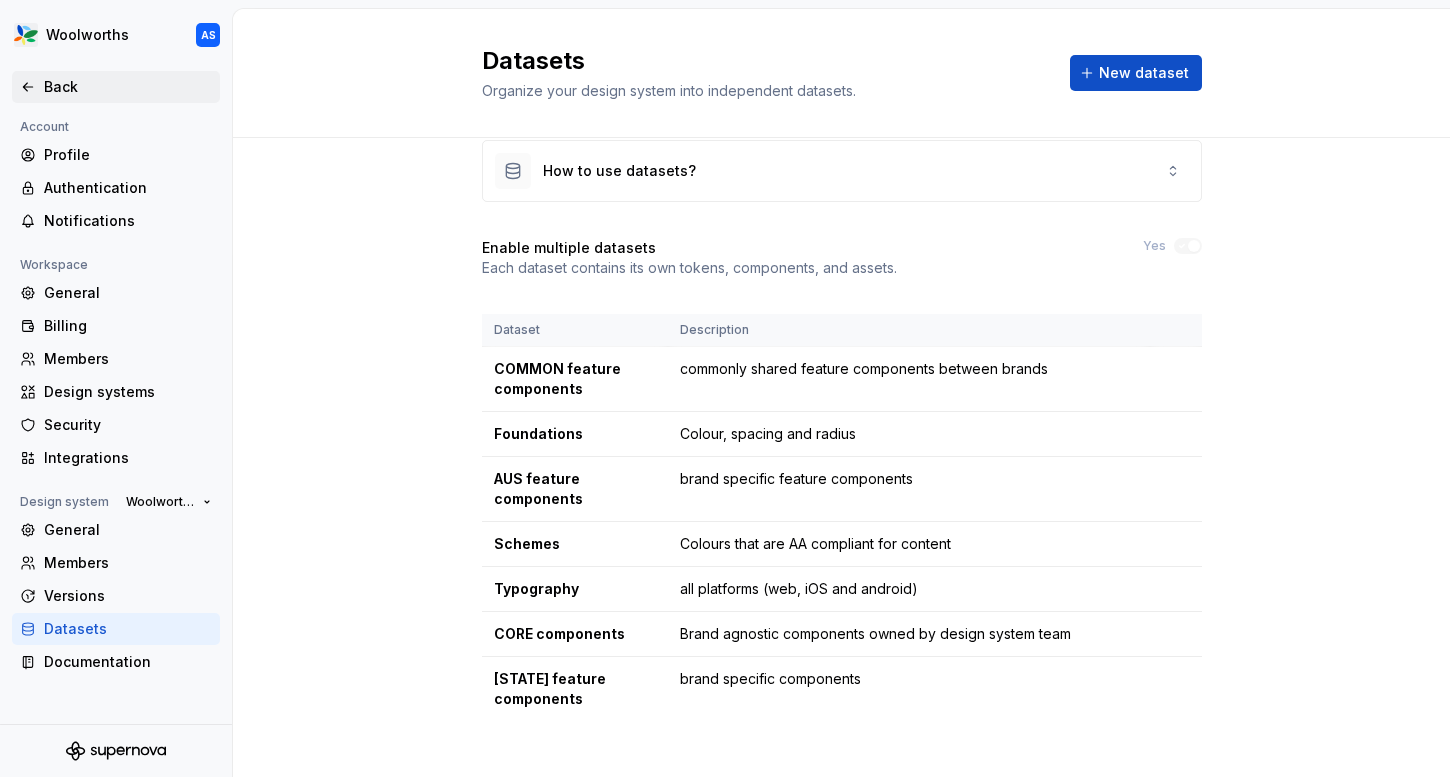 click 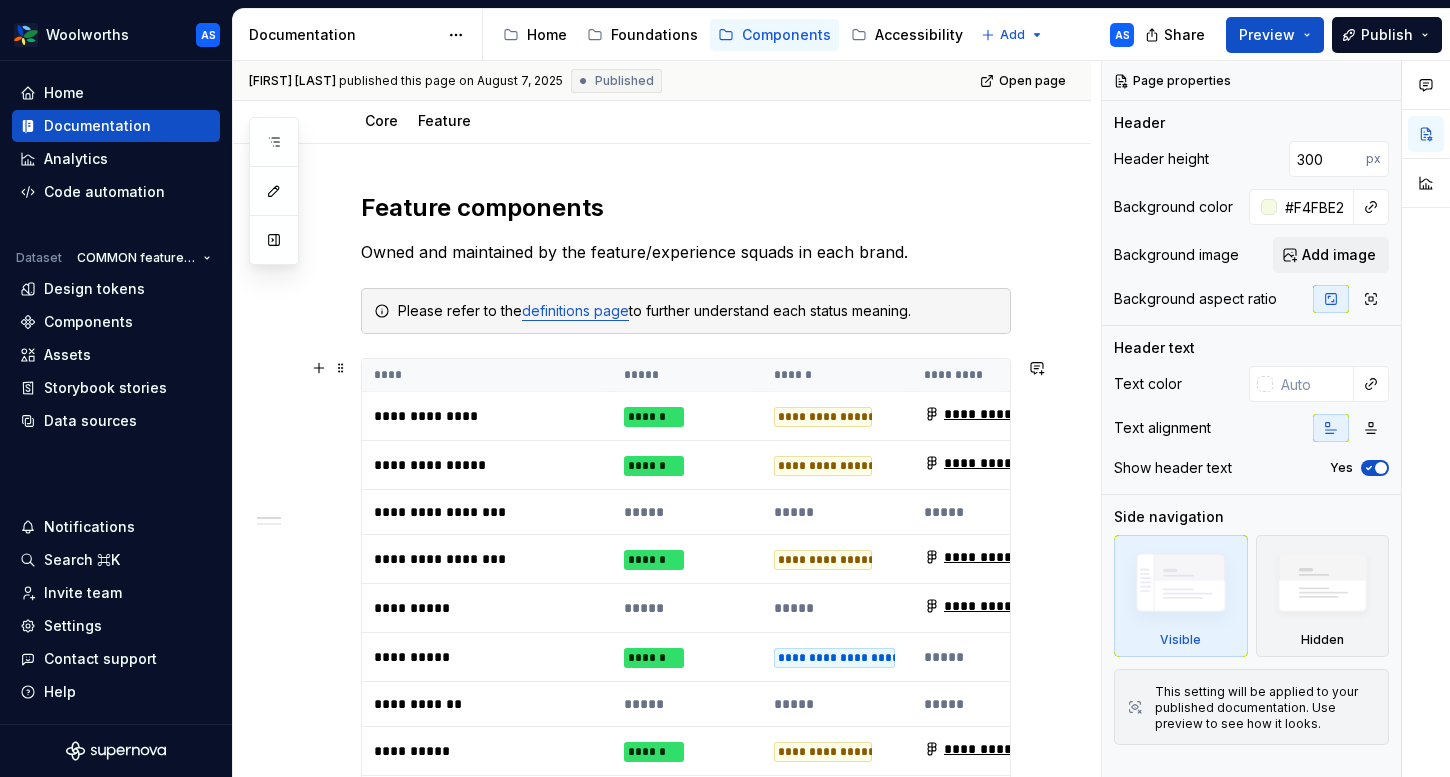 scroll, scrollTop: 313, scrollLeft: 0, axis: vertical 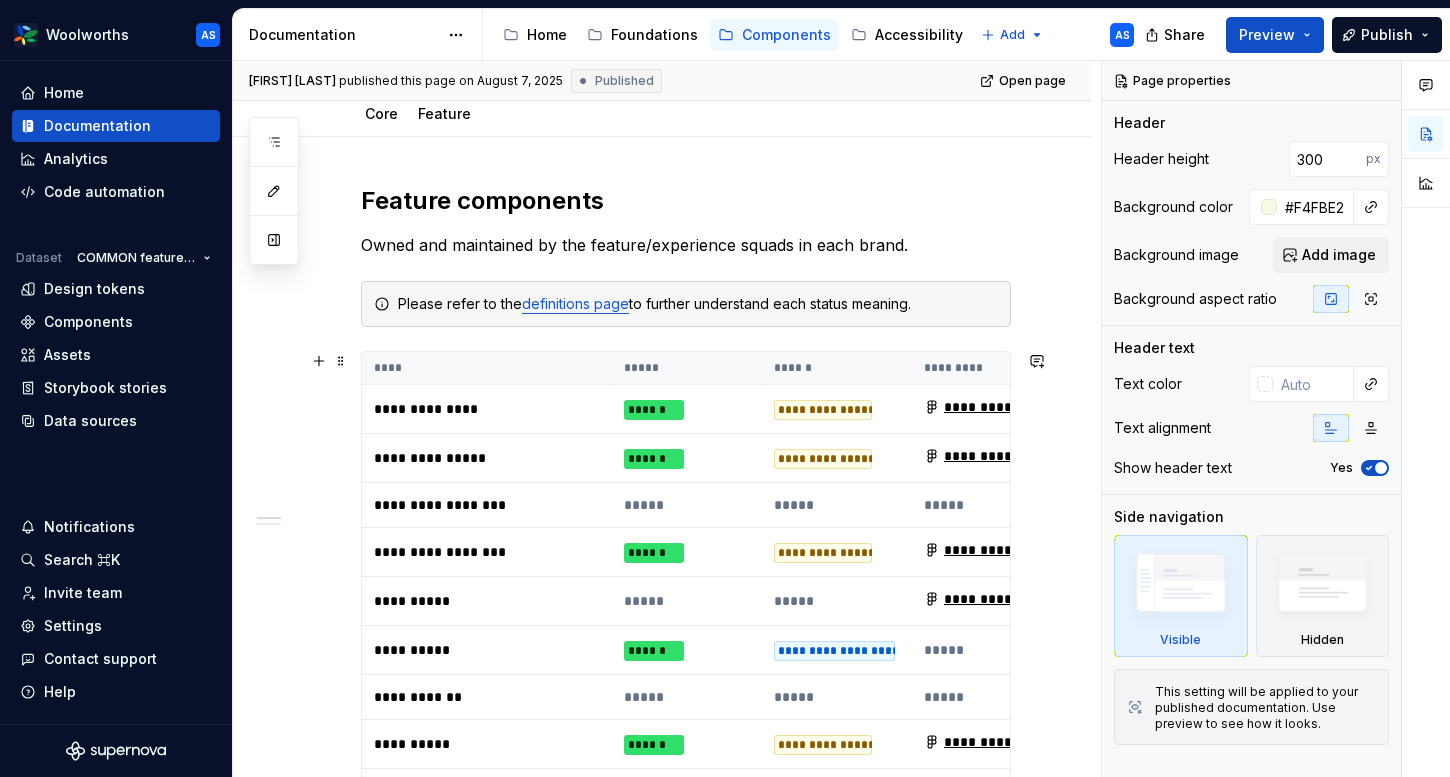 click on "**********" at bounding box center (487, 409) 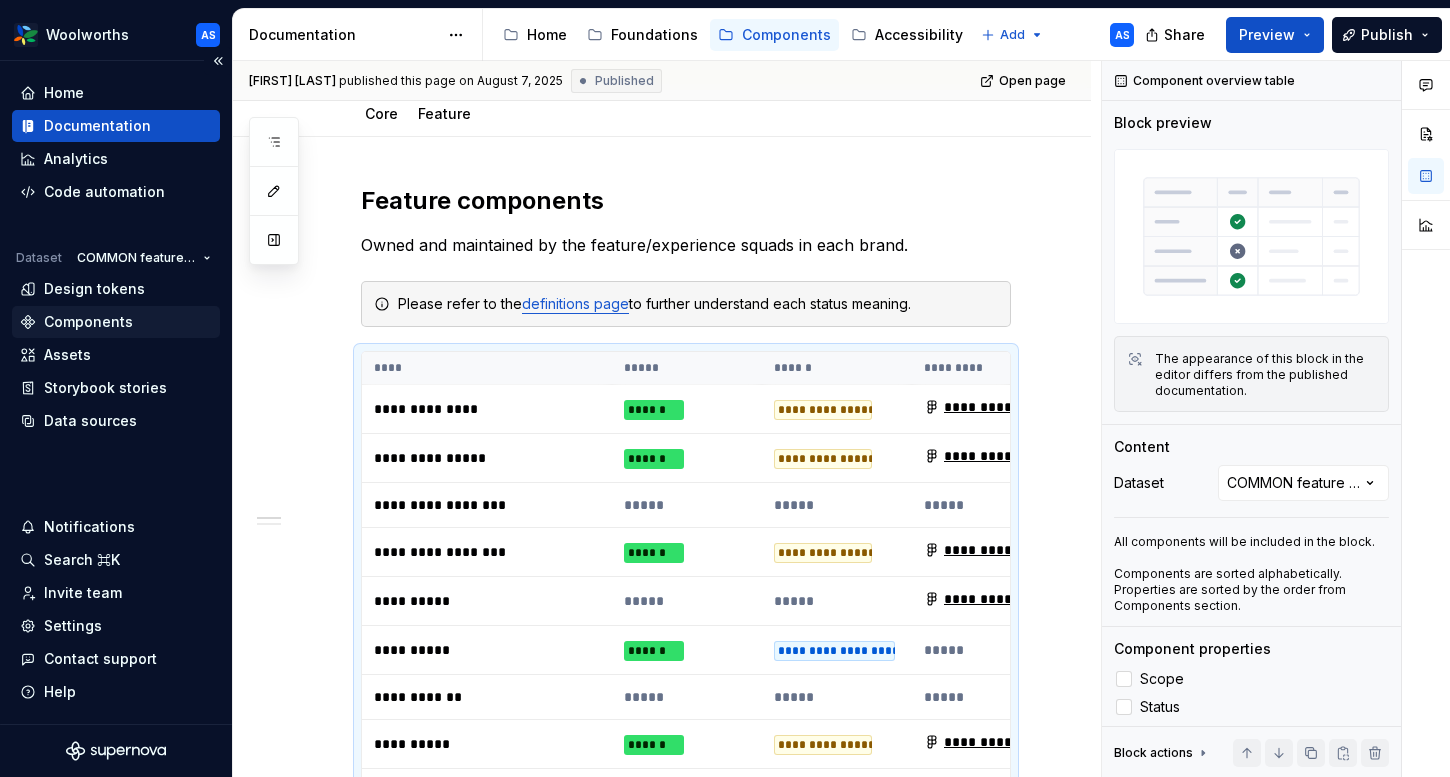 click on "Components" at bounding box center [88, 322] 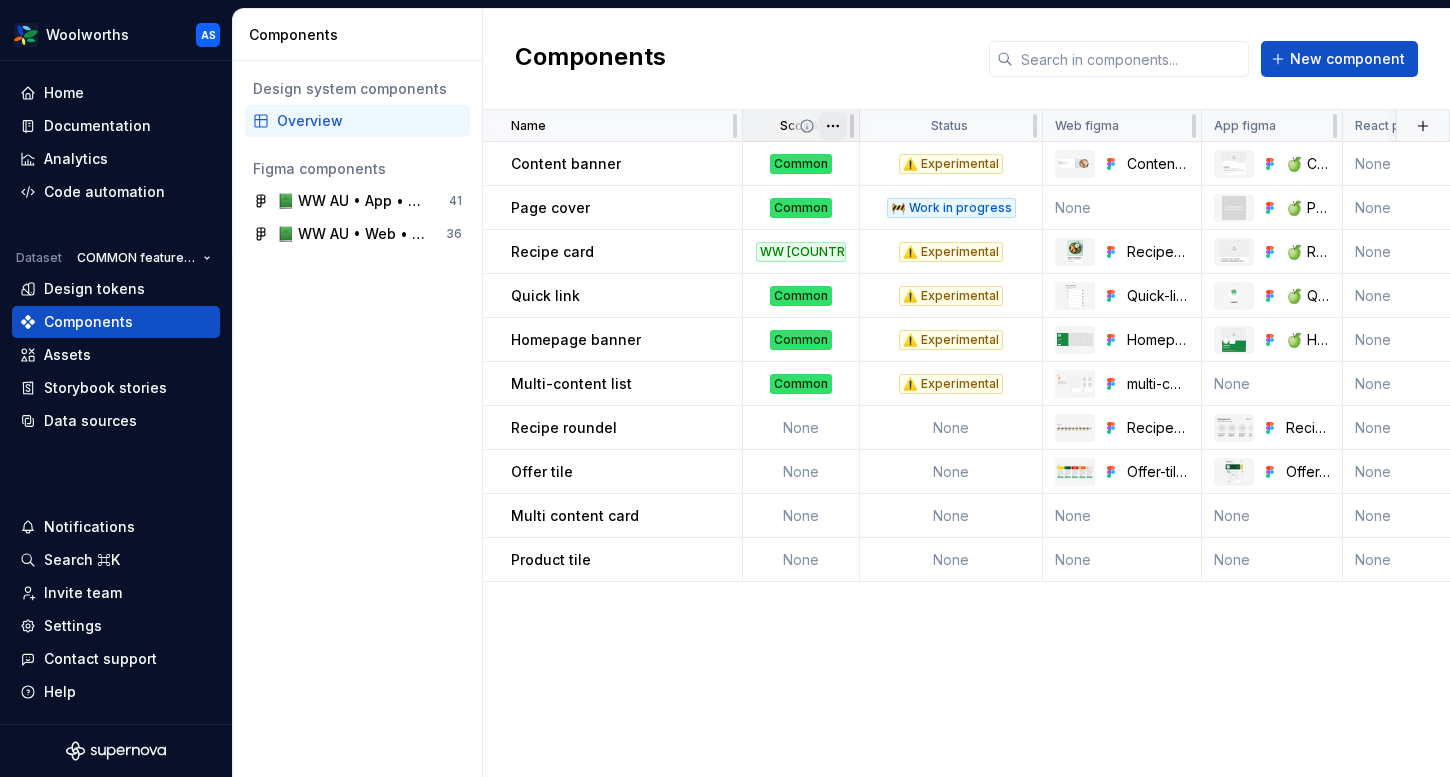 click on "Woolworths AS Home Documentation Analytics Code automation Dataset COMMON feature components Design tokens Components Assets Storybook stories Data sources Notifications Search ⌘K Invite team Settings Contact support Help Components Design system components Overview Figma components 📗 WW AU • App • Feature component Library for Woolworths 41 📗 WW AU • Web • Feature Component Library 36 Components New component Name Scope Status Web figma App figma React preview Raise a request AEM preview Usage guidelines Description Last updated Content banner Common ⚠️ Experimental Content-banner 🍏 Content-banner None https://woolworthsdigital.atlassian.net/wiki/spaces/WoolworthsX/pages/27328053275/Component+Requests https://content-service.traderk8saae.uat.wx-d.net/shop/content-playbook/components/banner-component None 10 minutes ago Page cover Common 🚧 Work in progress None 🍏 Page-cover None None None None 10 minutes ago Recipe card WW AU brand ⚠️ Experimental Recipe-card 🍏 Recipe-card" at bounding box center (725, 388) 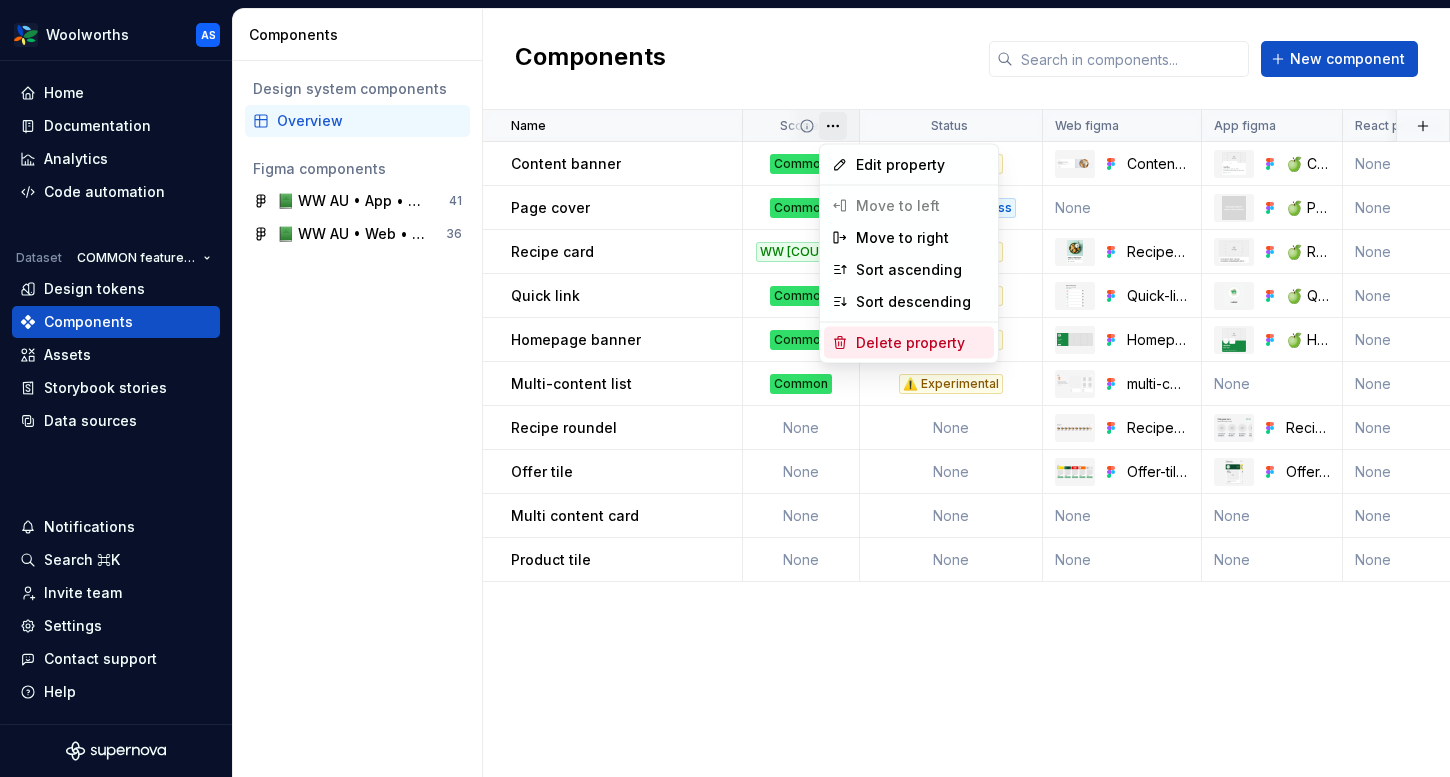 click on "Delete property" at bounding box center (921, 343) 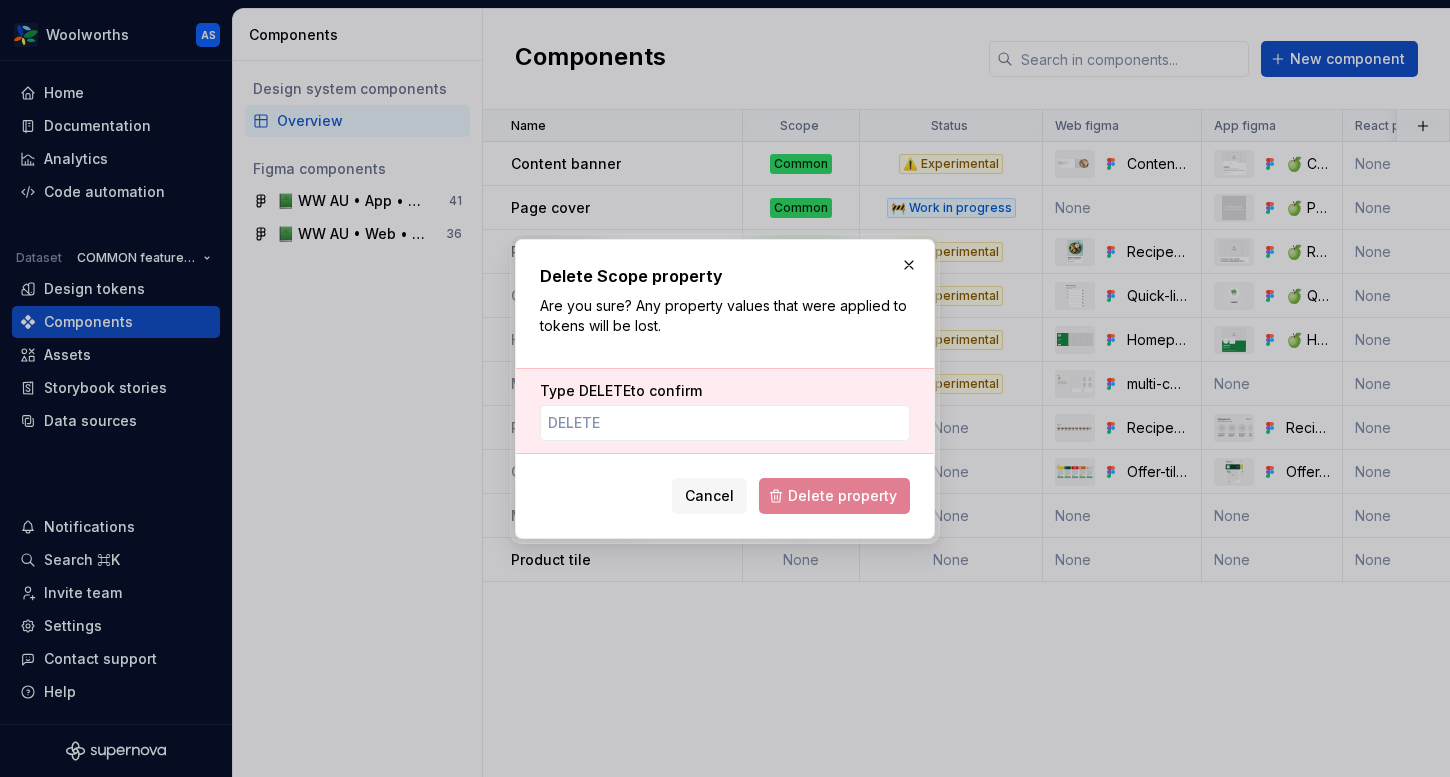 click on "Type   DELETE  to confirm" at bounding box center [725, 391] 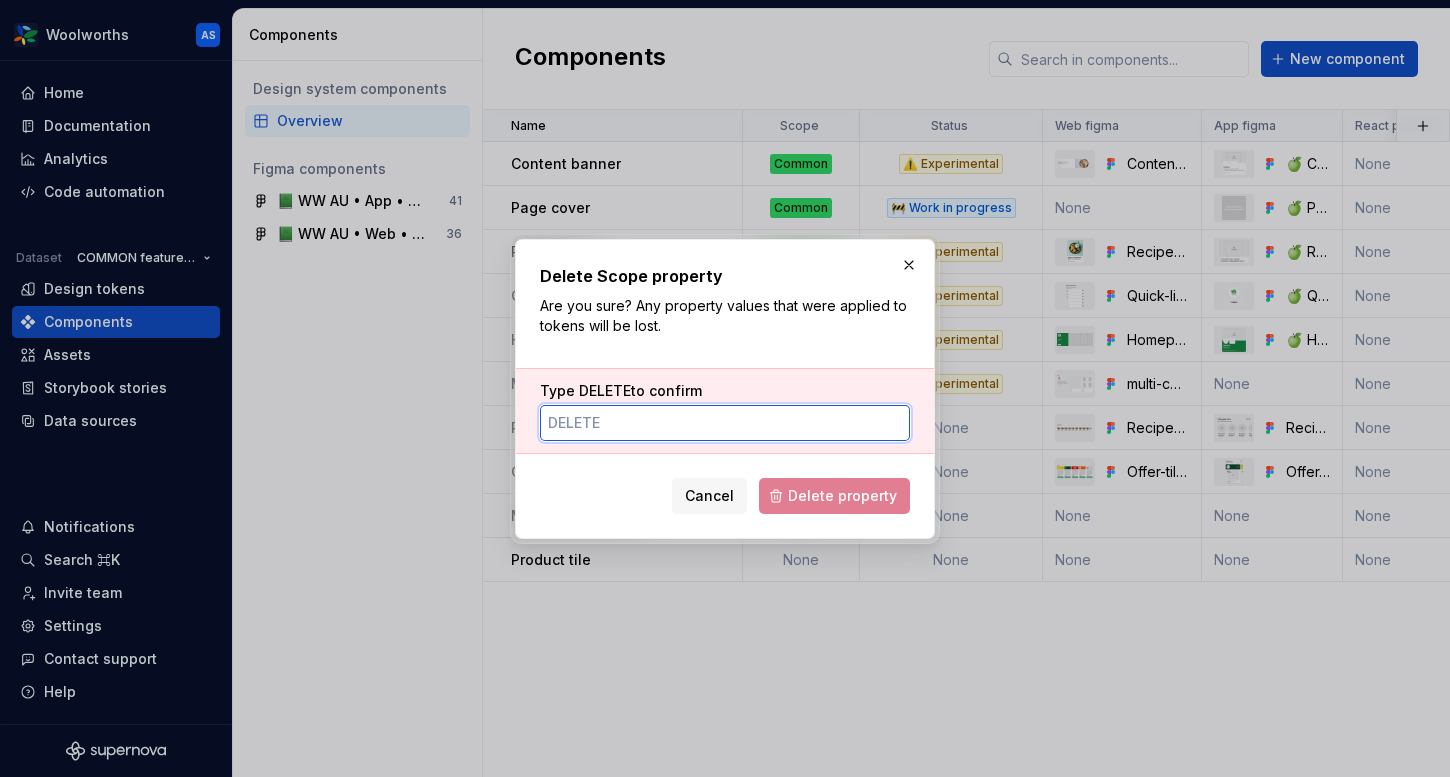 click on "Type   DELETE  to confirm" at bounding box center (725, 423) 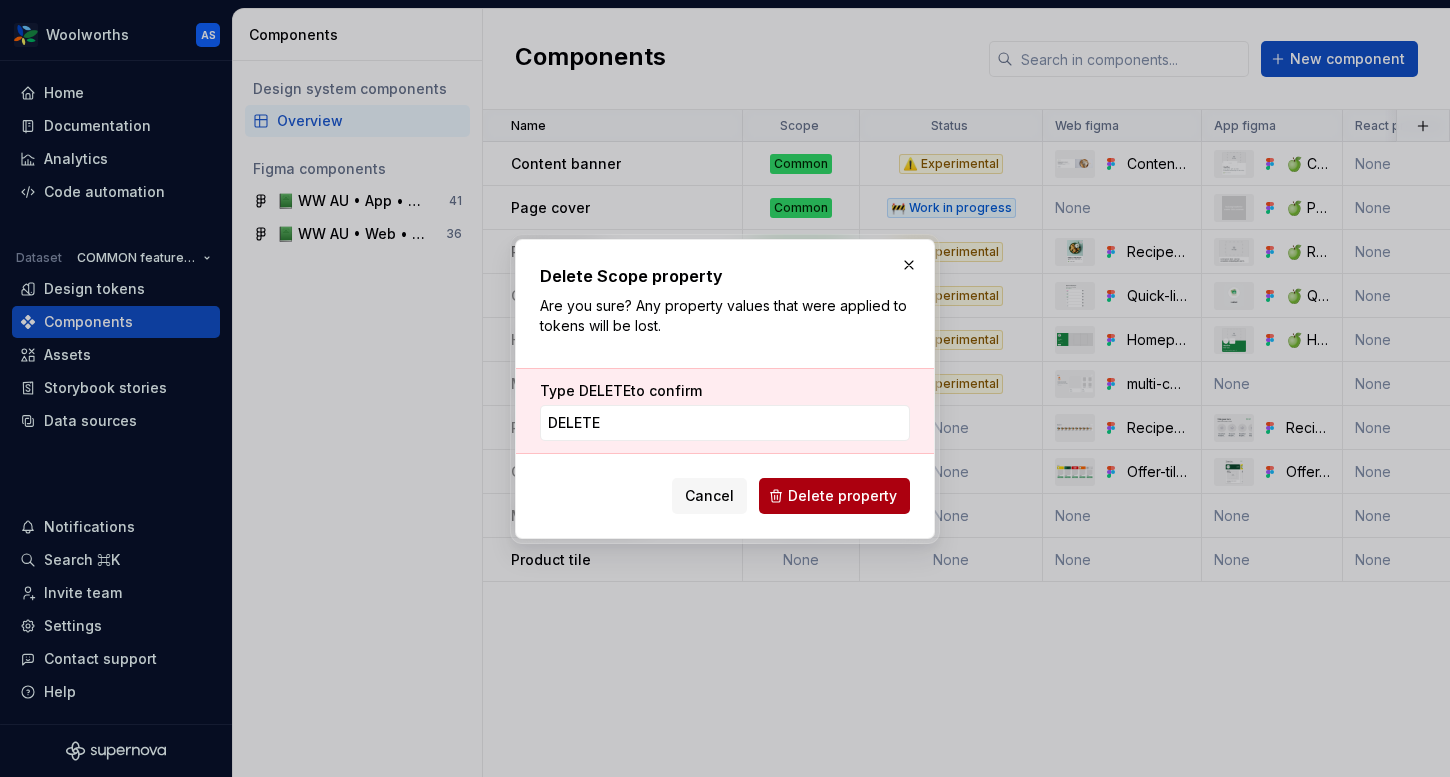 click on "Delete property" at bounding box center [842, 496] 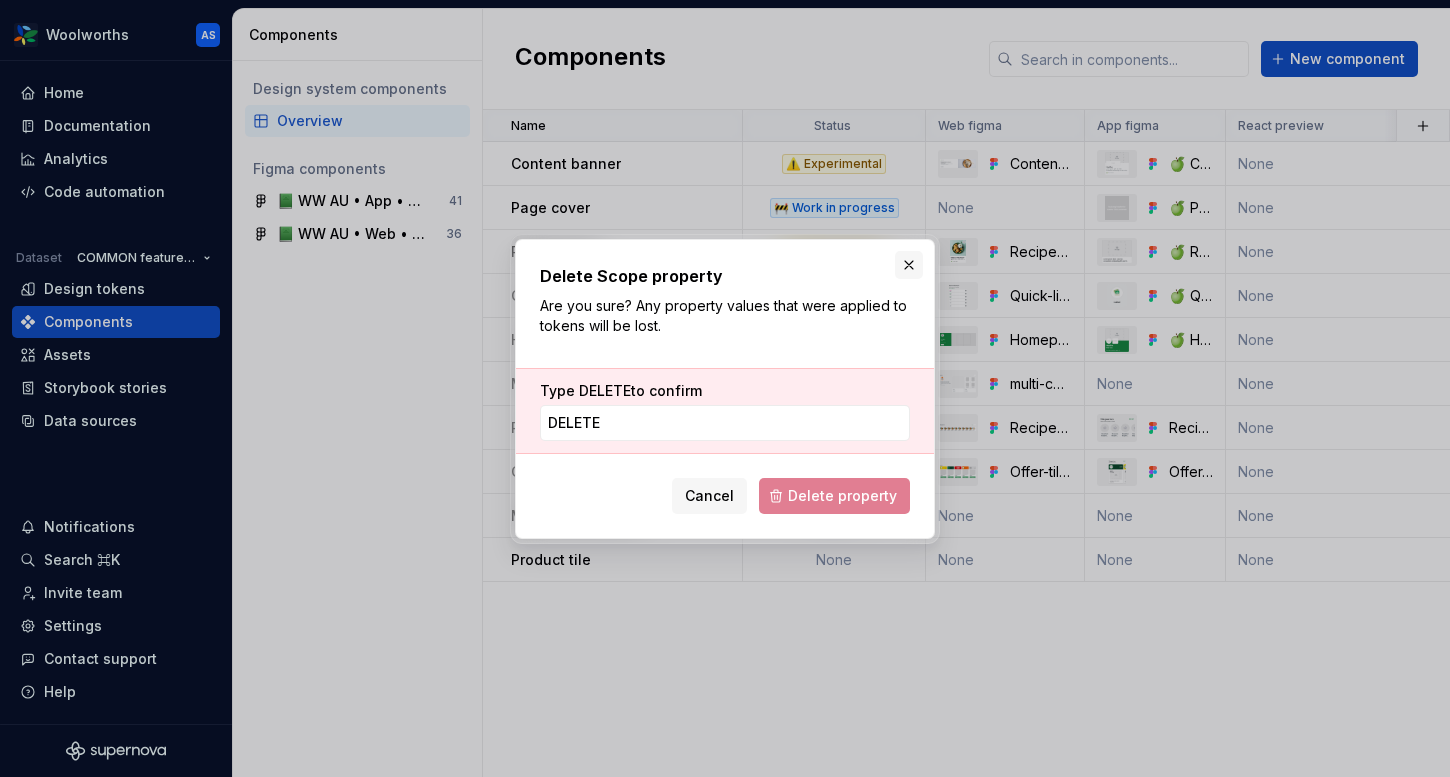 click at bounding box center (909, 265) 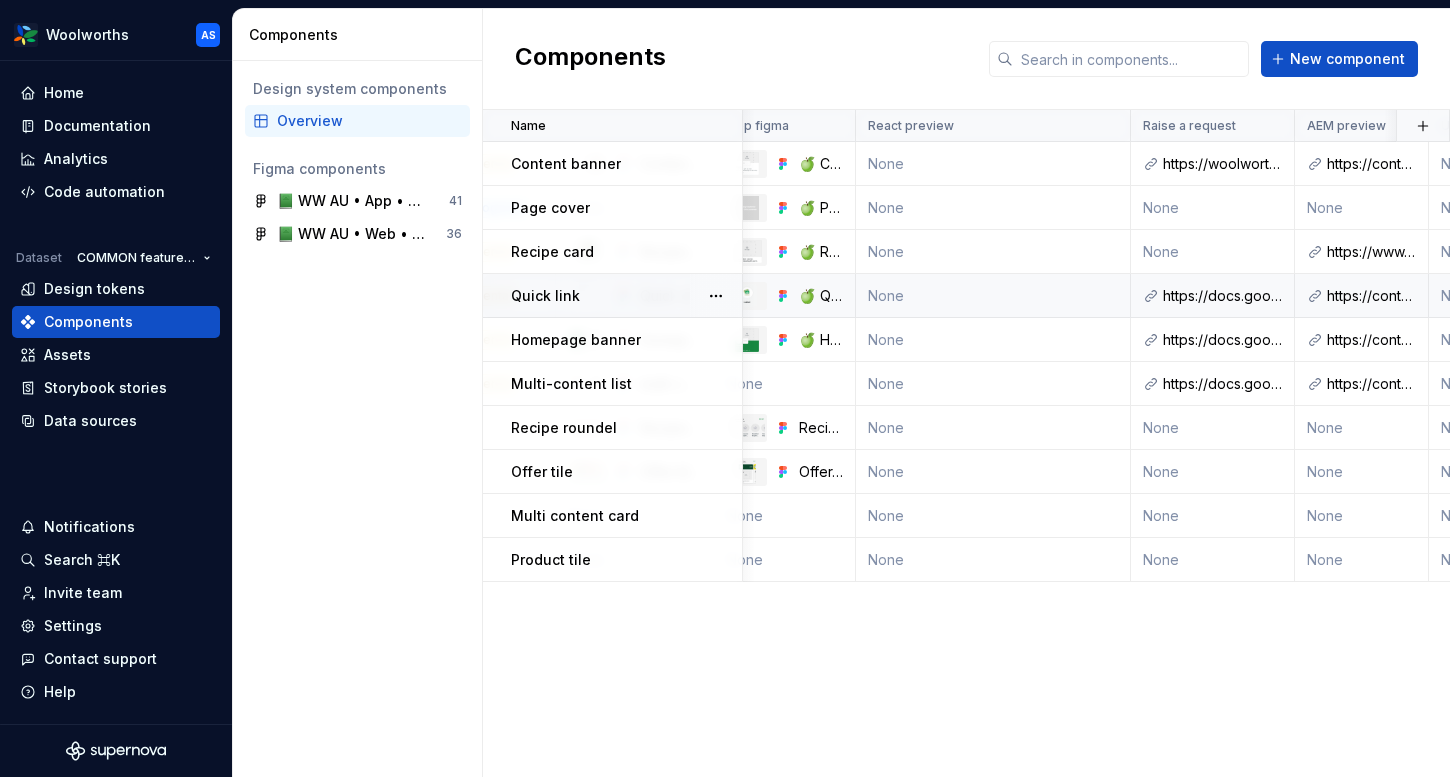 scroll, scrollTop: 0, scrollLeft: 0, axis: both 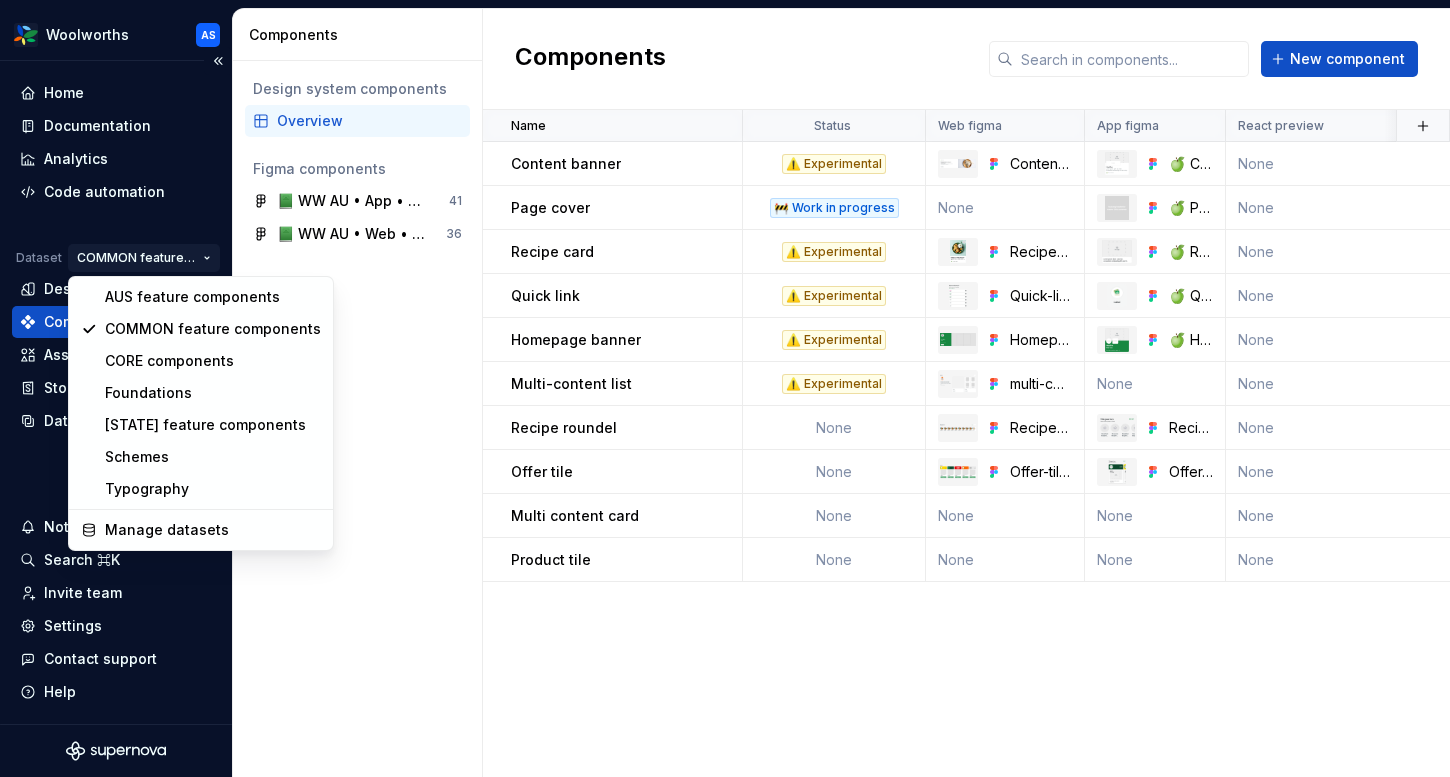 click on "Woolworths AS Home Documentation Analytics Code automation Dataset COMMON feature components Design tokens Components Assets Storybook stories Data sources Notifications Search ⌘K Invite team Settings Contact support Help Components Design system components Overview Figma components 📗 WW AU • App • Feature component Library for Woolworths 41 📗 WW AU • Web • Feature Component Library 36 Components New component Name Status Web figma App figma React preview Raise a request AEM preview Usage guidelines Description Last updated Content banner ⚠️ Experimental Content-banner 🍏 Content-banner None https://woolworthsdigital.atlassian.net/wiki/spaces/WoolworthsX/pages/27328053275/Component+Requests https://content-service.traderk8saae.uat.wx-d.net/shop/content-playbook/components/banner-component None less than a minute ago Page cover 🚧 Work in progress None 🍏 Page-cover None None None None less than a minute ago Recipe card ⚠️ Experimental Recipe-card 🍏 Recipe-card None None None" at bounding box center [725, 388] 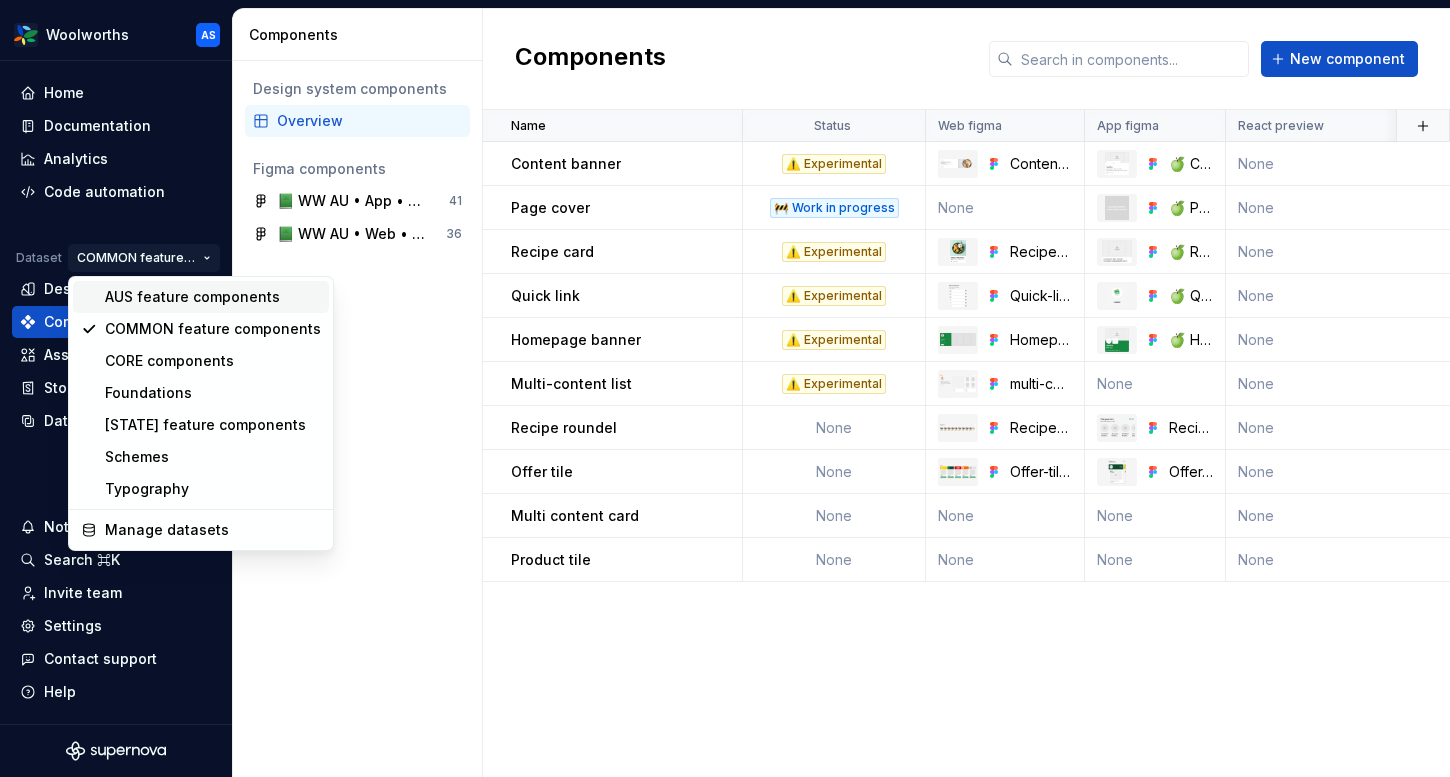 click on "AUS feature components" at bounding box center (213, 297) 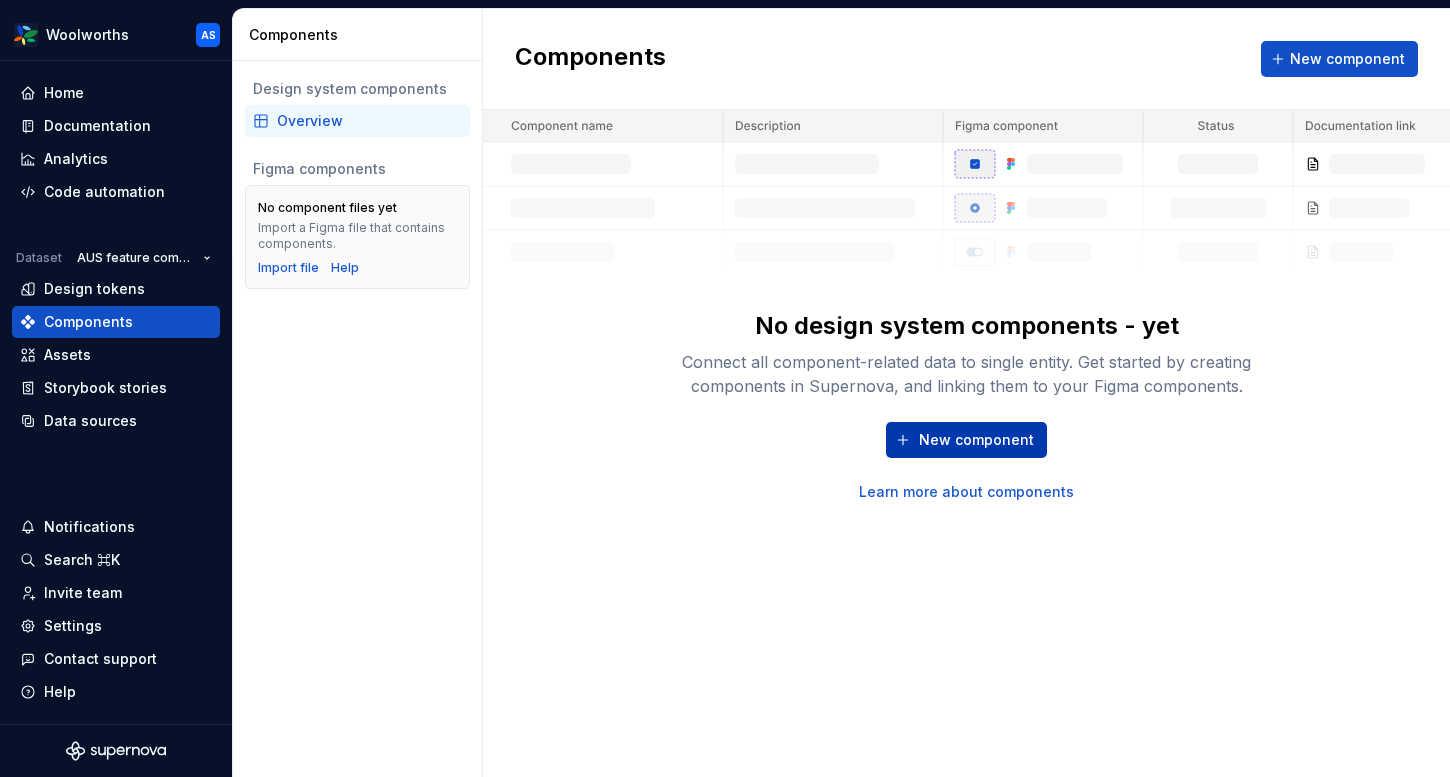 click on "New component" at bounding box center (976, 440) 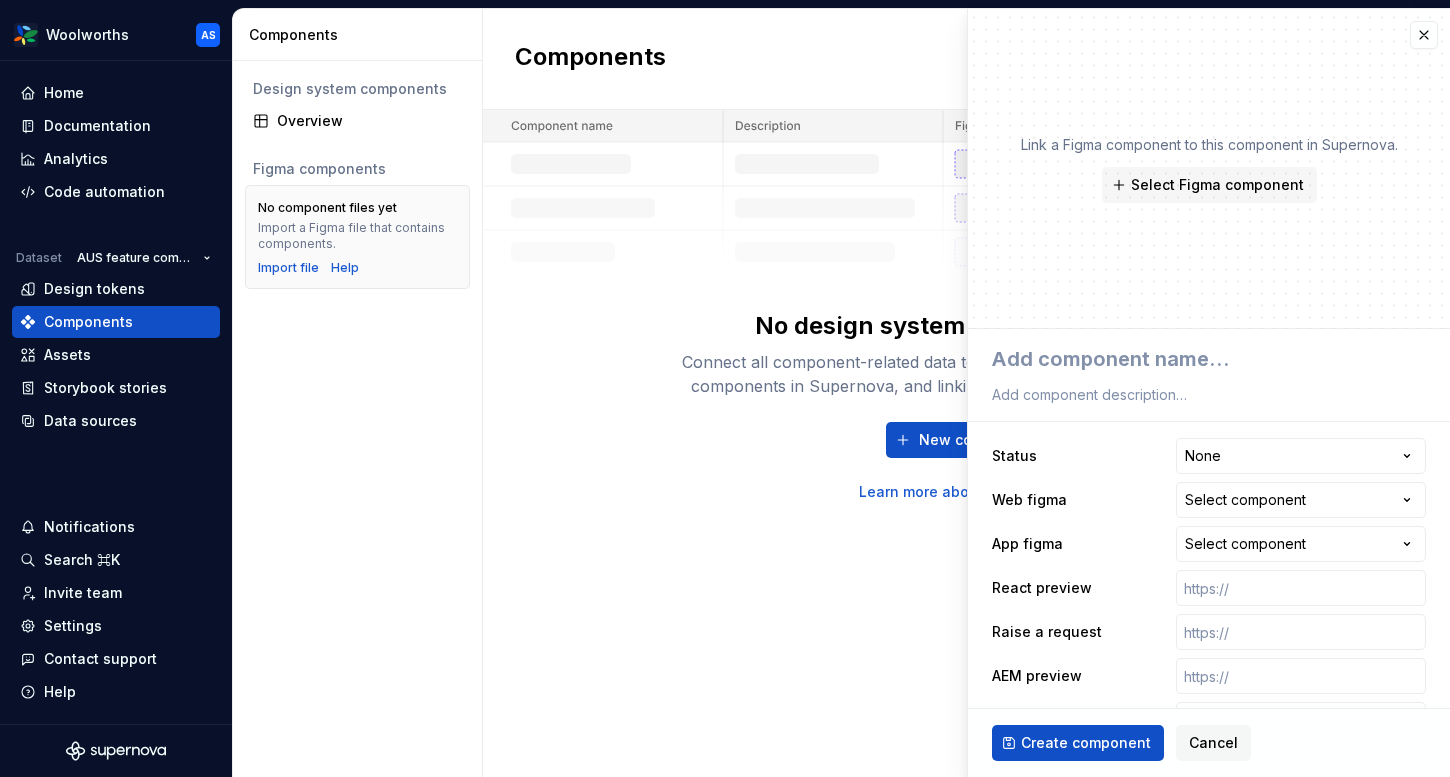 scroll, scrollTop: 46, scrollLeft: 0, axis: vertical 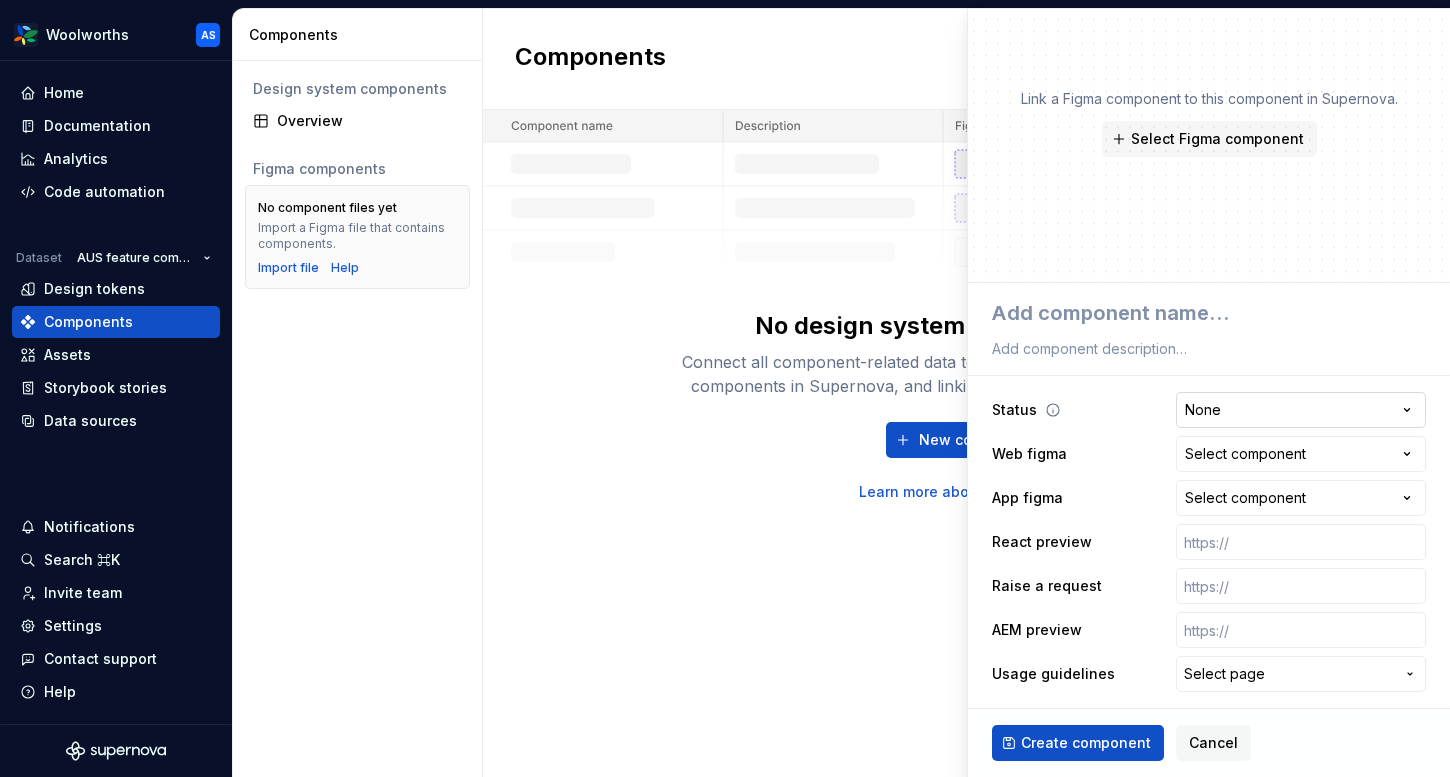 click on "**********" at bounding box center [725, 388] 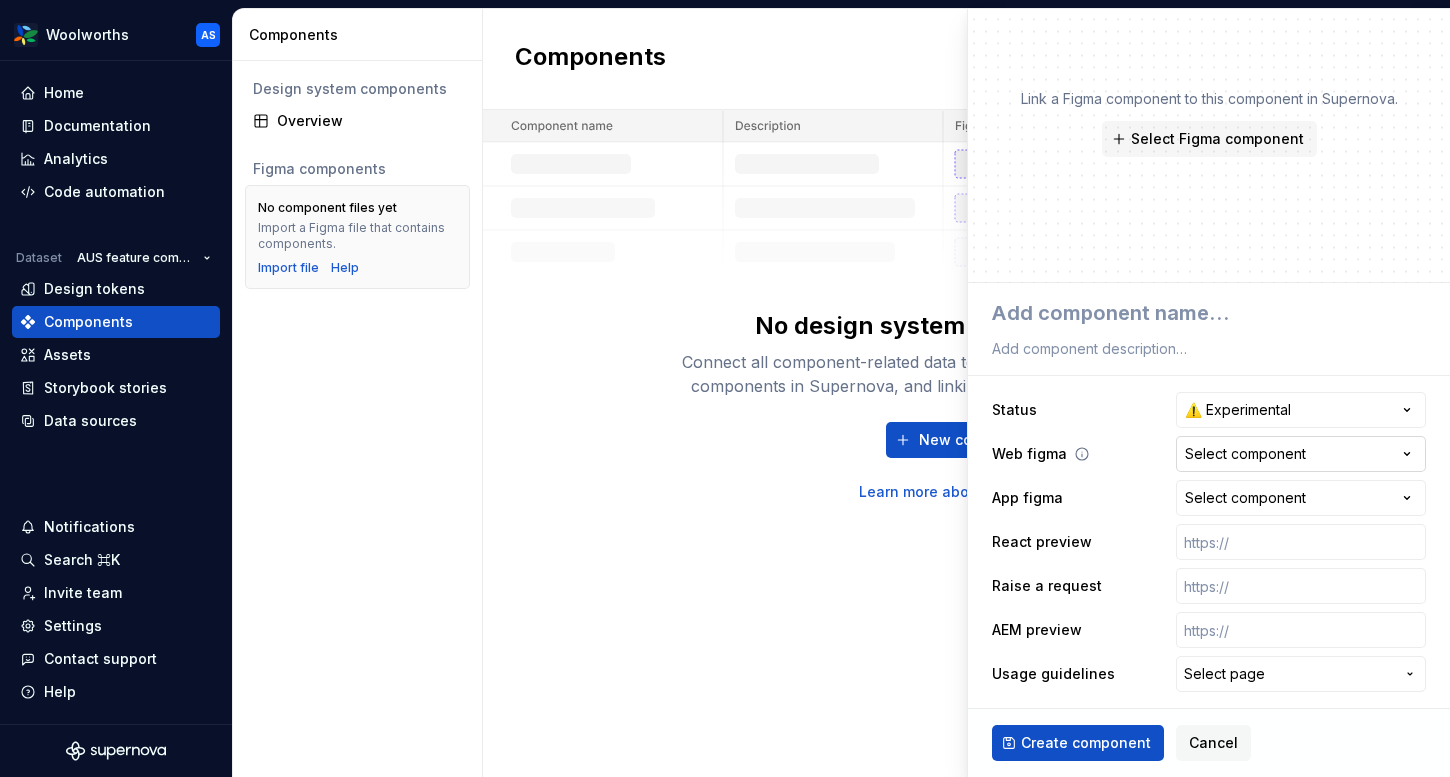 click on "Select component" at bounding box center (1245, 454) 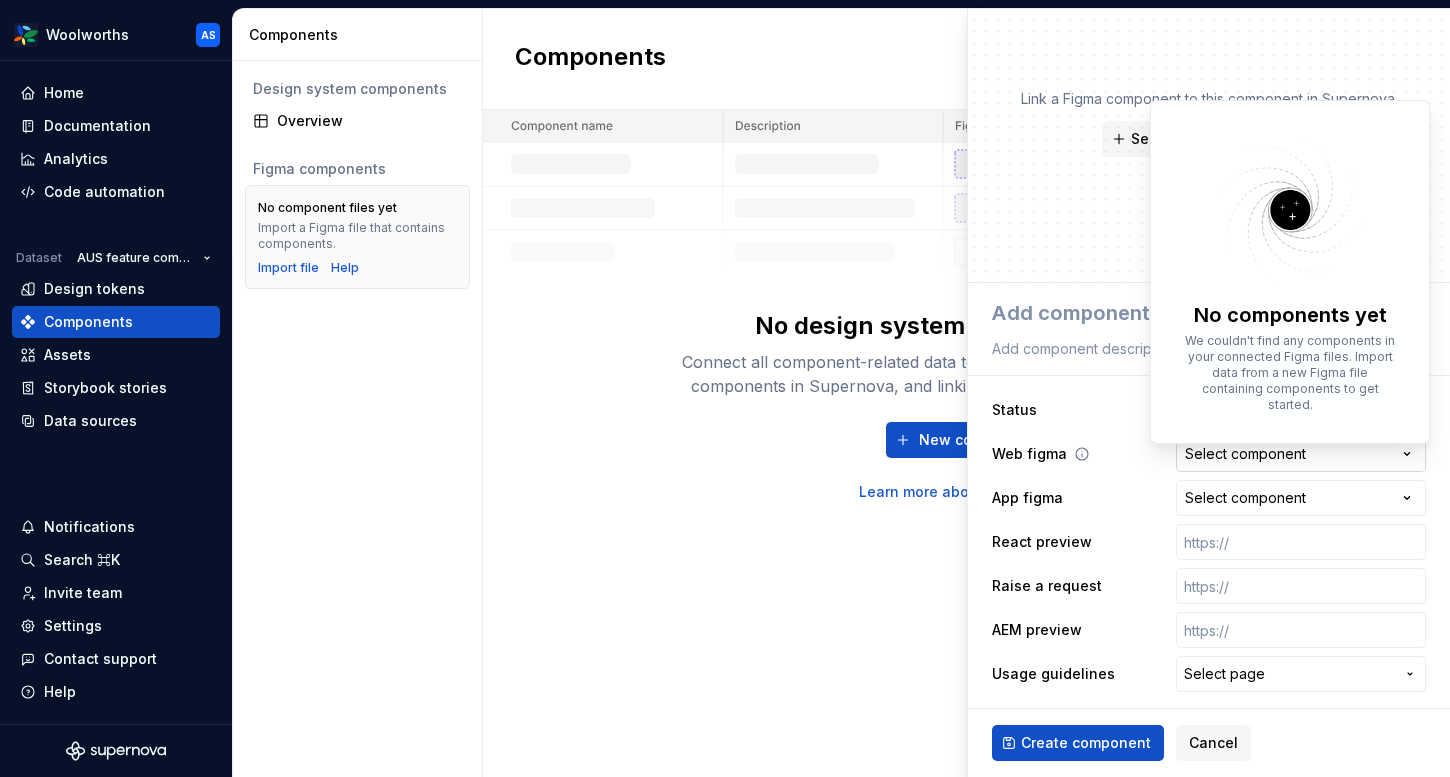 click on "**********" at bounding box center [725, 388] 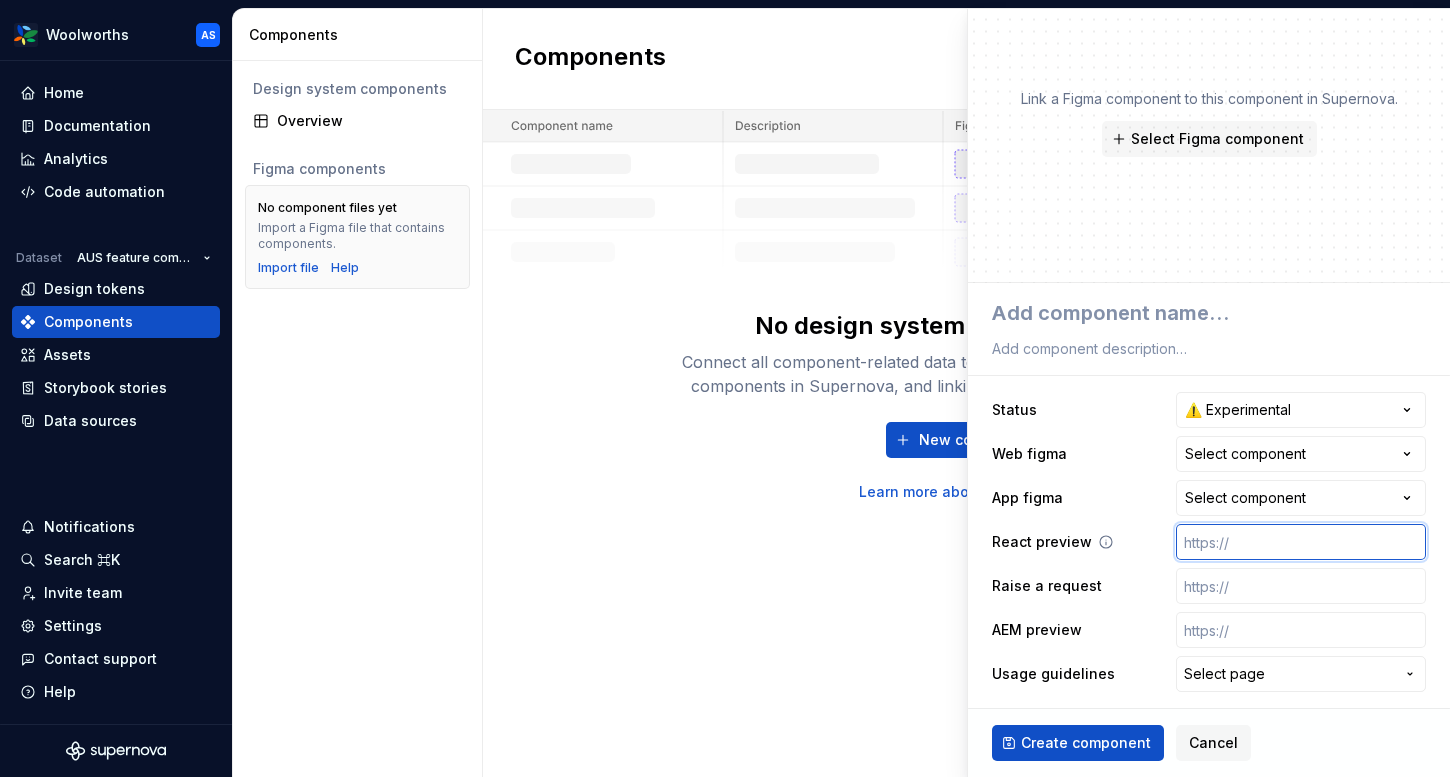 click at bounding box center (1301, 542) 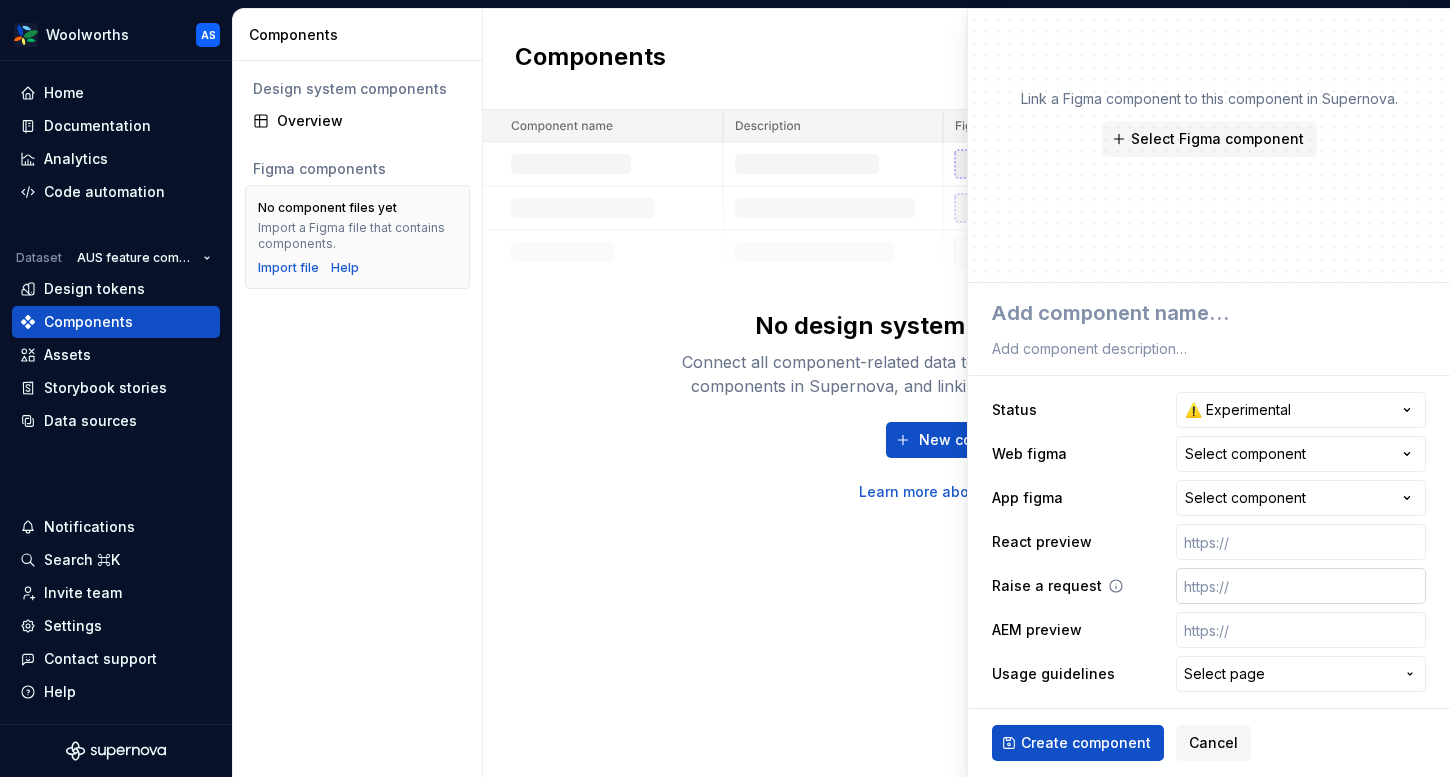 click at bounding box center [1301, 586] 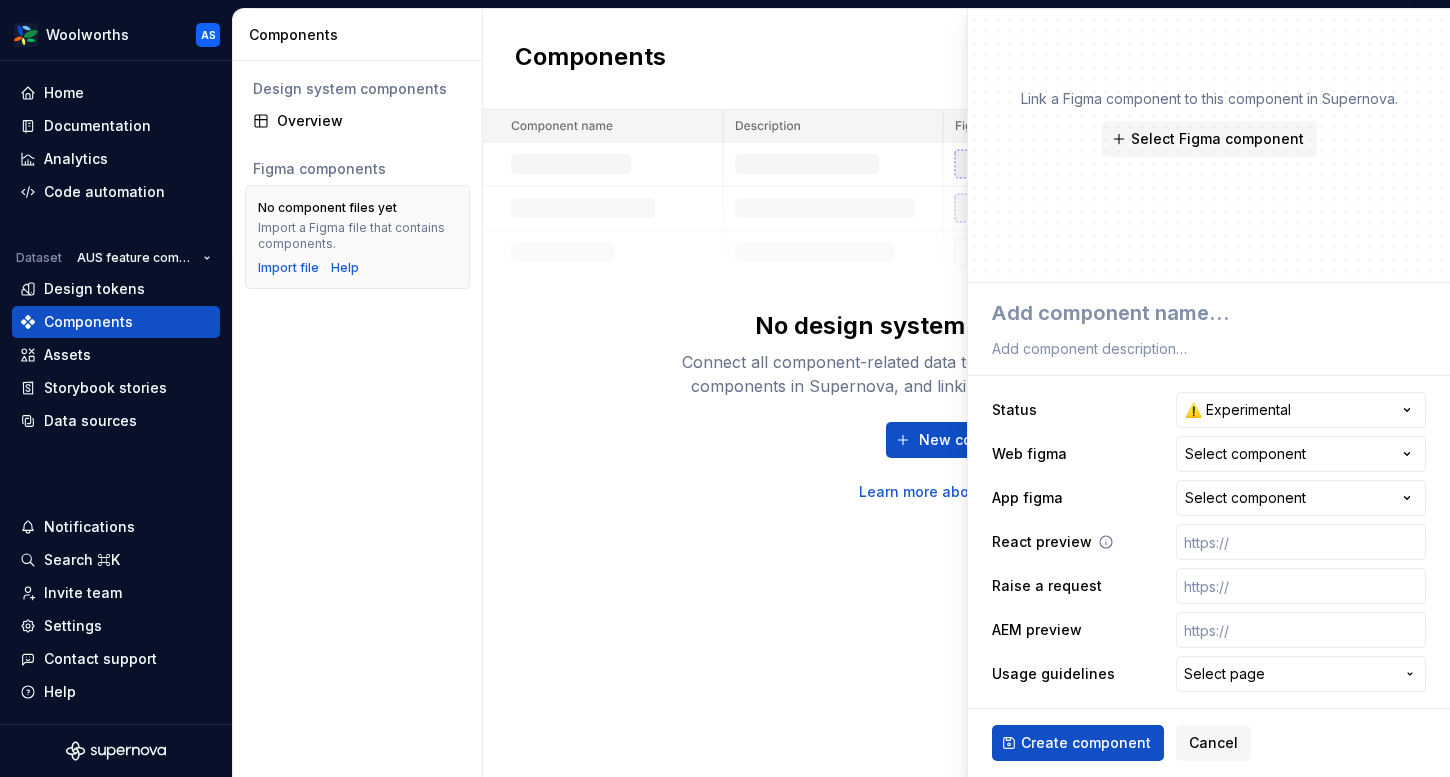 click on "React preview" at bounding box center (1209, 542) 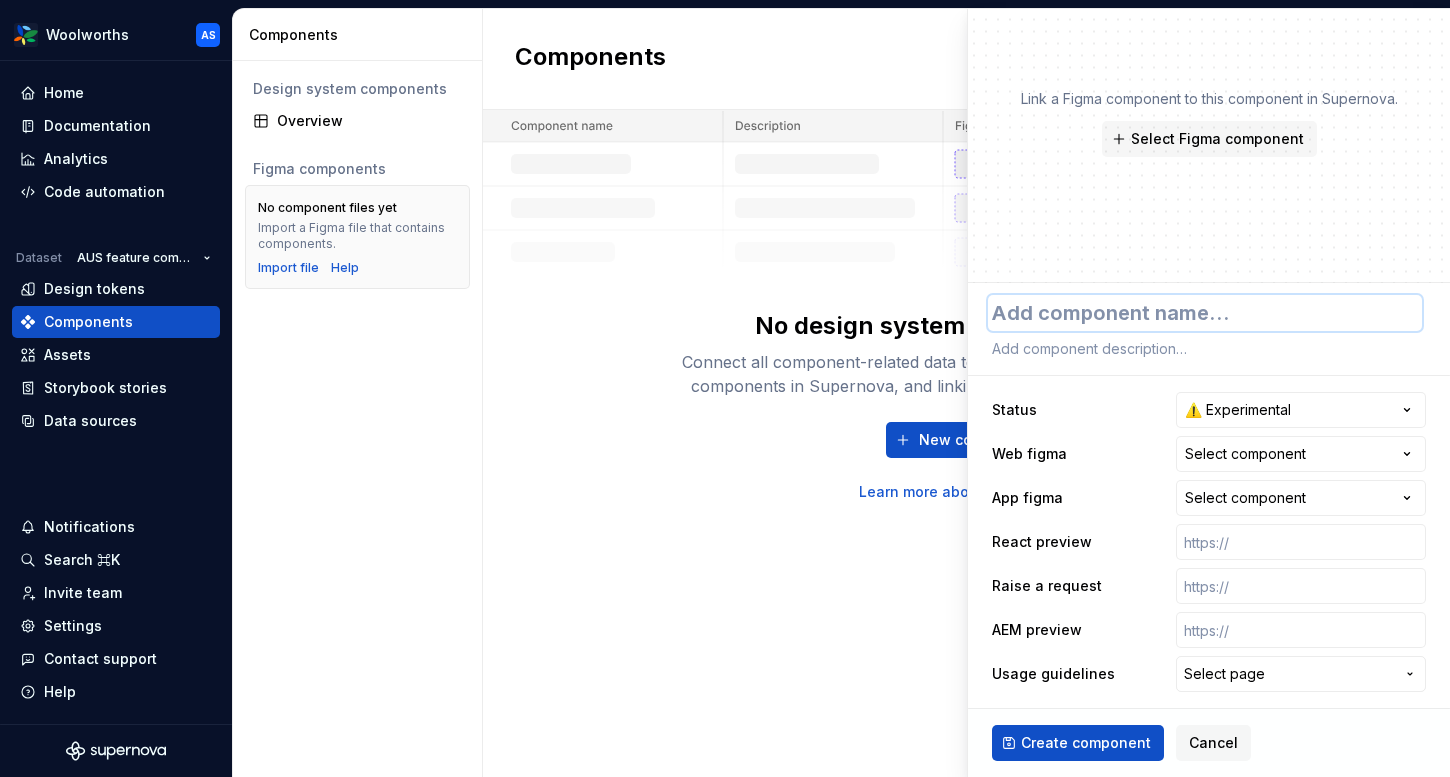 click at bounding box center [1205, 313] 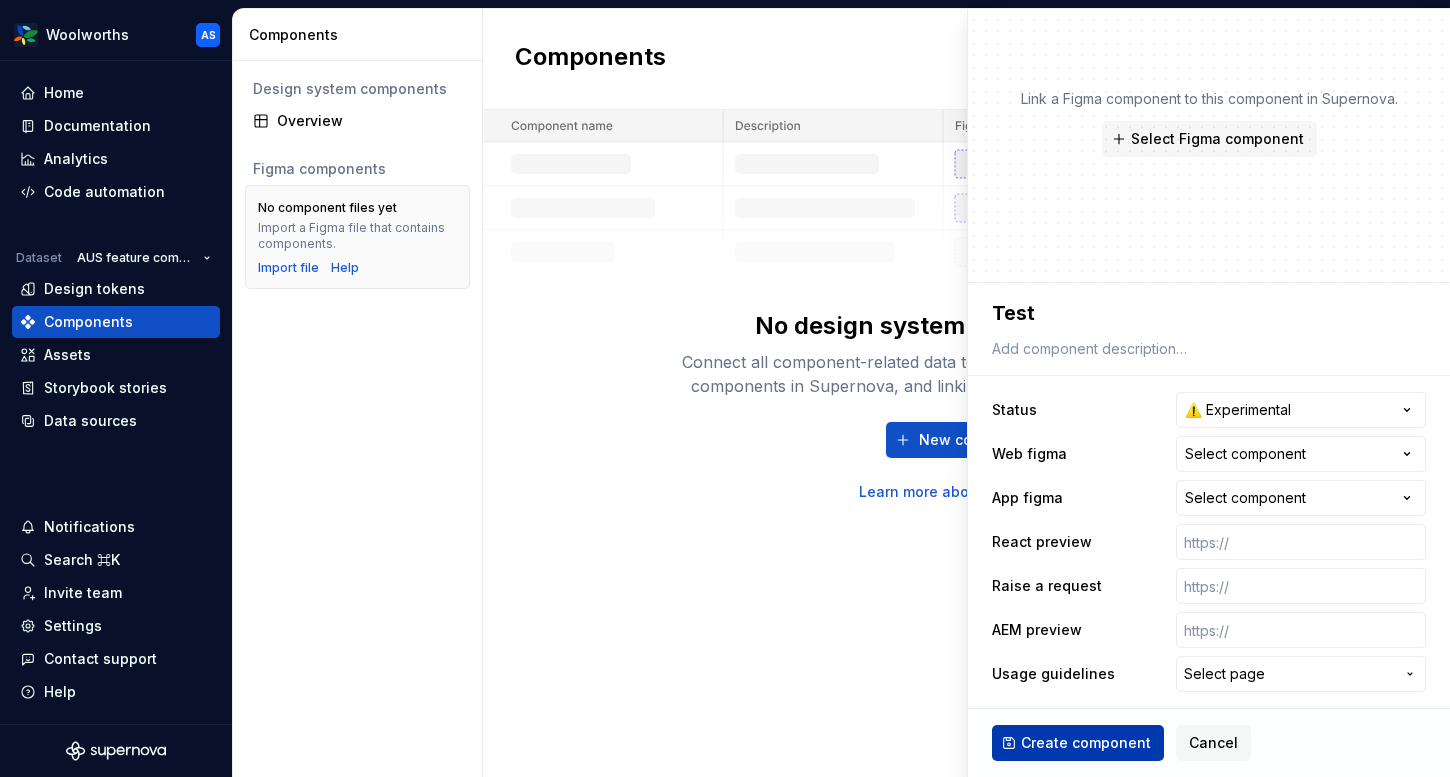 click on "Create component" at bounding box center [1086, 743] 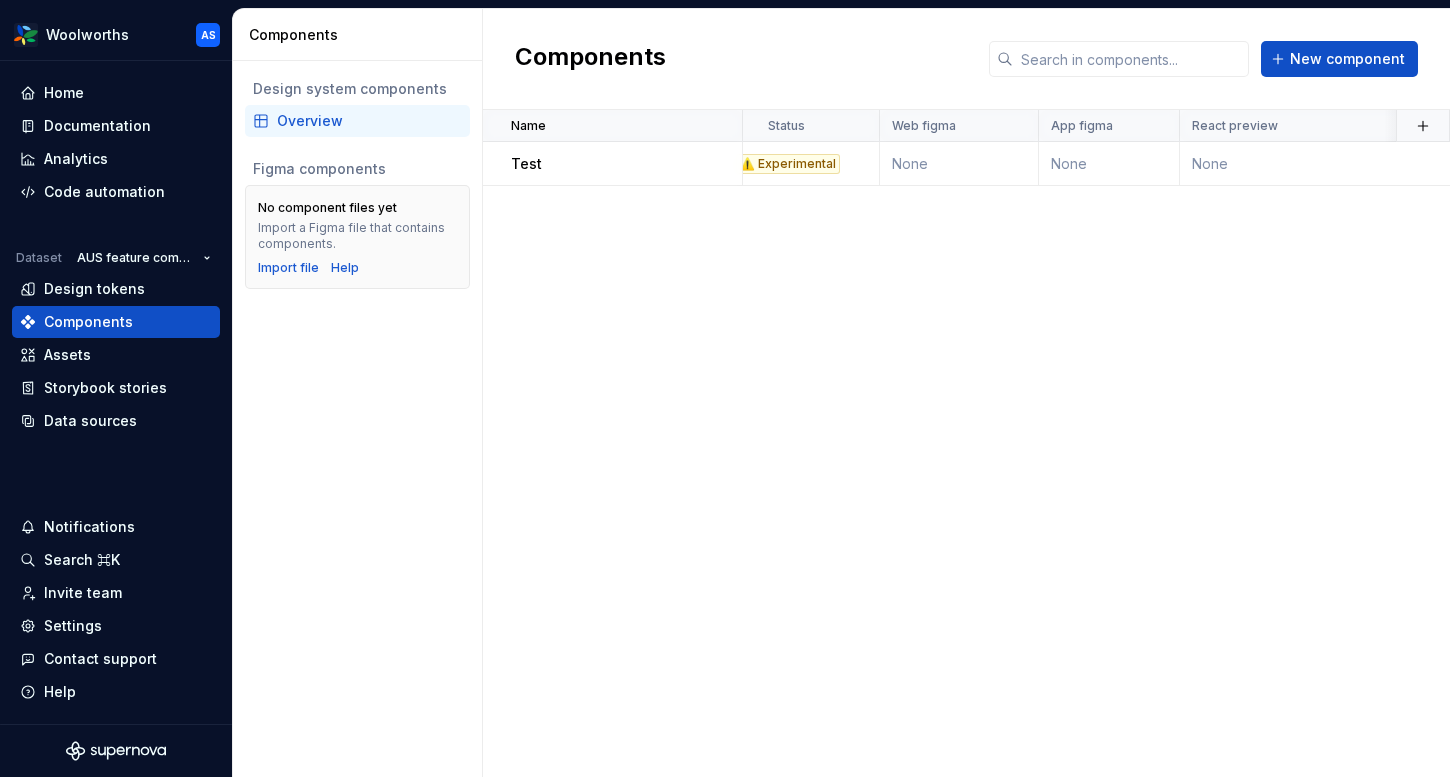 scroll, scrollTop: 0, scrollLeft: 0, axis: both 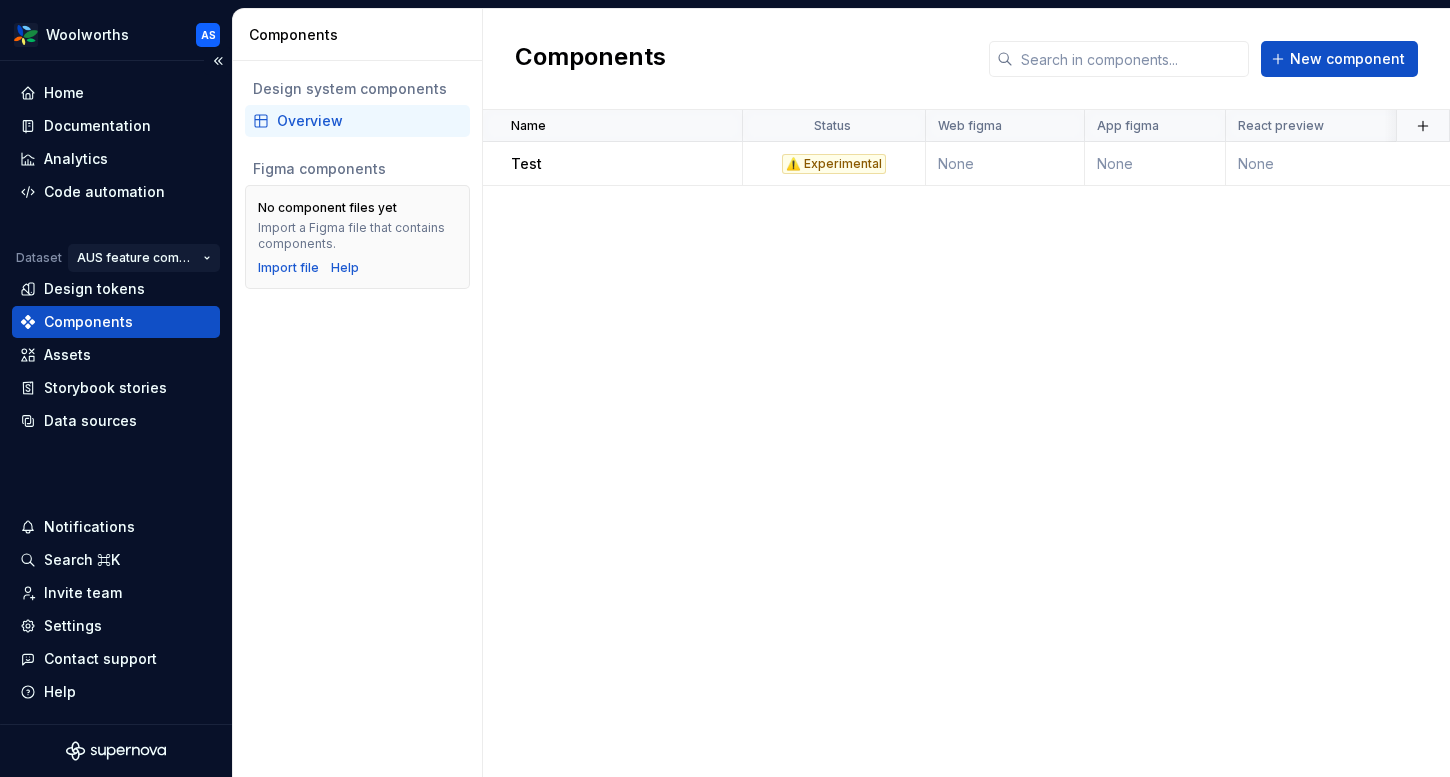 click on "Woolworths AS Home Documentation Analytics Code automation Dataset AUS feature components Design tokens Components Assets Storybook stories Data sources Notifications Search ⌘K Invite team Settings Contact support Help Components Design system components Overview Figma components No component files yet Import a Figma file that contains components. Import file Help Components New component Name Status Web figma App figma React preview Raise a request AEM preview Usage guidelines Description Last updated Test ⚠️ Experimental None None None None None None less than a minute ago   *" at bounding box center (725, 388) 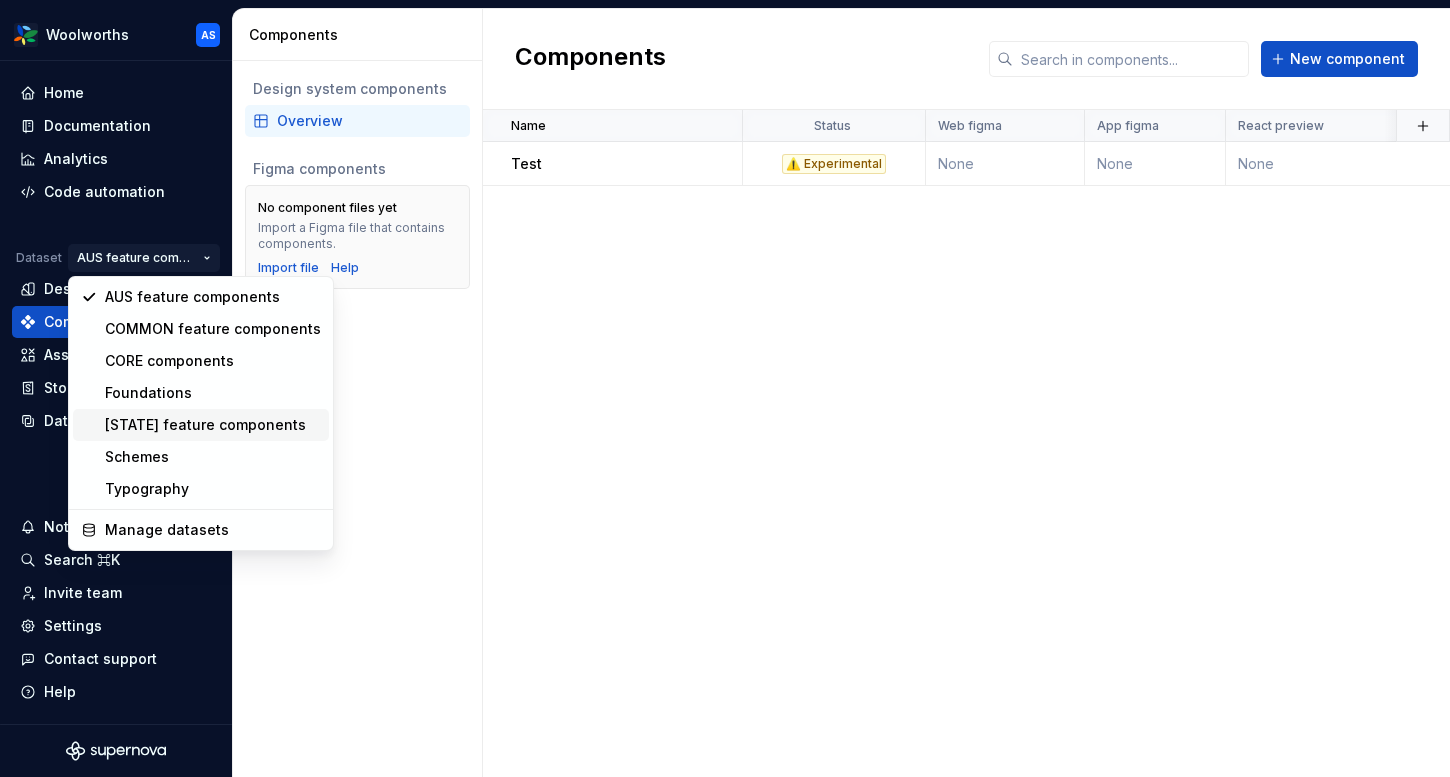 click on "NZ feature components" at bounding box center [213, 425] 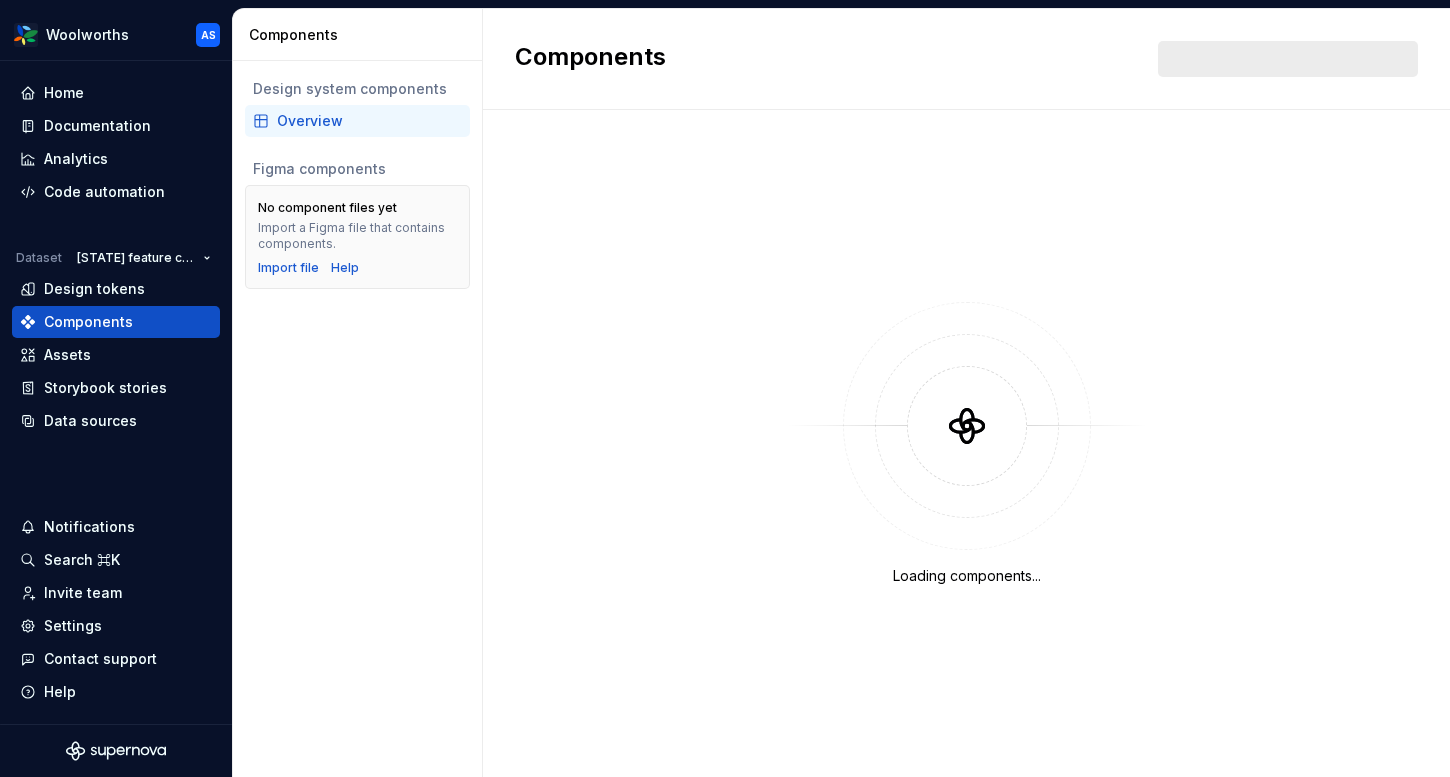 click on "Overview" at bounding box center (369, 121) 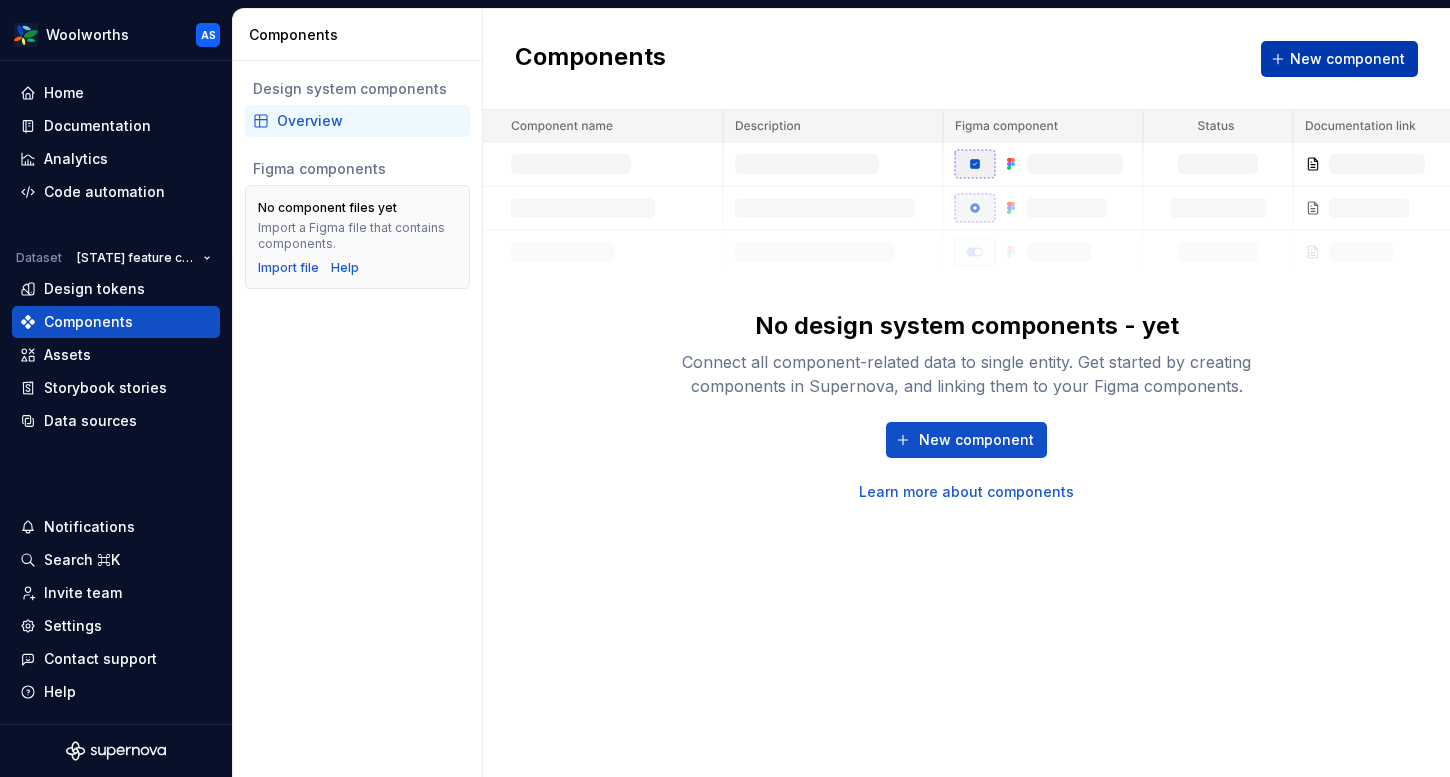 click on "New component" at bounding box center (1347, 59) 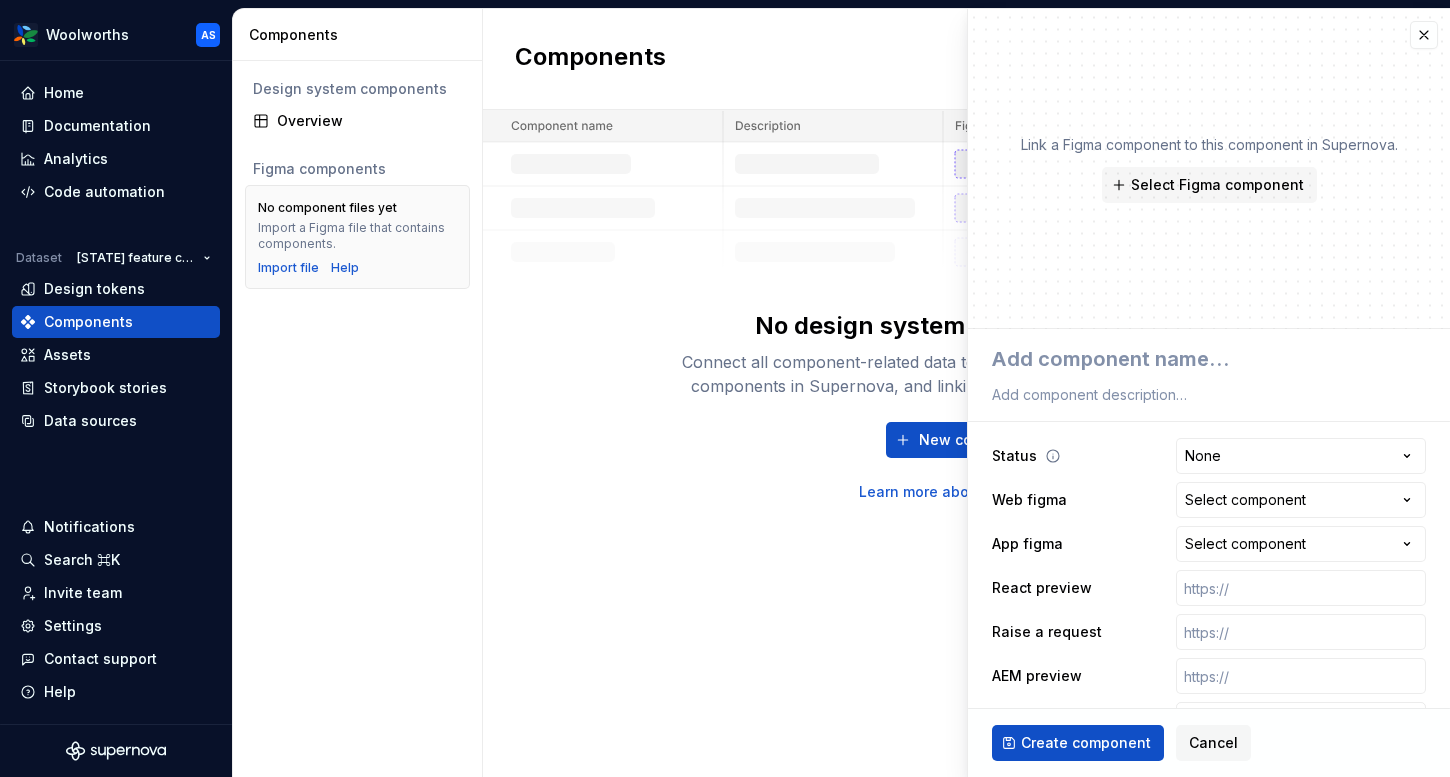 scroll, scrollTop: 46, scrollLeft: 0, axis: vertical 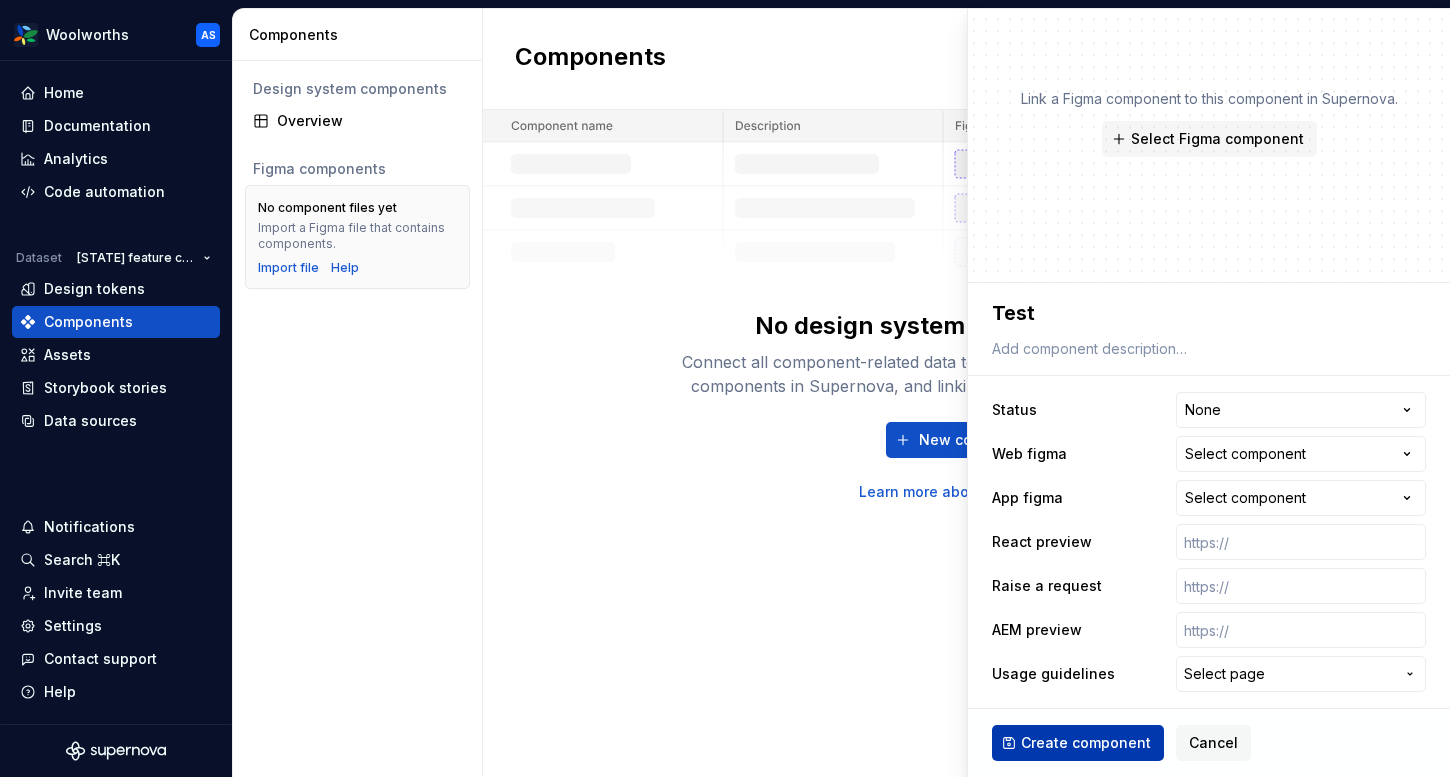 click on "Create component" at bounding box center (1086, 743) 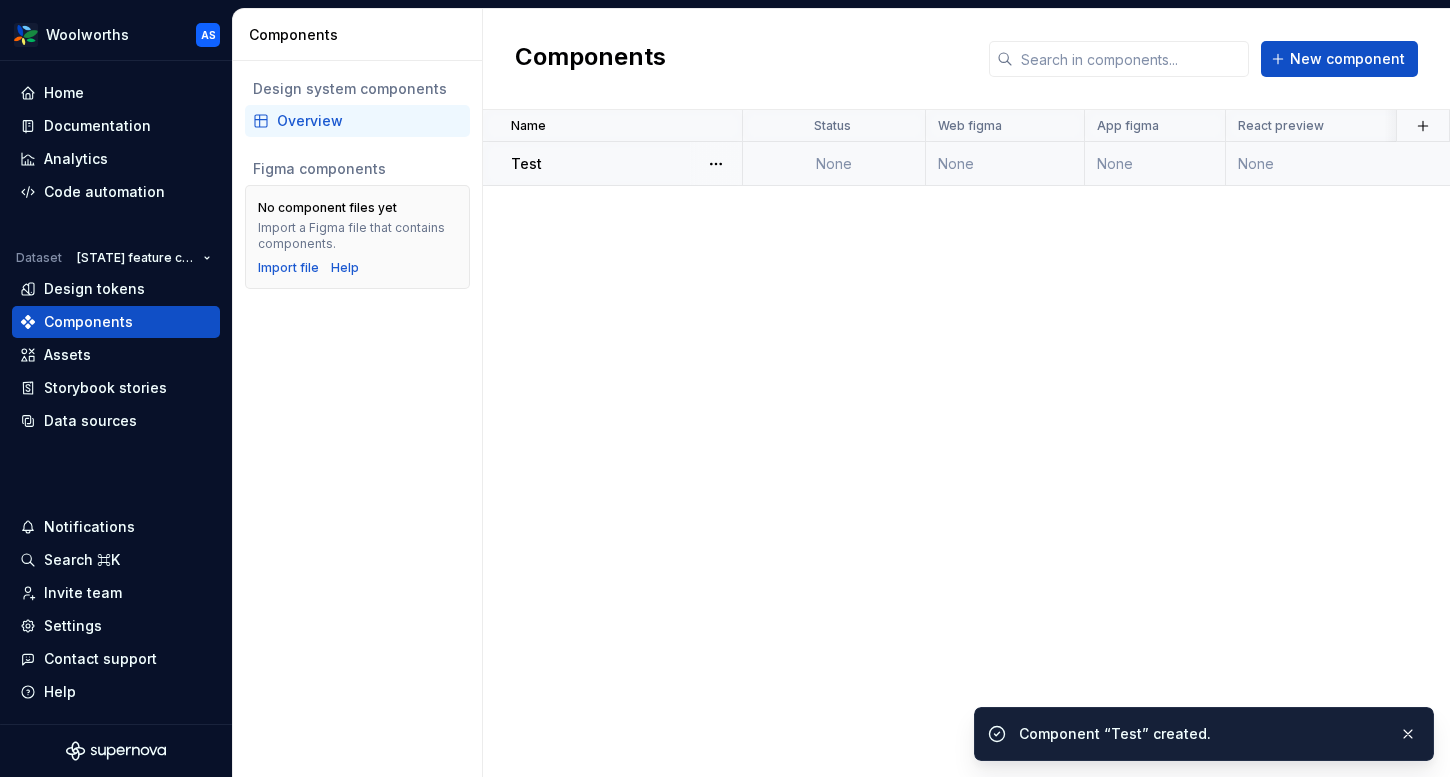 click on "None" at bounding box center [834, 164] 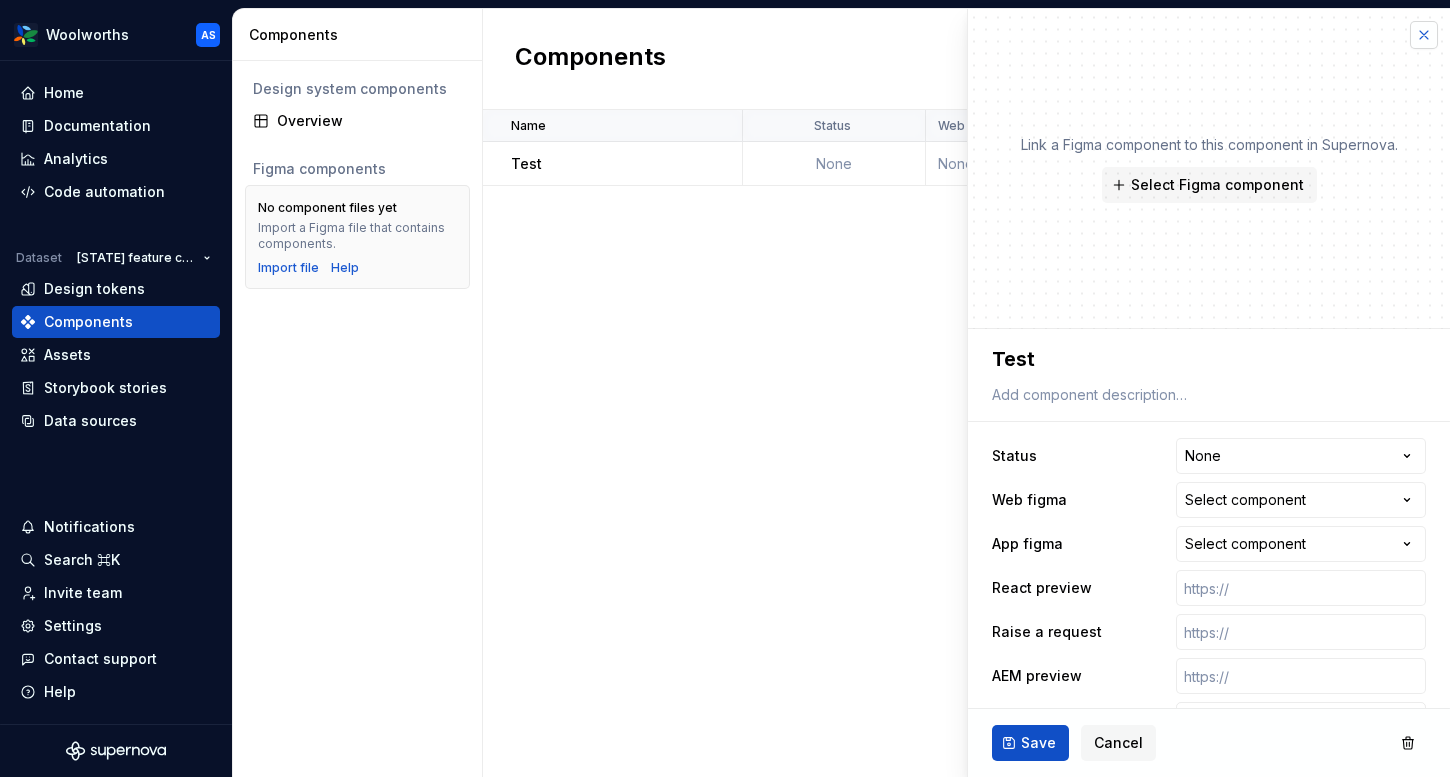 click at bounding box center (1424, 35) 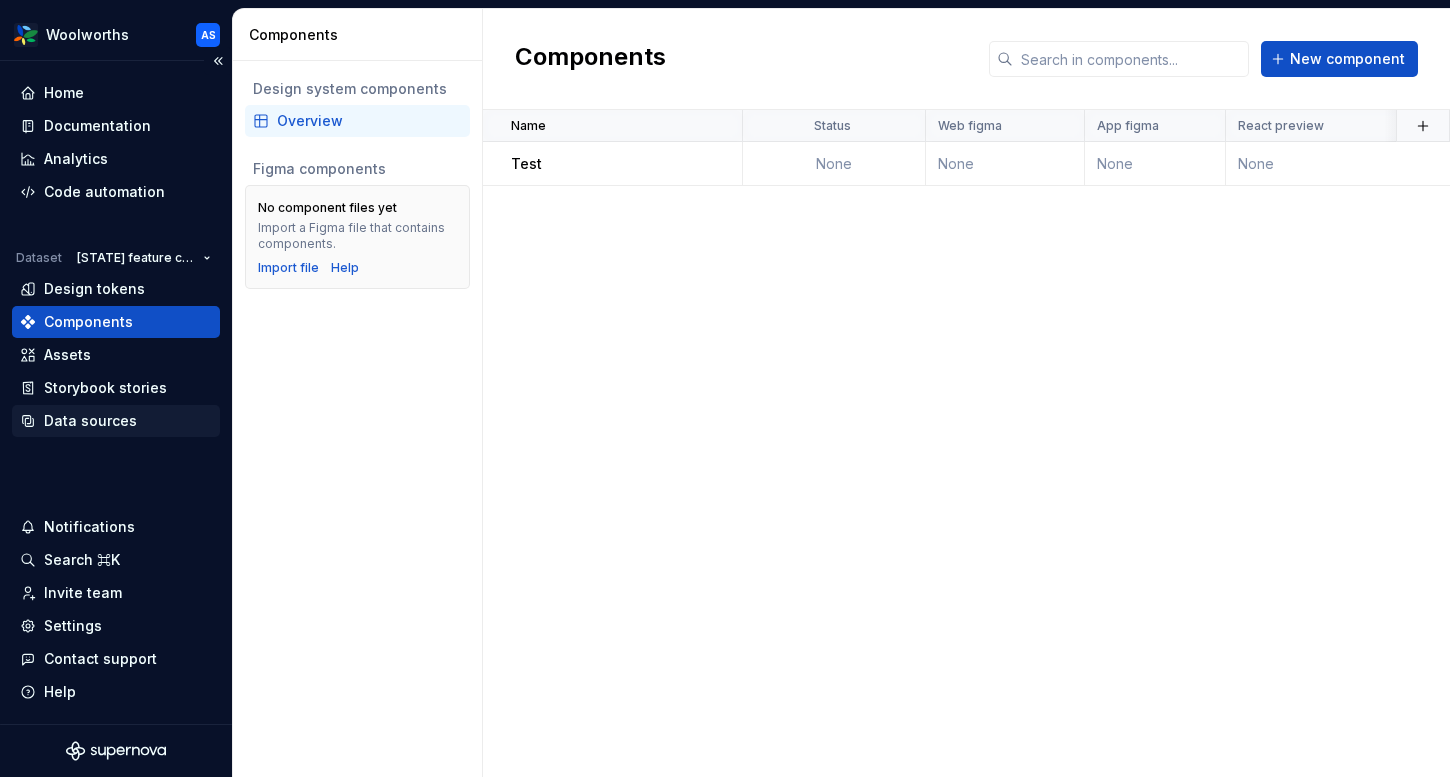 click on "Data sources" at bounding box center (90, 421) 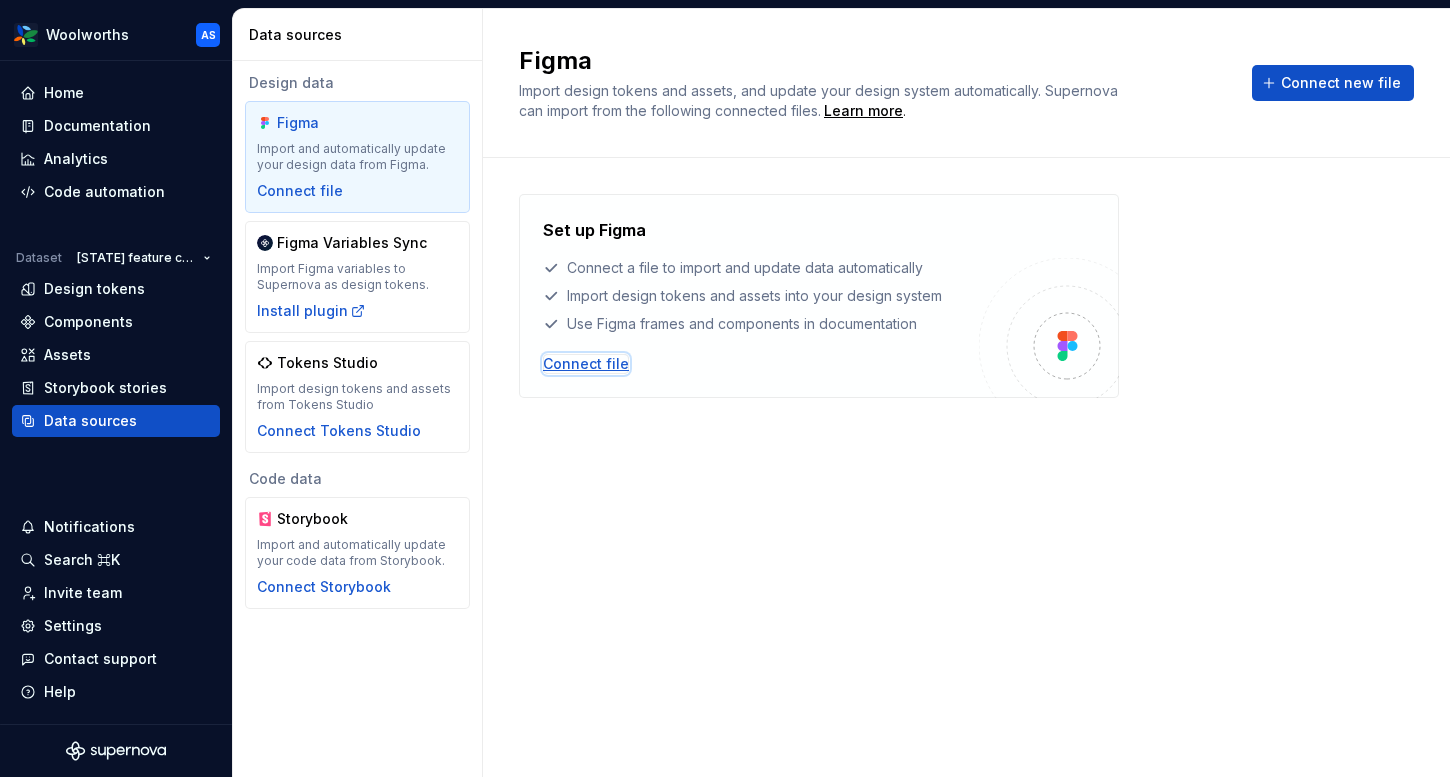 click on "Connect file" at bounding box center (586, 364) 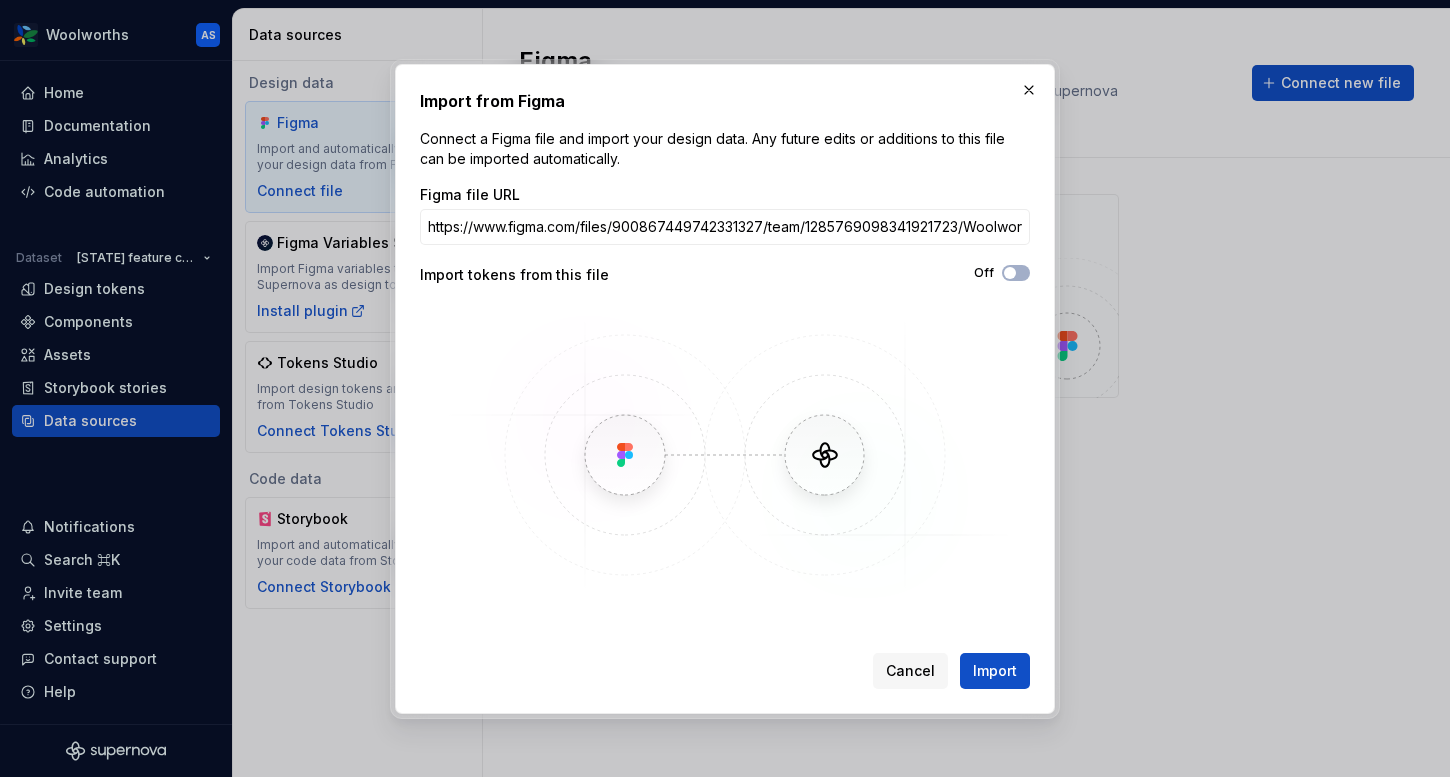 scroll, scrollTop: 0, scrollLeft: 221, axis: horizontal 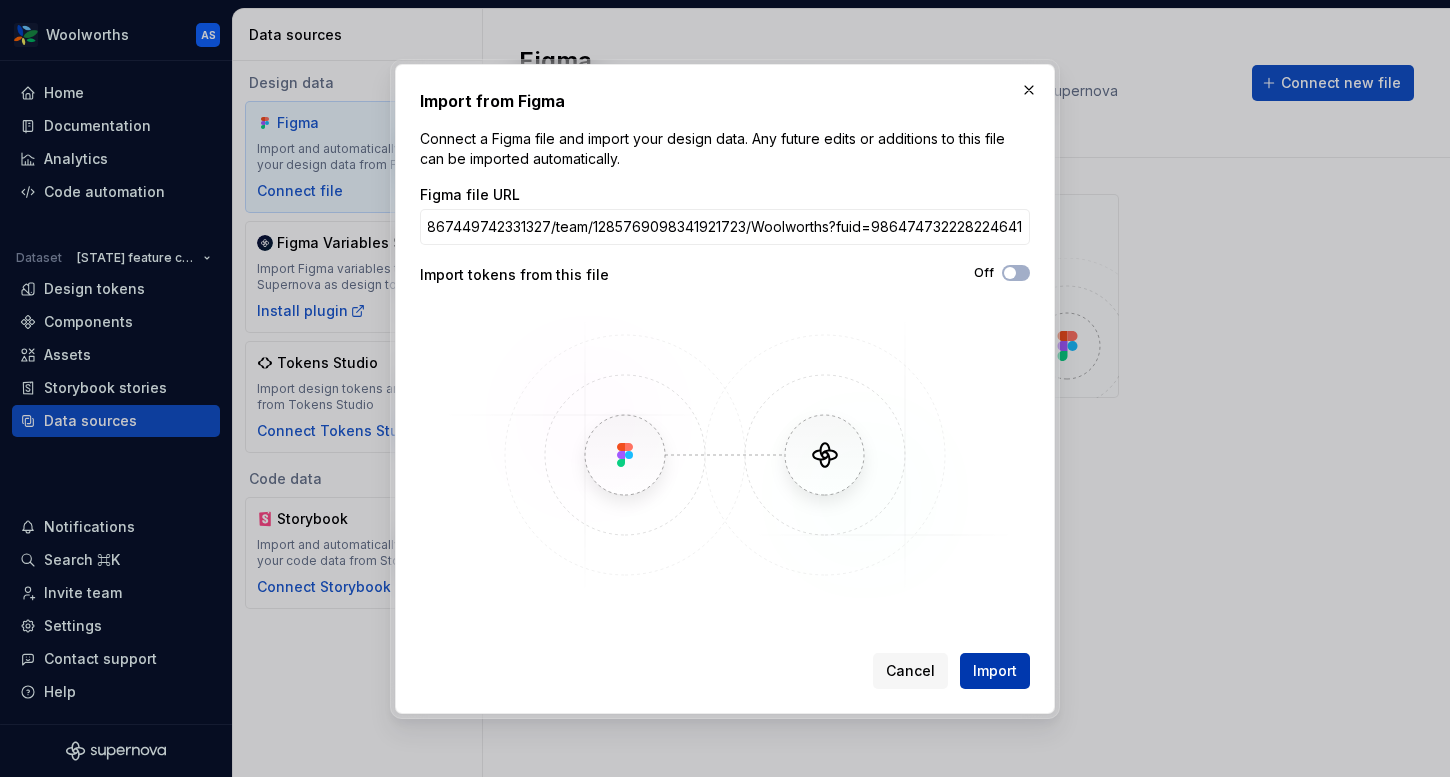 click on "Import" at bounding box center [995, 671] 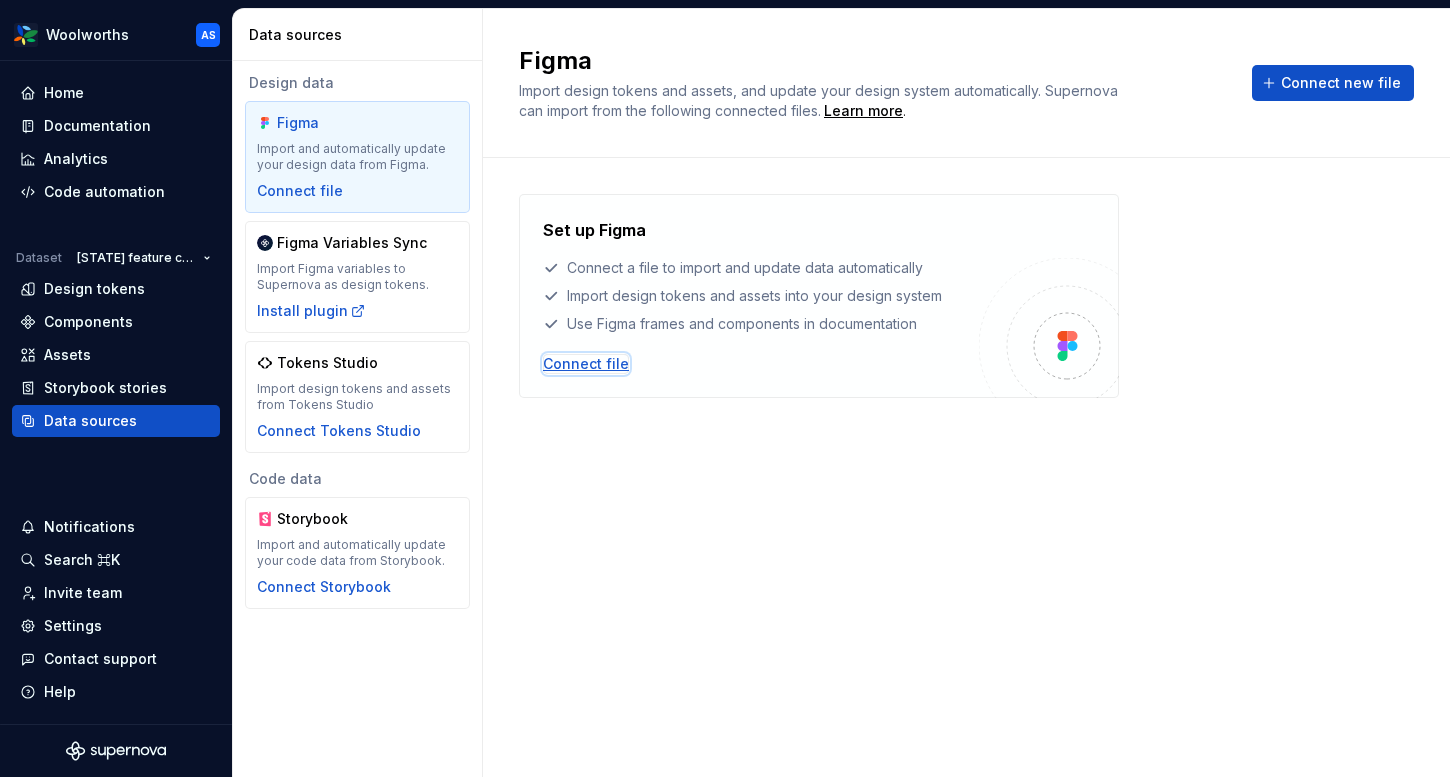 click on "Connect file" at bounding box center (586, 364) 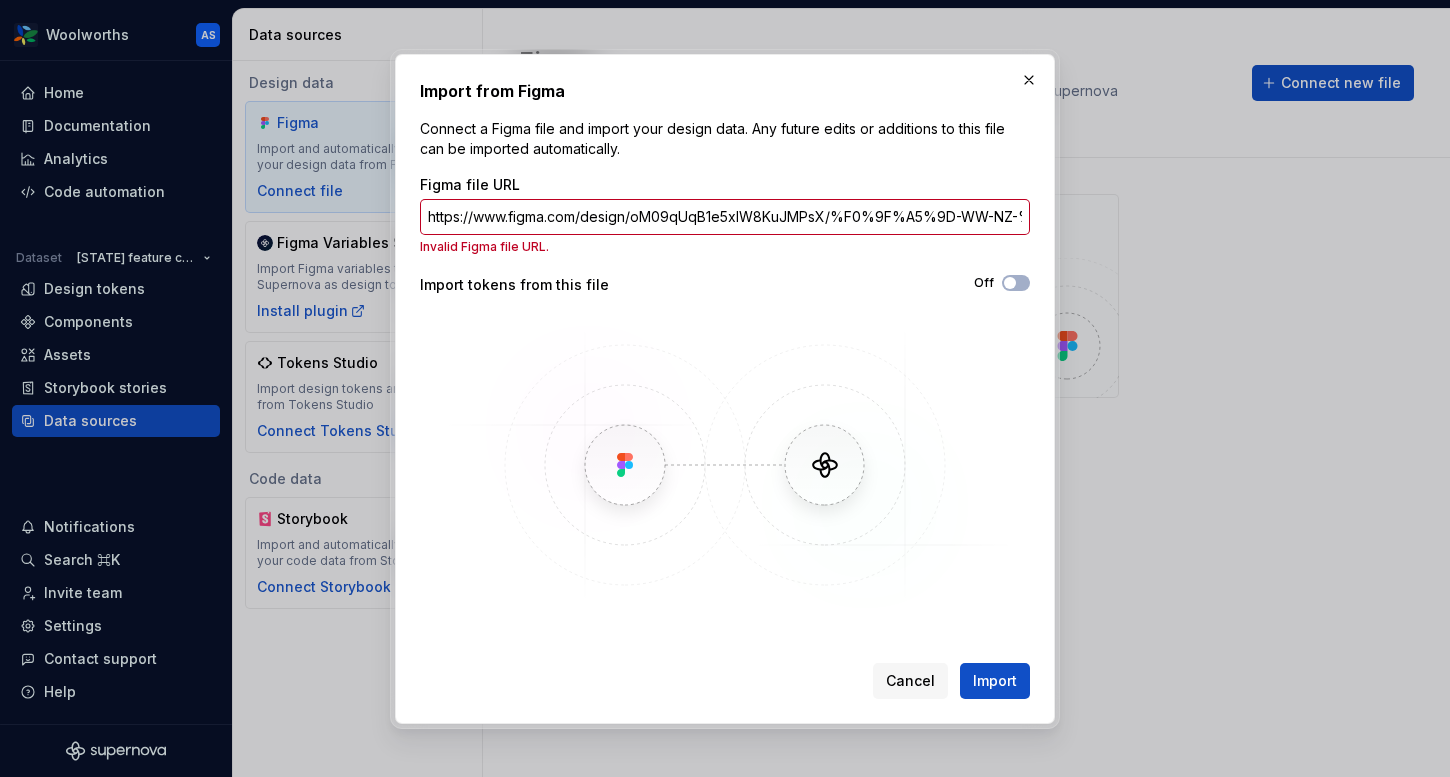 scroll, scrollTop: 0, scrollLeft: 843, axis: horizontal 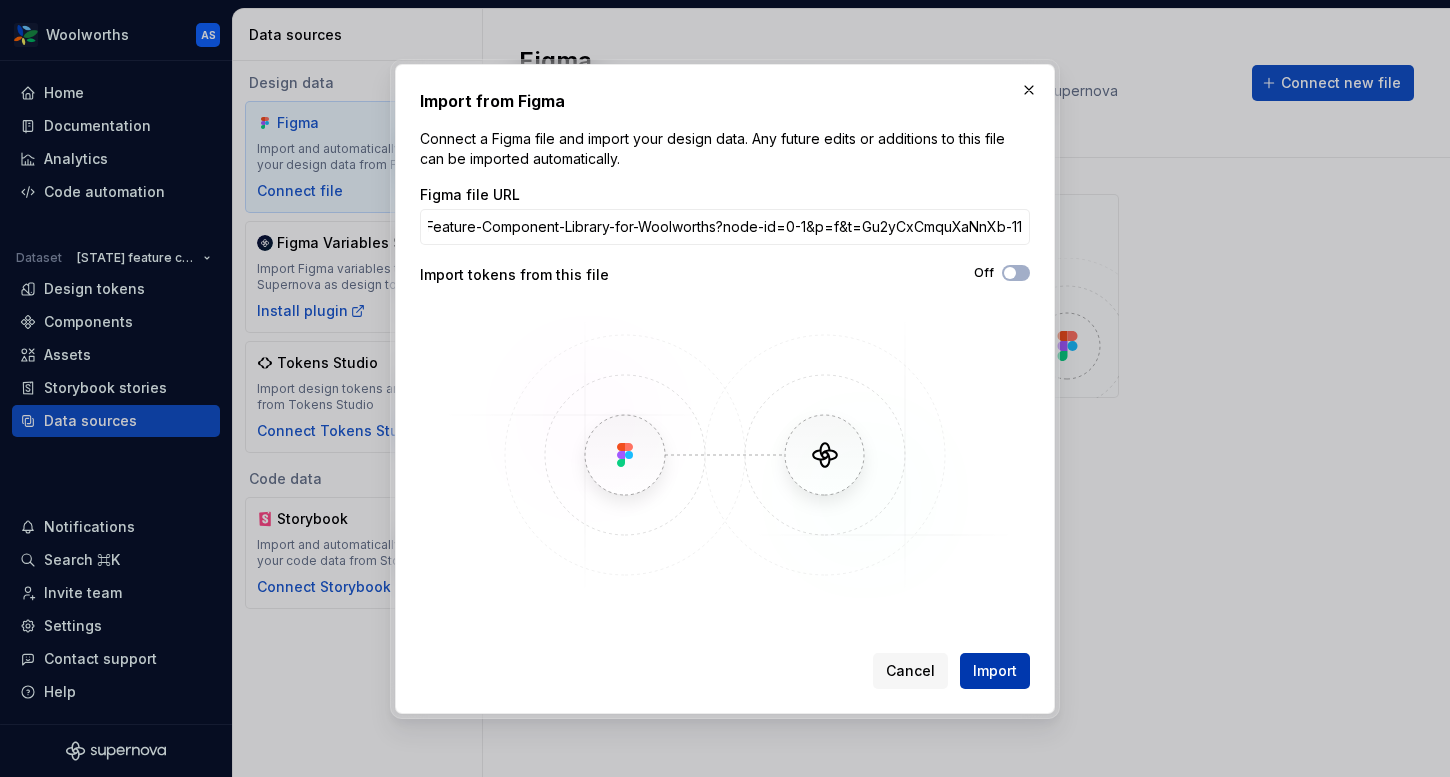 click on "Import" at bounding box center (995, 671) 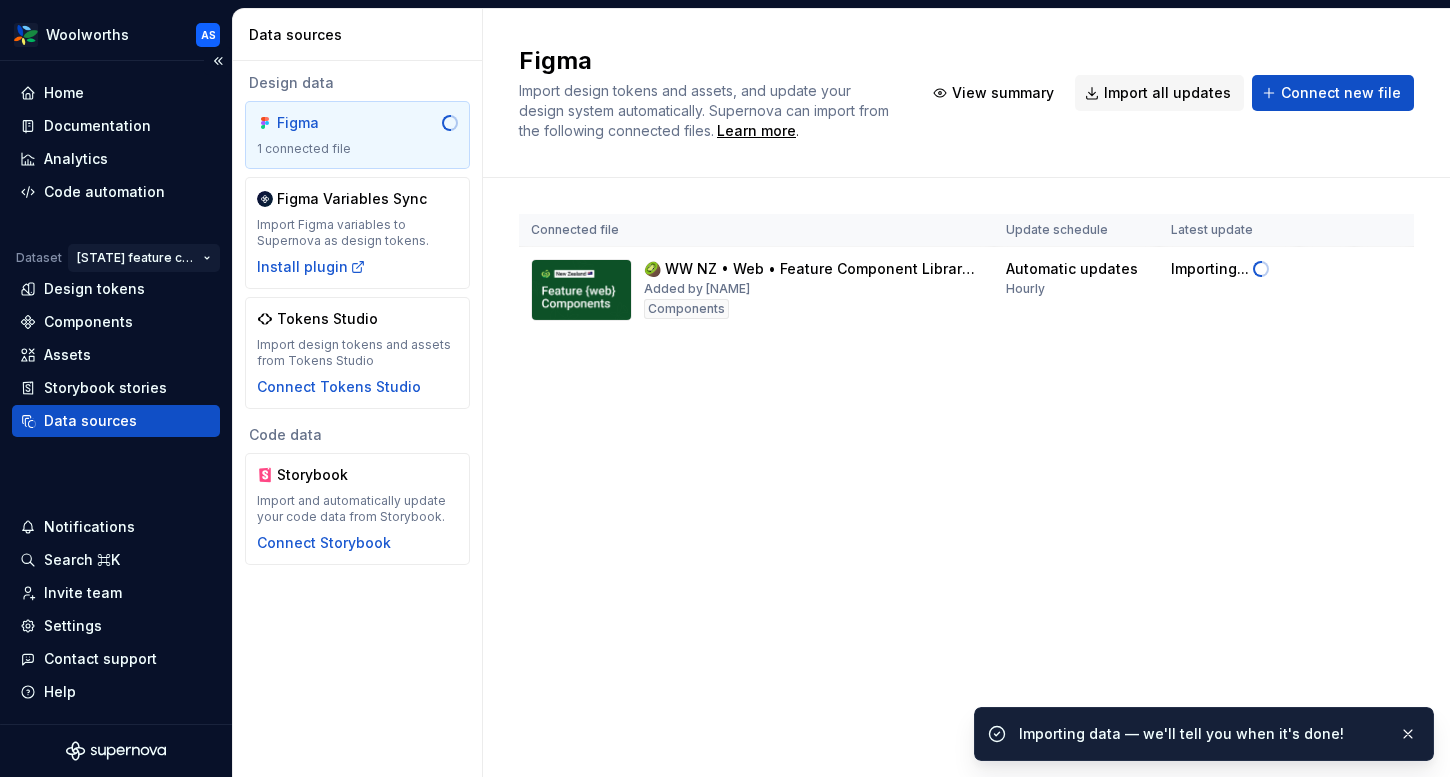 click on "Woolworths AS Home Documentation Analytics Code automation Dataset NZ feature components Design tokens Components Assets Storybook stories Data sources Notifications Search ⌘K Invite team Settings Contact support Help Data sources Design data Figma 1 connected file Figma Variables Sync Import Figma variables to Supernova as design tokens. Install plugin Tokens Studio Import design tokens and assets from Tokens Studio Connect Tokens Studio Code data Storybook Import and automatically update your code data from Storybook. Connect Storybook Figma Import design tokens and assets, and update your design system automatically. Supernova can import from the following connected files.   Learn more . View summary Import all updates Connect new file Connected file Update schedule Latest update 🥝 WW NZ • Web • Feature Component Library for Woolworths Added by Anna Stevenson Components  Automatic updates Hourly Importing...   Importing data — we'll tell you when it's done! *" at bounding box center (725, 388) 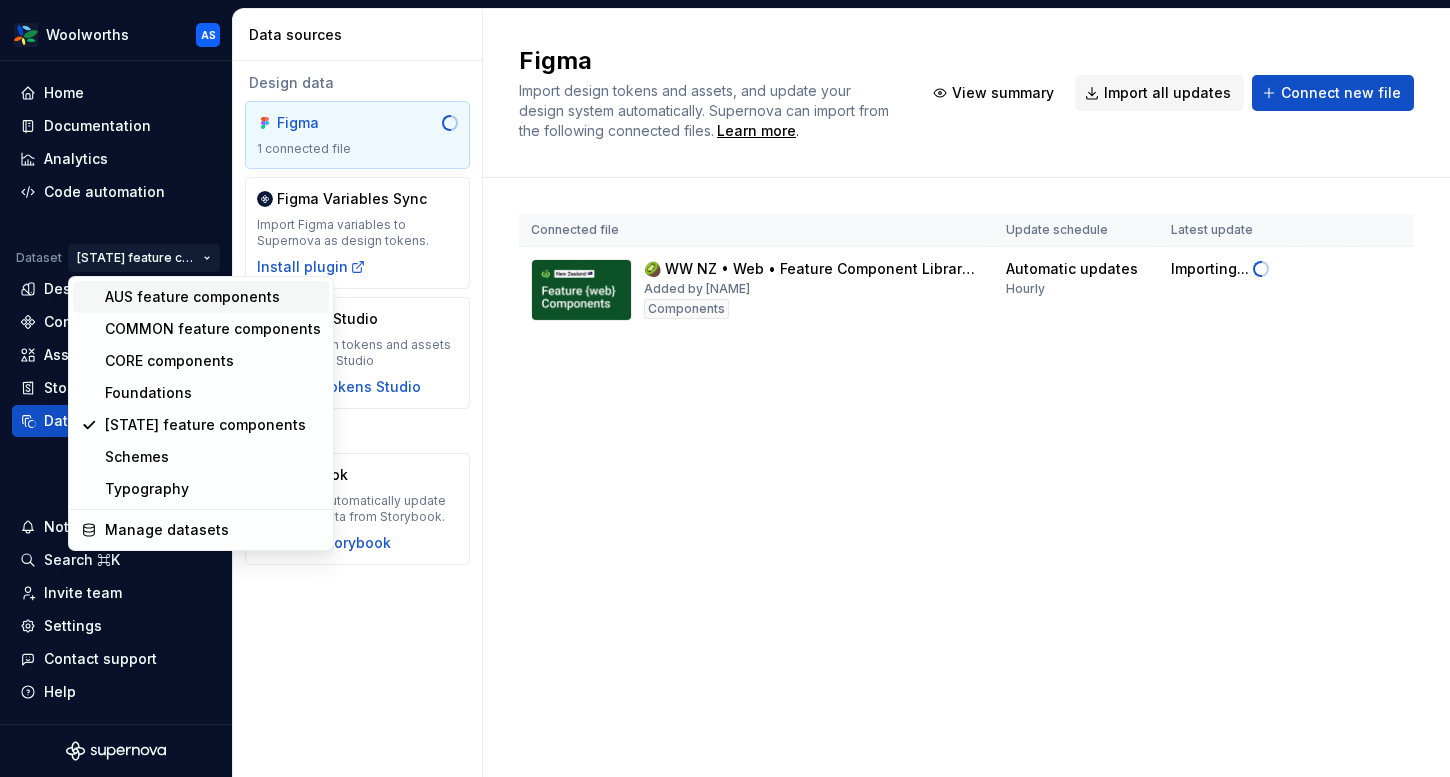 click on "AUS feature components" at bounding box center [213, 297] 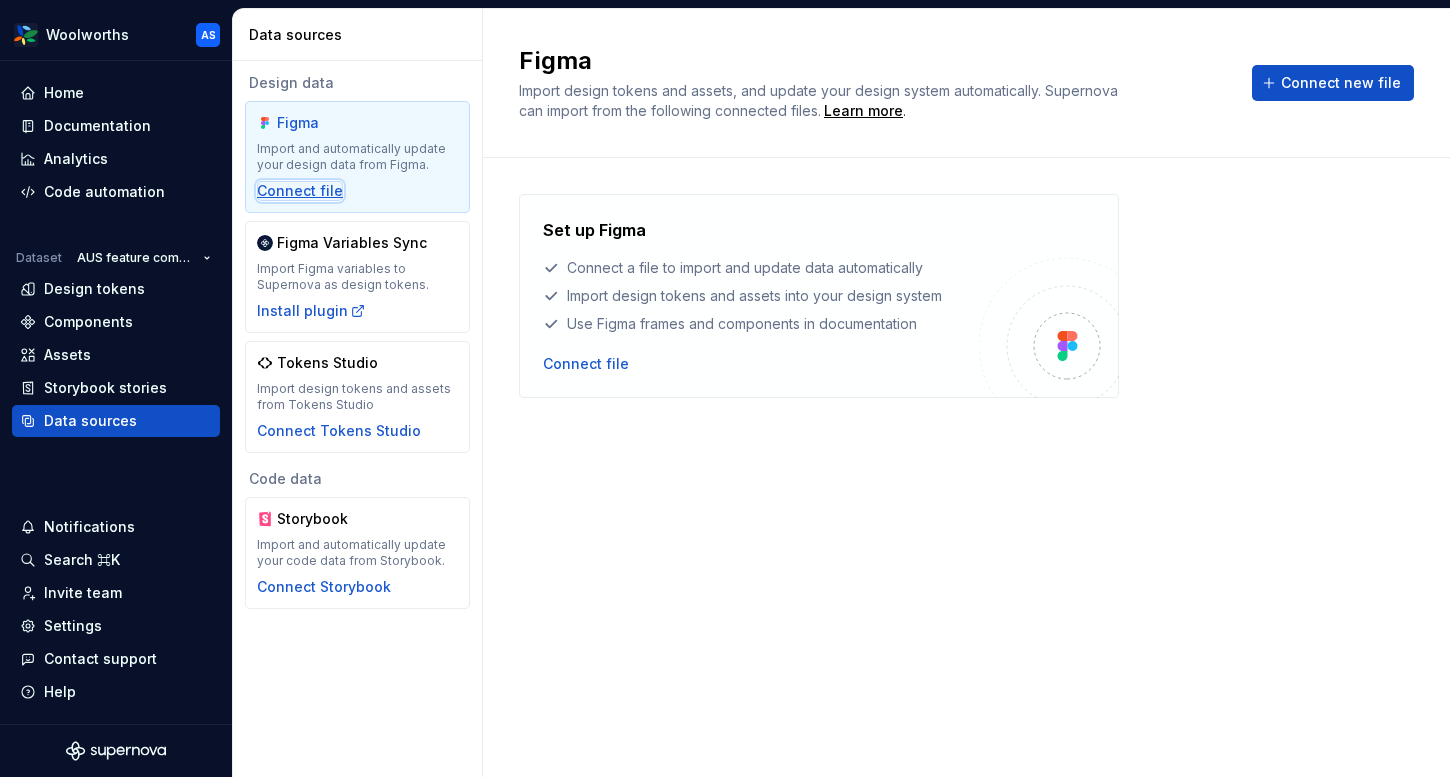 click on "Connect file" at bounding box center (300, 191) 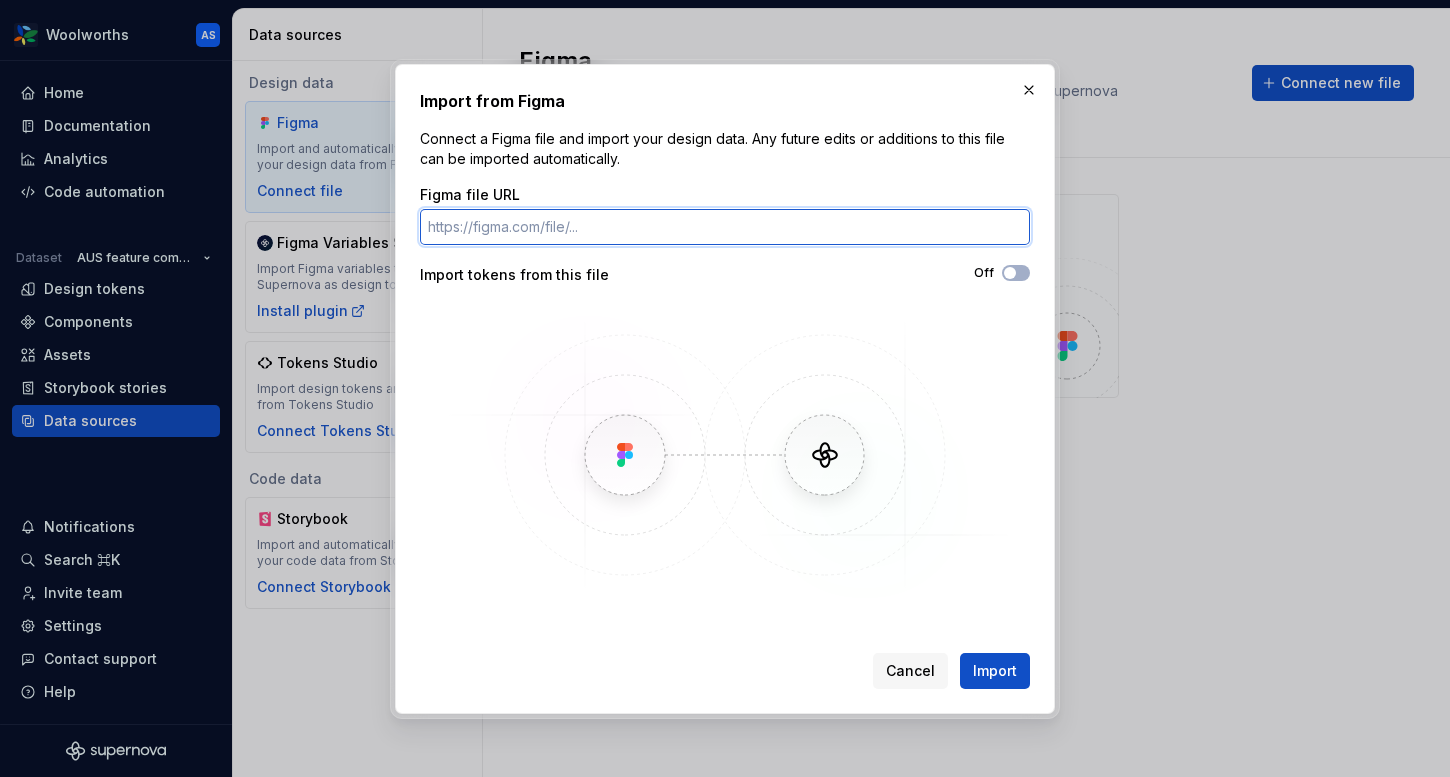 click on "Figma file URL" at bounding box center [725, 227] 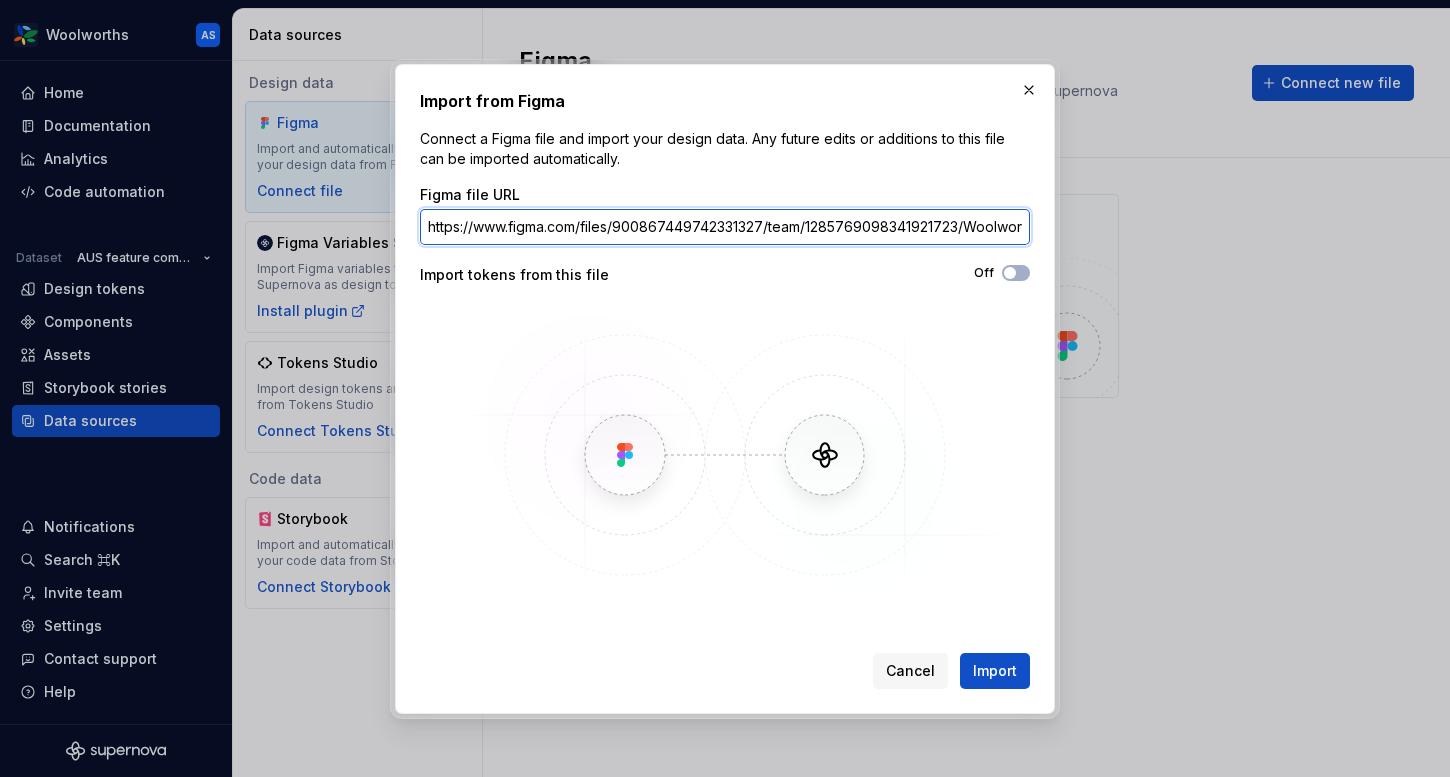 scroll, scrollTop: 0, scrollLeft: 221, axis: horizontal 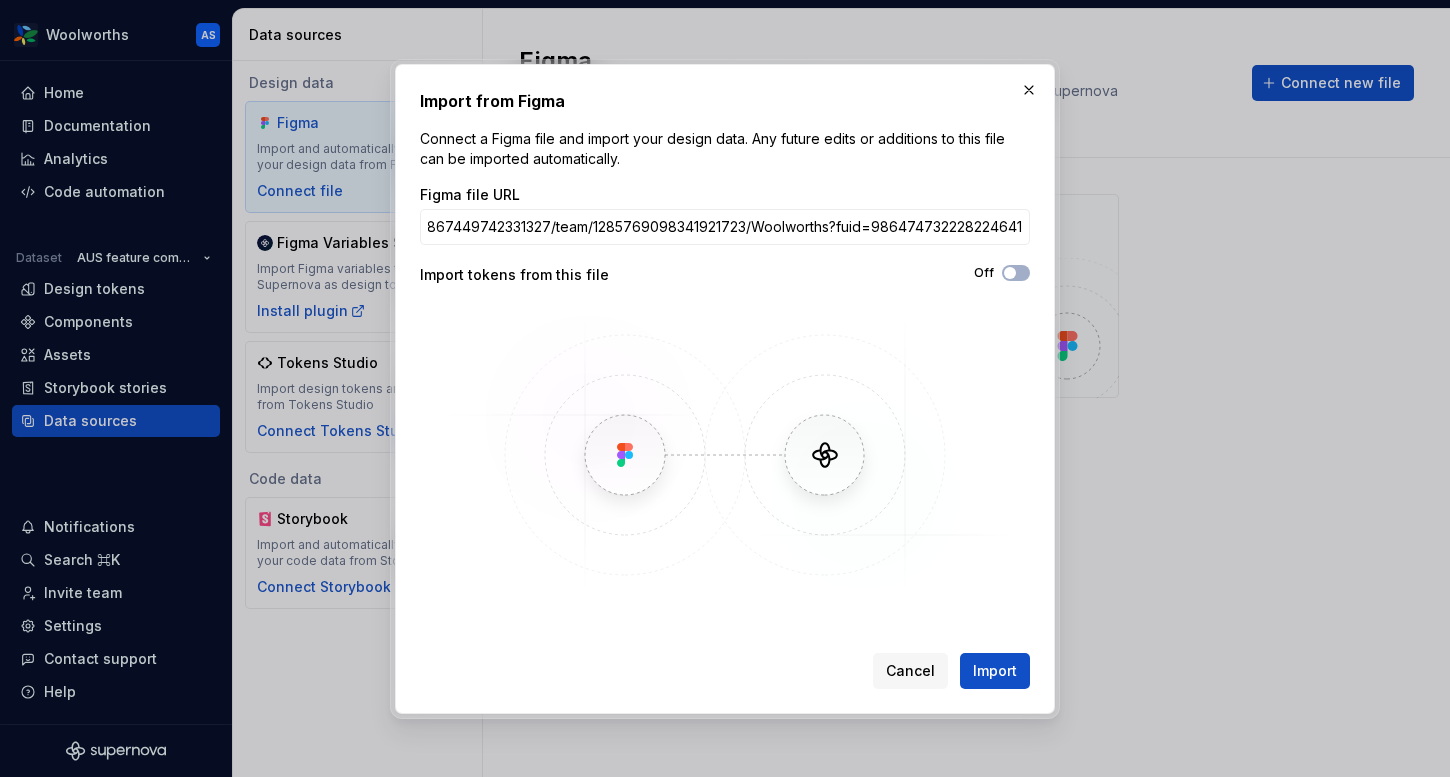 click at bounding box center (725, 455) 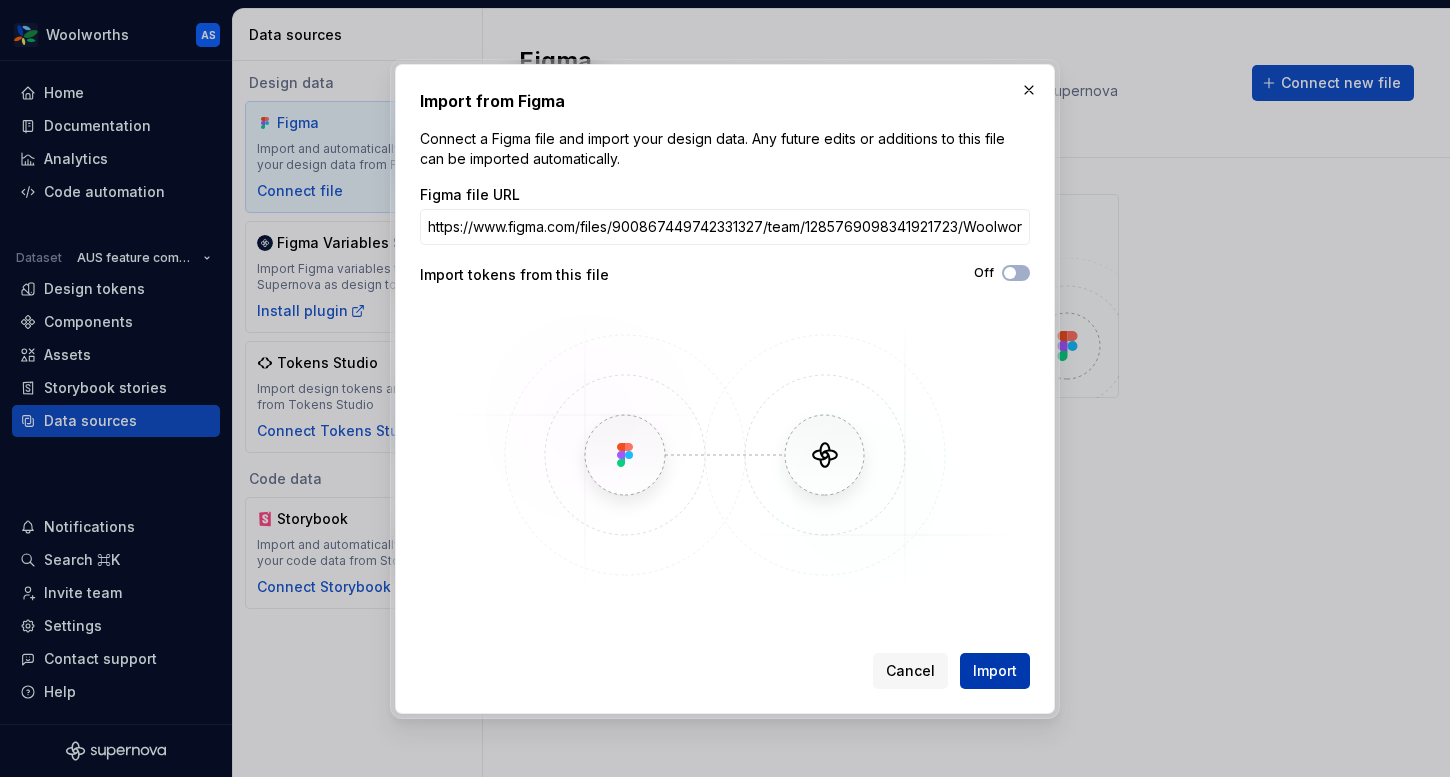 click on "Import" at bounding box center (995, 671) 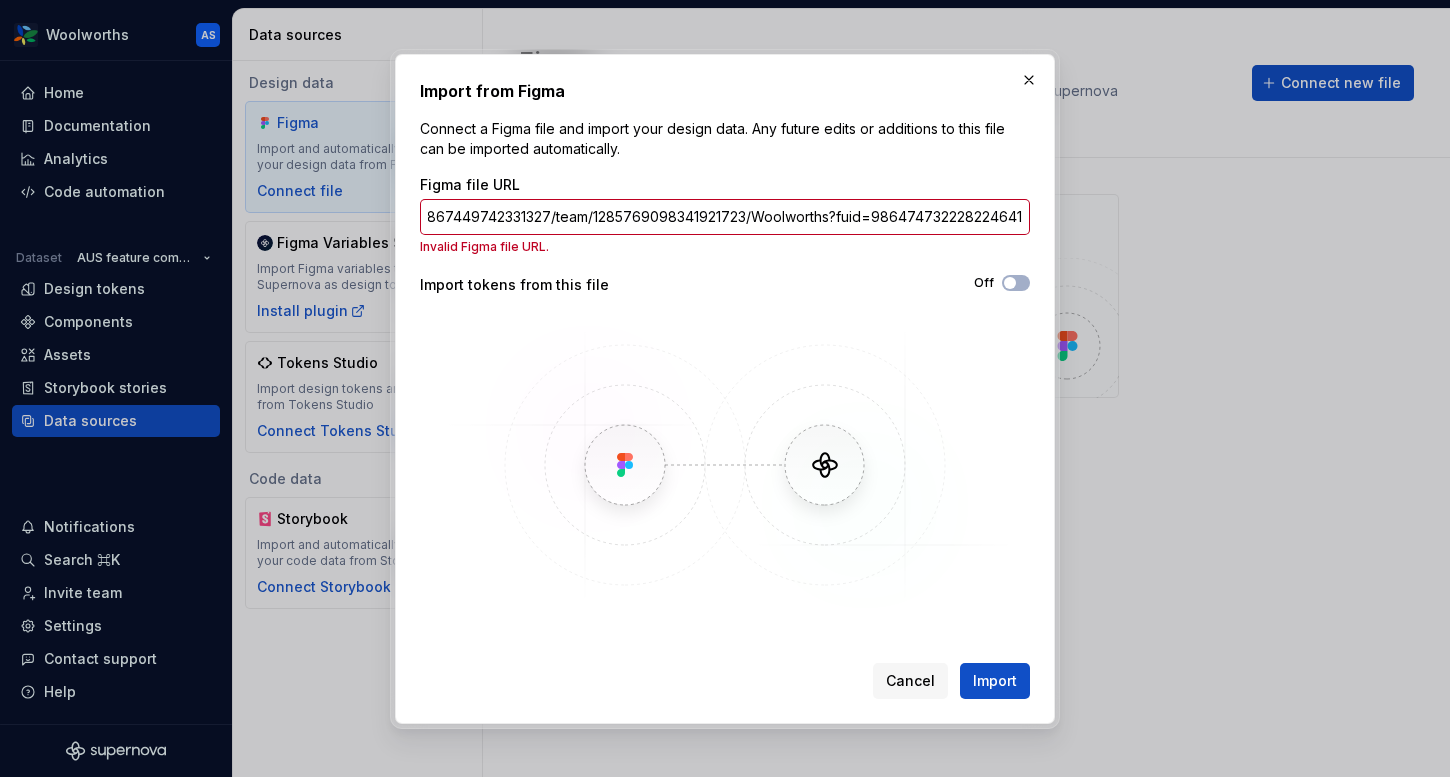 scroll, scrollTop: 0, scrollLeft: 0, axis: both 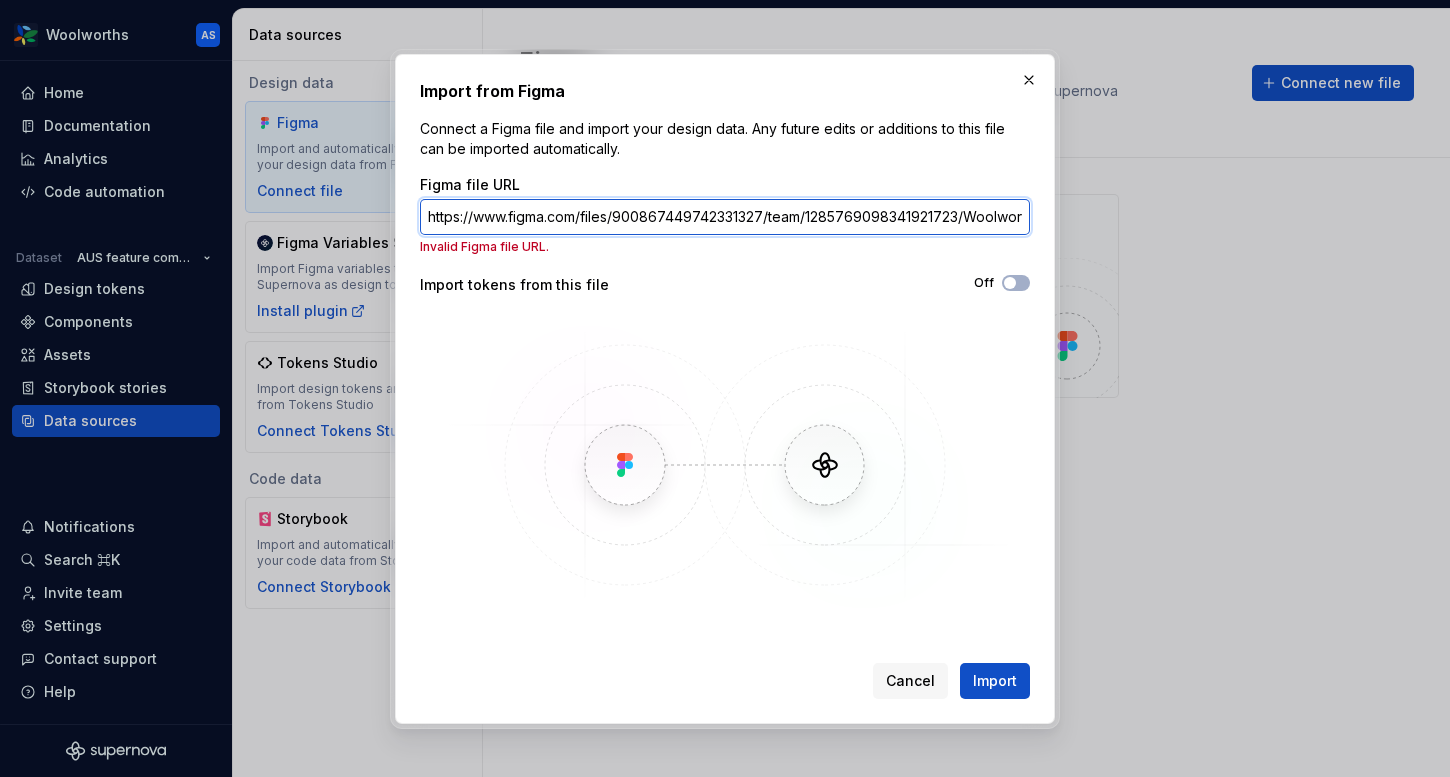click on "https://www.figma.com/files/900867449742331327/team/1285769098341921723/Woolworths?fuid=986474732228224641" at bounding box center [725, 217] 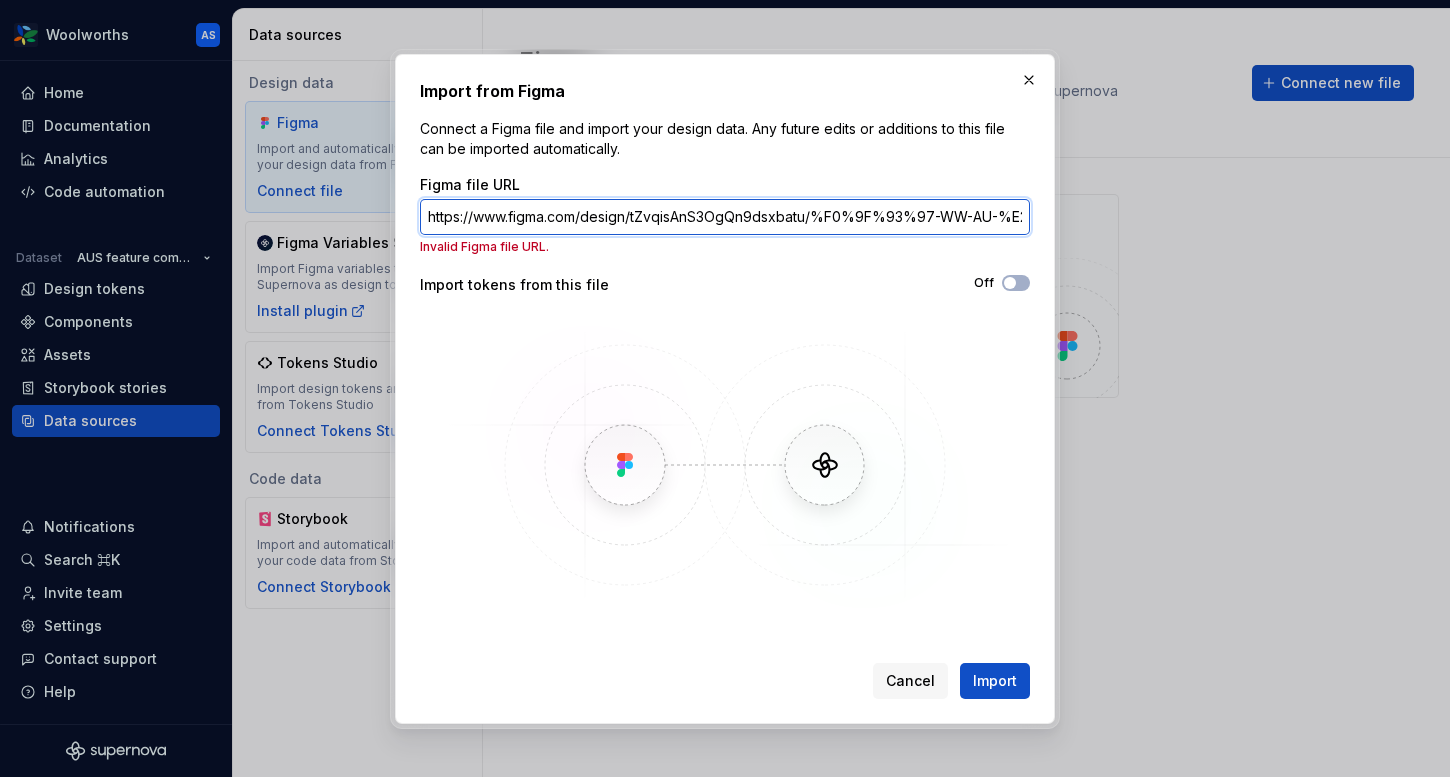 scroll, scrollTop: 0, scrollLeft: 724, axis: horizontal 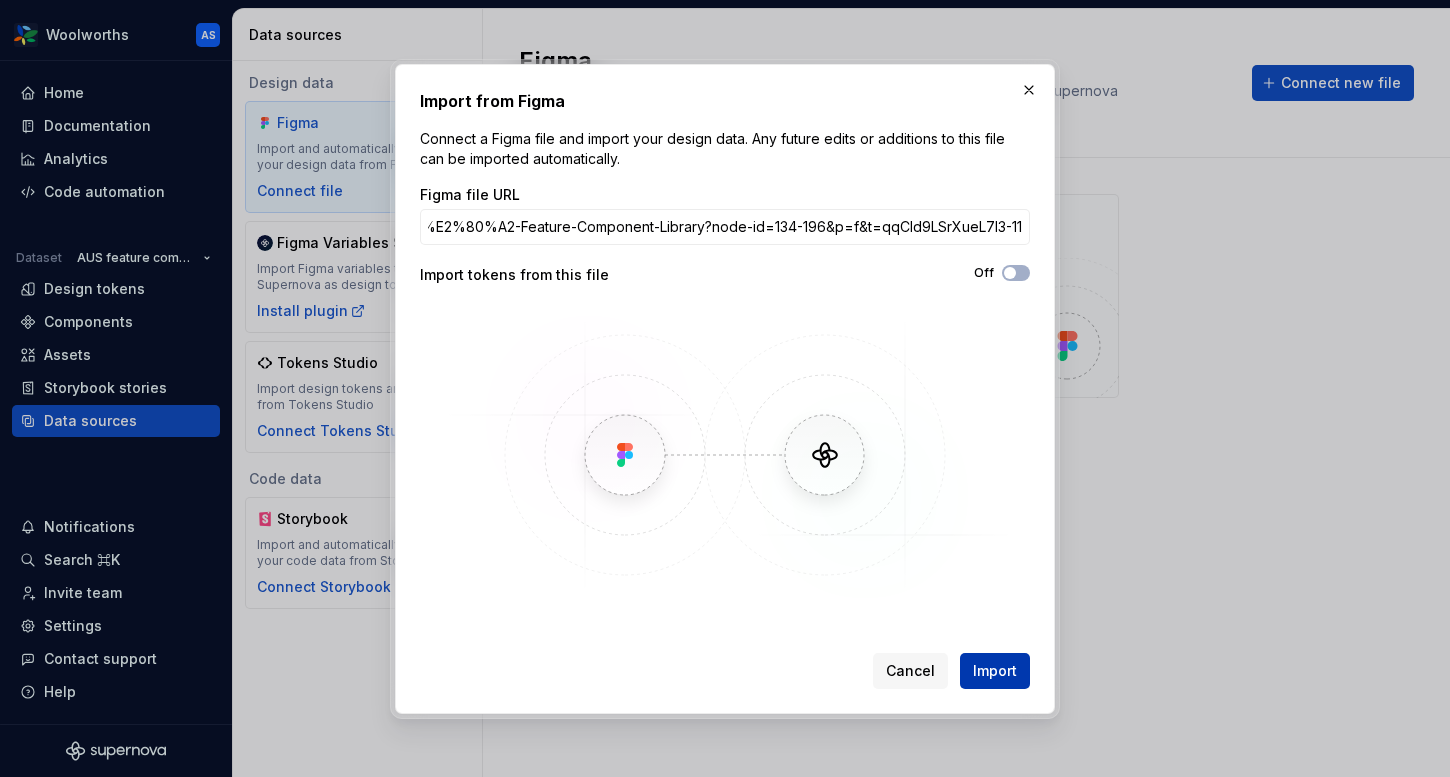 click on "Import" at bounding box center [995, 671] 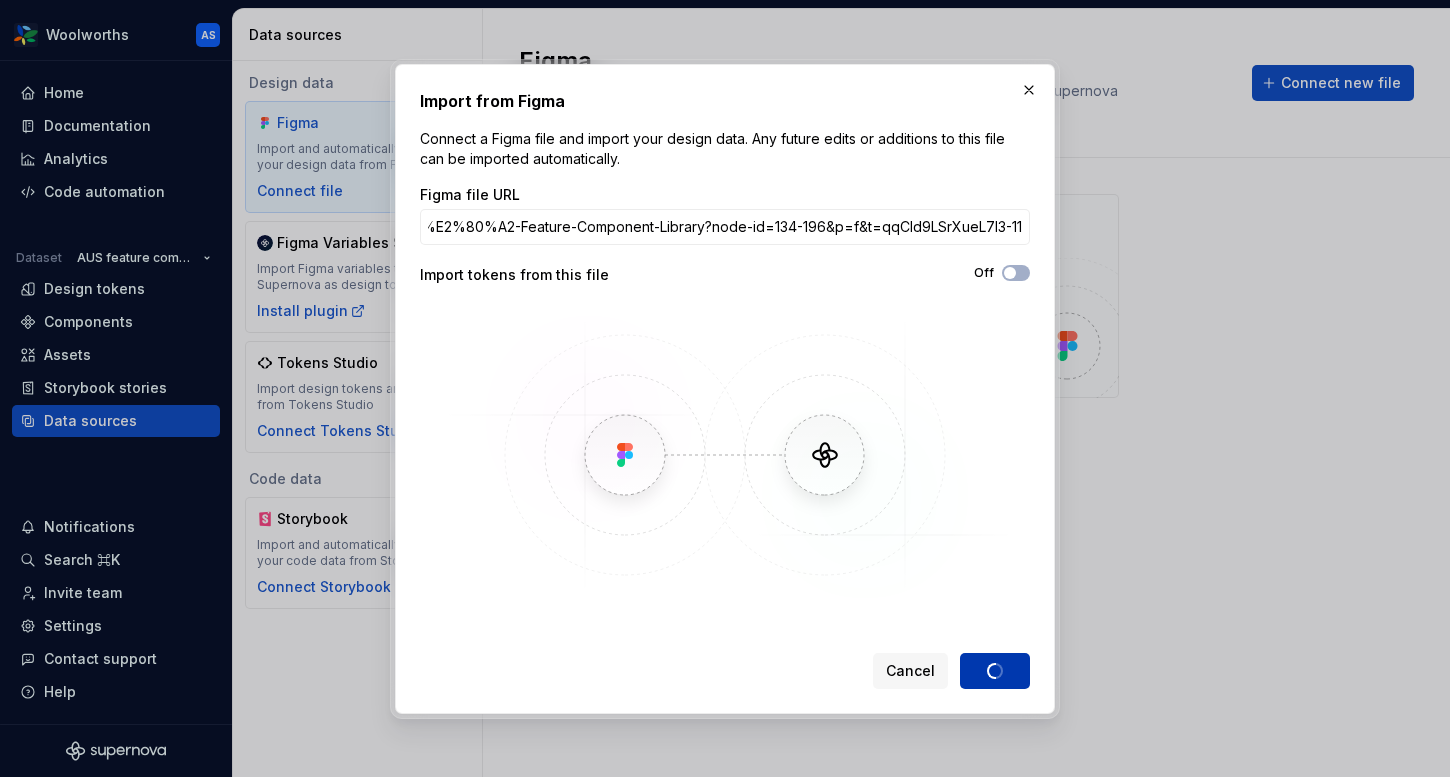 scroll, scrollTop: 0, scrollLeft: 0, axis: both 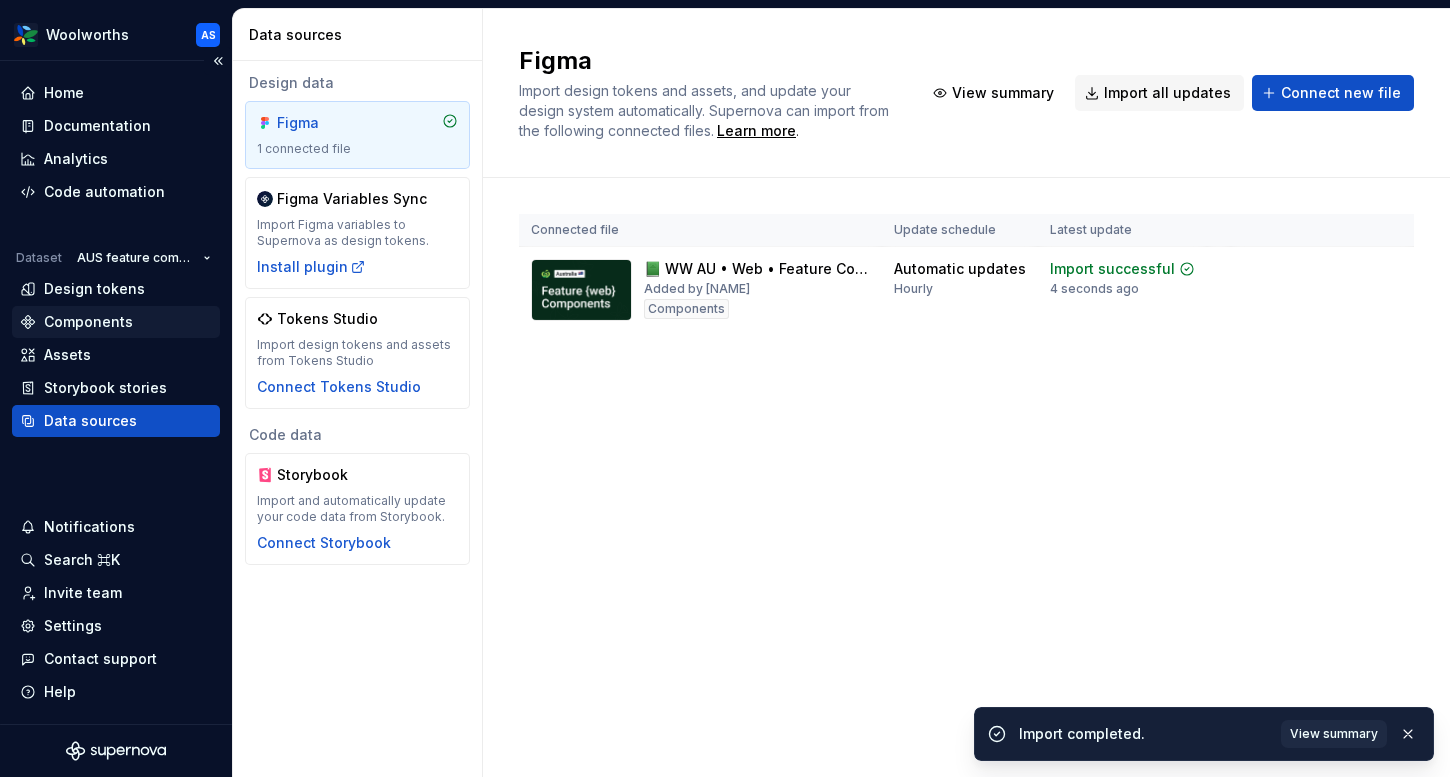 click on "Components" at bounding box center [88, 322] 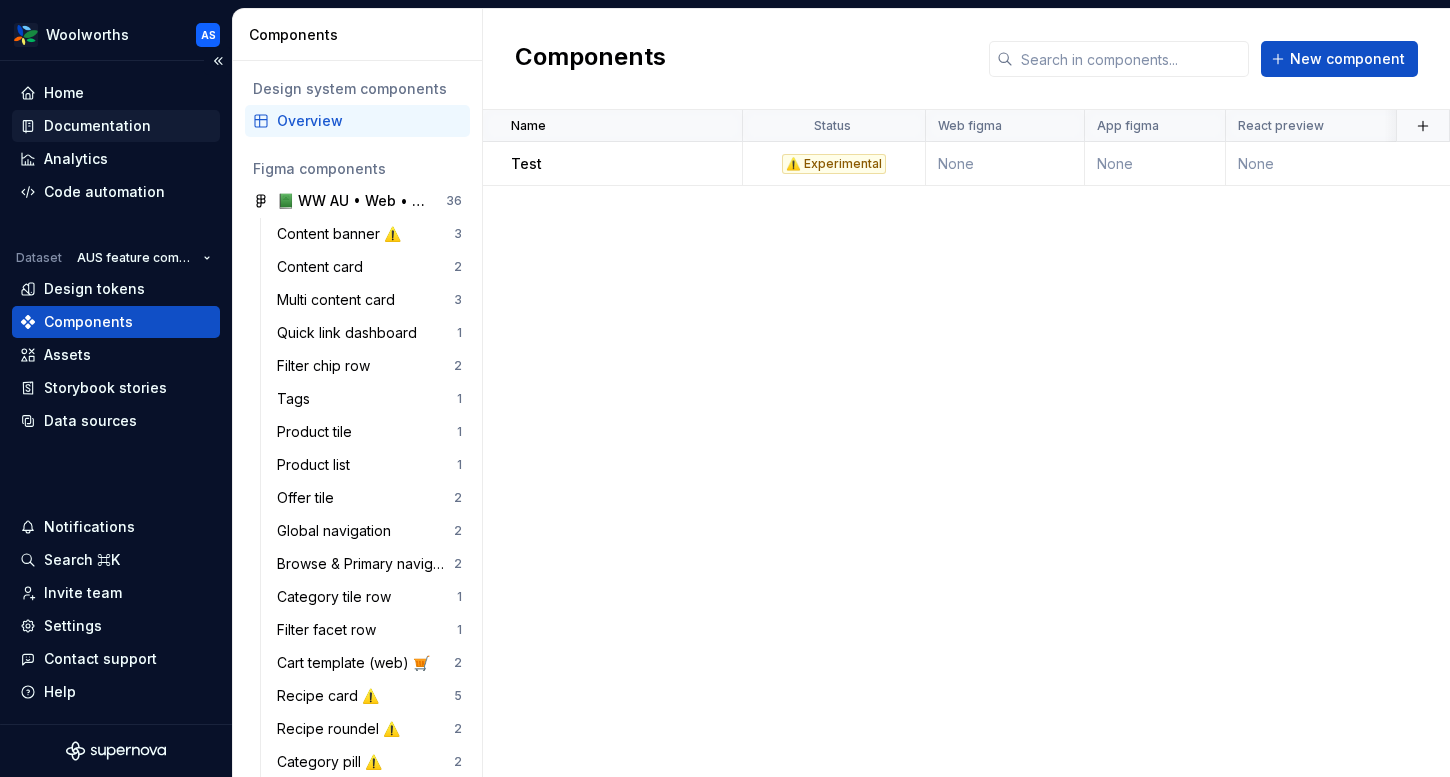 click on "Documentation" at bounding box center (97, 126) 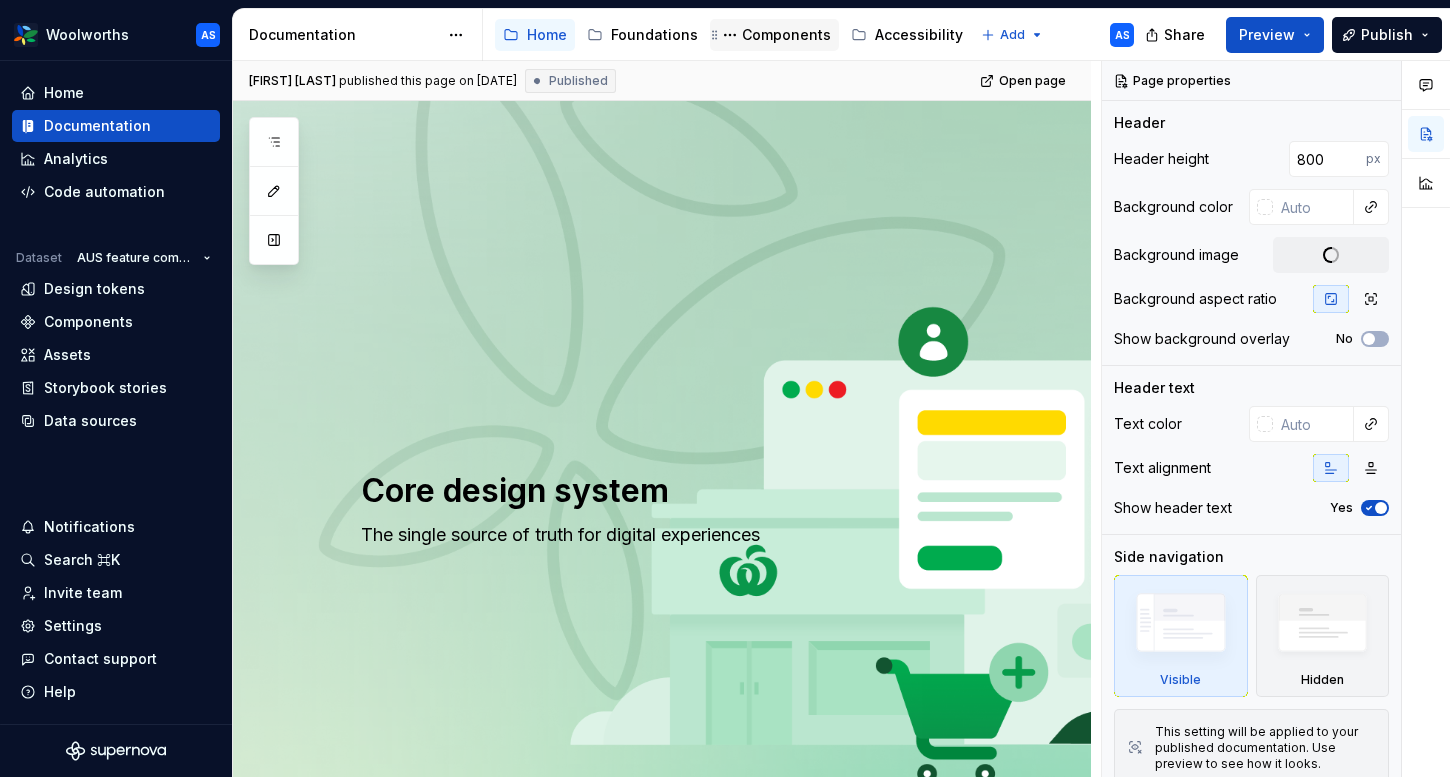 click on "Components" at bounding box center [786, 35] 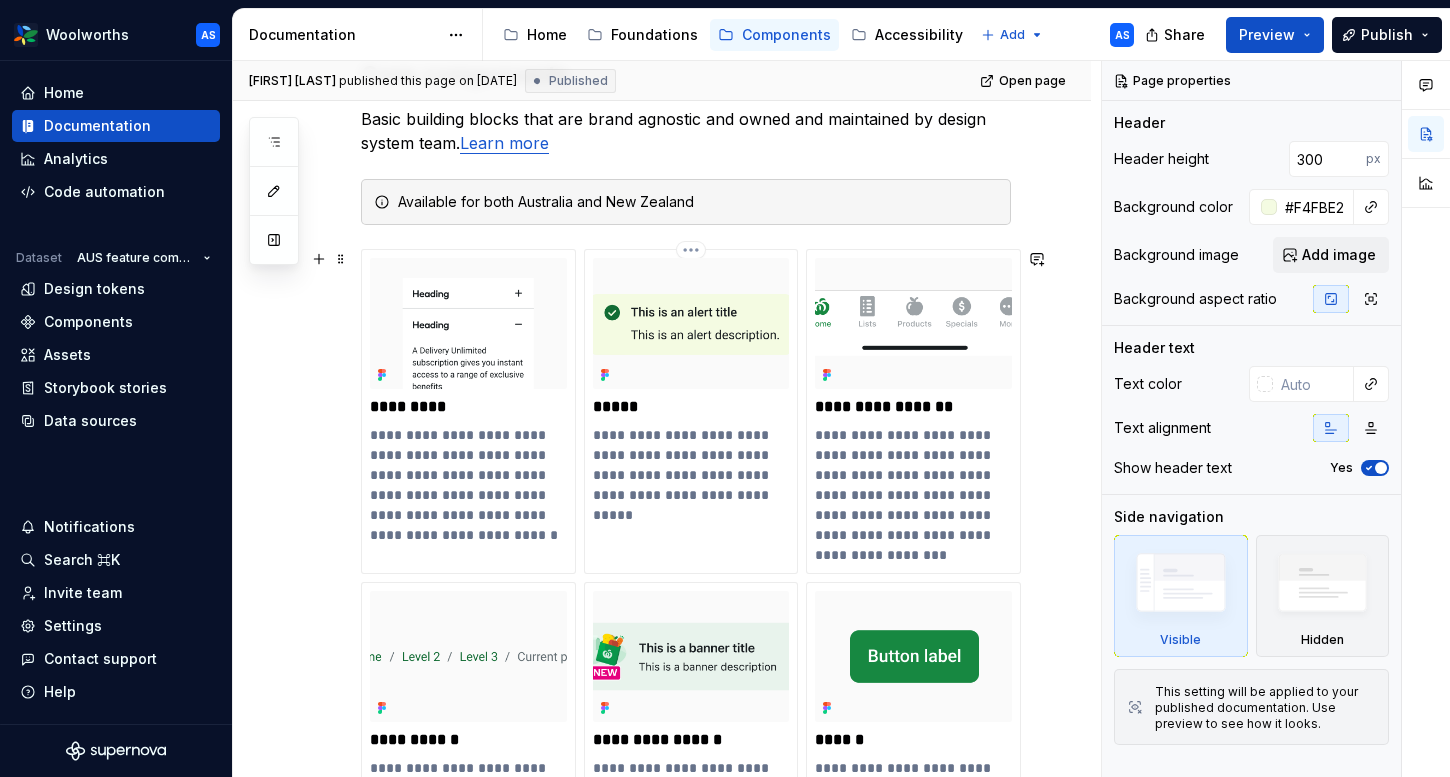 scroll, scrollTop: 475, scrollLeft: 0, axis: vertical 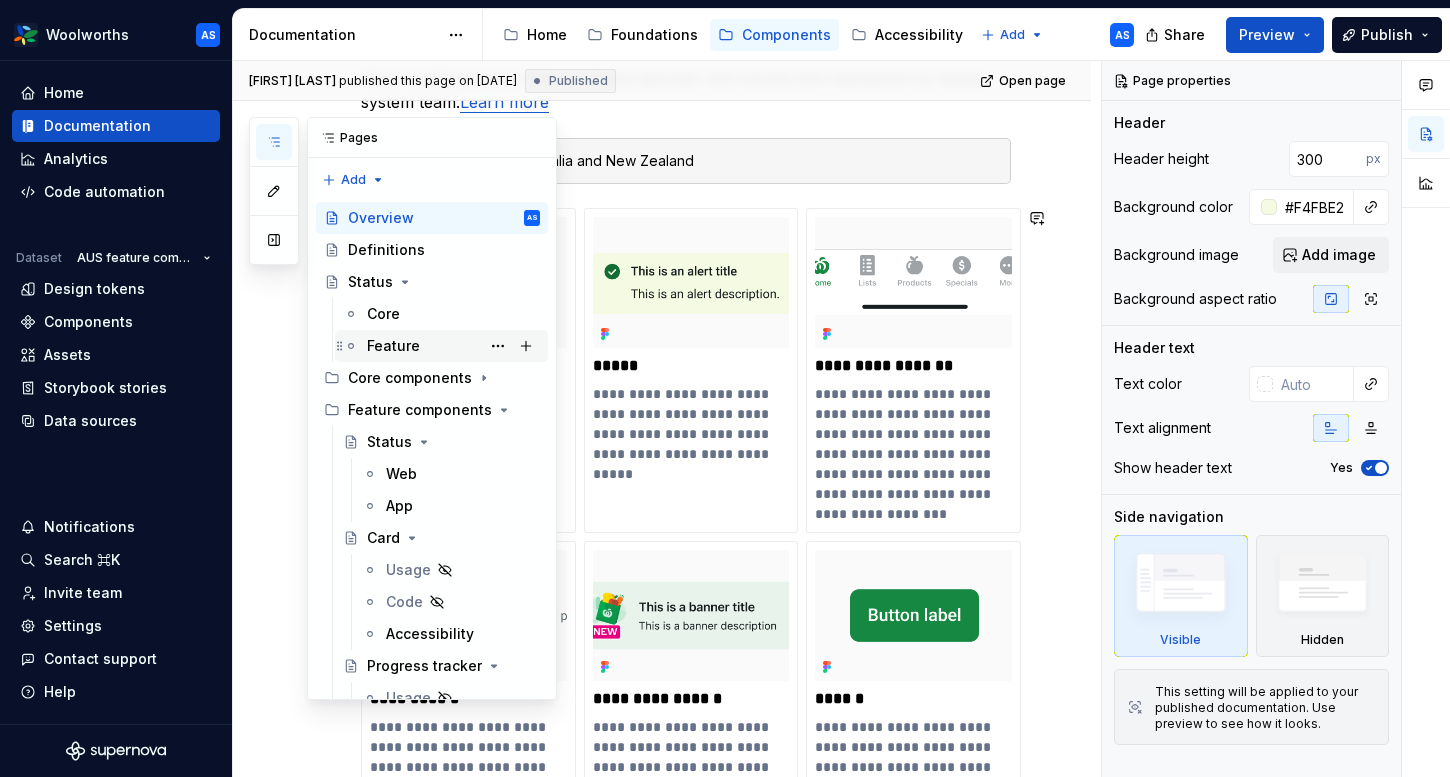 click on "Feature" at bounding box center (393, 346) 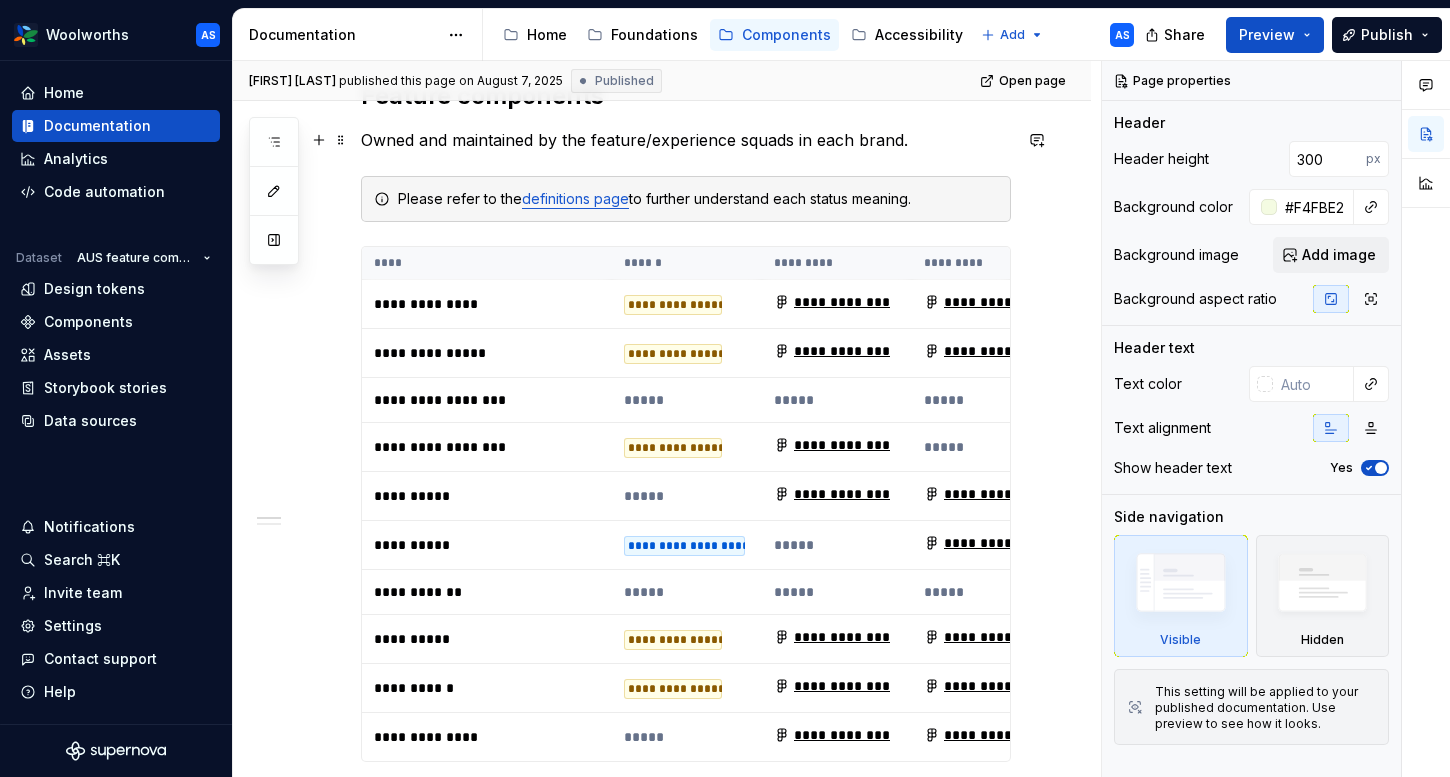 scroll, scrollTop: 0, scrollLeft: 0, axis: both 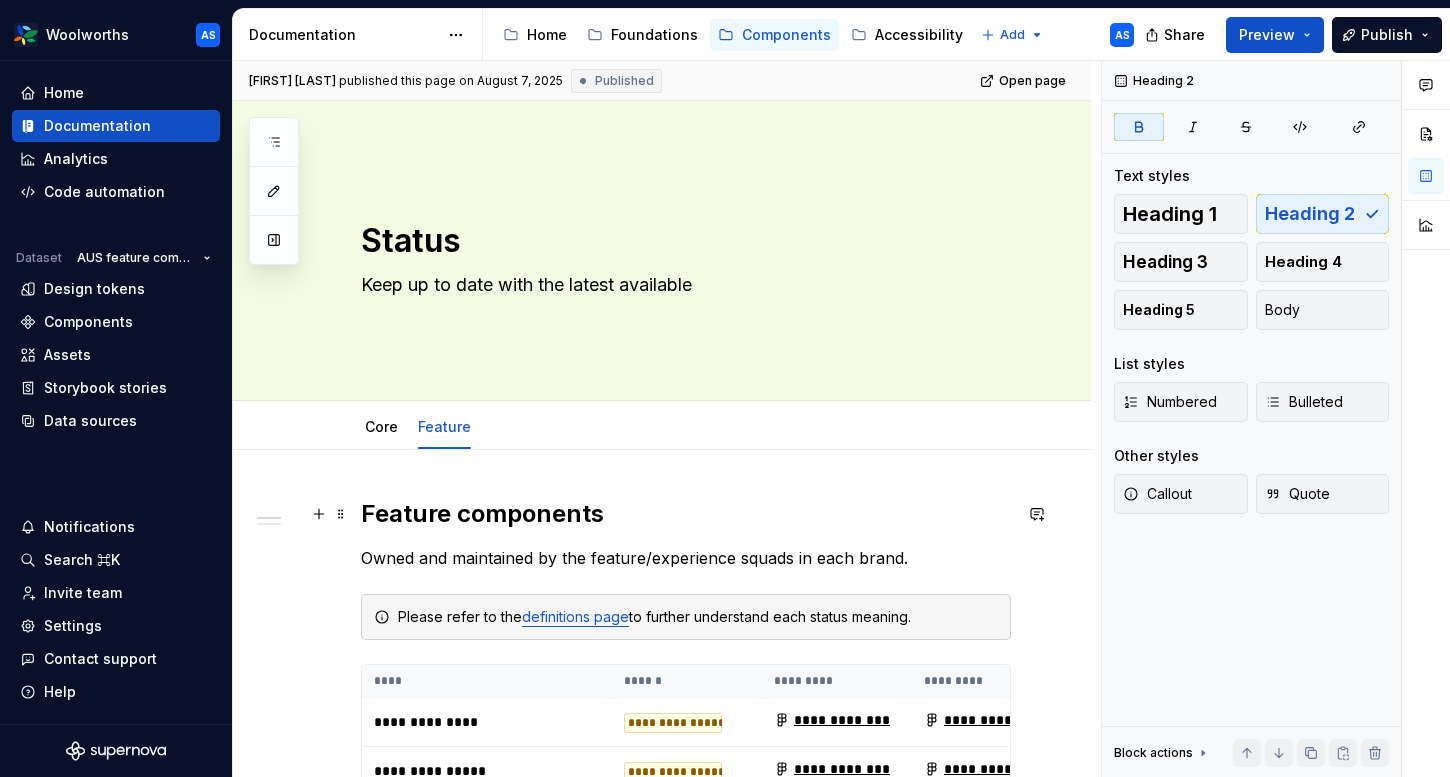 click on "Feature components" at bounding box center [482, 513] 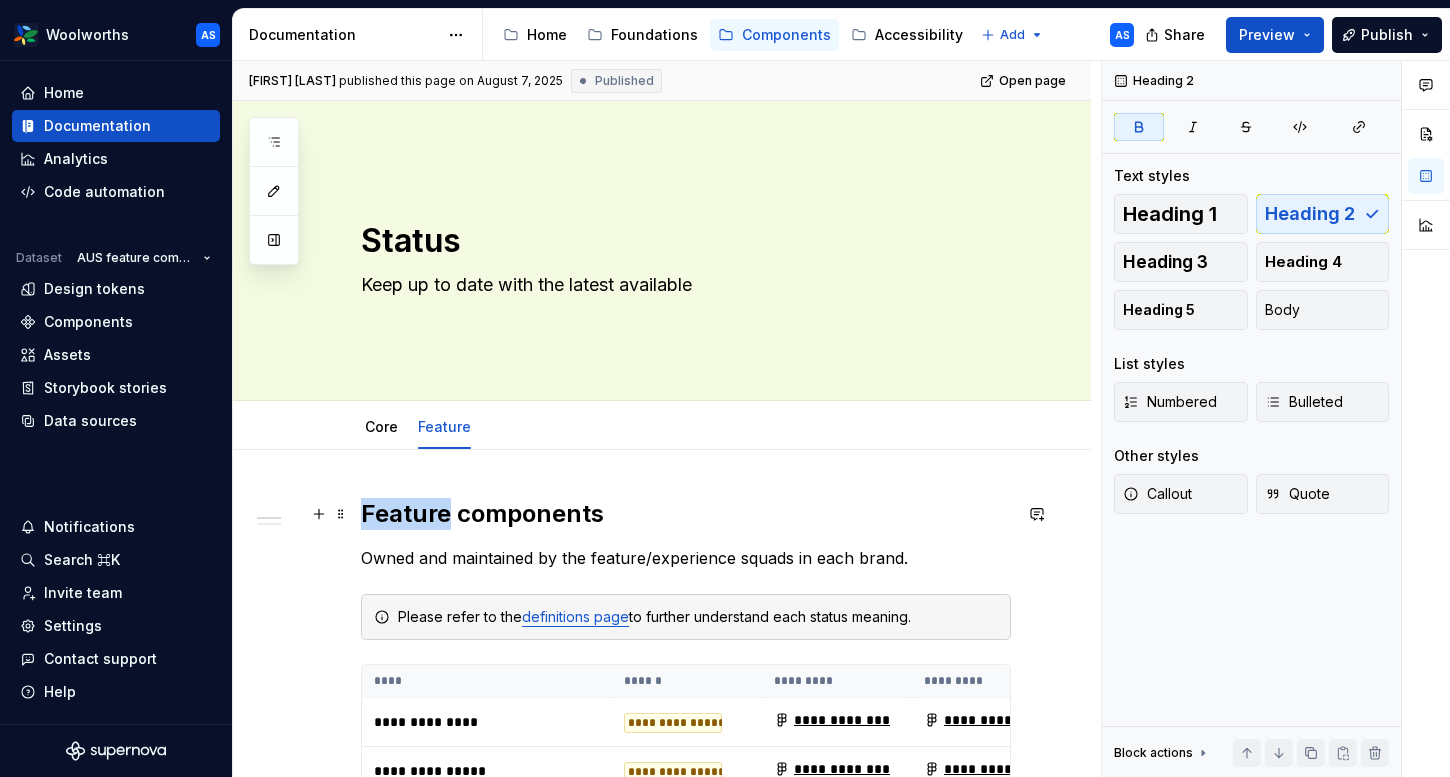 click on "Feature components" at bounding box center (482, 513) 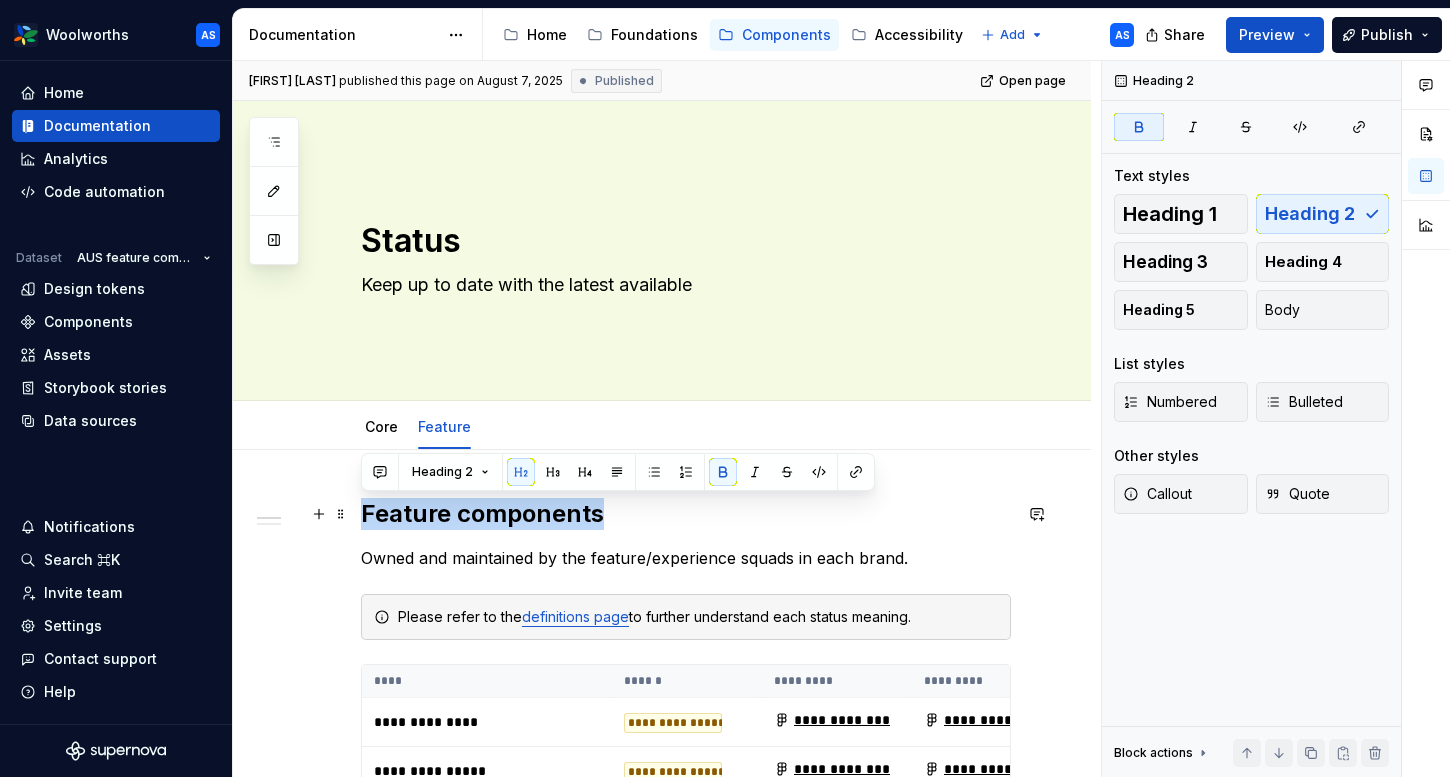 click on "Feature components" at bounding box center (482, 513) 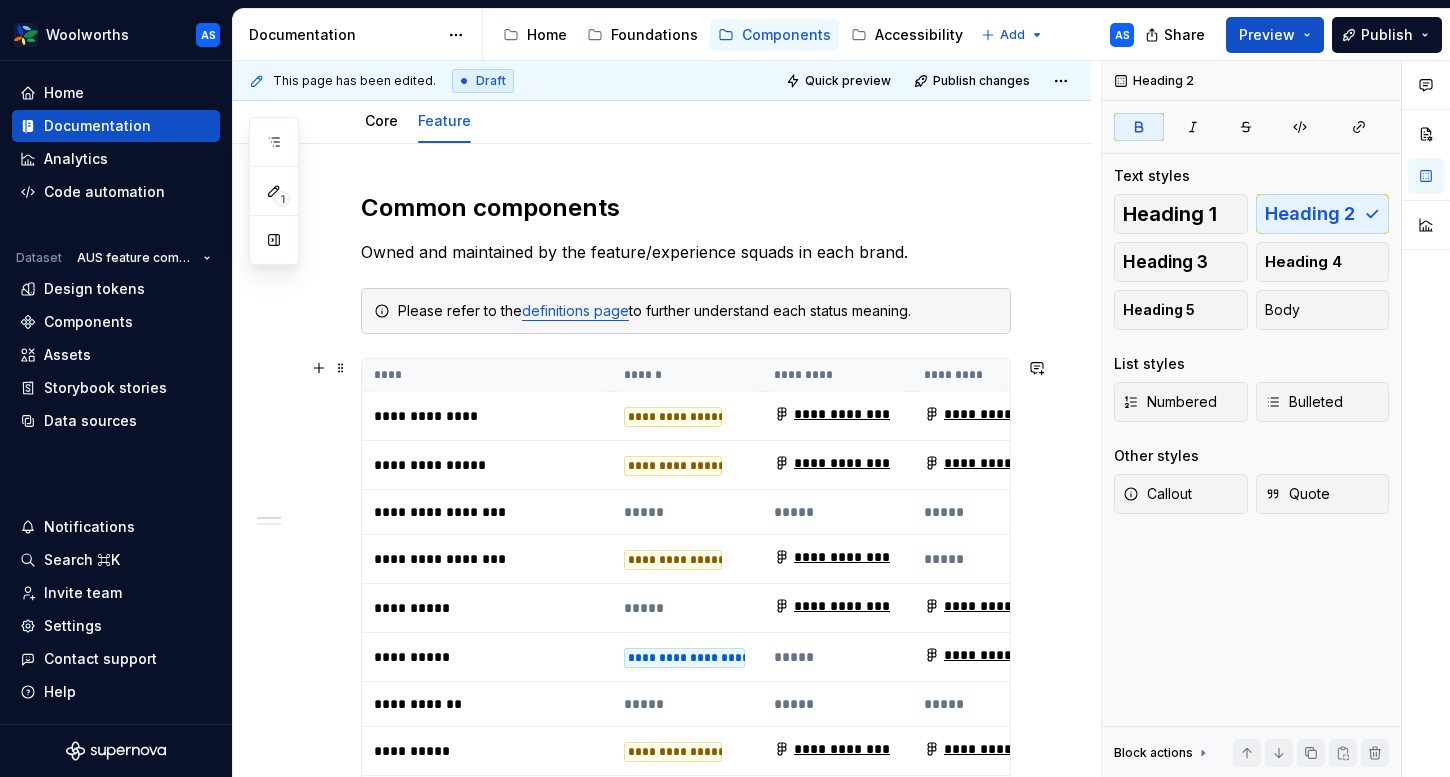 scroll, scrollTop: 273, scrollLeft: 0, axis: vertical 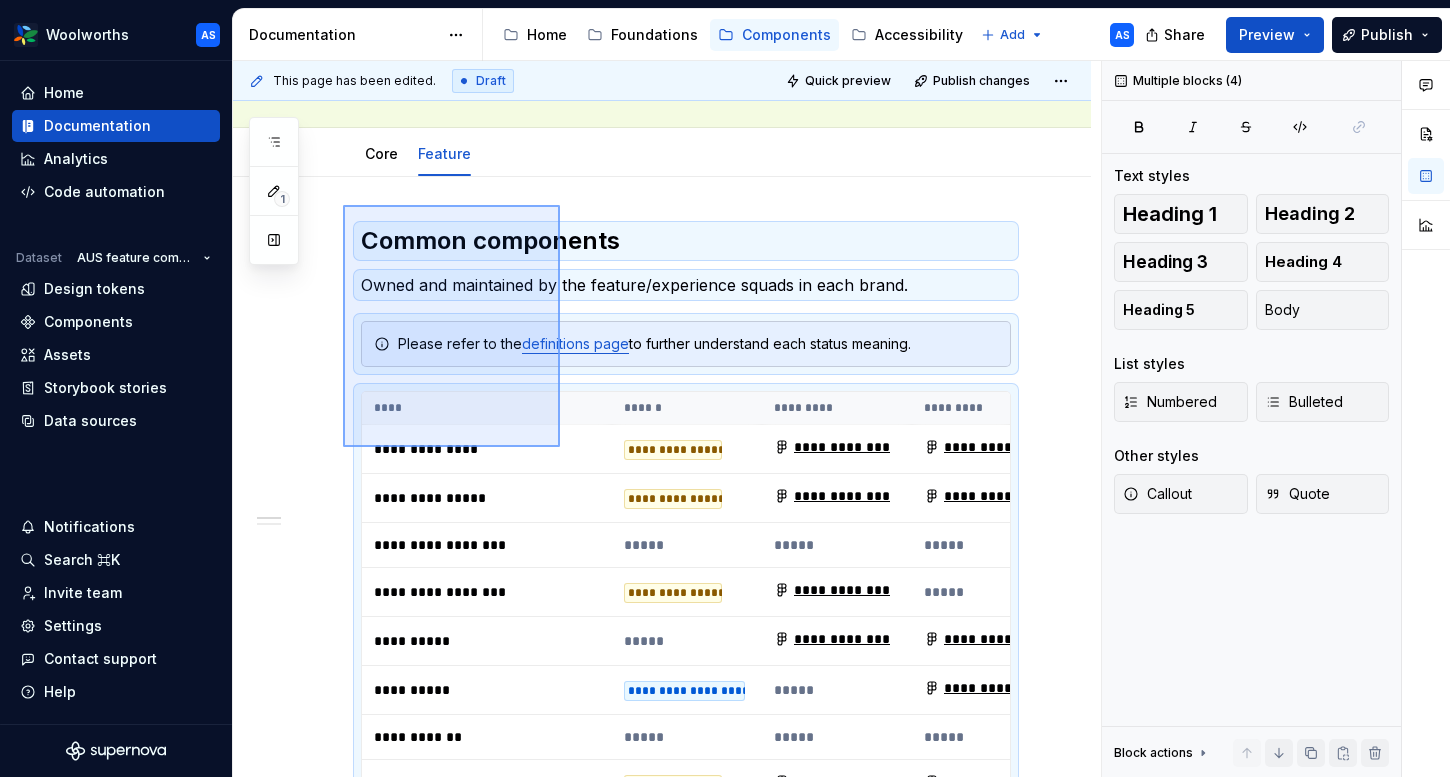 drag, startPoint x: 343, startPoint y: 205, endPoint x: 566, endPoint y: 458, distance: 337.25064 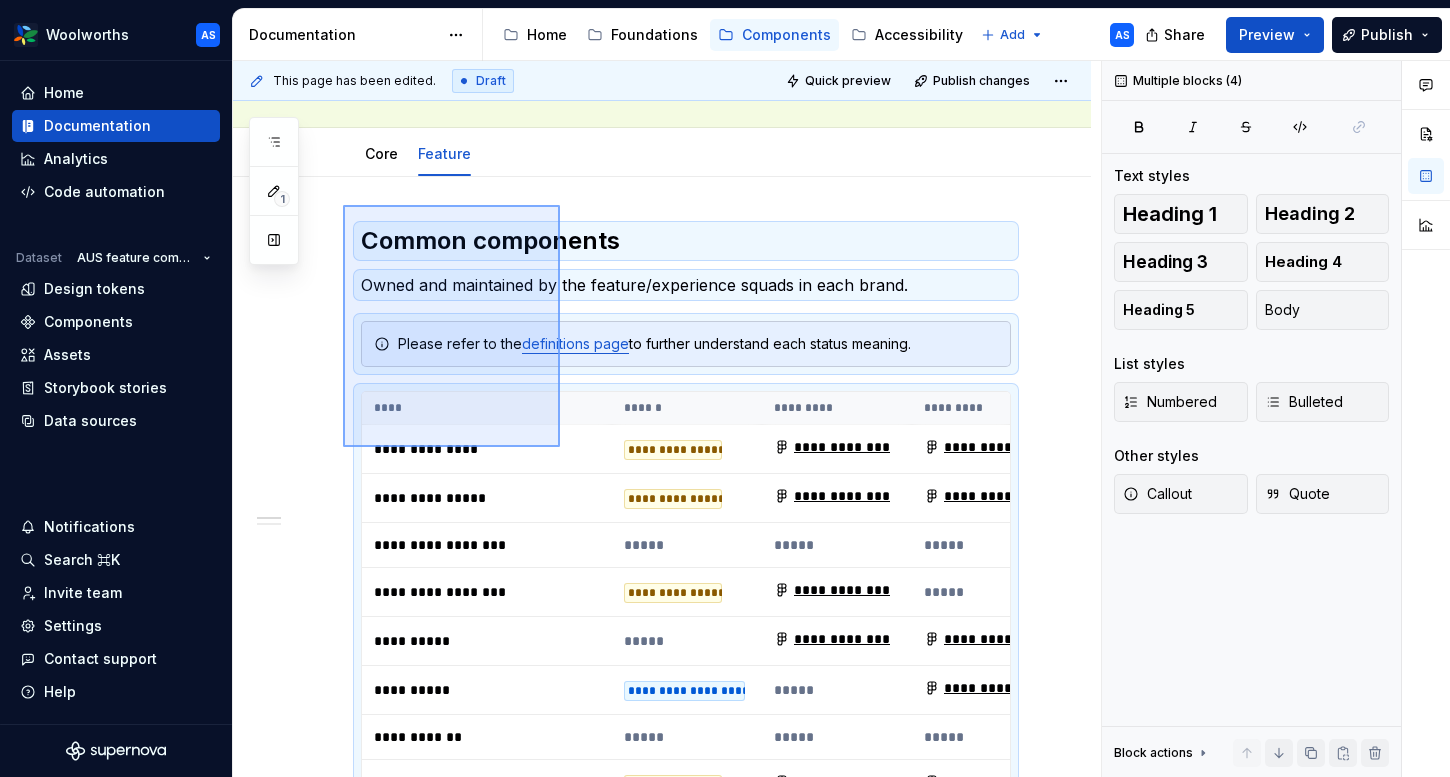 click on "**********" at bounding box center [667, 419] 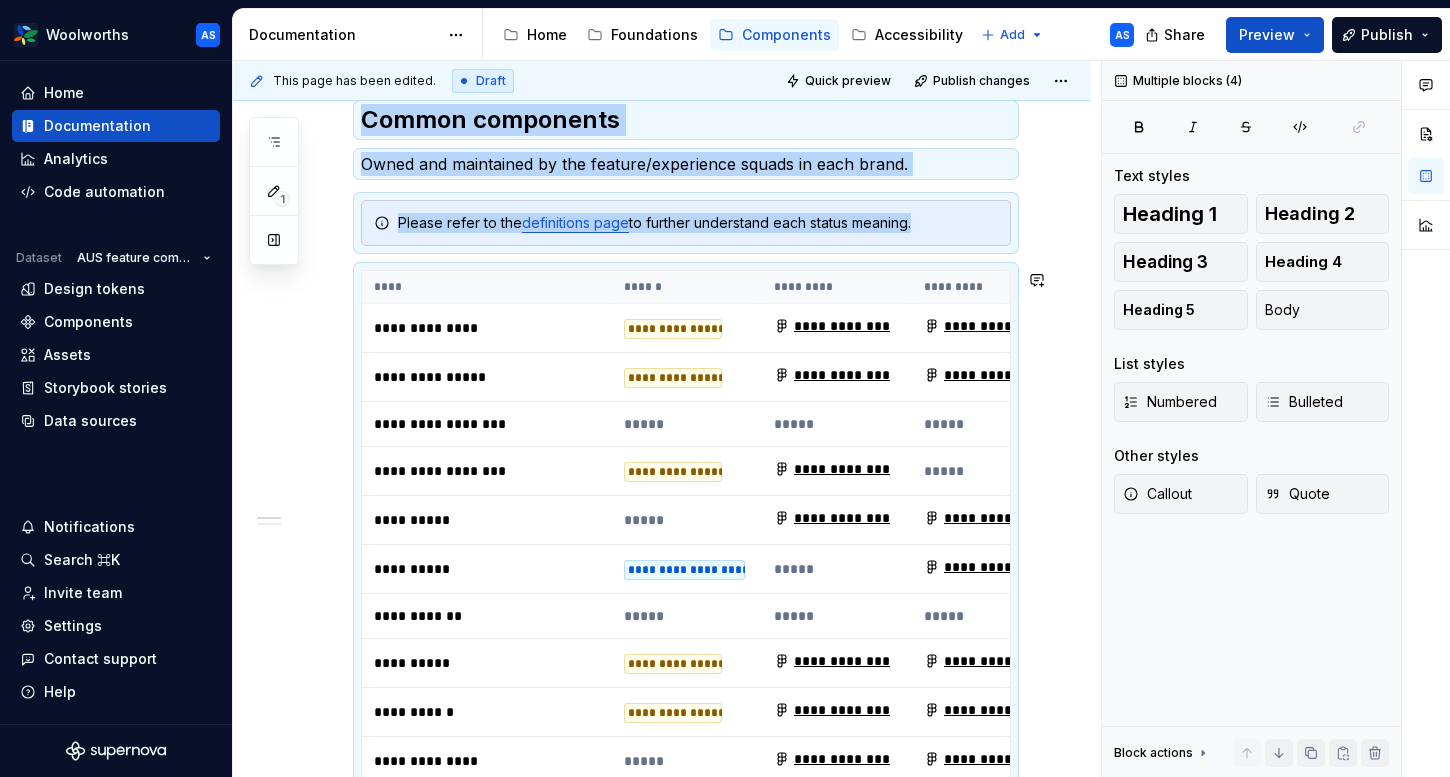copy on "Common components Owned and maintained by the feature/experience squads in each brand. Please refer to the  definitions page  to further understand each status meaning." 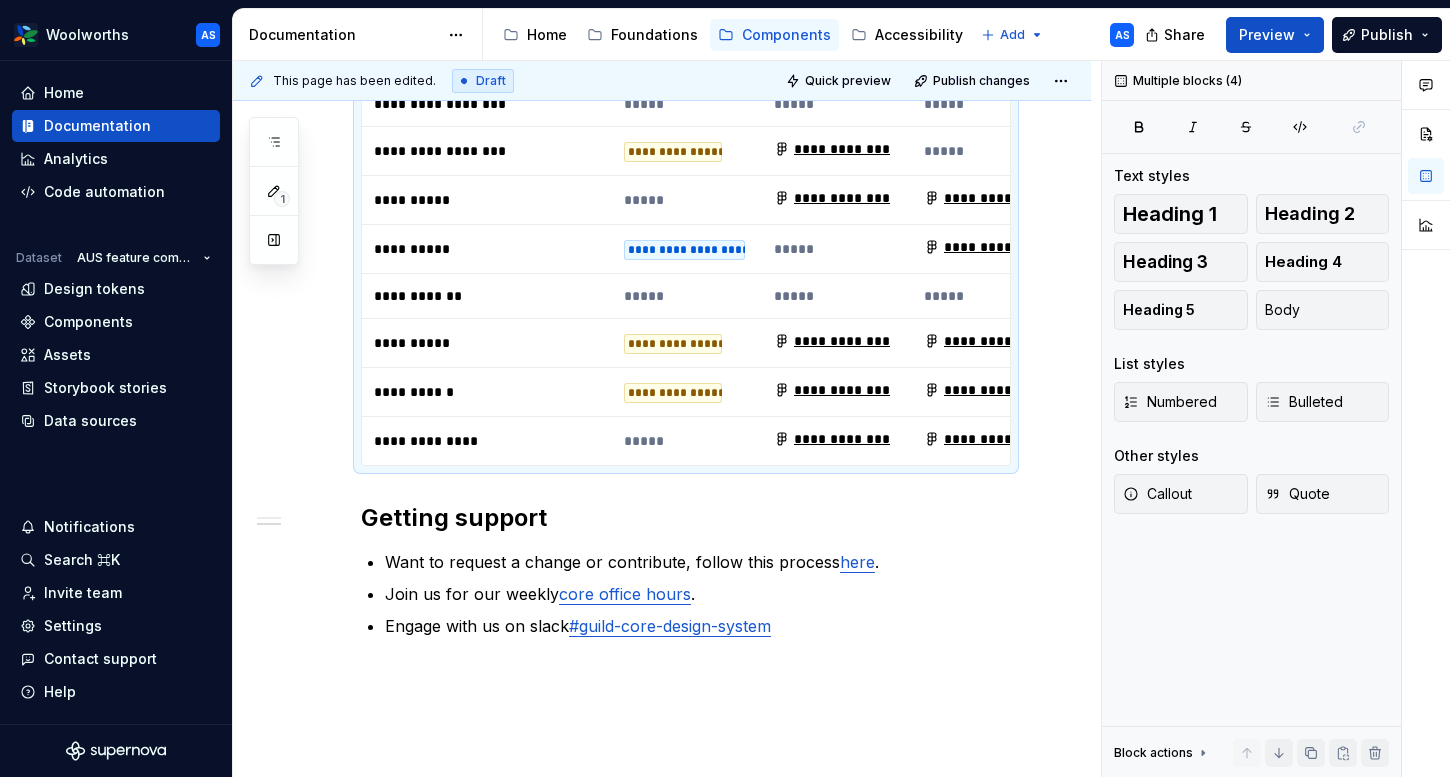 scroll, scrollTop: 823, scrollLeft: 0, axis: vertical 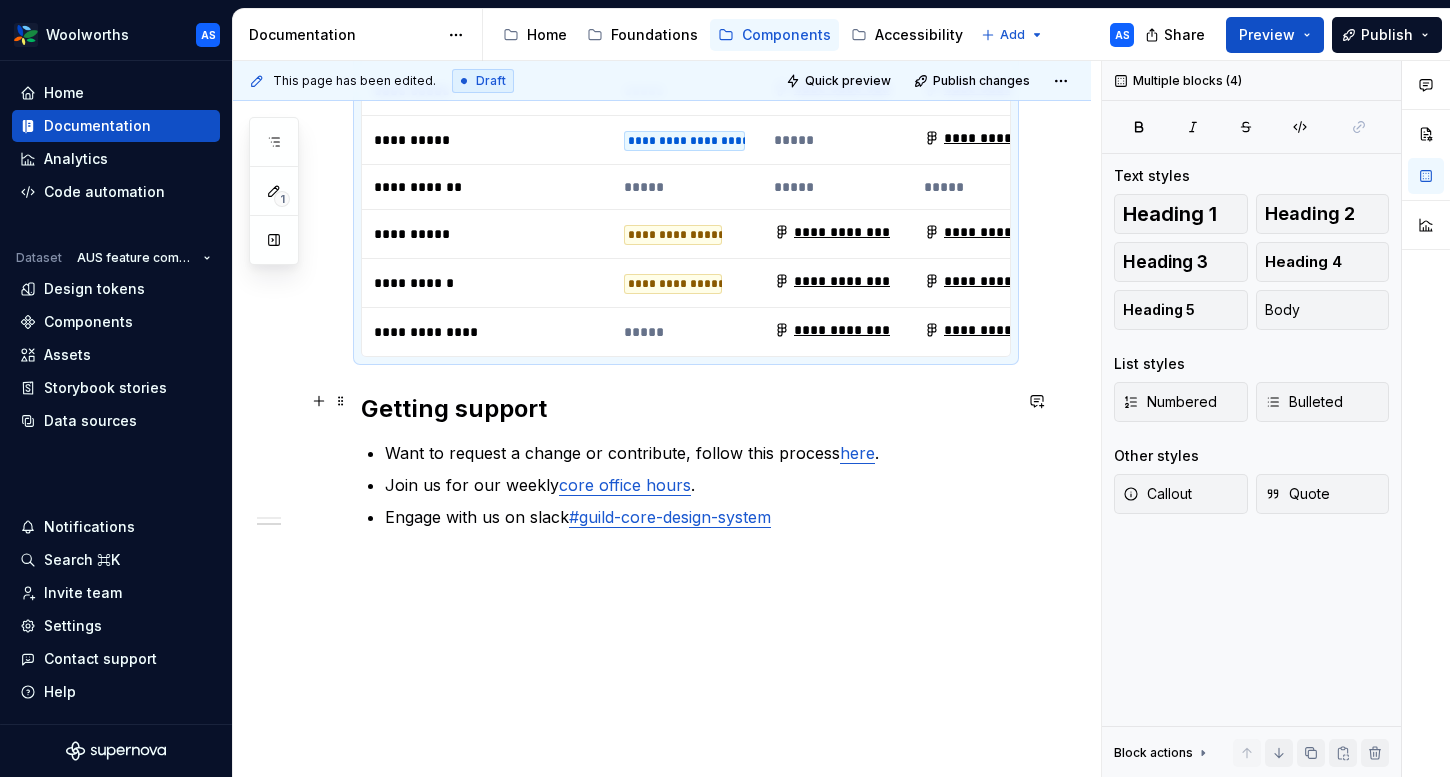 click on "Getting support" at bounding box center [686, 409] 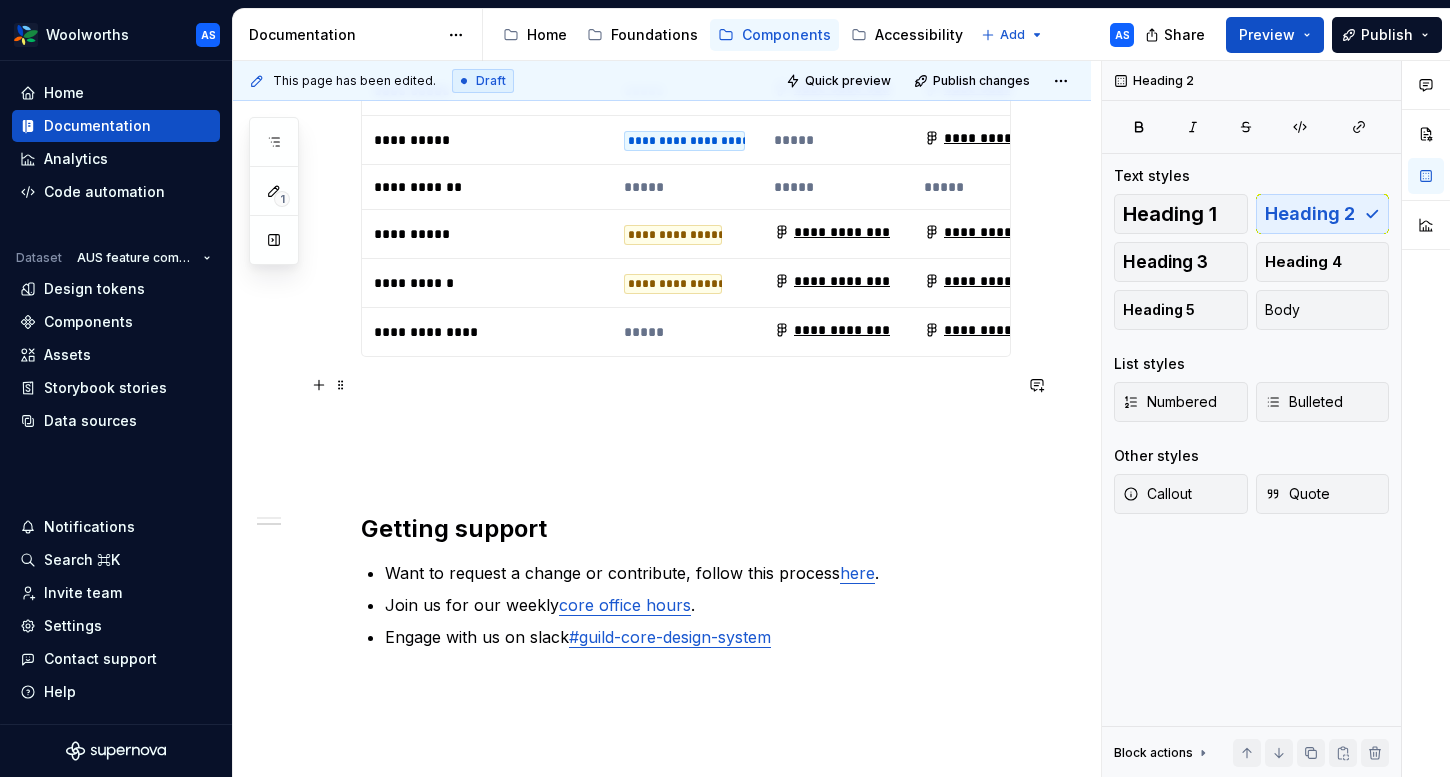 click on "**********" at bounding box center (686, 162) 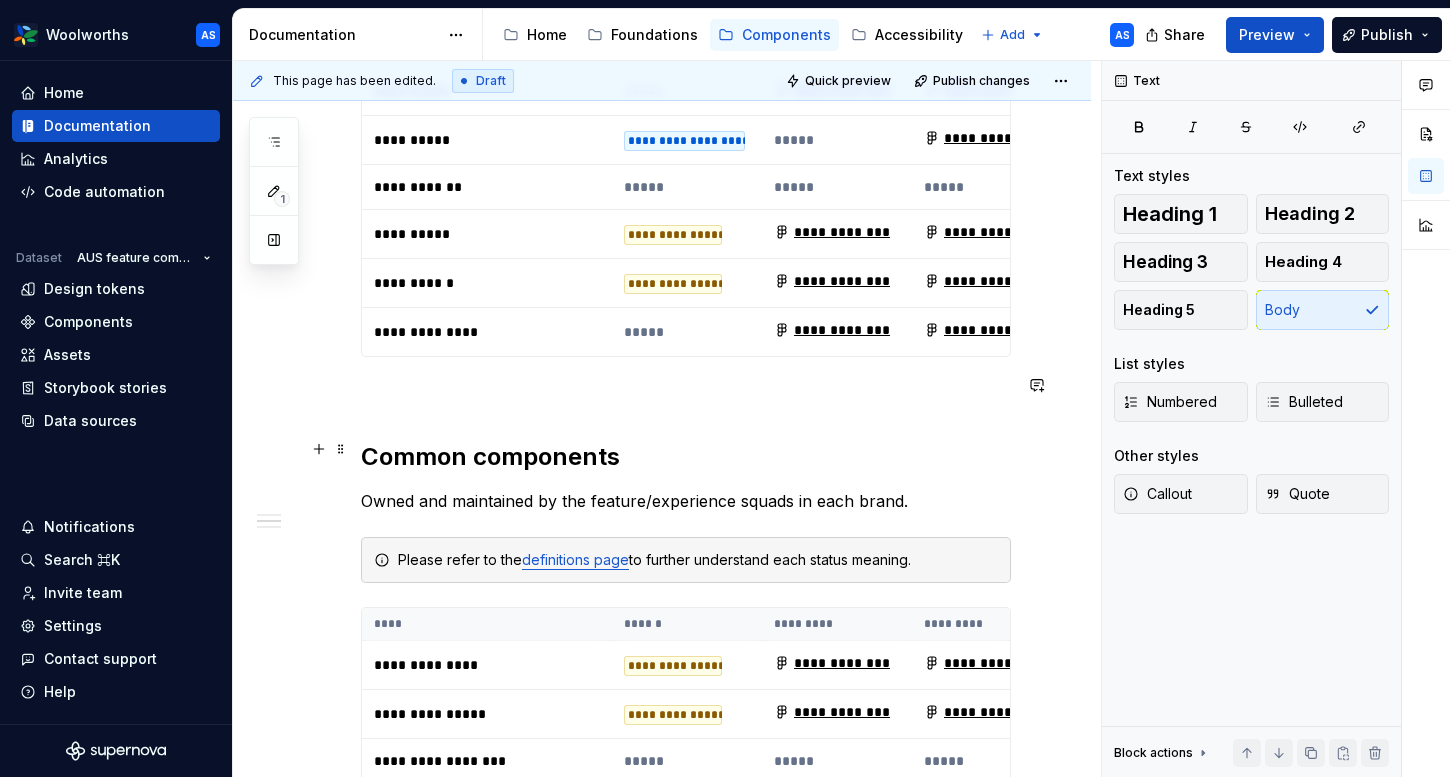 scroll, scrollTop: 933, scrollLeft: 0, axis: vertical 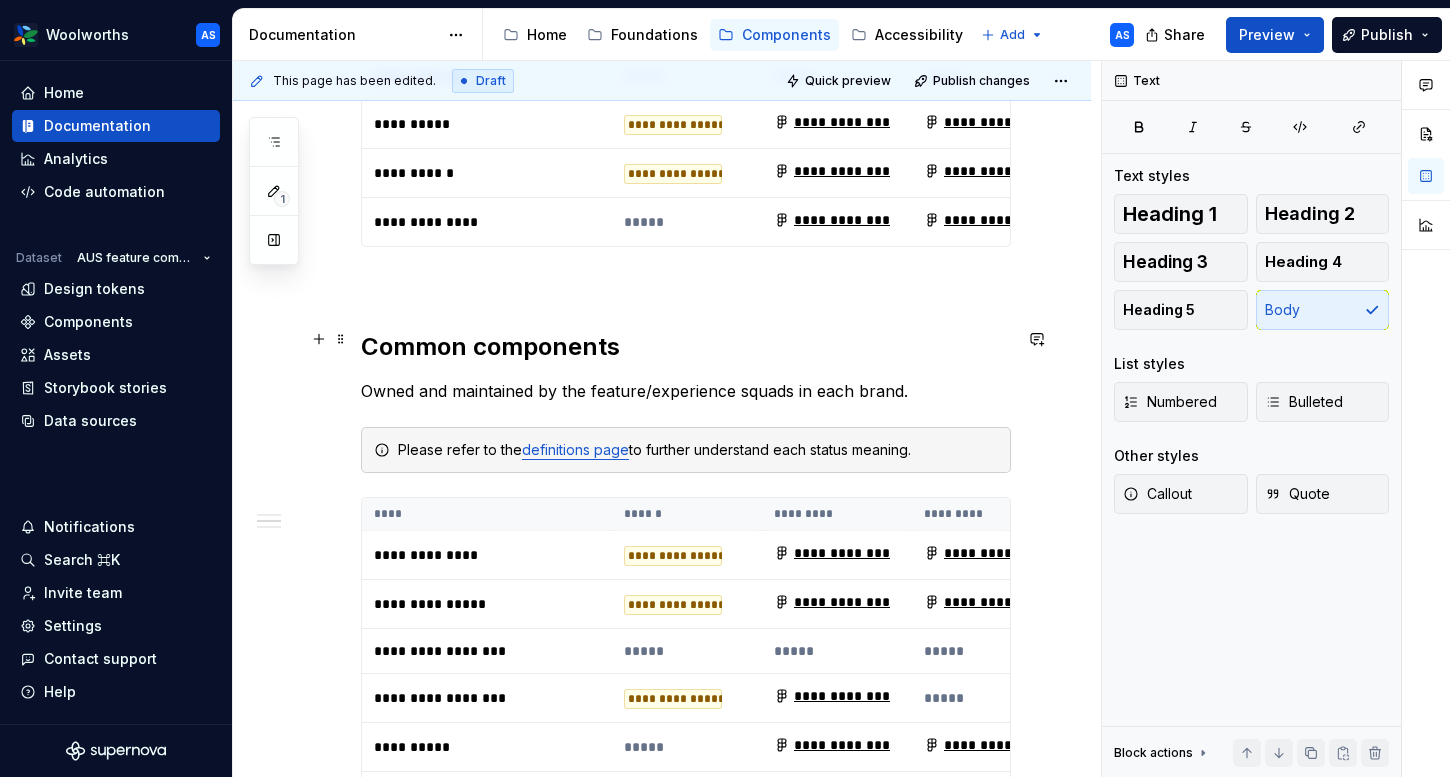 click on "Common components" at bounding box center [490, 346] 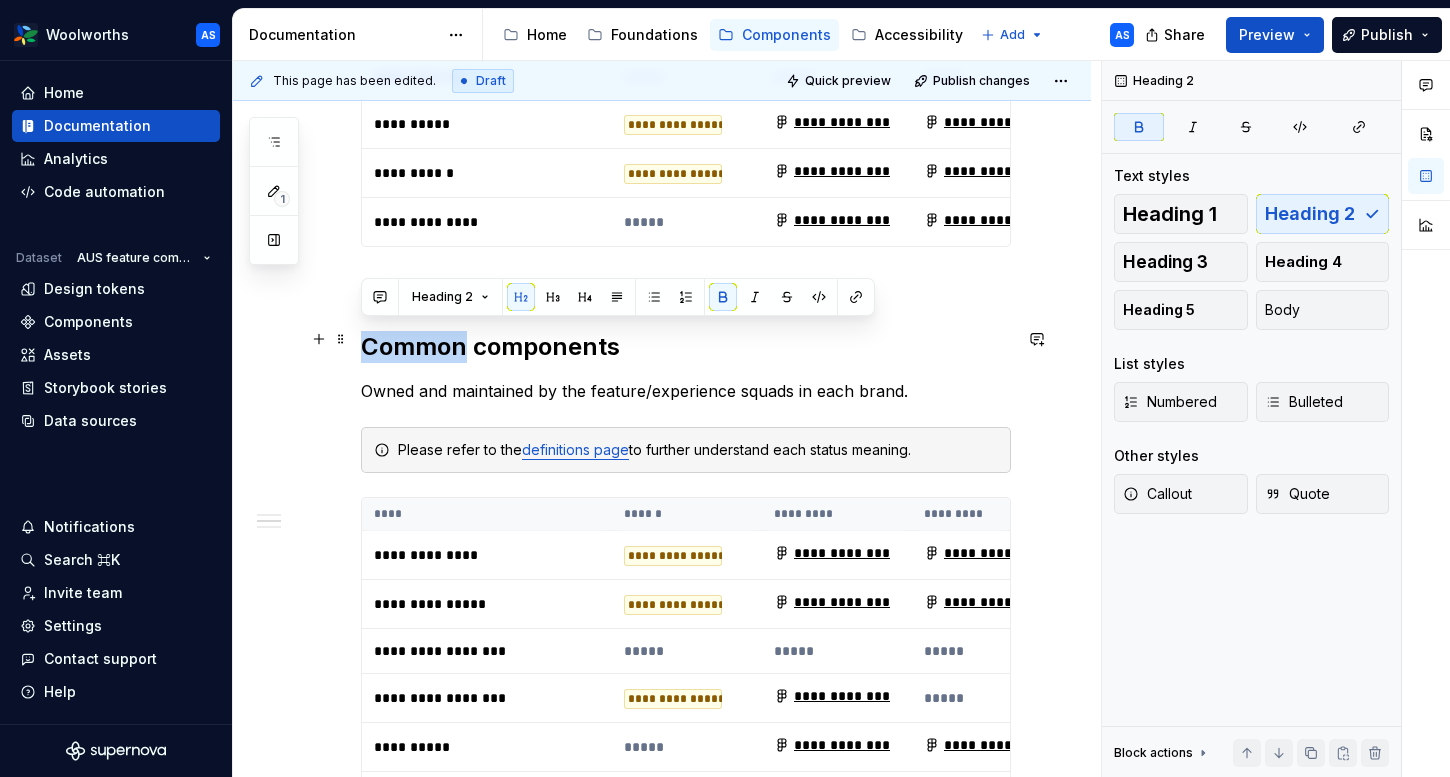 click on "Common components" at bounding box center [490, 346] 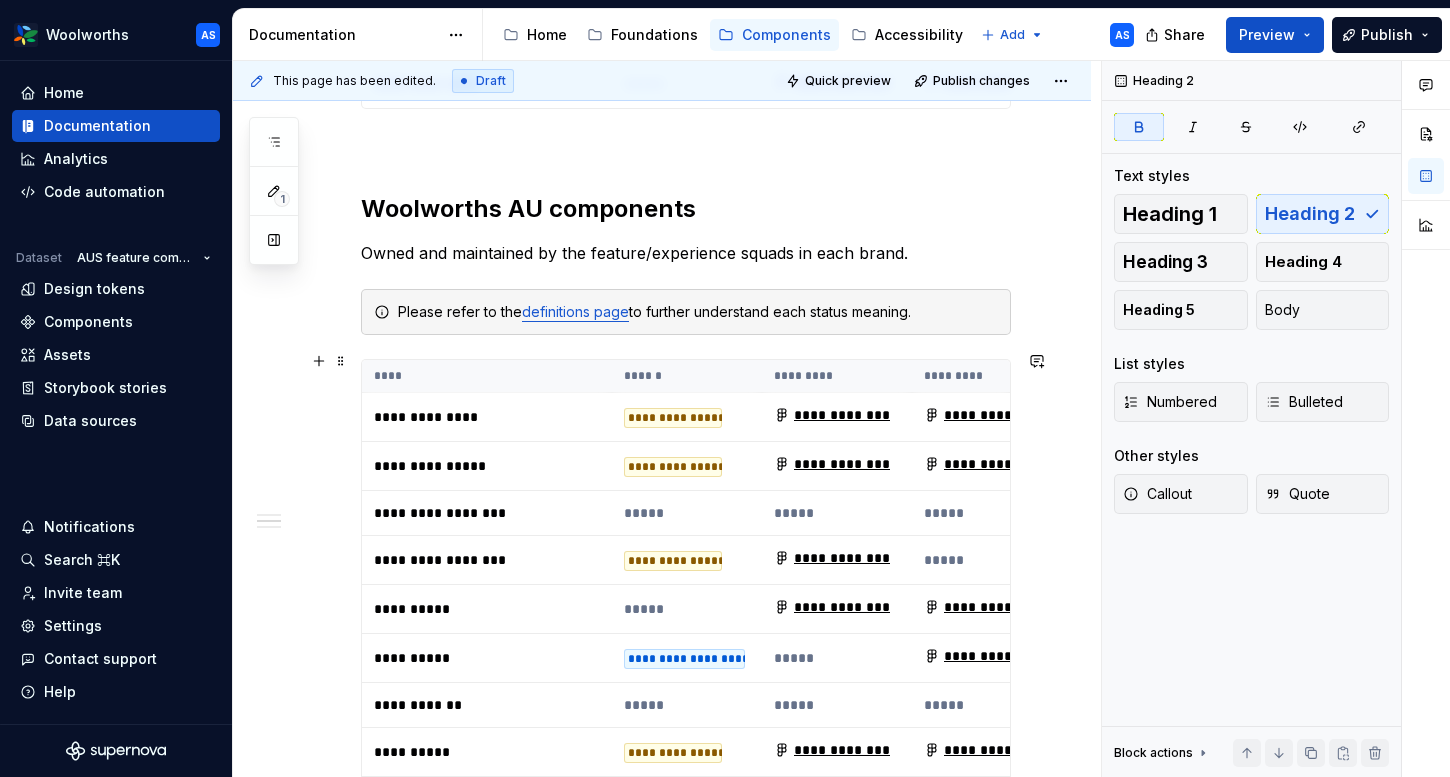 scroll, scrollTop: 1124, scrollLeft: 0, axis: vertical 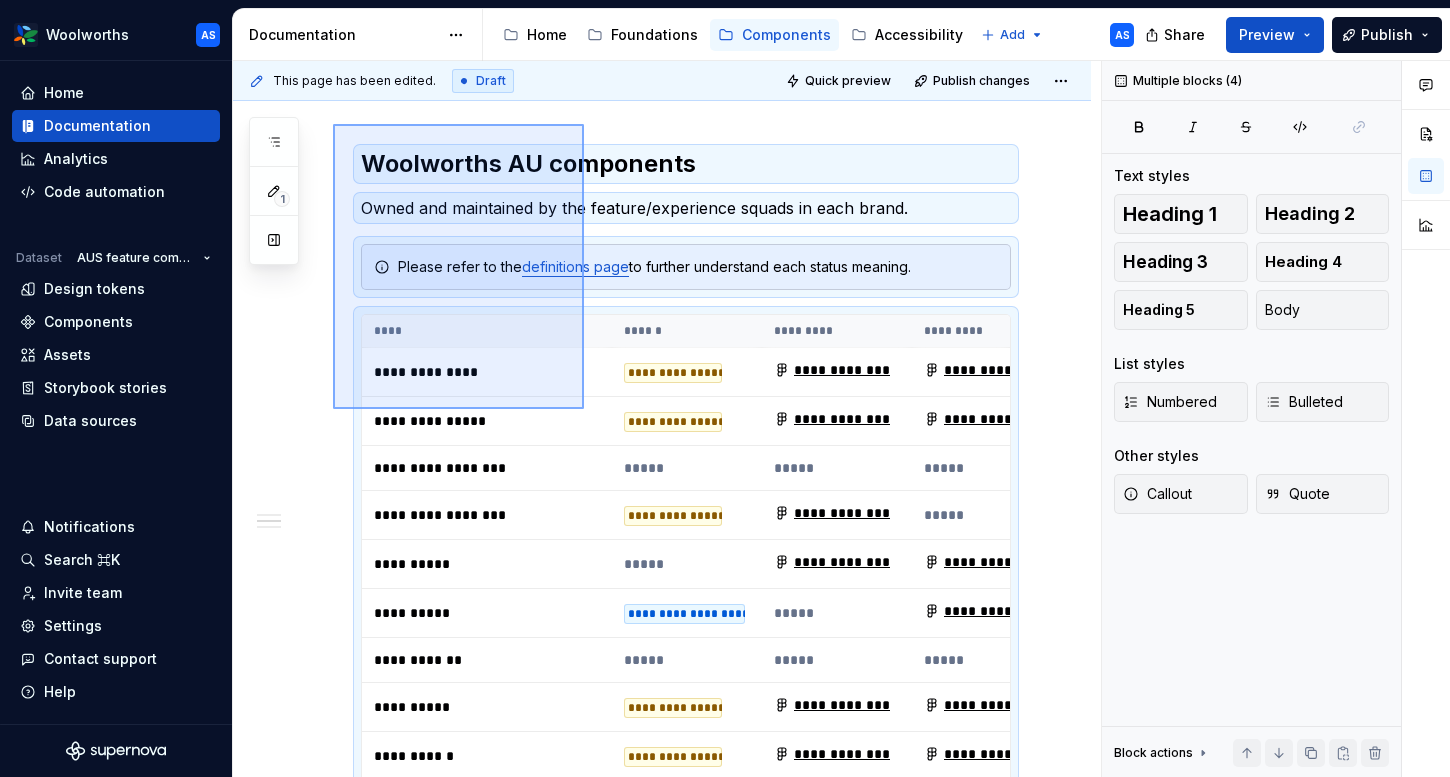 drag, startPoint x: 333, startPoint y: 115, endPoint x: 587, endPoint y: 414, distance: 392.32257 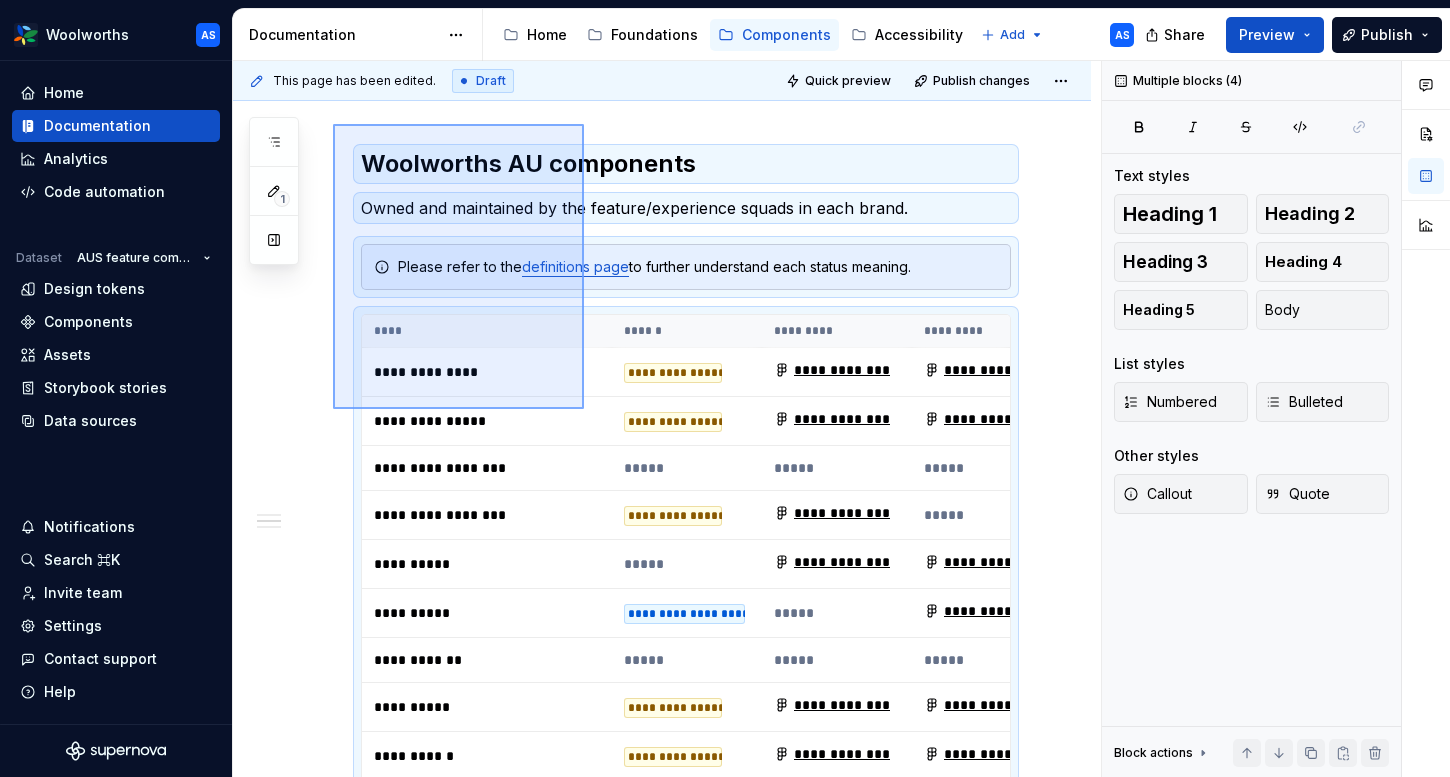 click on "**********" at bounding box center [667, 419] 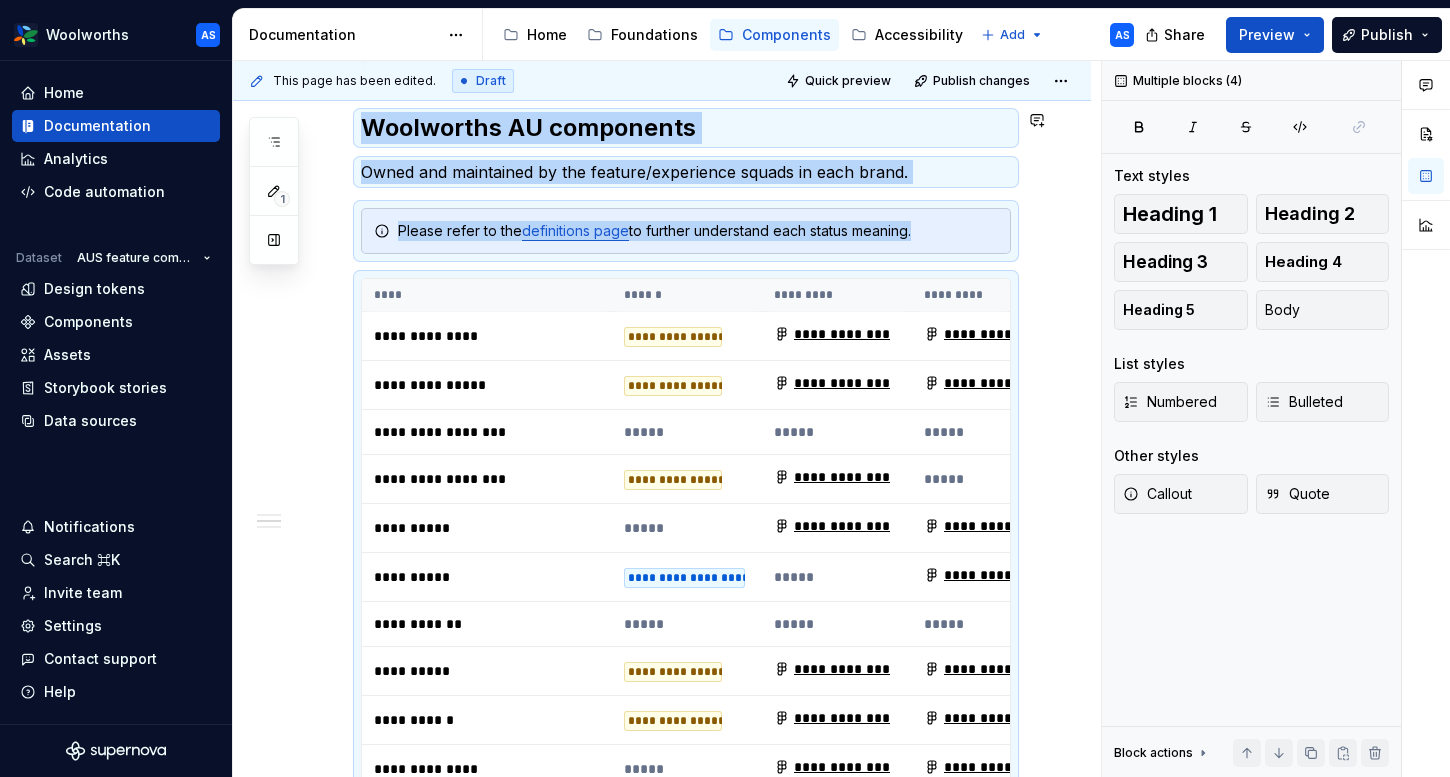 copy on "Woolworths AU components Owned and maintained by the feature/experience squads in each brand. Please refer to the  definitions page  to further understand each status meaning." 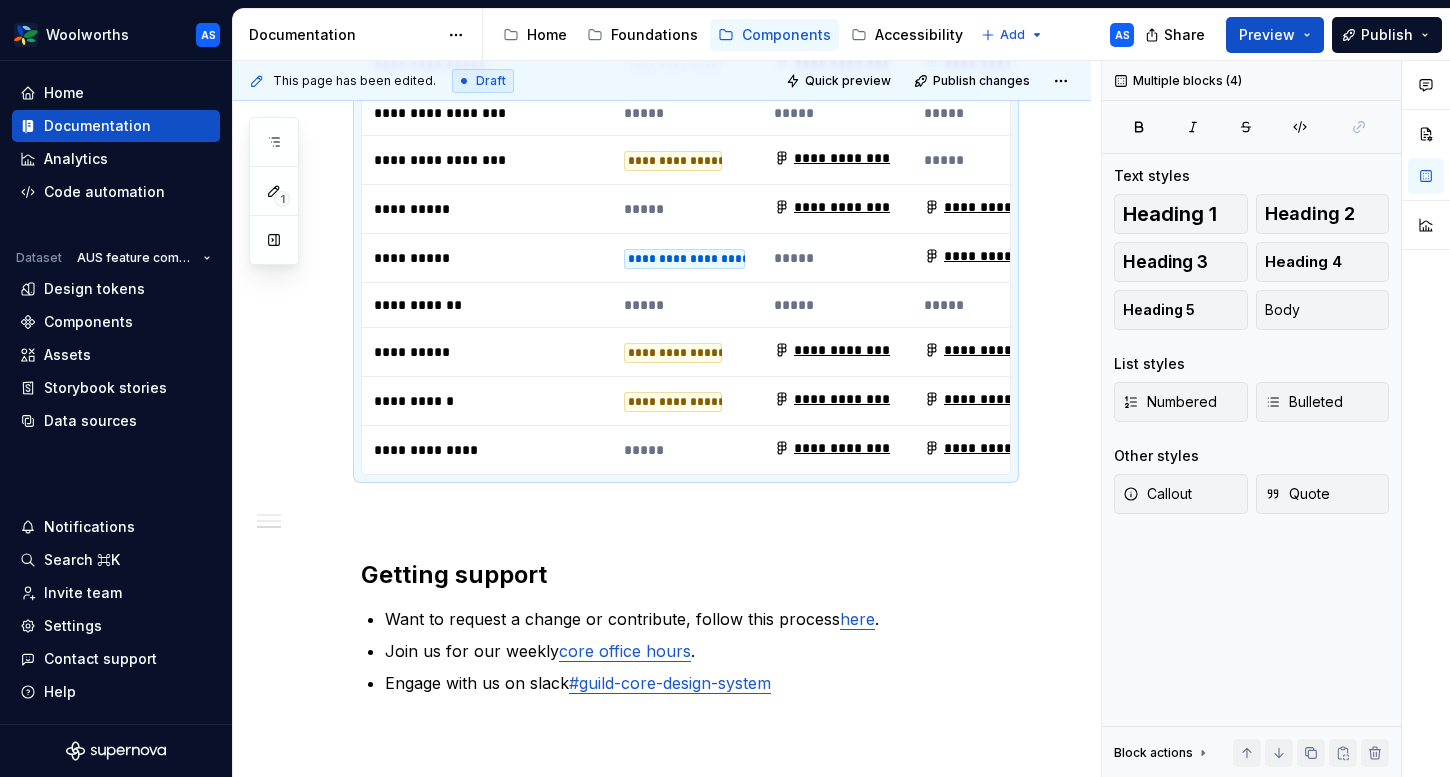 scroll, scrollTop: 1526, scrollLeft: 0, axis: vertical 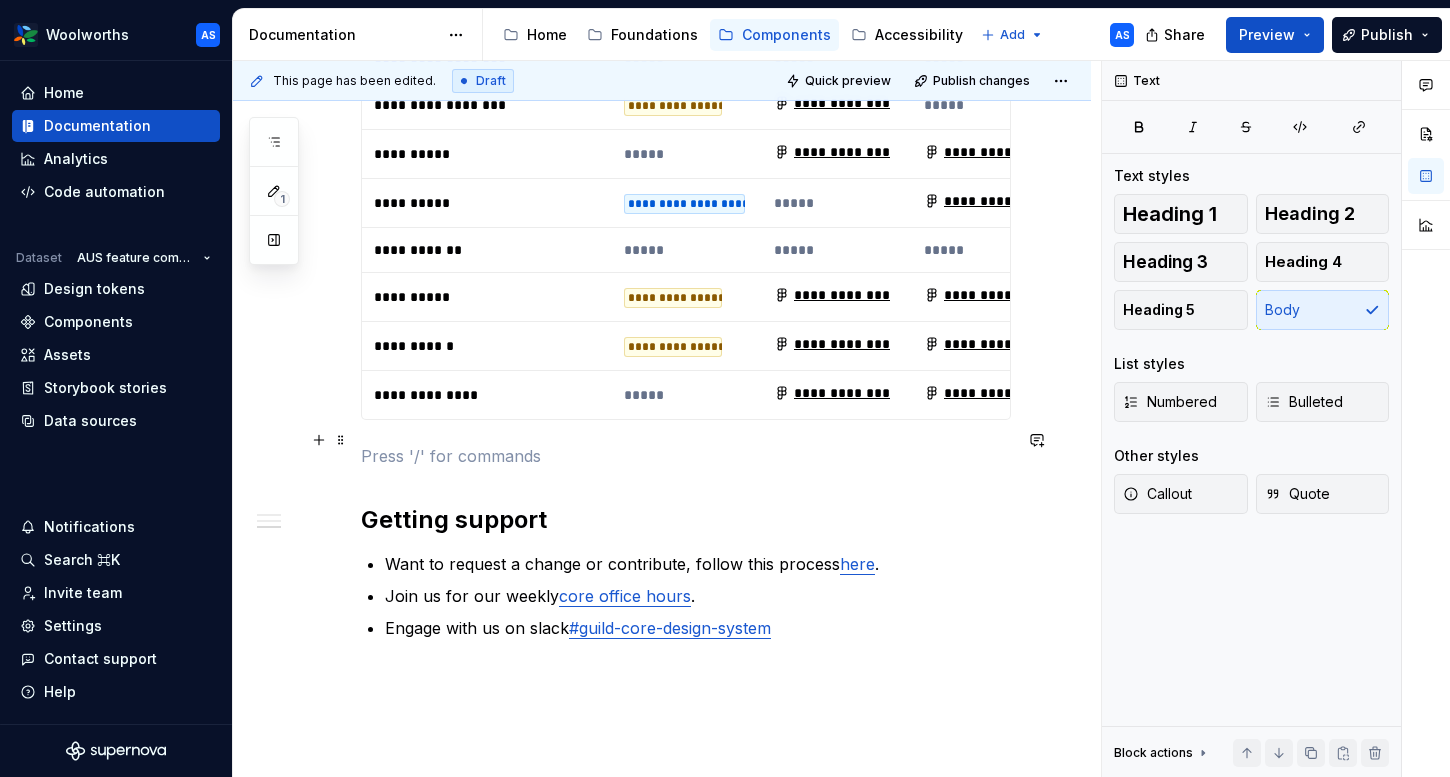 click at bounding box center [686, 456] 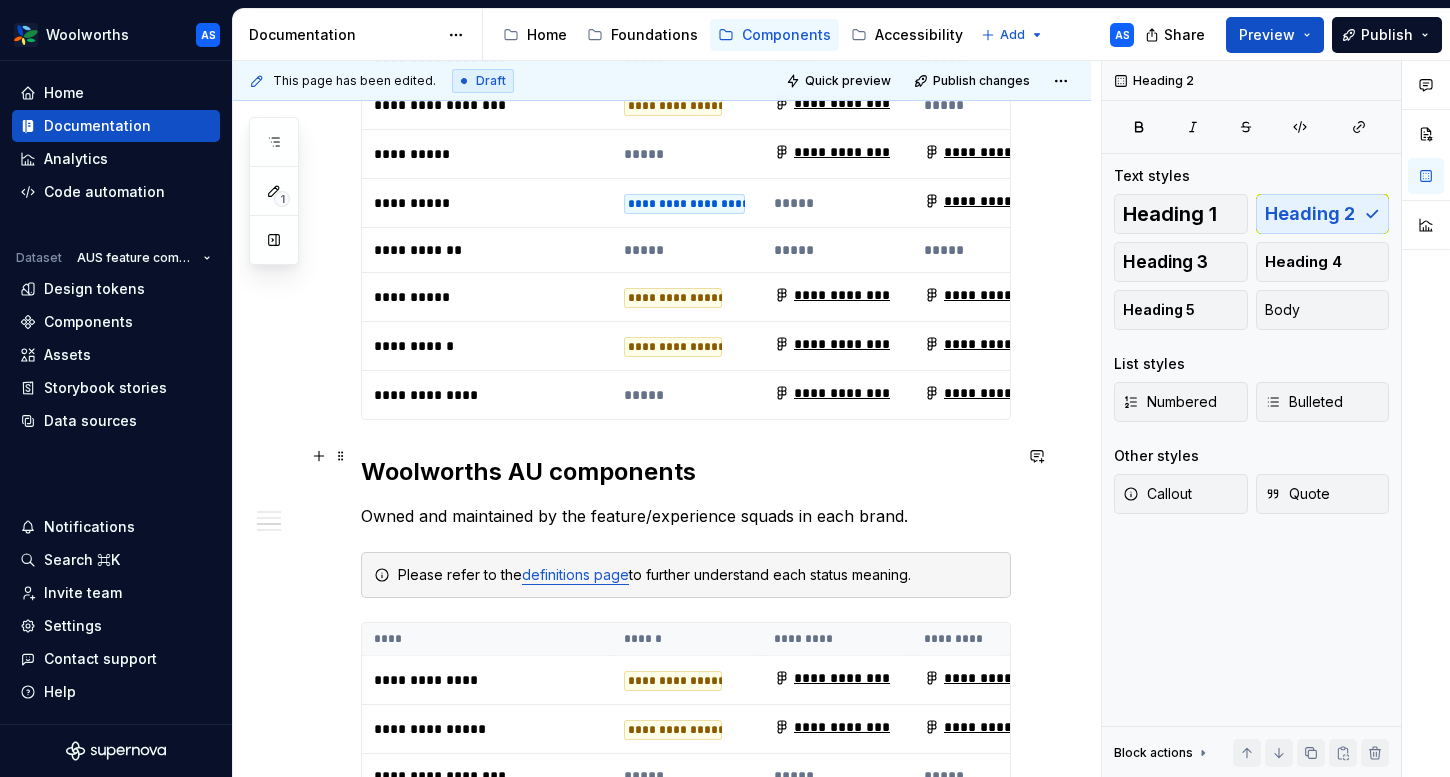 click on "Woolworths AU components" at bounding box center [528, 471] 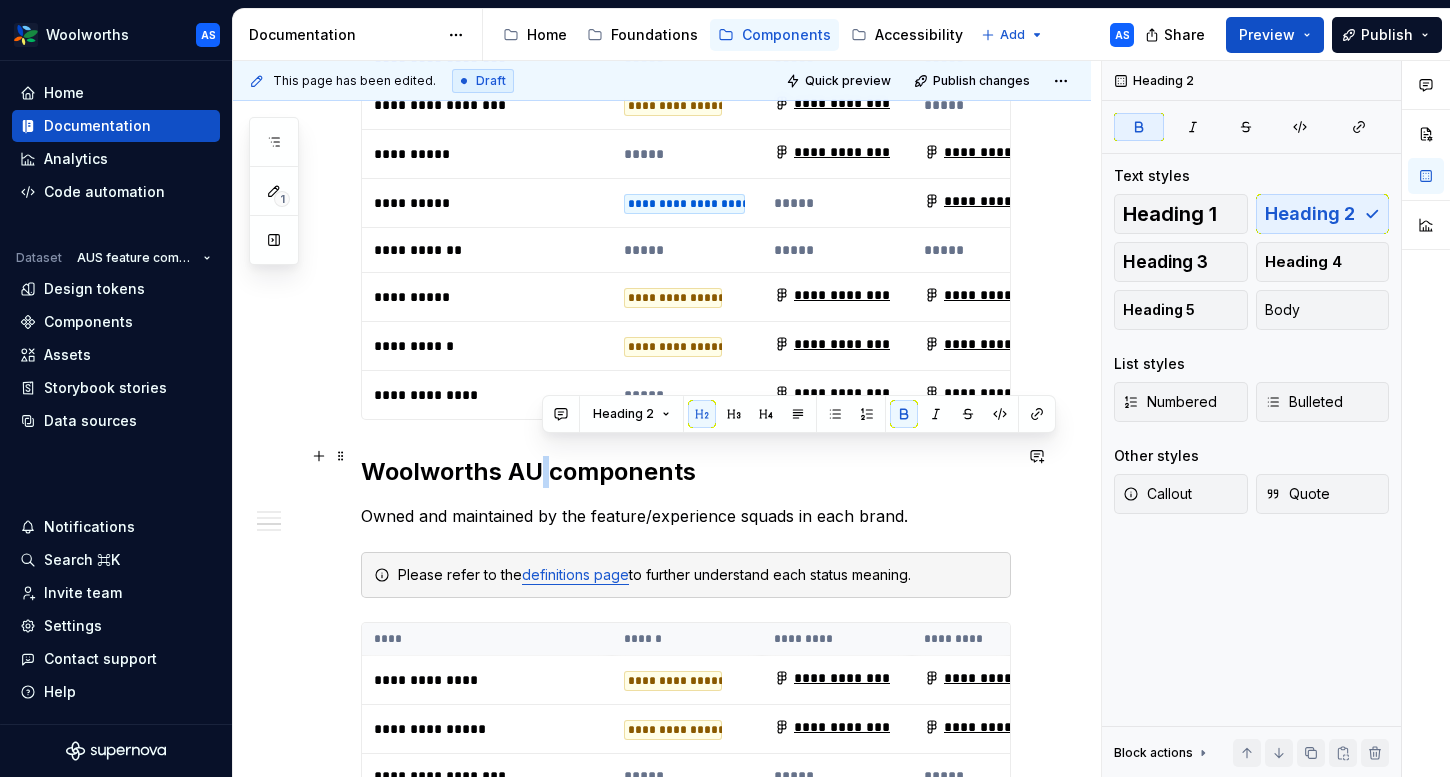 click on "Woolworths AU components" at bounding box center [528, 471] 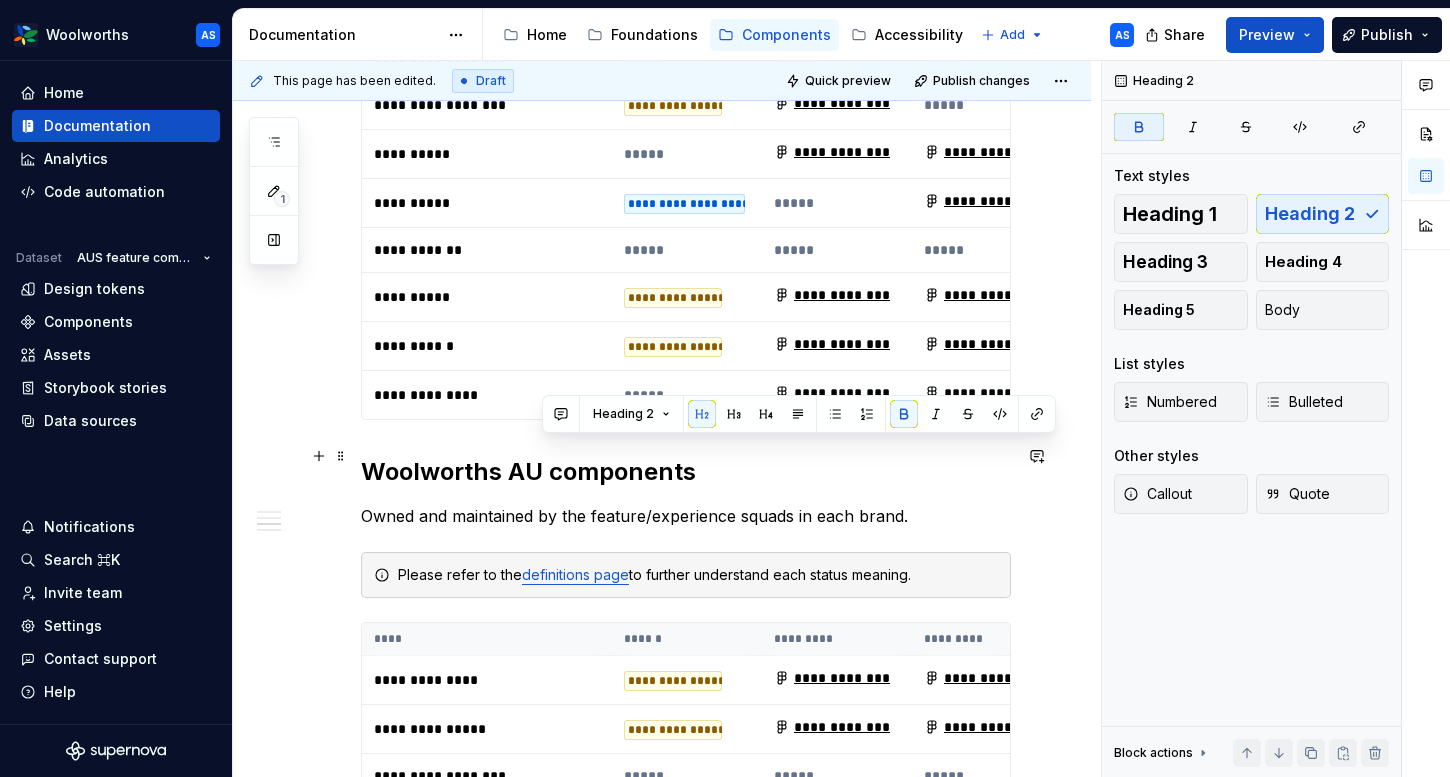 click on "Woolworths AU components" at bounding box center [528, 471] 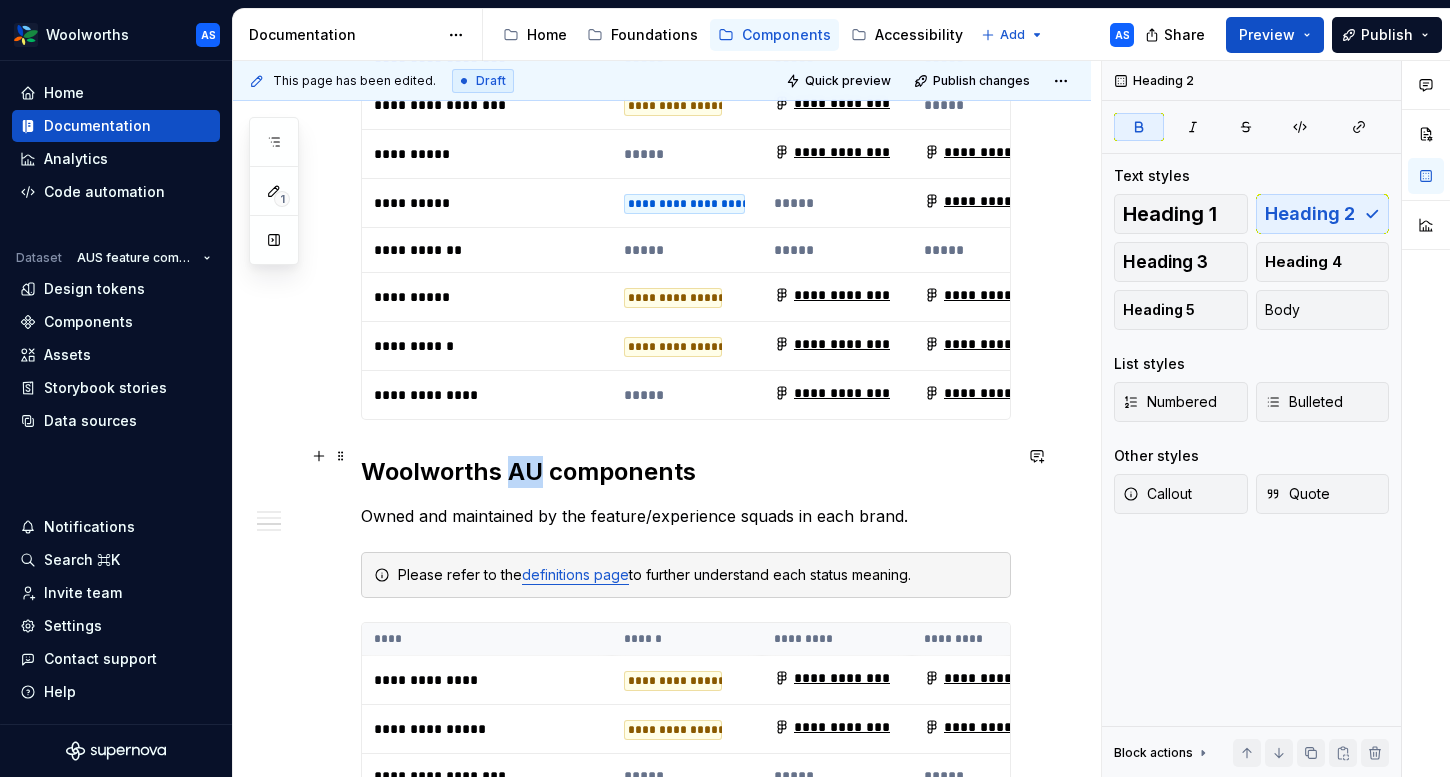click on "Woolworths AU components" at bounding box center [528, 471] 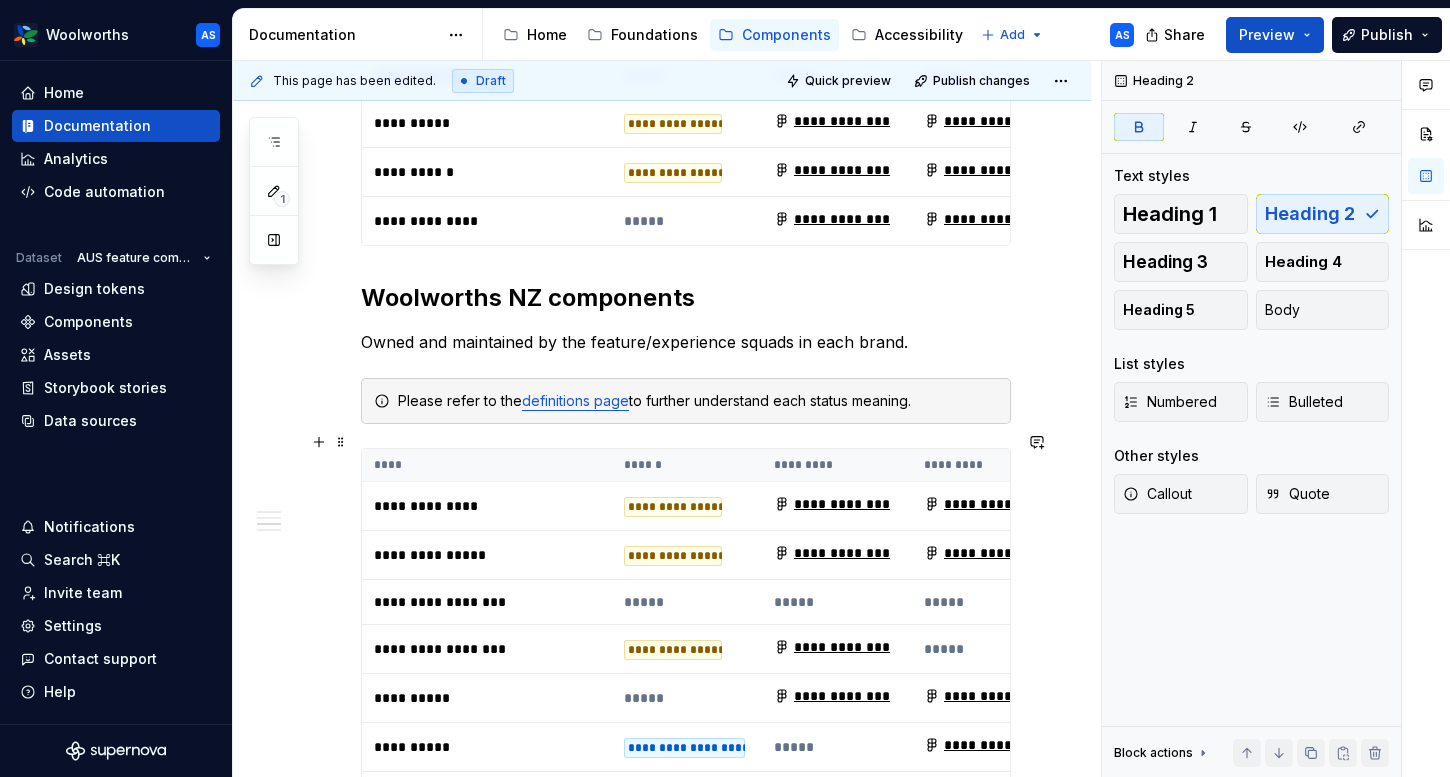 scroll, scrollTop: 1799, scrollLeft: 0, axis: vertical 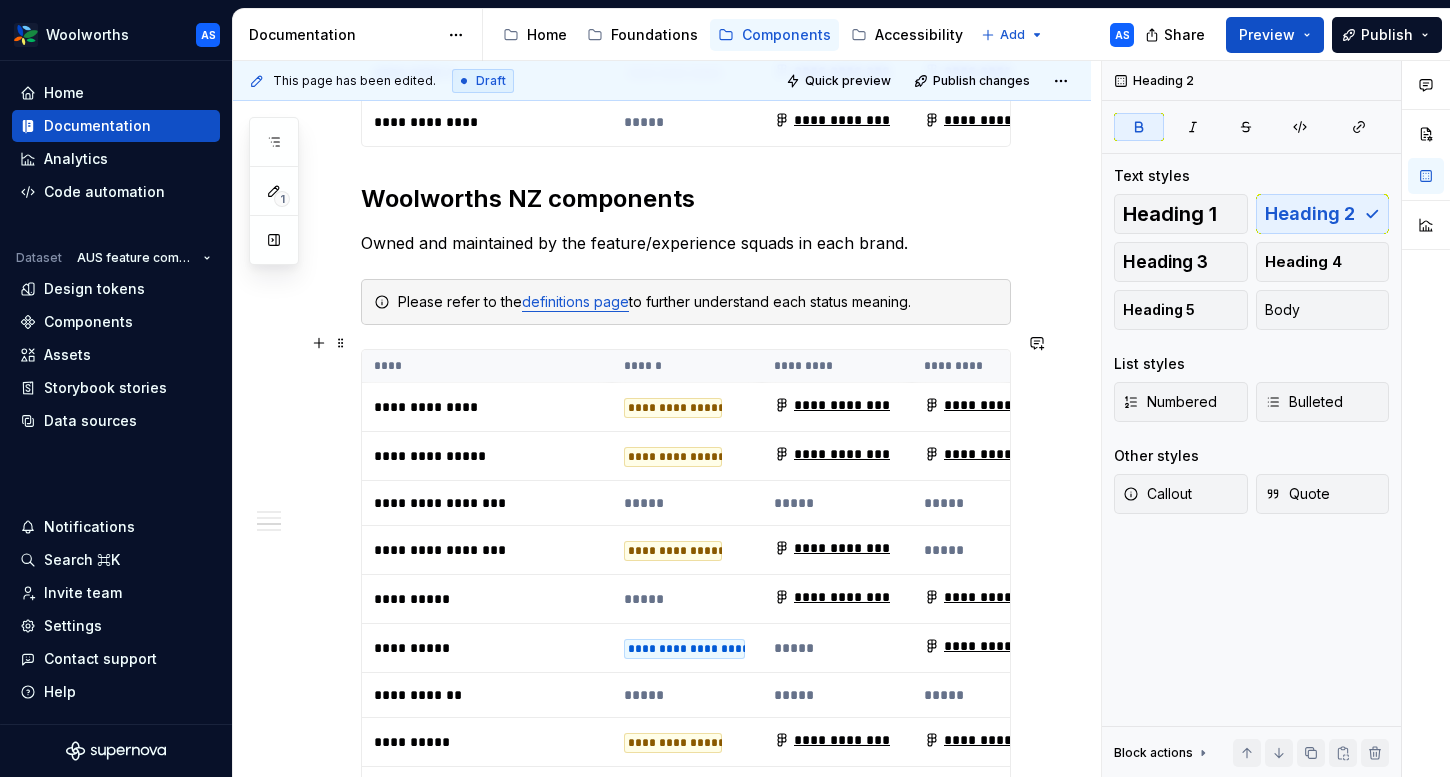 click on "**********" at bounding box center (487, 456) 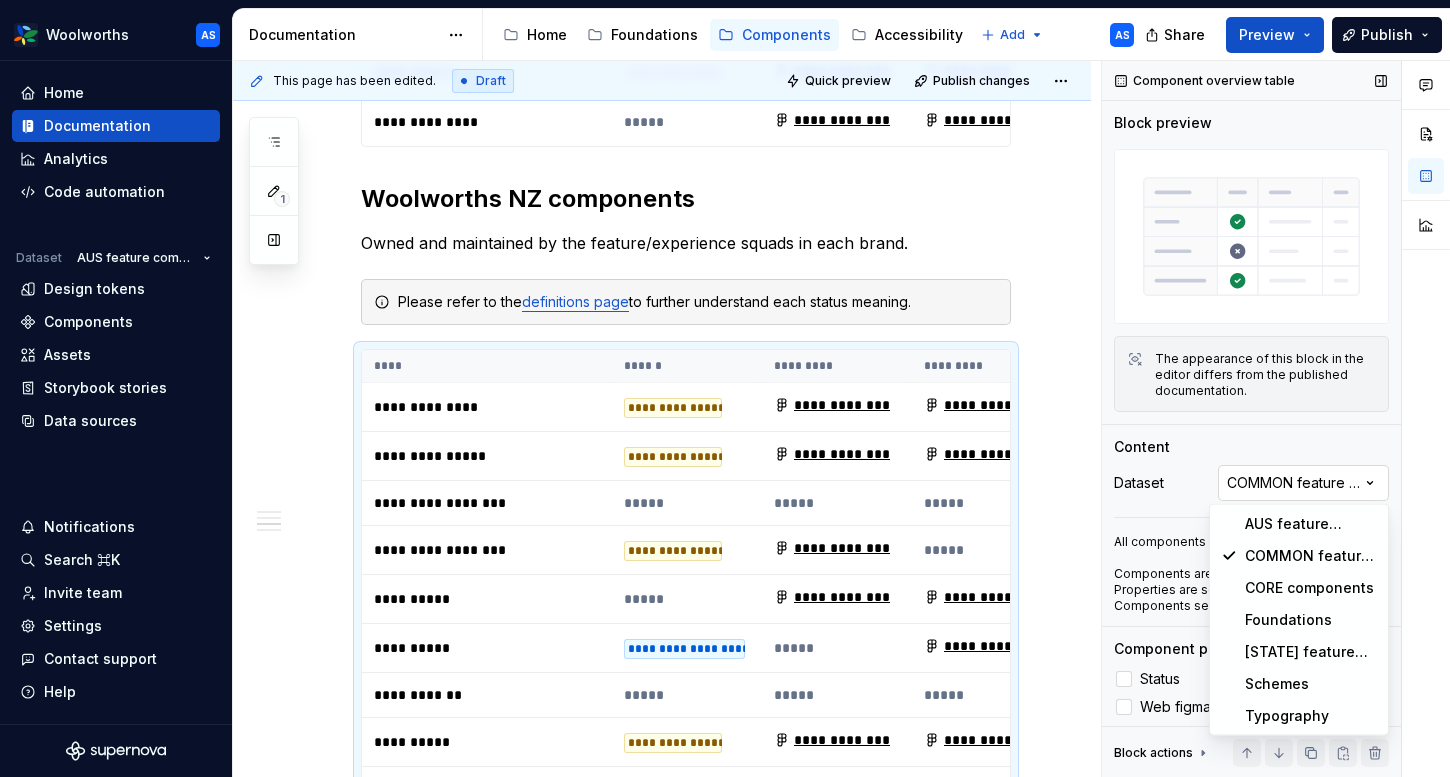 click on "Comments Open comments No comments yet Select ‘Comment’ from the block context menu to add one. Component overview table Block preview The appearance of this block in the editor differs from the published documentation. Content Dataset COMMON feature components All components will be included in the block. Components are sorted alphabetically. Properties are sorted by the order from Components section. Component properties Status Web figma App figma React preview Raise a request AEM preview Usage guidelines Show last updated column Yes Block actions Move up Move down Duplicate Copy (⌘C) Cut (⌘X) Delete" at bounding box center (1276, 419) 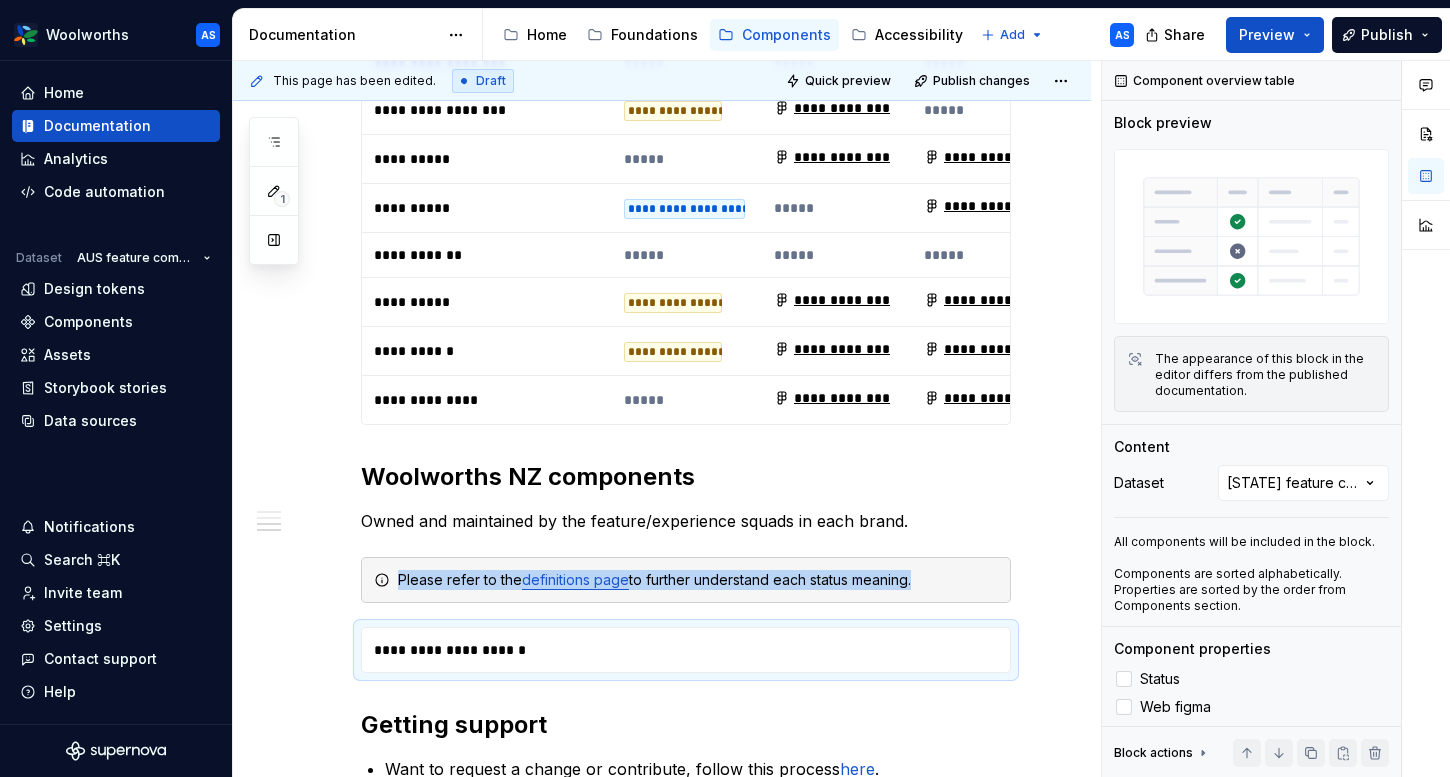 scroll, scrollTop: 1440, scrollLeft: 0, axis: vertical 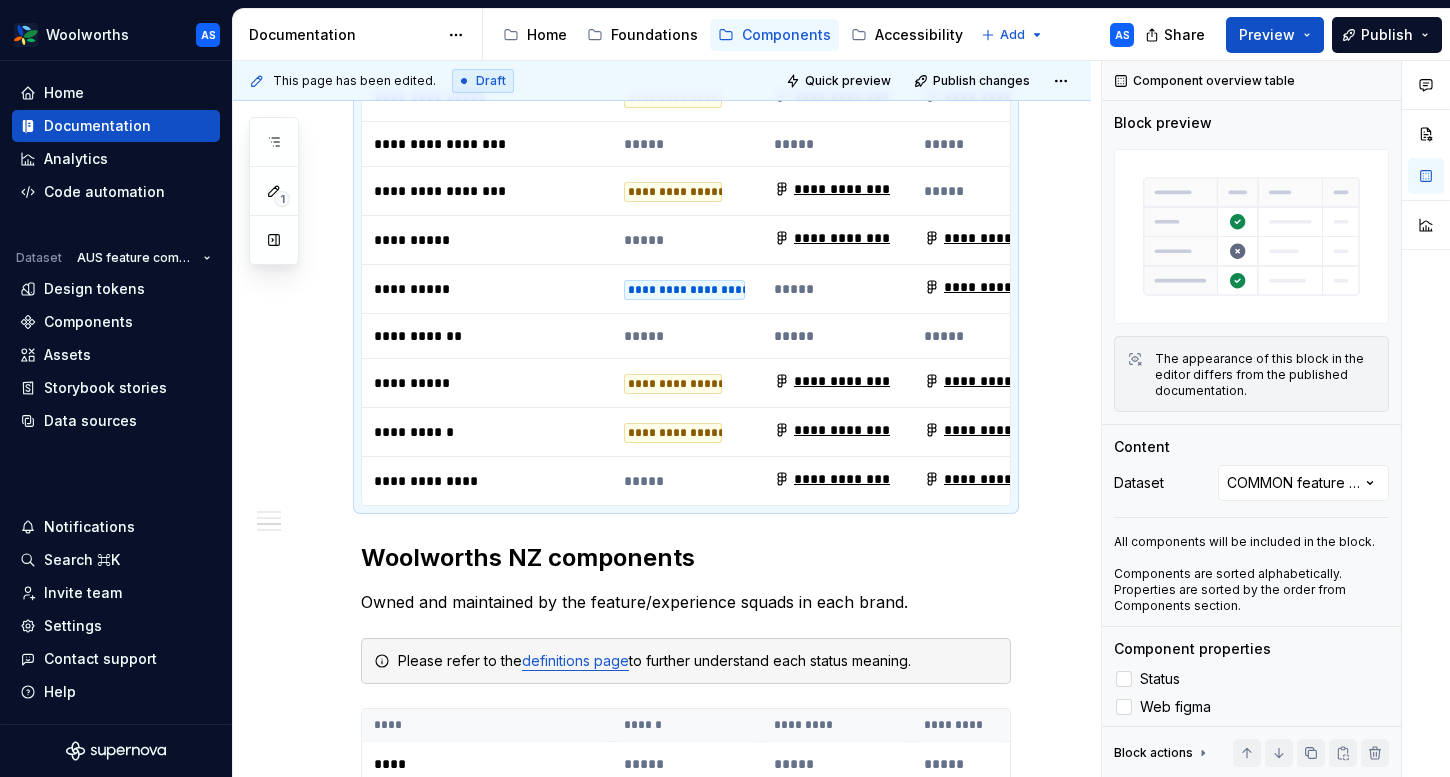 click on "*****" at bounding box center [687, 336] 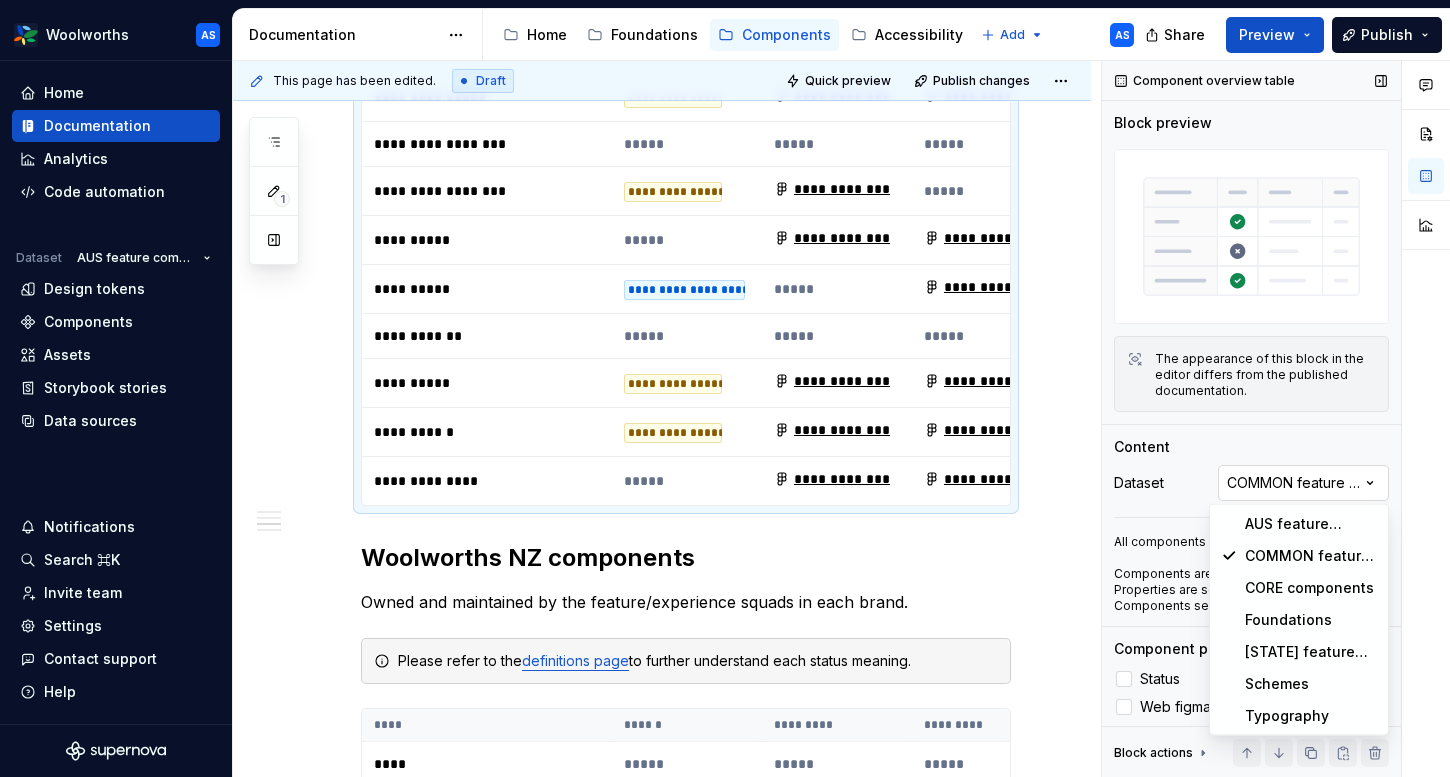 click on "Comments Open comments No comments yet Select ‘Comment’ from the block context menu to add one. Component overview table Block preview The appearance of this block in the editor differs from the published documentation. Content Dataset COMMON feature components All components will be included in the block. Components are sorted alphabetically. Properties are sorted by the order from Components section. Component properties Status Web figma App figma React preview Raise a request AEM preview Usage guidelines Show last updated column Yes Block actions Move up Move down Duplicate Copy (⌘C) Cut (⌘X) Delete" at bounding box center (1276, 419) 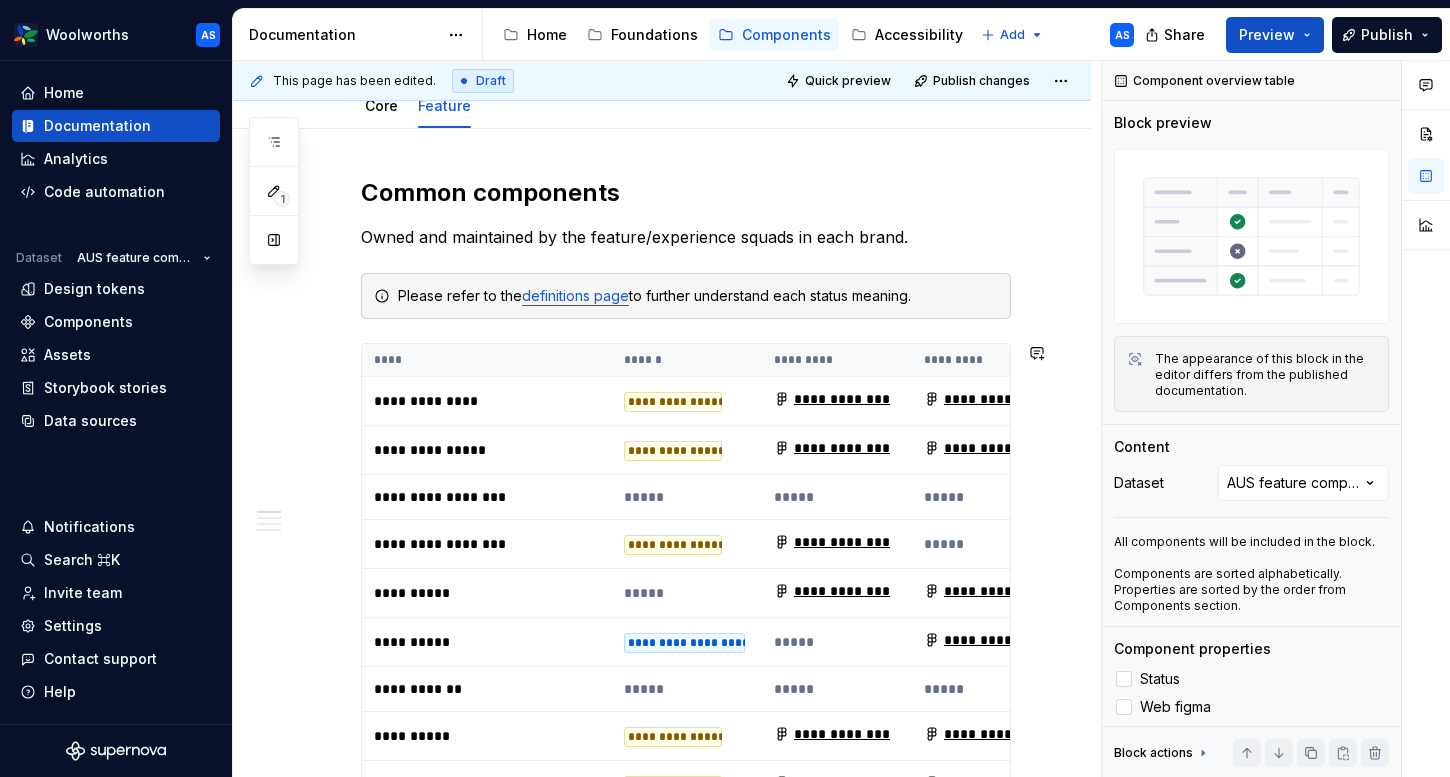 scroll, scrollTop: 294, scrollLeft: 0, axis: vertical 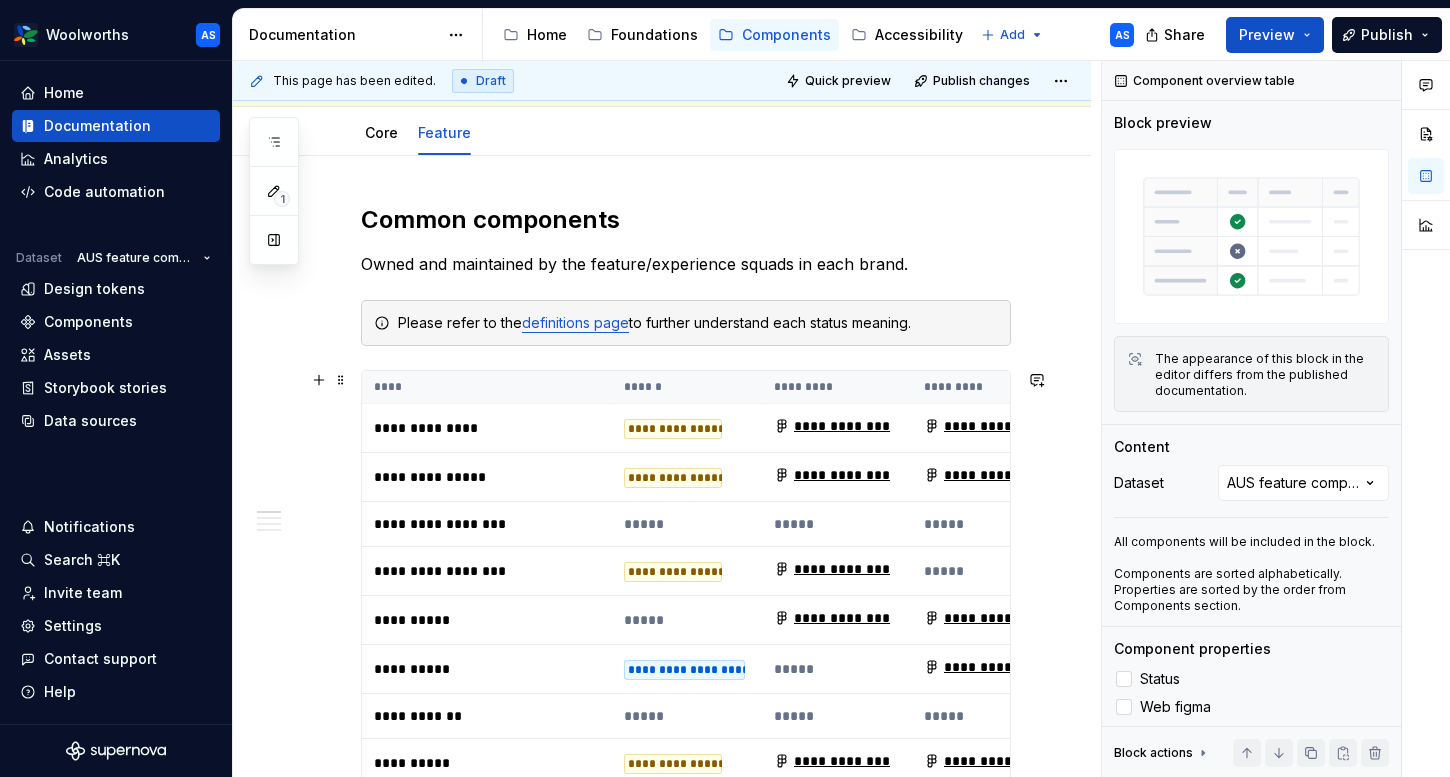 click on "**********" at bounding box center (837, 428) 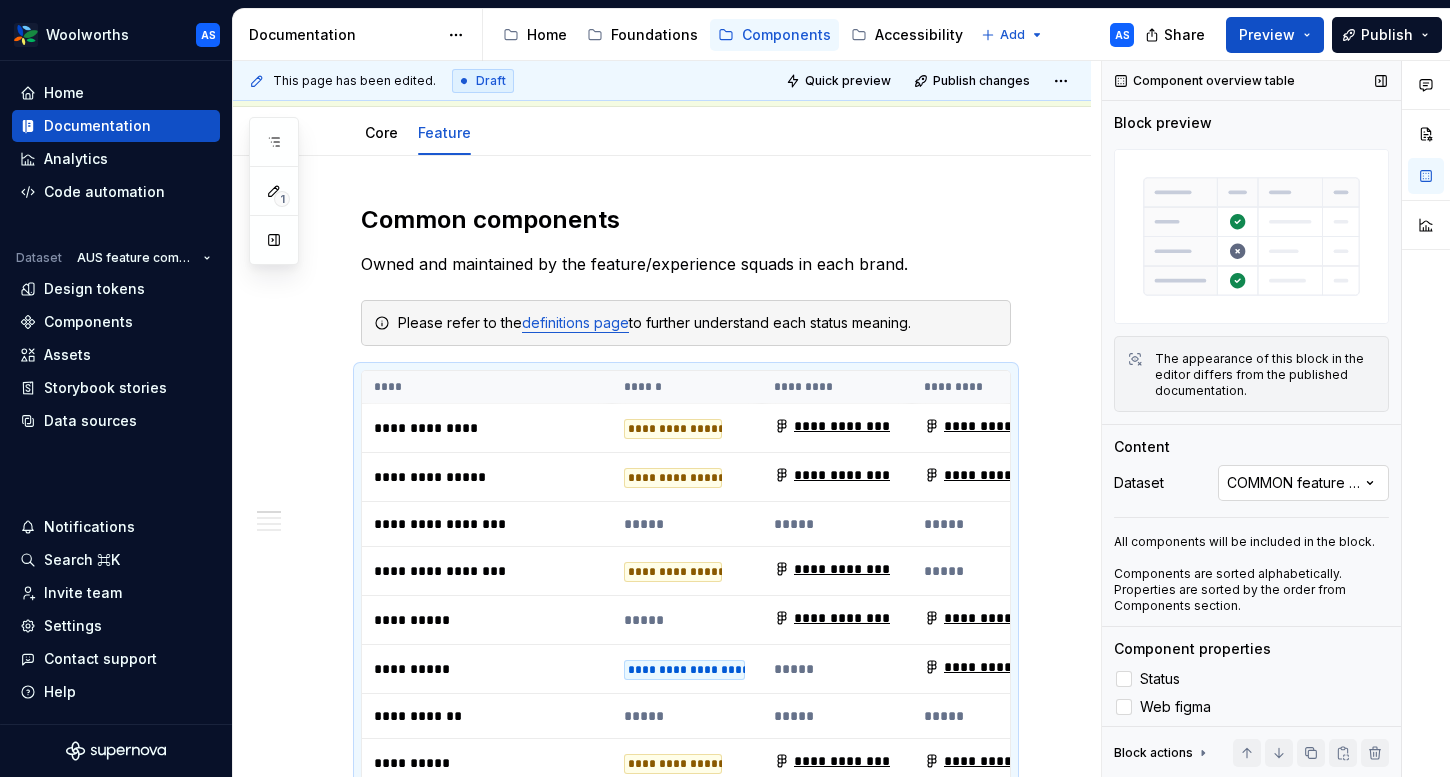 click on "Comments Open comments No comments yet Select ‘Comment’ from the block context menu to add one. Component overview table Block preview The appearance of this block in the editor differs from the published documentation. Content Dataset COMMON feature components All components will be included in the block. Components are sorted alphabetically. Properties are sorted by the order from Components section. Component properties Status Web figma App figma React preview Raise a request AEM preview Usage guidelines Show last updated column Yes Block actions Move up Move down Duplicate Copy (⌘C) Cut (⌘X) Delete" at bounding box center (1276, 419) 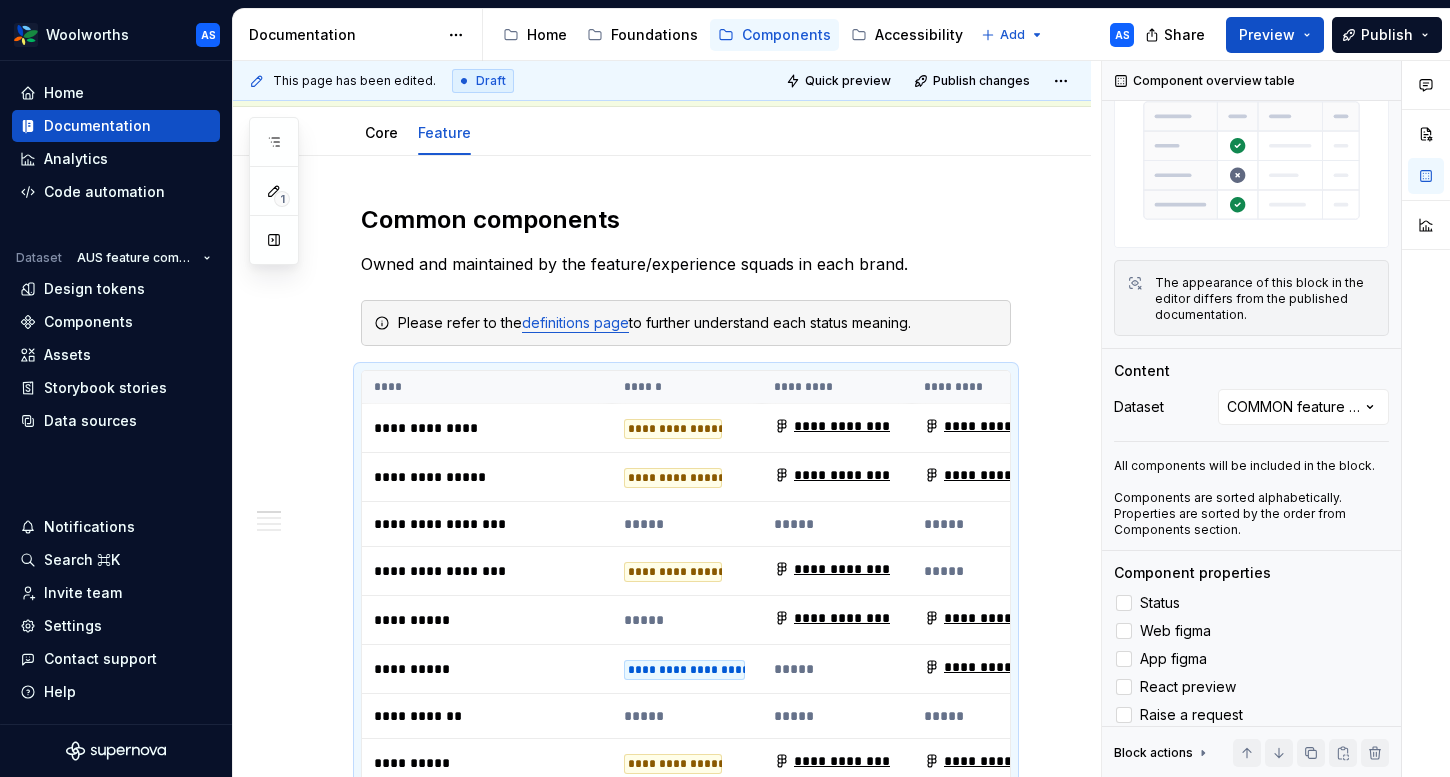 scroll, scrollTop: 198, scrollLeft: 0, axis: vertical 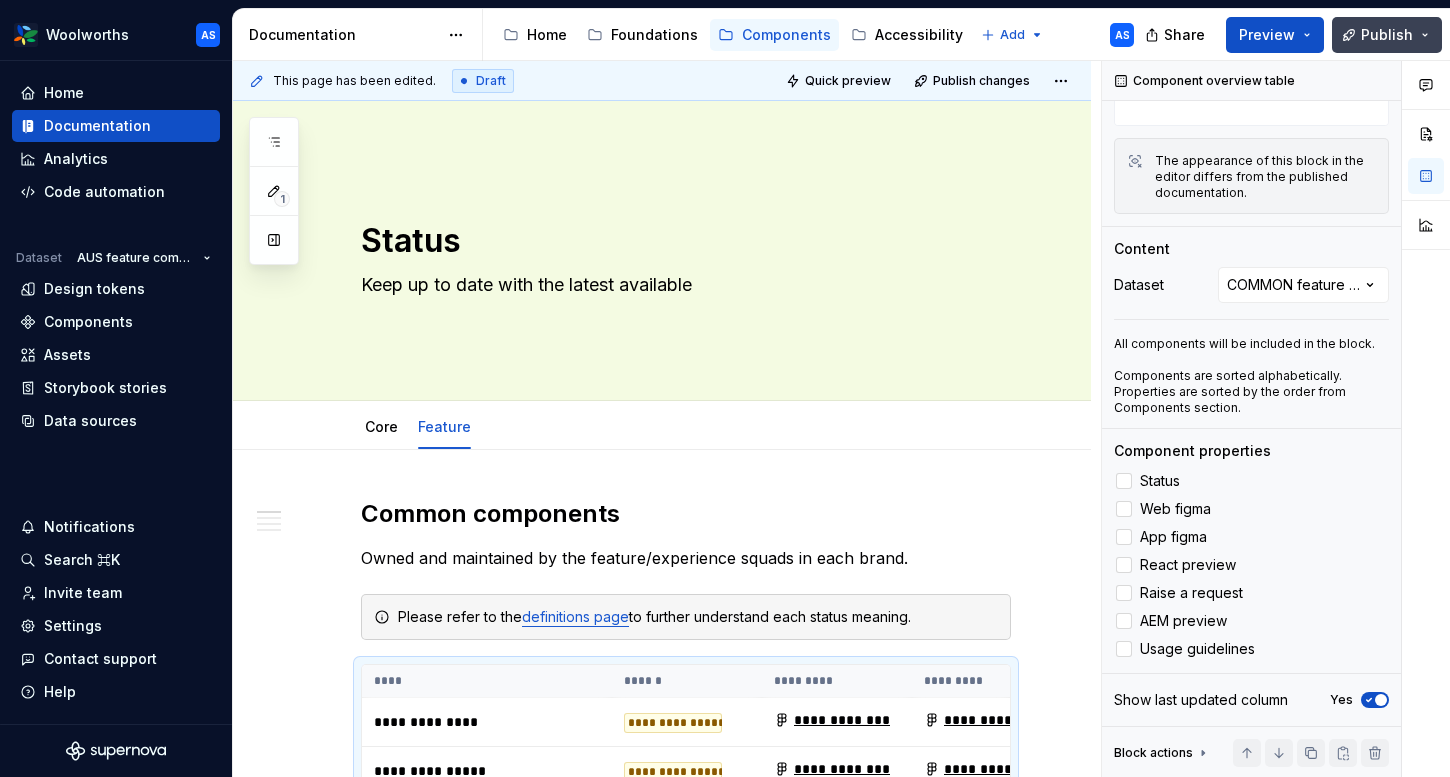 click on "Publish" at bounding box center [1387, 35] 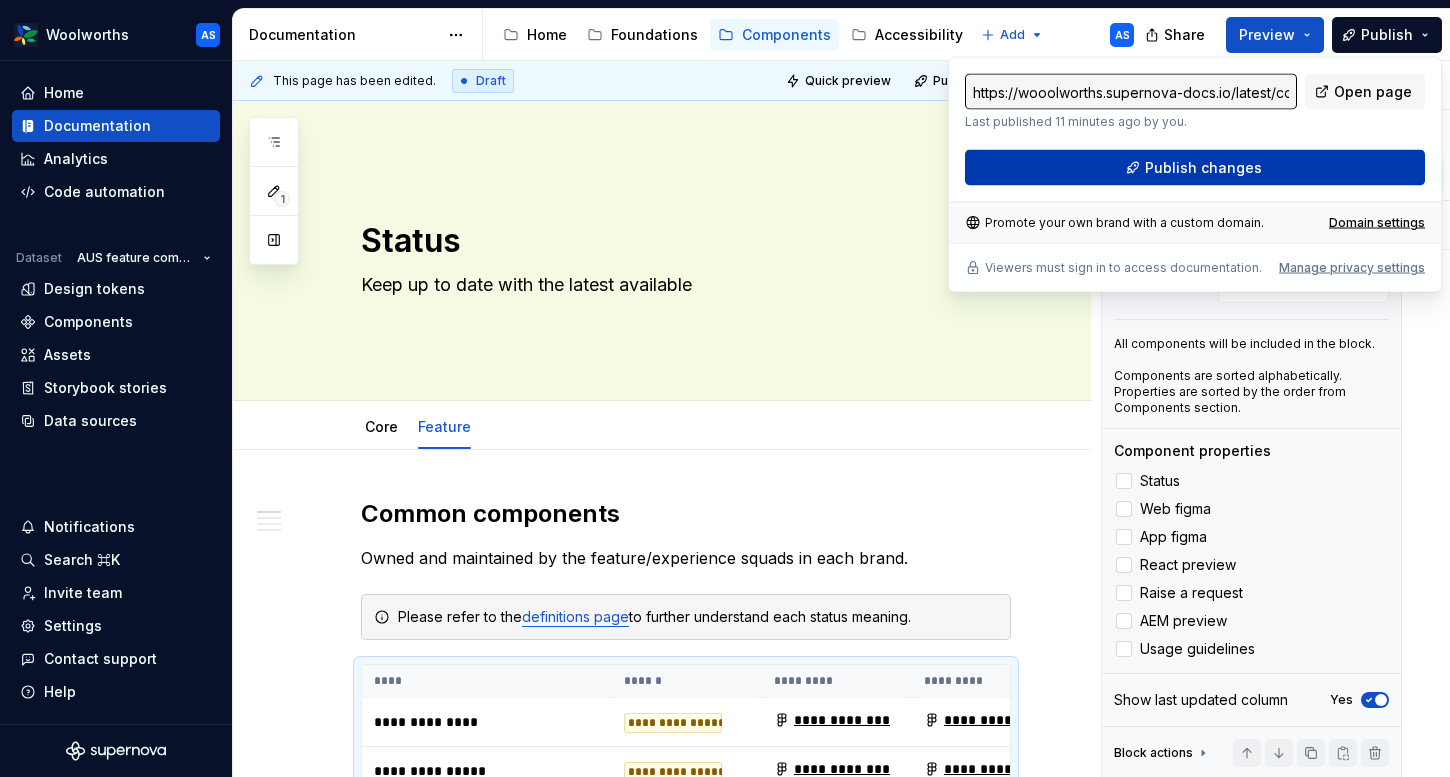 click on "Publish changes" at bounding box center [1203, 168] 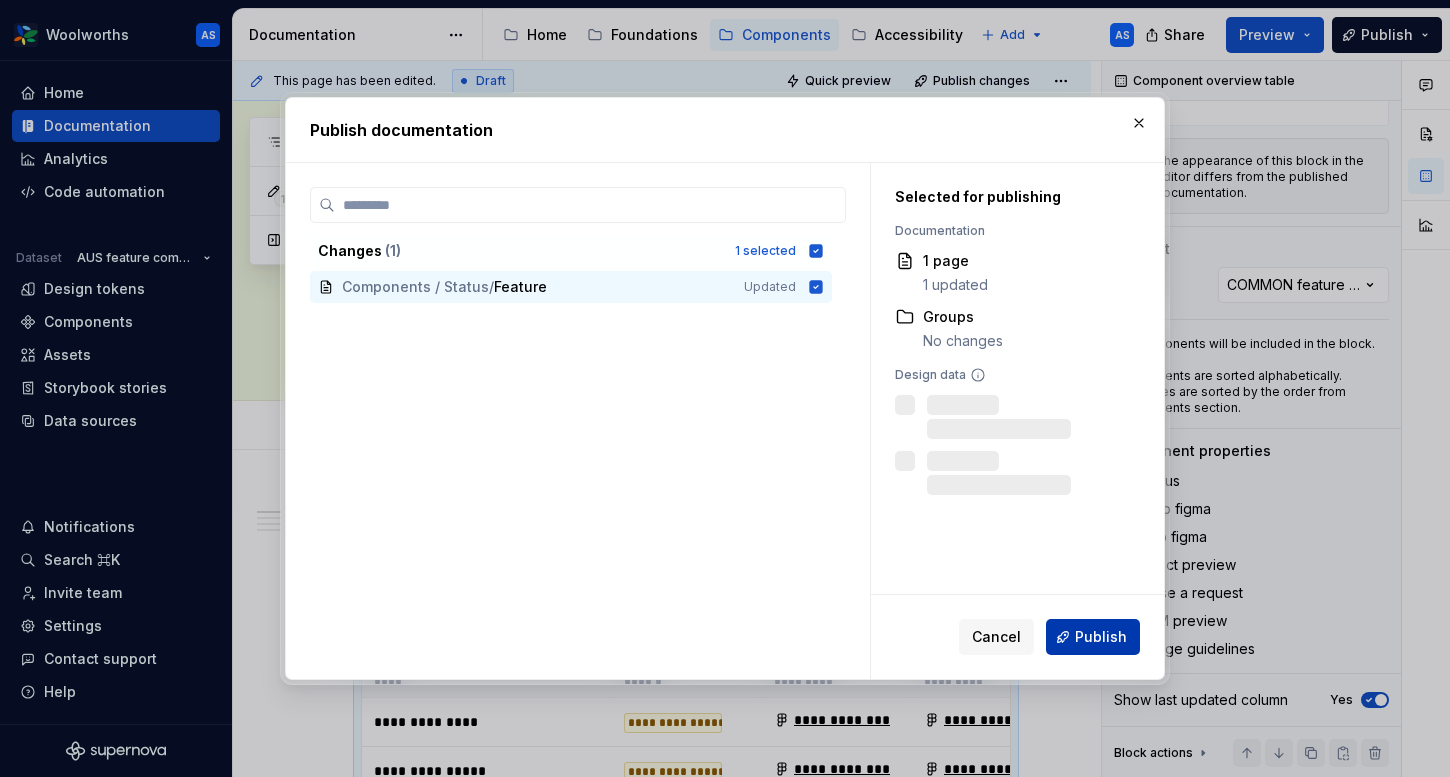 click on "Publish" at bounding box center (1101, 637) 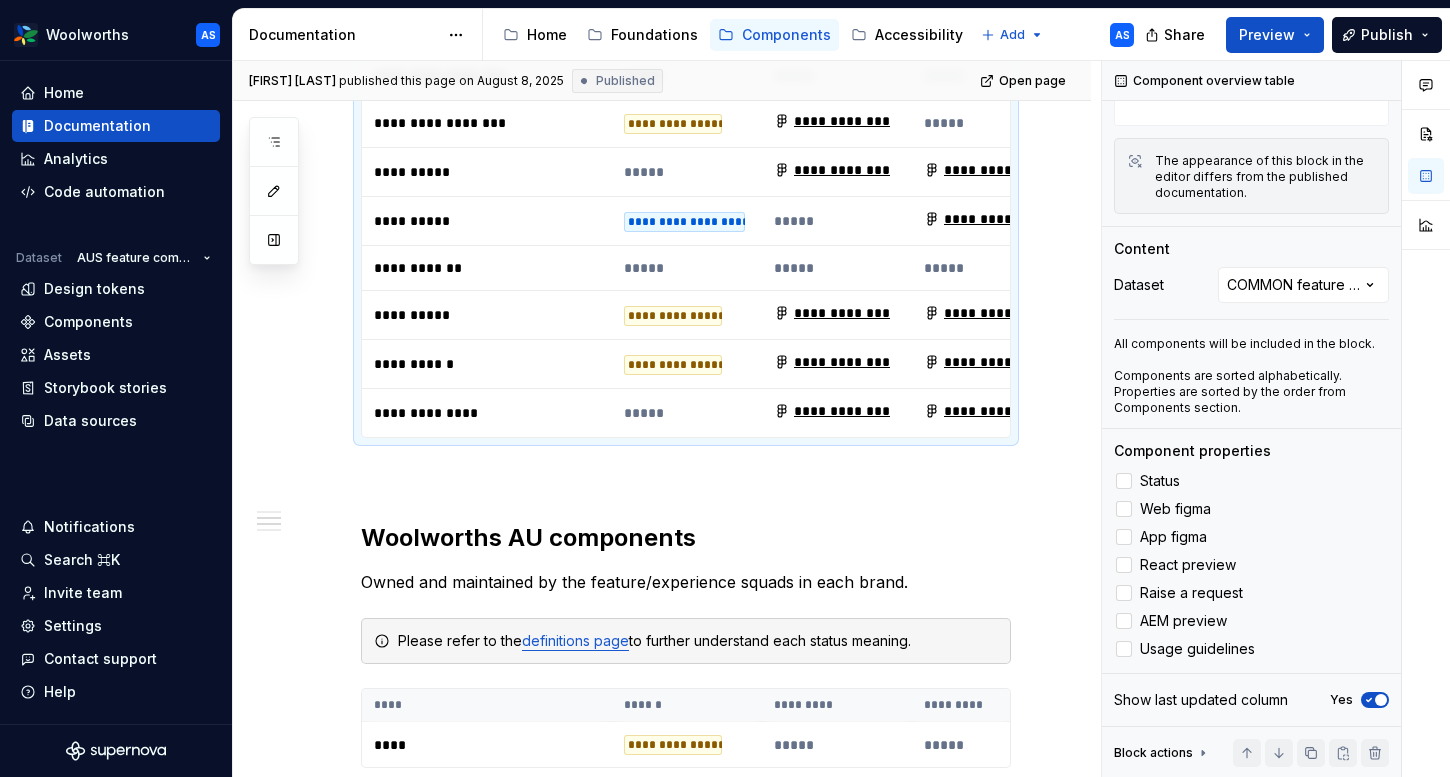scroll, scrollTop: 869, scrollLeft: 0, axis: vertical 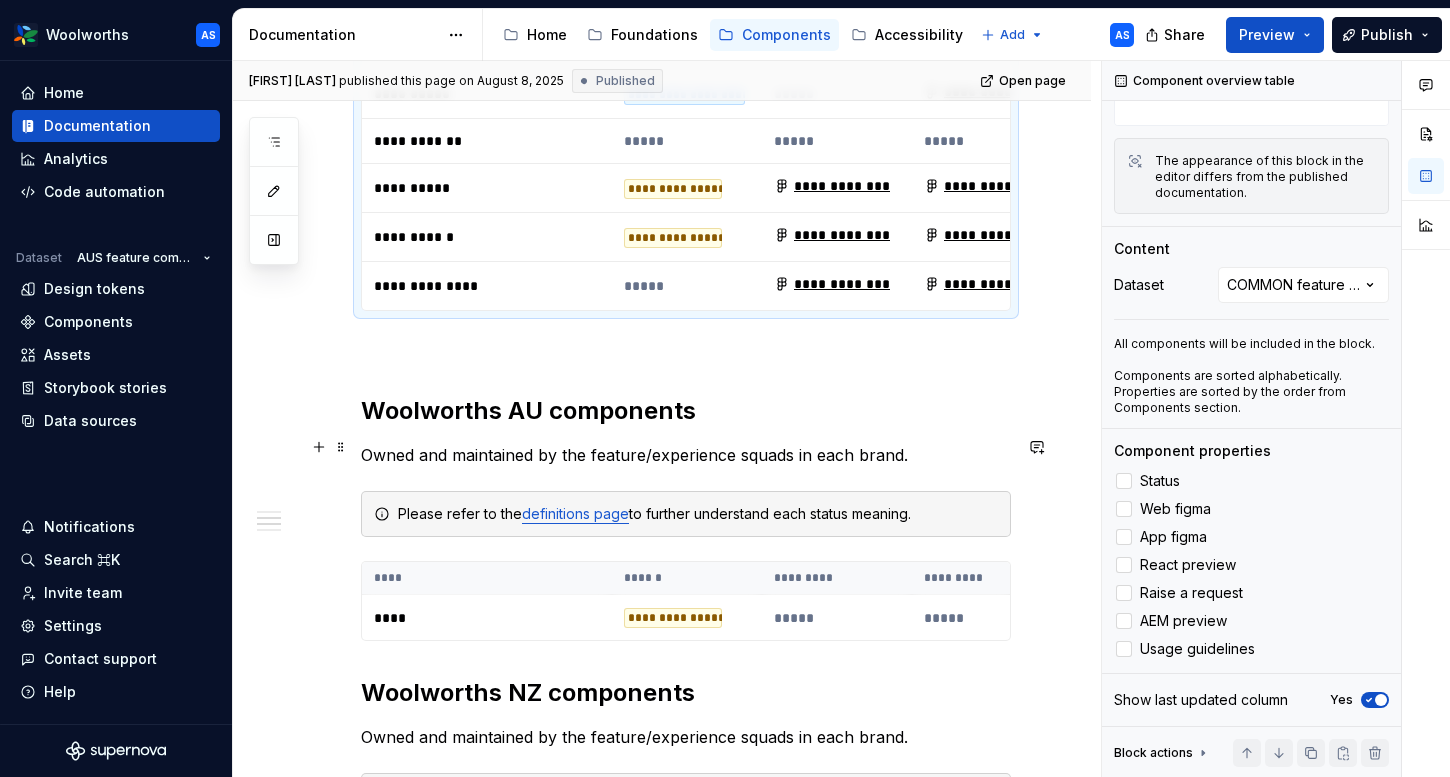 click on "Owned and maintained by the feature/experience squads in each brand." at bounding box center [686, 455] 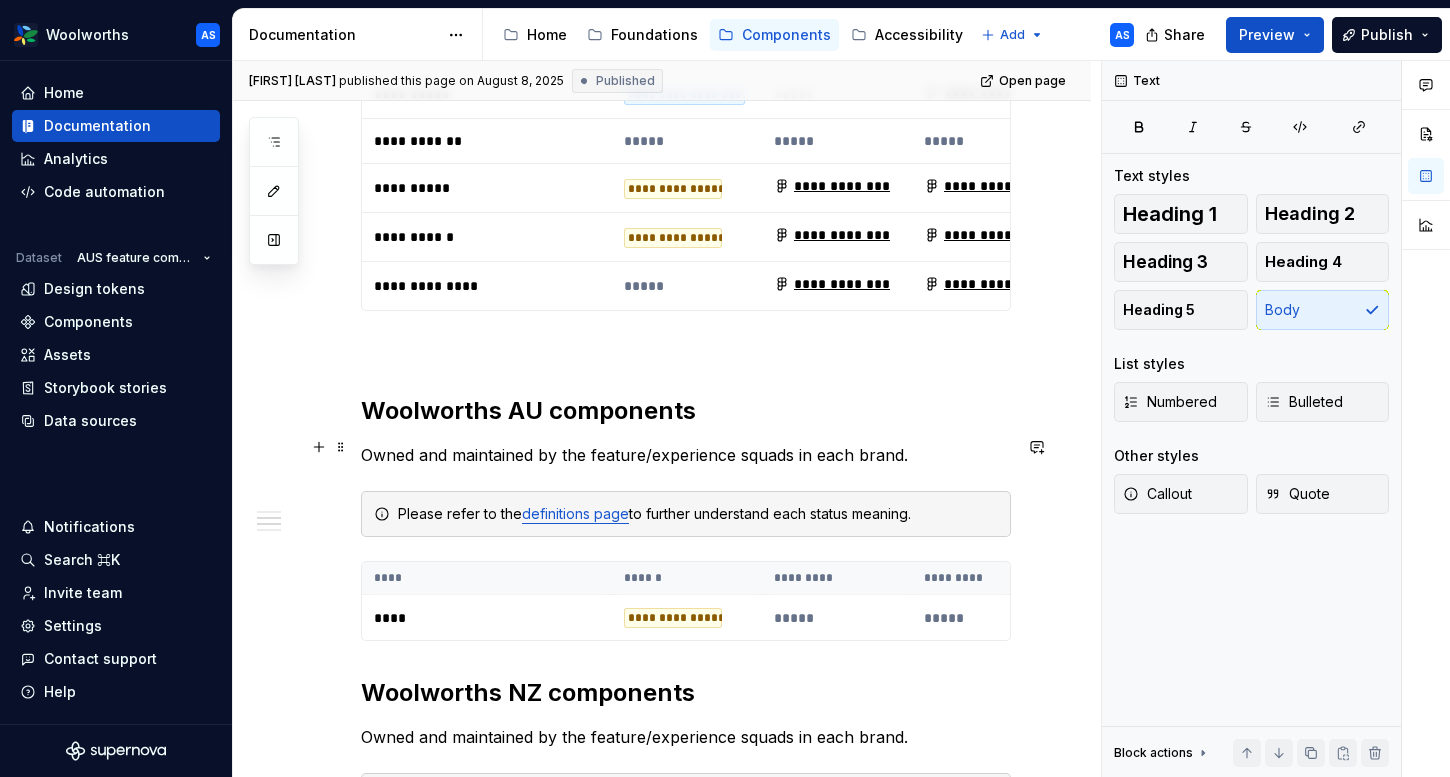 scroll, scrollTop: 0, scrollLeft: 0, axis: both 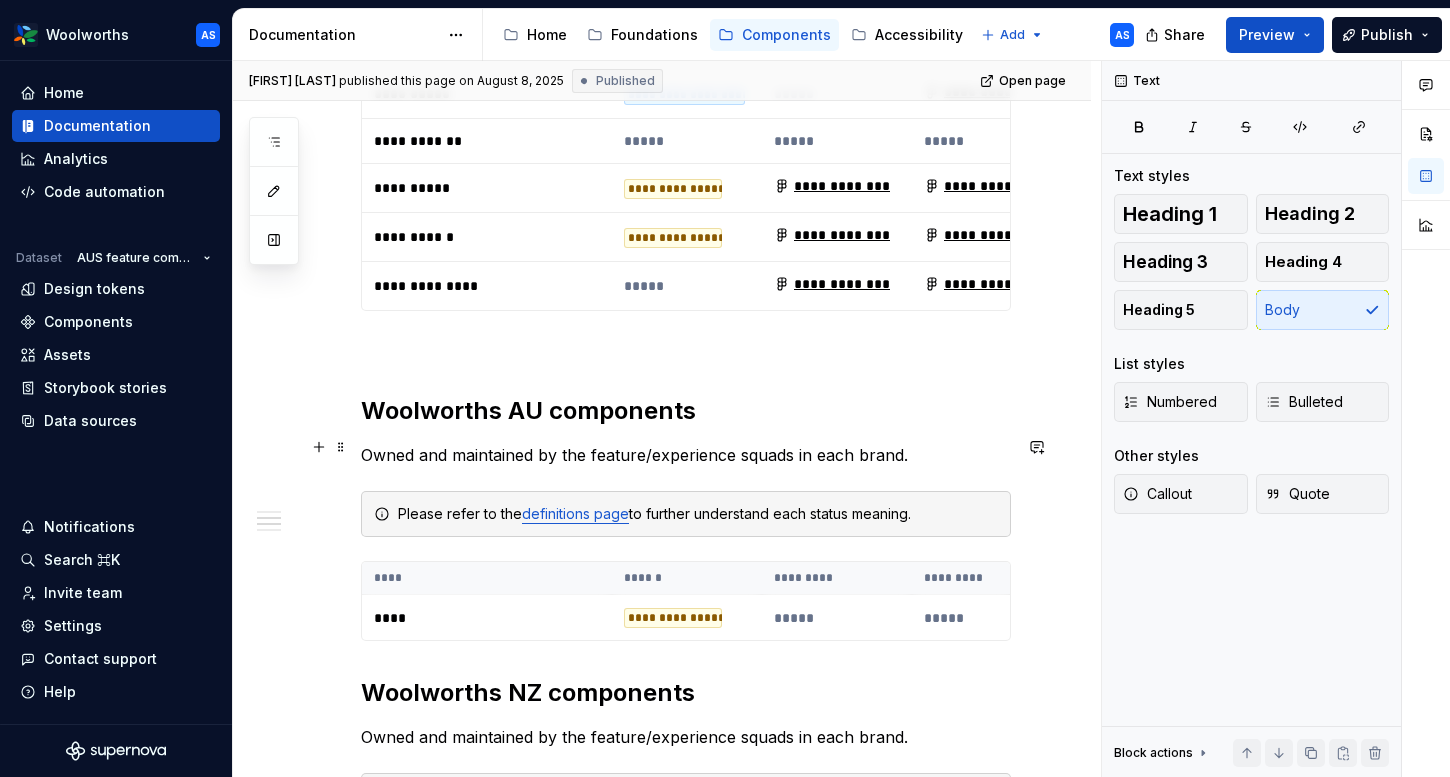 click on "Owned and maintained by the feature/experience squads in each brand." at bounding box center (686, 455) 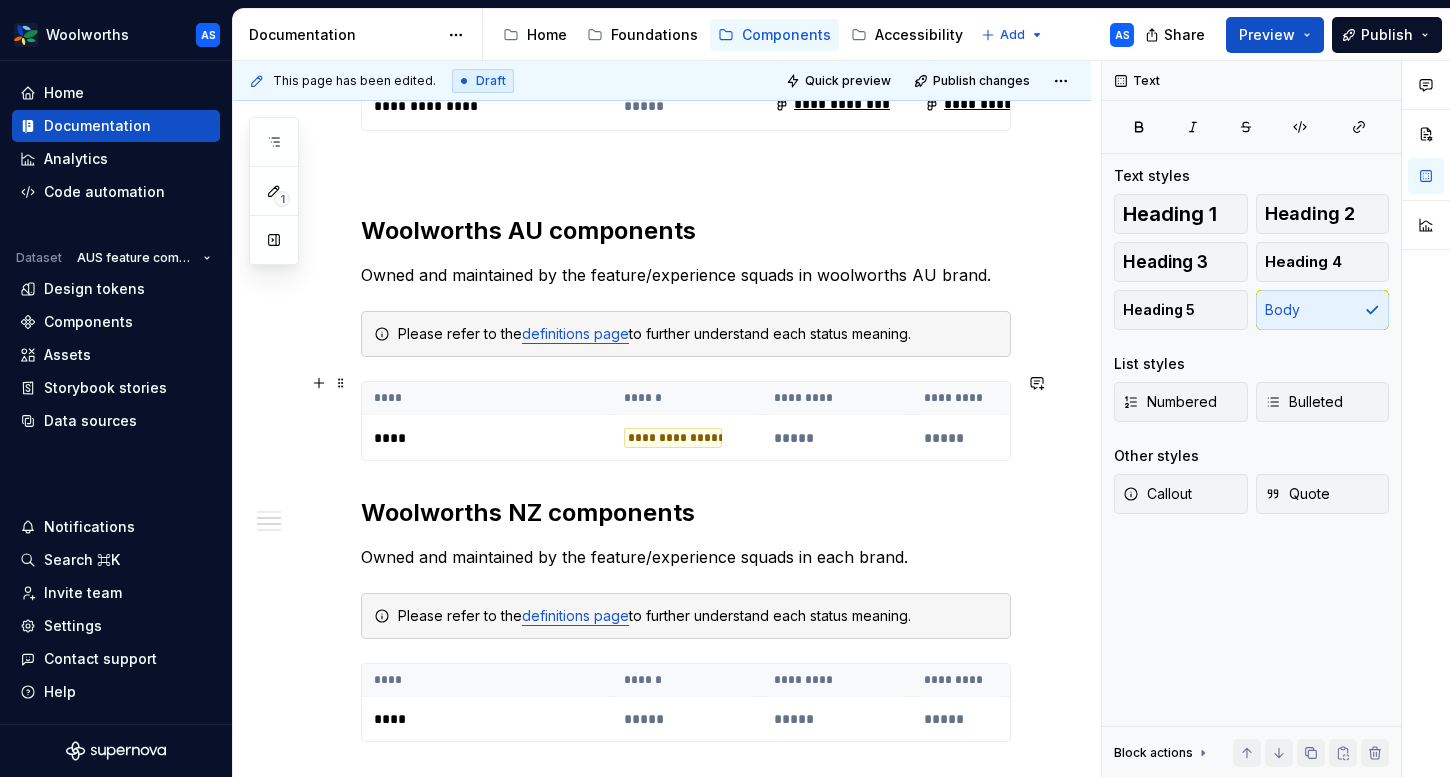 scroll, scrollTop: 1070, scrollLeft: 0, axis: vertical 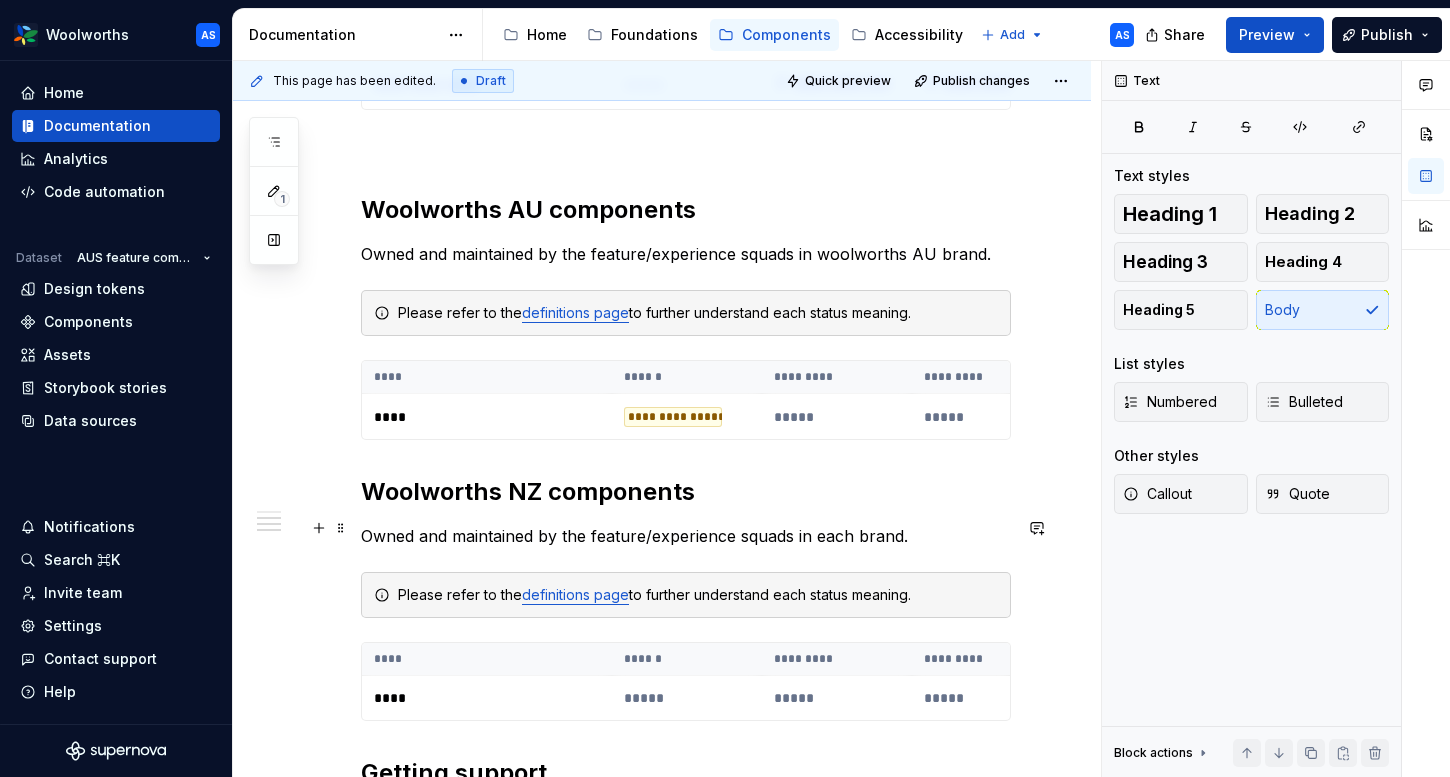 click on "Owned and maintained by the feature/experience squads in each brand." at bounding box center [686, 536] 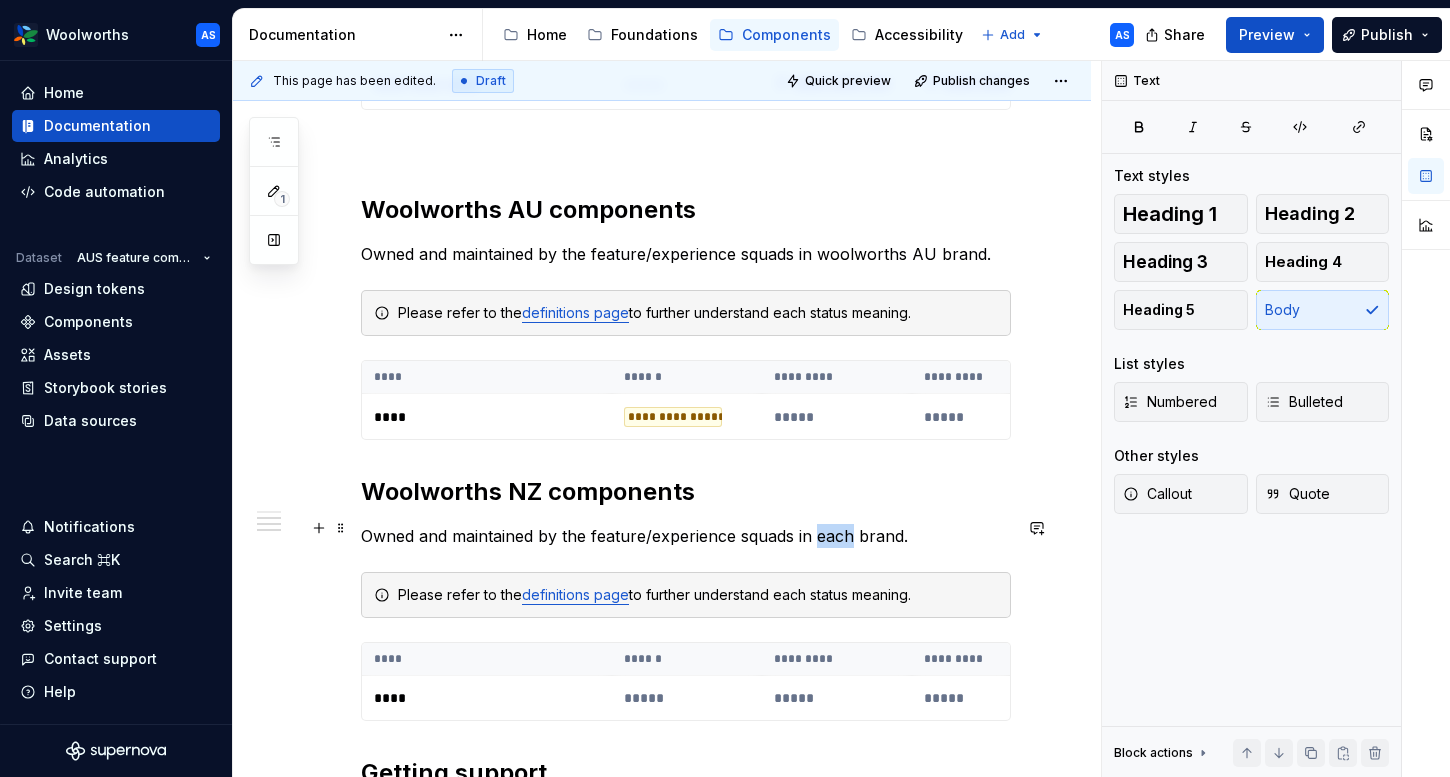 click on "Owned and maintained by the feature/experience squads in each brand." at bounding box center [686, 536] 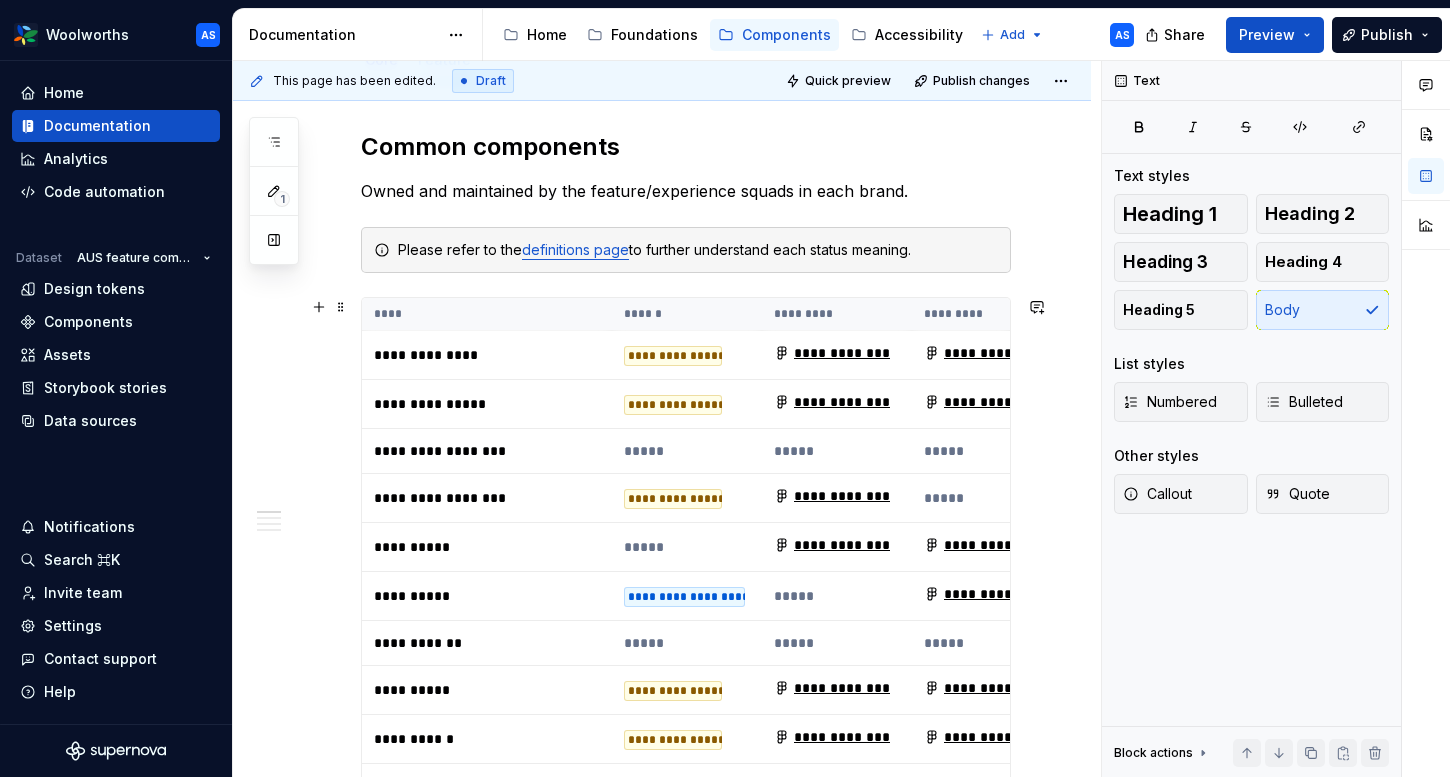 scroll, scrollTop: 377, scrollLeft: 0, axis: vertical 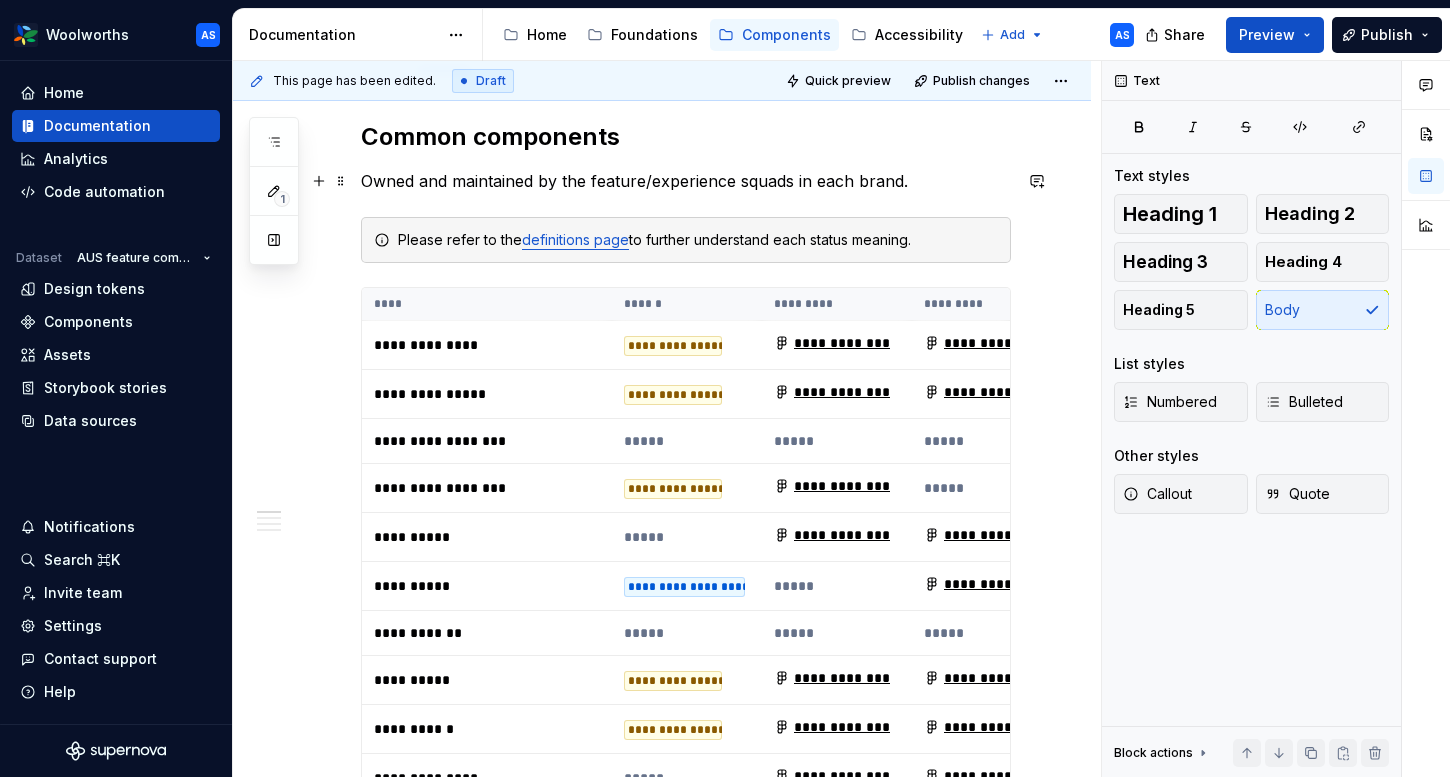 drag, startPoint x: 797, startPoint y: 177, endPoint x: 899, endPoint y: 175, distance: 102.01961 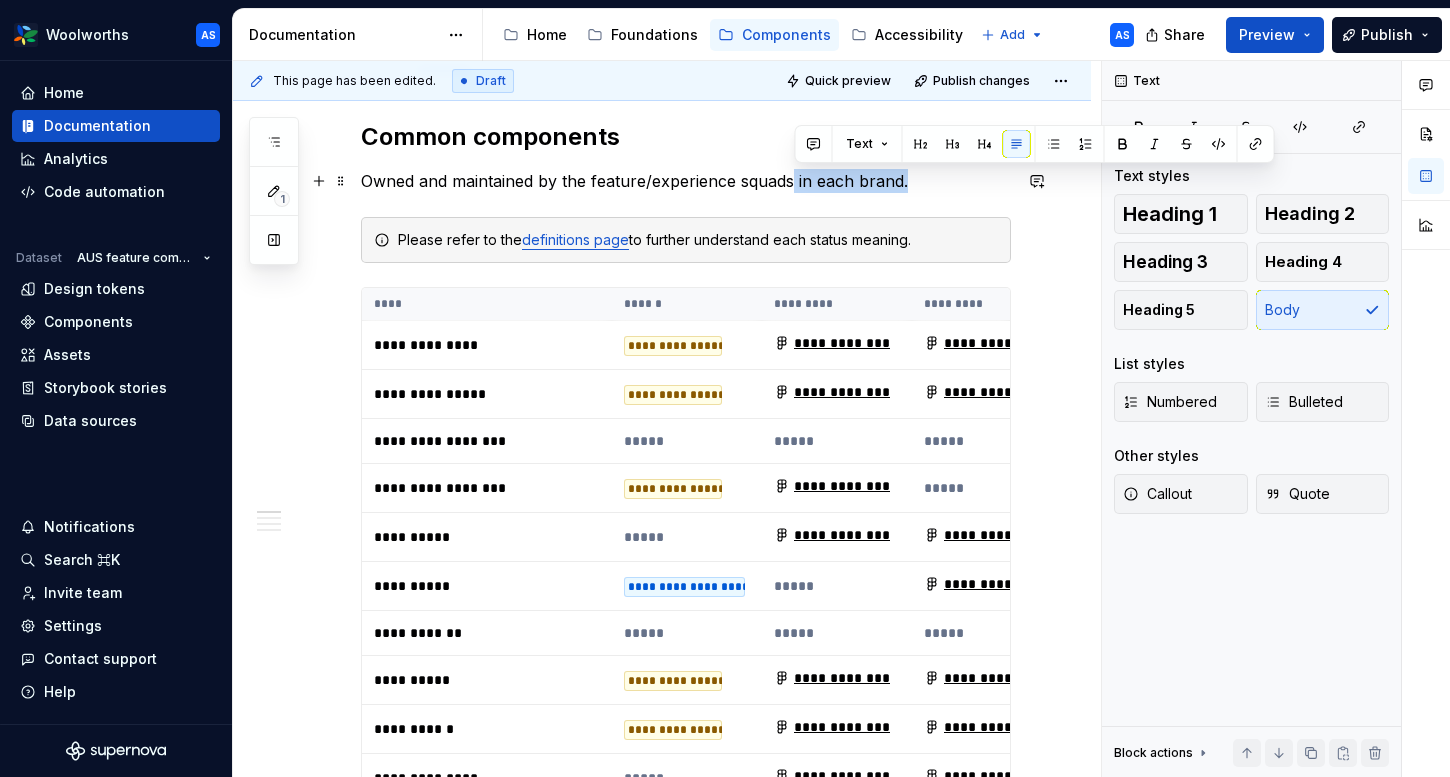 drag, startPoint x: 908, startPoint y: 179, endPoint x: 795, endPoint y: 180, distance: 113.004425 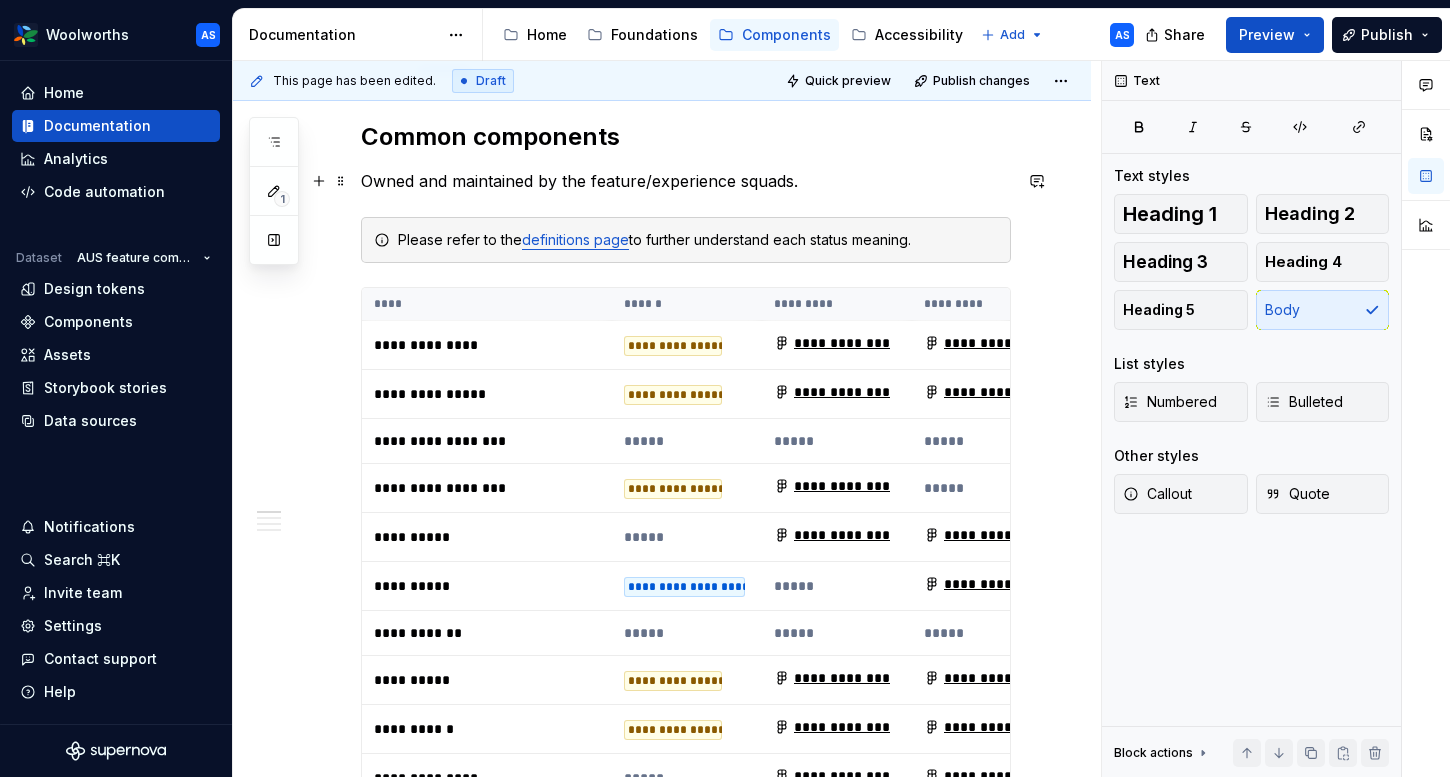 click on "Owned and maintained by the feature/experience squads." at bounding box center (686, 181) 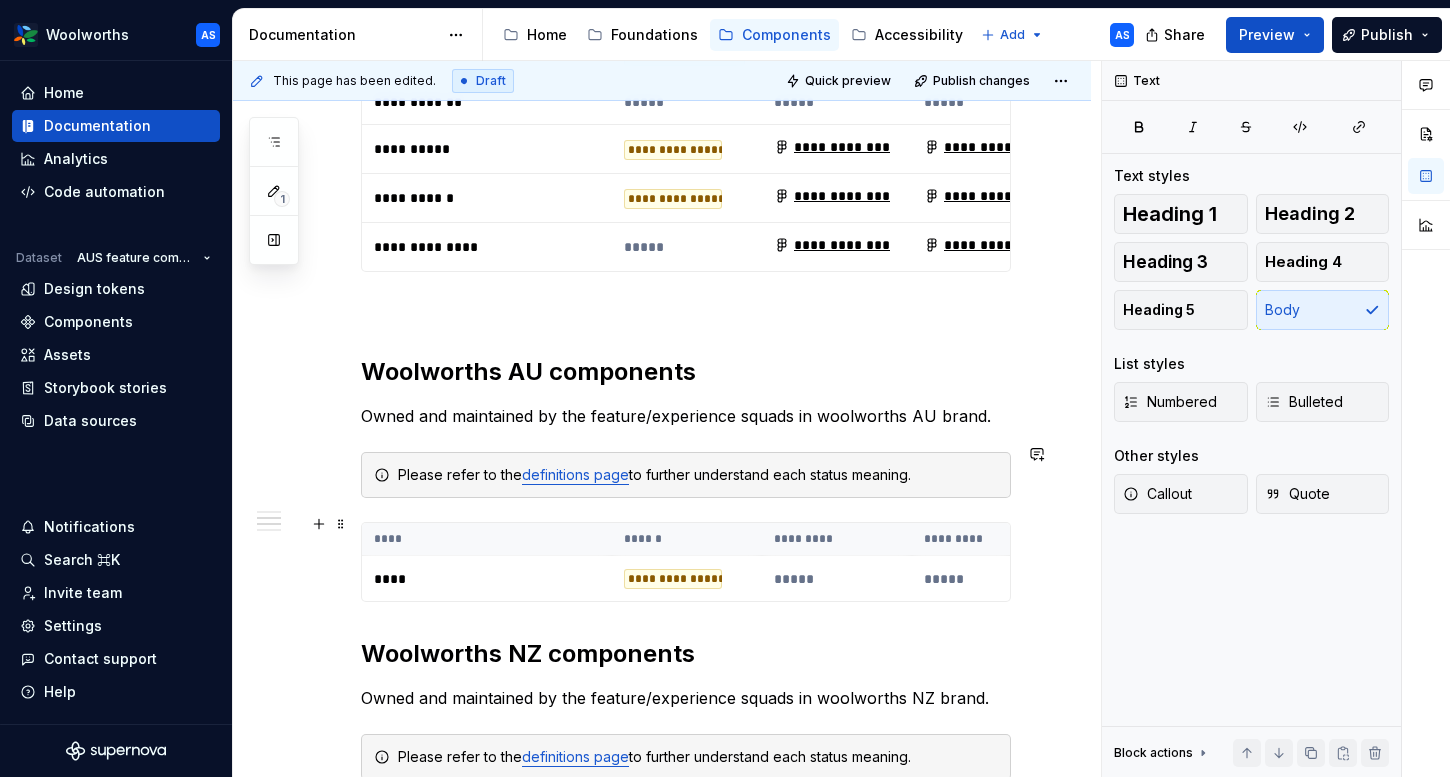 scroll, scrollTop: 937, scrollLeft: 0, axis: vertical 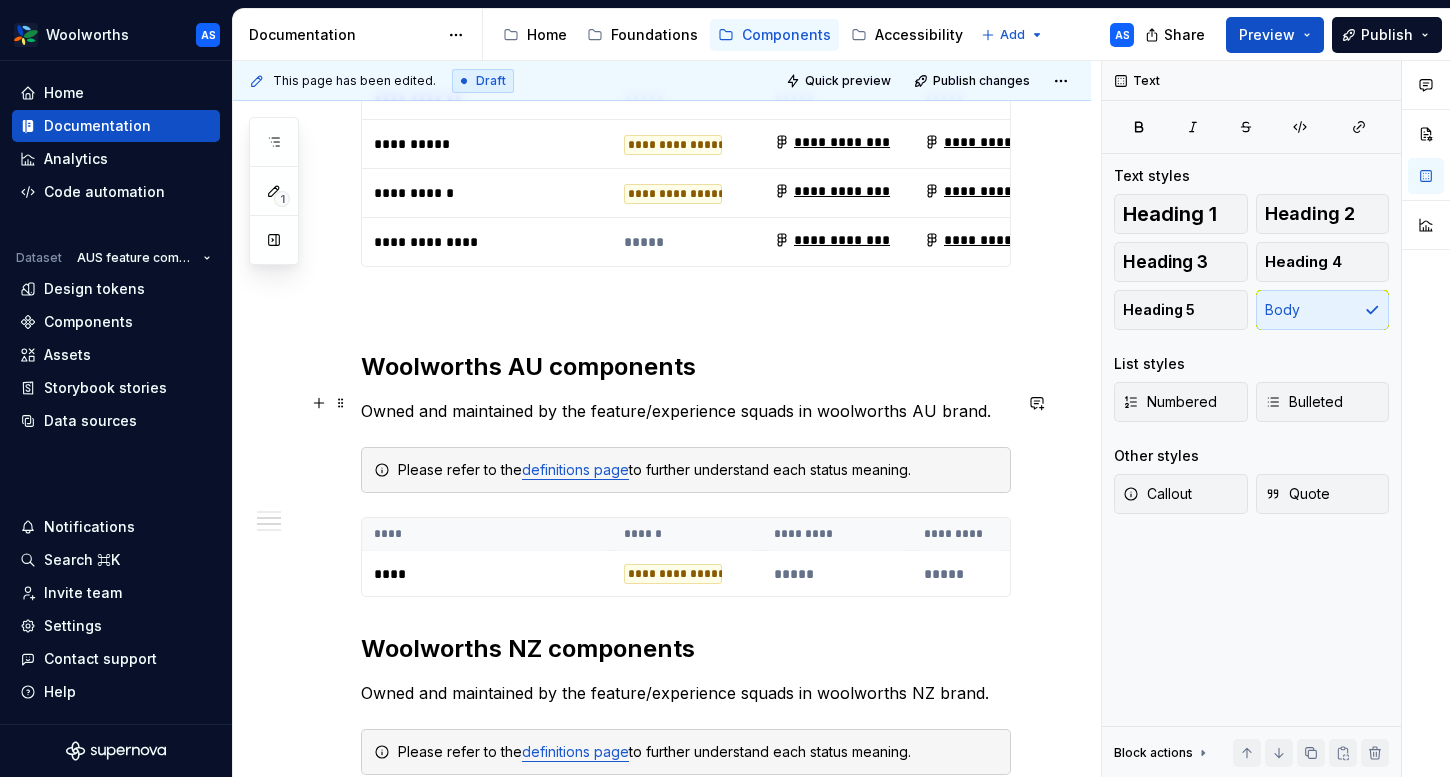 click on "Owned and maintained by the feature/experience squads in woolworths AU brand." at bounding box center (686, 411) 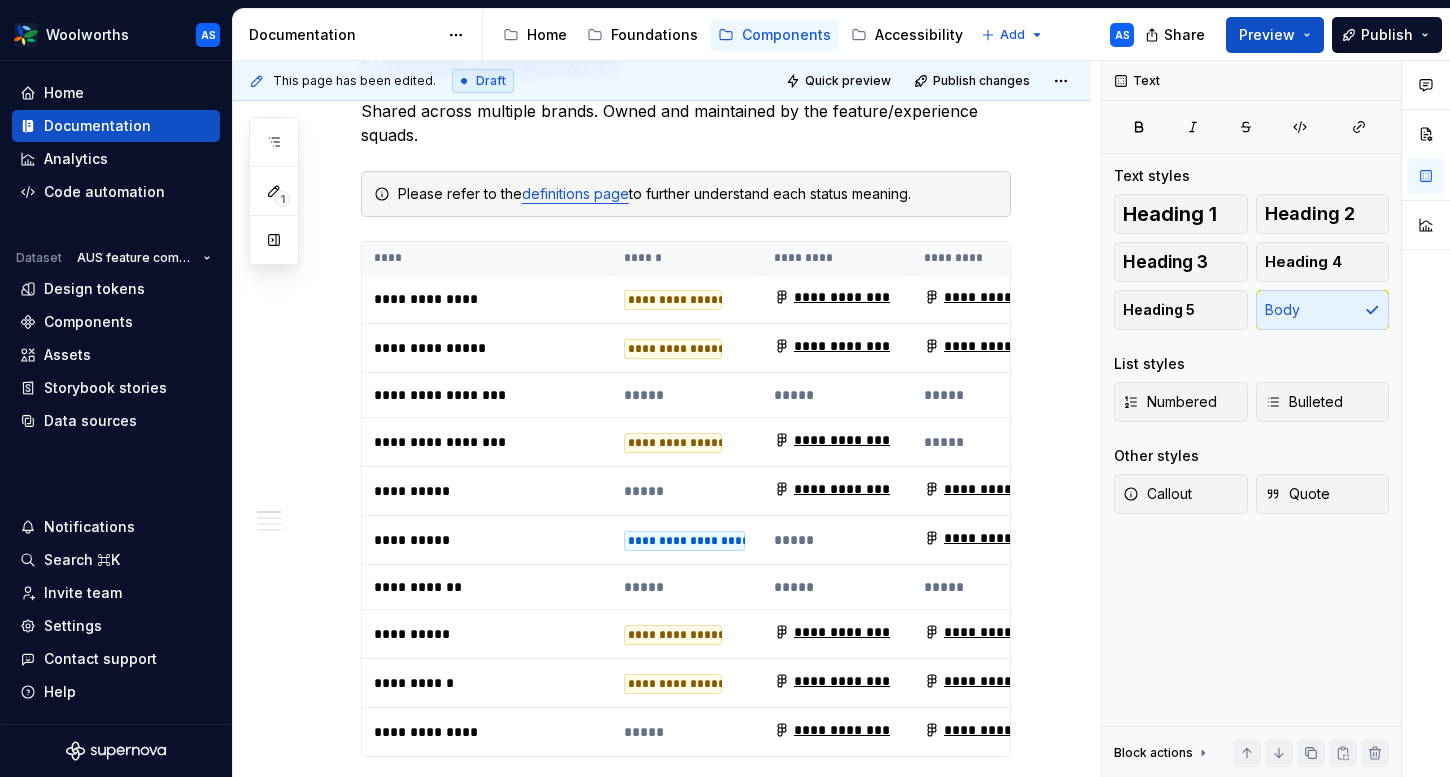scroll, scrollTop: 0, scrollLeft: 0, axis: both 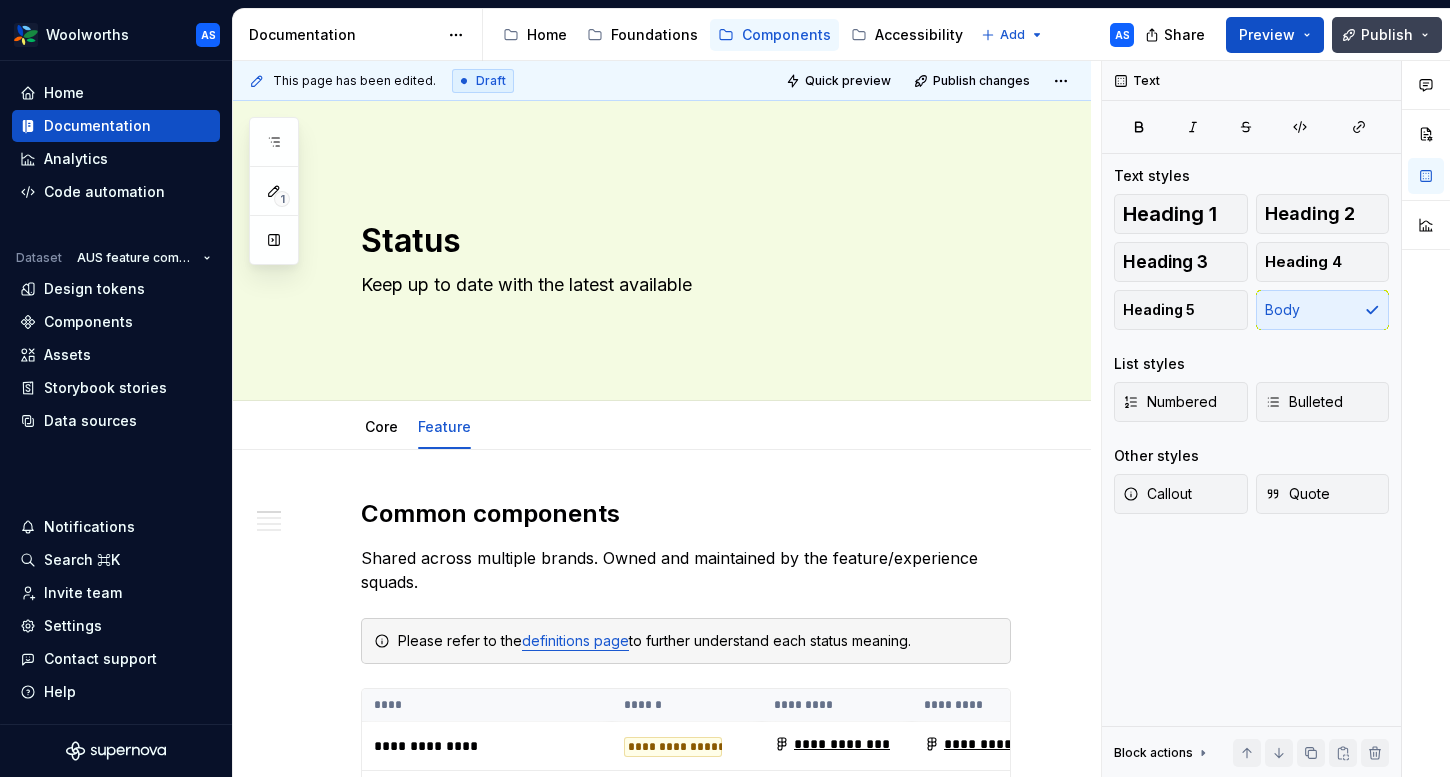 click on "Publish" at bounding box center [1387, 35] 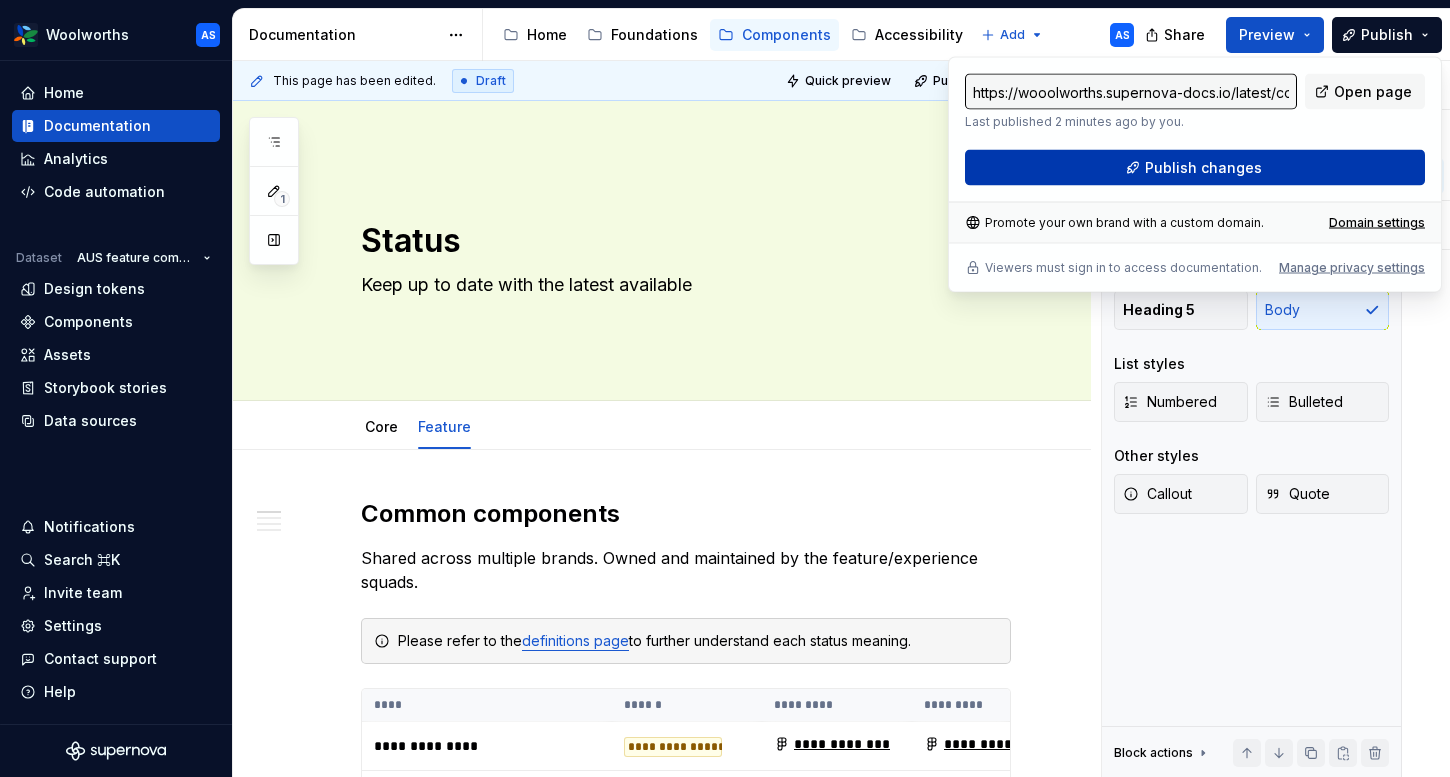 click on "Publish changes" at bounding box center (1203, 168) 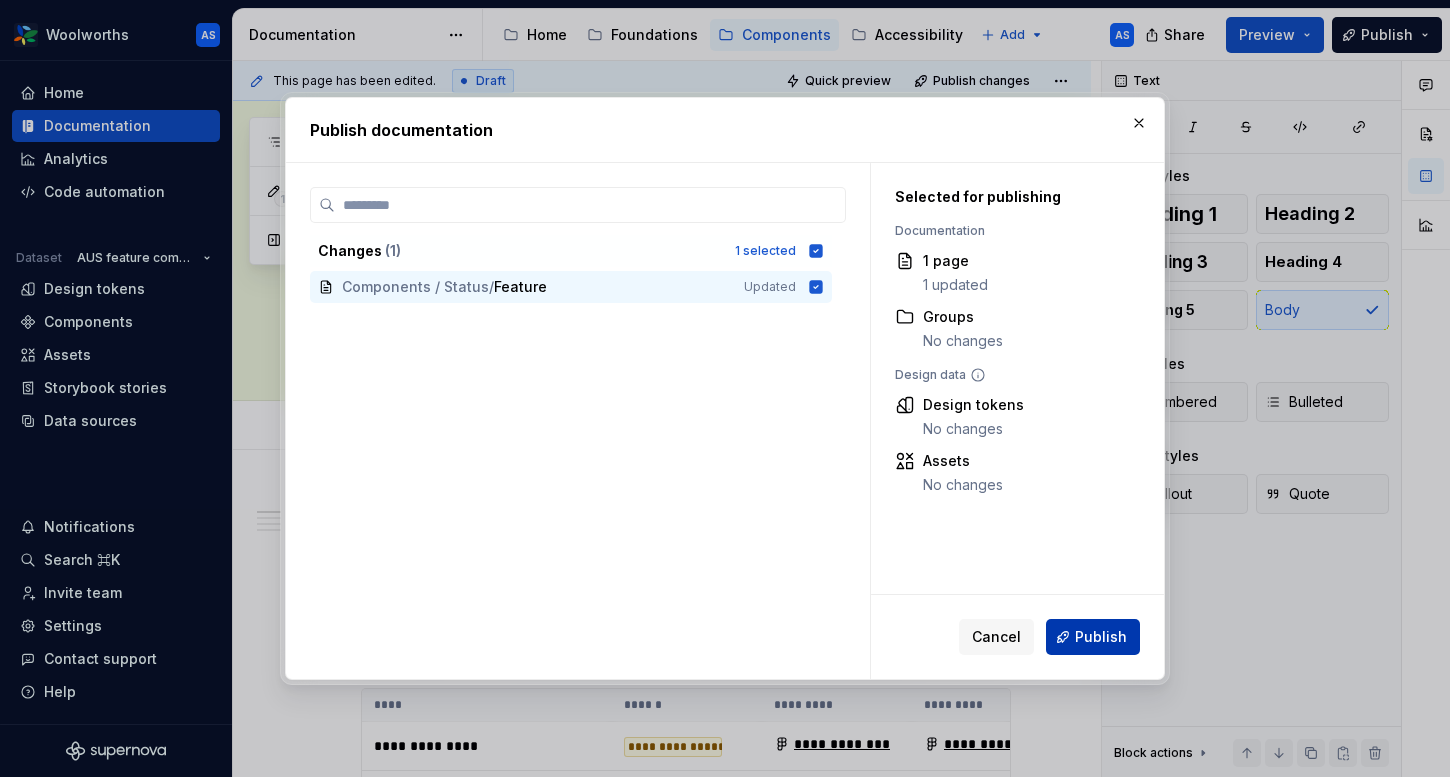 click on "Publish" at bounding box center (1093, 637) 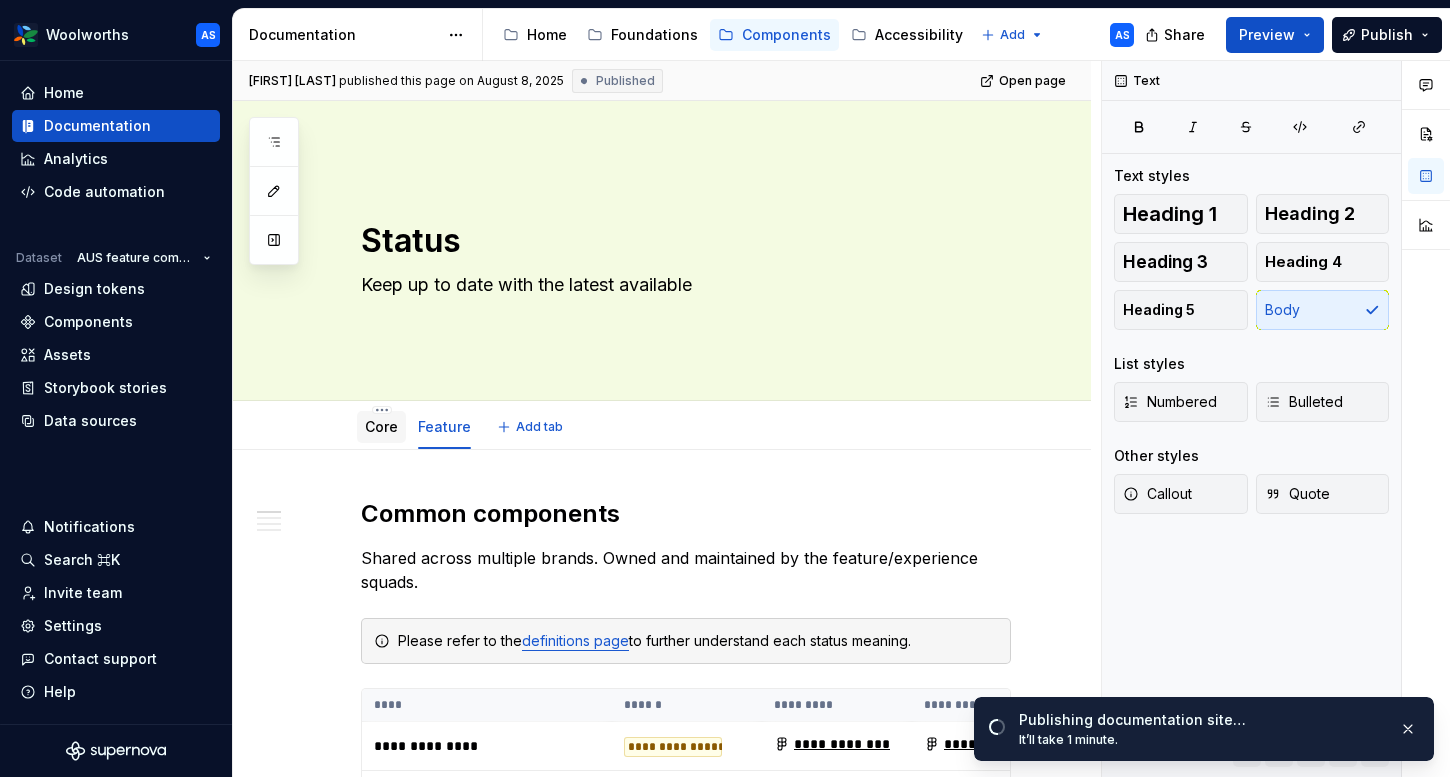 click on "Core" at bounding box center [381, 426] 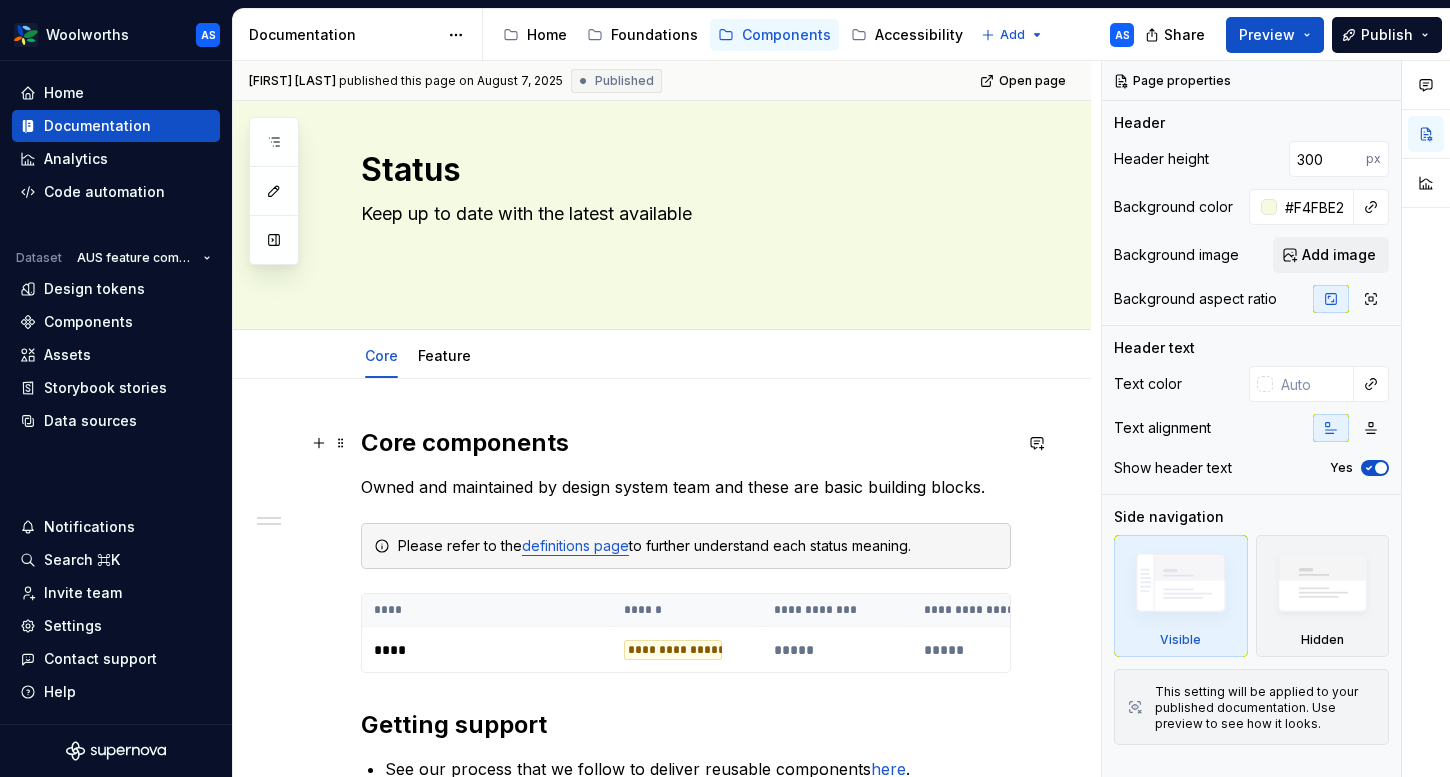 scroll, scrollTop: 118, scrollLeft: 0, axis: vertical 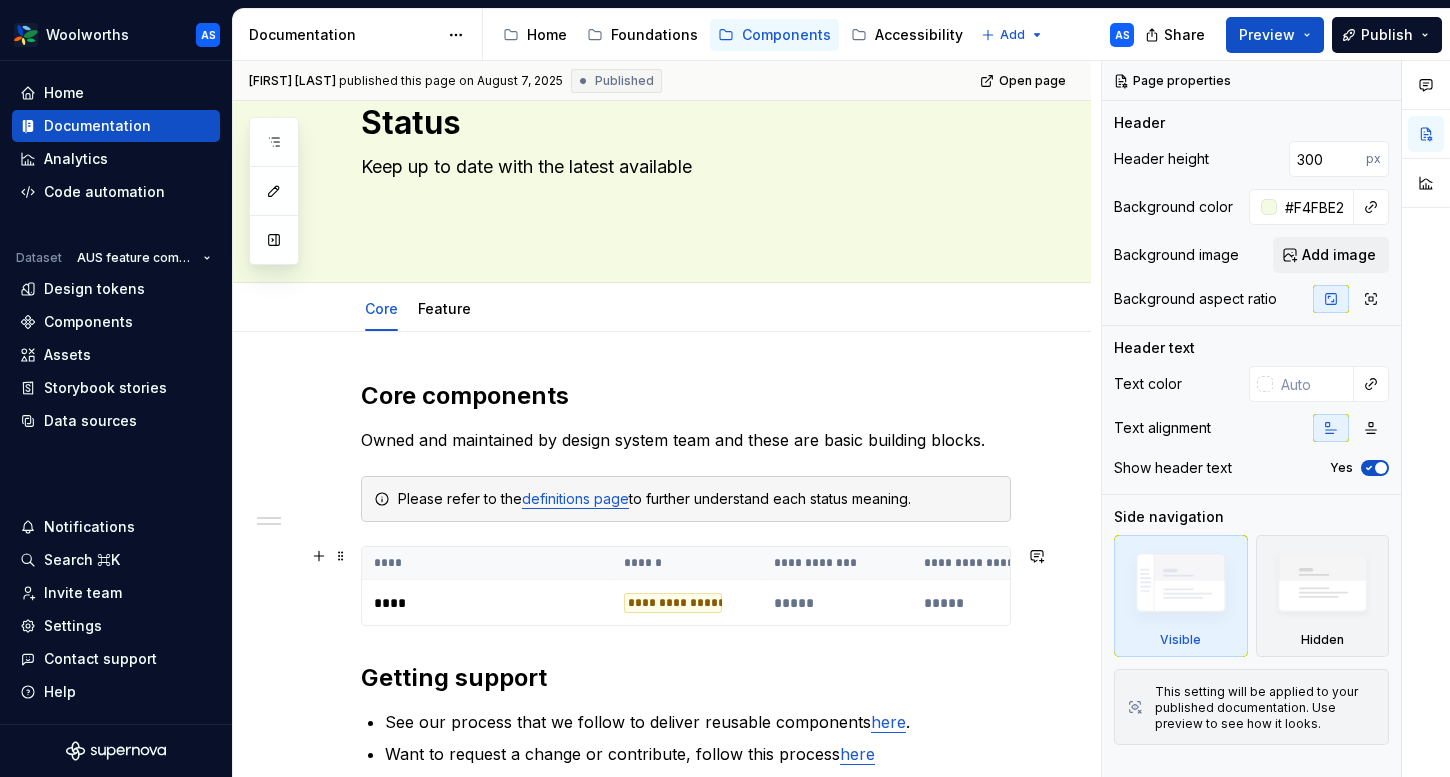 click on "******" at bounding box center (687, 563) 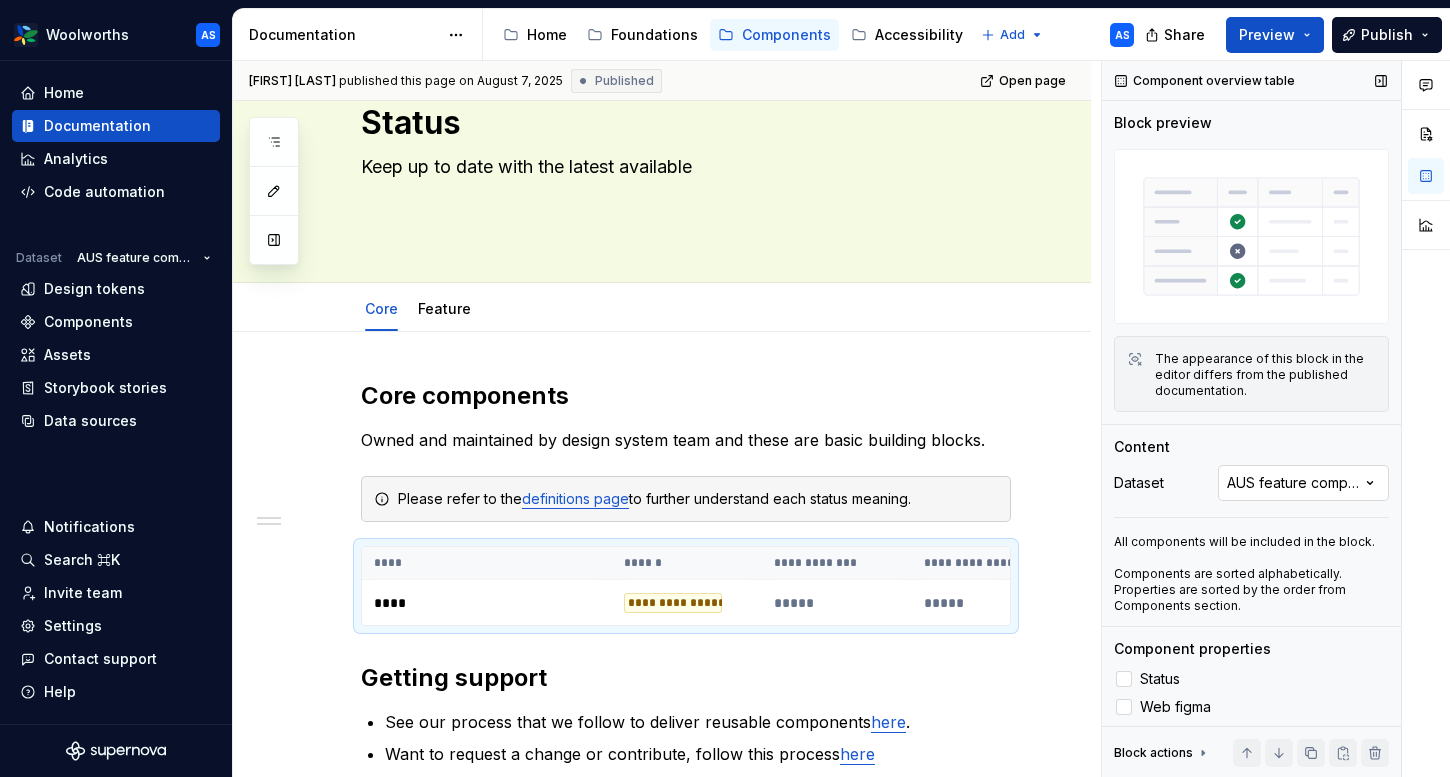 click on "Comments Open comments No comments yet Select ‘Comment’ from the block context menu to add one. Component overview table Block preview The appearance of this block in the editor differs from the published documentation. Content Dataset AUS feature components All components will be included in the block. Components are sorted alphabetically. Properties are sorted by the order from Components section. Component properties Status Web figma App figma React preview Raise a request AEM preview Usage guidelines Show last updated column Yes Block actions Move up Move down Duplicate Copy (⌘C) Cut (⌘X) Delete" at bounding box center (1276, 419) 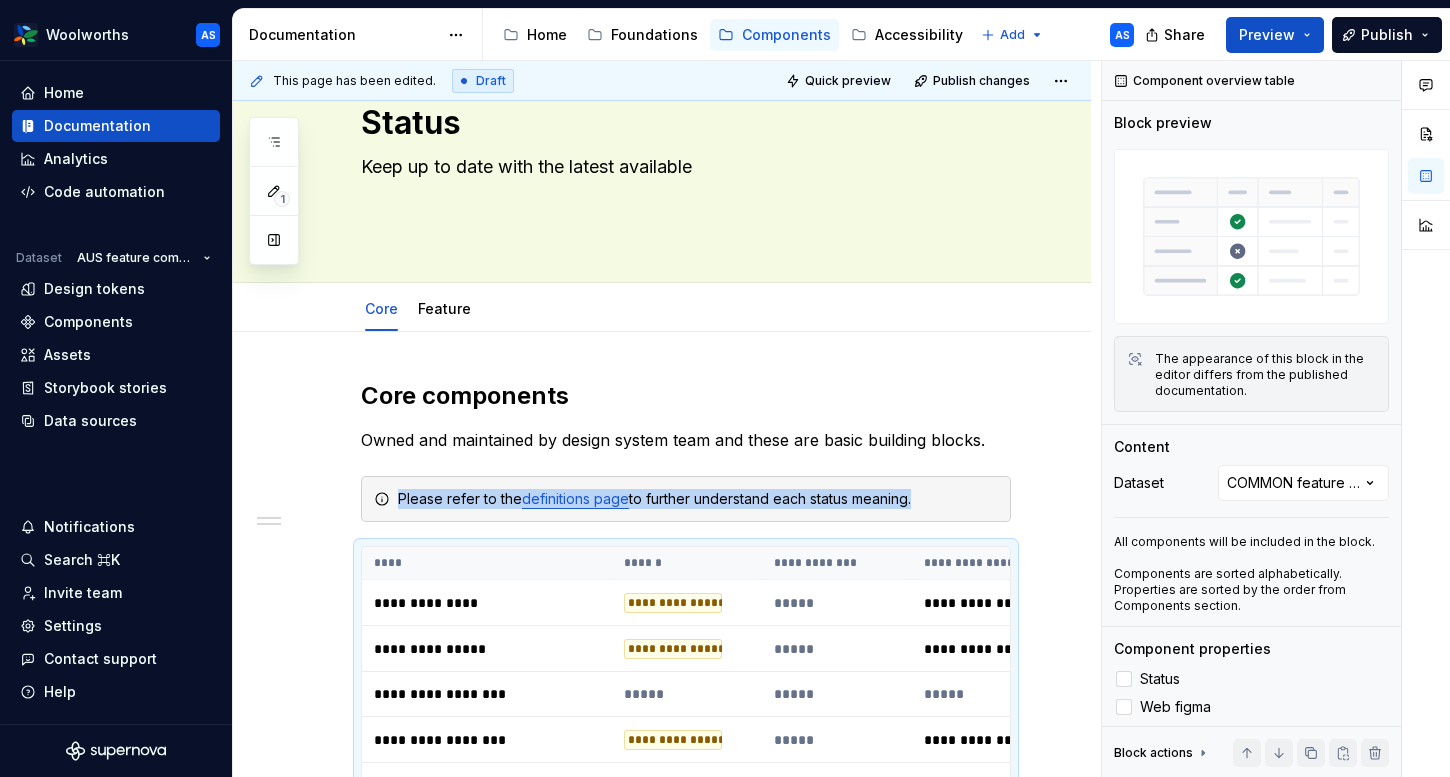 scroll, scrollTop: 376, scrollLeft: 0, axis: vertical 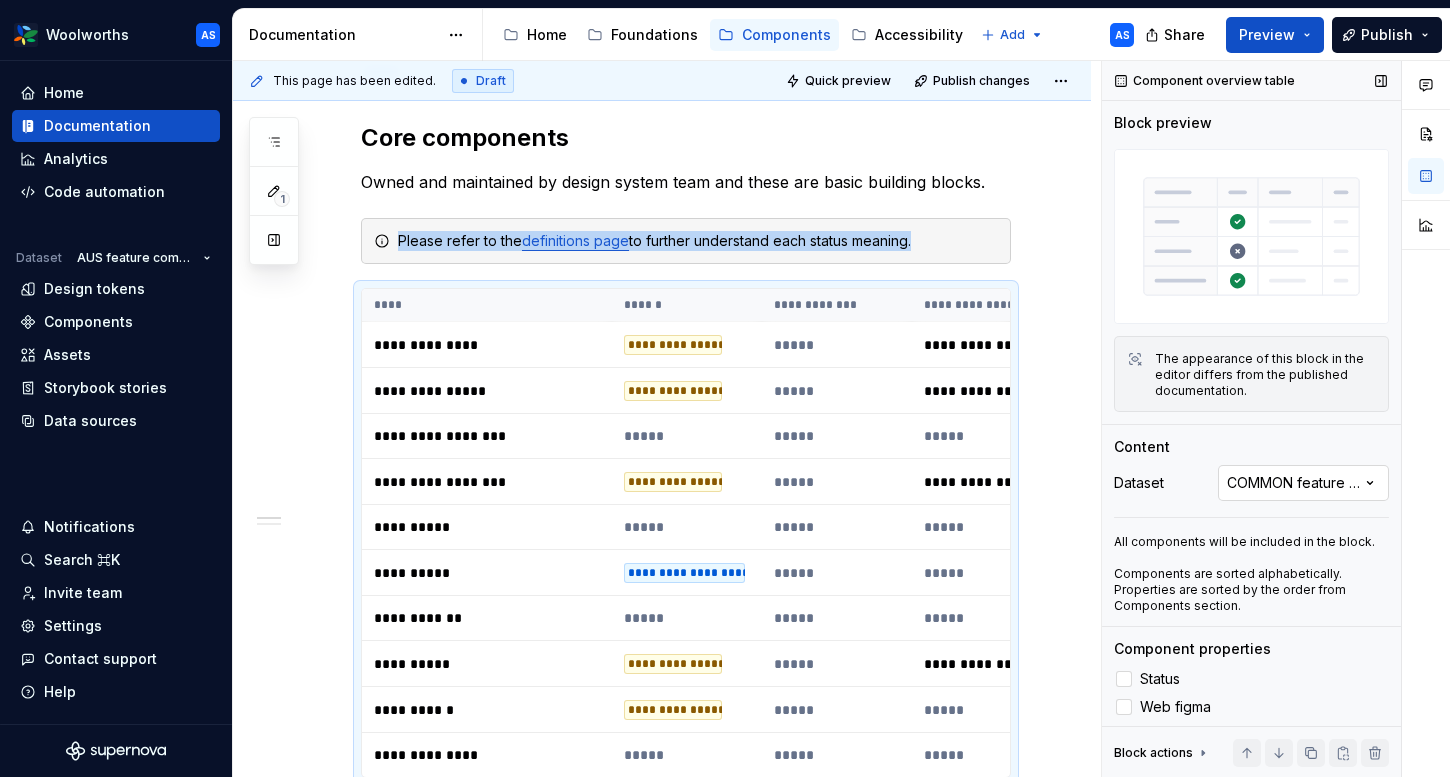 click on "Comments Open comments No comments yet Select ‘Comment’ from the block context menu to add one. Component overview table Block preview The appearance of this block in the editor differs from the published documentation. Content Dataset COMMON feature components All components will be included in the block. Components are sorted alphabetically. Properties are sorted by the order from Components section. Component properties Status Web figma App figma React preview Raise a request AEM preview Usage guidelines Show last updated column Yes Block actions Move up Move down Duplicate Copy (⌘C) Cut (⌘X) Delete" at bounding box center [1276, 419] 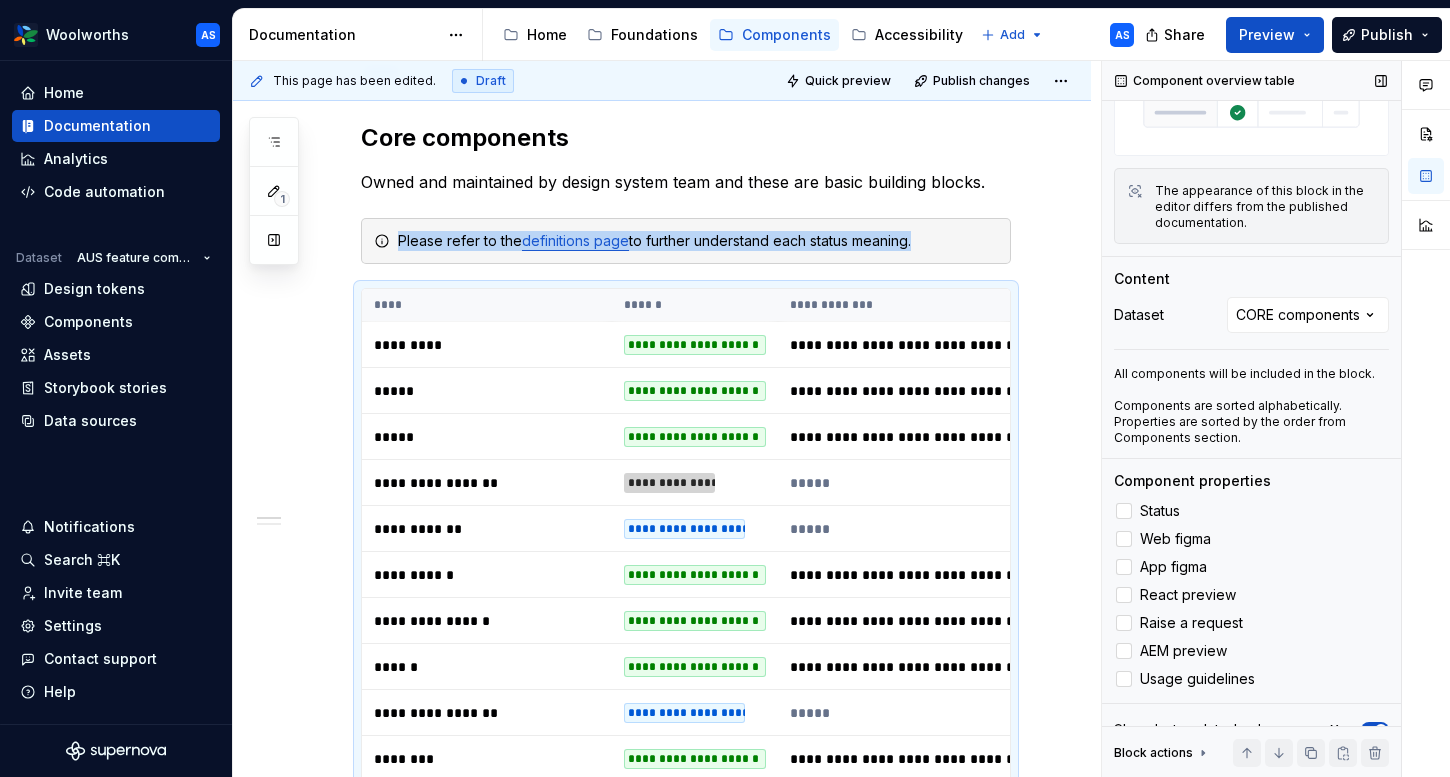scroll, scrollTop: 198, scrollLeft: 0, axis: vertical 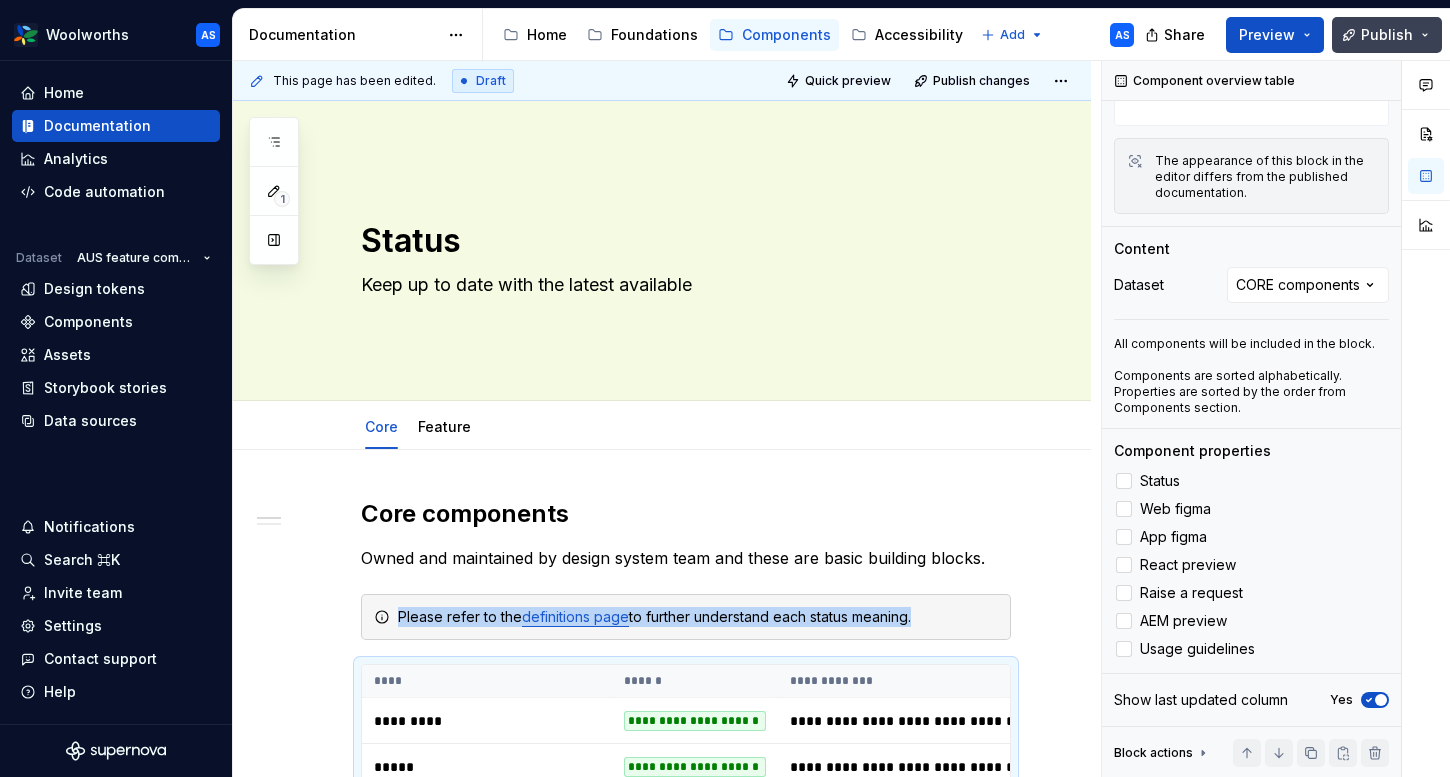 click on "Publish" at bounding box center [1387, 35] 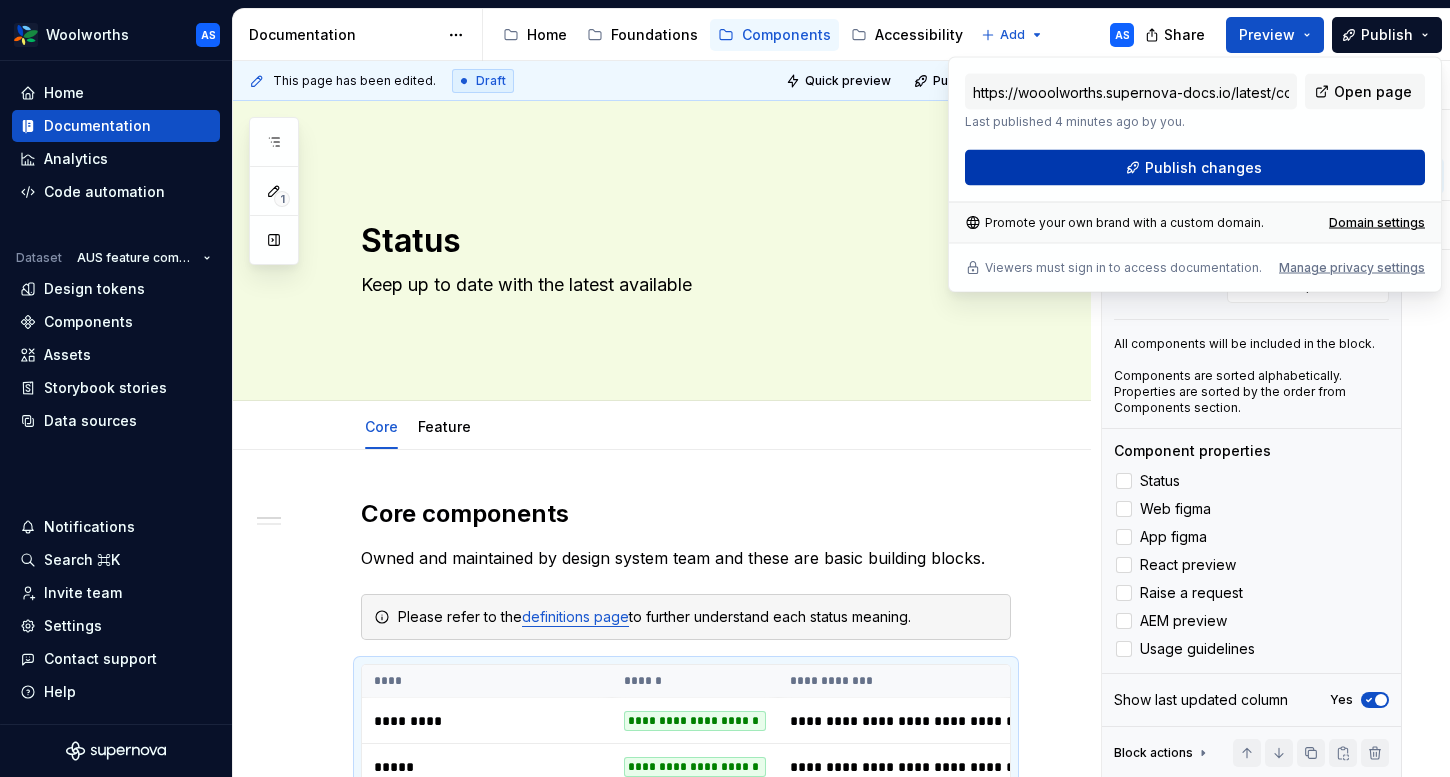 click on "Publish changes" at bounding box center [1203, 168] 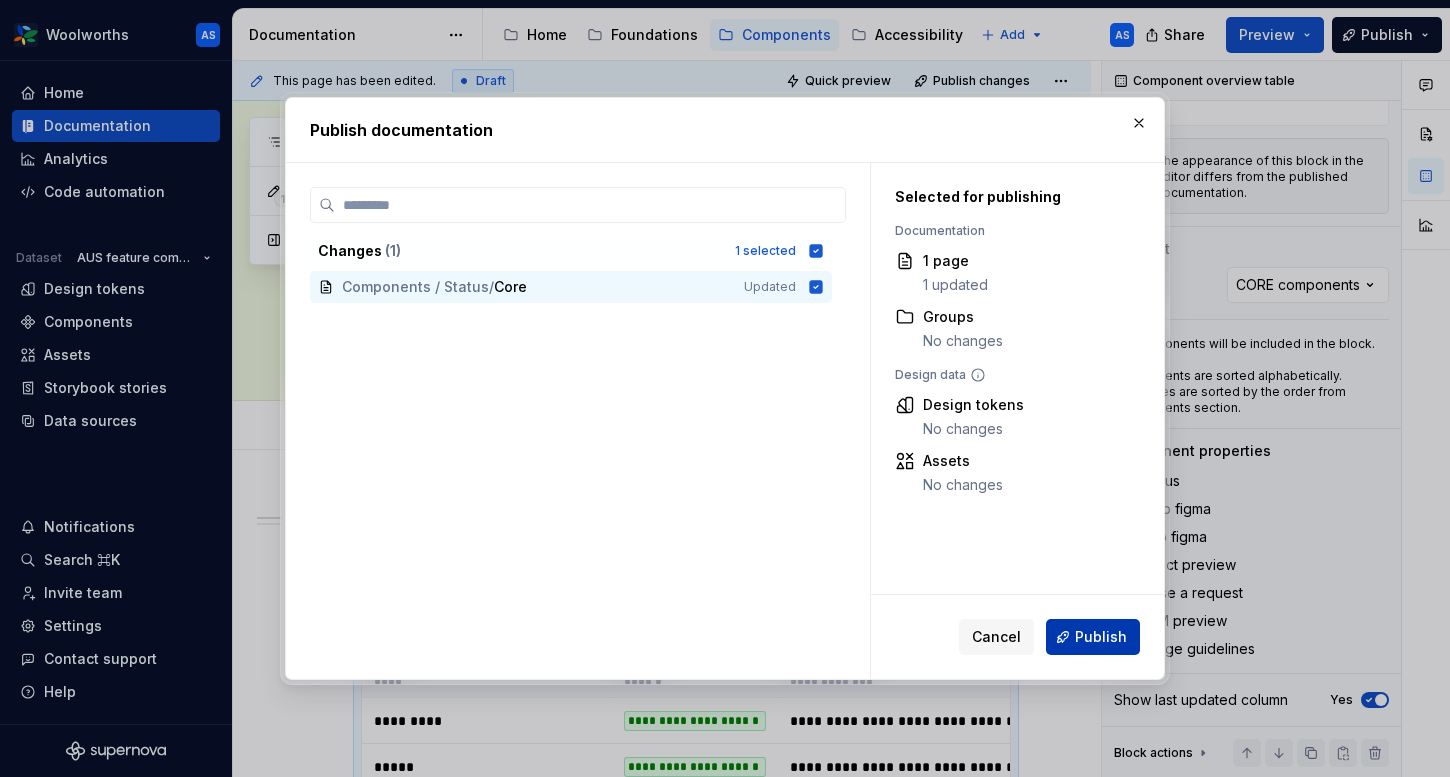 click on "Publish" at bounding box center [1101, 637] 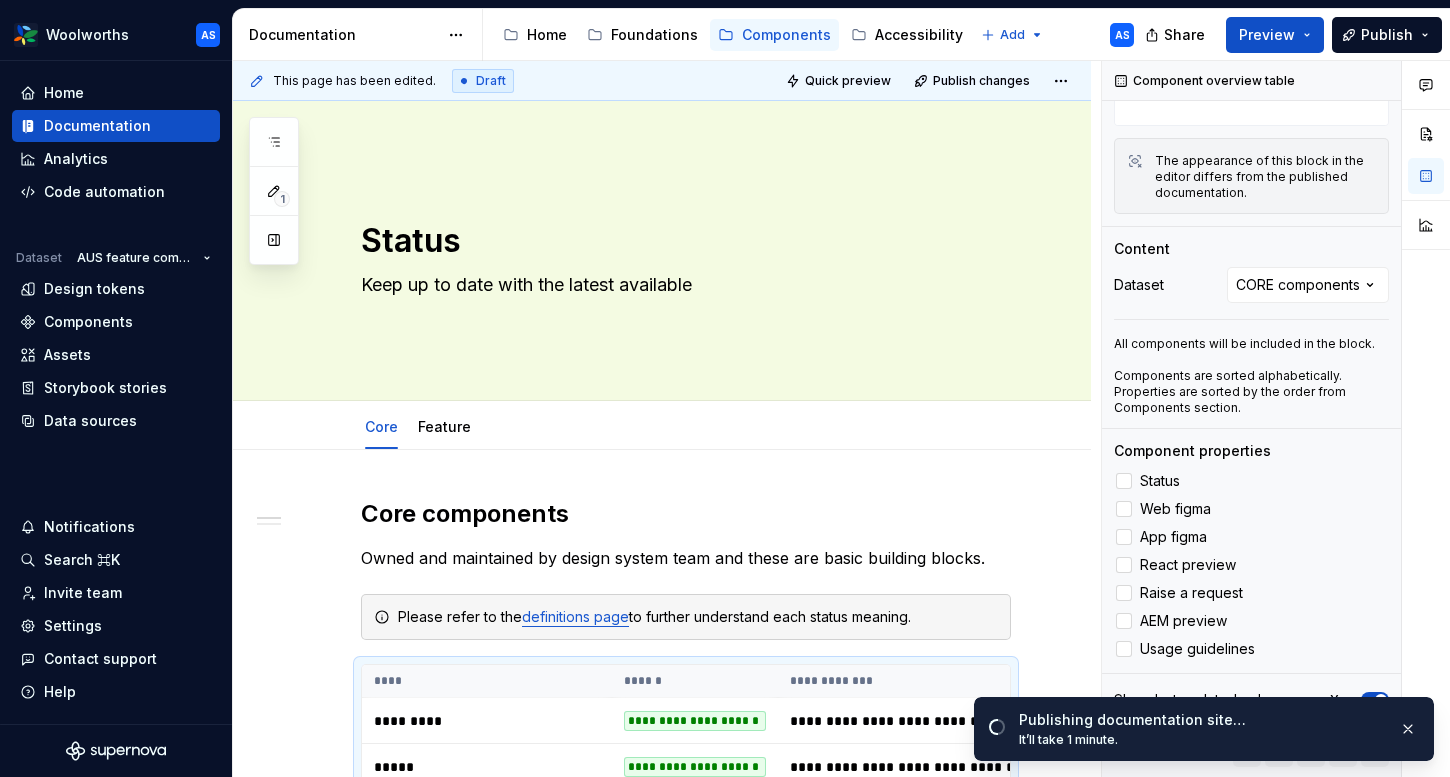 click on "Comments Open comments No comments yet Select ‘Comment’ from the block context menu to add one. Component overview table Block preview The appearance of this block in the editor differs from the published documentation. Content Dataset CORE components All components will be included in the block. Components are sorted alphabetically. Properties are sorted by the order from Components section. Component properties Status Web figma App figma React preview Raise a request AEM preview Usage guidelines Show last updated column Yes Block actions Move up Move down Duplicate Copy (⌘C) Cut (⌘X) Delete" at bounding box center [1252, 419] 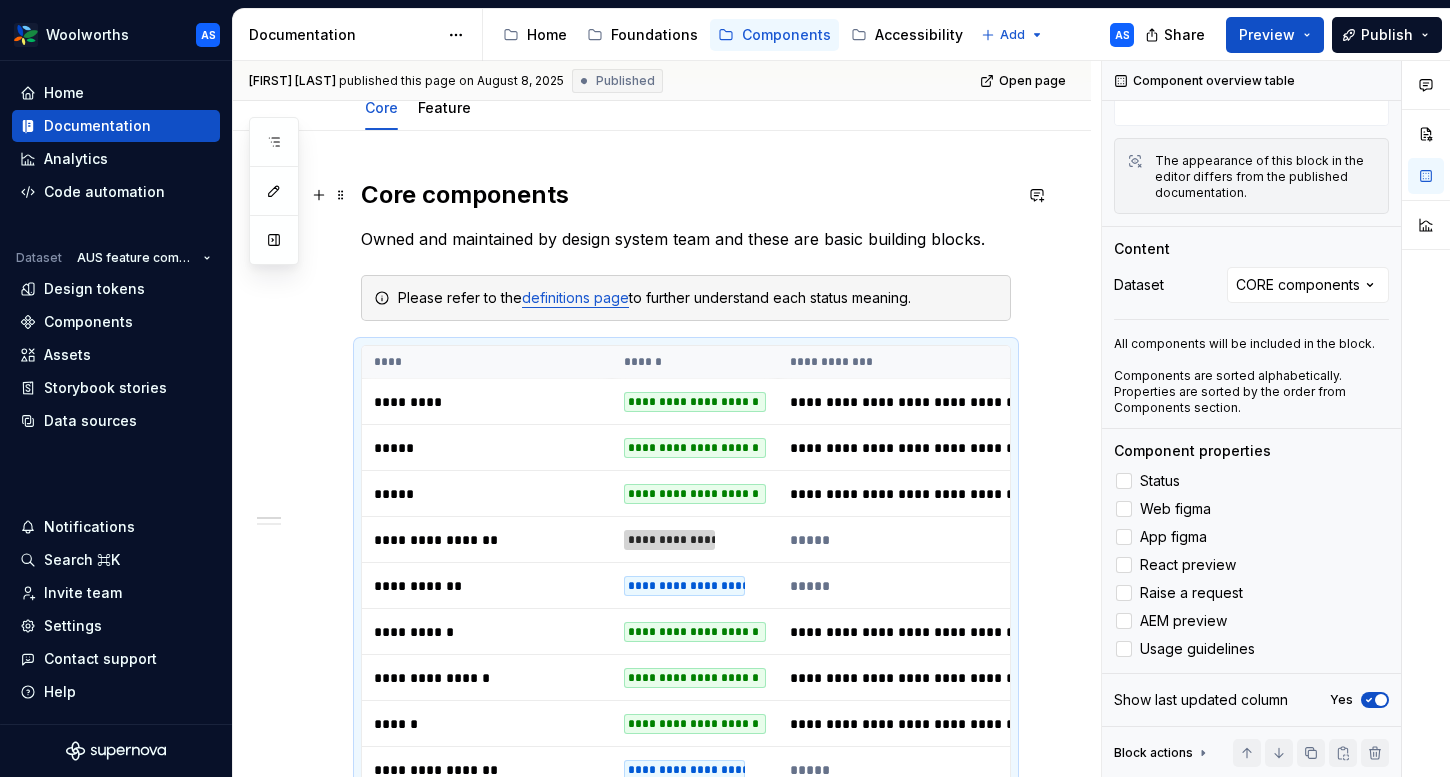scroll, scrollTop: 185, scrollLeft: 0, axis: vertical 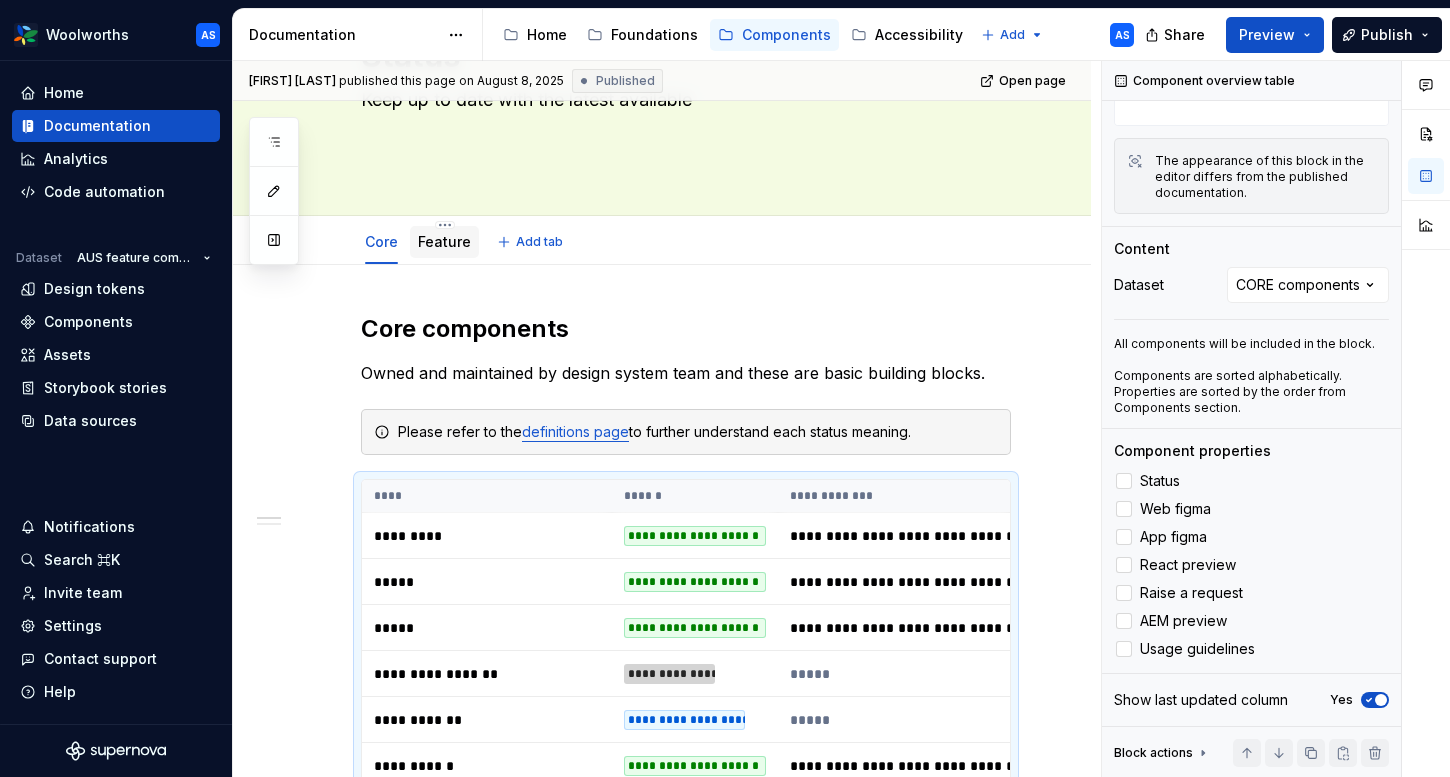 click on "Feature" at bounding box center (444, 241) 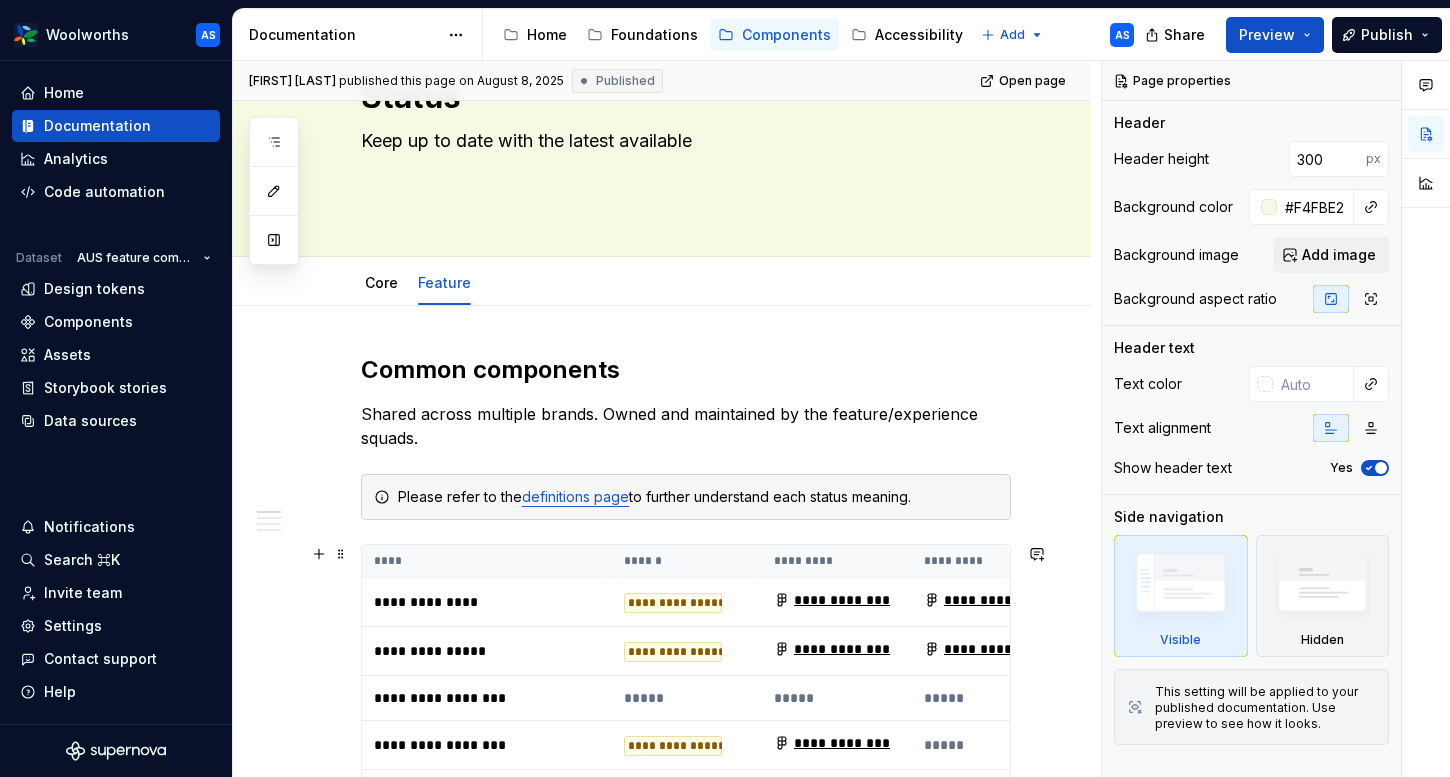 scroll, scrollTop: 157, scrollLeft: 0, axis: vertical 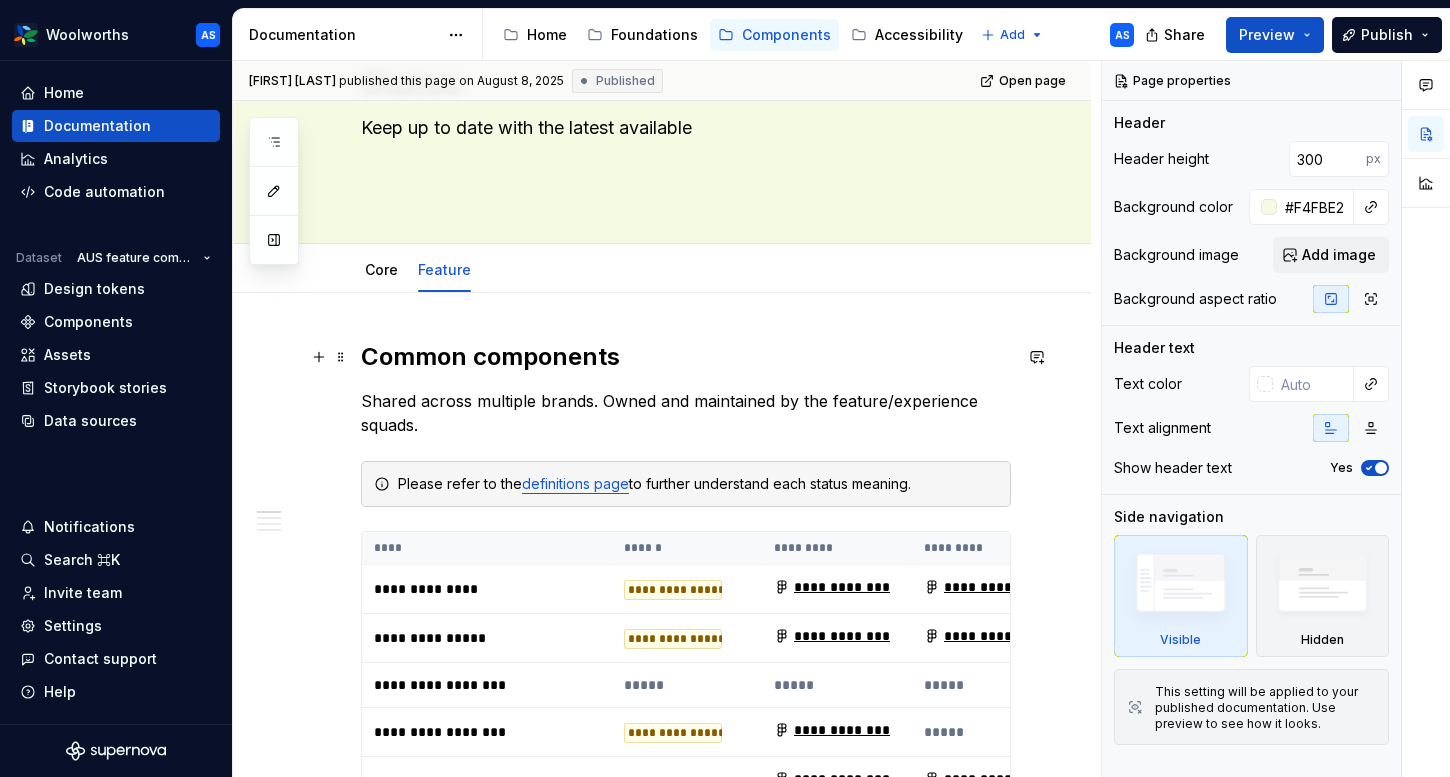 click on "Common components" at bounding box center [490, 356] 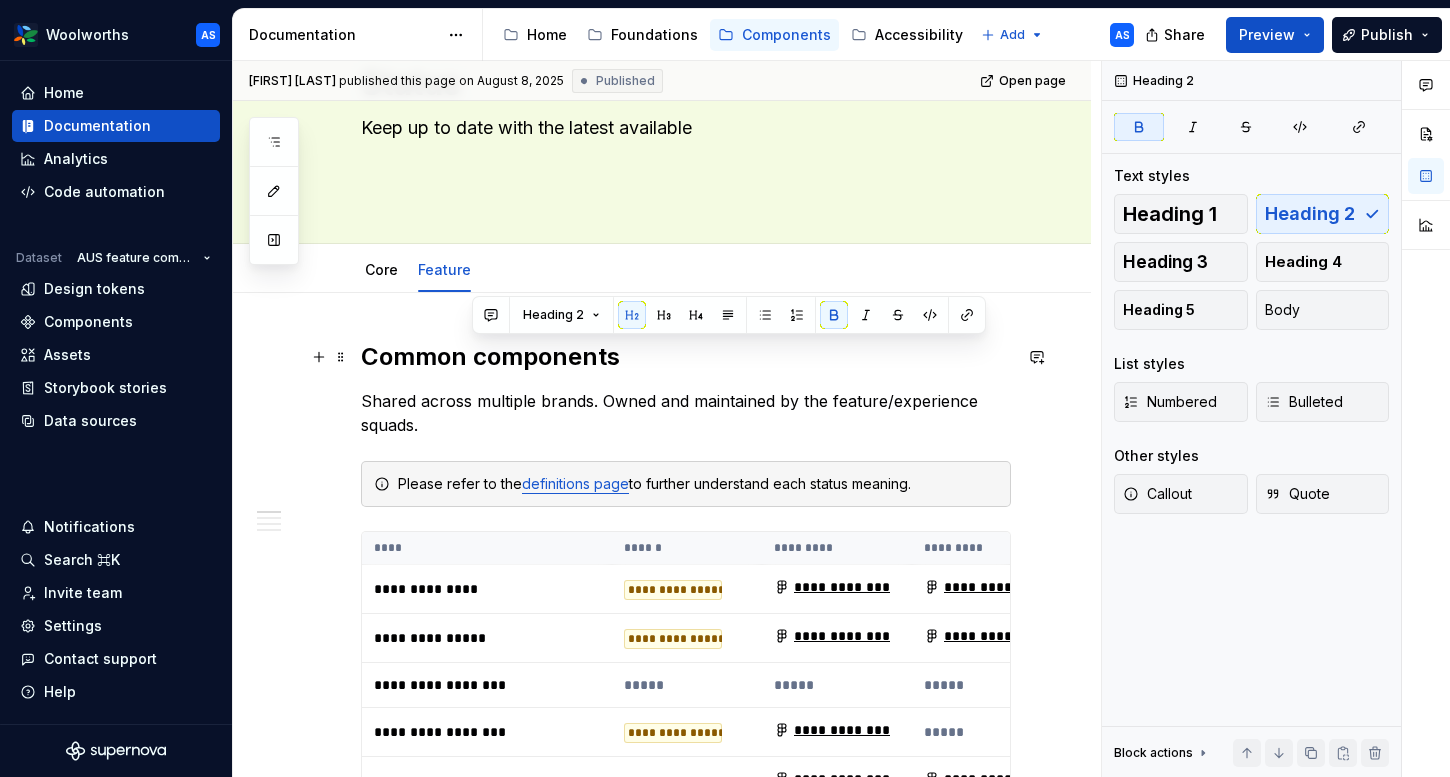 click on "Common components" at bounding box center [490, 356] 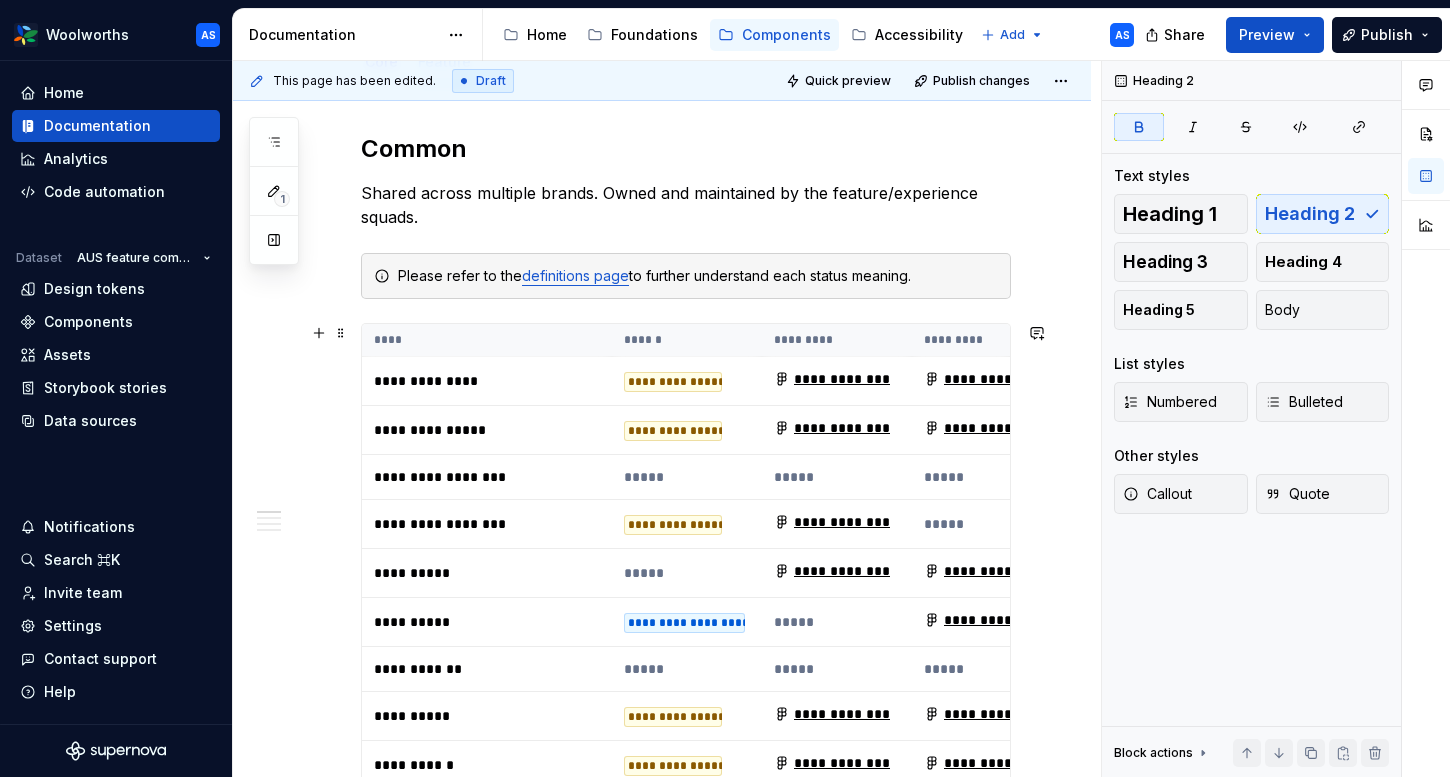 scroll, scrollTop: 774, scrollLeft: 0, axis: vertical 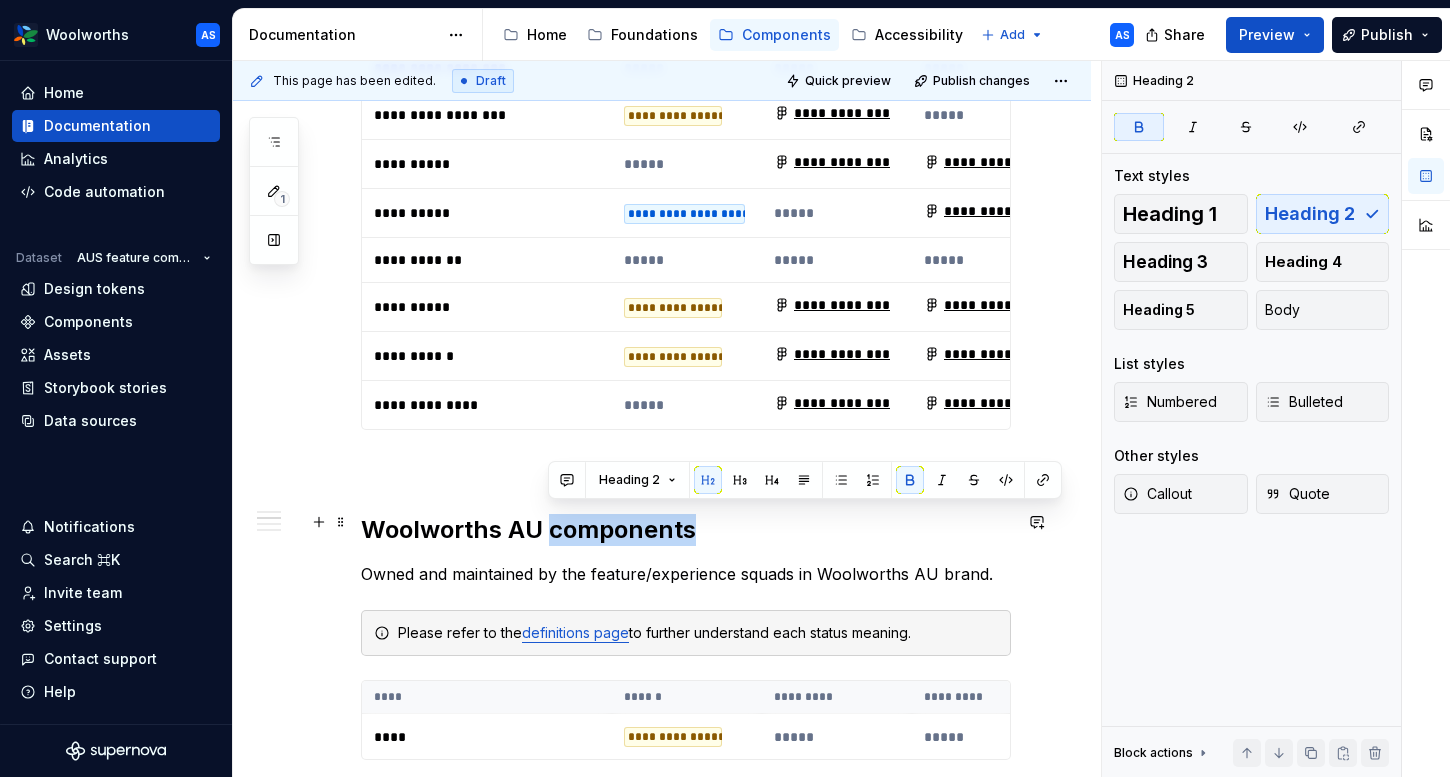 drag, startPoint x: 549, startPoint y: 518, endPoint x: 704, endPoint y: 517, distance: 155.00322 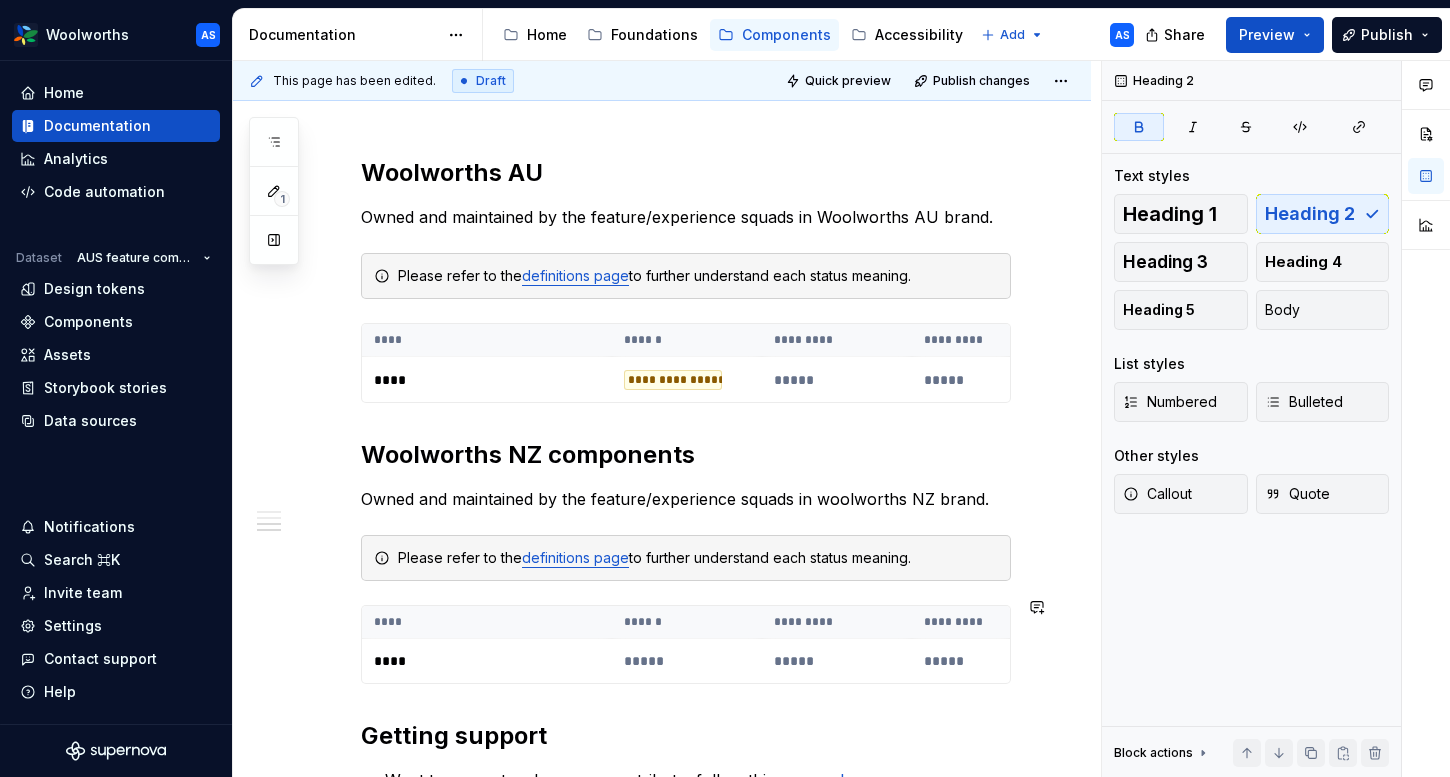 scroll, scrollTop: 1300, scrollLeft: 0, axis: vertical 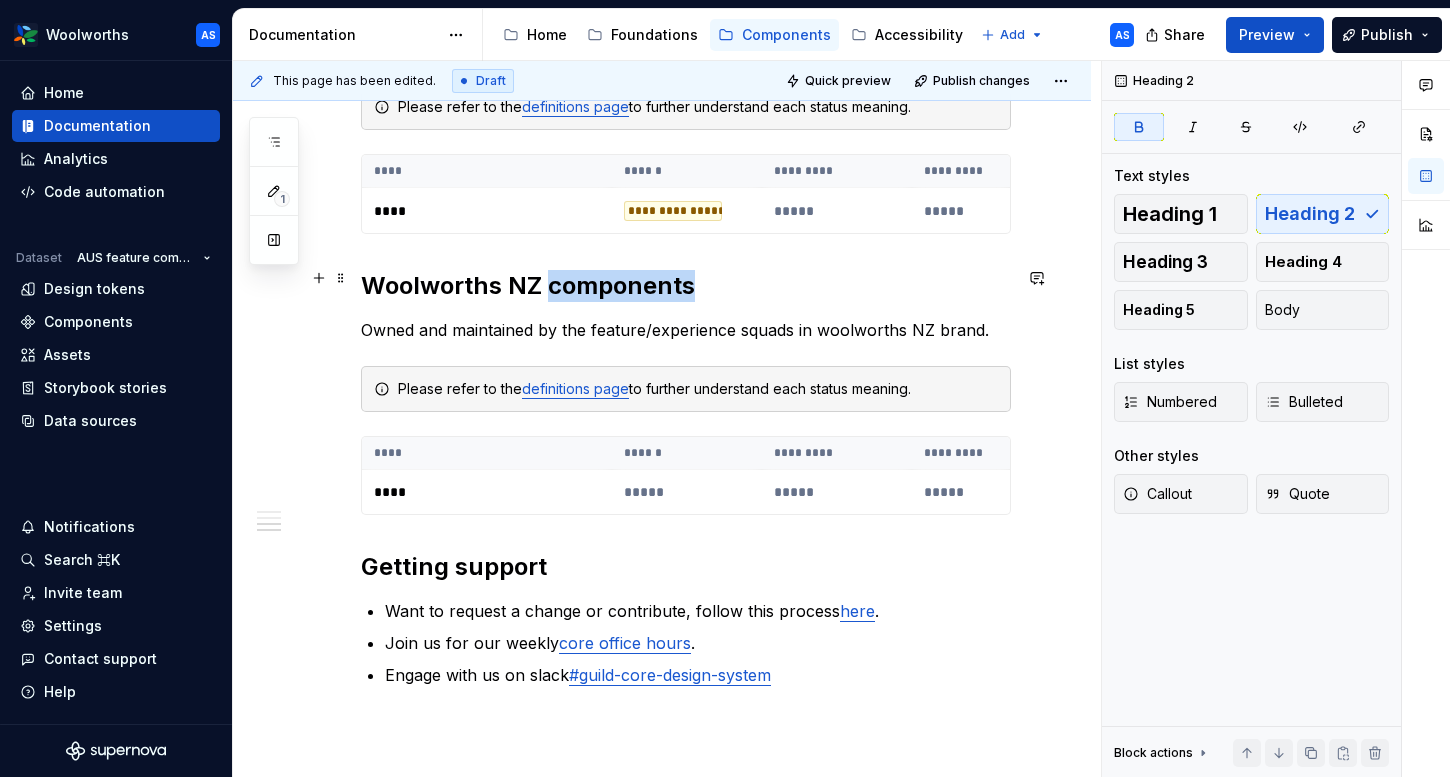 drag, startPoint x: 552, startPoint y: 277, endPoint x: 714, endPoint y: 277, distance: 162 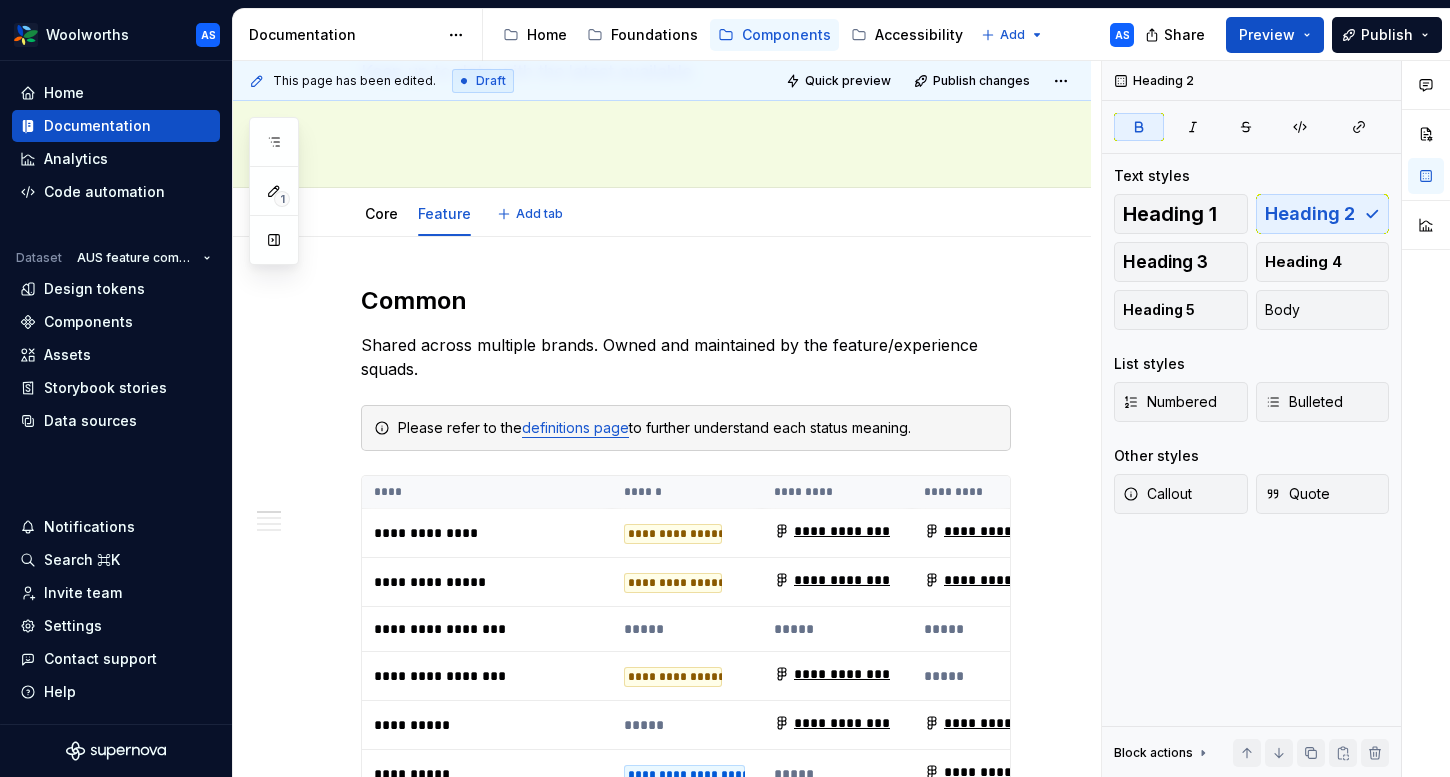 scroll, scrollTop: 0, scrollLeft: 0, axis: both 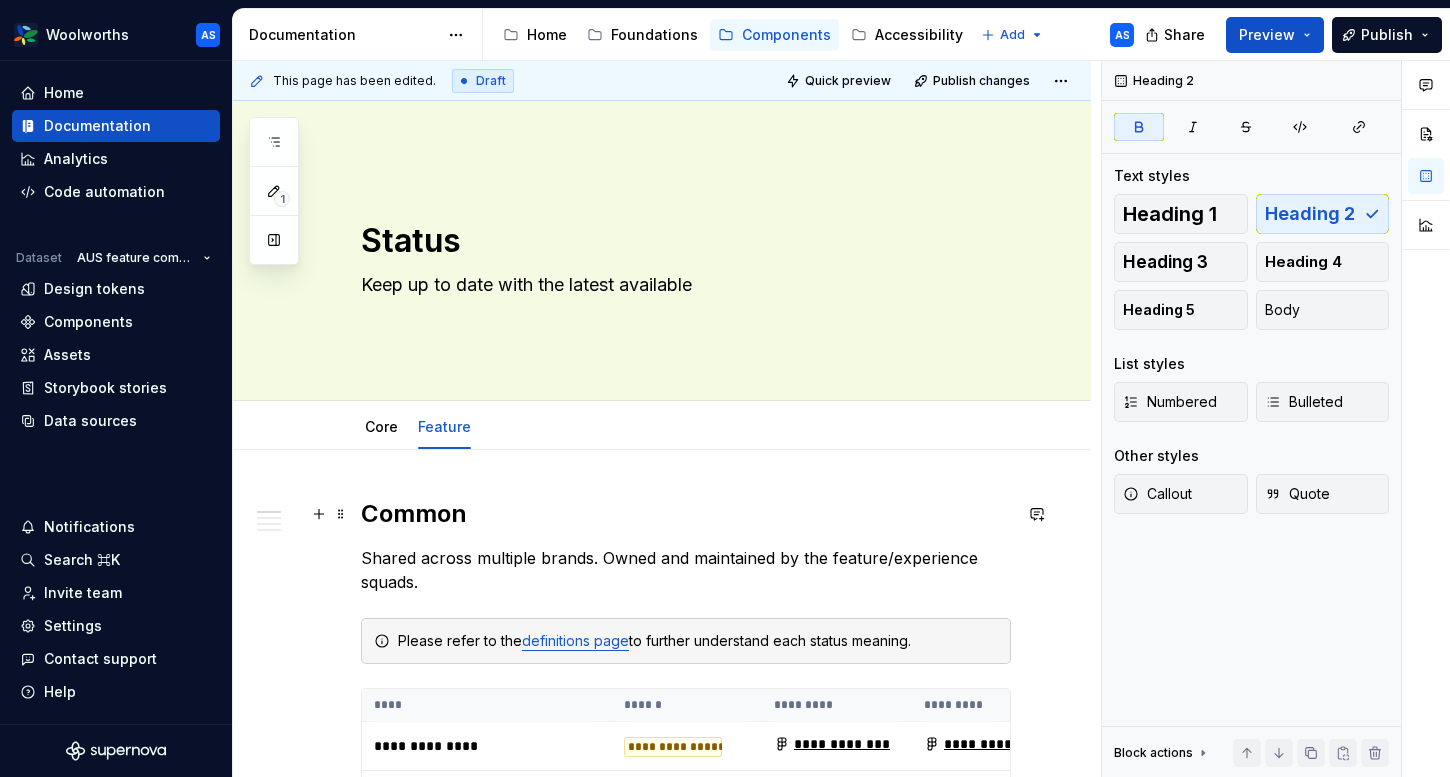 click on "Common" at bounding box center [414, 513] 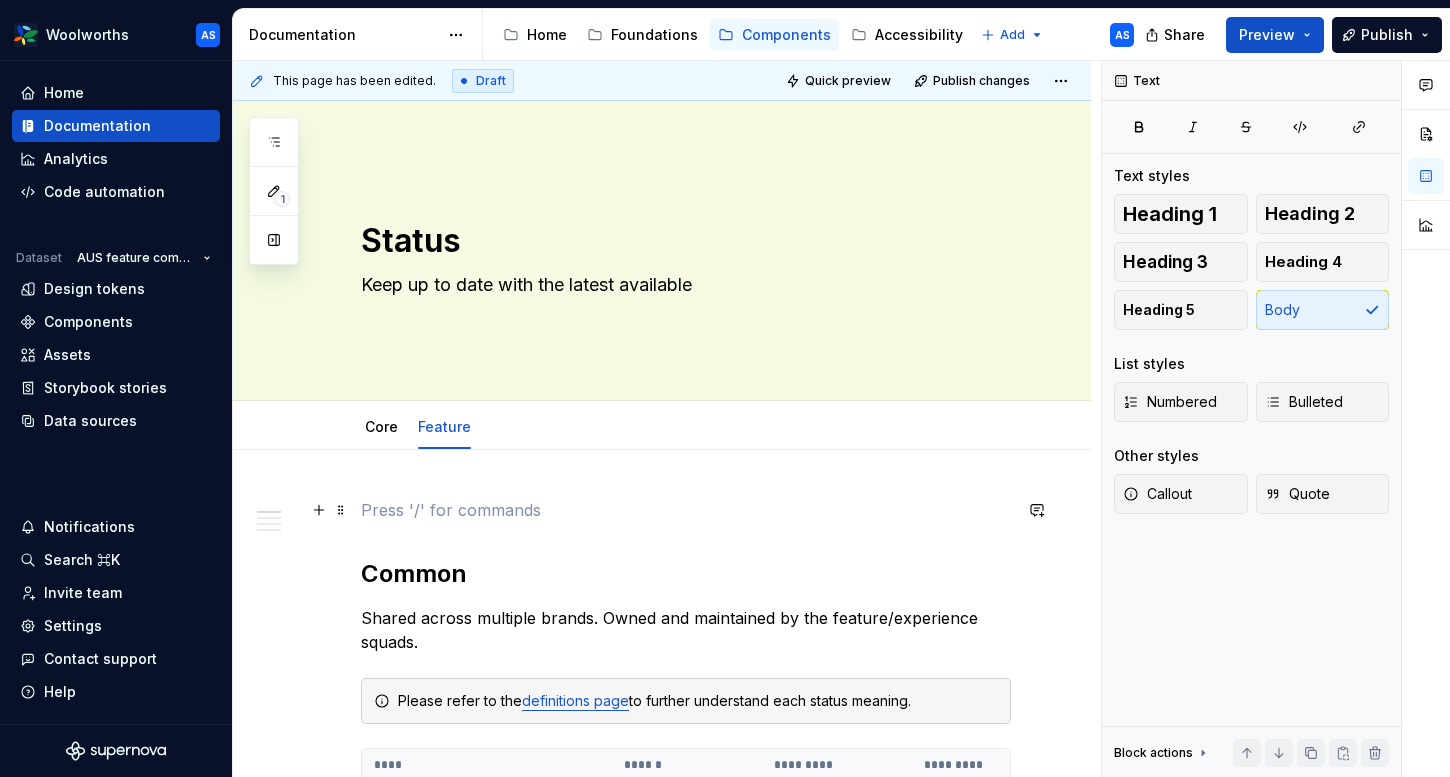 click at bounding box center (686, 510) 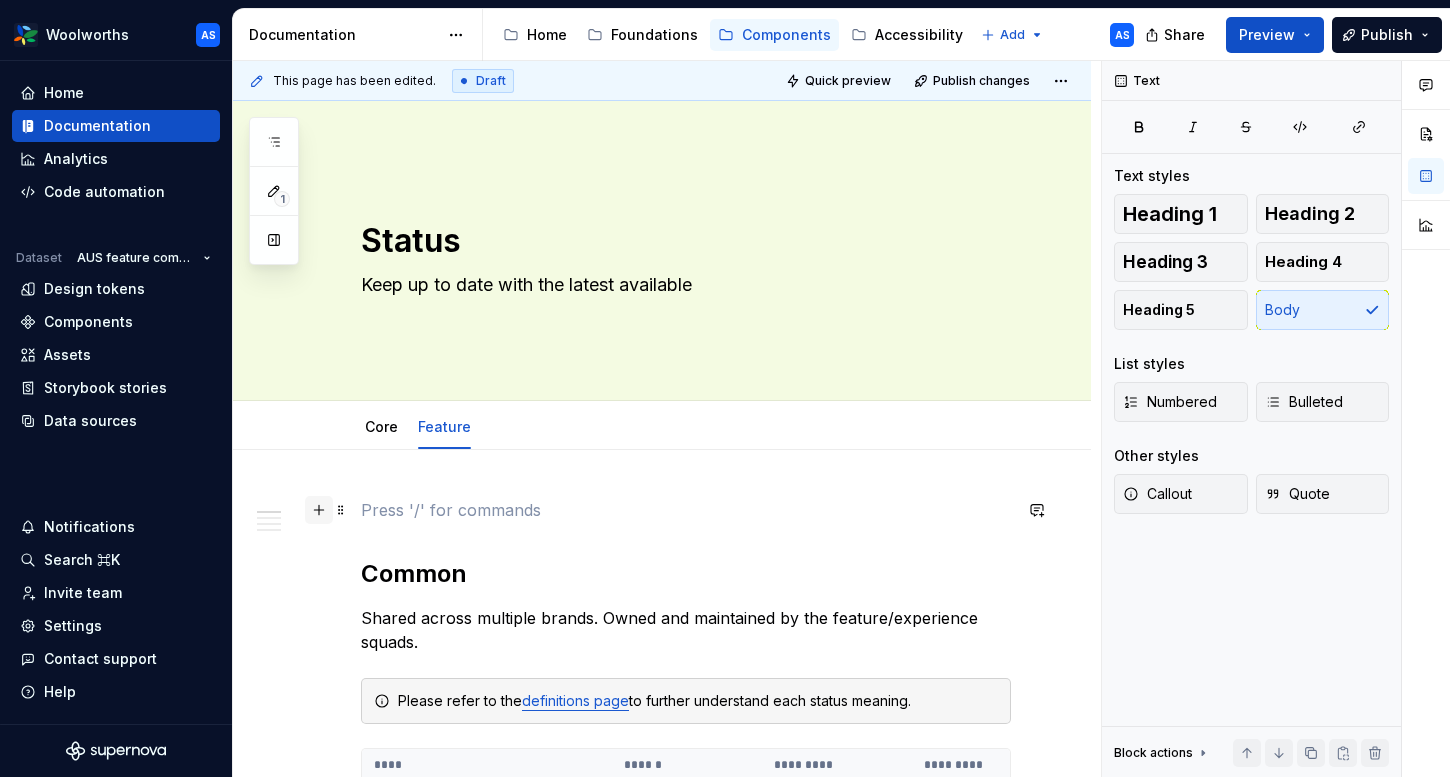 click at bounding box center [319, 510] 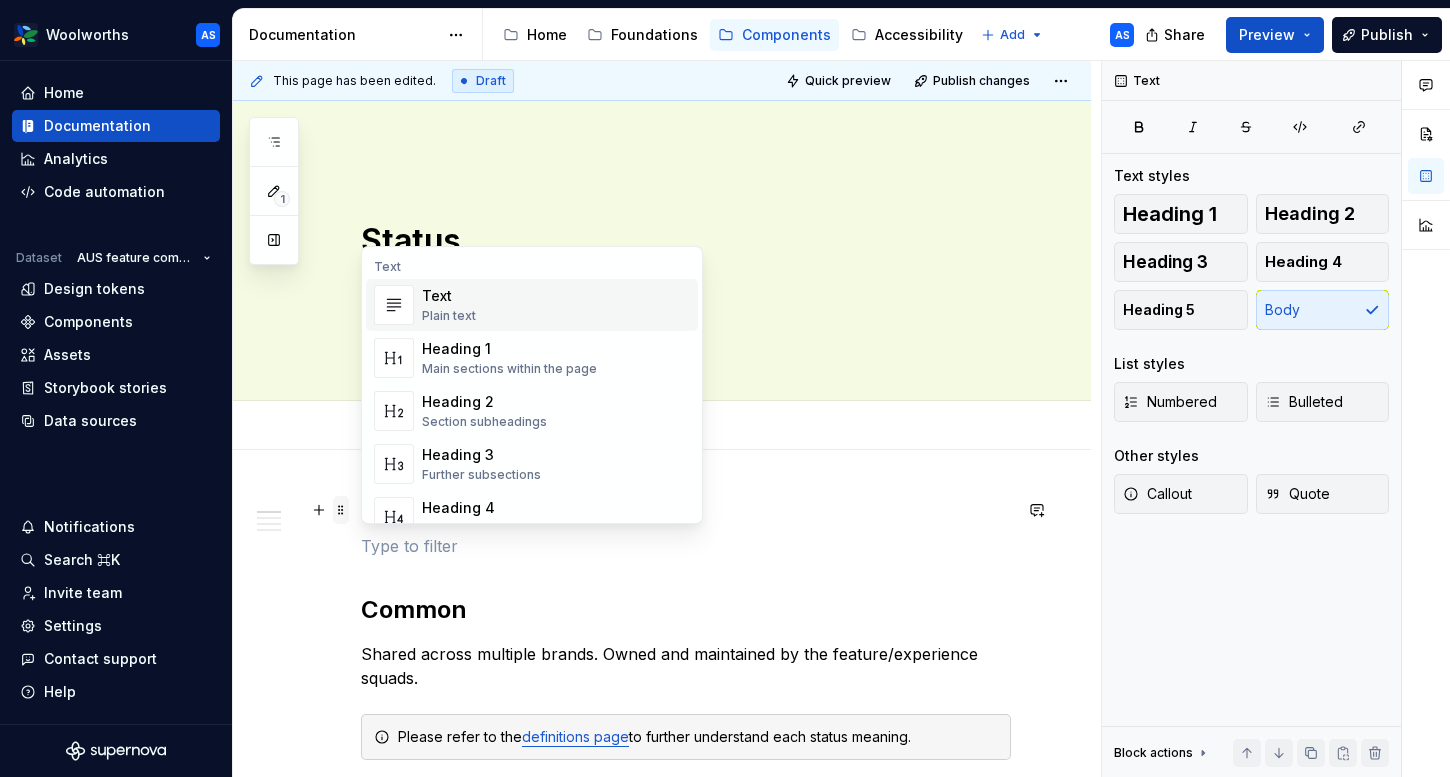 click at bounding box center [341, 510] 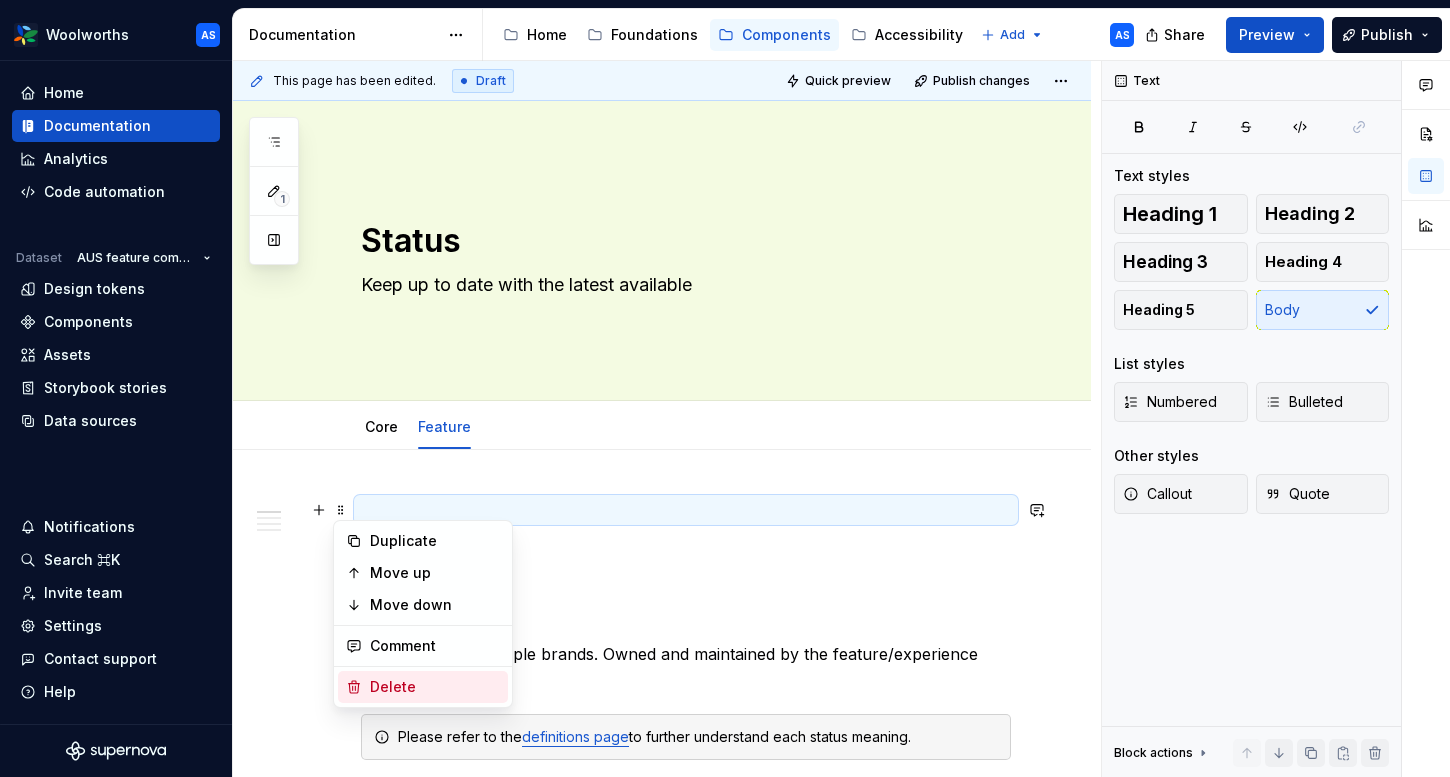click on "Delete" at bounding box center (435, 687) 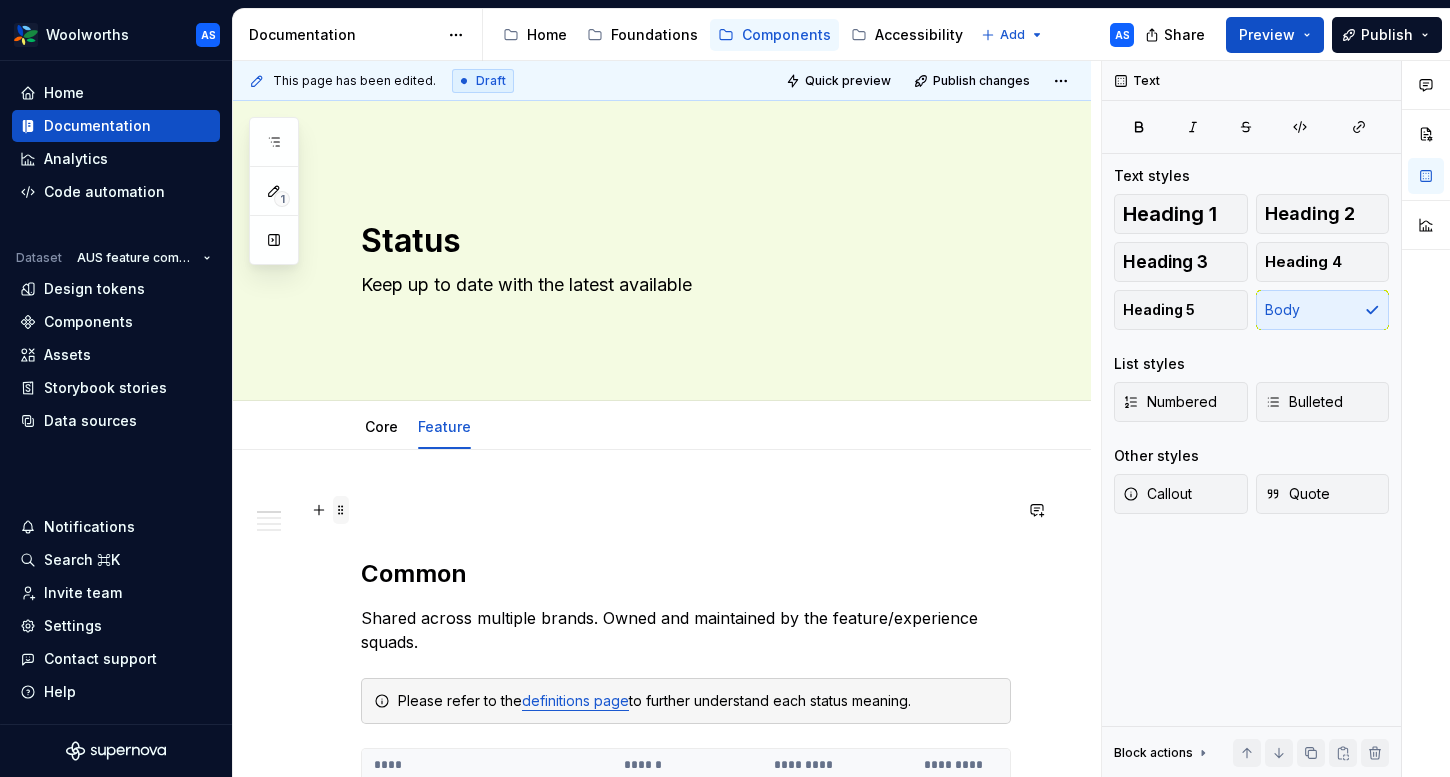 click at bounding box center (341, 510) 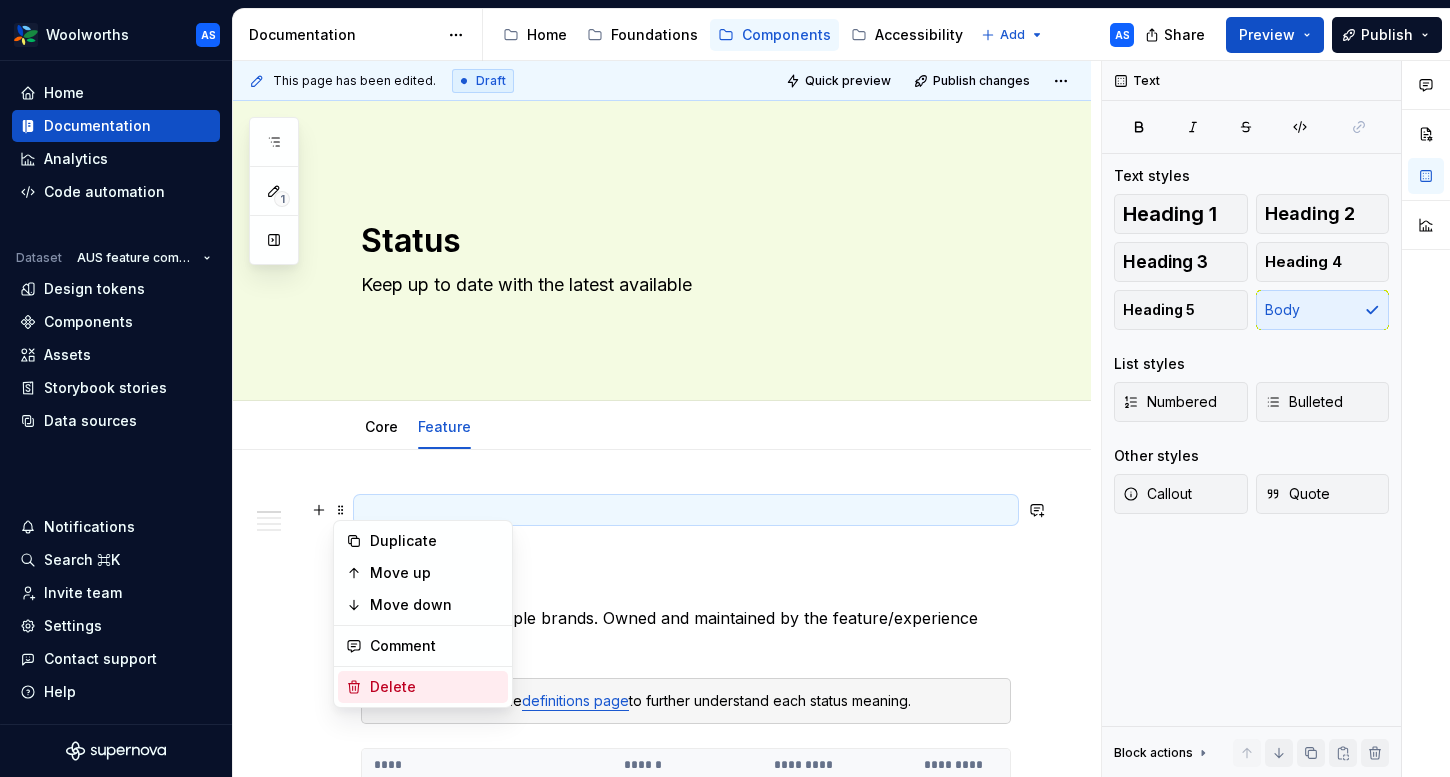 click on "Delete" at bounding box center (435, 687) 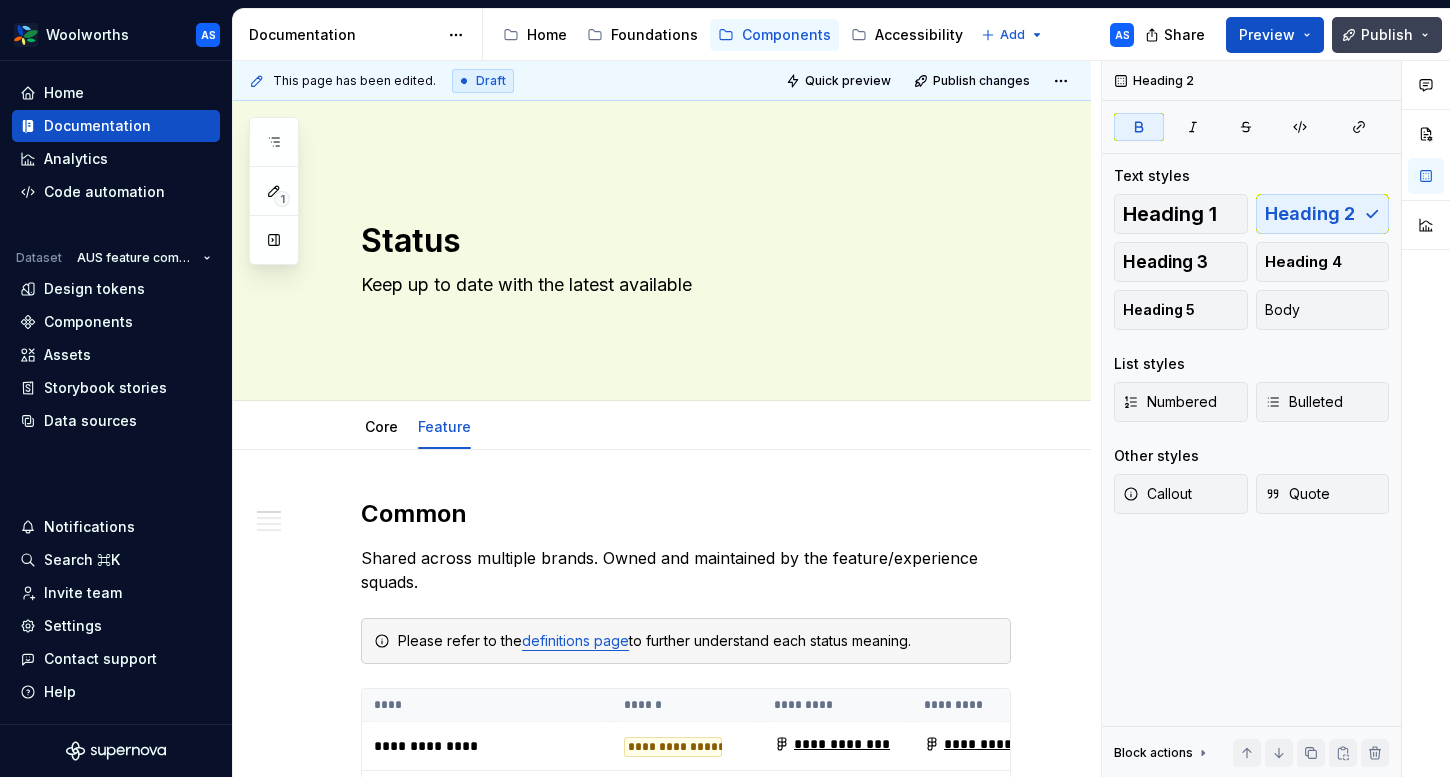 click on "Publish" at bounding box center [1387, 35] 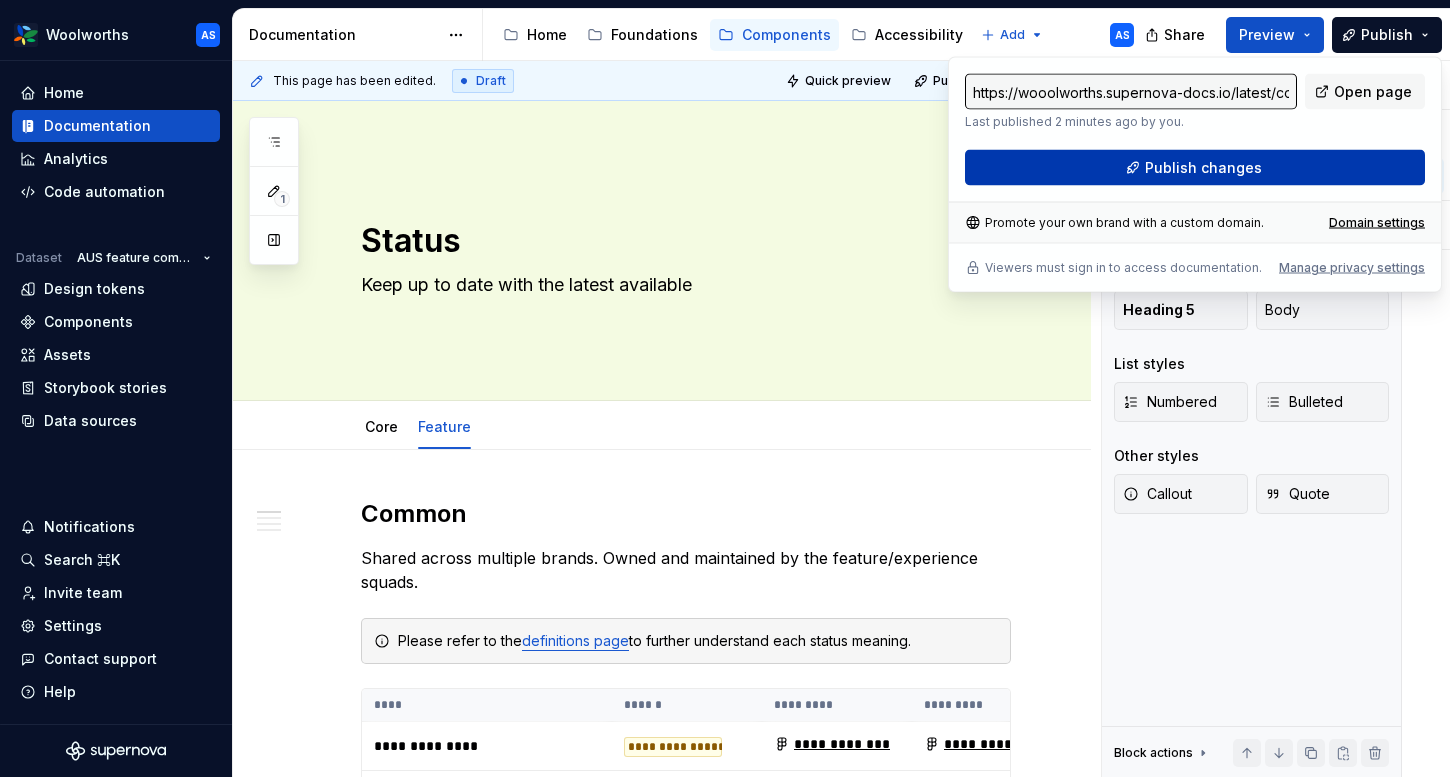 click on "Publish changes" at bounding box center [1203, 168] 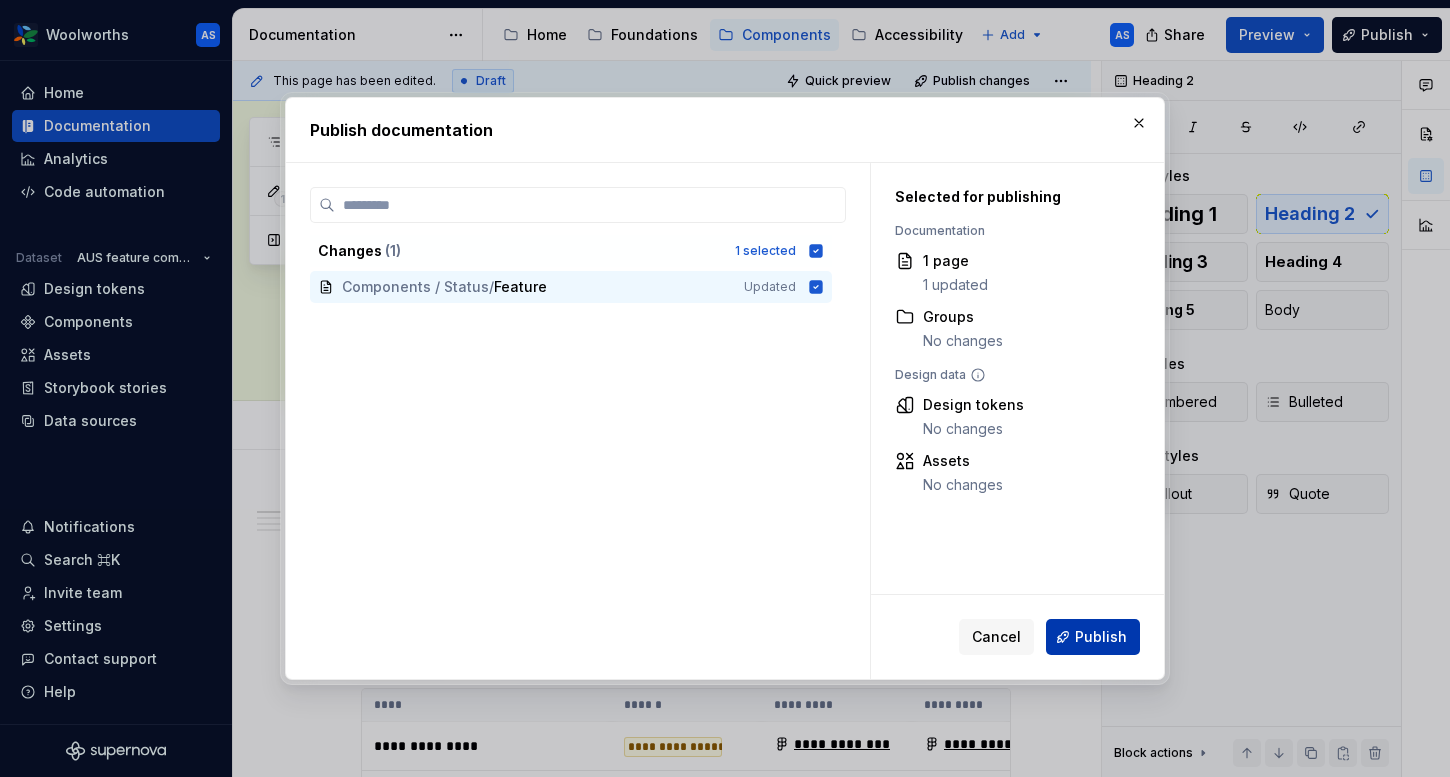 click on "Publish" at bounding box center (1101, 637) 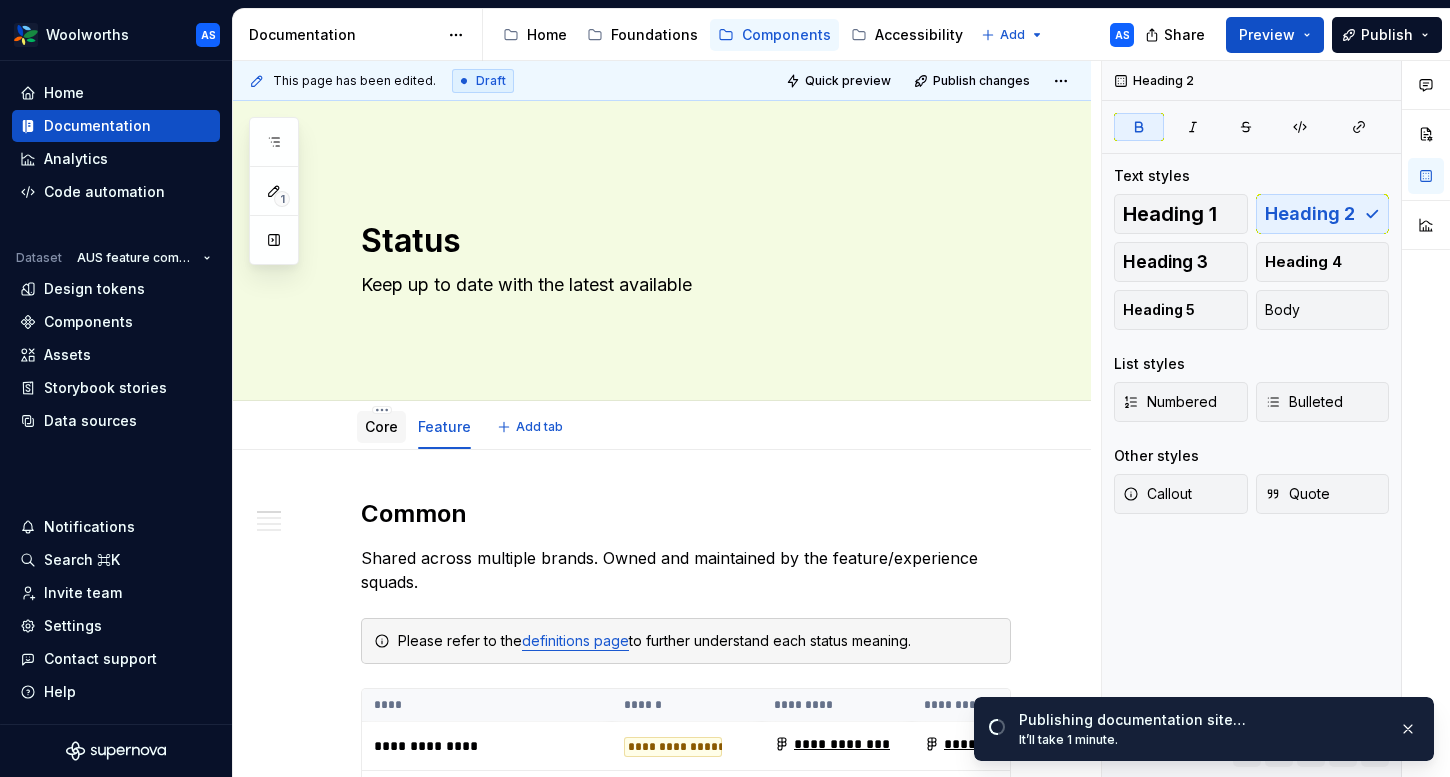 click on "Core" at bounding box center (381, 426) 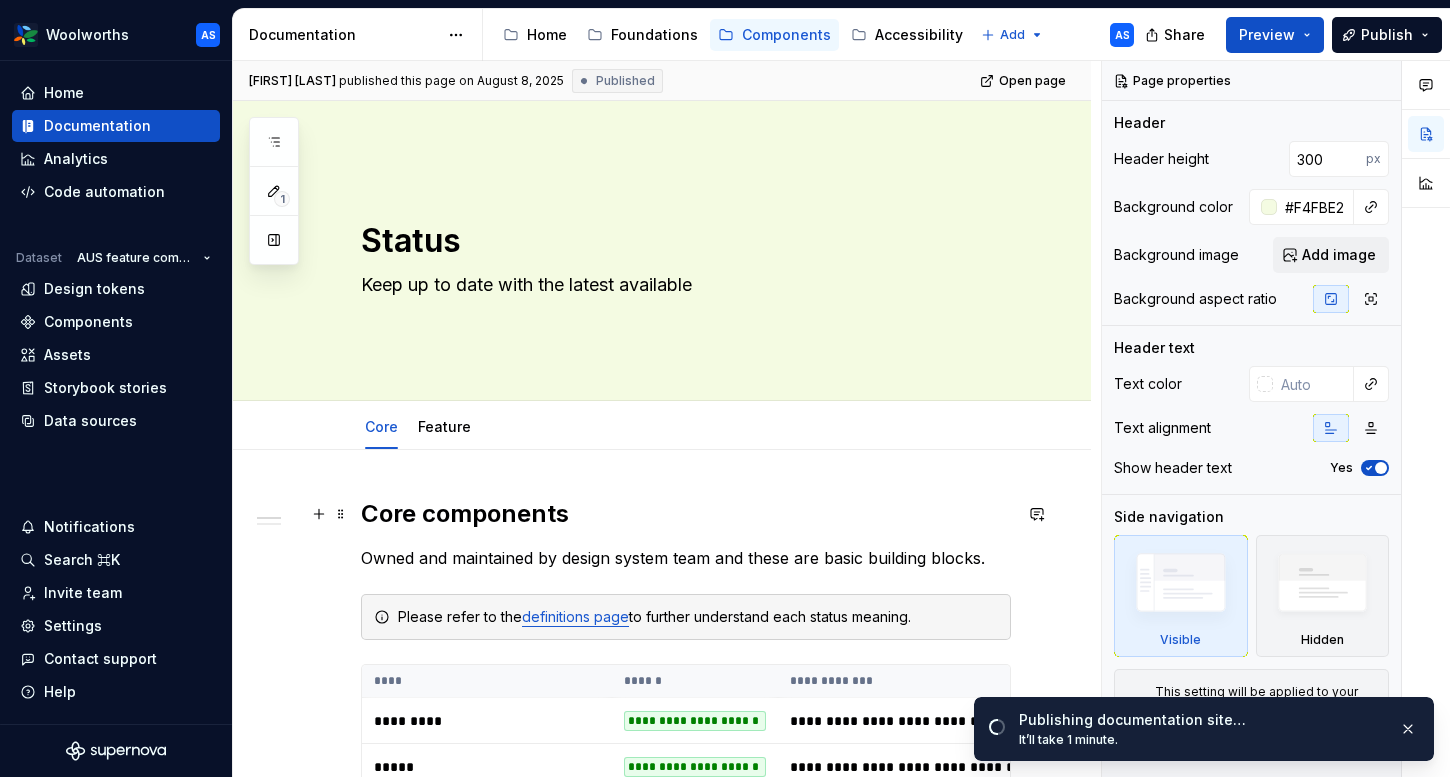 click on "Core components" at bounding box center [686, 514] 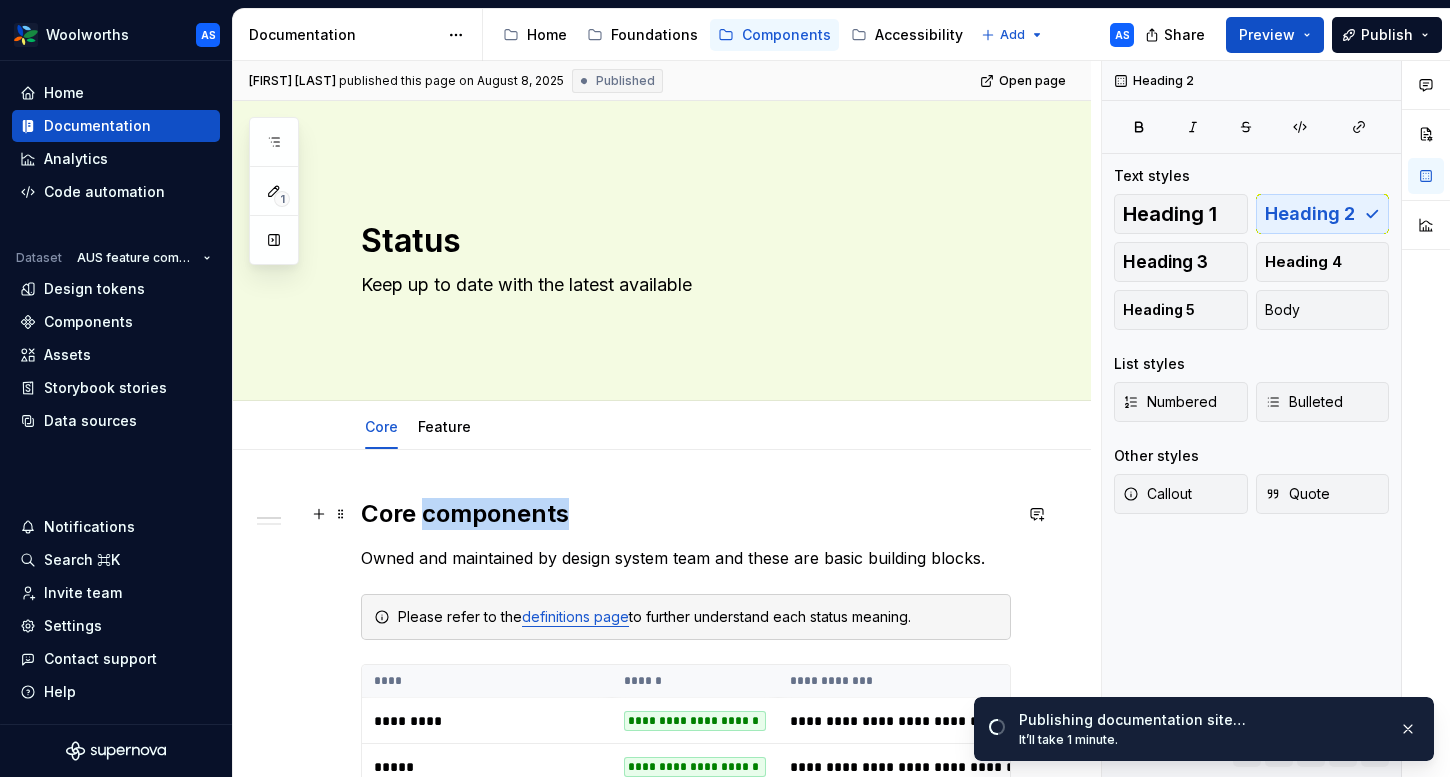 click on "Core components" at bounding box center (686, 514) 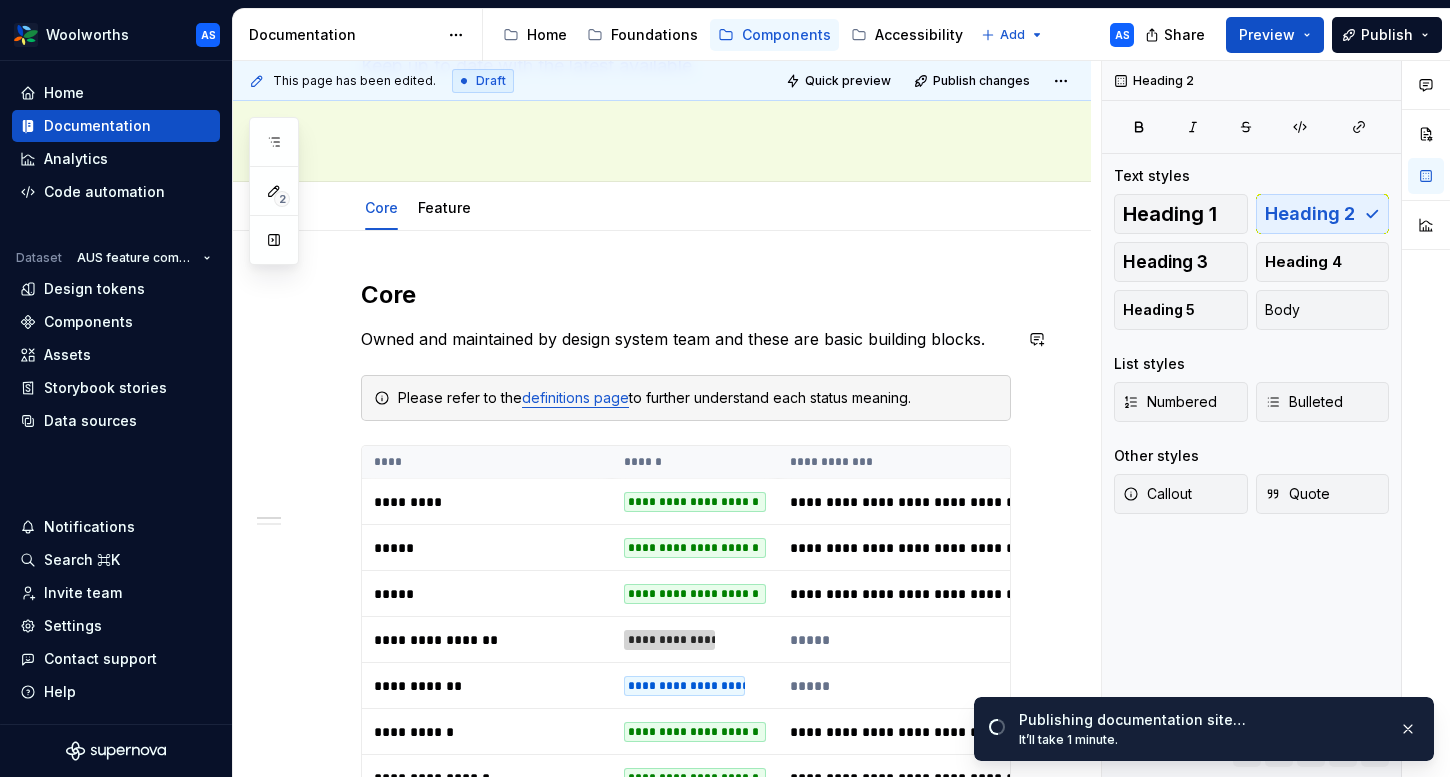 scroll, scrollTop: 222, scrollLeft: 0, axis: vertical 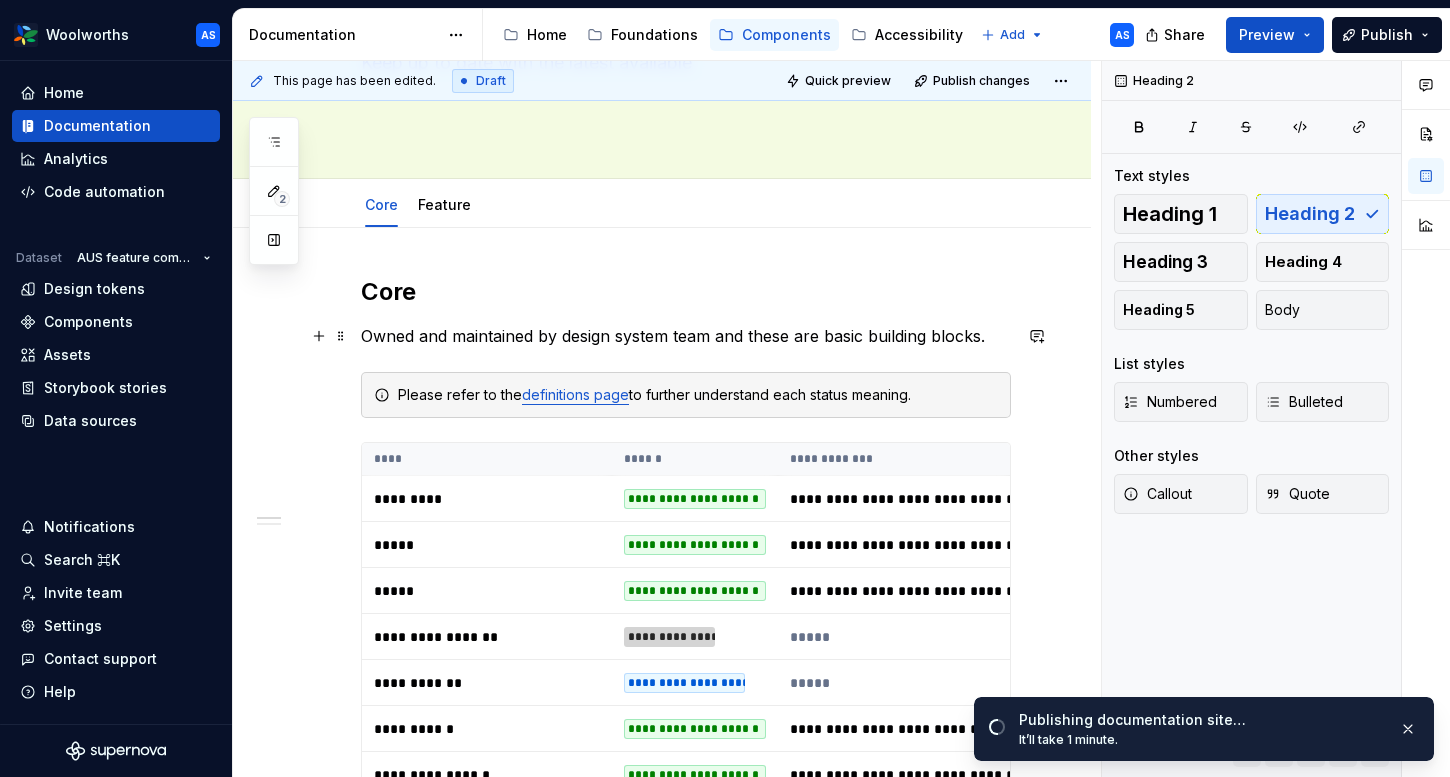 click on "Owned and maintained by design system team and these are basic building blocks." at bounding box center [686, 336] 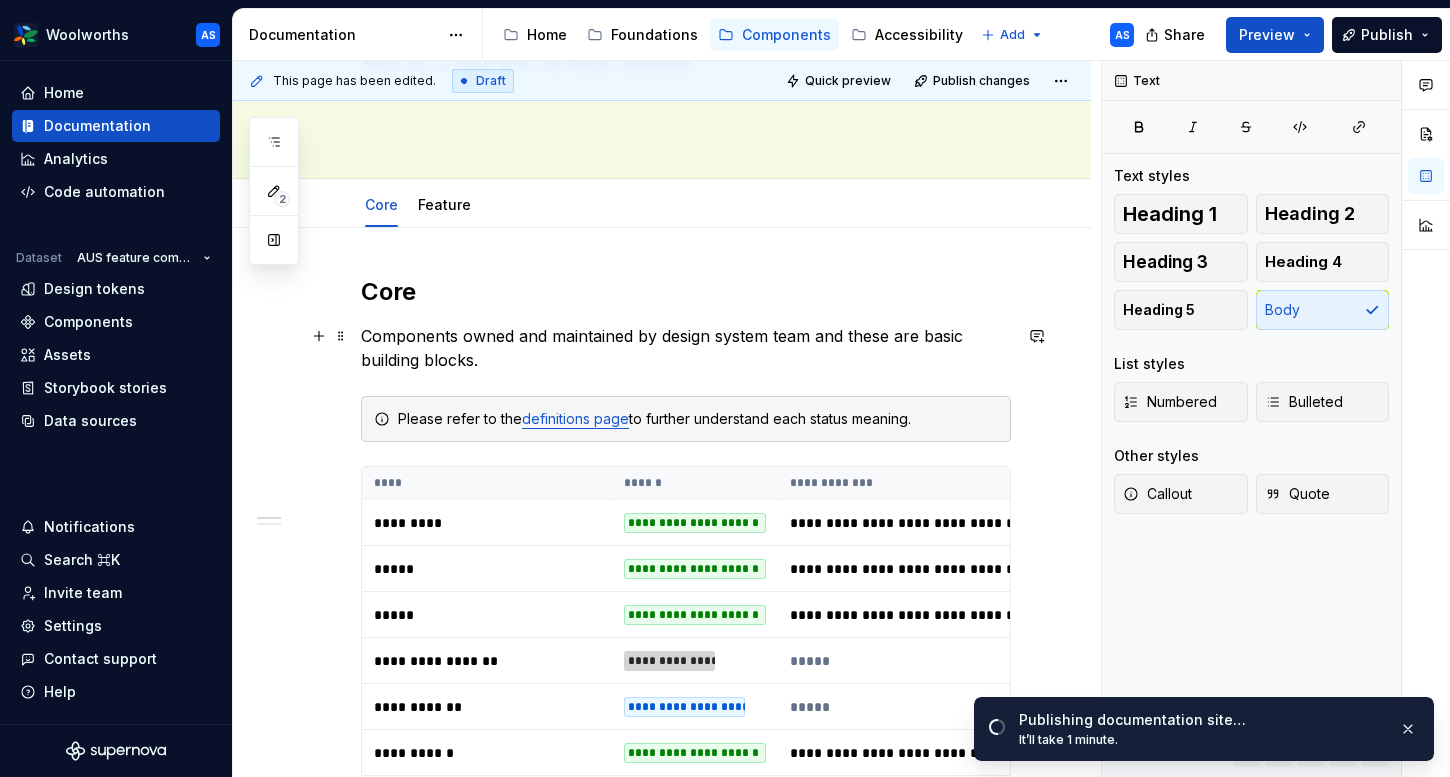 click on "Components owned and maintained by design system team and these are basic building blocks." at bounding box center [686, 348] 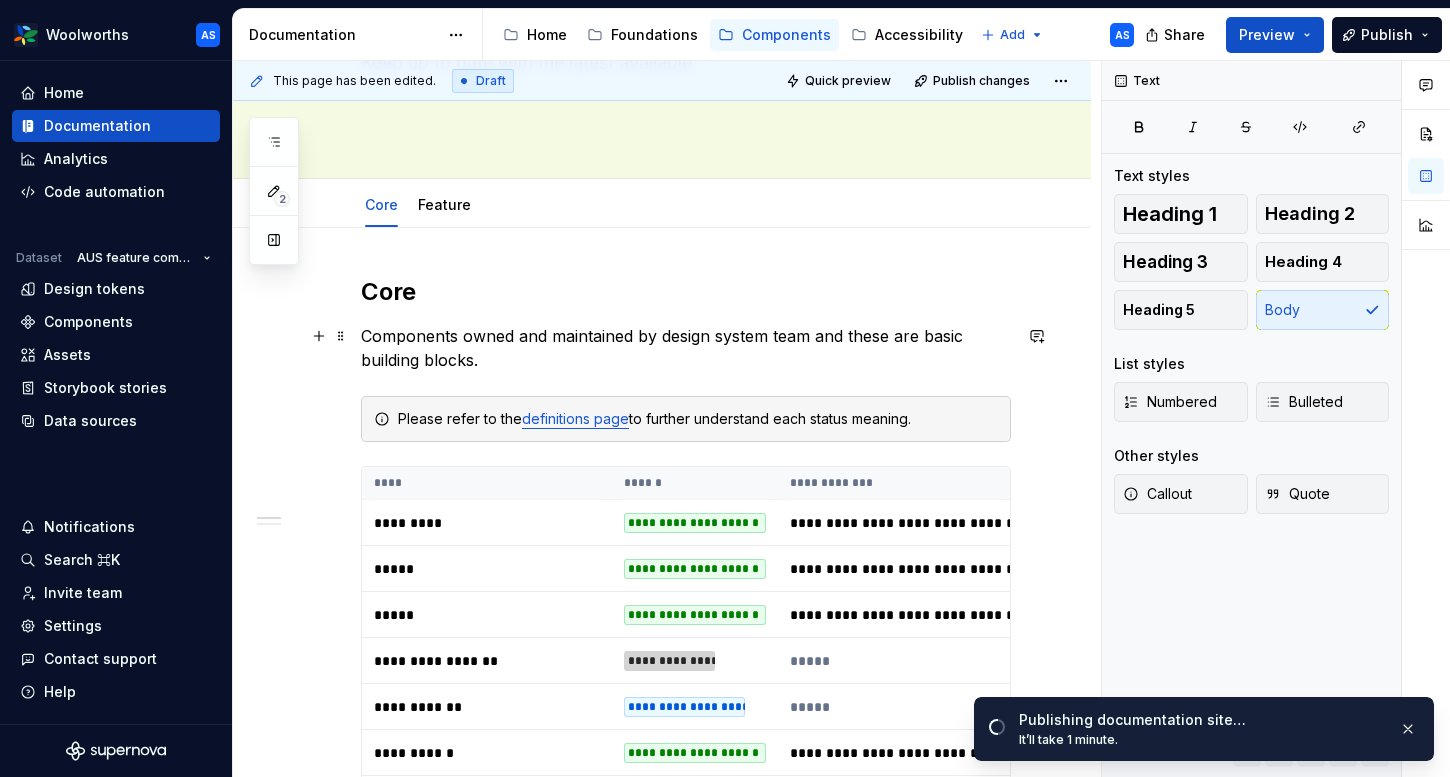 click on "Components owned and maintained by design system team and these are basic building blocks." at bounding box center [686, 348] 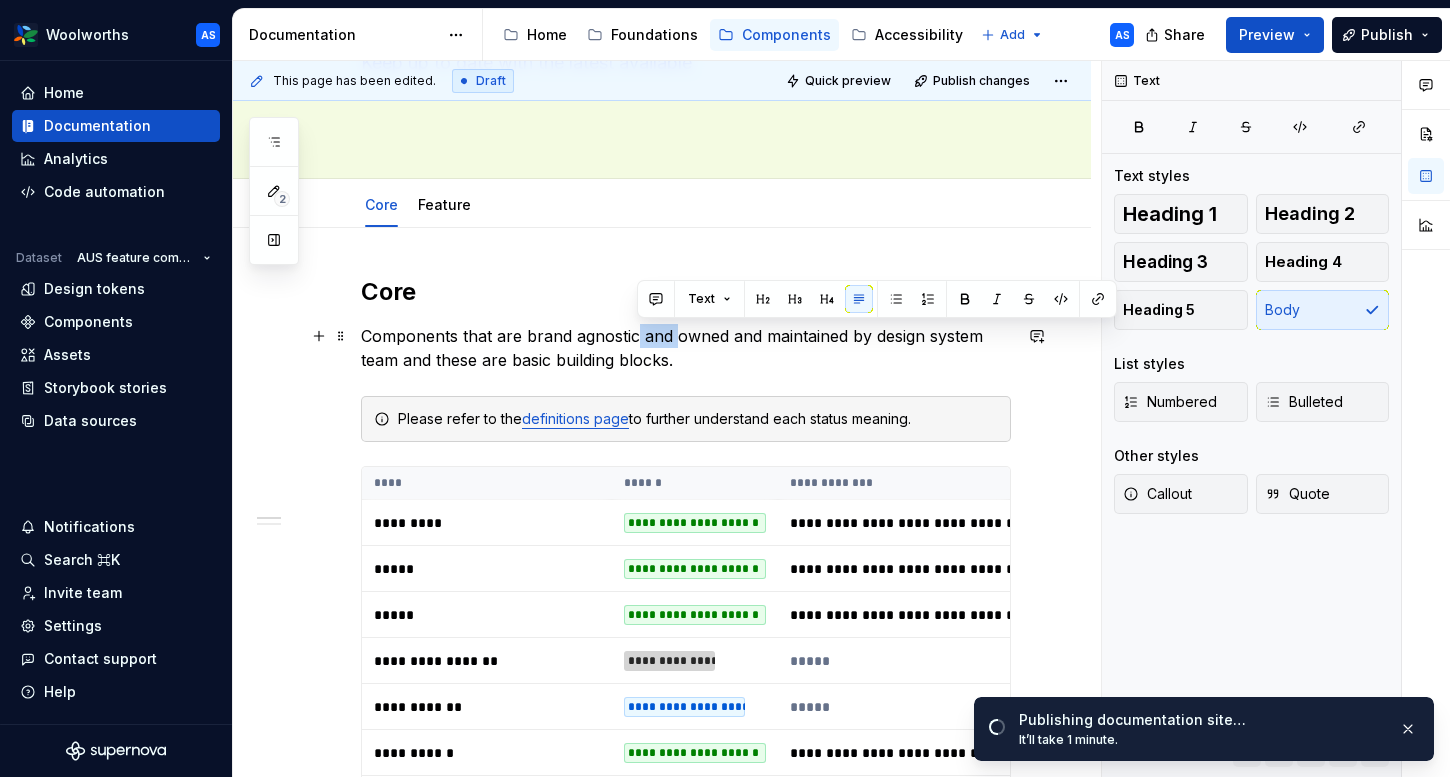 drag, startPoint x: 678, startPoint y: 334, endPoint x: 636, endPoint y: 332, distance: 42.047592 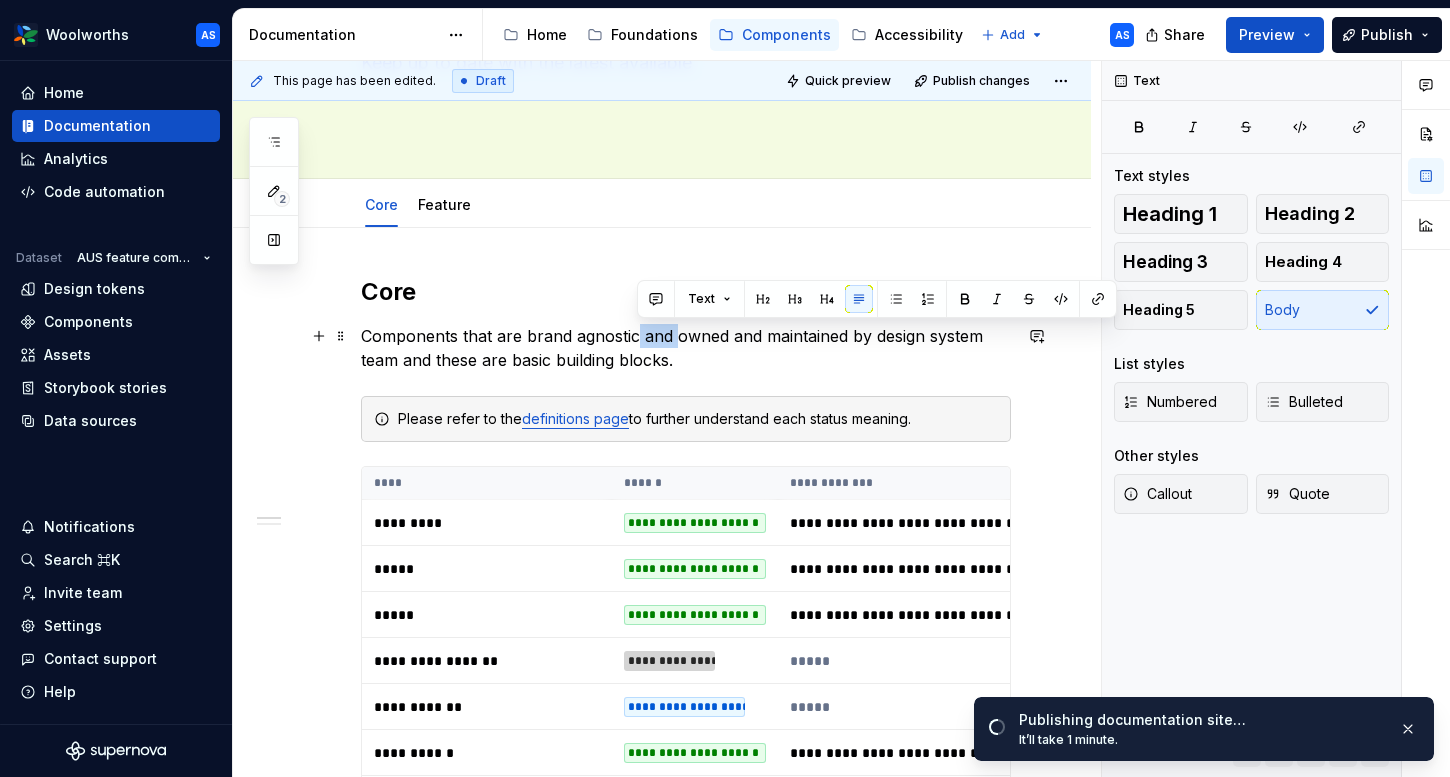 click on "Components that are brand agnostic and owned and maintained by design system team and these are basic building blocks." at bounding box center [686, 348] 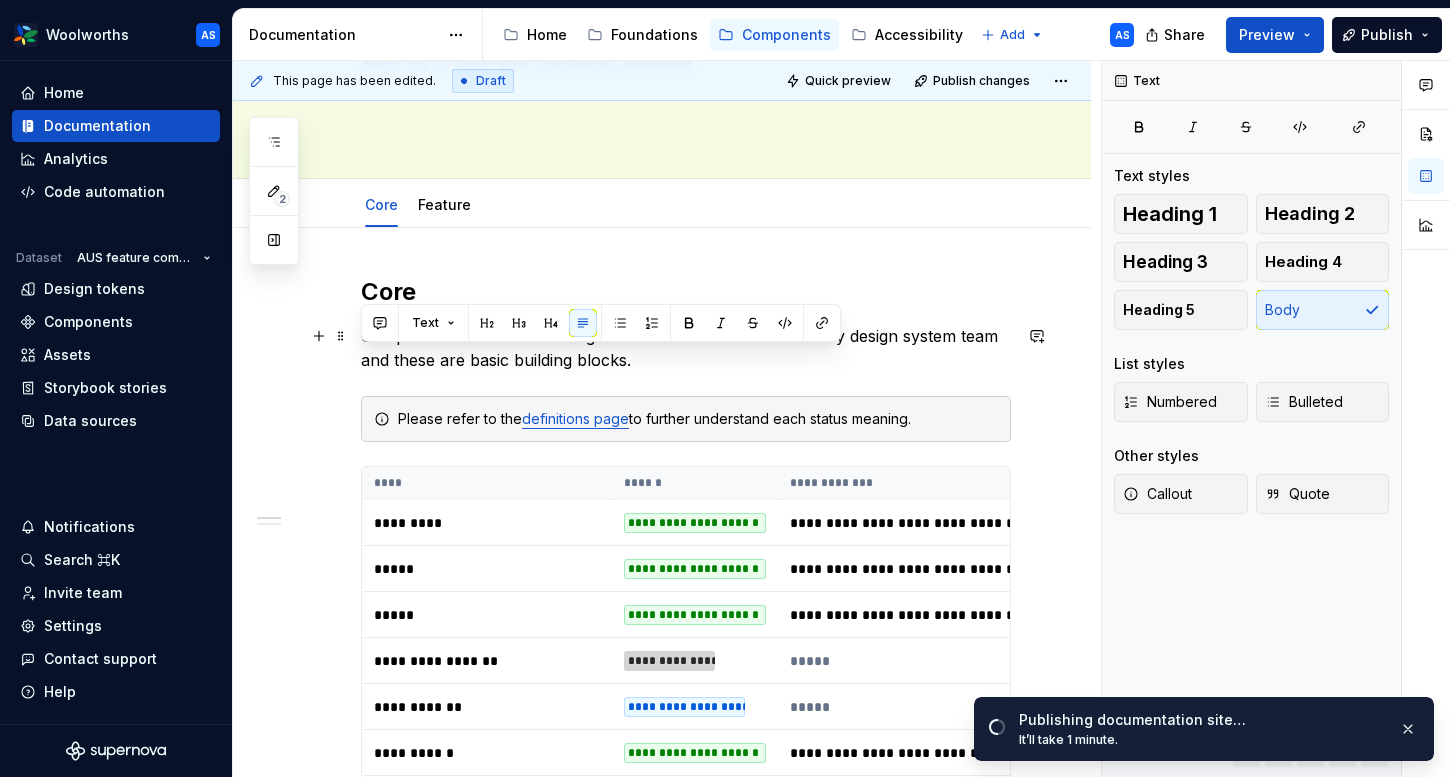 drag, startPoint x: 639, startPoint y: 355, endPoint x: 361, endPoint y: 363, distance: 278.11508 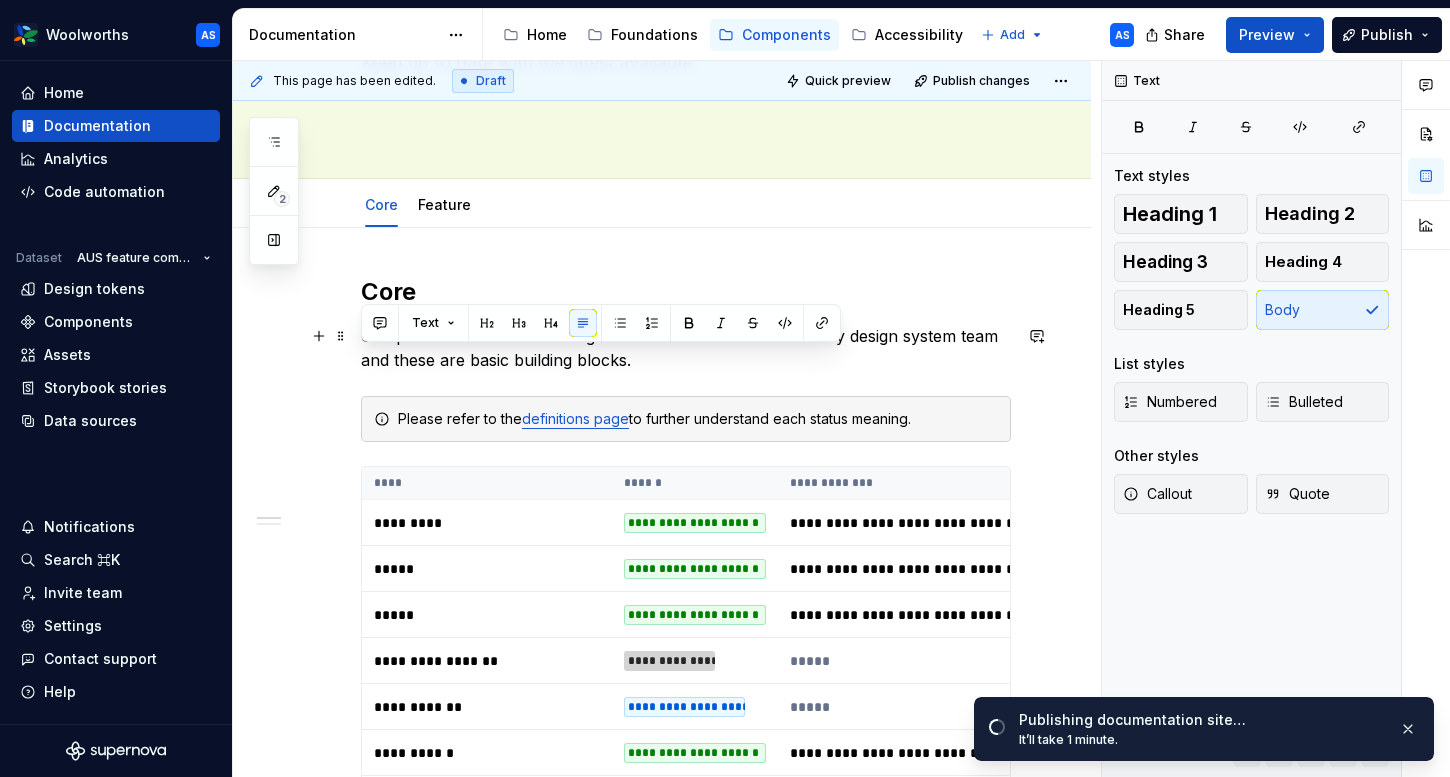 click on "Components that are brand agnostic. Owned and maintained by design system team and these are basic building blocks." at bounding box center [686, 348] 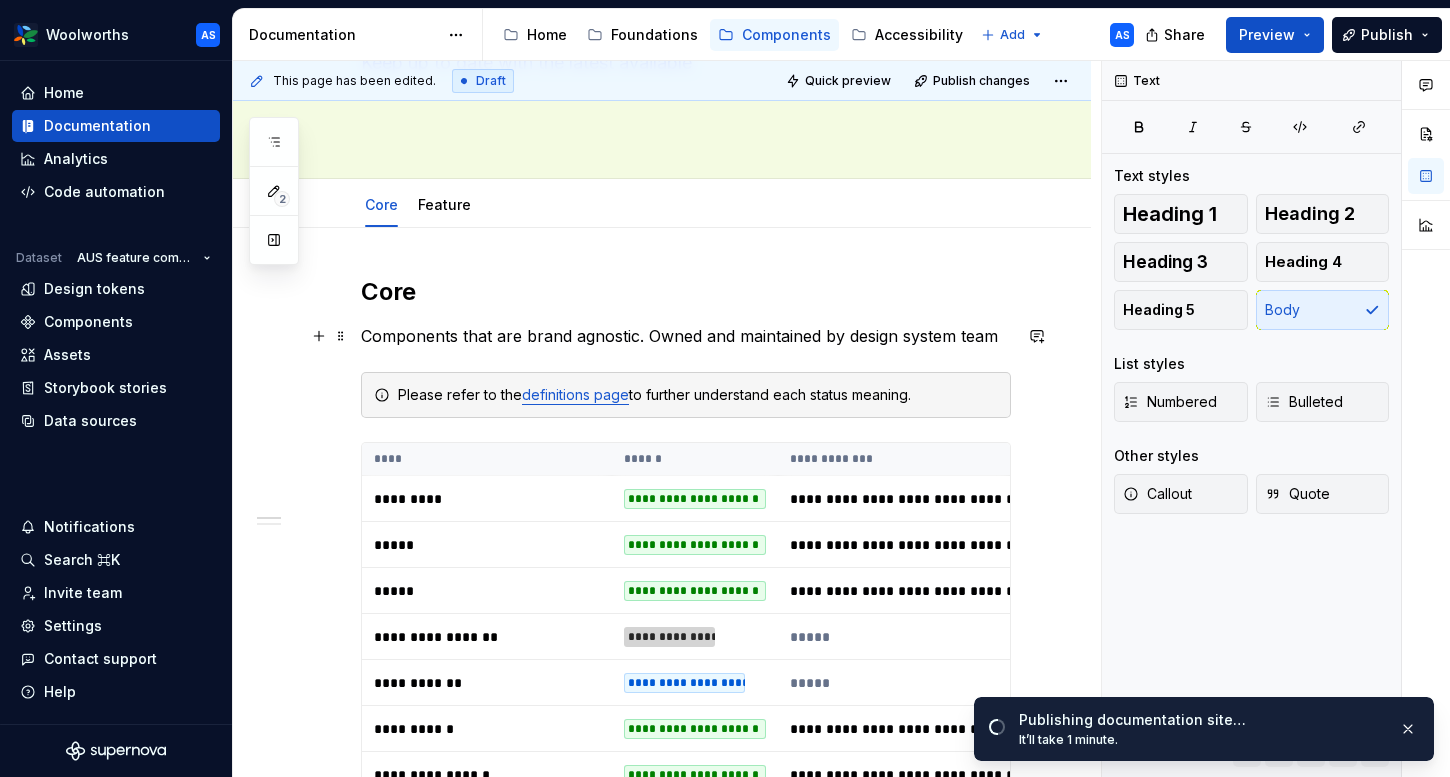 click on "Components that are brand agnostic. Owned and maintained by design system team" at bounding box center (686, 336) 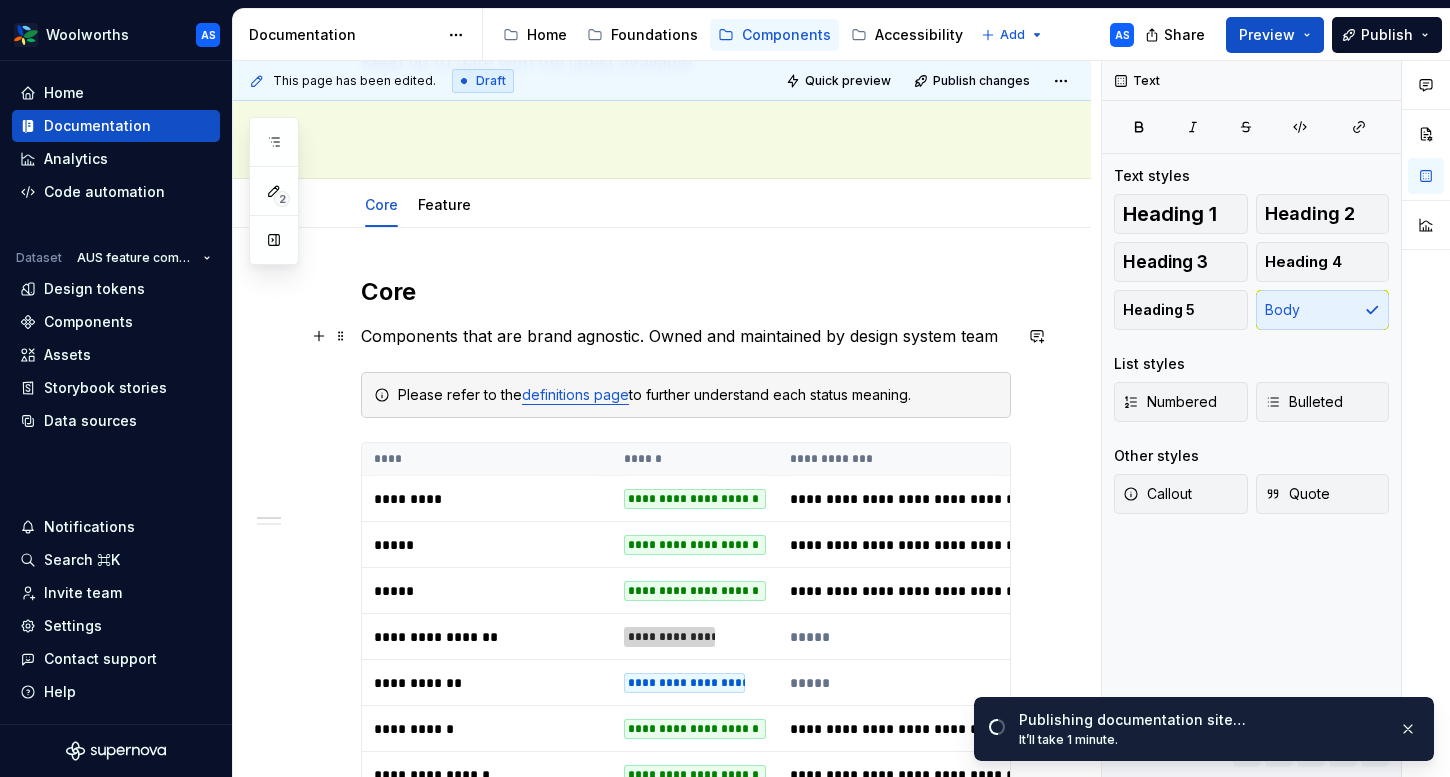 click on "Components that are brand agnostic. Owned and maintained by design system team" at bounding box center (686, 336) 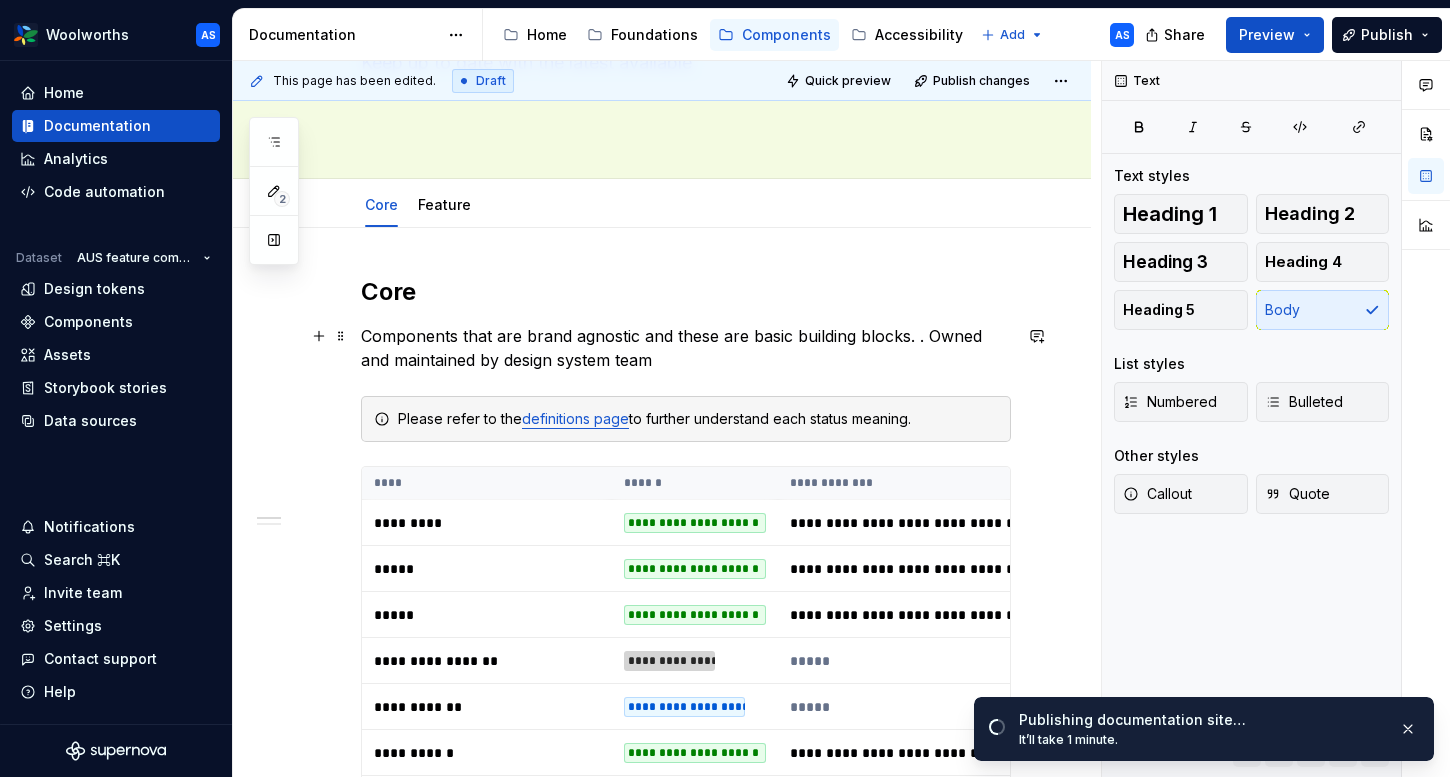 click on "Components that are brand agnostic and these are basic building blocks. . Owned and maintained by design system team" at bounding box center [686, 348] 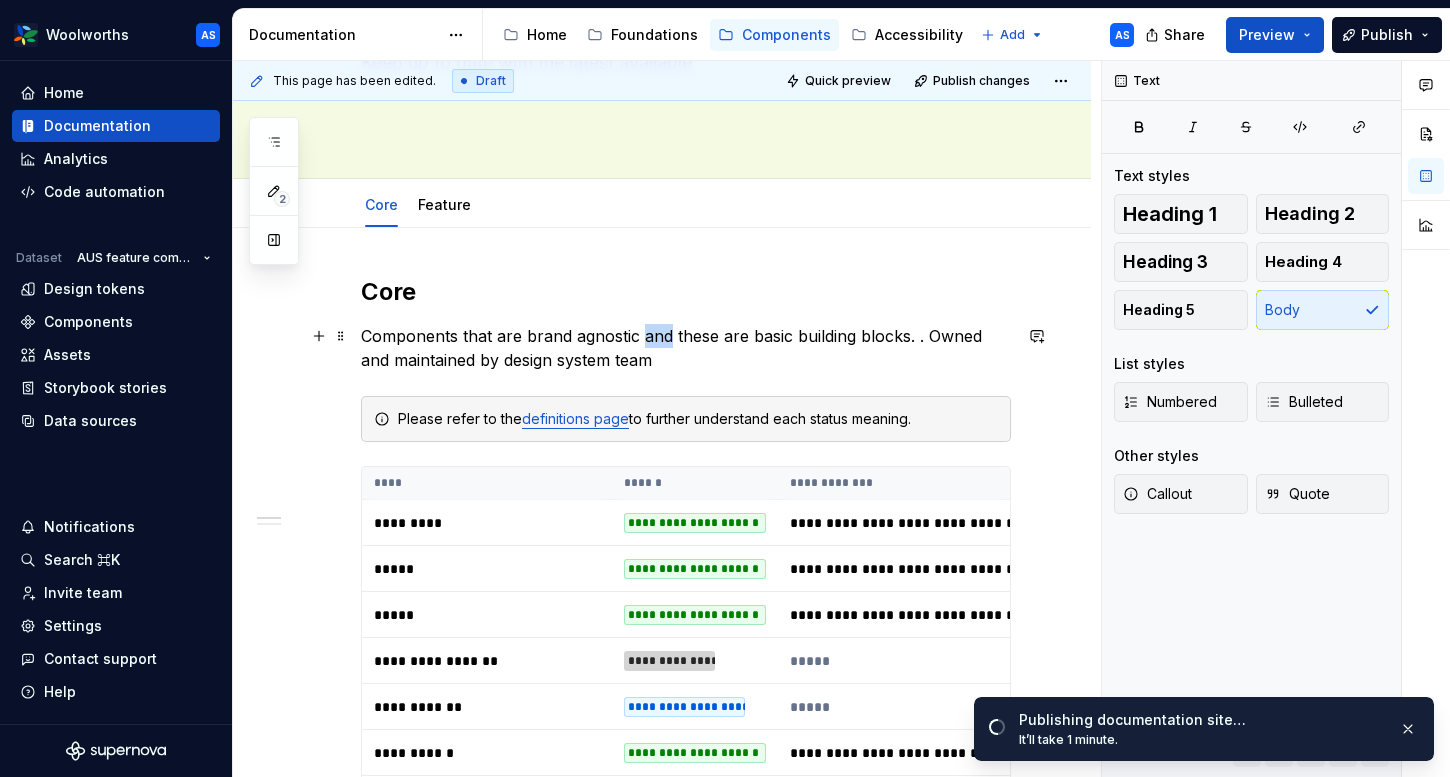 click on "Components that are brand agnostic and these are basic building blocks. . Owned and maintained by design system team" at bounding box center (686, 348) 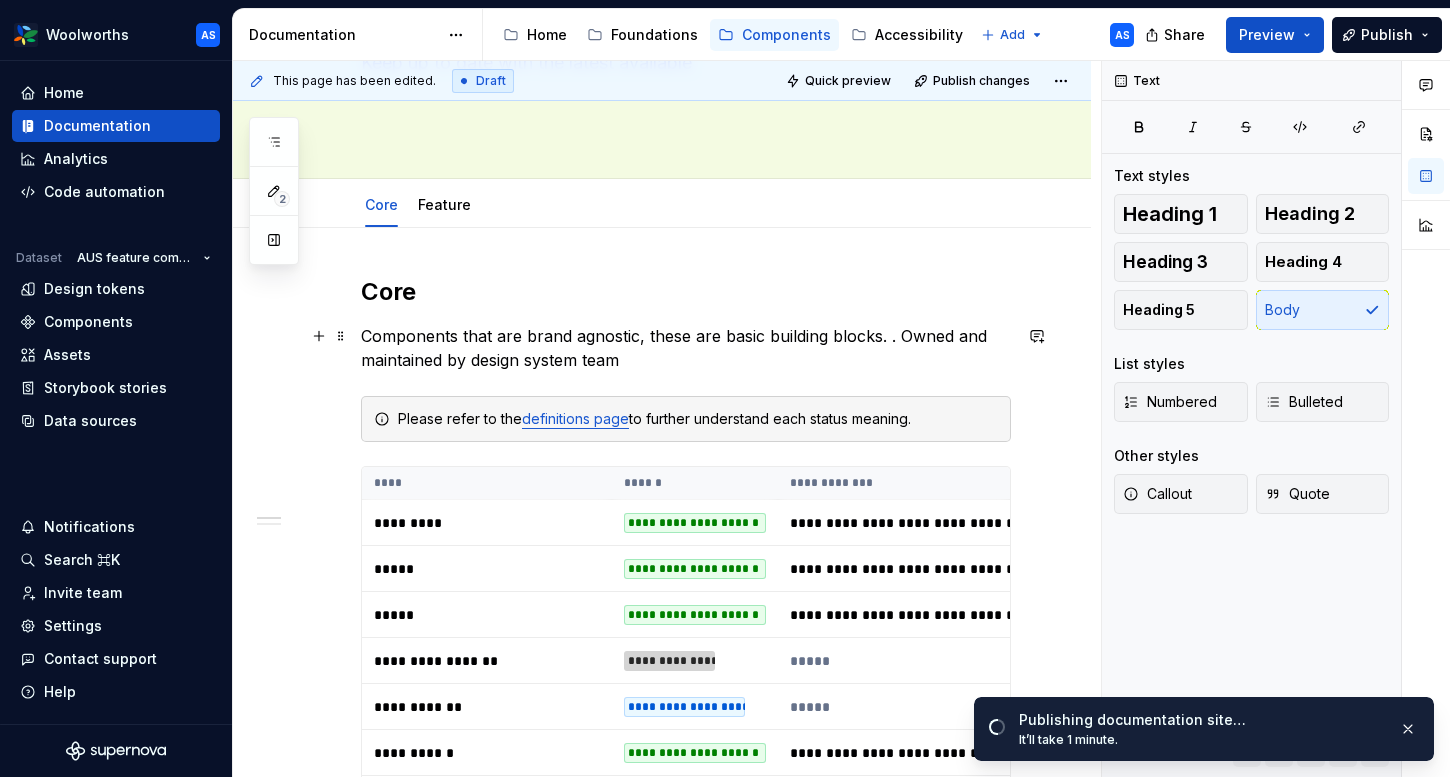 click on "Components that are brand agnostic, these are basic building blocks. . Owned and maintained by design system team" at bounding box center (686, 348) 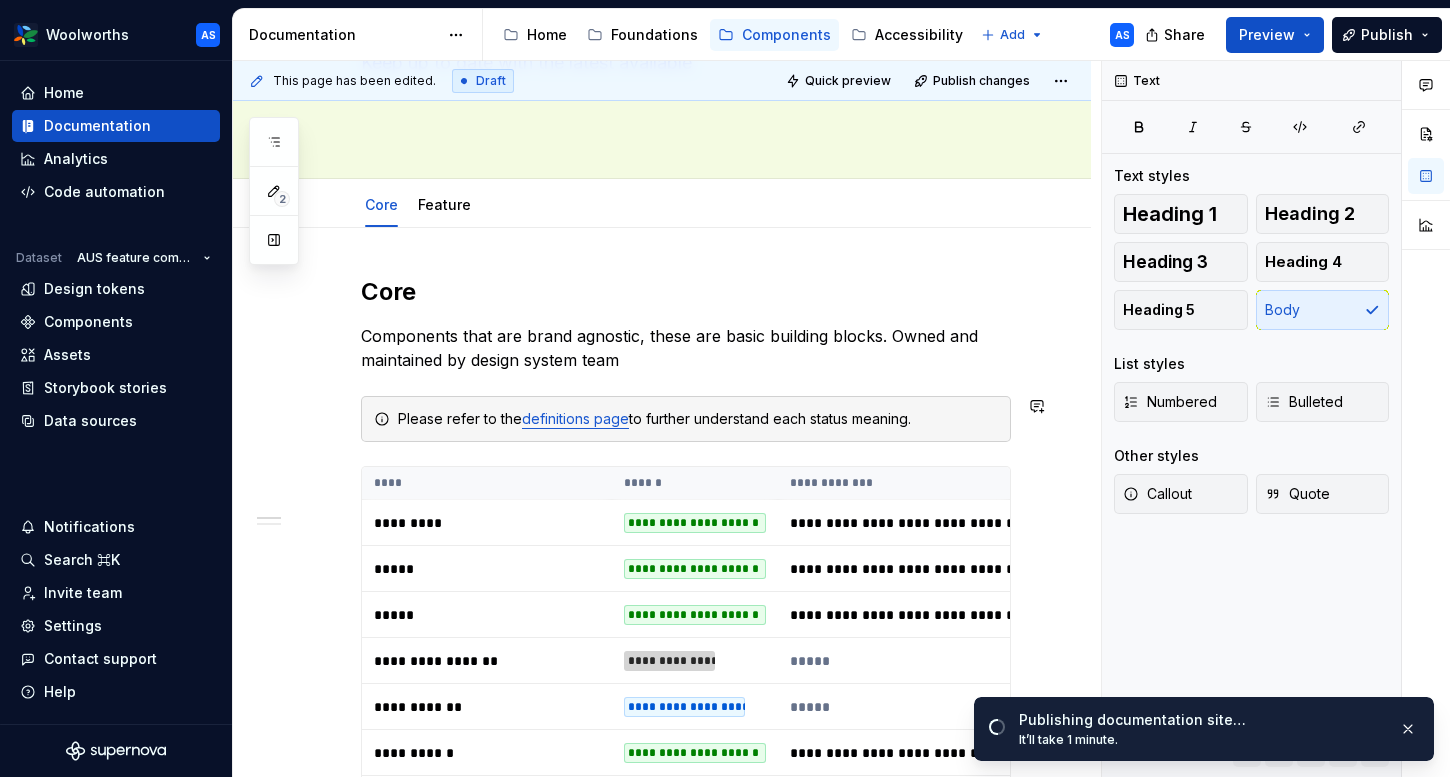click on "Components that are brand agnostic, these are basic building blocks. Owned and maintained by design system team" at bounding box center [686, 348] 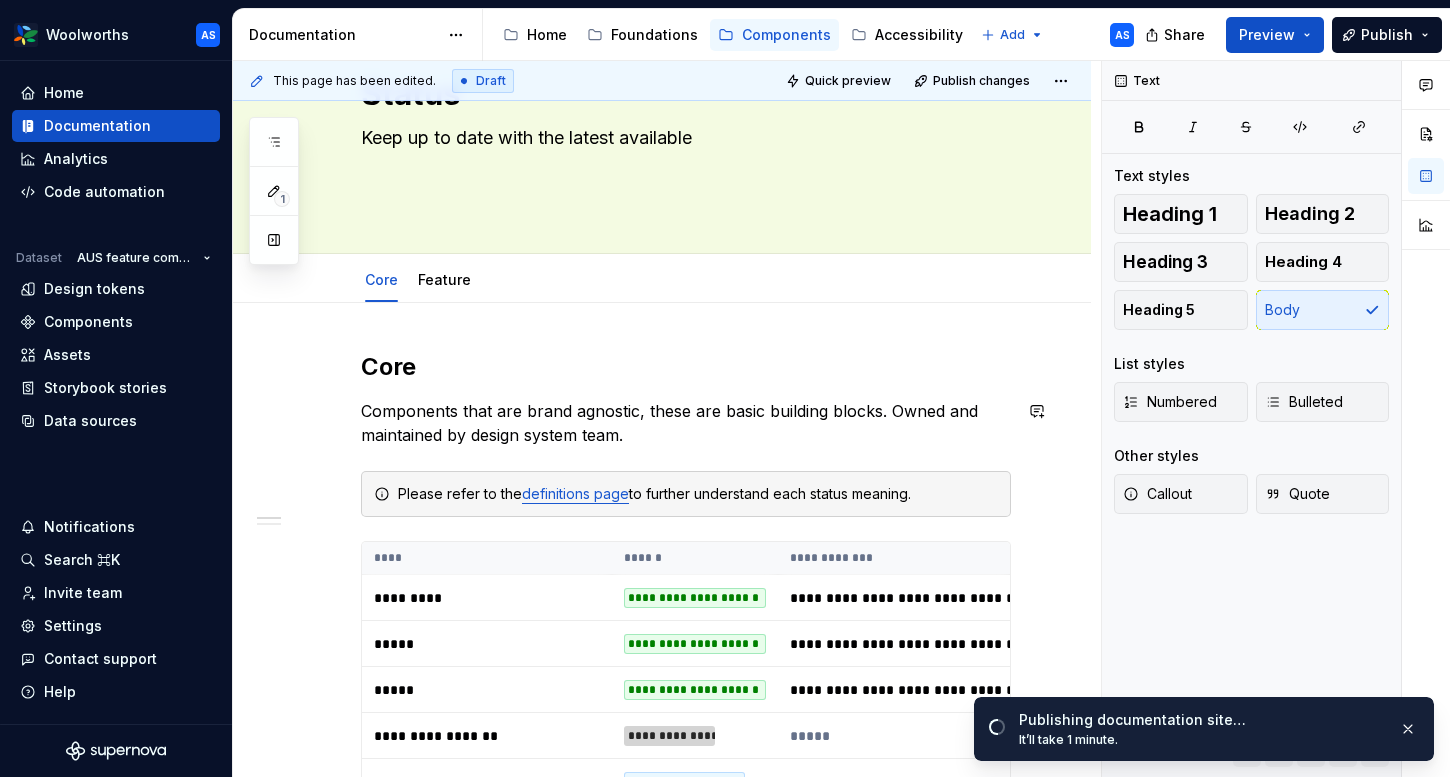scroll, scrollTop: 176, scrollLeft: 0, axis: vertical 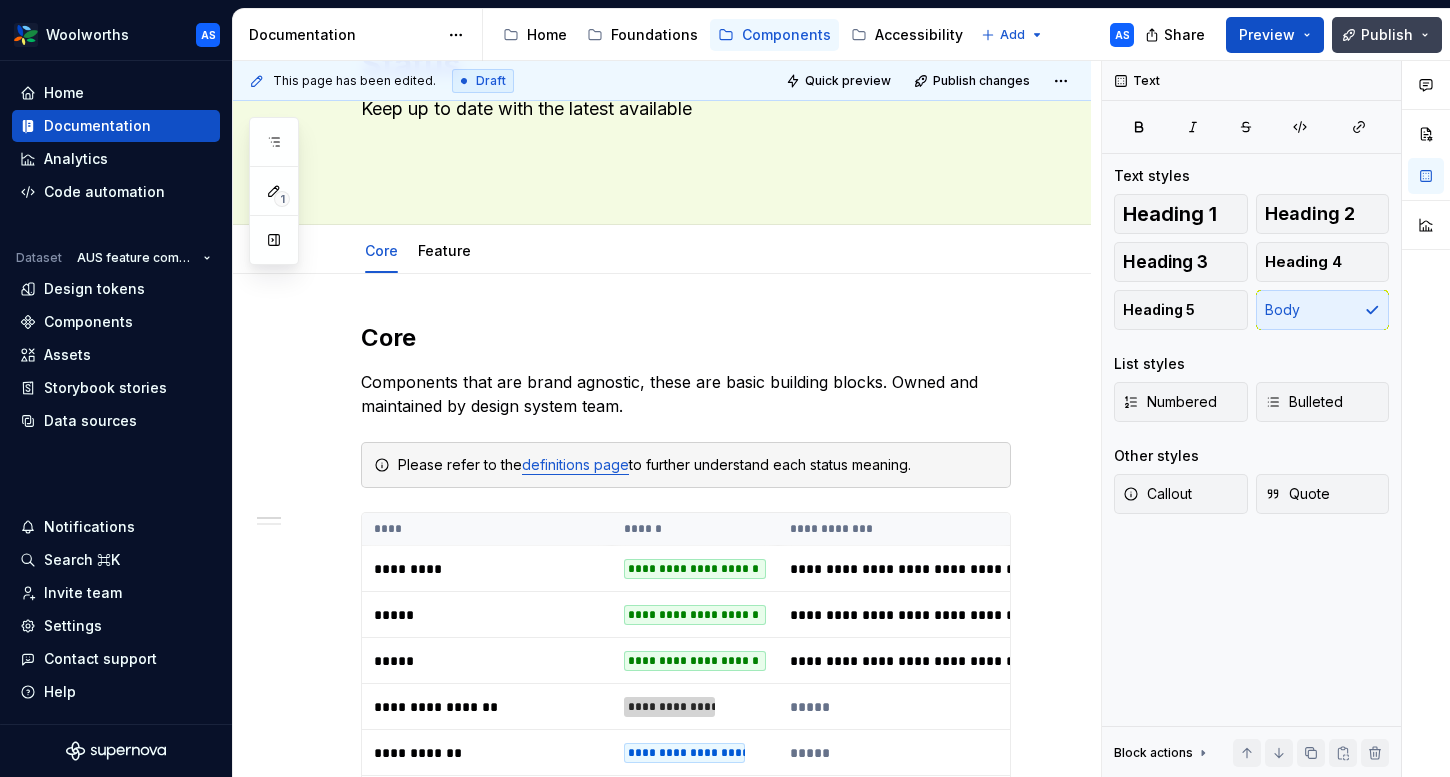 click on "Publish" at bounding box center (1387, 35) 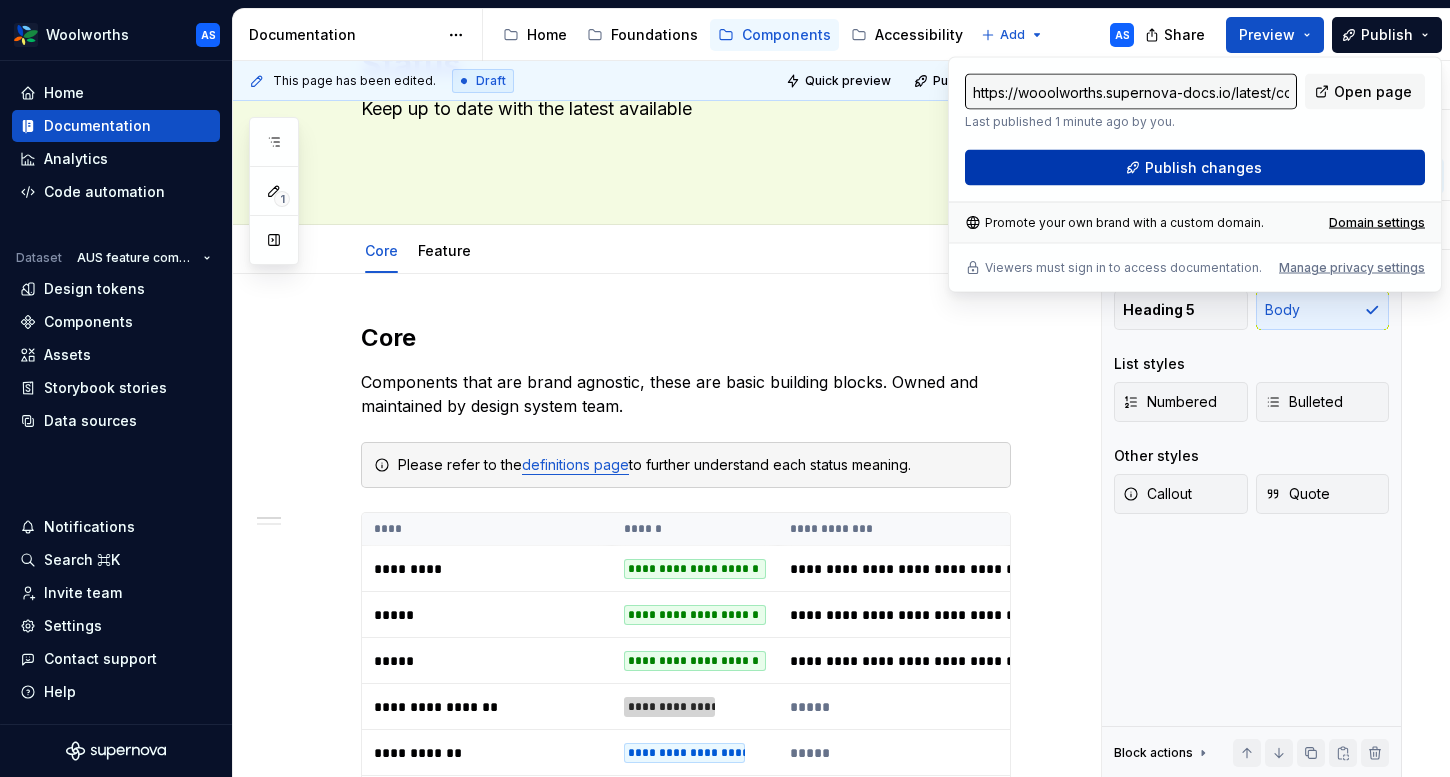click on "Publish changes" at bounding box center [1203, 168] 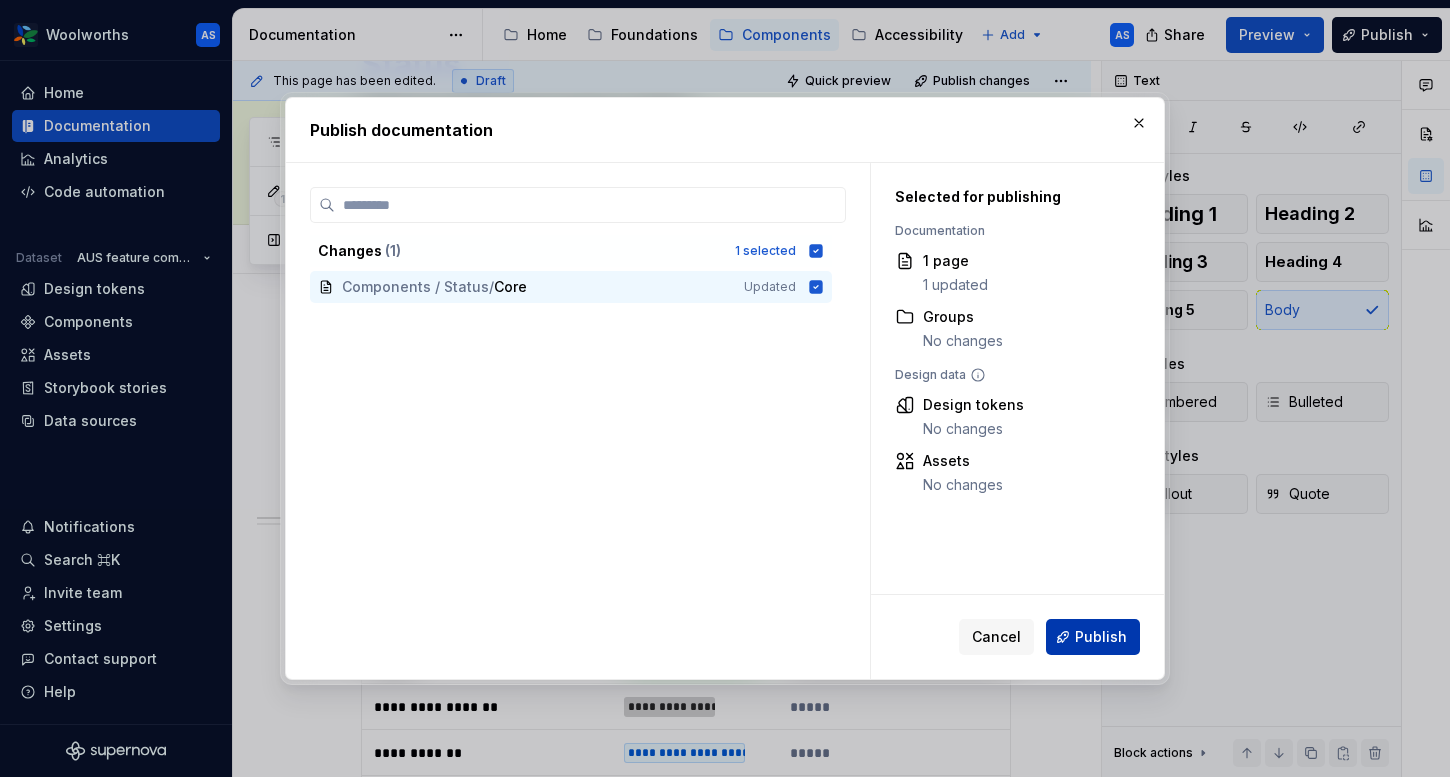 click on "Publish" at bounding box center (1101, 637) 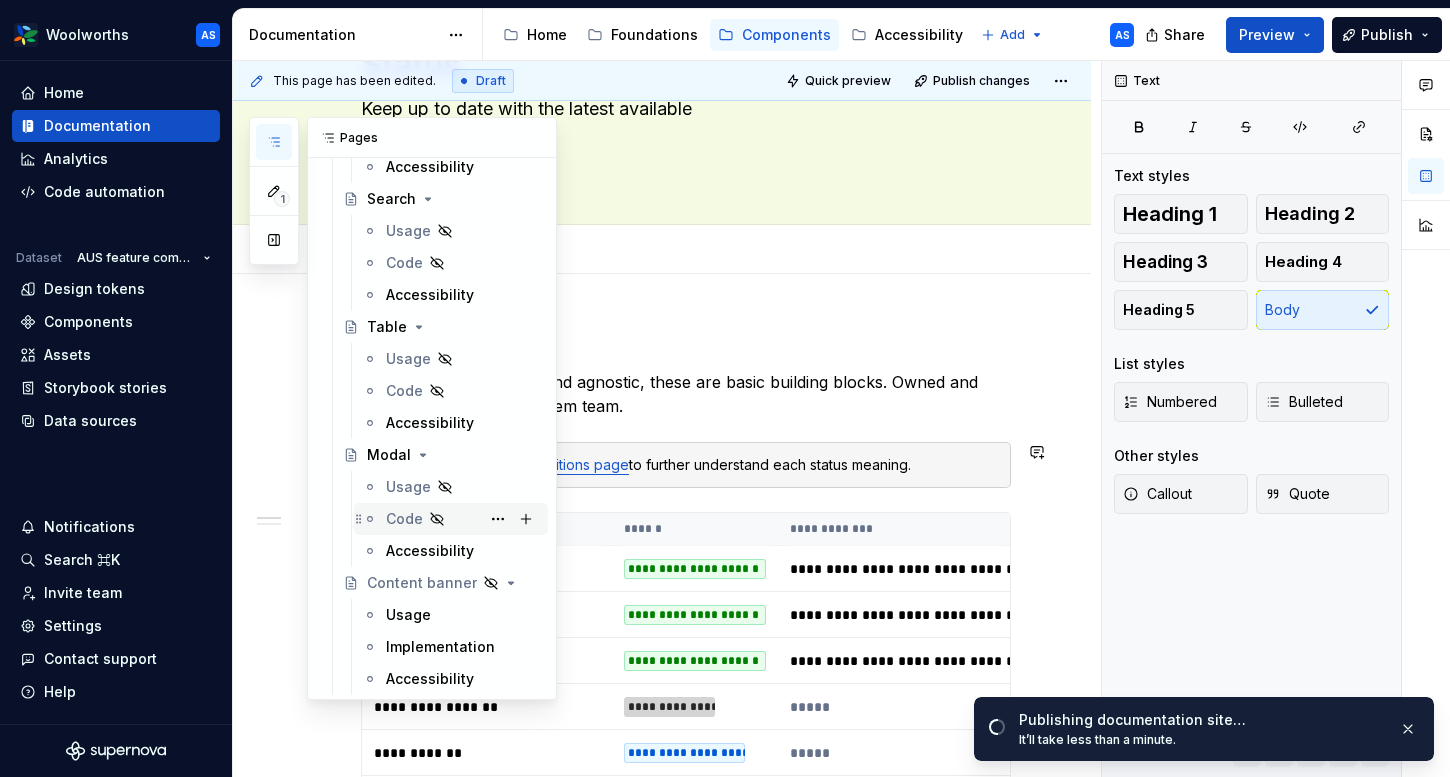 scroll, scrollTop: 0, scrollLeft: 0, axis: both 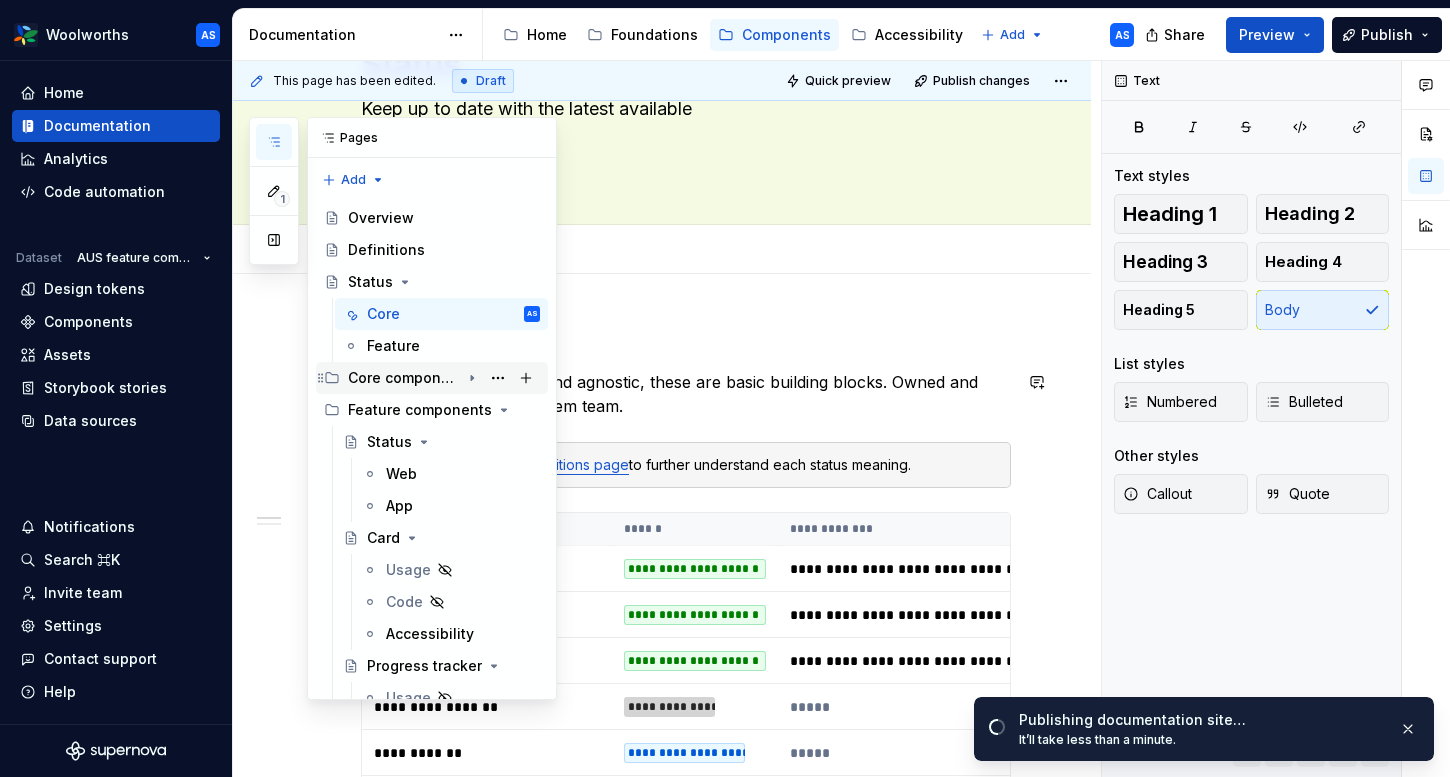 click 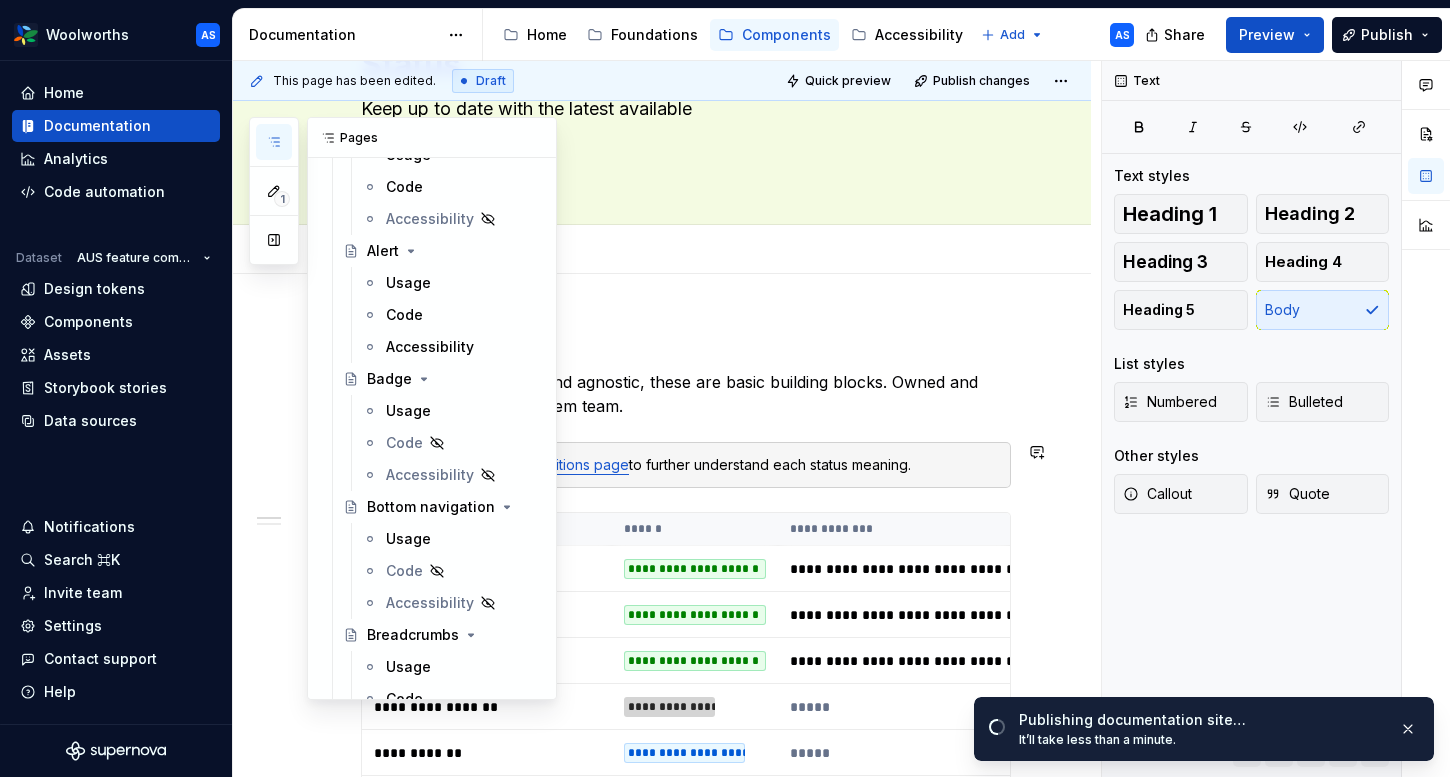 scroll, scrollTop: 432, scrollLeft: 0, axis: vertical 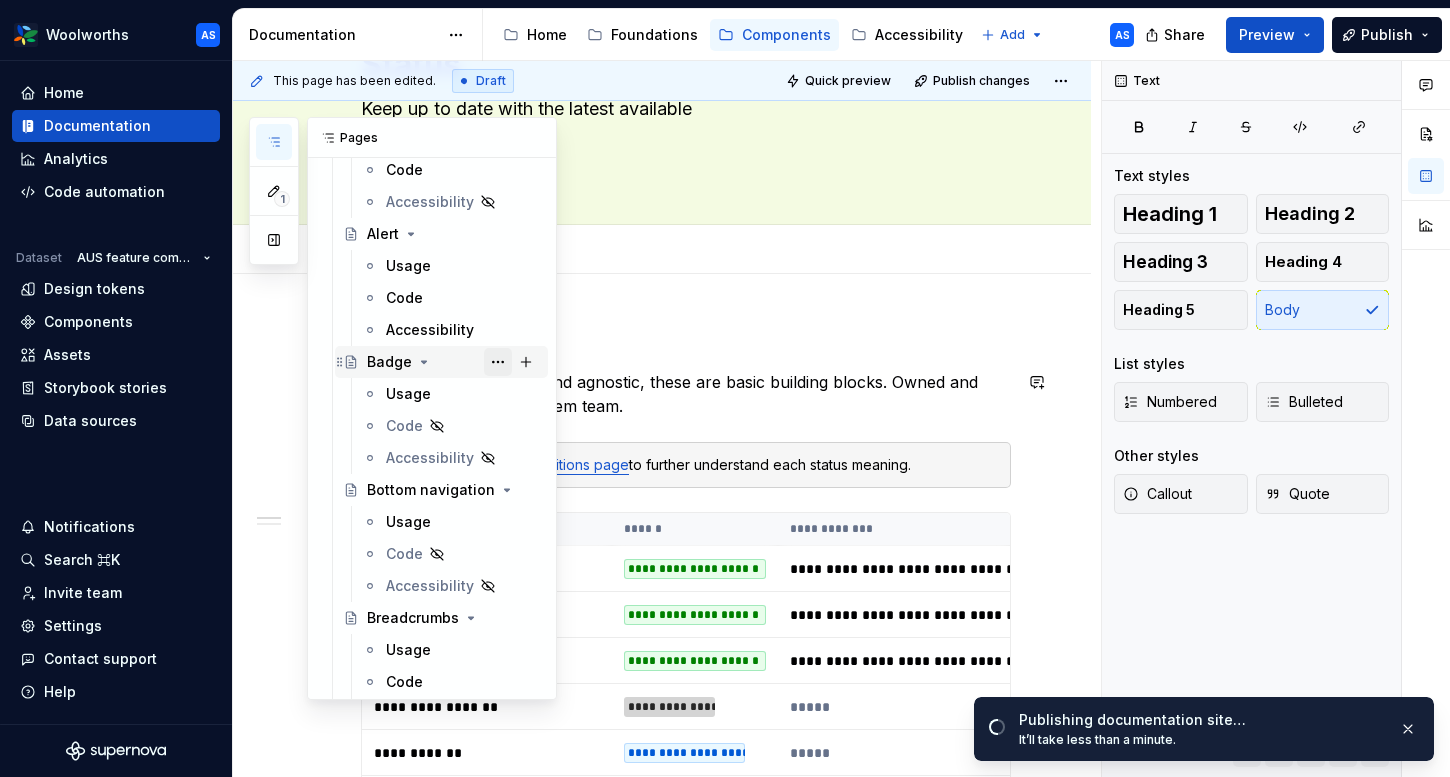 click at bounding box center (498, 362) 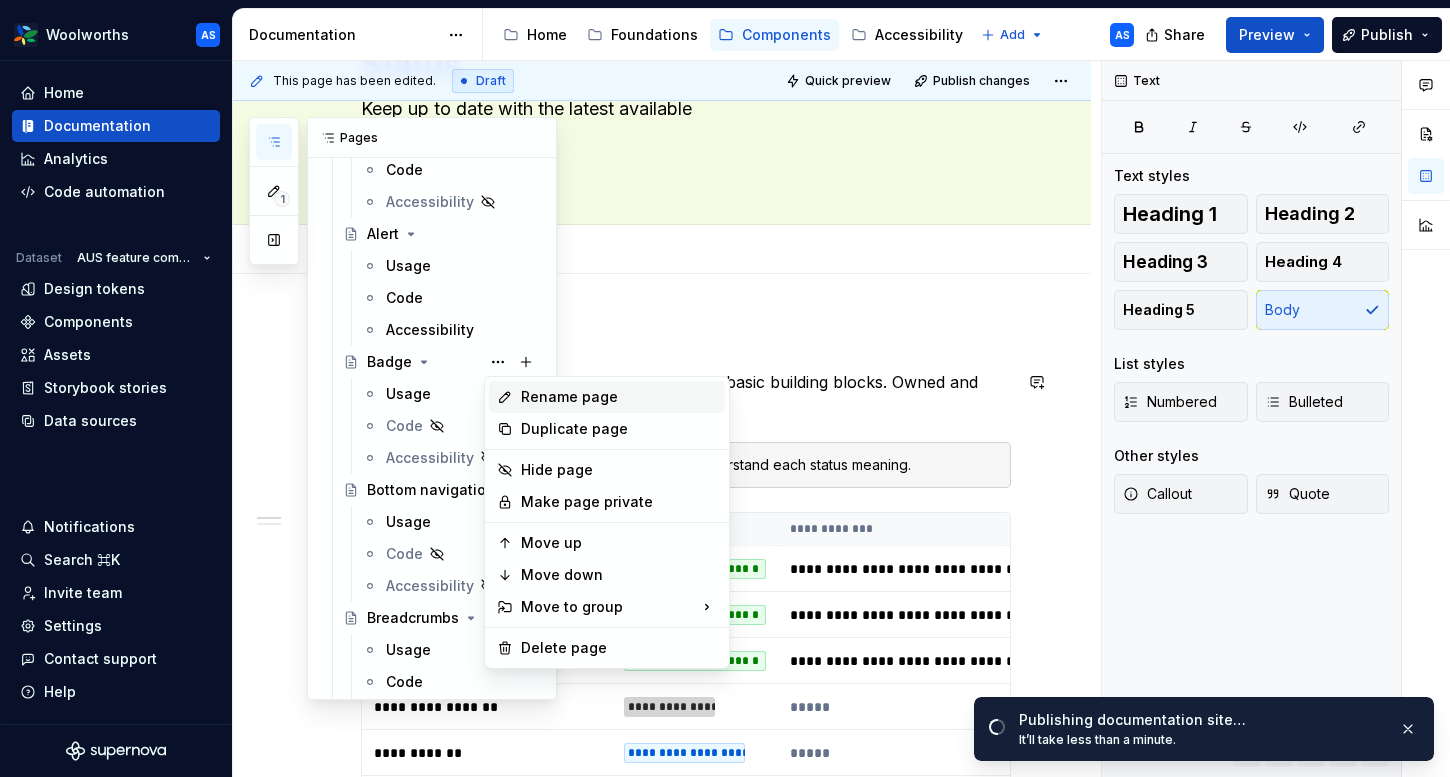 click on "Rename page" at bounding box center [619, 397] 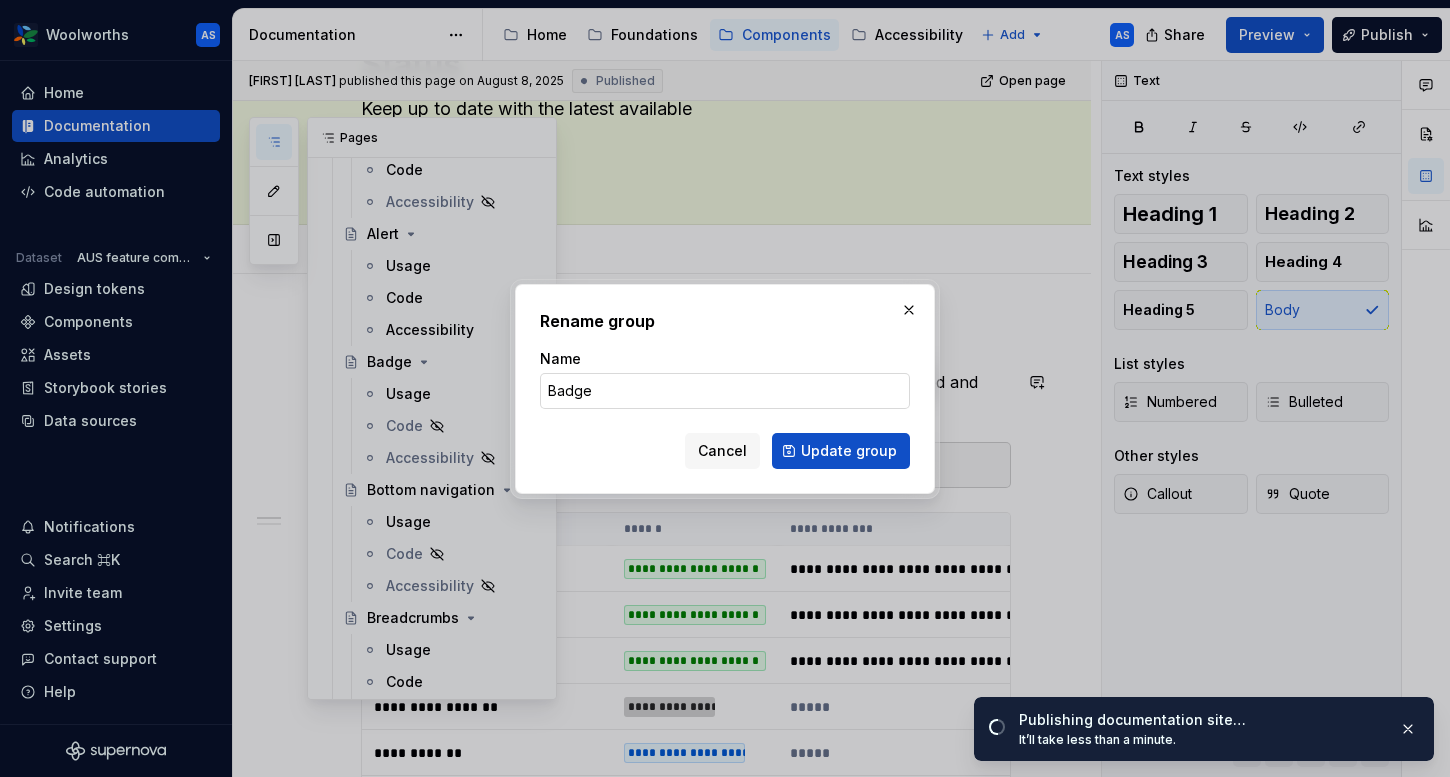 click on "Badge" at bounding box center [725, 391] 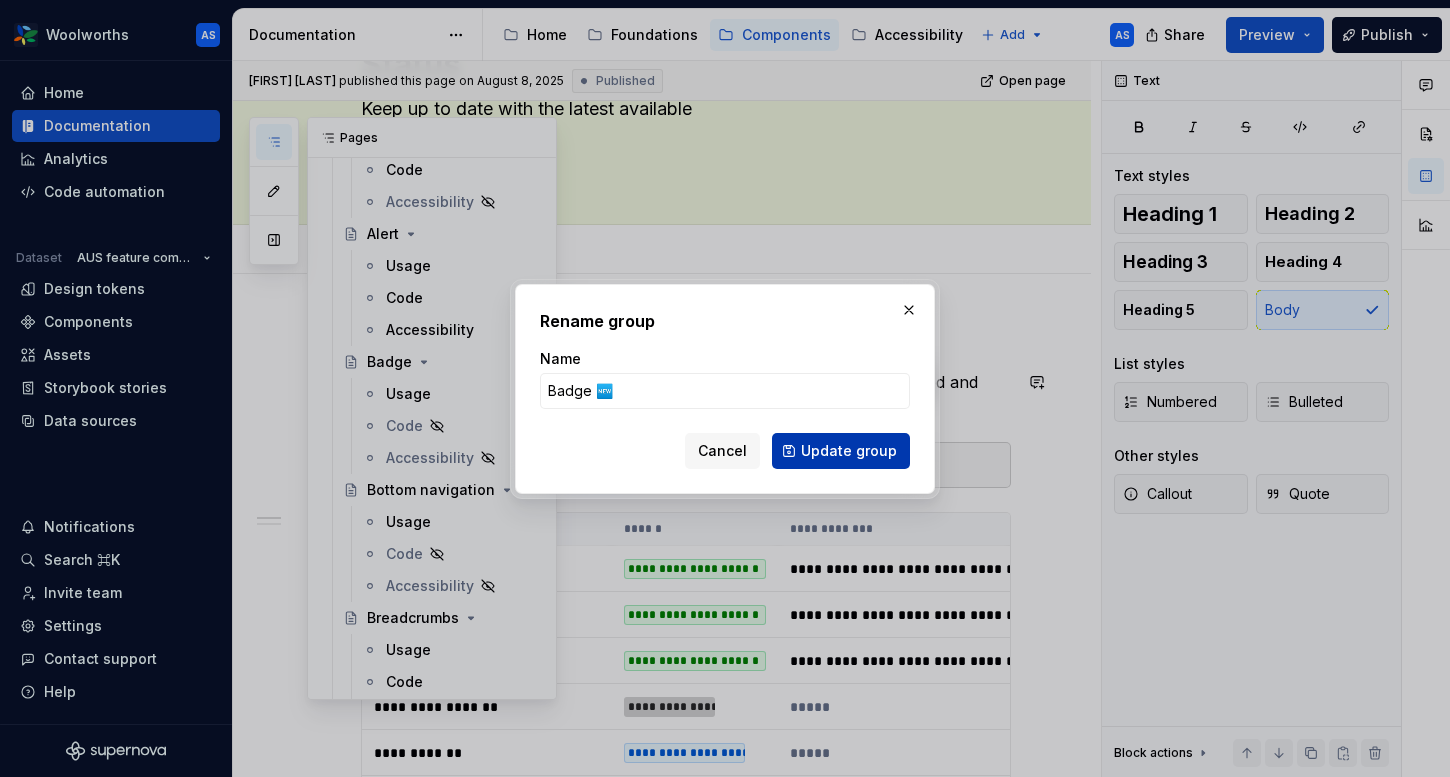 click on "Update group" at bounding box center (849, 451) 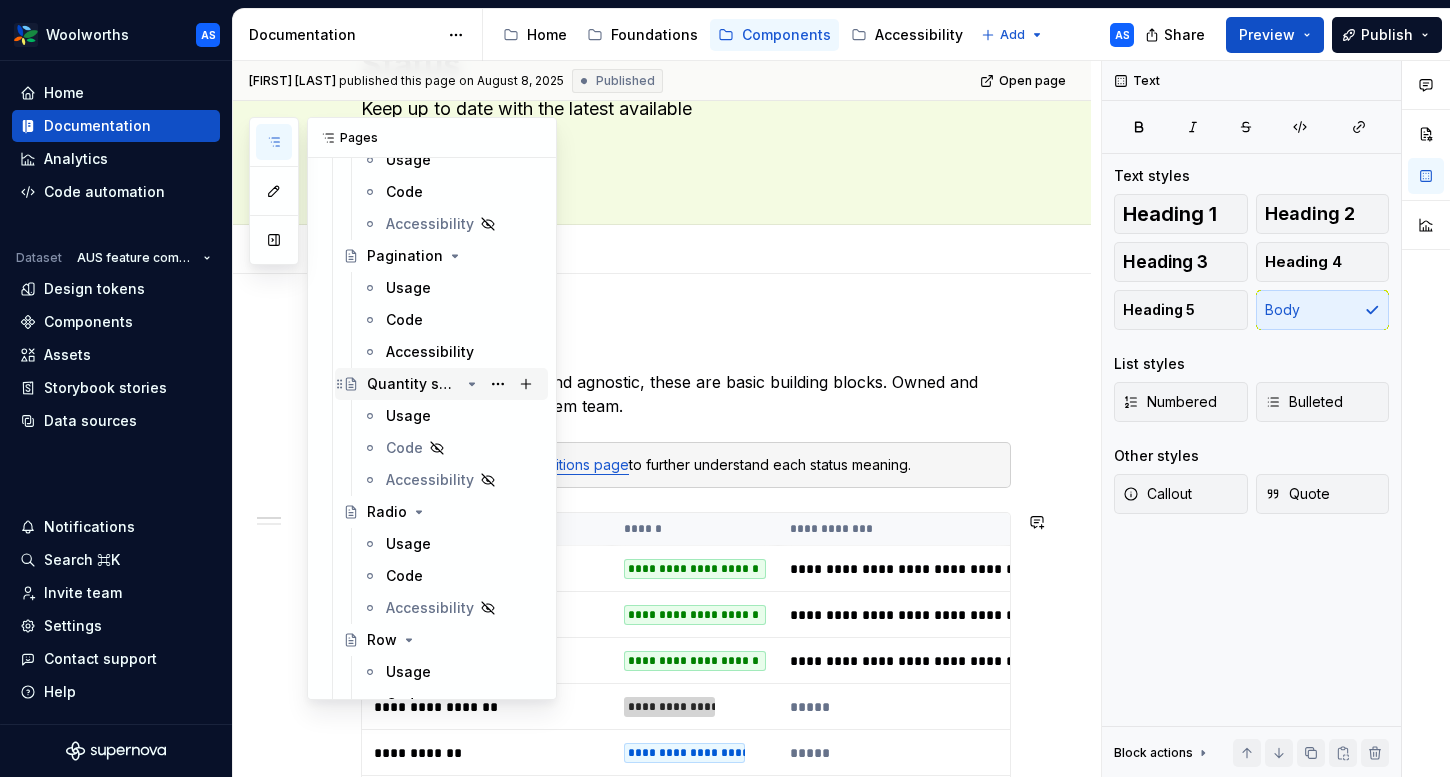 scroll, scrollTop: 1811, scrollLeft: 0, axis: vertical 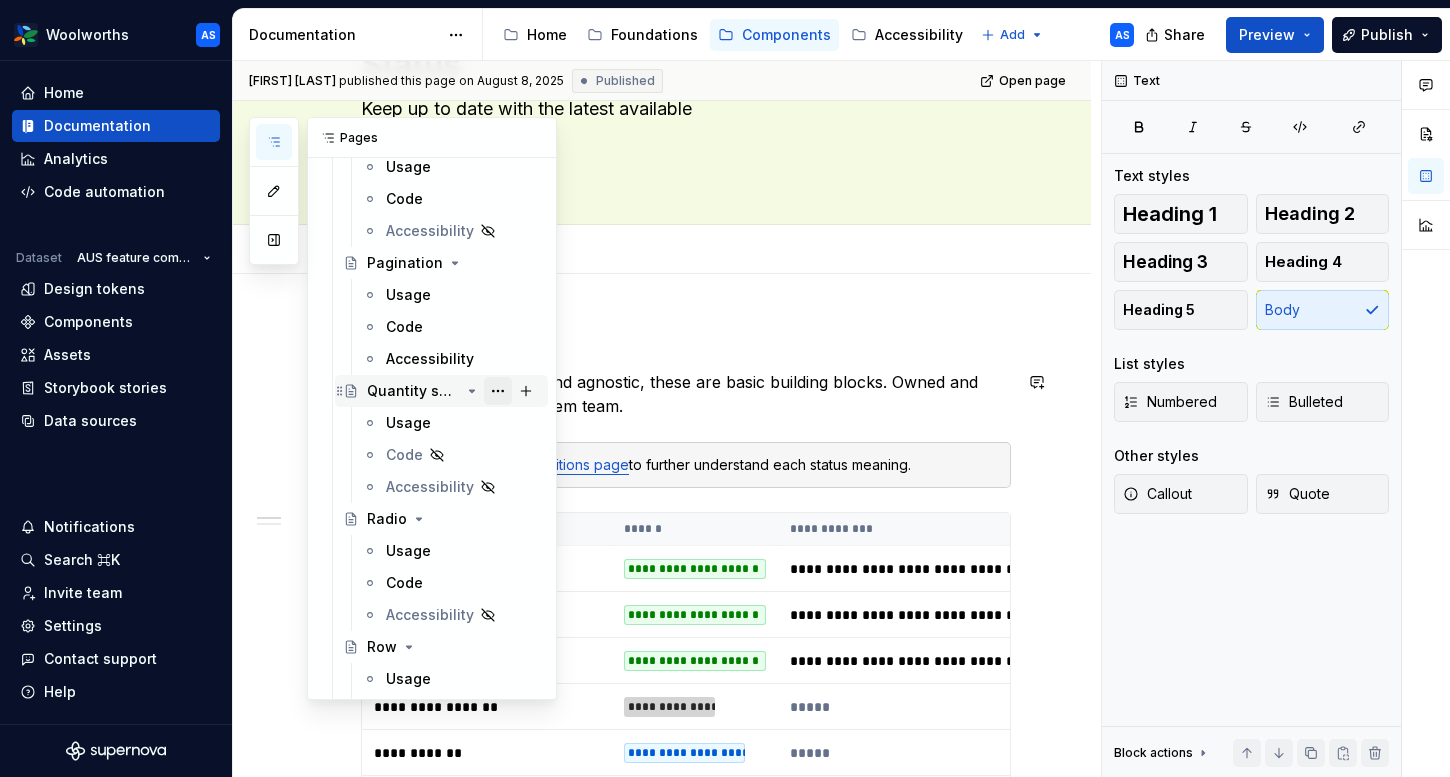 click at bounding box center (498, 391) 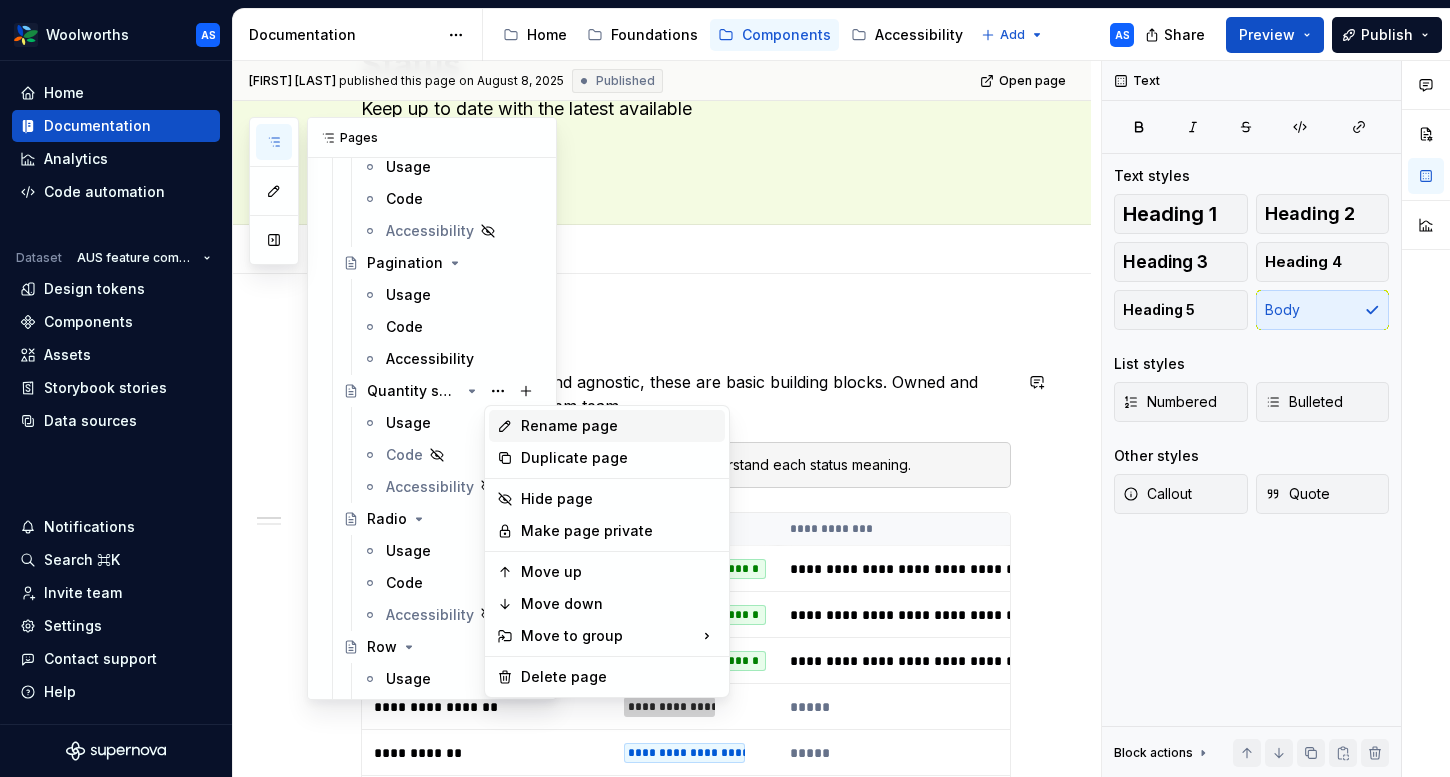 click on "Rename page" at bounding box center (619, 426) 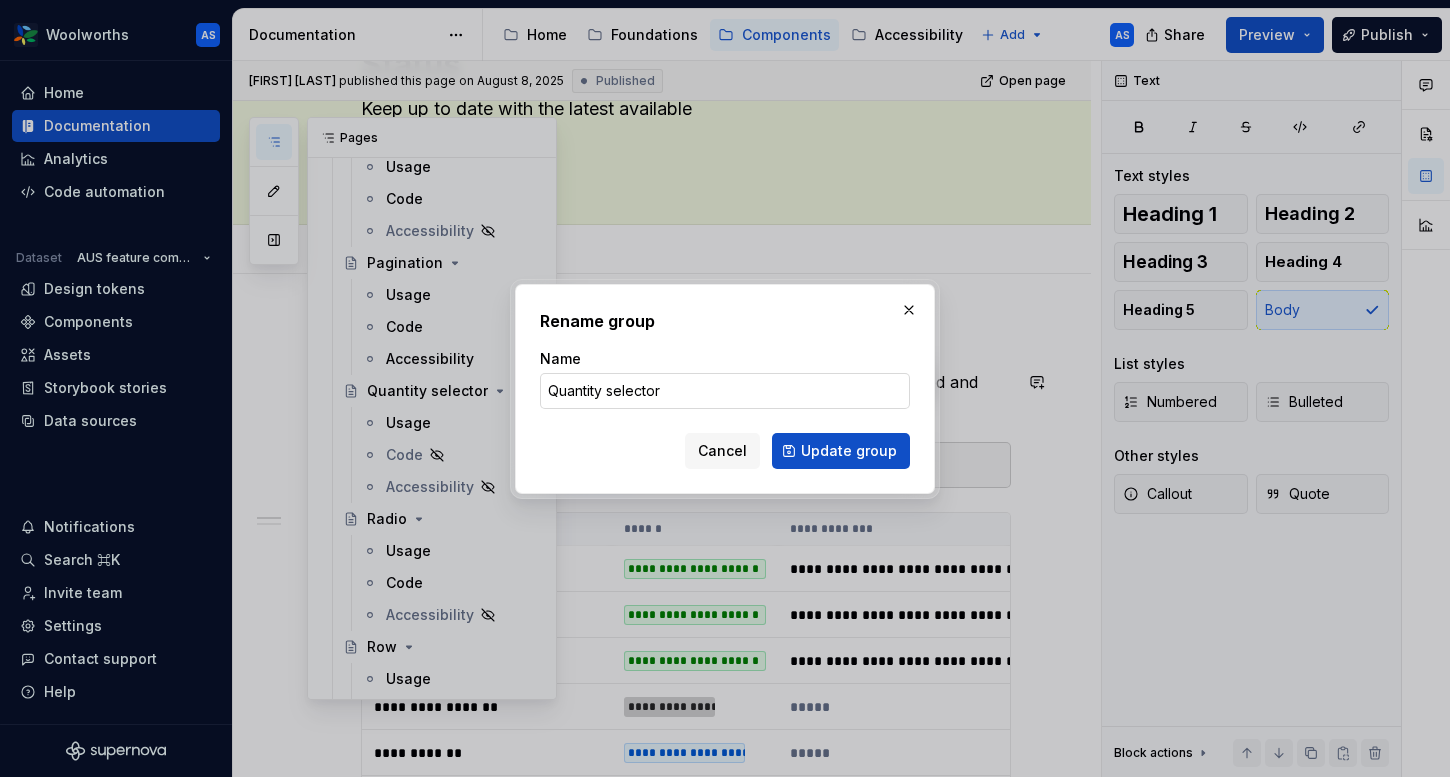 click on "Quantity selector" at bounding box center (725, 391) 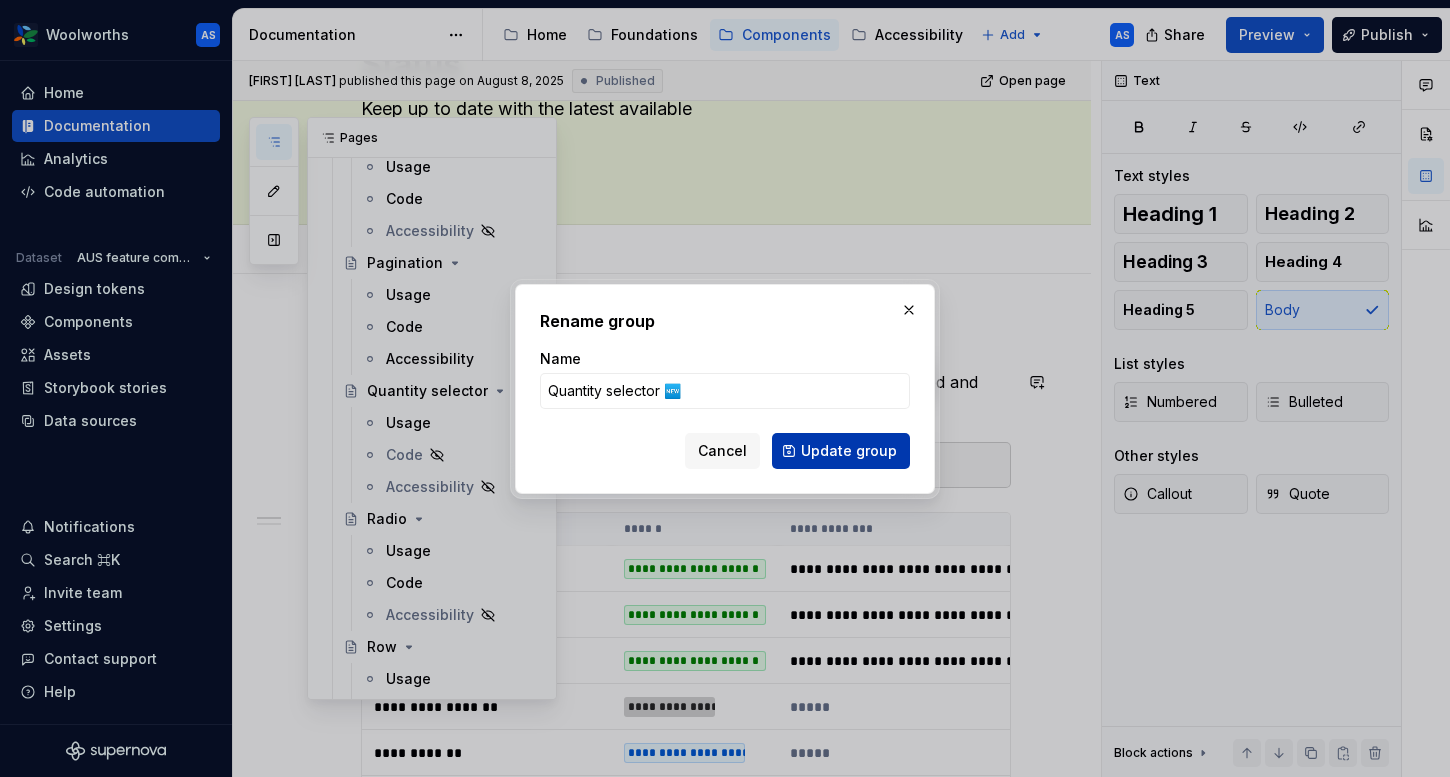 click on "Update group" at bounding box center [849, 451] 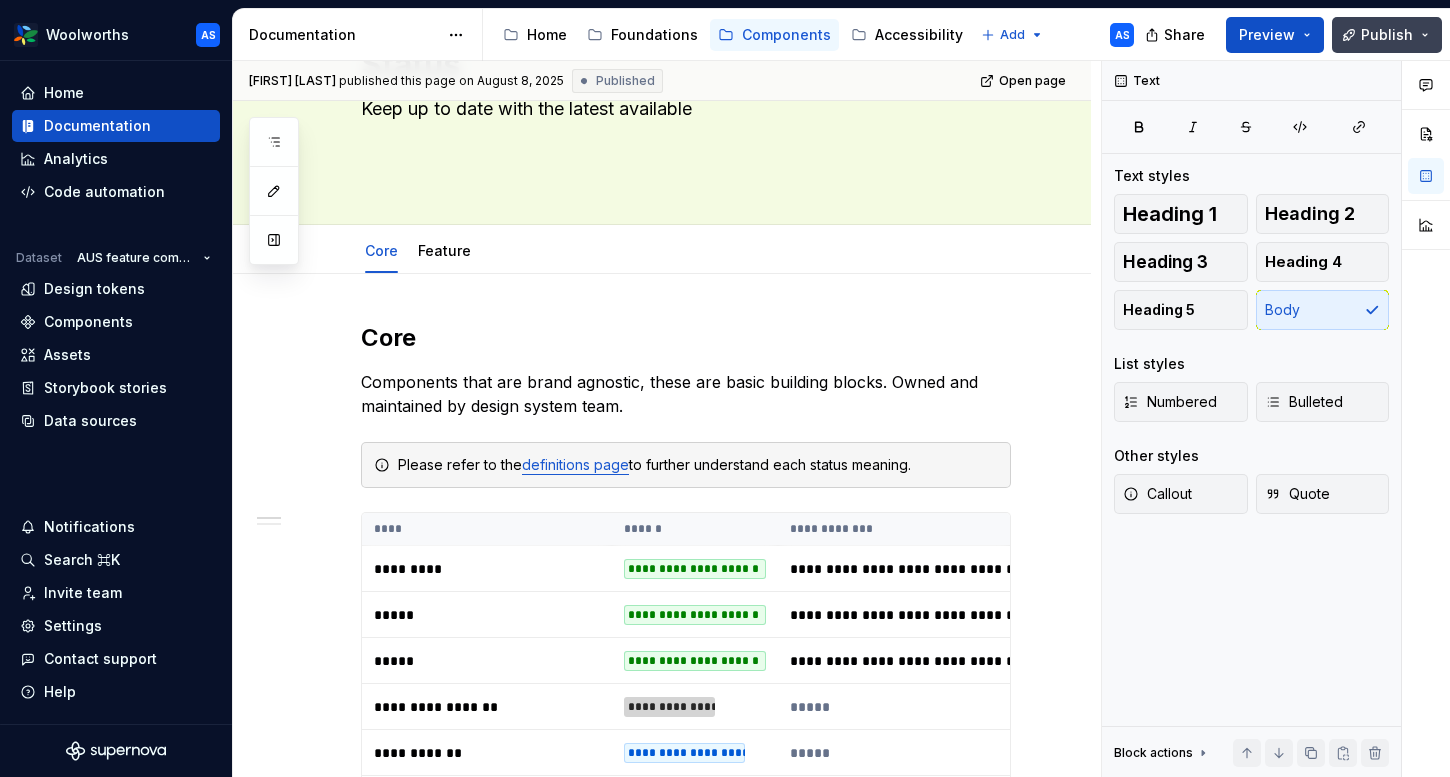click on "Publish" at bounding box center [1387, 35] 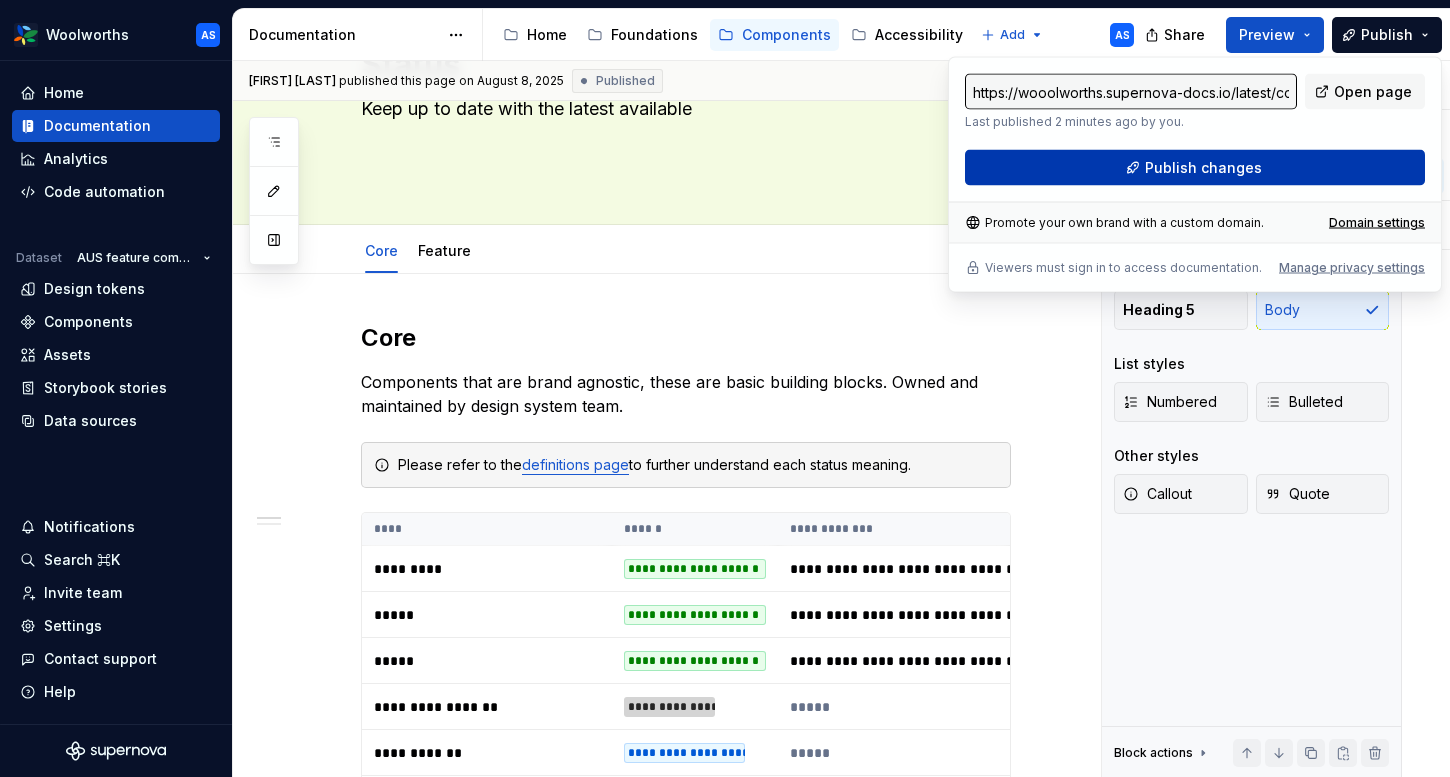 click on "Publish changes" at bounding box center [1195, 168] 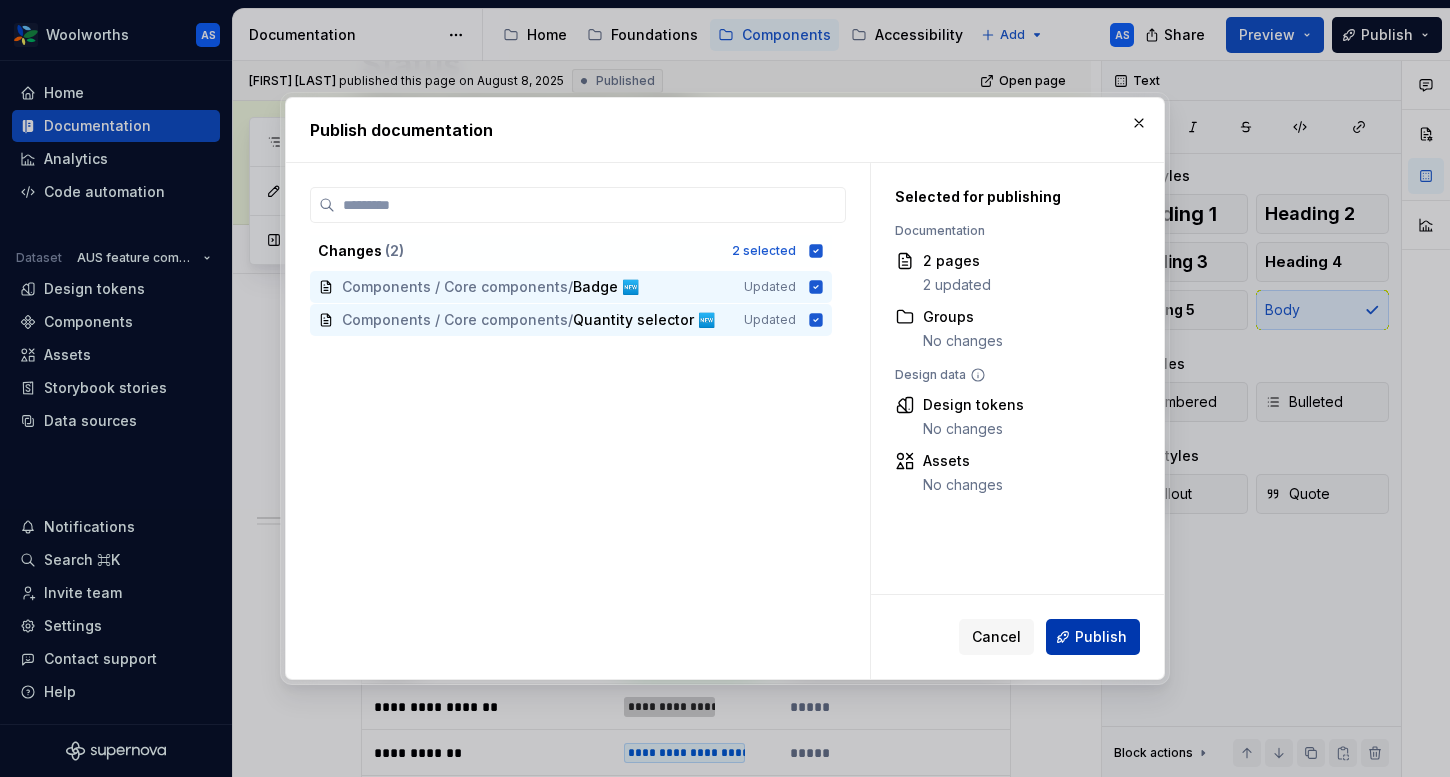 click on "Publish" at bounding box center (1101, 637) 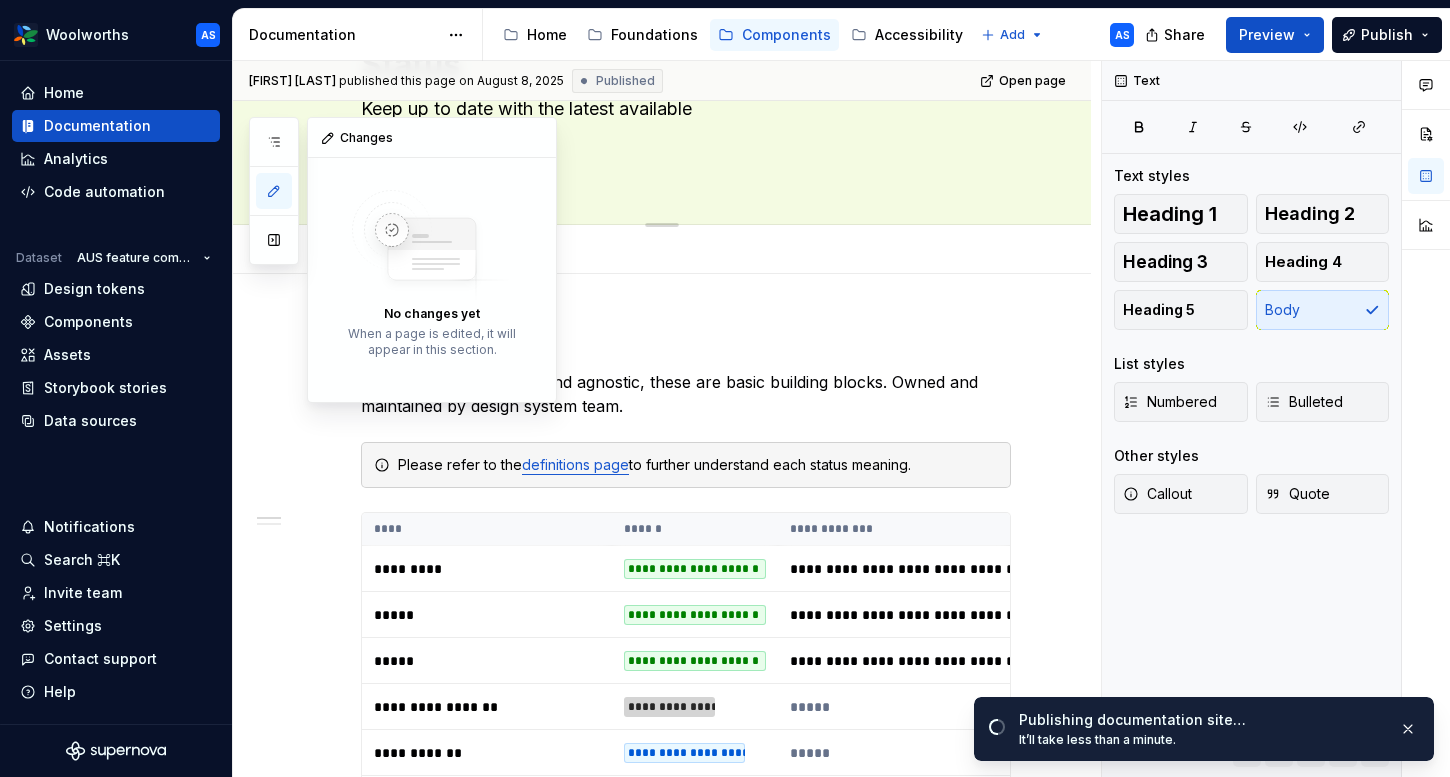 scroll, scrollTop: 0, scrollLeft: 0, axis: both 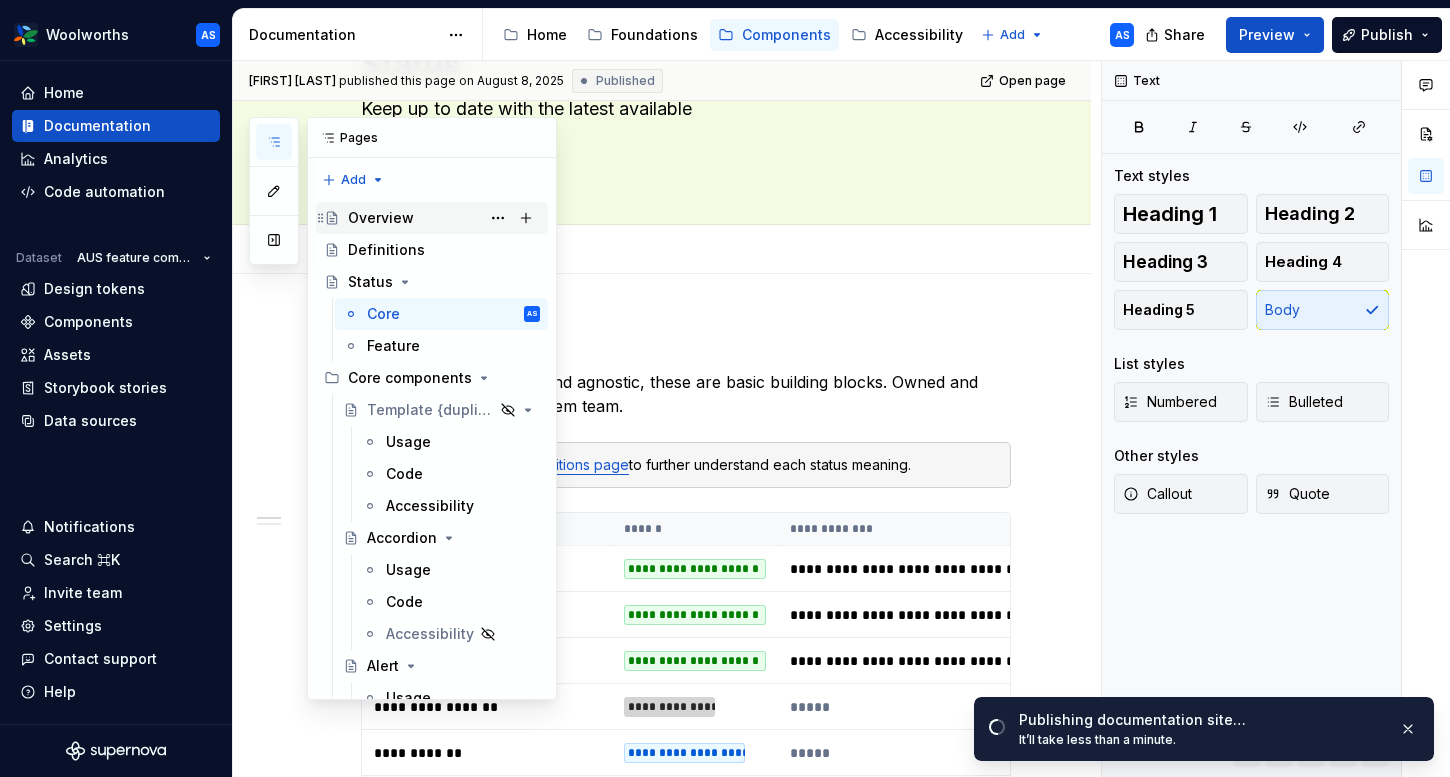 click on "Overview" at bounding box center (381, 218) 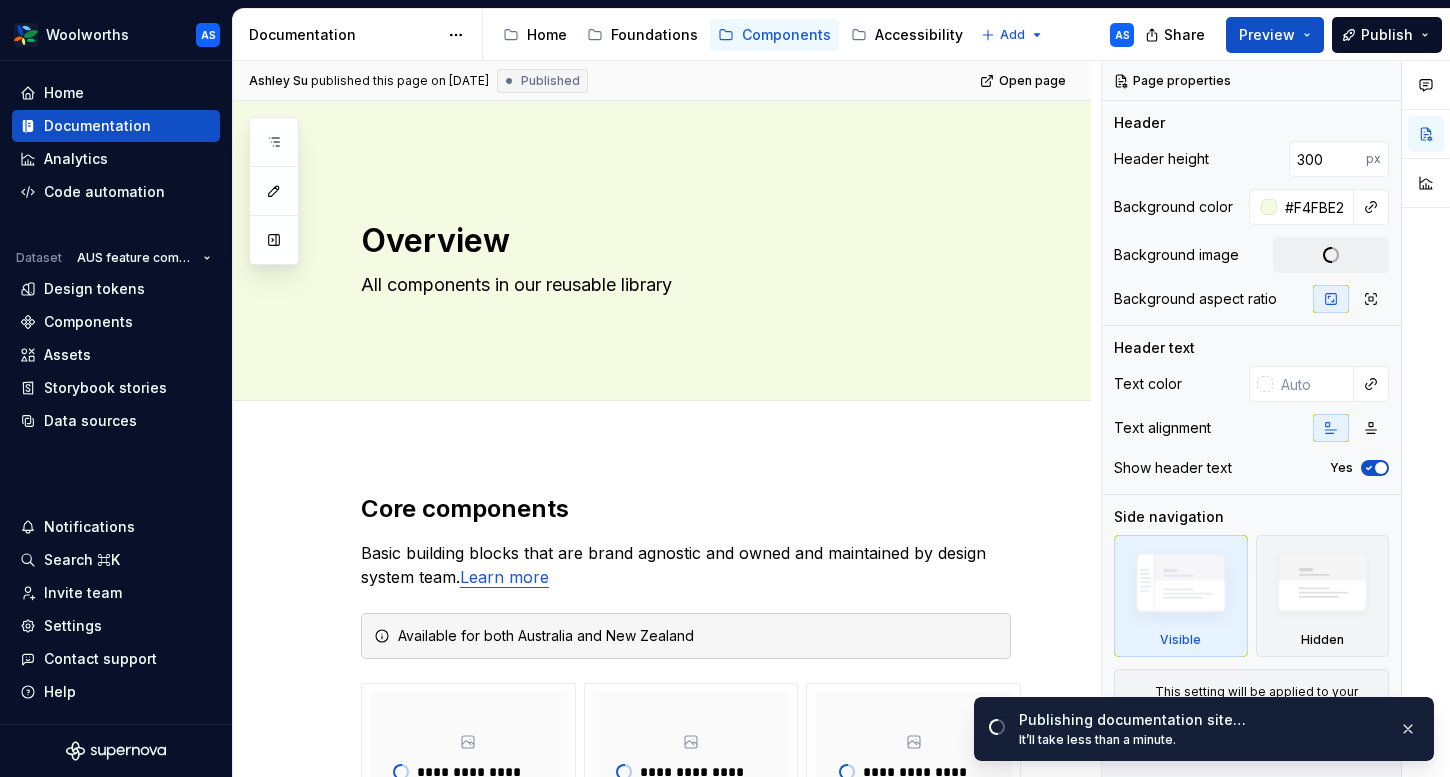 scroll, scrollTop: 0, scrollLeft: 0, axis: both 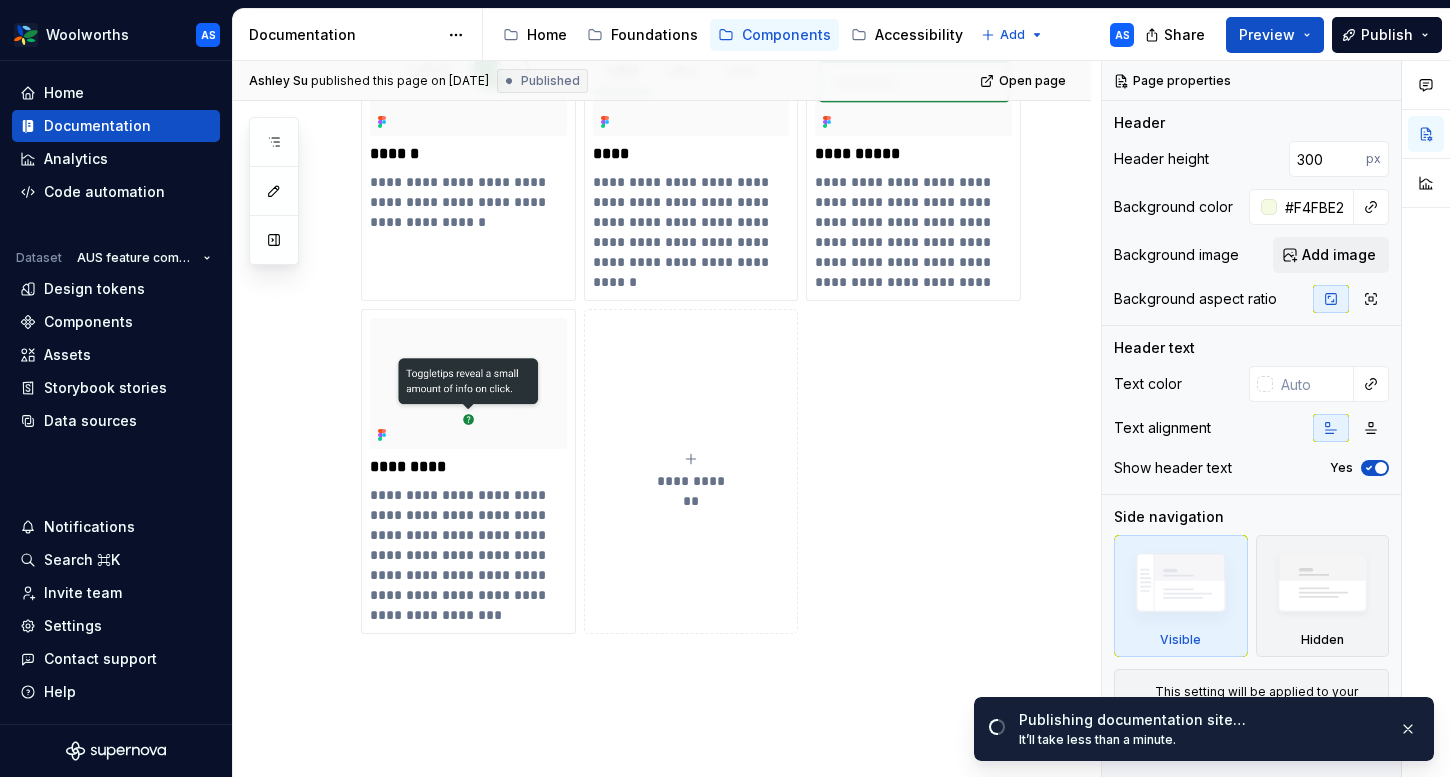 click 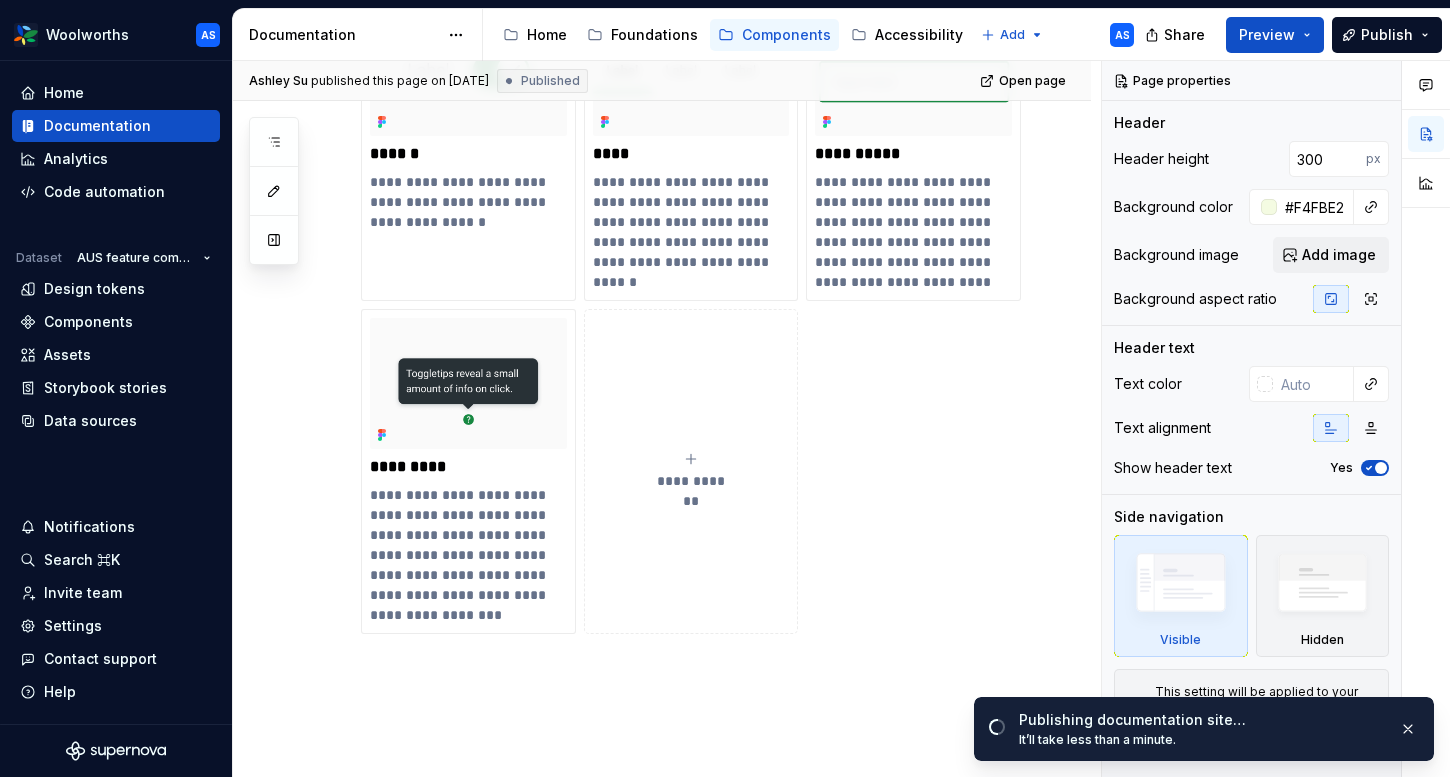 type on "*" 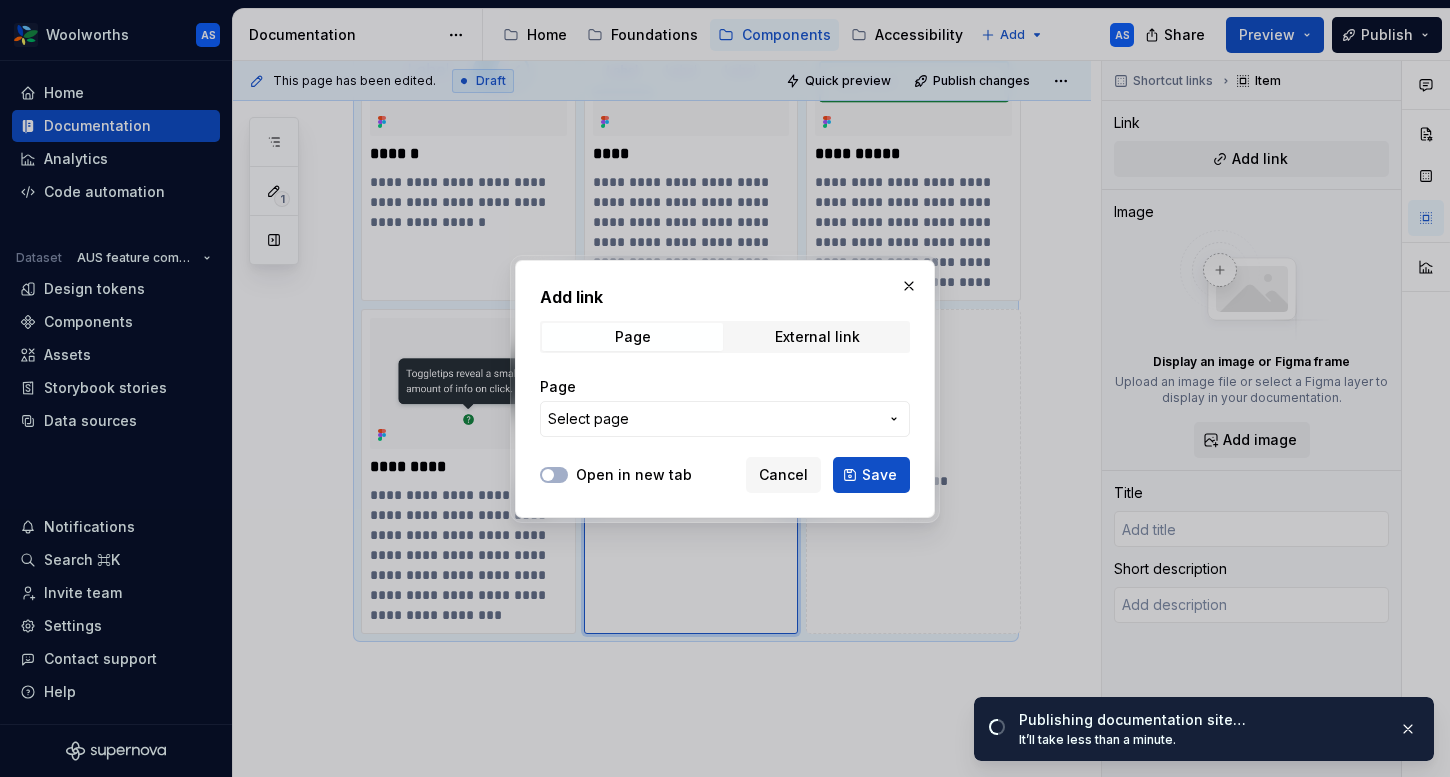 click on "Select page" at bounding box center (713, 419) 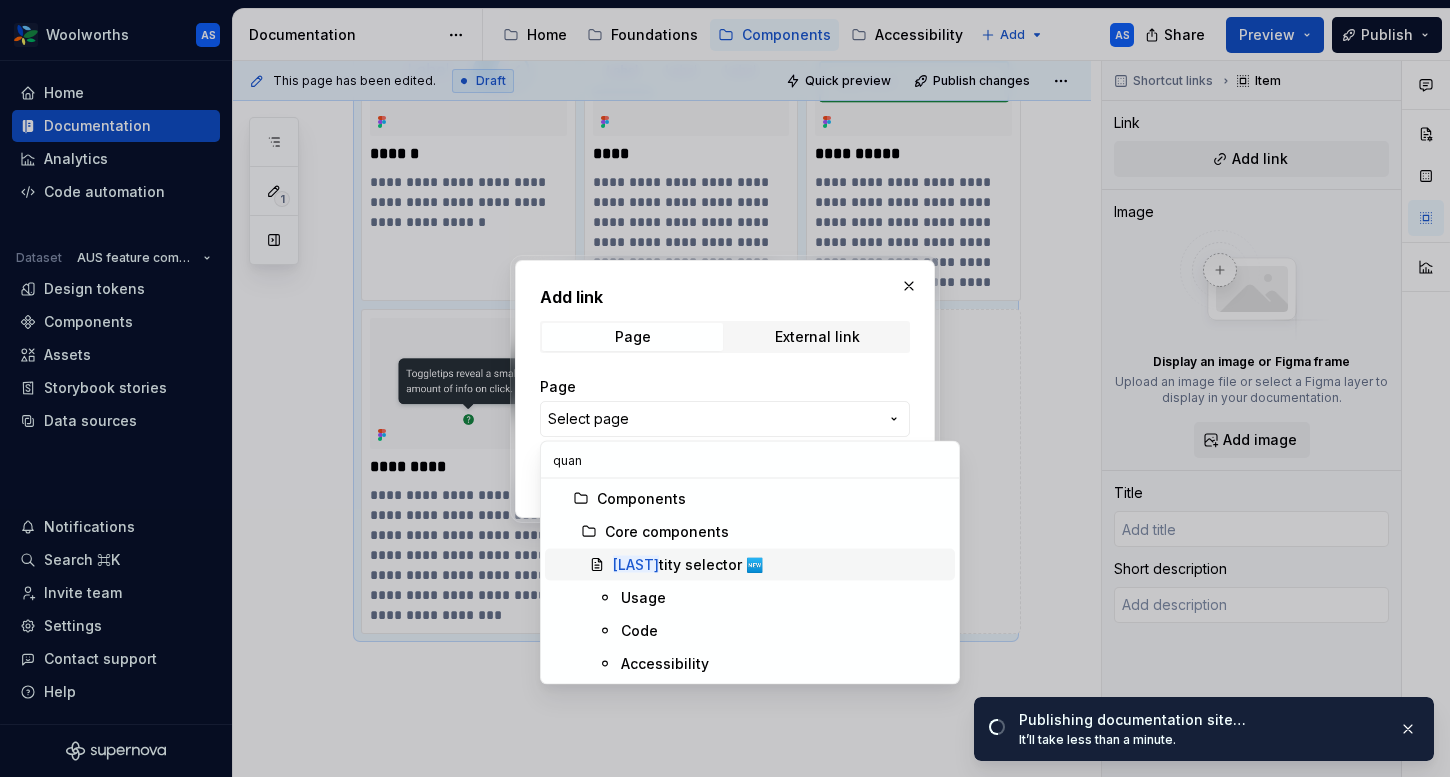 type on "quan" 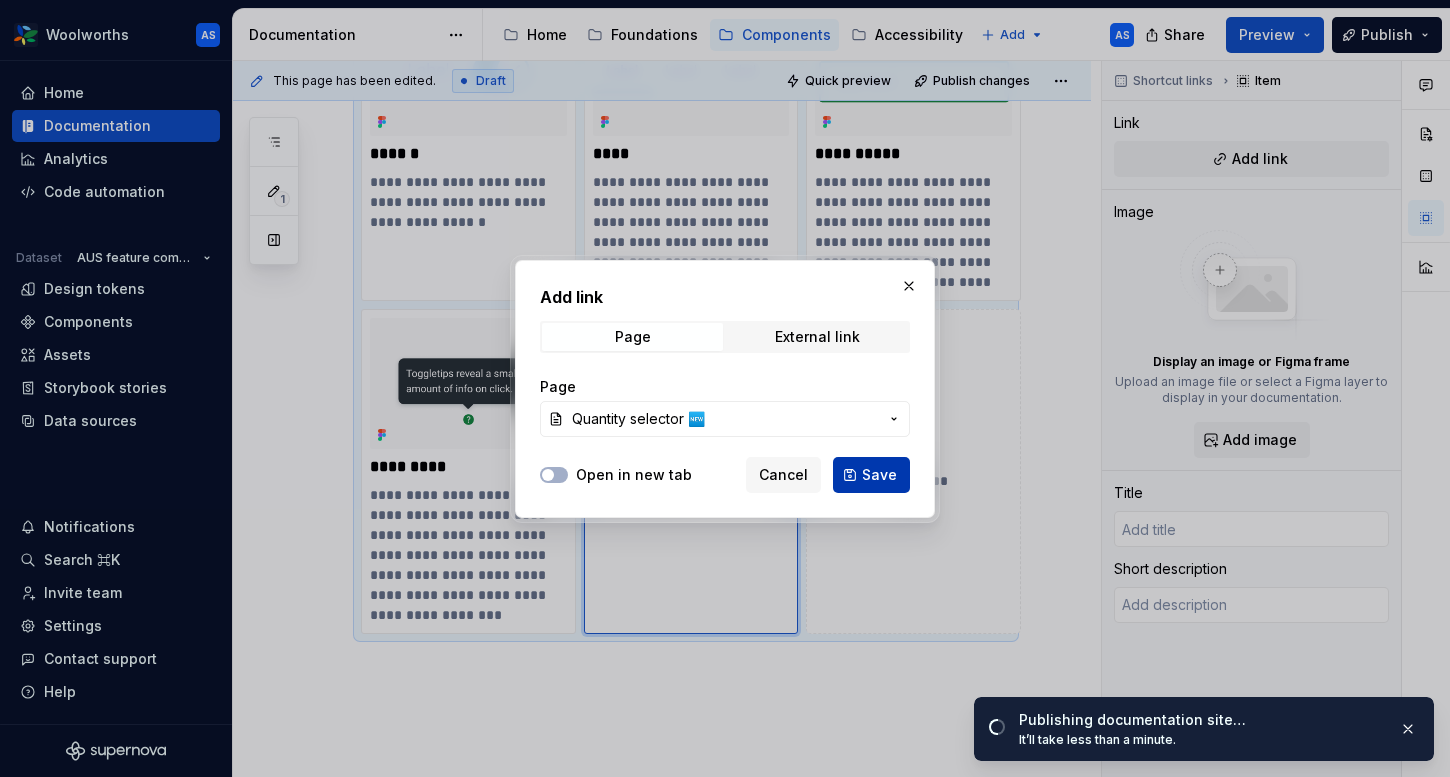 click on "Save" at bounding box center (871, 475) 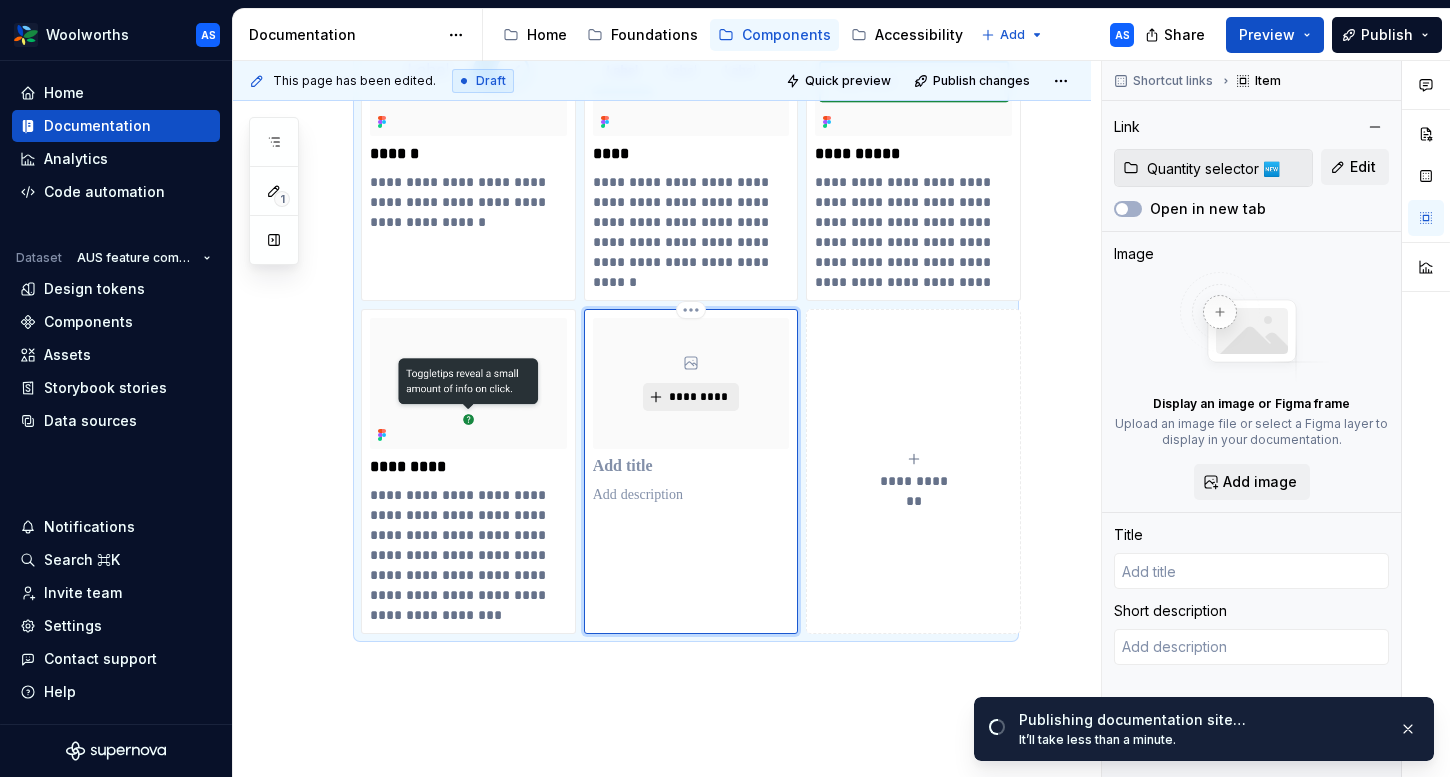 click on "*********" at bounding box center [698, 397] 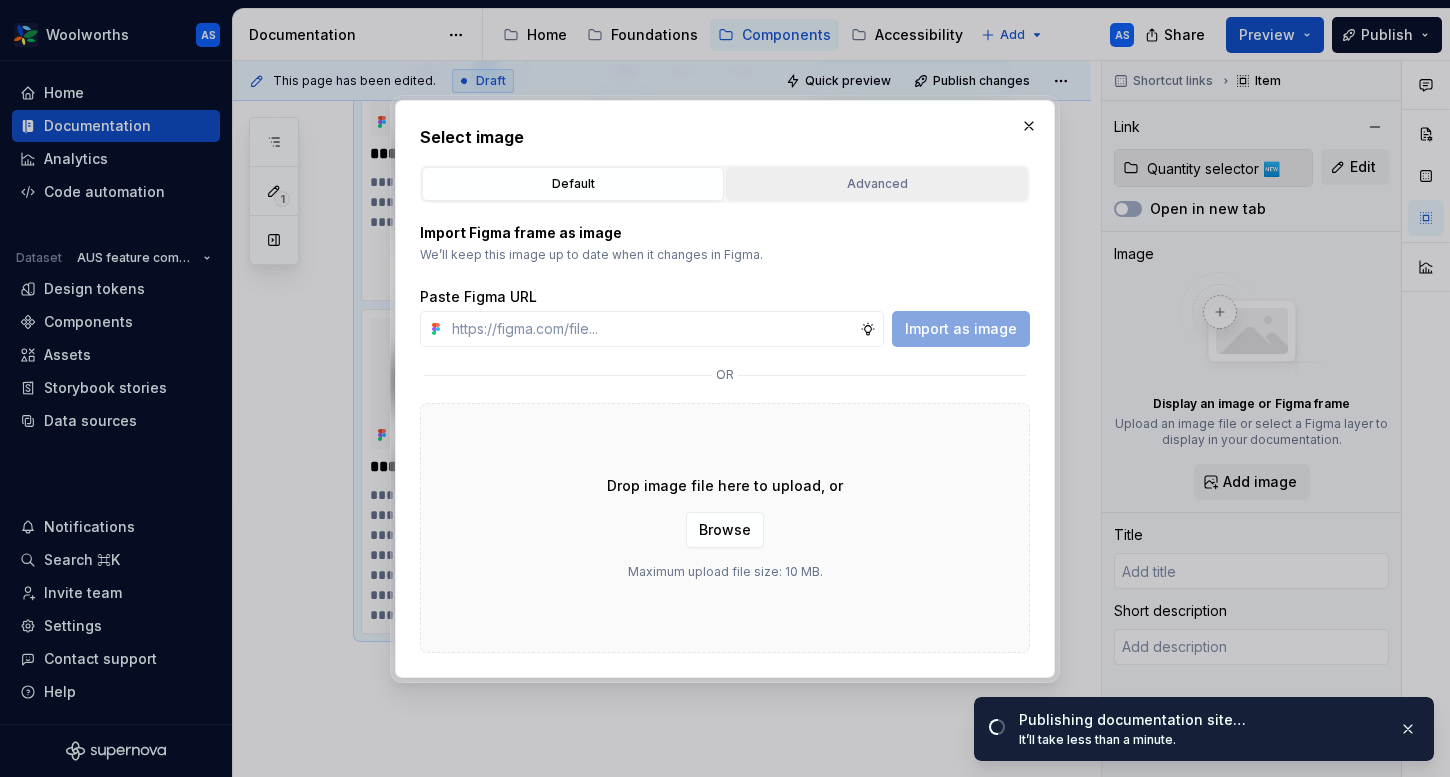 click on "Advanced" at bounding box center (877, 184) 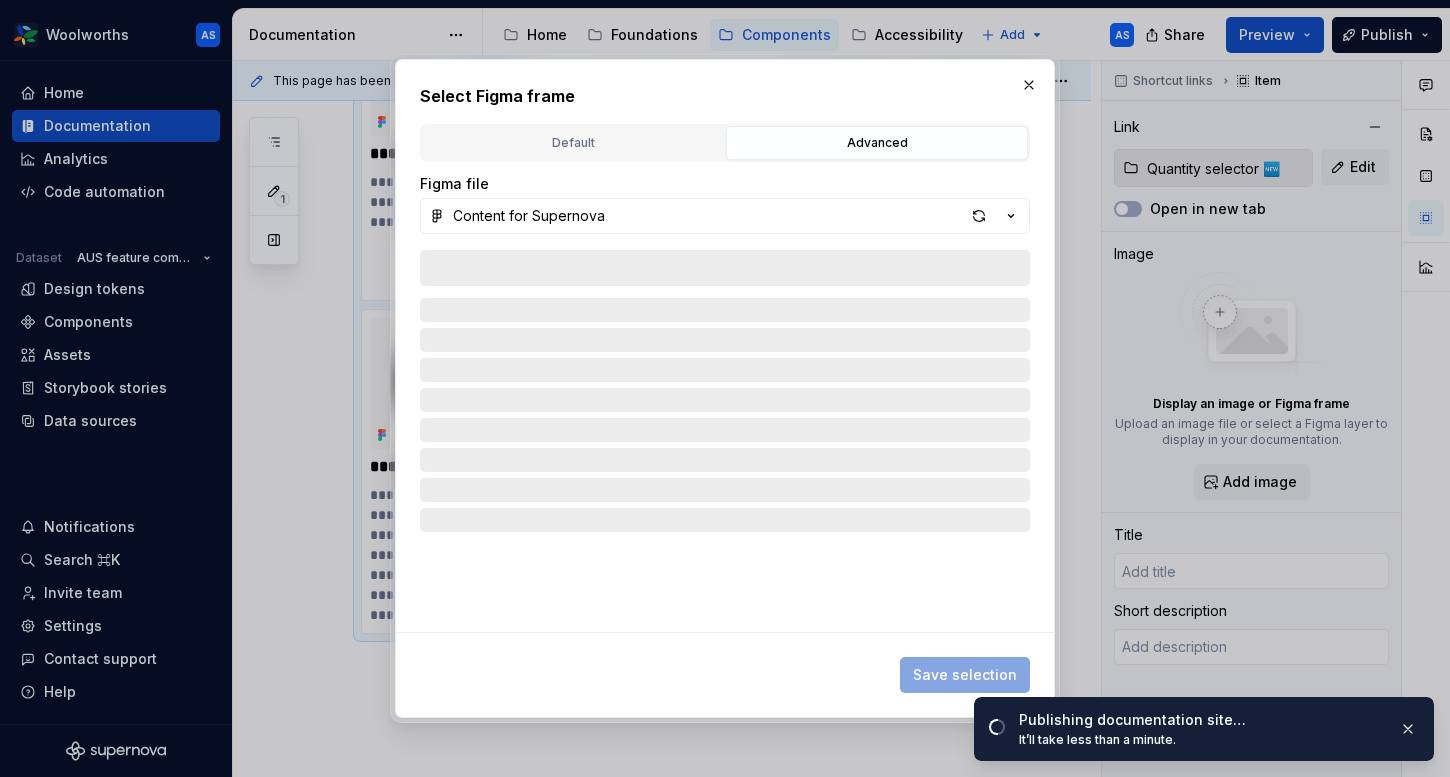 type on "*" 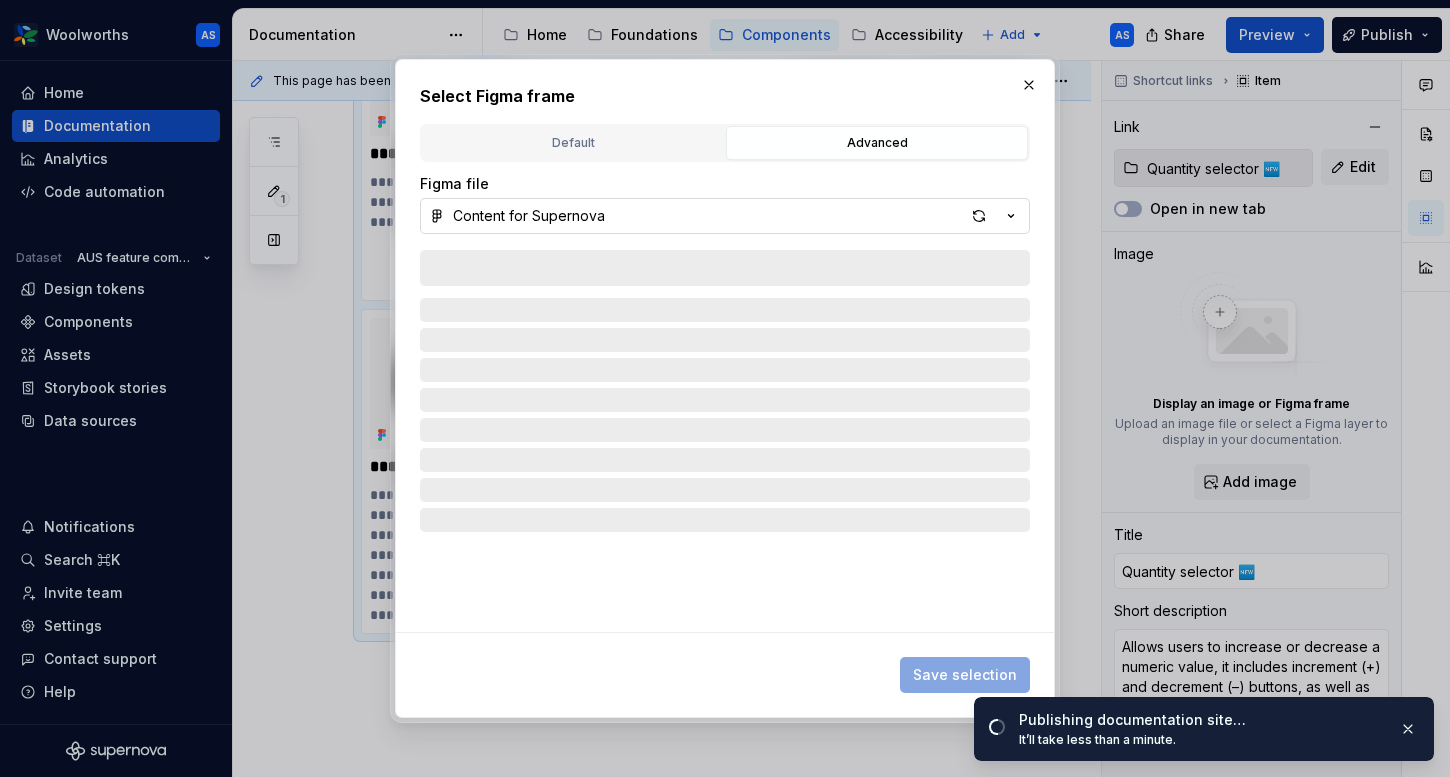 click 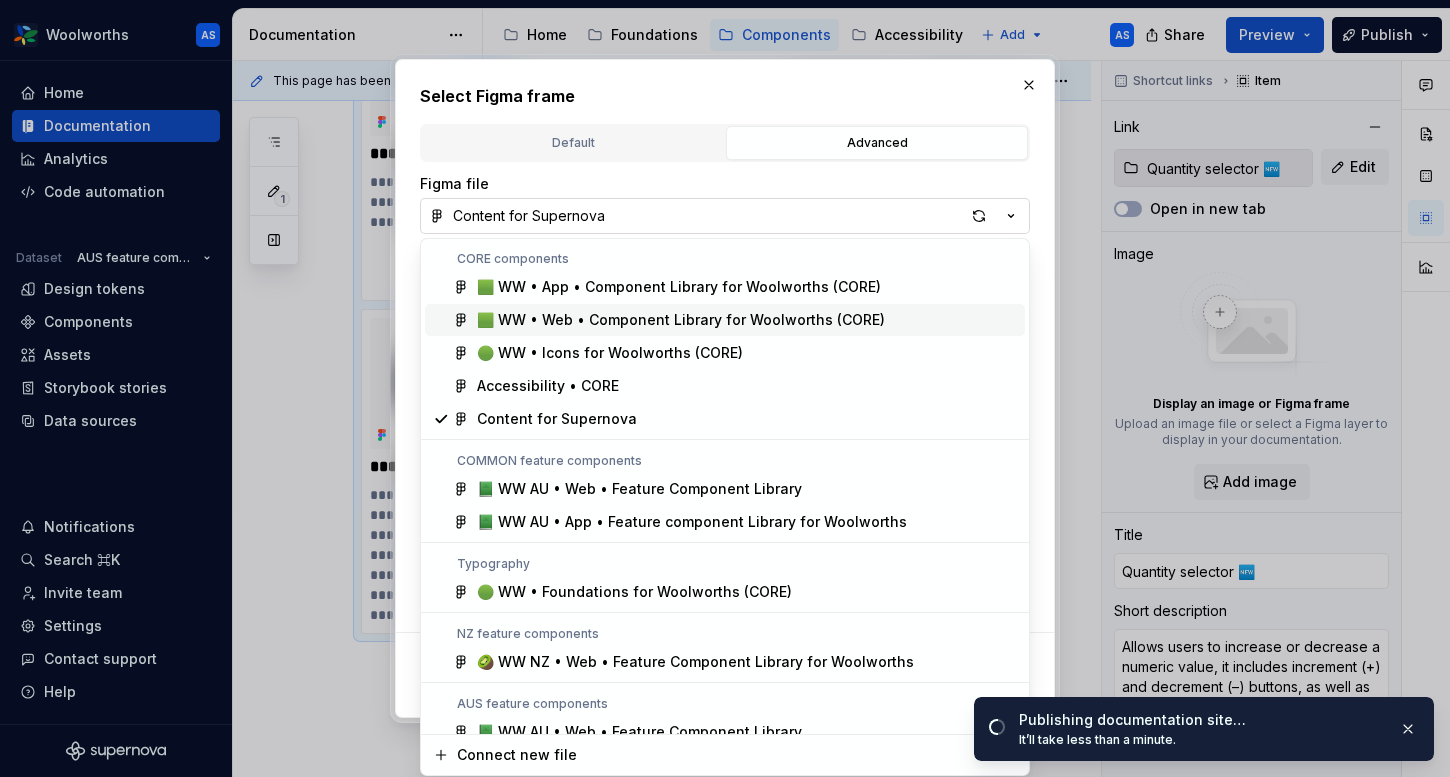 click on "Select Figma frame Default Advanced Import Figma frame as image We’ll keep this image up to date when it changes in Figma. Paste Figma URL Import as image or Drop image file here to upload, or Browse Maximum upload file size: 10 MB. Figma file Content for Supernova Save selection" at bounding box center (725, 388) 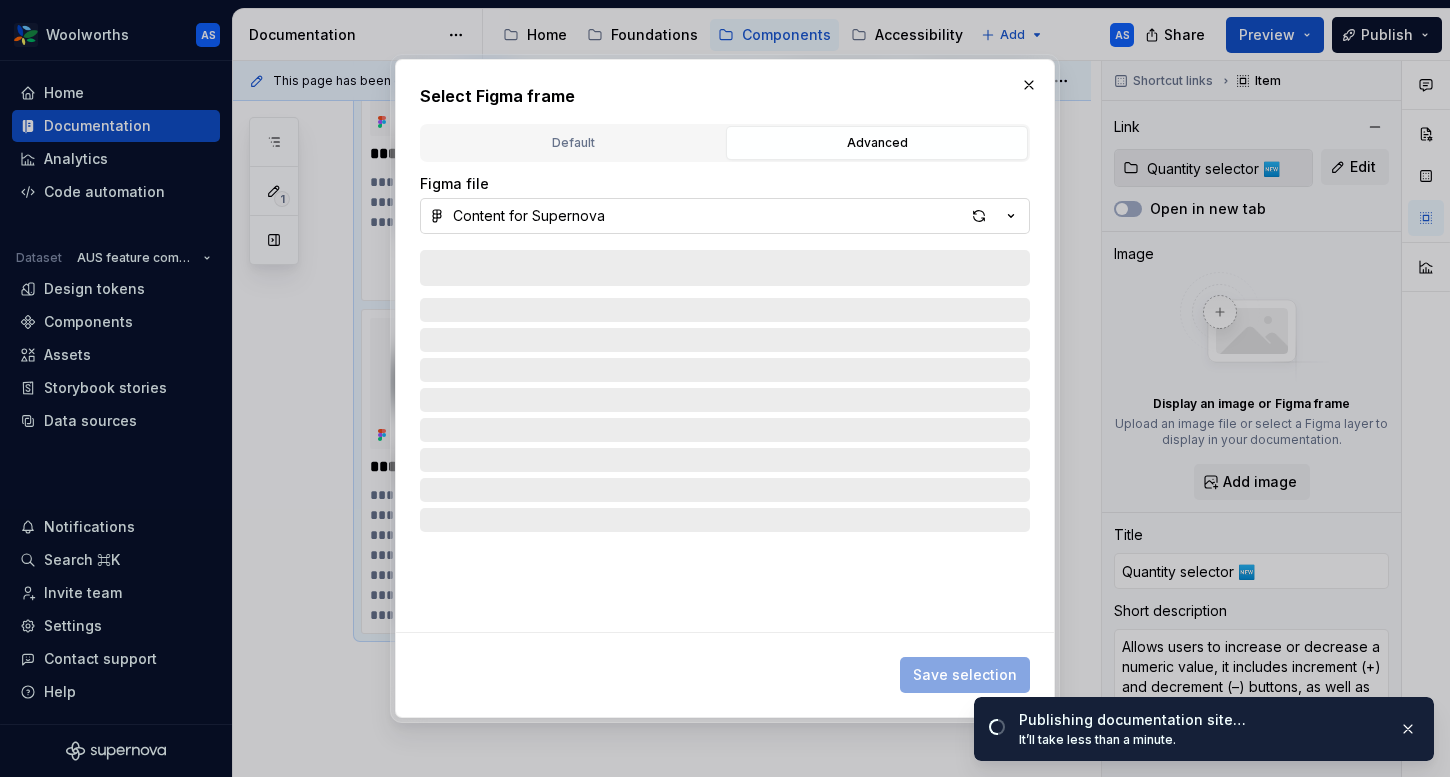 click on "Content for Supernova" at bounding box center (725, 216) 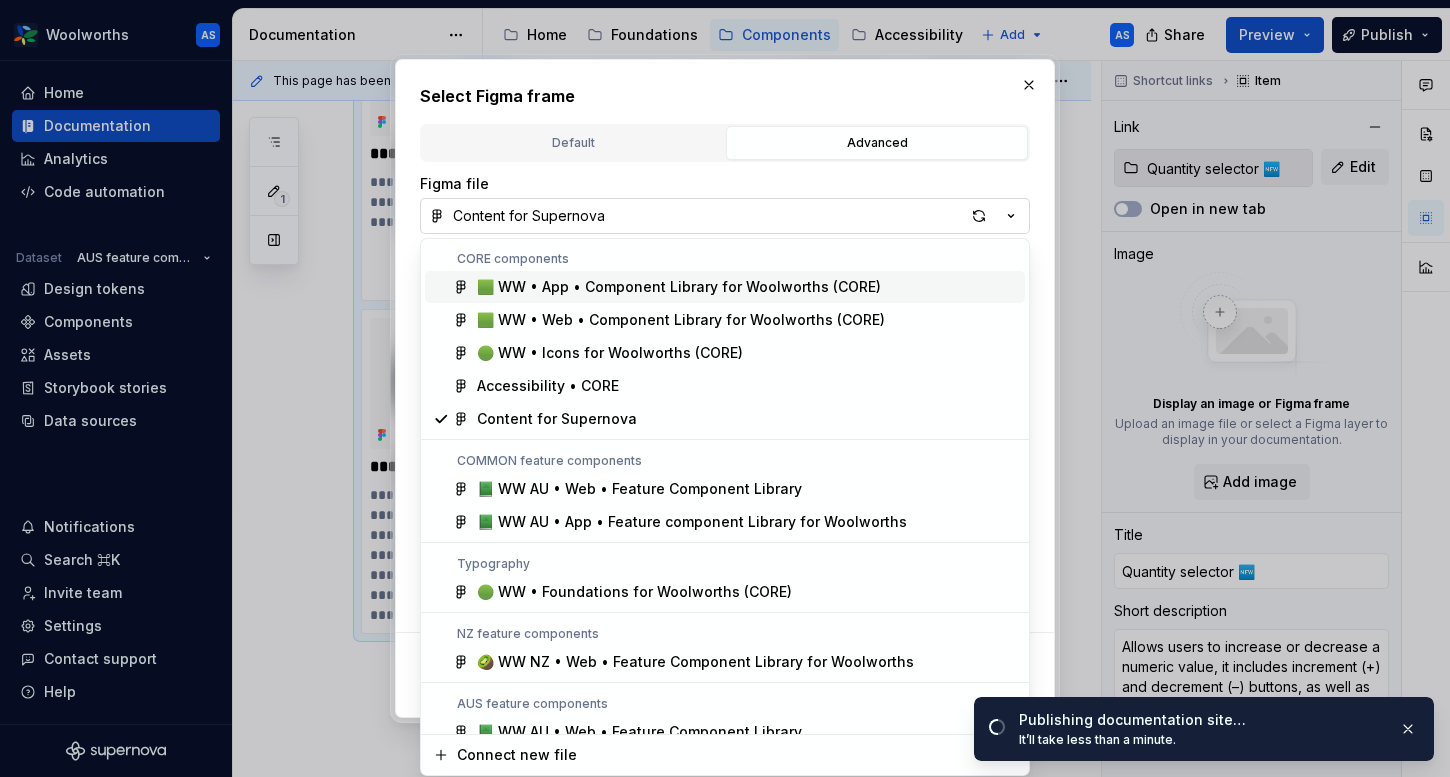 click on "Select Figma frame Default Advanced Import Figma frame as image We’ll keep this image up to date when it changes in Figma. Paste Figma URL Import as image or Drop image file here to upload, or Browse Maximum upload file size: 10 MB. Figma file Content for Supernova Save selection" at bounding box center (725, 388) 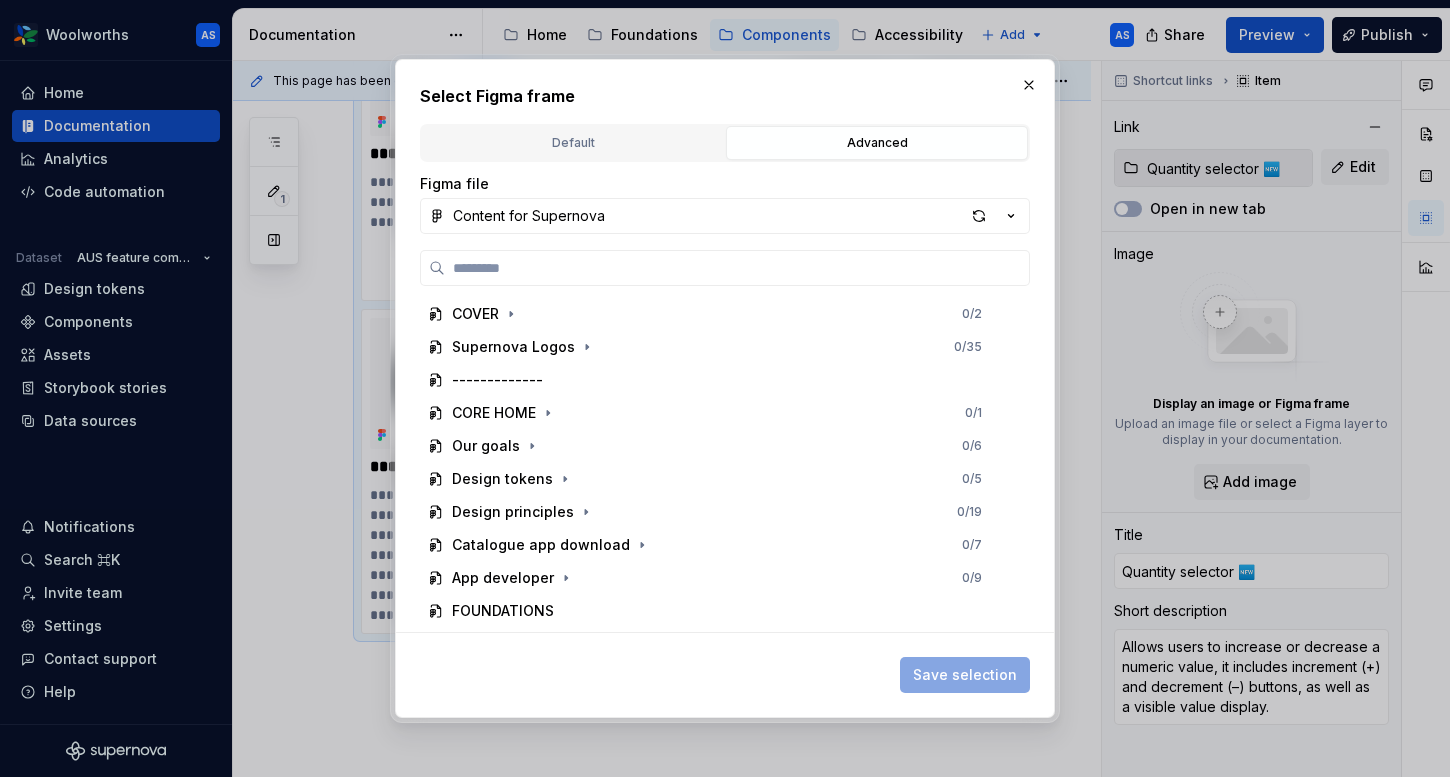 type on "*" 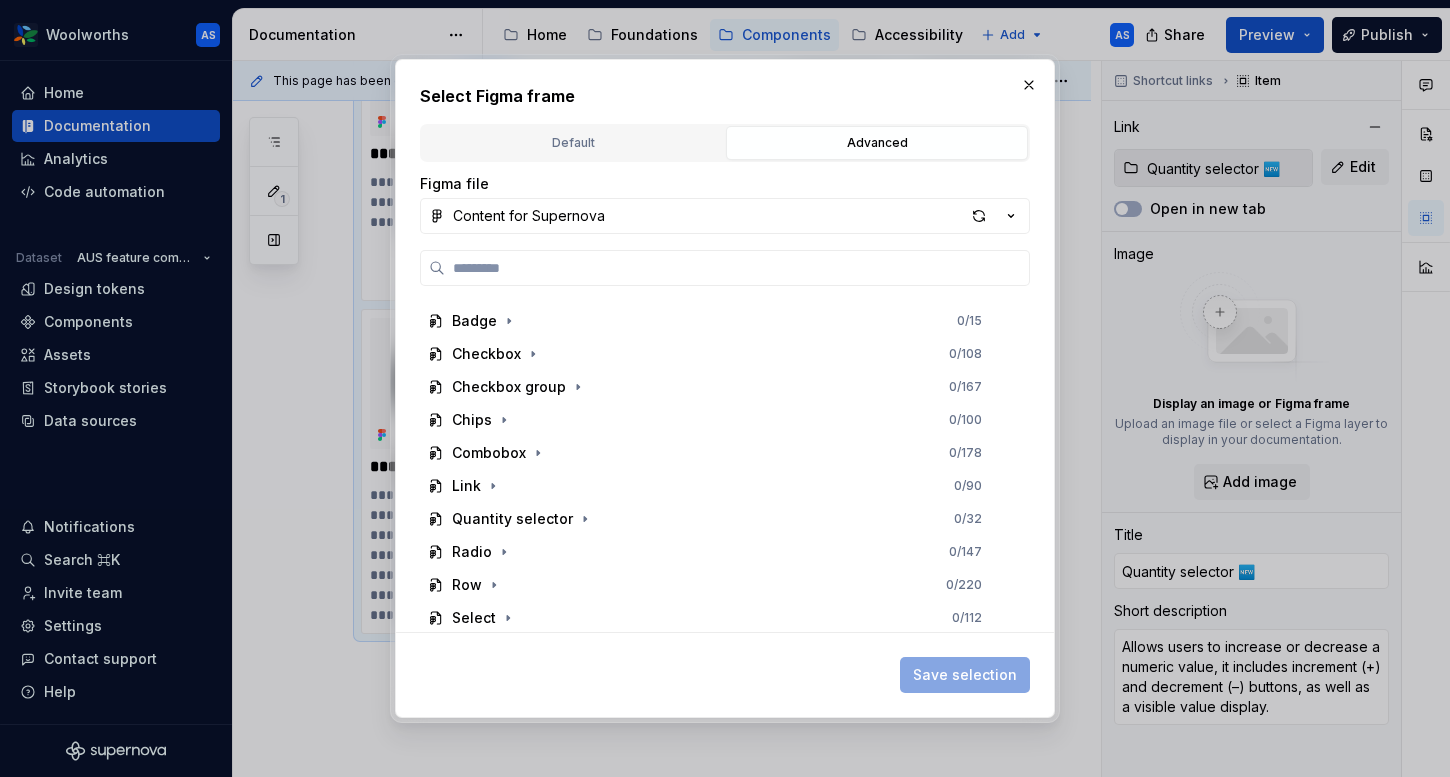 scroll, scrollTop: 824, scrollLeft: 0, axis: vertical 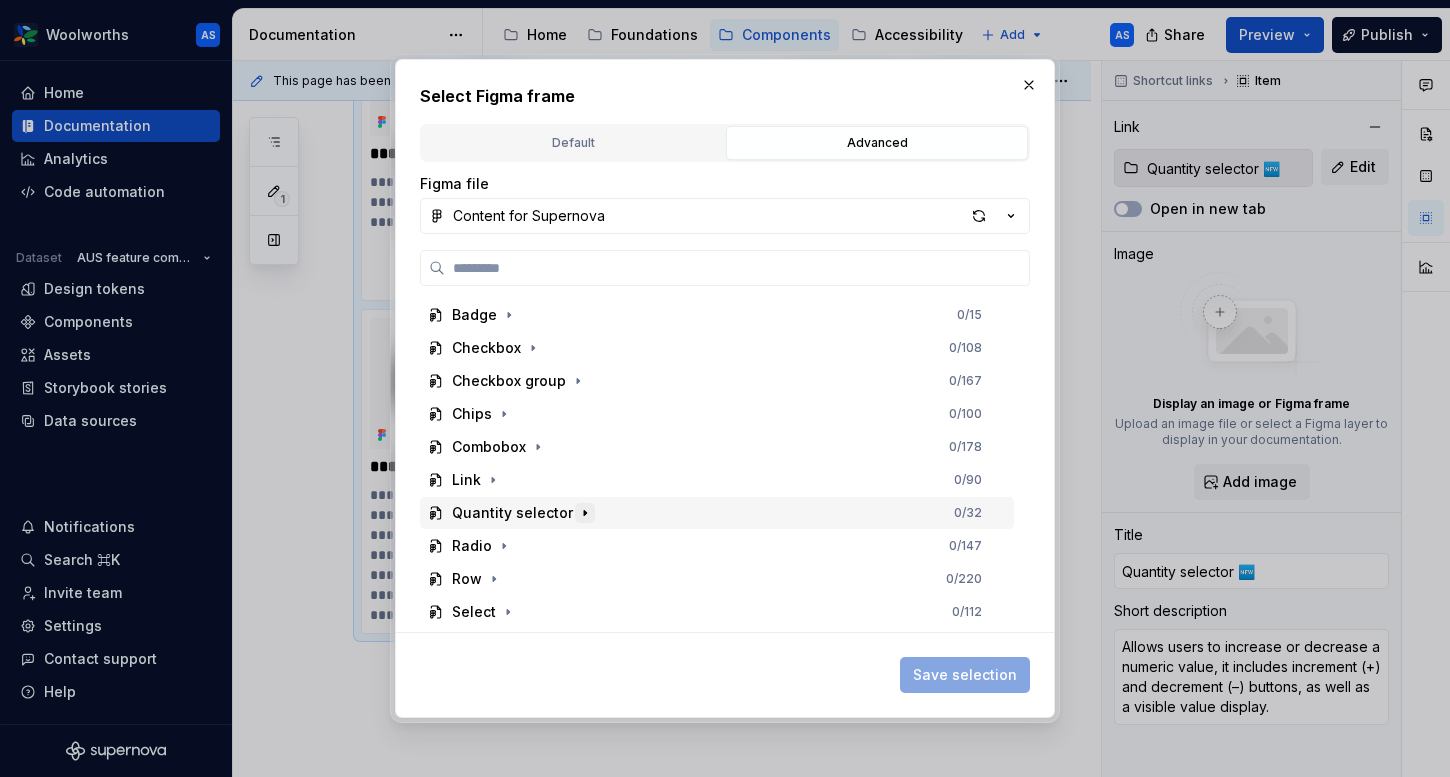 click 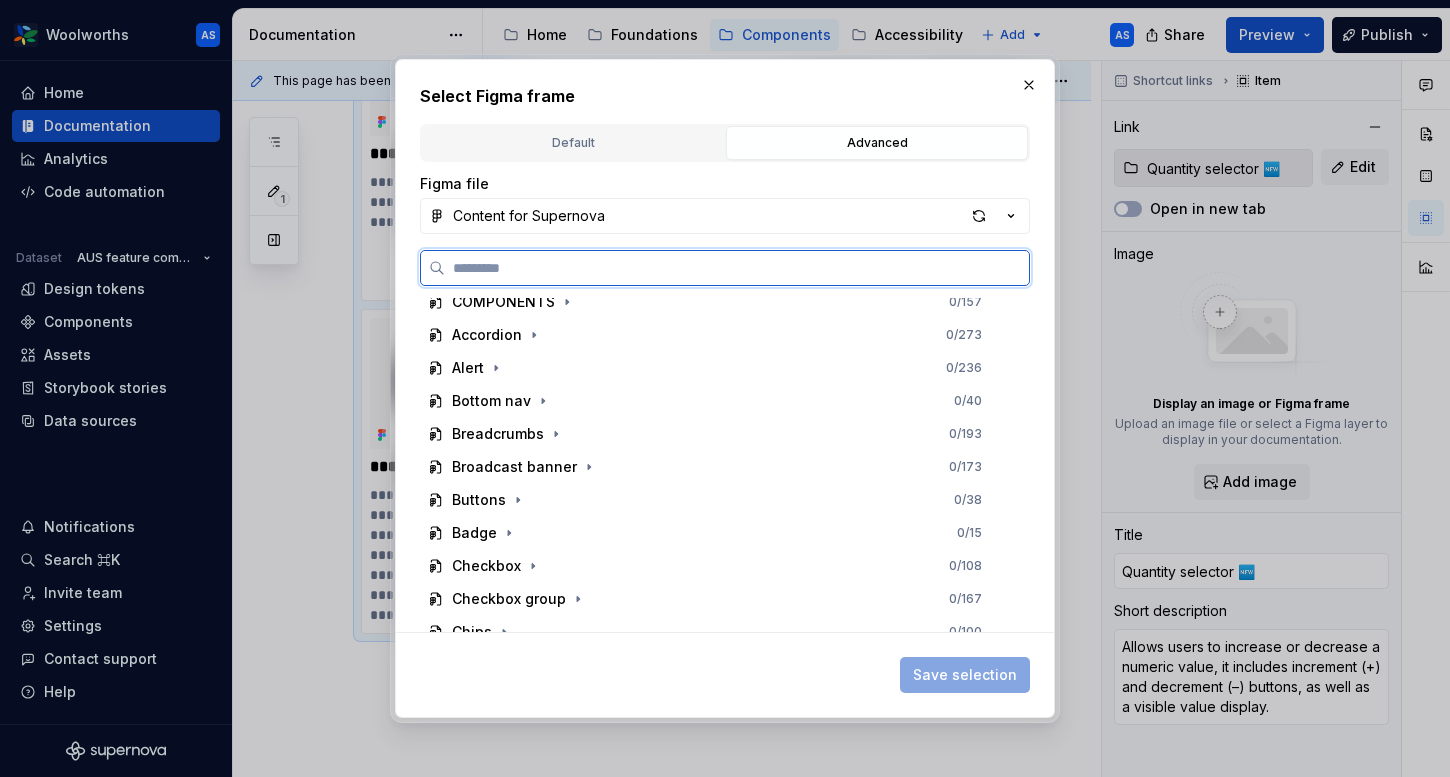 scroll, scrollTop: 377, scrollLeft: 0, axis: vertical 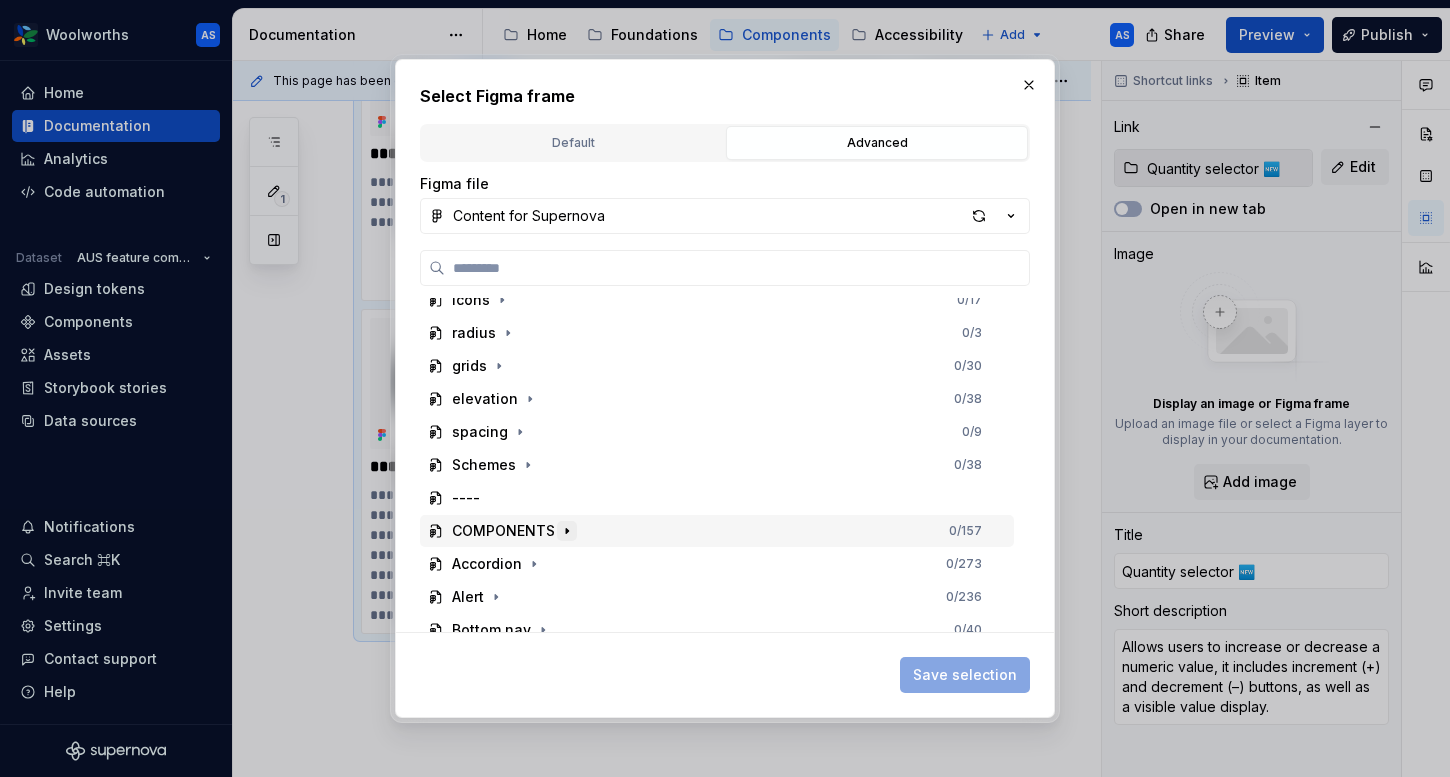 click 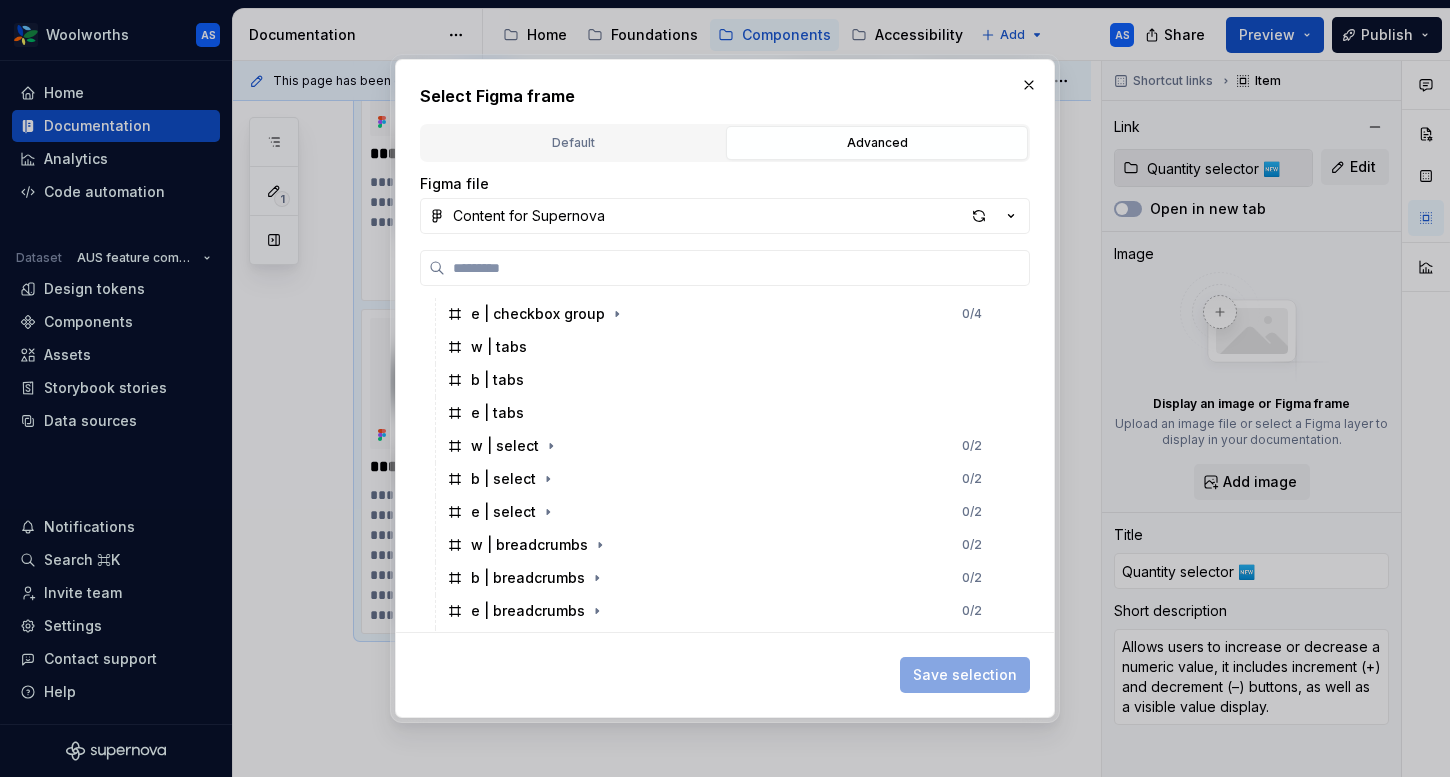 scroll, scrollTop: 1484, scrollLeft: 0, axis: vertical 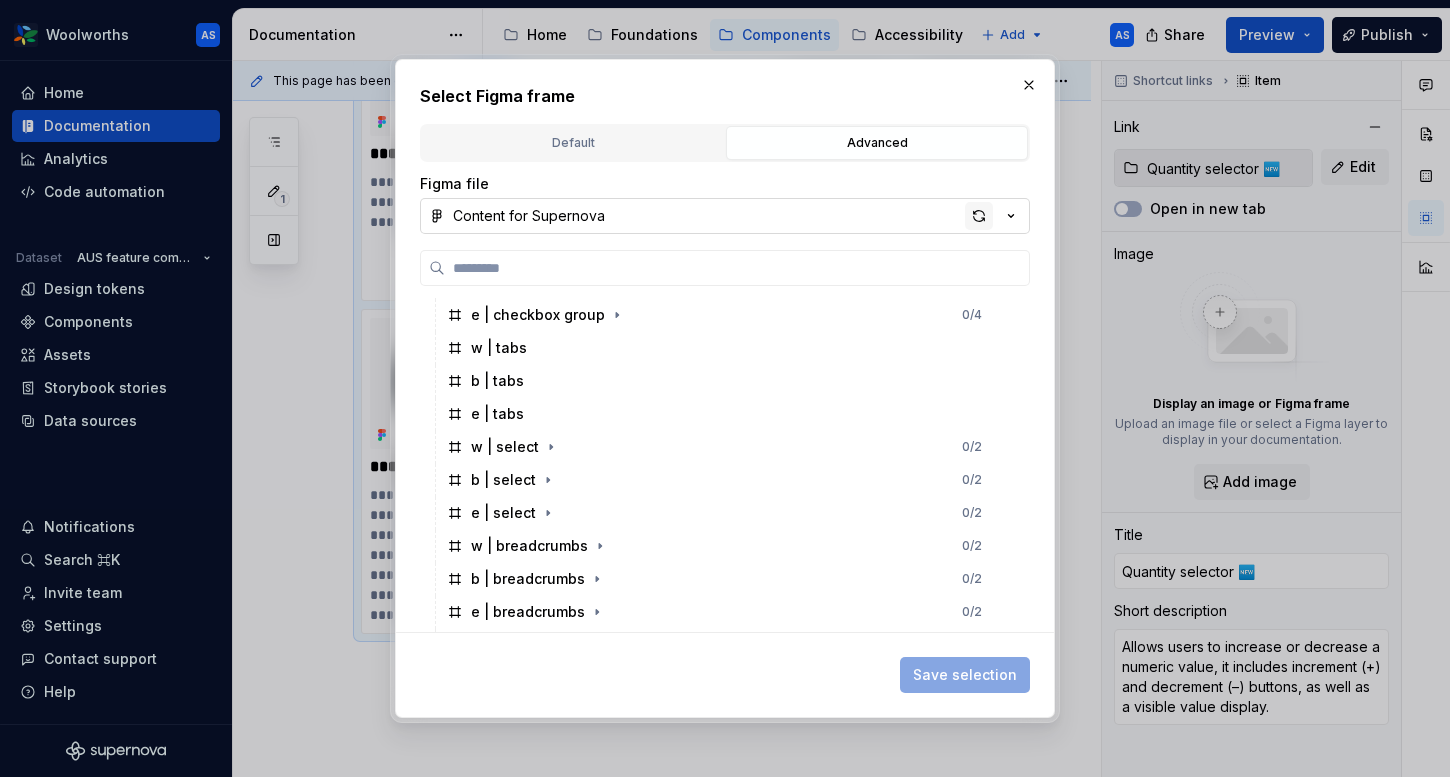 click at bounding box center (979, 216) 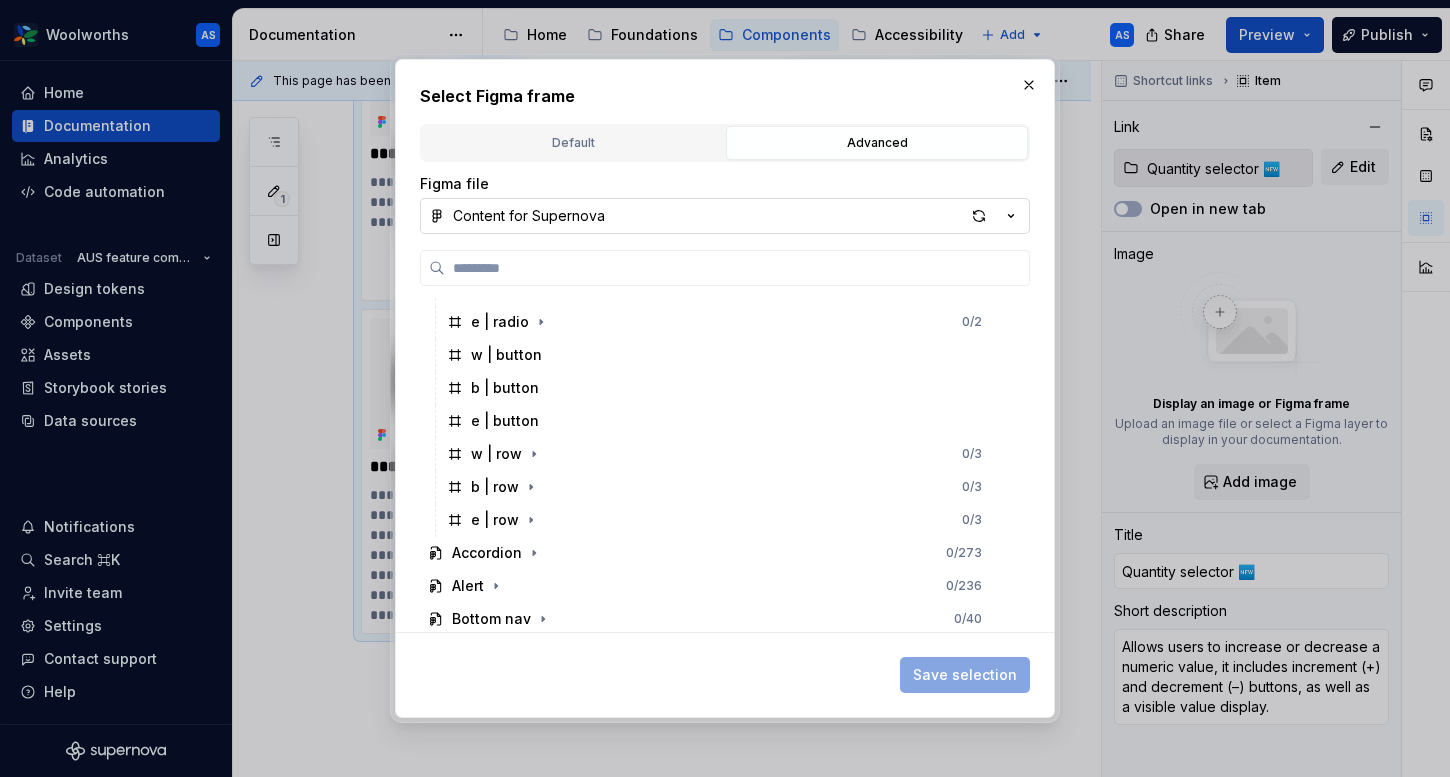 scroll, scrollTop: 2272, scrollLeft: 0, axis: vertical 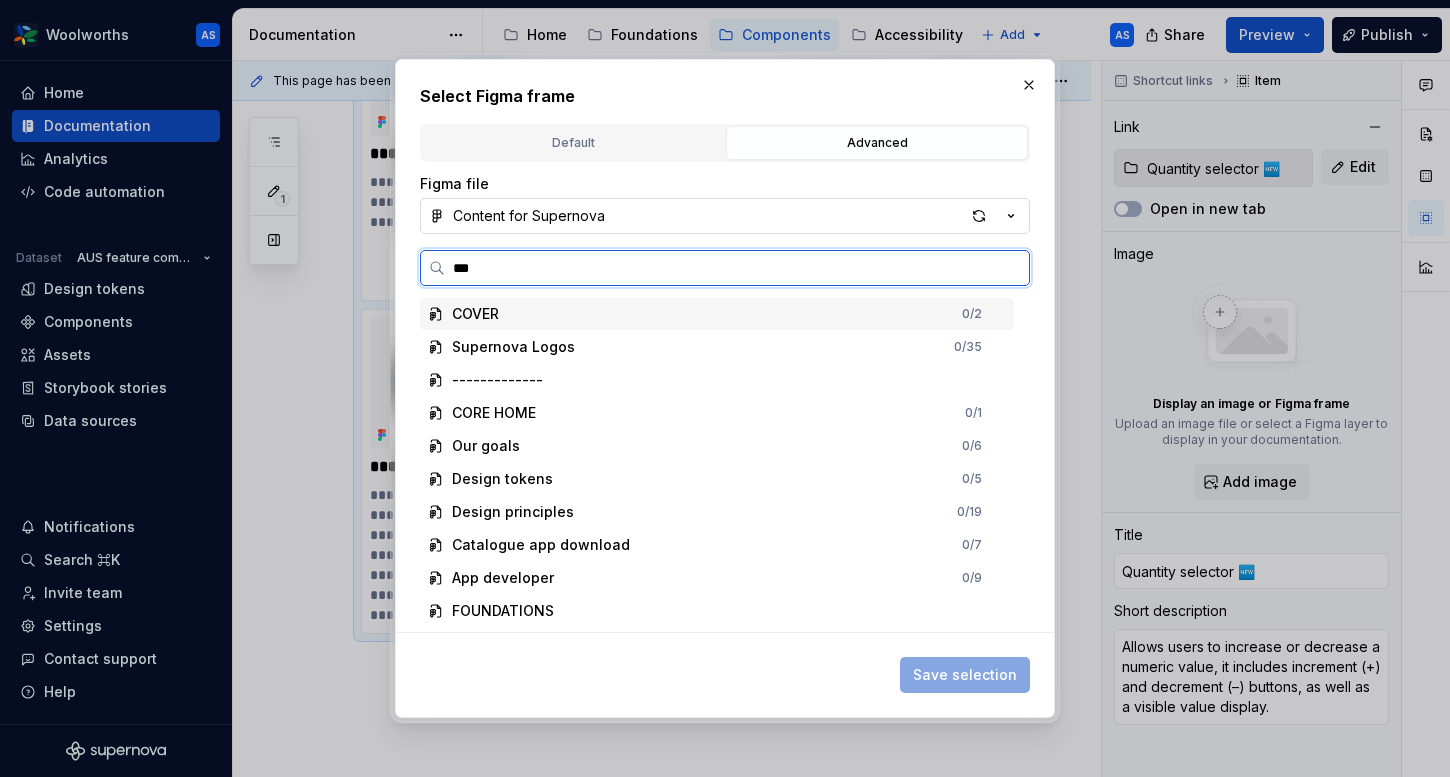type on "****" 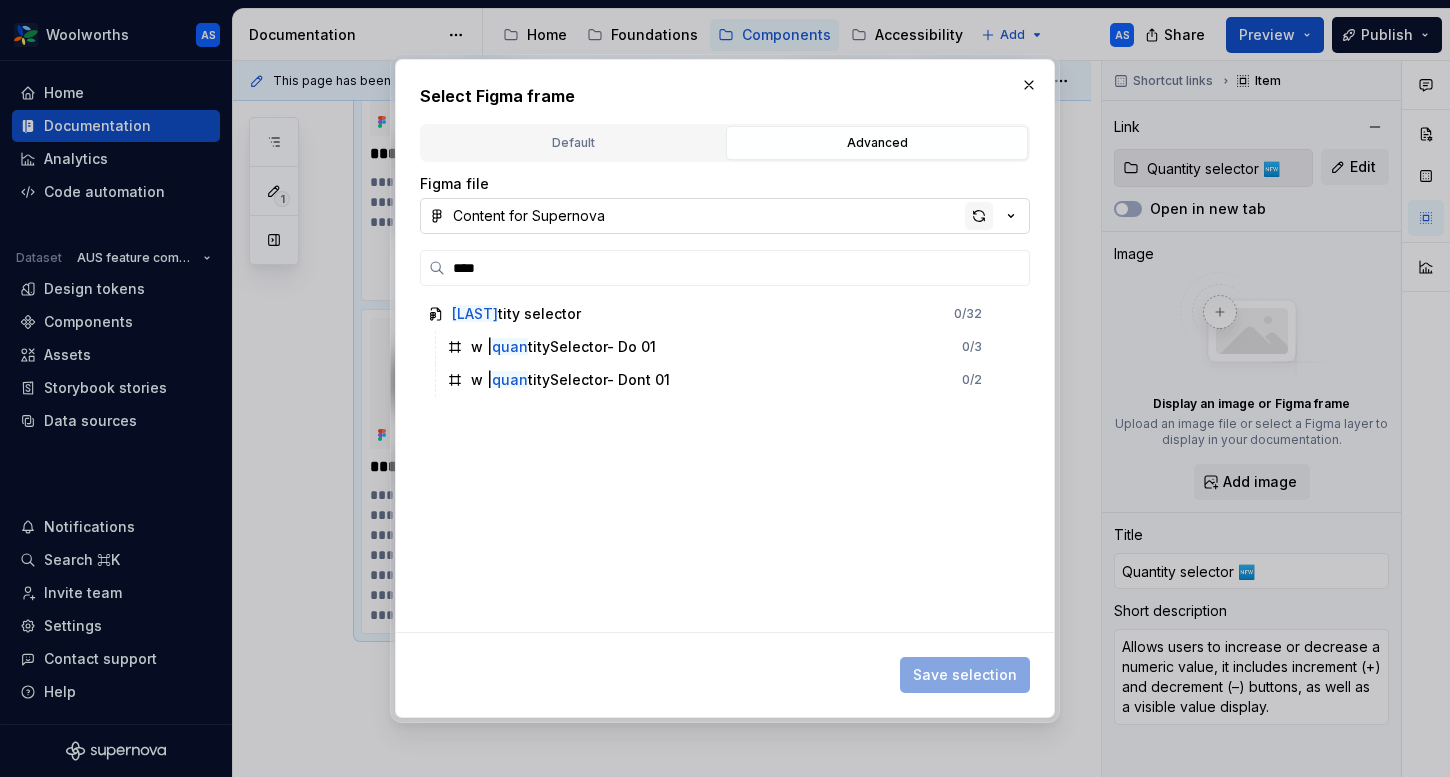 click at bounding box center [979, 216] 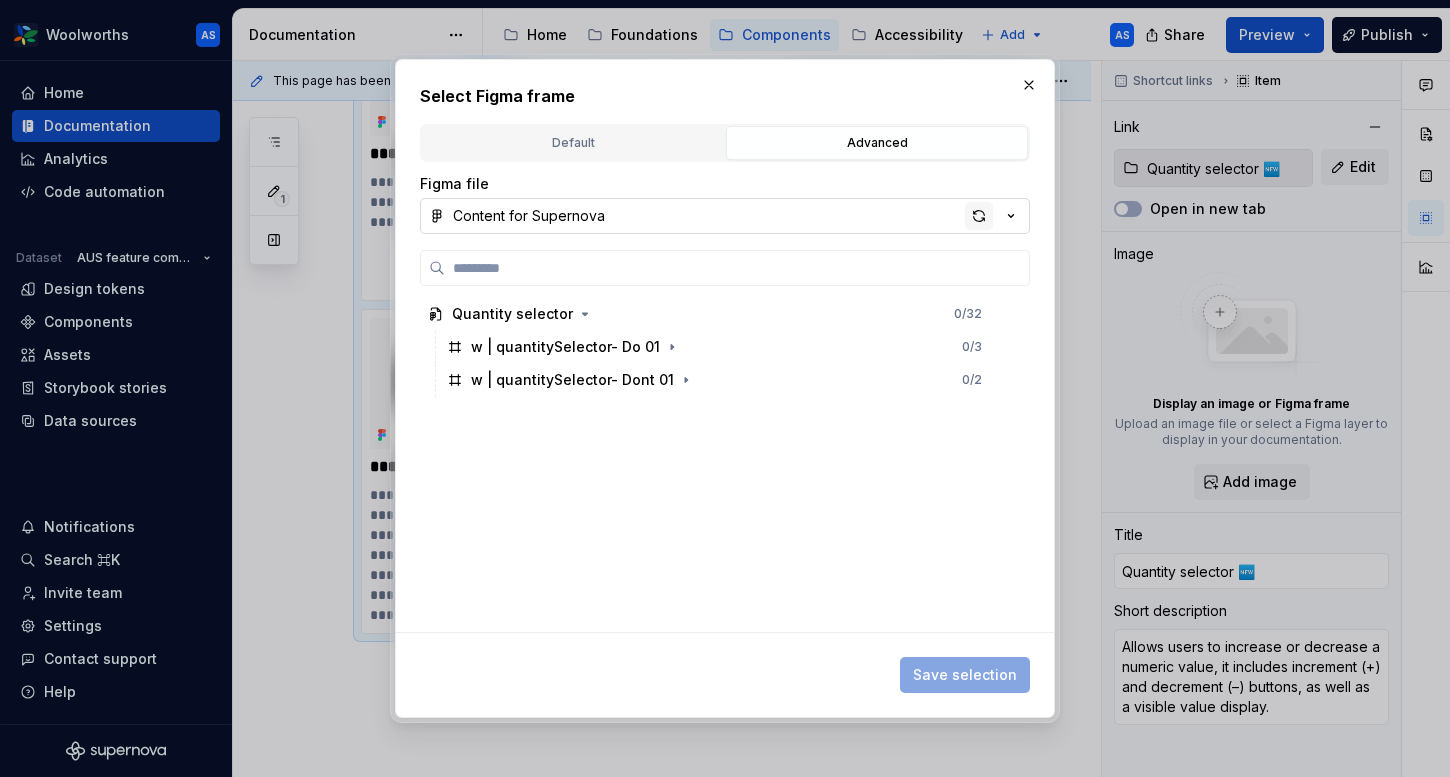click at bounding box center (979, 216) 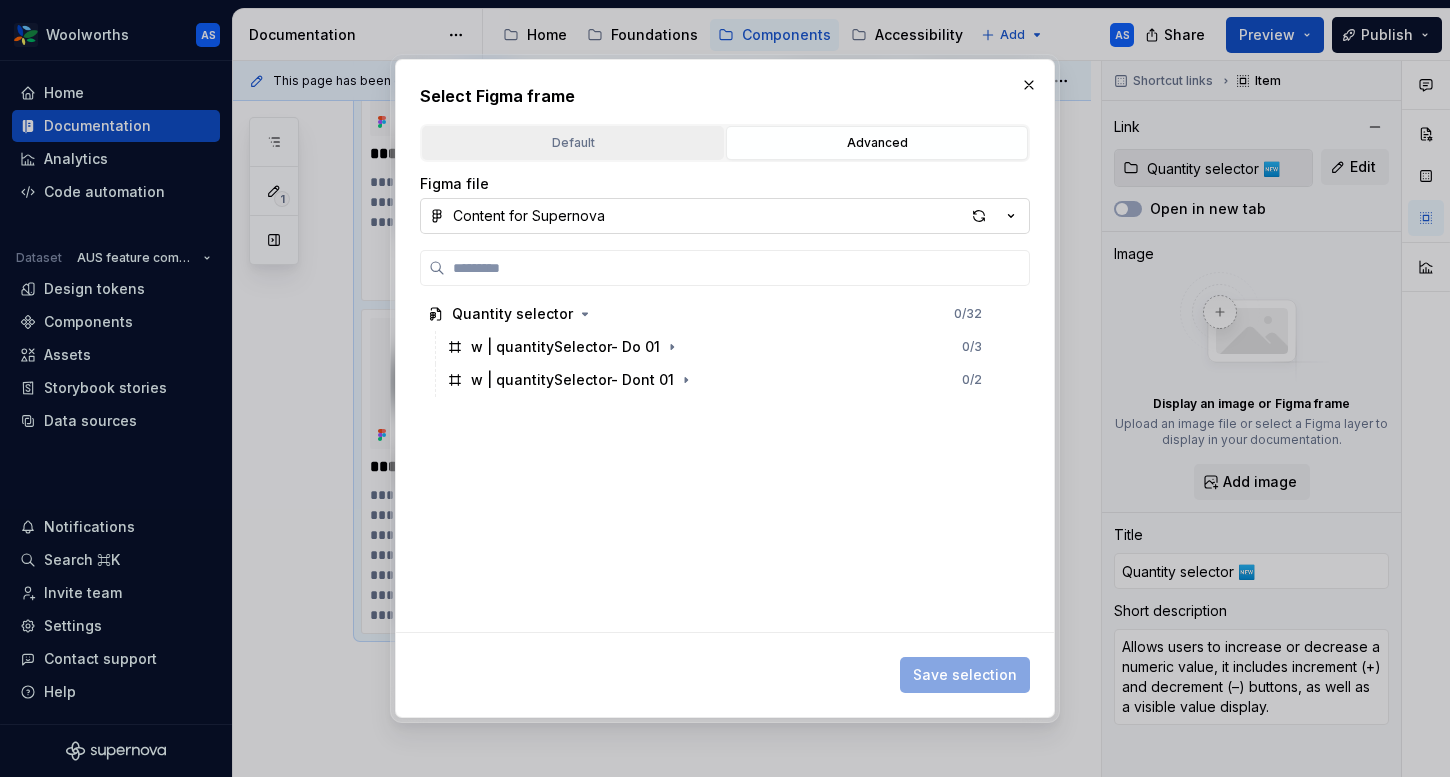 click on "Default" at bounding box center (573, 143) 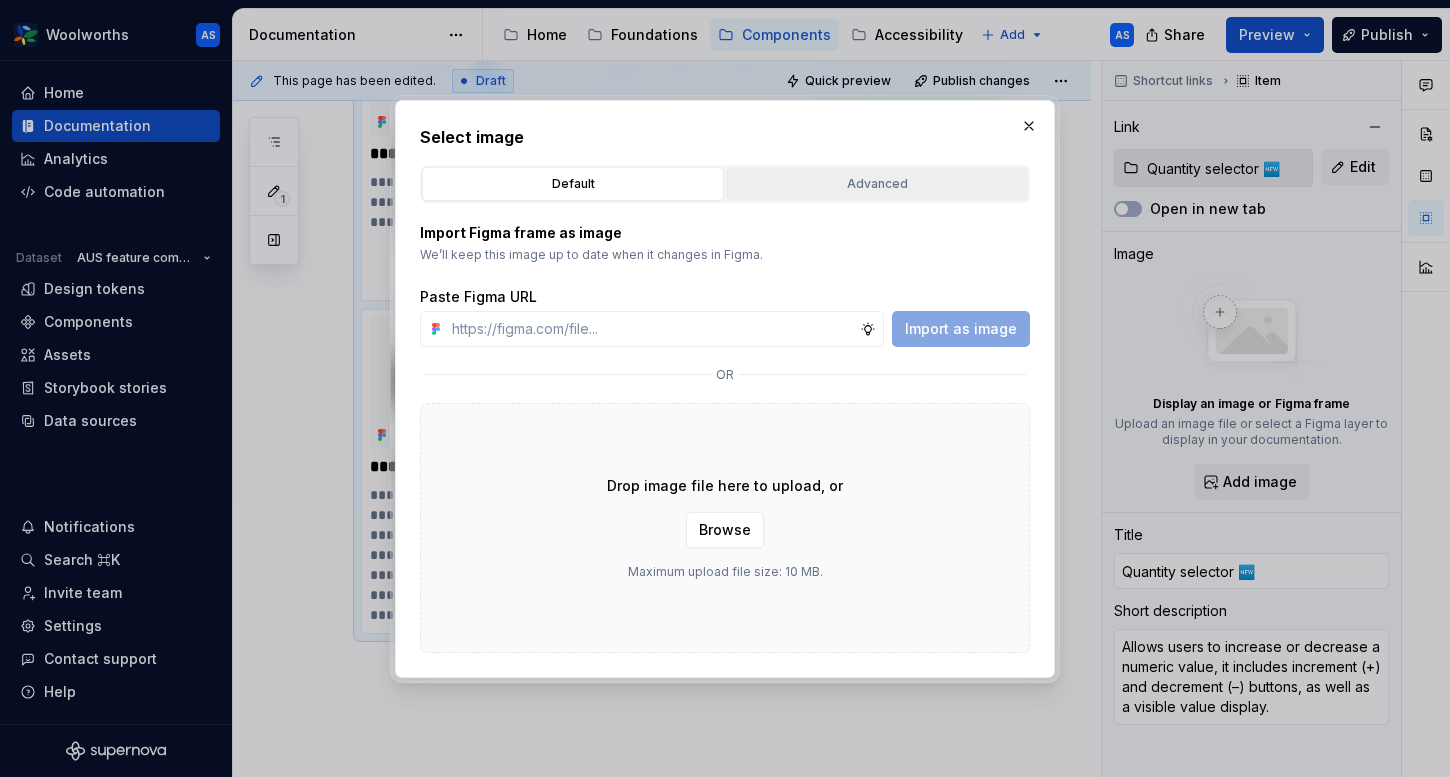 click on "Advanced" at bounding box center (877, 184) 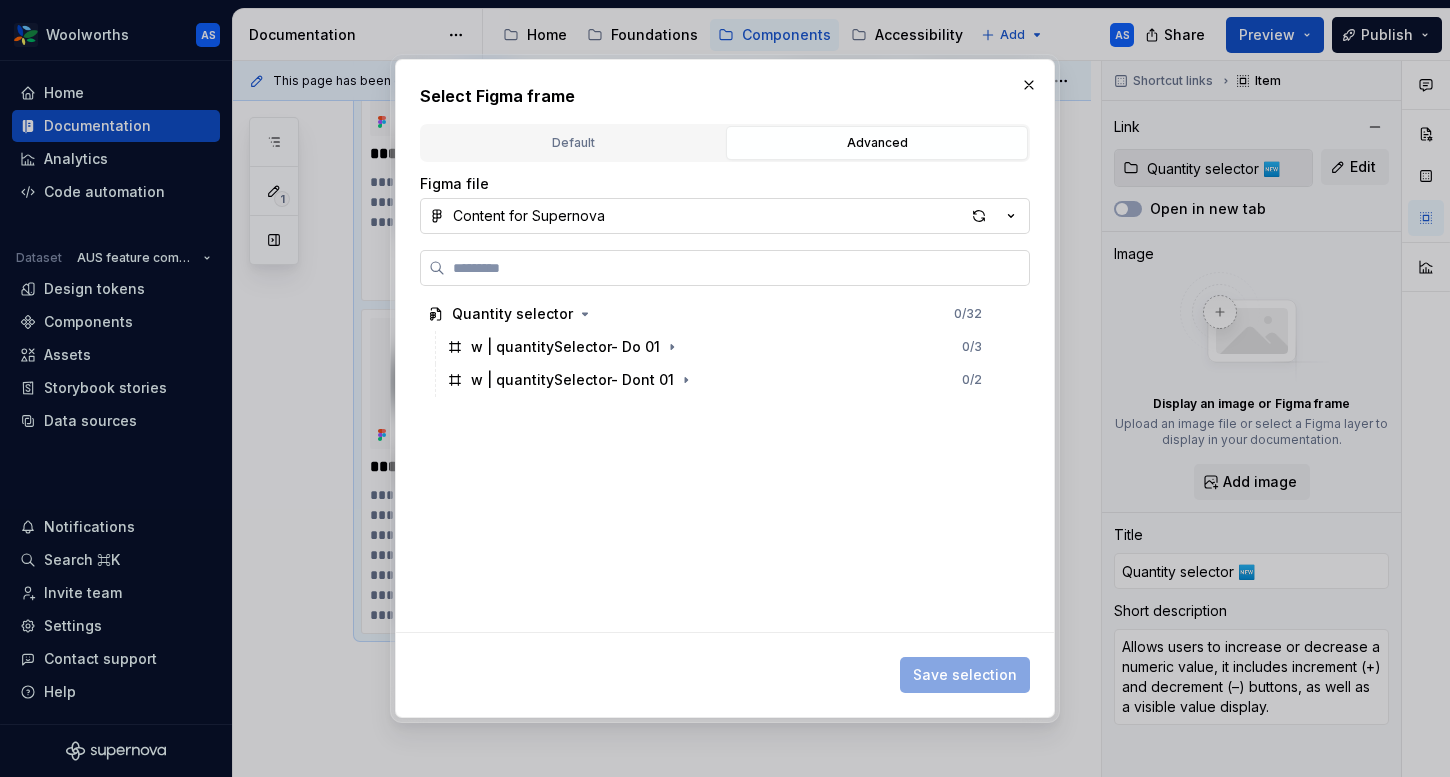 click at bounding box center [725, 268] 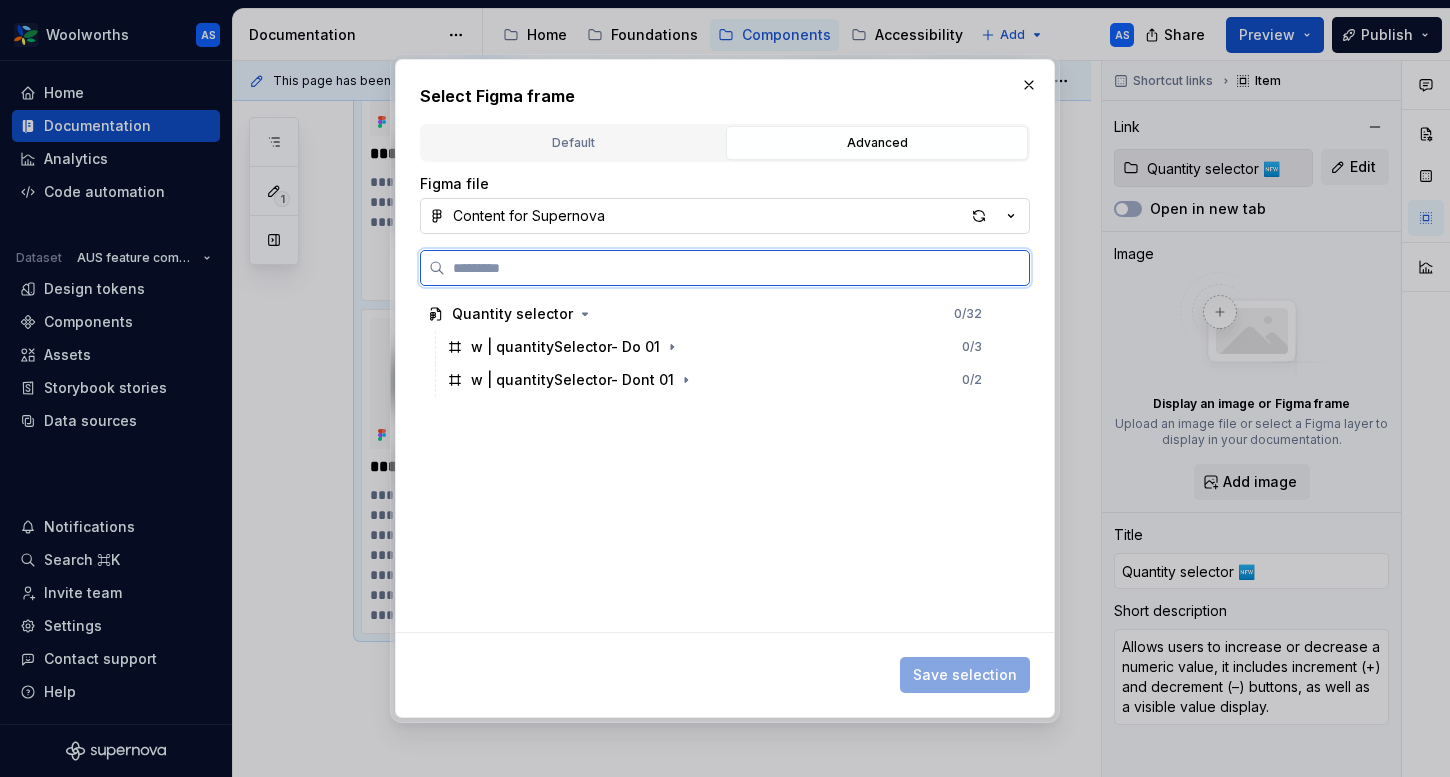 click at bounding box center (737, 268) 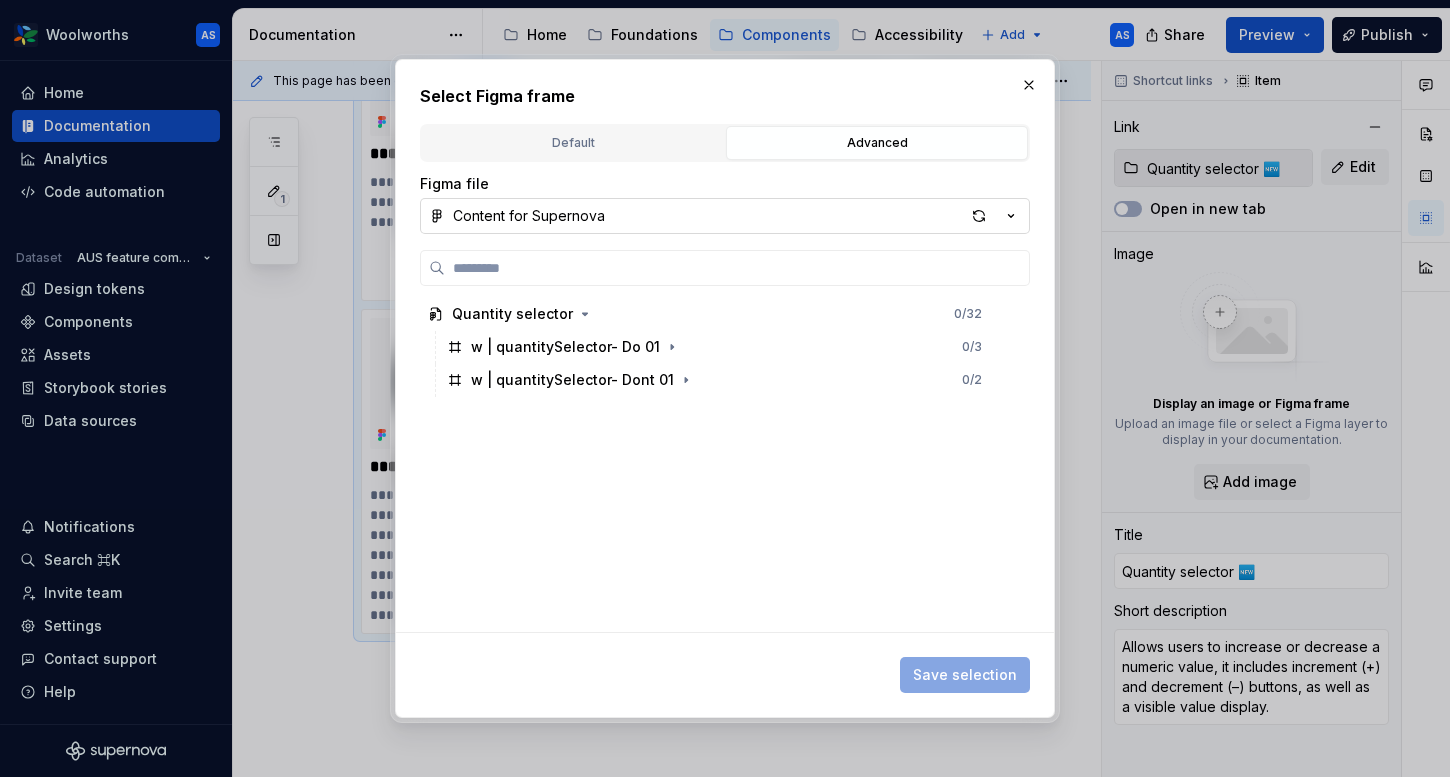 click 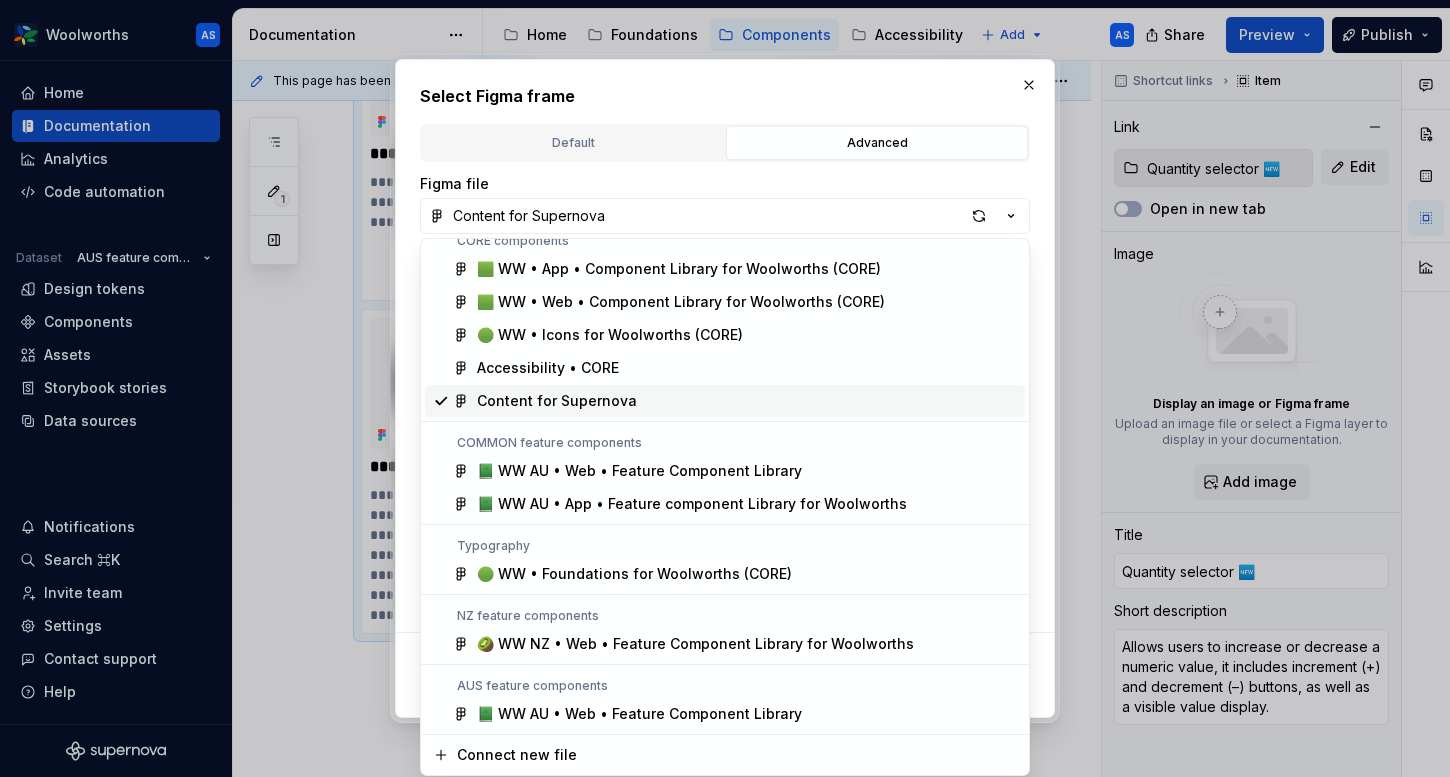 scroll, scrollTop: 0, scrollLeft: 0, axis: both 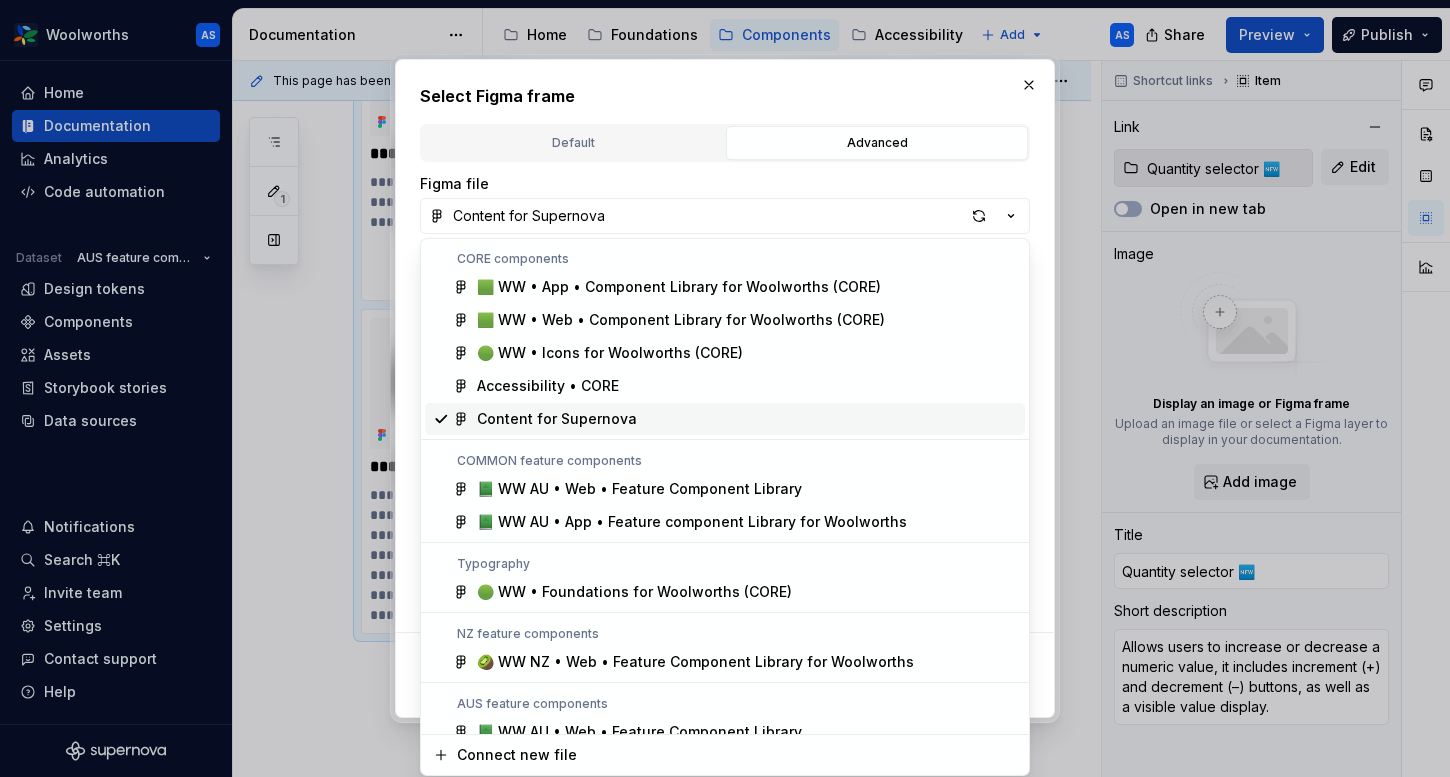 click on "Content for Supernova" at bounding box center (557, 419) 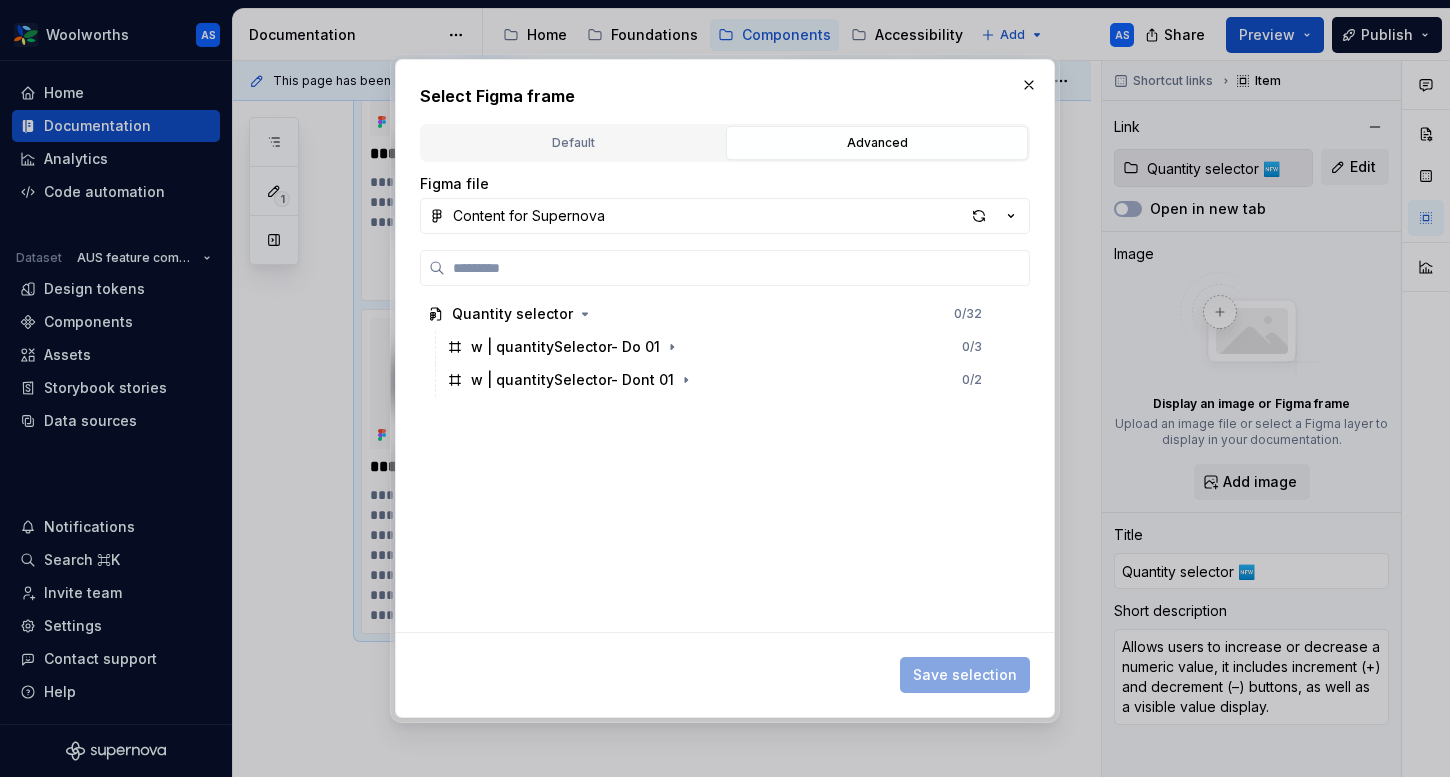 click on "Quantity selector 0 / 32 w | quantitySelector- Do 01 0 / 3 w | quantitySelector- Dont 01 0 / 2" at bounding box center [719, 465] 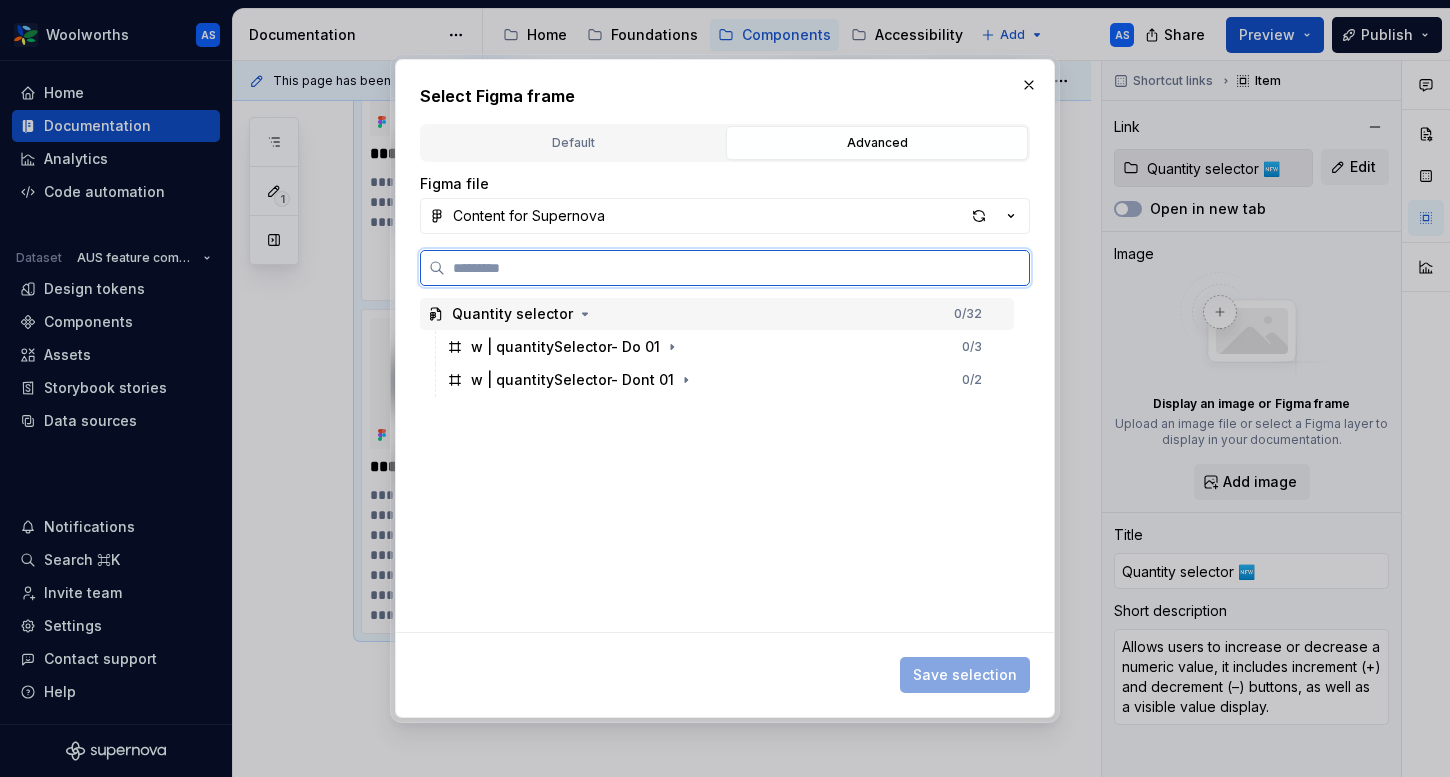 click on "Quantity selector" at bounding box center (512, 314) 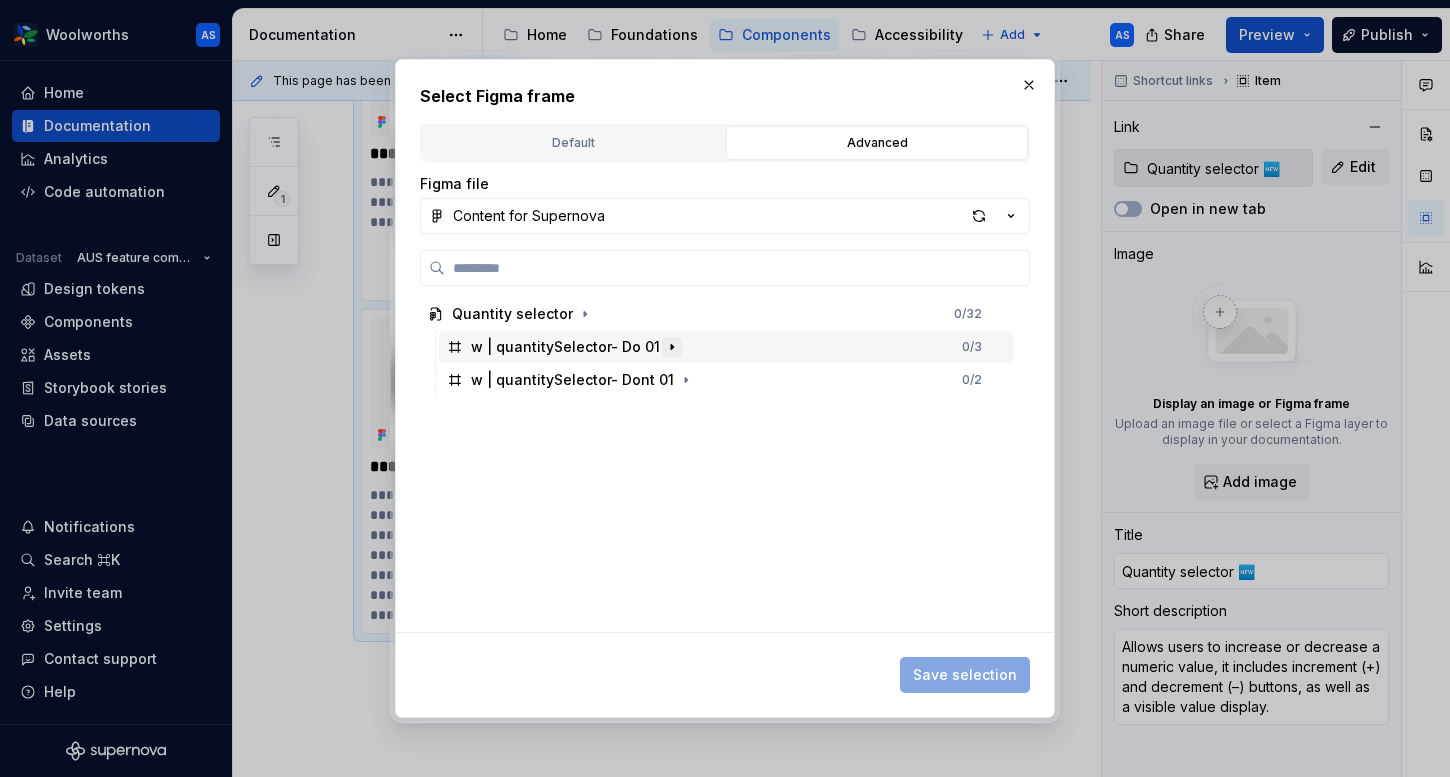 click 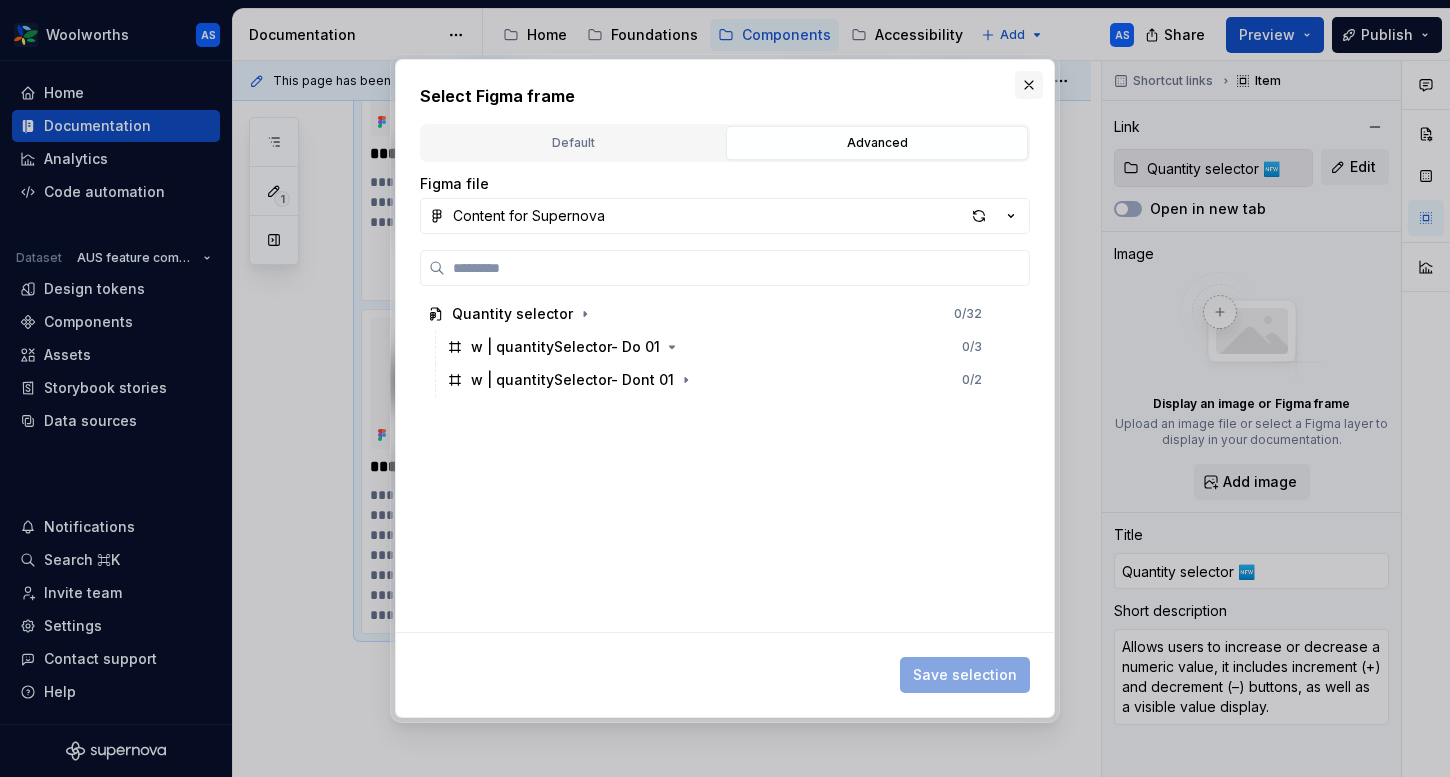 click at bounding box center [1029, 85] 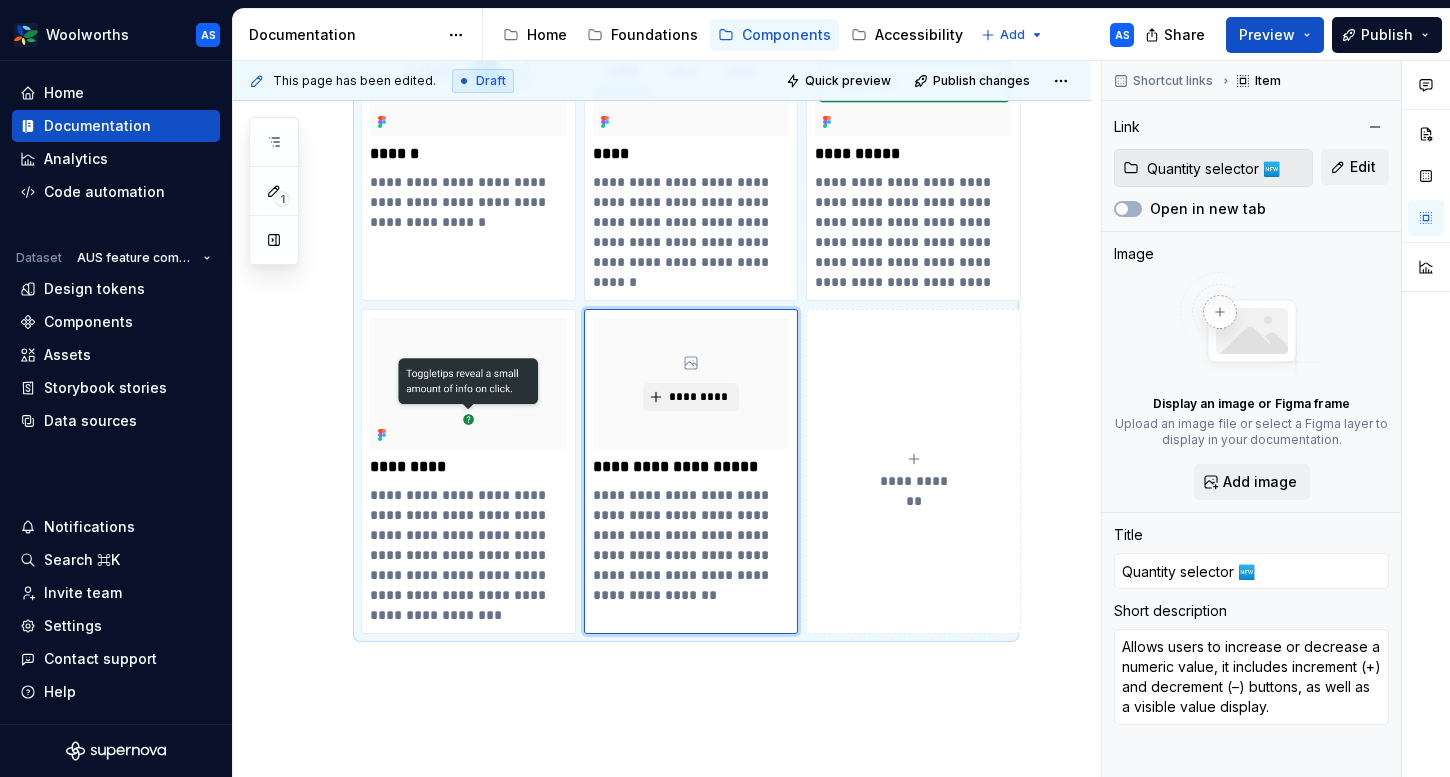 click 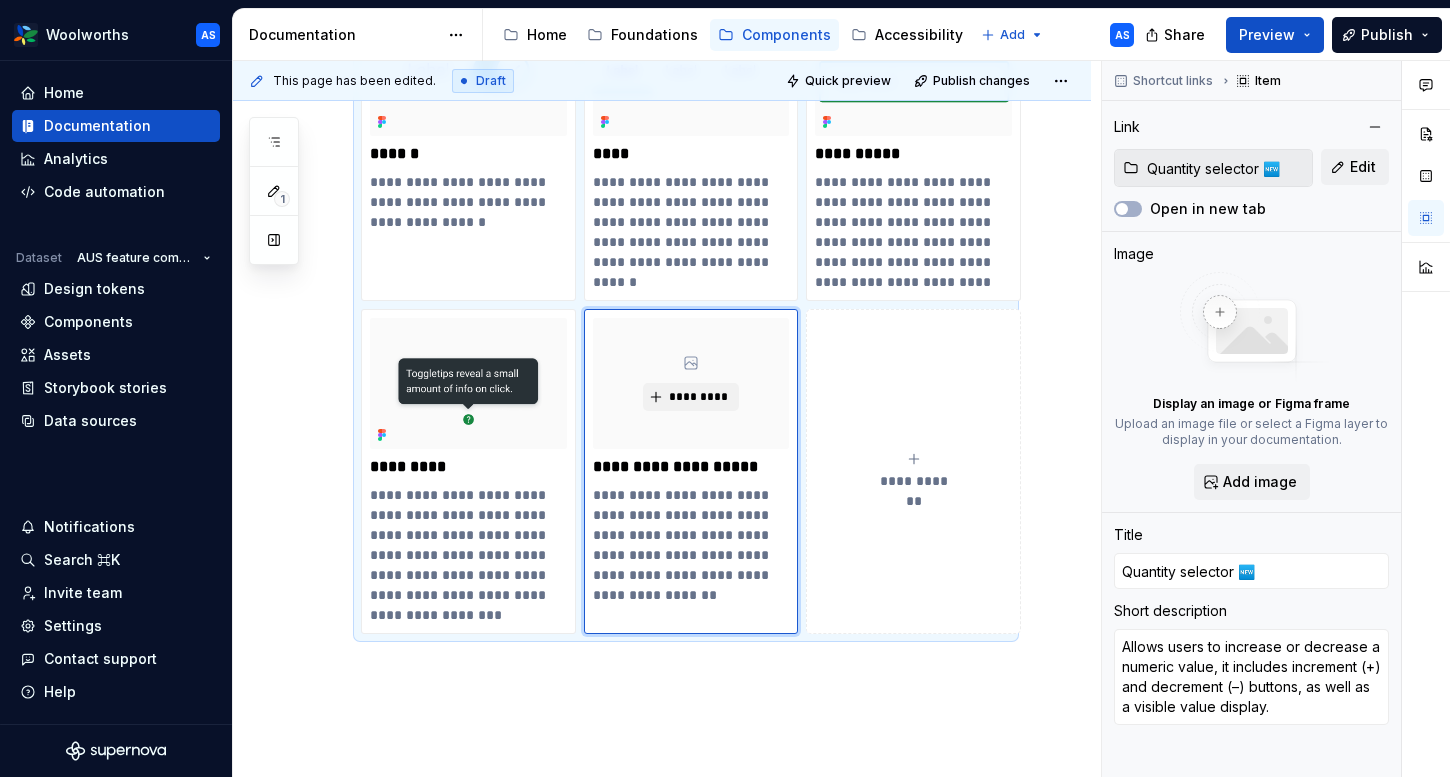 type on "*" 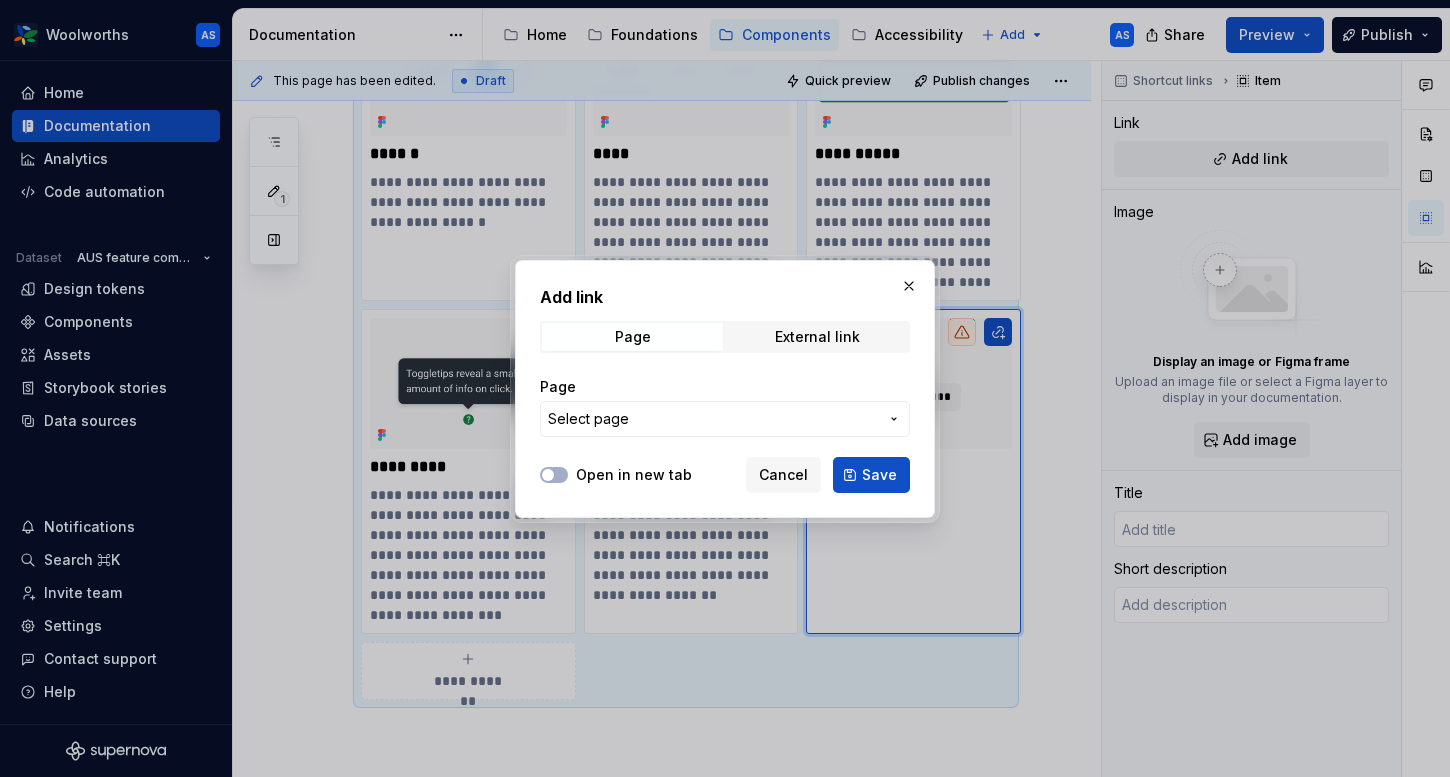 click on "Select page" at bounding box center (725, 419) 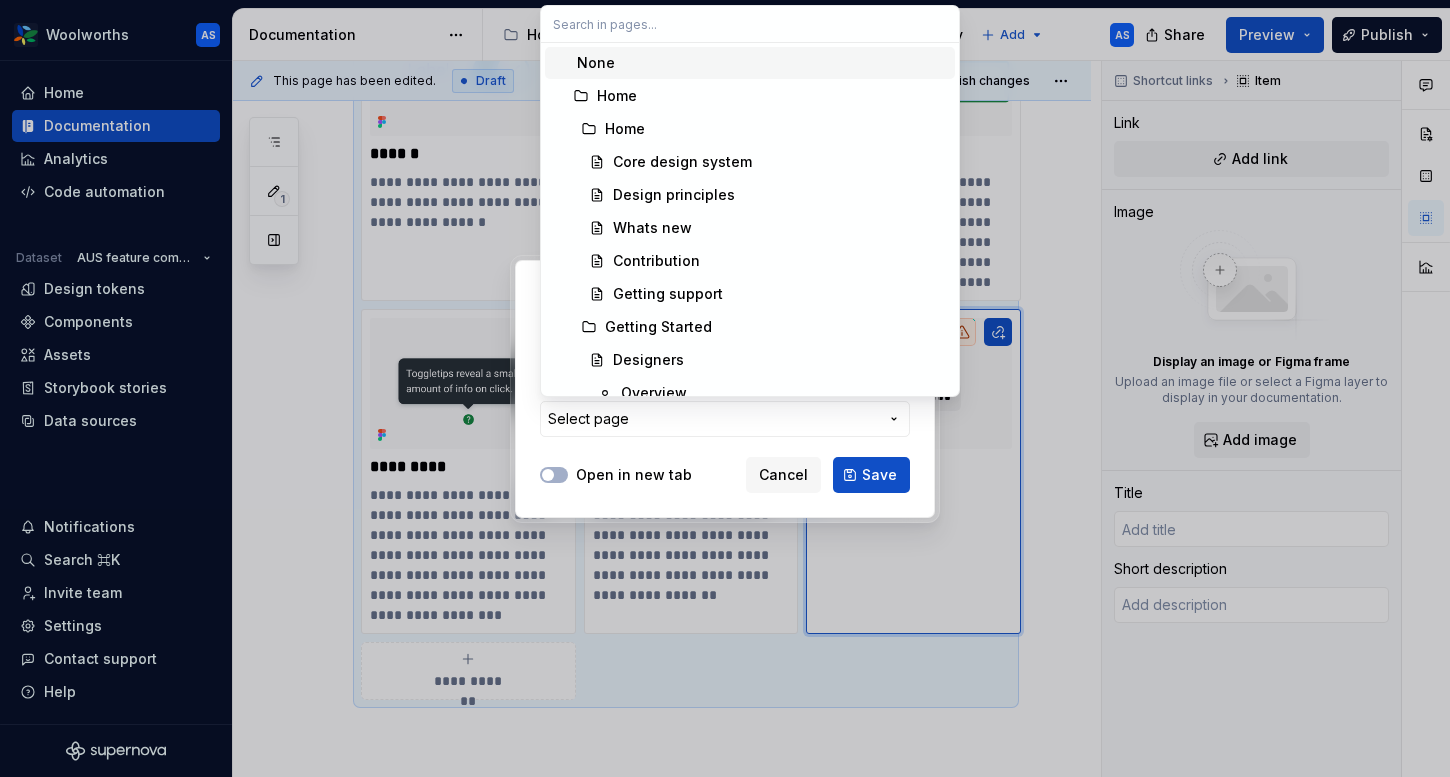 type on "*" 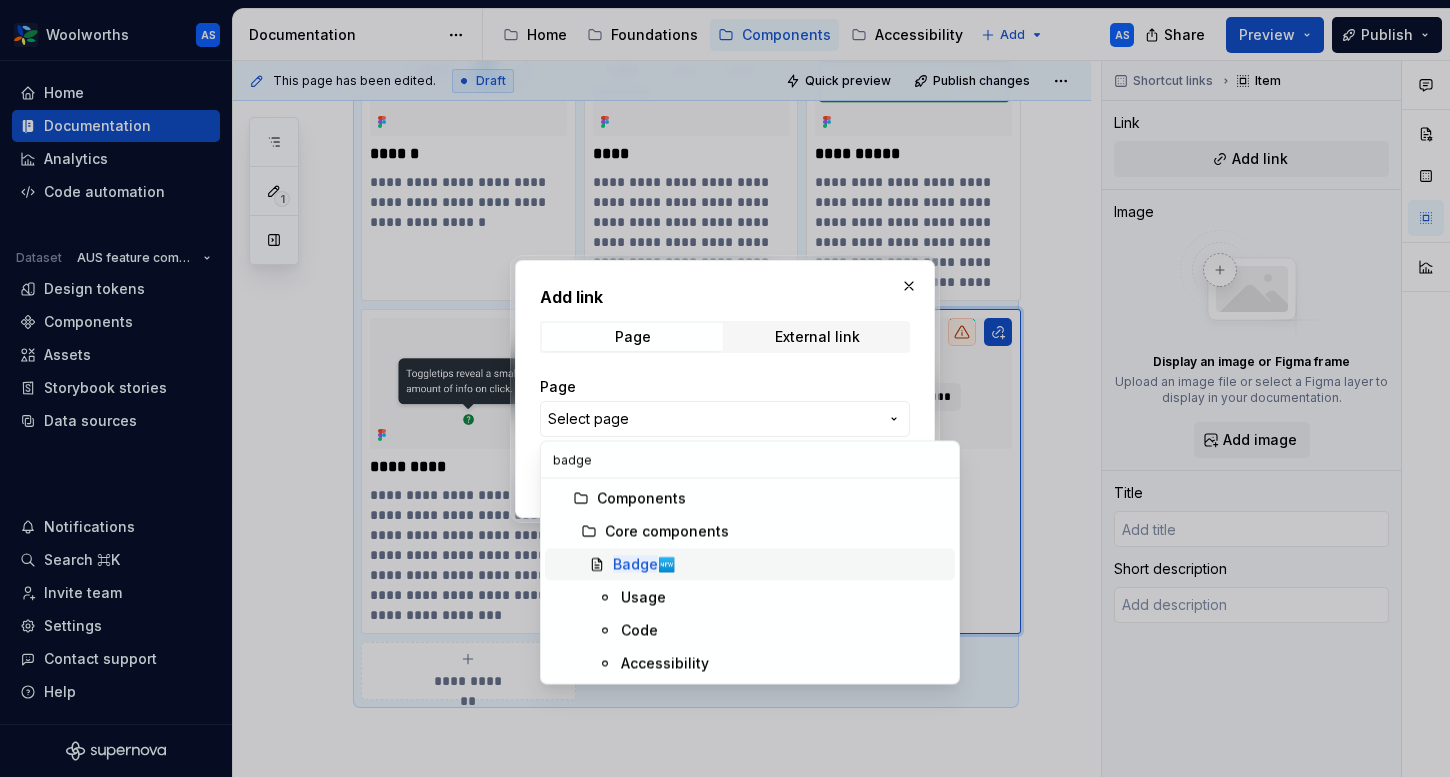 type on "badge" 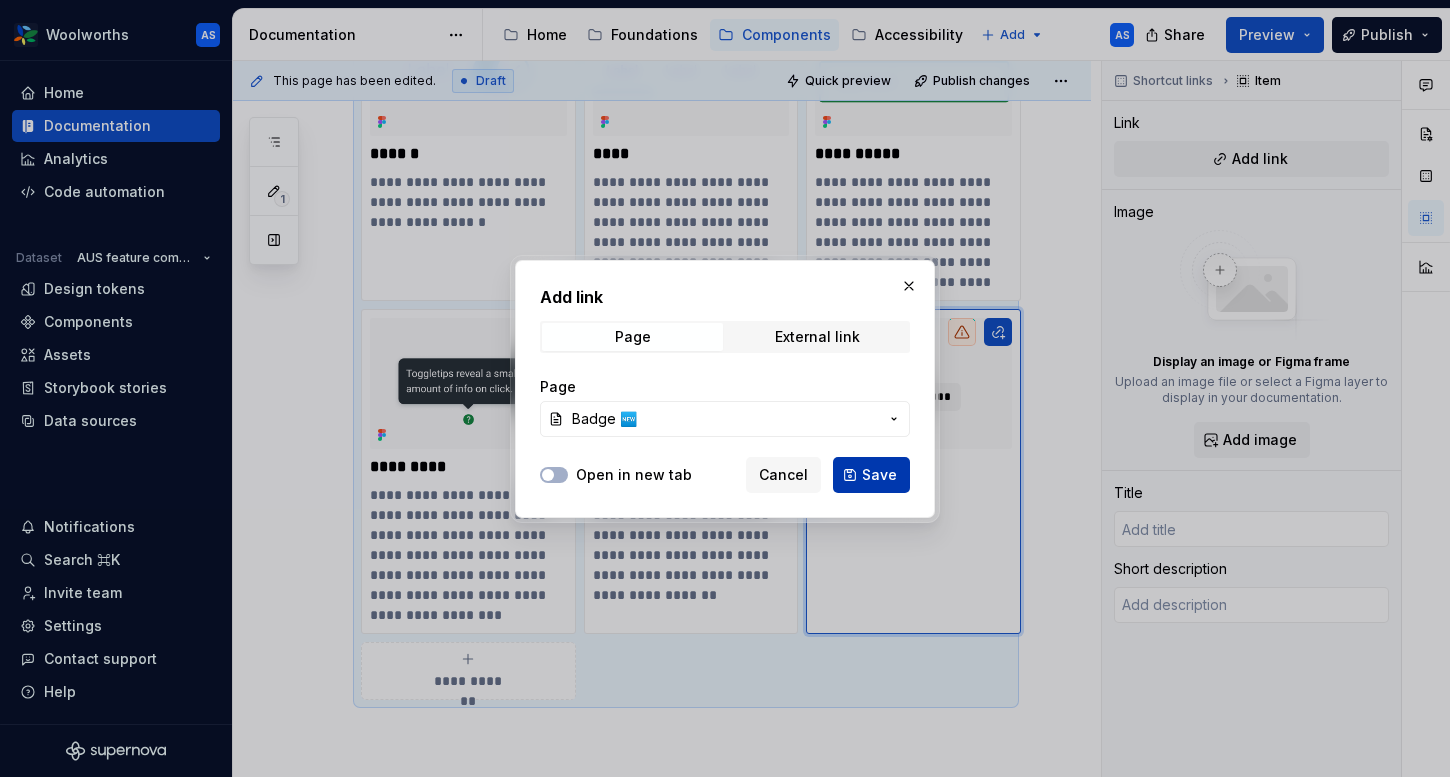 click on "Save" at bounding box center (879, 475) 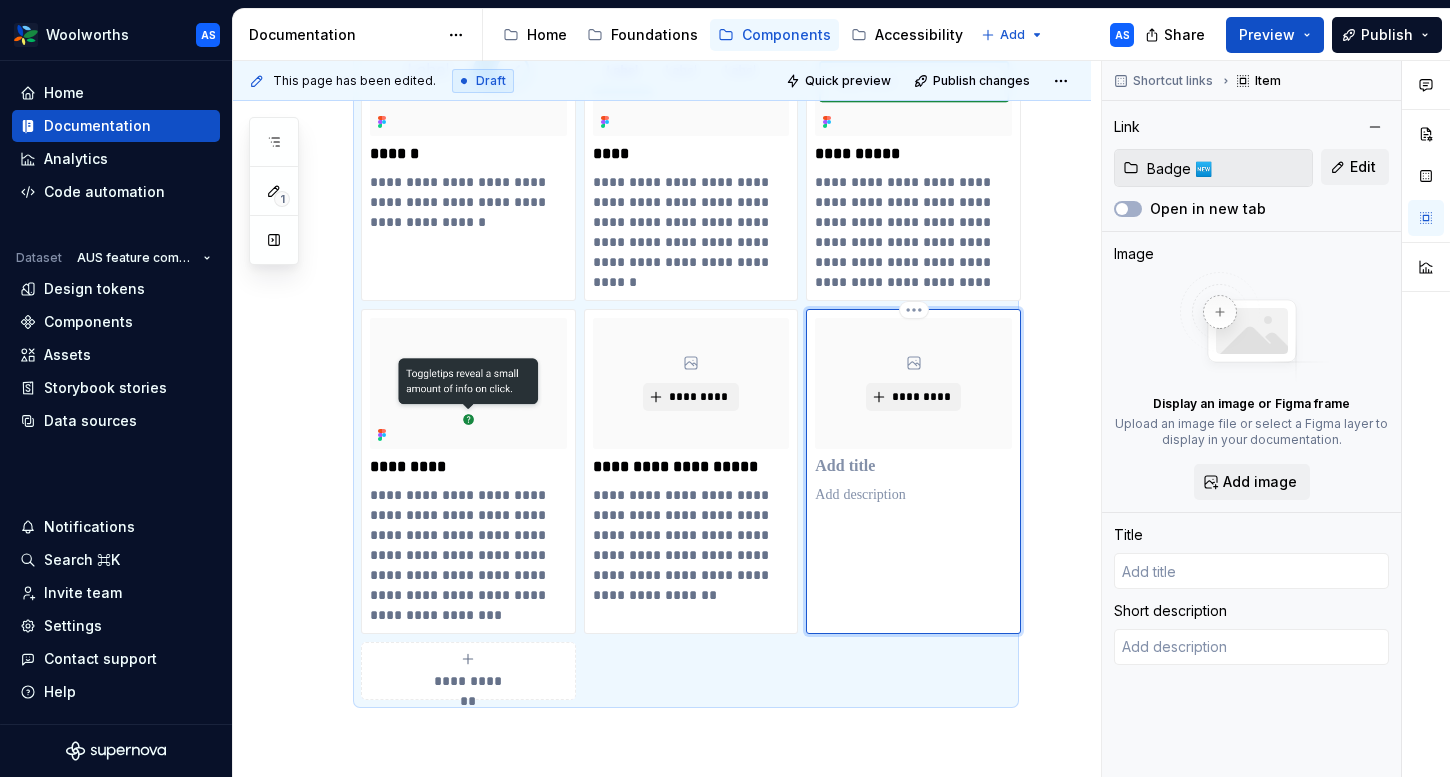 type on "*" 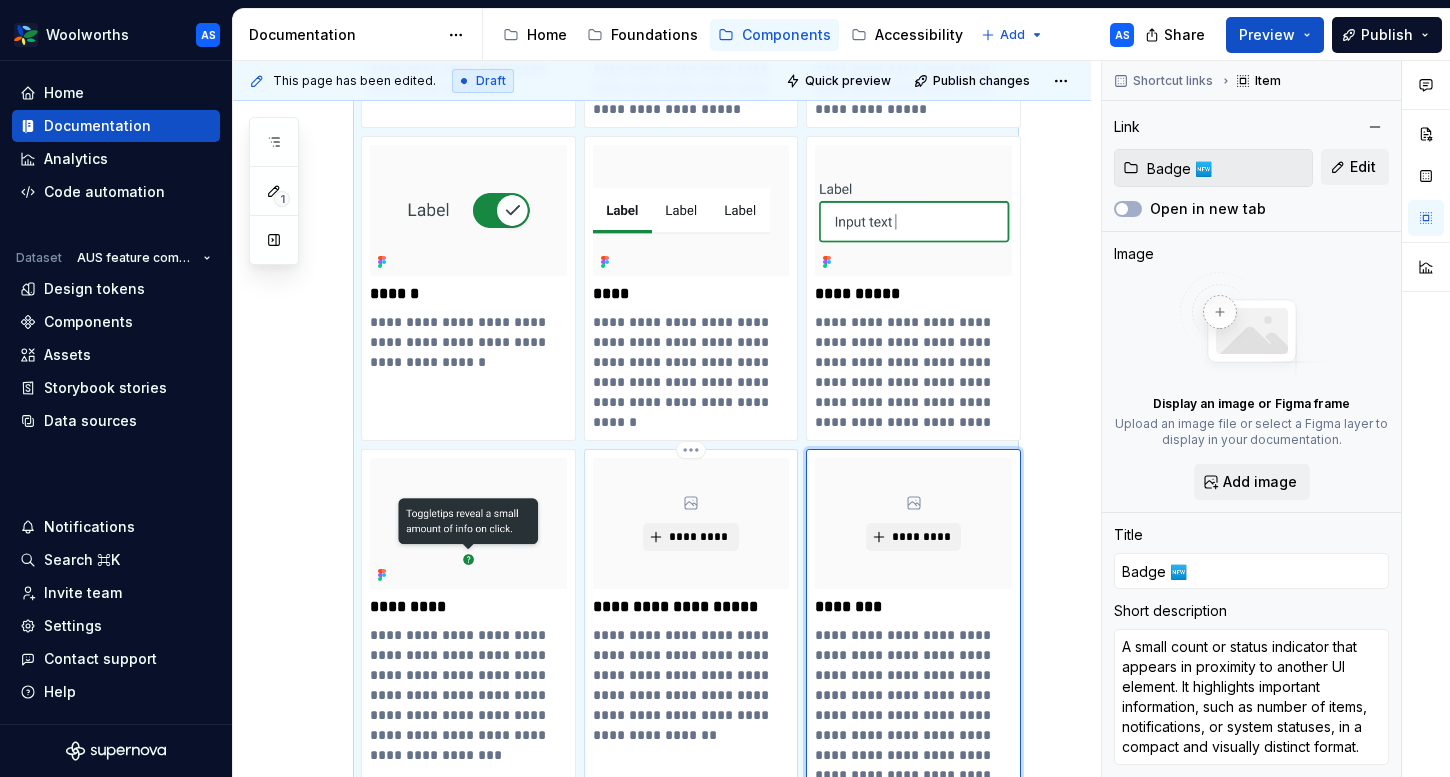 scroll, scrollTop: 2051, scrollLeft: 0, axis: vertical 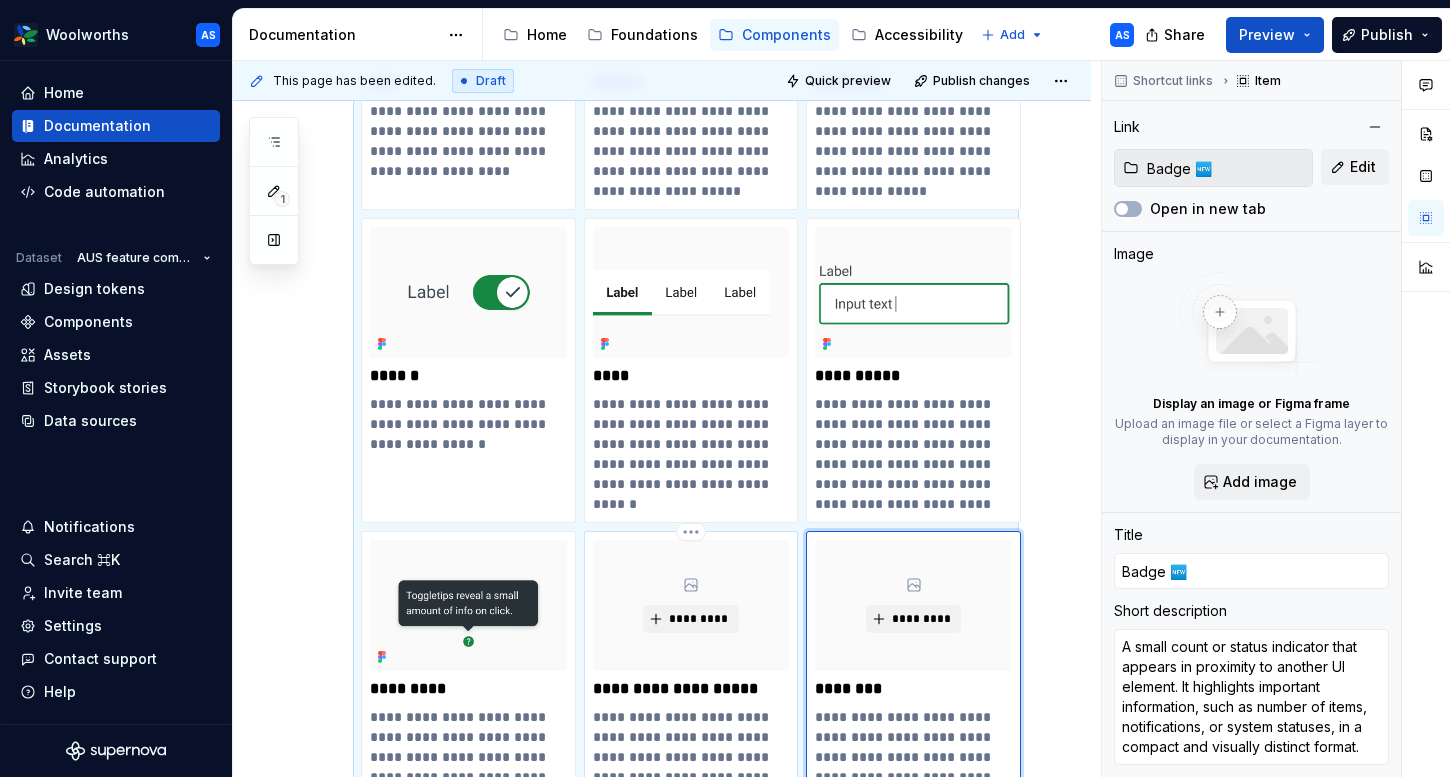 type on "*" 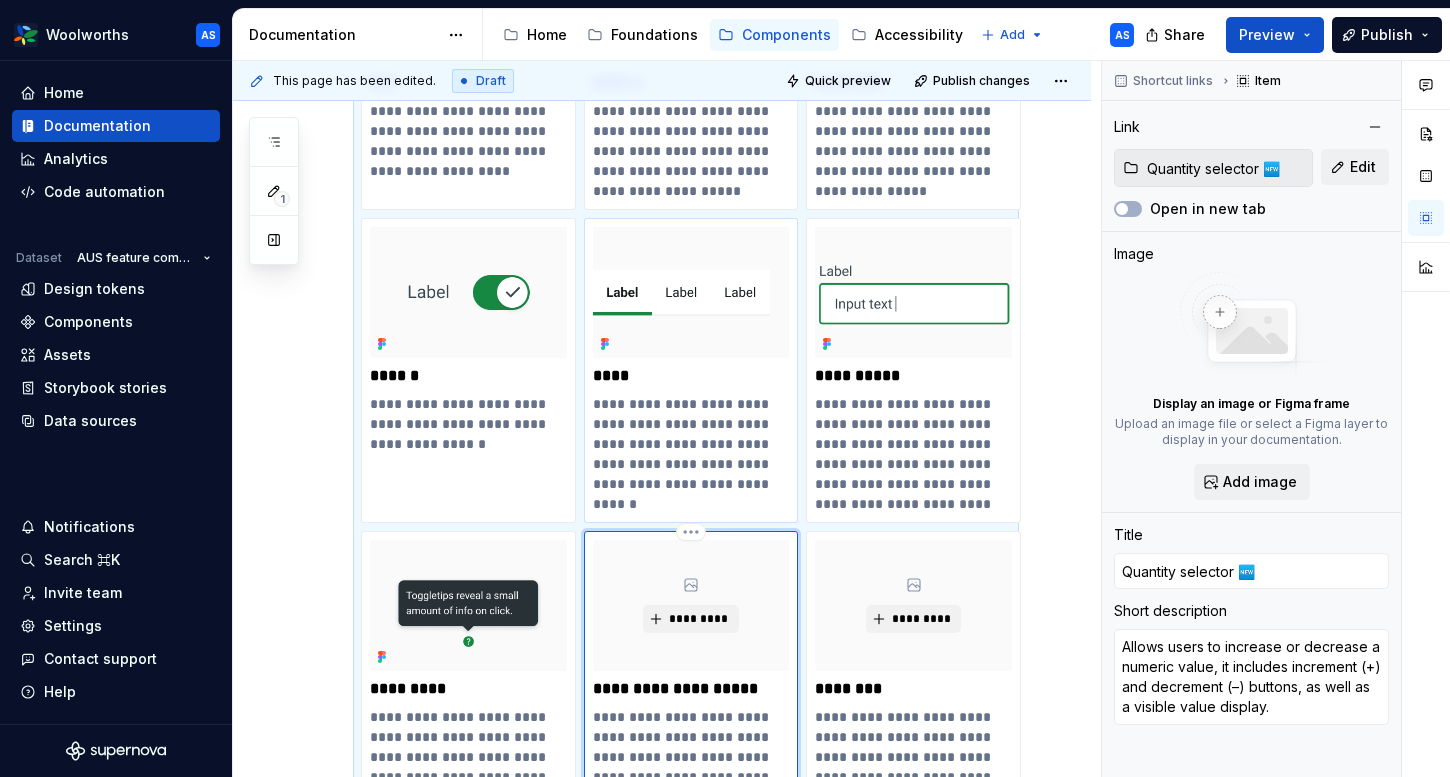 scroll, scrollTop: 2391, scrollLeft: 0, axis: vertical 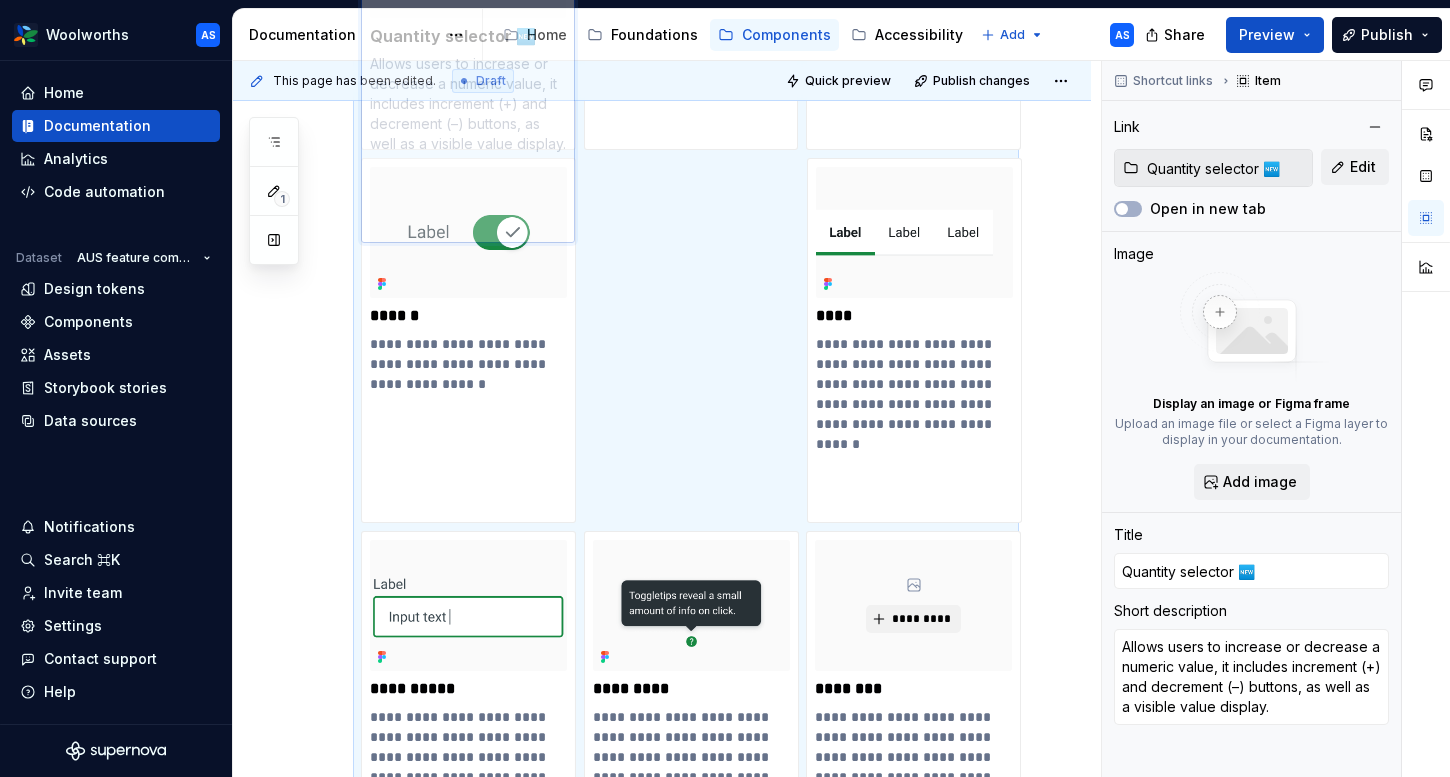 drag, startPoint x: 734, startPoint y: 584, endPoint x: 562, endPoint y: 284, distance: 345.8092 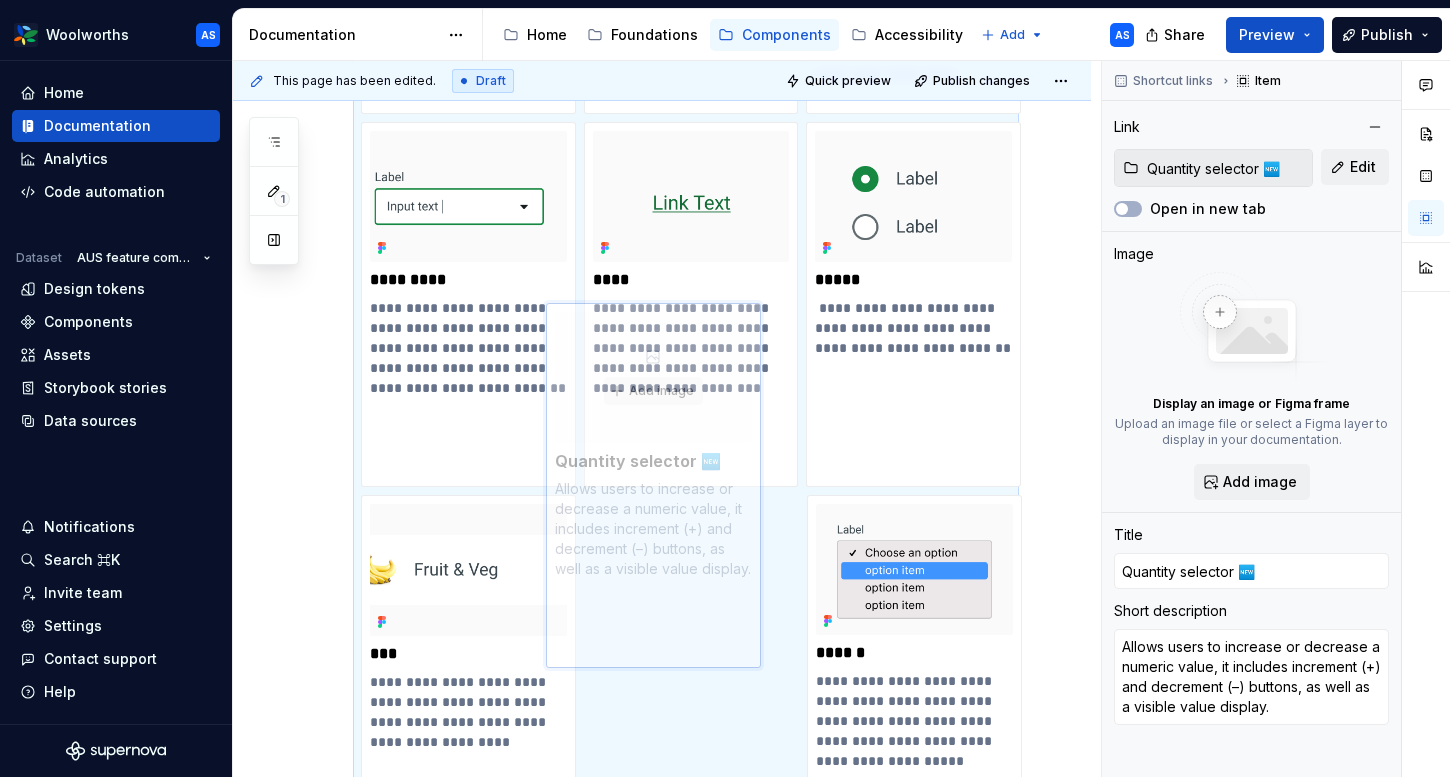 scroll, scrollTop: 1960, scrollLeft: 0, axis: vertical 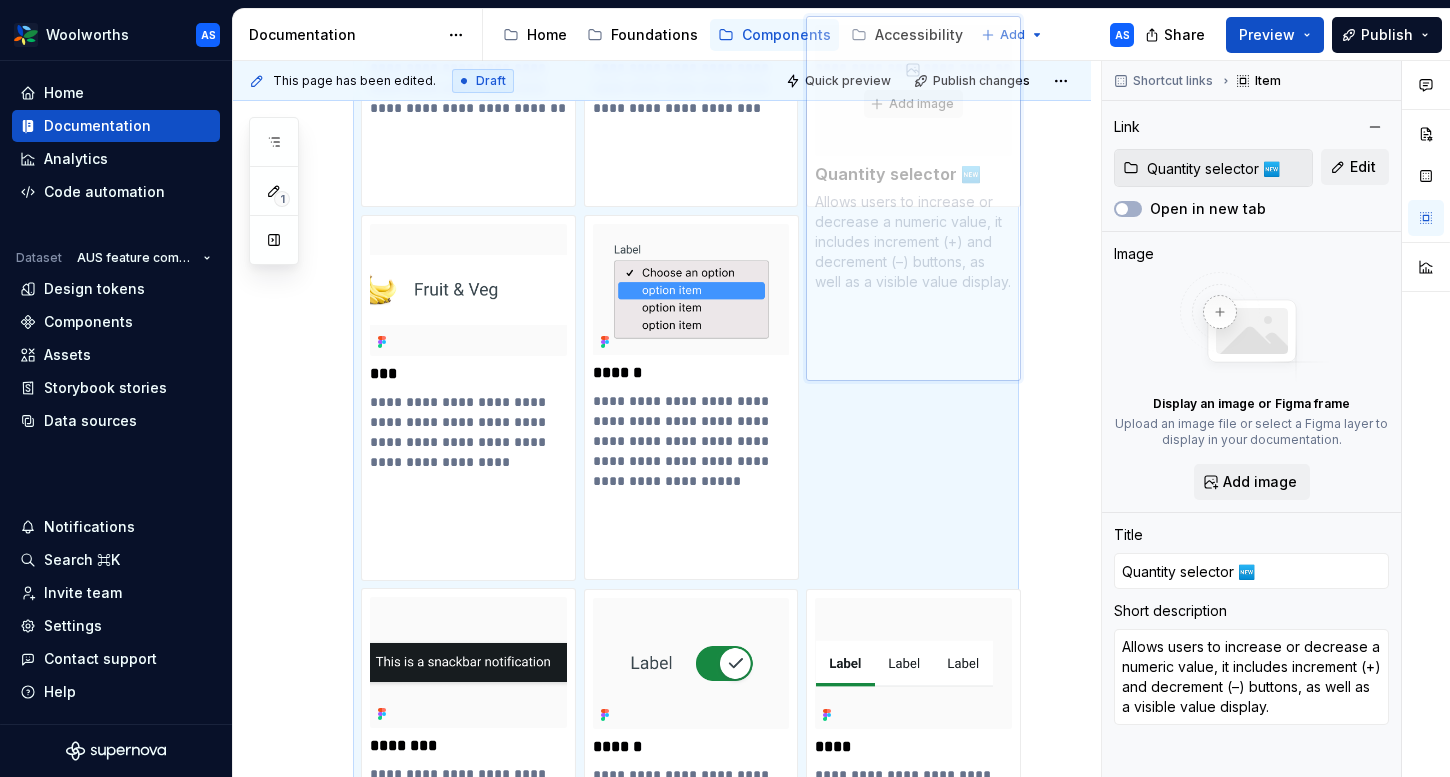 drag, startPoint x: 473, startPoint y: 670, endPoint x: 857, endPoint y: 249, distance: 569.8219 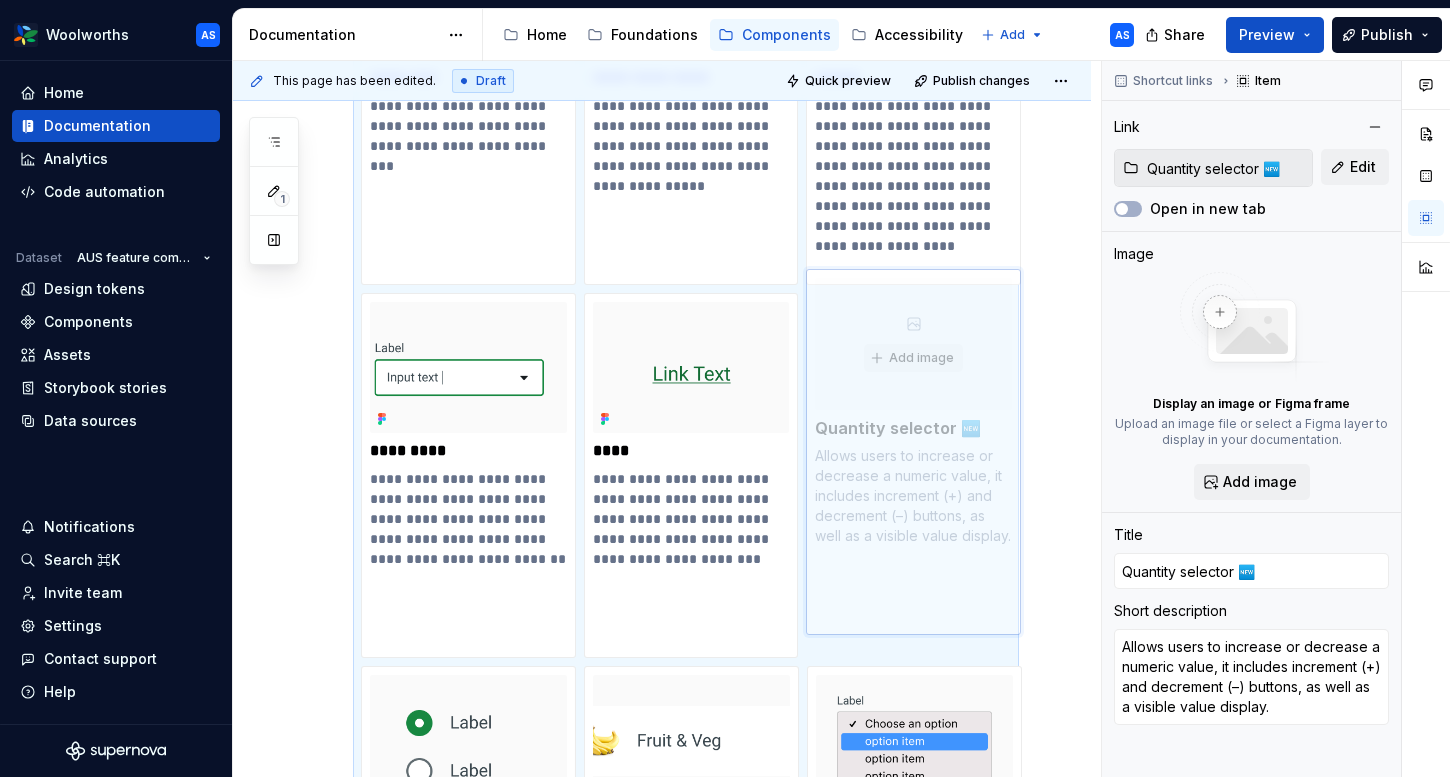 scroll, scrollTop: 1709, scrollLeft: 0, axis: vertical 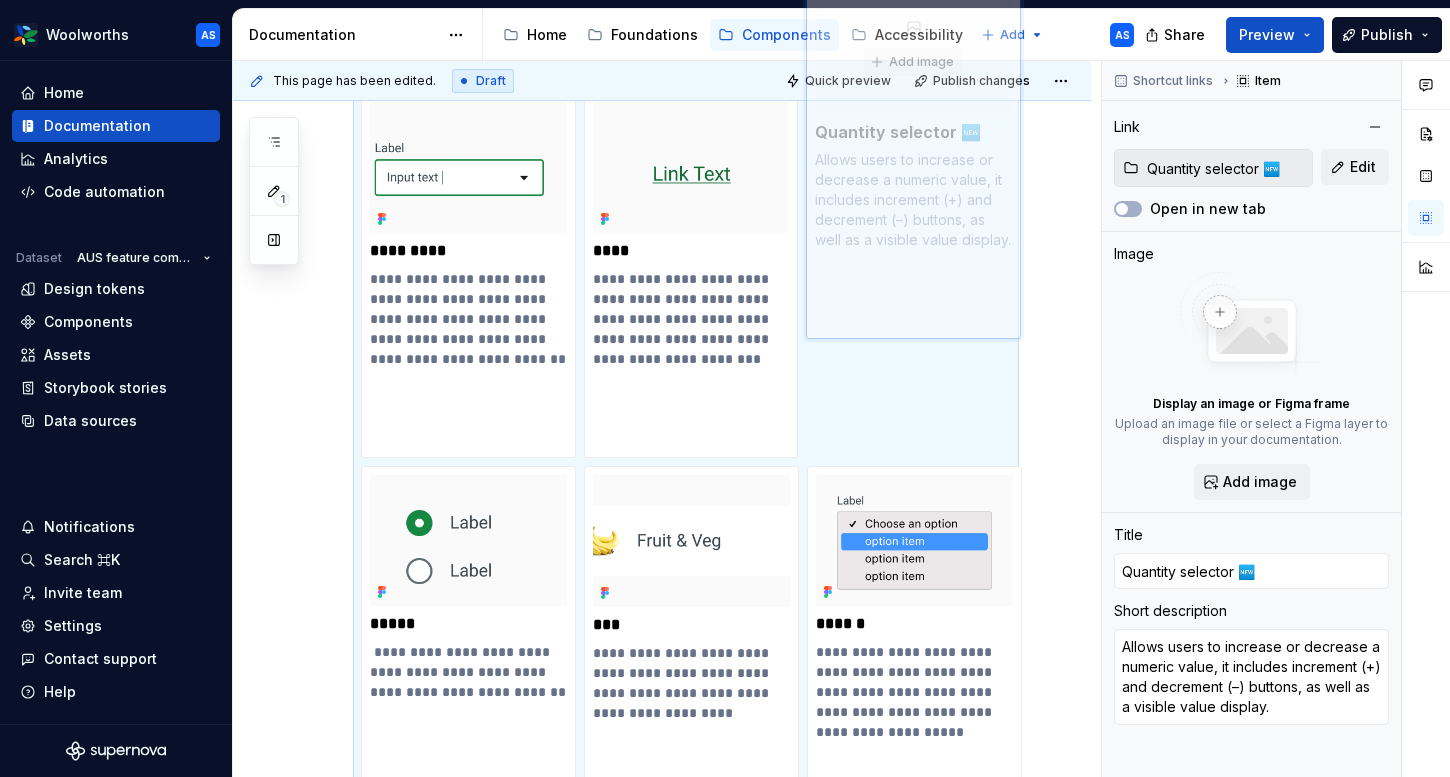 drag, startPoint x: 873, startPoint y: 528, endPoint x: 873, endPoint y: 315, distance: 213 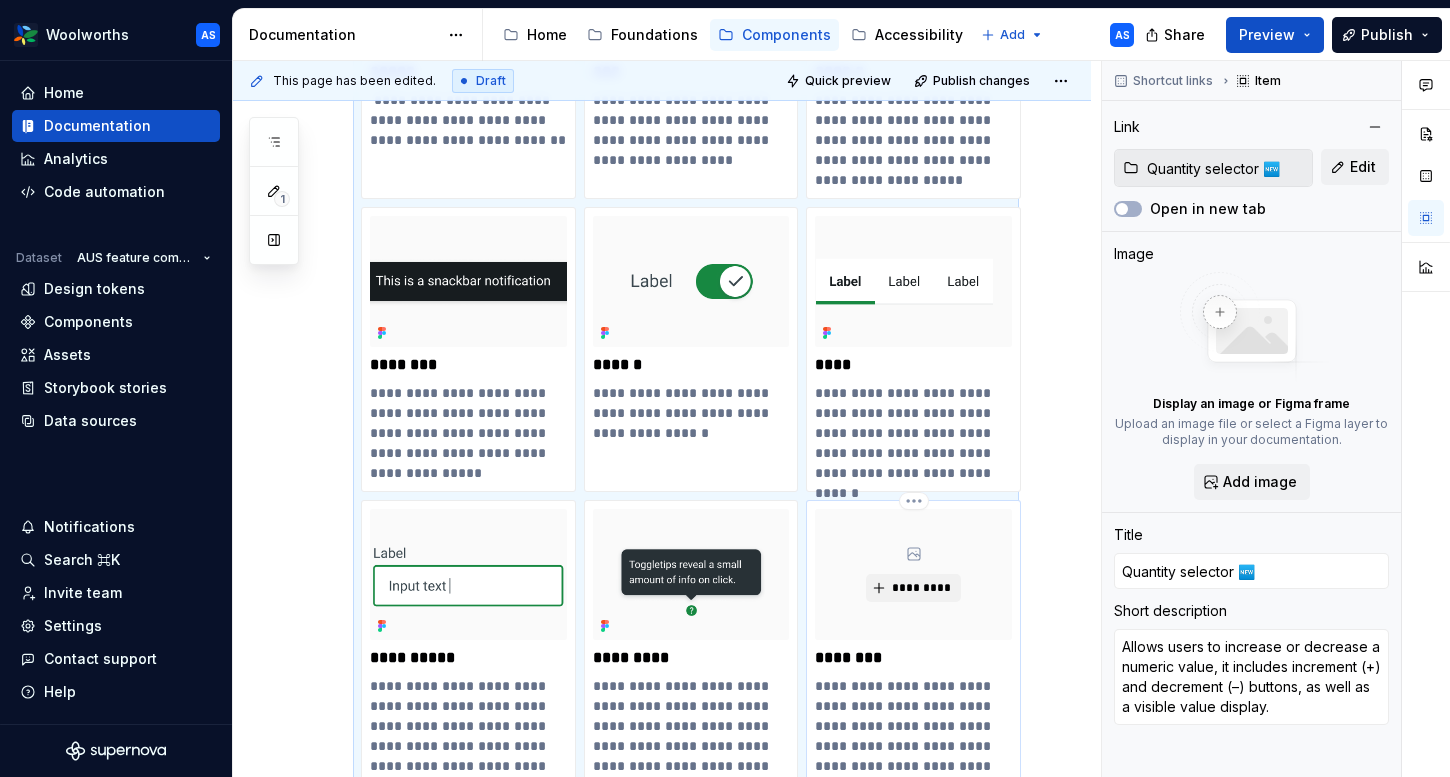type on "*" 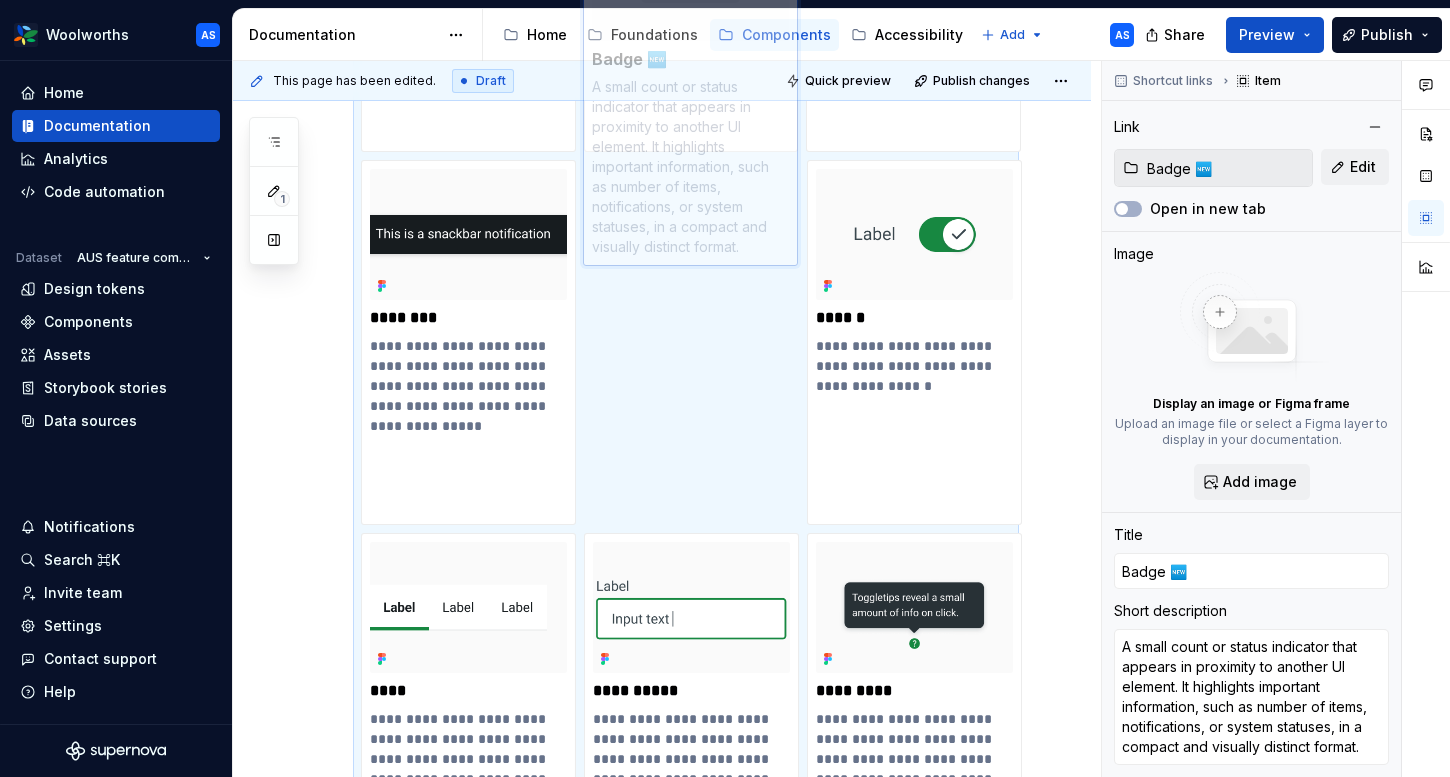 drag, startPoint x: 909, startPoint y: 609, endPoint x: 705, endPoint y: 187, distance: 468.72168 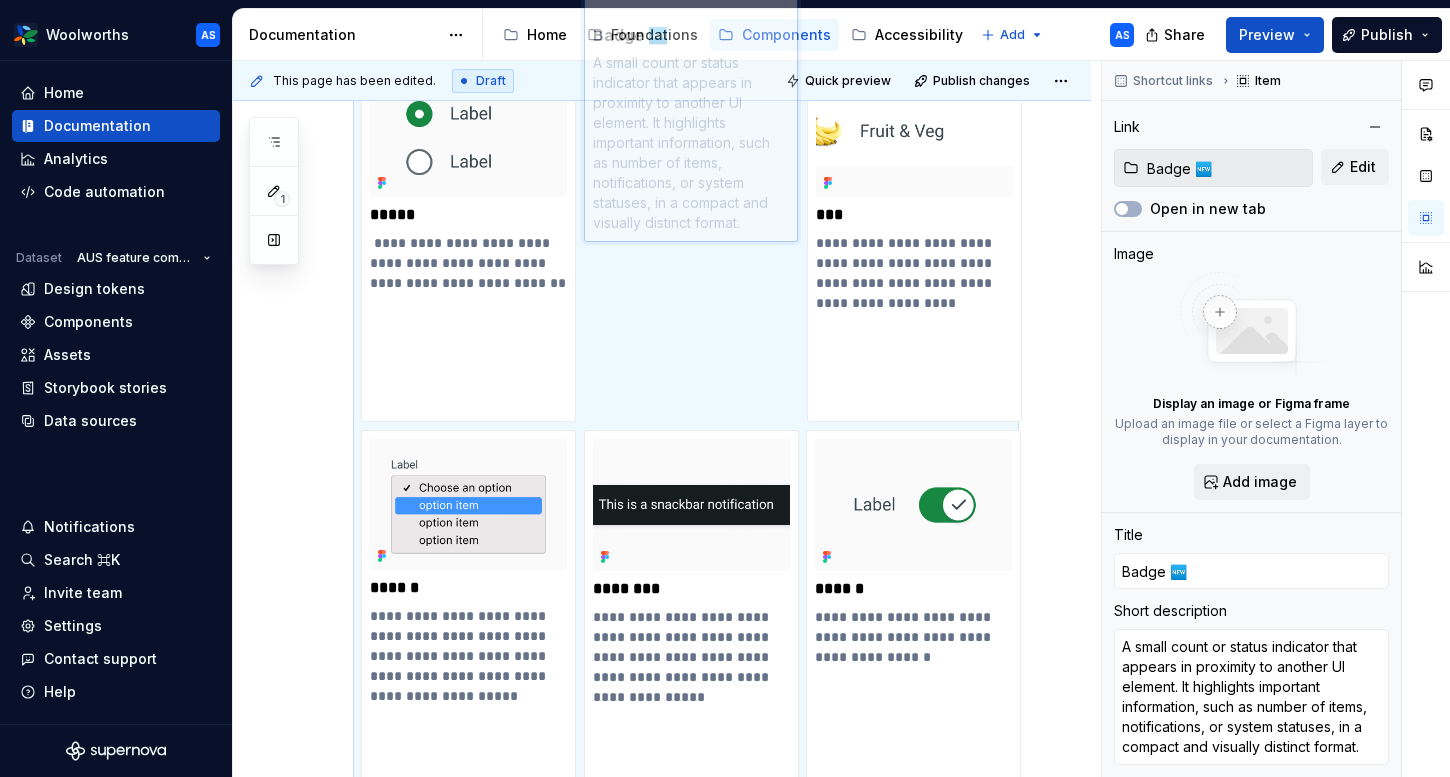 drag, startPoint x: 718, startPoint y: 564, endPoint x: 714, endPoint y: 239, distance: 325.02463 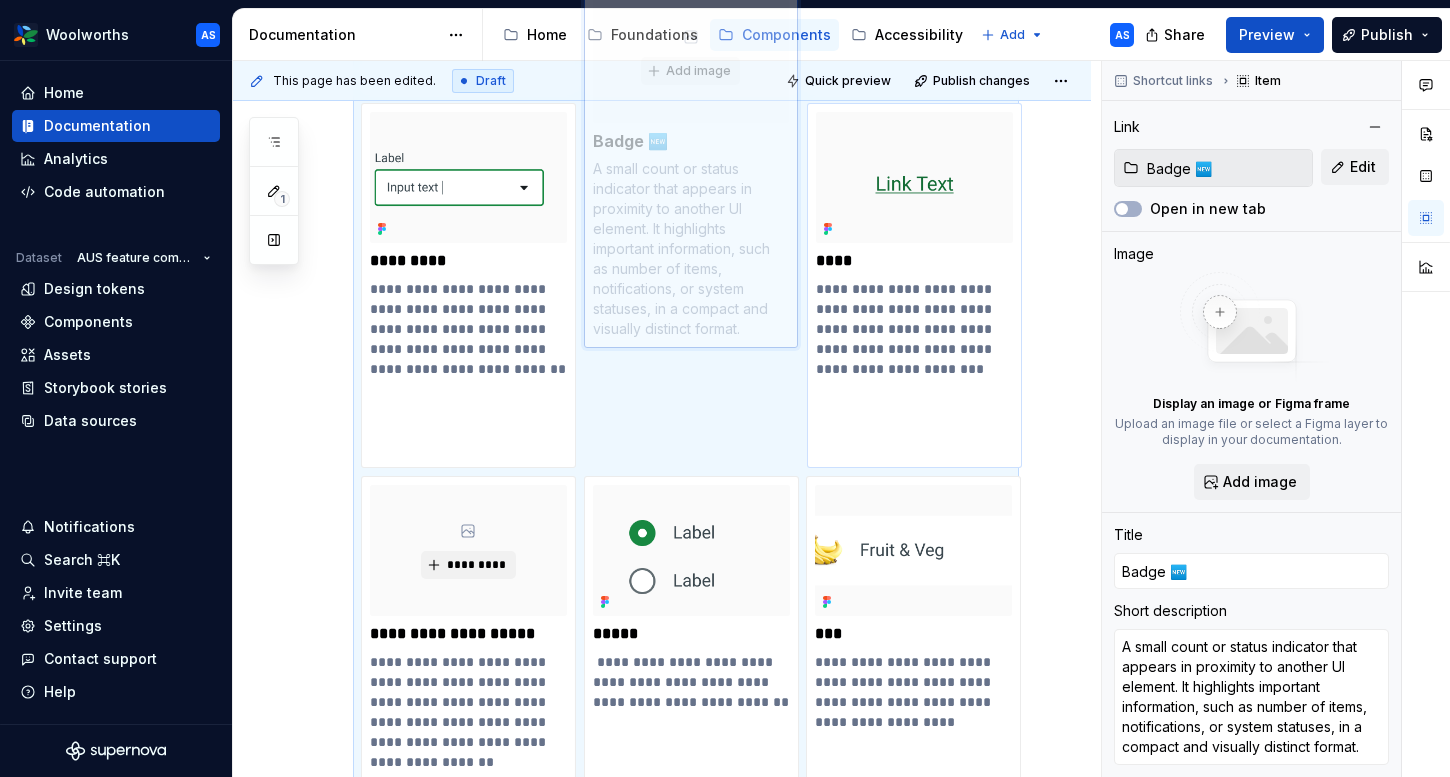 drag, startPoint x: 700, startPoint y: 593, endPoint x: 700, endPoint y: 318, distance: 275 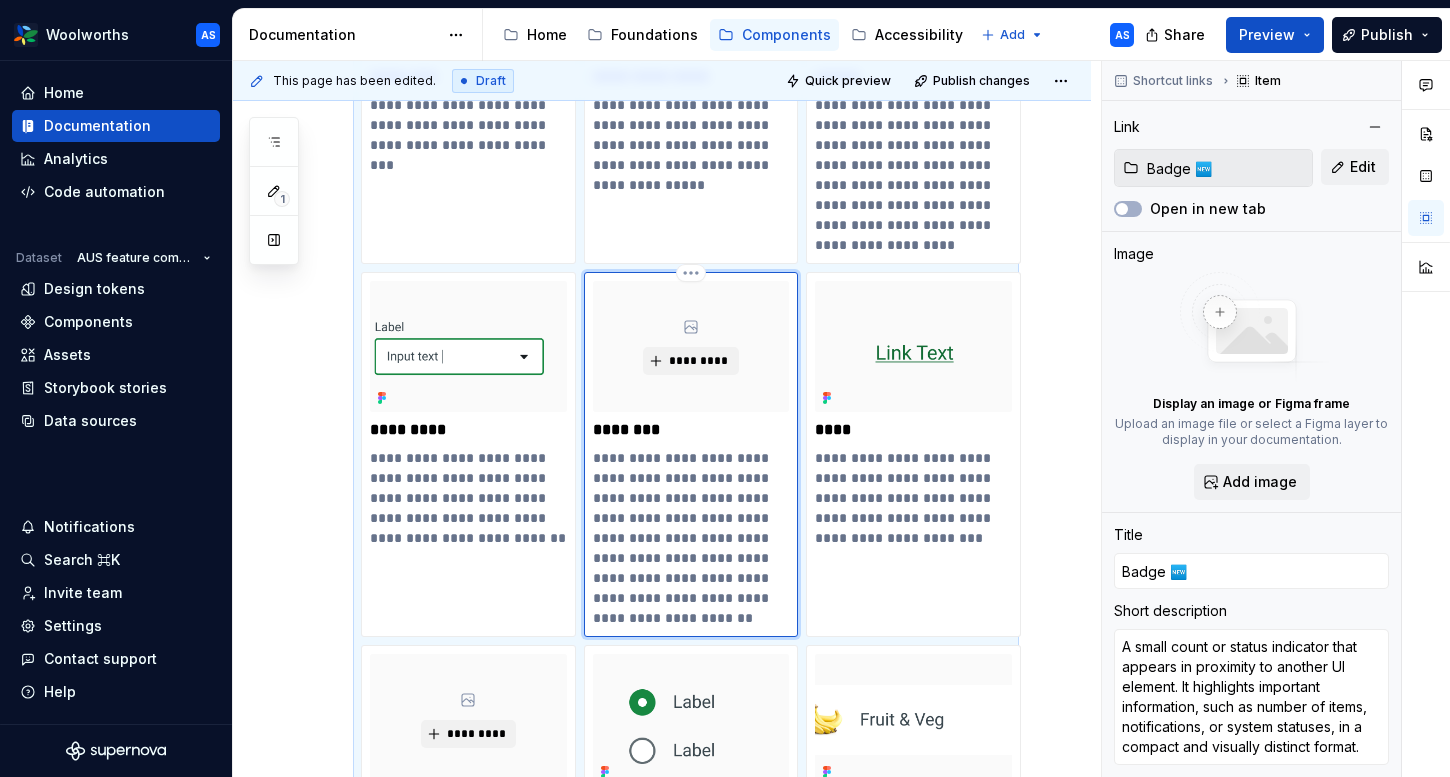 scroll, scrollTop: 1213, scrollLeft: 0, axis: vertical 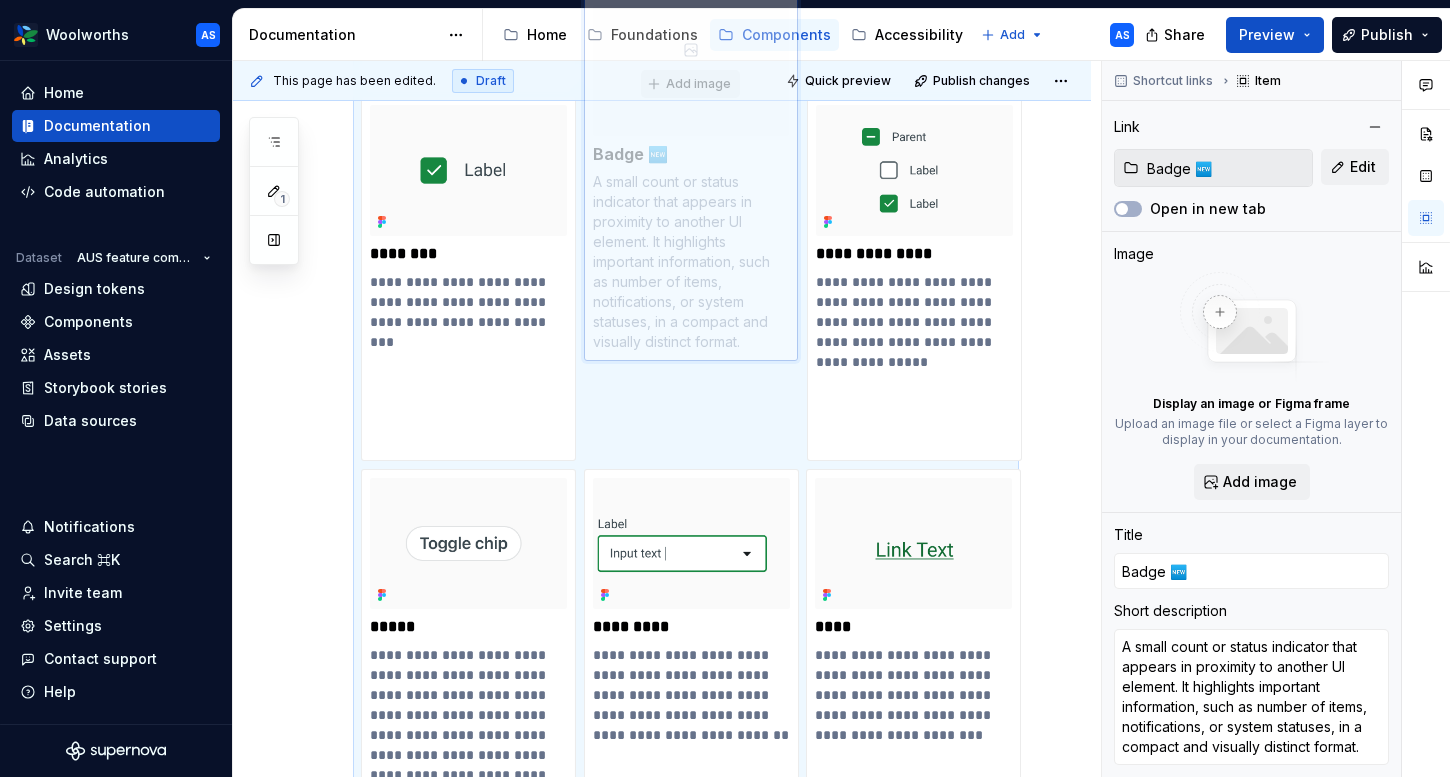 drag, startPoint x: 674, startPoint y: 544, endPoint x: 648, endPoint y: 268, distance: 277.22192 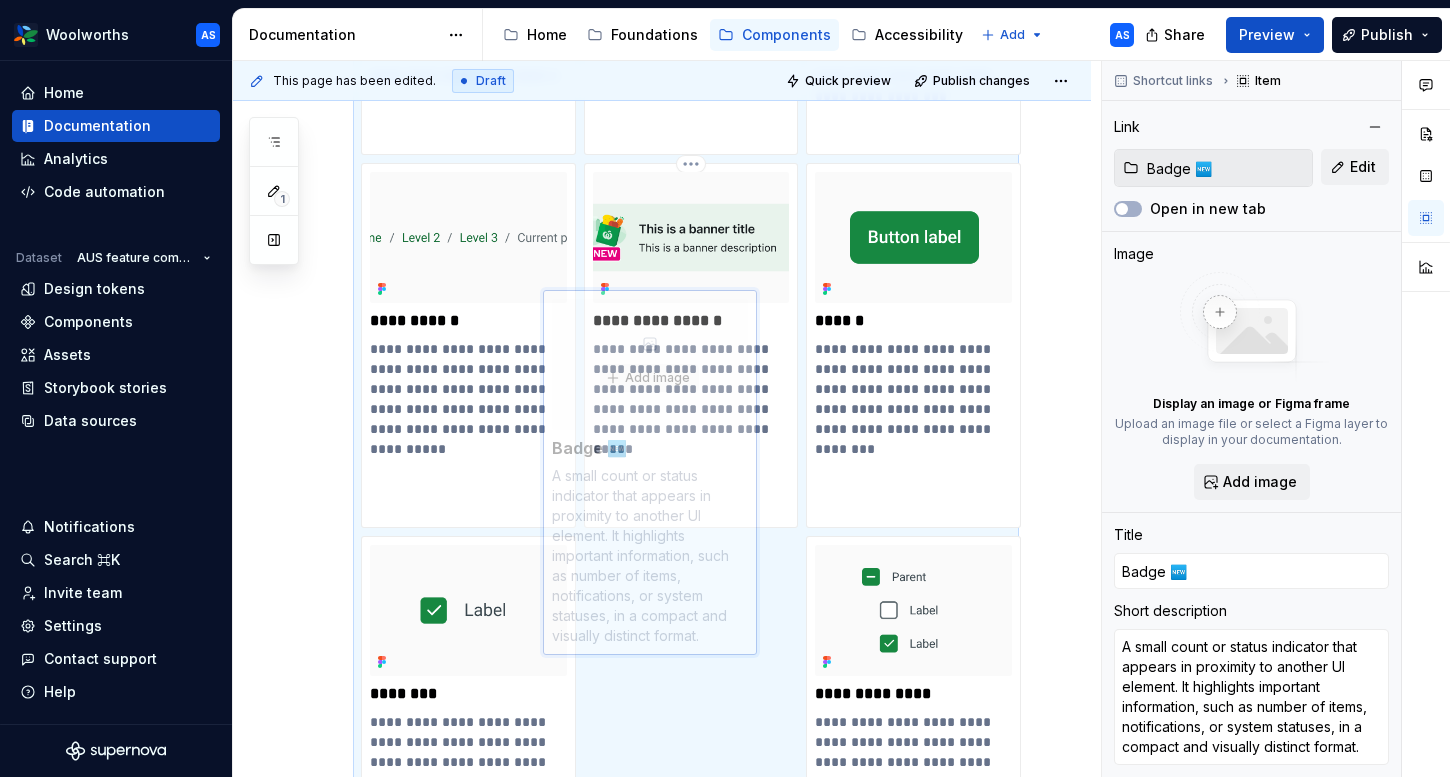 scroll, scrollTop: 993, scrollLeft: 0, axis: vertical 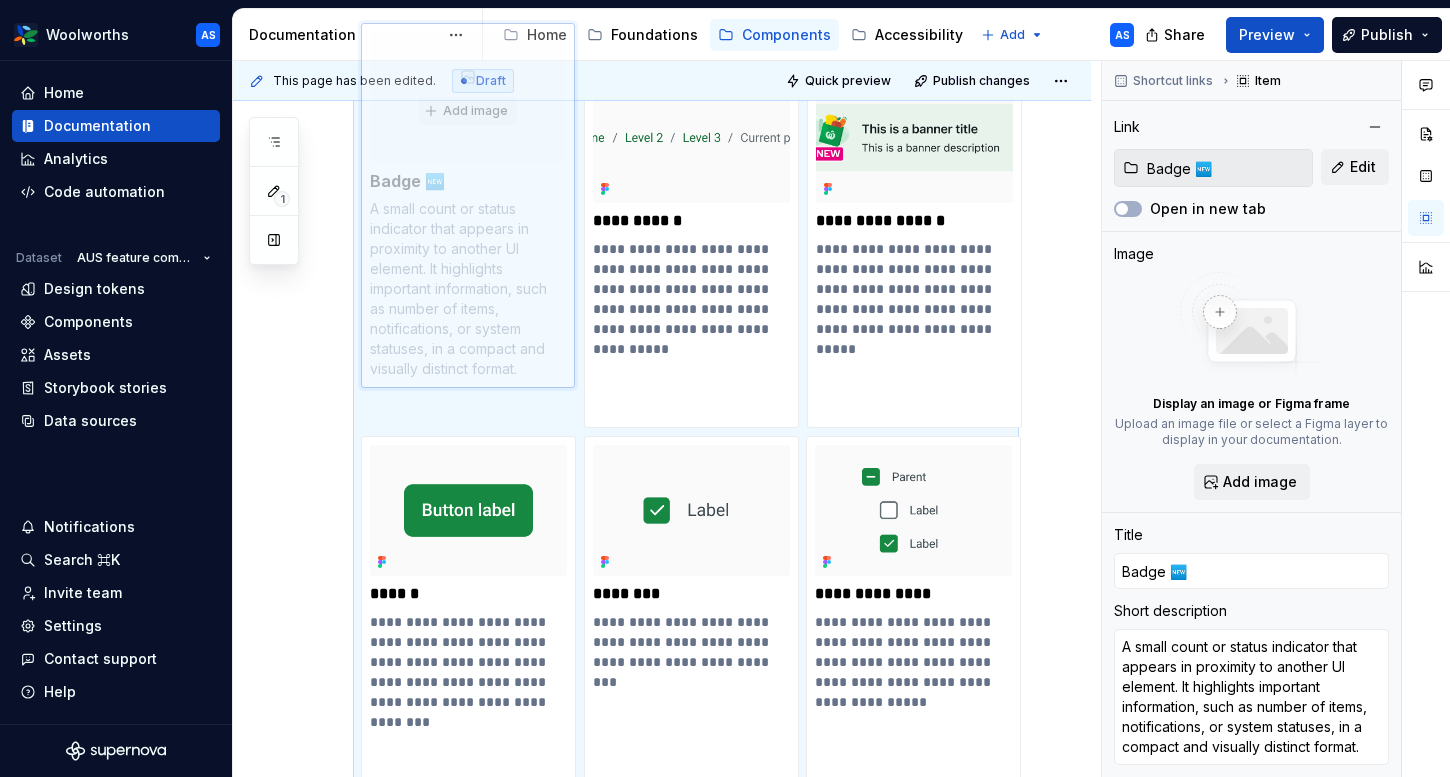 drag, startPoint x: 689, startPoint y: 505, endPoint x: 491, endPoint y: 222, distance: 345.38818 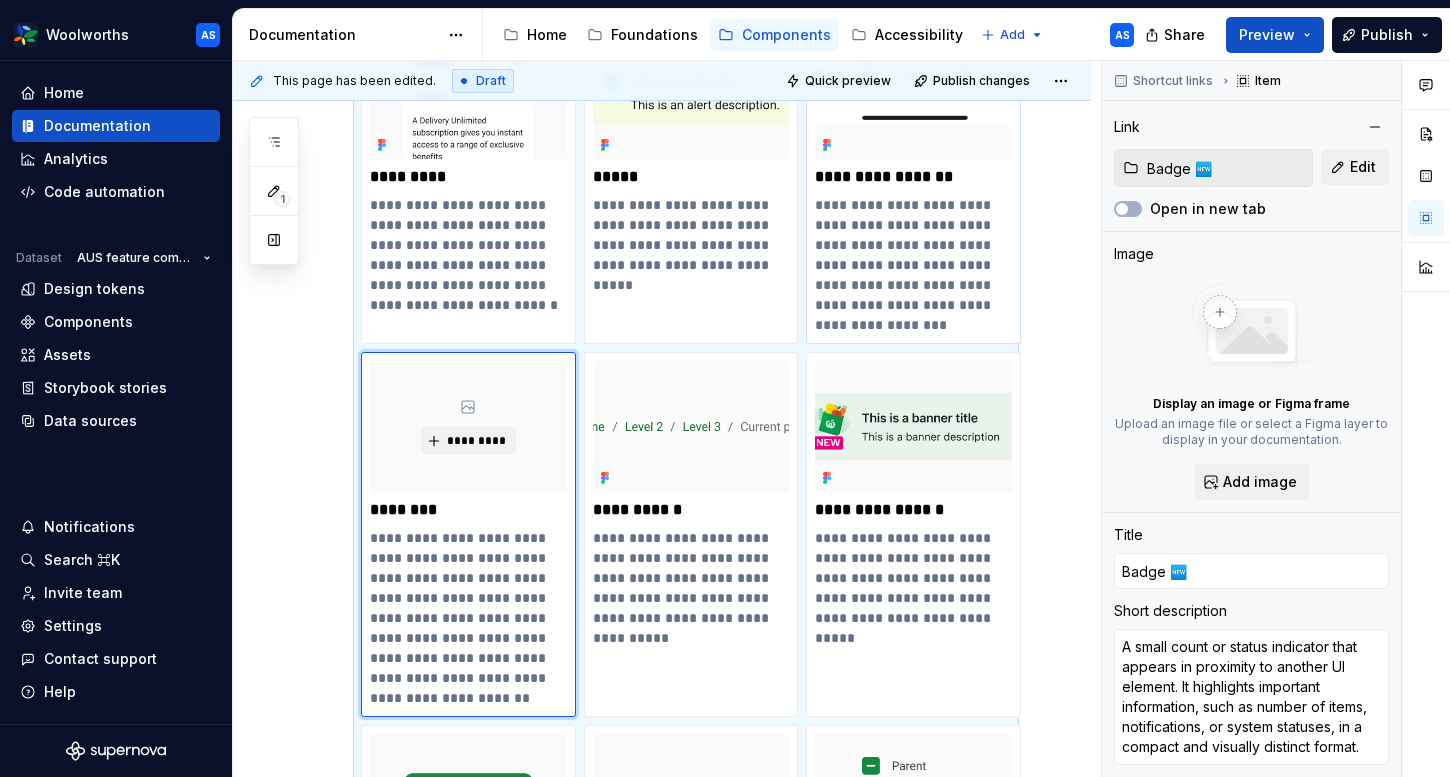scroll, scrollTop: 693, scrollLeft: 0, axis: vertical 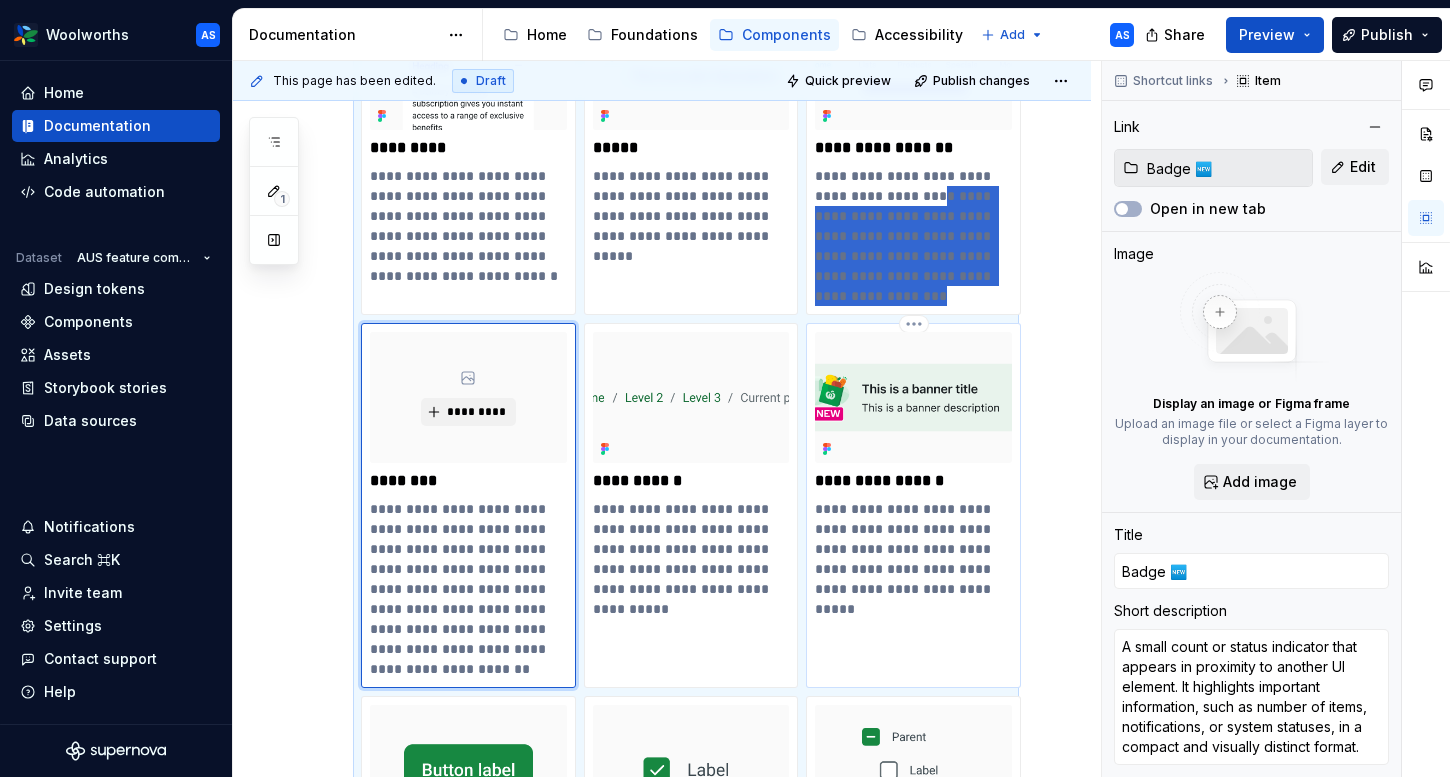 drag, startPoint x: 908, startPoint y: 196, endPoint x: 908, endPoint y: 518, distance: 322 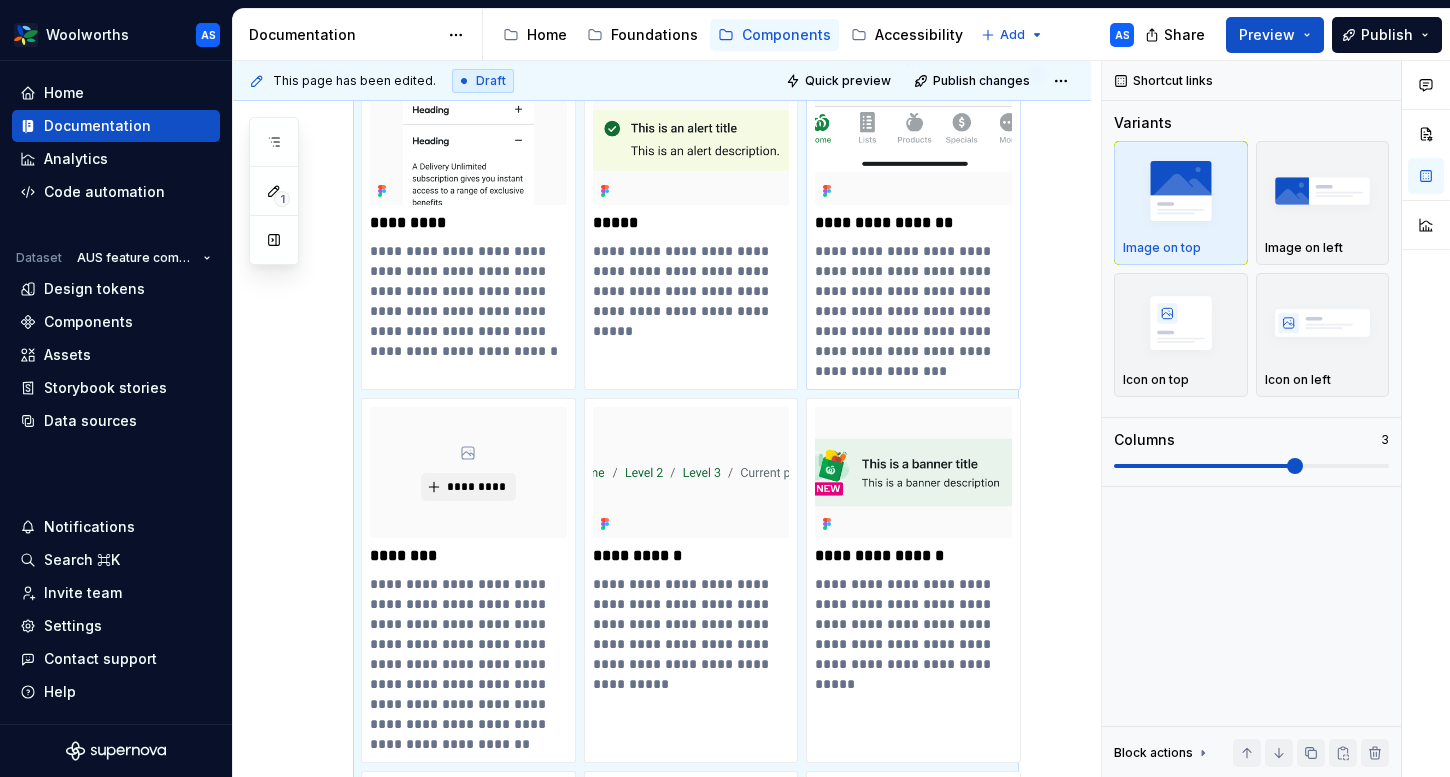 scroll, scrollTop: 609, scrollLeft: 0, axis: vertical 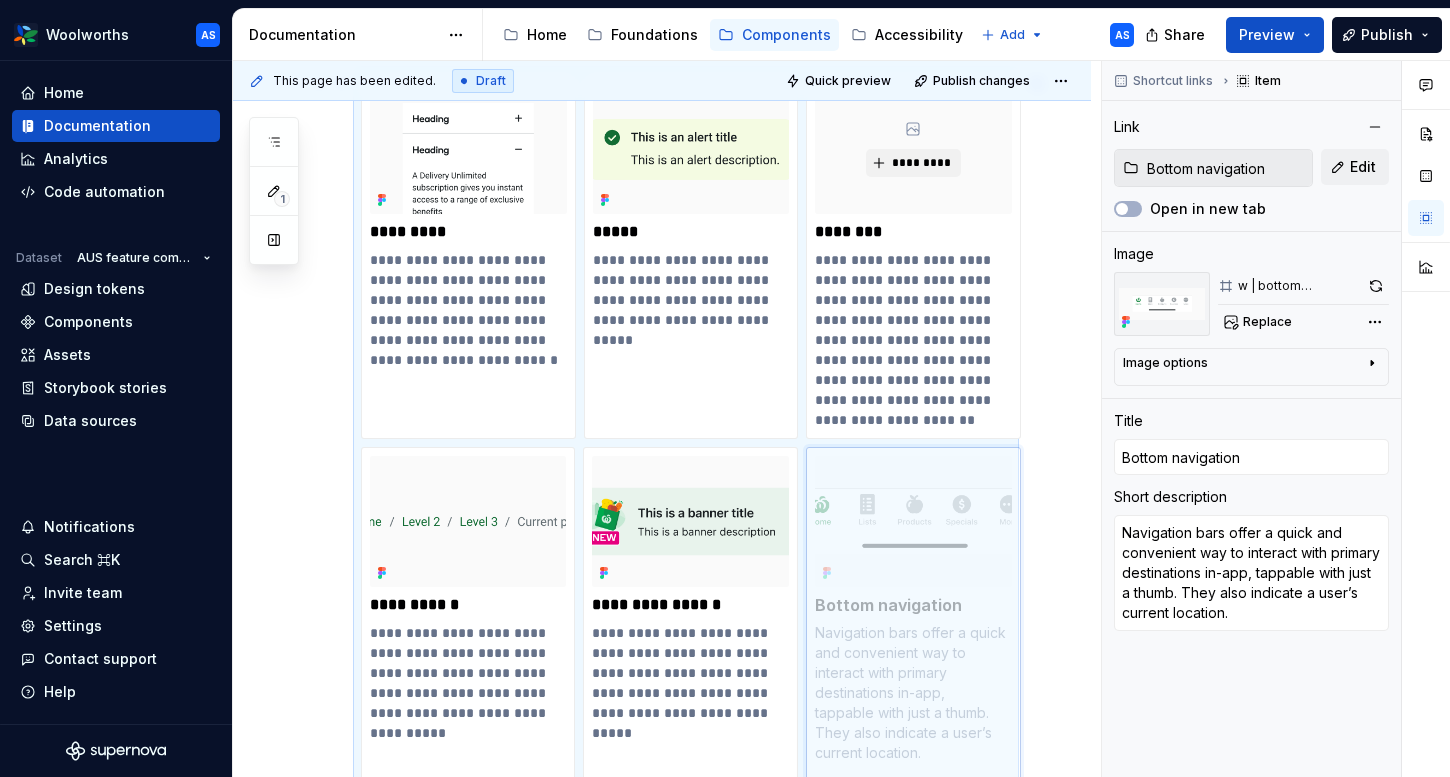 drag, startPoint x: 900, startPoint y: 141, endPoint x: 887, endPoint y: 496, distance: 355.23795 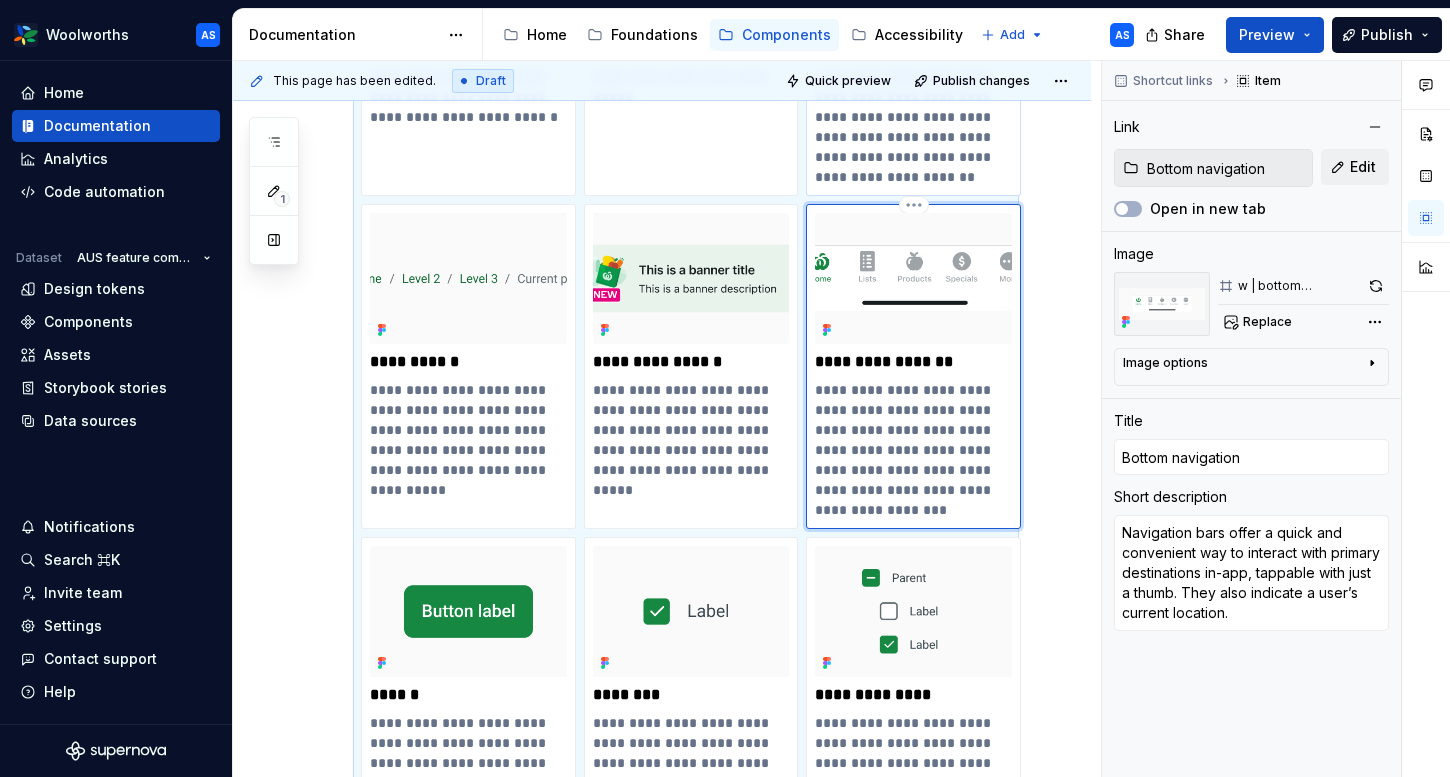scroll, scrollTop: 852, scrollLeft: 0, axis: vertical 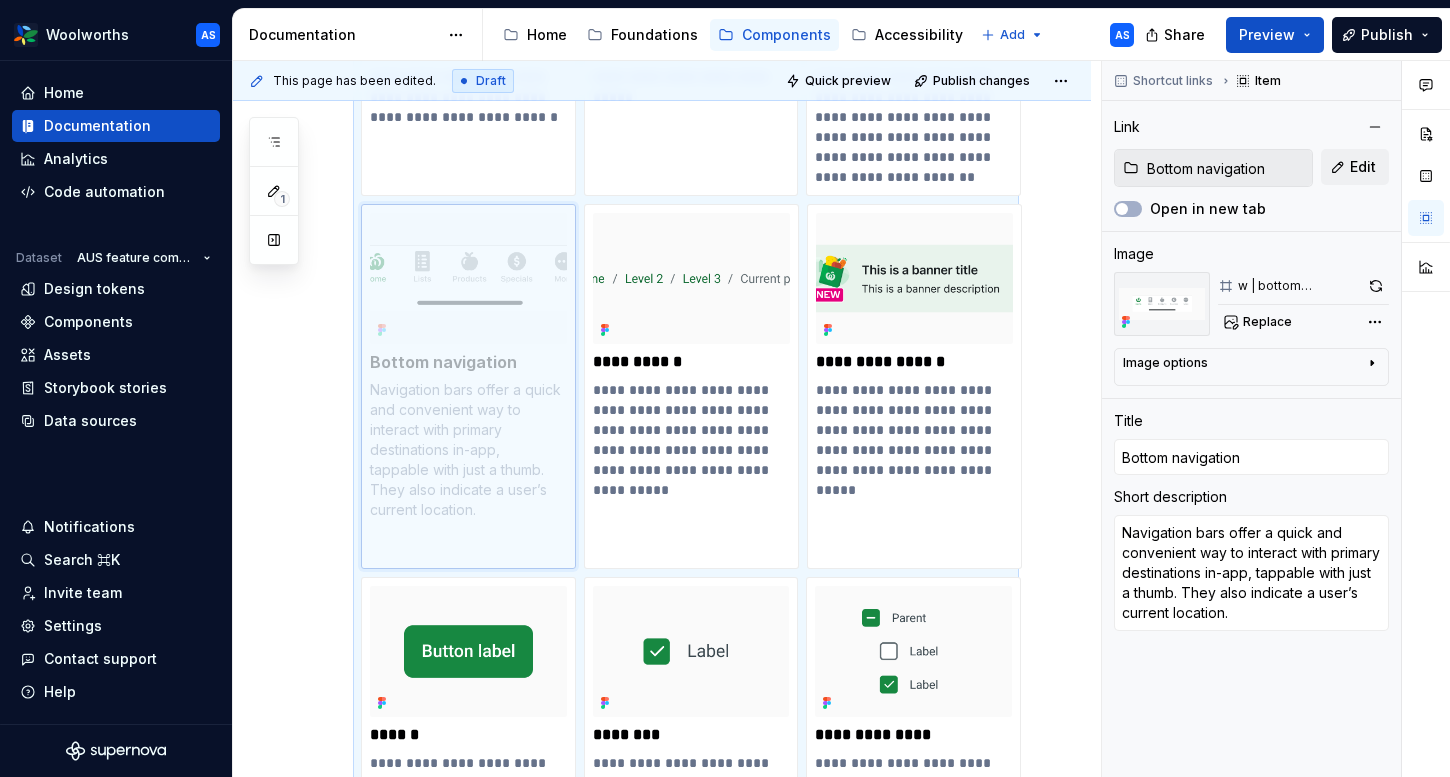 drag, startPoint x: 969, startPoint y: 307, endPoint x: 579, endPoint y: 303, distance: 390.0205 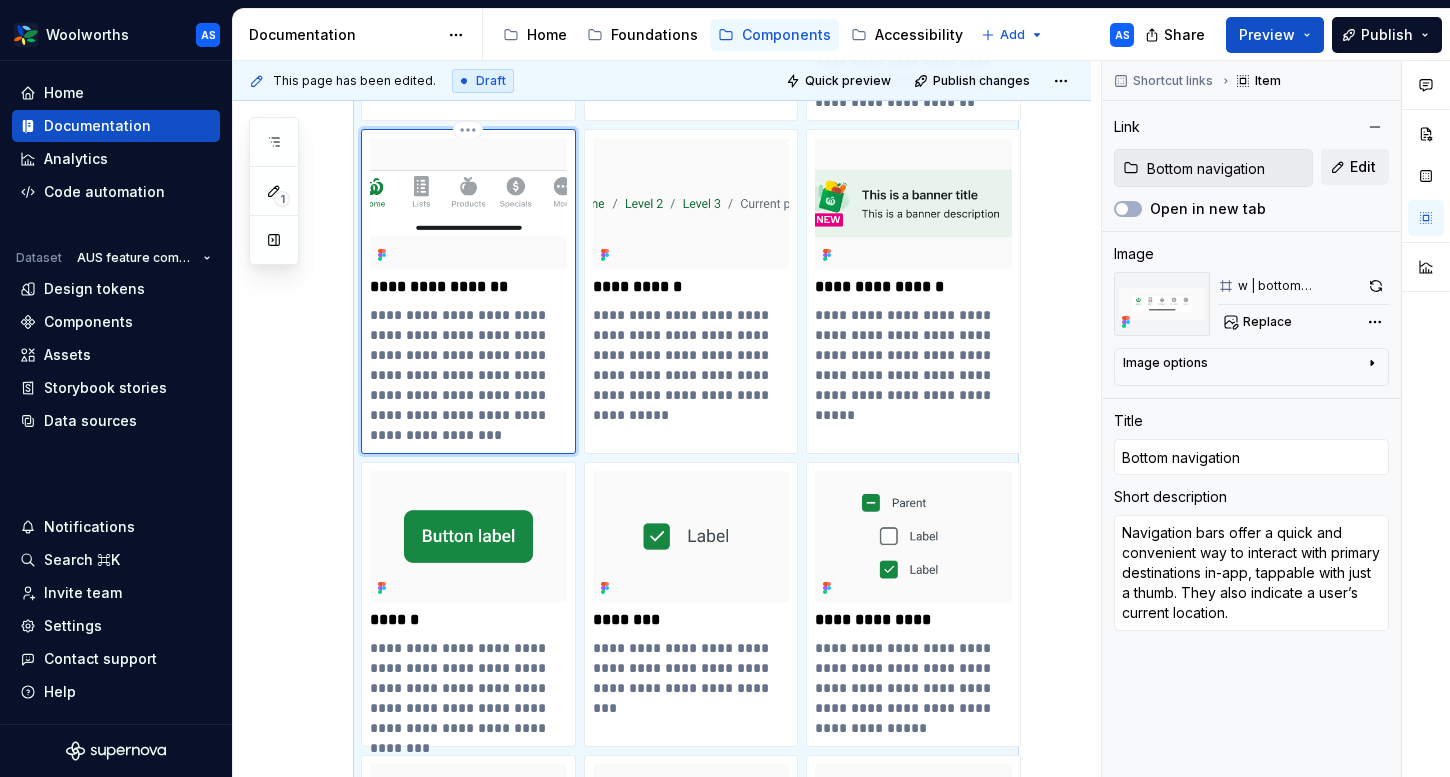 scroll, scrollTop: 926, scrollLeft: 0, axis: vertical 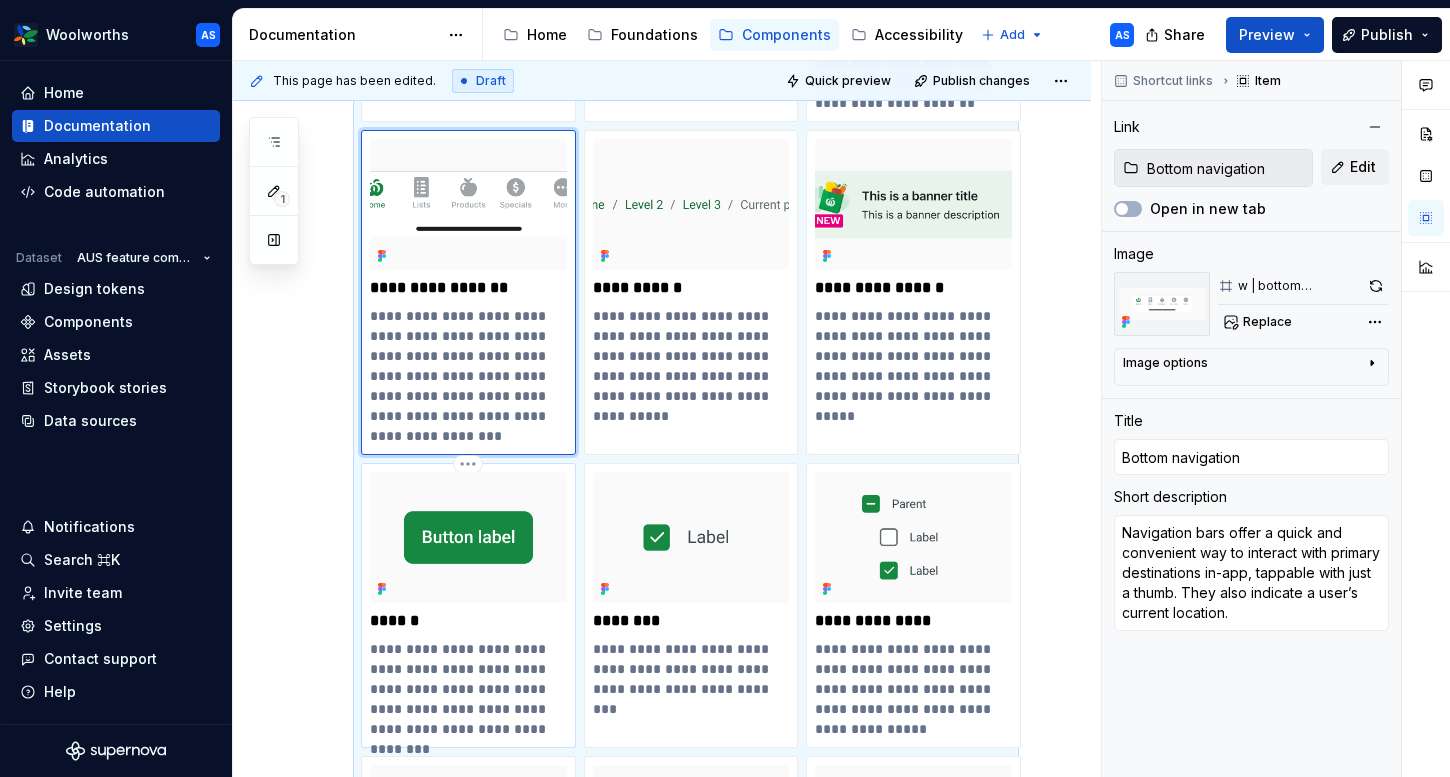 click on "******" at bounding box center [468, 621] 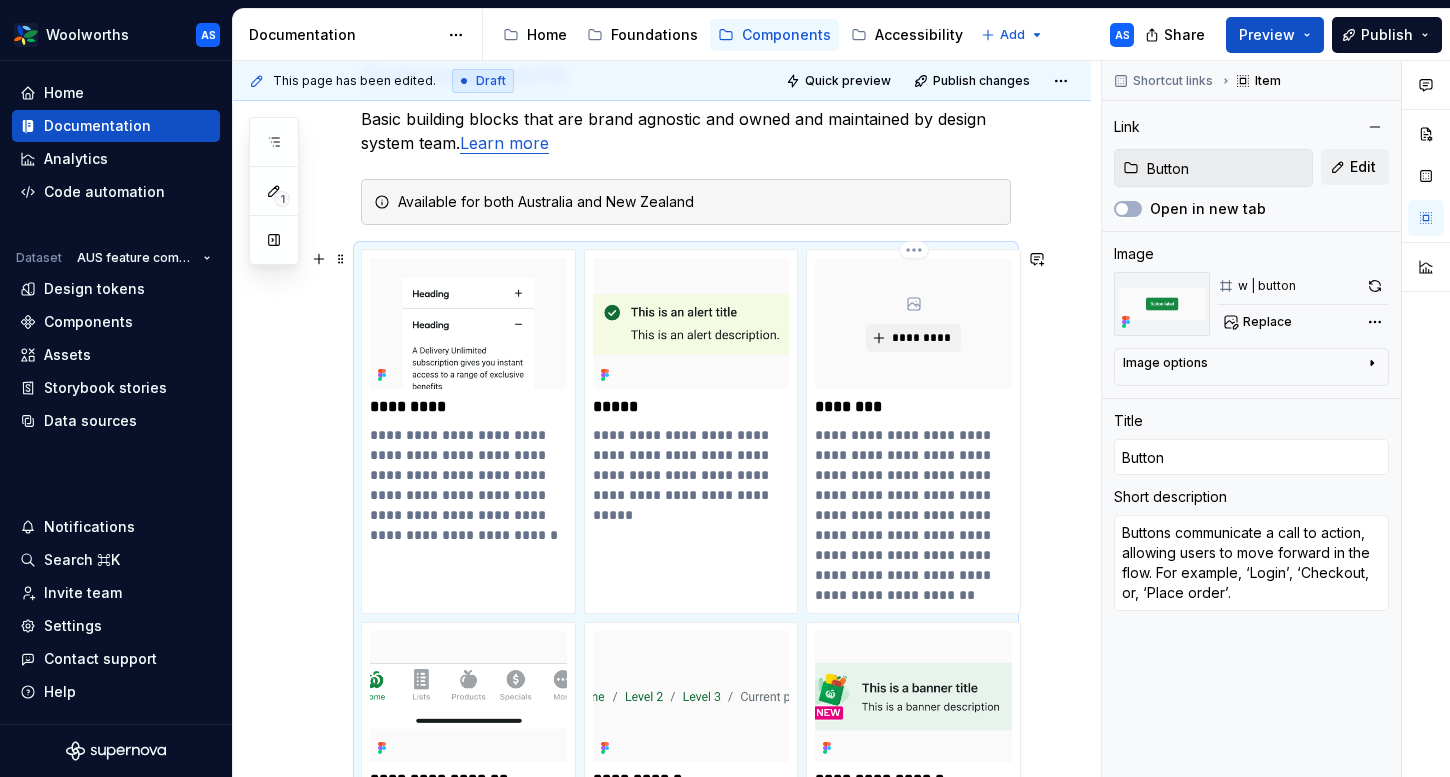 scroll, scrollTop: 366, scrollLeft: 0, axis: vertical 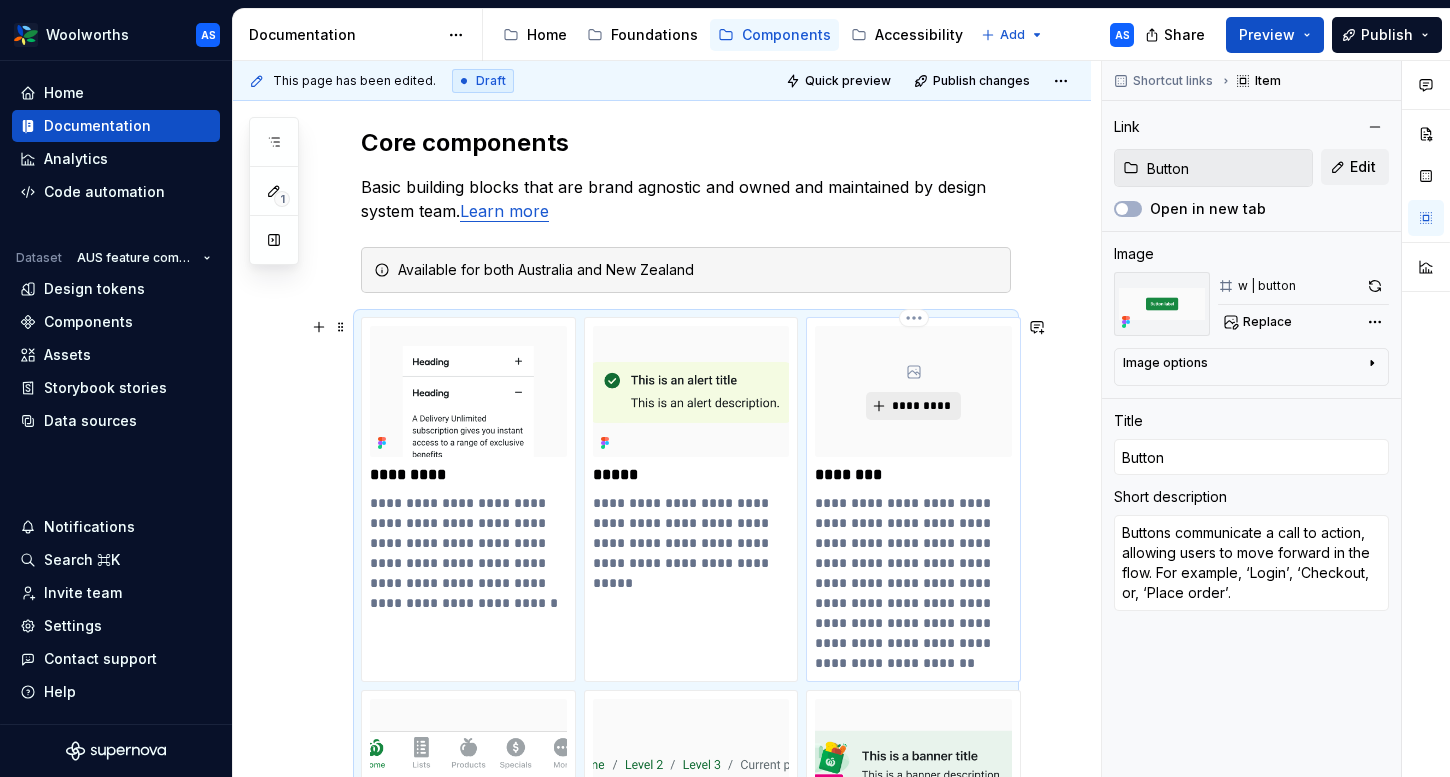type on "*" 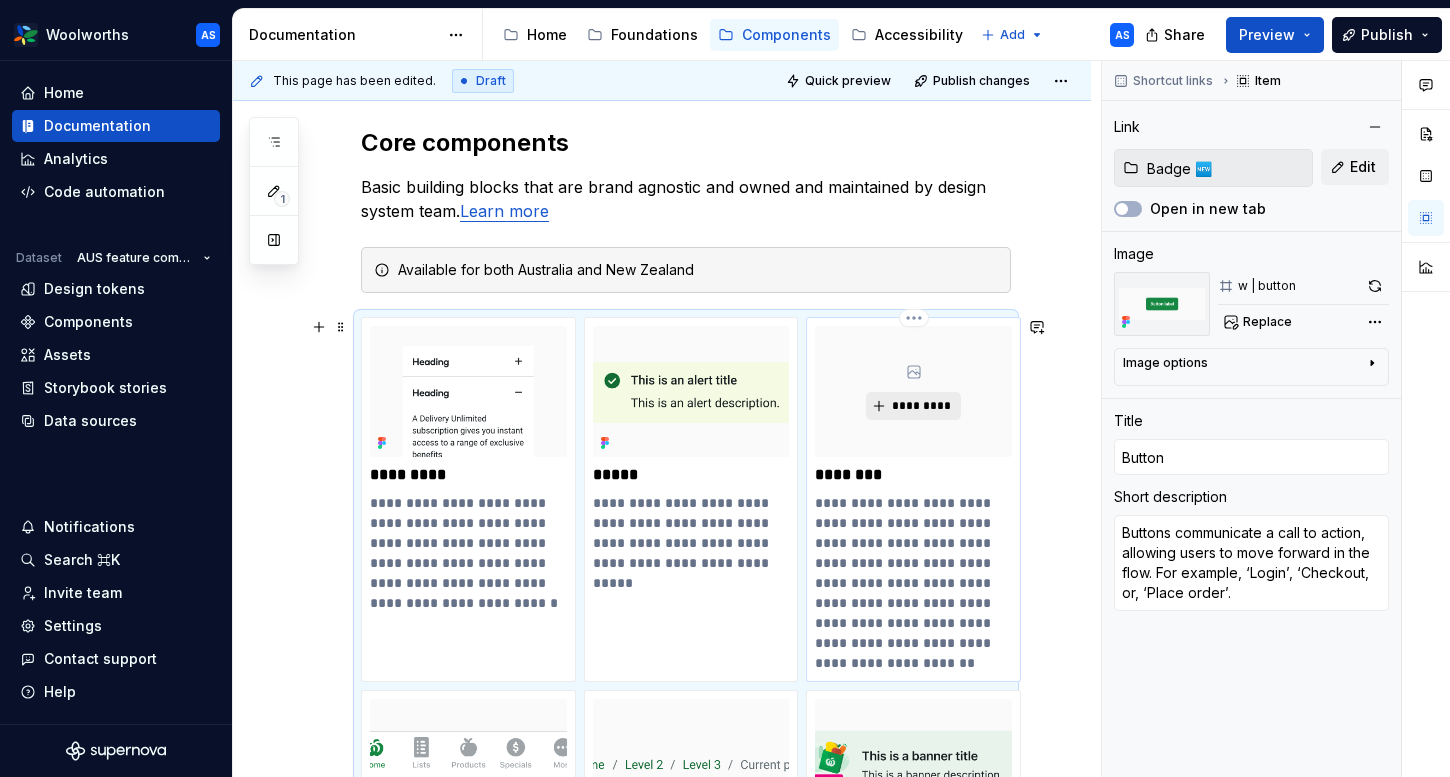 click on "*********" at bounding box center (921, 406) 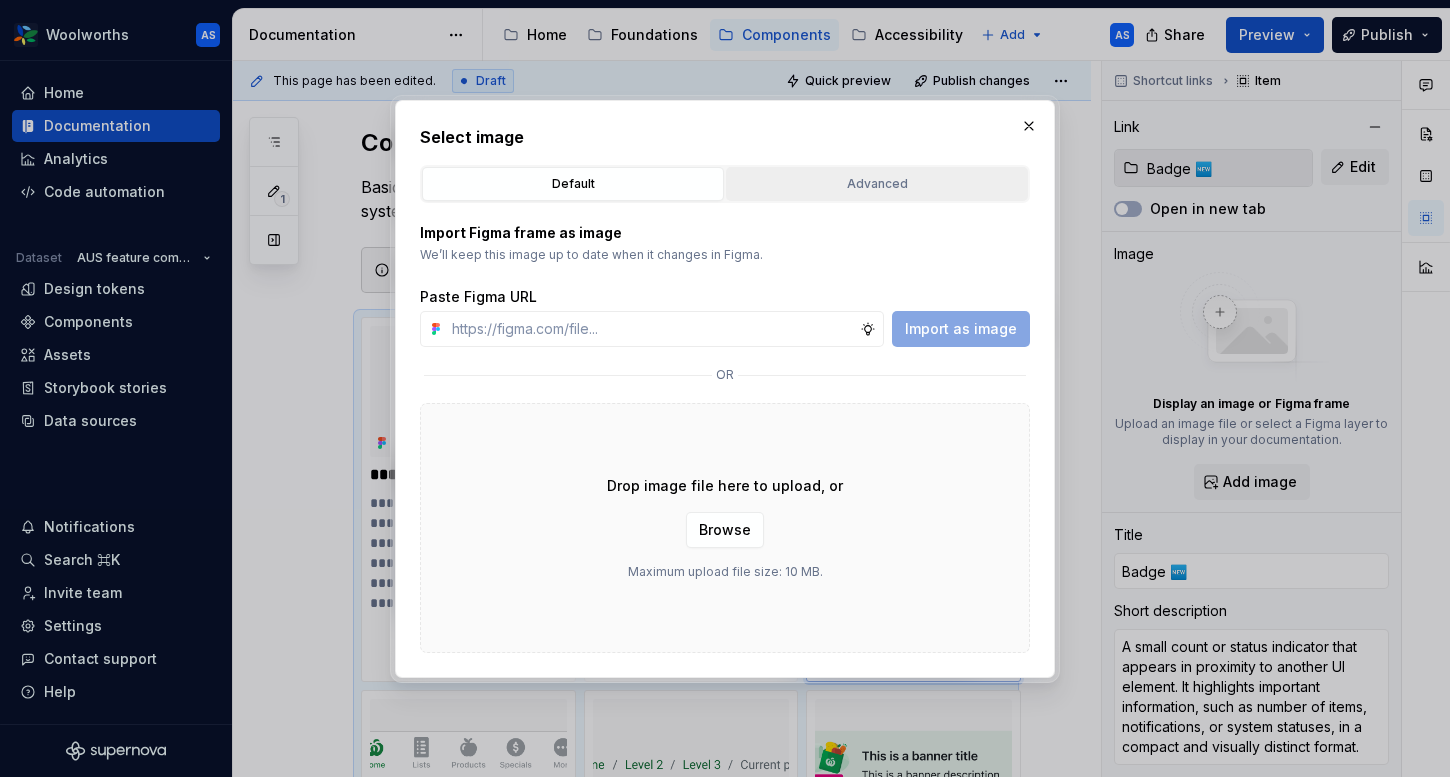 click on "Advanced" at bounding box center (877, 184) 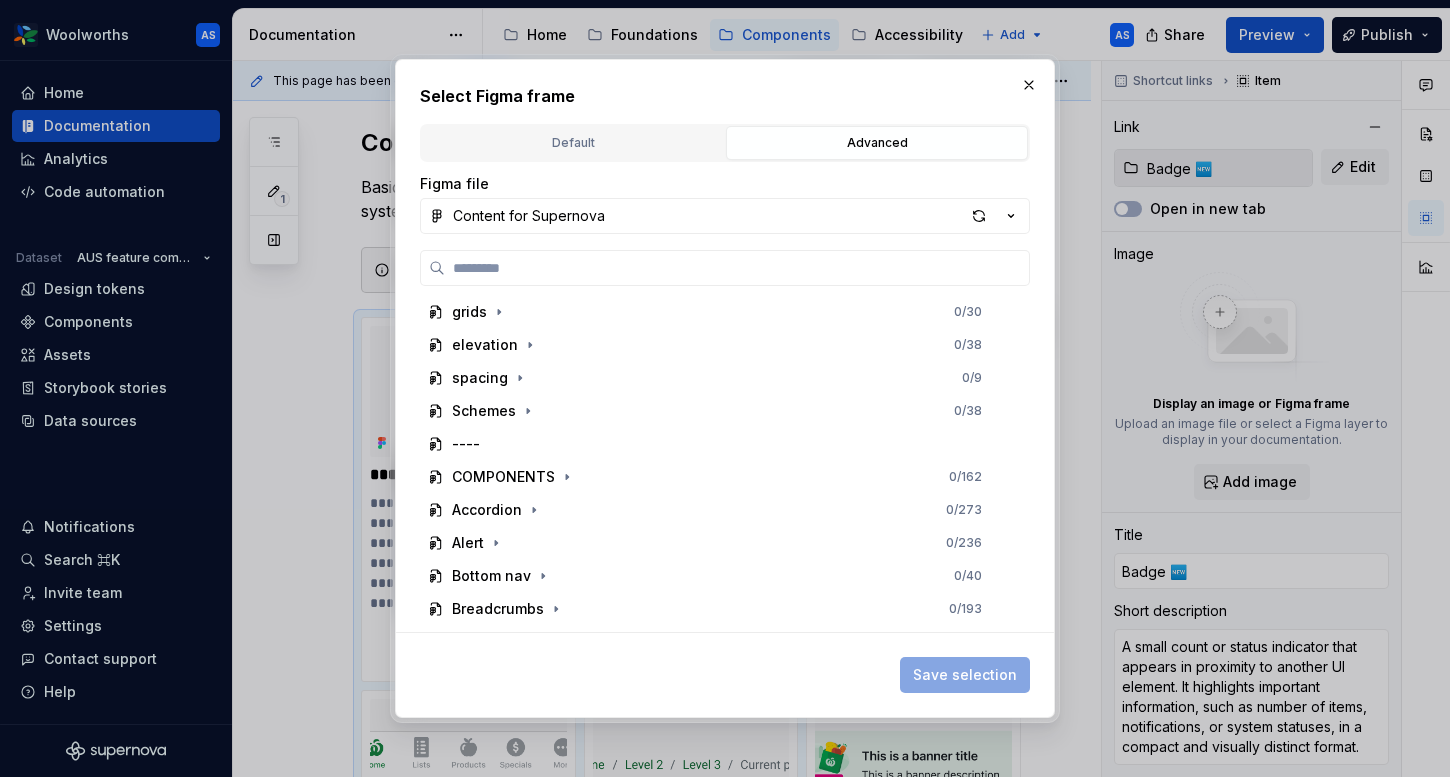 scroll, scrollTop: 431, scrollLeft: 0, axis: vertical 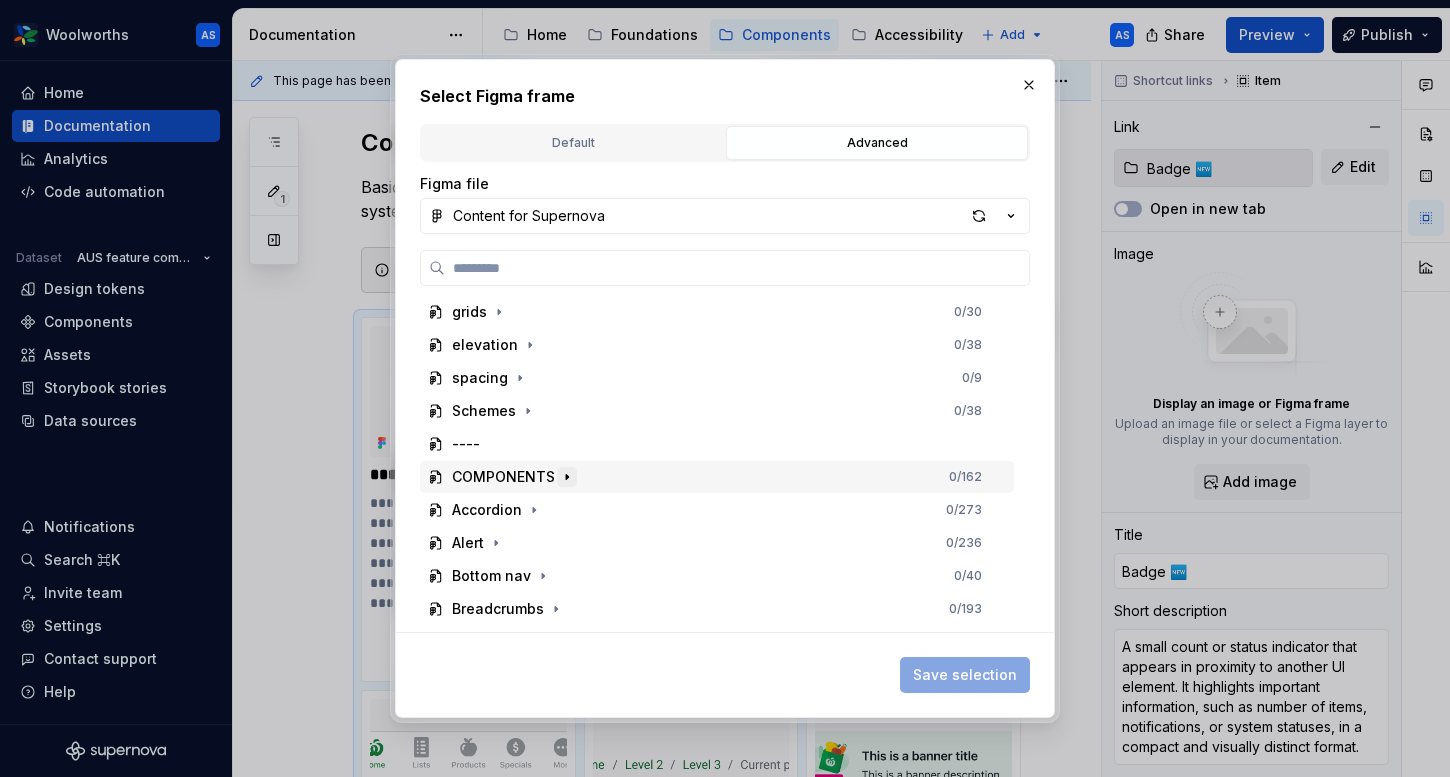 click 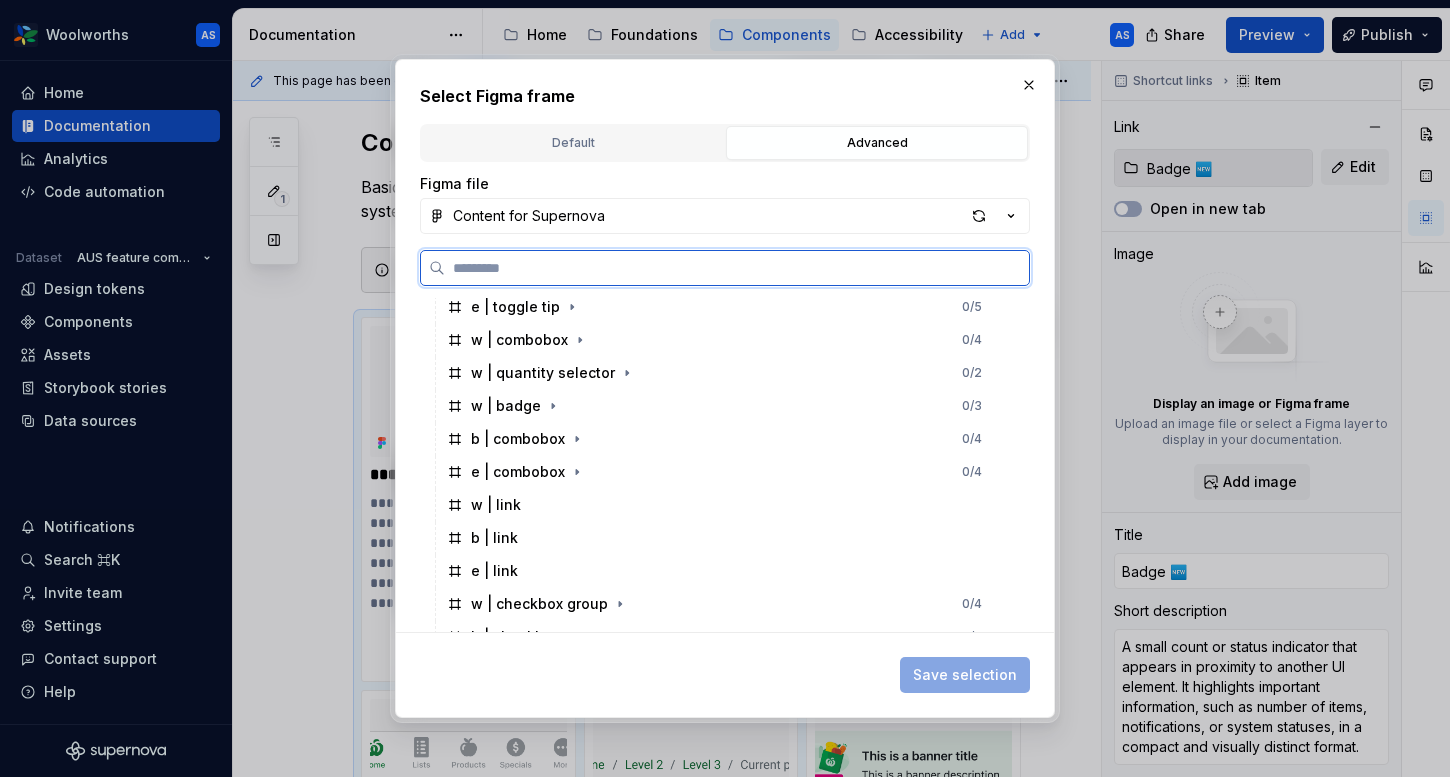 scroll, scrollTop: 1193, scrollLeft: 0, axis: vertical 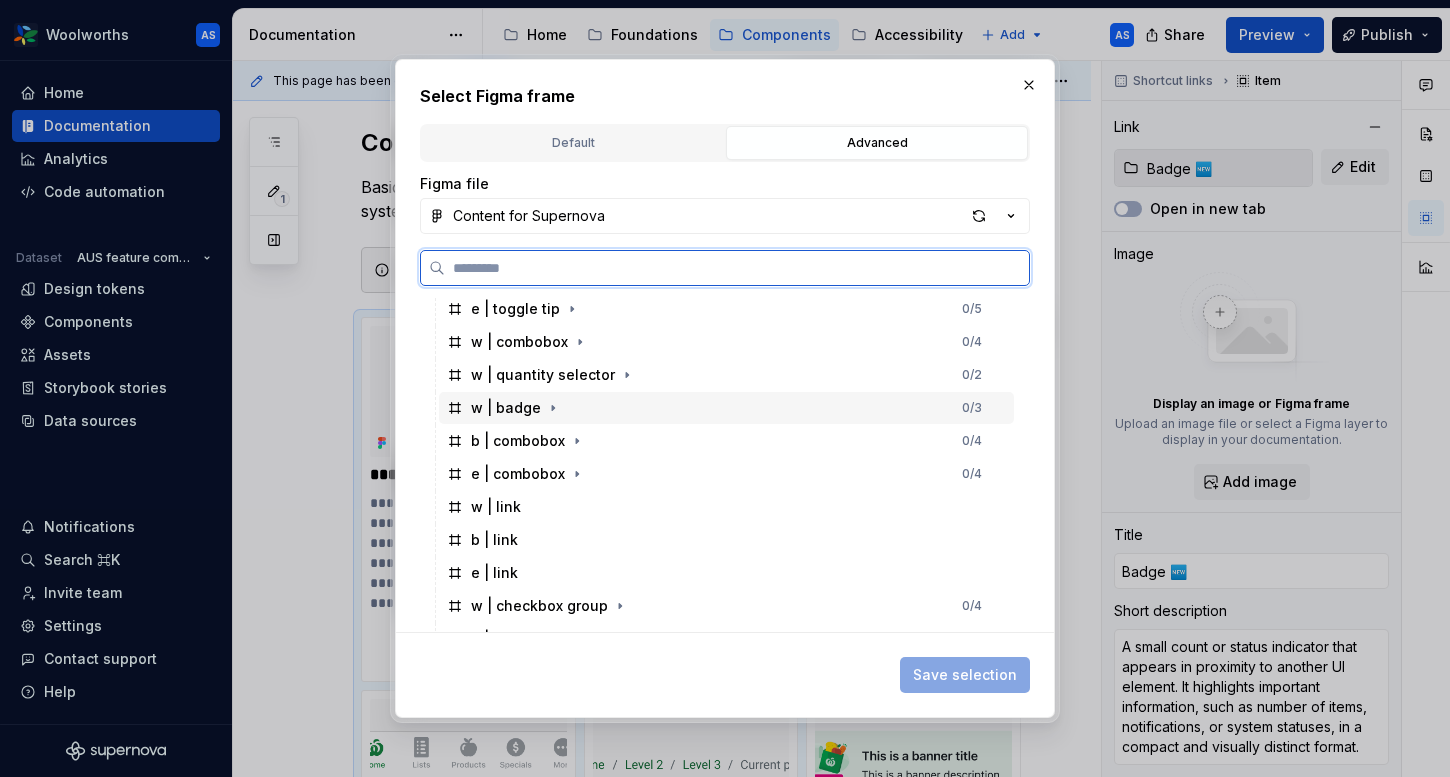 click on "w | badge 0 / 3" at bounding box center (726, 408) 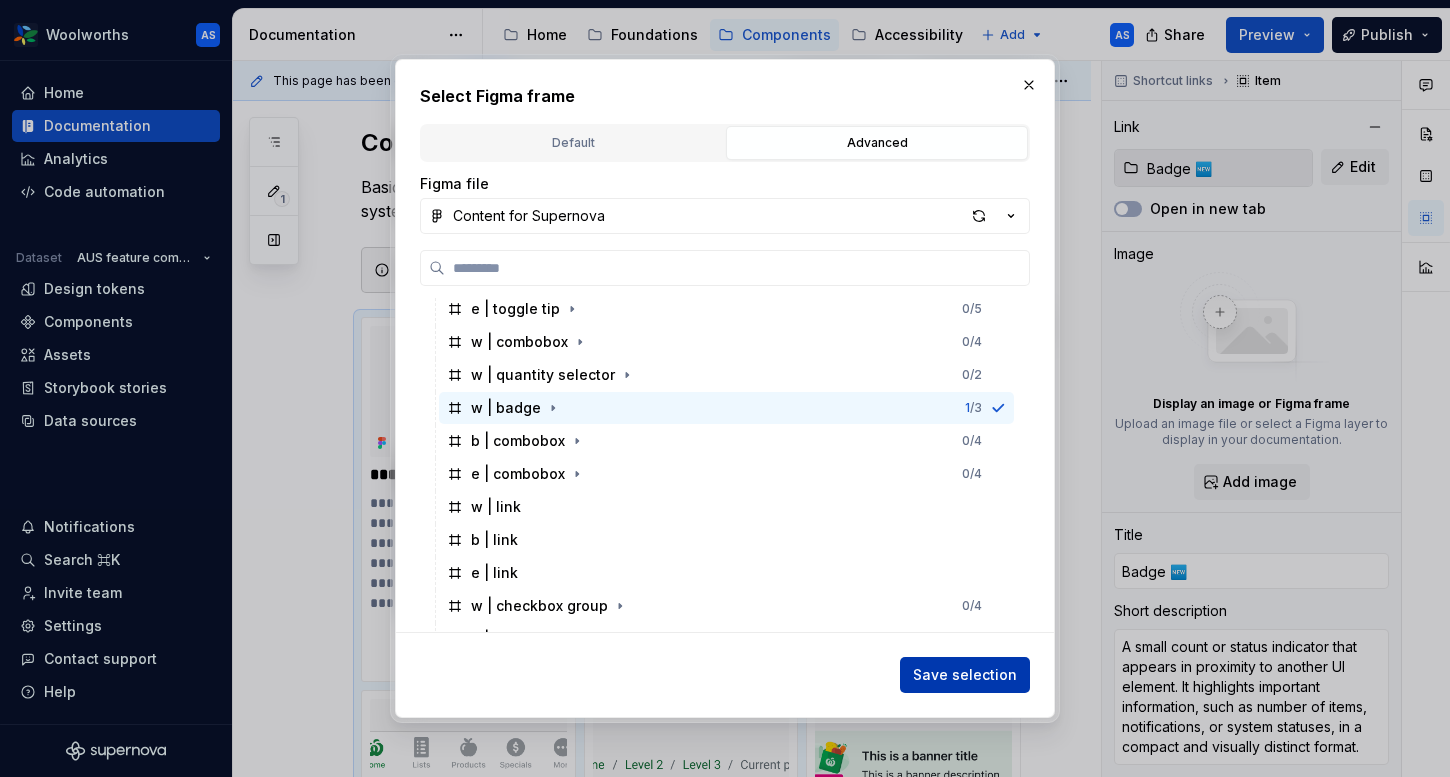 click on "Save selection" at bounding box center (965, 675) 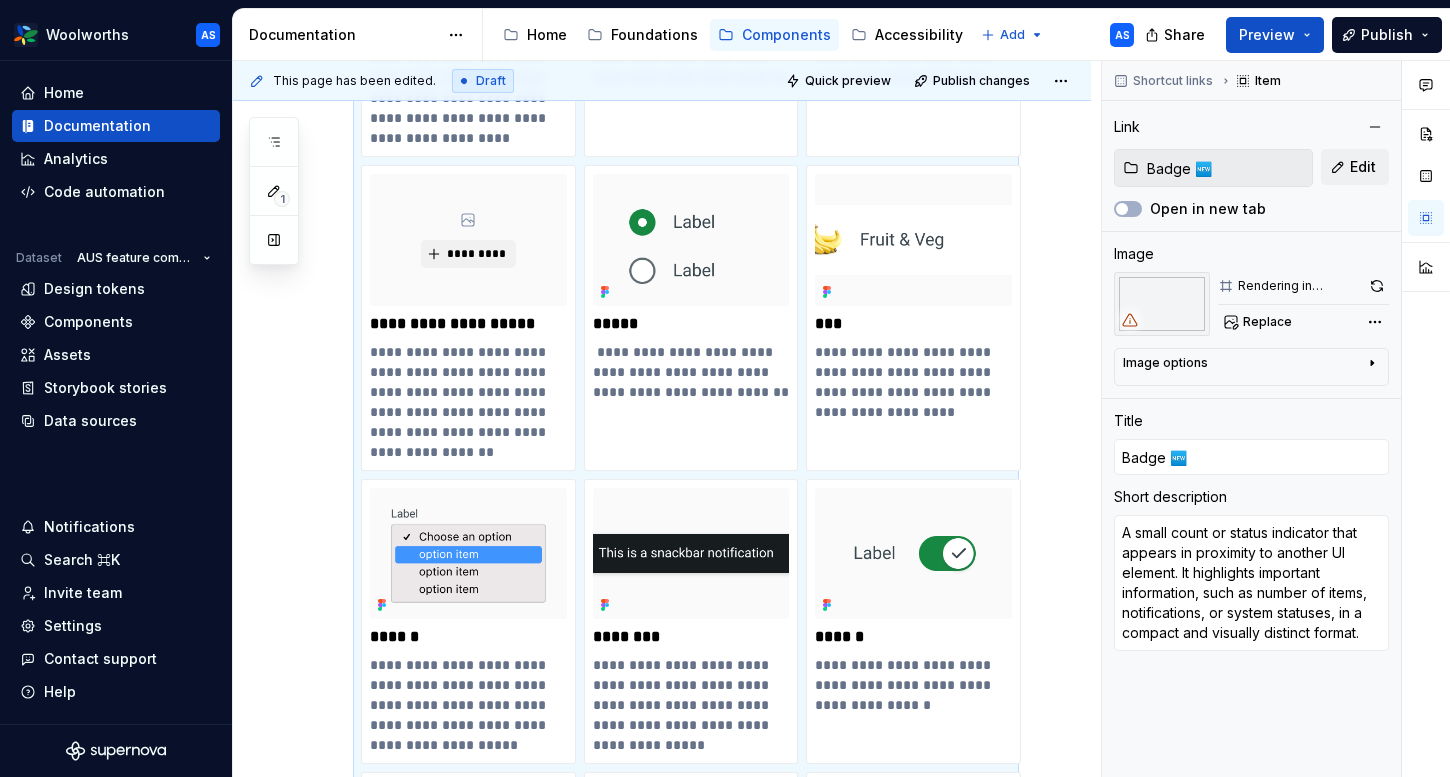 scroll, scrollTop: 1904, scrollLeft: 0, axis: vertical 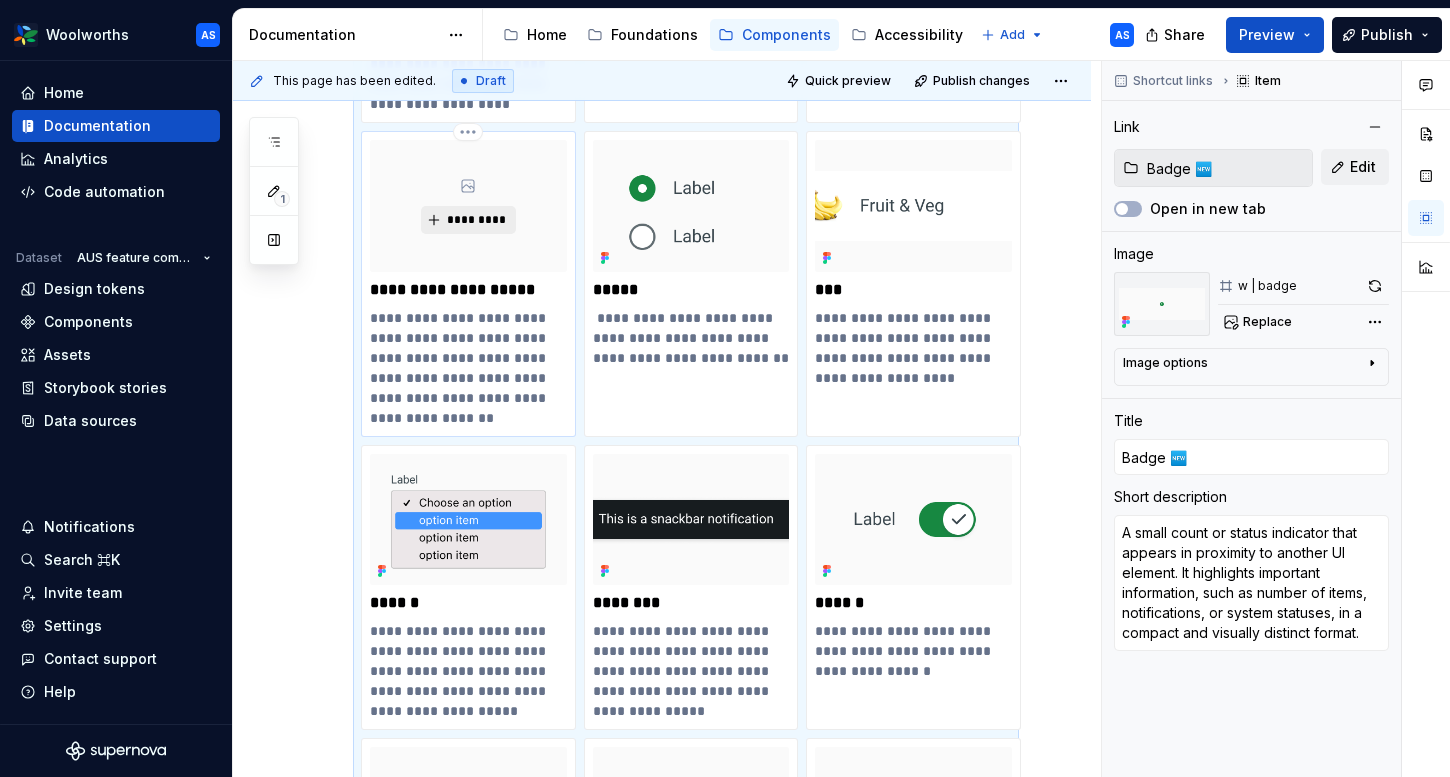 click on "*********" at bounding box center [476, 220] 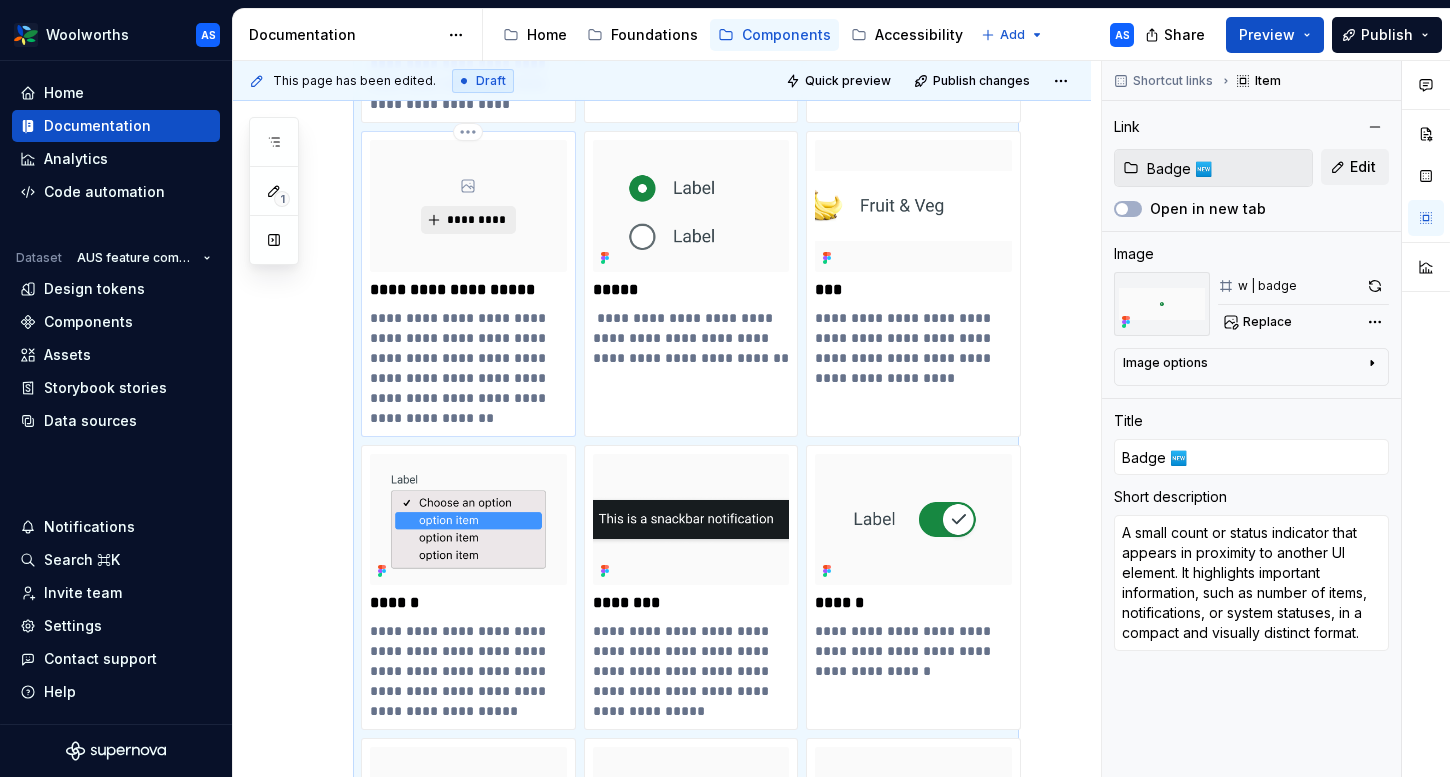 type on "*" 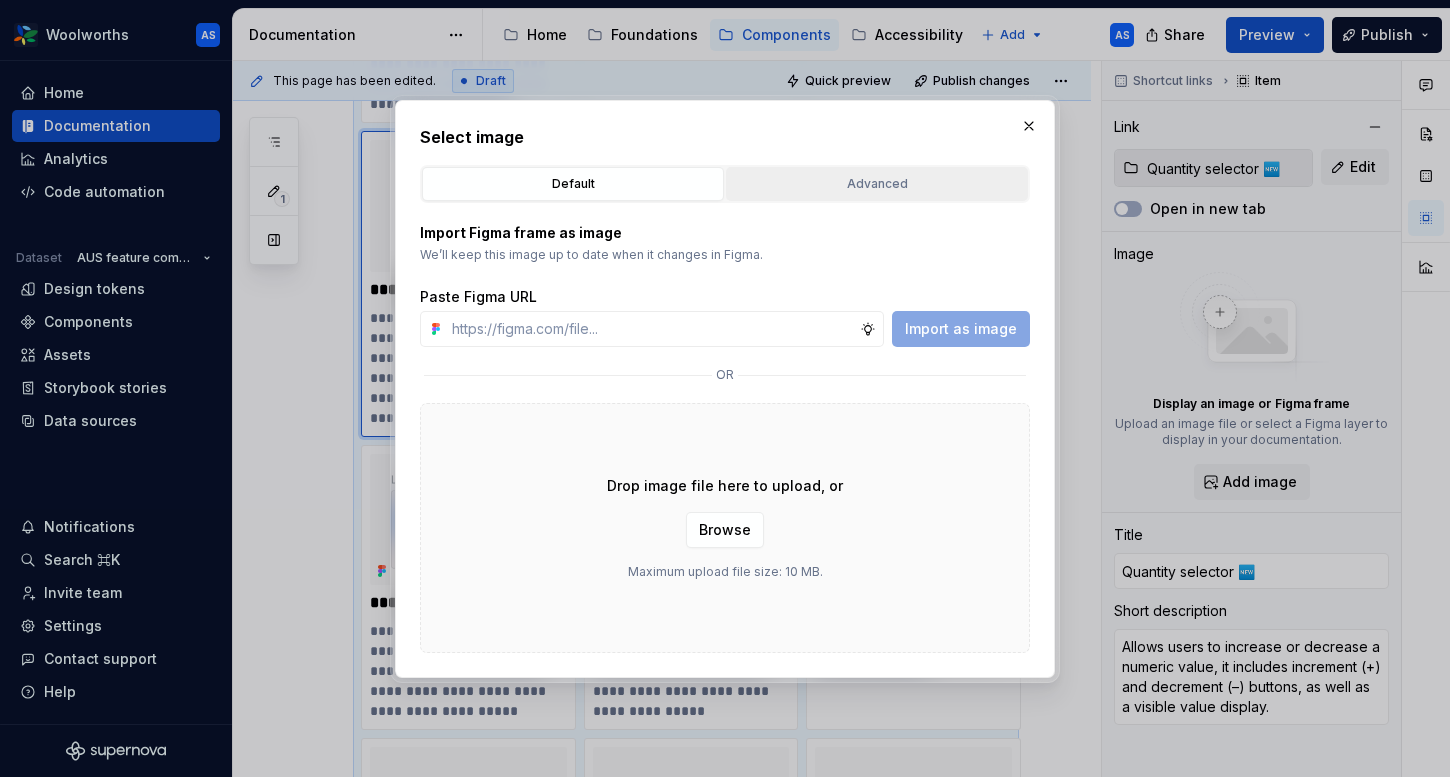 click on "Advanced" at bounding box center (877, 184) 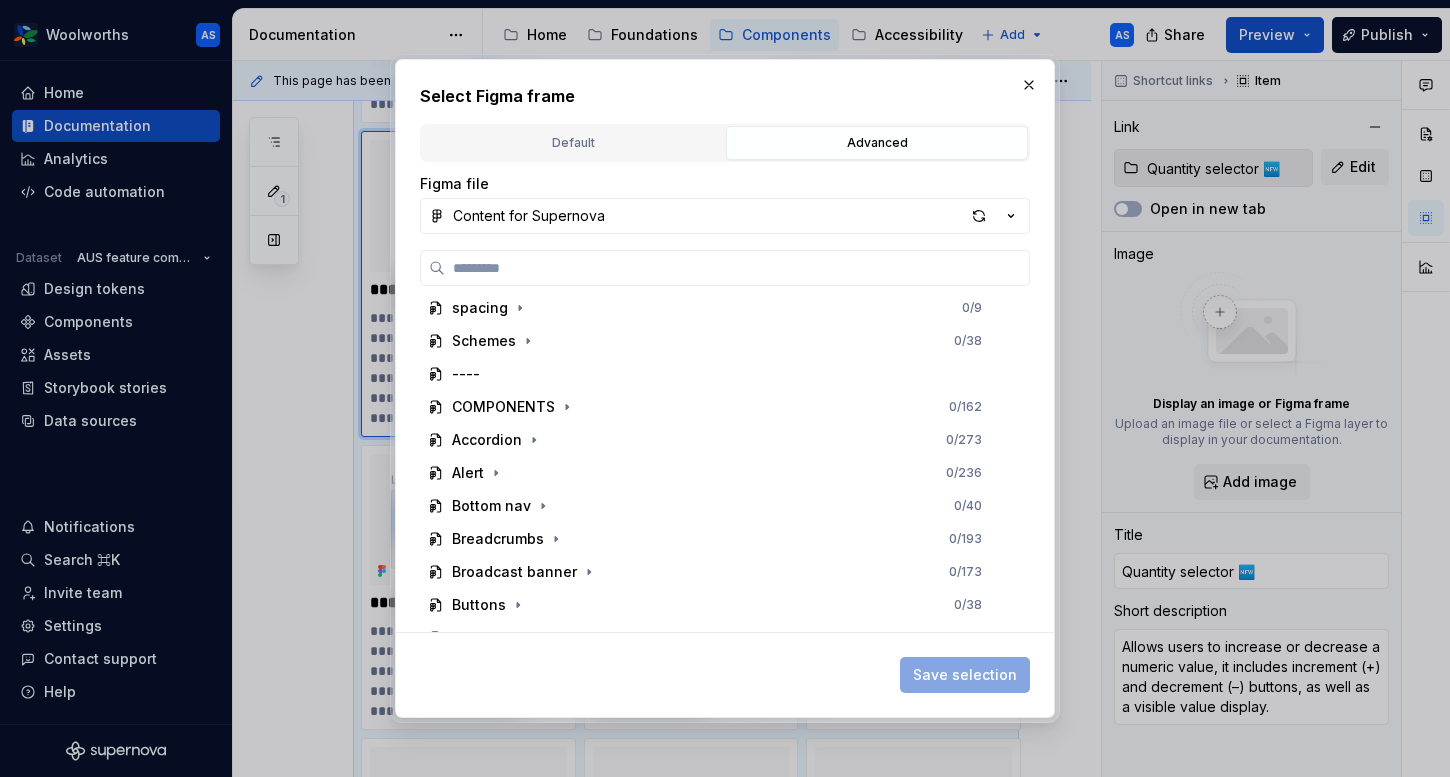 scroll, scrollTop: 508, scrollLeft: 0, axis: vertical 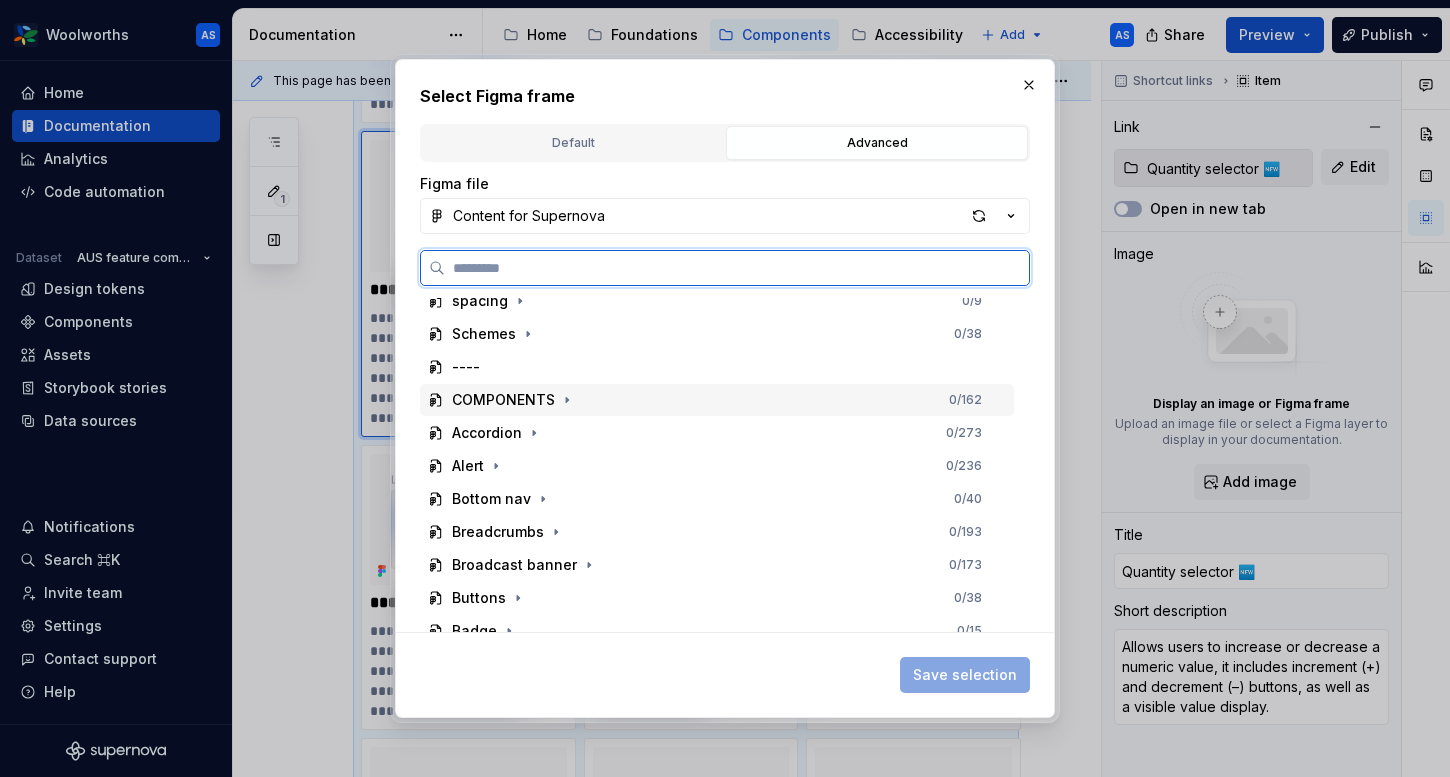 click on "COMPONENTS 0 / 162" at bounding box center (717, 400) 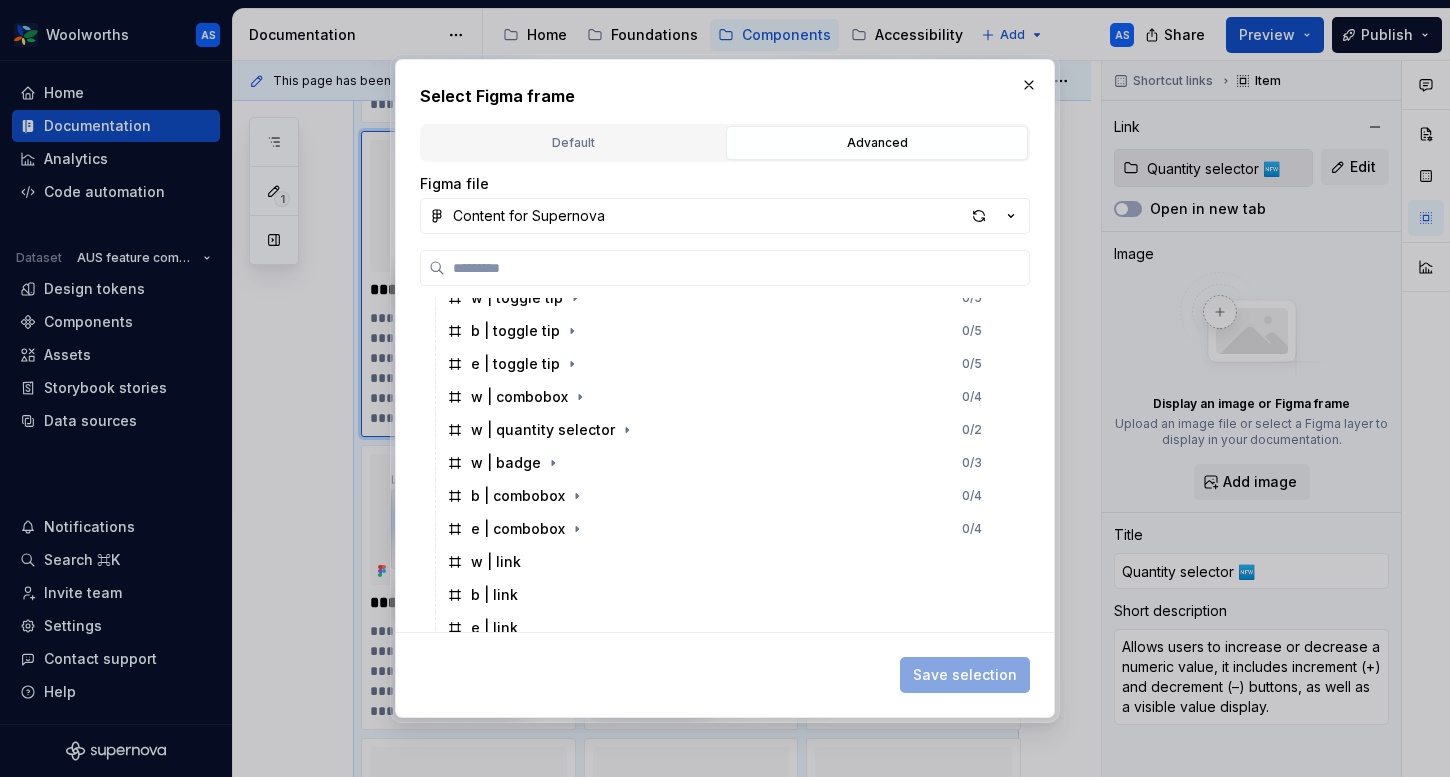 scroll, scrollTop: 1141, scrollLeft: 0, axis: vertical 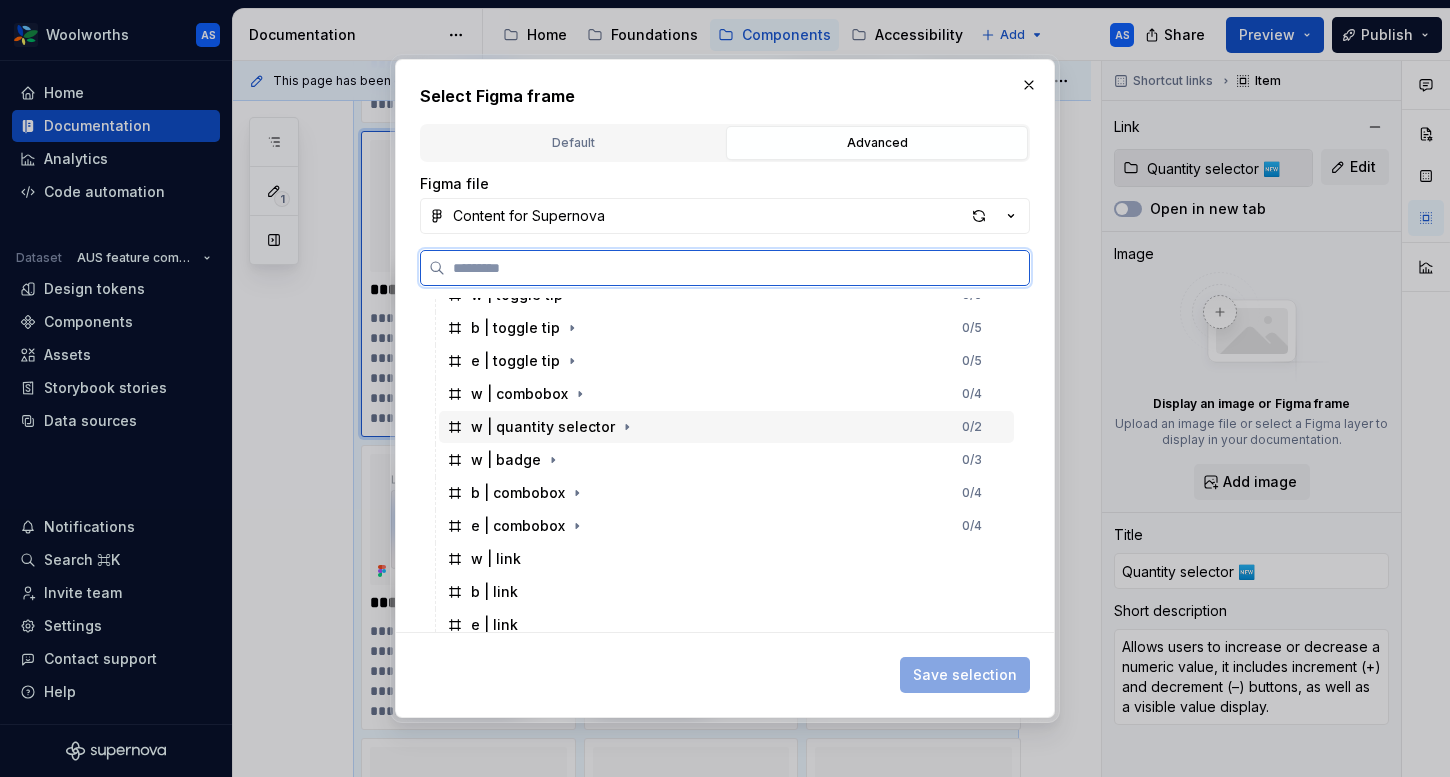 click on "w | quantity selector 0 / 2" at bounding box center (726, 427) 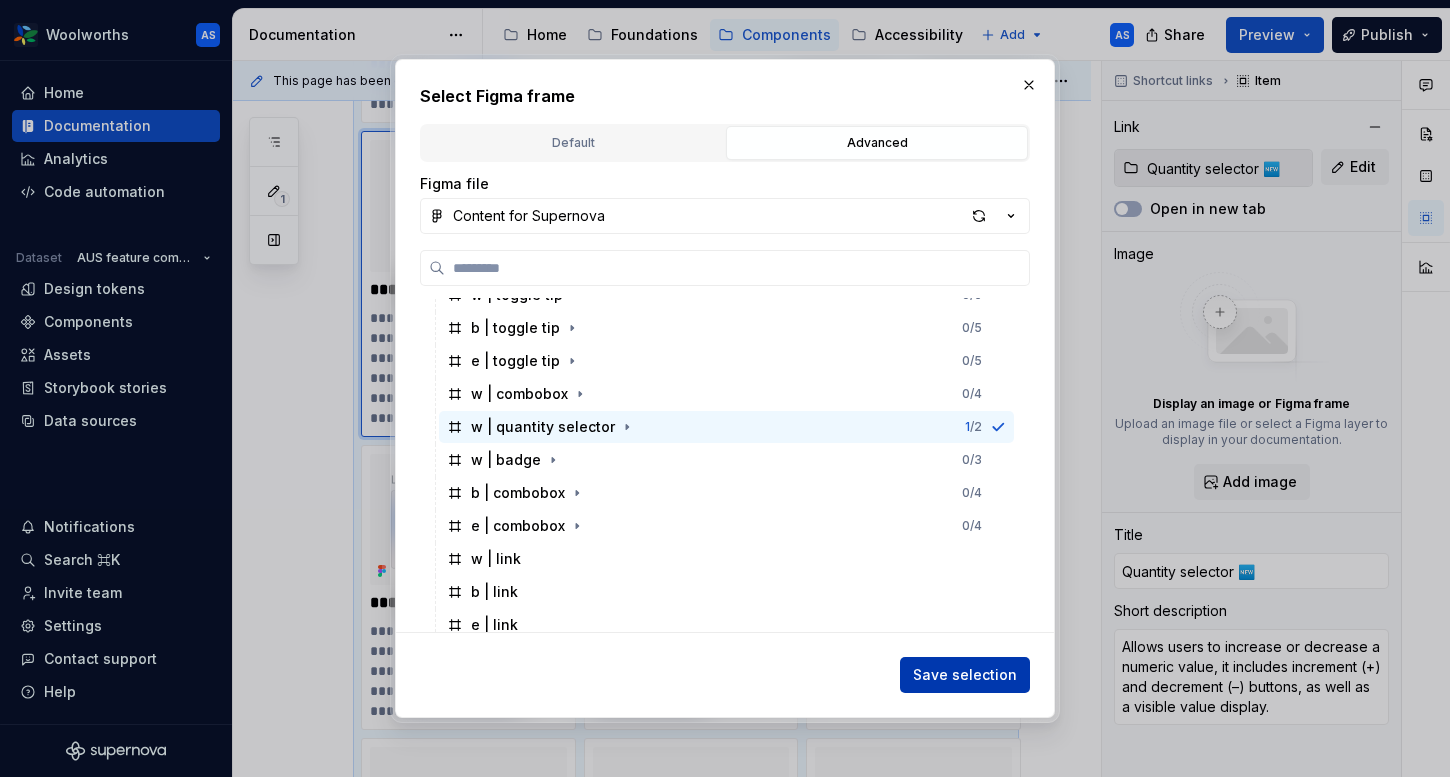click on "Save selection" at bounding box center [965, 675] 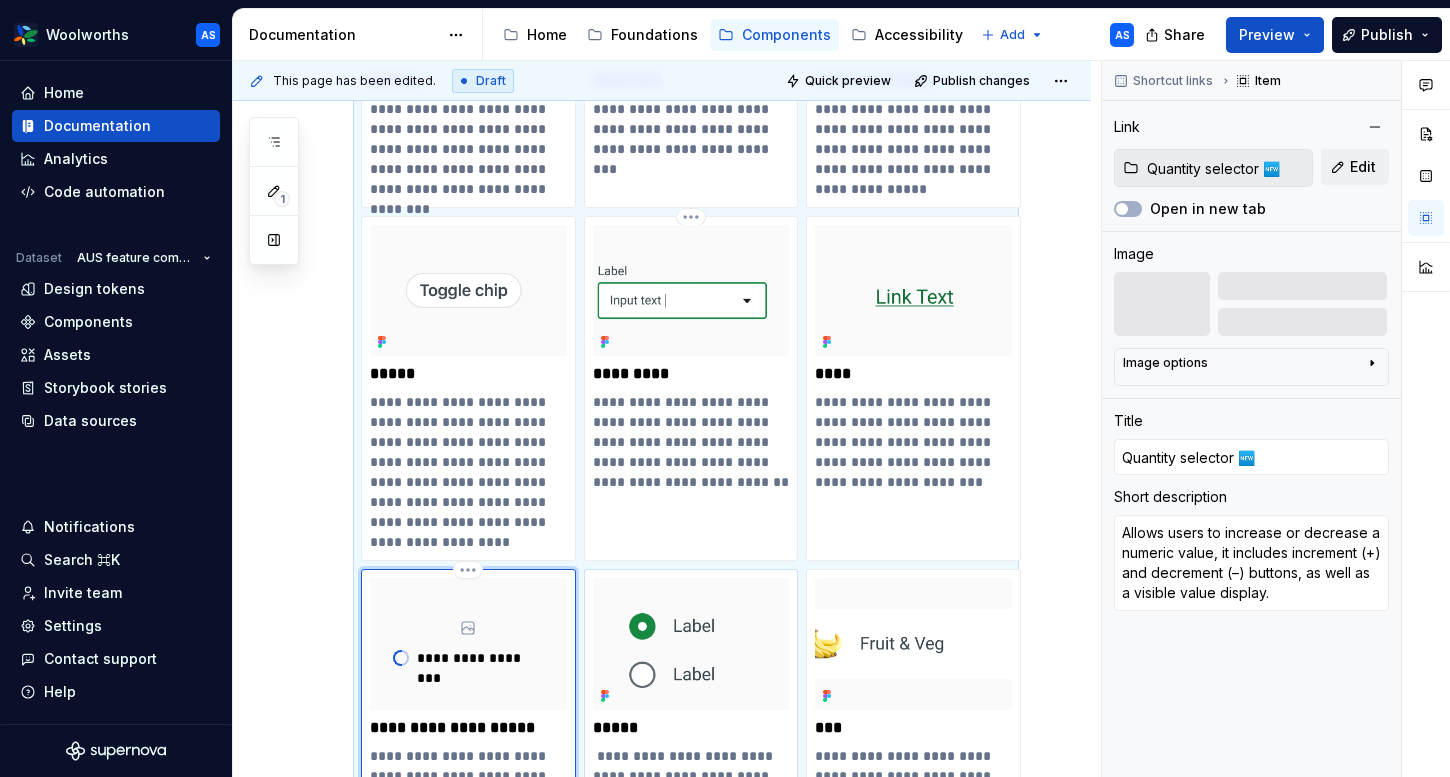 scroll, scrollTop: 0, scrollLeft: 0, axis: both 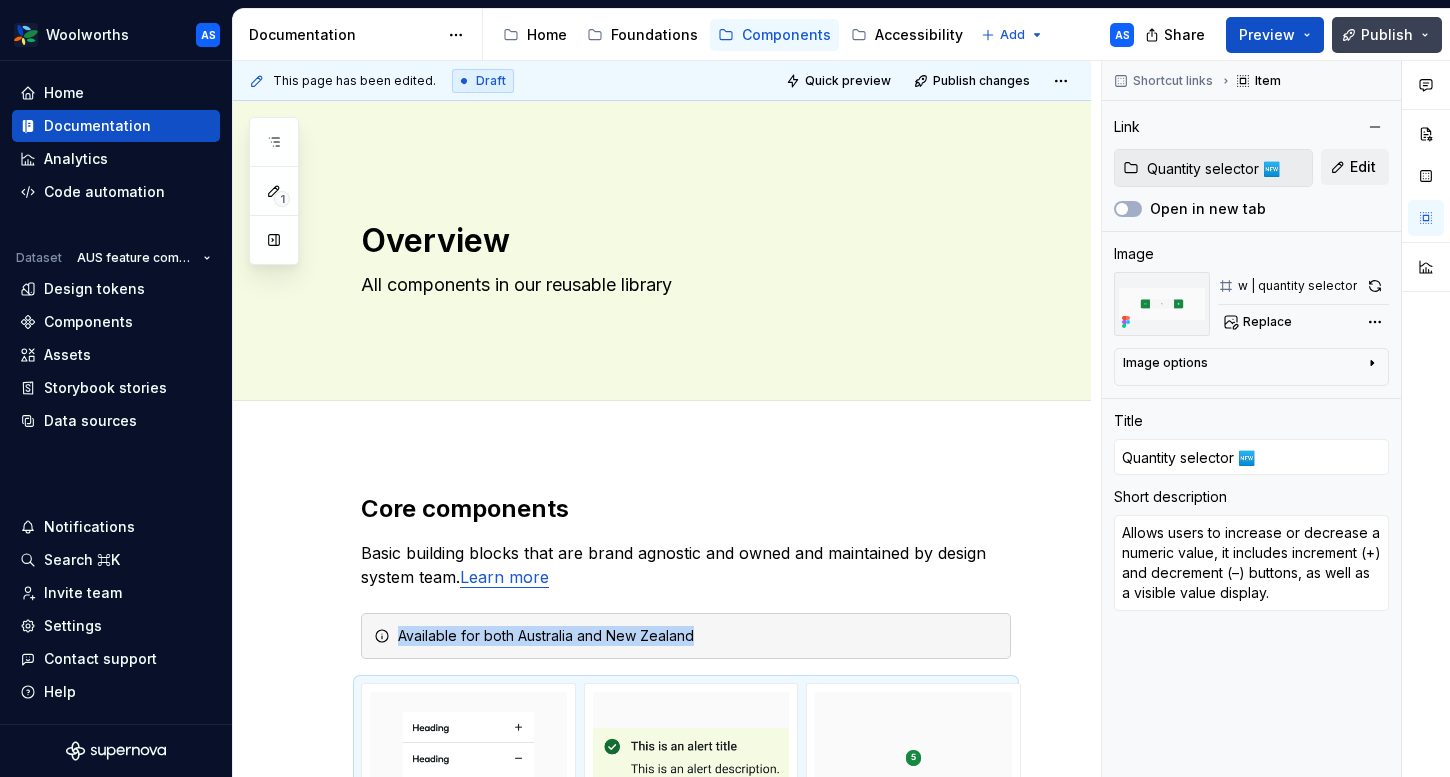 click on "Publish" at bounding box center [1387, 35] 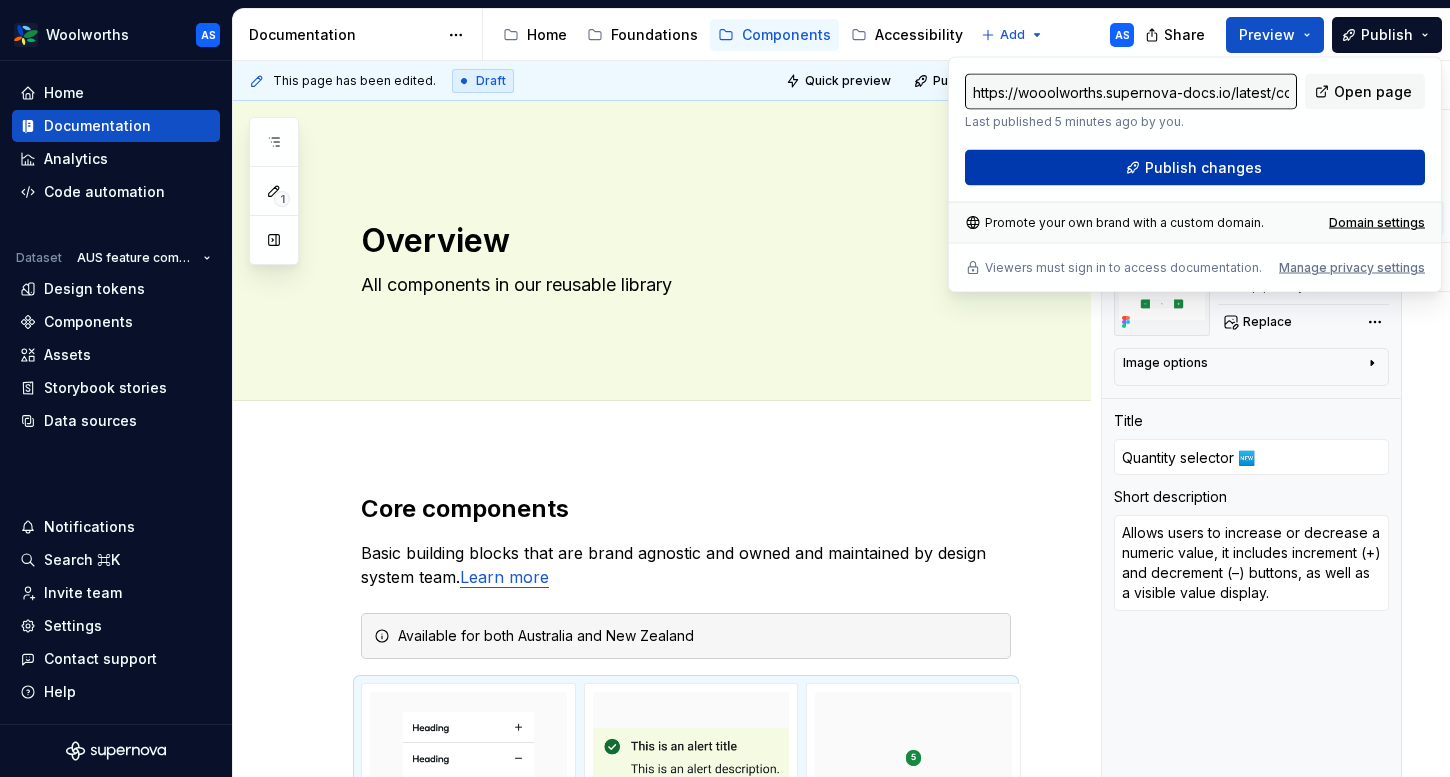 click on "Publish changes" at bounding box center (1203, 168) 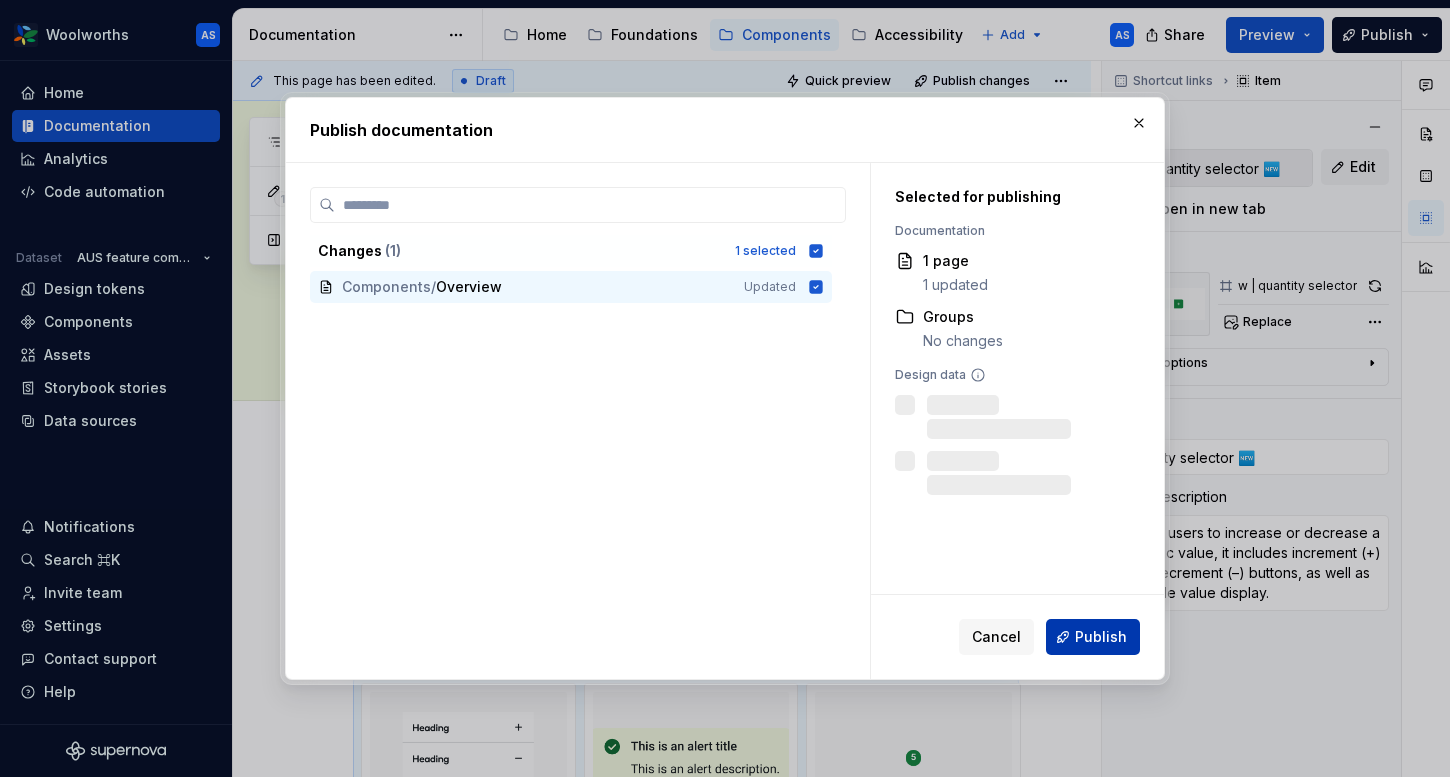 click on "Publish" at bounding box center [1101, 637] 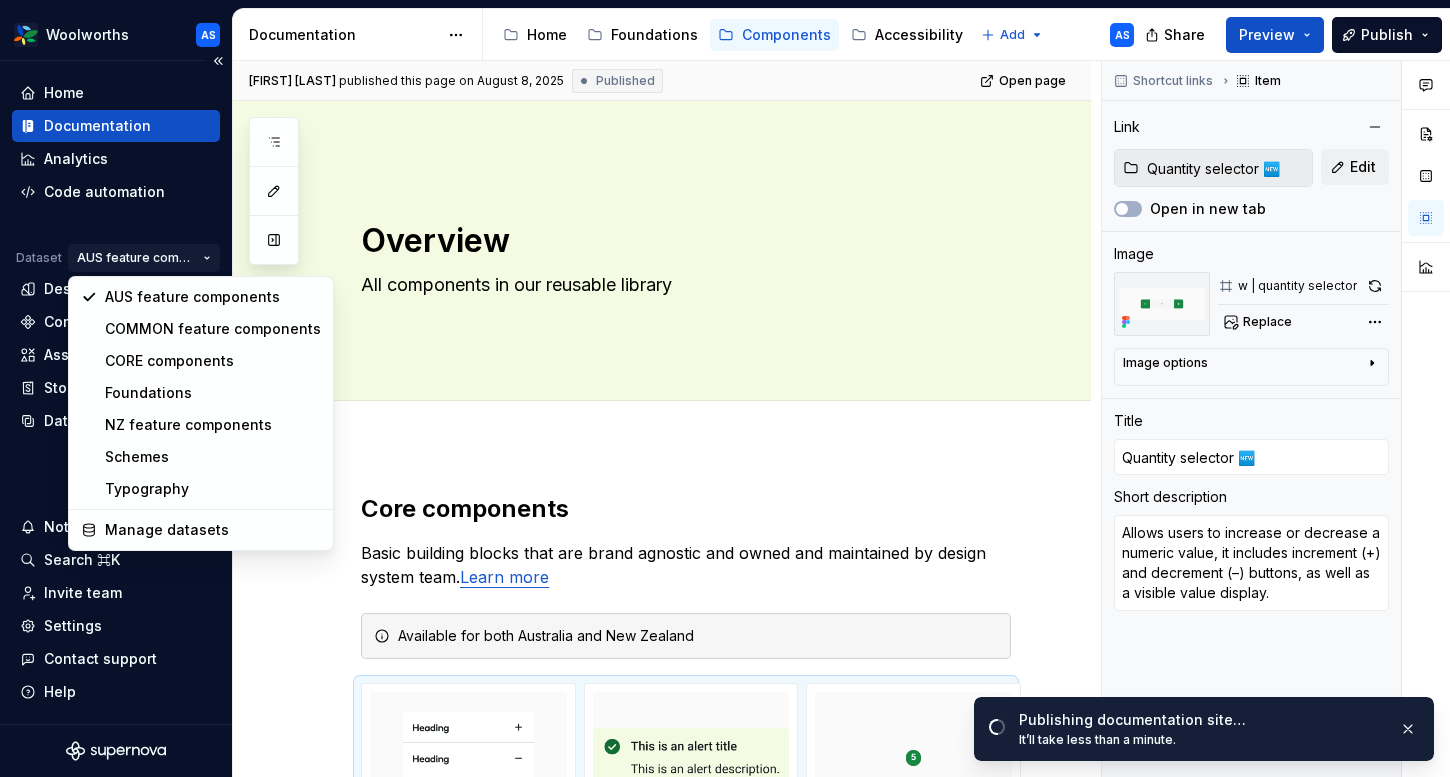 click on "Woolworths AS Home Documentation Analytics Code automation Dataset AUS feature components Design tokens Components Assets Storybook stories Data sources Notifications Search ⌘K Invite team Settings Contact support Help Documentation
Accessibility guide for tree Page tree.
Navigate the tree with the arrow keys. Common tree hotkeys apply. Further keybindings are available:
enter to execute primary action on focused item
f2 to start renaming the focused item
escape to abort renaming an item
control+d to start dragging selected items
Home Foundations Components Accessibility Add AS Share Preview Publish Pages Add
Accessibility guide for tree Page tree.
Navigate the tree with the arrow keys. Common tree hotkeys apply. Further keybindings are available:
enter to execute primary action on focused item
f2 to start renaming the focused item
escape to abort renaming an item" at bounding box center (725, 388) 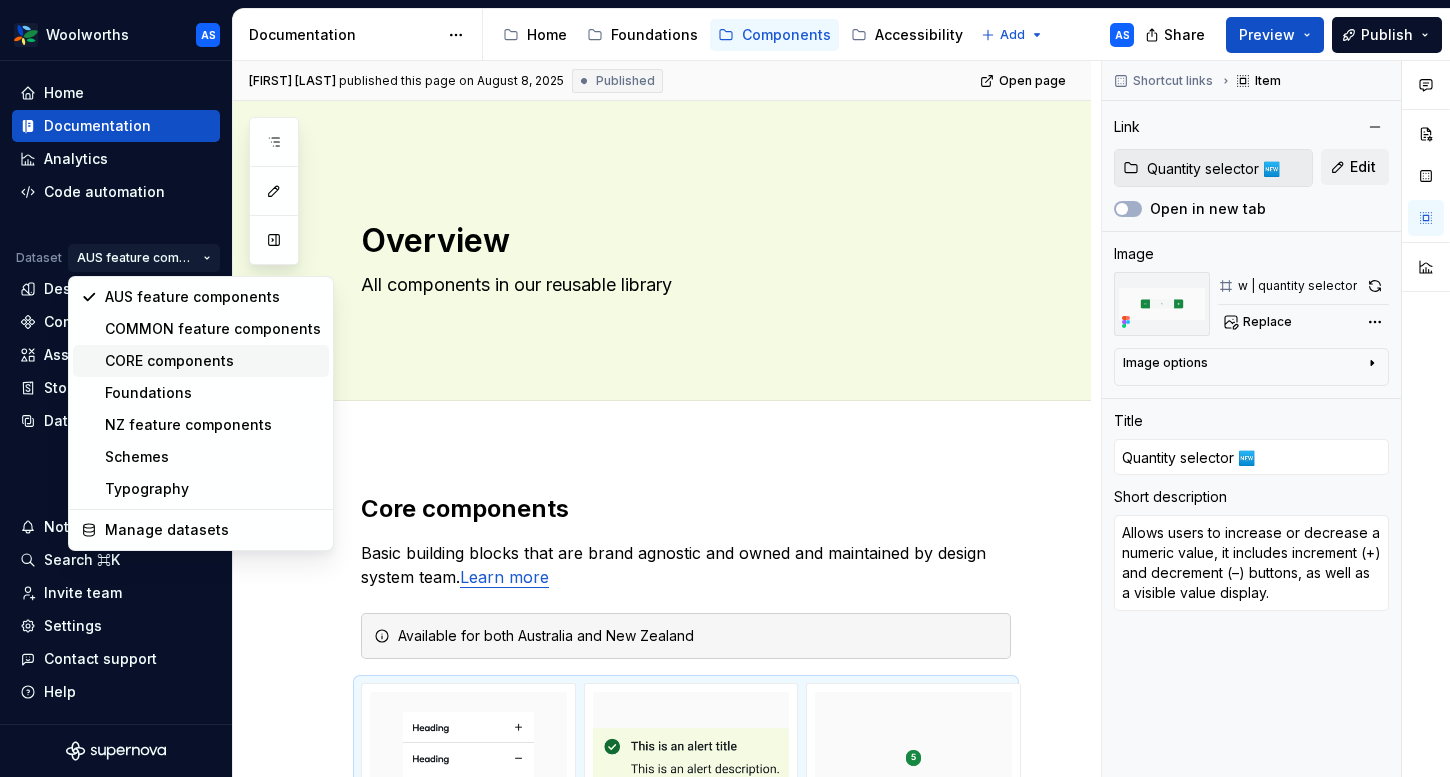 click on "CORE components" at bounding box center (213, 361) 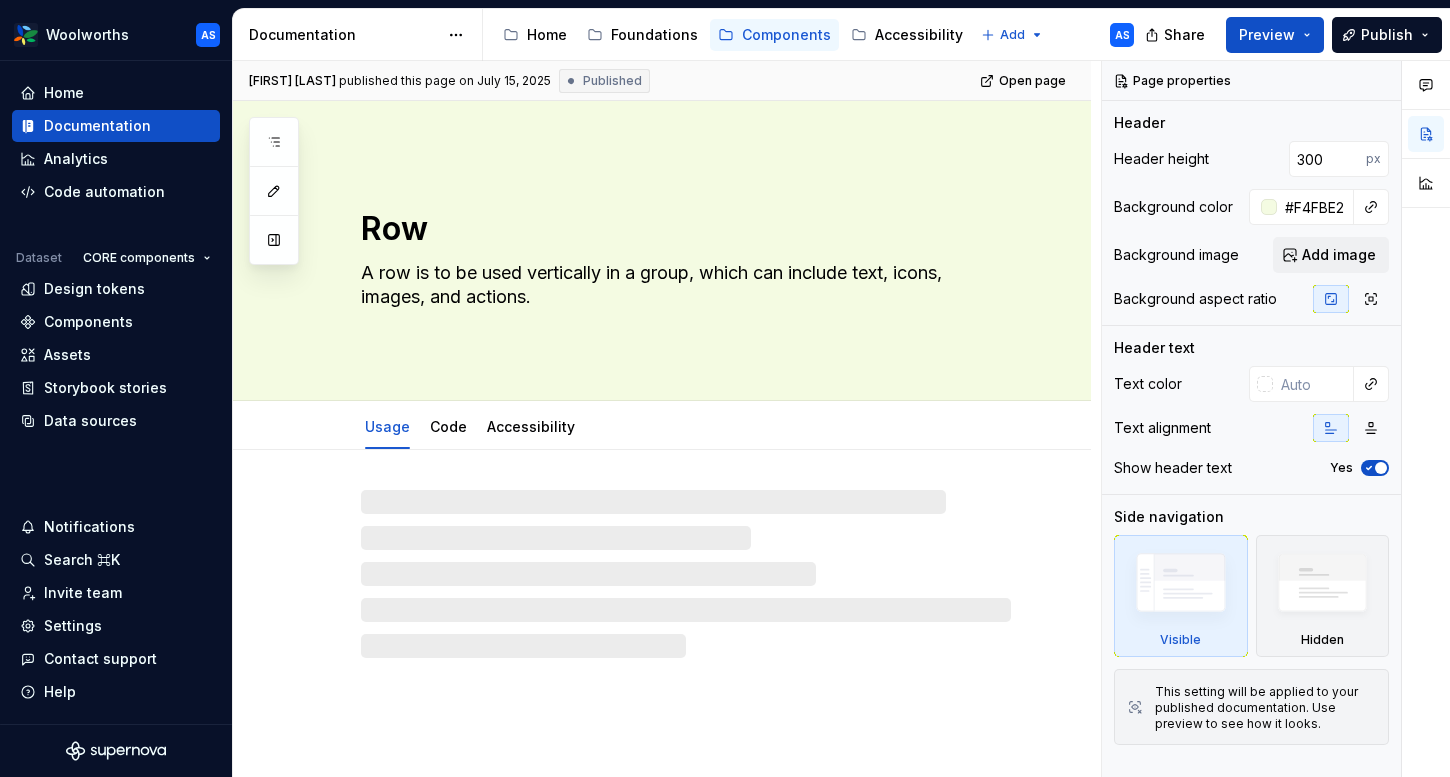 type on "*" 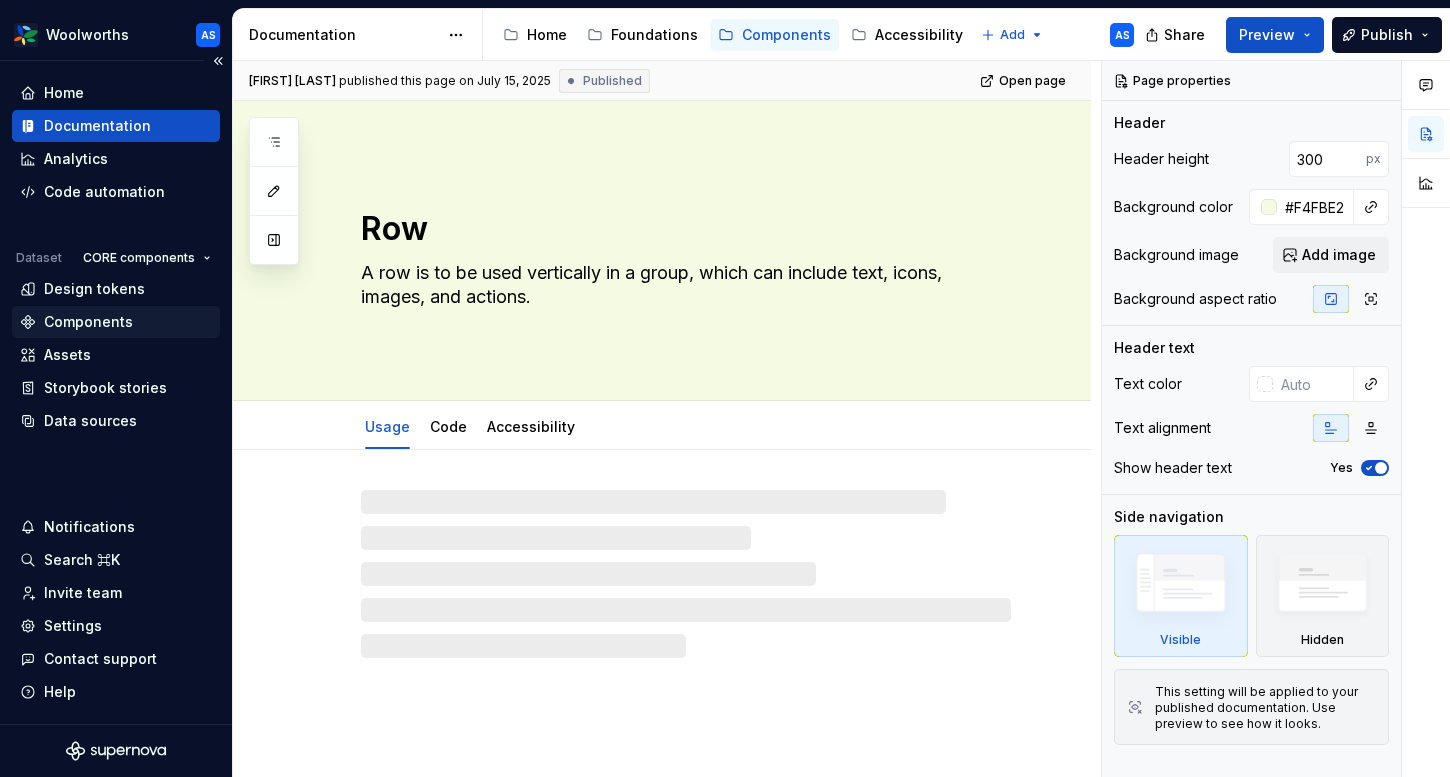 click on "Components" at bounding box center [88, 322] 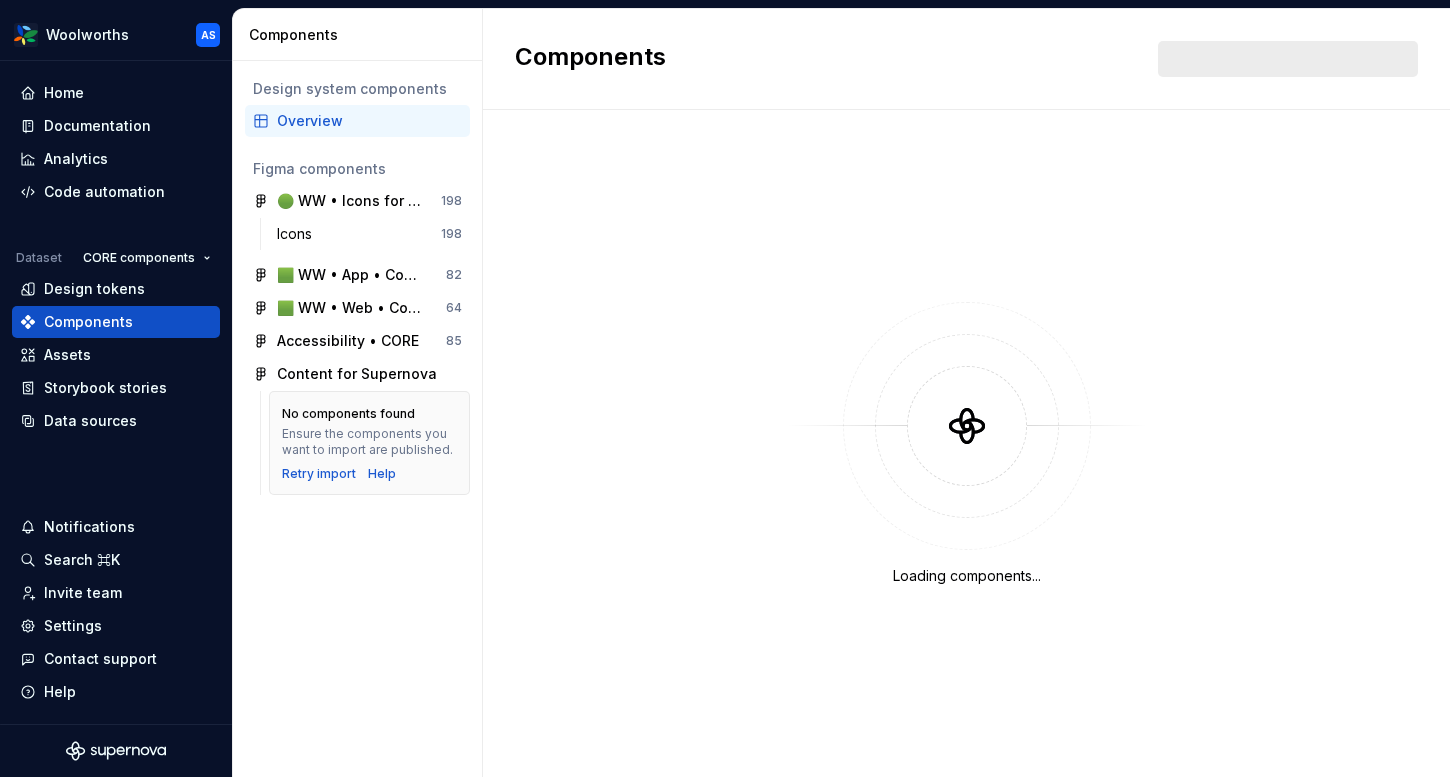 click on "Overview" at bounding box center [369, 121] 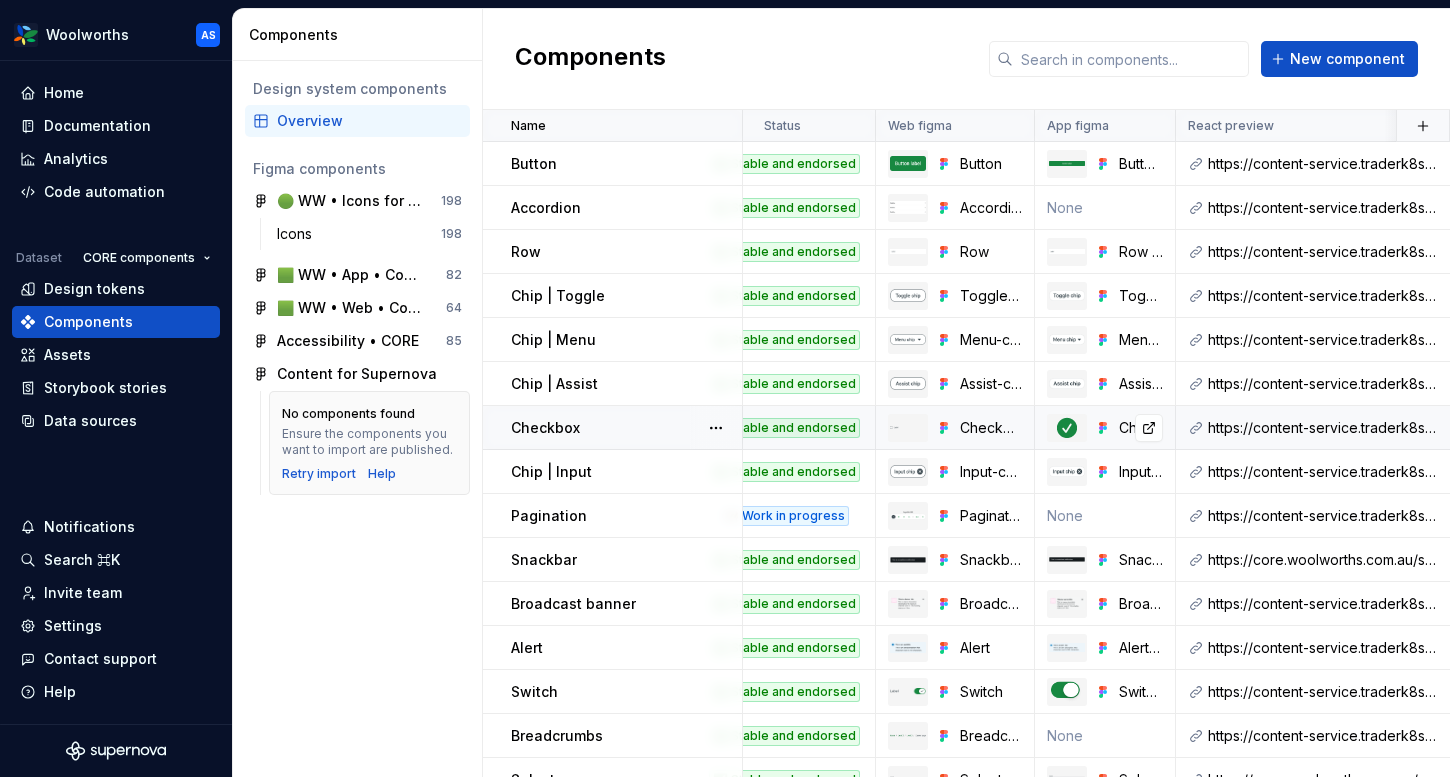 scroll, scrollTop: 0, scrollLeft: 0, axis: both 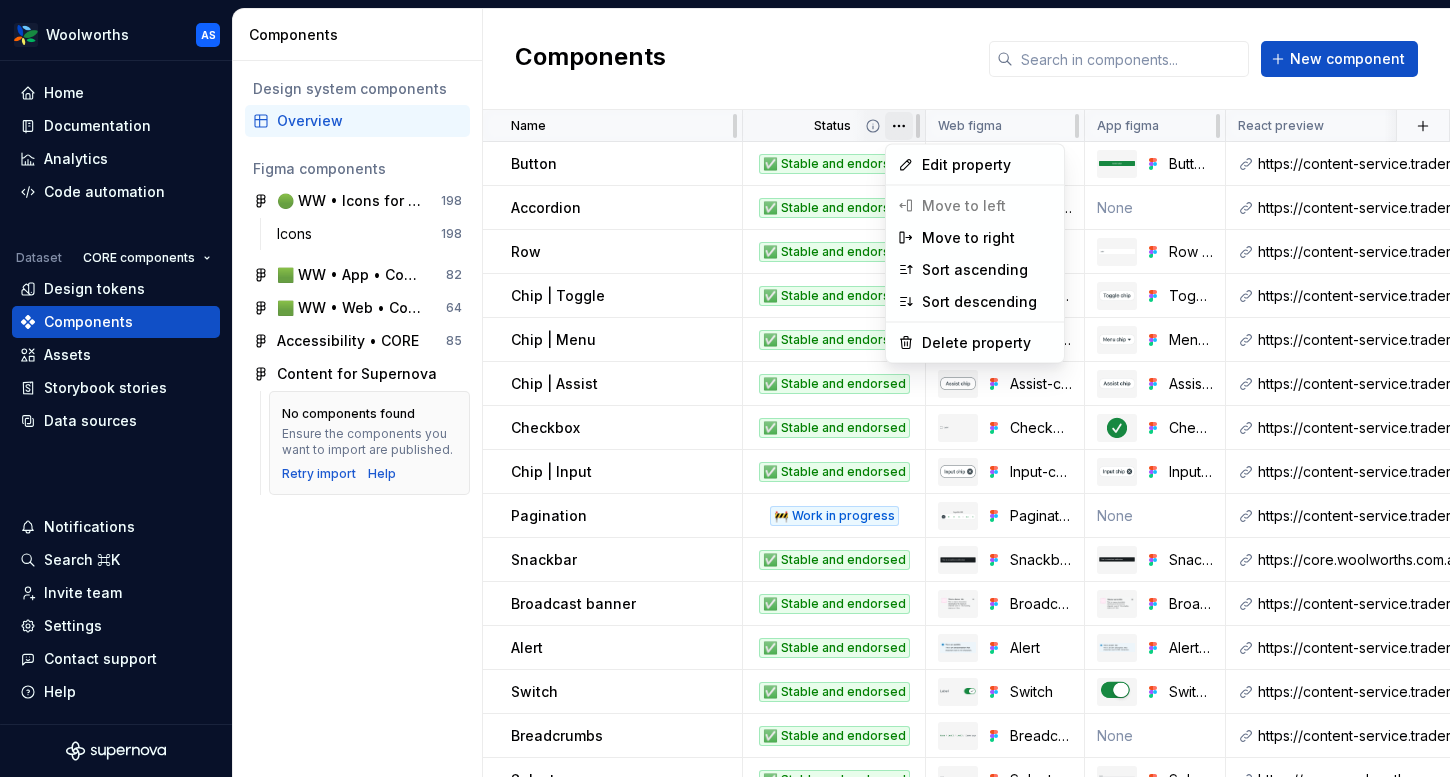 click on "Woolworths AS Home Documentation Analytics Code automation Dataset CORE components Design tokens Components Assets Storybook stories Data sources Notifications Search ⌘K Invite team Settings Contact support Help Components Design system components Overview Figma components 🟢 WW • Icons for Woolworths (CORE) 198 Icons 198 🟩 WW • App • Component Library for Woolworths (CORE) 82 🟩 WW • Web • Component Library for Woolworths (CORE) 64 Accessibility • CORE 85 Content for Supernova No components found Ensure the components you want to import are published. Retry import Help Components New component Name Status Web figma App figma React preview Raise a request AEM preview Usage guidelines Description Last updated Button ✅ Stable and endorsed Button Button 🍏 https://content-service.traderk8saae.prod.wx-d.net/component-library/index.html?path=/story/core-button--default https://woolworthsdigital.atlassian.net/wiki/spaces/WoolworthsX/pages/27328053275/Component+Requests None Core components" at bounding box center (725, 388) 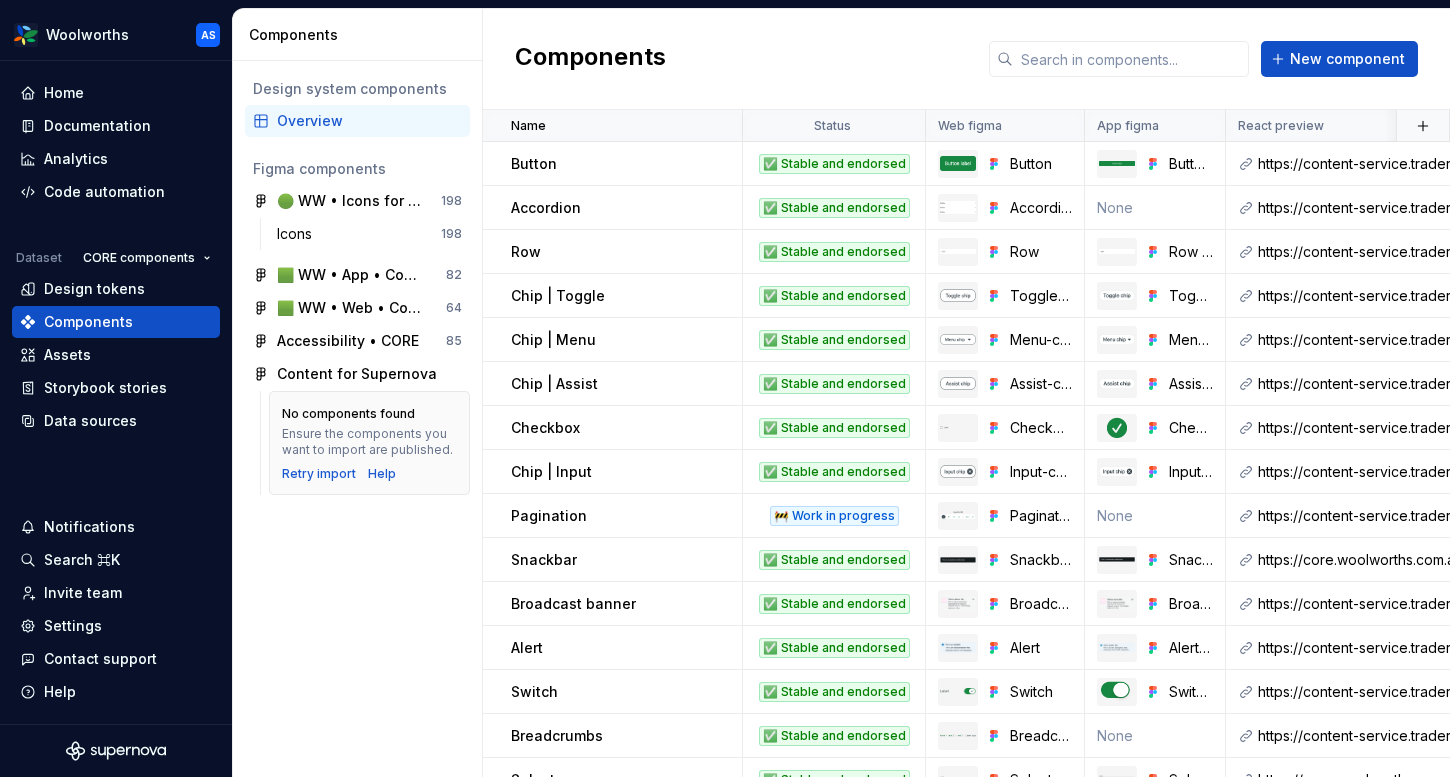 click on "Woolworths AS Home Documentation Analytics Code automation Dataset CORE components Design tokens Components Assets Storybook stories Data sources Notifications Search ⌘K Invite team Settings Contact support Help Components Design system components Overview Figma components 🟢 WW • Icons for Woolworths (CORE) 198 Icons 198 🟩 WW • App • Component Library for Woolworths (CORE) 82 🟩 WW • Web • Component Library for Woolworths (CORE) 64 Accessibility • CORE 85 Content for Supernova No components found Ensure the components you want to import are published. Retry import Help Components New component Name Status Web figma App figma React preview Raise a request AEM preview Usage guidelines Description Last updated Button ✅ Stable and endorsed Button Button 🍏 https://content-service.traderk8saae.prod.wx-d.net/component-library/index.html?path=/story/core-button--default https://woolworthsdigital.atlassian.net/wiki/spaces/WoolworthsX/pages/27328053275/Component+Requests None Core components" at bounding box center [725, 388] 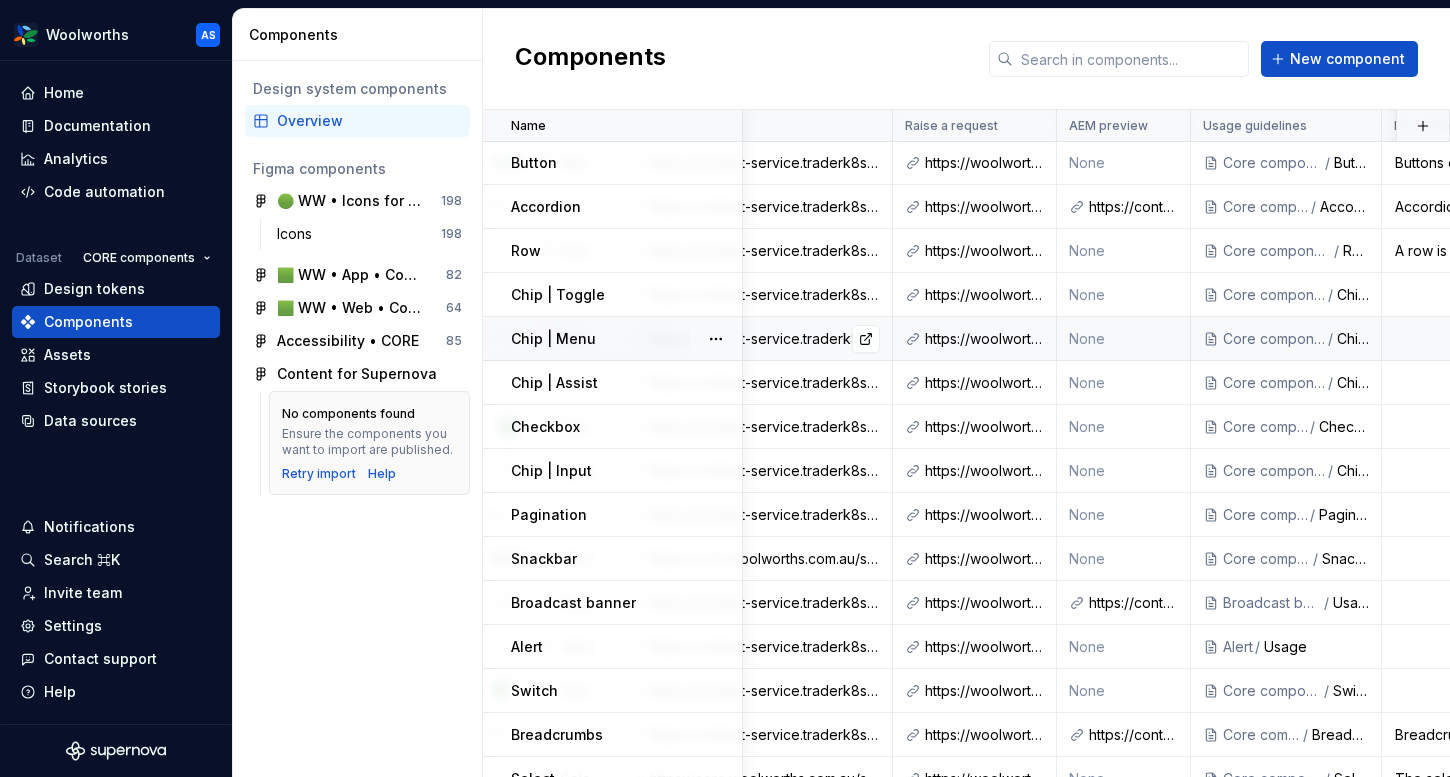scroll, scrollTop: 1, scrollLeft: 0, axis: vertical 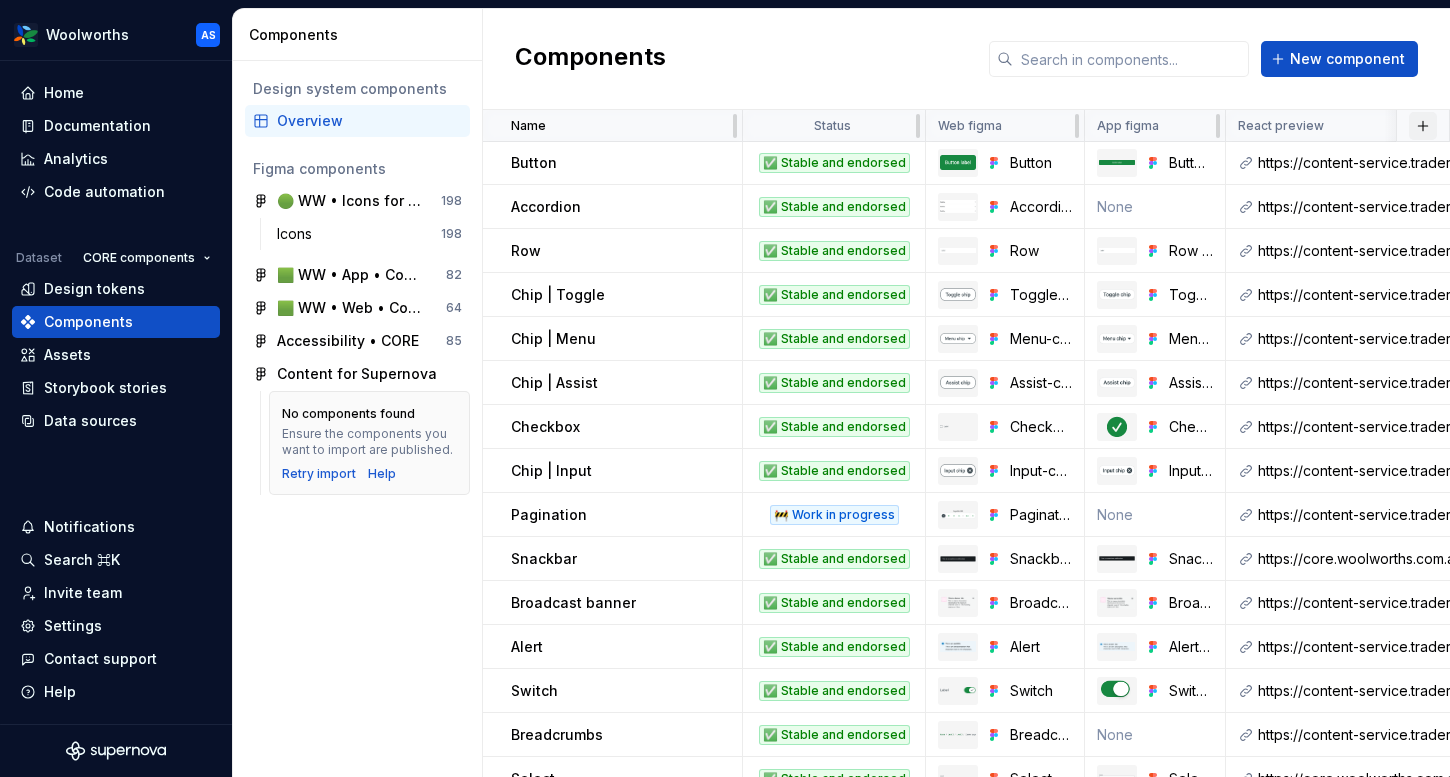 click at bounding box center [1423, 126] 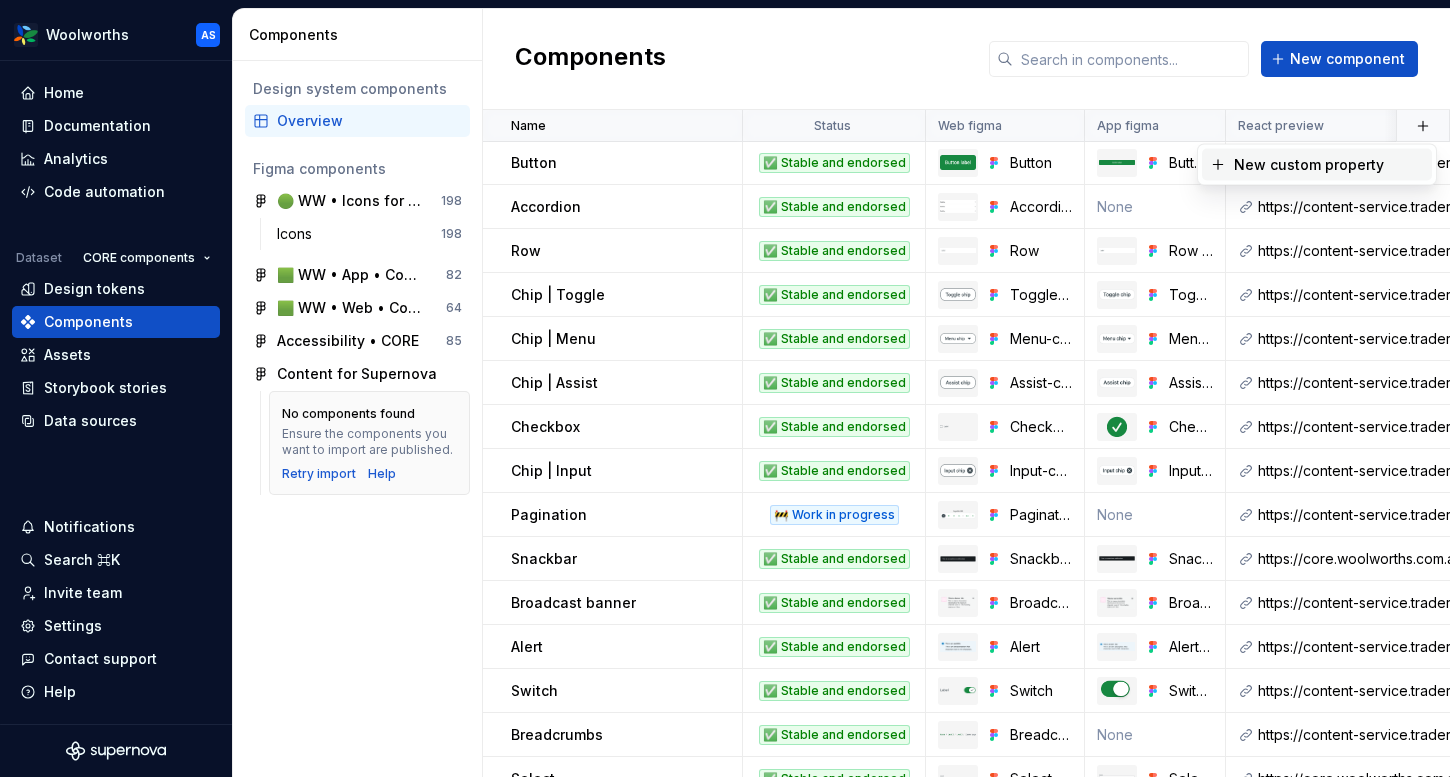 click on "New custom property" at bounding box center [1309, 165] 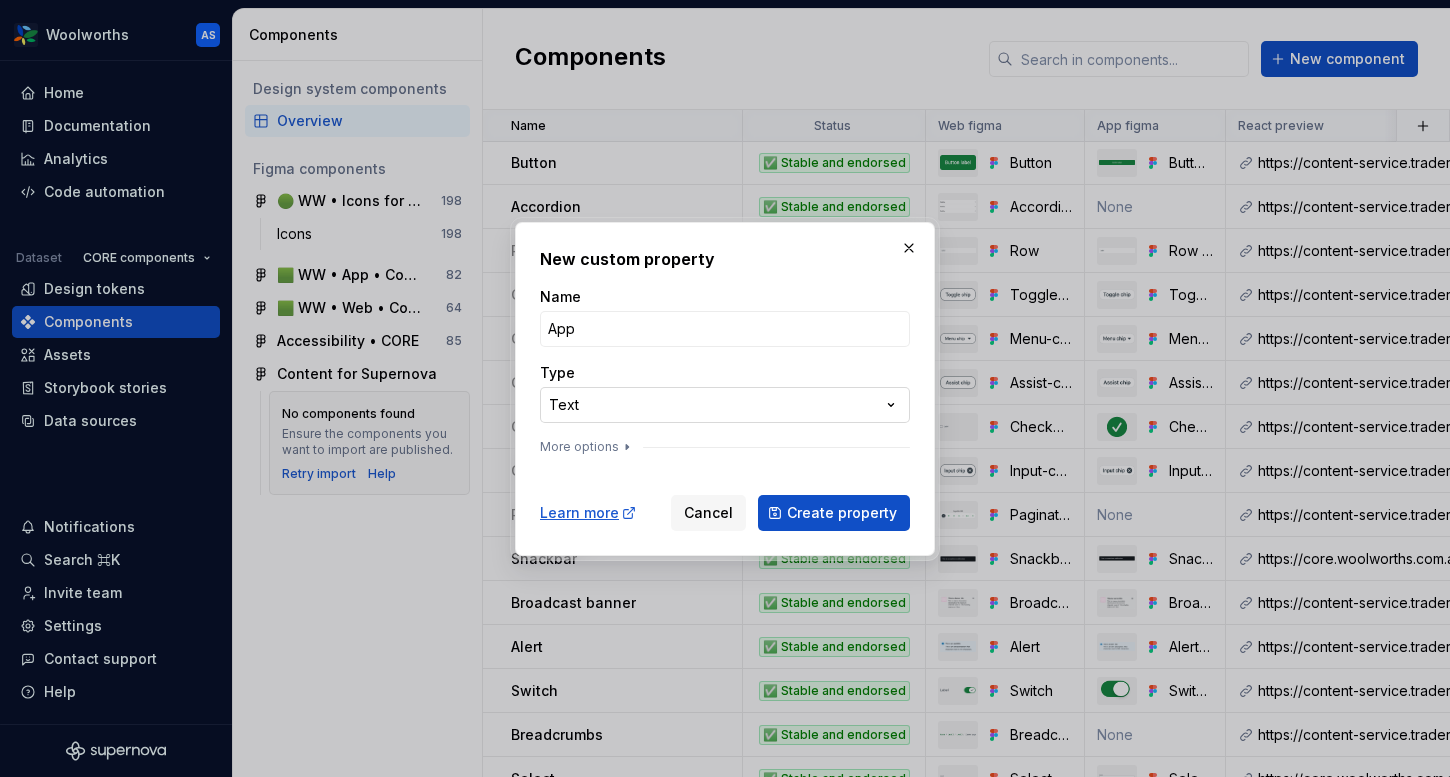 type on "App" 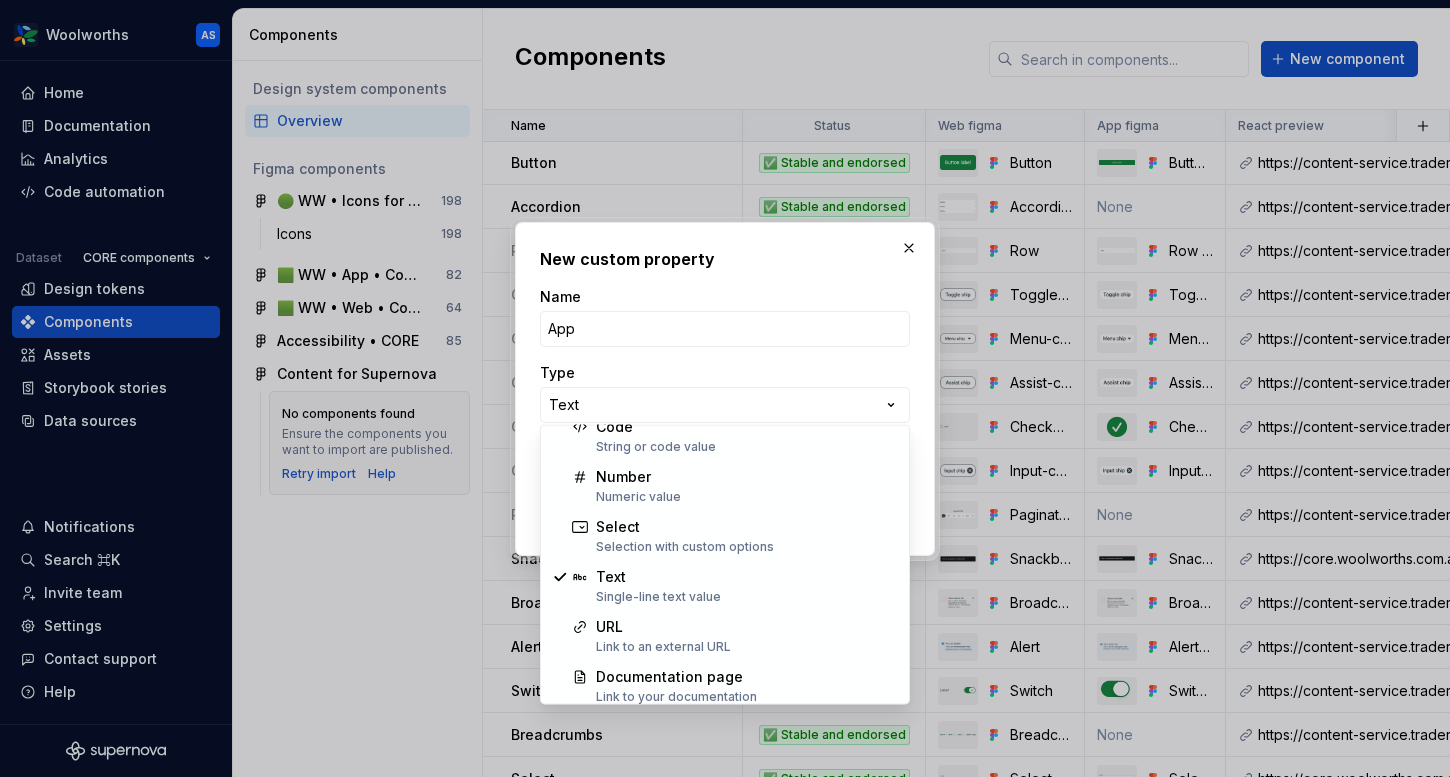 scroll, scrollTop: 128, scrollLeft: 0, axis: vertical 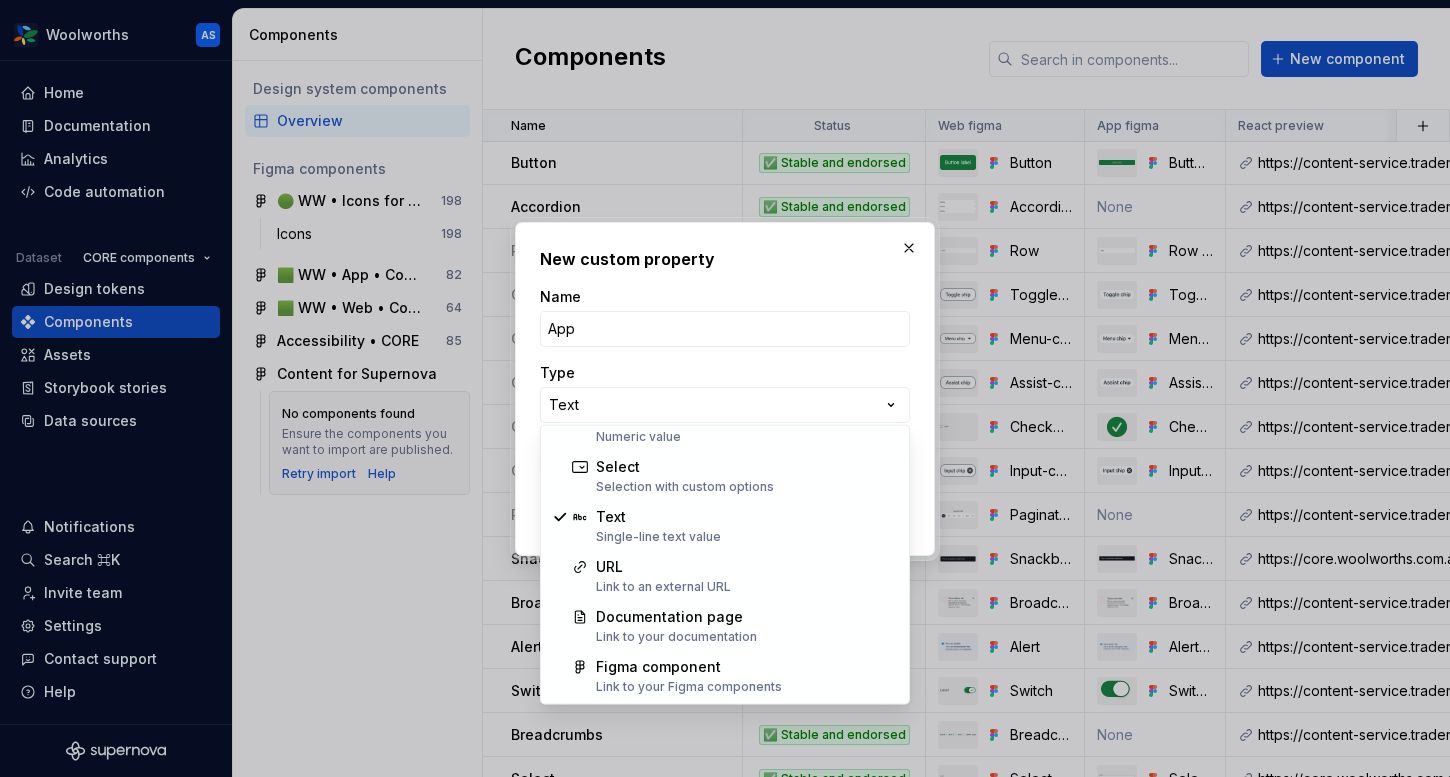 select on "******" 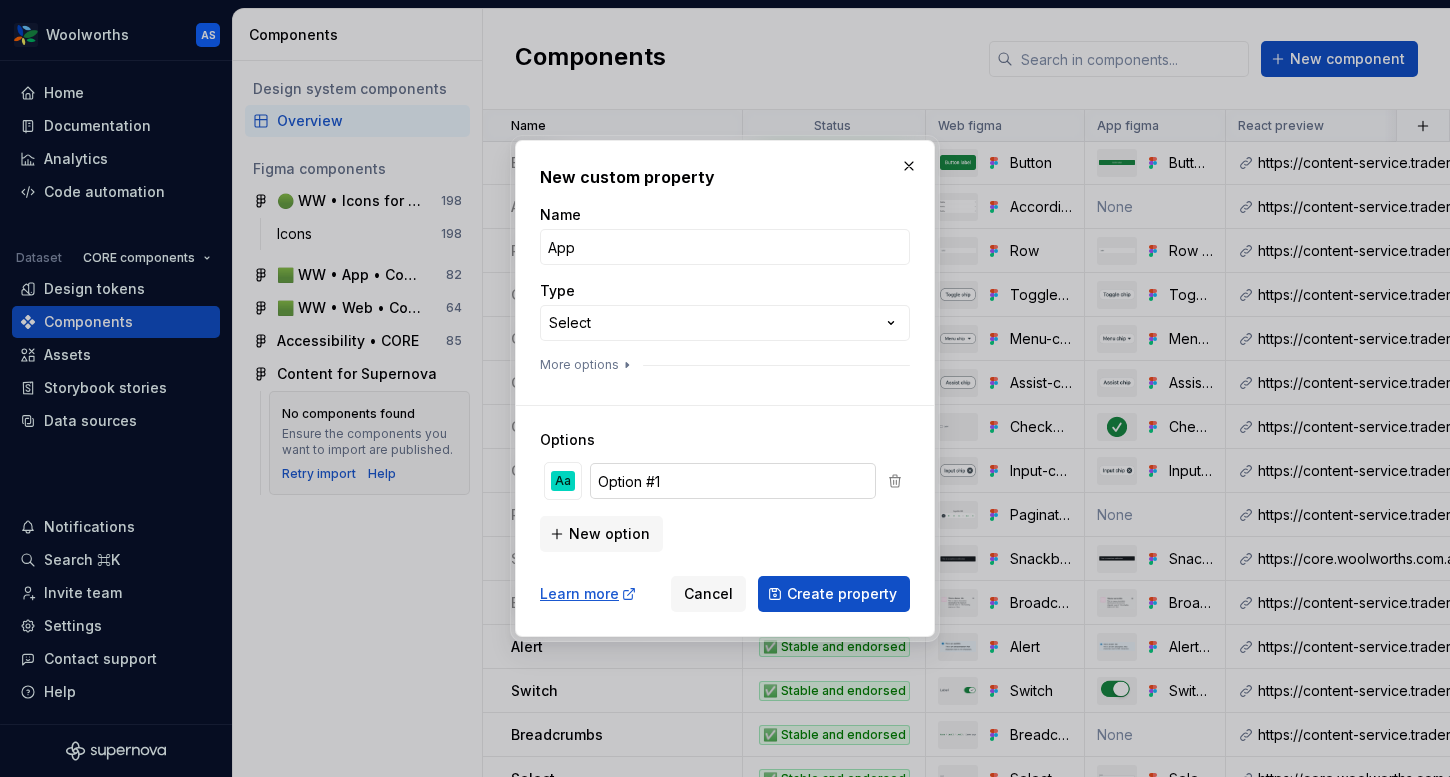 click on "Option #1" at bounding box center (733, 481) 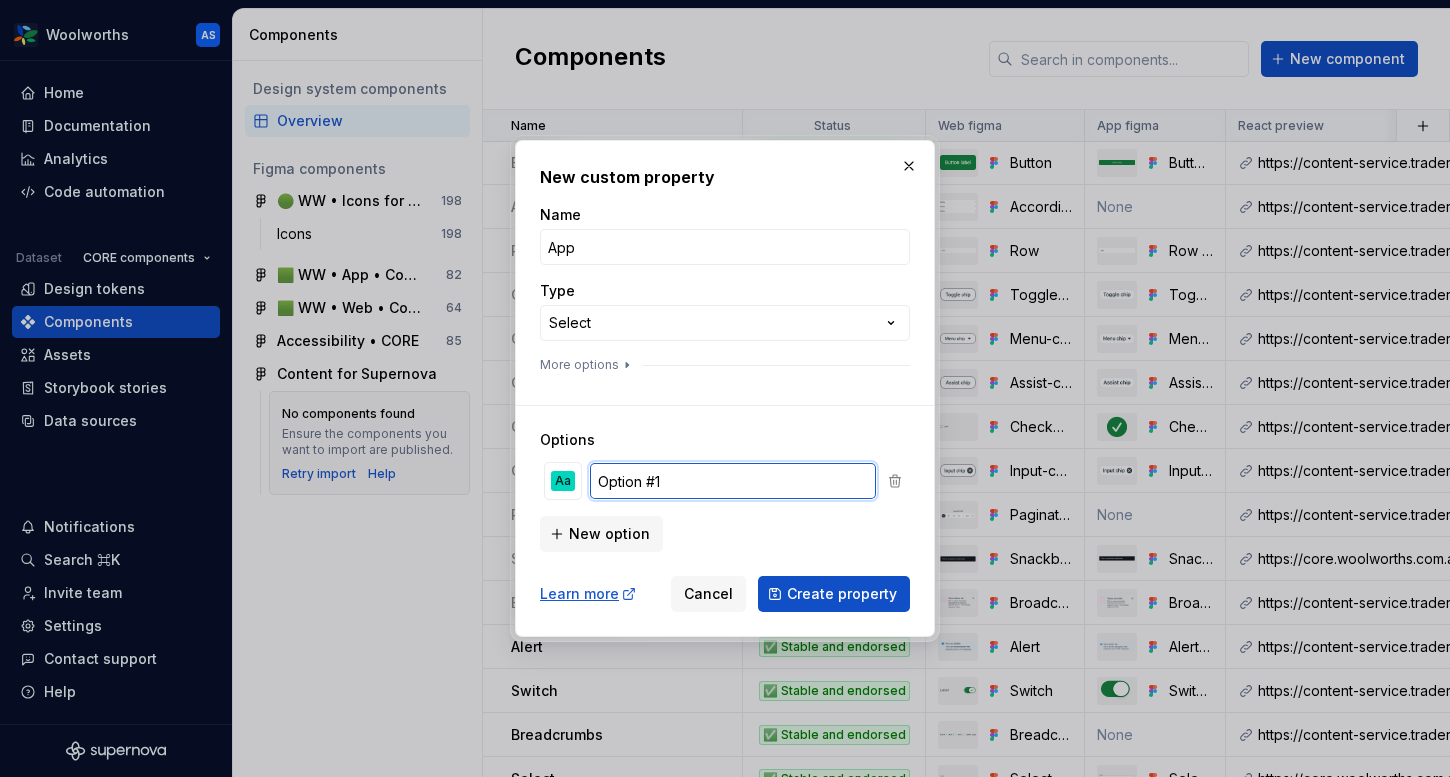 click on "Option #1" at bounding box center [733, 481] 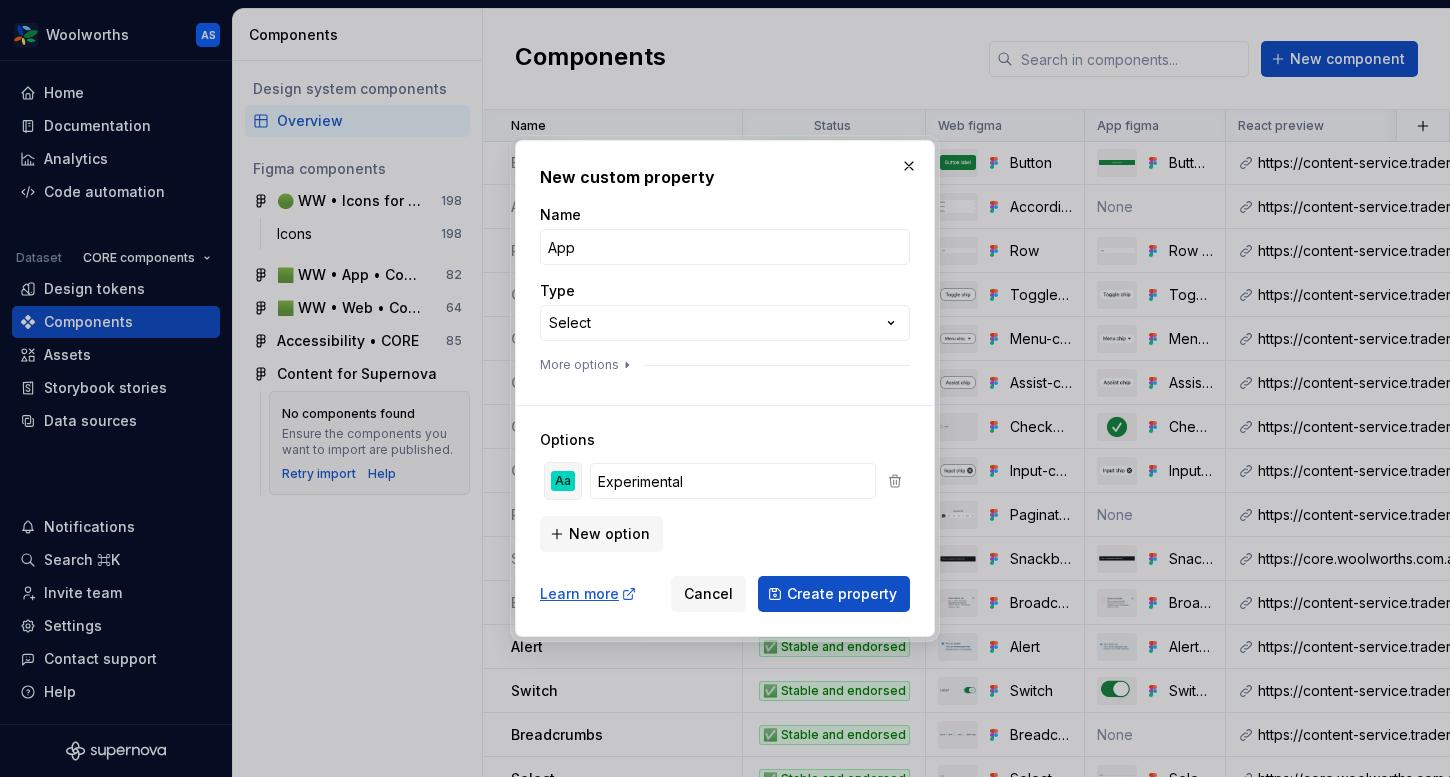 click on "Aa" at bounding box center [563, 481] 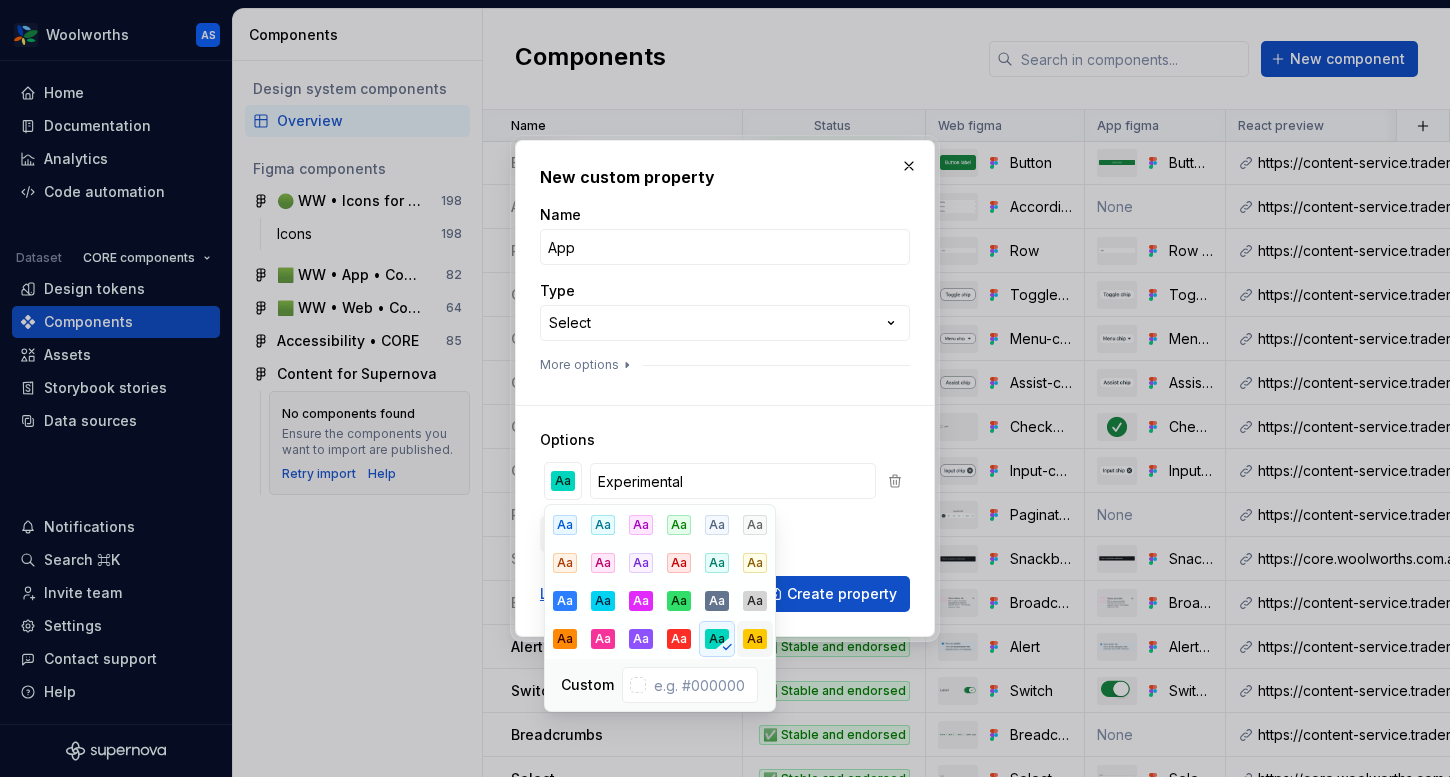 click on "Aa" at bounding box center [755, 639] 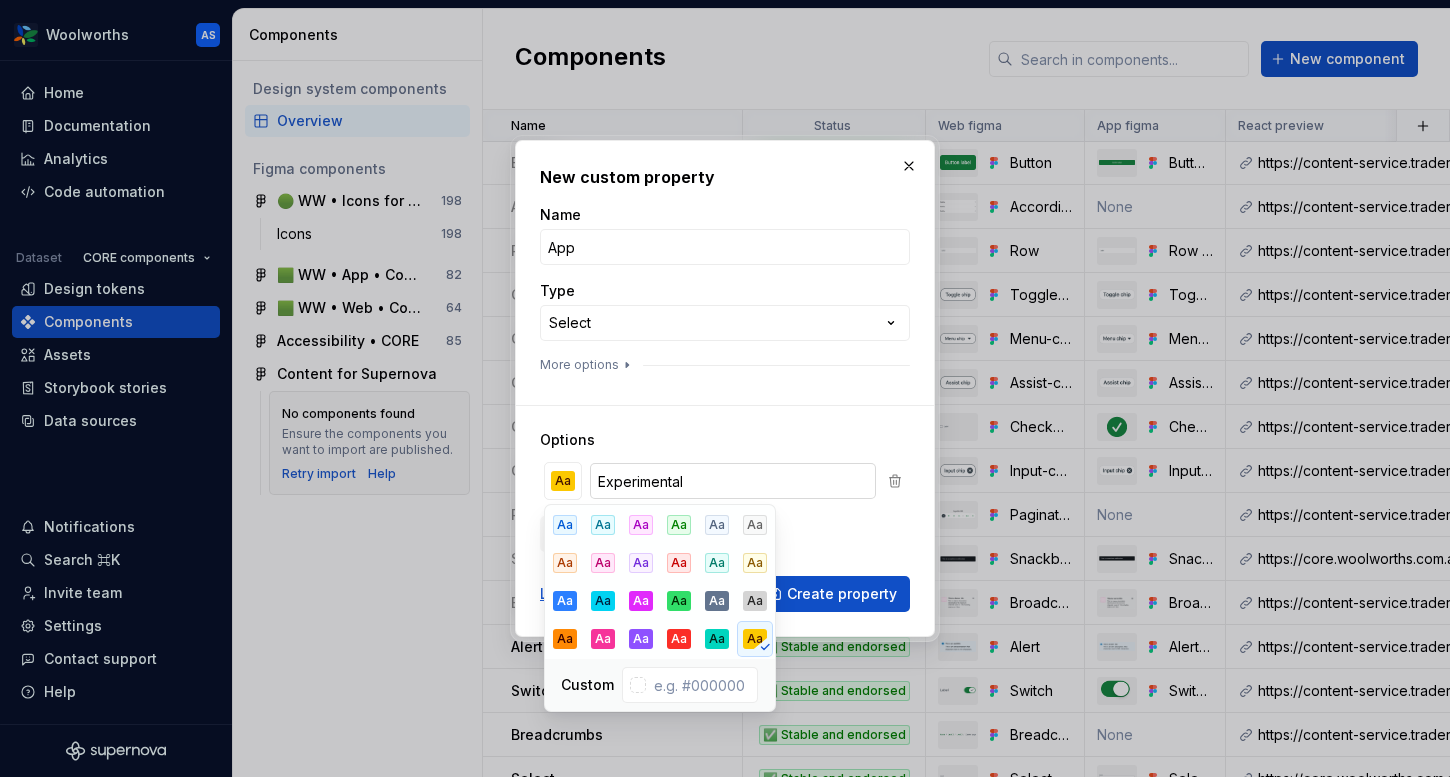click on "Experimental" at bounding box center (733, 481) 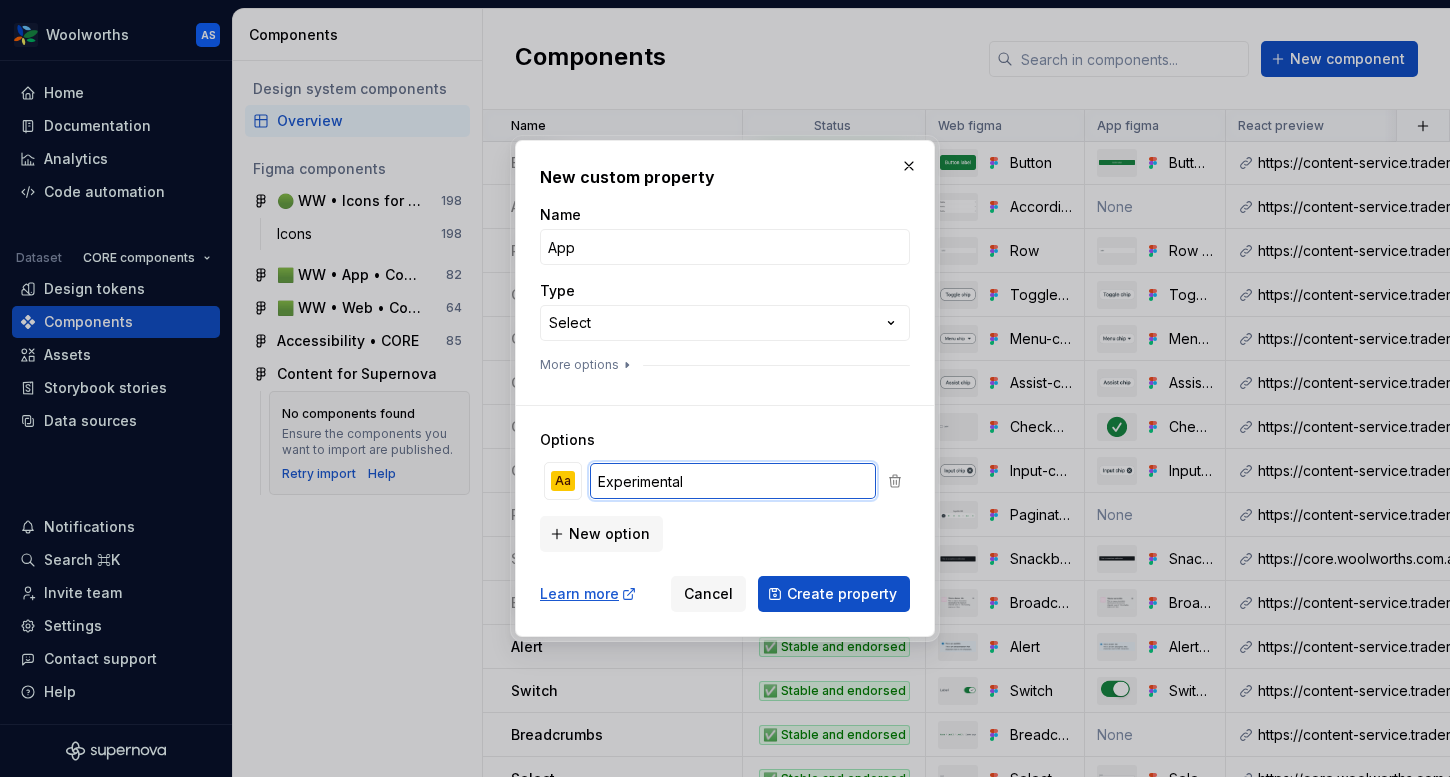 click on "Experimental" at bounding box center [733, 481] 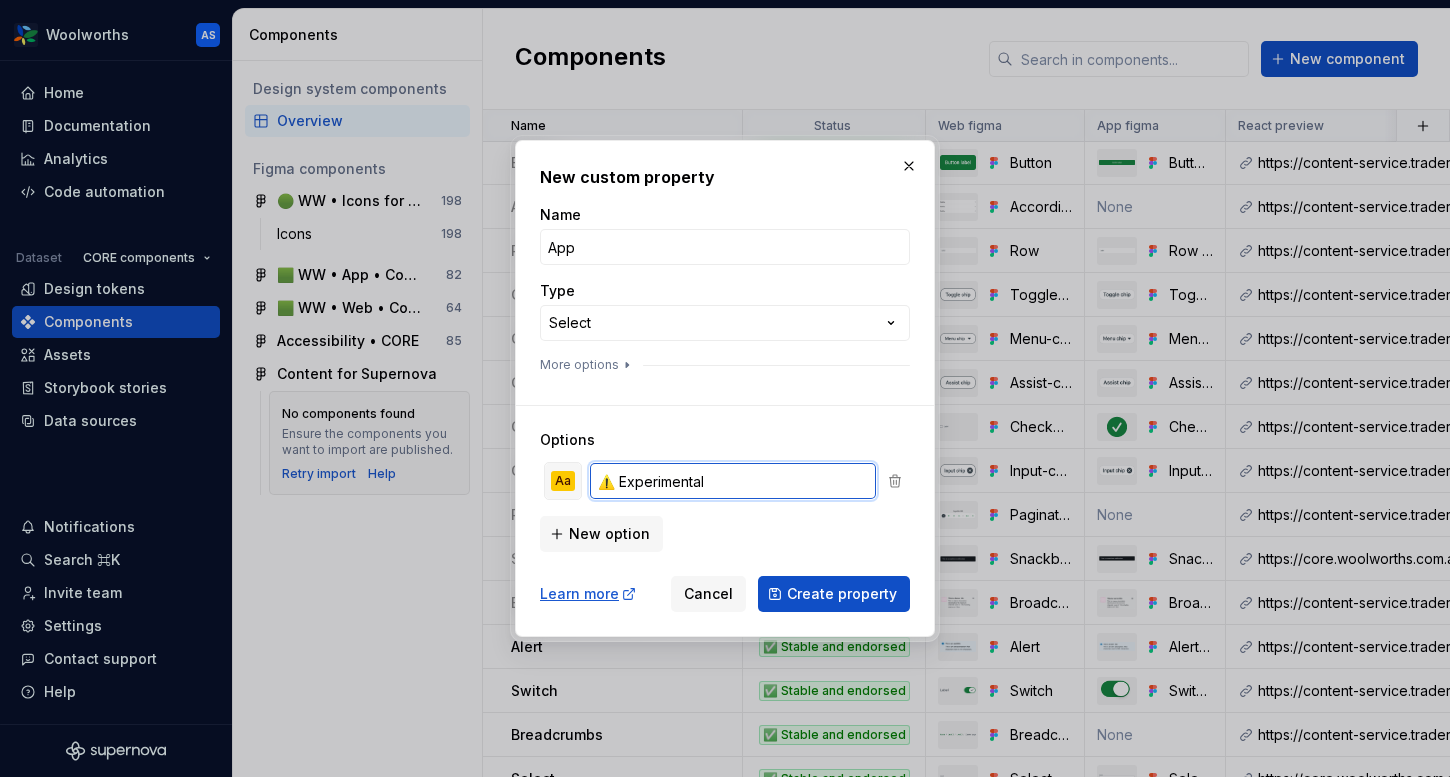 type on "⚠️ Experimental" 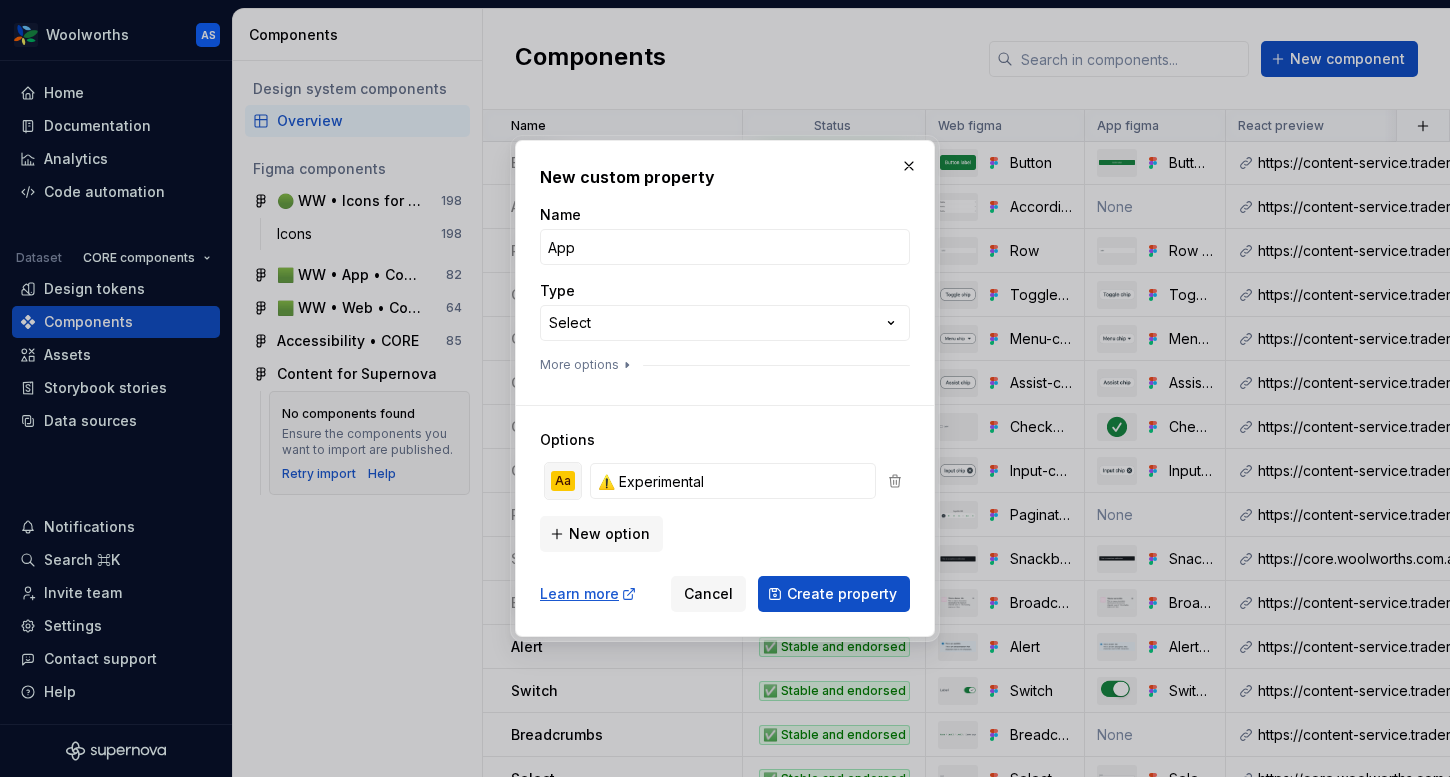 click on "Aa" at bounding box center [563, 481] 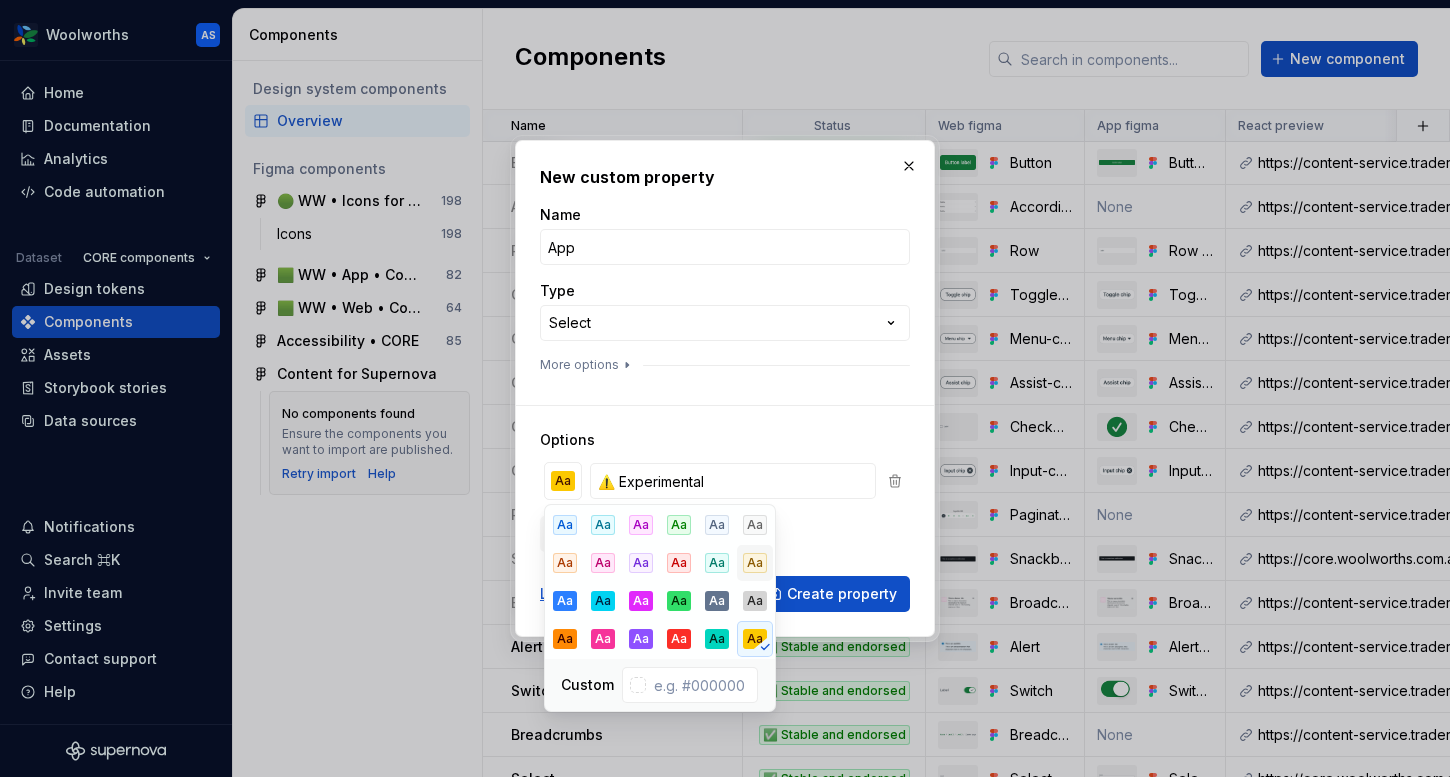 click on "Aa" at bounding box center [755, 563] 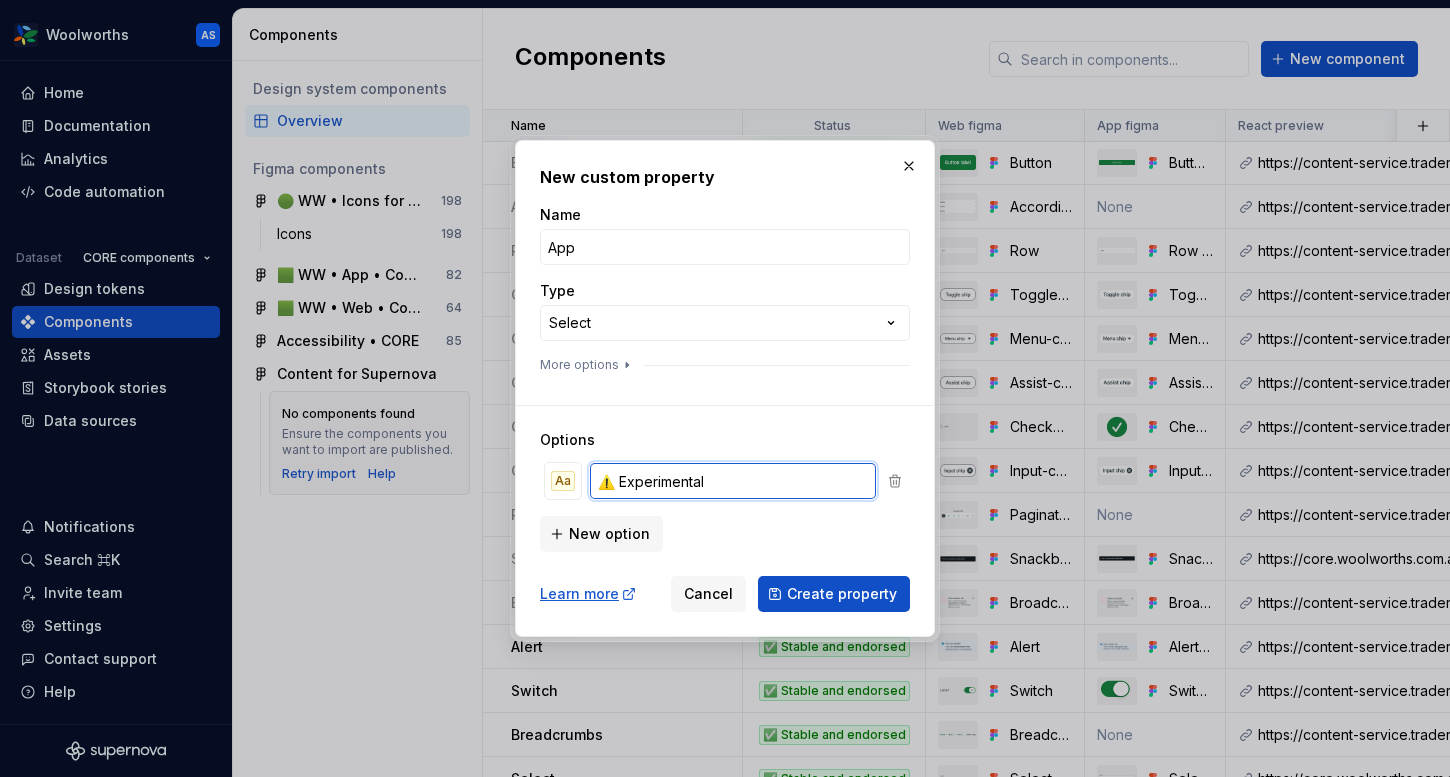 click on "⚠️ Experimental" at bounding box center [733, 481] 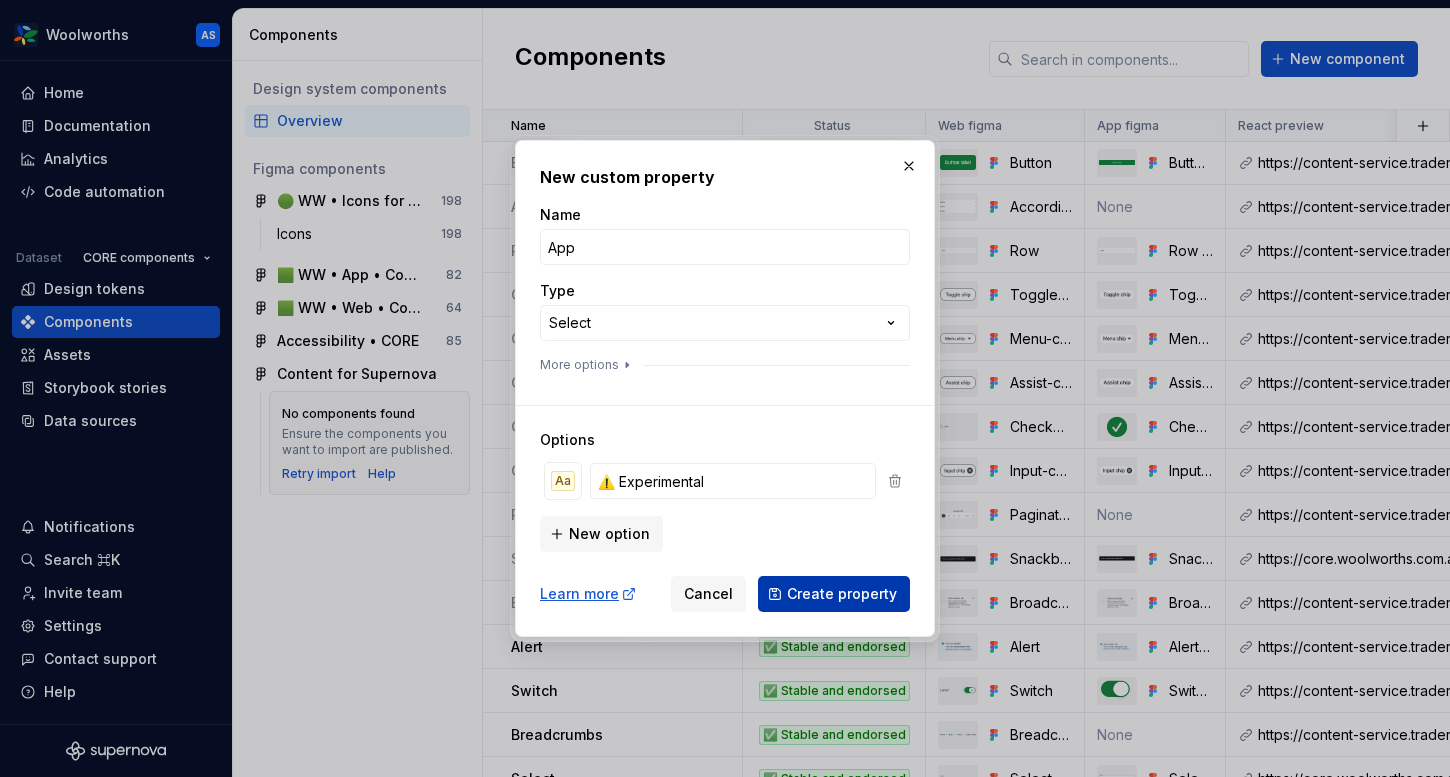 click on "Create property" at bounding box center [842, 594] 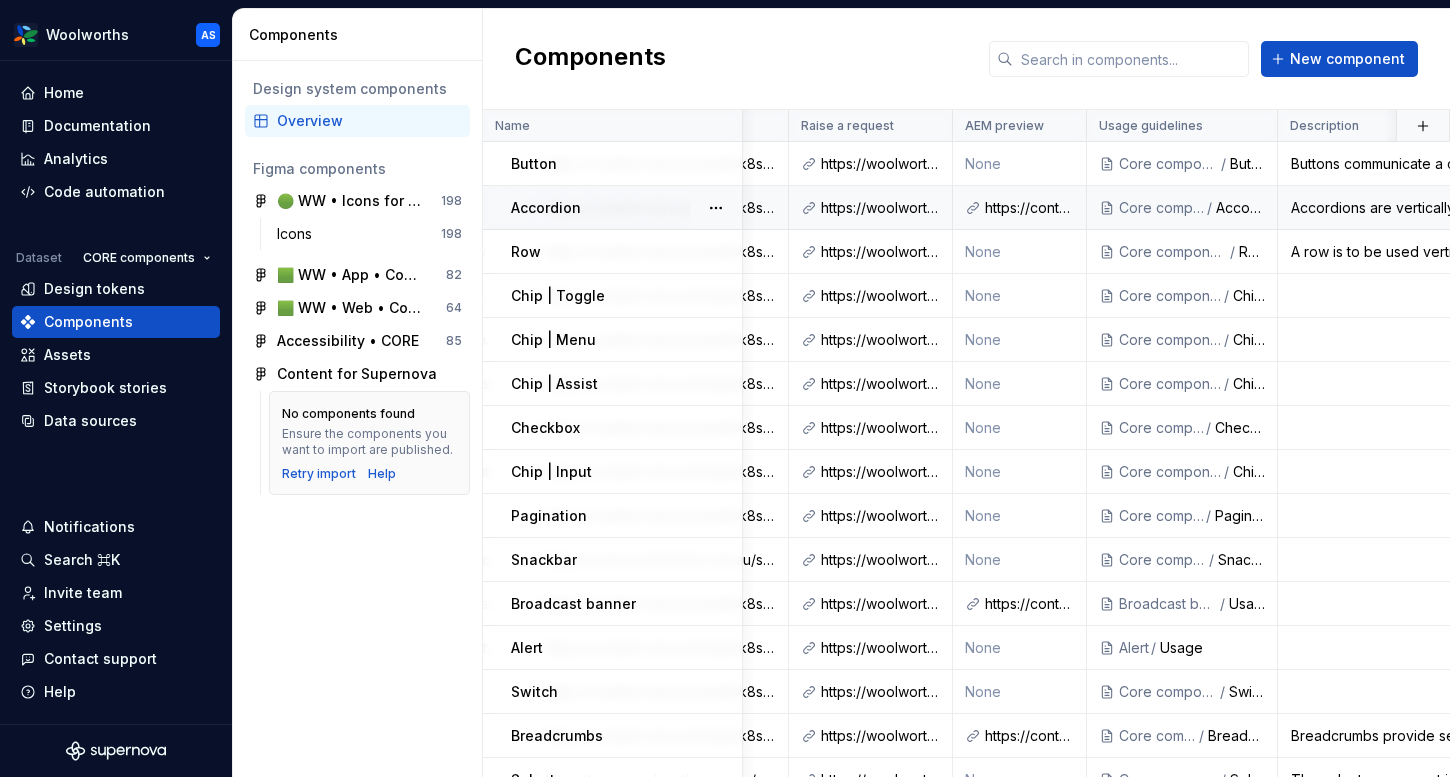 scroll, scrollTop: 0, scrollLeft: 0, axis: both 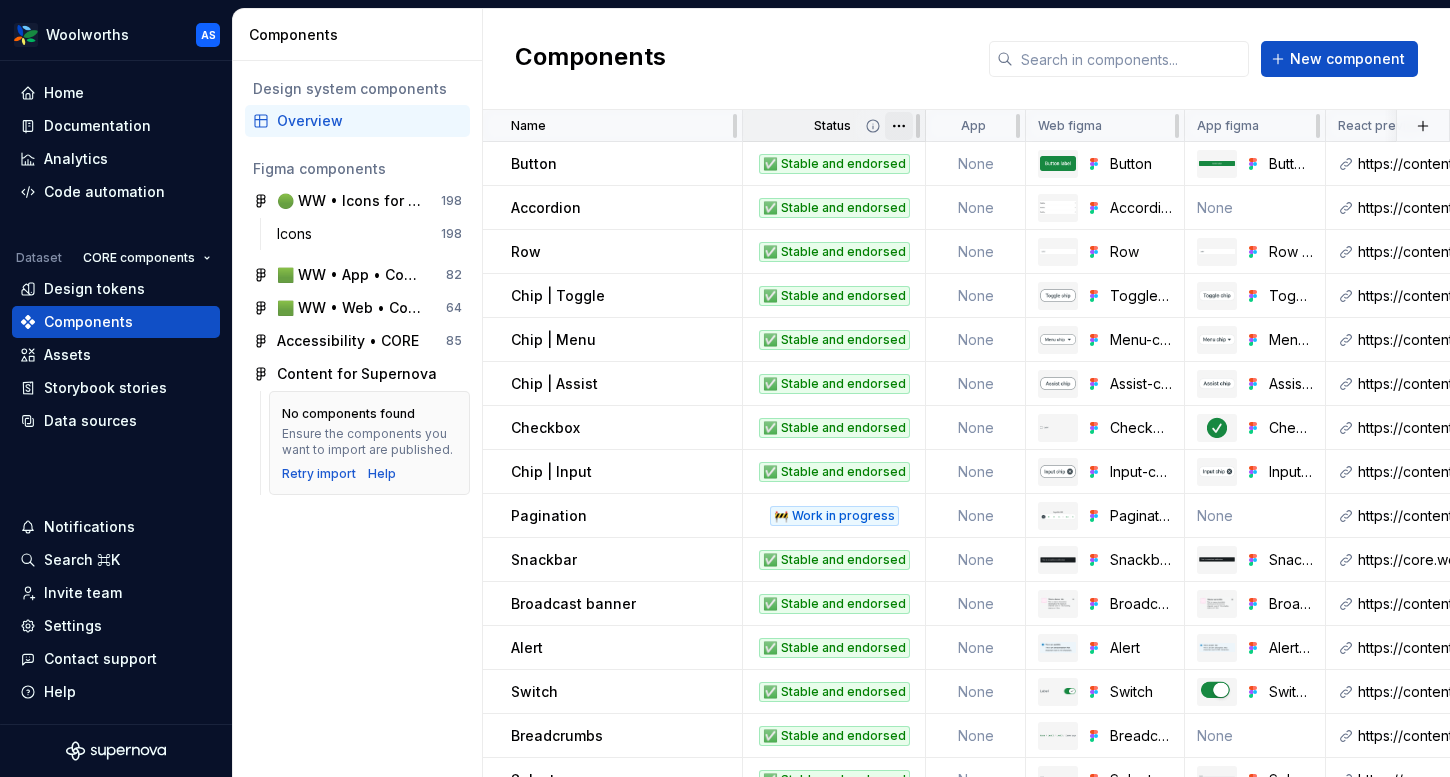 click on "Woolworths AS Home Documentation Analytics Code automation Dataset CORE components Design tokens Components Assets Storybook stories Data sources Notifications Search ⌘K Invite team Settings Contact support Help Components Design system components Overview Figma components 🟢 WW • Icons for Woolworths (CORE) 198 Icons 198 🟩 WW • App • Component Library for Woolworths (CORE) 82 🟩 WW • Web • Component Library for Woolworths (CORE) 64 Accessibility • CORE 85 Content for Supernova No components found Ensure the components you want to import are published. Retry import Help Components New component Name Status App Web figma App figma React preview Raise a request AEM preview Usage guidelines Description Last updated Button ✅ Stable and endorsed None Button Button 🍏 https://content-service.traderk8saae.prod.wx-d.net/component-library/index.html?path=/story/core-button--default https://woolworthsdigital.atlassian.net/wiki/spaces/WoolworthsX/pages/27328053275/Component+Requests None / None" at bounding box center [725, 388] 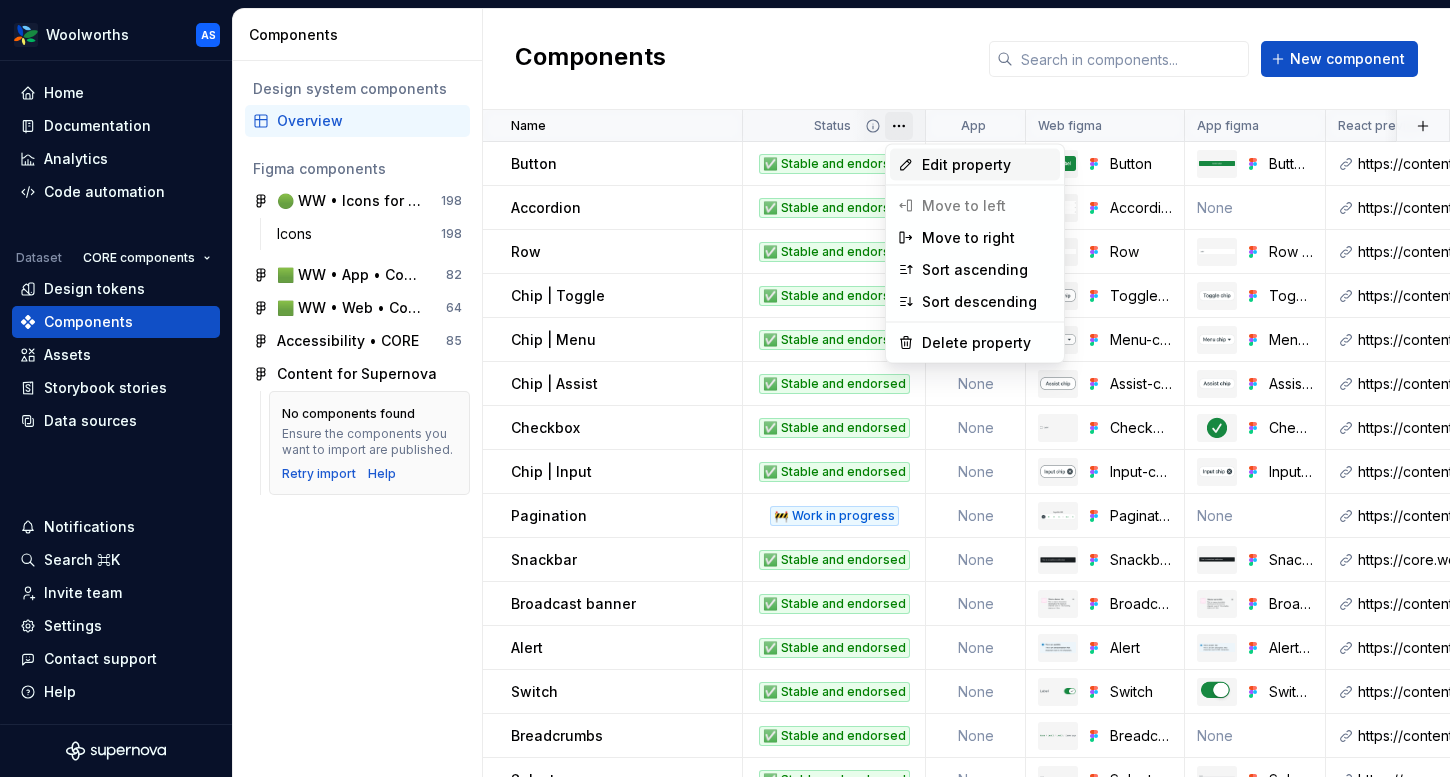 click on "Edit property" at bounding box center (987, 165) 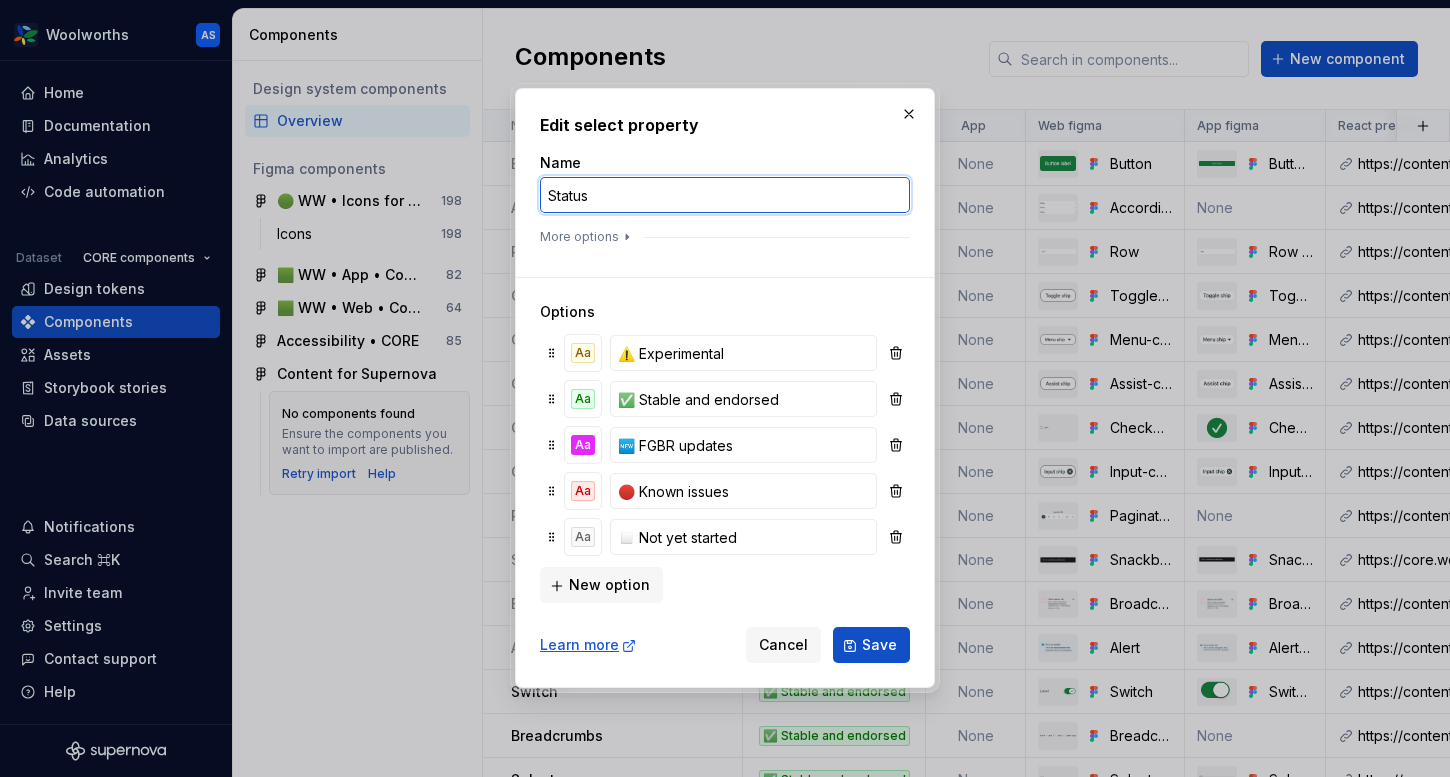 click on "Status" at bounding box center (725, 195) 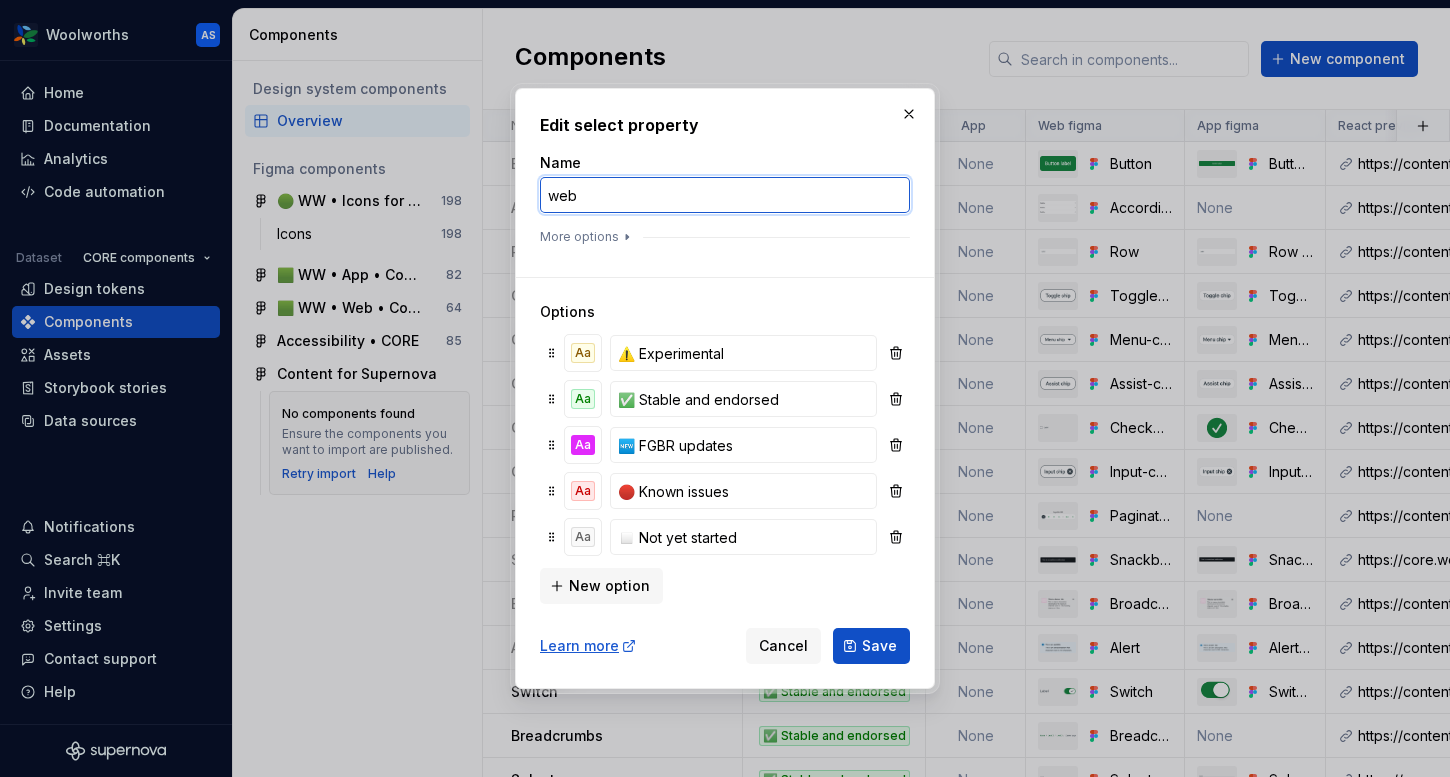 type on "Web" 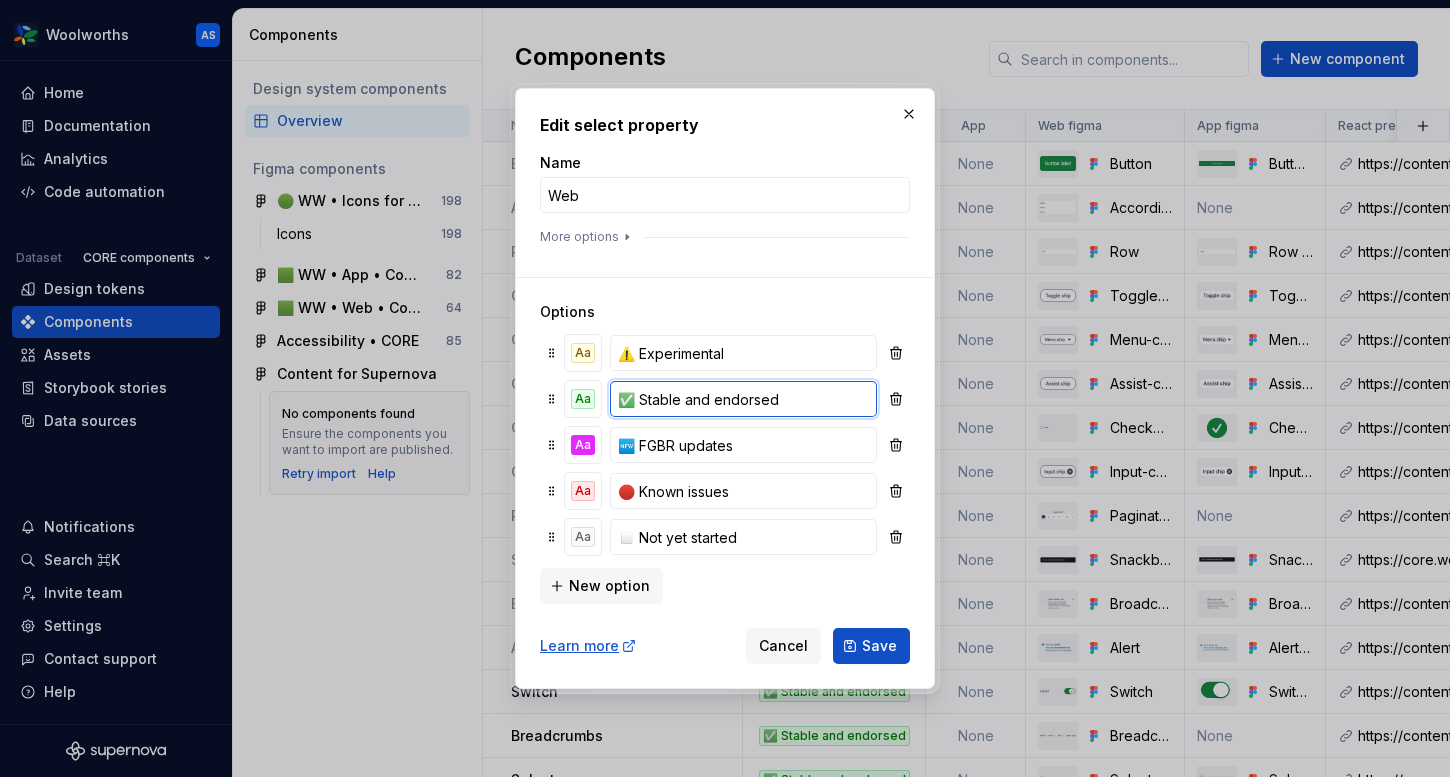 click on "✅ Stable and endorsed" at bounding box center [743, 399] 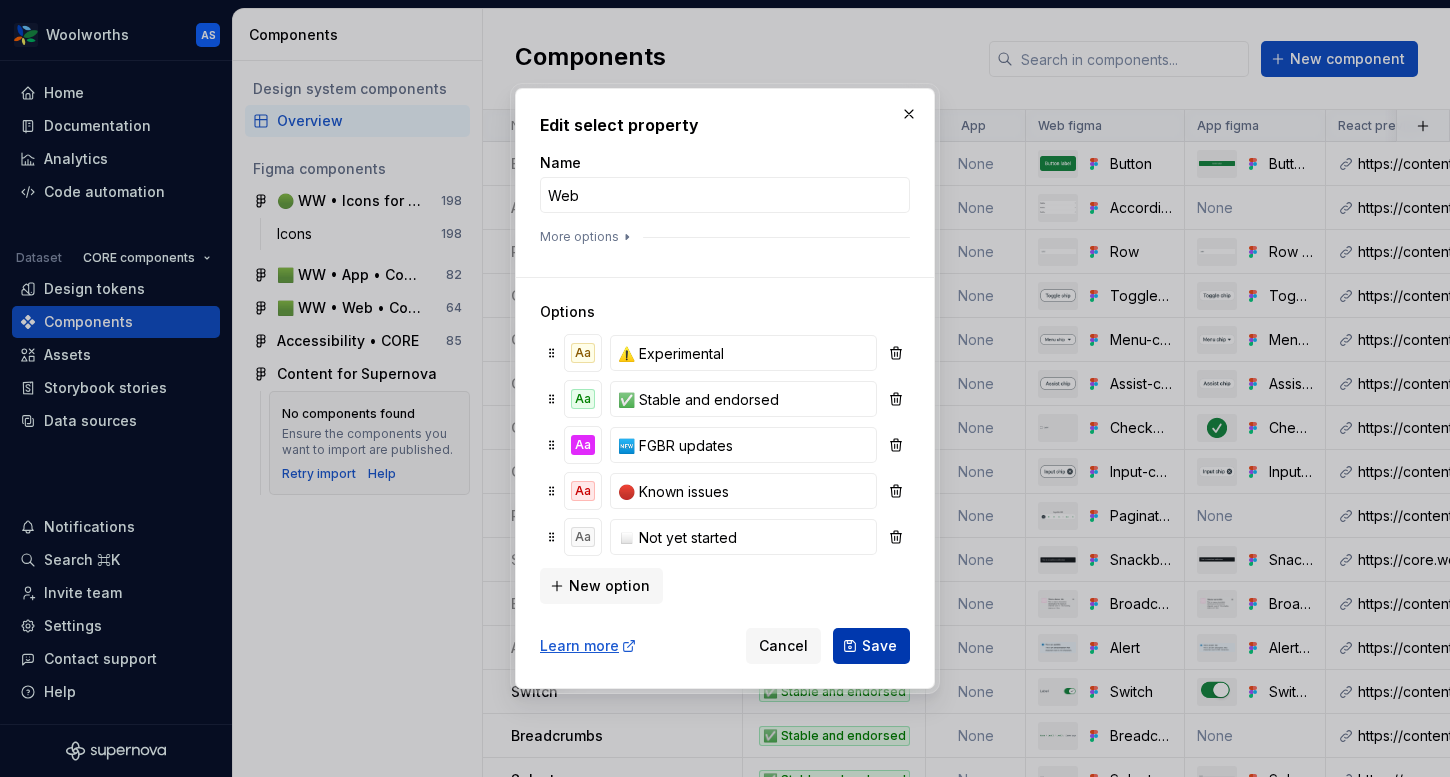 click on "Save" at bounding box center (879, 646) 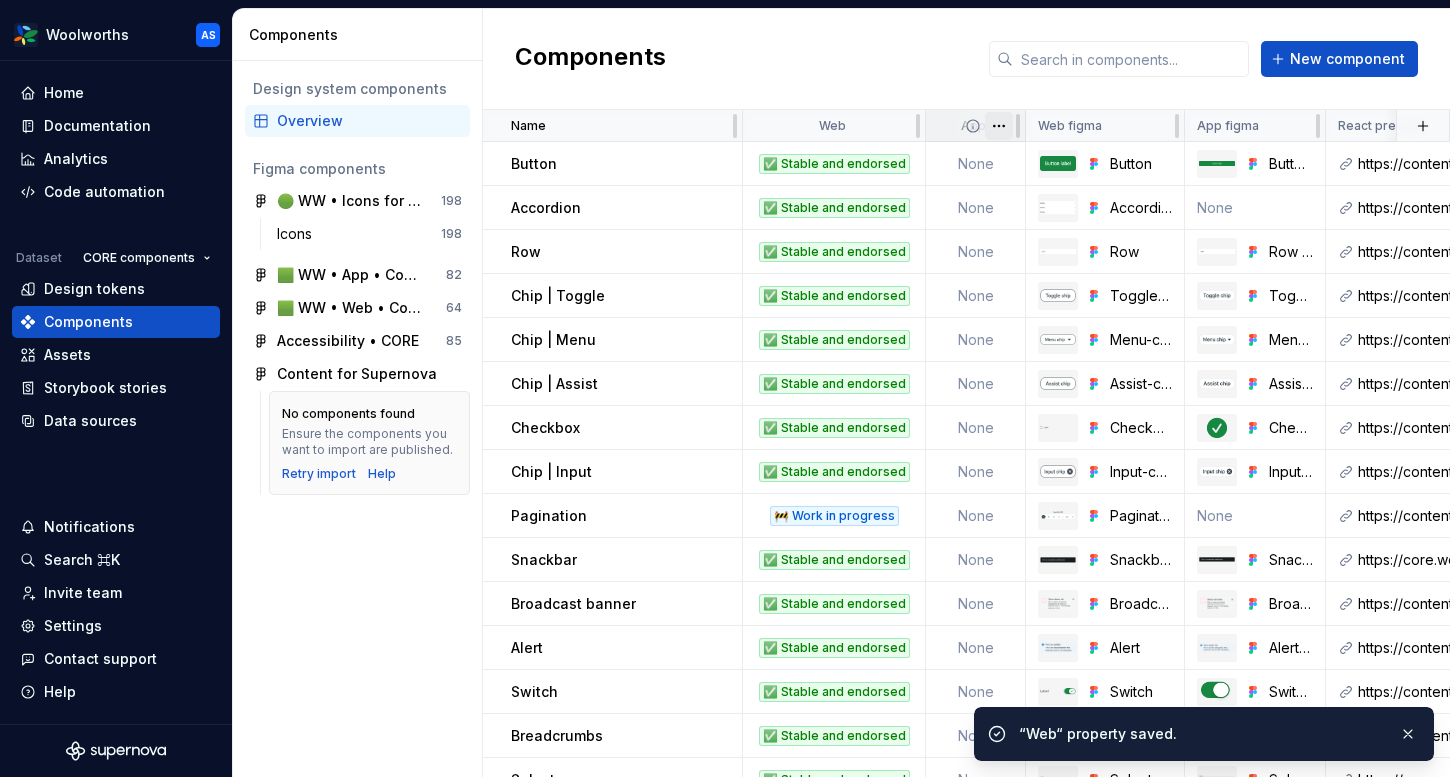 click on "Button ✅ Stable and endorsed None Button Button 🍏 https://content-service.[STATE]-[REGION].prod.wx-d.net/component-library/index.html?path=/story/core-button--default https://woolworthsdigital.atlassian.net/wiki/spaces/WoolworthsX/pages/27328053275/Component+Requests None / Button /" at bounding box center (725, 388) 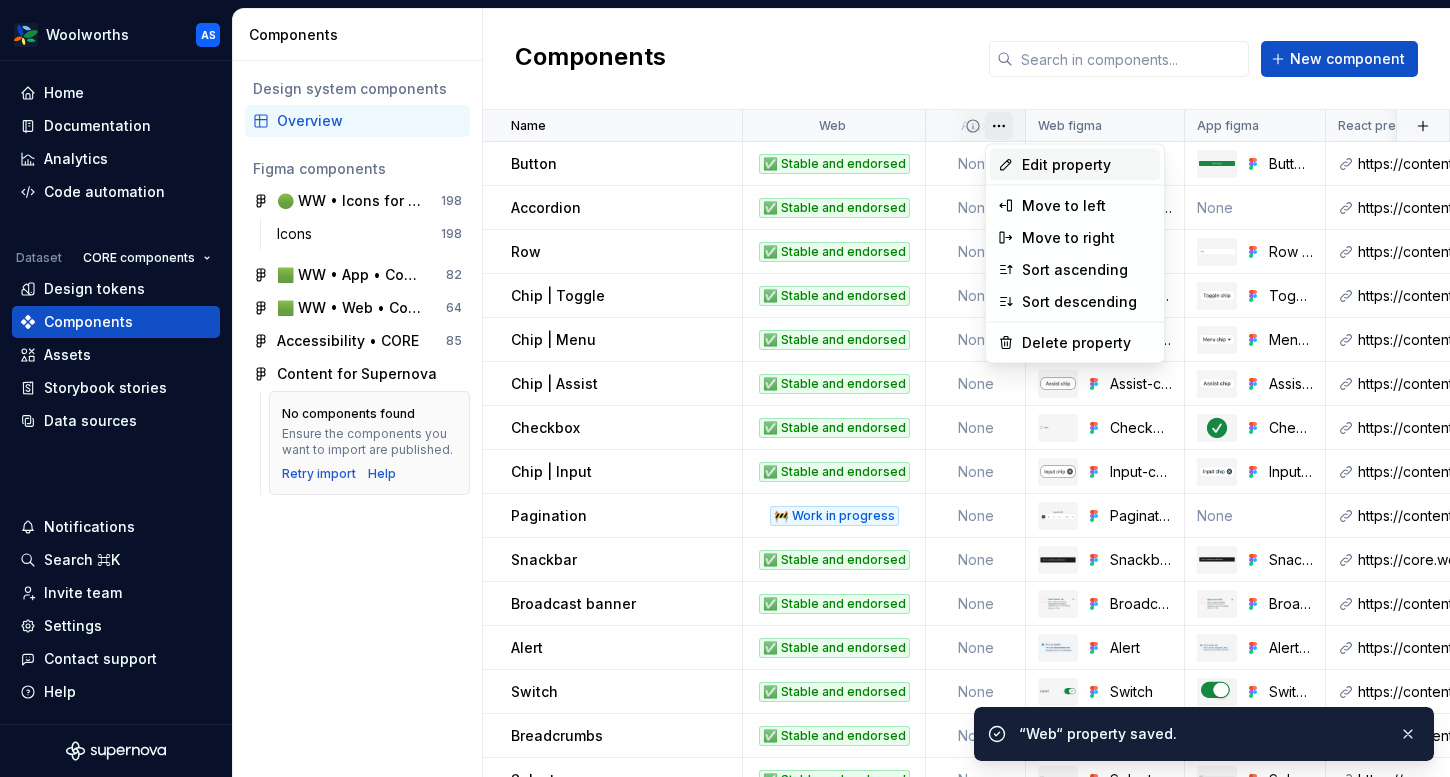 click on "Edit property" at bounding box center (1087, 165) 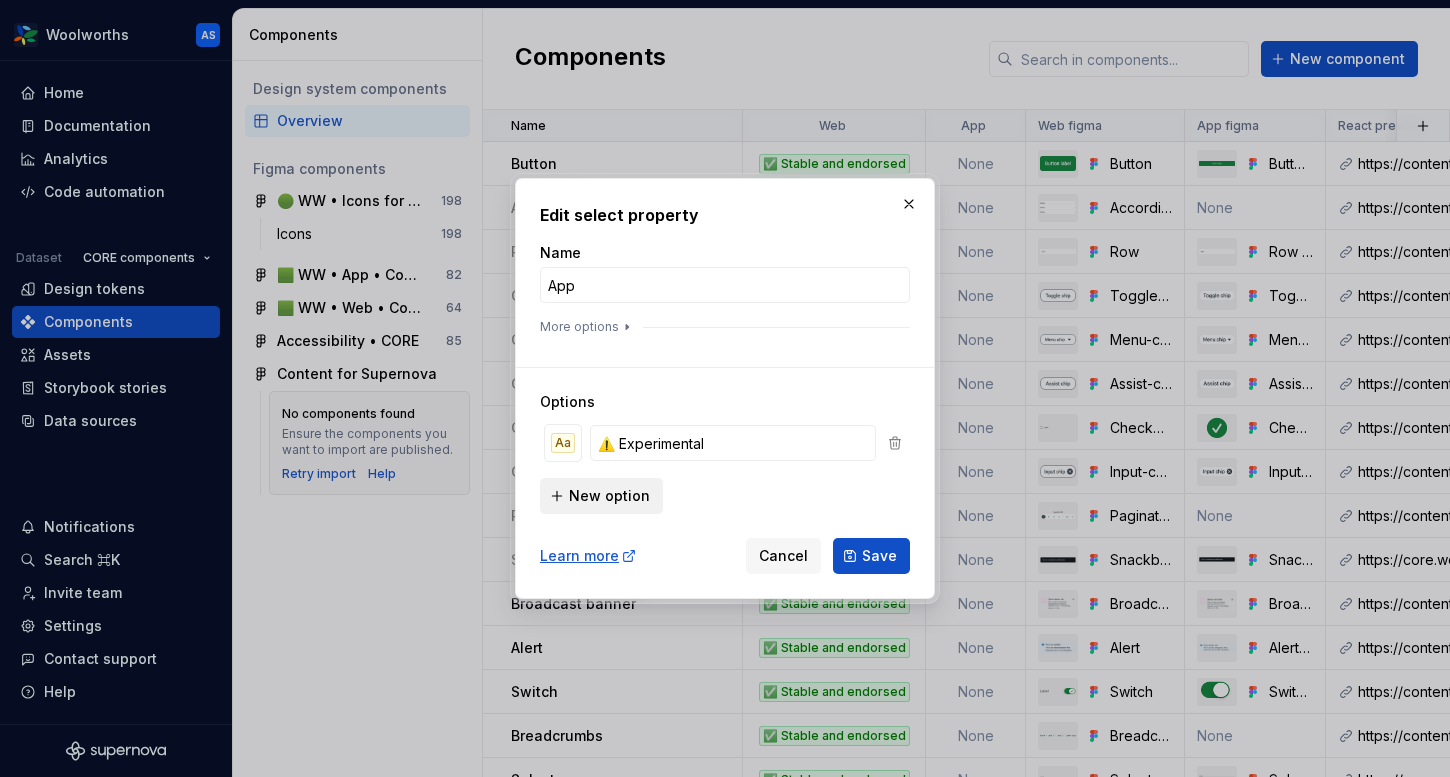click on "New option" at bounding box center (601, 496) 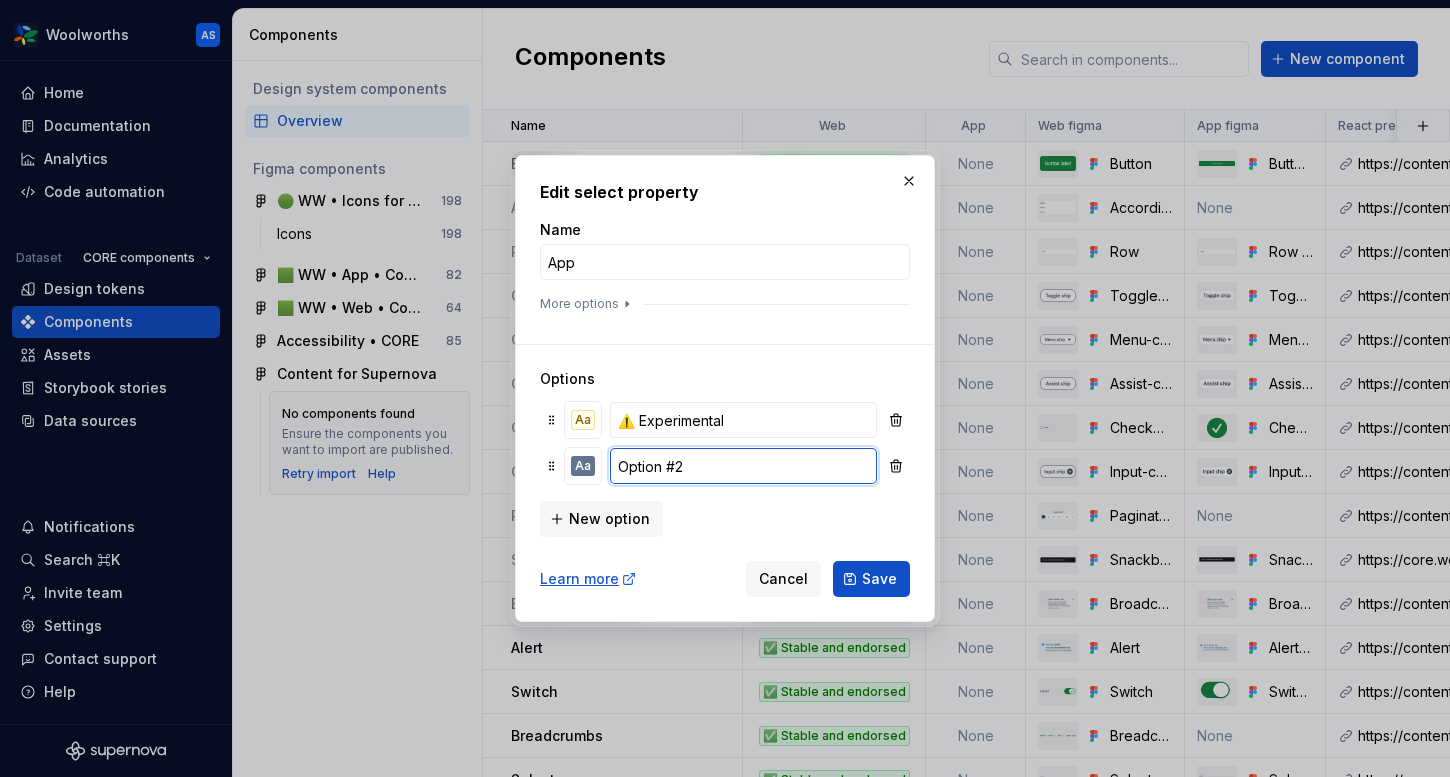 click on "Option #2" at bounding box center (743, 466) 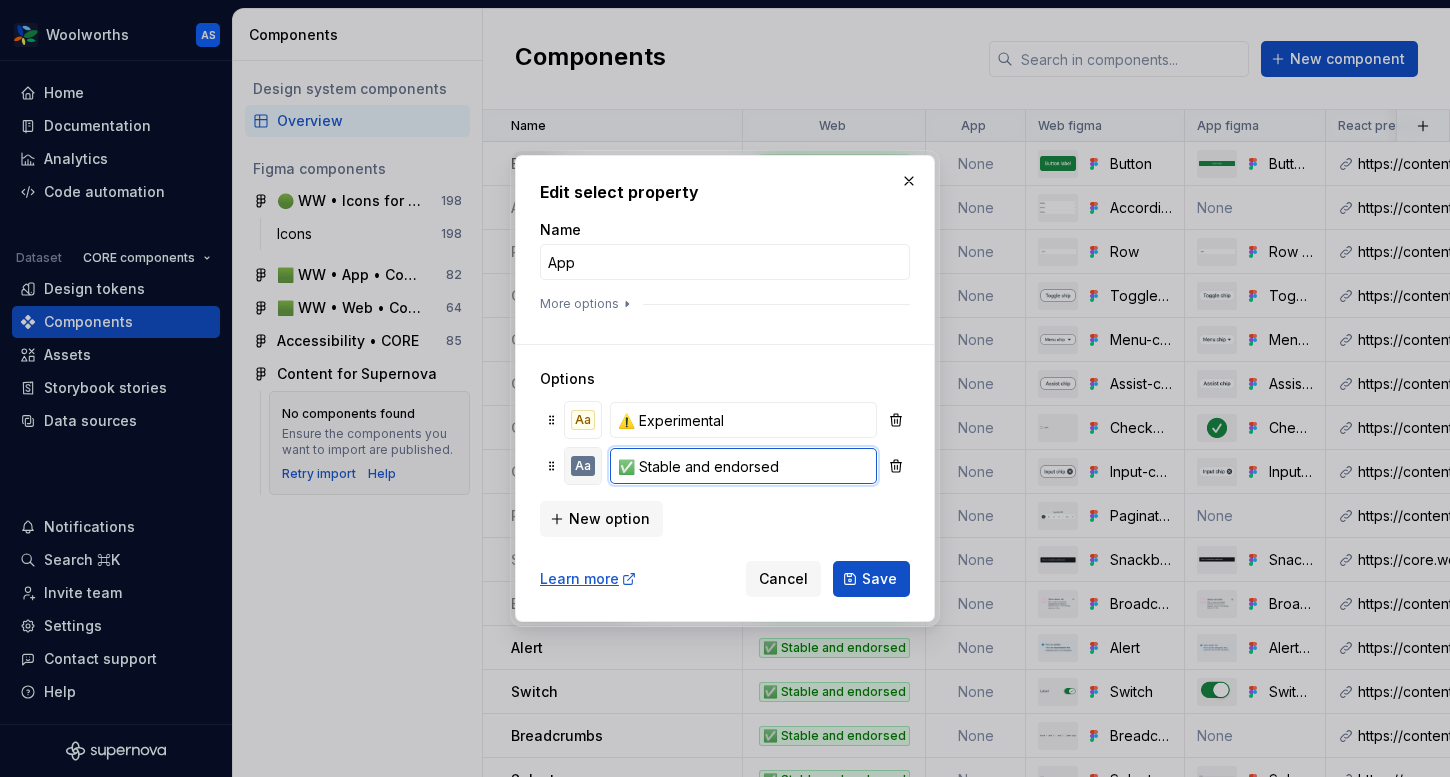 type on "✅ Stable and endorsed" 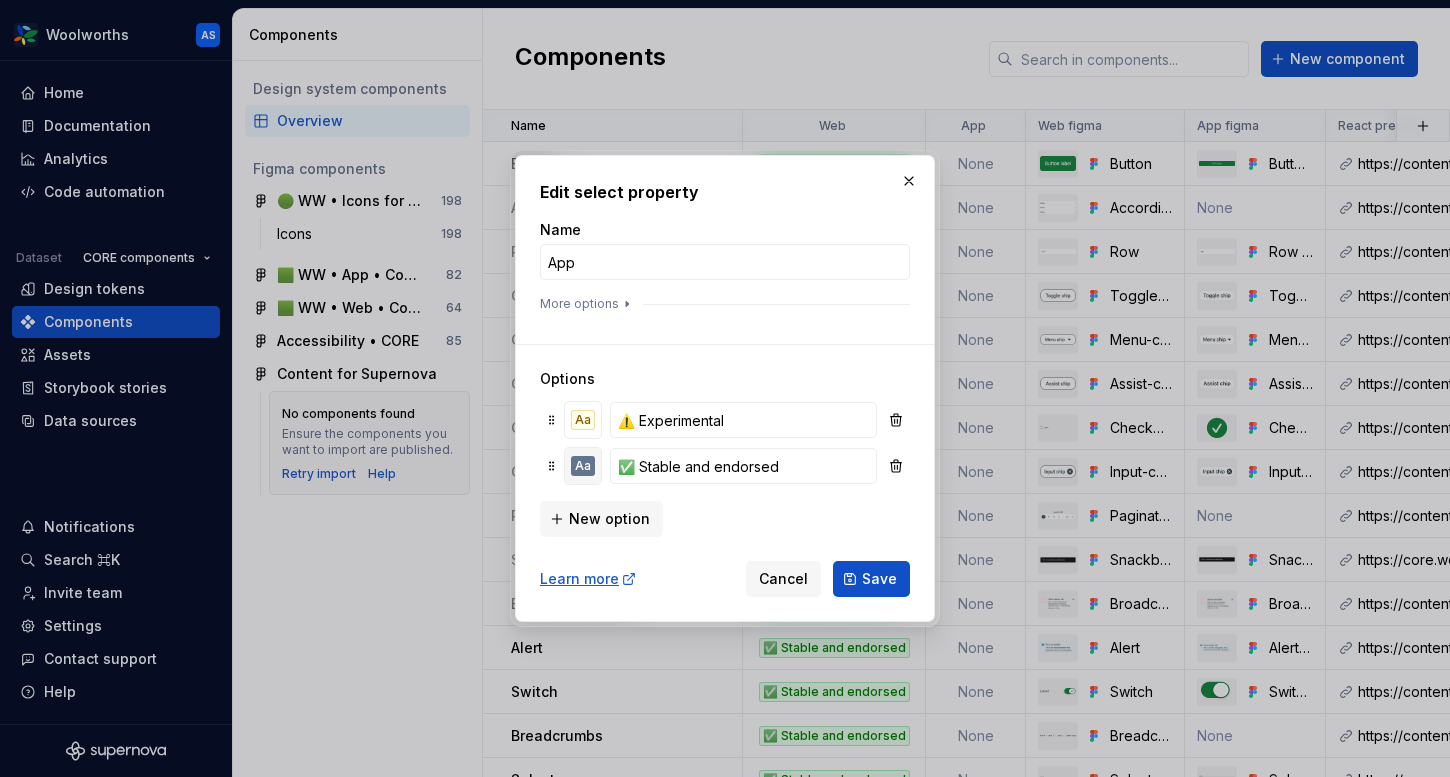 click on "Aa" at bounding box center [583, 466] 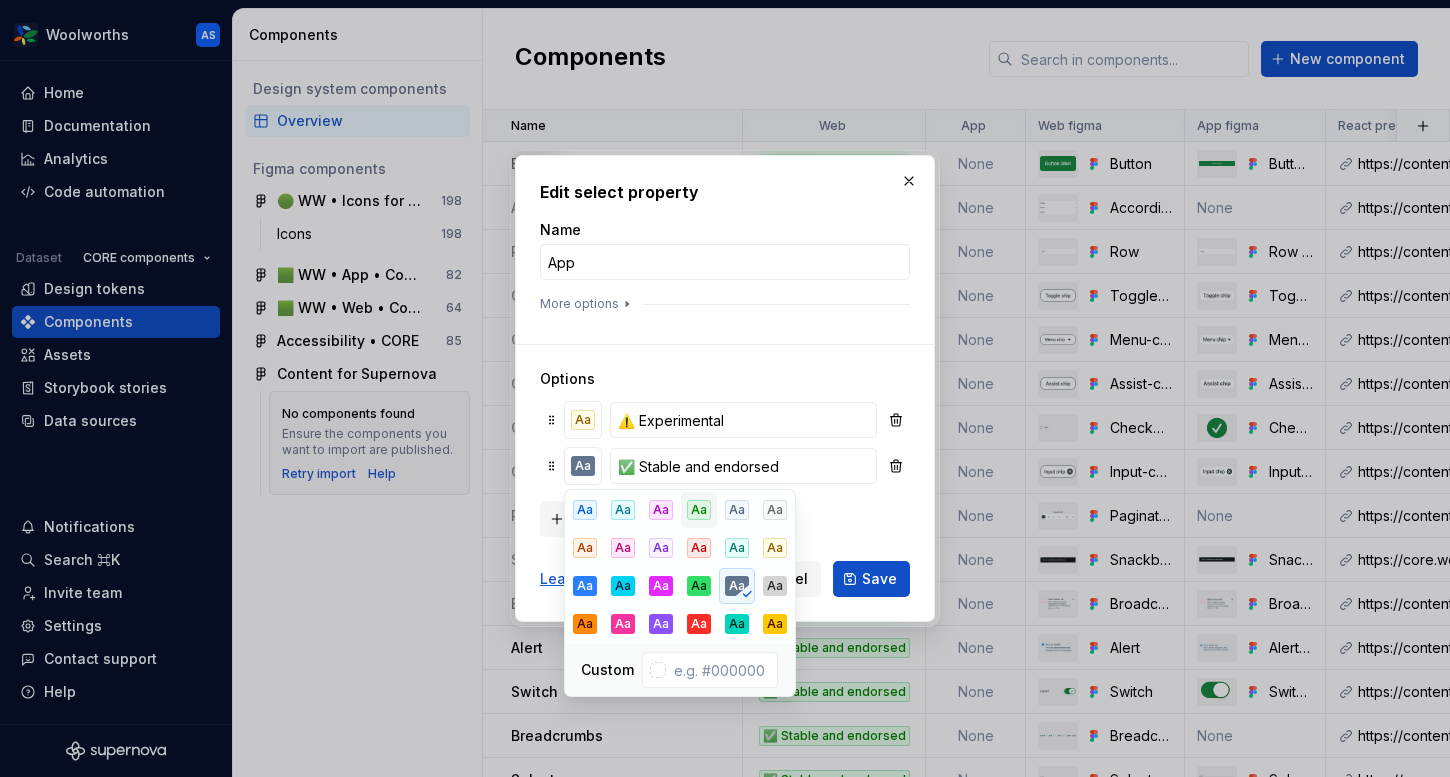 click on "Aa" at bounding box center [699, 510] 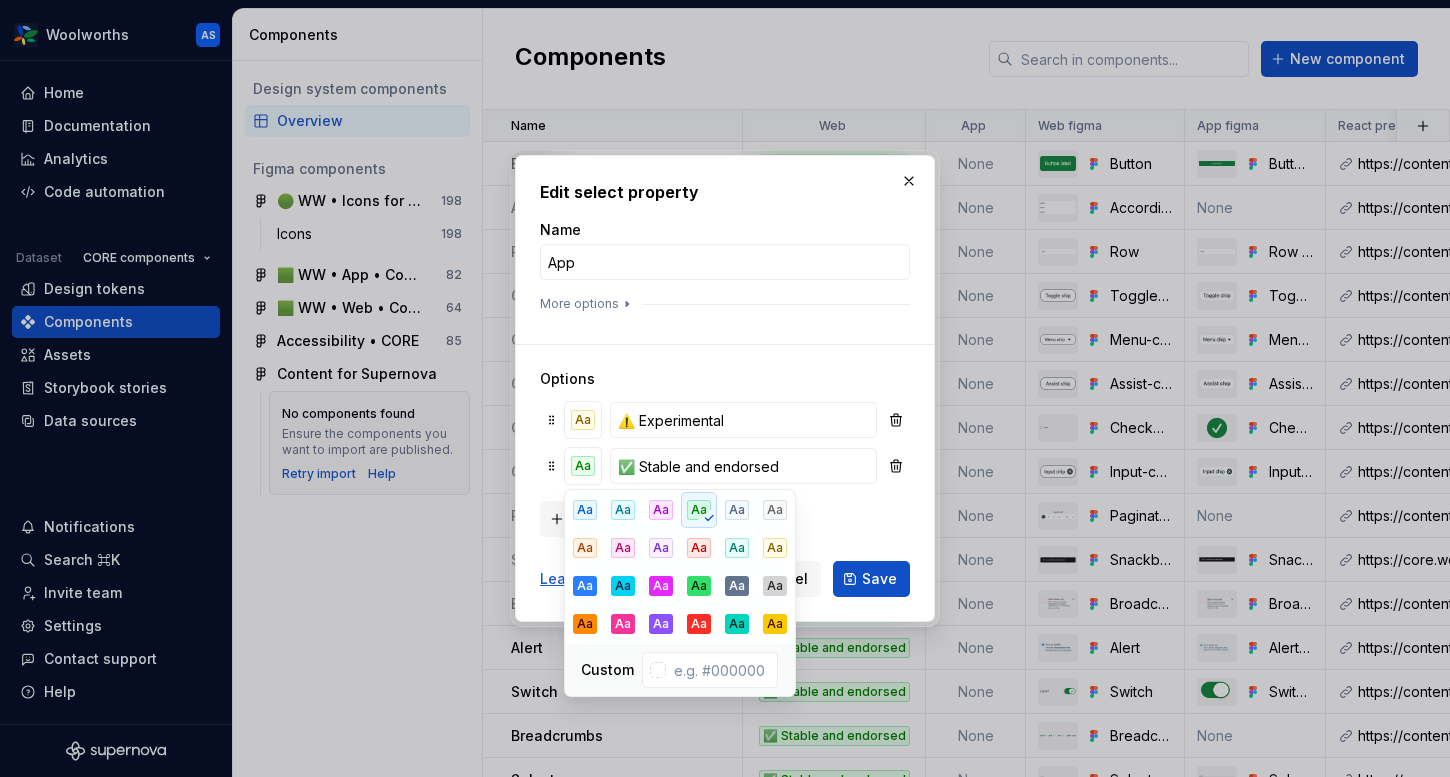 click on "New option" at bounding box center (725, 517) 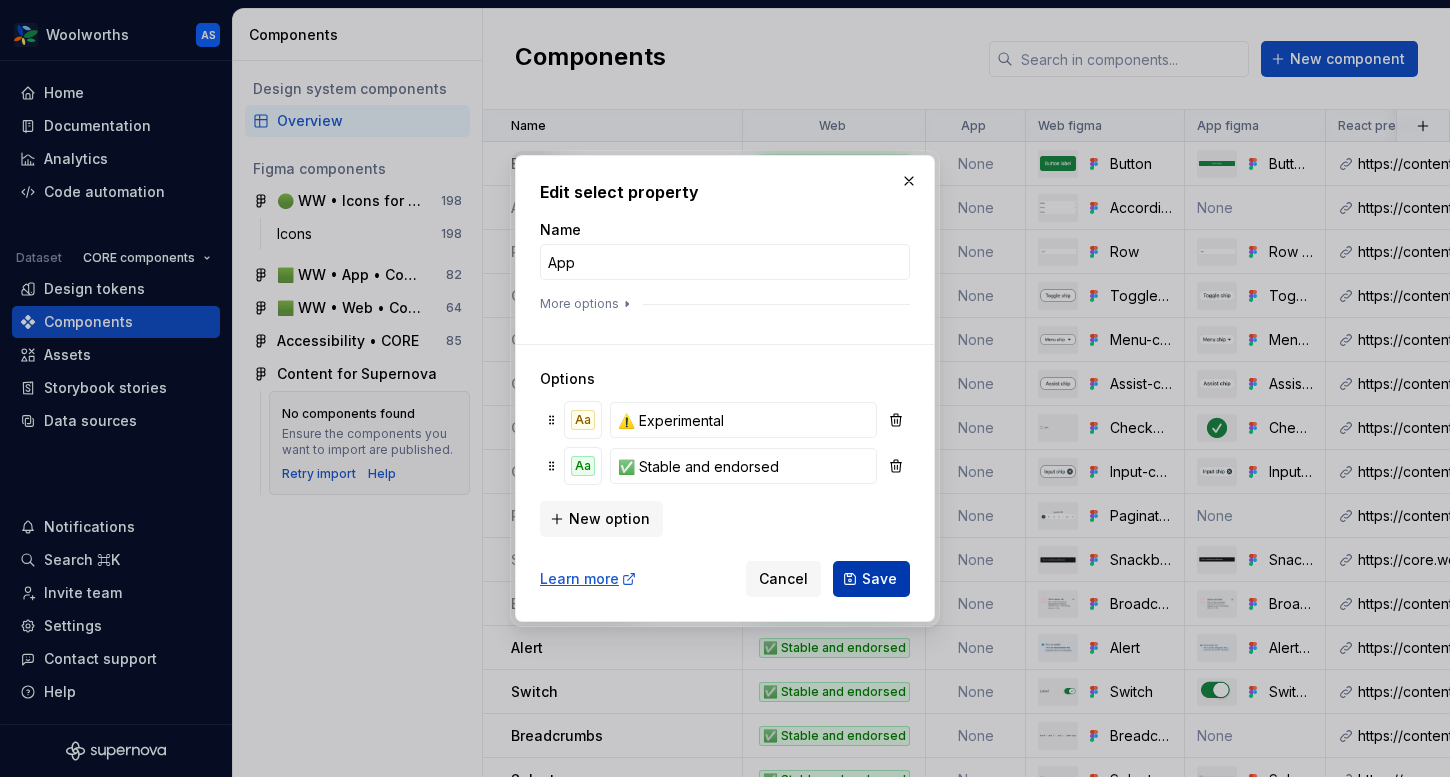 click on "Save" at bounding box center [879, 579] 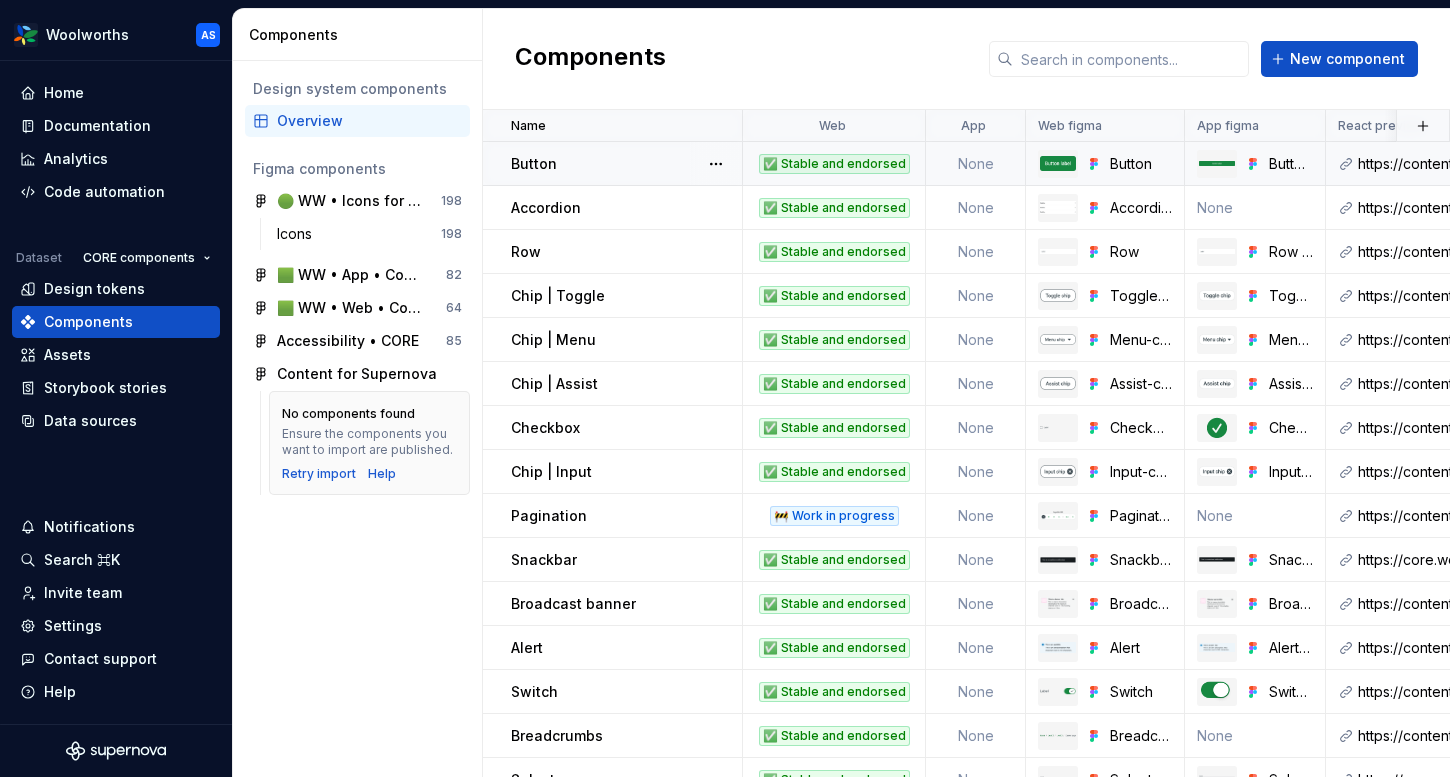 click on "None" at bounding box center (976, 164) 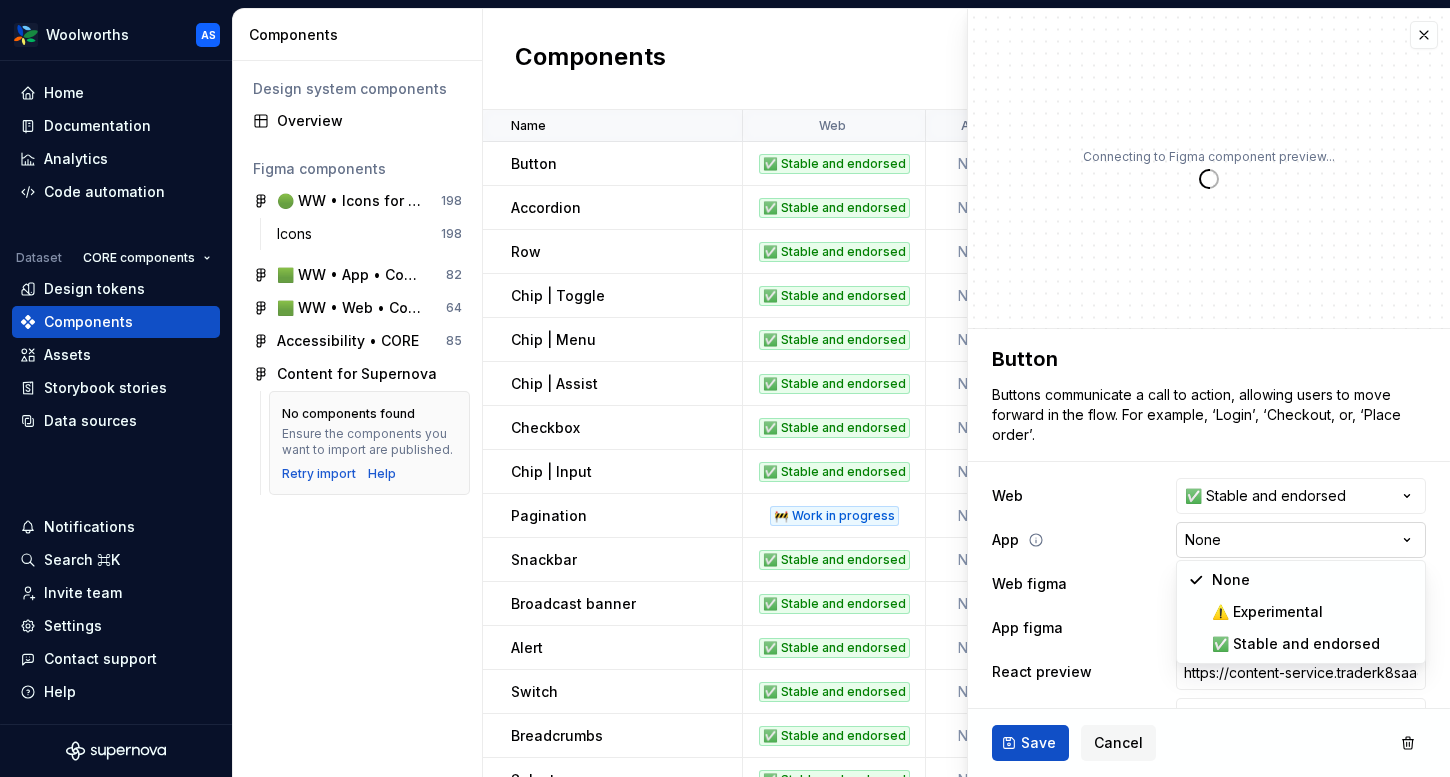 click on "Button ✅ Stable and endorsed None Button Button 🍏 https://content-service.[STATE]-[REGION].prod.wx-d.net/component-library/index.html?path=/story/core-button--default https://woolworthsdigital.atlassian.net/wiki/spaces/WoolworthsX/pages/27328053275/Component+Requests None / Button /" at bounding box center [725, 388] 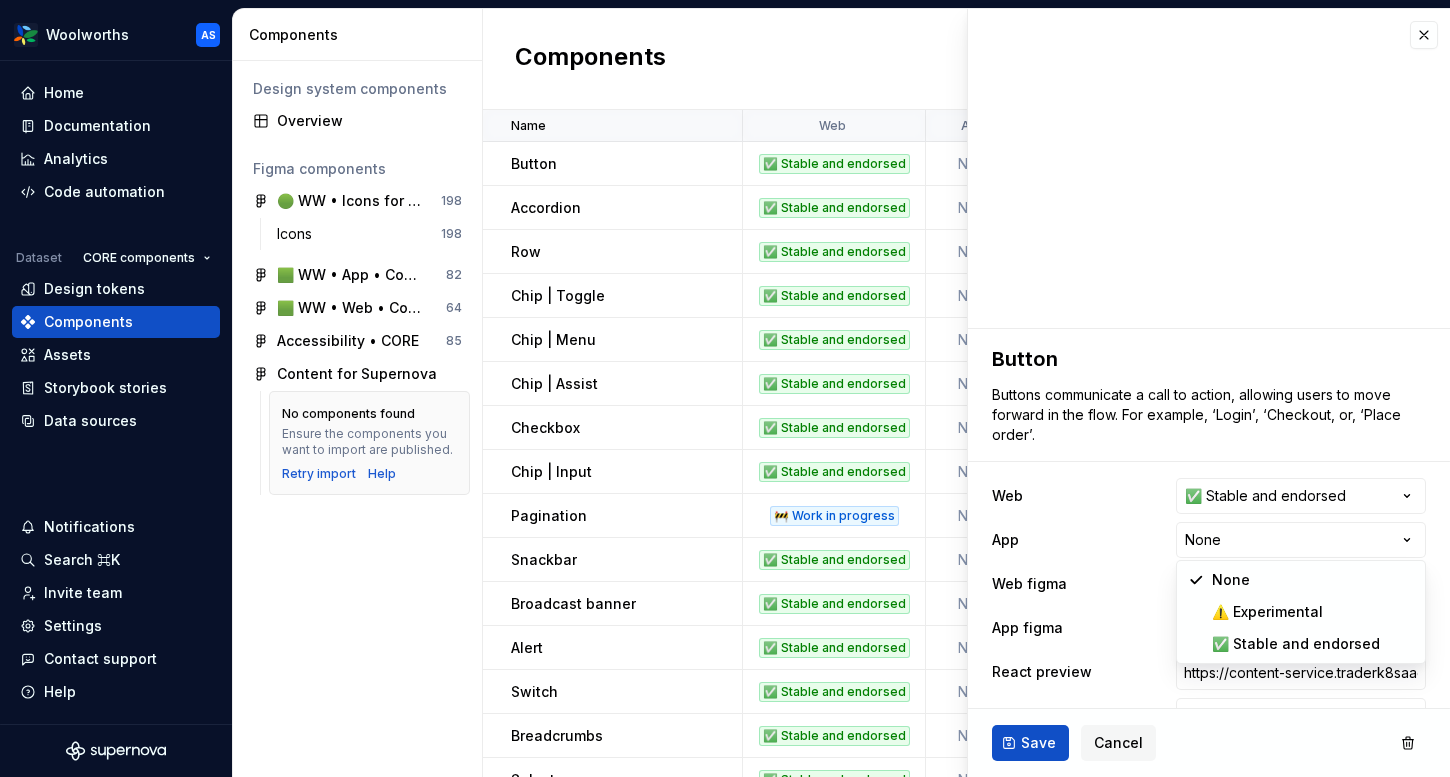 select on "**********" 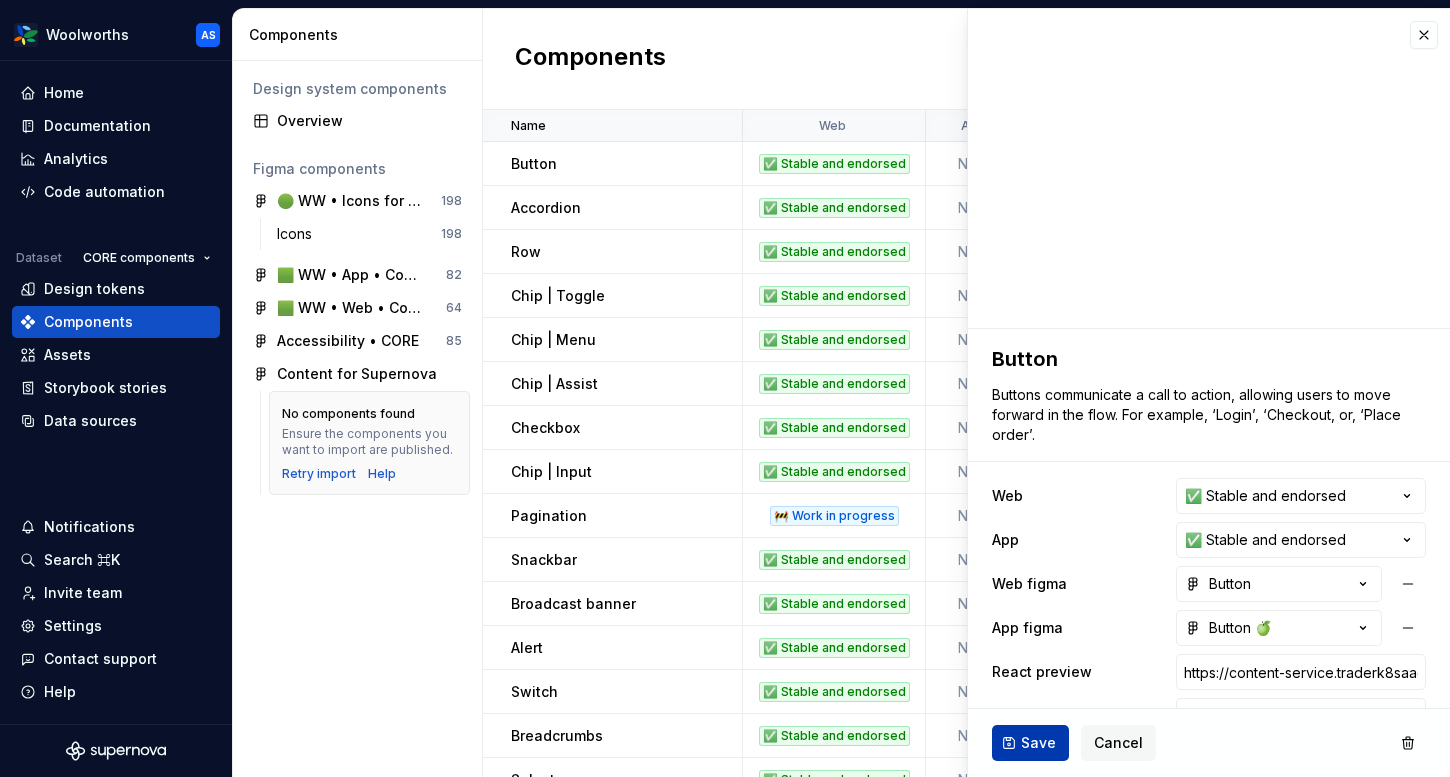 click on "Save" at bounding box center [1038, 743] 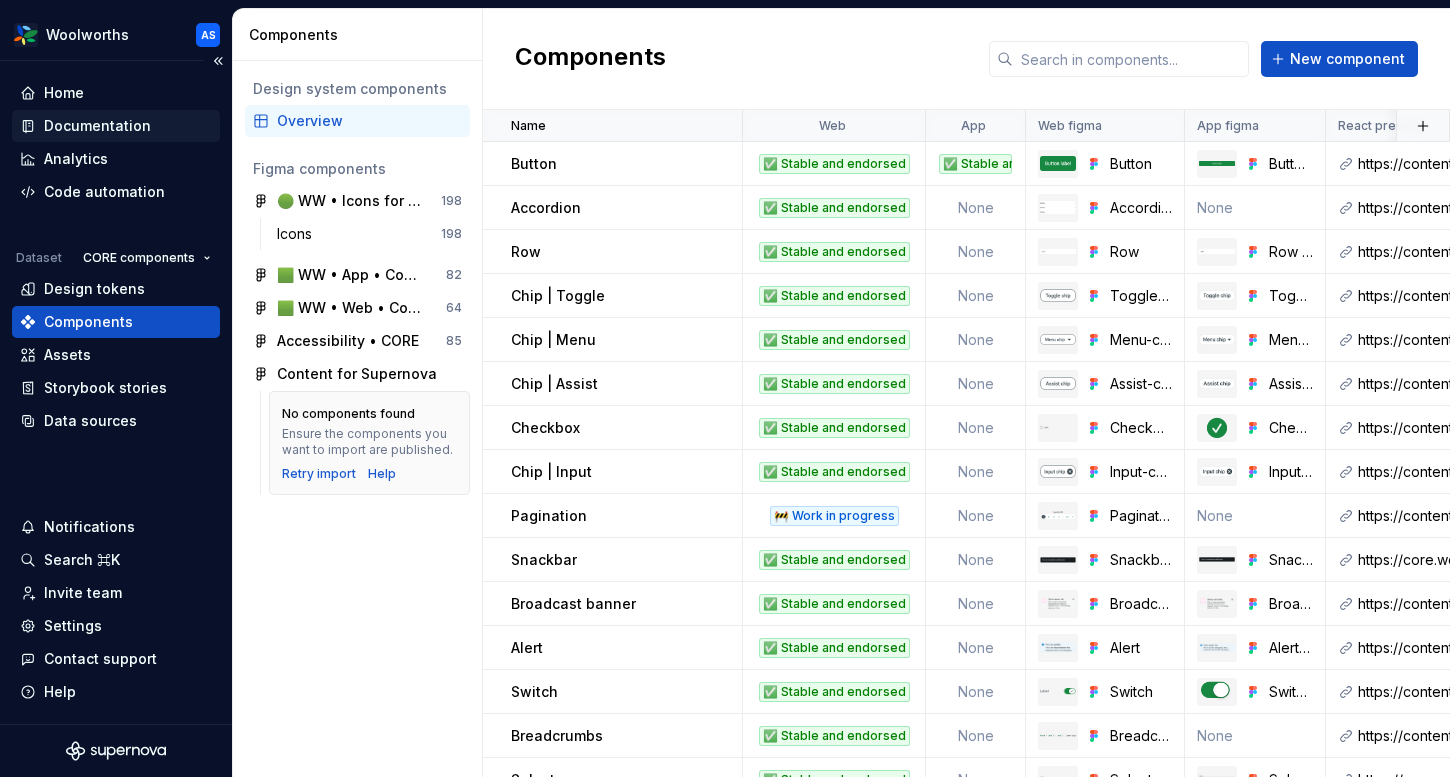 click on "Documentation" at bounding box center [97, 126] 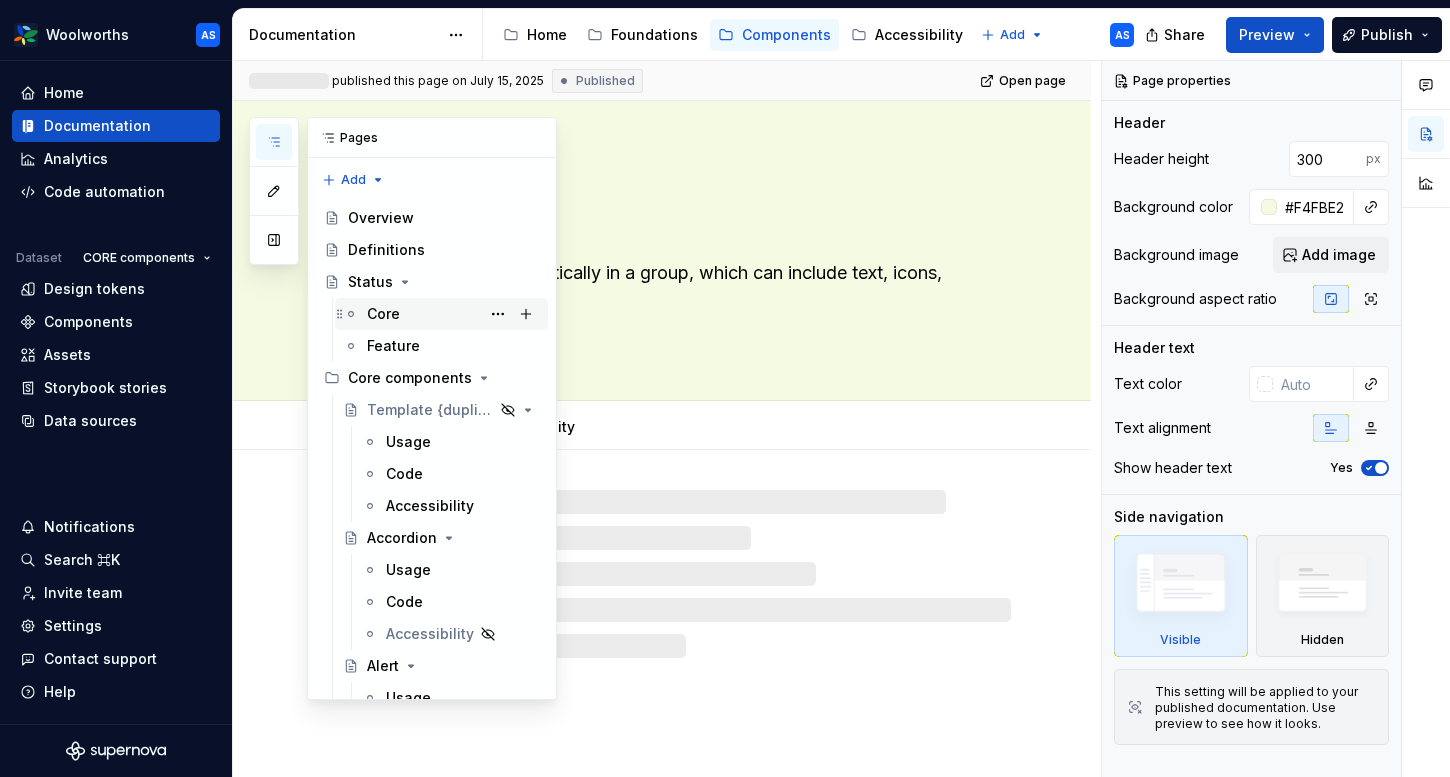click on "Core" at bounding box center (453, 314) 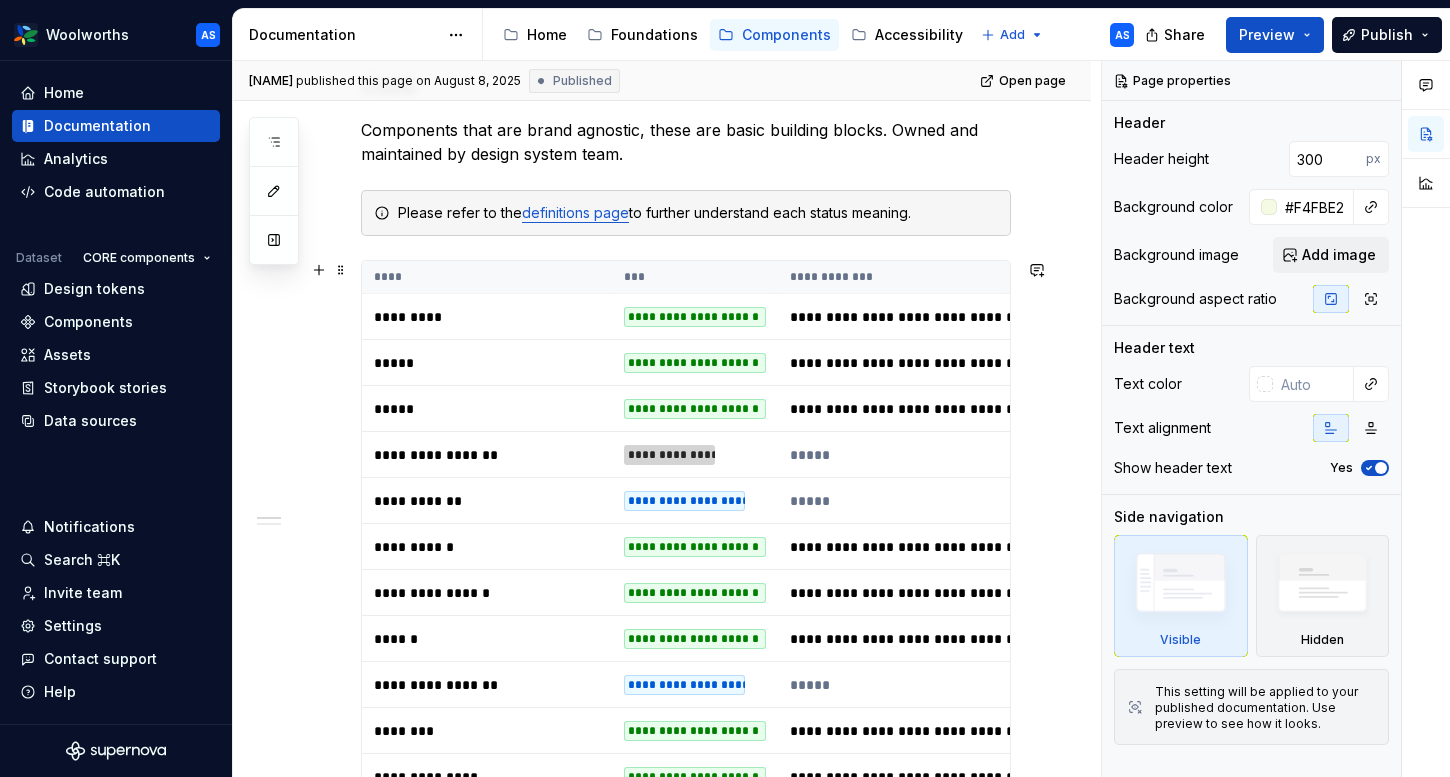 scroll, scrollTop: 430, scrollLeft: 0, axis: vertical 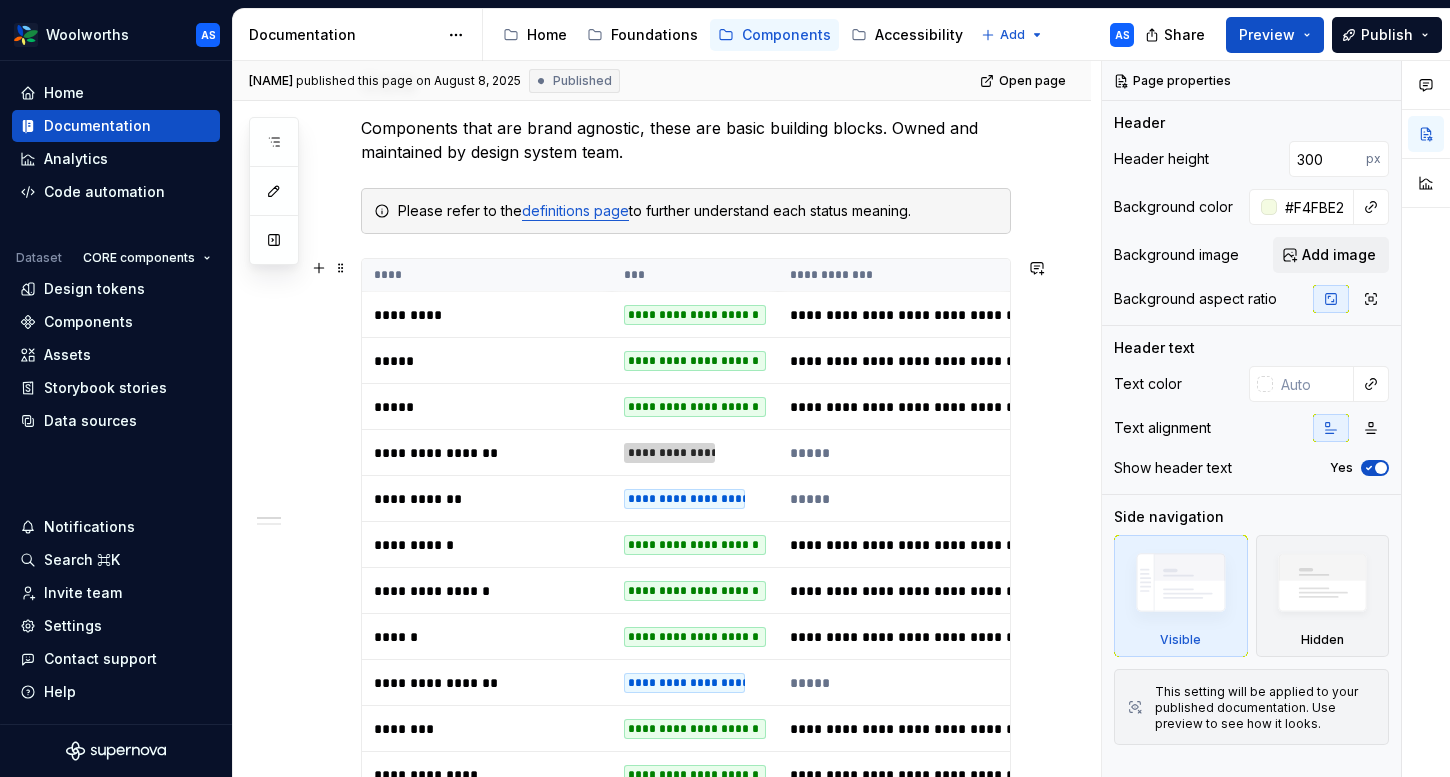 click on "**********" at bounding box center [1003, 315] 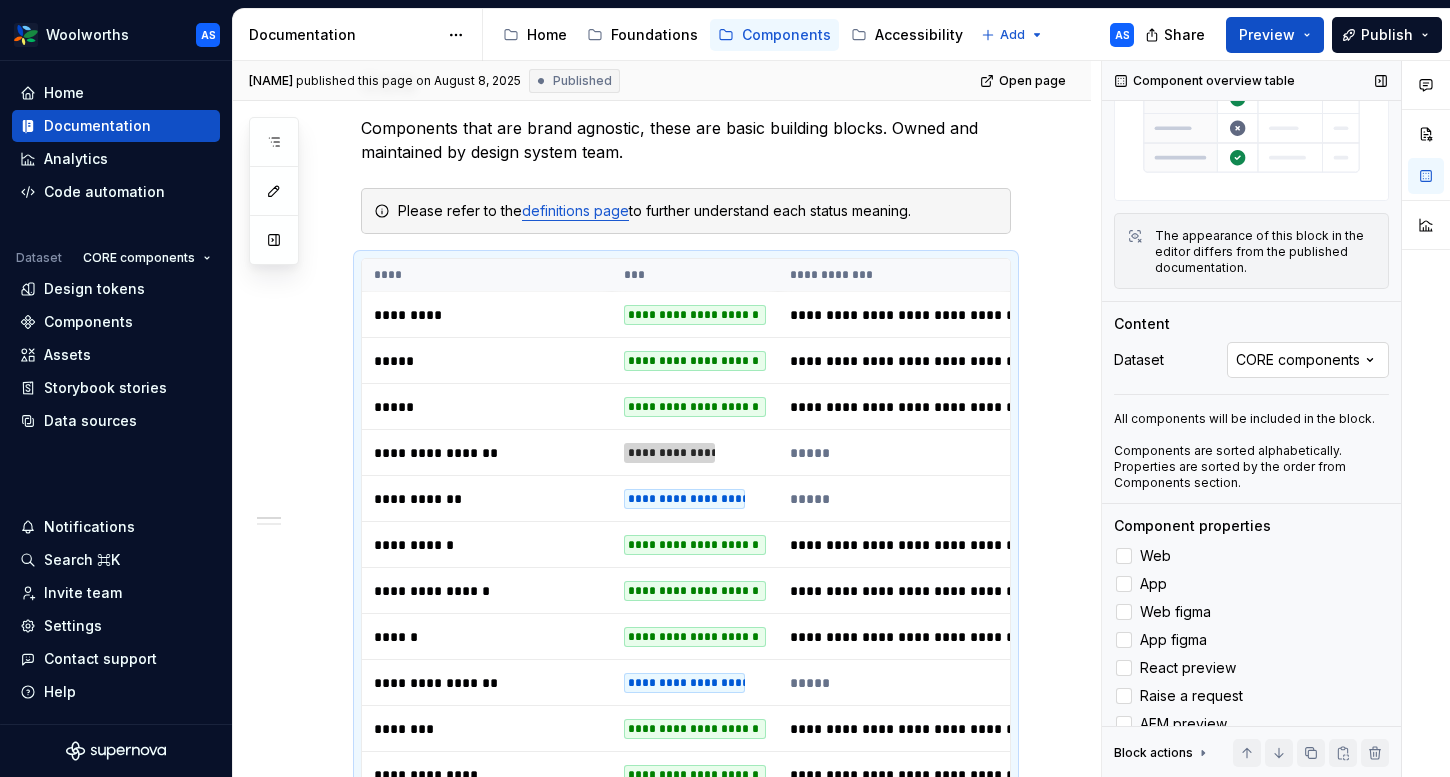 scroll, scrollTop: 226, scrollLeft: 0, axis: vertical 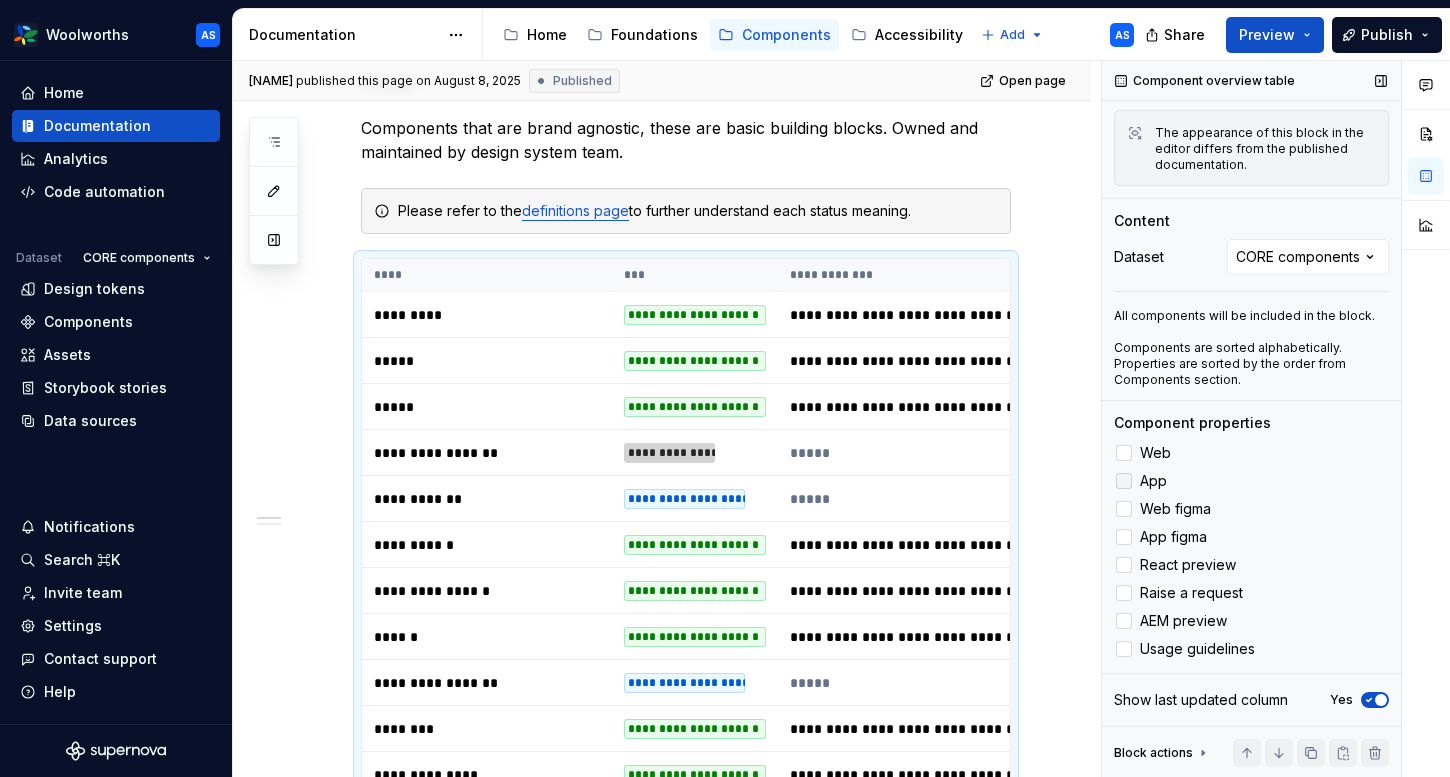 click at bounding box center (1124, 481) 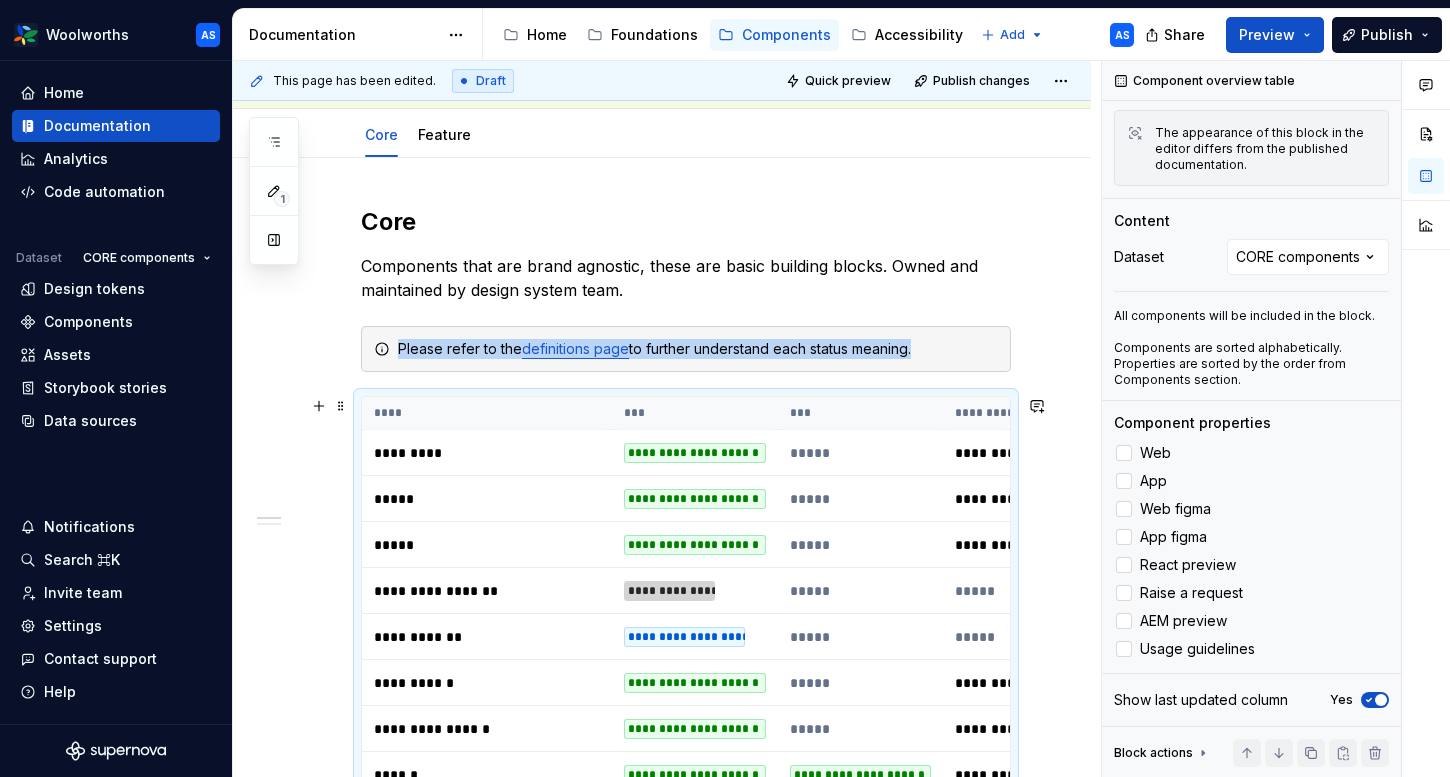 scroll, scrollTop: 298, scrollLeft: 0, axis: vertical 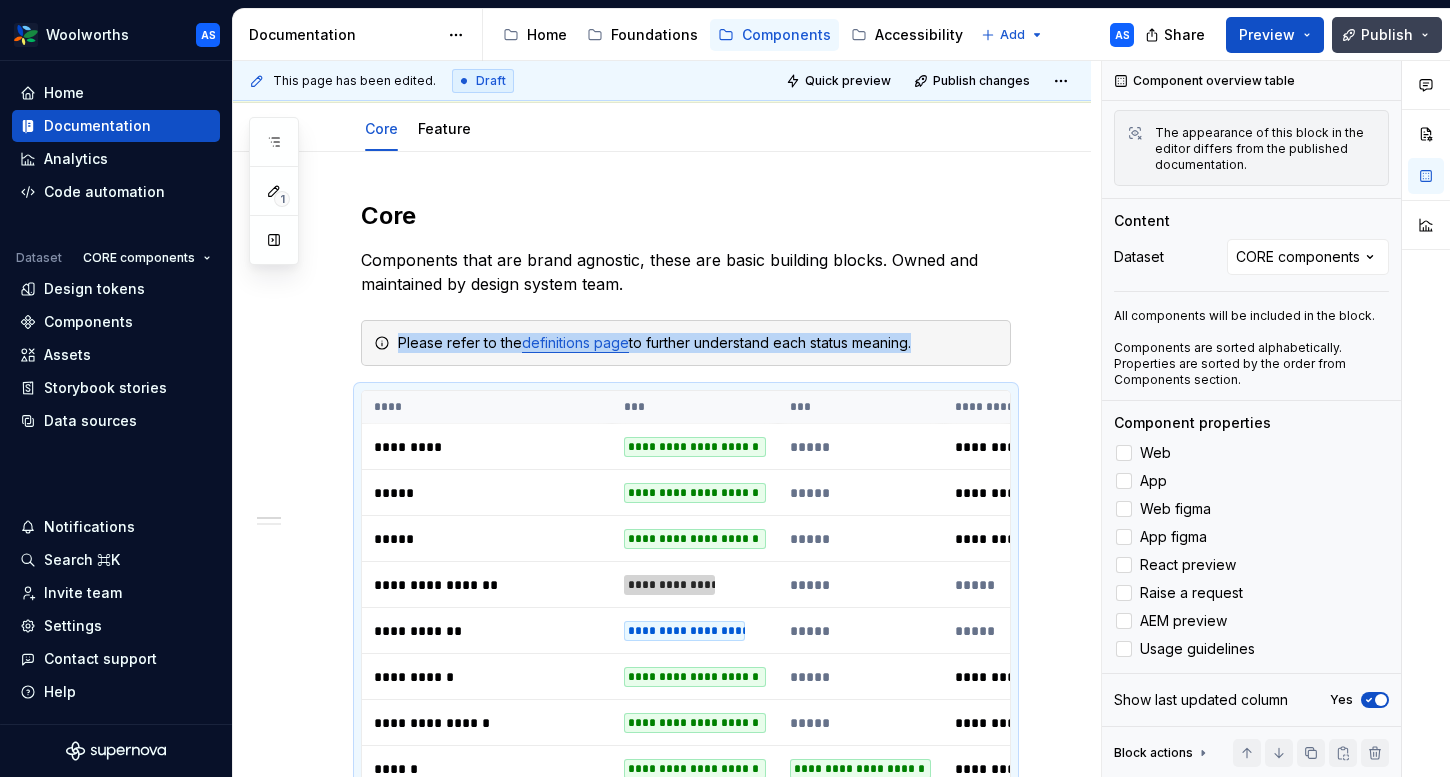 click on "Publish" at bounding box center [1387, 35] 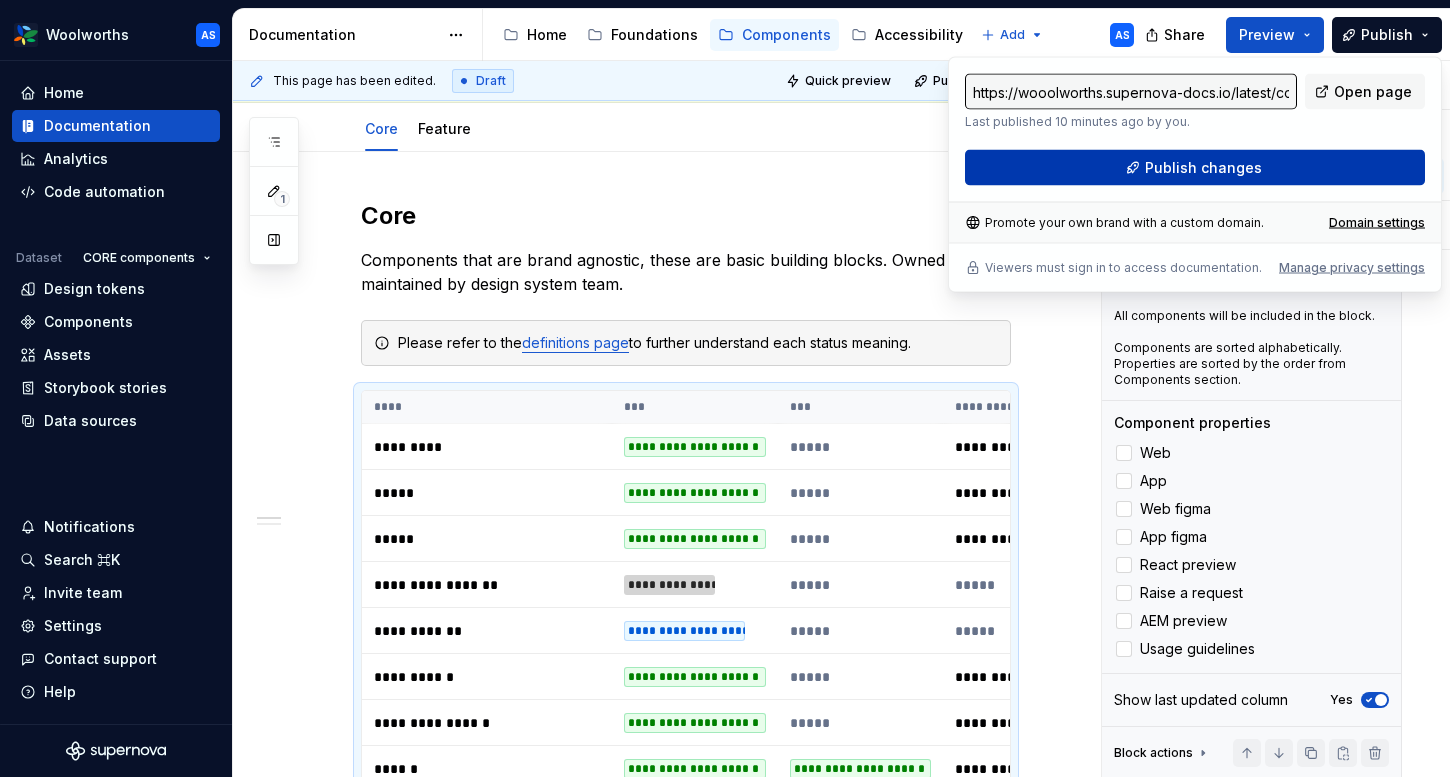 click on "Publish changes" at bounding box center (1203, 168) 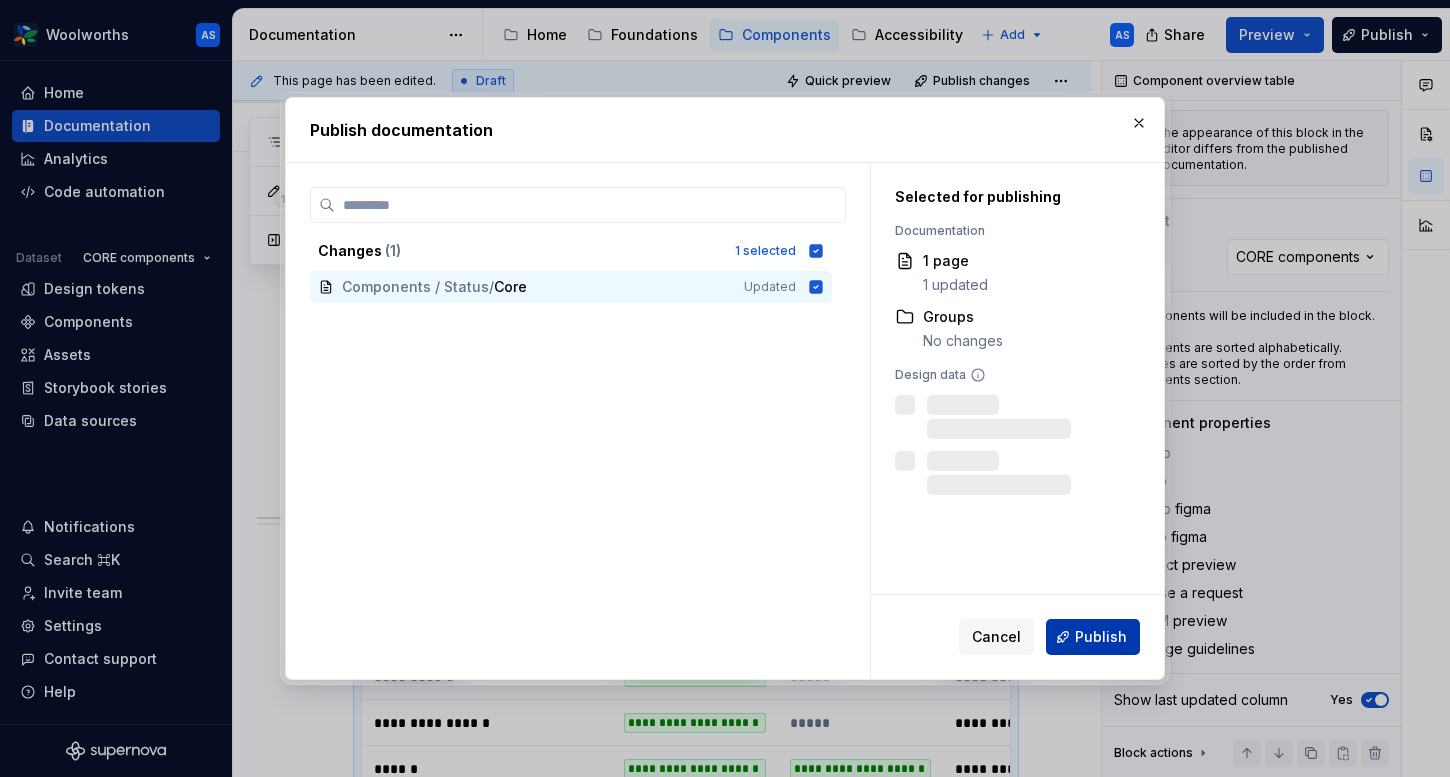 click on "Publish" at bounding box center (1101, 637) 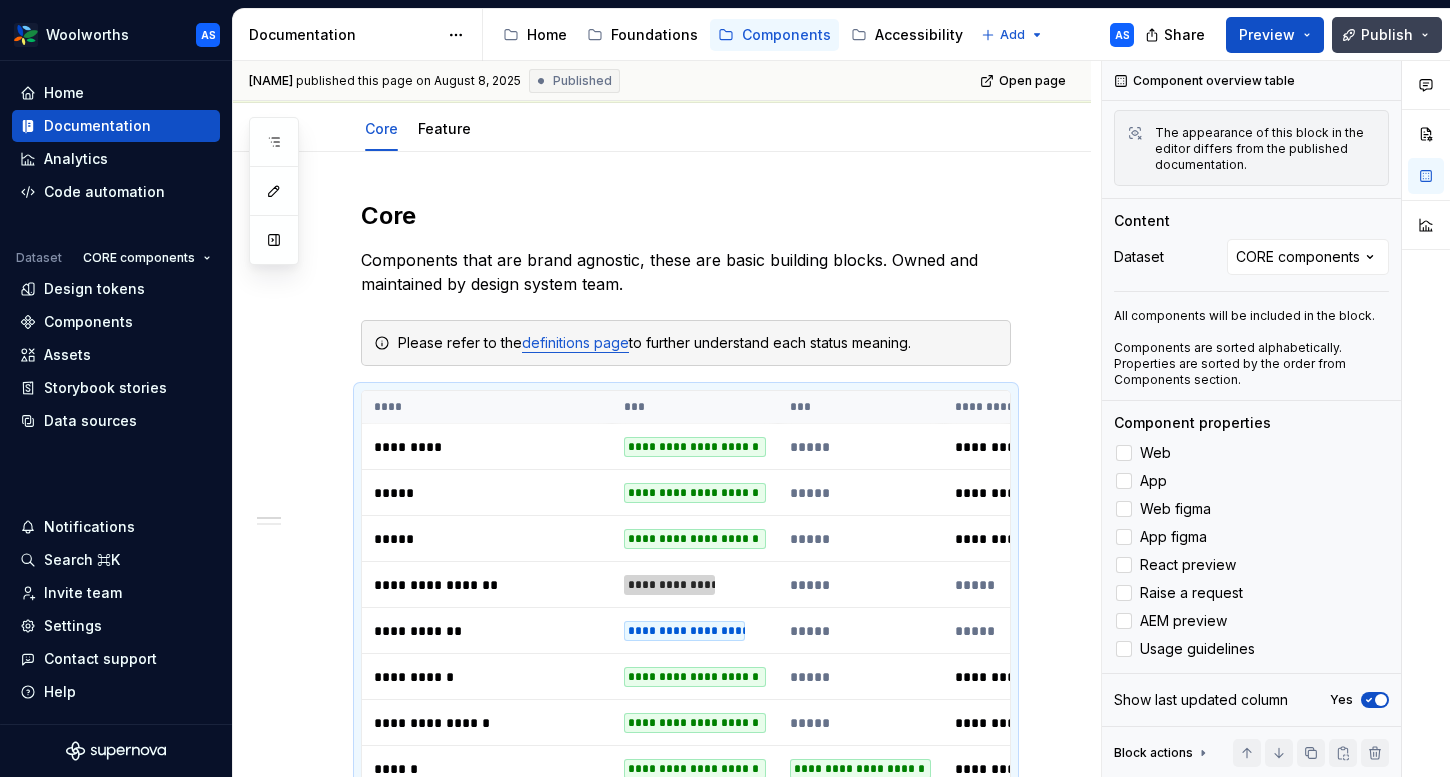 click on "Publish" at bounding box center (1387, 35) 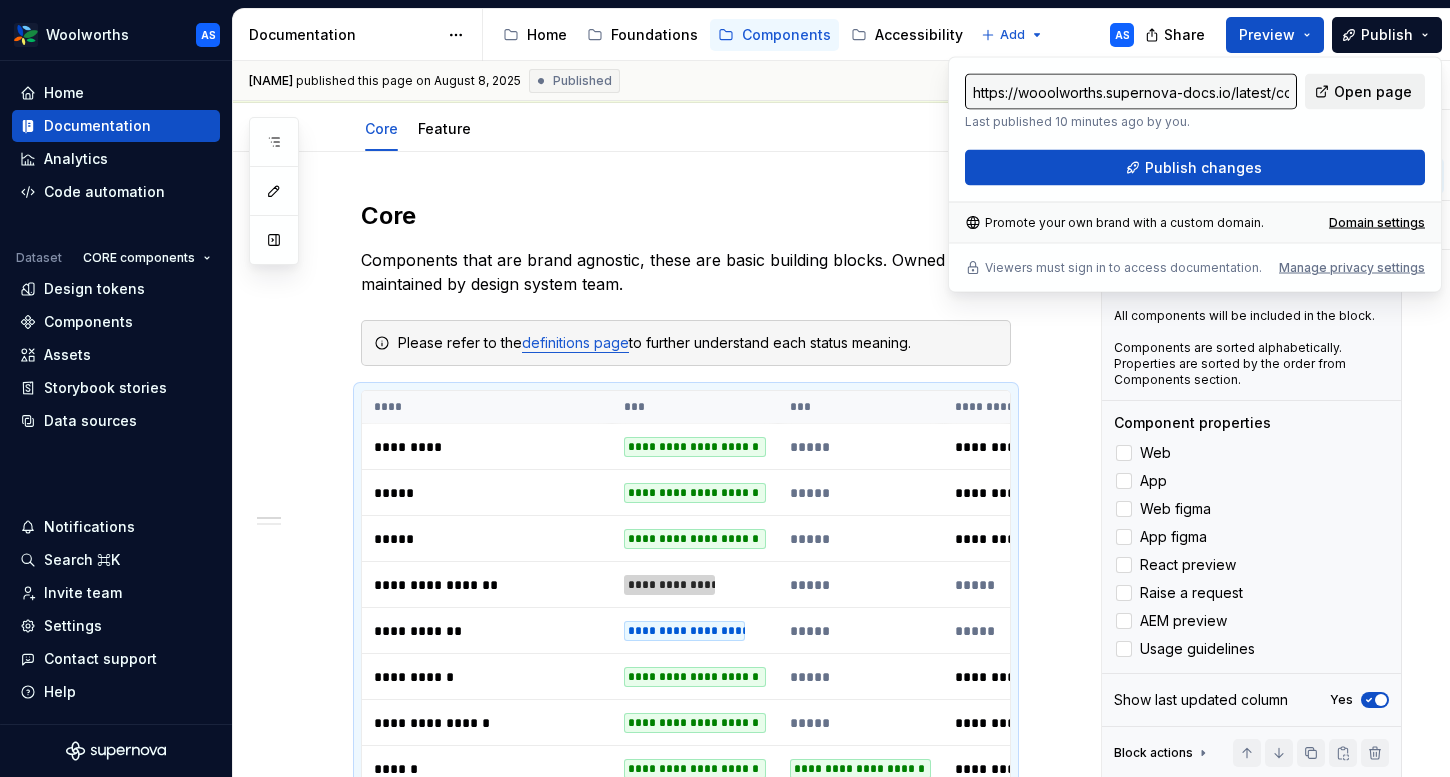 click on "Open page" at bounding box center (1373, 92) 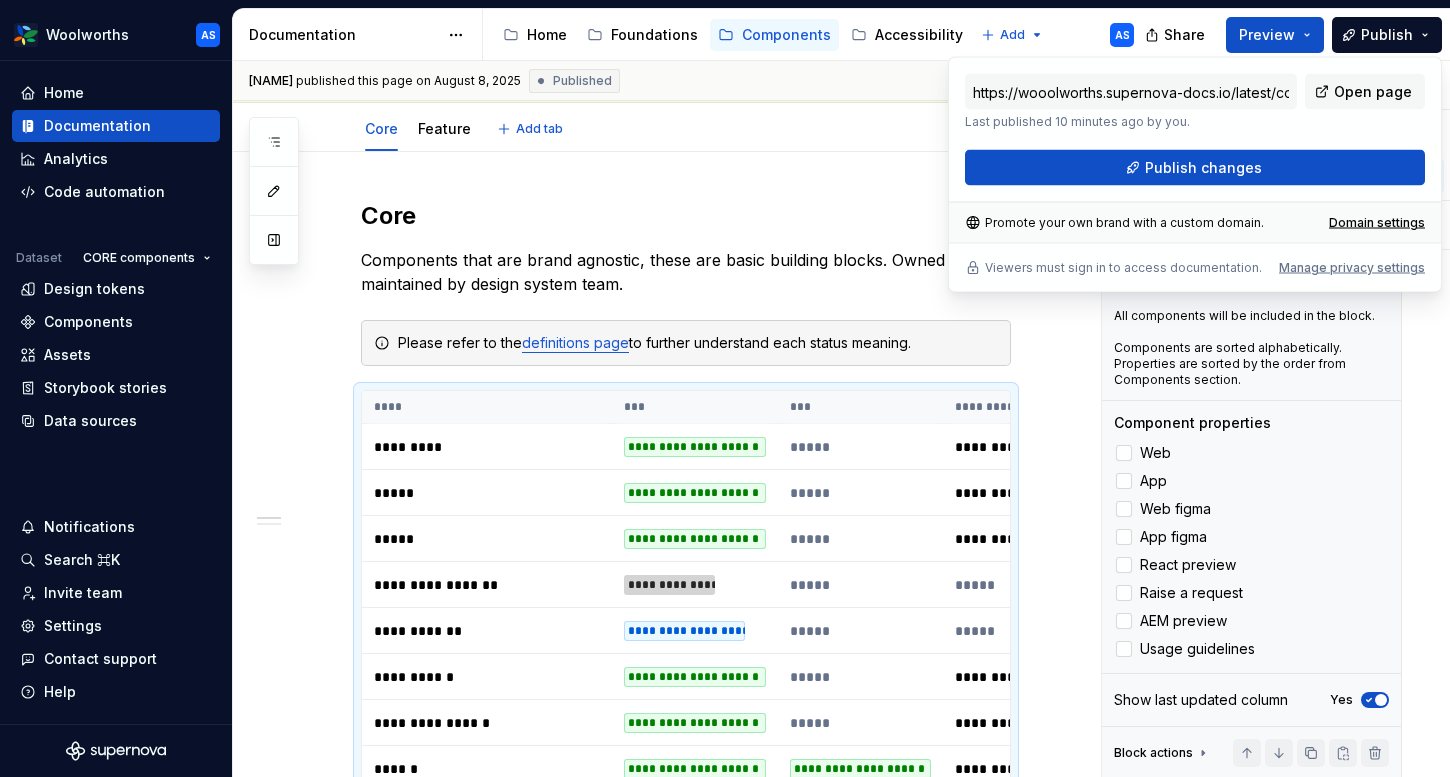 click on "**********" at bounding box center (662, 1300) 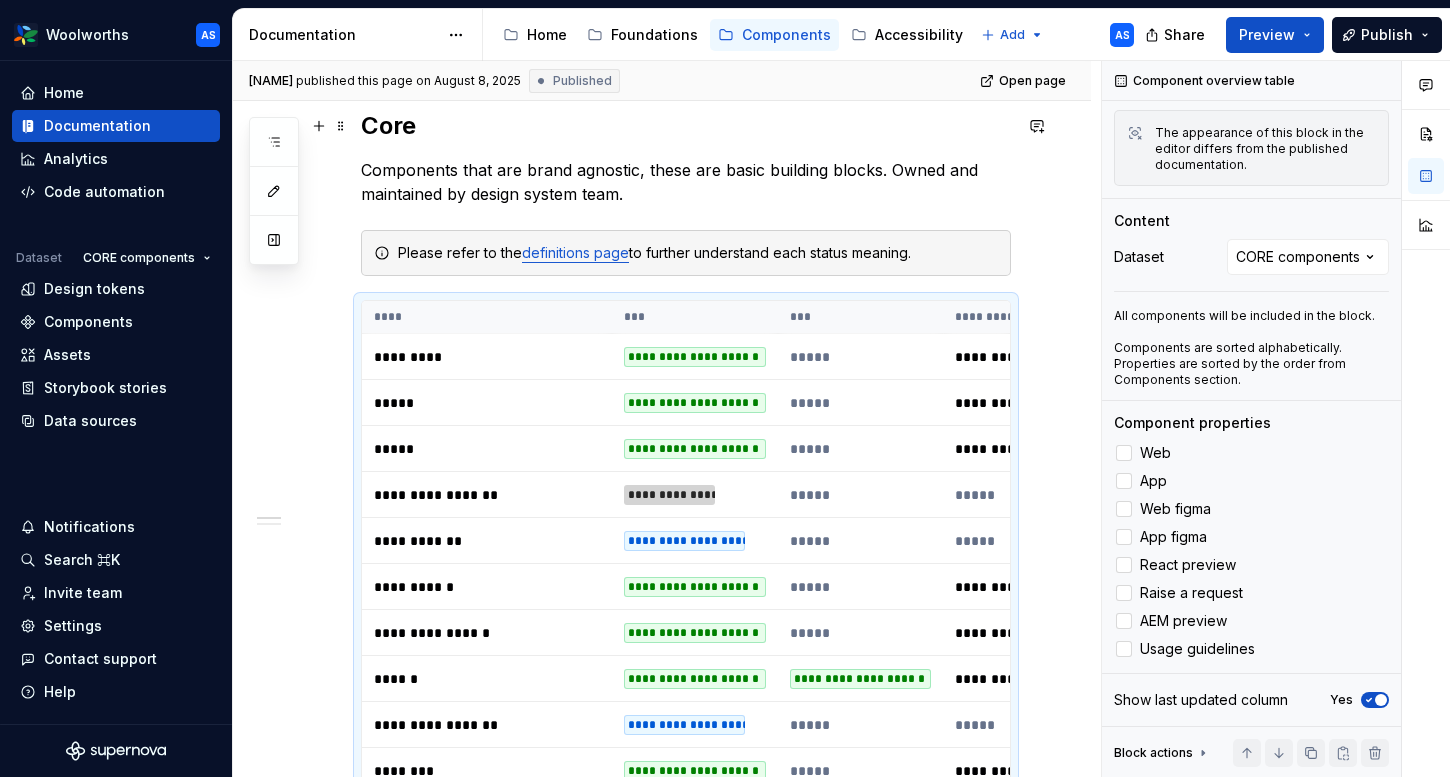 scroll, scrollTop: 0, scrollLeft: 0, axis: both 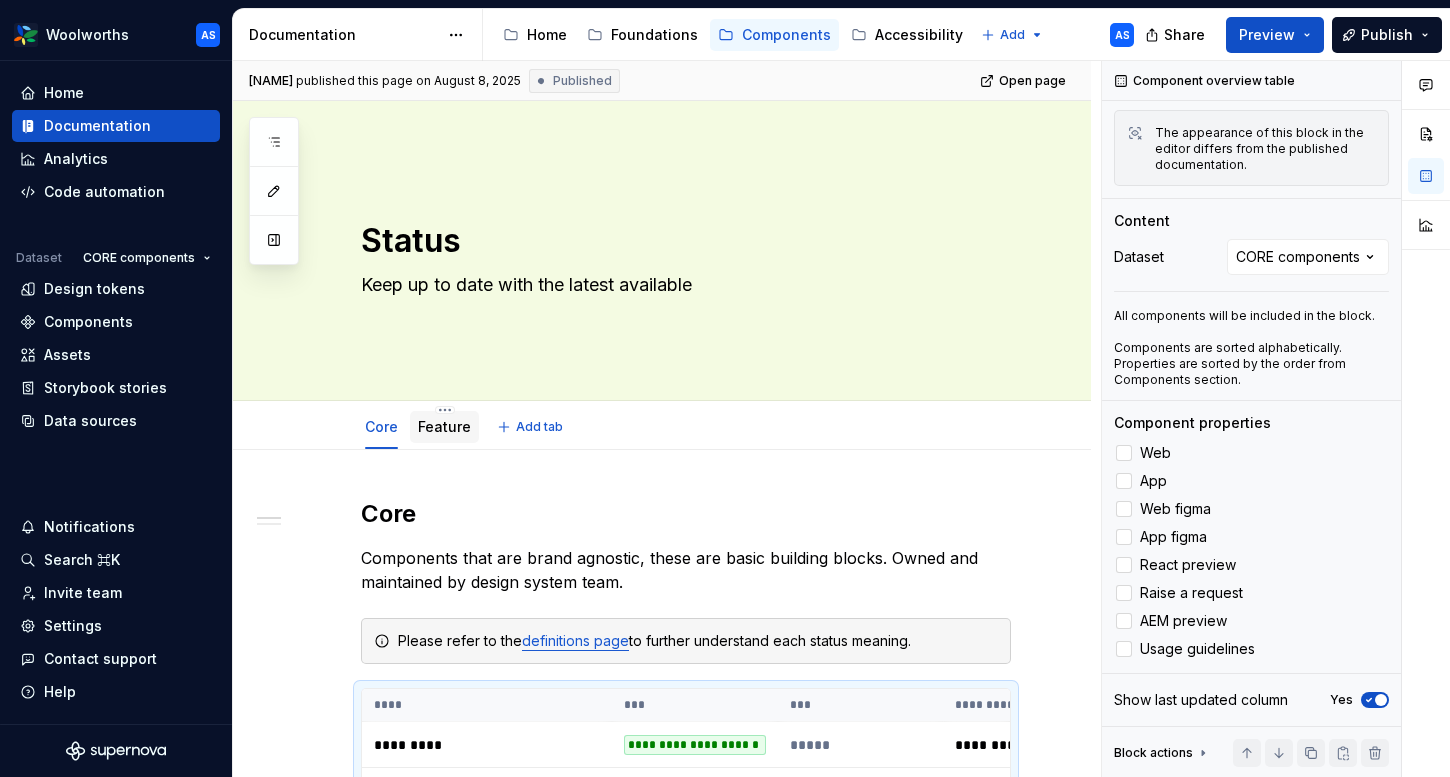 click on "Feature" at bounding box center (444, 426) 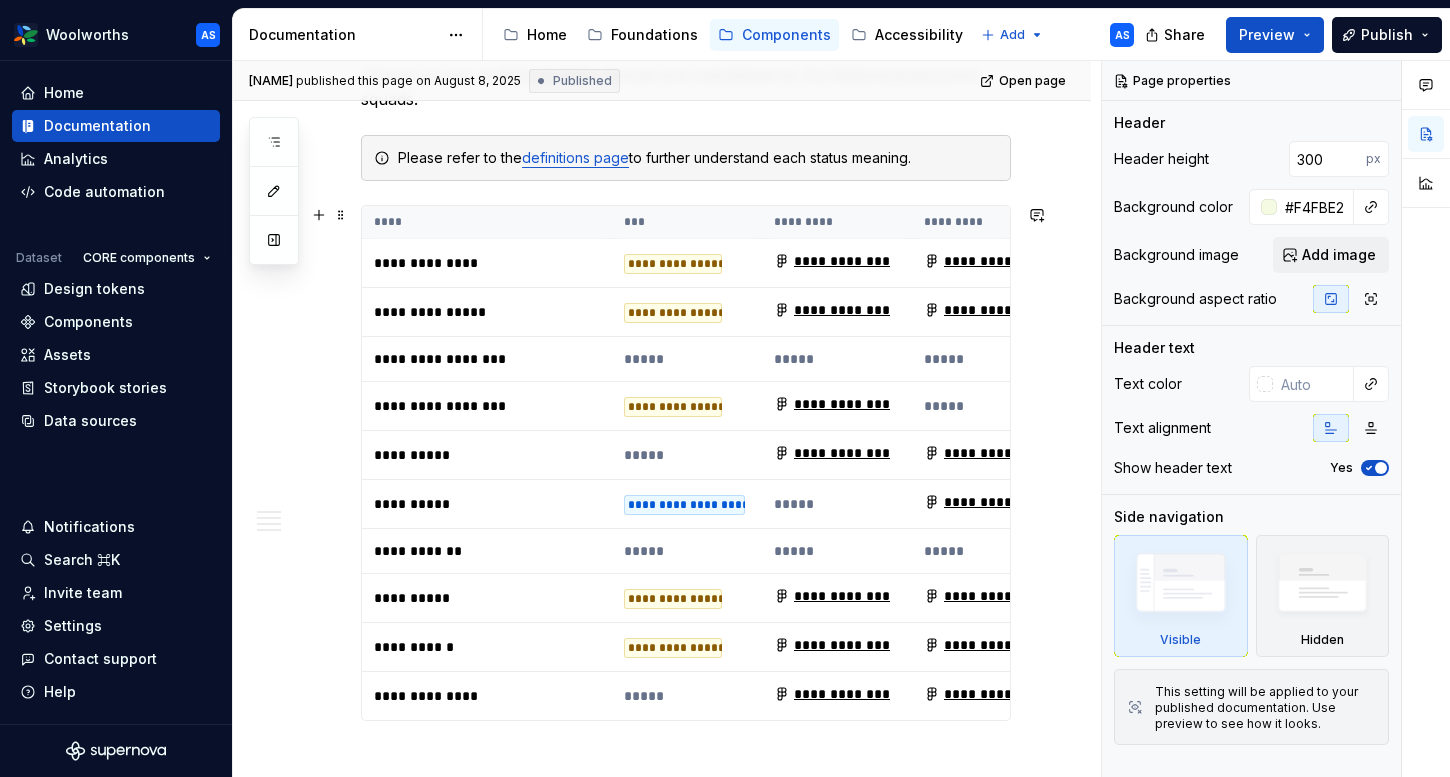 scroll, scrollTop: 468, scrollLeft: 0, axis: vertical 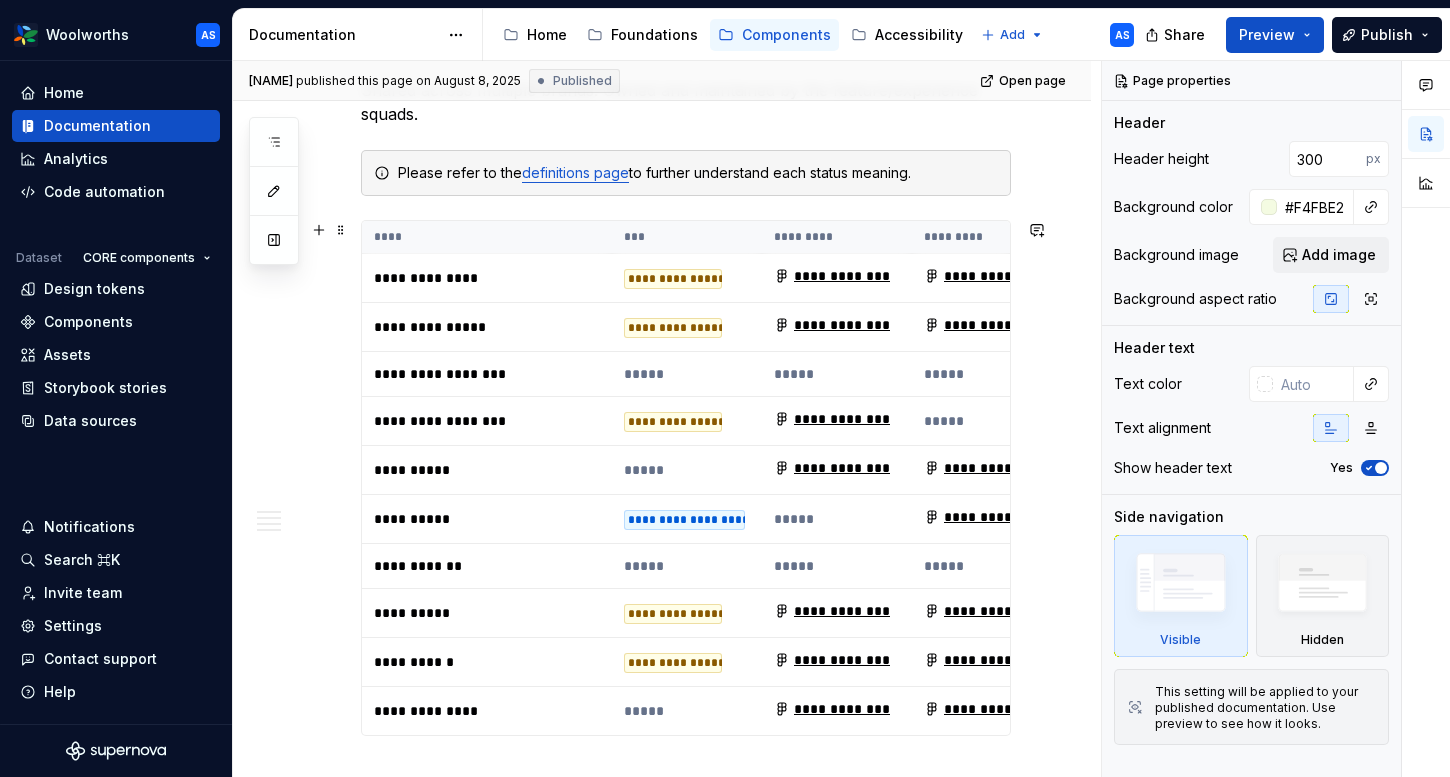 click on "***" at bounding box center (687, 237) 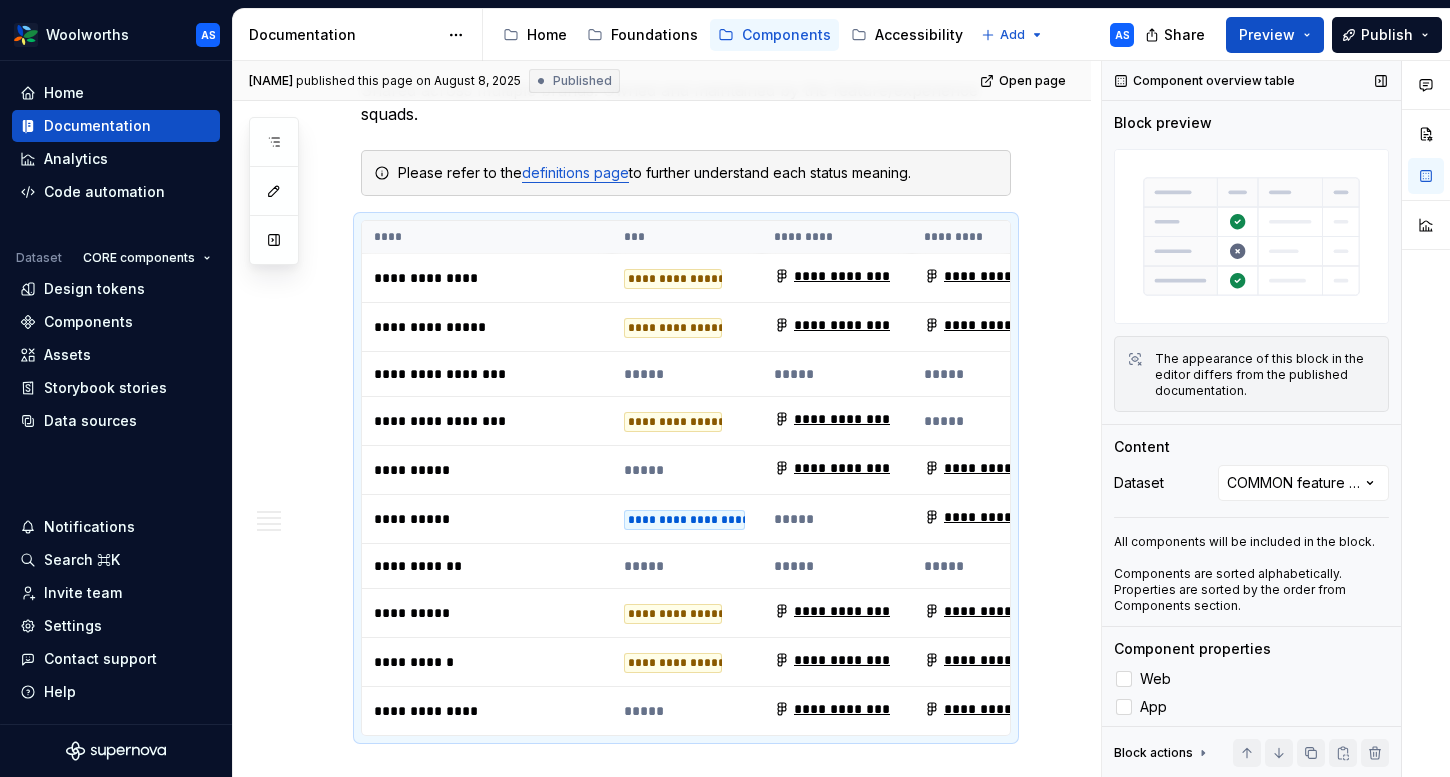 scroll, scrollTop: 89, scrollLeft: 0, axis: vertical 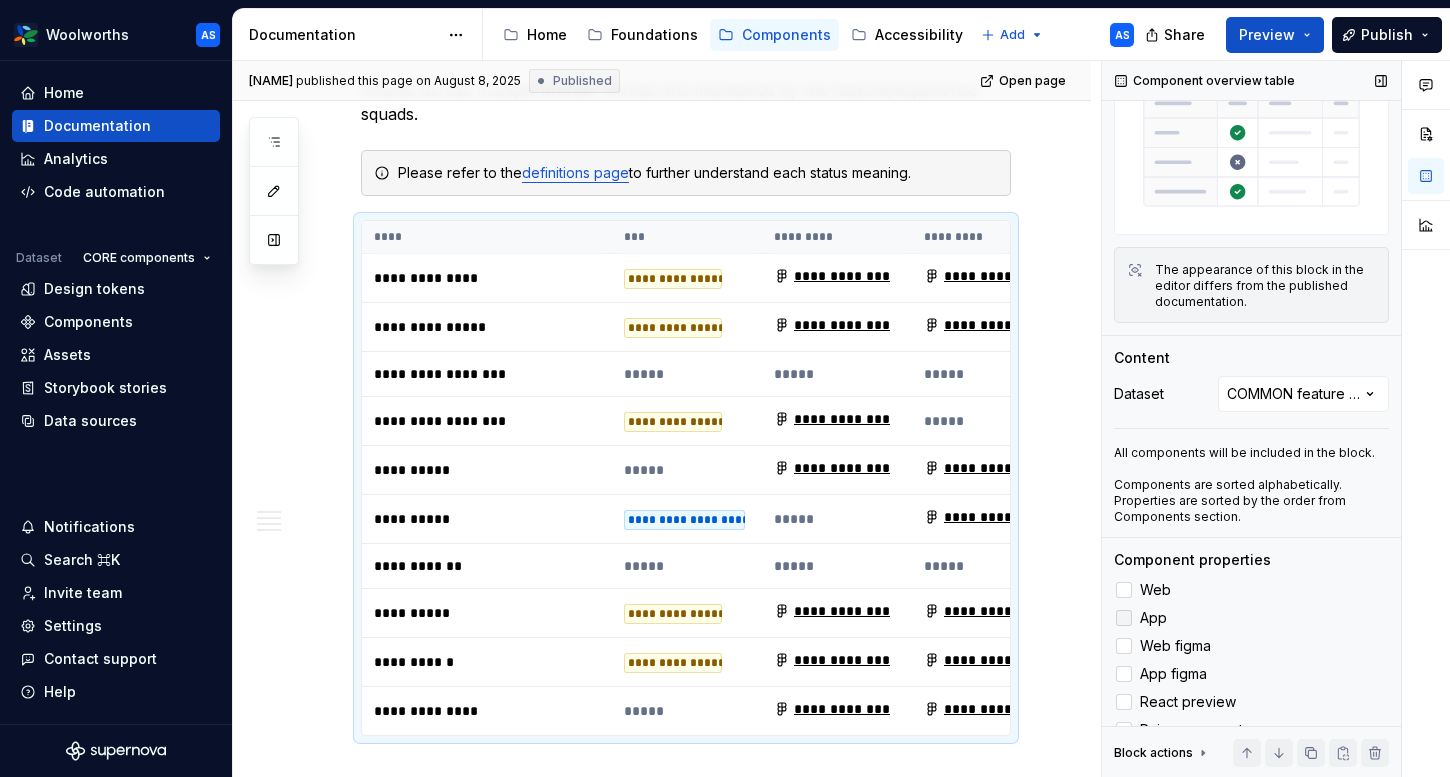 click at bounding box center [1124, 618] 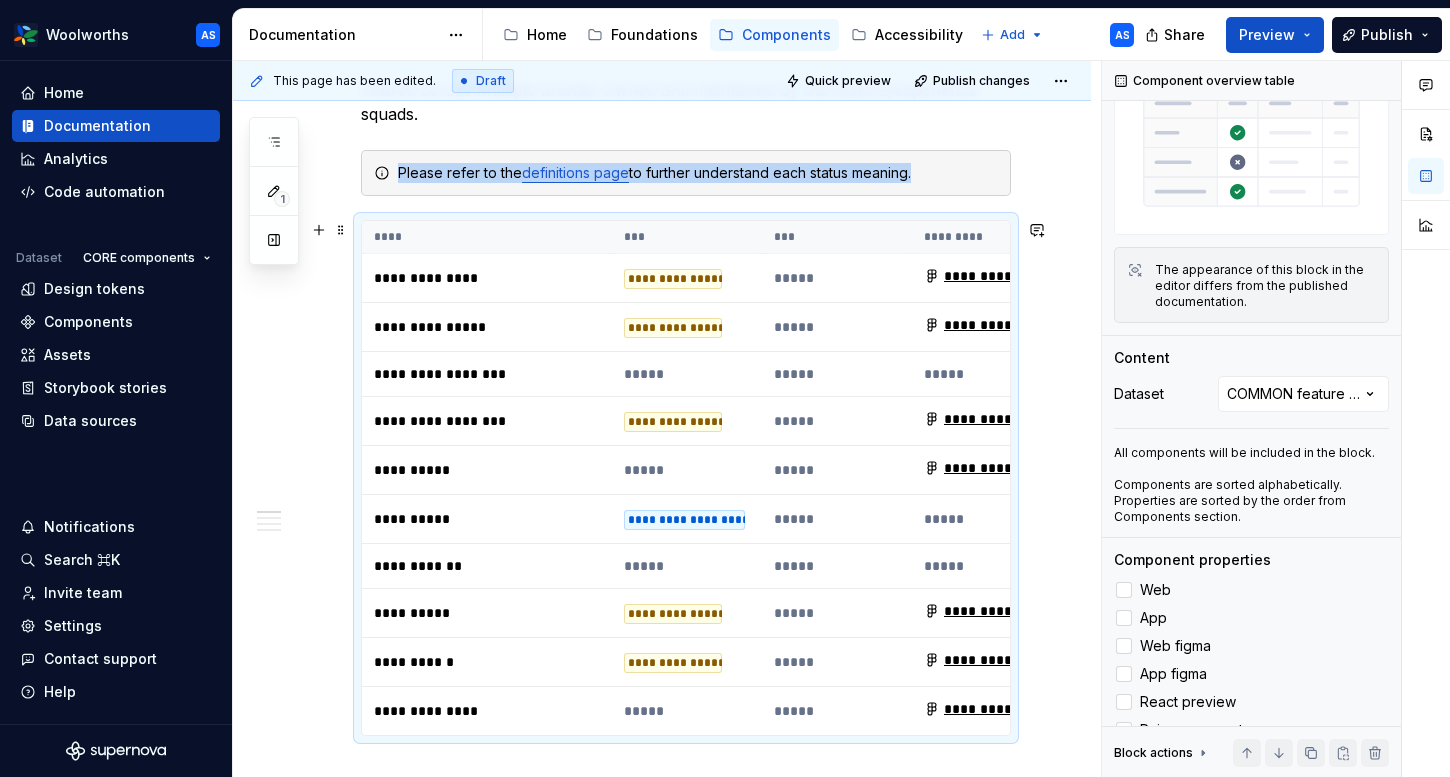 scroll, scrollTop: 237, scrollLeft: 0, axis: vertical 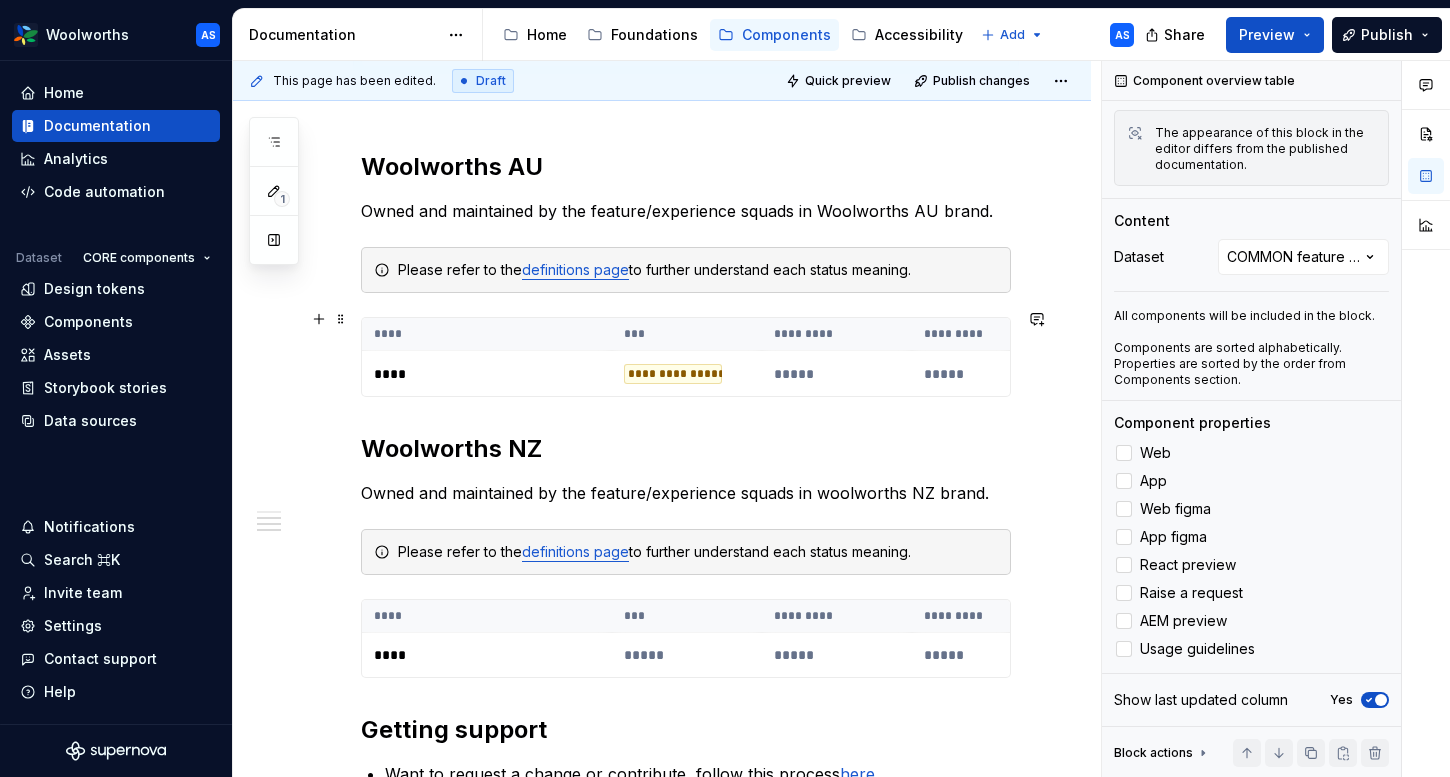click on "*****" at bounding box center [837, 374] 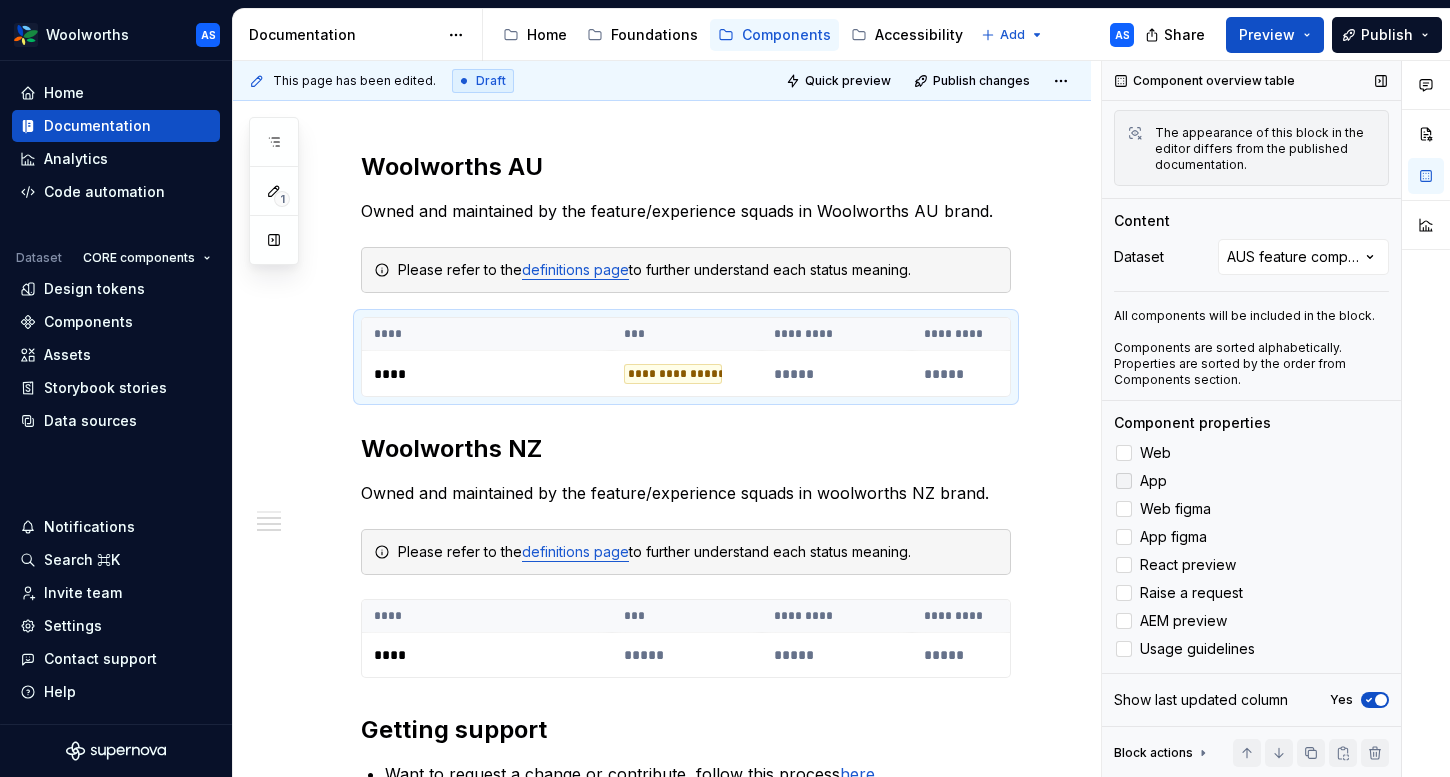 click at bounding box center [1124, 481] 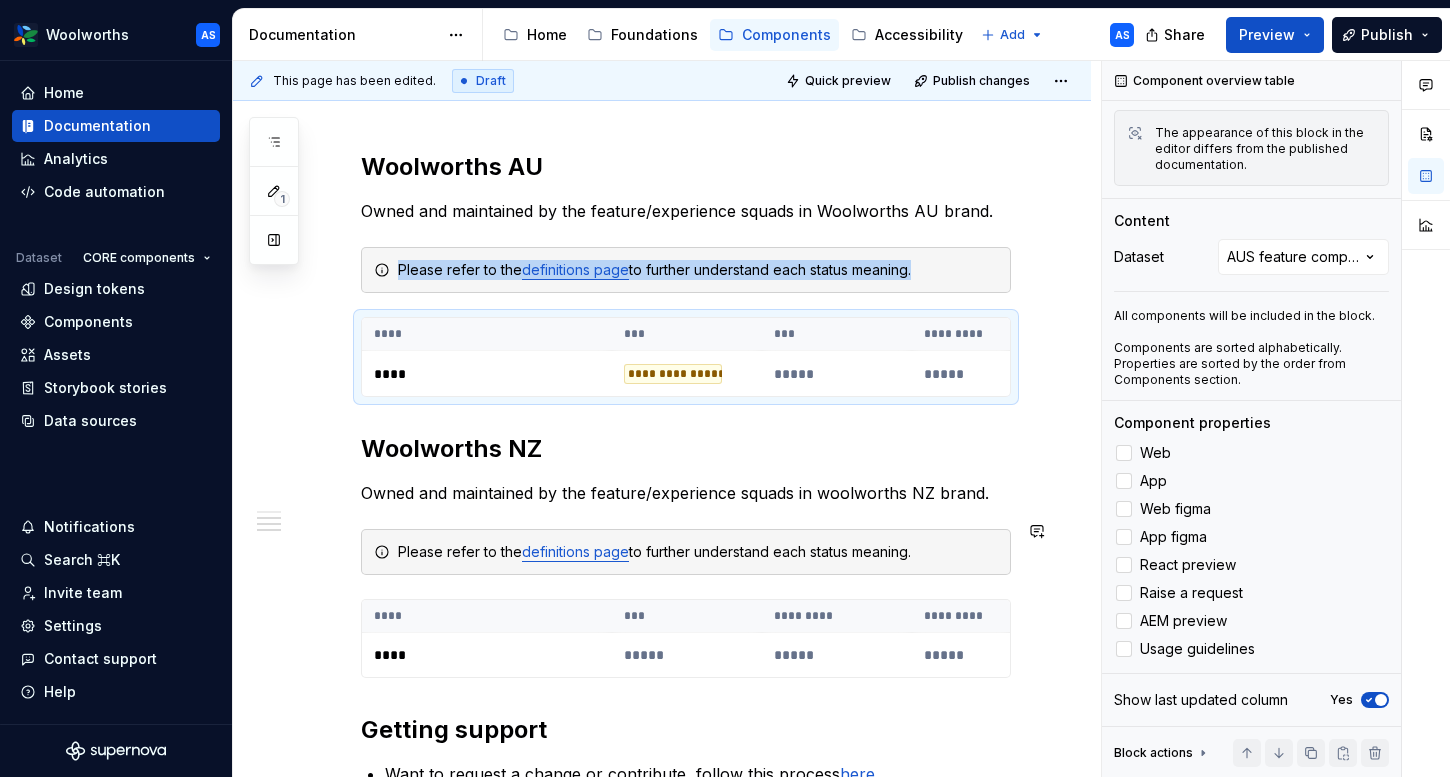 click on "**********" at bounding box center [686, 105] 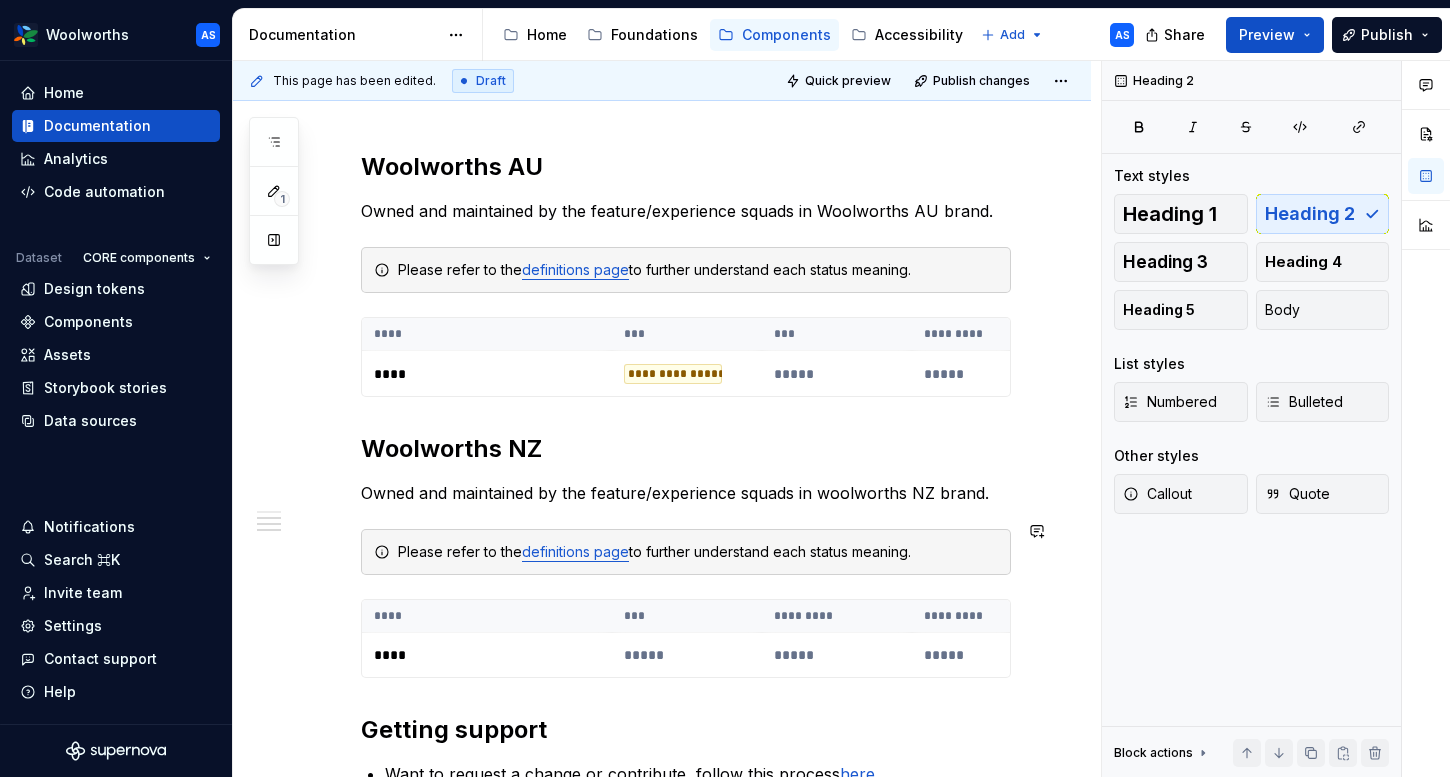 scroll, scrollTop: 0, scrollLeft: 0, axis: both 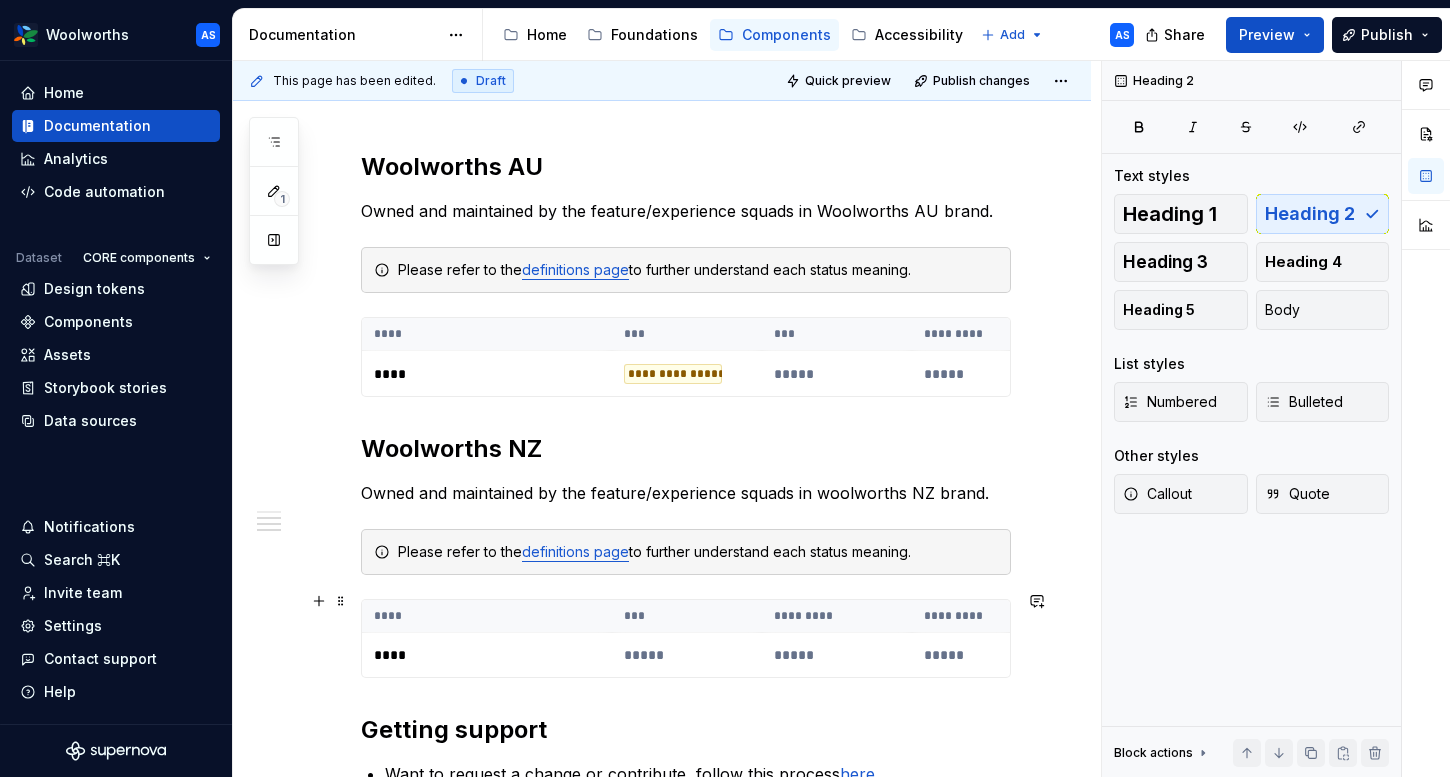 click on "*********" at bounding box center [837, 616] 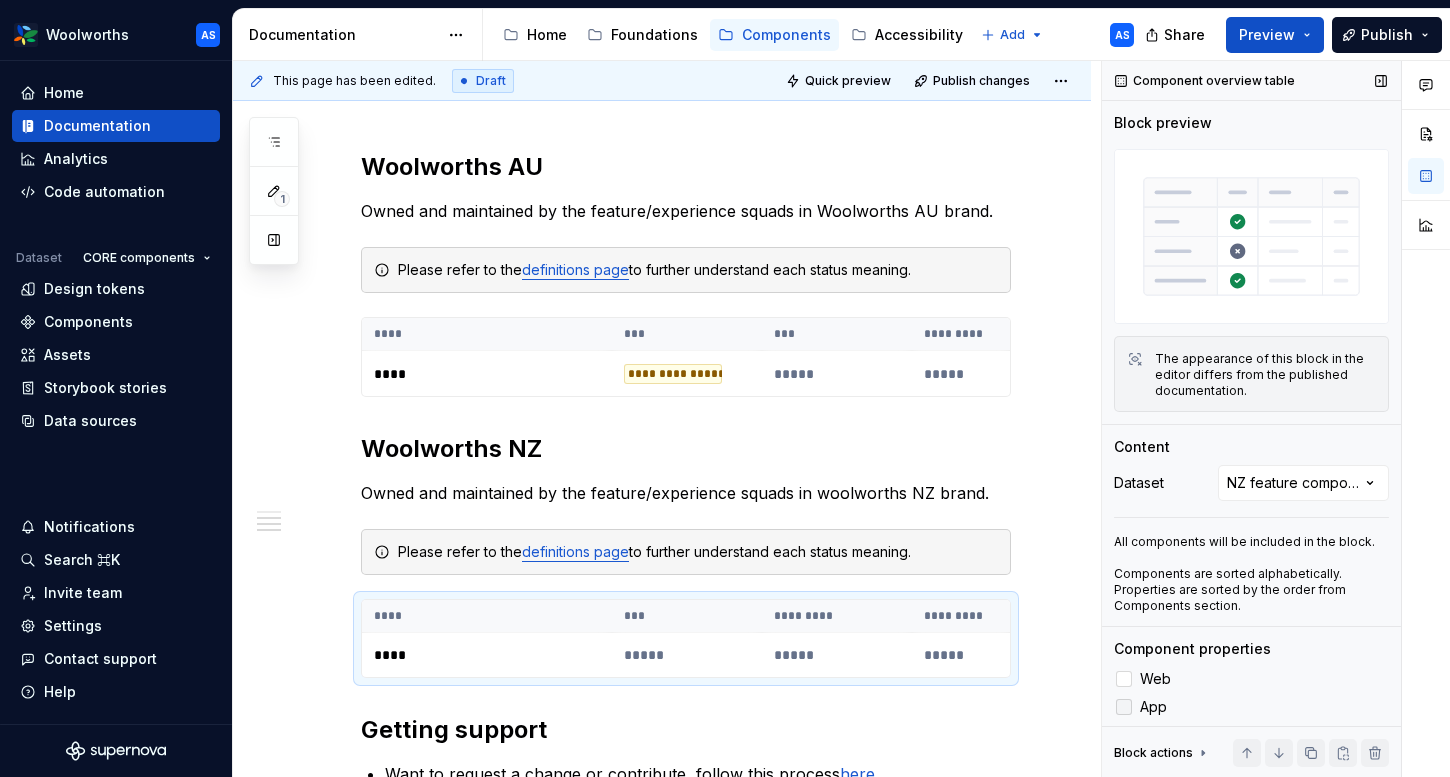 click at bounding box center (1124, 707) 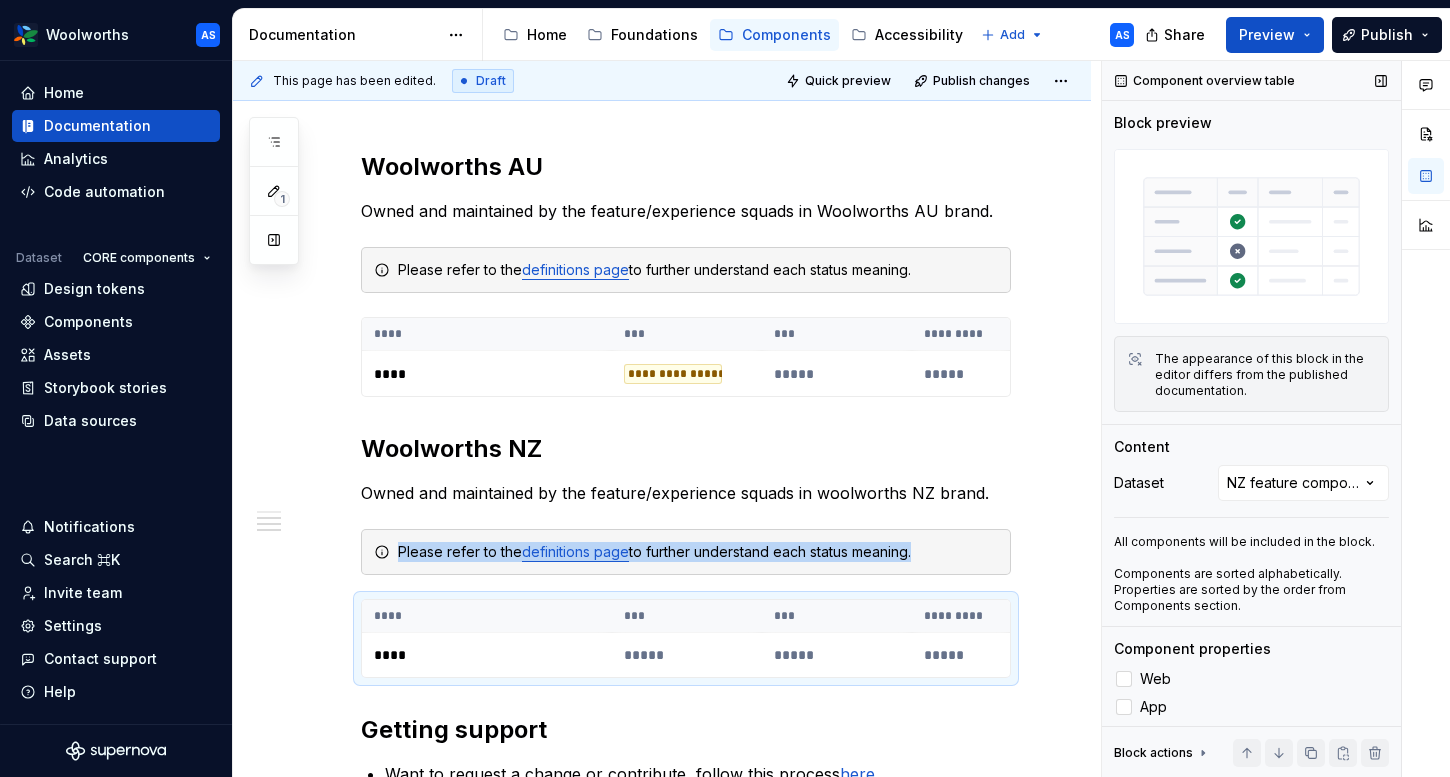 scroll, scrollTop: 207, scrollLeft: 0, axis: vertical 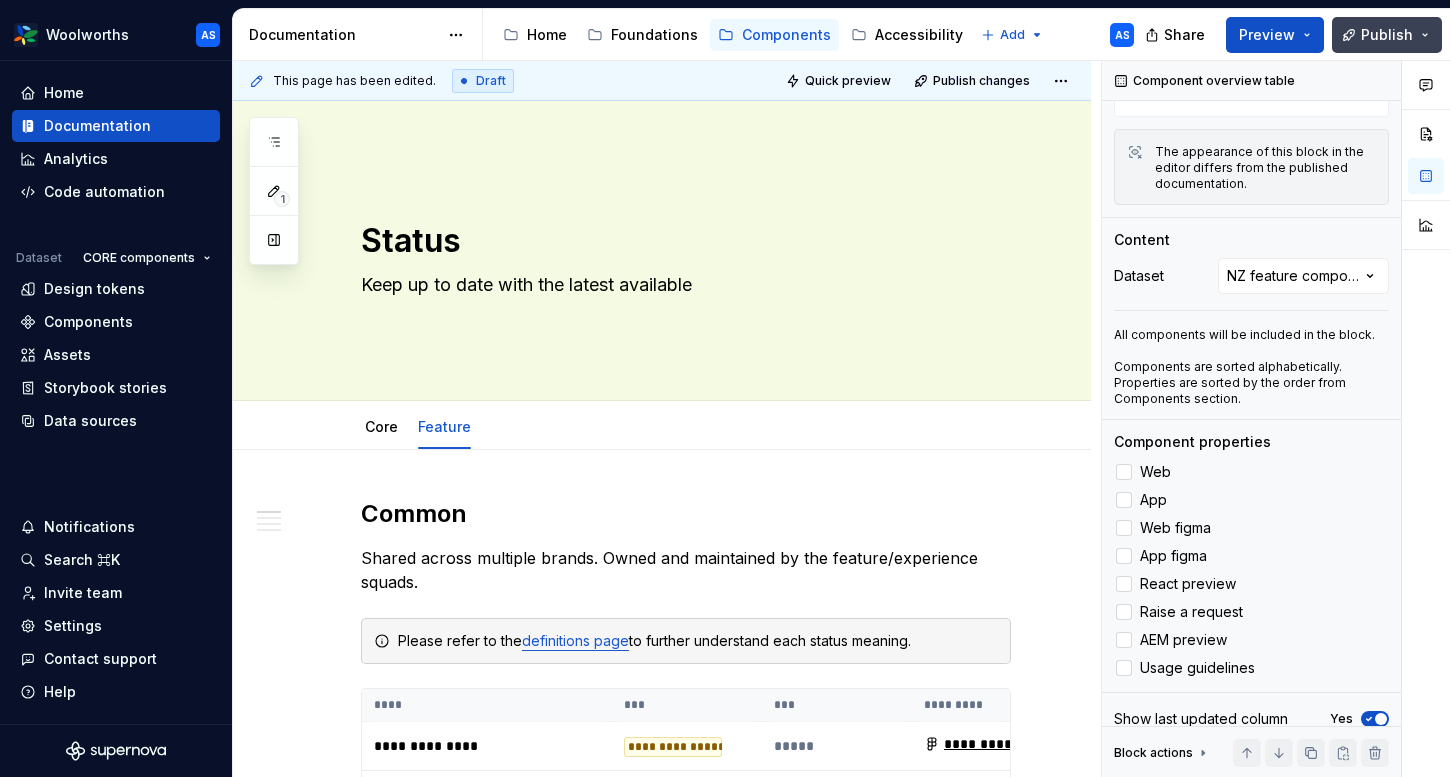 click on "Publish" at bounding box center (1387, 35) 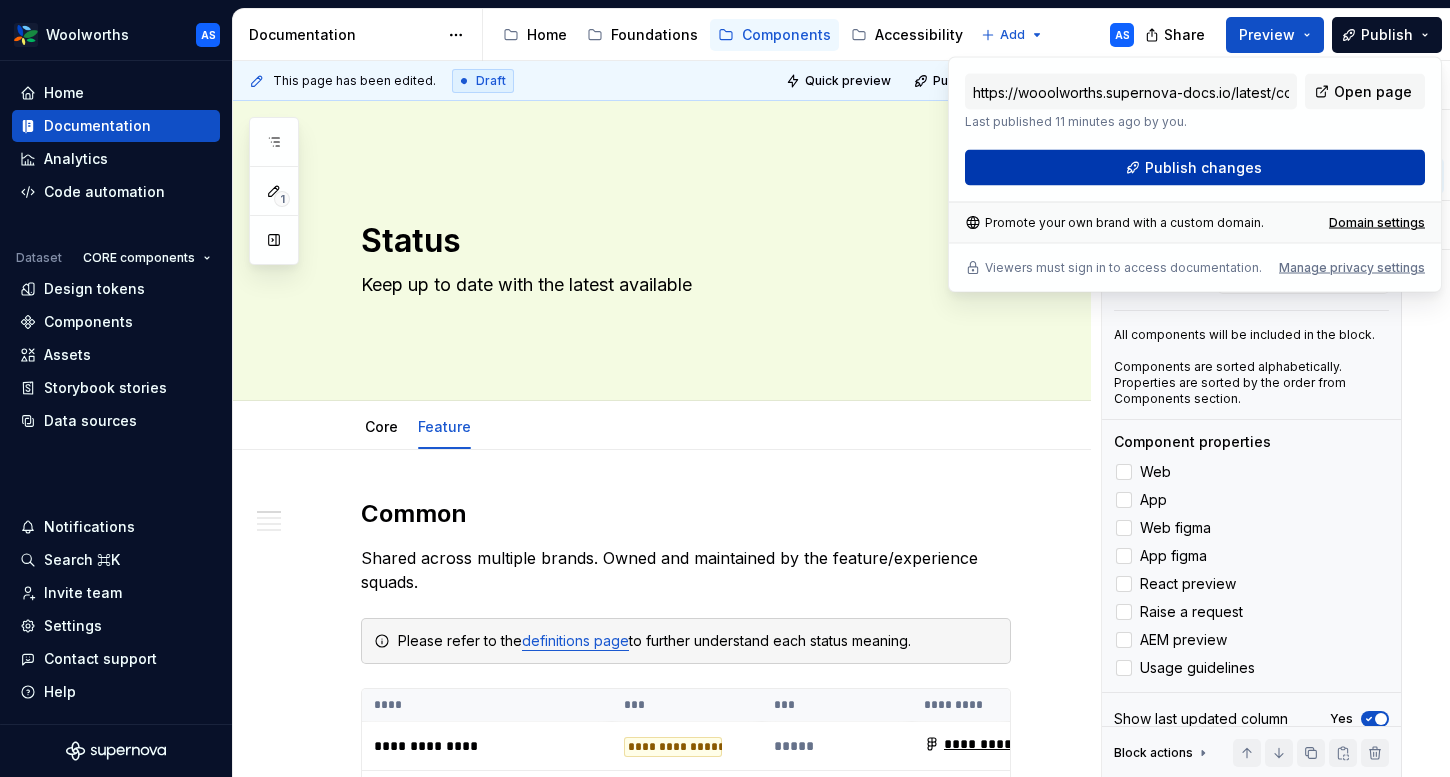 click on "Publish changes" at bounding box center (1203, 168) 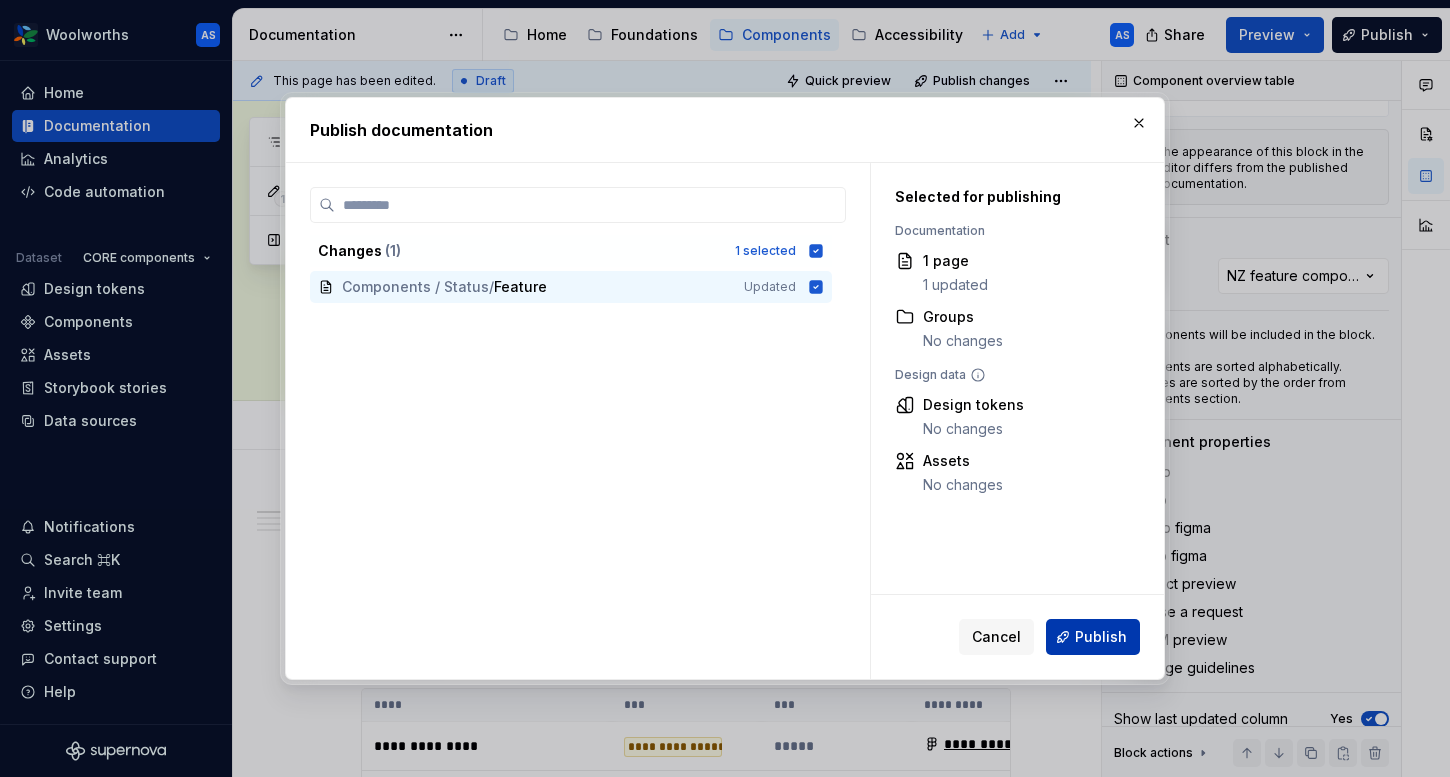 click on "Publish" at bounding box center (1101, 637) 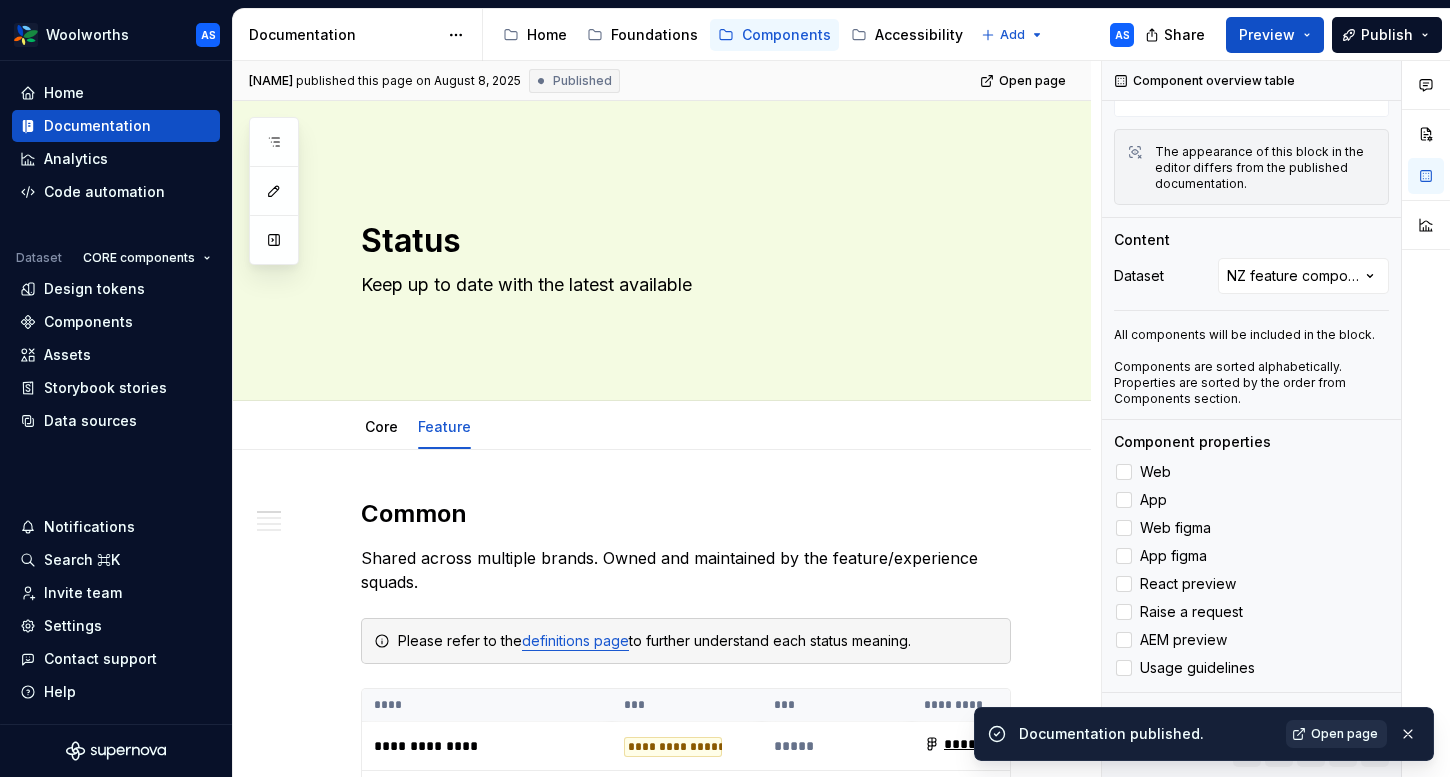 click on "Open page" at bounding box center (1344, 734) 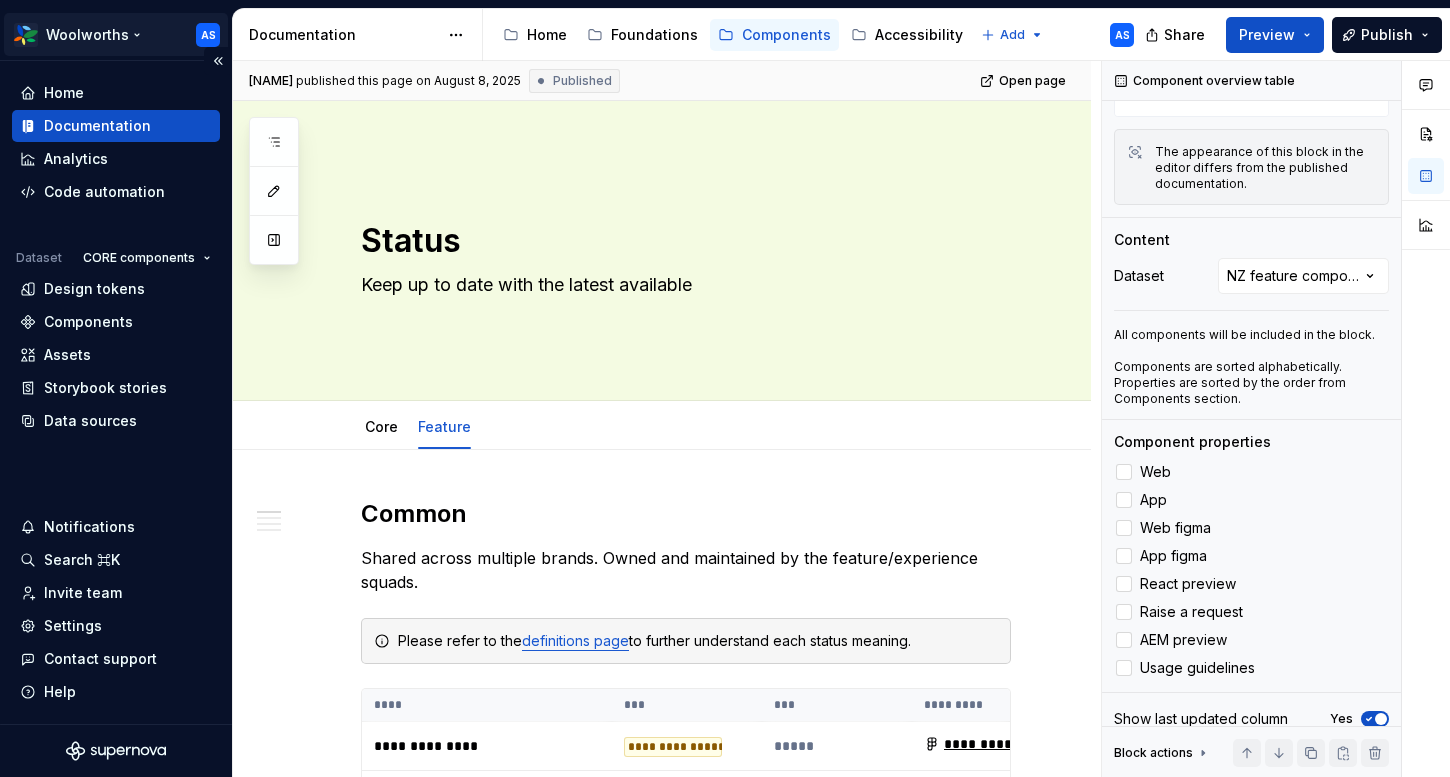 click on "Woolworths AS Home Documentation Analytics Code automation Dataset CORE components Design tokens Components Assets Storybook stories Data sources Notifications Search ⌘K Invite team Settings Contact support Help Documentation
Accessibility guide for tree Page tree.
Navigate the tree with the arrow keys. Common tree hotkeys apply. Further keybindings are available:
enter to execute primary action on focused item
f2 to start renaming the focused item
escape to abort renaming an item
control+d to start dragging selected items
Home Foundations Components Accessibility Add AS Share Preview Publish Pages Add
Accessibility guide for tree Page tree.
Navigate the tree with the arrow keys. Common tree hotkeys apply. Further keybindings are available:
enter to execute primary action on focused item
f2 to start renaming the focused item
escape to abort renaming an item
Overview" at bounding box center (725, 388) 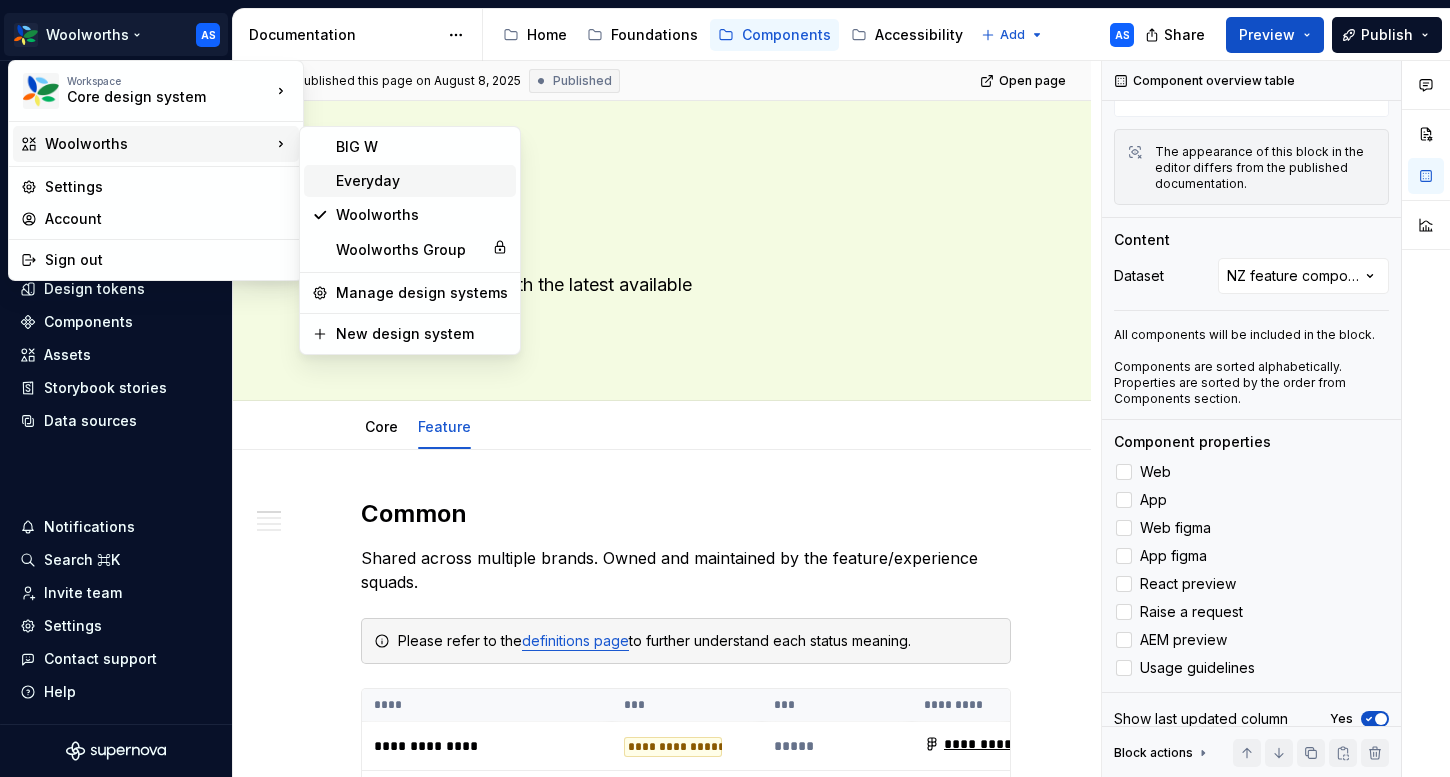 click on "Everyday" at bounding box center [422, 181] 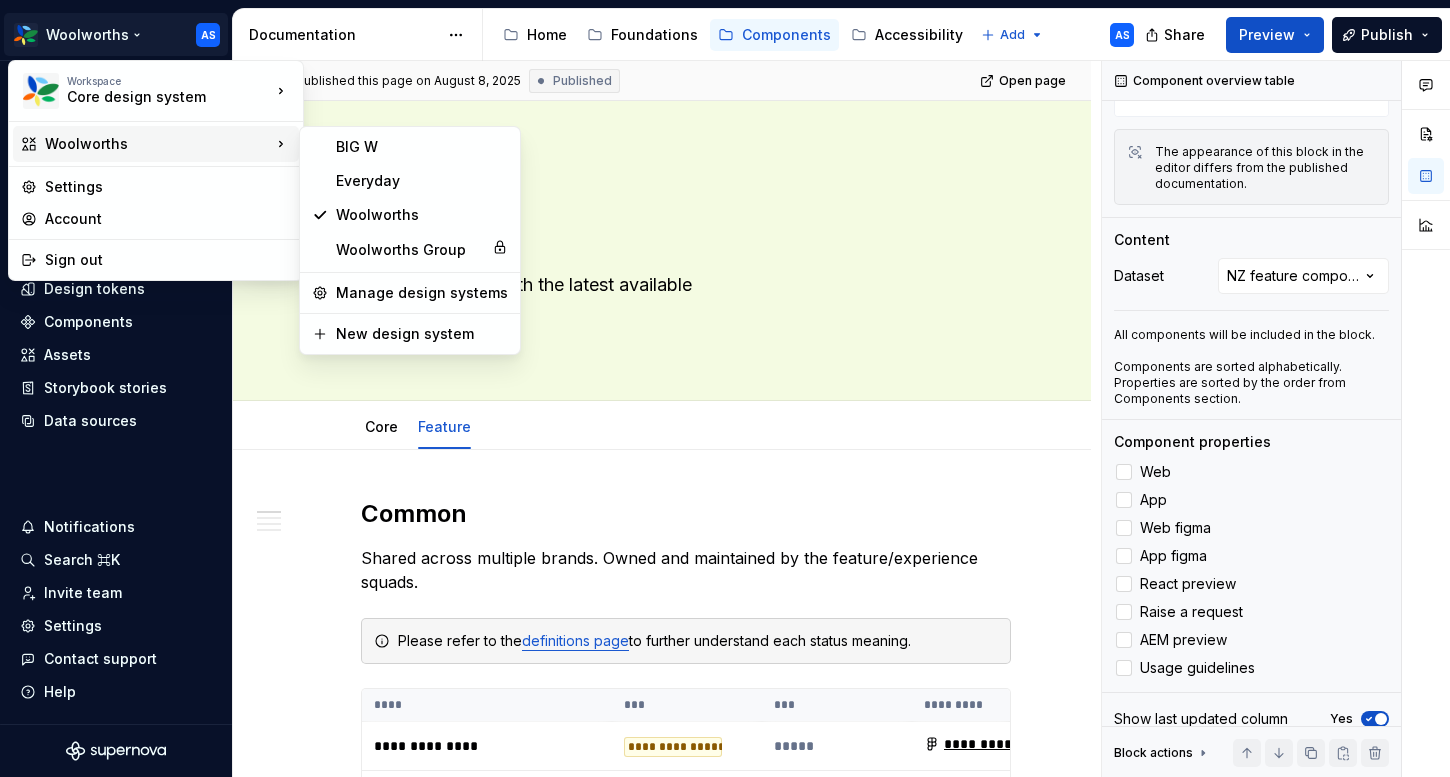 type on "*" 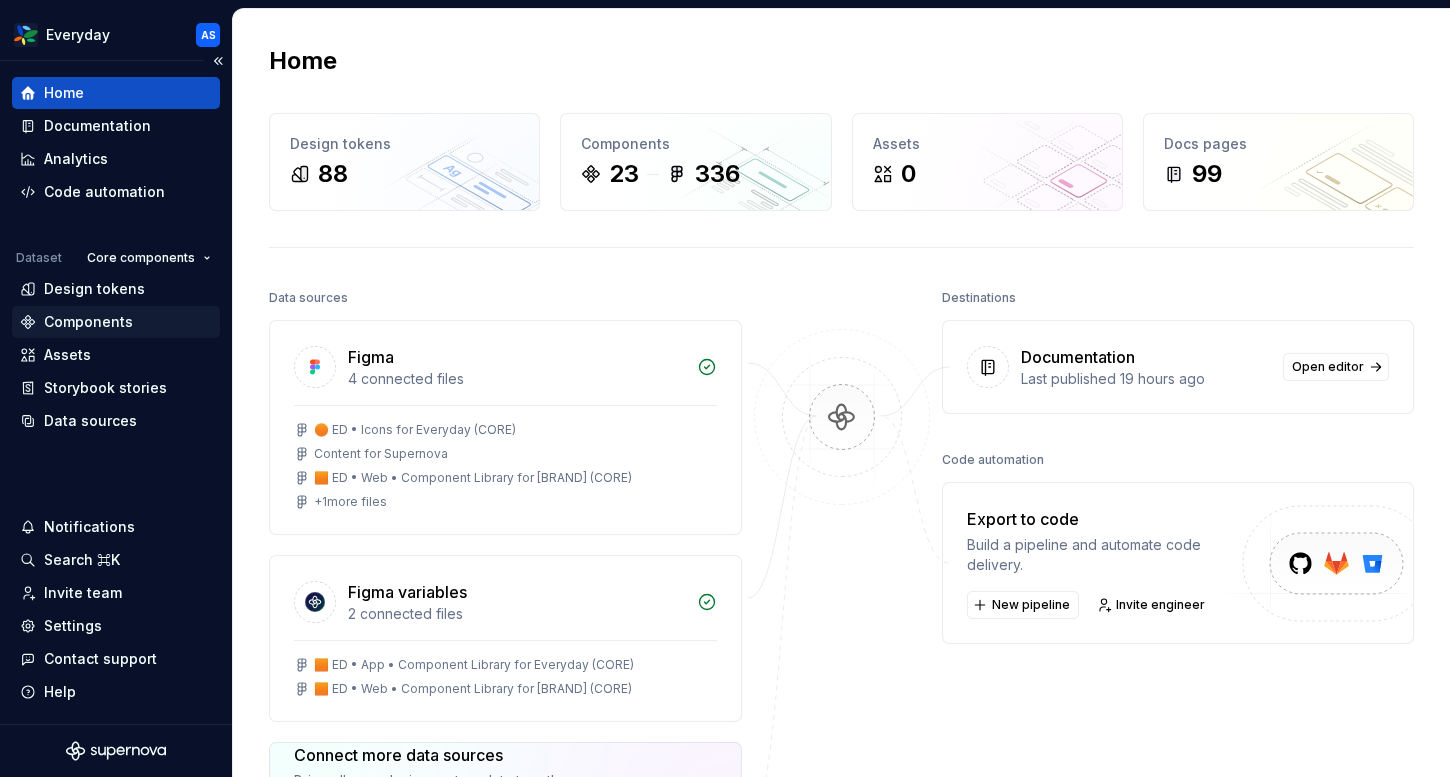 click on "Components" at bounding box center [116, 322] 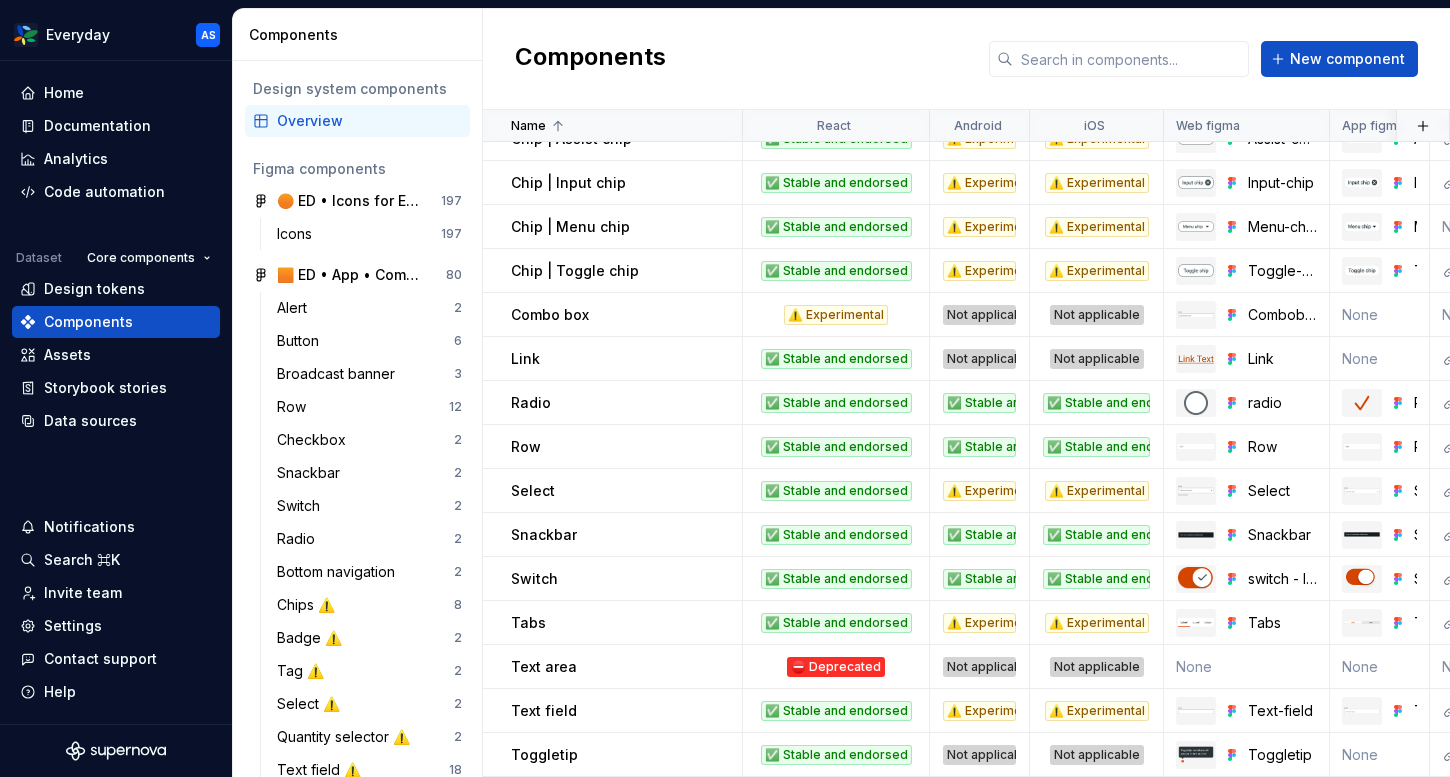 scroll, scrollTop: 0, scrollLeft: 0, axis: both 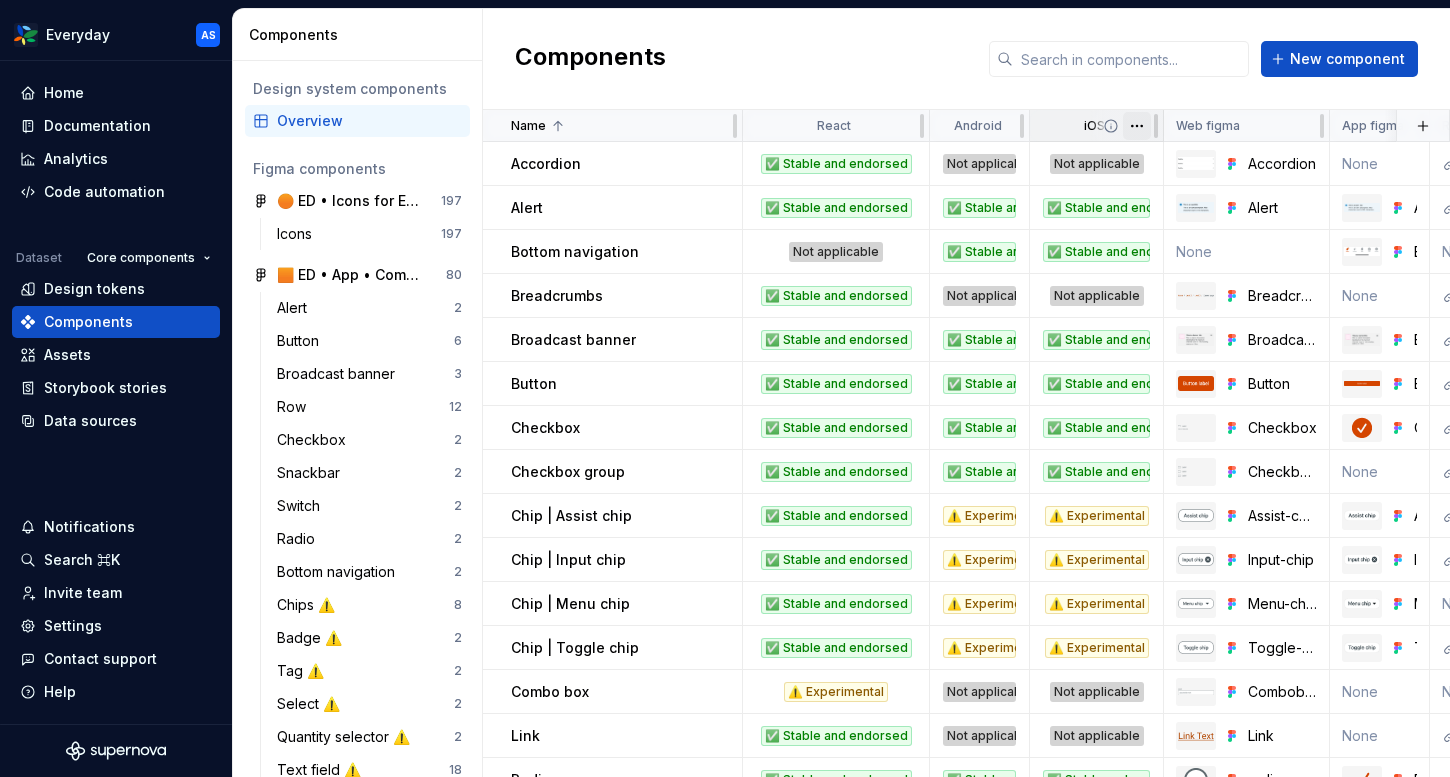 click on "Everyday AS Home Documentation Analytics Code automation Dataset Core components Design tokens Components Assets Storybook stories Data sources Notifications Search ⌘K Invite team Settings Contact support Help Components Design system components Overview Figma components 🟠 ED • Icons for Everyday (CORE) 197 Icons 197 🟧 ED • App • Component Library for Everyday (CORE) 80 Alert 2 Button 6 Broadcast banner 3 Row 12 Checkbox 2 Snackbar 2 Switch 2 Radio 2 Bottom navigation 2 Chips ⚠️ 8 Badge ⚠️ 2 Tag ⚠️ 2 Select ⚠️ 2 Quantity selector ⚠️ 2 Text field ⚠️ 18 🚫 Document components 2 Tabs ⚠️ 5 List ⚠️ 1 Divider ⚠️ 2 Progress indicators ⚠️ 3 🟧 ED • Web • Component Library for Everyday (CORE) 59 Alert 1 Accordion 3 Button 1 Breadcrumbs 1 Checkbox group 1 Broadcast banner 2 Link 1 Row 6 Radio group 2 Checkbox 2 Snackbar 1 Switch 3 Select 1 Tabs 1 Chips 4 Text field 9 Toggletip 1 Badge ⚠️ 1 Carousel controls ⚠️ 3 Combobox ⚠️ 1 Tag ⚠️ 1 2 4 2 1" at bounding box center (725, 388) 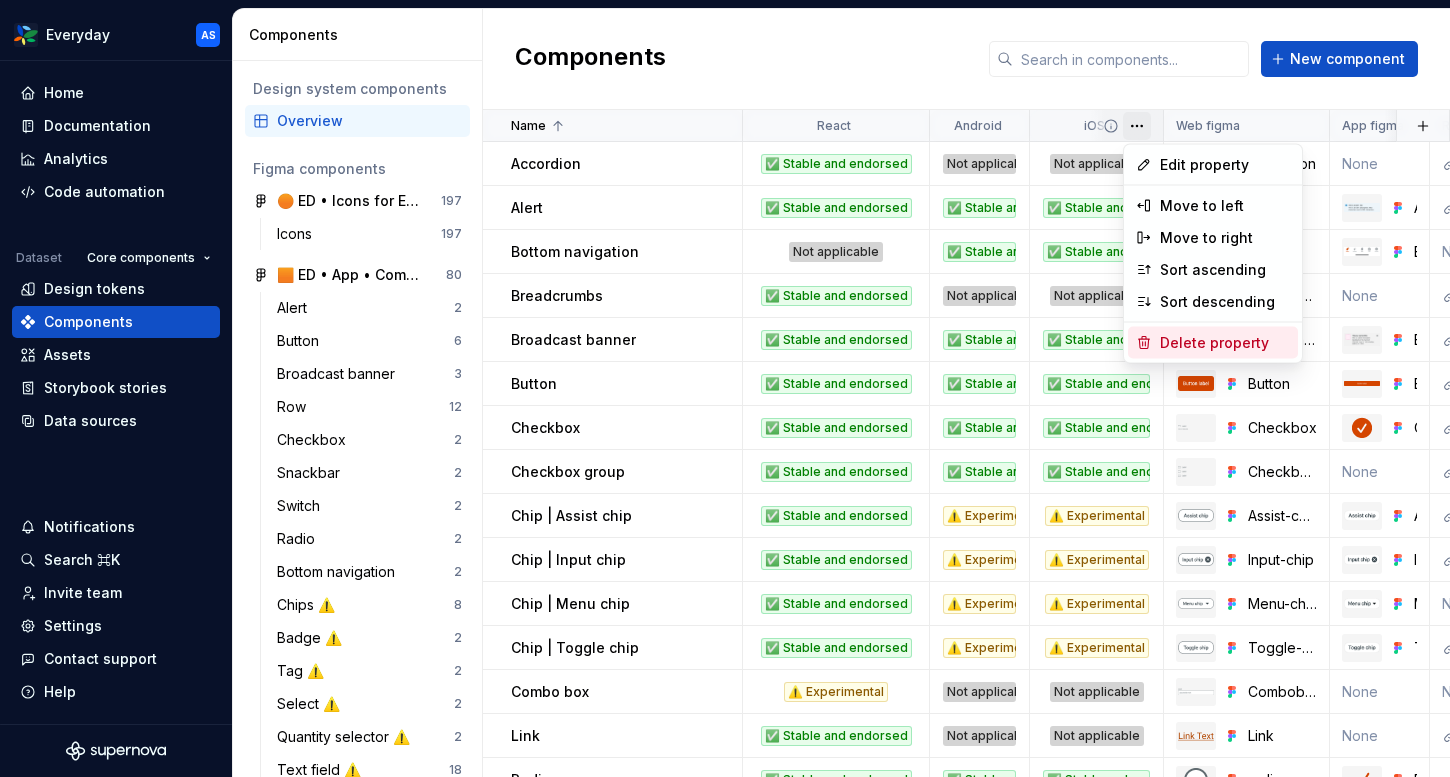 click on "Delete property" at bounding box center [1225, 343] 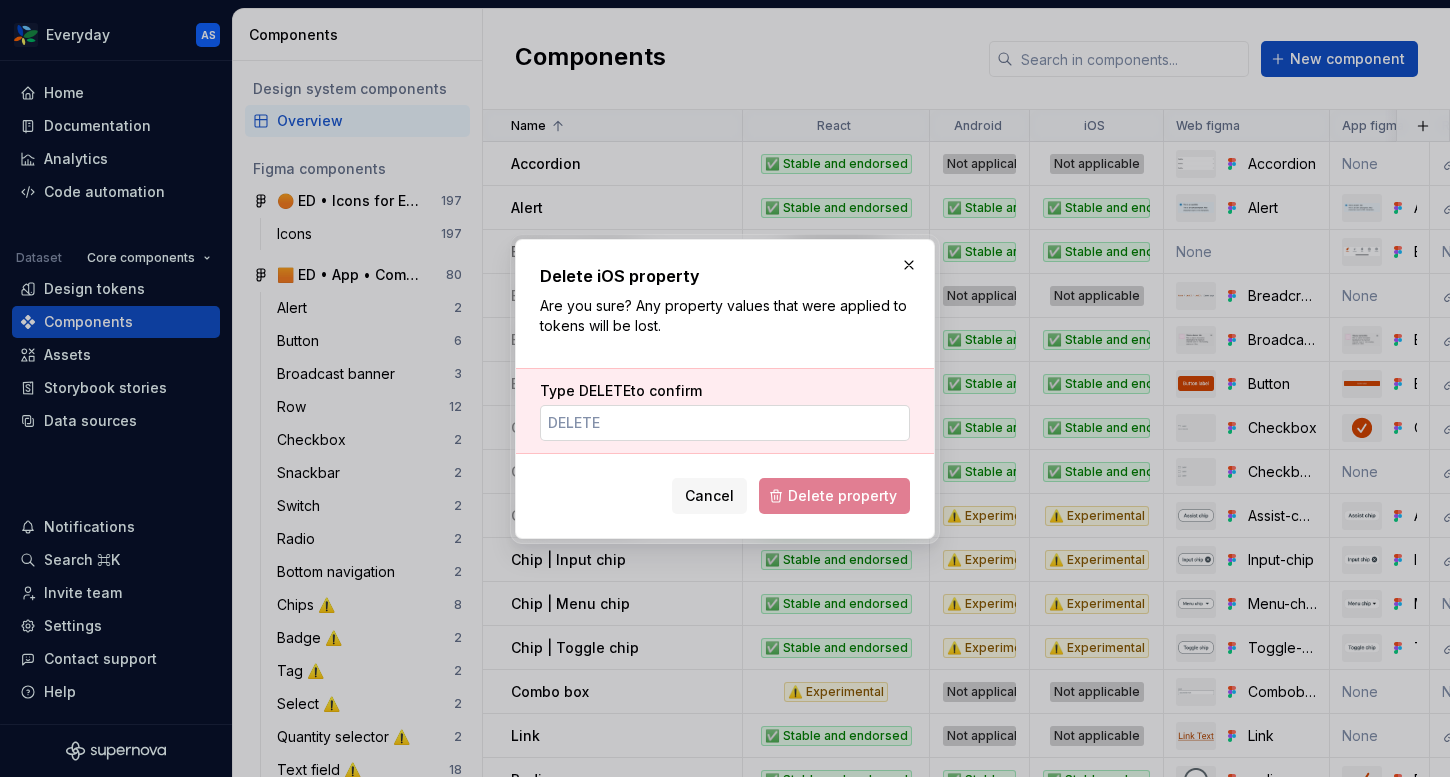 click on "Type   DELETE  to confirm" at bounding box center (725, 423) 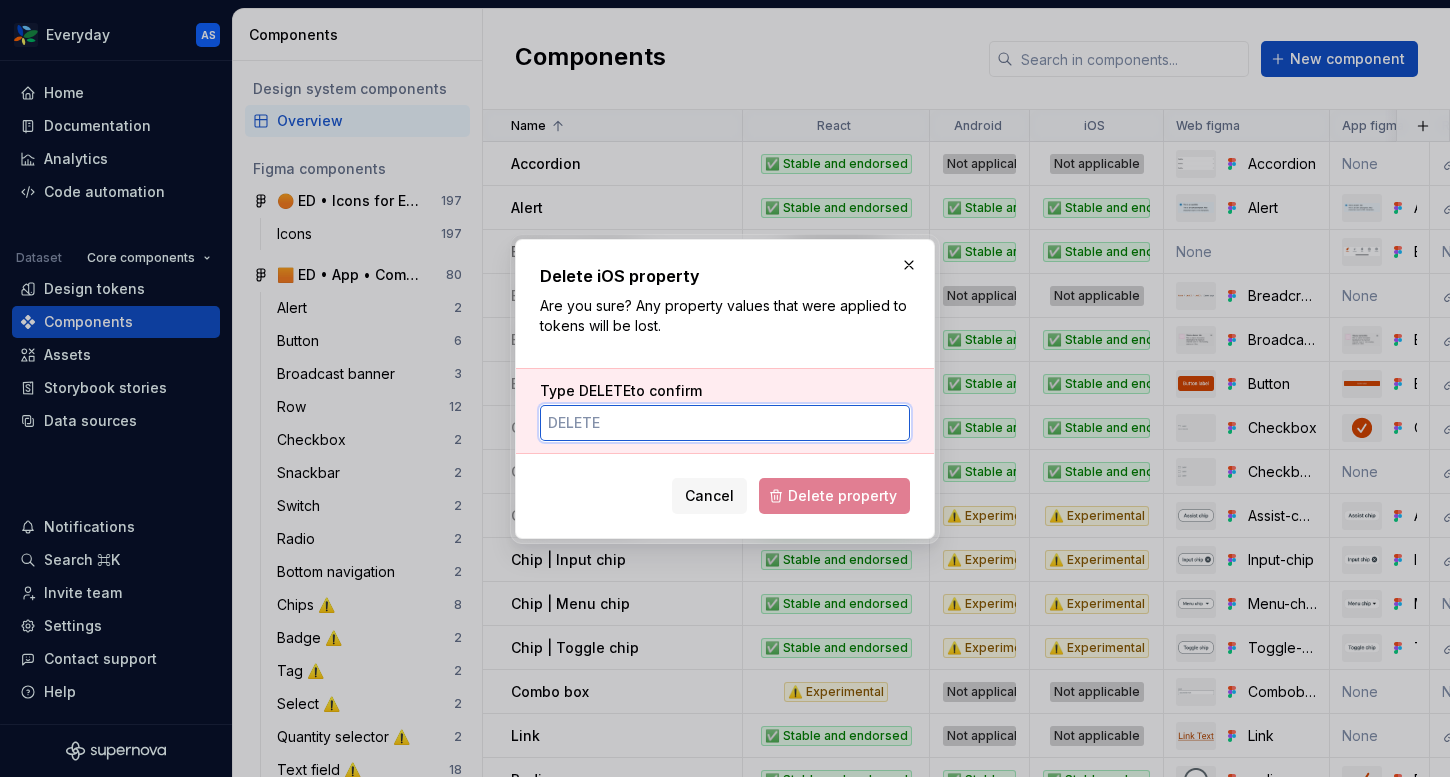 type on "DELETE" 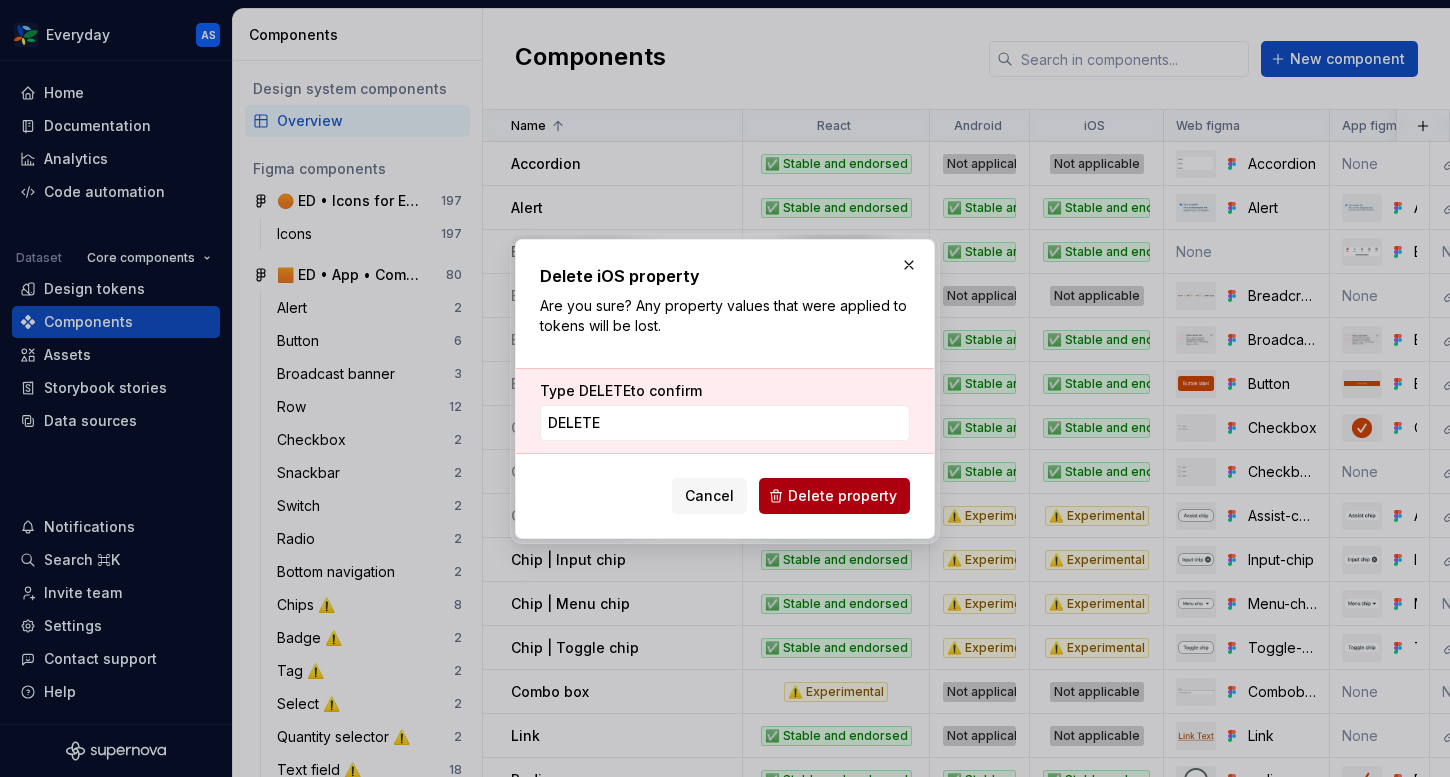 click on "Delete property" at bounding box center [842, 496] 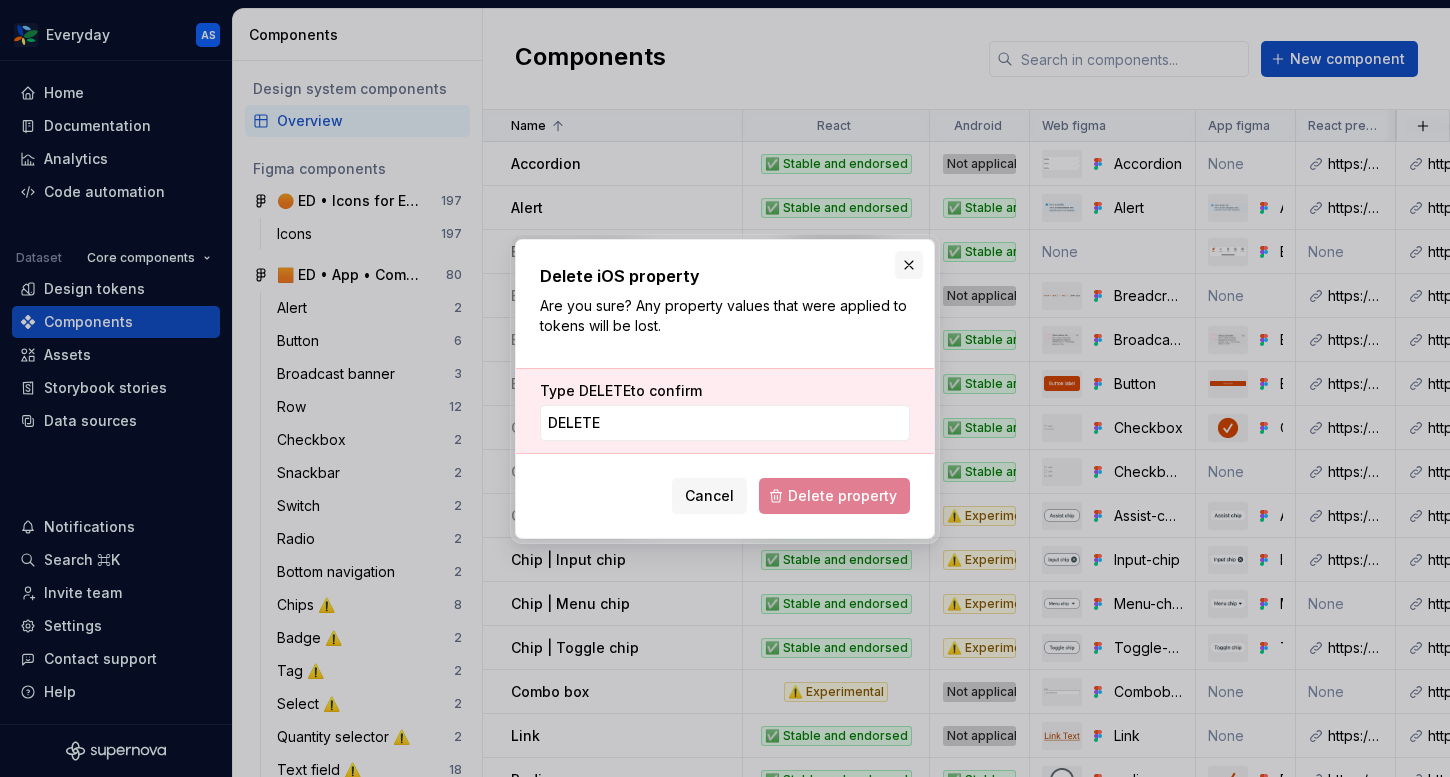 click at bounding box center (909, 265) 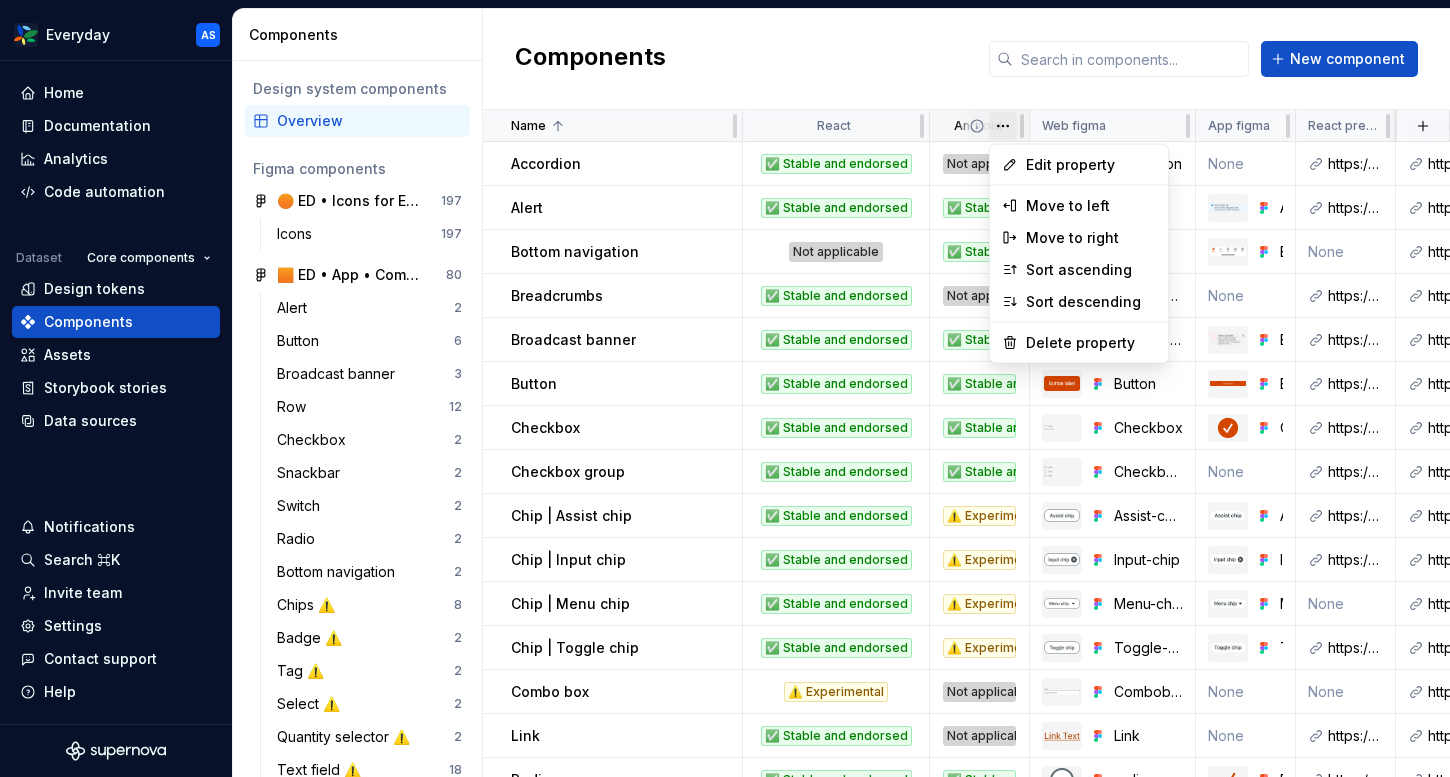 click on "Everyday AS Home Documentation Analytics Code automation Dataset Core components Design tokens Components Assets Storybook stories Data sources Notifications Search ⌘K Invite team Settings Contact support Help Components Design system components Overview Figma components 🟠 ED • Icons for Everyday (CORE) 197 Icons 197 🟧 ED • App • Component Library for Everyday (CORE) 80 Alert 2 Button 6 Broadcast banner 3 Row 12 Checkbox 2 Snackbar 2 Switch 2 Radio 2 Bottom navigation 2 Chips ⚠️ 8 Badge ⚠️ 2 Tag ⚠️ 2 Select ⚠️ 2 Quantity selector ⚠️ 2 Text field ⚠️ 18 🚫 Document components 2 Tabs ⚠️ 5 List ⚠️ 1 Divider ⚠️ 2 Progress indicators ⚠️ 3 🟧 ED • Web • Component Library for Everyday (CORE) 59 Alert 1 Accordion 3 Button 1 Breadcrumbs 1 Checkbox group 1 Broadcast banner 2 Link 1 Row 6 Radio group 2 Checkbox 2 Snackbar 1 Switch 3 Select 1 Tabs 1 Chips 4 Text field 9 Toggletip 1 Badge ⚠️ 1 Carousel controls ⚠️ 3 Combobox ⚠️ 1 Tag ⚠️ 1 2 4 2 1" at bounding box center (725, 388) 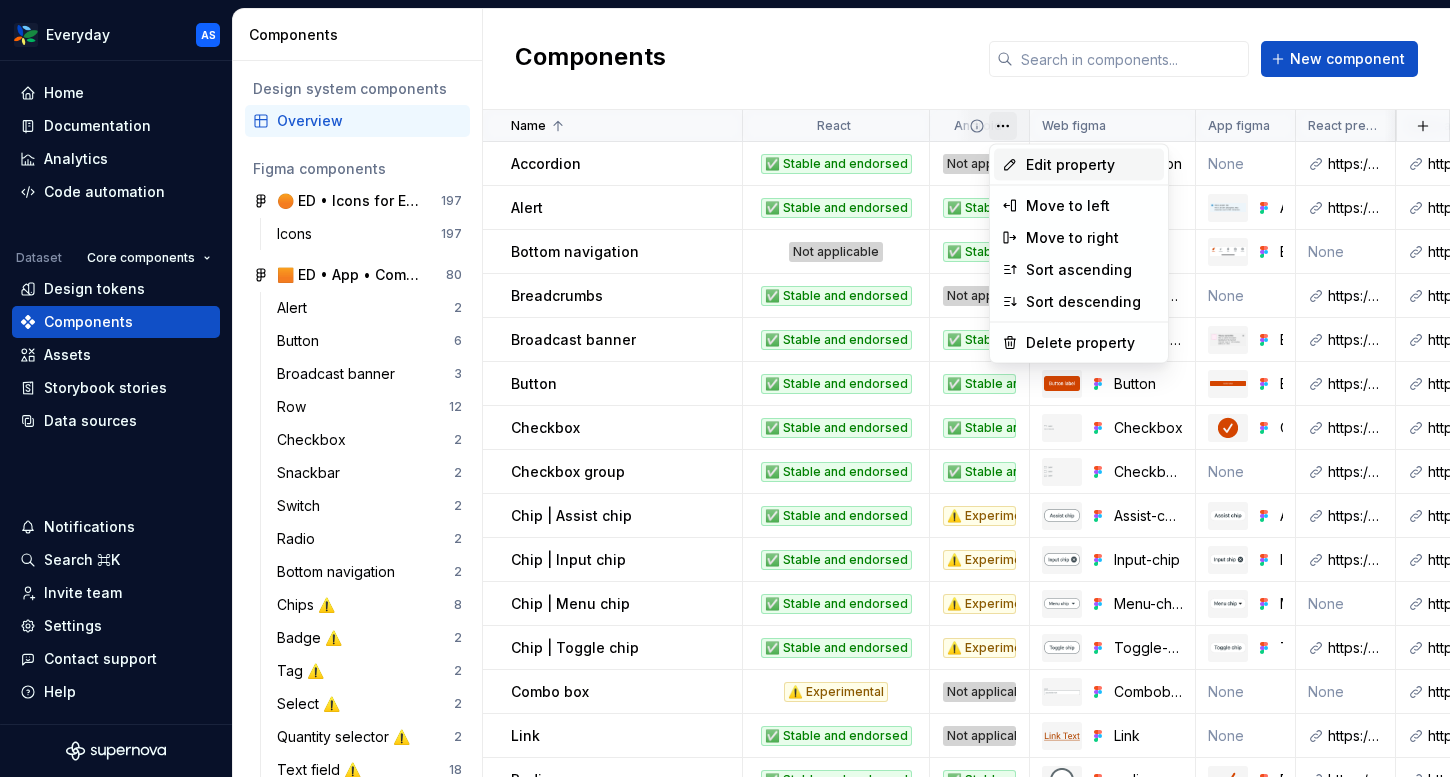 click on "Edit property" at bounding box center (1079, 165) 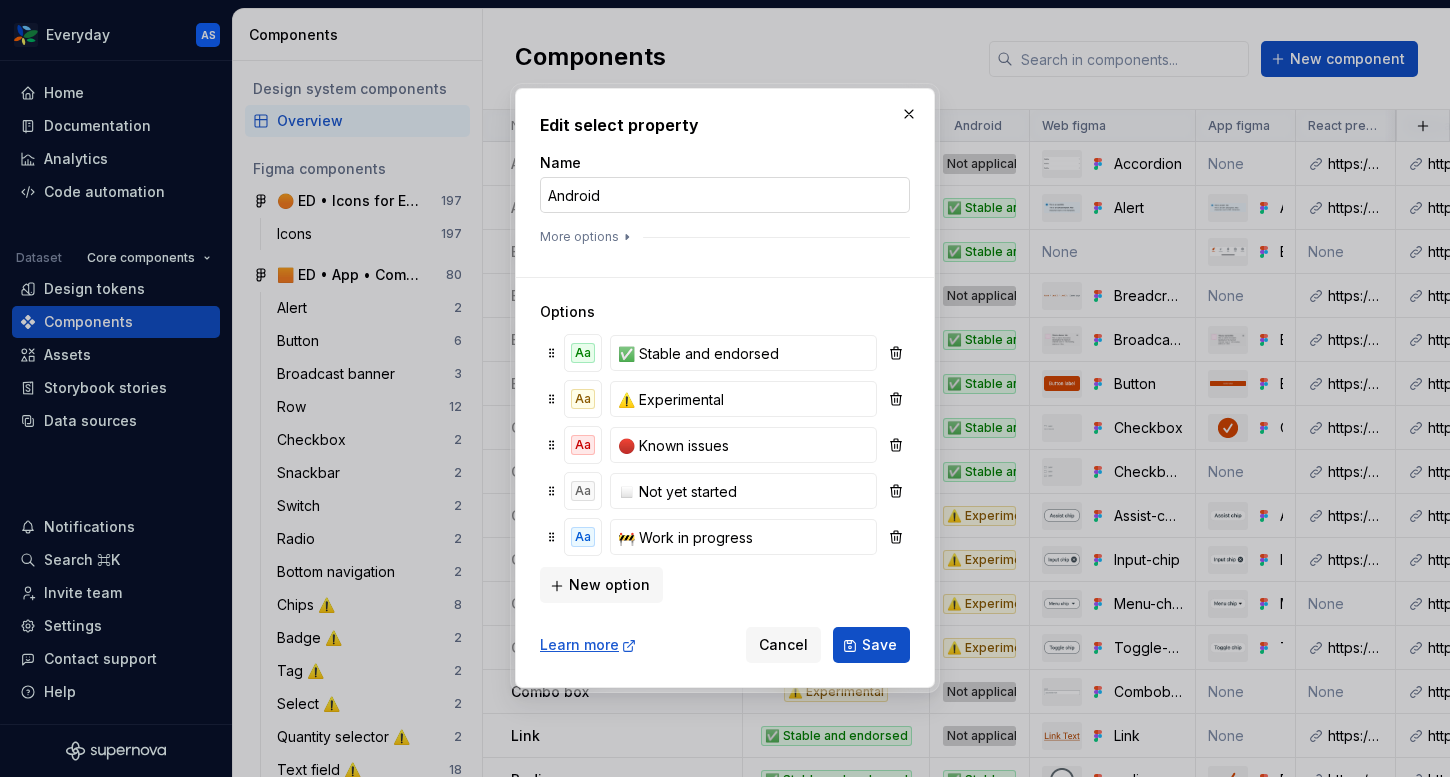 click on "Android" at bounding box center (725, 195) 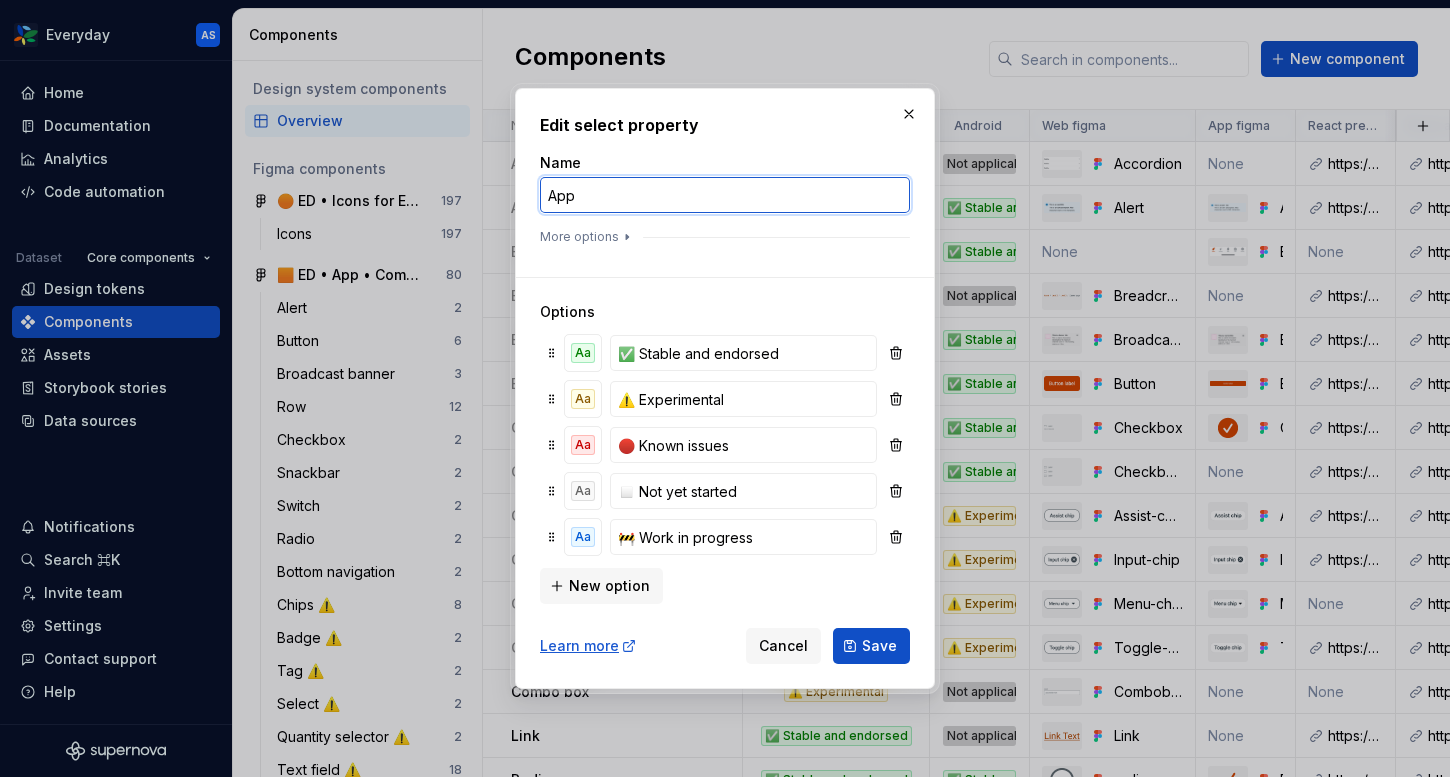 type on "App" 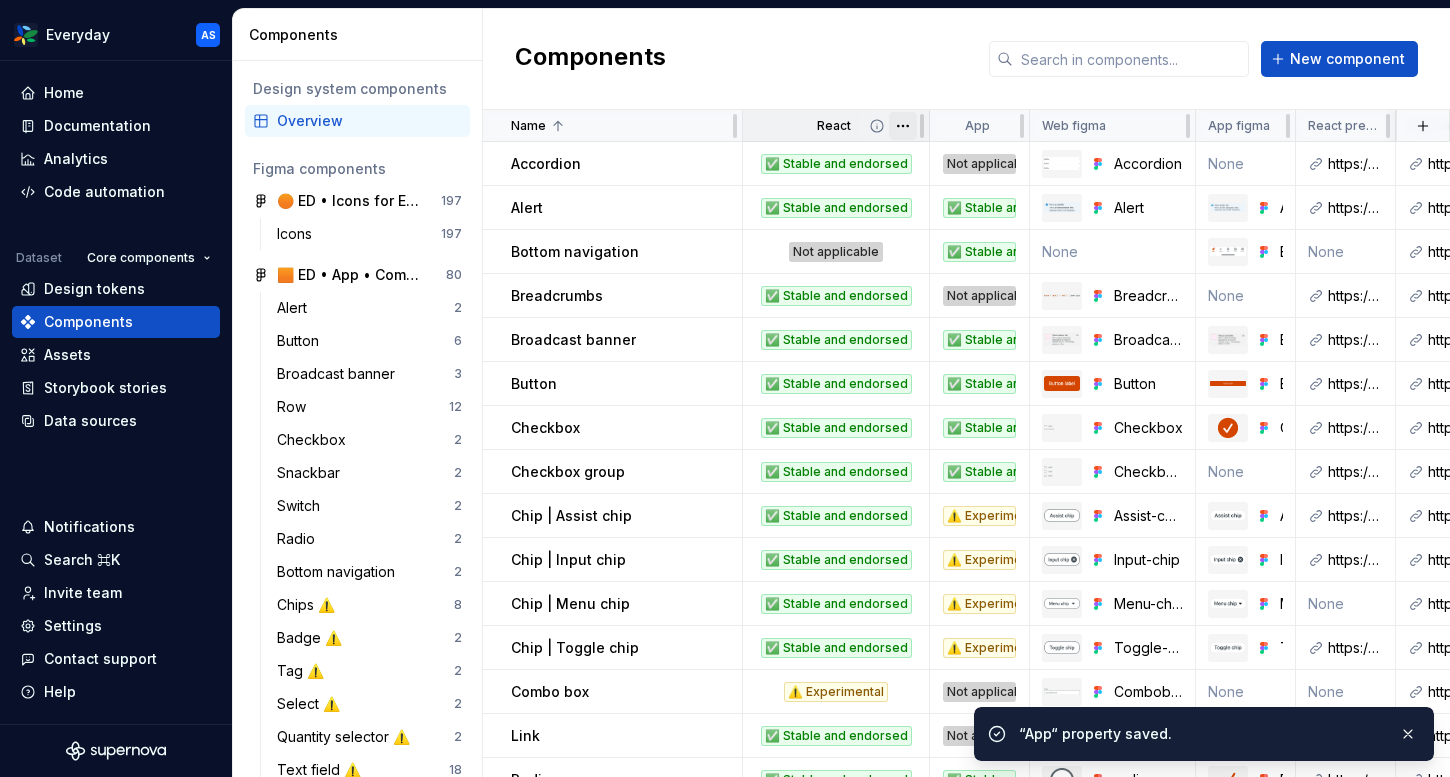 click on "Everyday AS Home Documentation Analytics Code automation Dataset Core components Design tokens Components Assets Storybook stories Data sources Notifications Search ⌘K Invite team Settings Contact support Help Components Design system components Overview Figma components 🟠 ED • Icons for Everyday (CORE) 197 Icons 197 🟧 ED • App • Component Library for Everyday (CORE) 80 Alert 2 Button 6 Broadcast banner 3 Row 12 Checkbox 2 Snackbar 2 Switch 2 Radio 2 Bottom navigation 2 Chips ⚠️ 8 Badge ⚠️ 2 Tag ⚠️ 2 Select ⚠️ 2 Quantity selector ⚠️ 2 Text field ⚠️ 18 🚫 Document components 2 Tabs ⚠️ 5 List ⚠️ 1 Divider ⚠️ 2 Progress indicators ⚠️ 3 🟧 ED • Web • Component Library for Everyday (CORE) 59 Alert 1 Accordion 3 Button 1 Breadcrumbs 1 Checkbox group 1 Broadcast banner 2 Link 1 Row 6 Radio group 2 Checkbox 2 Snackbar 1 Switch 3 Select 1 Tabs 1 Chips 4 Text field 9 Toggletip 1 Badge ⚠️ 1 Carousel controls ⚠️ 3 Combobox ⚠️ 1 Tag ⚠️ 1 2 4 2 1" at bounding box center (725, 388) 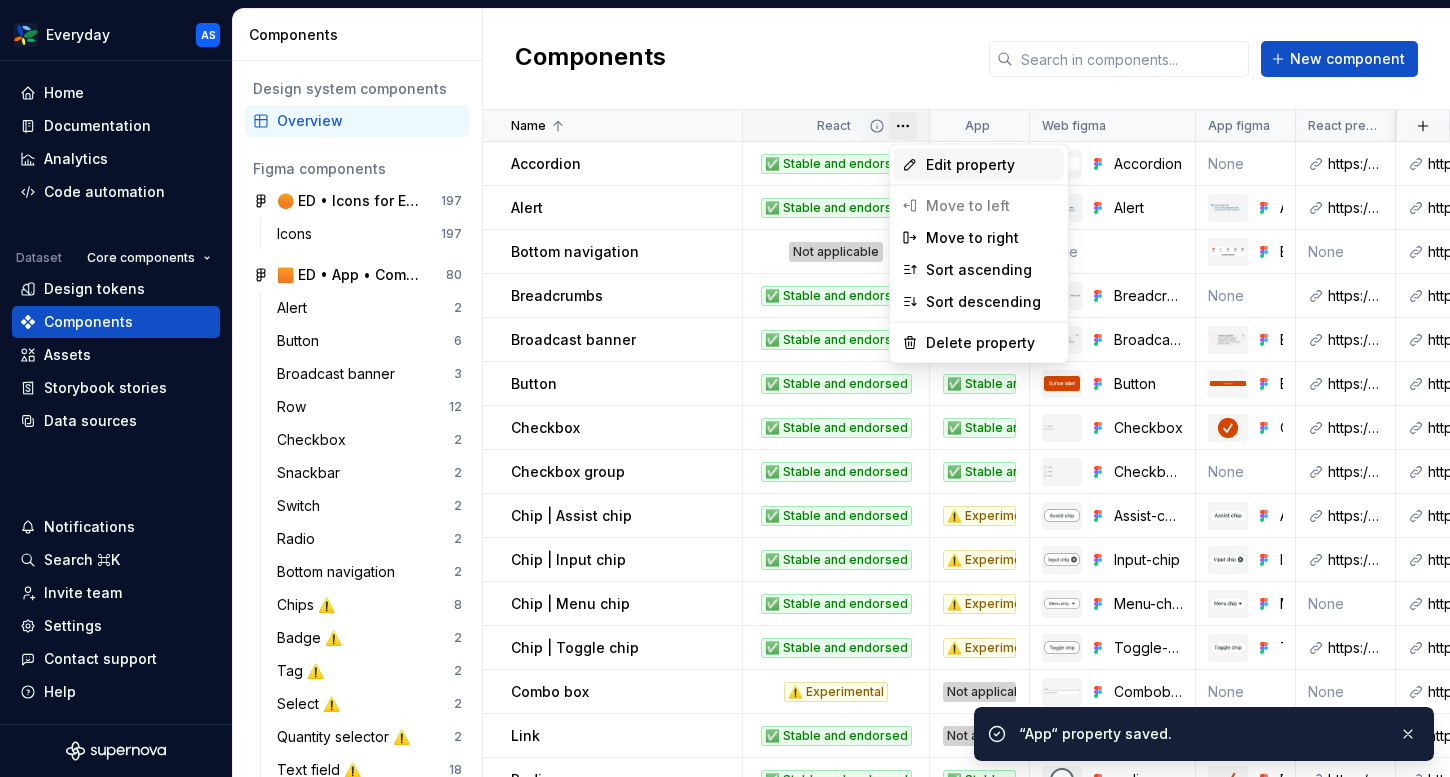 click on "Edit property" at bounding box center [991, 165] 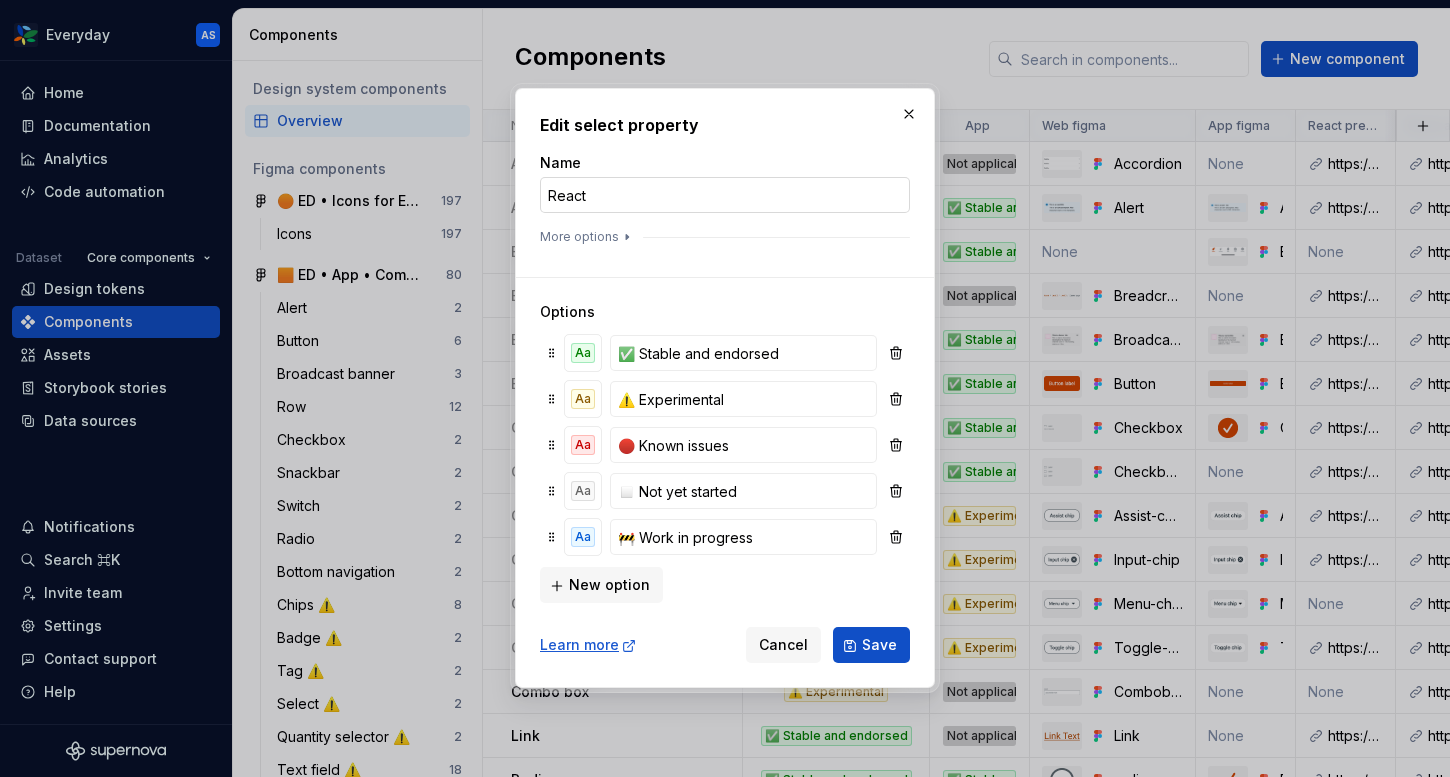 click on "React" at bounding box center [725, 195] 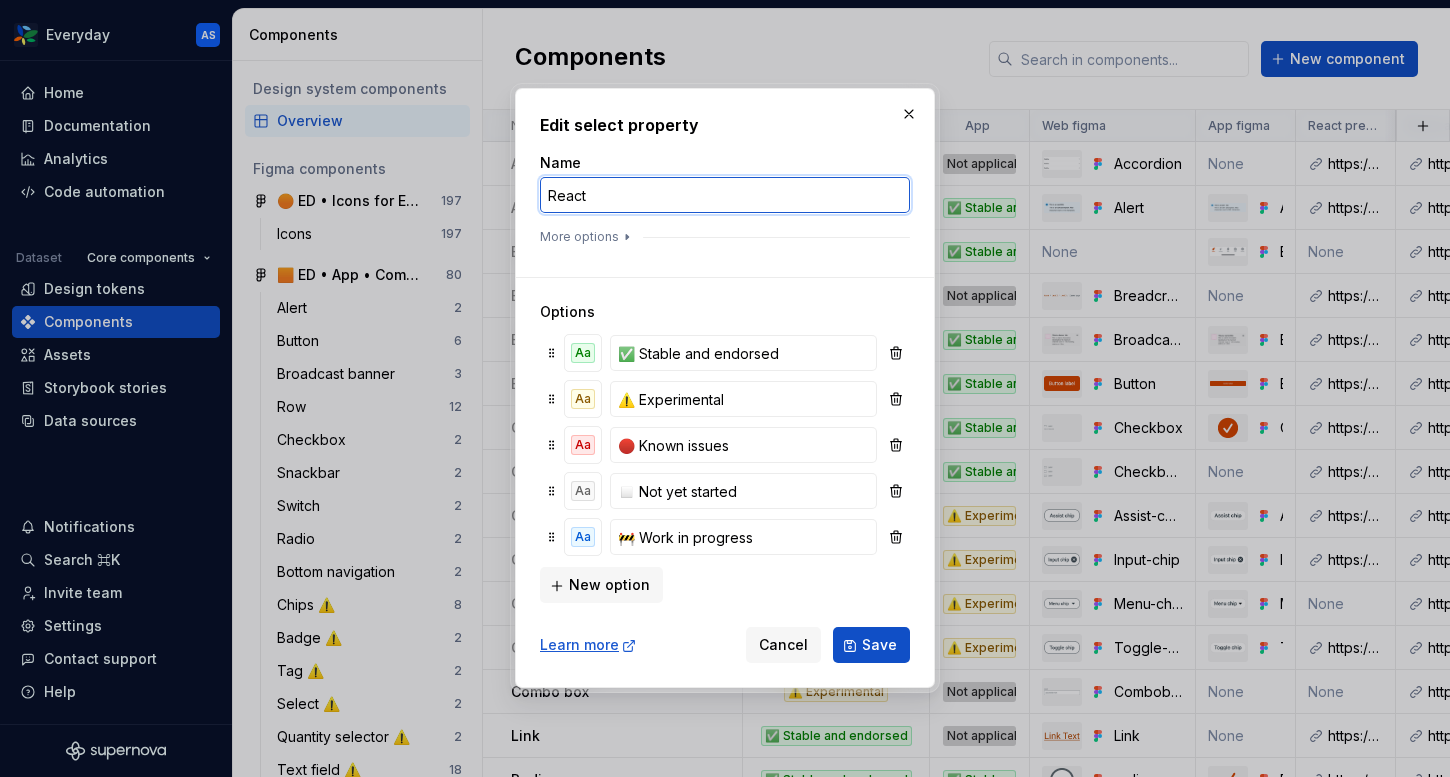 click on "React" at bounding box center [725, 195] 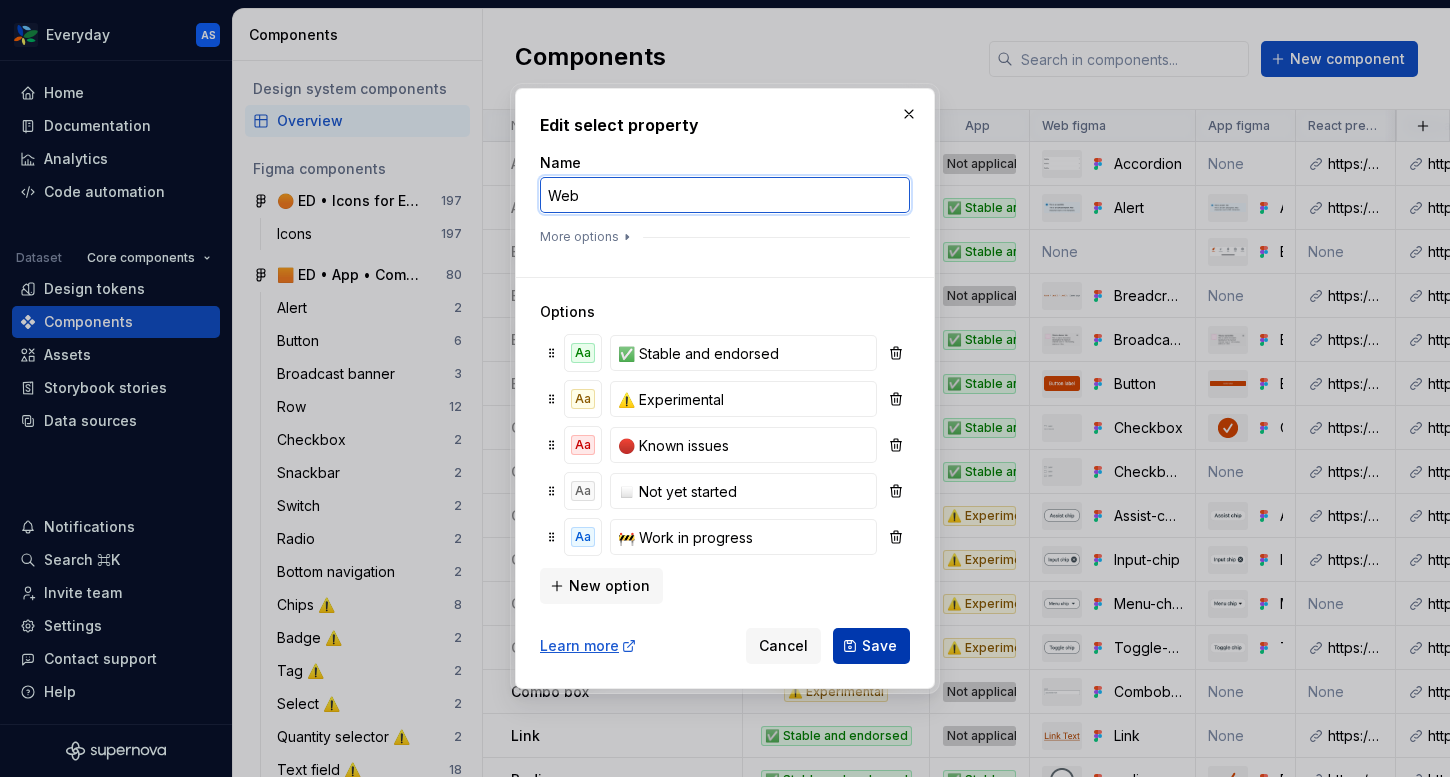 type on "Web" 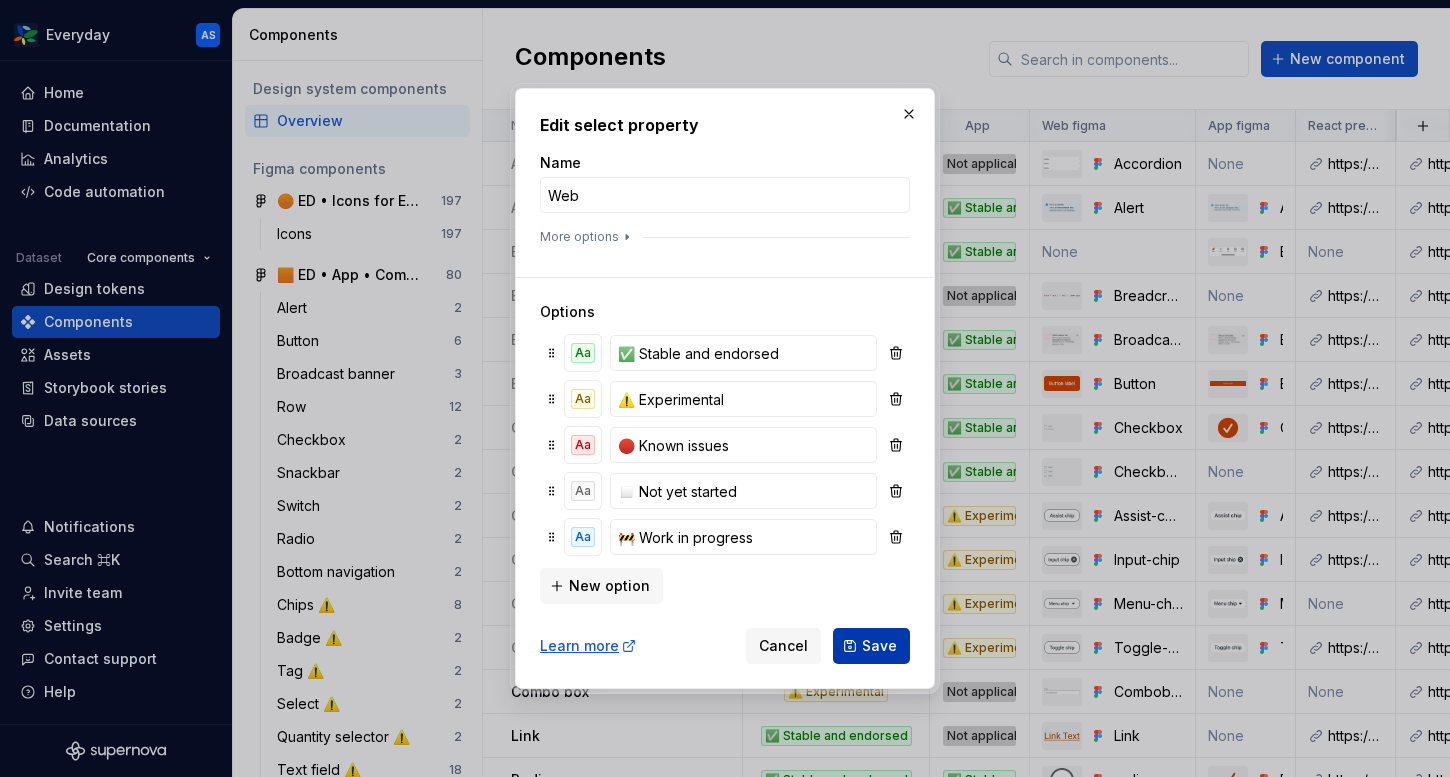 click on "Save" at bounding box center (879, 646) 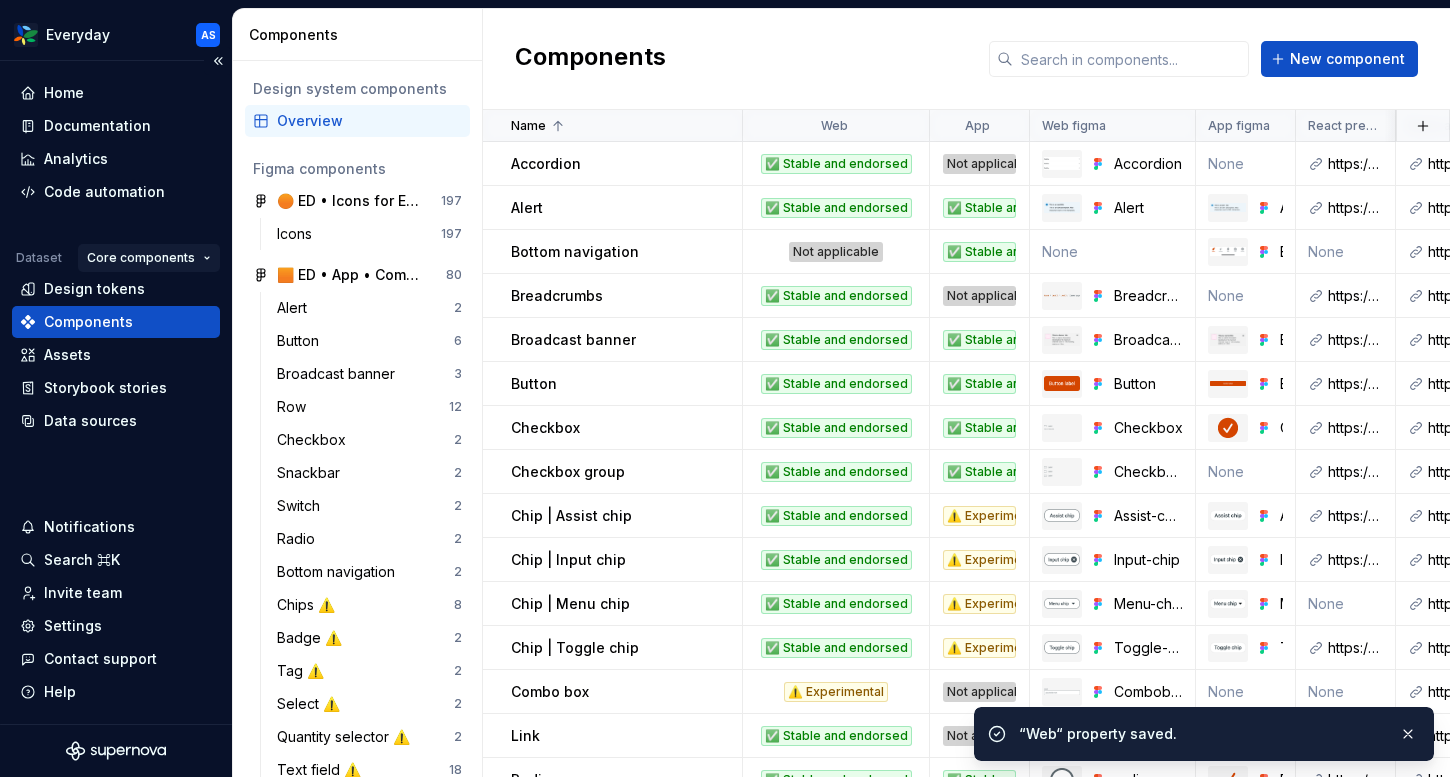click on "Everyday AS Home Documentation Analytics Code automation Dataset Core components Design tokens Components Assets Storybook stories Data sources Notifications Search ⌘K Invite team Settings Contact support Help Components Design system components Overview Figma components 🟠 ED • Icons for Everyday (CORE) 197 Icons 197 🟧 ED • App • Component Library for Everyday (CORE) 80 Alert 2 Button 6 Broadcast banner 3 Row 12 Checkbox 2 Snackbar 2 Switch 2 Radio 2 Bottom navigation 2 Chips ⚠️ 8 Badge ⚠️ 2 Tag ⚠️ 2 Select ⚠️ 2 Quantity selector ⚠️ 2 Text field ⚠️ 18 🚫 Document components 2 Tabs ⚠️ 5 List ⚠️ 1 Divider ⚠️ 2 Progress indicators ⚠️ 3 🟧 ED • Web • Component Library for Everyday (CORE) 59 Alert 1 Accordion 3 Button 1 Breadcrumbs 1 Checkbox group 1 Broadcast banner 2 Link 1 Row 6 Radio group 2 Checkbox 2 Snackbar 1 Switch 3 Select 1 Tabs 1 Chips 4 Text field 9 Toggletip 1 Badge ⚠️ 1 Carousel controls ⚠️ 3 Combobox ⚠️ 1 Tag ⚠️ 1 2 4 2 1" at bounding box center [725, 388] 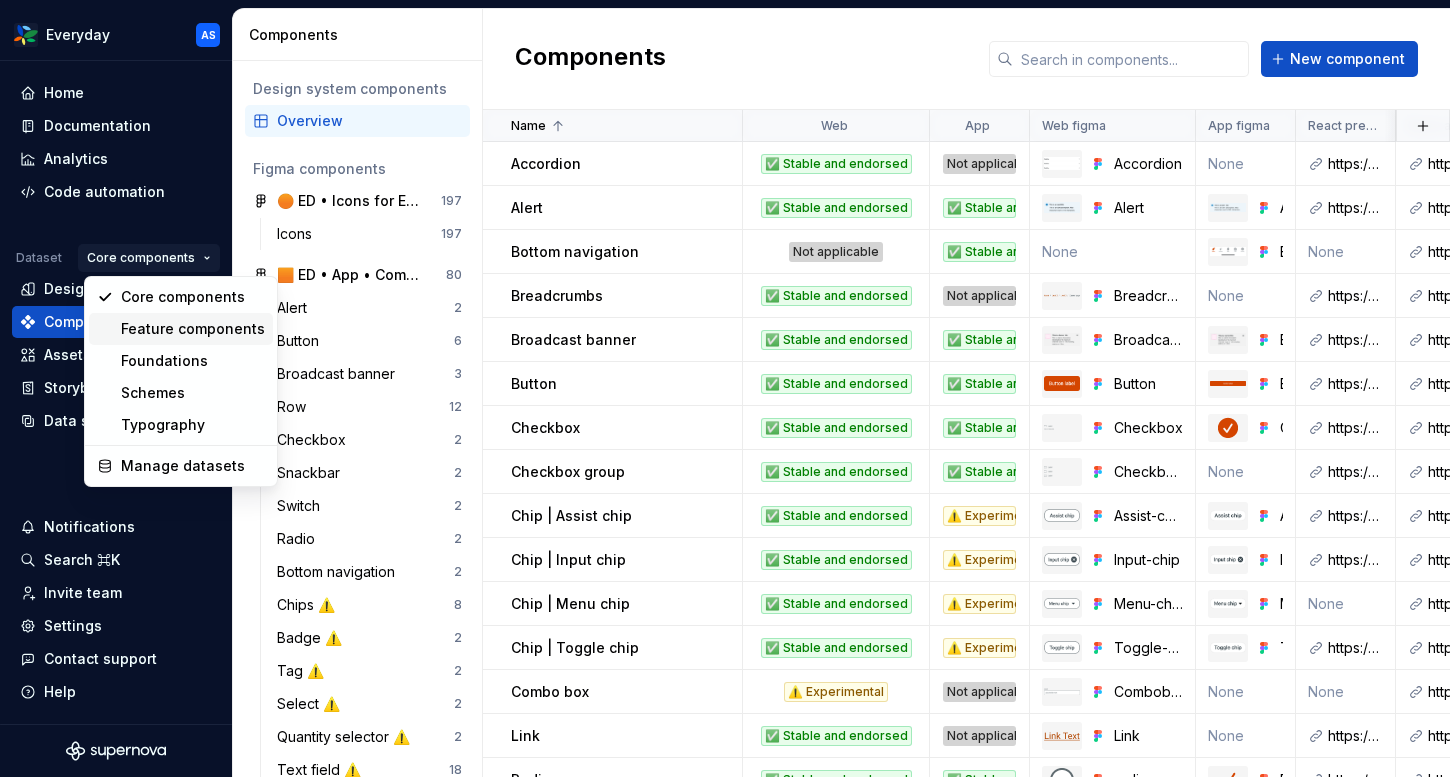 click on "Feature components" at bounding box center [193, 329] 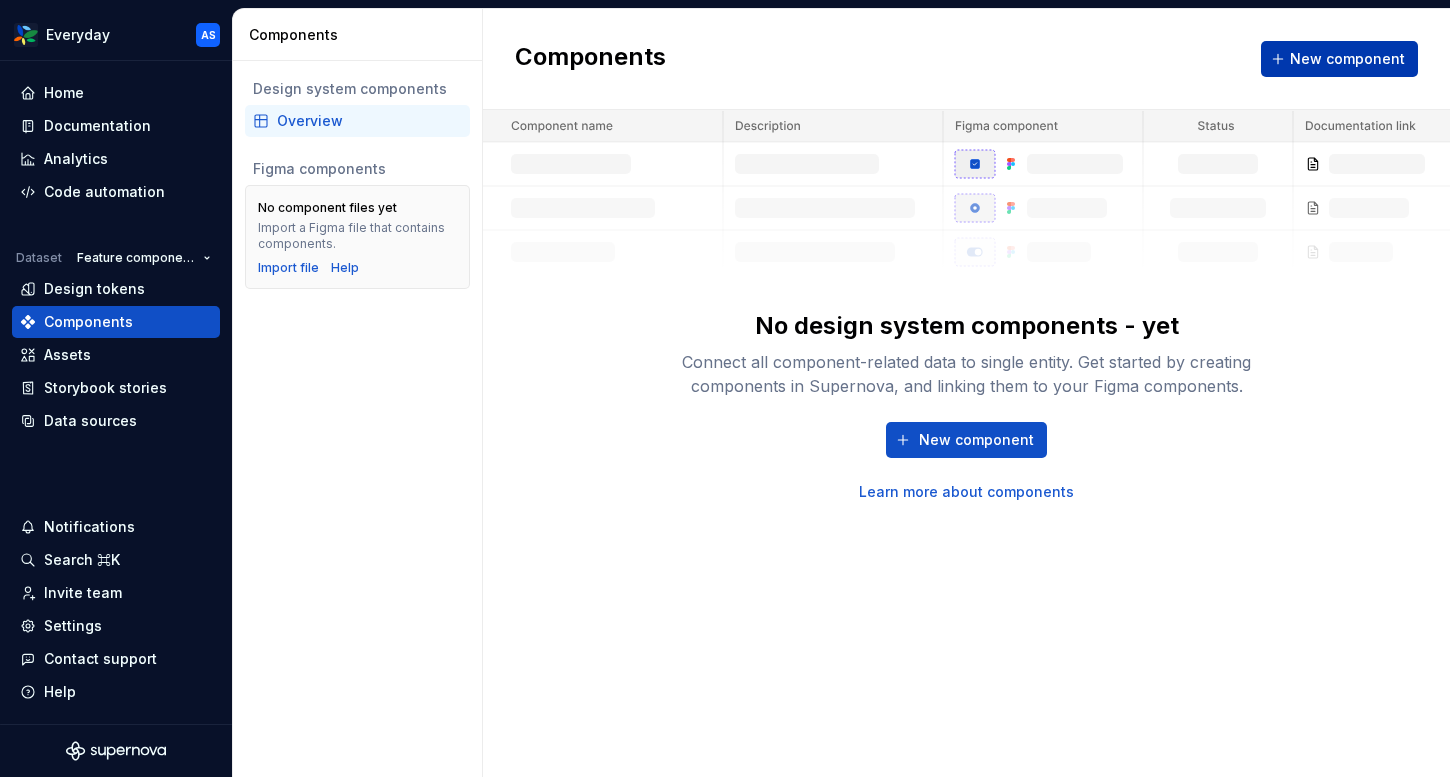 click on "New component" at bounding box center [1347, 59] 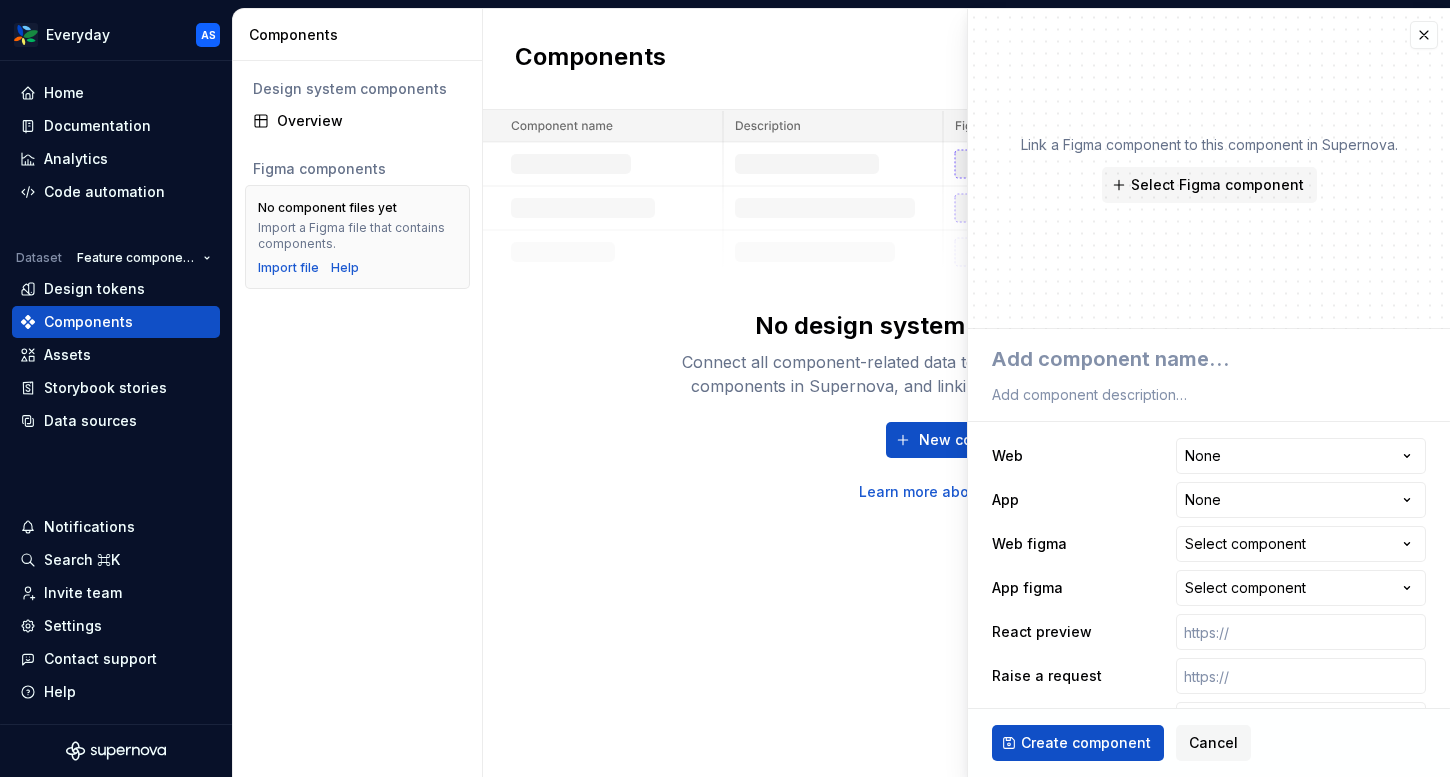 type on "*" 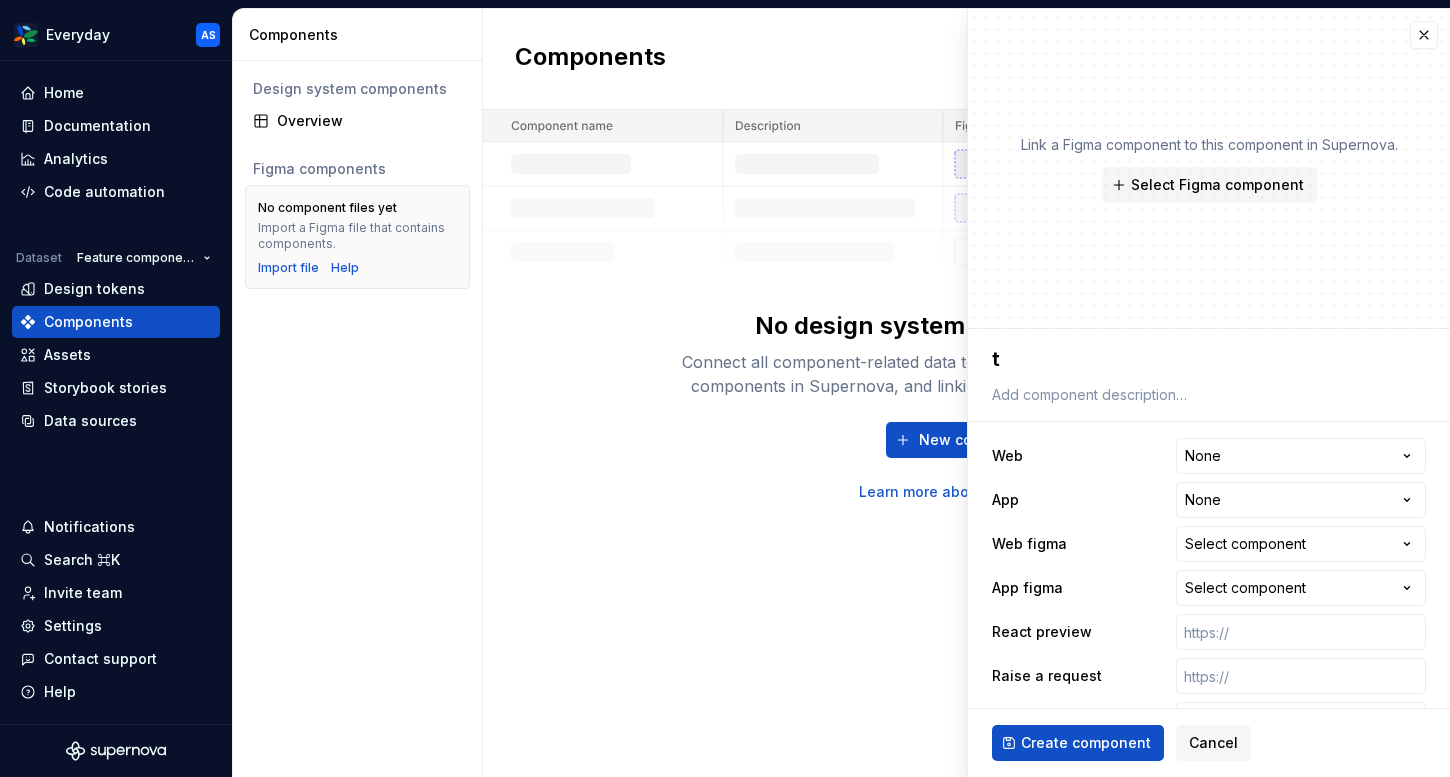 type on "*" 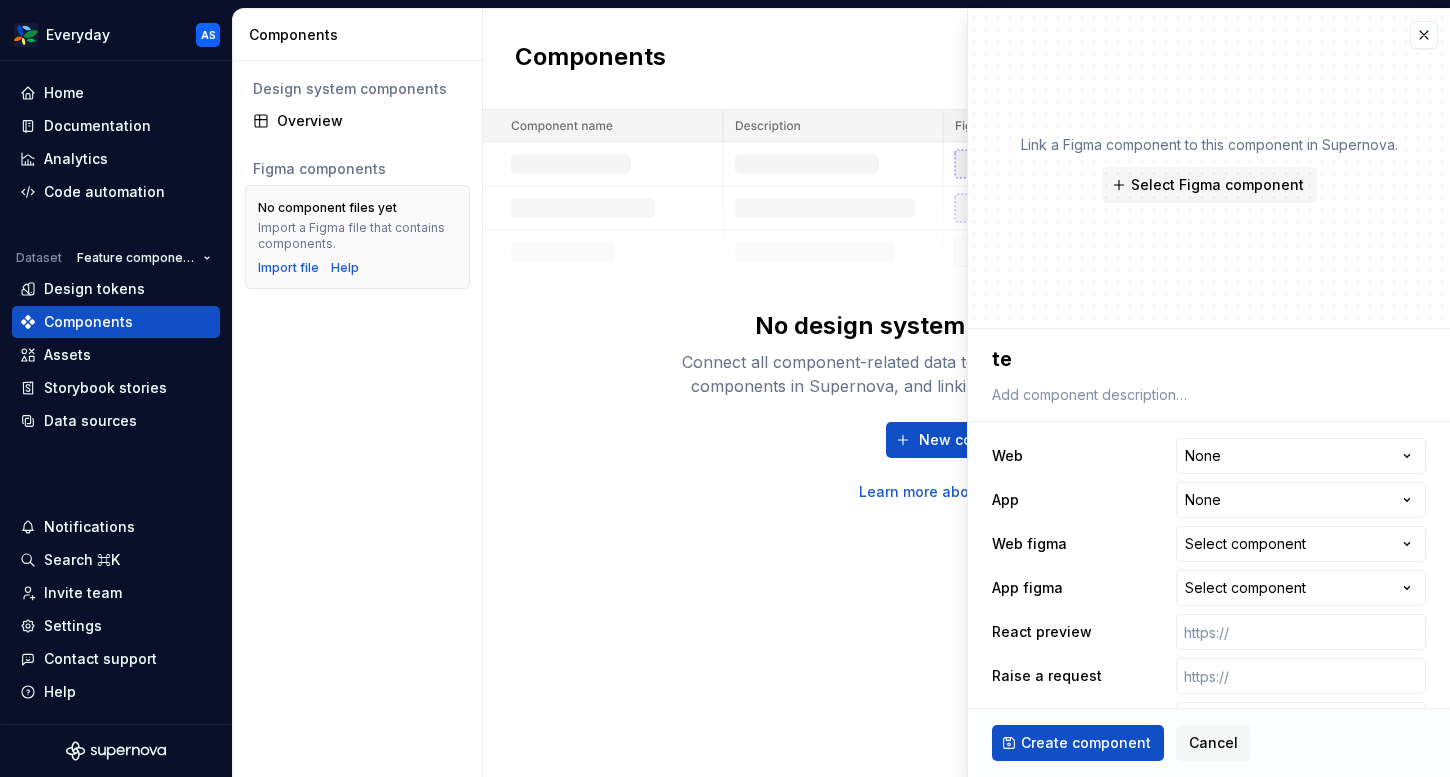 type on "*" 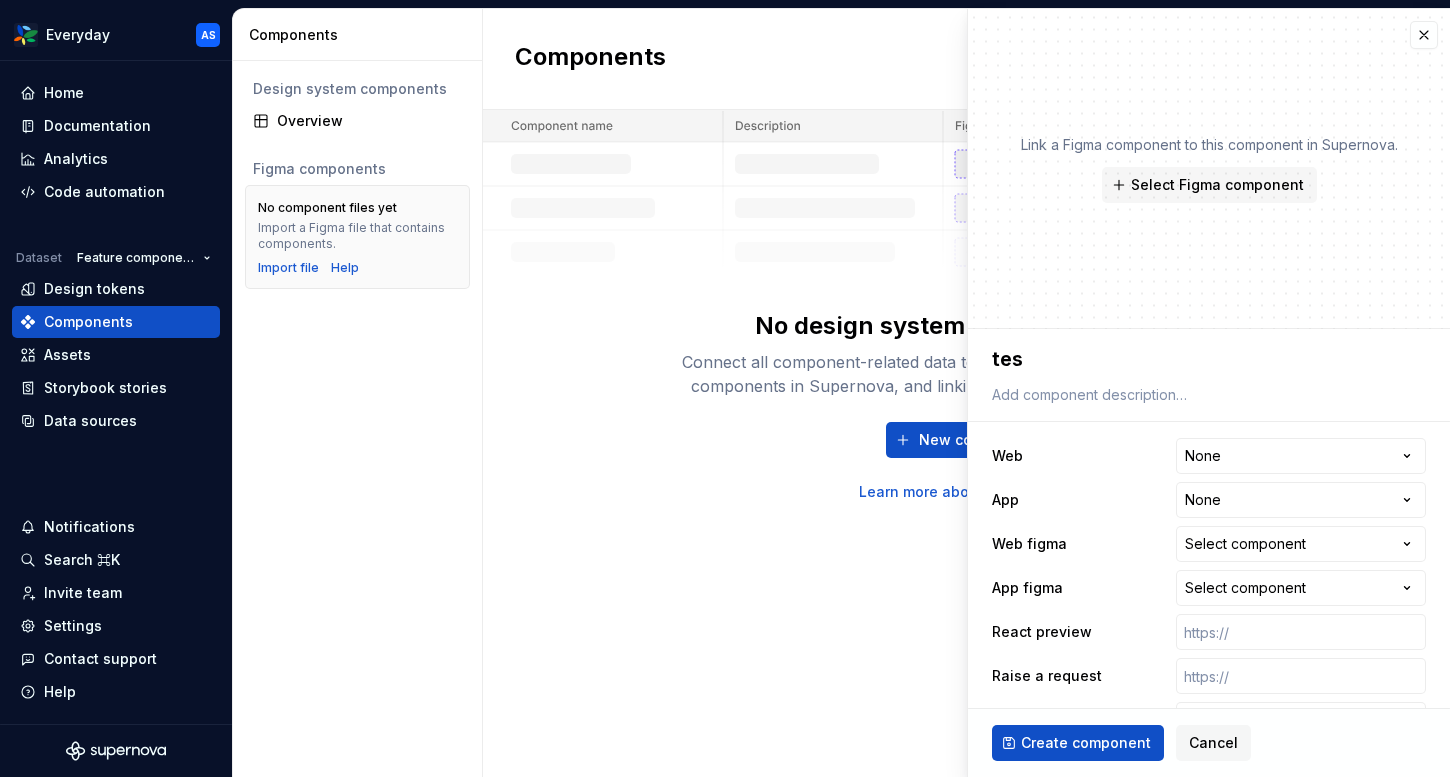 type on "*" 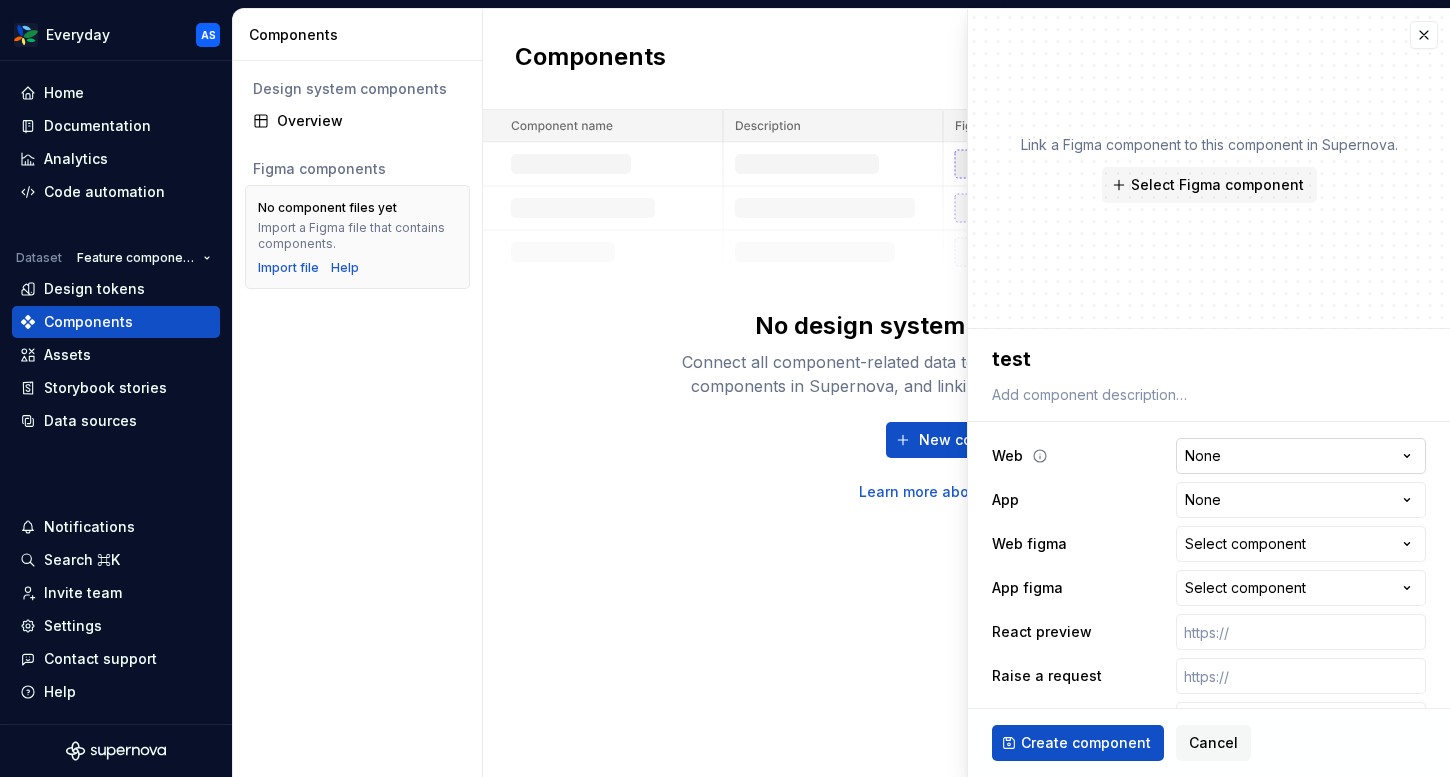 type on "test" 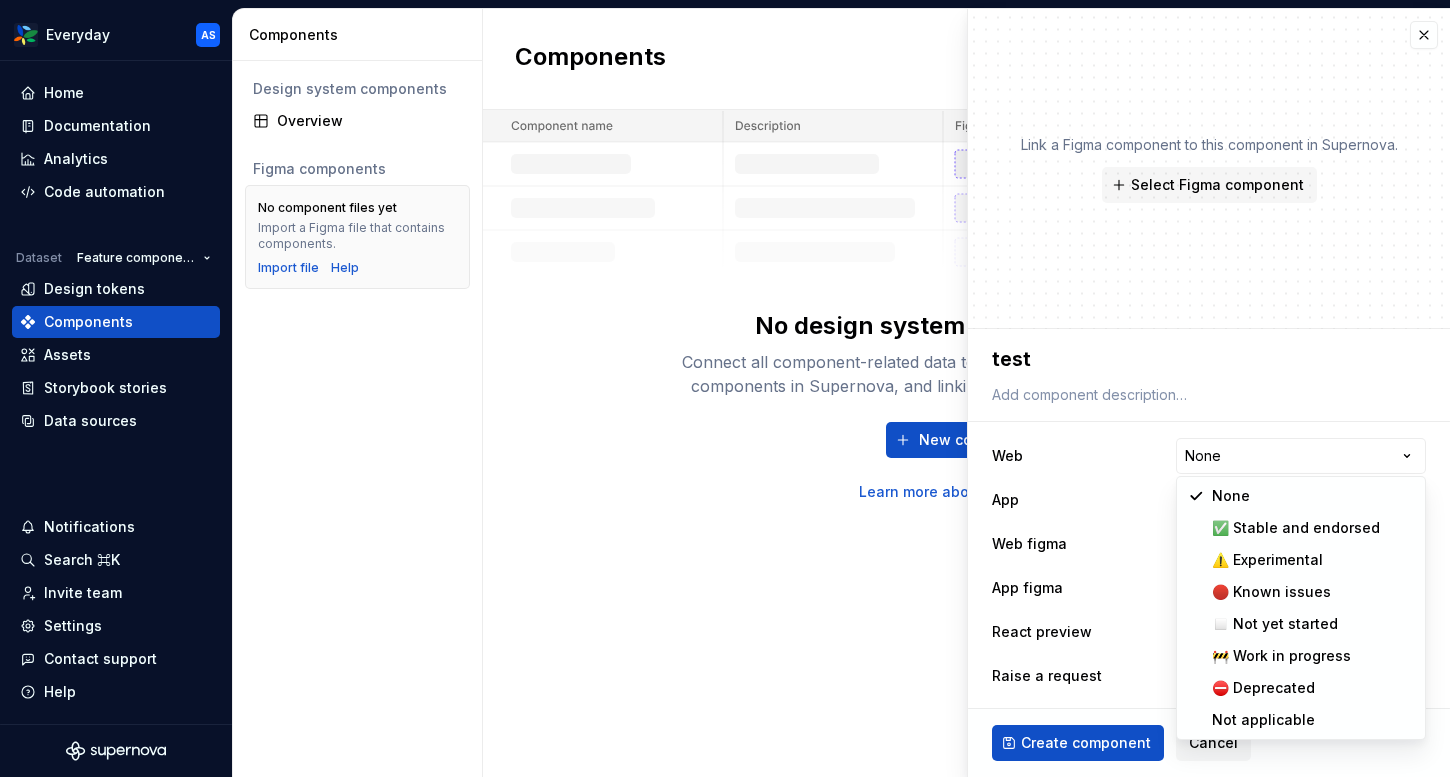 select on "**********" 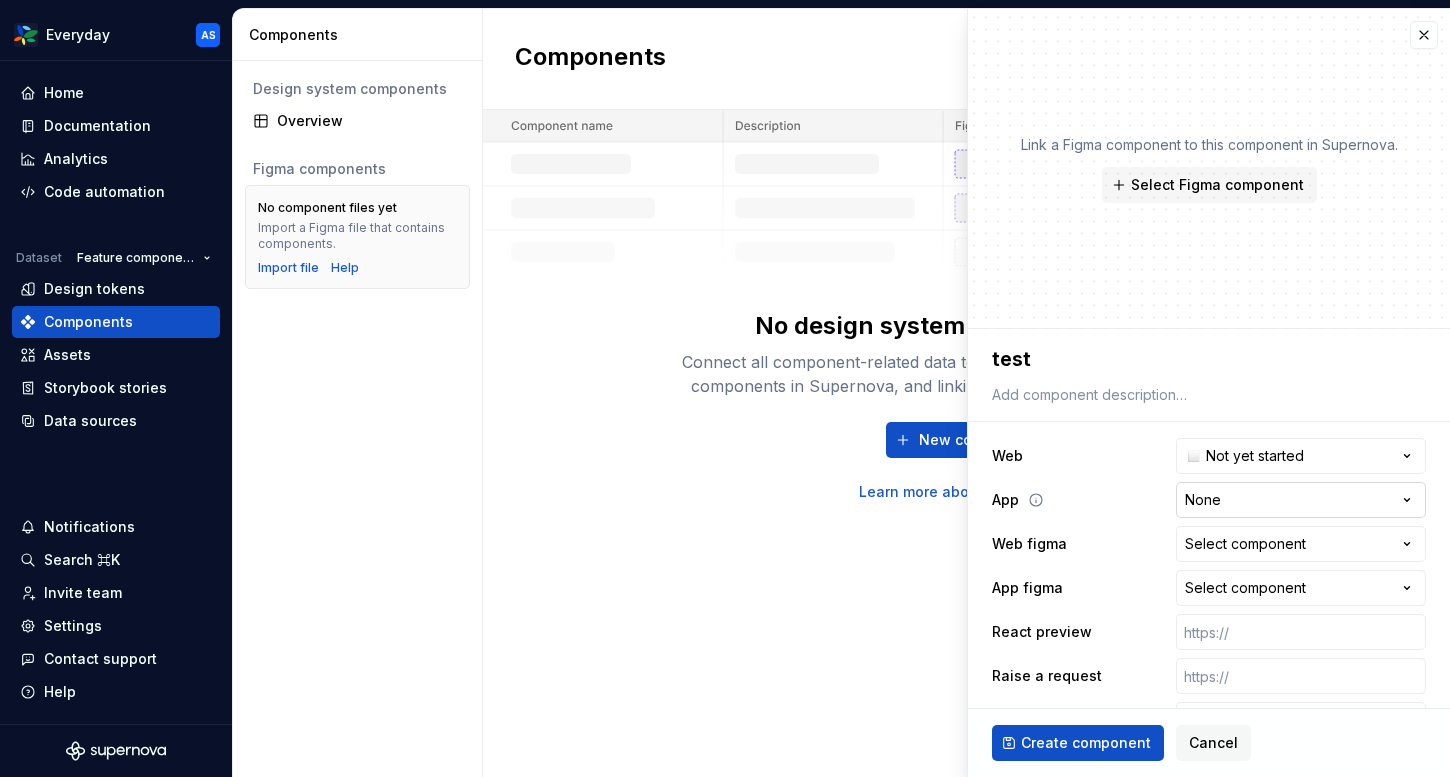 click on "**********" at bounding box center [725, 388] 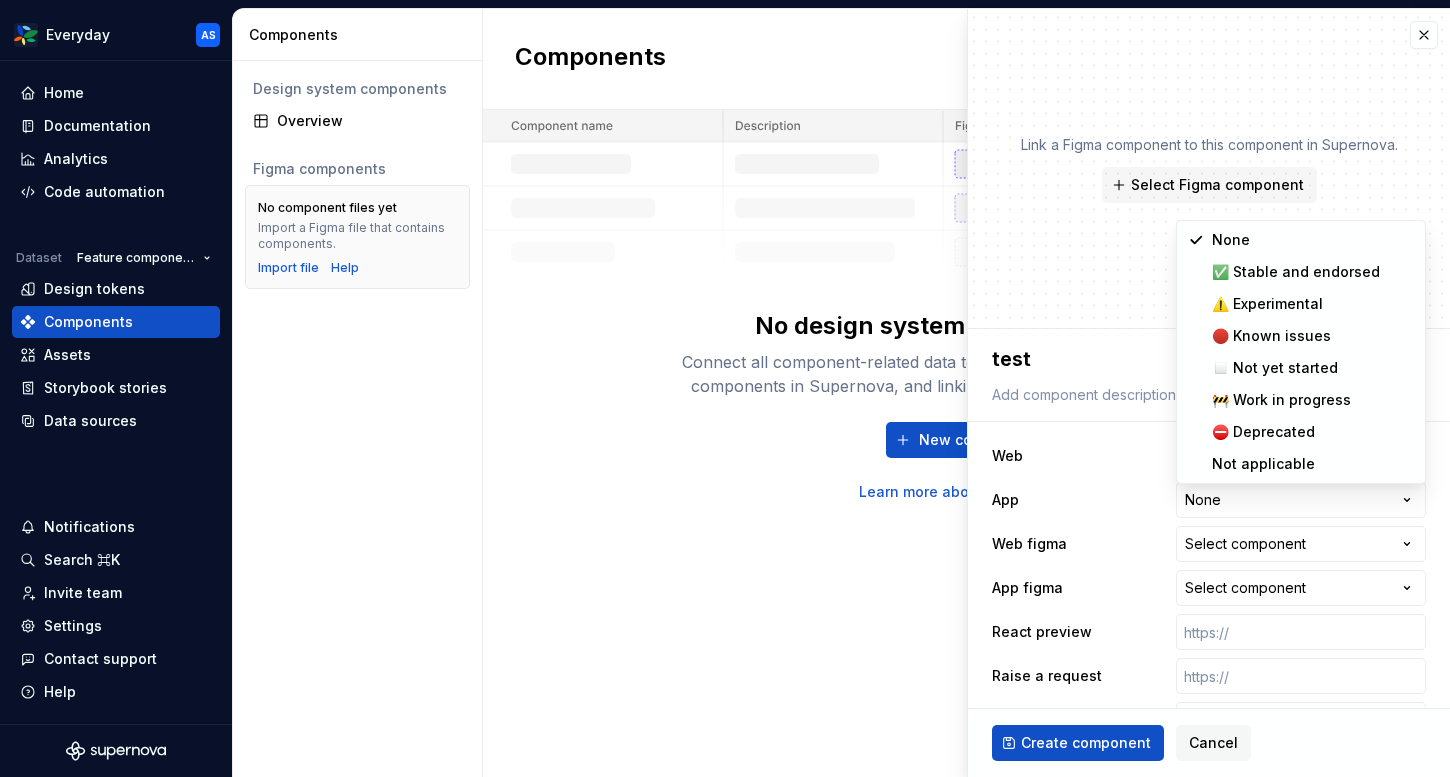 select on "**********" 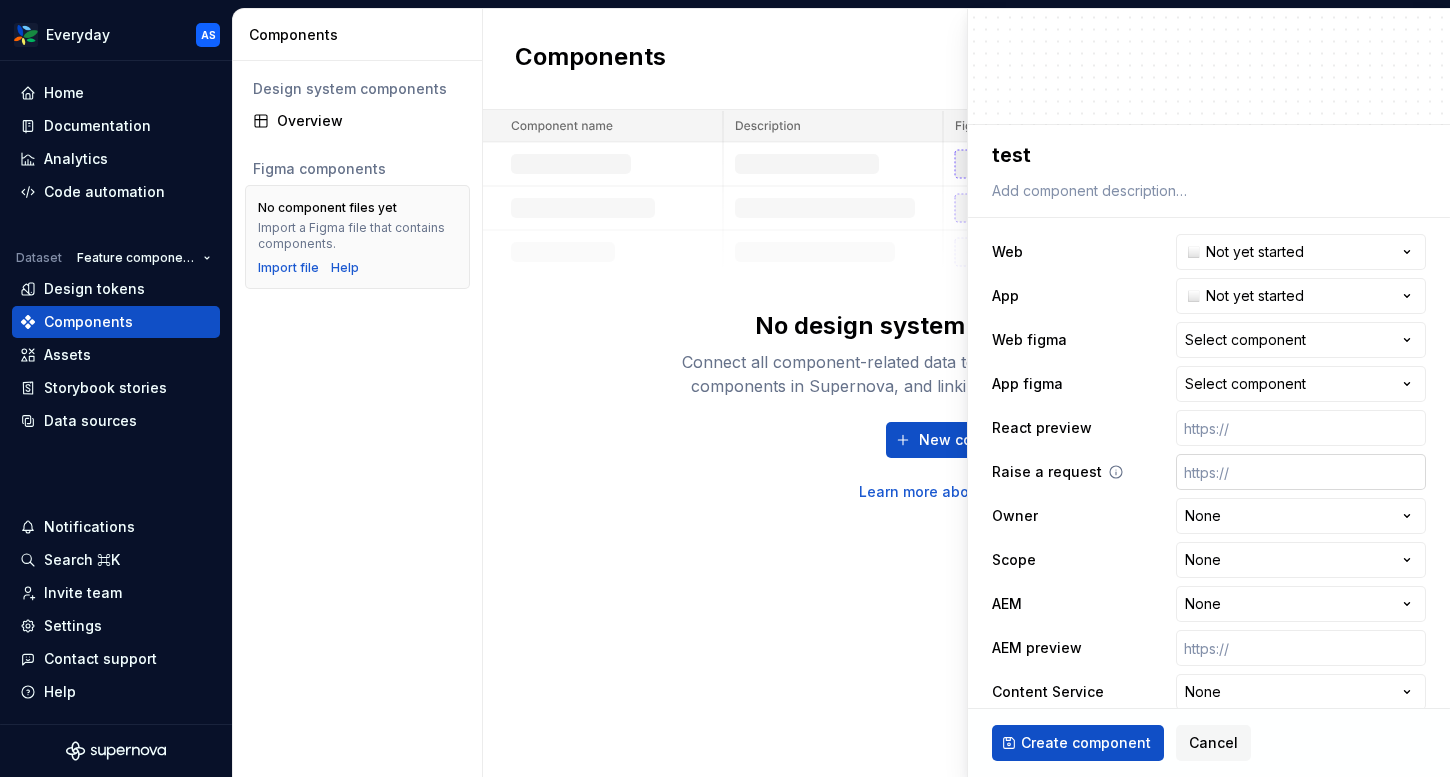 scroll, scrollTop: 310, scrollLeft: 0, axis: vertical 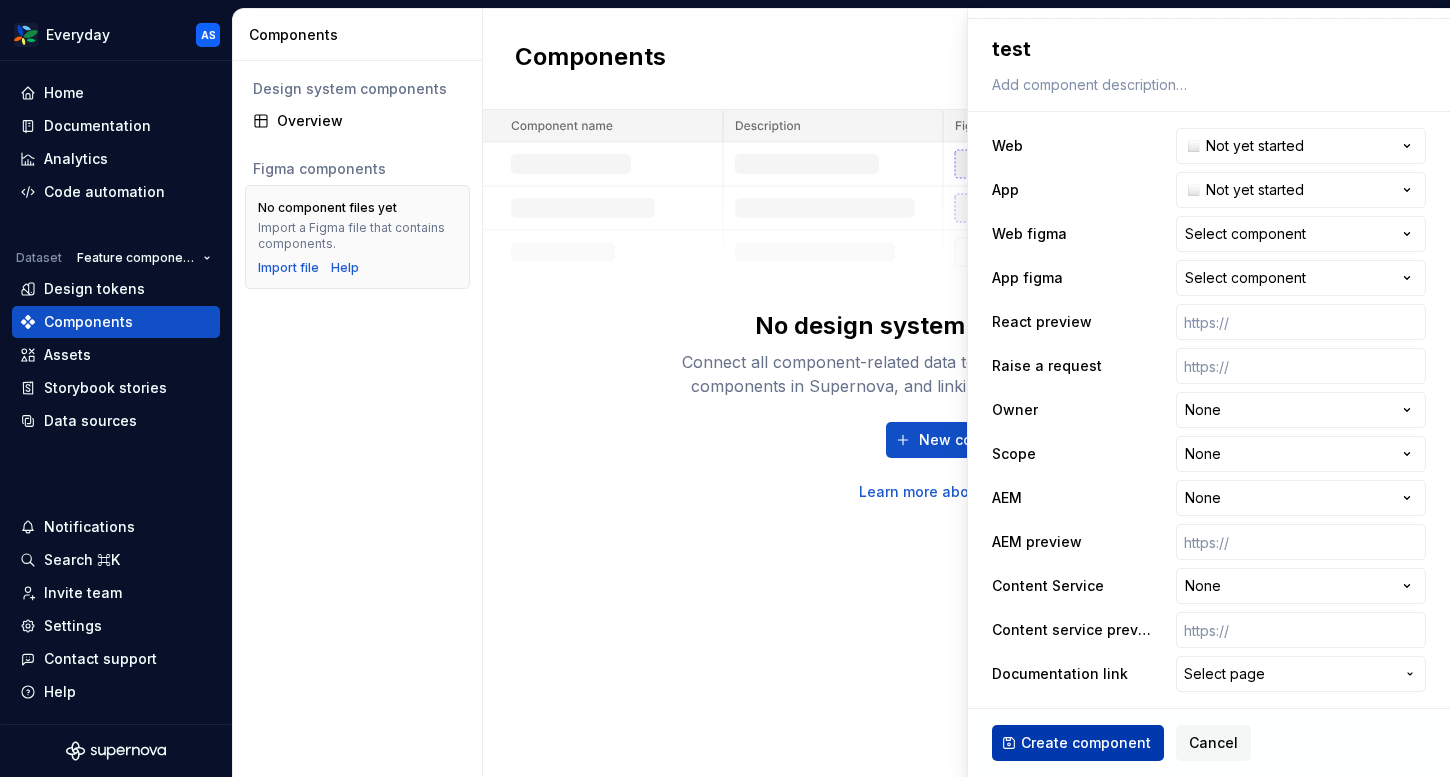 click on "Create component" at bounding box center (1078, 743) 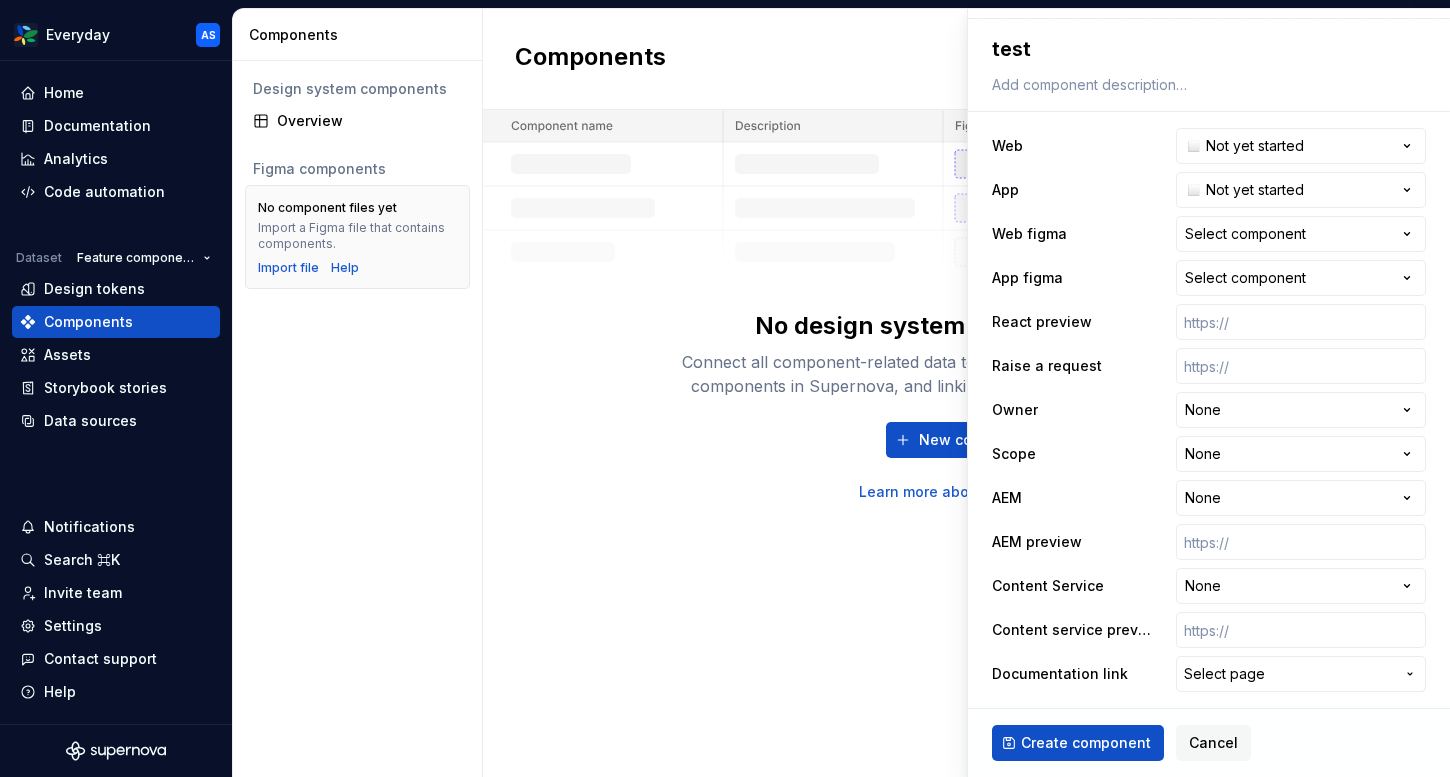 type on "*" 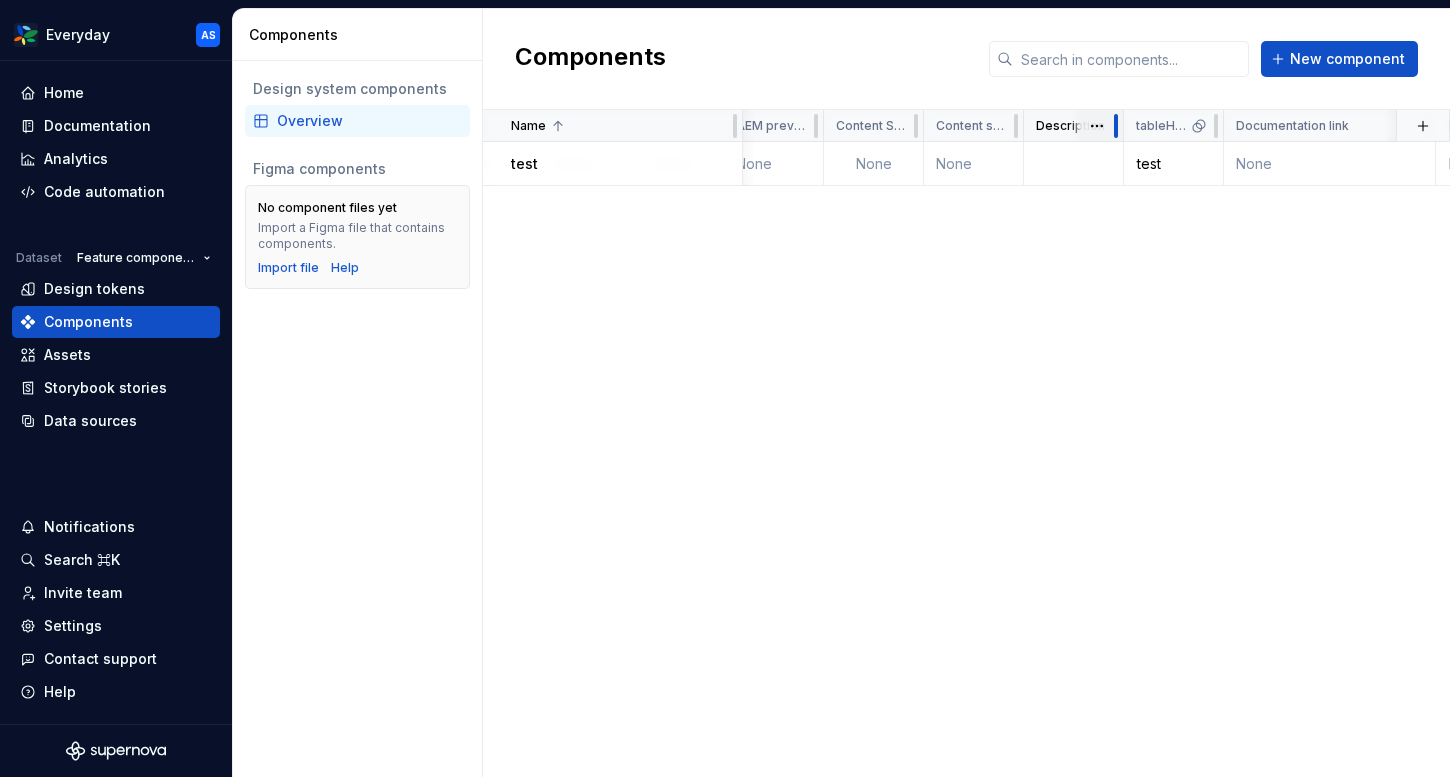 scroll, scrollTop: 0, scrollLeft: 1048, axis: horizontal 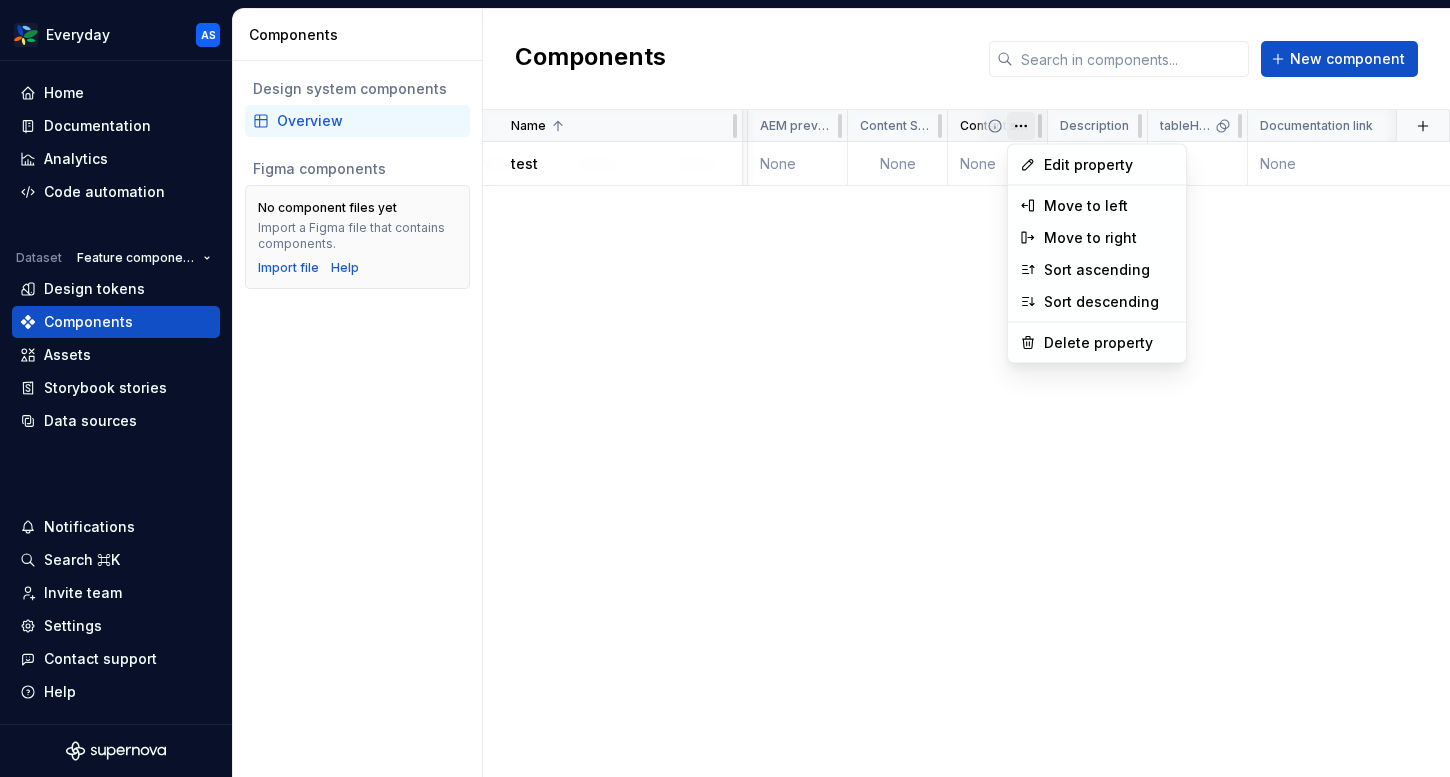 click on "Everyday AS Home Documentation Analytics Code automation Dataset Feature components Design tokens Components Assets Storybook stories Data sources Notifications Search ⌘K Invite team Settings Contact support Help Components Design system components Overview Figma components No component files yet Import a Figma file that contains components. Import file Help Components New component Name Web App Web figma App figma React preview Raise a request Owner Scope AEM AEM preview Content Service Content service preview Description tableHeader Documentation link Last updated test ◻️ Not yet started ◻️ Not yet started None None None None None None None None None None test None less than a minute ago * Edit property Move to left Move to right Sort ascending Sort descending Delete property" at bounding box center (725, 388) 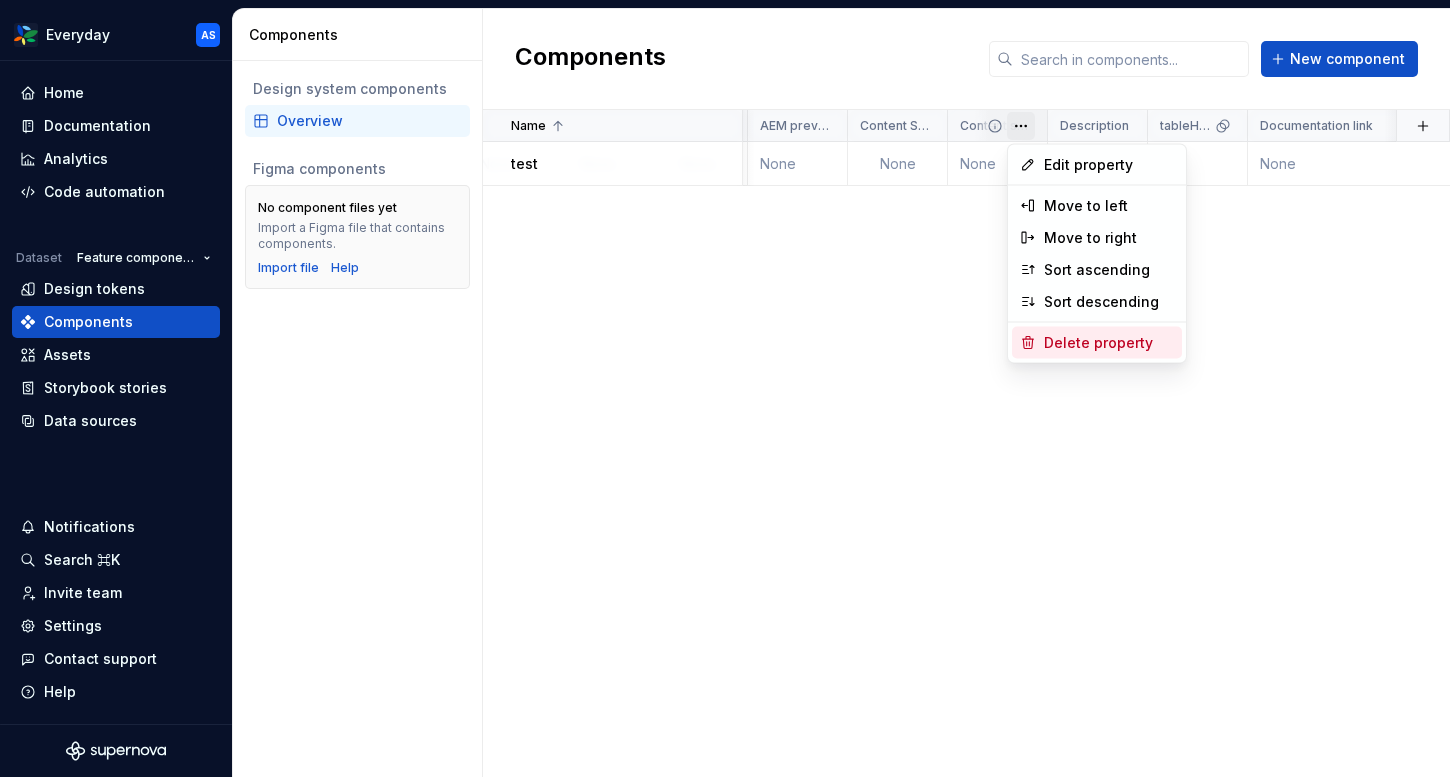 click on "Delete property" at bounding box center (1109, 343) 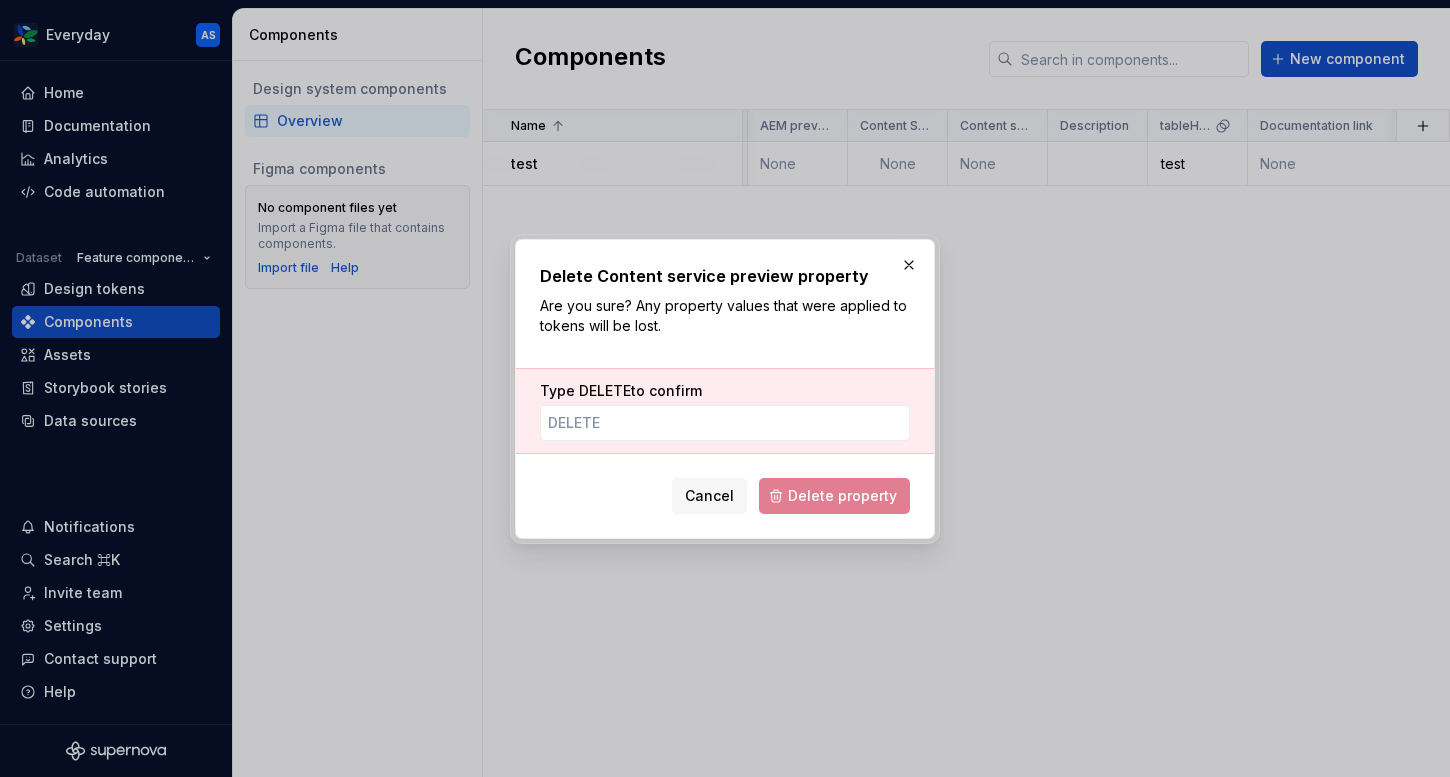 click on "Type   DELETE  to confirm" at bounding box center [725, 411] 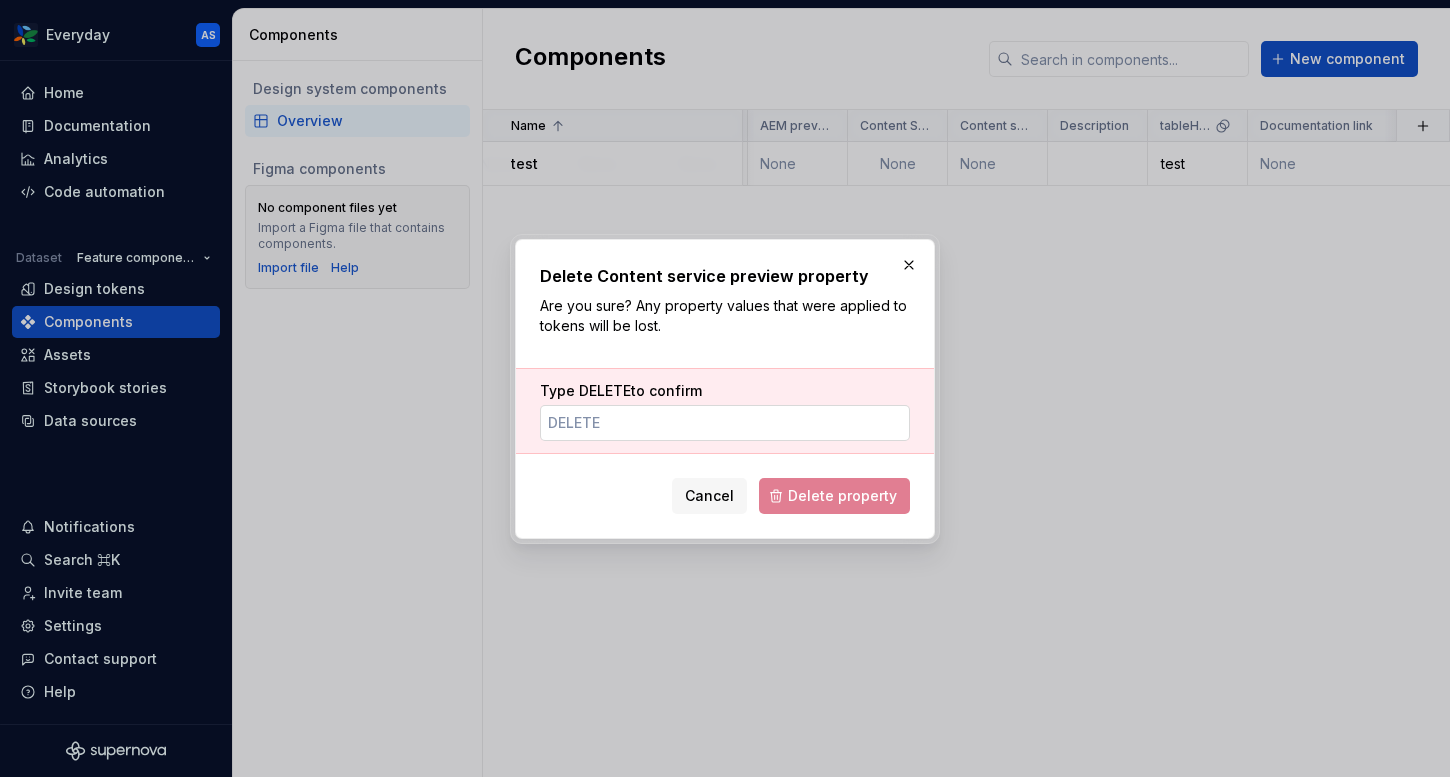 click on "Type   DELETE  to confirm" at bounding box center [725, 423] 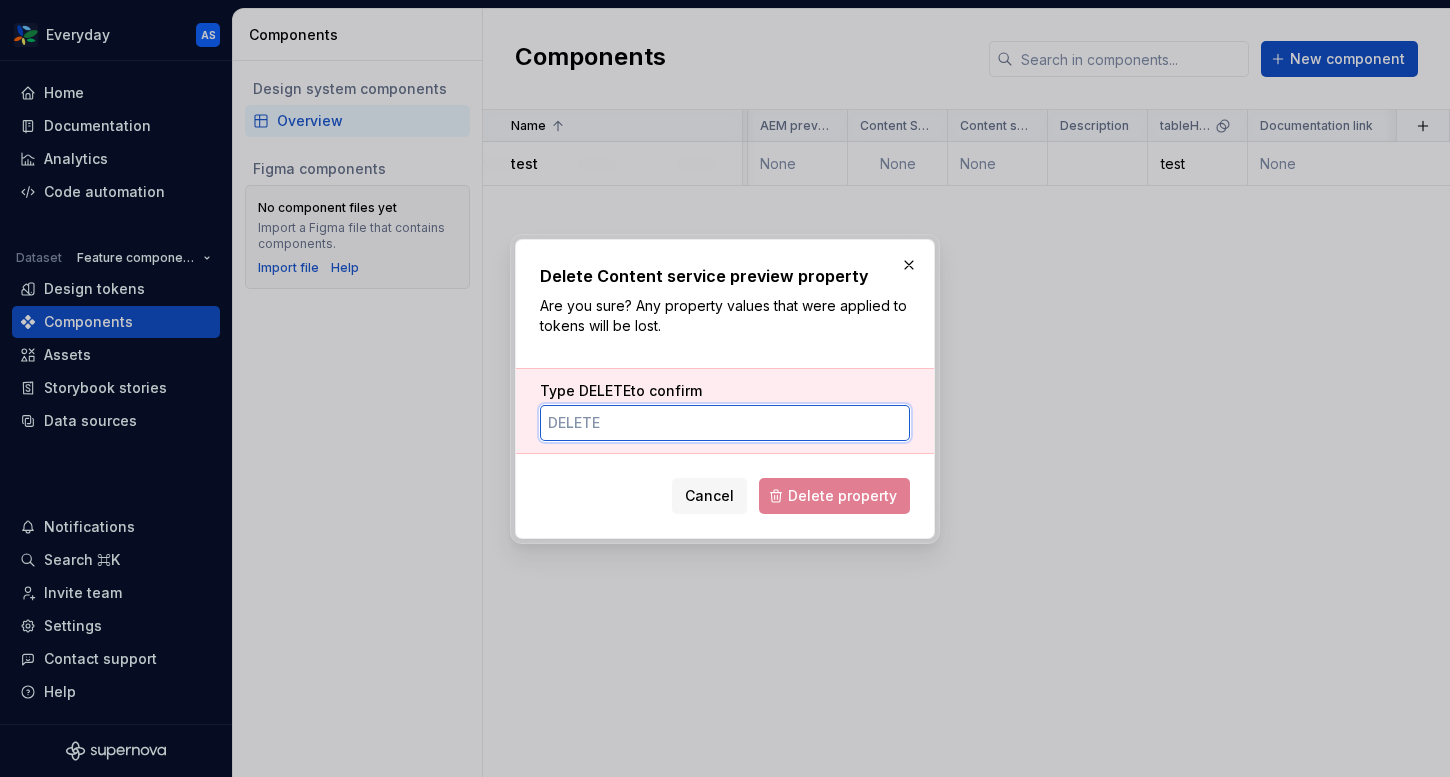 type on "DELETE" 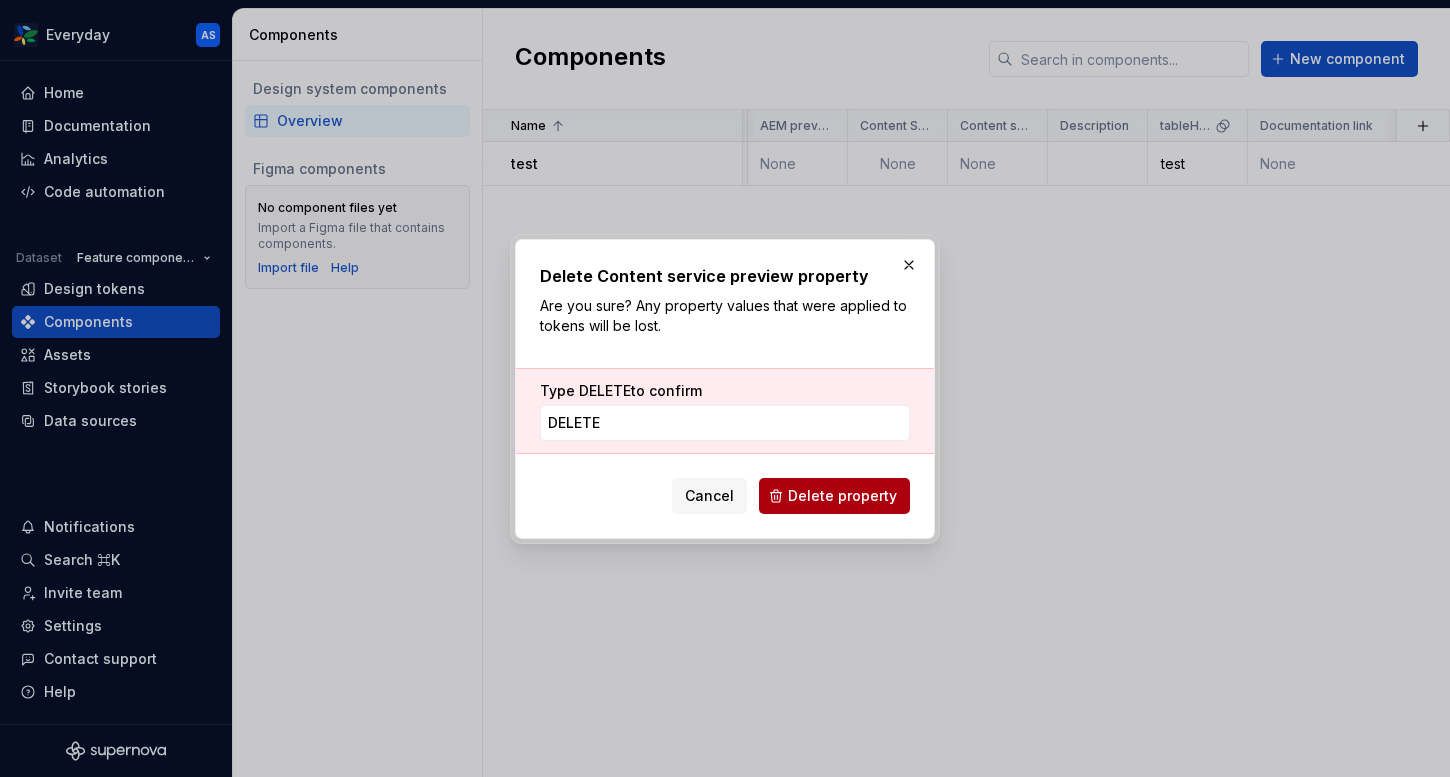 click on "Delete property" at bounding box center (834, 496) 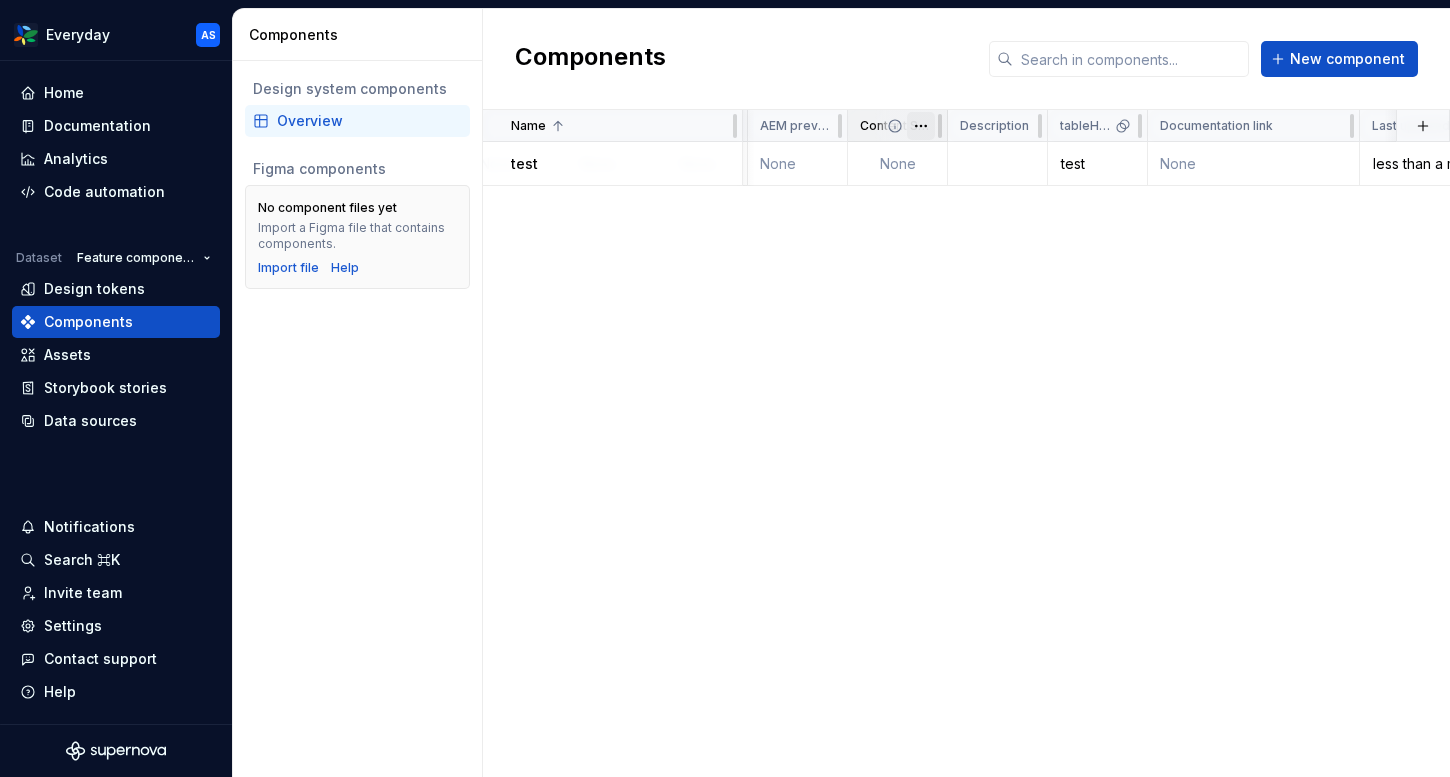 click on "Everyday AS Home Documentation Analytics Code automation Dataset Feature components Design tokens Components Assets Storybook stories Data sources Notifications Search ⌘K Invite team Settings Contact support Help Components Design system components Overview Figma components No component files yet Import a Figma file that contains components. Import file Help Components New component Name Web App Web figma App figma React preview Raise a request Owner Scope AEM AEM preview Content Service Description tableHeader Documentation link Last updated test ◻️ Not yet started ◻️ Not yet started None None None None None None None None None test None less than a minute ago   “Content service preview” property deleted. *" at bounding box center (725, 388) 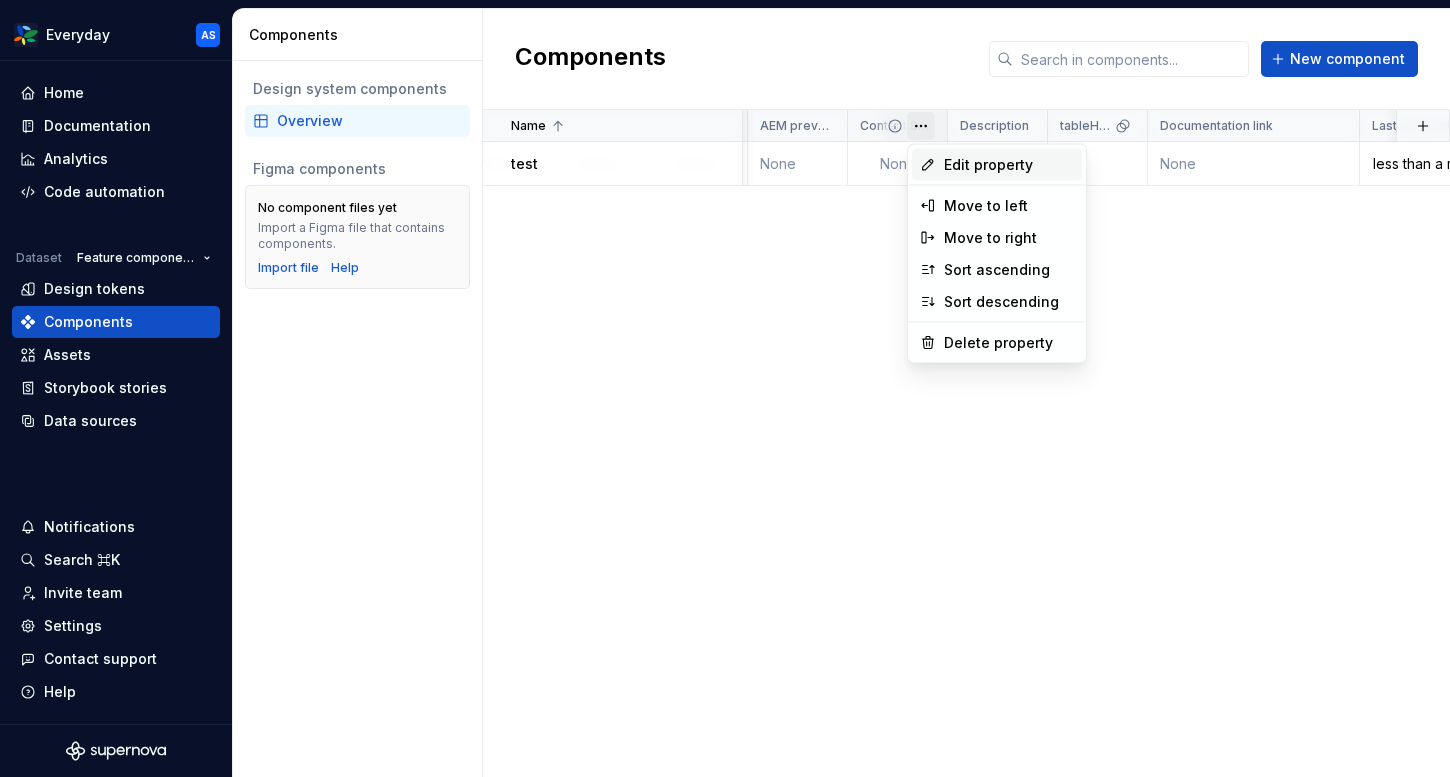 click on "Edit property" at bounding box center [1009, 165] 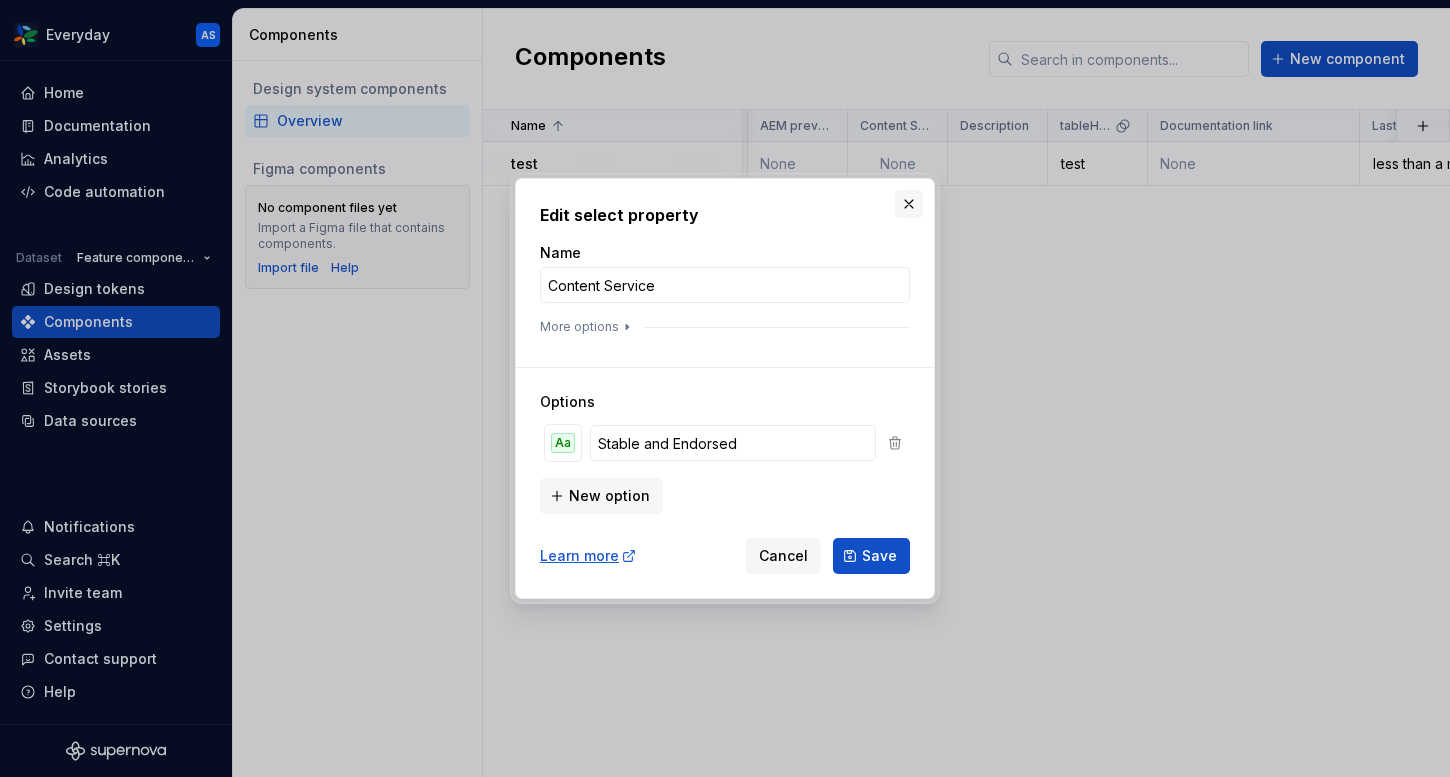 click at bounding box center [909, 204] 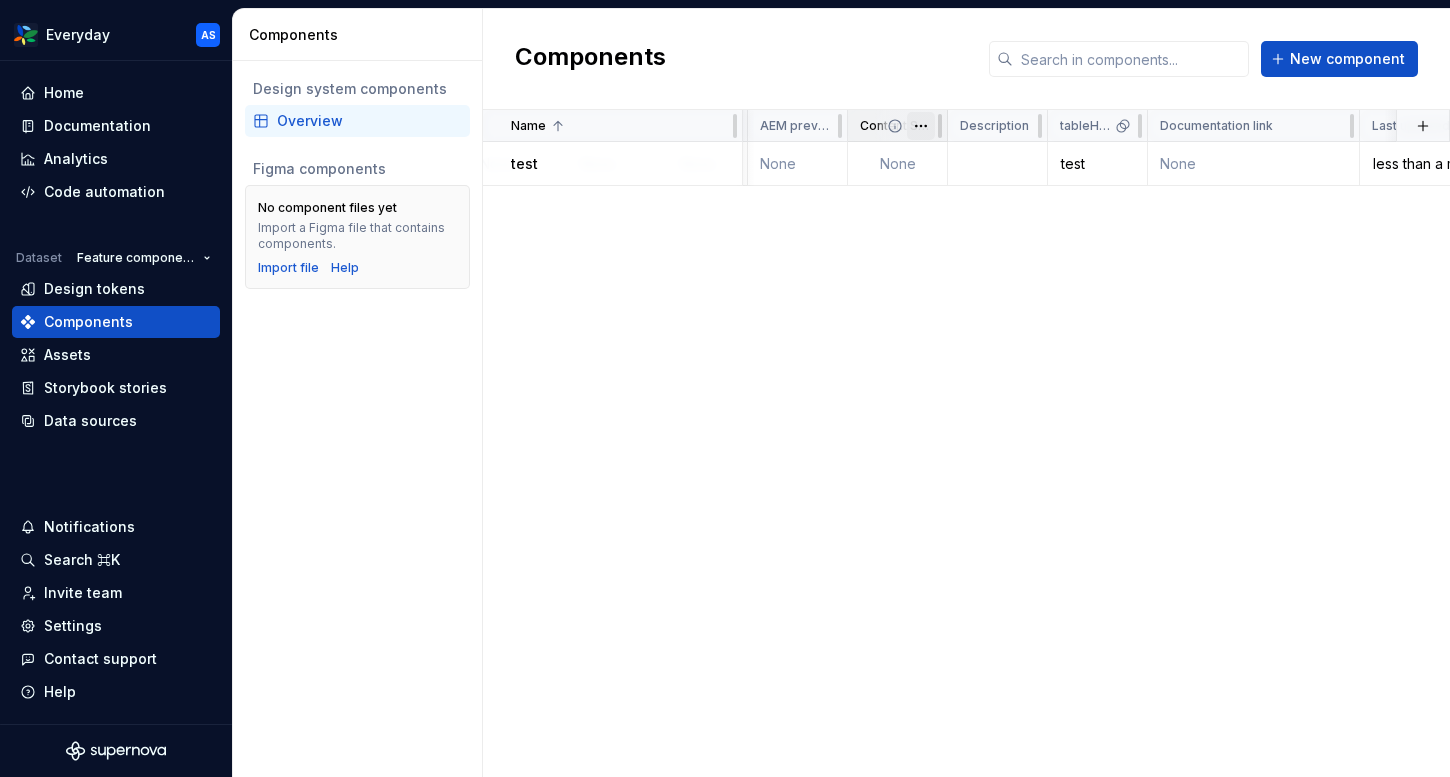 click on "Everyday AS Home Documentation Analytics Code automation Dataset Feature components Design tokens Components Assets Storybook stories Data sources Notifications Search ⌘K Invite team Settings Contact support Help Components Design system components Overview Figma components No component files yet Import a Figma file that contains components. Import file Help Components New component Name Web App Web figma App figma React preview Raise a request Owner Scope AEM AEM preview Content Service Description tableHeader Documentation link Last updated test ◻️ Not yet started ◻️ Not yet started None None None None None None None None None test None less than a minute ago *" at bounding box center (725, 388) 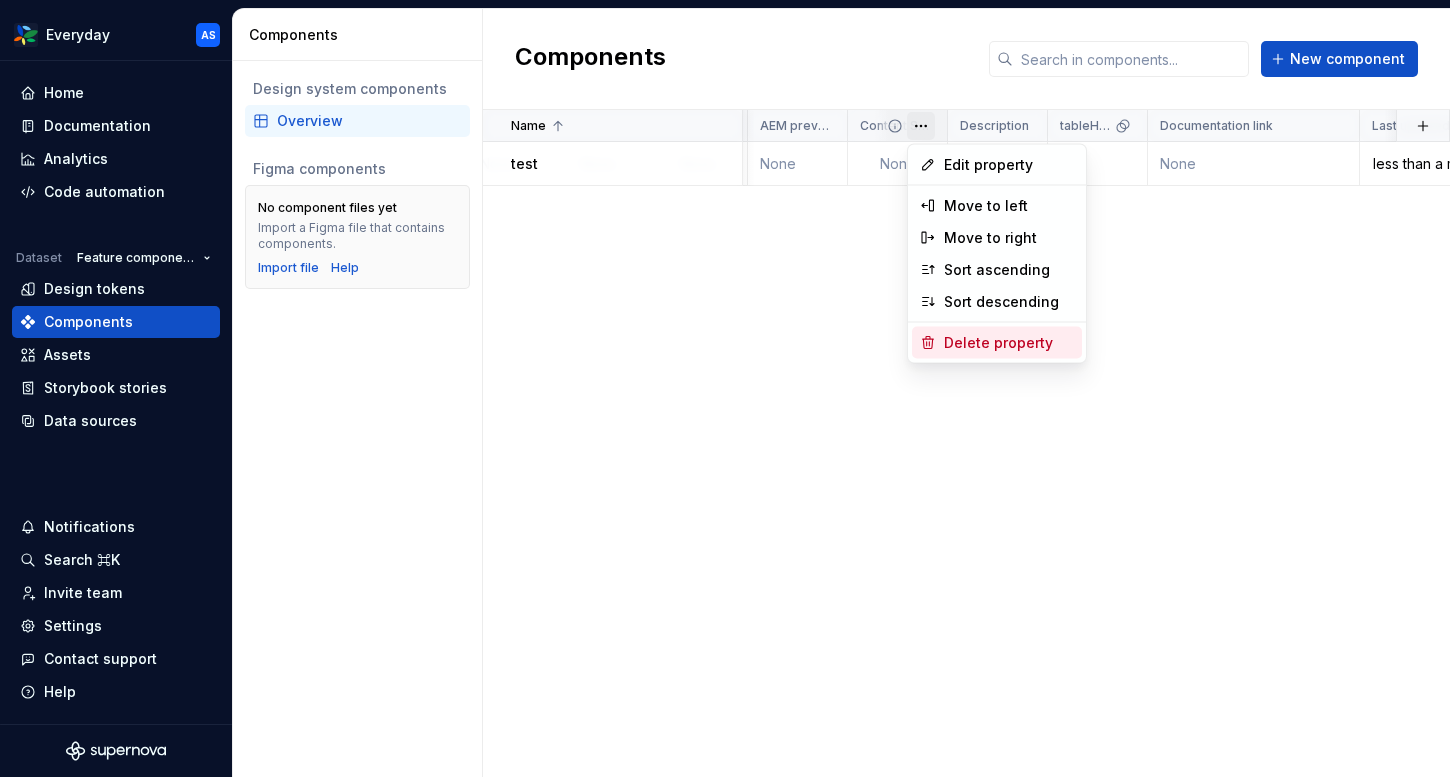 click on "Delete property" at bounding box center (1009, 343) 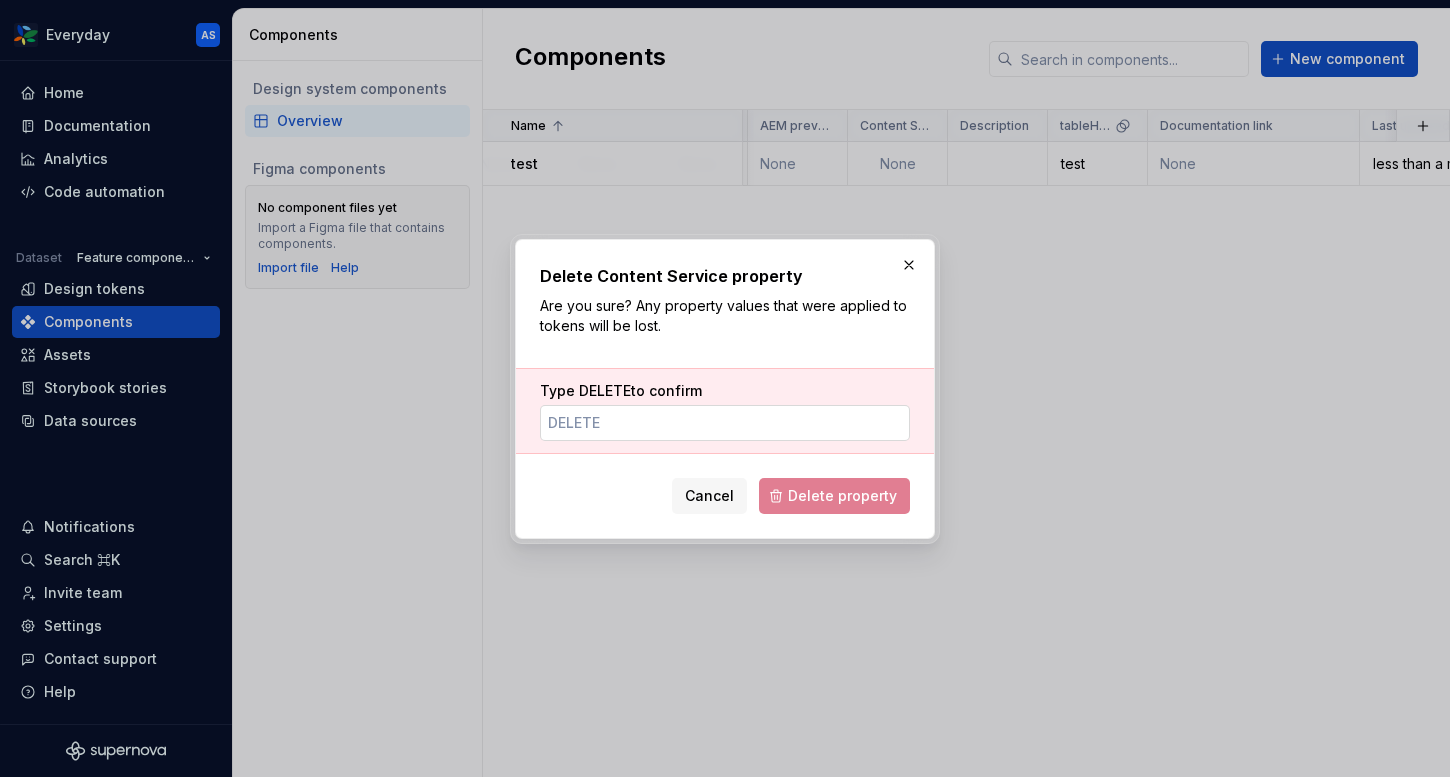 click on "Type   DELETE  to confirm" at bounding box center (725, 423) 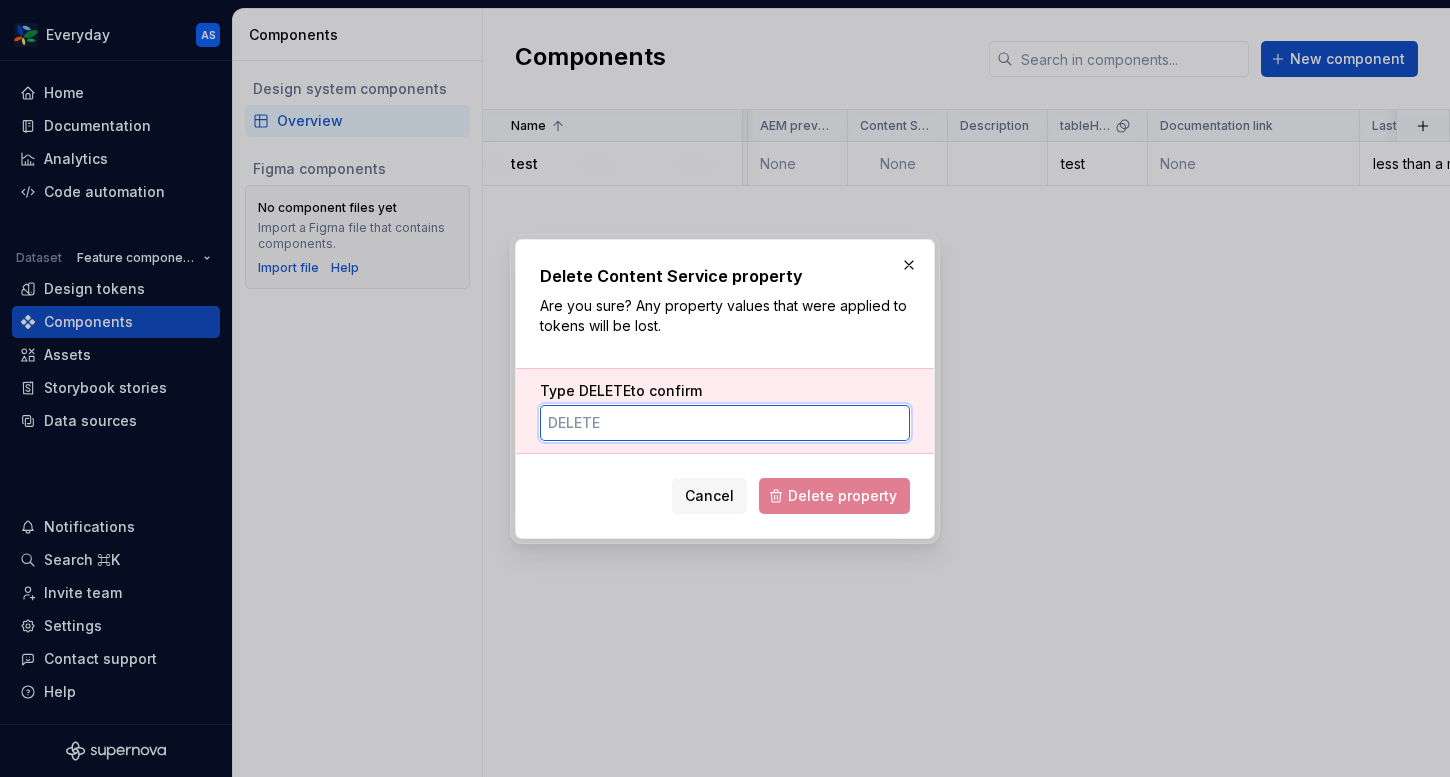 type on "DELETE" 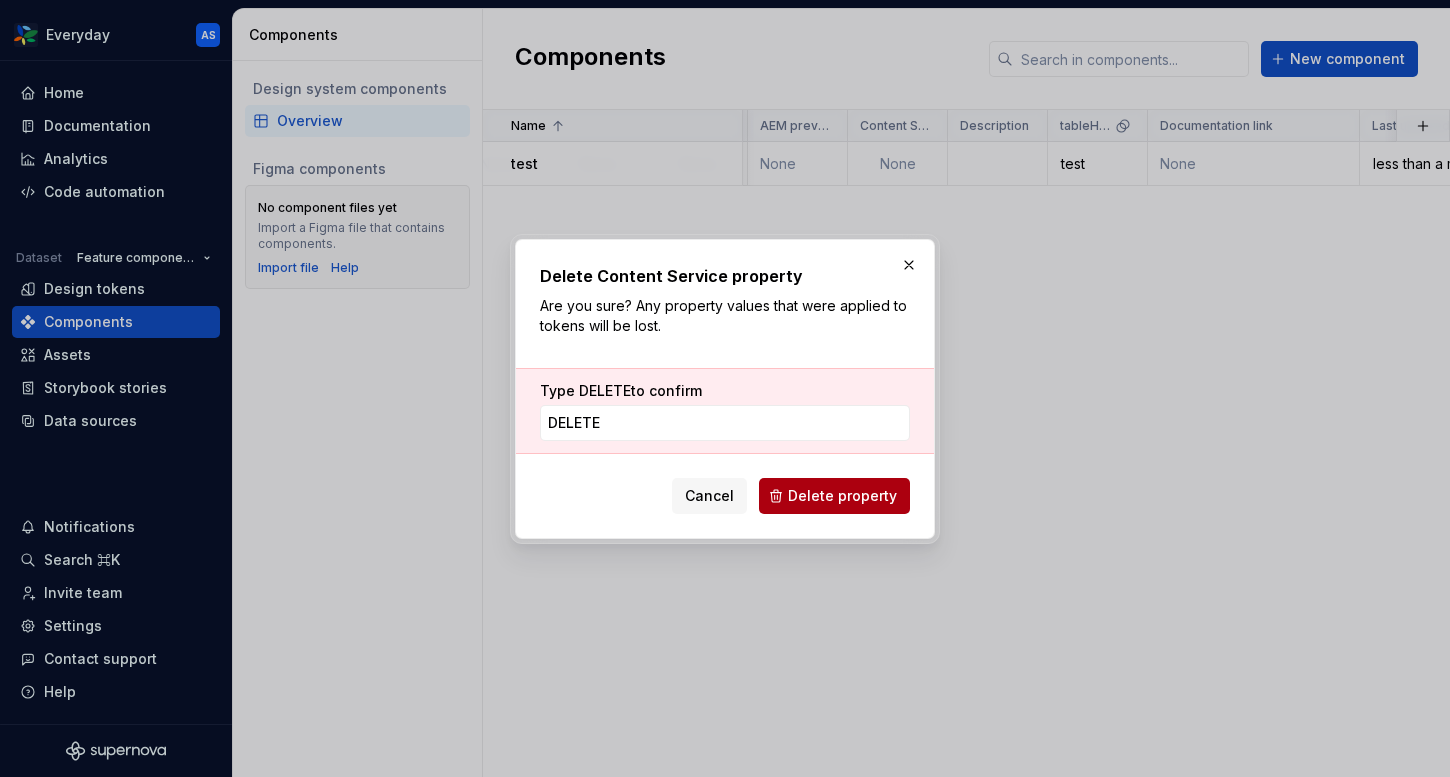 click on "Delete property" at bounding box center [834, 496] 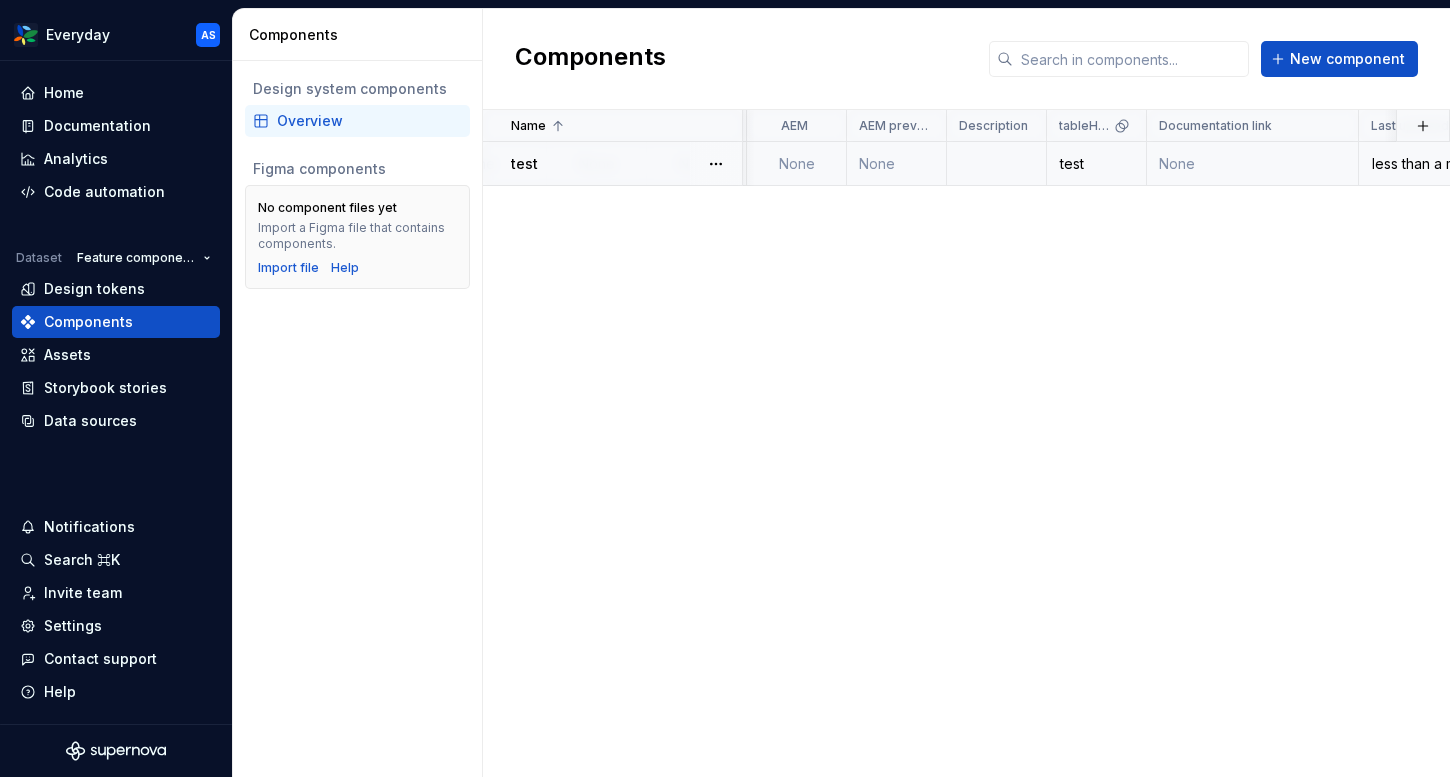 scroll, scrollTop: 0, scrollLeft: 886, axis: horizontal 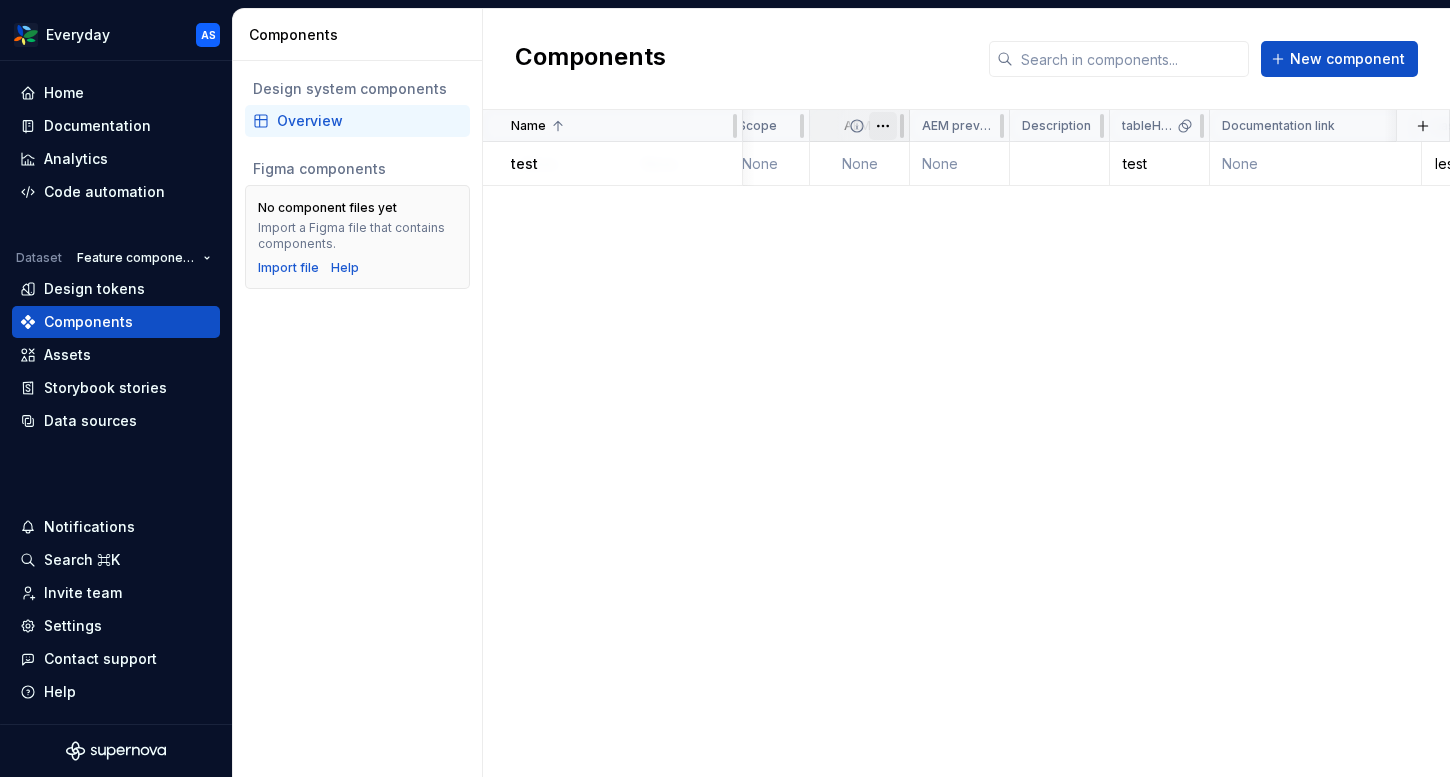 click on "Everyday AS Home Documentation Analytics Code automation Dataset Feature components Design tokens Components Assets Storybook stories Data sources Notifications Search ⌘K Invite team Settings Contact support Help Components Design system components Overview Figma components No component files yet Import a Figma file that contains components. Import file Help Components New component Name Web App Web figma App figma React preview Raise a request Owner Scope AEM AEM preview Description tableHeader Documentation link Last updated test ◻️ Not yet started ◻️ Not yet started None None None None None None None None test None less than a minute ago *" at bounding box center [725, 388] 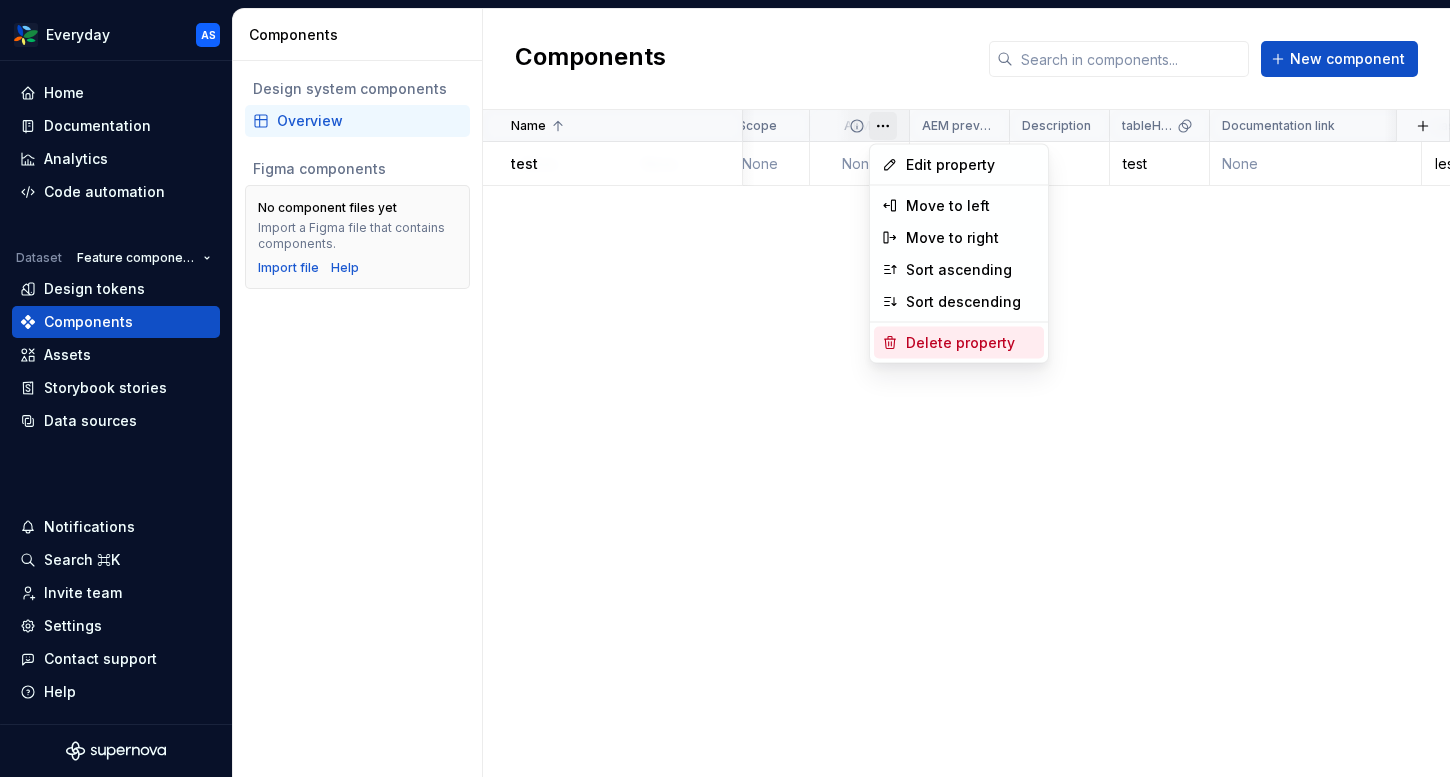 click on "Delete property" at bounding box center (971, 343) 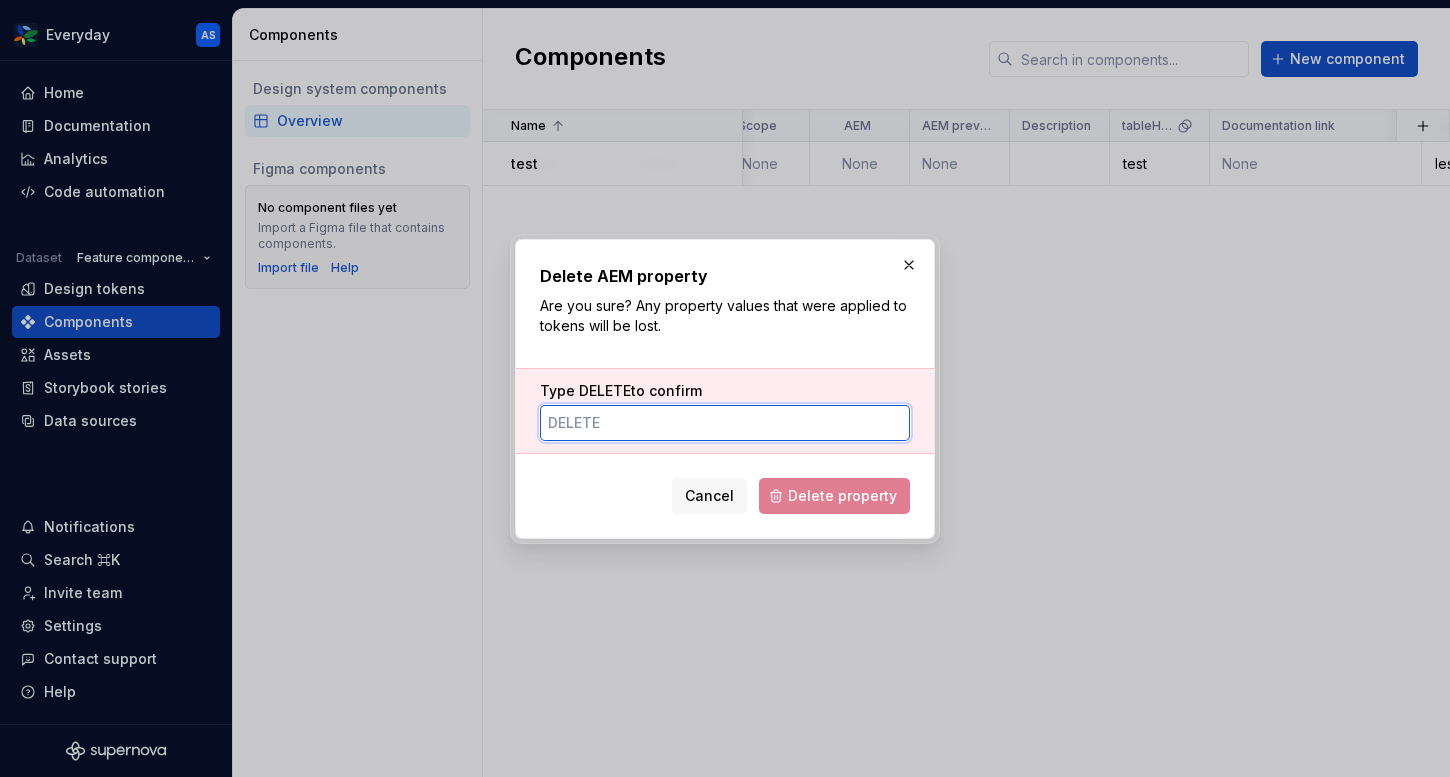 click on "Type   DELETE  to confirm" at bounding box center [725, 423] 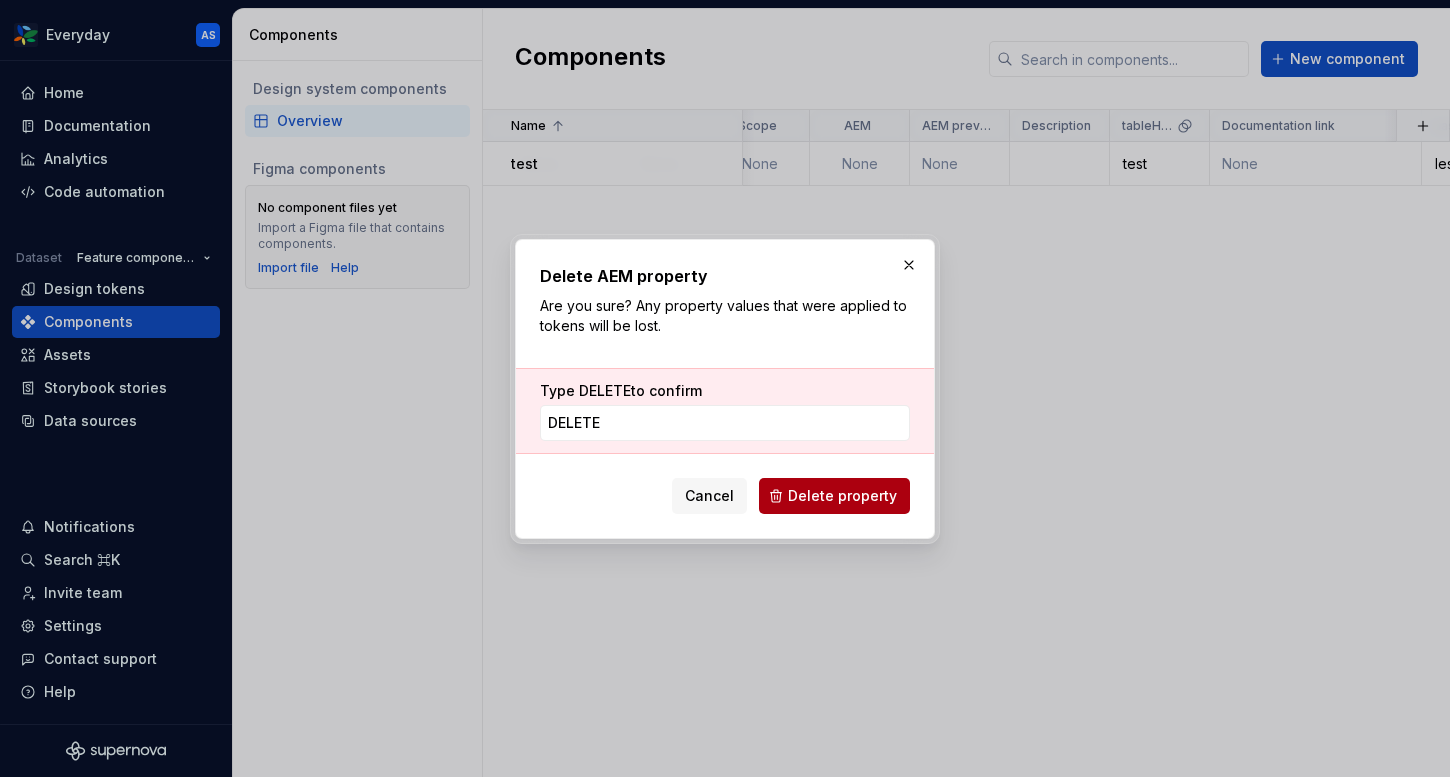 click on "Delete property" at bounding box center [842, 496] 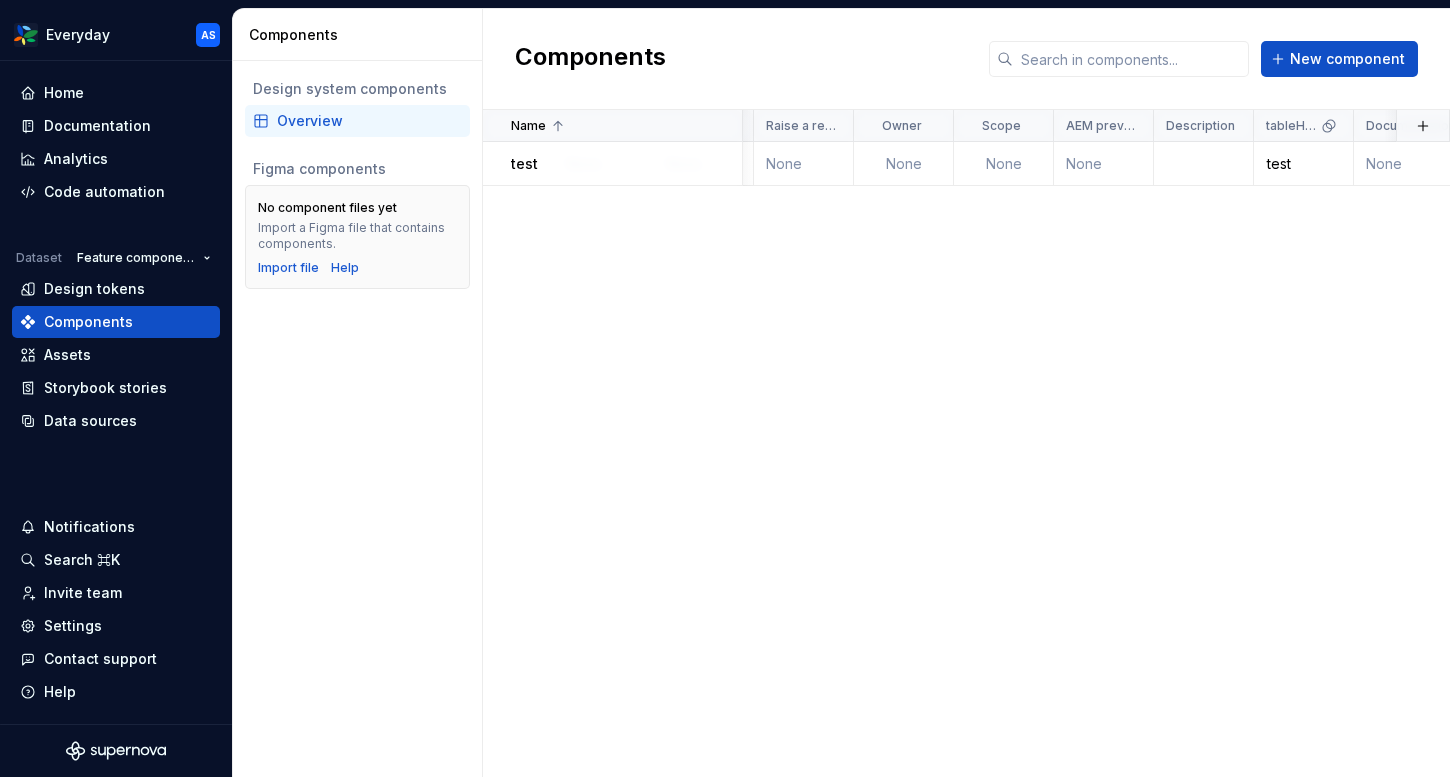scroll, scrollTop: 0, scrollLeft: 639, axis: horizontal 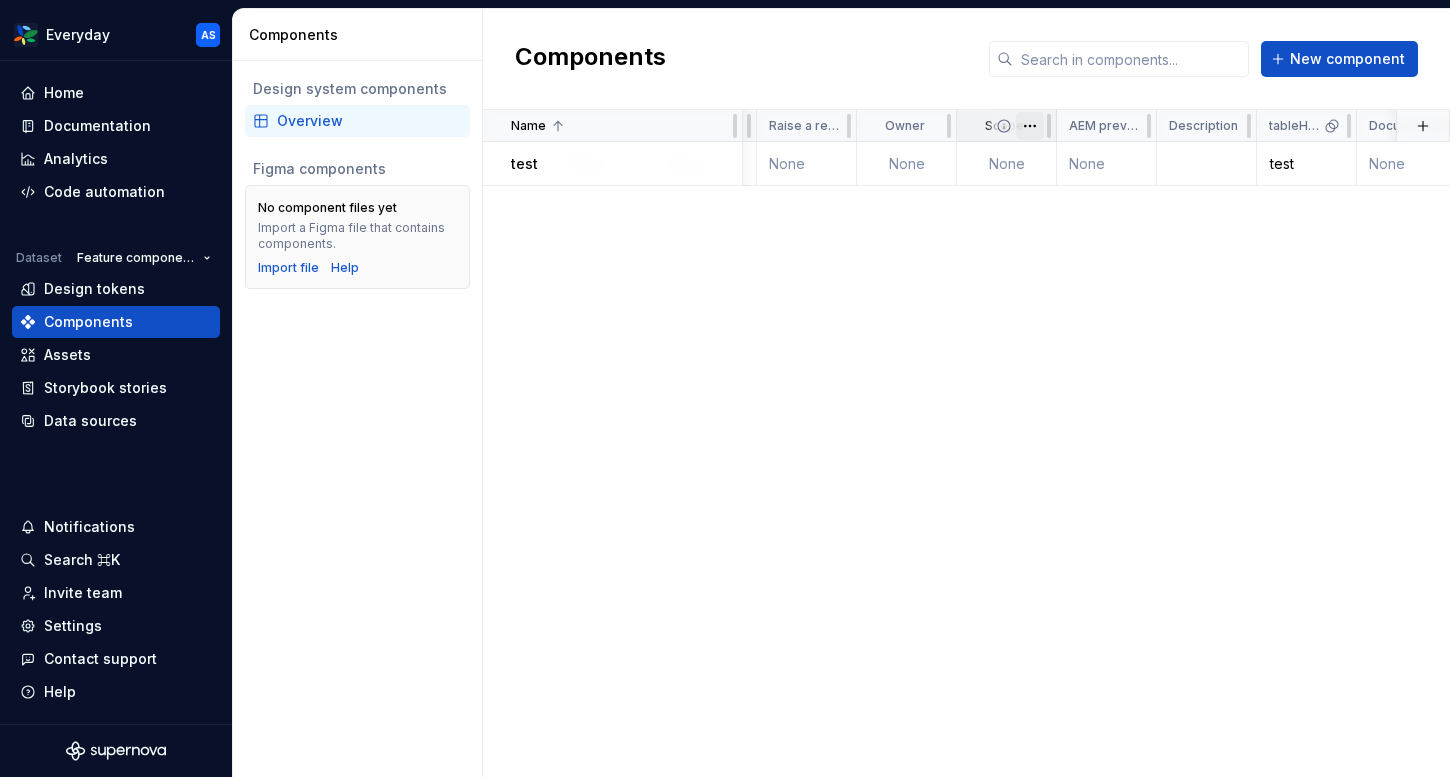 click on "Everyday AS Home Documentation Analytics Code automation Dataset Feature components Design tokens Components Assets Storybook stories Data sources Notifications Search ⌘K Invite team Settings Contact support Help Components Design system components Overview Figma components No component files yet Import a Figma file that contains components. Import file Help Components New component Name Web App Web figma App figma React preview Raise a request Owner Scope AEM preview Description tableHeader Documentation link Last updated test ◻️ Not yet started ◻️ Not yet started None None None None None None None test None 1 minute ago   *" at bounding box center (725, 388) 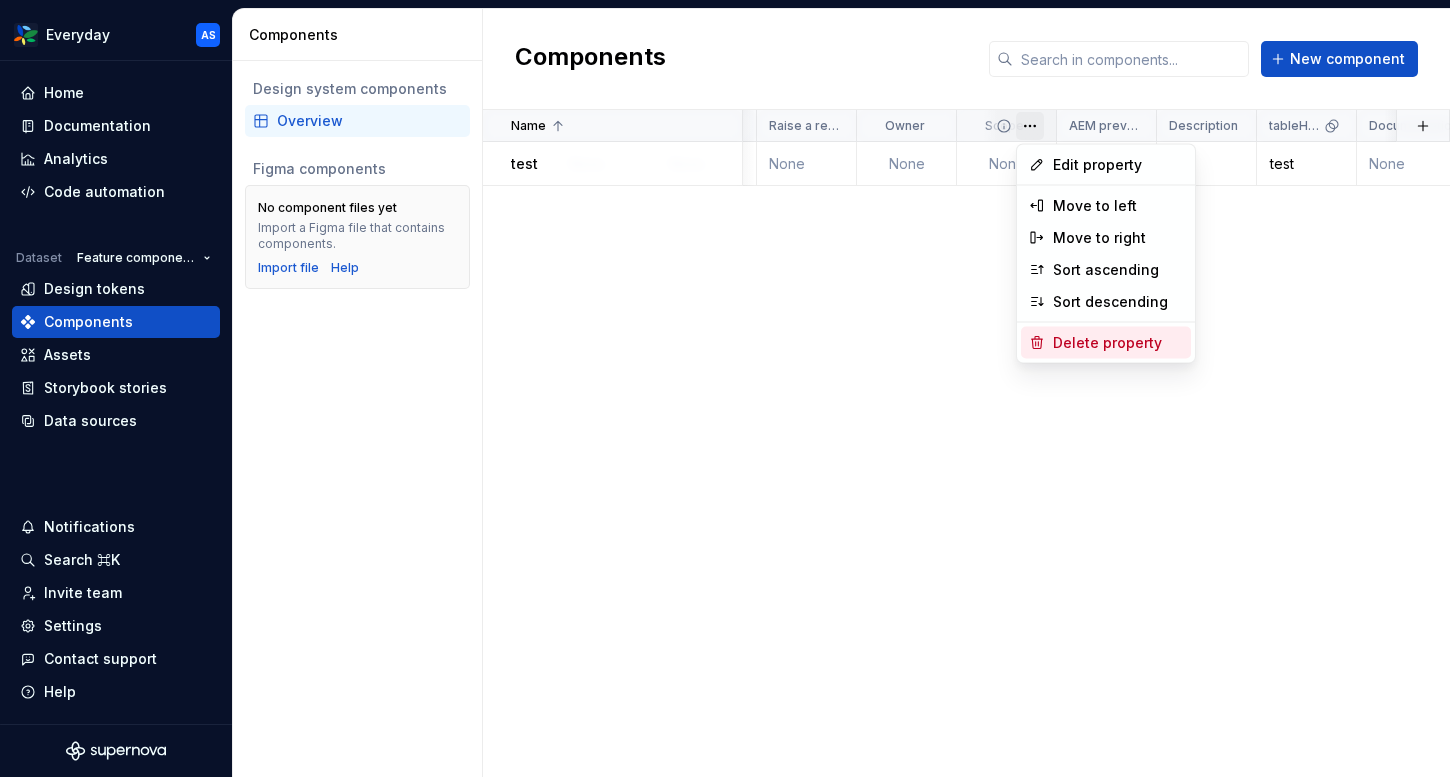 click on "Delete property" at bounding box center (1118, 343) 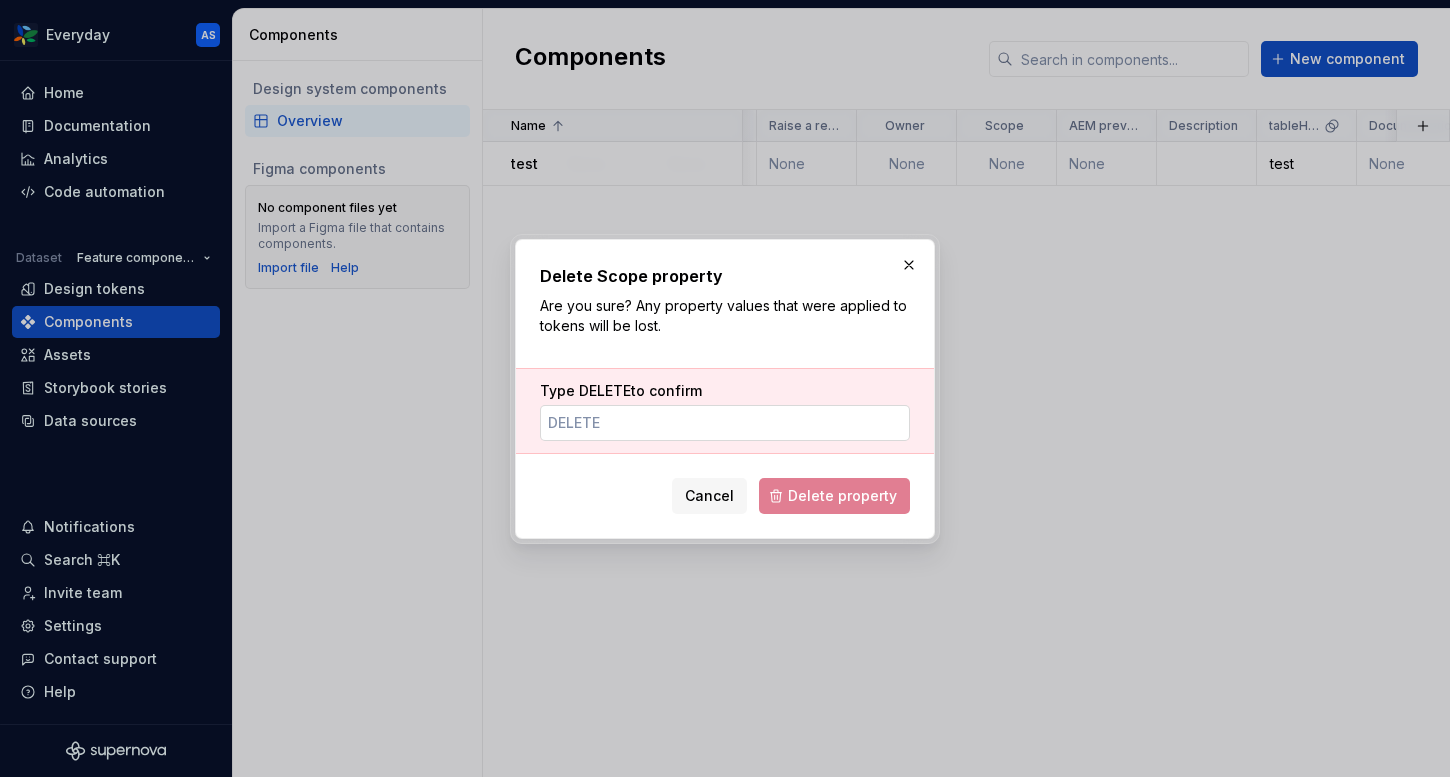 click on "Type   DELETE  to confirm" at bounding box center (725, 423) 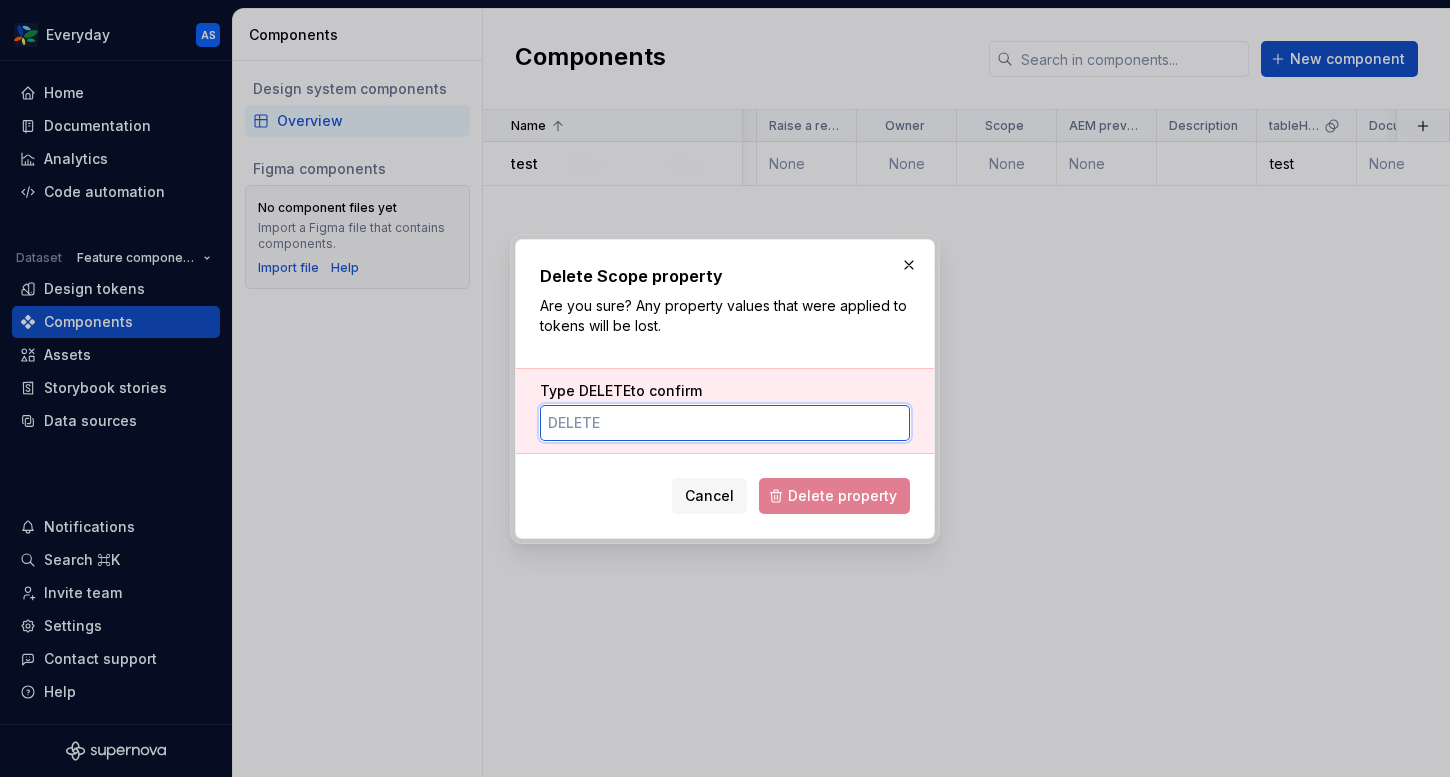 type on "DELETE" 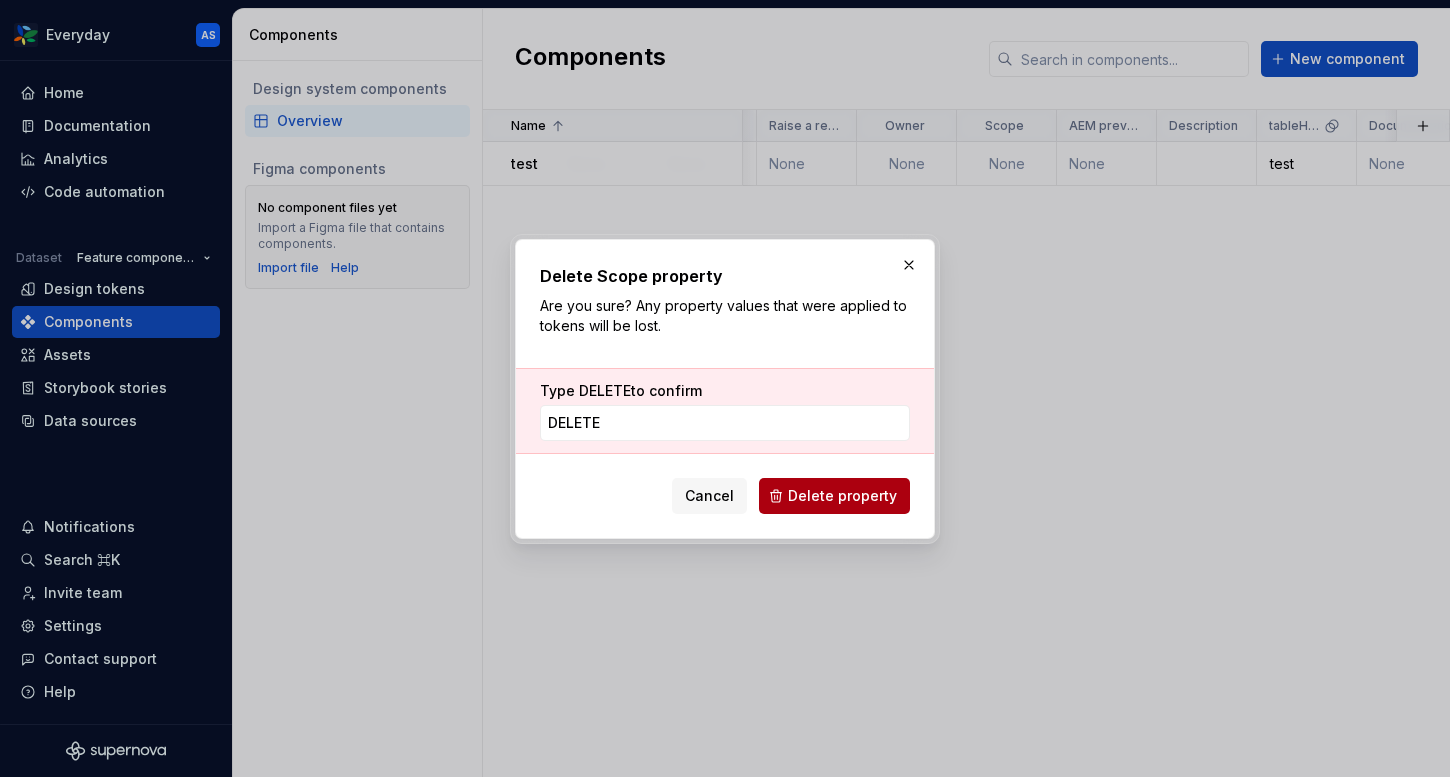 click on "Delete property" at bounding box center (842, 496) 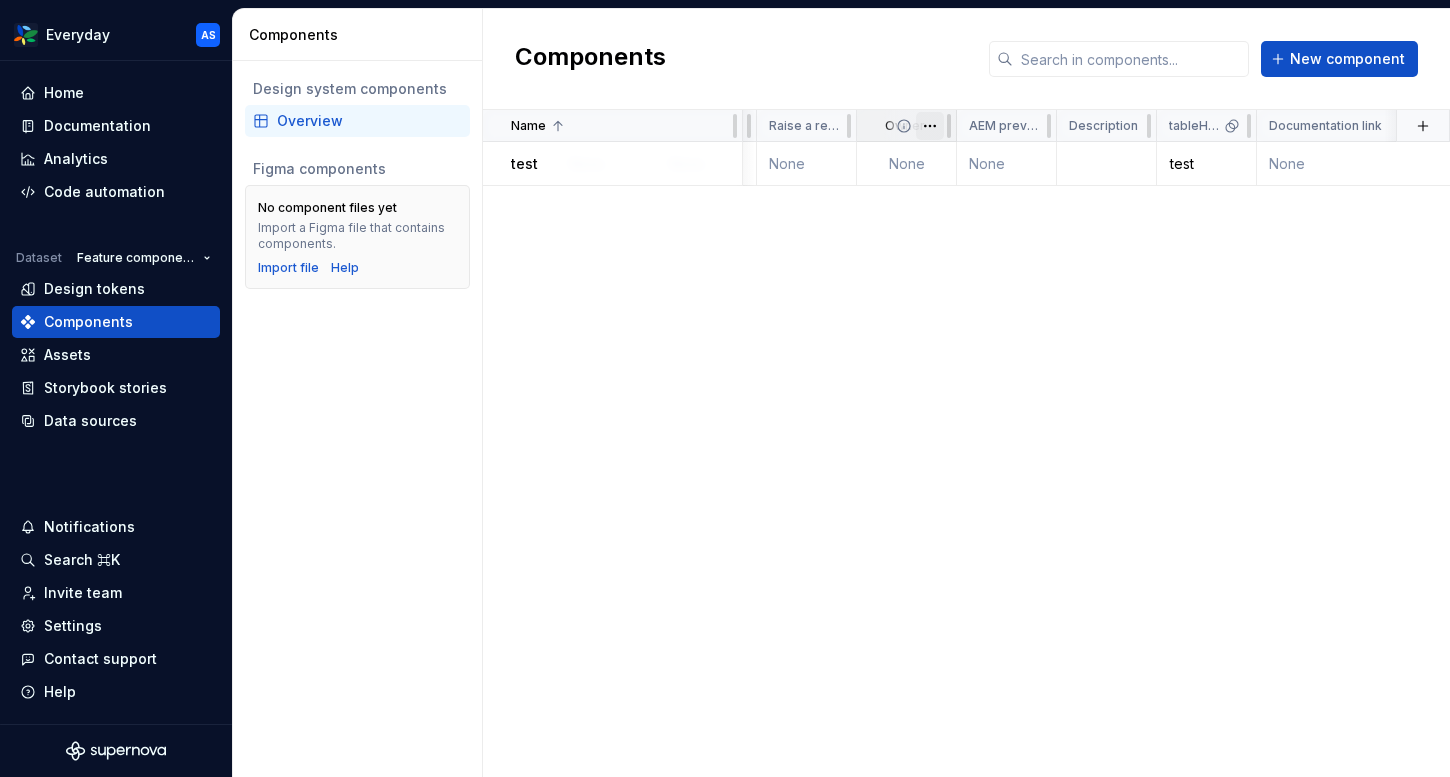 click on "Everyday AS Home Documentation Analytics Code automation Dataset Feature components Design tokens Components Assets Storybook stories Data sources Notifications Search ⌘K Invite team Settings Contact support Help Components Design system components Overview Figma components No component files yet Import a Figma file that contains components. Import file Help Components New component Name Web App Web figma App figma React preview Raise a request Owner AEM preview Description tableHeader Documentation link Last updated test ◻️ Not yet started ◻️ Not yet started None None None None None None test None 1 minute ago   *" at bounding box center (725, 388) 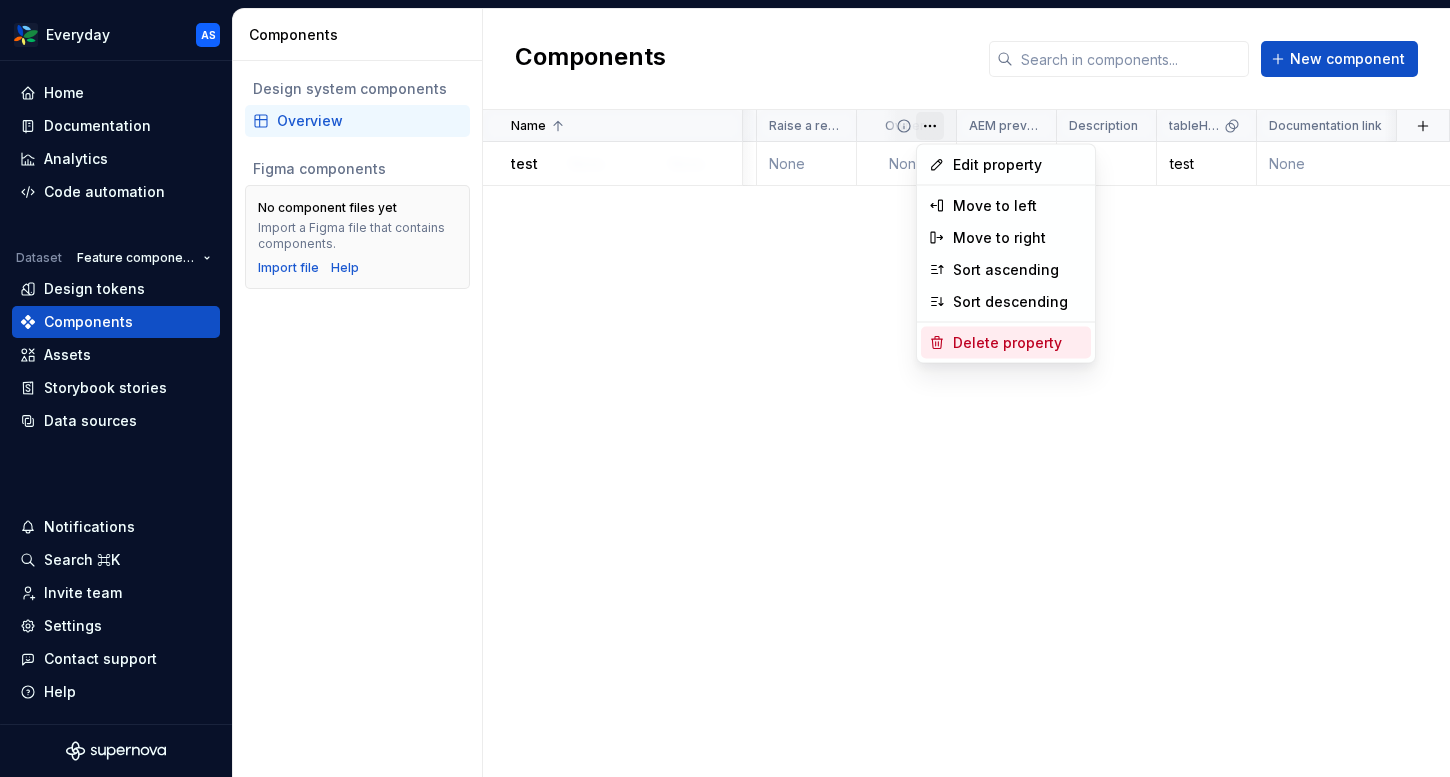 click on "Delete property" at bounding box center [1018, 343] 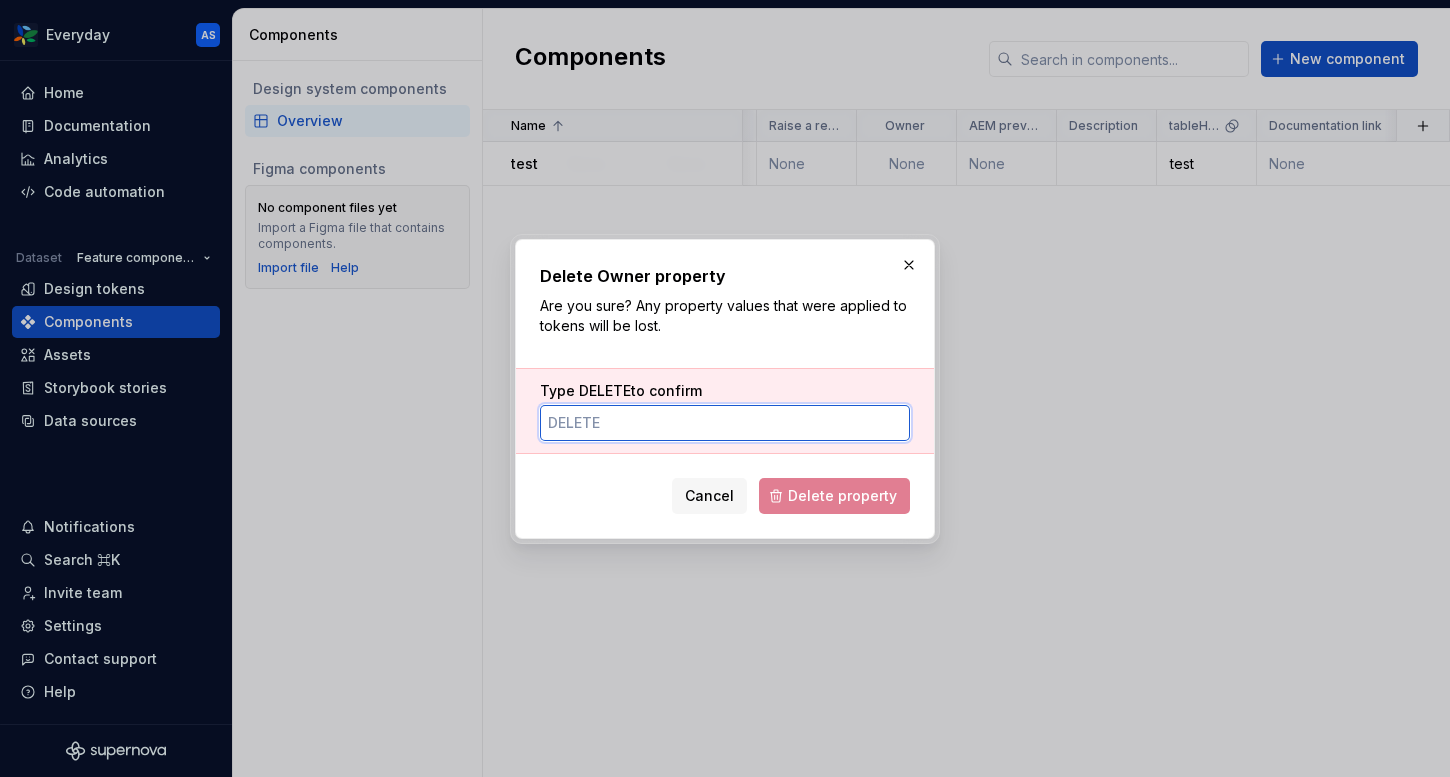 click on "Type   DELETE  to confirm" at bounding box center (725, 423) 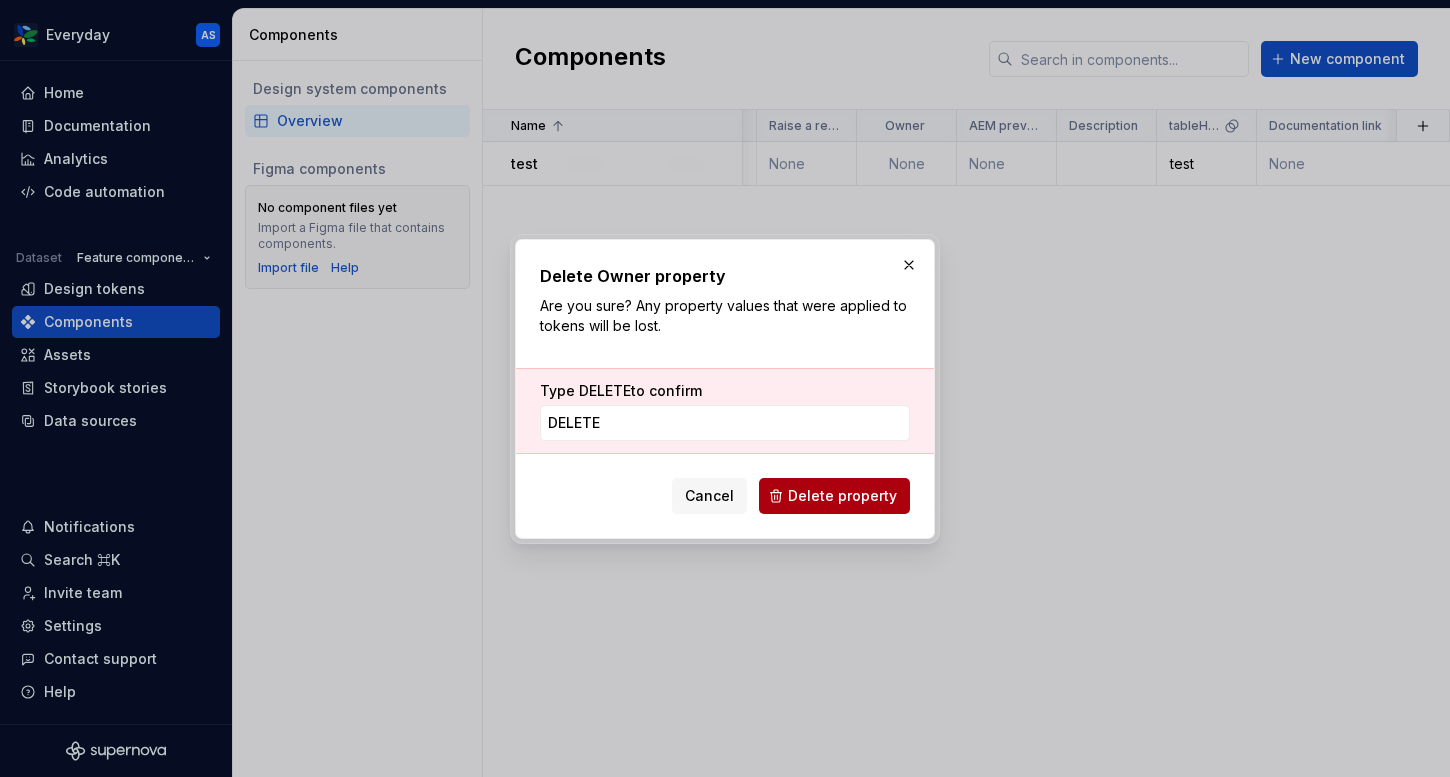 click on "Delete property" at bounding box center (842, 496) 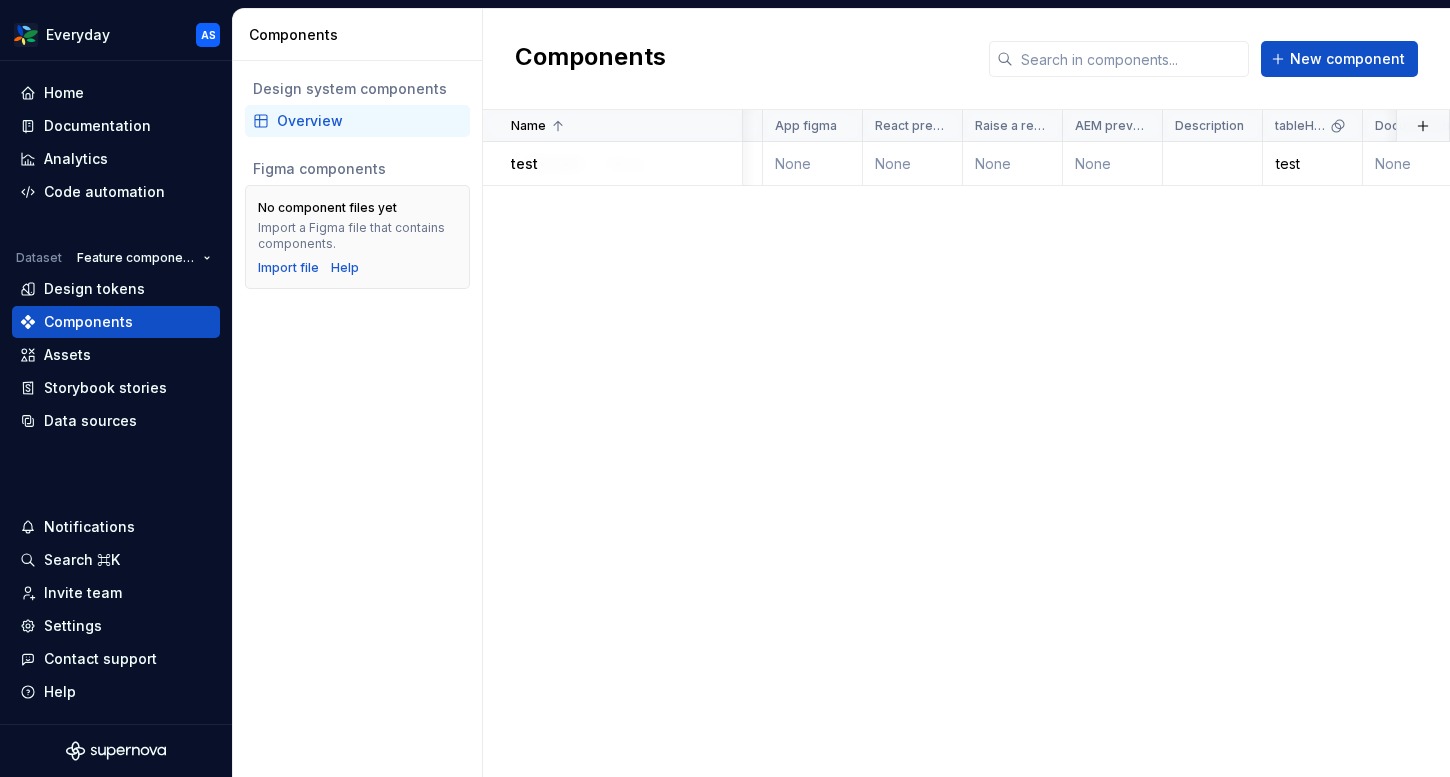 scroll, scrollTop: 0, scrollLeft: 0, axis: both 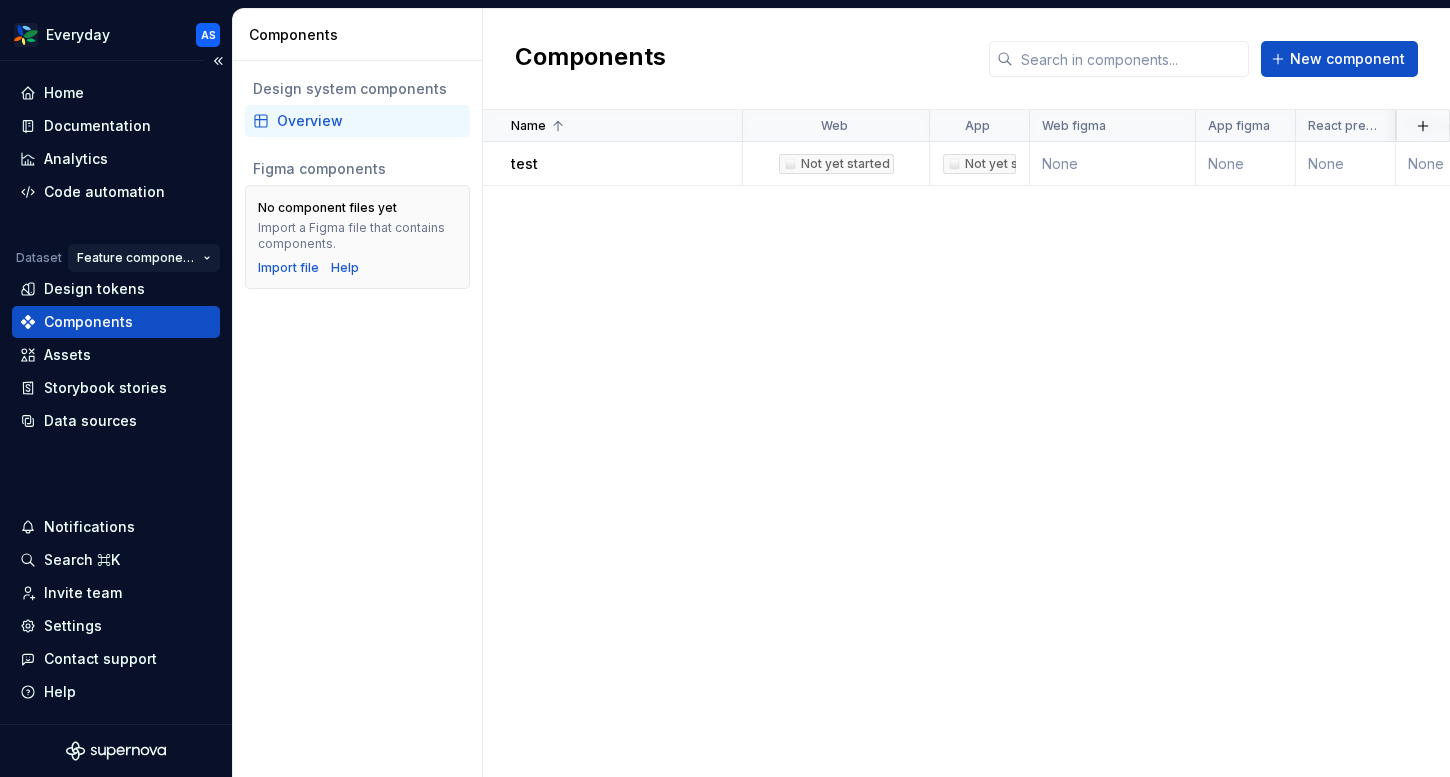 click on "Everyday AS Home Documentation Analytics Code automation Dataset Feature components Design tokens Components Assets Storybook stories Data sources Notifications Search ⌘K Invite team Settings Contact support Help Components Design system components Overview Figma components No component files yet Import a Figma file that contains components. Import file Help Components New component Name Web App Web figma App figma React preview Raise a request AEM preview Description tableHeader Documentation link Last updated test ◻️ Not yet started ◻️ Not yet started None None None None None test None 1 minute ago   *" at bounding box center (725, 388) 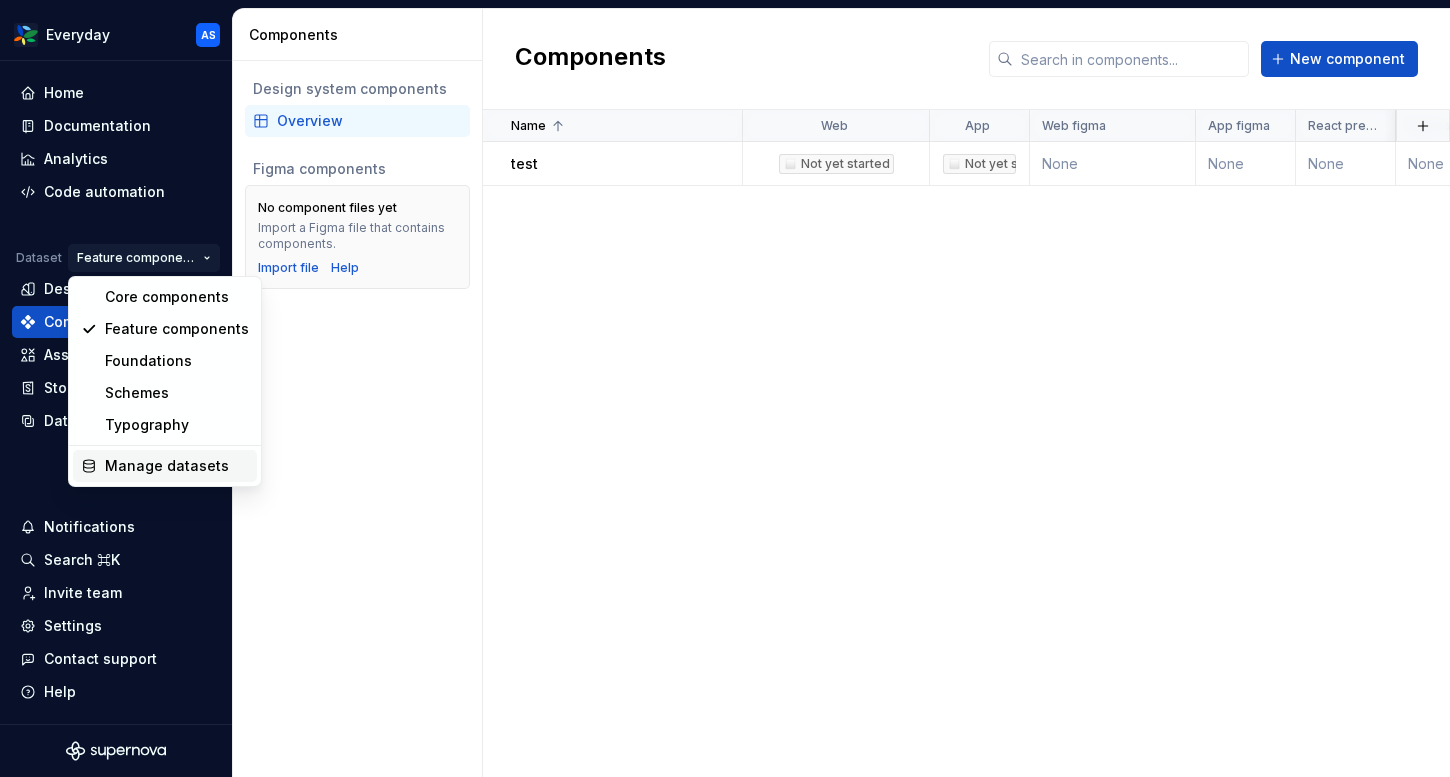click on "Manage datasets" at bounding box center (177, 466) 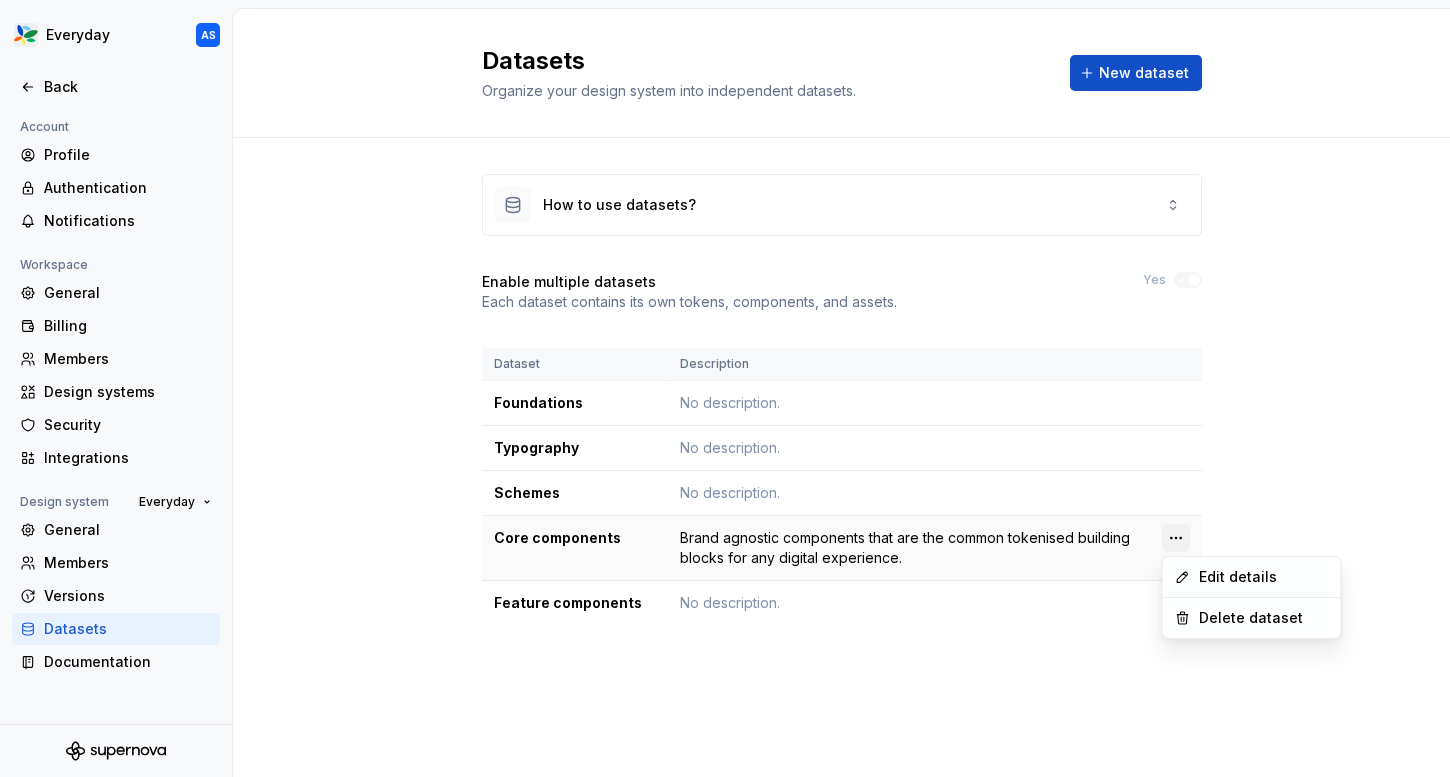 click on "Everyday AS Back Account Profile Authentication Notifications Workspace General Billing Members Design systems Security Integrations Design system Everyday General Members Versions Datasets Documentation Datasets Organize your design system into independent datasets. New dataset How to use datasets? Enable multiple datasets Each dataset contains its own tokens, components, and assets. Yes Dataset Description Foundations No description. Typography No description. Schemes No description. Core components Brand agnostic components that are the common tokenised building blocks for any digital experience. Feature components No description. * BIG W Everyday Woolworths Woolworths Group Edit details Delete dataset" at bounding box center (725, 388) 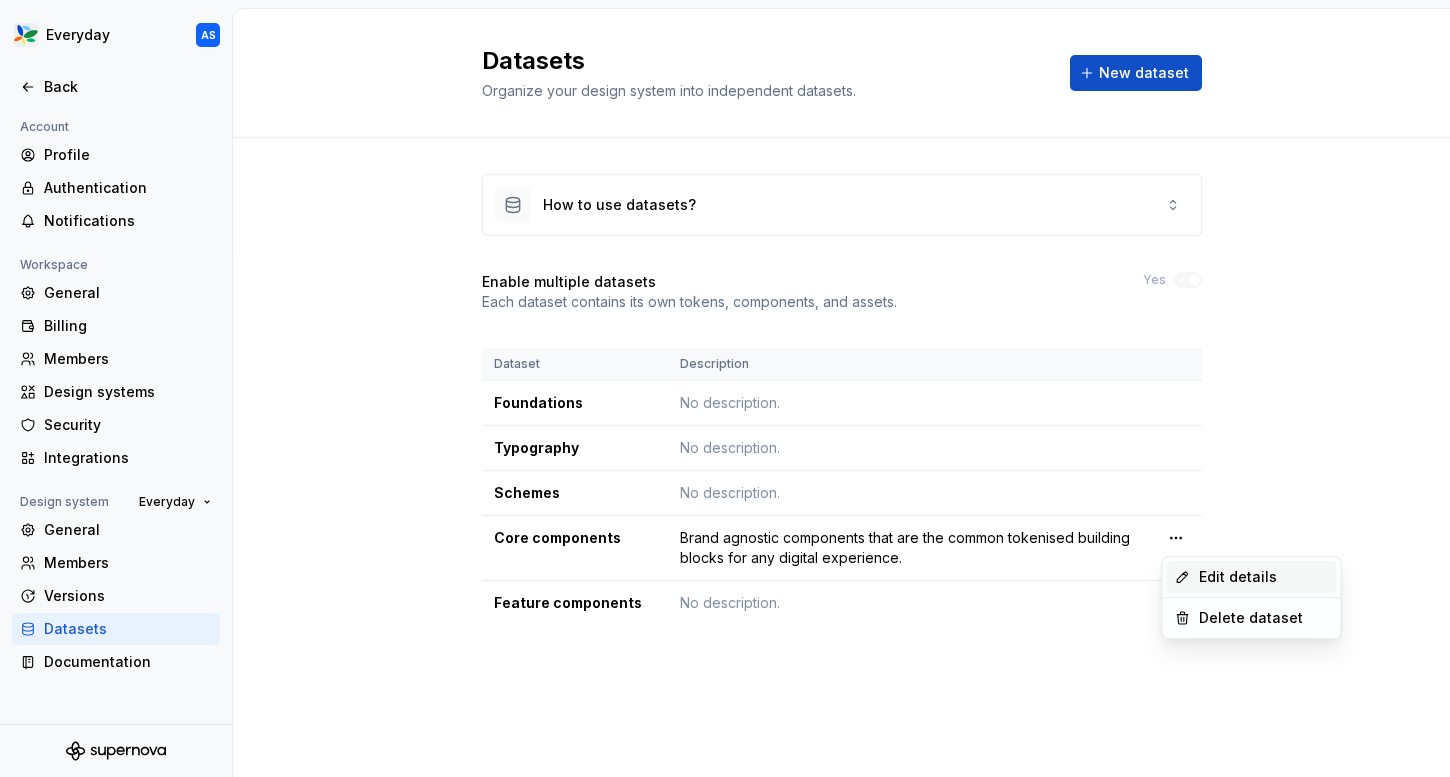 click on "Edit details" at bounding box center (1264, 577) 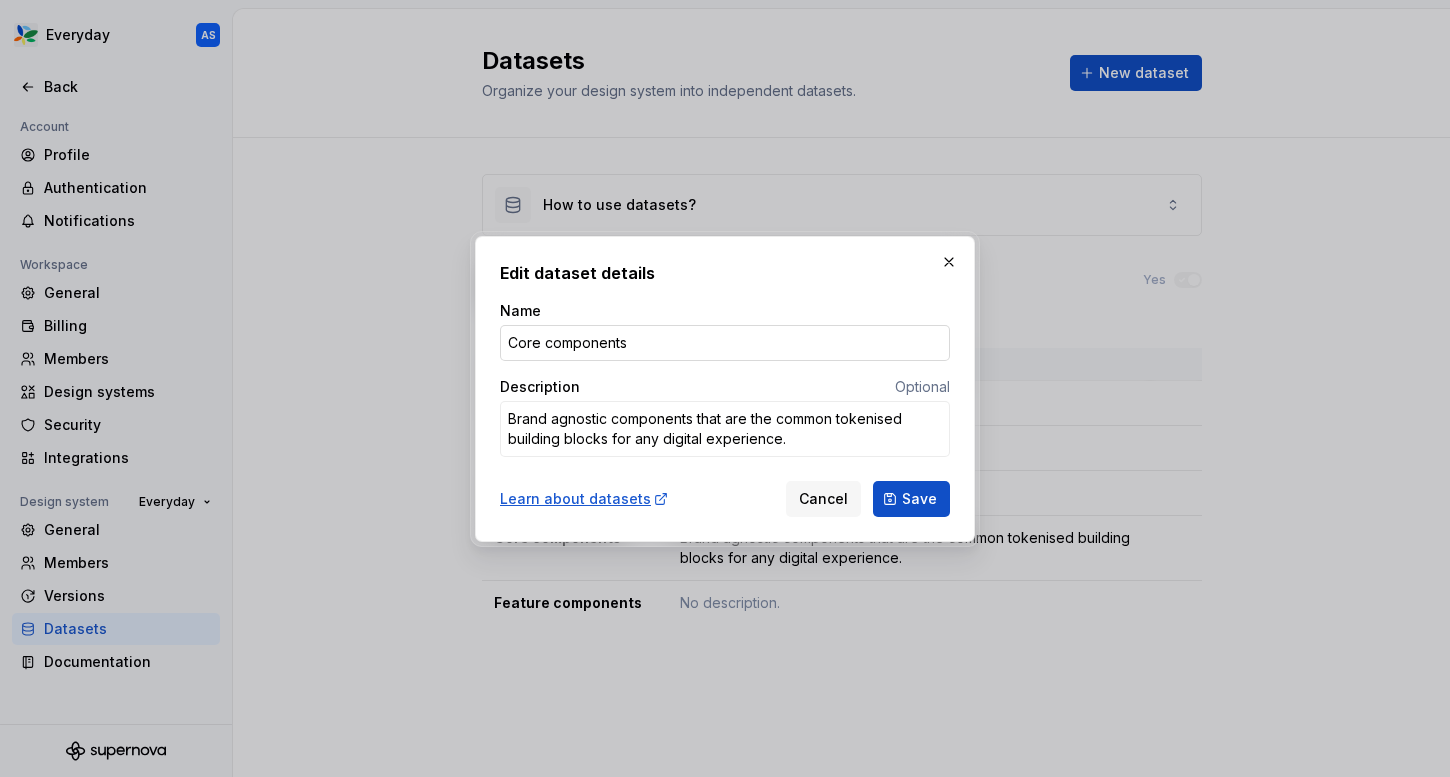 click on "Core components" at bounding box center (725, 343) 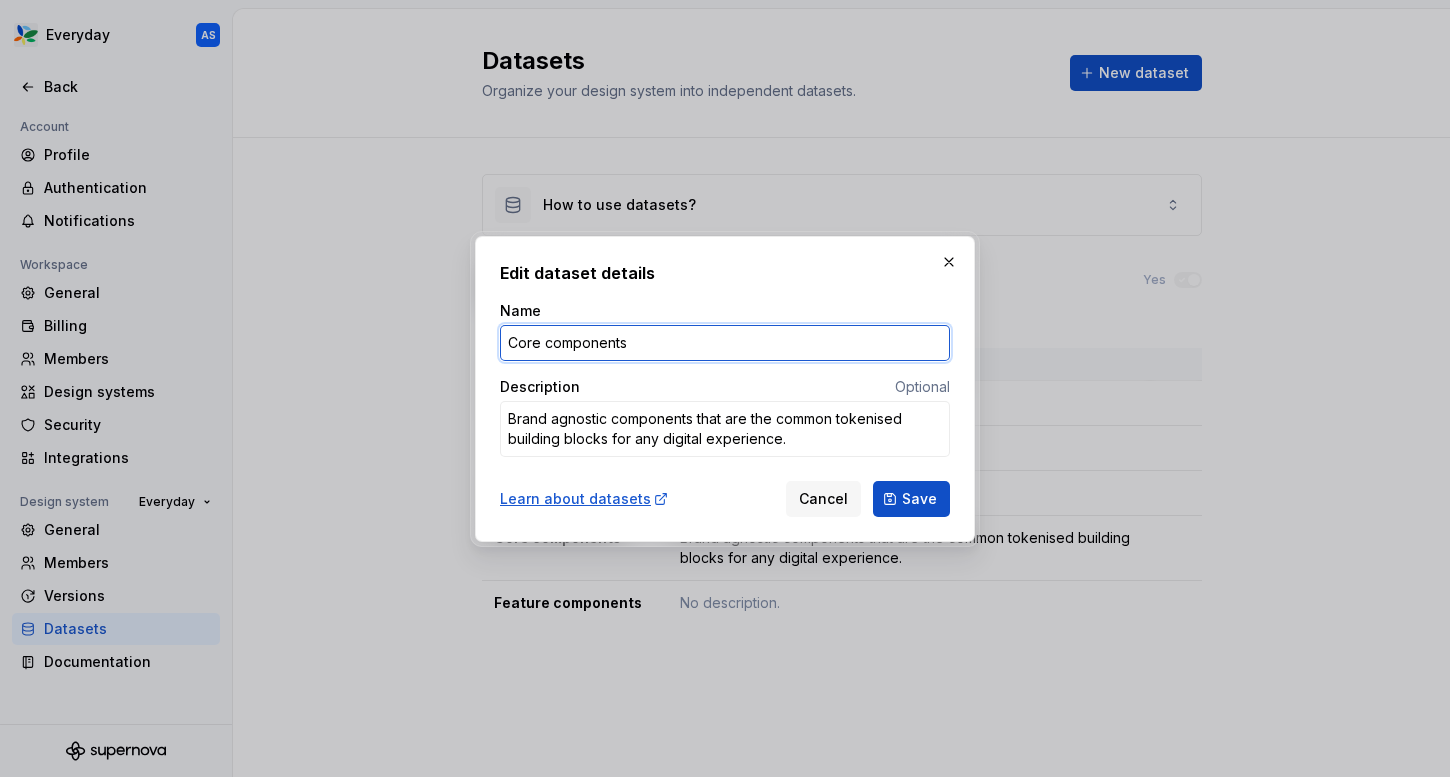 click on "Core components" at bounding box center [725, 343] 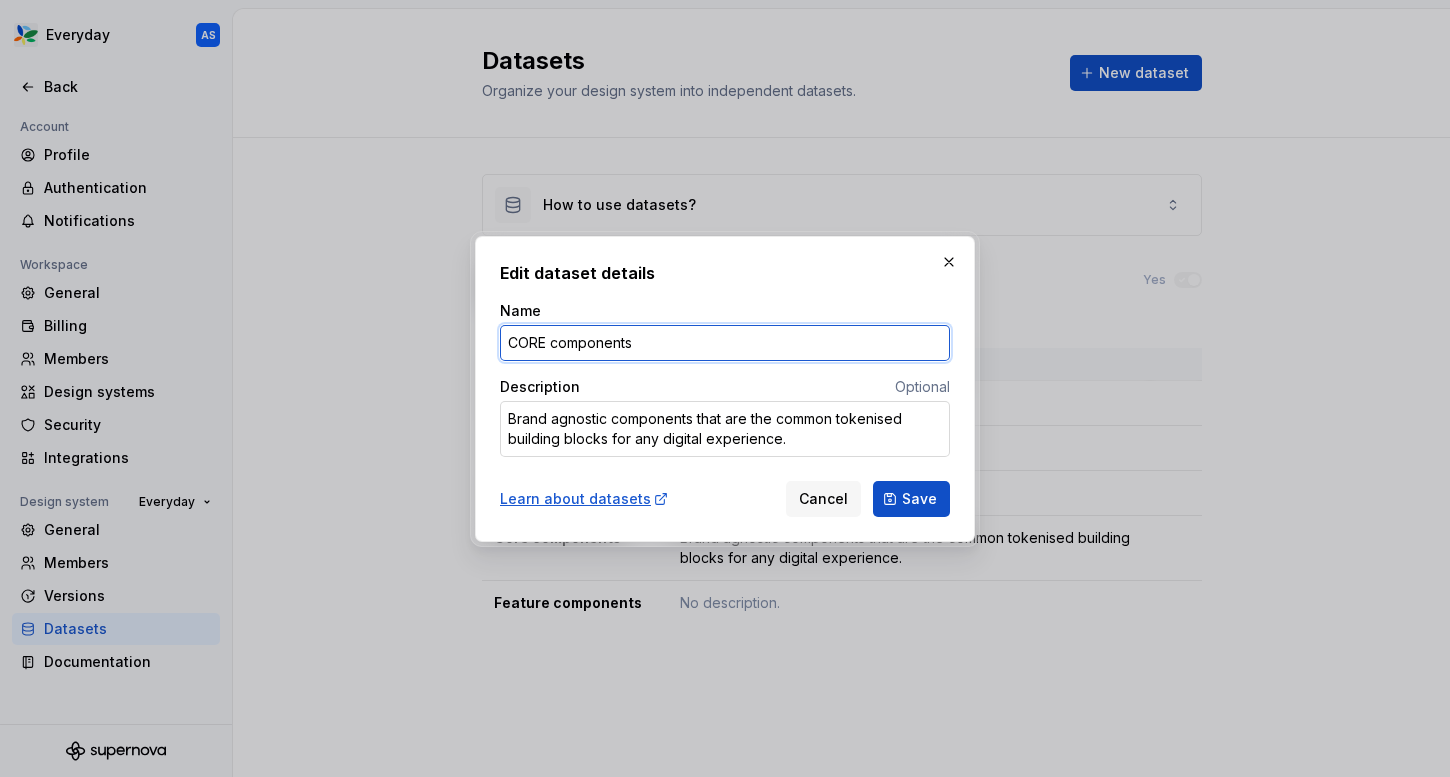type on "CORE components" 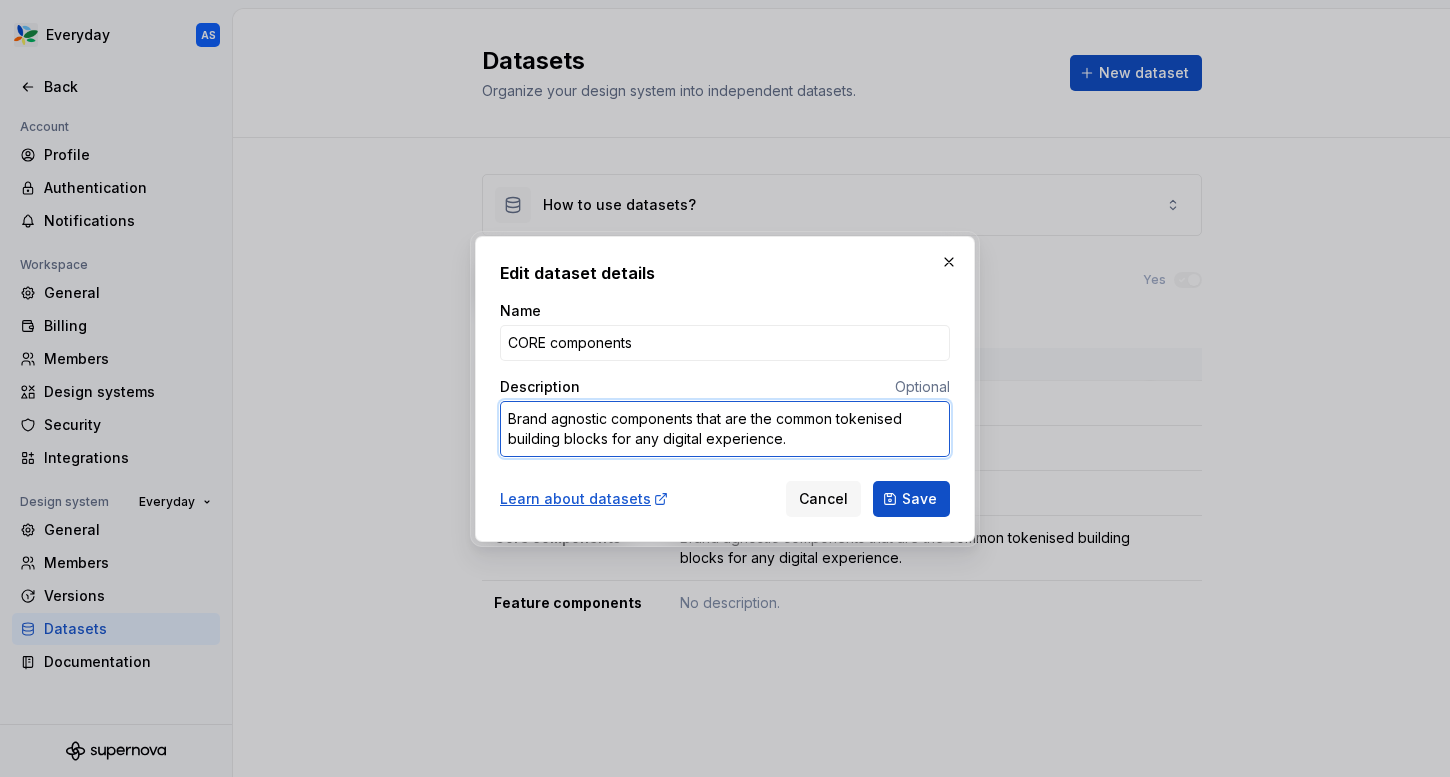 click on "Brand agnostic components that are the common tokenised building blocks for any digital experience." at bounding box center (725, 429) 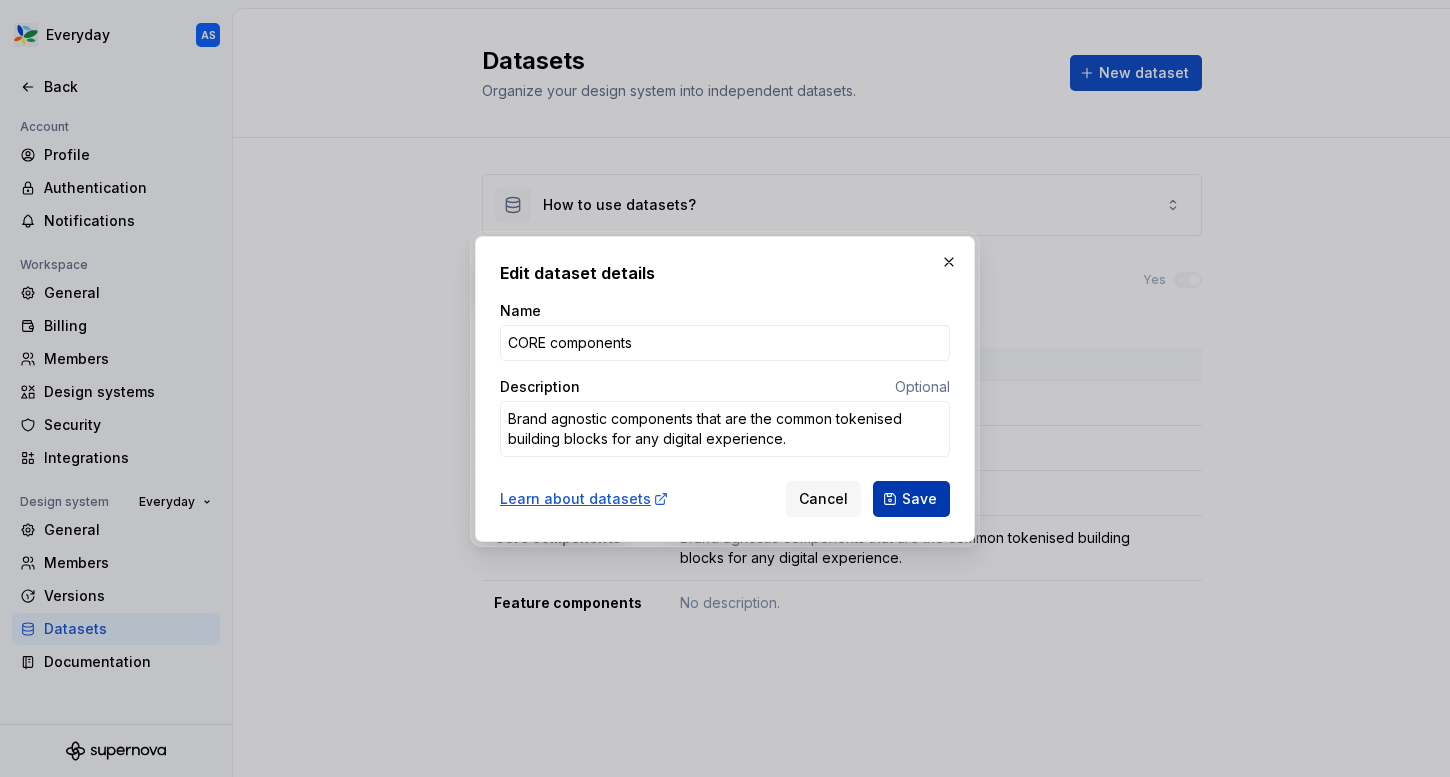 click on "Save" at bounding box center (919, 499) 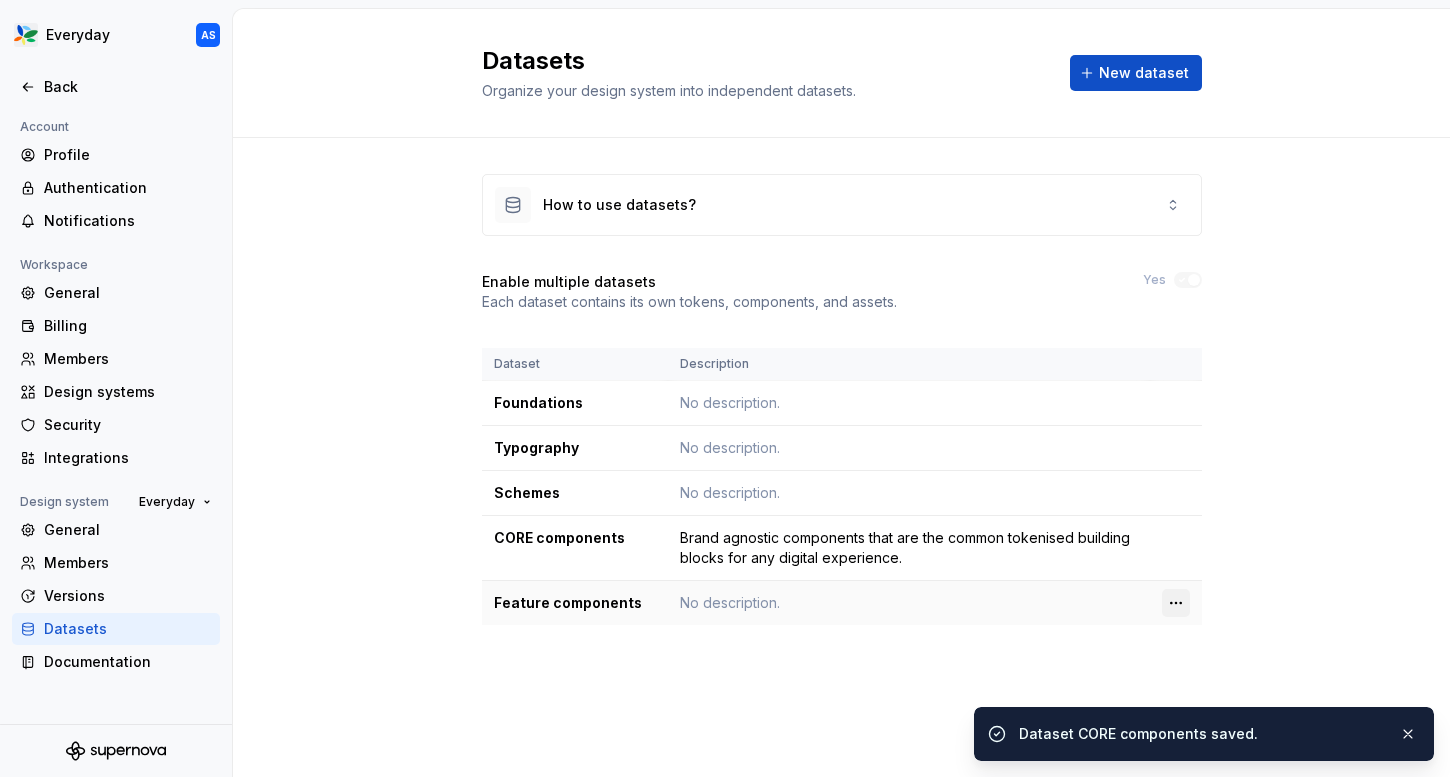 click on "Dataset CORE components saved. * BIG W Everyday Woolworths Woolworths Group" at bounding box center (725, 388) 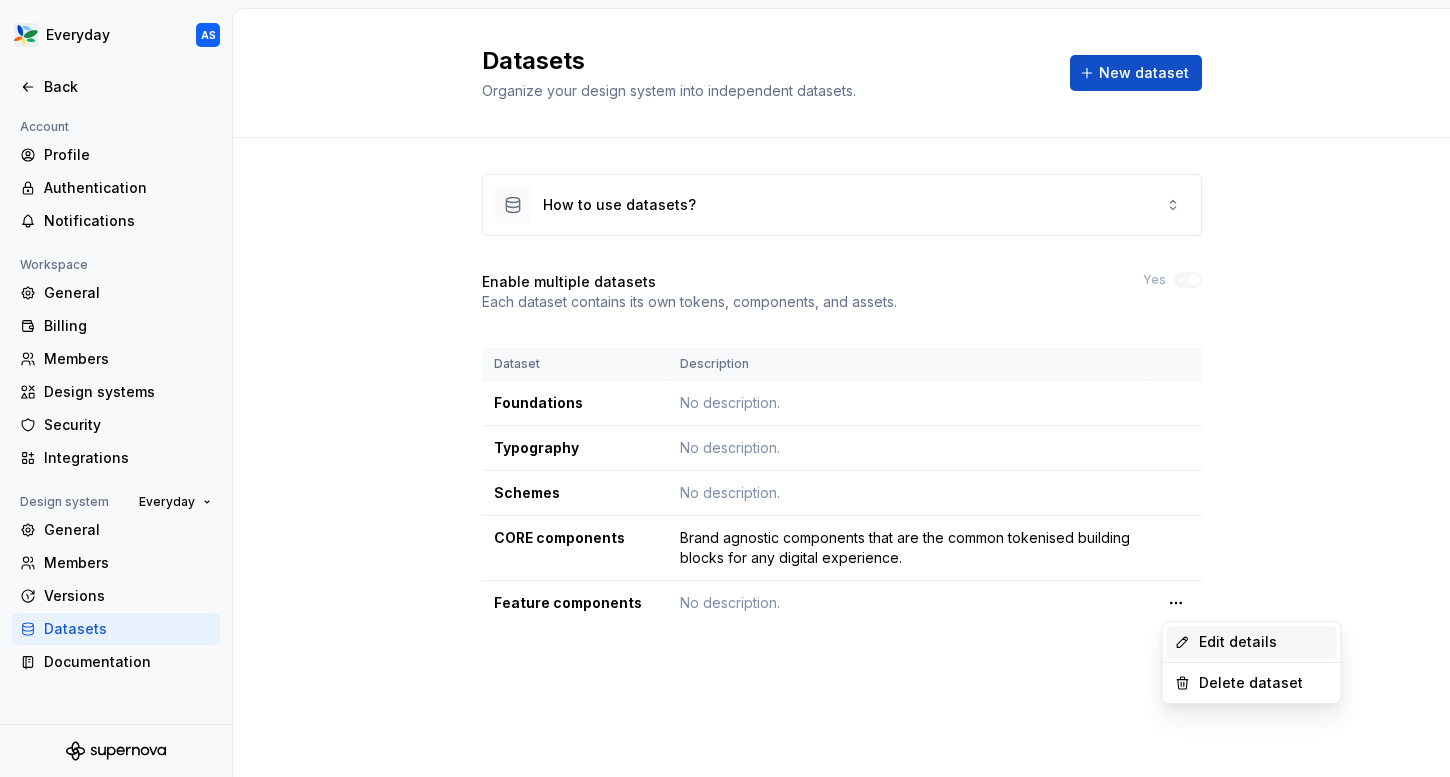 click on "Edit details" at bounding box center [1264, 642] 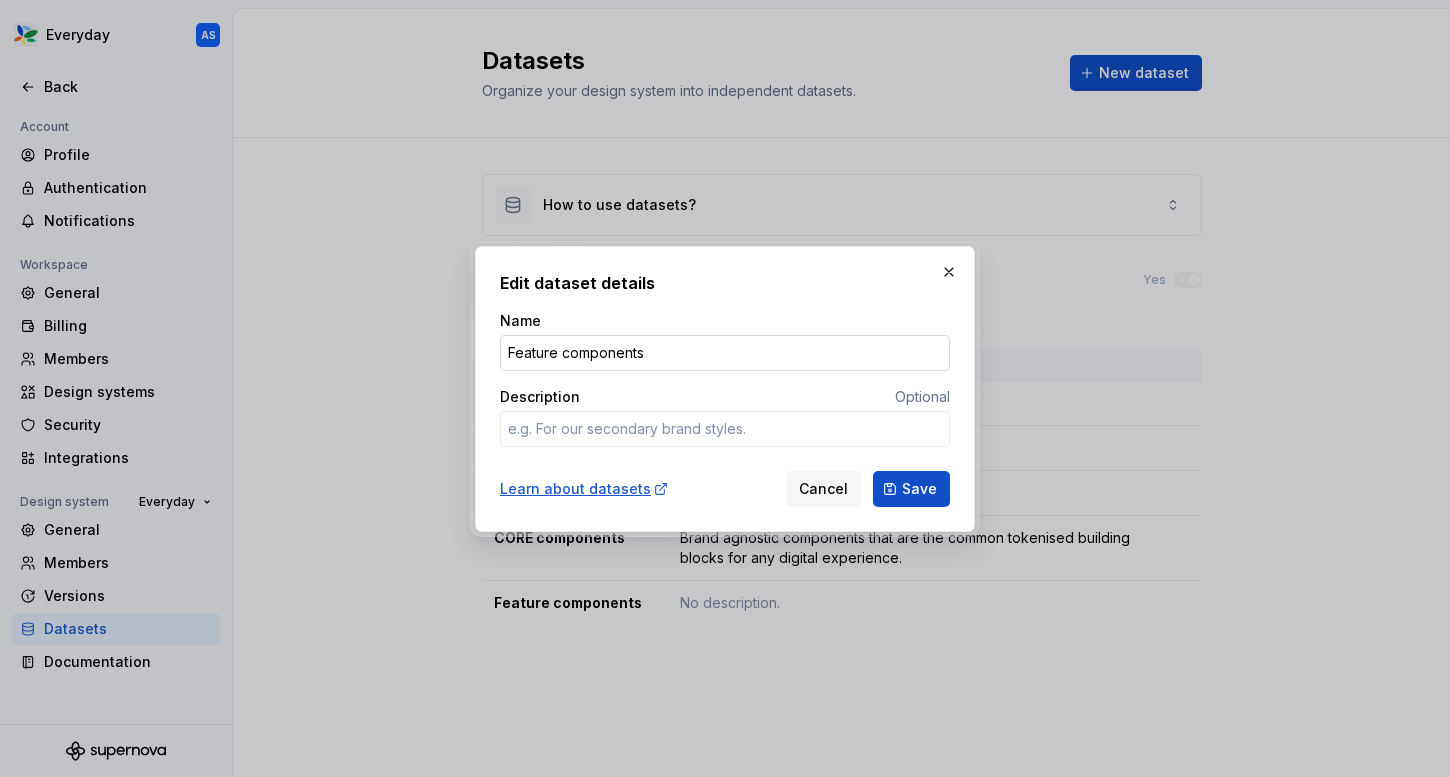 click on "Feature components" at bounding box center (725, 353) 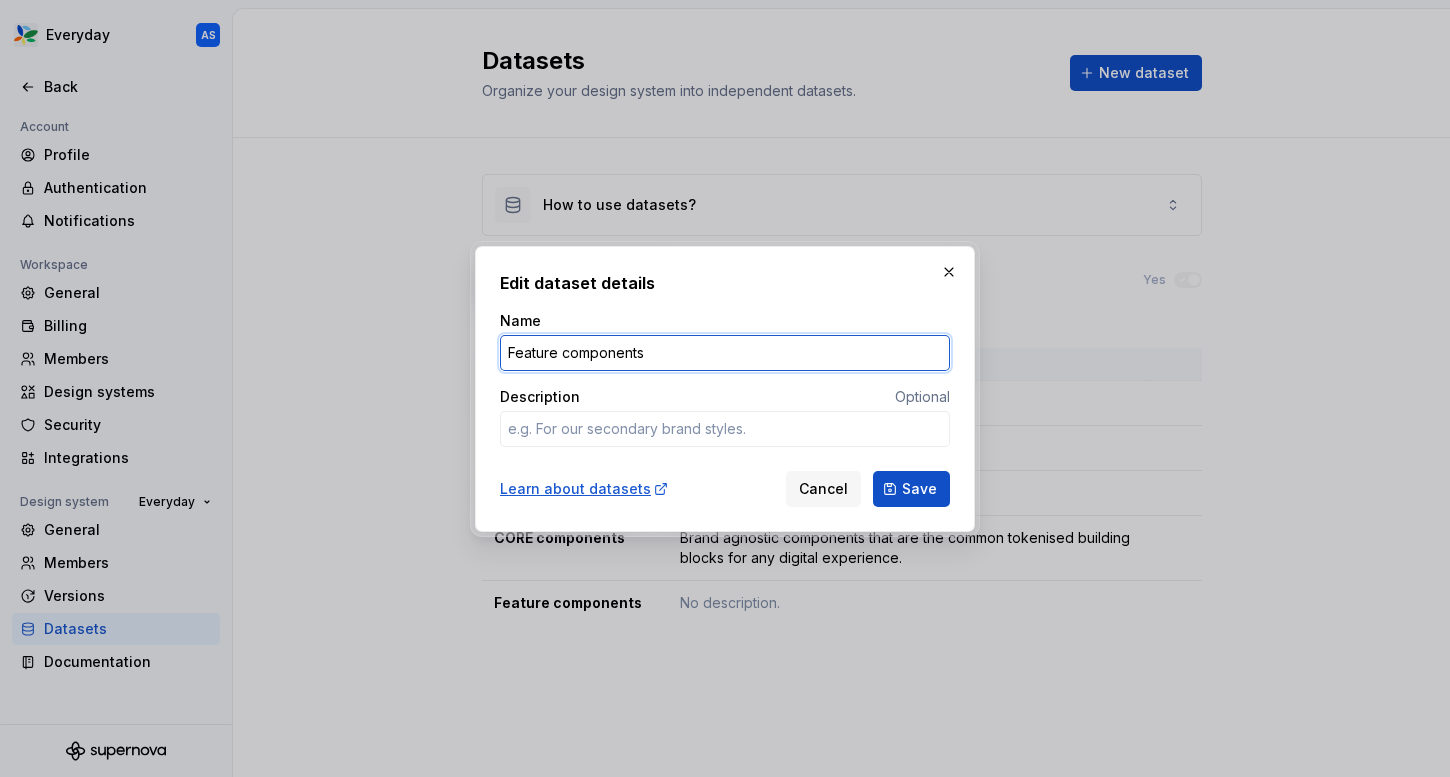 click on "Feature components" at bounding box center [725, 353] 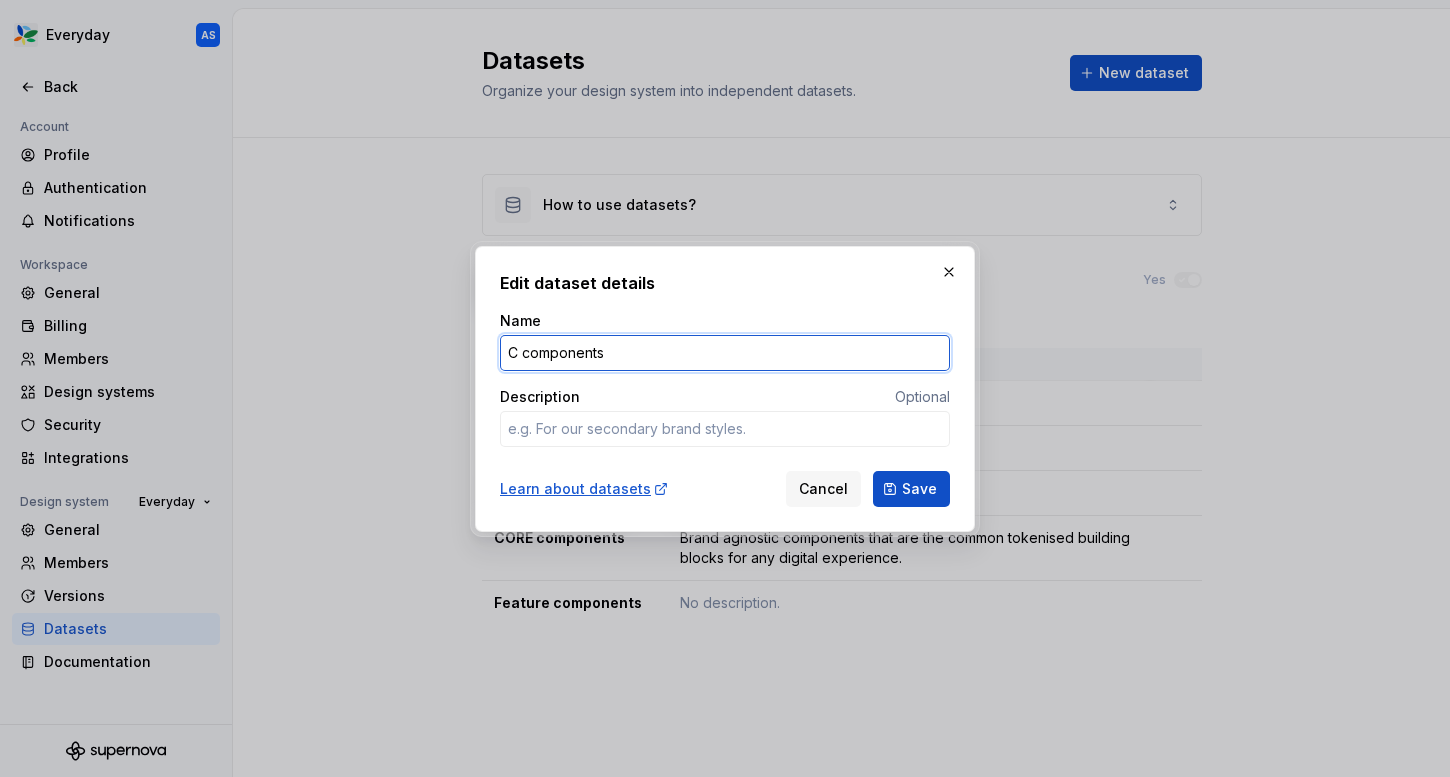 type on "*" 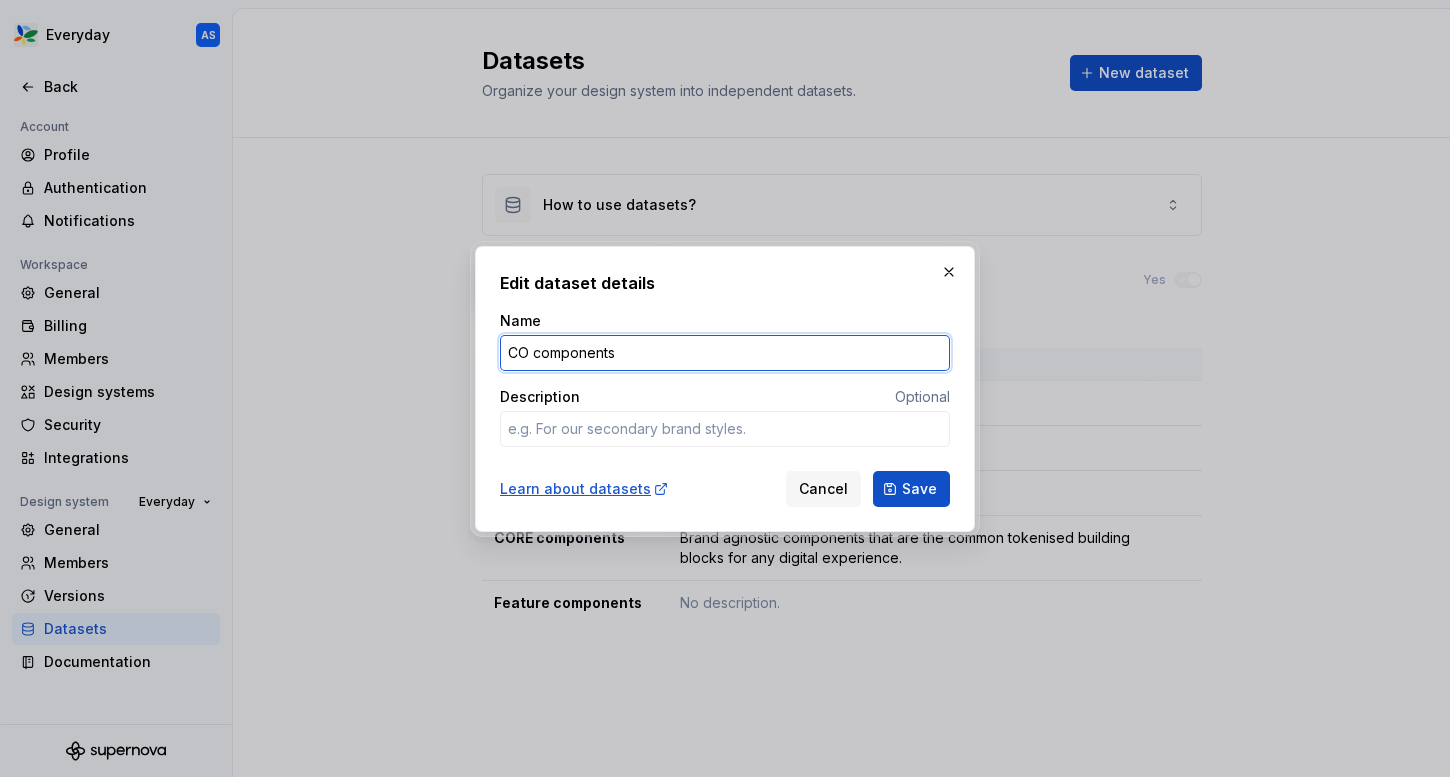 type on "*" 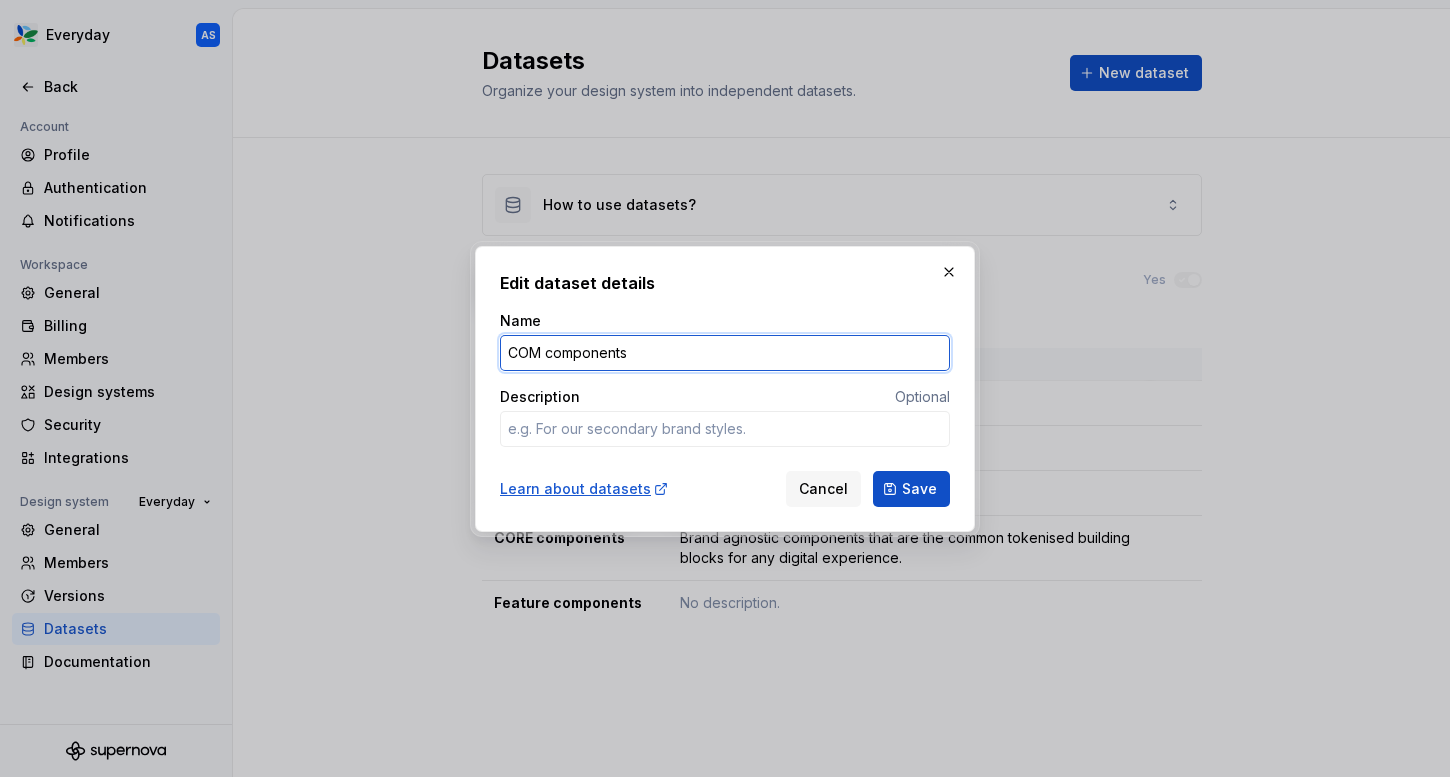 type on "COMM components" 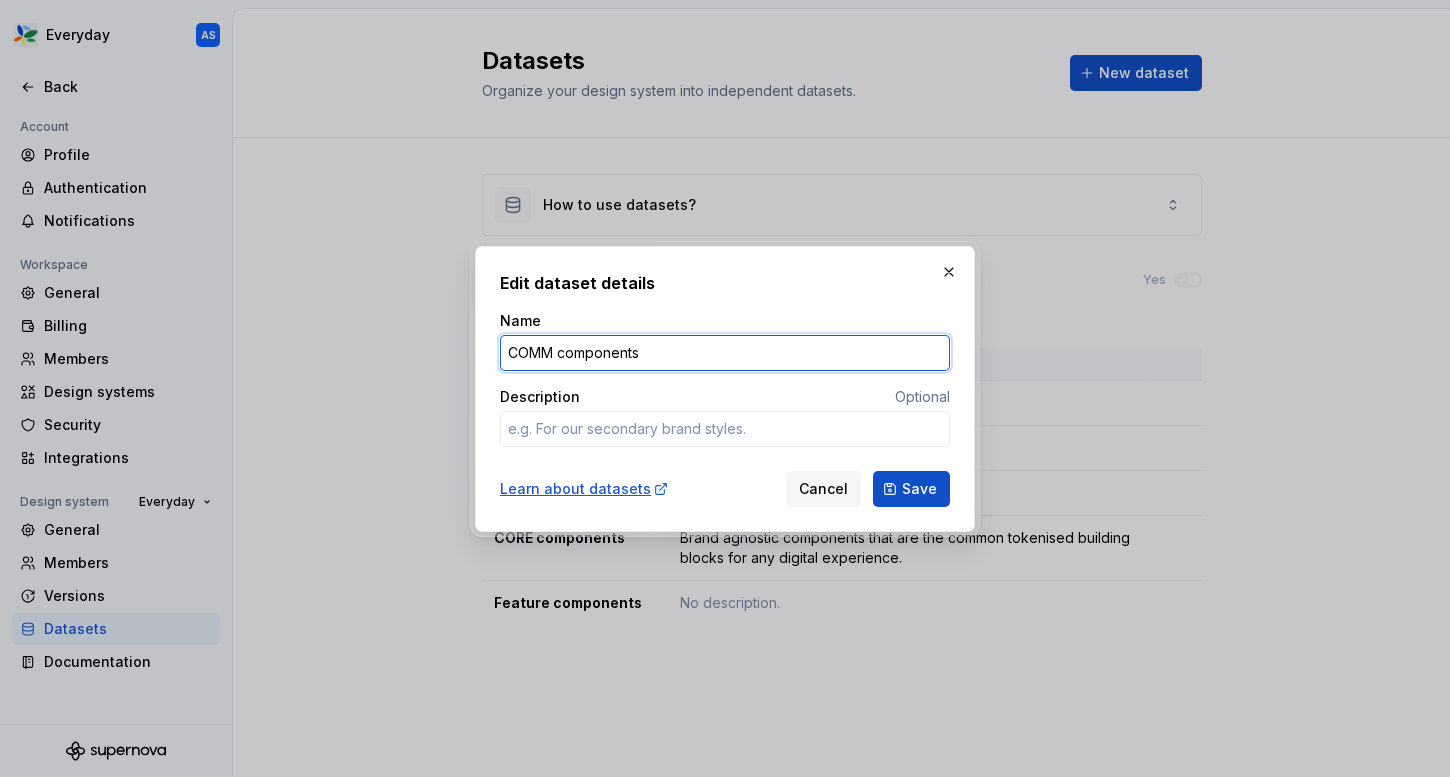 type on "*" 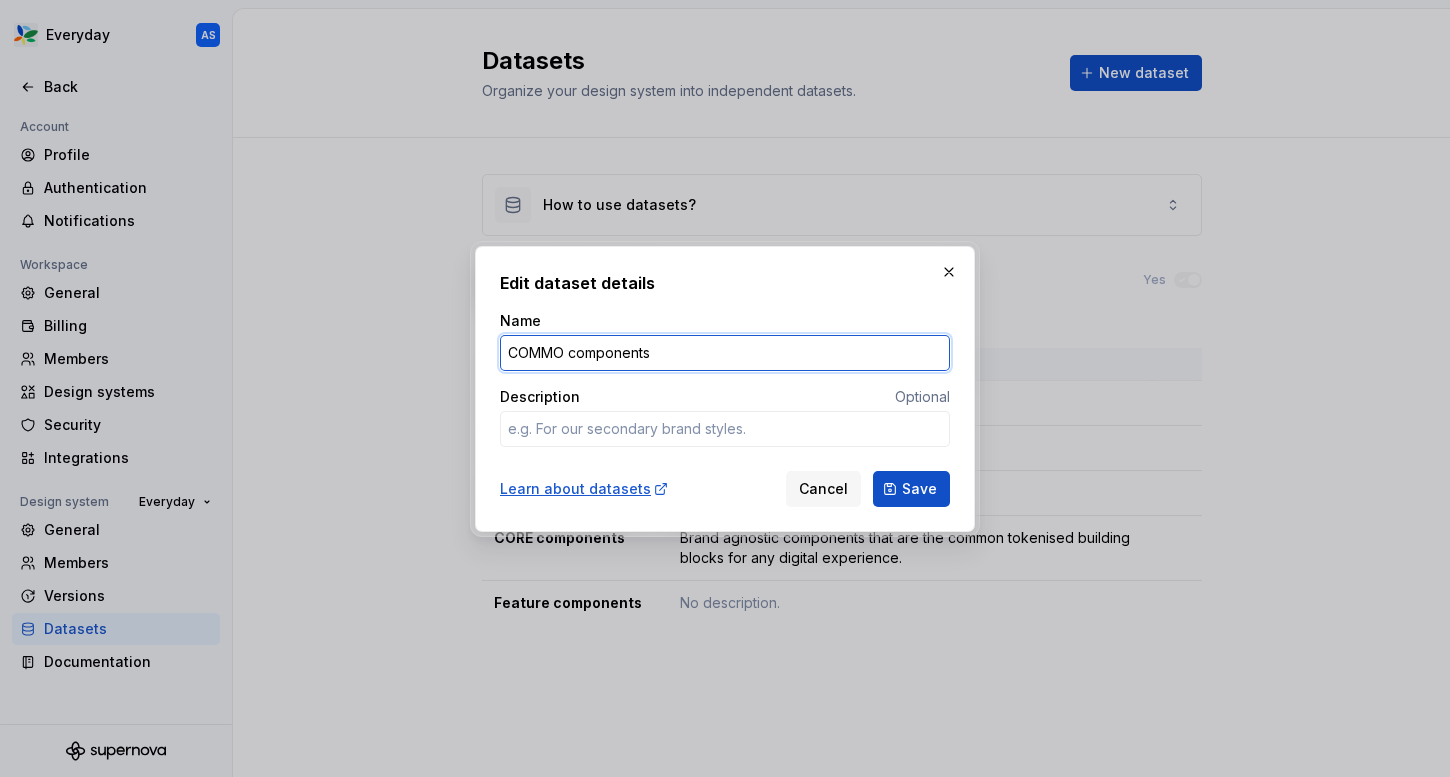 type on "COMMON components" 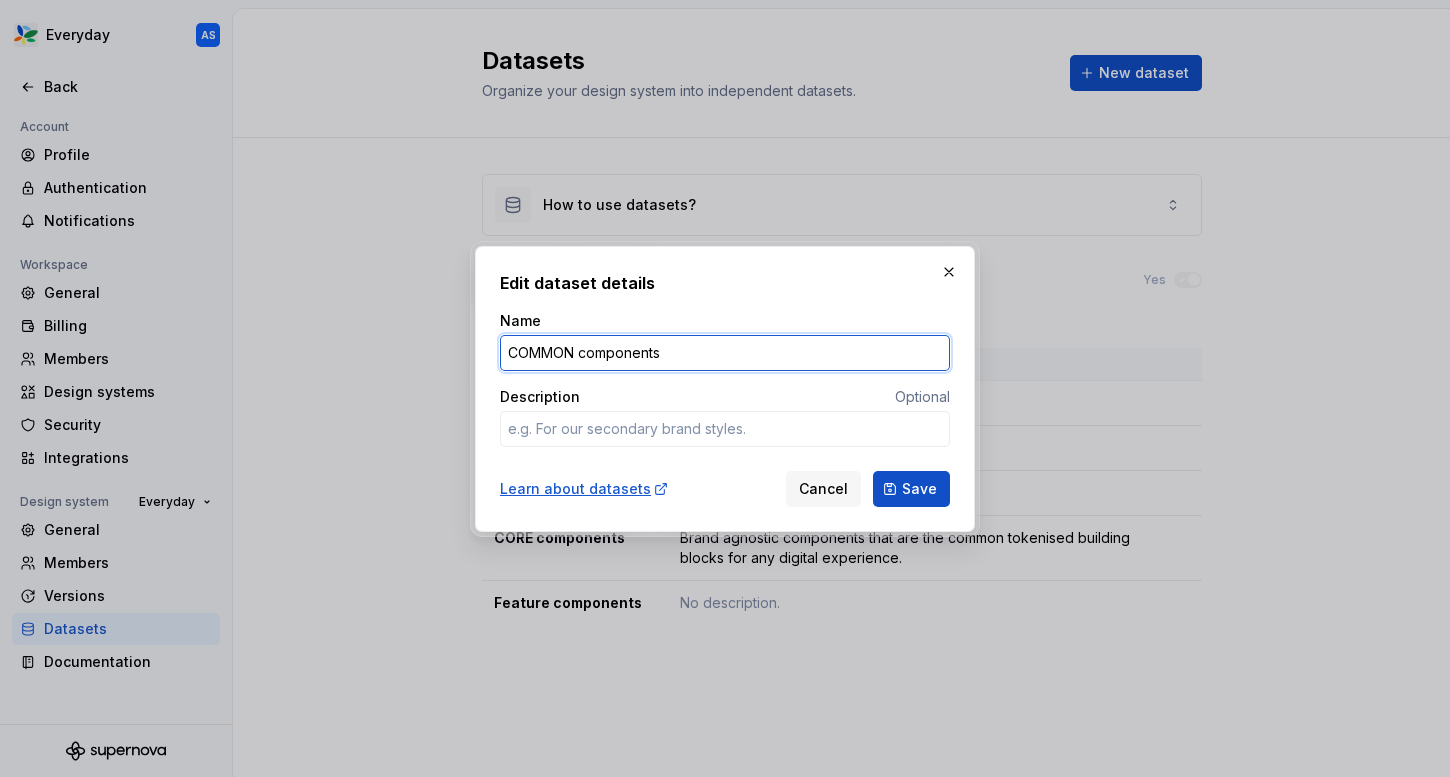 type on "*" 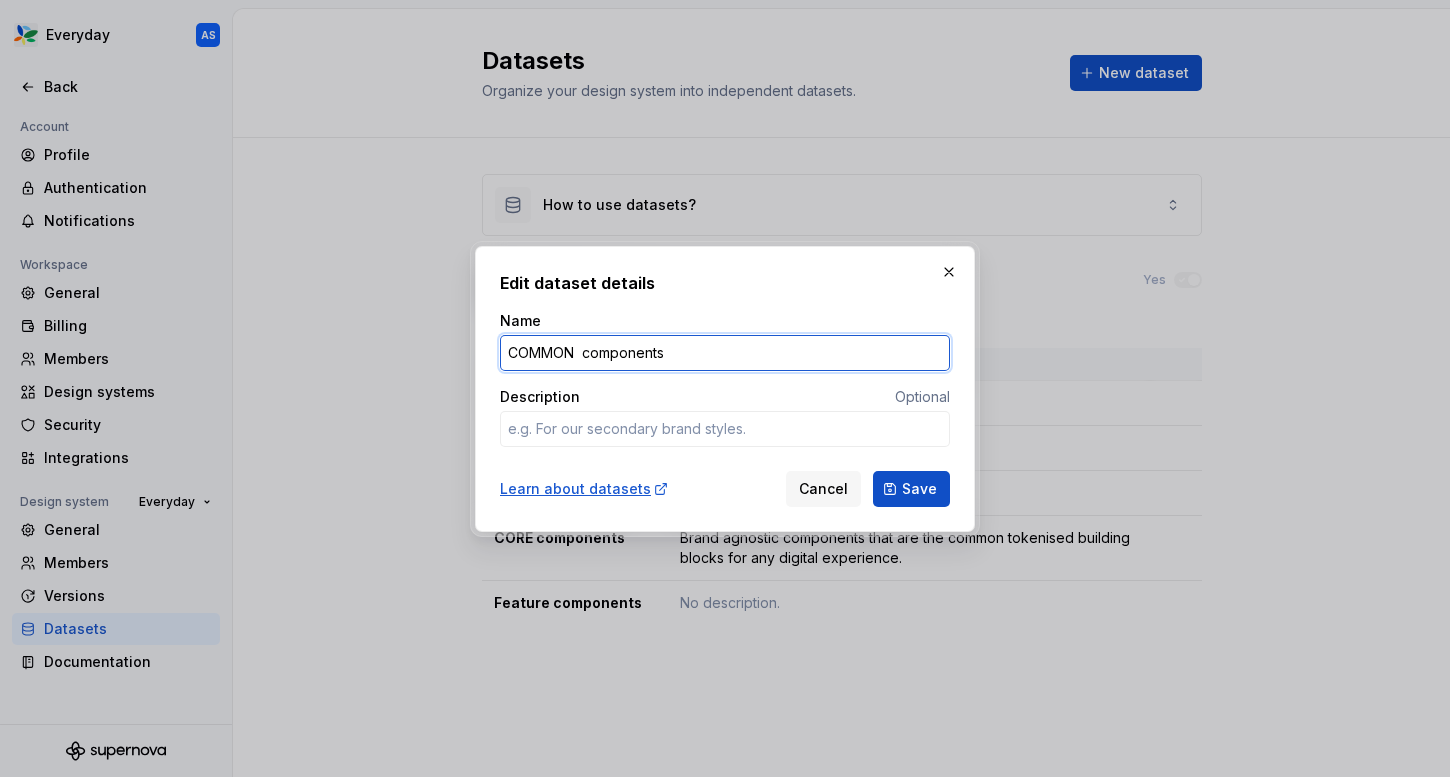 type on "*" 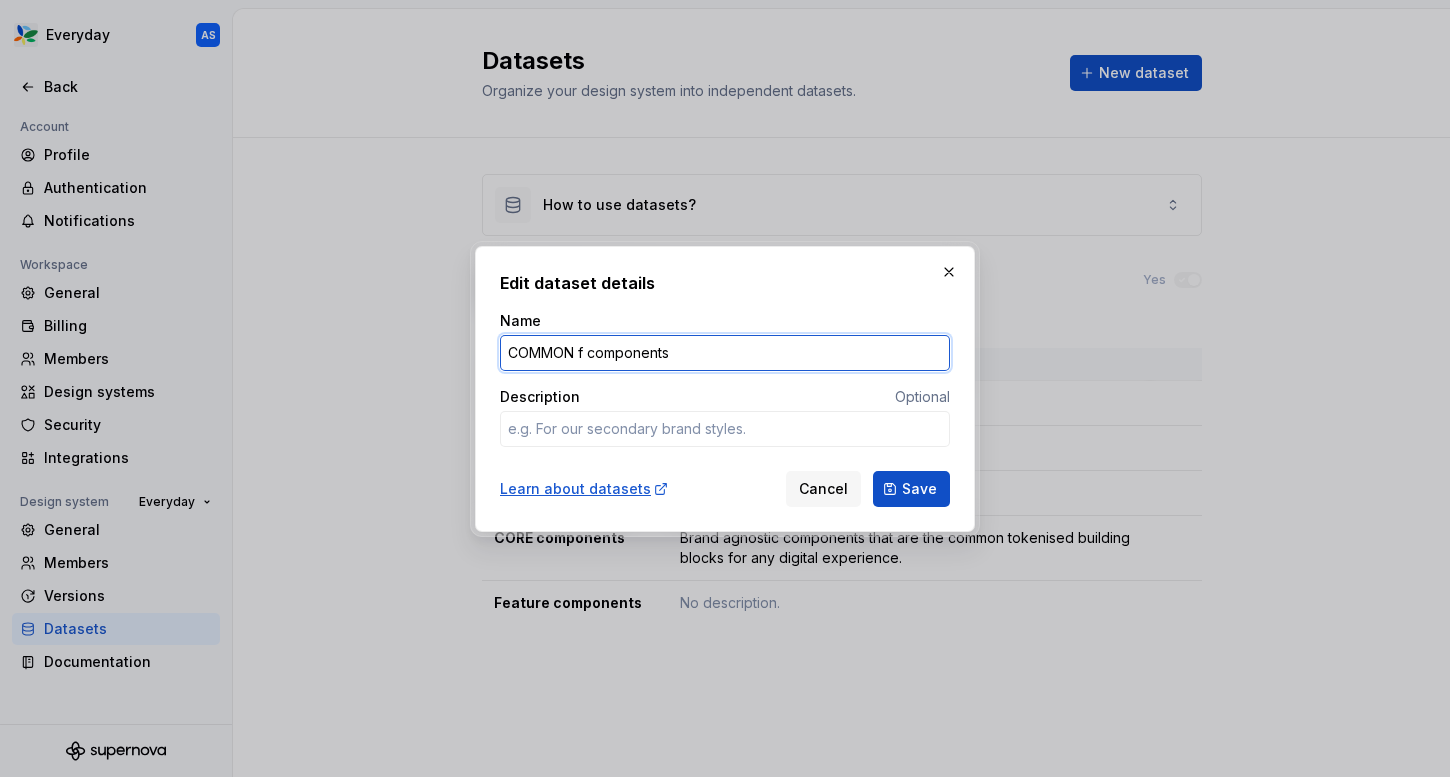type on "*" 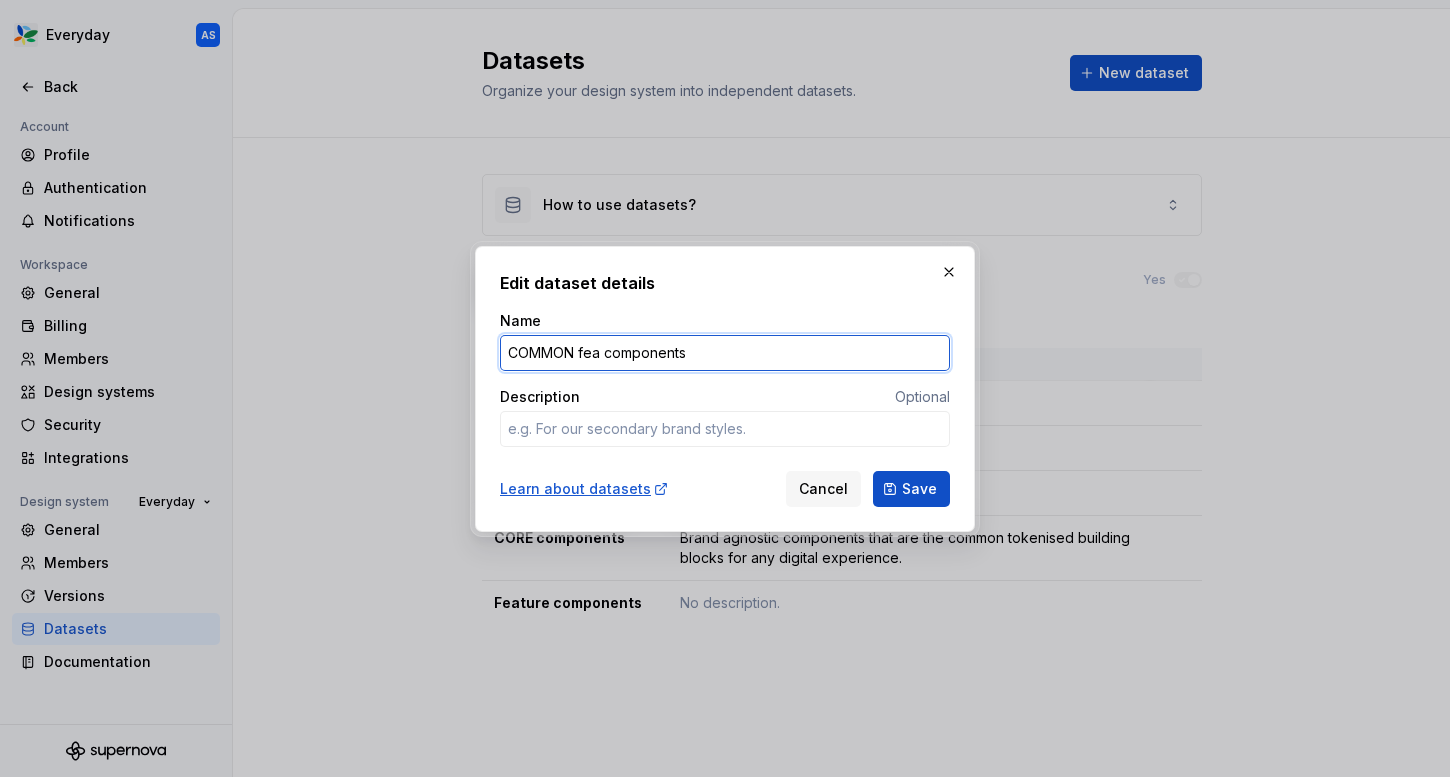 type on "COMMON feat components" 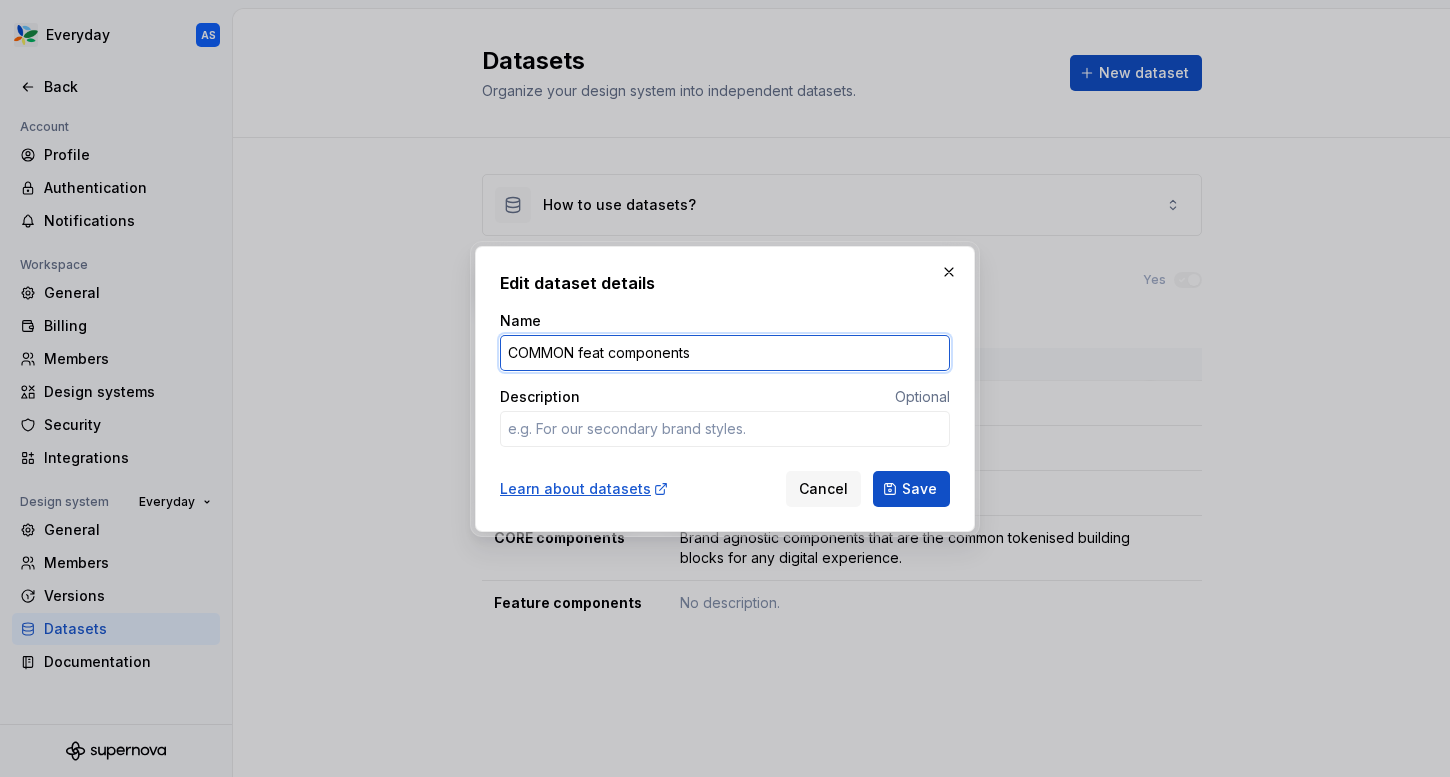 type on "*" 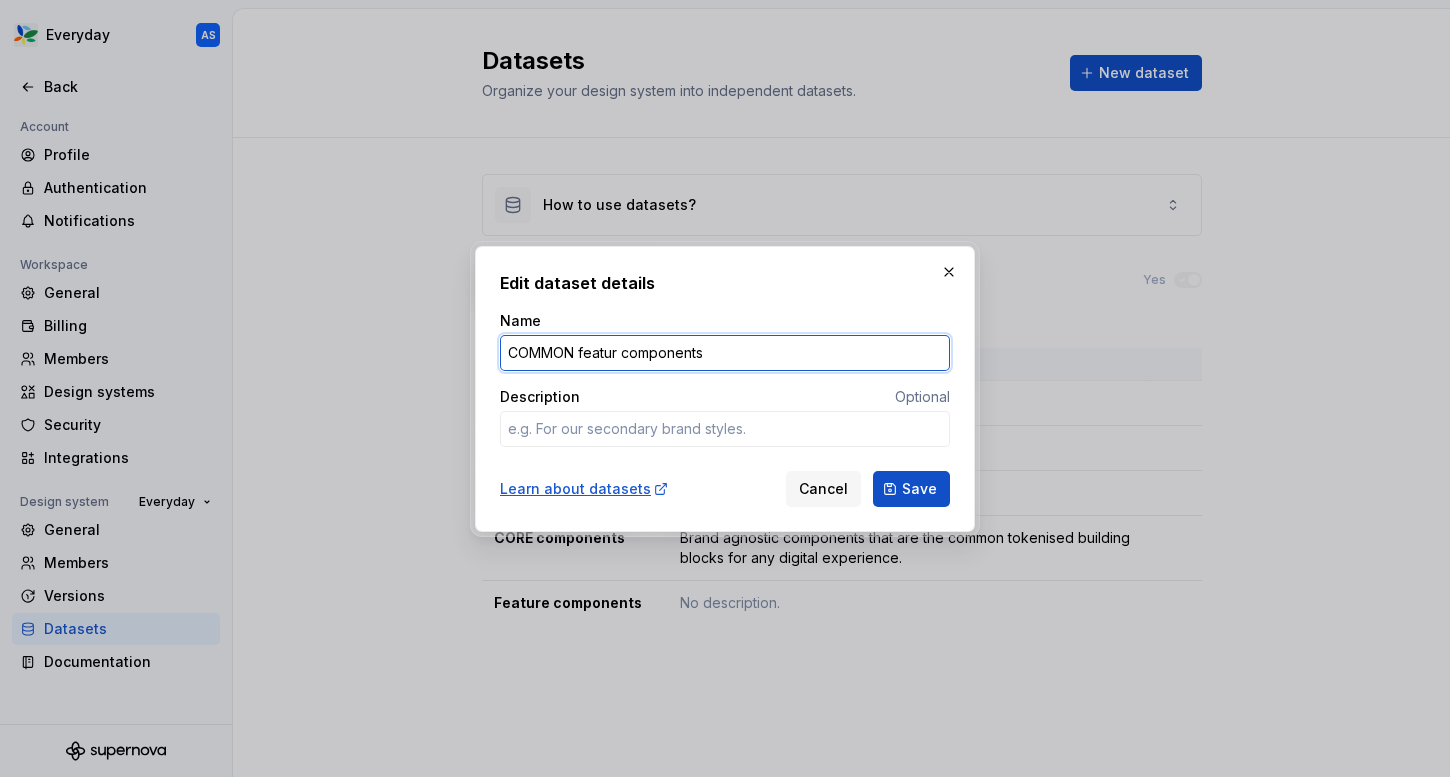 type on "COMMON feature components" 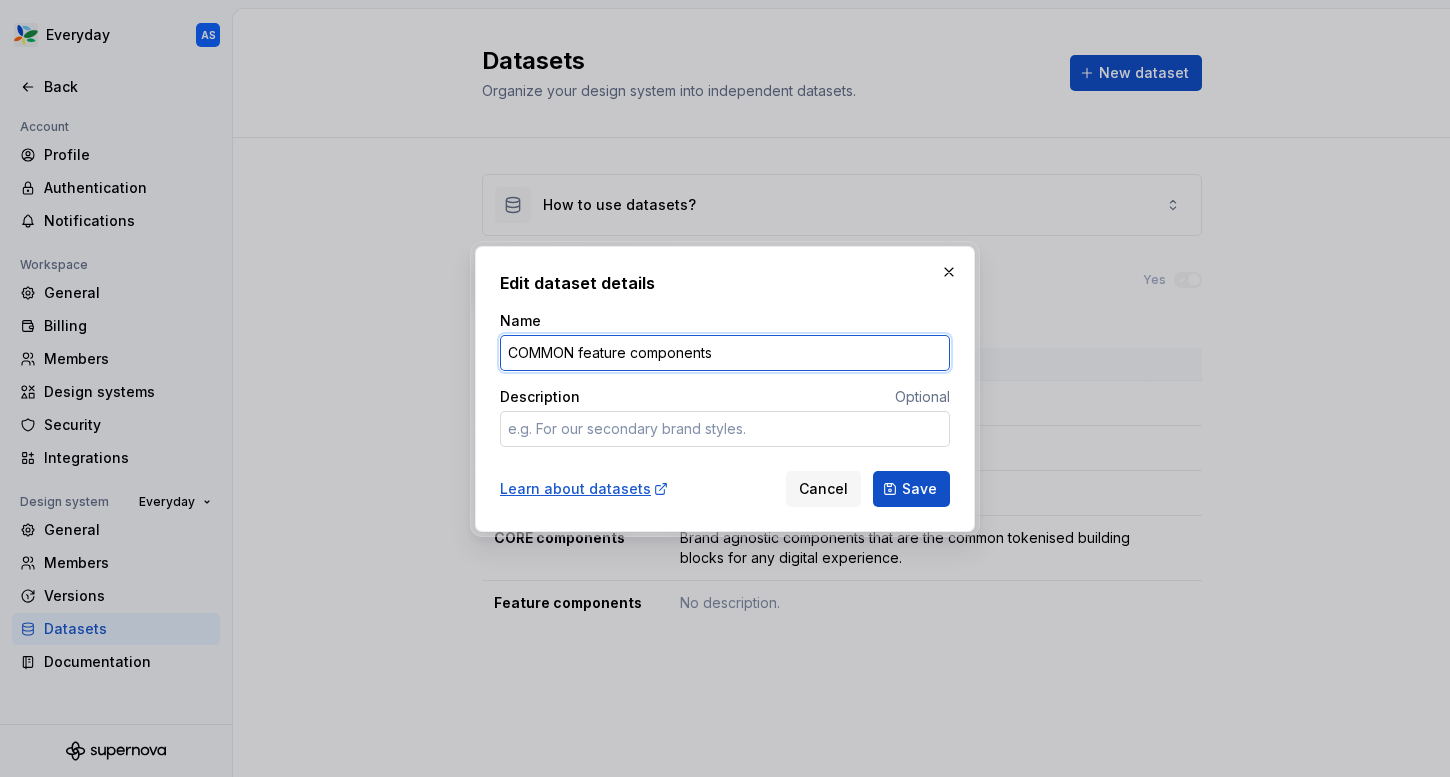 type on "*" 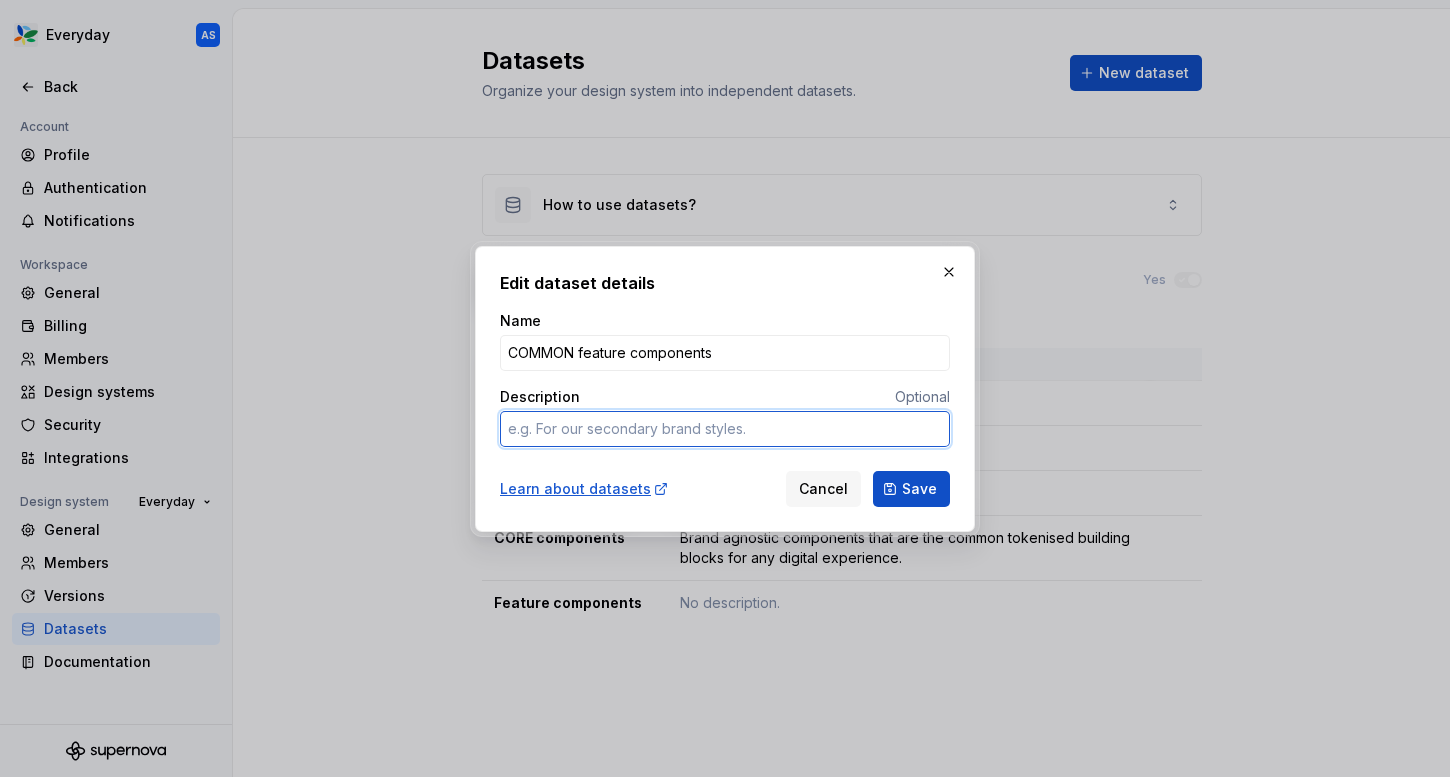 click on "Description" at bounding box center (725, 429) 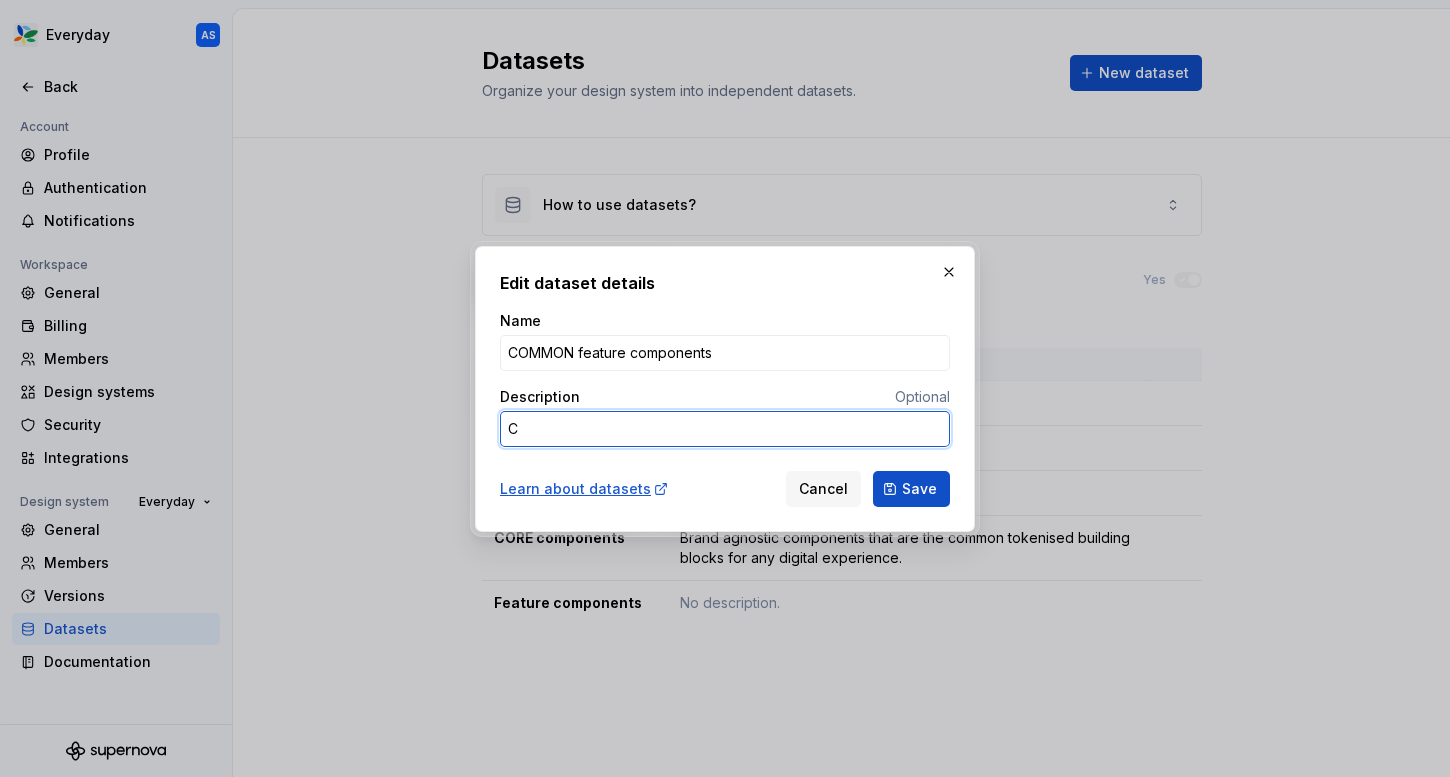type on "*" 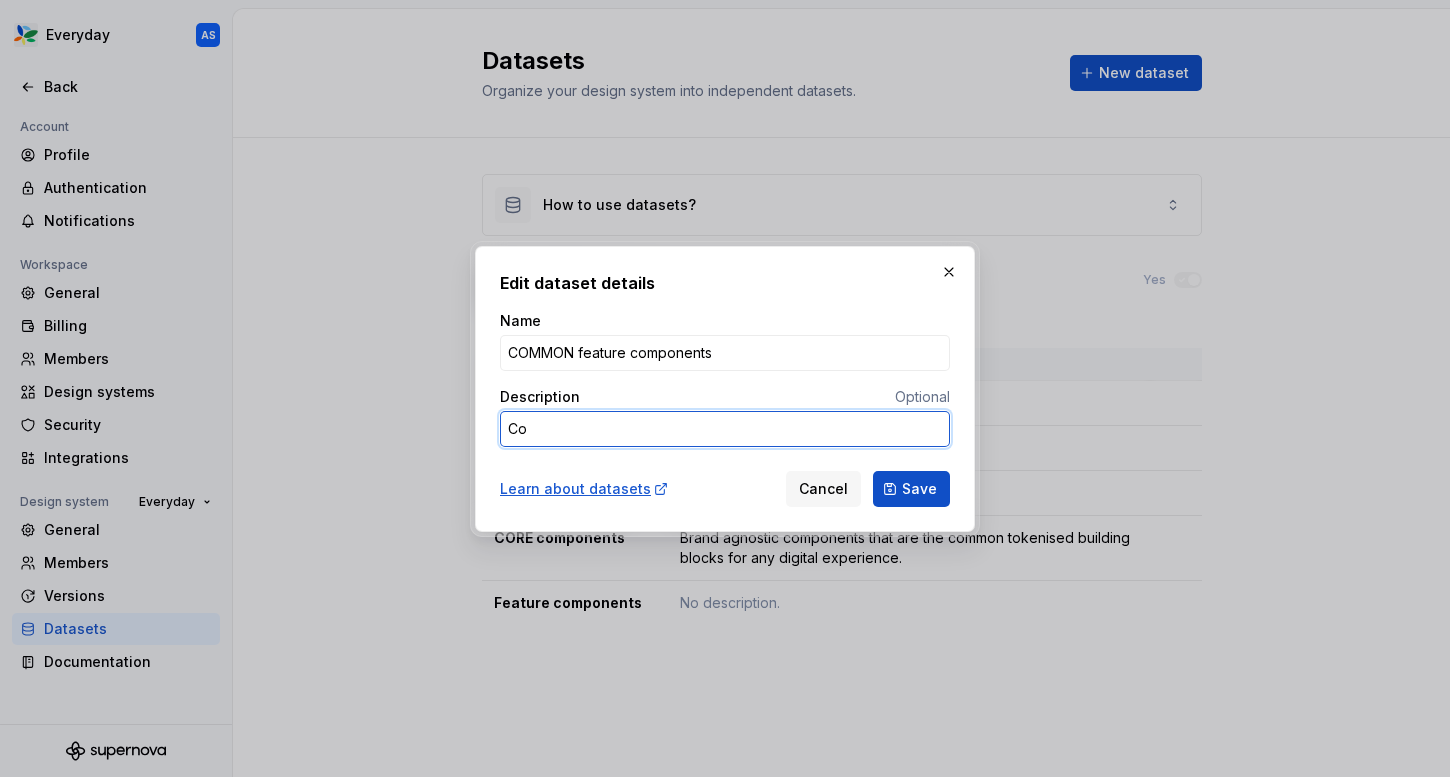 type on "*" 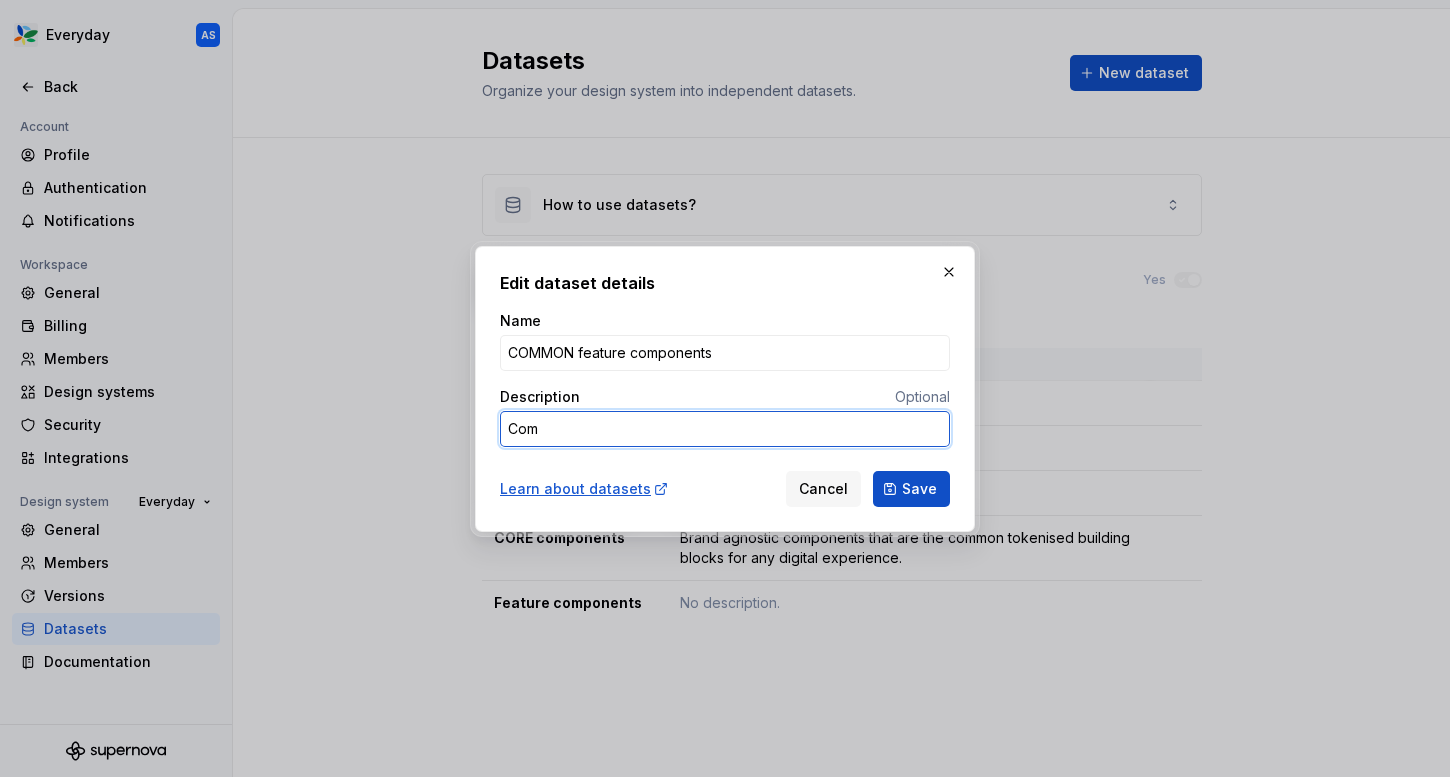 type on "*" 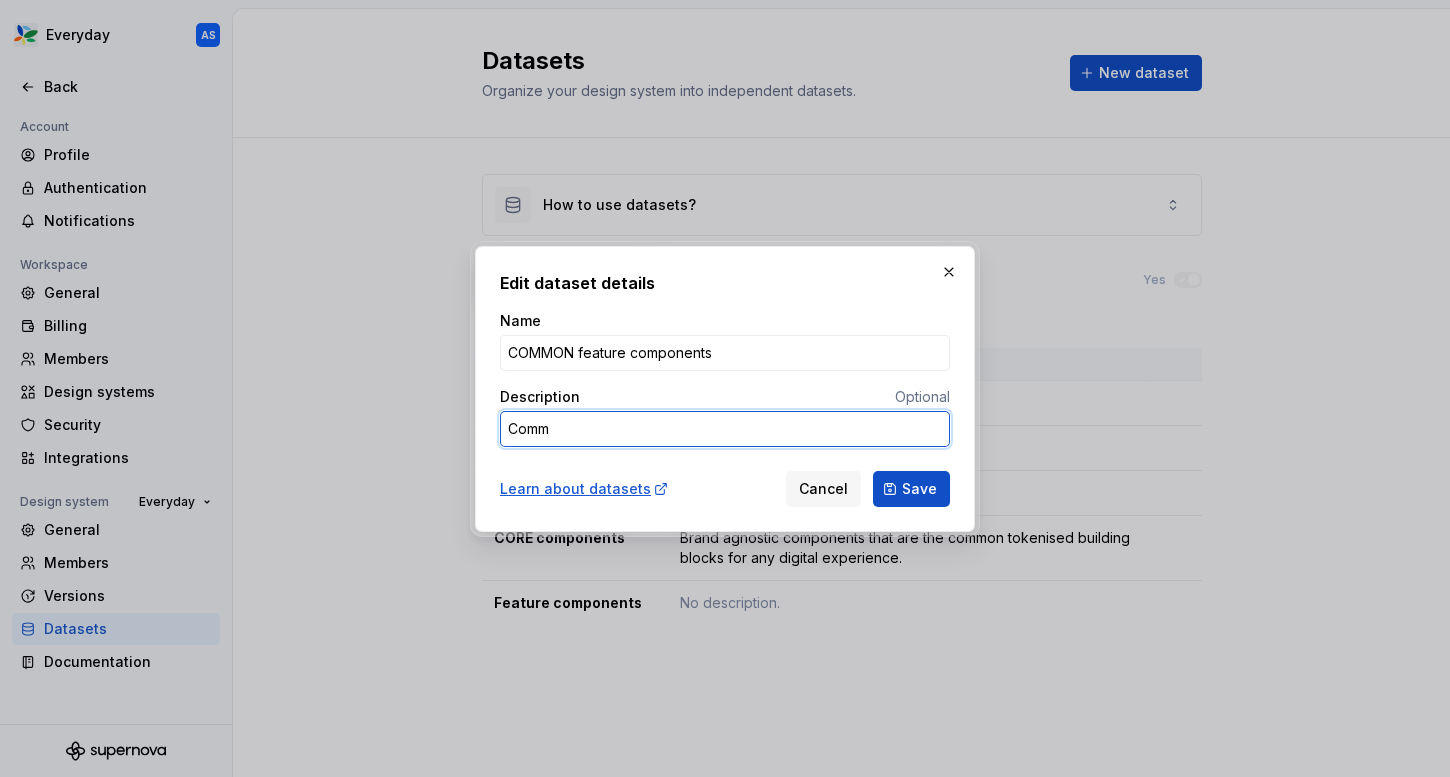 type on "*" 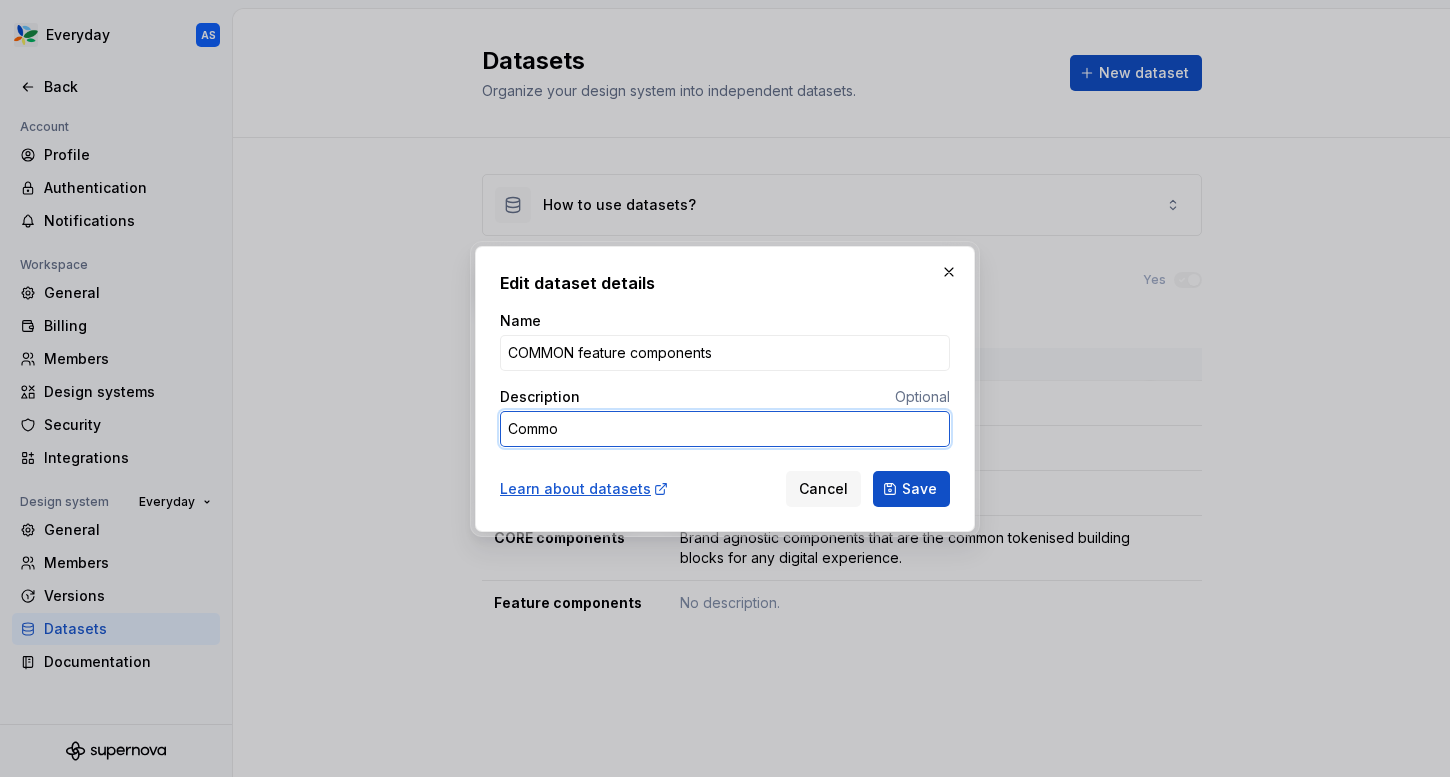 type on "*" 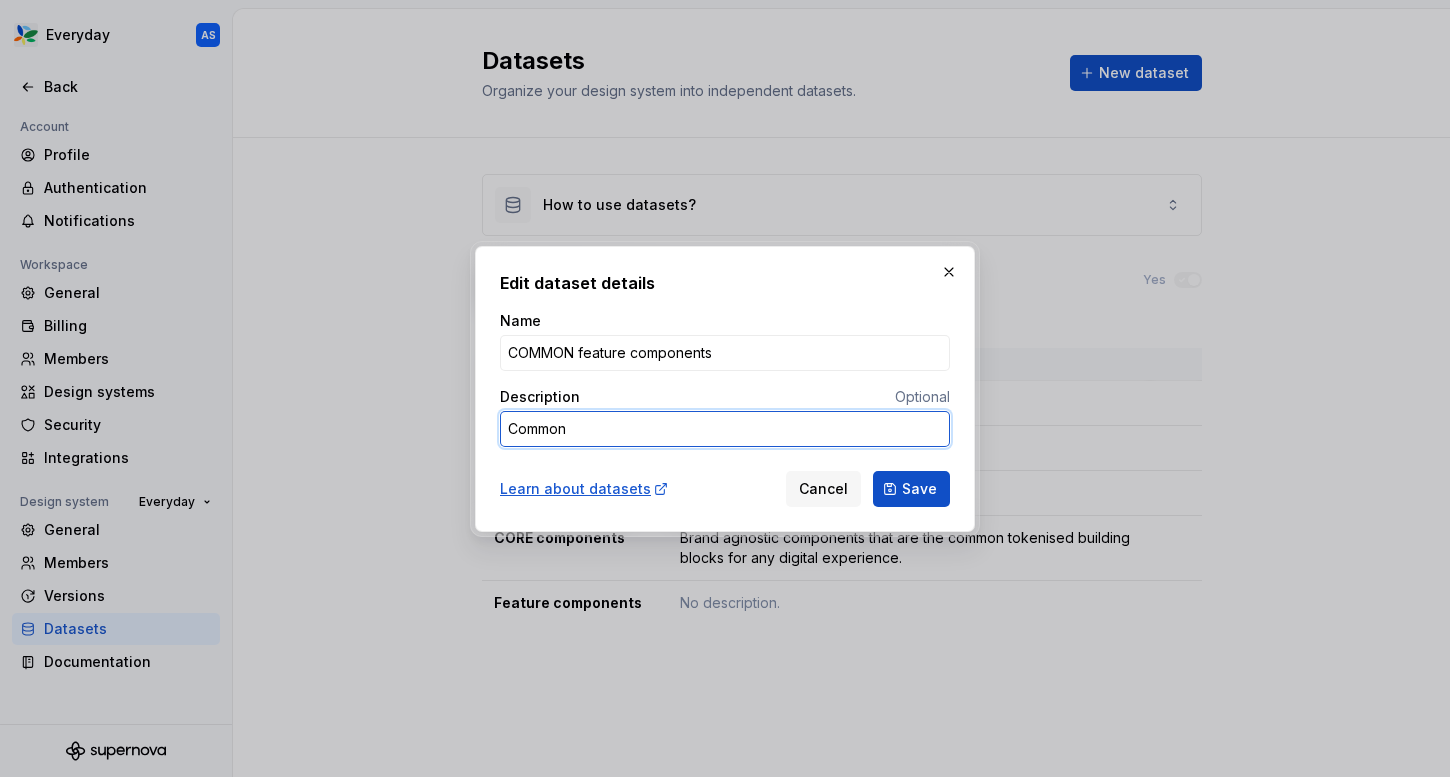 type on "*" 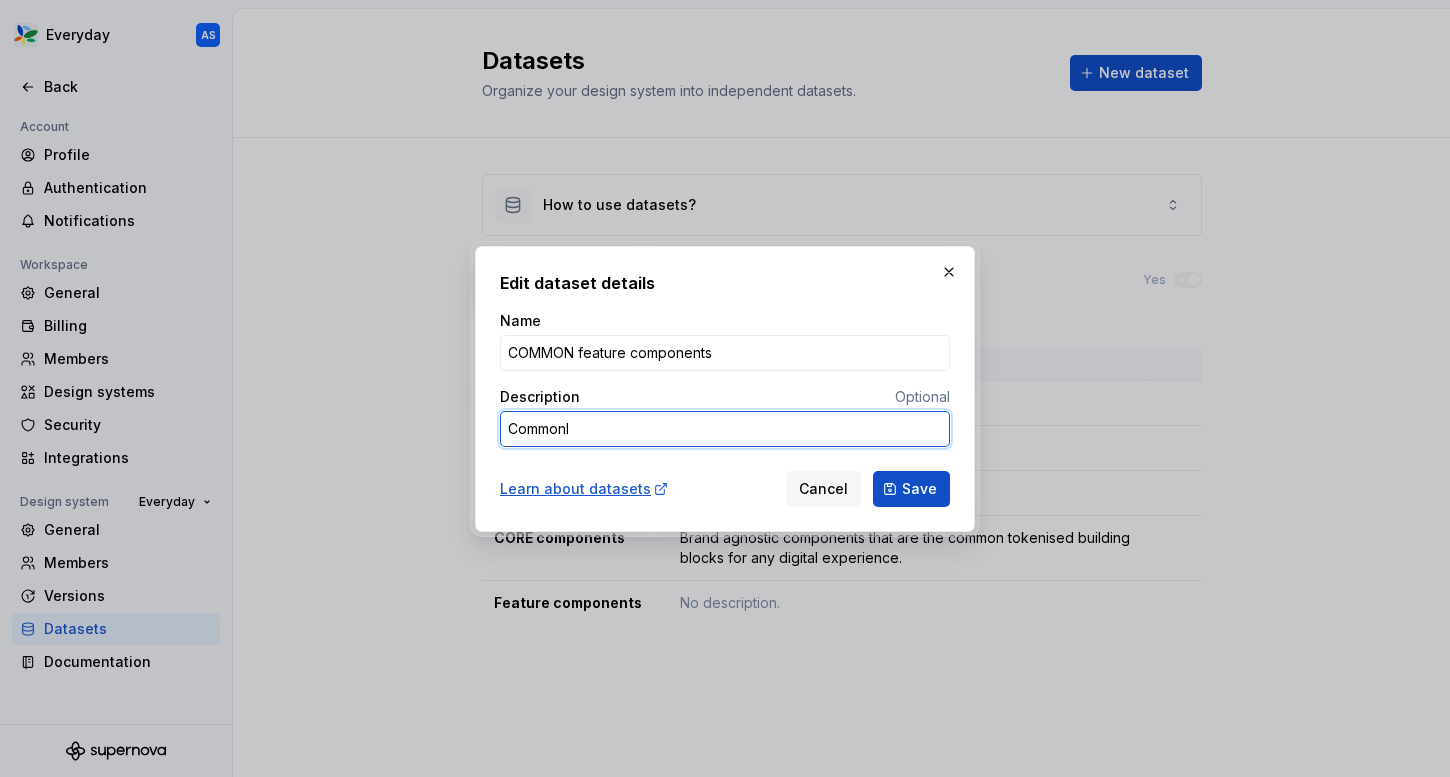 type on "*" 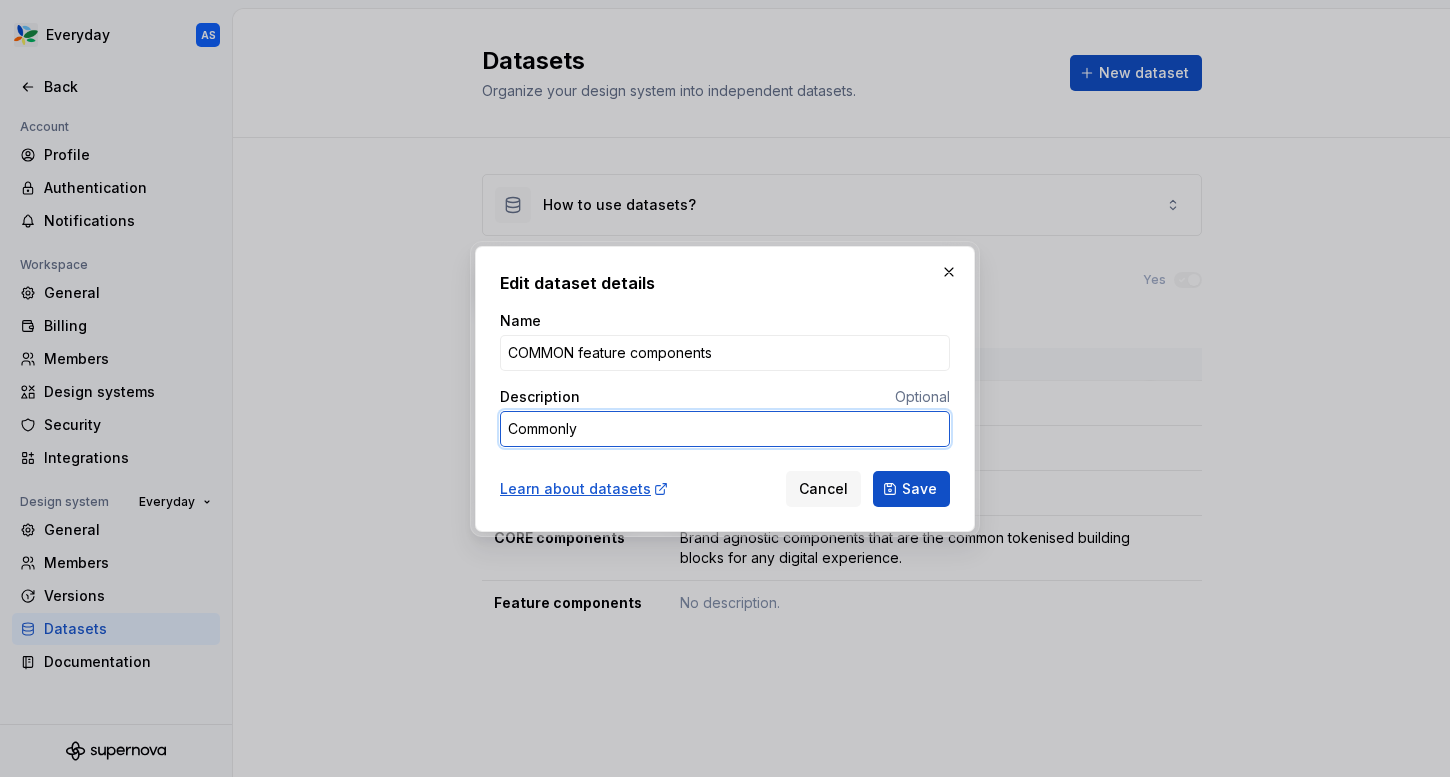 type on "*" 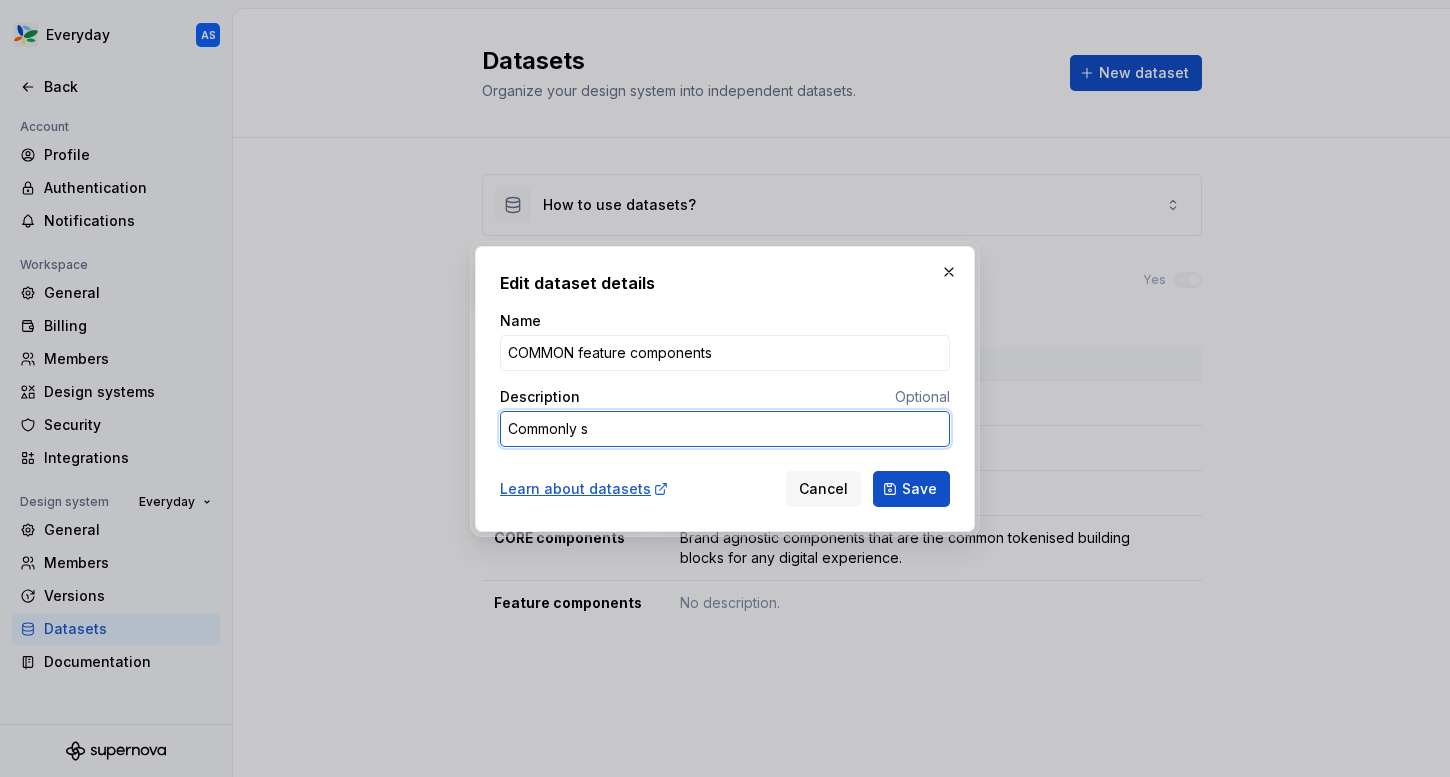 type on "*" 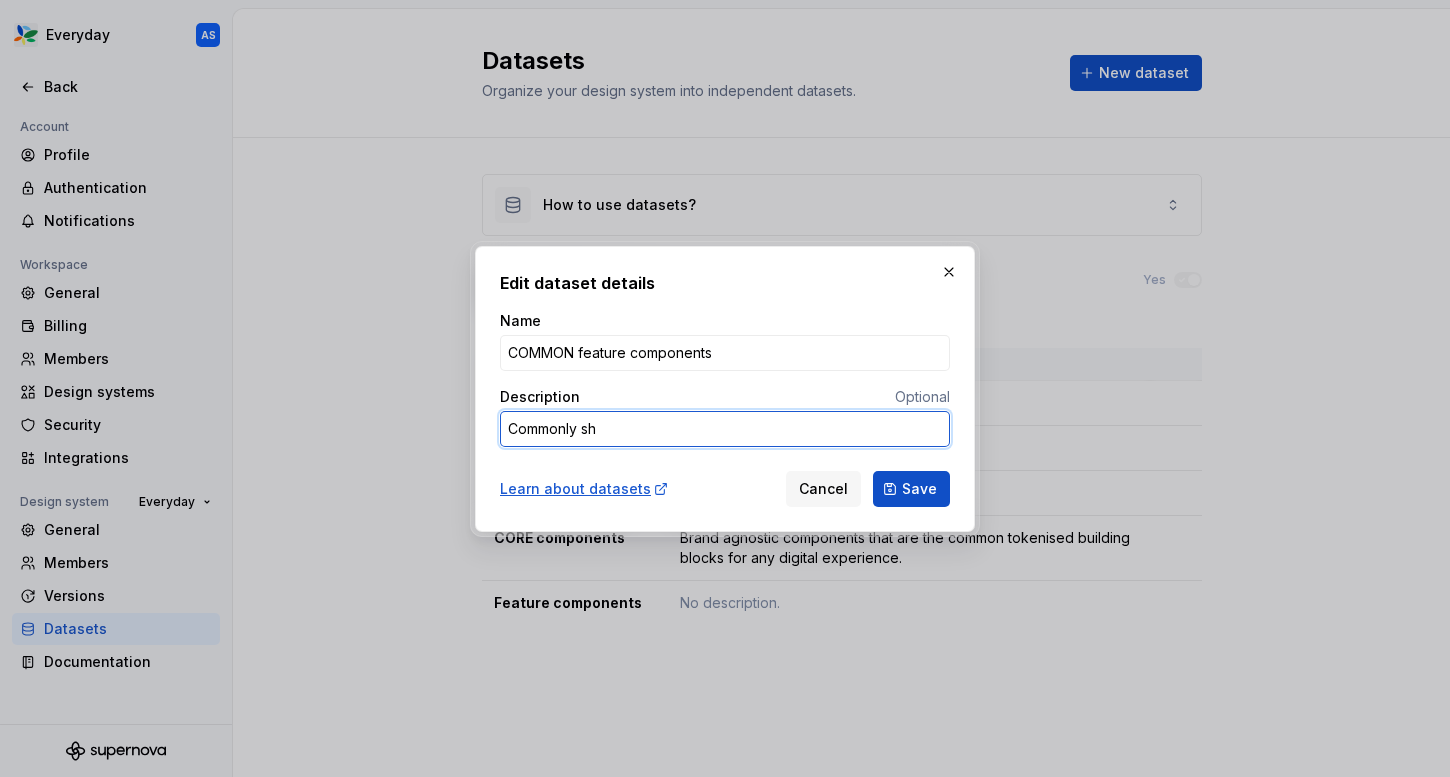 type on "*" 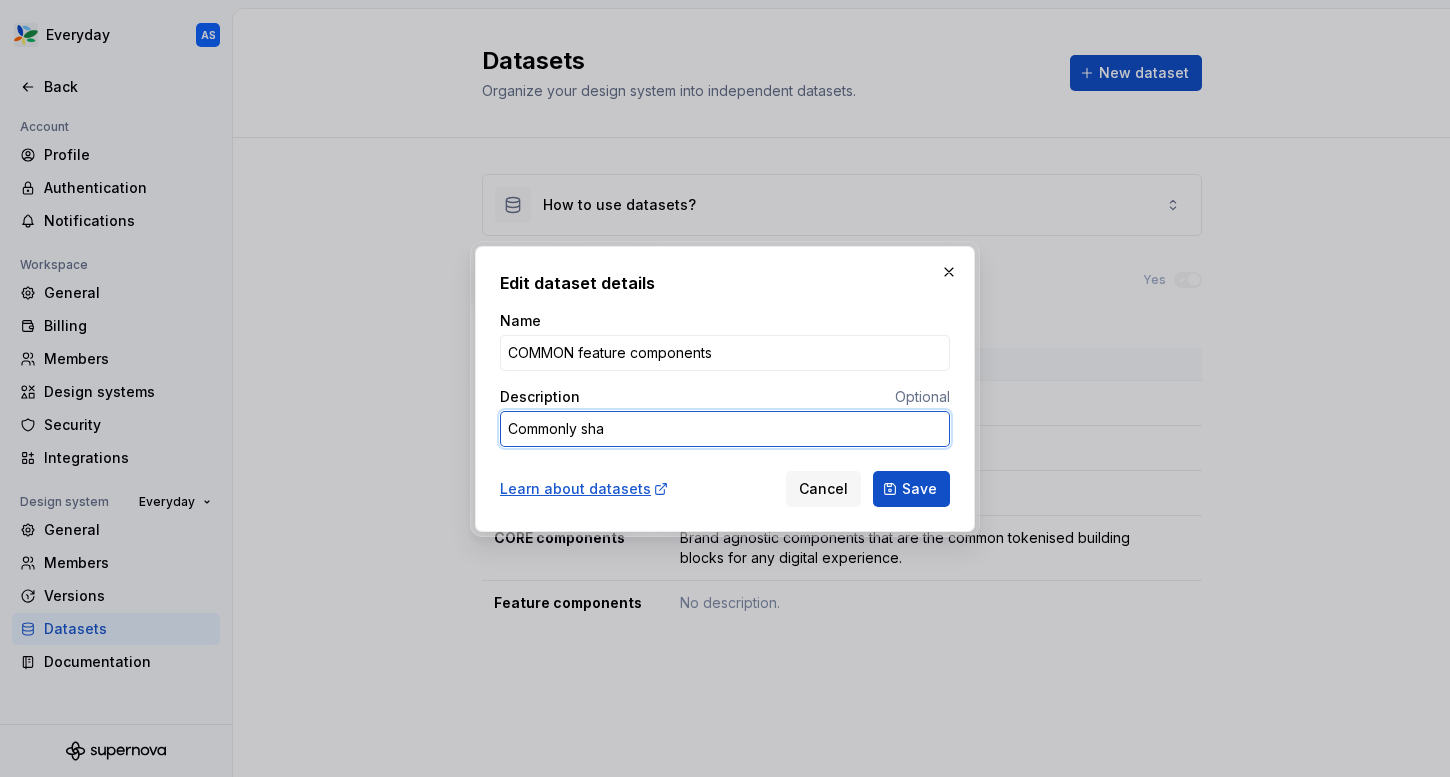 type on "*" 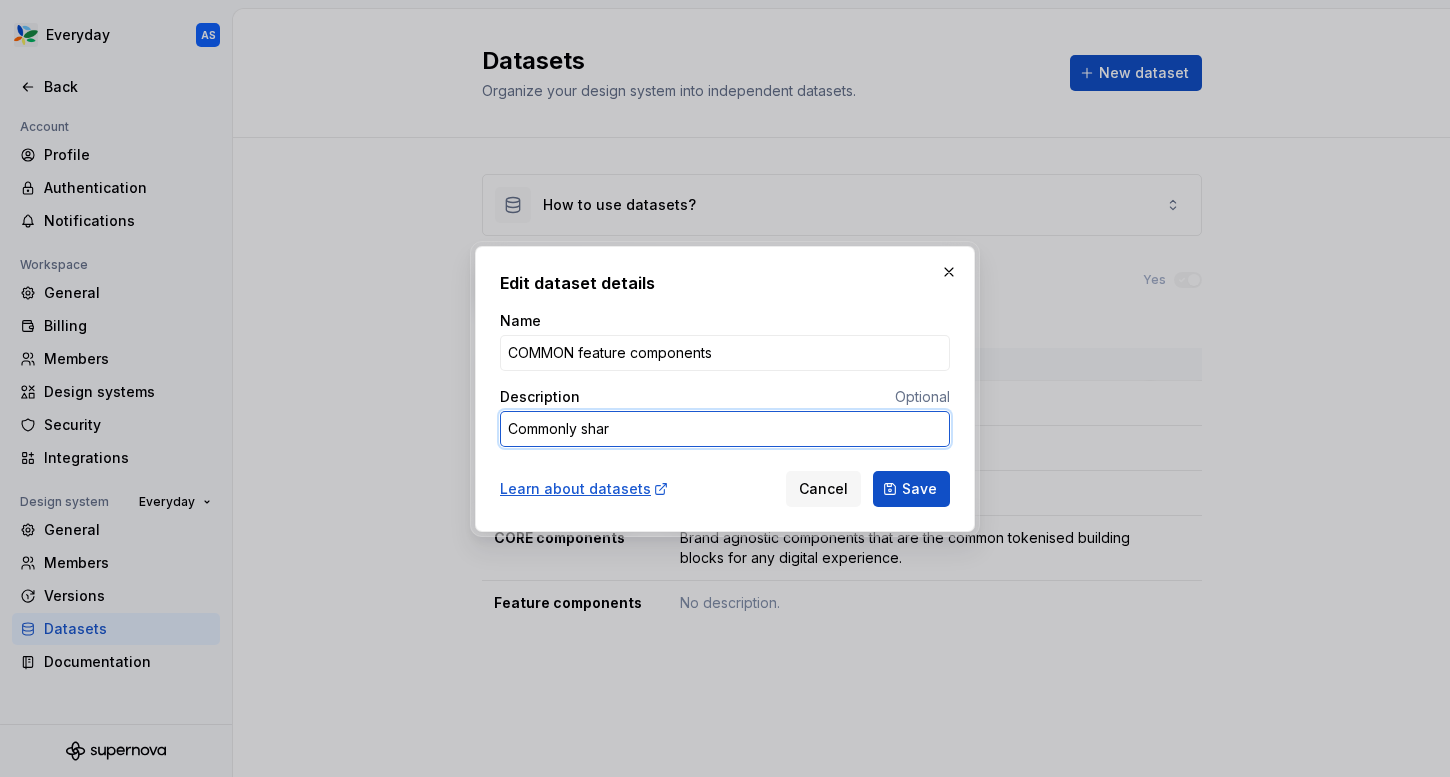 type on "*" 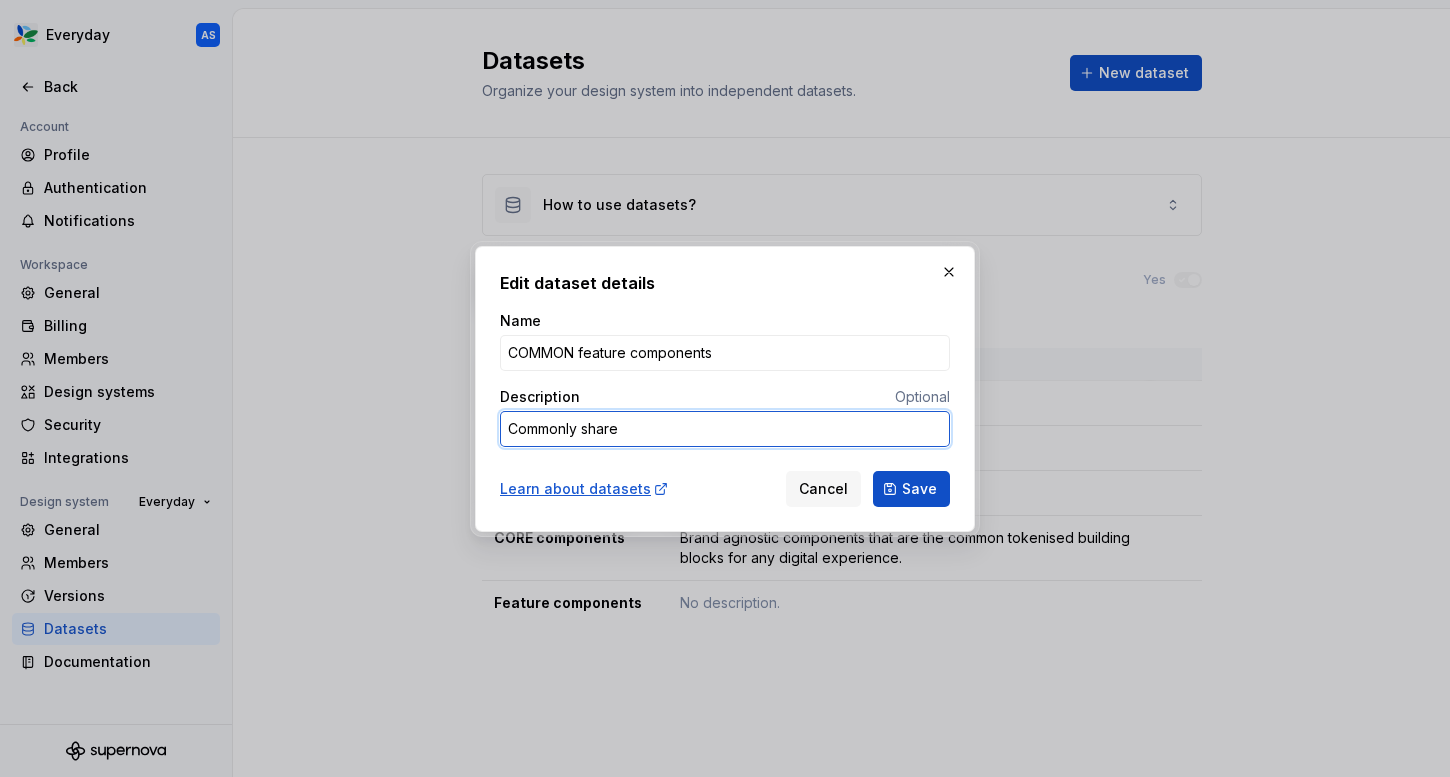 type on "*" 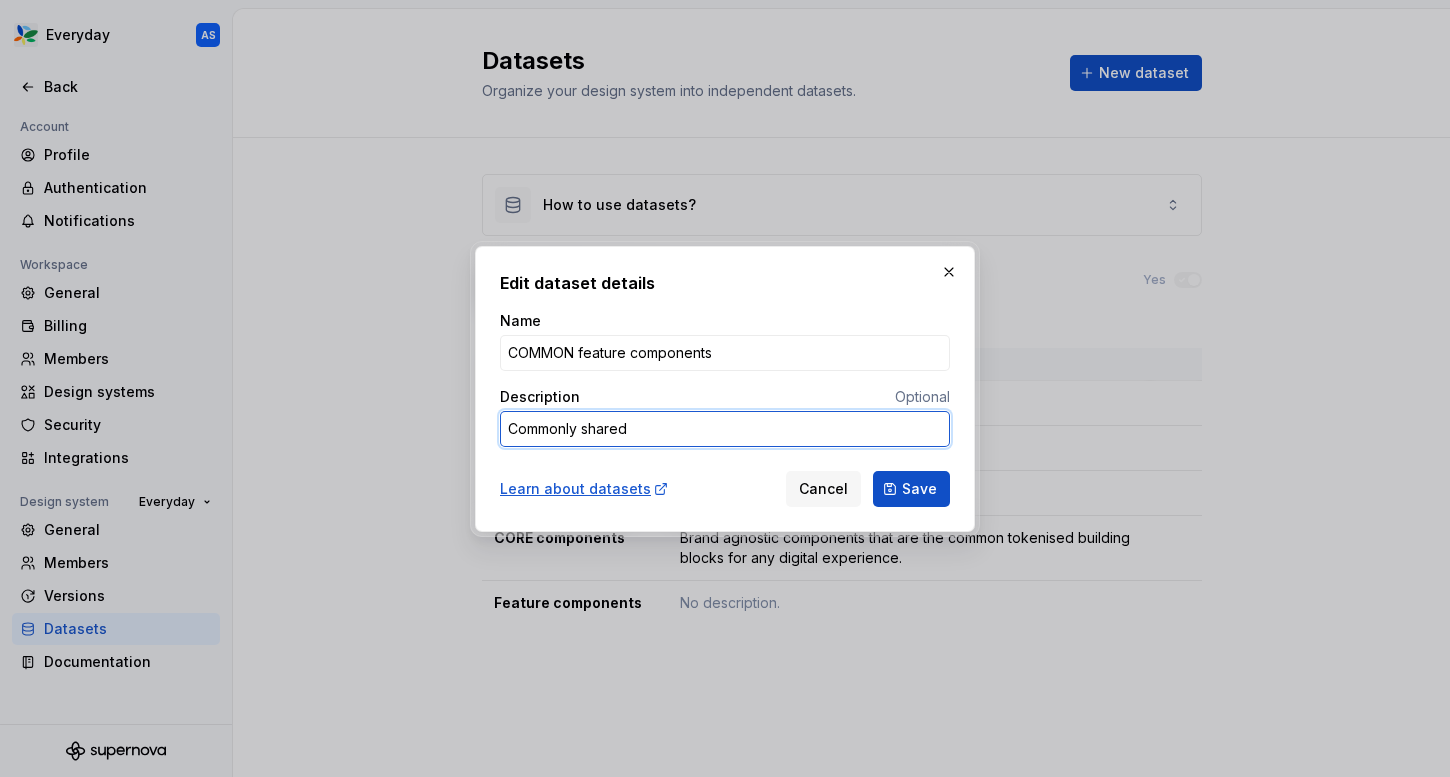 type on "*" 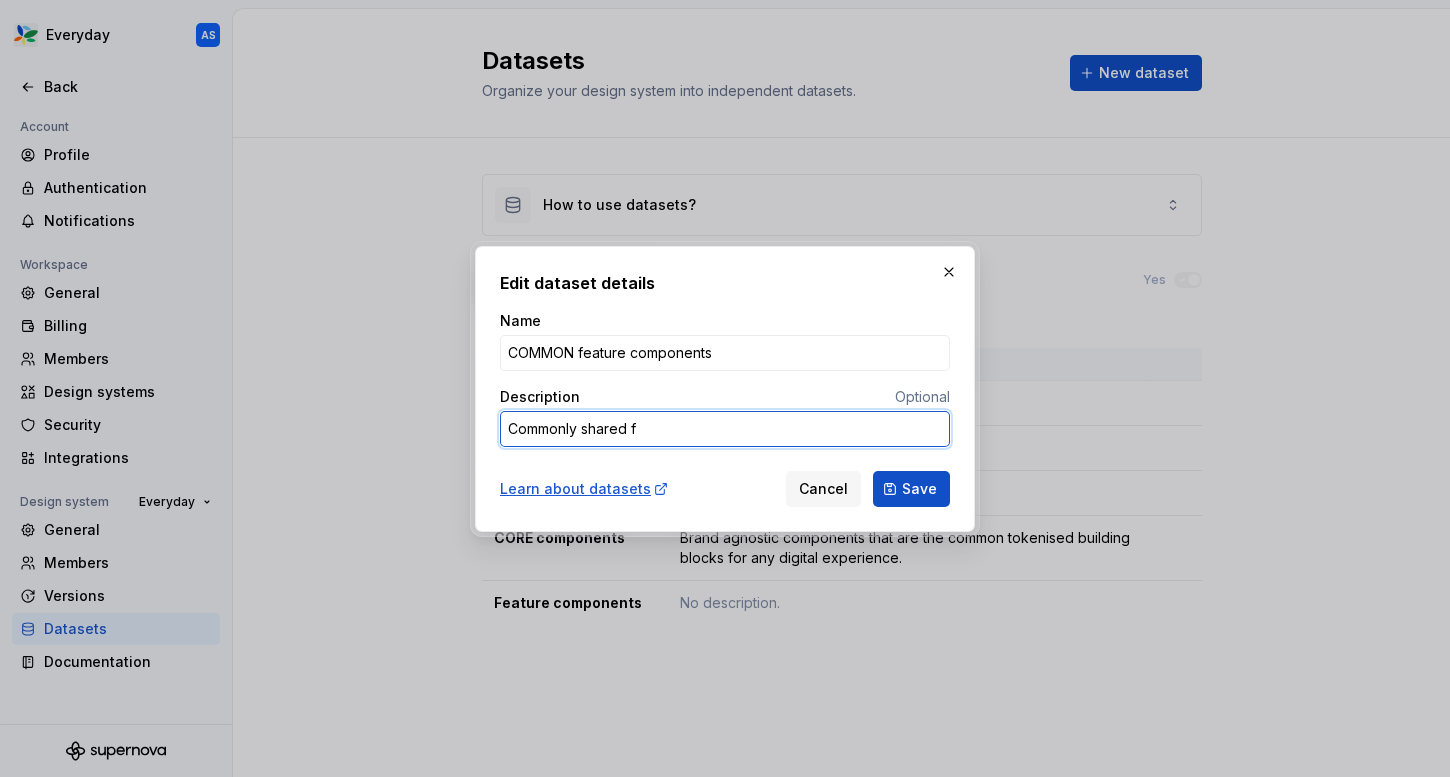 type on "*" 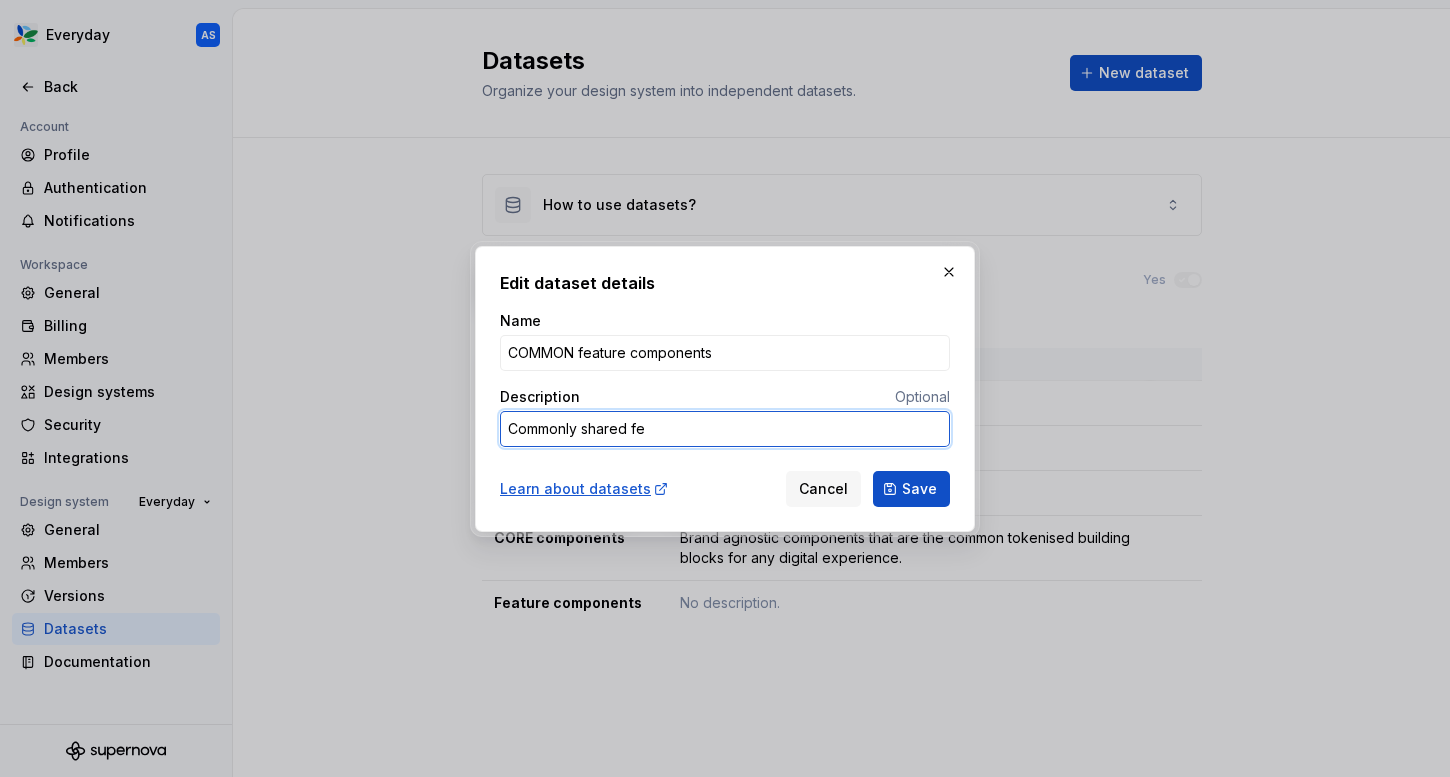 type on "*" 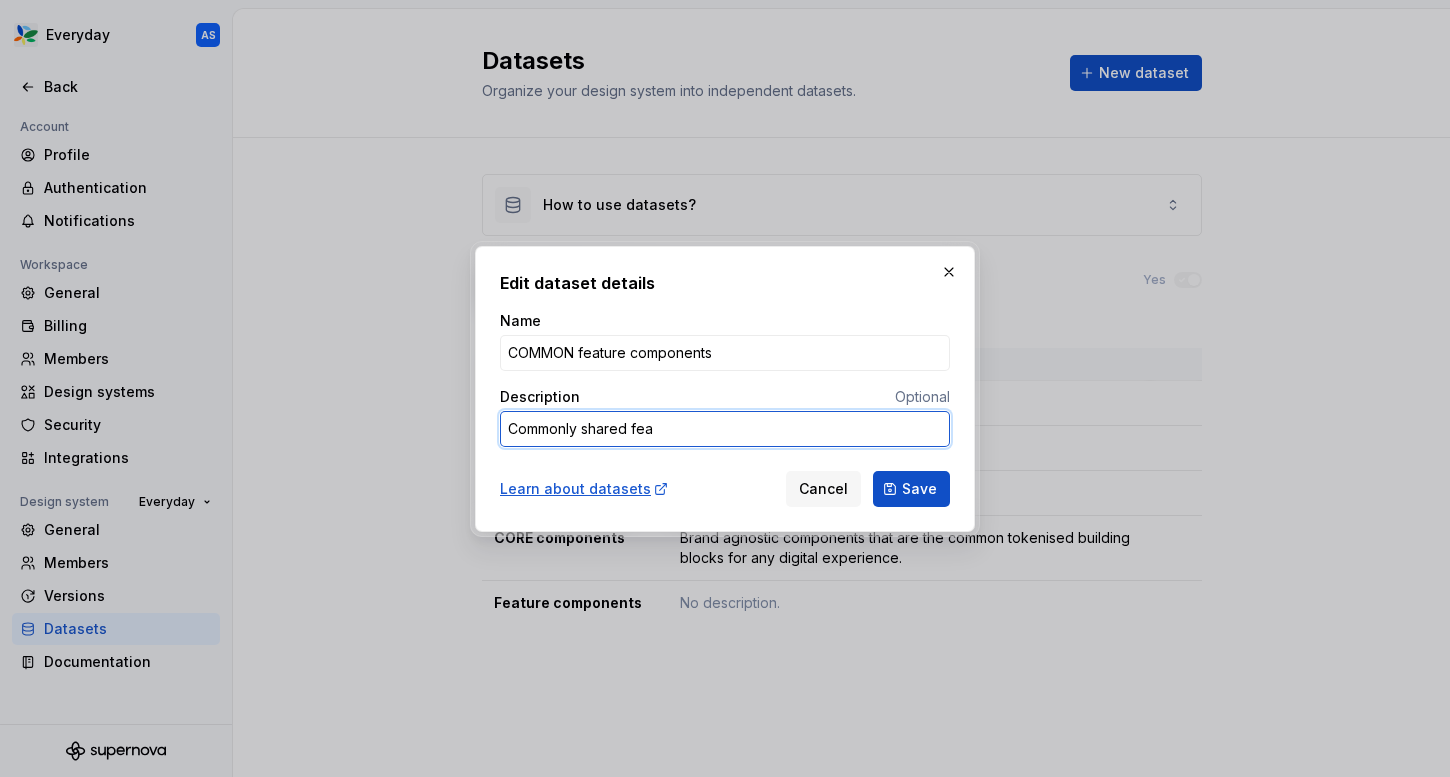 type on "*" 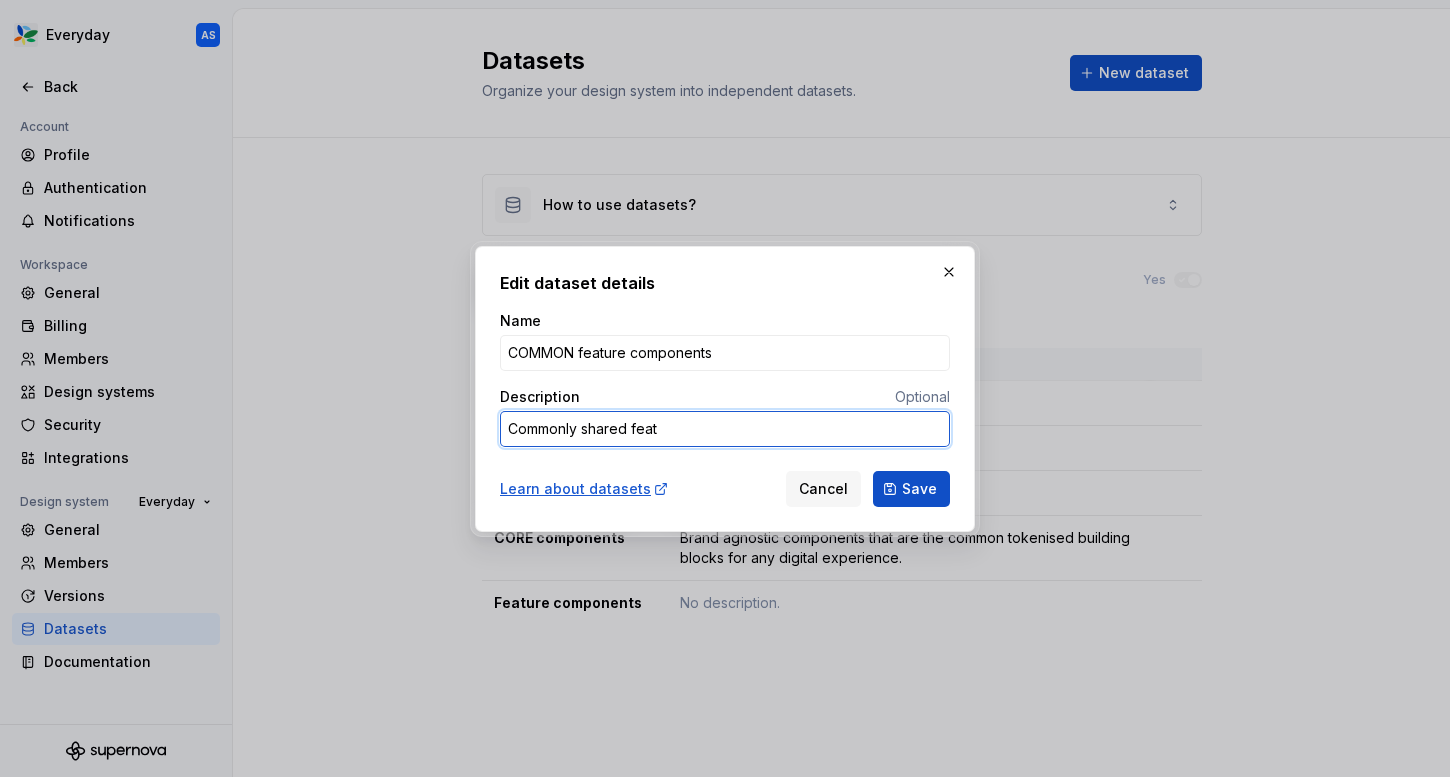 type on "*" 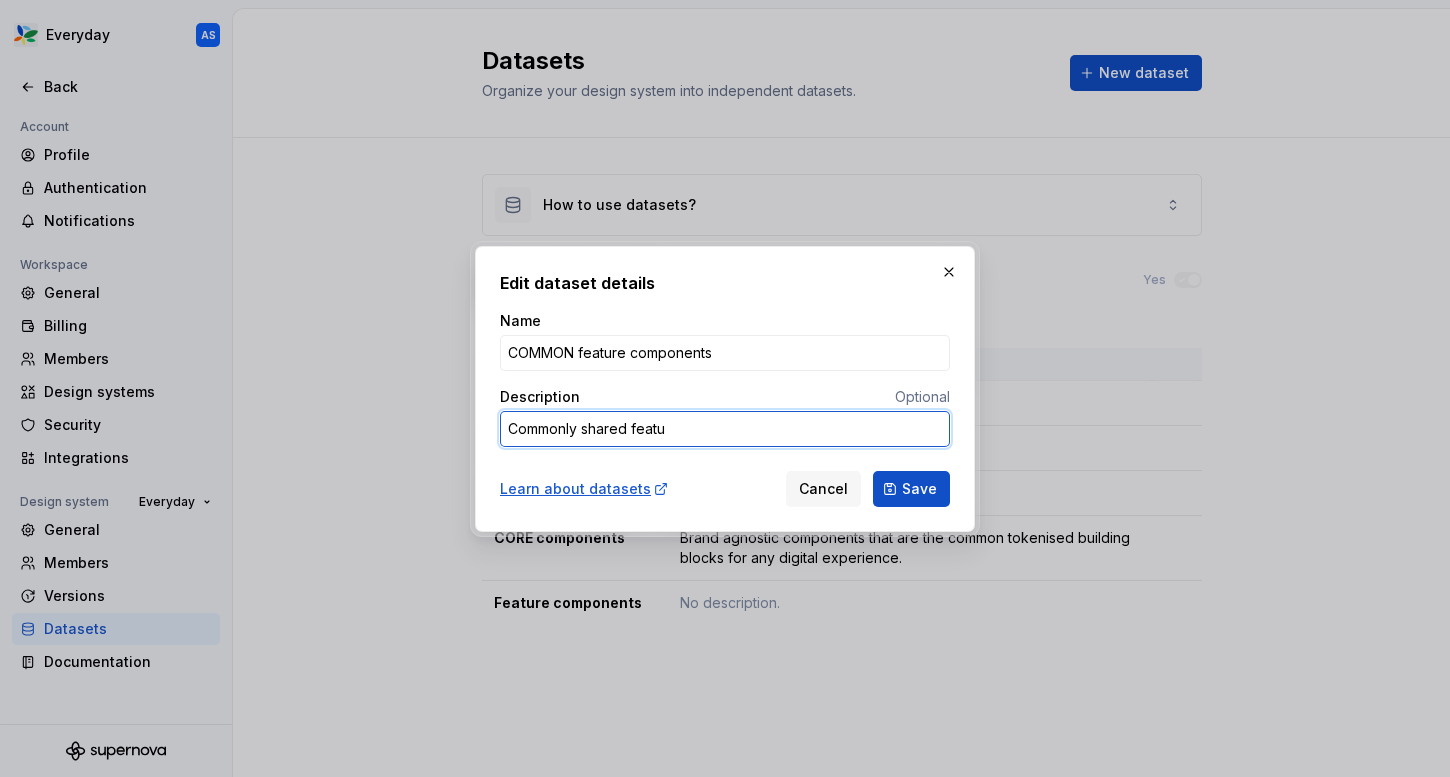 type on "*" 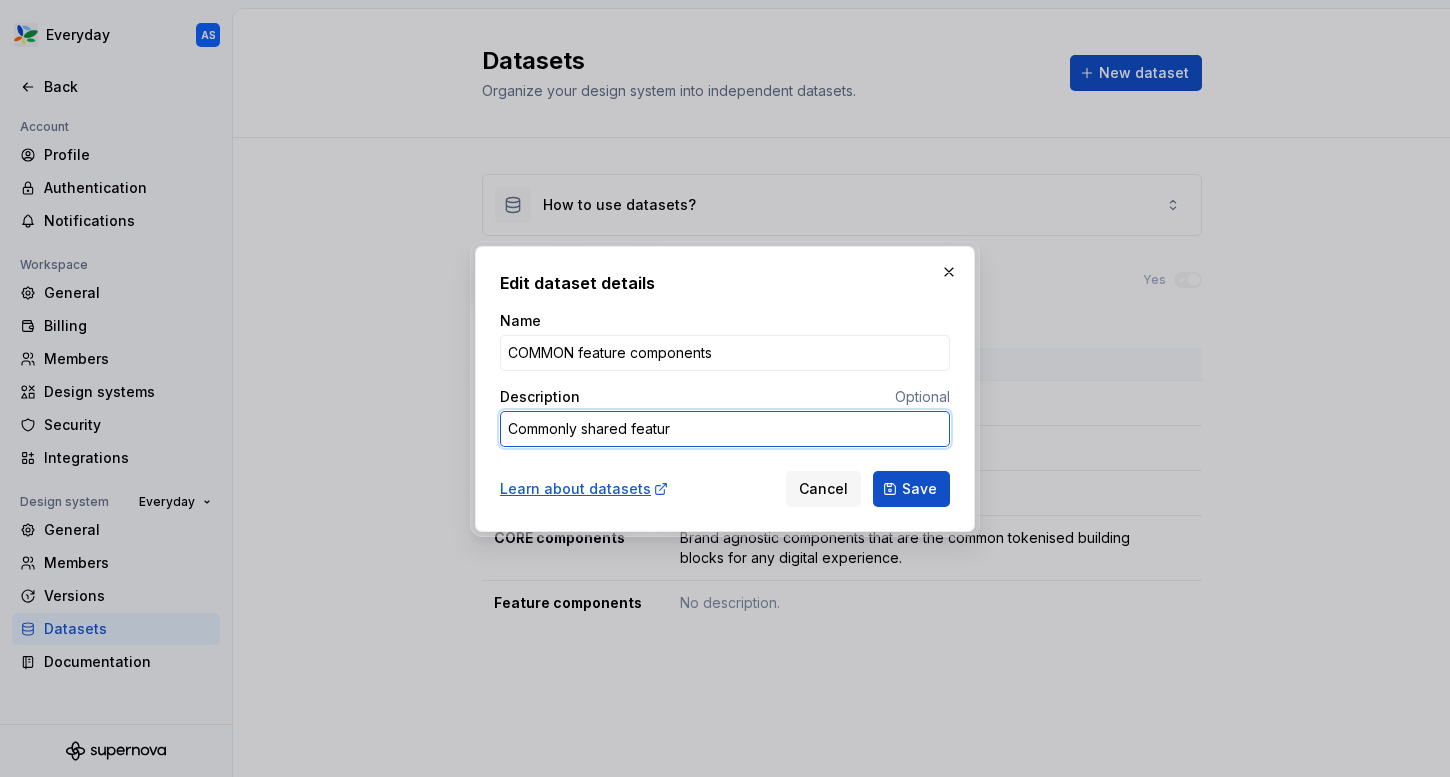 type on "*" 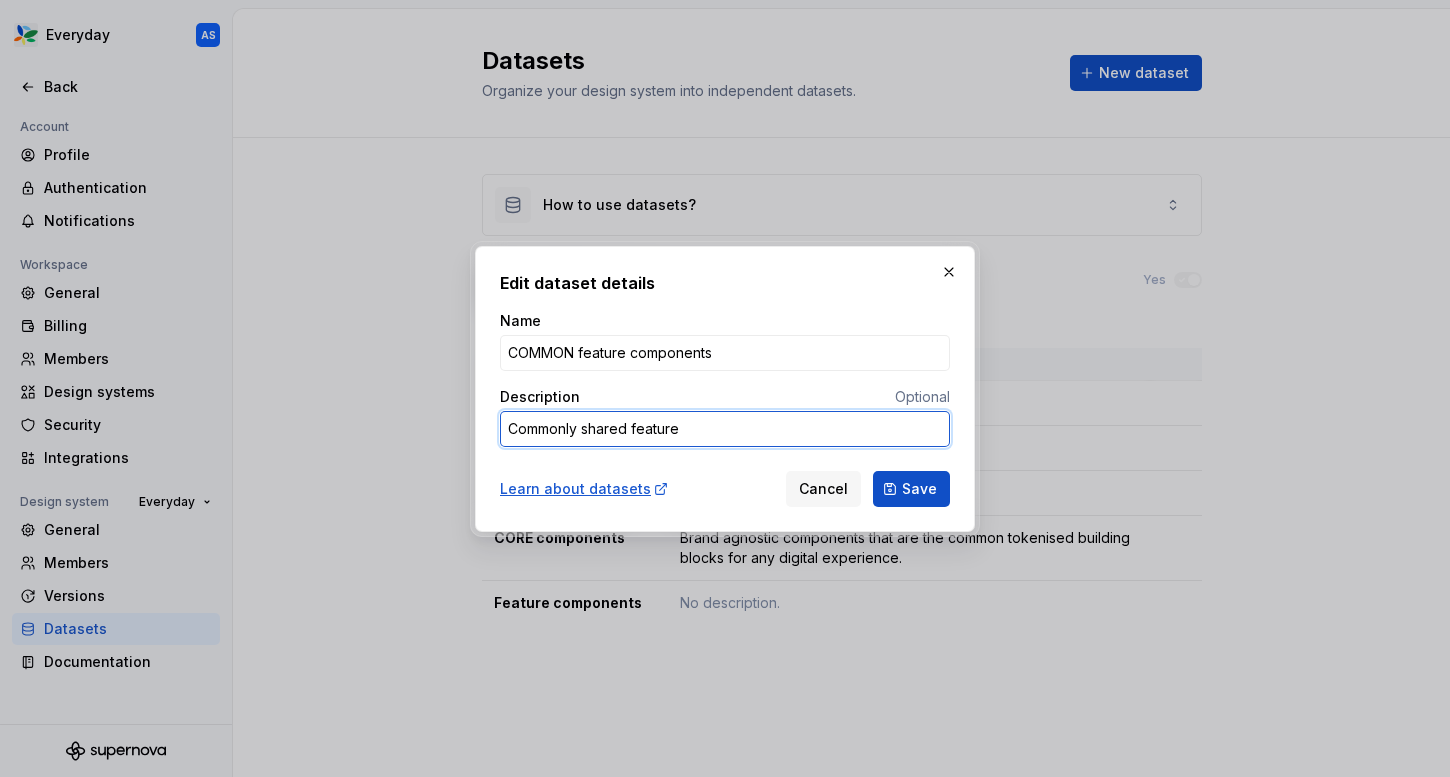 type on "Commonly shared feature" 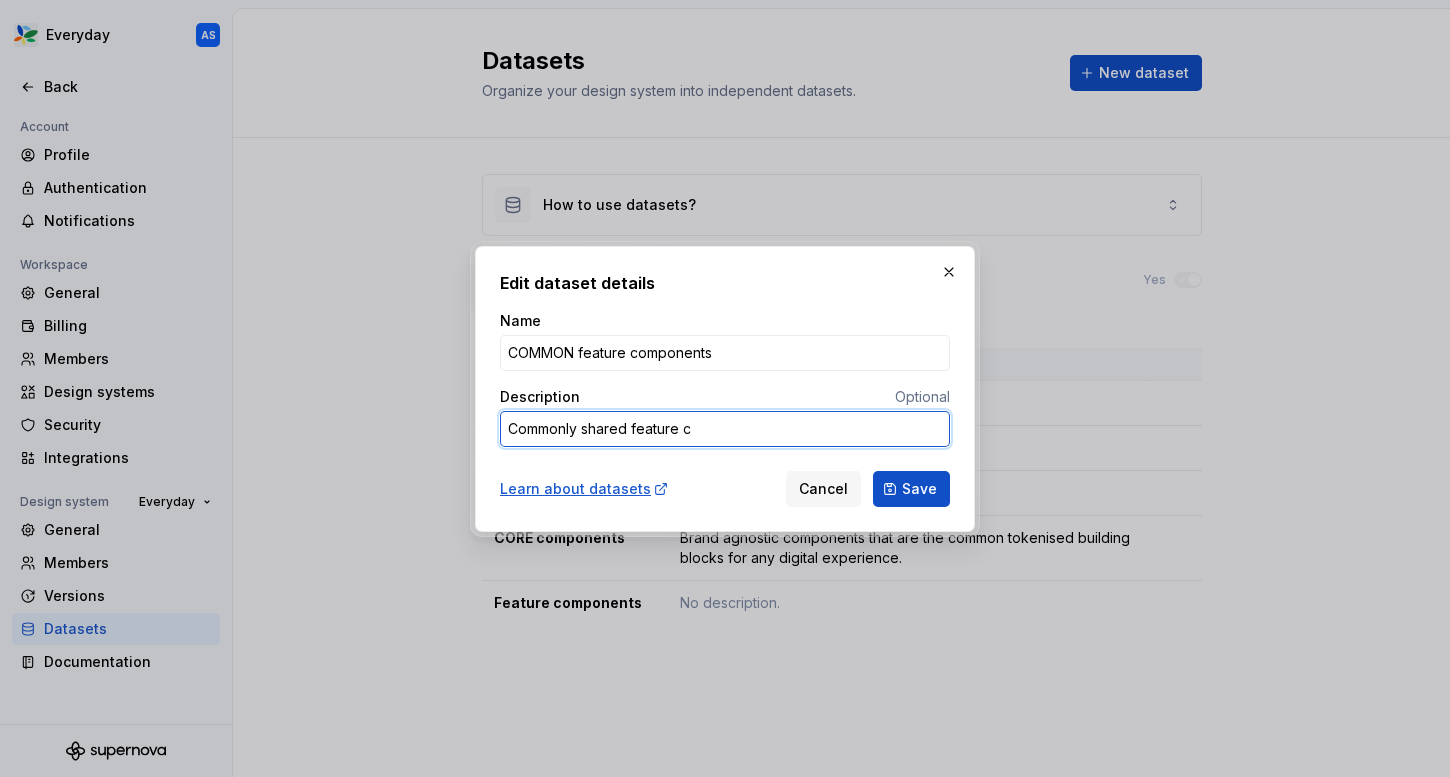 type on "*" 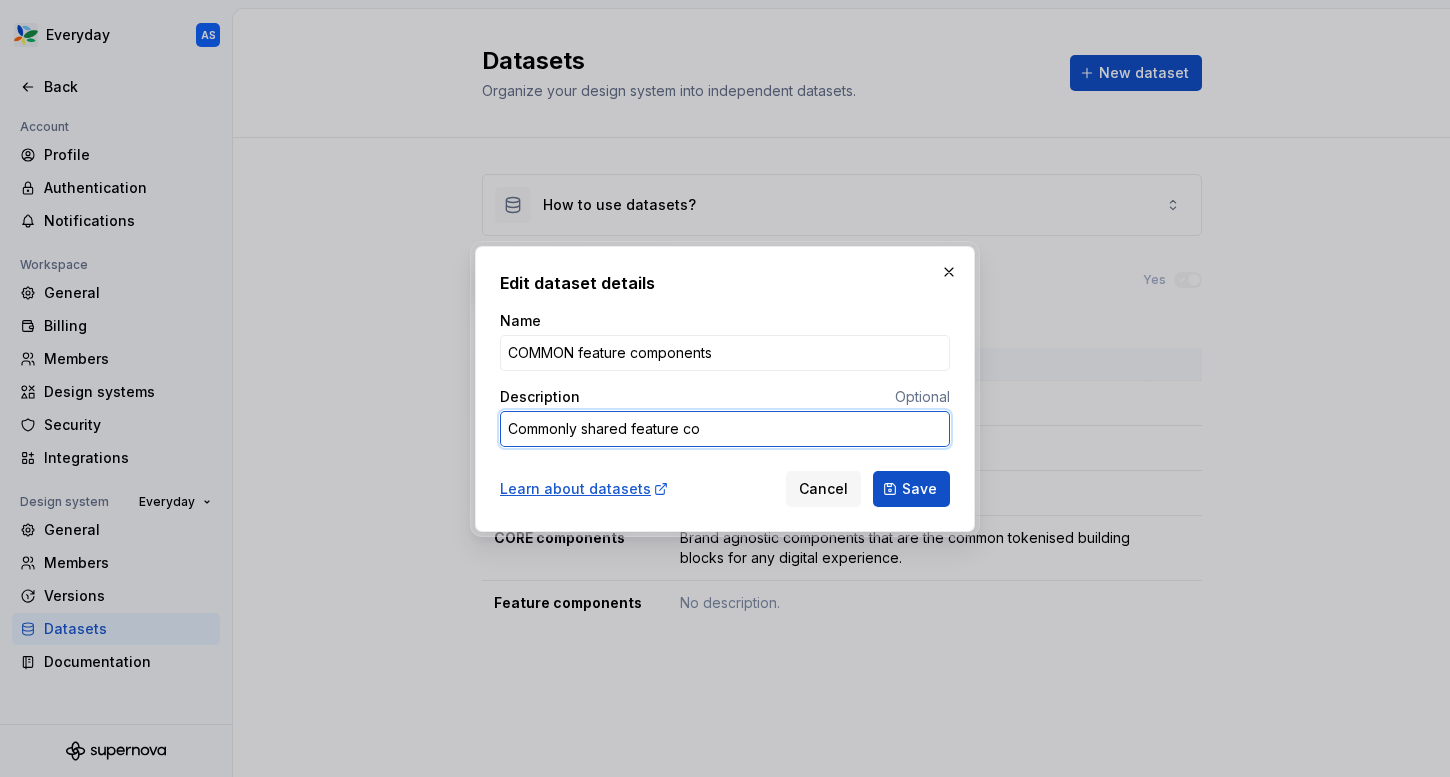 type on "*" 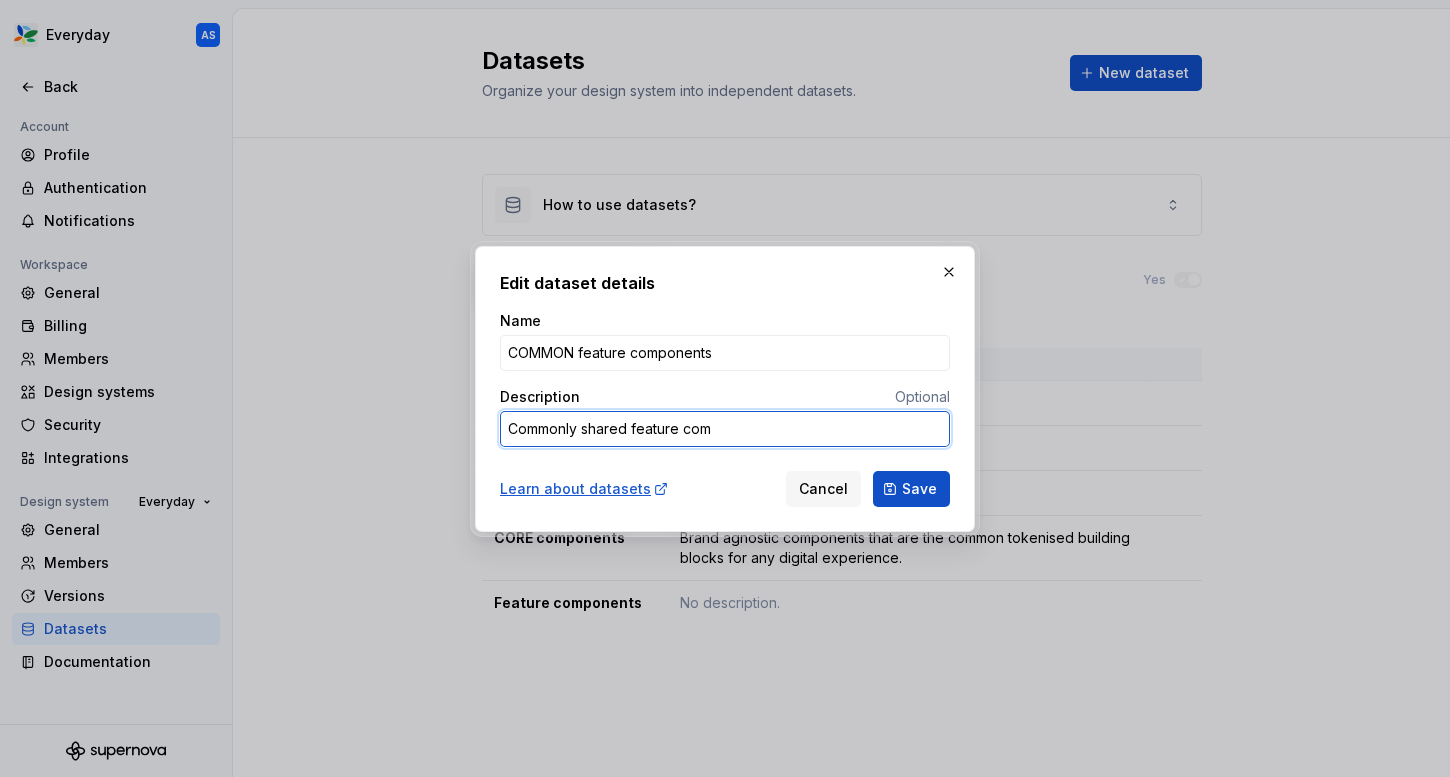type on "*" 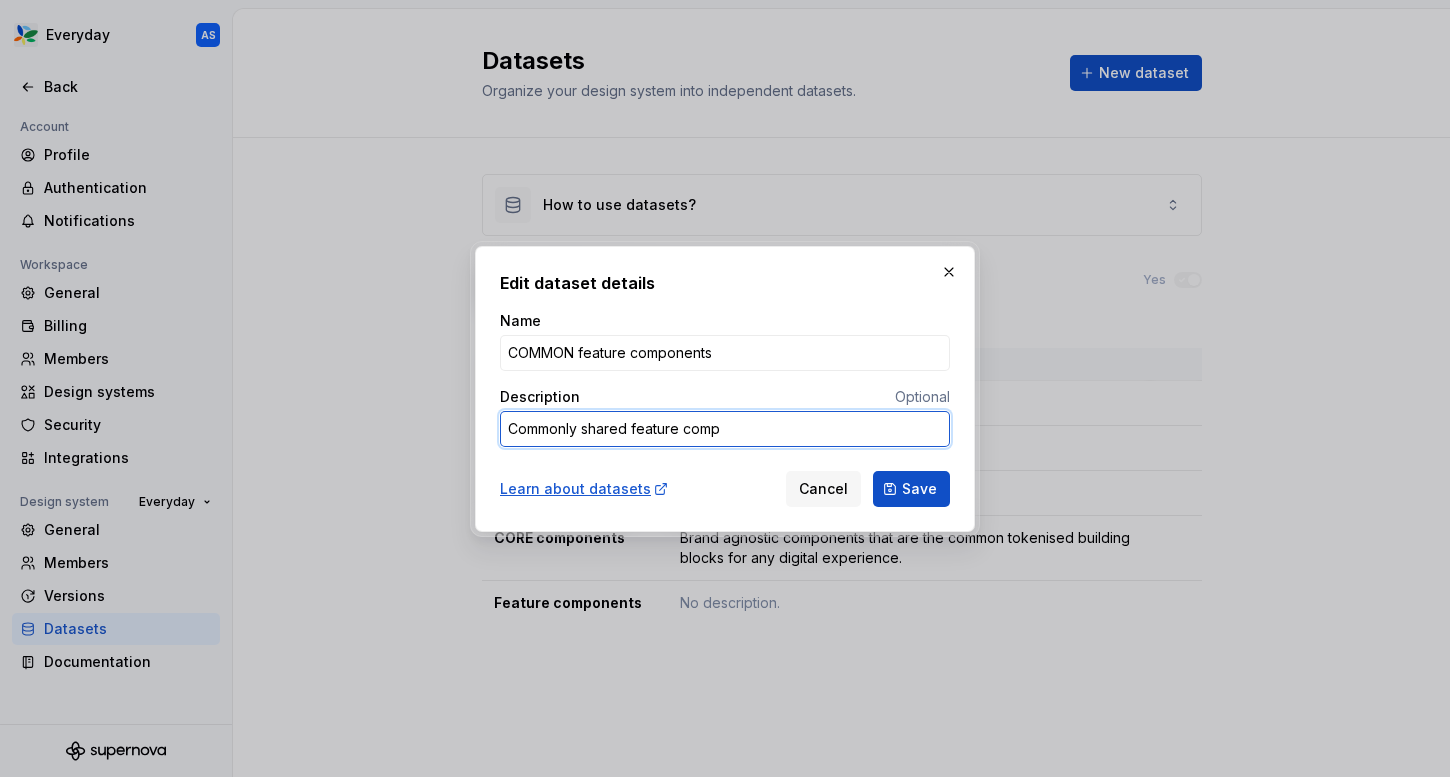 type on "*" 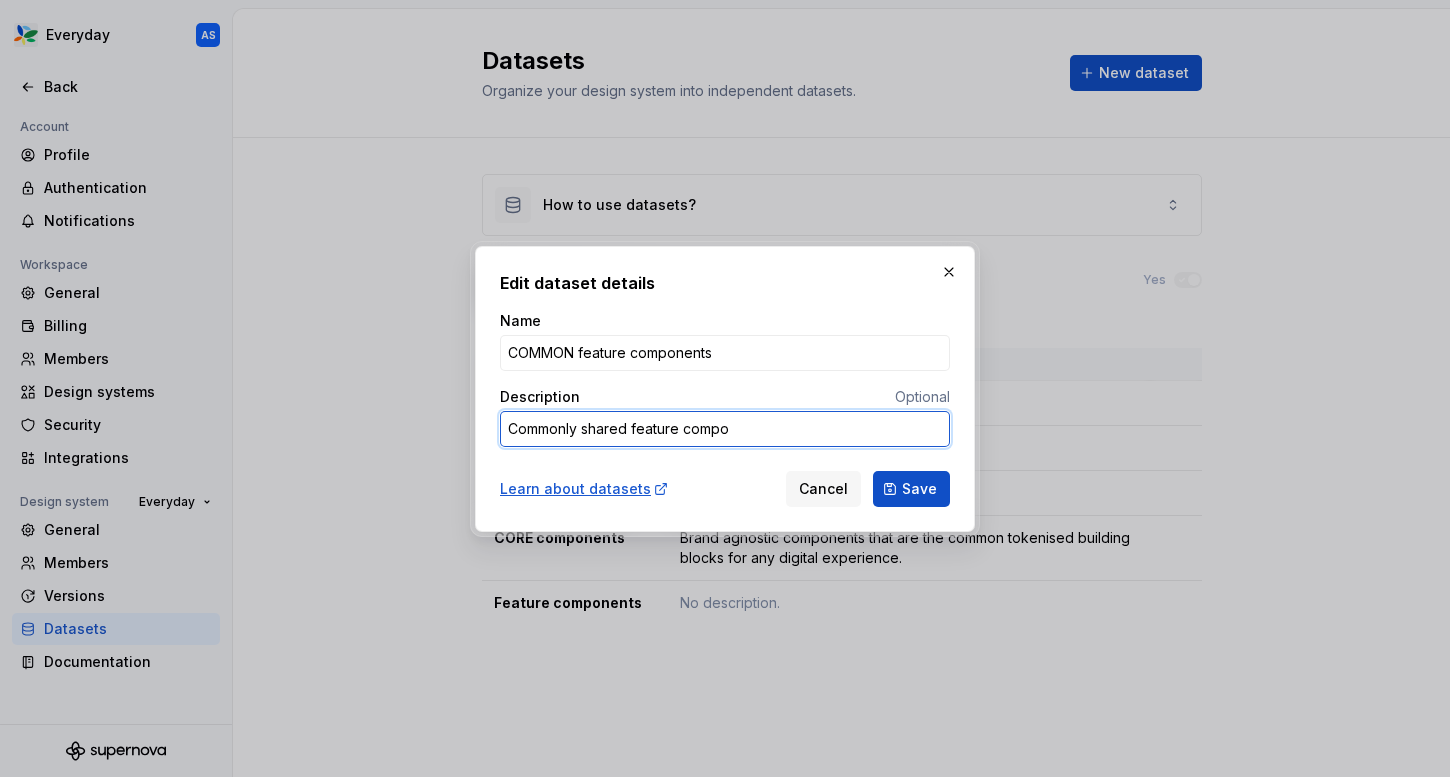 type on "*" 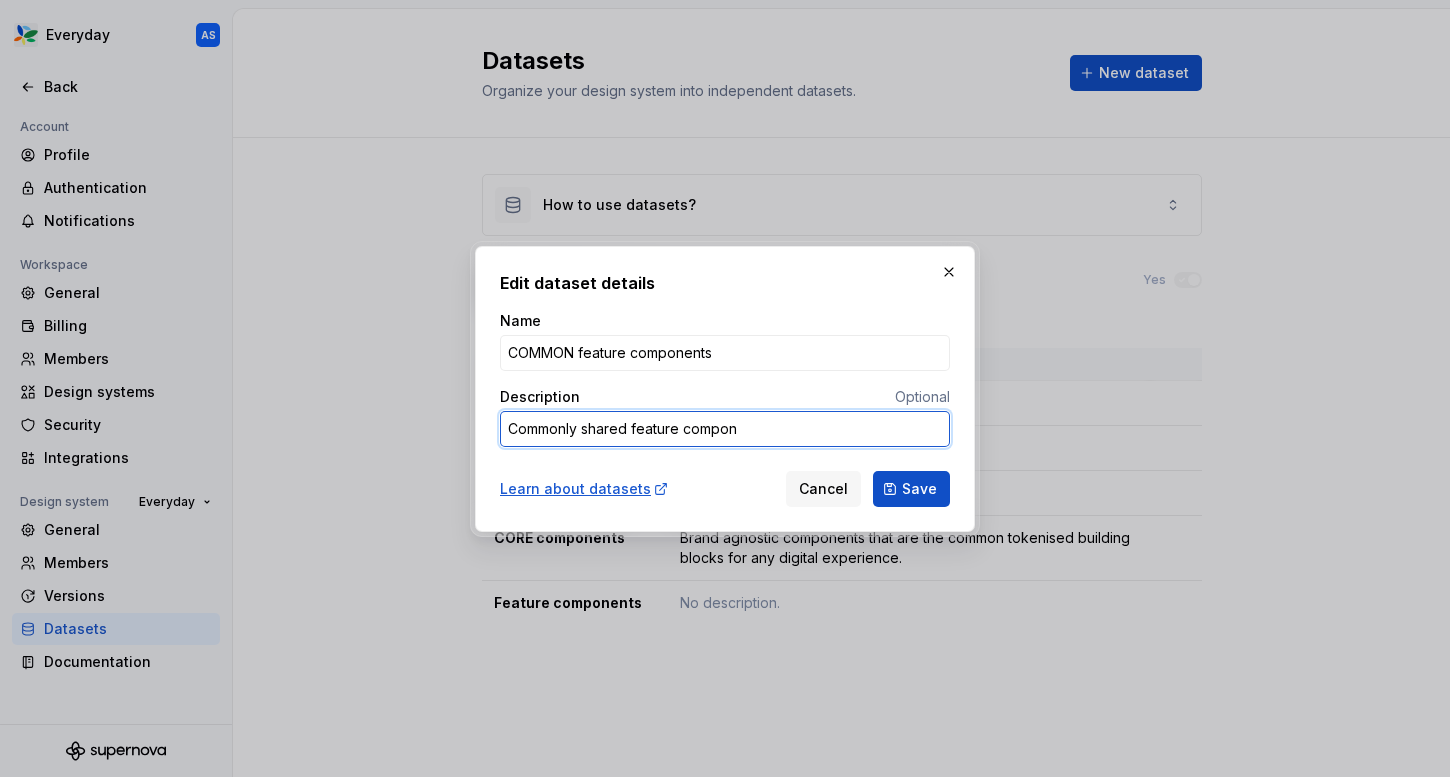 type on "*" 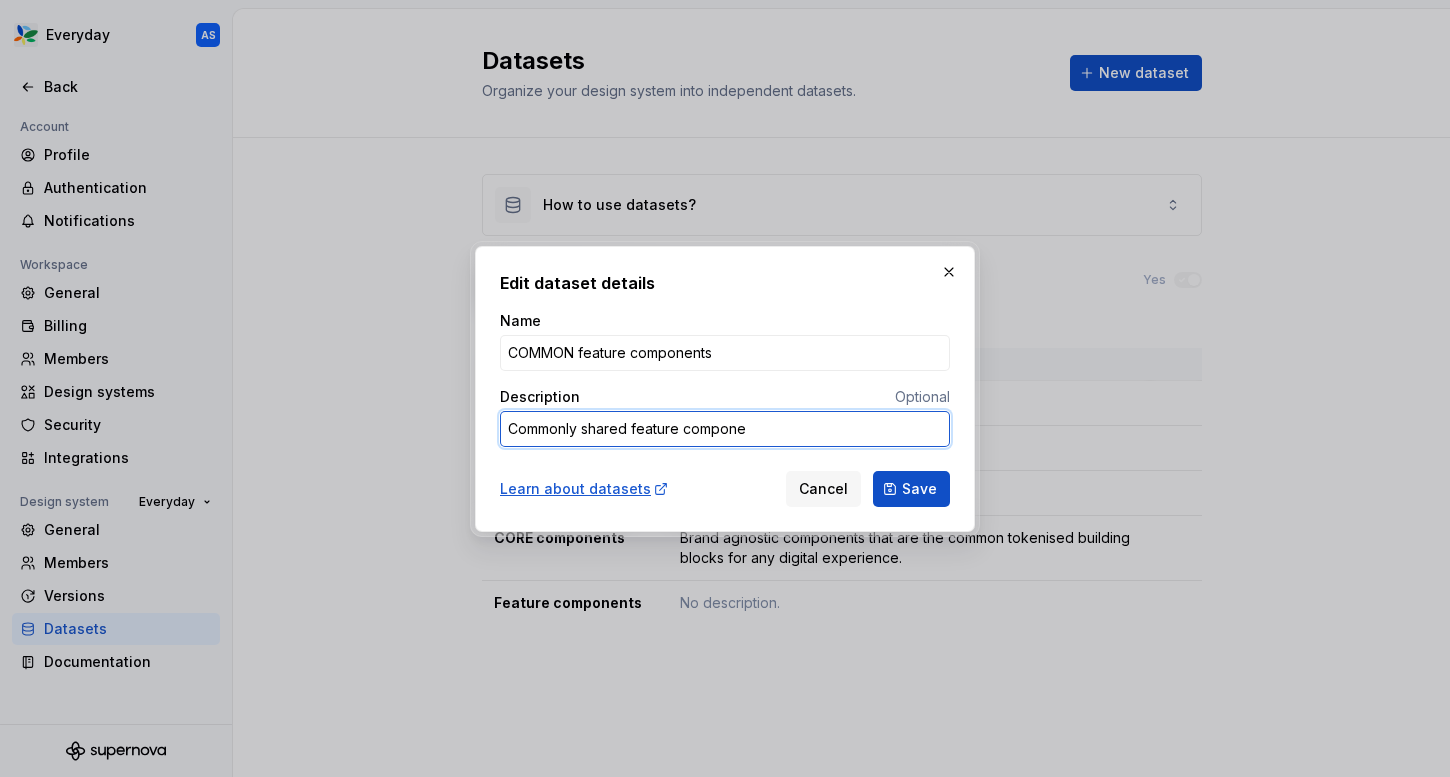type on "*" 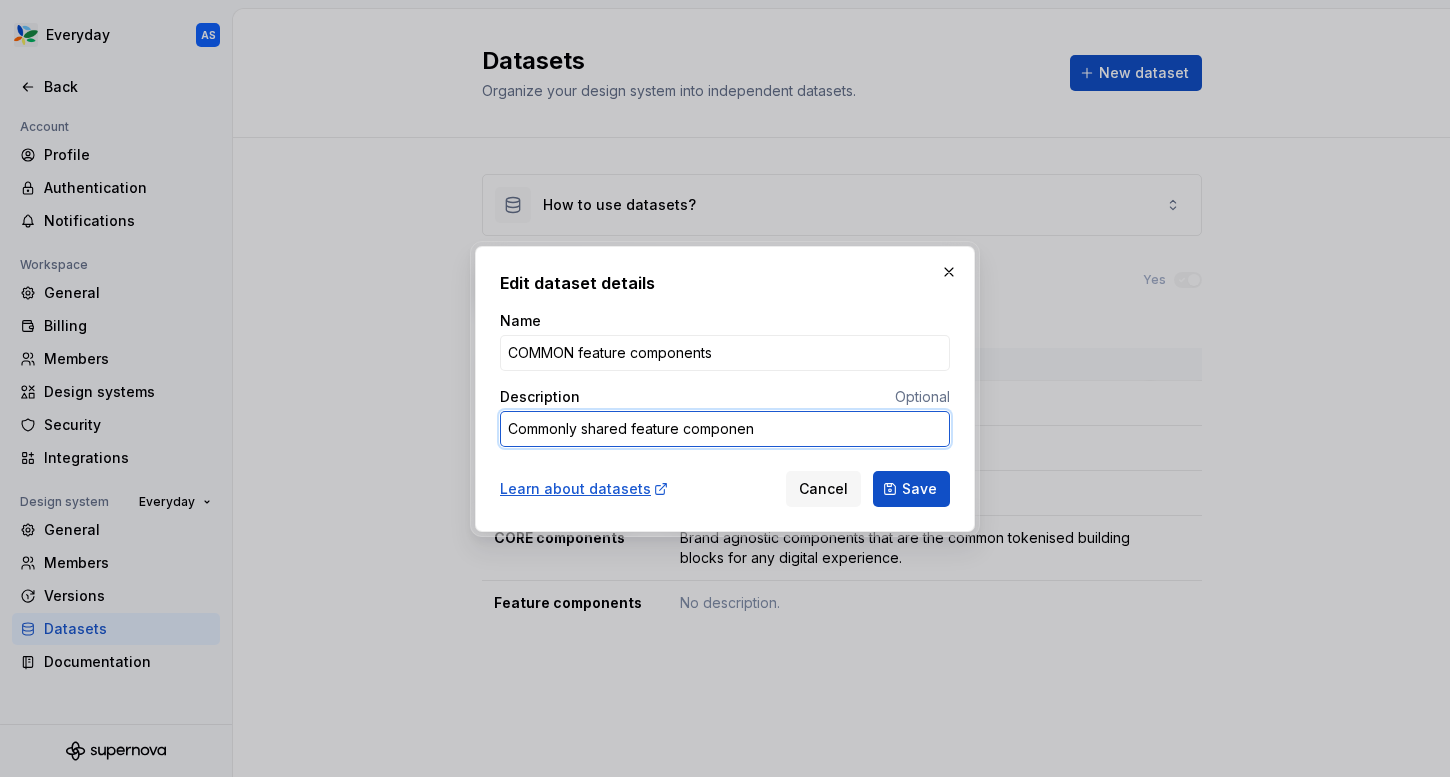 type on "*" 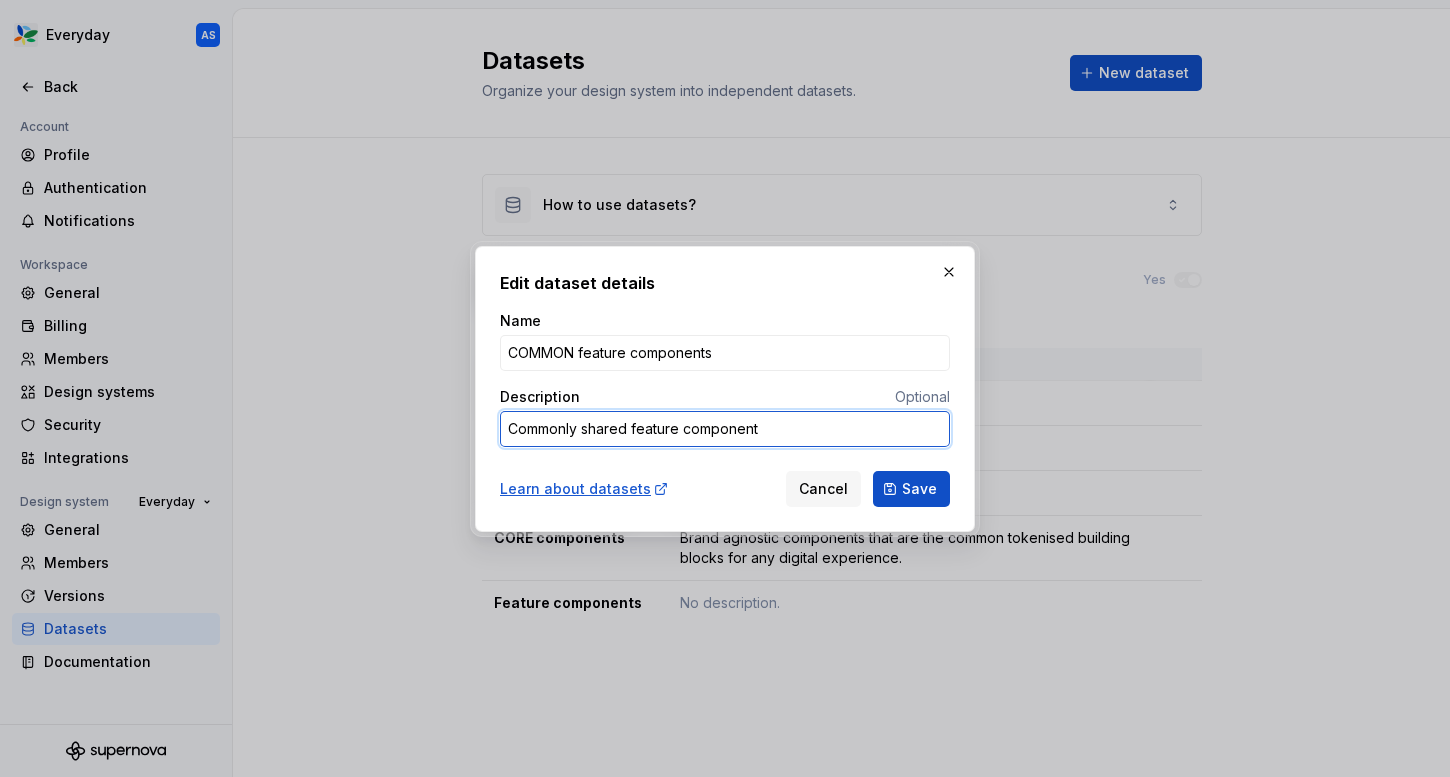type on "*" 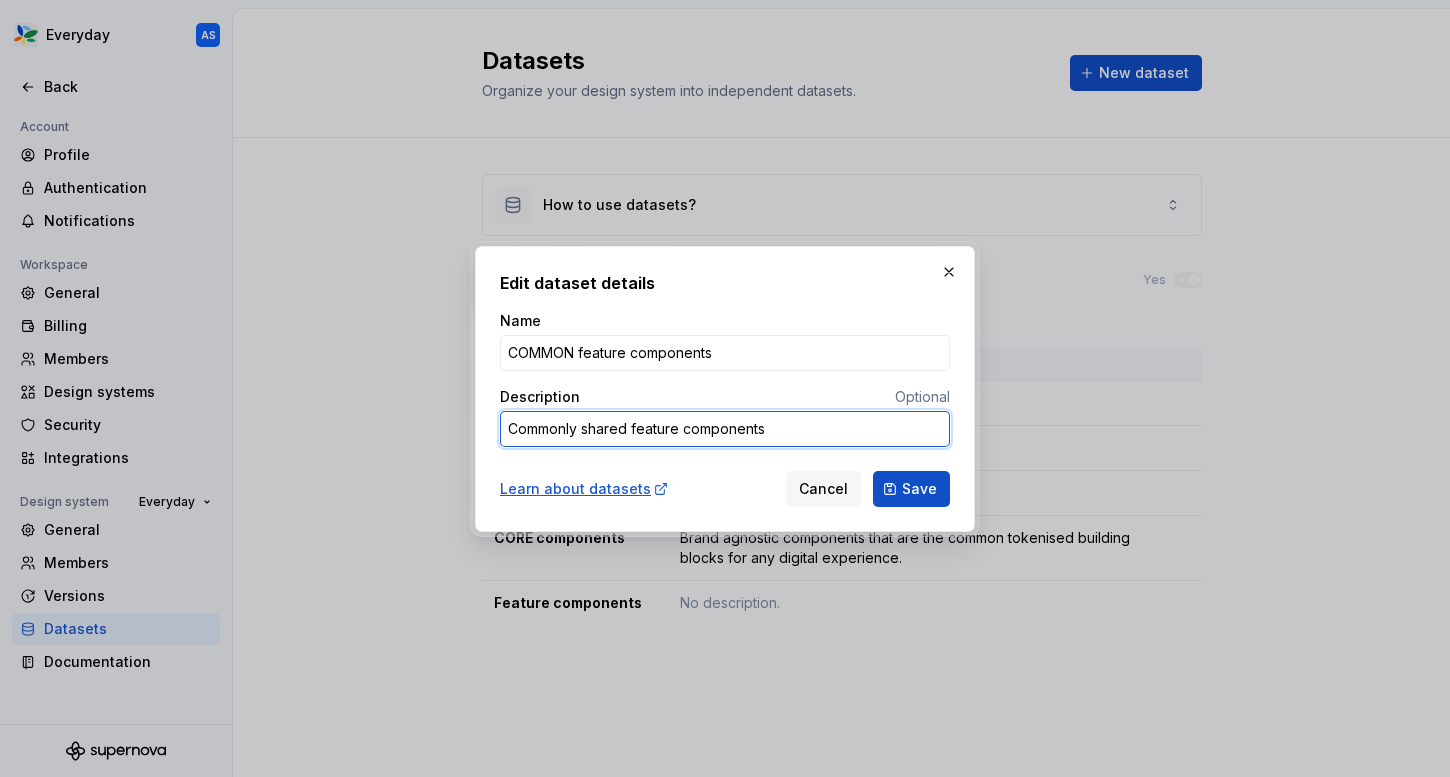 type on "*" 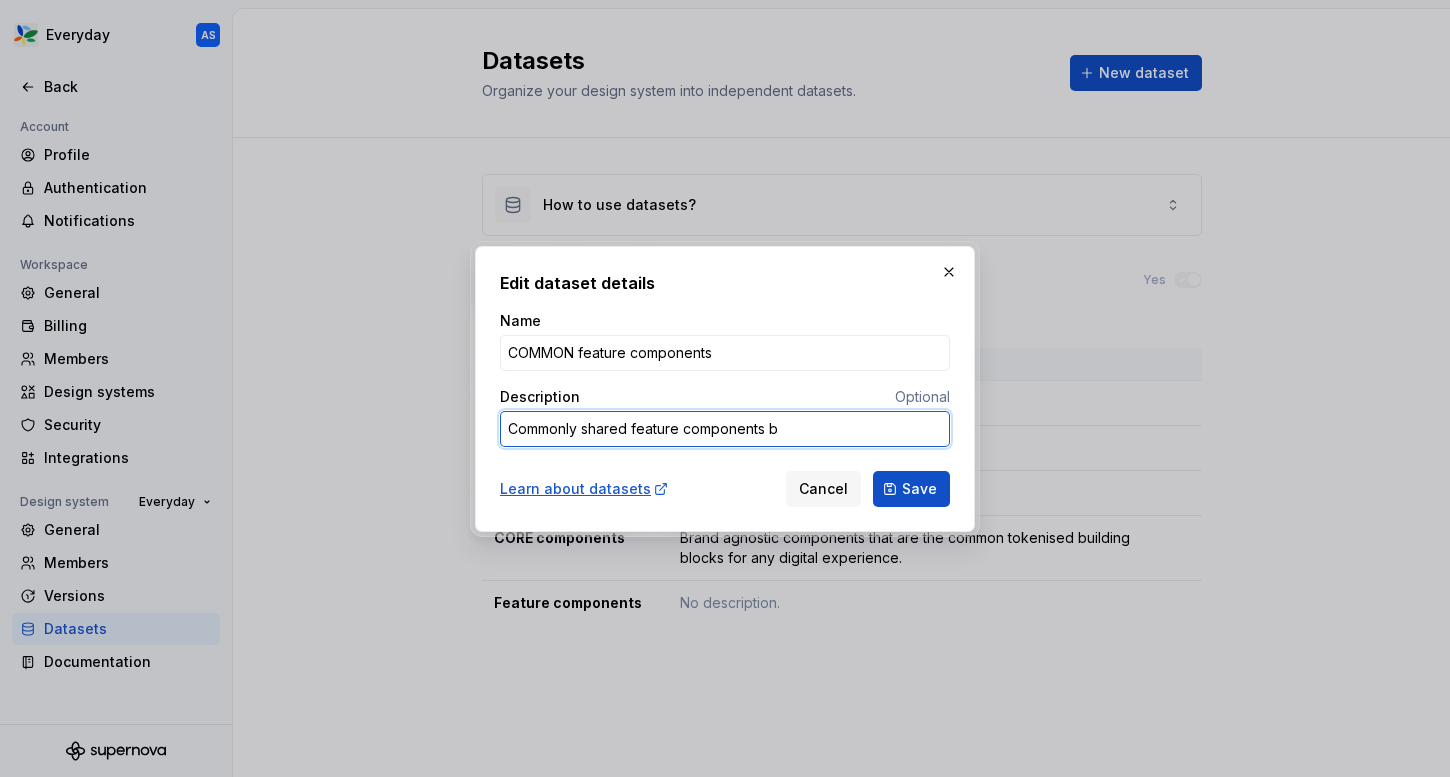 type on "*" 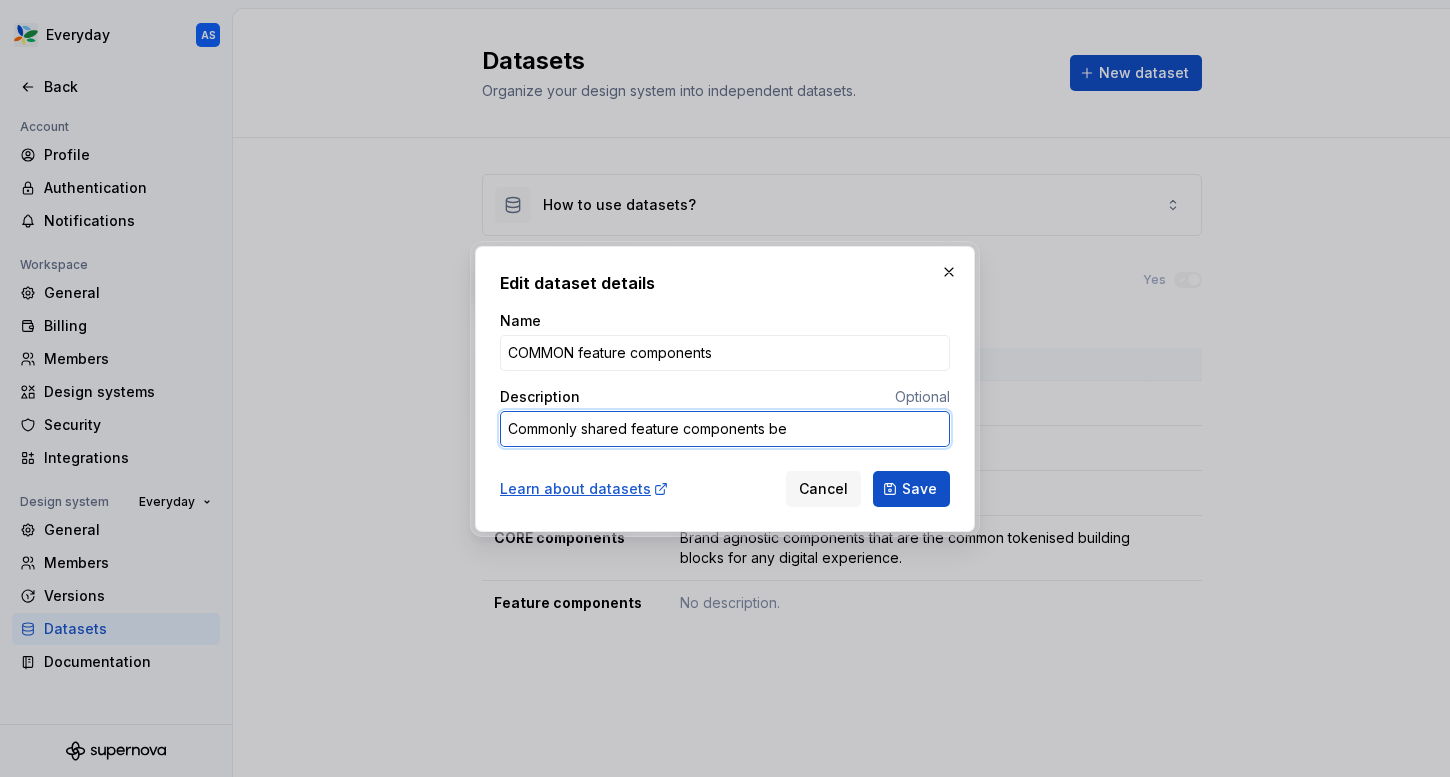 type on "*" 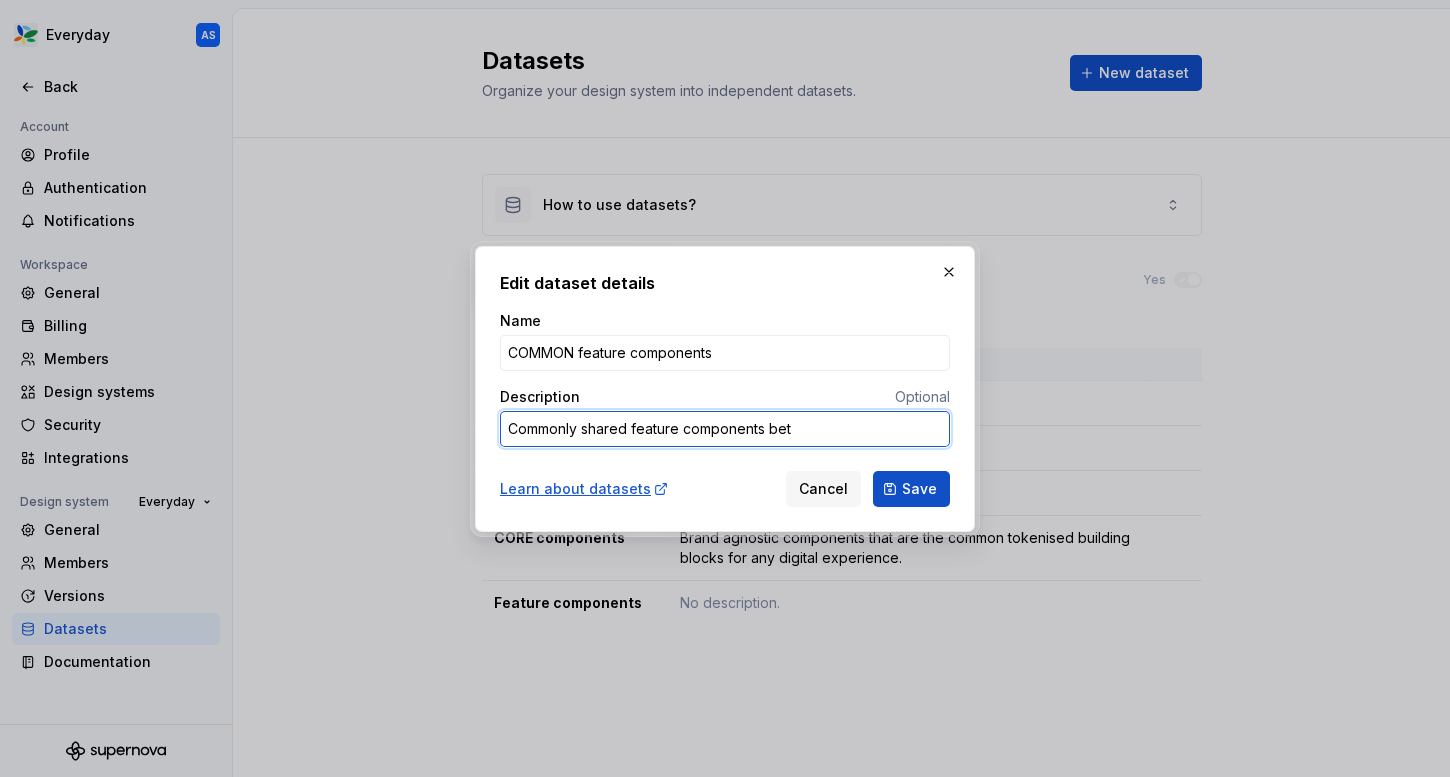 type on "*" 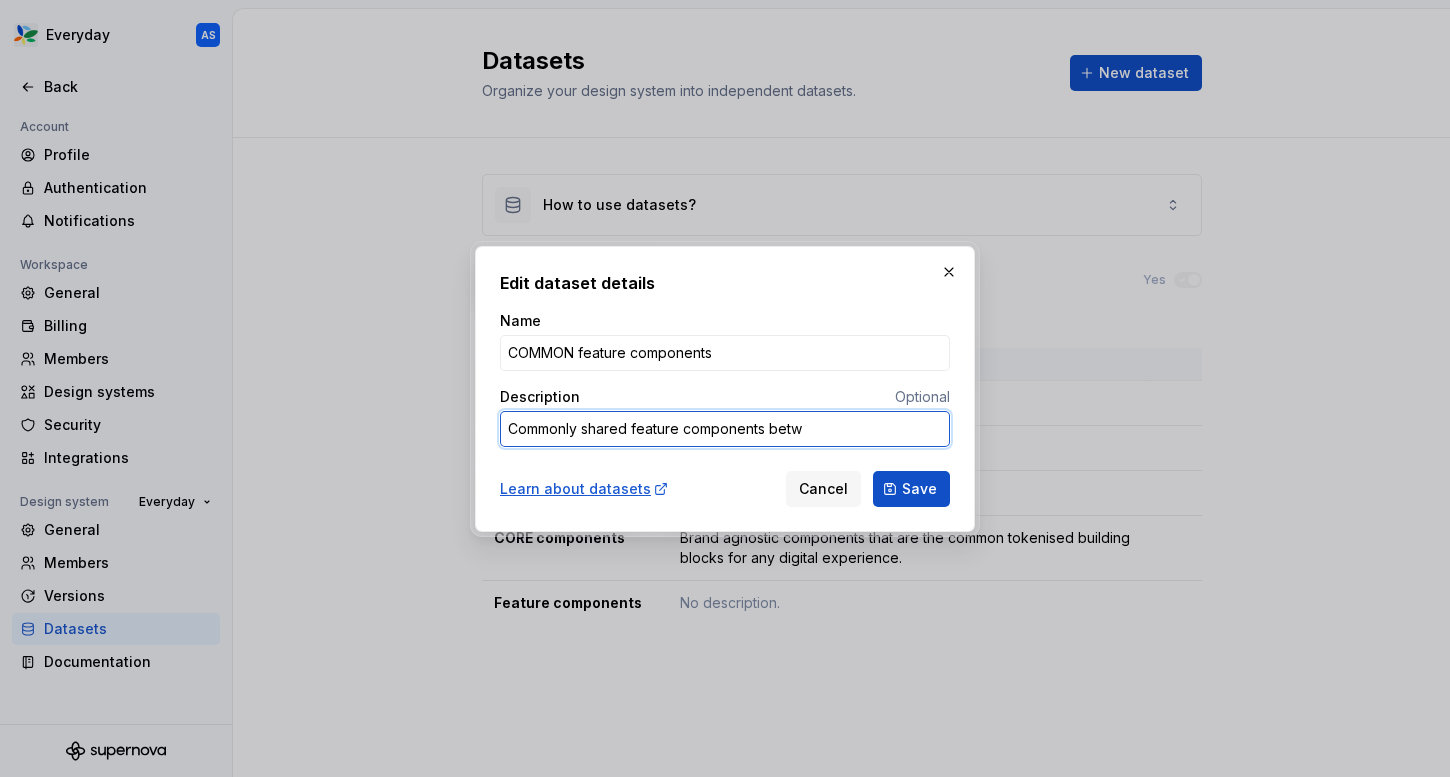 type on "*" 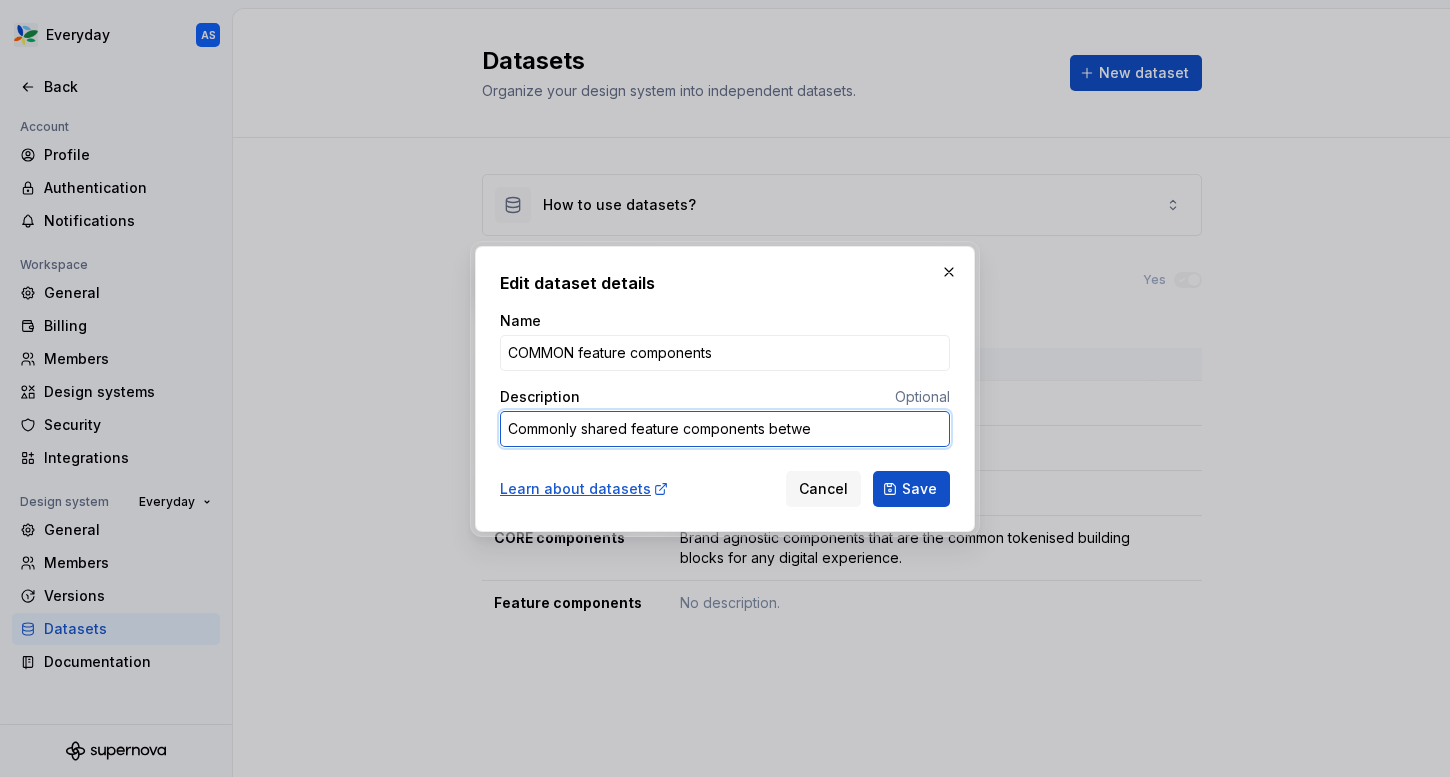type on "*" 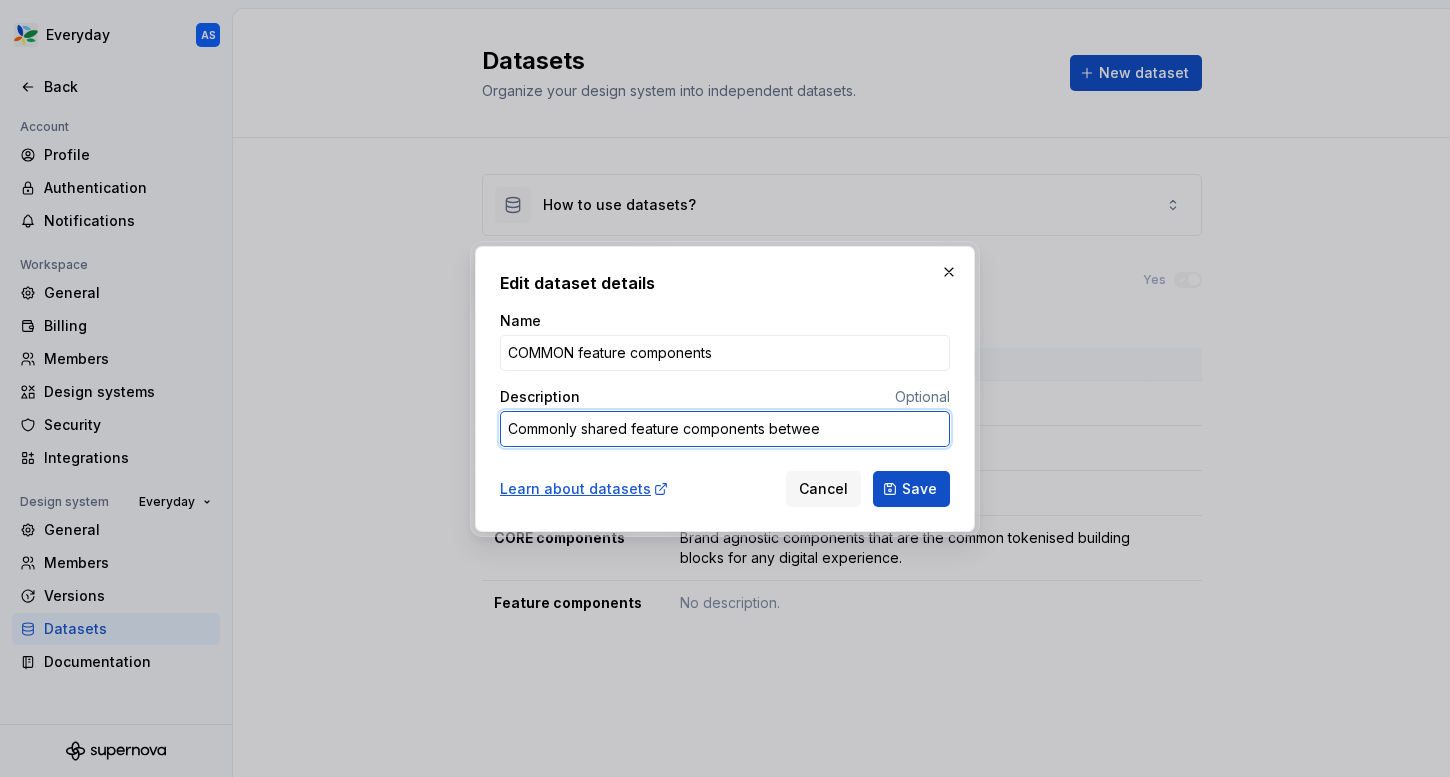 type on "*" 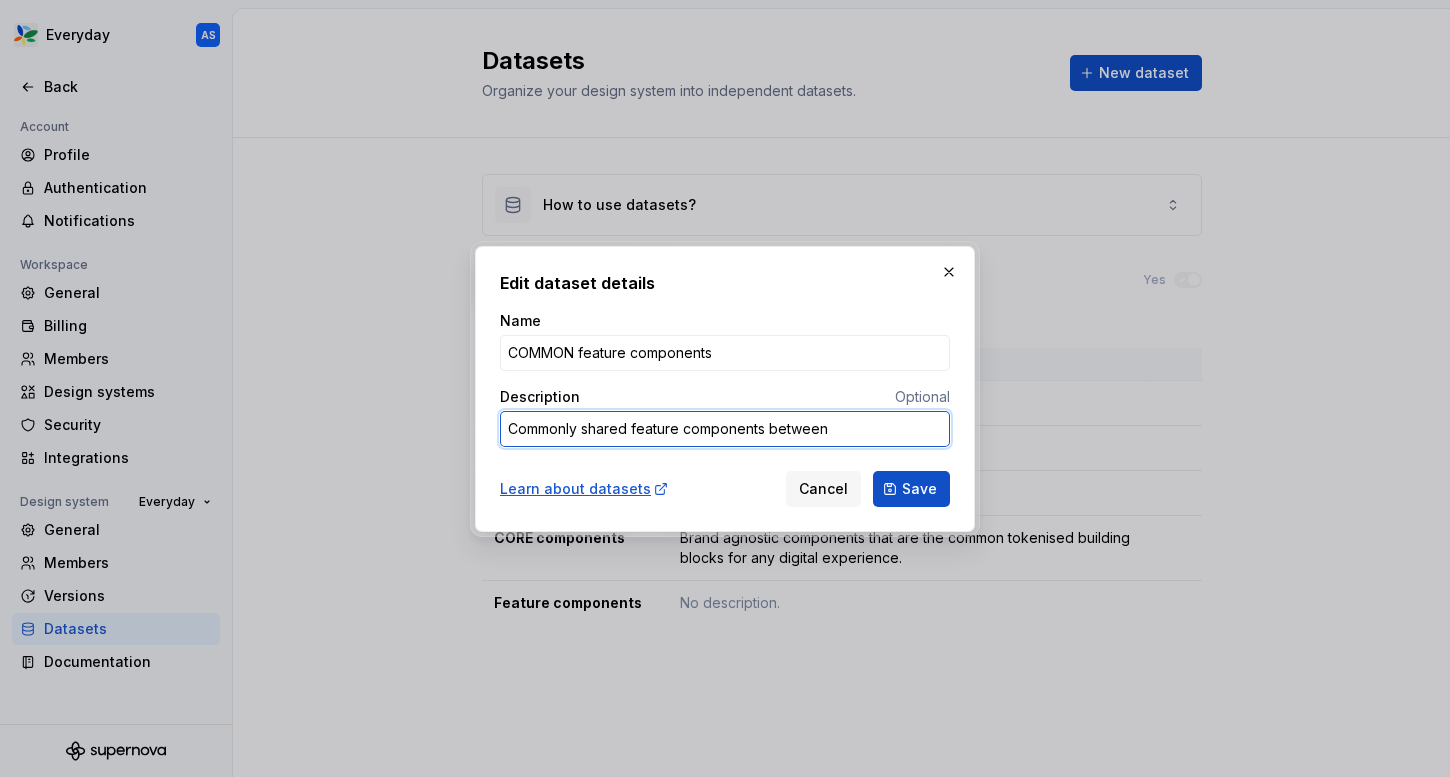 type on "*" 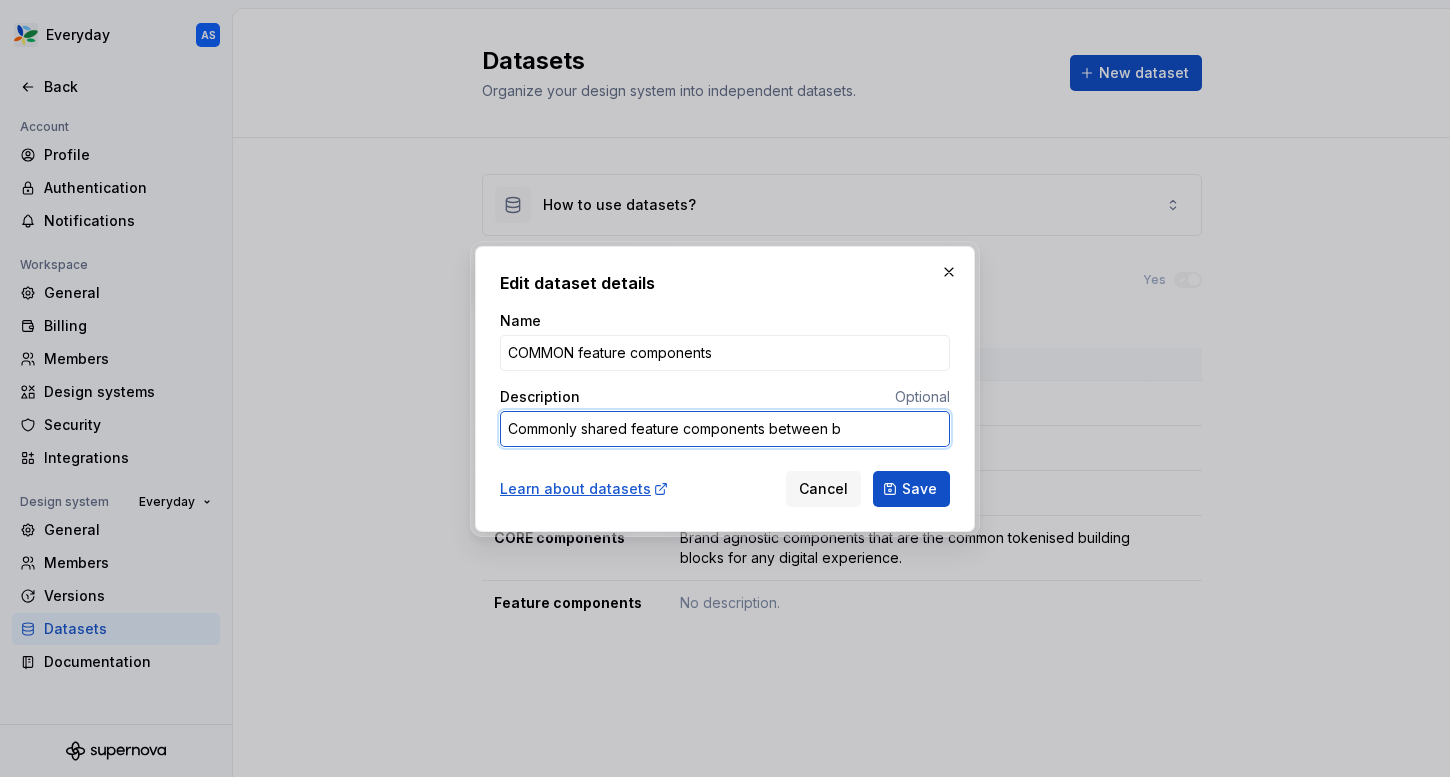 type on "*" 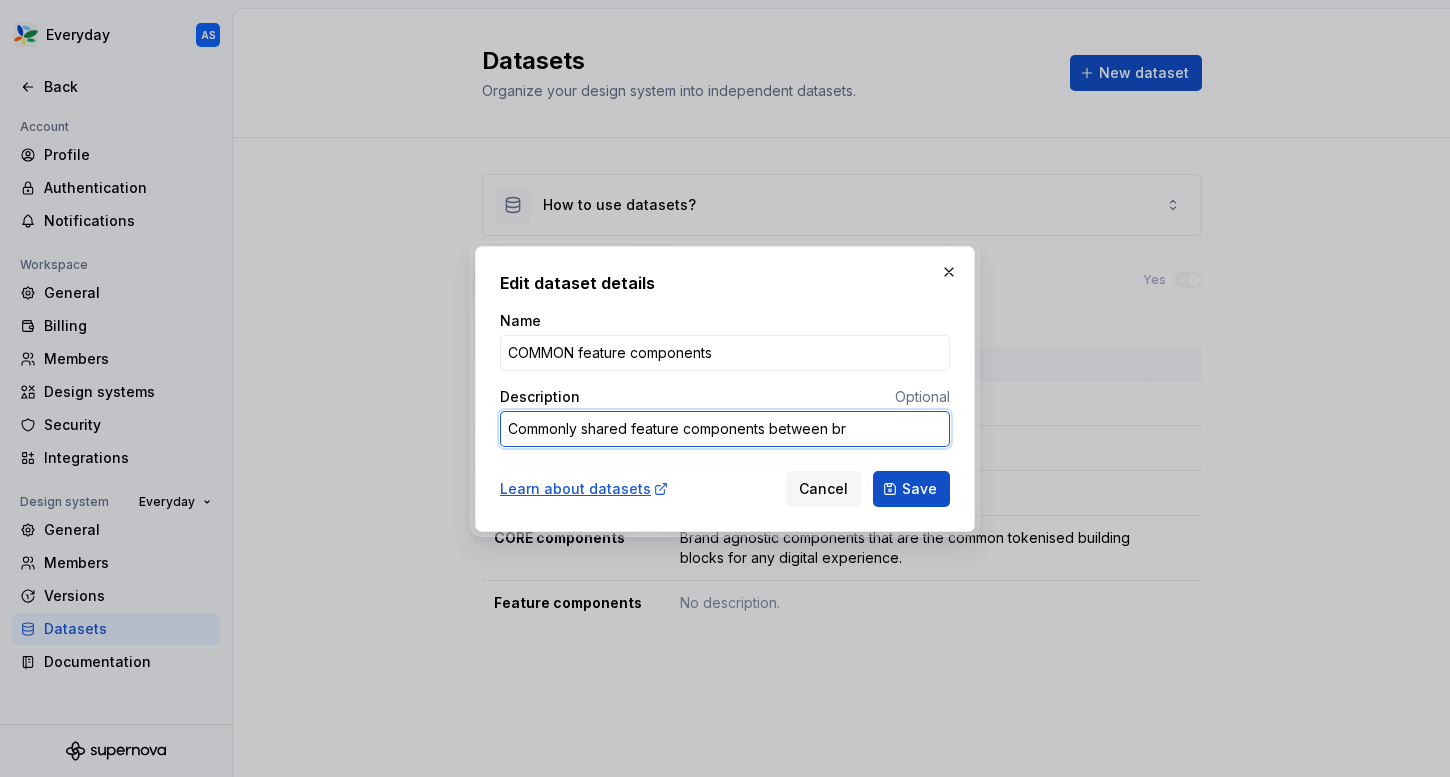 type on "*" 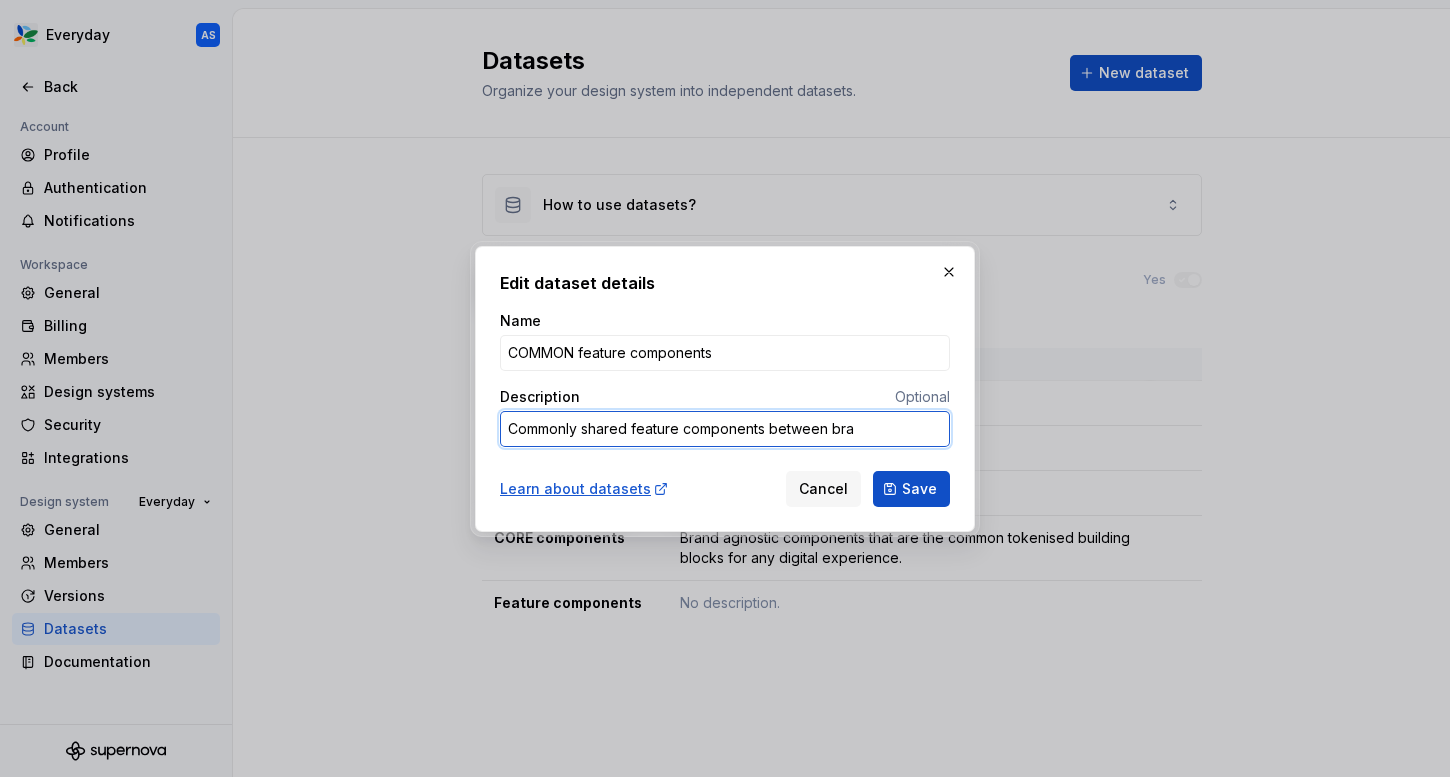 type on "*" 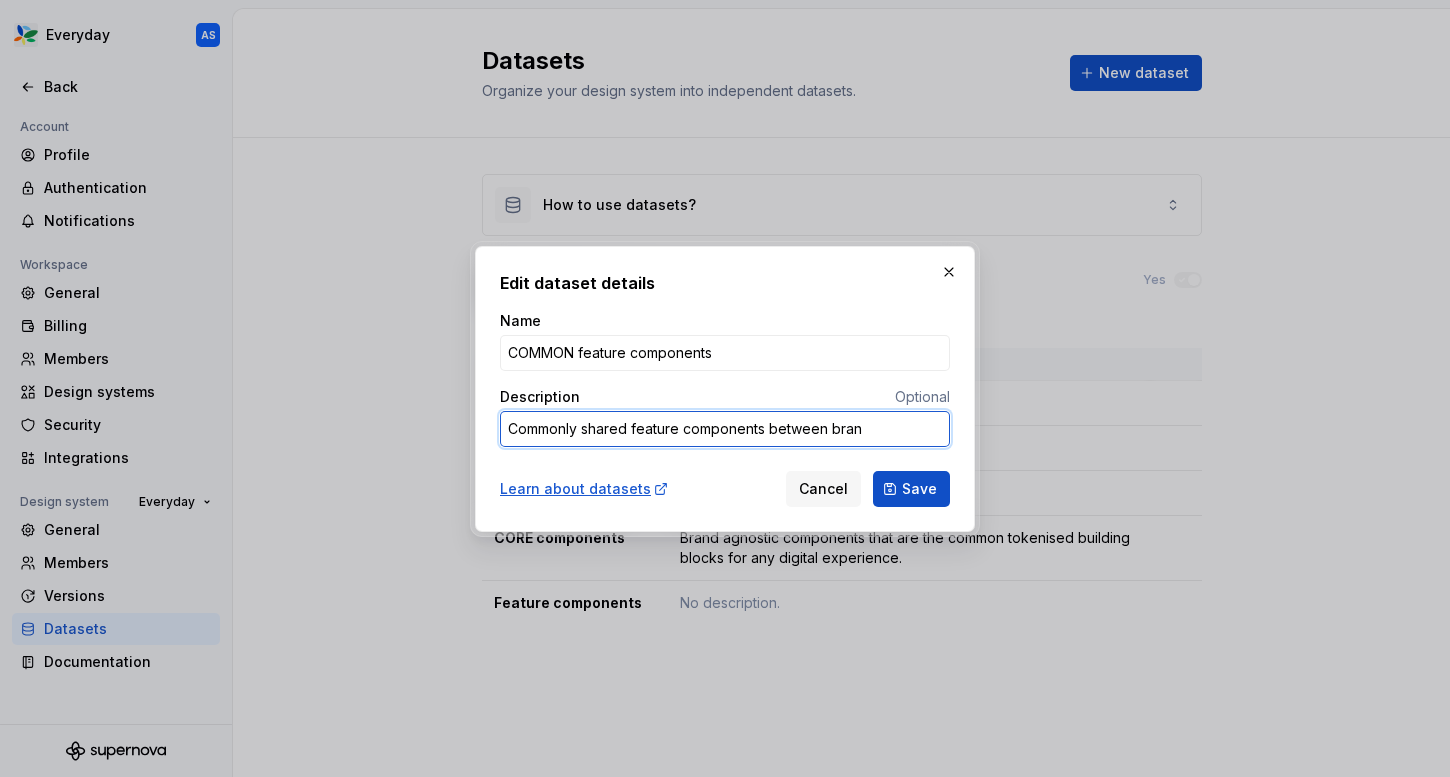 type on "*" 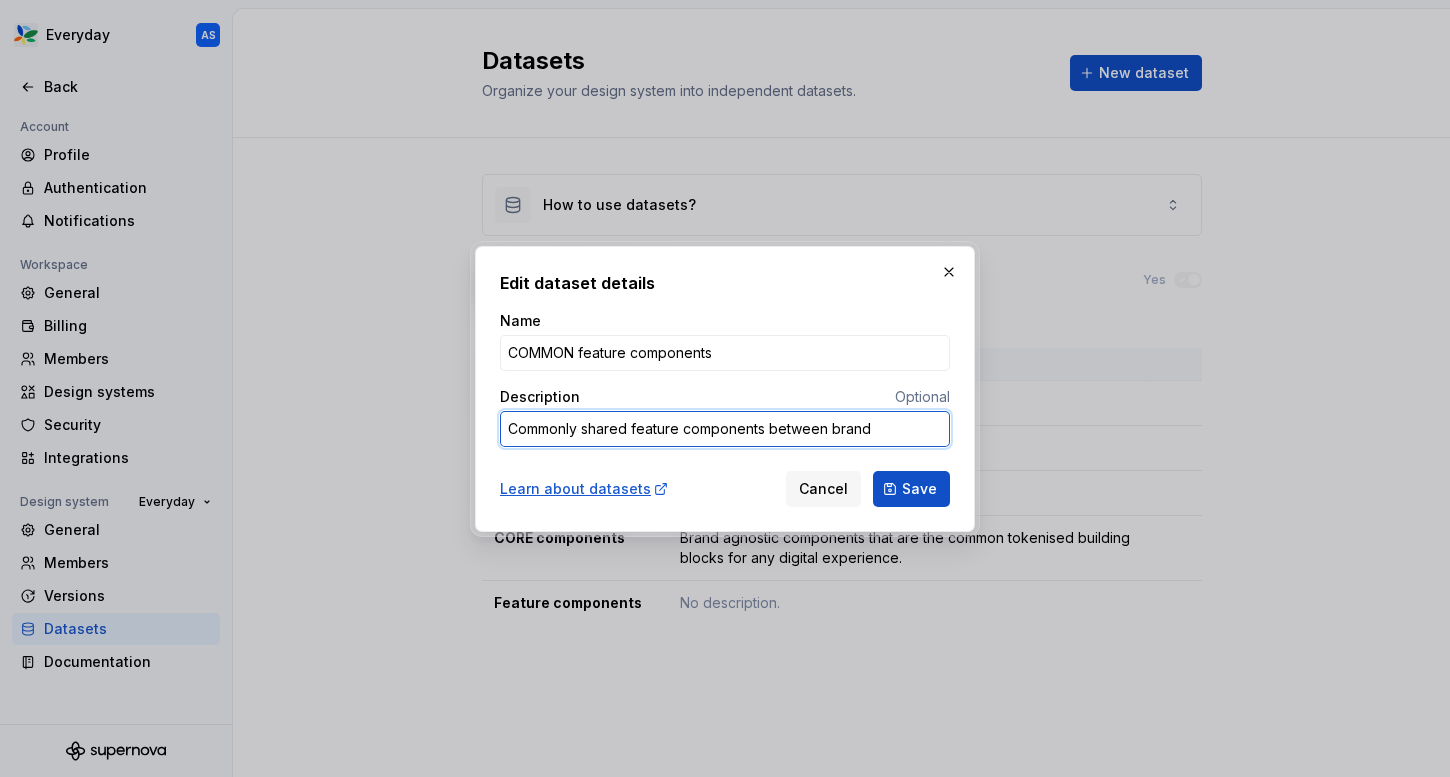 type on "*" 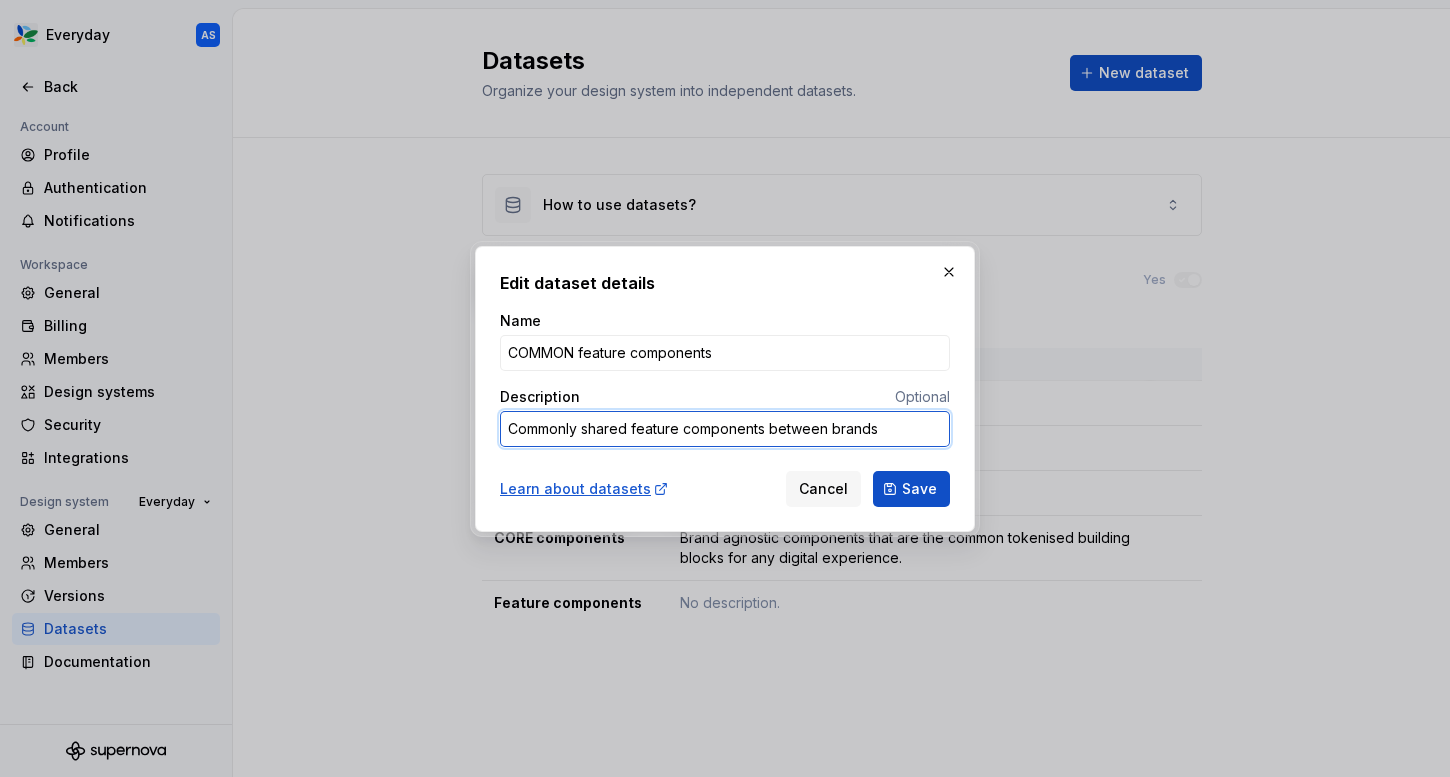 type on "*" 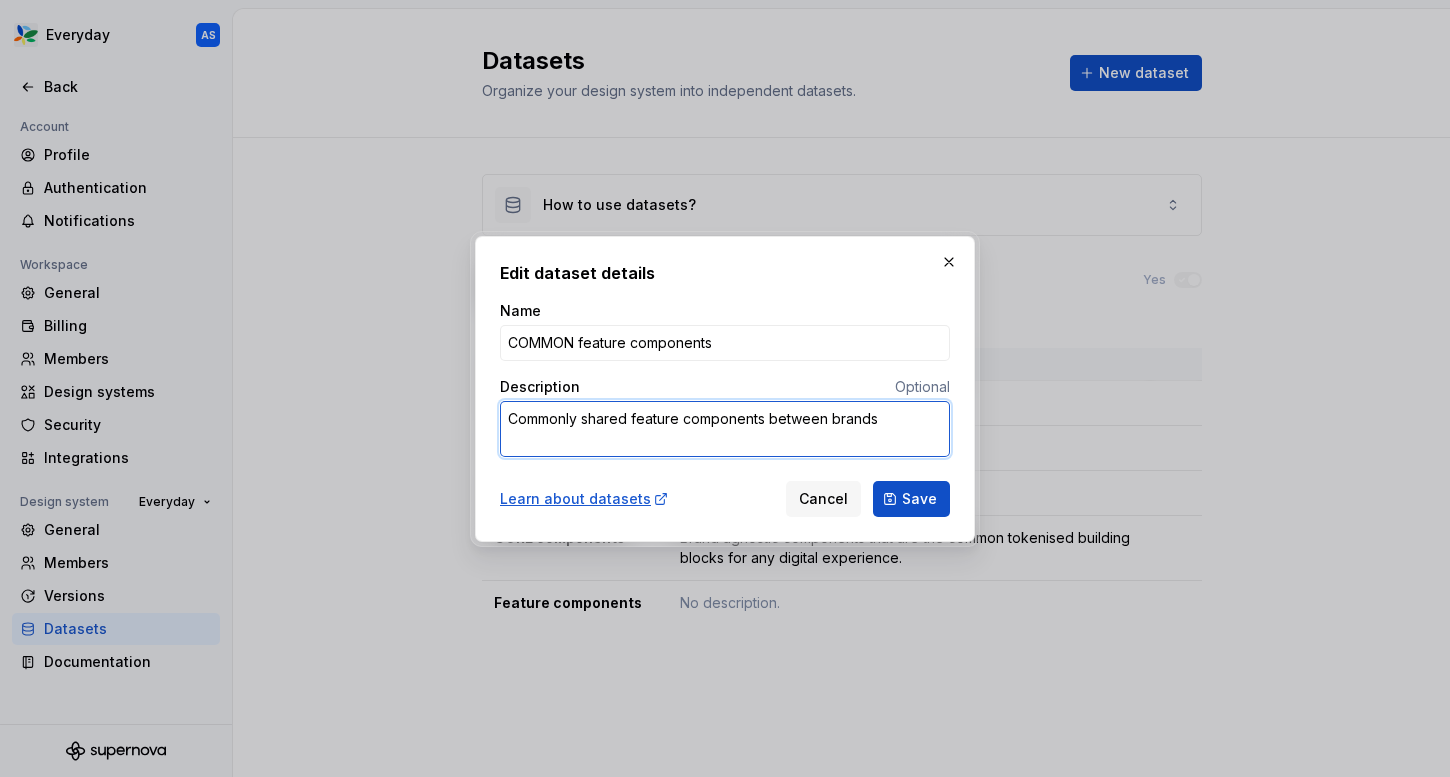 type on "*" 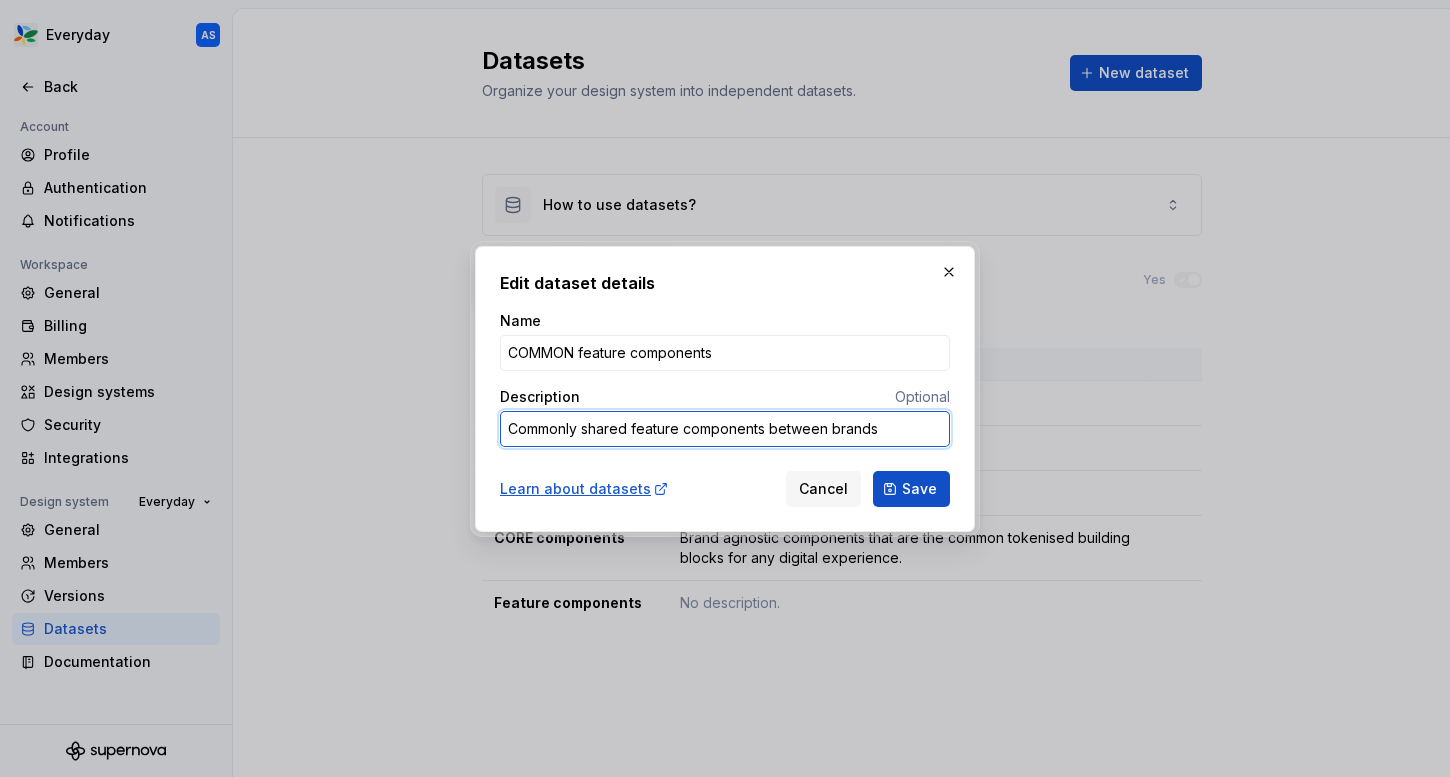 type on "*" 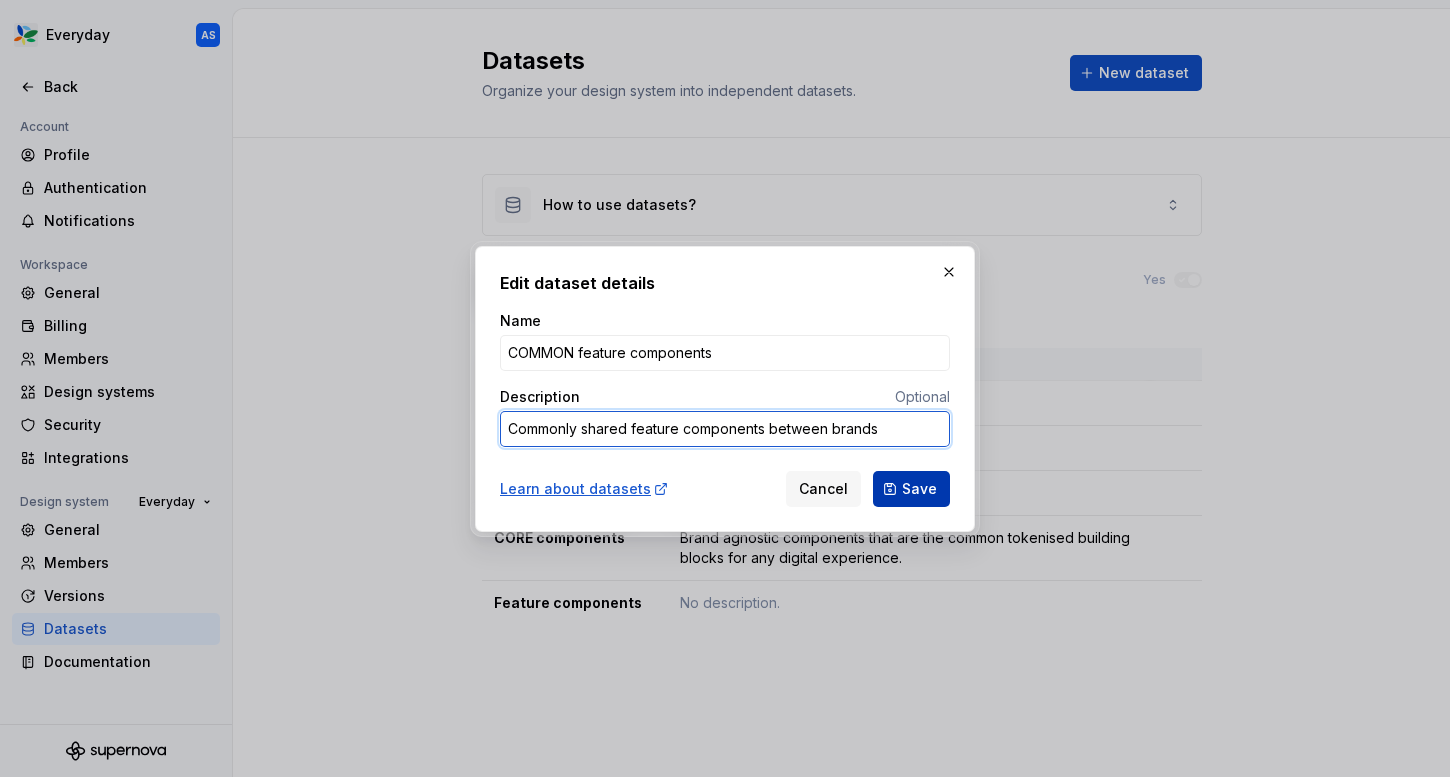 type on "Commonly shared feature components between brands" 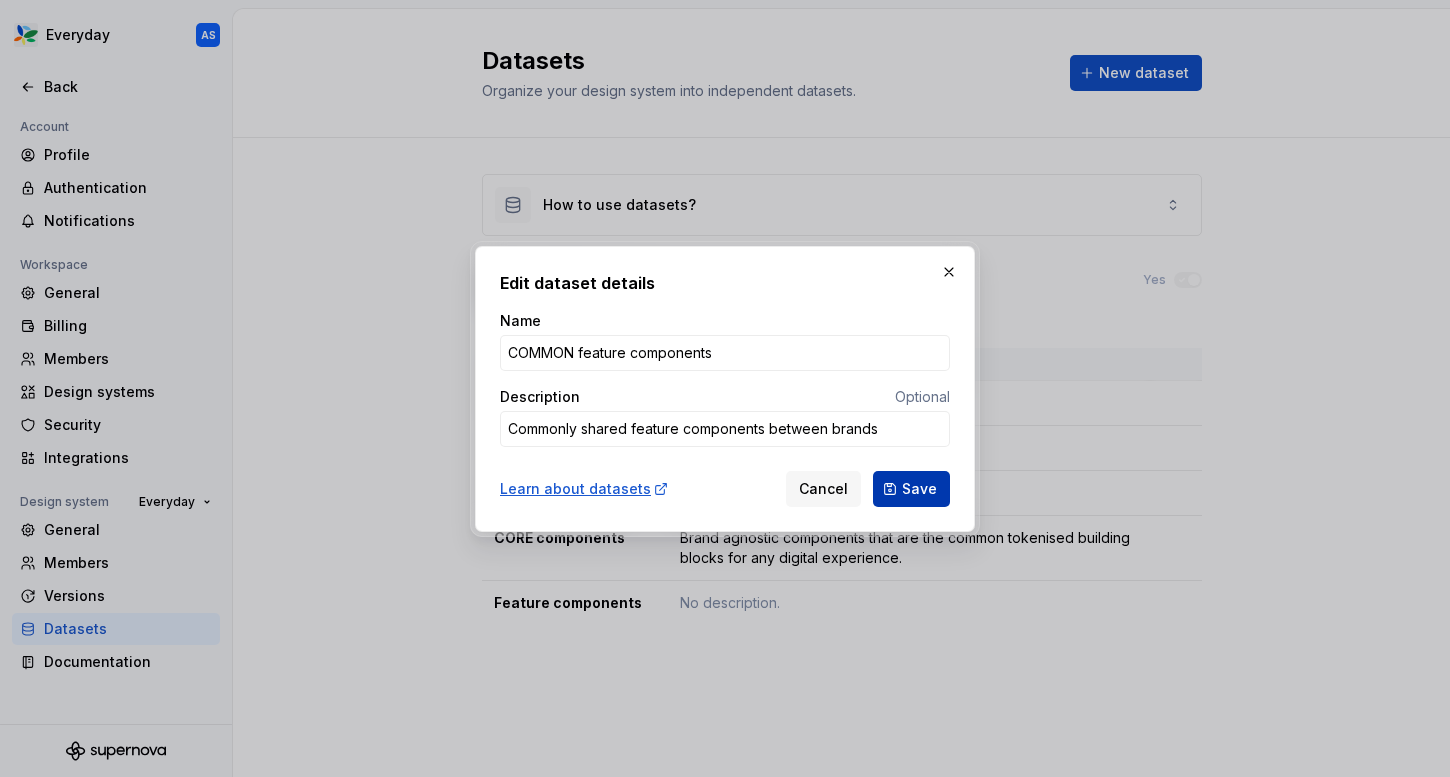 click on "Save" at bounding box center [911, 489] 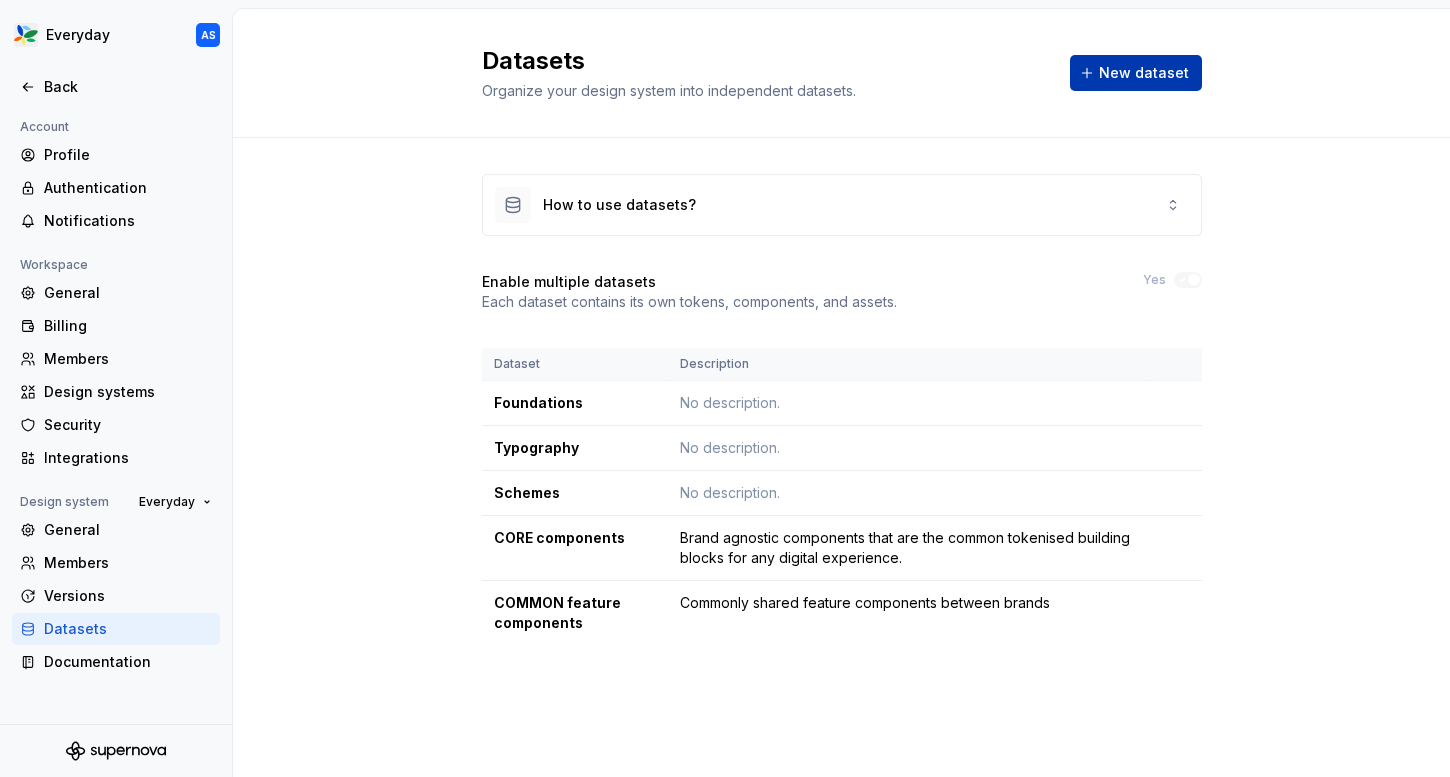 click on "New dataset" at bounding box center (1144, 73) 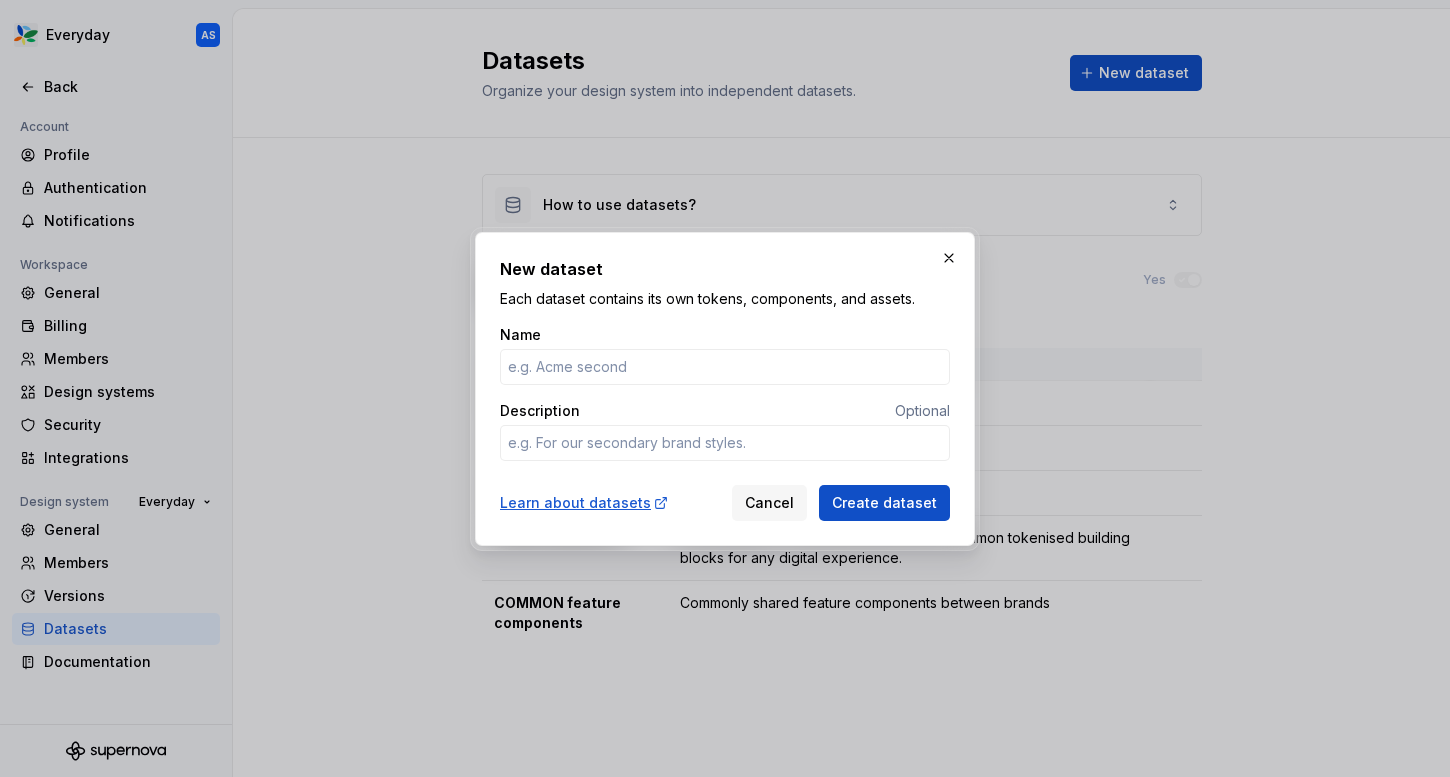 type on "*" 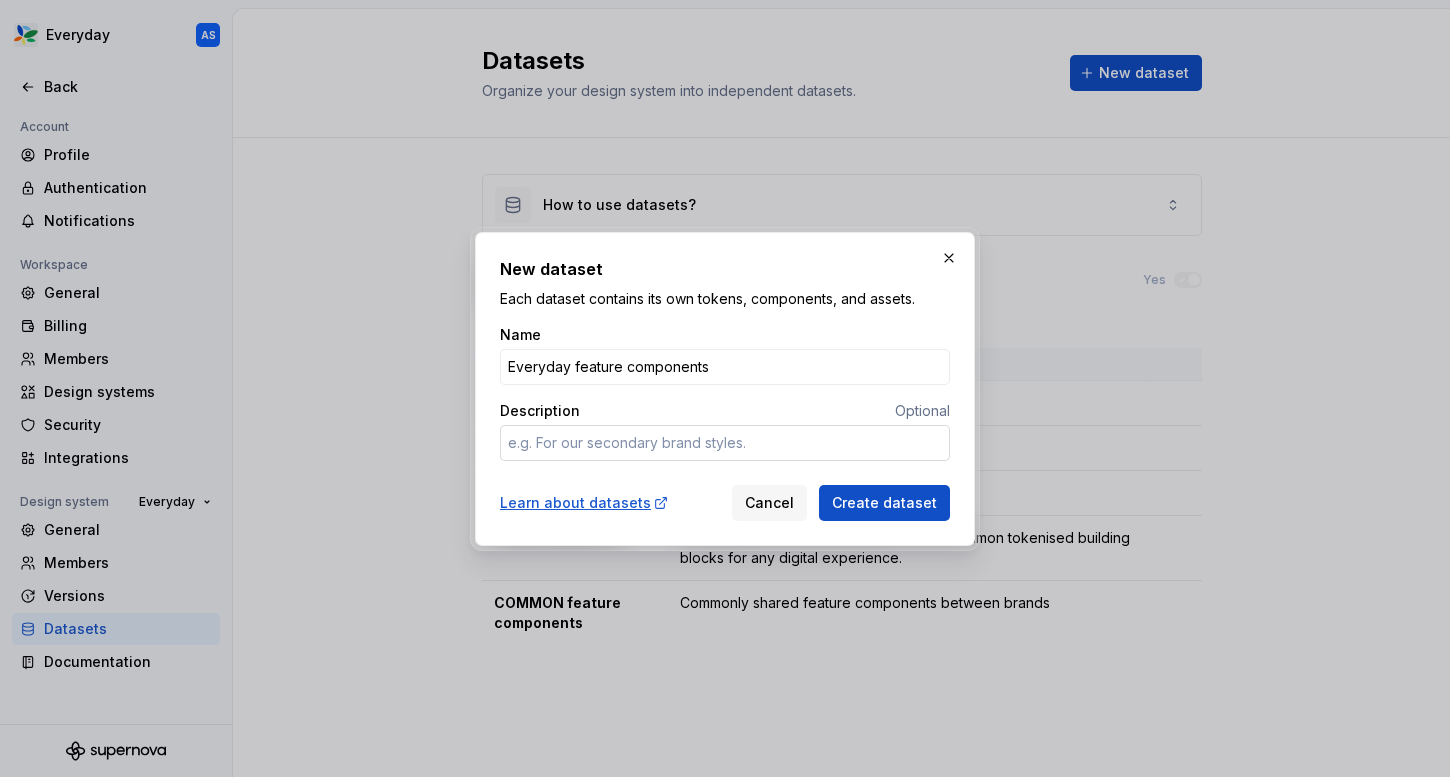 type on "Everyday feature components" 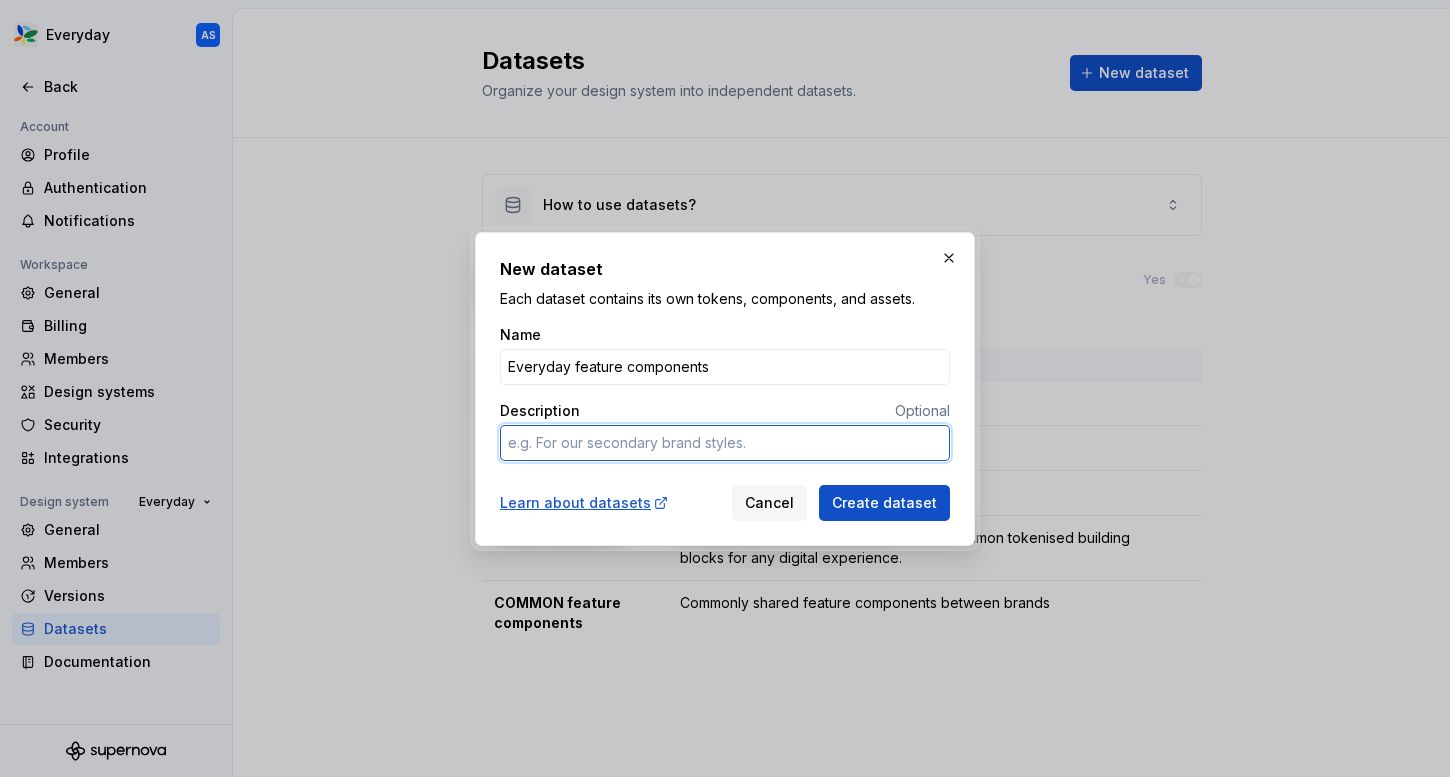 click on "Description" at bounding box center (725, 443) 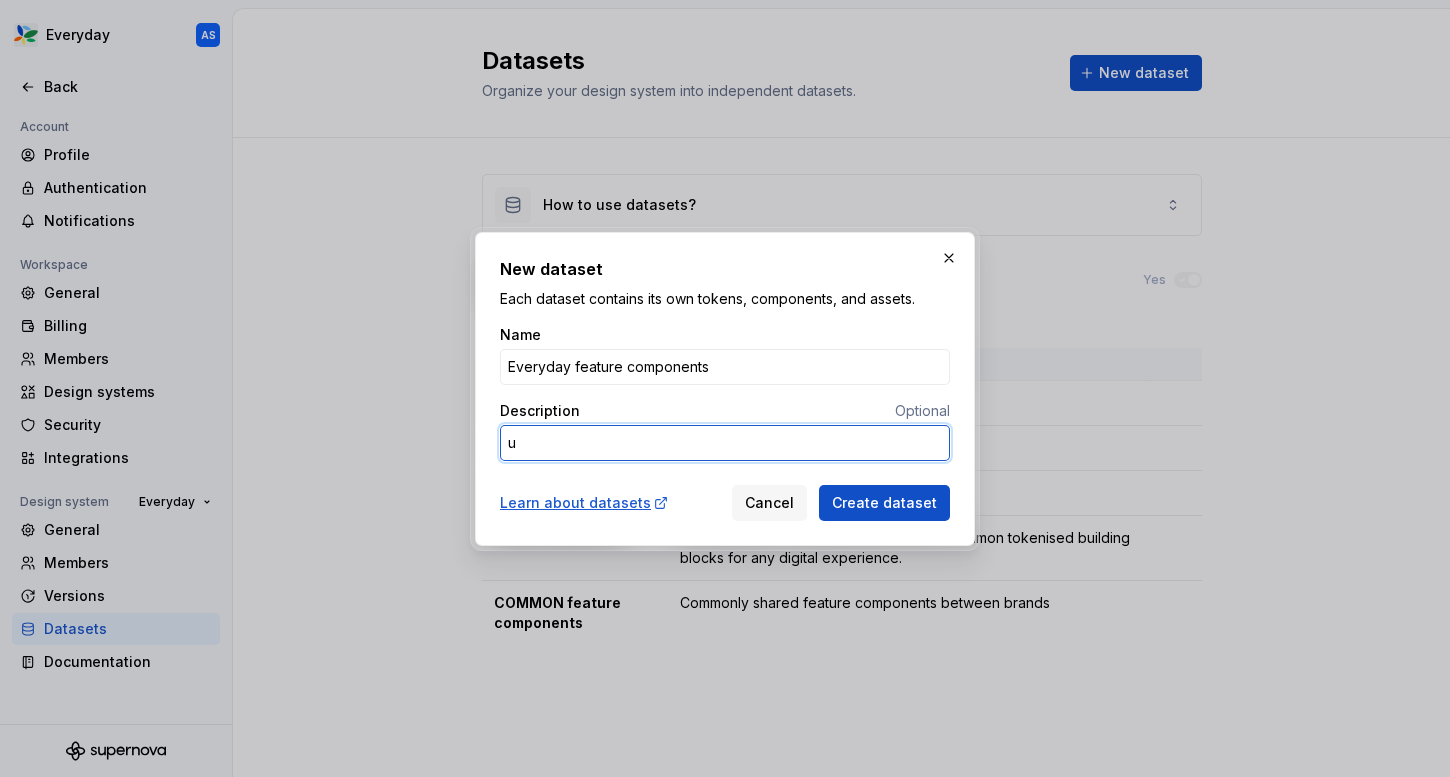 type on "*" 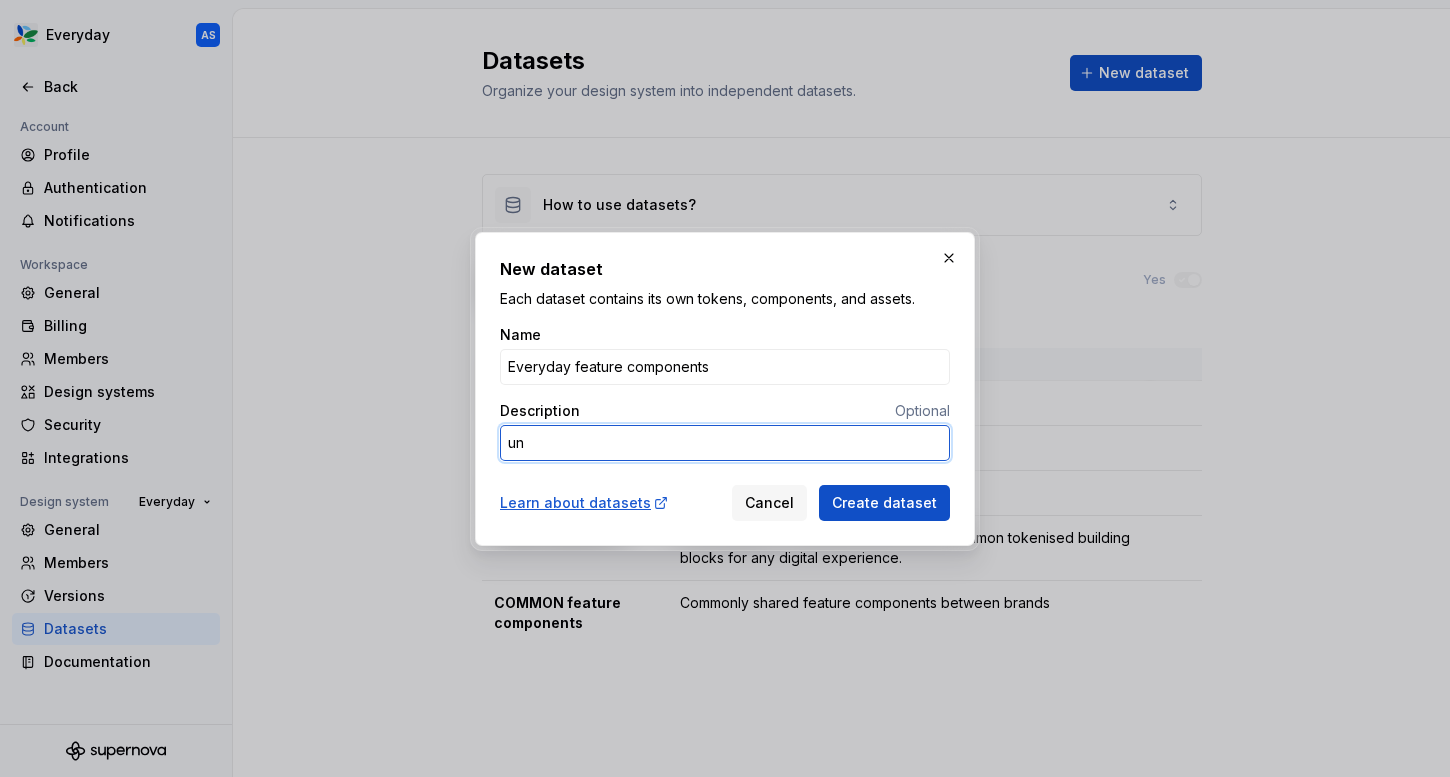 type on "*" 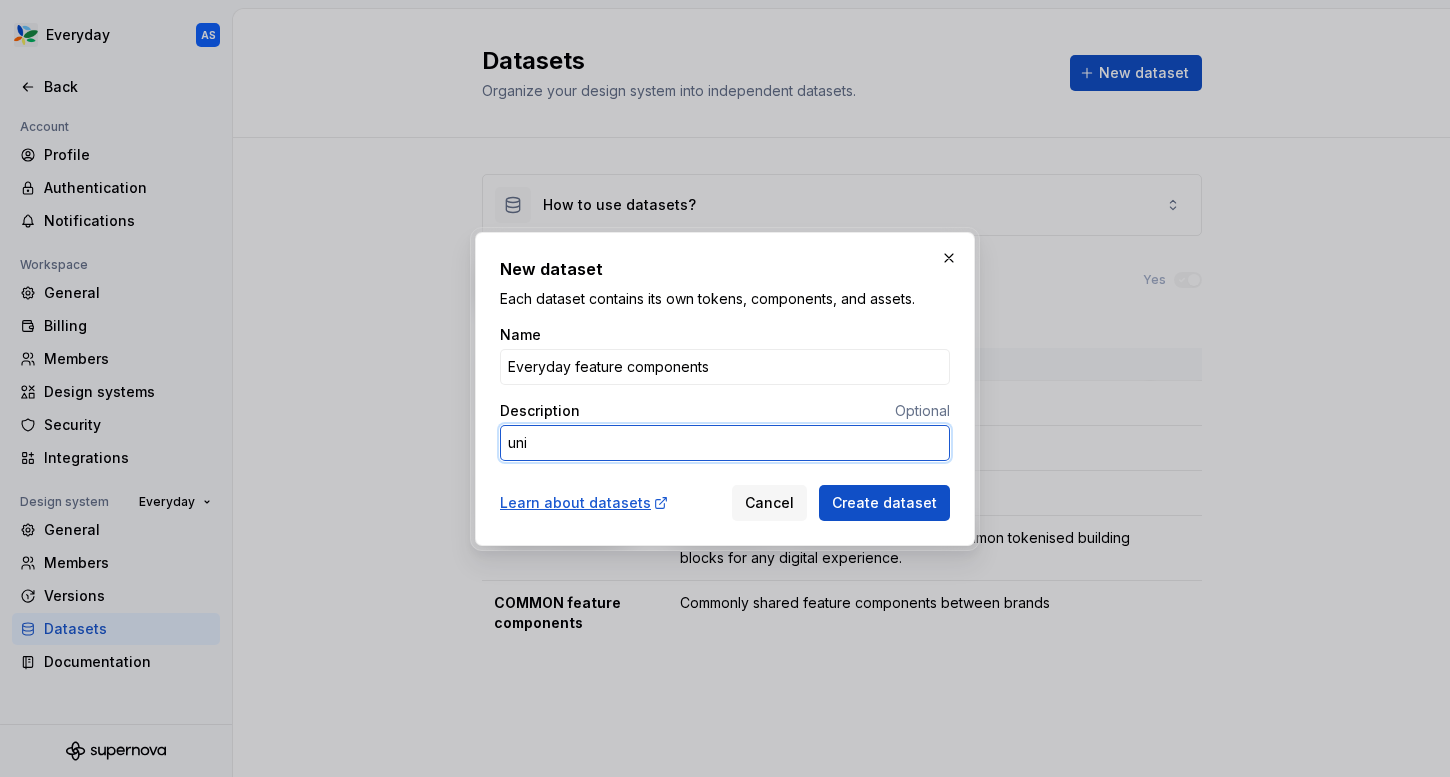 type on "*" 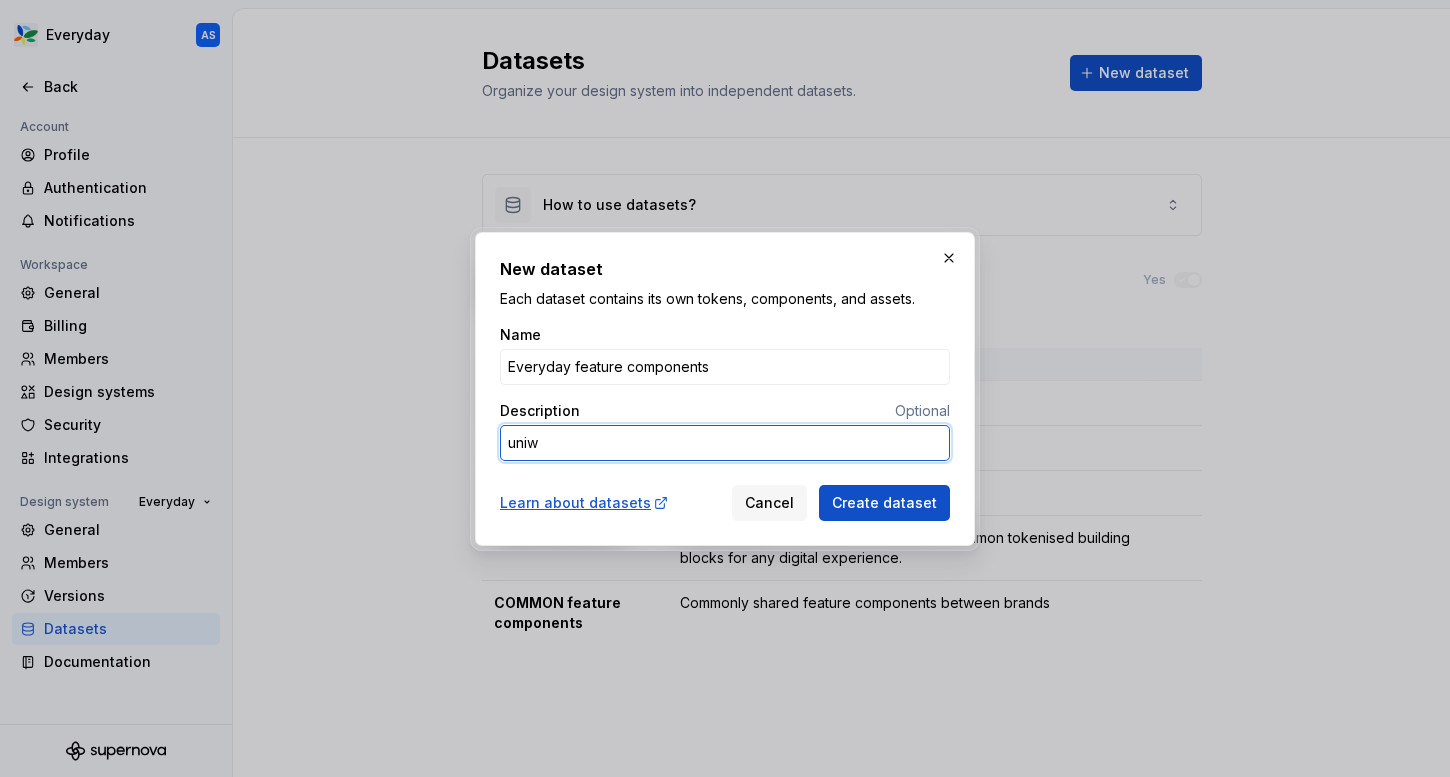 type on "*" 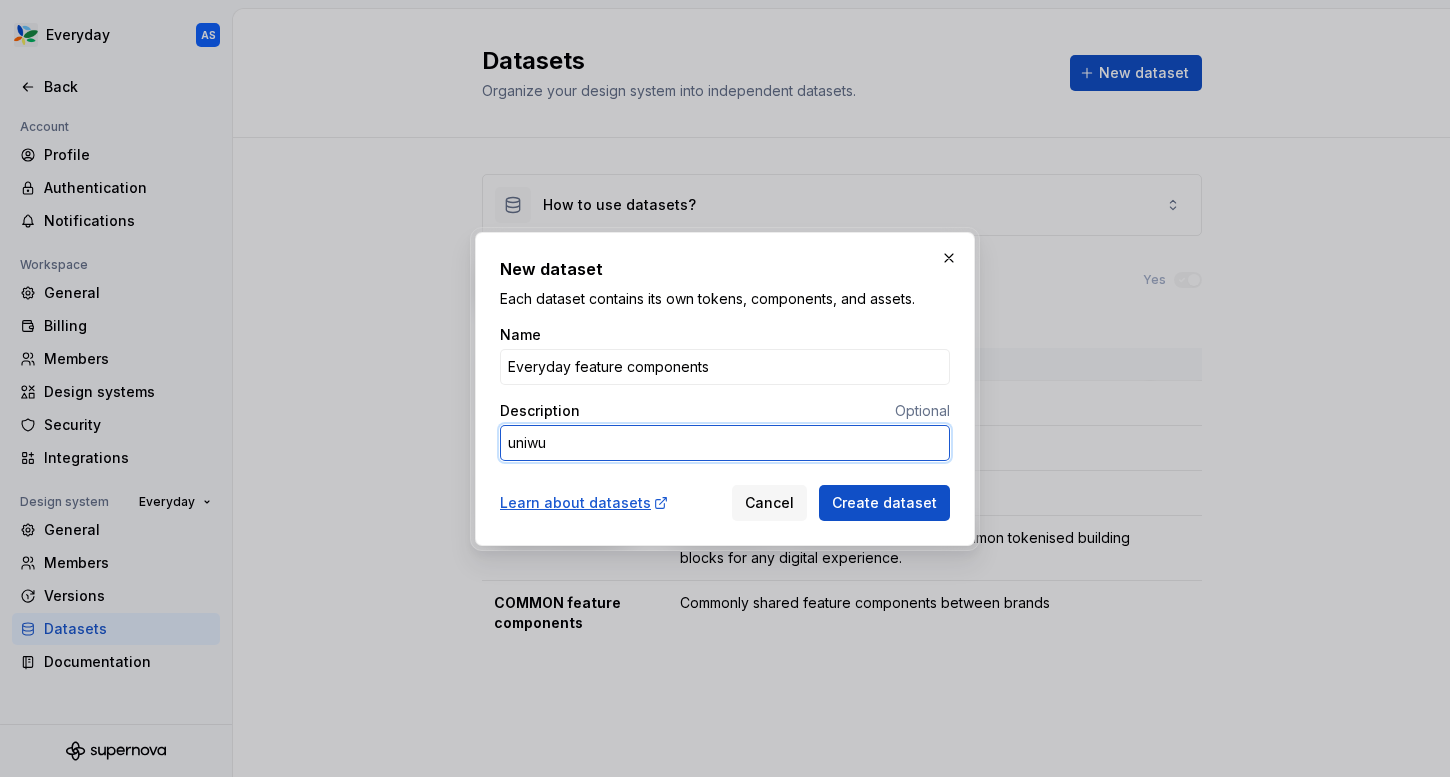 type on "*" 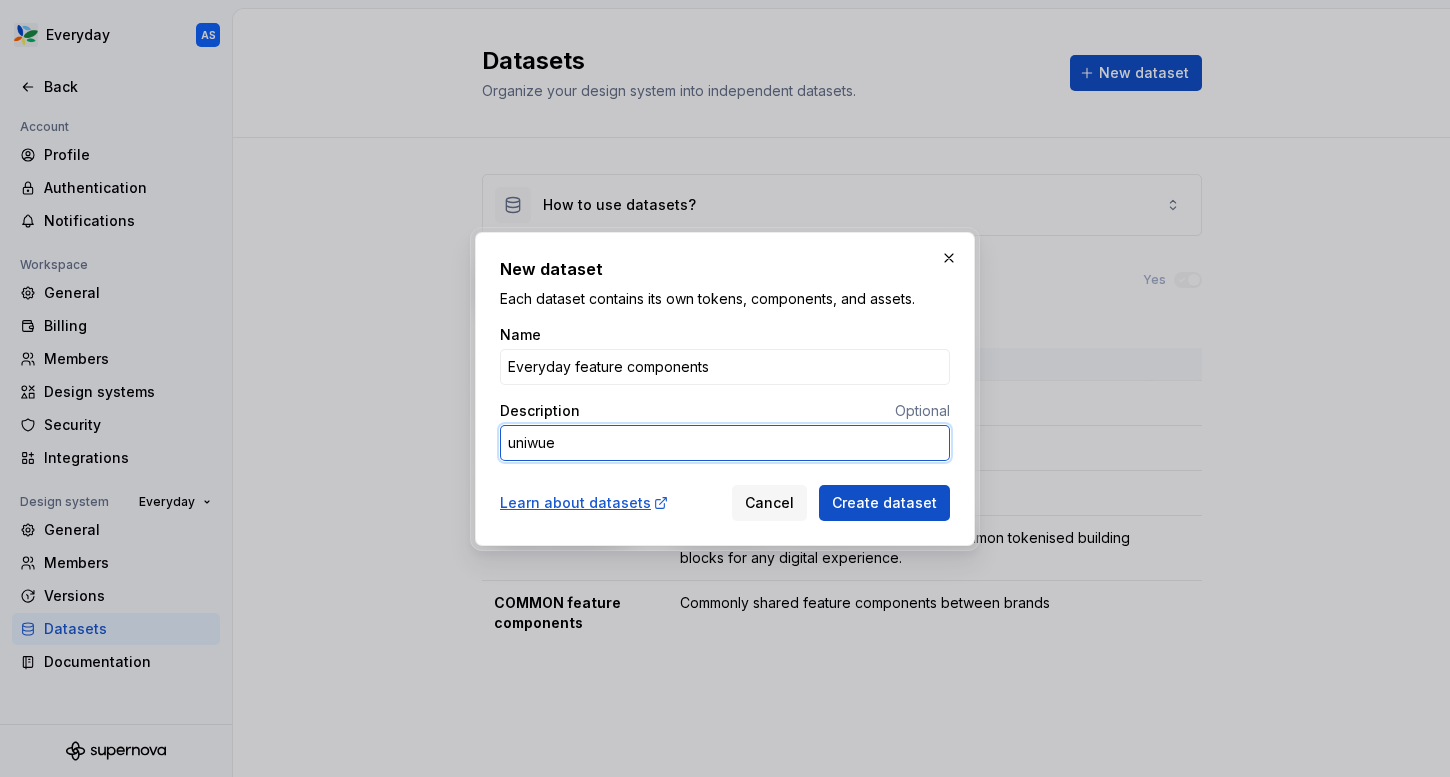 type on "*" 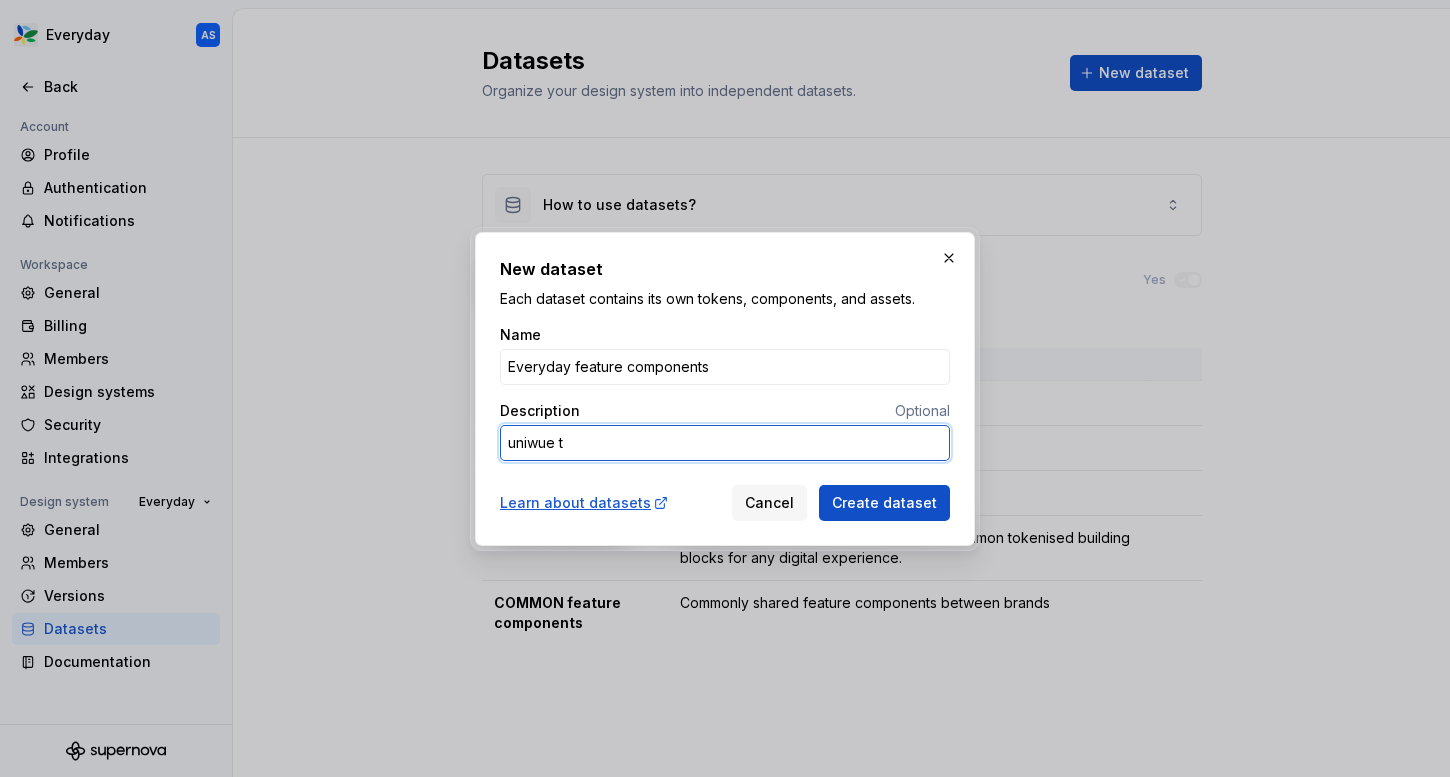 type on "*" 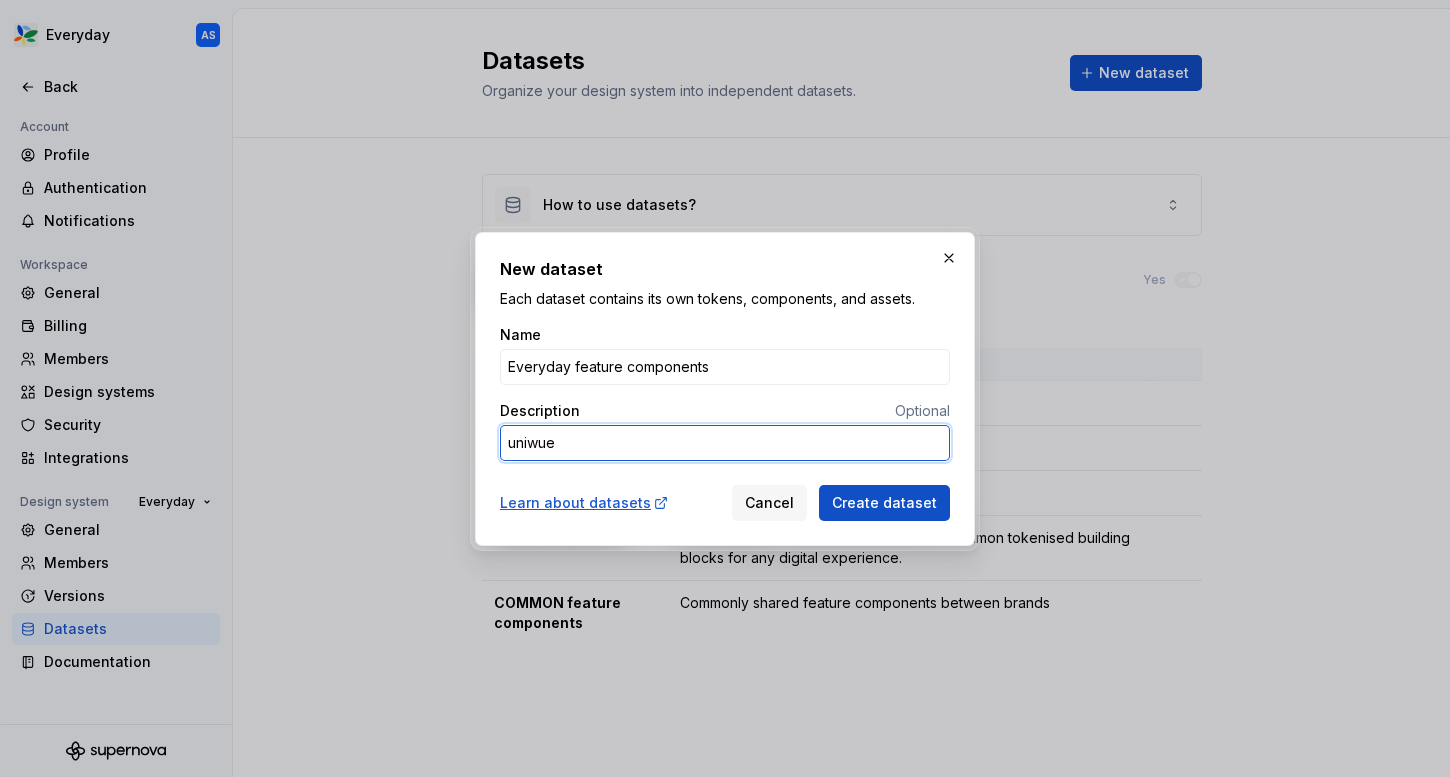 type on "*" 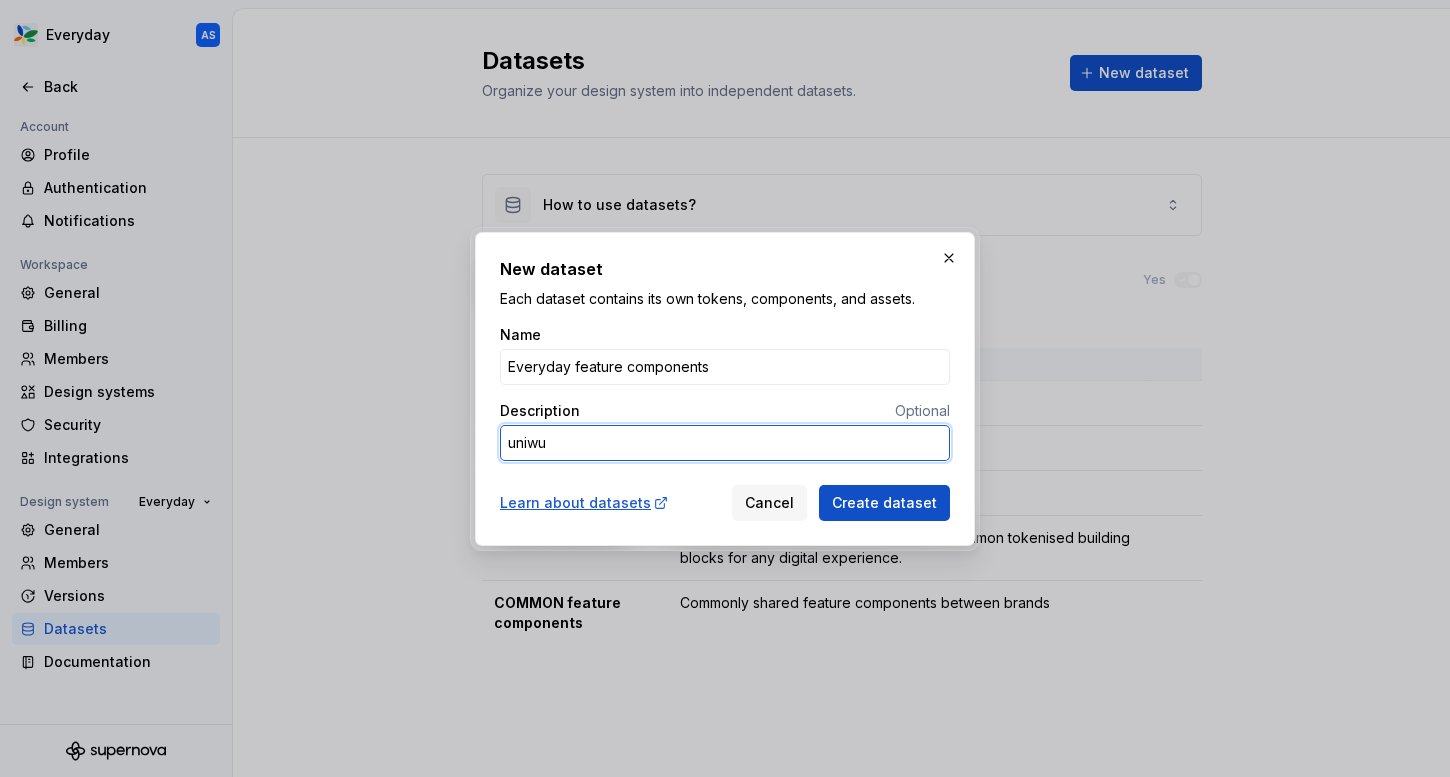 type on "*" 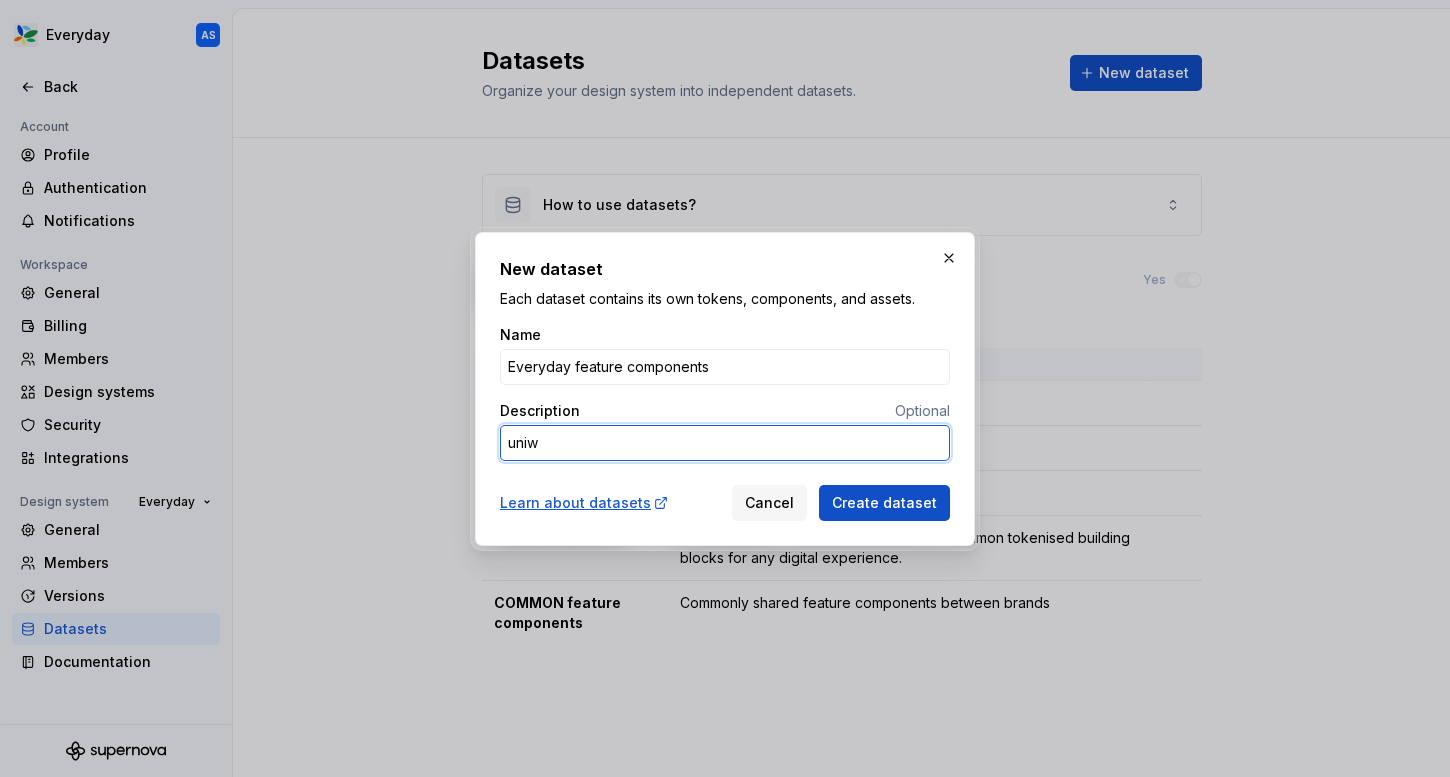 type on "*" 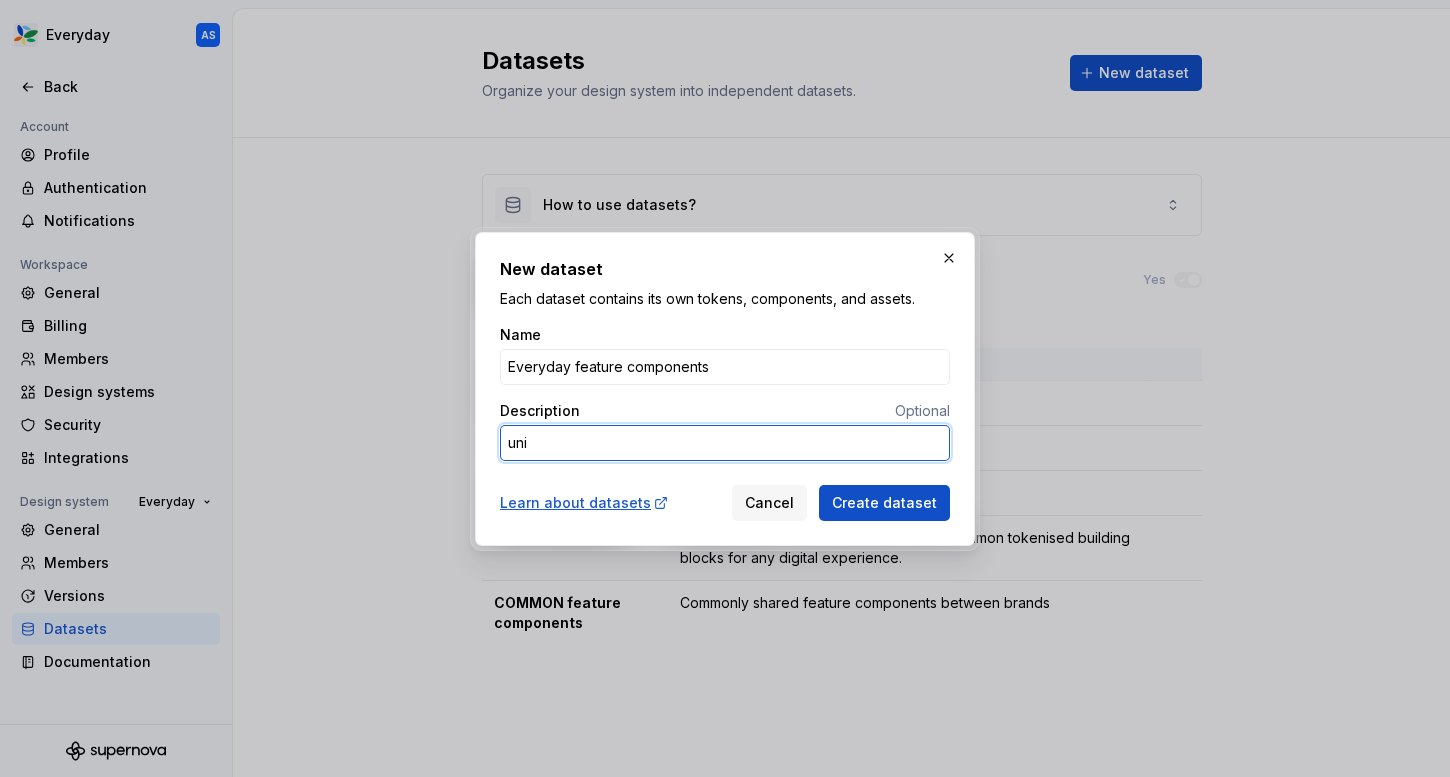 type on "*" 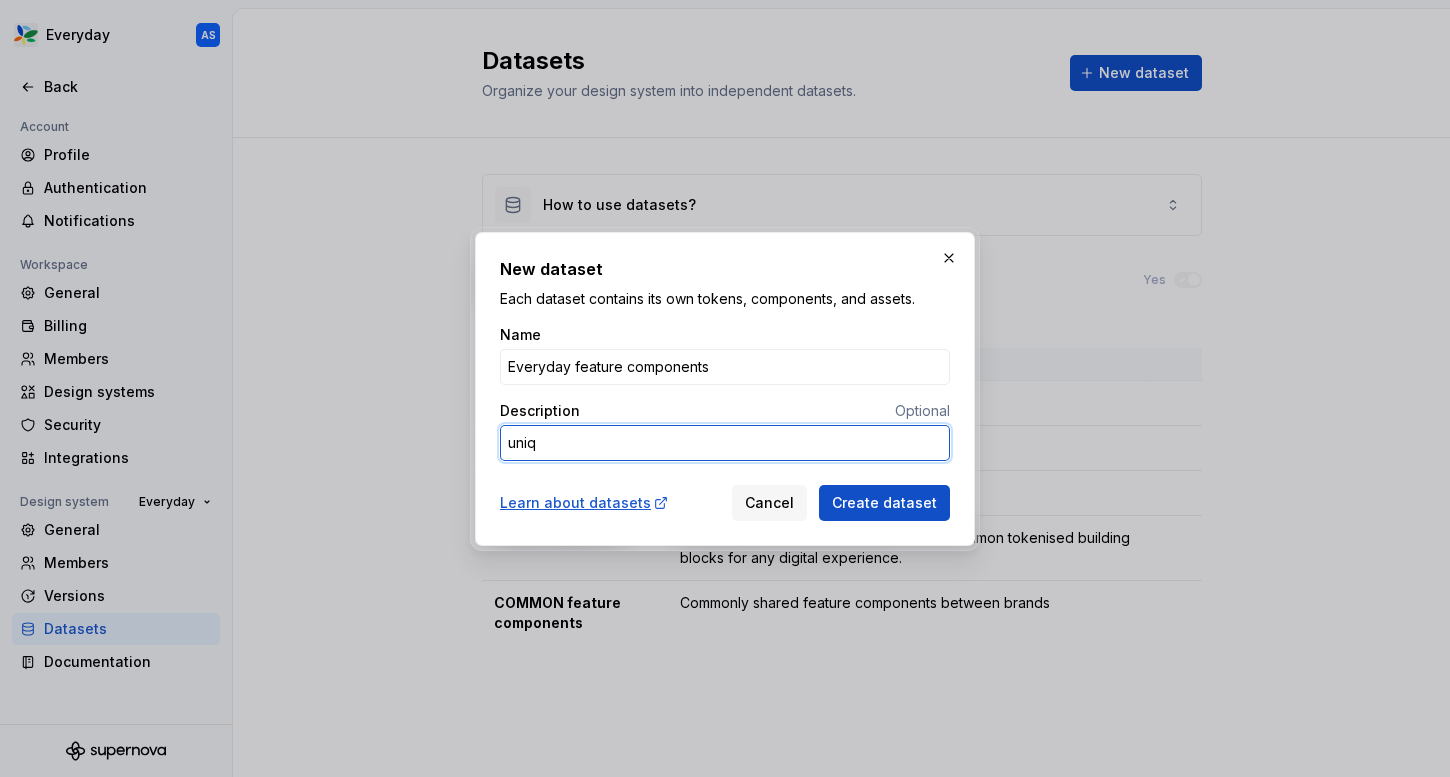 type on "*" 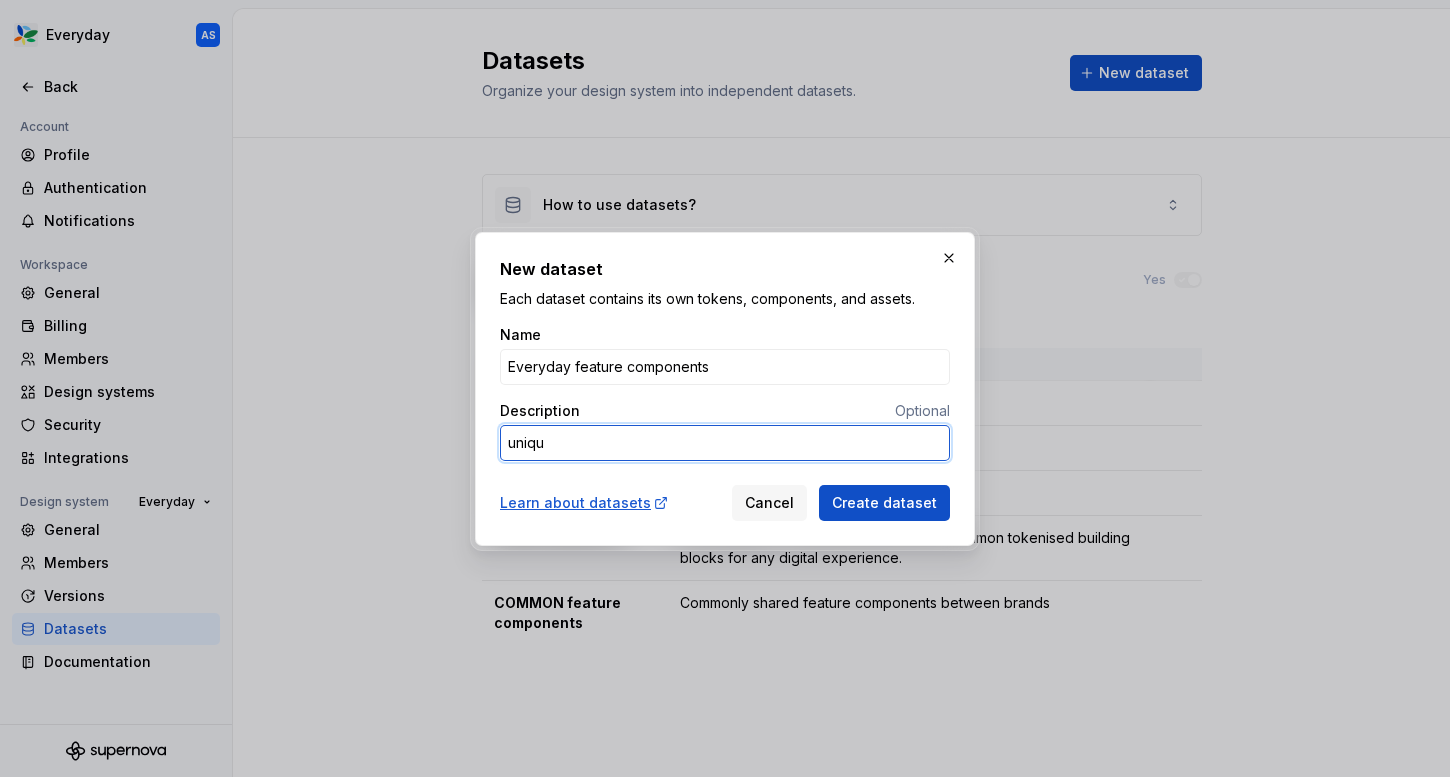 type on "*" 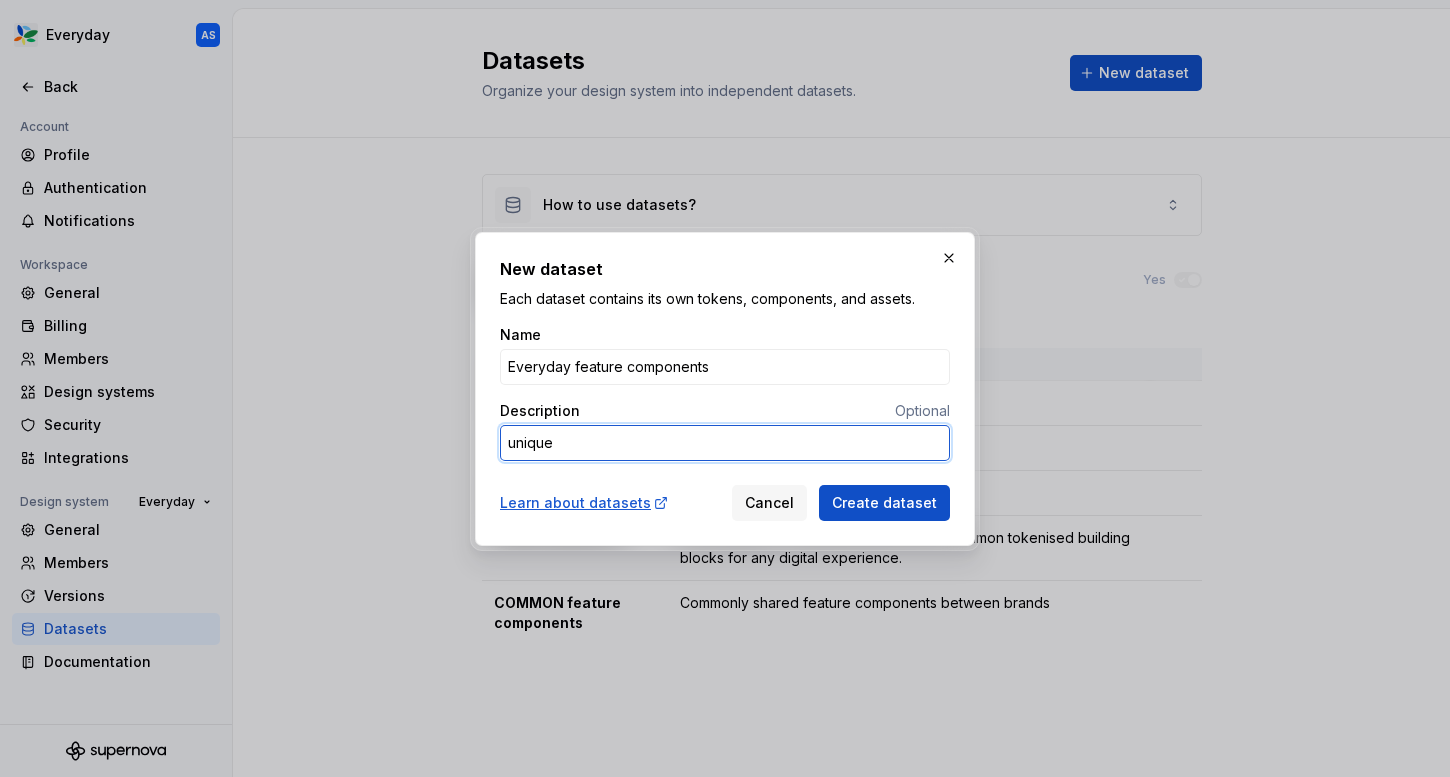 type on "unique" 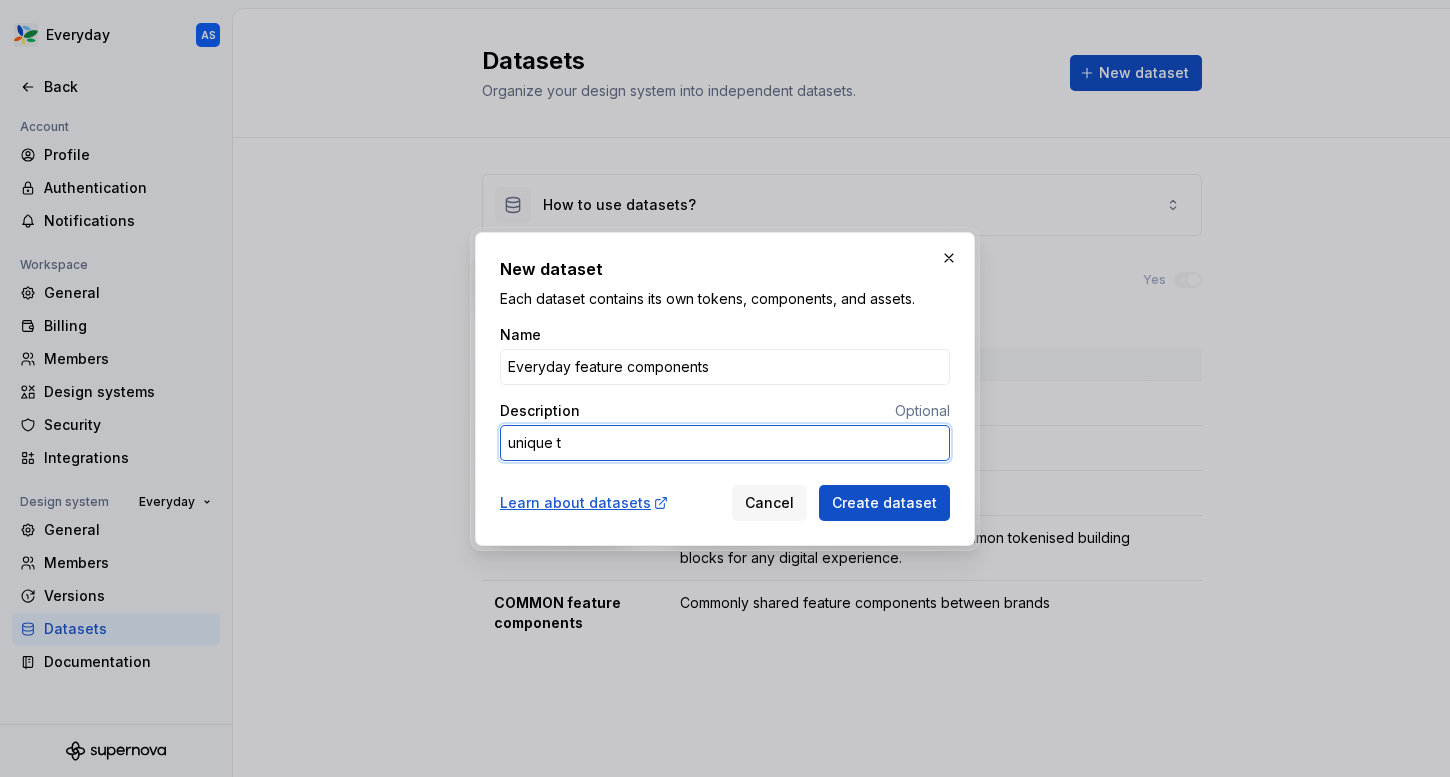 type on "*" 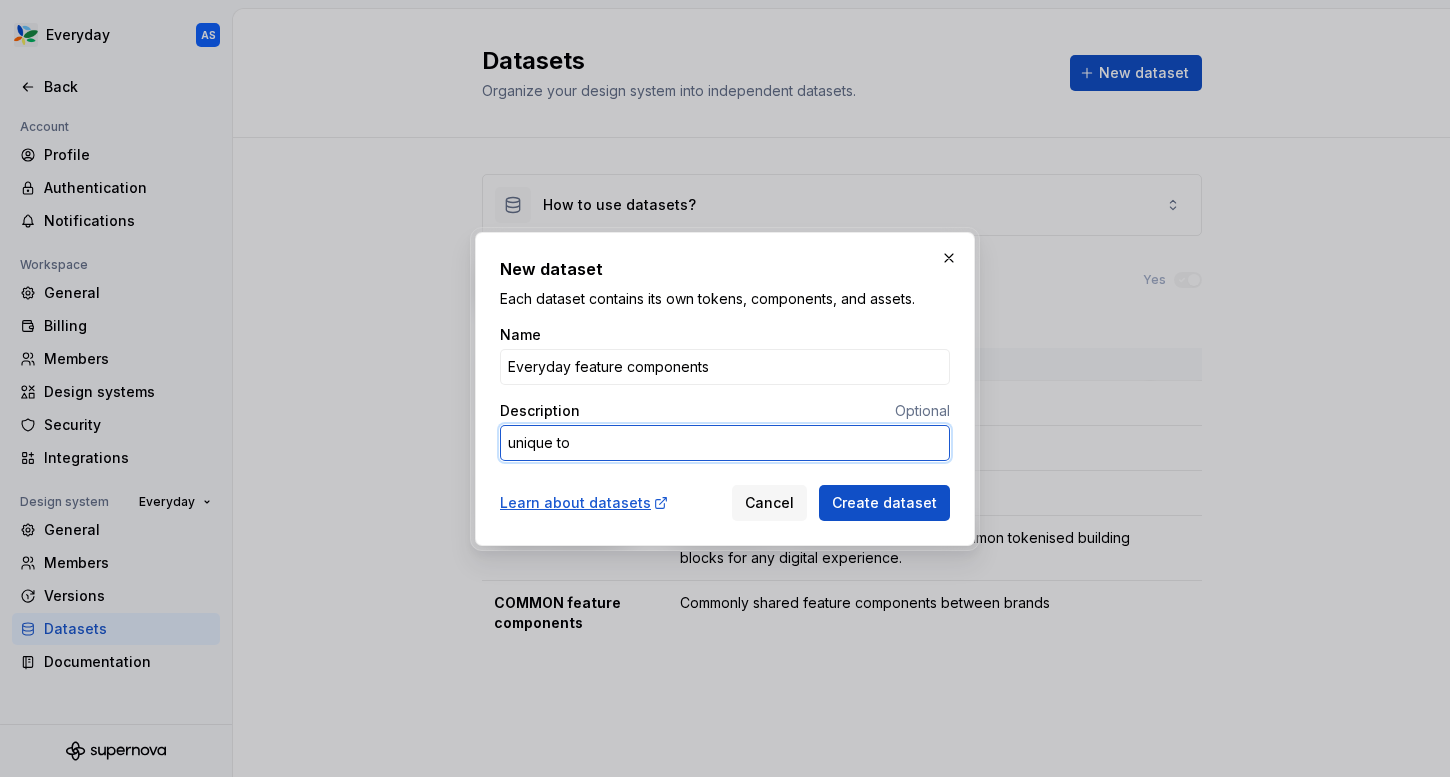 type on "*" 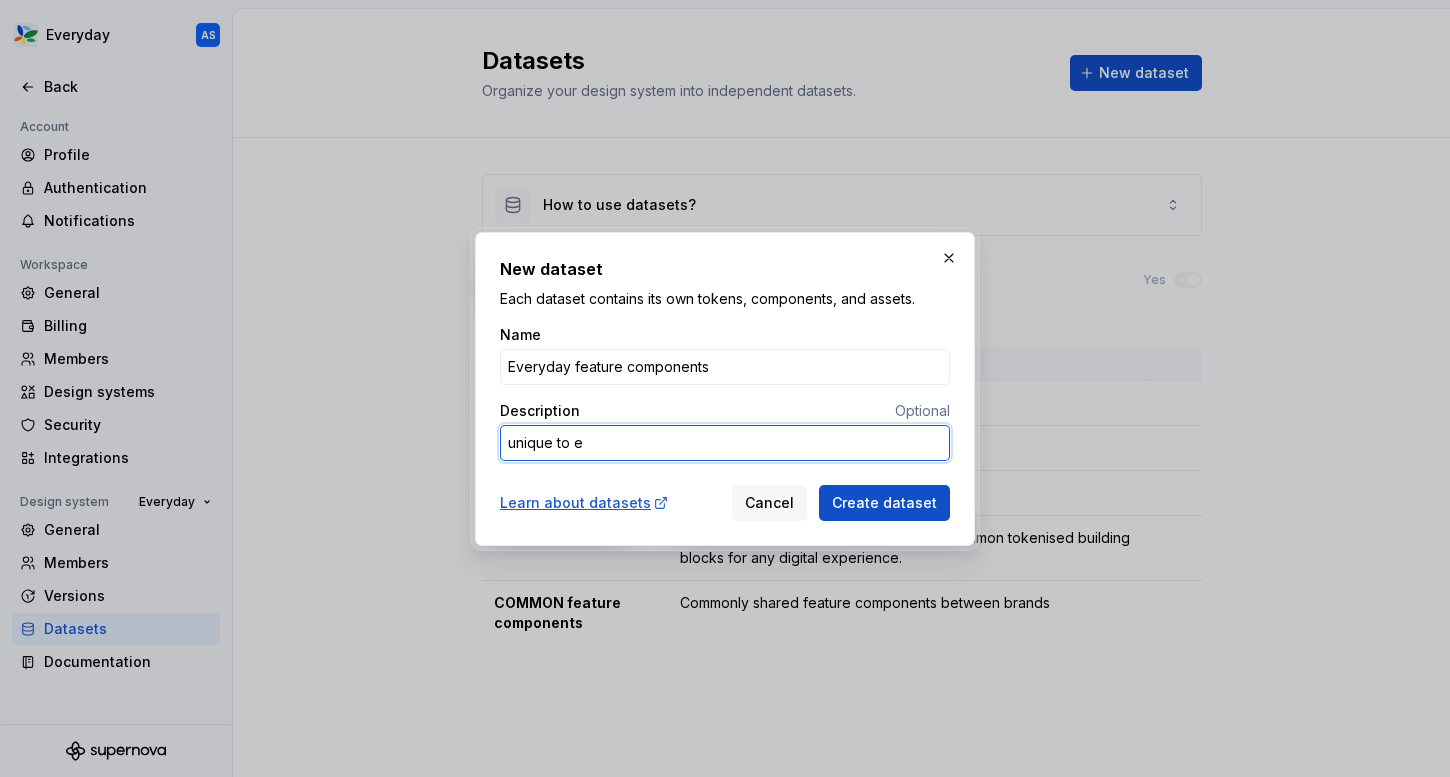 type on "*" 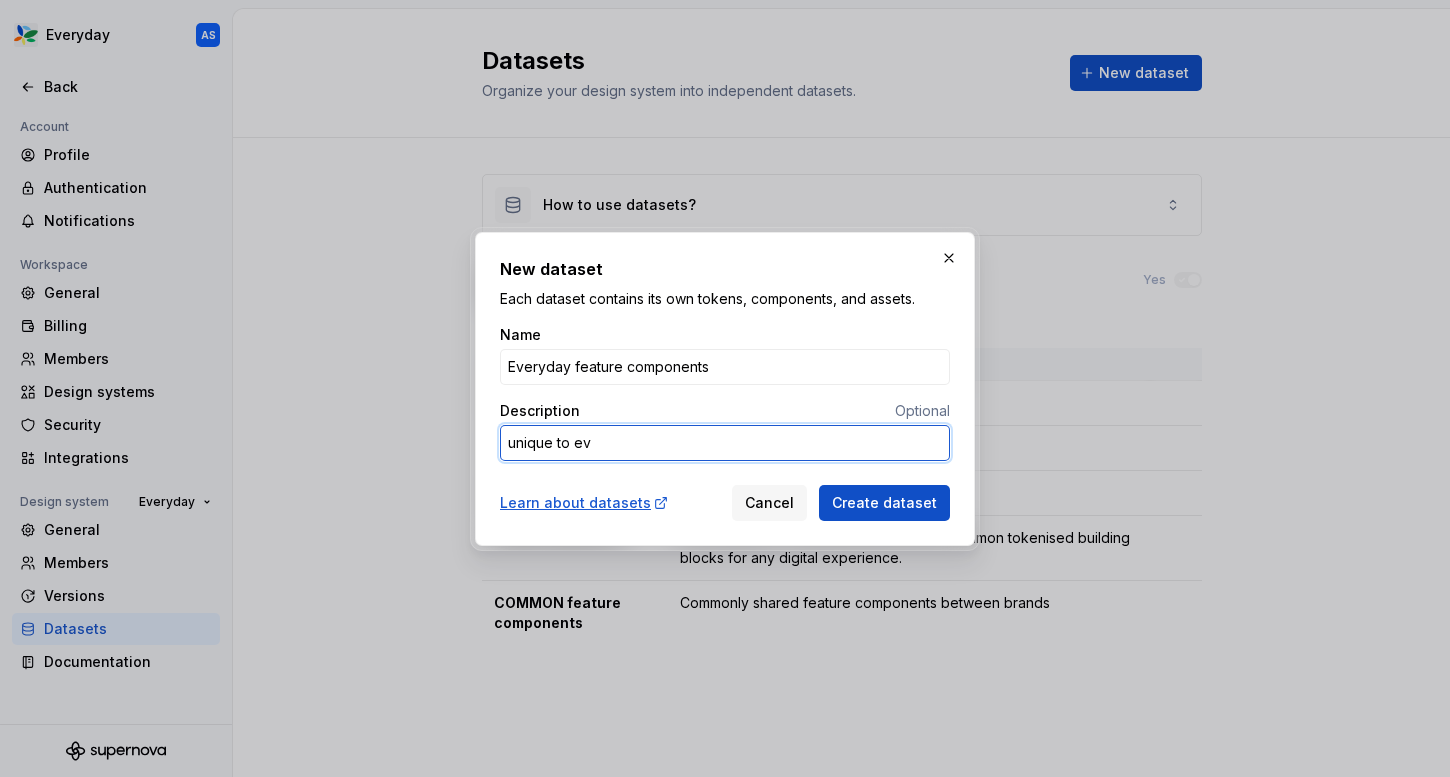 type on "*" 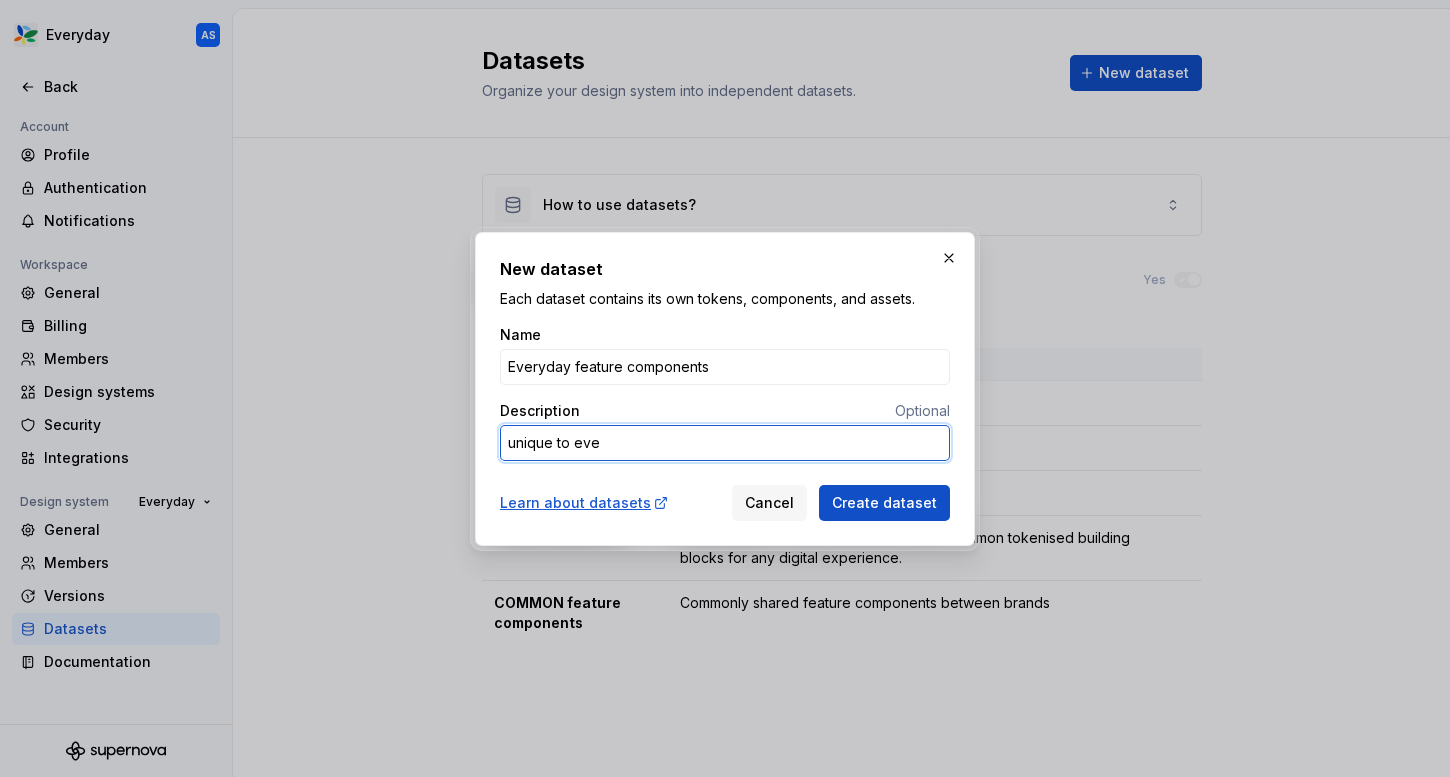 type on "*" 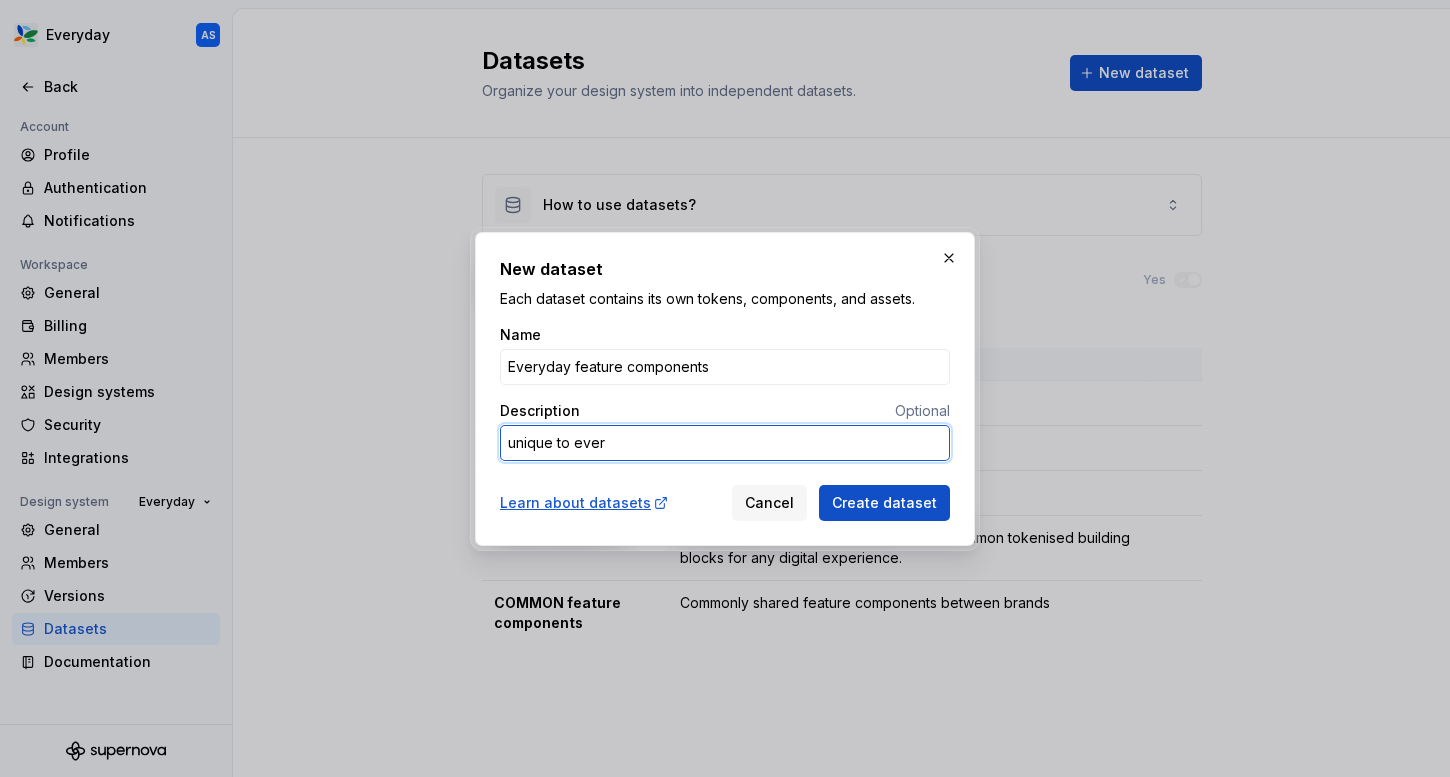 type on "*" 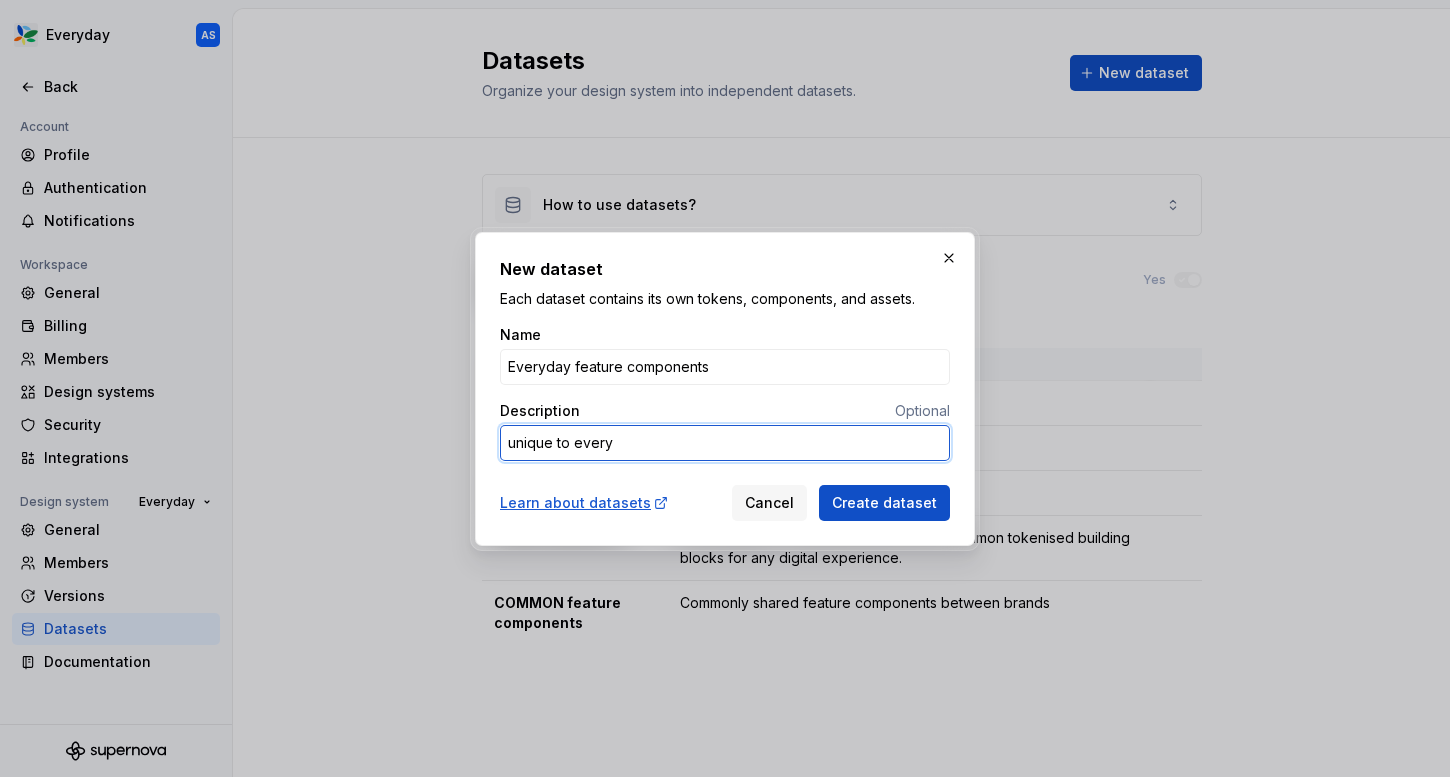 type on "*" 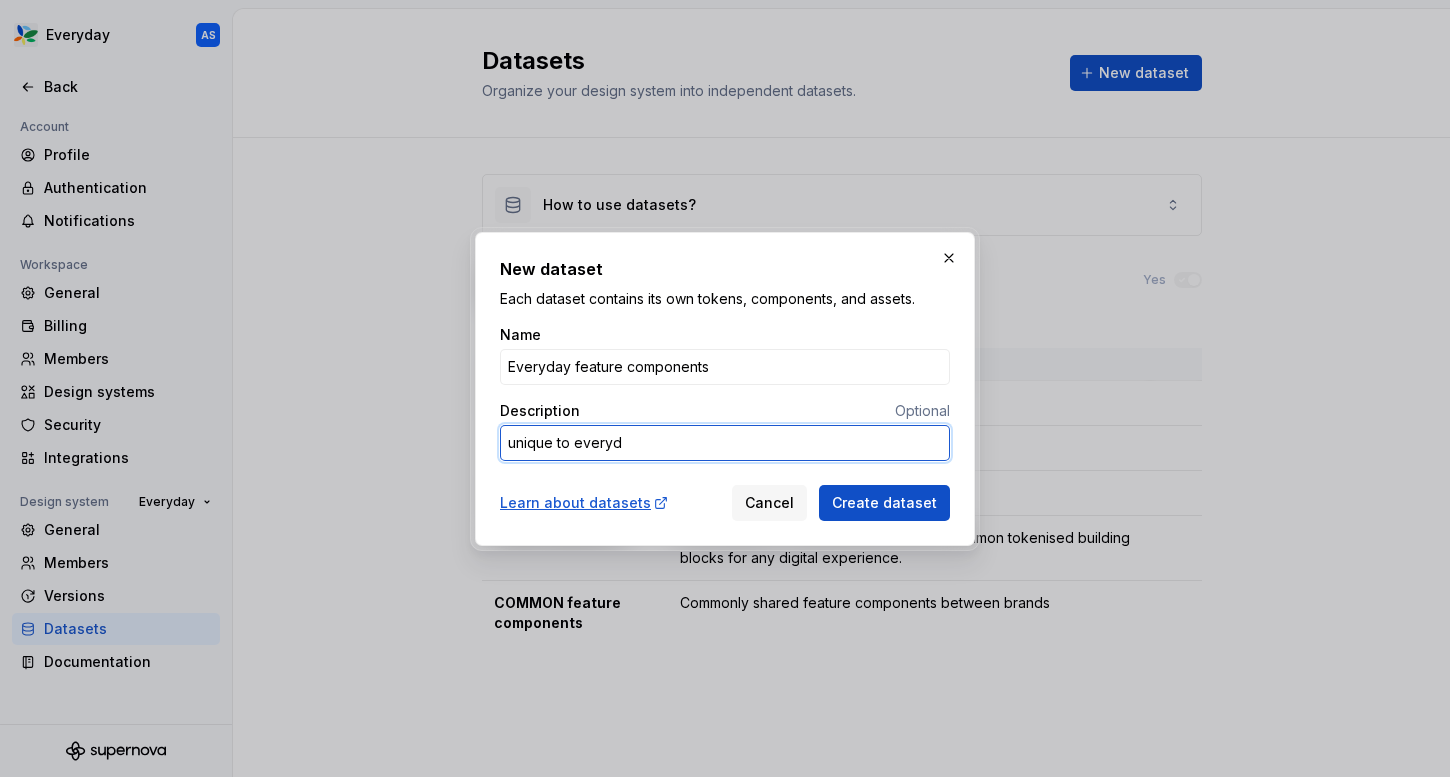 type on "*" 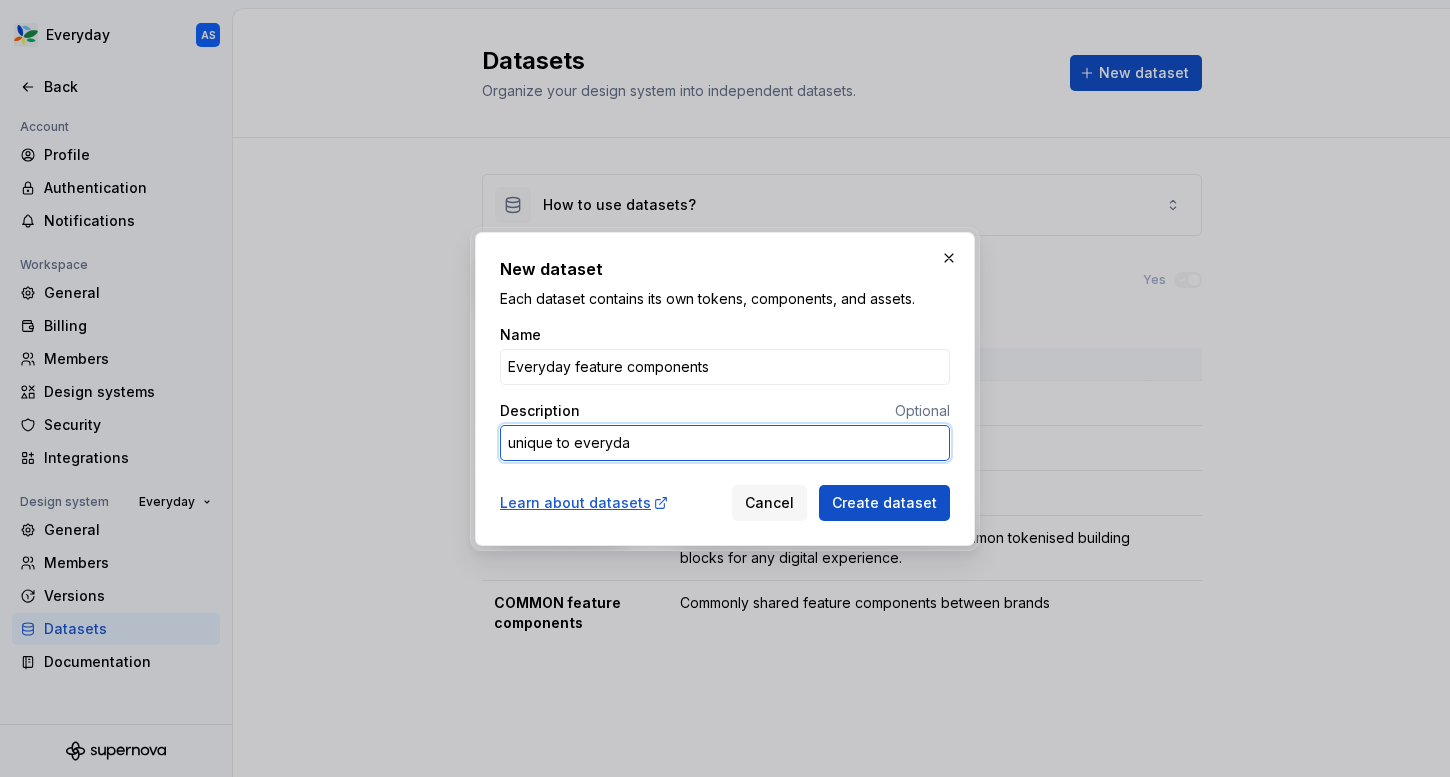 type 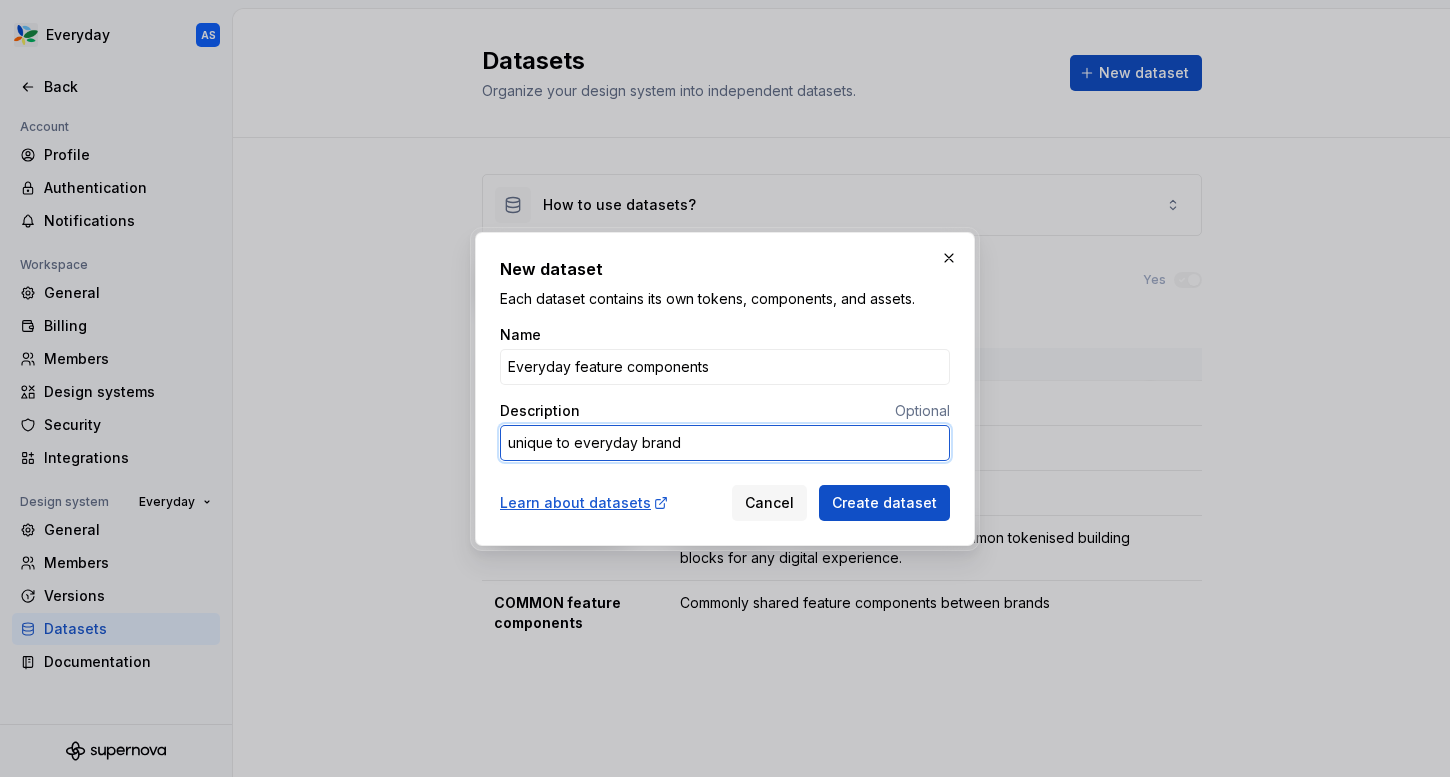 click on "unique to everyday brand" at bounding box center (725, 443) 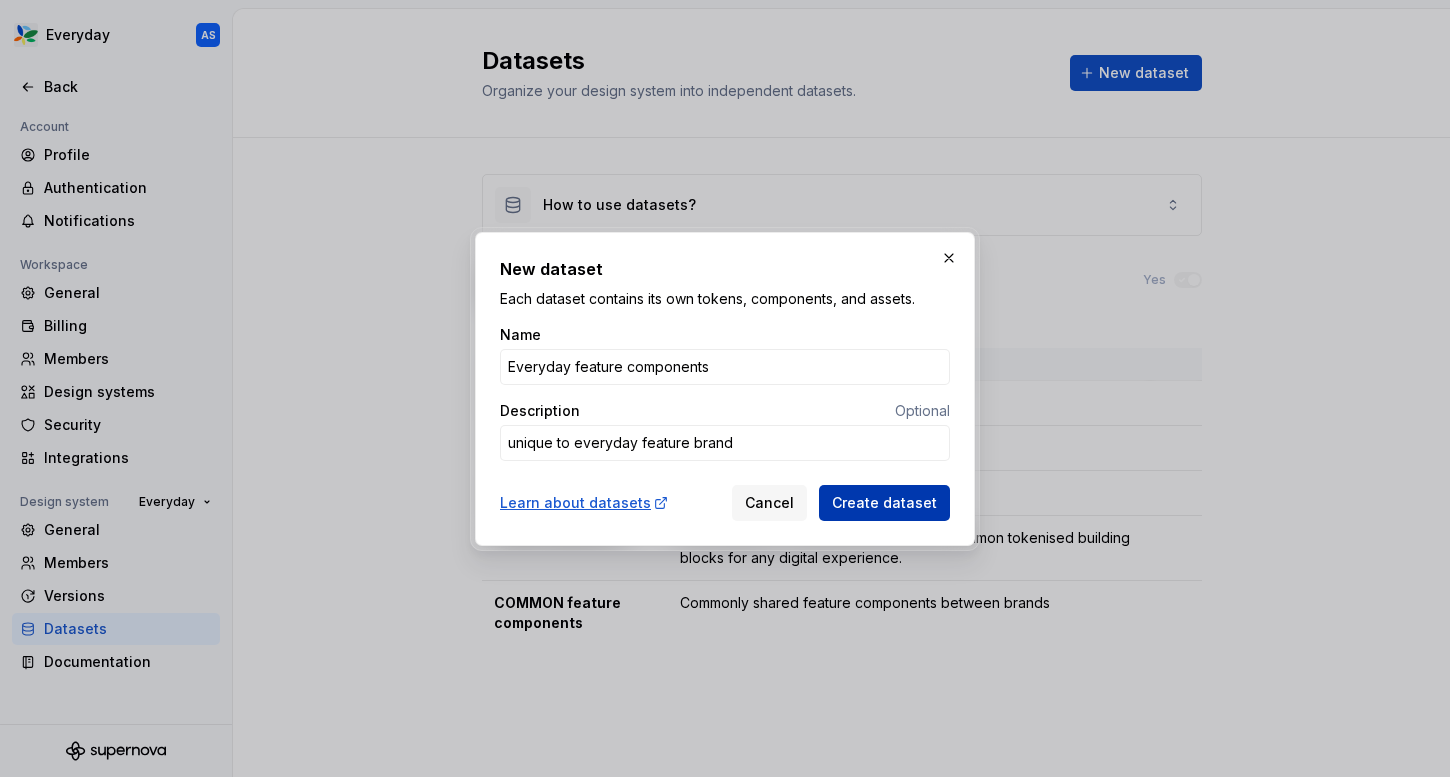 click on "Create dataset" at bounding box center [884, 503] 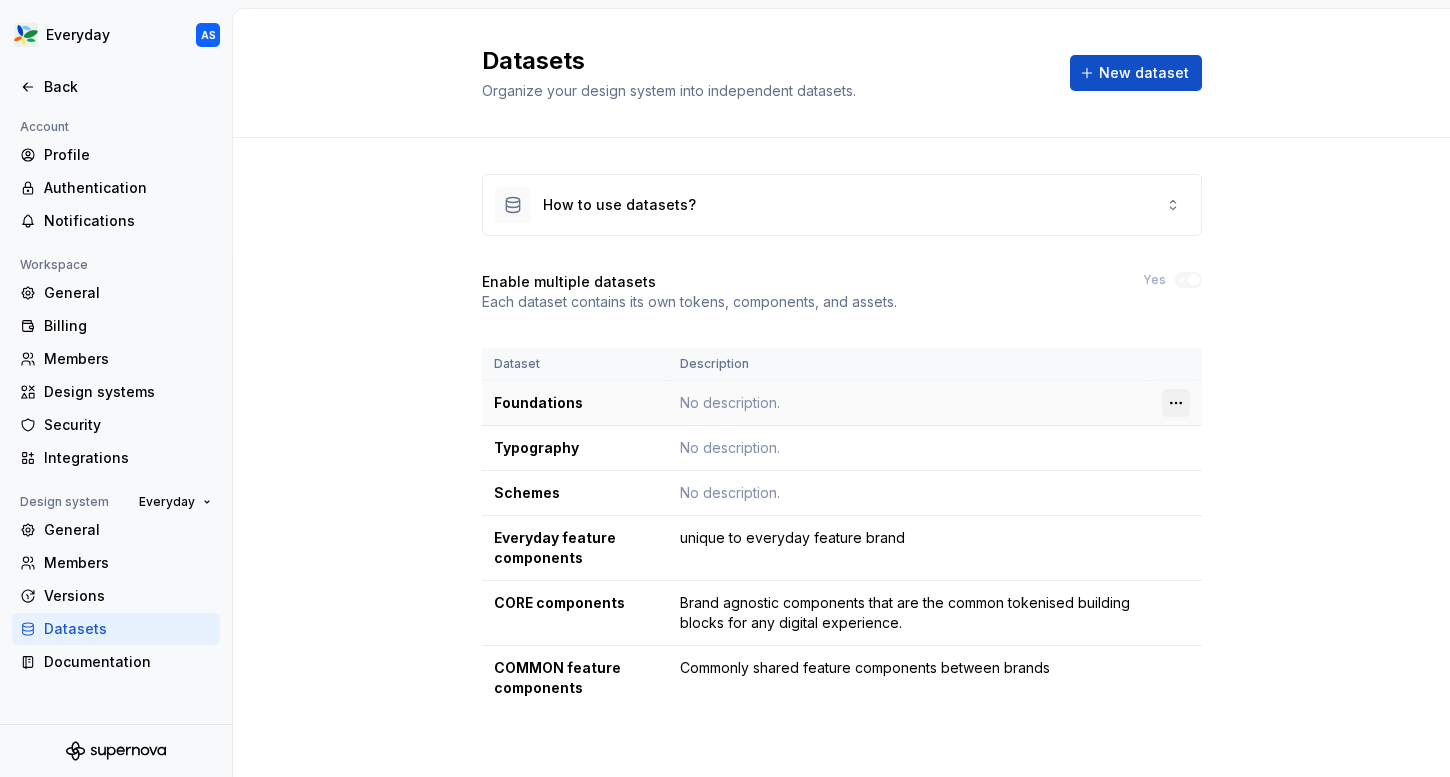 click on "Dataset CORE components Brand agnostic components that are the common tokenised building blocks for any digital experience. COMMON feature components Commonly shared feature components between brands * BIG W Everyday Woolworths Woolworths Group" at bounding box center (725, 388) 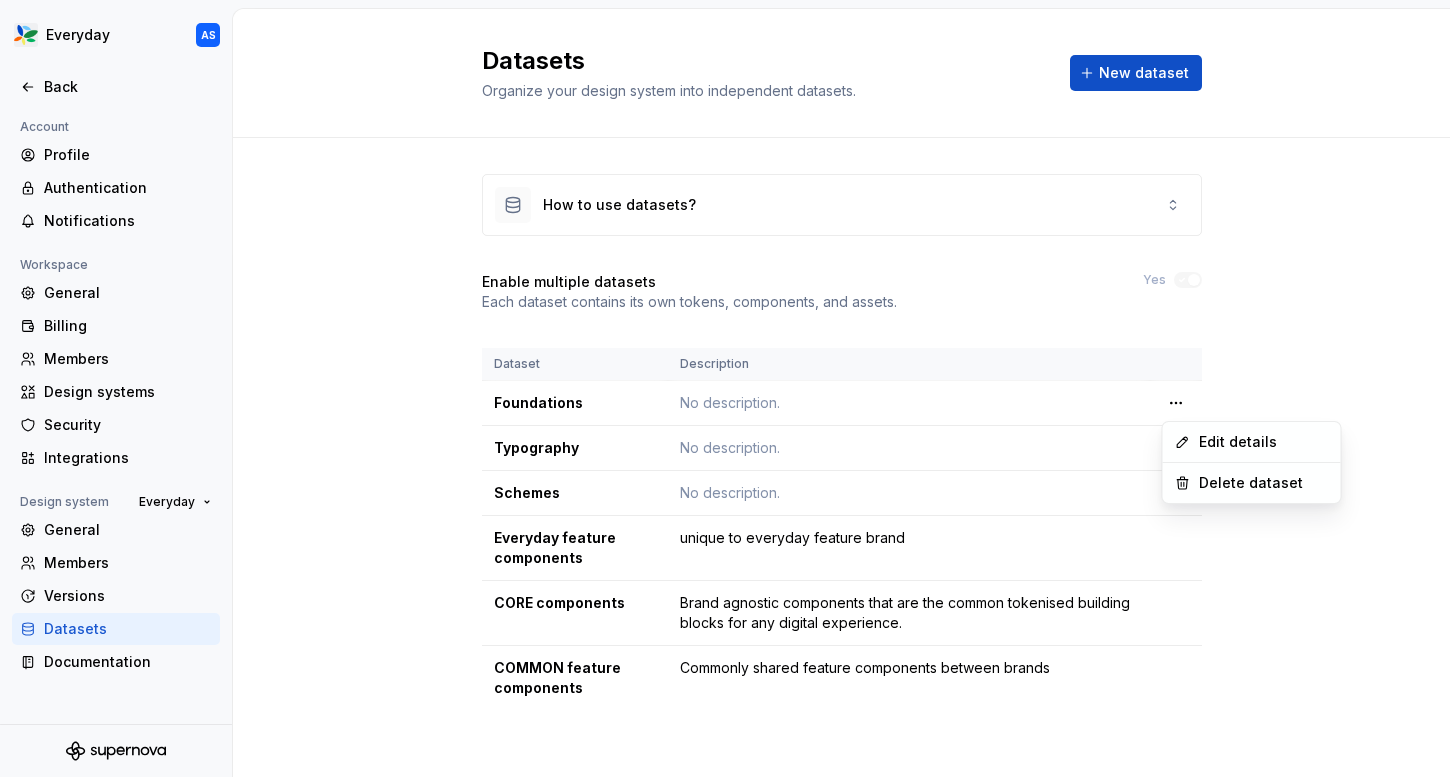 click on "Edit details Delete dataset" at bounding box center [1252, 462] 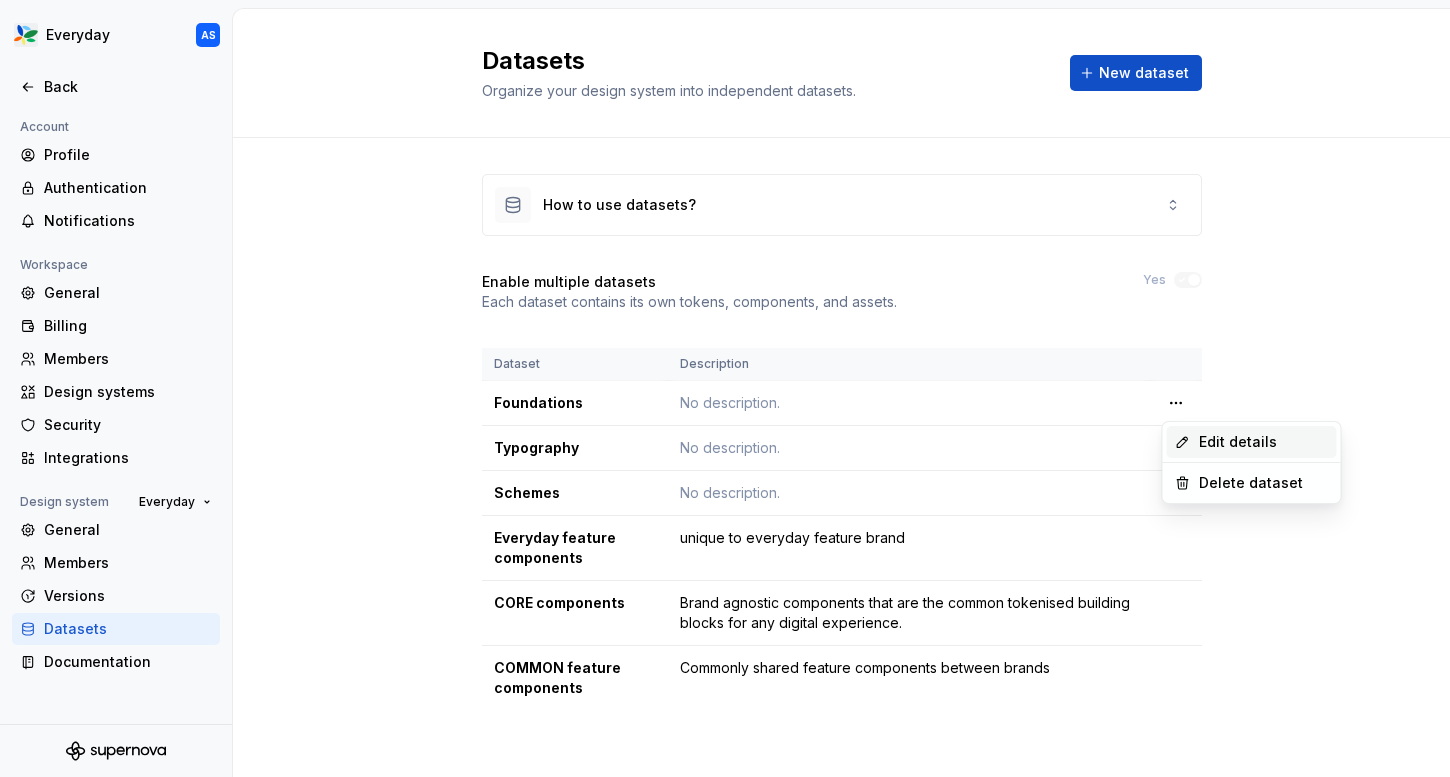 click on "Edit details" at bounding box center [1264, 442] 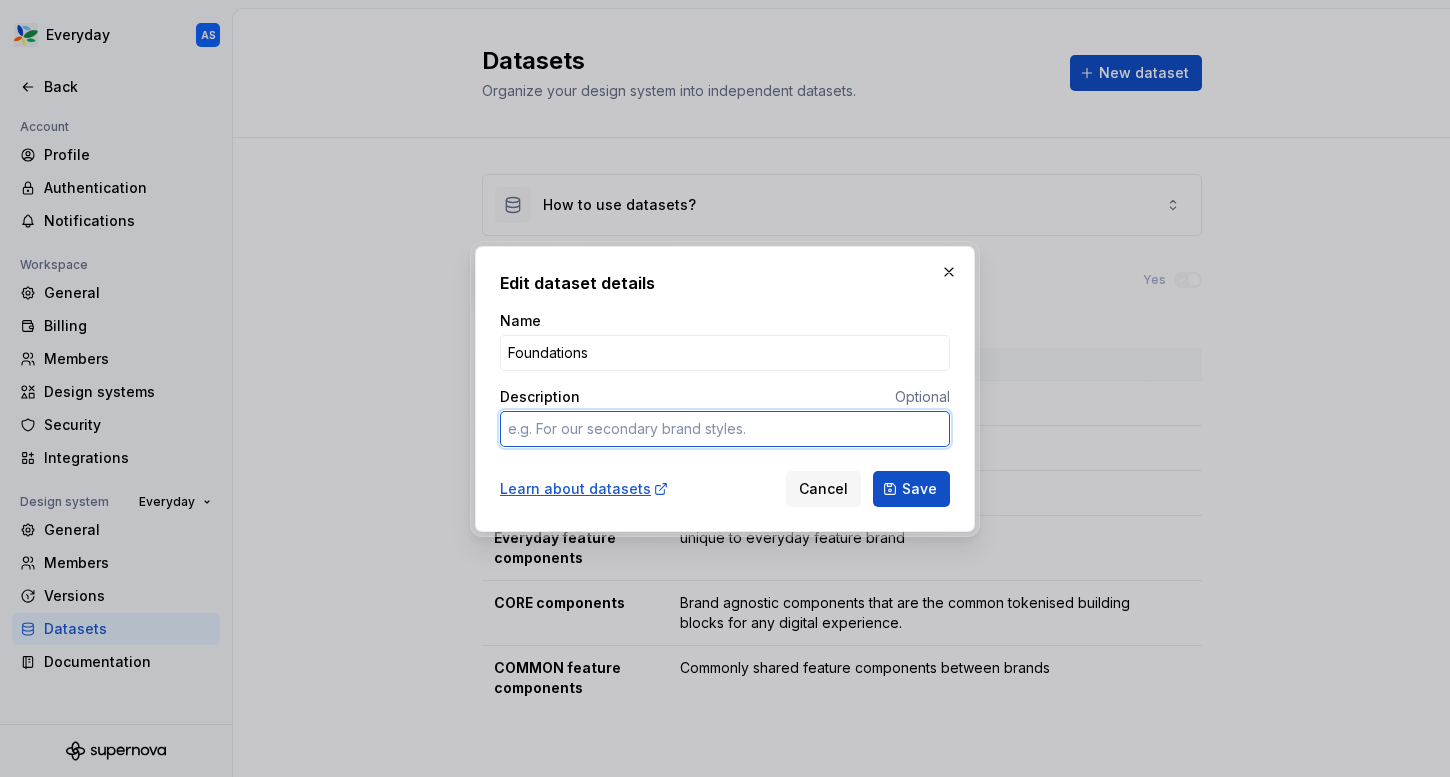 click on "Description" at bounding box center (725, 429) 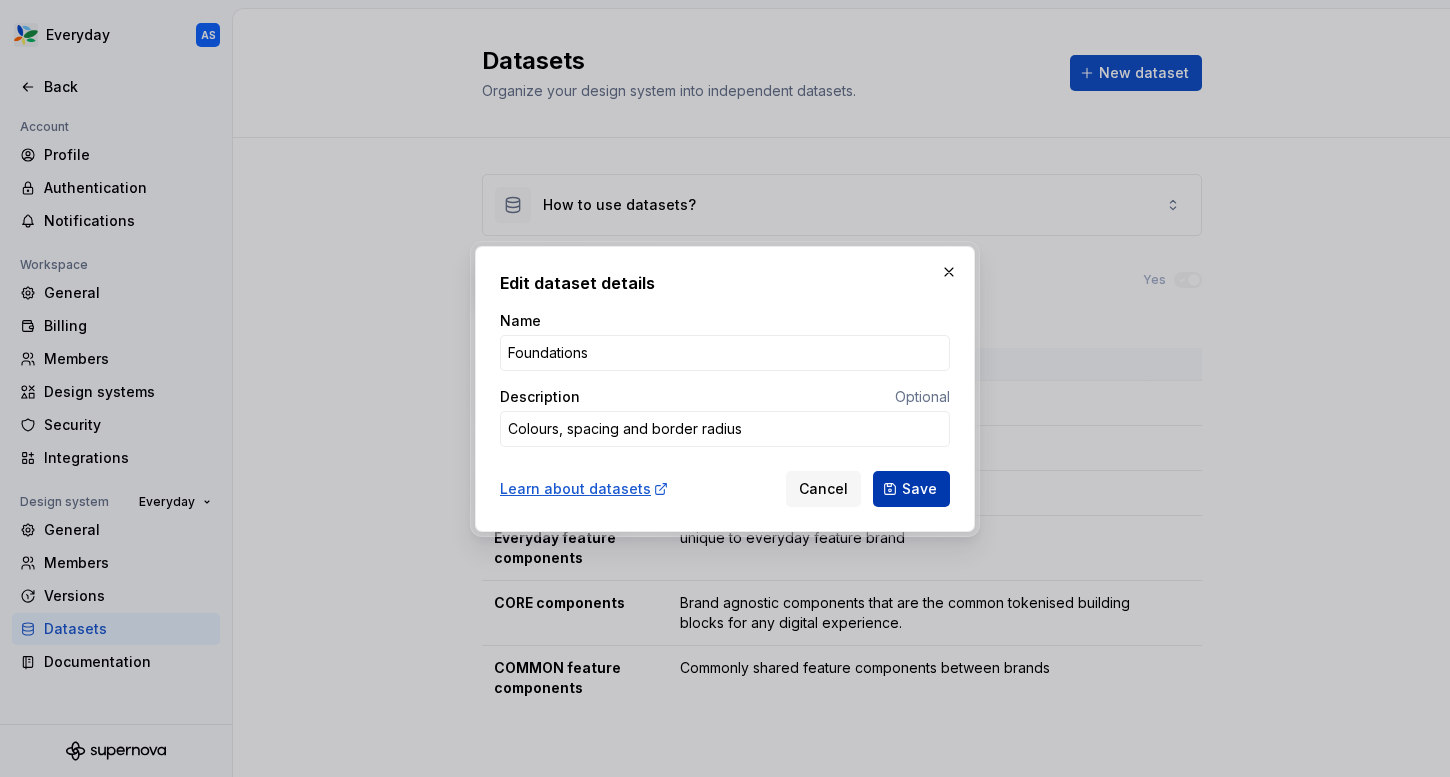 click on "Save" at bounding box center [919, 489] 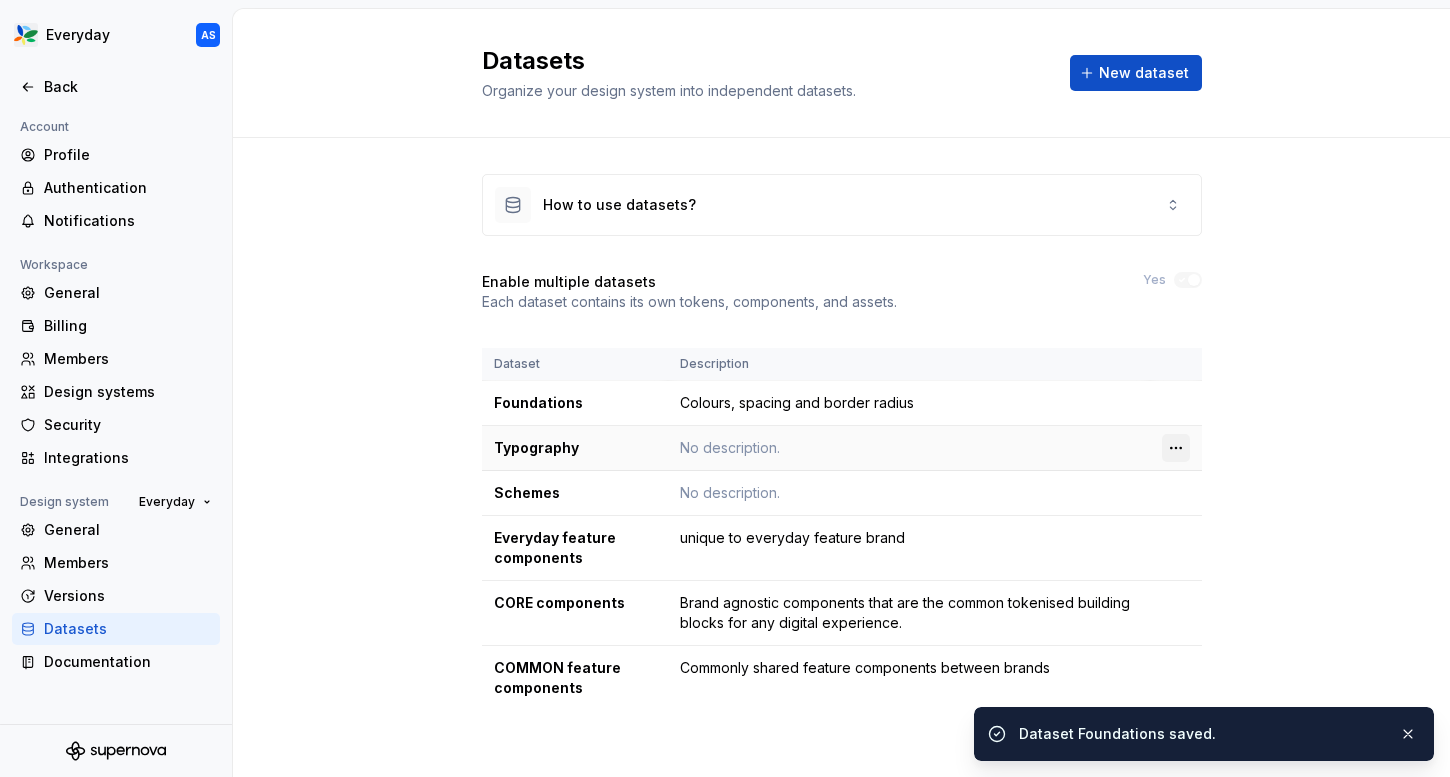 click on "Everyday AS Back Account Profile Authentication Notifications Workspace General Billing Members Design systems Security Integrations Design system Everyday General Members Versions Datasets Documentation Datasets Organize your design system into independent datasets. New dataset How to use datasets? Enable multiple datasets Each dataset contains its own tokens, components, and assets. Yes Dataset Description Foundations Colours, spacing and border radius Typography No description. Schemes No description. Everyday feature components unique to everyday feature brand CORE components Brand agnostic components that are the common tokenised building blocks for any digital experience. COMMON feature components Commonly shared feature components between brands   Dataset Foundations saved. * BIG W Everyday Woolworths Woolworths Group" at bounding box center (725, 388) 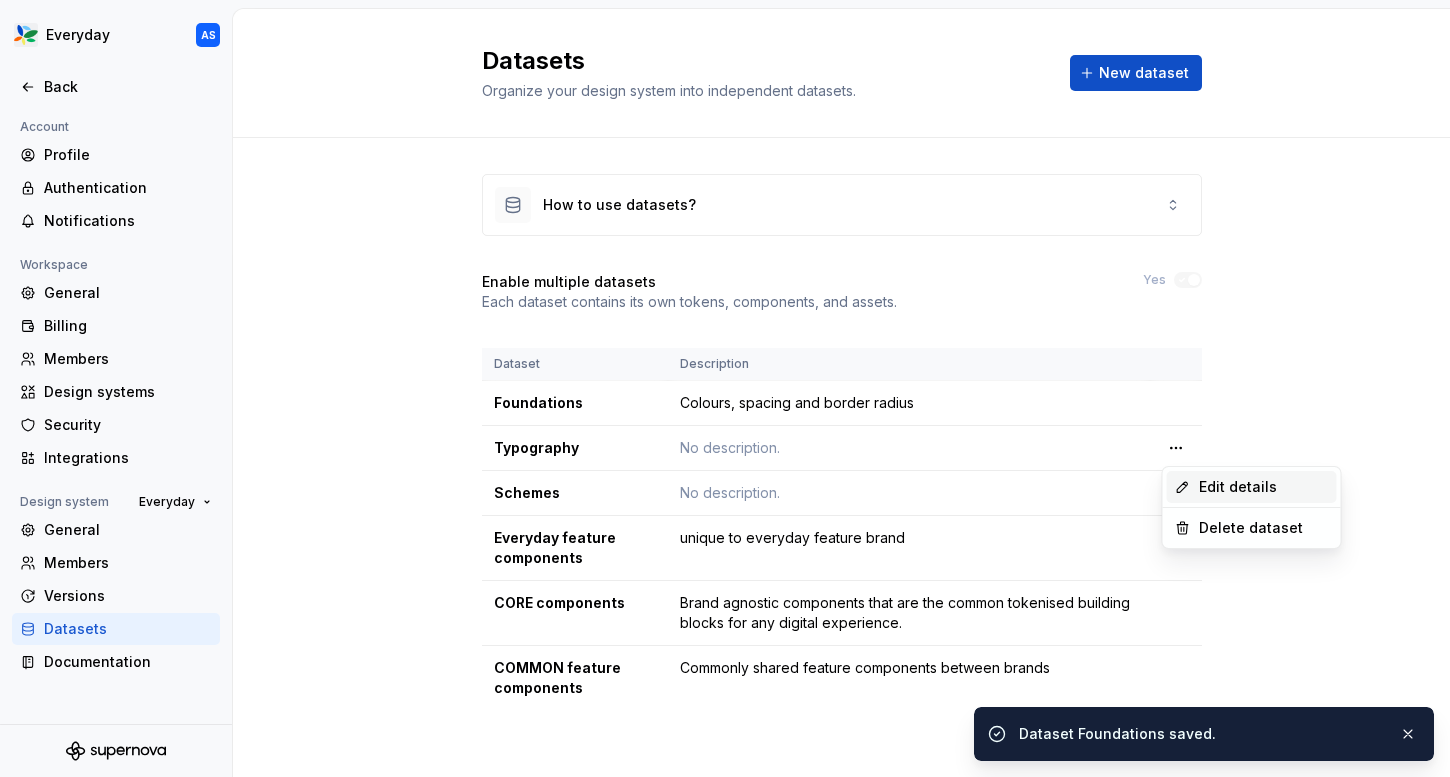 click on "Edit details" at bounding box center (1264, 487) 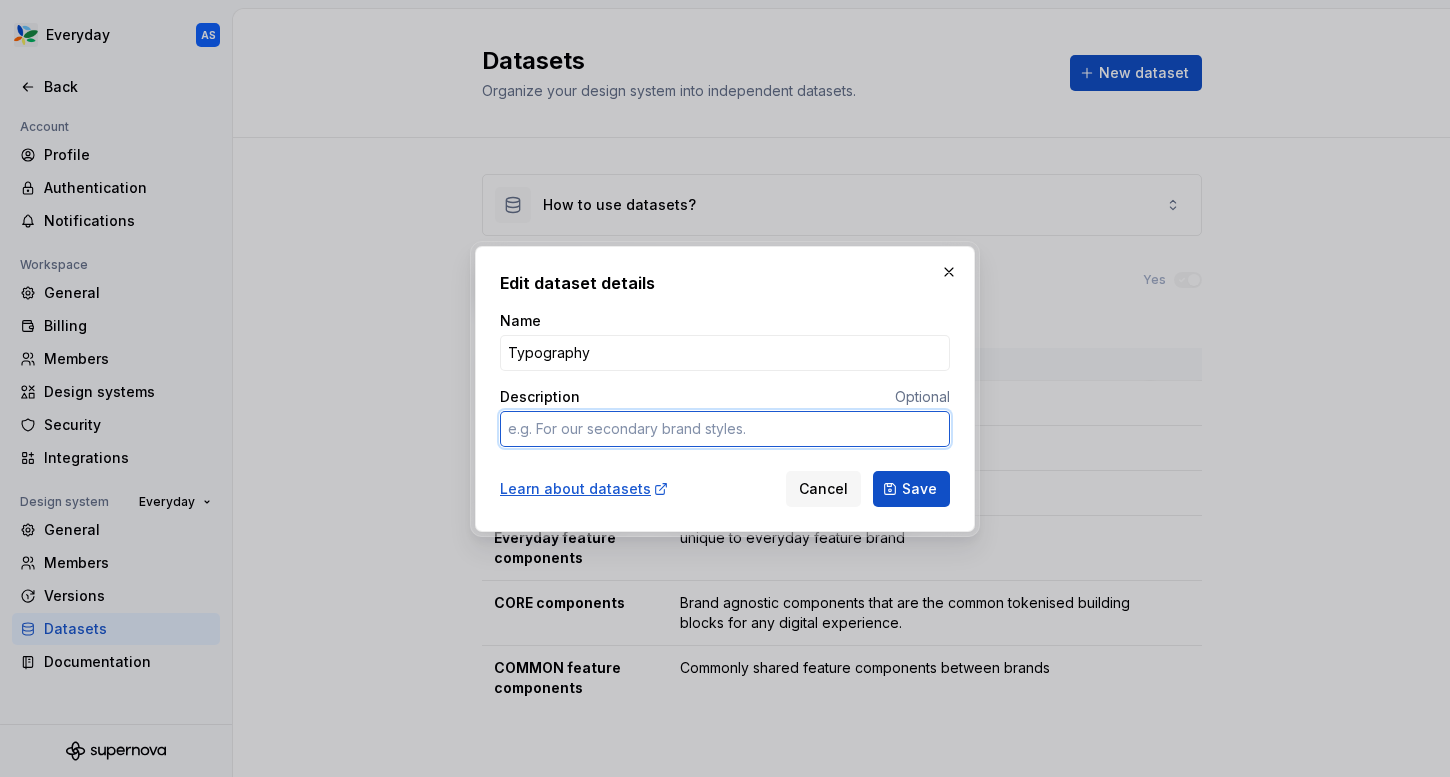 click on "Description" at bounding box center [725, 429] 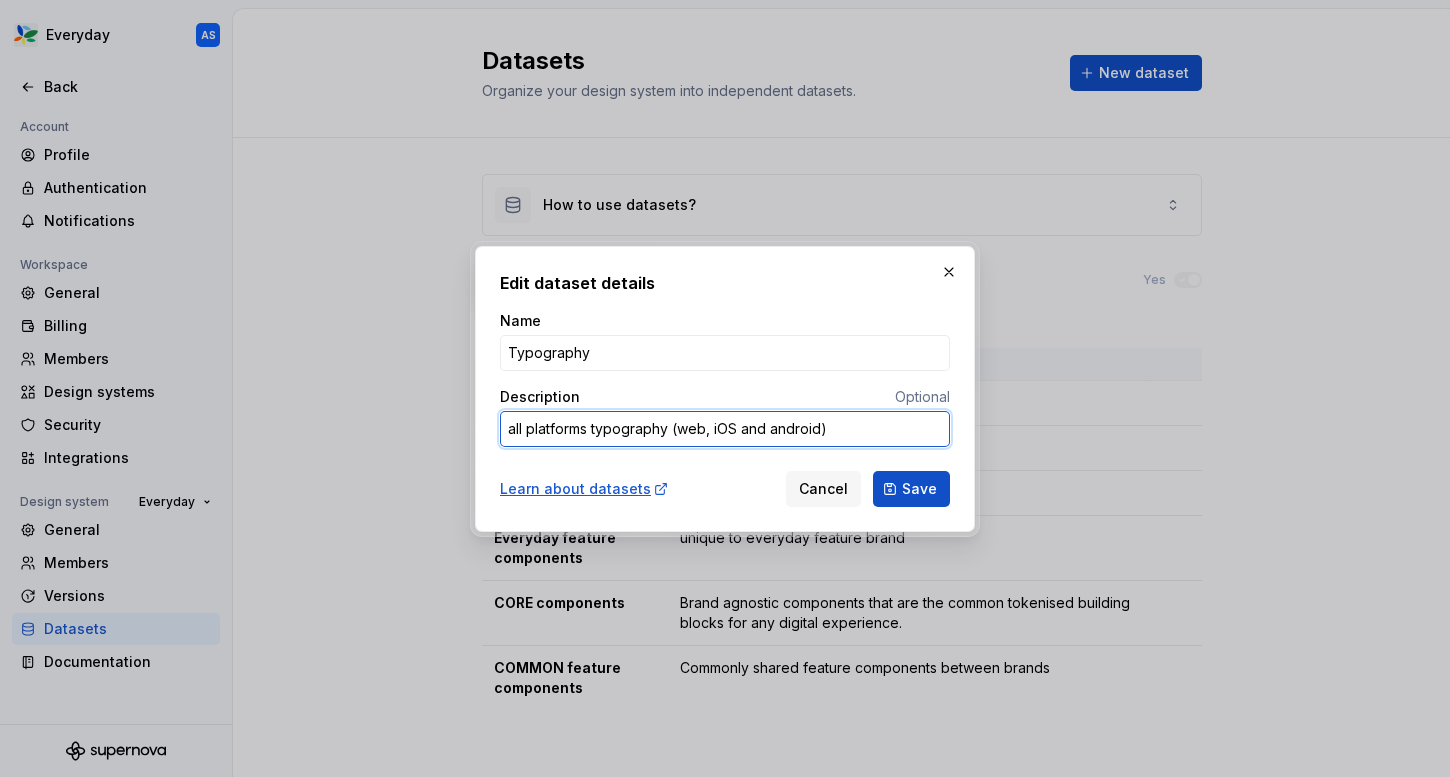click on "all platforms typography (web, iOS and android)" at bounding box center (725, 429) 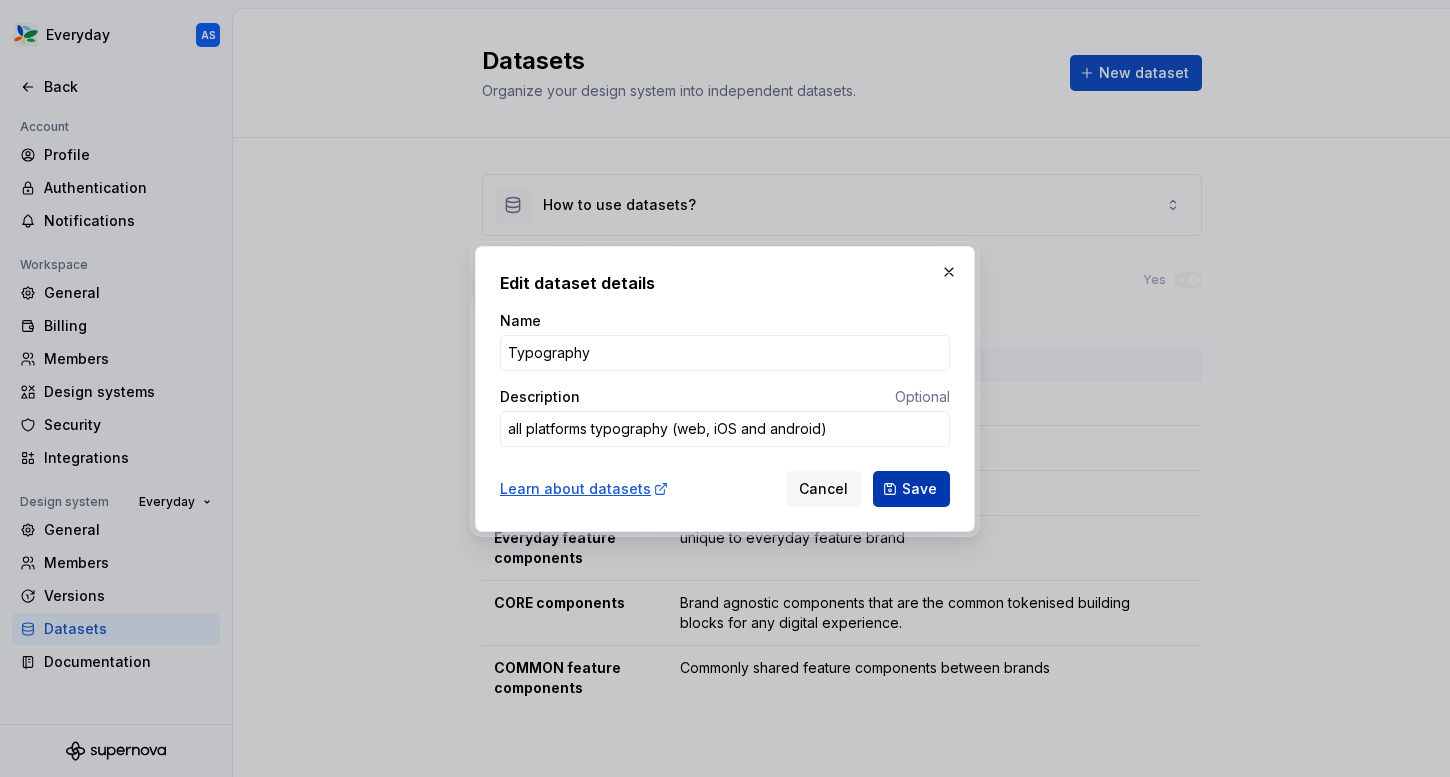 click on "Save" at bounding box center [919, 489] 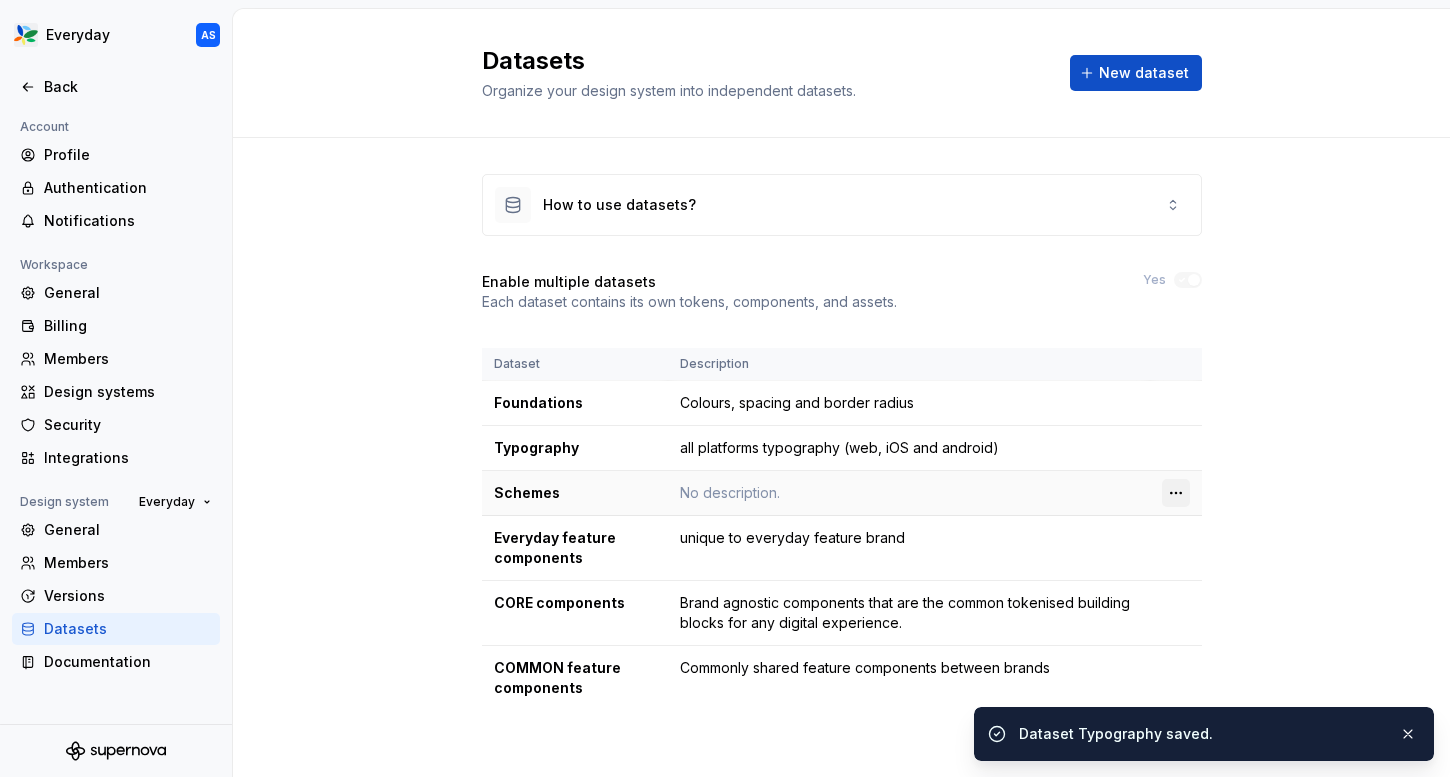 click on "Everyday AS Back Account Profile Authentication Notifications Workspace General Billing Members Design systems Security Integrations Design system Everyday General Members Versions Datasets Documentation Datasets Organize your design system into independent datasets. New dataset How to use datasets? Enable multiple datasets Each dataset contains its own tokens, components, and assets. Yes Dataset Description Foundations Colours, spacing and border radius Typography all platforms typography (web, iOS and android) Schemes No description. Everyday feature components unique to everyday feature brand CORE components Brand agnostic components that are the common tokenised building blocks for any digital experience. COMMON feature components Commonly shared feature components between brands Dataset Typography saved. * BIG W Everyday Woolworths Woolworths Group" at bounding box center (725, 388) 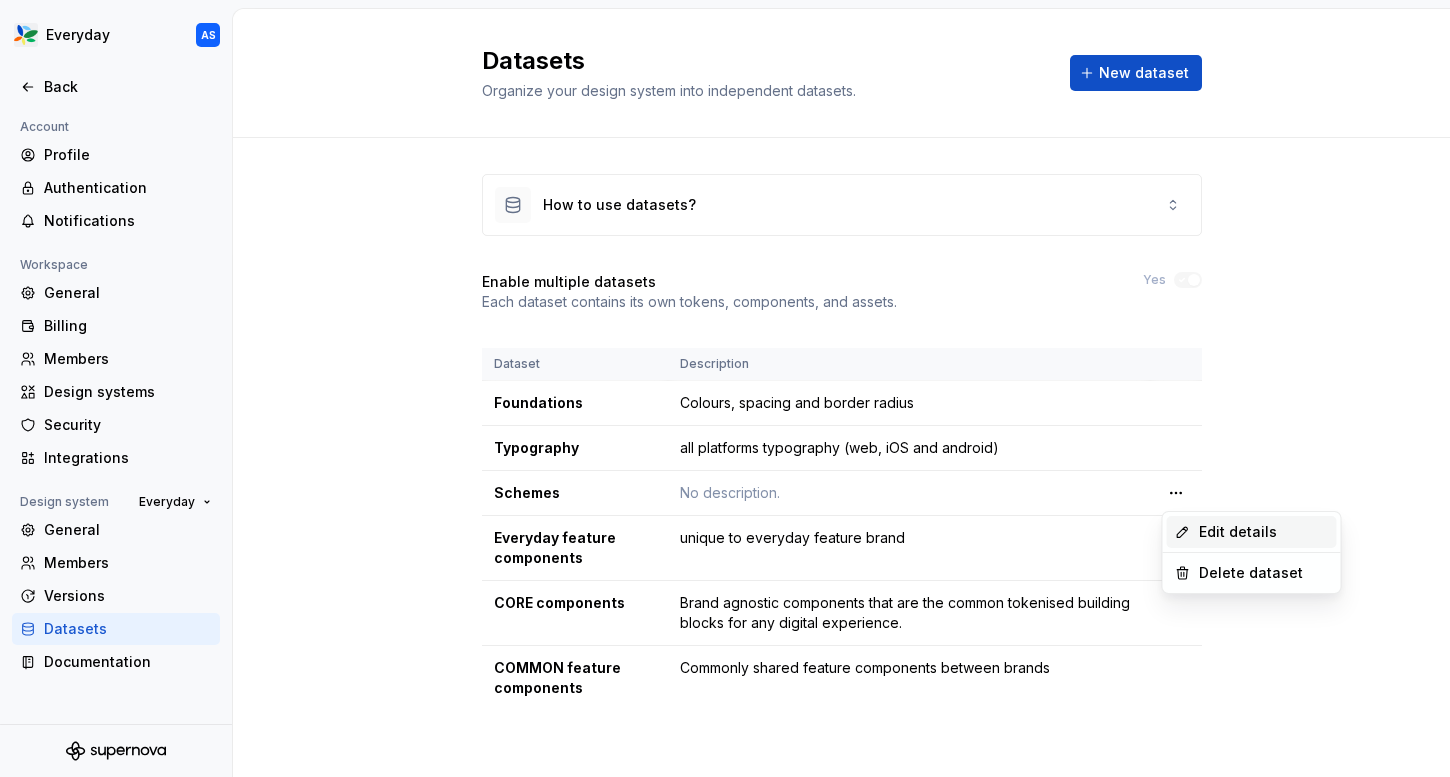 click on "Edit details" at bounding box center [1264, 532] 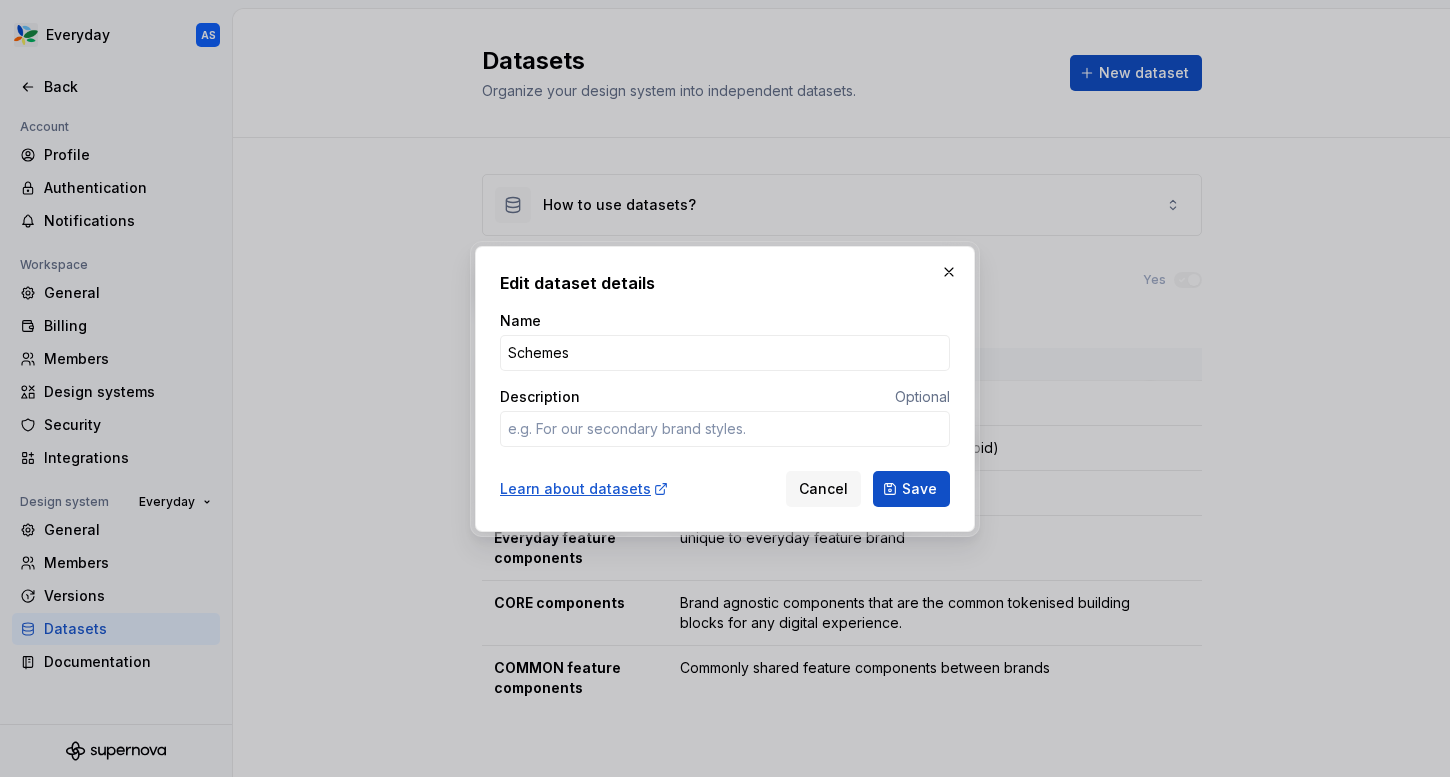 click on "Name Schemes Description Optional" at bounding box center (725, 387) 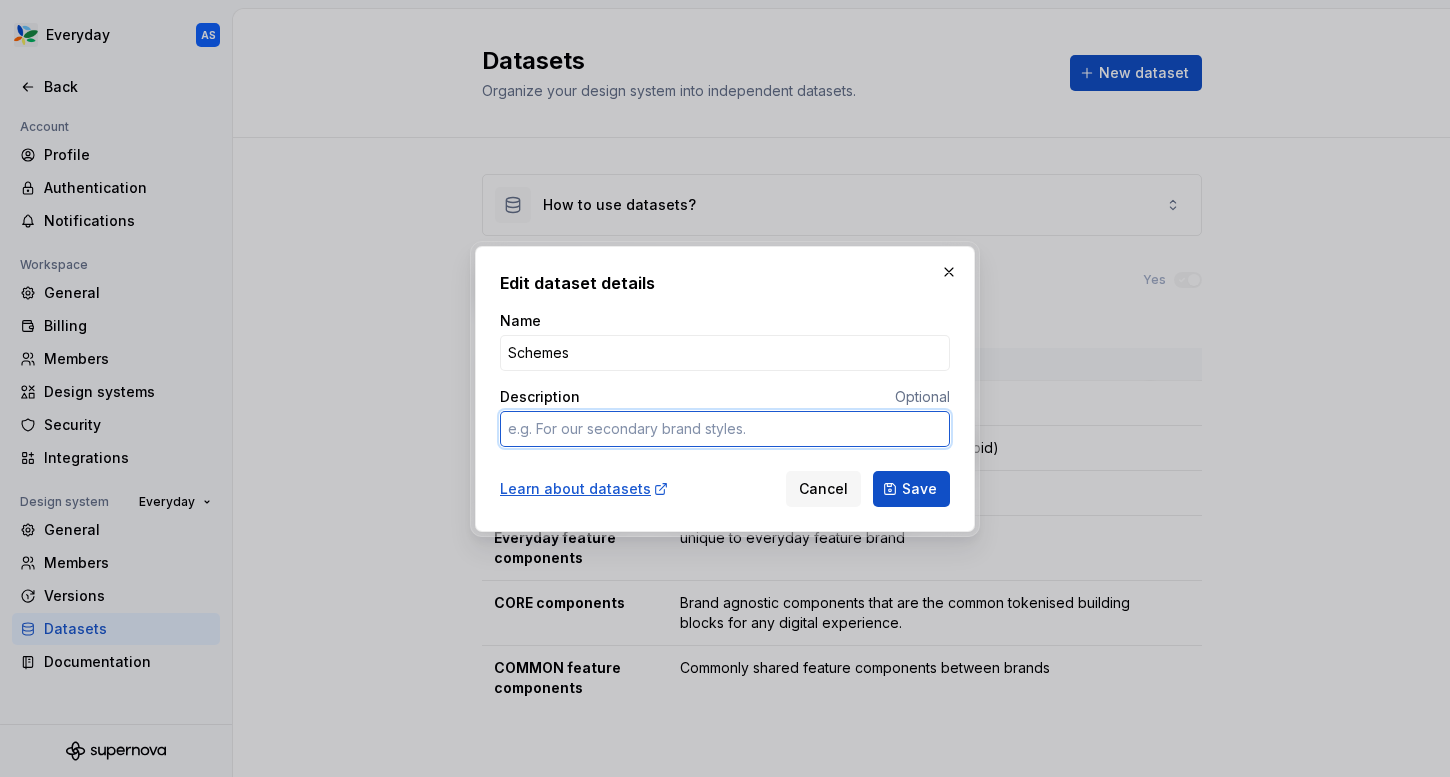 click on "Description" at bounding box center (725, 429) 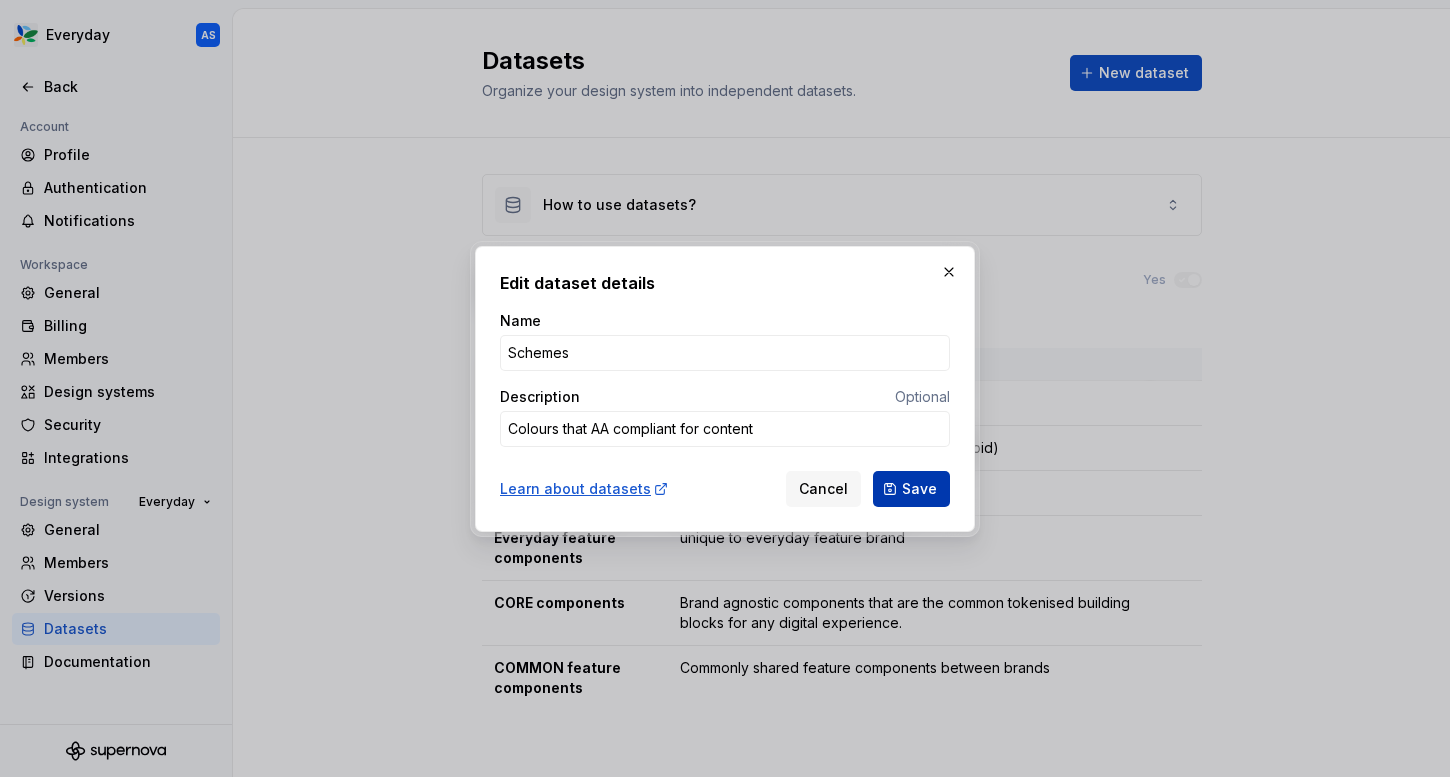 click on "Save" at bounding box center (911, 489) 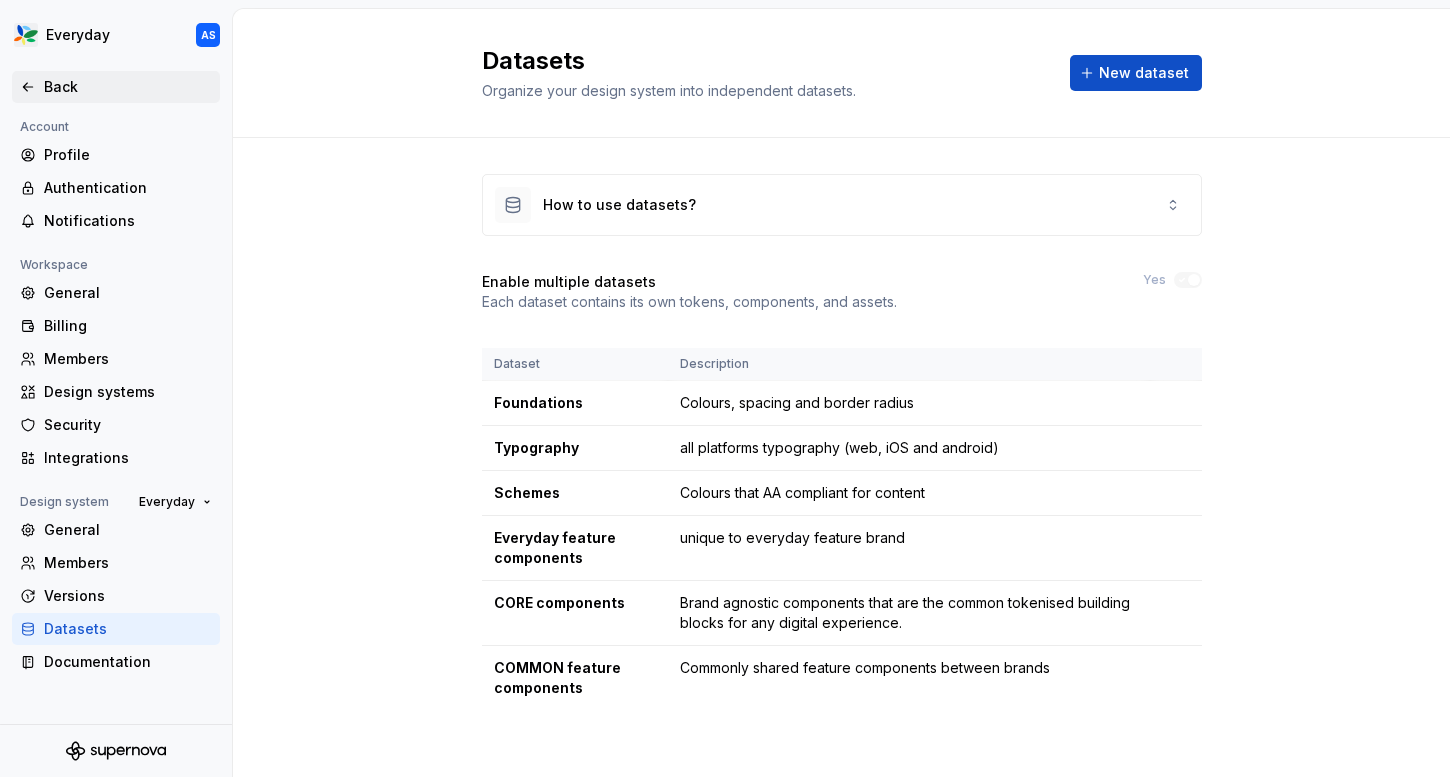 click on "Back" at bounding box center [128, 87] 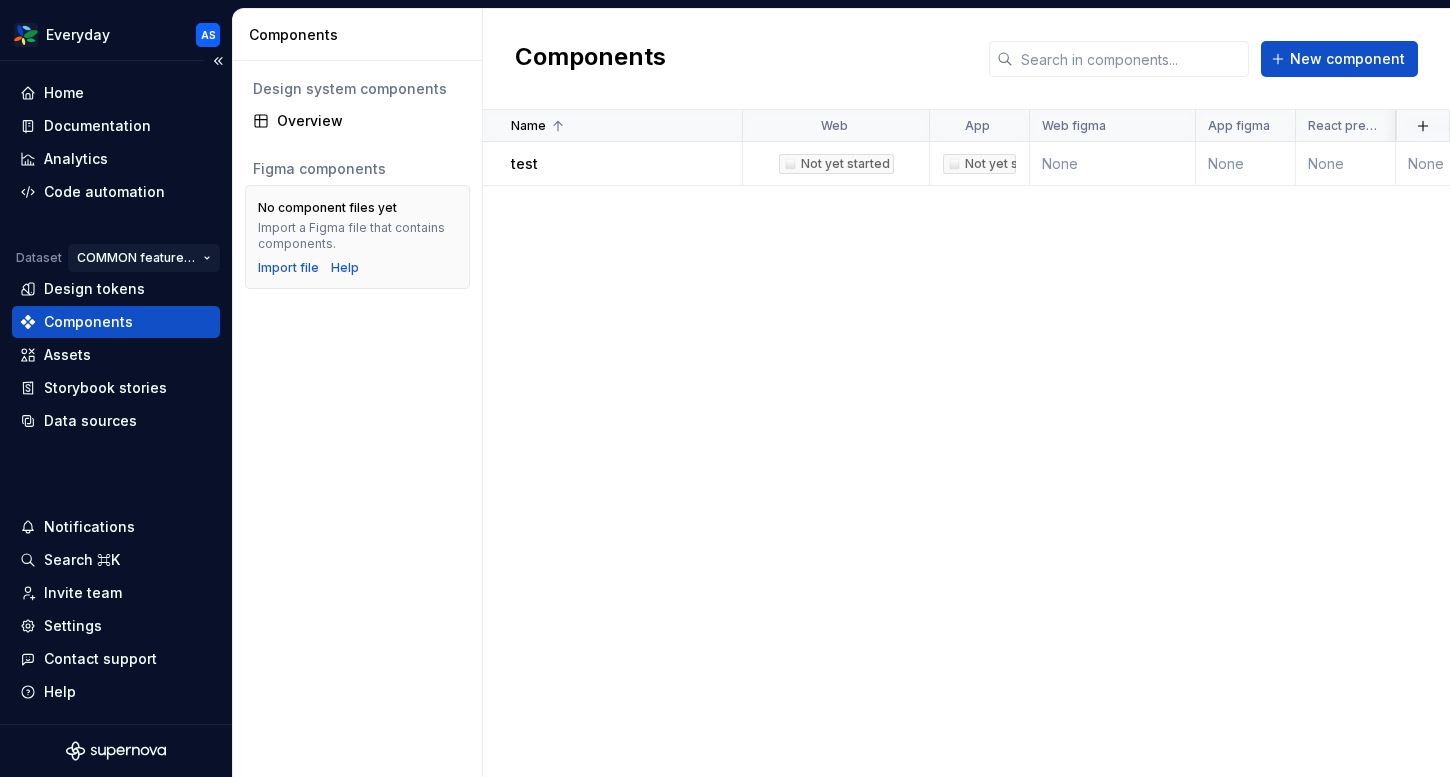 click on "Everyday AS Home Documentation Analytics Code automation Dataset COMMON feature components Design tokens Components Assets Storybook stories Data sources Notifications Search ⌘K Invite team Settings Contact support Help Components Design system components Overview Figma components No component files yet Import a Figma file that contains components. Import file Help Components New component Name Web App Web figma App figma React preview Raise a request AEM preview Description tableHeader Documentation link Last updated test ◻️ Not yet started ◻️ Not yet started None None None None None test None 3 minutes ago   *" at bounding box center [725, 388] 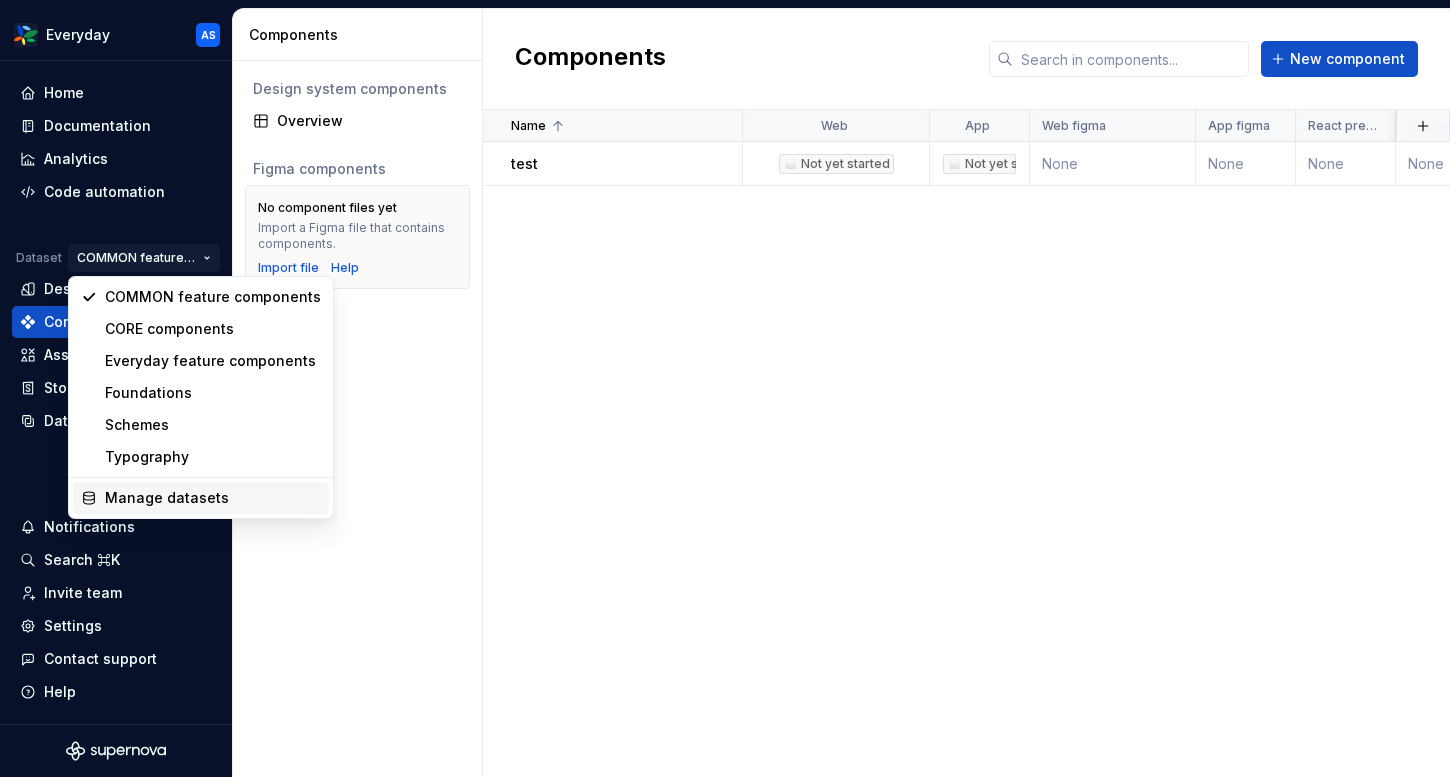 click on "Manage datasets" at bounding box center [213, 498] 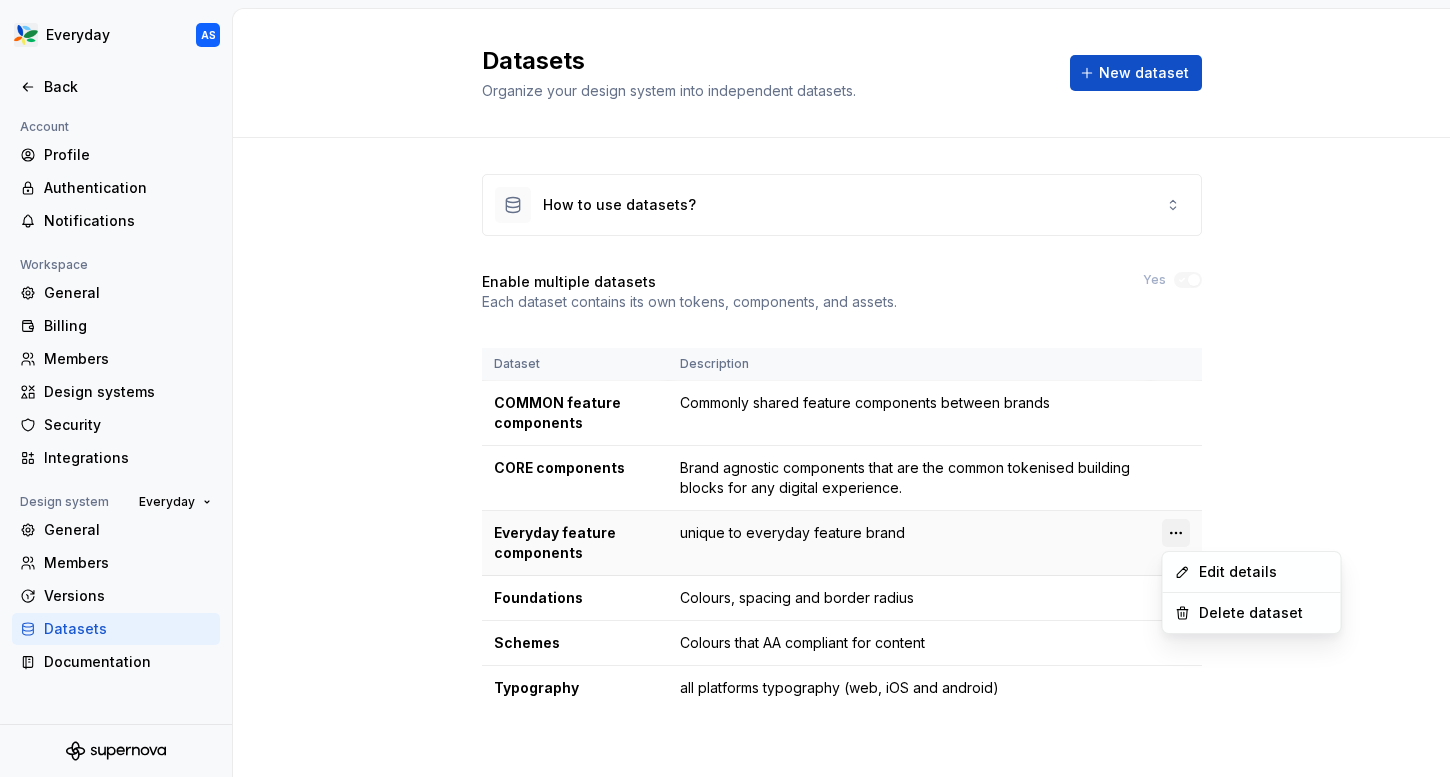 click on "Everyday AS Home Documentation Analytics Code automation Dataset Feature components Design tokens Components Assets Storybook stories Data sources Notifications Search ⌘K Invite team Settings Contact support Help Components Design system components Overview Figma components No component files yet Import a Figma file that contains components. Import file Help Components New component Name Web App Web figma App figma React preview Raise a request Owner AEM preview Description tableHeader Documentation link Last updated test ◻️ Not yet started ◻️ Not yet started None None None None None None test None 1 minute ago   *" at bounding box center [725, 388] 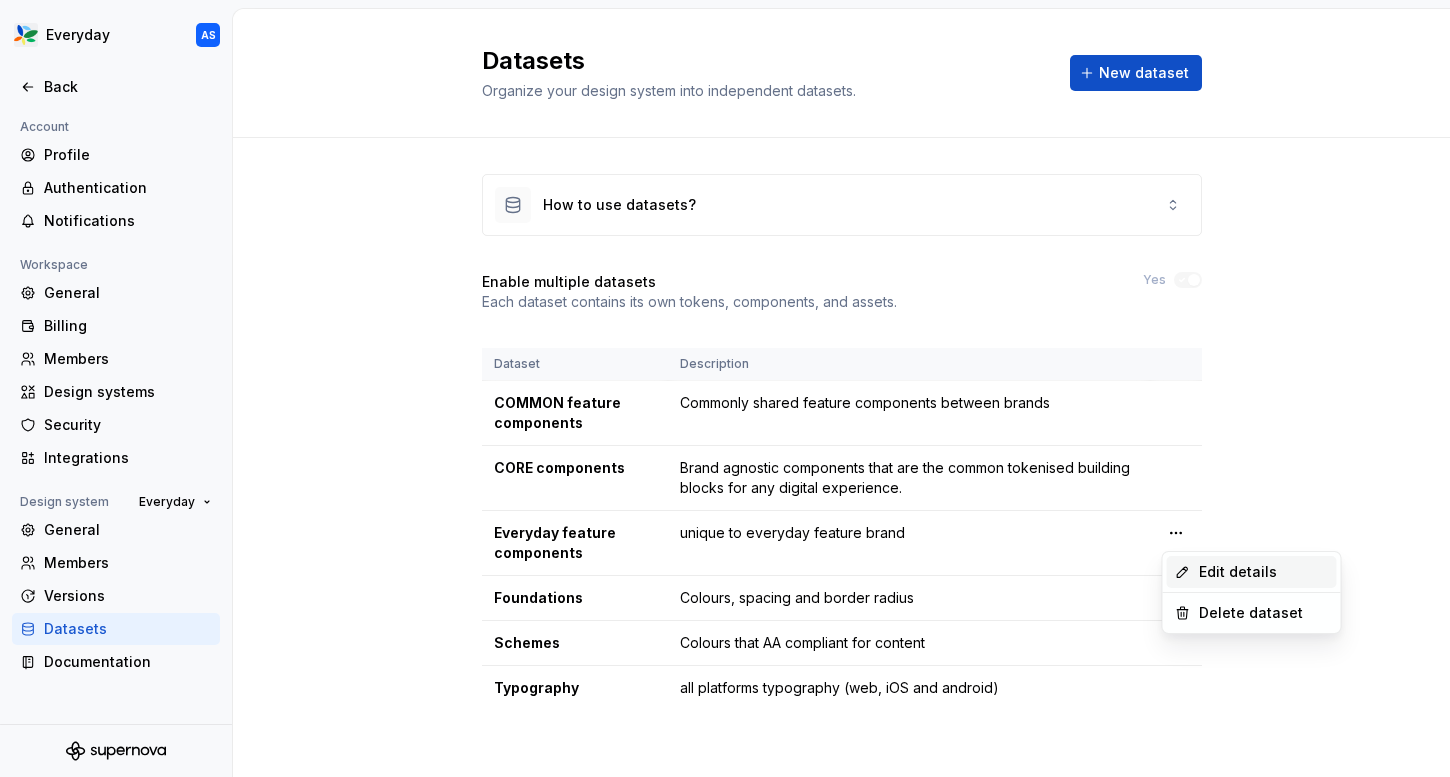 click on "Edit details" at bounding box center (1264, 572) 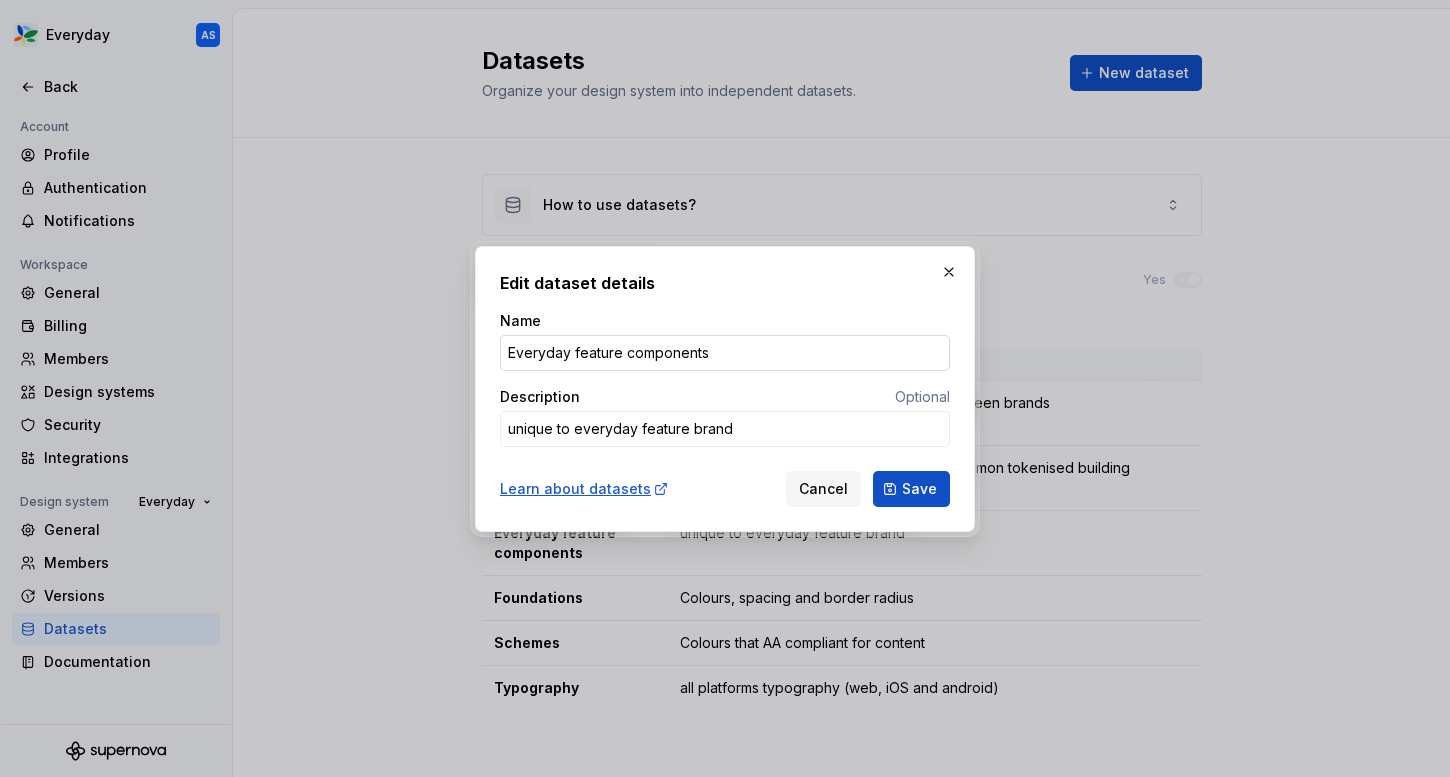 click on "Everyday feature components" at bounding box center (725, 353) 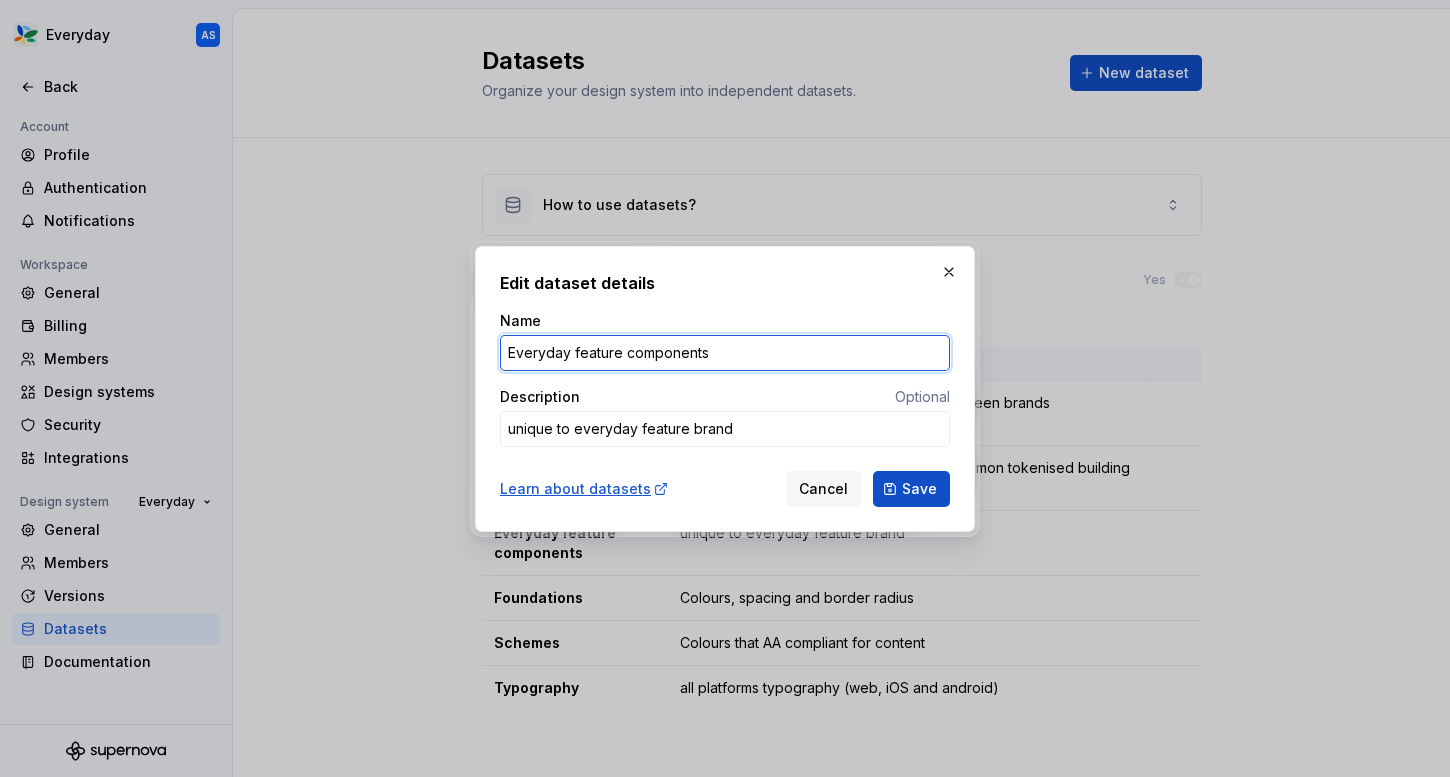 click on "Everyday feature components" at bounding box center [725, 353] 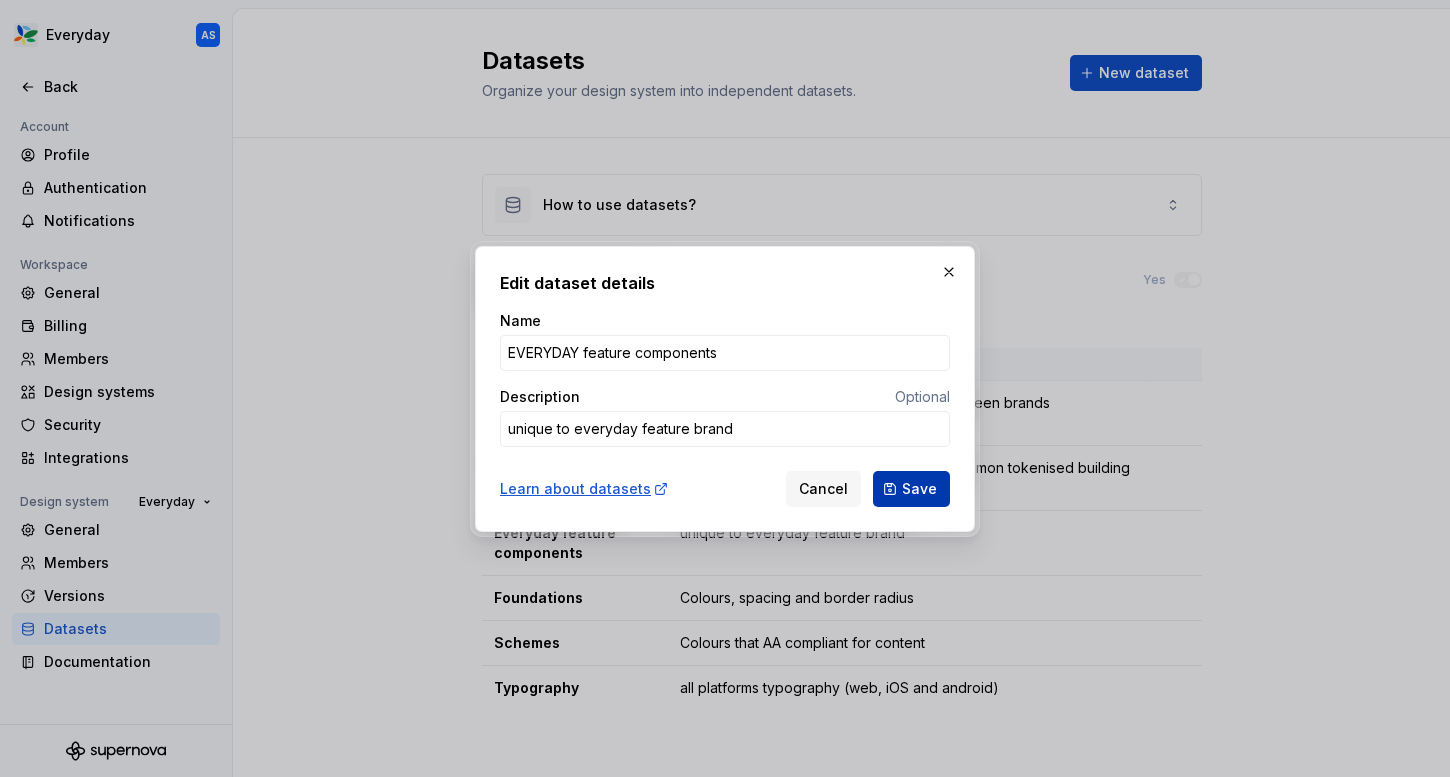 click on "Save" at bounding box center (919, 489) 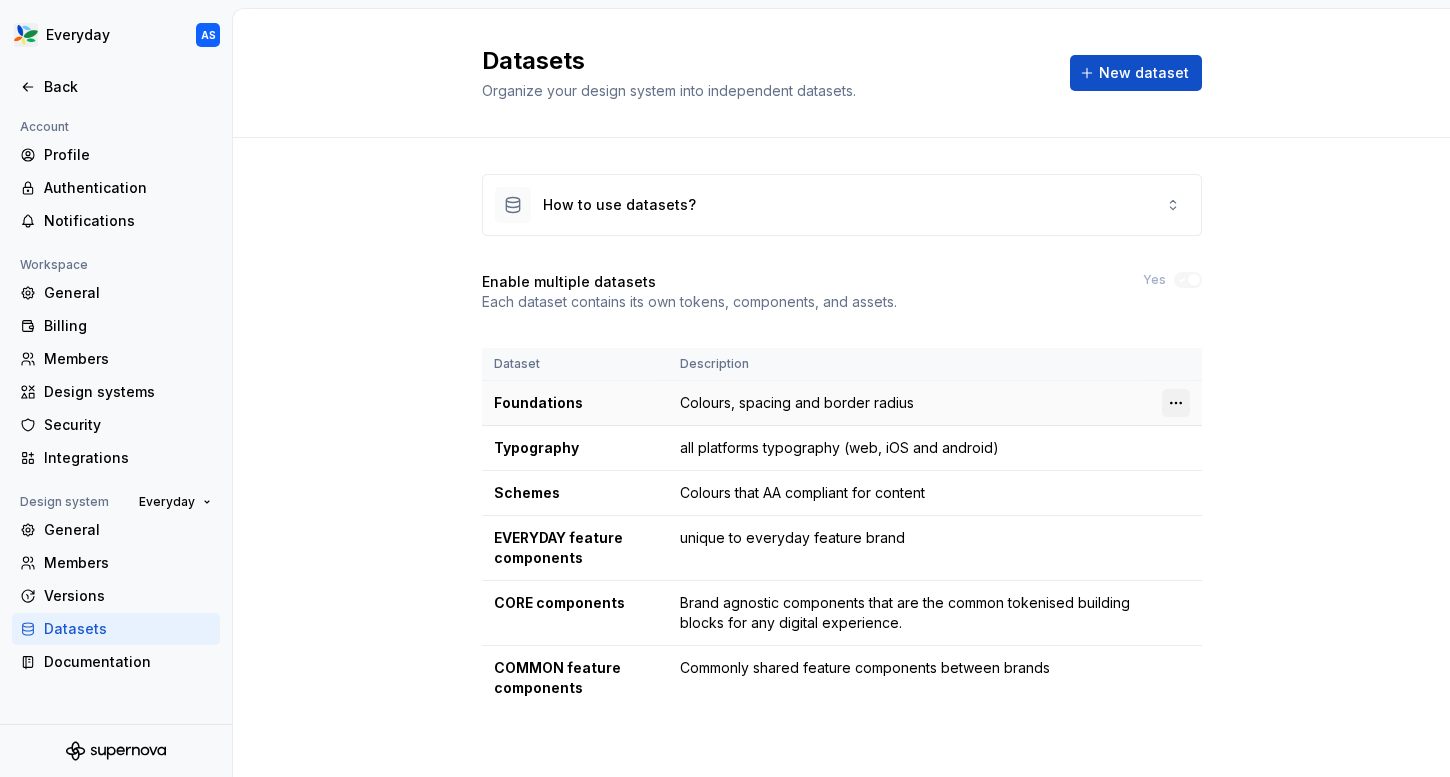 click on "Dataset Foundations Colours, spacing and border radius Typography all platforms typography (web, iOS and android) Schemes Colours that AA compliant for content EVERYDAY feature components unique to everyday feature brand CORE components Brand agnostic components that are the common tokenised building blocks for any digital experience. COMMON feature components Commonly shared feature components between brands * BIG W Everyday Woolworths Woolworths Group" at bounding box center [725, 388] 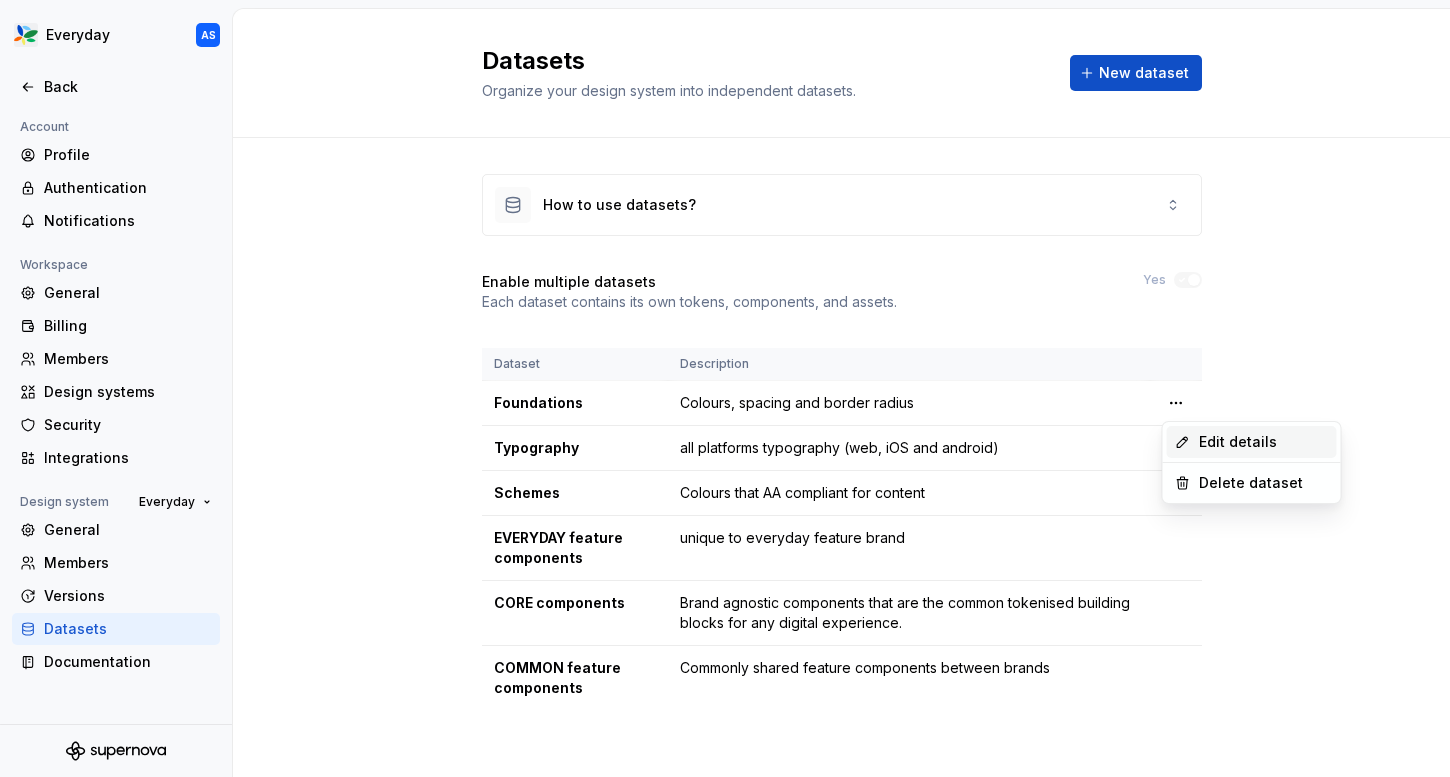 click on "Edit details" at bounding box center (1264, 442) 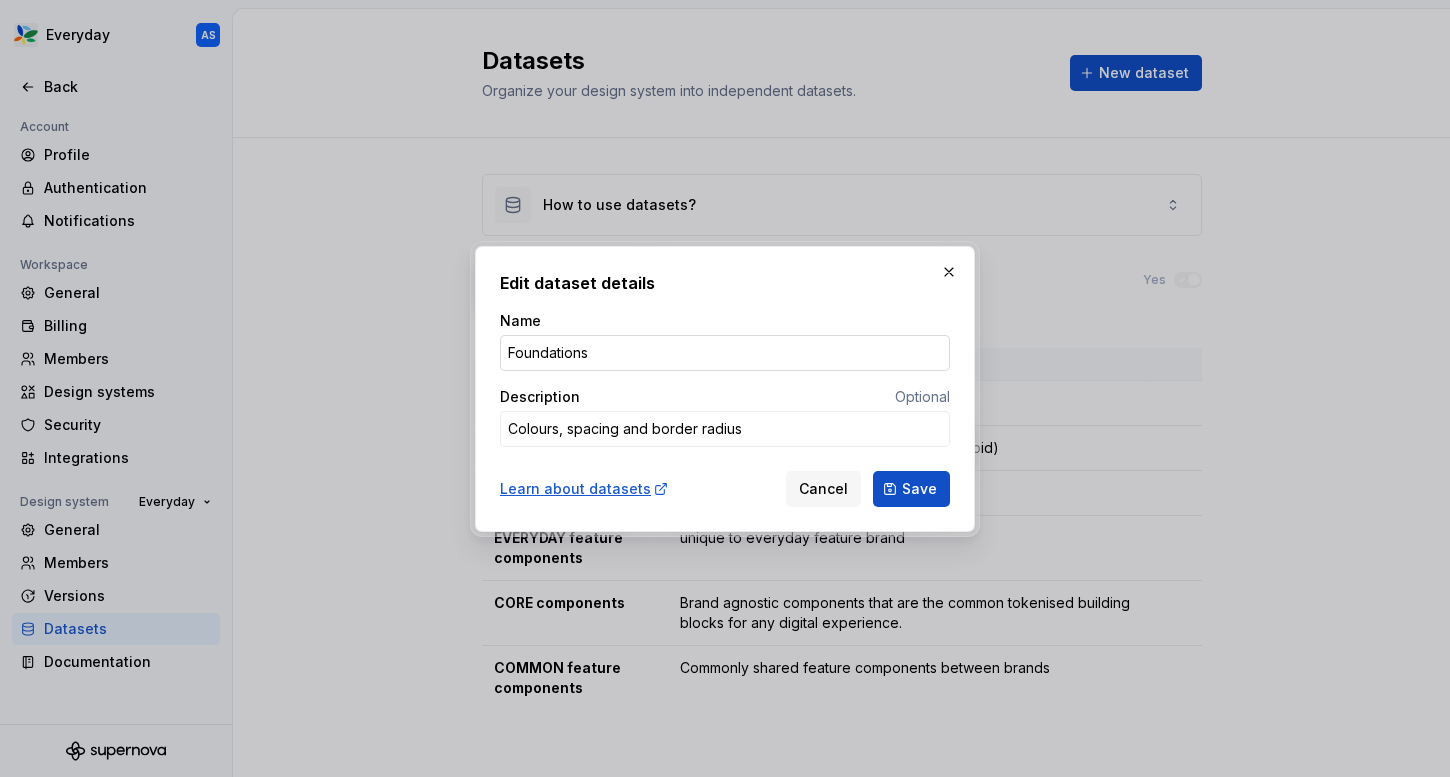 click on "Foundations" at bounding box center (725, 353) 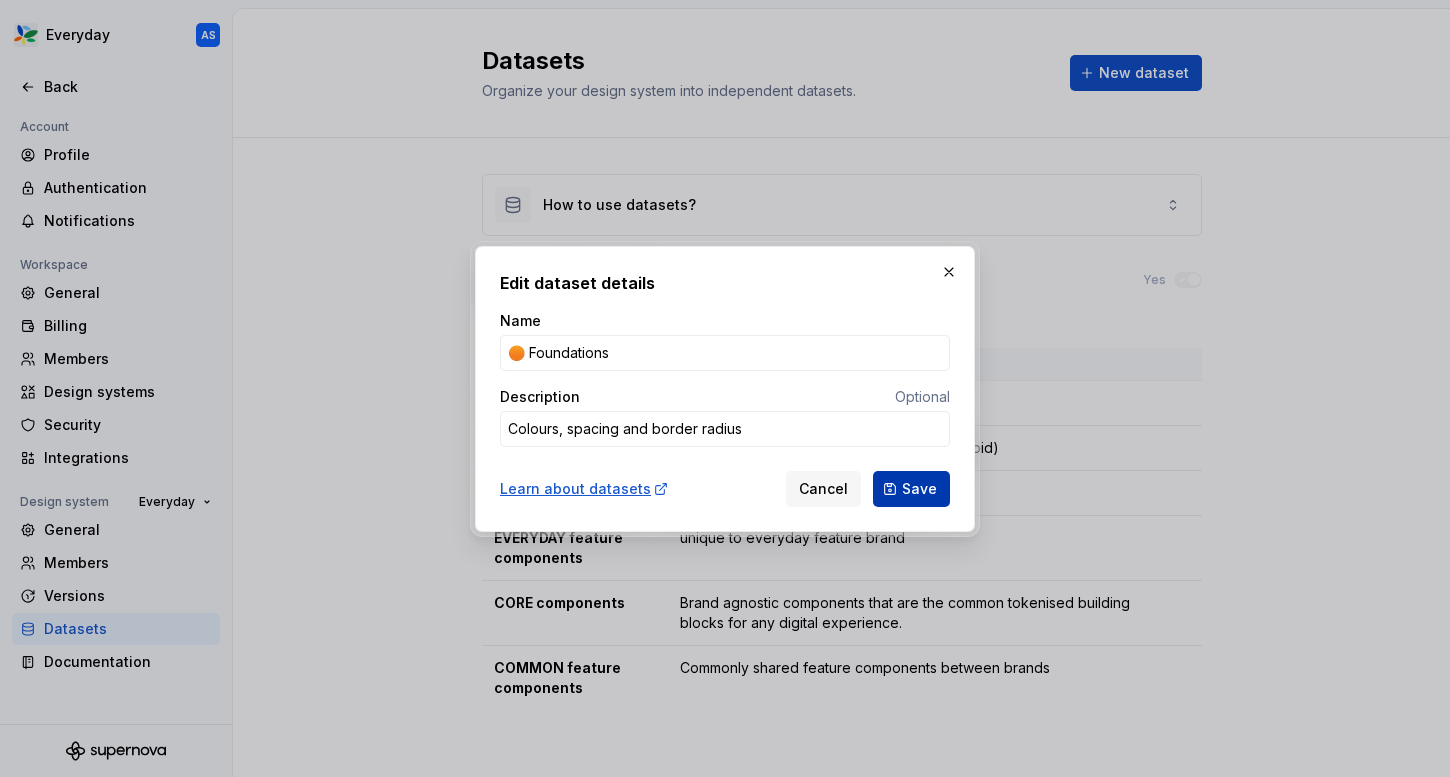 click on "Save" at bounding box center (919, 489) 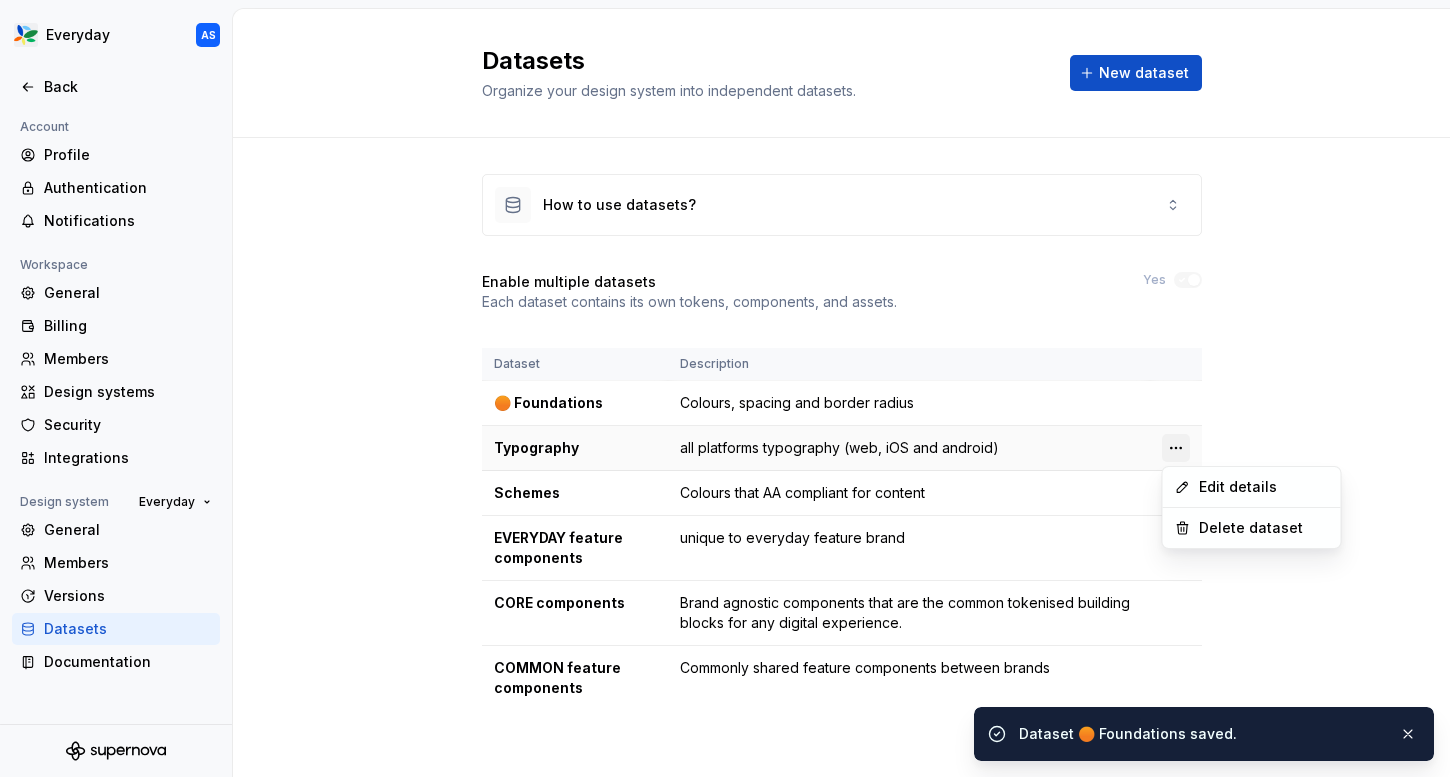 click on "Everyday AS Home Documentation Analytics Code automation Dataset 🟩 CORE components Design tokens Components Assets Storybook stories Data sources Notifications Search ⌘K Invite team Settings Contact support Help Components Design system components Overview Figma components 🟢 WW • Icons for Woolworths (CORE) 198 Icons 198 🟩 WW • App • Component Library for Woolworths (CORE) 82 🟩 WW • Web • Component Library for Woolworths (CORE) 64 Accessibility • CORE 85 Content for Supernova No components found Ensure the components you want to import are published. Retry import Help Components New component Name Web App Web figma App figma React preview Raise a request AEM preview Usage guidelines Description Last updated Accordion ✅ Stable and endorsed None Accordion None https://content-service.traderk8saae.prod.wx-d.net/component-library/index.html?path=/story/core-accordion--default https://woolworthsdigital.atlassian.net/wiki/spaces/WoolworthsX/pages/27328053275/Component+Requests / Row /" at bounding box center [725, 388] 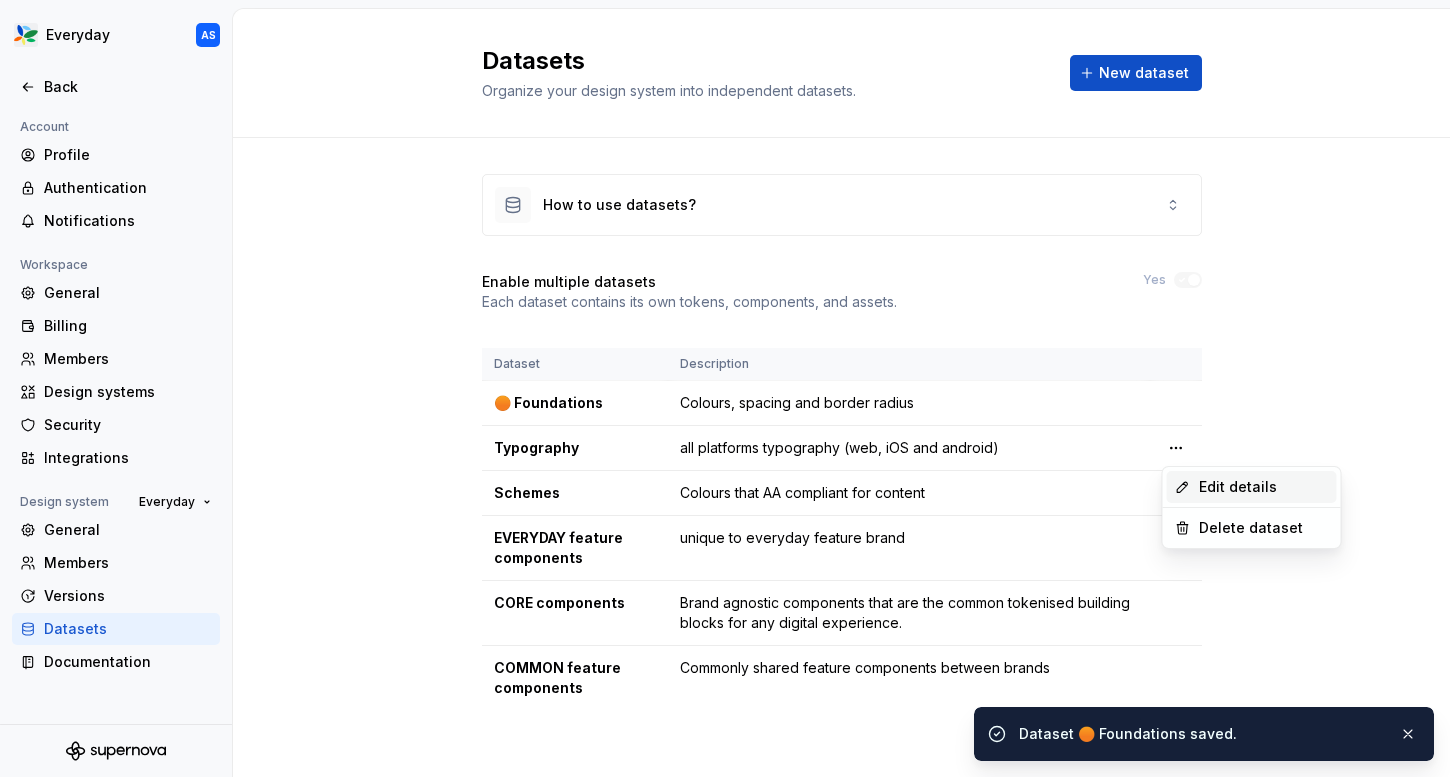 click on "Edit details" at bounding box center (1264, 487) 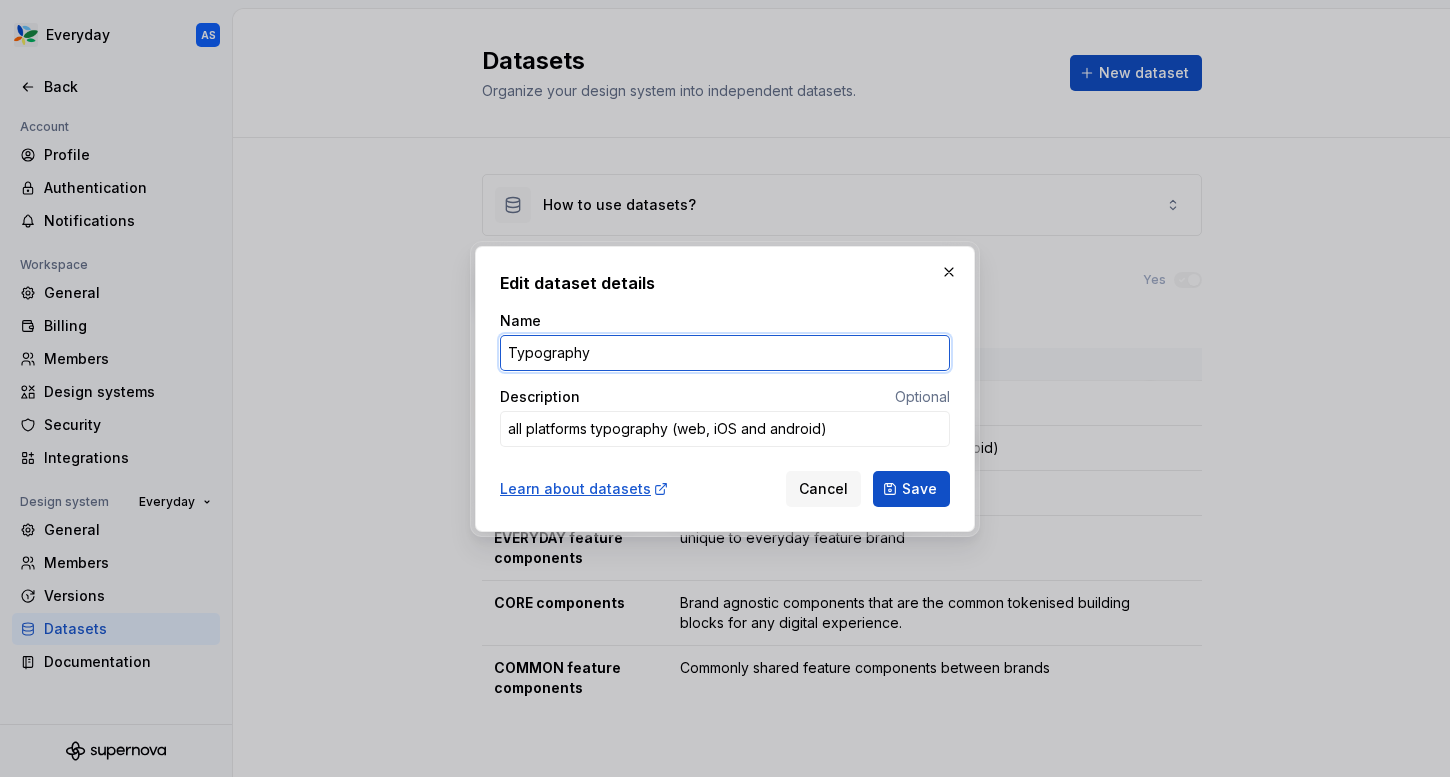 click on "Typography" at bounding box center (725, 353) 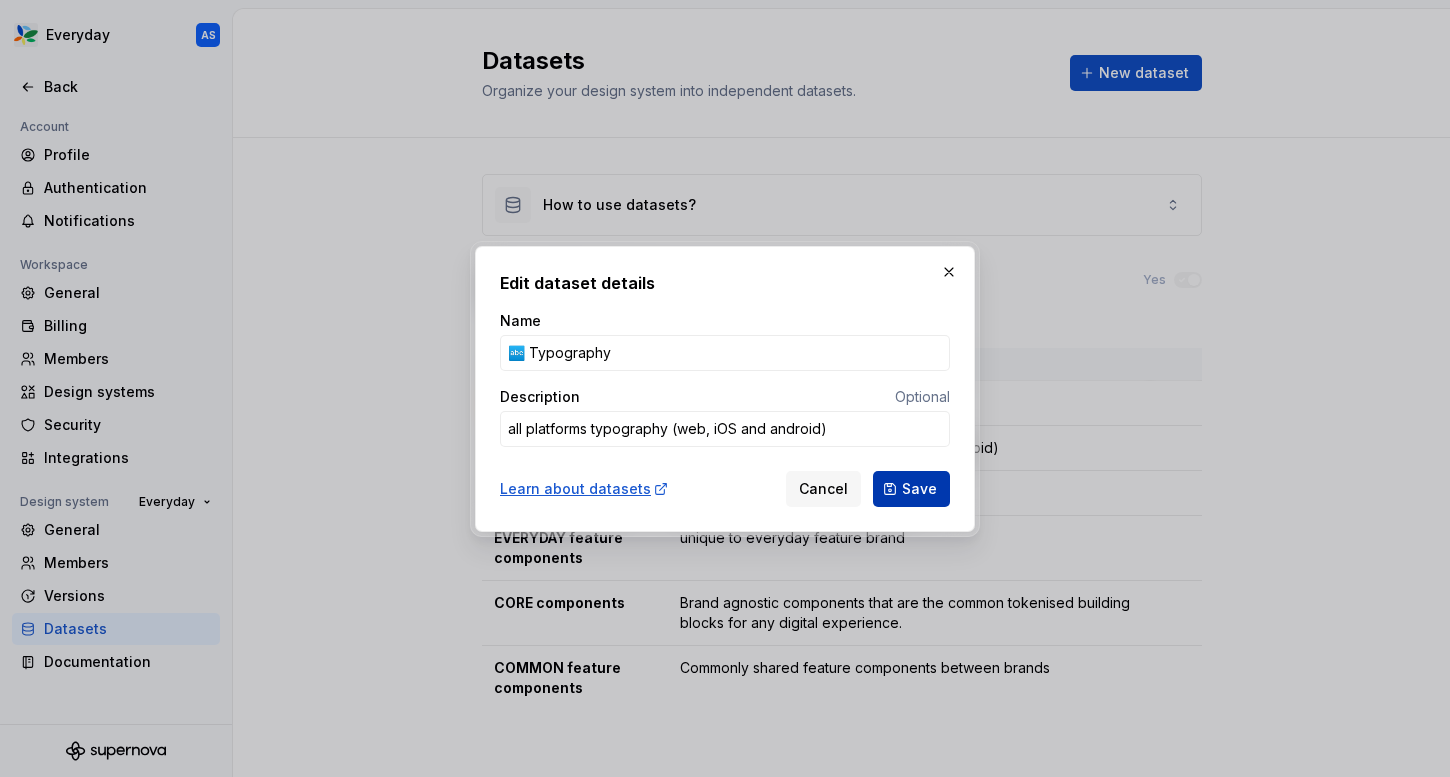 click on "Save" at bounding box center [919, 489] 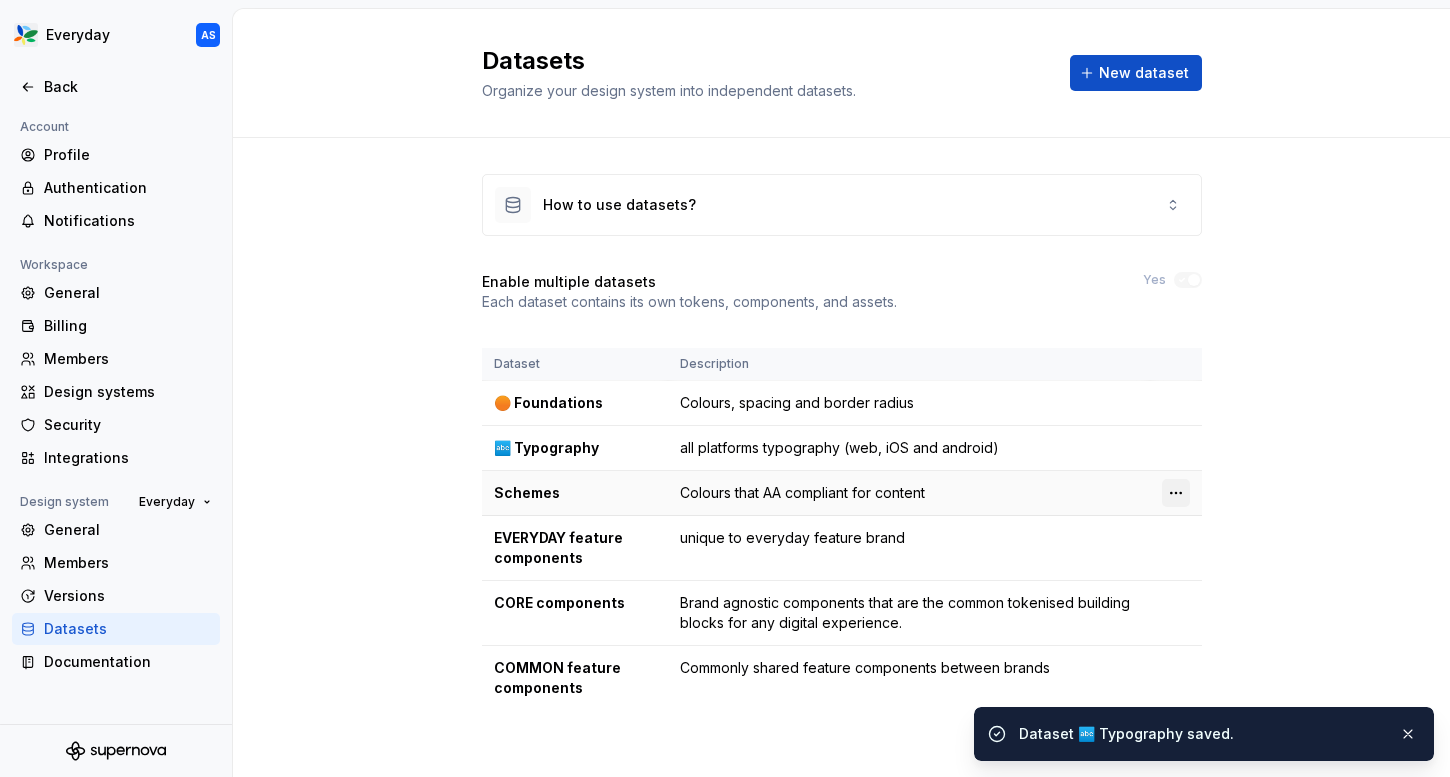 click on "Everyday AS Back Account Profile Authentication Notifications Workspace General Billing Members Design systems Security Integrations Design system Everyday General Members Versions Datasets Documentation Datasets Organize your design system into independent datasets. New dataset How to use datasets? Enable multiple datasets Each dataset contains its own tokens, components, and assets. Yes Dataset Description 🟠 Foundations Colours, spacing and border radius 🔤 Typography all platforms typography (web, iOS and android) Schemes Colours that AA compliant for content EVERYDAY feature components unique to everyday feature brand CORE components Brand agnostic components that are the common tokenised building blocks for any digital experience. COMMON feature components Commonly shared feature components between brands Dataset 🔤 Typography saved. * BIG W Everyday Woolworths Woolworths Group" at bounding box center (725, 388) 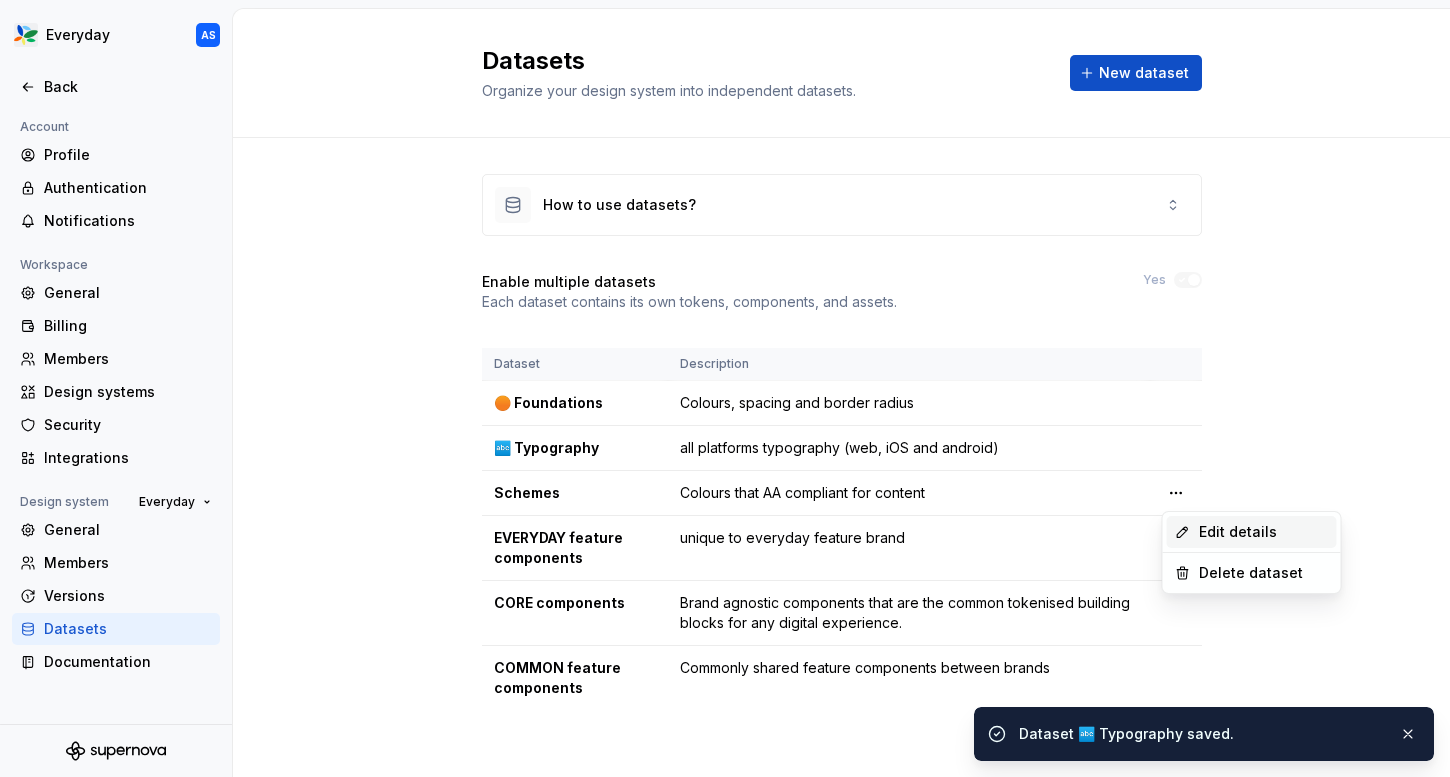 click on "Edit details" at bounding box center [1264, 532] 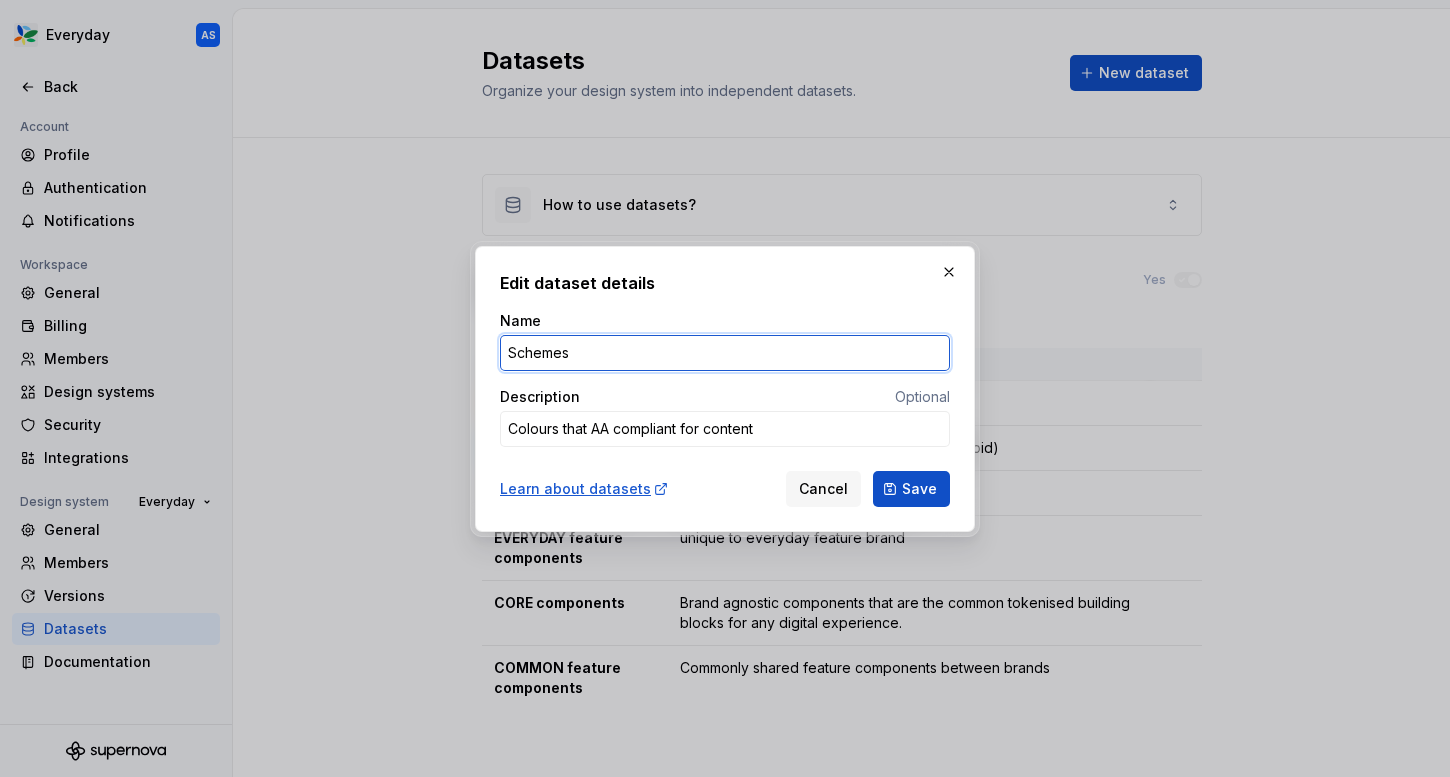 click on "Schemes" at bounding box center (725, 353) 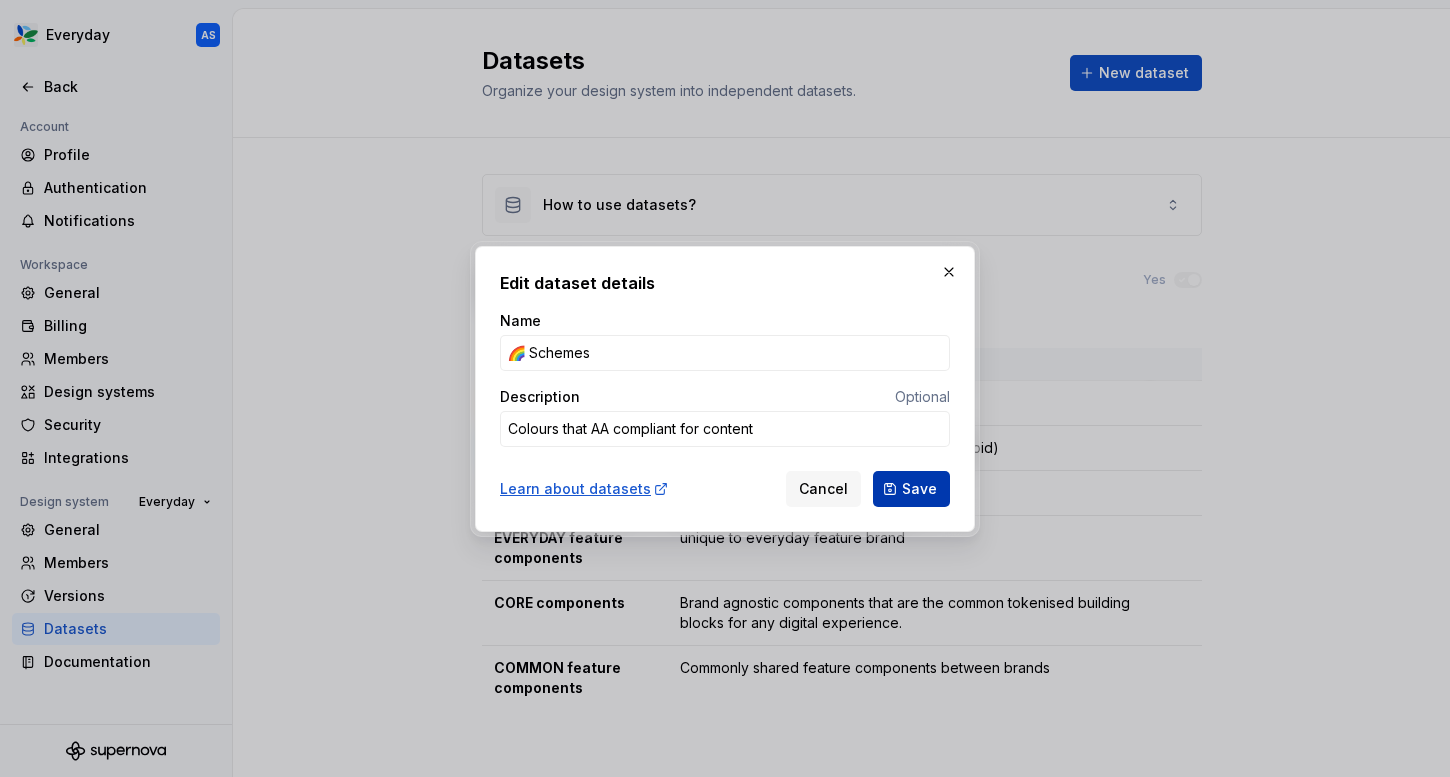 click on "Save" at bounding box center [919, 489] 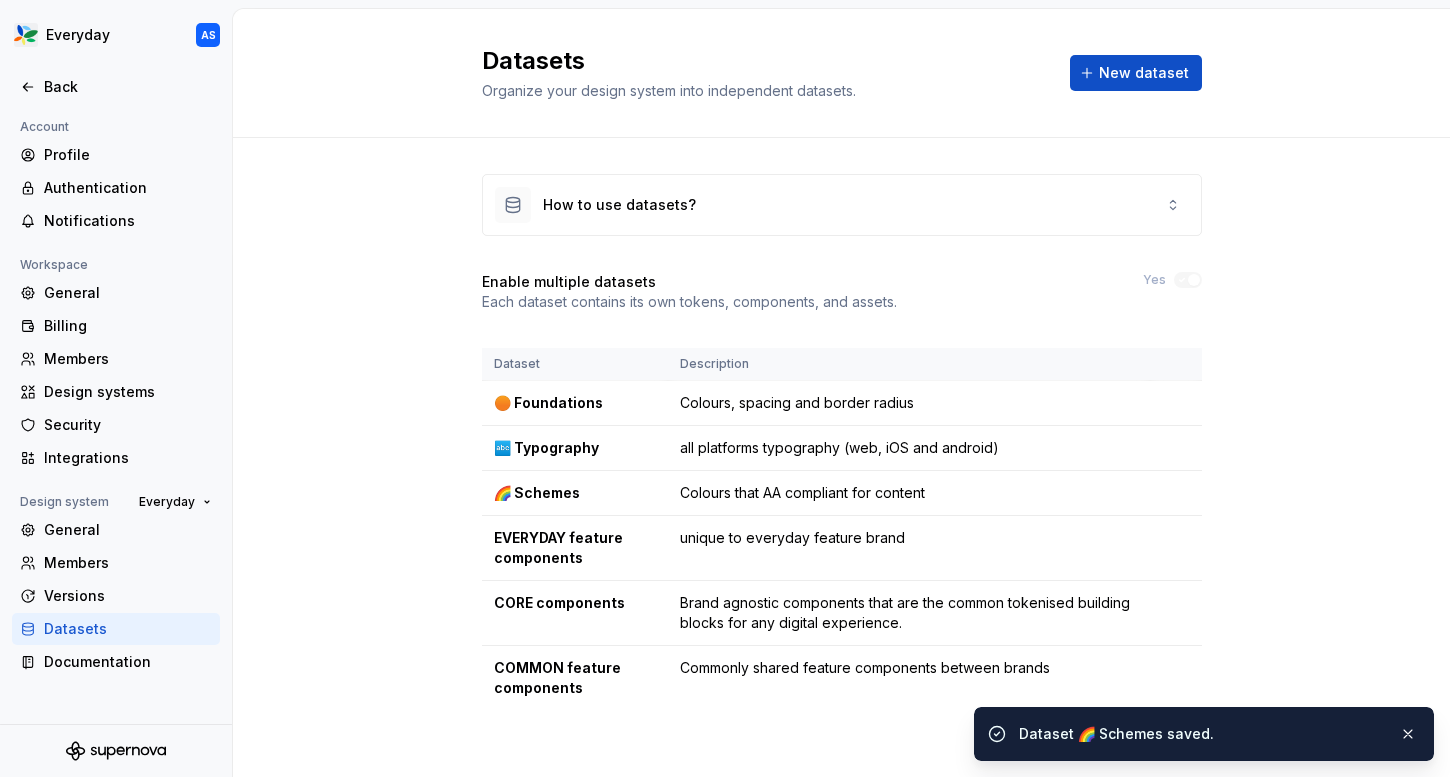 scroll, scrollTop: 9, scrollLeft: 0, axis: vertical 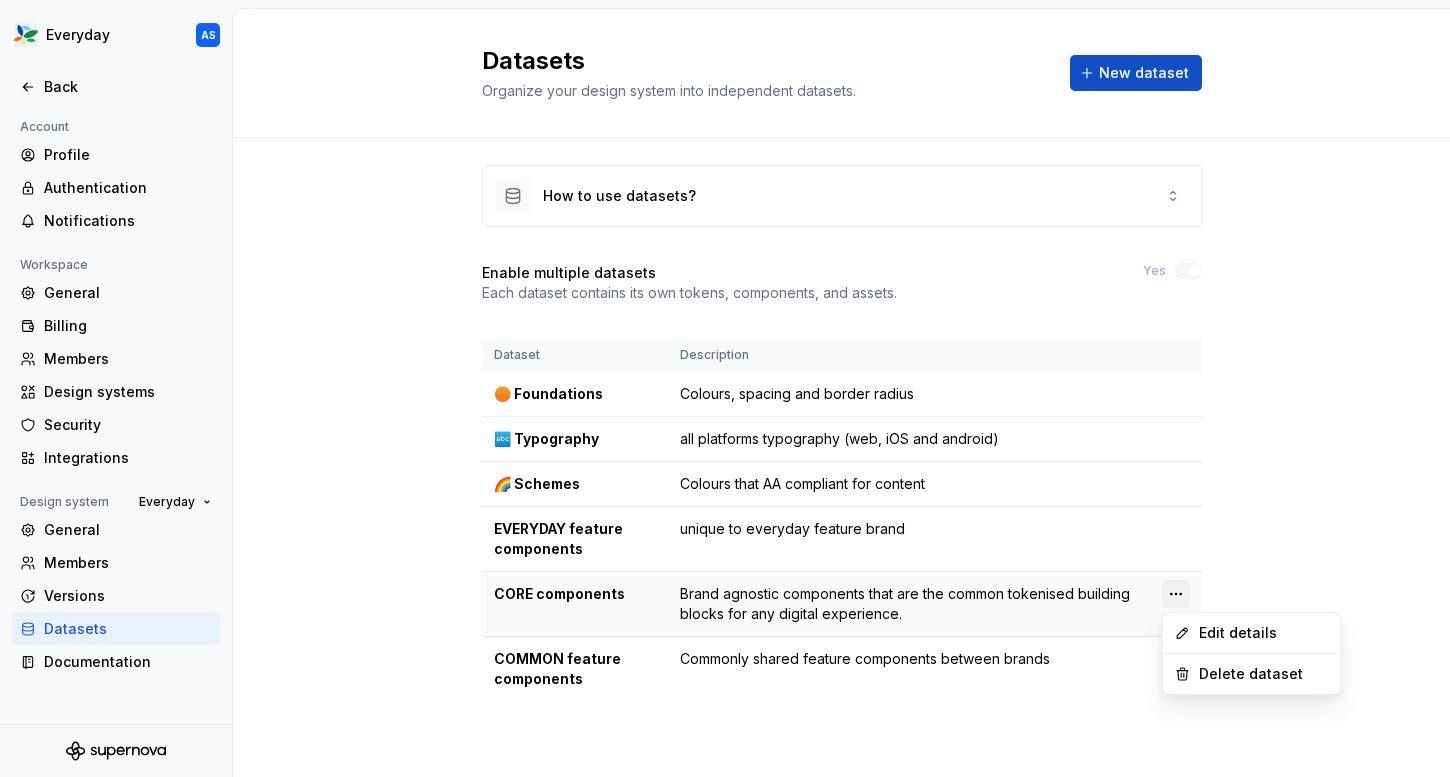 click on "Everyday AS Back Account Profile Authentication Notifications Workspace General Billing Members Design systems Security Integrations Design system Everyday General Members Versions Datasets Documentation Datasets Organize your design system into independent datasets. New dataset How to use datasets? Enable multiple datasets Each dataset contains its own tokens, components, and assets. Yes Dataset Description 🟠 Foundations Colours, spacing and border radius 🔤 Typography all platforms typography (web, iOS and android) 🌈 Schemes Colours that AA compliant for content EVERYDAY feature components unique to everyday feature brand CORE components Brand agnostic components that are the common tokenised building blocks for any digital experience. COMMON feature components Commonly shared feature components between brands * BIG W Everyday Woolworths Woolworths Group Edit details Delete dataset" at bounding box center [725, 388] 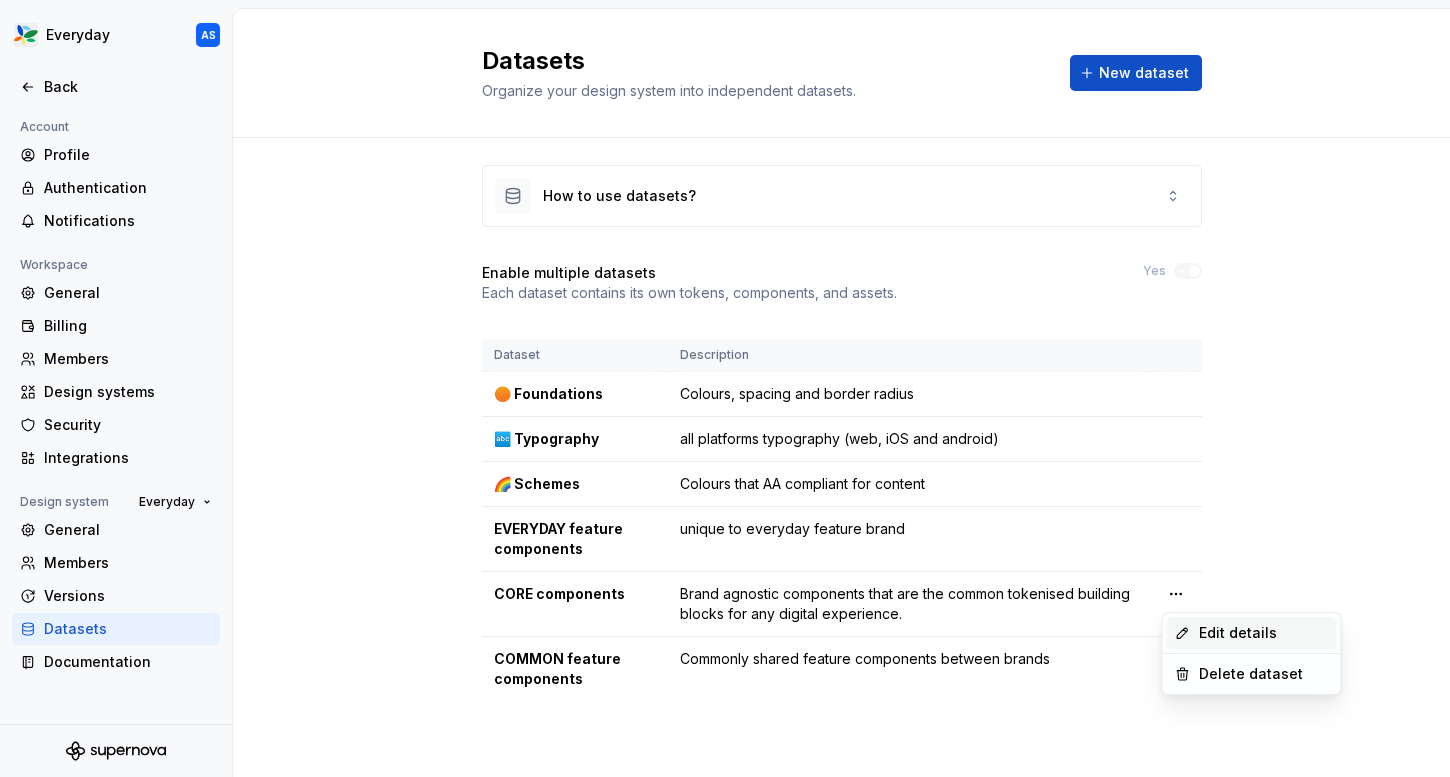 click on "Edit details" at bounding box center [1264, 633] 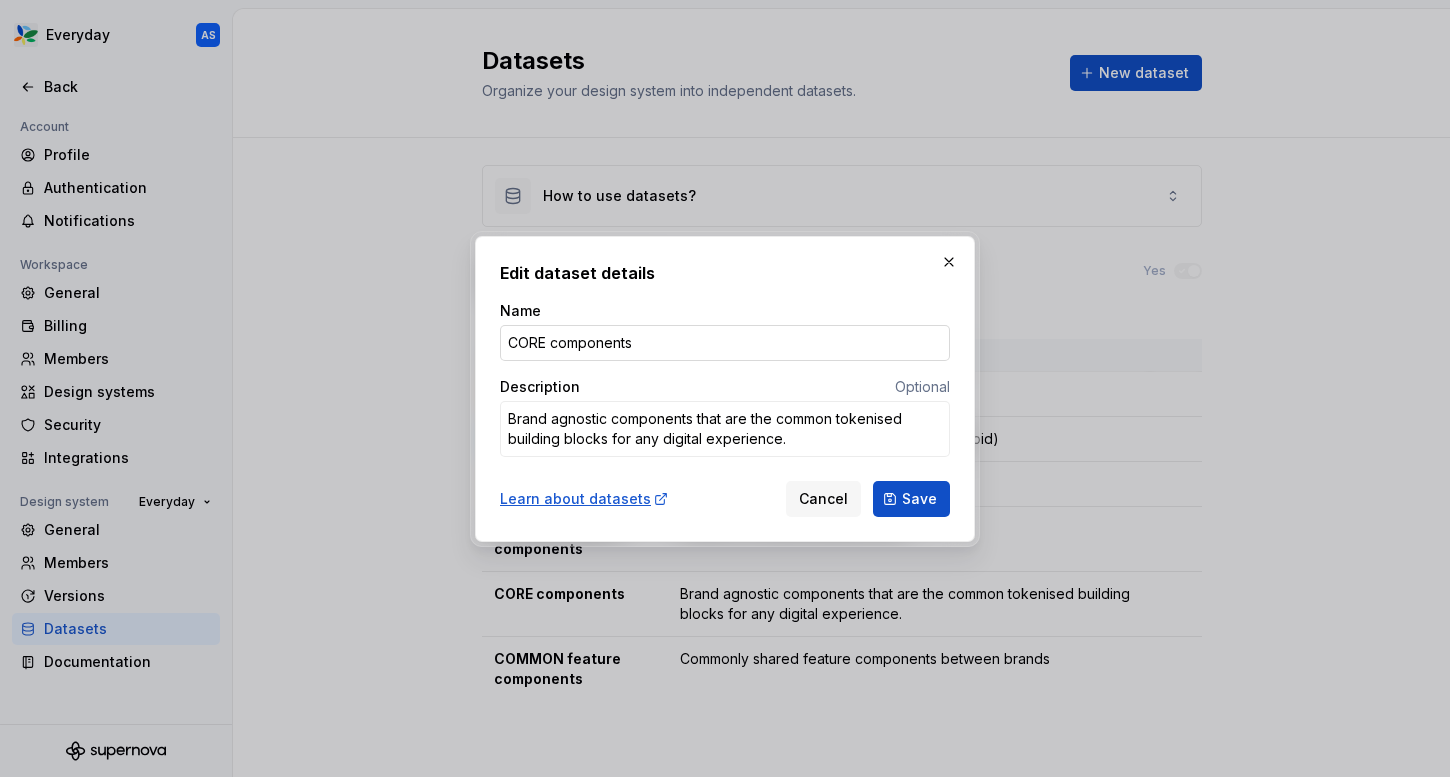 click on "CORE components" at bounding box center [725, 343] 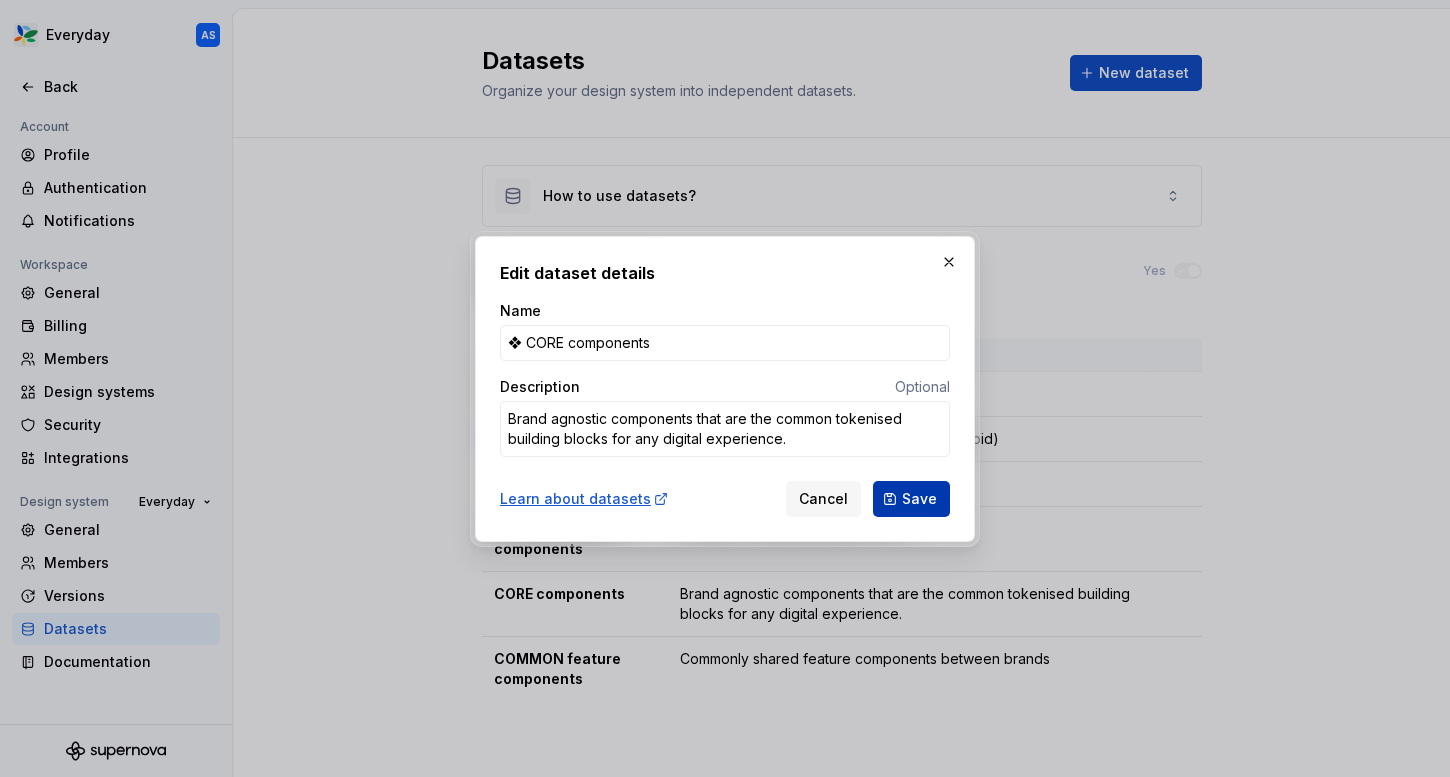 click on "Save" at bounding box center (919, 499) 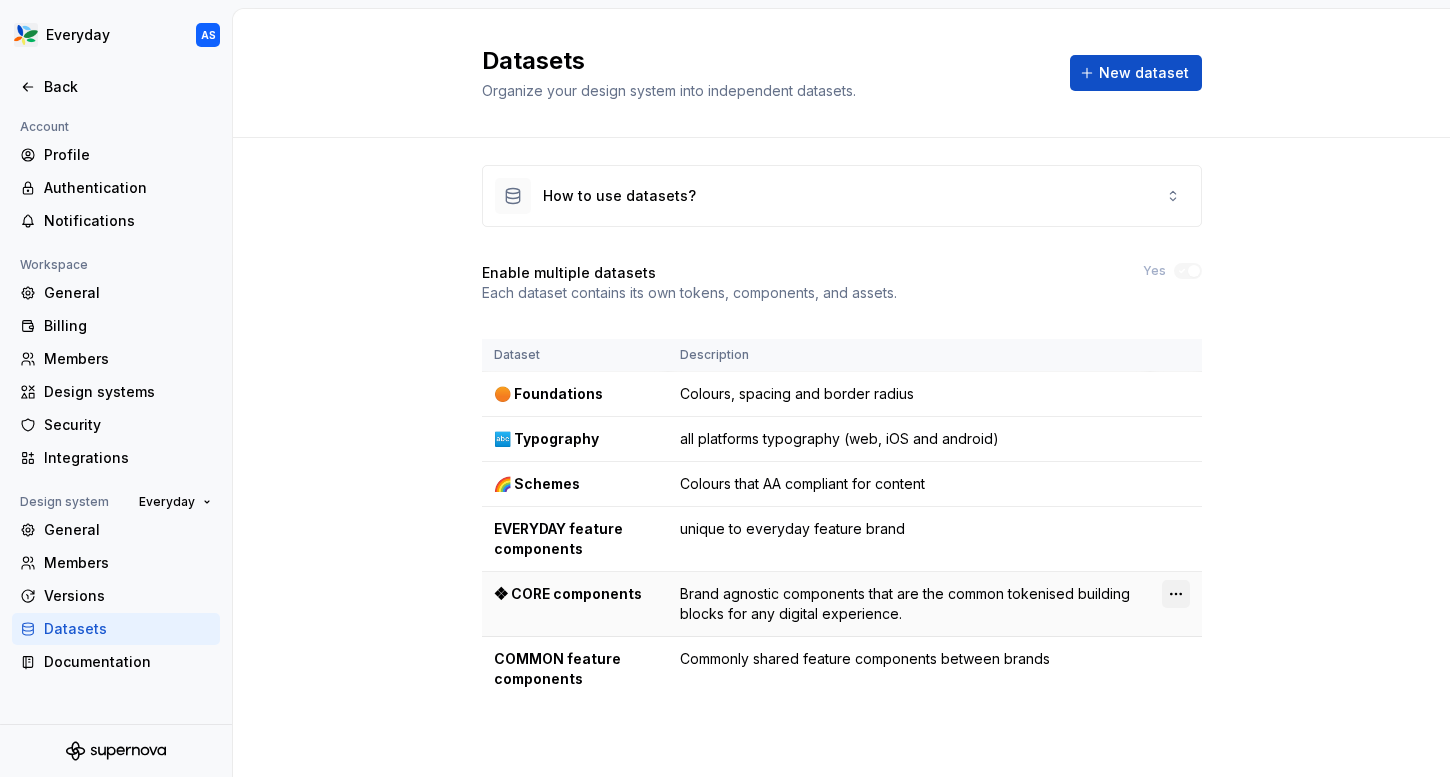 click on "Dataset Foundations Colours, spacing and border radius Typography all platforms typography (web, iOS and android) Schemes Colours that AA compliant for content EVERYDAY feature components unique to everyday feature brand CORE components Brand agnostic components that are the common tokenised building blocks for any digital experience. COMMON feature components Commonly shared feature components between brands * BIG W Everyday Woolworths Woolworths Group" at bounding box center [725, 388] 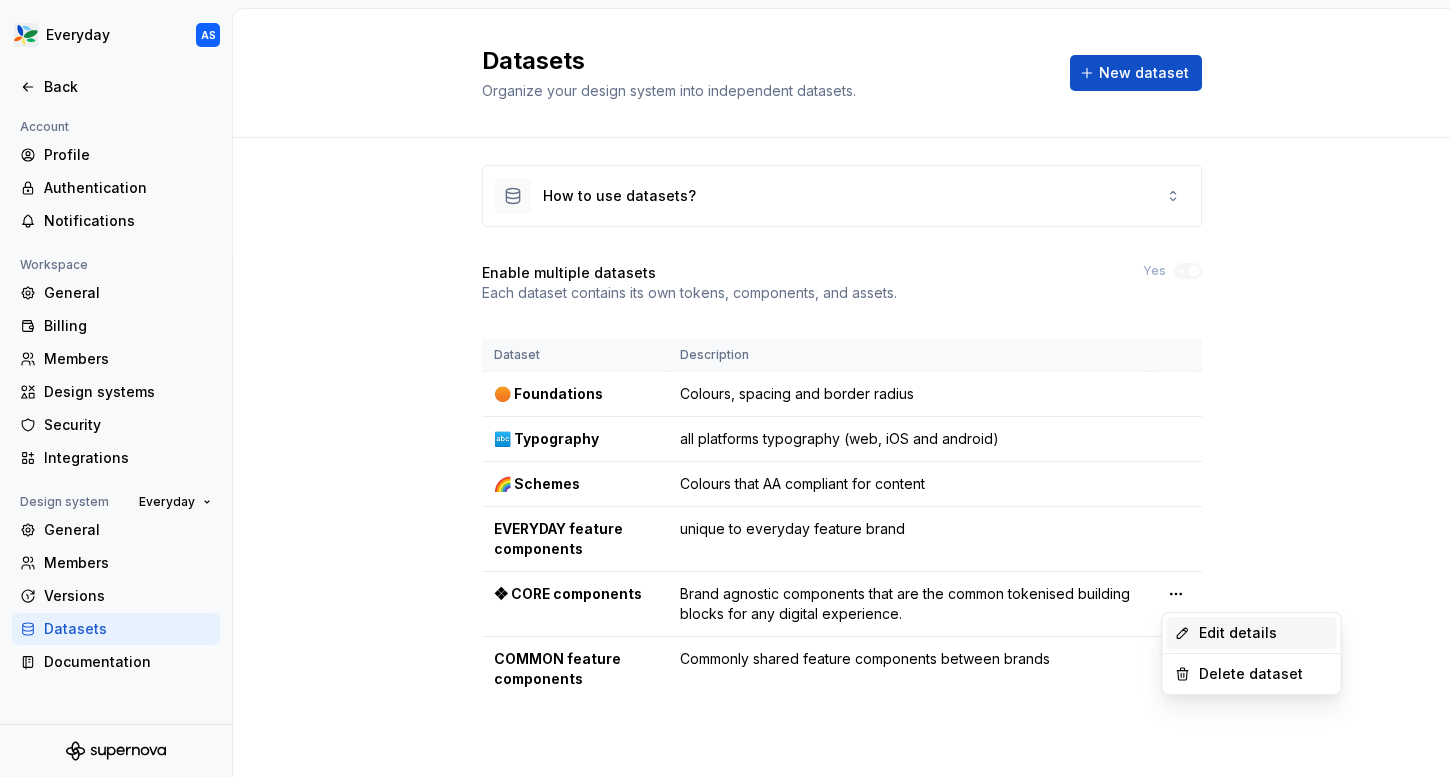 click on "Edit details" at bounding box center (1264, 633) 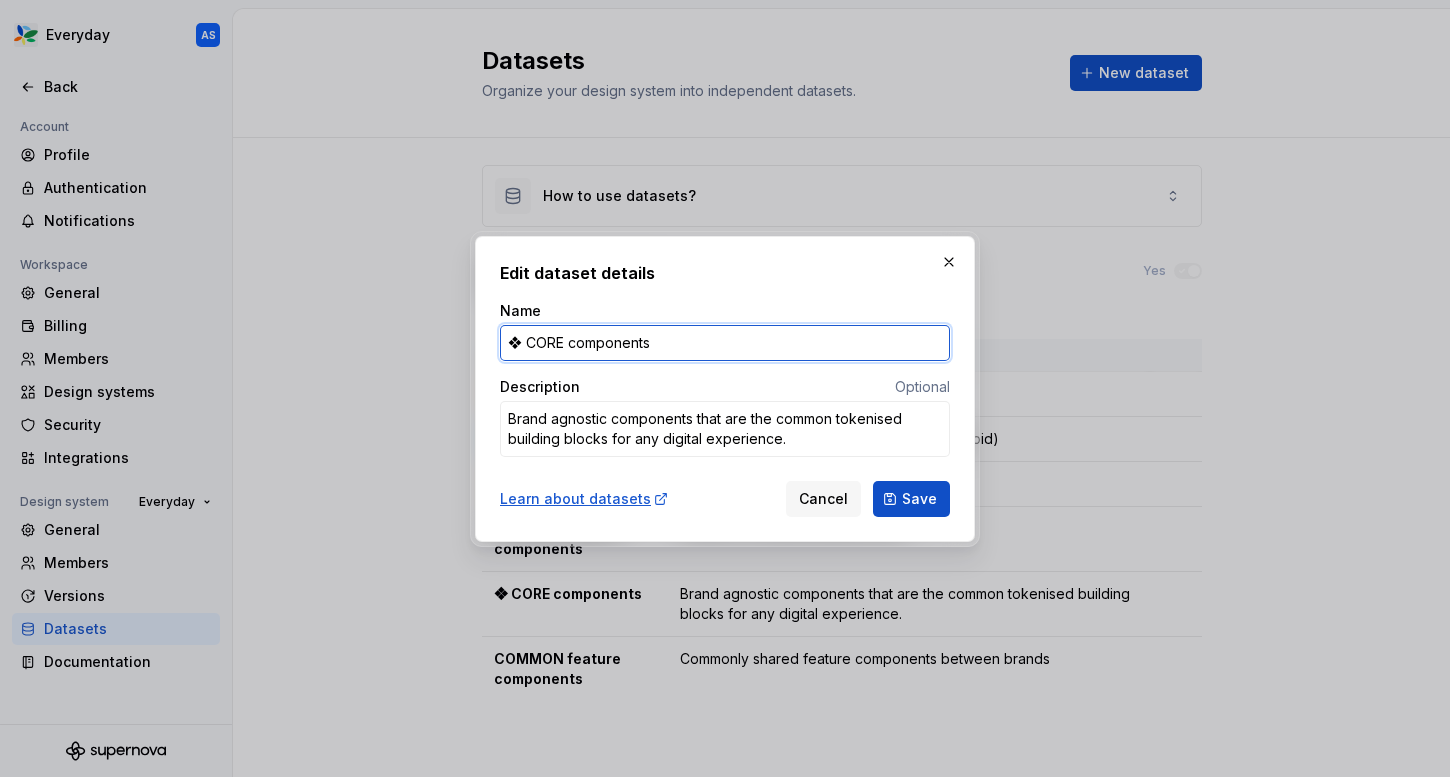 drag, startPoint x: 523, startPoint y: 346, endPoint x: 466, endPoint y: 339, distance: 57.428215 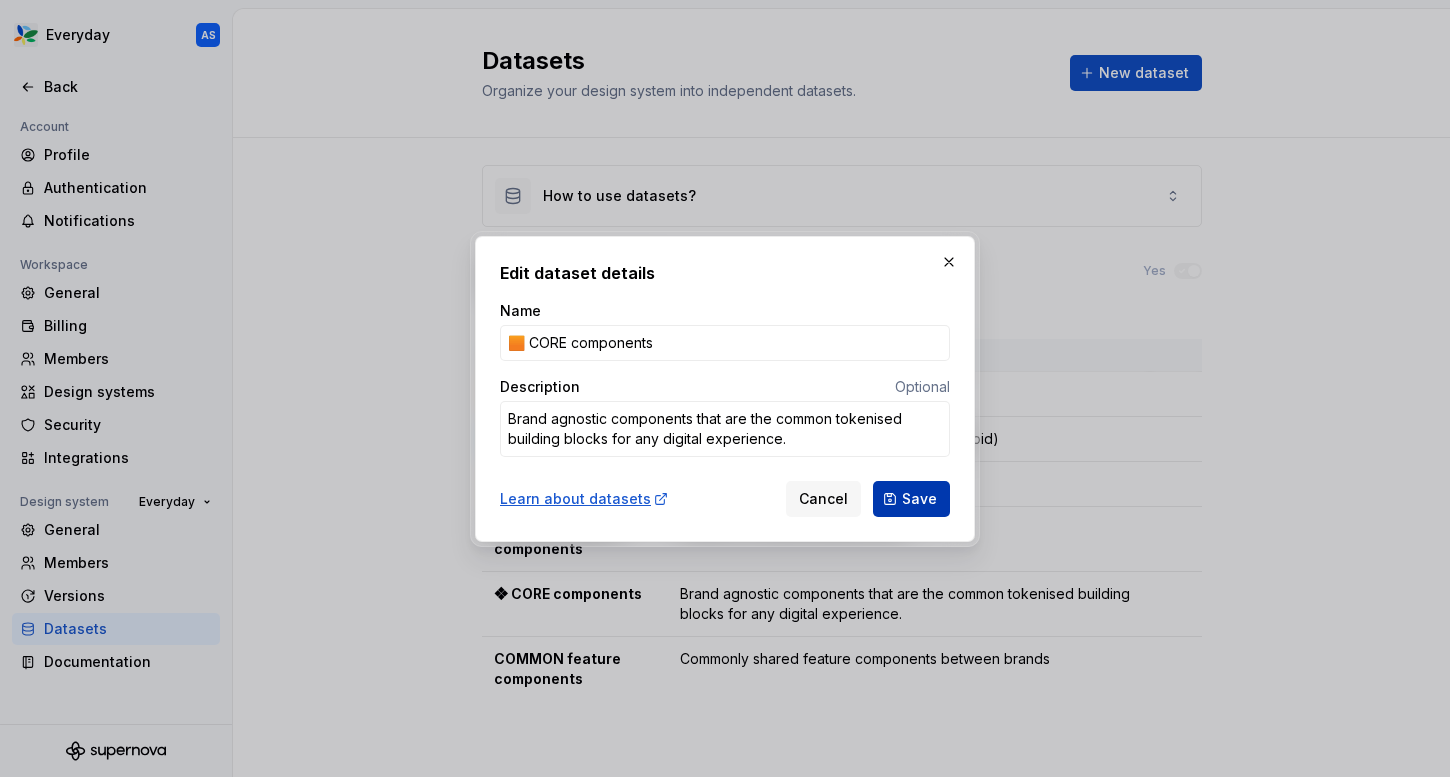 click on "Save" at bounding box center (919, 499) 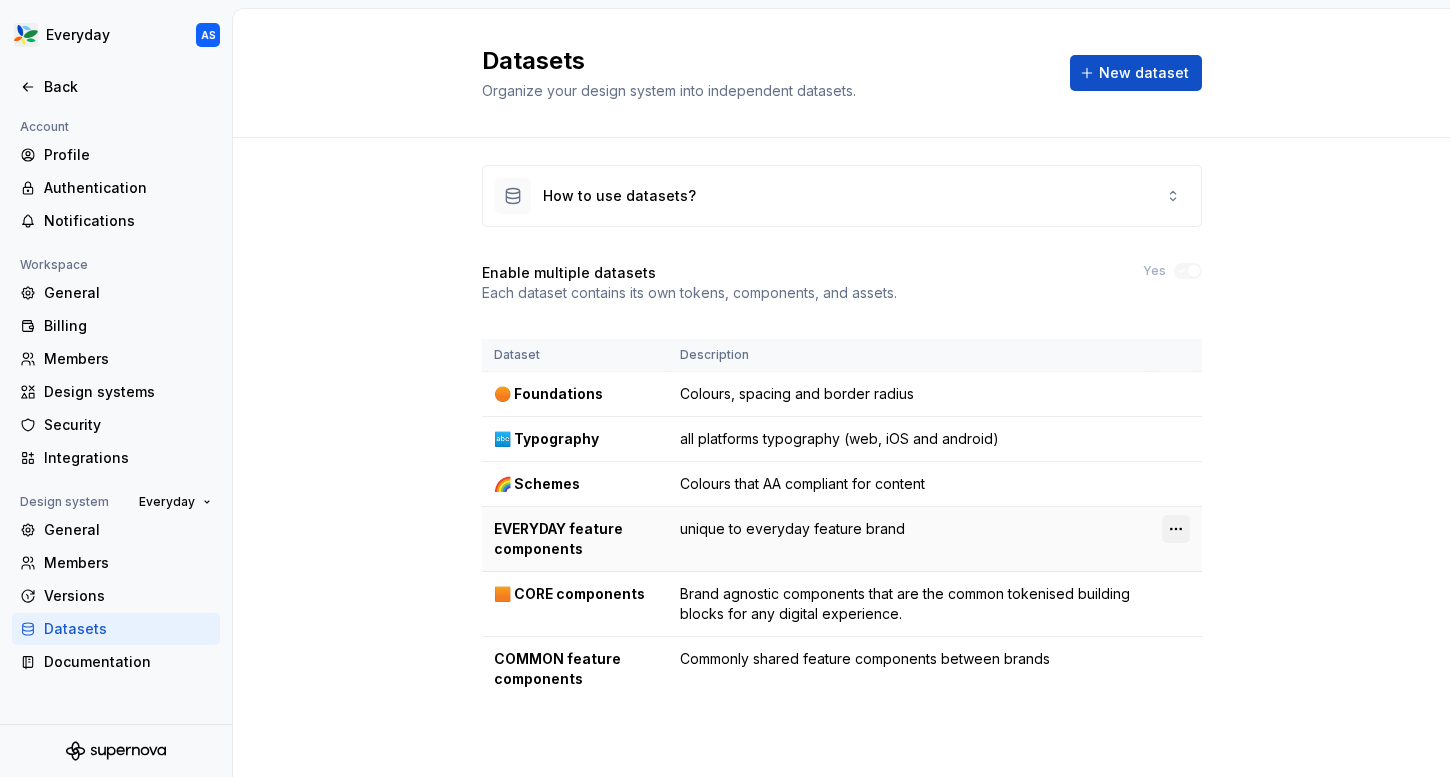 click on "Everyday AS Home Documentation Analytics Code automation Dataset 🟧 CORE components Design tokens Components Assets Storybook stories Data sources Notifications Search ⌘K Invite team Settings Contact support Help Components Design system components Overview Figma components 🟠 ED • Icons for Everyday (CORE) 197 Icons 197 🟧 ED • App • Component Library for Everyday (CORE) 80 Alert 2 Button 6 Broadcast banner 3 Row 12 Checkbox 2 Snackbar 2 Switch 2 Radio 2 Bottom navigation 2 Chips ⚠️ 8 Badge ⚠️ 2 Tag ⚠️ 2 Select ⚠️ 2 Quantity selector ⚠️ 2 Text field ⚠️ 18 🚫 Document components 2 Tabs ⚠️ 5 List ⚠️ 1 Divider ⚠️ 2 Progress indicators ⚠️ 3 🟧 ED • Web • Component Library for Everyday (CORE) 59 Alert 1 Accordion 3 Button 1 Breadcrumbs 1 Checkbox group 1 Broadcast banner 2 Link 1 Row 6 Radio group 2 Checkbox 2 Snackbar 1 Switch 3 Select 1 Tabs 1 Chips 4 Text field 9 Toggletip 1 Badge ⚠️ 1 Carousel controls ⚠️ 3 Combobox ⚠️ 1 Tag ⚠️ 1 2" at bounding box center (725, 388) 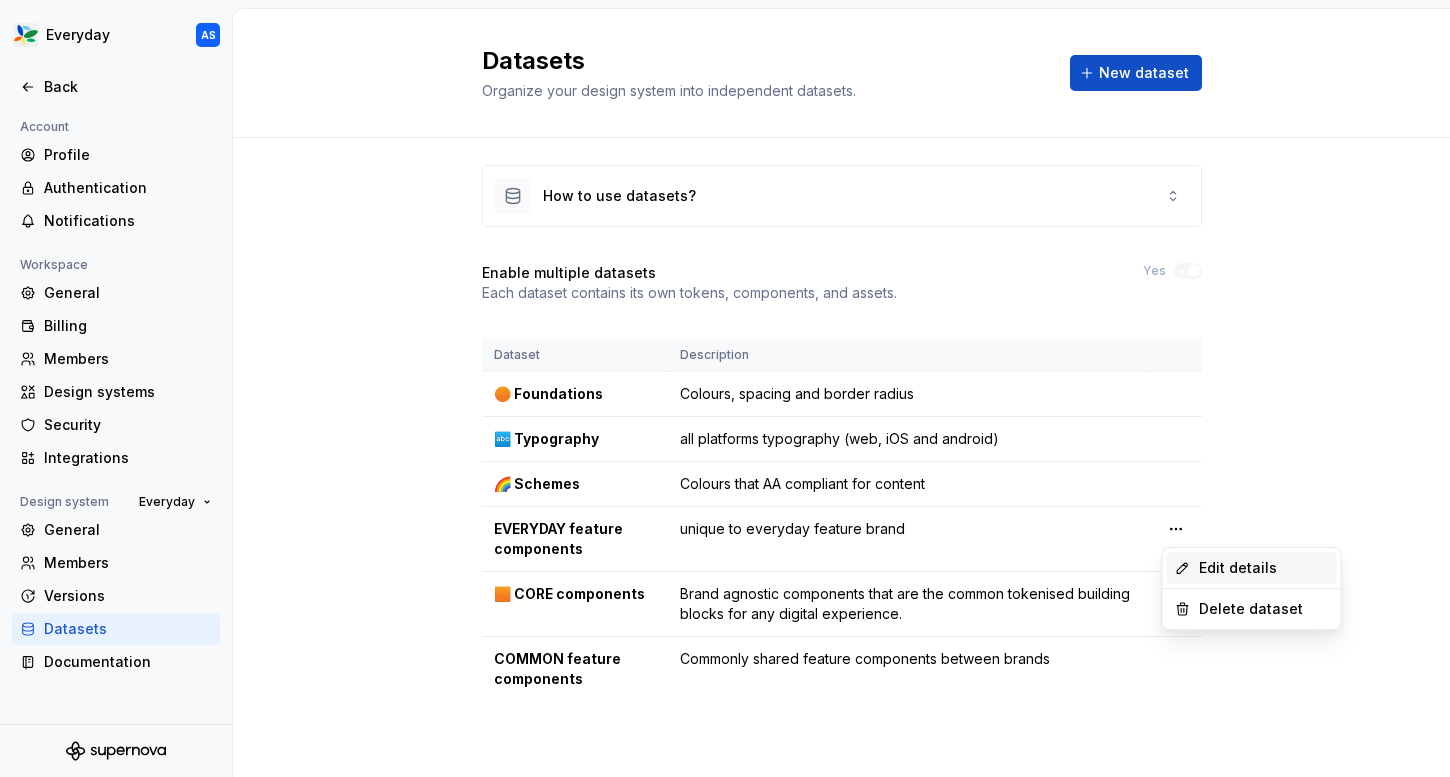 click on "Edit details" at bounding box center [1264, 568] 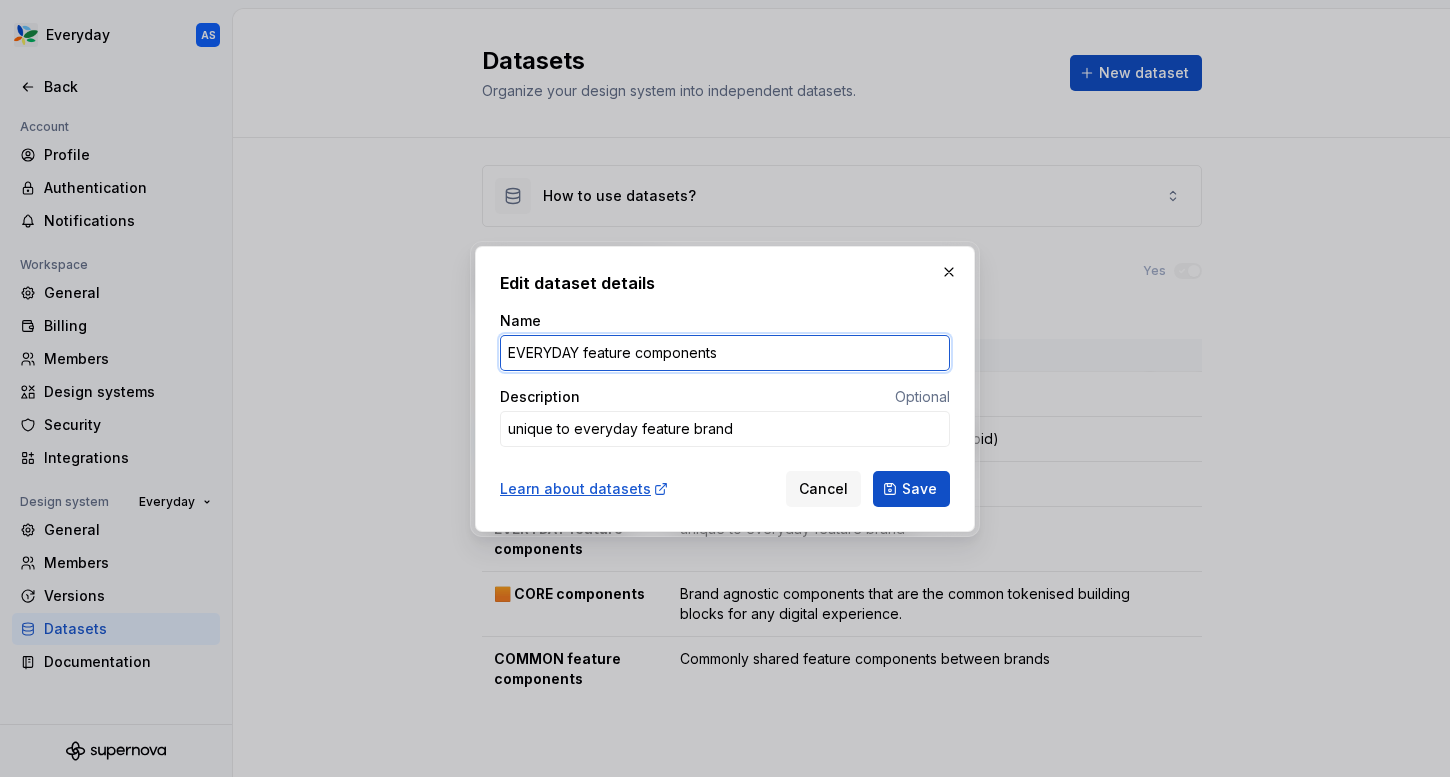 click on "EVERYDAY feature components" at bounding box center (725, 353) 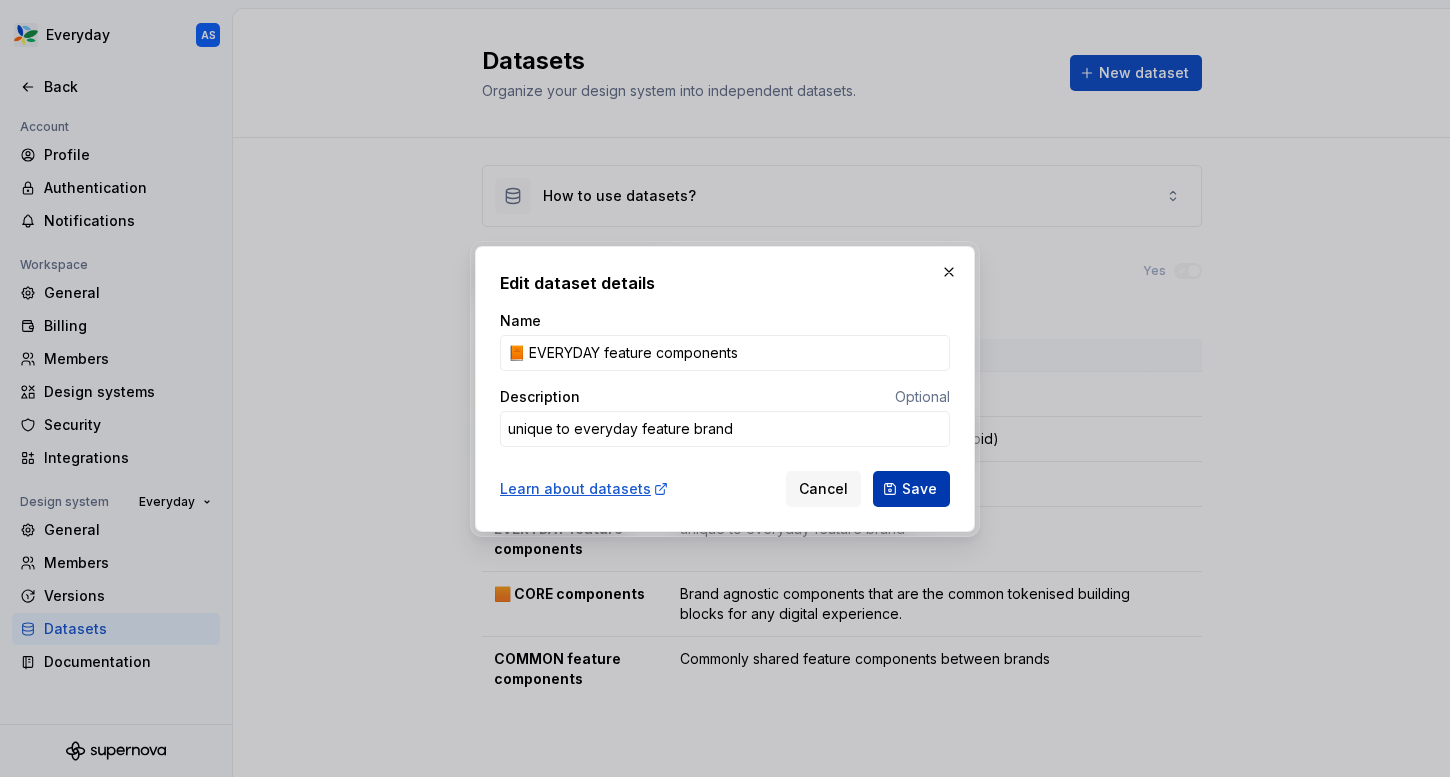 click on "Save" at bounding box center [919, 489] 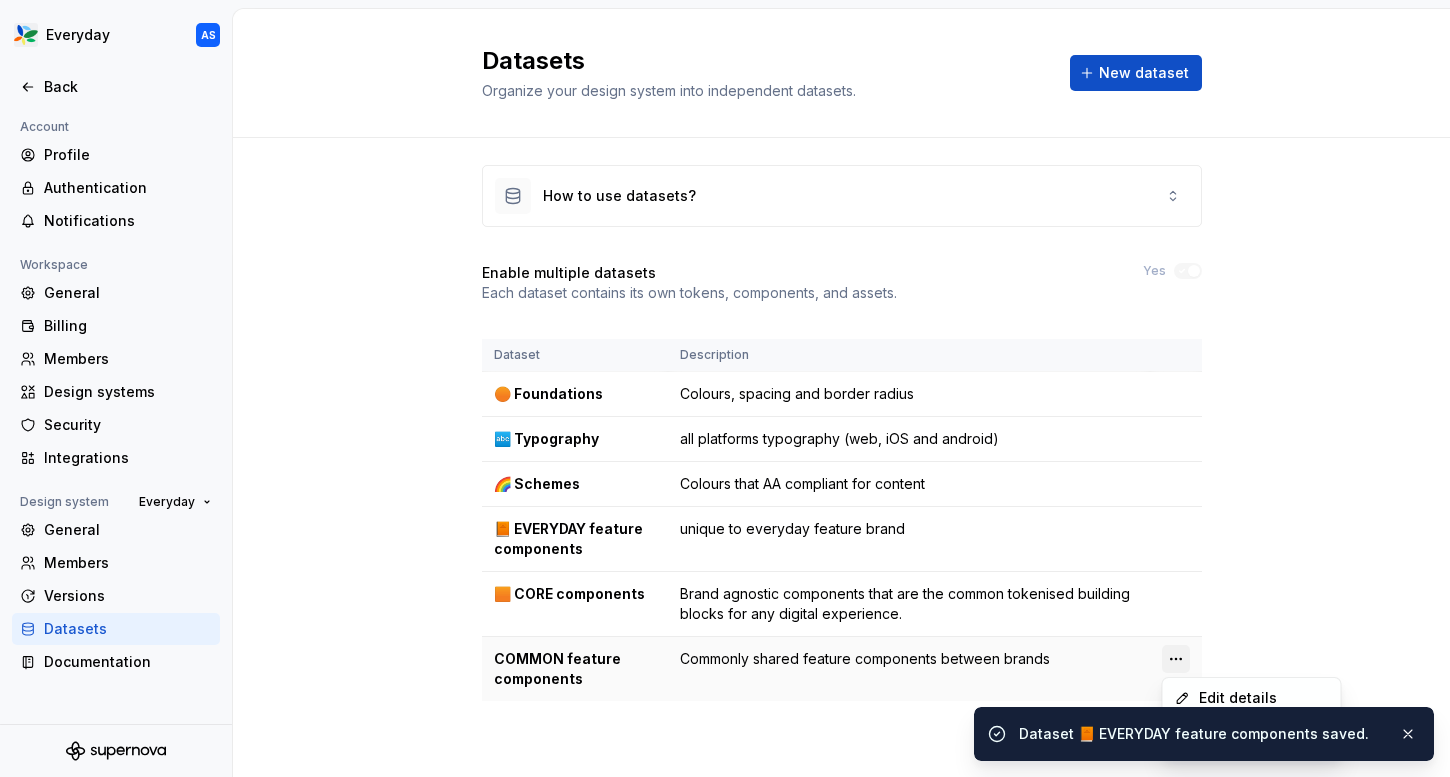 click on "Everyday AS Back Account Profile Authentication Notifications Workspace General Billing Members Design systems Security Integrations Design system Everyday General Members Versions Datasets Documentation Datasets Organize your design system into independent datasets. New dataset How to use datasets? Enable multiple datasets Each dataset contains its own tokens, components, and assets. Yes Dataset Description 🟠 Foundations Colours, spacing and border radius 🔤 Typography all platforms typography (web, iOS and android) 🌈 Schemes Colours that AA compliant for content 📙 EVERYDAY feature components unique to everyday feature brand 🟧 CORE components Brand agnostic components that are the common tokenised building blocks for any digital experience. COMMON feature components Commonly shared feature components between brands Dataset 📙 EVERYDAY feature components saved. * BIG W Everyday Woolworths Woolworths Group Edit details Delete dataset" at bounding box center (725, 388) 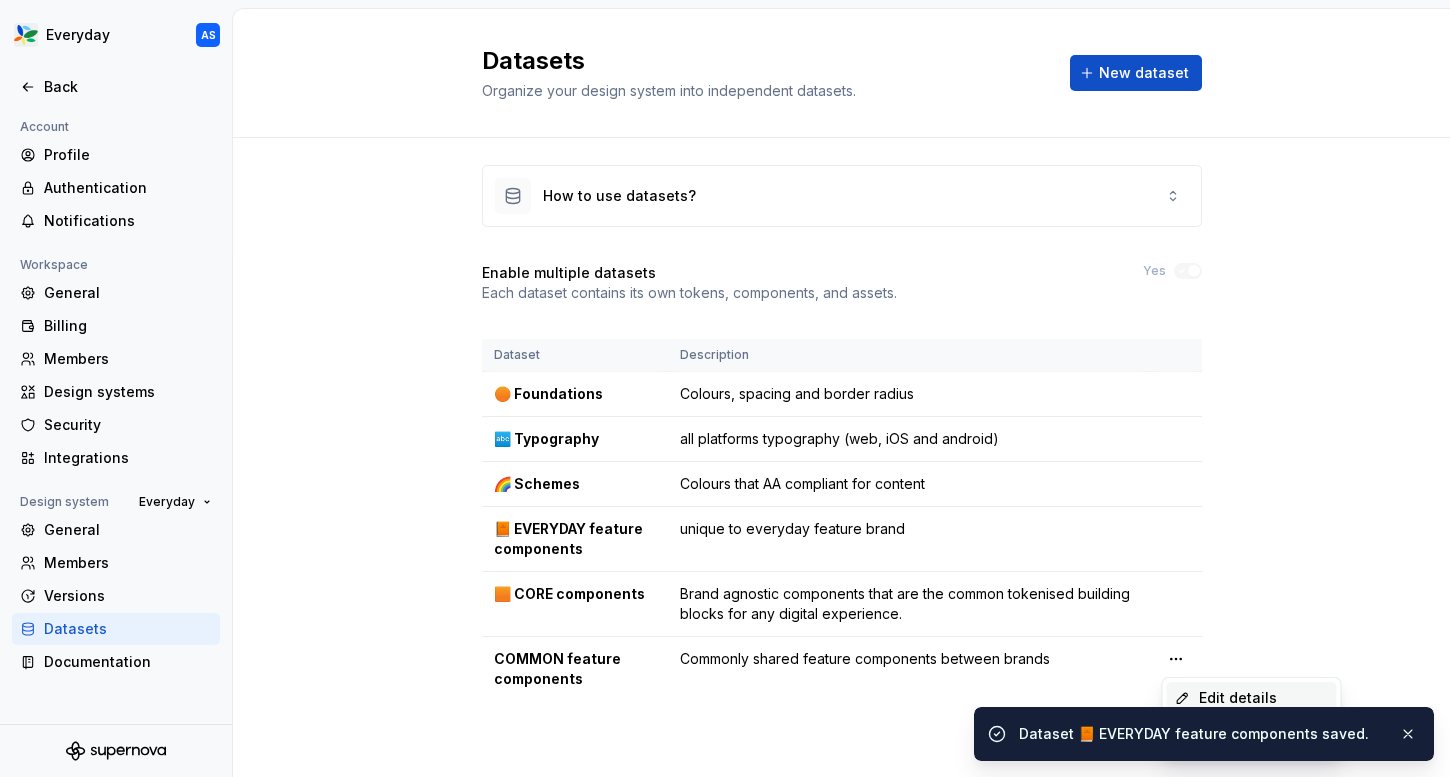 click on "Edit details" at bounding box center [1264, 698] 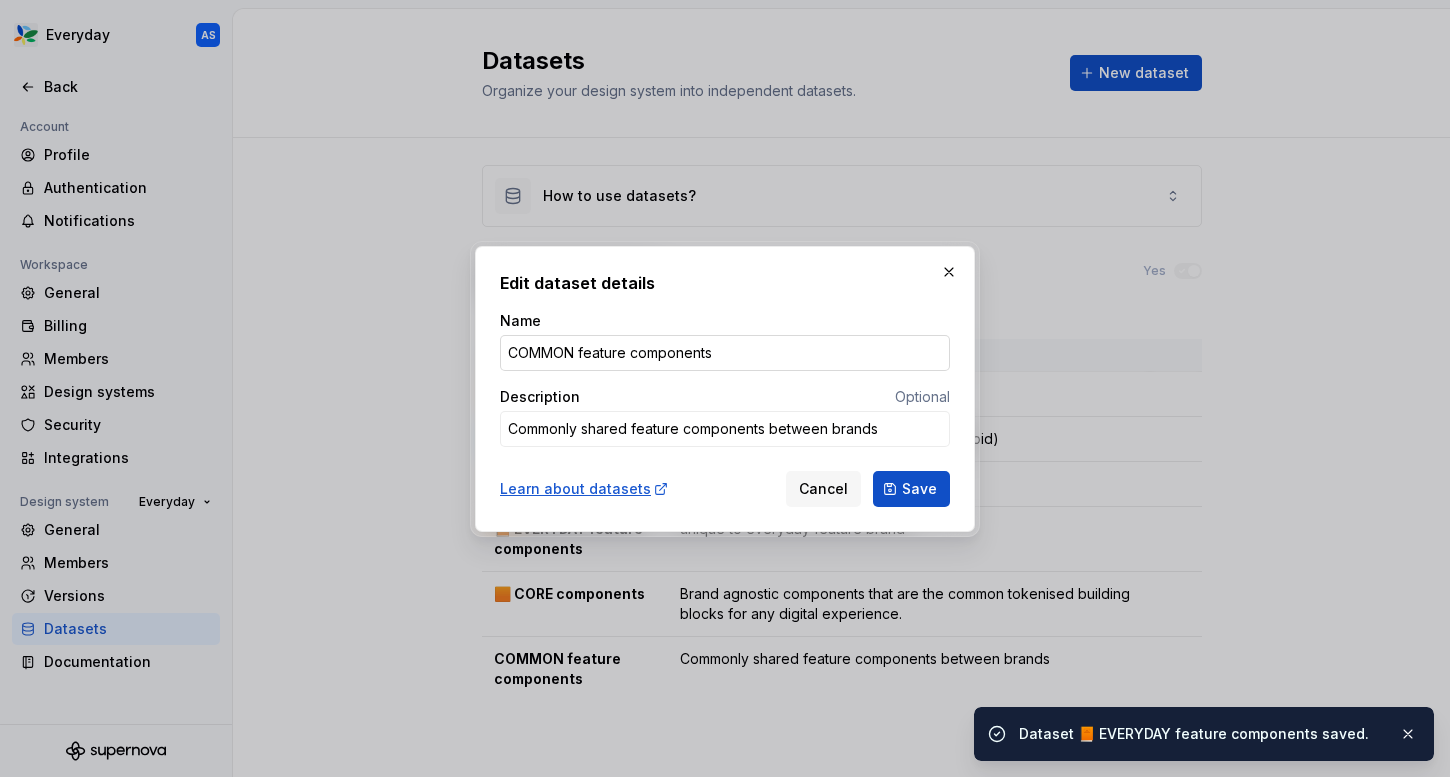 click on "COMMON feature components" at bounding box center [725, 353] 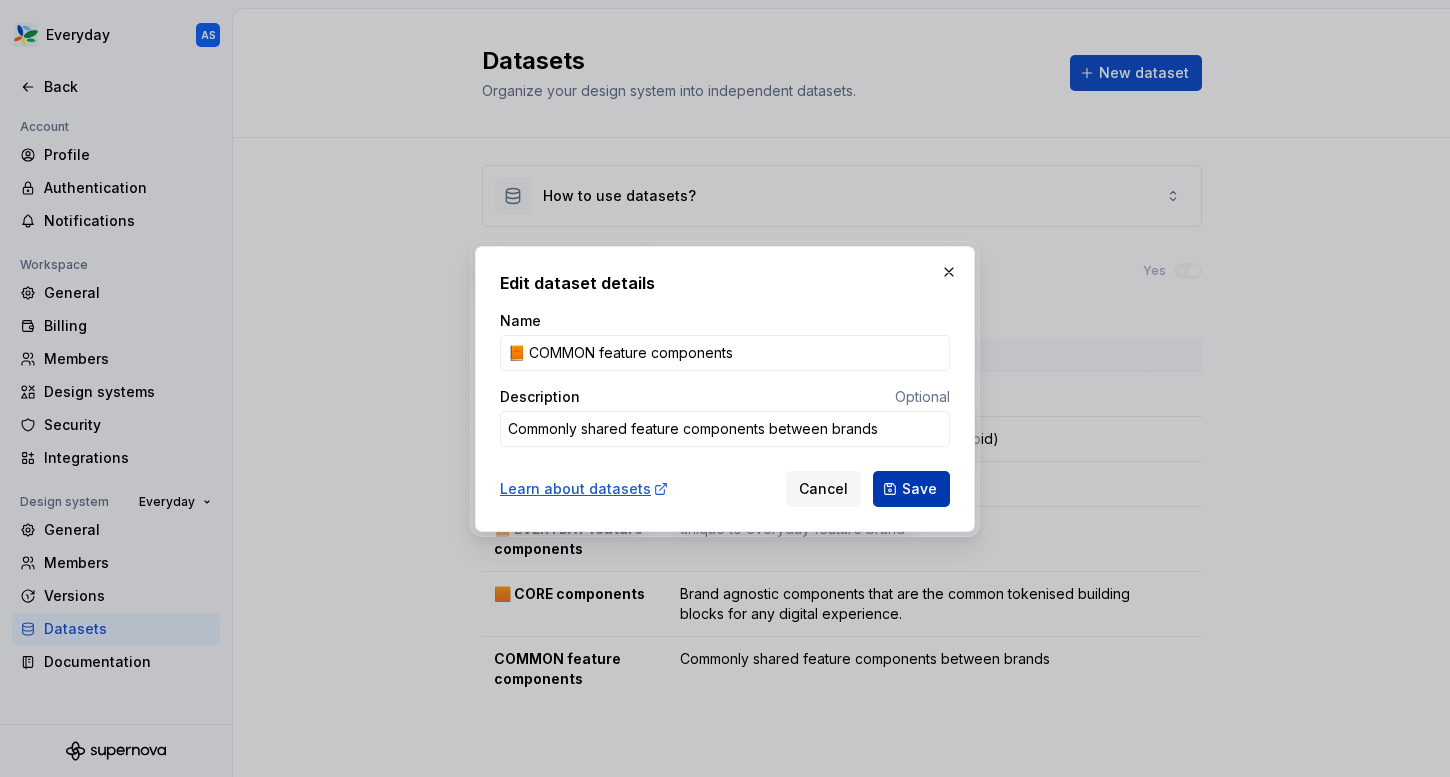 click on "Save" at bounding box center [919, 489] 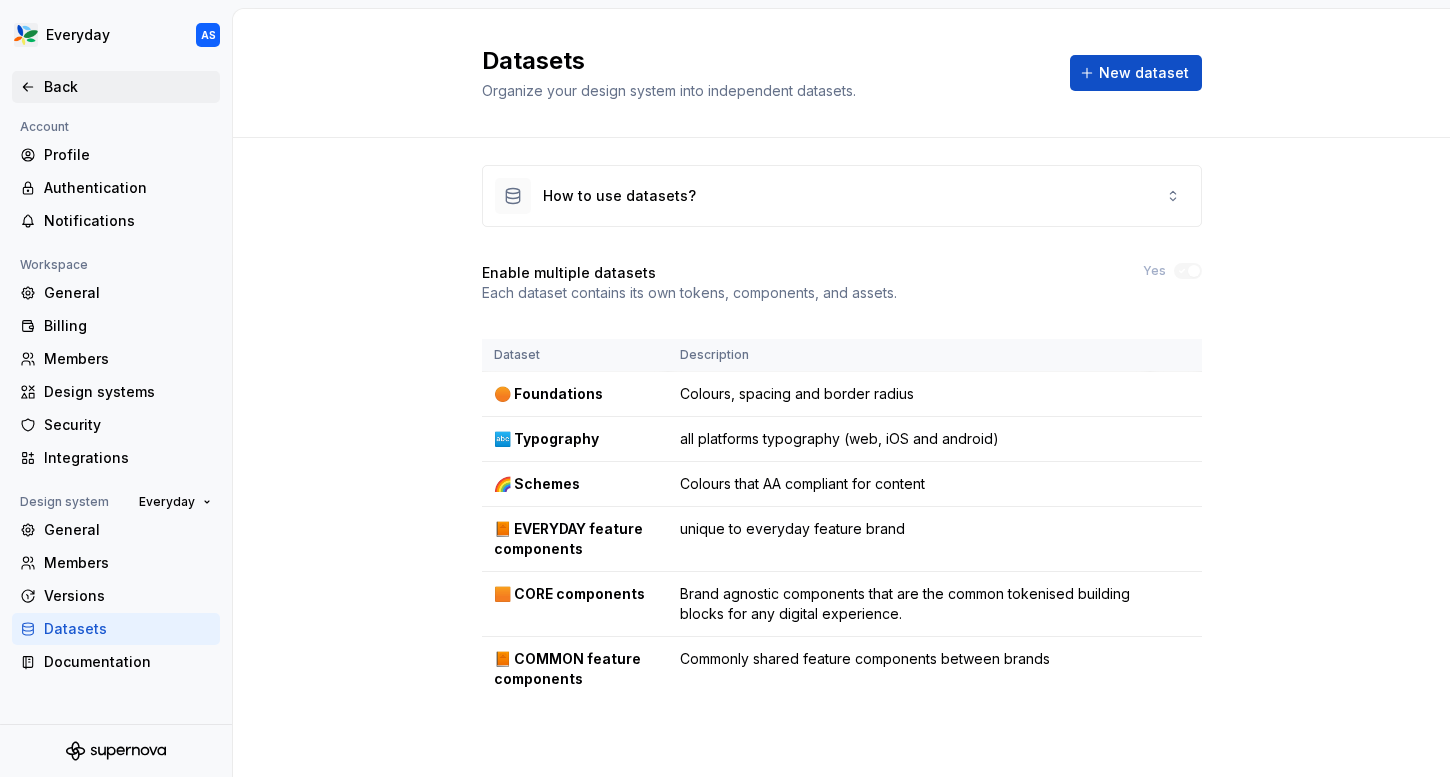 click on "Back" at bounding box center [116, 87] 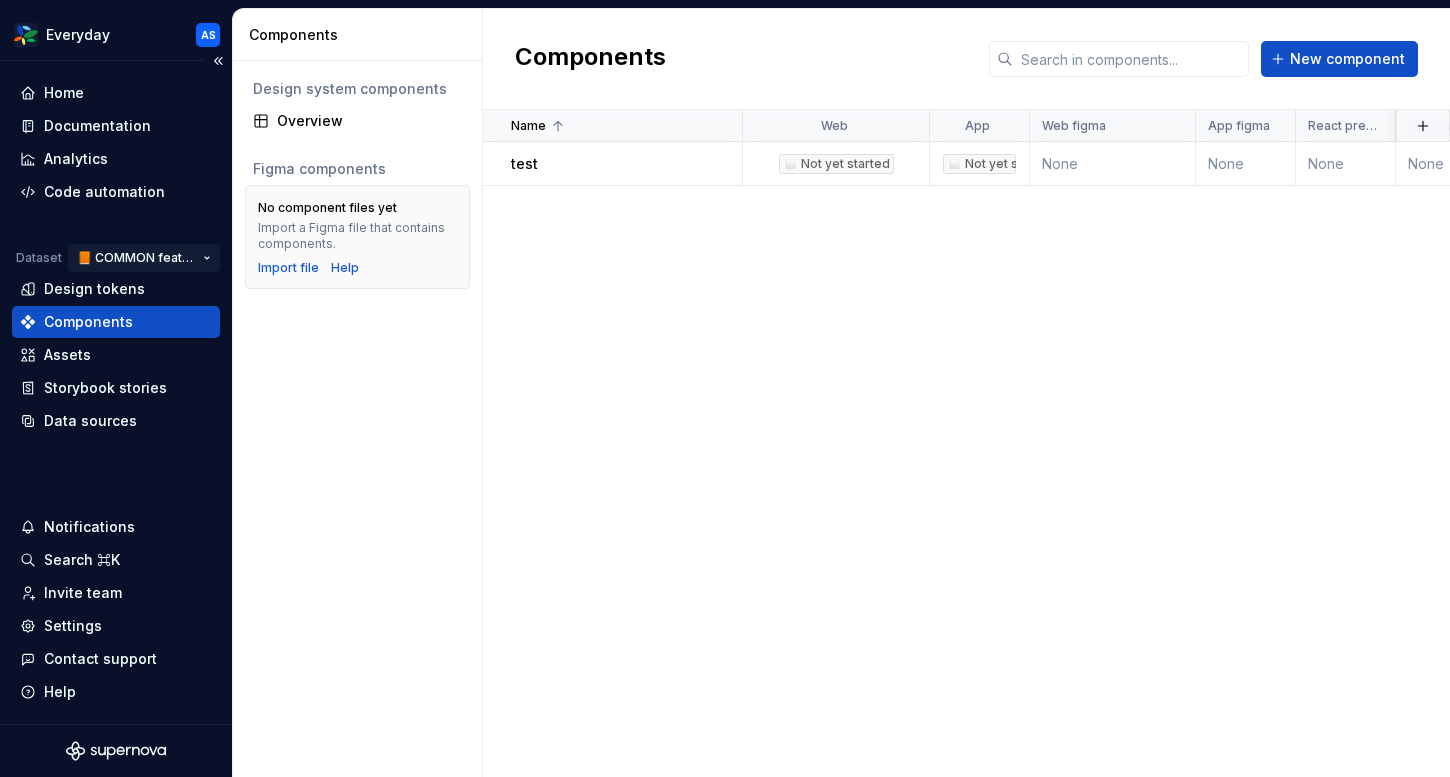 click on "Everyday AS Home Documentation Analytics Code automation Dataset 📙 COMMON feature components Design tokens Components Assets Storybook stories Data sources Notifications Search ⌘K Invite team Settings Contact support Help Components Design system components Overview Figma components No component files yet Import a Figma file that contains components. Import file Help Components New component Name Web App Web figma App figma React preview Raise a request AEM preview Description tableHeader Documentation link Last updated test ◻️ Not yet started ◻️ Not yet started None None None None None test None 6 minutes ago   *" at bounding box center [725, 388] 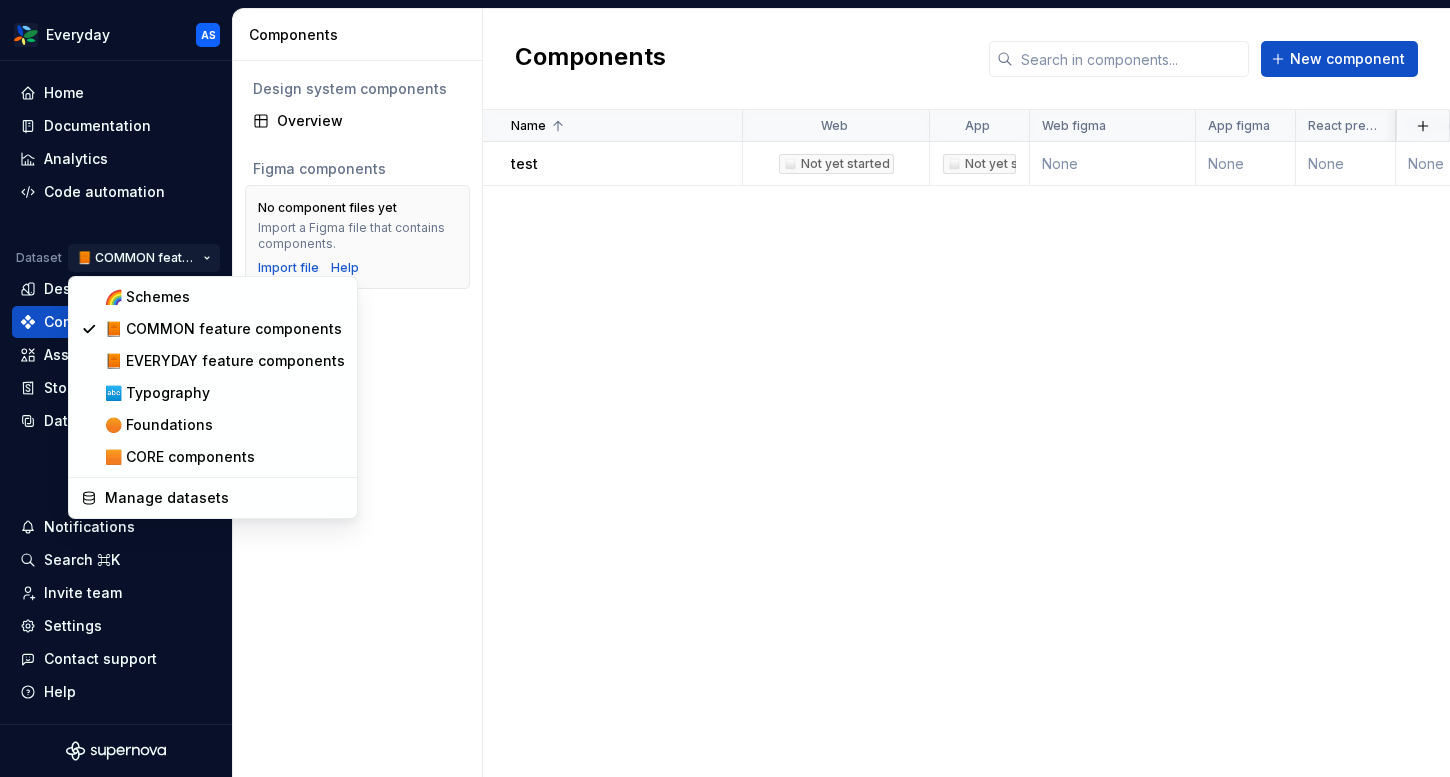click on "Everyday AS Home Documentation Analytics Code automation Dataset 📙 COMMON feature components Design tokens Components Assets Storybook stories Data sources Notifications Search ⌘K Invite team Settings Contact support Help Components Design system components Overview Figma components No component files yet Import a Figma file that contains components. Import file Help Components New component Name Web App Web figma App figma React preview Raise a request AEM preview Description tableHeader Documentation link Last updated test ◻️ Not yet started ◻️ Not yet started None None None None None test None 6 minutes ago   * 🌈 Schemes 📙 COMMON feature components 📙 EVERYDAY feature components 🔤 Typography 🟠 Foundations 🟧 CORE components Manage datasets" at bounding box center (725, 388) 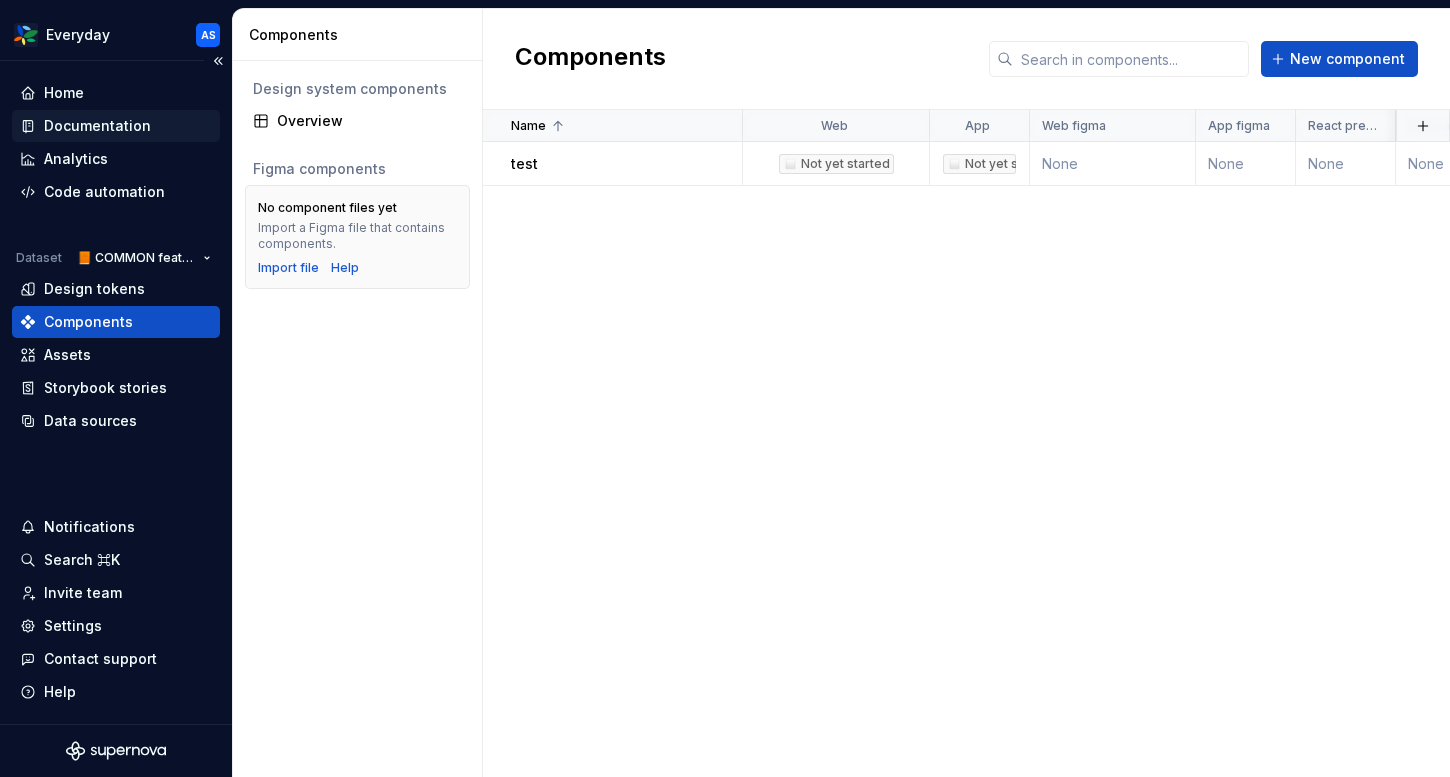 click on "Documentation" at bounding box center (97, 126) 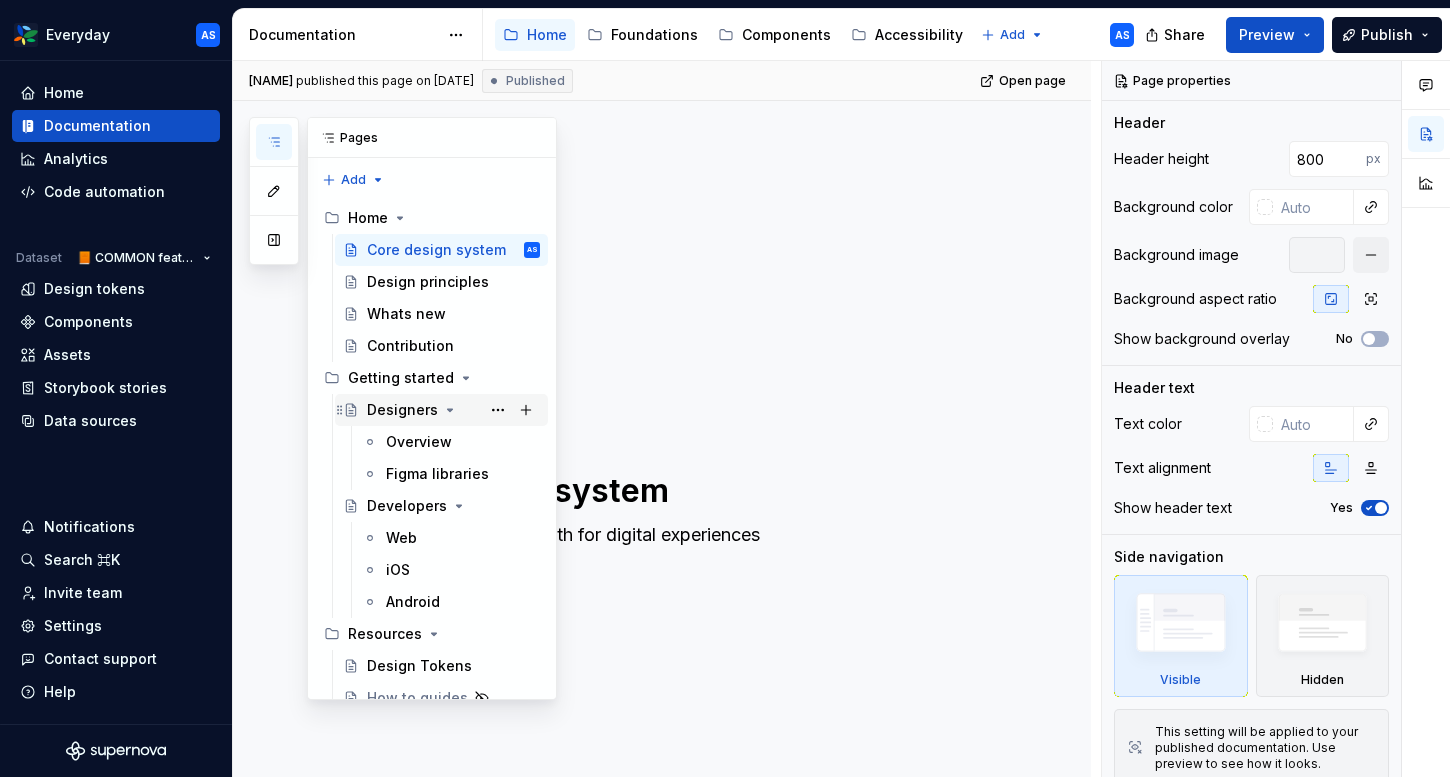scroll, scrollTop: 115, scrollLeft: 0, axis: vertical 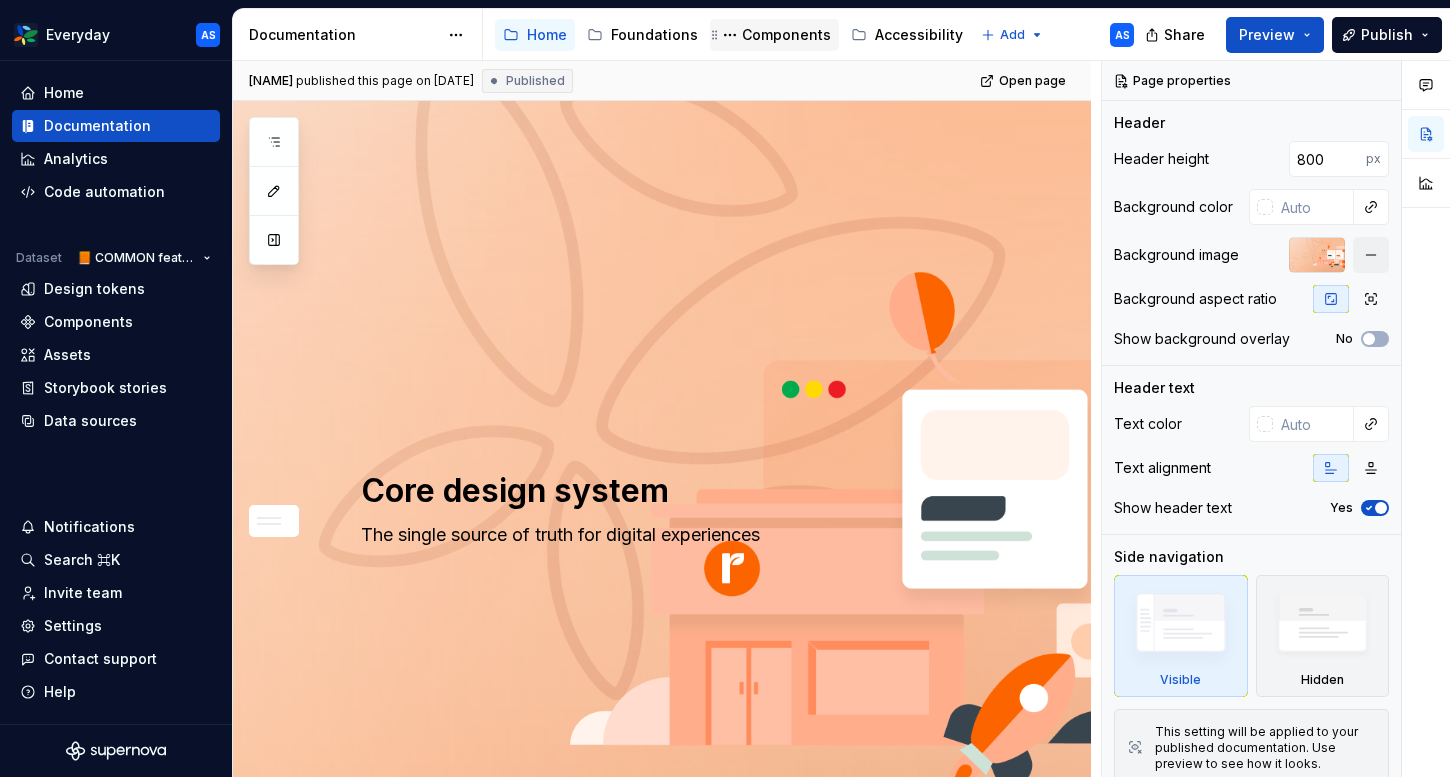 click on "Components" at bounding box center [786, 35] 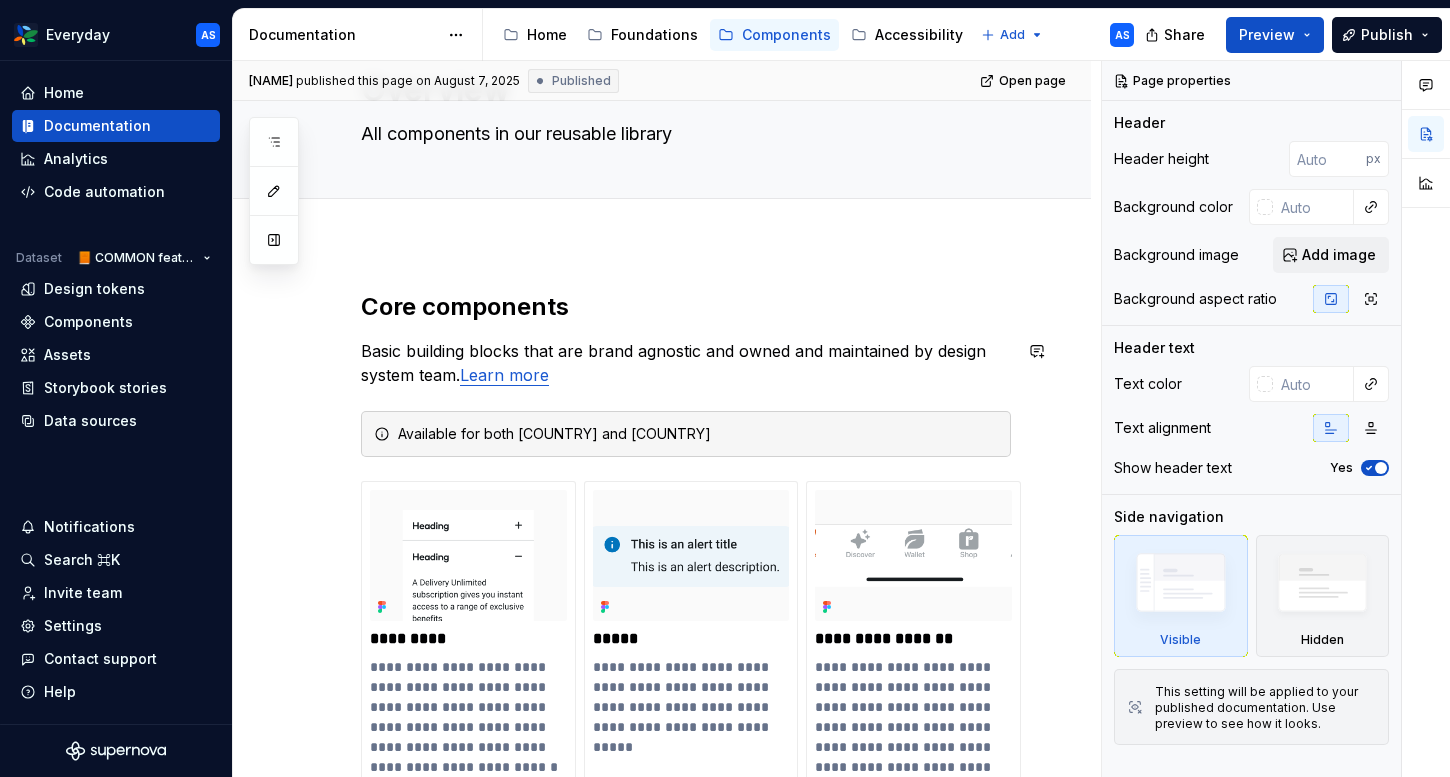 scroll, scrollTop: 15, scrollLeft: 0, axis: vertical 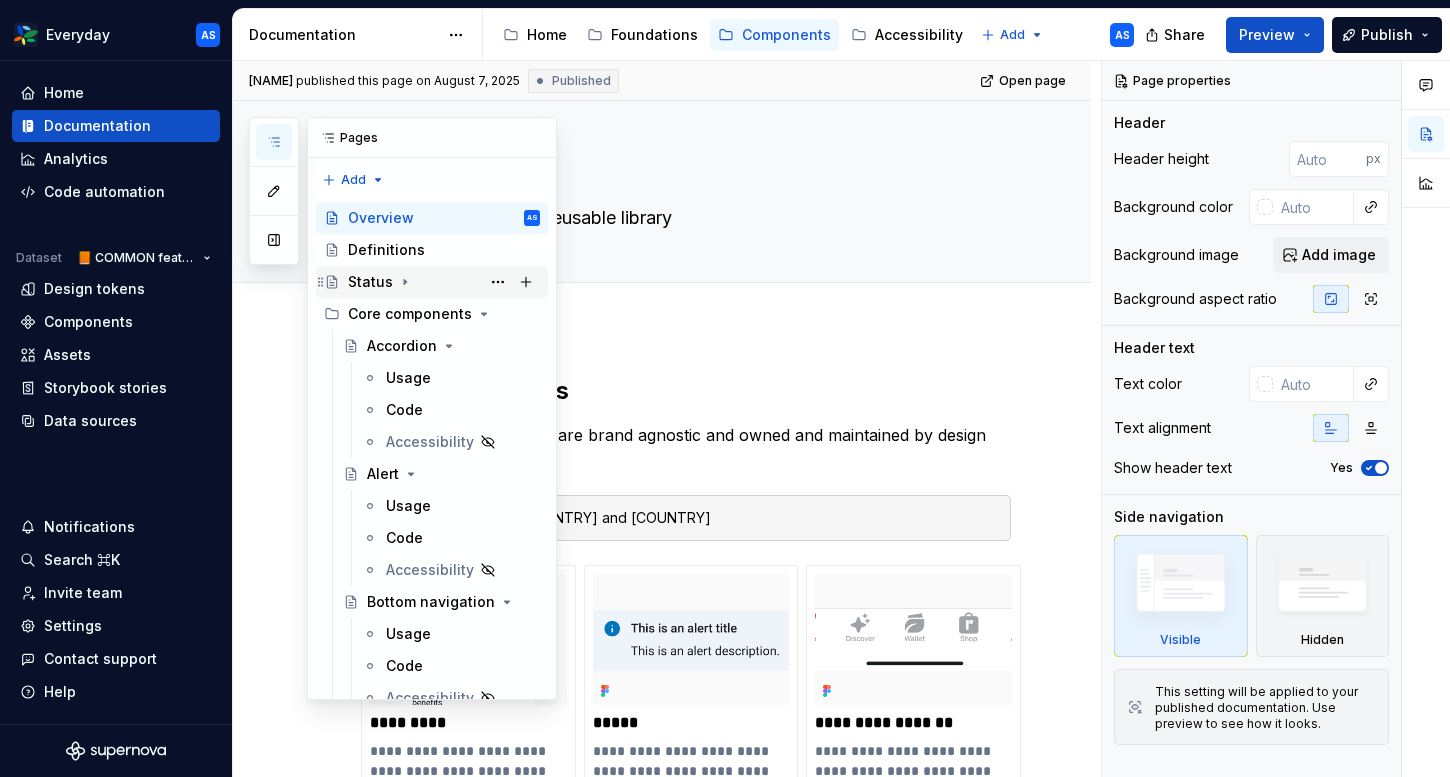 click on "Status" at bounding box center [370, 282] 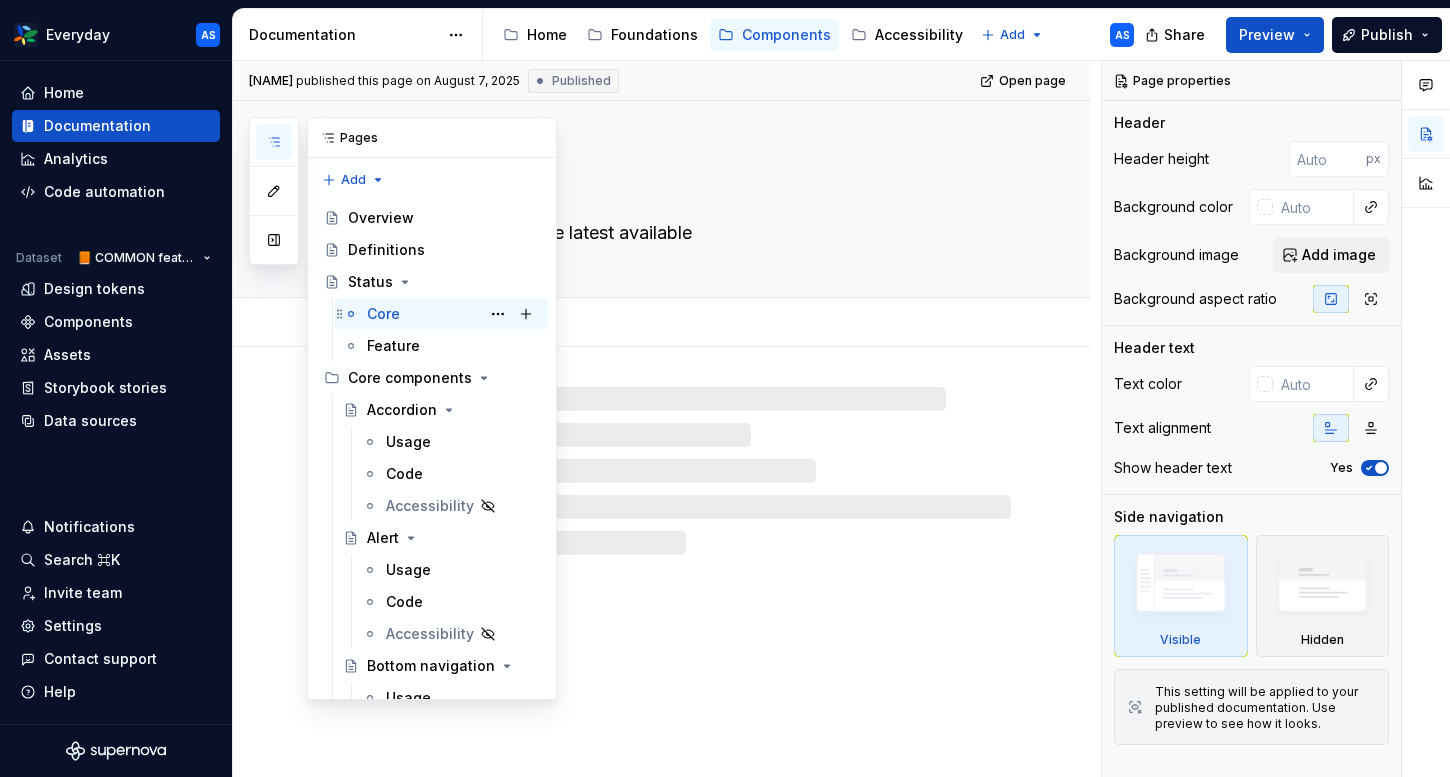 click on "Core" at bounding box center (383, 314) 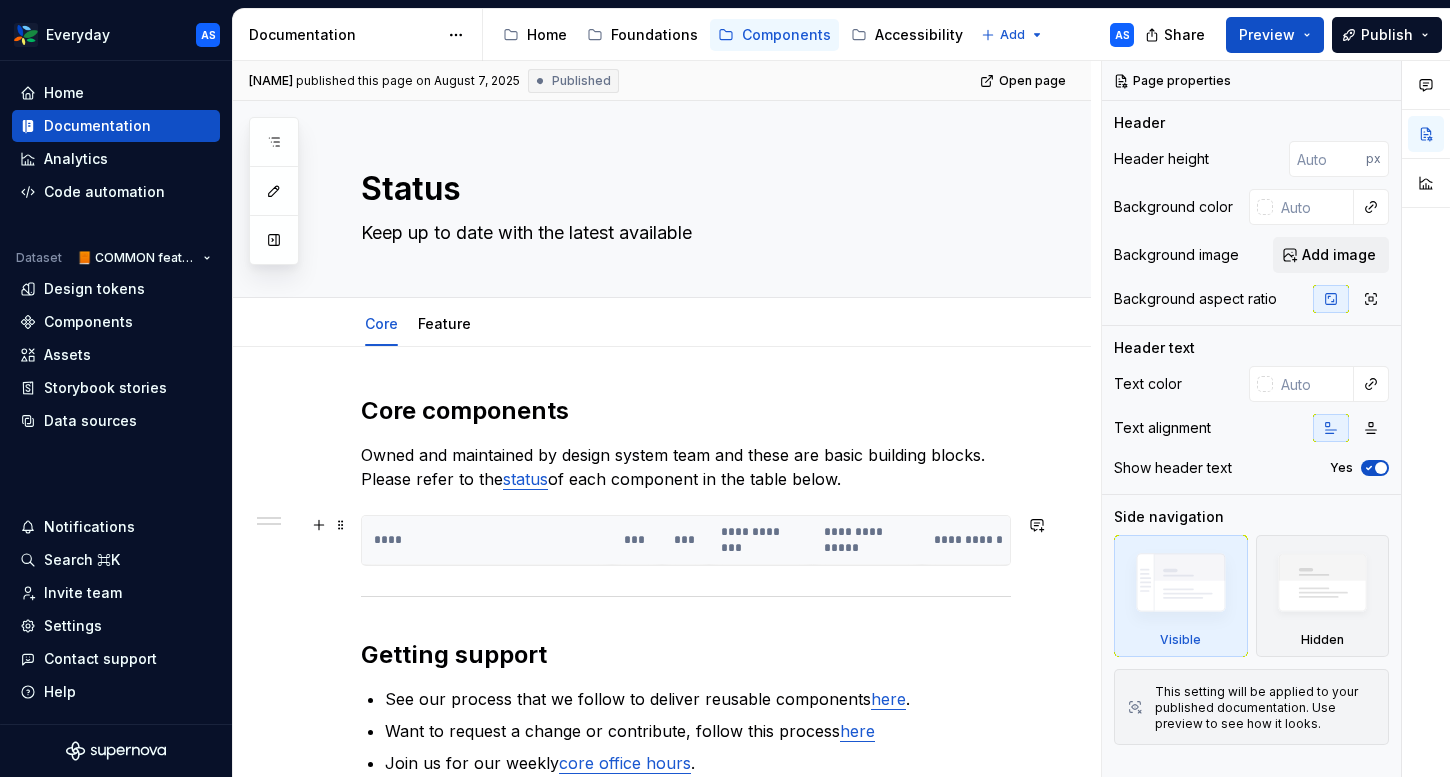 click on "***" at bounding box center (637, 540) 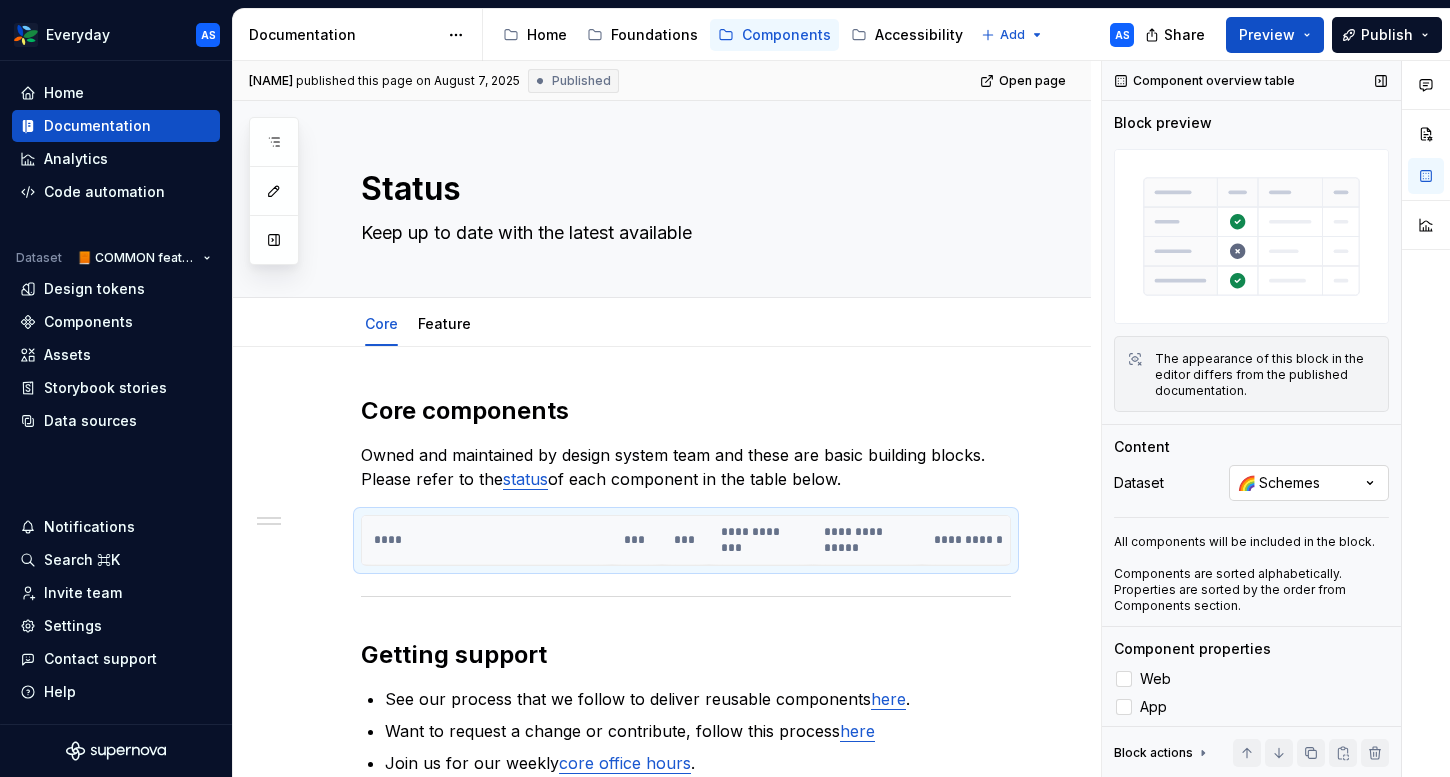 click on "Comments Open comments No comments yet Select ‘Comment’ from the block context menu to add one. Component overview table Block preview The appearance of this block in the editor differs from the published documentation. Content Dataset 🌈 Schemes All components will be included in the block. Components are sorted alphabetically. Properties are sorted by the order from Components section. Component properties Web App Web figma App figma React preview Raise a request AEM preview Documentation link Show last updated column Yes Block actions Move up Move down Duplicate Copy (⌘C) Cut (⌘X) Delete" at bounding box center (1276, 419) 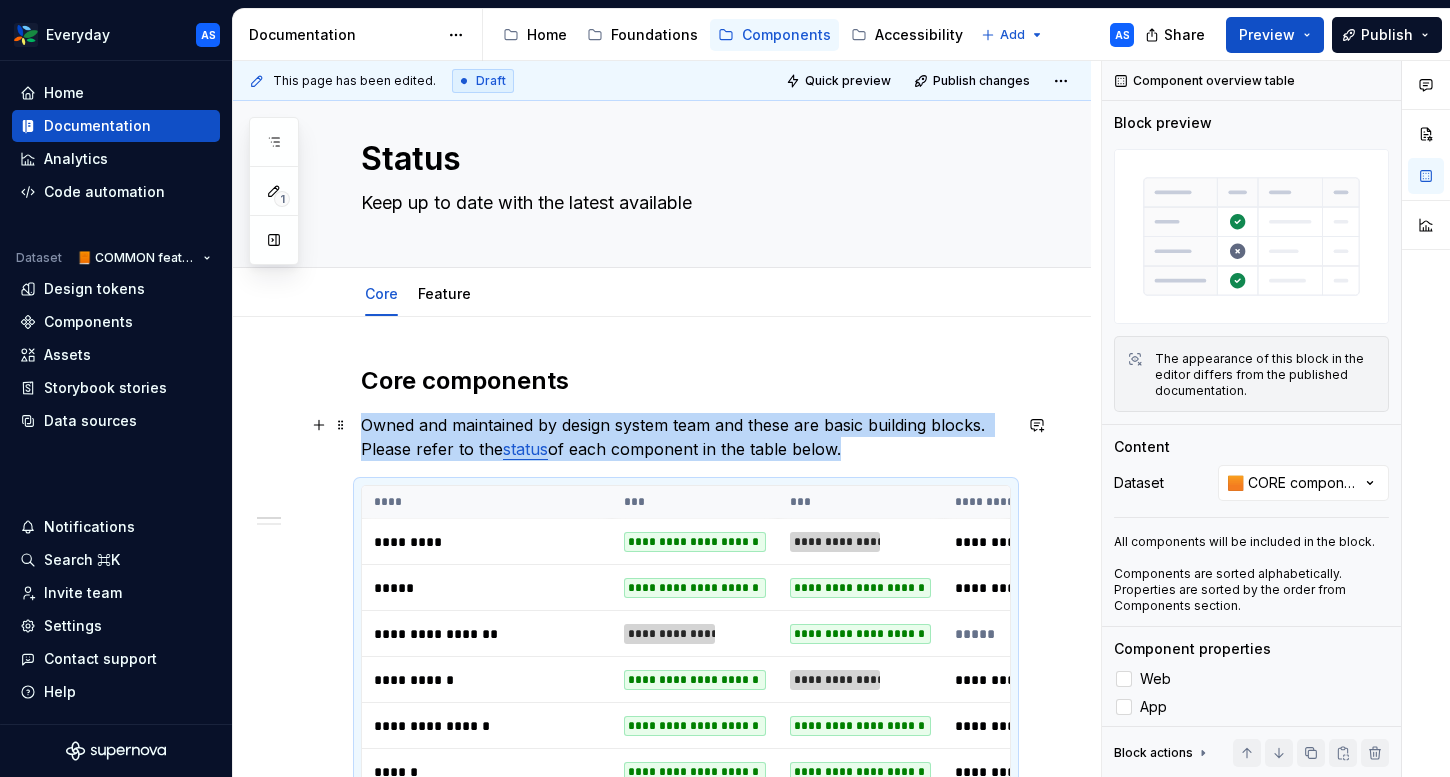 scroll, scrollTop: 25, scrollLeft: 0, axis: vertical 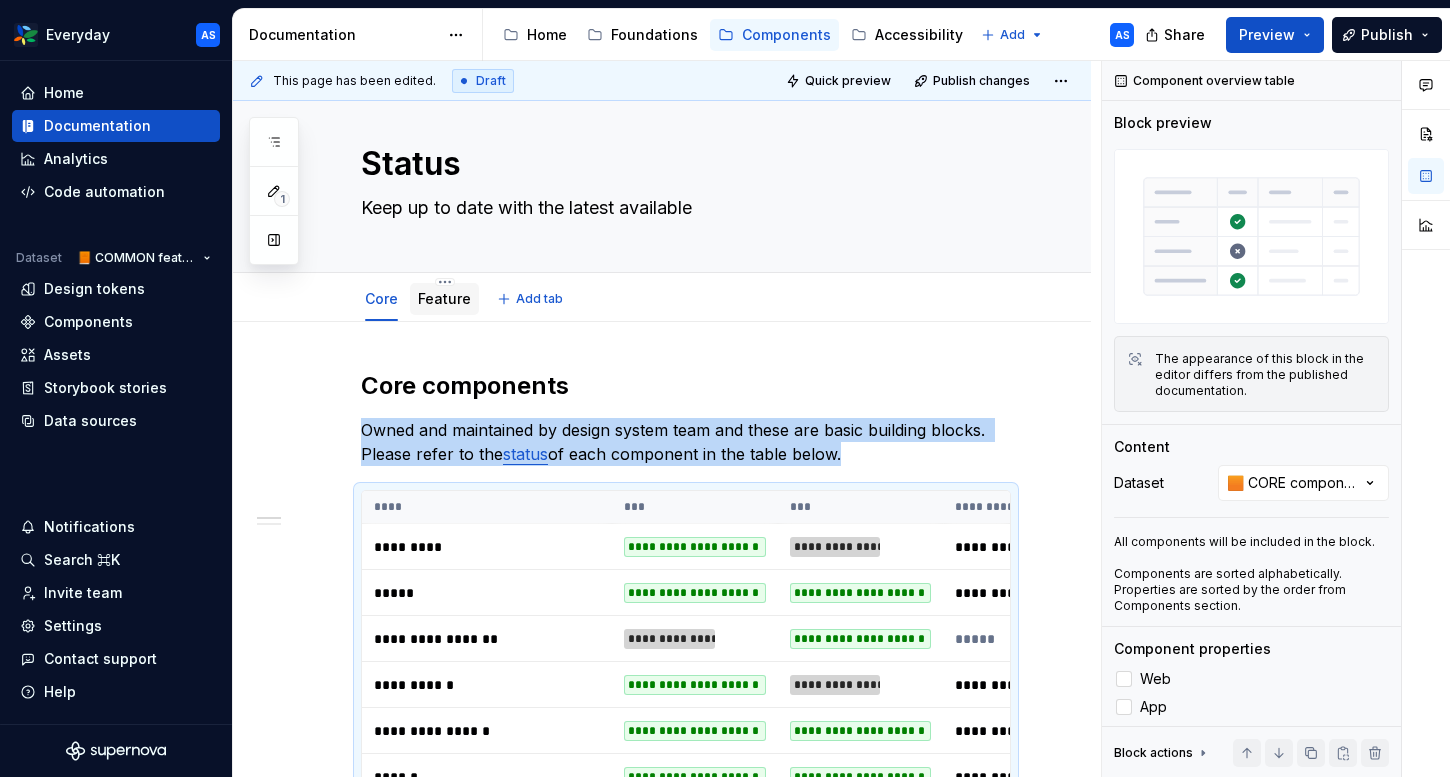 click on "Feature" at bounding box center (444, 298) 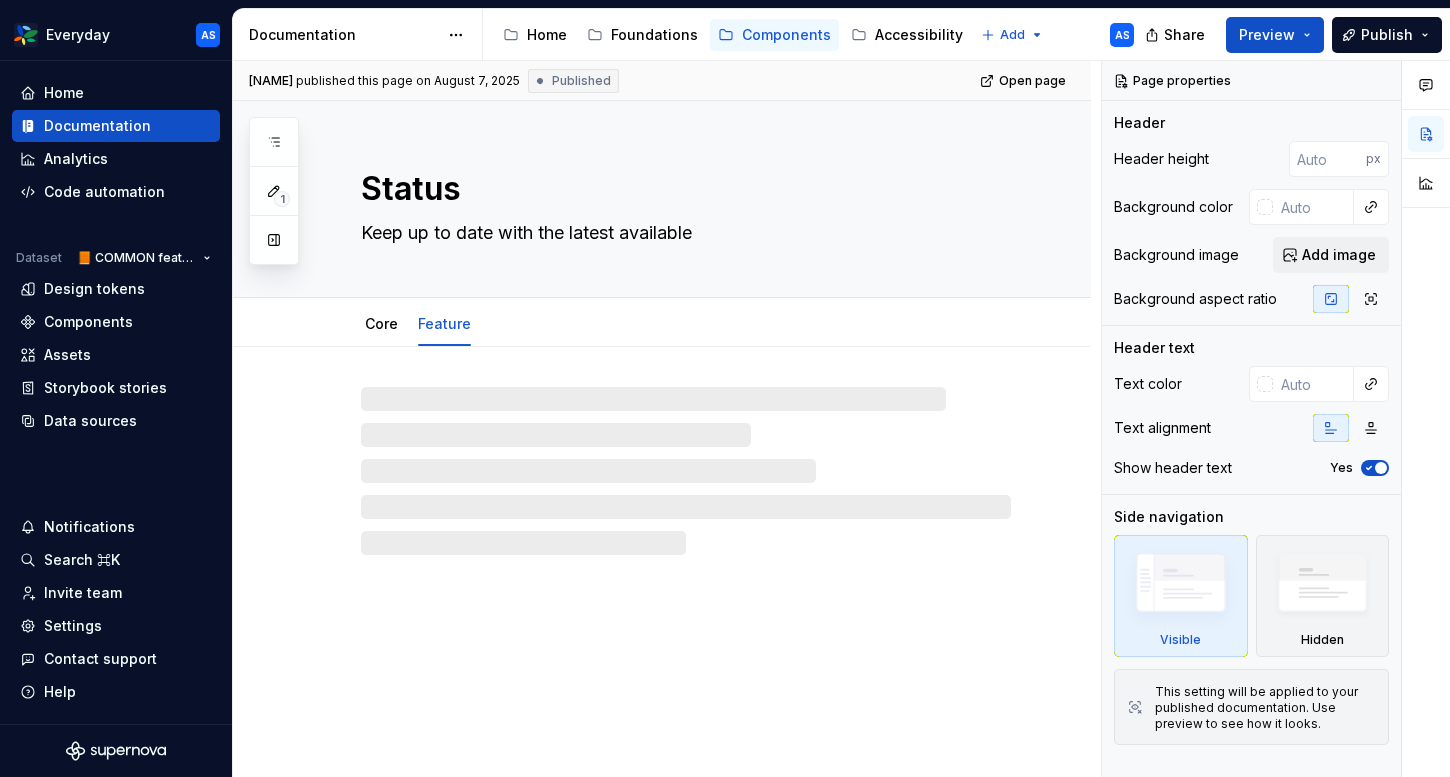 click at bounding box center [686, 471] 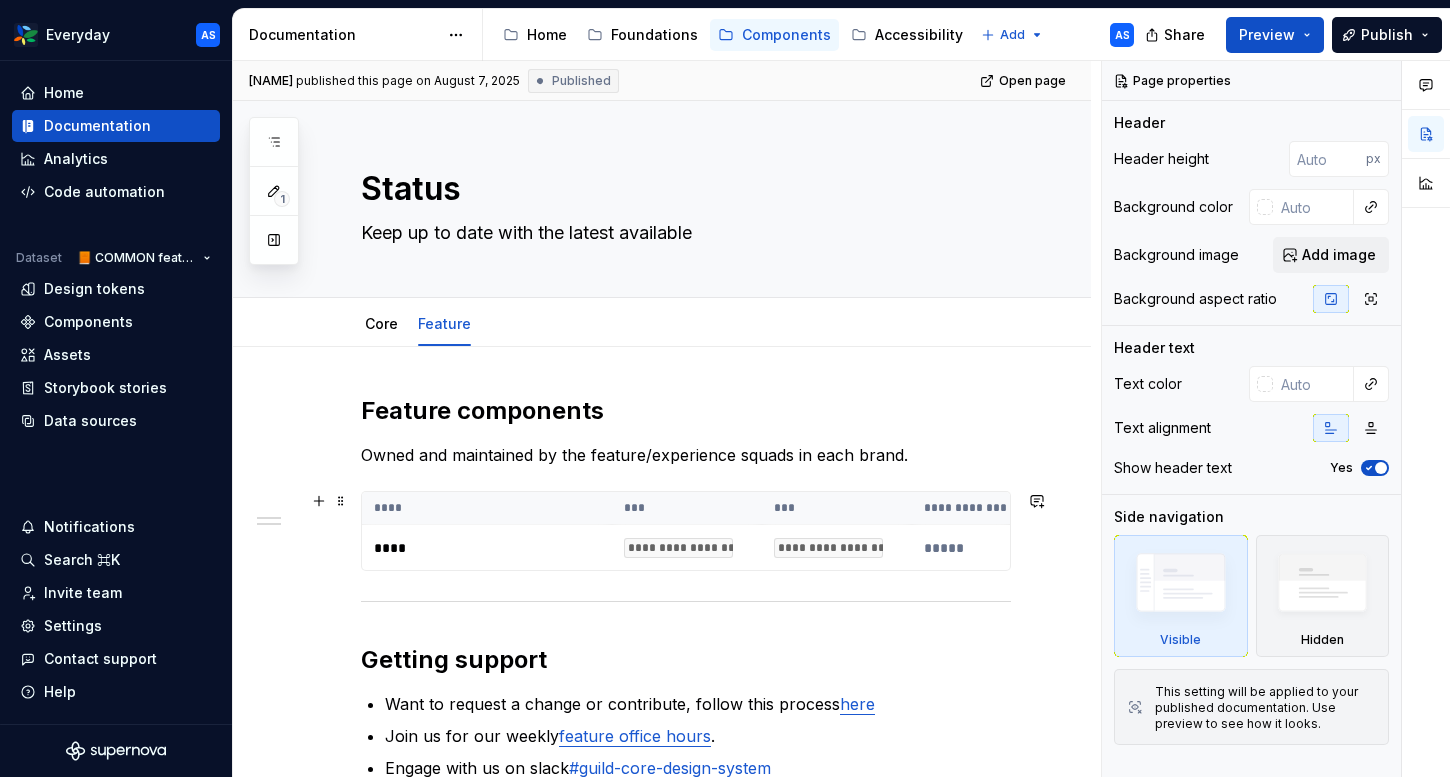 click on "**********" at bounding box center (678, 548) 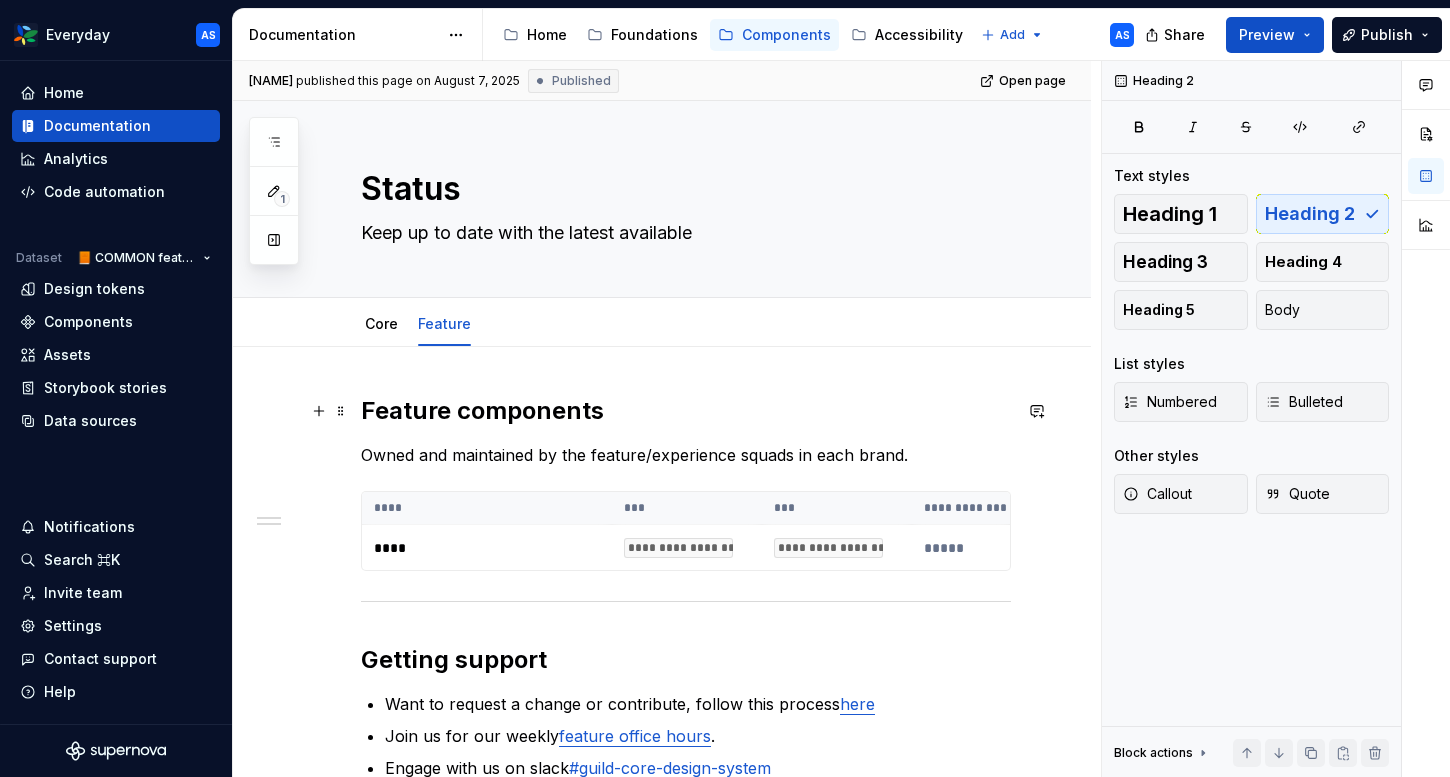 click on "Feature components" at bounding box center (686, 411) 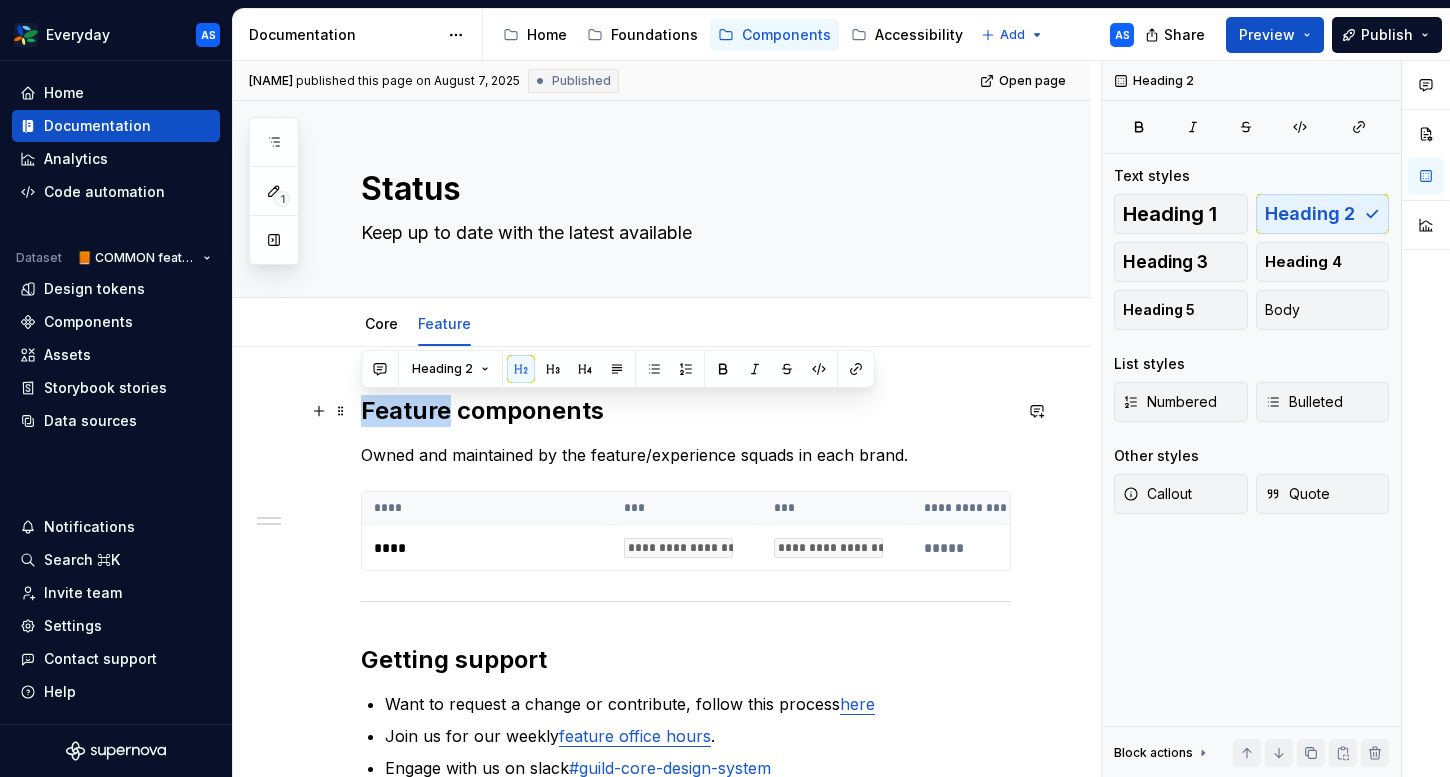 click on "Feature components" at bounding box center [686, 411] 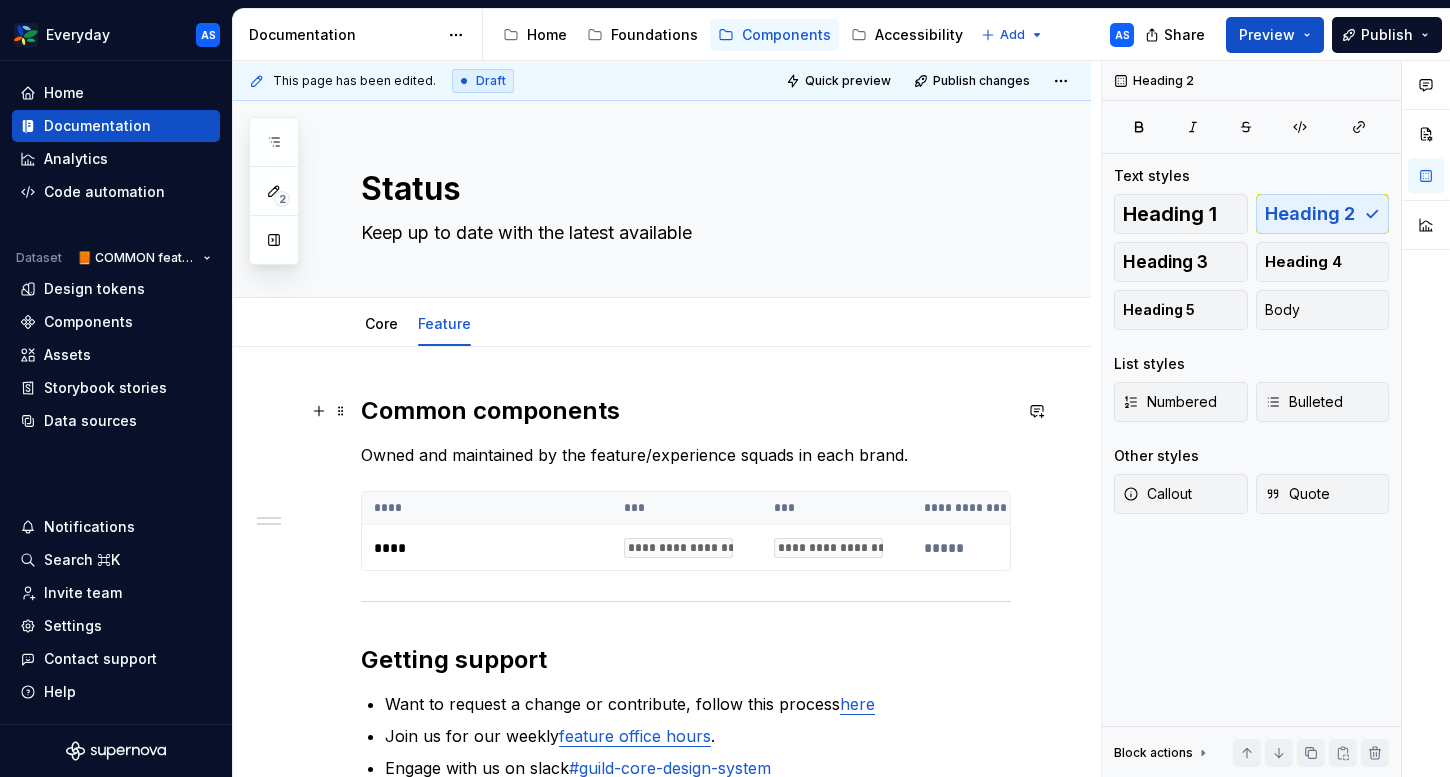 click on "Common components" at bounding box center [686, 411] 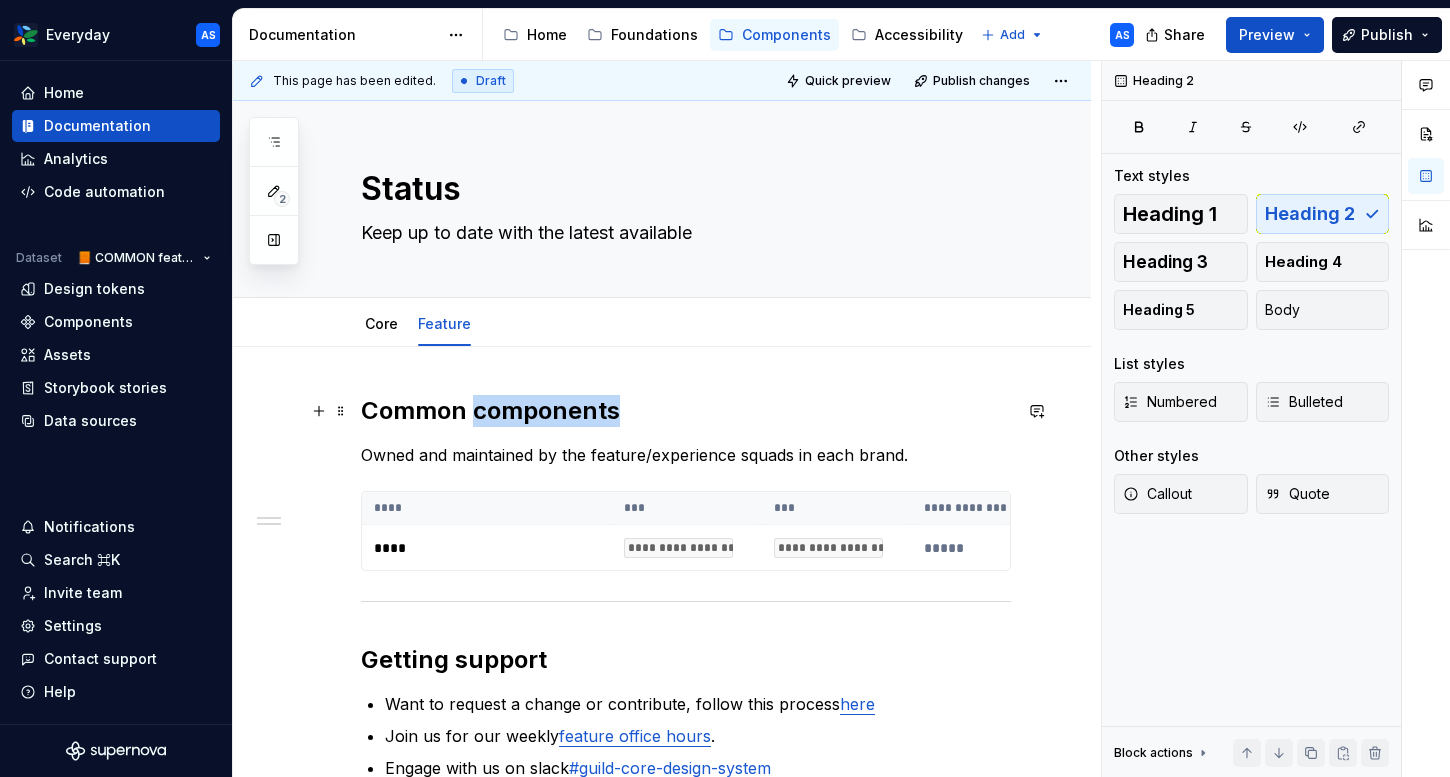 click on "Common components" at bounding box center (686, 411) 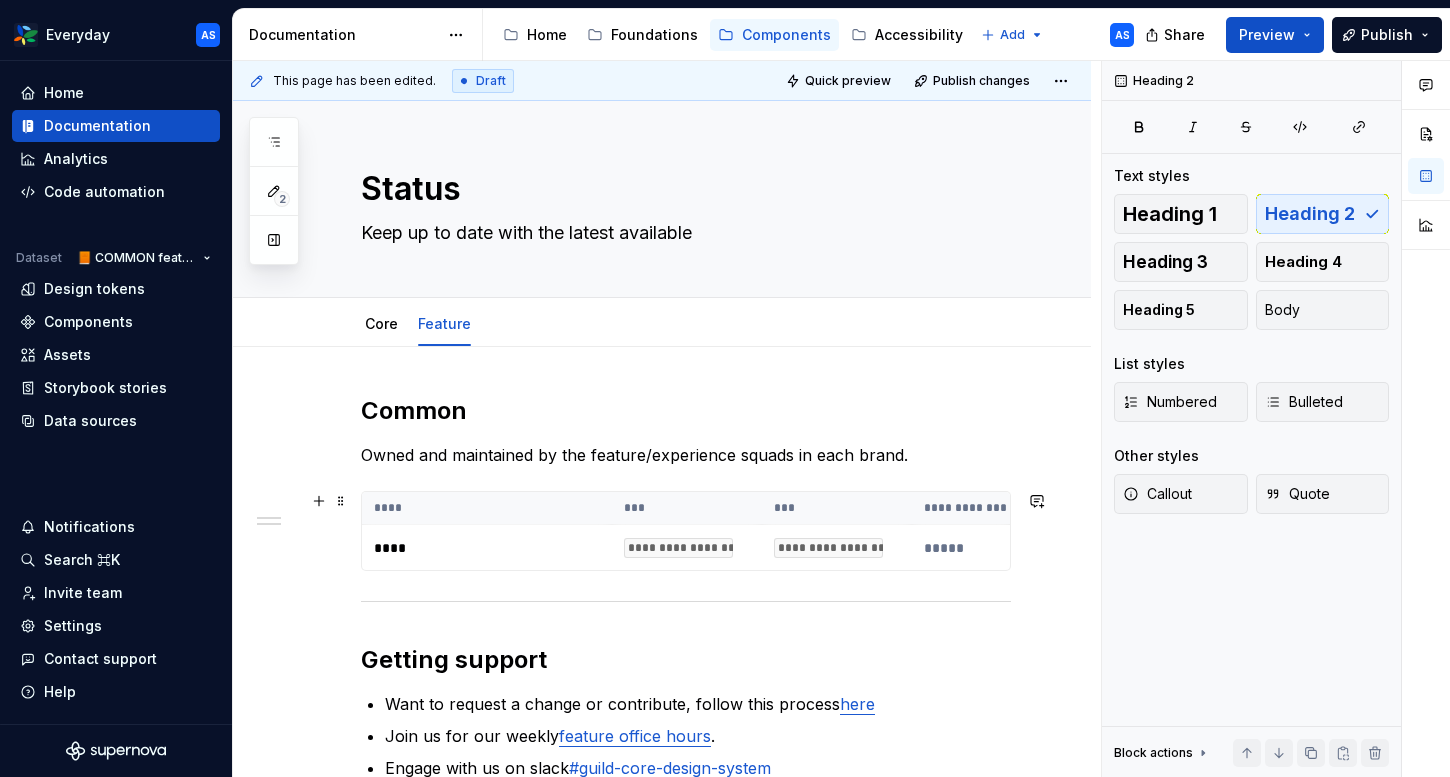 scroll, scrollTop: 31, scrollLeft: 0, axis: vertical 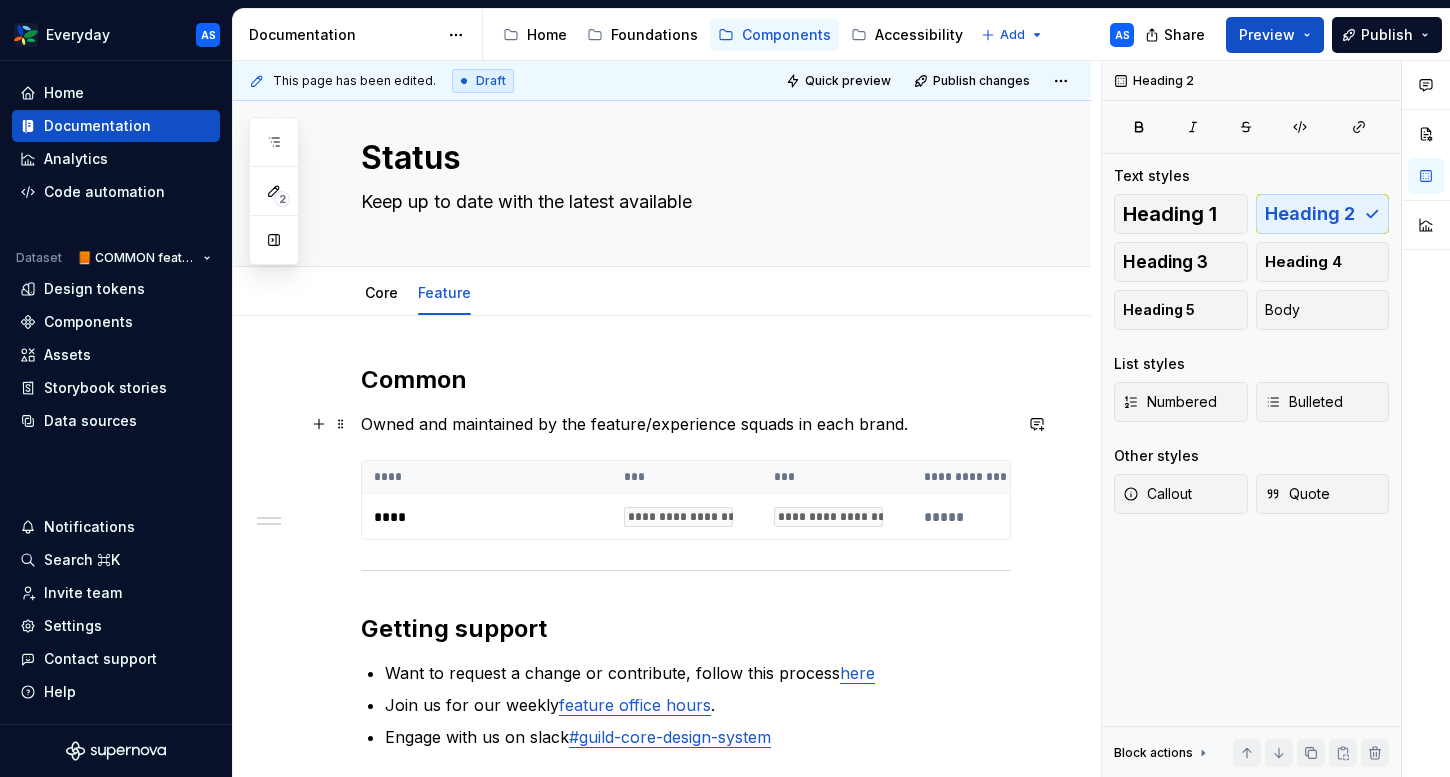 click on "Owned and maintained by the feature/experience squads in each brand." at bounding box center (686, 424) 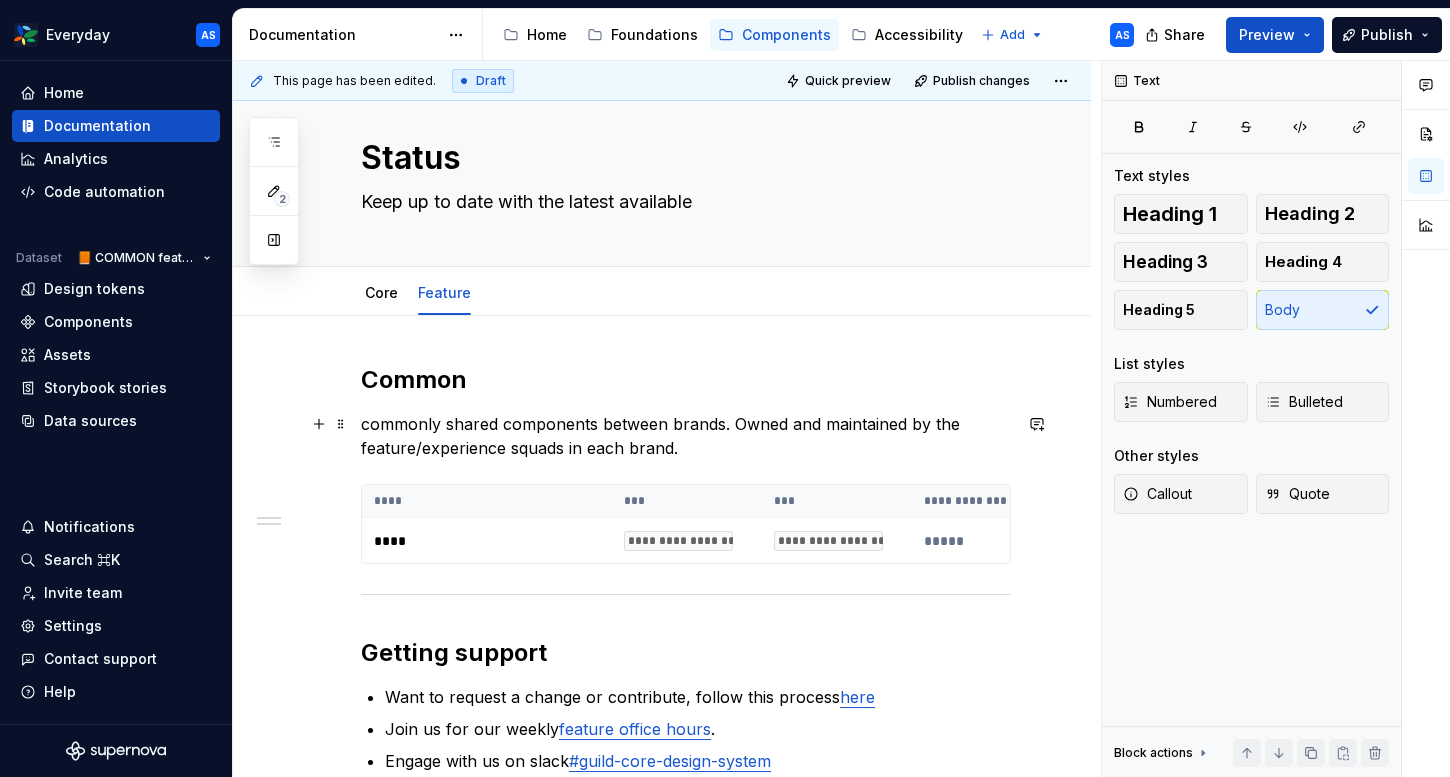 click on "commonly shared components between brands. Owned and maintained by the feature/experience squads in each brand." at bounding box center [686, 436] 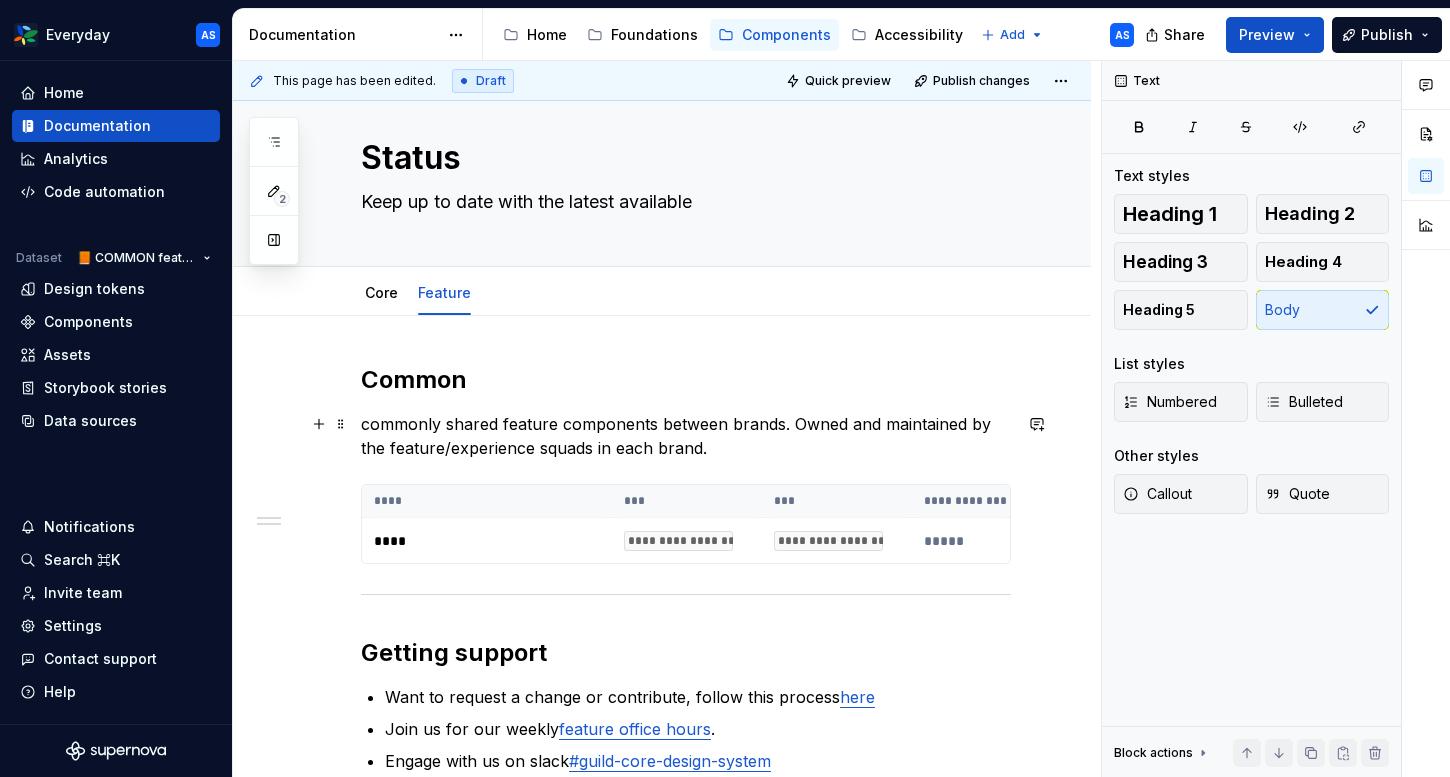 click on "commonly shared feature components between brands. Owned and maintained by the feature/experience squads in each brand." at bounding box center [686, 436] 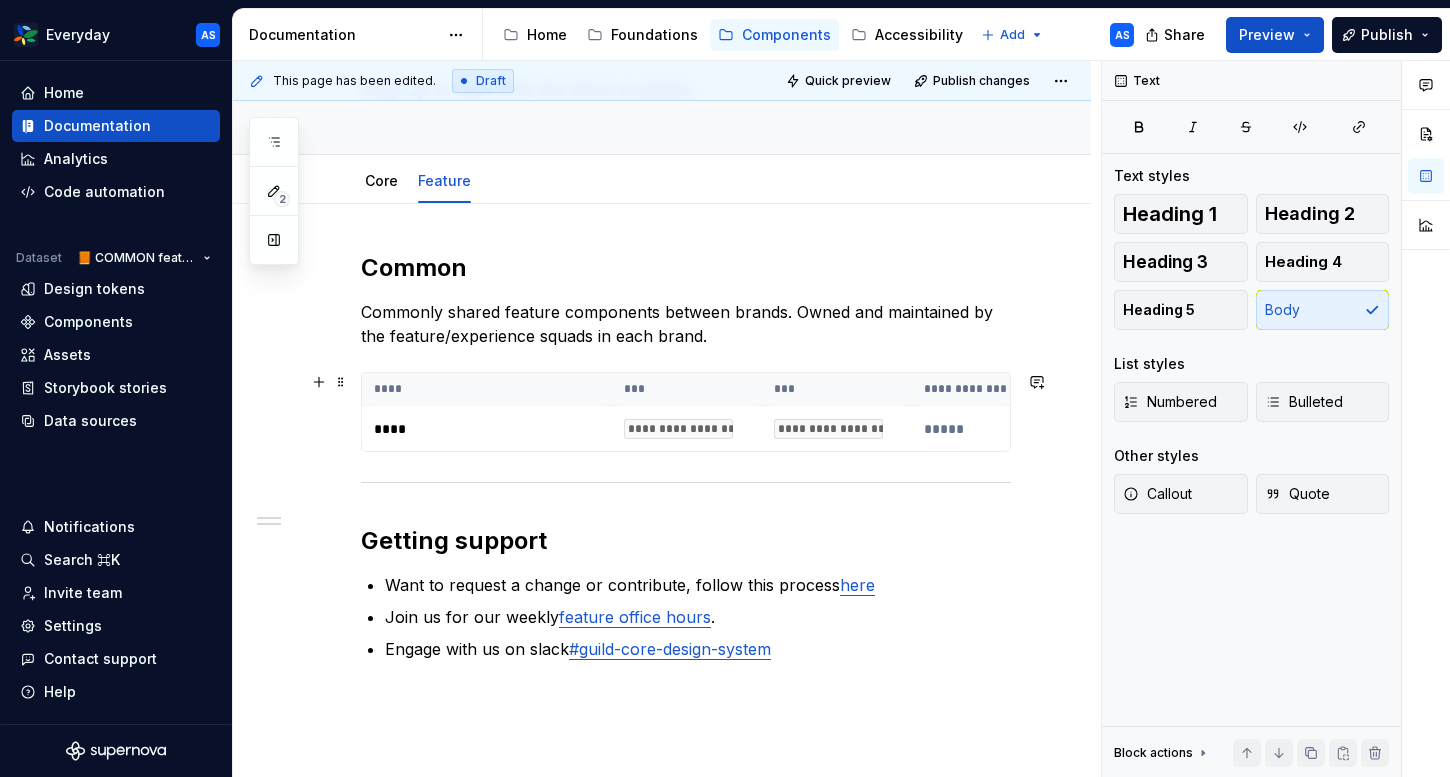 scroll, scrollTop: 162, scrollLeft: 0, axis: vertical 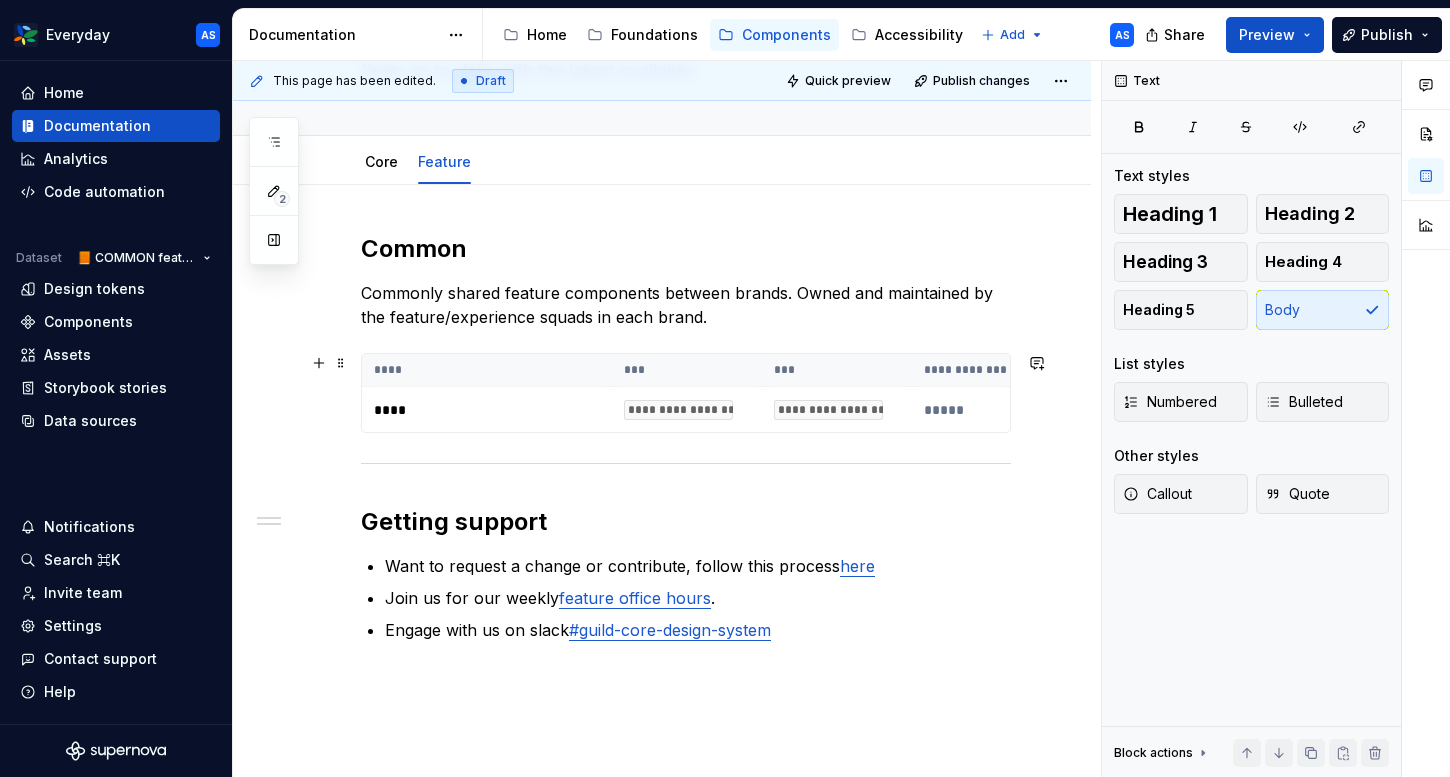 click on "**********" at bounding box center (837, 410) 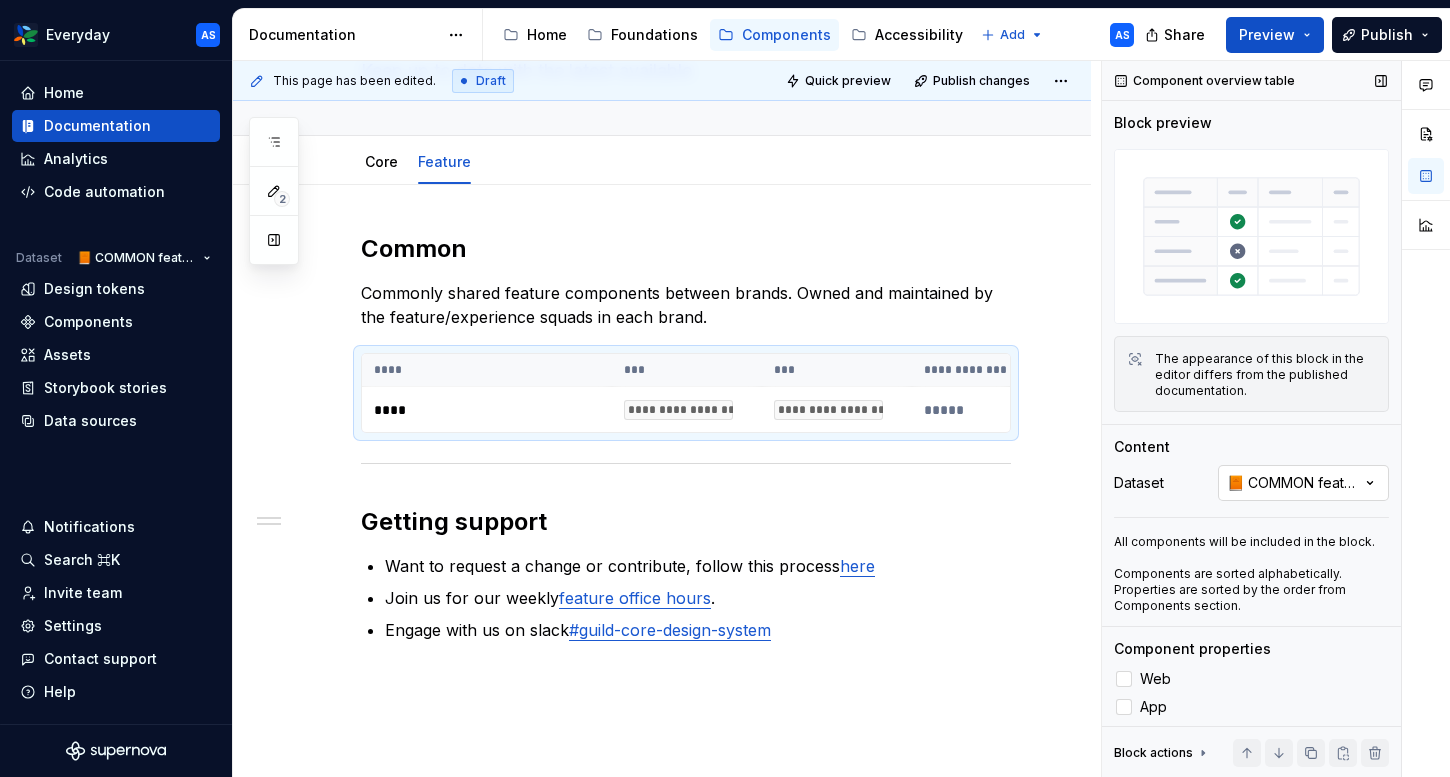 click on "Comments Open comments No comments yet Select ‘Comment’ from the block context menu to add one. Component overview table Block preview The appearance of this block in the editor differs from the published documentation. Content Dataset 📙 COMMON feature components All components will be included in the block. Components are sorted alphabetically. Properties are sorted by the order from Components section. Component properties Web App Web figma App figma React preview Raise a request AEM preview Documentation link Show last updated column Yes Block actions Move up Move down Duplicate Copy (⌘C) Cut (⌘X) Delete" at bounding box center (1276, 419) 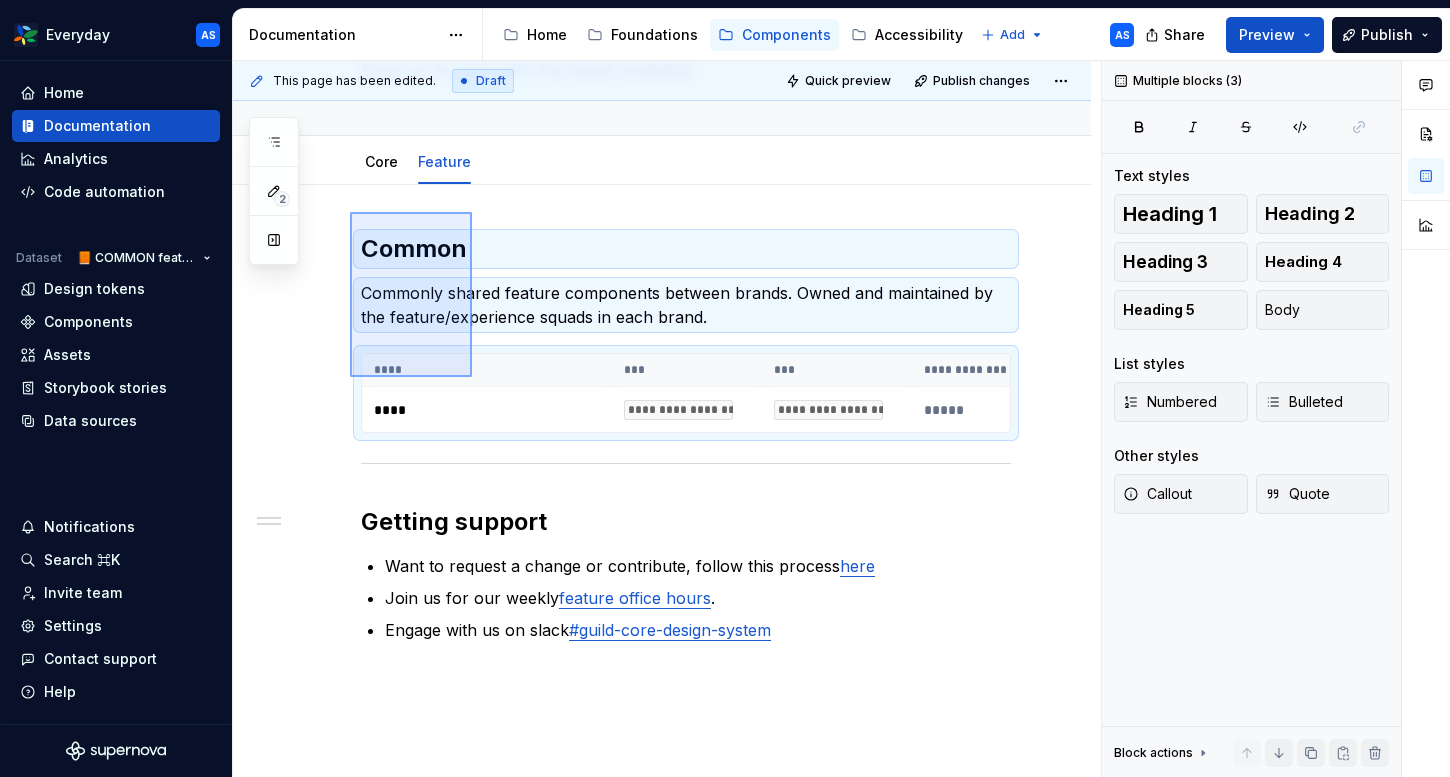 drag, startPoint x: 350, startPoint y: 212, endPoint x: 479, endPoint y: 386, distance: 216.60332 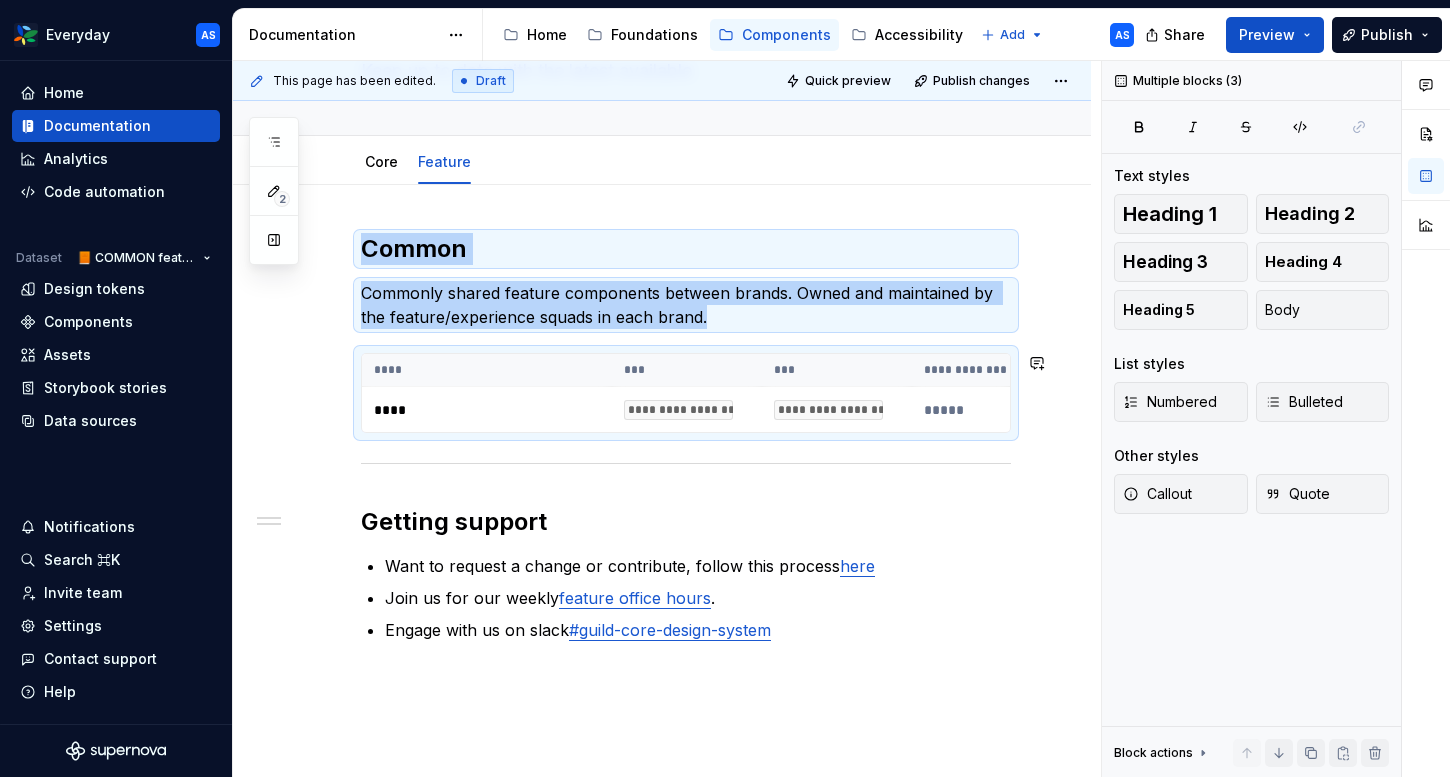 copy on "Common  Commonly shared feature components between brands. Owned and maintained by the feature/experience squads in each brand." 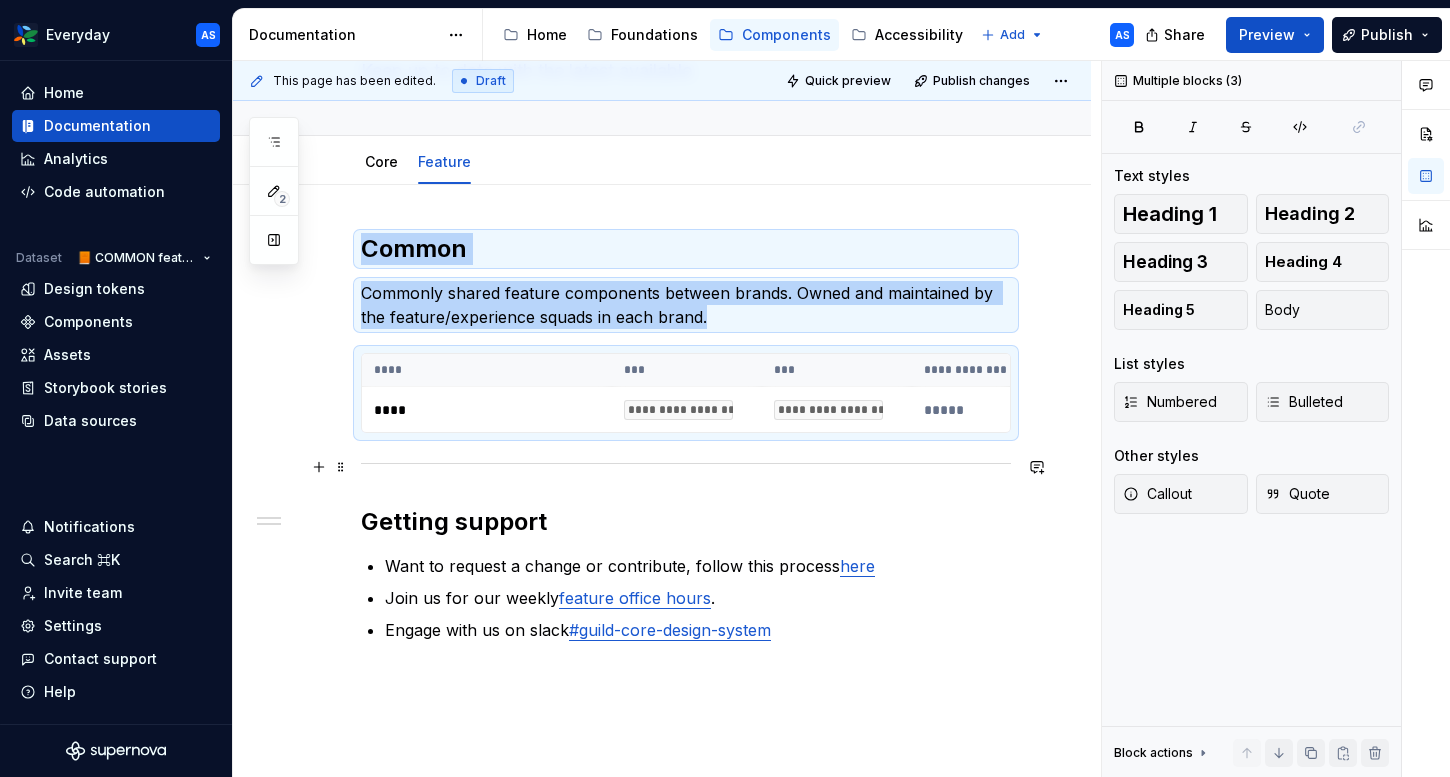 click at bounding box center (686, 463) 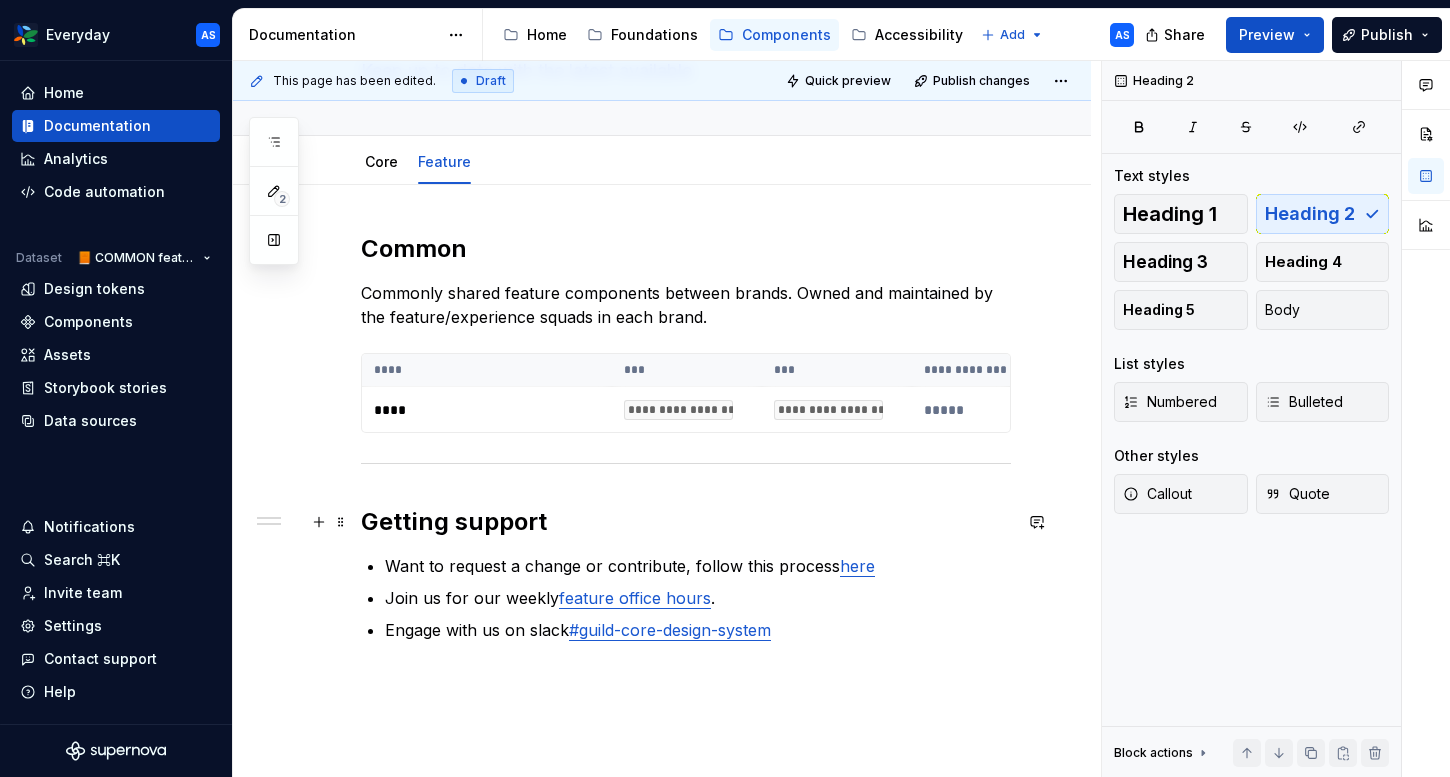 click on "Getting support" at bounding box center (686, 522) 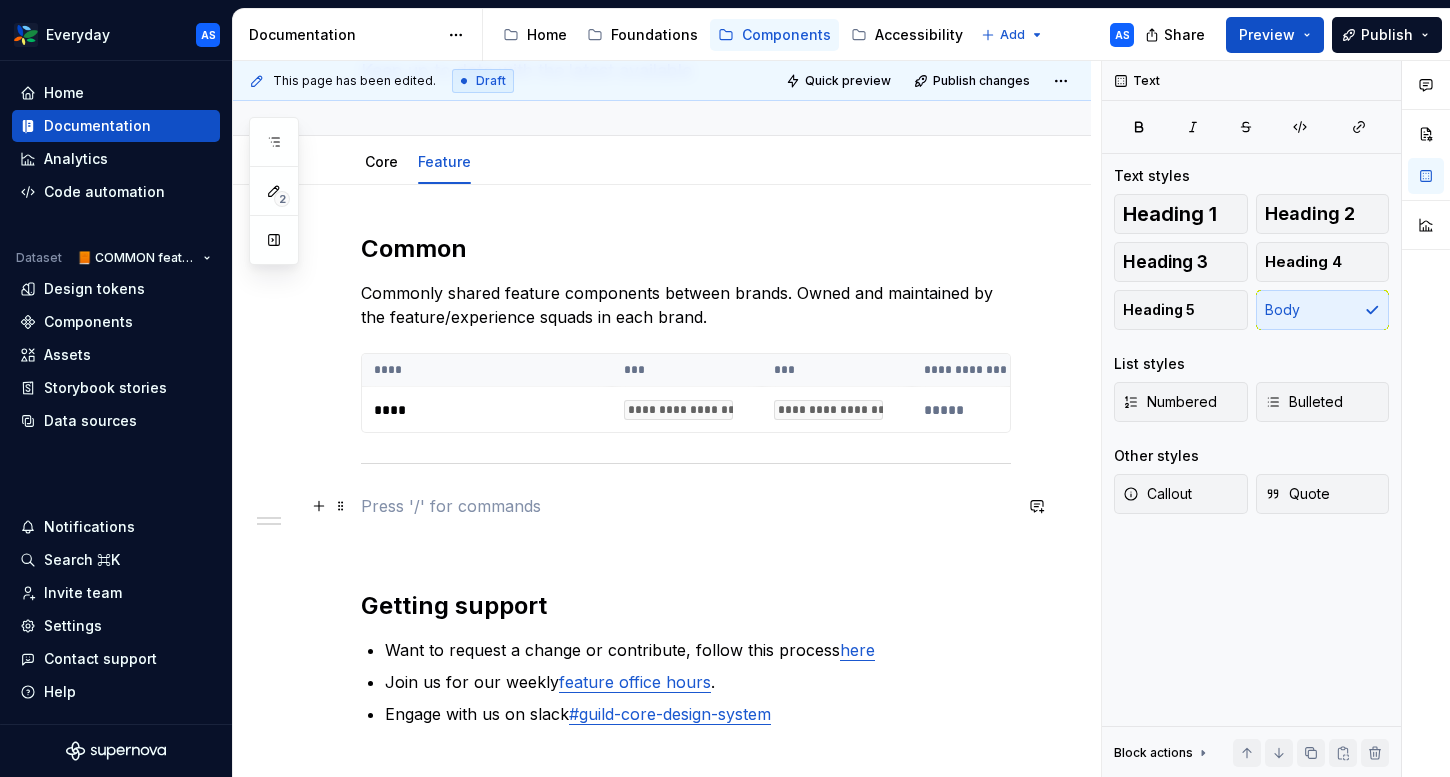 click at bounding box center [686, 506] 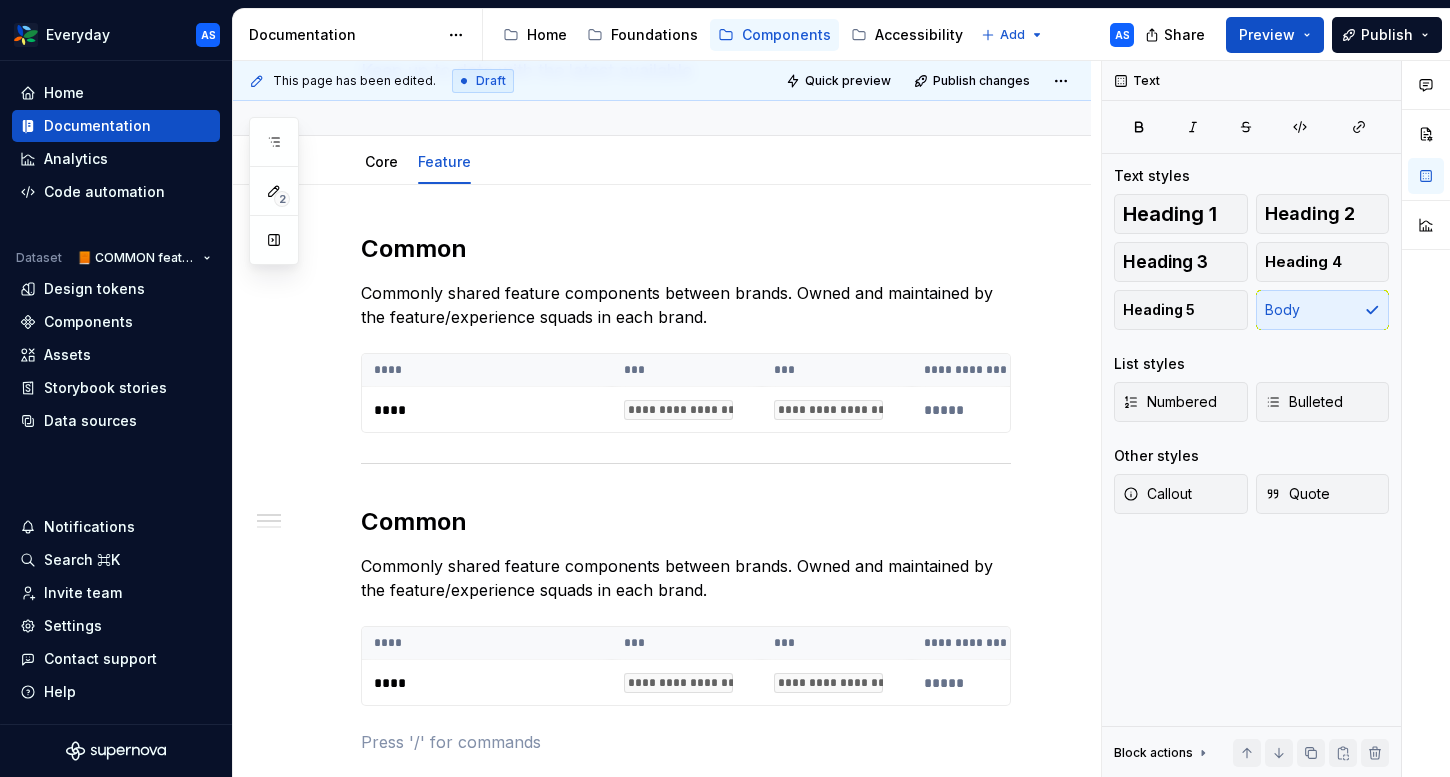 scroll, scrollTop: 211, scrollLeft: 0, axis: vertical 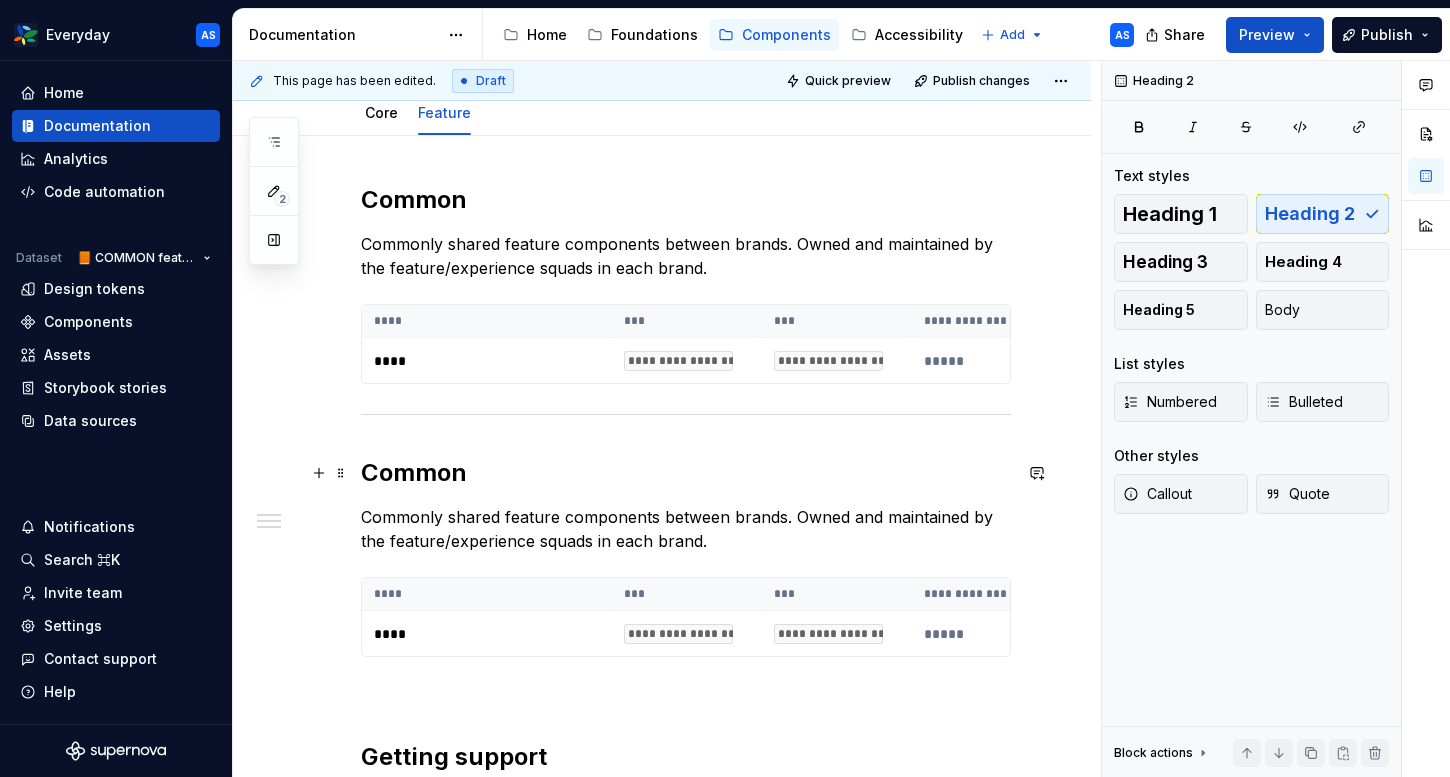 click on "Common" at bounding box center [686, 473] 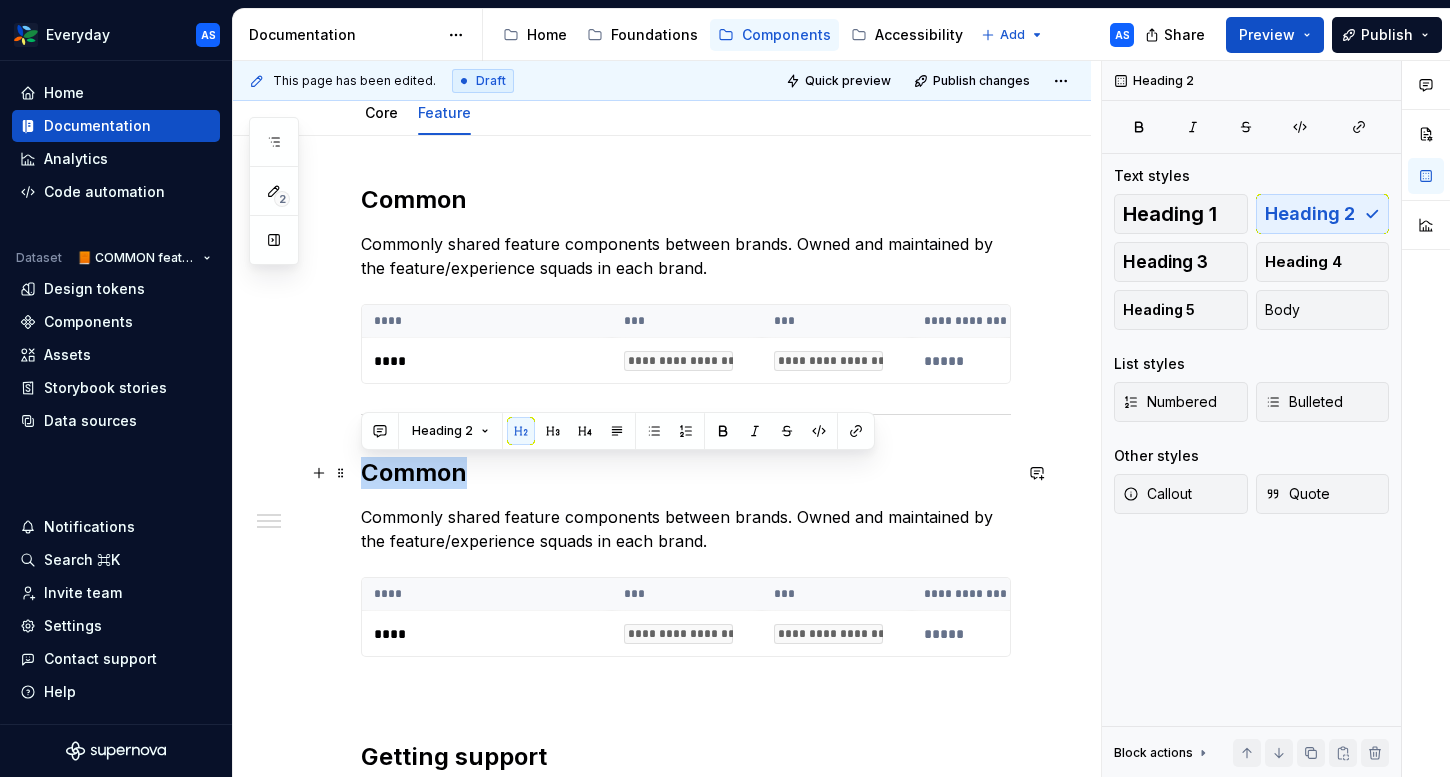 click on "Common" at bounding box center (686, 473) 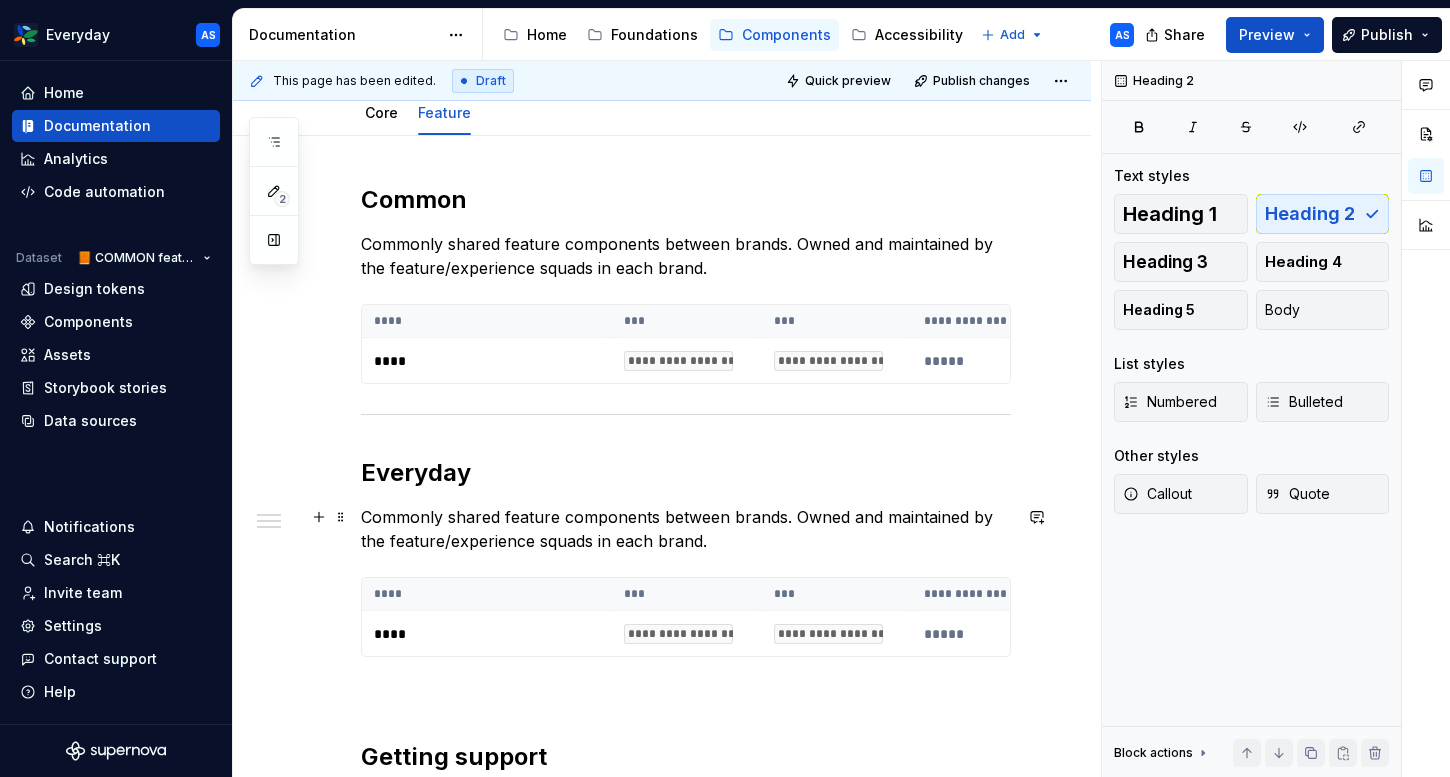 click on "Commonly shared feature components between brands. Owned and maintained by the feature/experience squads in each brand." at bounding box center (686, 529) 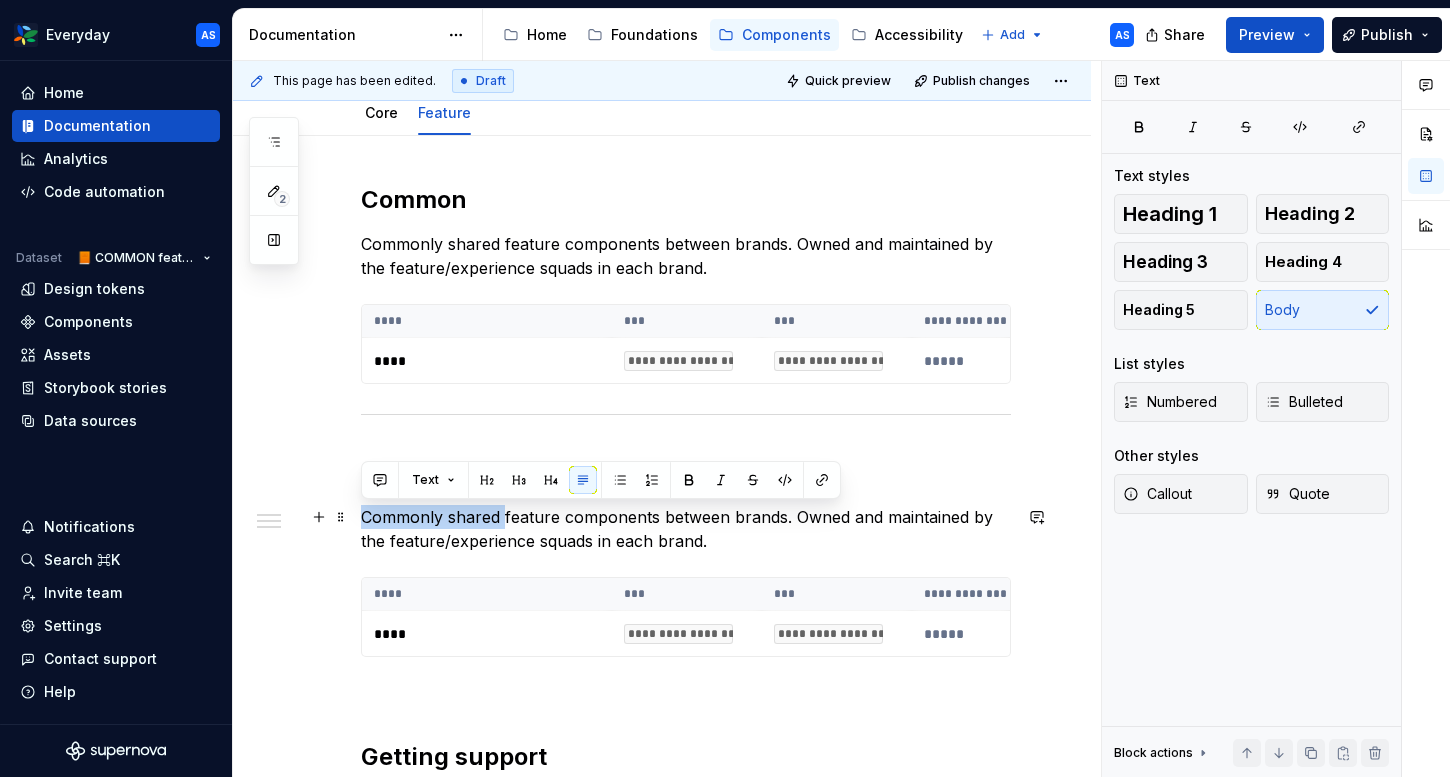 drag, startPoint x: 503, startPoint y: 514, endPoint x: 361, endPoint y: 515, distance: 142.00352 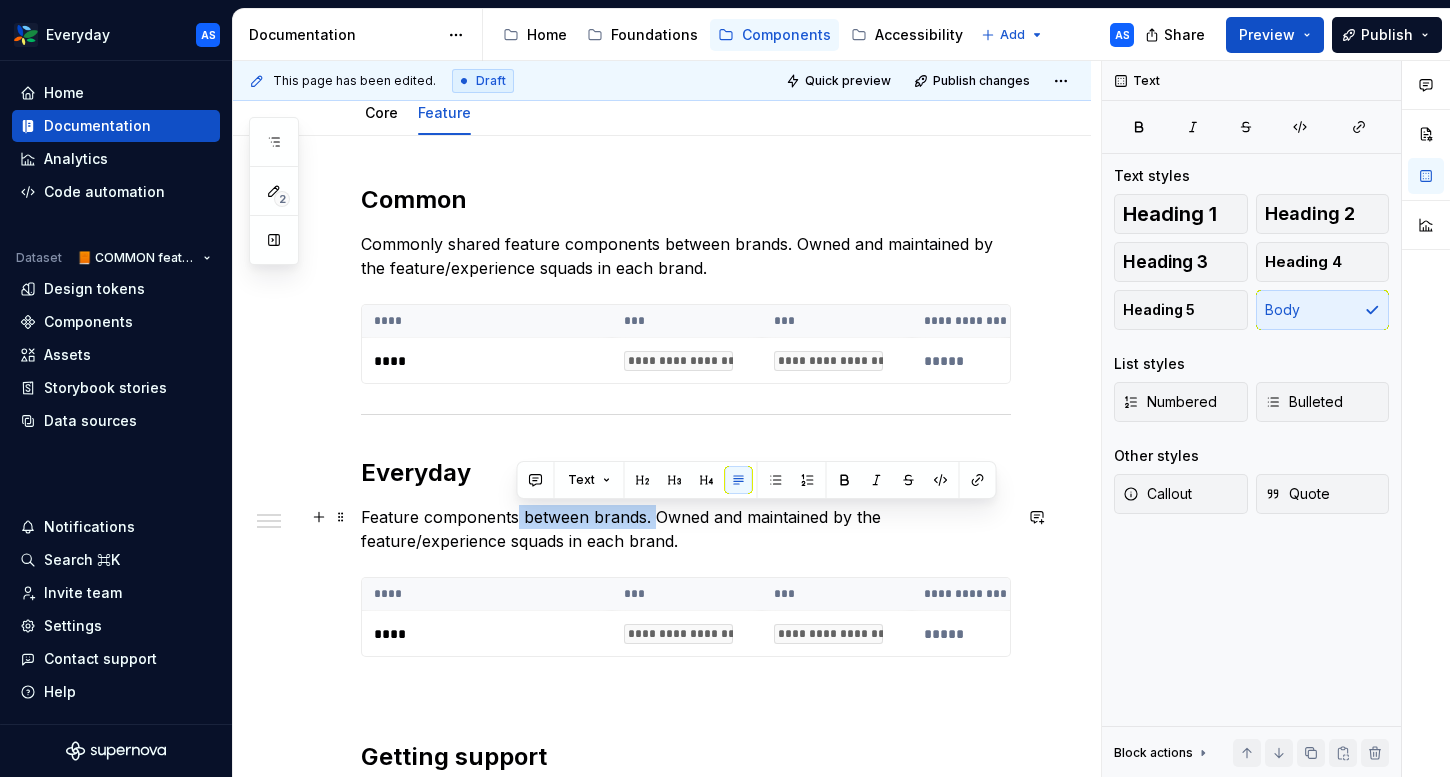 drag, startPoint x: 656, startPoint y: 516, endPoint x: 516, endPoint y: 515, distance: 140.00357 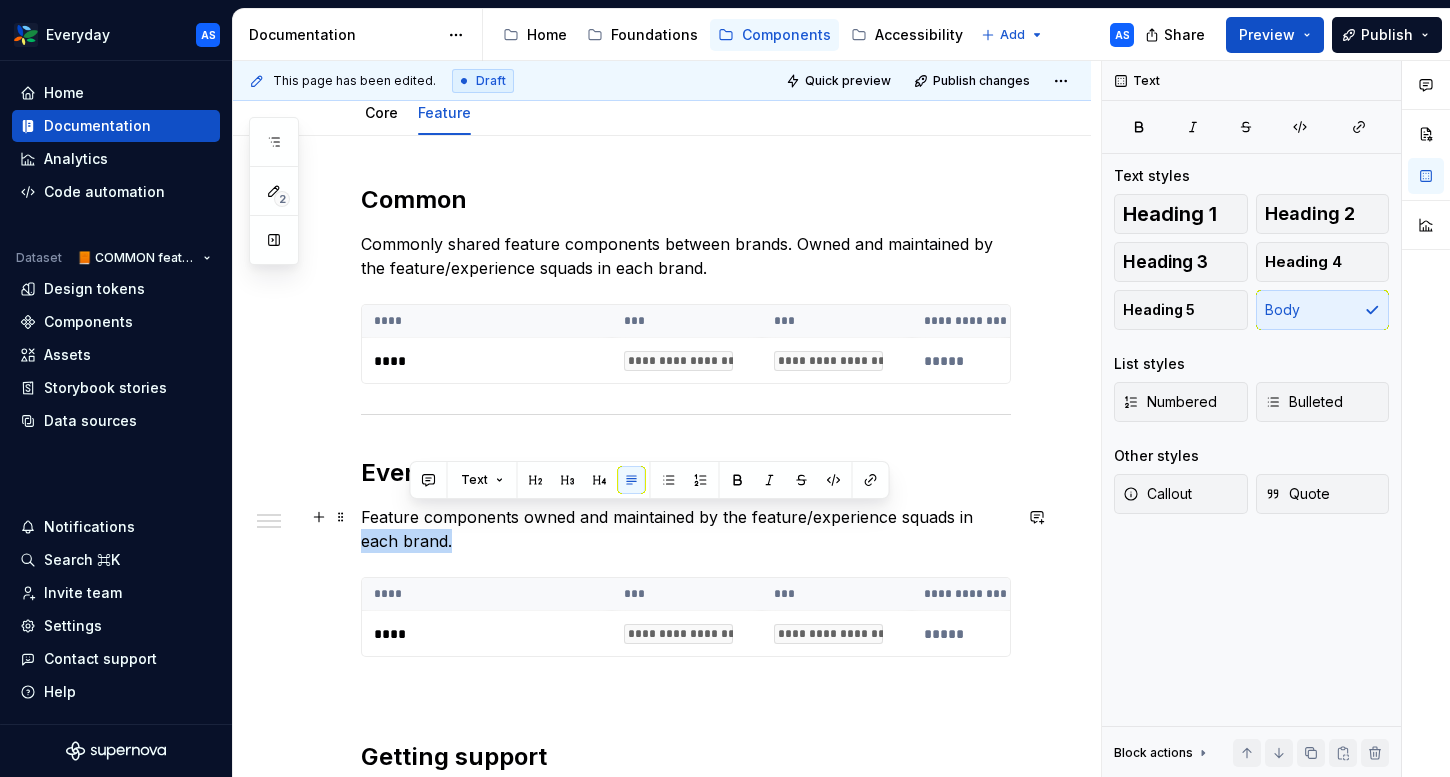 drag, startPoint x: 977, startPoint y: 514, endPoint x: 1004, endPoint y: 532, distance: 32.449963 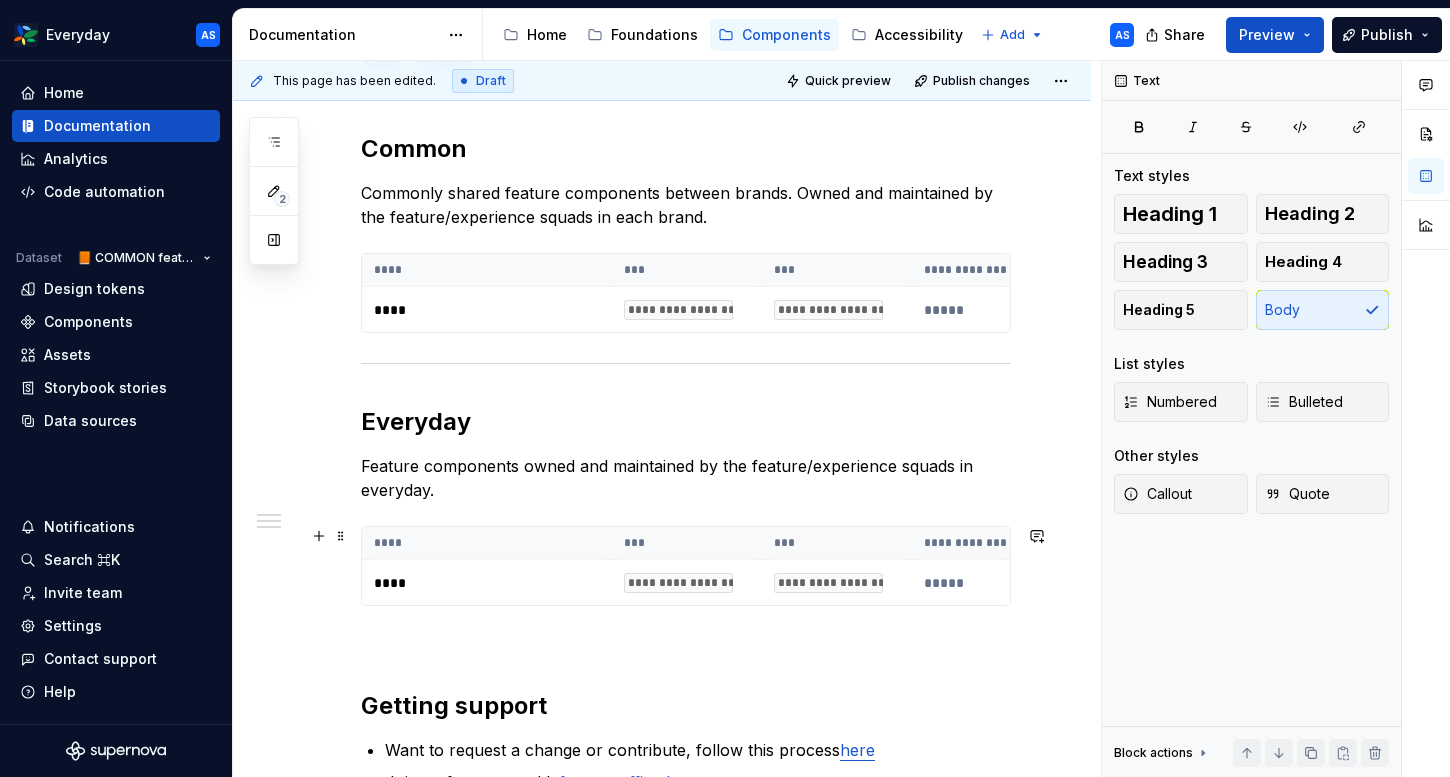 scroll, scrollTop: 263, scrollLeft: 0, axis: vertical 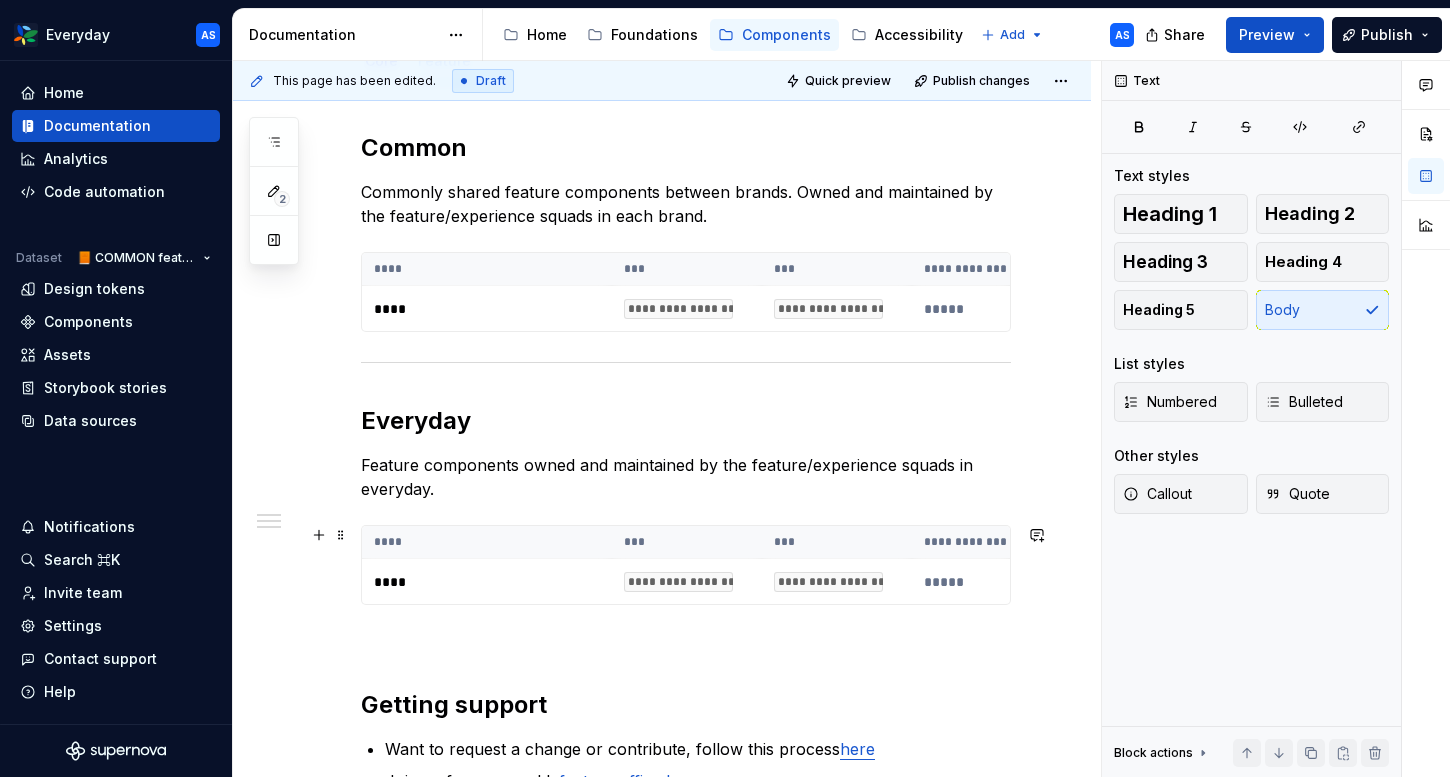 click on "**********" at bounding box center (837, 582) 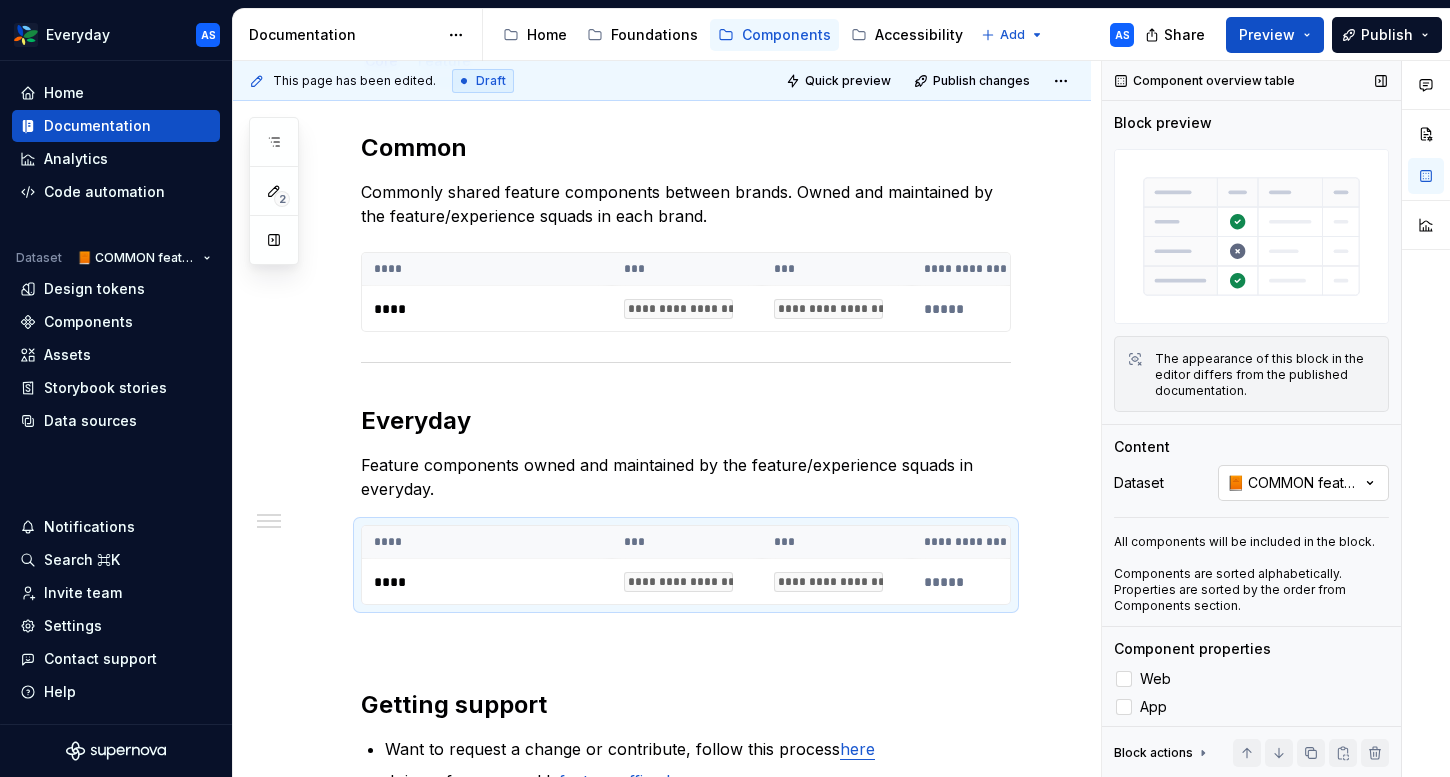 click on "Comments Open comments No comments yet Select ‘Comment’ from the block context menu to add one. Component overview table Block preview The appearance of this block in the editor differs from the published documentation. Content Dataset 📙 COMMON feature components All components will be included in the block. Components are sorted alphabetically. Properties are sorted by the order from Components section. Component properties Web App Web figma App figma React preview Raise a request AEM preview Documentation link Show last updated column Yes Block actions Move up Move down Duplicate Copy (⌘C) Cut (⌘X) Delete" at bounding box center (1276, 419) 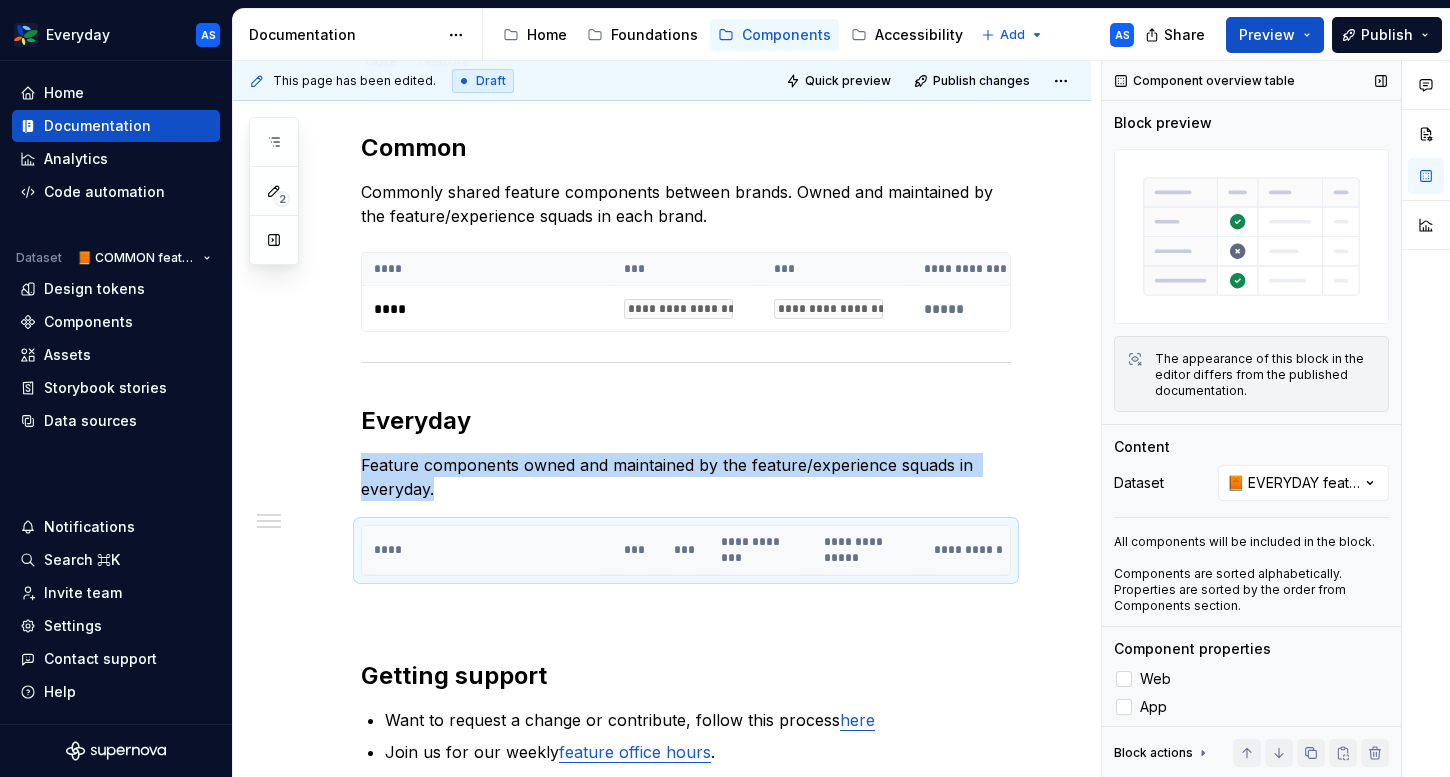 scroll, scrollTop: 226, scrollLeft: 0, axis: vertical 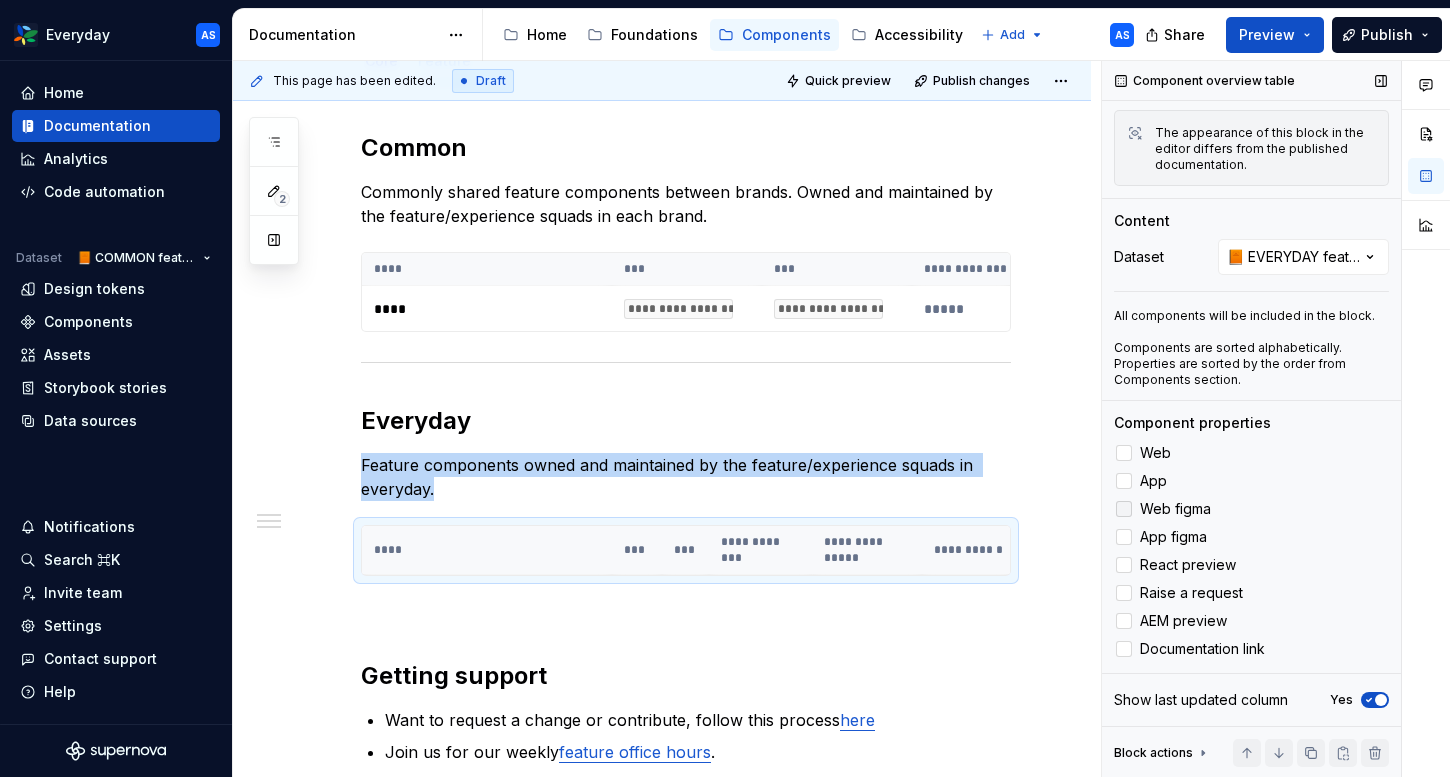 click at bounding box center [1124, 509] 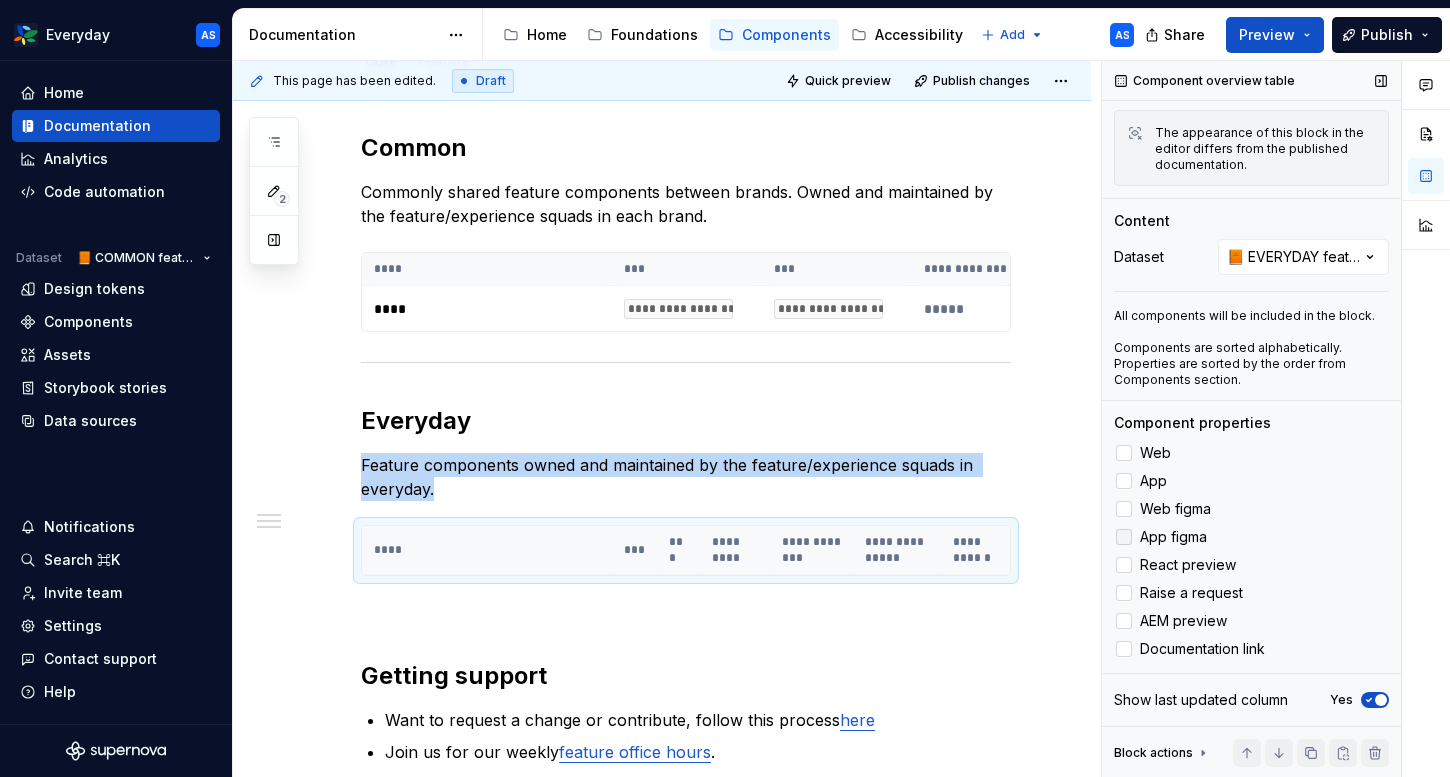 click on "App figma" at bounding box center (1251, 537) 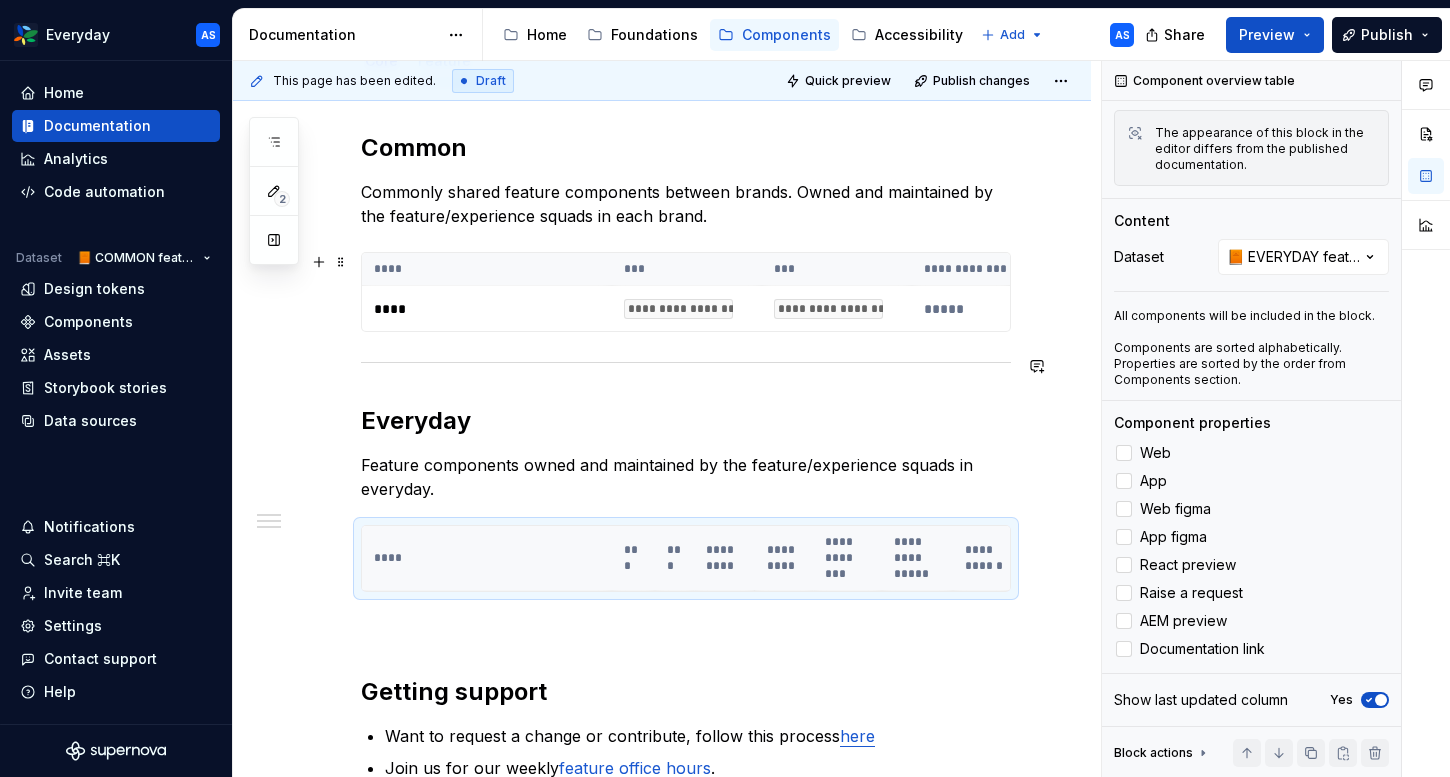 click on "*****" at bounding box center (987, 309) 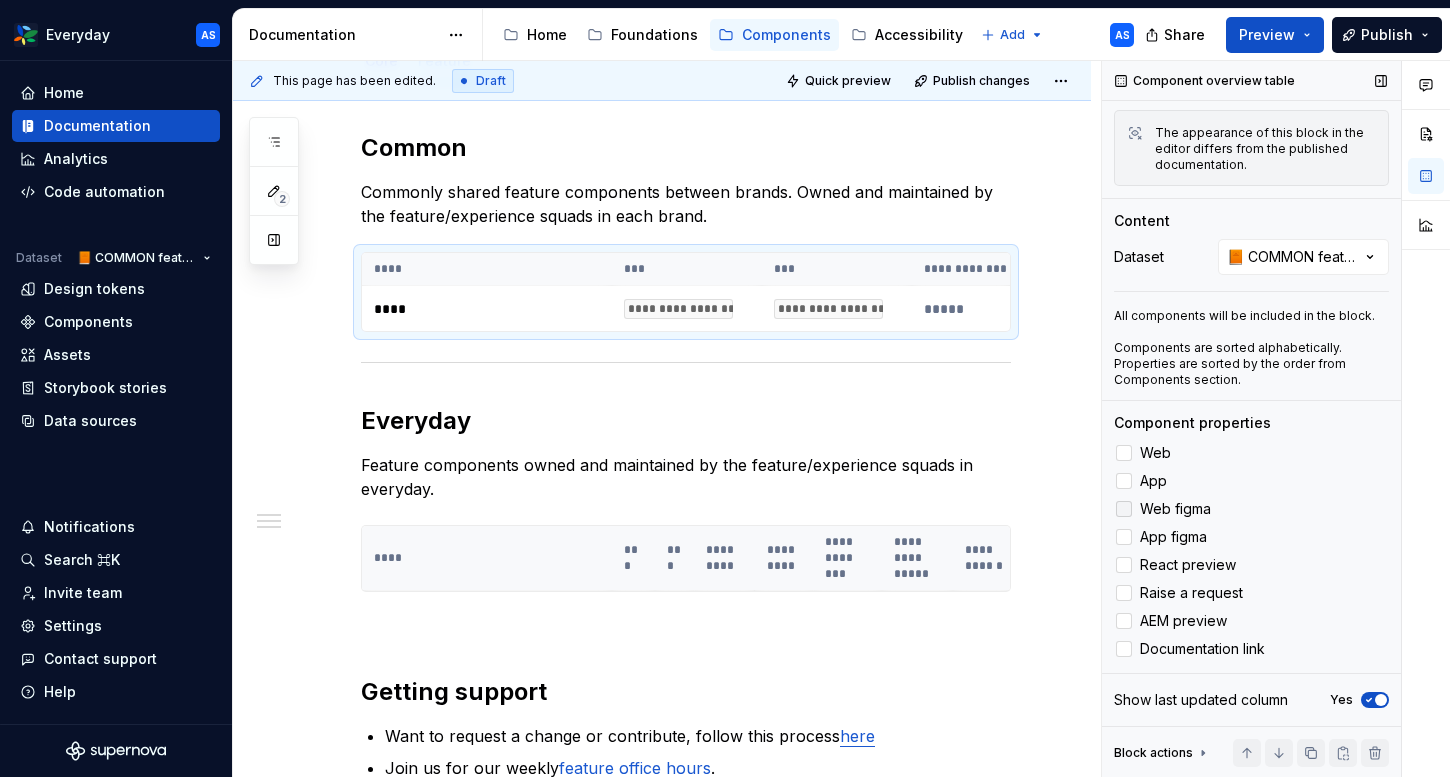 click on "Web figma" at bounding box center (1251, 509) 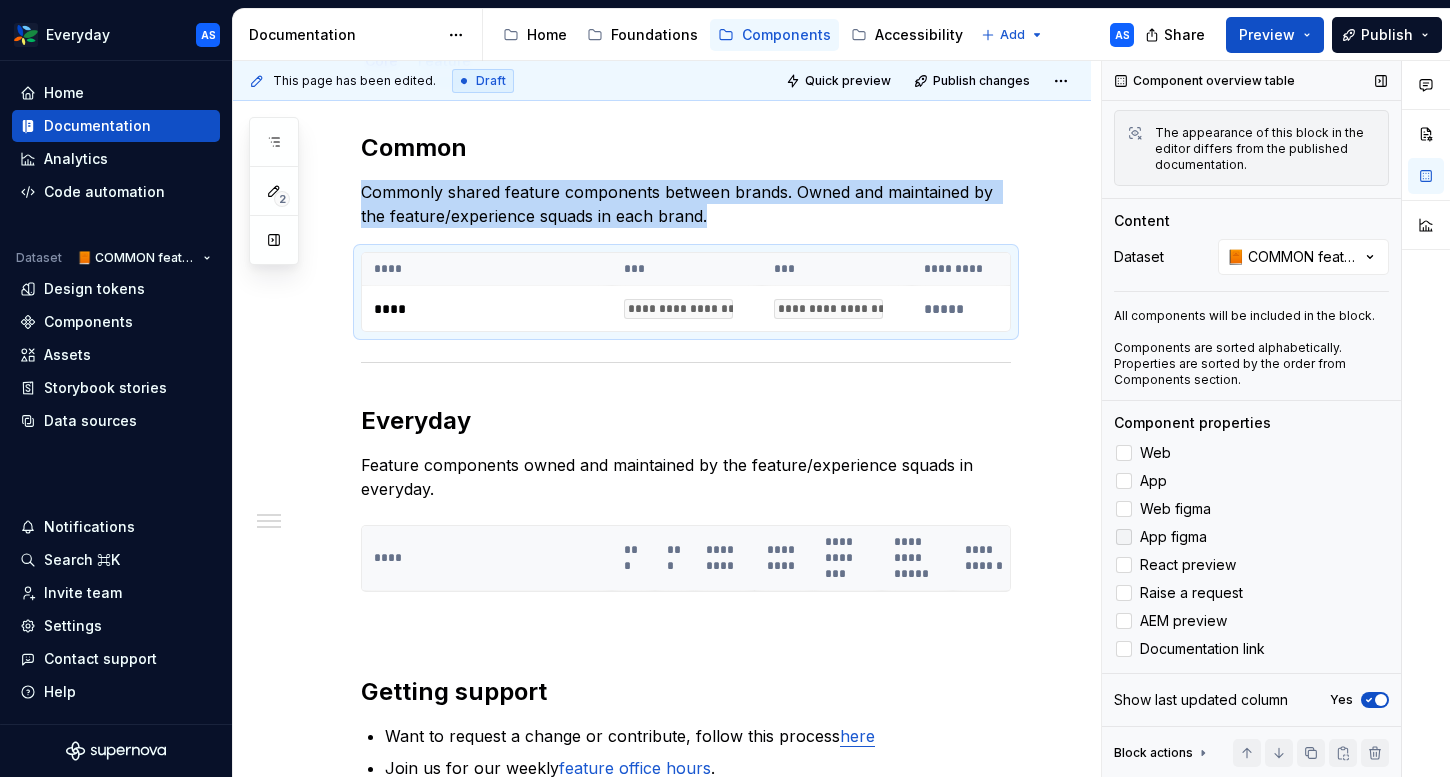 click at bounding box center (1124, 537) 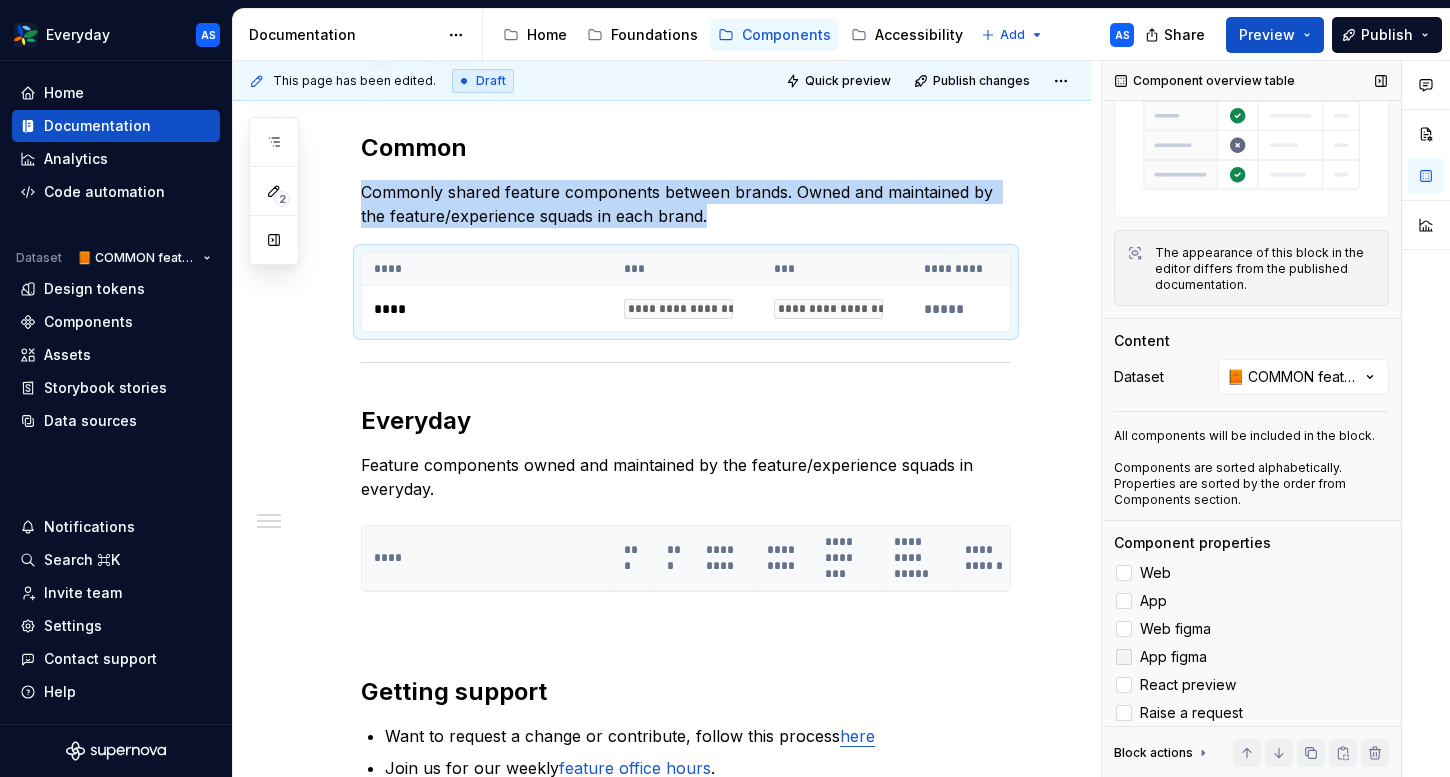 scroll, scrollTop: 0, scrollLeft: 0, axis: both 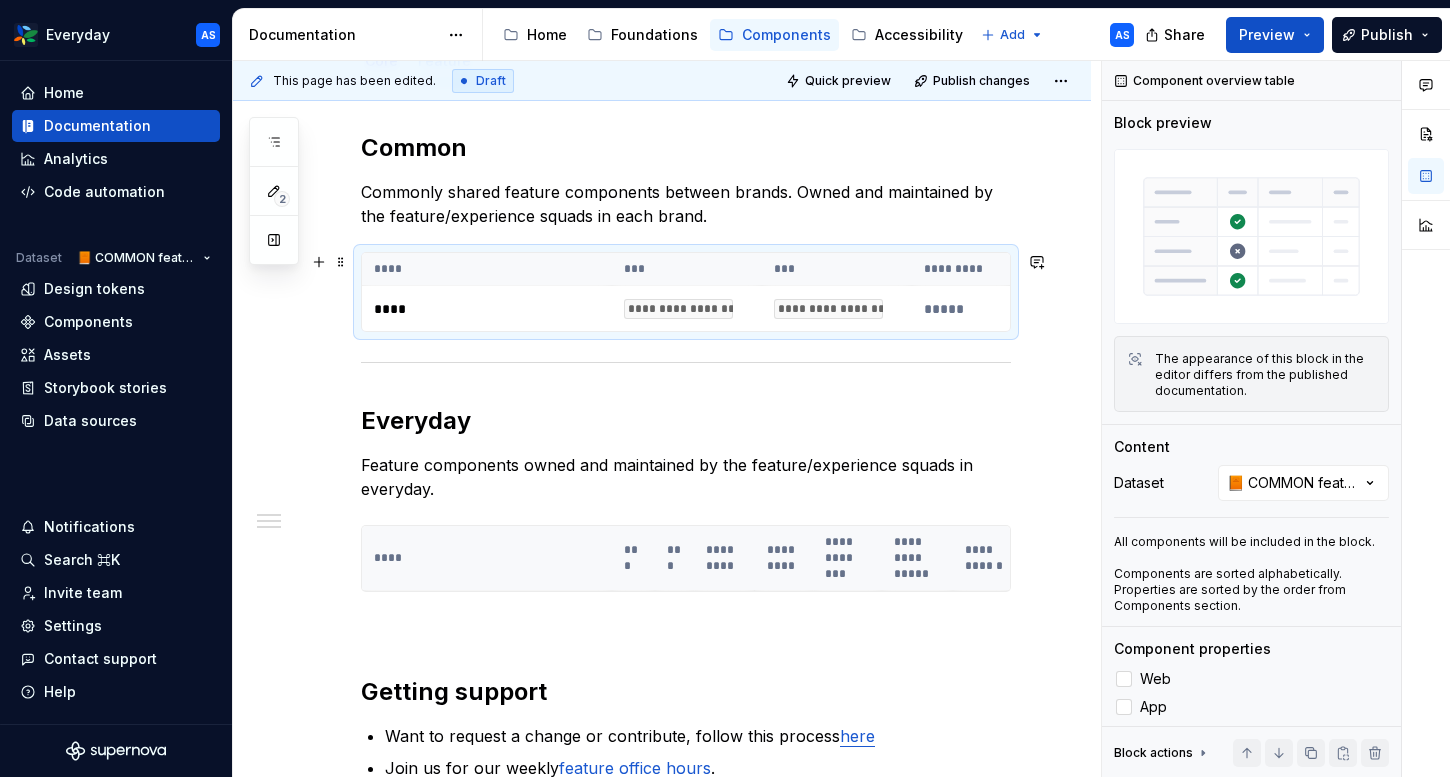 click on "*****" at bounding box center [987, 309] 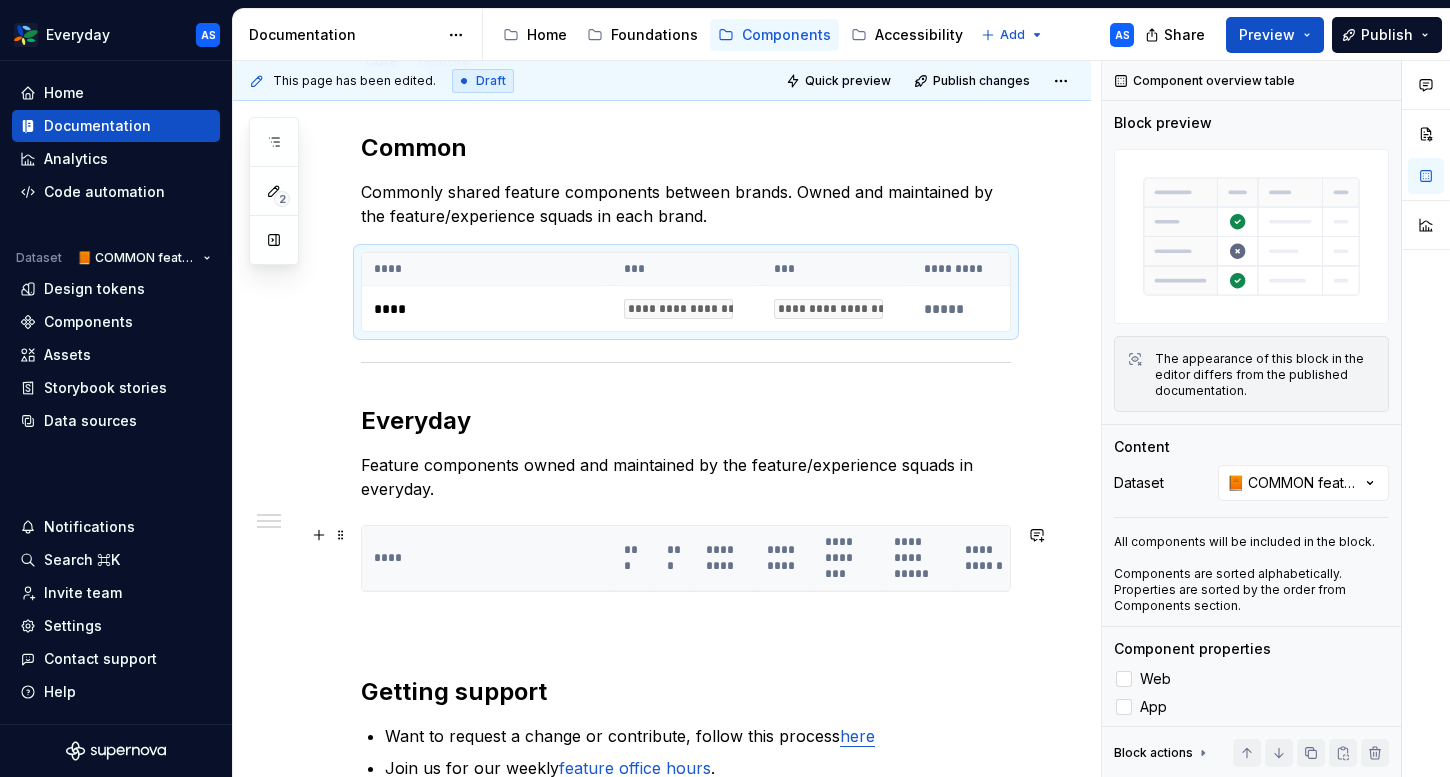 click on "**********" at bounding box center [986, 558] 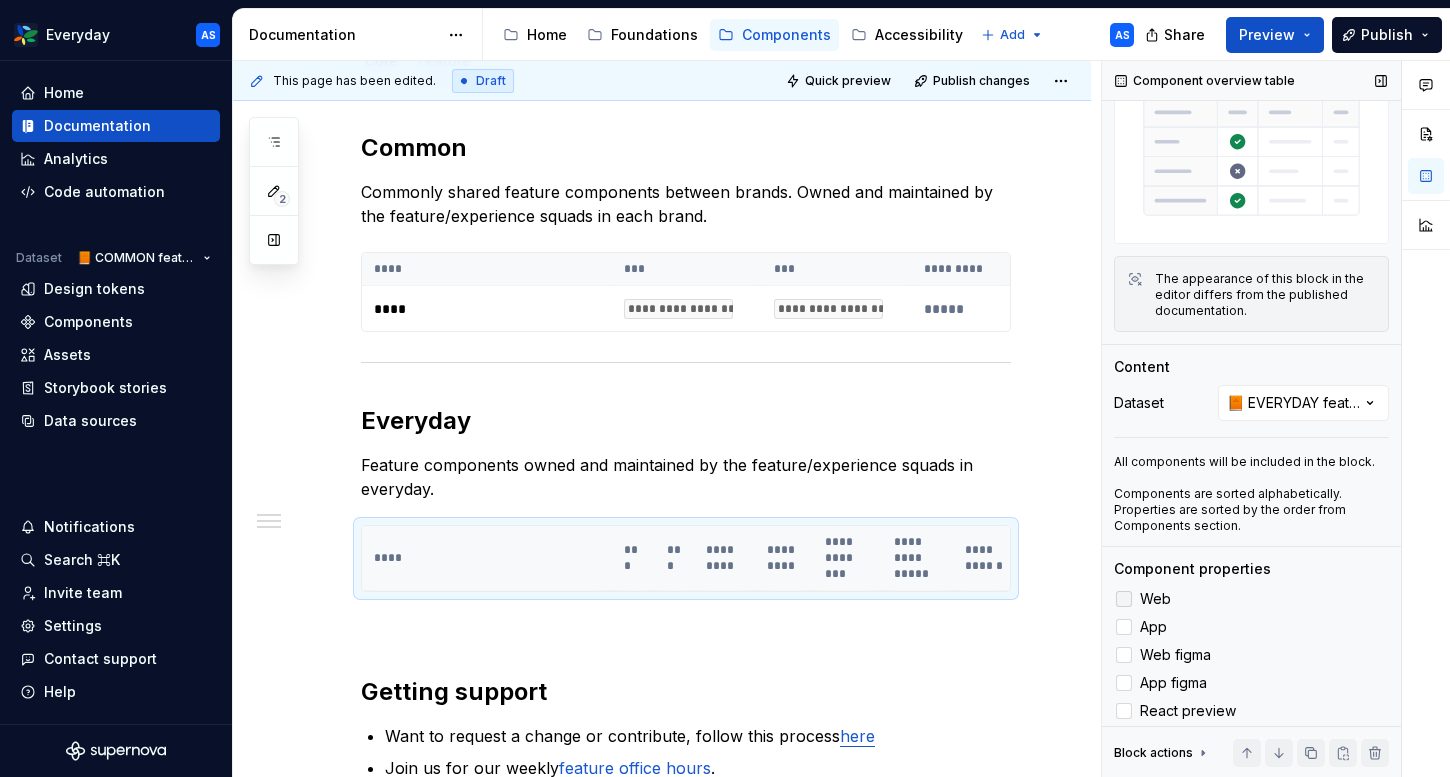 scroll, scrollTop: 226, scrollLeft: 0, axis: vertical 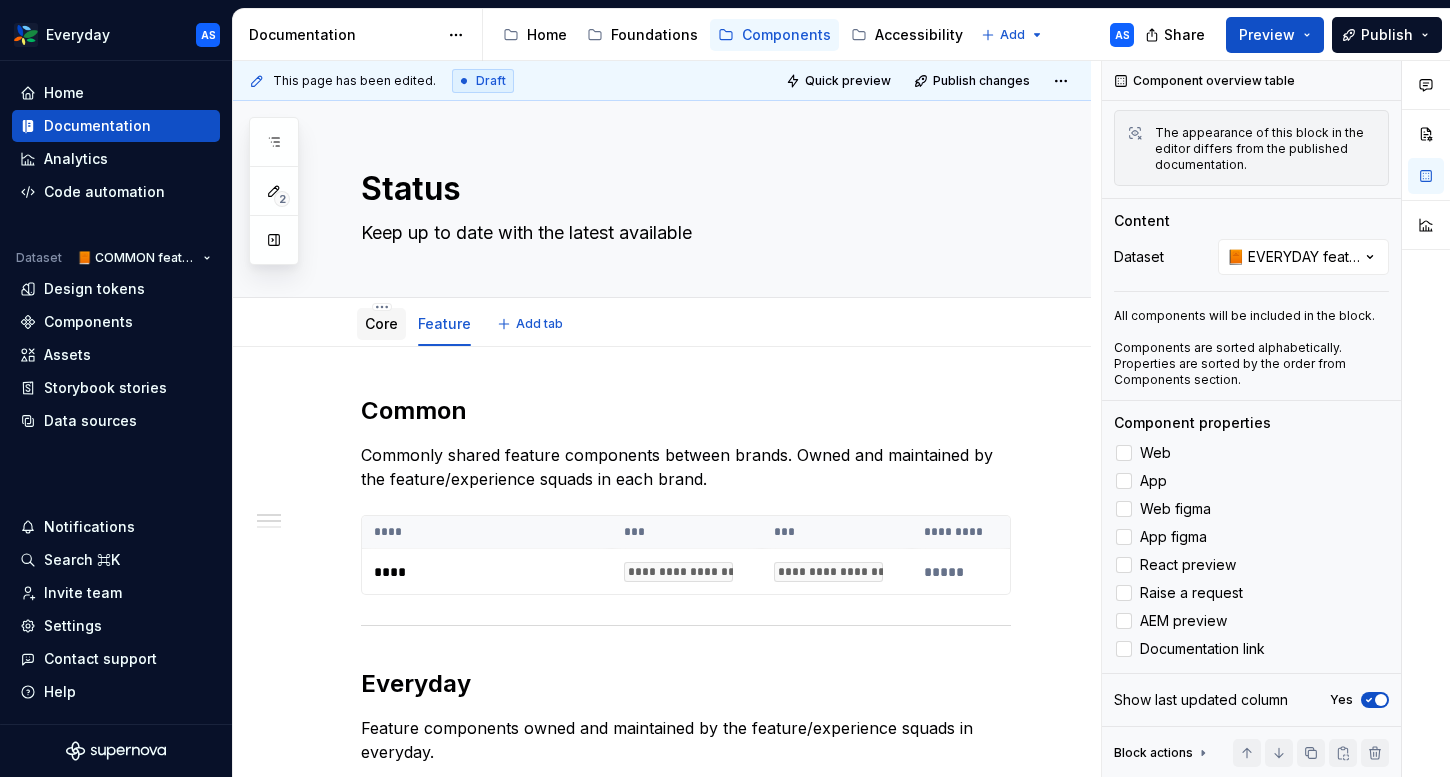click on "Core" at bounding box center [381, 323] 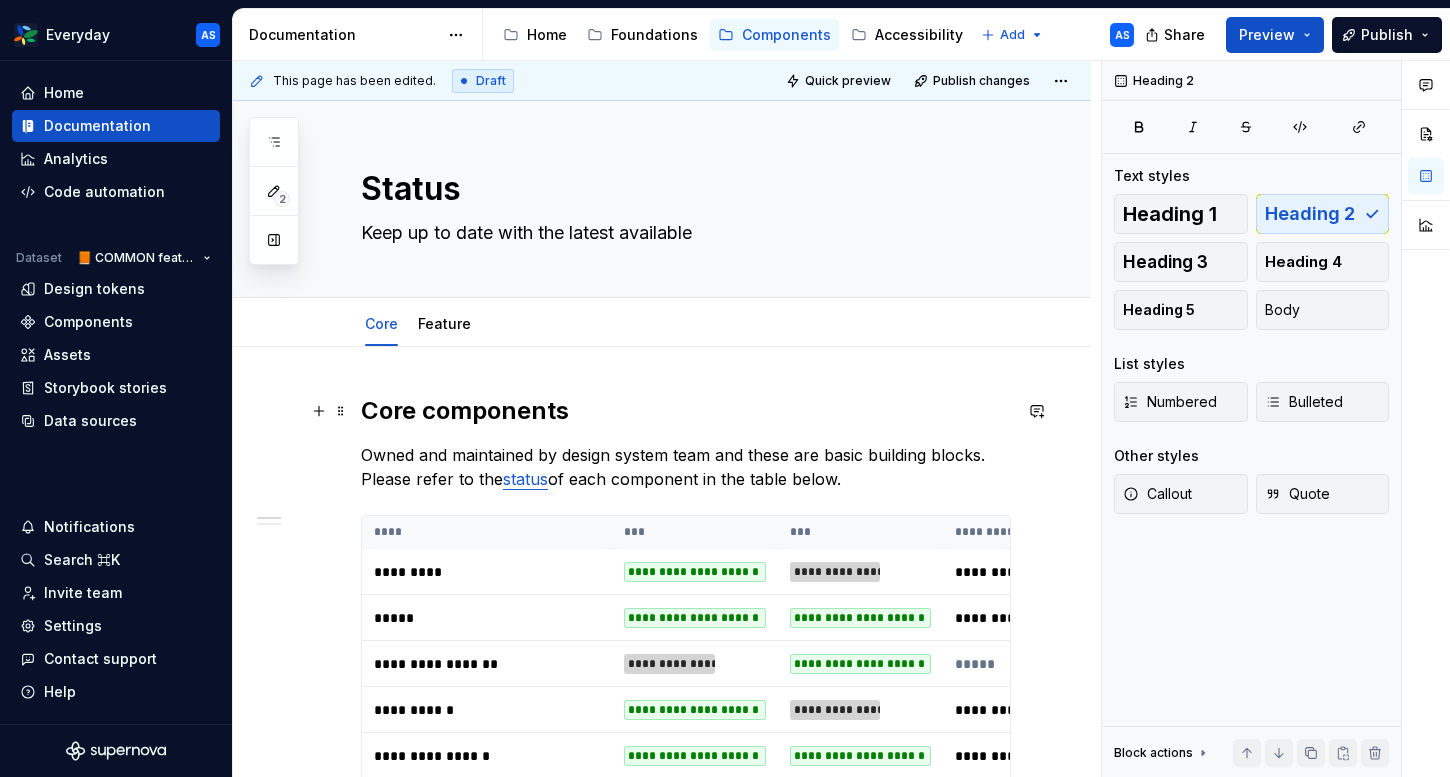 click on "Core components" at bounding box center (686, 411) 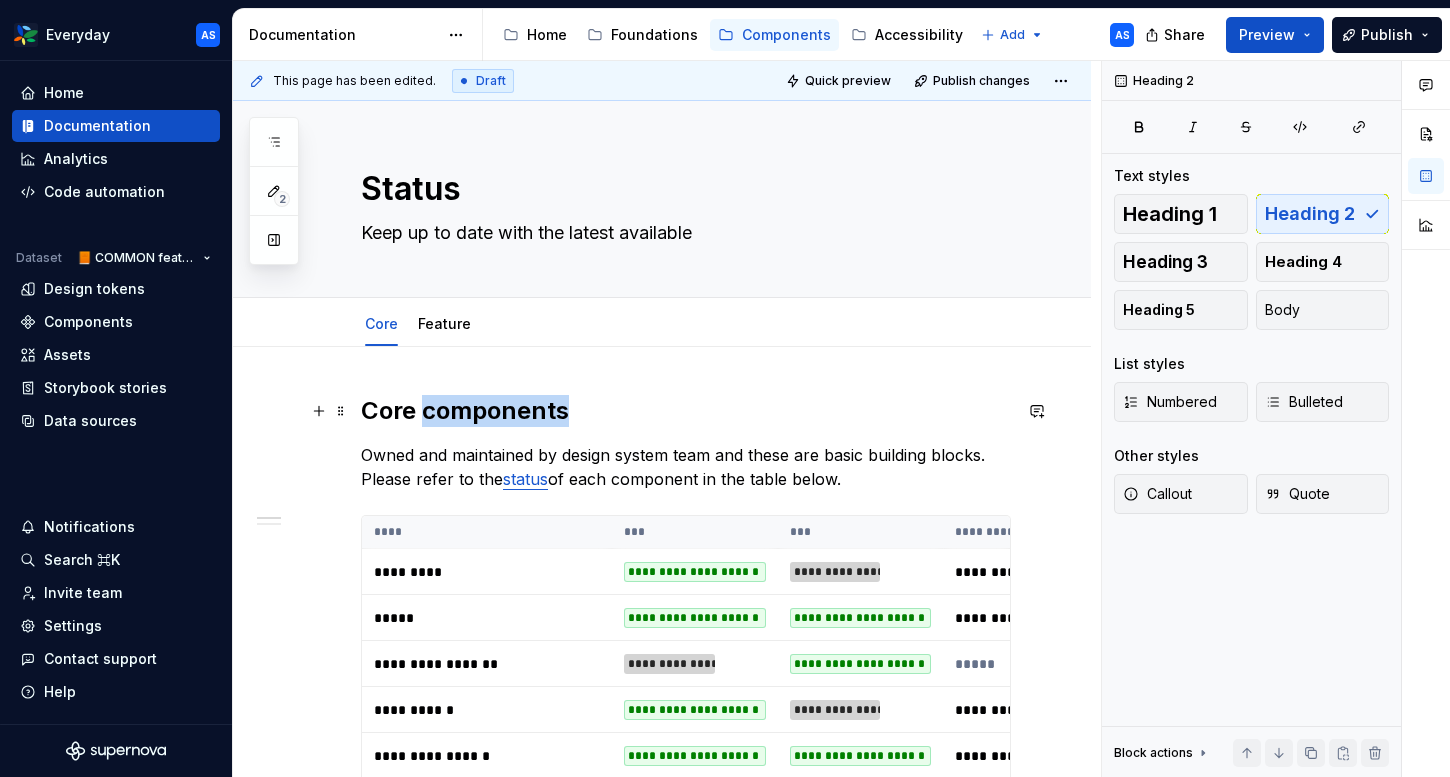 click on "Core components" at bounding box center (686, 411) 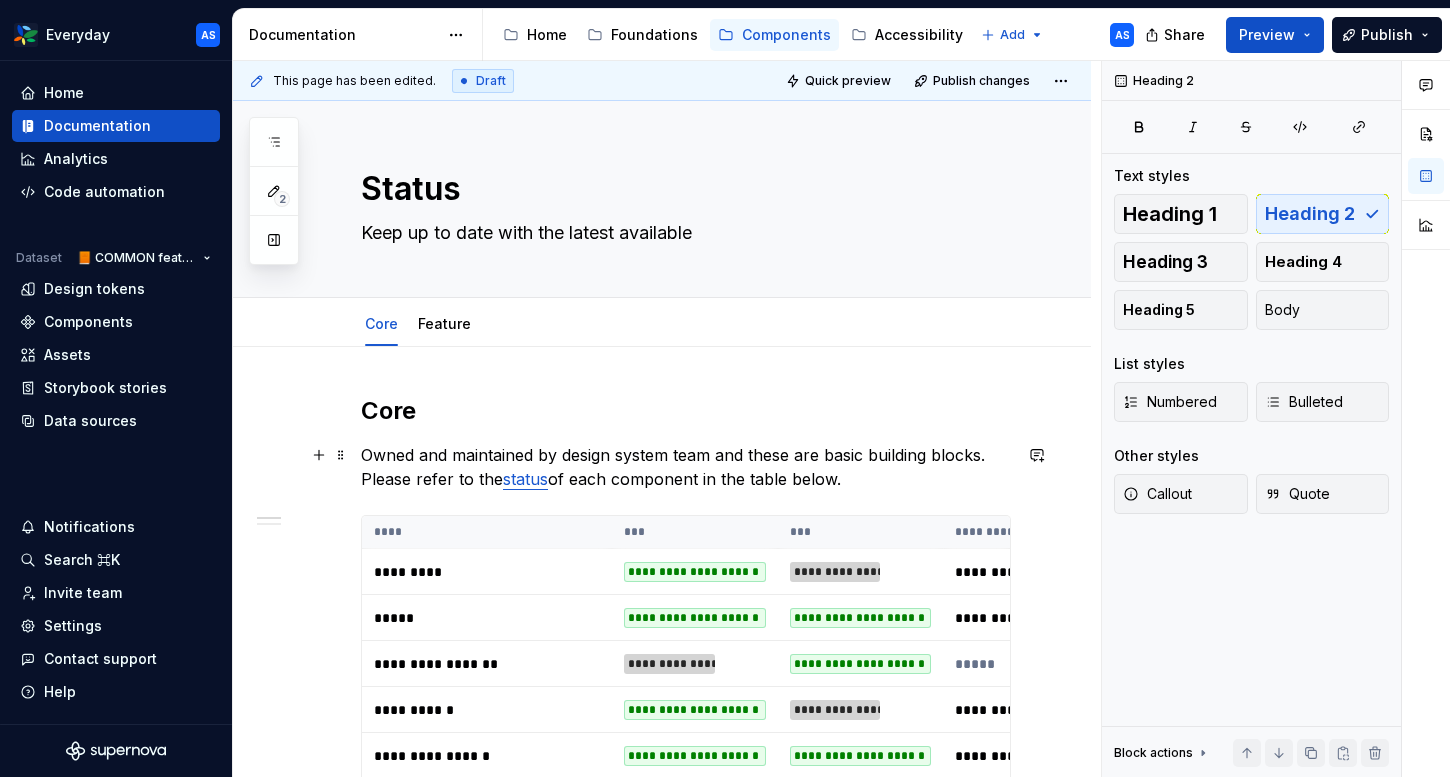 click on "Owned and maintained by design system team and these are basic building blocks. Please refer to the  status  of each component in the table below." at bounding box center [686, 467] 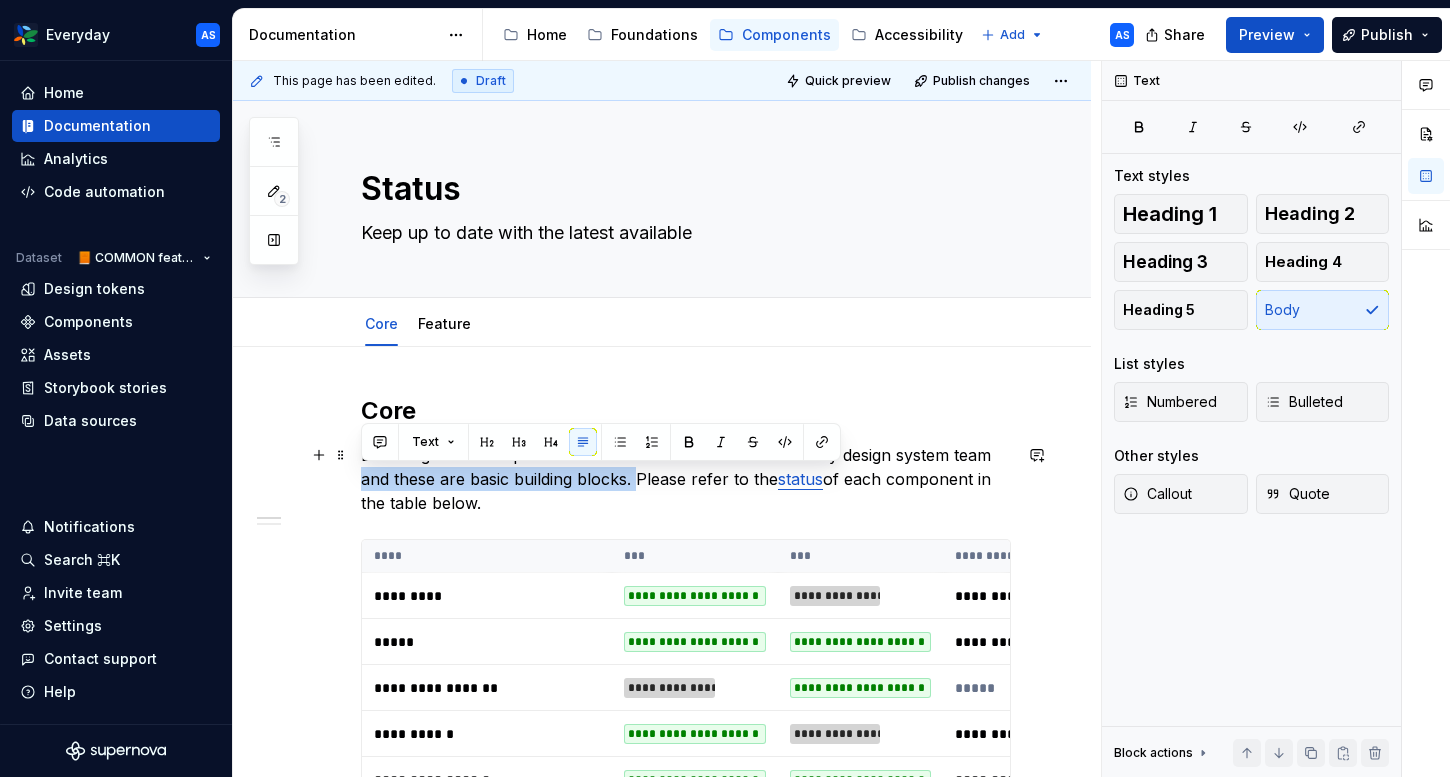 drag, startPoint x: 636, startPoint y: 481, endPoint x: 351, endPoint y: 474, distance: 285.08594 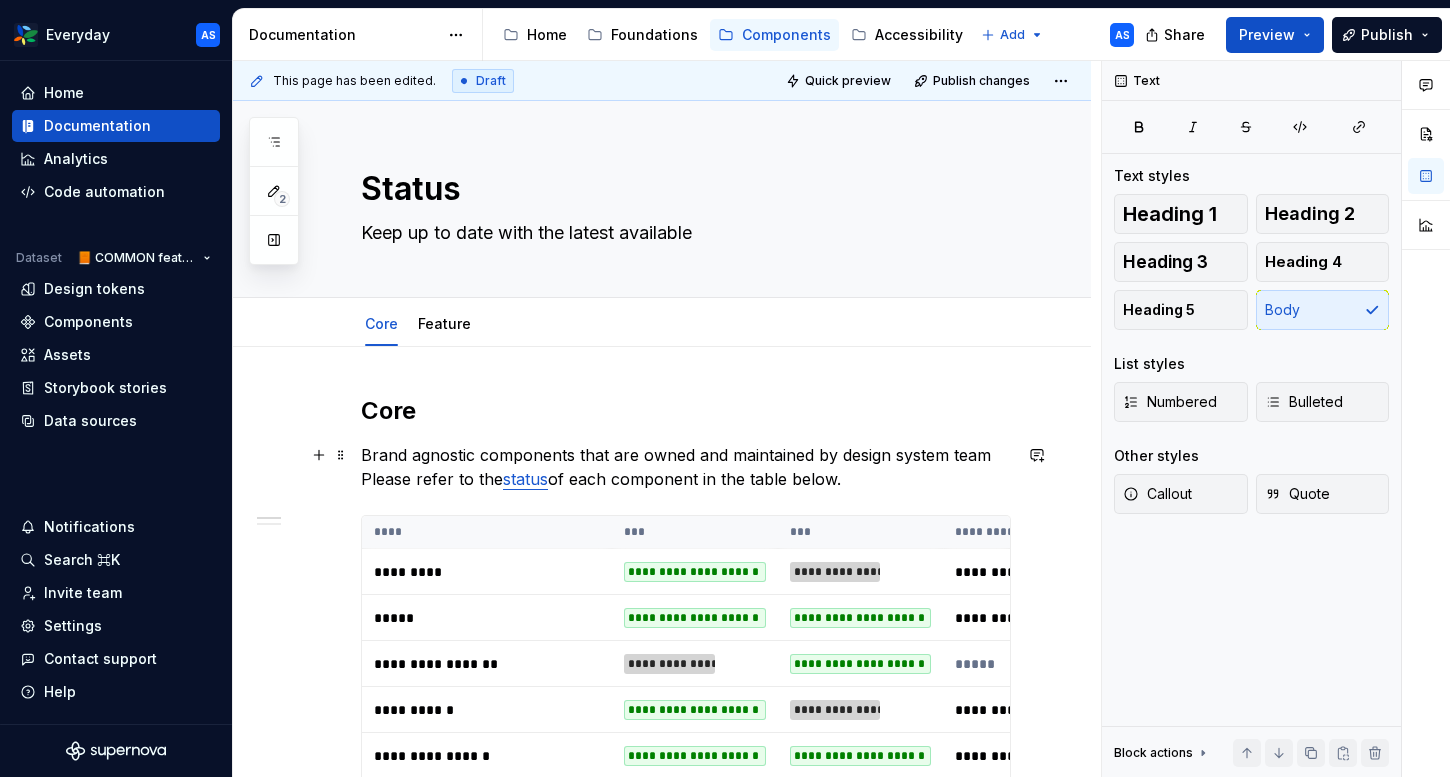 click on "Brand agnostic components that are owned and maintained by design system team Please refer to the status of each component in the table below." at bounding box center [686, 467] 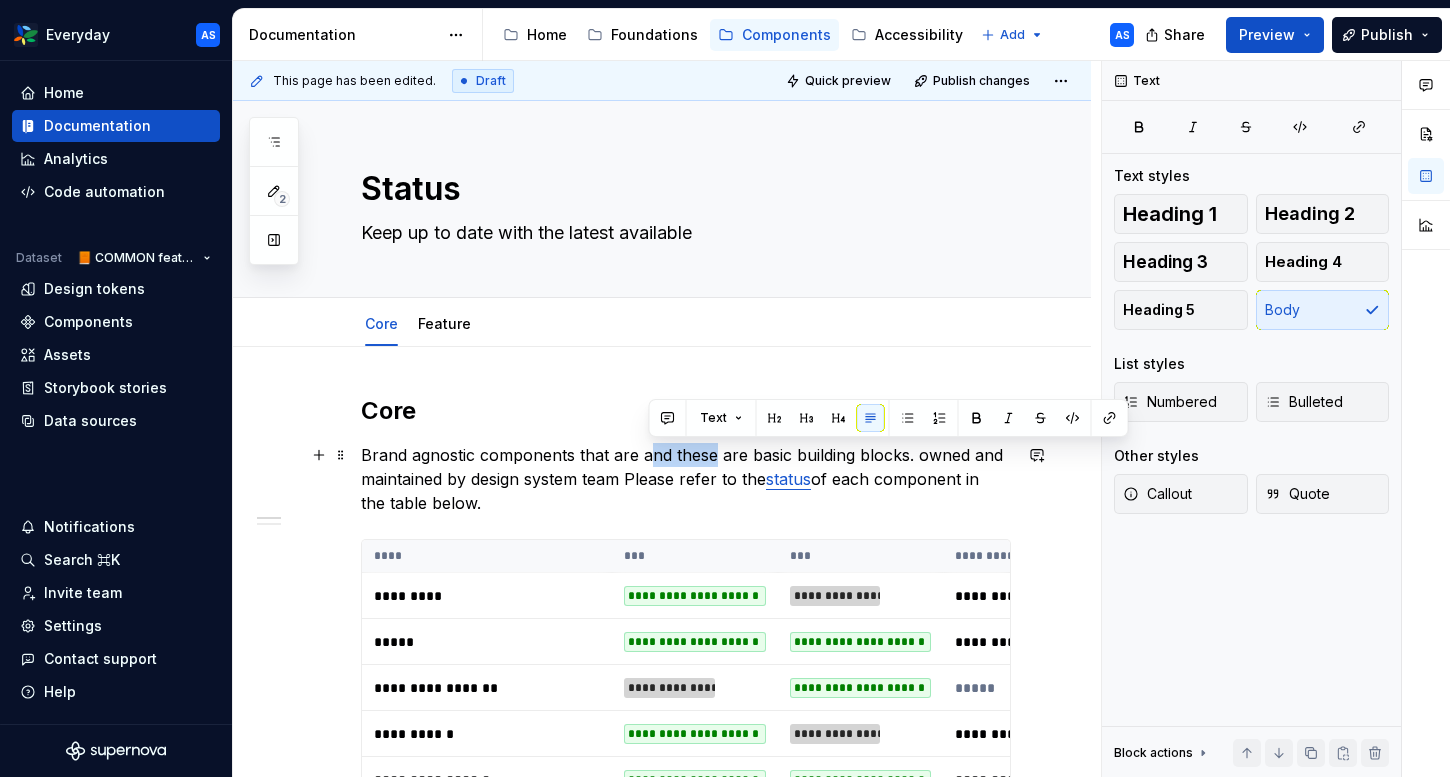 drag, startPoint x: 716, startPoint y: 454, endPoint x: 644, endPoint y: 452, distance: 72.02777 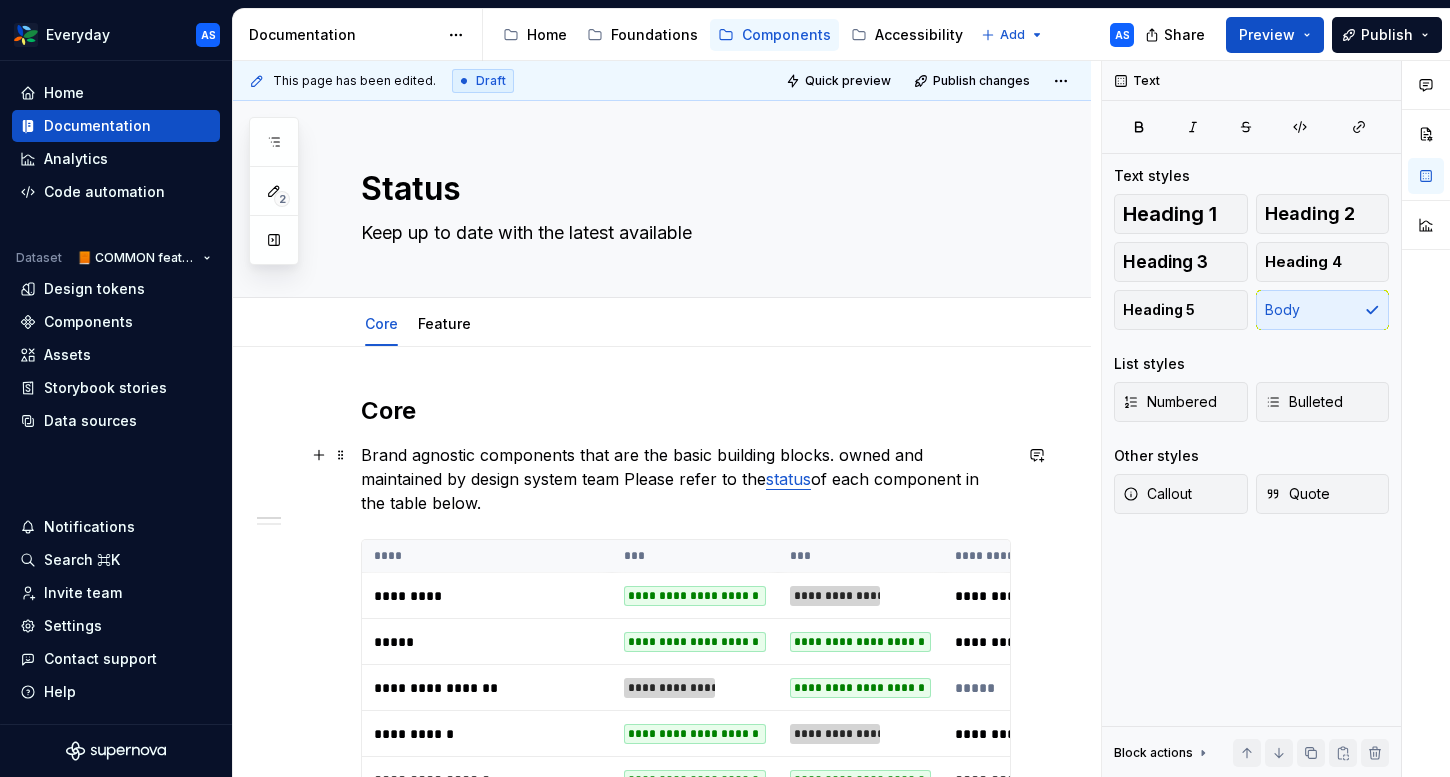 click on "Brand agnostic components that are the basic building blocks. owned and maintained by design system team Please refer to the  status  of each component in the table below." at bounding box center (686, 479) 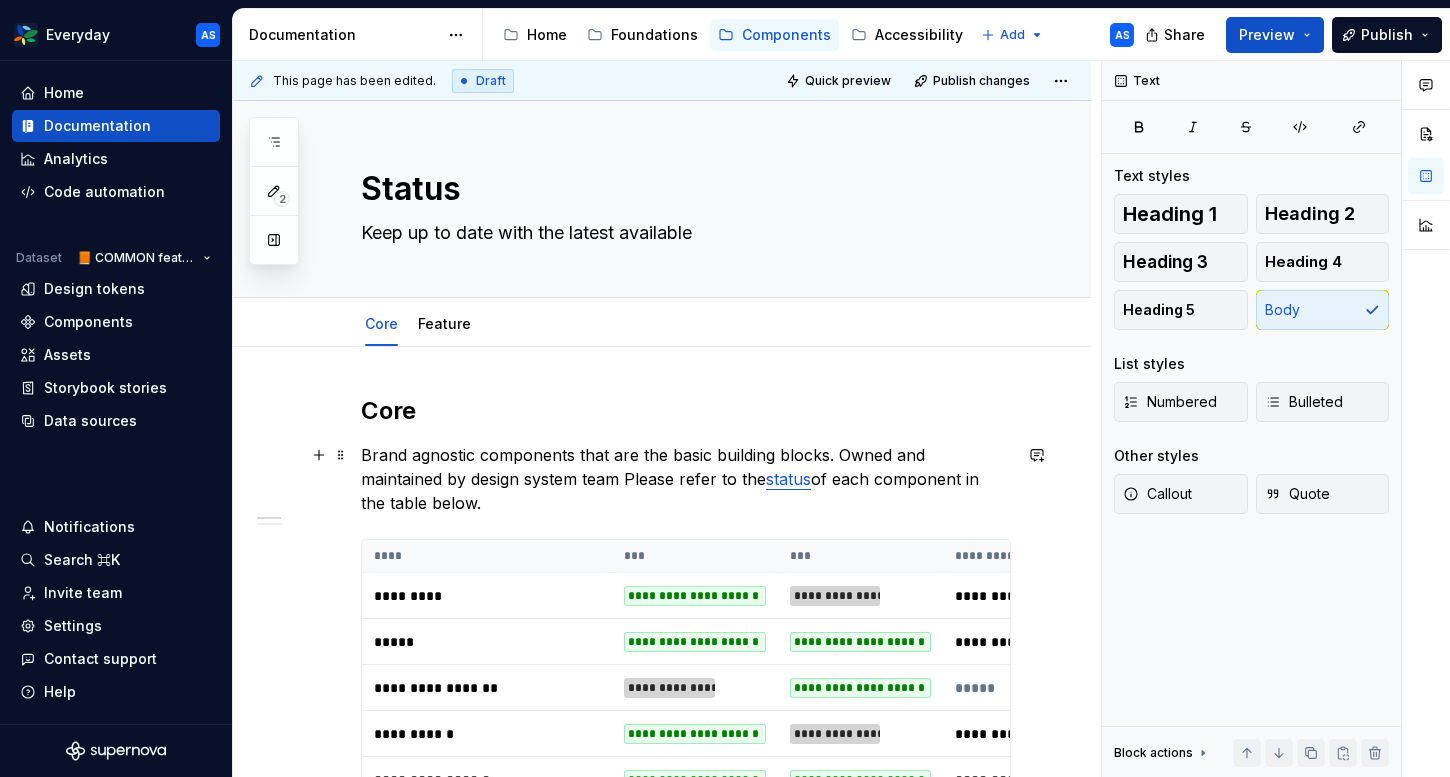 click on "Brand agnostic components that are the basic building blocks. Owned and maintained by design system team Please refer to the status of each component in the table below." at bounding box center [686, 479] 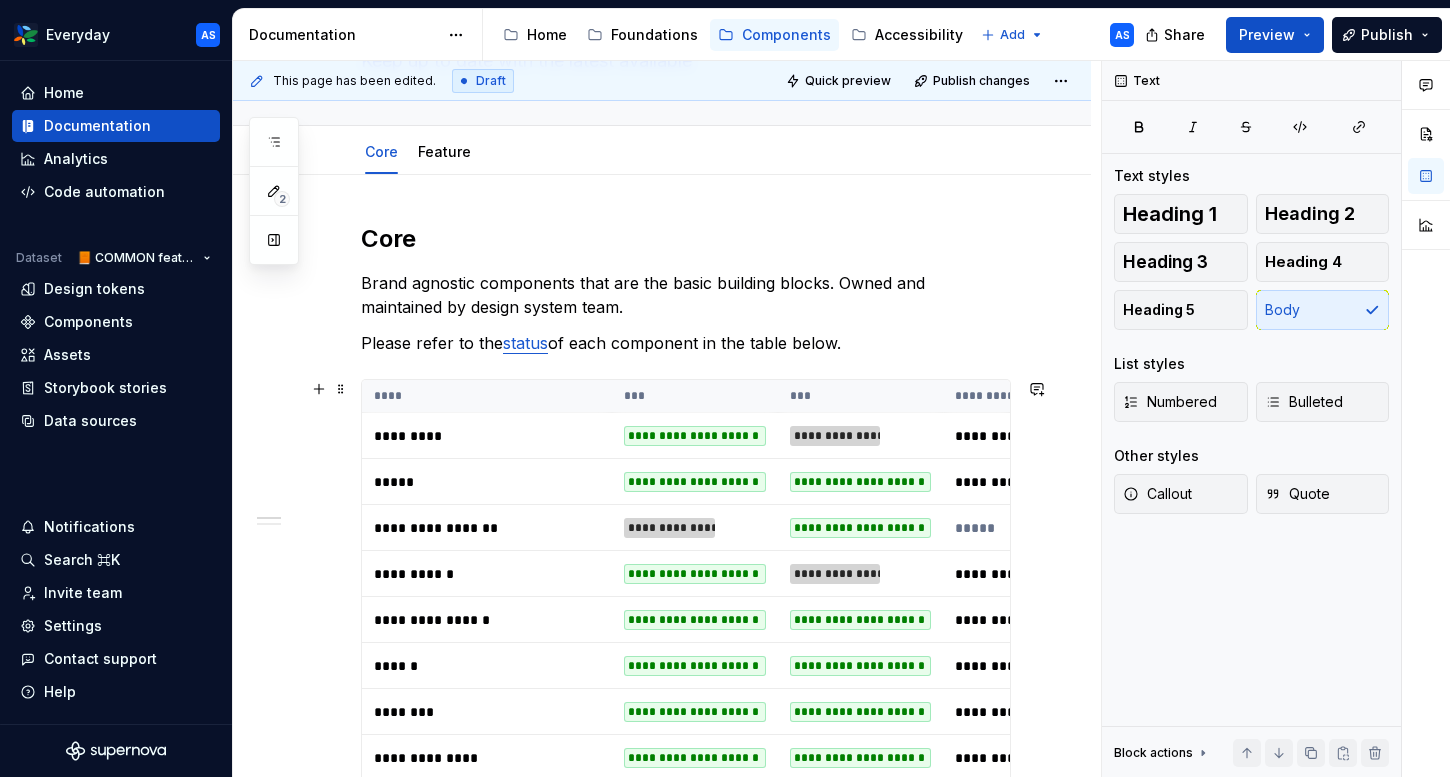 scroll, scrollTop: 187, scrollLeft: 0, axis: vertical 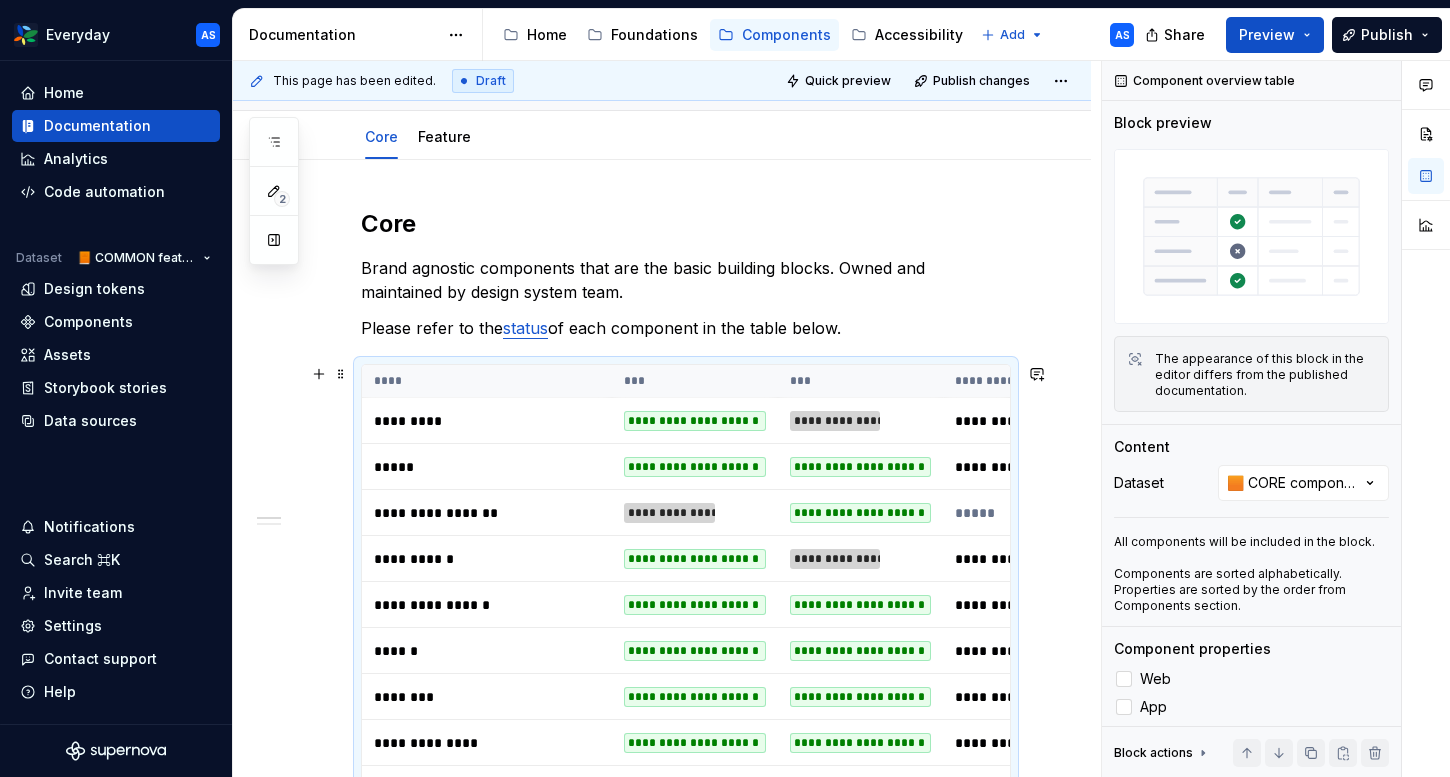 click on "**********" at bounding box center (695, 421) 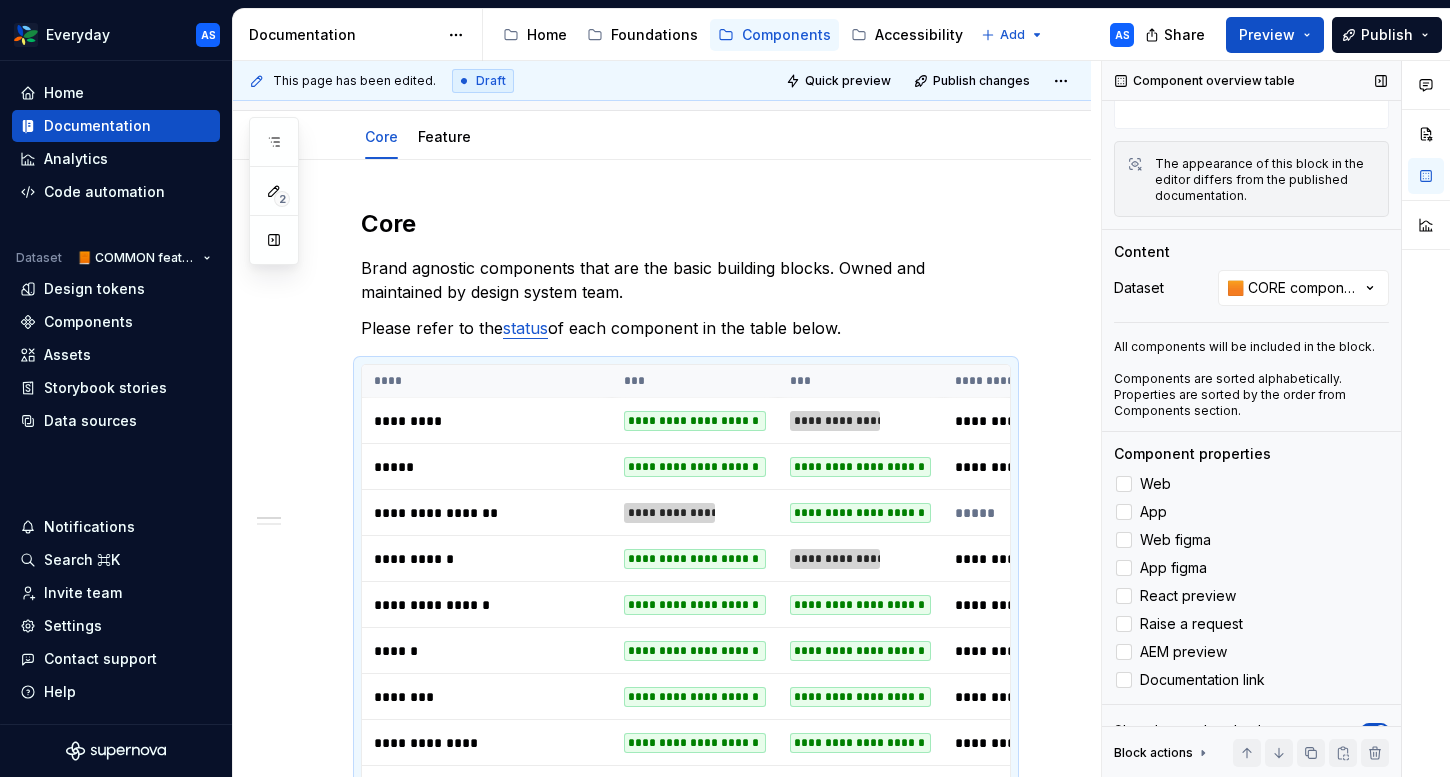 scroll, scrollTop: 226, scrollLeft: 0, axis: vertical 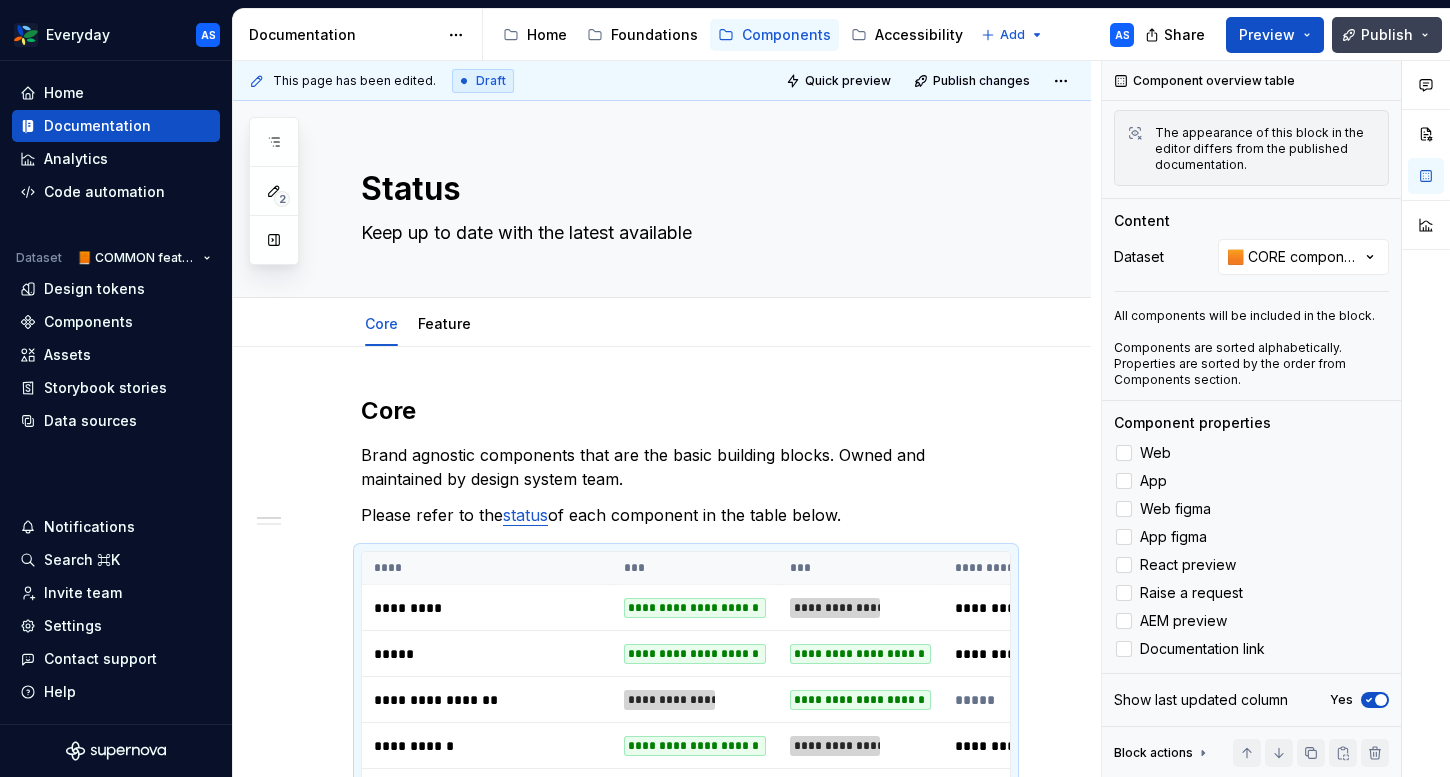 click on "Publish" at bounding box center (1387, 35) 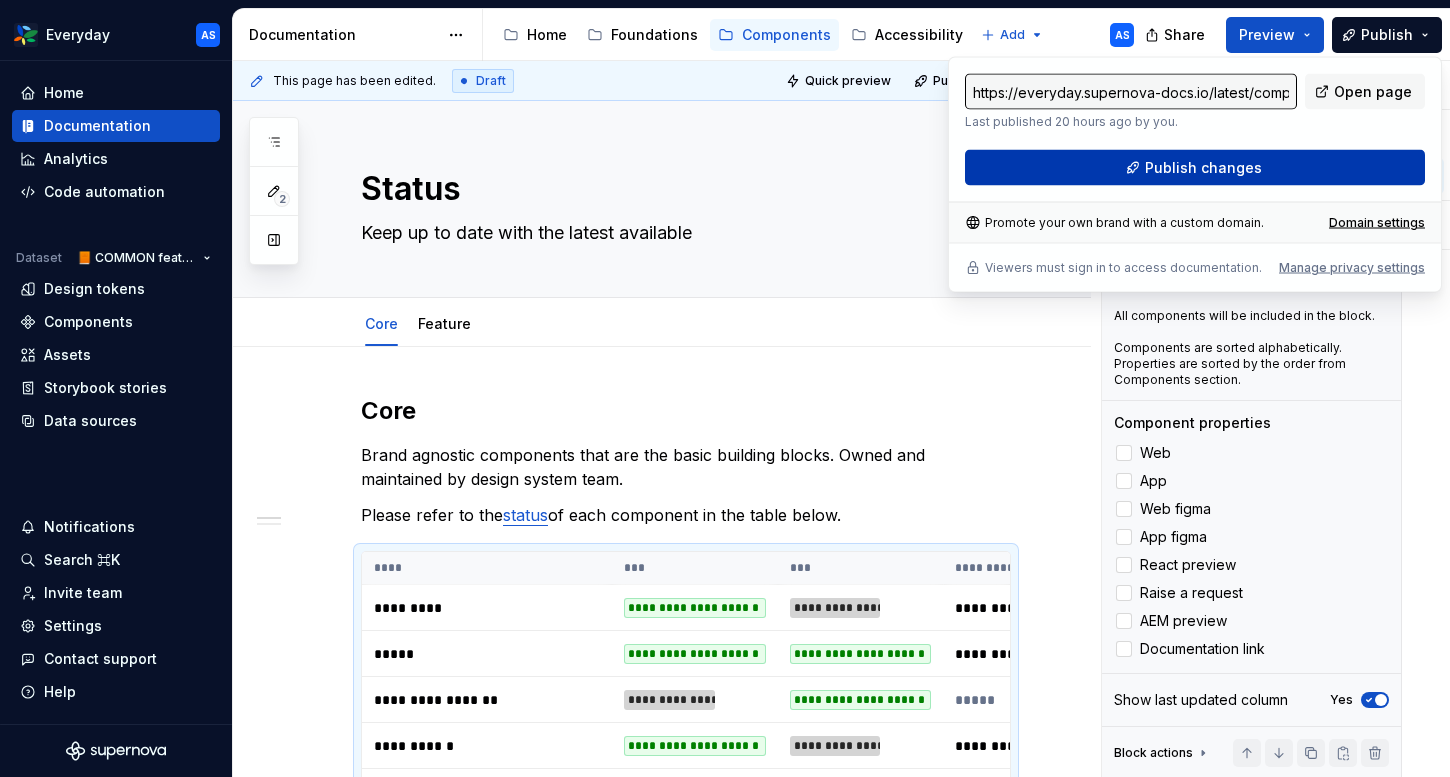 click on "Publish changes" at bounding box center (1195, 168) 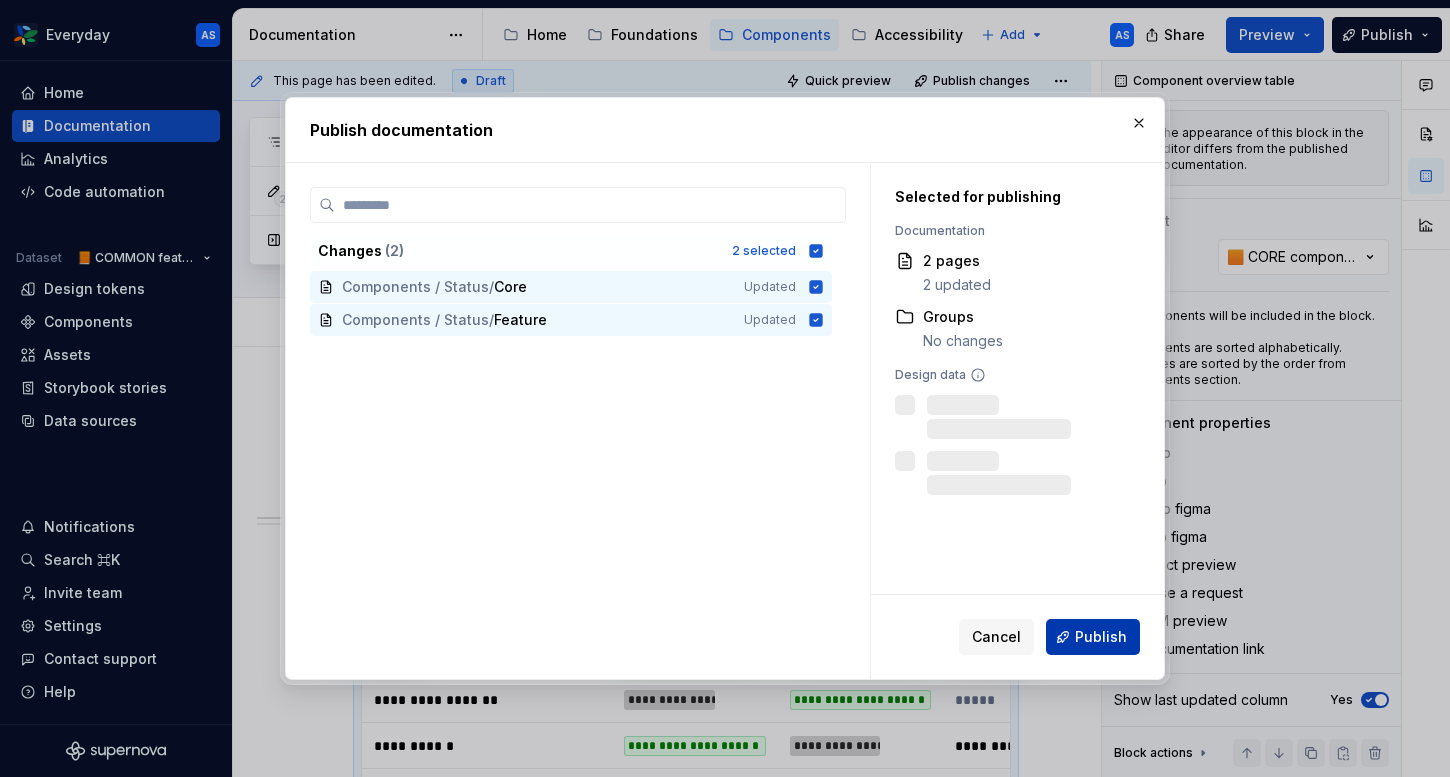 click on "Publish" at bounding box center (1101, 637) 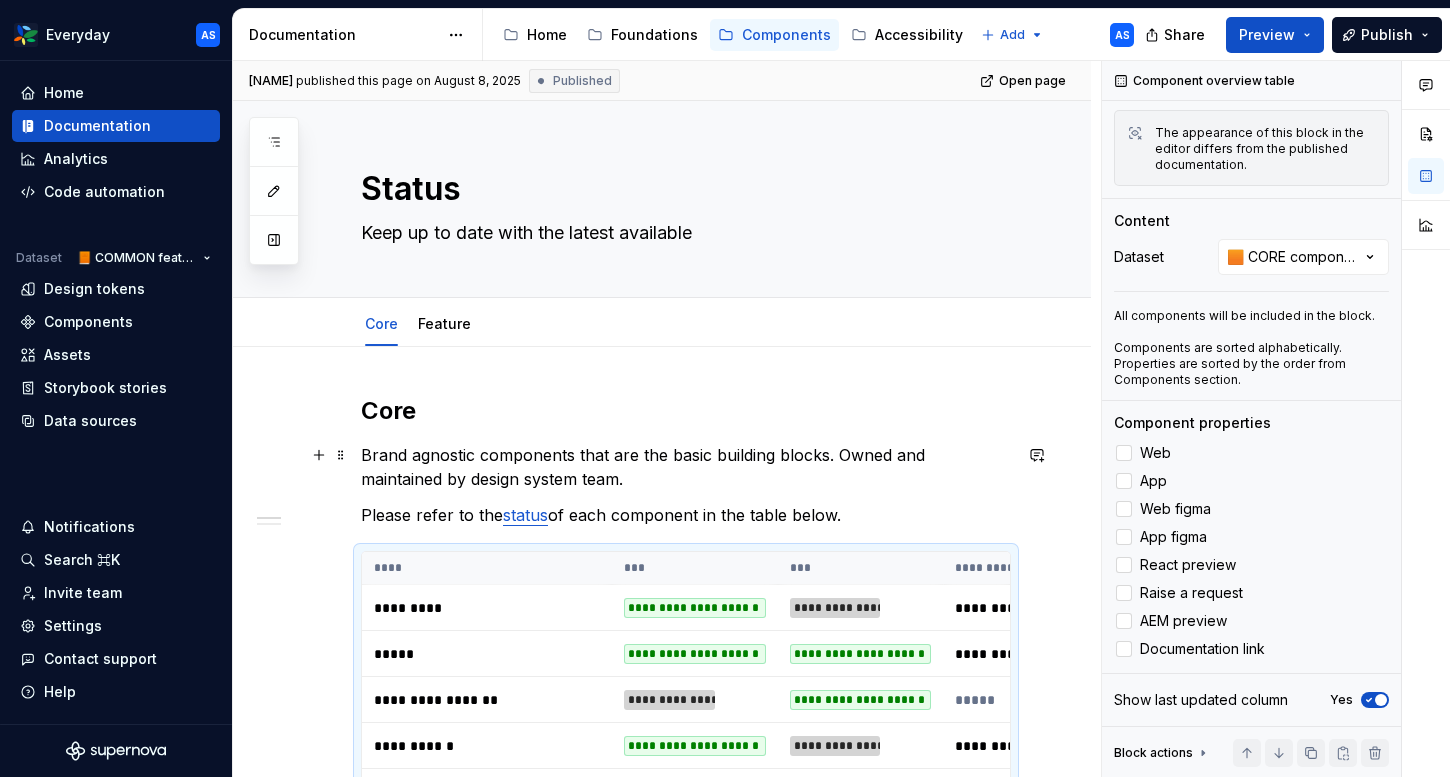 scroll, scrollTop: 340, scrollLeft: 0, axis: vertical 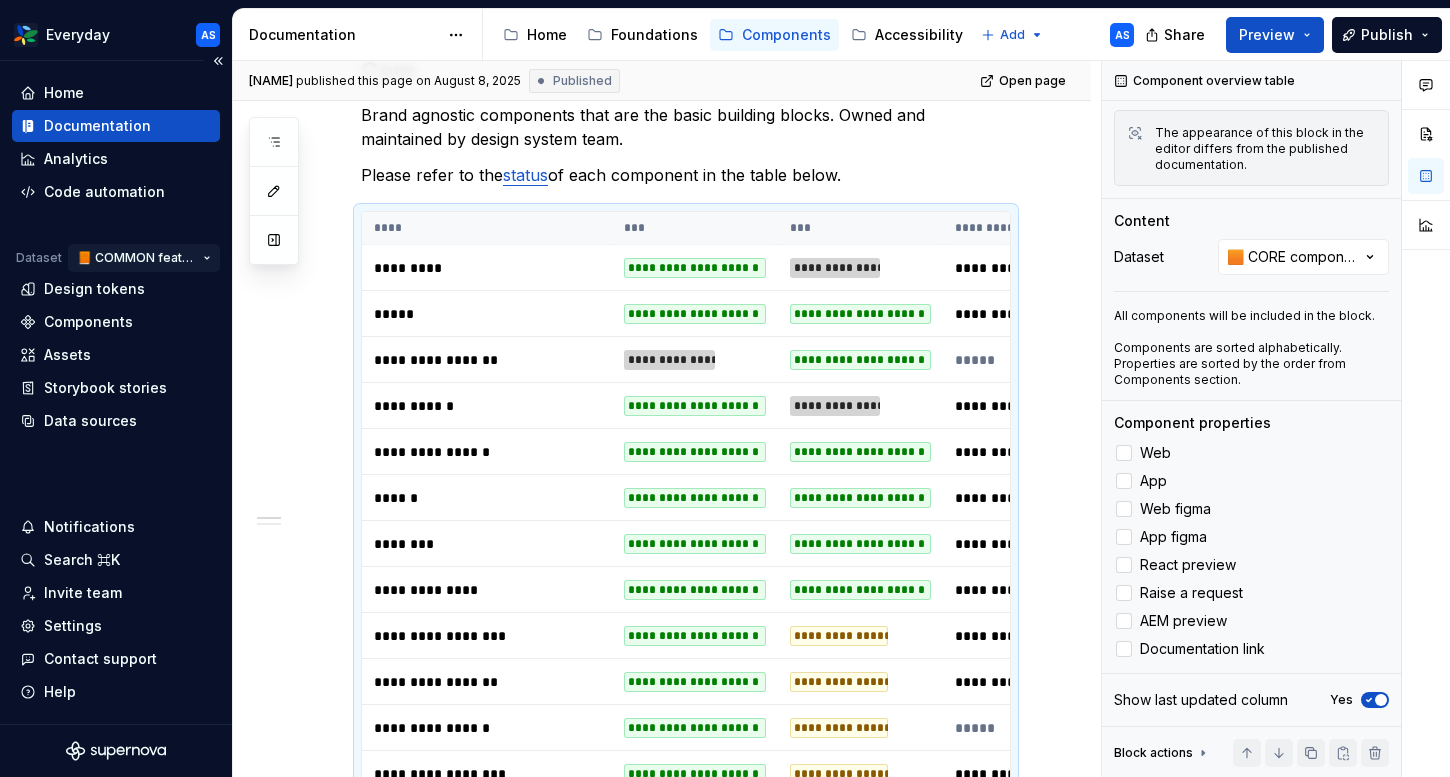 click on "Everyday AS Home Documentation Analytics Code automation Dataset 📙 COMMON feature components Design tokens Components Assets Storybook stories Data sources Notifications Search ⌘K Invite team Settings Contact support Help Documentation
Accessibility guide for tree Page tree.
Navigate the tree with the arrow keys. Common tree hotkeys apply. Further keybindings are available:
enter to execute primary action on focused item
f2 to start renaming the focused item
escape to abort renaming an item
control+d to start dragging selected items
Home Foundations Components Accessibility Add AS Share Preview Publish Pages Add
Accessibility guide for tree Page tree.
Navigate the tree with the arrow keys. Common tree hotkeys apply. Further keybindings are available:
enter to execute primary action on focused item
f2 to start renaming the focused item
escape to abort renaming an item" at bounding box center (725, 388) 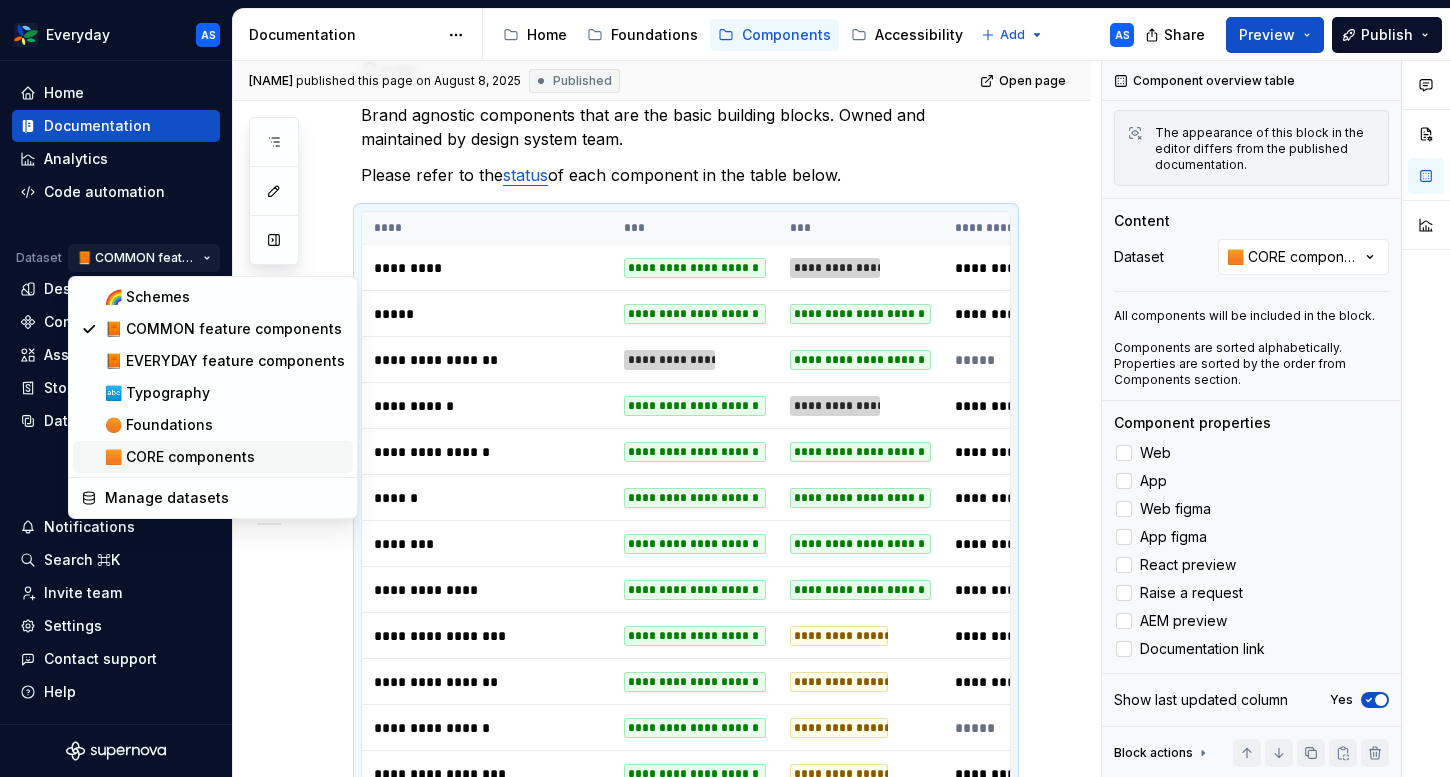 click on "🟧 CORE components" at bounding box center (225, 457) 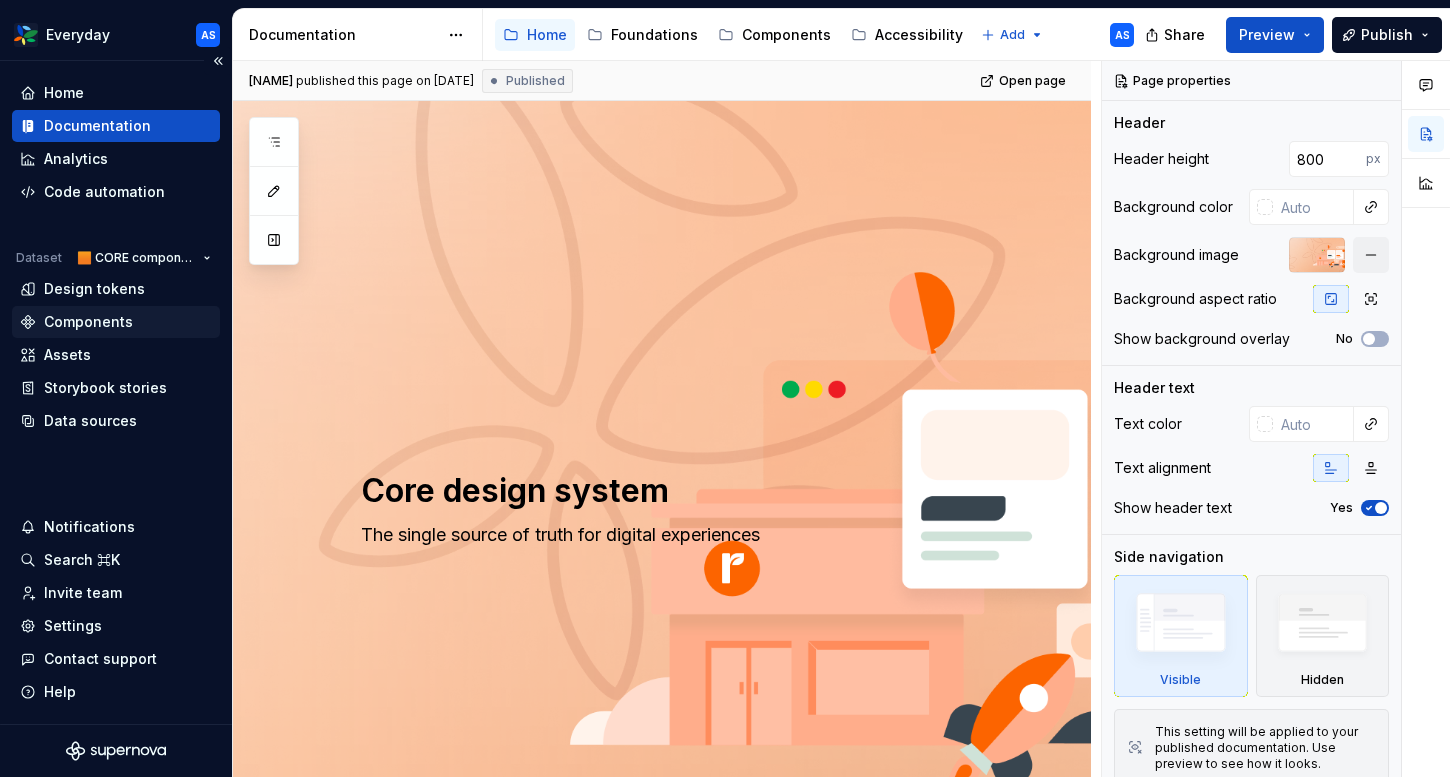 click on "Components" at bounding box center [116, 322] 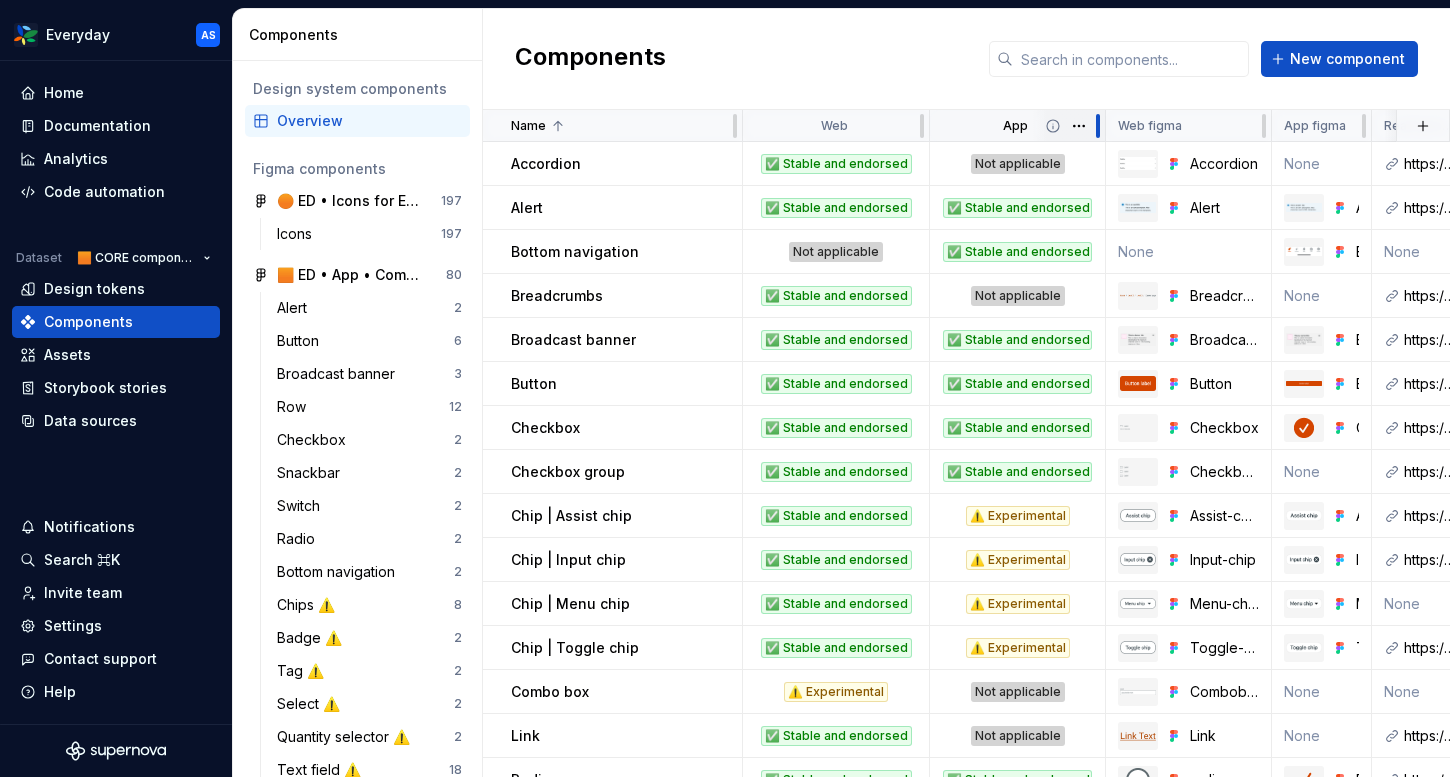 drag, startPoint x: 1026, startPoint y: 123, endPoint x: 1096, endPoint y: 121, distance: 70.028564 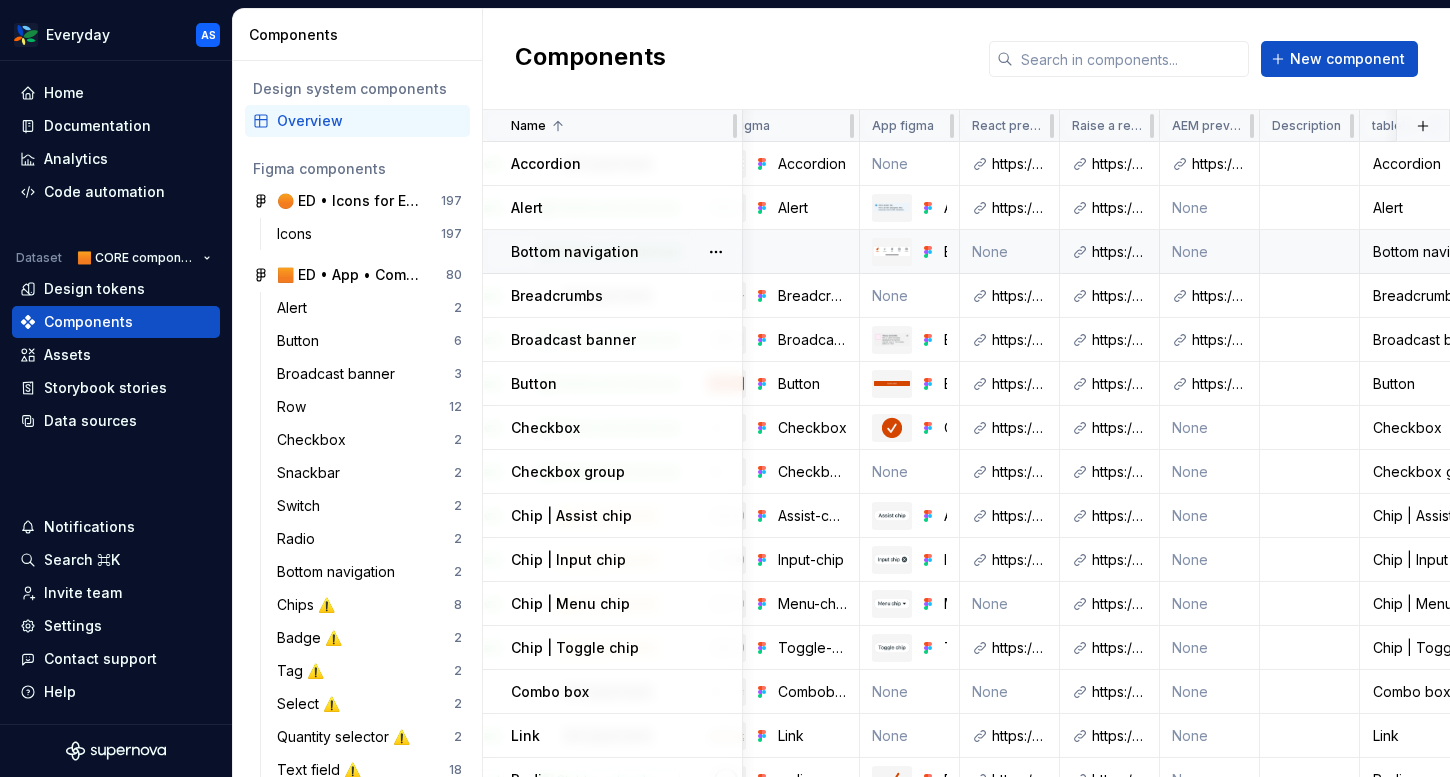 scroll, scrollTop: 0, scrollLeft: 411, axis: horizontal 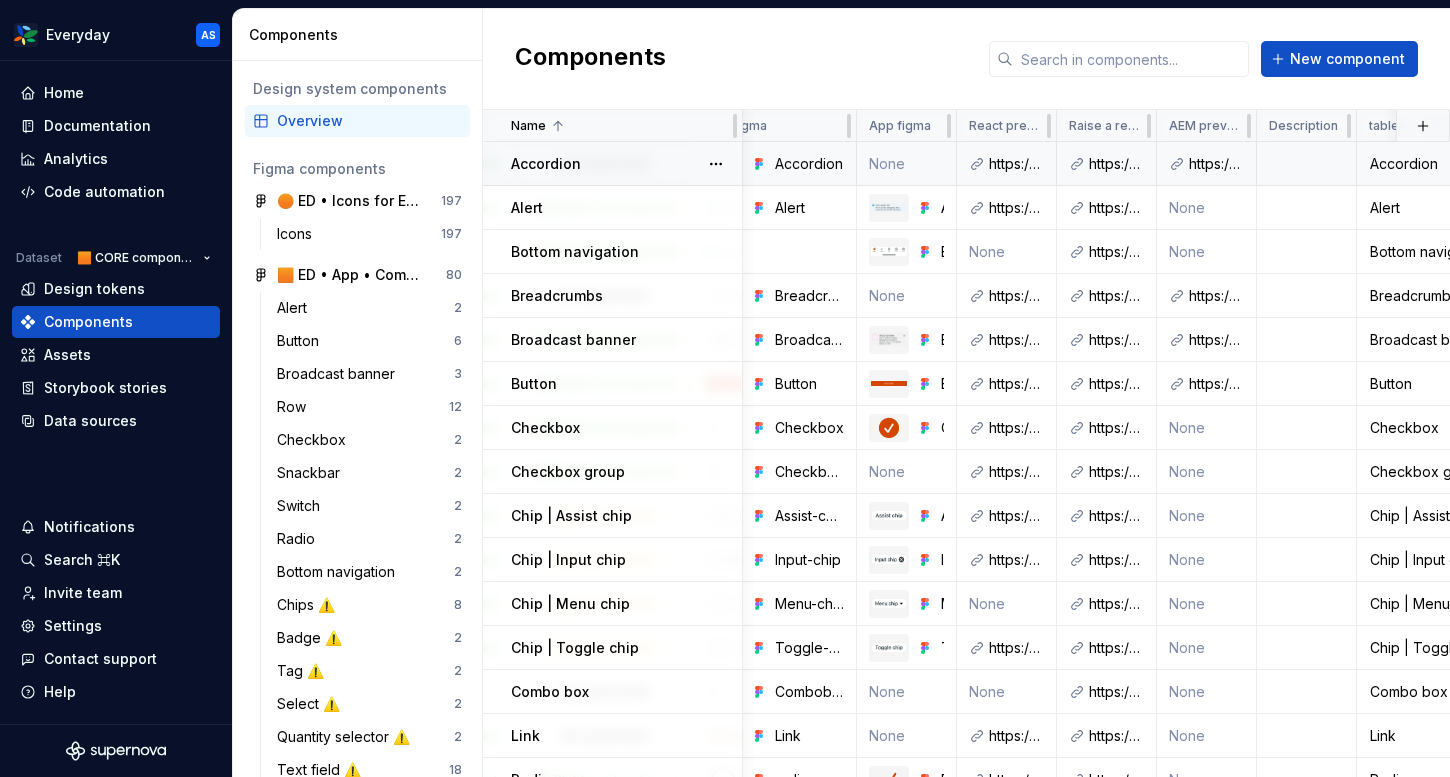 click on "Accordion" at bounding box center [626, 164] 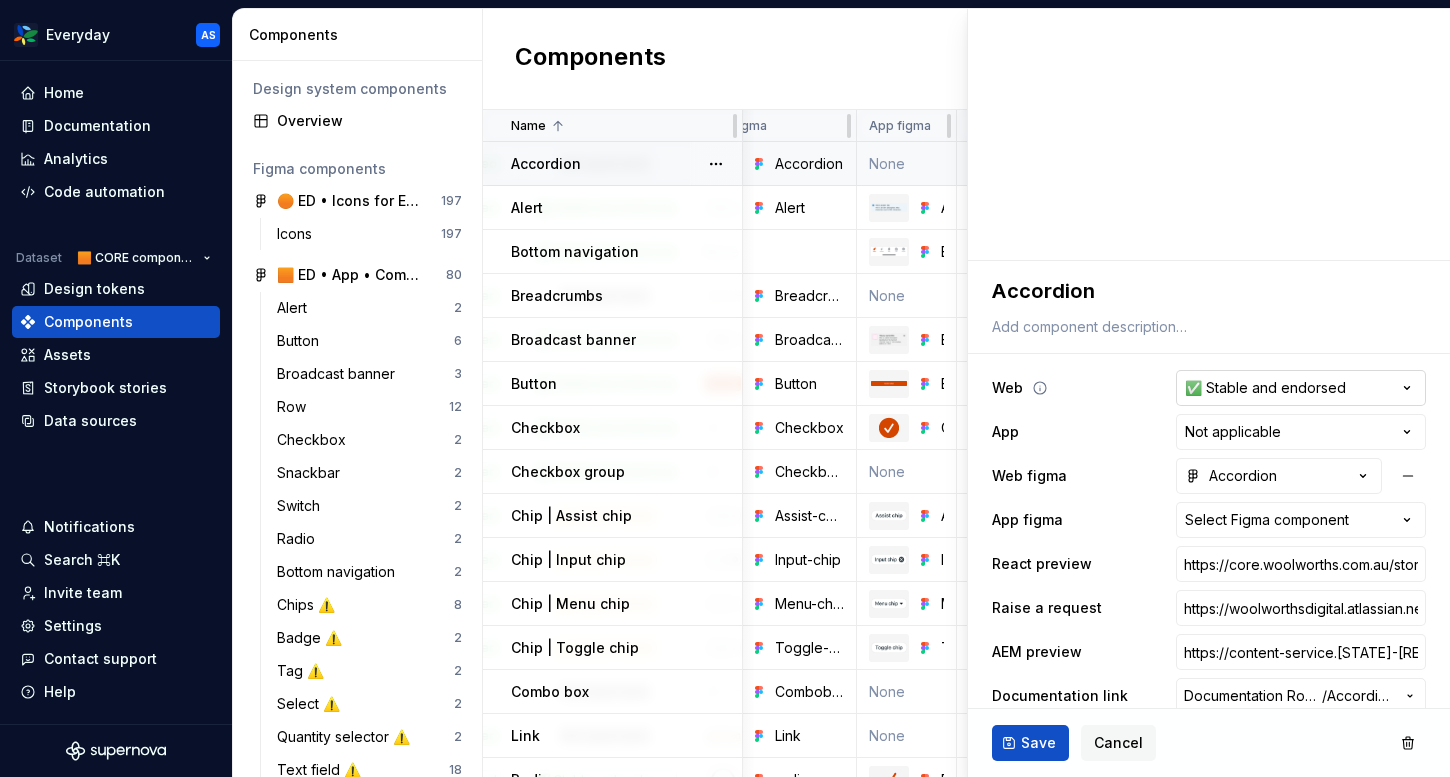 scroll, scrollTop: 90, scrollLeft: 0, axis: vertical 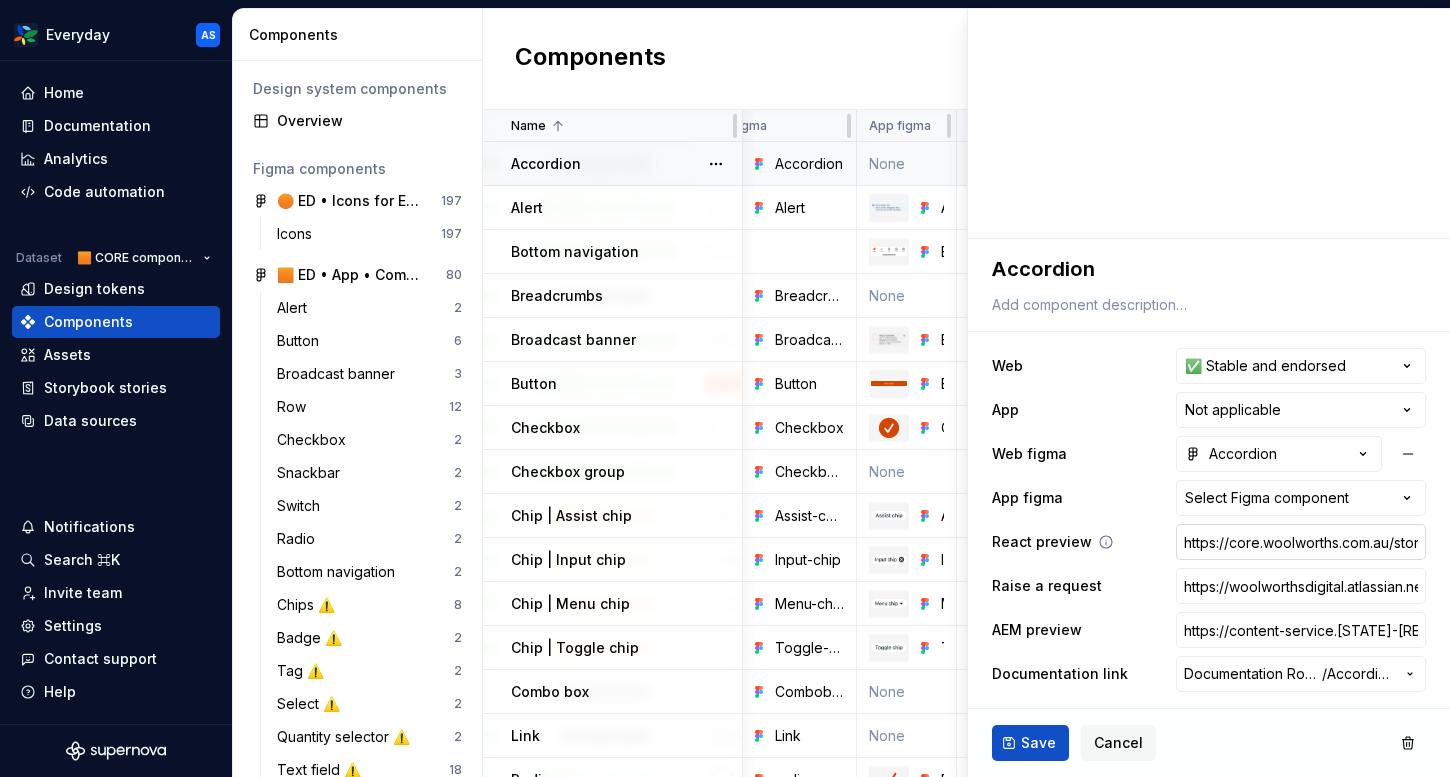 click on "https://core.woolworths.com.au/storybook/index.html?path=/docs/components-accordion-react--docs" at bounding box center (1301, 542) 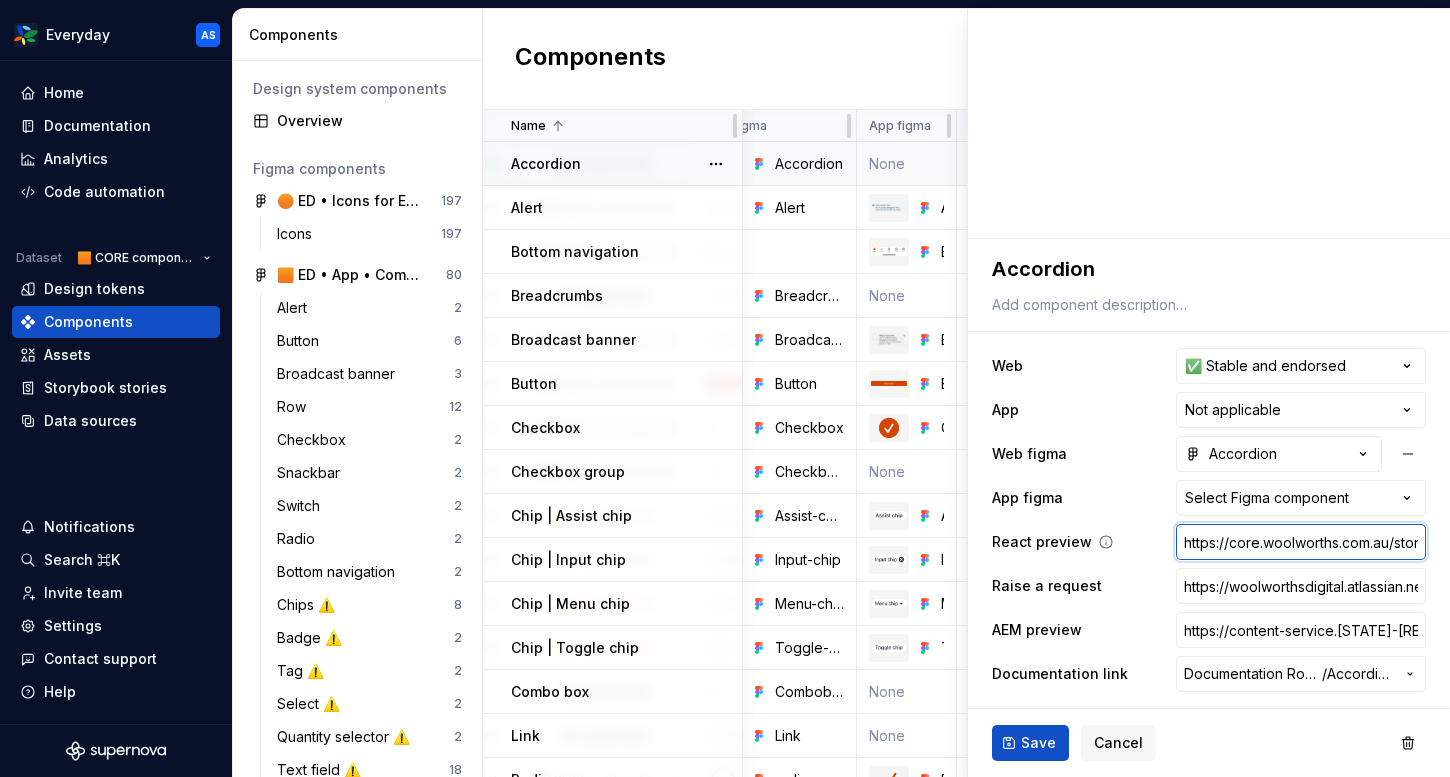 paste on "ntent-service.example.com/component-library/index.html?path=/story/core-accordion--default&globals=brand:edr" 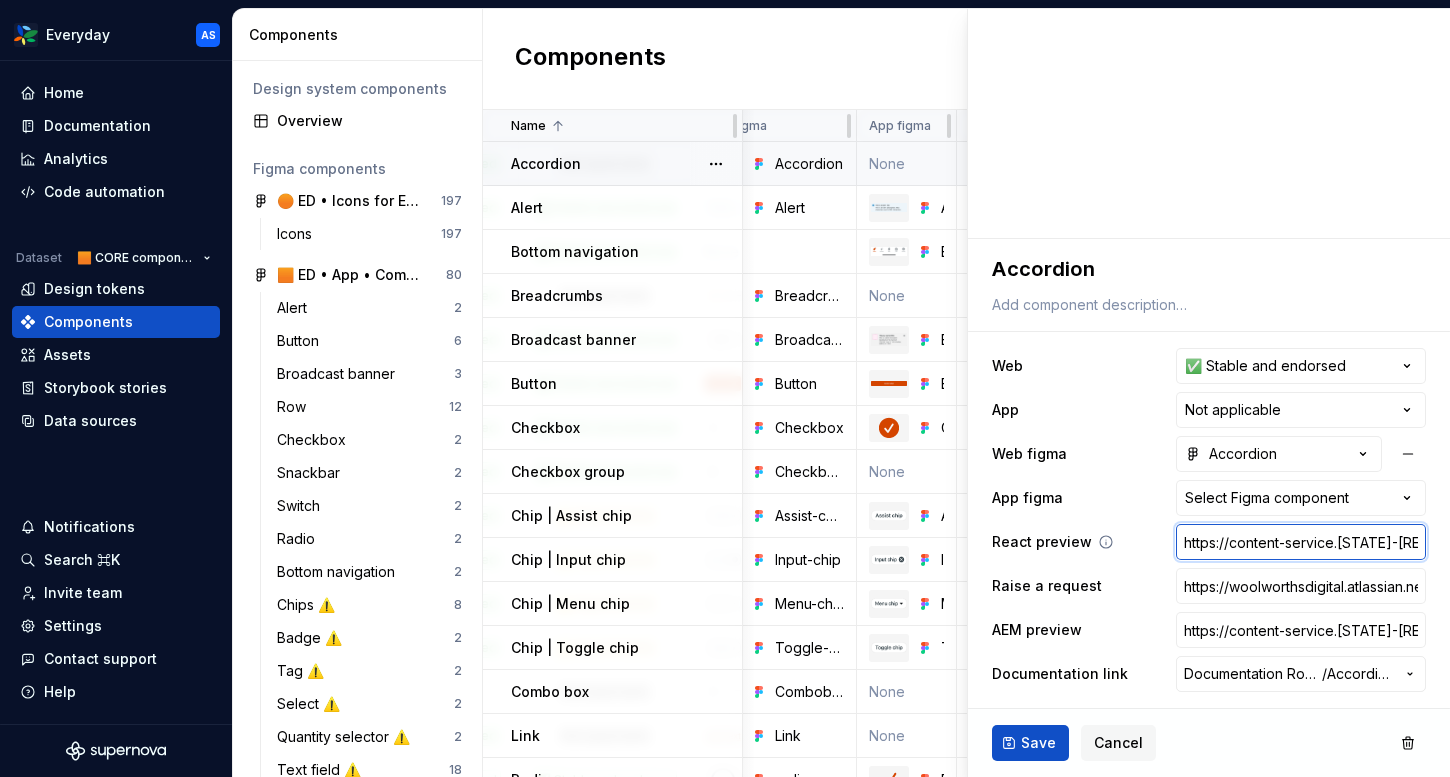 scroll, scrollTop: 0, scrollLeft: 687, axis: horizontal 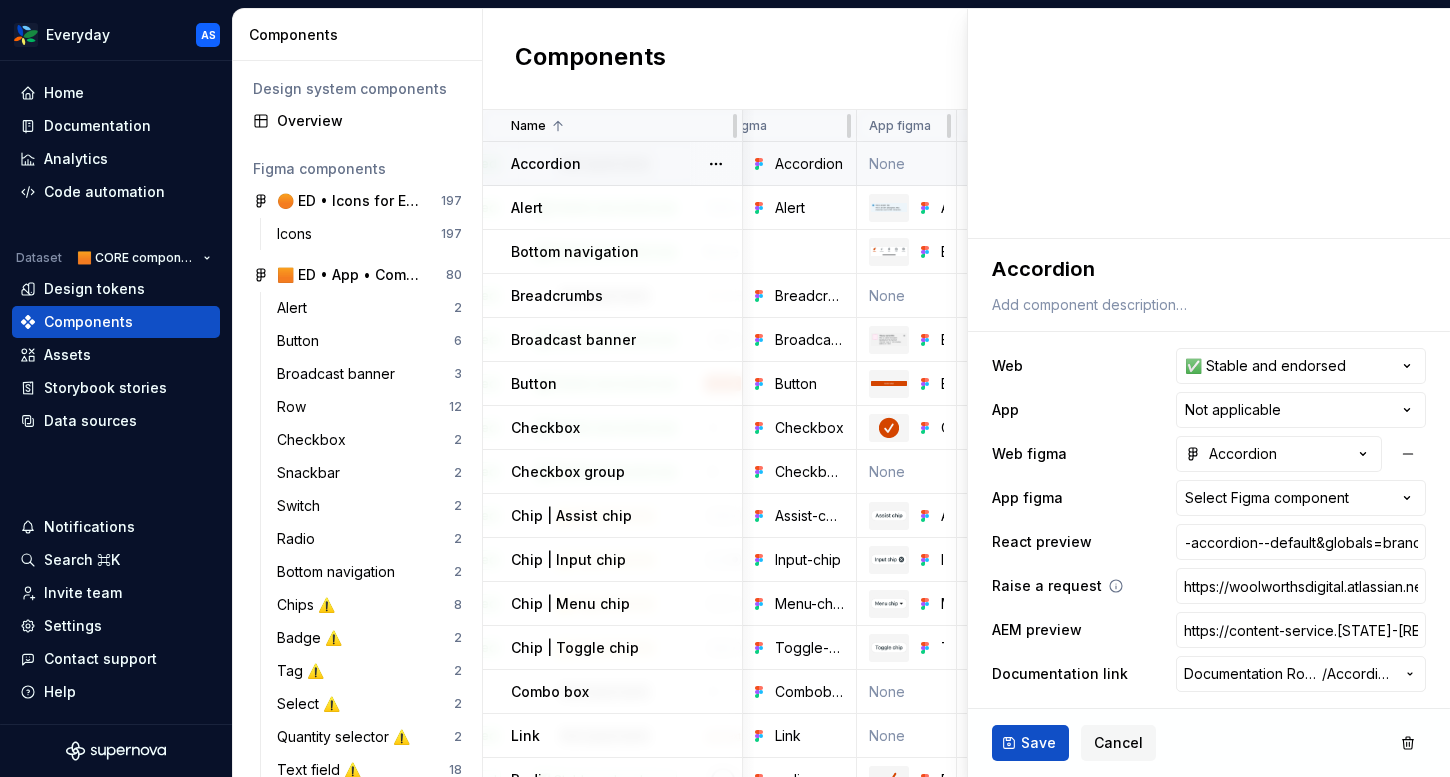 click on "Raise a request https://woolworthsdigital.atlassian.net/wiki/spaces/WoolworthsX/pages/27328053275/Component+Requests" at bounding box center (1209, 586) 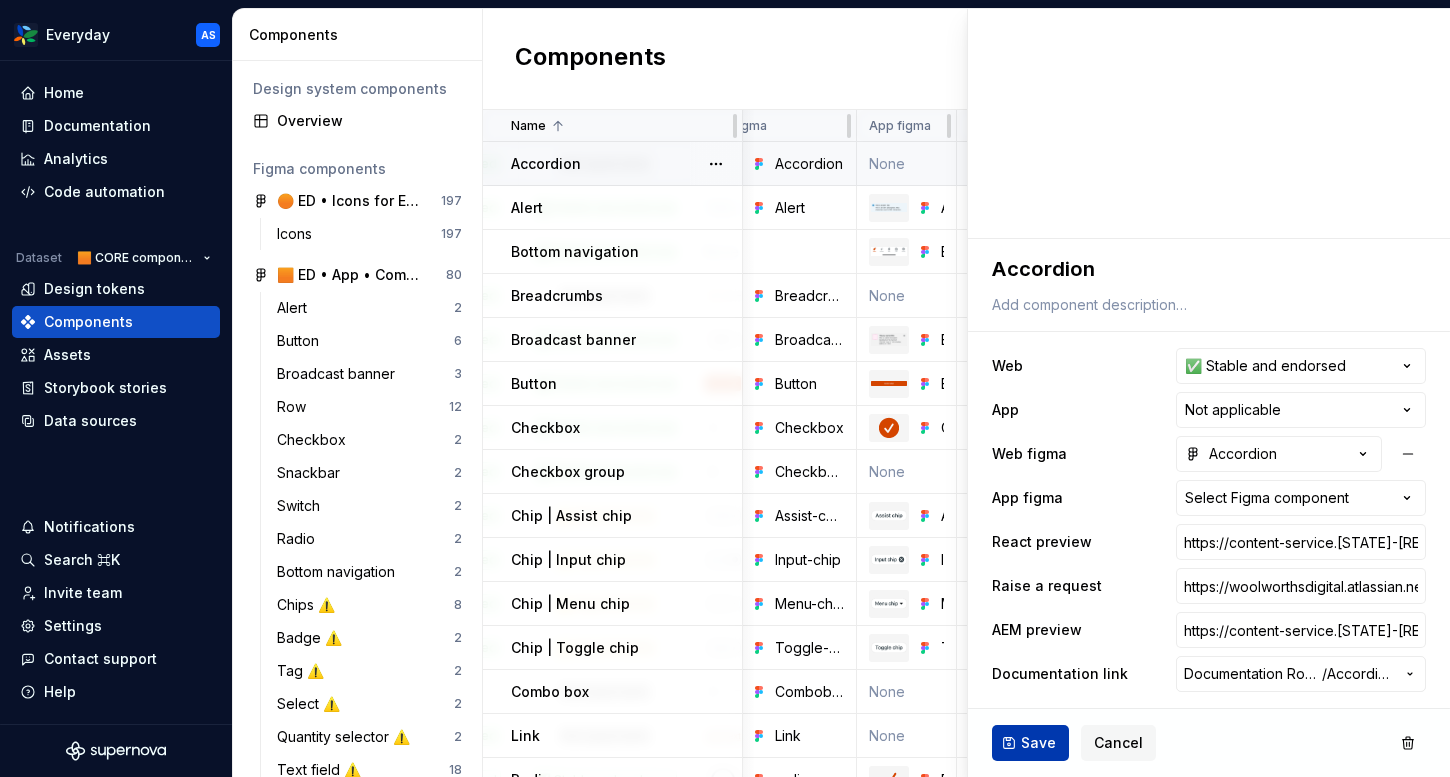 click on "Save" at bounding box center (1038, 743) 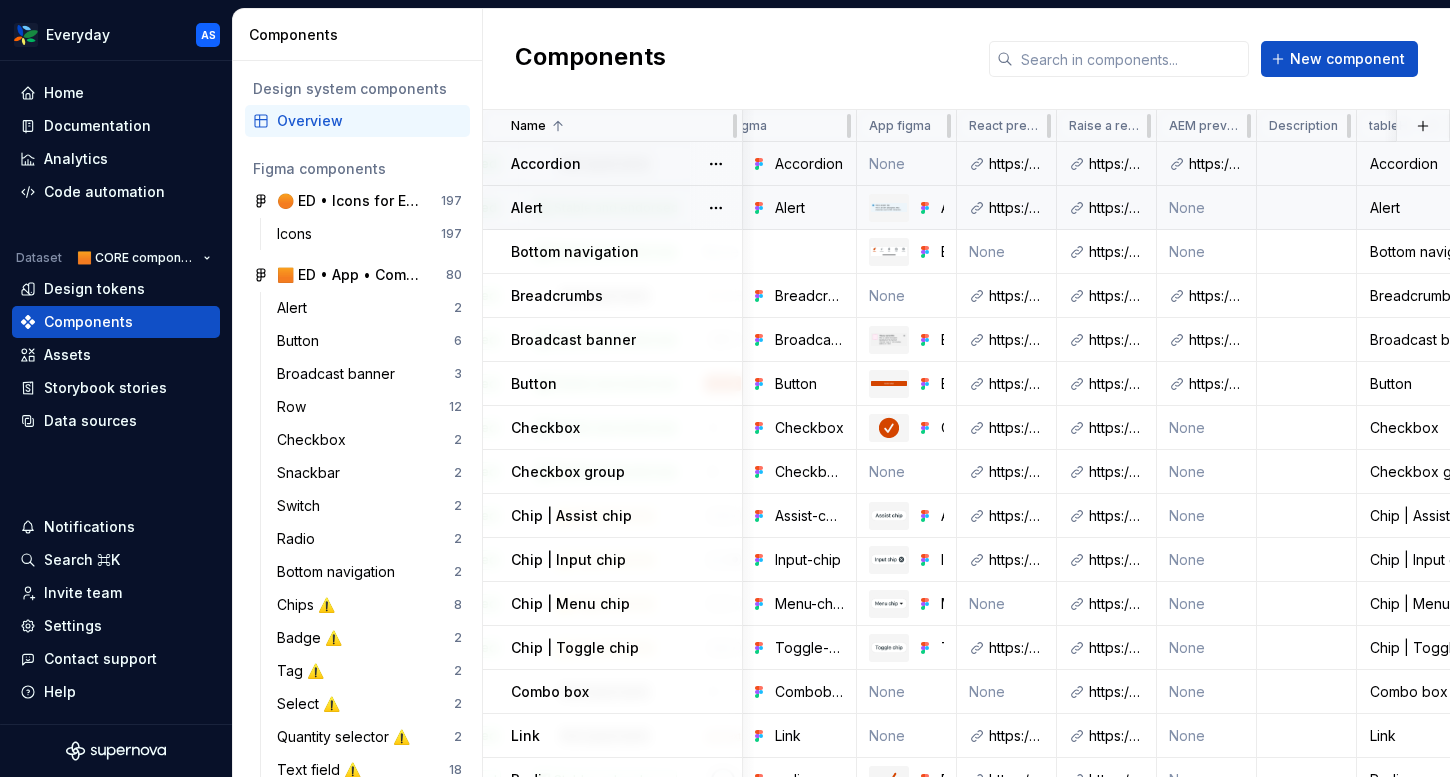 click on "Alert" at bounding box center [613, 208] 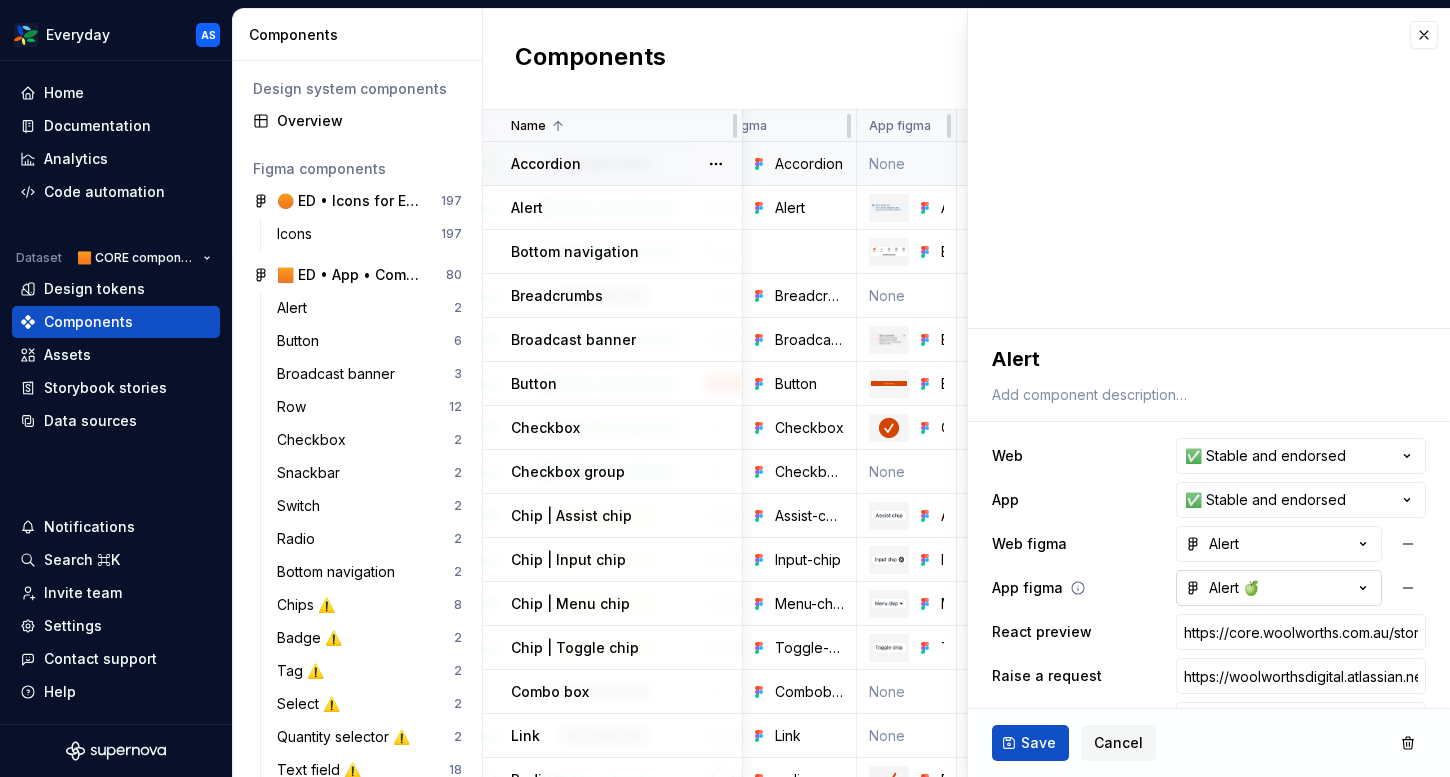 scroll, scrollTop: 90, scrollLeft: 0, axis: vertical 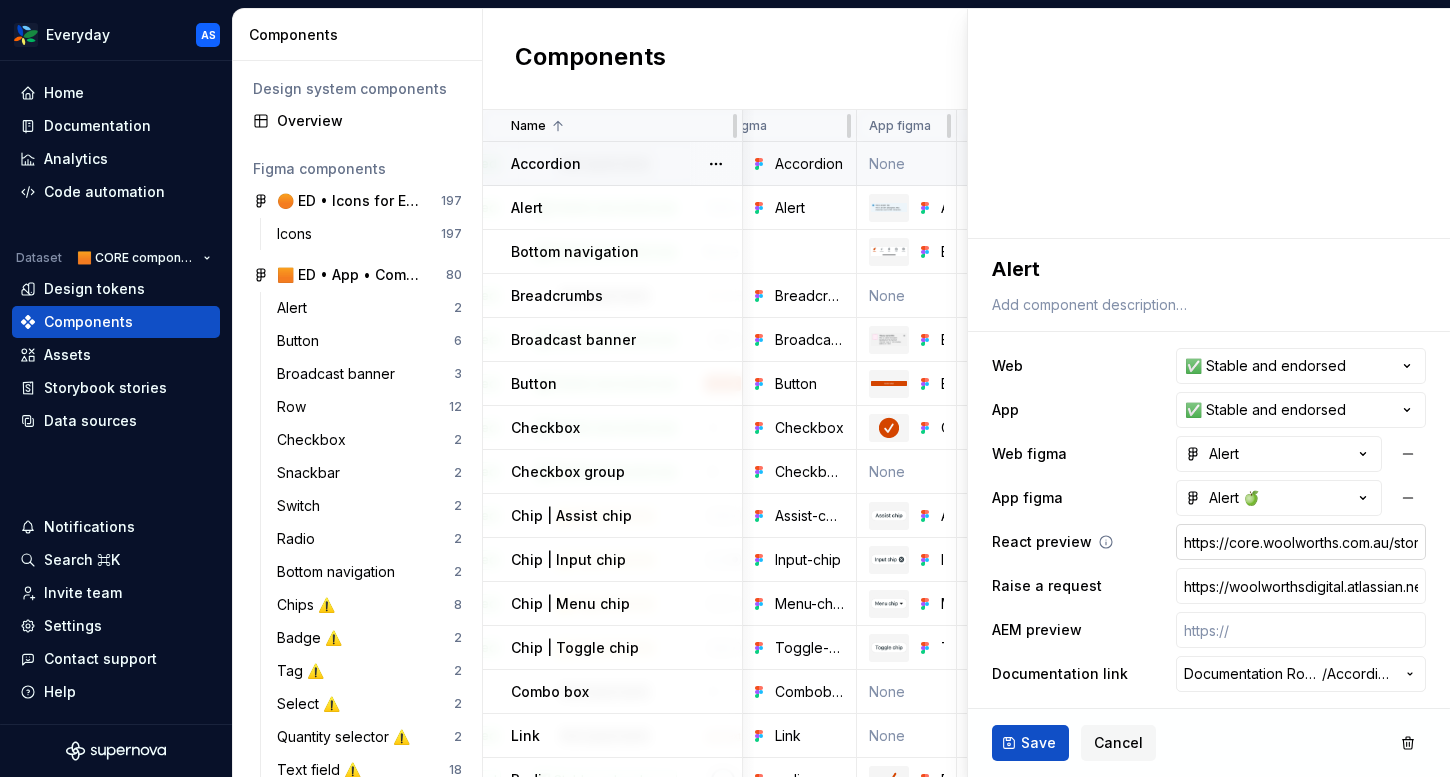 click on "https://core.woolworths.com.au/storybook/index.html?path=/docs/components-alerts--docs" at bounding box center (1301, 542) 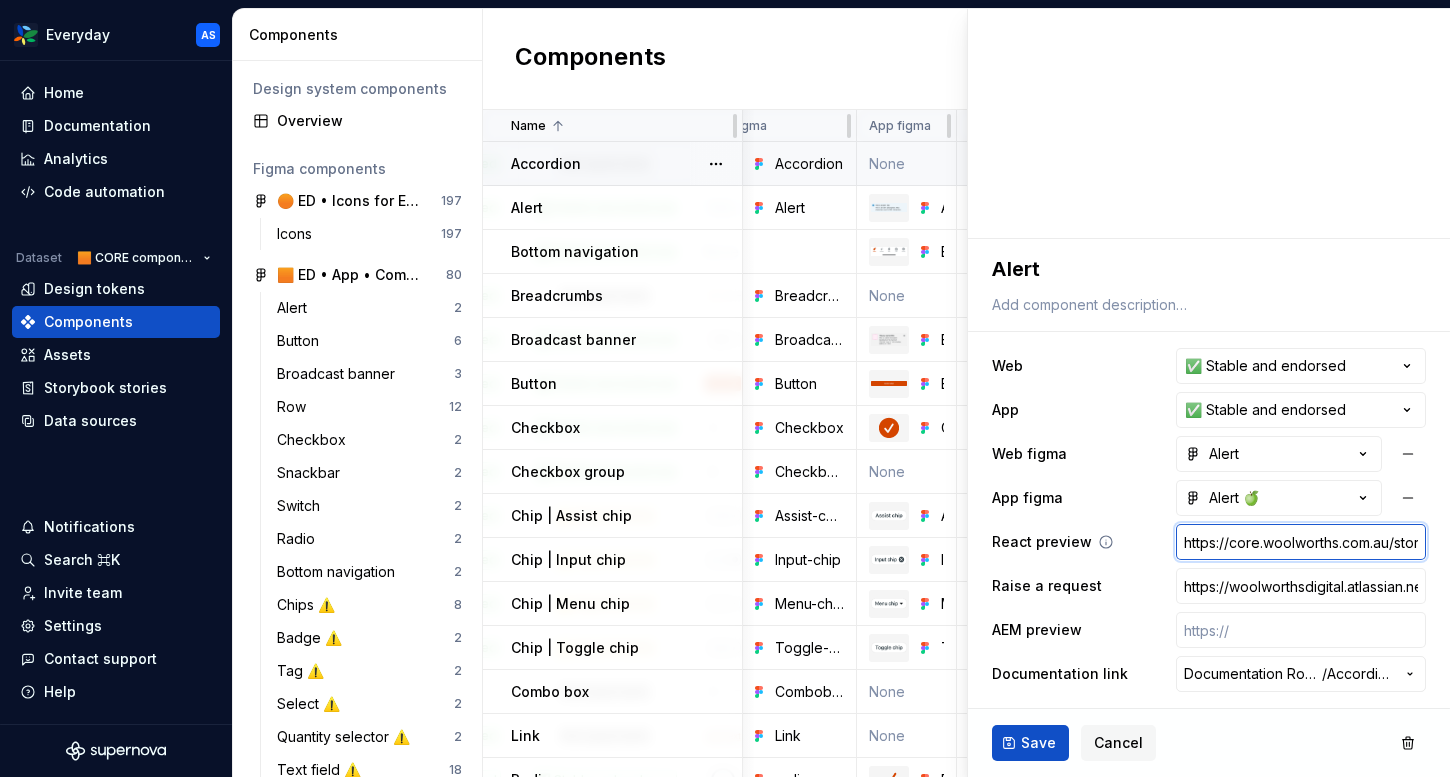 paste on "ntent-service.traderk8saae.prod.wx-d.net/component-library/index.html?path=/story/core-alerts--default&globals=brand:edr" 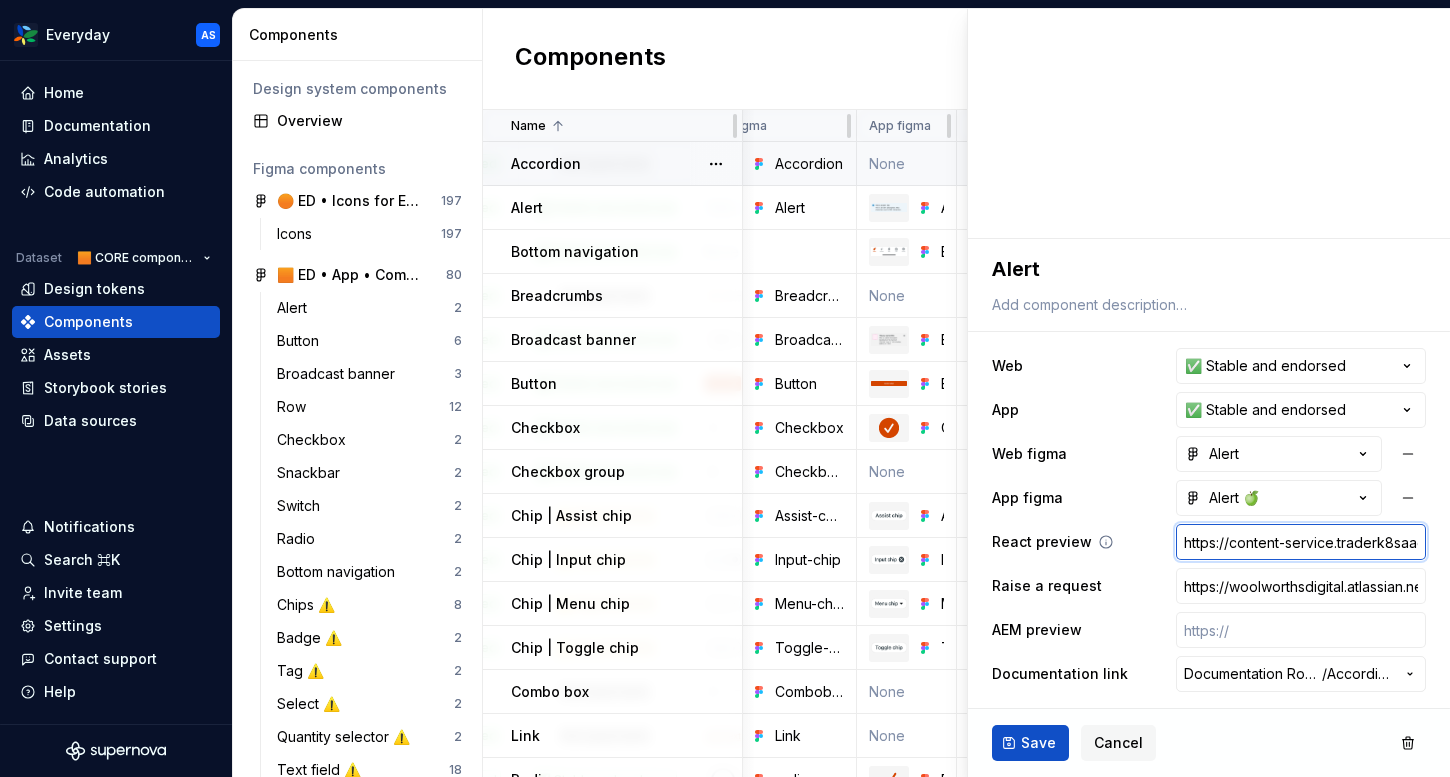 scroll, scrollTop: 0, scrollLeft: 658, axis: horizontal 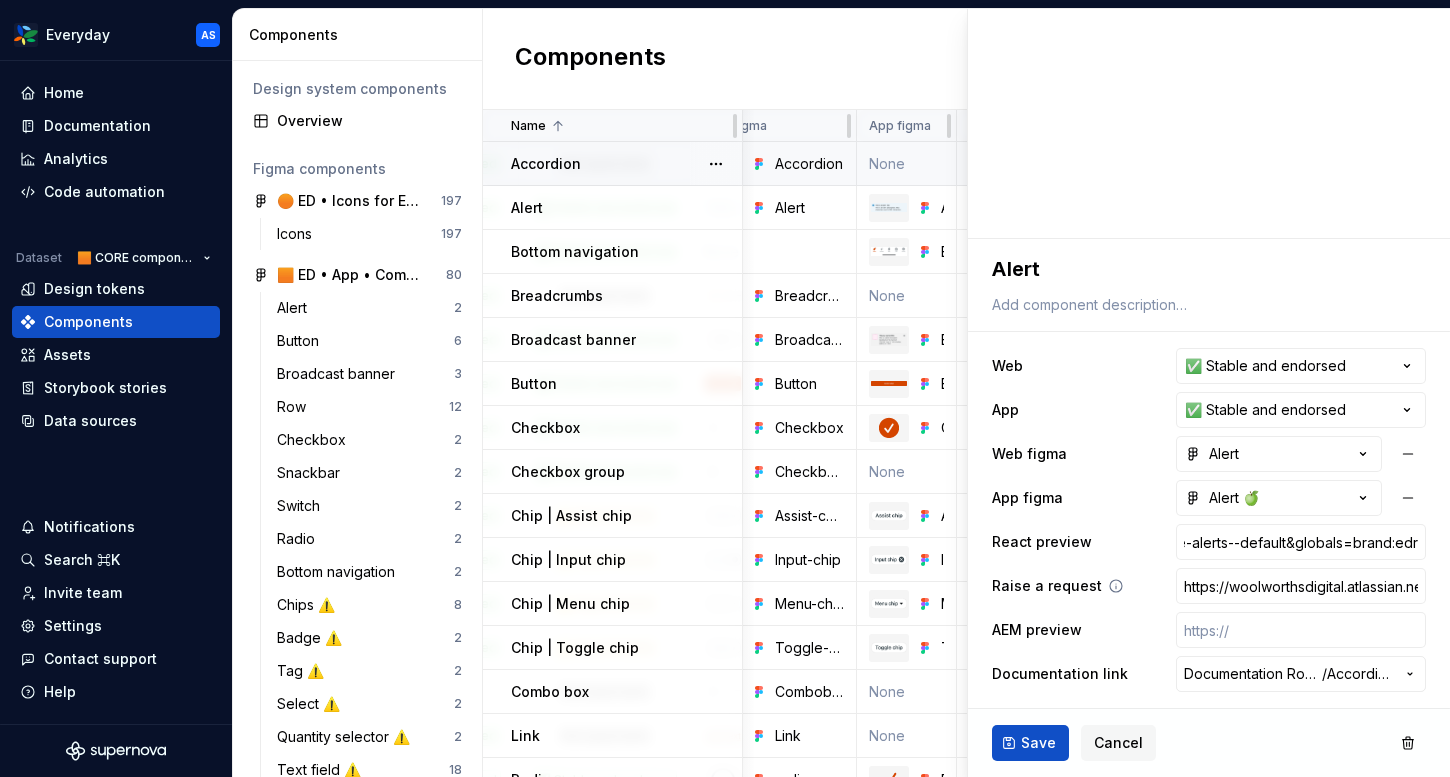 click on "Raise a request https://woolworthsdigital.atlassian.net/wiki/spaces/WoolworthsX/pages/27328053275/Component+Requests" at bounding box center [1209, 586] 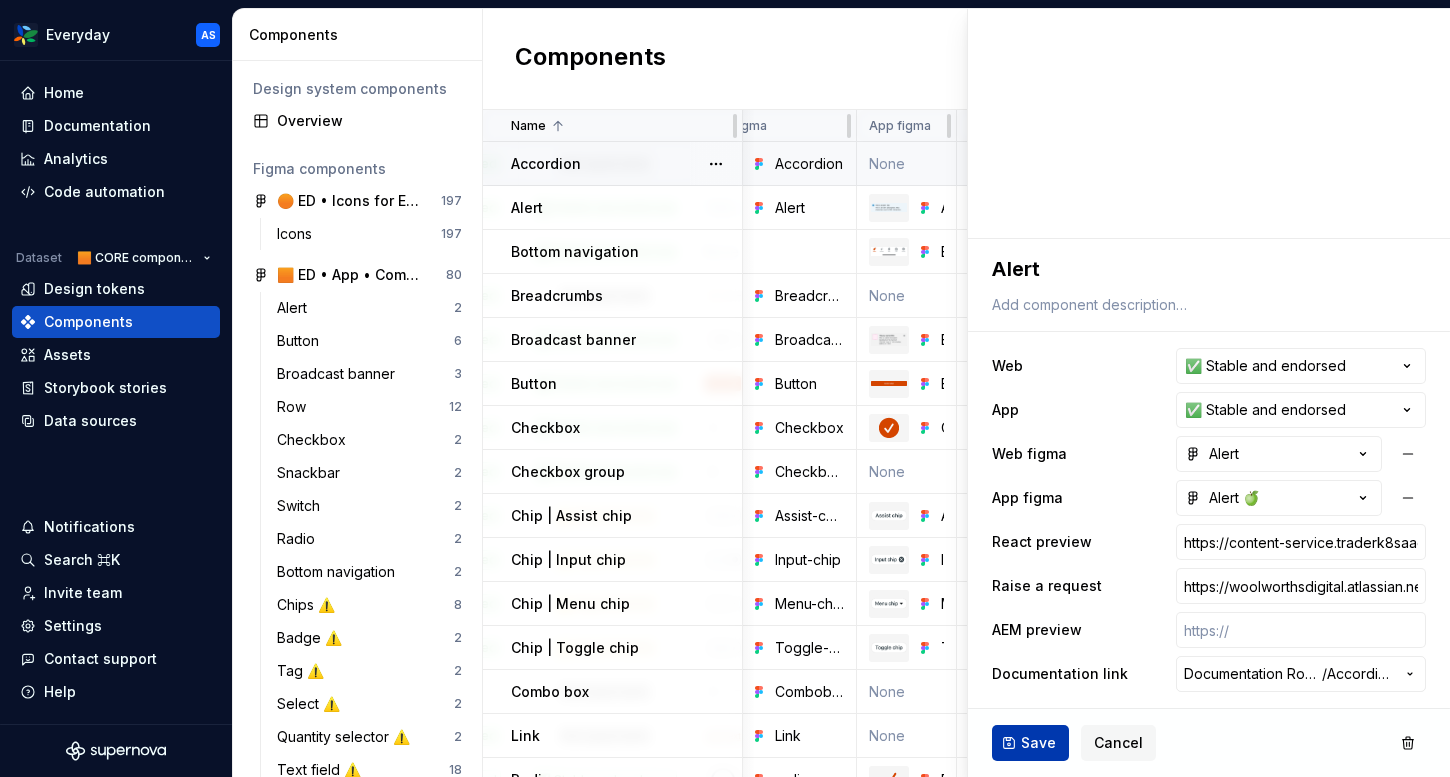 click on "Save" at bounding box center [1038, 743] 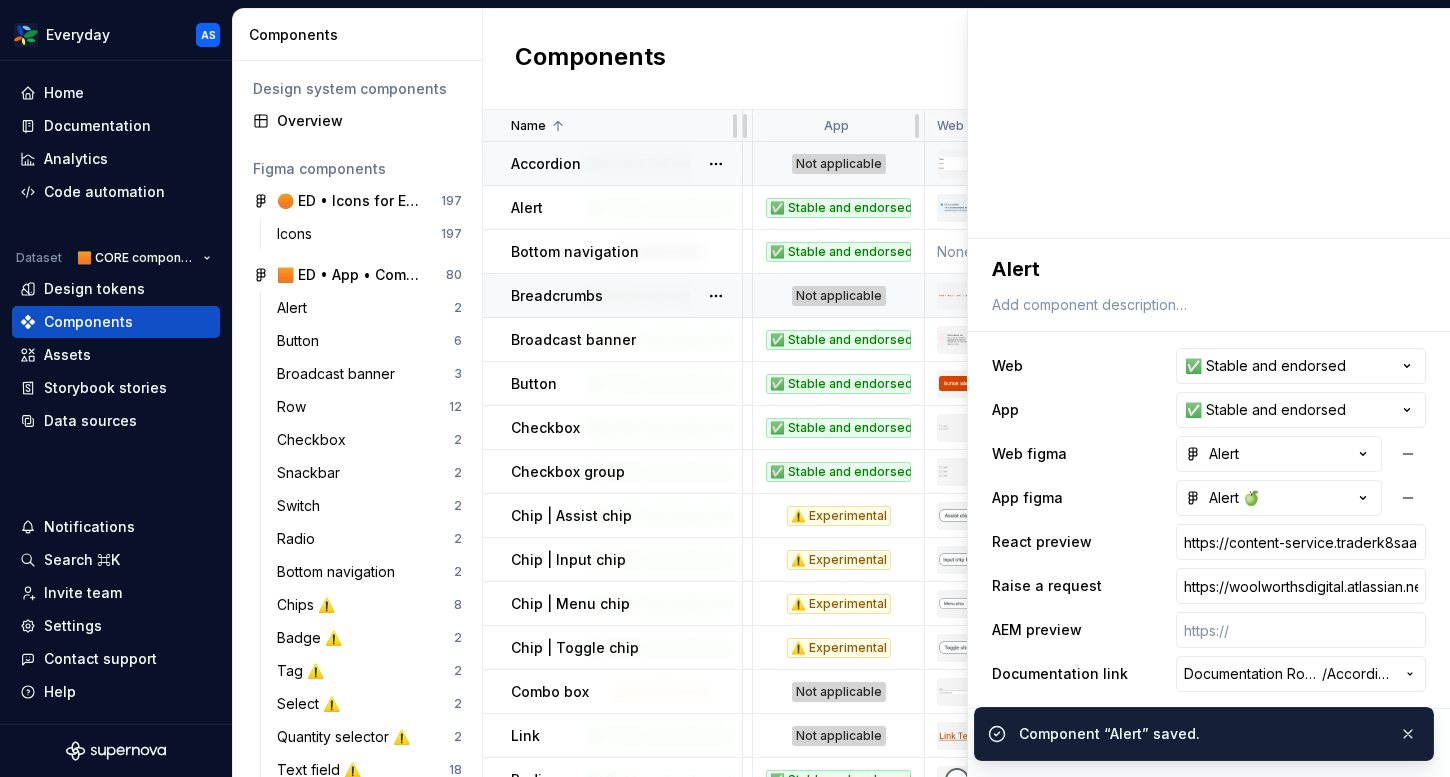 scroll, scrollTop: 0, scrollLeft: 0, axis: both 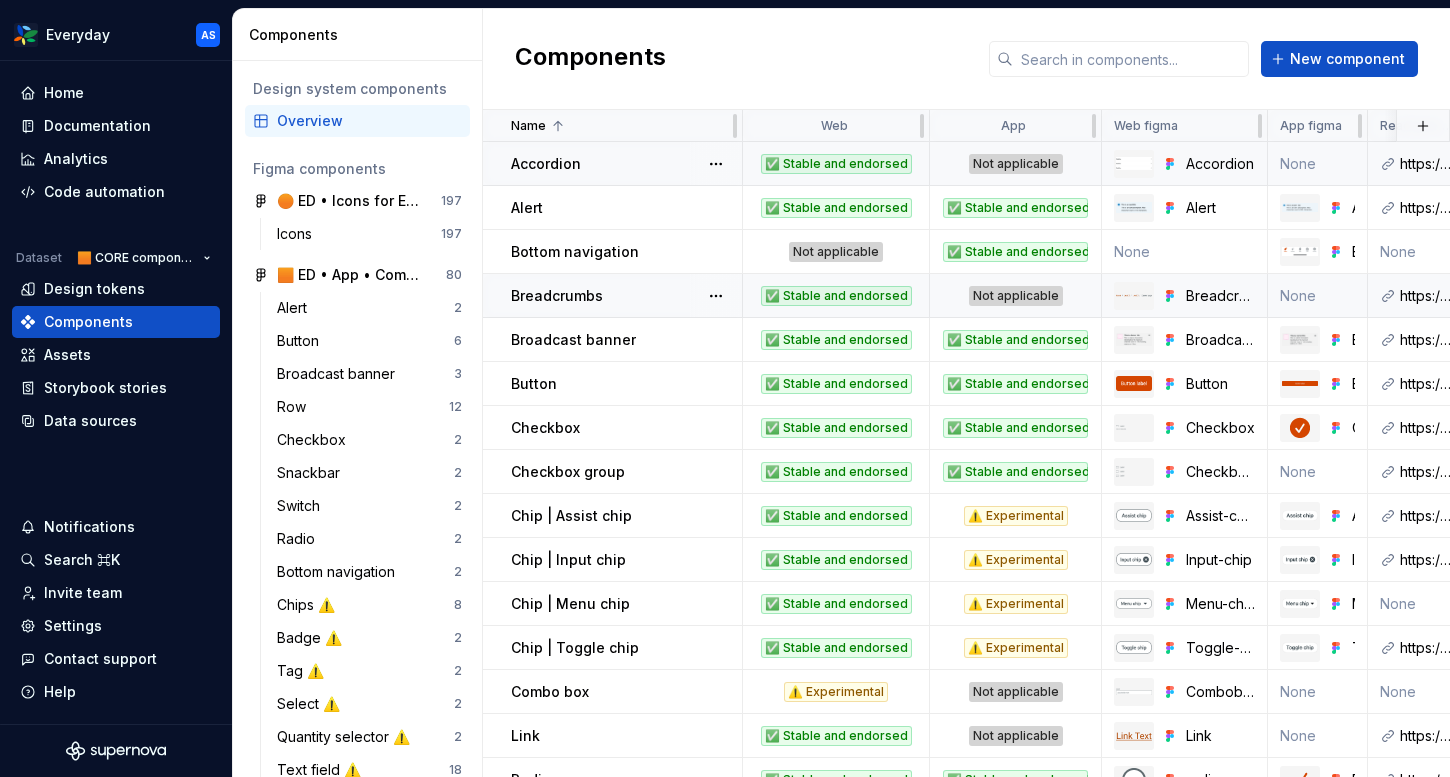 click on "Breadcrumbs" at bounding box center (626, 296) 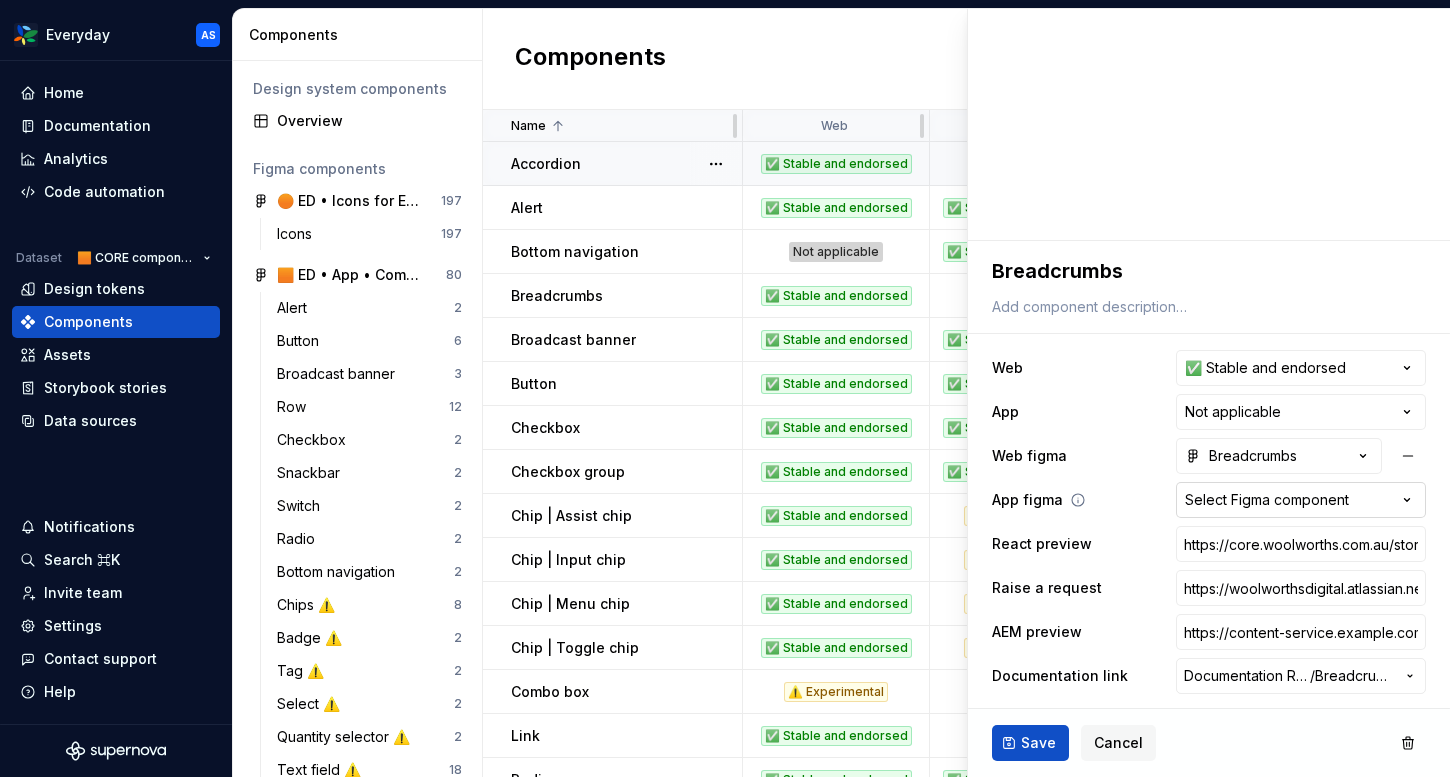 scroll, scrollTop: 90, scrollLeft: 0, axis: vertical 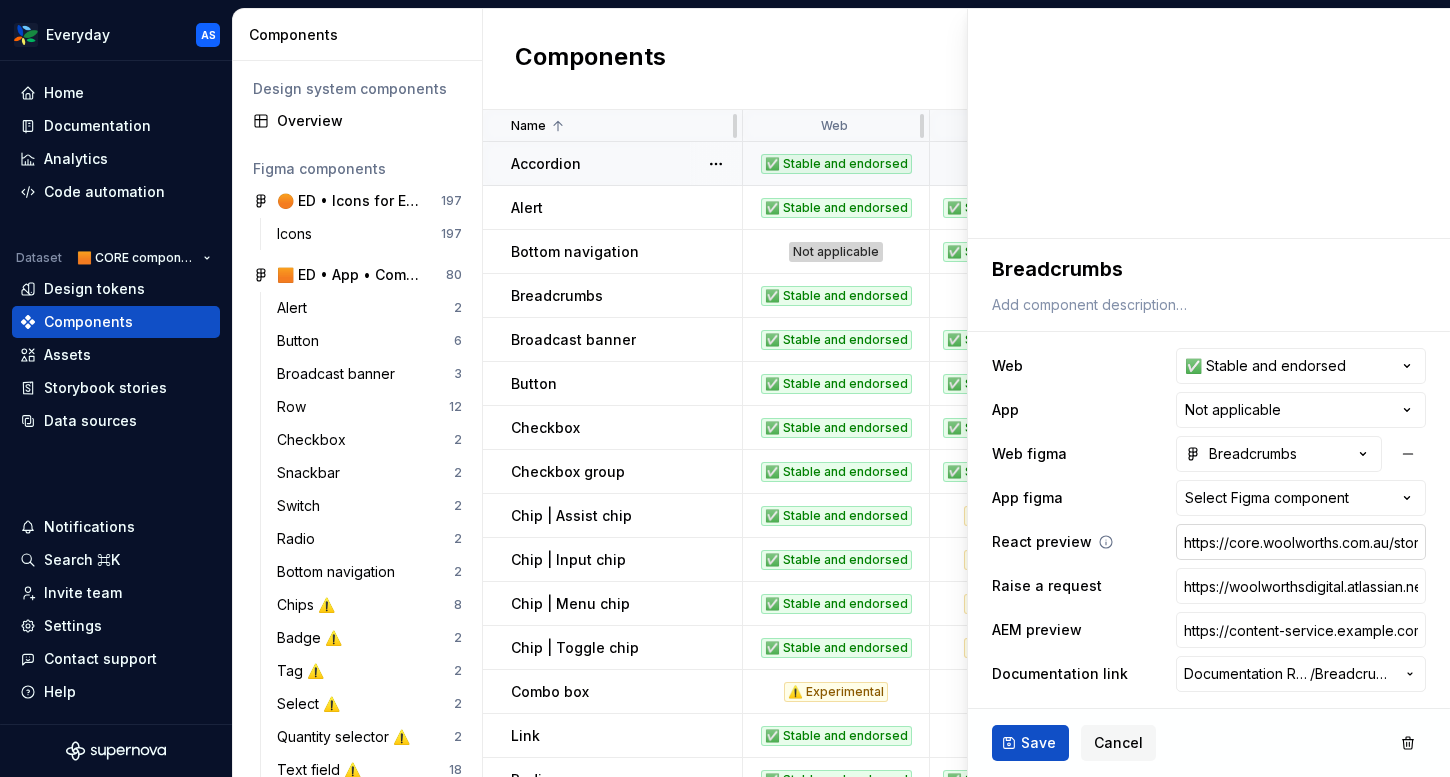 click on "https://core.woolworths.com.au/storybook/index.html?path=/docs/components-breadcrumbs--docs" at bounding box center (1301, 542) 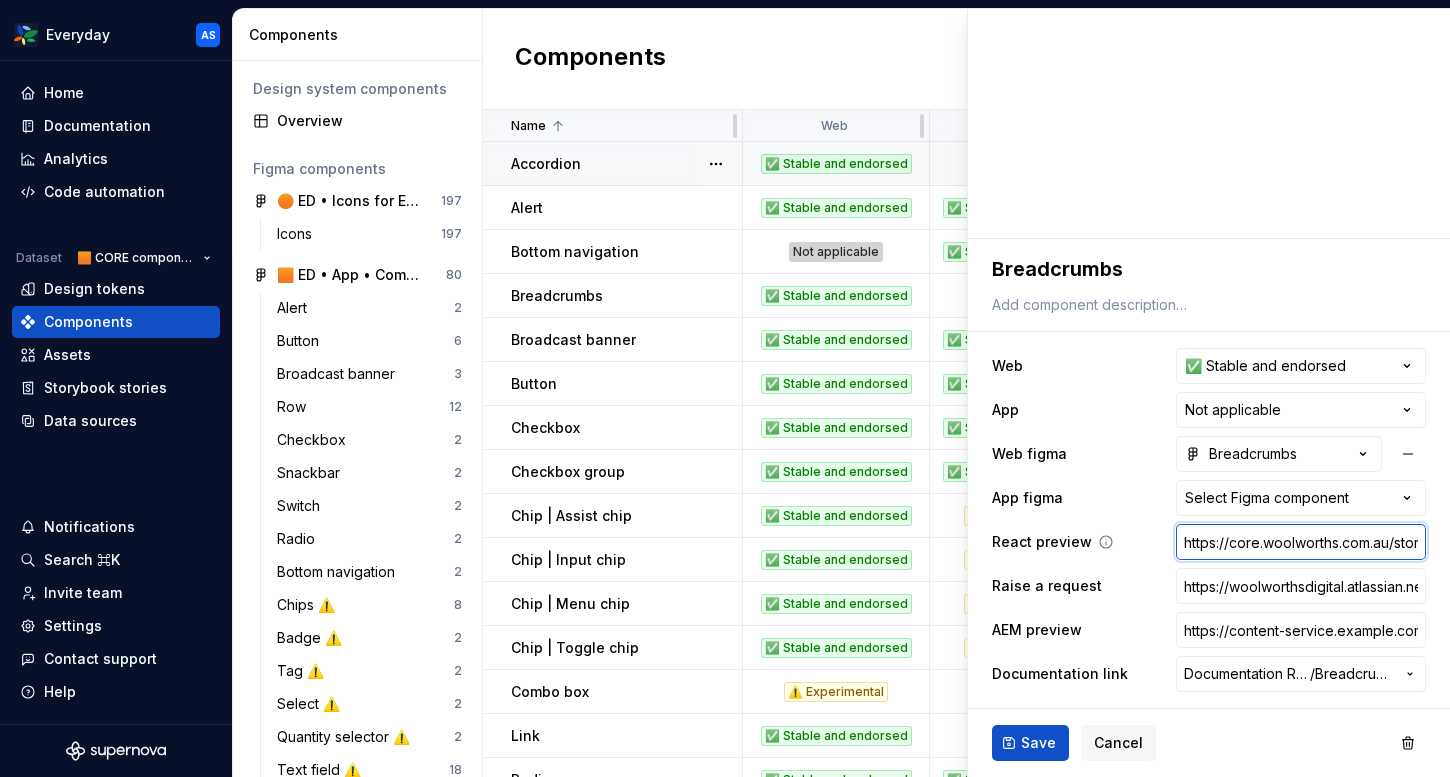 paste on "https://content-service.traderk8saae.prod.wx-d.net/component-library/index.html?path=/story/core-breadcrumb--default&globals=brand:edr" 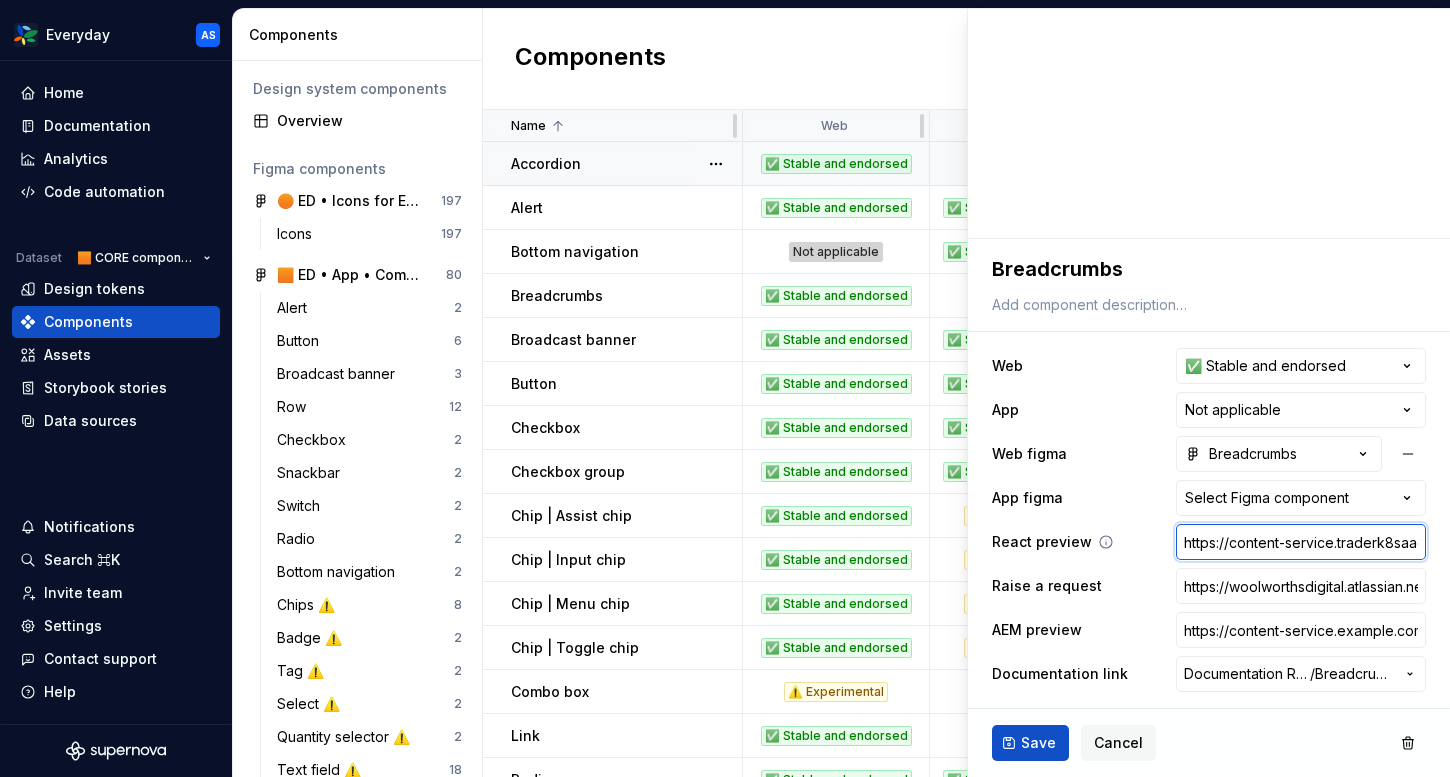 scroll, scrollTop: 0, scrollLeft: 702, axis: horizontal 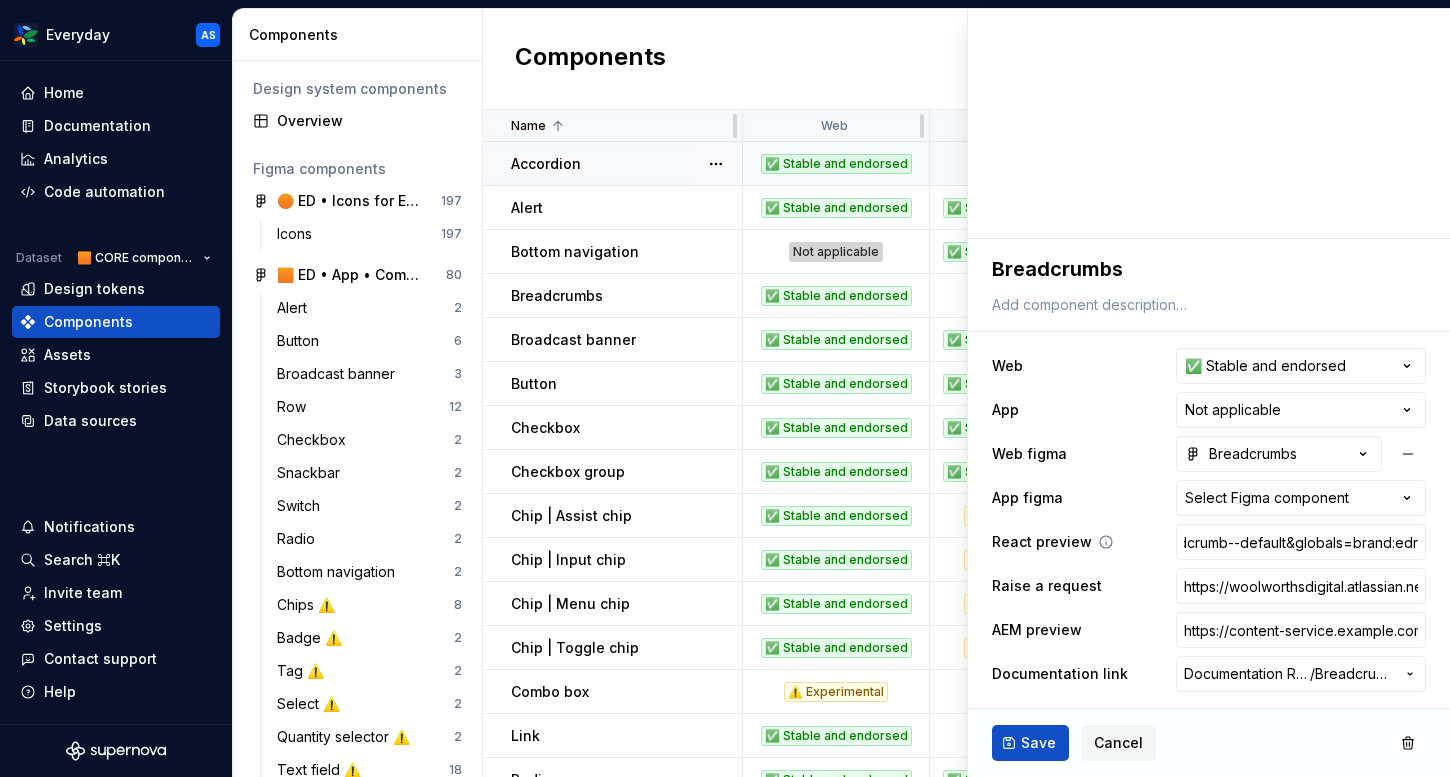 click on "React preview https://content-service.traderk8saae.prod.wx-d.net/component-library/index.html?path=/story/core-breadcrumb--default&globals=brand:edr" at bounding box center (1209, 542) 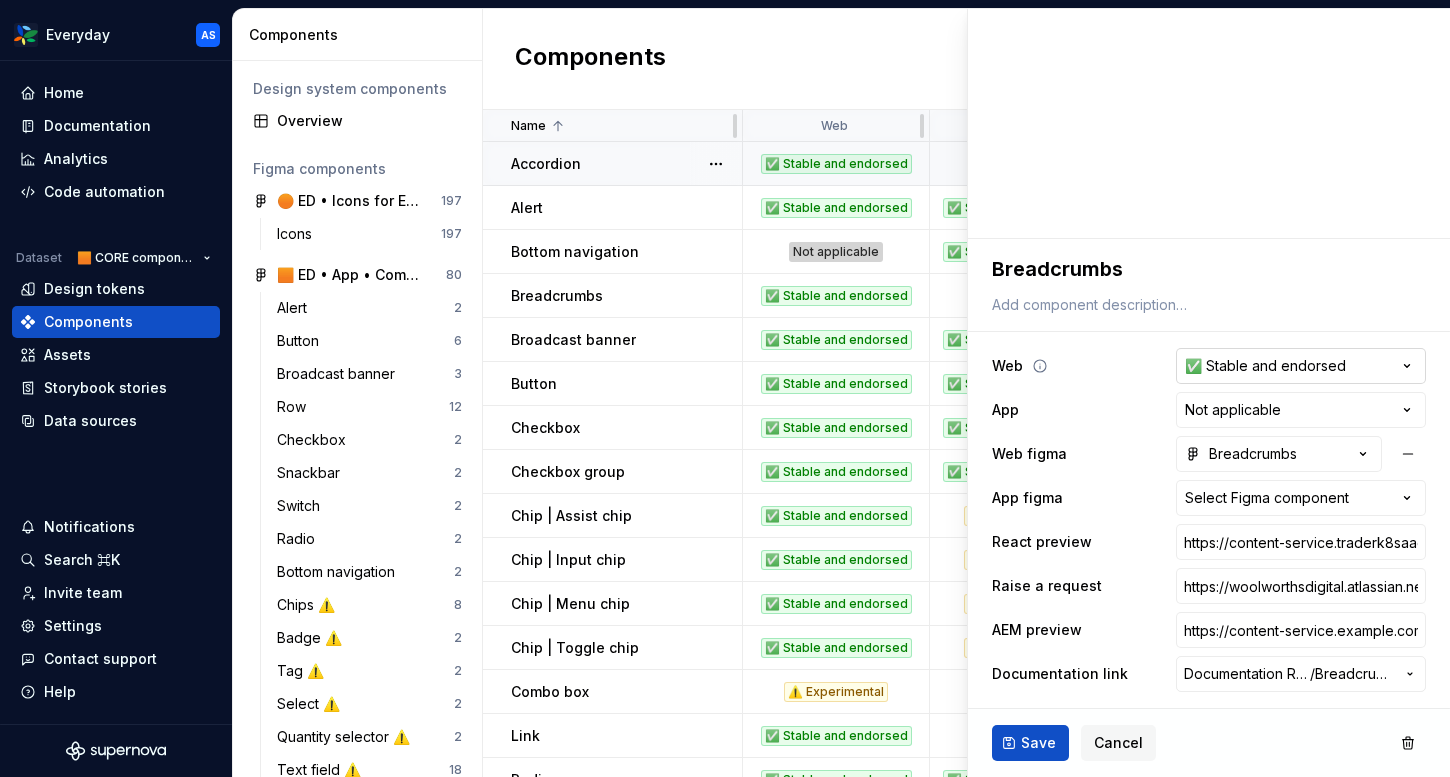click on "Everyday AS Home Documentation Analytics Code automation Dataset 🟧 CORE components Design tokens Components Assets Storybook stories Data sources Notifications Search ⌘K Invite team Settings Contact support Help Components Design system components Overview Figma components 🟠 ED • Icons for Everyday (CORE) 197 Icons 197 🟧 ED • App • Component Library for Everyday (CORE) 80 Alert 2 Button 6 Broadcast banner 3 Row 12 Checkbox 2 Snackbar 2 Switch 2 Radio 2 Bottom navigation 2 Chips ⚠️ 8 Badge ⚠️ 2 Tag ⚠️ 2 Select ⚠️ 2 Quantity selector ⚠️ 2 Text field ⚠️ 18 🚫 Document components 2 Tabs ⚠️ 5 List ⚠️ 1 Divider ⚠️ 2 Progress indicators ⚠️ 3 🟧 ED • Web • Component Library for Everyday (CORE) 59 Alert 1 Accordion 3 Button 1 Breadcrumbs 1 Checkbox group 1 Broadcast banner 2 Link 1 Row 6 Radio group 2 Checkbox 2 Snackbar 1 Switch 3 Select 1 Tabs 1 Chips 4 Text field 9 Toggletip 1 Badge ⚠️ 1 Carousel controls ⚠️ 3 Combobox ⚠️ 1 Tag ⚠️ 1 2" at bounding box center [725, 388] 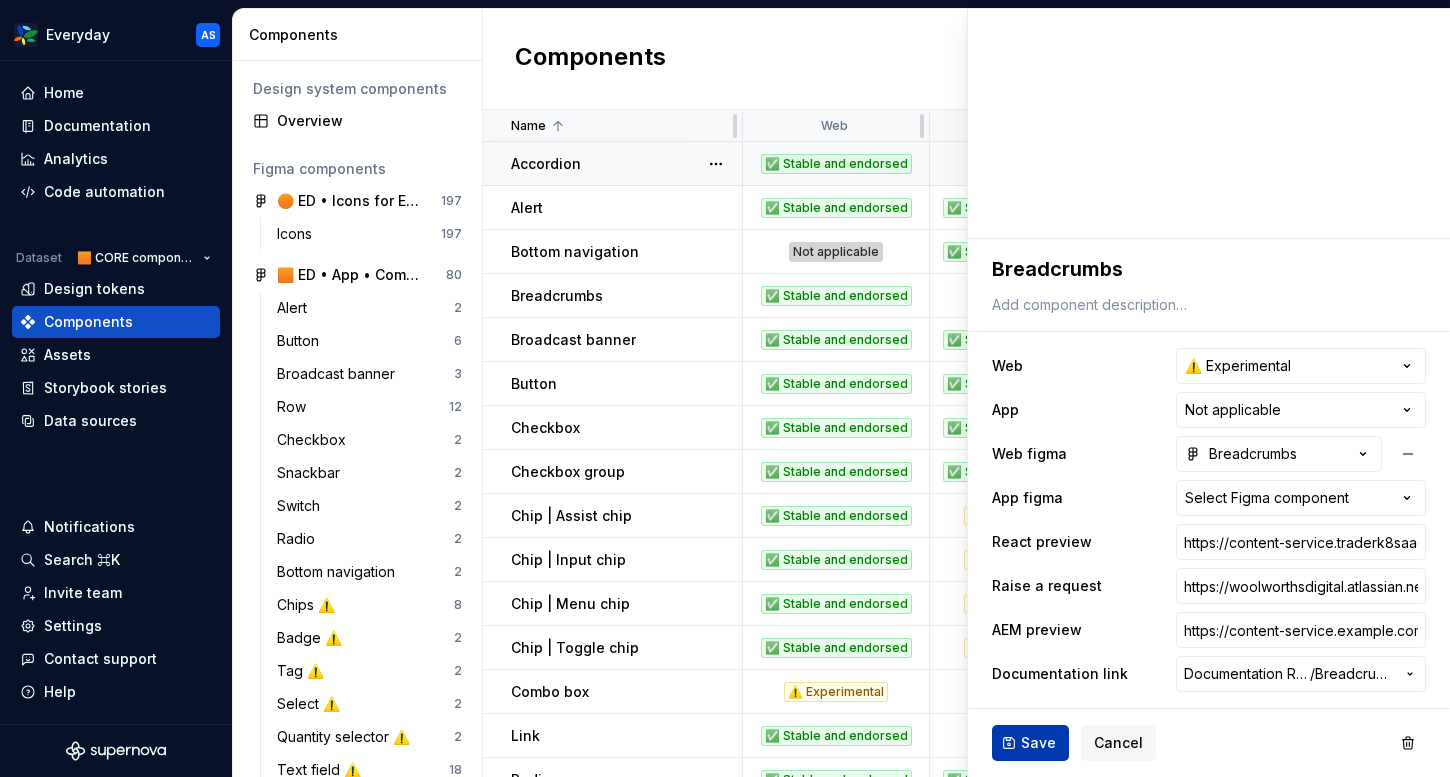 click on "Save" at bounding box center (1038, 743) 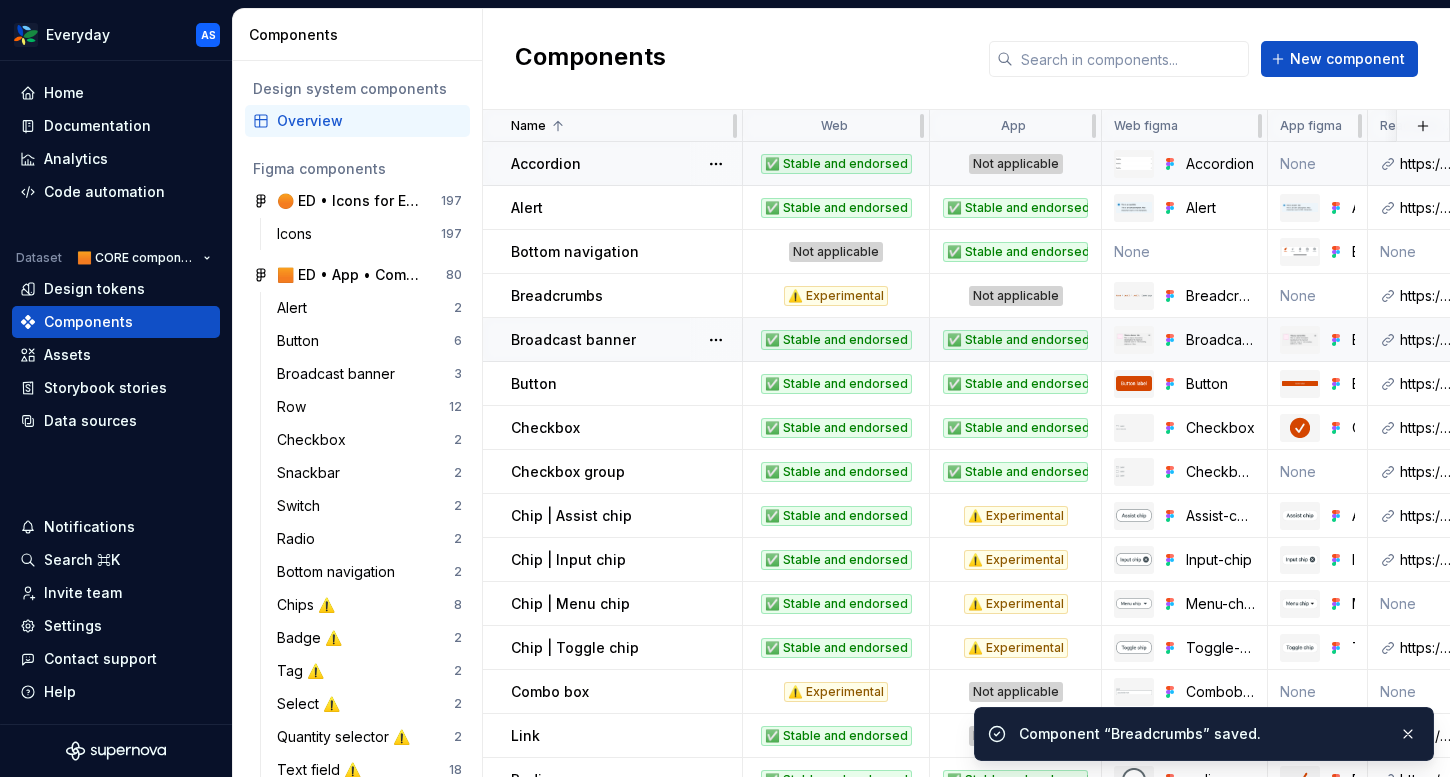 click on "Broadcast banner" at bounding box center [626, 340] 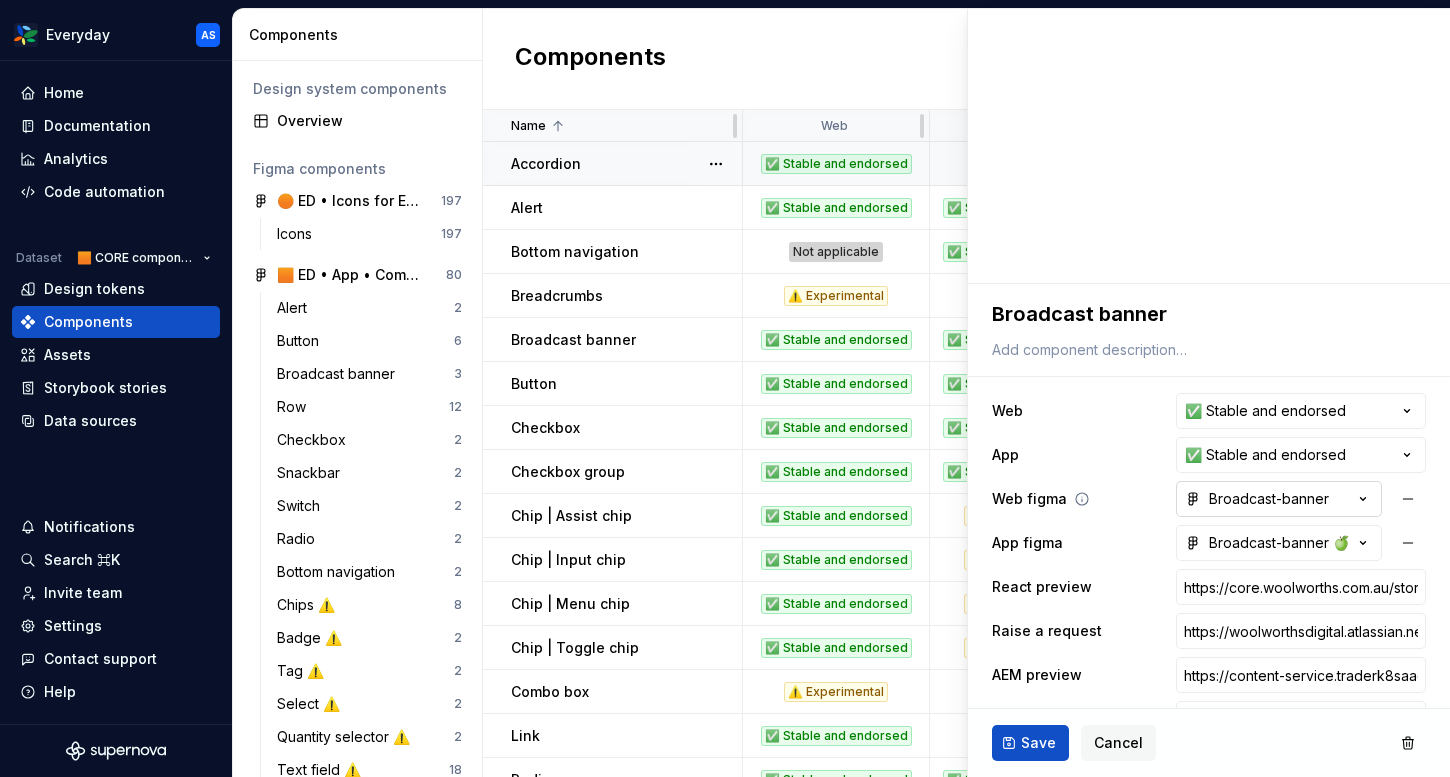scroll, scrollTop: 58, scrollLeft: 0, axis: vertical 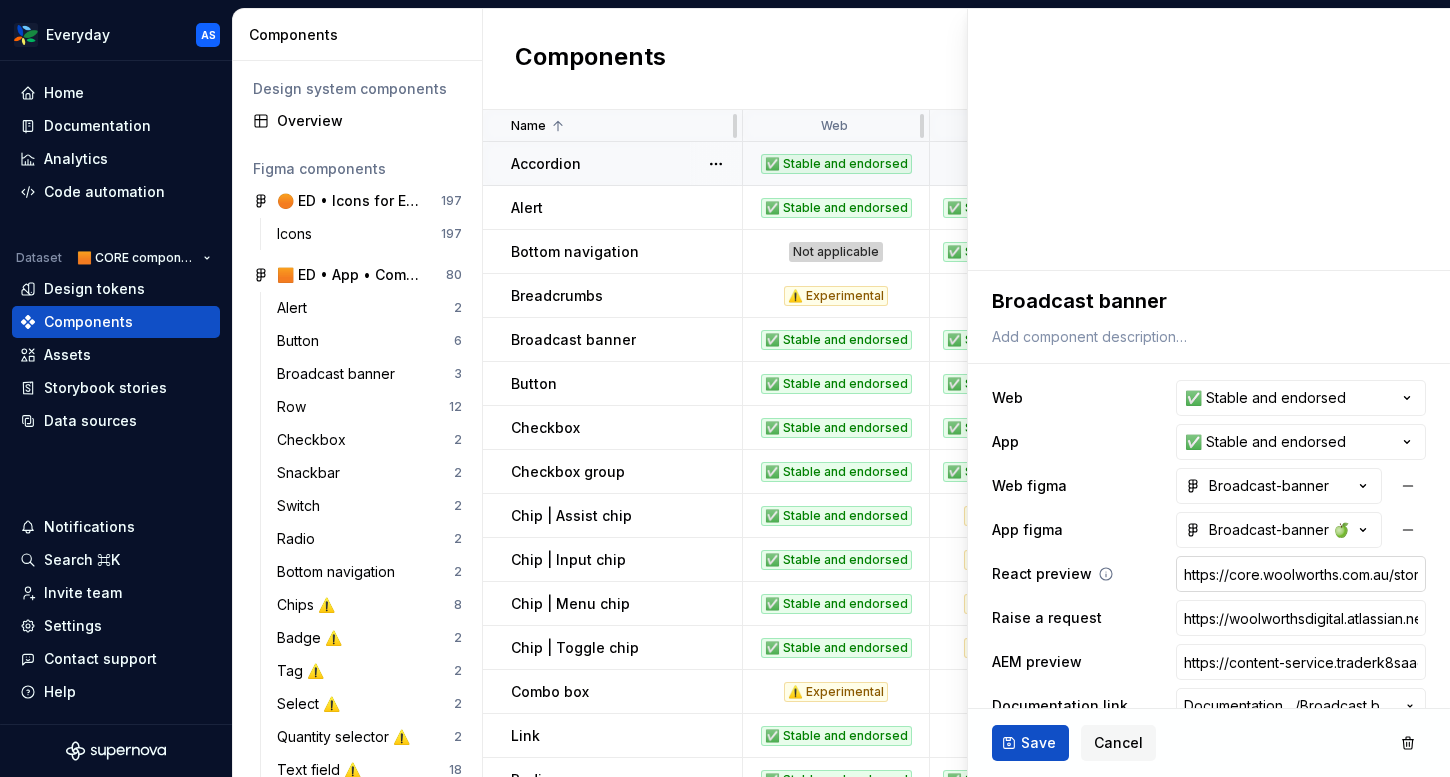 click on "https://core.woolworths.com.au/storybook/index.html?path=/docs/components-broadcast-banner-react--docs&globals=brand:everyday" at bounding box center (1301, 574) 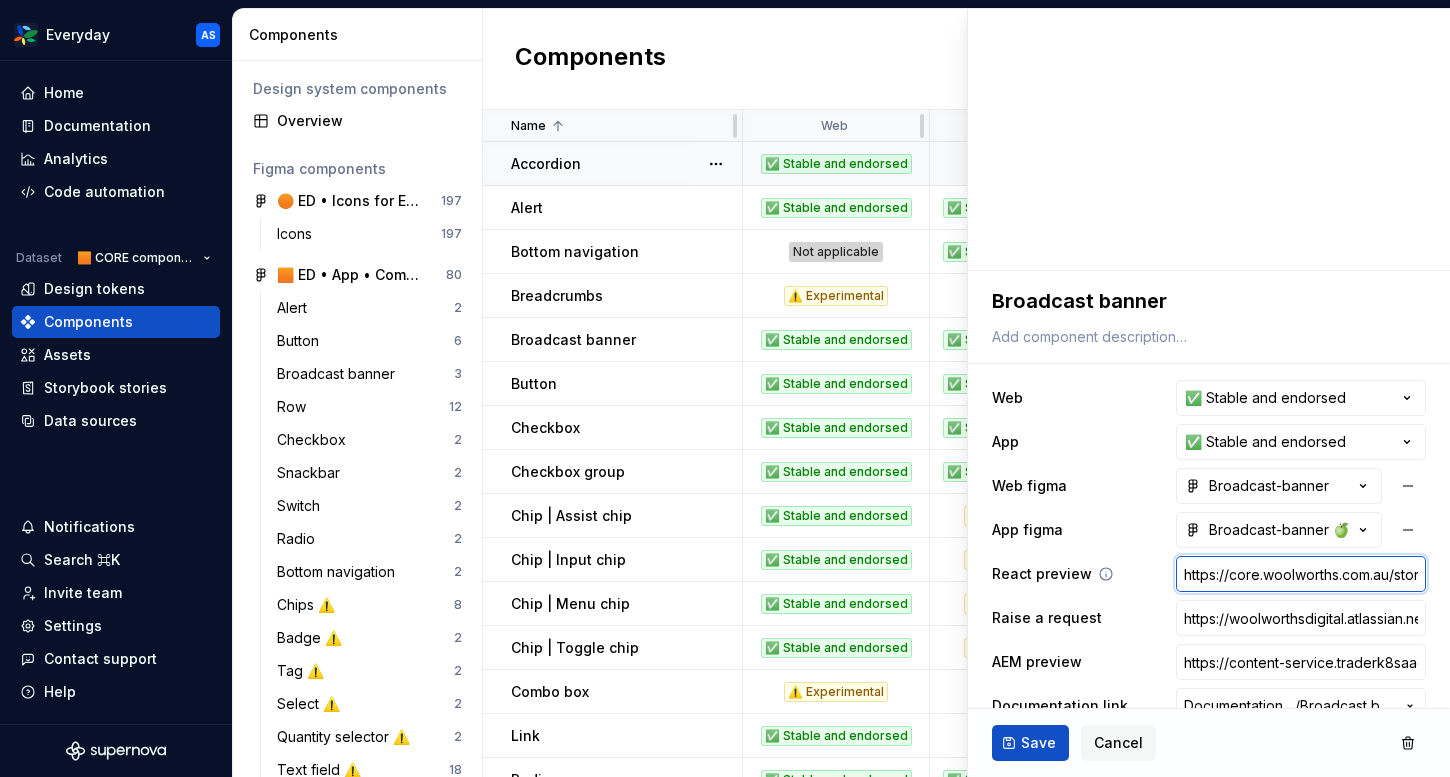 paste on "https://content-service.traderk8saae.prod.wx-d.net/component-library/index.html?path=/story/core-broadcastbanner--default&globals=brand:edr" 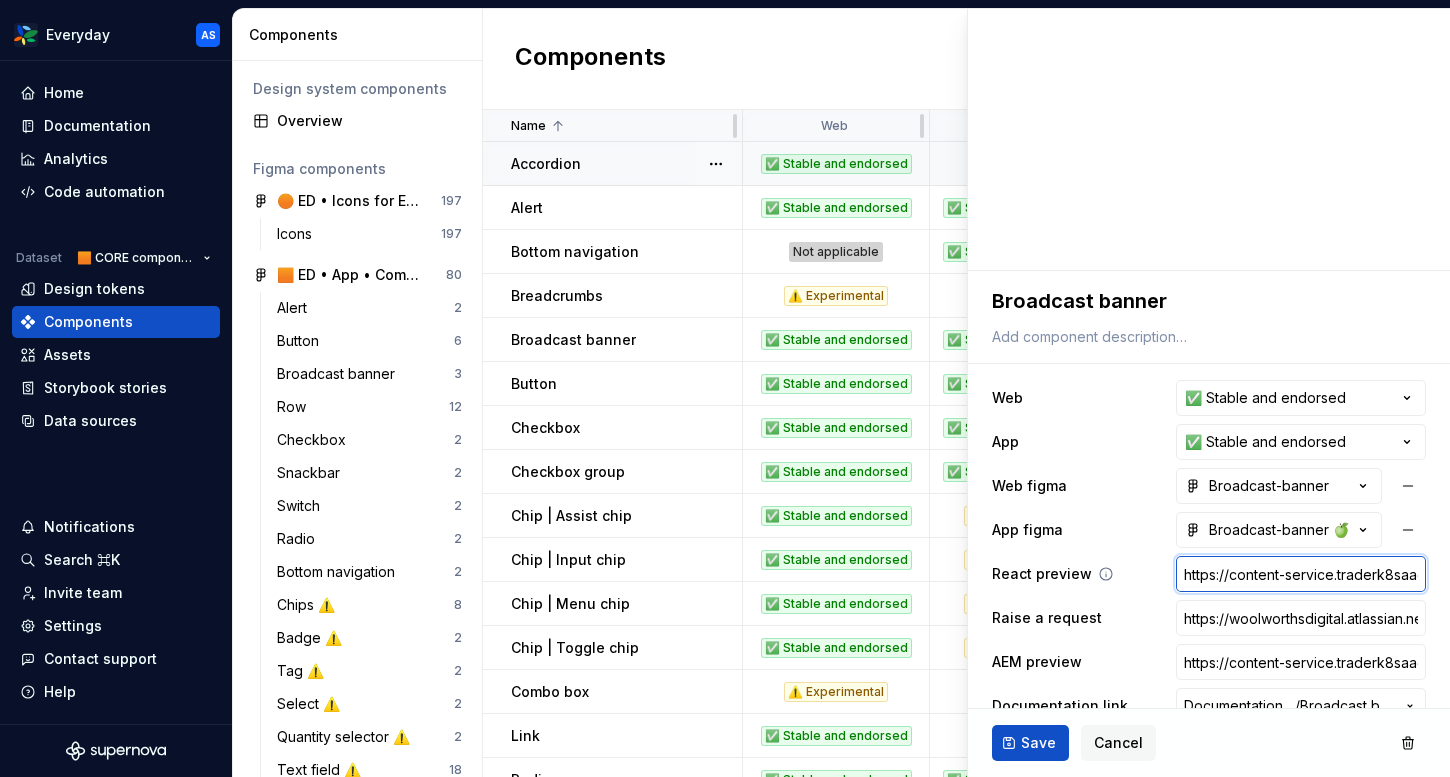 scroll, scrollTop: 0, scrollLeft: 734, axis: horizontal 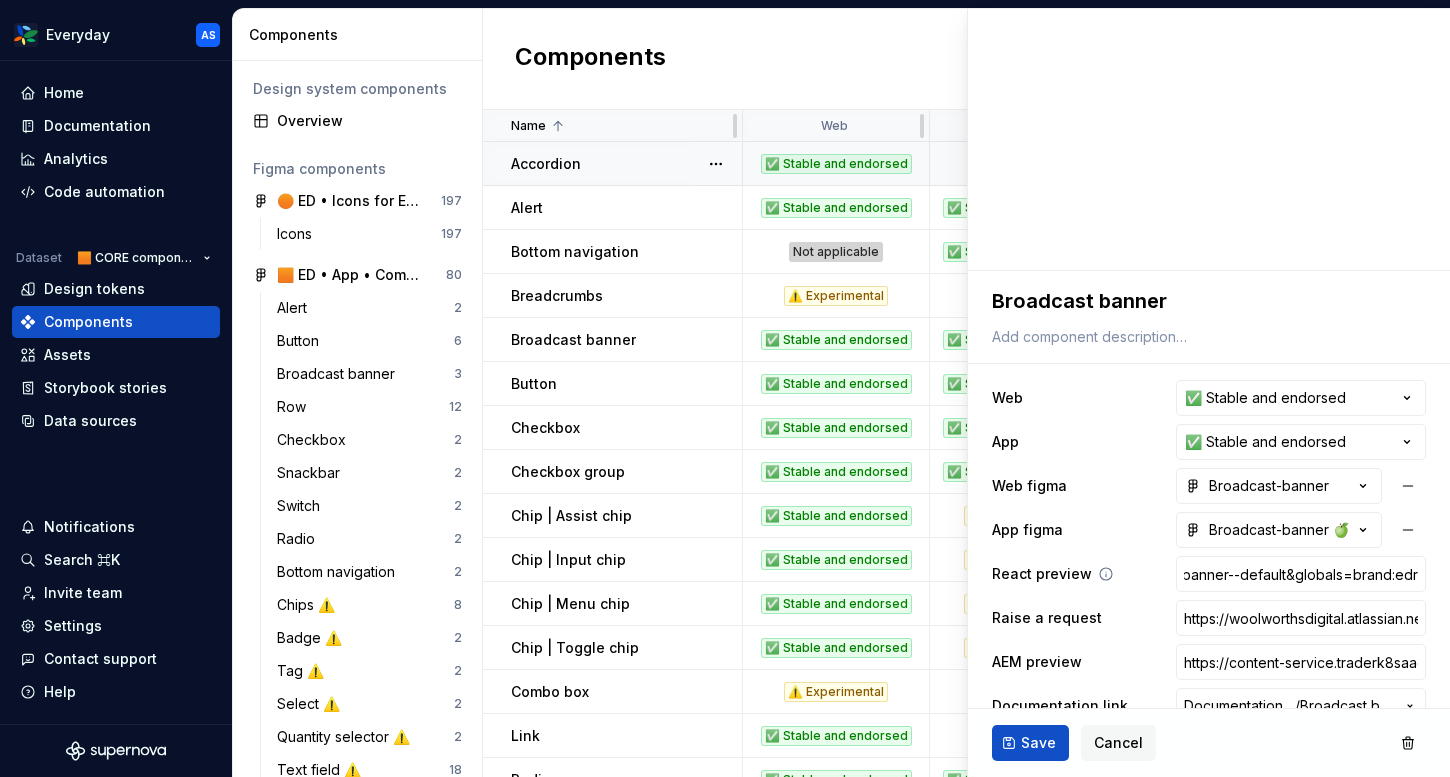 click on "React preview https://content-service.traderk8saae.prod.wx-d.net/component-library/index.html?path=/story/core-broadcastbanner--default&globals=brand:edr" at bounding box center [1209, 574] 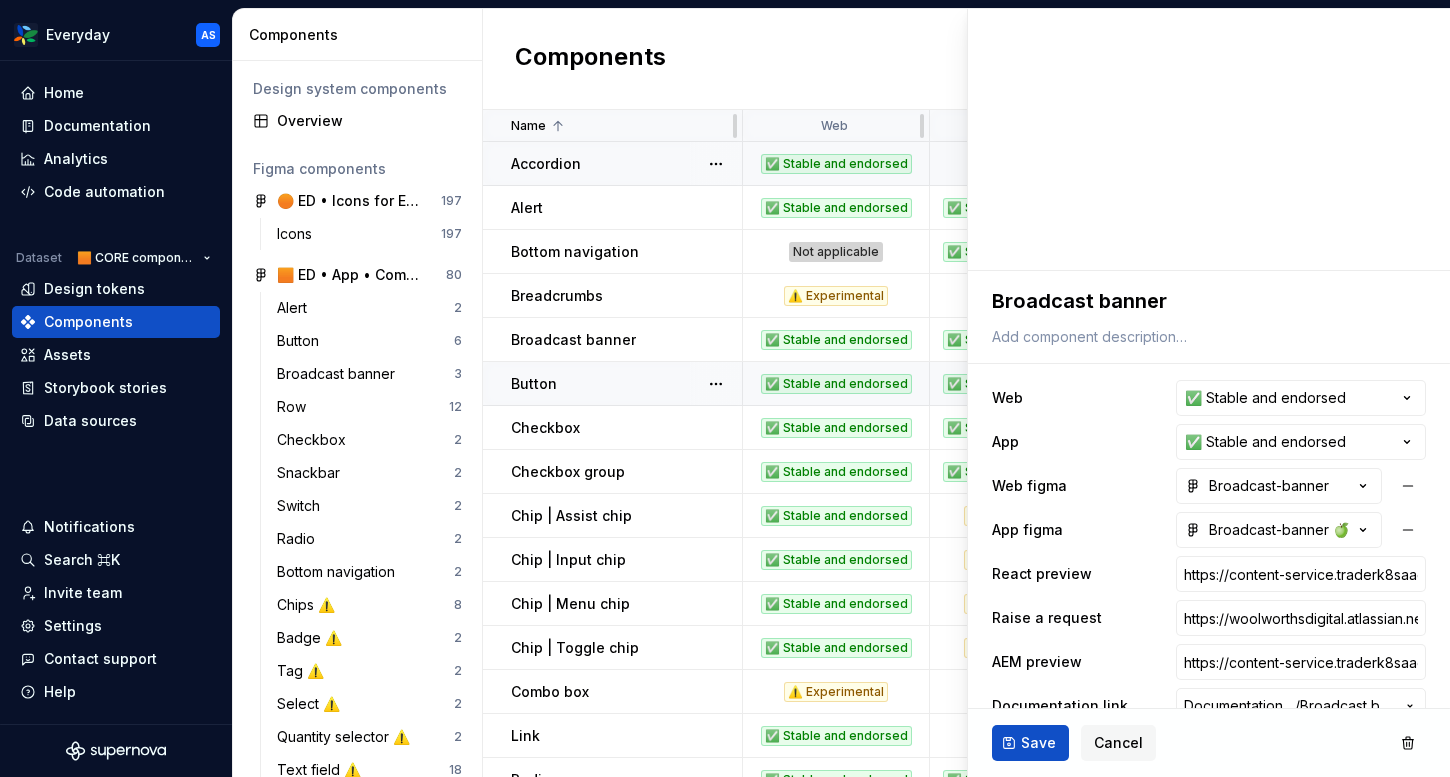 click on "Button" at bounding box center [626, 384] 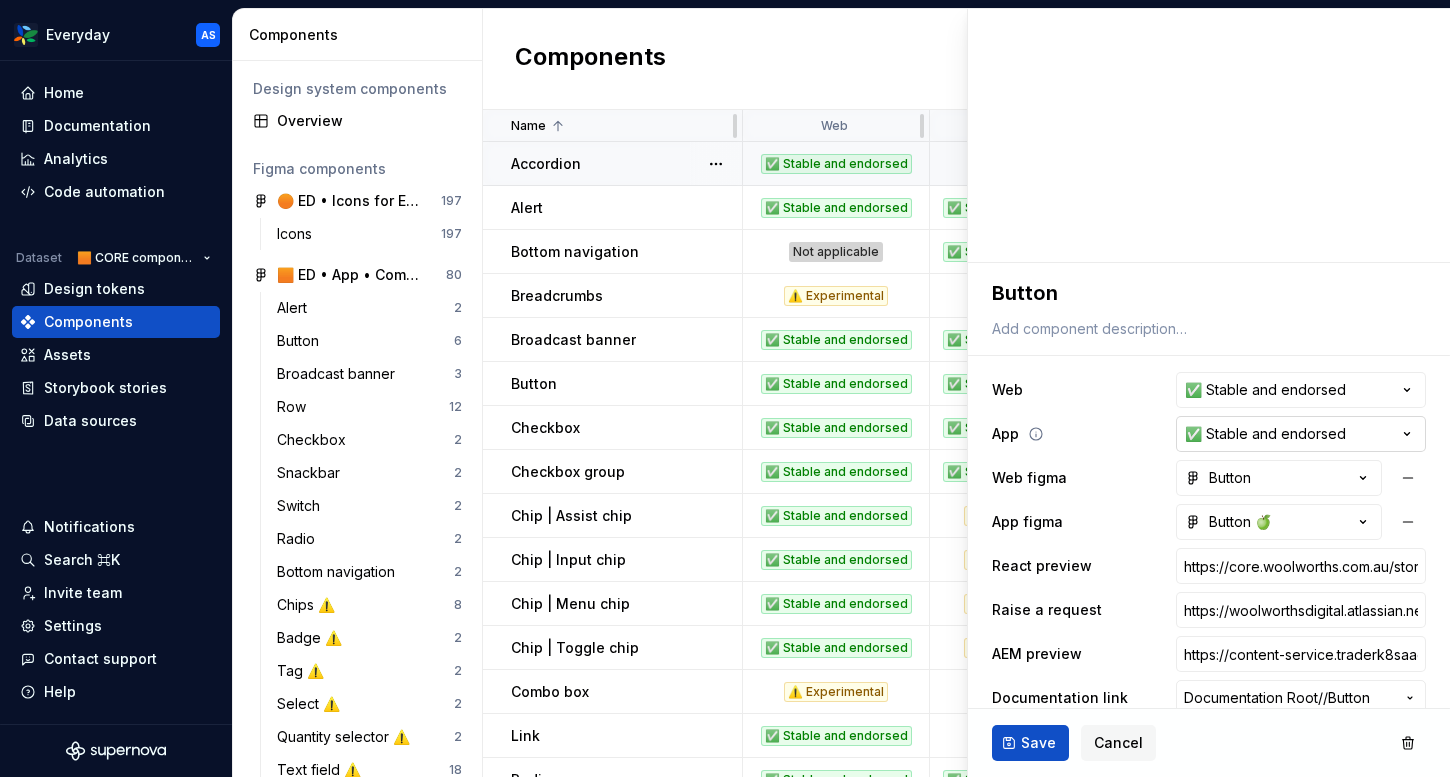 scroll, scrollTop: 90, scrollLeft: 0, axis: vertical 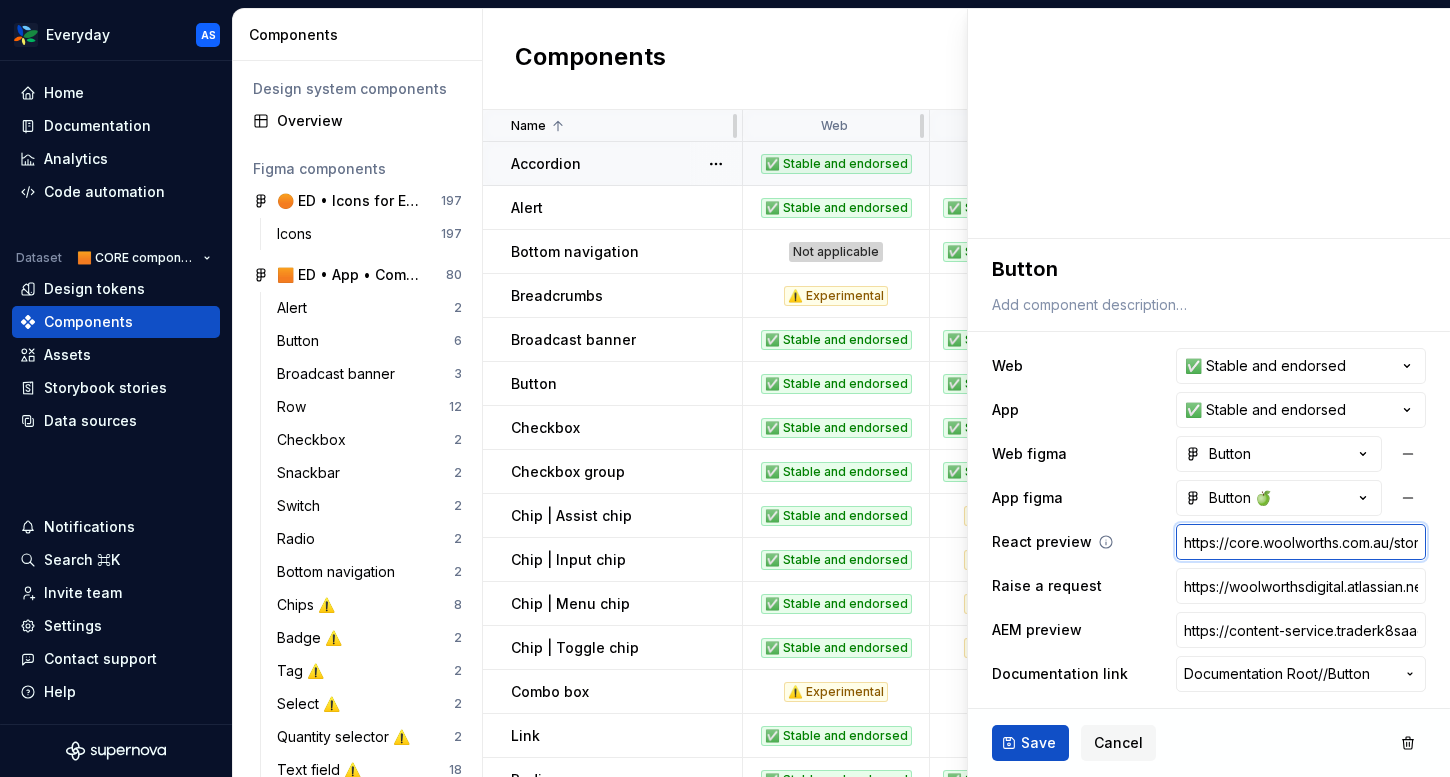 click on "https://core.woolworths.com.au/storybook/index.html?path=/docs/components-button-react--docs" at bounding box center [1301, 542] 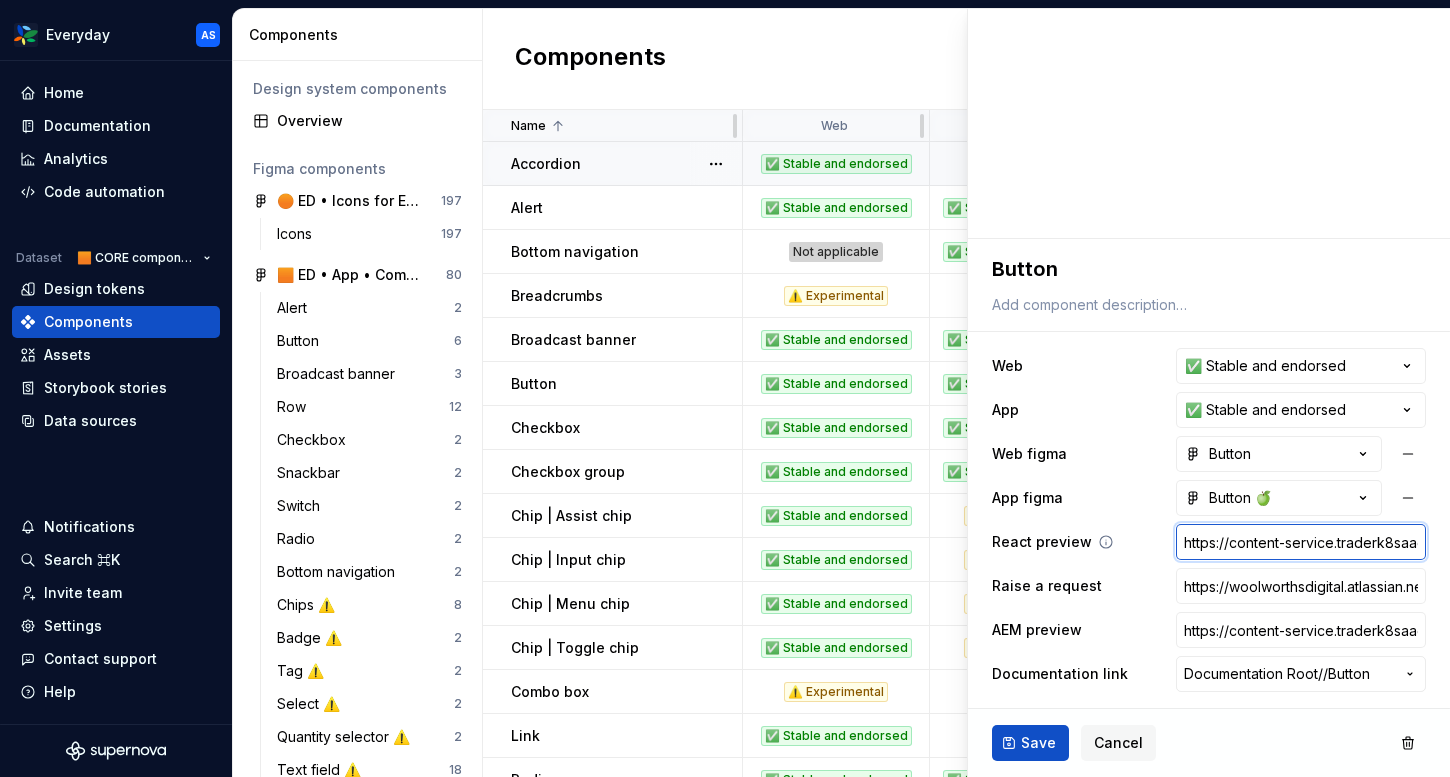 scroll, scrollTop: 0, scrollLeft: 664, axis: horizontal 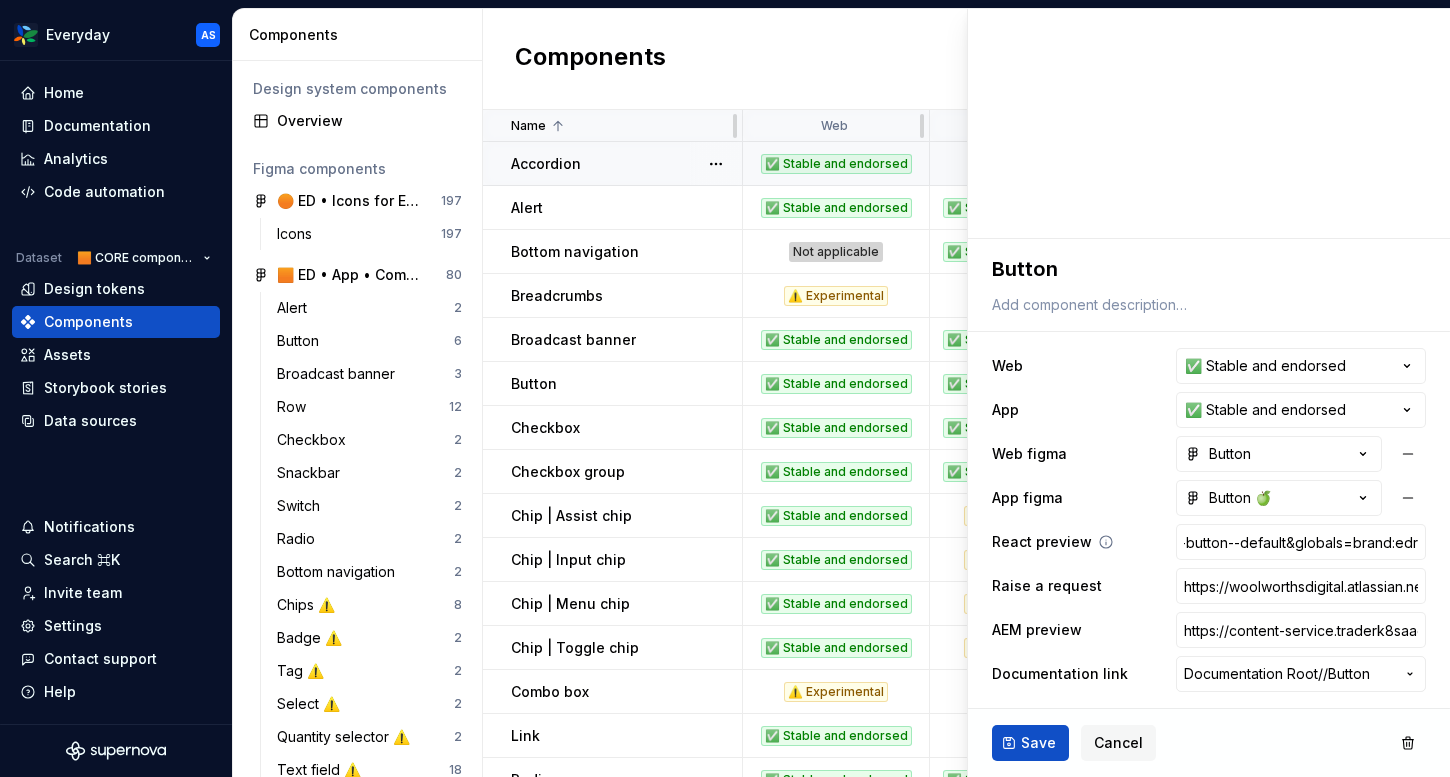 click 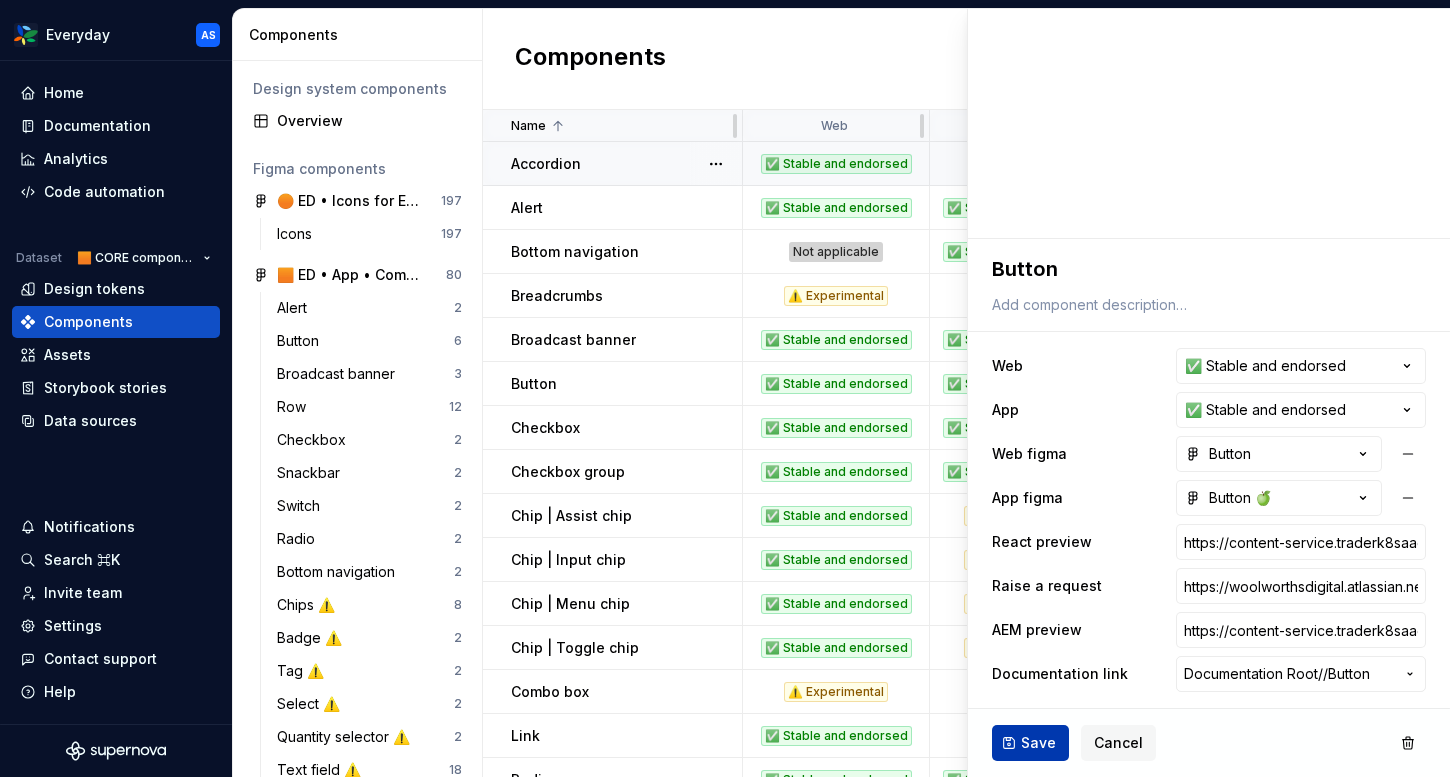 click on "Save" at bounding box center (1038, 743) 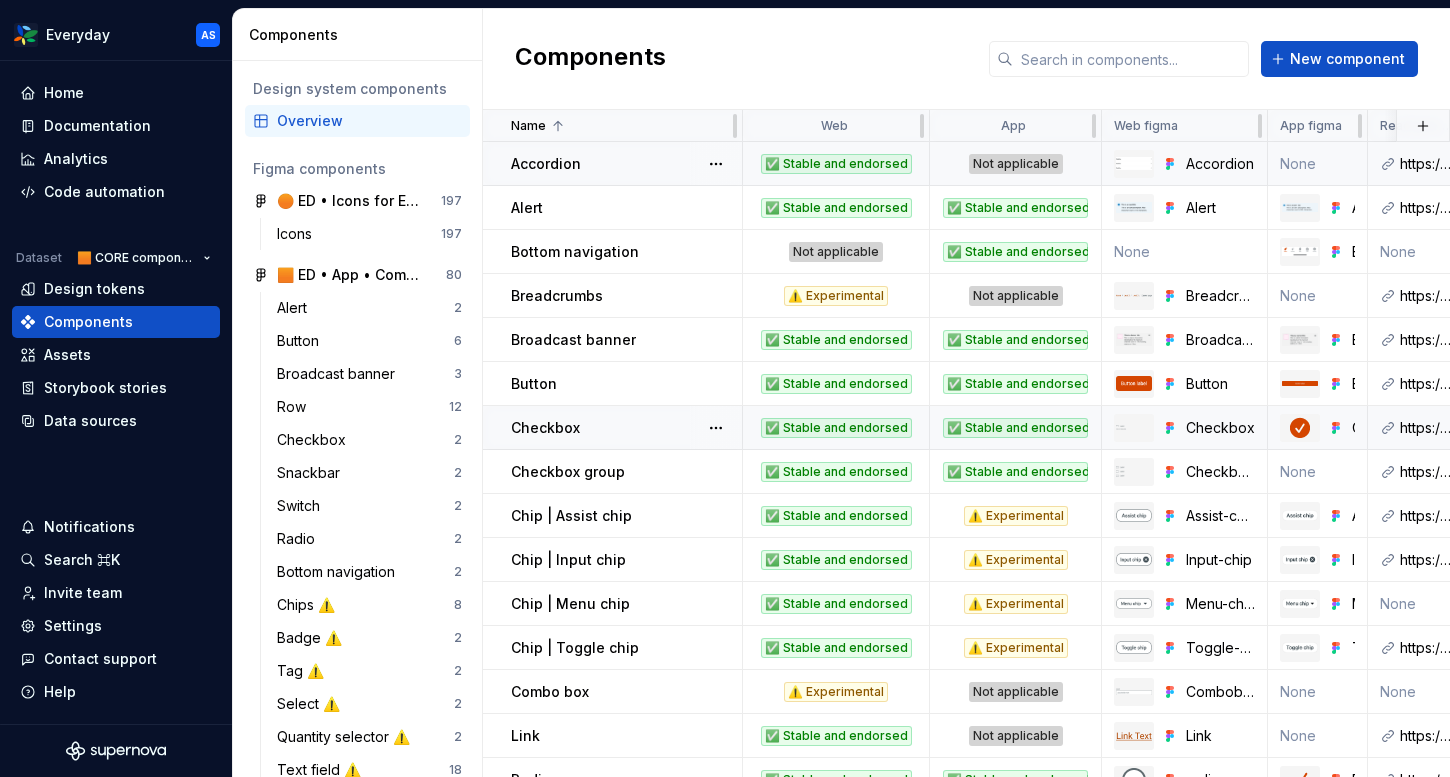 click on "Checkbox" at bounding box center [626, 428] 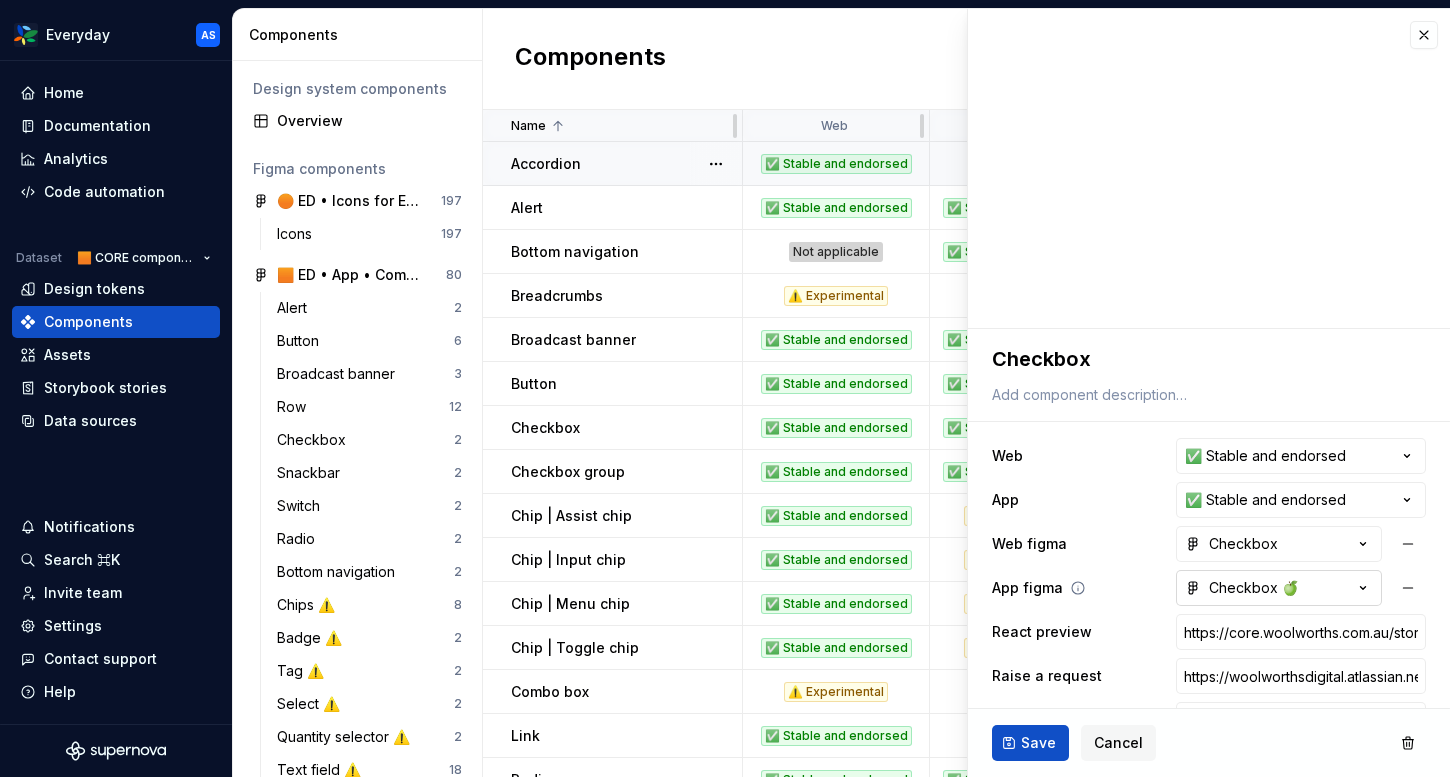 scroll, scrollTop: 90, scrollLeft: 0, axis: vertical 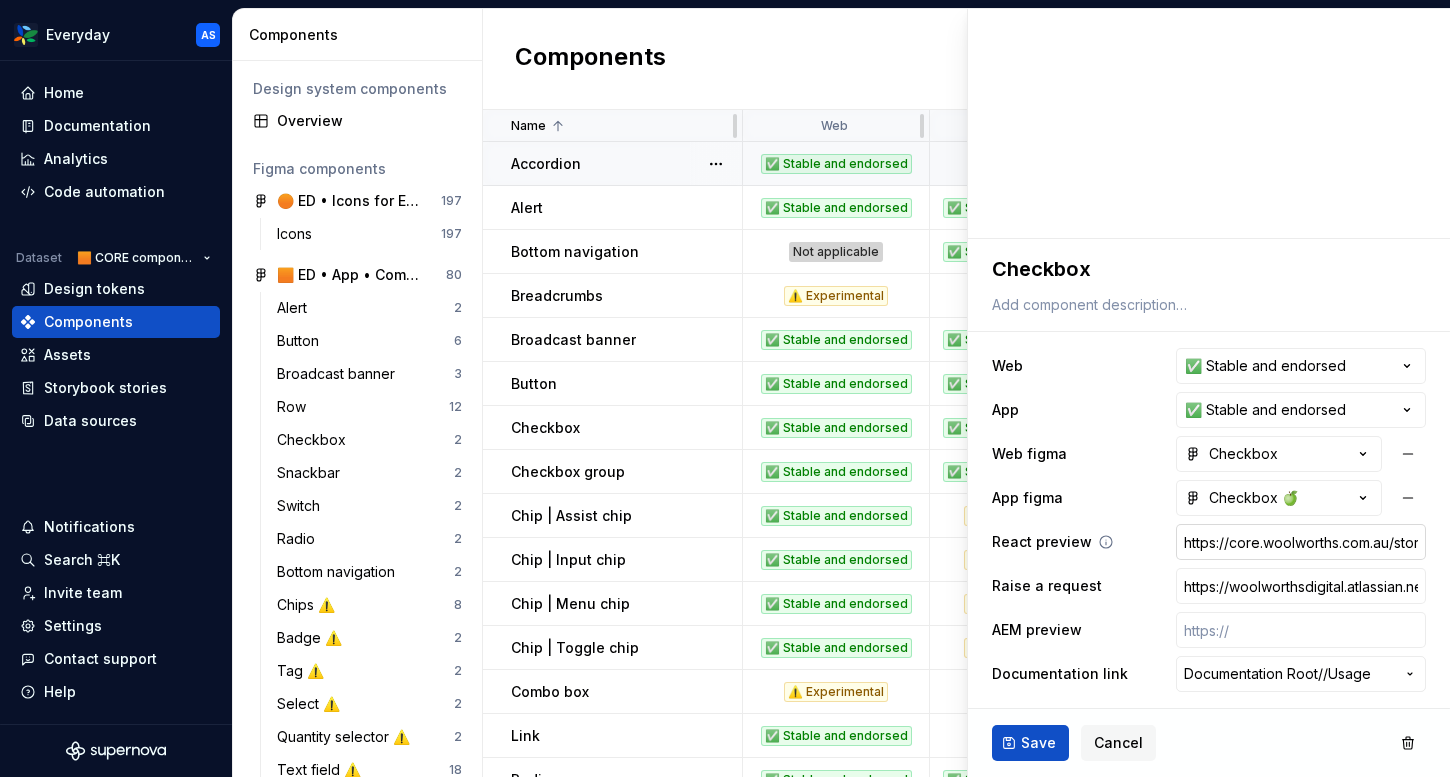 click on "https://core.woolworths.com.au/storybook/index.html?path=/docs/components-checkbox--docs" at bounding box center [1301, 542] 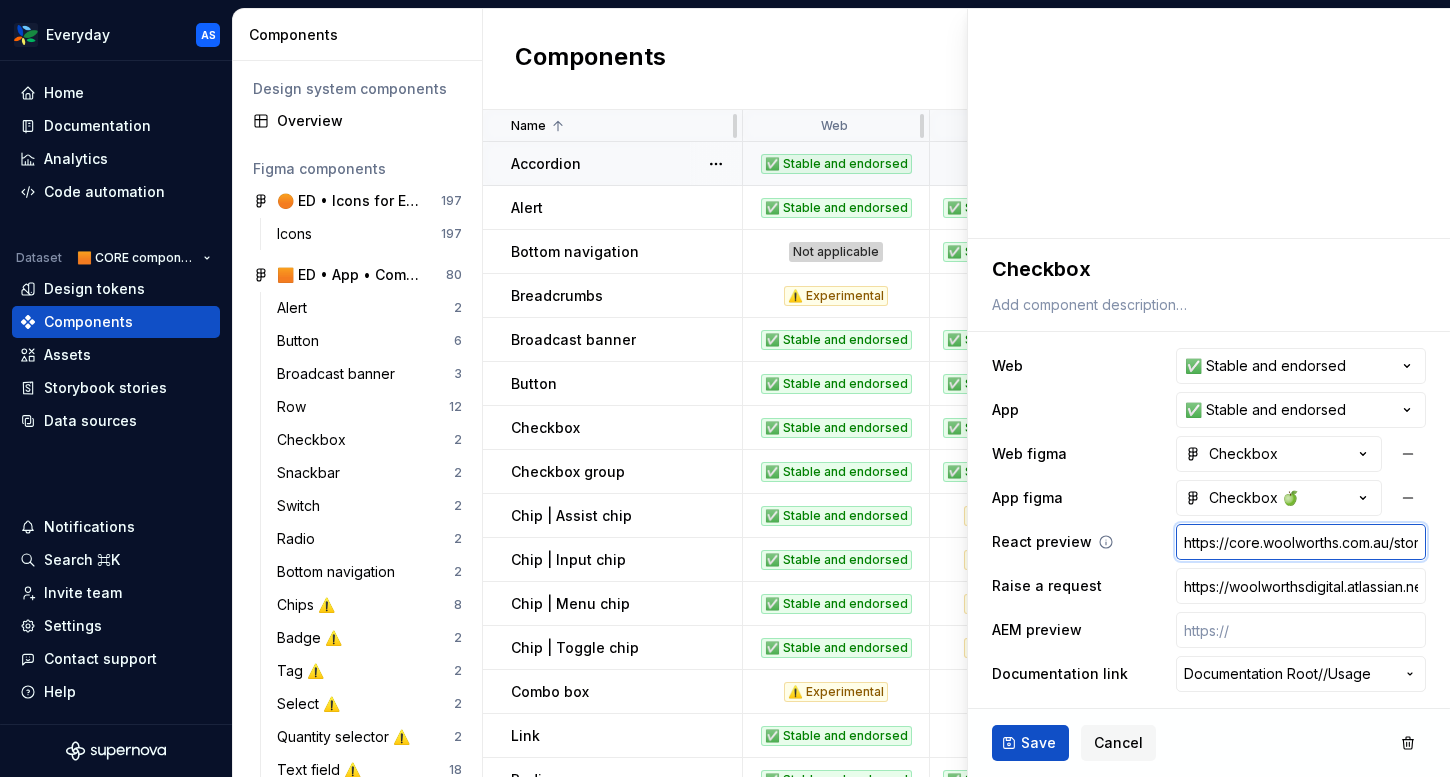 paste on "https://content-service.traderk8saae.prod.wx-d.net/component-library/index.html?path=/story/core-checkbox--default&globals=brand:edr" 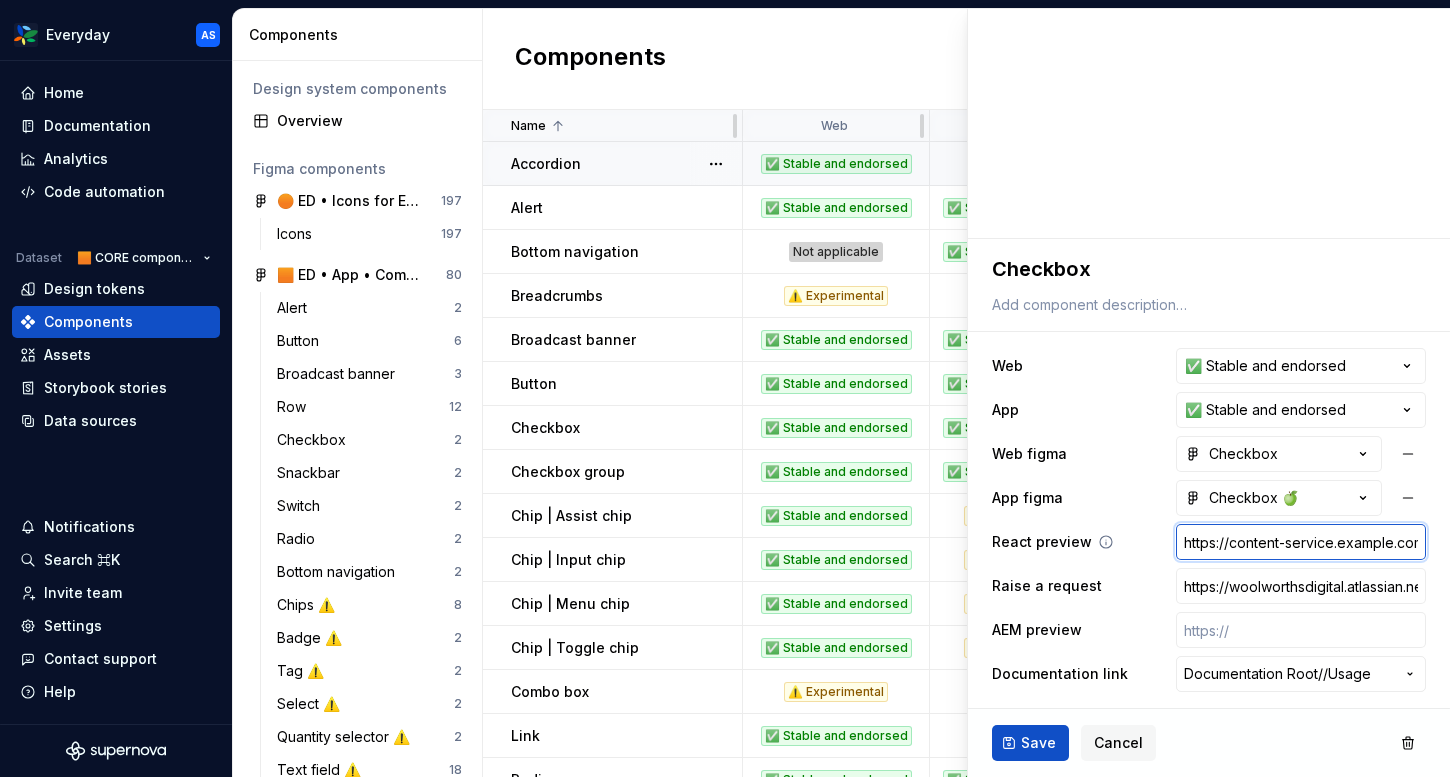 scroll, scrollTop: 0, scrollLeft: 686, axis: horizontal 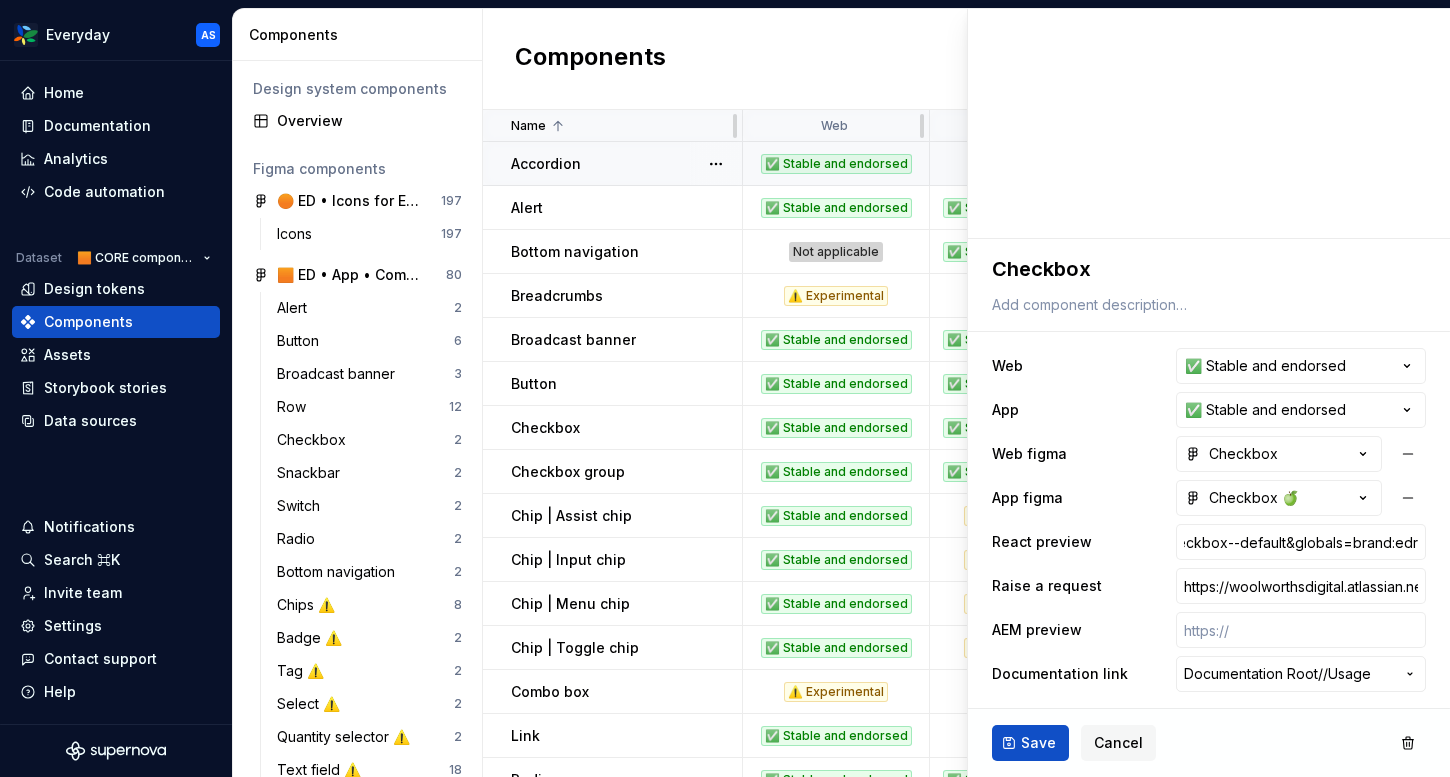 click on "**********" at bounding box center [1209, 520] 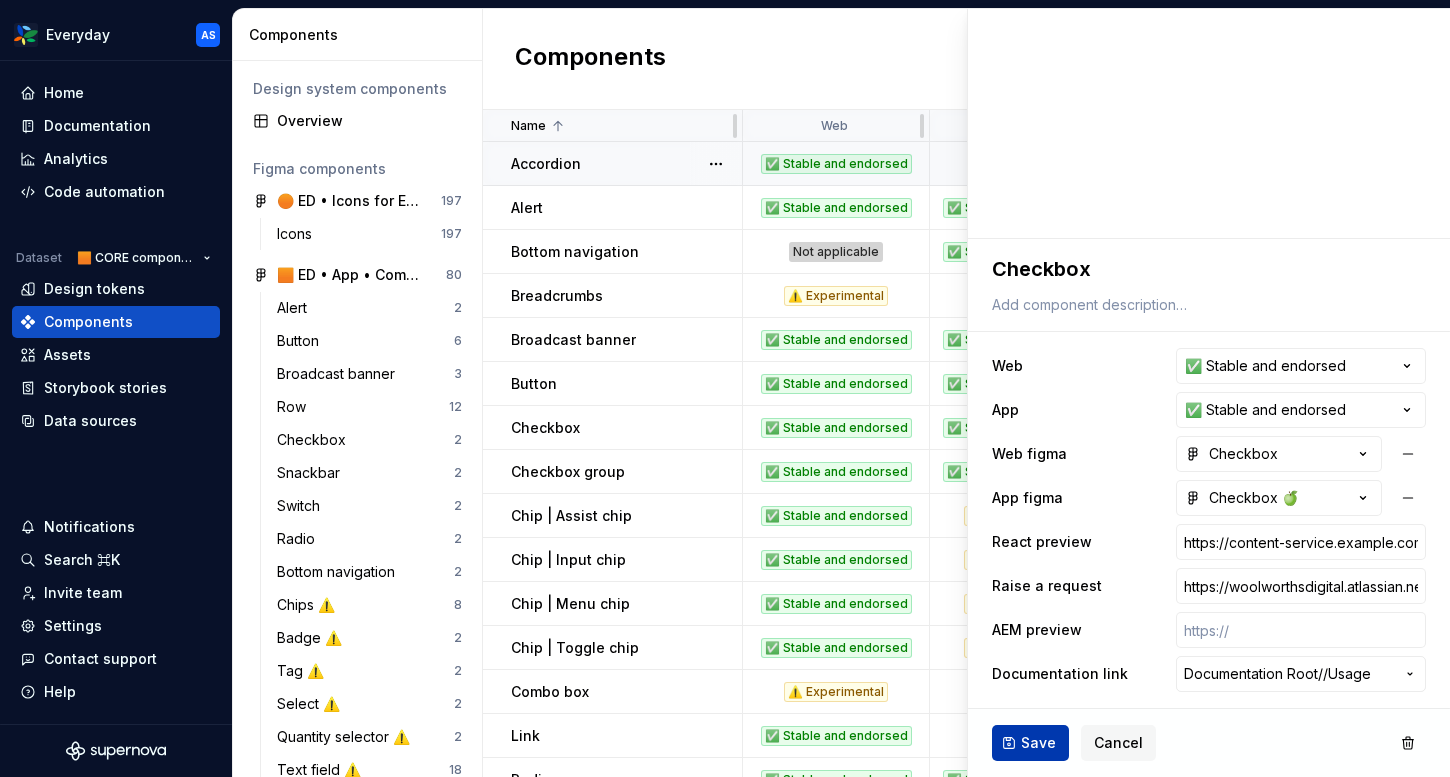 click on "Save" at bounding box center (1030, 743) 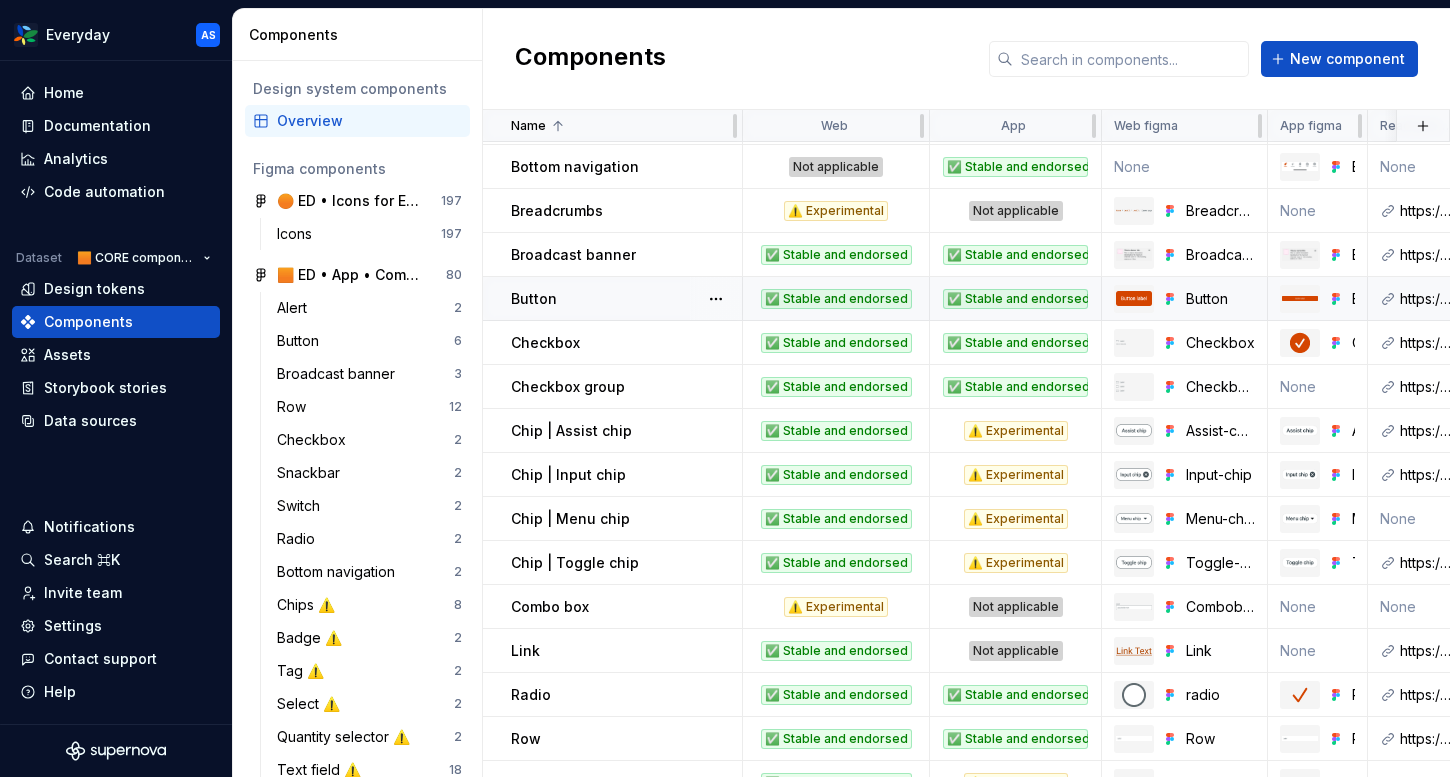 scroll, scrollTop: 108, scrollLeft: 0, axis: vertical 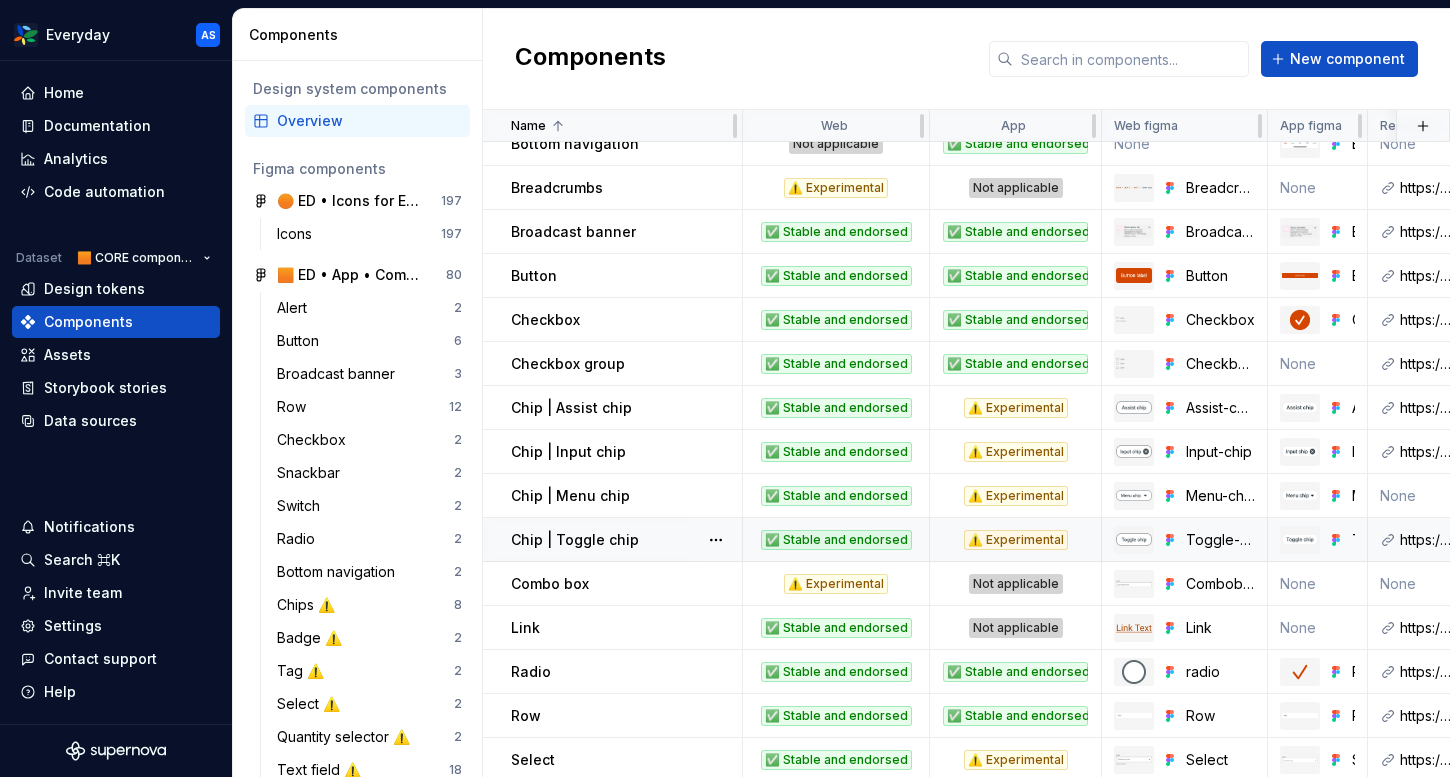 click at bounding box center [716, 539] 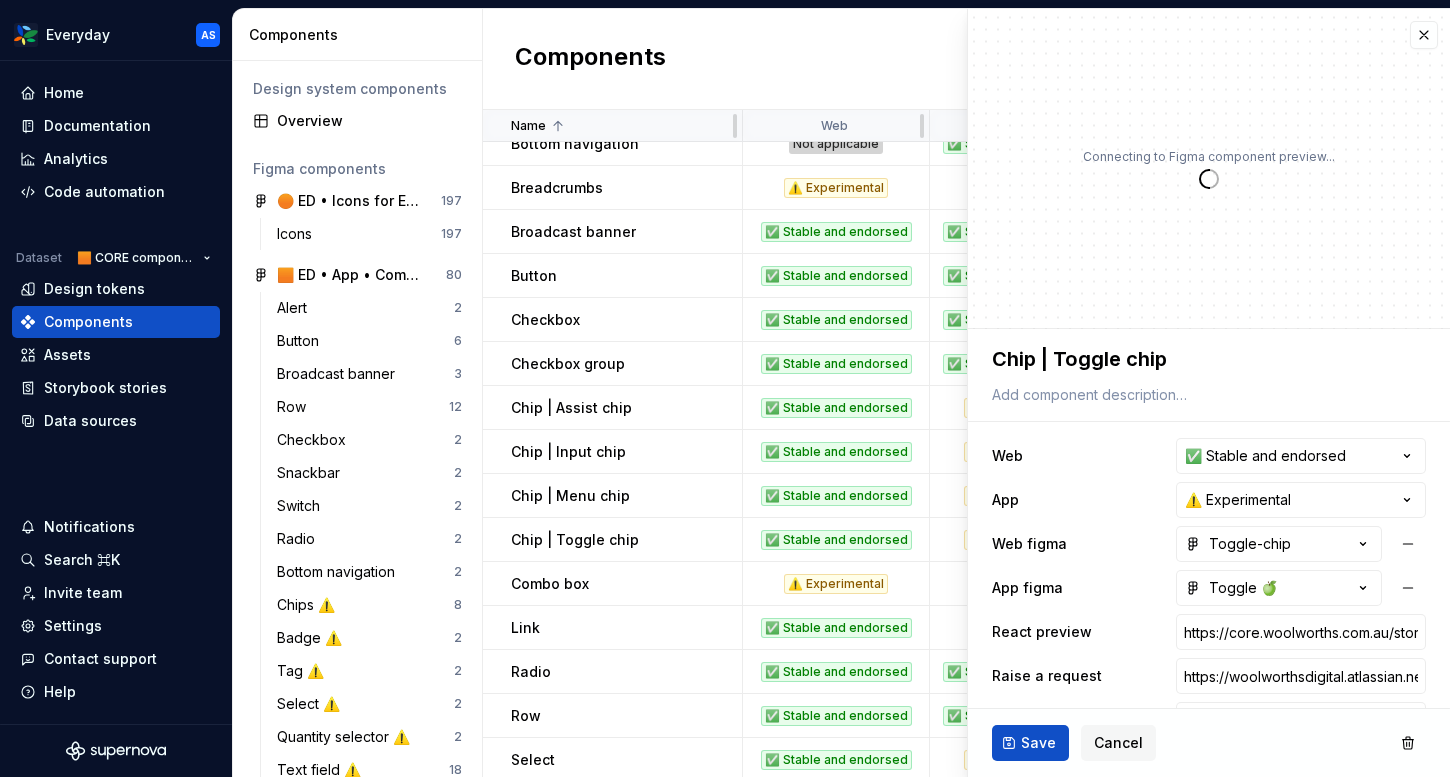 scroll, scrollTop: 90, scrollLeft: 0, axis: vertical 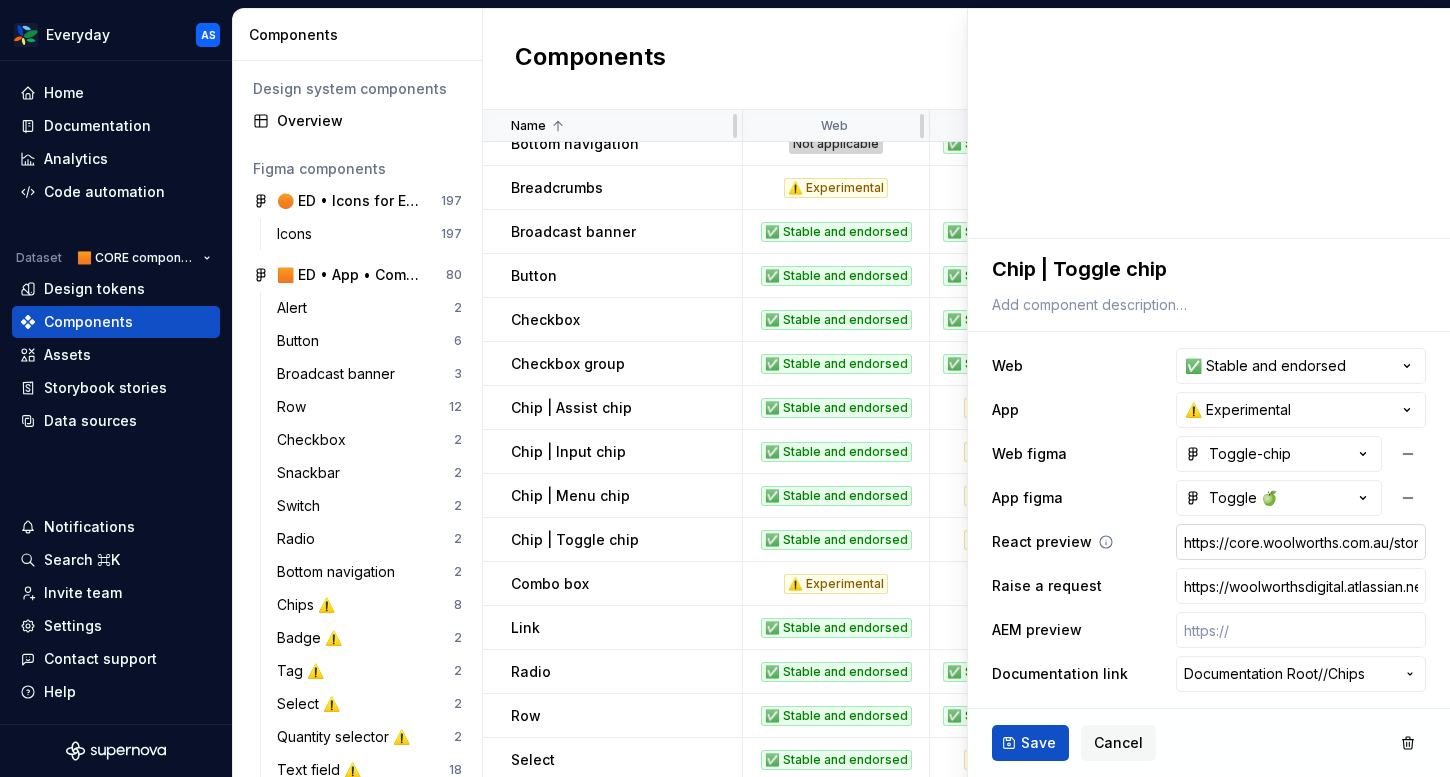 click on "https://core.woolworths.com.au/storybook/index.html?path=/docs/components-chips-react-toggle--docs" at bounding box center [1301, 542] 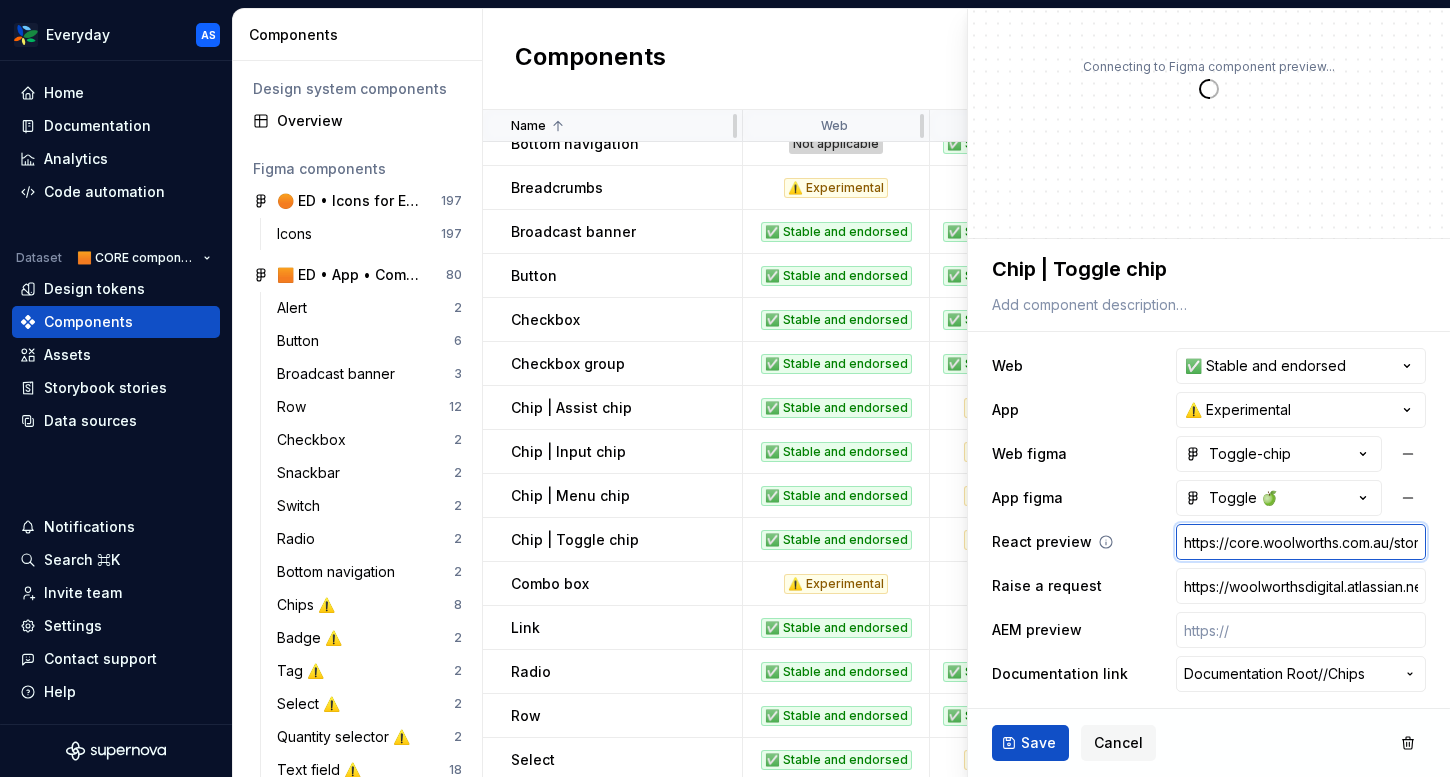 paste on "ntent-service.traderk8saae.prod.wx-d.net/component-library/index.html?path=/story/core-chips-toggle--default&globals=brand:edr" 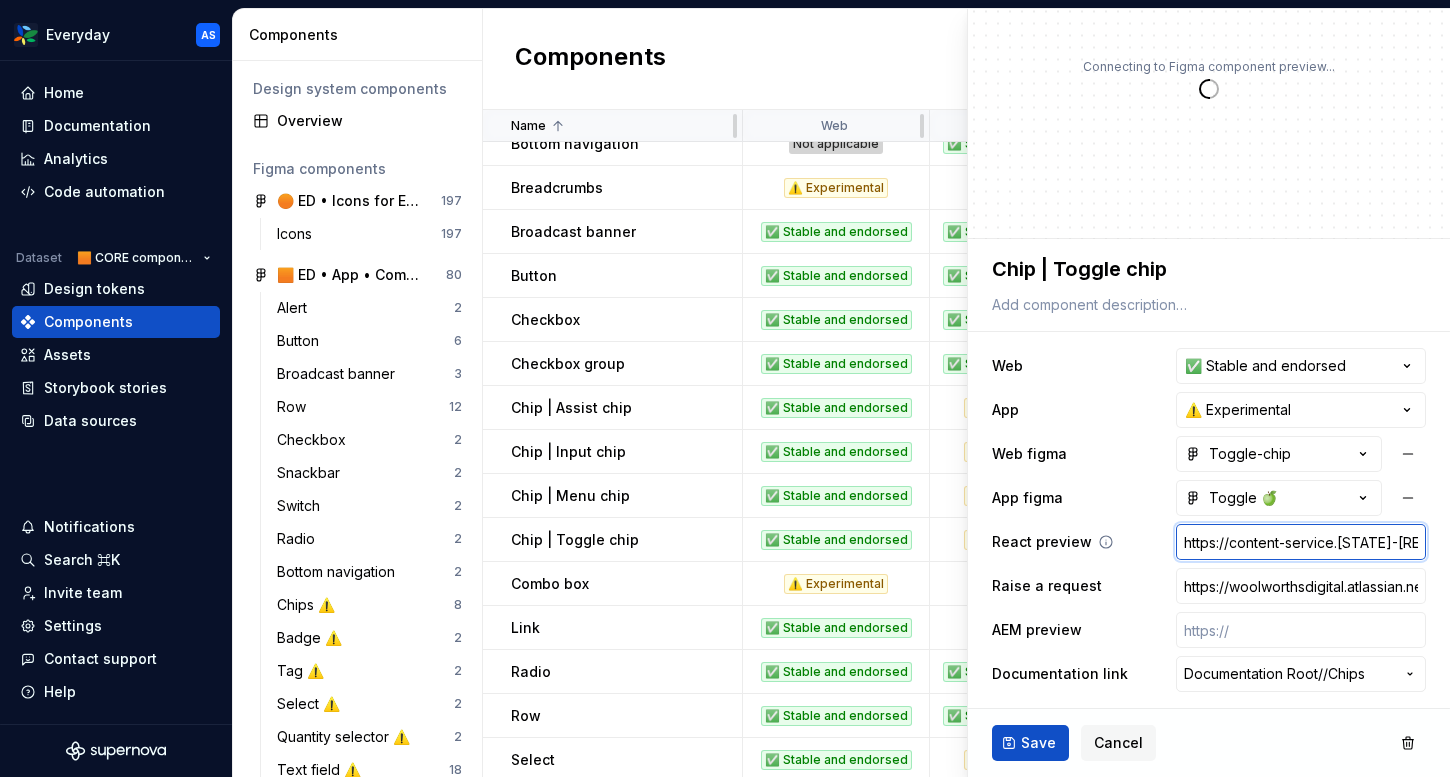 scroll, scrollTop: 0, scrollLeft: 705, axis: horizontal 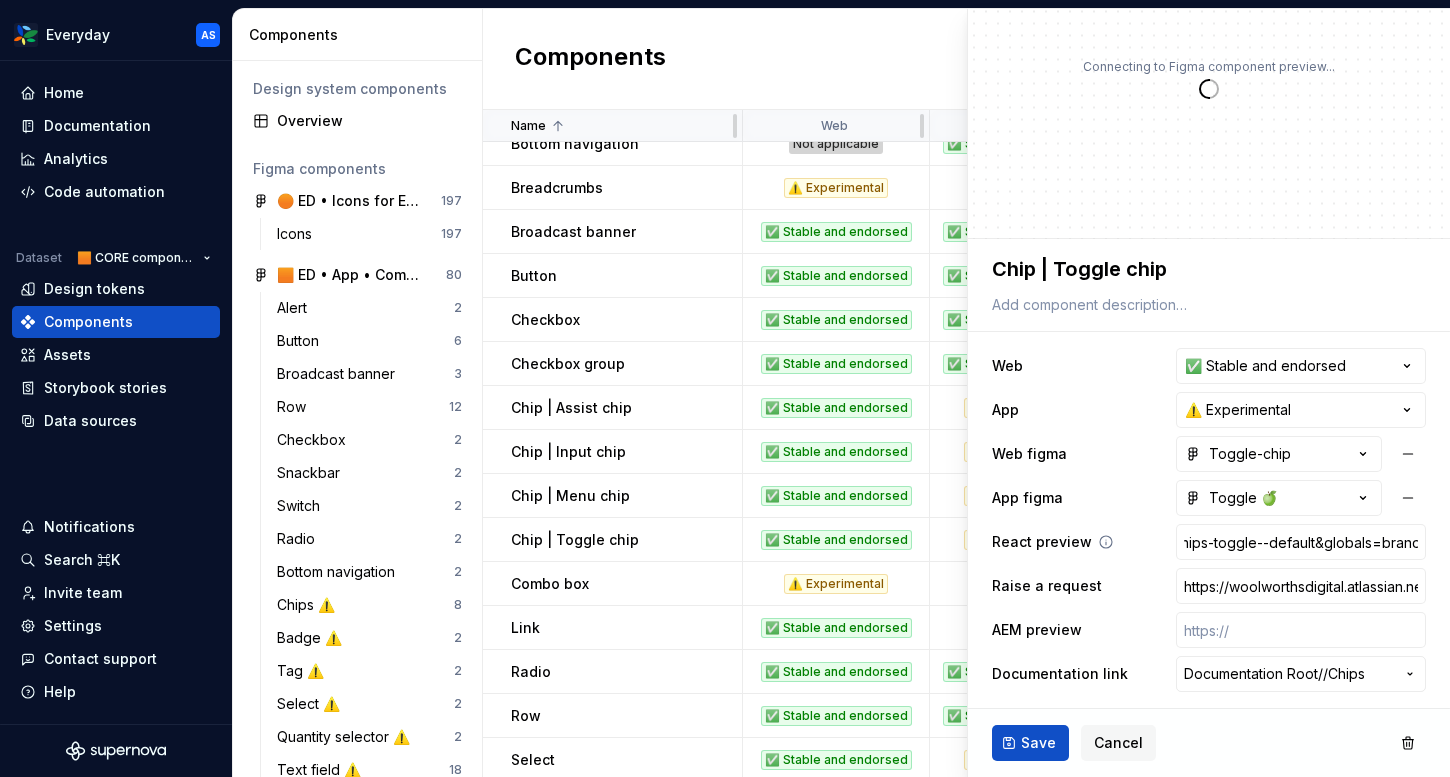 click on "React preview https://content-service.example.com/component-library/index.html?path=/story/core-chips-toggle--default&globals=brand:edr" at bounding box center [1209, 542] 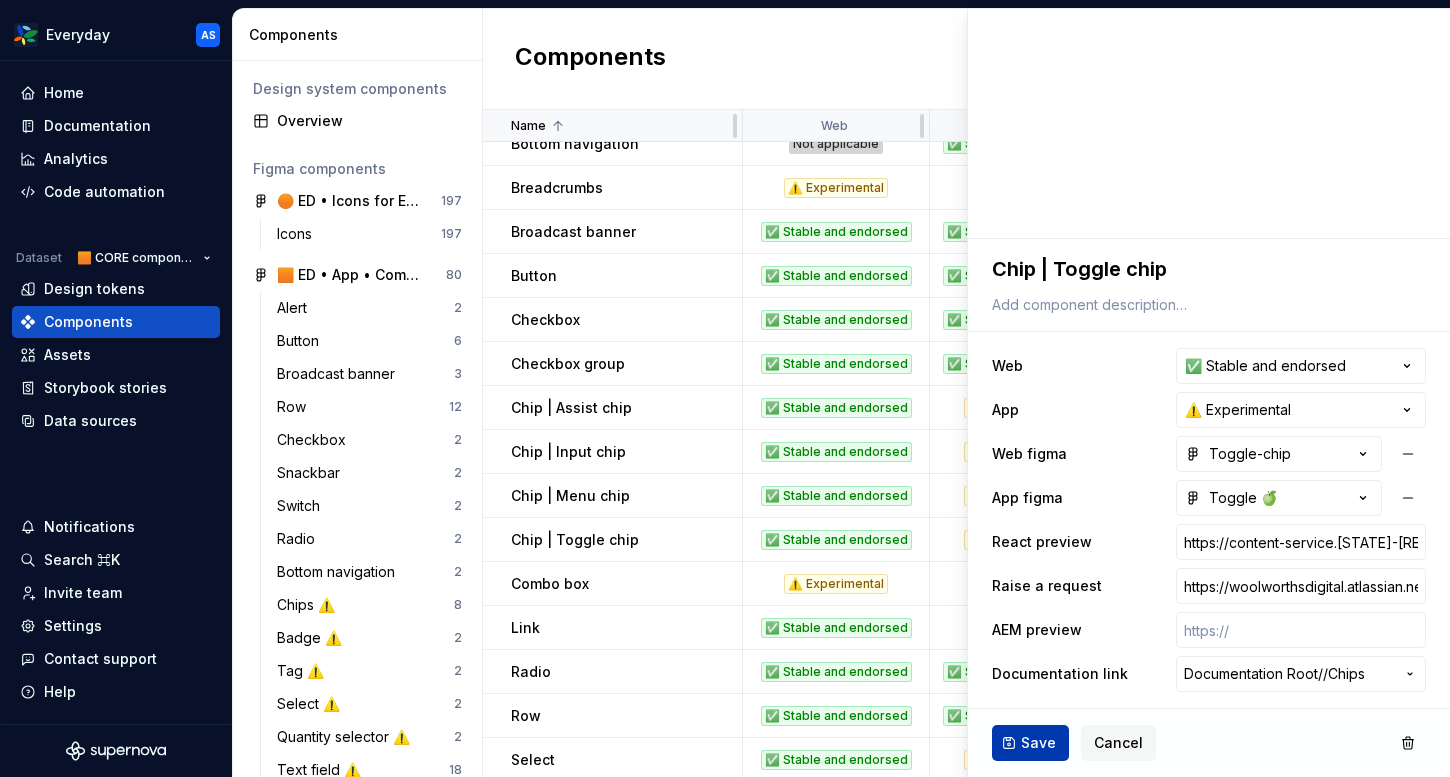 click on "Save" at bounding box center (1030, 743) 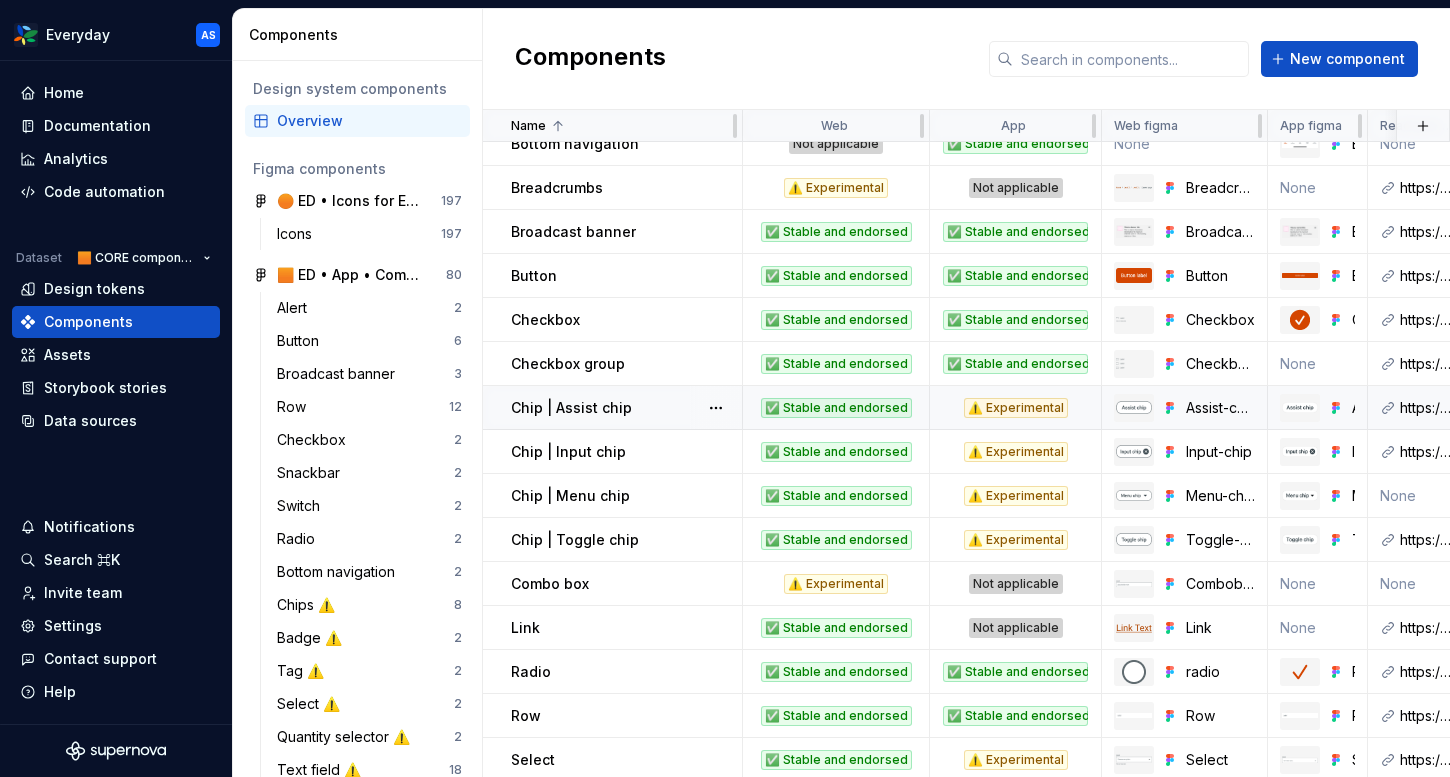 click on "Chip | Assist chip" at bounding box center [626, 408] 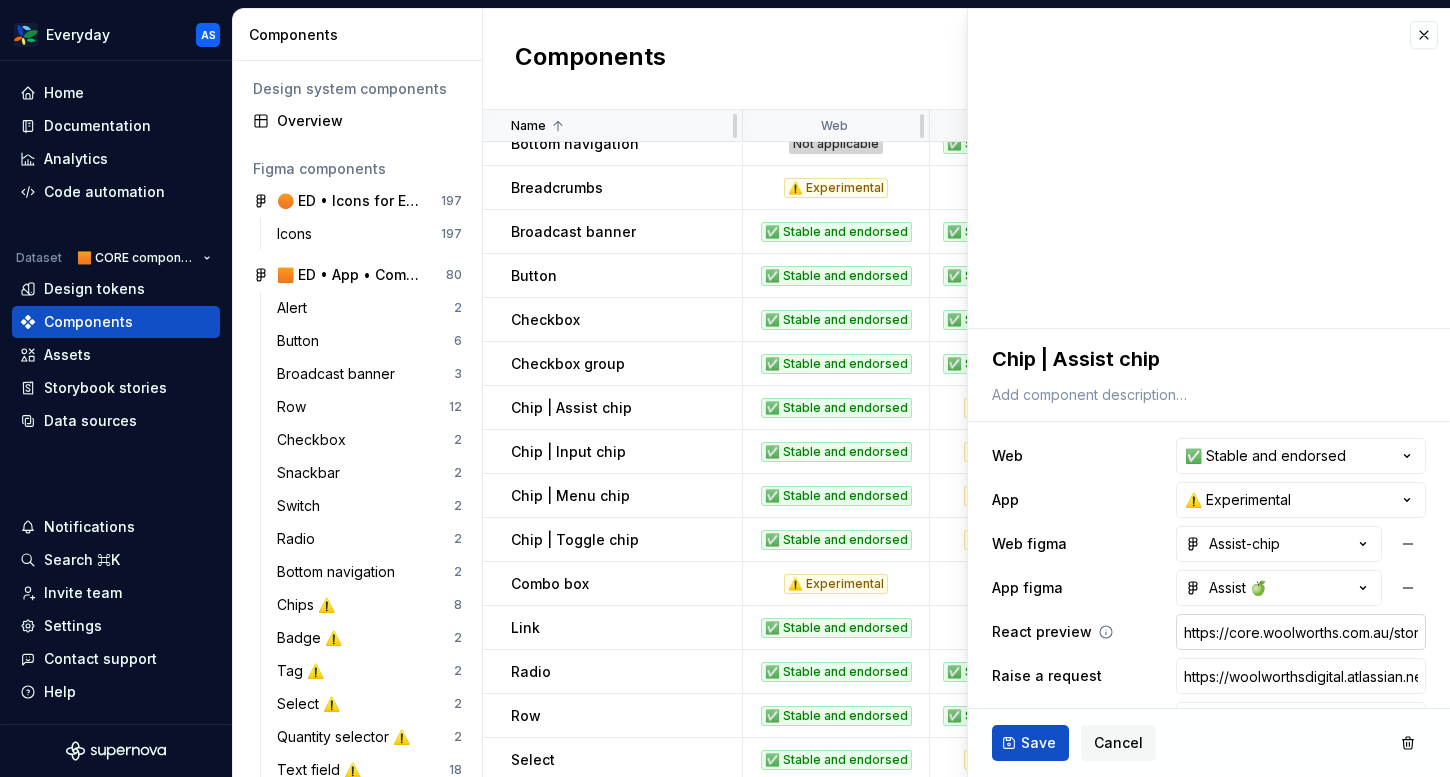 click on "https://core.woolworths.com.au/storybook/index.html?path=/docs/components-chips-react-assist--docs" at bounding box center [1301, 632] 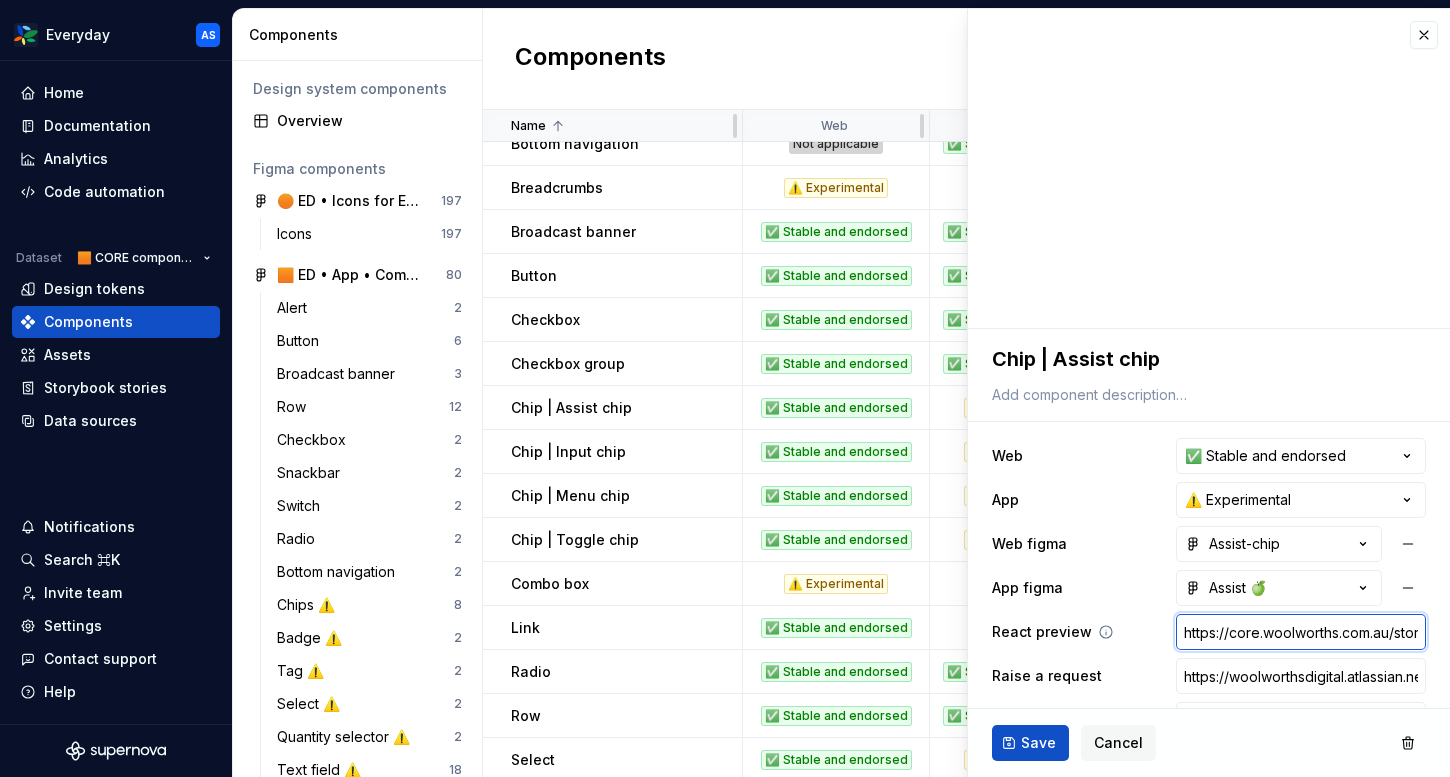 paste on "ntent-service.example.com/component-library/index.html?path=/story/core-chips-assist--default&globals=brand:edr" 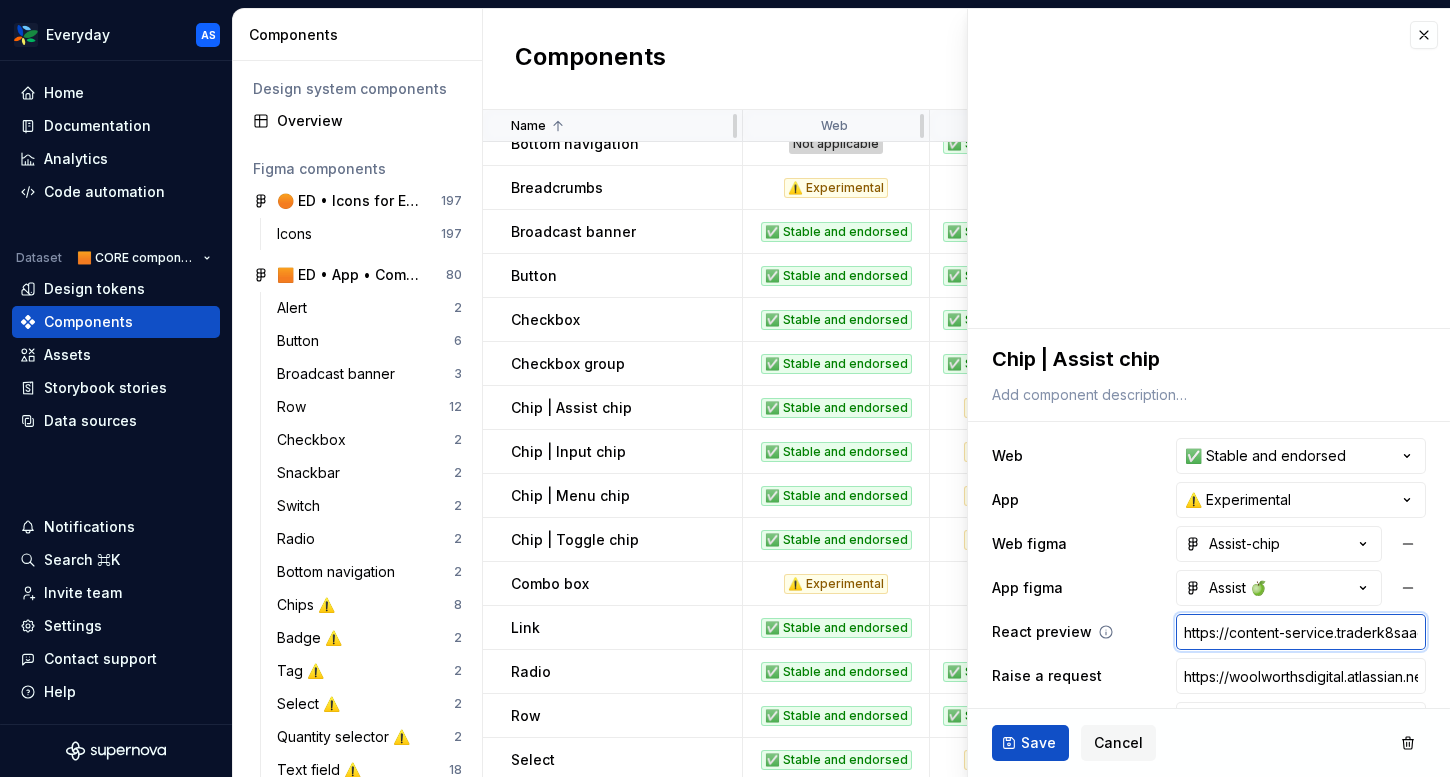 scroll, scrollTop: 0, scrollLeft: 701, axis: horizontal 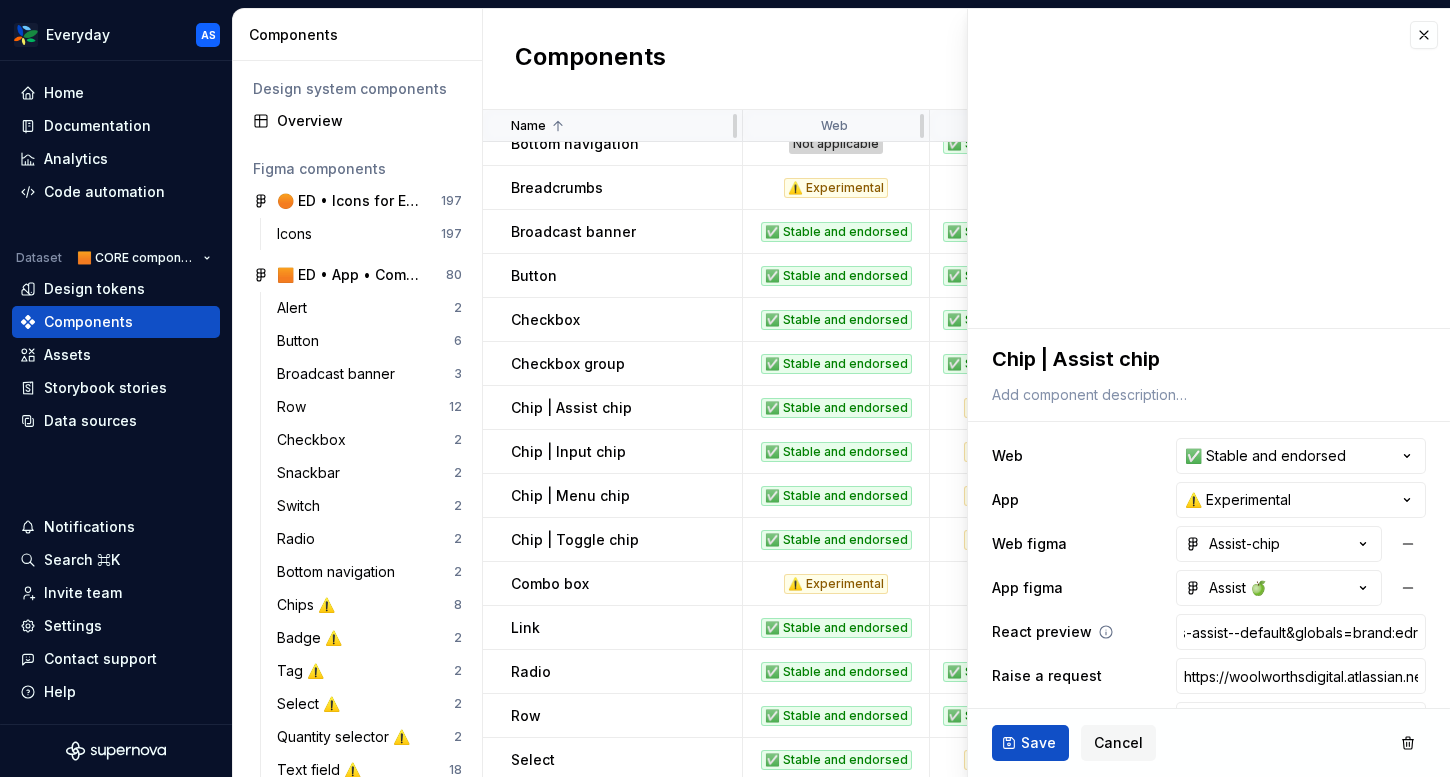 click on "React preview https://content-service.[STATE]-[REGION].prod.wx-d.net/component-library/index.html?path=/story/core-chips-assist--default&globals=brand:edr" at bounding box center (1209, 632) 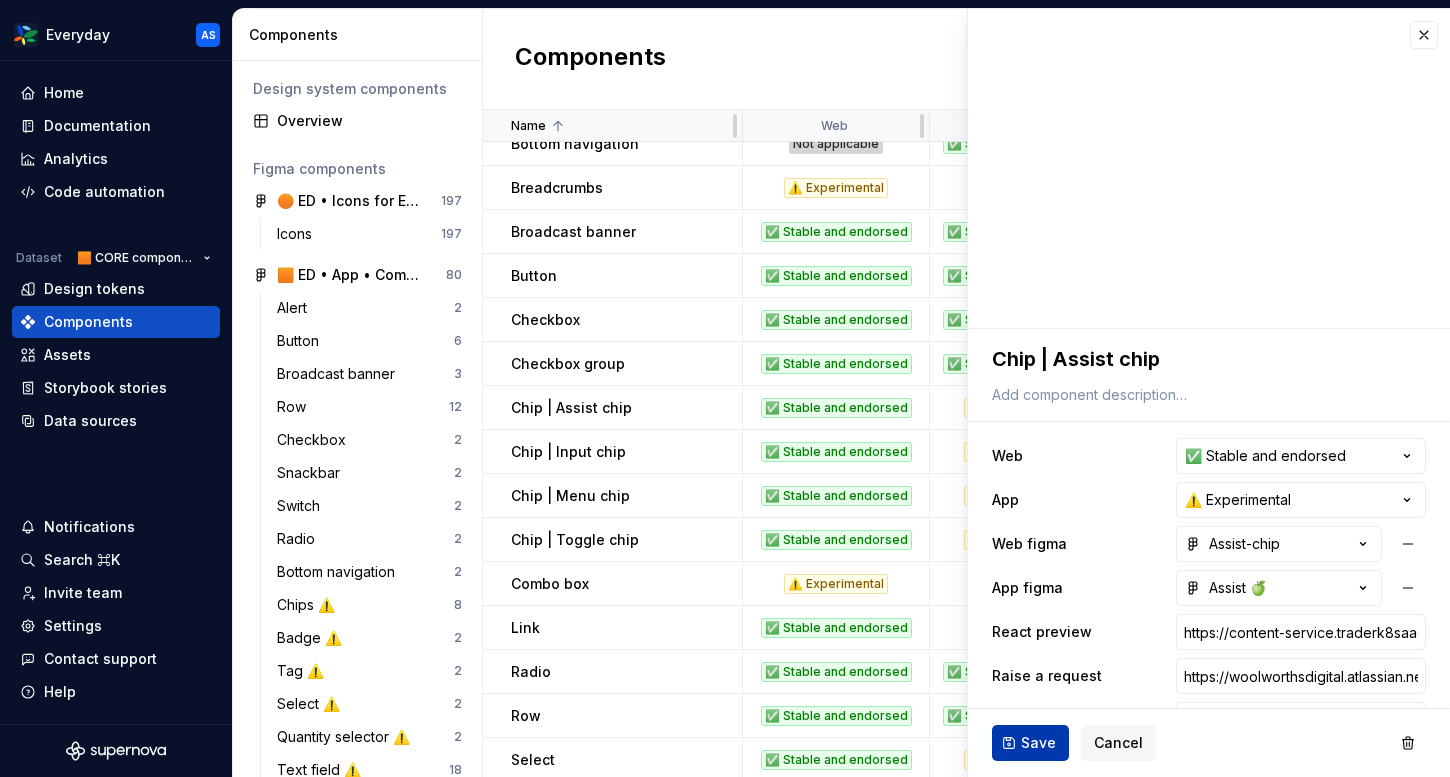 click on "Save" at bounding box center [1030, 743] 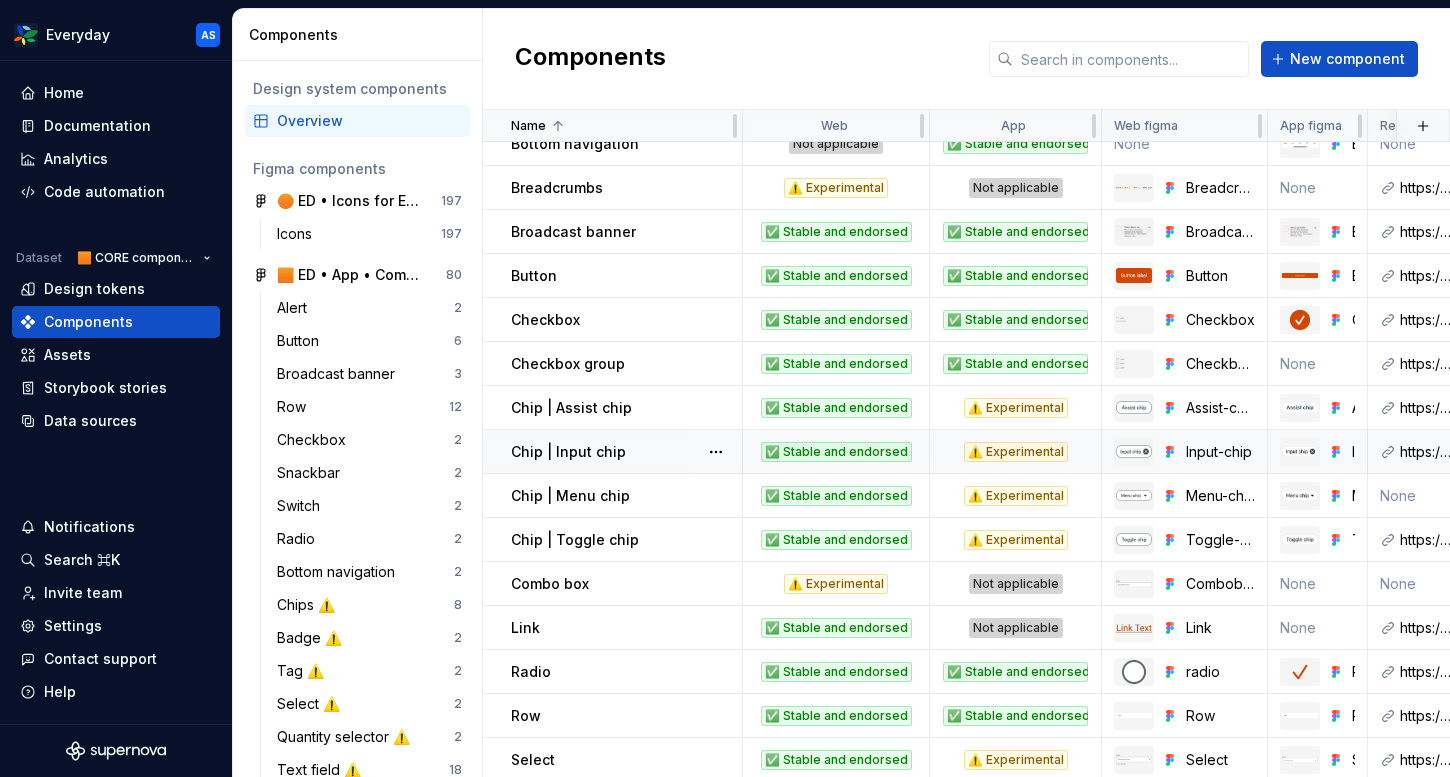 click on "Chip | Input chip" at bounding box center [626, 452] 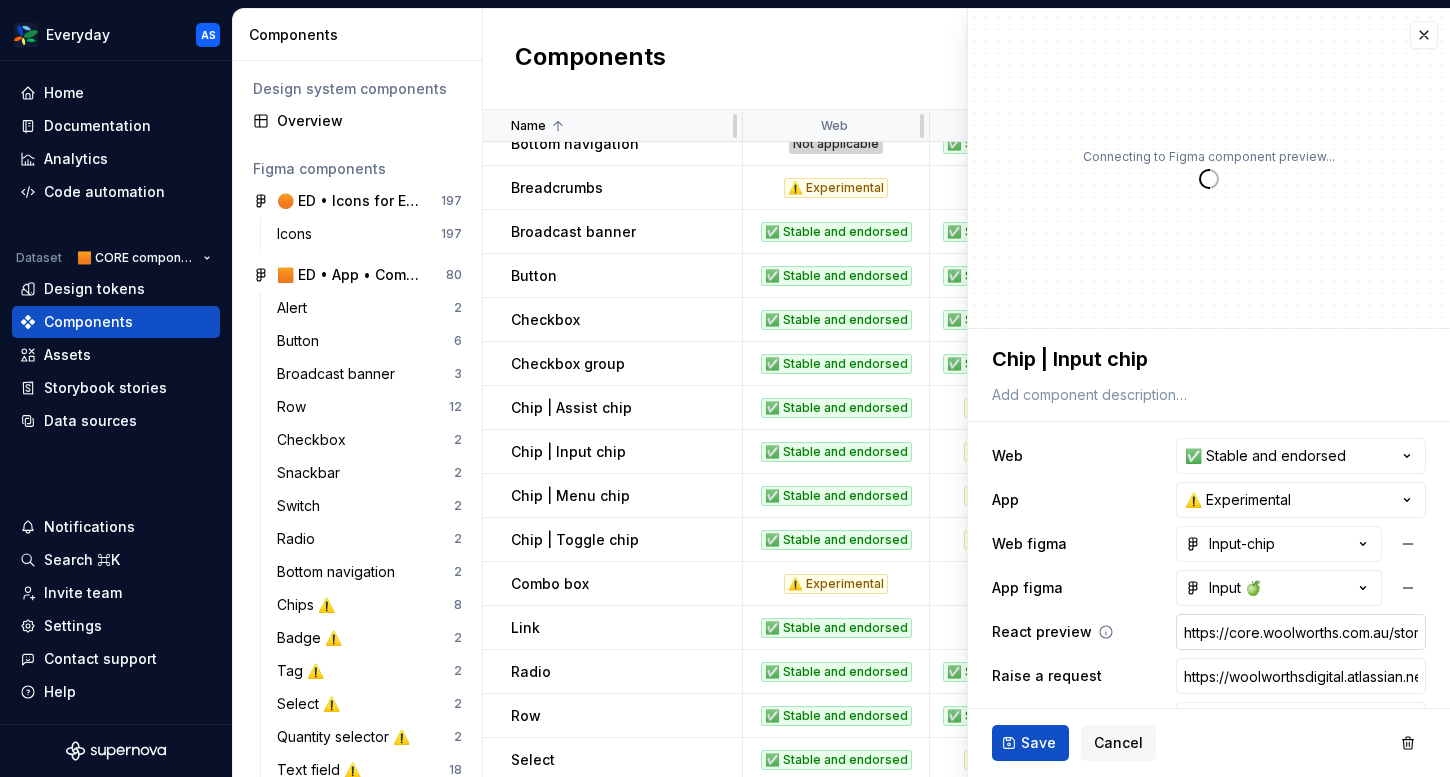 click on "https://core.woolworths.com.au/storybook/index.html?path=/docs/components-chips-react-input--docs" at bounding box center [1301, 632] 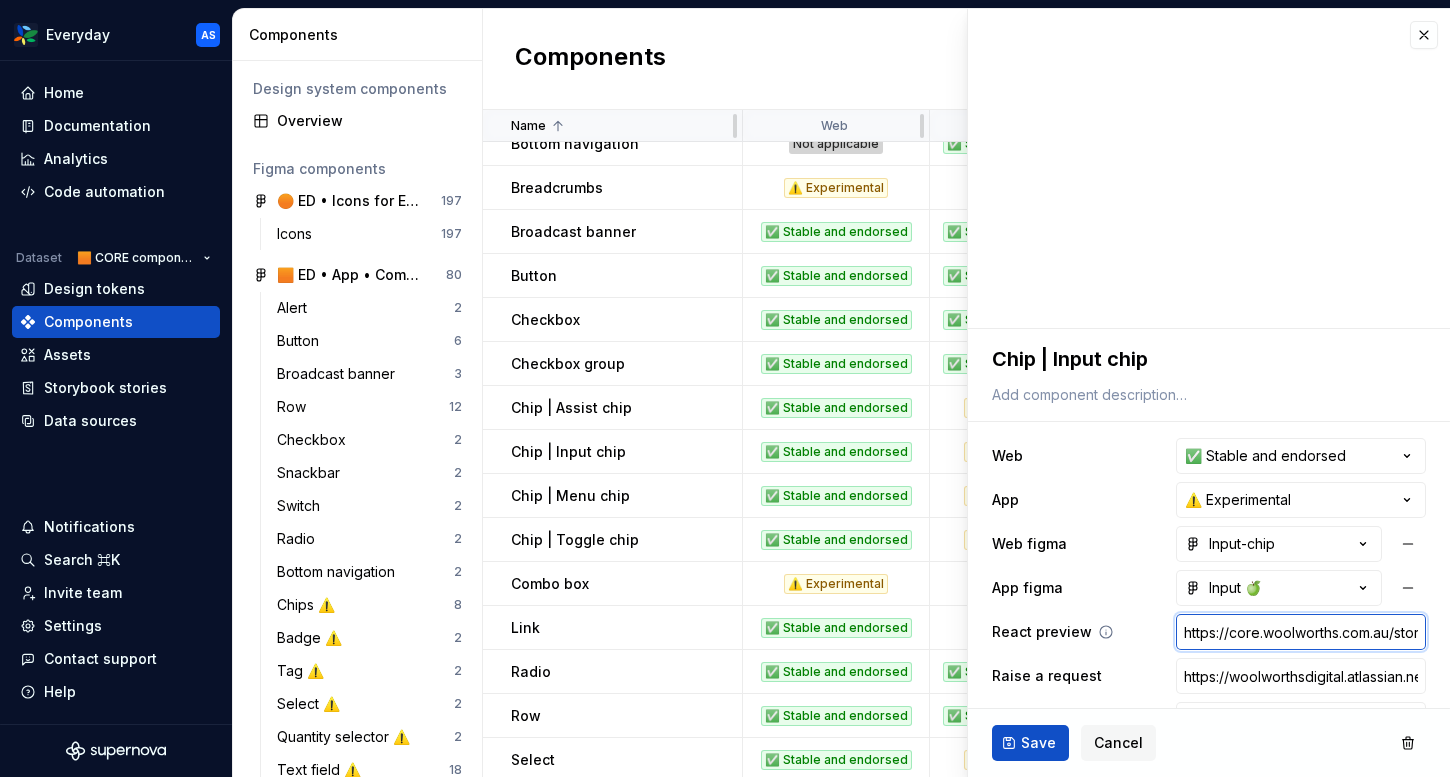 paste on "ntent-service.traderk8saae.prod.wx-d.net/component-library/index.html?path=/story/core-chips-input--default&globals=brand:edr" 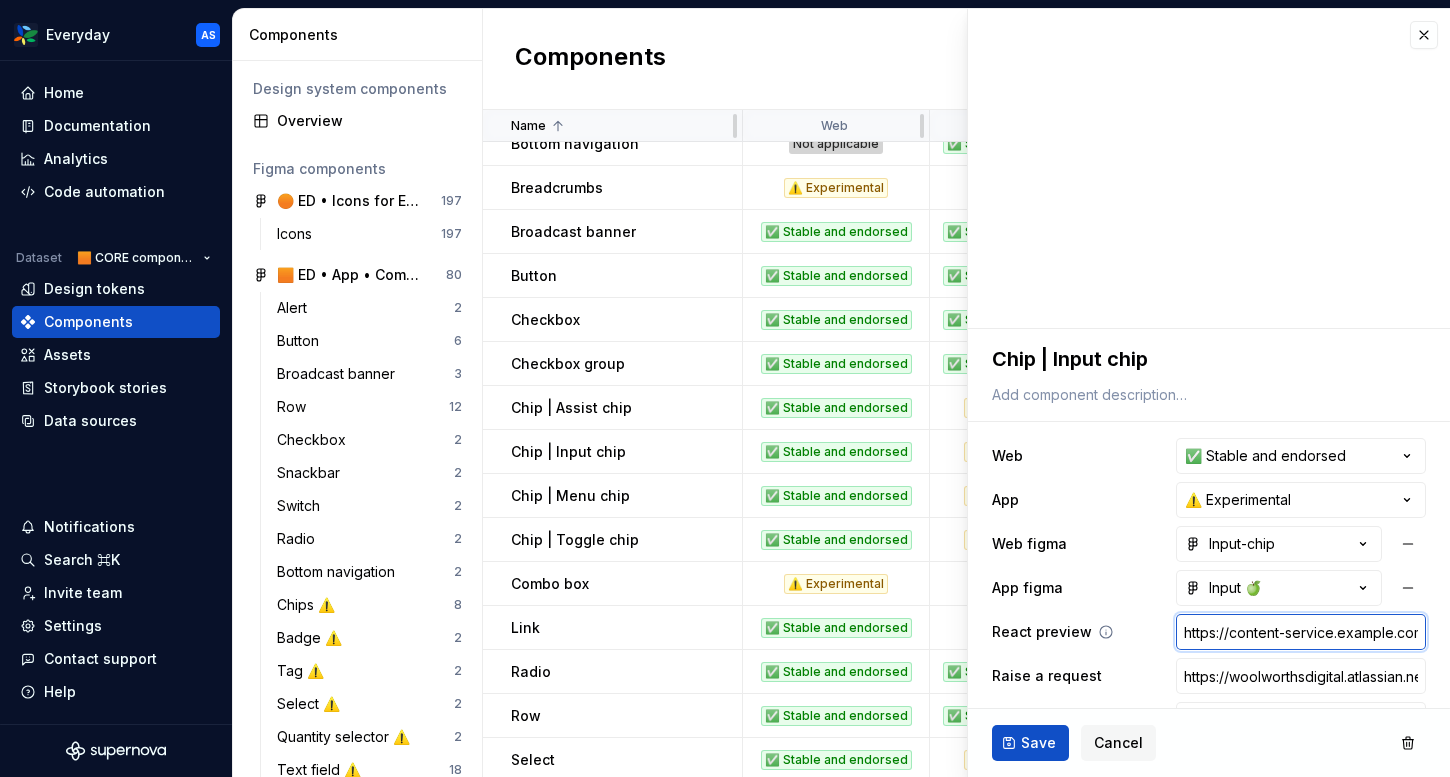 scroll, scrollTop: 0, scrollLeft: 696, axis: horizontal 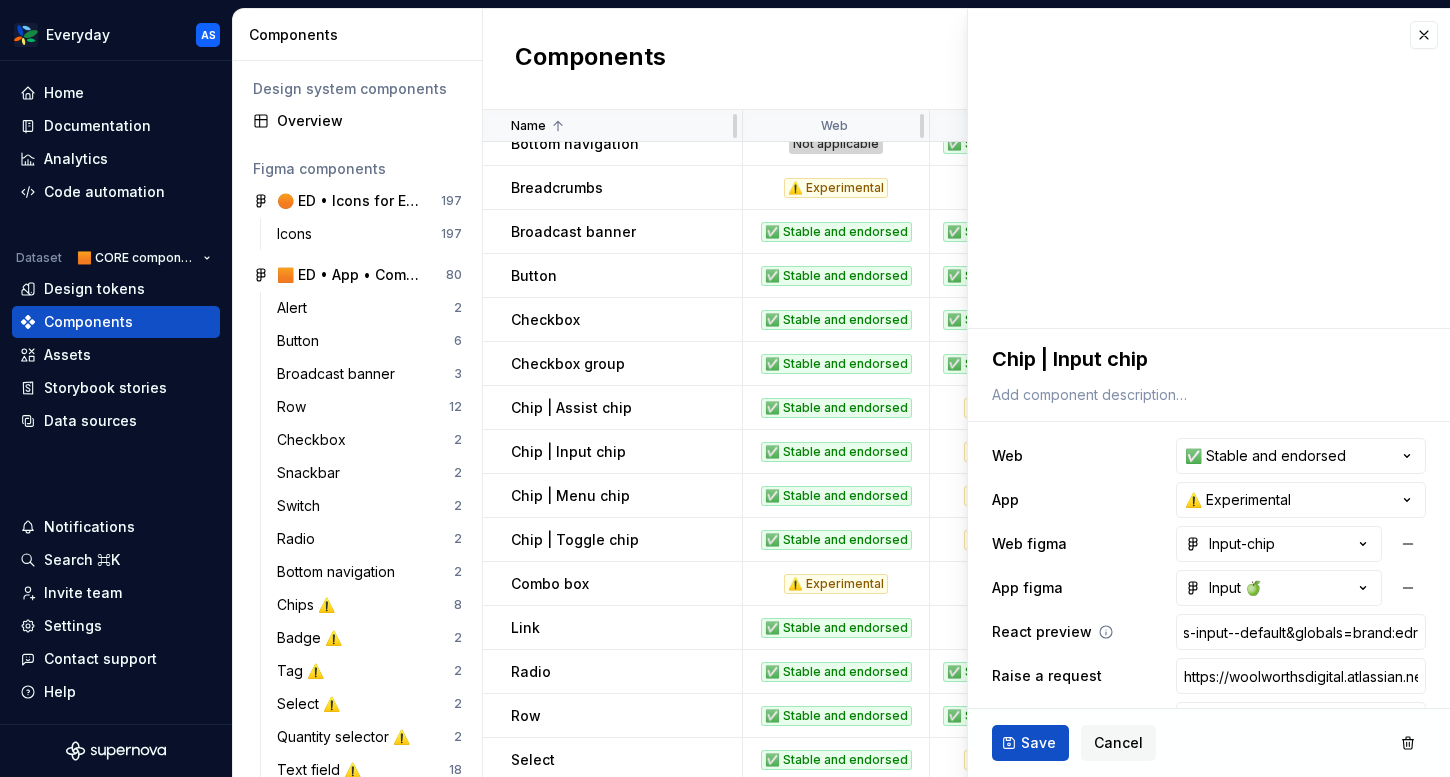 click on "React preview https://content-service.[STATE]-[REGION].prod.wx-d.net/component-library/index.html?path=/story/core-chips-input--default&globals=brand:edr" at bounding box center (1209, 632) 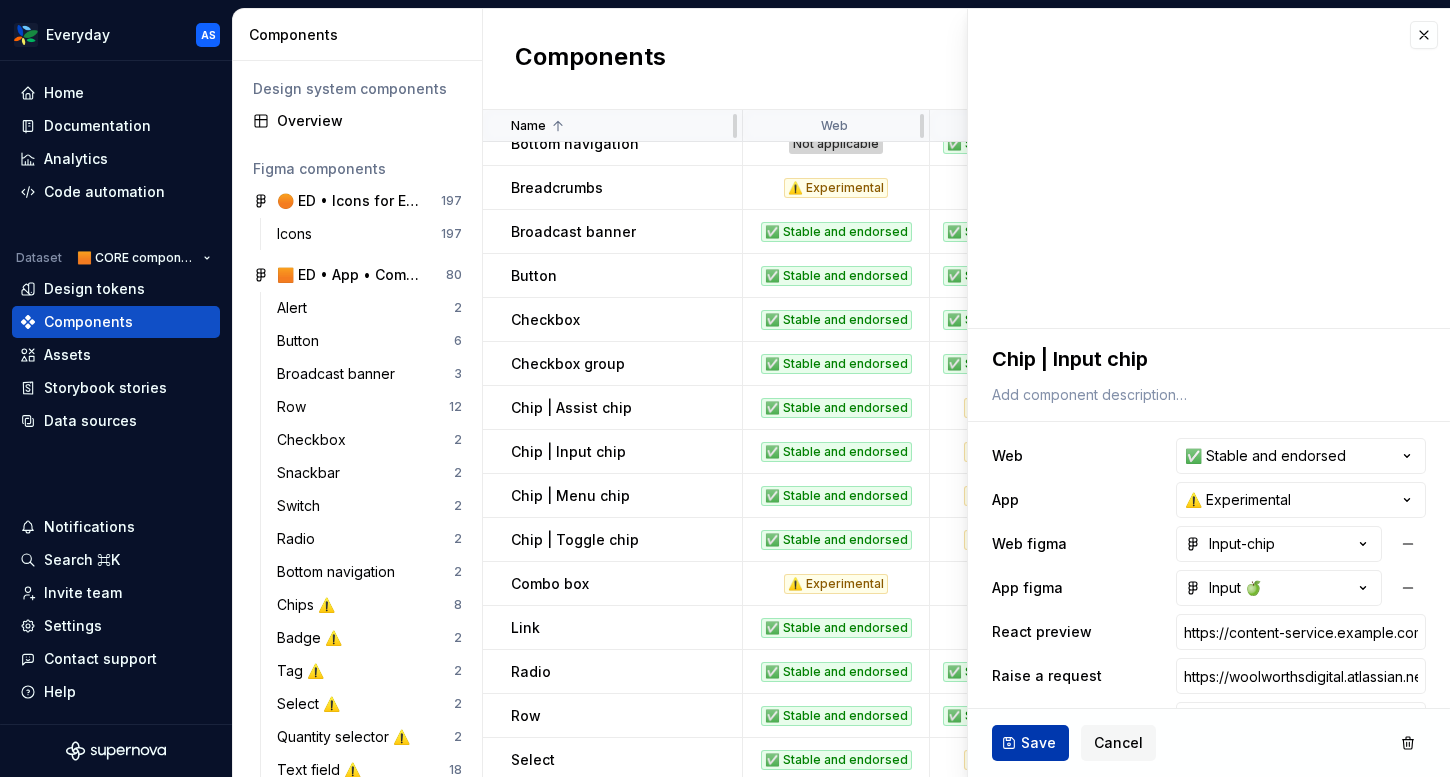 click on "Save" at bounding box center [1038, 743] 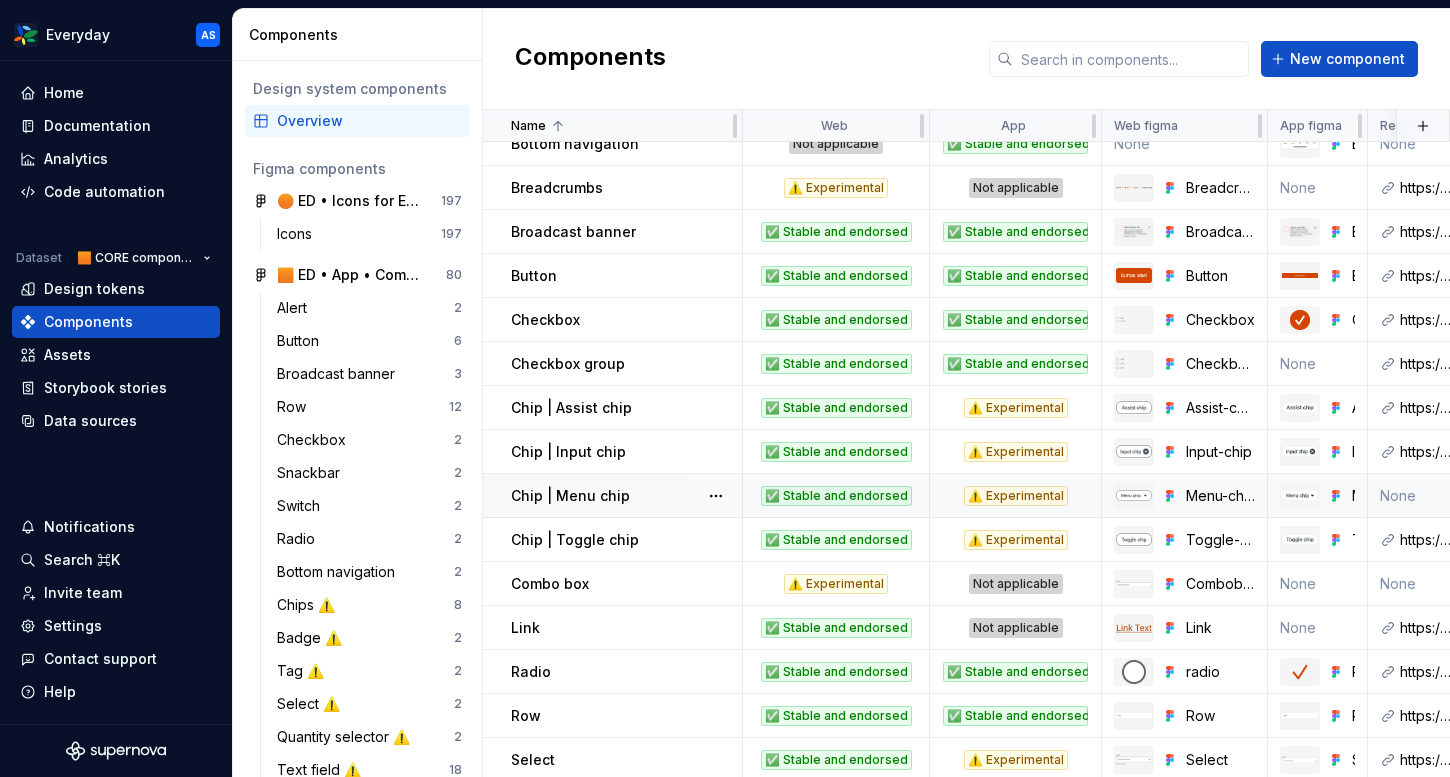 click on "Chip | Menu chip" at bounding box center (626, 496) 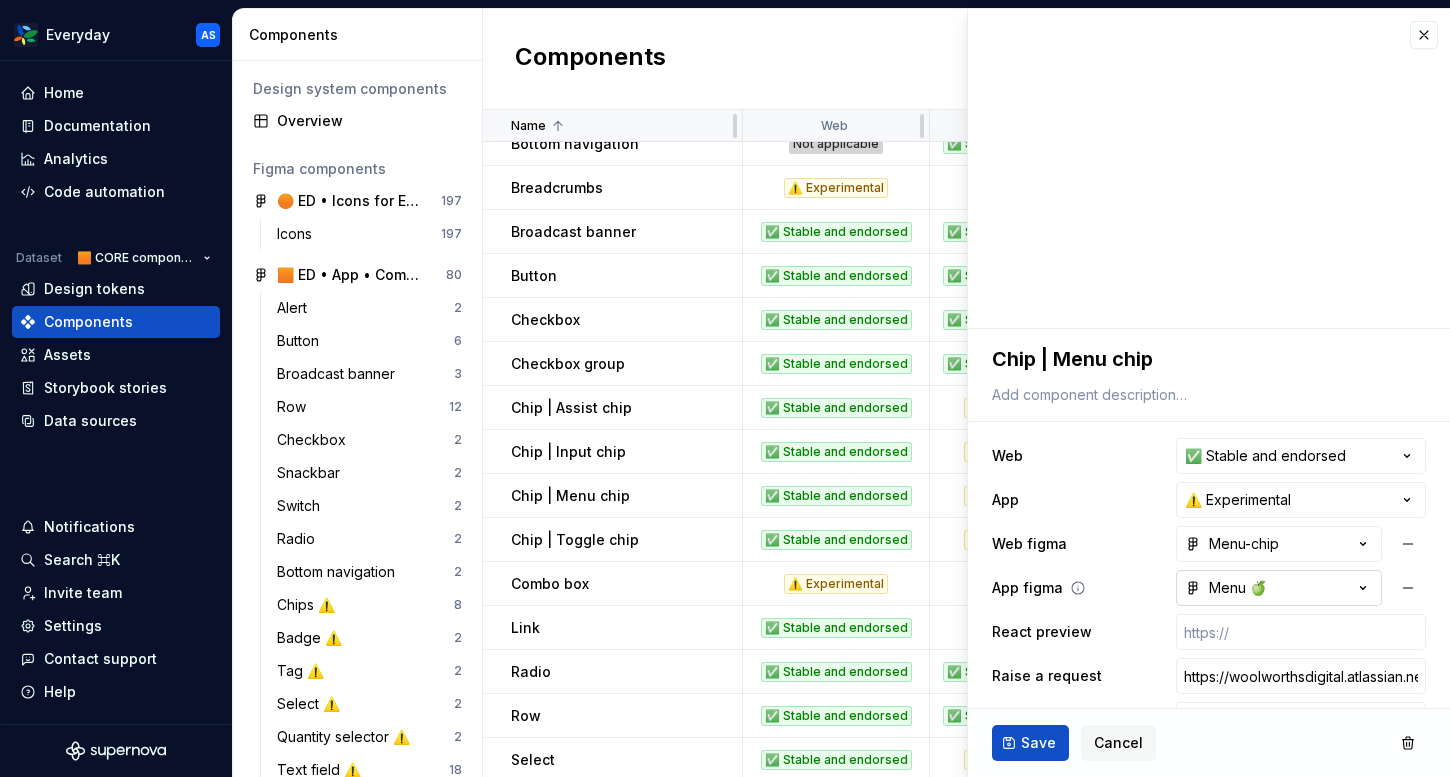 scroll, scrollTop: 90, scrollLeft: 0, axis: vertical 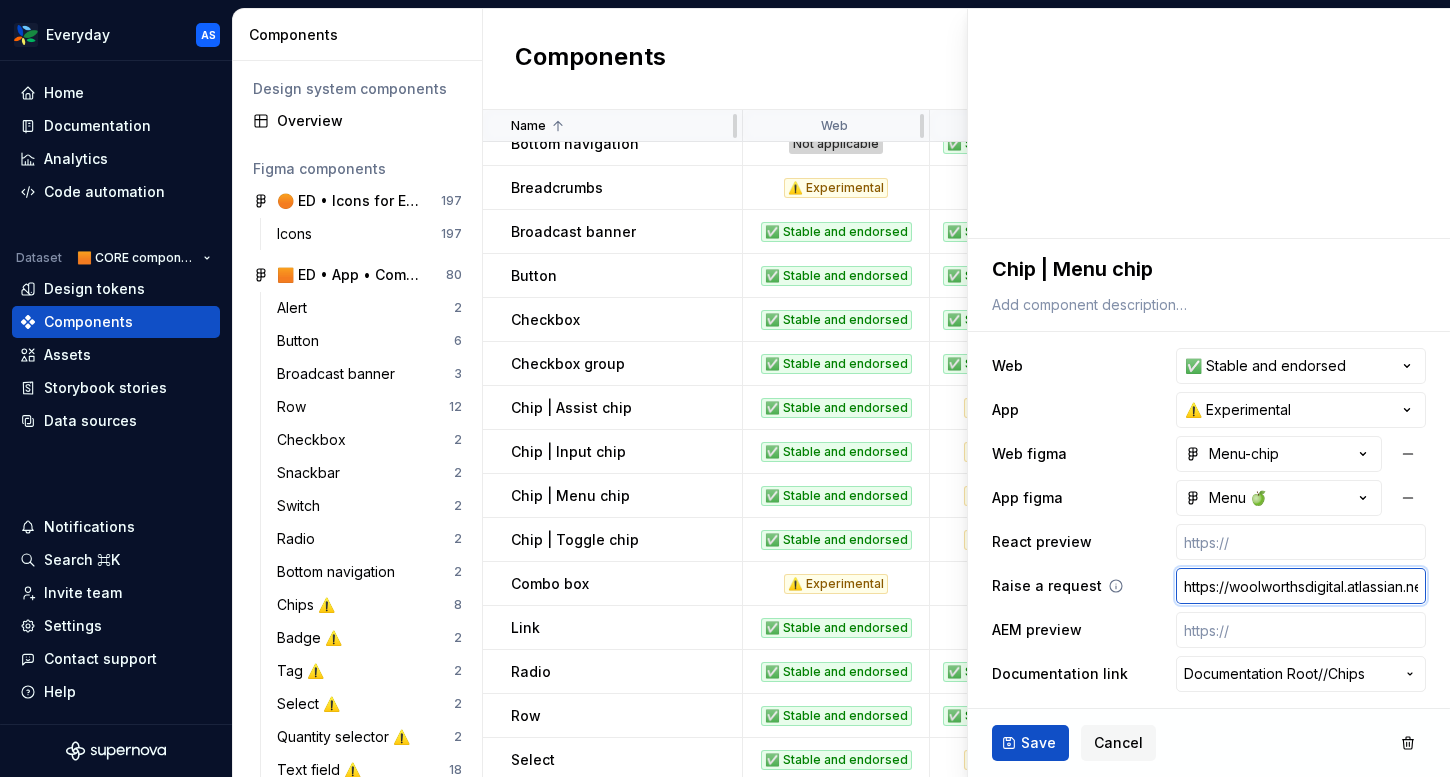 click on "https://woolworthsdigital.atlassian.net/wiki/spaces/WoolworthsX/pages/27328053275/Component+Requests" at bounding box center [1301, 586] 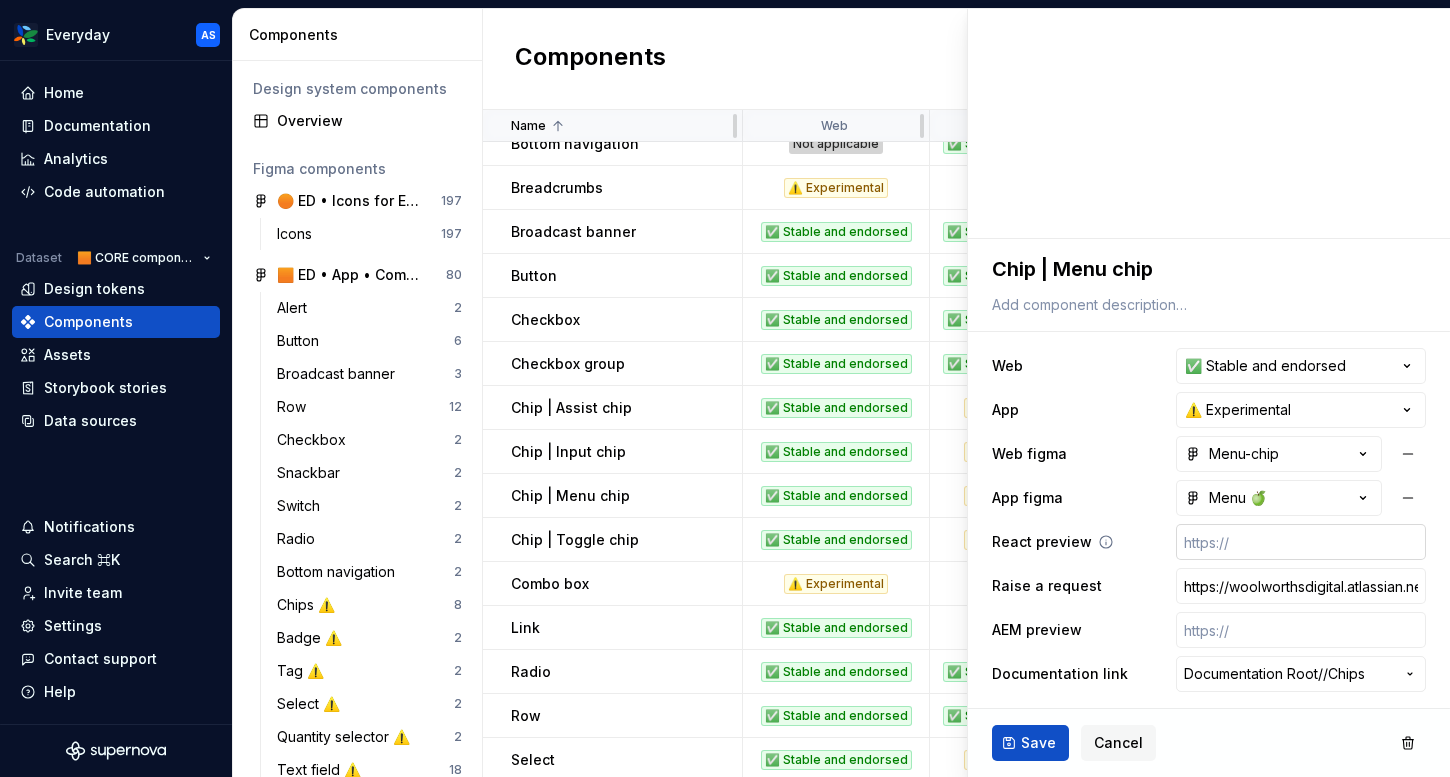 click at bounding box center (1301, 542) 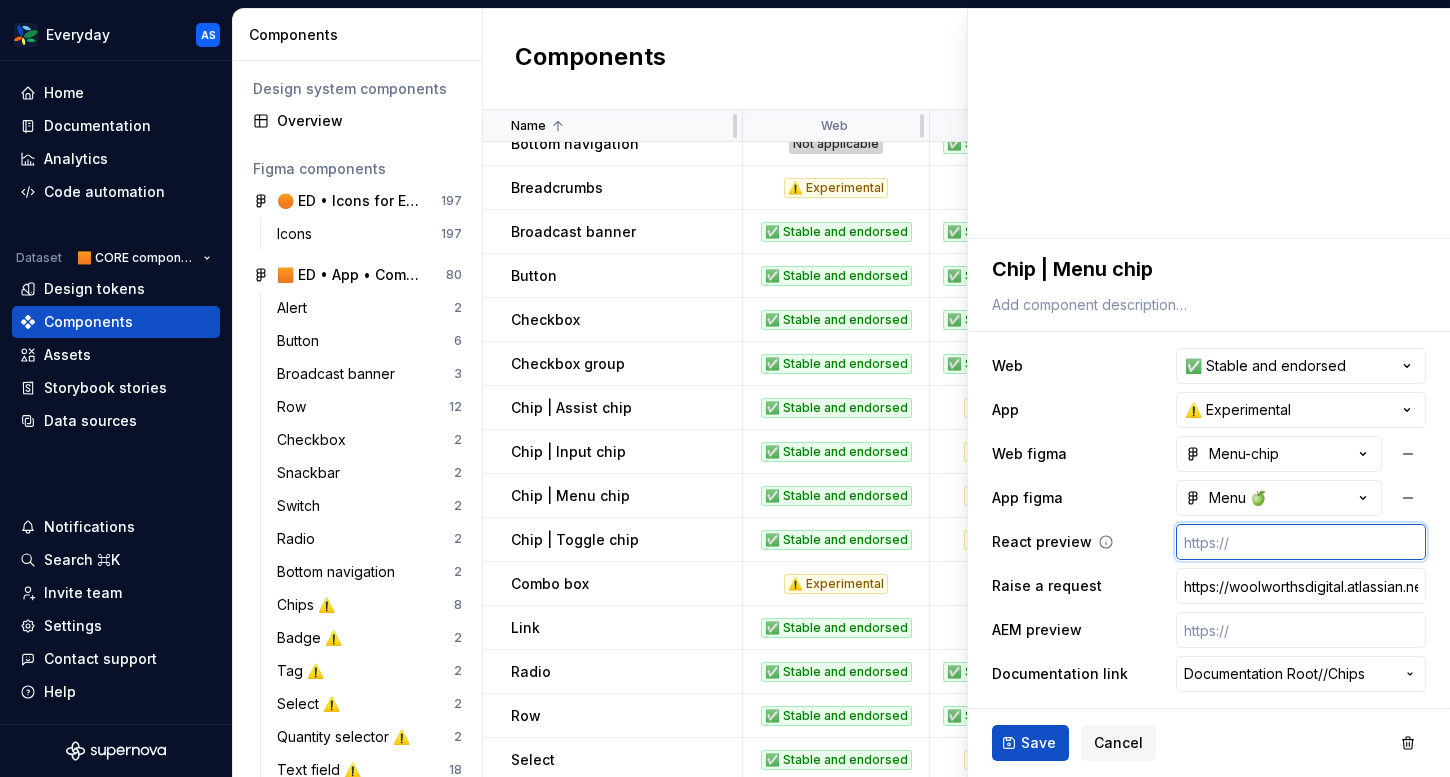 paste on "https://content-service.example.com/component-library/index.html?path=/story/core-chips-menu--default&globals=brand:edr" 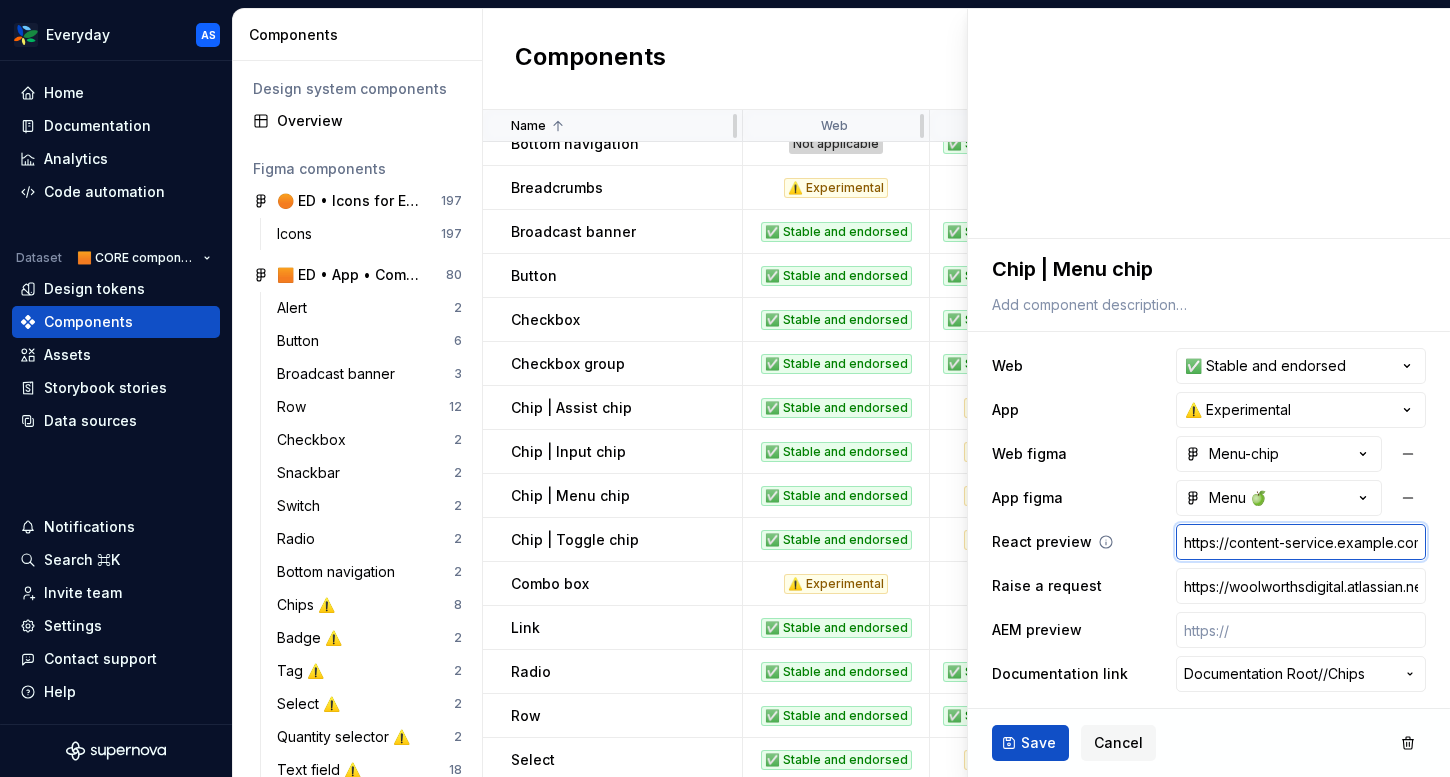 scroll, scrollTop: 0, scrollLeft: 700, axis: horizontal 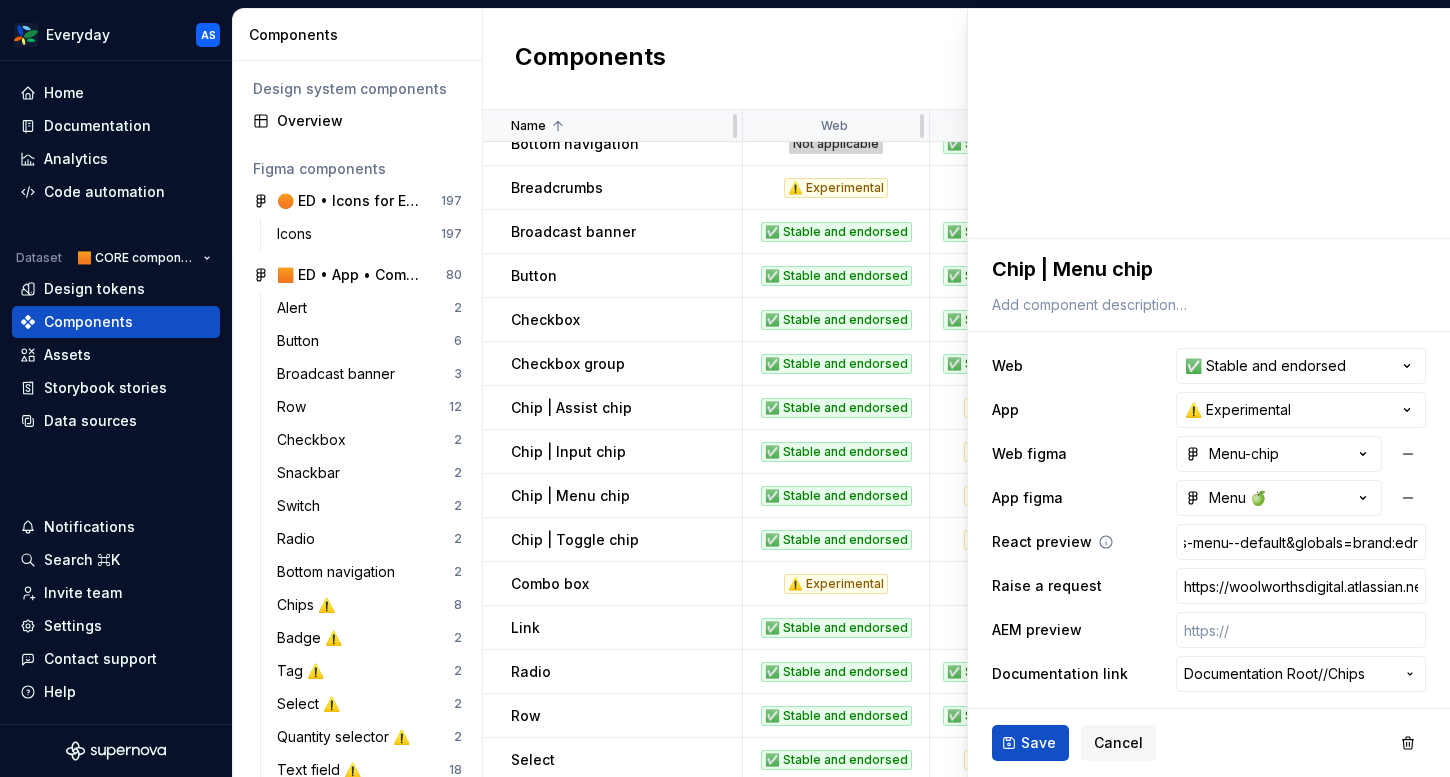 click on "React preview https://content-service.[STATE]-[REGION].prod.wx-d.net/component-library/index.html?path=/story/core-chips-menu--default&globals=brand:edr" at bounding box center [1209, 542] 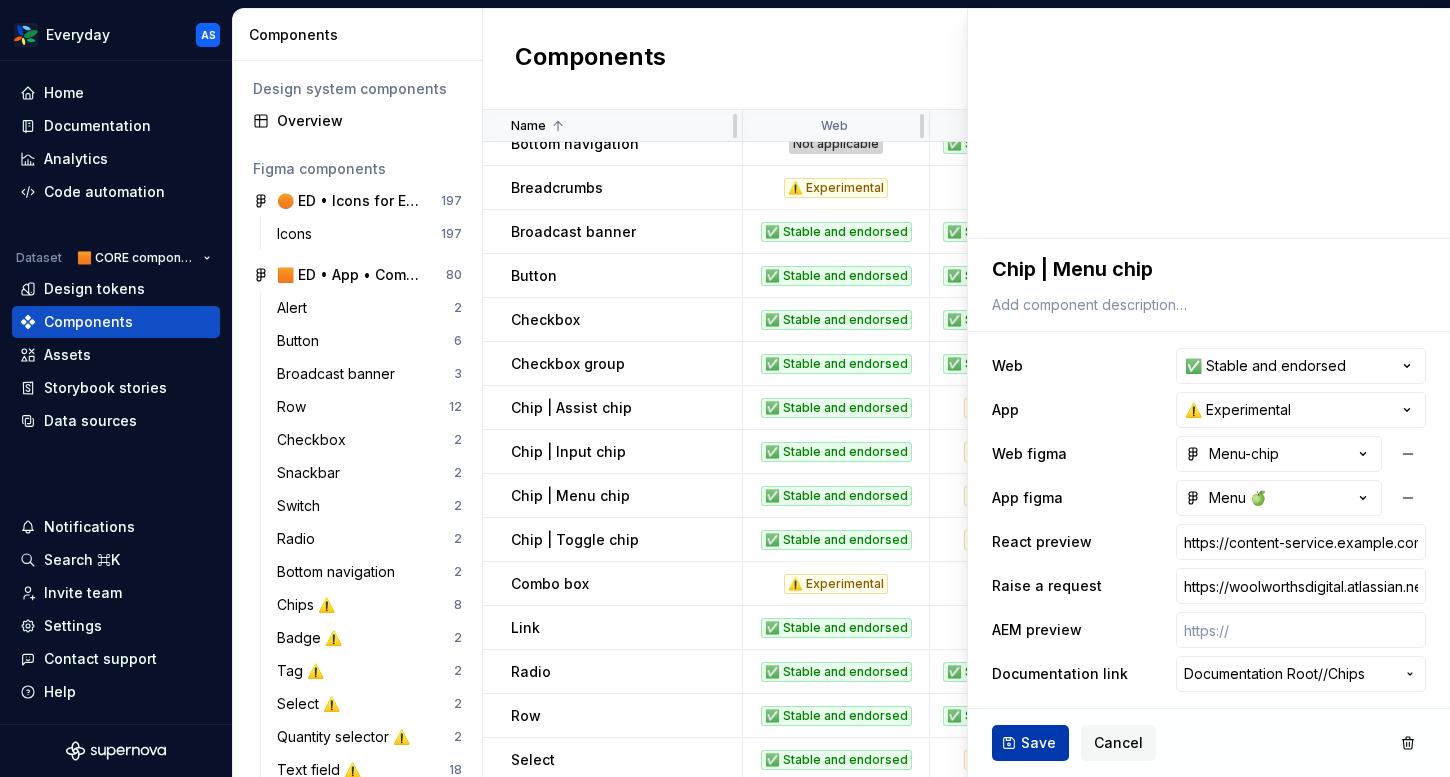 click on "Save" at bounding box center [1038, 743] 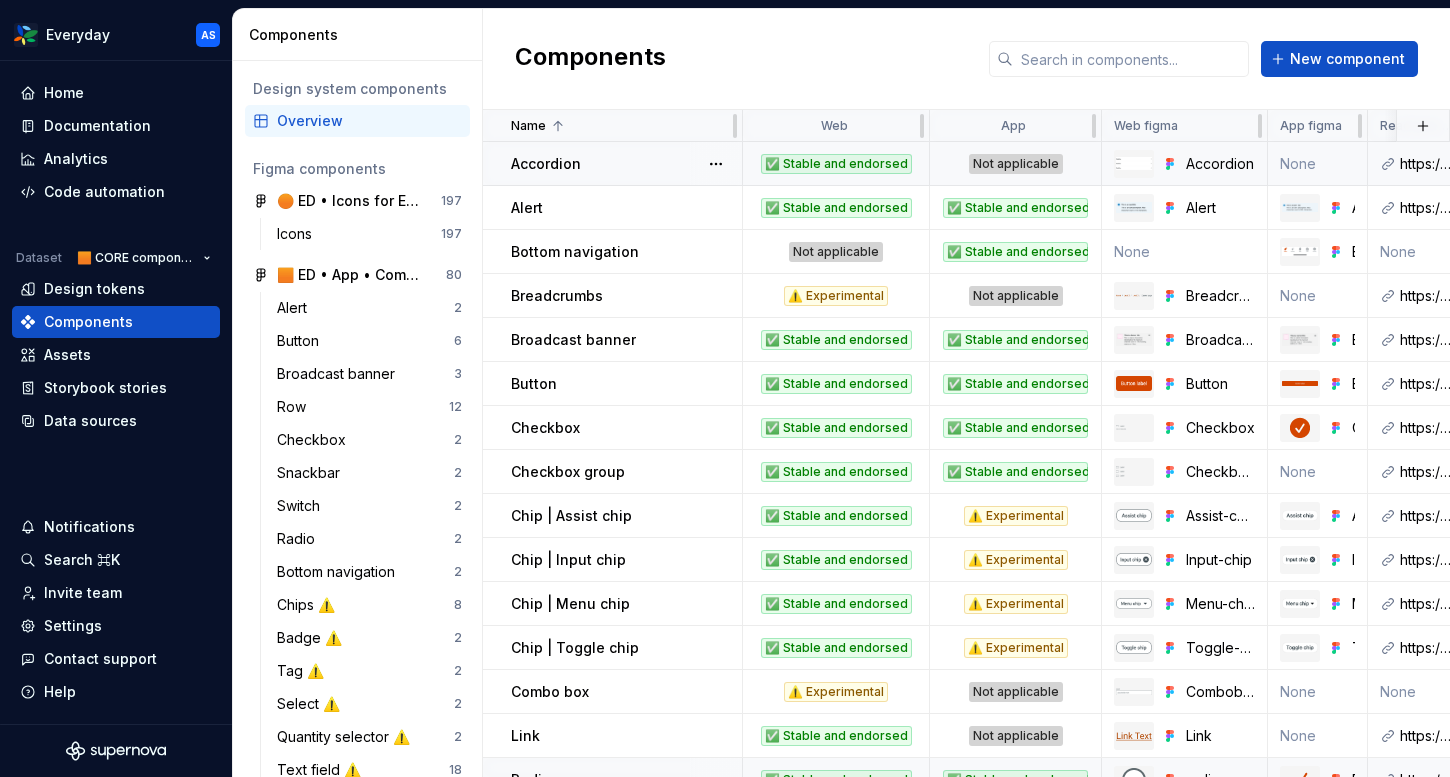 scroll, scrollTop: 377, scrollLeft: 0, axis: vertical 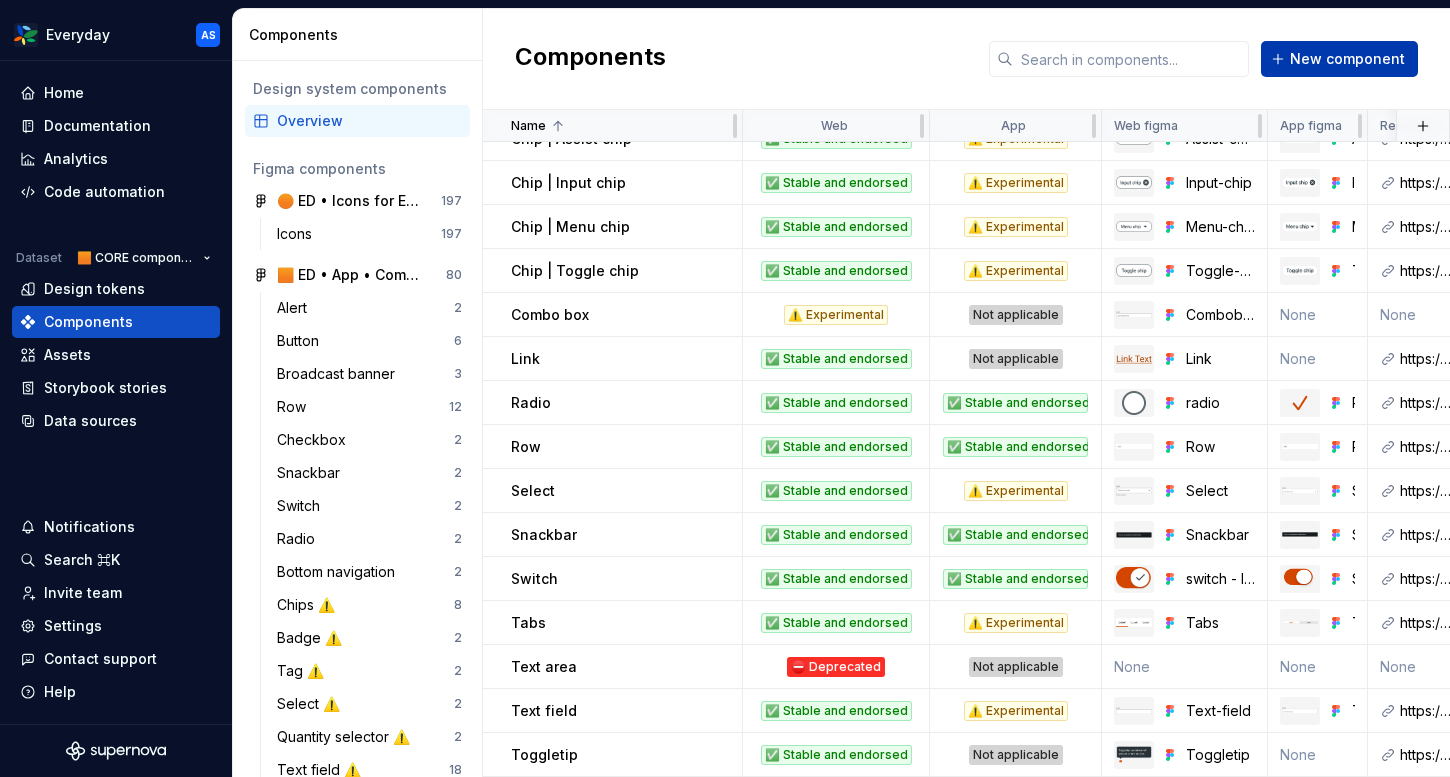 click on "New component" at bounding box center (1347, 59) 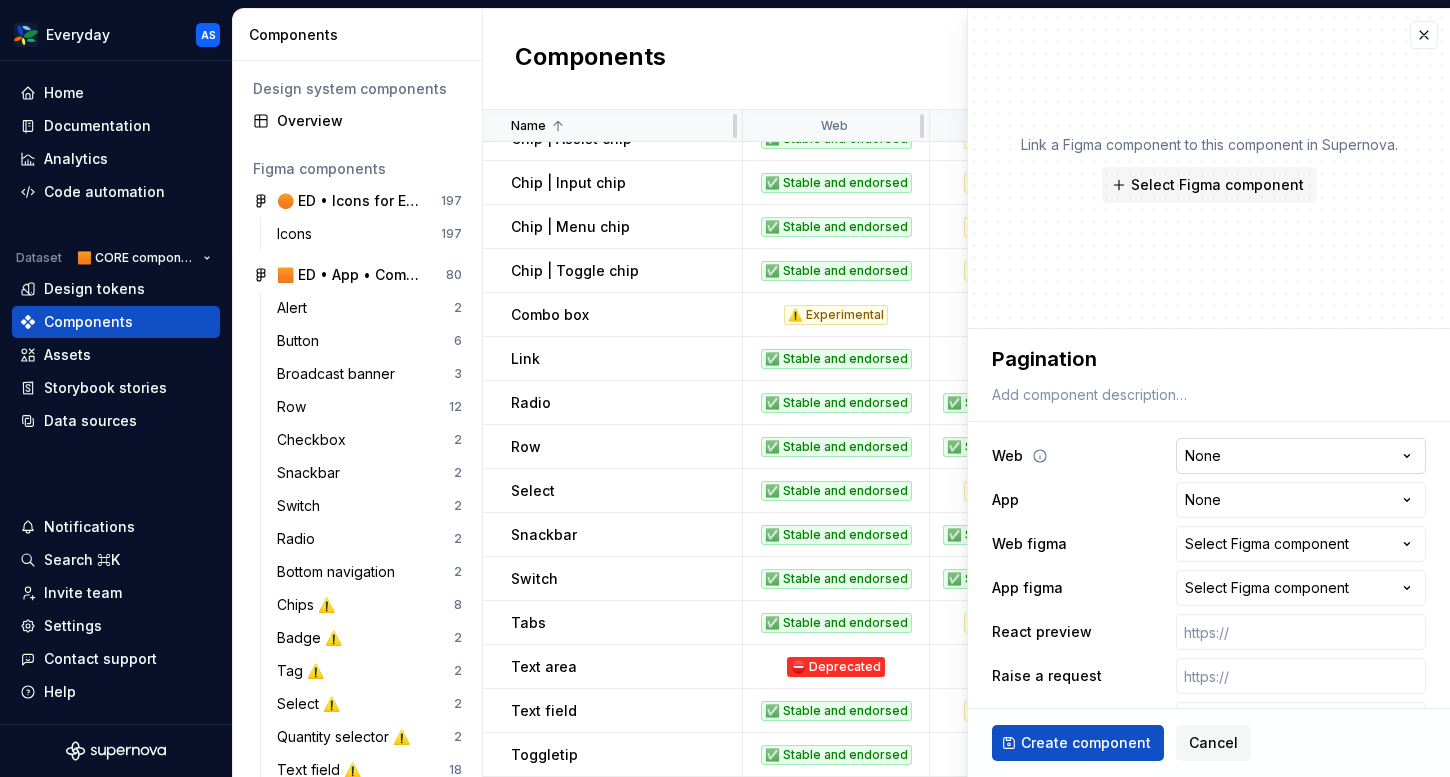 click on "Everyday AS Home Documentation Analytics Code automation Dataset 🟧 CORE components Design tokens Components Assets Storybook stories Data sources Notifications Search ⌘K Invite team Settings Contact support Help Components Design system components Overview Figma components 🟠 ED • Icons for Everyday (CORE) 197 Icons 197 🟧 ED • App • Component Library for Everyday (CORE) 80 Alert 2 Button 6 Broadcast banner 3 Row 12 Checkbox 2 Snackbar 2 Switch 2 Radio 2 Bottom navigation 2 Chips ⚠️ 8 Badge ⚠️ 2 Tag ⚠️ 2 Select ⚠️ 2 Quantity selector ⚠️ 2 Text field ⚠️ 18 🚫 Document components 2 Tabs ⚠️ 5 List ⚠️ 1 Divider ⚠️ 2 Progress indicators ⚠️ 3 🟧 ED • Web • Component Library for Everyday (CORE) 59 Alert 1 Accordion 3 Button 1 Breadcrumbs 1 Checkbox group 1 Broadcast banner 2 Link 1 Row 6 Radio group 2 Checkbox 2 Snackbar 1 Switch 3 Select 1 Tabs 1 Chips 4 Text field 9 Toggletip 1 Badge ⚠️ 1 Carousel controls ⚠️ 3 Combobox ⚠️ 1 Tag ⚠️ 1 2" at bounding box center [725, 388] 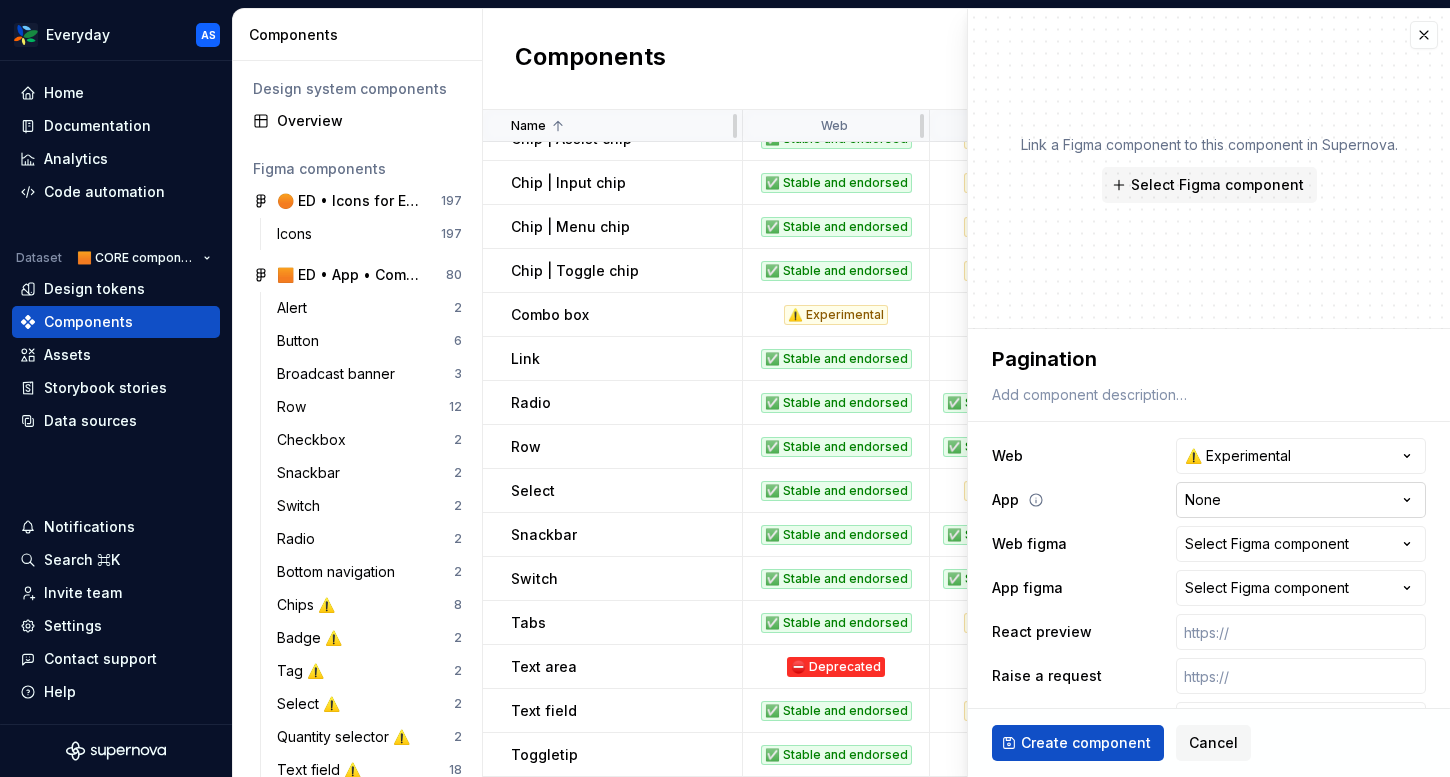 click on "Everyday AS Home Documentation Analytics Code automation Dataset 🟧 CORE components Design tokens Components Assets Storybook stories Data sources Notifications Search ⌘K Invite team Settings Contact support Help Components Design system components Overview Figma components 🟠 ED • Icons for Everyday (CORE) 197 Icons 197 🟧 ED • App • Component Library for Everyday (CORE) 80 Alert 2 Button 6 Broadcast banner 3 Row 12 Checkbox 2 Snackbar 2 Switch 2 Radio 2 Bottom navigation 2 Chips ⚠️ 8 Badge ⚠️ 2 Tag ⚠️ 2 Select ⚠️ 2 Quantity selector ⚠️ 2 Text field ⚠️ 18 🚫 Document components 2 Tabs ⚠️ 5 List ⚠️ 1 Divider ⚠️ 2 Progress indicators ⚠️ 3 🟧 ED • Web • Component Library for Everyday (CORE) 59 Alert 1 Accordion 3 Button 1 Breadcrumbs 1 Checkbox group 1 Broadcast banner 2 Link 1 Row 6 Radio group 2 Checkbox 2 Snackbar 1 Switch 3 Select 1 Tabs 1 Chips 4 Text field 9 Toggletip 1 Badge ⚠️ 1 Carousel controls ⚠️ 3 Combobox ⚠️ 1 Tag ⚠️ 1 2" at bounding box center [725, 388] 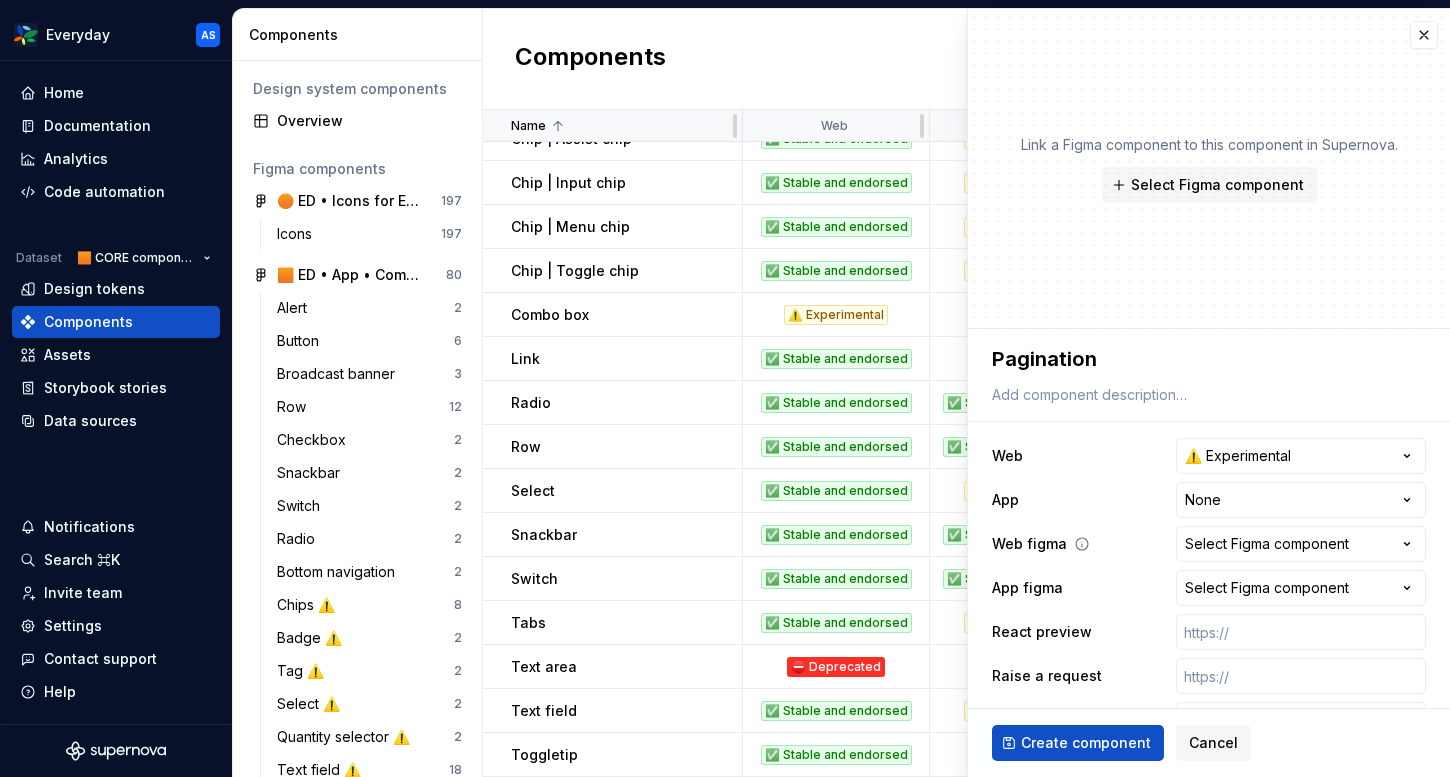 click on "Everyday AS Home Documentation Analytics Code automation Dataset 🟧 CORE components Design tokens Components Assets Storybook stories Data sources Notifications Search ⌘K Invite team Settings Contact support Help Components Design system components Overview Figma components 🟠 ED • Icons for Everyday (CORE) 197 Icons 197 🟧 ED • App • Component Library for Everyday (CORE) 80 Alert 2 Button 6 Broadcast banner 3 Row 12 Checkbox 2 Snackbar 2 Switch 2 Radio 2 Bottom navigation 2 Chips ⚠️ 8 Badge ⚠️ 2 Tag ⚠️ 2 Select ⚠️ 2 Quantity selector ⚠️ 2 Text field ⚠️ 18 🚫 Document components 2 Tabs ⚠️ 5 List ⚠️ 1 Divider ⚠️ 2 Progress indicators ⚠️ 3 🟧 ED • Web • Component Library for Everyday (CORE) 59 Alert 1 Accordion 3 Button 1 Breadcrumbs 1 Checkbox group 1 Broadcast banner 2 Link 1 Row 6 Radio group 2 Checkbox 2 Snackbar 1 Switch 3 Select 1 Tabs 1 Chips 4 Text field 9 Toggletip 1 Badge ⚠️ 1 Carousel controls ⚠️ 3 Combobox ⚠️ 1 Tag ⚠️ 1 2" at bounding box center (725, 388) 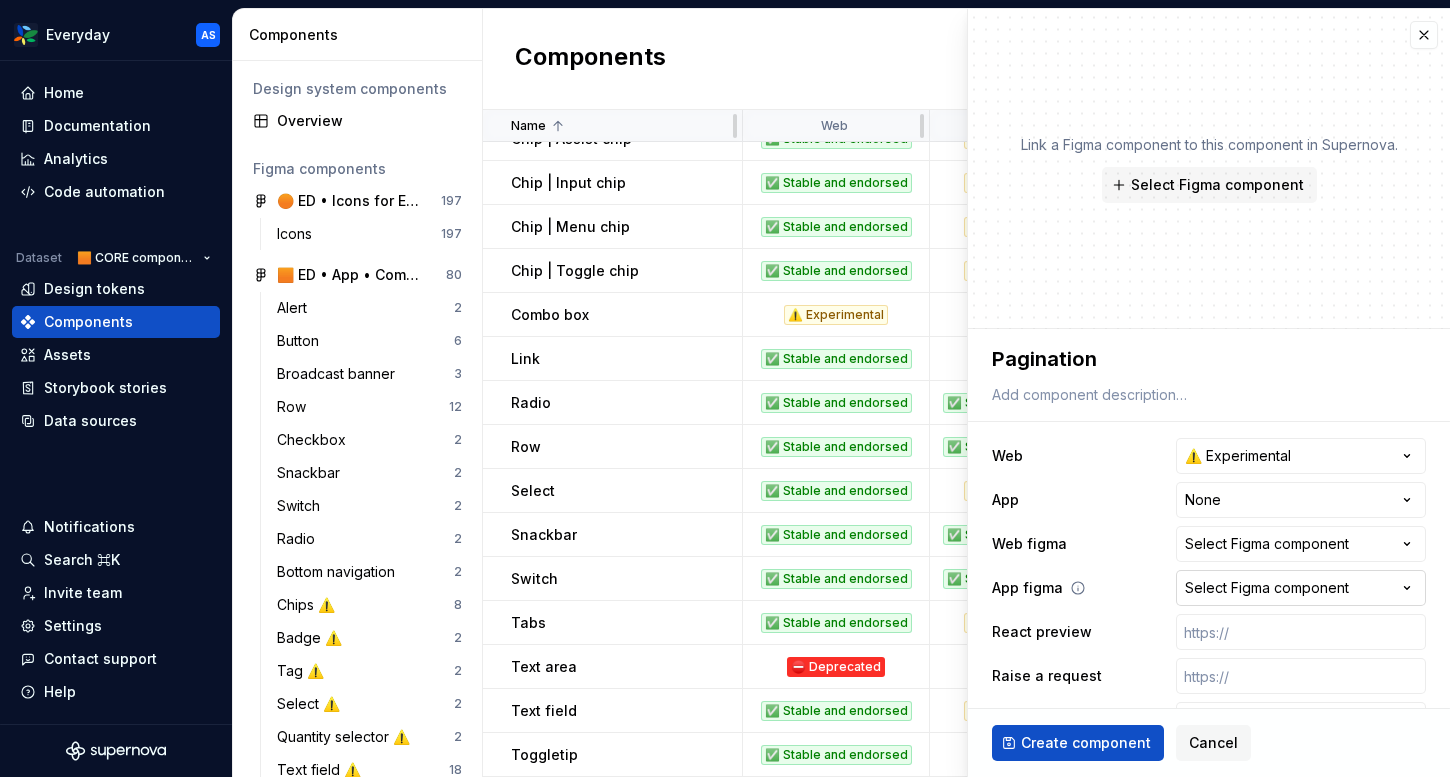 click on "Select Figma component" at bounding box center (1267, 588) 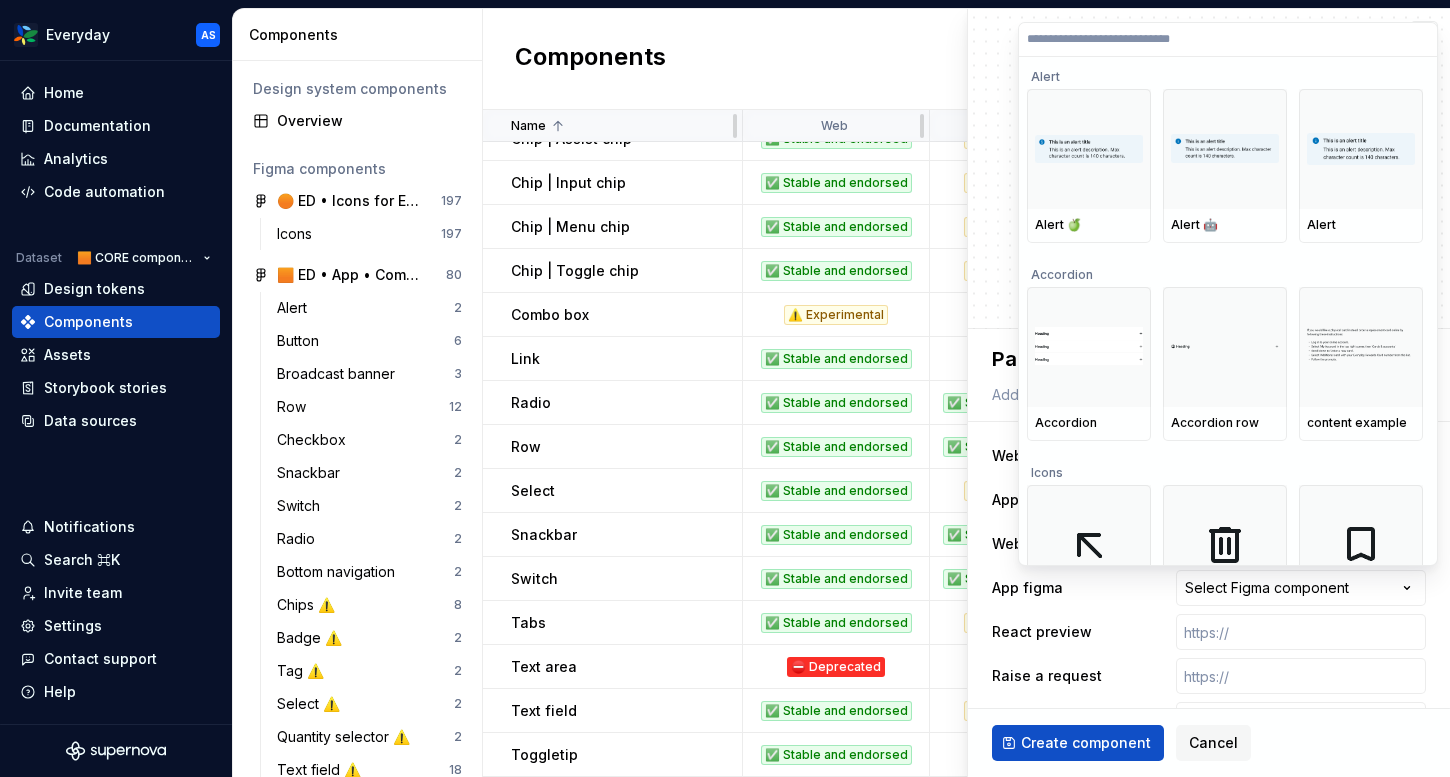 click on "Everyday AS Home Documentation Analytics Code automation Dataset 🟧 CORE components Design tokens Components Assets Storybook stories Data sources Notifications Search ⌘K Invite team Settings Contact support Help Components Design system components Overview Figma components 🟠 ED • Icons for Everyday (CORE) 197 Icons 197 🟧 ED • App • Component Library for Everyday (CORE) 80 Alert 2 Button 6 Broadcast banner 3 Row 12 Checkbox 2 Snackbar 2 Switch 2 Radio 2 Bottom navigation 2 Chips ⚠️ 8 Badge ⚠️ 2 Tag ⚠️ 2 Select ⚠️ 2 Quantity selector ⚠️ 2 Text field ⚠️ 18 🚫 Document components 2 Tabs ⚠️ 5 List ⚠️ 1 Divider ⚠️ 2 Progress indicators ⚠️ 3 🟧 ED • Web • Component Library for Everyday (CORE) 59 Alert 1 Accordion 3 Button 1 Breadcrumbs 1 Checkbox group 1 Broadcast banner 2 Link 1 Row 6 Radio group 2 Checkbox 2 Snackbar 1 Switch 3 Select 1 Tabs 1 Chips 4 Text field 9 Toggletip 1 Badge ⚠️ 1 Carousel controls ⚠️ 3 Combobox ⚠️ 1 Tag ⚠️ 1 2" at bounding box center (725, 388) 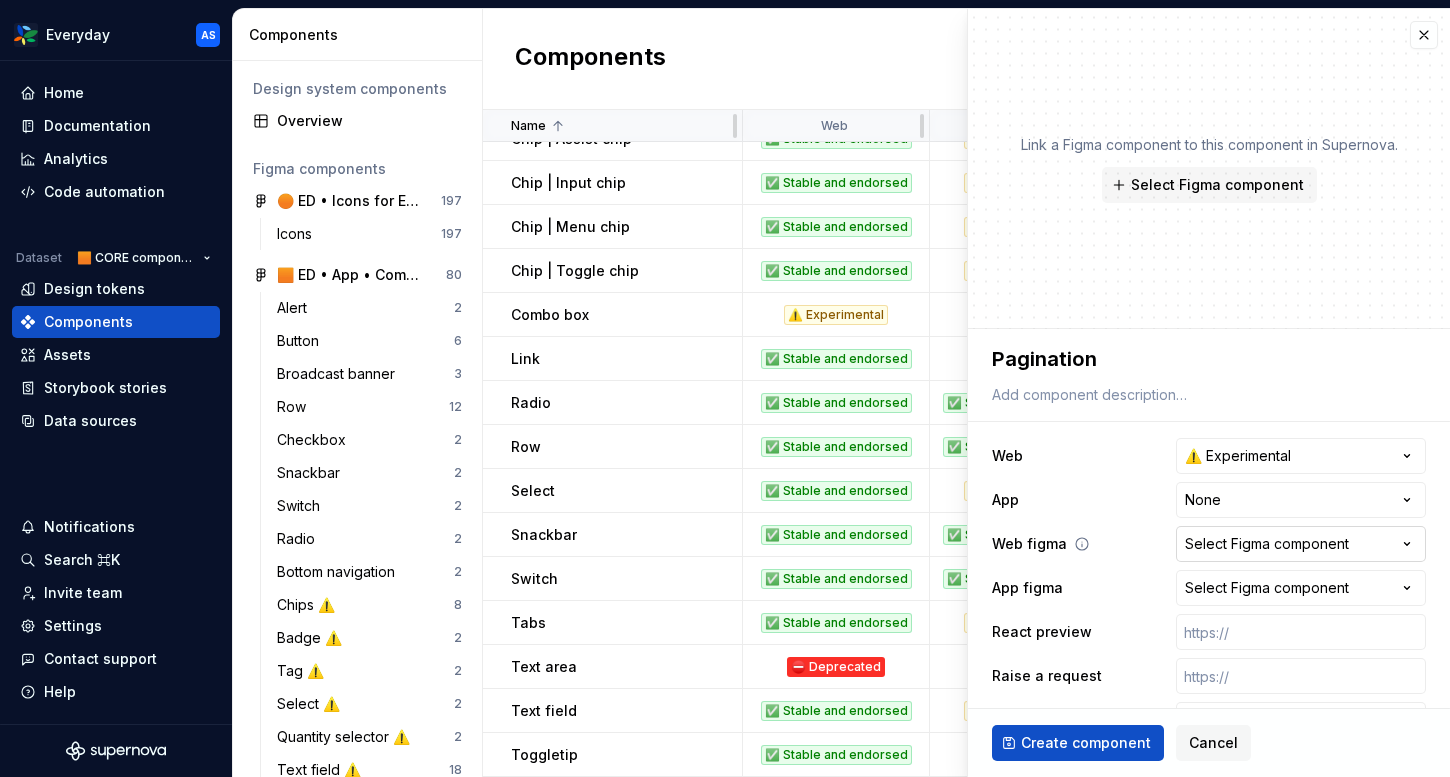 click on "Select Figma component" at bounding box center [1267, 544] 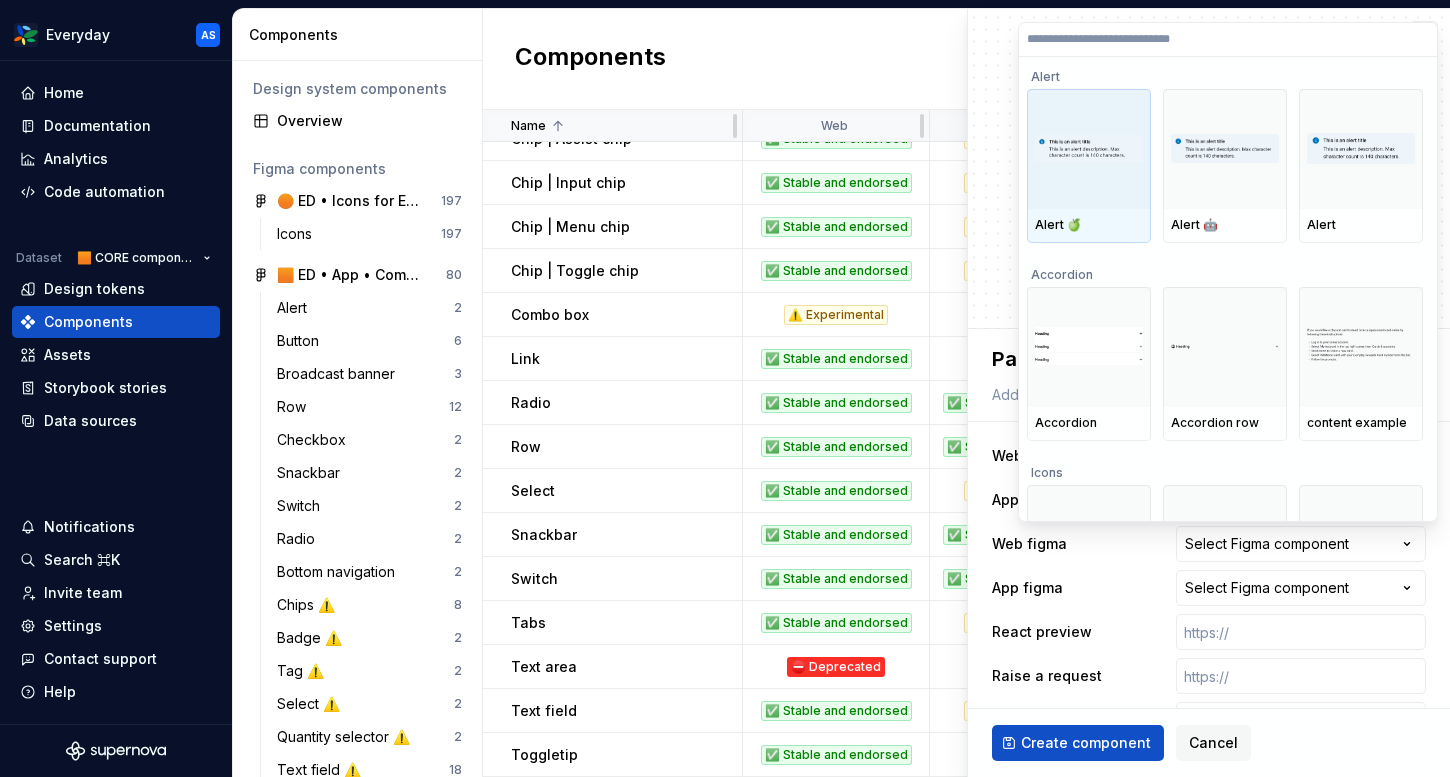 click on "Everyday AS Home Documentation Analytics Code automation Dataset 🟧 CORE components Design tokens Components Assets Storybook stories Data sources Notifications Search ⌘K Invite team Settings Contact support Help Components Design system components Overview Figma components 🟠 ED • Icons for Everyday (CORE) 197 Icons 197 🟧 ED • App • Component Library for Everyday (CORE) 80 Alert 2 Button 6 Broadcast banner 3 Row 12 Checkbox 2 Snackbar 2 Switch 2 Radio 2 Bottom navigation 2 Chips ⚠️ 8 Badge ⚠️ 2 Tag ⚠️ 2 Select ⚠️ 2 Quantity selector ⚠️ 2 Text field ⚠️ 18 🚫 Document components 2 Tabs ⚠️ 5 List ⚠️ 1 Divider ⚠️ 2 Progress indicators ⚠️ 3 🟧 ED • Web • Component Library for Everyday (CORE) 59 Alert 1 Accordion 3 Button 1 Breadcrumbs 1 Checkbox group 1 Broadcast banner 2 Link 1 Row 6 Radio group 2 Checkbox 2 Snackbar 1 Switch 3 Select 1 Tabs 1 Chips 4 Text field 9 Toggletip 1 Badge ⚠️ 1 Carousel controls ⚠️ 3 Combobox ⚠️ 1 Tag ⚠️ 1 2" at bounding box center (725, 388) 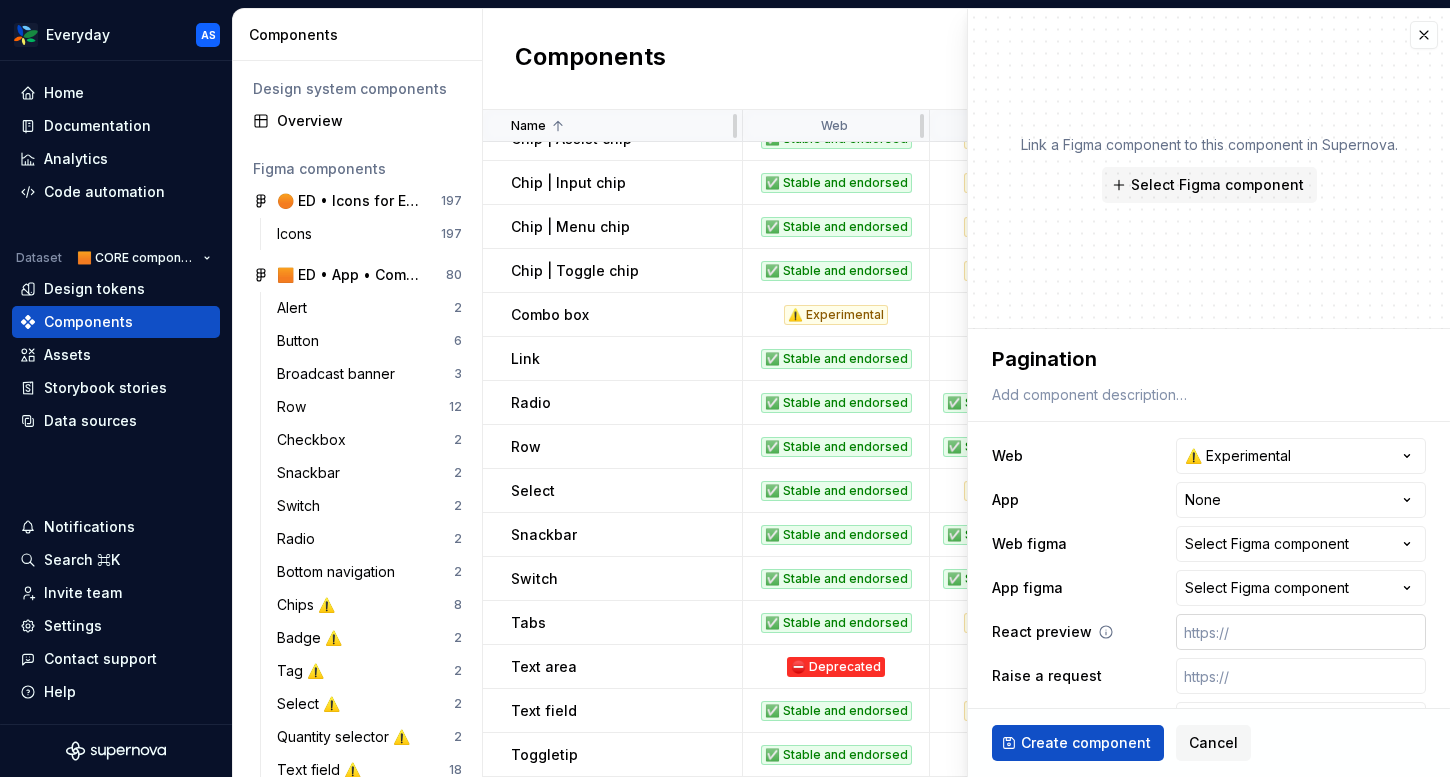 click at bounding box center [1301, 632] 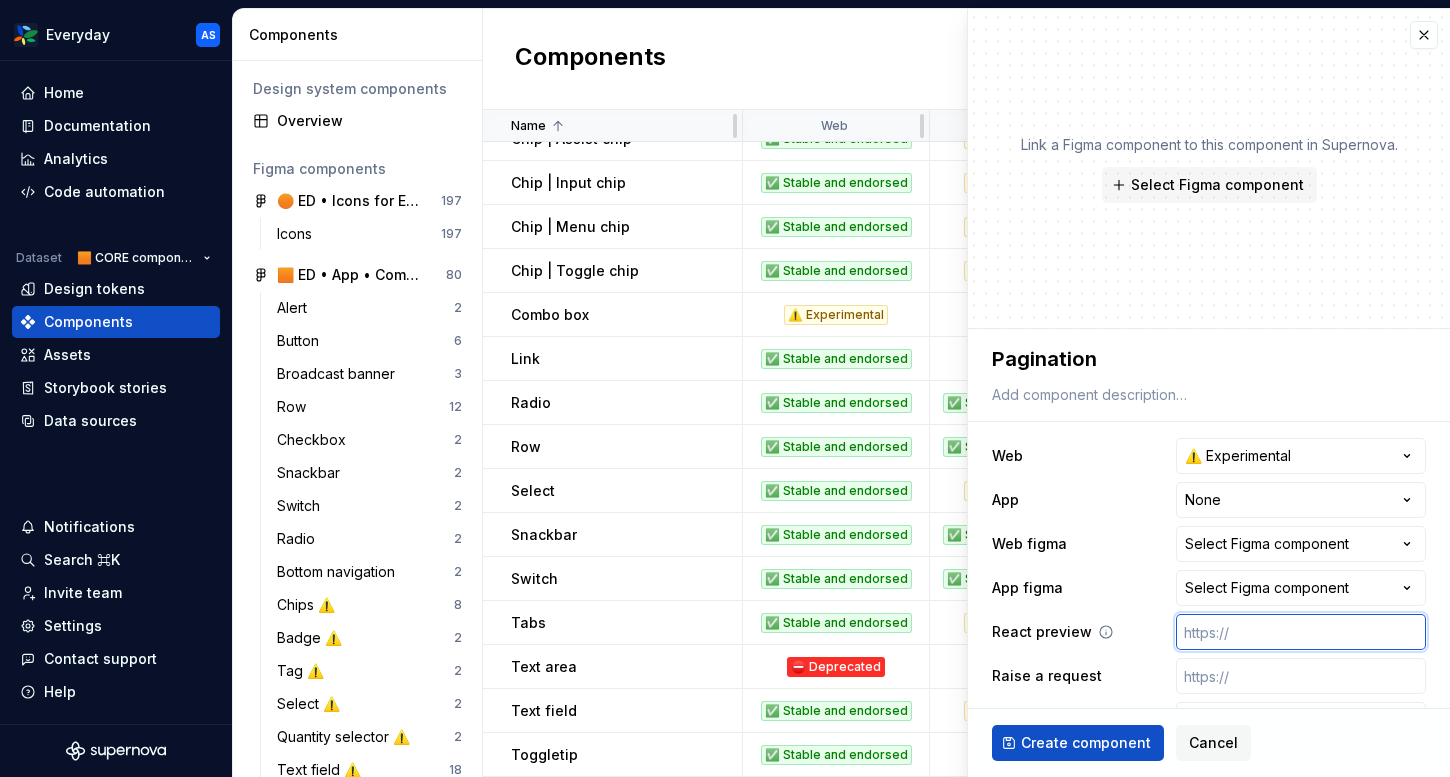 paste on "https://content-service.traderk8saae.prod.wx-d.net/component-library/index.html?path=/story/core-pagination--default&globals=brand:edr" 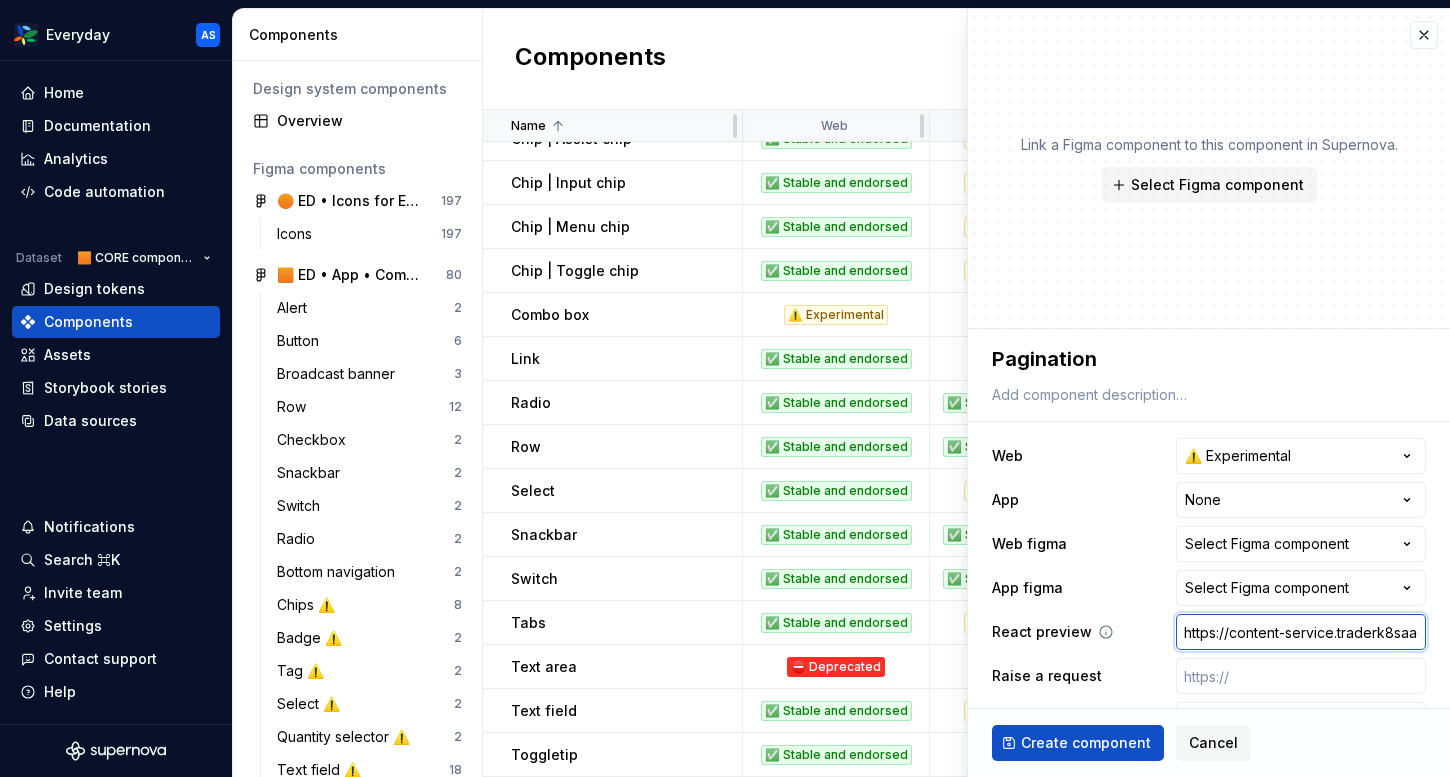 scroll, scrollTop: 0, scrollLeft: 691, axis: horizontal 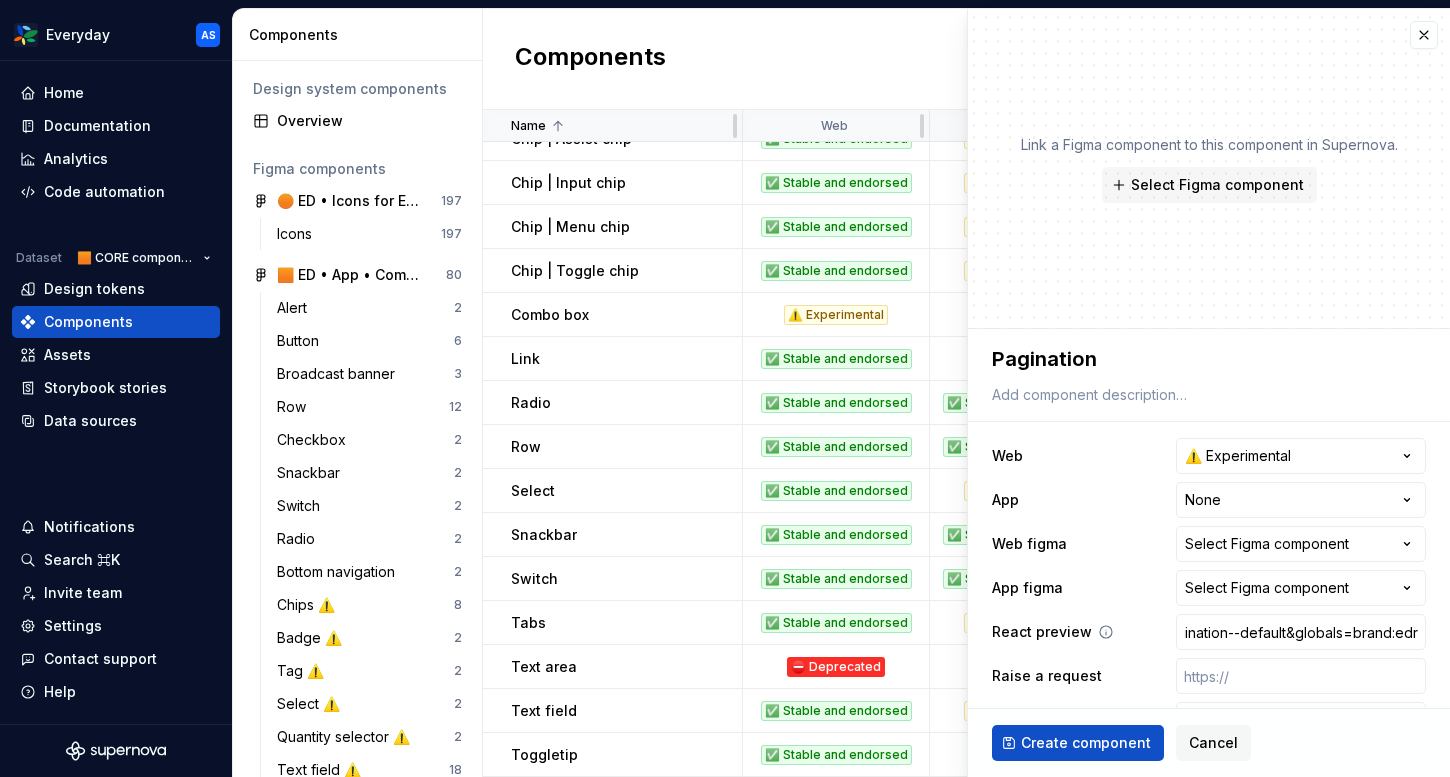 click on "React preview https://content-service.traderk8saae.prod.wx-d.net/component-library/index.html?path=/story/core-pagination--default&globals=brand:edr" at bounding box center (1209, 632) 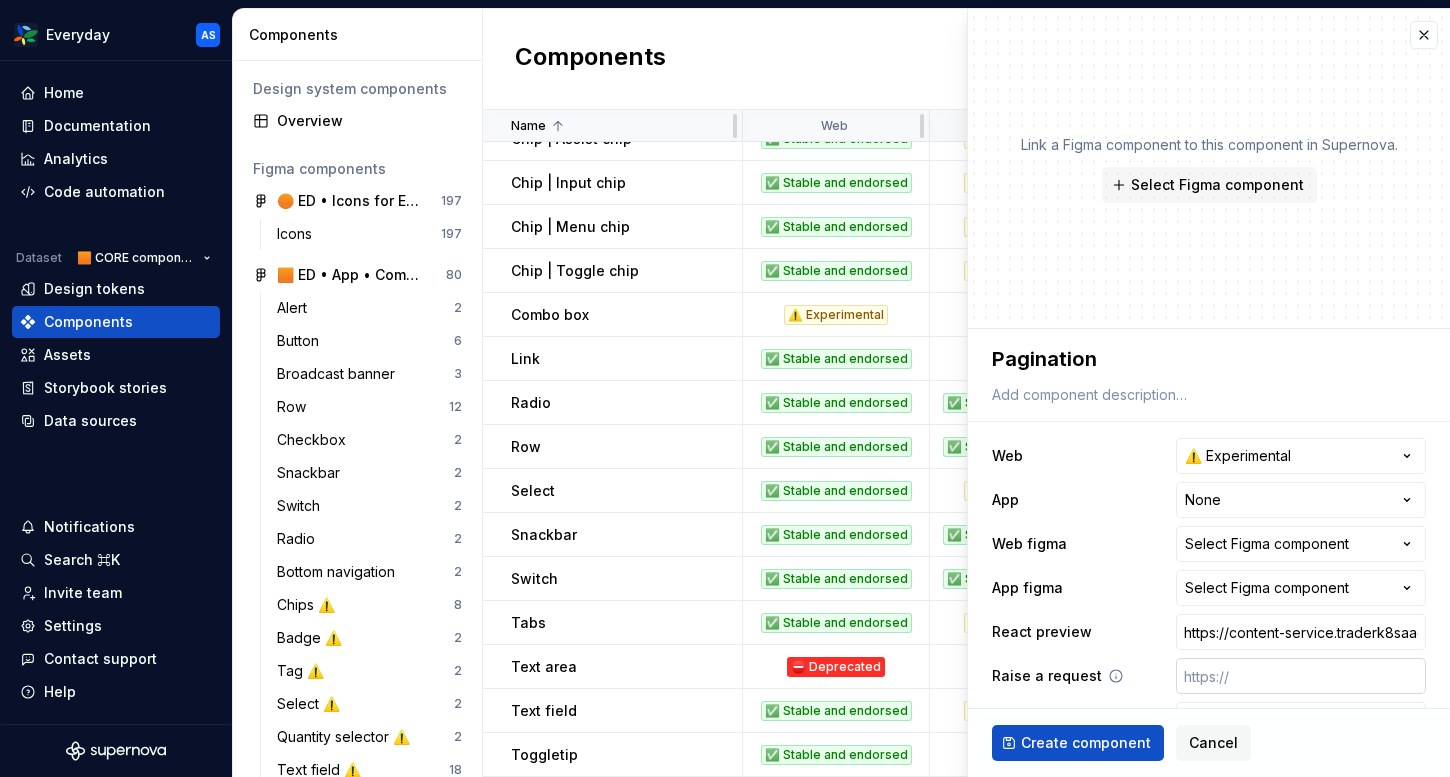 scroll, scrollTop: 90, scrollLeft: 0, axis: vertical 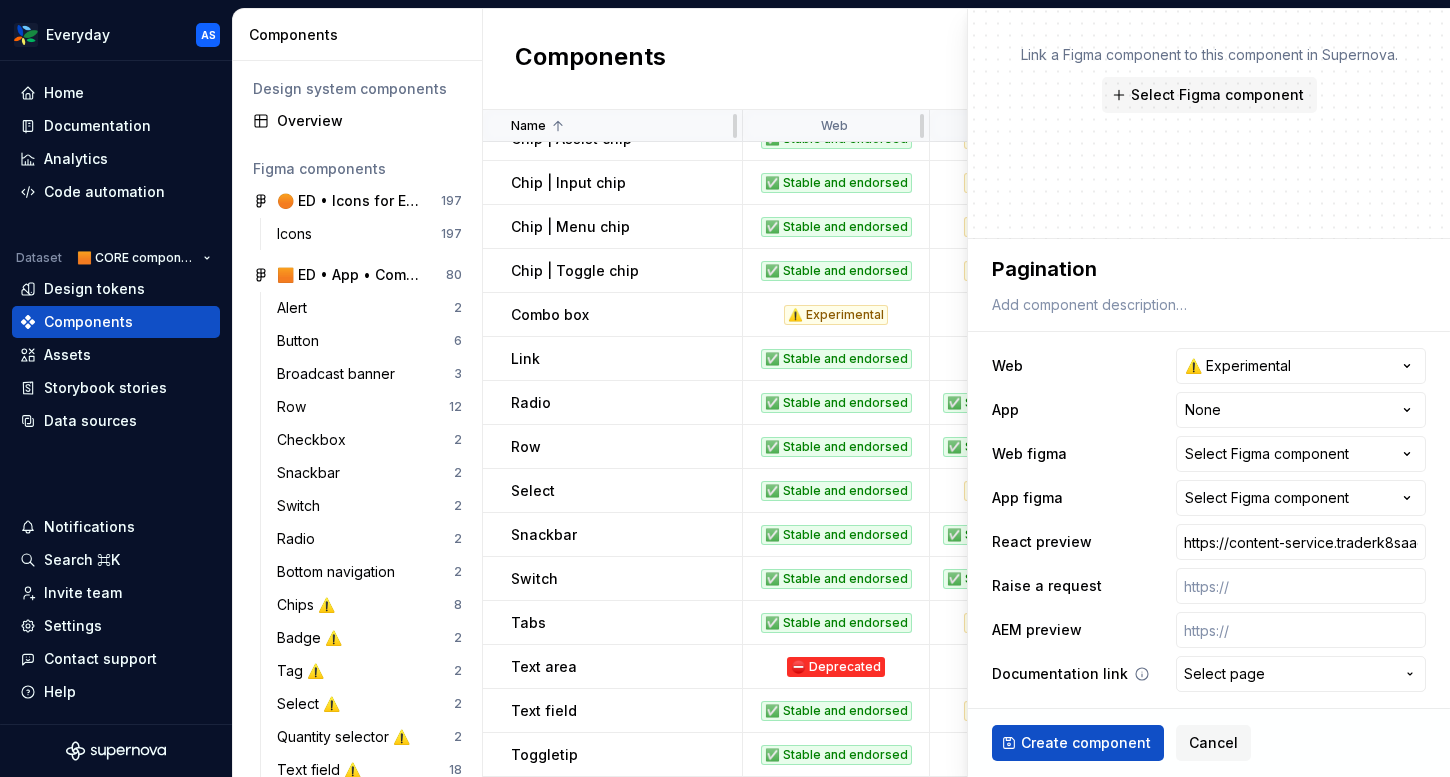 click on "Select page" at bounding box center (1224, 674) 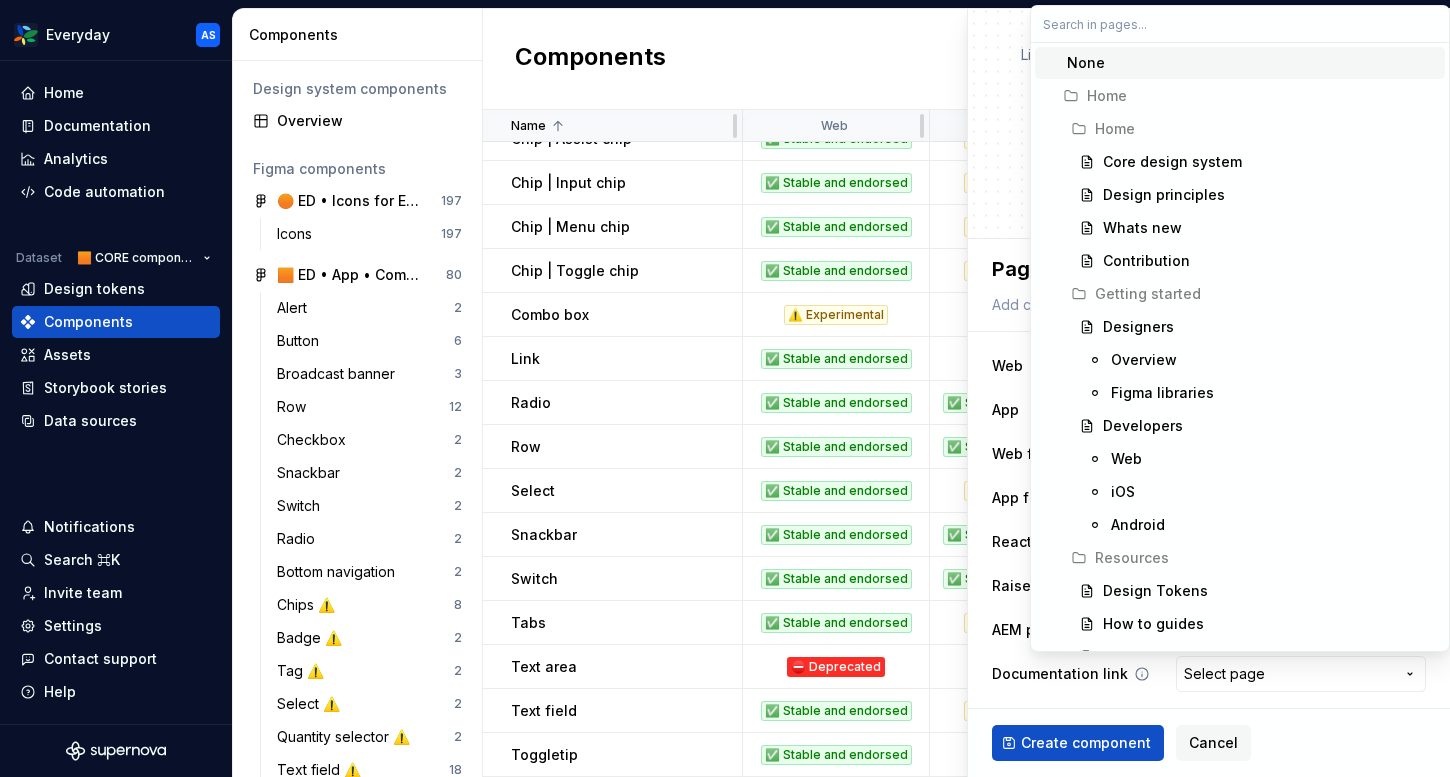 click on "Everyday AS Home Documentation Analytics Code automation Dataset 🟧 CORE components Design tokens Components Assets Storybook stories Data sources Notifications Search ⌘K Invite team Settings Contact support Help Components Design system components Overview Figma components 🟠 ED • Icons for Everyday (CORE) 197 Icons 197 🟧 ED • App • Component Library for Everyday (CORE) 80 Alert 2 Button 6 Broadcast banner 3 Row 12 Checkbox 2 Snackbar 2 Switch 2 Radio 2 Bottom navigation 2 Chips ⚠️ 8 Badge ⚠️ 2 Tag ⚠️ 2 Select ⚠️ 2 Quantity selector ⚠️ 2 Text field ⚠️ 18 🚫 Document components 2 Tabs ⚠️ 5 List ⚠️ 1 Divider ⚠️ 2 Progress indicators ⚠️ 3 🟧 ED • Web • Component Library for Everyday (CORE) 59 Alert 1 Accordion 3 Button 1 Breadcrumbs 1 Checkbox group 1 Broadcast banner 2 Link 1 Row 6 Radio group 2 Checkbox 2 Snackbar 1 Switch 3 Select 1 Tabs 1 Chips 4 Text field 9 Toggletip 1 Badge ⚠️ 1 Carousel controls ⚠️ 3 Combobox ⚠️ 1 Tag ⚠️ 1 2" at bounding box center (725, 388) 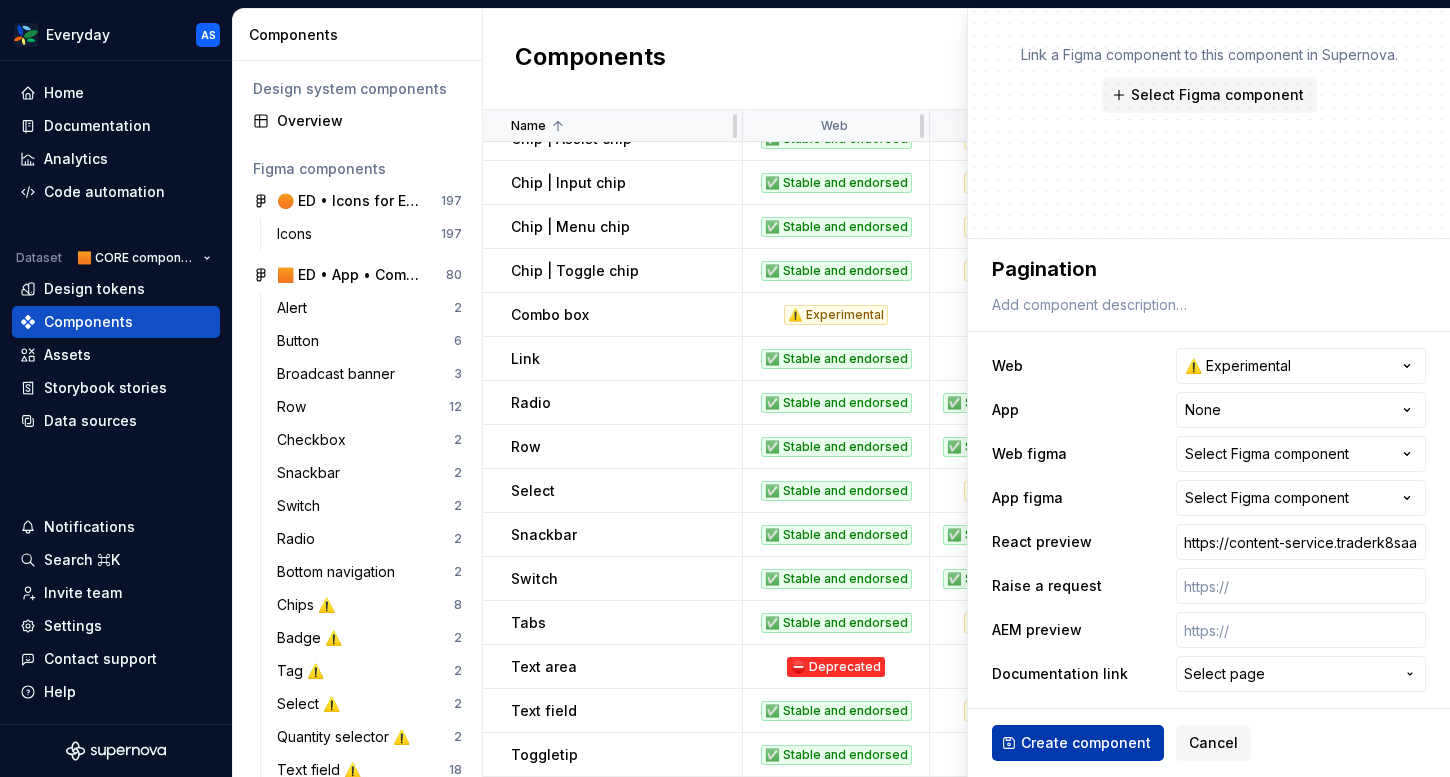 click on "Create component" at bounding box center (1086, 743) 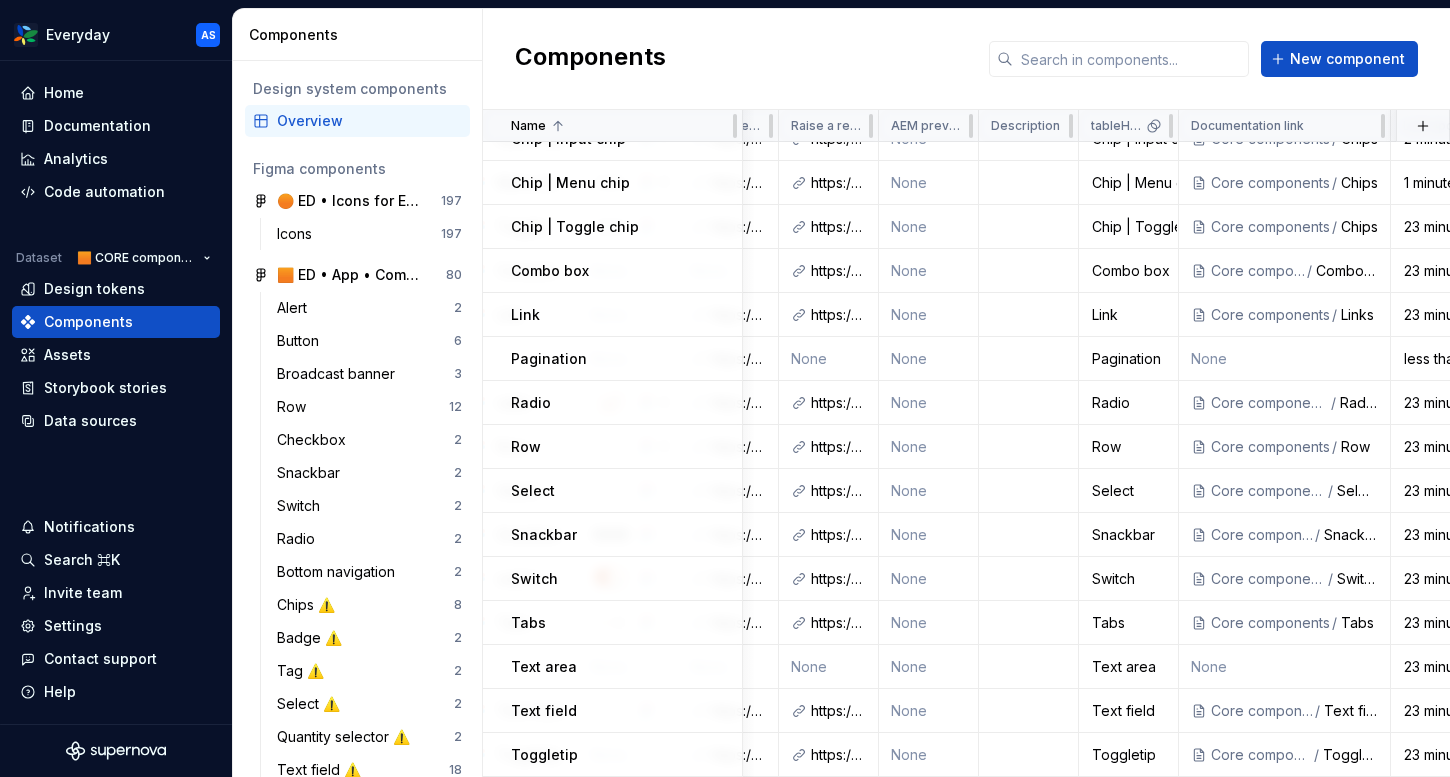 scroll, scrollTop: 421, scrollLeft: 0, axis: vertical 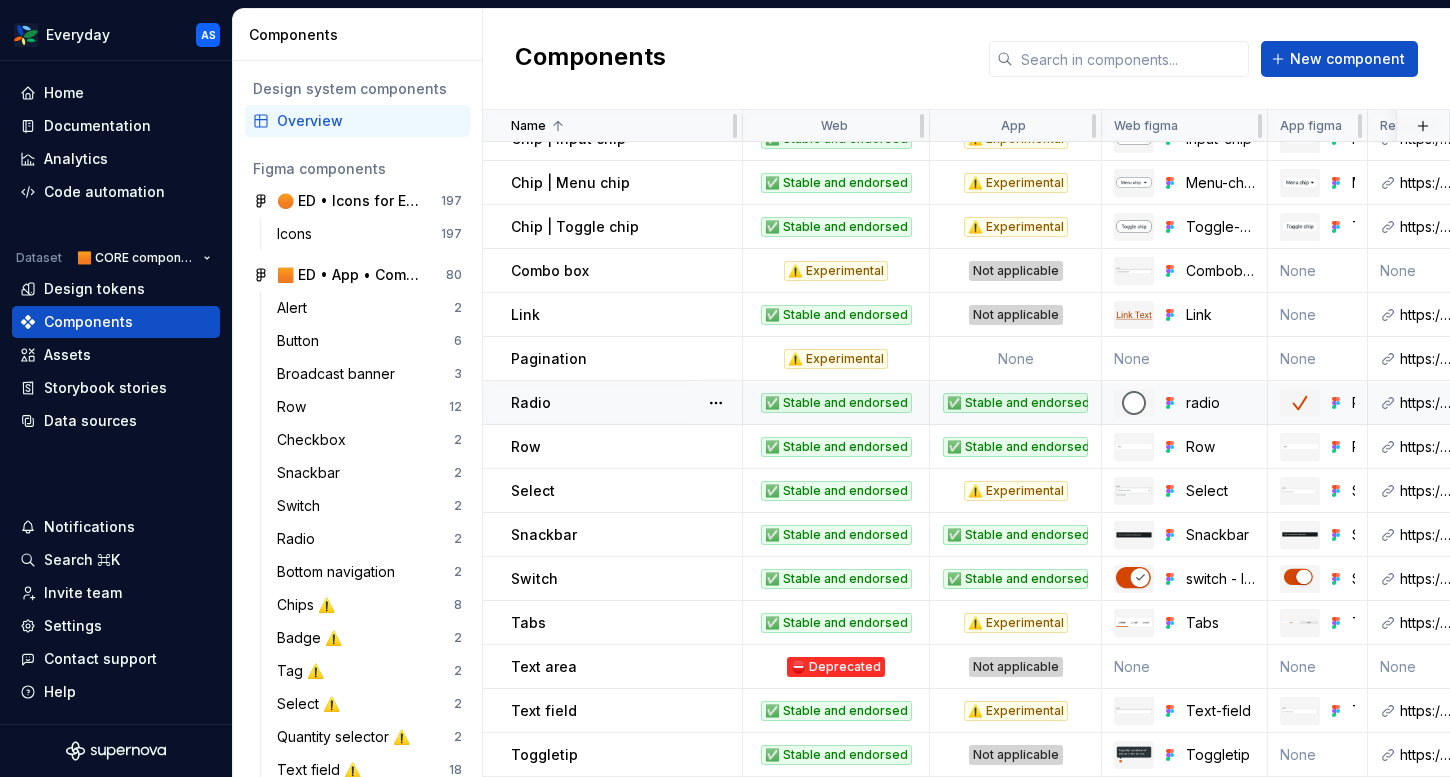 click on "Radio" at bounding box center [626, 403] 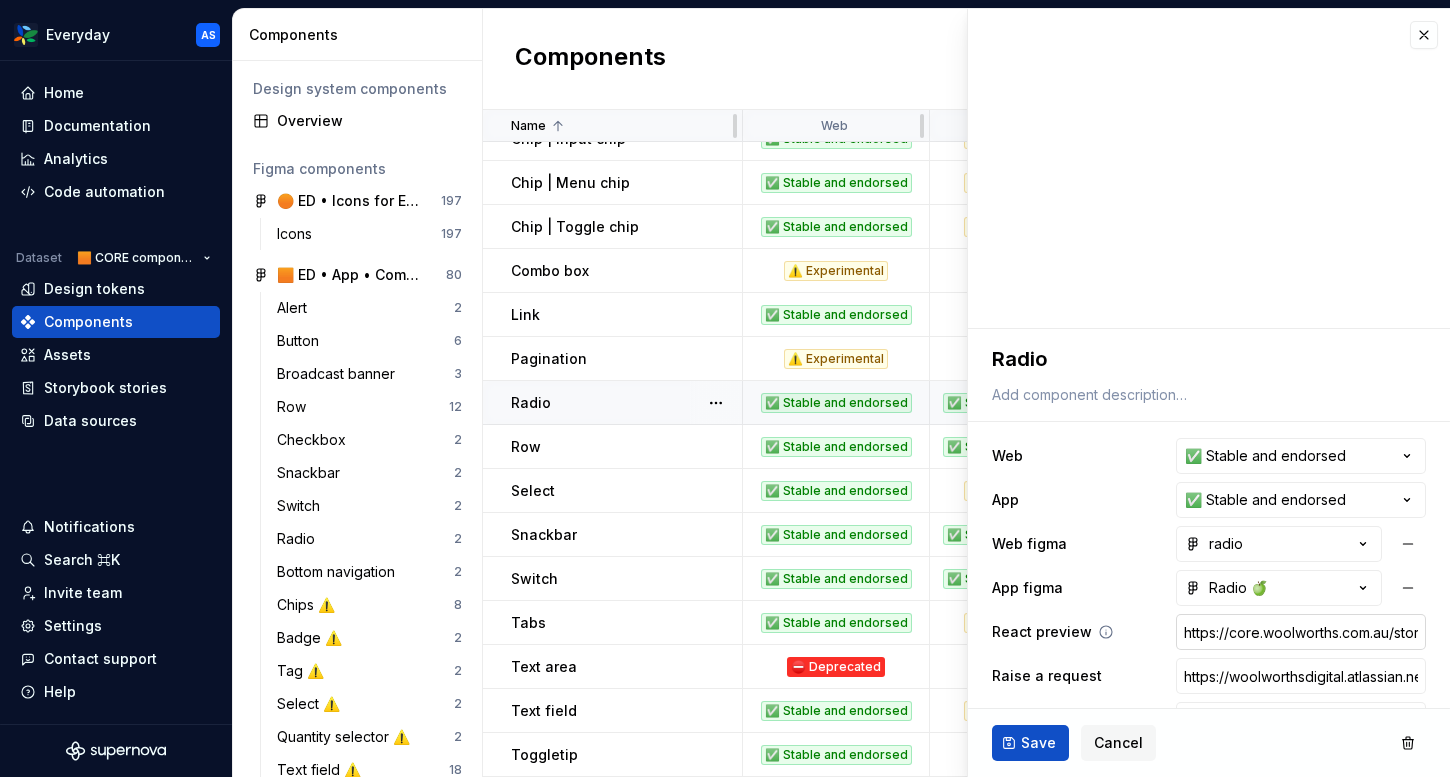 scroll, scrollTop: 90, scrollLeft: 0, axis: vertical 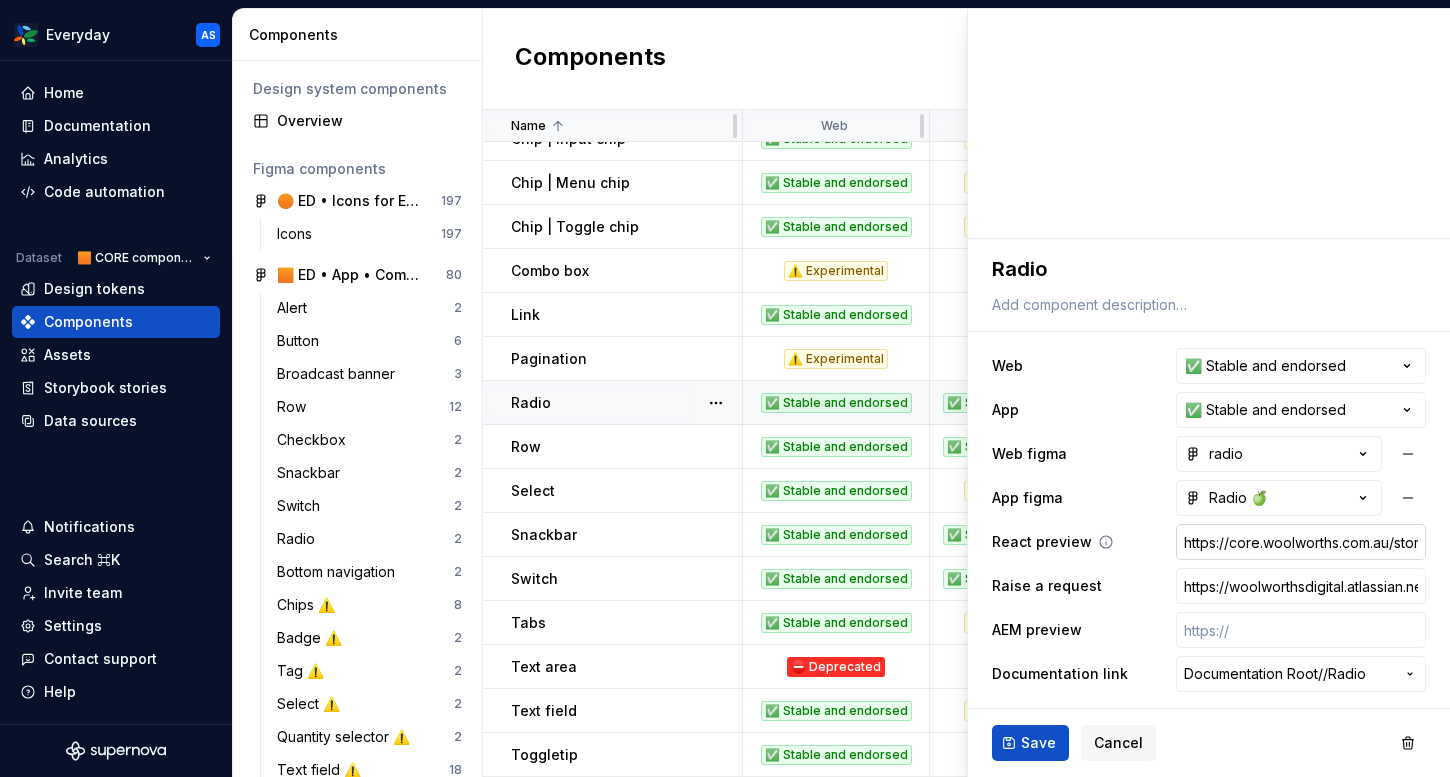 click on "https://core.woolworths.com.au/storybook/index.html?path=/docs/components-radio-group-radio--docs" at bounding box center [1301, 542] 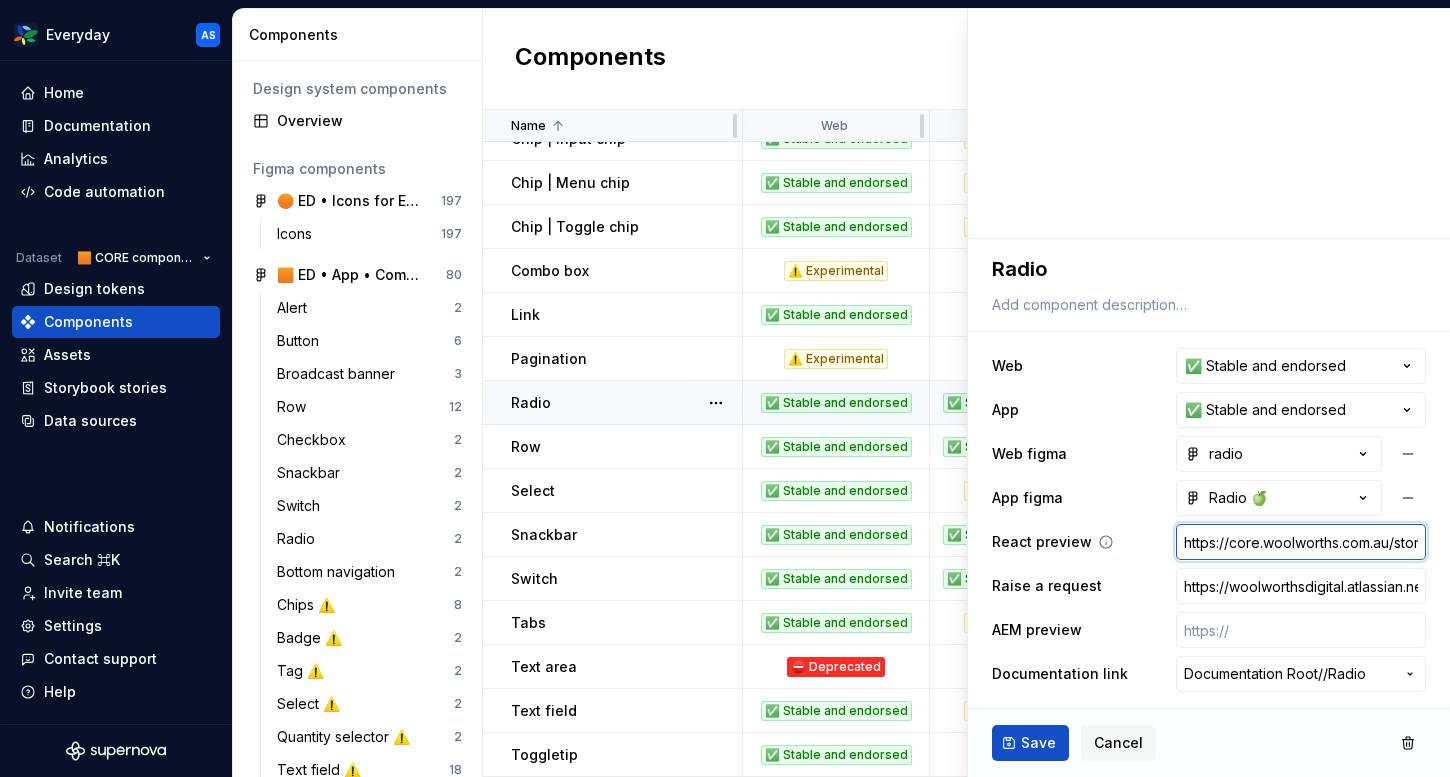 paste on "ntent-service.traderk8saae.prod.wx-d.net/component-library/index.html?path=/story/core-radio--default&globals=brand:edr" 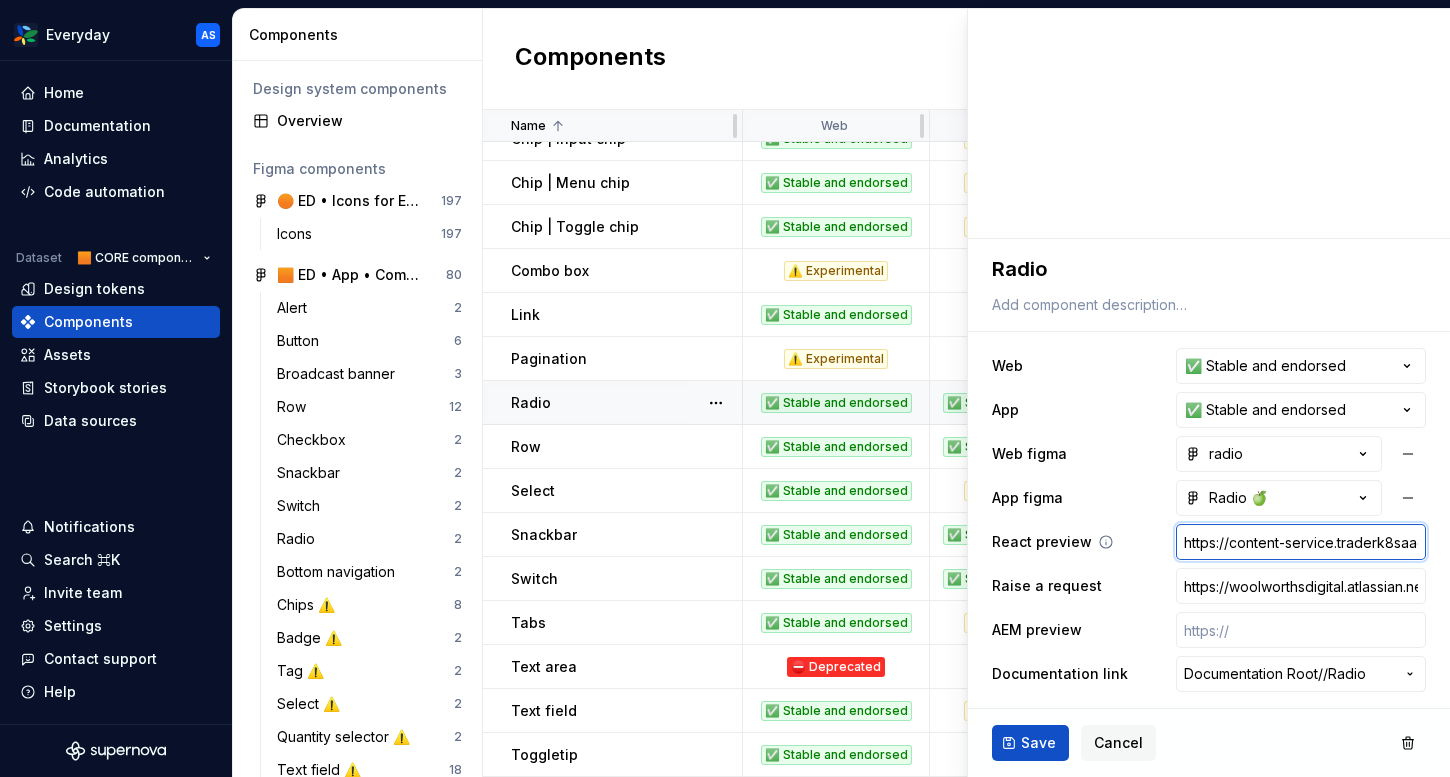scroll, scrollTop: 0, scrollLeft: 655, axis: horizontal 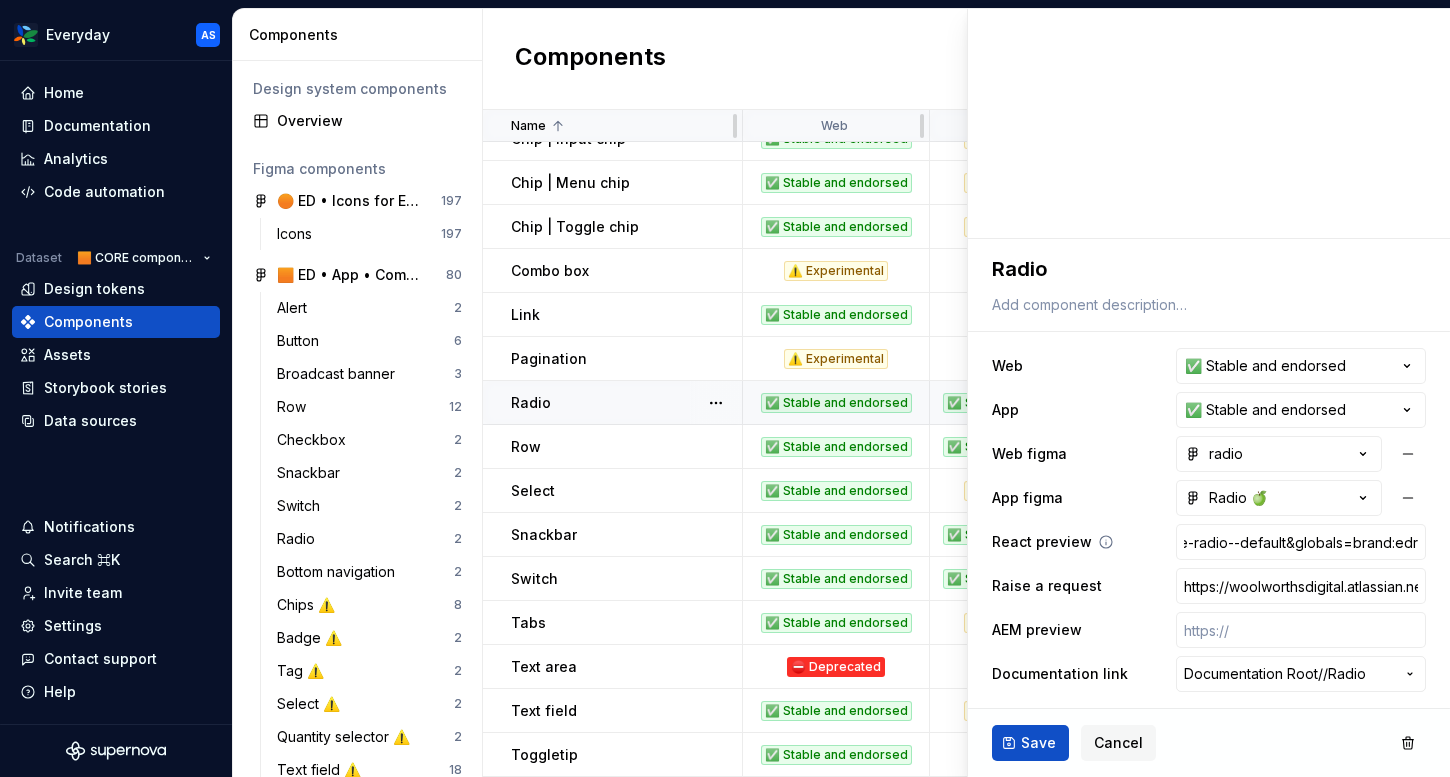 click on "React preview https://content-service.[STATE]-[REGION].prod.wx-d.net/component-library/index.html?path=/story/core-radio--default&globals=brand:edr" at bounding box center [1209, 542] 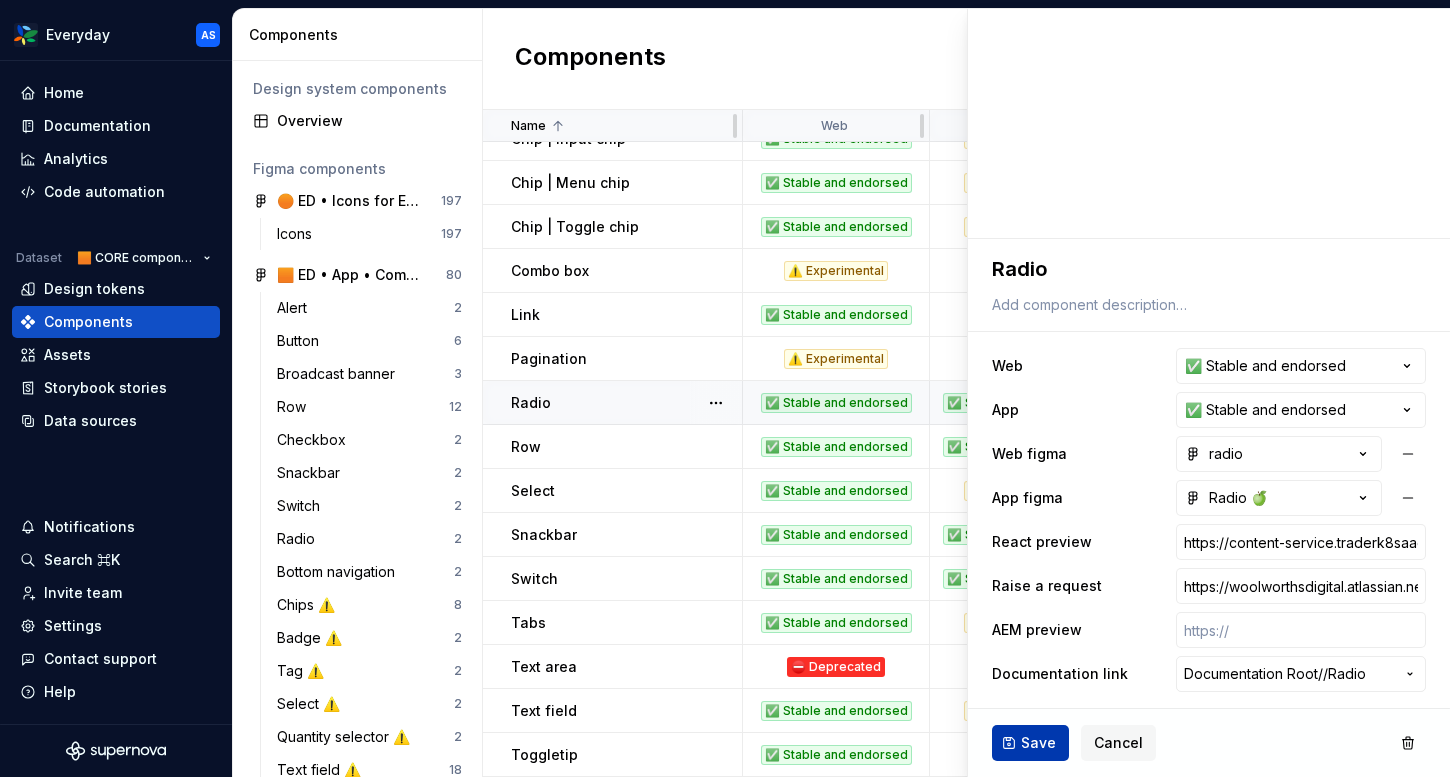 click on "Save" at bounding box center (1038, 743) 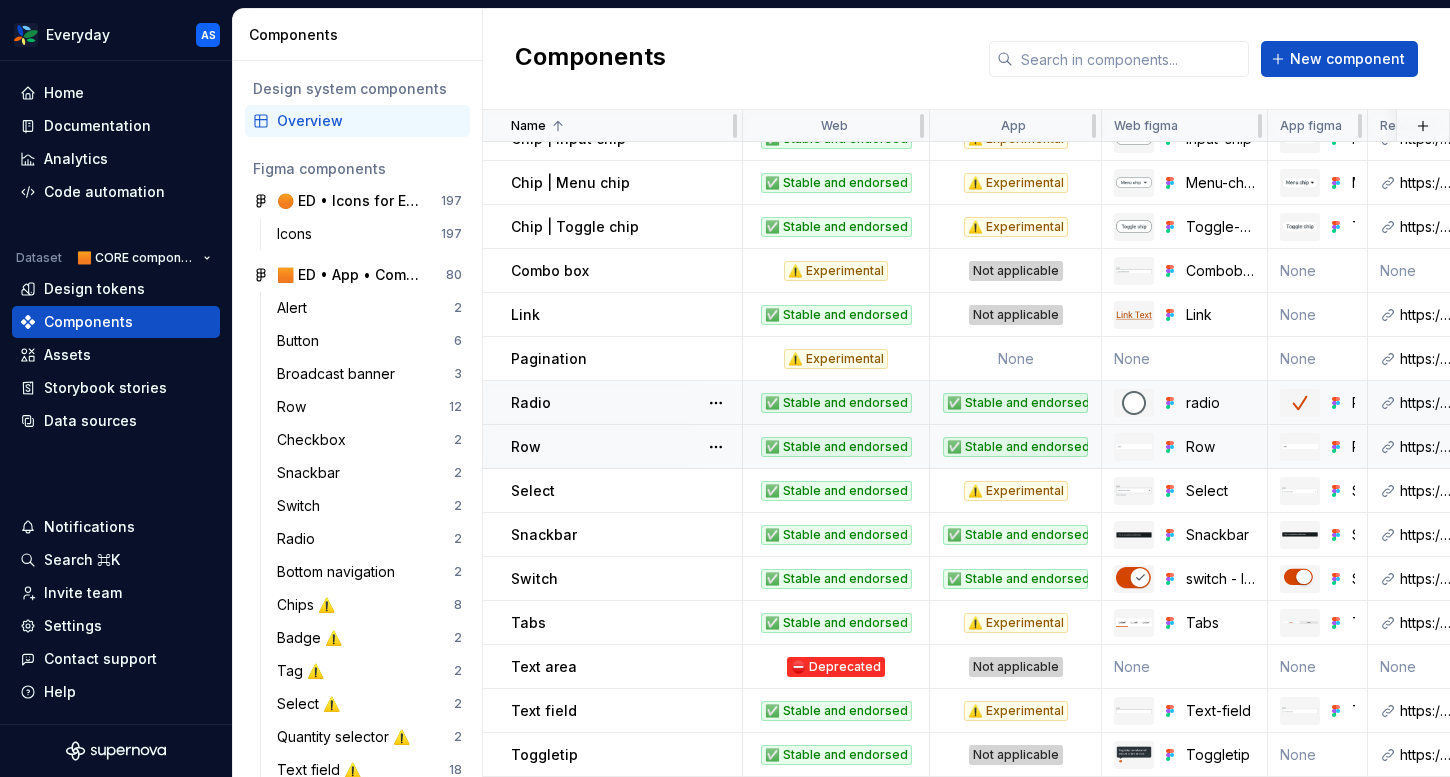 click on "Row" at bounding box center [626, 447] 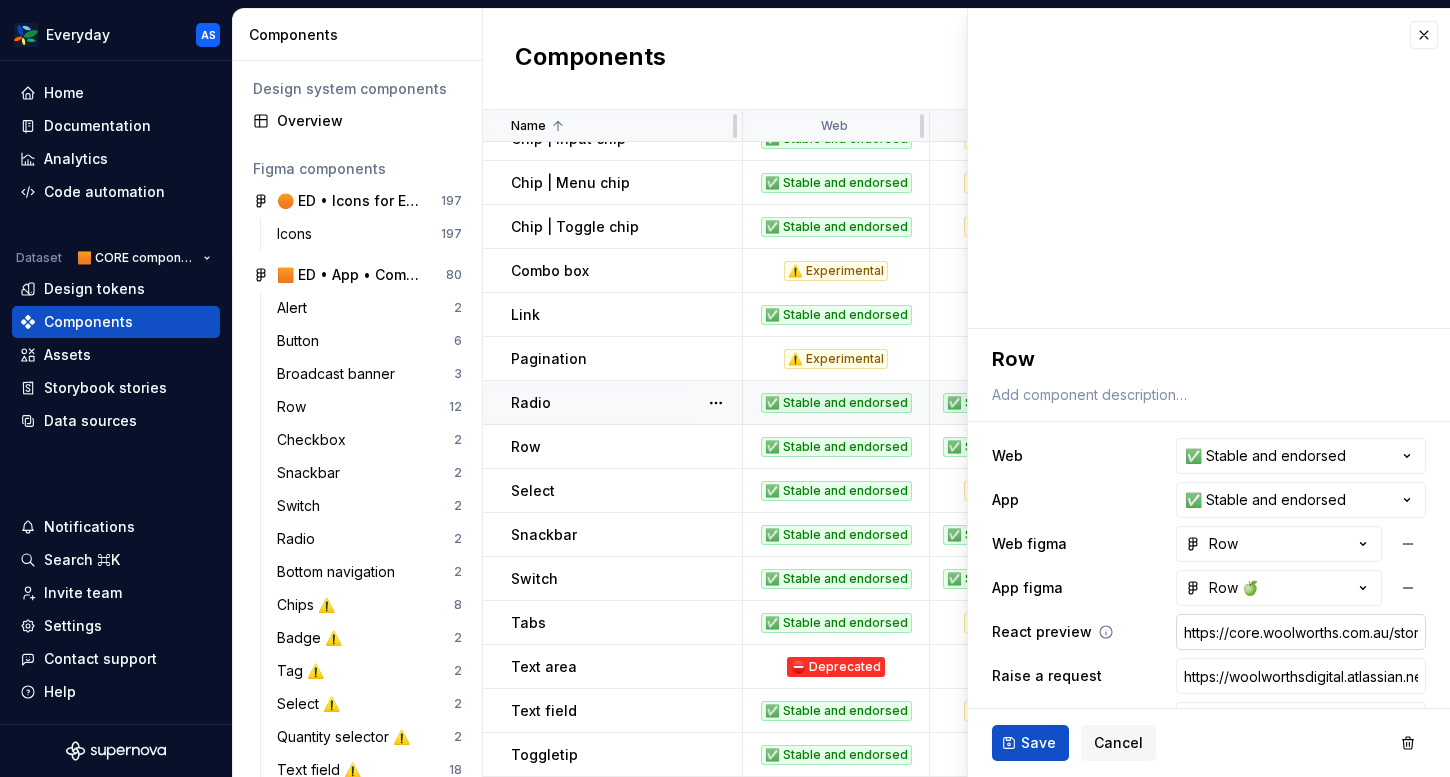 click on "https://core.woolworths.com.au/storybook/index.html?path=/docs/components-button-react--docs" at bounding box center [1301, 632] 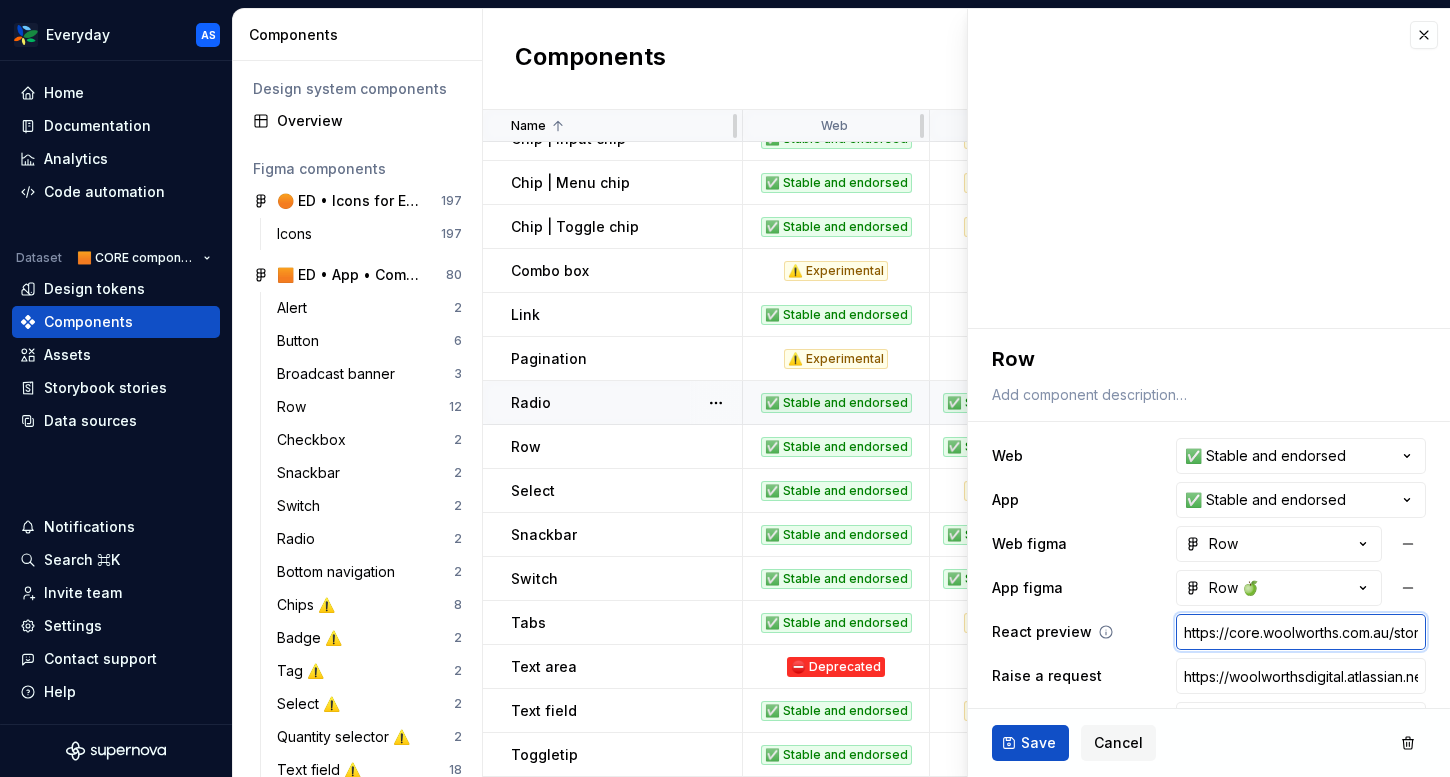 paste on "ntent-service.traderk8saae.prod.wx-d.net/component-library/index.html?path=/story/core-row-row--default&globals=brand:edr" 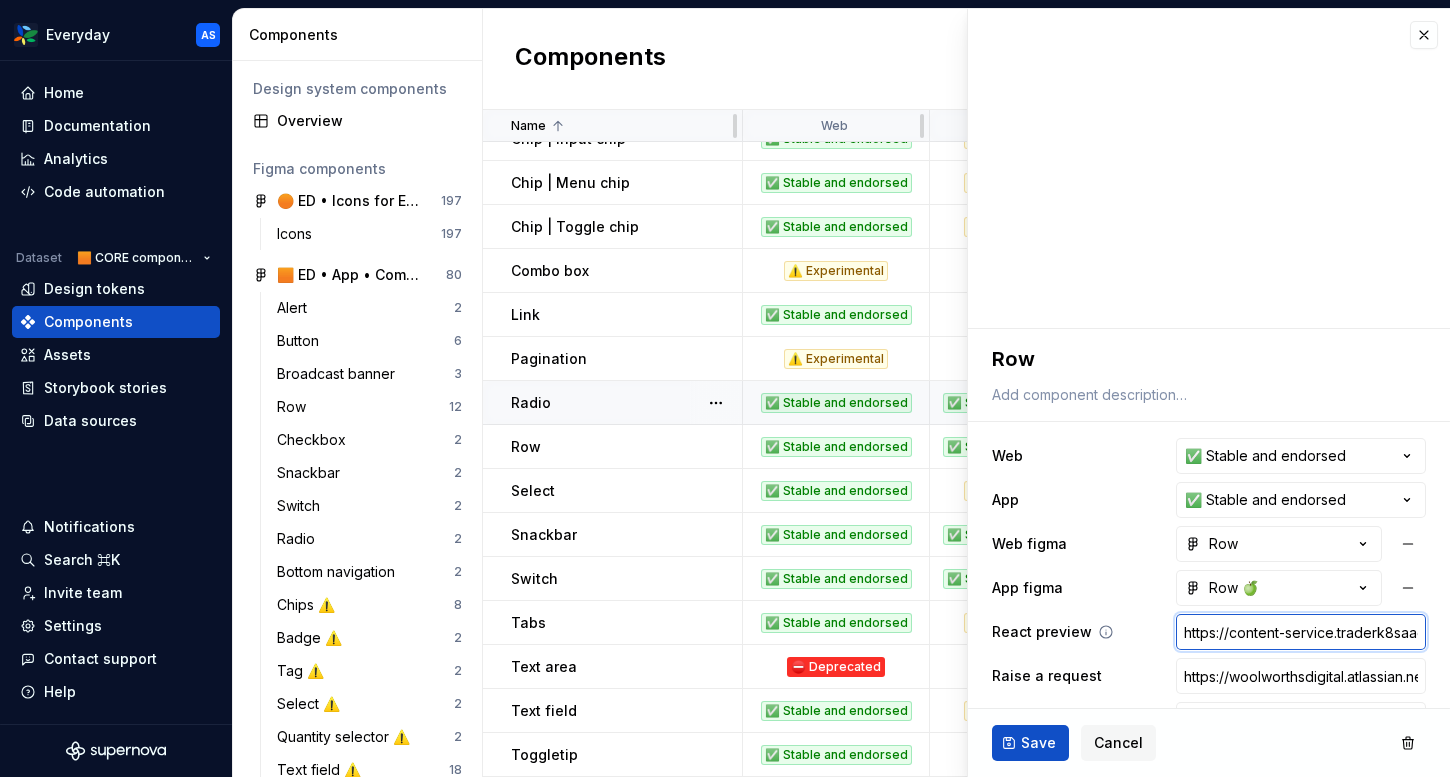 scroll, scrollTop: 0, scrollLeft: 677, axis: horizontal 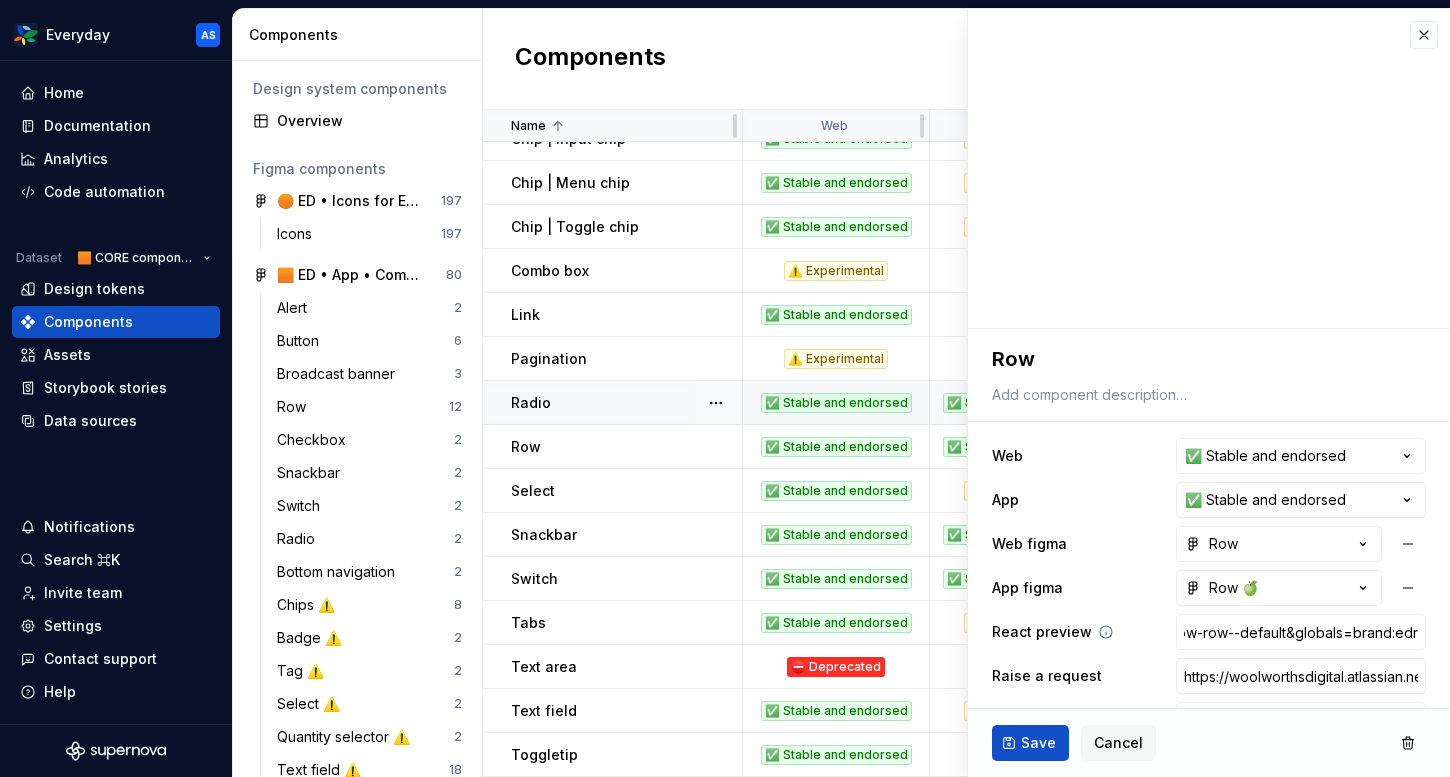click on "React preview https://content-service.traderk8saae.prod.wx-d.net/component-library/index.html?path=/story/core-row-row--default&globals=brand:edr" at bounding box center (1209, 632) 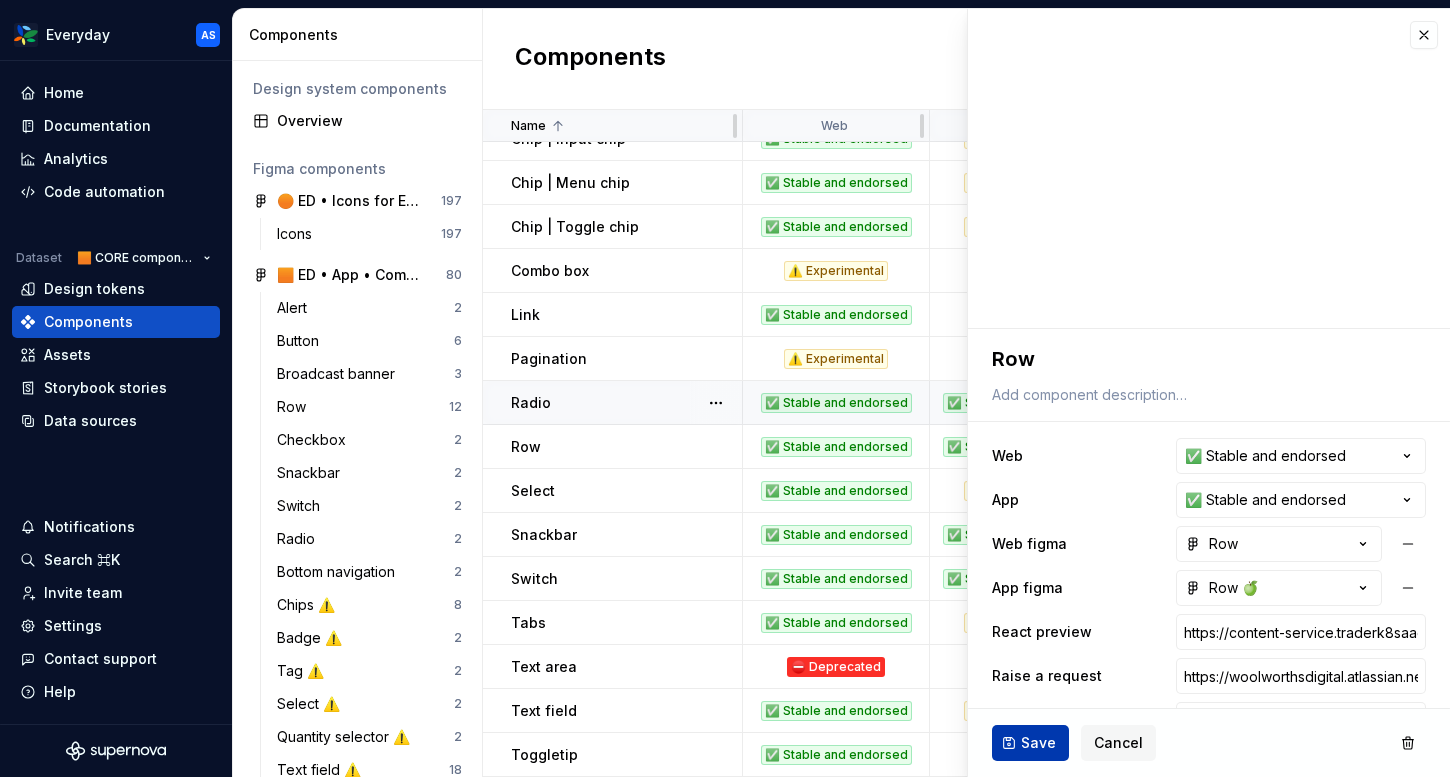 click on "Save" at bounding box center (1038, 743) 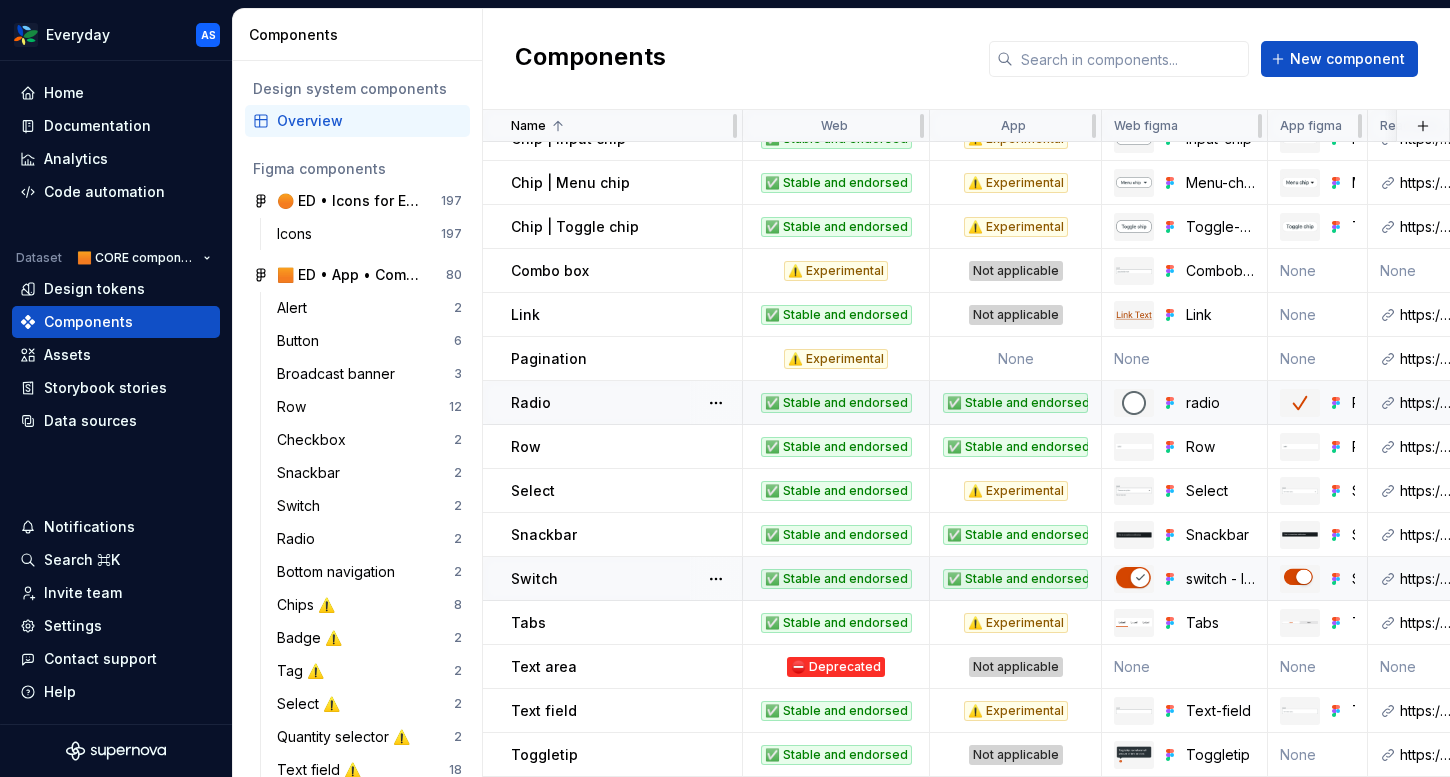 click on "Switch" at bounding box center [626, 579] 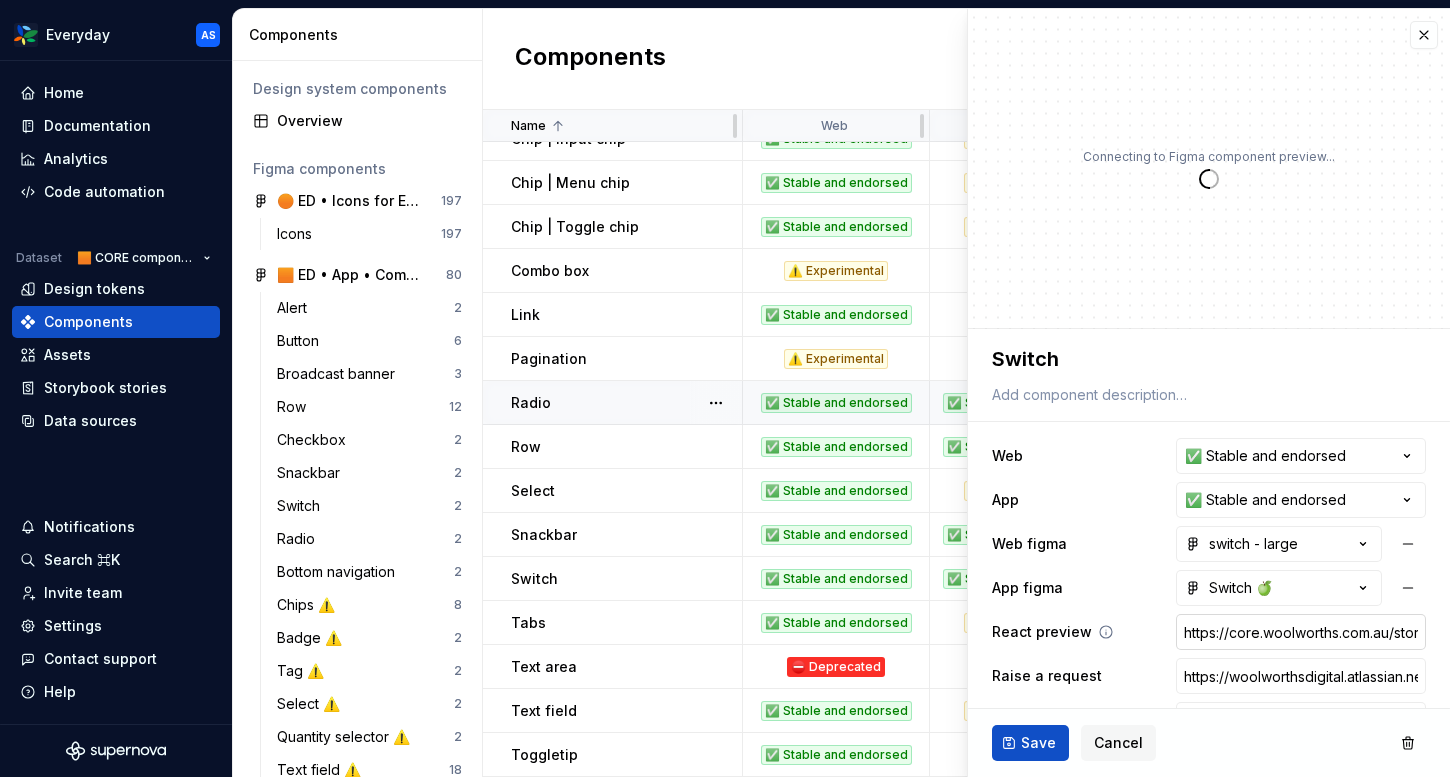 click on "https://core.woolworths.com.au/storybook/index.html?path=/docs/components-switch--docs" at bounding box center [1301, 632] 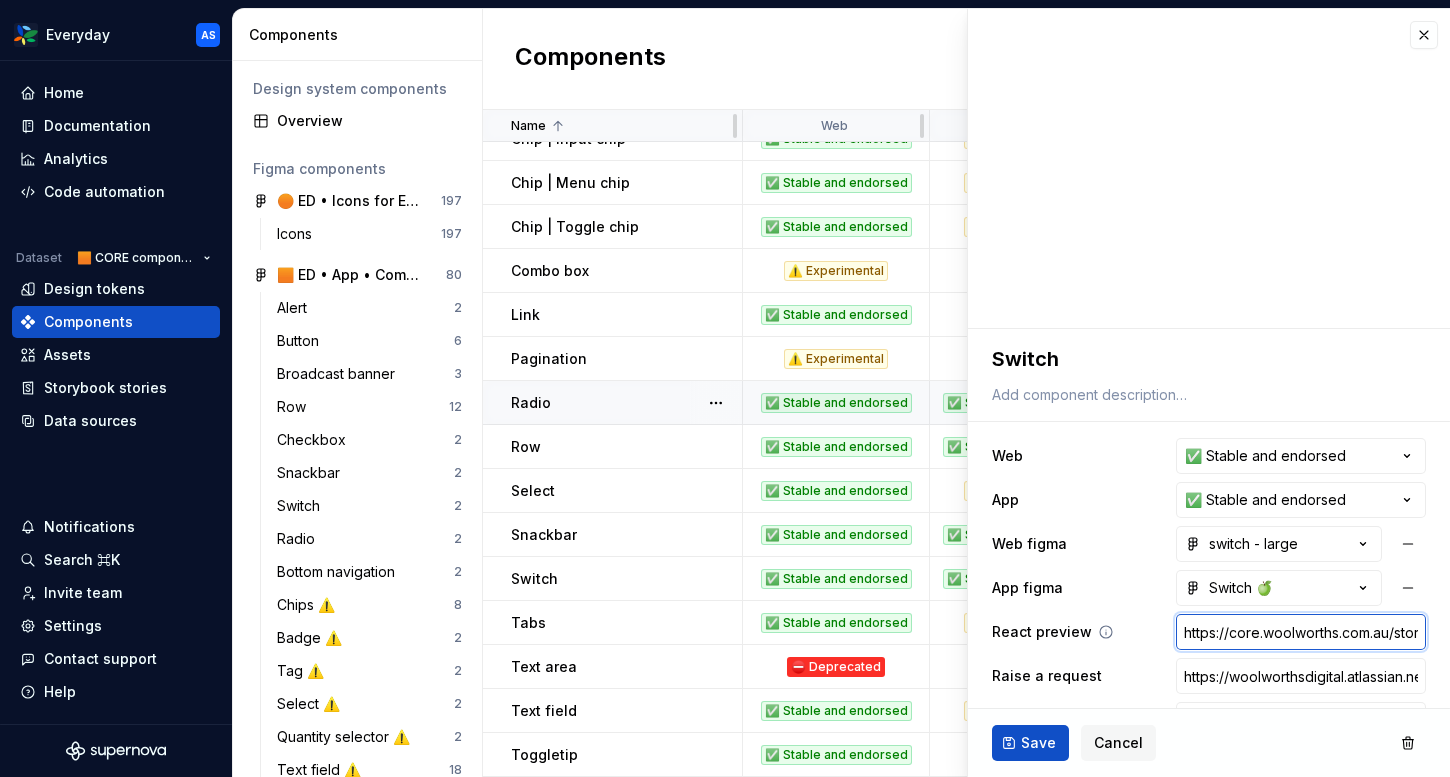paste on "content-service.[STATE]-[REGION].prod.wx-d.net/component-library/index.html?path=/story/core-switch--default&globals=brand:edr" 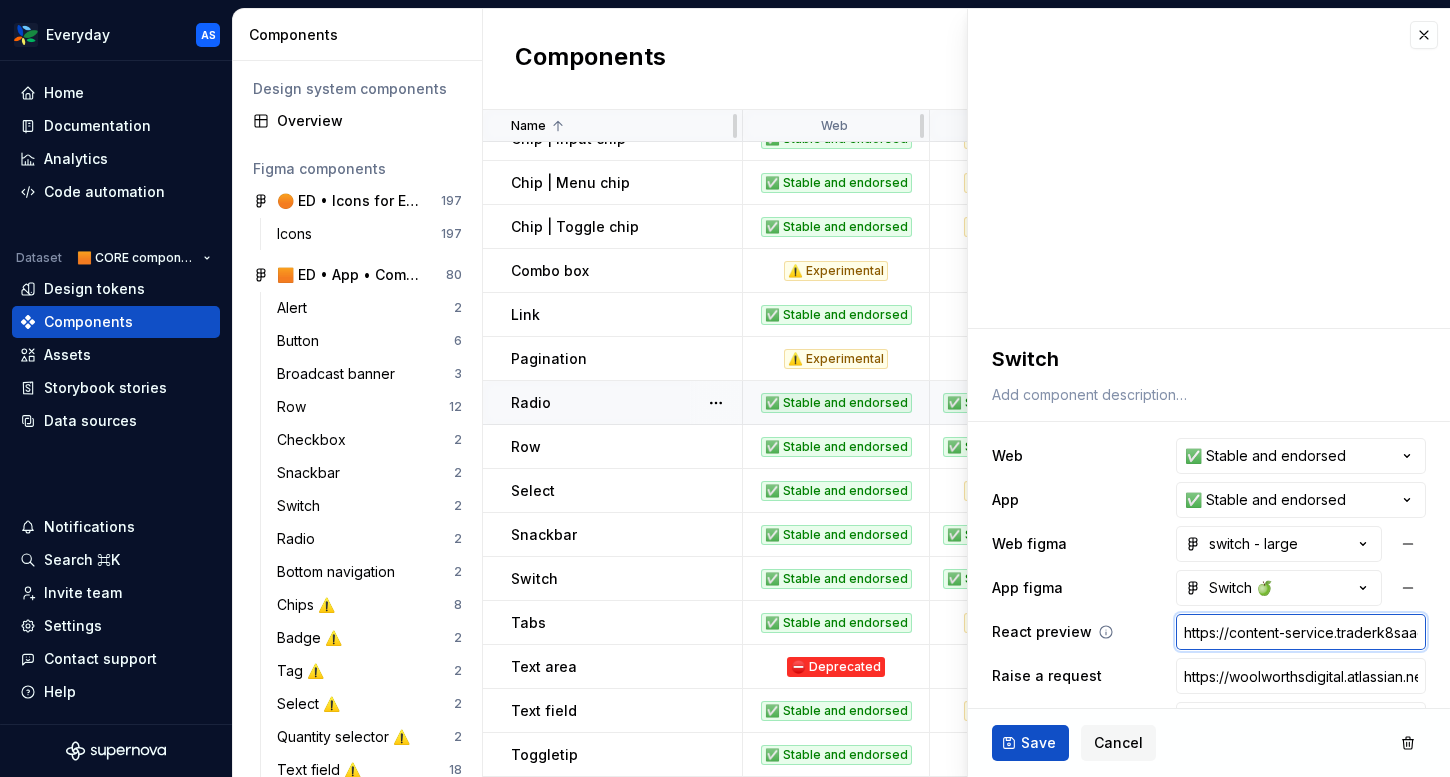 scroll, scrollTop: 0, scrollLeft: 665, axis: horizontal 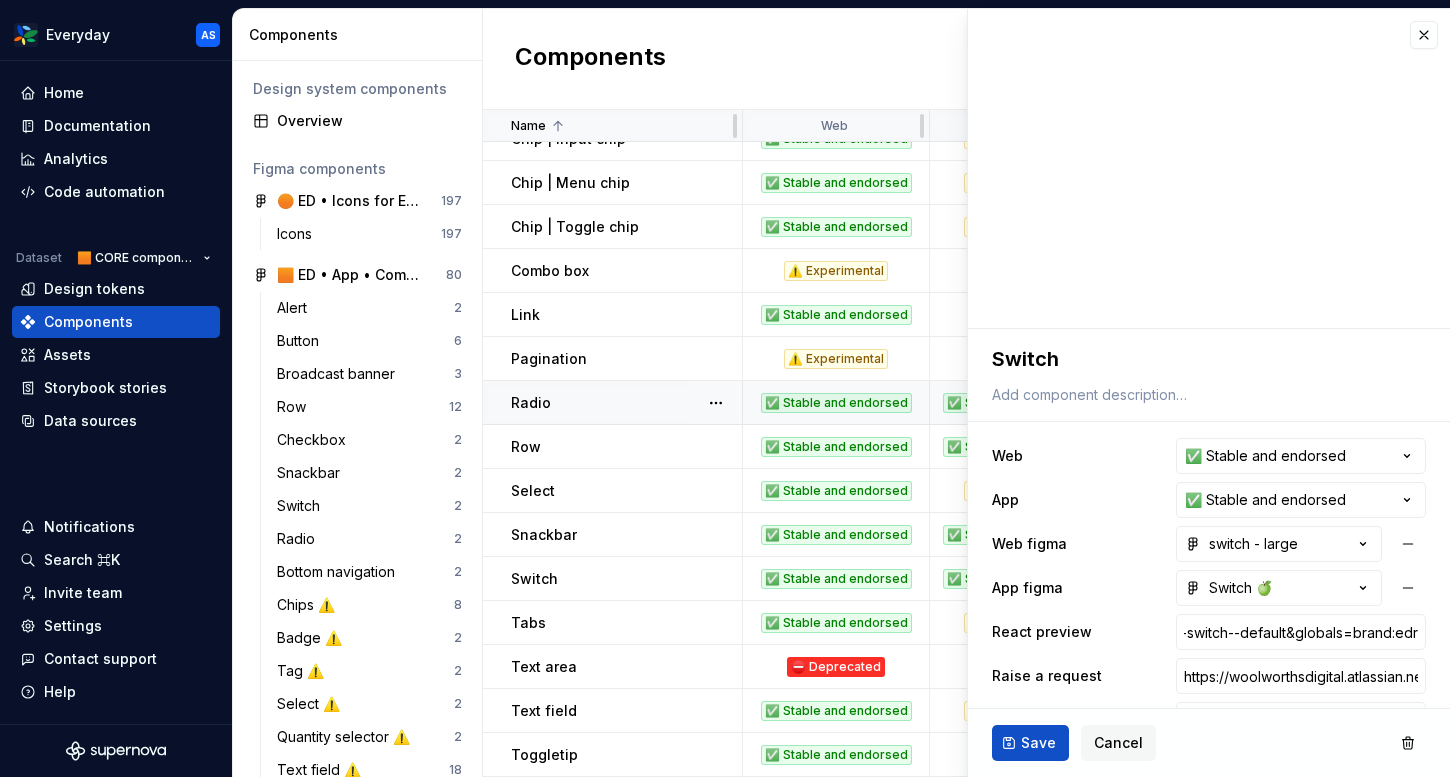 click on "**********" at bounding box center [1209, 610] 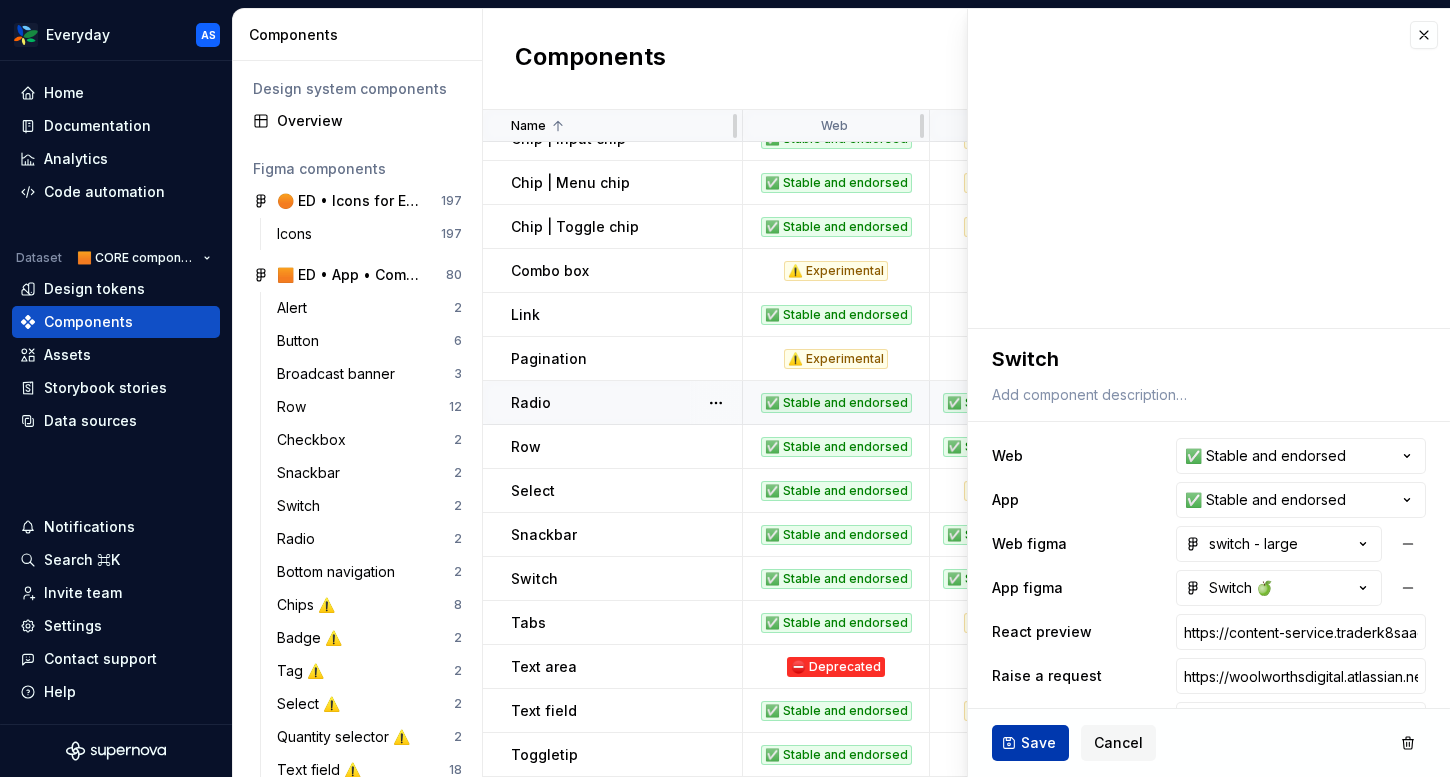 click on "Save" at bounding box center (1038, 743) 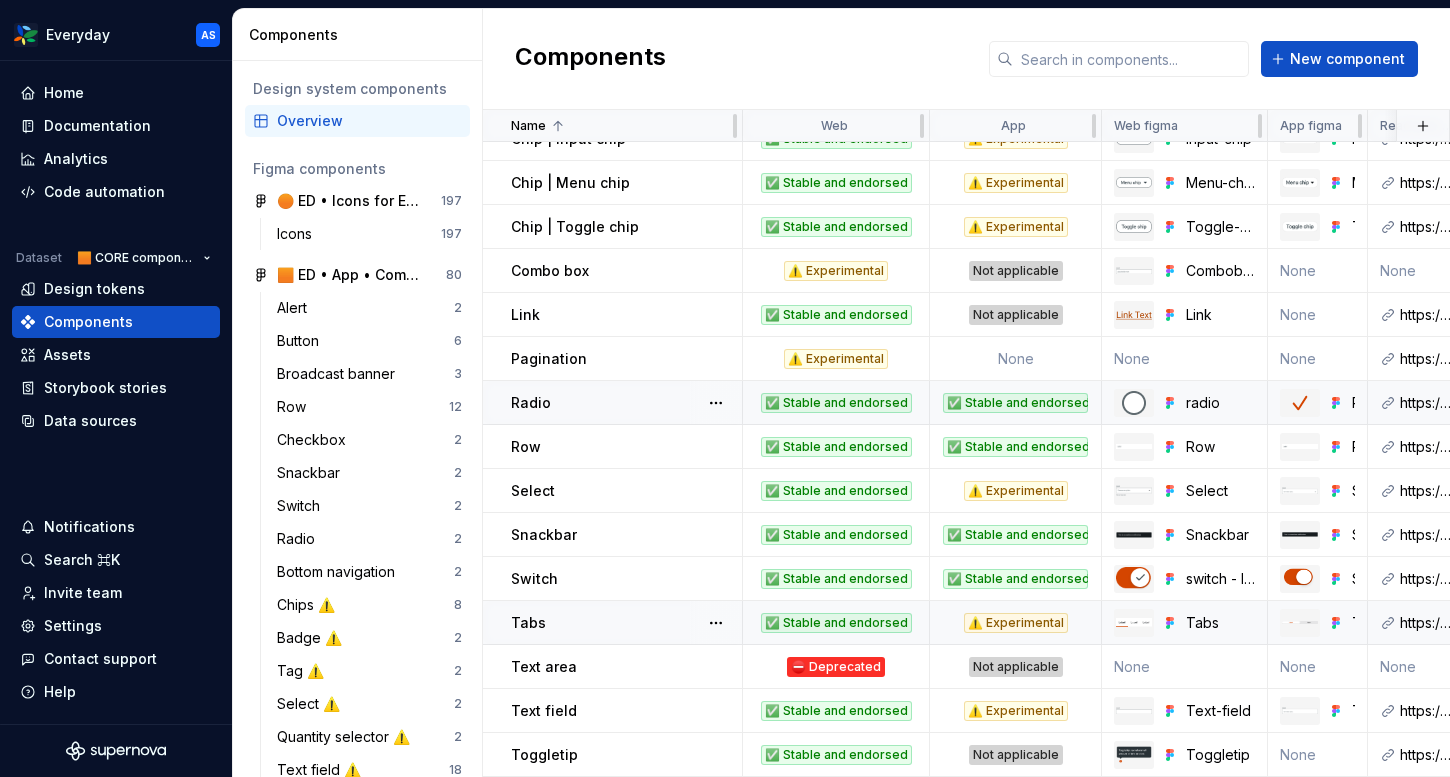 click at bounding box center (716, 622) 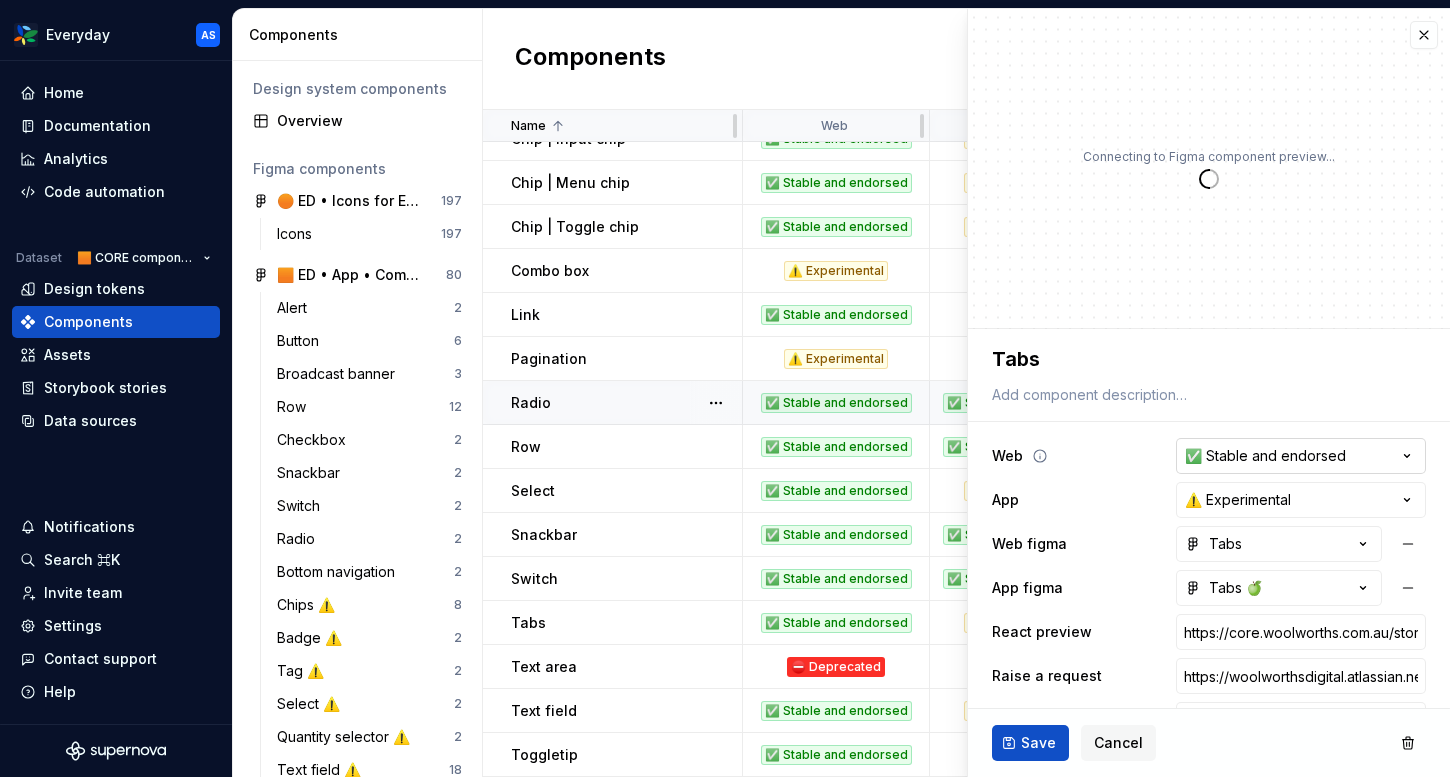 click on "Everyday AS Home Documentation Analytics Code automation Dataset 🟧 CORE components Design tokens Components Assets Storybook stories Data sources Notifications Search ⌘K Invite team Settings Contact support Help Components Design system components Overview Figma components 🟠 ED • Icons for Everyday (CORE) 197 Icons 197 🟧 ED • App • Component Library for Everyday (CORE) 80 Alert 2 Button 6 Broadcast banner 3 Row 12 Checkbox 2 Snackbar 2 Switch 2 Radio 2 Bottom navigation 2 Chips ⚠️ 8 Badge ⚠️ 2 Tag ⚠️ 2 Select ⚠️ 2 Quantity selector ⚠️ 2 Text field ⚠️ 18 🚫 Document components 2 Tabs ⚠️ 5 List ⚠️ 1 Divider ⚠️ 2 Progress indicators ⚠️ 3 🟧 ED • Web • Component Library for Everyday (CORE) 59 Alert 1 Accordion 3 Button 1 Breadcrumbs 1 Checkbox group 1 Broadcast banner 2 Link 1 Row 6 Radio group 2 Checkbox 2 Snackbar 1 Switch 3 Select 1 Tabs 1 Chips 4 Text field 9 Toggletip 1 Badge ⚠️ 1 Carousel controls ⚠️ 3 Combobox ⚠️ 1 Tag ⚠️ 1 2" at bounding box center [725, 388] 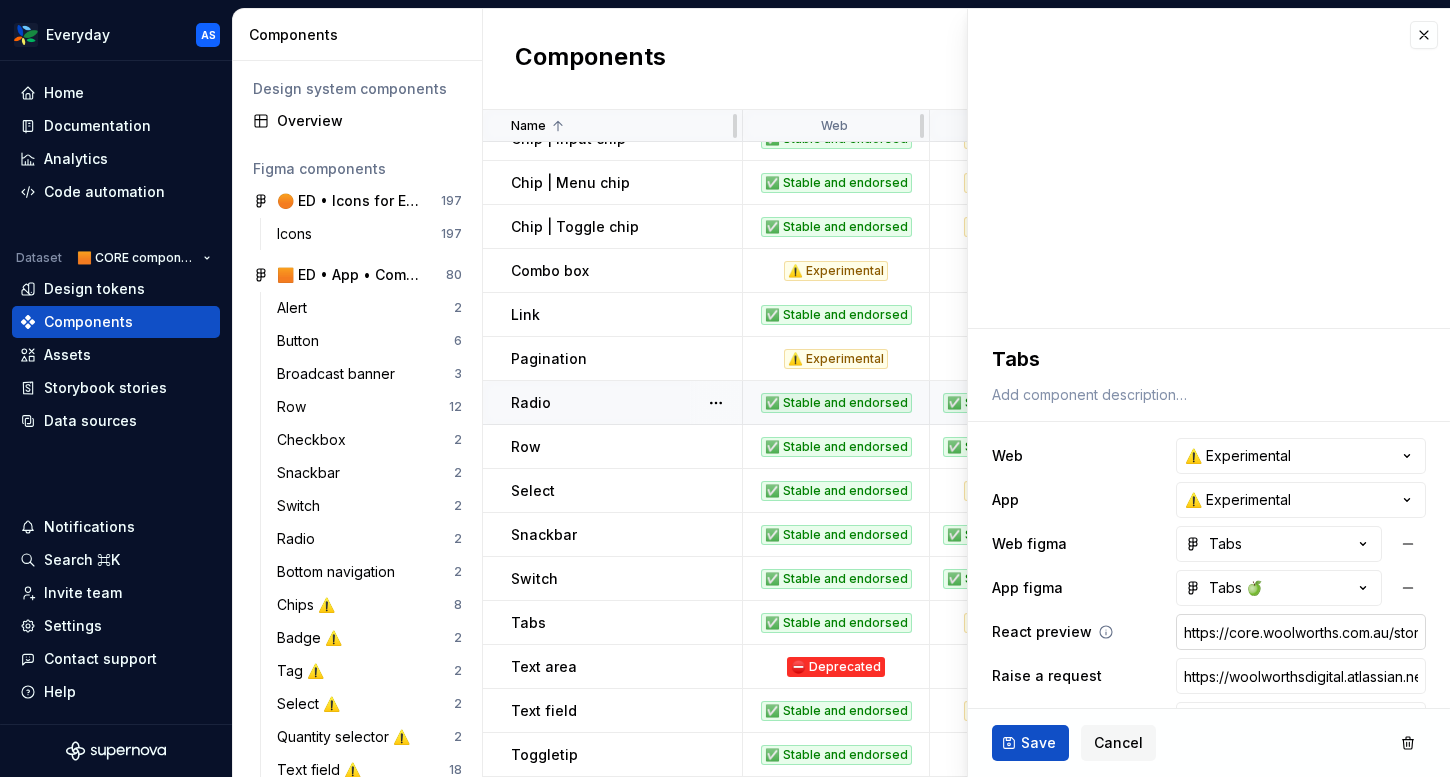 click on "https://core.woolworths.com.au/storybook/index.html?path=/docs/components-tabs--docs" at bounding box center [1301, 632] 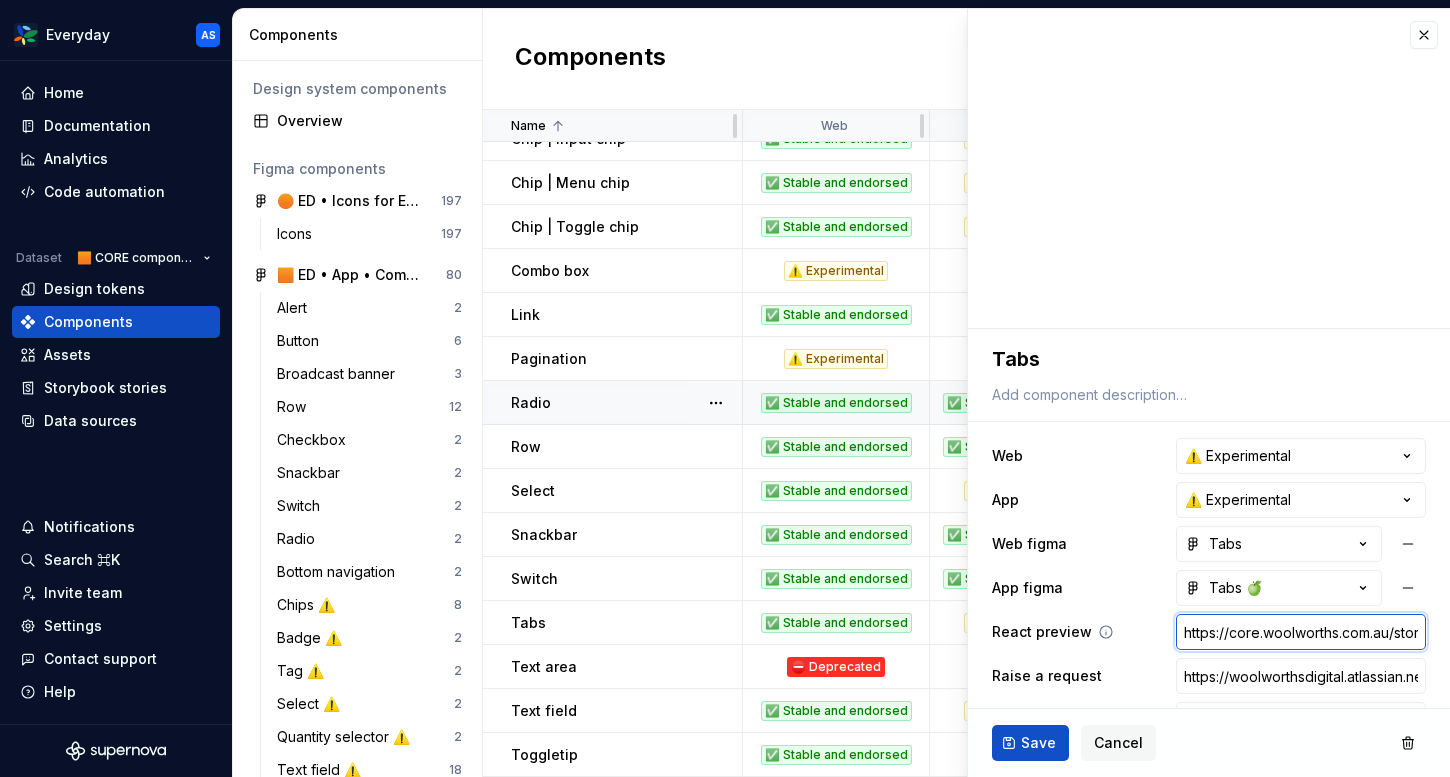 paste on "content-service.[STATE]-[REGION].prod.wx-d.net/component-library/index.html?path=/story/core-tabs--default&globals=brand:edr" 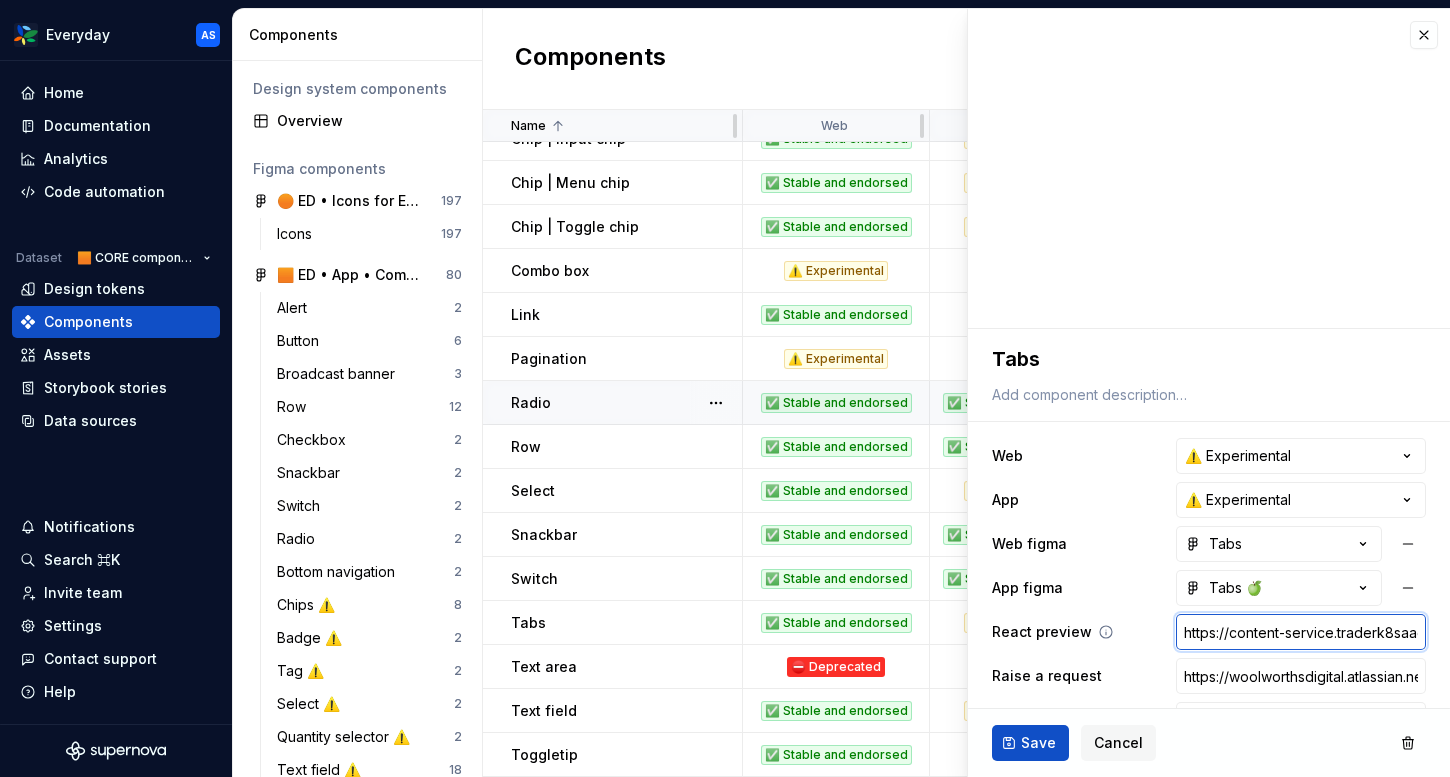 scroll, scrollTop: 0, scrollLeft: 650, axis: horizontal 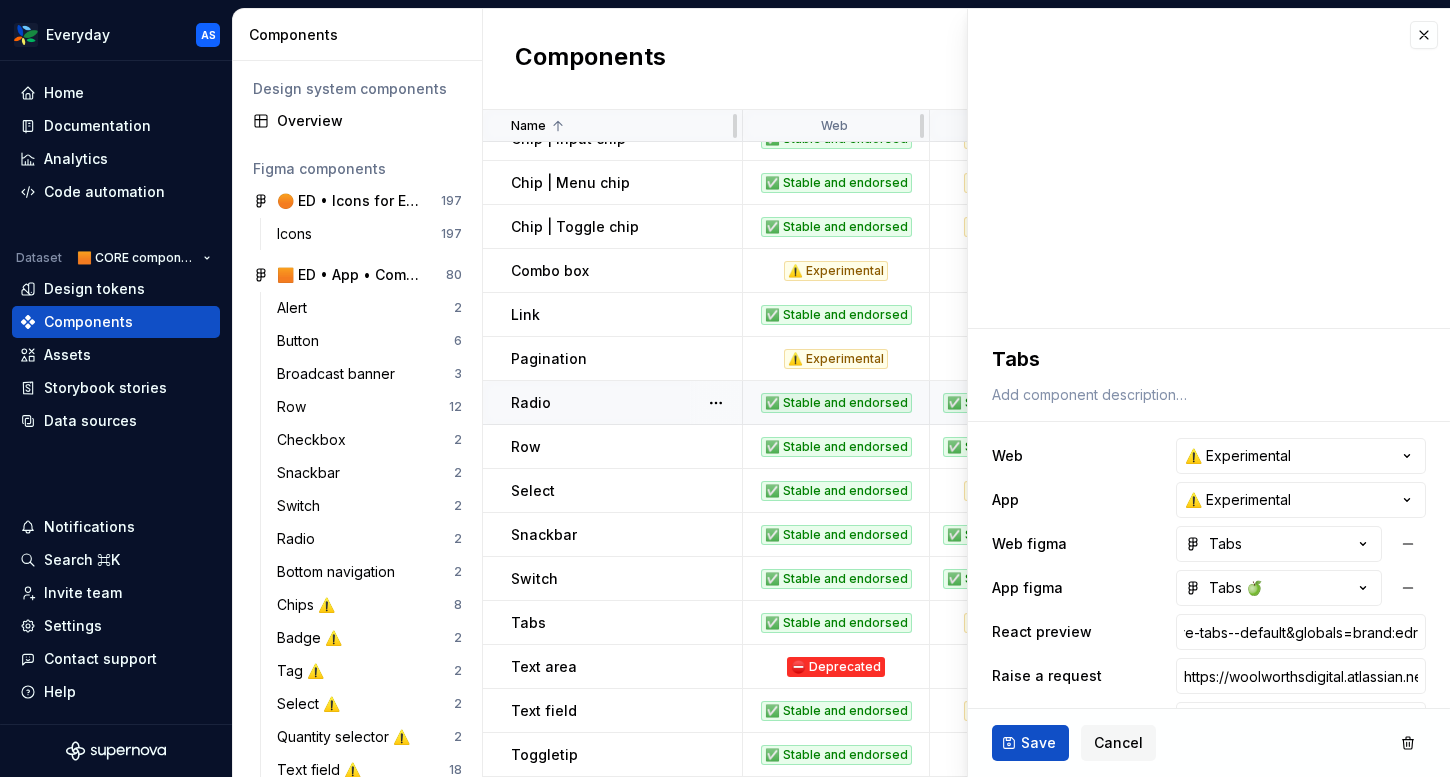 click on "**********" at bounding box center [1209, 610] 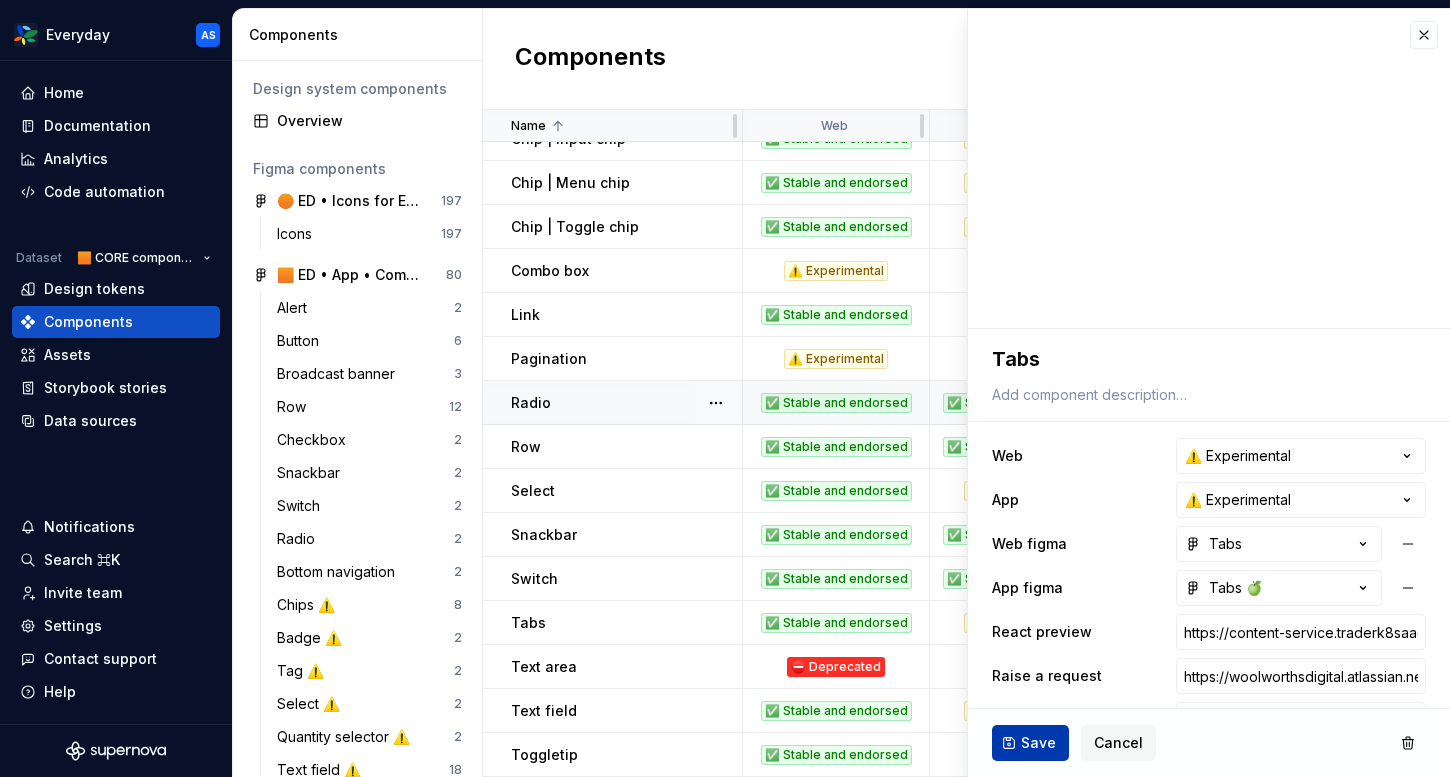 click on "Save" at bounding box center (1038, 743) 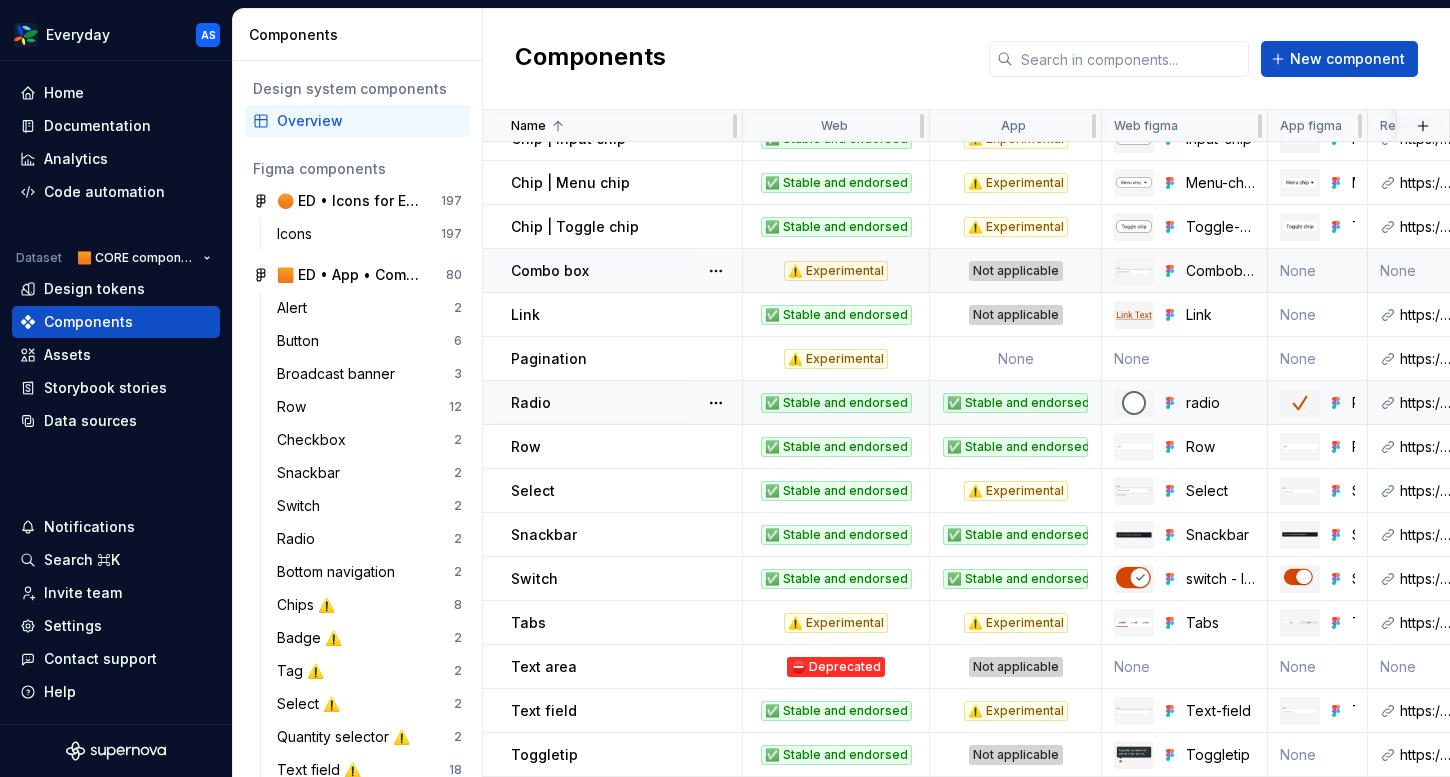 click on "Combo box" at bounding box center [626, 271] 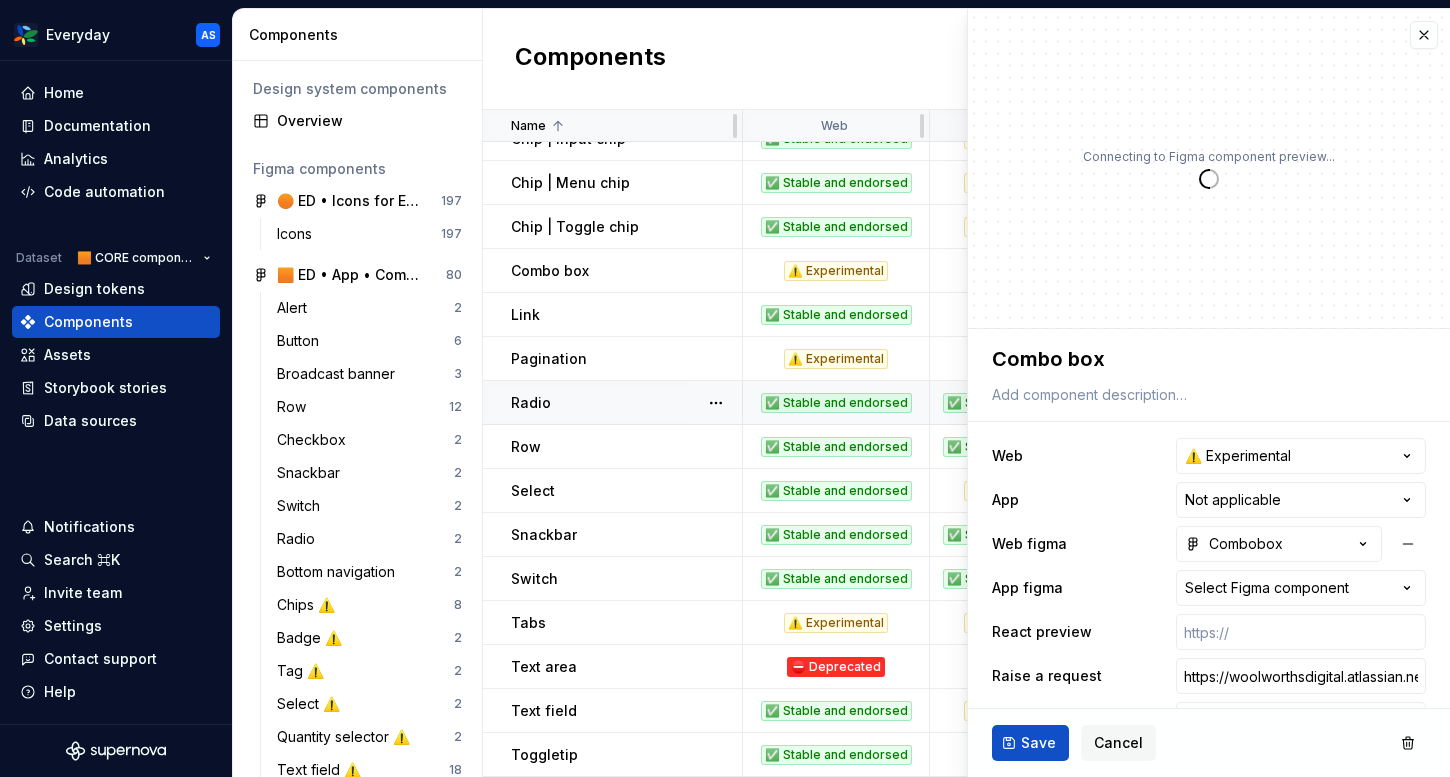 scroll, scrollTop: 90, scrollLeft: 0, axis: vertical 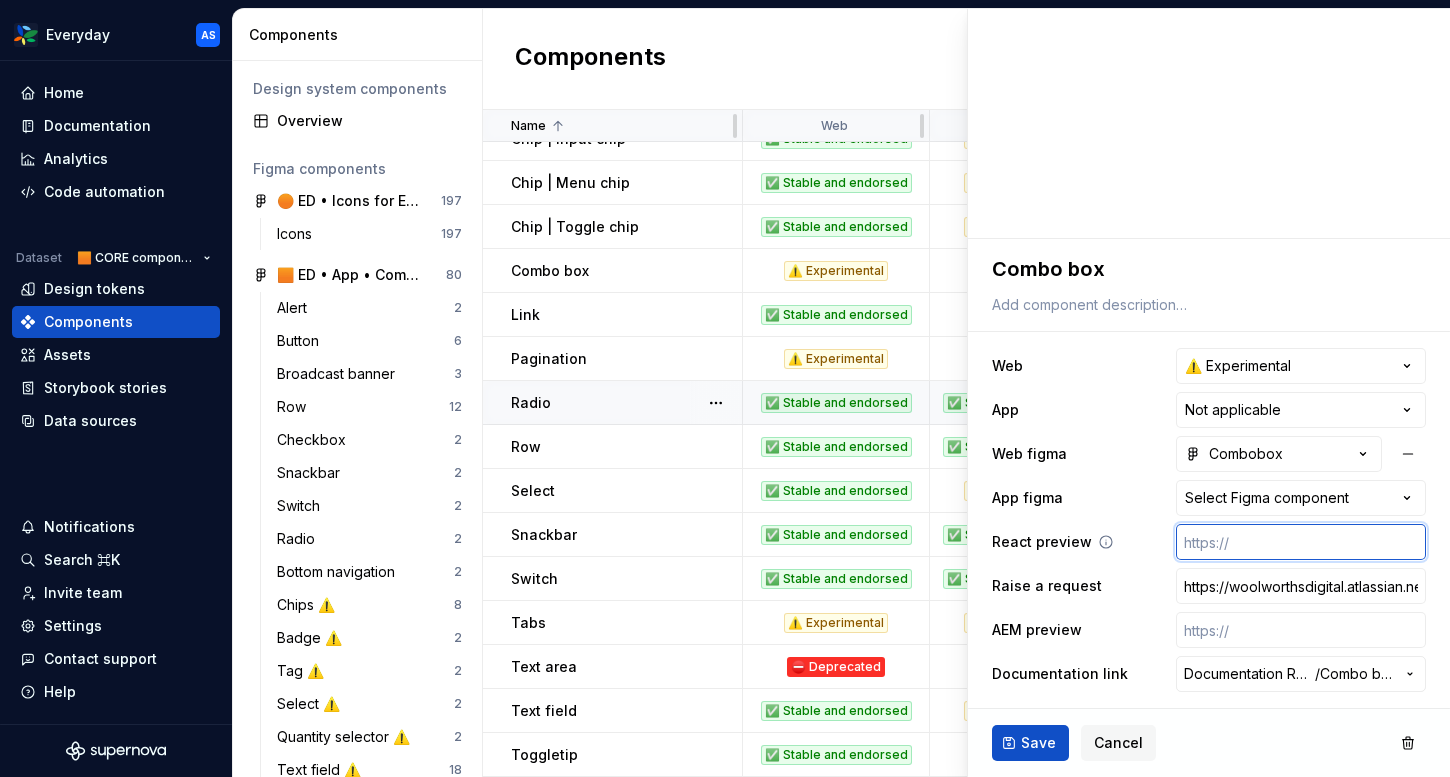 click at bounding box center (1301, 542) 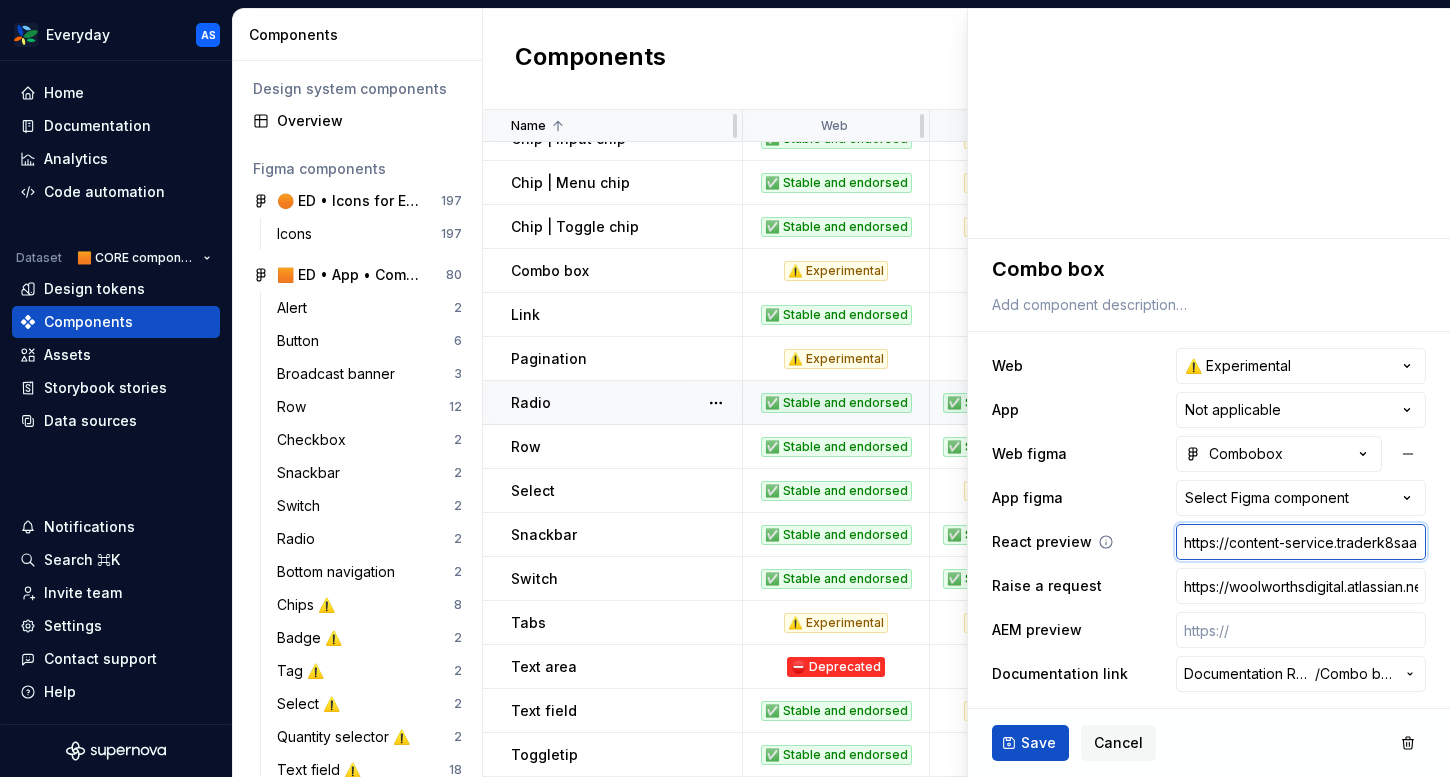 scroll, scrollTop: 0, scrollLeft: 693, axis: horizontal 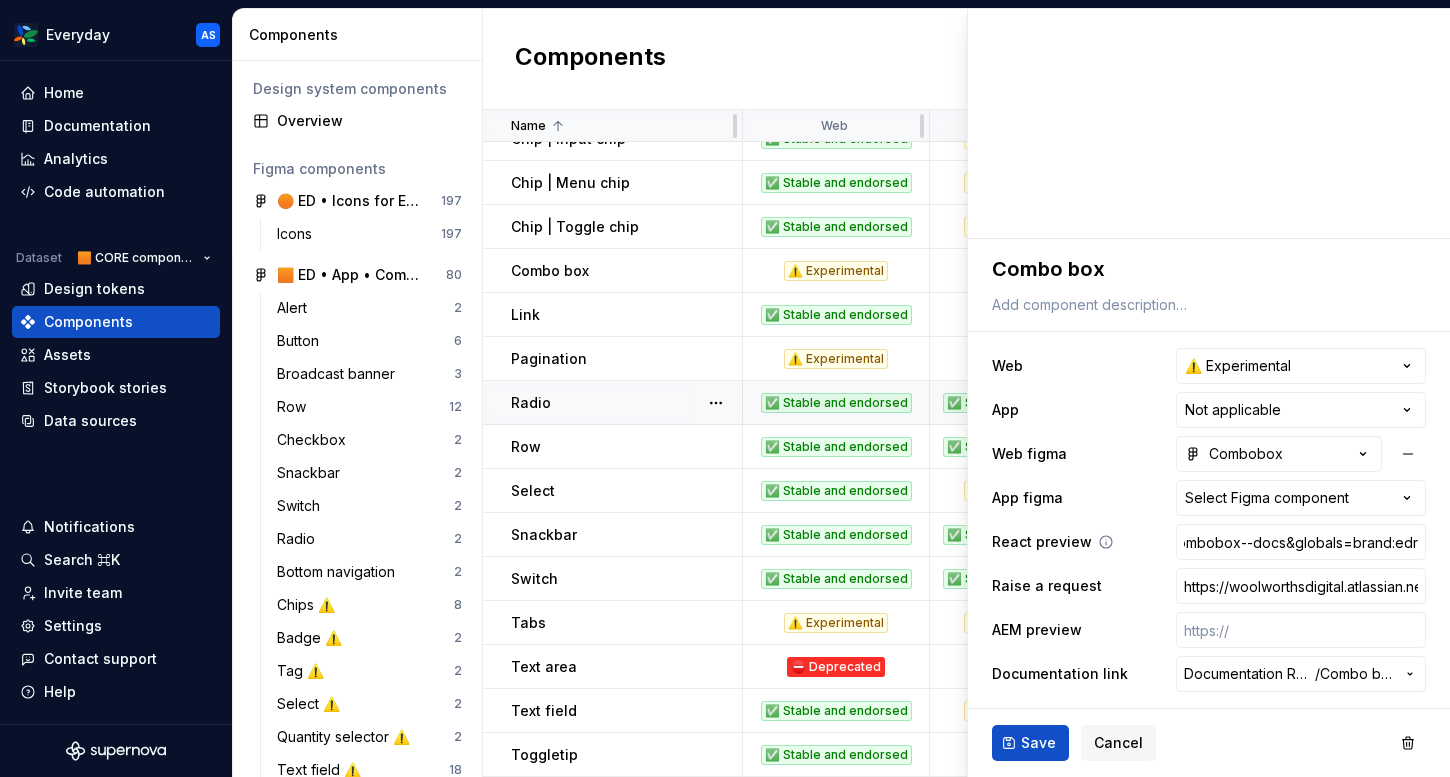click on "React preview https://content-service.traderk8saae.prod.wx-d.net/component-library/index.html?path=/docs/shared-combobox--docs&globals=brand:edr" at bounding box center (1209, 542) 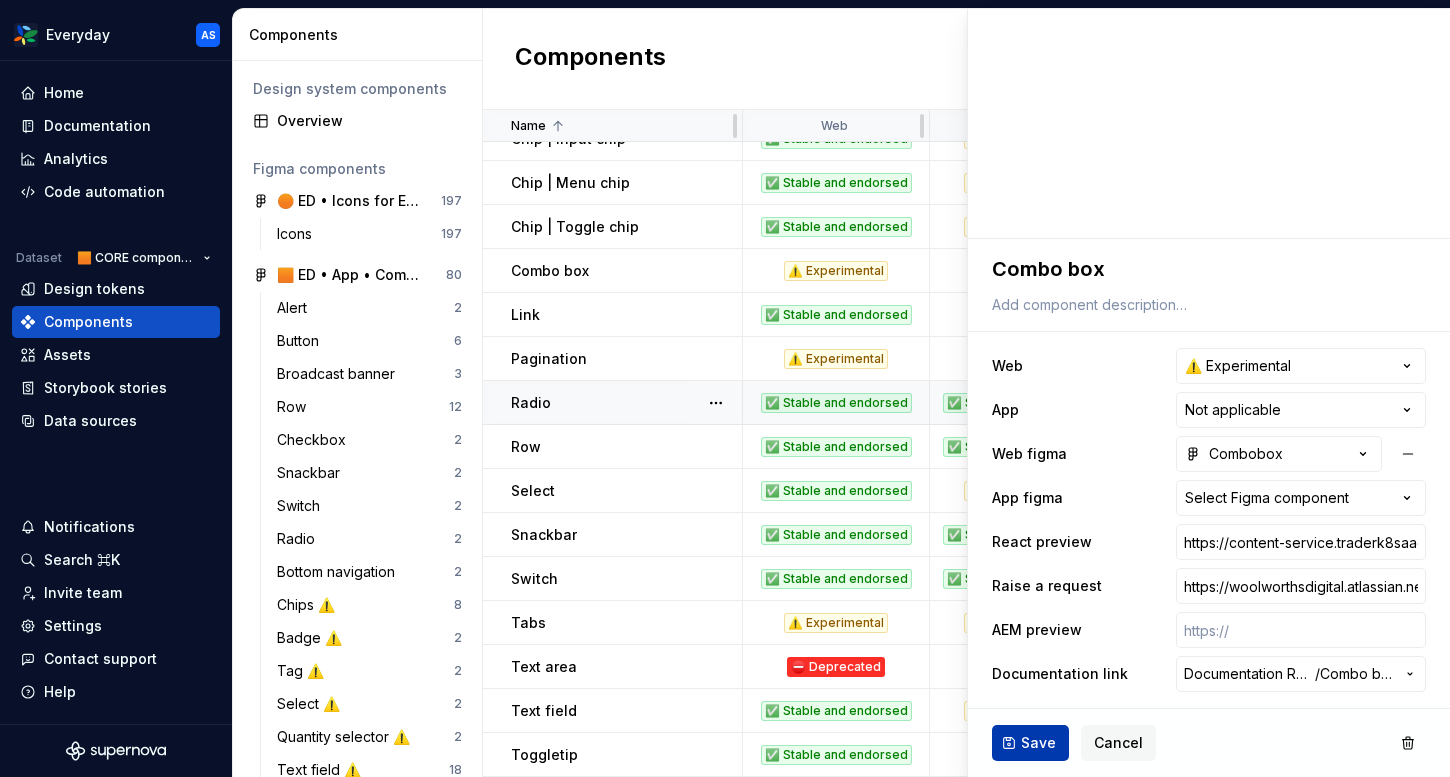 click on "Save" at bounding box center (1038, 743) 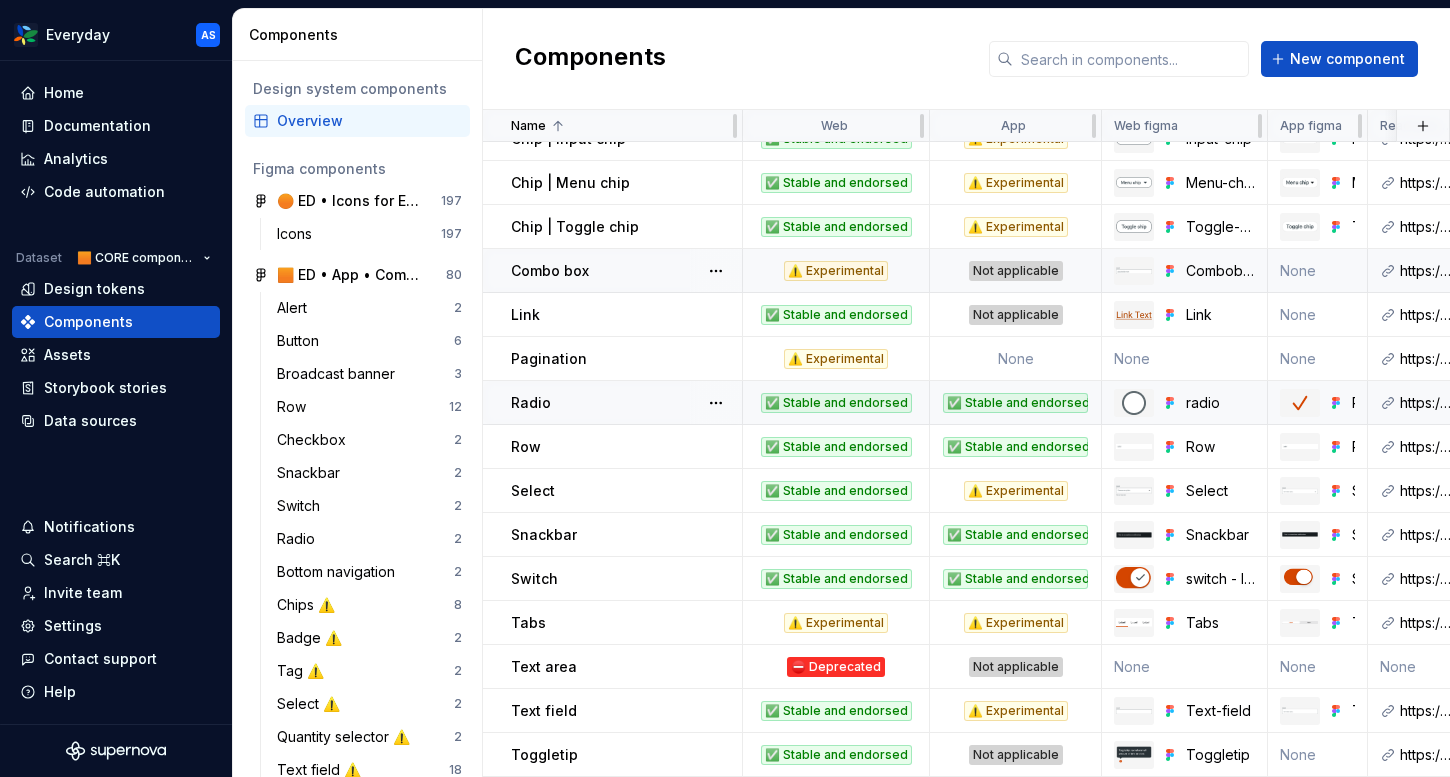 click on "⚠️ Experimental" at bounding box center [836, 271] 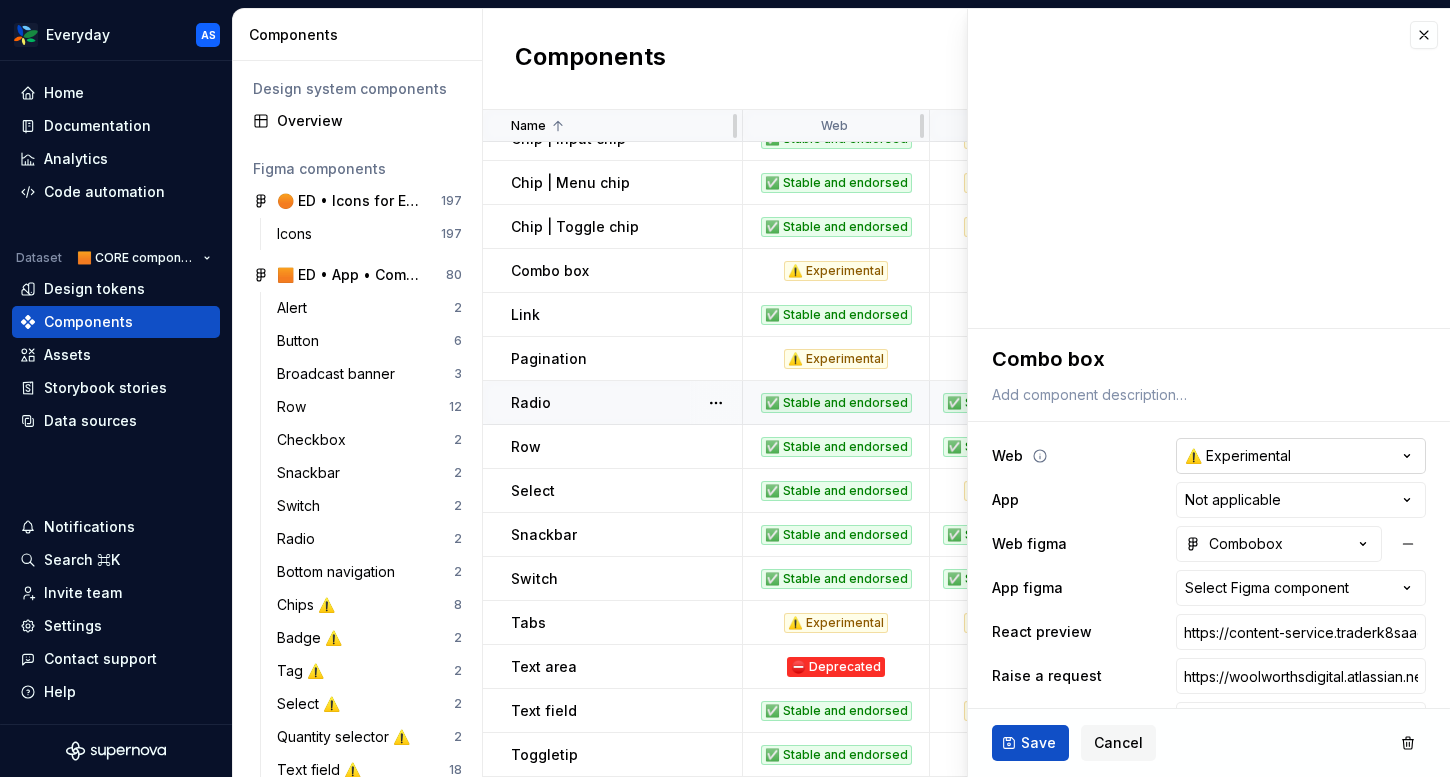 click on "Everyday AS Home Documentation Analytics Code automation Dataset 🟧 CORE components Design tokens Components Assets Storybook stories Data sources Notifications Search ⌘K Invite team Settings Contact support Help Components Design system components Overview Figma components 🟠 ED • Icons for Everyday (CORE) 197 Icons 197 🟧 ED • App • Component Library for Everyday (CORE) 80 Alert 2 Button 6 Broadcast banner 3 Row 12 Checkbox 2 Snackbar 2 Switch 2 Radio 2 Bottom navigation 2 Chips ⚠️ 8 Badge ⚠️ 2 Tag ⚠️ 2 Select ⚠️ 2 Quantity selector ⚠️ 2 Text field ⚠️ 18 🚫 Document components 2 Tabs ⚠️ 5 List ⚠️ 1 Divider ⚠️ 2 Progress indicators ⚠️ 3 🟧 ED • Web • Component Library for Everyday (CORE) 59 Alert 1 Accordion 3 Button 1 Breadcrumbs 1 Checkbox group 1 Broadcast banner 2 Link 1 Row 6 Radio group 2 Checkbox 2 Snackbar 1 Switch 3 Select 1 Tabs 1 Chips 4 Text field 9 Toggletip 1 Badge ⚠️ 1 Carousel controls ⚠️ 3 Combobox ⚠️ 1 Tag ⚠️ 1 2" at bounding box center [725, 388] 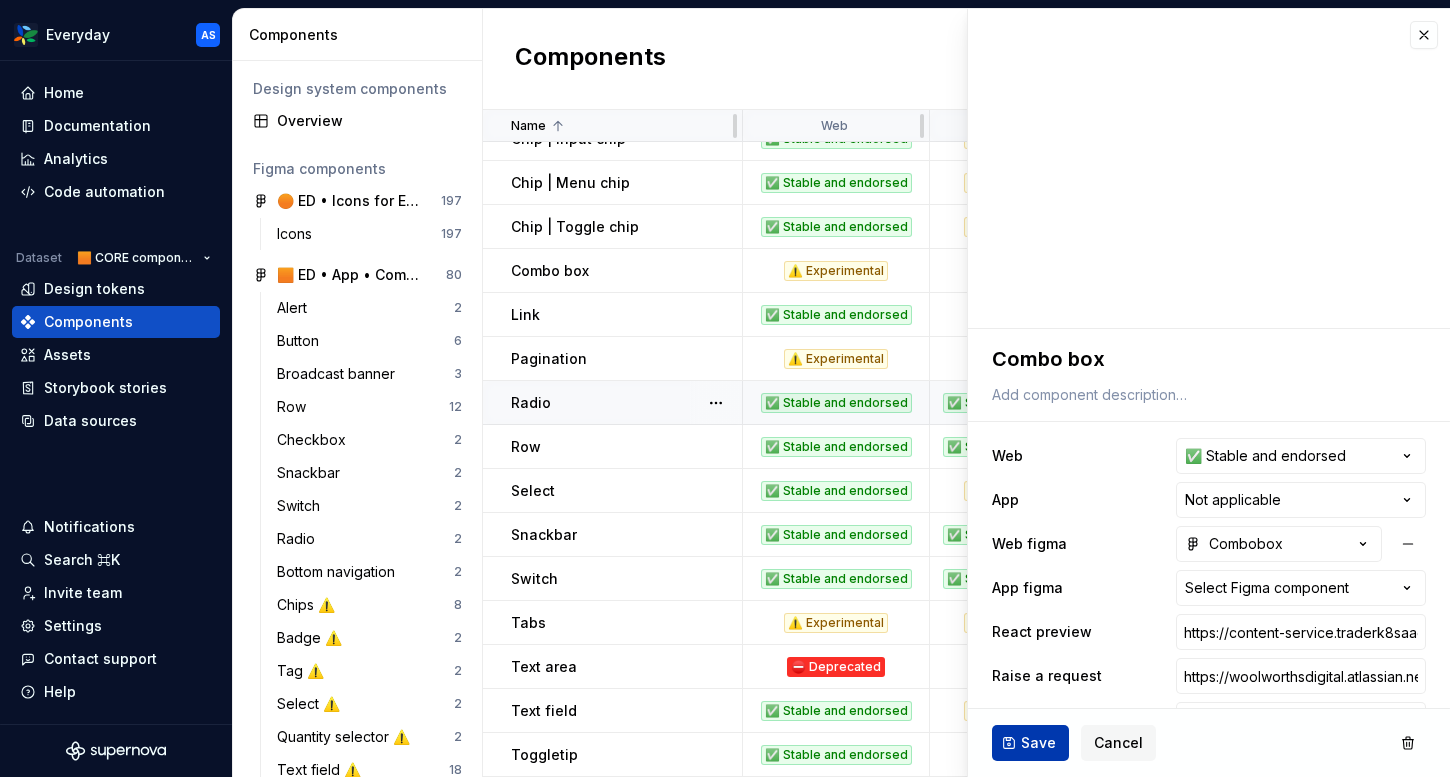click on "Save" at bounding box center [1038, 743] 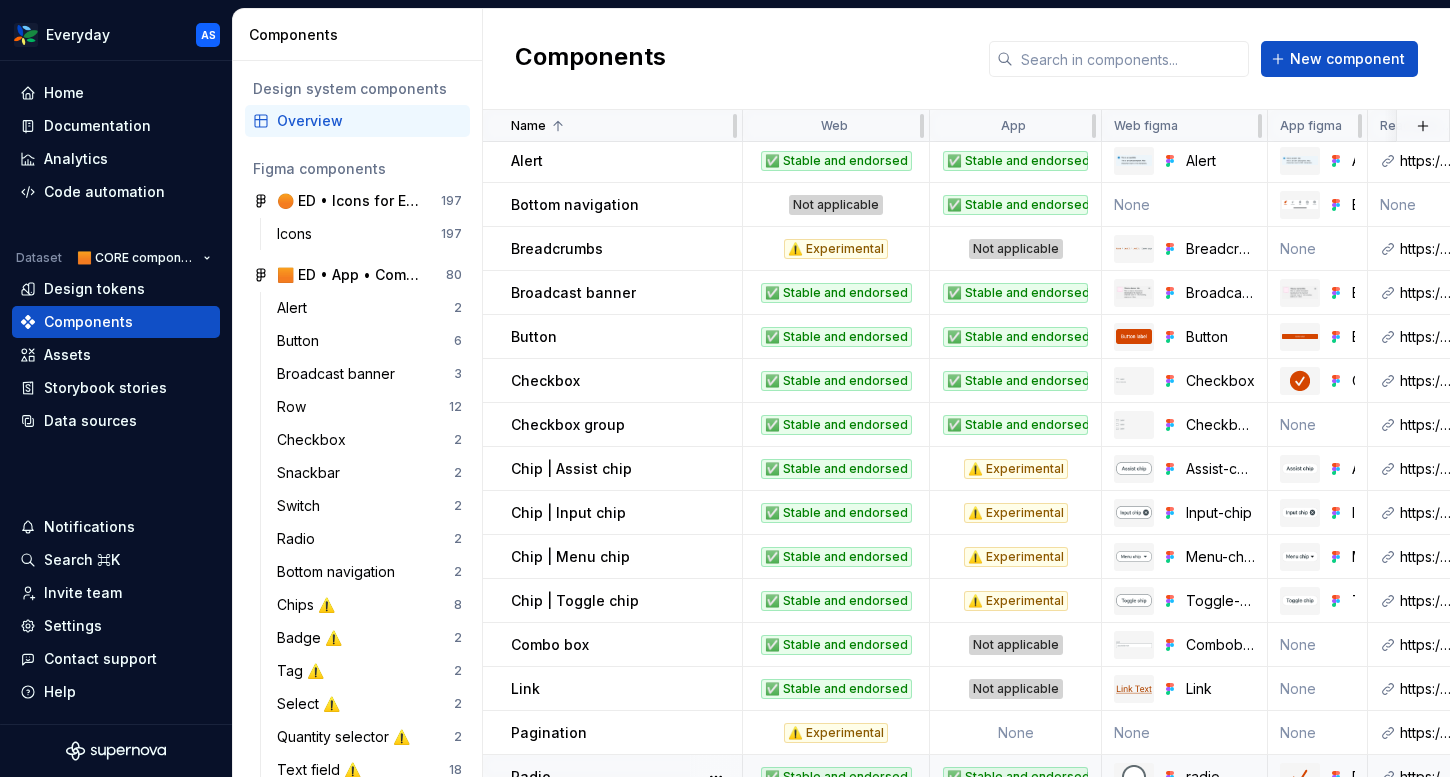 scroll, scrollTop: 0, scrollLeft: 0, axis: both 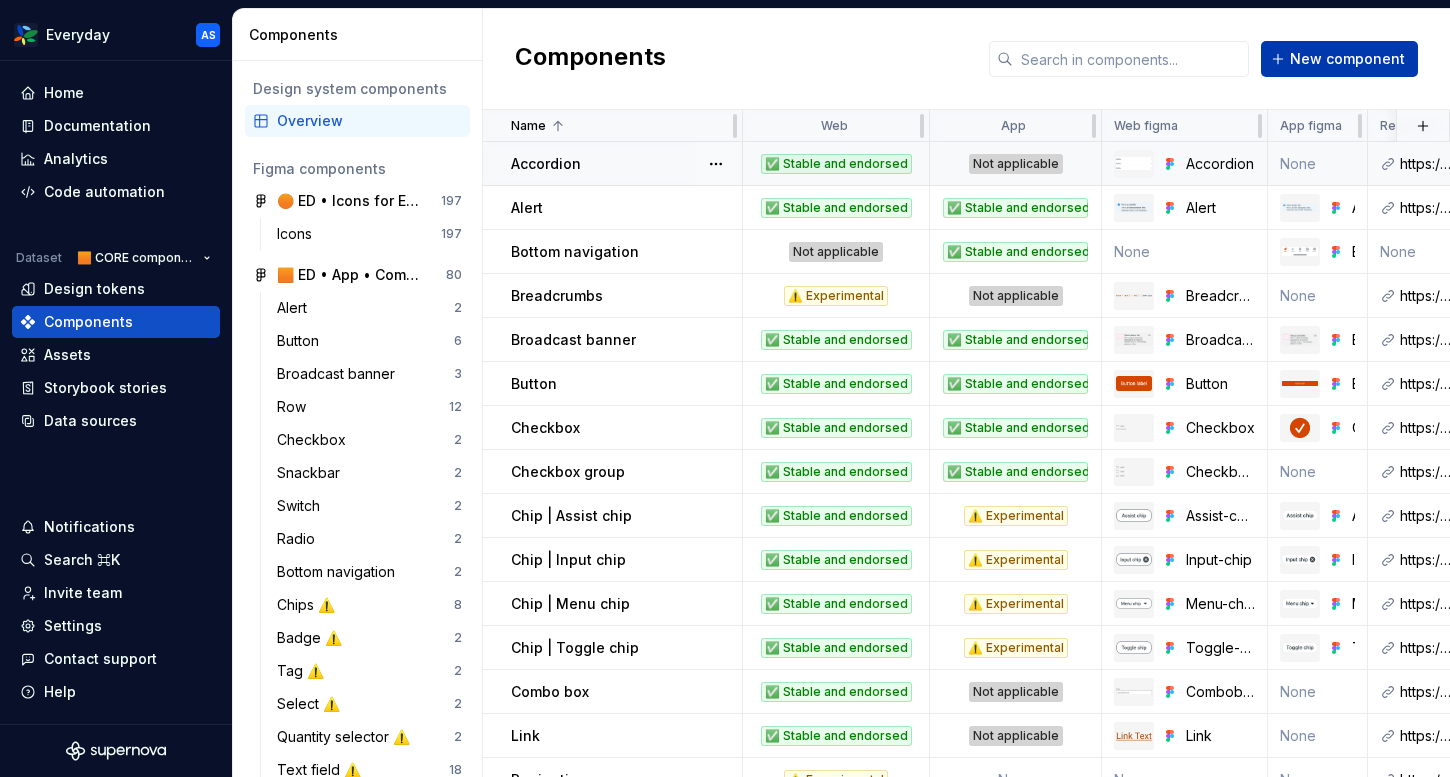 click on "New component" at bounding box center (1347, 59) 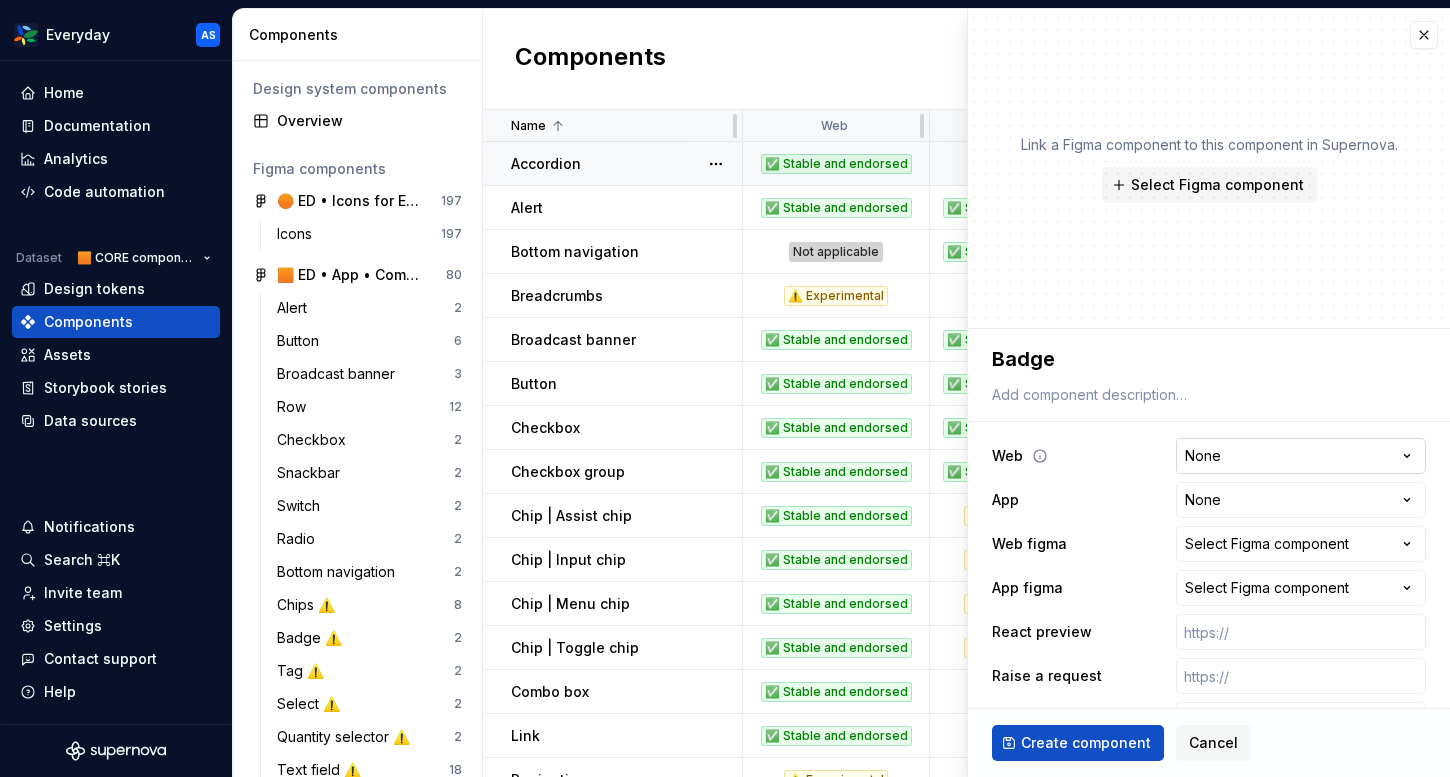 click on "Everyday AS Home Documentation Analytics Code automation Dataset 🟧 CORE components Design tokens Components Assets Storybook stories Data sources Notifications Search ⌘K Invite team Settings Contact support Help Components Design system components Overview Figma components 🟠 ED • Icons for Everyday (CORE) 197 Icons 197 🟧 ED • App • Component Library for Everyday (CORE) 80 Alert 2 Button 6 Broadcast banner 3 Row 12 Checkbox 2 Snackbar 2 Switch 2 Radio 2 Bottom navigation 2 Chips ⚠️ 8 Badge ⚠️ 2 Tag ⚠️ 2 Select ⚠️ 2 Quantity selector ⚠️ 2 Text field ⚠️ 18 🚫 Document components 2 Tabs ⚠️ 5 List ⚠️ 1 Divider ⚠️ 2 Progress indicators ⚠️ 3 🟧 ED • Web • Component Library for Everyday (CORE) 59 Alert 1 Accordion 3 Button 1 Breadcrumbs 1 Checkbox group 1 Broadcast banner 2 Link 1 Row 6 Radio group 2 Checkbox 2 Snackbar 1 Switch 3 Select 1 Tabs 1 Chips 4 Text field 9 Toggletip 1 Badge ⚠️ 1 Carousel controls ⚠️ 3 Combobox ⚠️ 1 Tag ⚠️ 1 2" at bounding box center (725, 388) 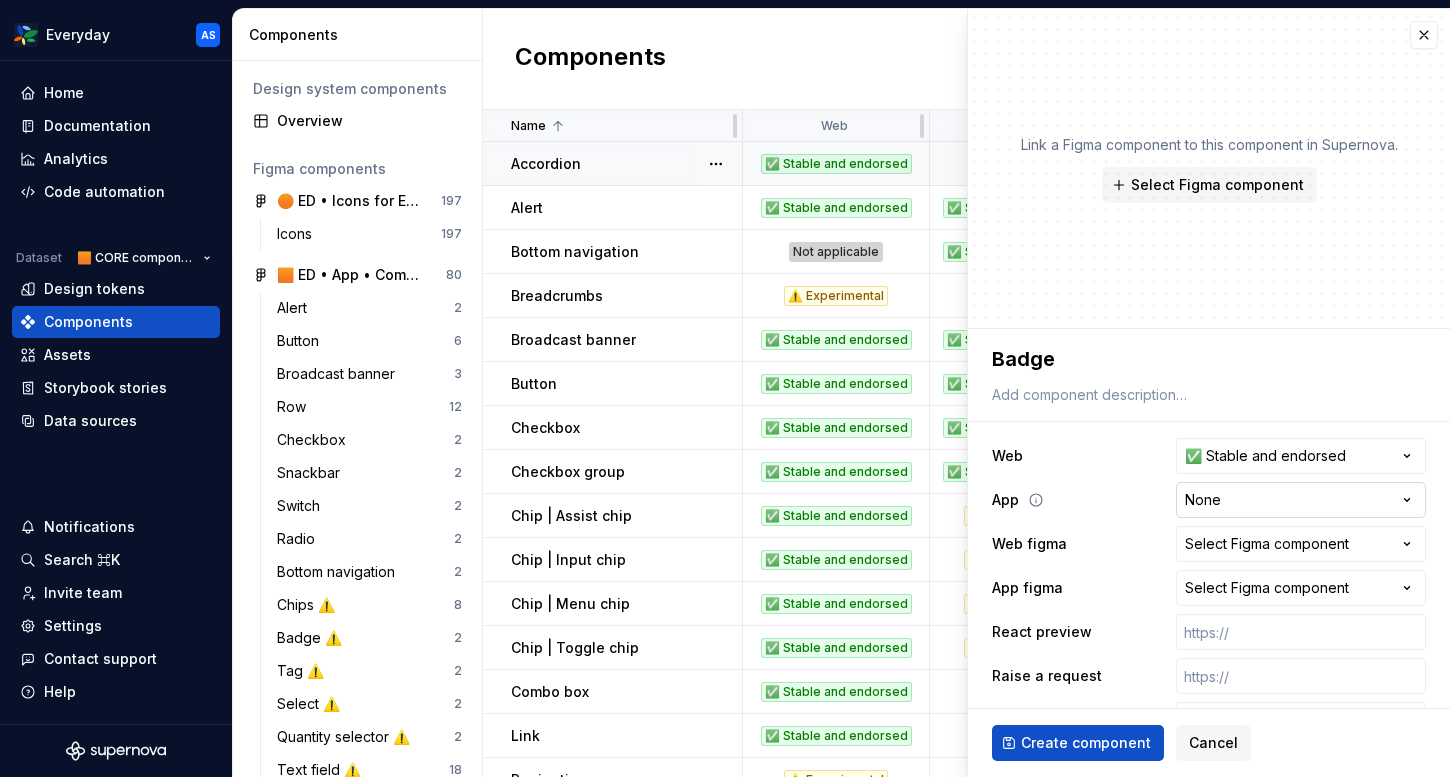 click on "Everyday AS Home Documentation Analytics Code automation Dataset 🟧 CORE components Design tokens Components Assets Storybook stories Data sources Notifications Search ⌘K Invite team Settings Contact support Help Components Design system components Overview Figma components 🟠 ED • Icons for Everyday (CORE) 197 Icons 197 🟧 ED • App • Component Library for Everyday (CORE) 80 Alert 2 Button 6 Broadcast banner 3 Row 12 Checkbox 2 Snackbar 2 Switch 2 Radio 2 Bottom navigation 2 Chips ⚠️ 8 Badge ⚠️ 2 Tag ⚠️ 2 Select ⚠️ 2 Quantity selector ⚠️ 2 Text field ⚠️ 18 🚫 Document components 2 Tabs ⚠️ 5 List ⚠️ 1 Divider ⚠️ 2 Progress indicators ⚠️ 3 🟧 ED • Web • Component Library for Everyday (CORE) 59 Alert 1 Accordion 3 Button 1 Breadcrumbs 1 Checkbox group 1 Broadcast banner 2 Link 1 Row 6 Radio group 2 Checkbox 2 Snackbar 1 Switch 3 Select 1 Tabs 1 Chips 4 Text field 9 Toggletip 1 Badge ⚠️ 1 Carousel controls ⚠️ 3 Combobox ⚠️ 1 Tag ⚠️ 1 2" at bounding box center (725, 388) 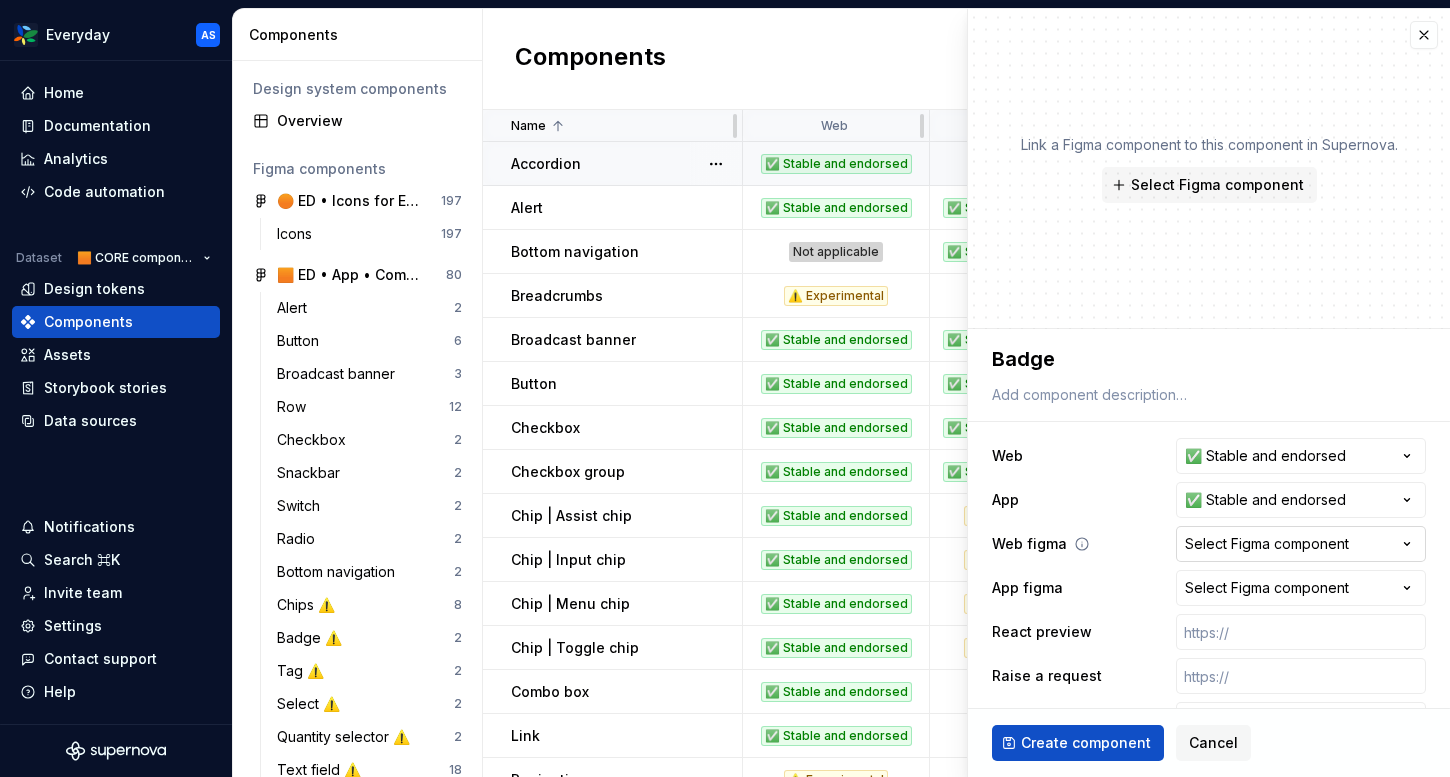 click on "Select Figma component" at bounding box center [1267, 544] 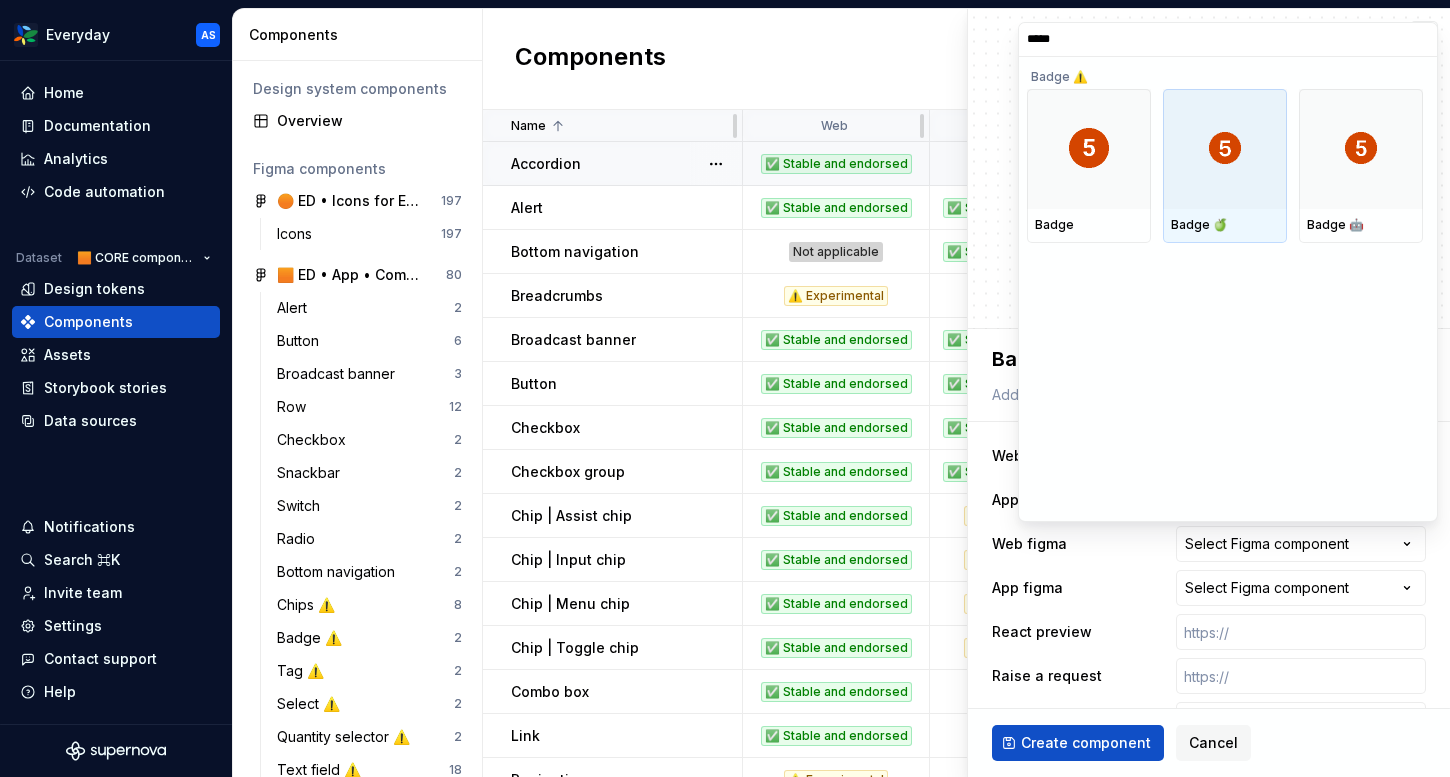 click at bounding box center [1089, 149] 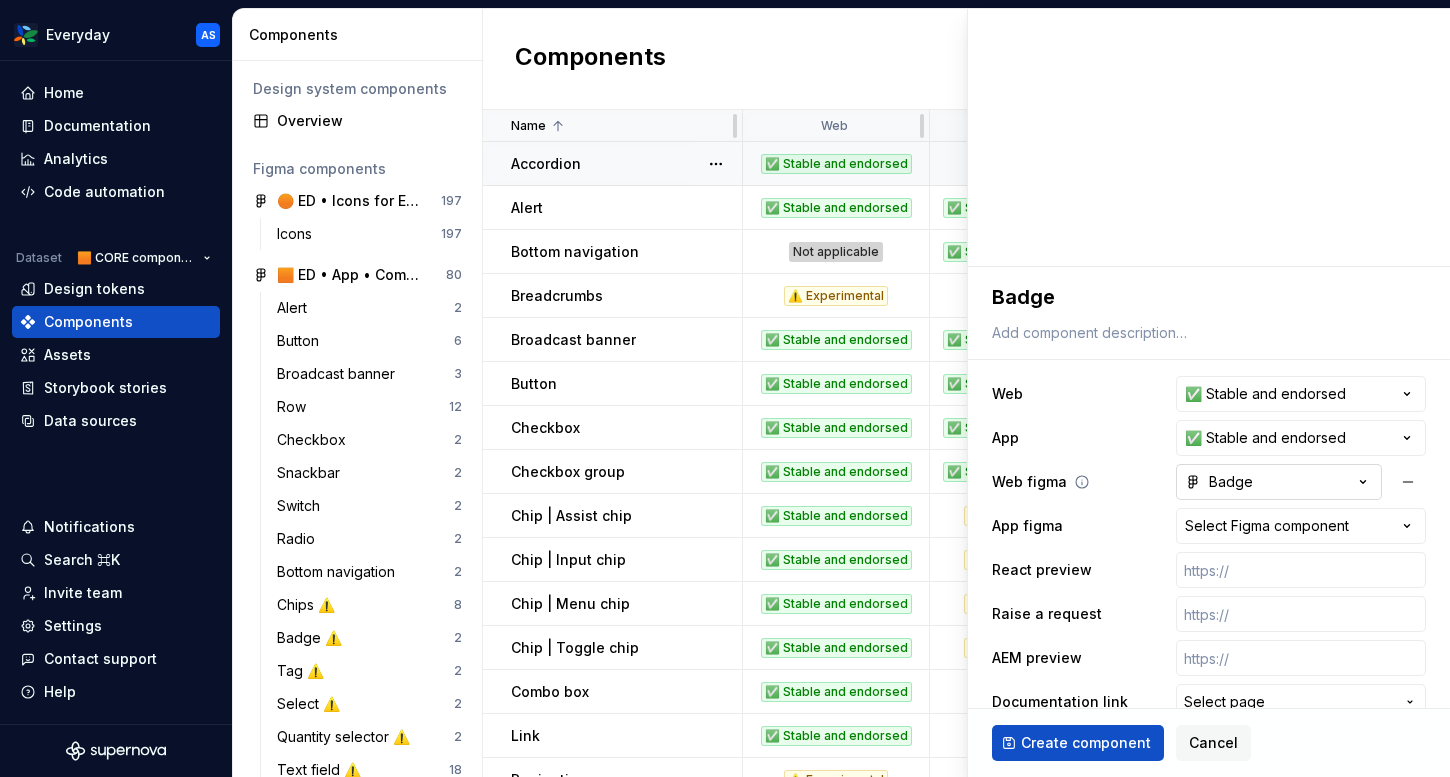 scroll, scrollTop: 90, scrollLeft: 0, axis: vertical 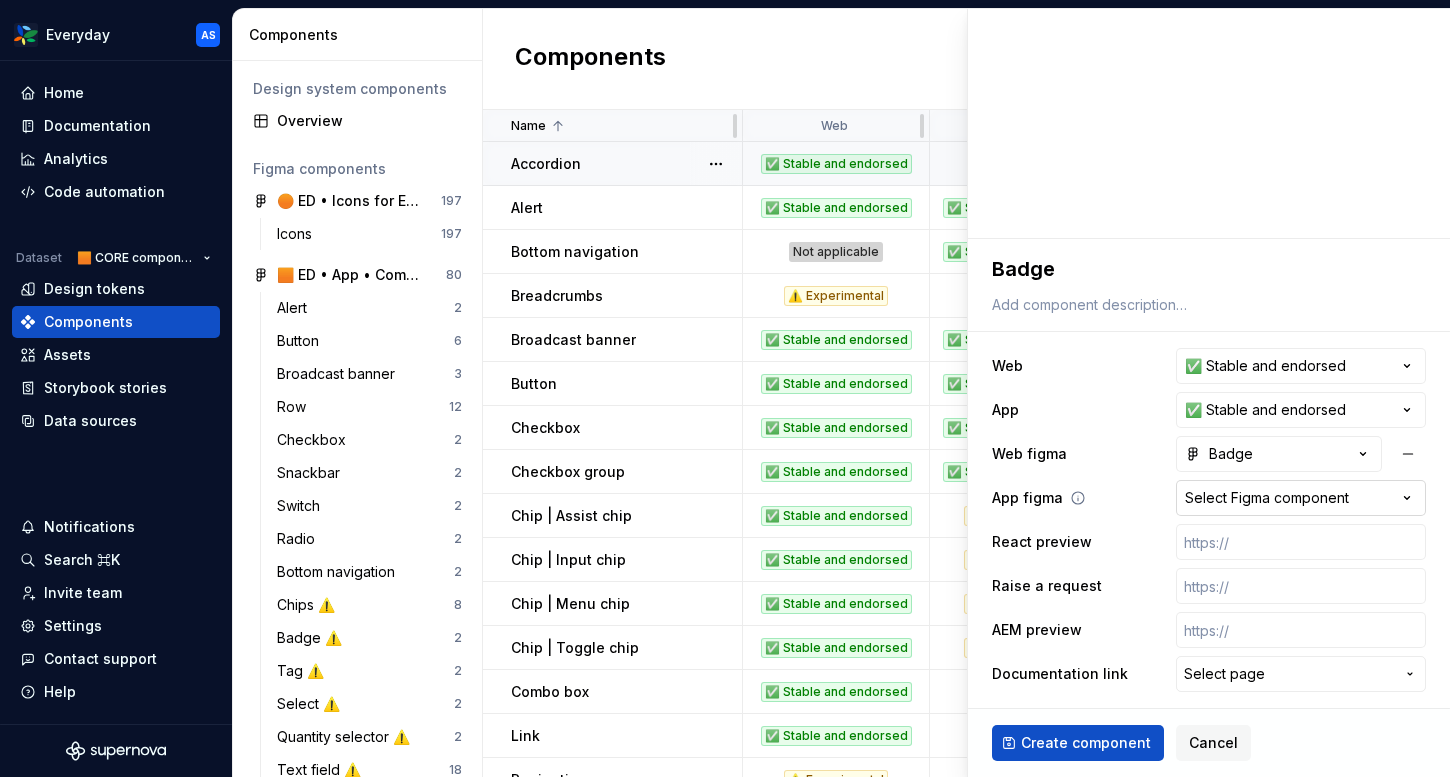 click on "Select Figma component" at bounding box center [1267, 498] 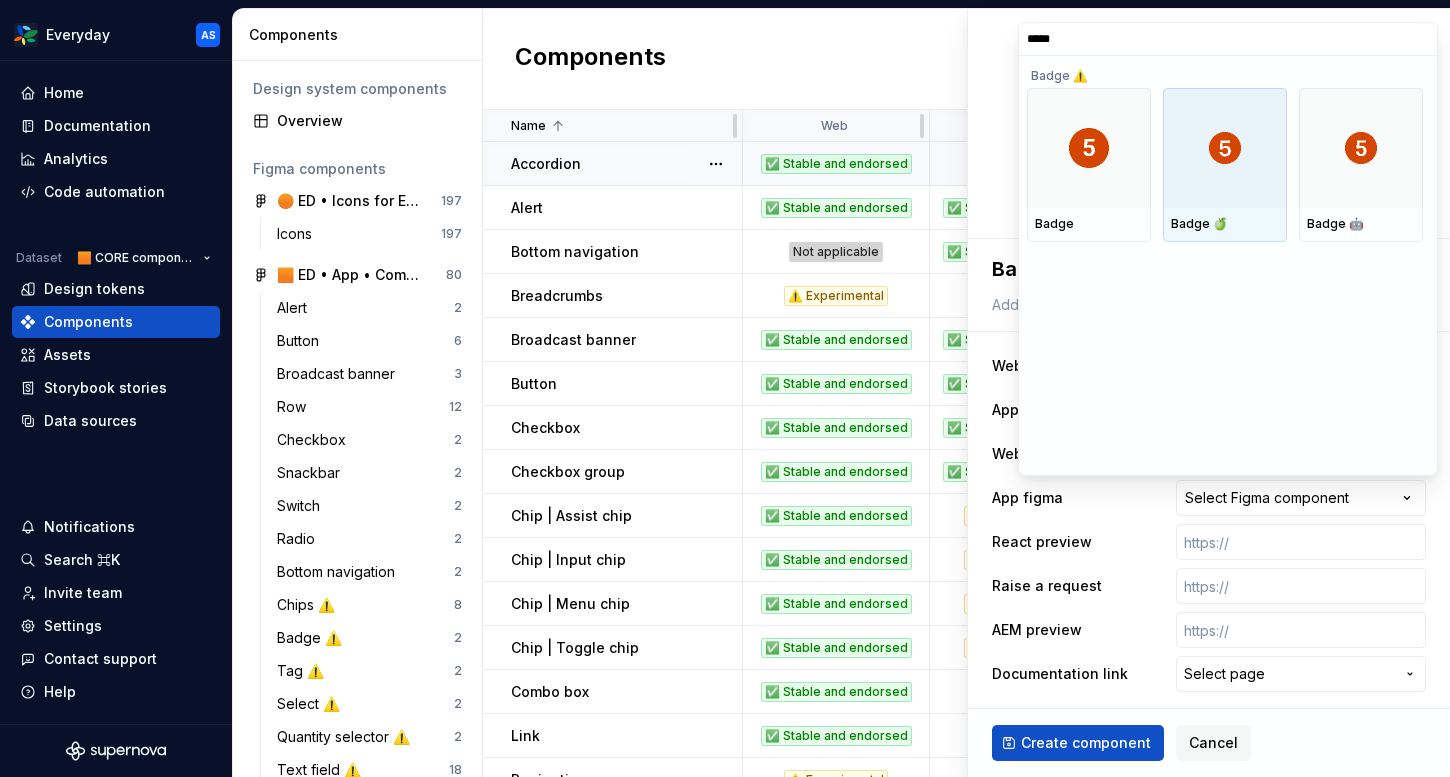 click at bounding box center [1225, 148] 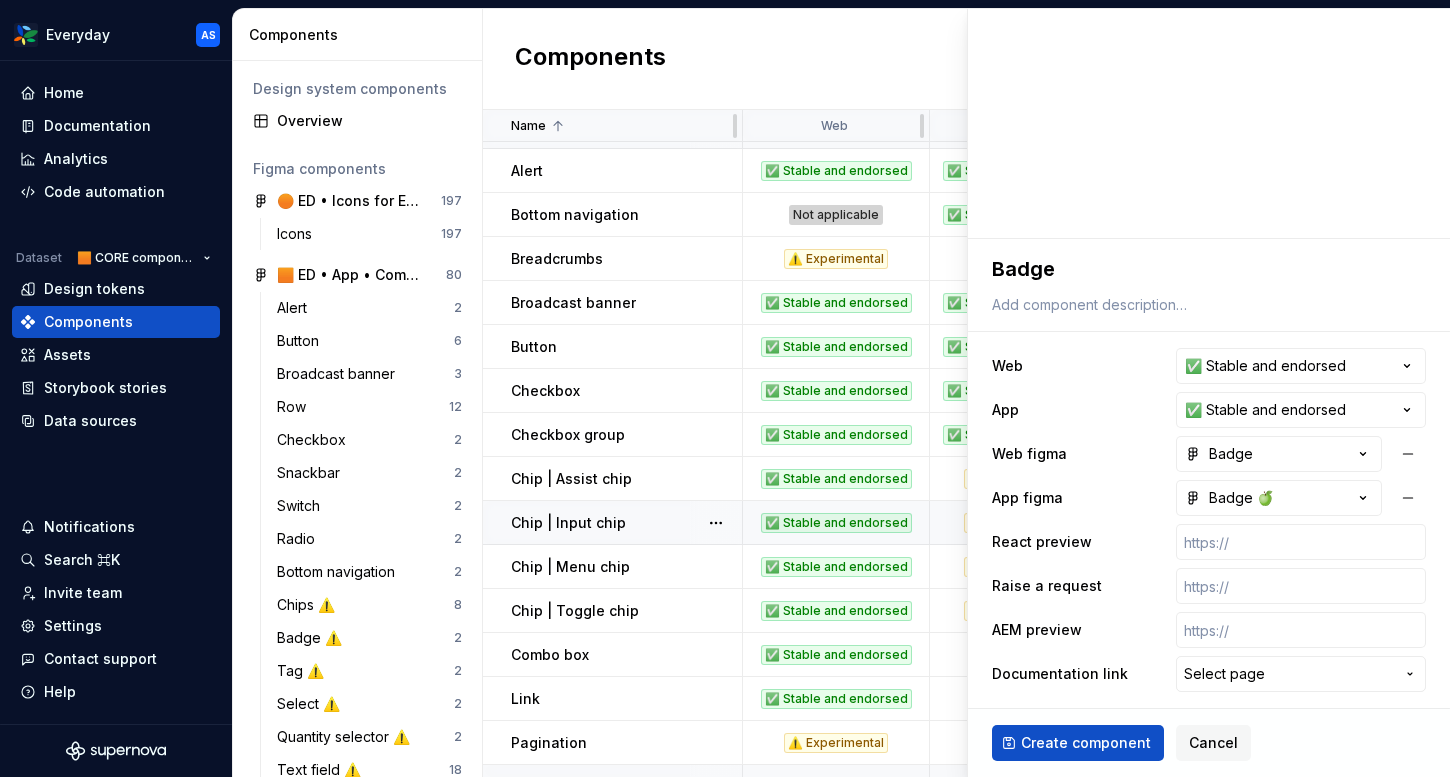 scroll, scrollTop: 0, scrollLeft: 0, axis: both 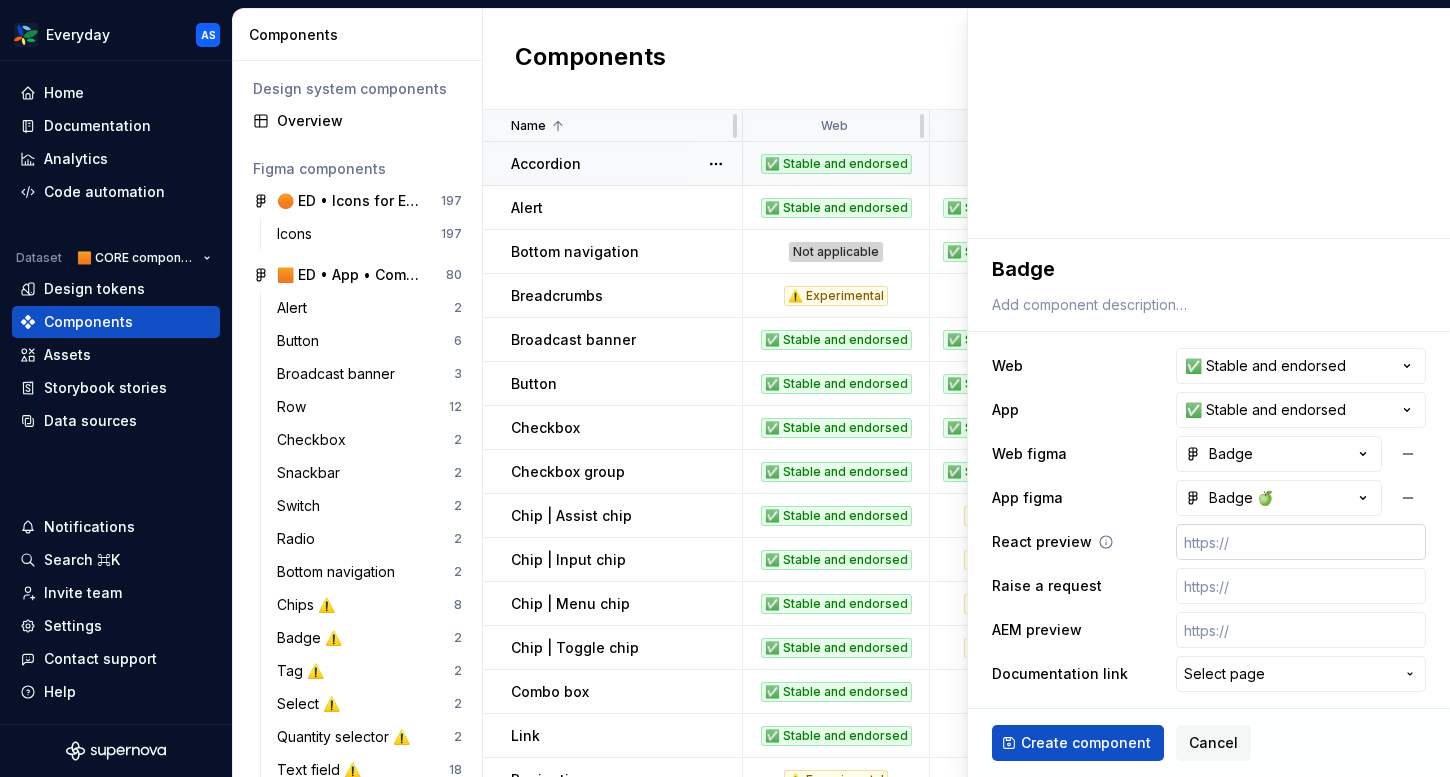 click at bounding box center (1301, 542) 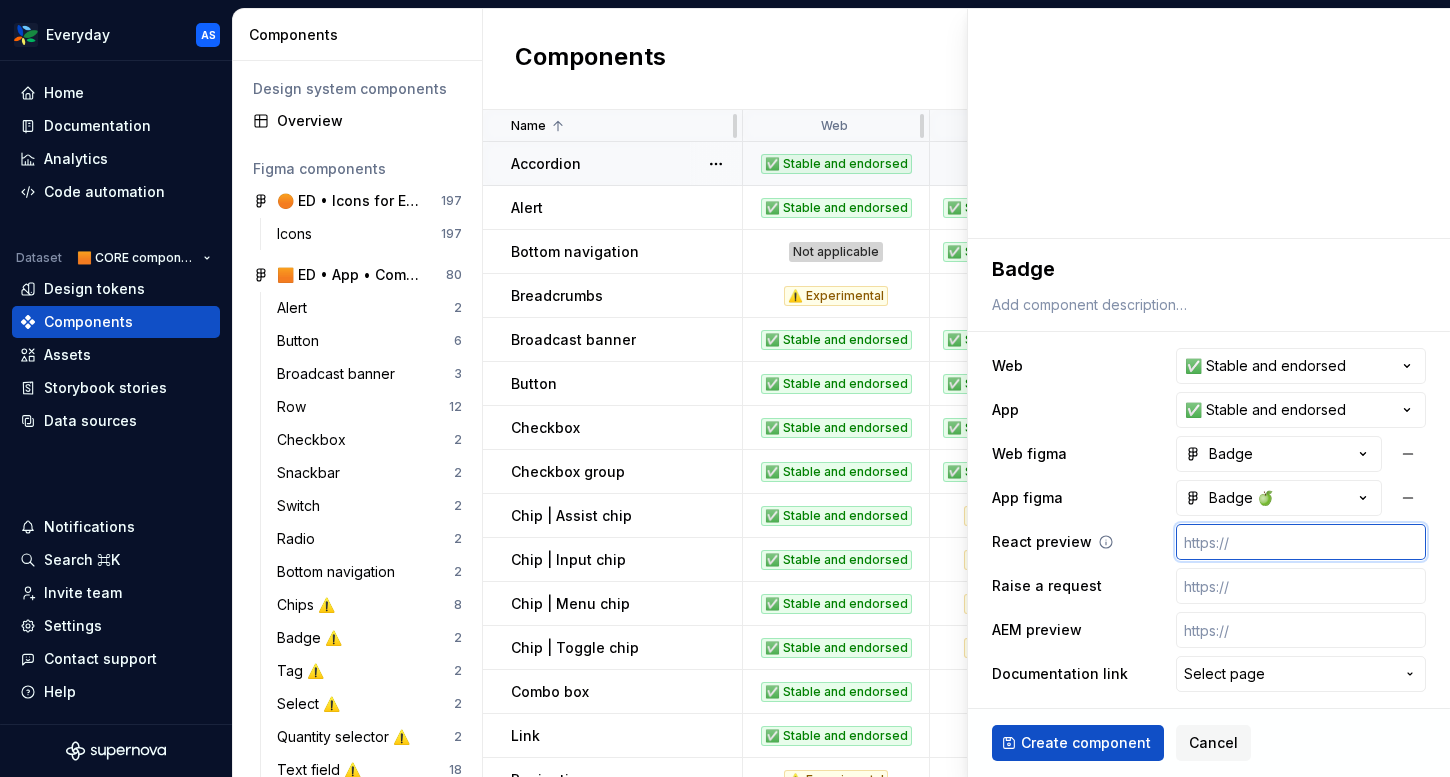 paste on "https://content-service.traderk8saae.prod.wx-d.net/component-library/index.html?path=/story/core-badge--default&globals=brand:edr" 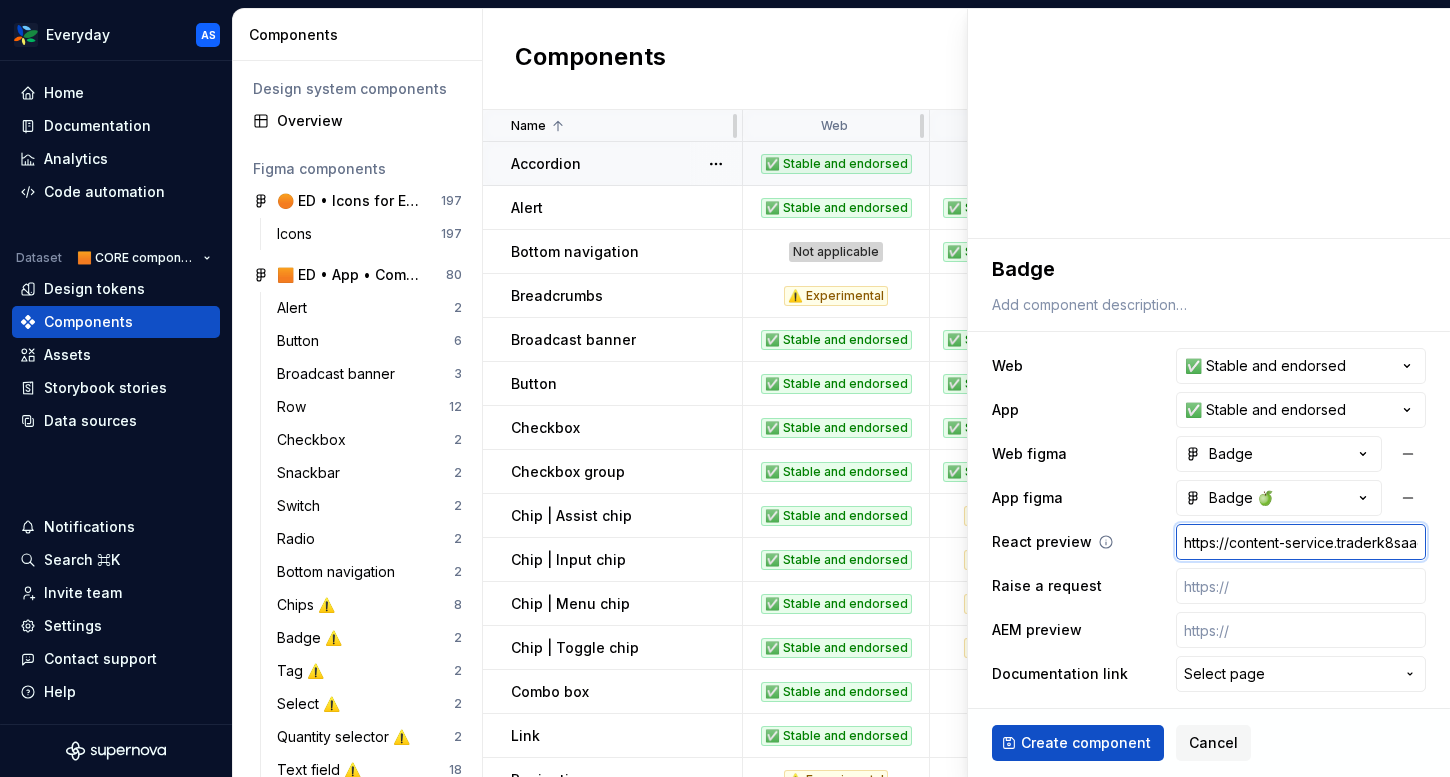scroll, scrollTop: 0, scrollLeft: 663, axis: horizontal 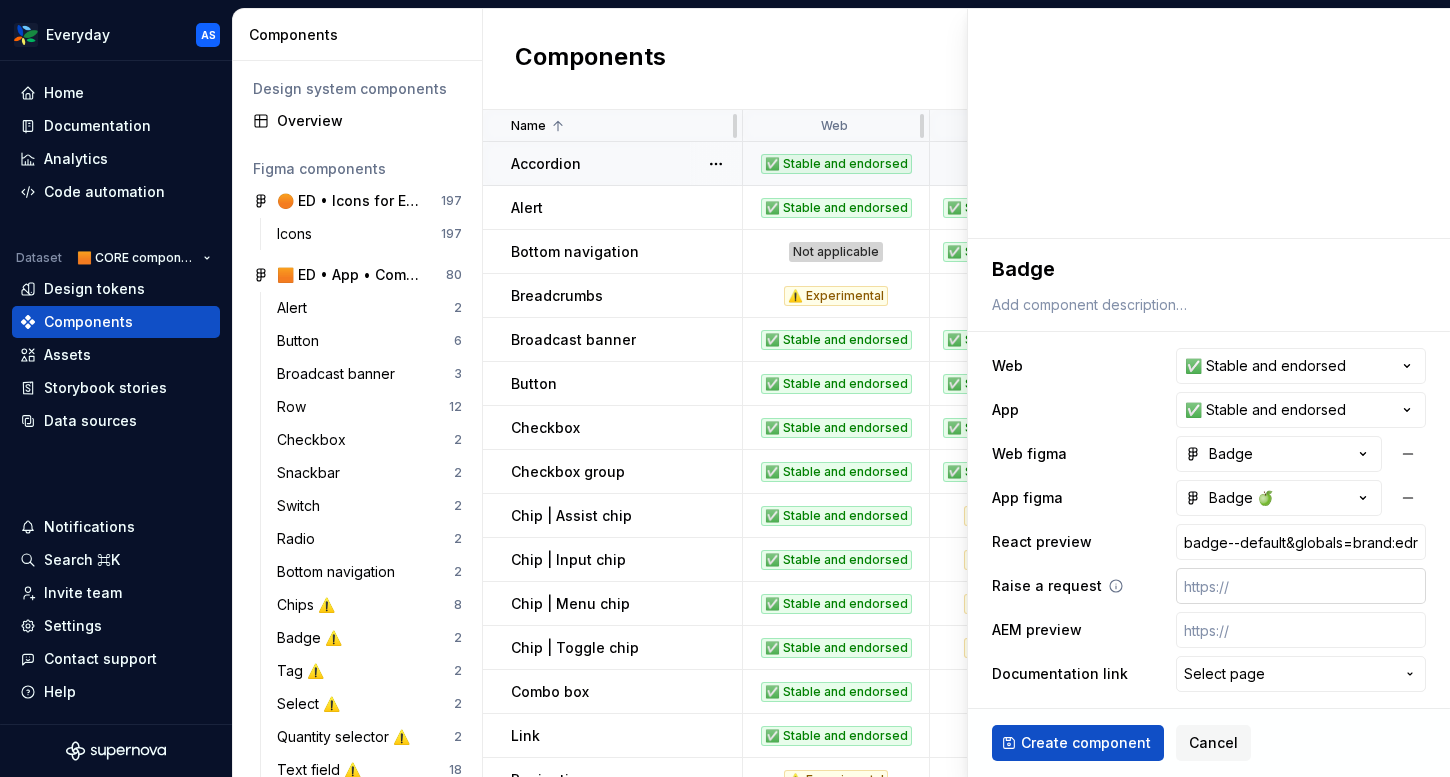 click at bounding box center (1301, 586) 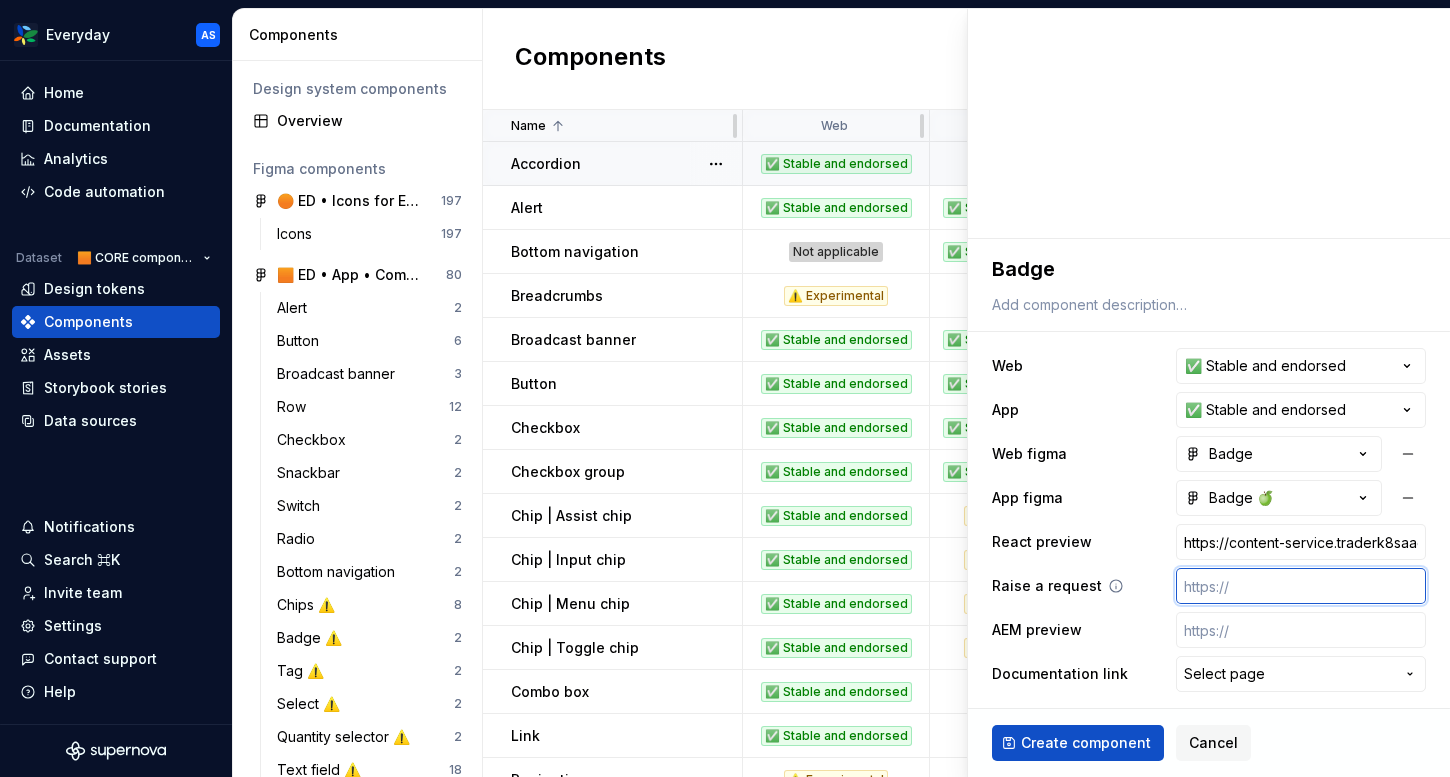 paste on "https://woolworthsdigital.atlassian.net/wiki/spaces/WoolworthsX/pages/27328053275/Component+Requests" 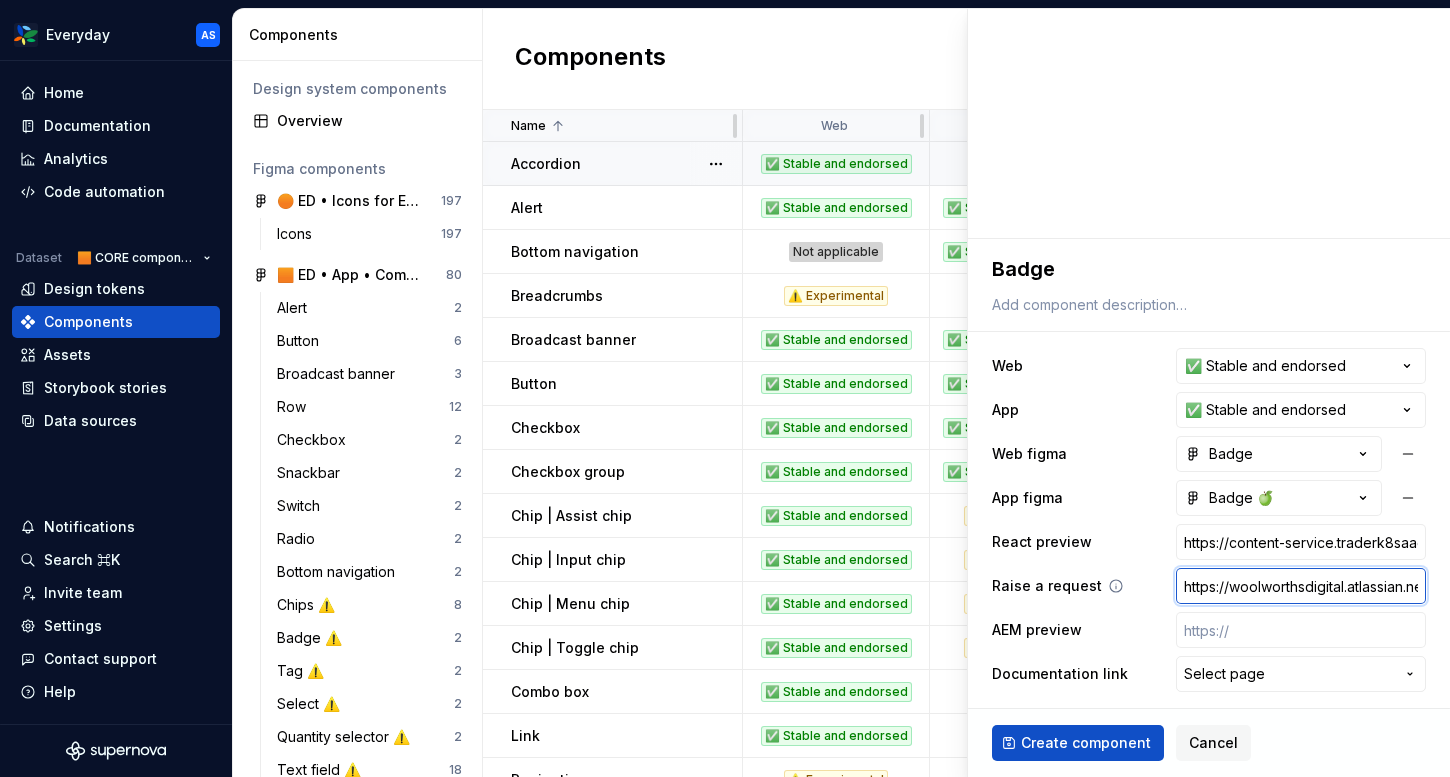 scroll, scrollTop: 0, scrollLeft: 489, axis: horizontal 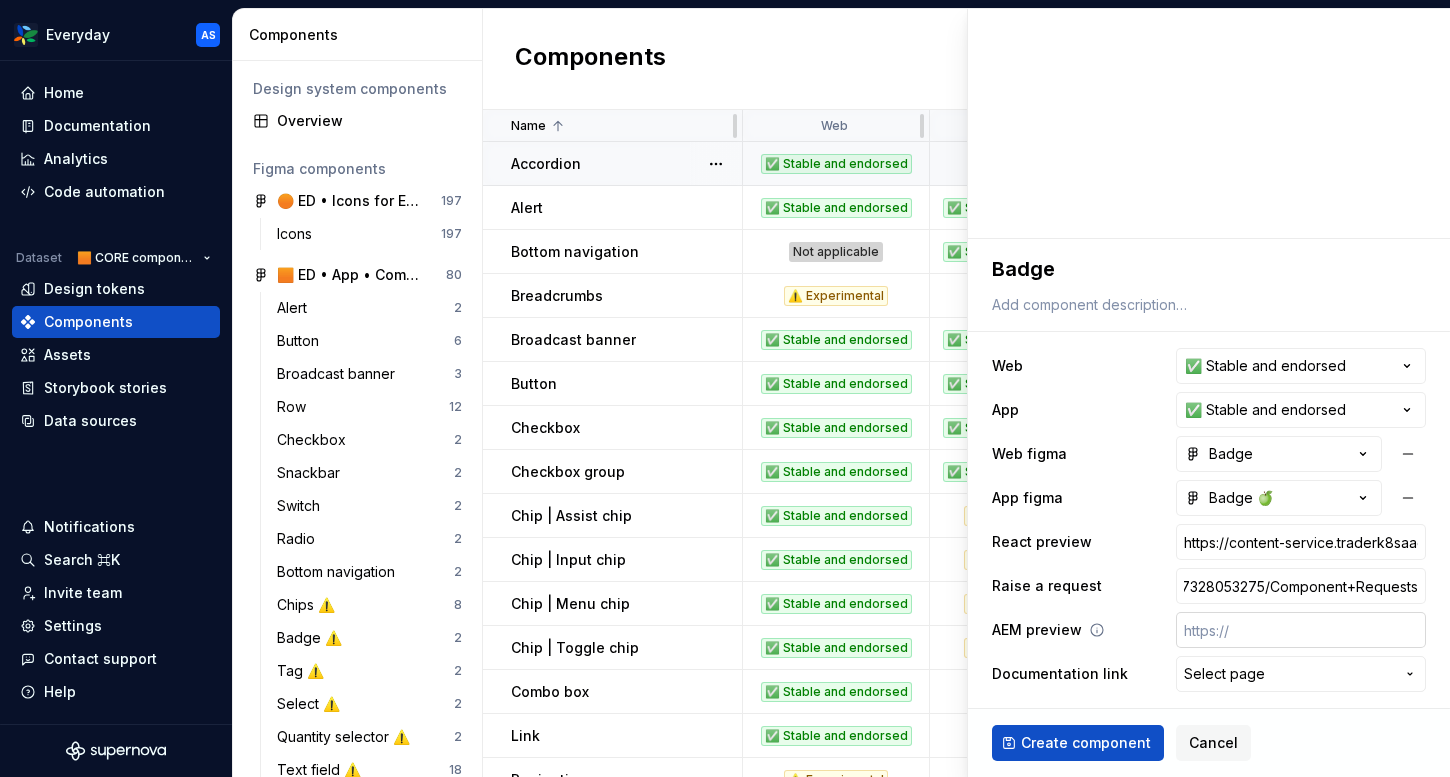 click at bounding box center (1301, 630) 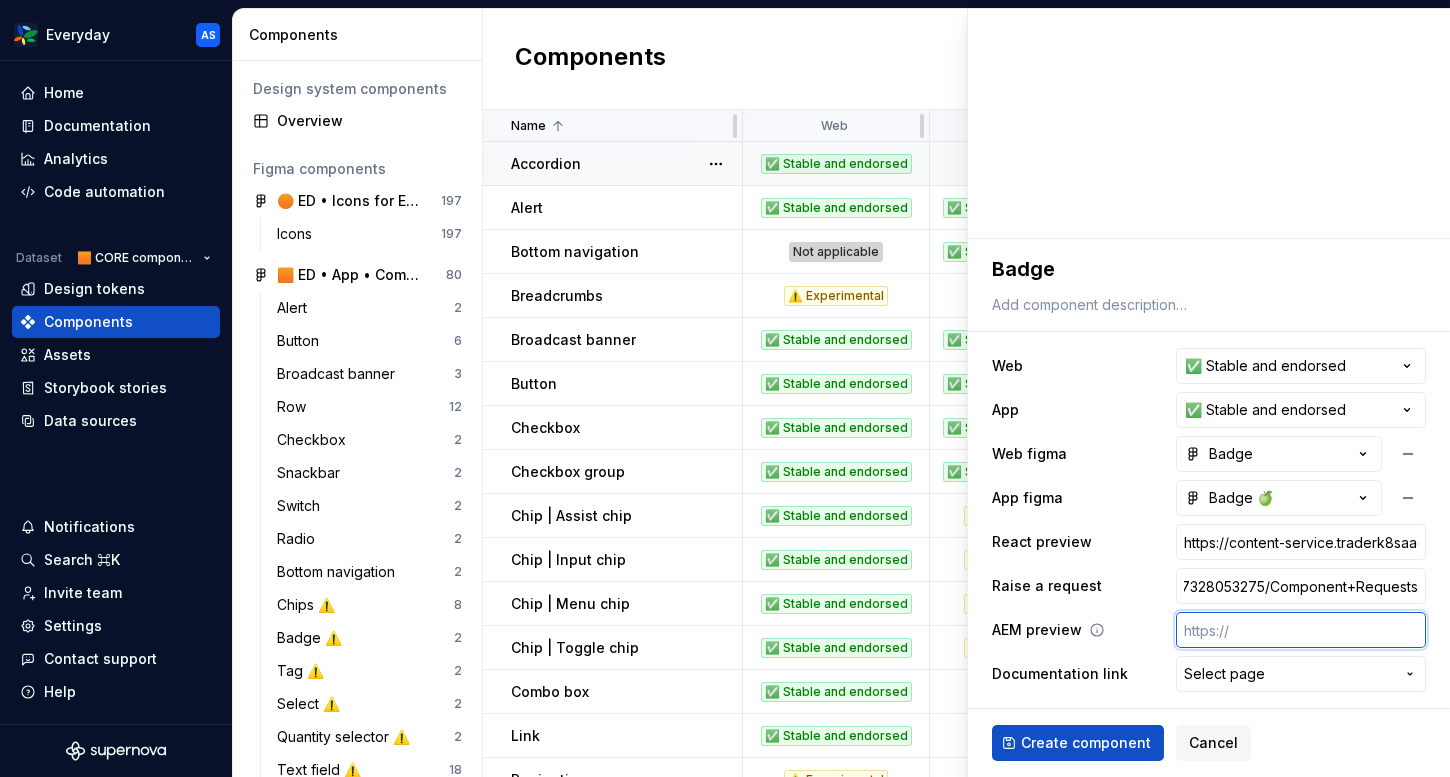 scroll, scrollTop: 0, scrollLeft: 0, axis: both 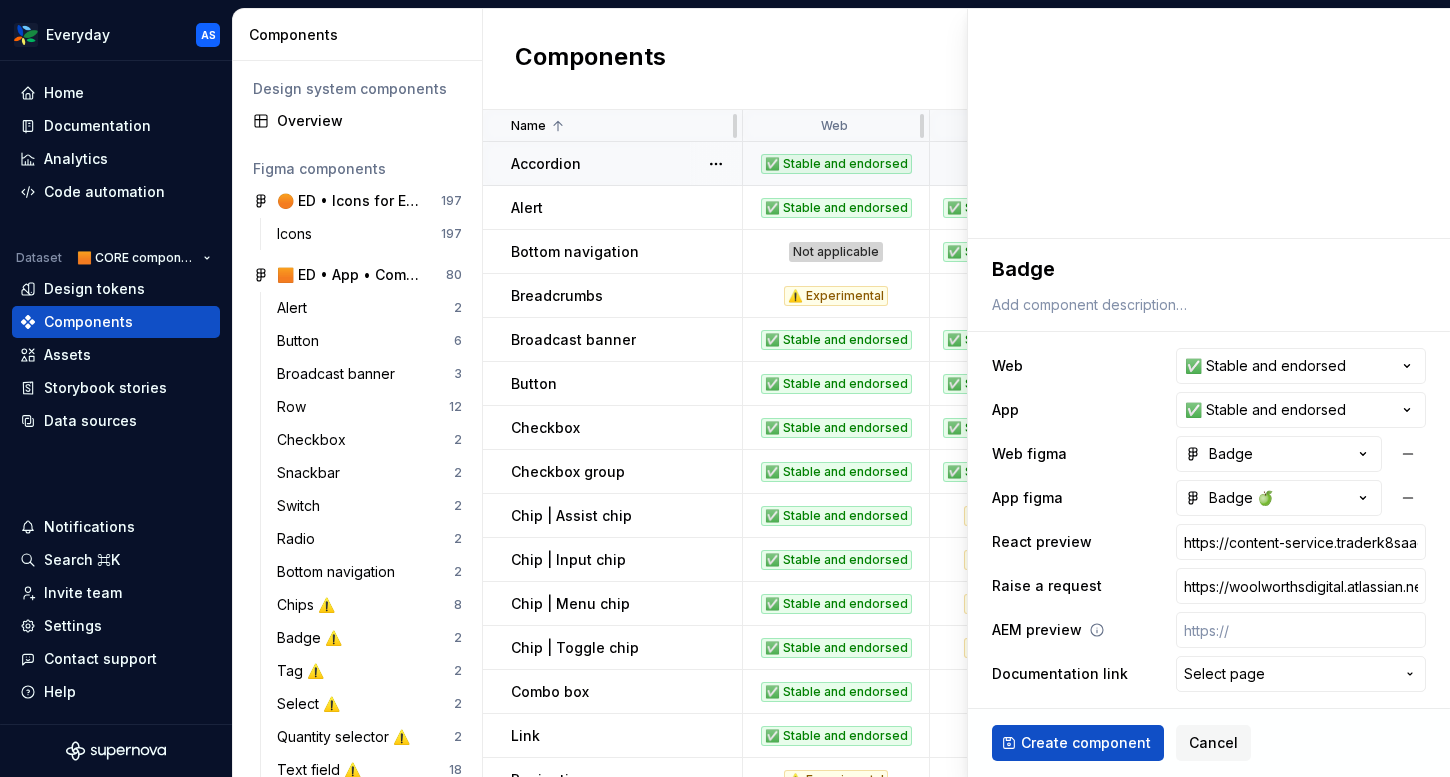 click on "AEM preview" at bounding box center (1209, 630) 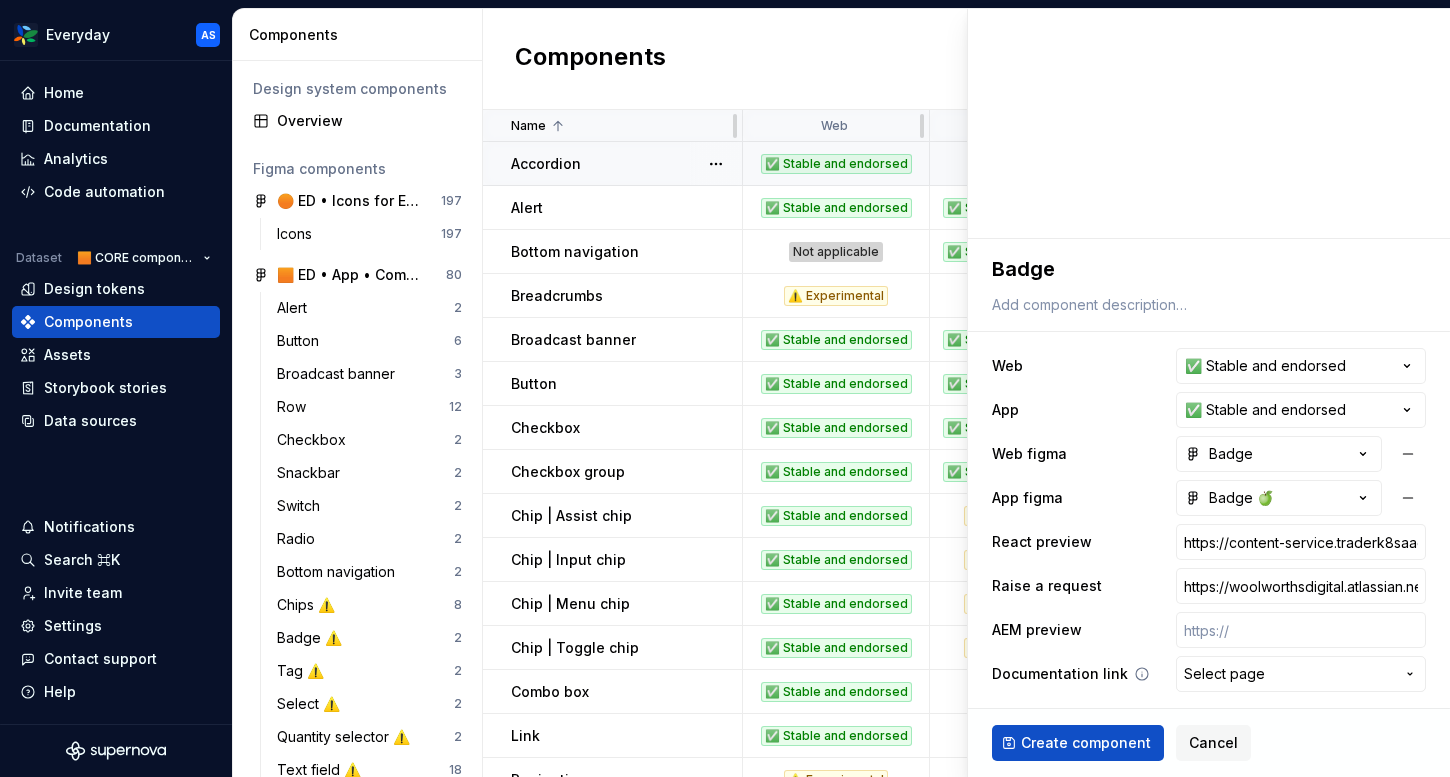 click on "Select page" at bounding box center [1224, 674] 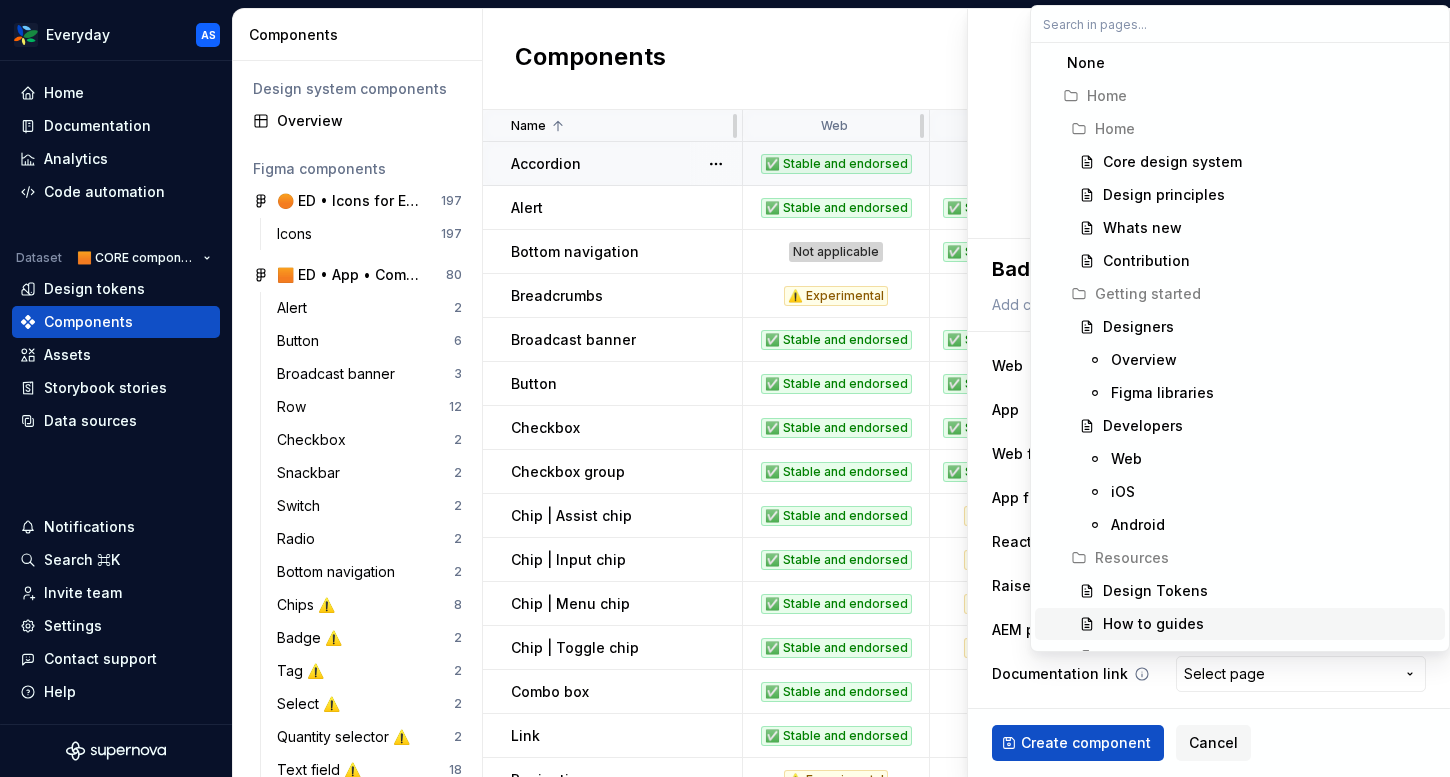 click on "Everyday AS Home Documentation Analytics Code automation Dataset 🟧 CORE components Design tokens Components Assets Storybook stories Data sources Notifications Search ⌘K Invite team Settings Contact support Help Components Design system components Overview Figma components 🟠 ED • Icons for Everyday (CORE) 197 Icons 197 🟧 ED • App • Component Library for Everyday (CORE) 80 Alert 2 Button 6 Broadcast banner 3 Row 12 Checkbox 2 Snackbar 2 Switch 2 Radio 2 Bottom navigation 2 Chips ⚠️ 8 Badge ⚠️ 2 Tag ⚠️ 2 Select ⚠️ 2 Quantity selector ⚠️ 2 Text field ⚠️ 18 🚫 Document components 2 Tabs ⚠️ 5 List ⚠️ 1 Divider ⚠️ 2 Progress indicators ⚠️ 3 🟧 ED • Web • Component Library for Everyday (CORE) 59 Alert 1 Accordion 3 Button 1 Breadcrumbs 1 Checkbox group 1 Broadcast banner 2 Link 1 Row 6 Radio group 2 Checkbox 2 Snackbar 1 Switch 3 Select 1 Tabs 1 Chips 4 Text field 9 Toggletip 1 Badge ⚠️ 1 Carousel controls ⚠️ 3 Combobox ⚠️ 1 Tag ⚠️ 1 2" at bounding box center (725, 388) 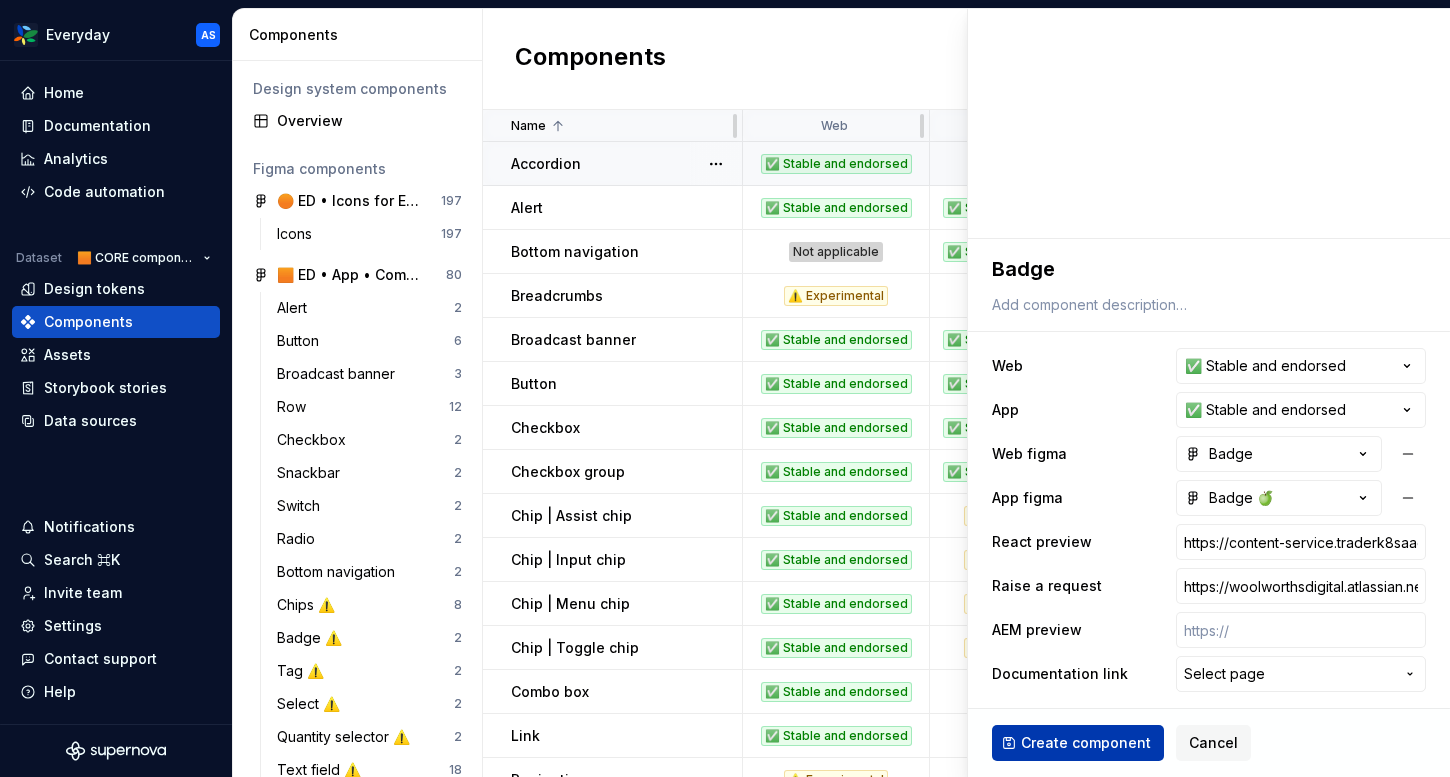 click on "Create component" at bounding box center [1078, 743] 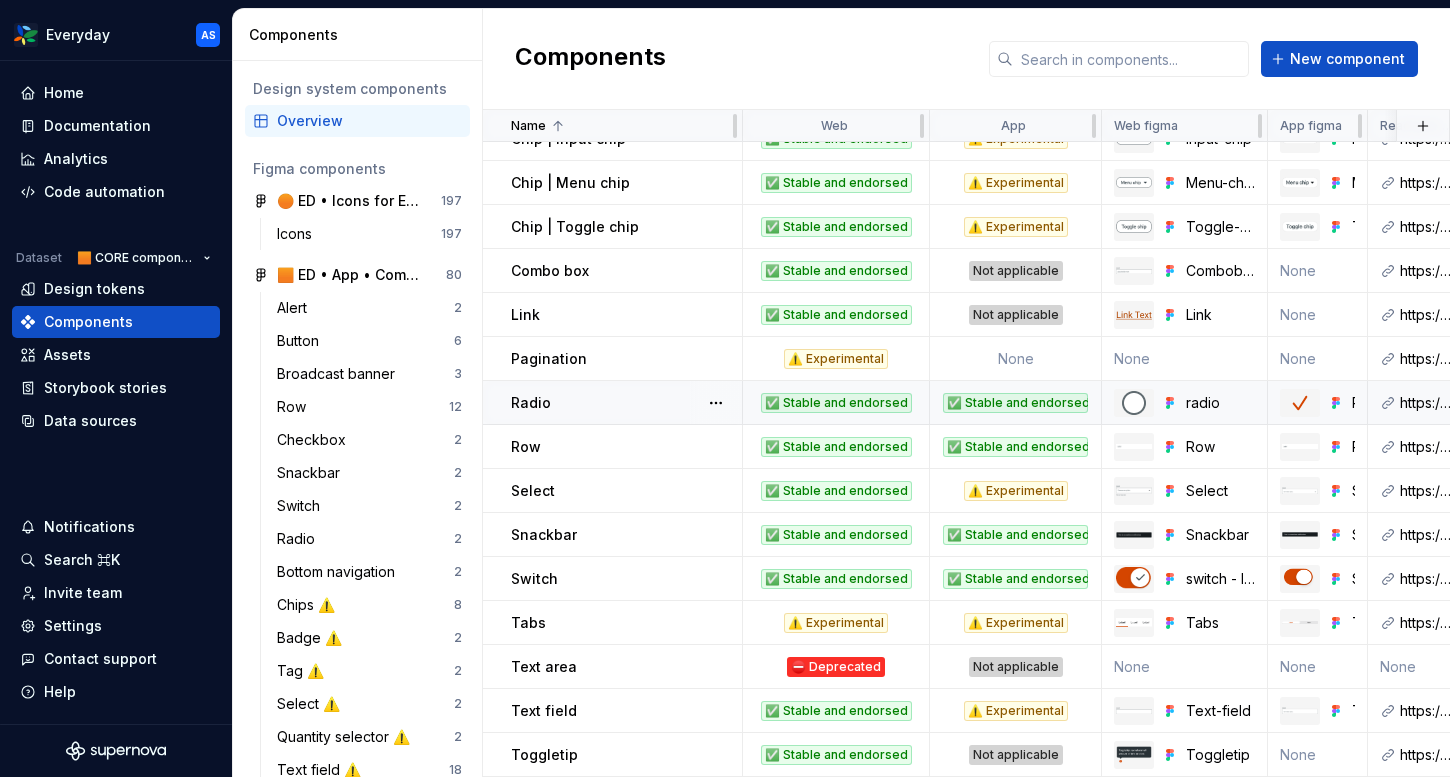scroll, scrollTop: 0, scrollLeft: 0, axis: both 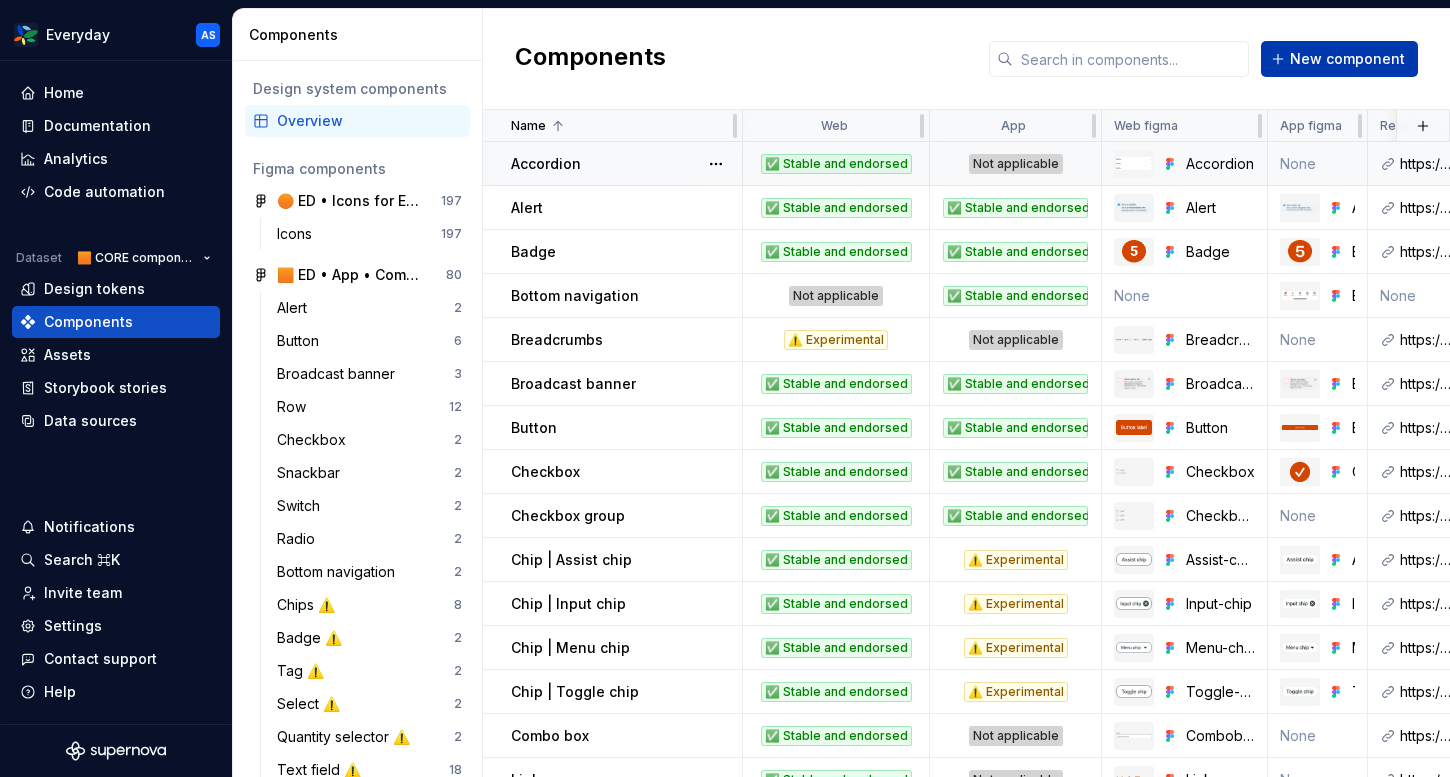click on "New component" at bounding box center [1339, 59] 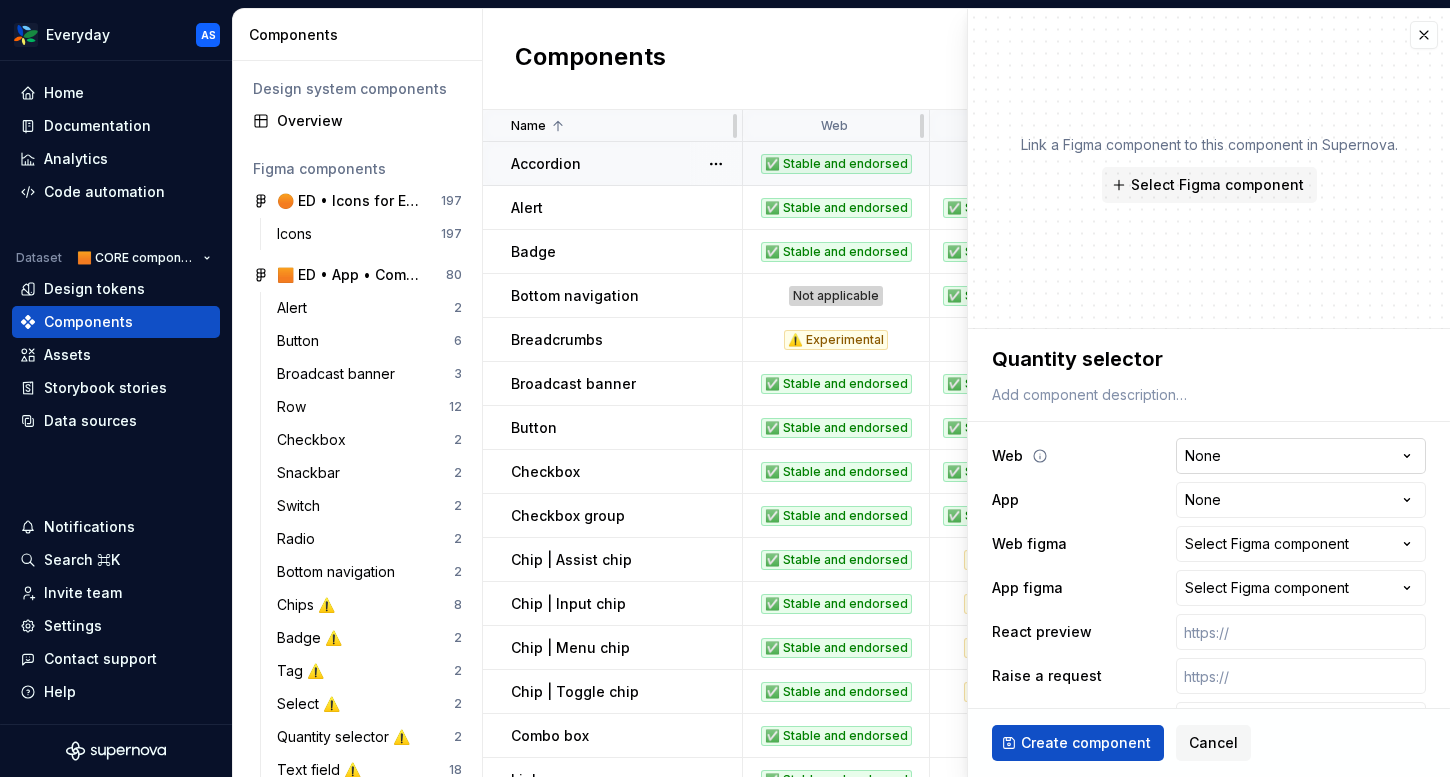 click on "Everyday AS Home Documentation Analytics Code automation Dataset 🟧 CORE components Design tokens Components Assets Storybook stories Data sources Notifications Search ⌘K Invite team Settings Contact support Help Components Design system components Overview Figma components 🟠 ED • Icons for Everyday (CORE) 197 Icons 197 🟧 ED • App • Component Library for Everyday (CORE) 80 Alert 2 Button 6 Broadcast banner 3 Row 12 Checkbox 2 Snackbar 2 Switch 2 Radio 2 Bottom navigation 2 Chips ⚠️ 8 Badge ⚠️ 2 Tag ⚠️ 2 Select ⚠️ 2 Quantity selector ⚠️ 2 Text field ⚠️ 18 🚫 Document components 2 Tabs ⚠️ 5 List ⚠️ 1 Divider ⚠️ 2 Progress indicators ⚠️ 3 🟧 ED • Web • Component Library for Everyday (CORE) 59 Alert 1 Accordion 3 Button 1 Breadcrumbs 1 Checkbox group 1 Broadcast banner 2 Link 1 Row 6 Radio group 2 Checkbox 2 Snackbar 1 Switch 3 Select 1 Tabs 1 Chips 4 Text field 9 Toggletip 1 Badge ⚠️ 1 Carousel controls ⚠️ 3 Combobox ⚠️ 1 Tag ⚠️ 1 2" at bounding box center (725, 388) 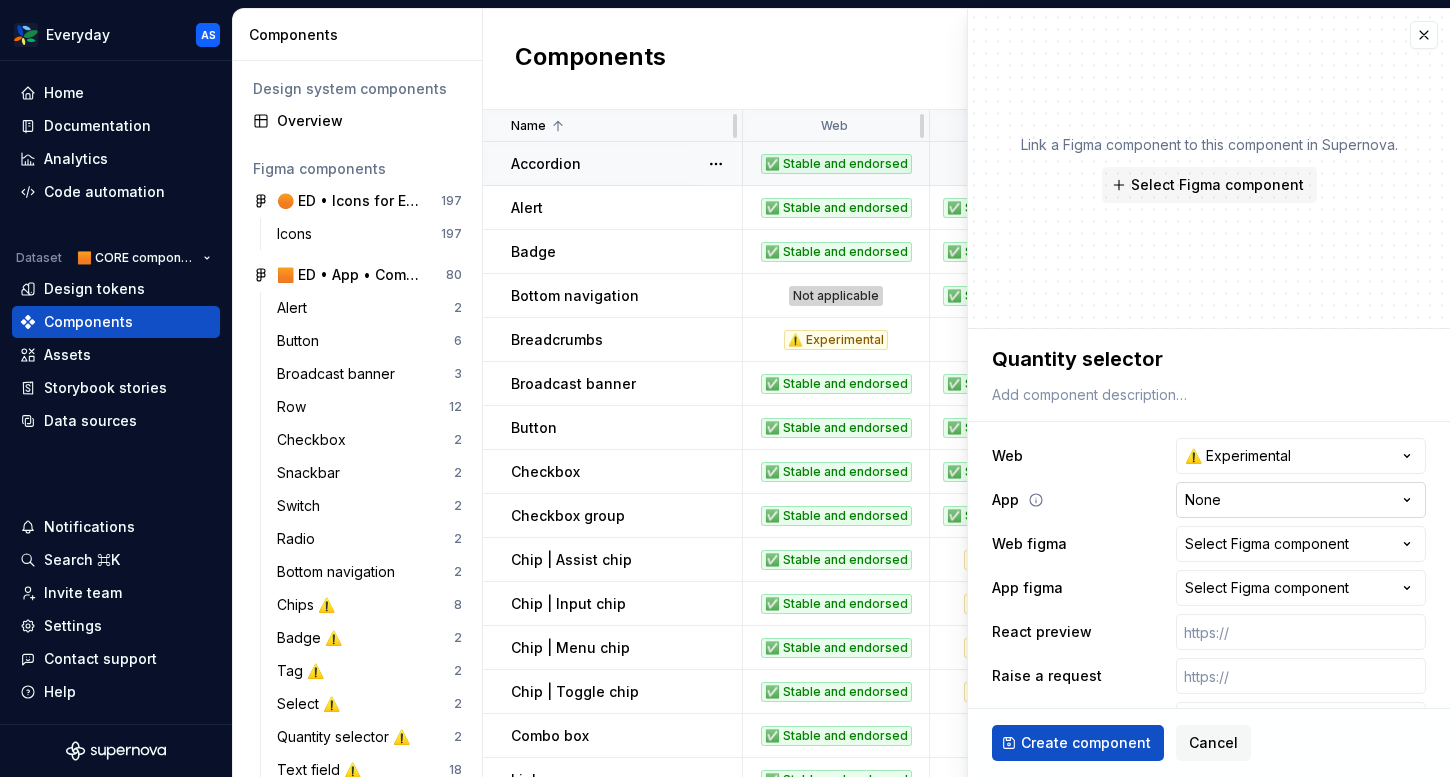click on "Everyday AS Home Documentation Analytics Code automation Dataset 🟧 CORE components Design tokens Components Assets Storybook stories Data sources Notifications Search ⌘K Invite team Settings Contact support Help Components Design system components Overview Figma components 🟠 ED • Icons for Everyday (CORE) 197 Icons 197 🟧 ED • App • Component Library for Everyday (CORE) 80 Alert 2 Button 6 Broadcast banner 3 Row 12 Checkbox 2 Snackbar 2 Switch 2 Radio 2 Bottom navigation 2 Chips ⚠️ 8 Badge ⚠️ 2 Tag ⚠️ 2 Select ⚠️ 2 Quantity selector ⚠️ 2 Text field ⚠️ 18 🚫 Document components 2 Tabs ⚠️ 5 List ⚠️ 1 Divider ⚠️ 2 Progress indicators ⚠️ 3 🟧 ED • Web • Component Library for Everyday (CORE) 59 Alert 1 Accordion 3 Button 1 Breadcrumbs 1 Checkbox group 1 Broadcast banner 2 Link 1 Row 6 Radio group 2 Checkbox 2 Snackbar 1 Switch 3 Select 1 Tabs 1 Chips 4 Text field 9 Toggletip 1 Badge ⚠️ 1 Carousel controls ⚠️ 3 Combobox ⚠️ 1 Tag ⚠️ 1 2" at bounding box center [725, 388] 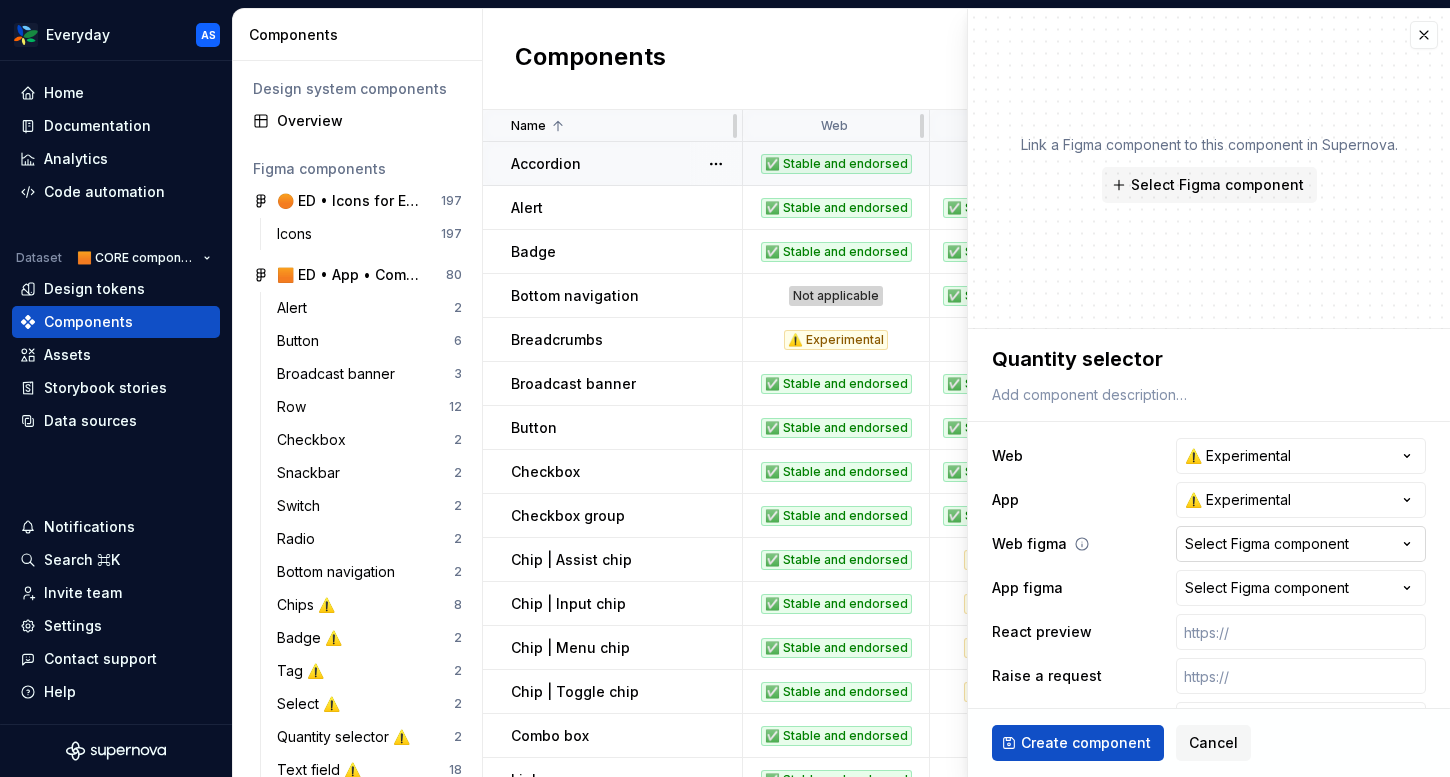 click on "Select Figma component" at bounding box center [1267, 544] 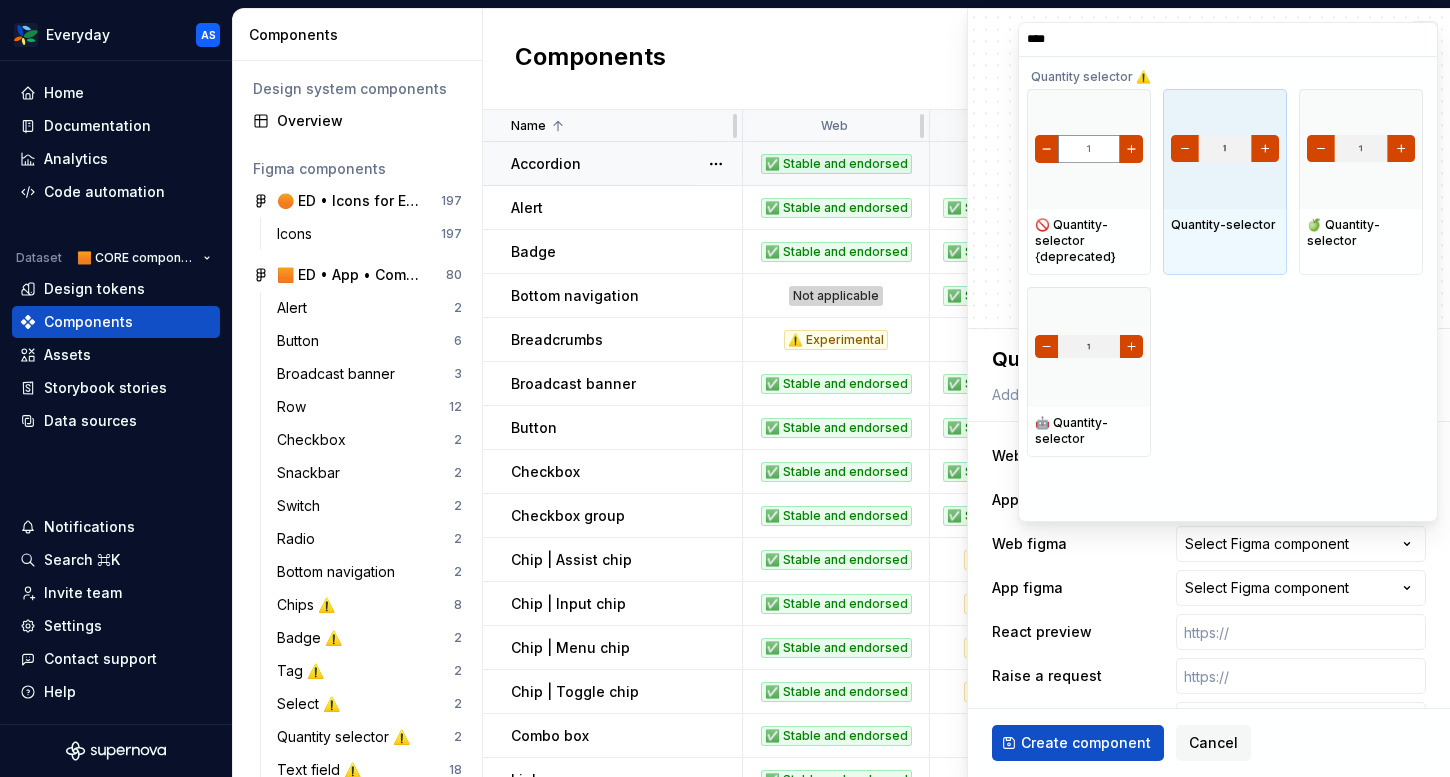 click at bounding box center [1225, 149] 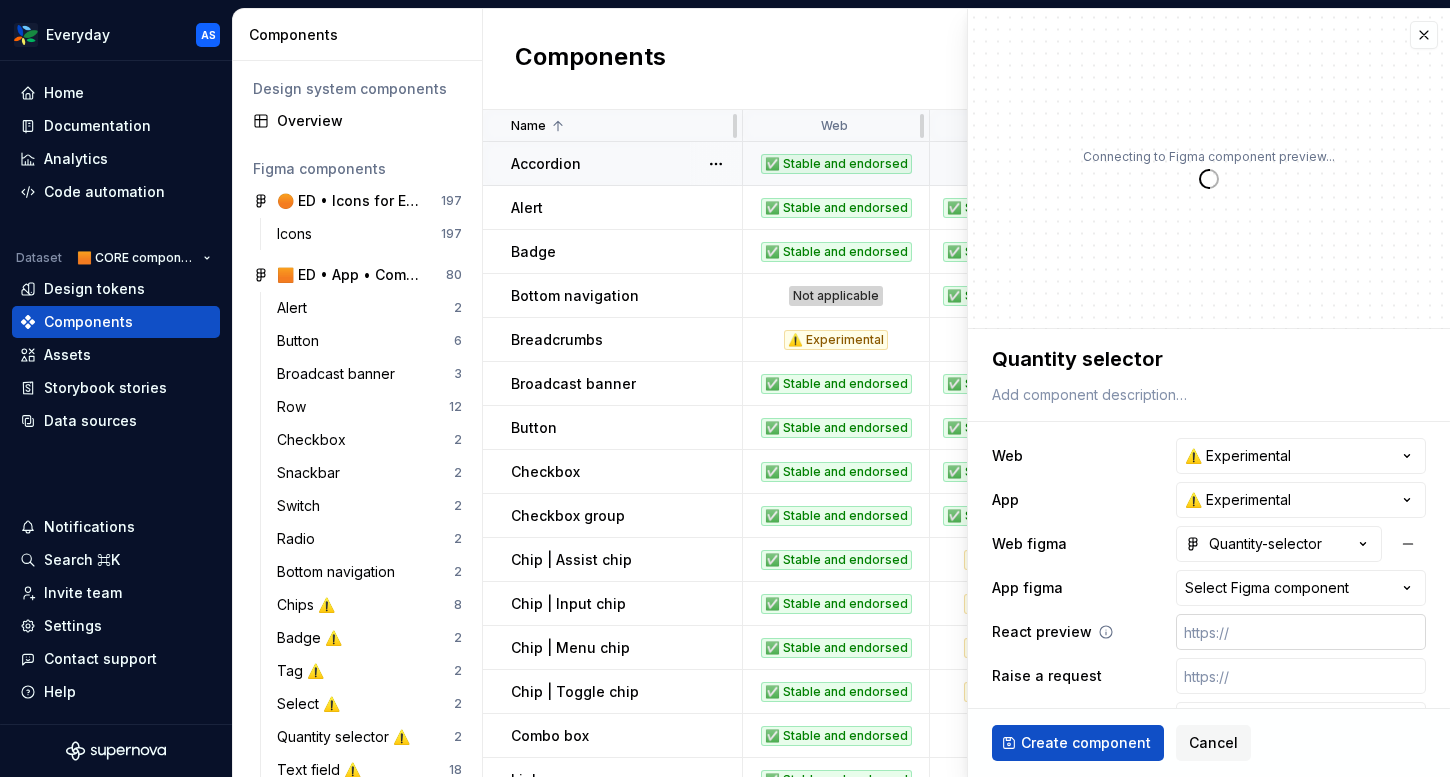 scroll, scrollTop: 90, scrollLeft: 0, axis: vertical 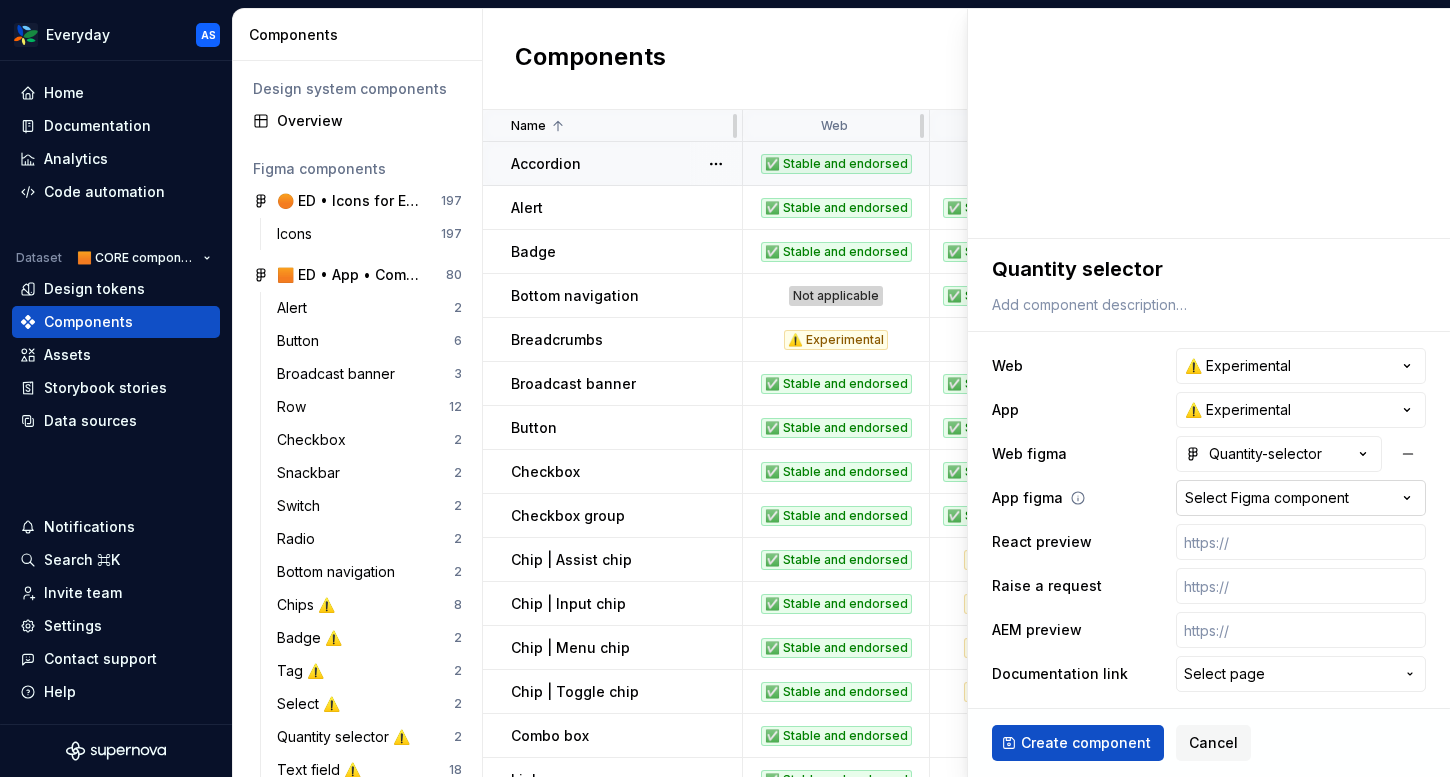 click on "Select Figma component" at bounding box center [1267, 498] 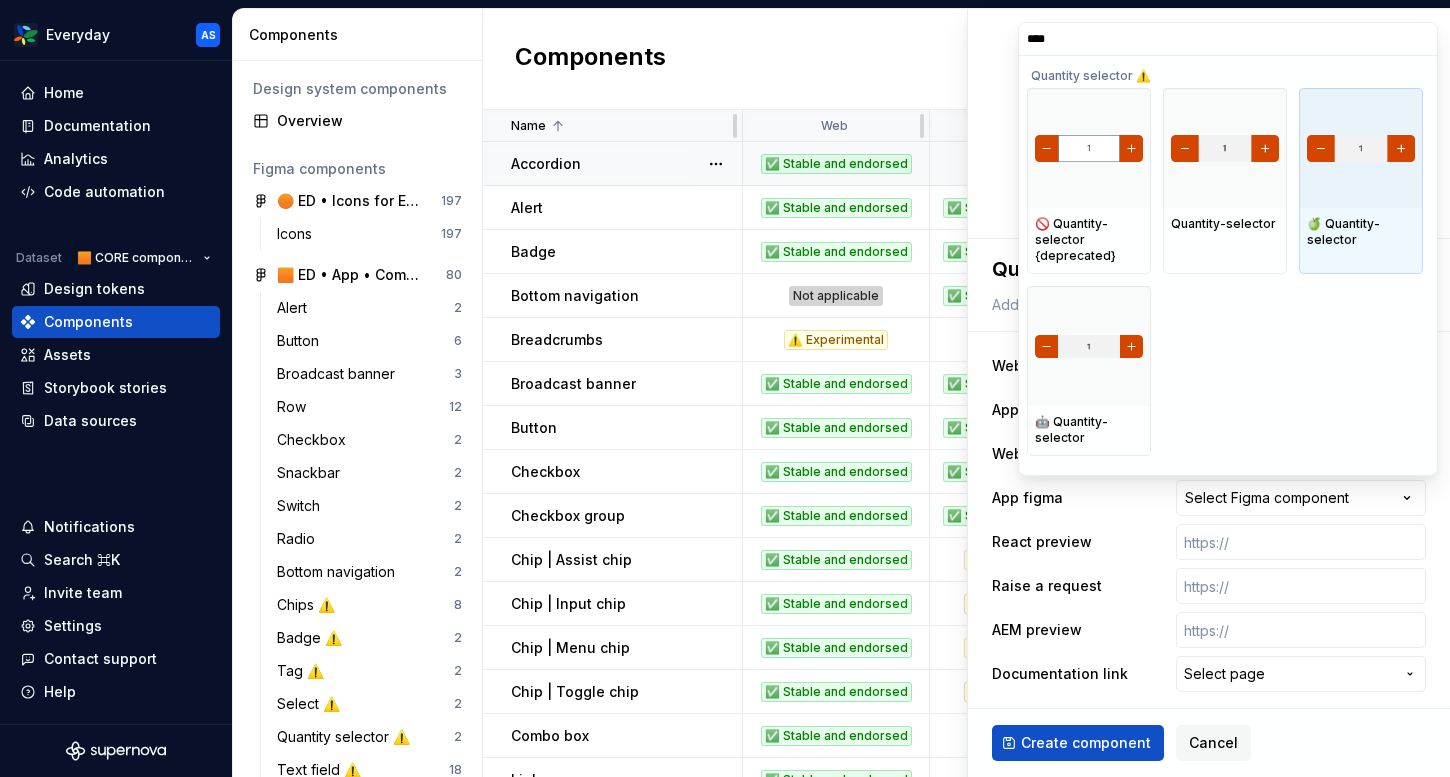 click on "🍏 Quantity-selector" at bounding box center [1361, 232] 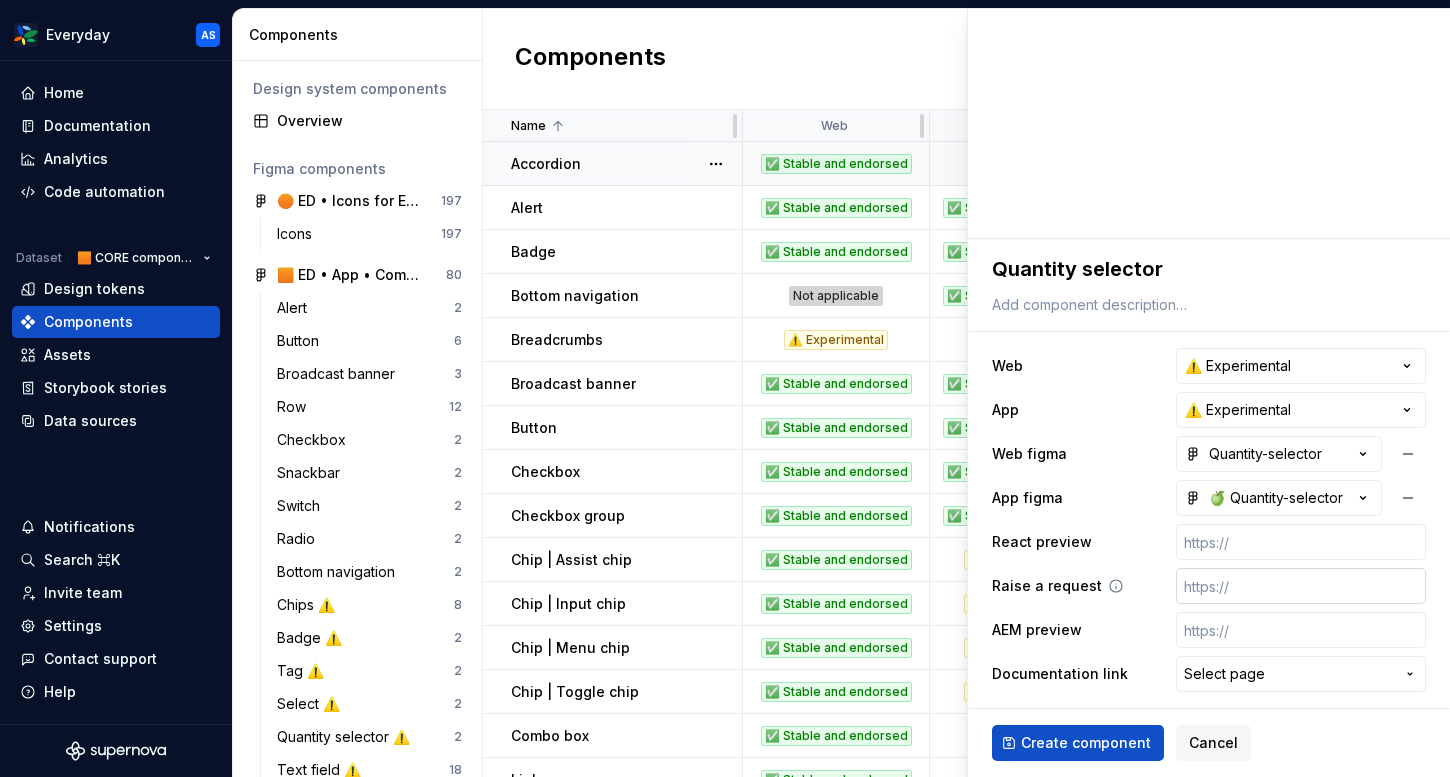 click at bounding box center (1301, 586) 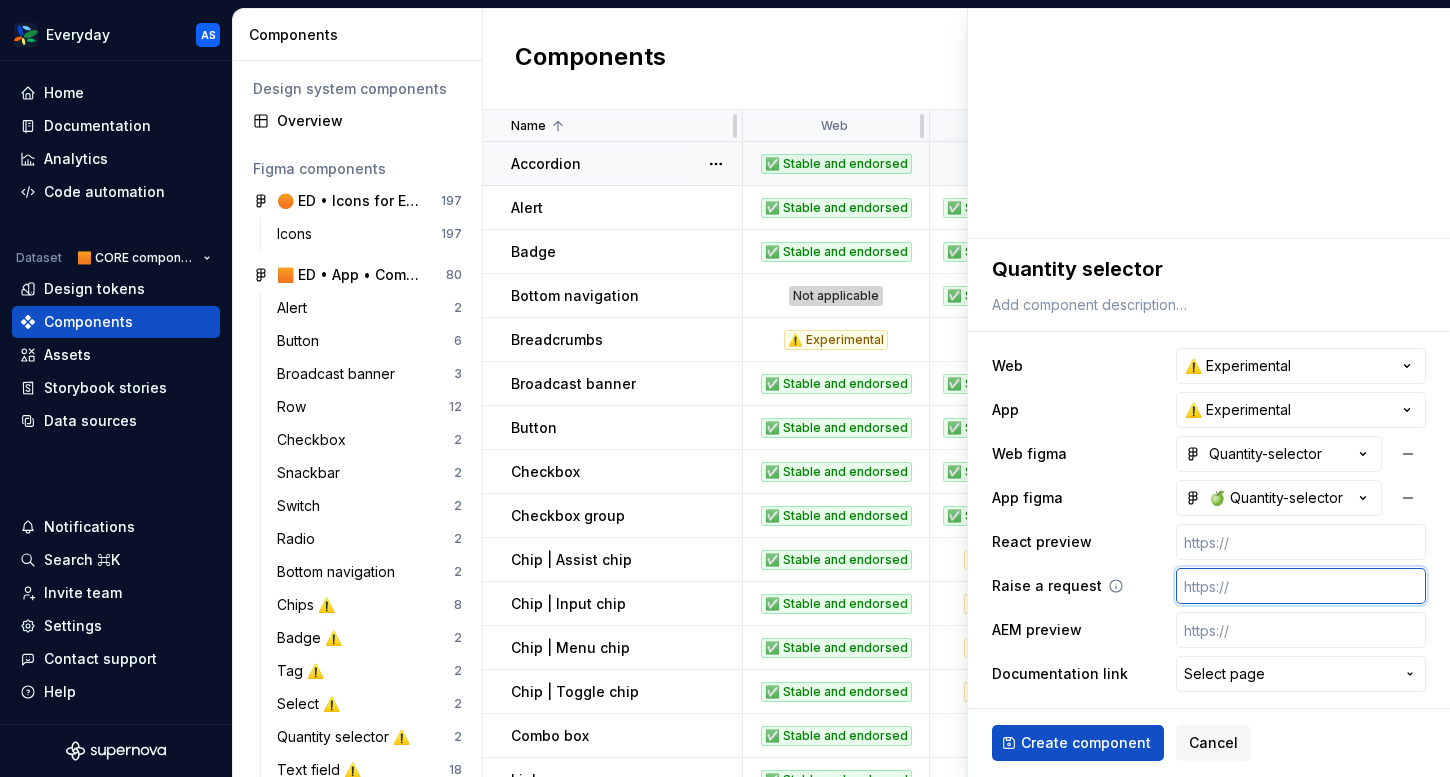 paste on "https://woolworthsdigital.atlassian.net/wiki/spaces/WoolworthsX/pages/27328053275/Component+Requests" 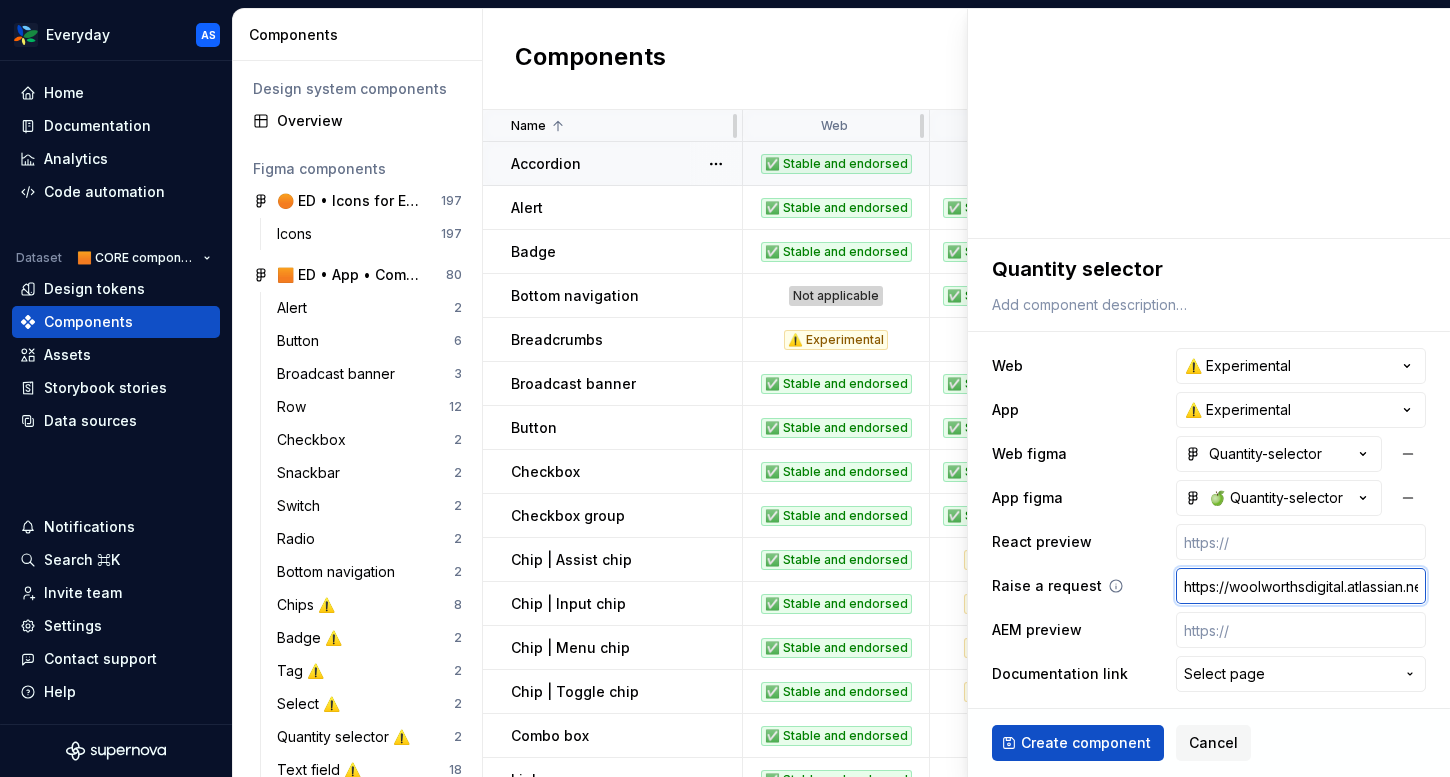 scroll, scrollTop: 0, scrollLeft: 489, axis: horizontal 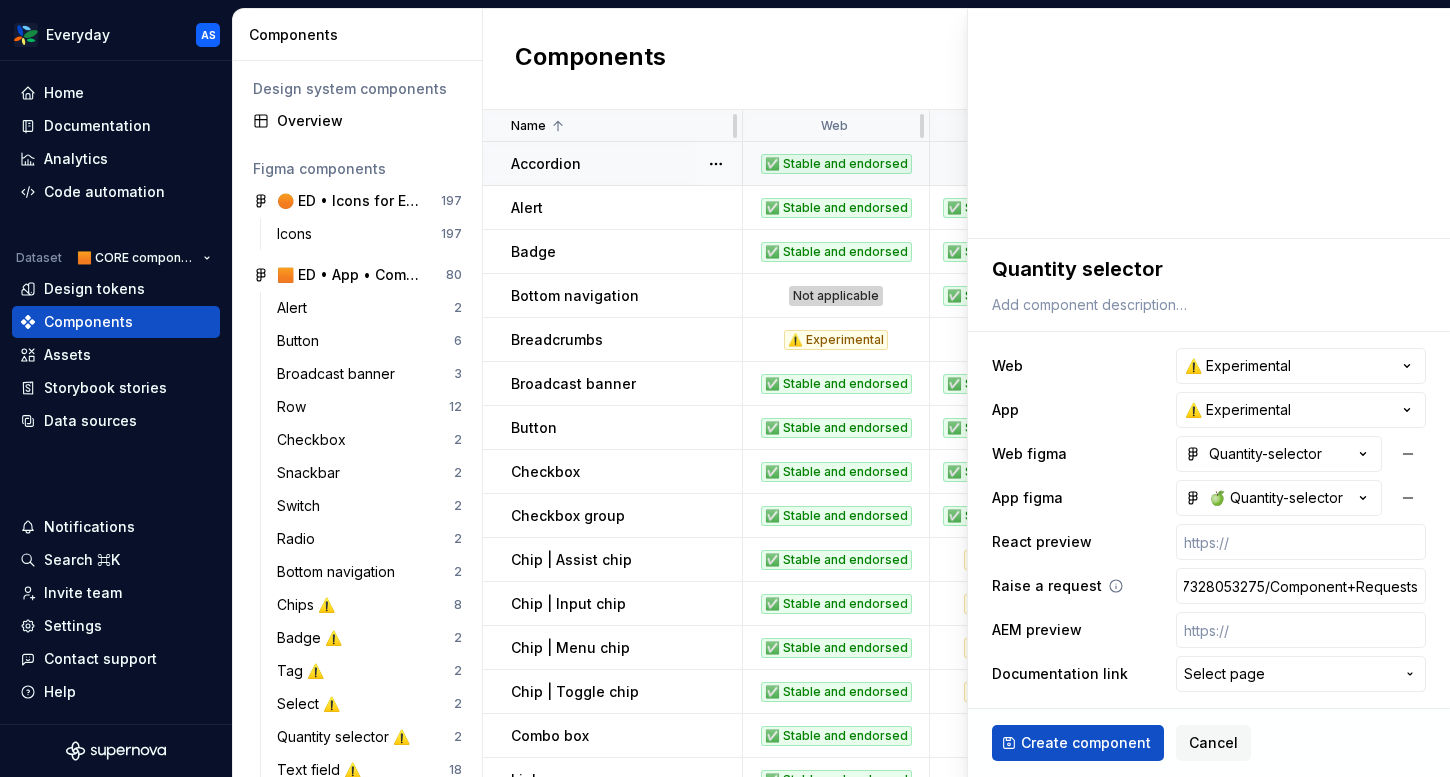 click on "Raise a request https://woolworthsdigital.atlassian.net/wiki/spaces/WoolworthsX/pages/27328053275/Component+Requests" at bounding box center (1209, 586) 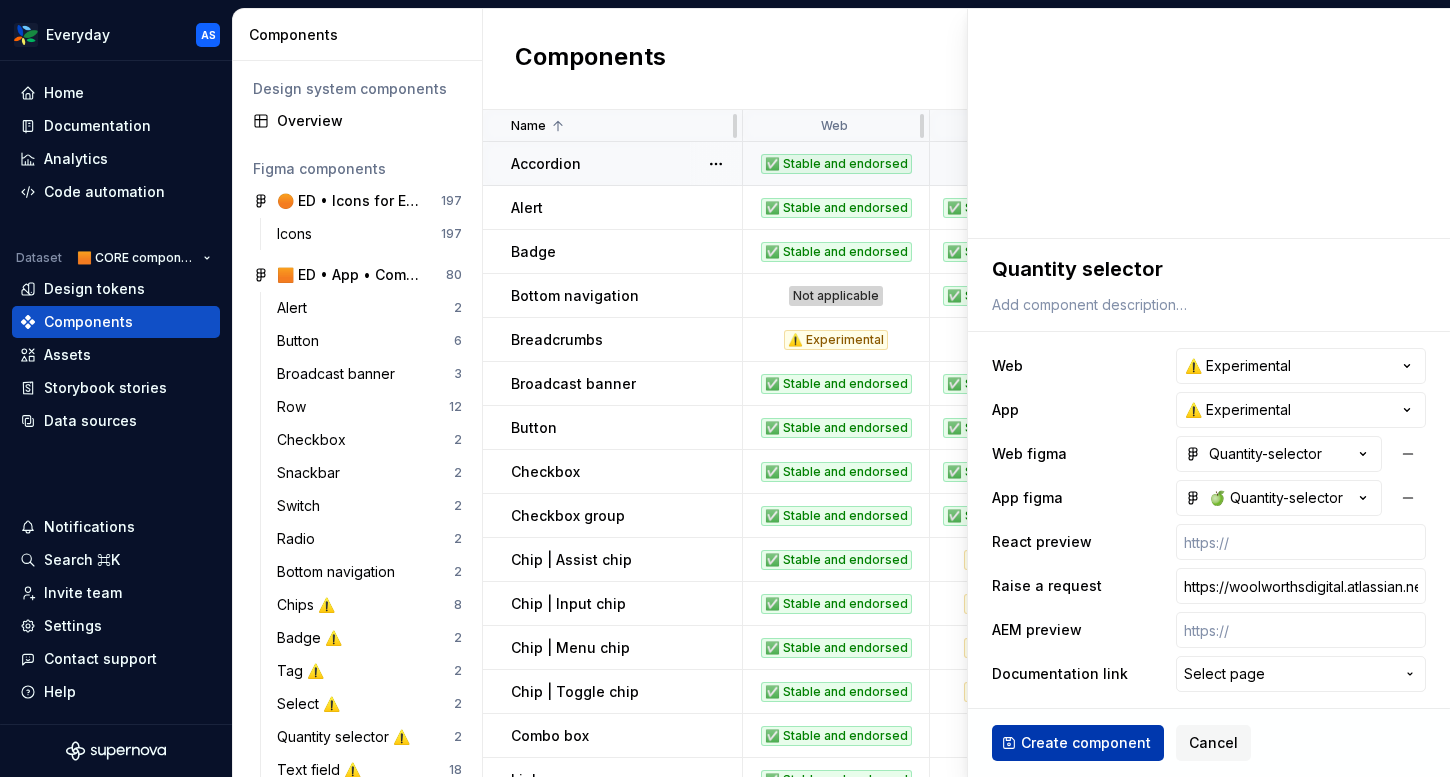 click on "Create component" at bounding box center [1086, 743] 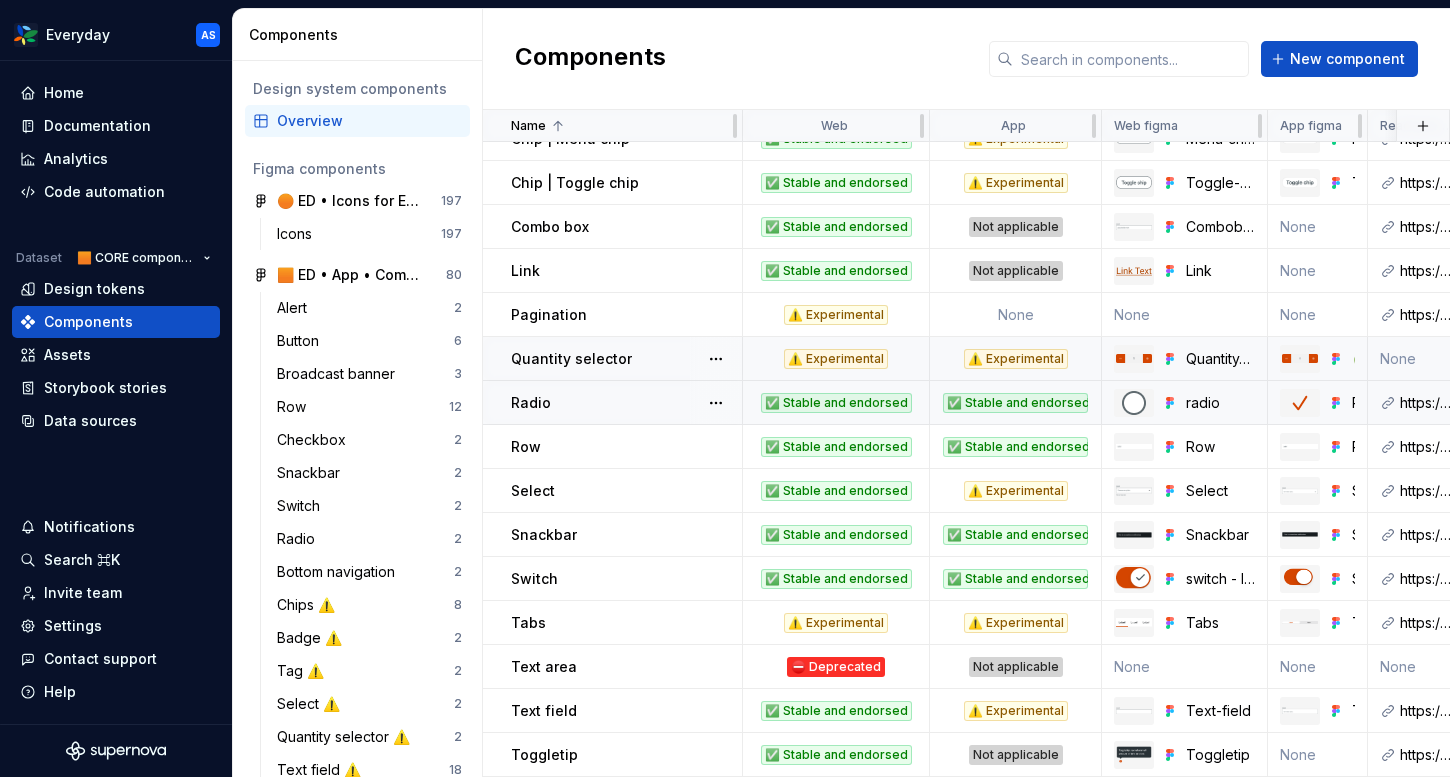 scroll, scrollTop: 0, scrollLeft: 0, axis: both 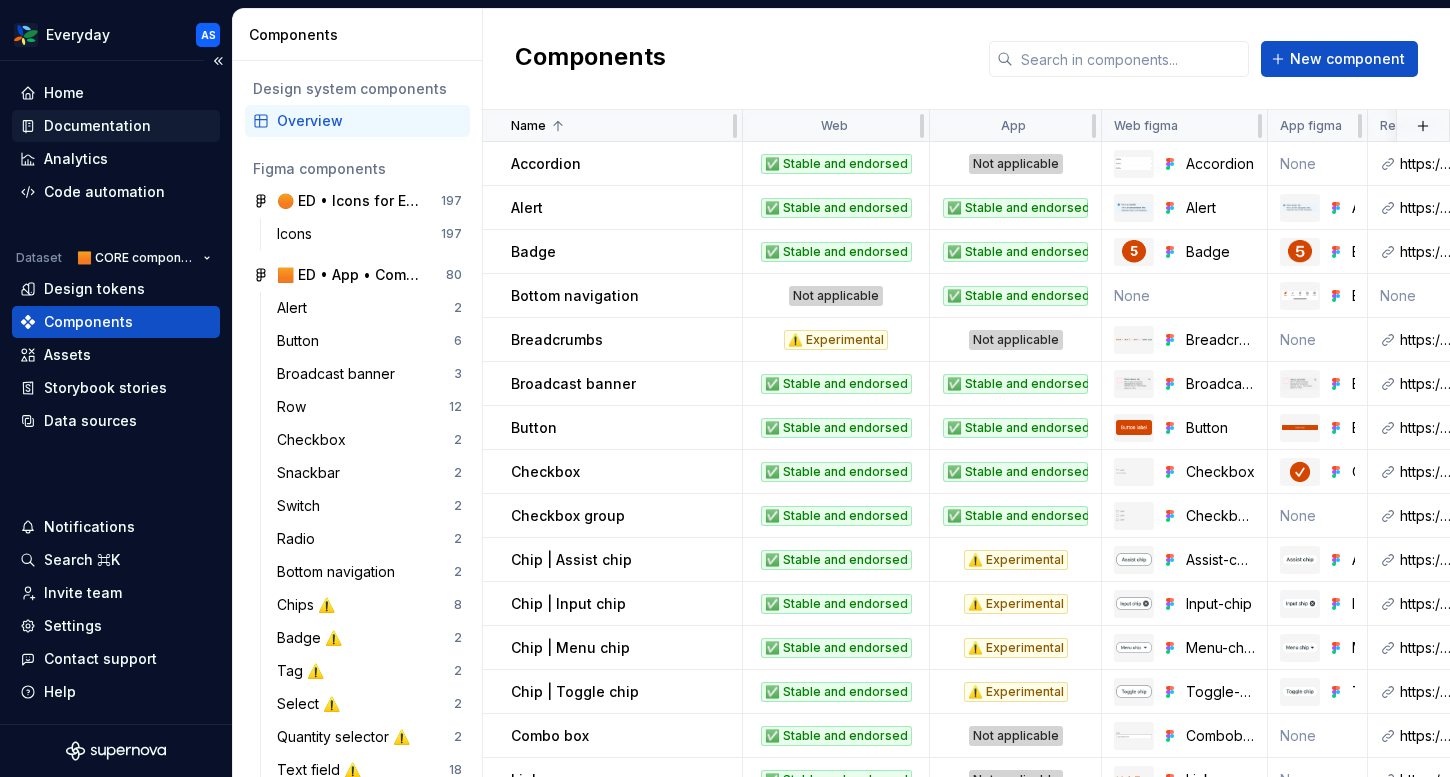 click on "Documentation" at bounding box center (97, 126) 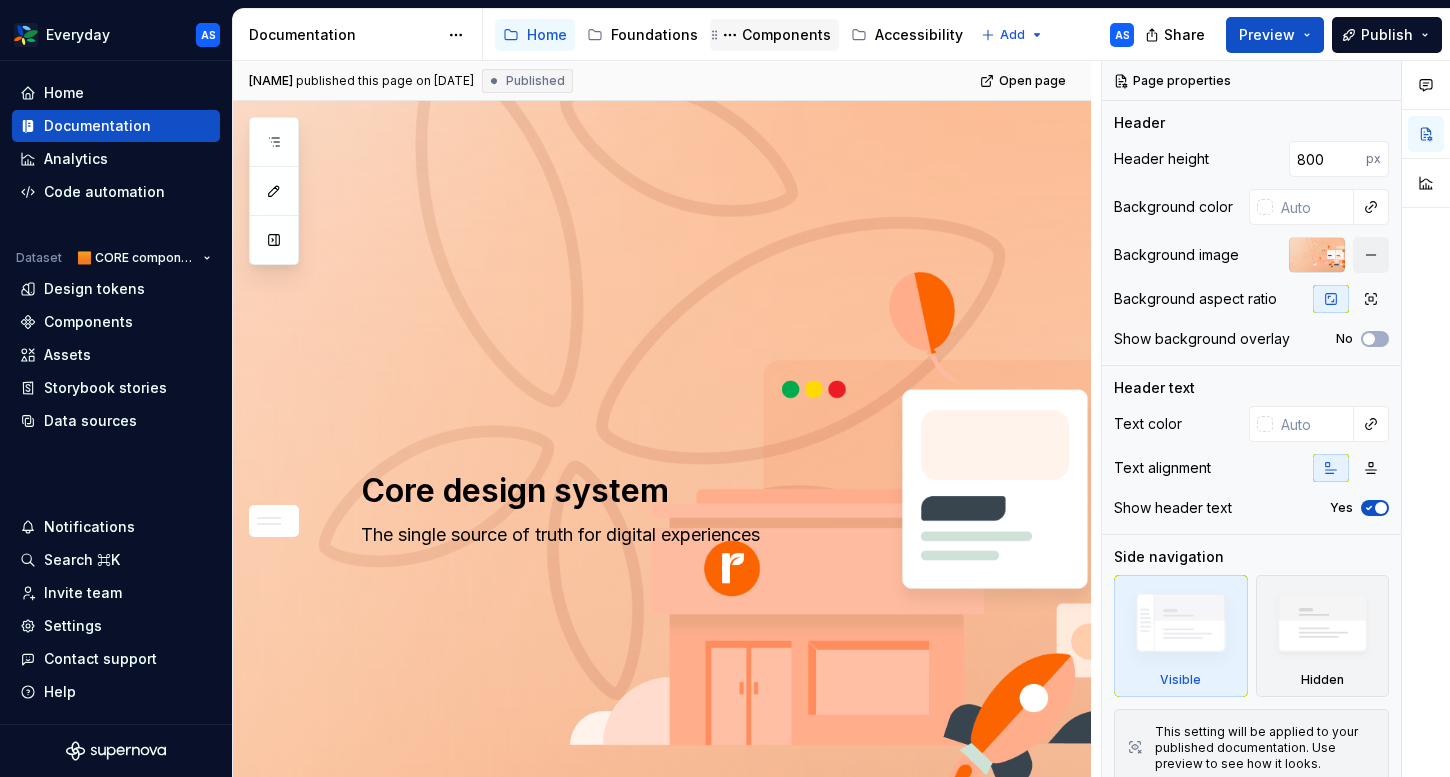 click on "Components" at bounding box center (786, 35) 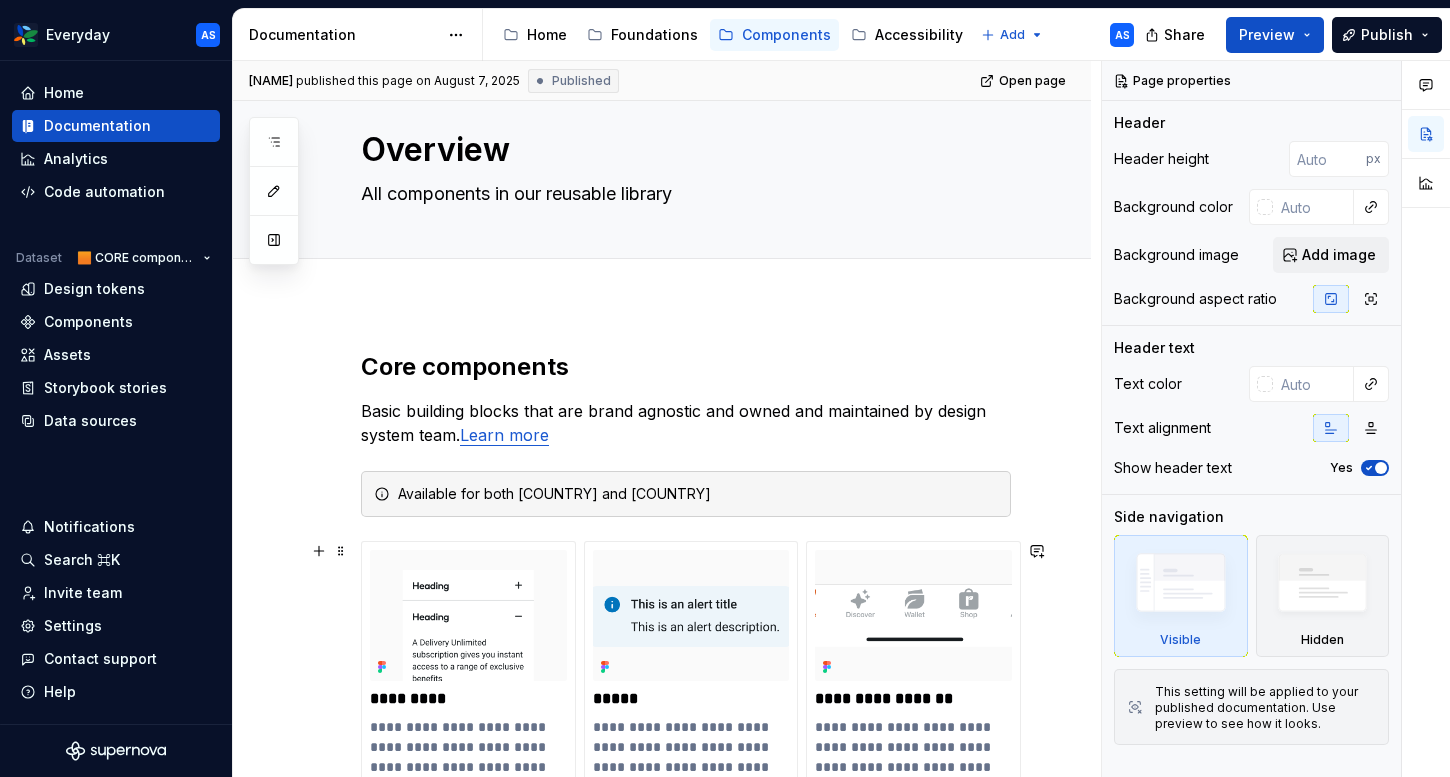 scroll, scrollTop: 0, scrollLeft: 0, axis: both 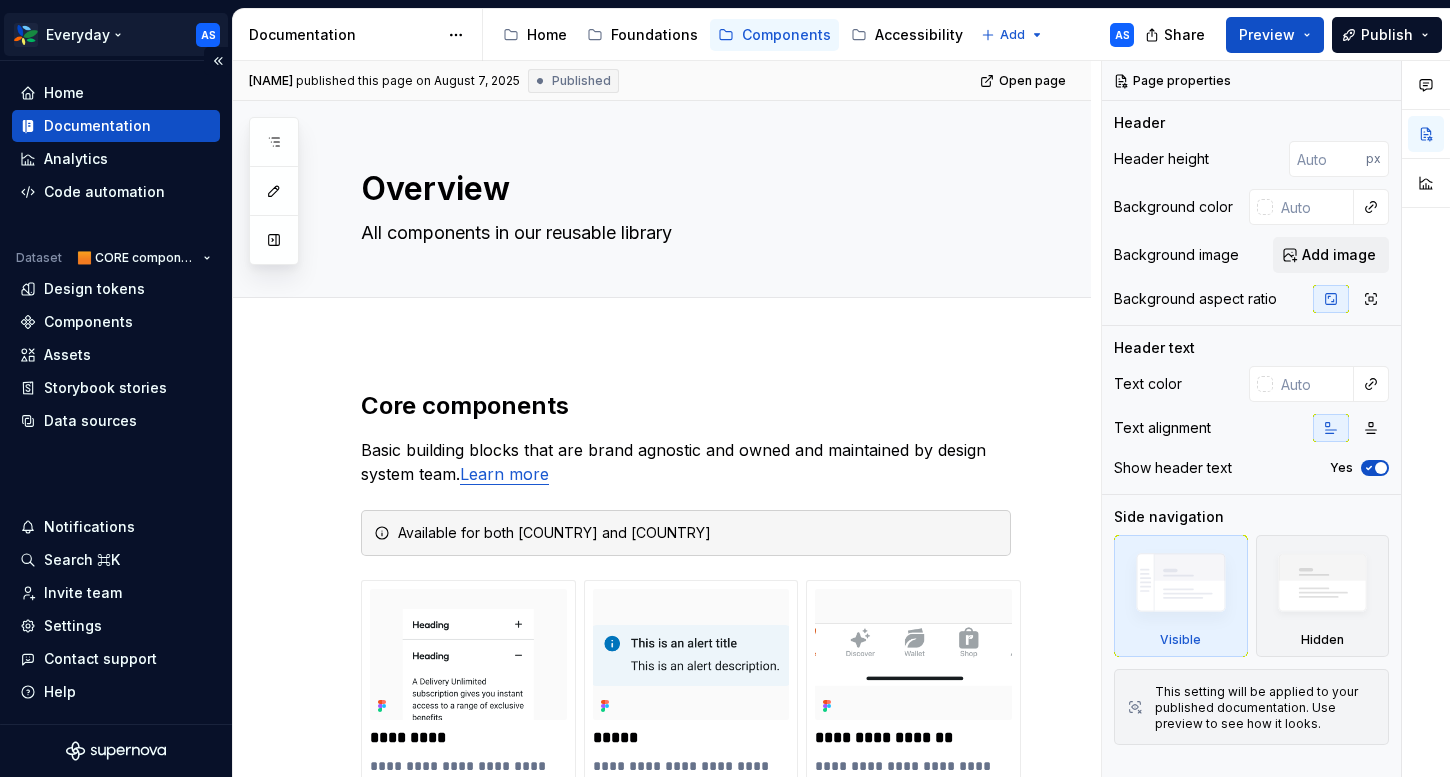 click on "Everyday AS Home Documentation Analytics Code automation Dataset 🟧 CORE components Design tokens Components Assets Storybook stories Data sources Notifications Search ⌘K Invite team Settings Contact support Help Documentation
Accessibility guide for tree Page tree.
Navigate the arrow keys. Common tree hotkeys apply. Further keybindings are available:
enter to execute primary action on focused item
f2 to start renaming the focused item
escape to abort renaming an item
control+d to start dragging selected items
Home Foundations Components Accessibility Add AS Share Preview Publish Pages Add
Accessibility guide for tree Page tree.
Navigate the arrow keys. Common tree hotkeys apply. Further keybindings are available:
enter to execute primary action on focused item
f2 to start renaming the focused item
escape to abort renaming an item
AS" at bounding box center [725, 388] 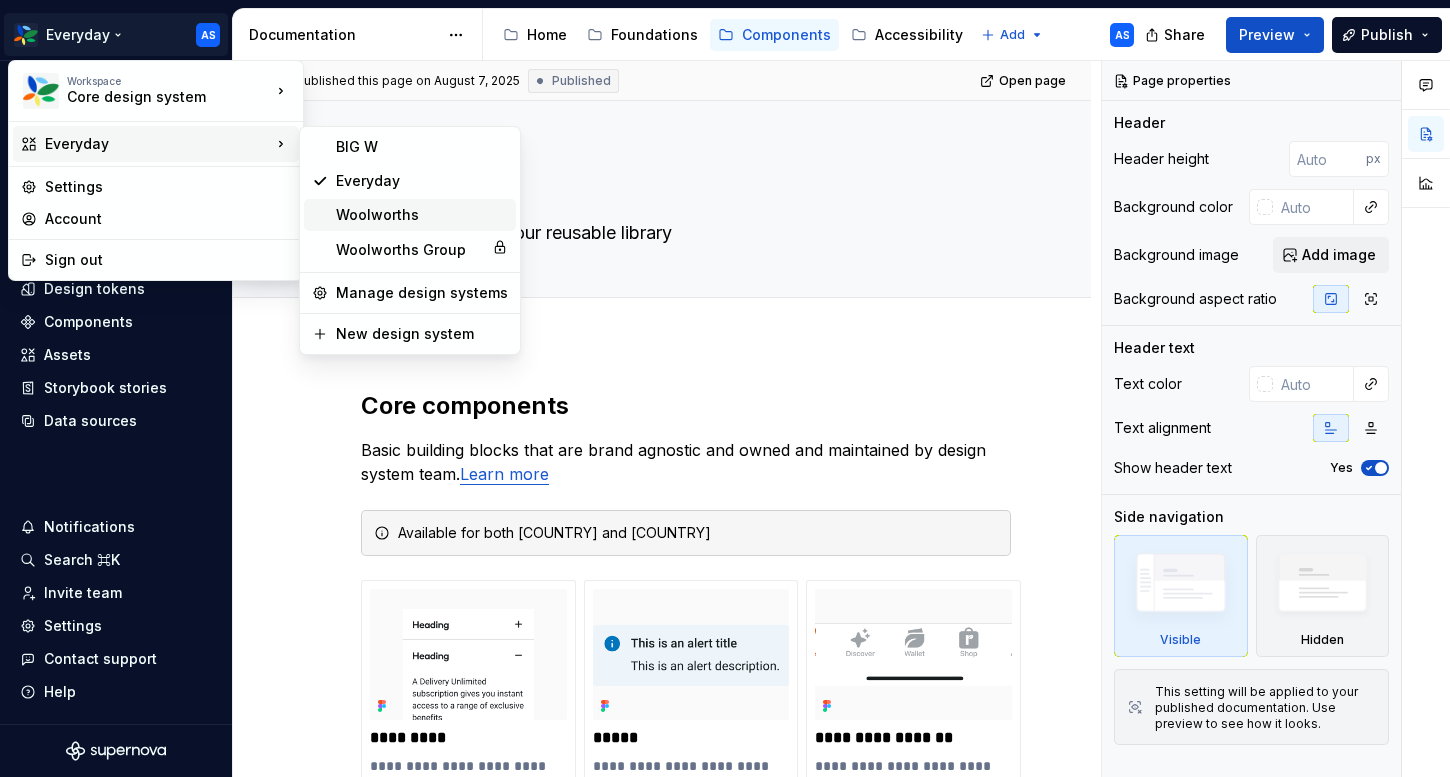 click on "Woolworths" at bounding box center [422, 215] 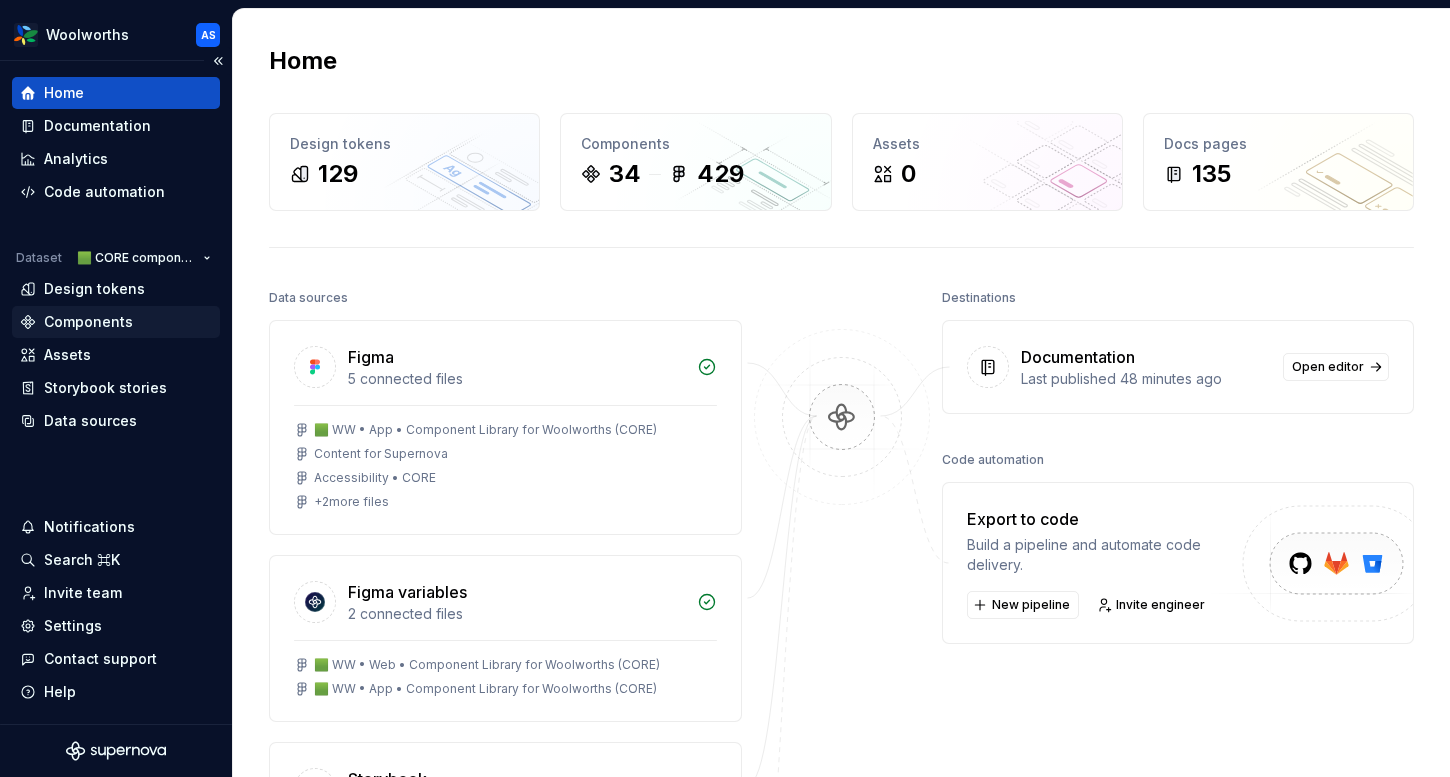 click on "Components" at bounding box center [88, 322] 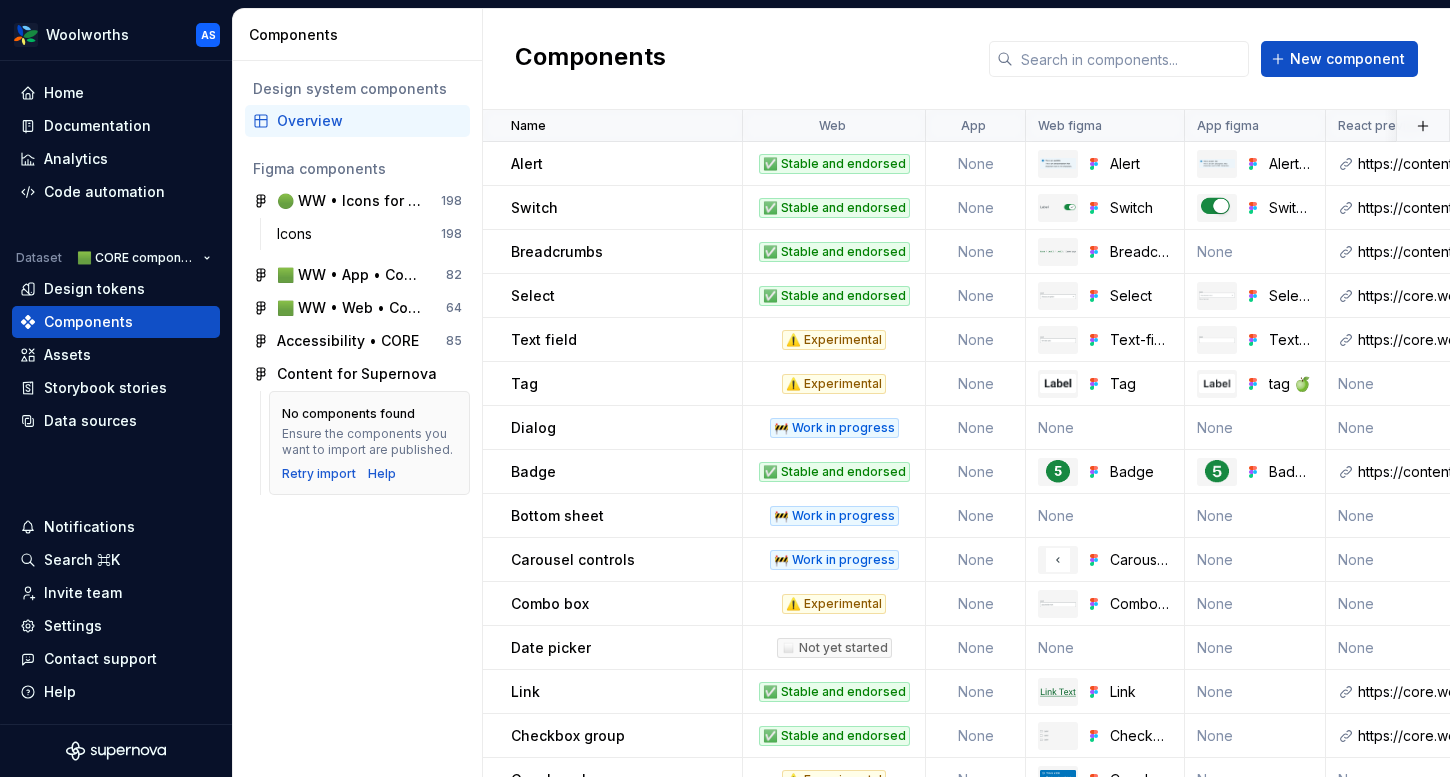 scroll, scrollTop: 485, scrollLeft: 0, axis: vertical 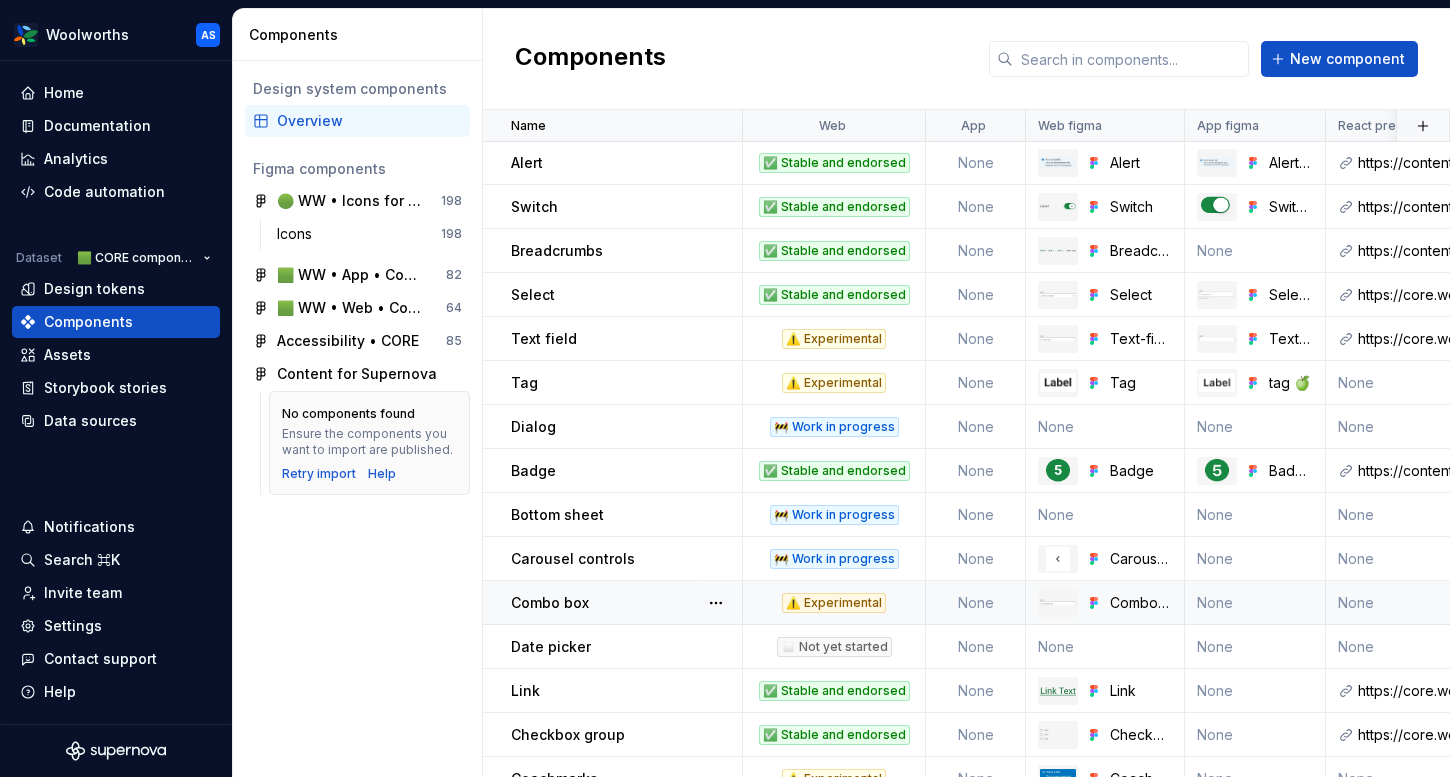 click on "Combo box" at bounding box center (626, 603) 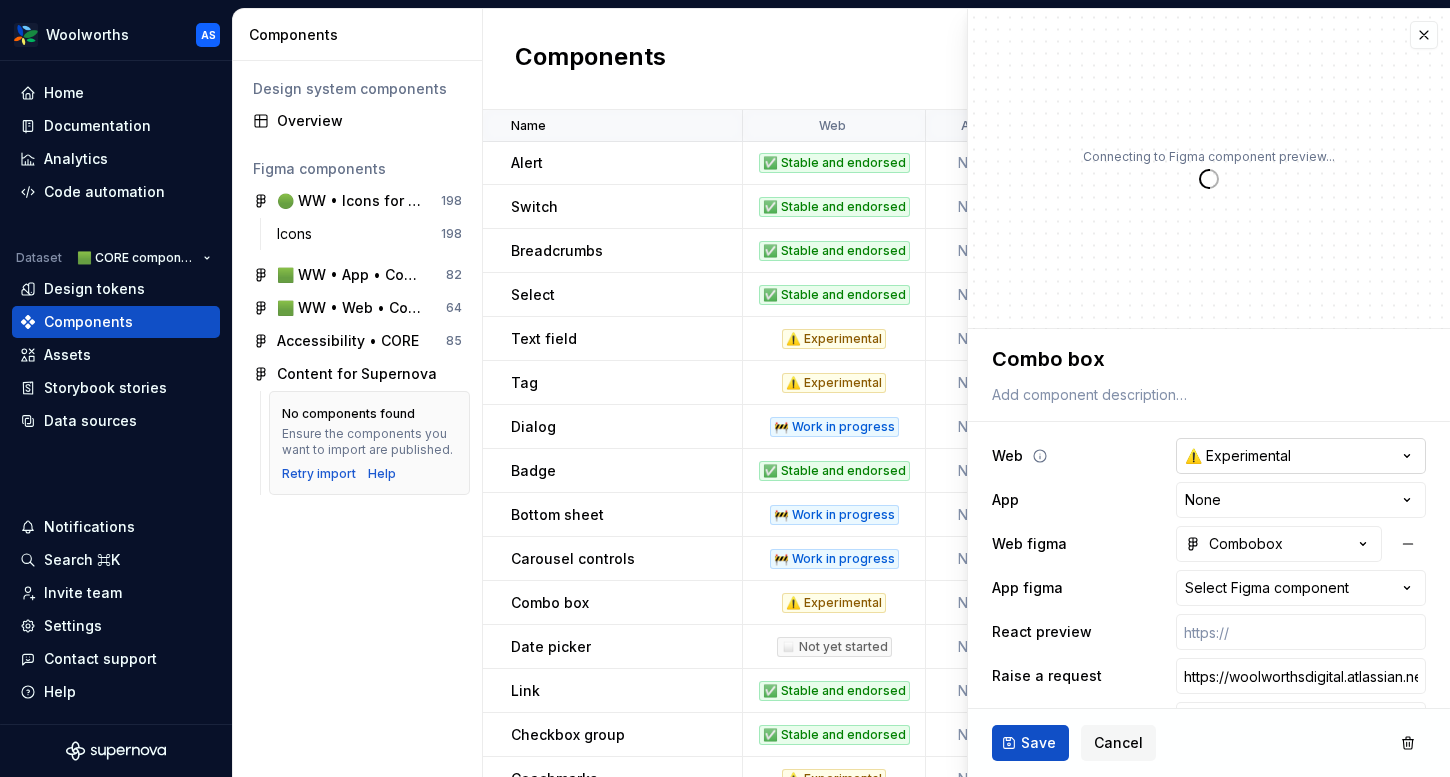 click on "Woolworths AS Home Documentation Analytics Code automation Dataset 🟩 CORE components Design tokens Components Assets Storybook stories Data sources Notifications Search ⌘K Invite team Settings Contact support Help Components Design system components Overview Figma components 🟢 WW • Icons for Woolworths (CORE) 198 Icons 198 🟩 WW • App • Component Library for Woolworths (CORE) 82 🟩 WW • Web • Component Library for Woolworths (CORE) 64 Accessibility • CORE 85 Content for Supernova No components found Ensure the components you want to import are published. Retry import Help Components New component Name Web App Web figma App figma React preview Raise a request AEM preview Usage guidelines Description Last updated Accordion ✅ Stable and endorsed None Accordion None https://content-service.traderk8saae.prod.wx-d.net/component-library/index.html?path=/story/core-accordion--default https://woolworthsdigital.atlassian.net/wiki/spaces/WoolworthsX/pages/27328053275/Component+Requests / Row /" at bounding box center [725, 388] 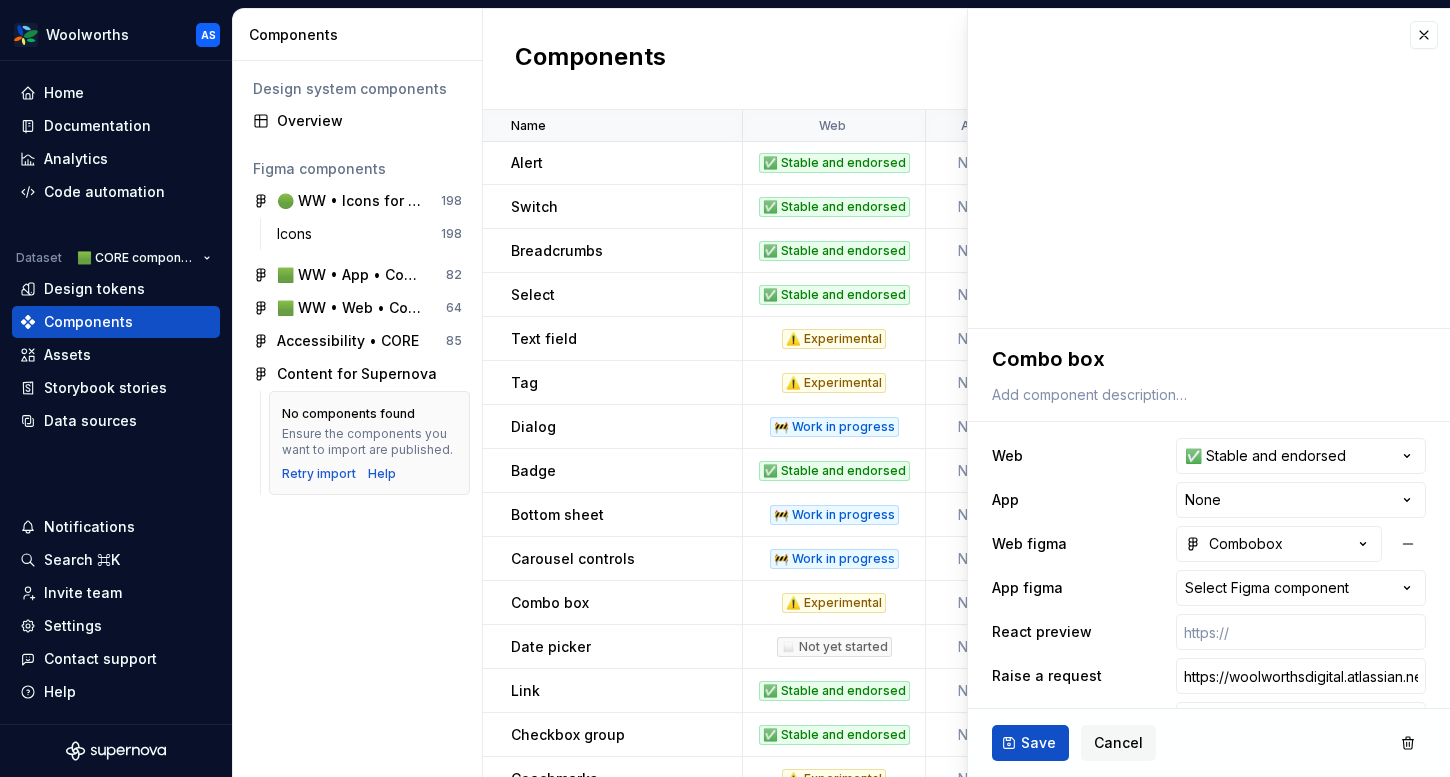 scroll, scrollTop: 90, scrollLeft: 0, axis: vertical 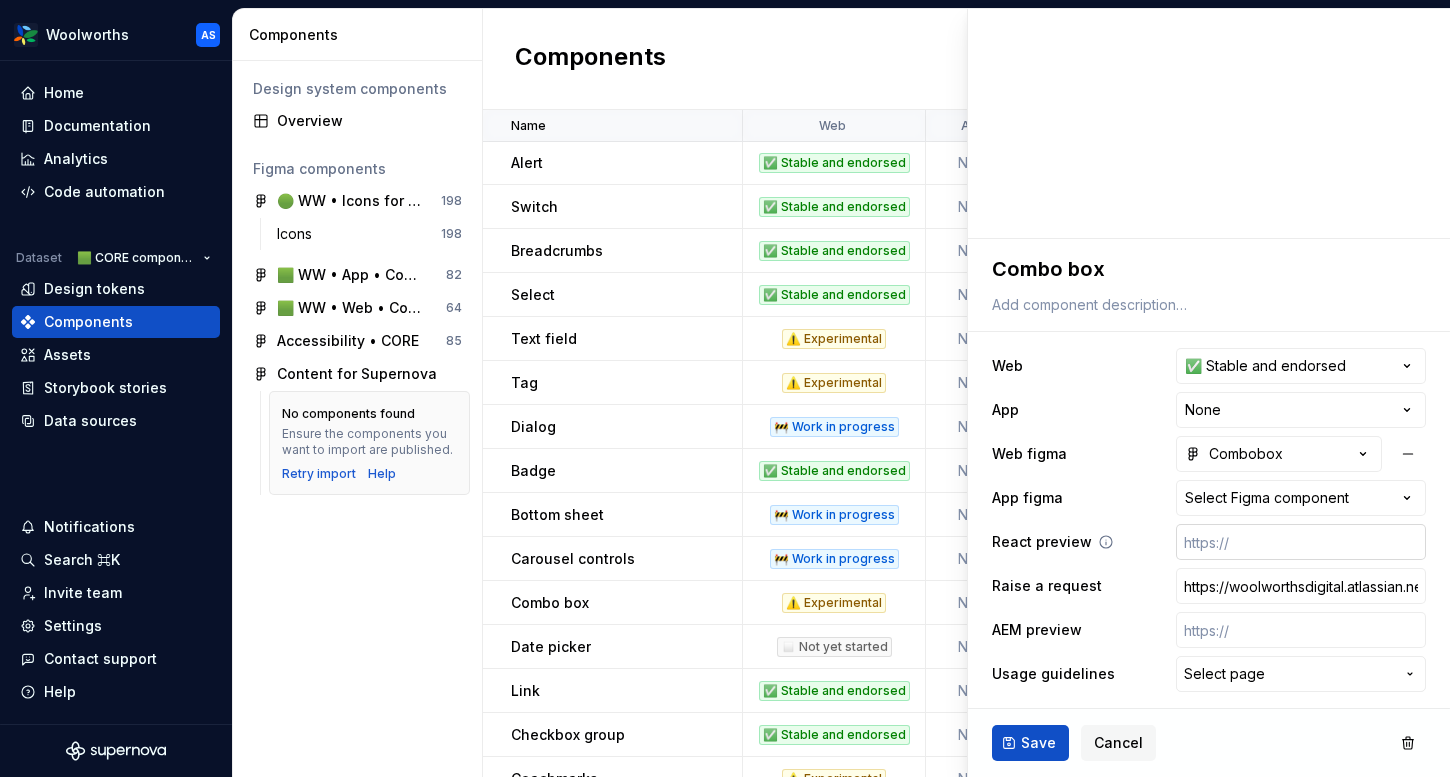 click at bounding box center (1301, 542) 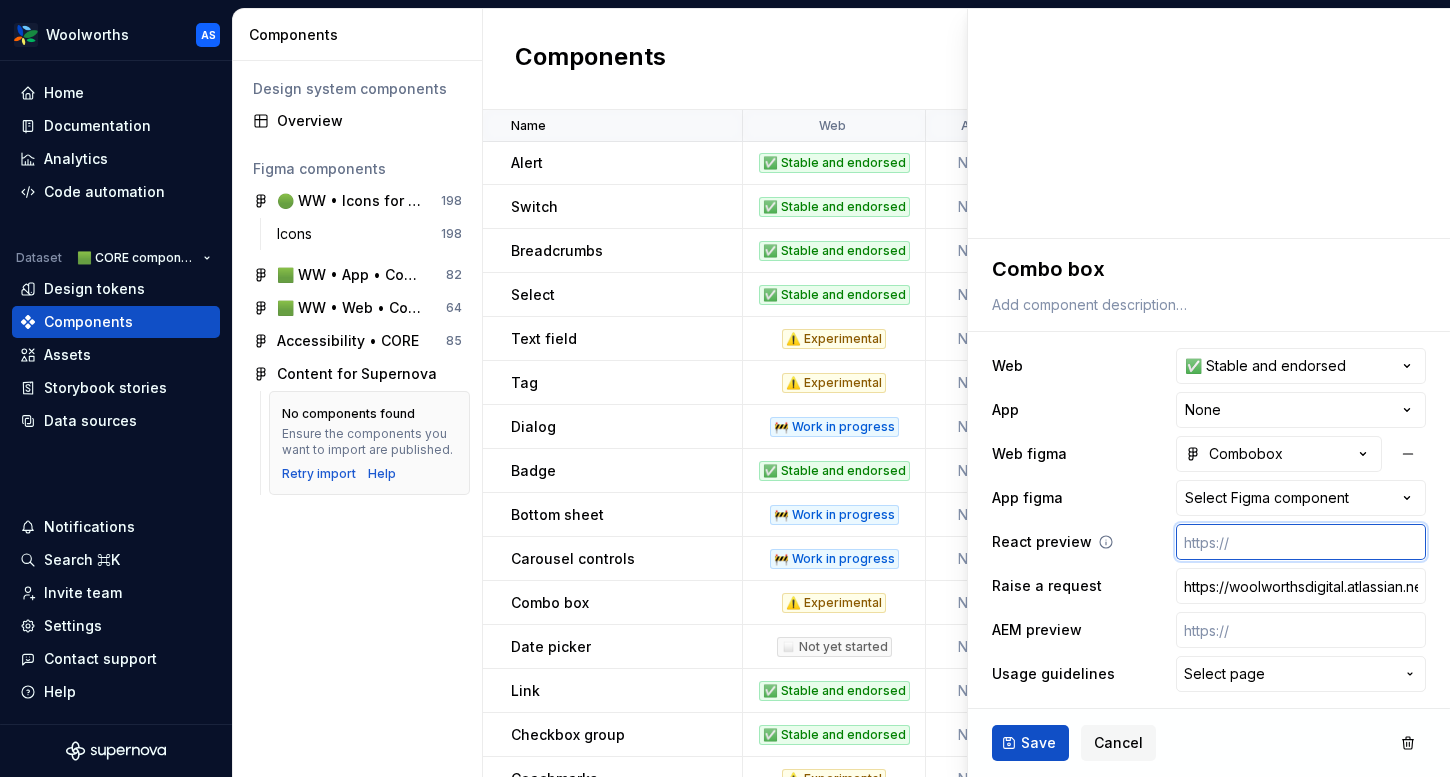 paste on "https://content-service.traderk8saae.prod.wx-d.net/component-library/index.html?path=/docs/shared-combobox--docs&globals=brand:wow" 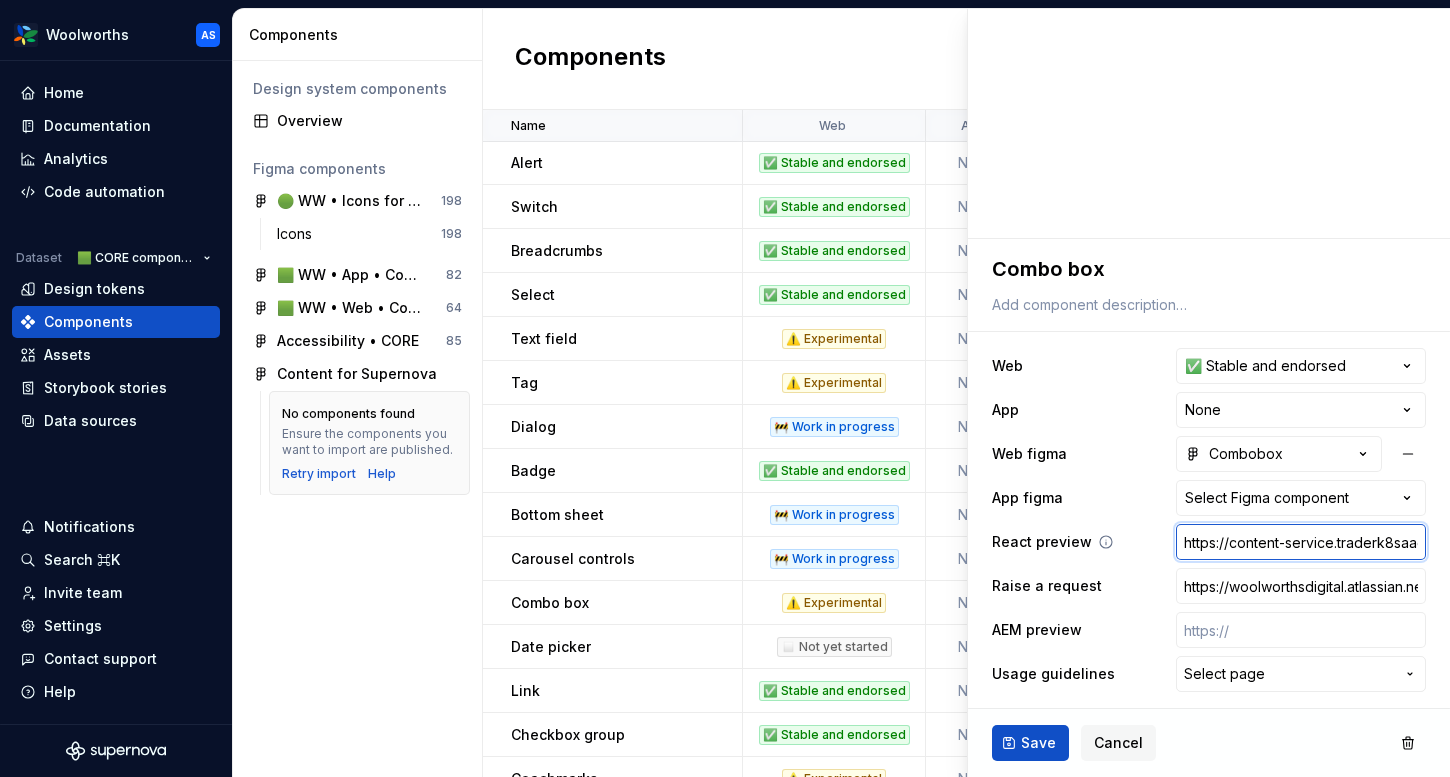 scroll, scrollTop: 0, scrollLeft: 702, axis: horizontal 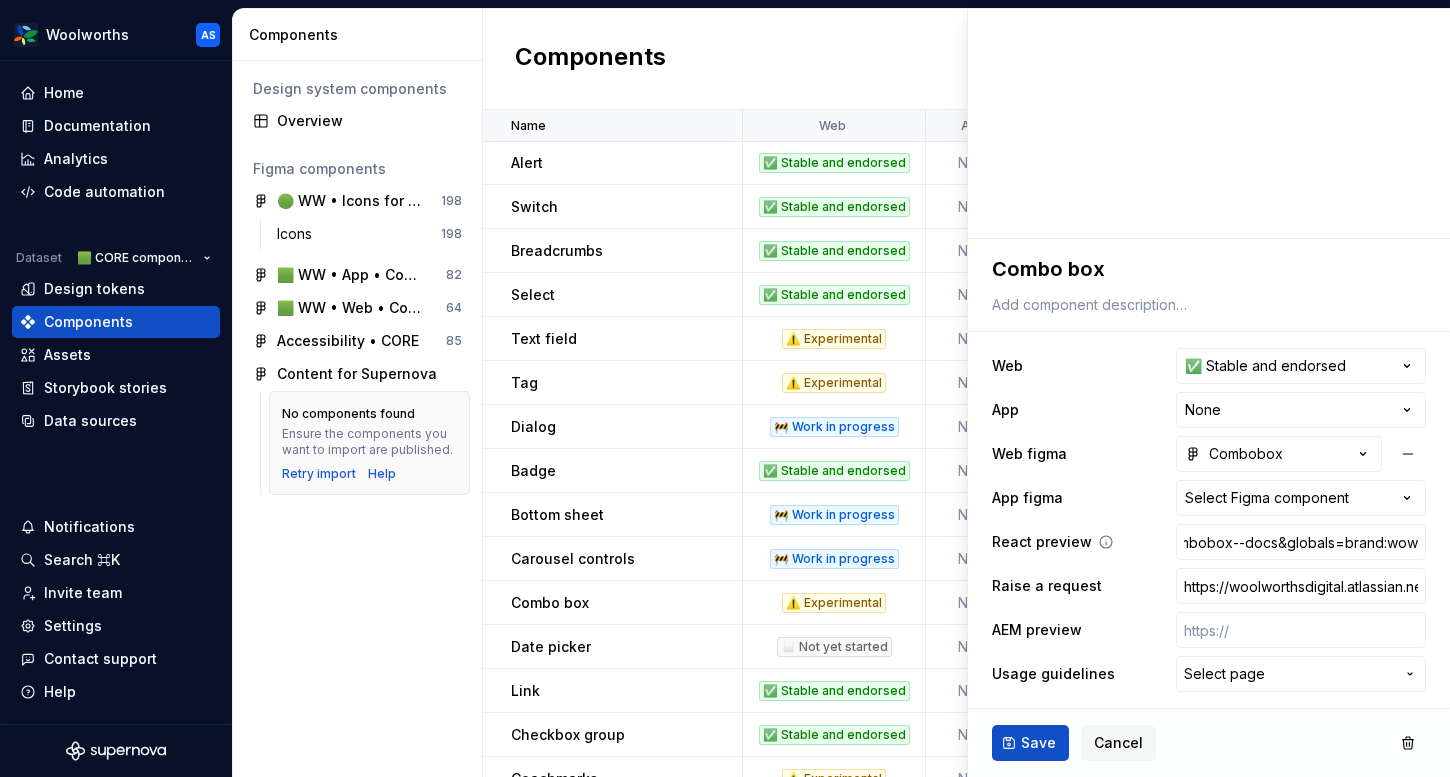 click on "React preview https://content-service.traderk8saae.prod.wx-d.net/component-library/index.html?path=/docs/shared-combobox--docs&globals=brand:wow" at bounding box center (1209, 542) 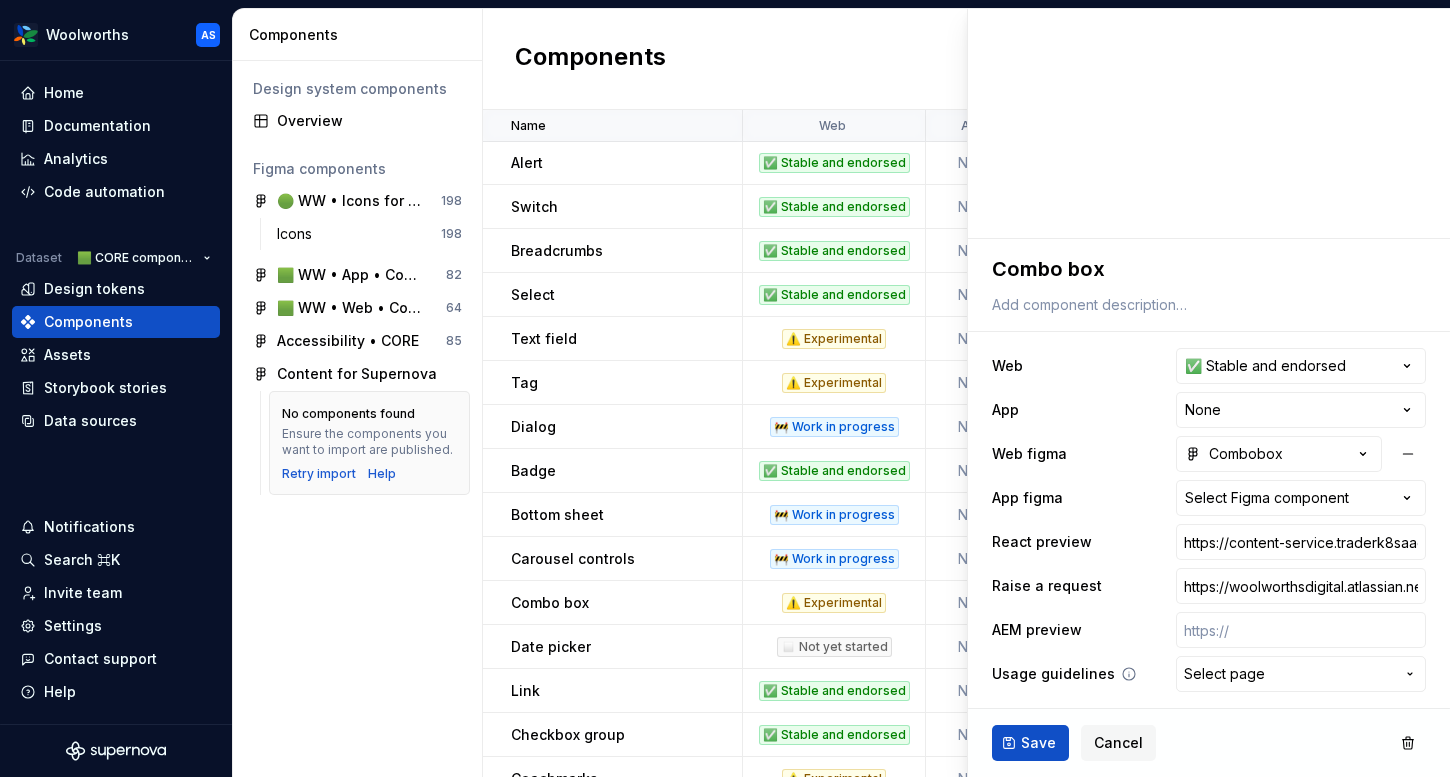 click on "Select page" at bounding box center (1224, 674) 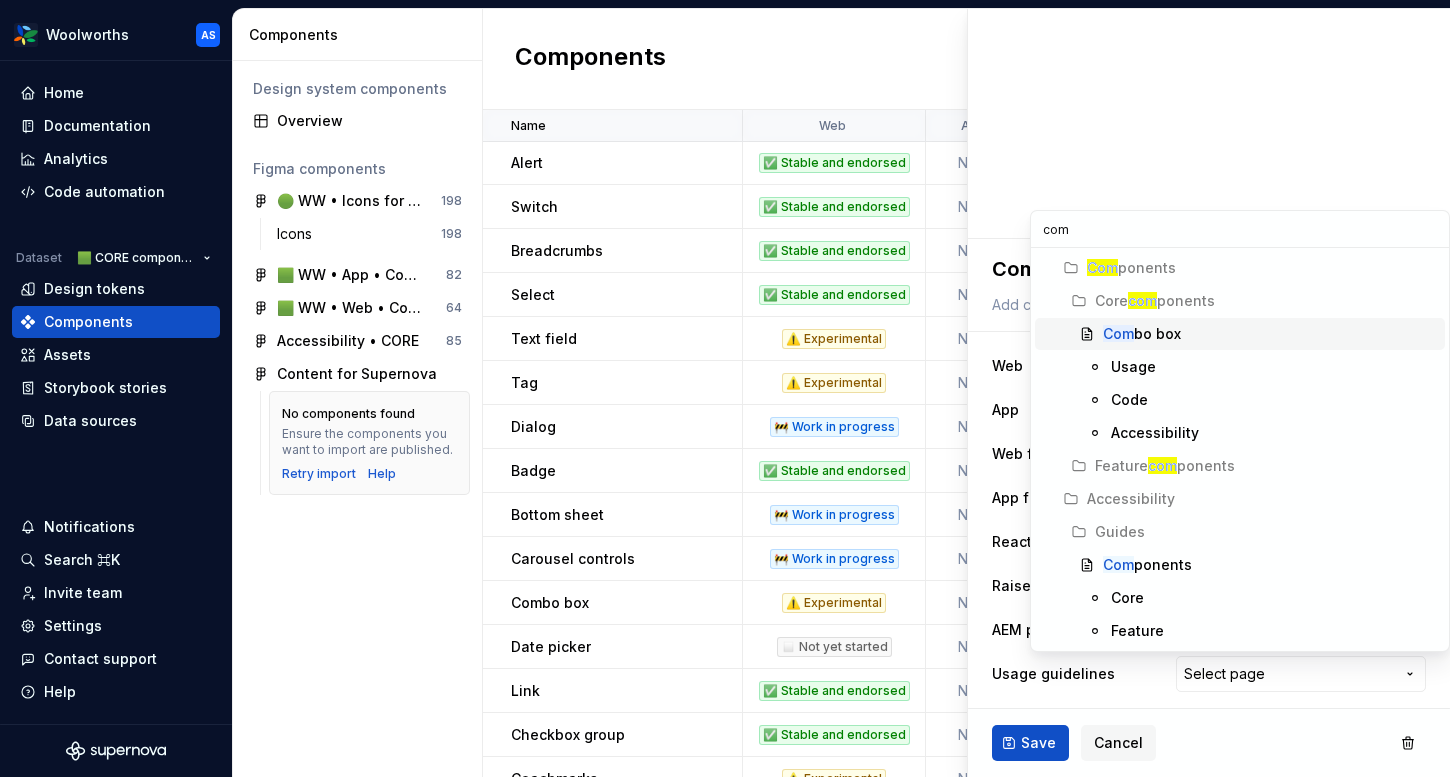 click on "Com bo box" at bounding box center (1270, 334) 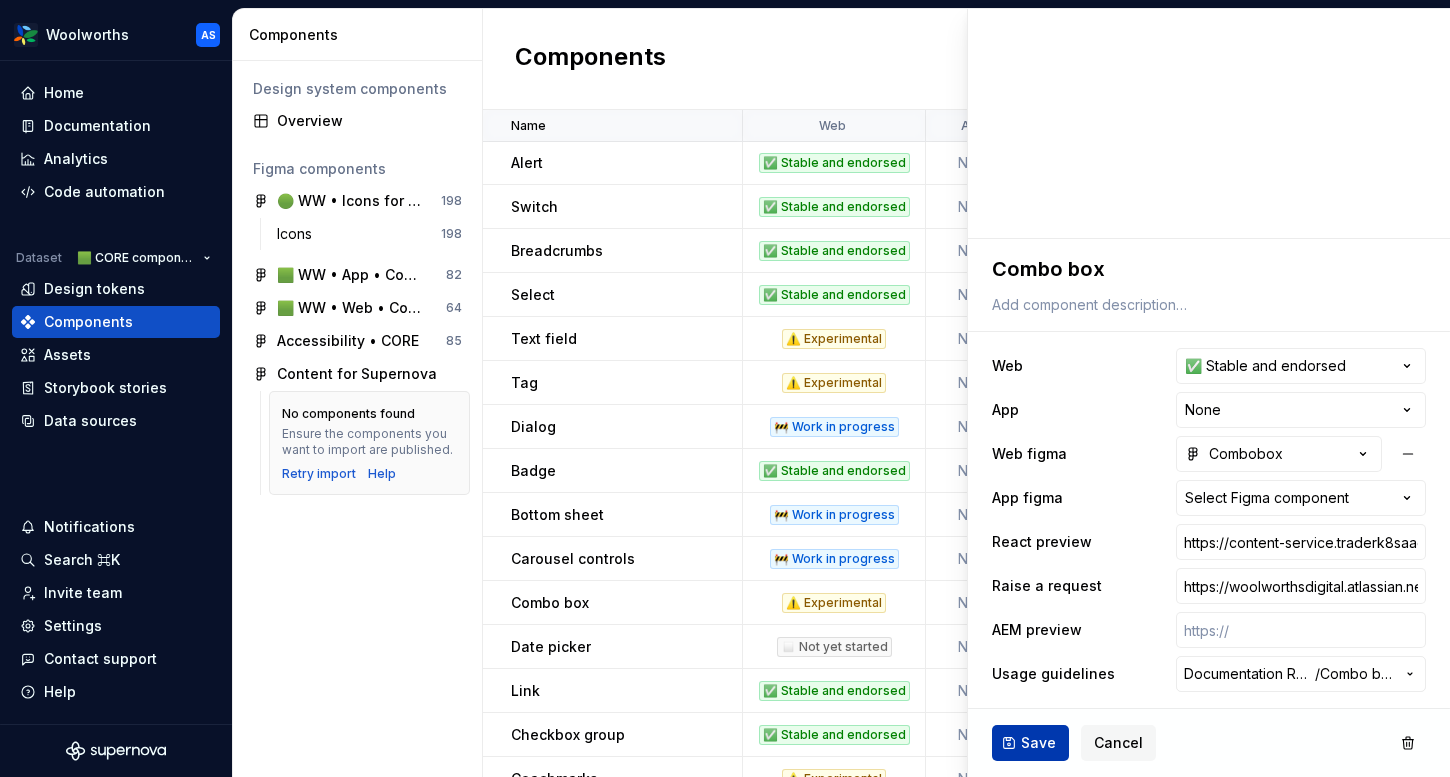 click on "Save" at bounding box center (1038, 743) 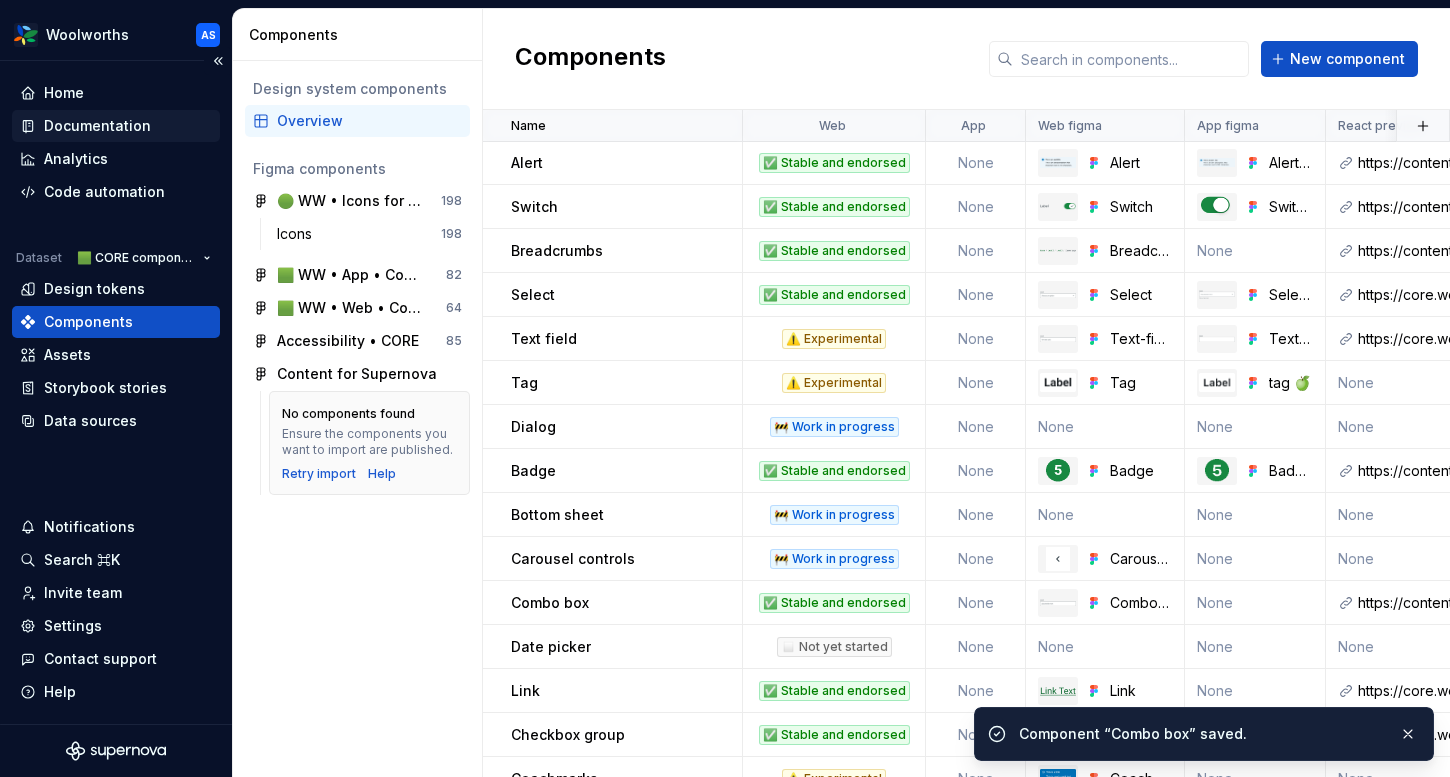 click on "Documentation" at bounding box center (97, 126) 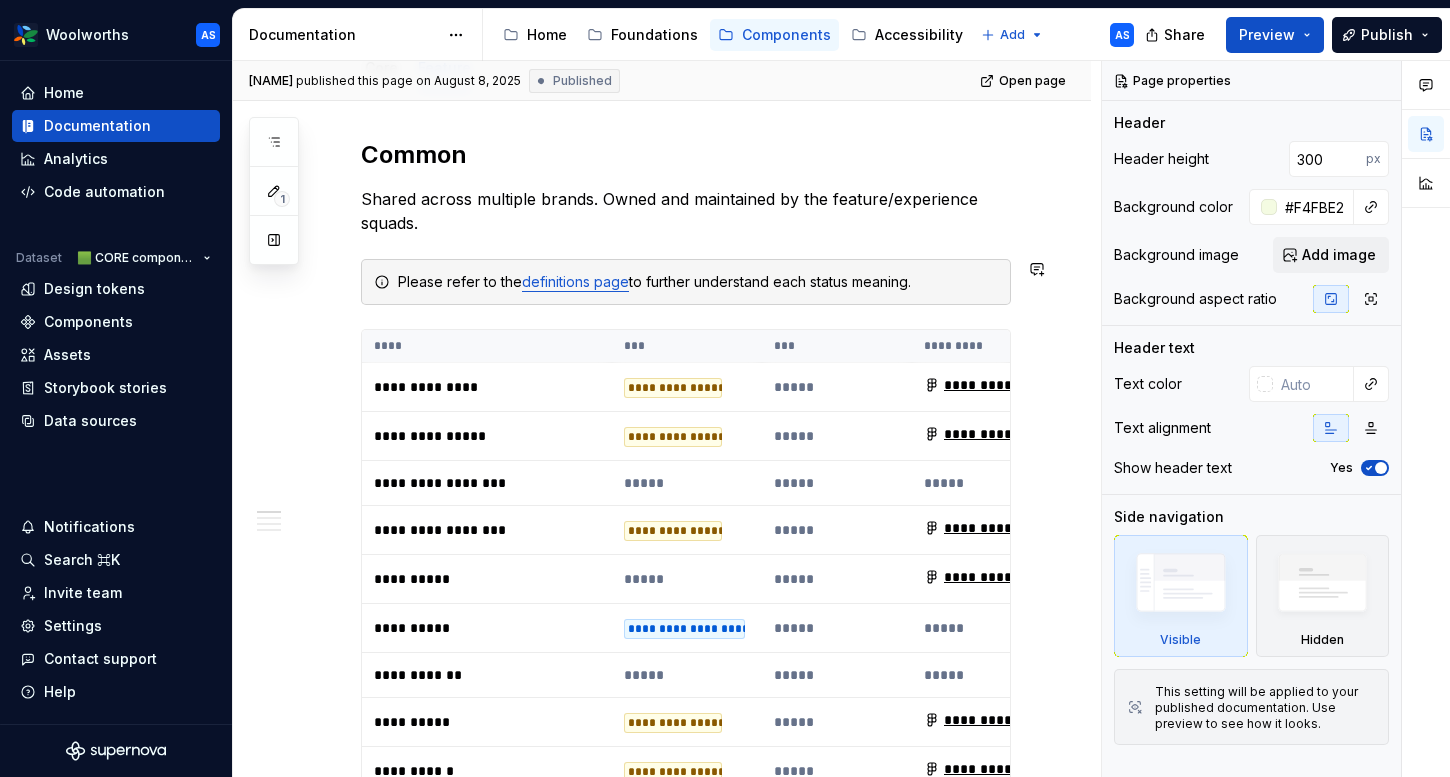 scroll, scrollTop: 0, scrollLeft: 0, axis: both 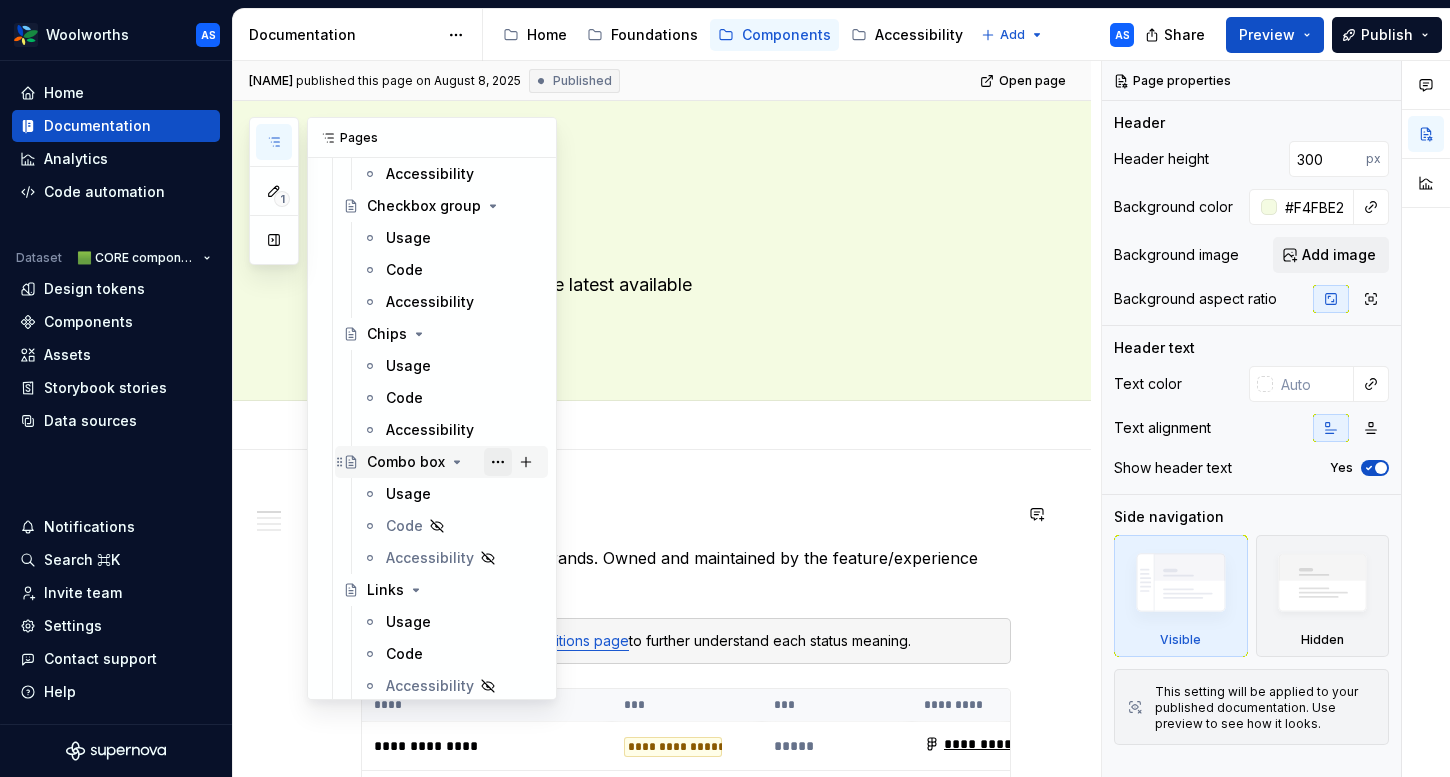 click at bounding box center (498, 462) 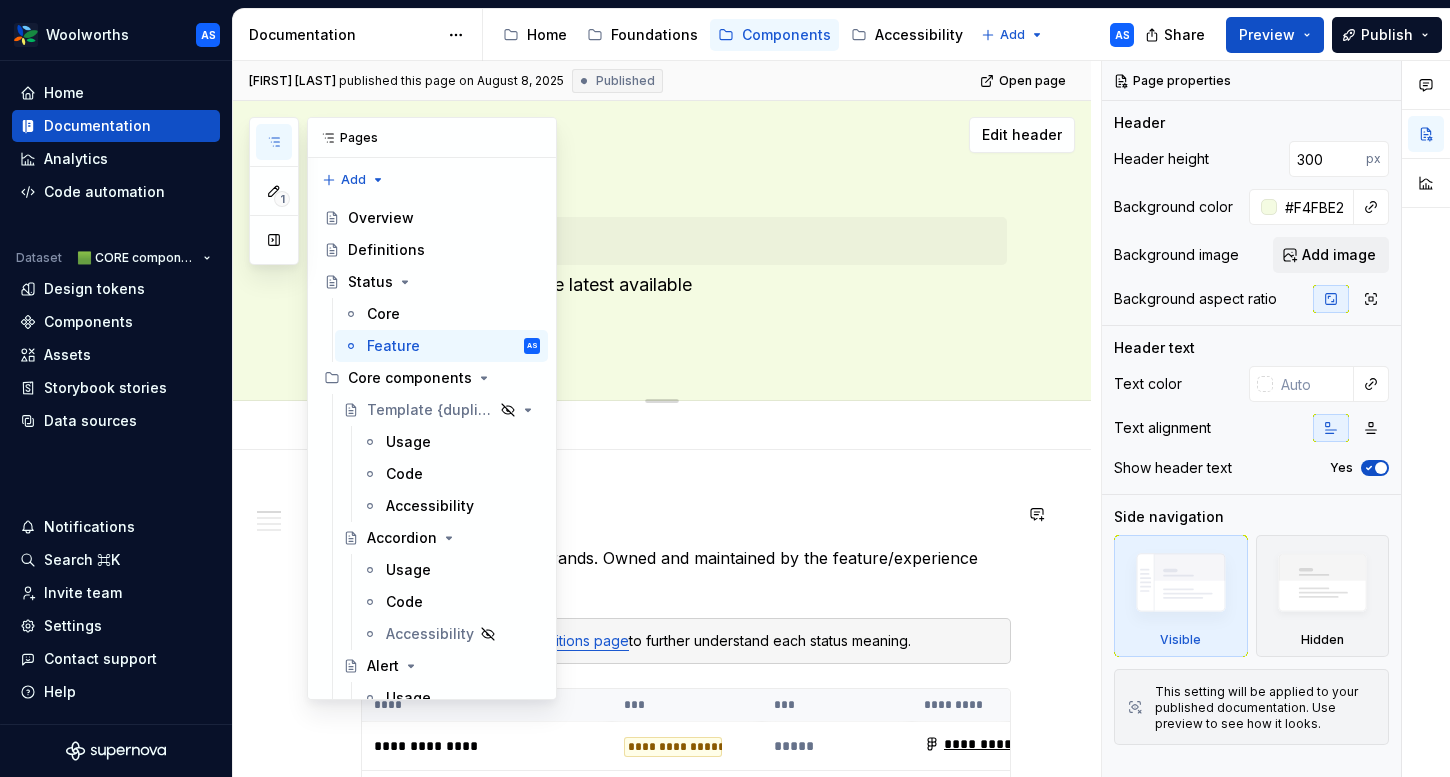 scroll, scrollTop: 0, scrollLeft: 0, axis: both 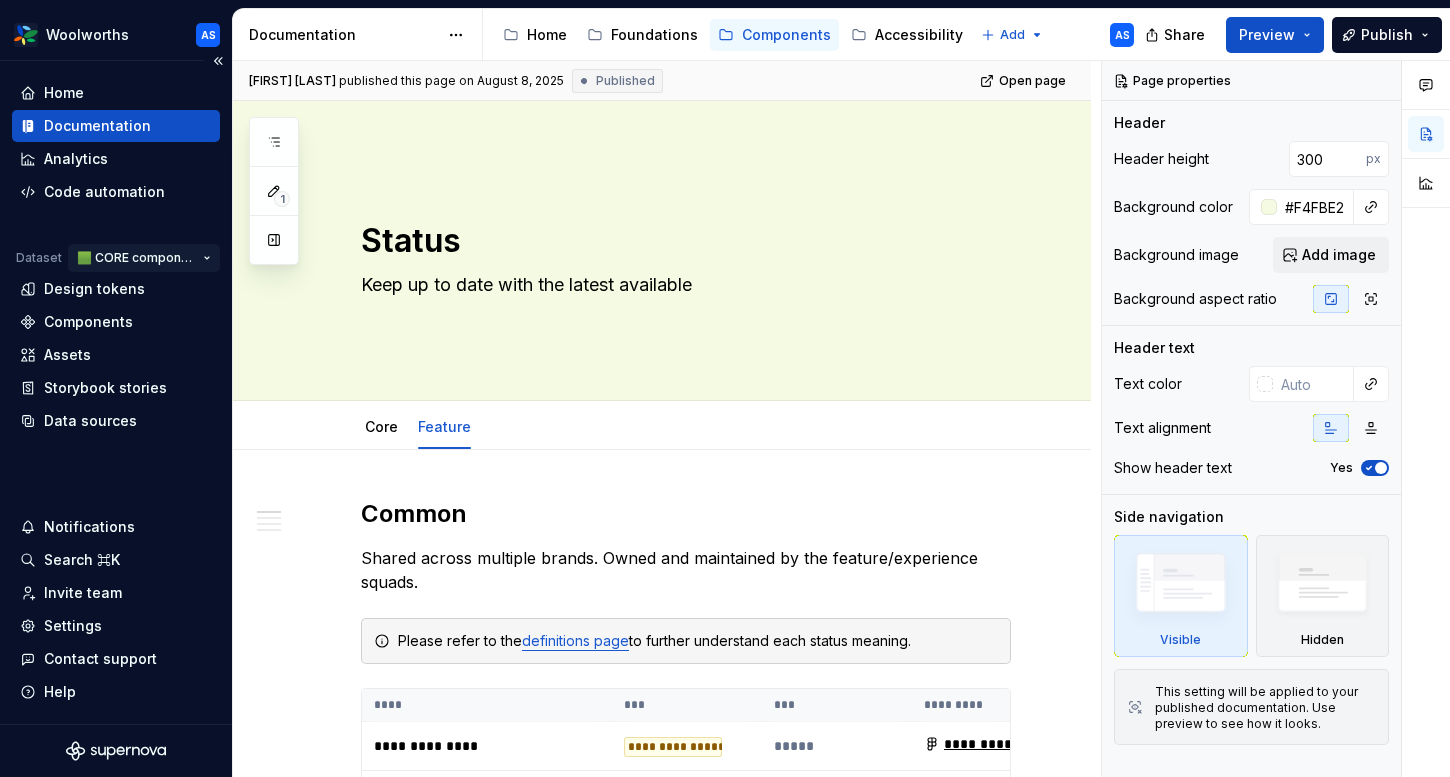 click on "Woolworths AS Home Documentation Analytics Code automation Dataset 🟩 CORE components Design tokens Components Assets Storybook stories Data sources Notifications Search ⌘K Invite team Settings Contact support Help Documentation
Accessibility guide for tree Page tree.
Navigate the tree with the arrow keys. Common tree hotkeys apply. Further keybindings are available:
enter to execute primary action on focused item
f2 to start renaming the focused item
escape to abort renaming an item
control+d to start dragging selected items
Home Foundations Components Accessibility Add AS Share Preview Publish 1 Pages Add
Accessibility guide for tree Page tree.
Navigate the tree with the arrow keys. Common tree hotkeys apply. Further keybindings are available:
enter to execute primary action on focused item
f2 to start renaming the focused item
escape to abort renaming an item
." at bounding box center [725, 388] 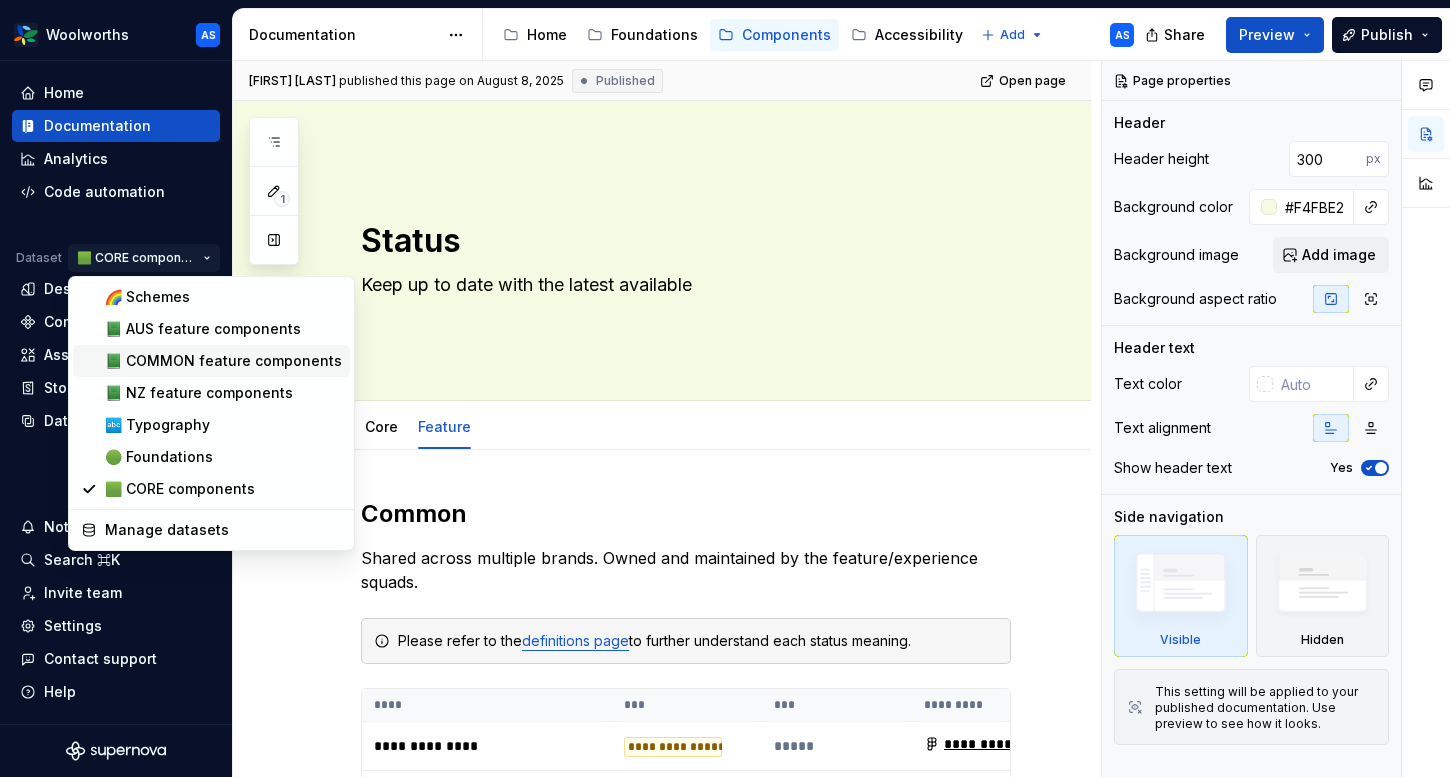 click on "📗 COMMON feature components" at bounding box center [223, 361] 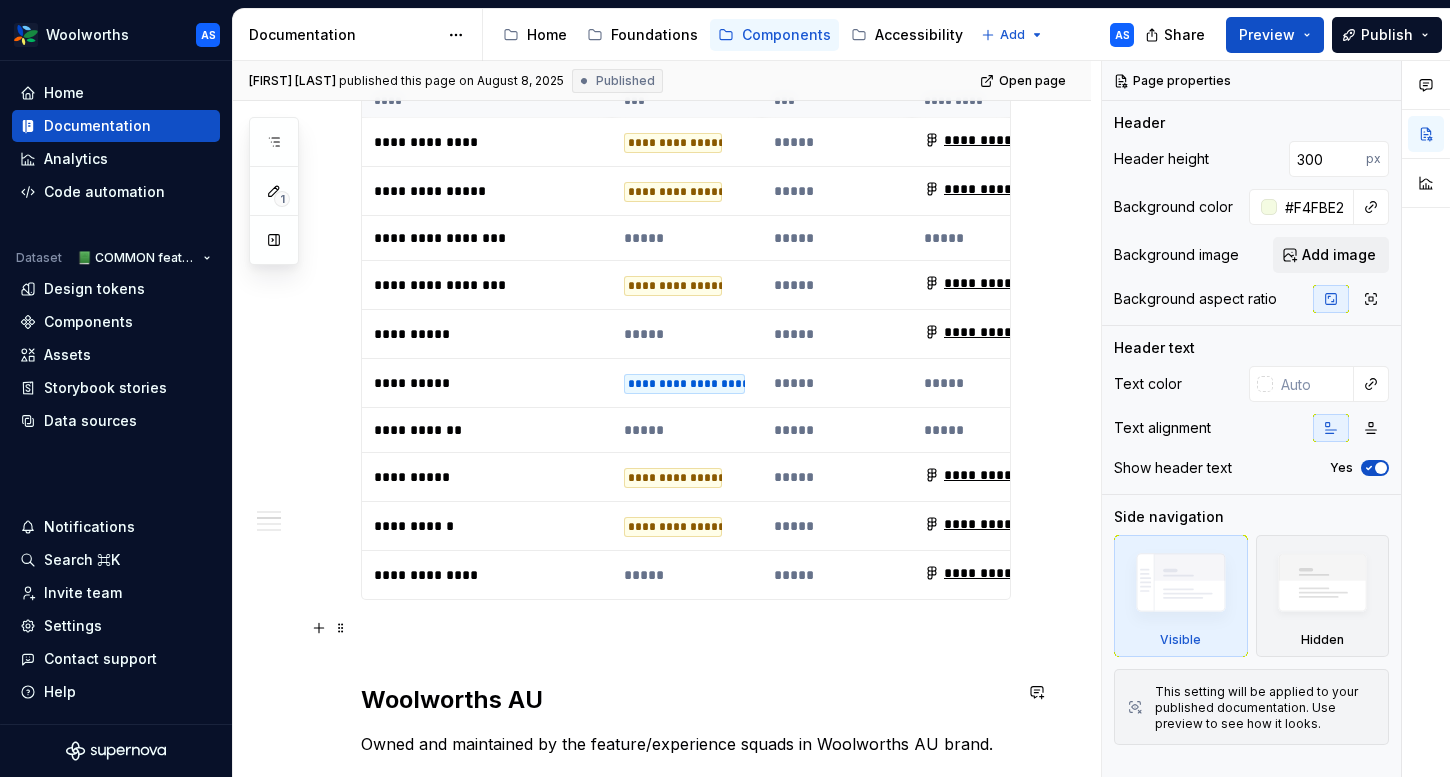 scroll, scrollTop: 269, scrollLeft: 0, axis: vertical 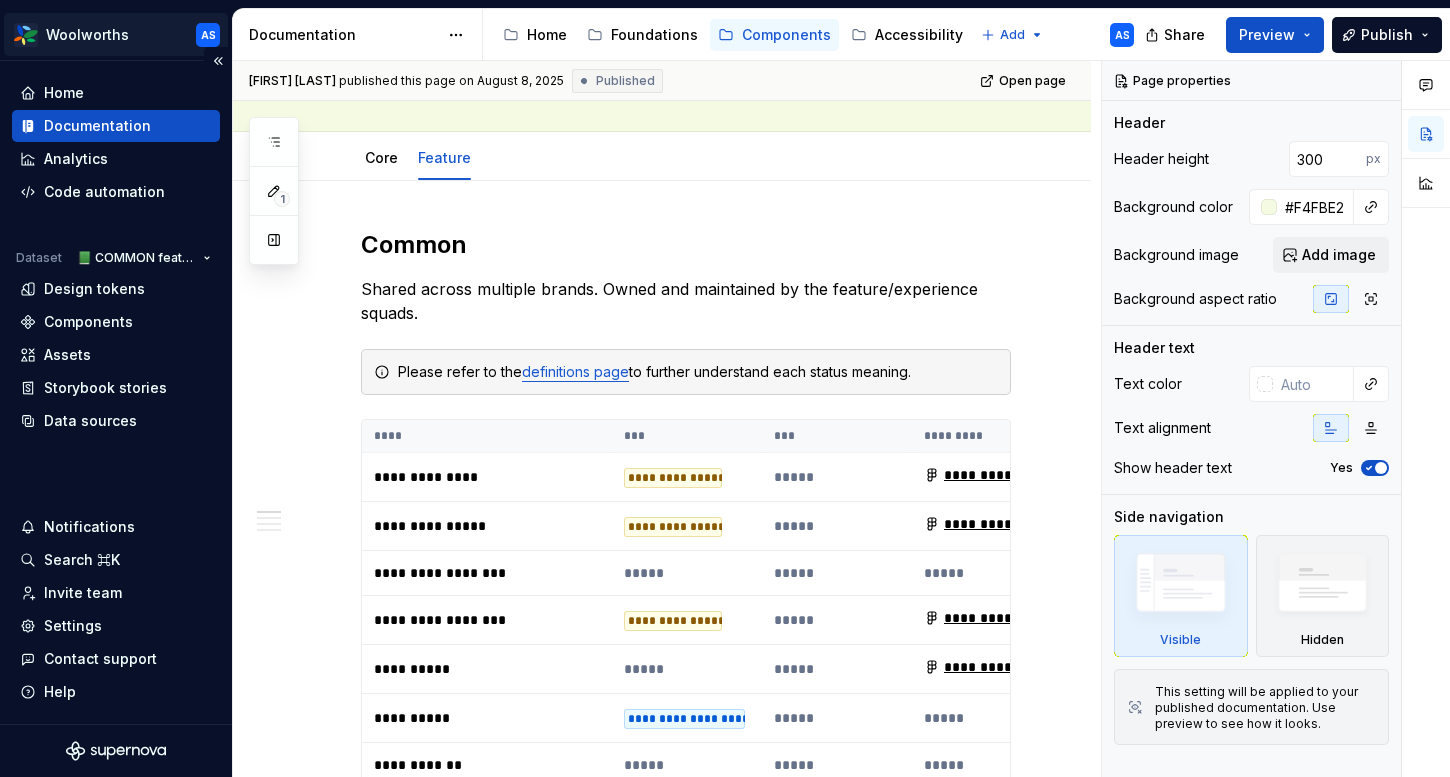 click on "Woolworths AS Home Documentation Analytics Code automation Dataset 📗 COMMON feature components Design tokens Components Assets Storybook stories Data sources Notifications Search ⌘K Invite team Settings Contact support Help Documentation
Accessibility guide for tree Page tree.
Navigate the tree with the arrow keys. Common tree hotkeys apply. Further keybindings are available:
enter to execute primary action on focused item
f2 to start renaming the focused item
escape to abort renaming an item
control+d to start dragging selected items
Home Foundations Components Accessibility Add AS Share Preview Publish 1 Pages Add
Accessibility guide for tree Page tree.
Navigate the tree with the arrow keys. Common tree hotkeys apply. Further keybindings are available:
enter to execute primary action on focused item
f2 to start renaming the focused item
escape to abort renaming an item
." at bounding box center [725, 388] 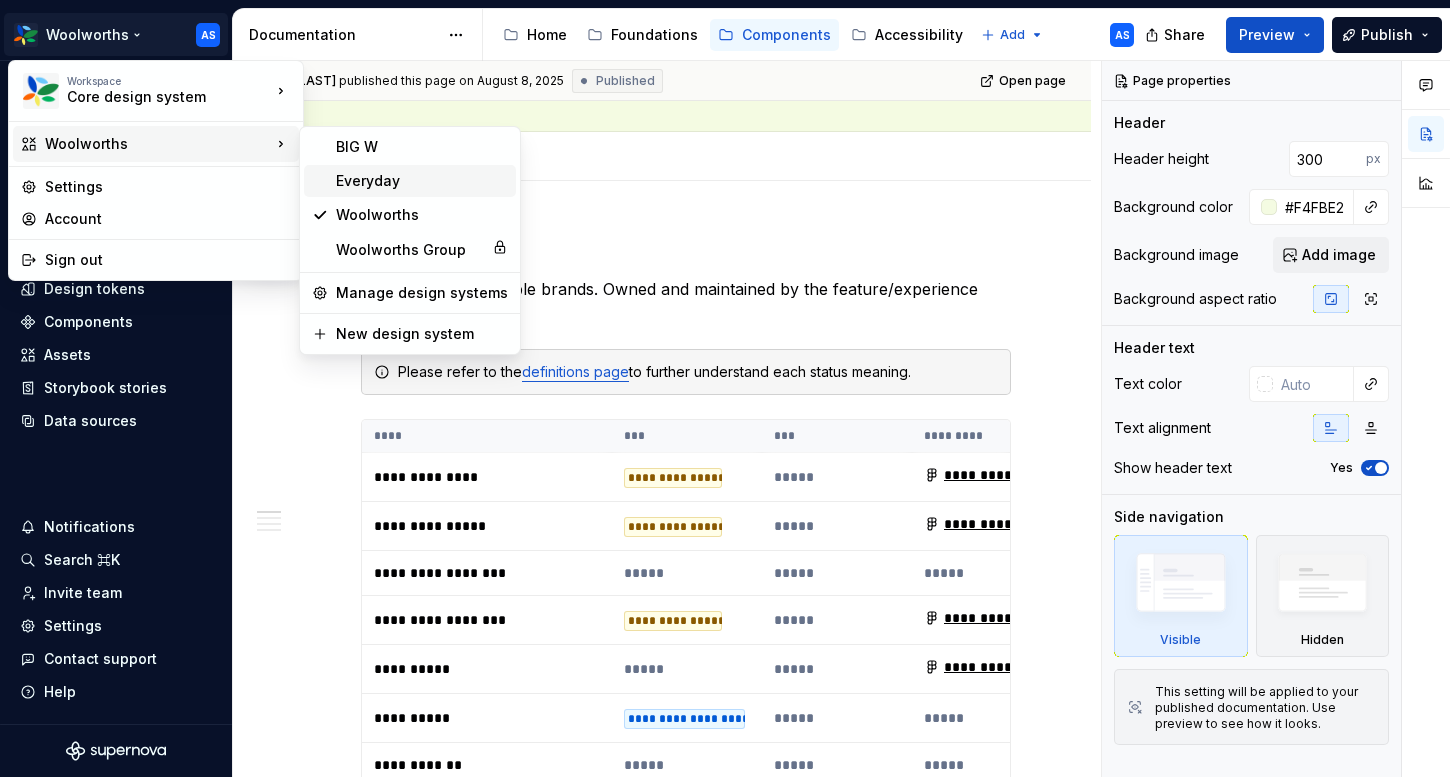 click on "Everyday" at bounding box center [422, 181] 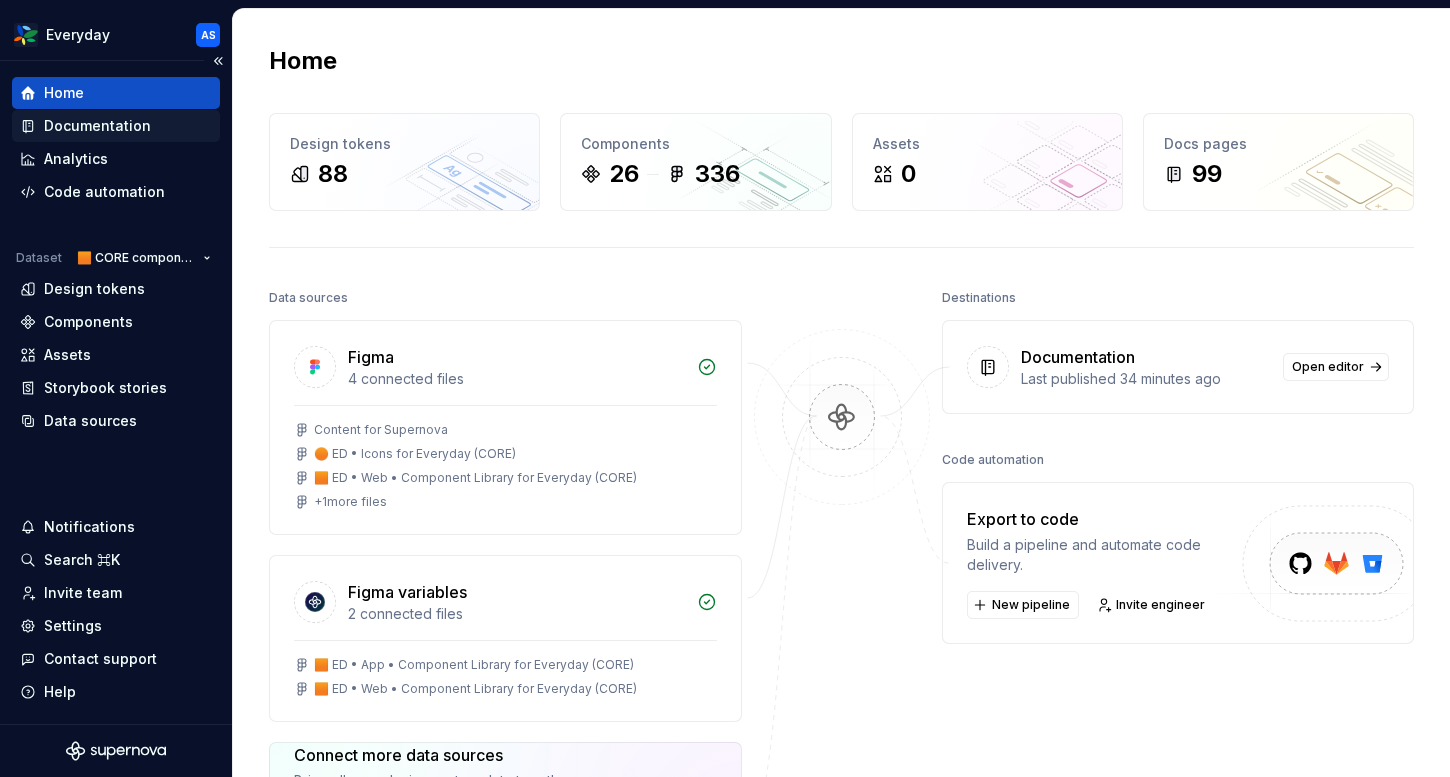 click on "Documentation" at bounding box center [97, 126] 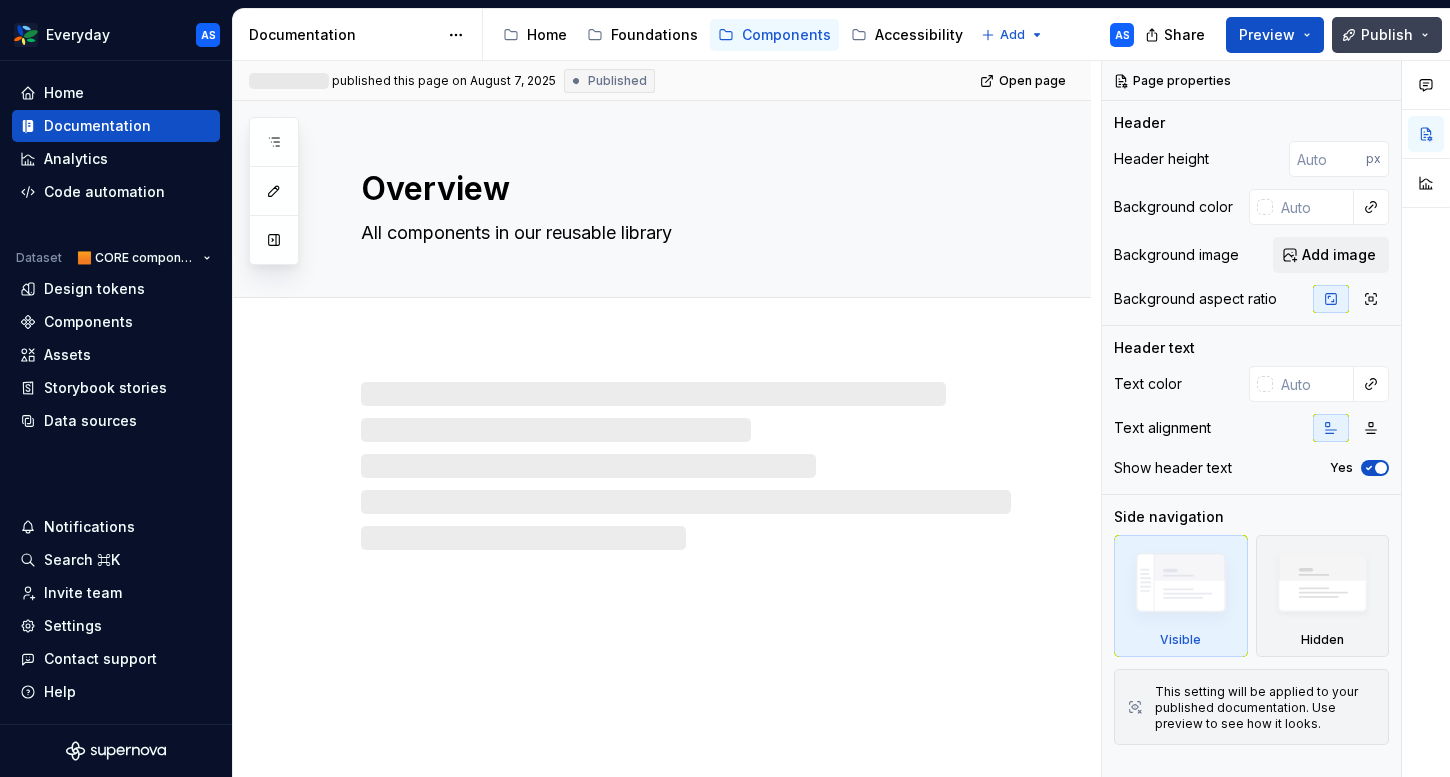 click on "Publish" at bounding box center (1387, 35) 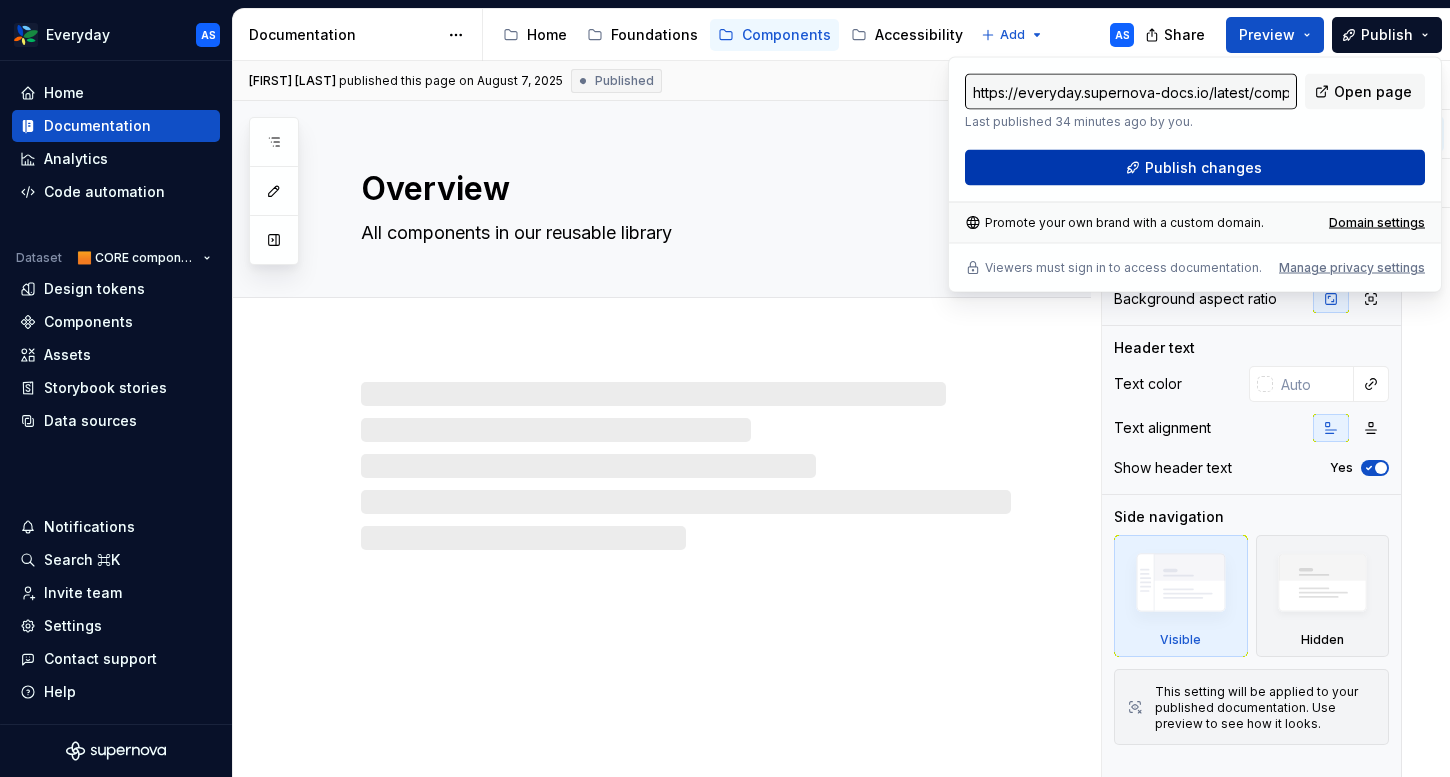 click on "Publish changes" at bounding box center [1203, 168] 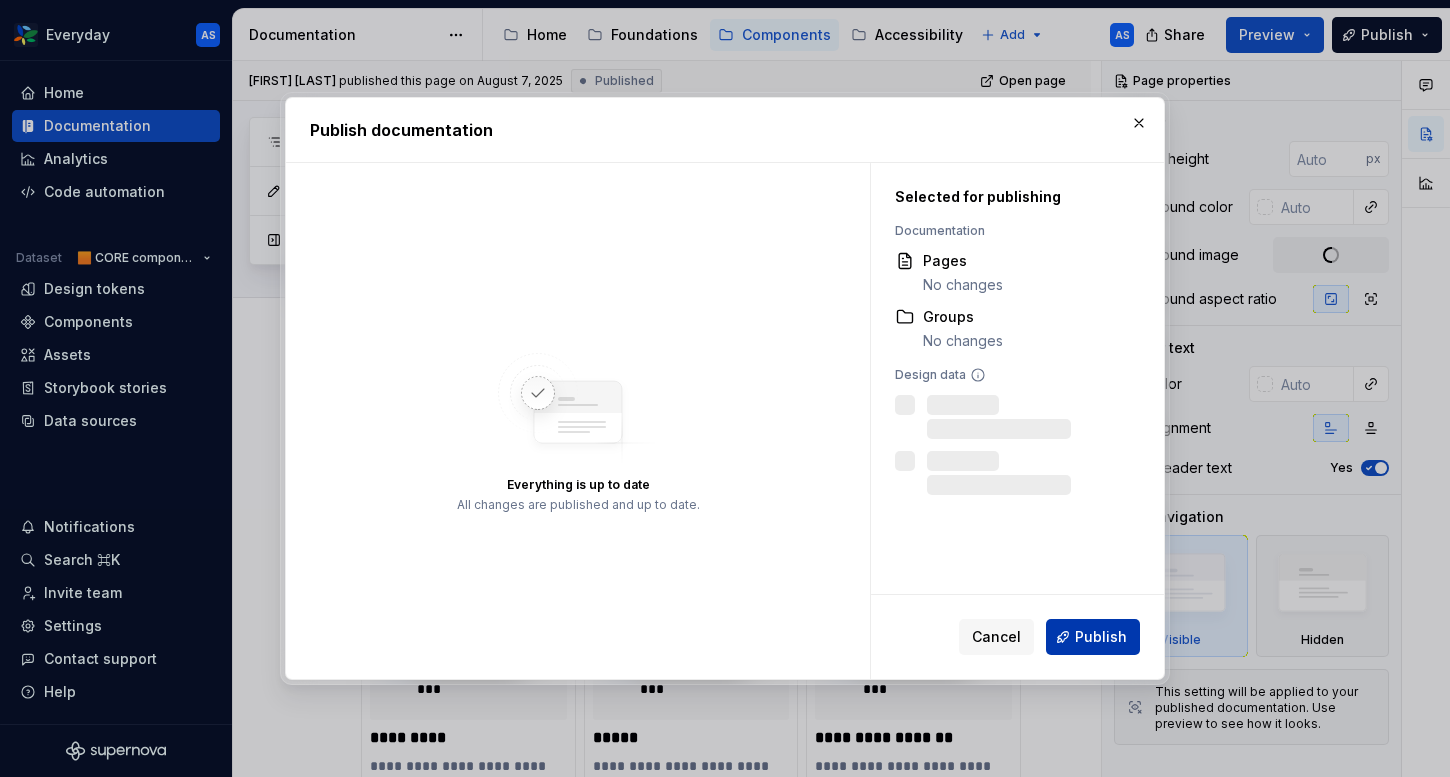 click on "Publish" at bounding box center (1101, 637) 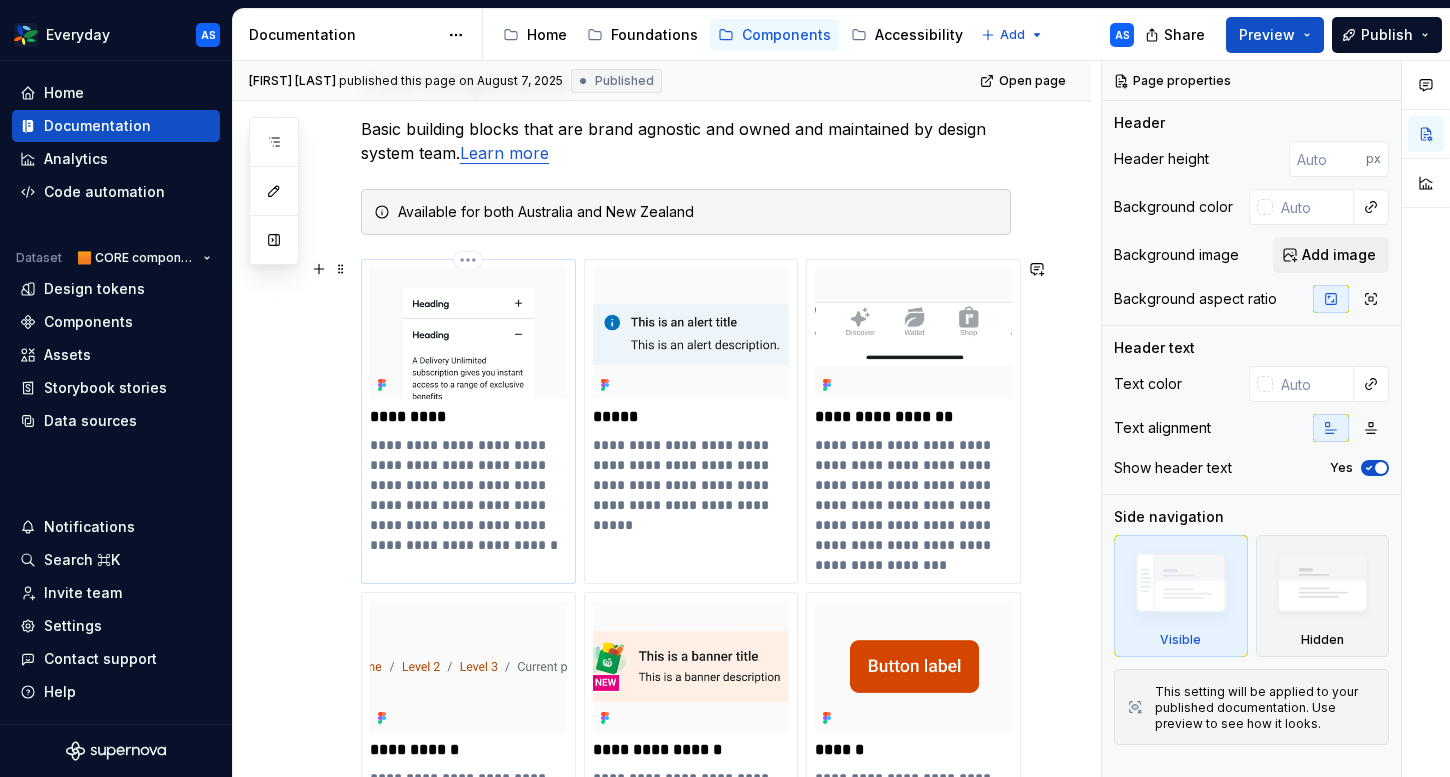 scroll, scrollTop: 0, scrollLeft: 0, axis: both 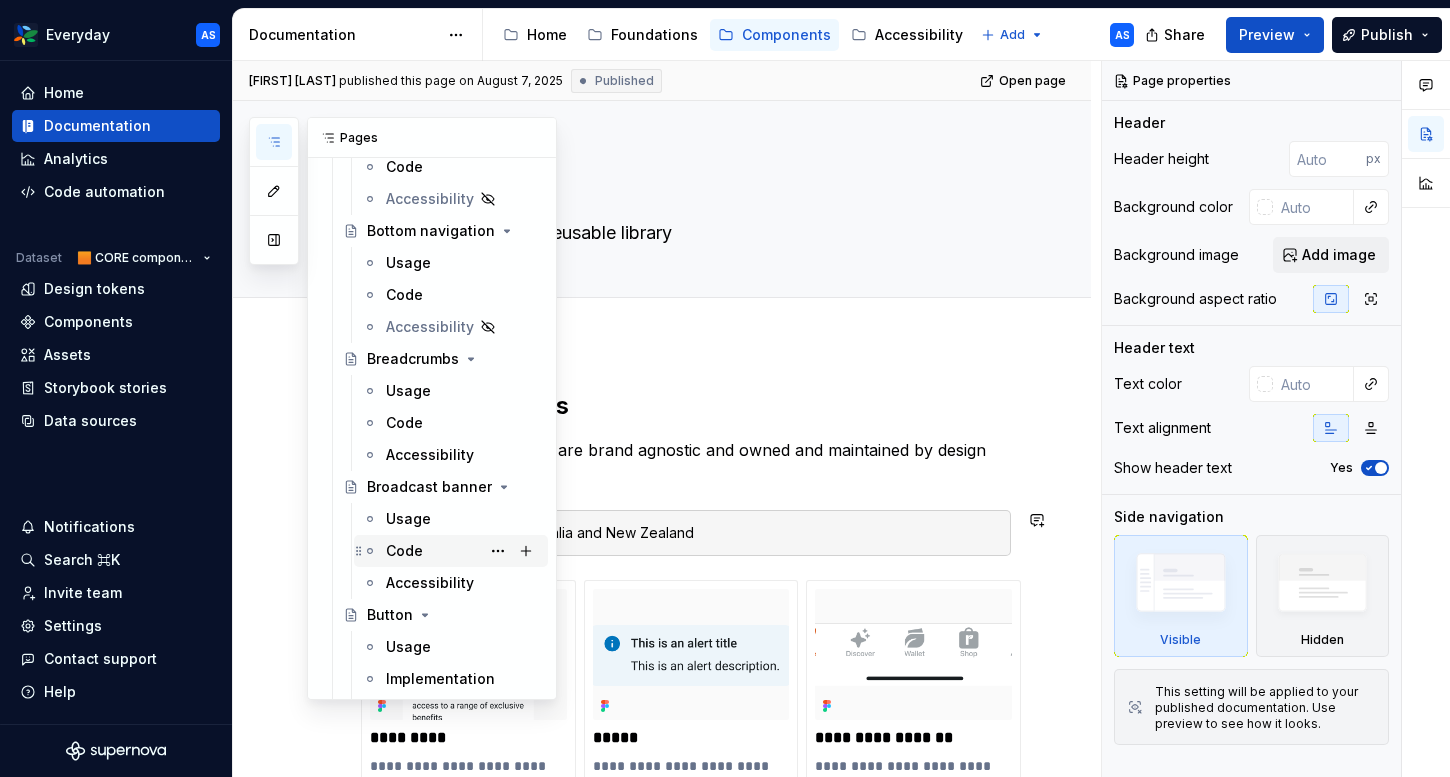 click on "Code" at bounding box center (404, 551) 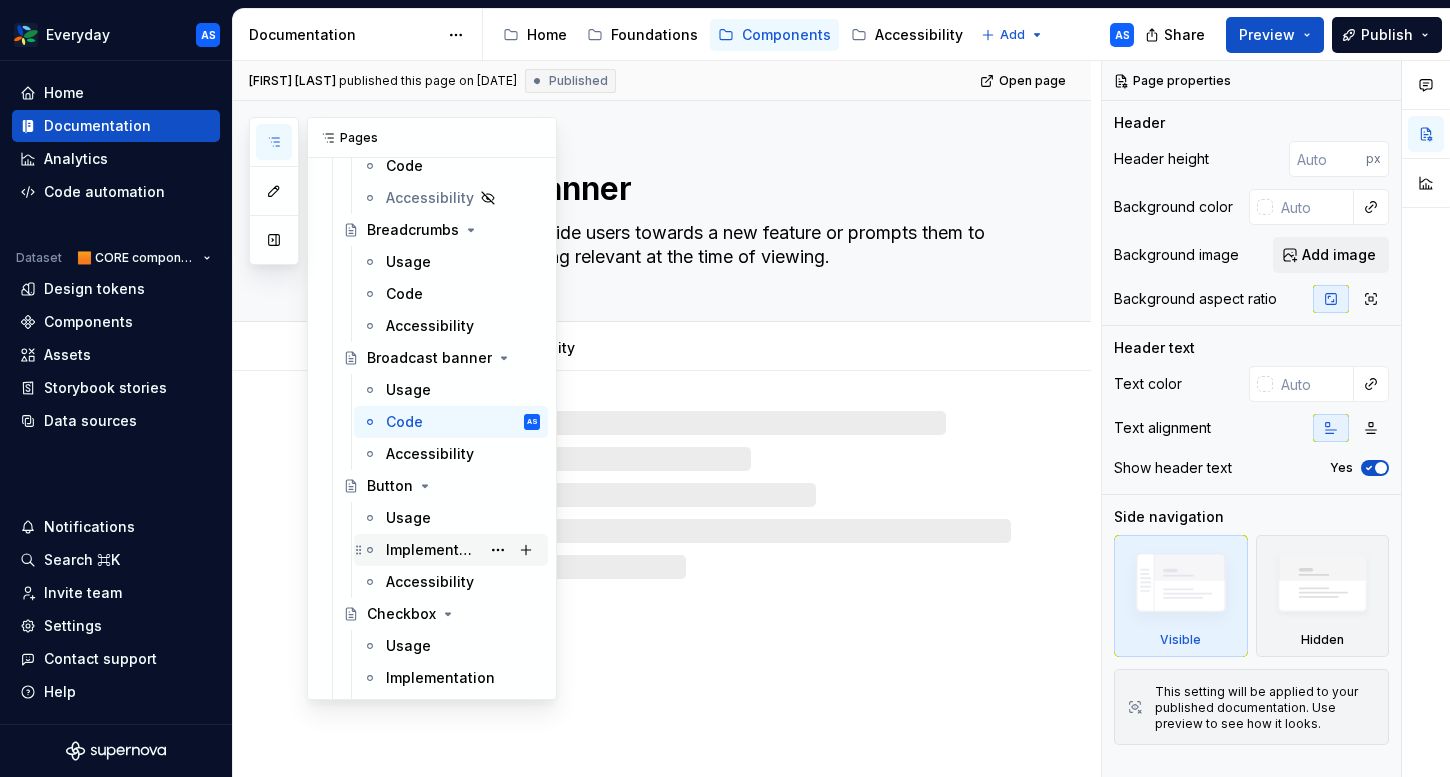 scroll, scrollTop: 574, scrollLeft: 0, axis: vertical 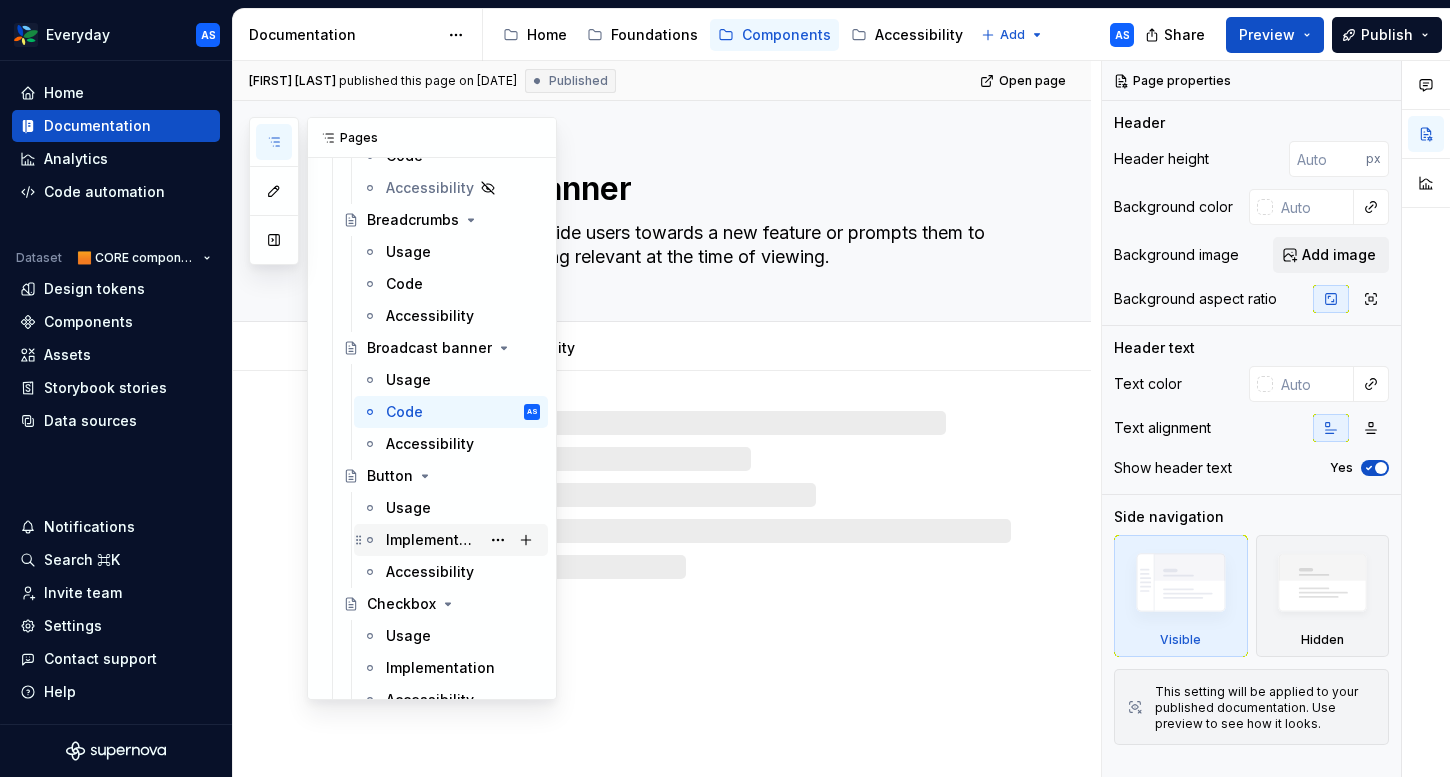 click on "Implementation" at bounding box center [433, 540] 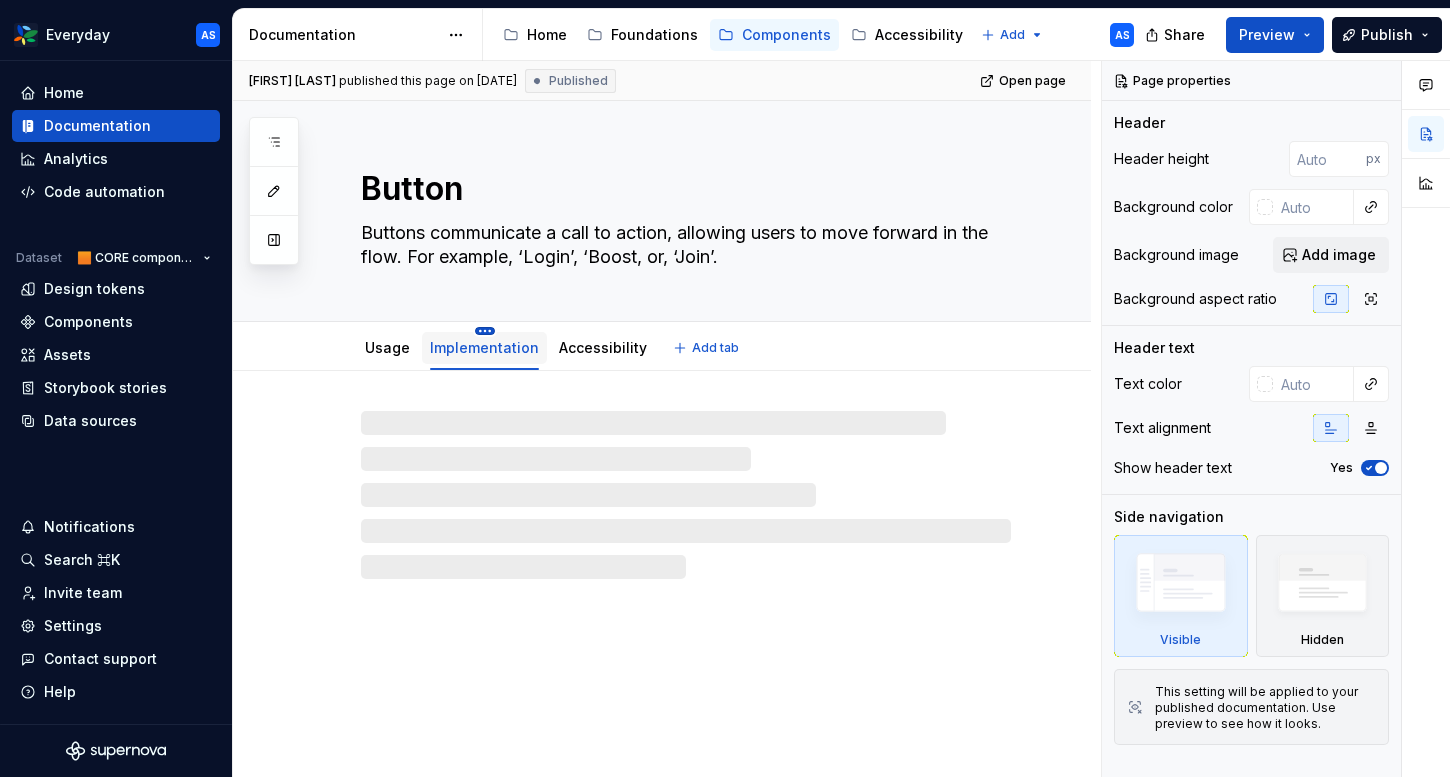 click on "Everyday AS Home Documentation Analytics Code automation Dataset 🟧 CORE components Design tokens Components Assets Storybook stories Data sources Notifications Search ⌘K Invite team Settings Contact support Help Documentation
Accessibility guide for tree Page tree.
Navigate the tree with the arrow keys. Common tree hotkeys apply. Further keybindings are available:
enter to execute primary action on focused item
f2 to start renaming the focused item
escape to abort renaming an item
control+d to start dragging selected items
Home Foundations Components Accessibility Add AS Share Preview Publish Pages Add
Accessibility guide for tree Page tree.
Navigate the tree with the arrow keys. Common tree hotkeys apply. Further keybindings are available:
enter to execute primary action on focused item
f2 to start renaming the focused item
escape to abort renaming an item
Core" at bounding box center (725, 388) 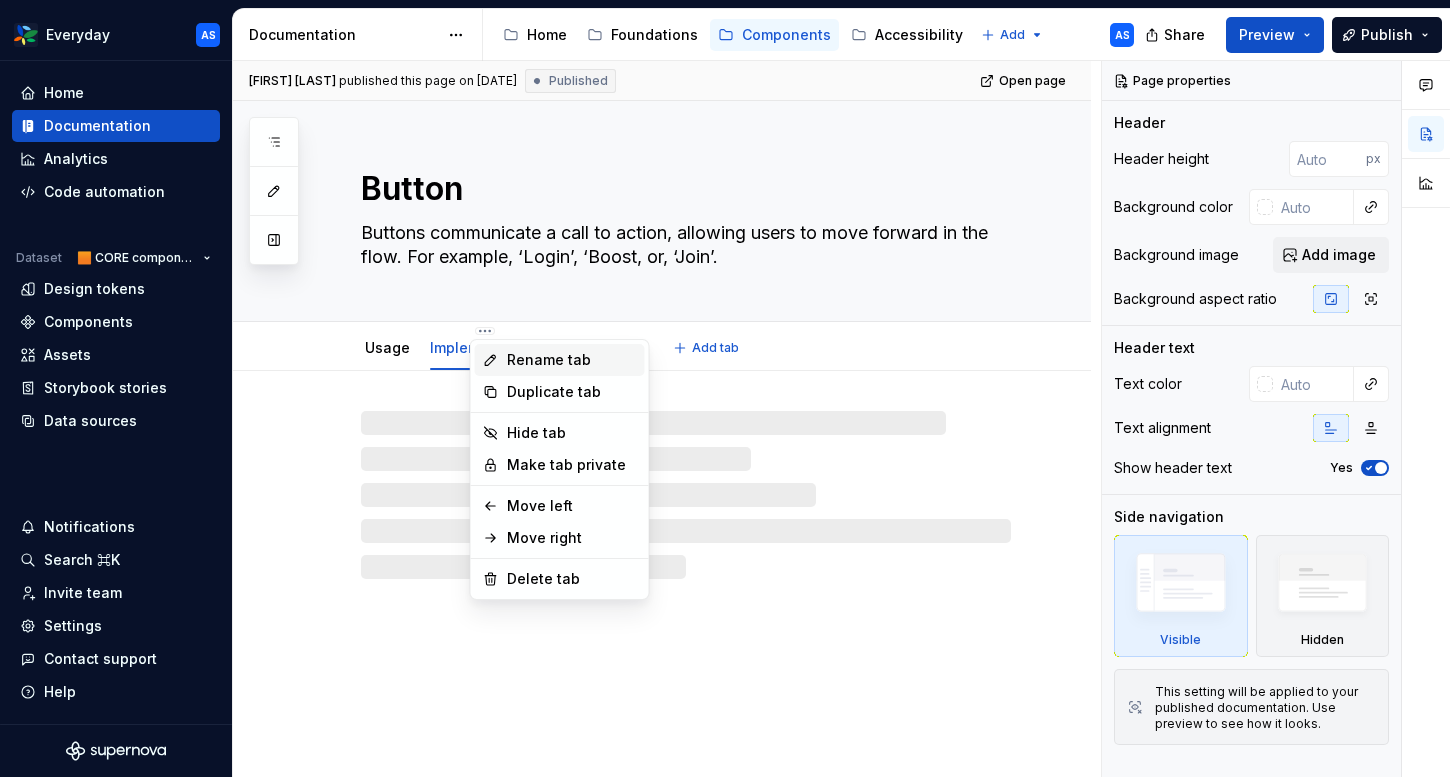 type on "*" 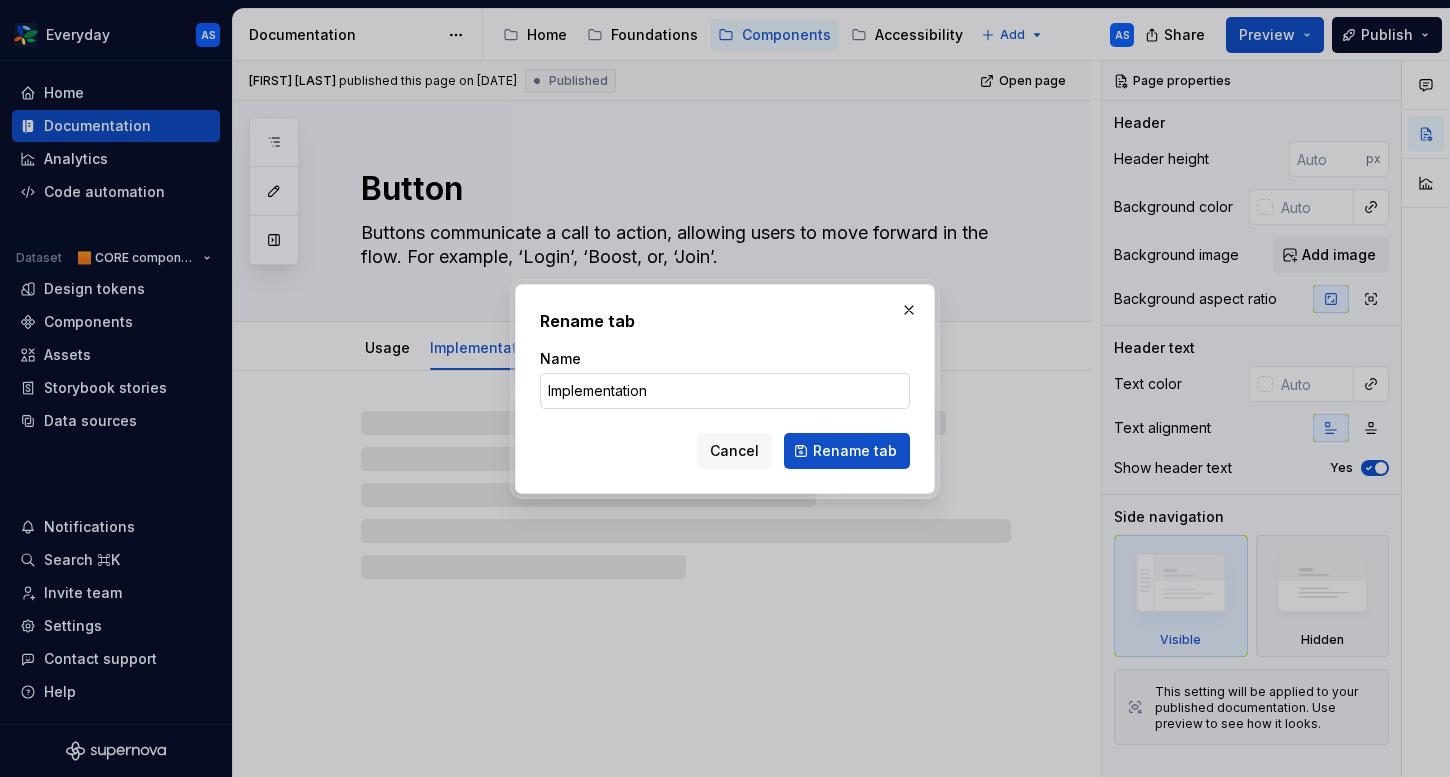 click on "Implementation" at bounding box center [725, 391] 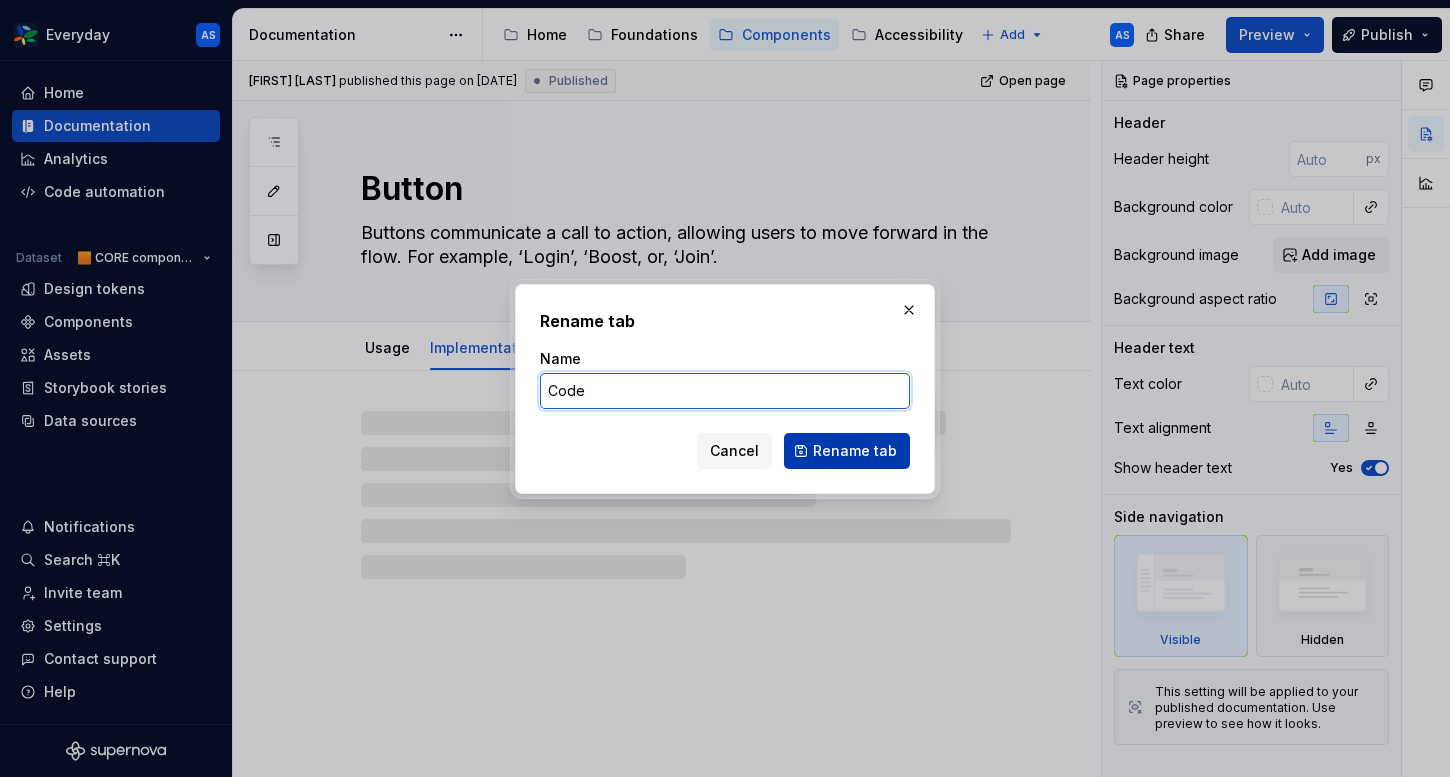 type on "Code" 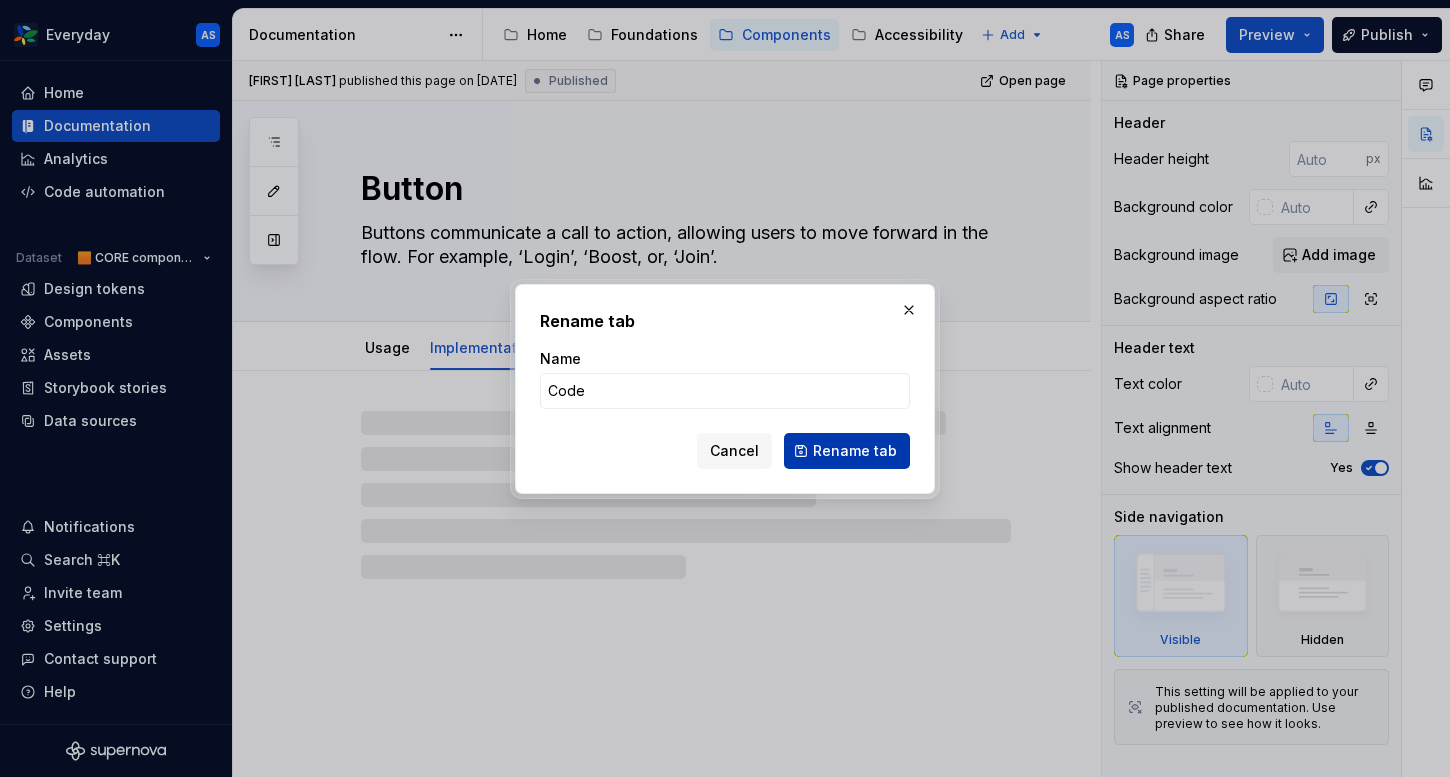click on "Rename tab" at bounding box center [855, 451] 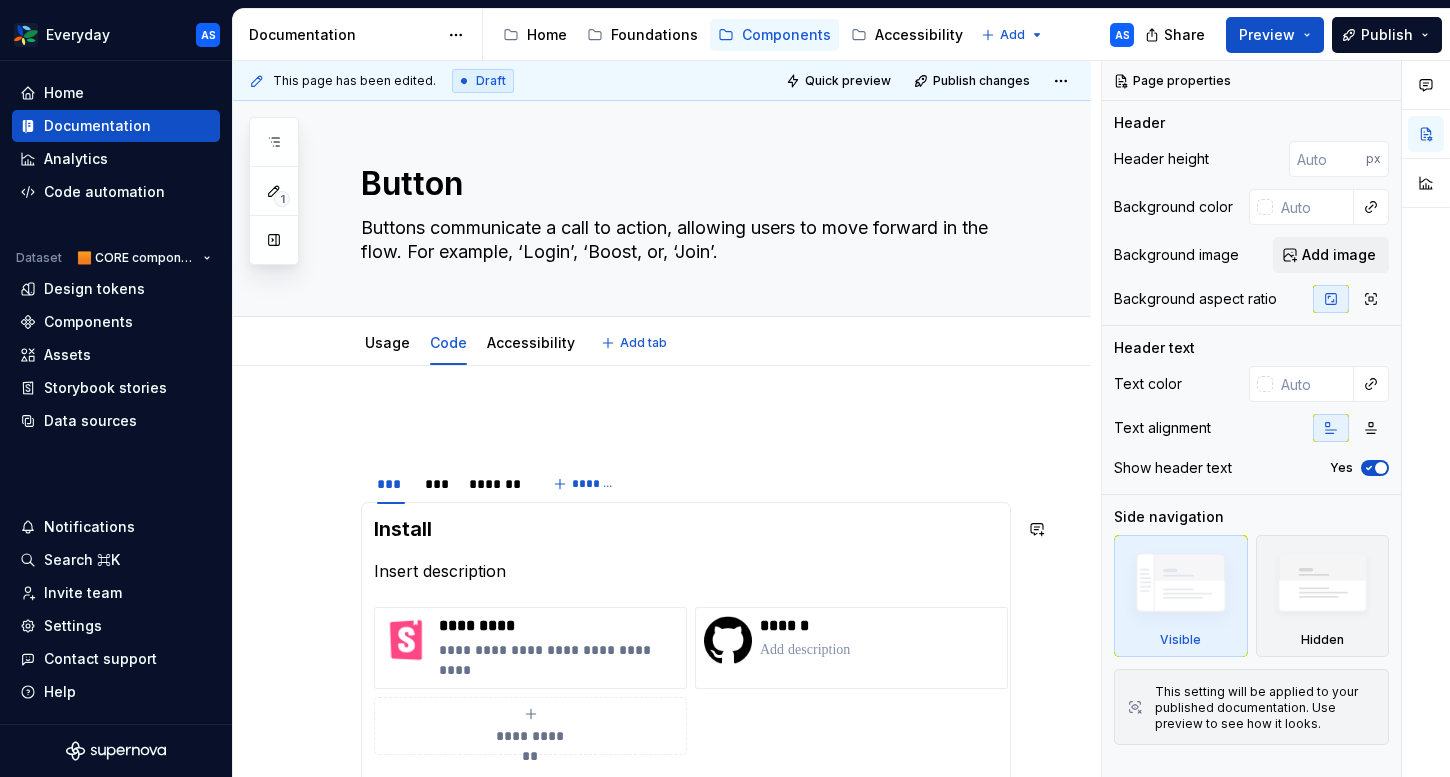 scroll, scrollTop: 0, scrollLeft: 0, axis: both 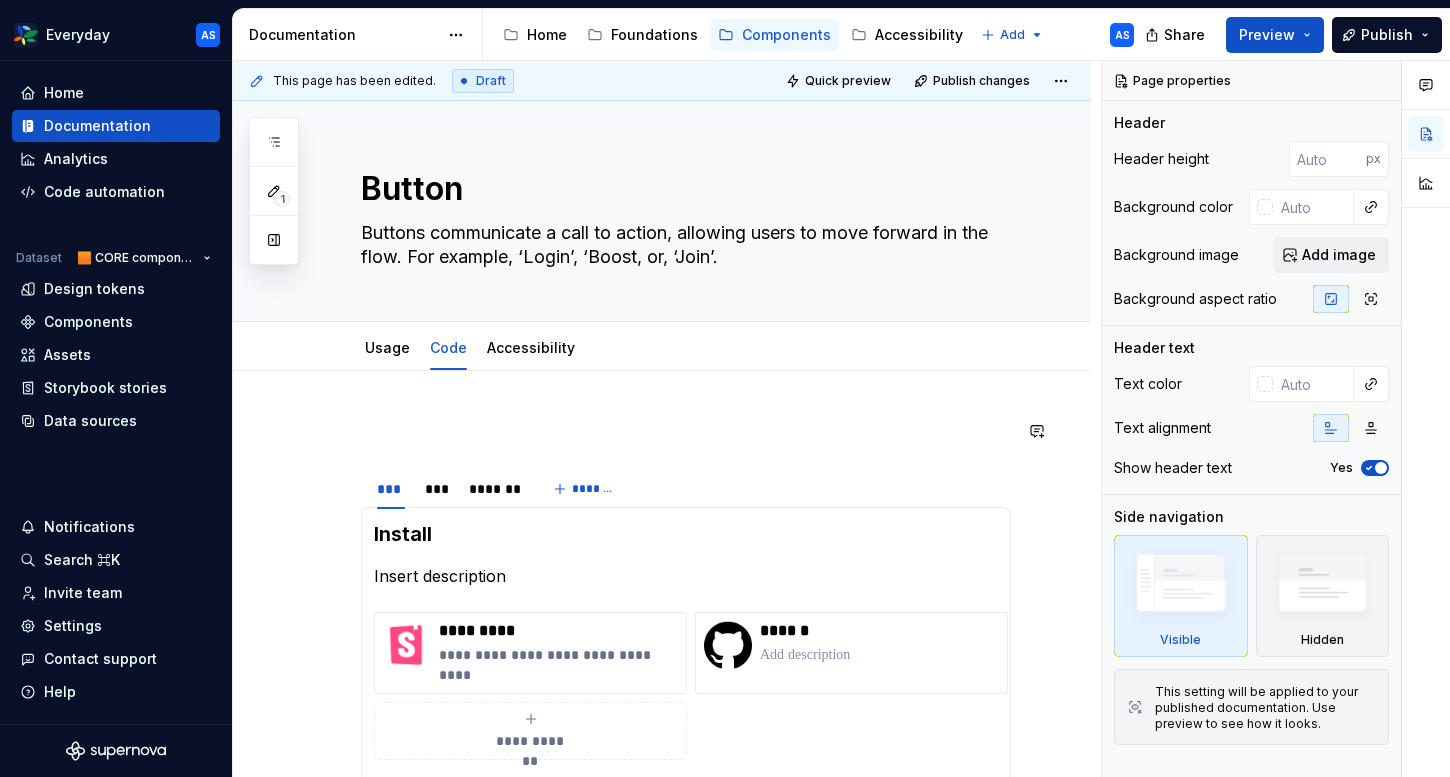 click on "**********" at bounding box center (662, 822) 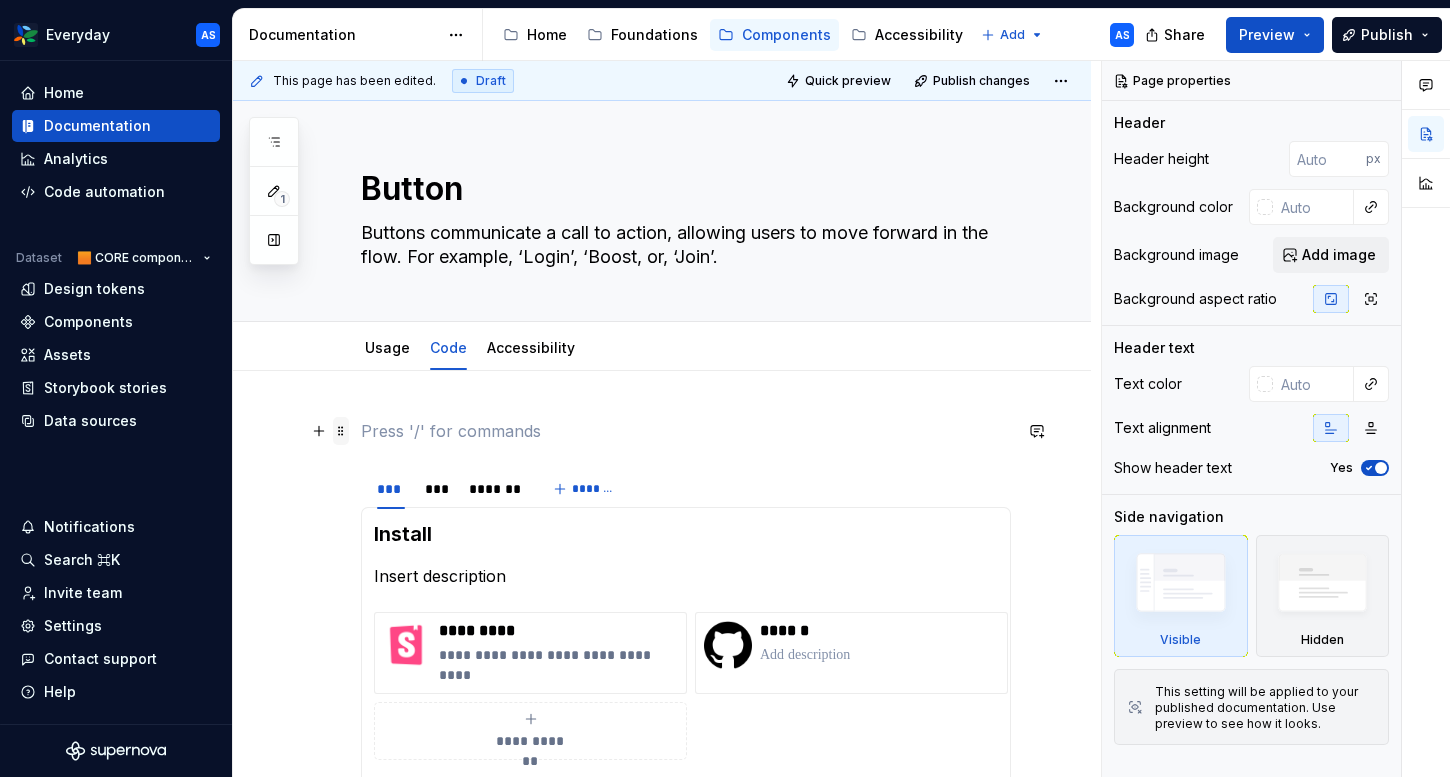 click at bounding box center [341, 431] 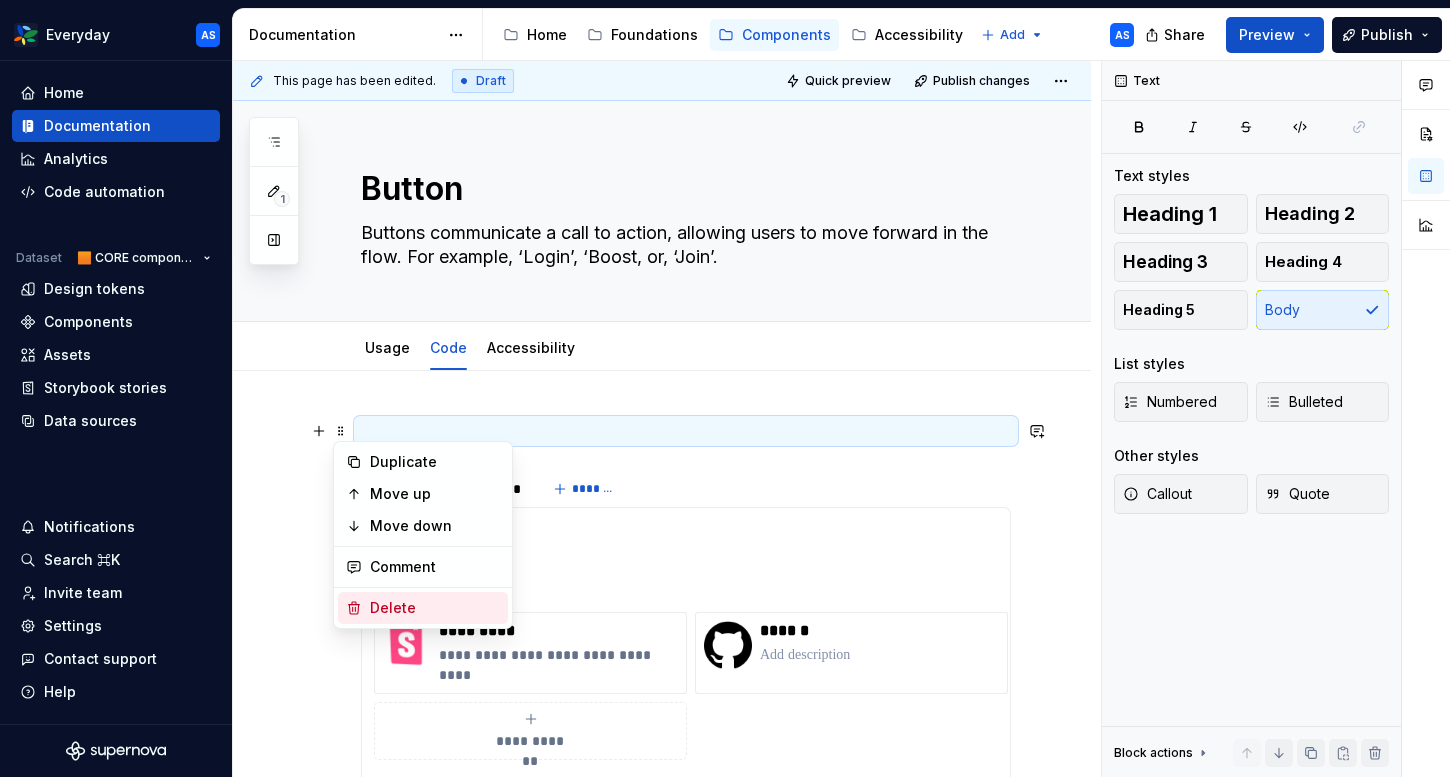 click on "Delete" at bounding box center (435, 608) 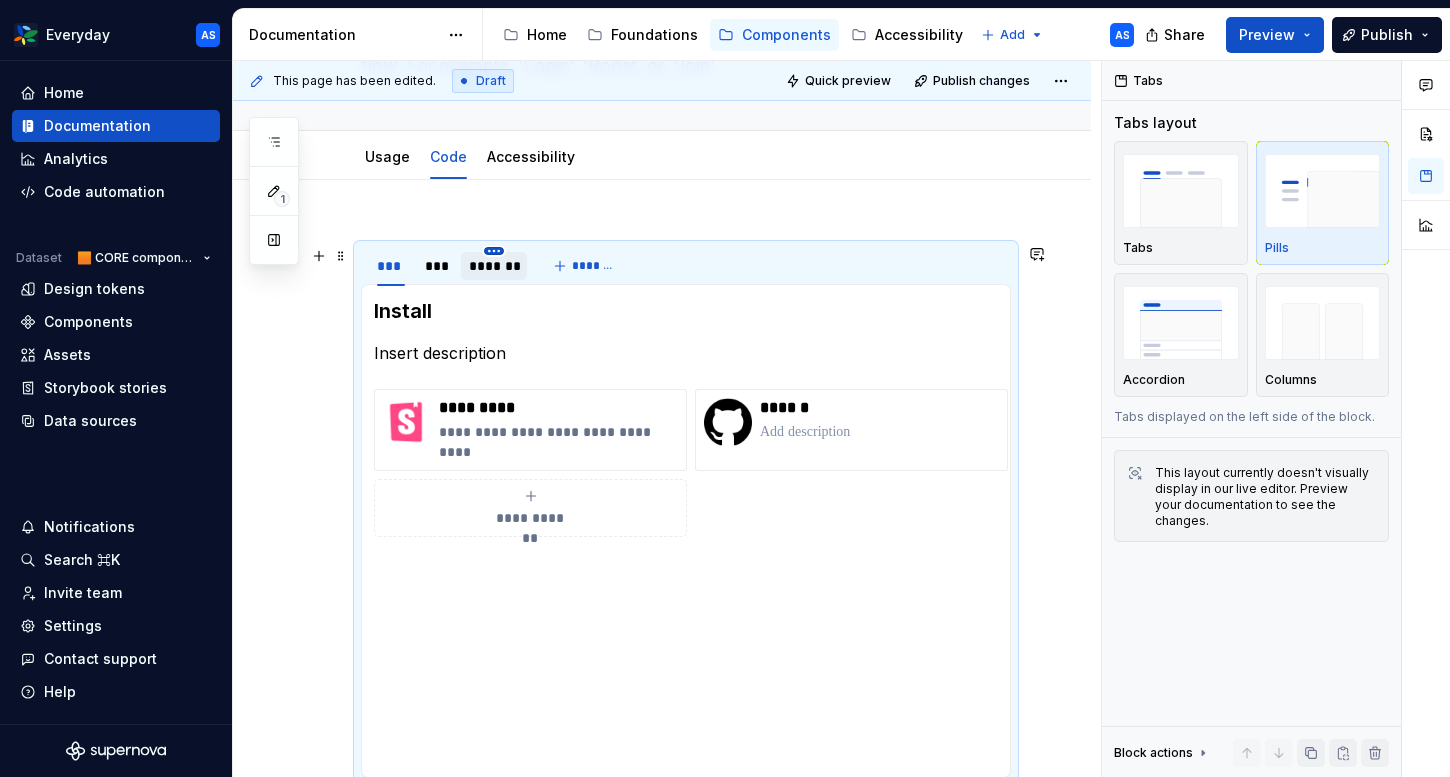scroll, scrollTop: 0, scrollLeft: 0, axis: both 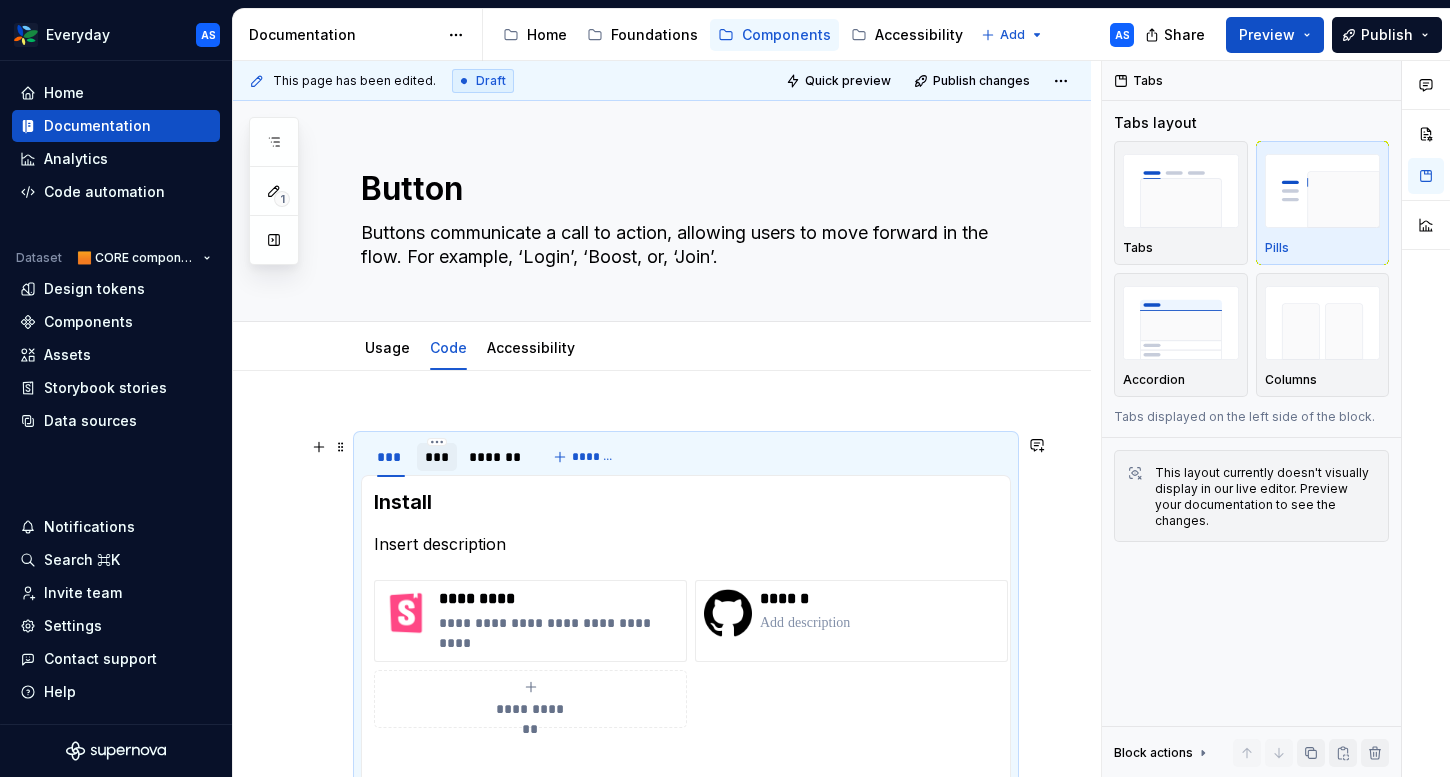 click on "***" at bounding box center [436, 457] 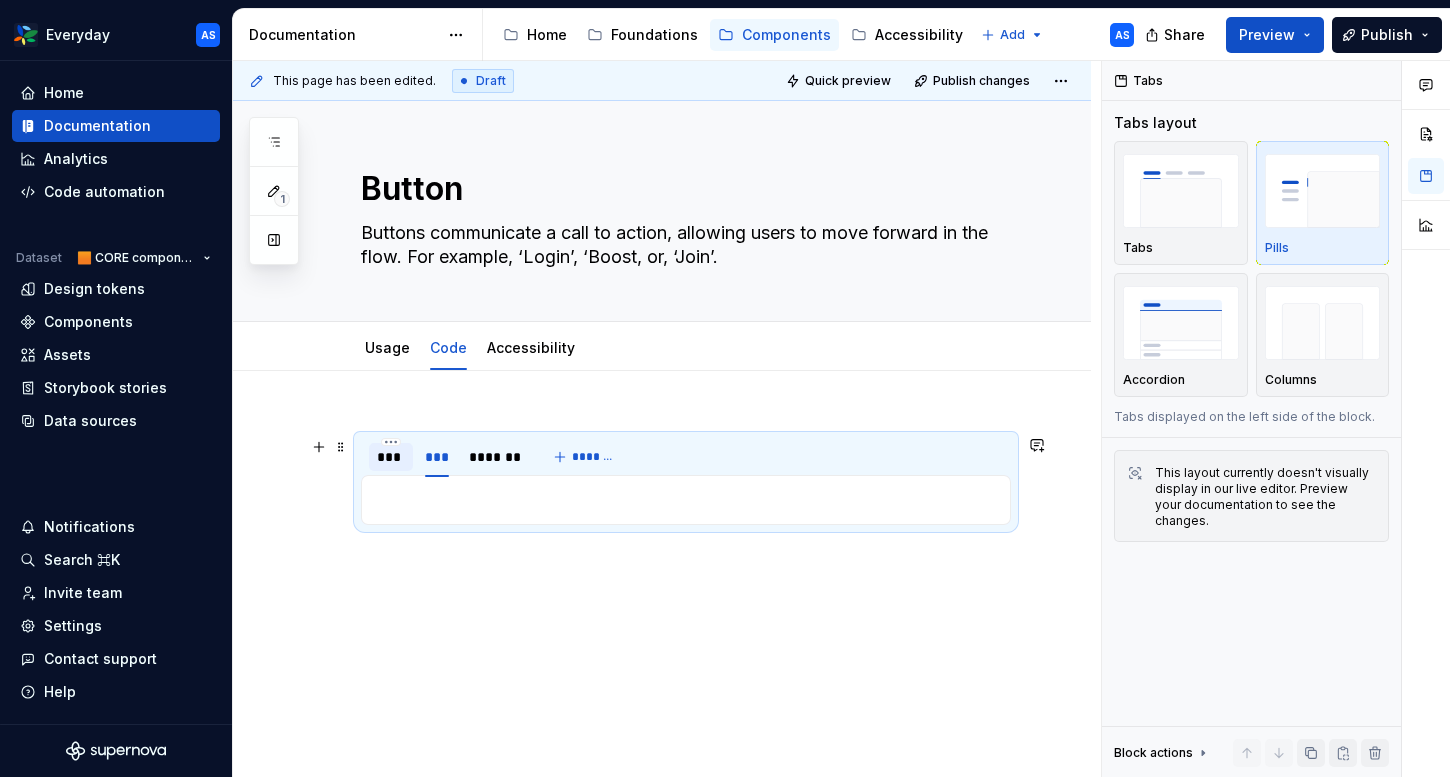 click on "***" at bounding box center [391, 457] 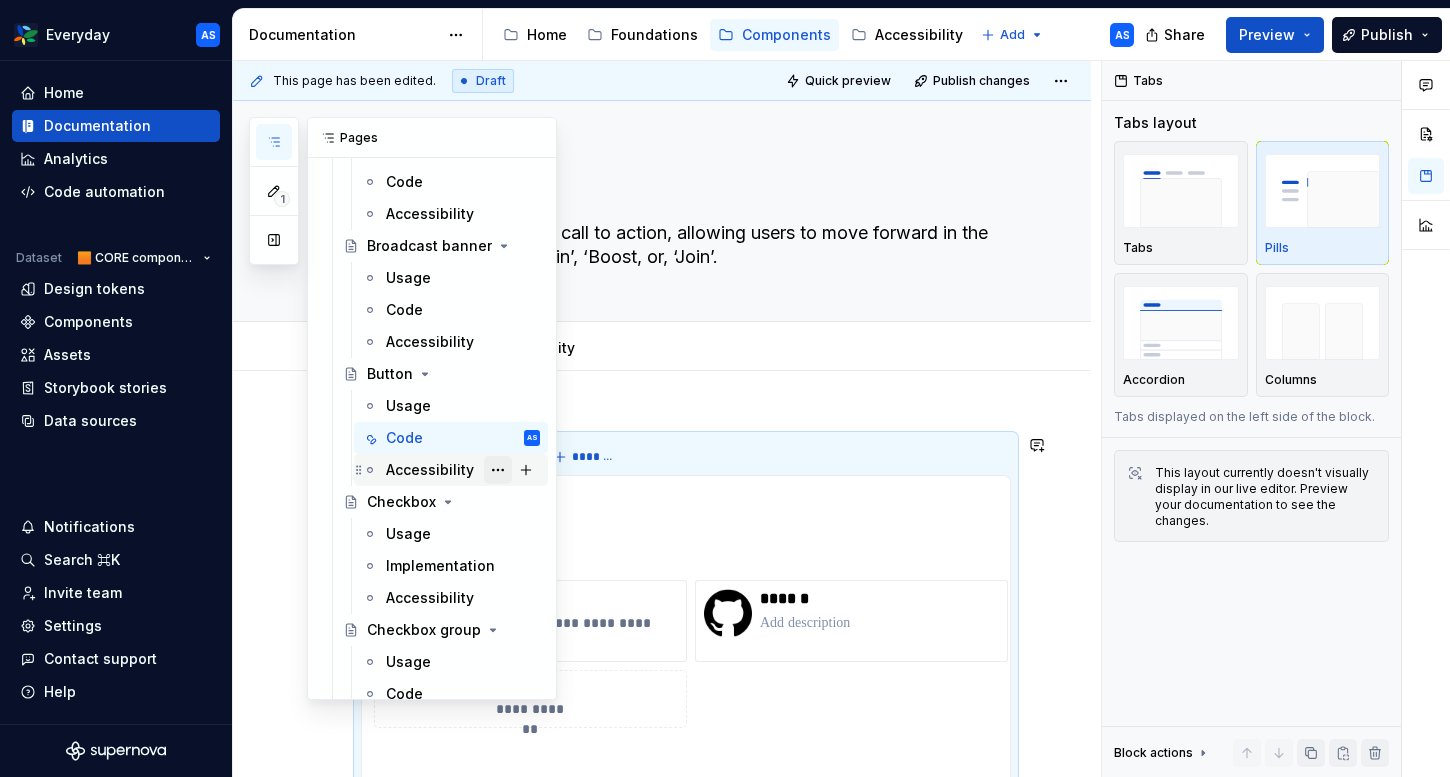 scroll, scrollTop: 700, scrollLeft: 0, axis: vertical 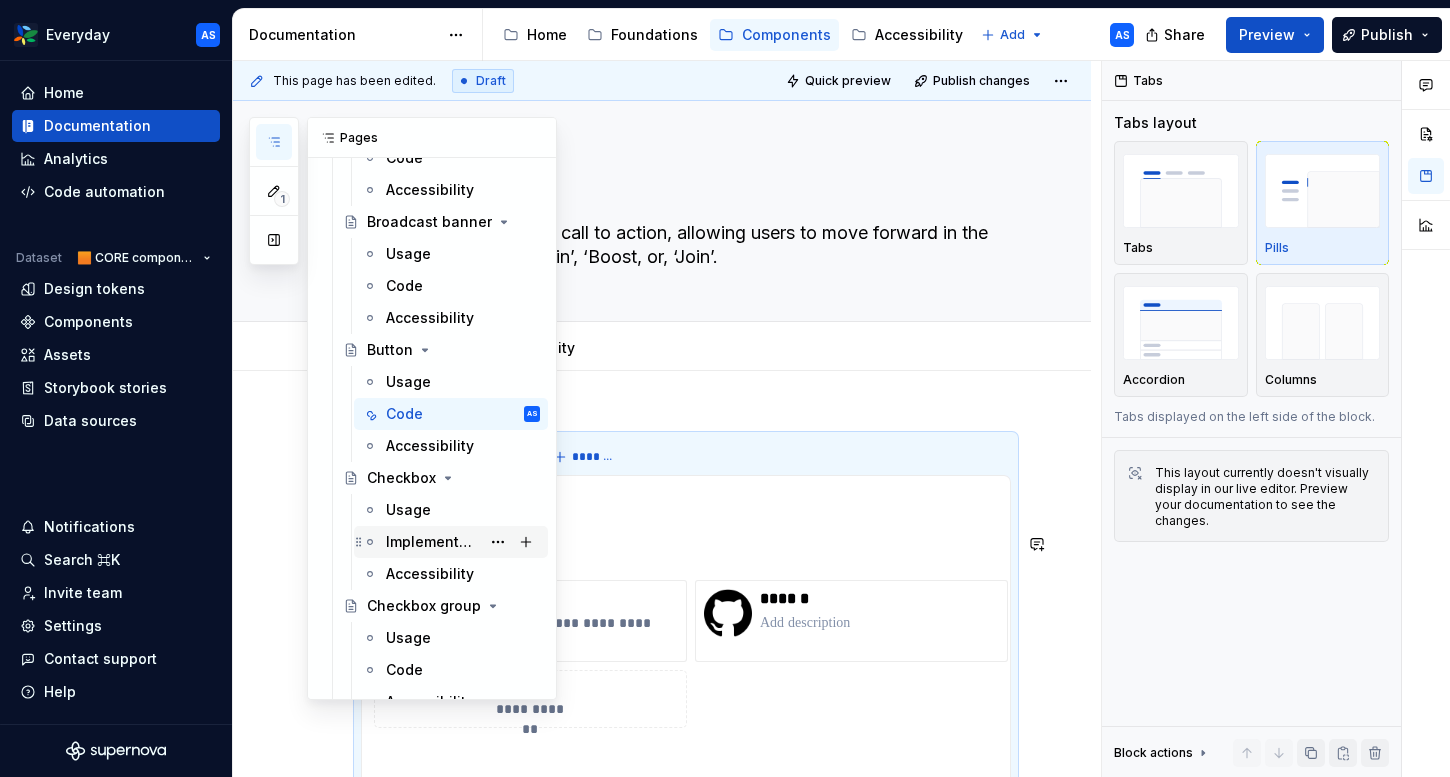 click on "Implementation" at bounding box center [433, 542] 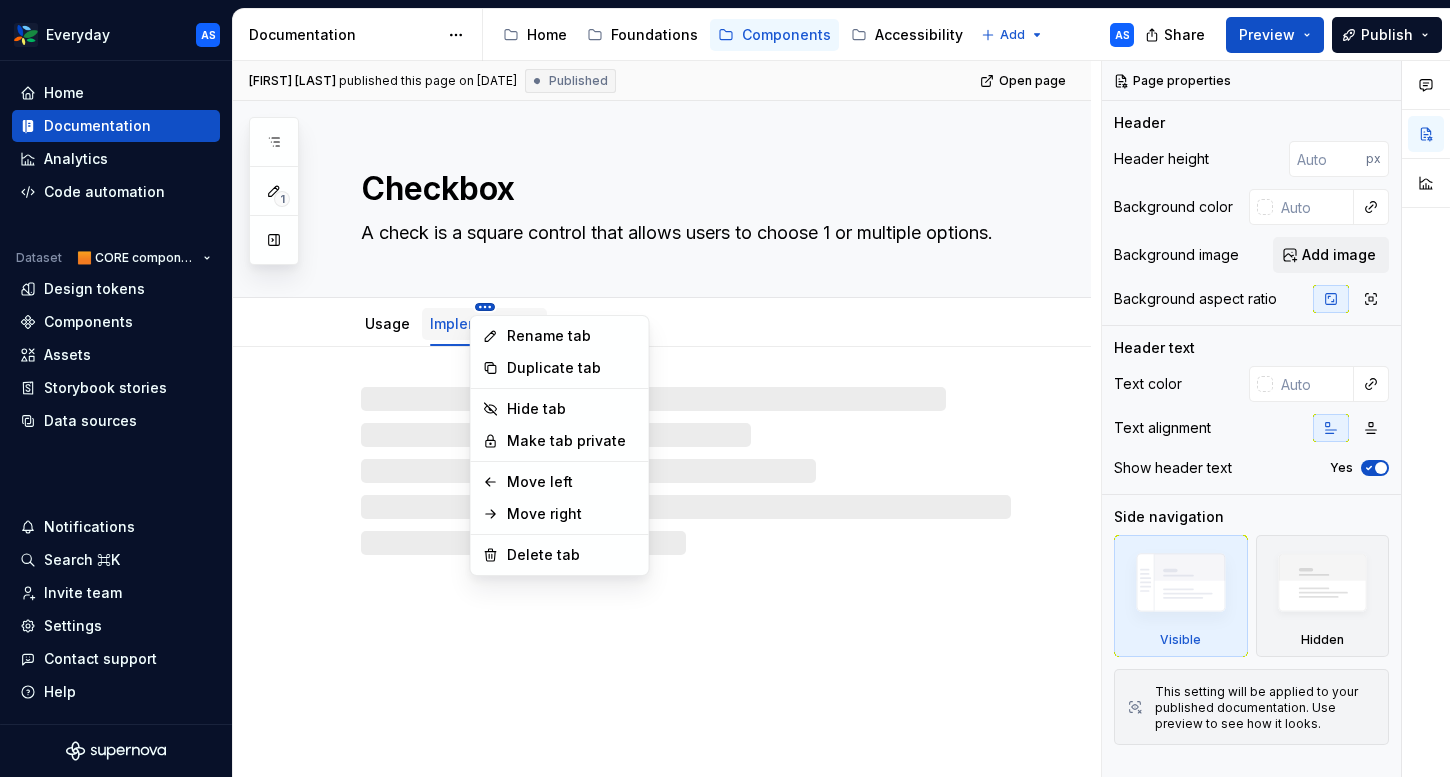 click on "Everyday AS Home Documentation Analytics Code automation Dataset 🟧 CORE components Design tokens Components Assets Storybook stories Data sources Notifications Search ⌘K Invite team Settings Contact support Help Documentation
Accessibility guide for tree Page tree.
Navigate the tree with the arrow keys. Common tree hotkeys apply. Further keybindings are available:
enter to execute primary action on focused item
f2 to start renaming the focused item
escape to abort renaming an item
control+d to start dragging selected items
Home Foundations Components Accessibility Add AS Share Preview Publish 1 Pages Add
Accessibility guide for tree Page tree.
Navigate the tree with the arrow keys. Common tree hotkeys apply. Further keybindings are available:
enter to execute primary action on focused item
f2 to start renaming the focused item
escape to abort renaming an item
AS" at bounding box center [725, 388] 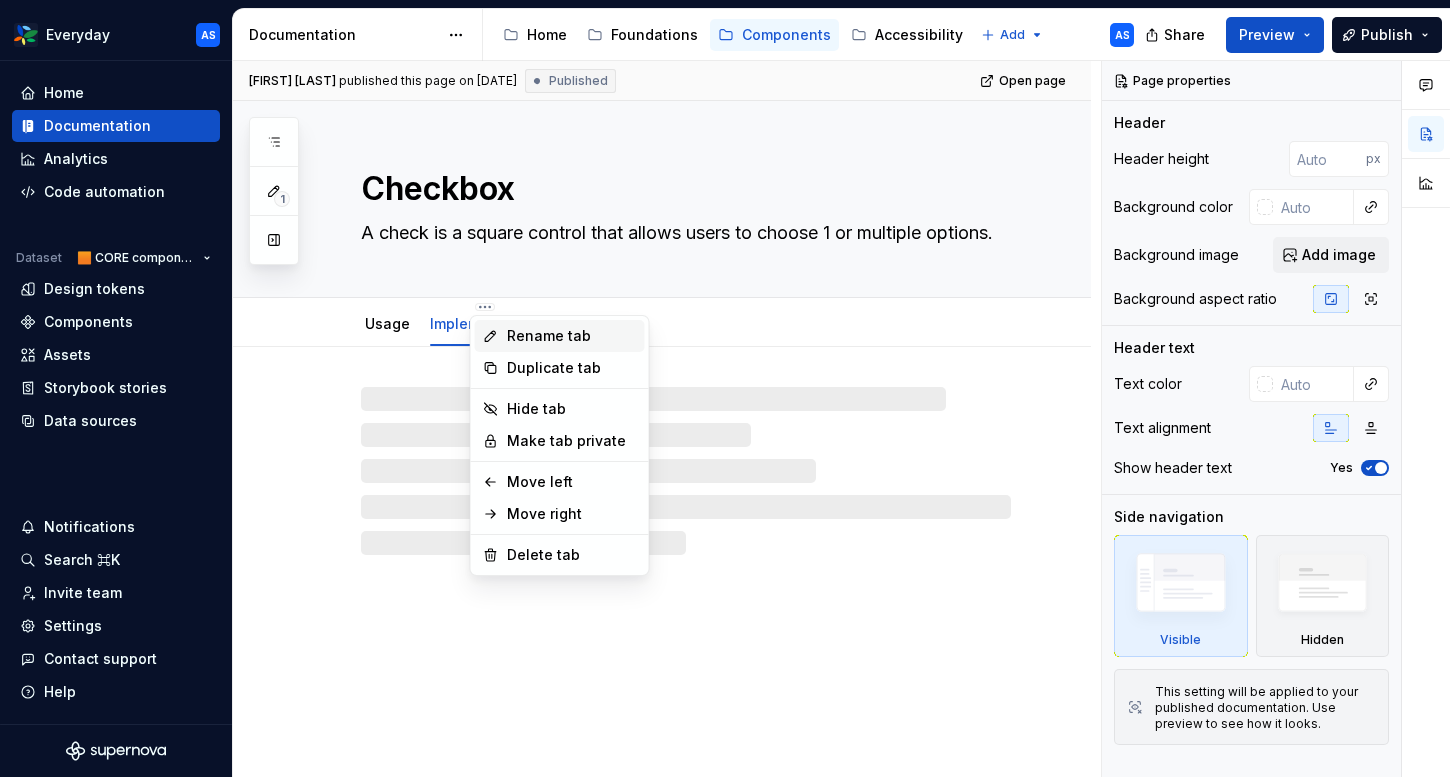 type on "*" 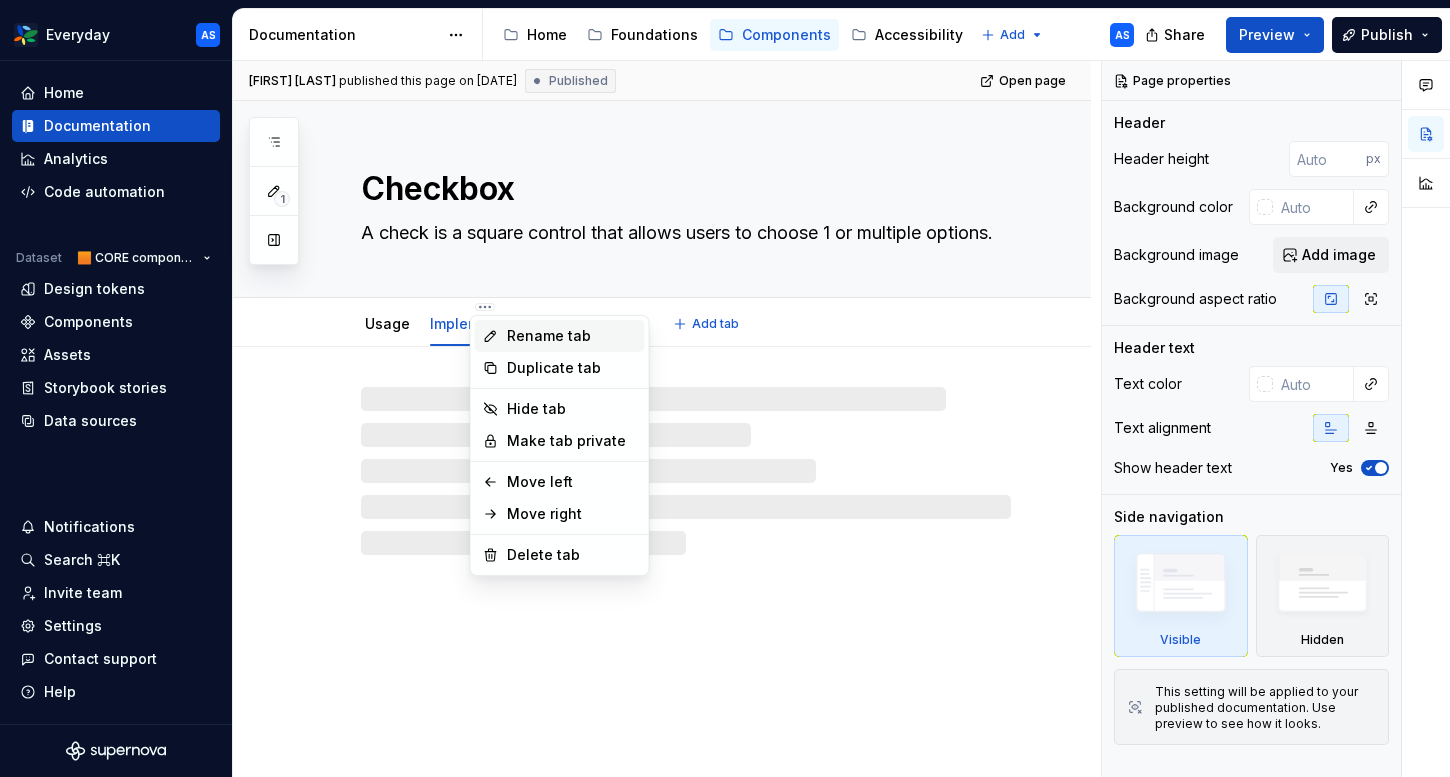 click on "Rename tab" at bounding box center (572, 336) 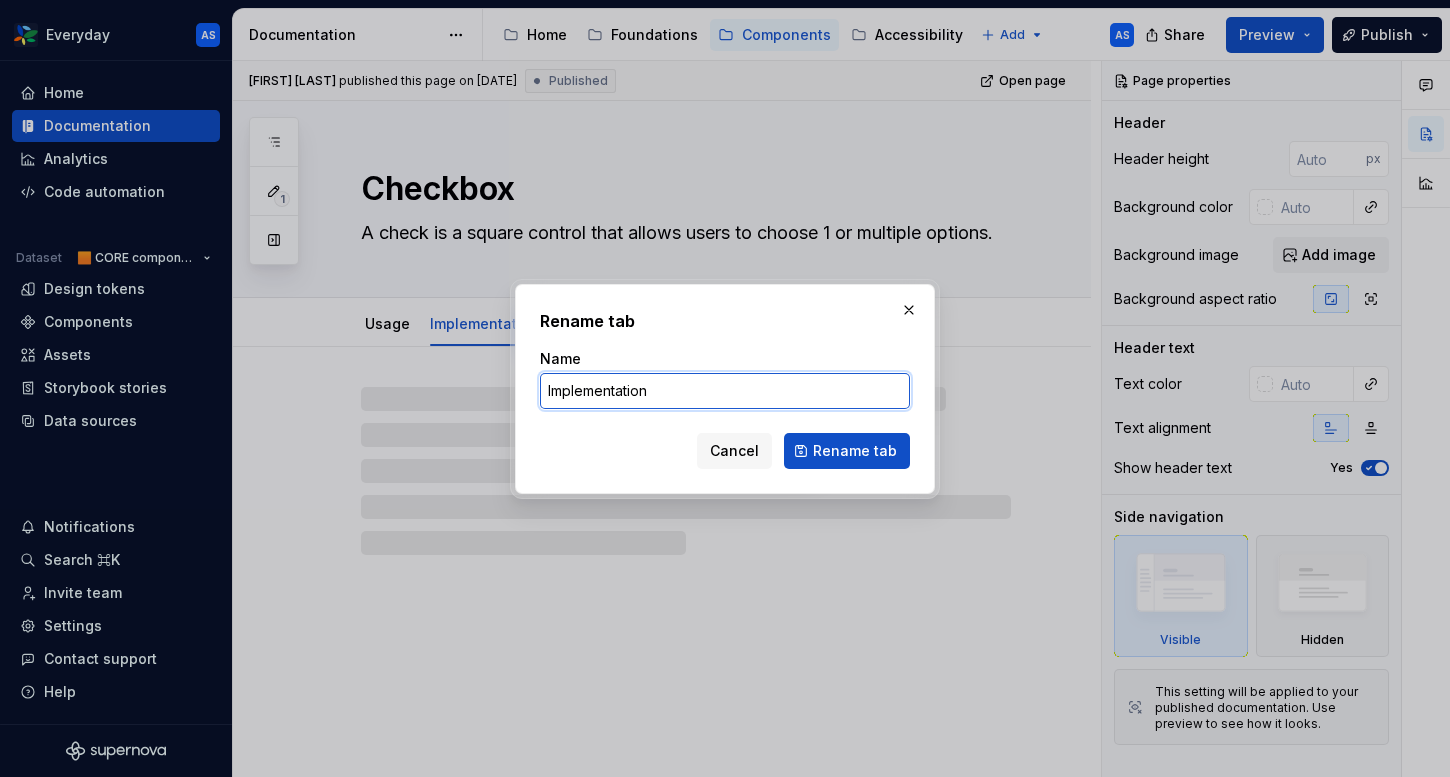 click on "Implementation" at bounding box center (725, 391) 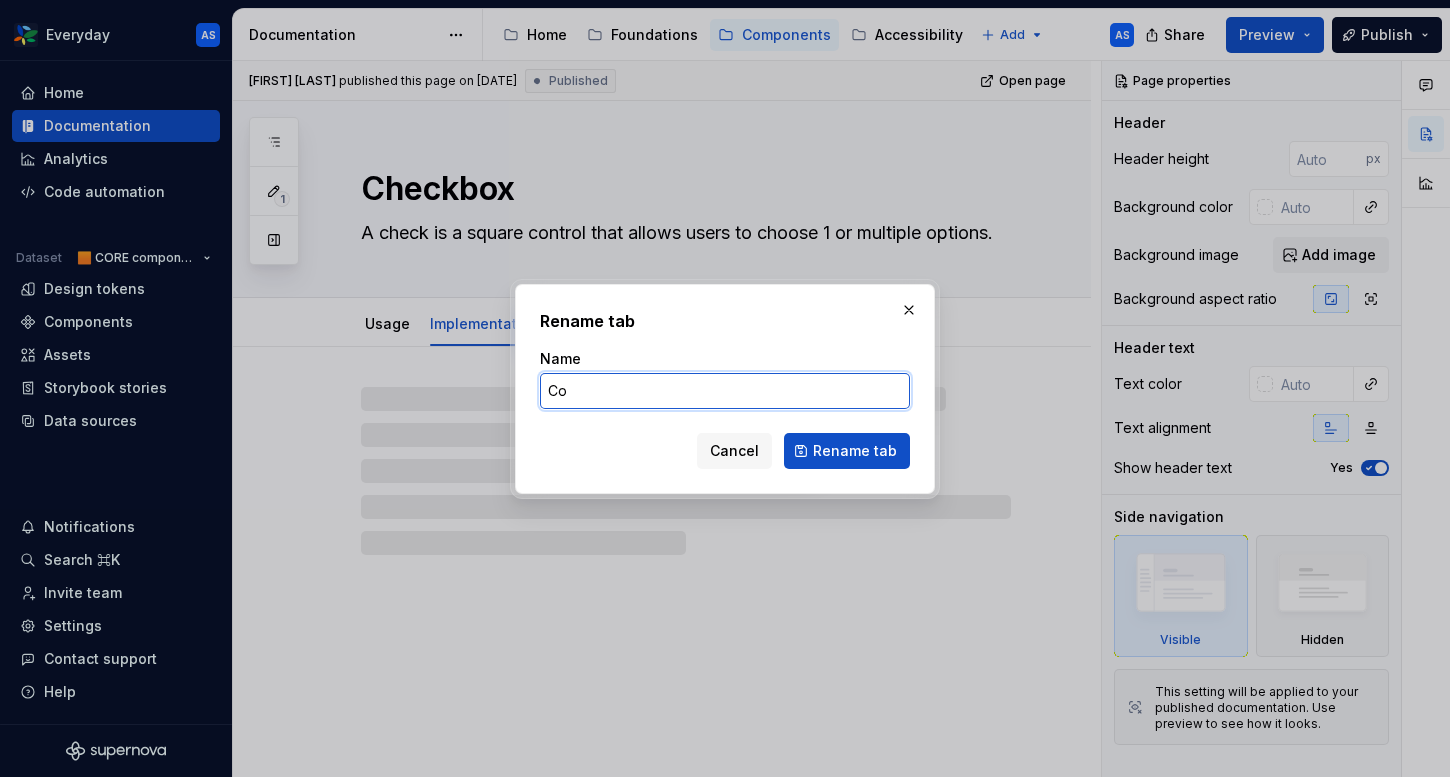 type on "Cod" 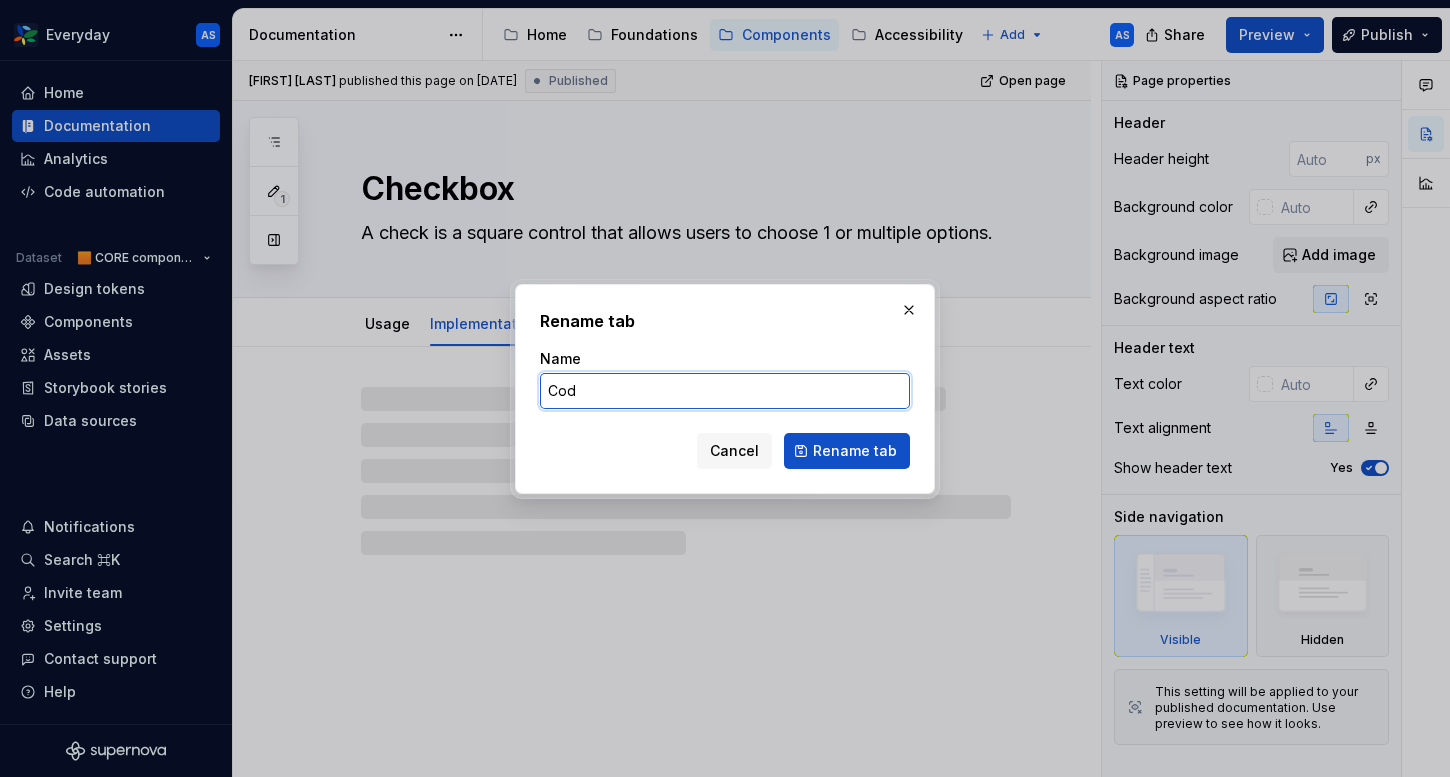 type on "*" 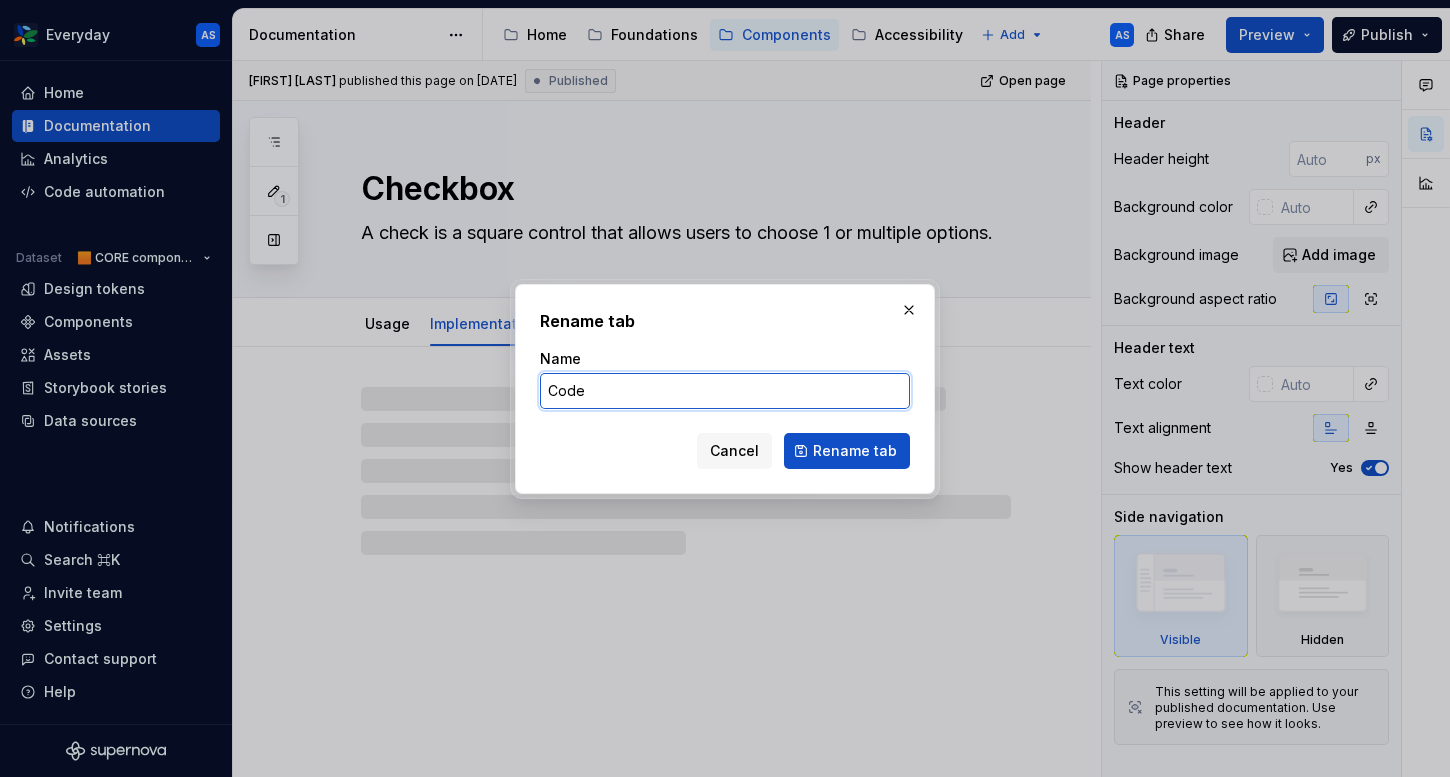 type on "*" 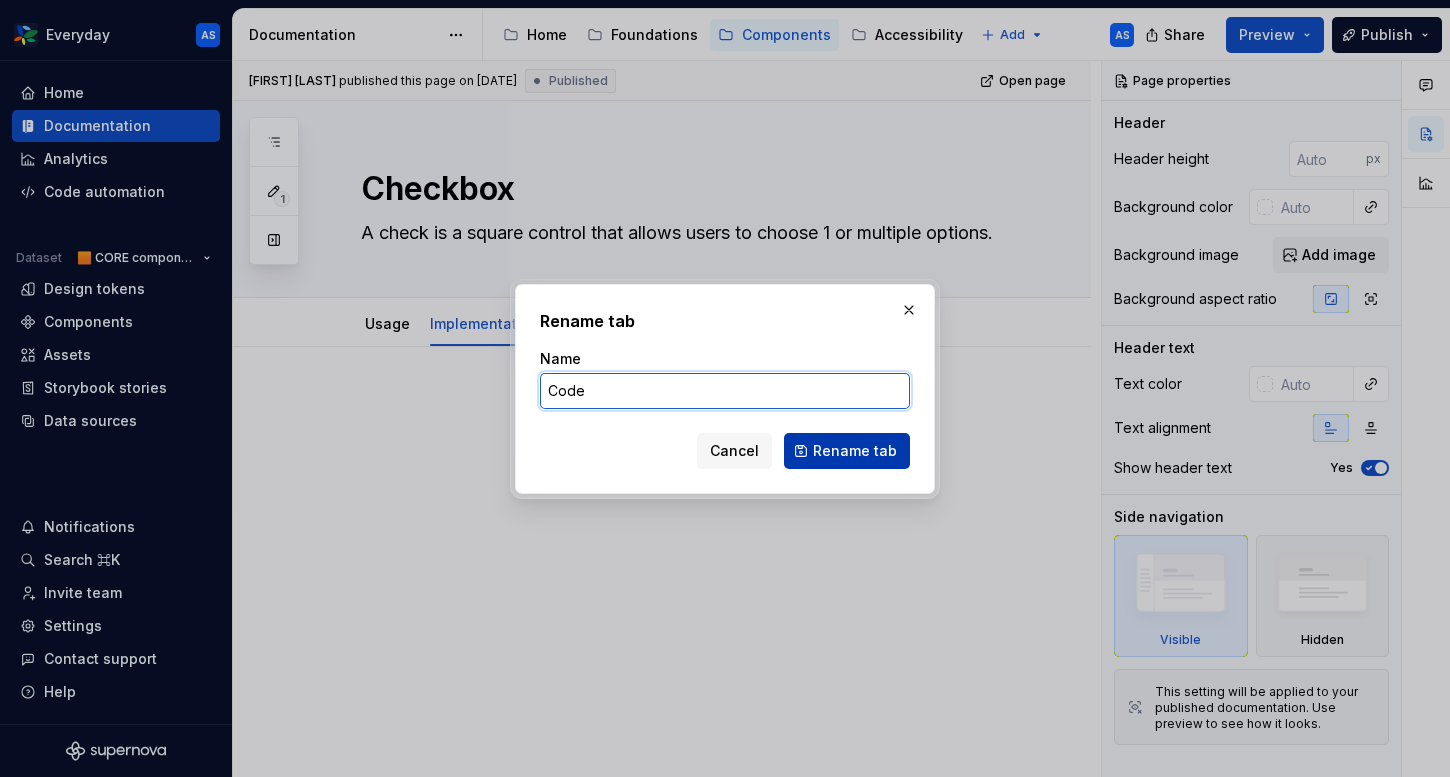 type on "Code" 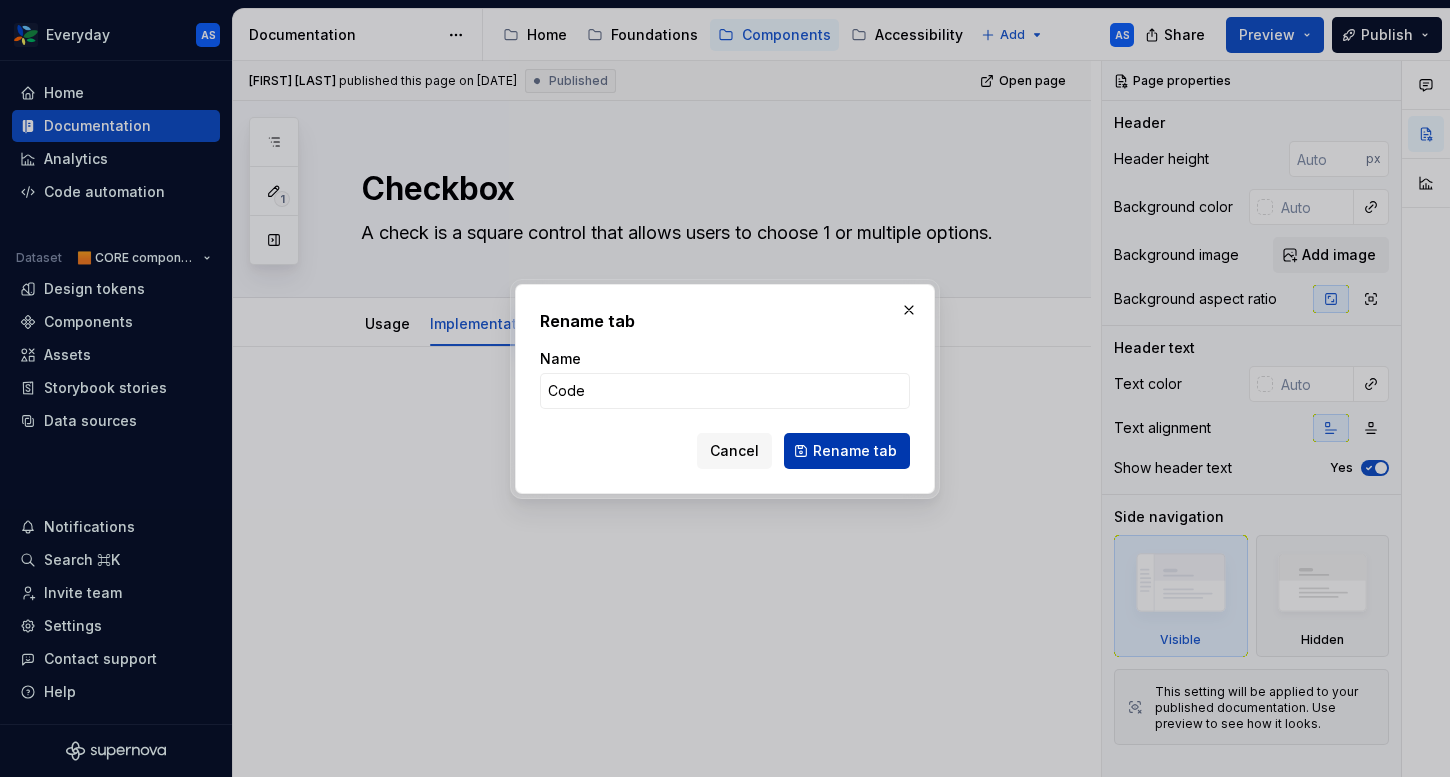 click on "Rename tab" at bounding box center (855, 451) 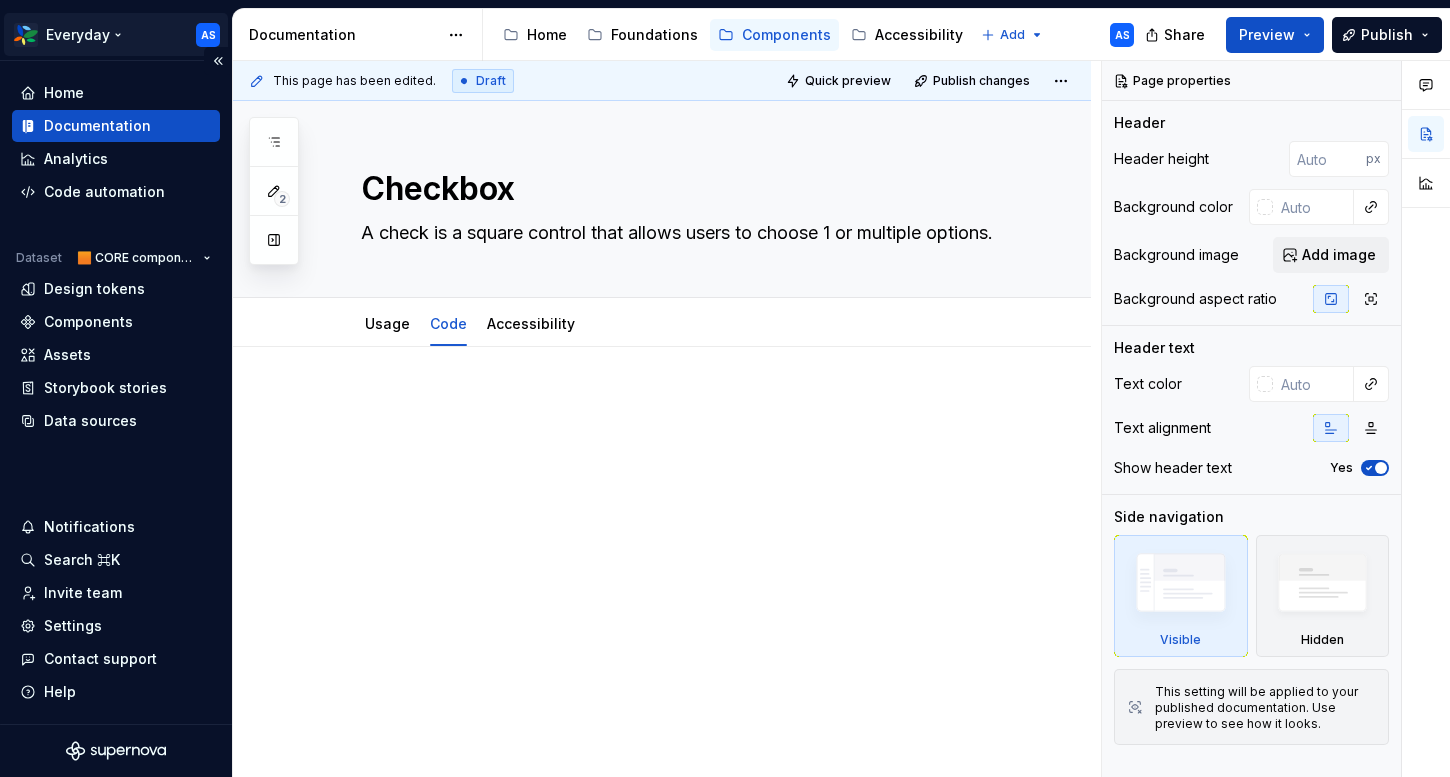 click on "Everyday AS Home Documentation Analytics Code automation Dataset 🟧 CORE components Design tokens Components Assets Storybook stories Data sources Notifications Search ⌘K Invite team Settings Contact support Help Documentation
Accessibility guide for tree Page tree.
Navigate the tree with the arrow keys. Common tree hotkeys apply. Further keybindings are available:
enter to execute primary action on focused item
f2 to start renaming the focused item
escape to abort renaming an item
control+d to start dragging selected items
Home Foundations Components Accessibility Add AS Share Preview Publish 2 Pages Add
Accessibility guide for tree Page tree.
Navigate the tree with the arrow keys. Common tree hotkeys apply. Further keybindings are available:
enter to execute primary action on focused item
f2 to start renaming the focused item
escape to abort renaming an item
AS" at bounding box center (725, 388) 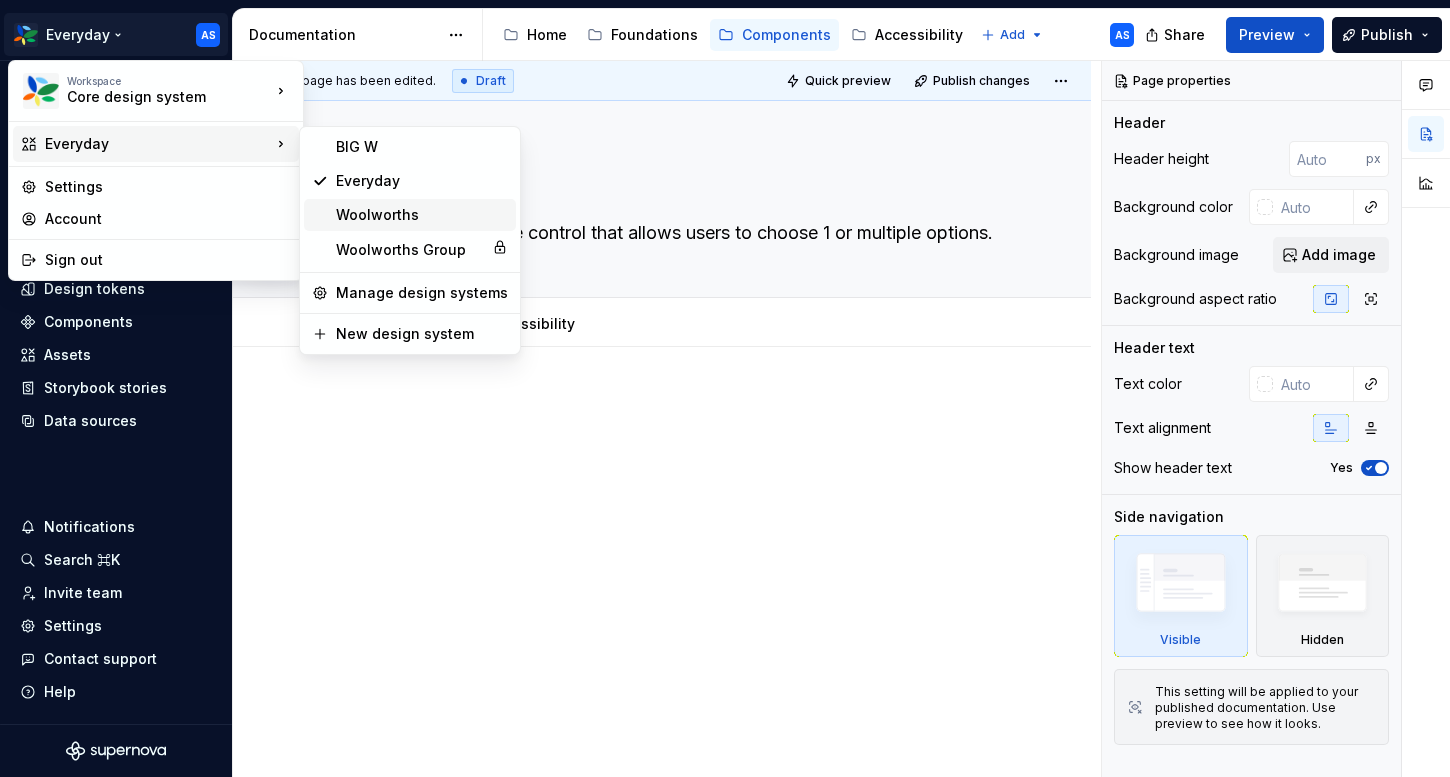 click on "Woolworths" at bounding box center [422, 215] 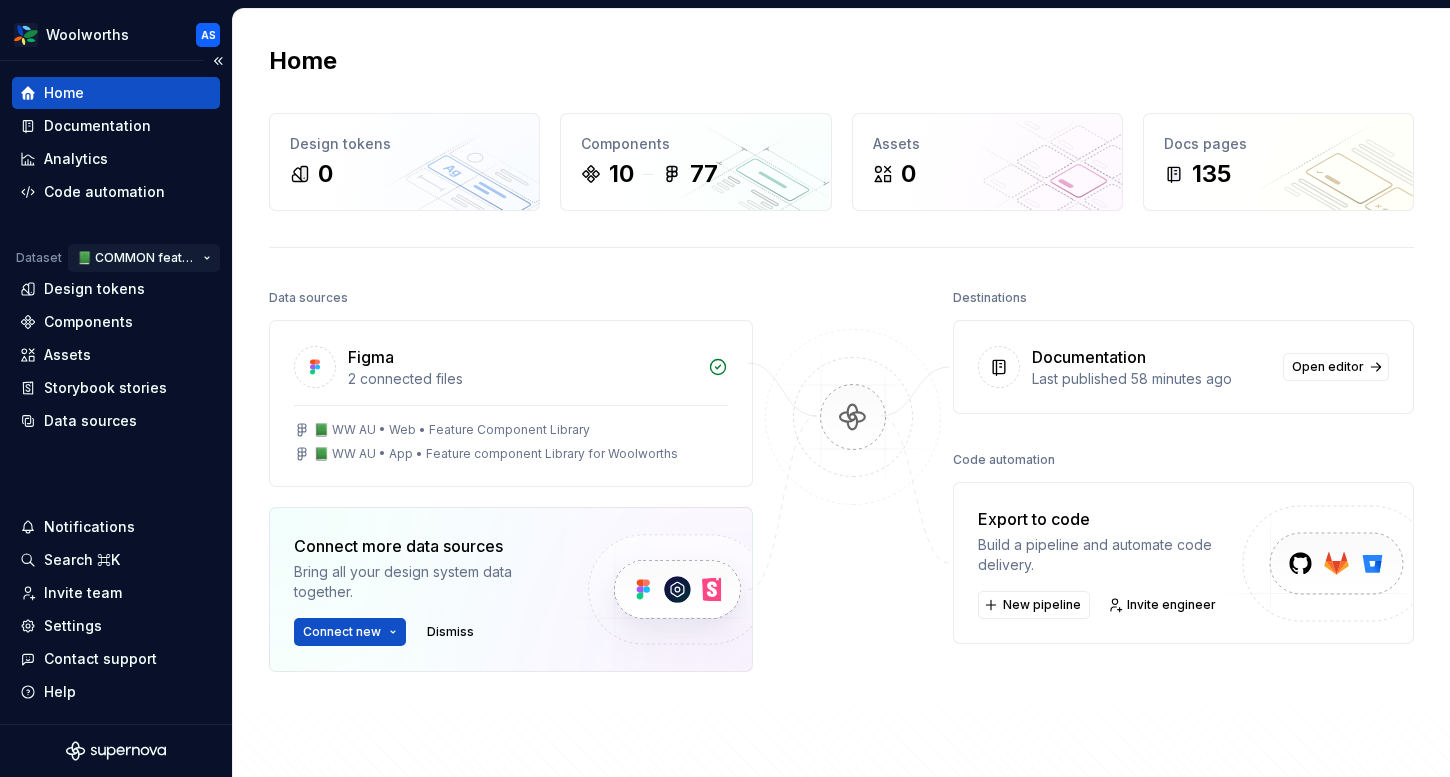 click on "Woolworths AS Home Documentation Analytics Code automation Dataset 📗 COMMON feature components Design tokens Components Assets Storybook stories Data sources Notifications Search ⌘K Invite team Settings Contact support Help Home Design tokens 0 Components 10 77 Assets 0 Docs pages 135 Data sources Figma 2 connected files 📗 WW AU • Web • Feature Component Library 📗 WW AU • App • Feature component Library for Woolworths Connect more data sources Bring all your design system data together. Connect new Dismiss Destinations Documentation Last published 58 minutes ago Open editor Code automation Export to code Build a pipeline and automate code delivery. New pipeline Invite engineer Product documentation Learn how to build, manage and maintain design systems in smarter ways. Developer documentation Start delivering your design choices to your codebases right away. Join our Slack community Connect and learn with other design system practitioners.   *" at bounding box center (725, 388) 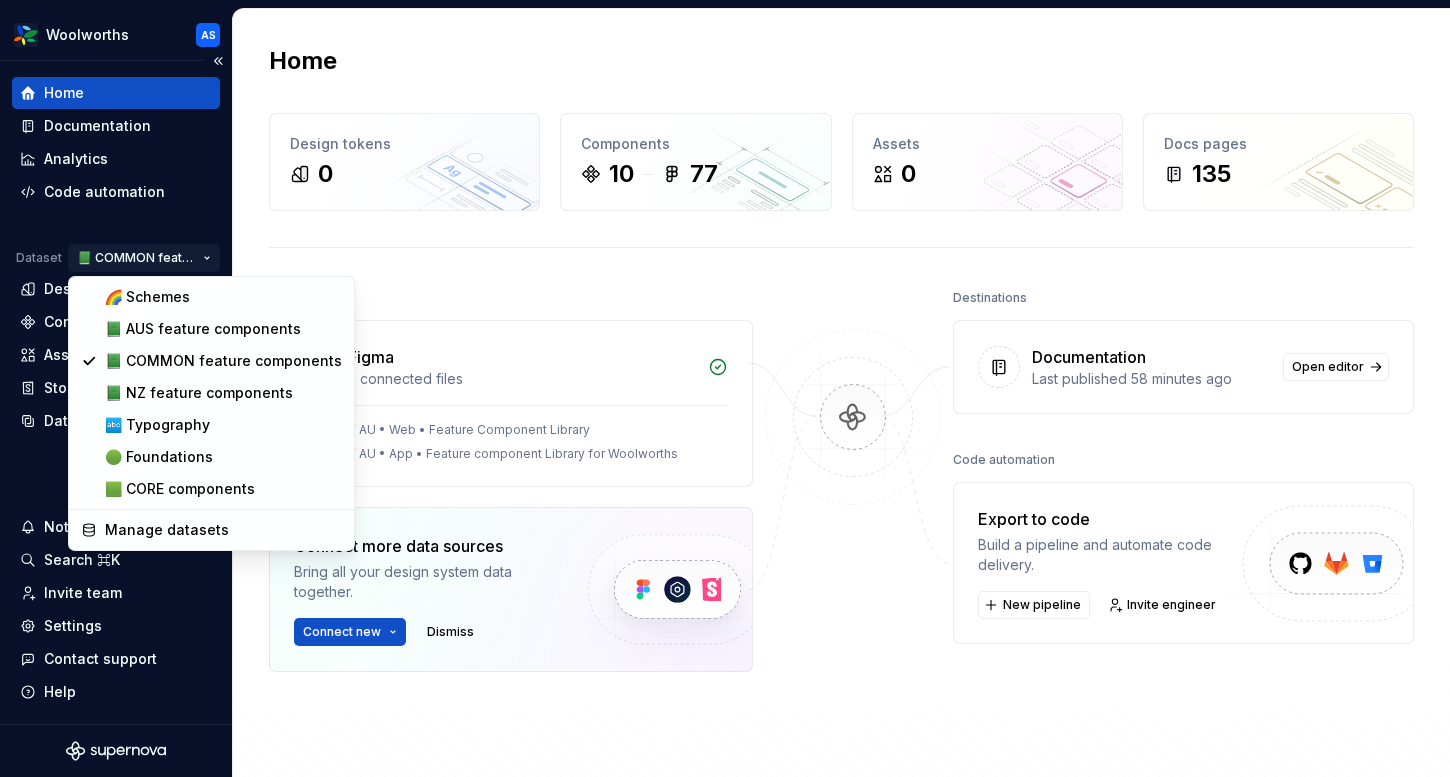 click on "Woolworths AS Home Documentation Analytics Code automation Dataset 📗 COMMON feature components Design tokens Components Assets Storybook stories Data sources Notifications Search ⌘K Invite team Settings Contact support Help Home Design tokens 0 Components 10 77 Assets 0 Docs pages 135 Data sources Figma 2 connected files 📗 WW AU • Web • Feature Component Library 📗 WW AU • App • Feature component Library for Woolworths Connect more data sources Bring all your design system data together. Connect new Dismiss Destinations Documentation Last published 58 minutes ago Open editor Code automation Export to code Build a pipeline and automate code delivery. New pipeline Invite engineer Product documentation Learn how to build, manage and maintain design systems in smarter ways. Developer documentation Start delivering your design choices to your codebases right away. Join our Slack community Connect and learn with other design system practitioners.   * 🌈 Schemes 📗 AUS feature components" at bounding box center [725, 388] 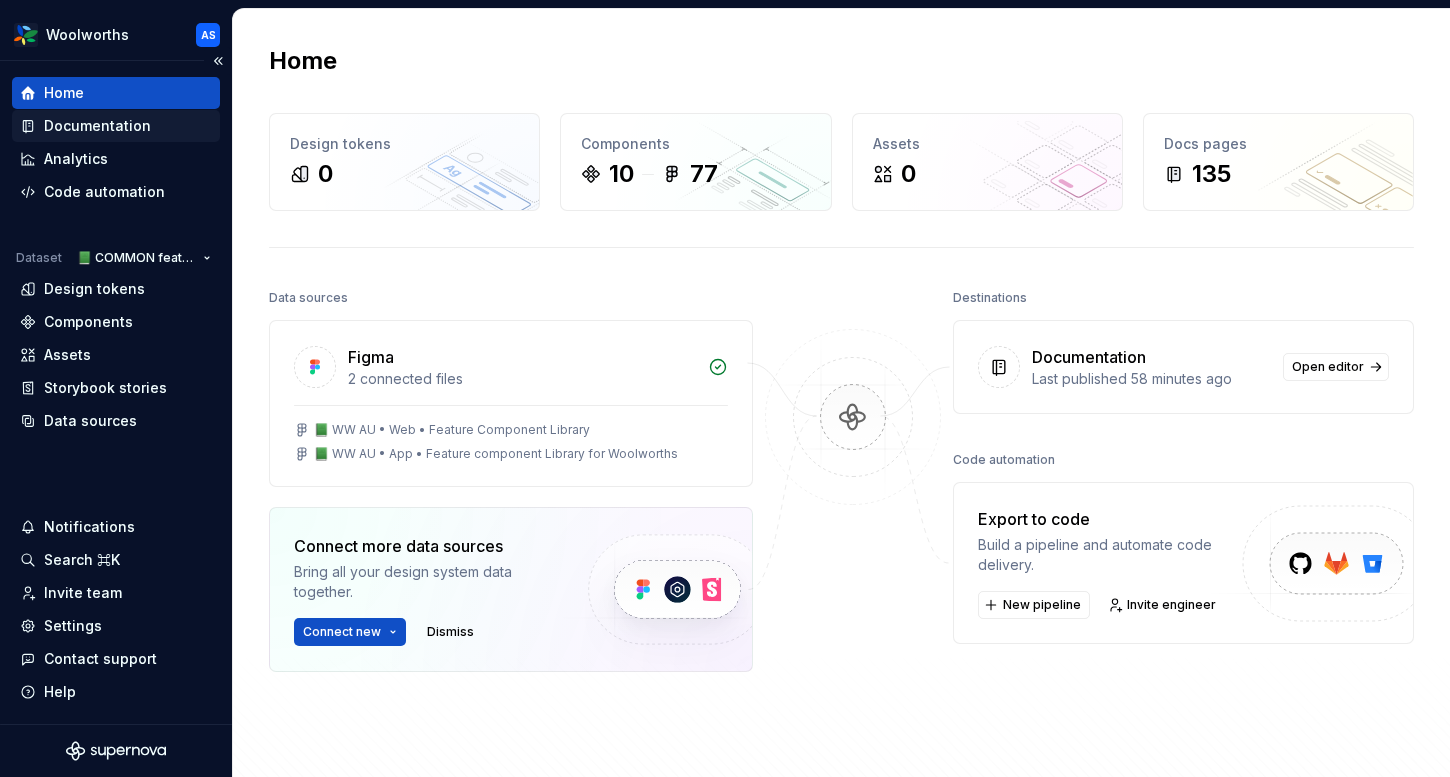 click on "Documentation" at bounding box center [97, 126] 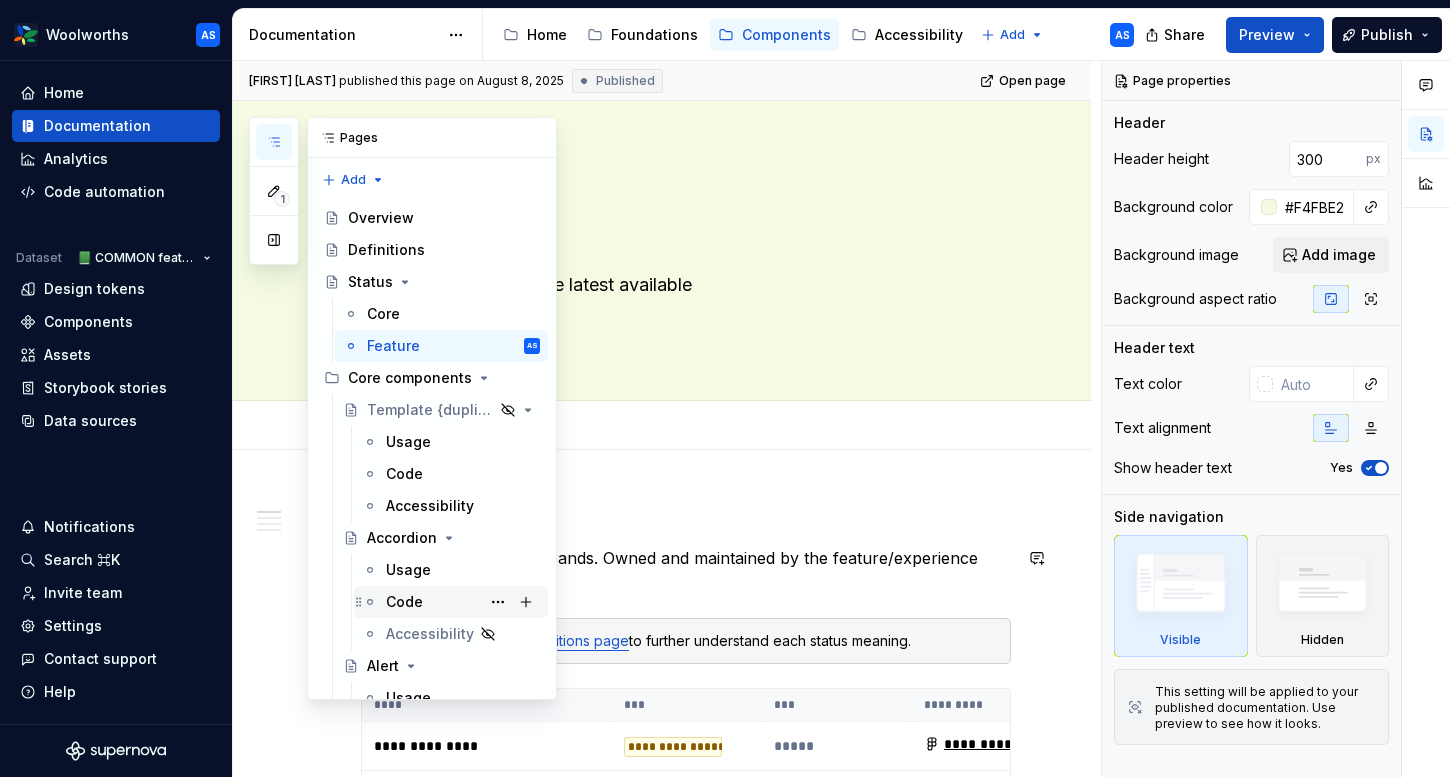 click on "Code" at bounding box center [404, 602] 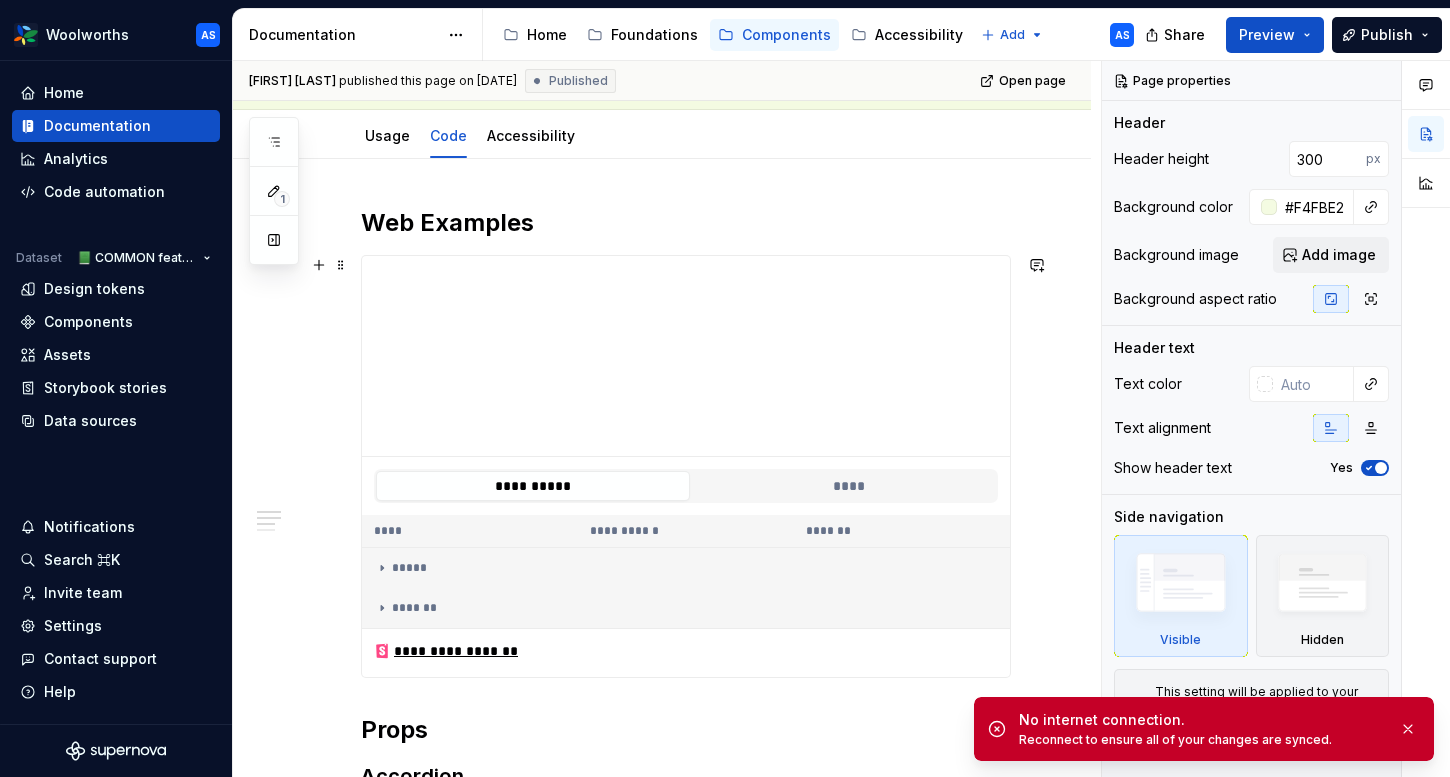 scroll, scrollTop: 289, scrollLeft: 0, axis: vertical 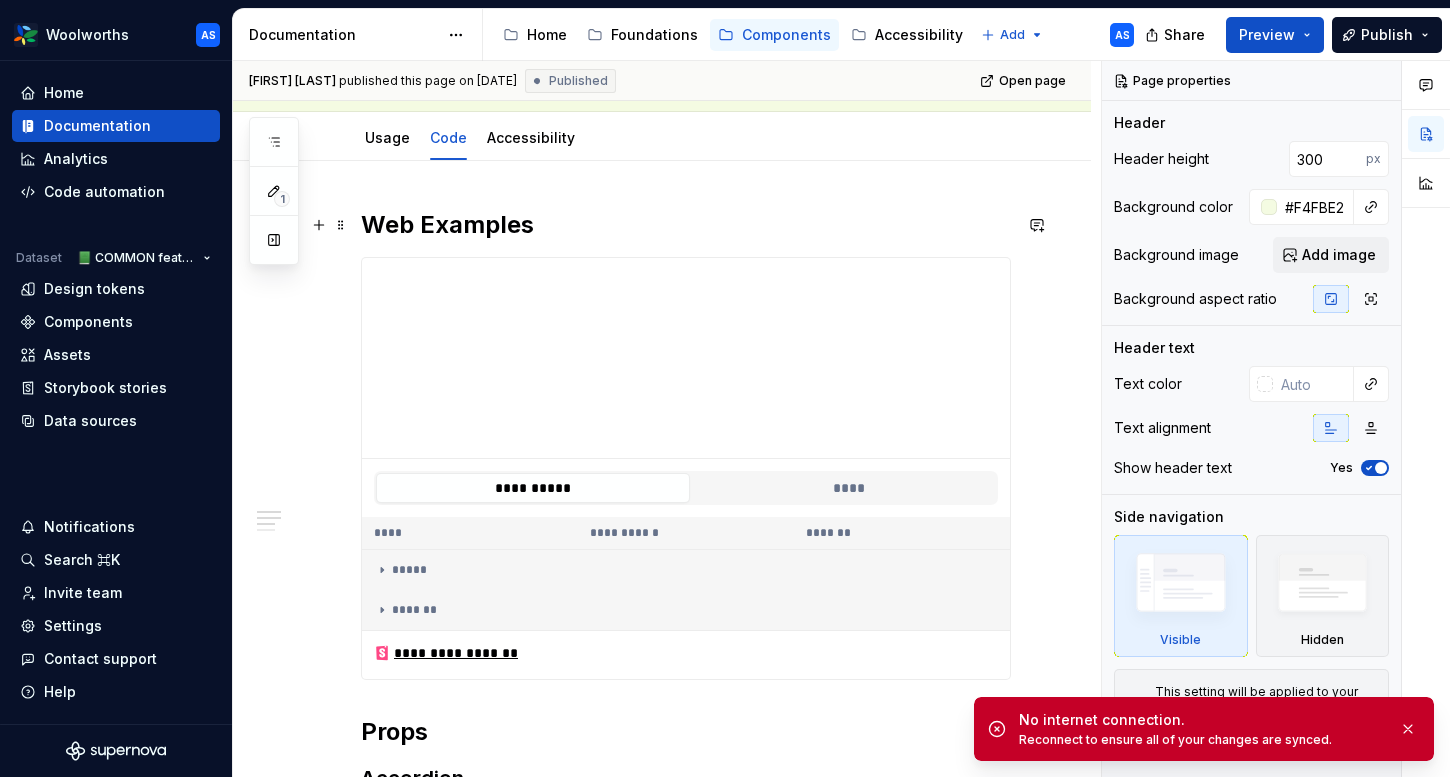 click on "Web Examples" at bounding box center [686, 225] 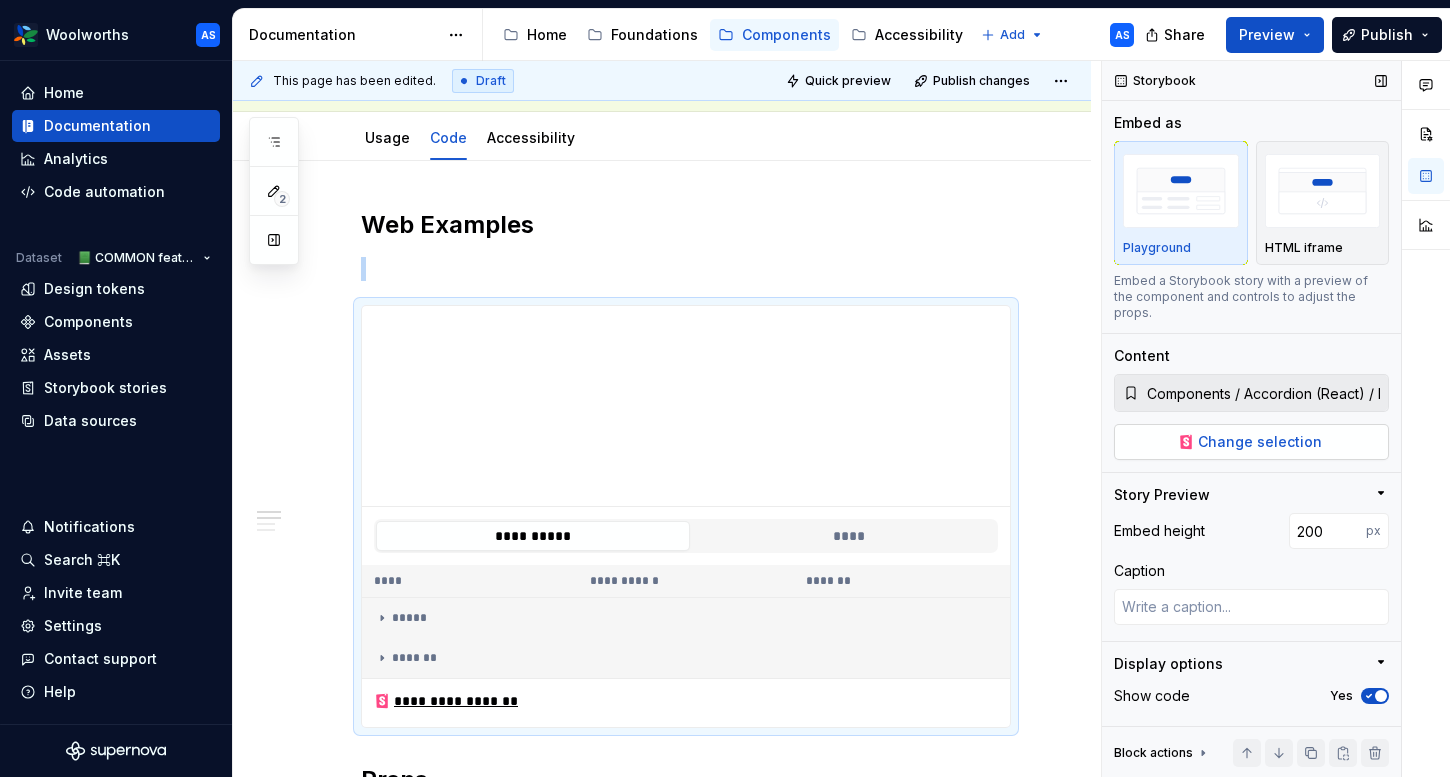 click on "Change selection" at bounding box center (1260, 442) 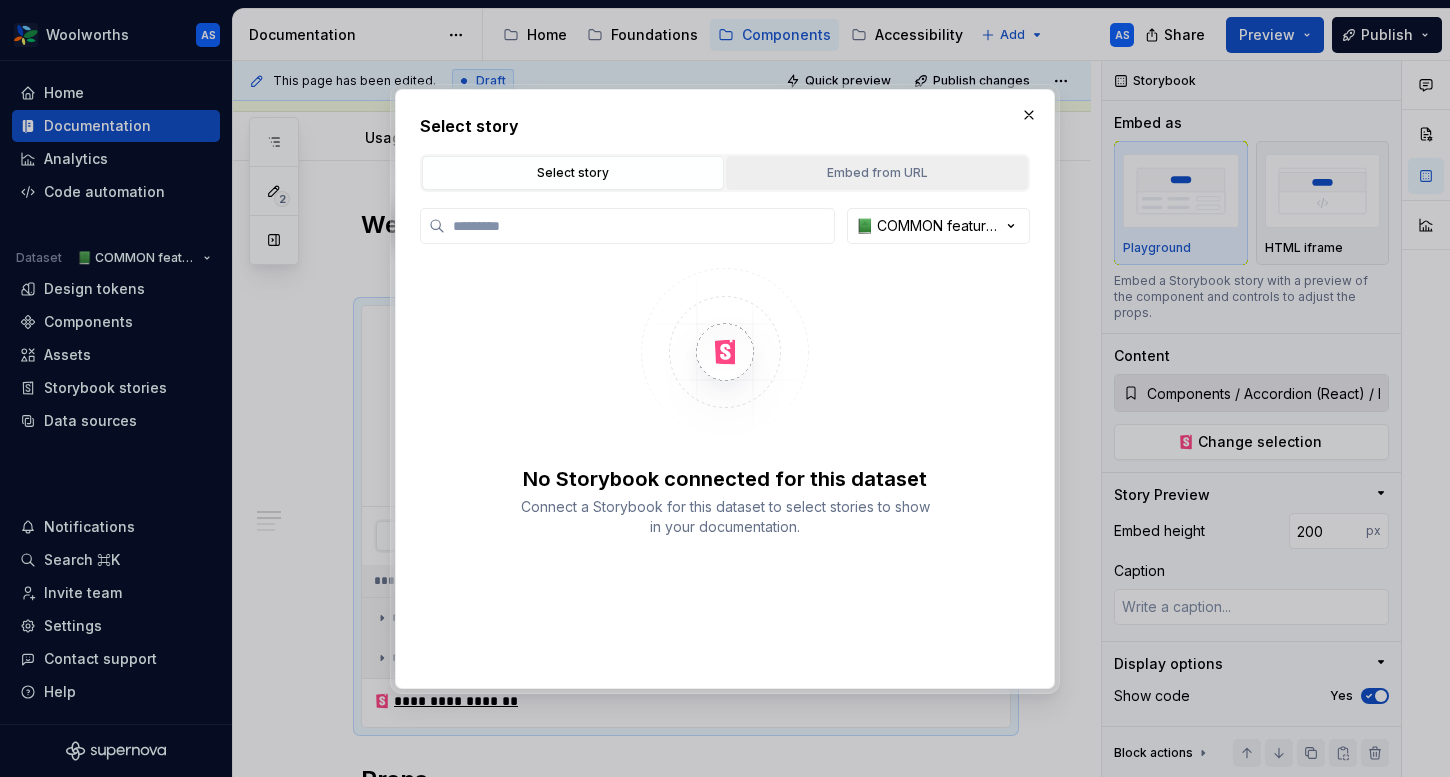 click on "Embed from URL" at bounding box center (877, 173) 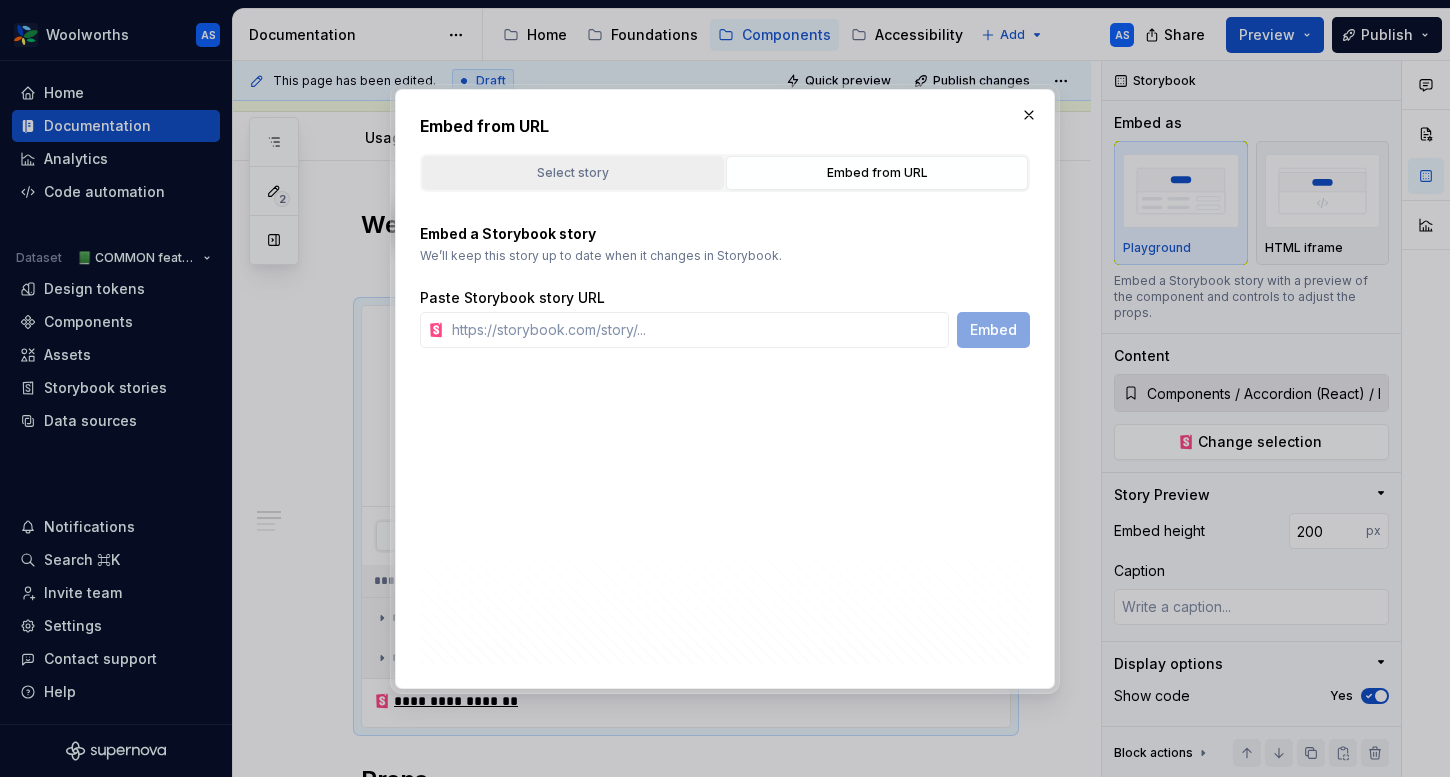 click on "Select story" at bounding box center (573, 173) 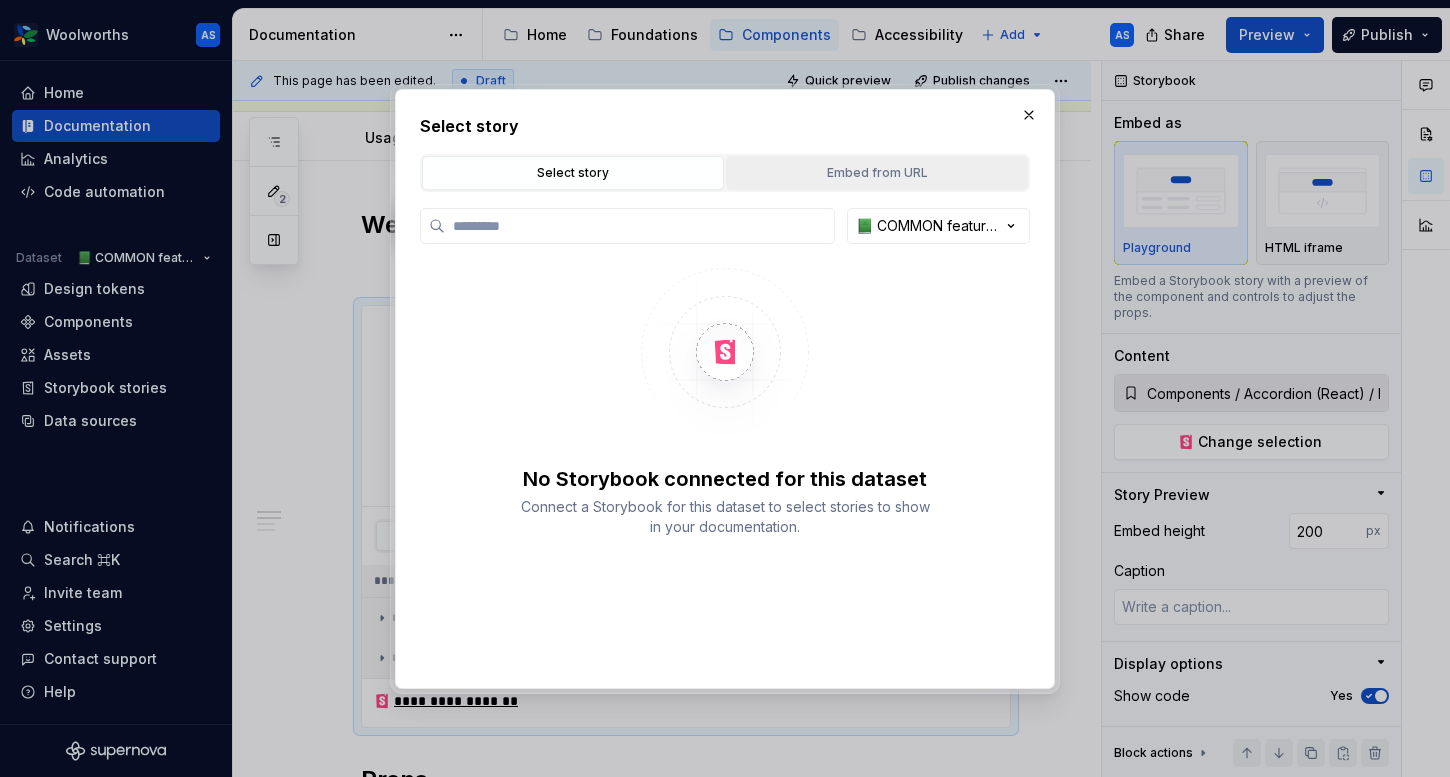 click on "Embed from URL" at bounding box center [877, 173] 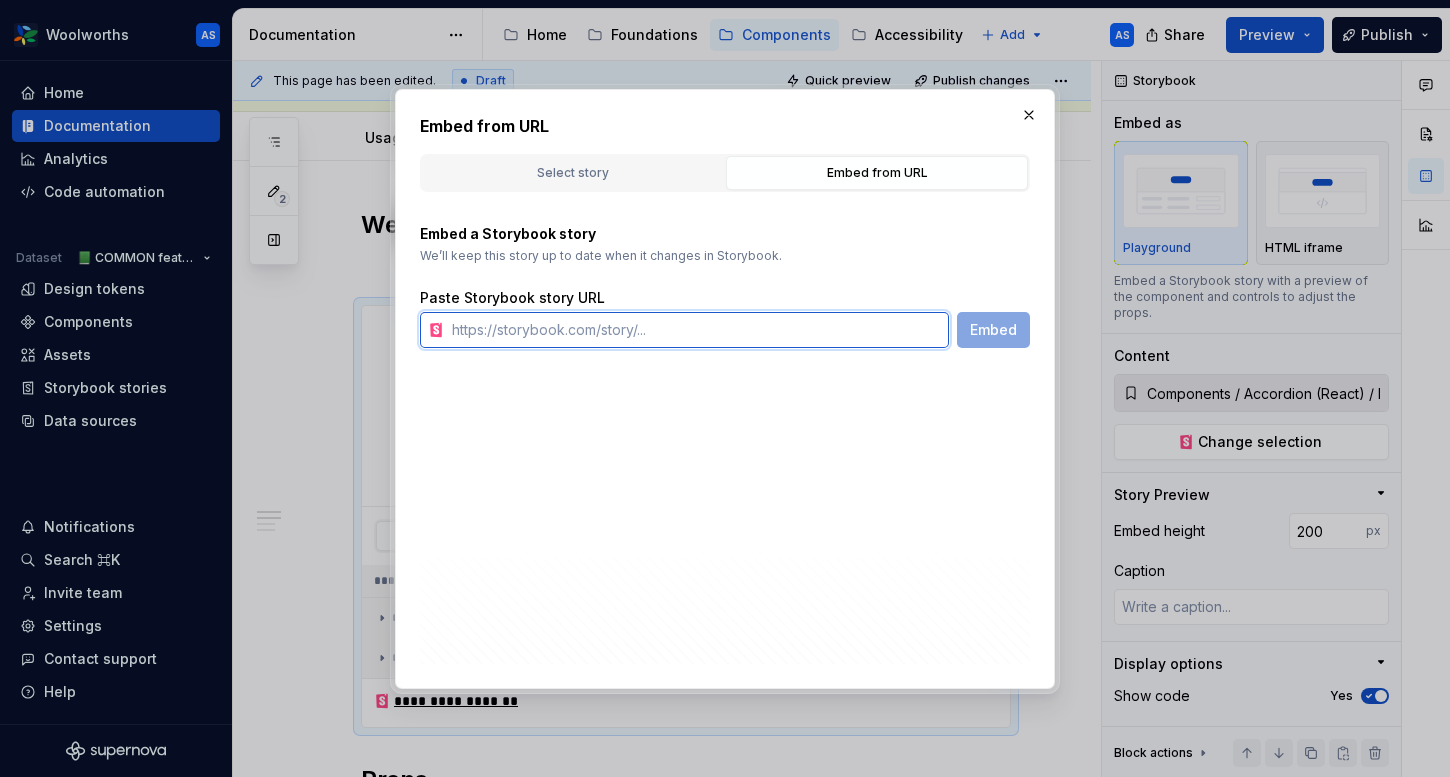click at bounding box center [696, 330] 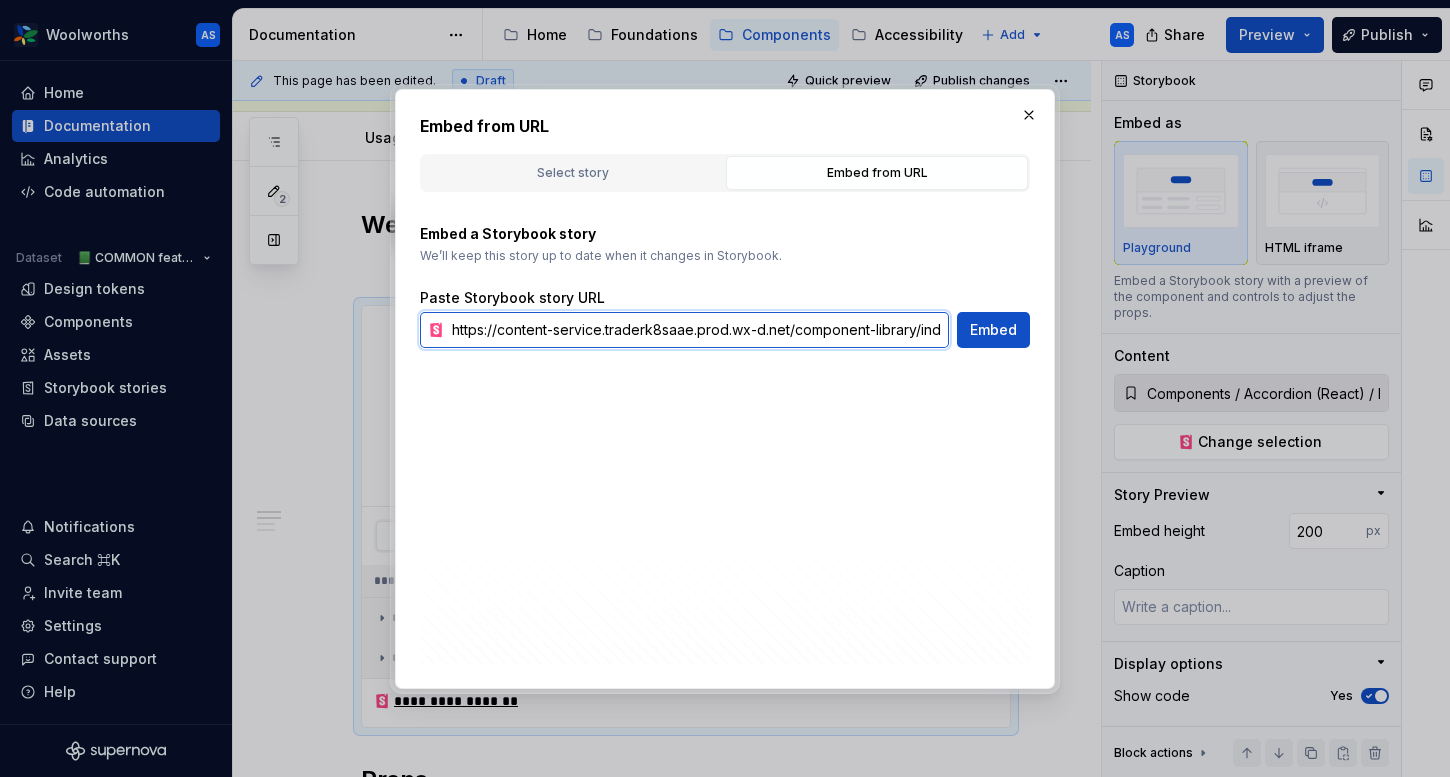 scroll, scrollTop: 0, scrollLeft: 432, axis: horizontal 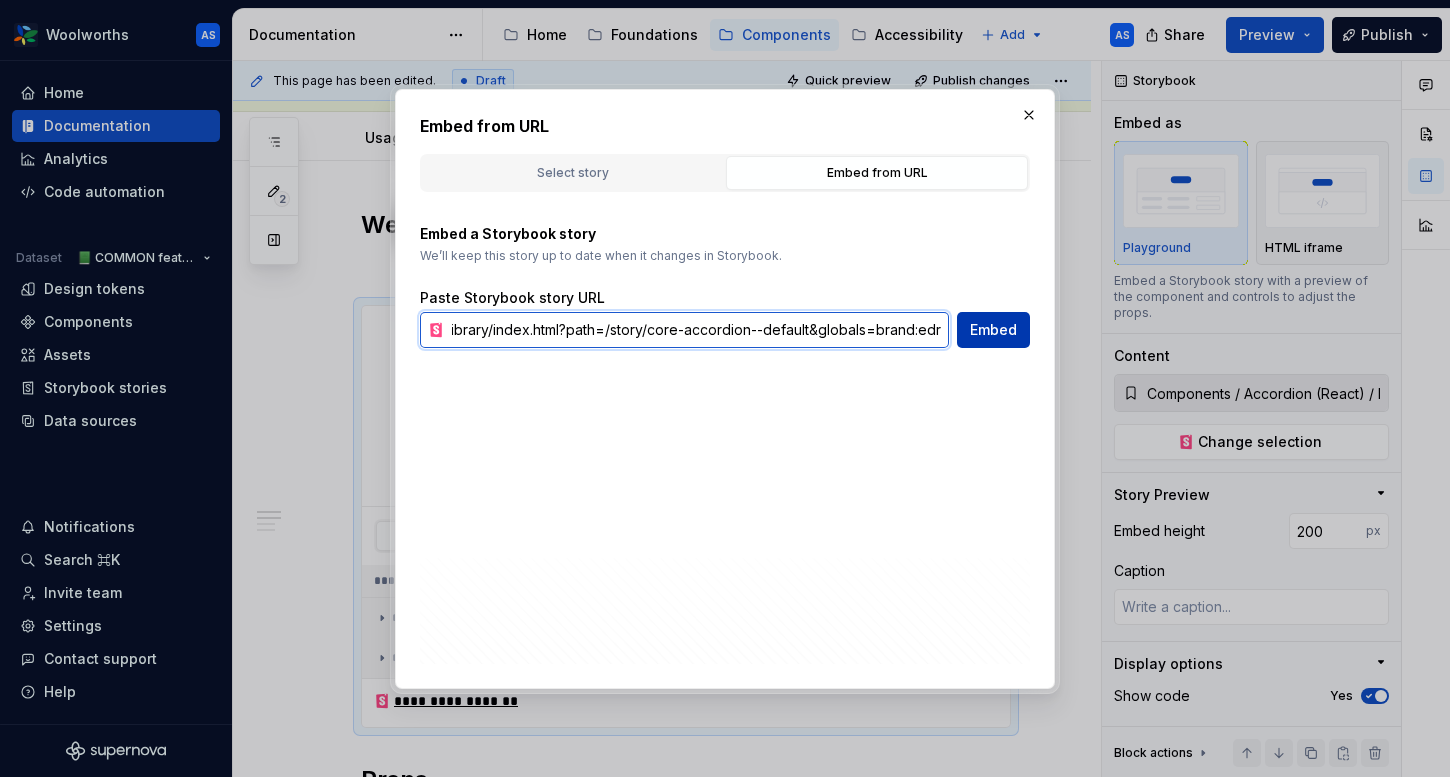 type on "https://content-service.[STATE]-[REGION].prod.wx-d.net/component-library/index.html?path=/story/core-accordion--default&globals=brand:edr" 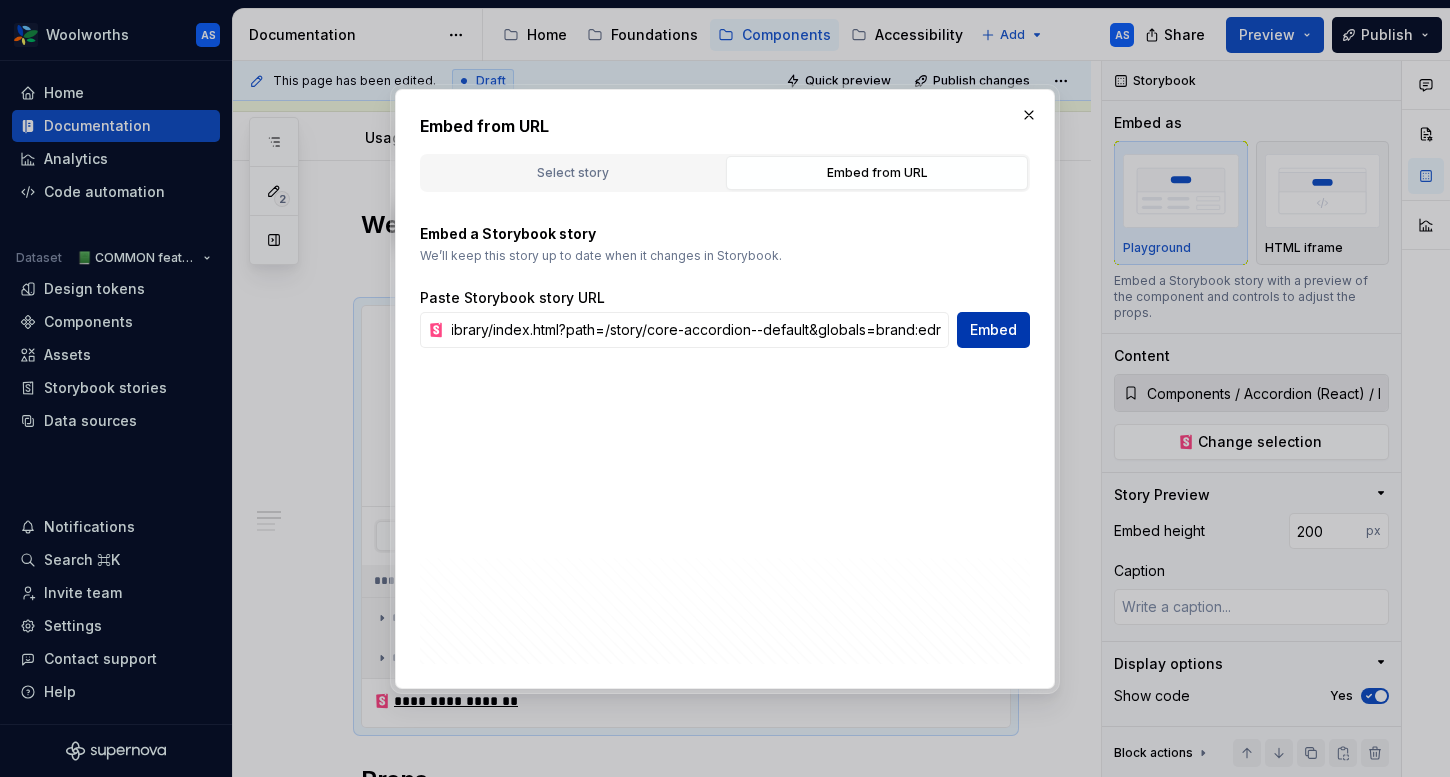 click on "Embed" at bounding box center (993, 330) 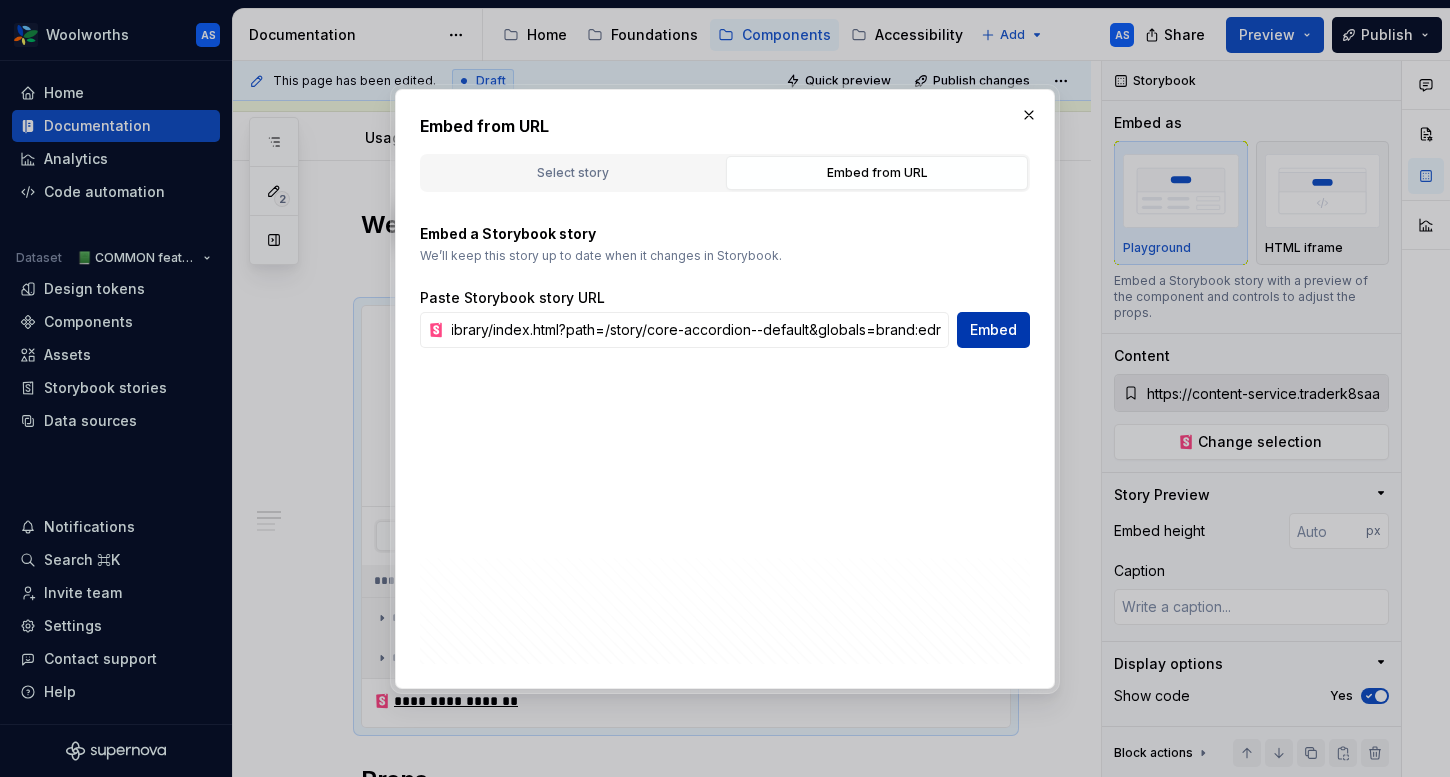 scroll, scrollTop: 0, scrollLeft: 0, axis: both 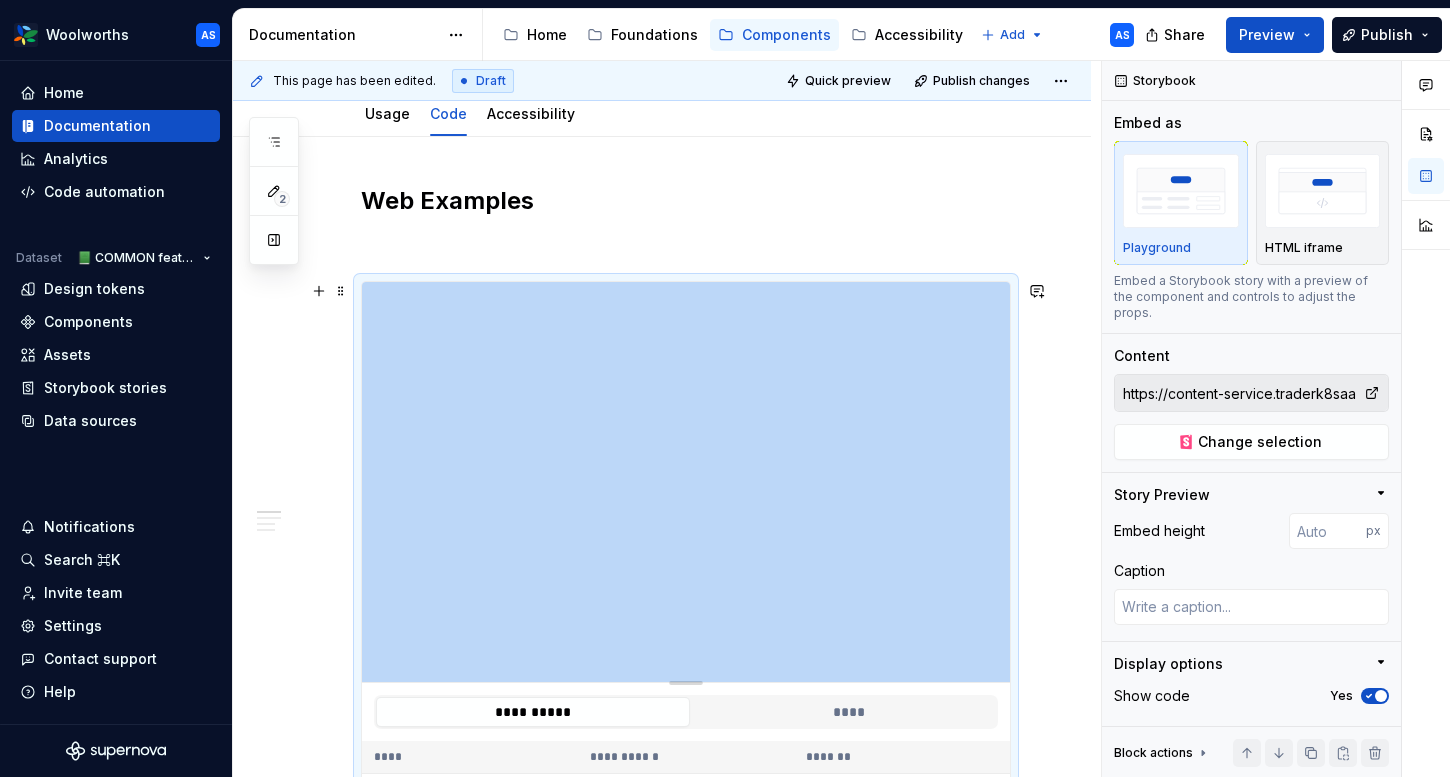 click on "**********" at bounding box center [662, 1116] 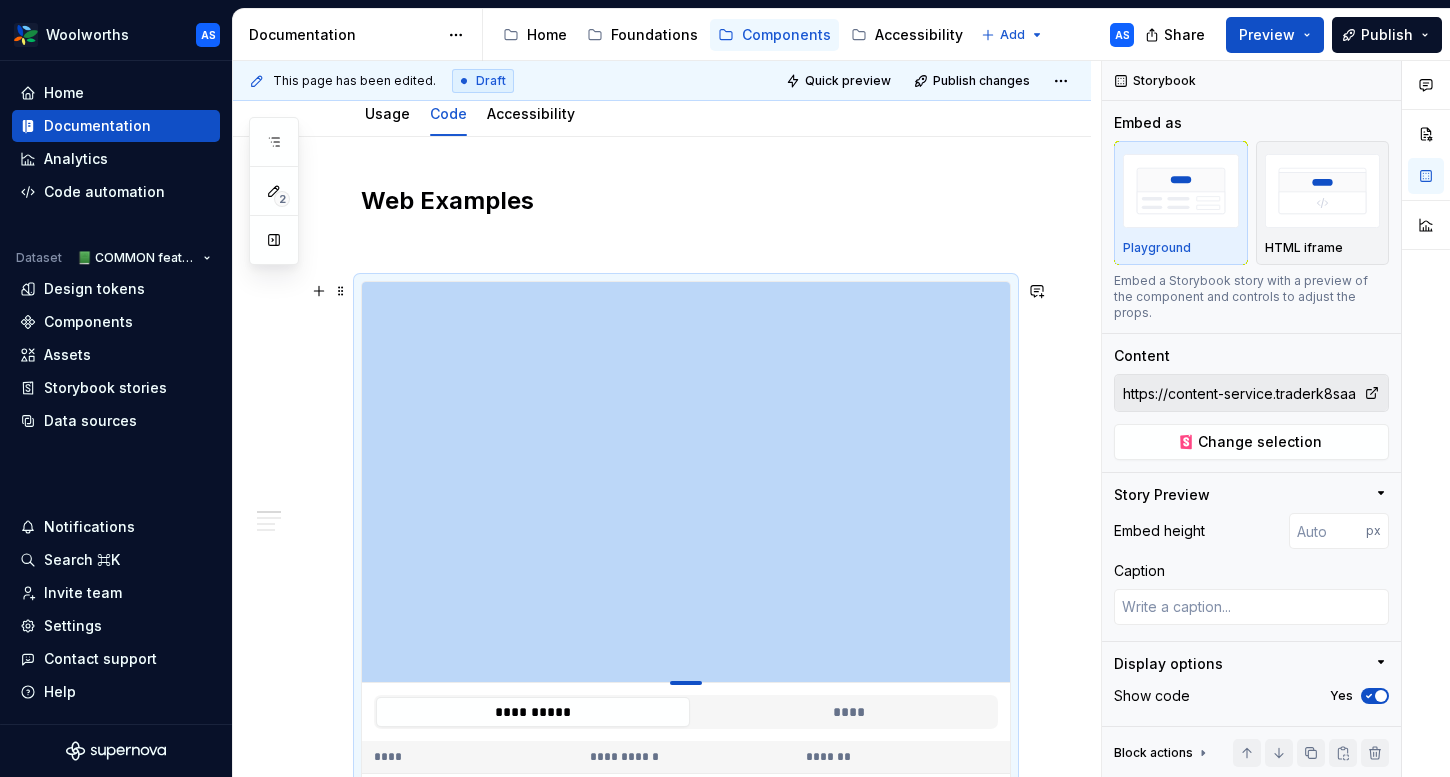 type on "*" 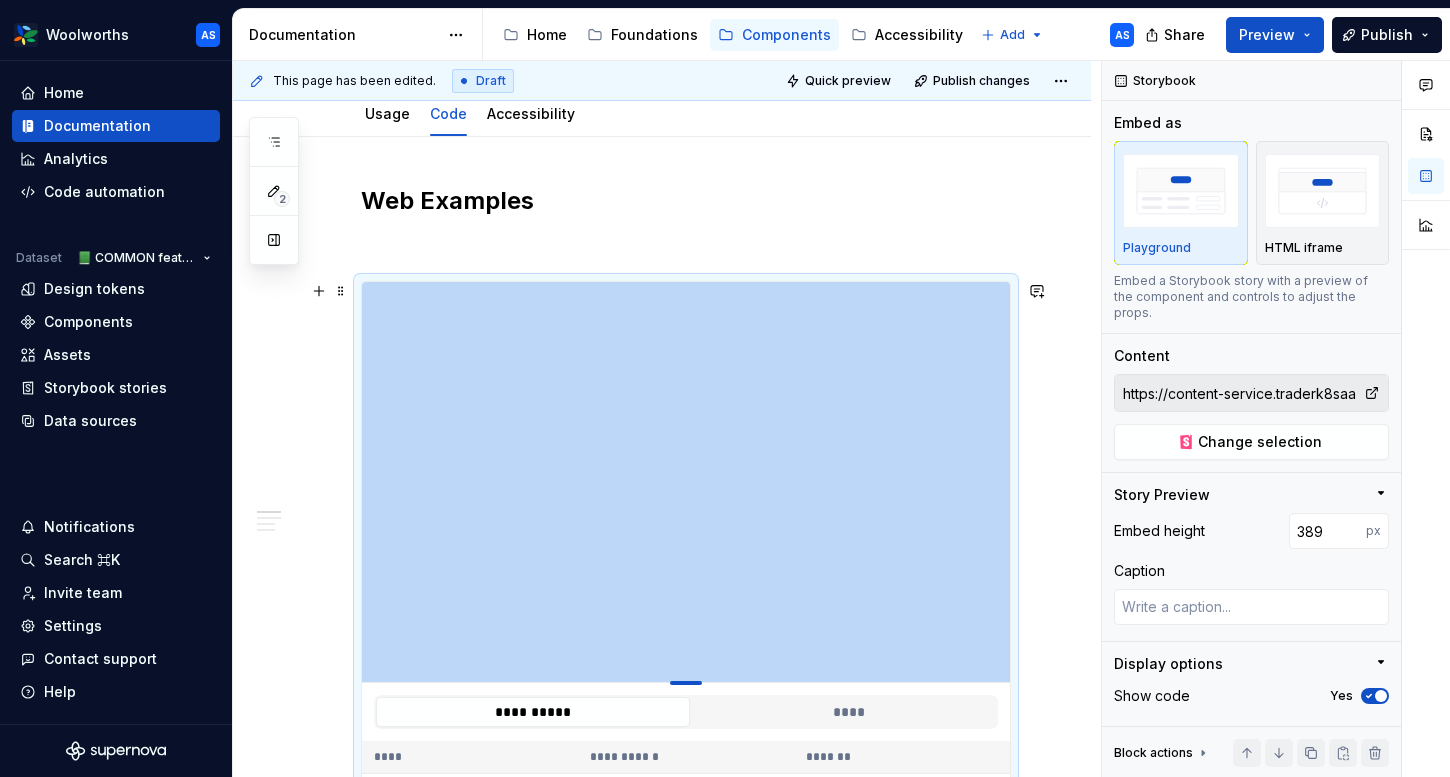 type on "*" 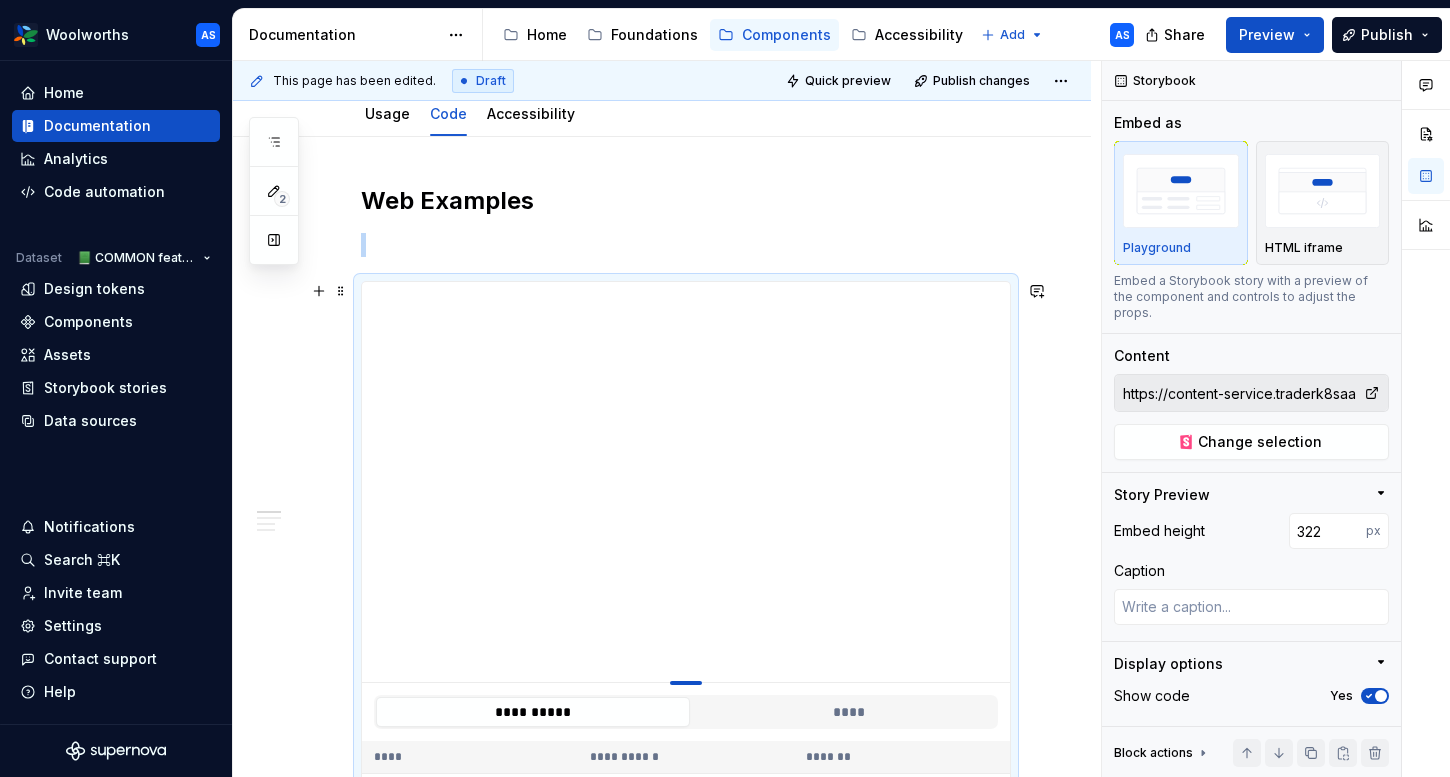 type on "*" 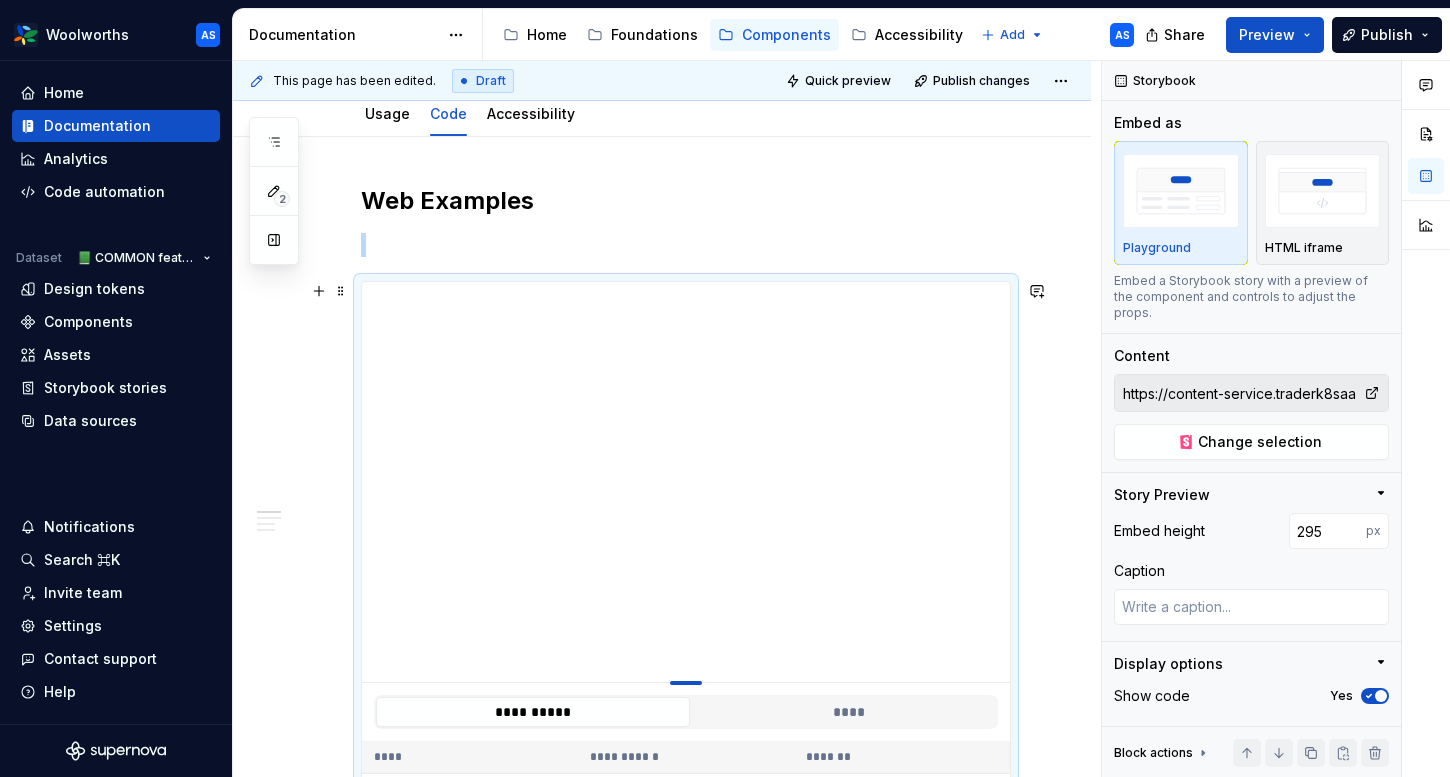 type on "*" 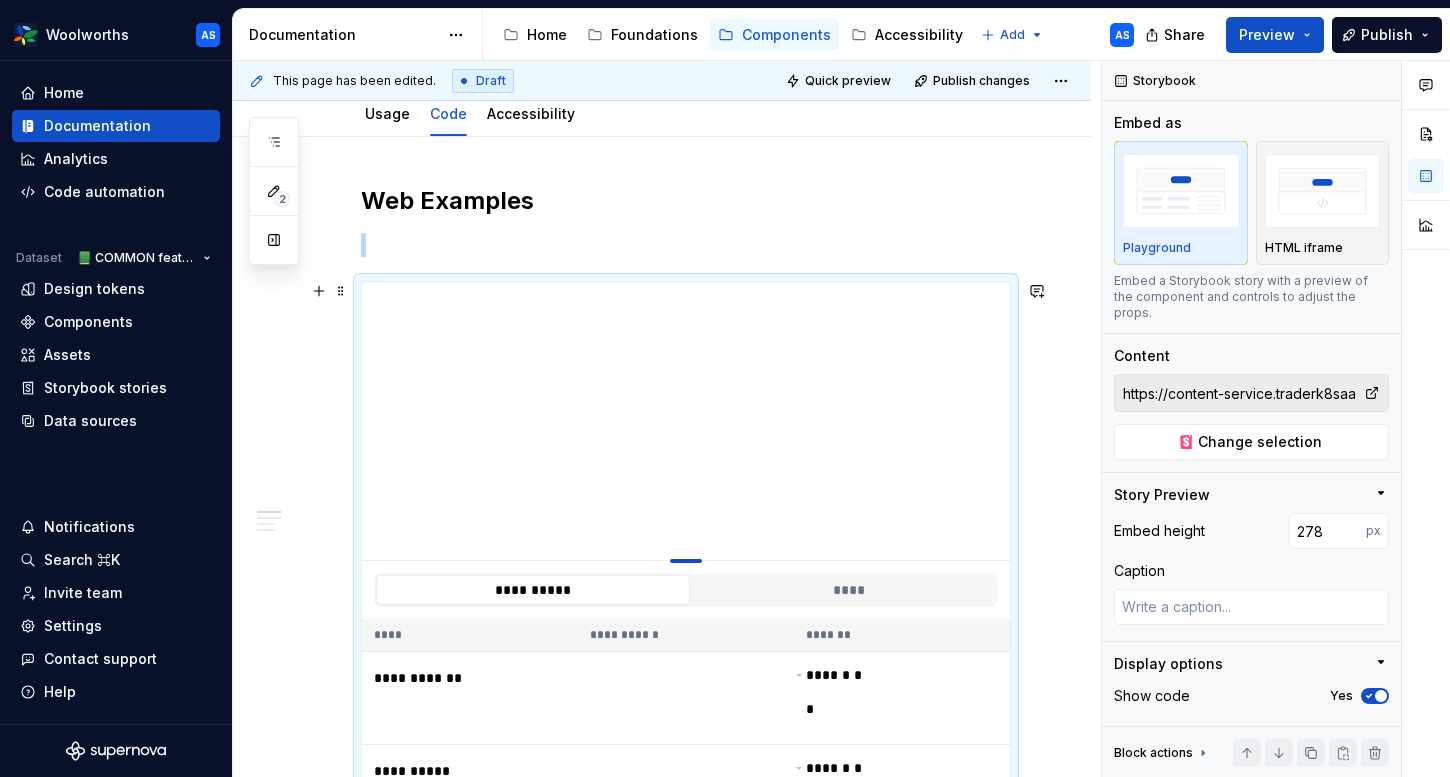 type on "*" 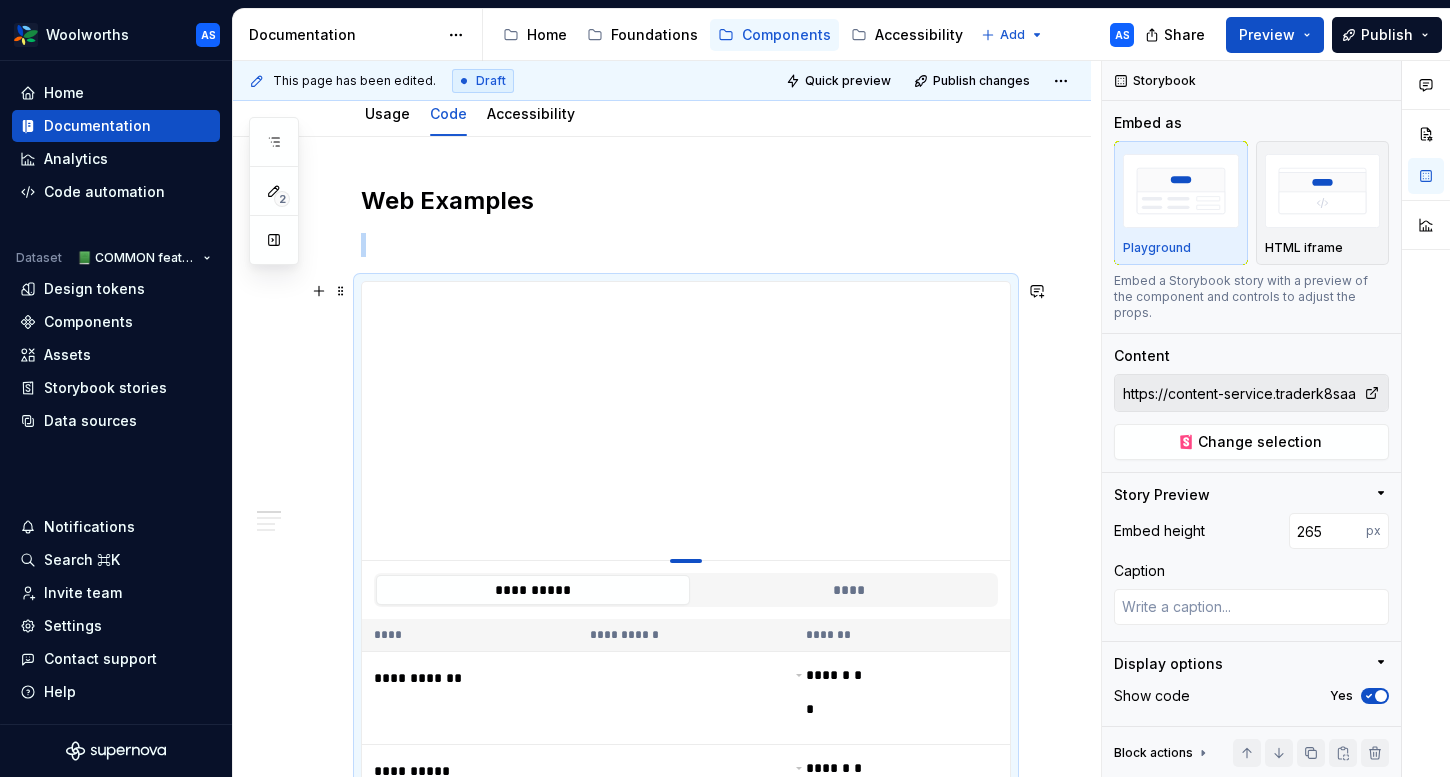type on "*" 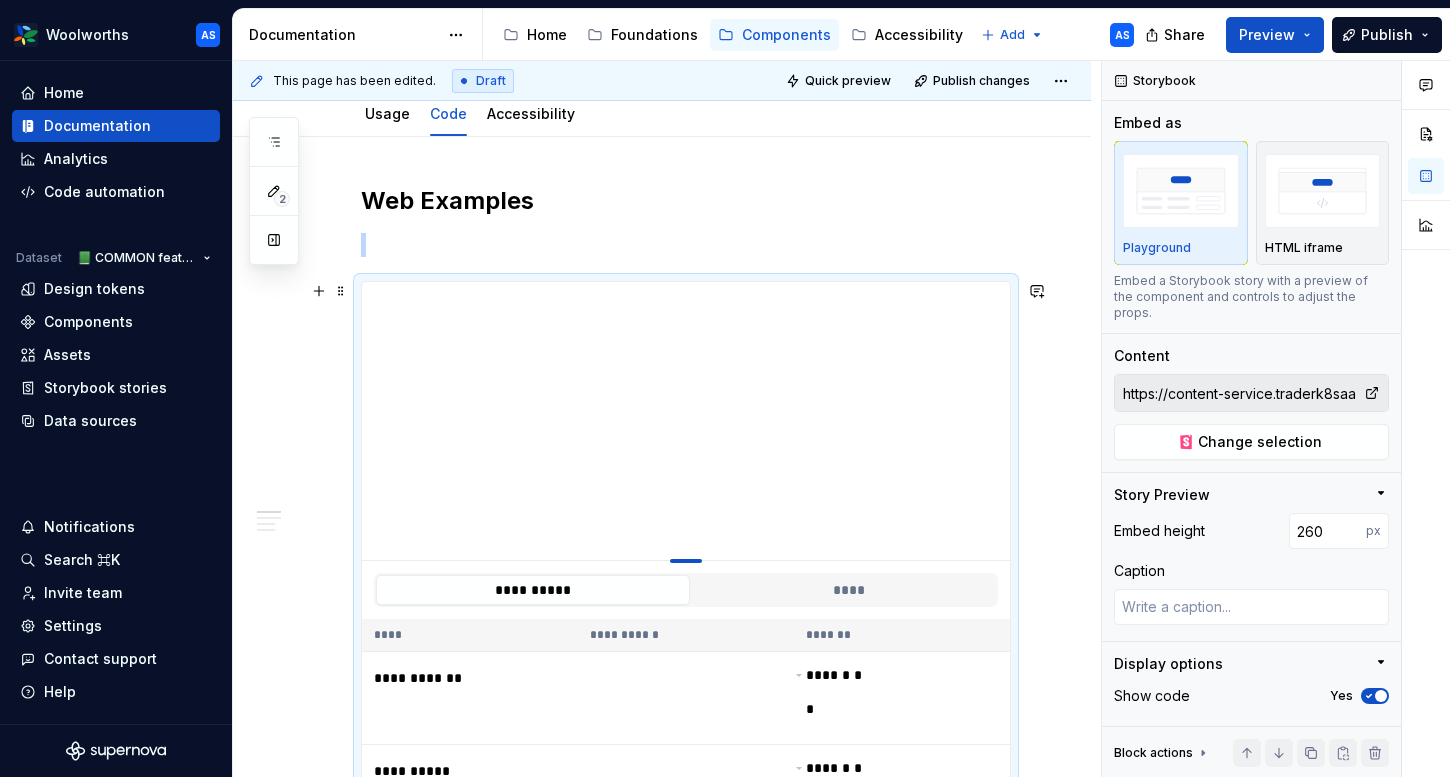 type on "*" 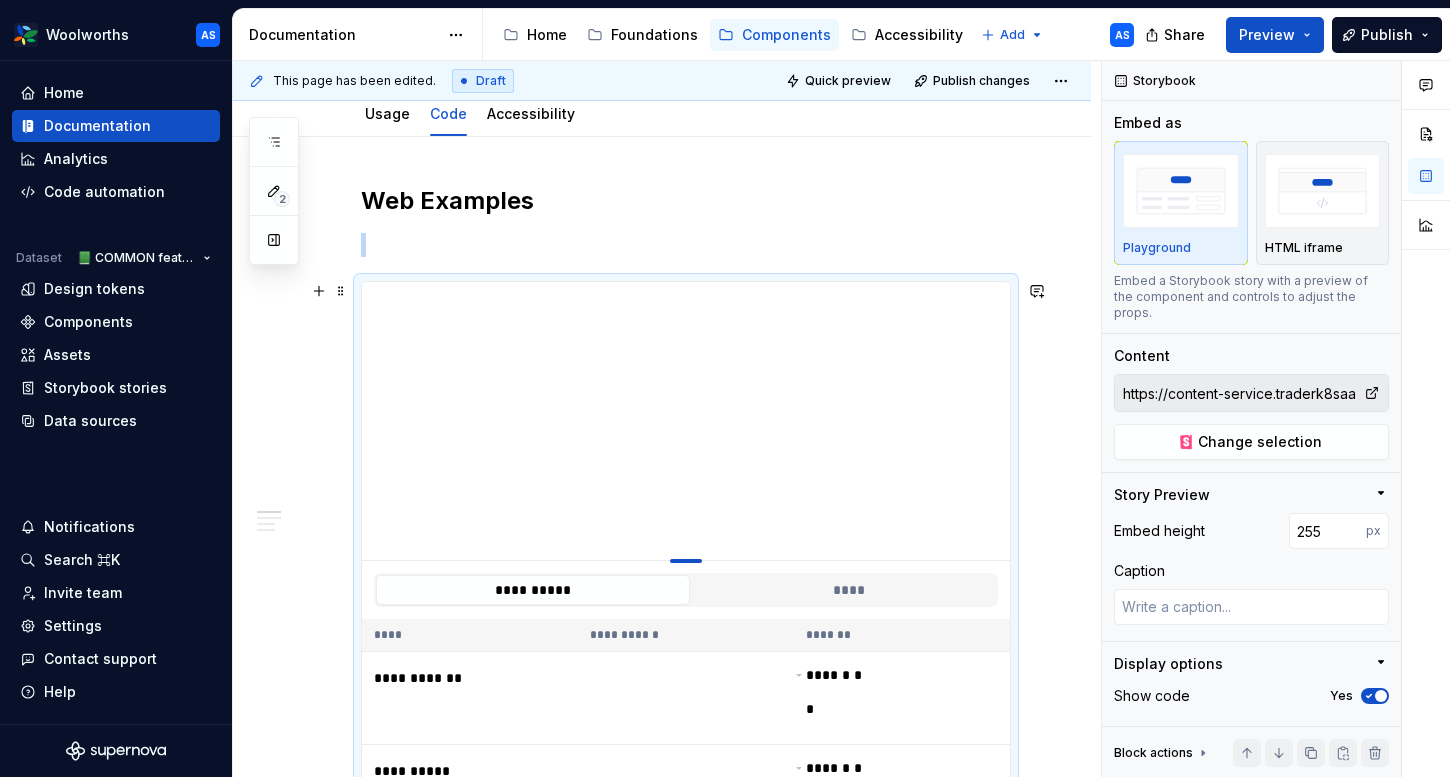 type on "*" 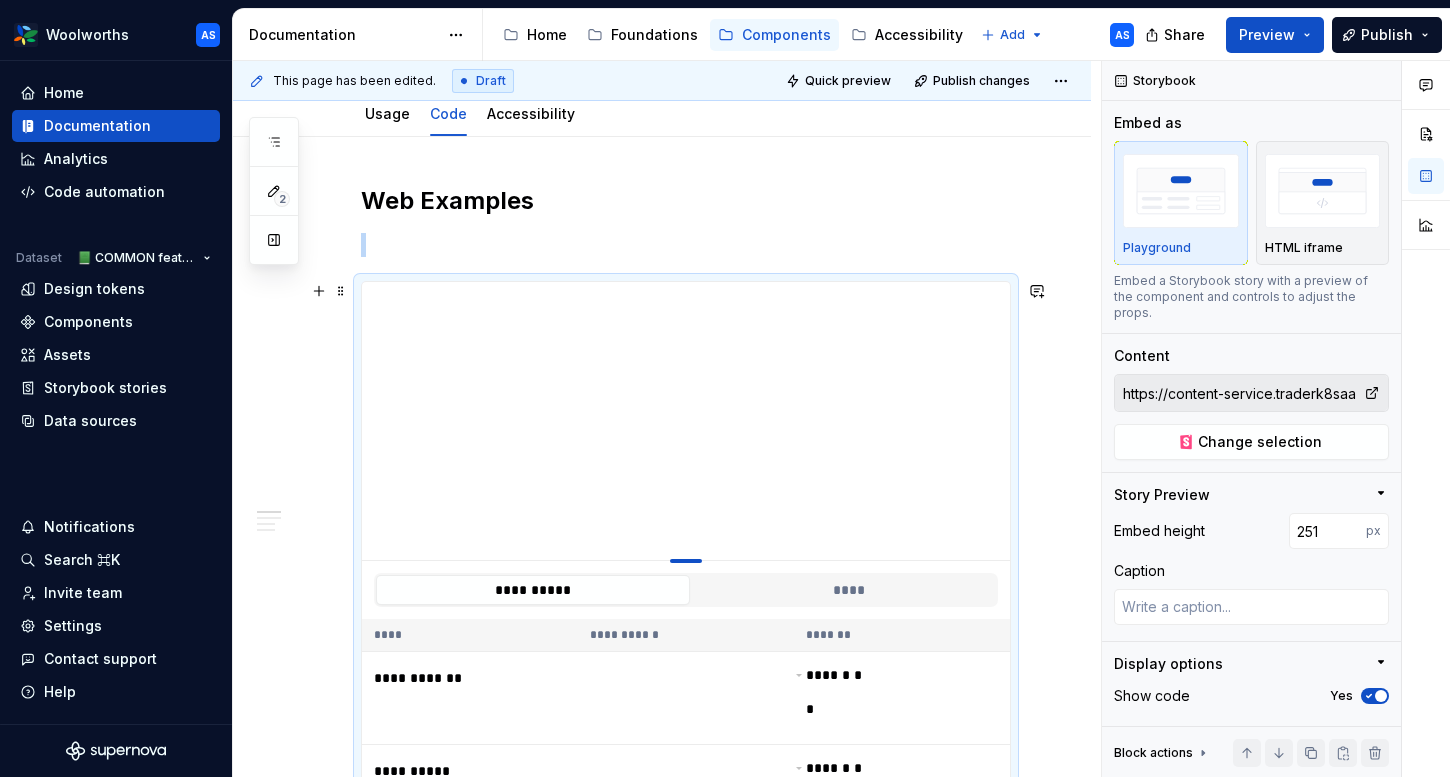 type on "*" 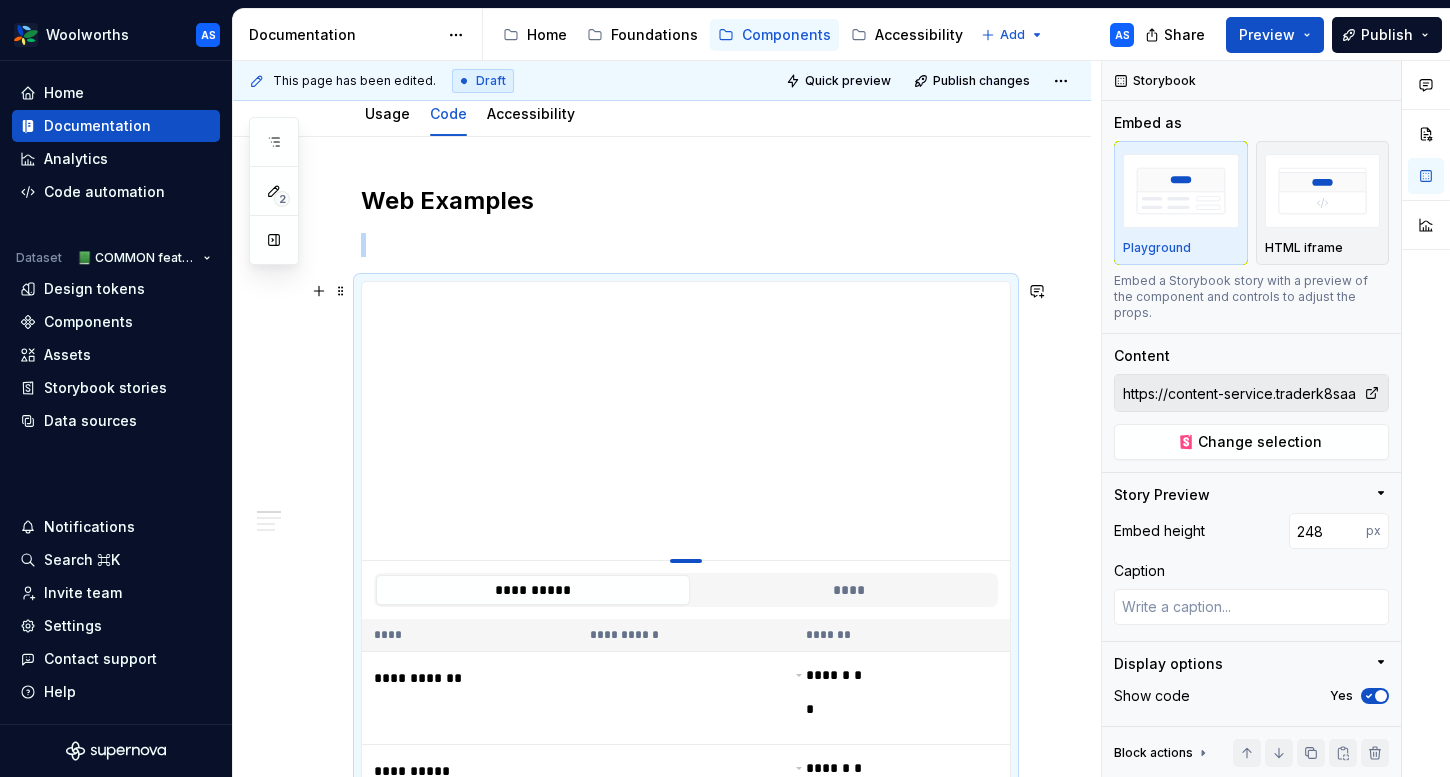type on "*" 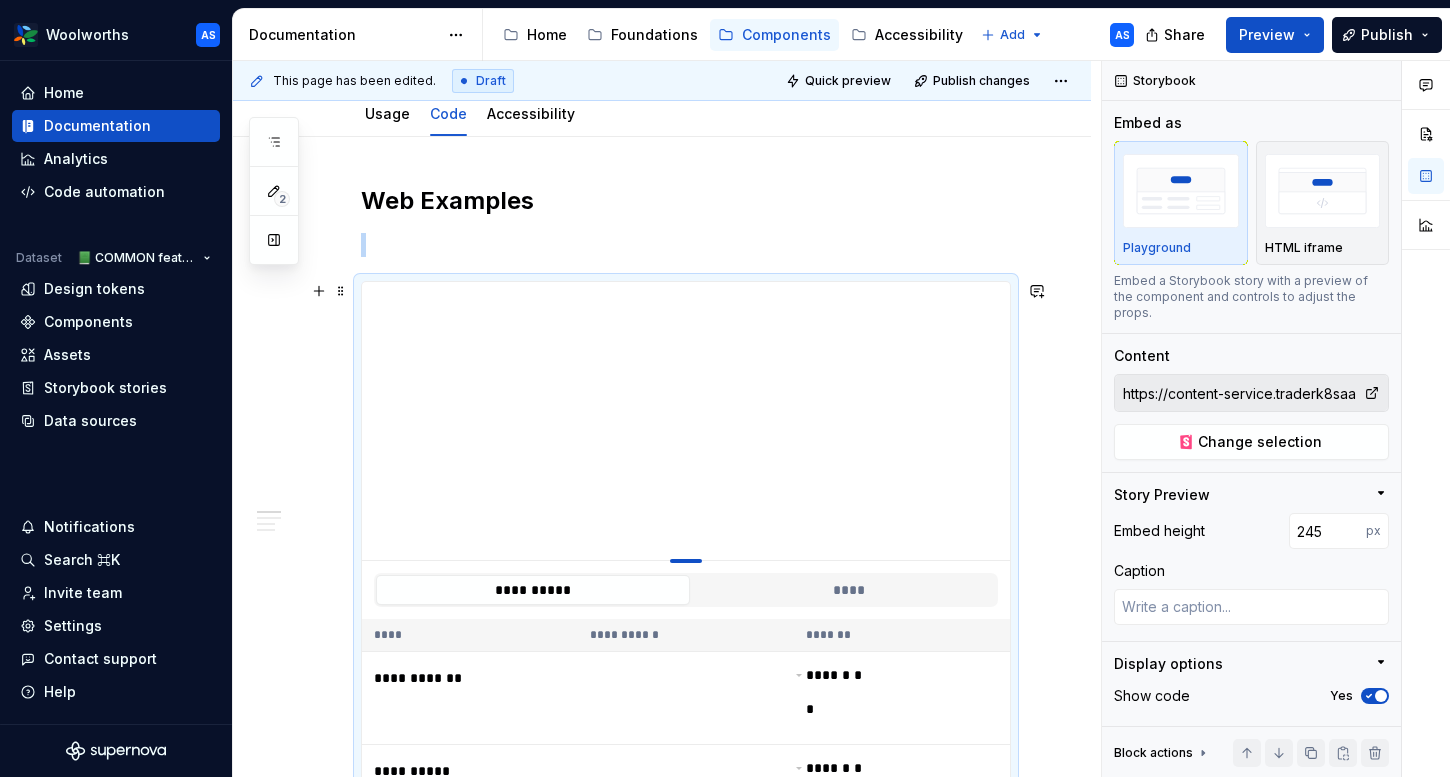 type on "*" 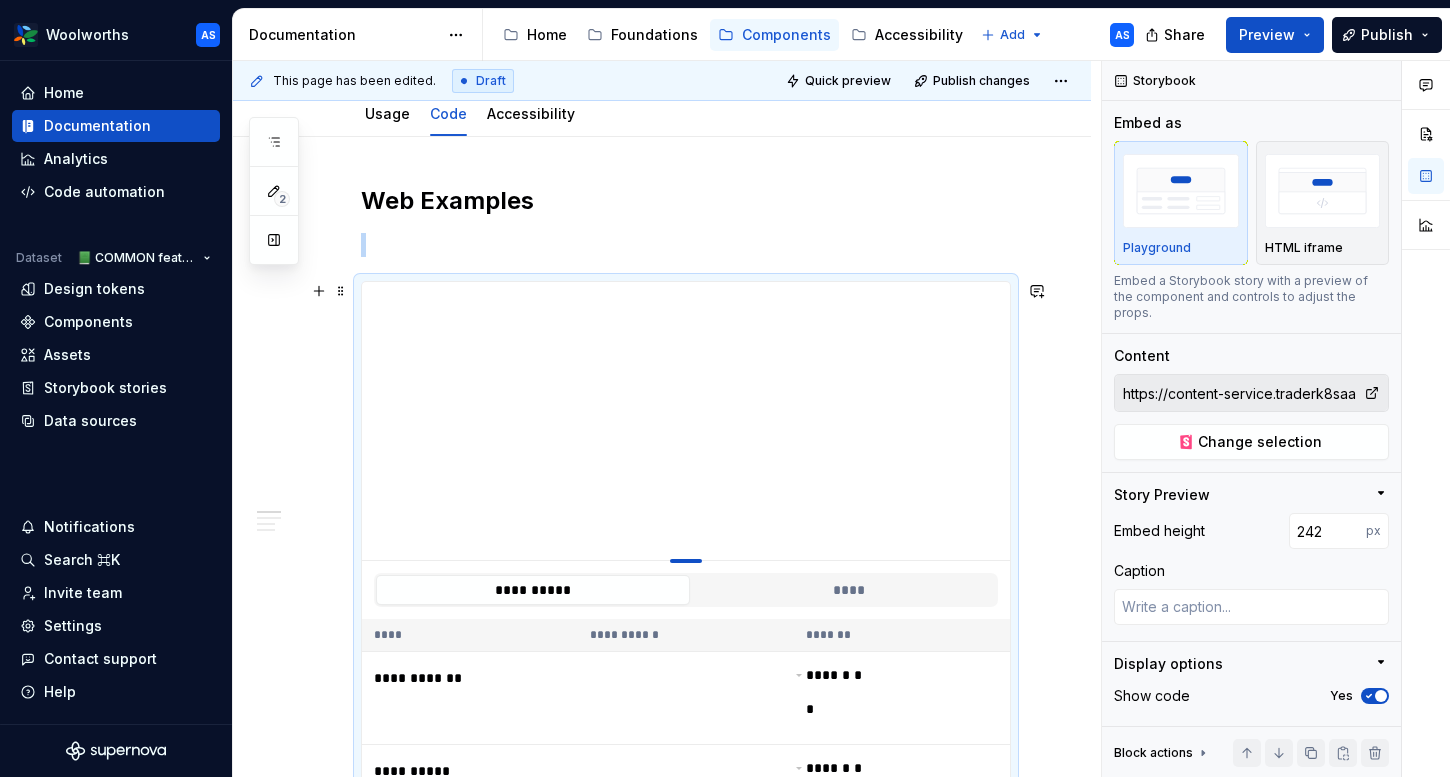 type on "*" 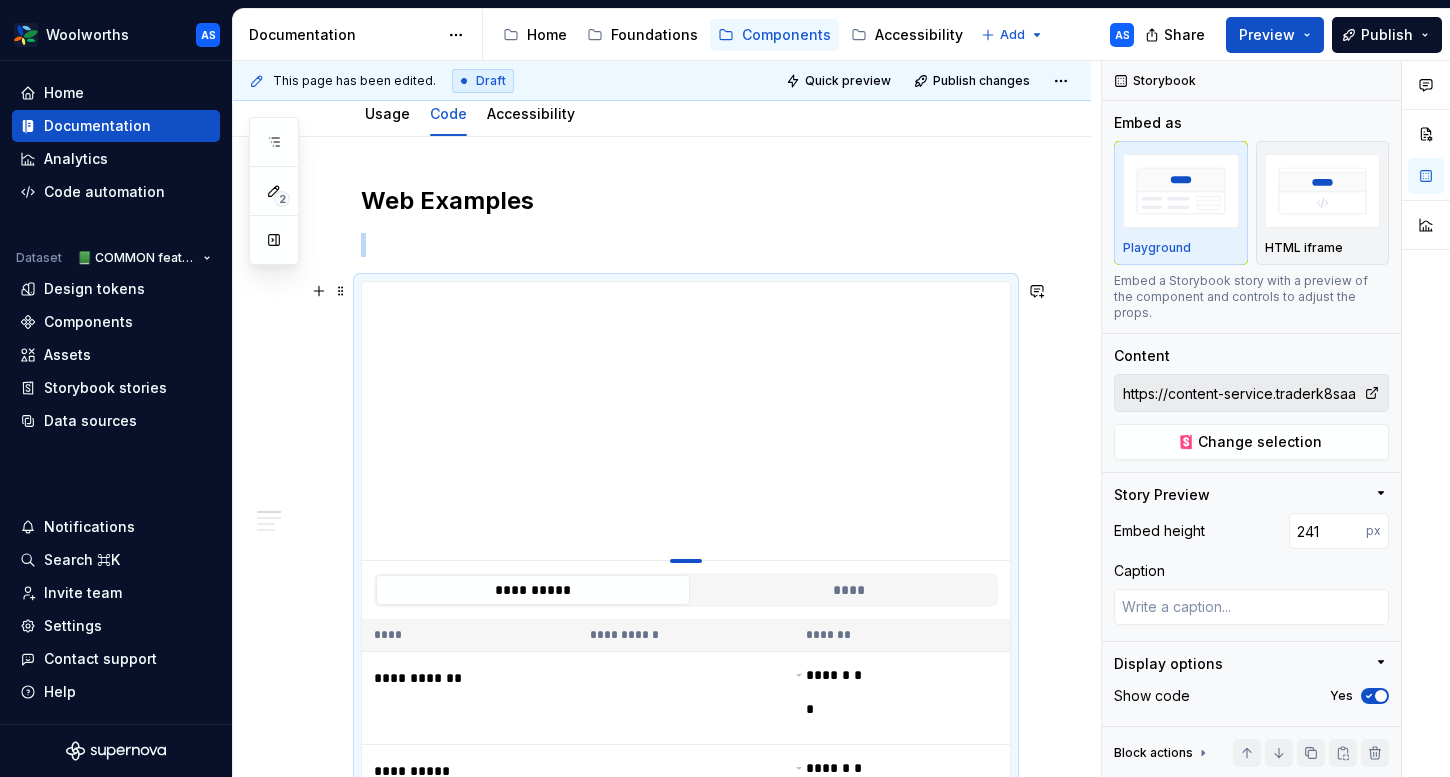 type on "*" 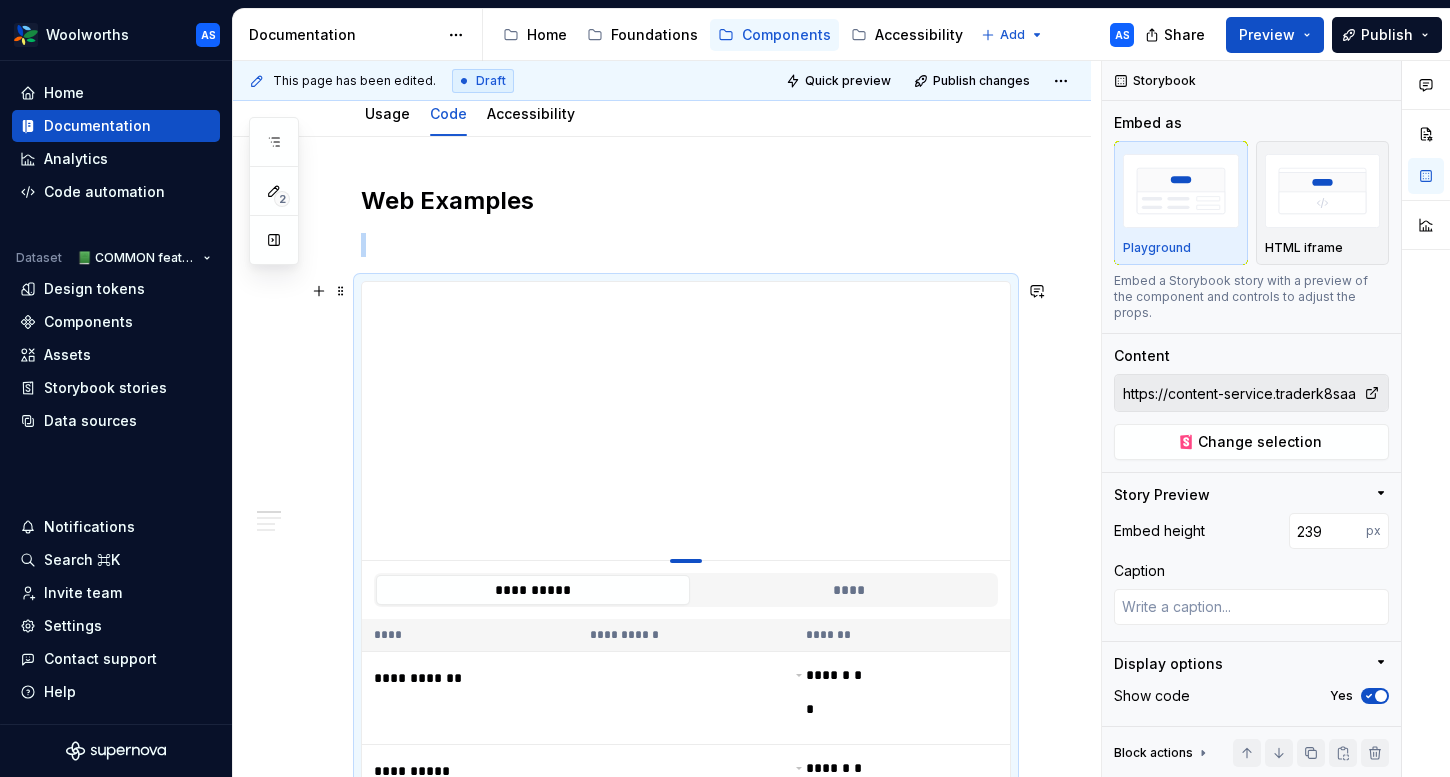 type on "*" 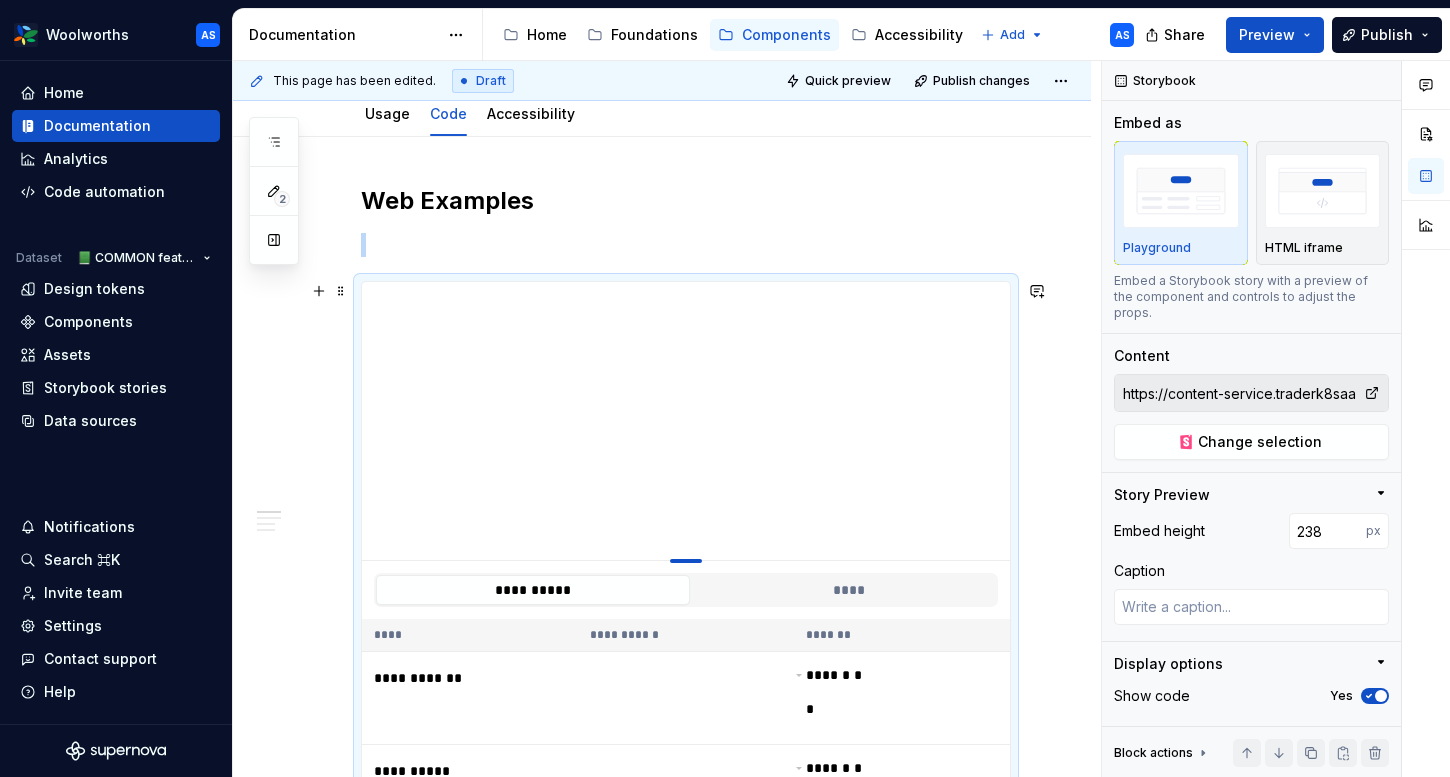 type on "*" 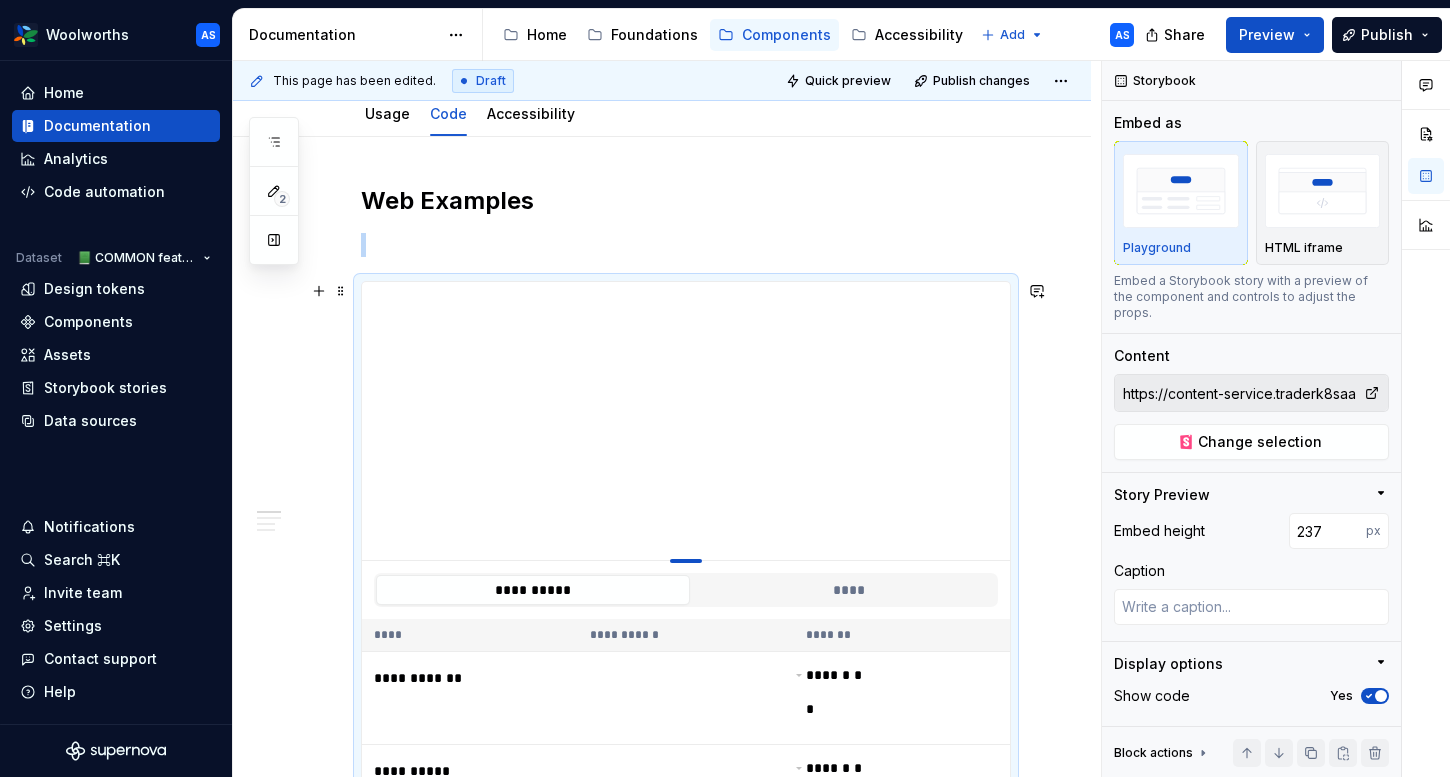 type on "*" 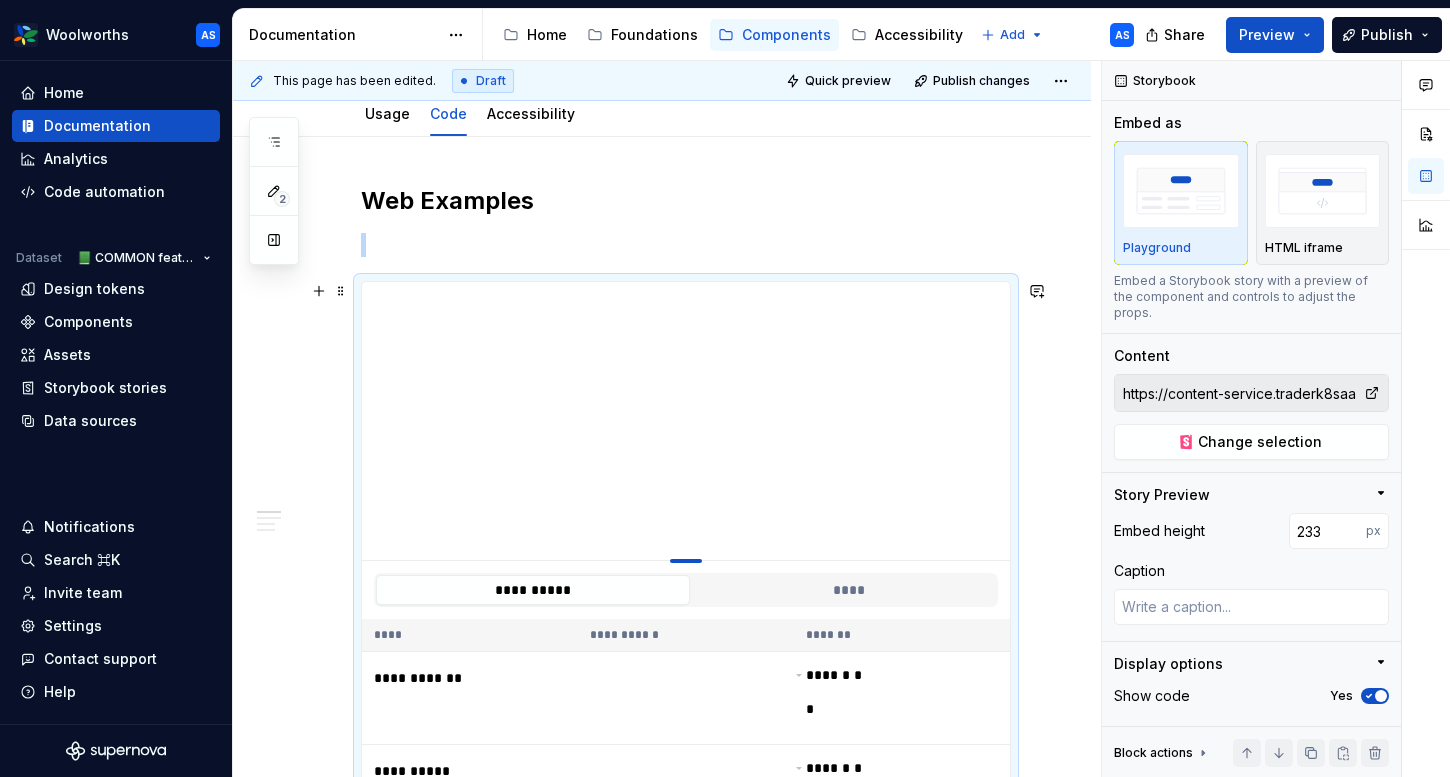 type on "*" 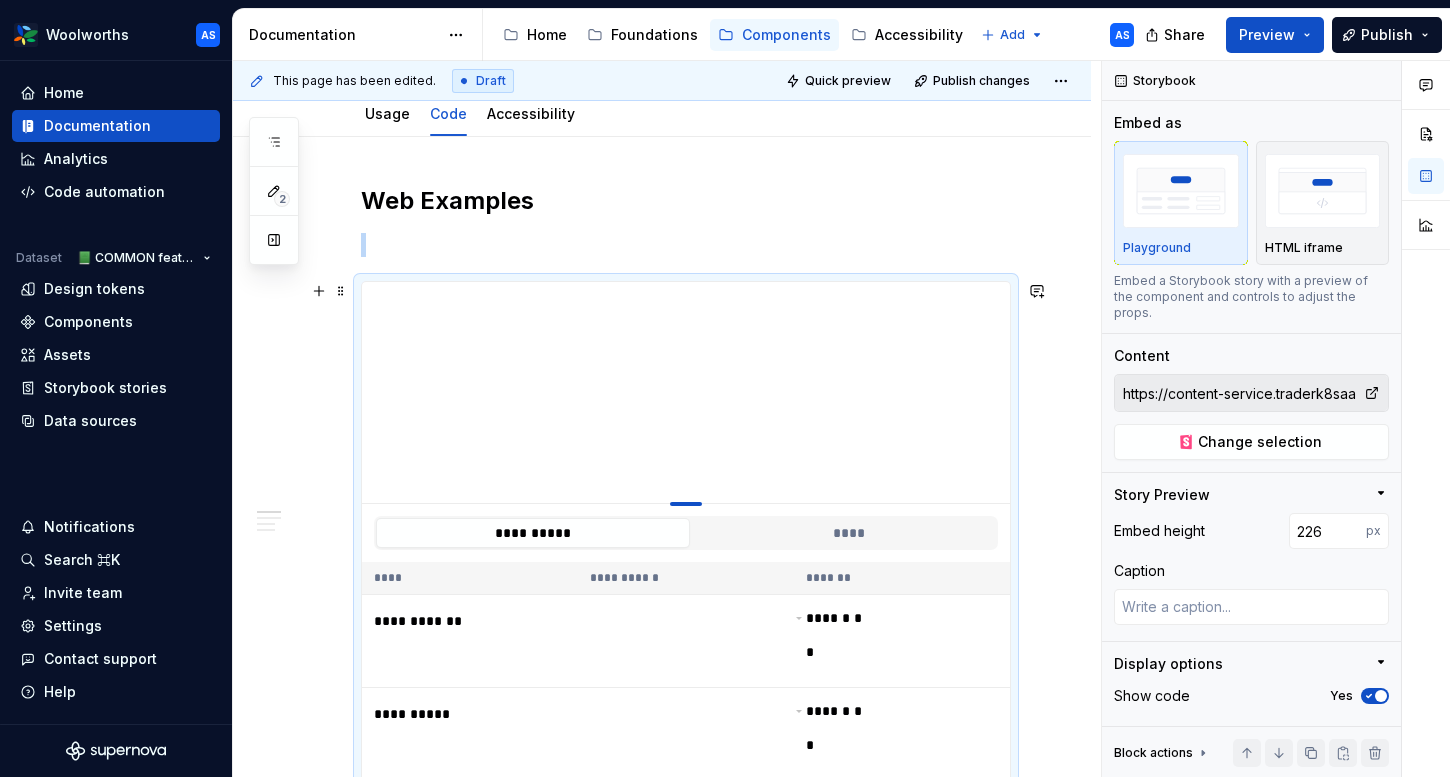 type on "*" 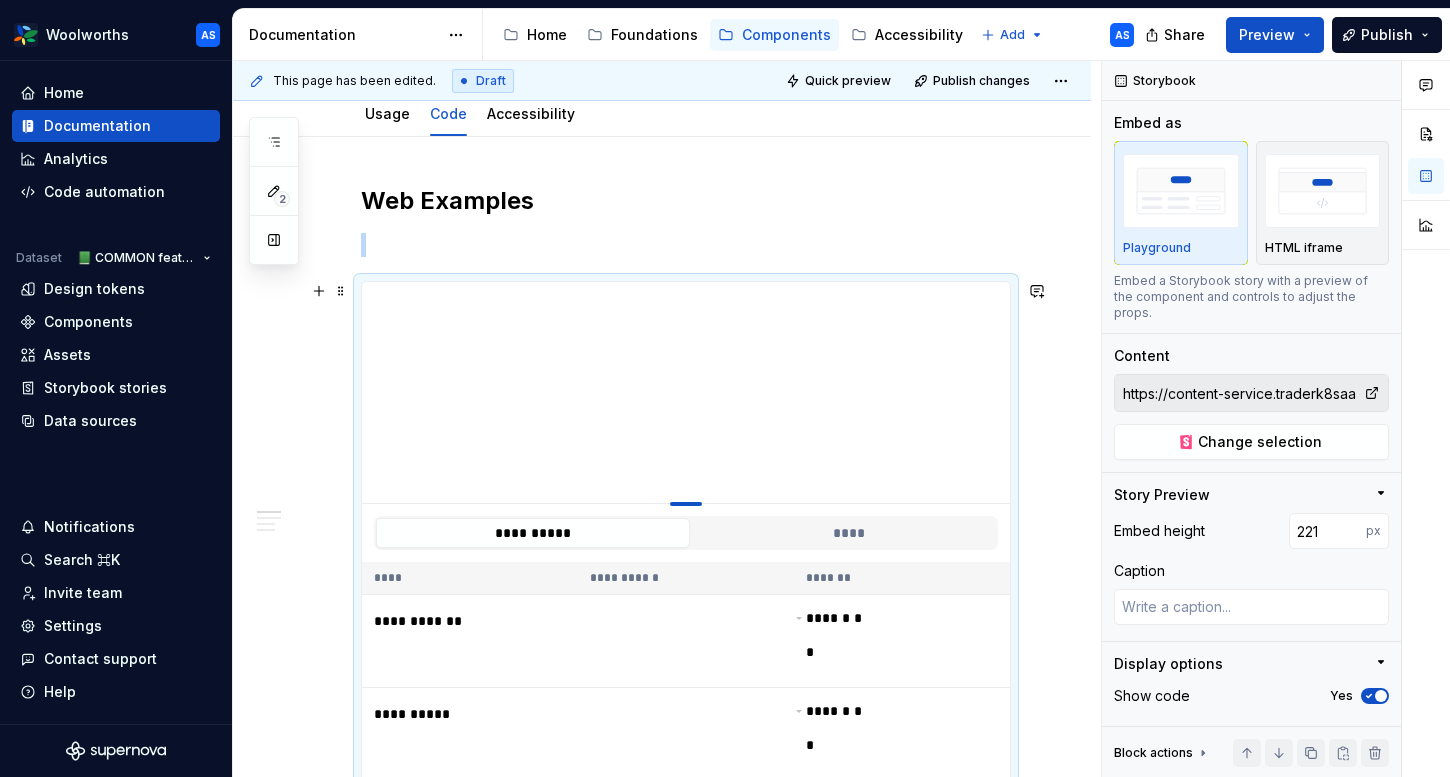 type on "*" 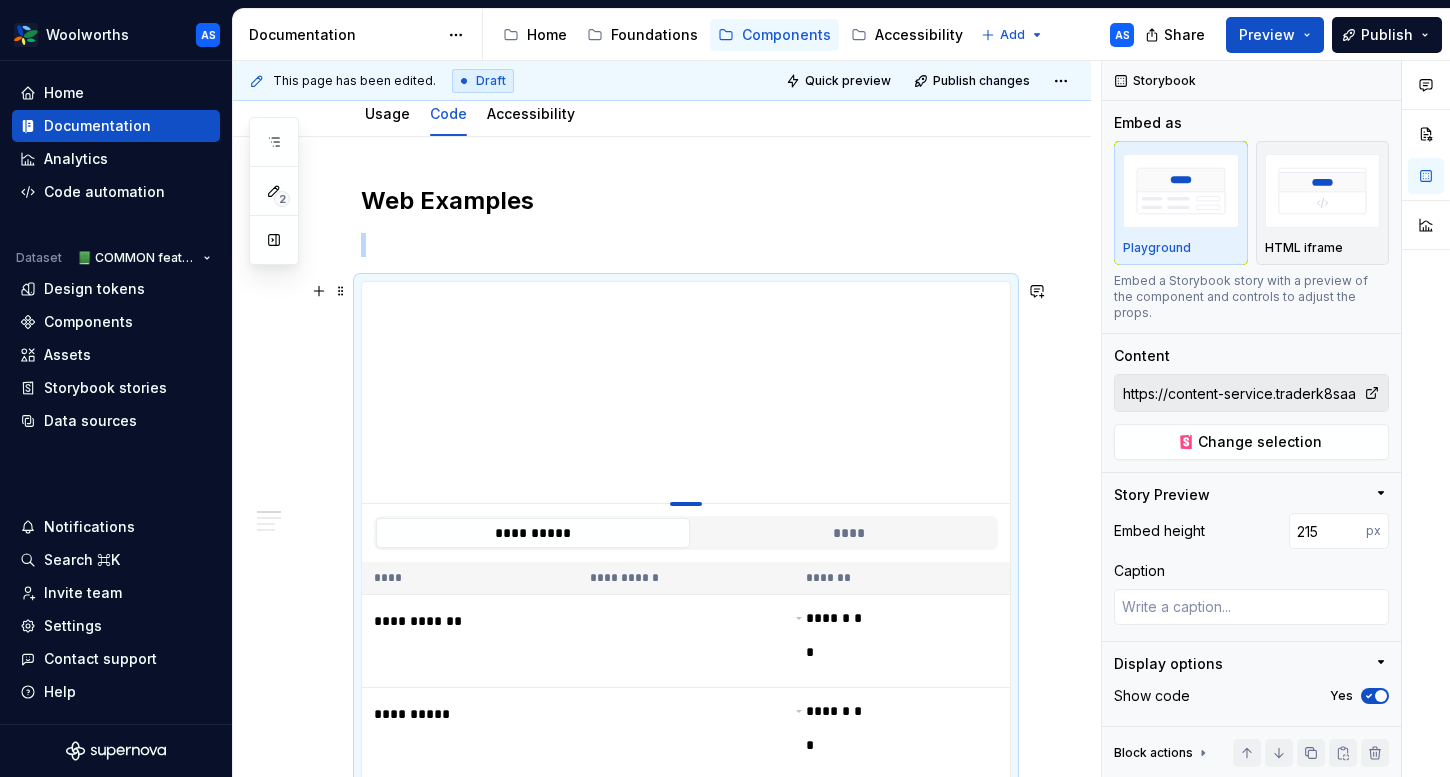 type on "*" 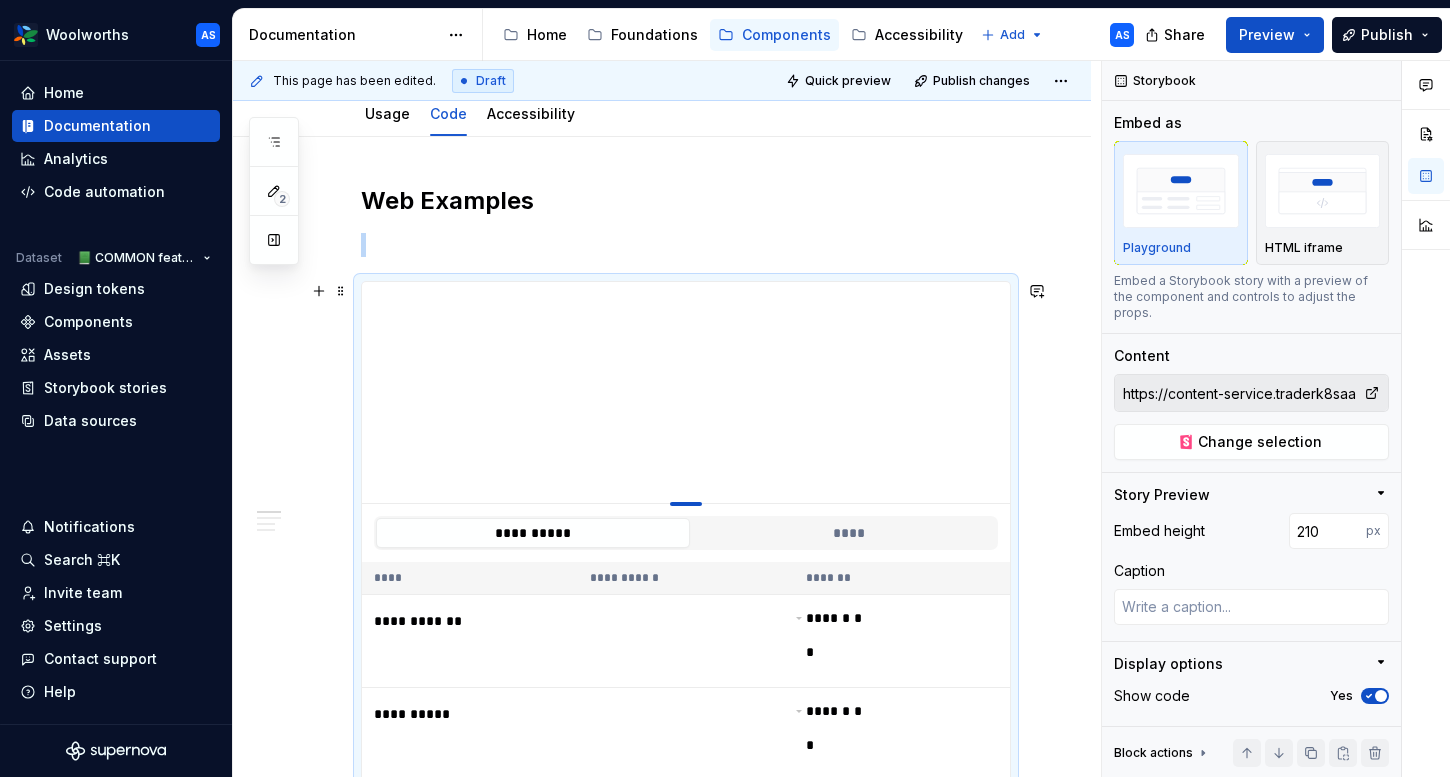 type on "*" 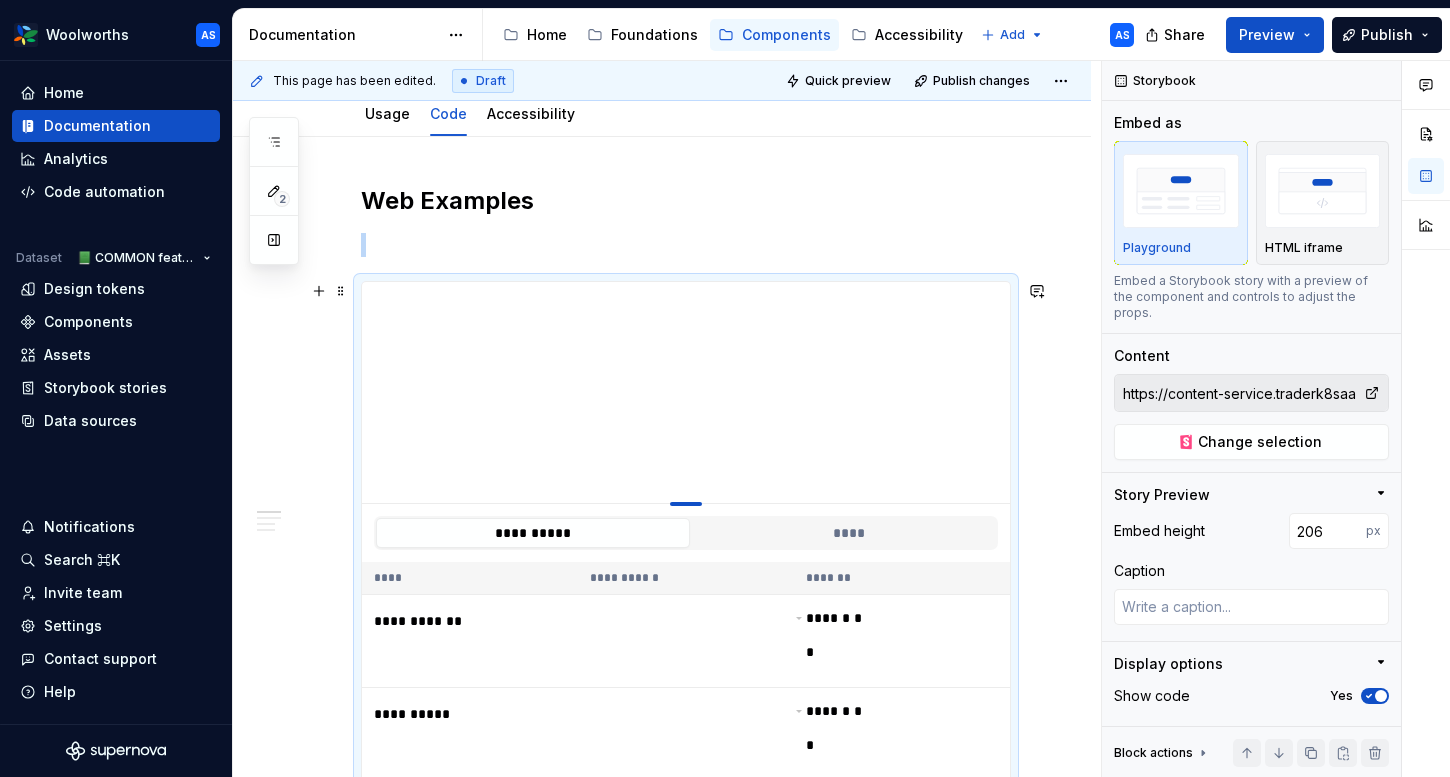 type on "*" 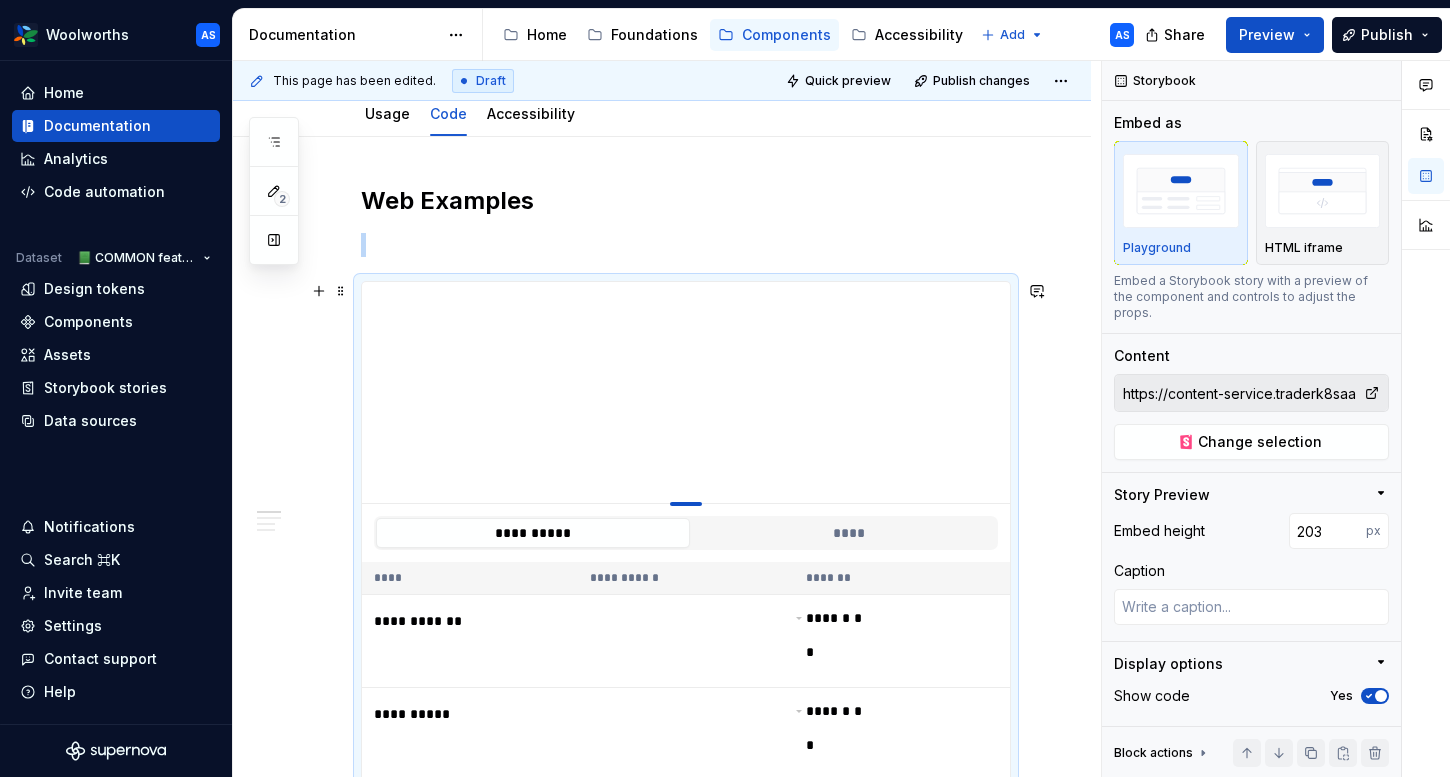 type on "*" 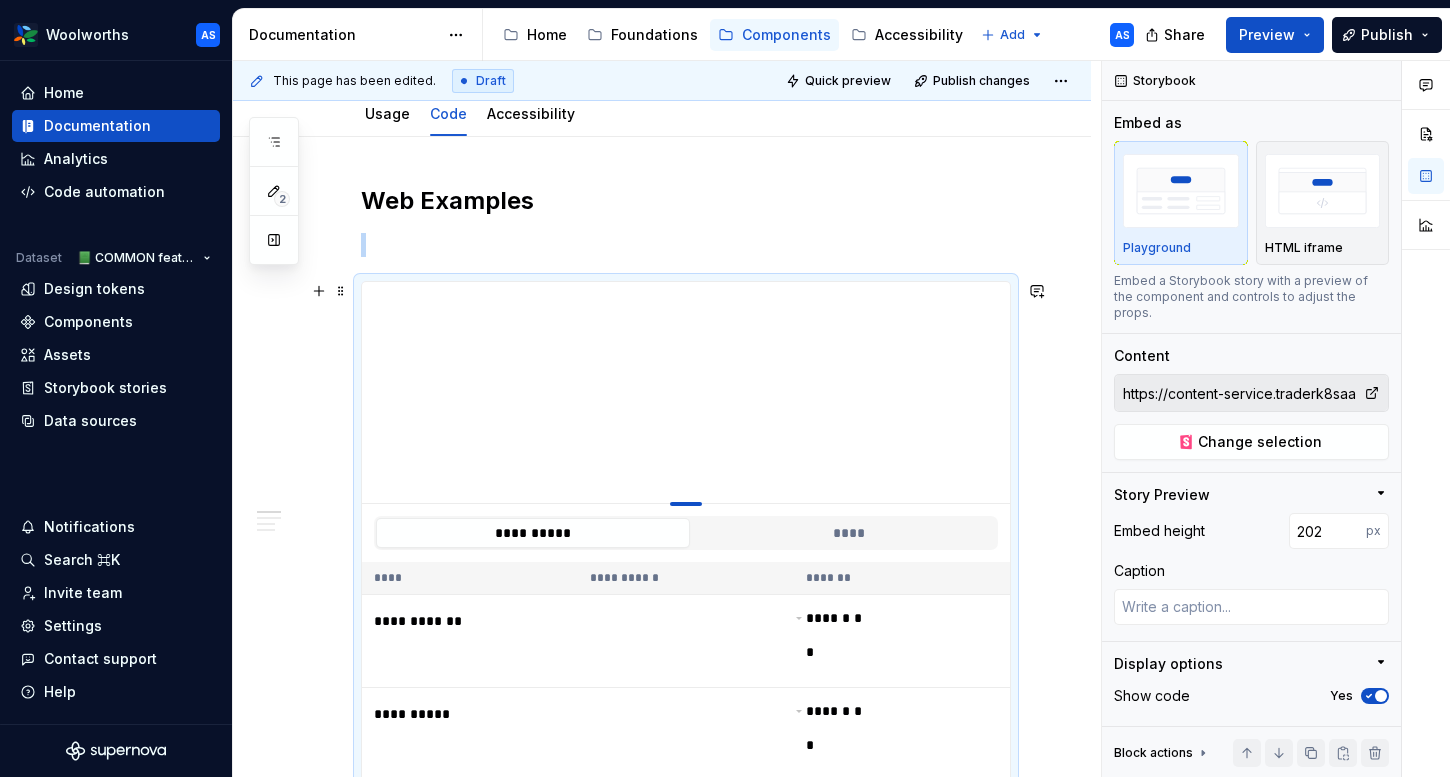 type on "*" 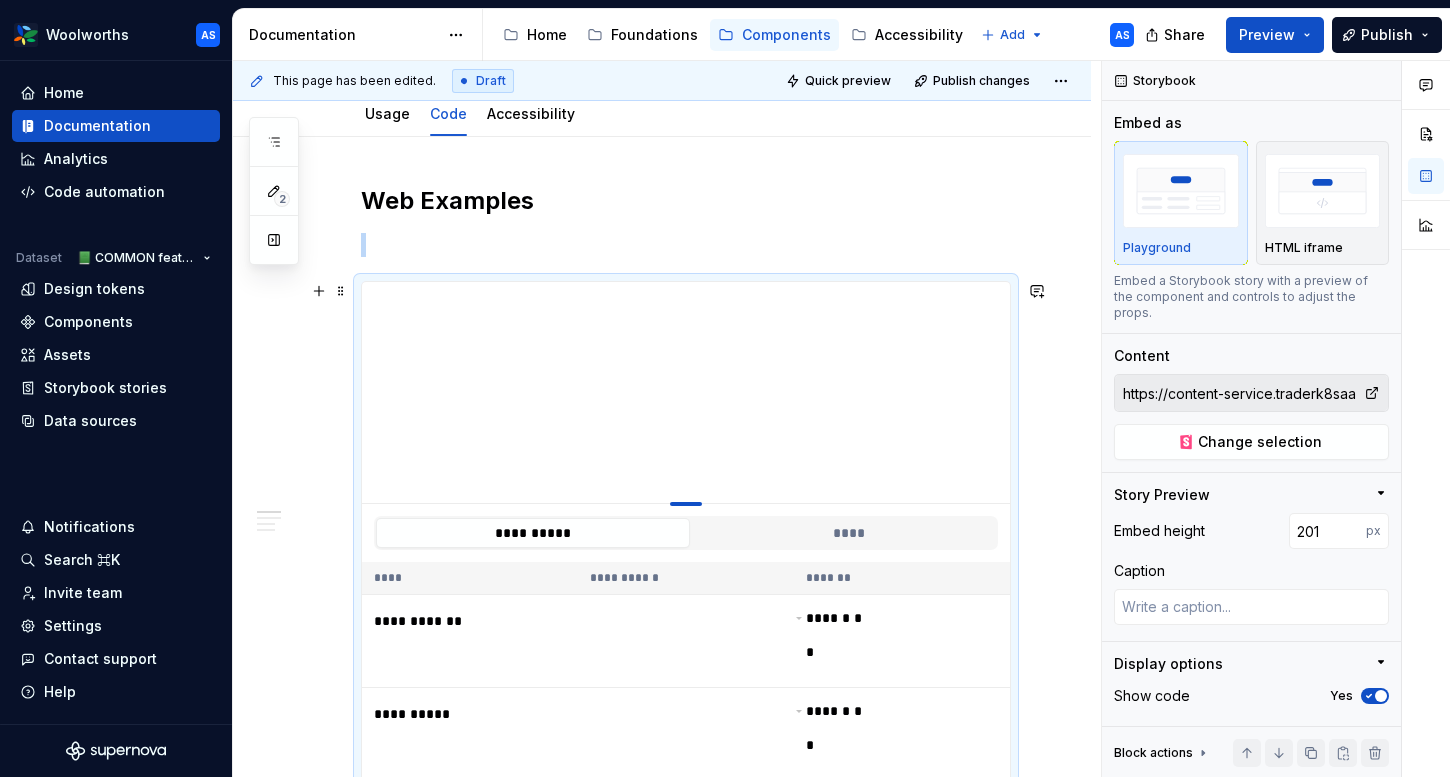 type on "*" 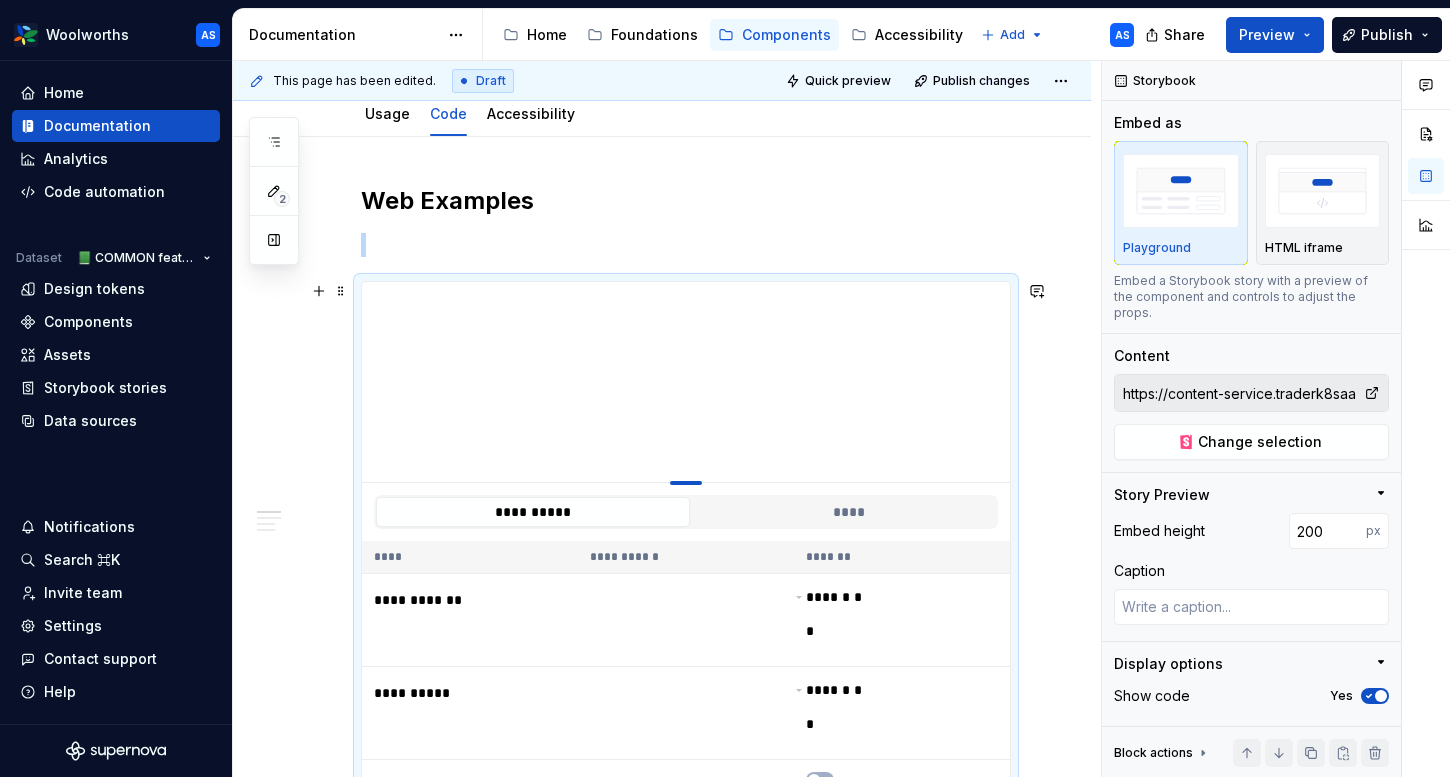 drag, startPoint x: 690, startPoint y: 682, endPoint x: 686, endPoint y: 482, distance: 200.04 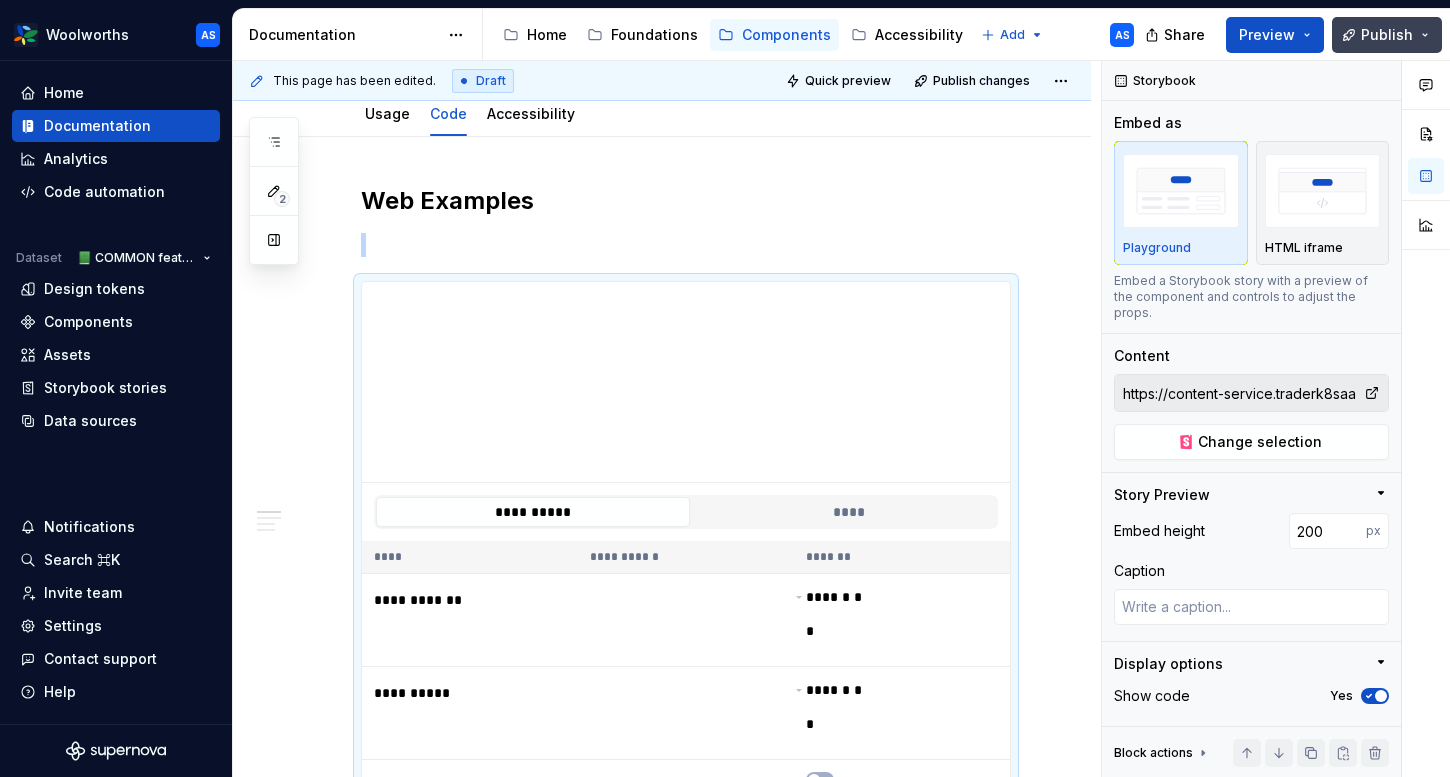 click on "Publish" at bounding box center (1387, 35) 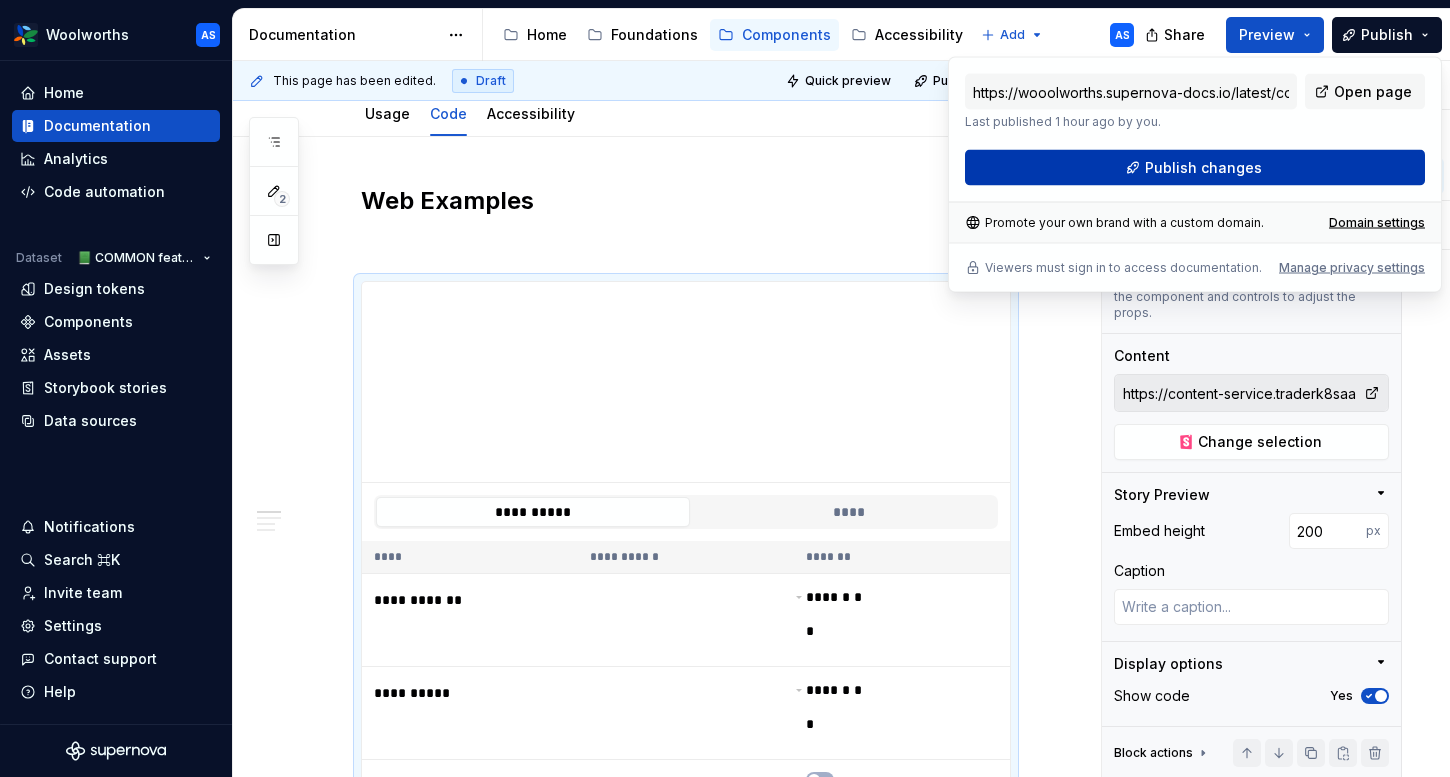 click on "Publish changes" at bounding box center [1203, 168] 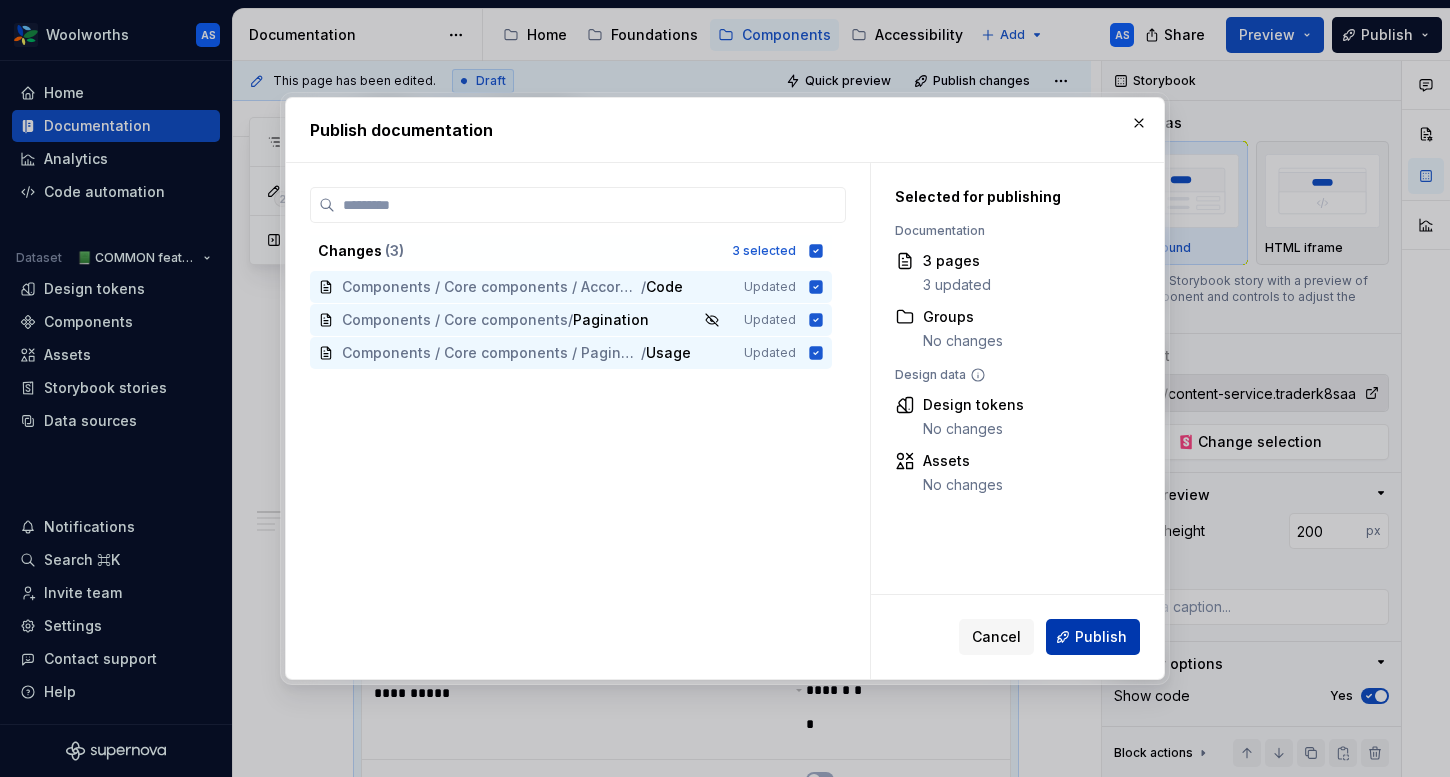 click on "Publish" at bounding box center (1101, 637) 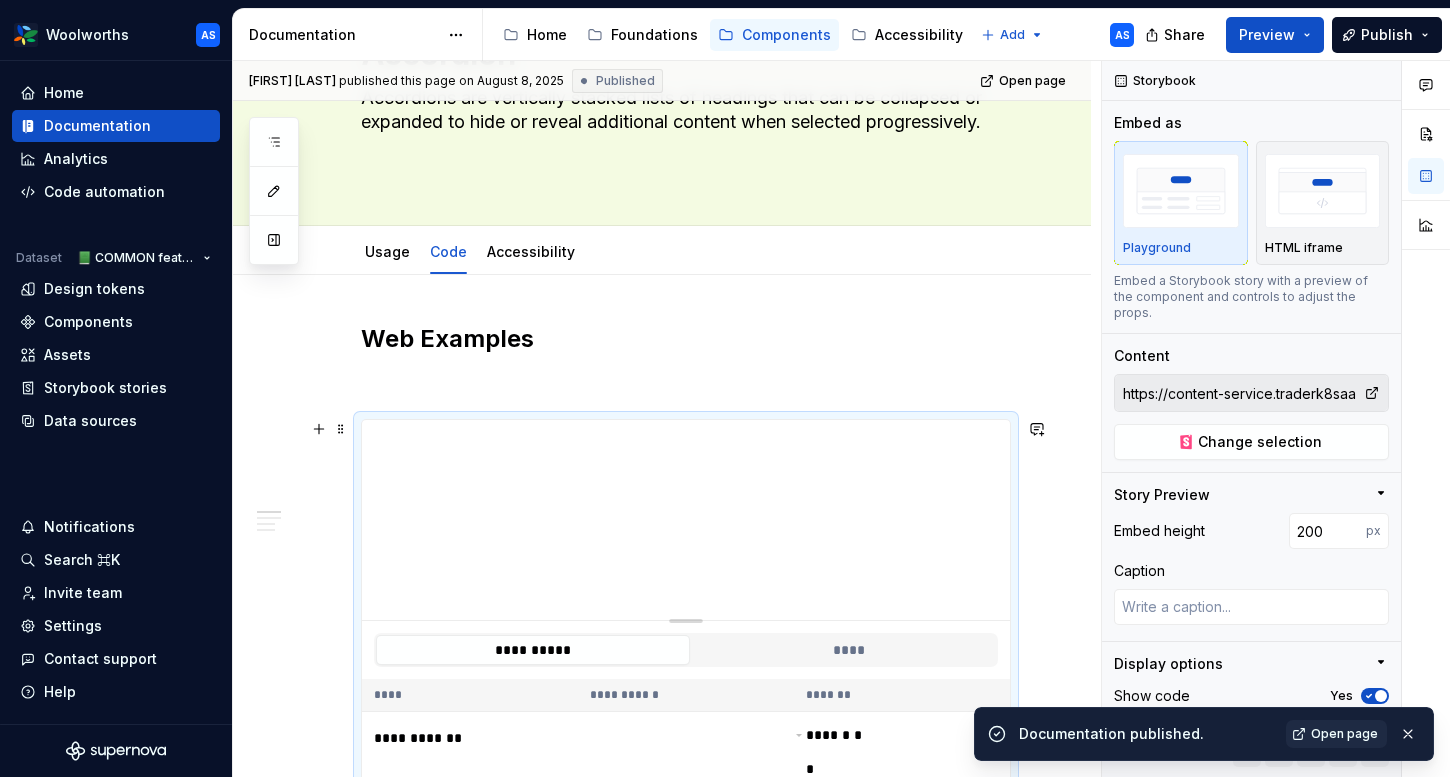scroll, scrollTop: 0, scrollLeft: 0, axis: both 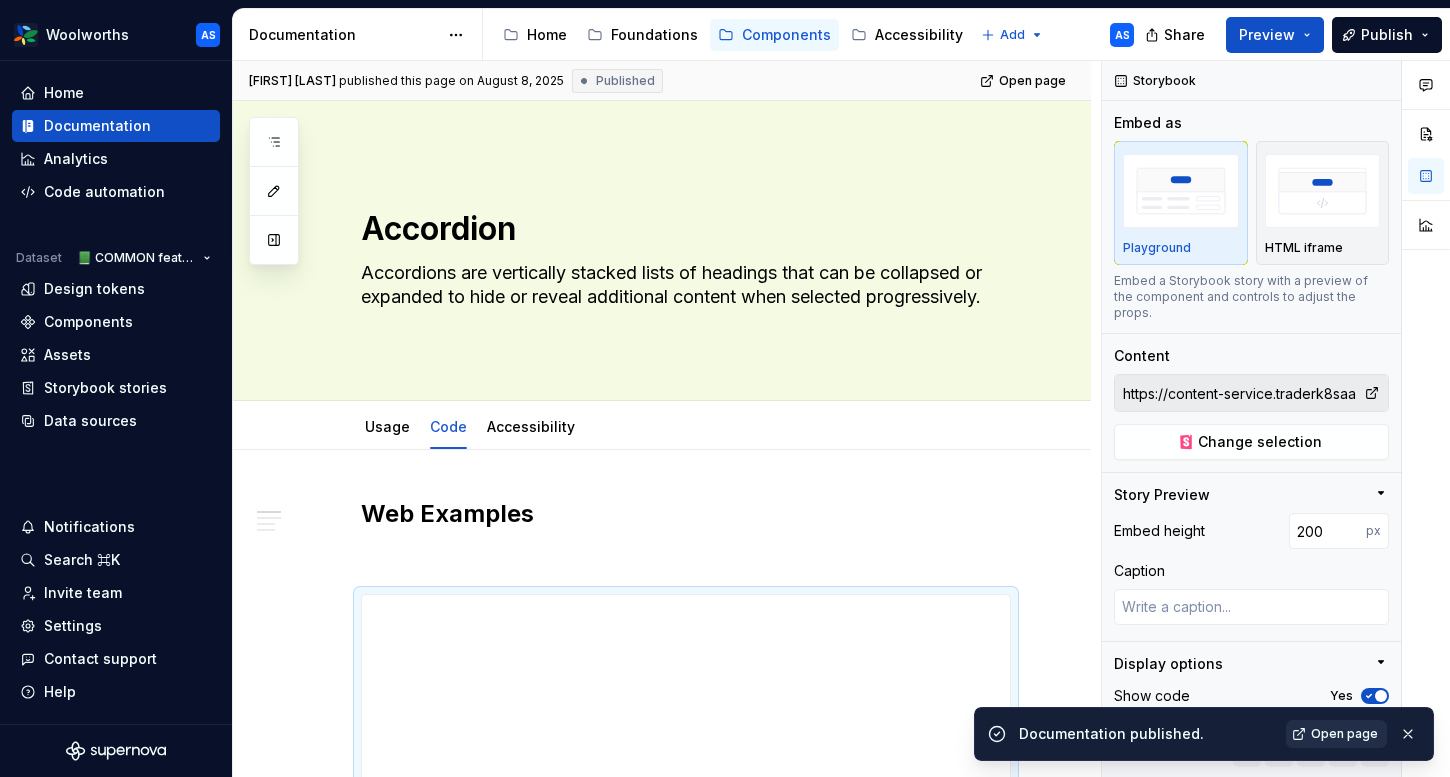 click on "Open page" at bounding box center [1344, 734] 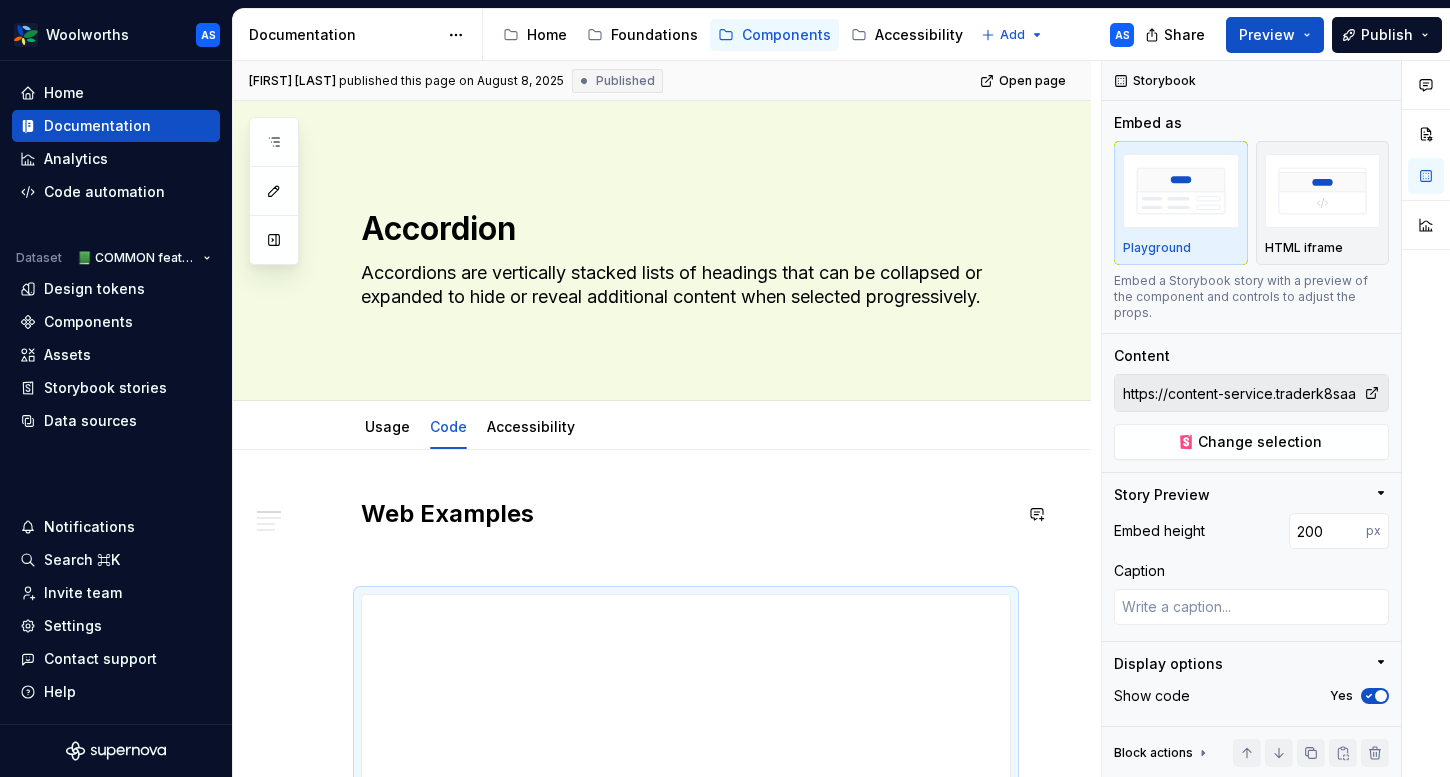 click at bounding box center [686, 558] 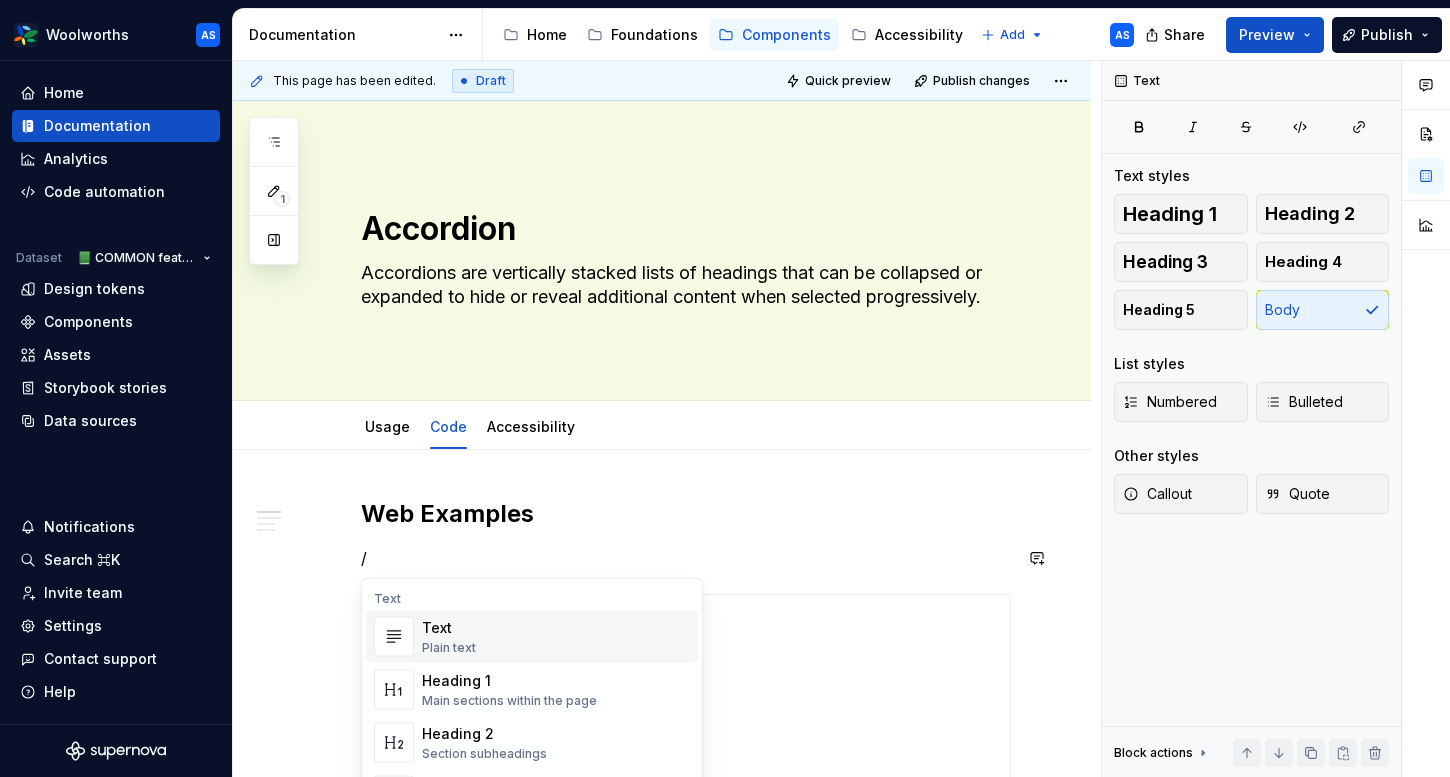 type on "*" 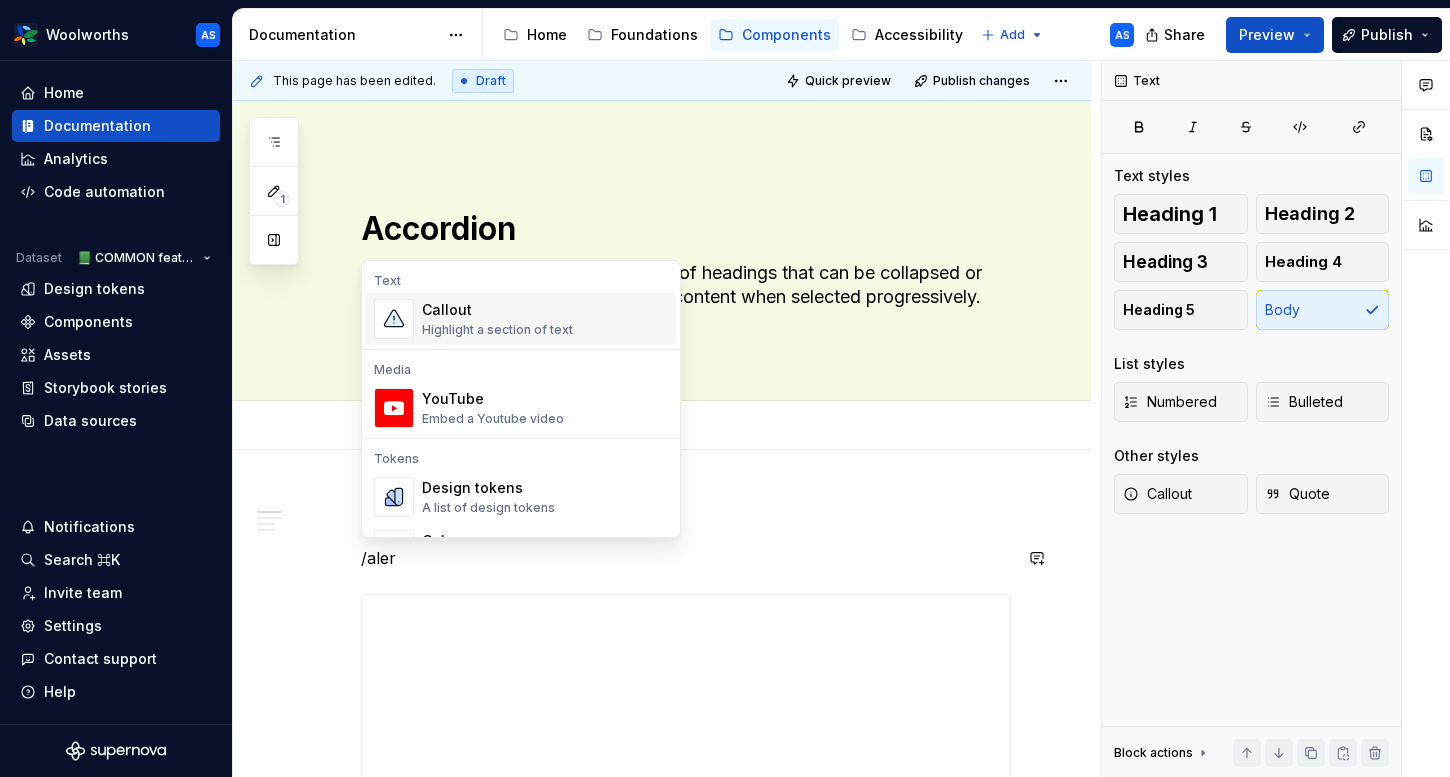 click on "Callout" at bounding box center (497, 310) 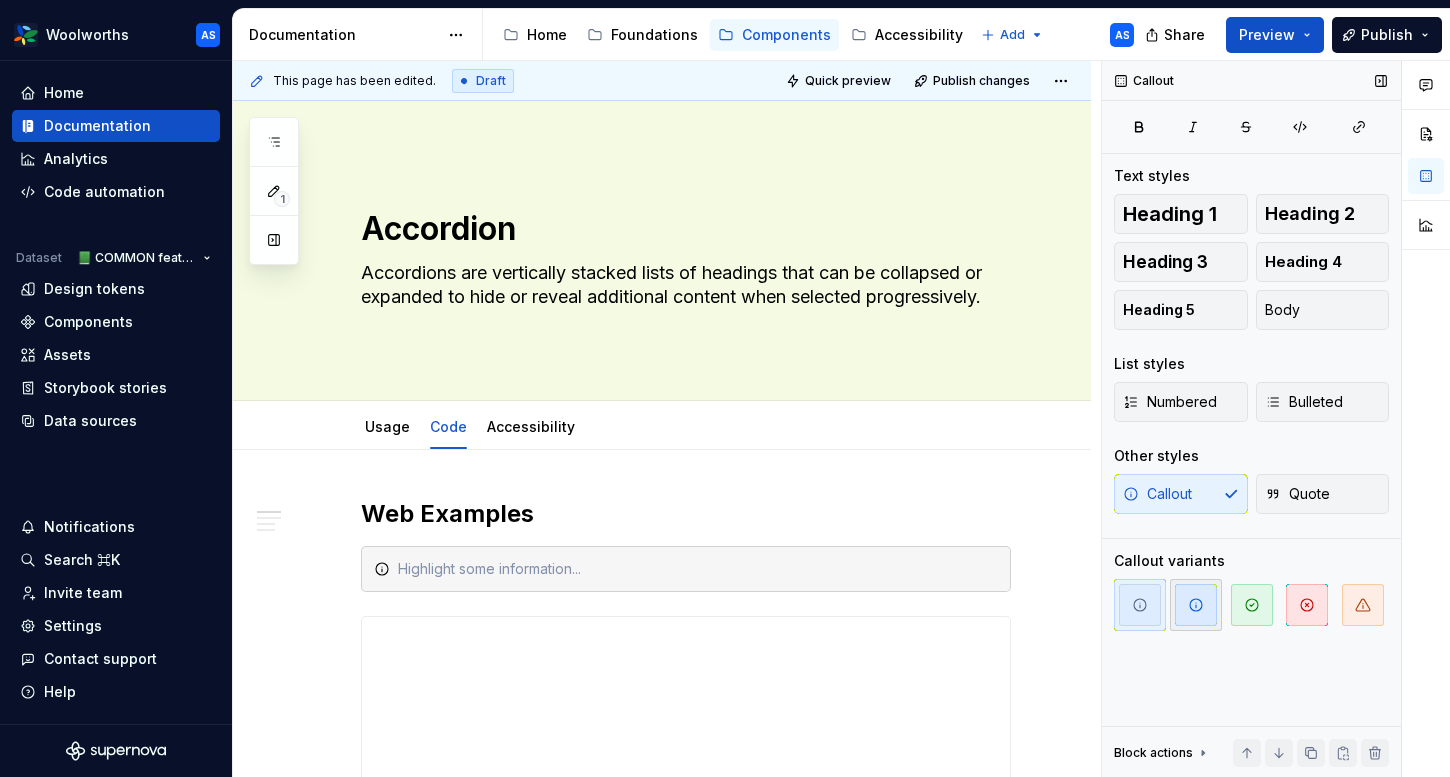 click at bounding box center (1196, 605) 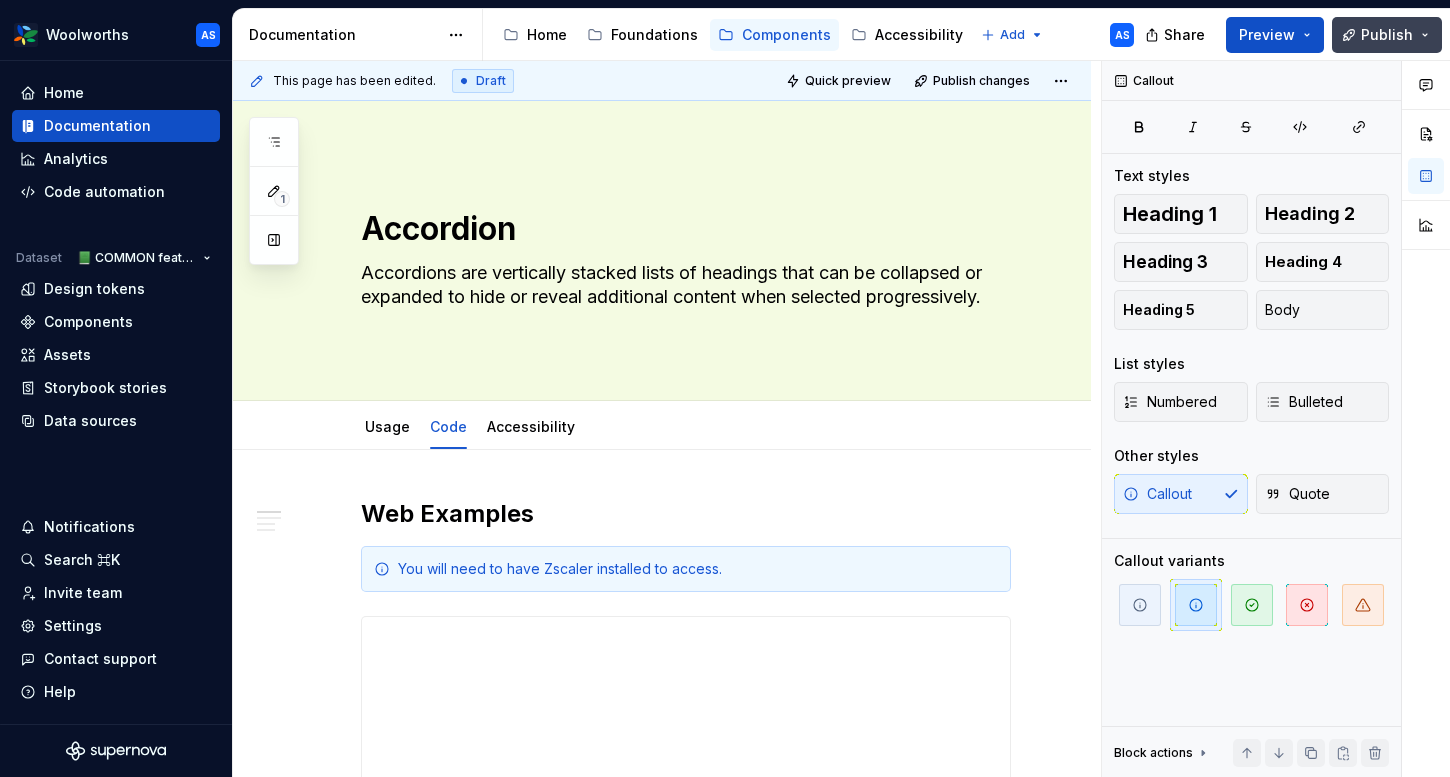 click on "Publish" at bounding box center [1387, 35] 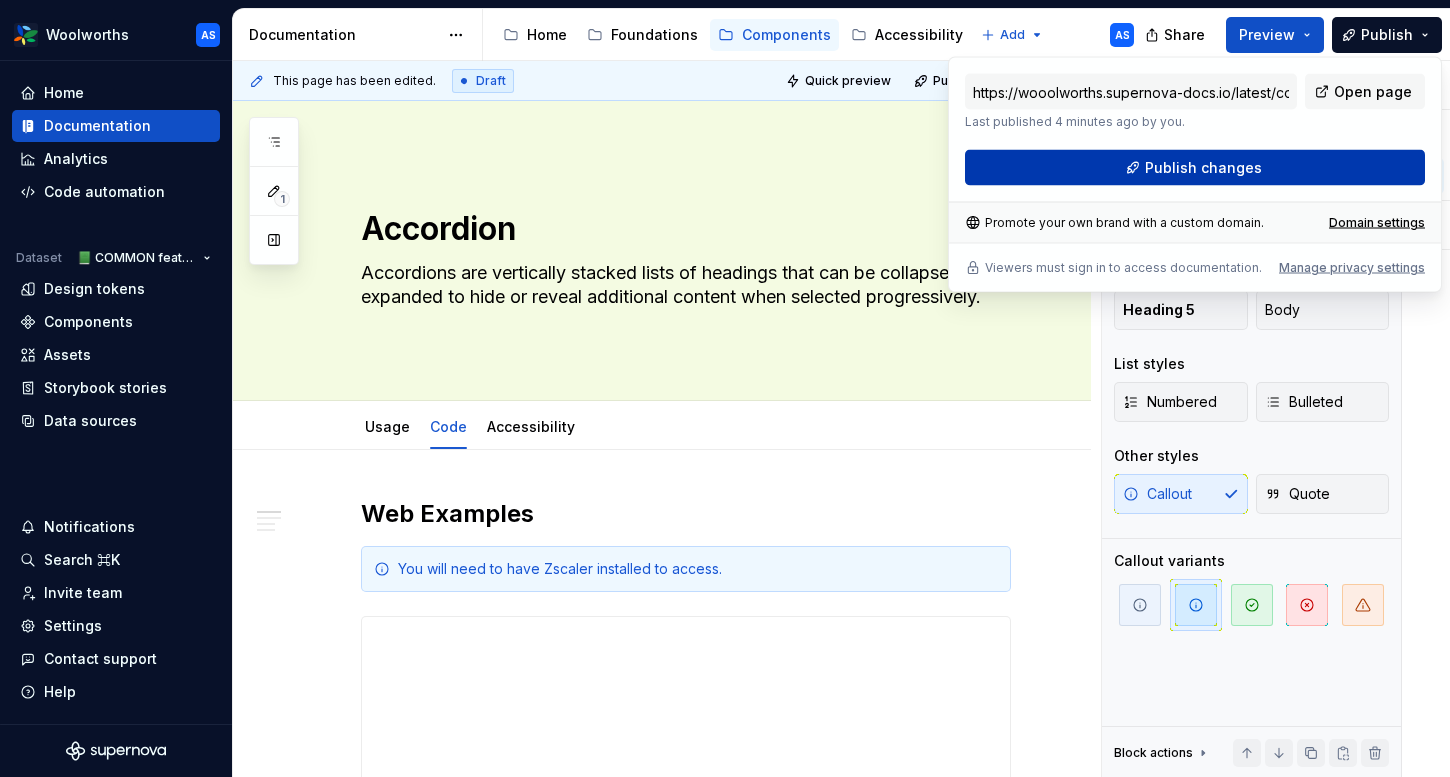 click on "Publish changes" at bounding box center [1203, 168] 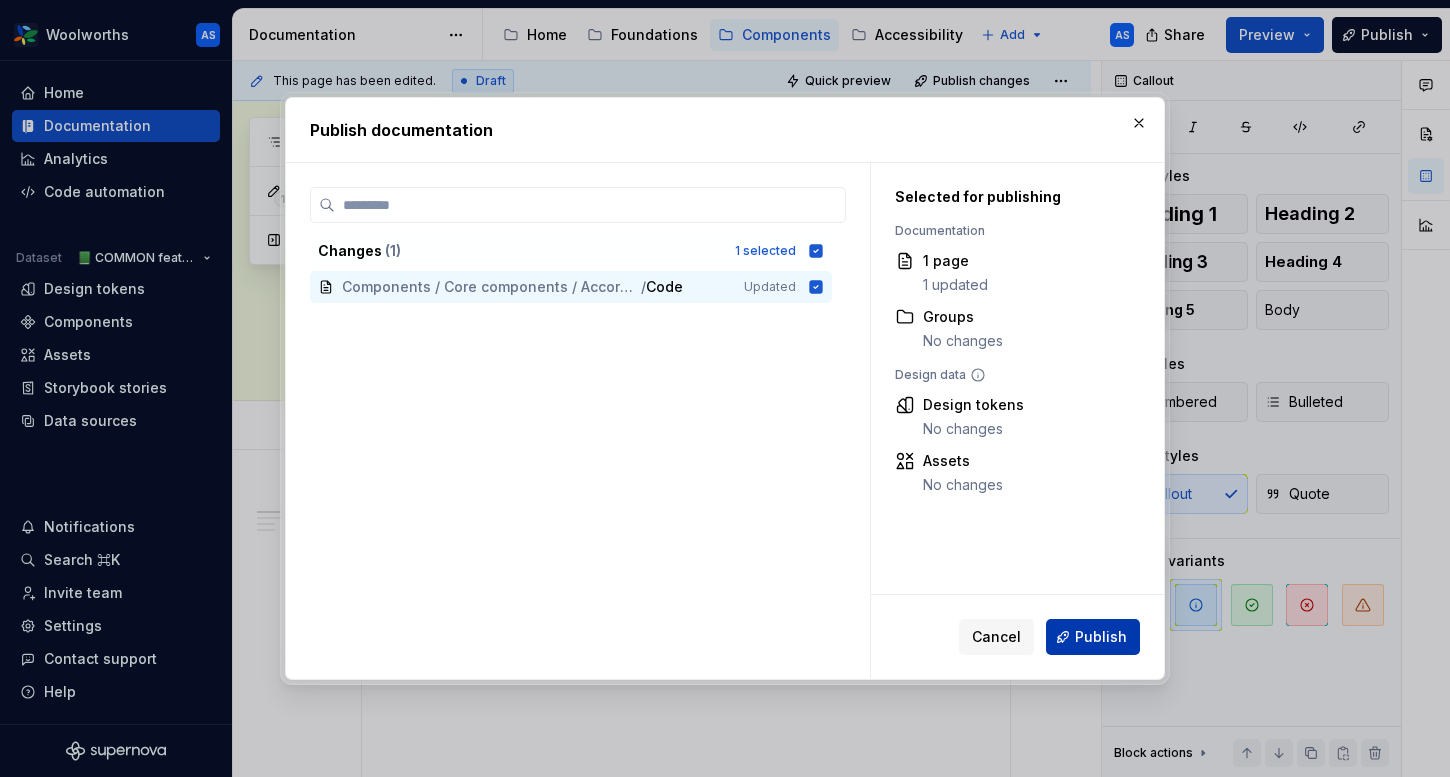 click on "Publish" at bounding box center [1101, 637] 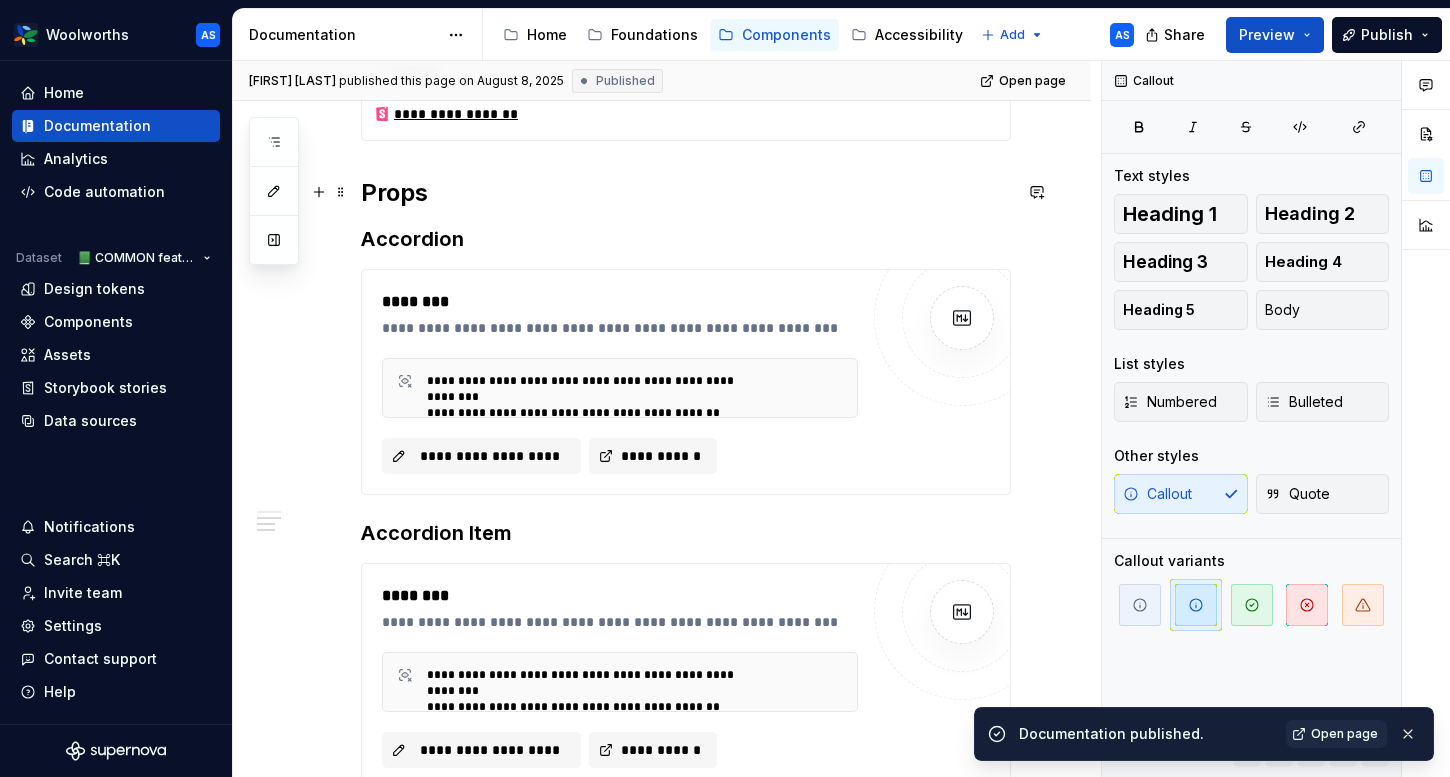 scroll, scrollTop: 1106, scrollLeft: 0, axis: vertical 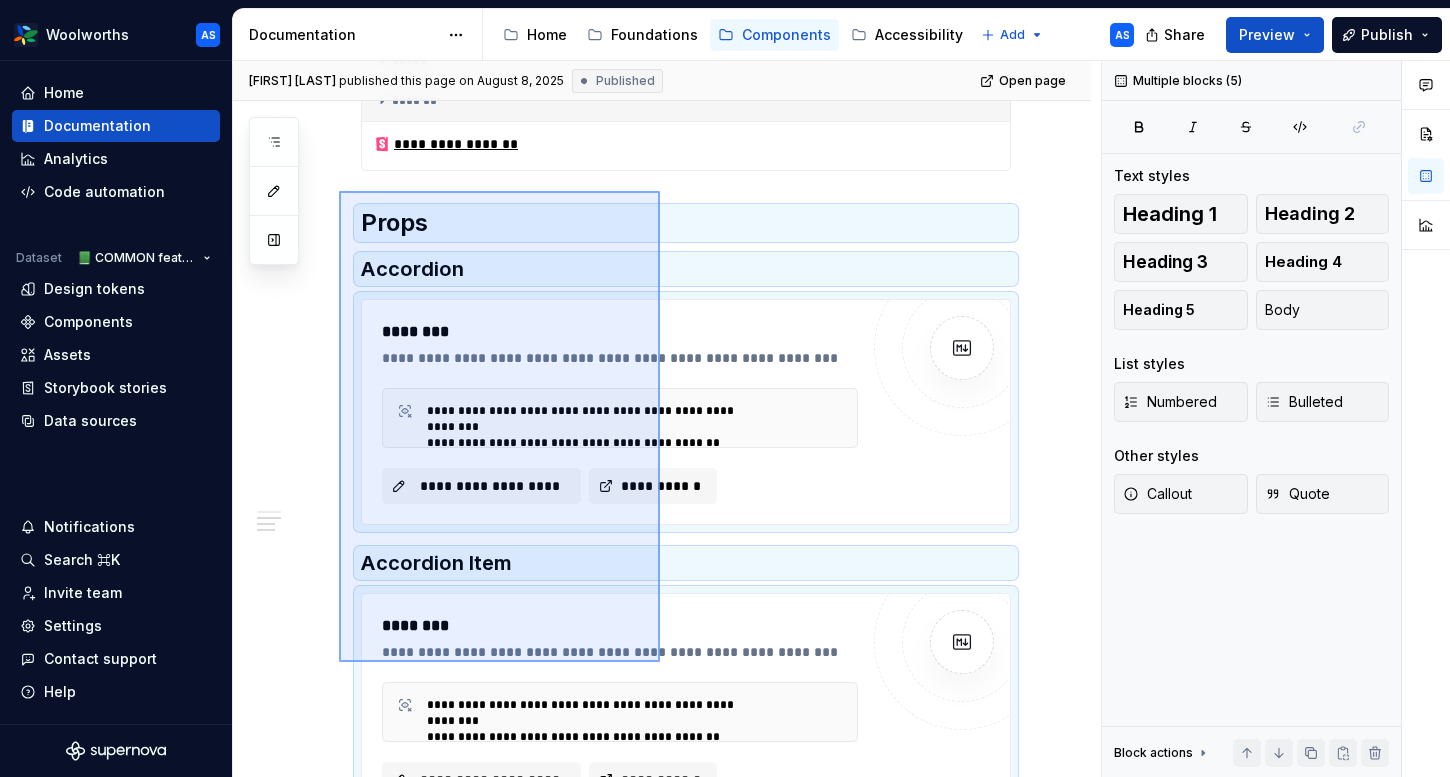 drag, startPoint x: 339, startPoint y: 191, endPoint x: 661, endPoint y: 675, distance: 581.32605 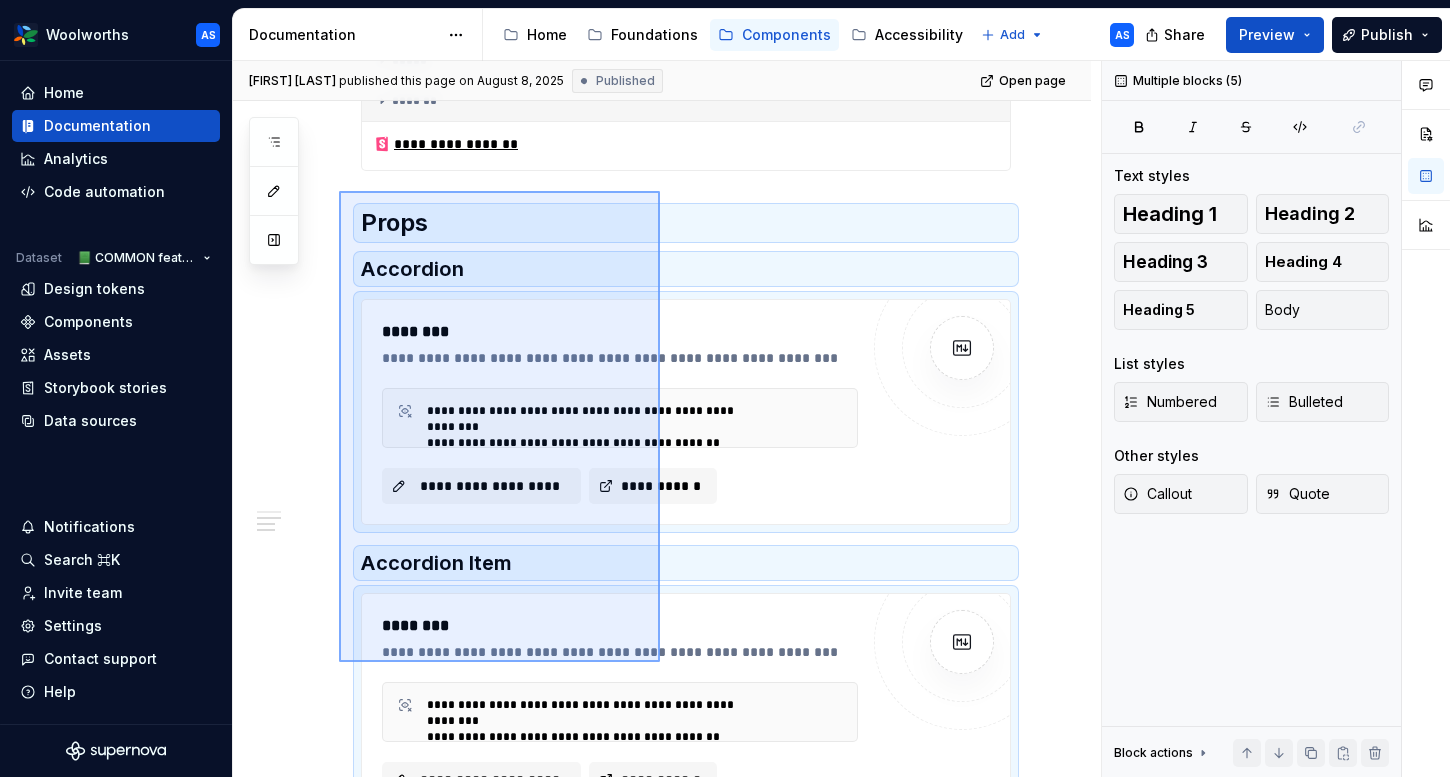 click on "**********" at bounding box center (667, 419) 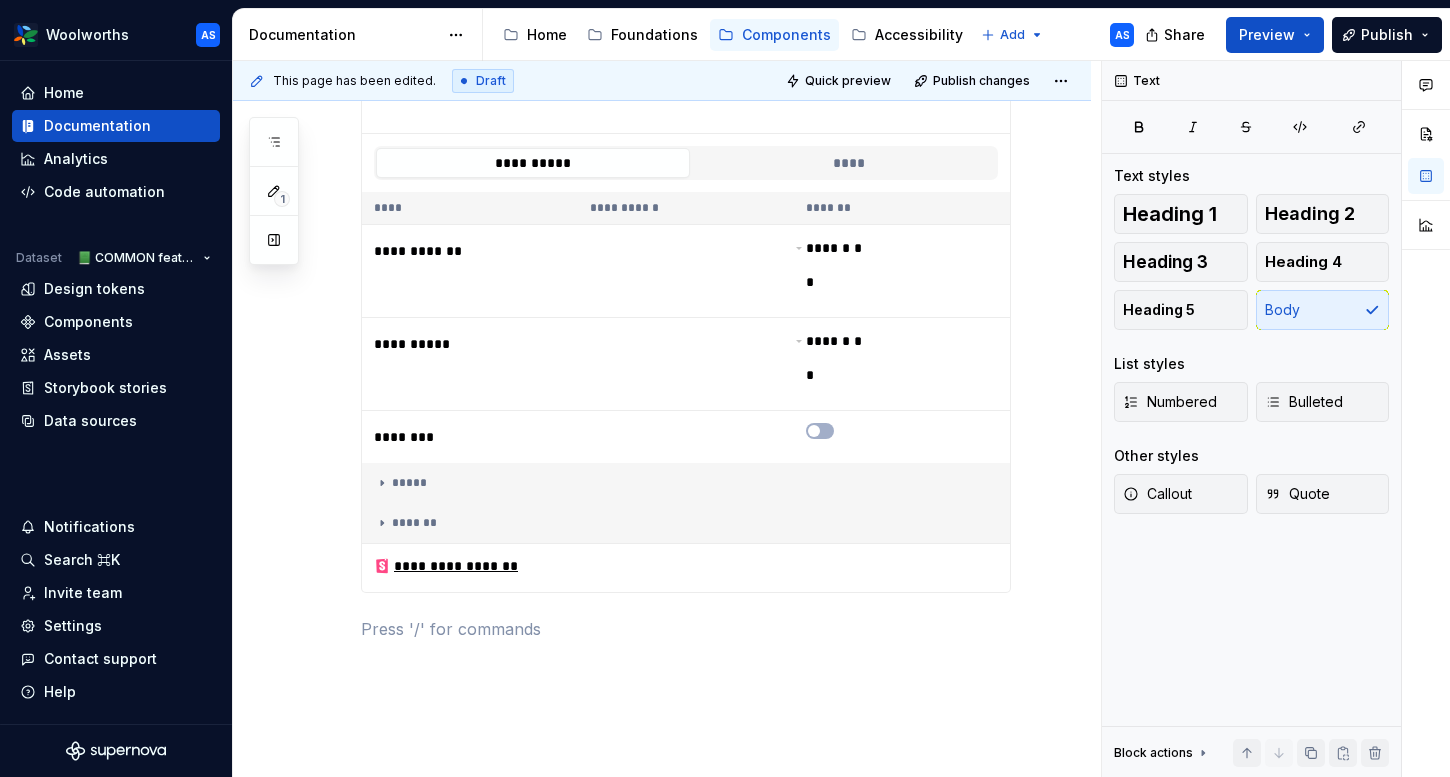 scroll, scrollTop: 555, scrollLeft: 0, axis: vertical 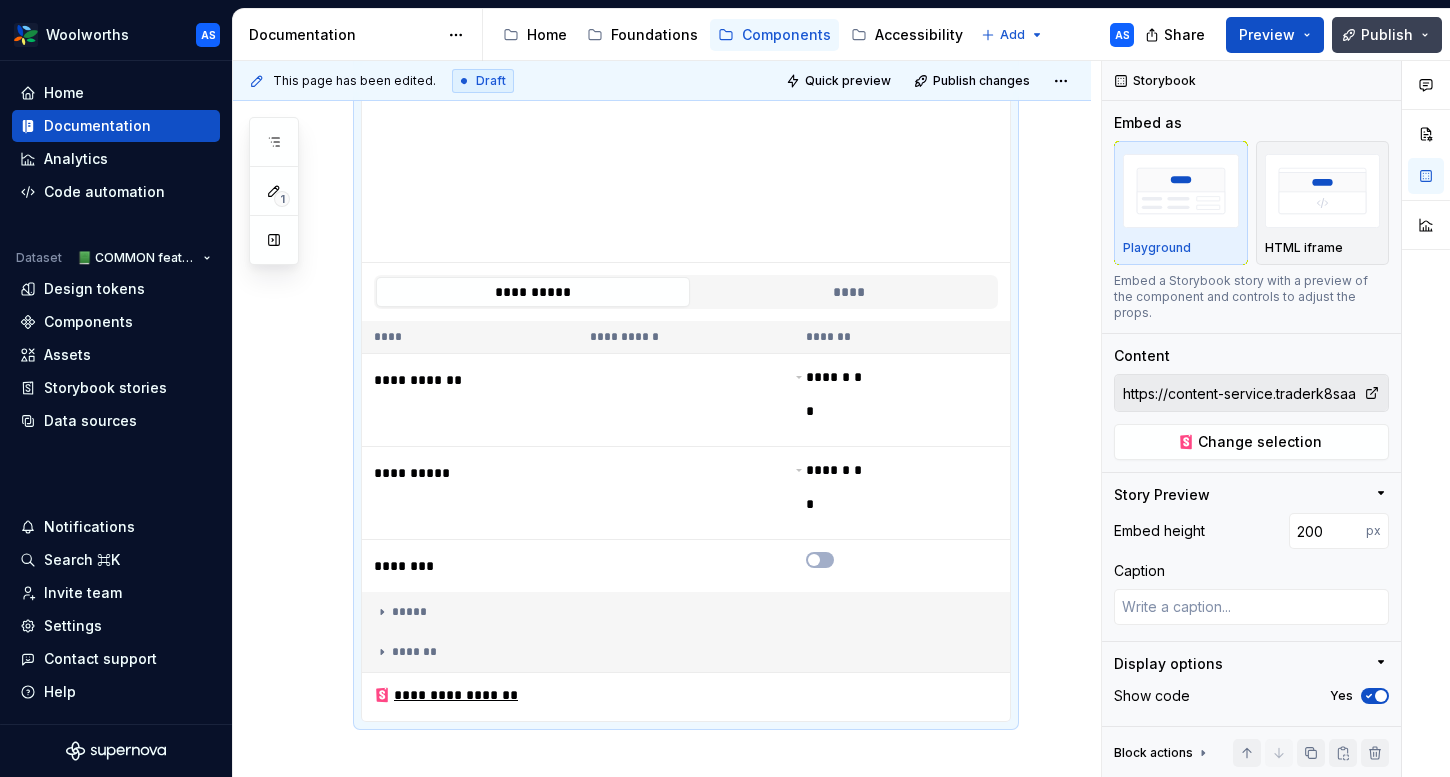 click on "Publish" at bounding box center [1387, 35] 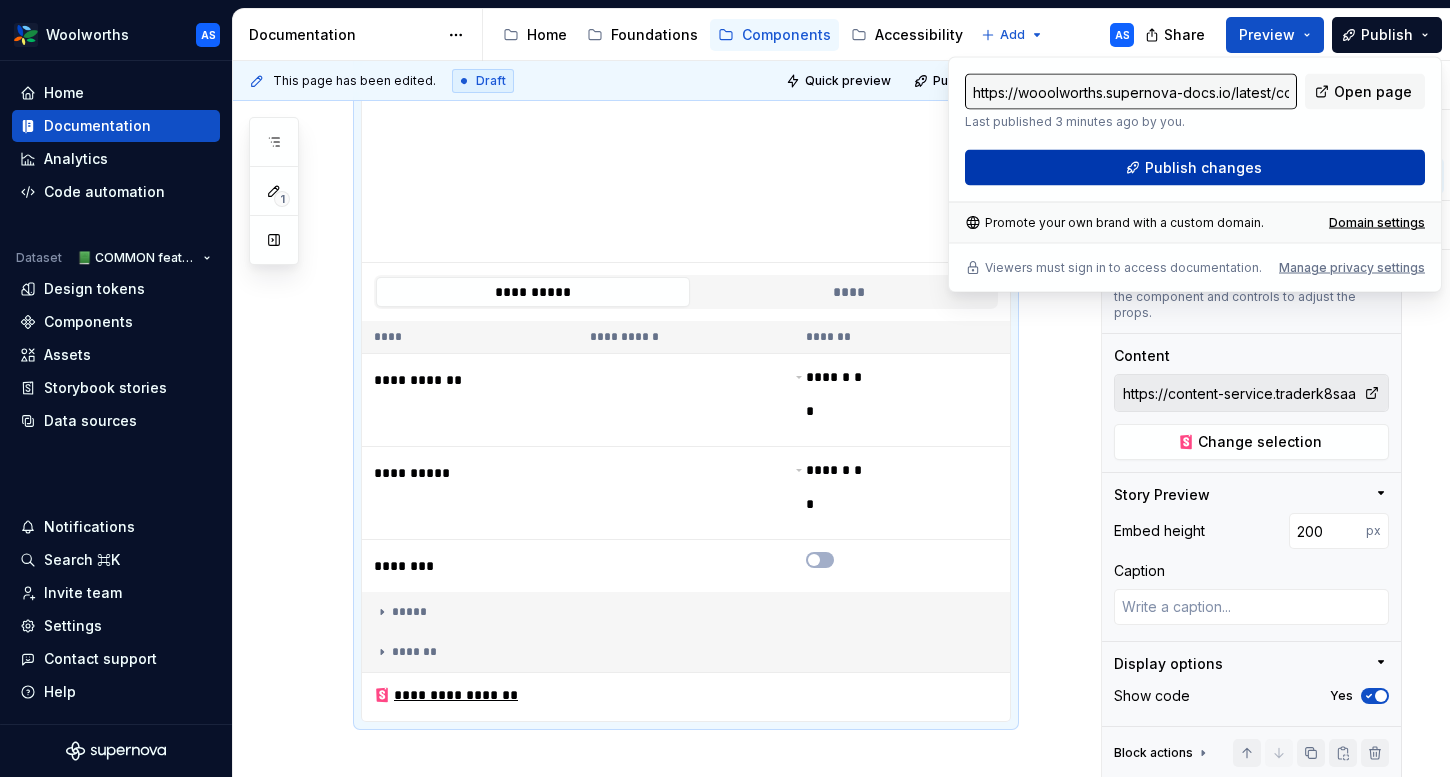 click on "Publish changes" at bounding box center (1203, 168) 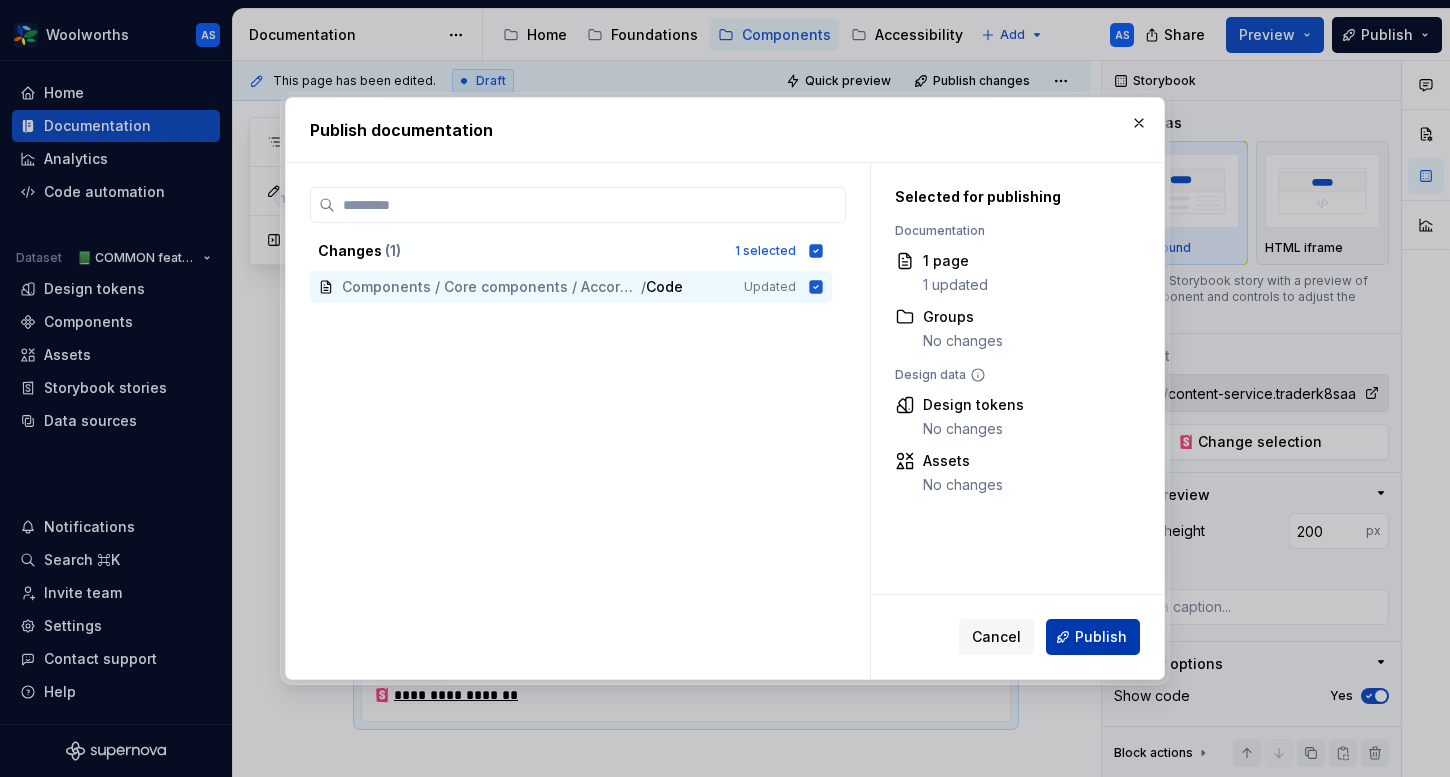 click on "Publish" at bounding box center [1101, 637] 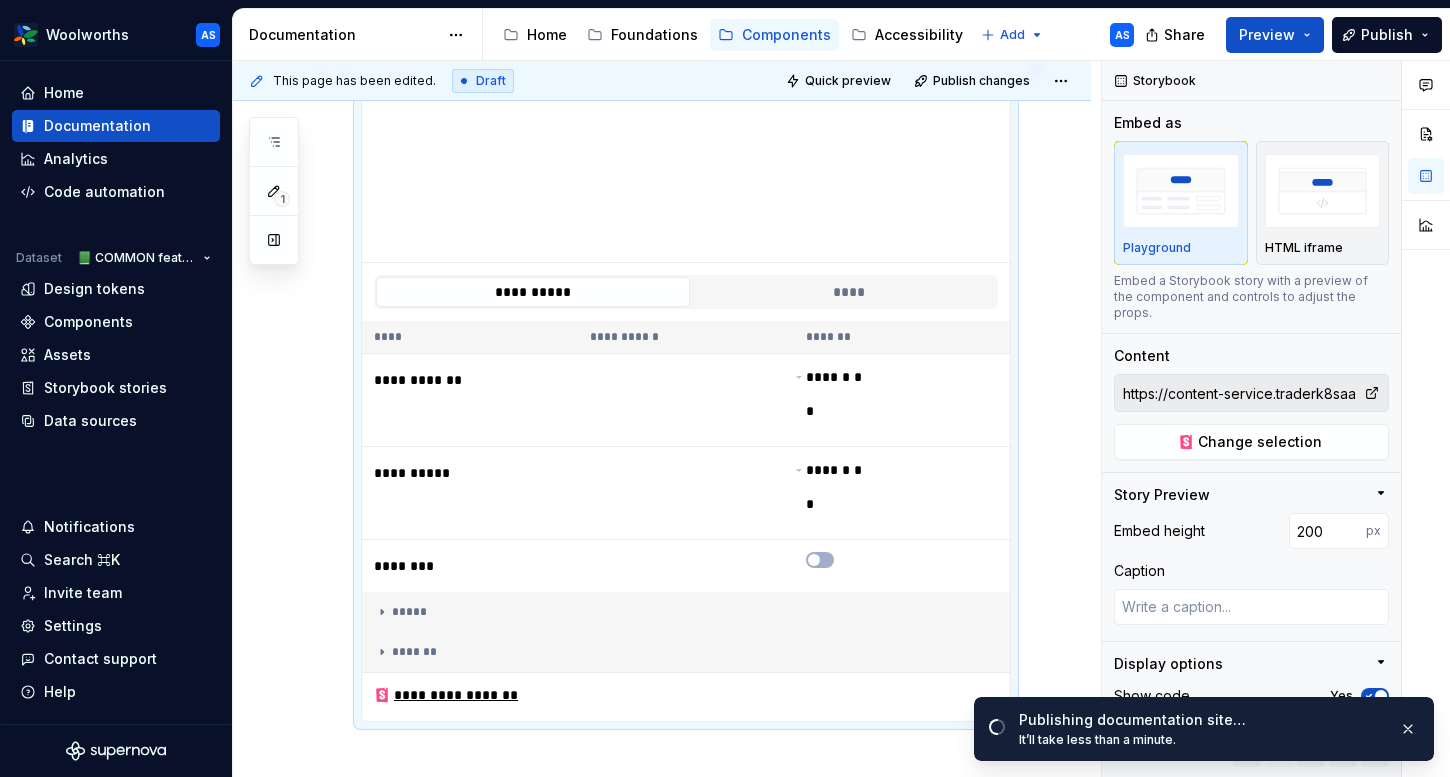 scroll, scrollTop: 165, scrollLeft: 0, axis: vertical 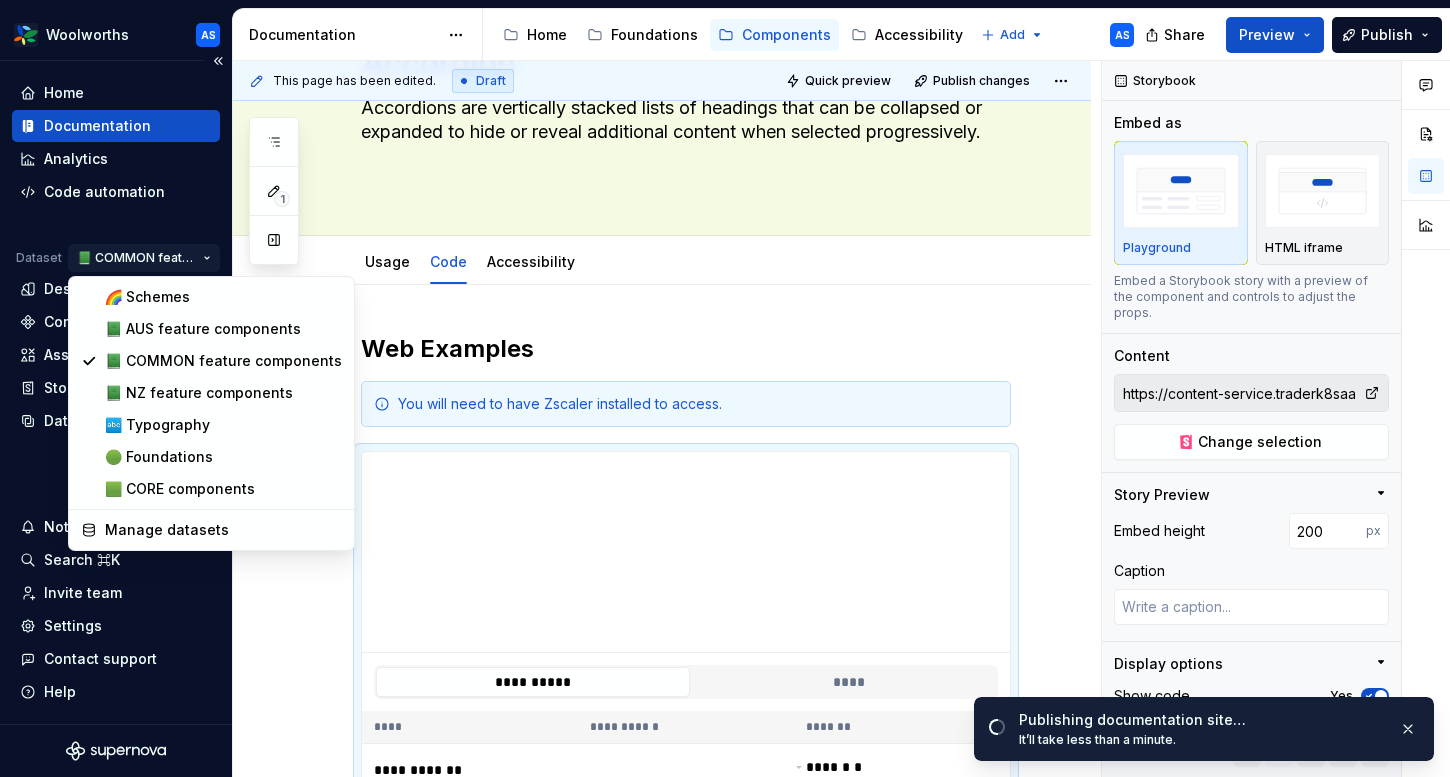 click on "Woolworths AS Home Documentation Analytics Code automation Dataset 📗 COMMON feature components Design tokens Components Assets Storybook stories Data sources Notifications Search ⌘K Invite team Settings Contact support Help Documentation
Accessibility guide for tree Page tree.
Navigate the tree with the arrow keys. Common tree hotkeys apply. Further keybindings are available:
enter to execute primary action on focused item
f2 to start renaming the focused item
escape to abort renaming an item
control+d to start dragging selected items
Home Foundations Components Accessibility Add AS Share Preview Publish 1 Pages Add
Accessibility guide for tree Page tree.
Navigate the tree with the arrow keys. Common tree hotkeys apply. Further keybindings are available:
enter to execute primary action on focused item
f2 to start renaming the focused item
escape to abort renaming an item
." at bounding box center (725, 388) 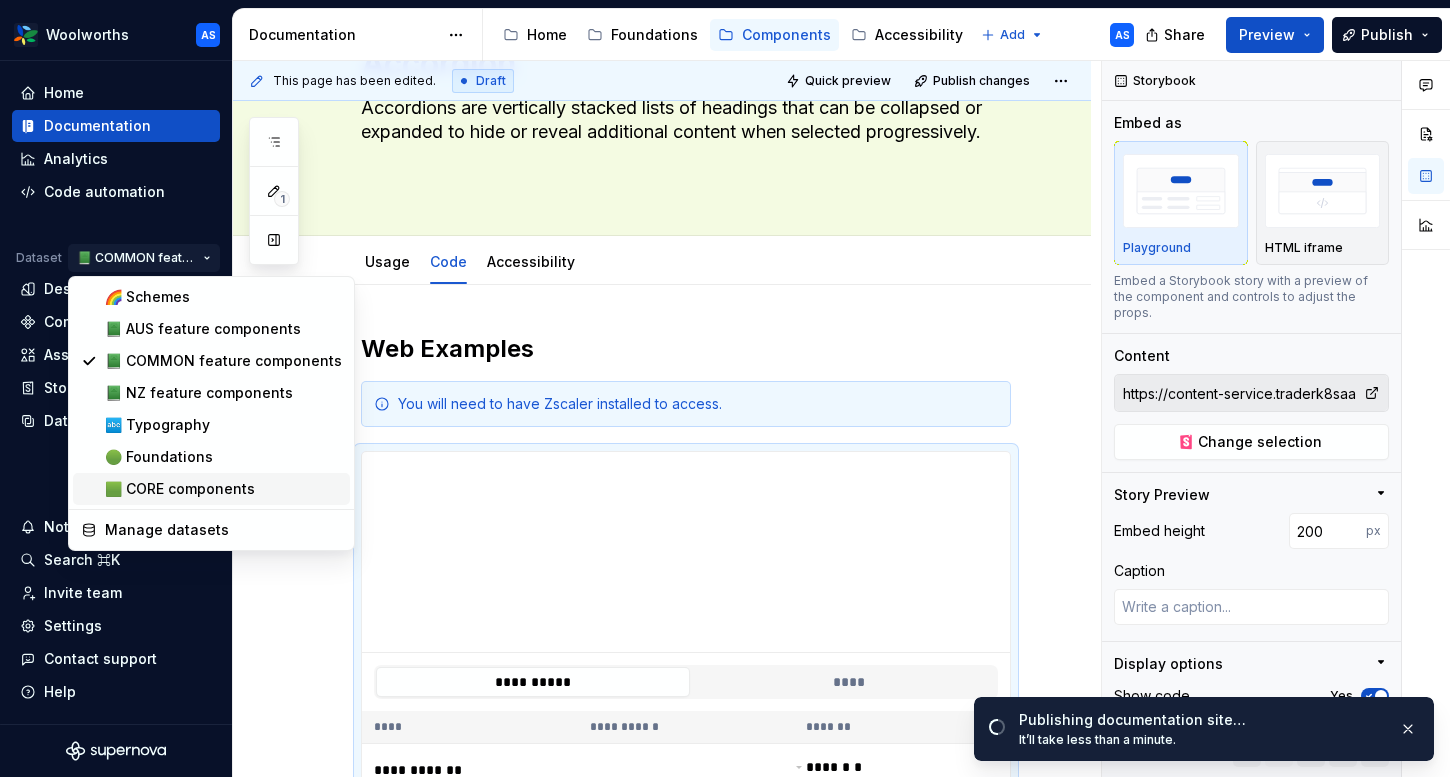 click on "🟩 CORE components" at bounding box center [223, 489] 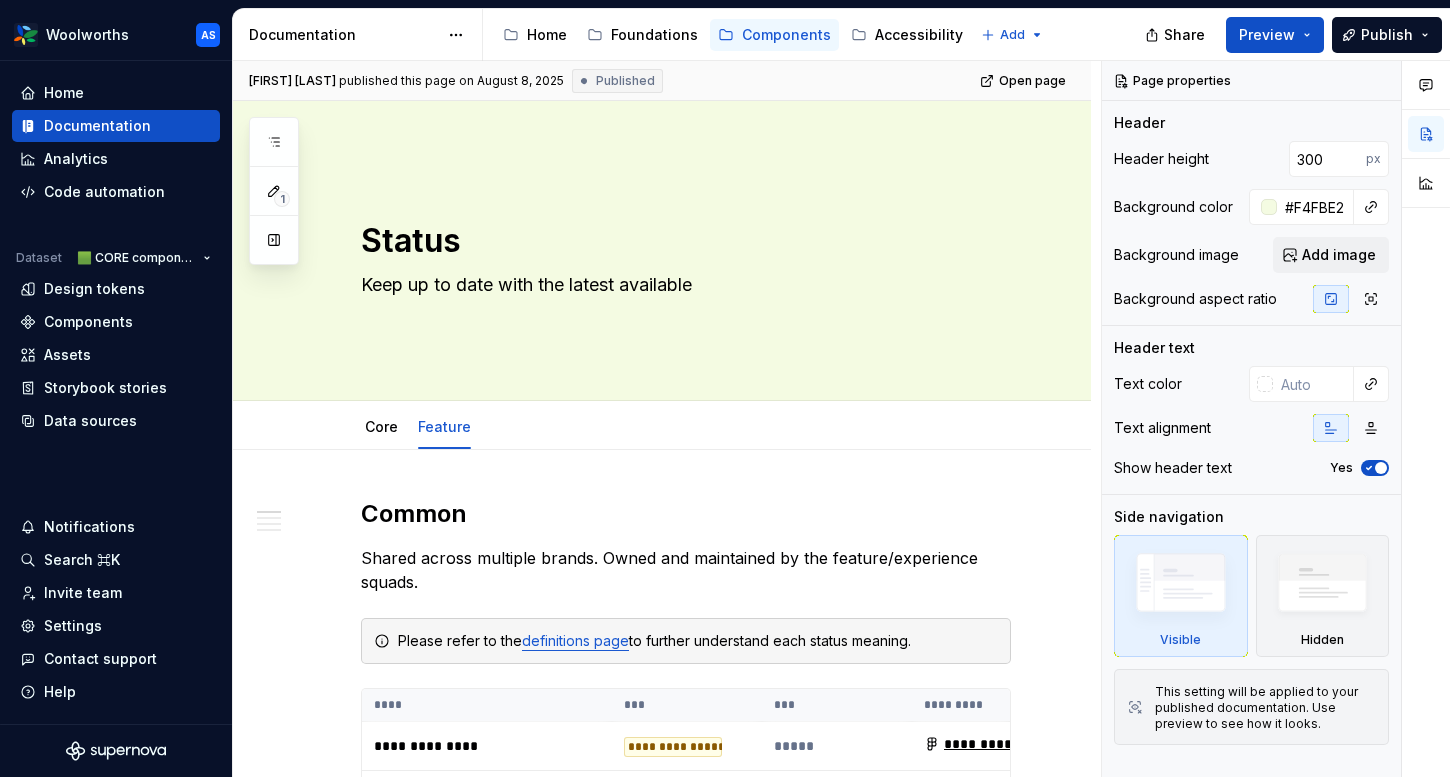 type on "*" 